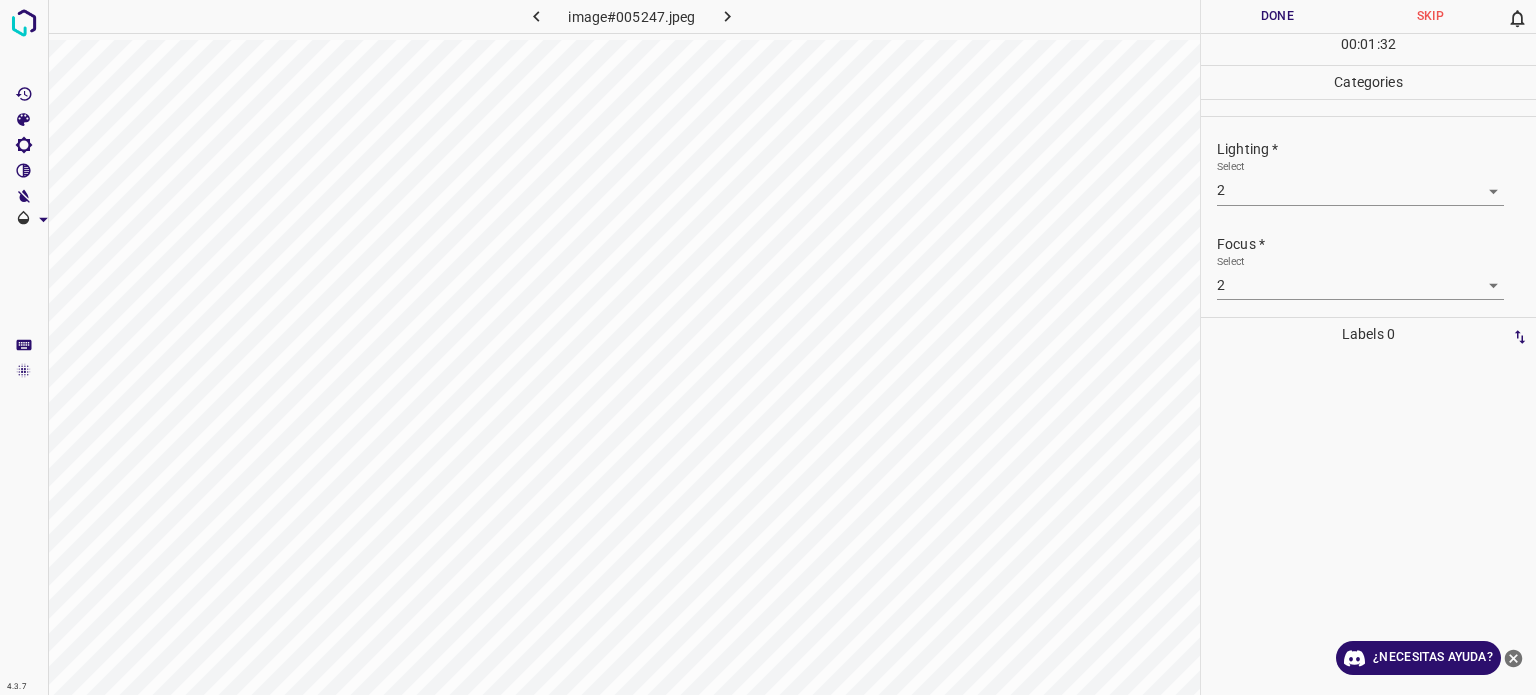 scroll, scrollTop: 0, scrollLeft: 0, axis: both 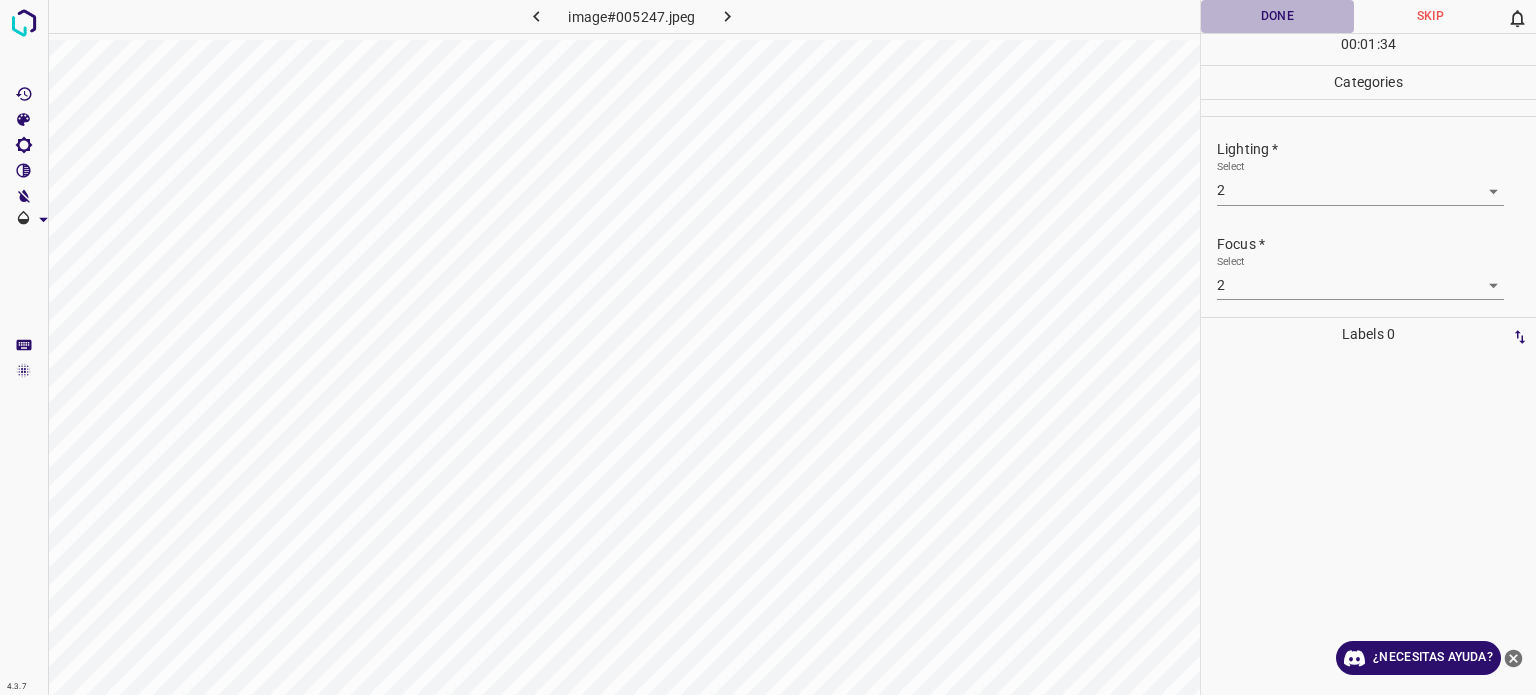 click on "Done" at bounding box center (1277, 16) 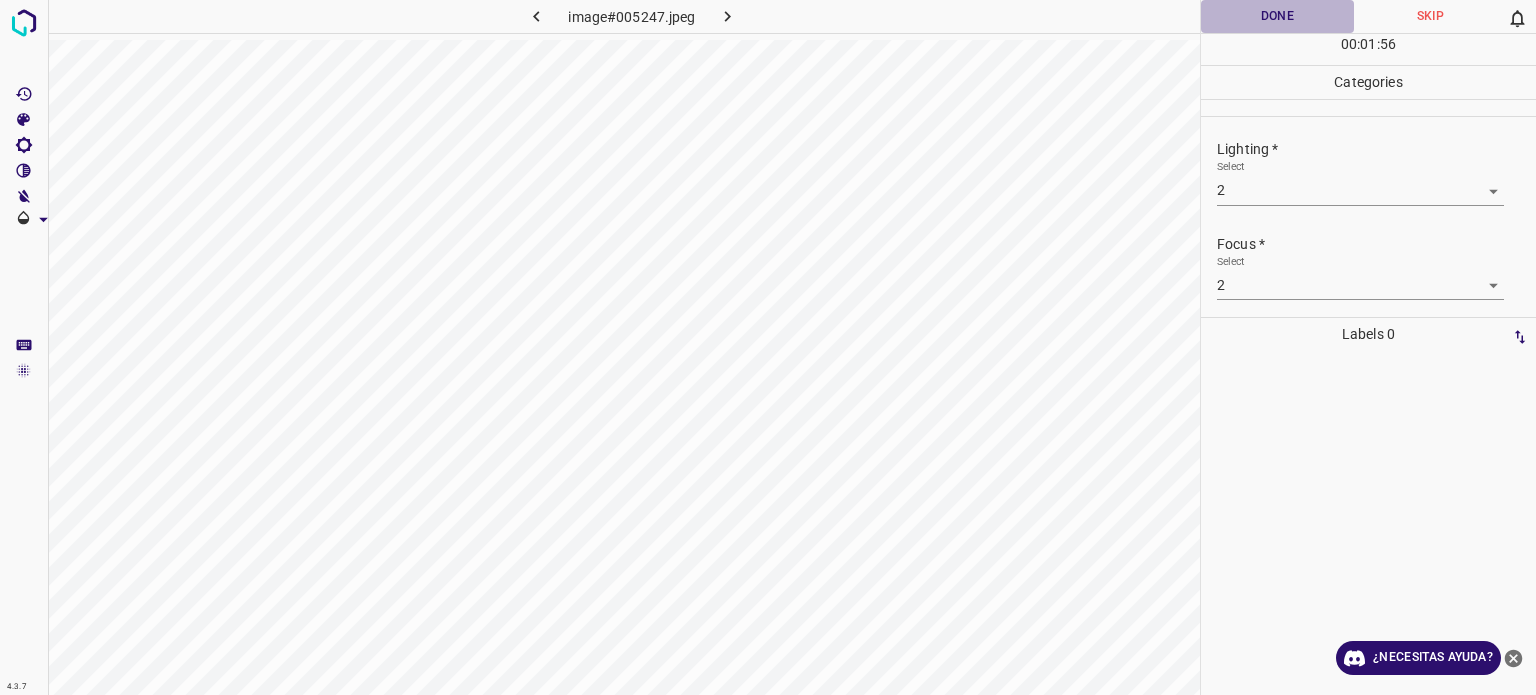 click on "Done" at bounding box center (1277, 16) 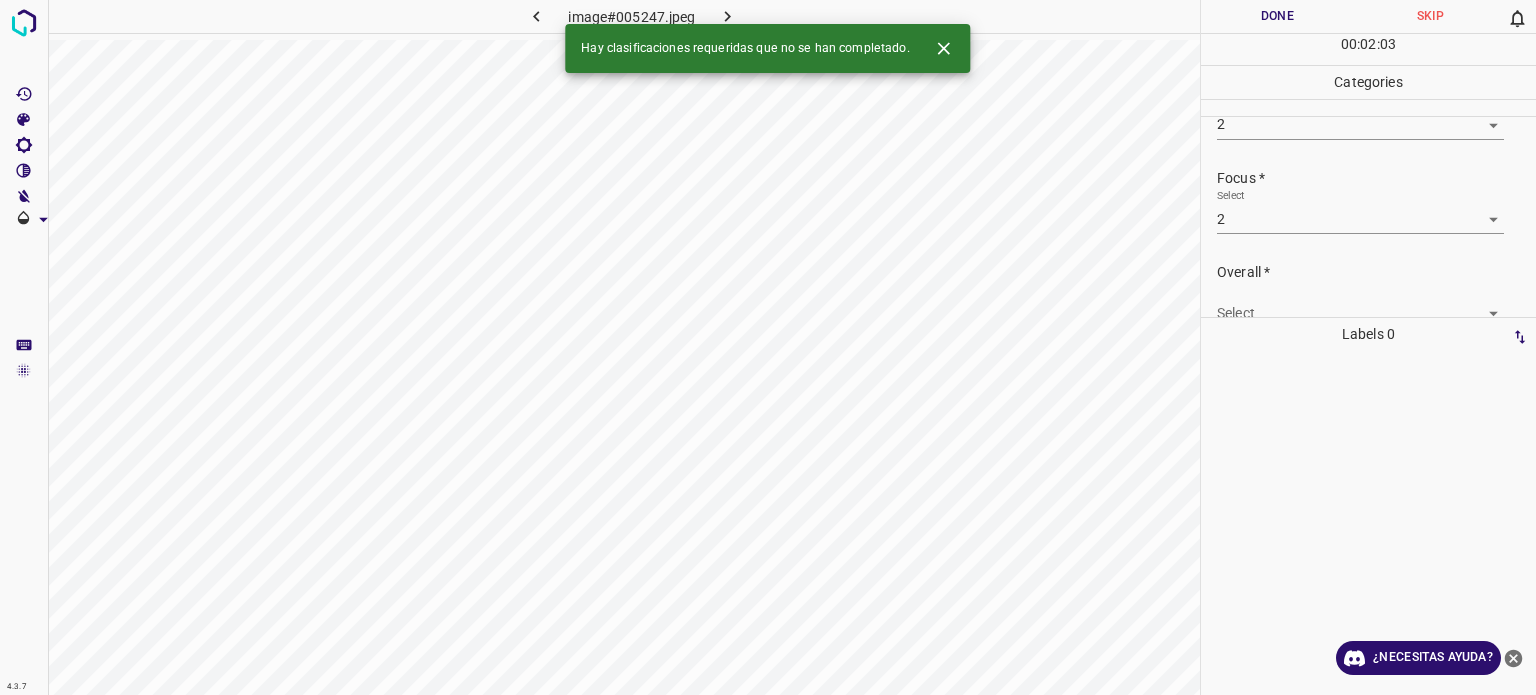 scroll, scrollTop: 98, scrollLeft: 0, axis: vertical 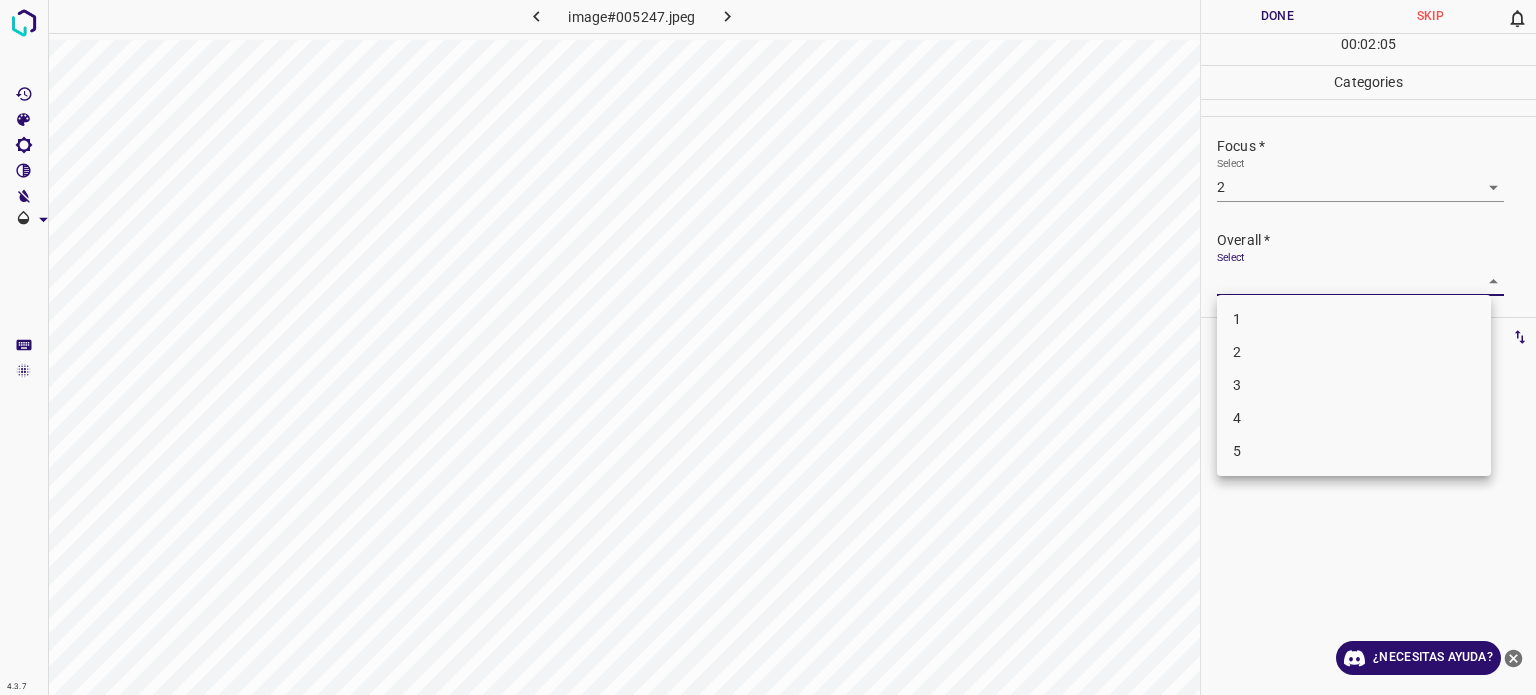 click on "4.3.7 image#005247.jpeg Done Skip 0 00   : 02   : 05   Categories Lighting *  Select 2 2 Focus *  Select 2 2 Overall *  Select ​ Labels   0 Categories 1 Lighting 2 Focus 3 Overall Tools Space Change between modes (Draw & Edit) I Auto labeling R Restore zoom M Zoom in N Zoom out Delete Delete selecte label Filters Z Restore filters X Saturation filter C Brightness filter V Contrast filter B Gray scale filter General O Download ¿Necesitas ayuda? - Texto - Esconder - Borrar Texto original Valora esta traducción Tu opinión servirá para ayudar a mejorar el Traductor de Google 1 2 3 4 5" at bounding box center (768, 347) 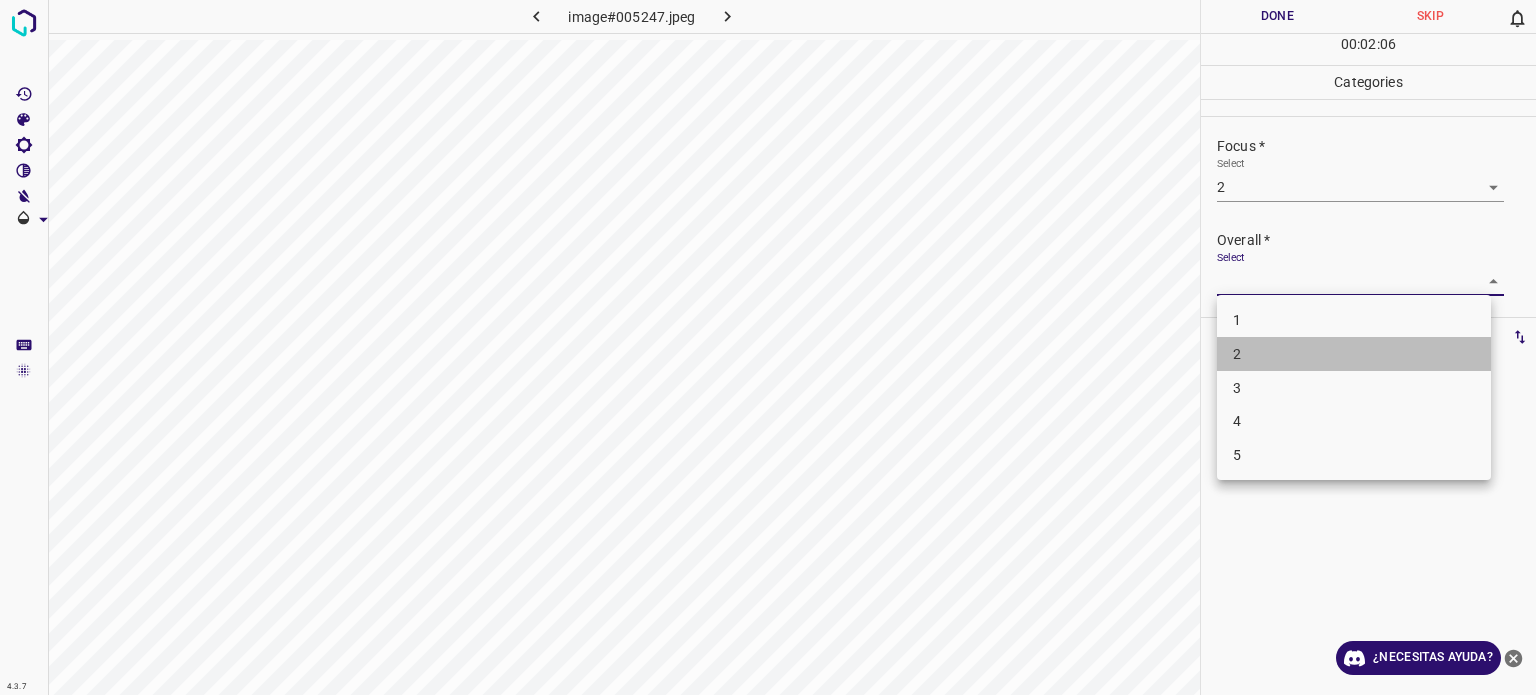 click on "2" at bounding box center (1354, 354) 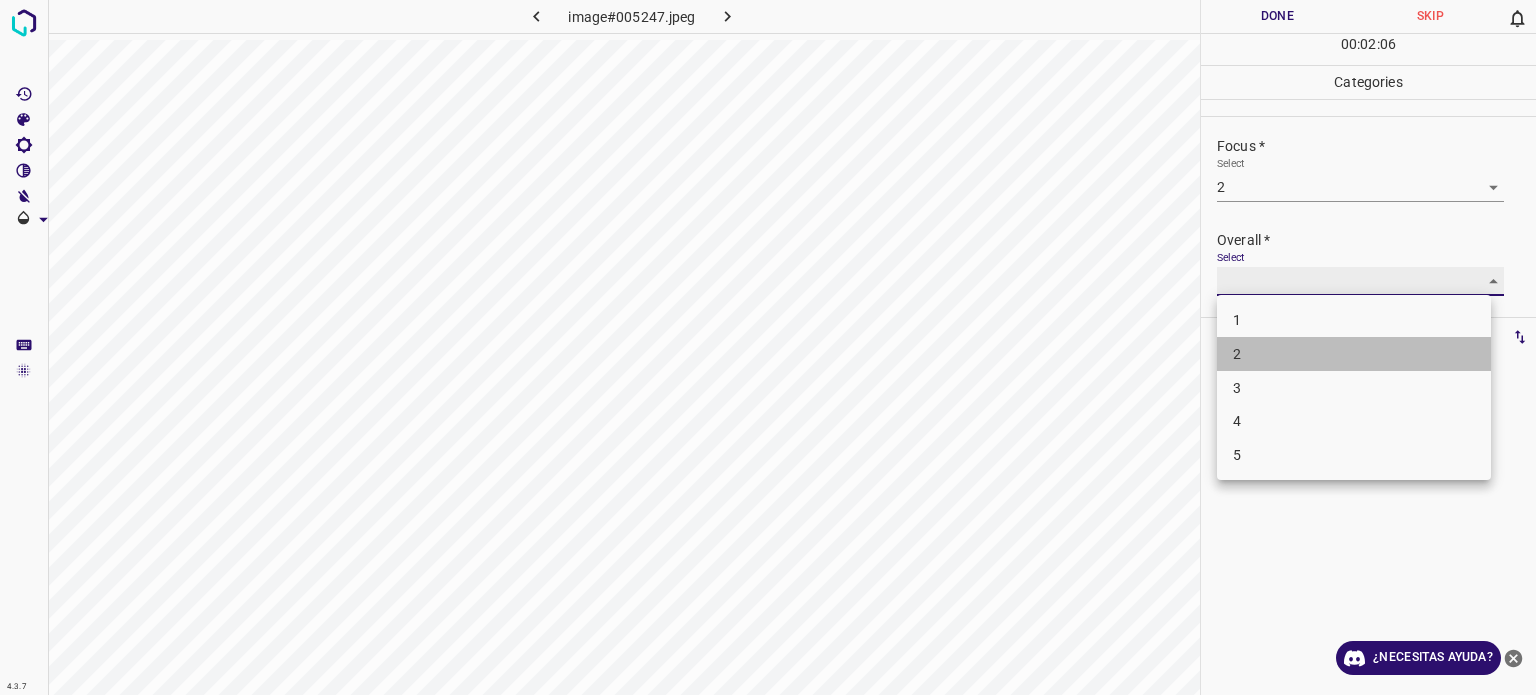 type on "2" 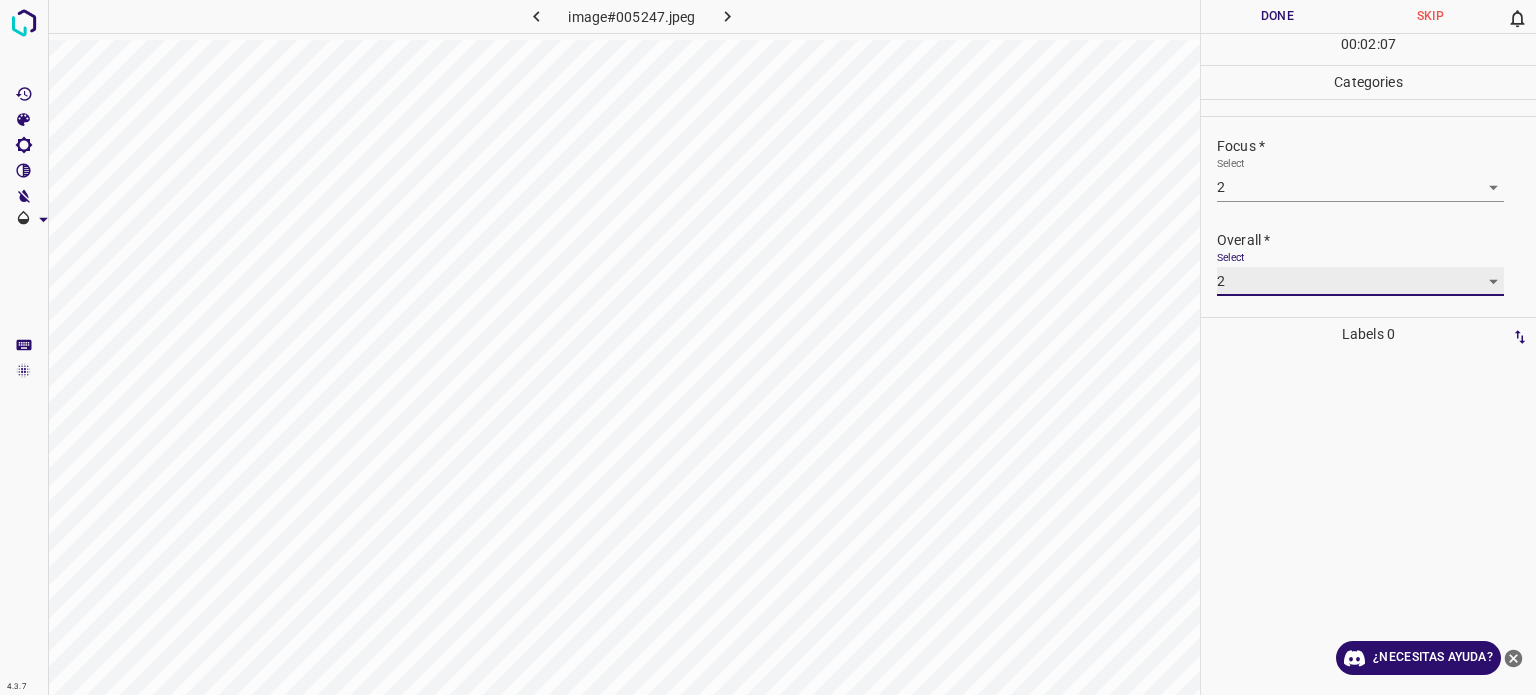 scroll, scrollTop: 0, scrollLeft: 0, axis: both 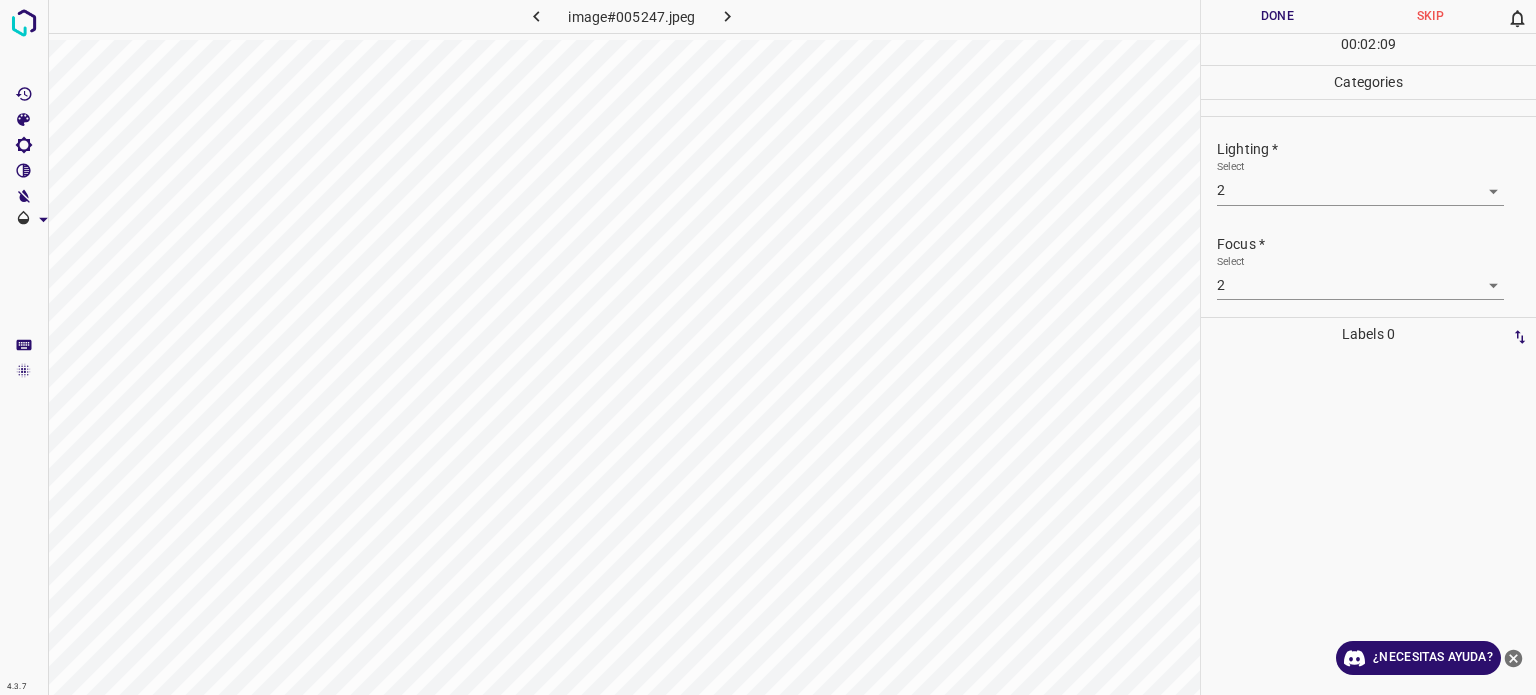 click on "4.3.7 image#005247.jpeg Done Skip 0 00   : 02   : 09   Categories Lighting *  Select 2 2 Focus *  Select 2 2 Overall *  Select 2 2 Labels   0 Categories 1 Lighting 2 Focus 3 Overall Tools Space Change between modes (Draw & Edit) I Auto labeling R Restore zoom M Zoom in N Zoom out Delete Delete selecte label Filters Z Restore filters X Saturation filter C Brightness filter V Contrast filter B Gray scale filter General O Download ¿Necesitas ayuda? - Texto - Esconder - Borrar Texto original Valora esta traducción Tu opinión servirá para ayudar a mejorar el Traductor de Google" at bounding box center [768, 347] 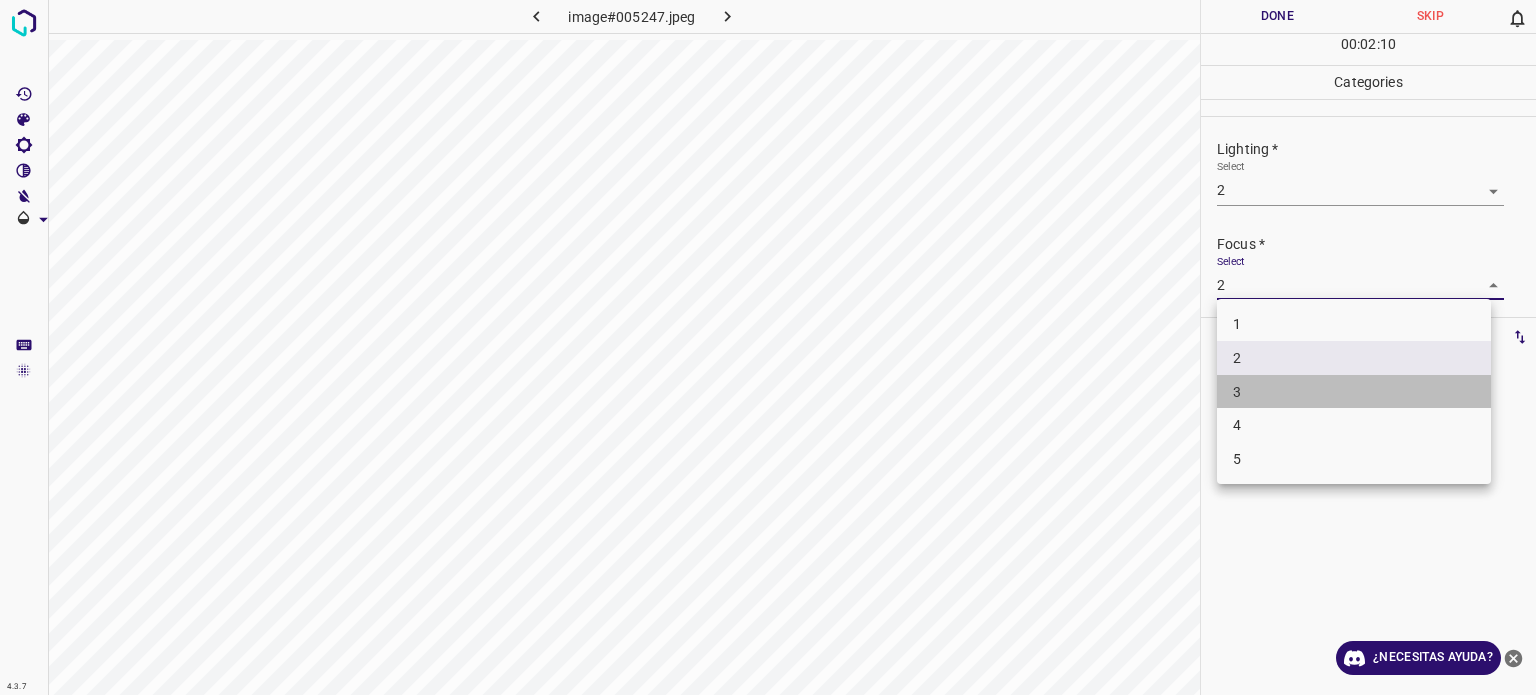 click on "3" at bounding box center (1354, 392) 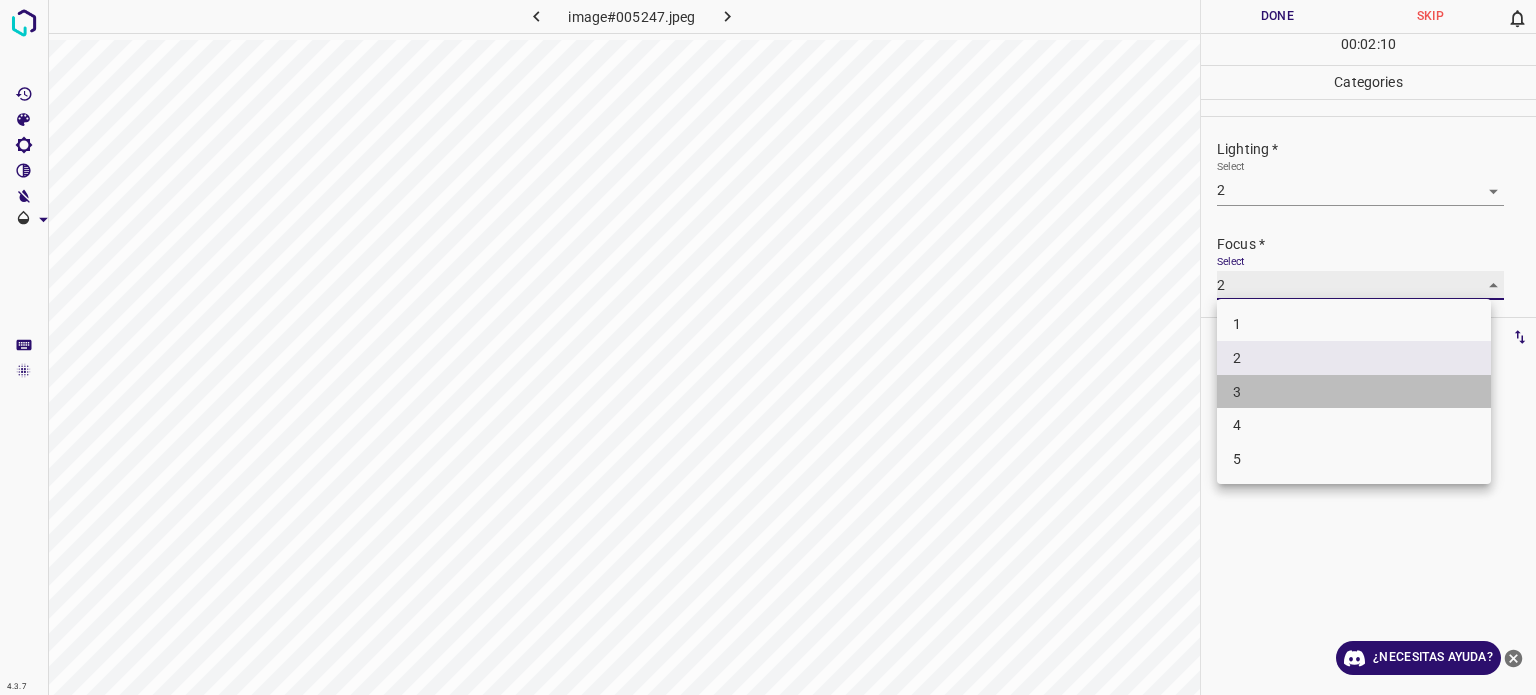 type on "3" 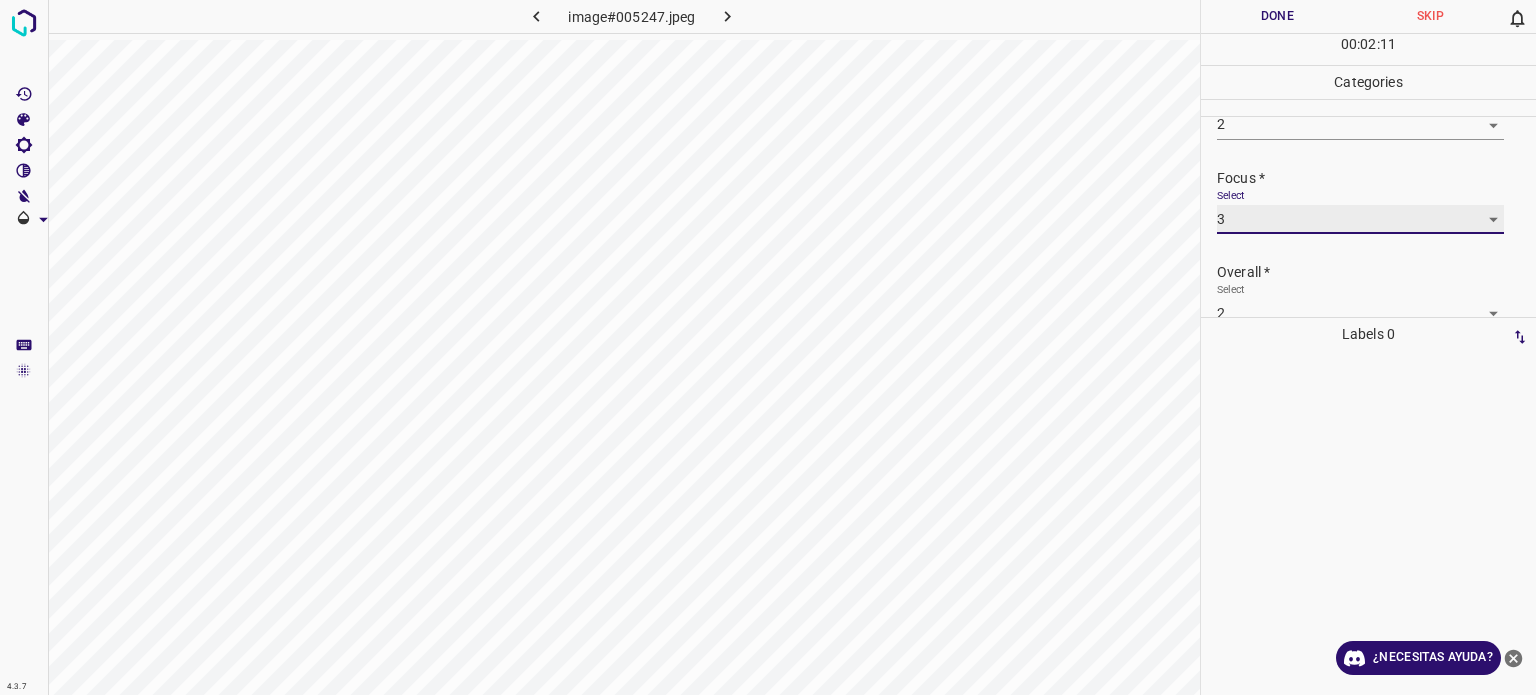 scroll, scrollTop: 98, scrollLeft: 0, axis: vertical 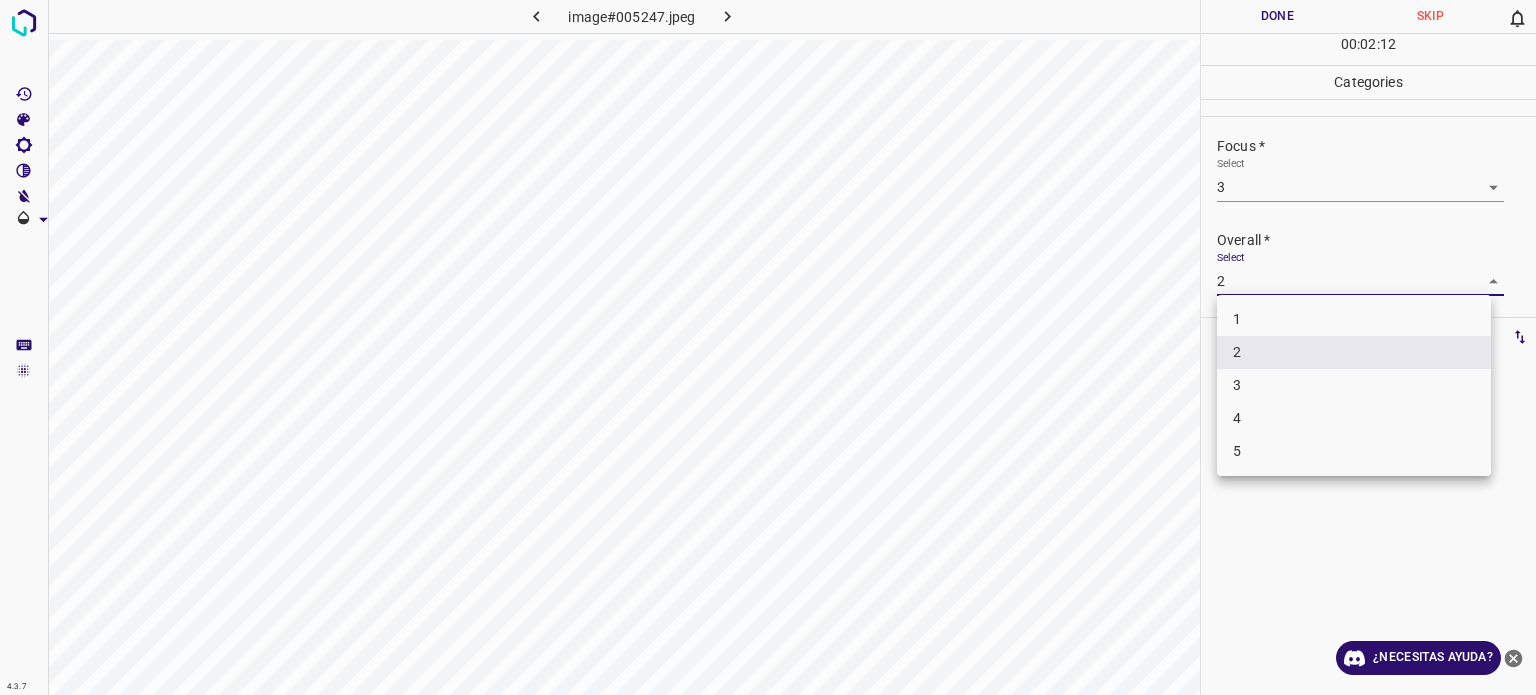 click on "4.3.7 image#005247.jpeg Done Skip 0 00   : 02   : 12   Categories Lighting *  Select 2 2 Focus *  Select 3 3 Overall *  Select 2 2 Labels   0 Categories 1 Lighting 2 Focus 3 Overall Tools Space Change between modes (Draw & Edit) I Auto labeling R Restore zoom M Zoom in N Zoom out Delete Delete selecte label Filters Z Restore filters X Saturation filter C Brightness filter V Contrast filter B Gray scale filter General O Download ¿Necesitas ayuda? - Texto - Esconder - Borrar Texto original Valora esta traducción Tu opinión servirá para ayudar a mejorar el Traductor de Google 1 2 3 4 5" at bounding box center (768, 347) 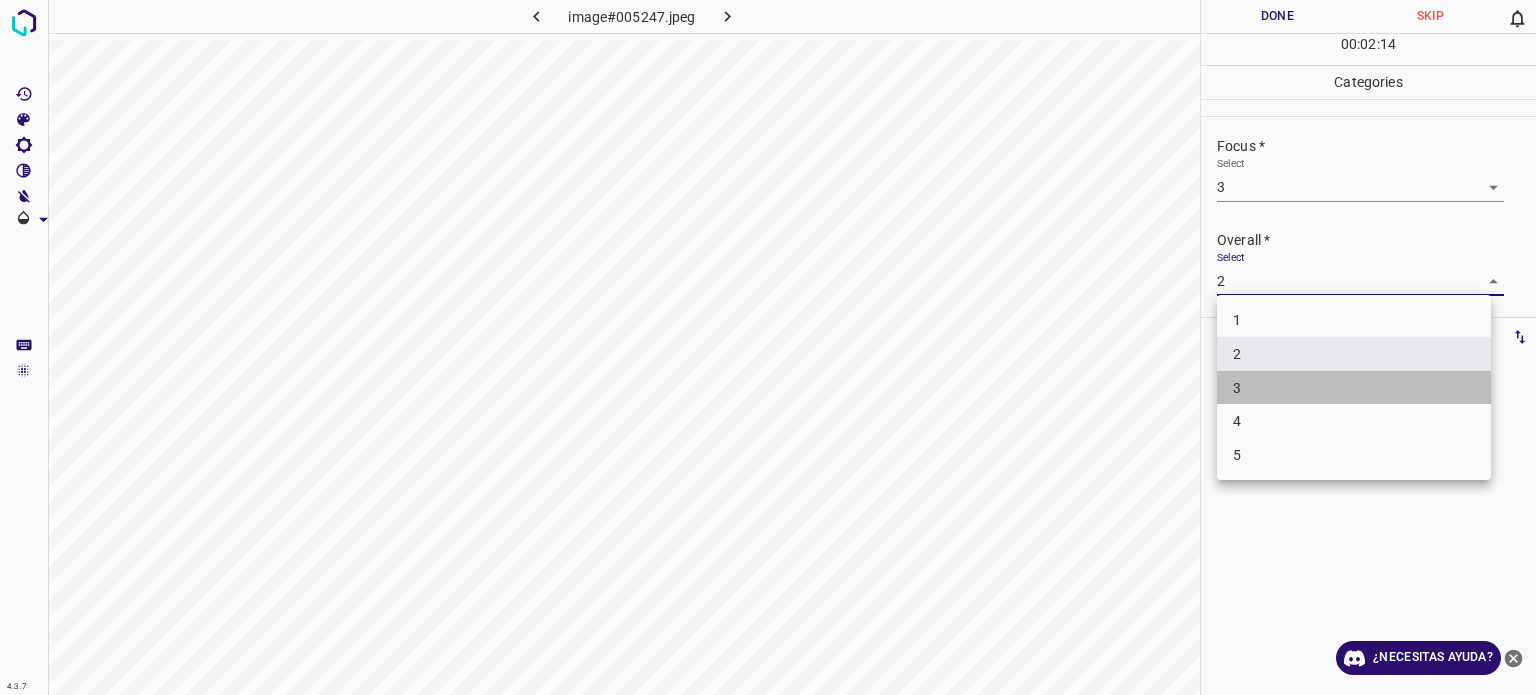 click on "3" at bounding box center (1354, 388) 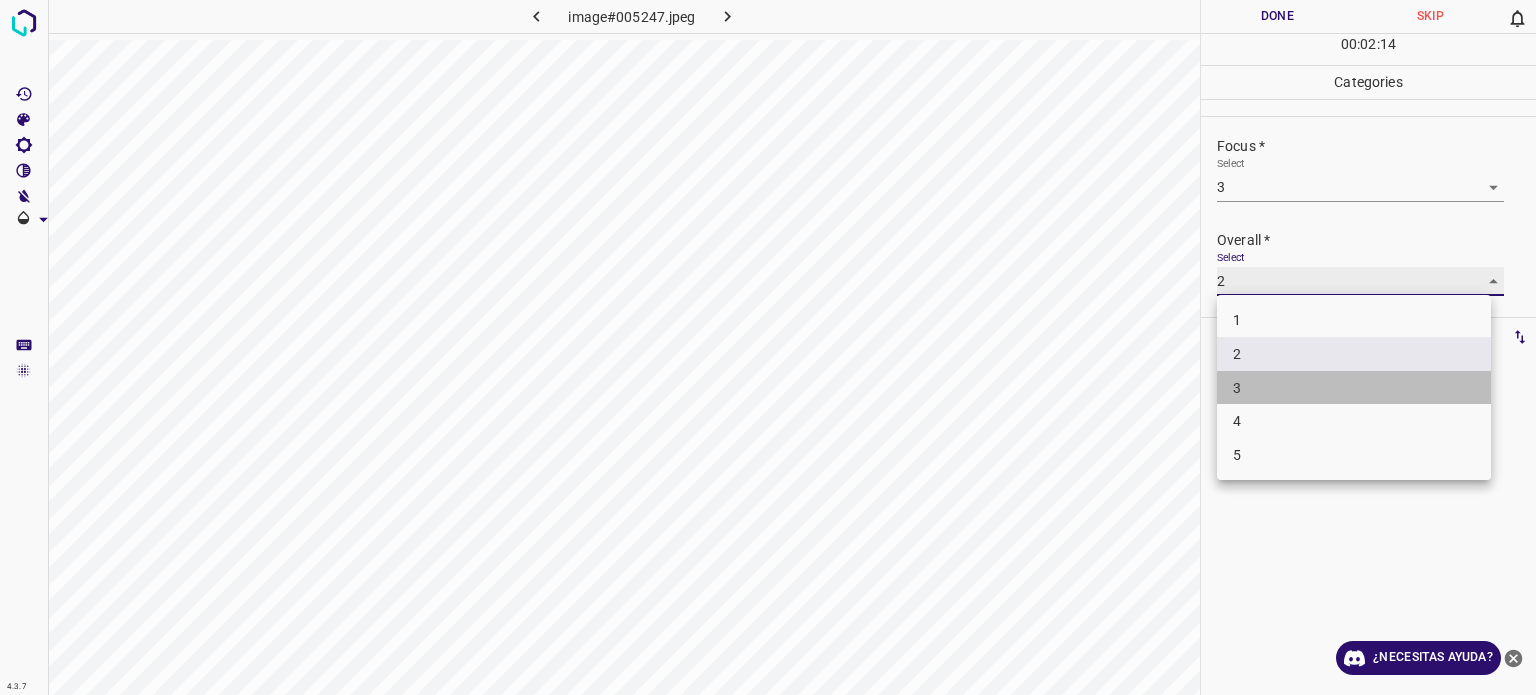 type on "3" 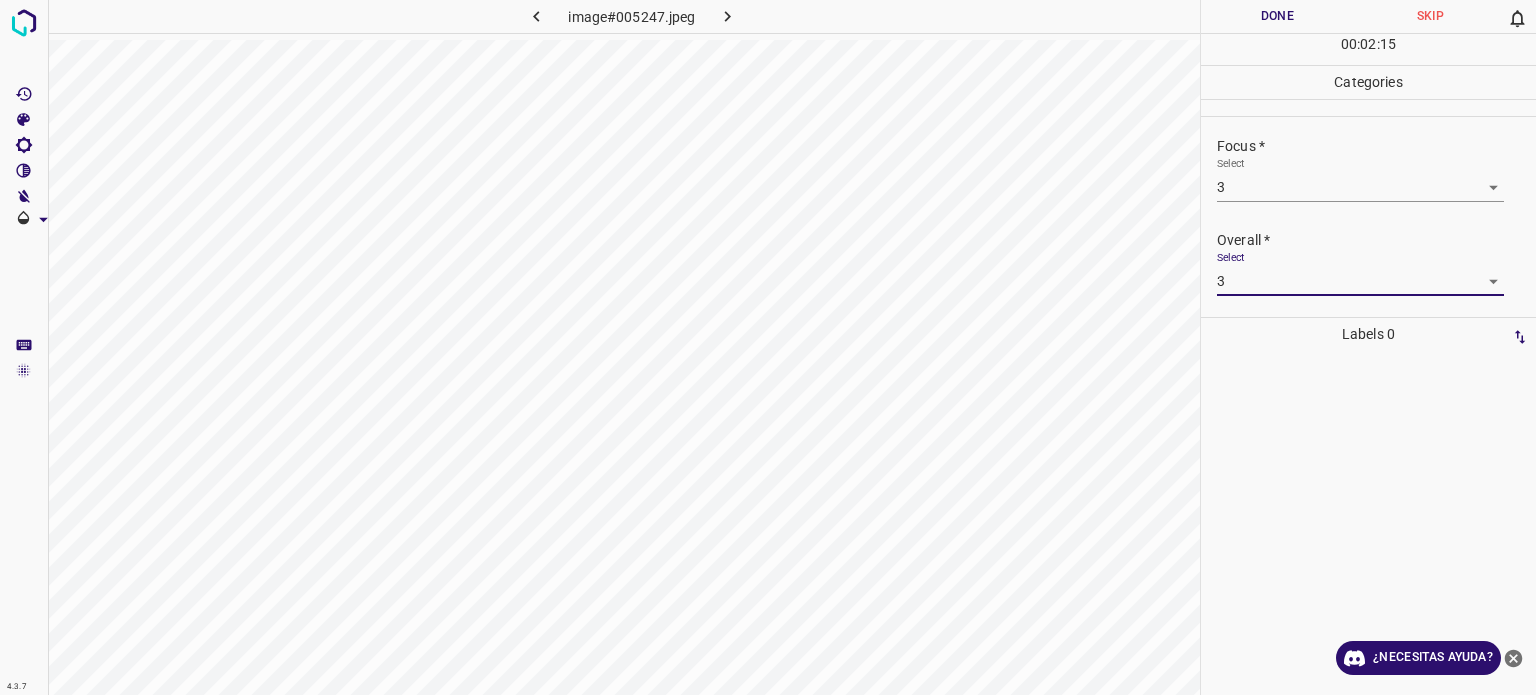 click on "Done" at bounding box center [1277, 16] 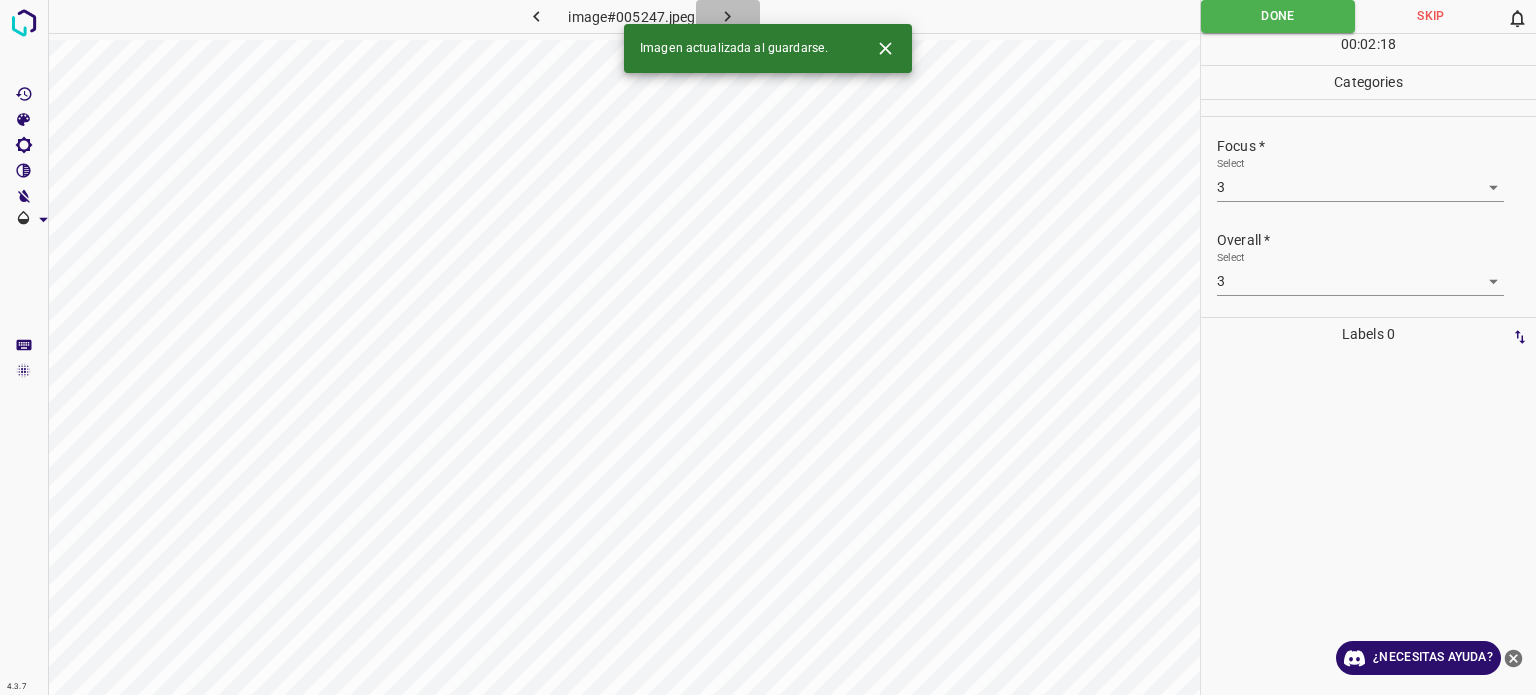 click 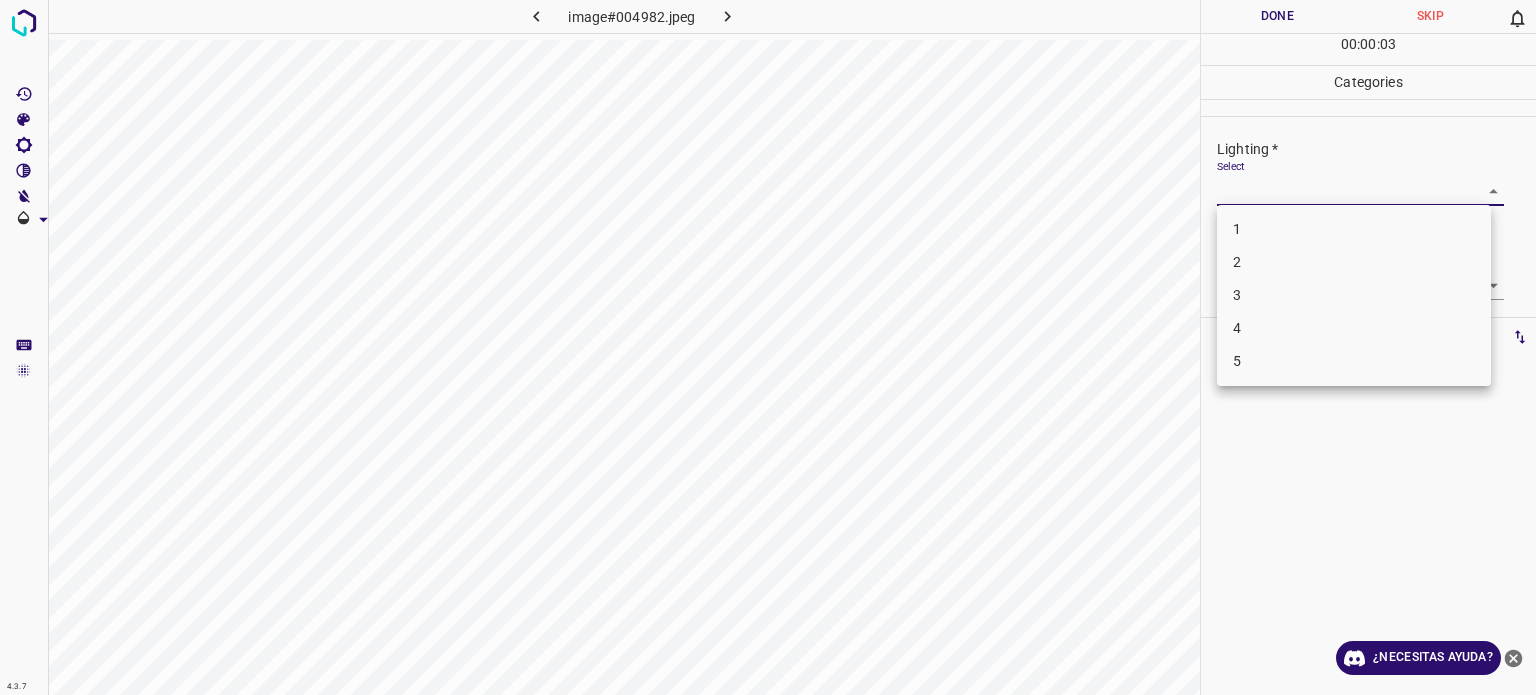 click on "4.3.7 image#004982.jpeg Done Skip 0 00   : 00   : 03   Categories Lighting *  Select ​ Focus *  Select ​ Overall *  Select ​ Labels   0 Categories 1 Lighting 2 Focus 3 Overall Tools Space Change between modes (Draw & Edit) I Auto labeling R Restore zoom M Zoom in N Zoom out Delete Delete selecte label Filters Z Restore filters X Saturation filter C Brightness filter V Contrast filter B Gray scale filter General O Download ¿Necesitas ayuda? - Texto - Esconder - Borrar Texto original Valora esta traducción Tu opinión servirá para ayudar a mejorar el Traductor de Google 1 2 3 4 5" at bounding box center [768, 347] 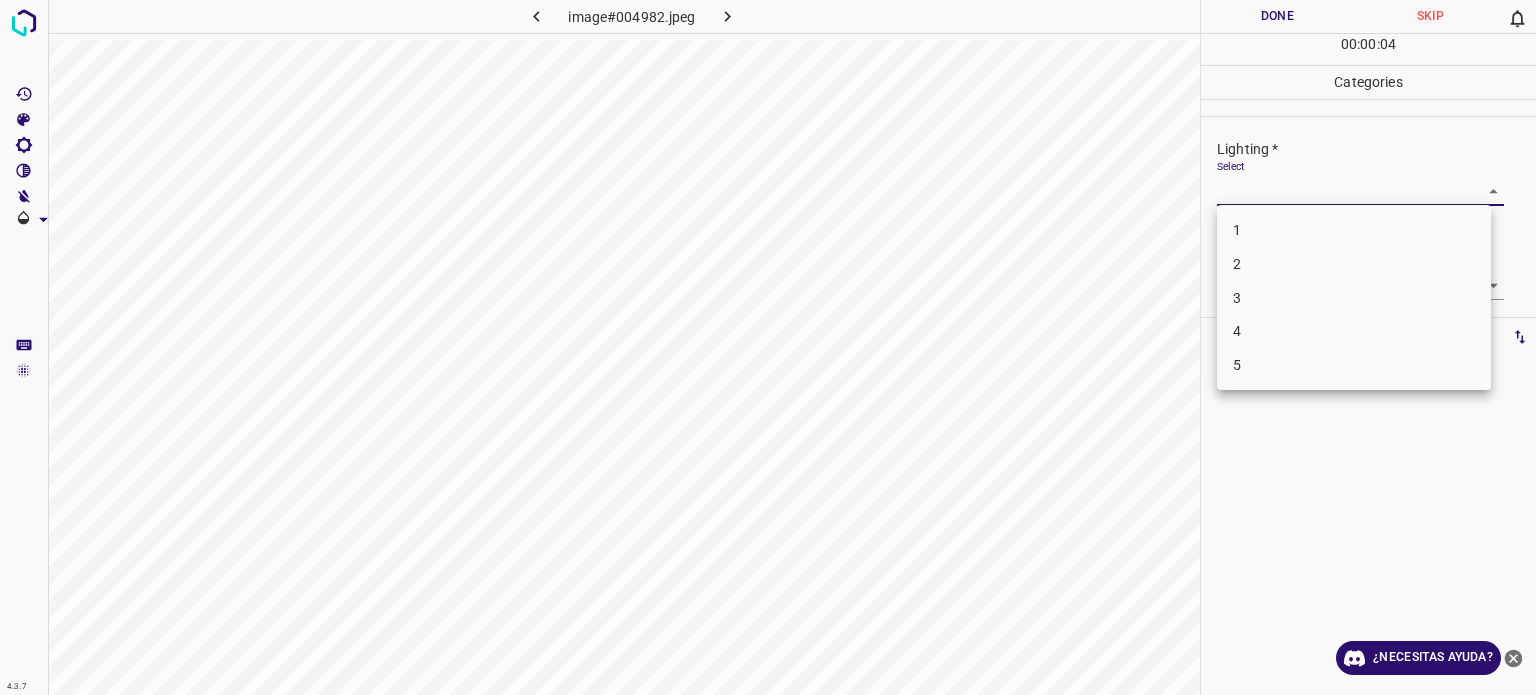 click on "2" at bounding box center [1354, 264] 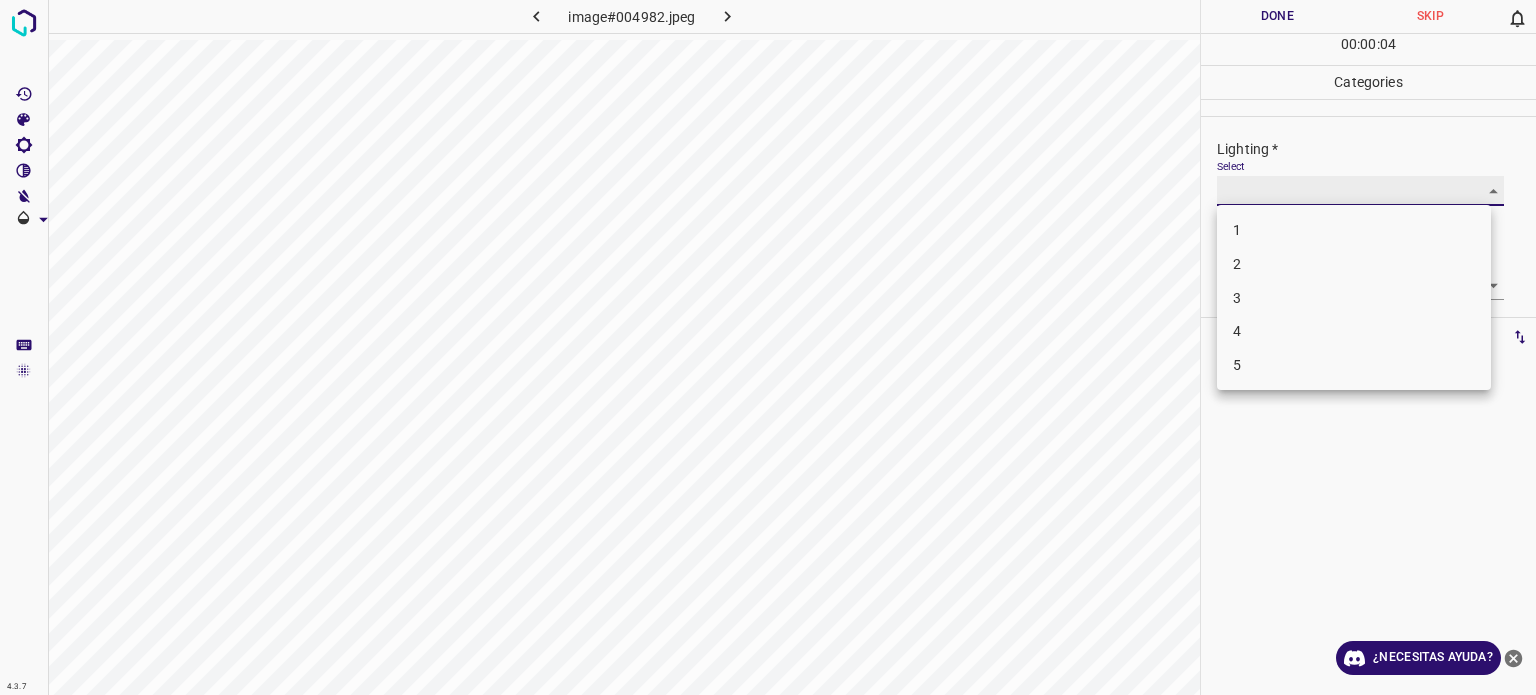 type on "2" 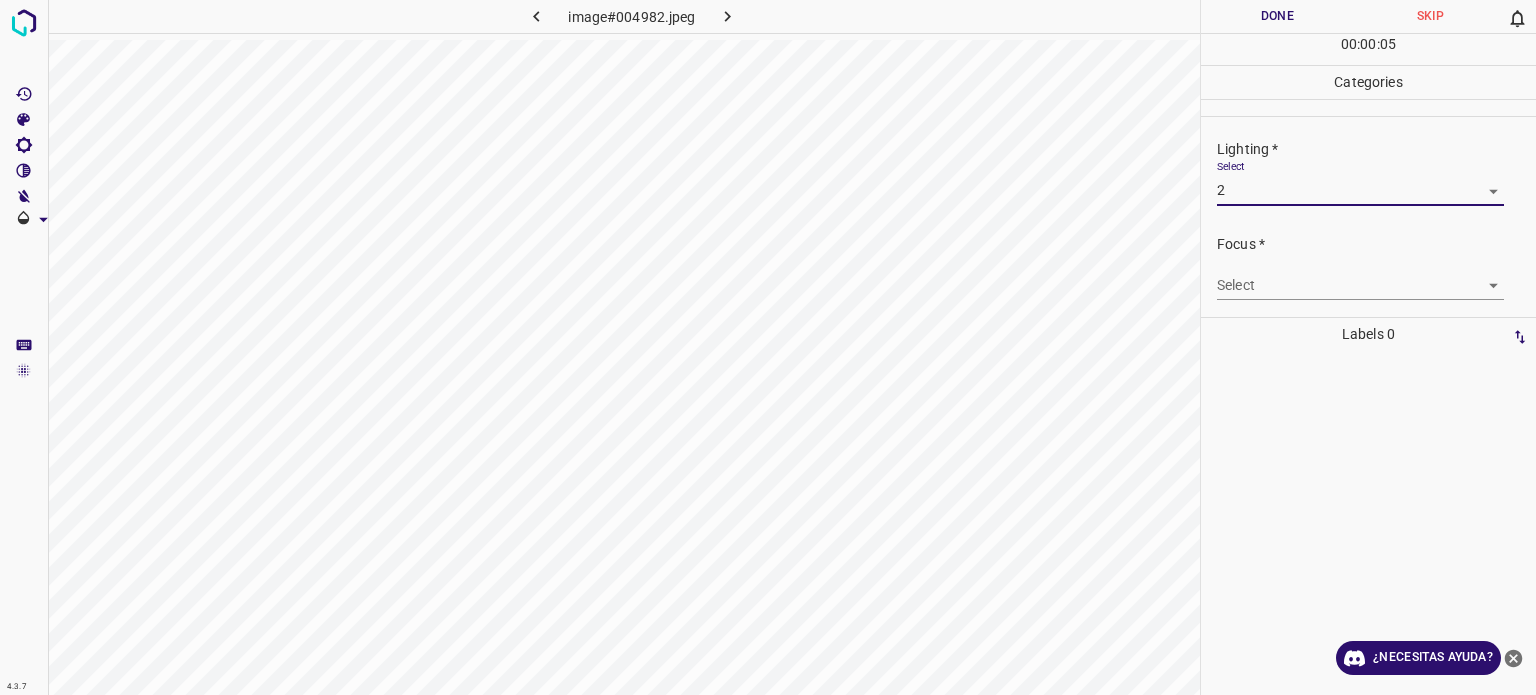 click on "Focus *  Select ​" at bounding box center (1368, 267) 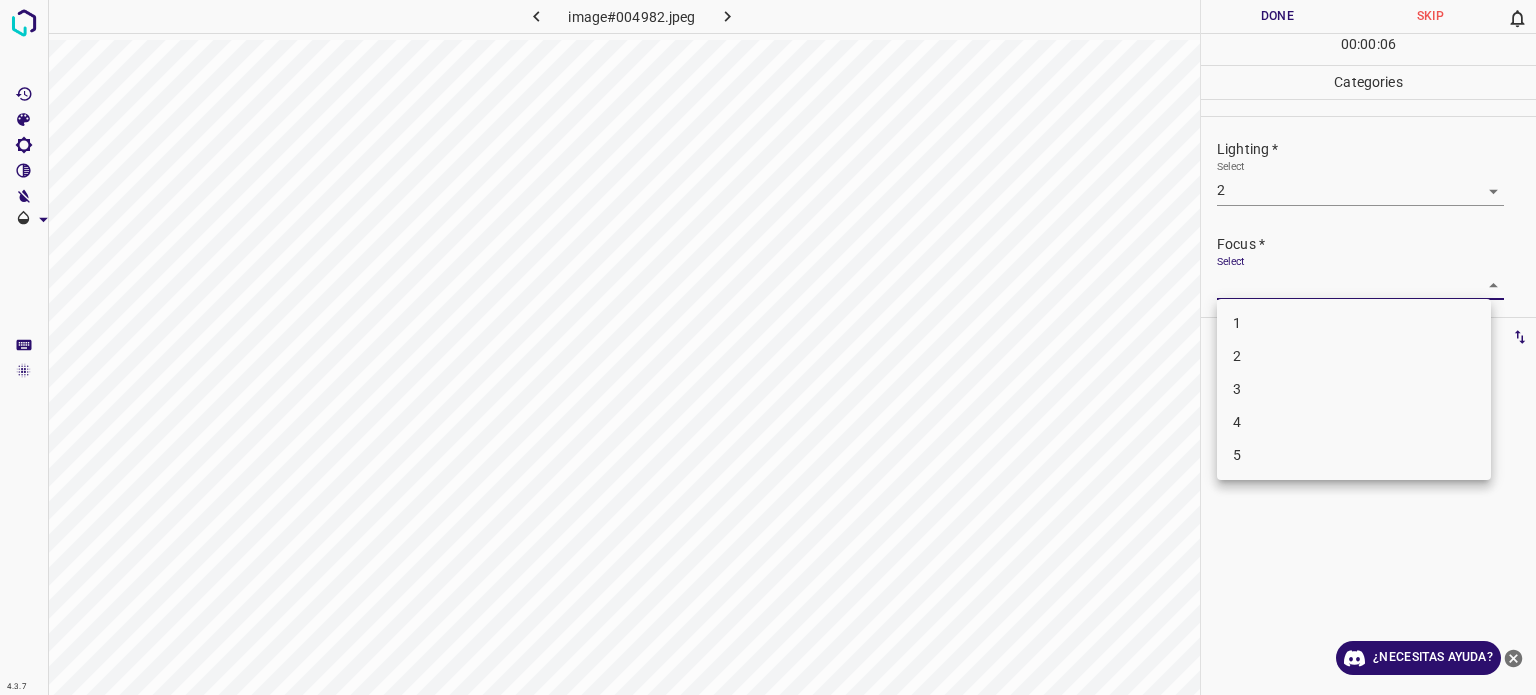 click on "4.3.7 image#004982.jpeg Done Skip 0 00   : 00   : 06   Categories Lighting *  Select 2 2 Focus *  Select ​ Overall *  Select ​ Labels   0 Categories 1 Lighting 2 Focus 3 Overall Tools Space Change between modes (Draw & Edit) I Auto labeling R Restore zoom M Zoom in N Zoom out Delete Delete selecte label Filters Z Restore filters X Saturation filter C Brightness filter V Contrast filter B Gray scale filter General O Download ¿Necesitas ayuda? - Texto - Esconder - Borrar Texto original Valora esta traducción Tu opinión servirá para ayudar a mejorar el Traductor de Google 1 2 3 4 5" at bounding box center [768, 347] 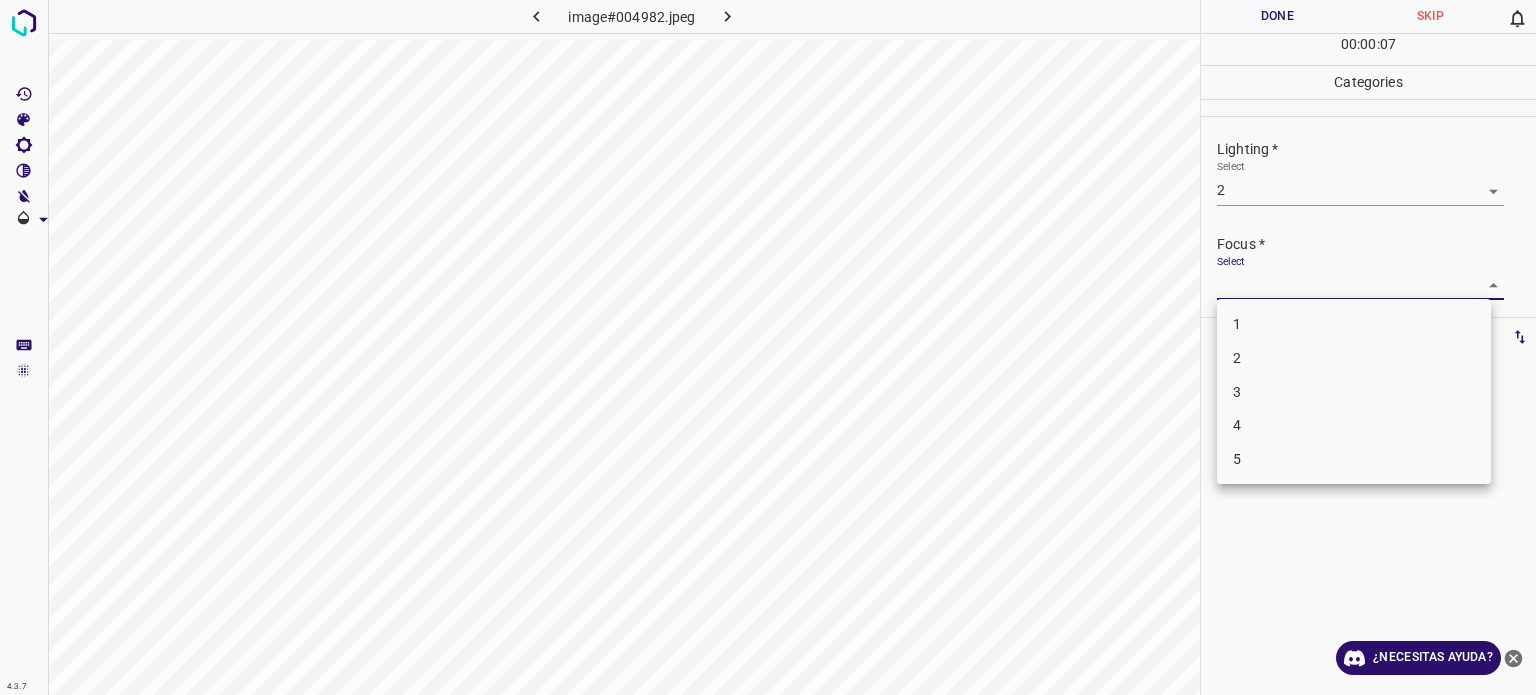 click on "2" at bounding box center (1354, 358) 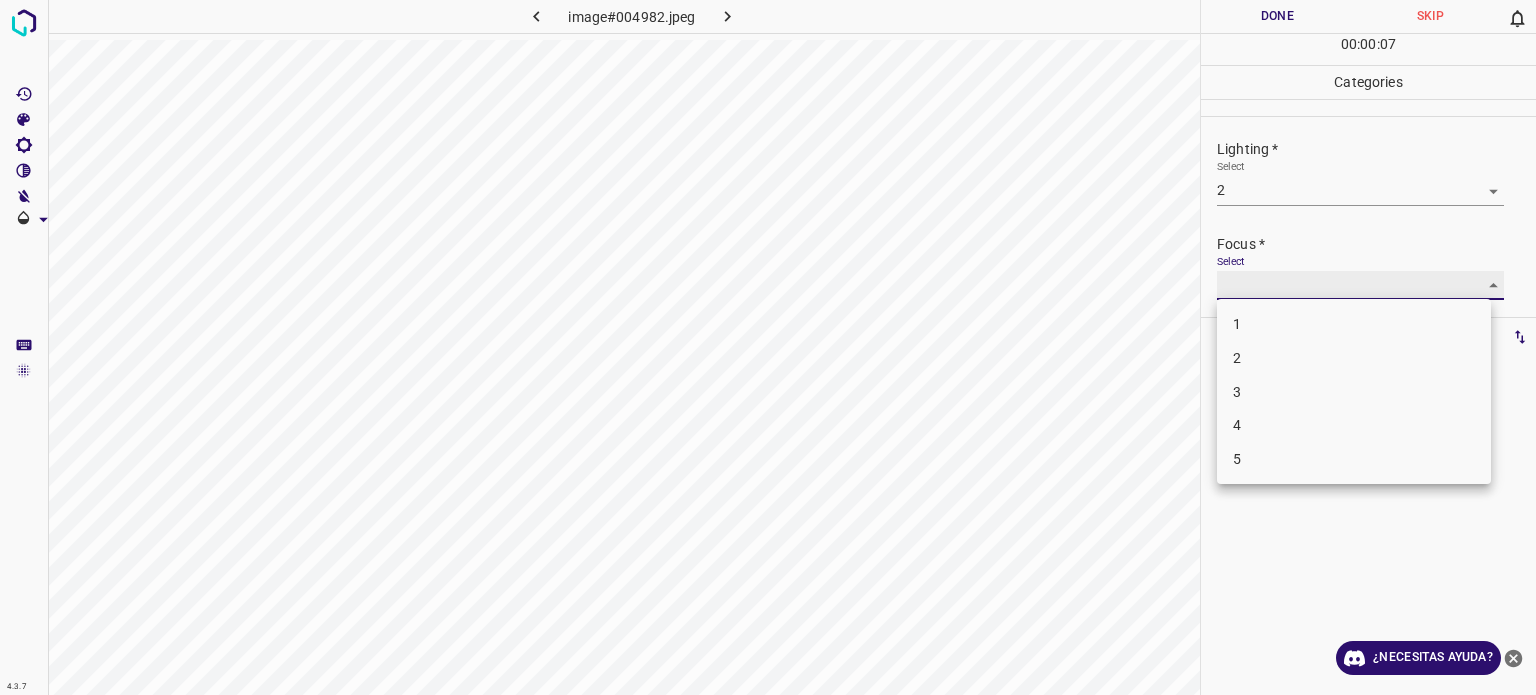 type on "2" 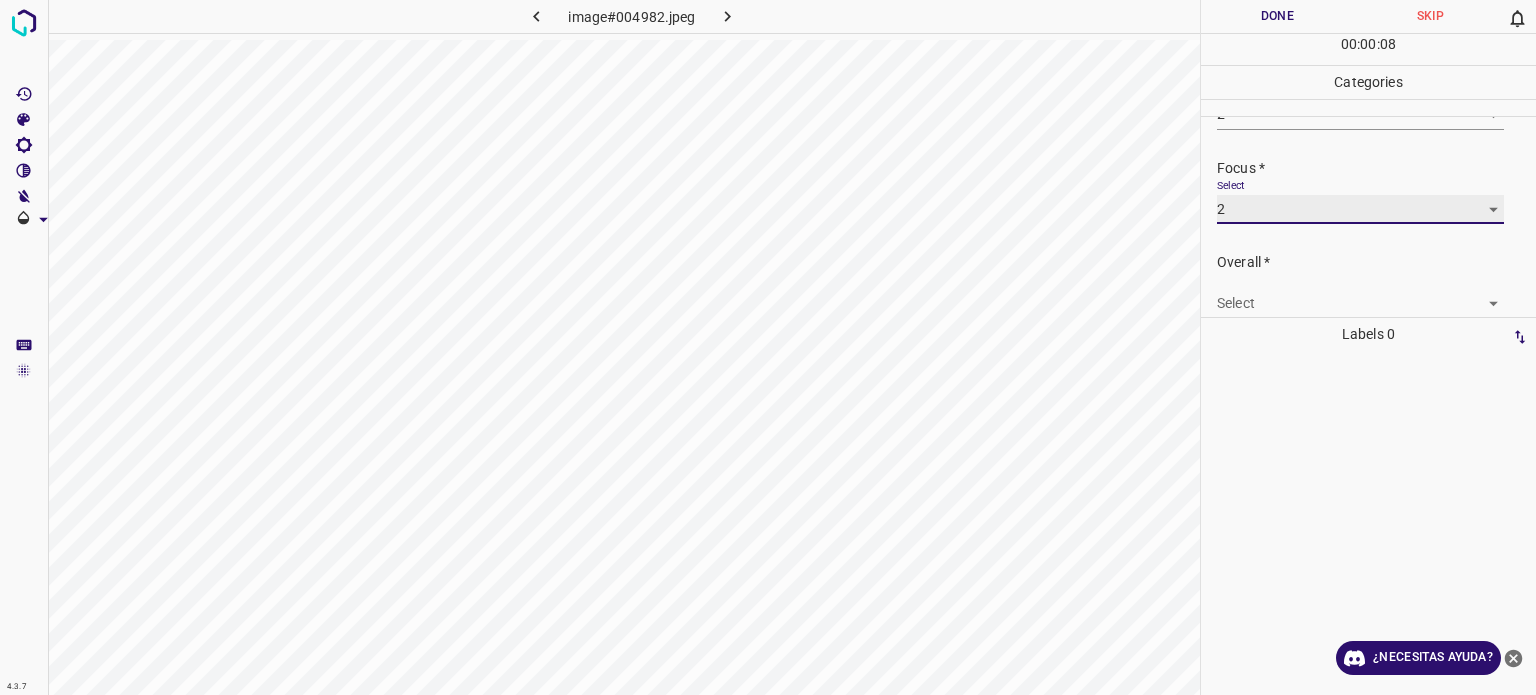 scroll, scrollTop: 98, scrollLeft: 0, axis: vertical 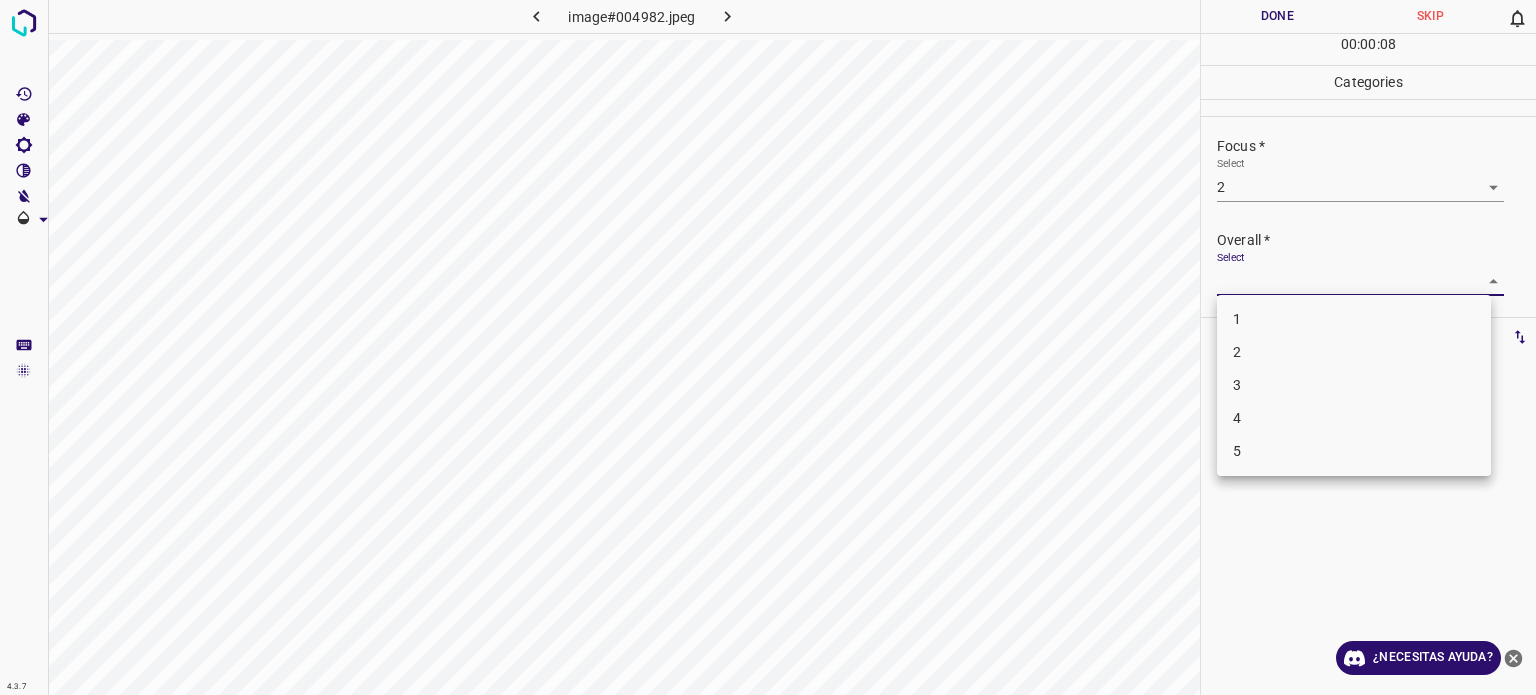 click on "4.3.7 image#004982.jpeg Done Skip 0 00   : 00   : 08   Categories Lighting *  Select 2 2 Focus *  Select 2 2 Overall *  Select ​ Labels   0 Categories 1 Lighting 2 Focus 3 Overall Tools Space Change between modes (Draw & Edit) I Auto labeling R Restore zoom M Zoom in N Zoom out Delete Delete selecte label Filters Z Restore filters X Saturation filter C Brightness filter V Contrast filter B Gray scale filter General O Download ¿Necesitas ayuda? - Texto - Esconder - Borrar Texto original Valora esta traducción Tu opinión servirá para ayudar a mejorar el Traductor de Google 1 2 3 4 5" at bounding box center [768, 347] 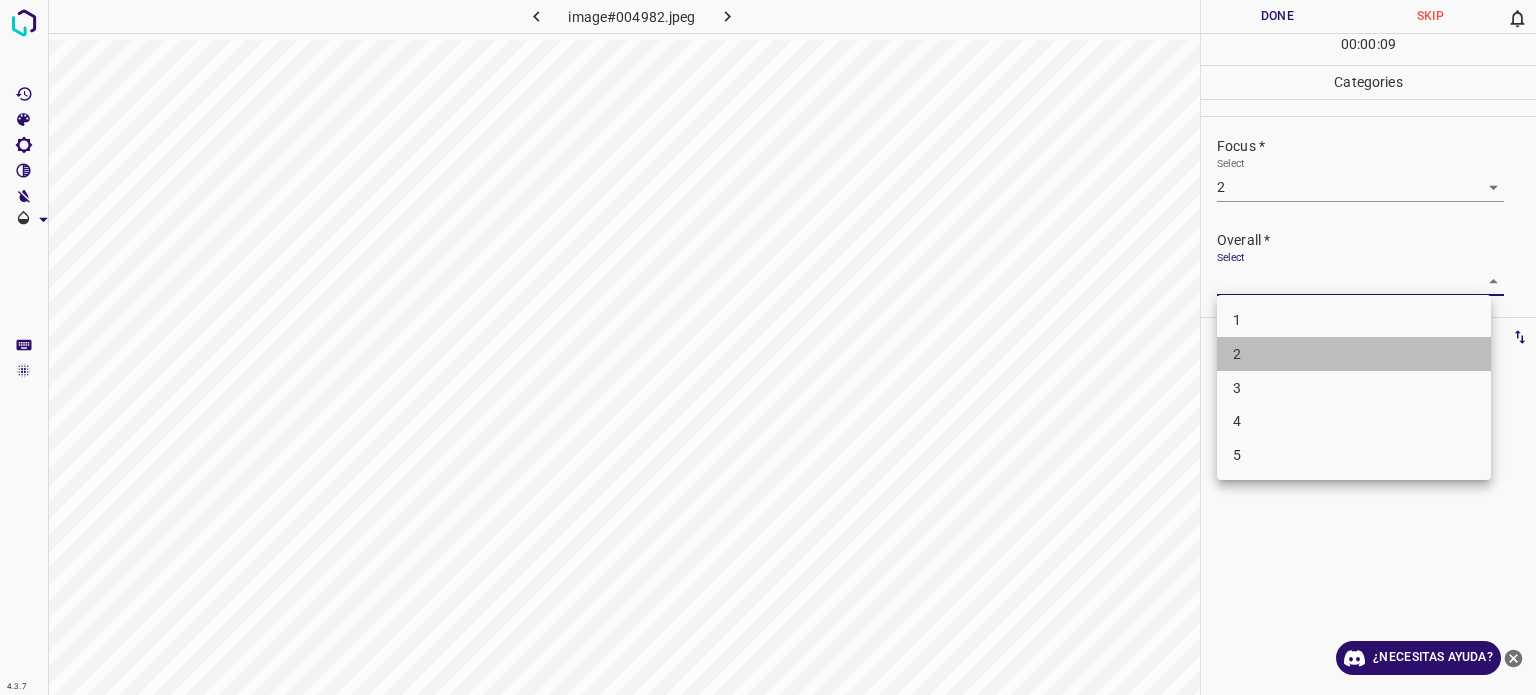 click on "2" at bounding box center (1354, 354) 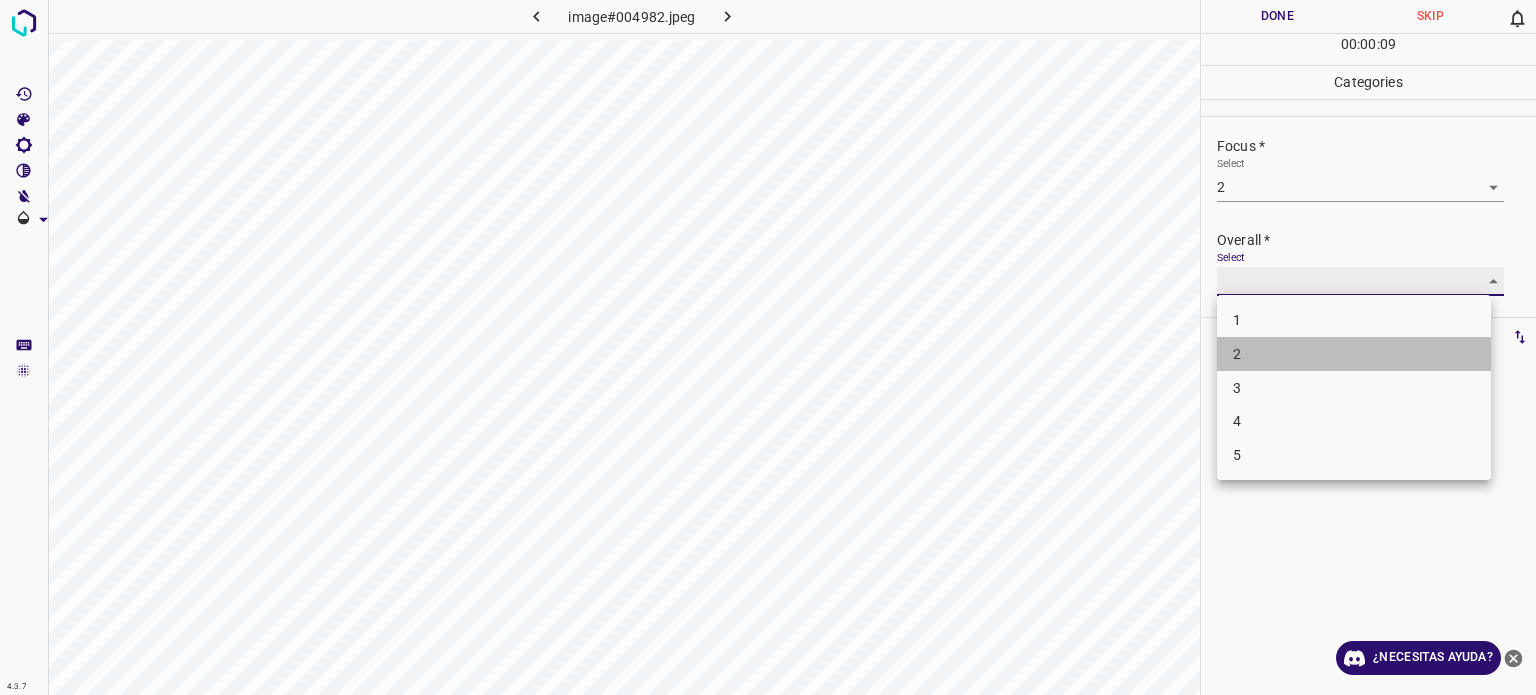 type on "2" 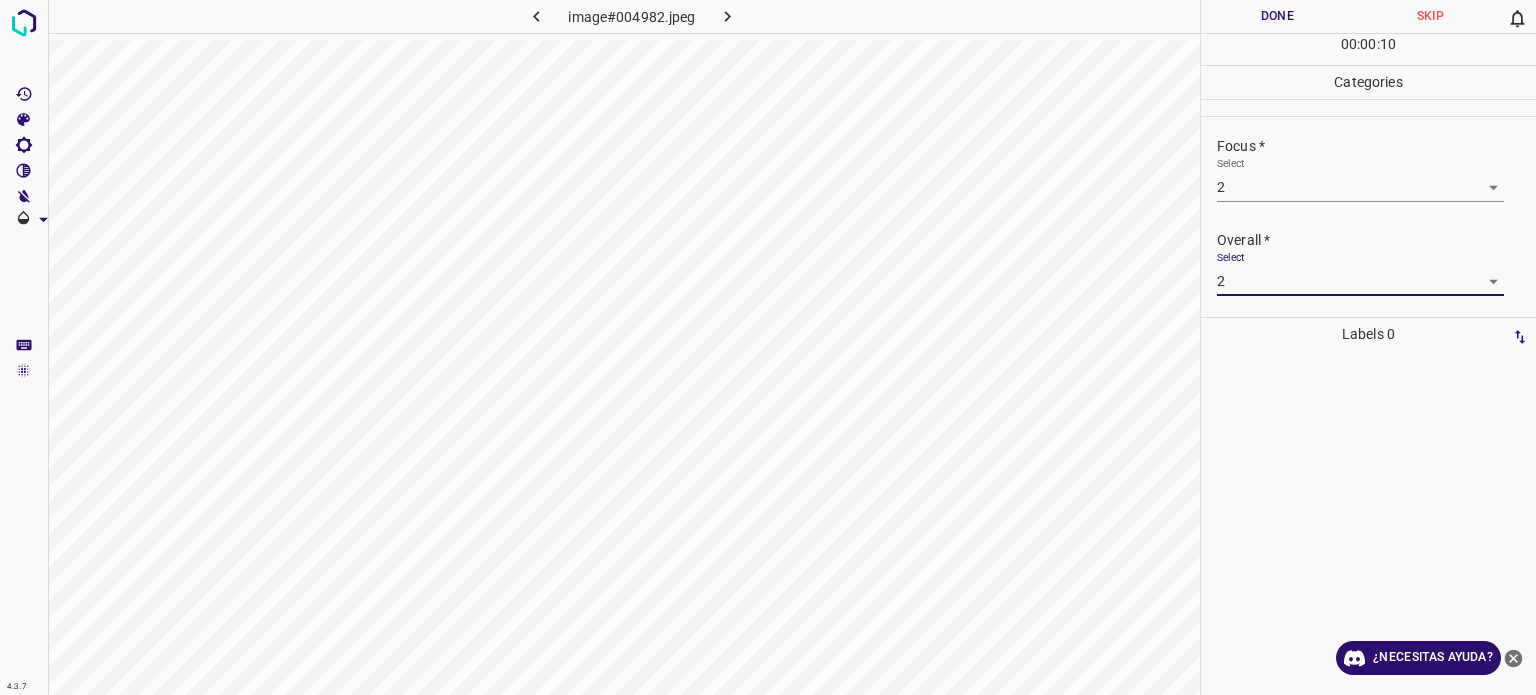 click on "Done" at bounding box center [1277, 16] 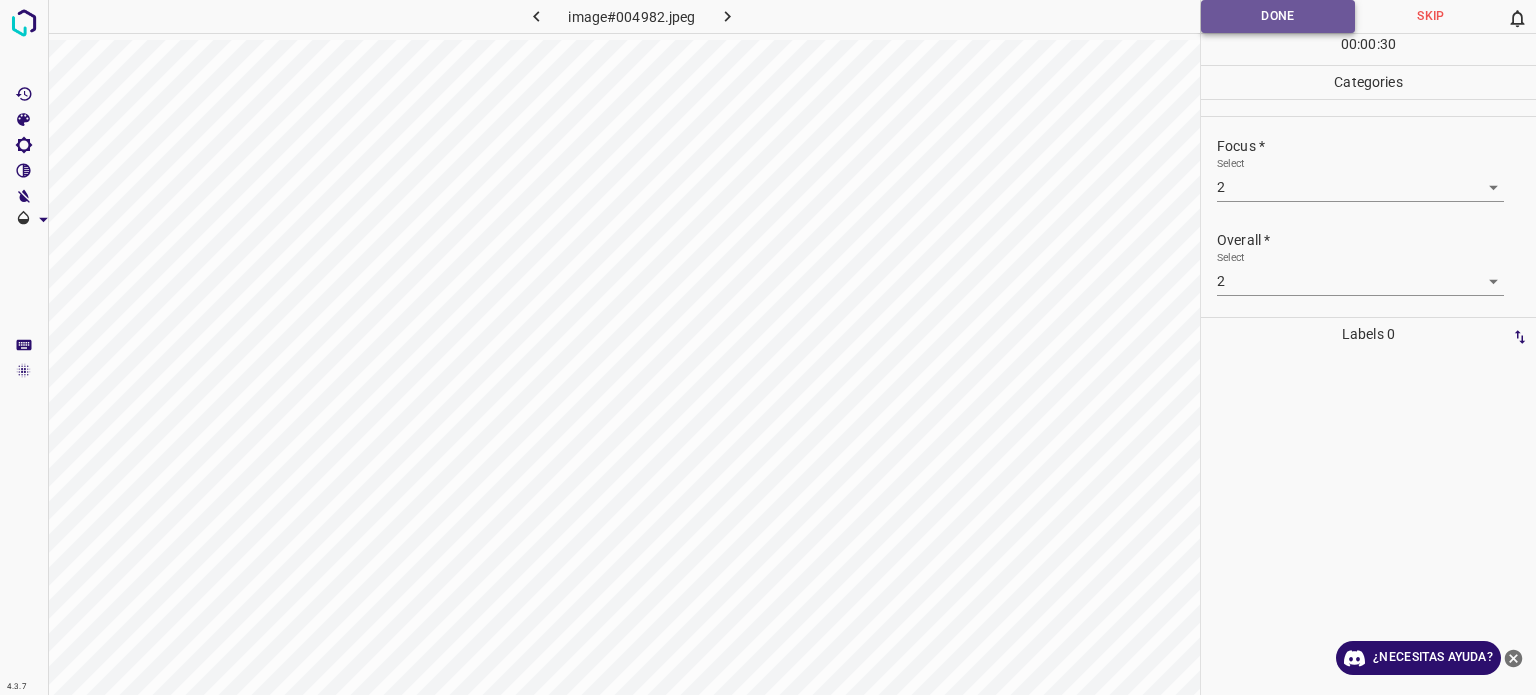 click on "Done" at bounding box center [1278, 16] 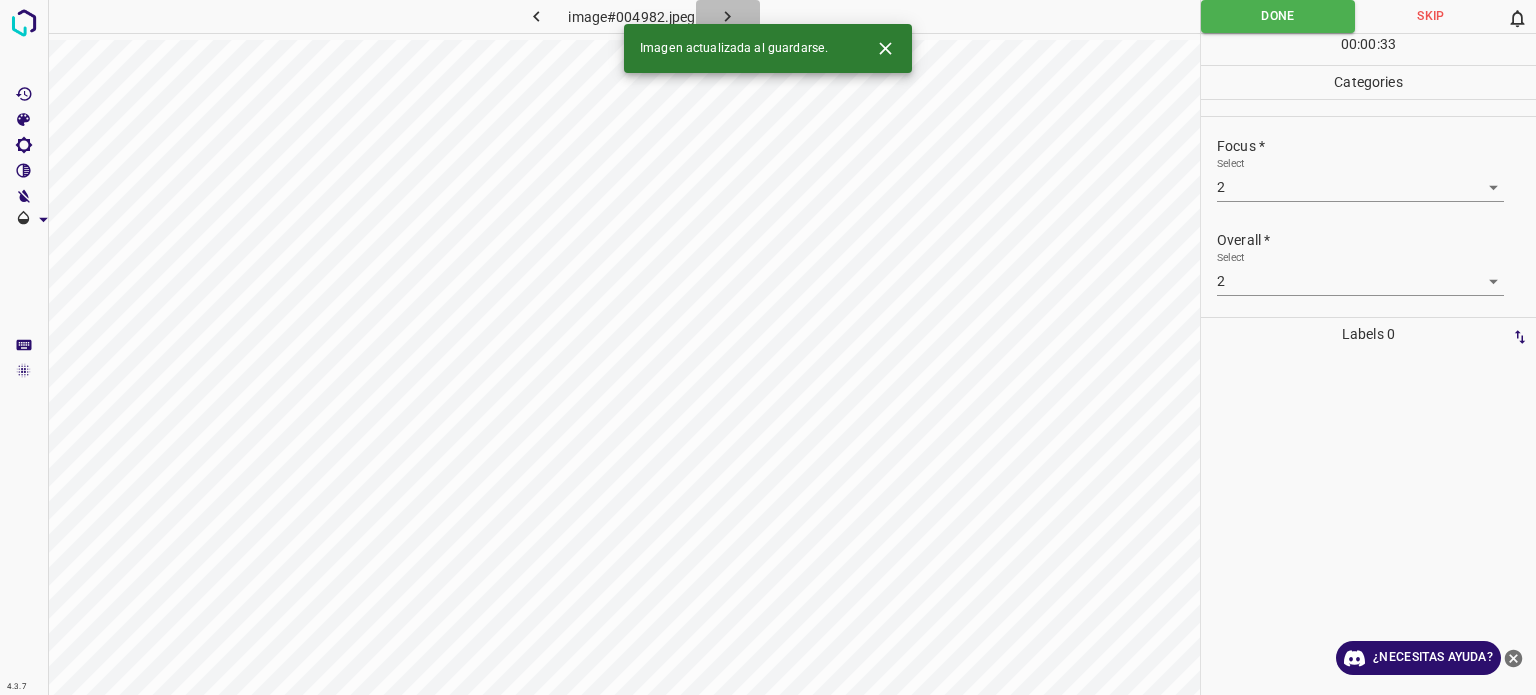 click 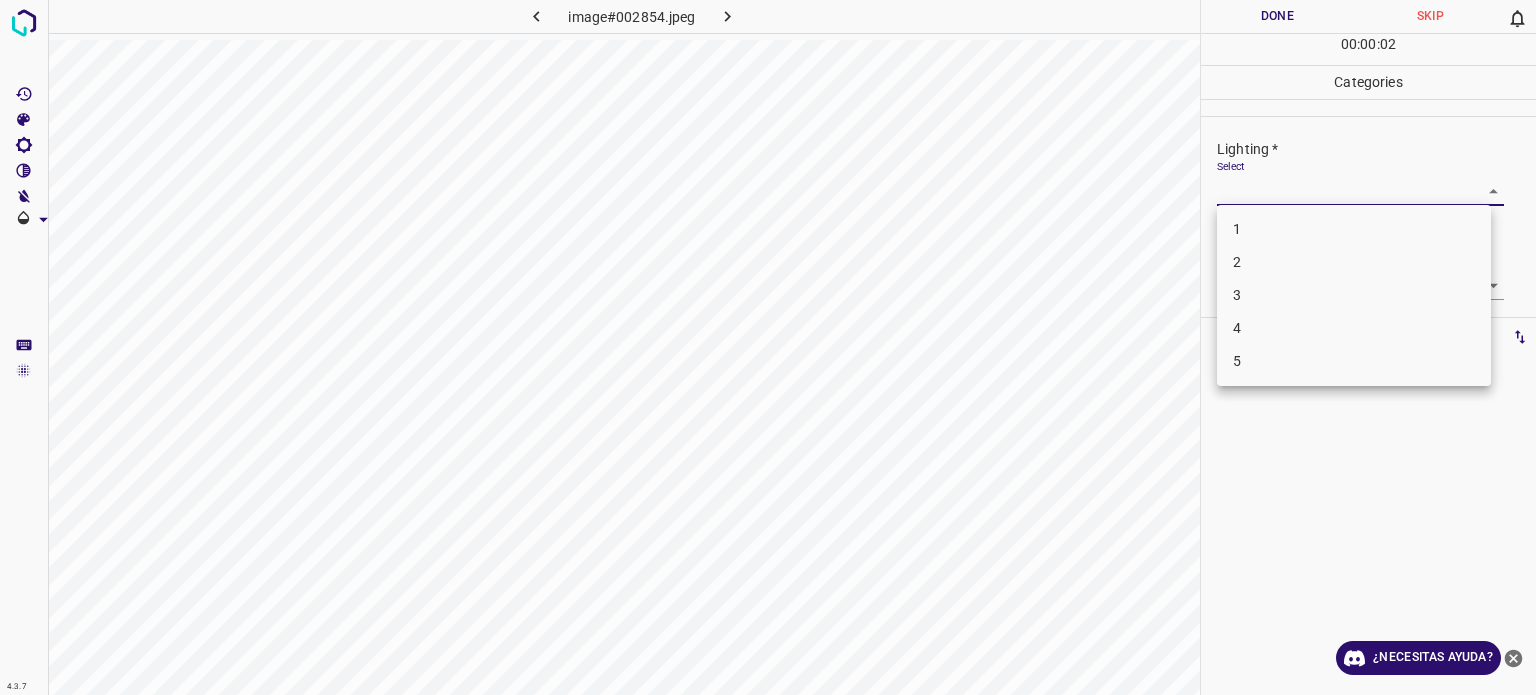 click on "4.3.7 image#002854.jpeg Done Skip 0 00   : 00   : 02   Categories Lighting *  Select ​ Focus *  Select ​ Overall *  Select ​ Labels   0 Categories 1 Lighting 2 Focus 3 Overall Tools Space Change between modes (Draw & Edit) I Auto labeling R Restore zoom M Zoom in N Zoom out Delete Delete selecte label Filters Z Restore filters X Saturation filter C Brightness filter V Contrast filter B Gray scale filter General O Download ¿Necesitas ayuda? - Texto - Esconder - Borrar Texto original Valora esta traducción Tu opinión servirá para ayudar a mejorar el Traductor de Google 1 2 3 4 5" at bounding box center (768, 347) 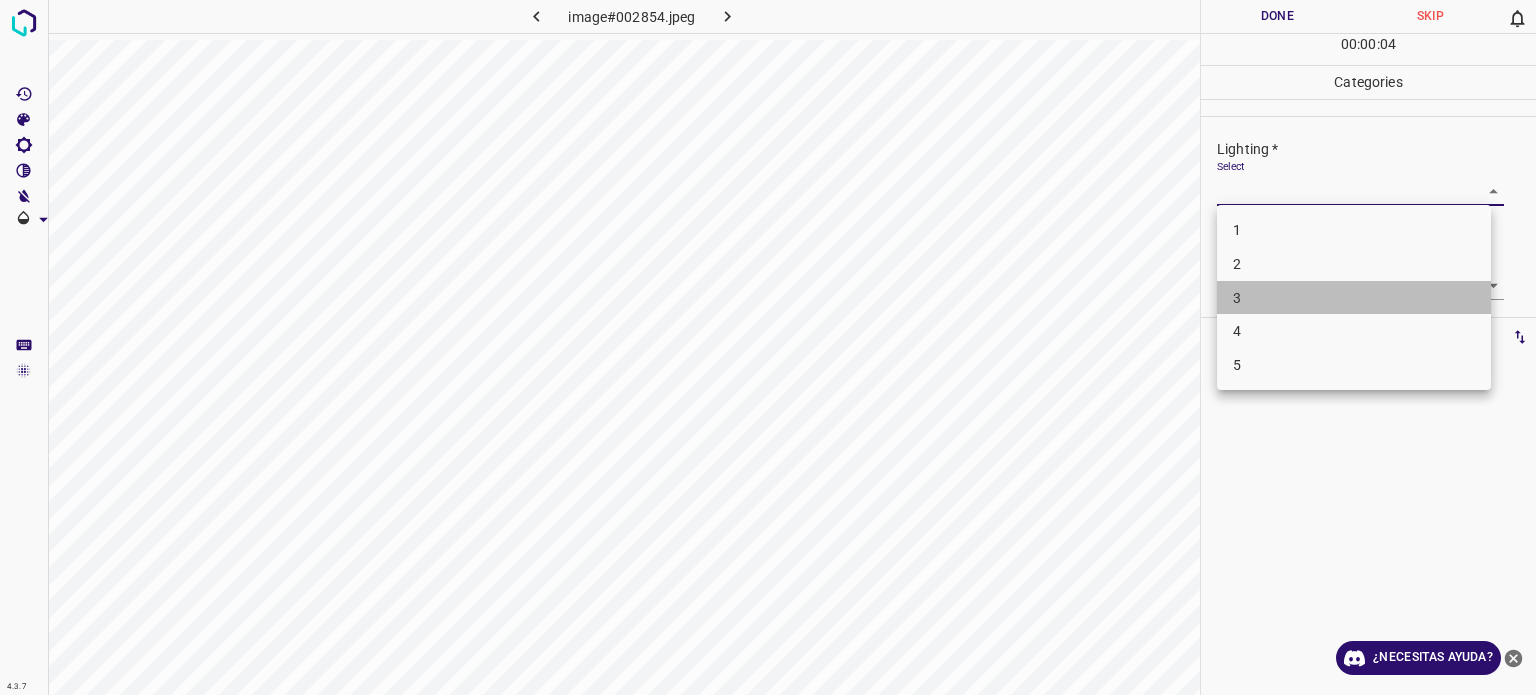 click on "3" at bounding box center (1354, 298) 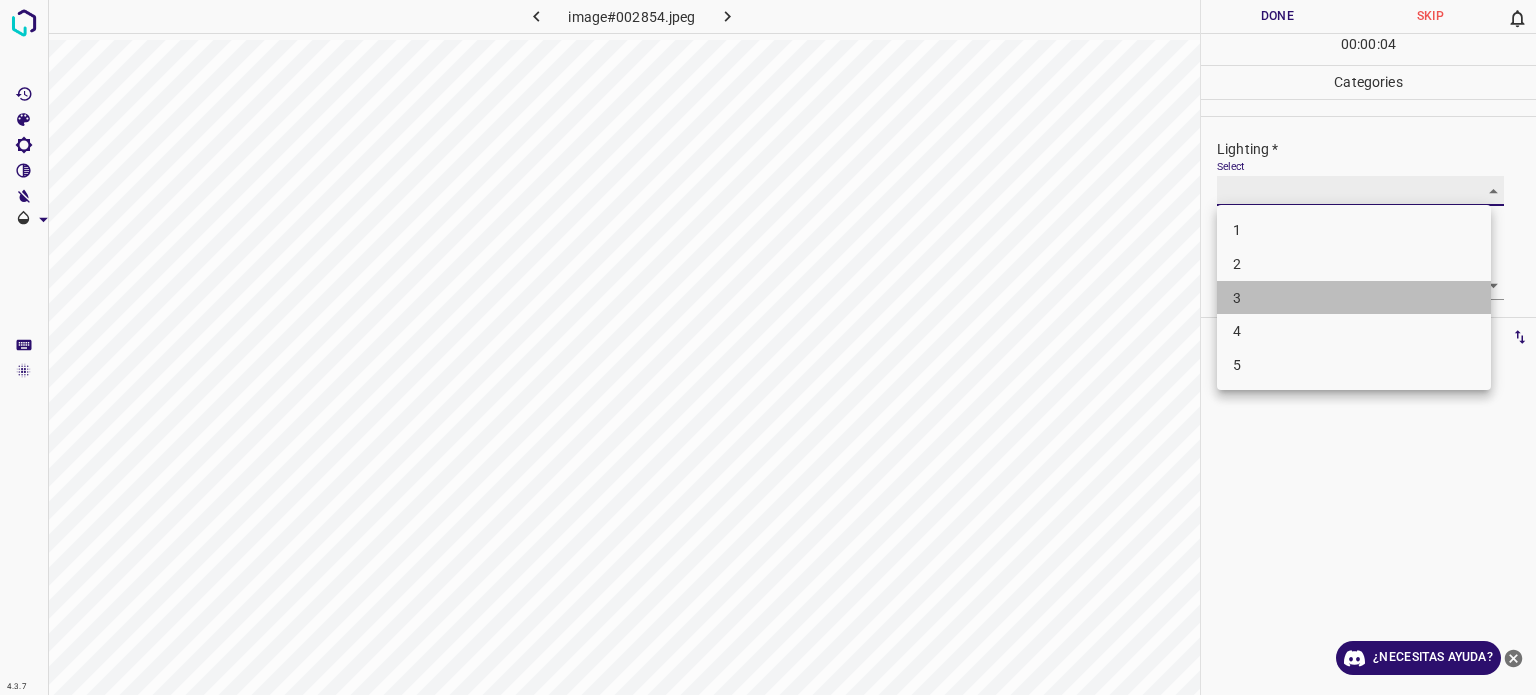 type on "3" 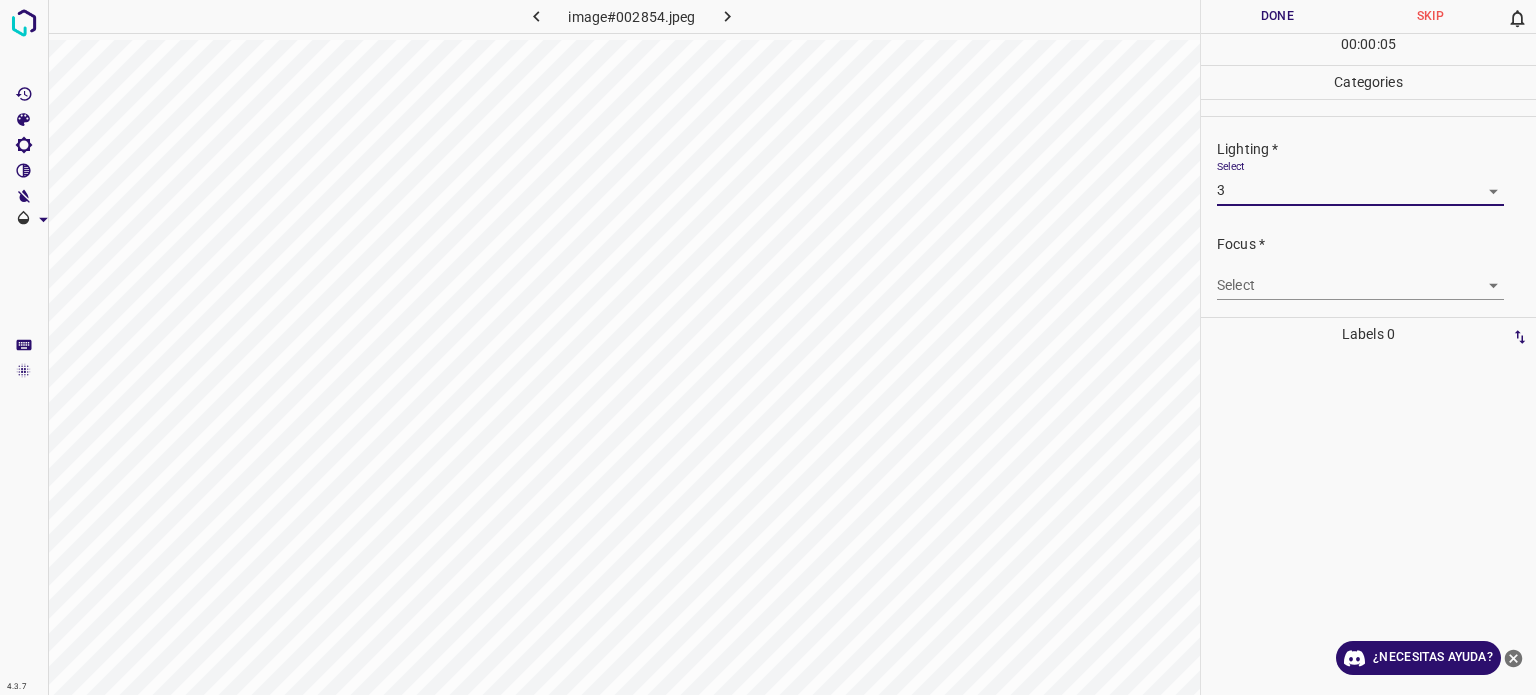 click on "4.3.7 image#002854.jpeg Done Skip 0 00   : 00   : 05   Categories Lighting *  Select 3 3 Focus *  Select ​ Overall *  Select ​ Labels   0 Categories 1 Lighting 2 Focus 3 Overall Tools Space Change between modes (Draw & Edit) I Auto labeling R Restore zoom M Zoom in N Zoom out Delete Delete selecte label Filters Z Restore filters X Saturation filter C Brightness filter V Contrast filter B Gray scale filter General O Download ¿Necesitas ayuda? - Texto - Esconder - Borrar Texto original Valora esta traducción Tu opinión servirá para ayudar a mejorar el Traductor de Google" at bounding box center (768, 347) 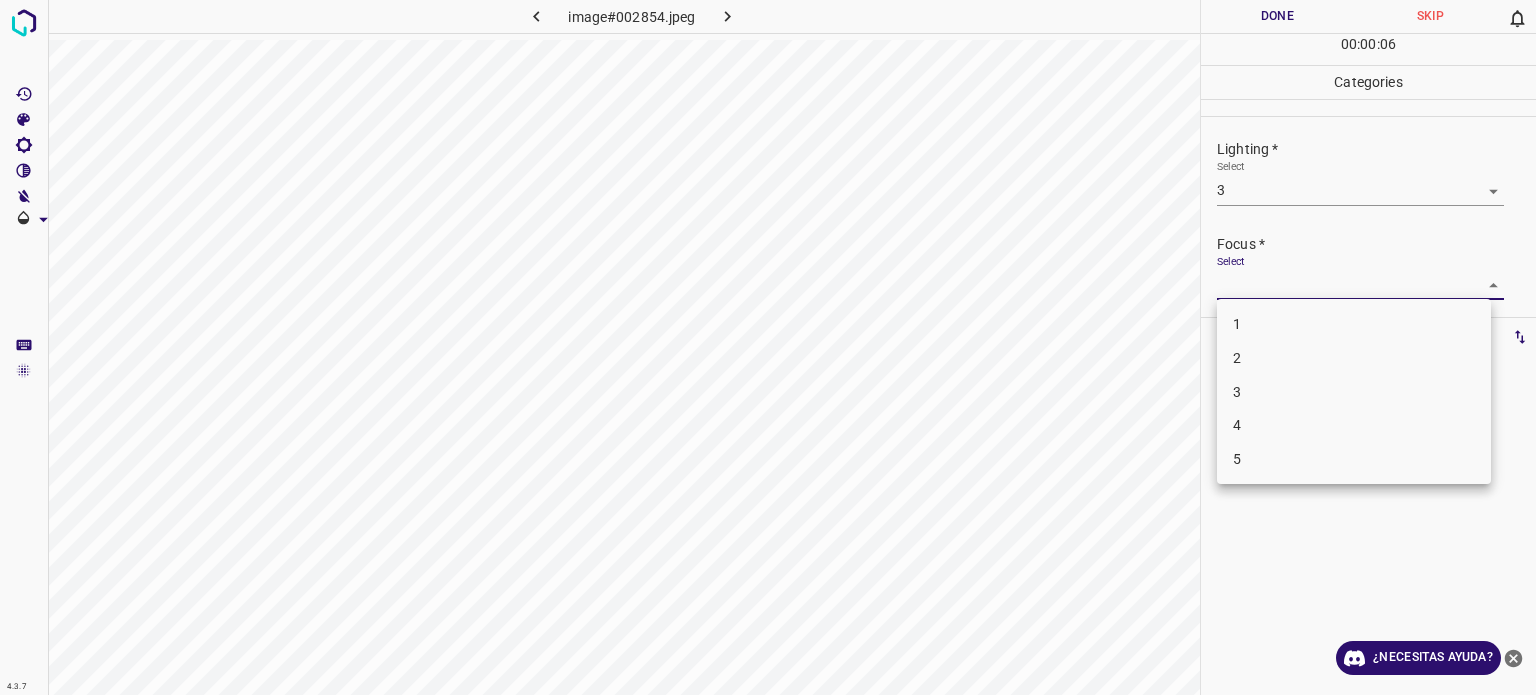 click on "3" at bounding box center [1237, 391] 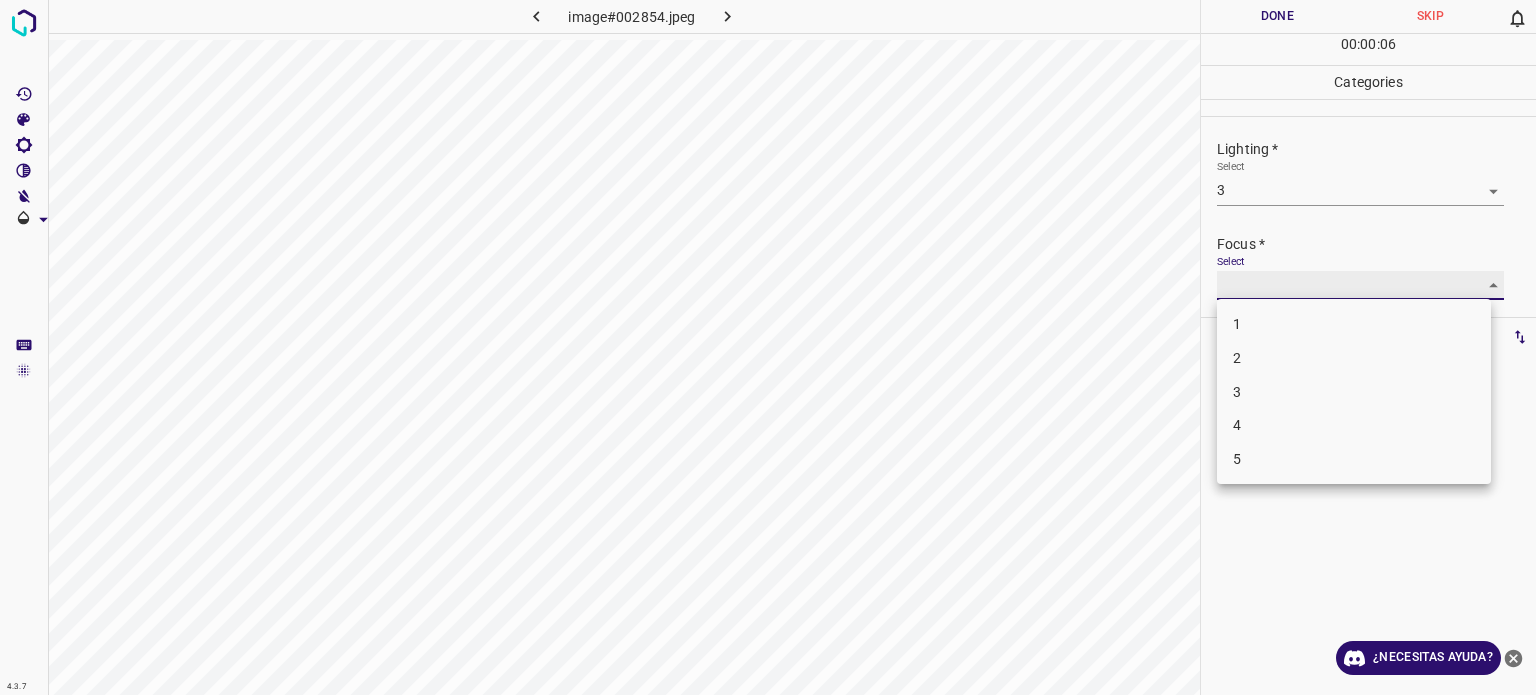 type on "3" 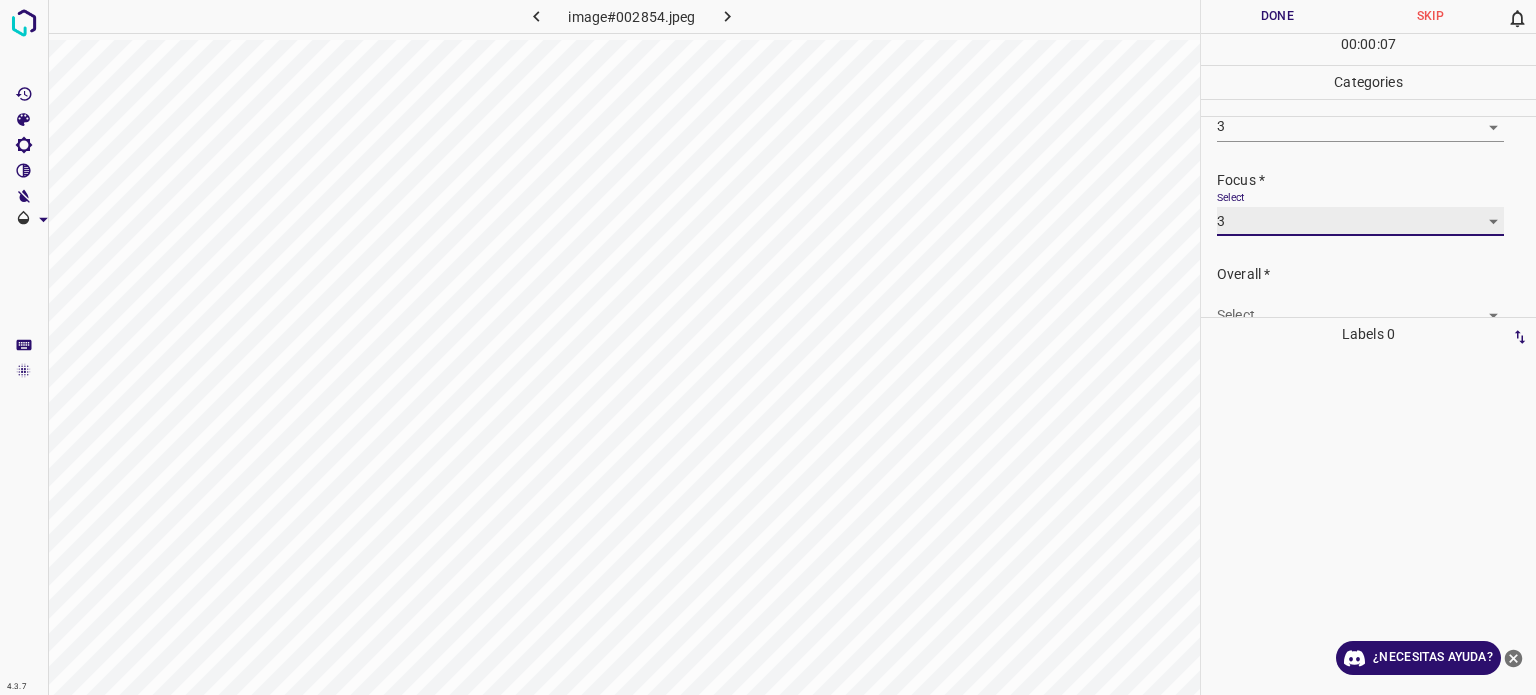 scroll, scrollTop: 98, scrollLeft: 0, axis: vertical 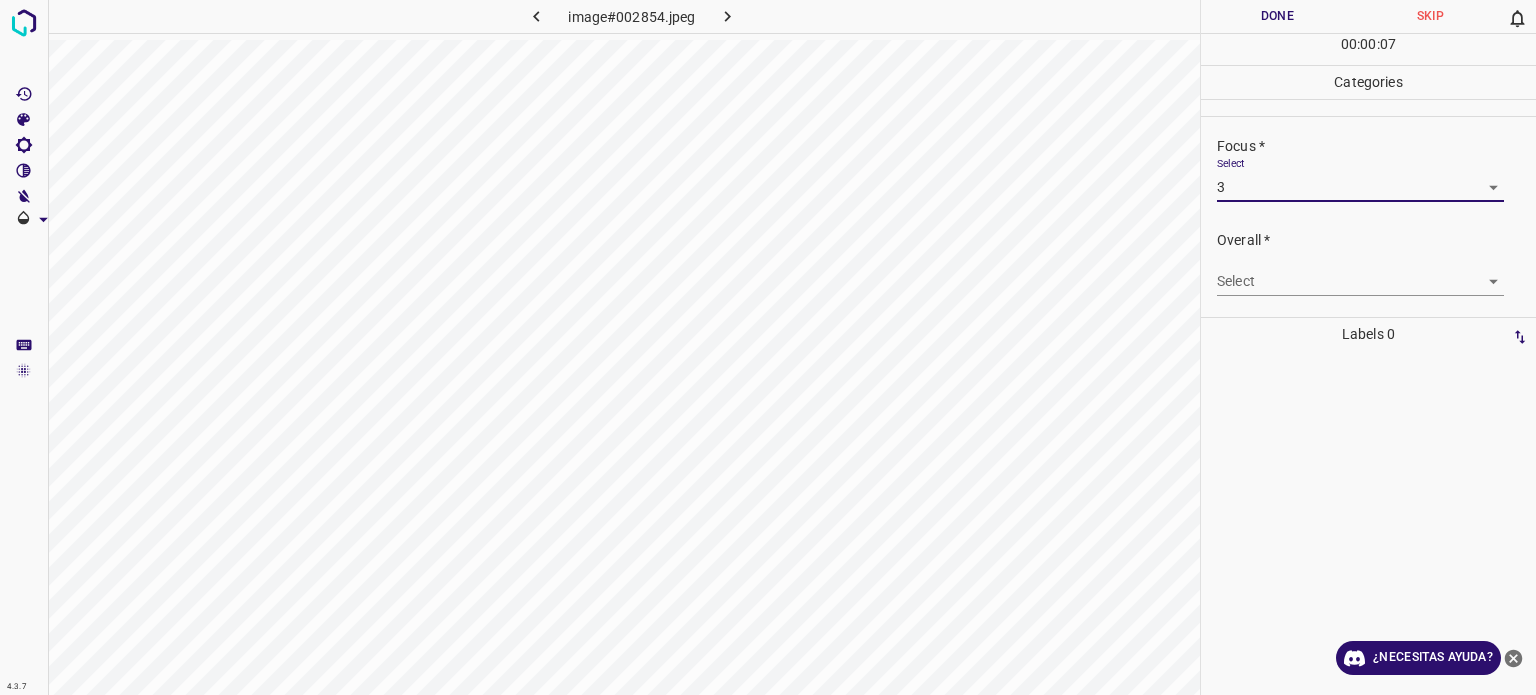 click on "4.3.7 image#002854.jpeg Done Skip 0 00   : 00   : 07   Categories Lighting *  Select 3 3 Focus *  Select 3 3 Overall *  Select ​ Labels   0 Categories 1 Lighting 2 Focus 3 Overall Tools Space Change between modes (Draw & Edit) I Auto labeling R Restore zoom M Zoom in N Zoom out Delete Delete selecte label Filters Z Restore filters X Saturation filter C Brightness filter V Contrast filter B Gray scale filter General O Download ¿Necesitas ayuda? - Texto - Esconder - Borrar Texto original Valora esta traducción Tu opinión servirá para ayudar a mejorar el Traductor de Google" at bounding box center (768, 347) 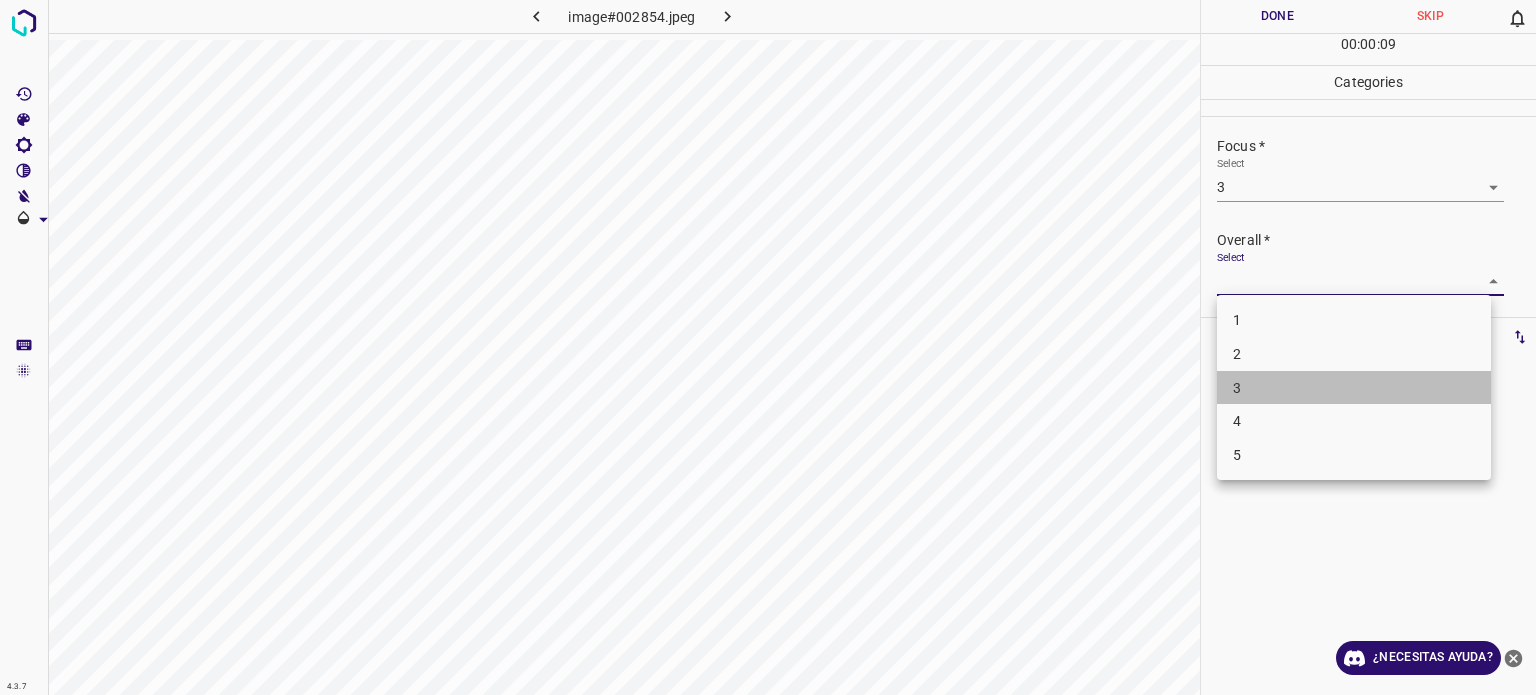click on "3" at bounding box center [1237, 387] 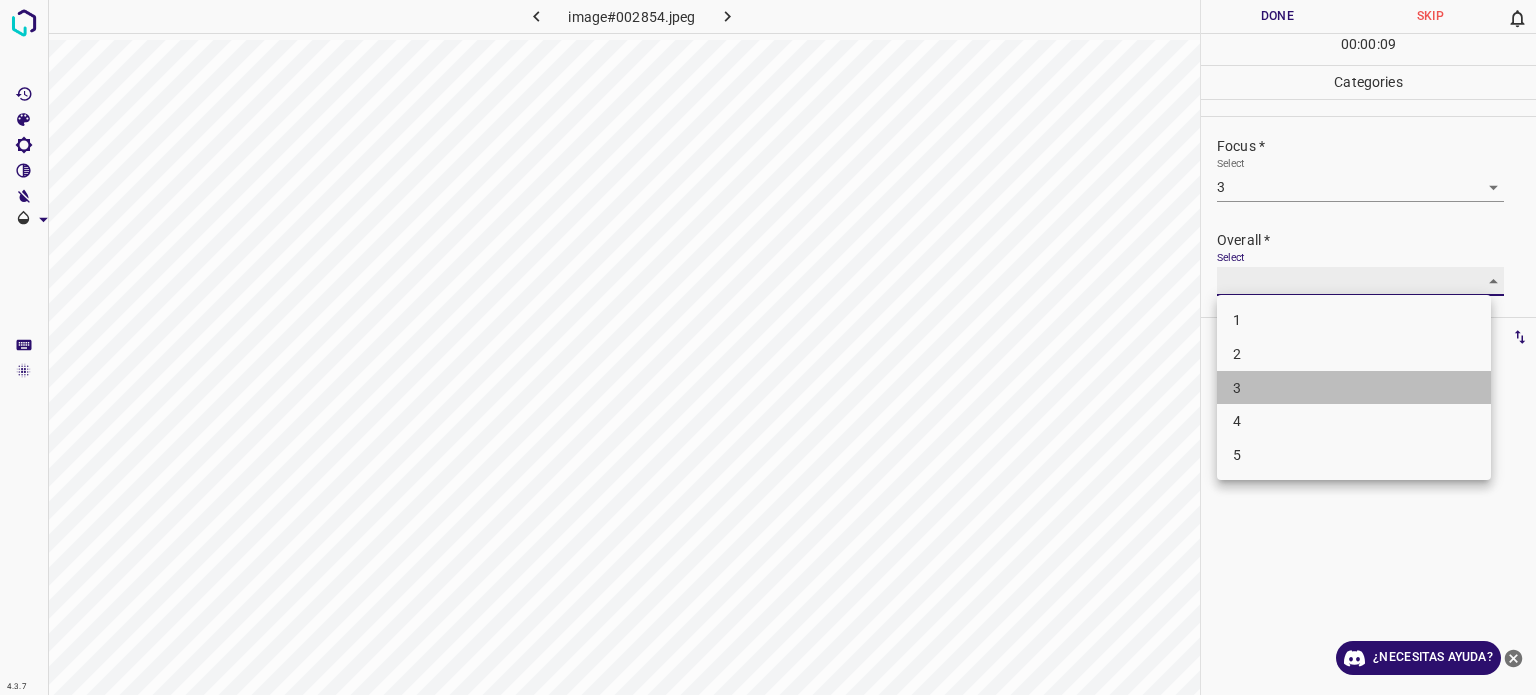 type on "3" 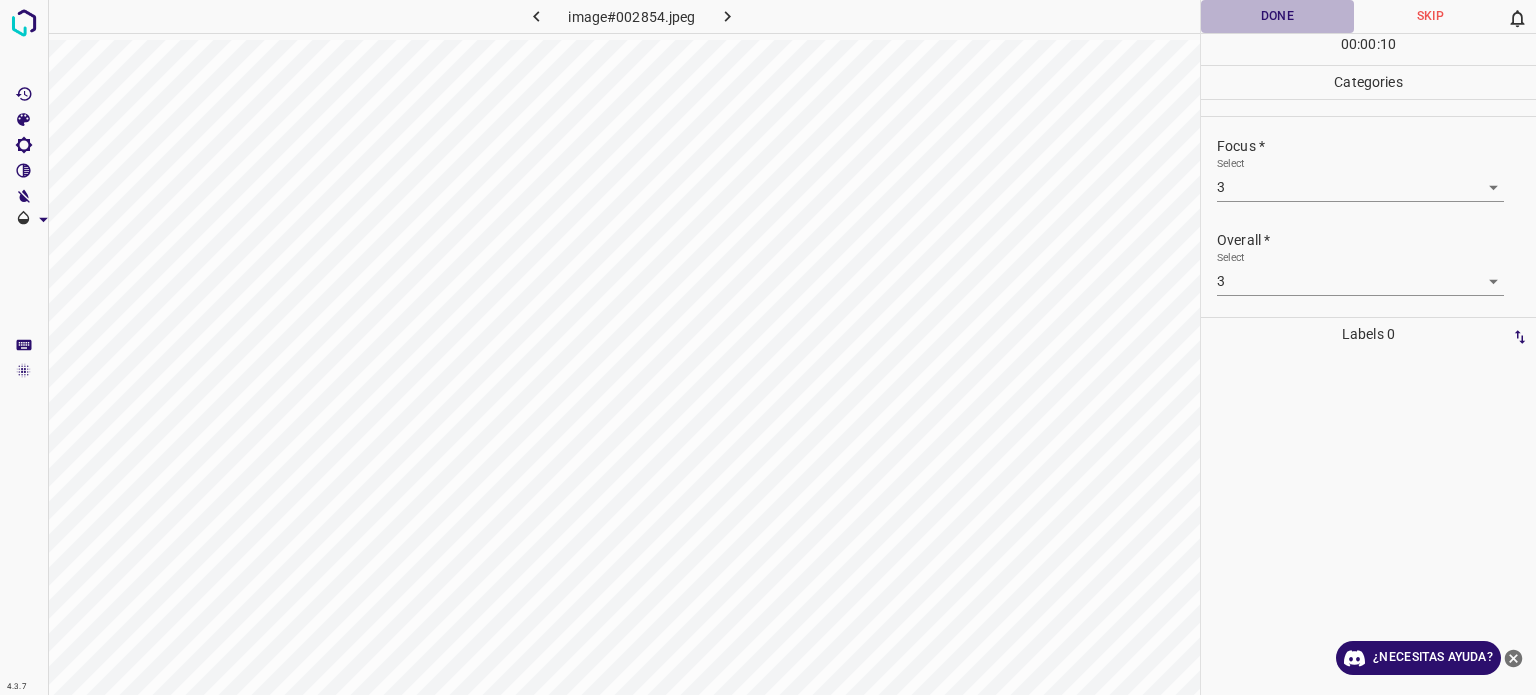 click on "Done" at bounding box center (1277, 16) 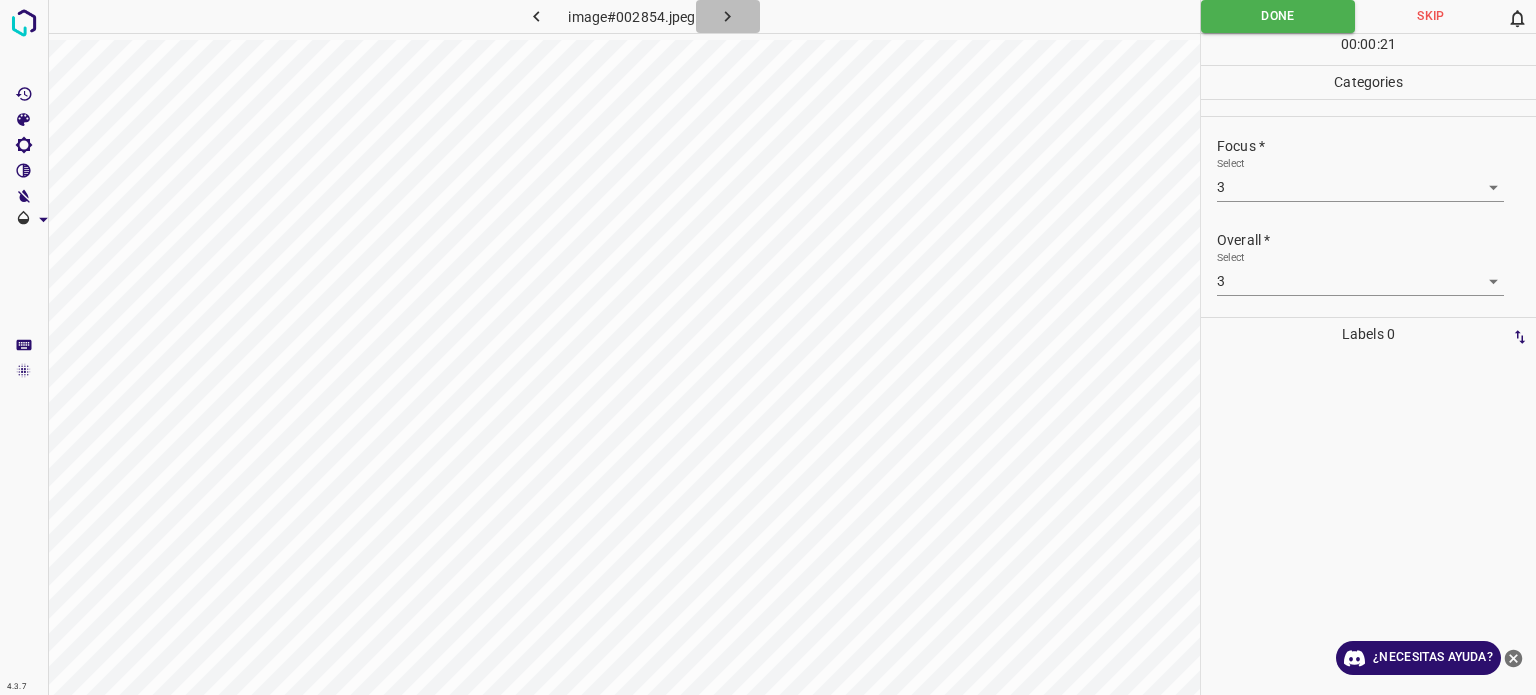 click 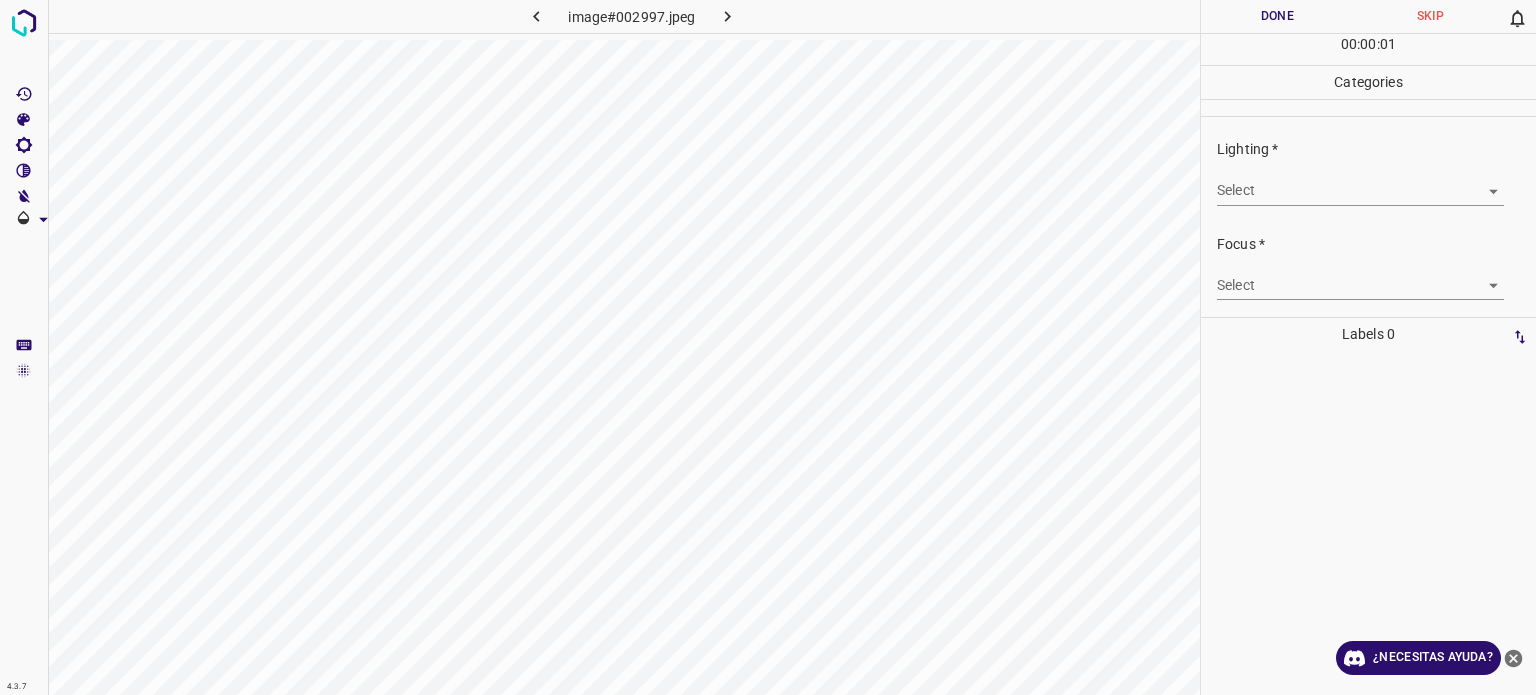 click on "4.3.7 image#002997.jpeg Done Skip 0 00   : 00   : 01   Categories Lighting *  Select ​ Focus *  Select ​ Overall *  Select ​ Labels   0 Categories 1 Lighting 2 Focus 3 Overall Tools Space Change between modes (Draw & Edit) I Auto labeling R Restore zoom M Zoom in N Zoom out Delete Delete selecte label Filters Z Restore filters X Saturation filter C Brightness filter V Contrast filter B Gray scale filter General O Download ¿Necesitas ayuda? - Texto - Esconder - Borrar Texto original Valora esta traducción Tu opinión servirá para ayudar a mejorar el Traductor de Google" at bounding box center (768, 347) 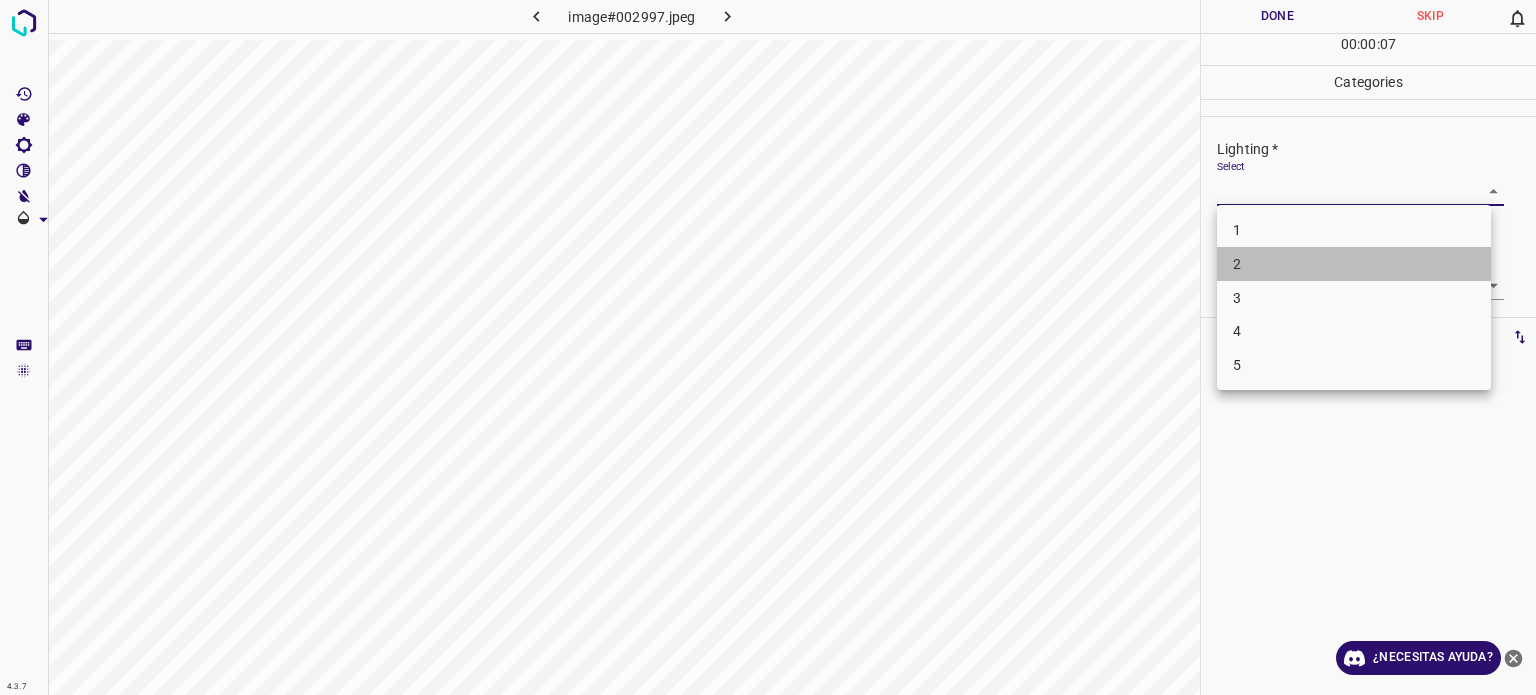 click on "2" at bounding box center (1237, 264) 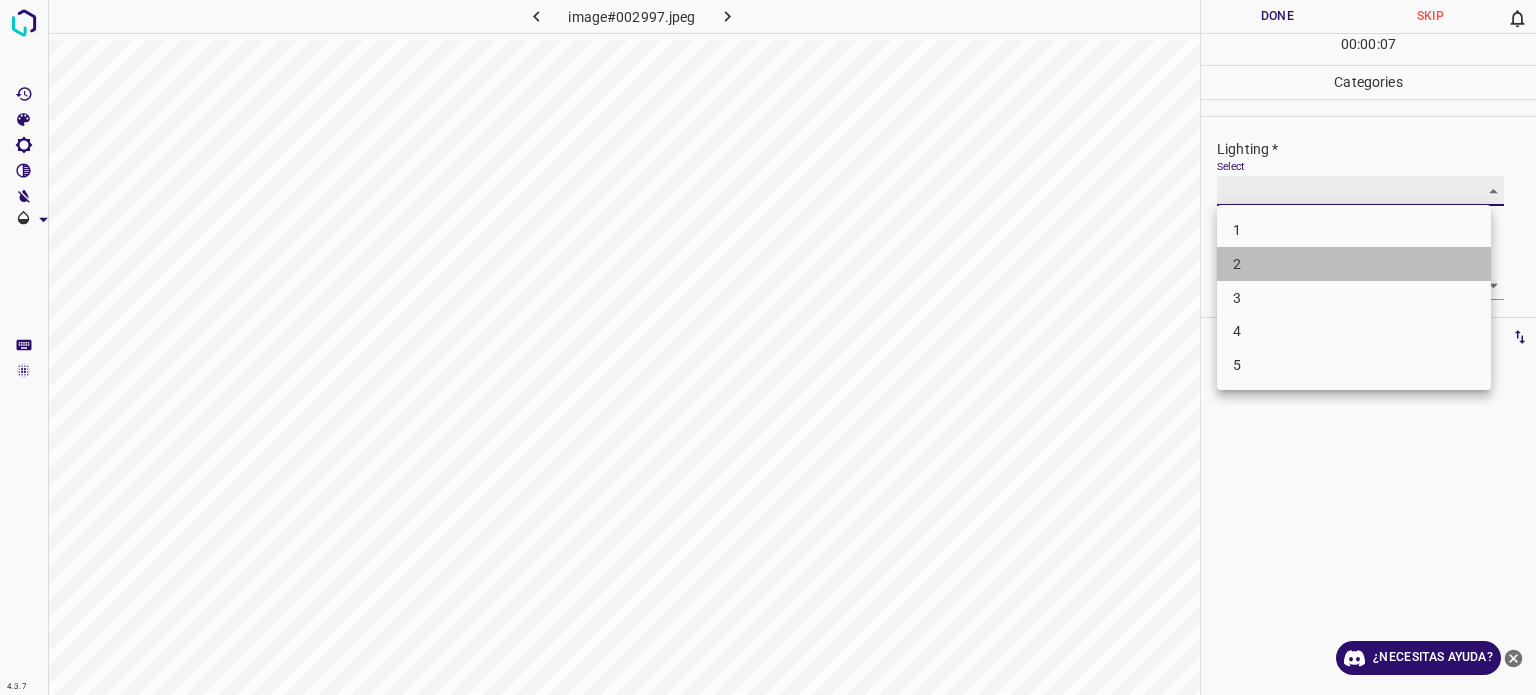 type on "2" 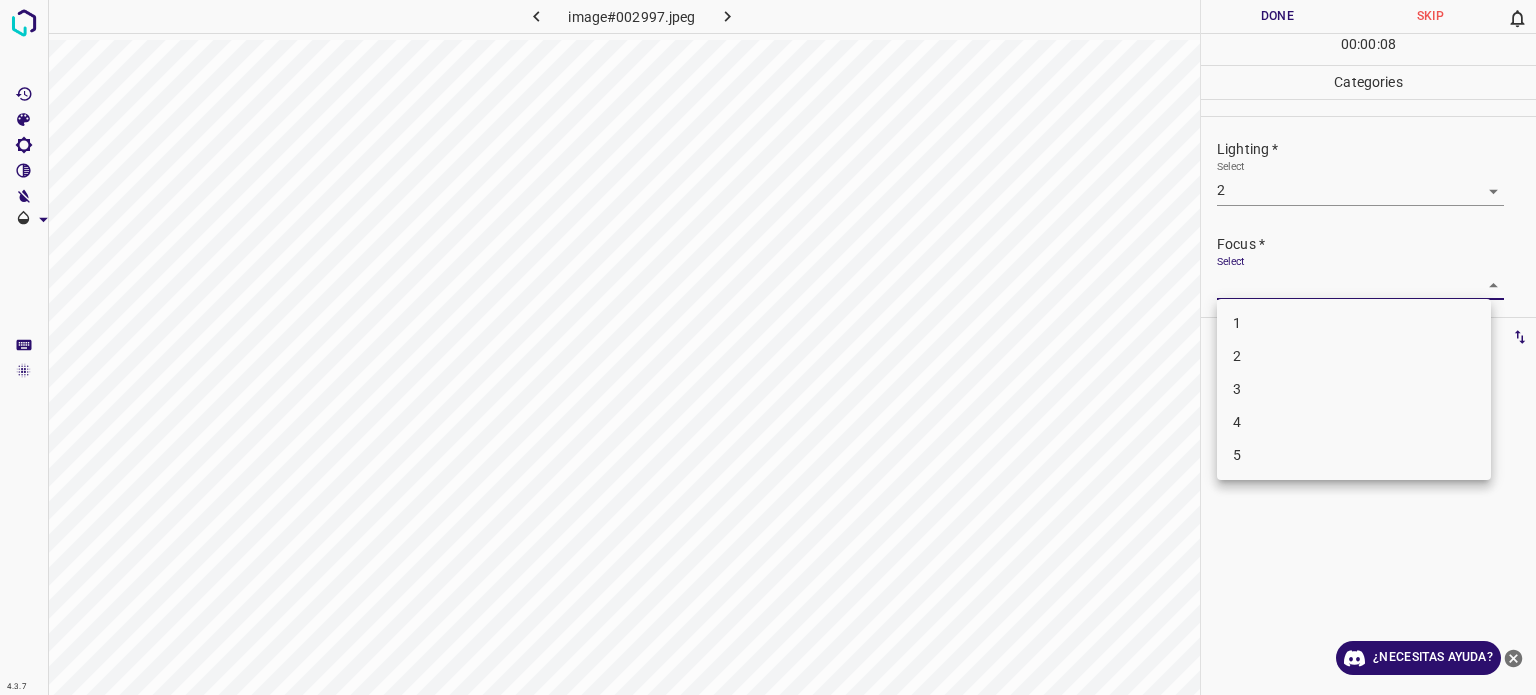 click on "4.3.7 image#002997.jpeg Done Skip 0 00   : 00   : 08   Categories Lighting *  Select 2 2 Focus *  Select ​ Overall *  Select ​ Labels   0 Categories 1 Lighting 2 Focus 3 Overall Tools Space Change between modes (Draw & Edit) I Auto labeling R Restore zoom M Zoom in N Zoom out Delete Delete selecte label Filters Z Restore filters X Saturation filter C Brightness filter V Contrast filter B Gray scale filter General O Download ¿Necesitas ayuda? - Texto - Esconder - Borrar Texto original Valora esta traducción Tu opinión servirá para ayudar a mejorar el Traductor de Google 1 2 3 4 5" at bounding box center (768, 347) 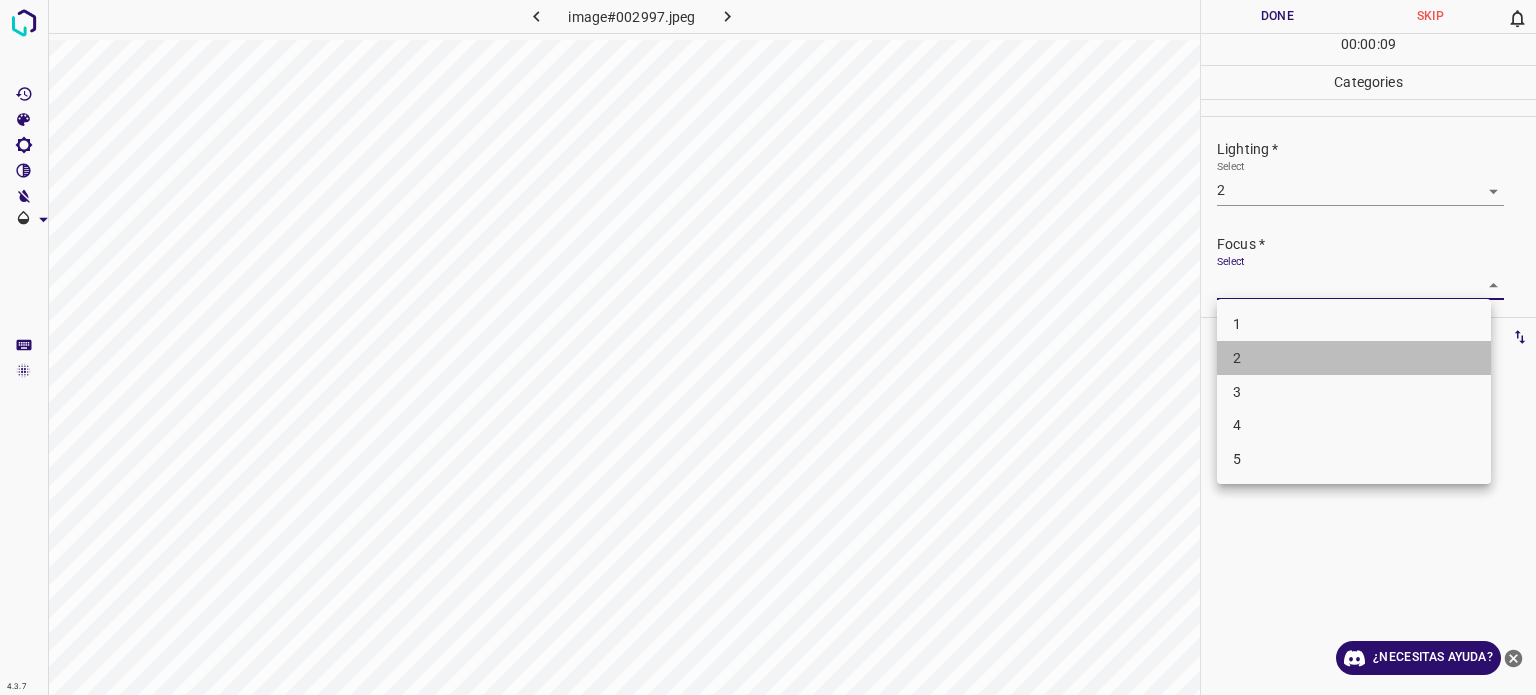 click on "2" at bounding box center [1237, 358] 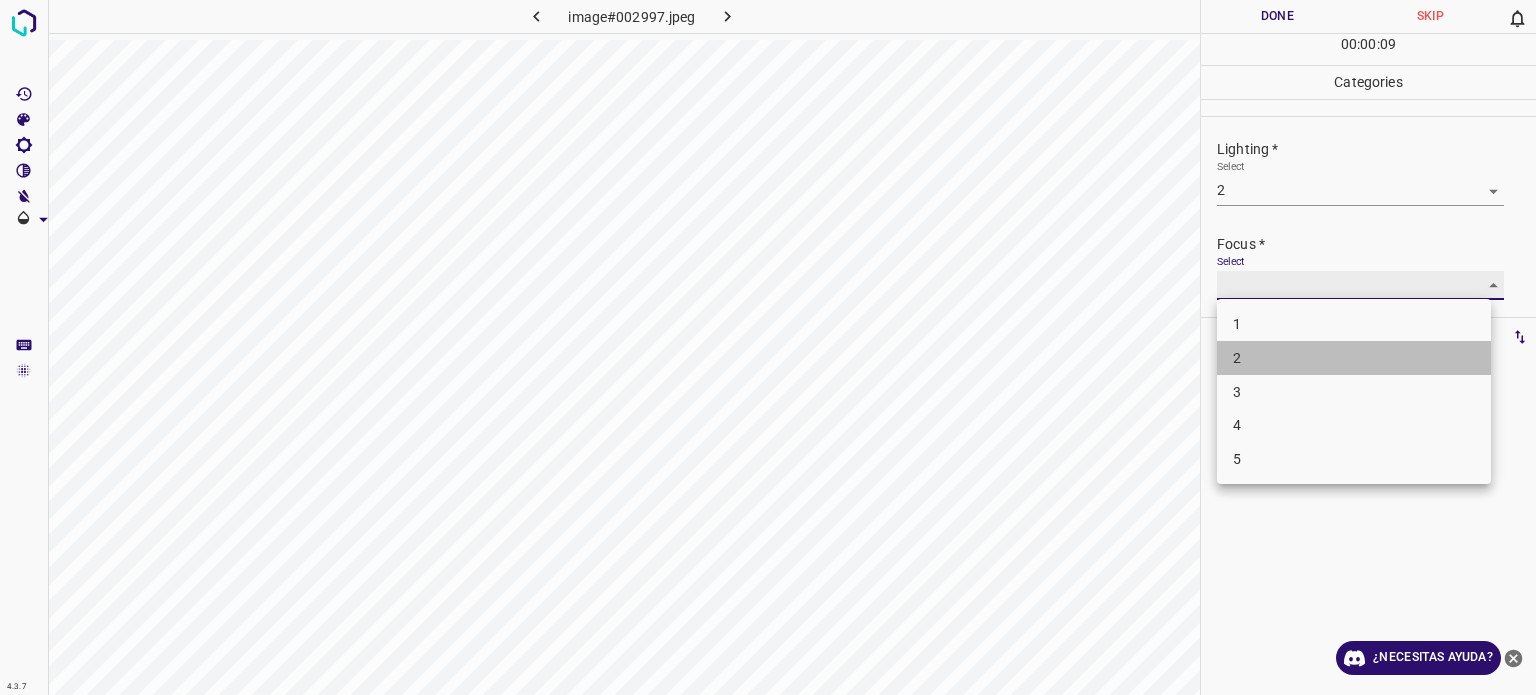 type on "2" 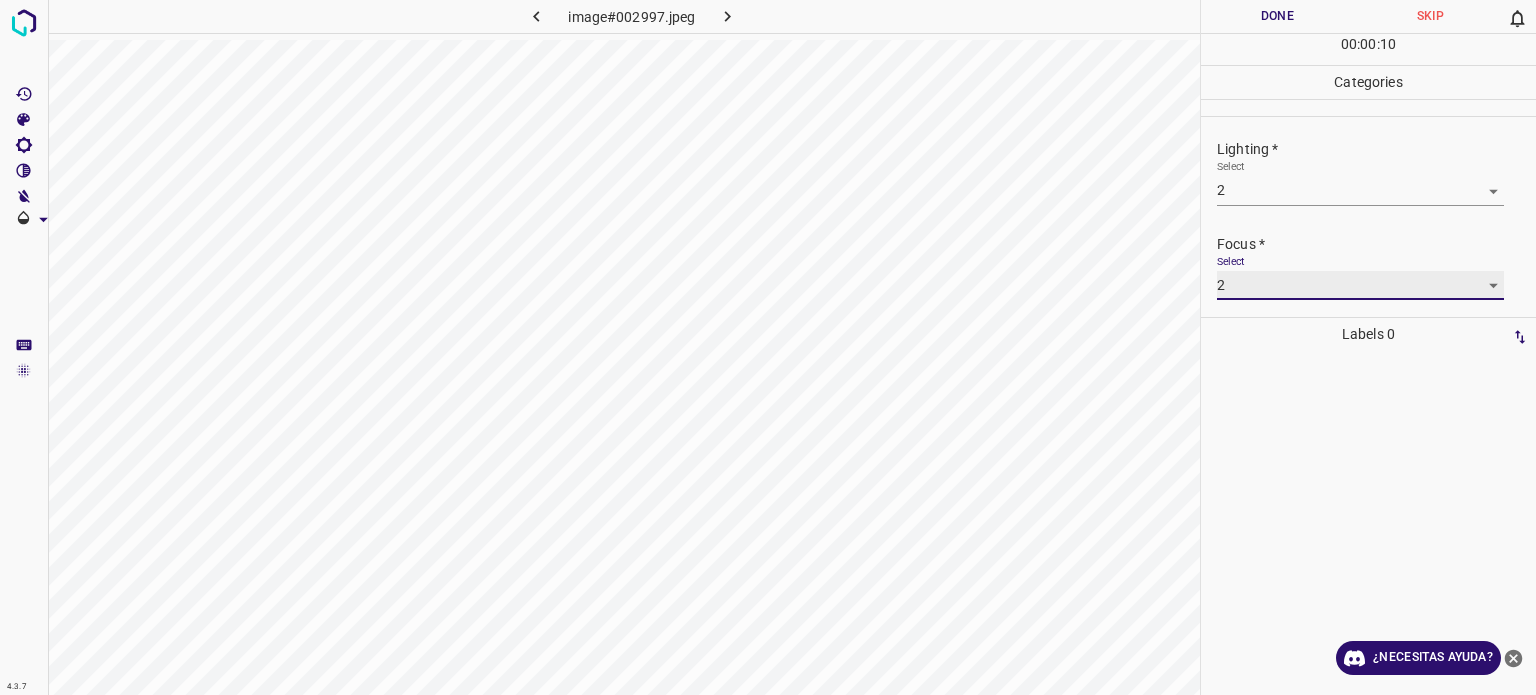 scroll, scrollTop: 98, scrollLeft: 0, axis: vertical 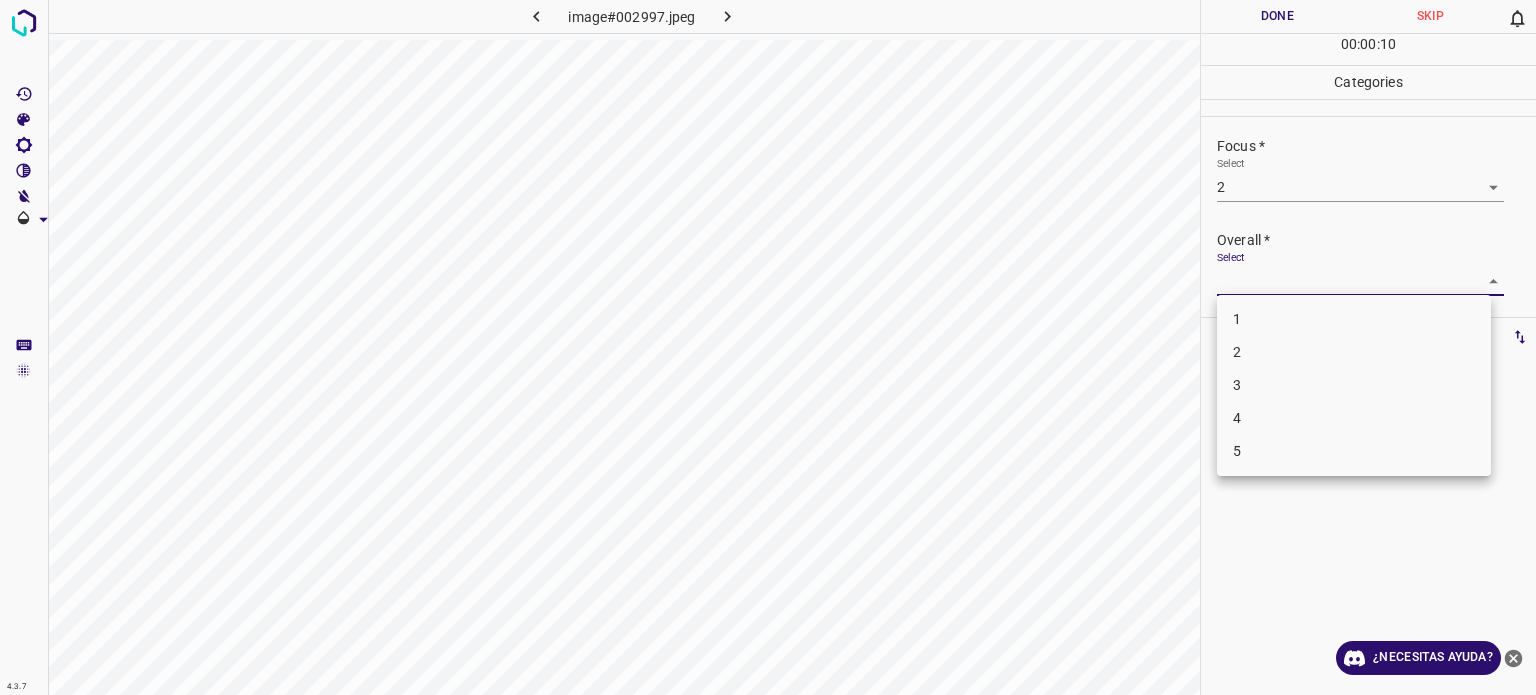 click on "4.3.7 image#002997.jpeg Done Skip 0 00   : 00   : 10   Categories Lighting *  Select 2 2 Focus *  Select 2 2 Overall *  Select ​ Labels   0 Categories 1 Lighting 2 Focus 3 Overall Tools Space Change between modes (Draw & Edit) I Auto labeling R Restore zoom M Zoom in N Zoom out Delete Delete selecte label Filters Z Restore filters X Saturation filter C Brightness filter V Contrast filter B Gray scale filter General O Download ¿Necesitas ayuda? - Texto - Esconder - Borrar Texto original Valora esta traducción Tu opinión servirá para ayudar a mejorar el Traductor de Google 1 2 3 4 5" at bounding box center [768, 347] 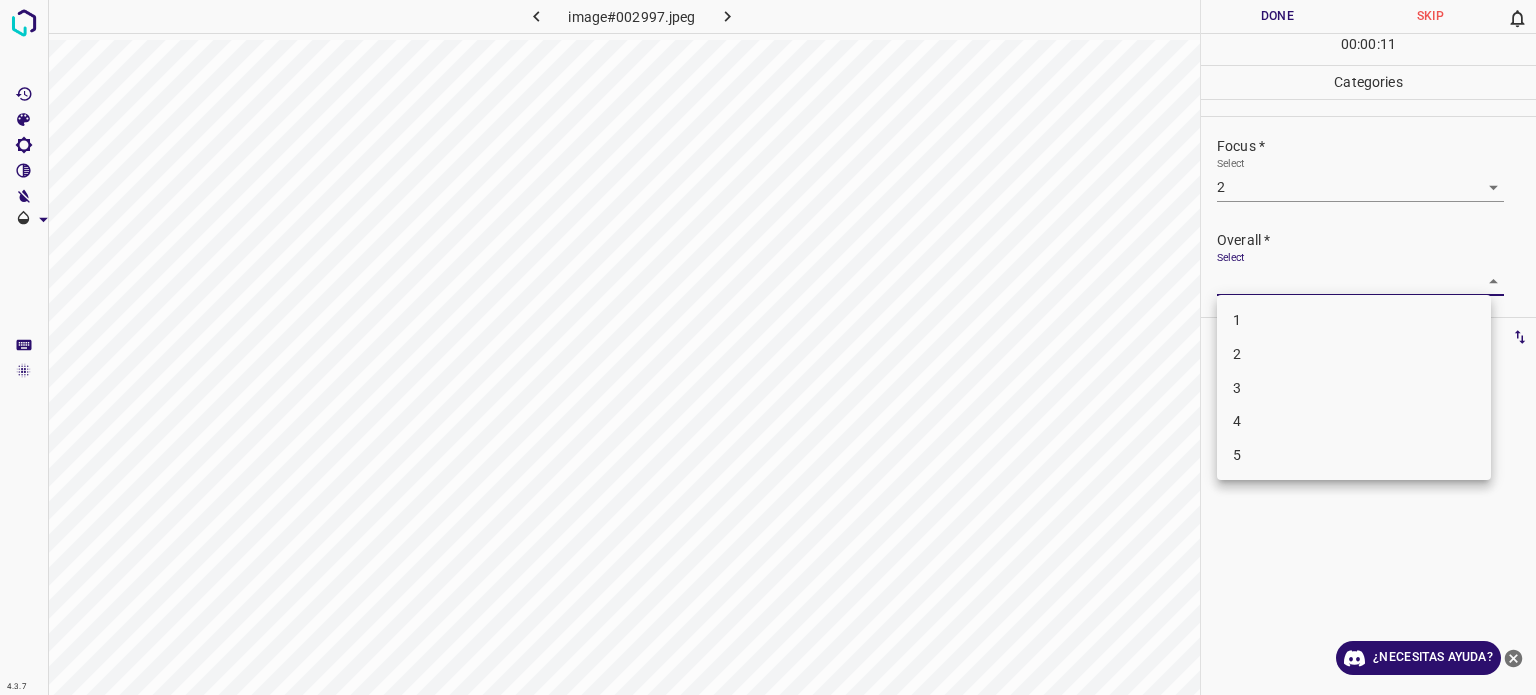 click on "2" at bounding box center [1237, 354] 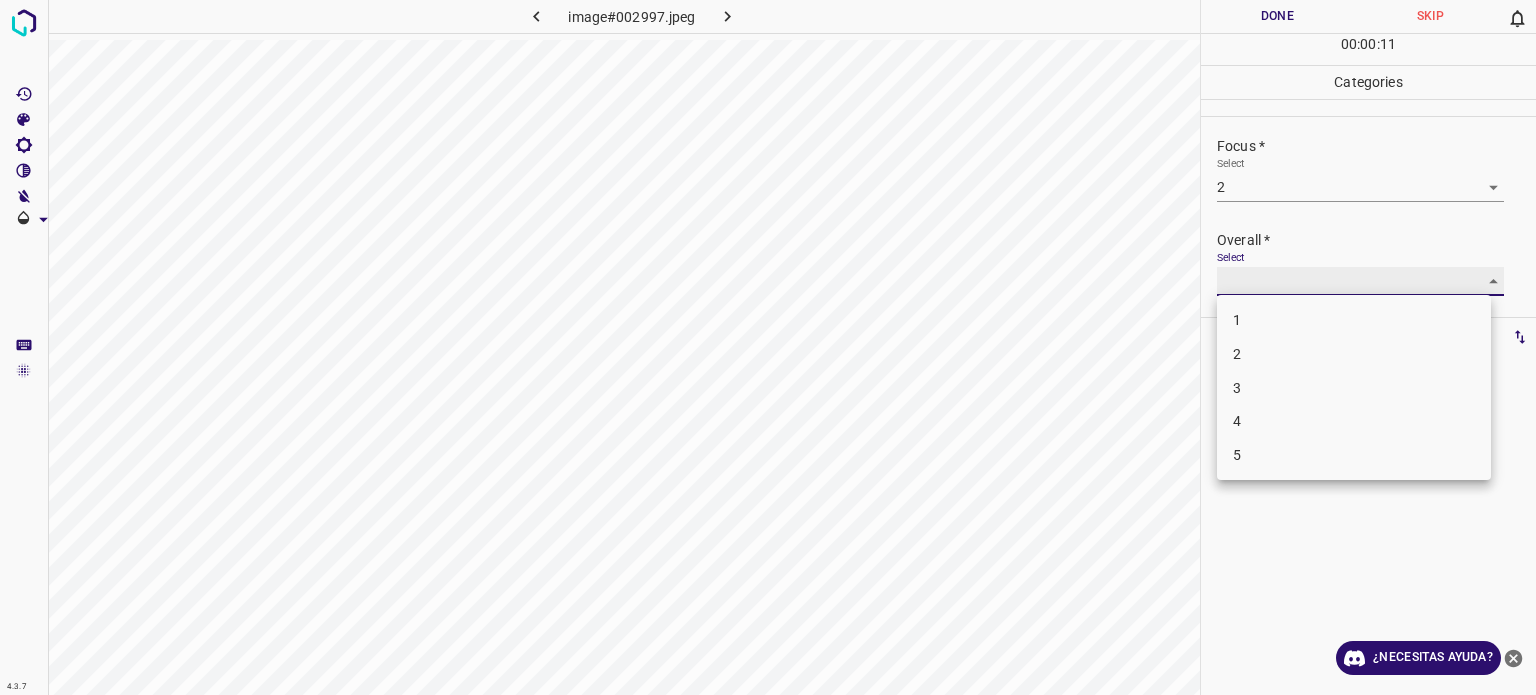 type on "2" 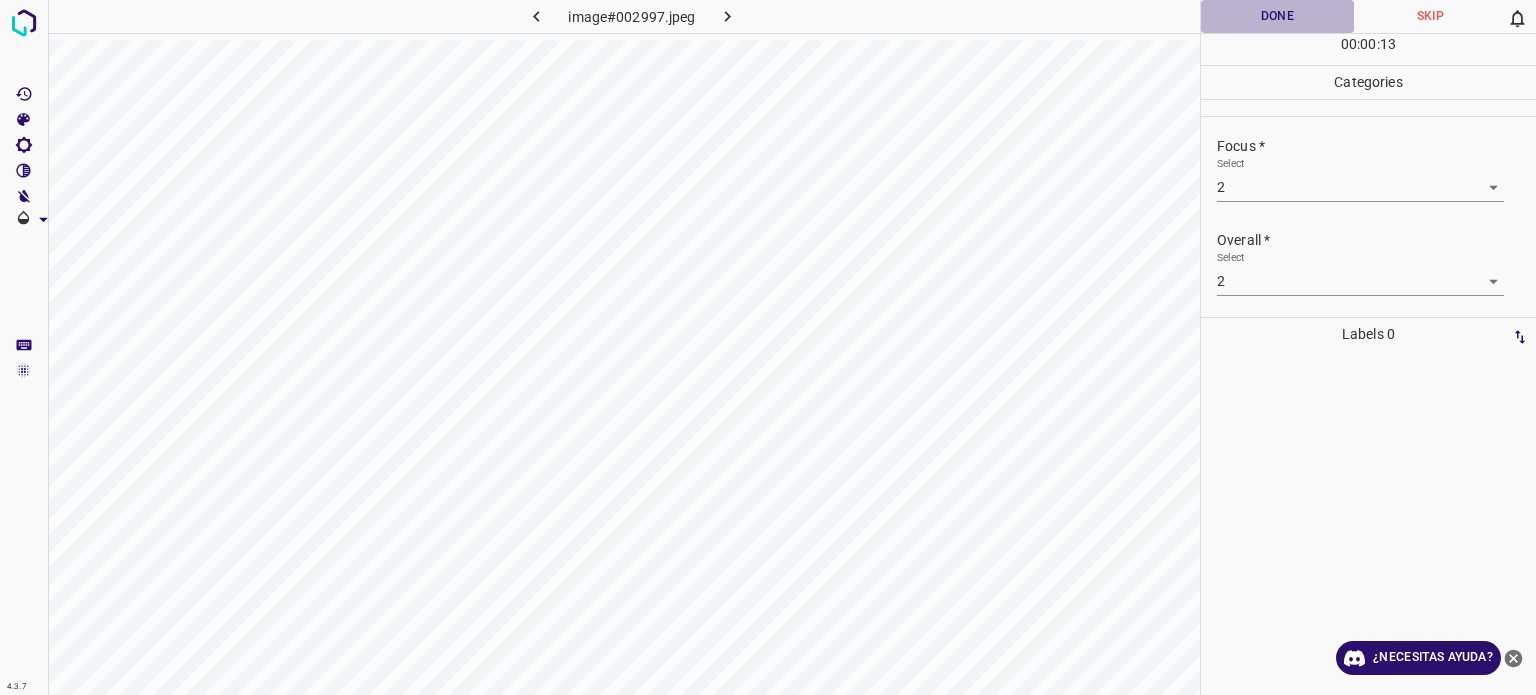click on "Done" at bounding box center (1277, 16) 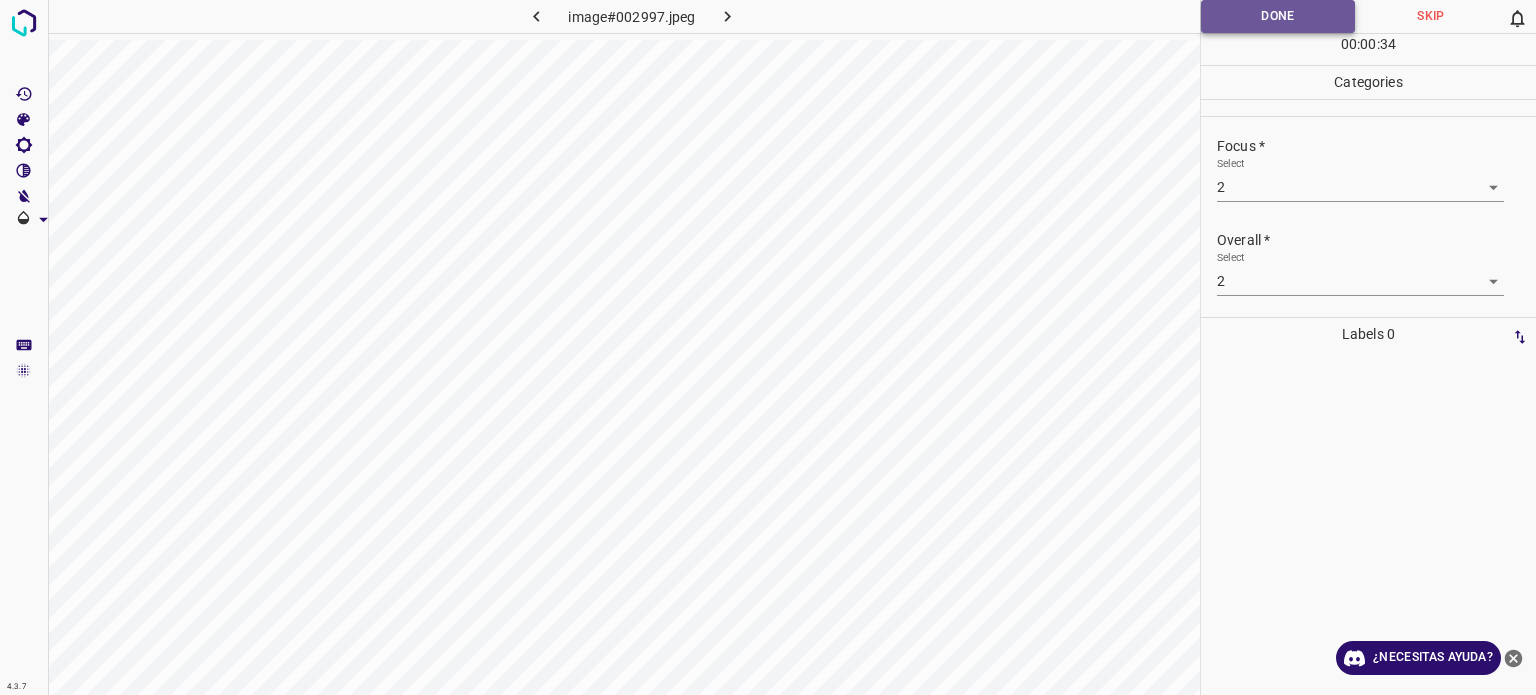 click on "Done" at bounding box center (1278, 16) 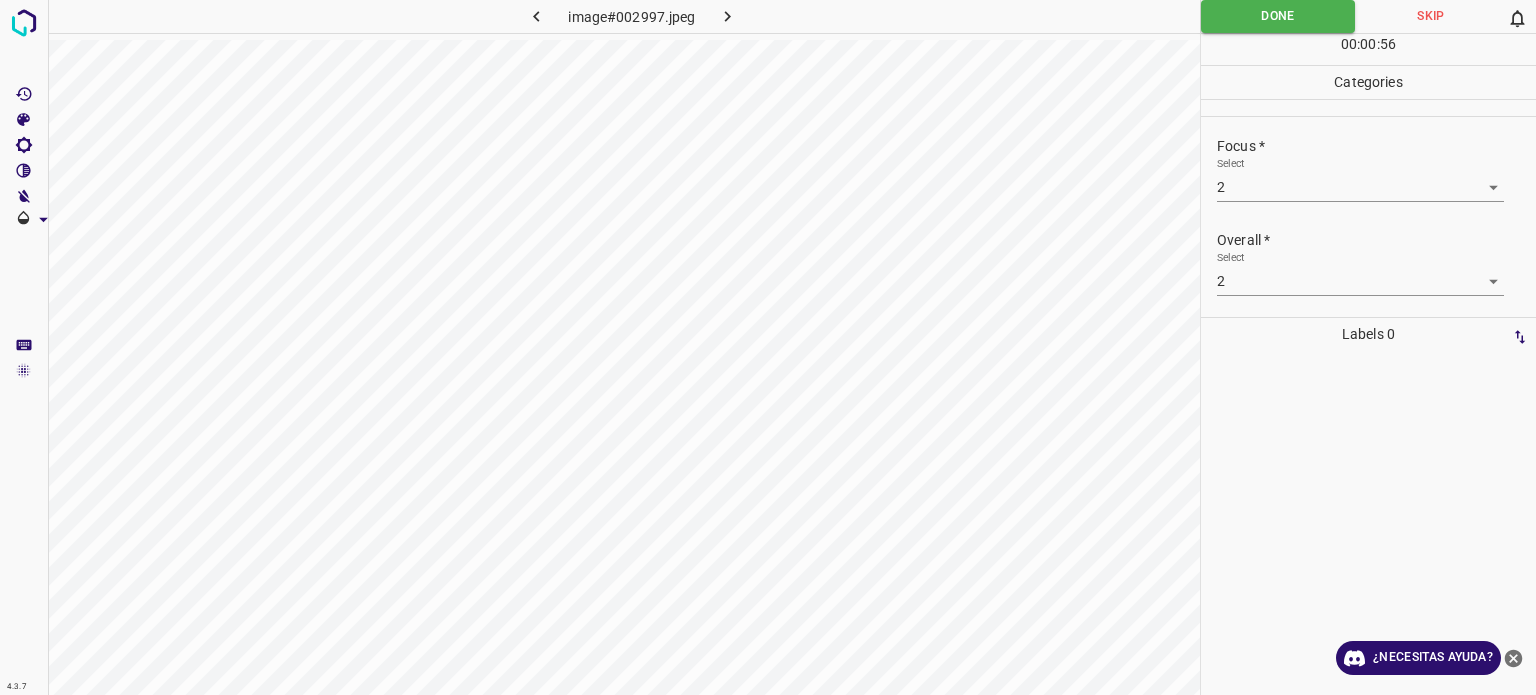 click at bounding box center [728, 16] 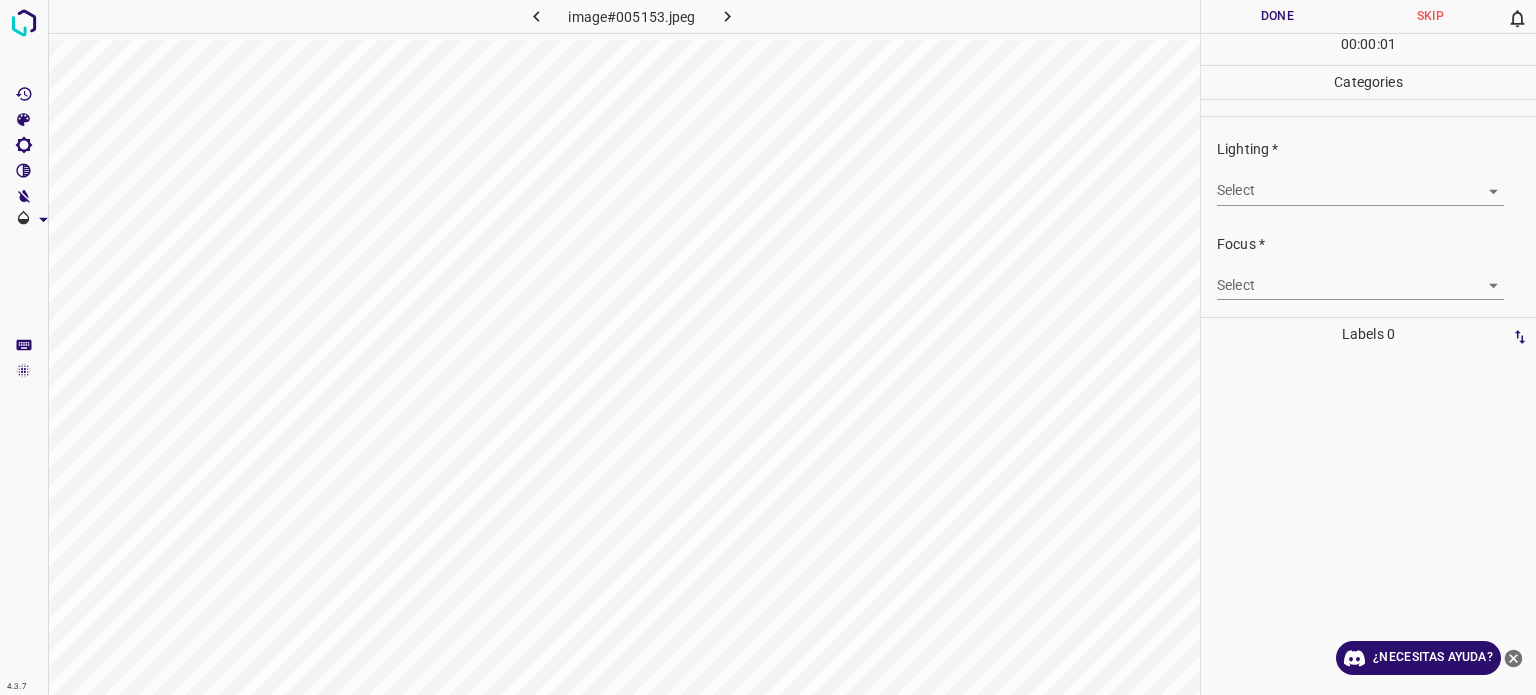 click 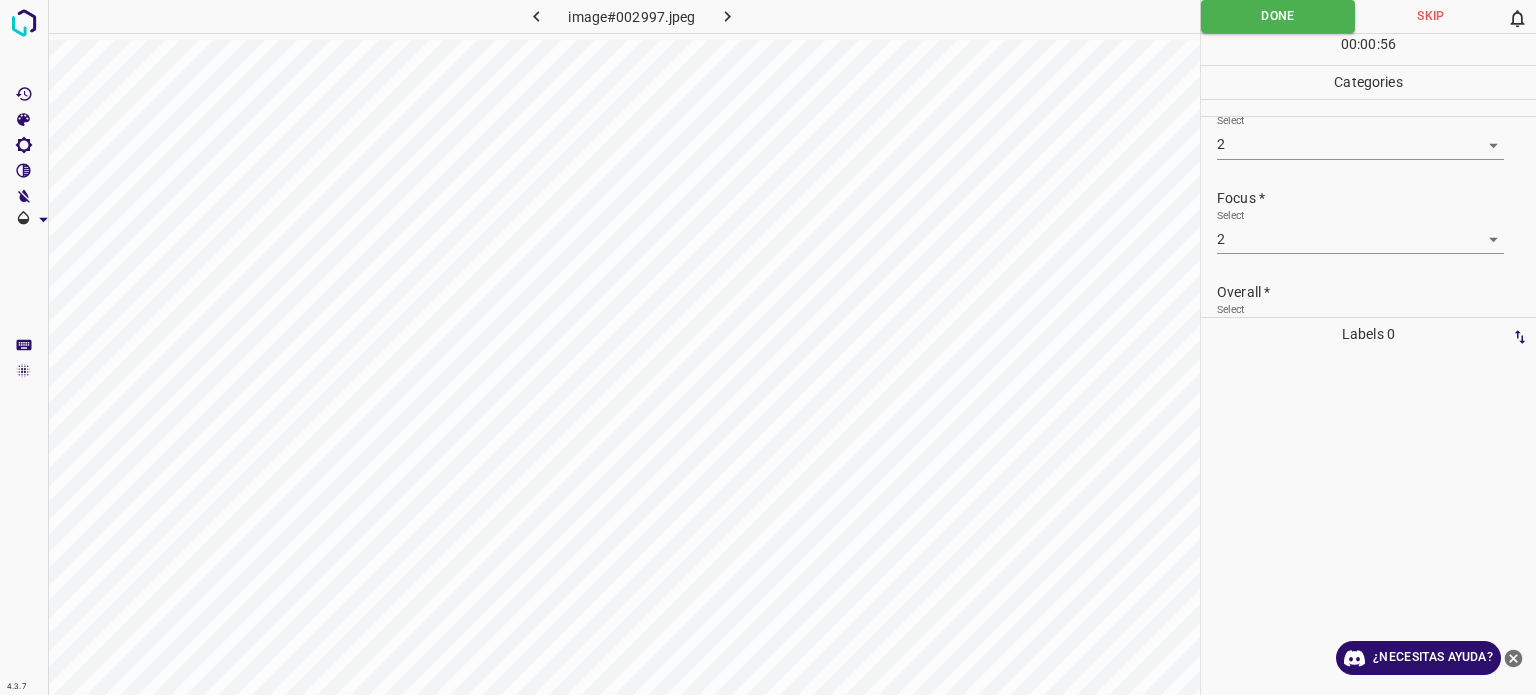 scroll, scrollTop: 0, scrollLeft: 0, axis: both 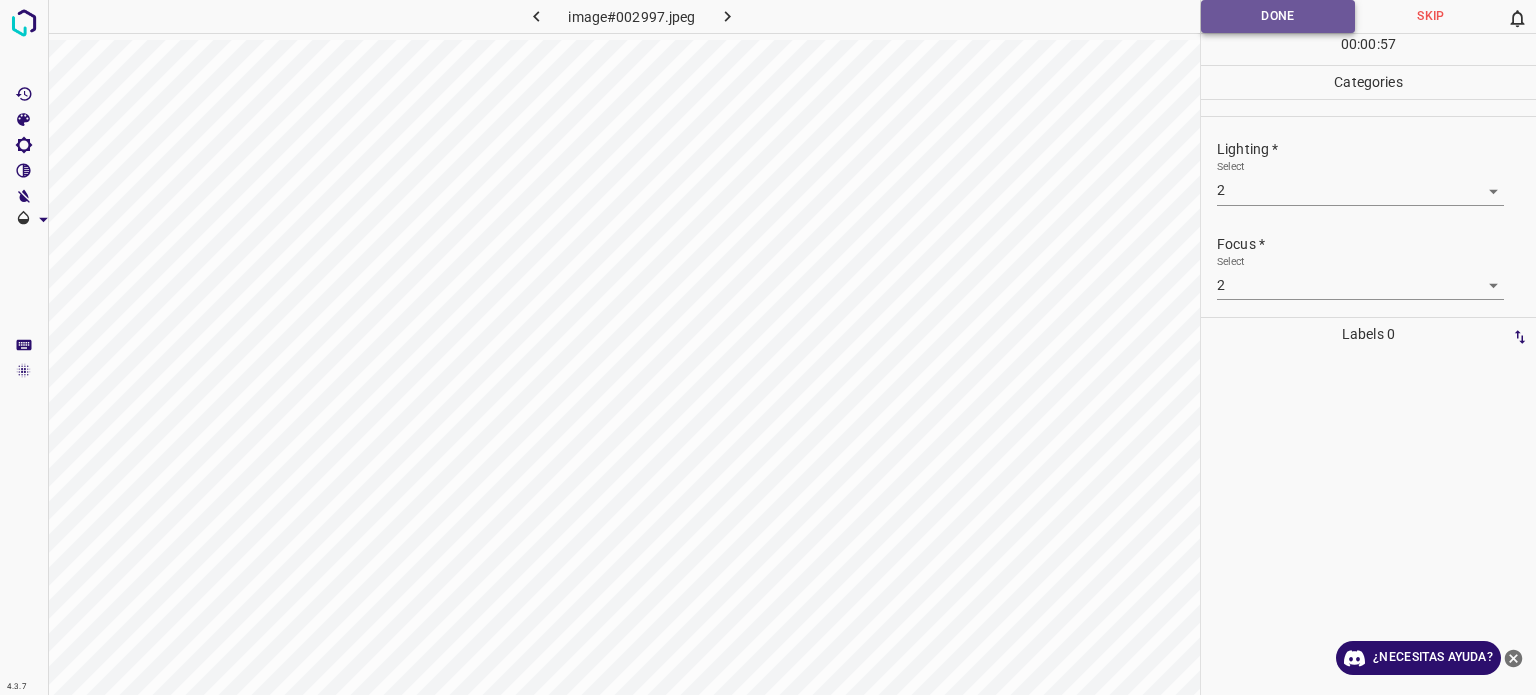 click on "Done" at bounding box center (1278, 16) 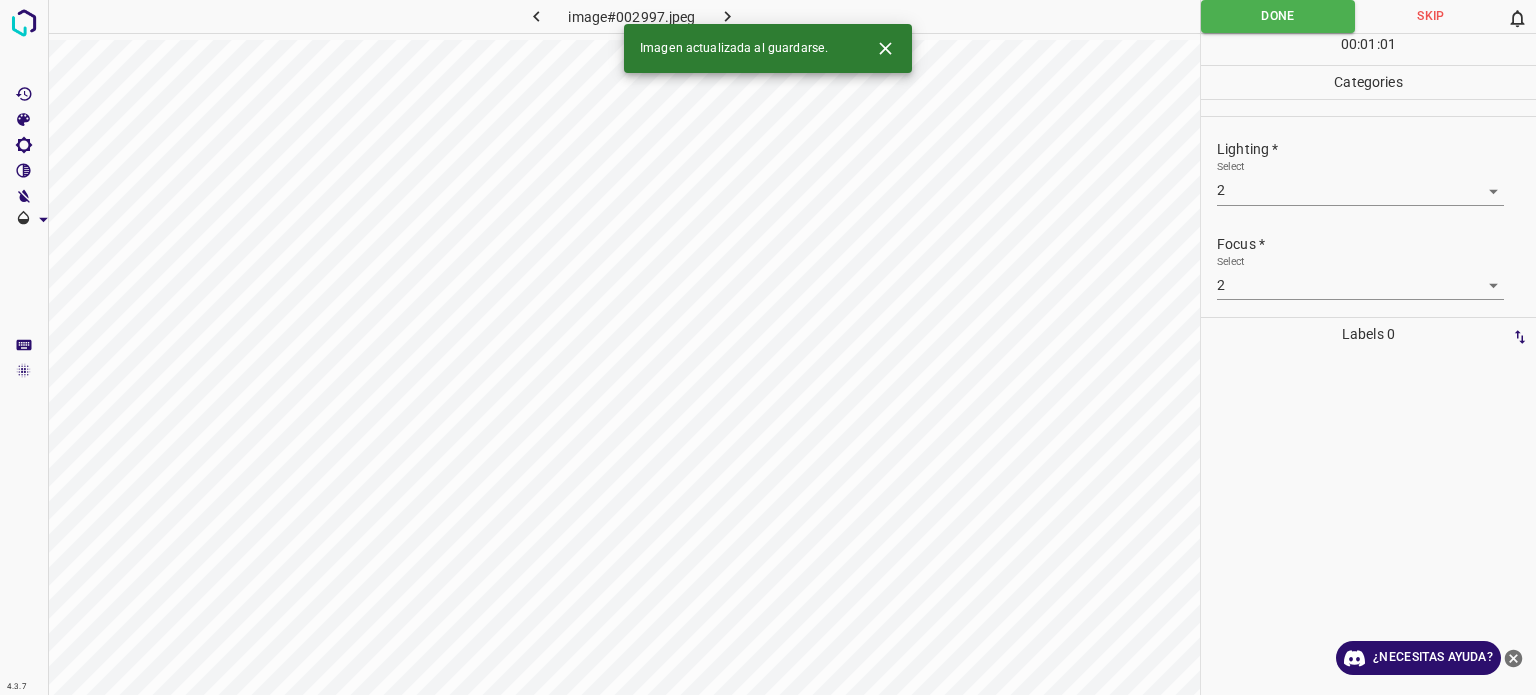 click 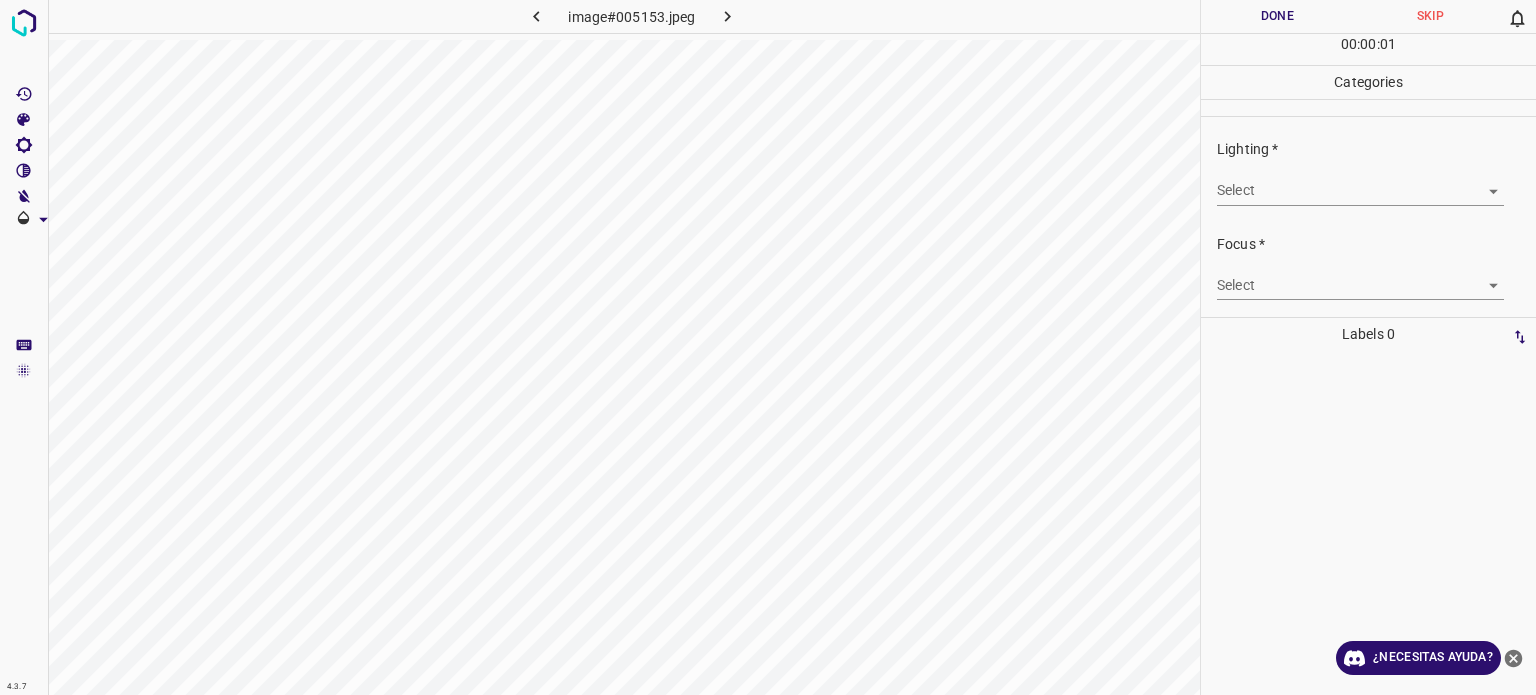 click on "4.3.7 image#005153.jpeg Done Skip 0 00   : 00   : 01   Categories Lighting *  Select ​ Focus *  Select ​ Overall *  Select ​ Labels   0 Categories 1 Lighting 2 Focus 3 Overall Tools Space Change between modes (Draw & Edit) I Auto labeling R Restore zoom M Zoom in N Zoom out Delete Delete selecte label Filters Z Restore filters X Saturation filter C Brightness filter V Contrast filter B Gray scale filter General O Download ¿Necesitas ayuda? - Texto - Esconder - Borrar Texto original Valora esta traducción Tu opinión servirá para ayudar a mejorar el Traductor de Google" at bounding box center (768, 347) 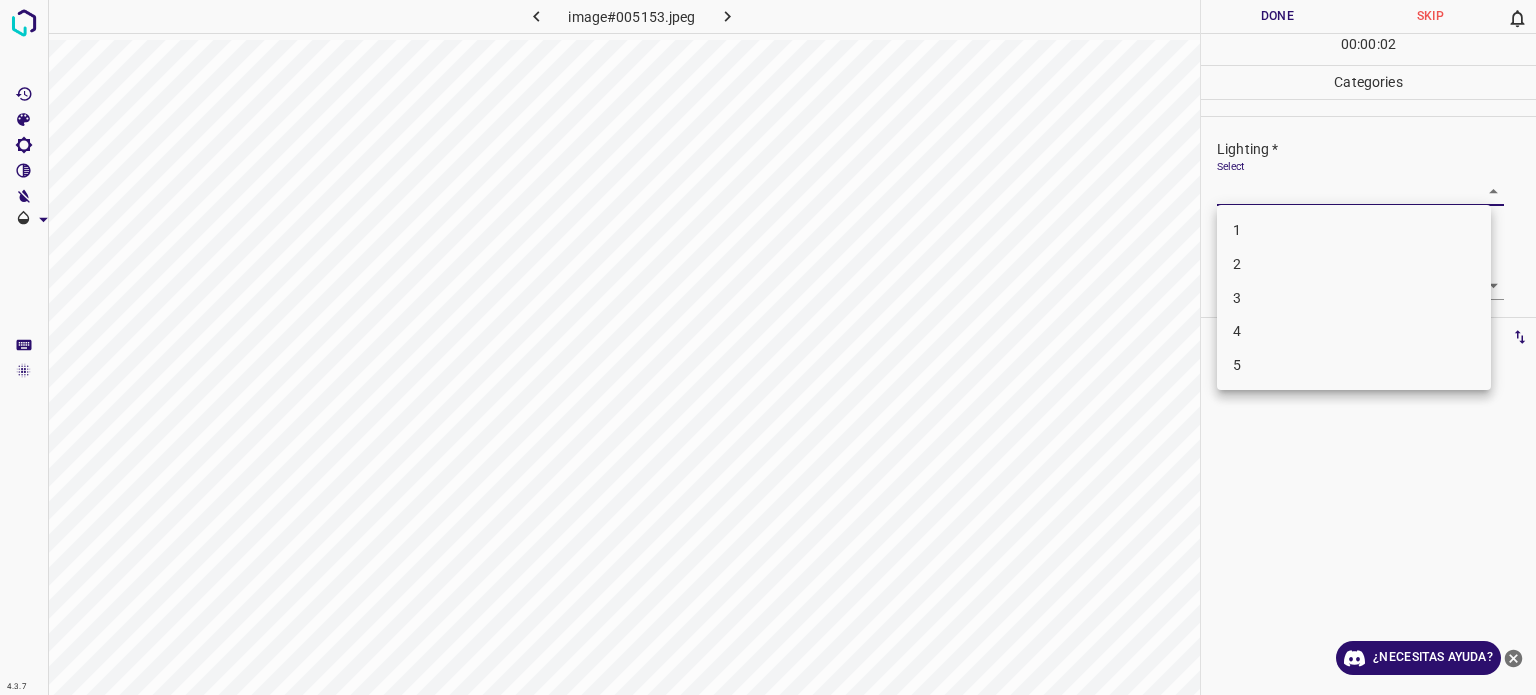 click on "2" at bounding box center [1237, 264] 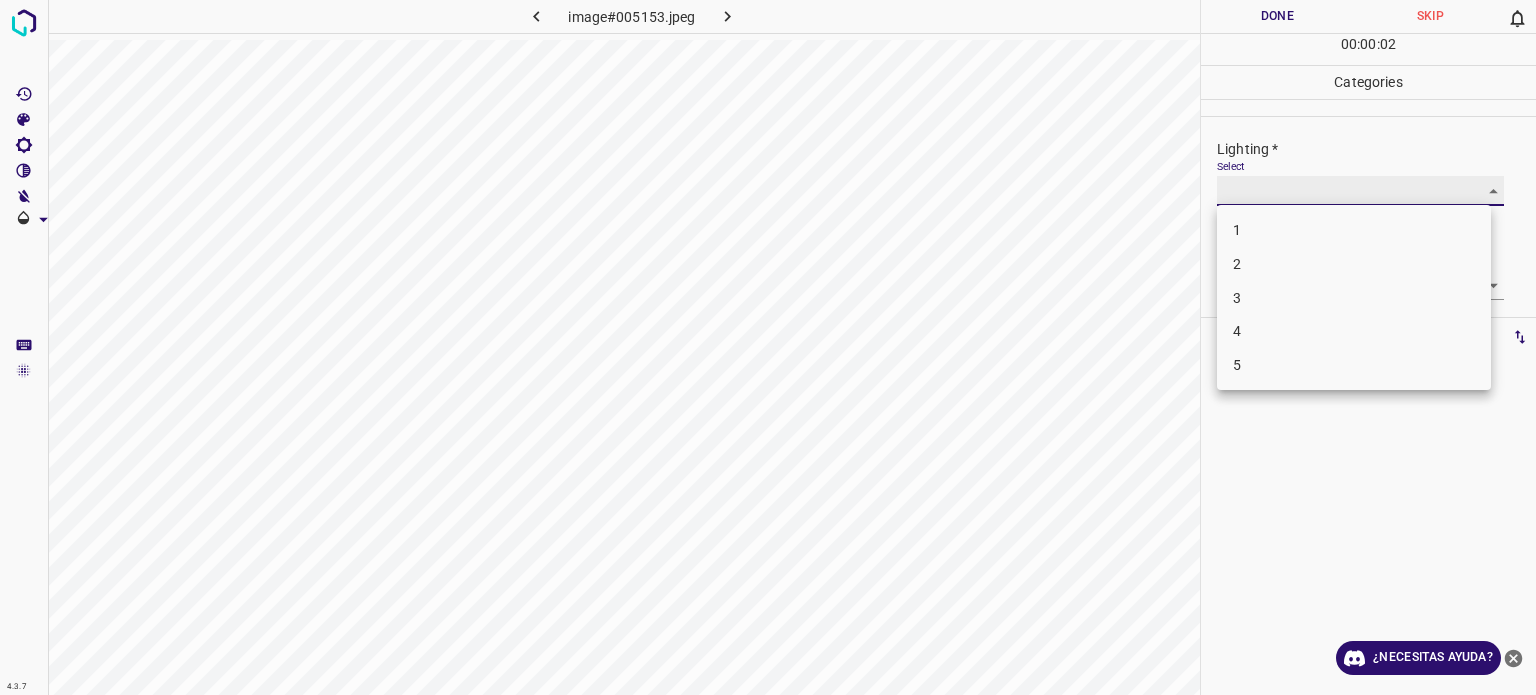 type on "2" 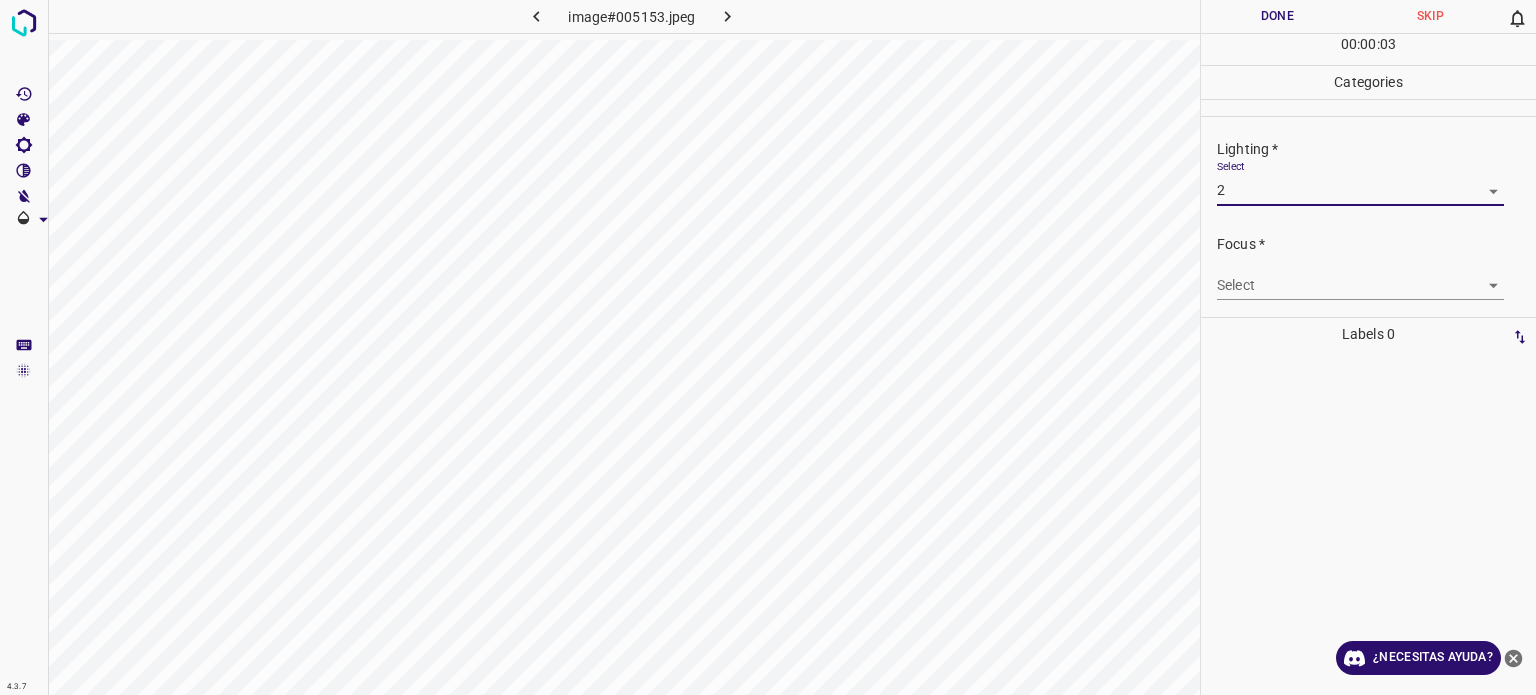 click on "4.3.7 image#005153.jpeg Done Skip 0 00   : 00   : 03   Categories Lighting *  Select 2 2 Focus *  Select ​ Overall *  Select ​ Labels   0 Categories 1 Lighting 2 Focus 3 Overall Tools Space Change between modes (Draw & Edit) I Auto labeling R Restore zoom M Zoom in N Zoom out Delete Delete selecte label Filters Z Restore filters X Saturation filter C Brightness filter V Contrast filter B Gray scale filter General O Download ¿Necesitas ayuda? - Texto - Esconder - Borrar Texto original Valora esta traducción Tu opinión servirá para ayudar a mejorar el Traductor de Google" at bounding box center [768, 347] 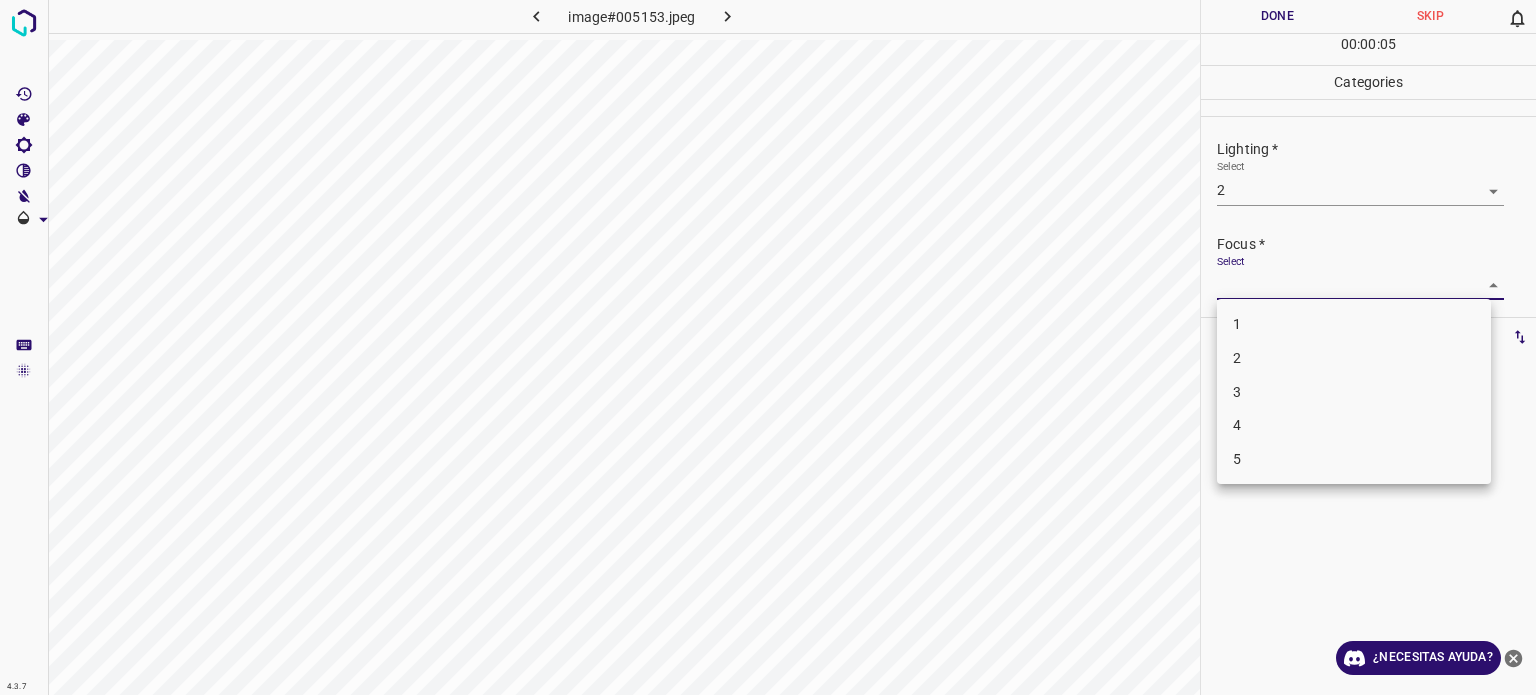 click on "3" at bounding box center [1354, 392] 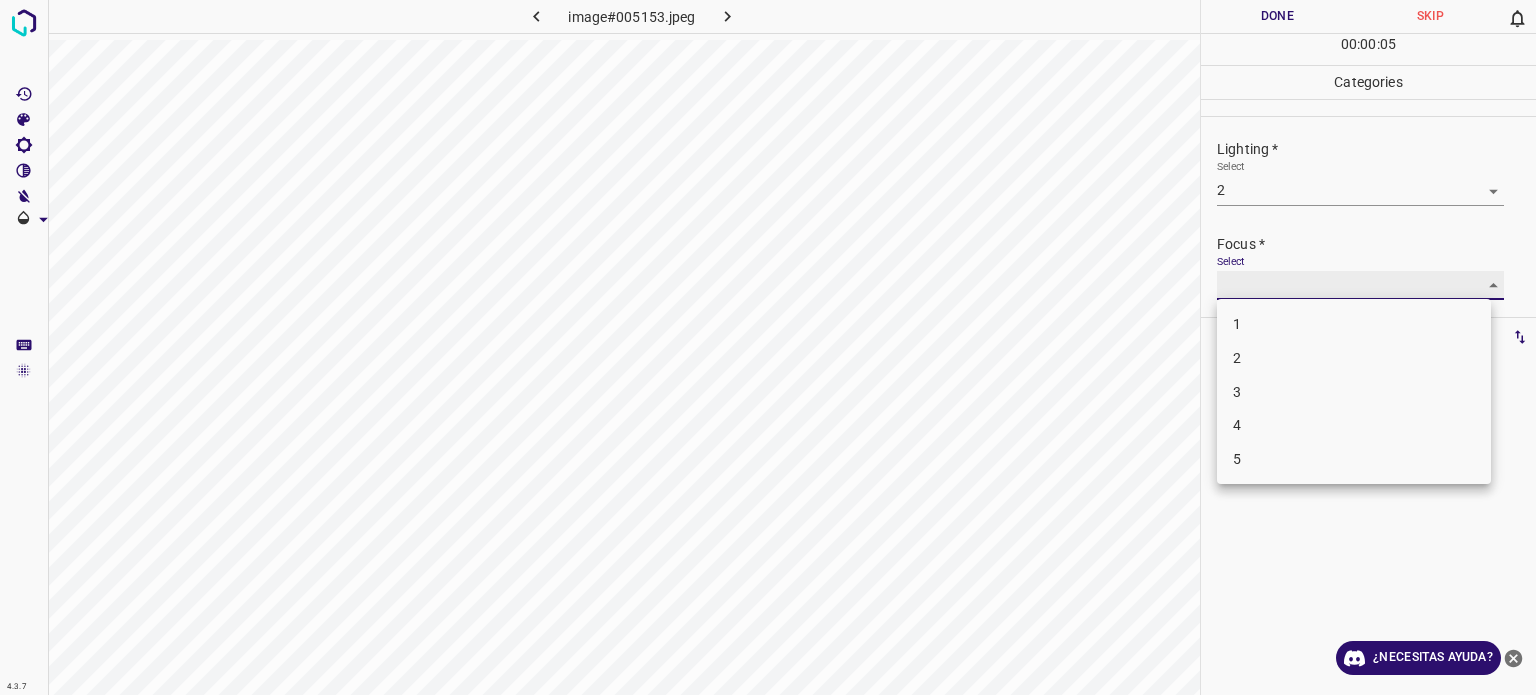 type on "3" 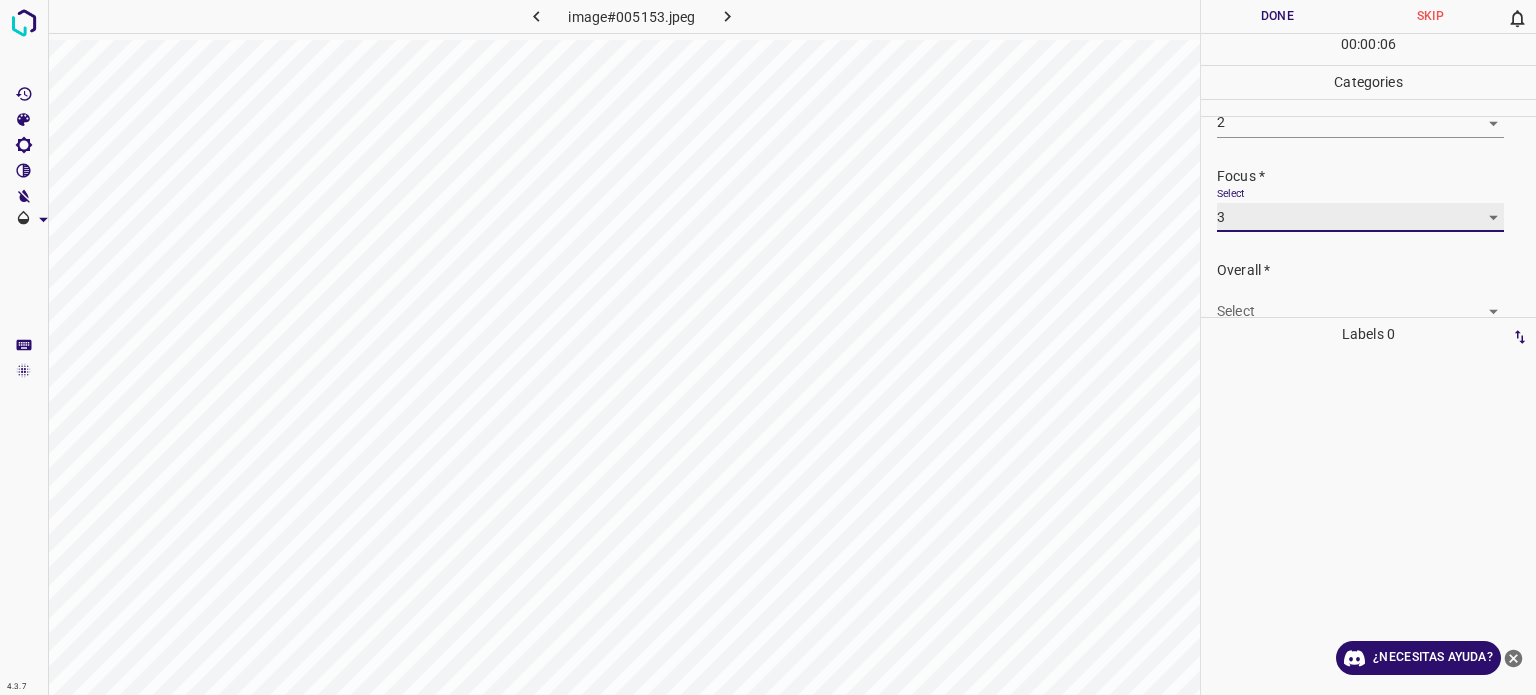scroll, scrollTop: 98, scrollLeft: 0, axis: vertical 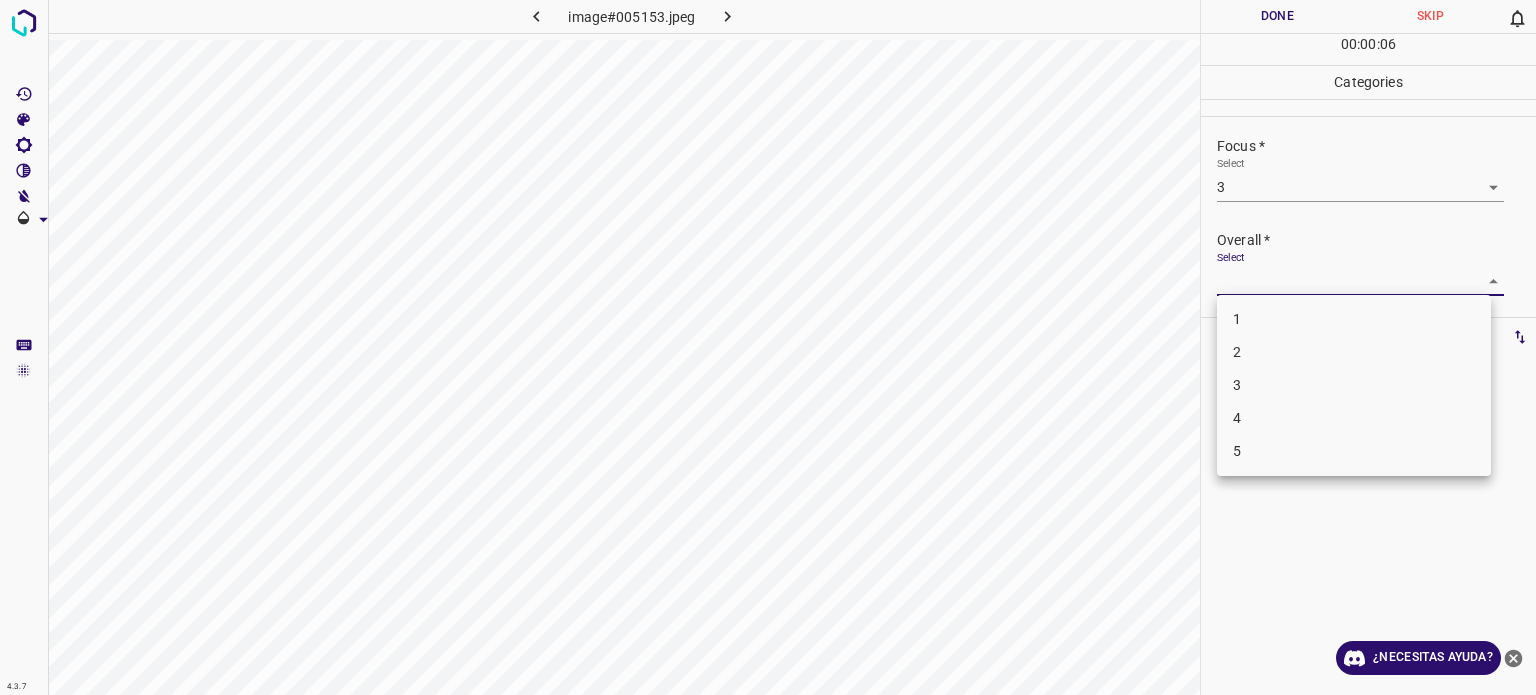 click on "4.3.7 image#005153.jpeg Done Skip 0 00   : 00   : 06   Categories Lighting *  Select 2 2 Focus *  Select 3 3 Overall *  Select ​ Labels   0 Categories 1 Lighting 2 Focus 3 Overall Tools Space Change between modes (Draw & Edit) I Auto labeling R Restore zoom M Zoom in N Zoom out Delete Delete selecte label Filters Z Restore filters X Saturation filter C Brightness filter V Contrast filter B Gray scale filter General O Download ¿Necesitas ayuda? - Texto - Esconder - Borrar Texto original Valora esta traducción Tu opinión servirá para ayudar a mejorar el Traductor de Google 1 2 3 4 5" at bounding box center [768, 347] 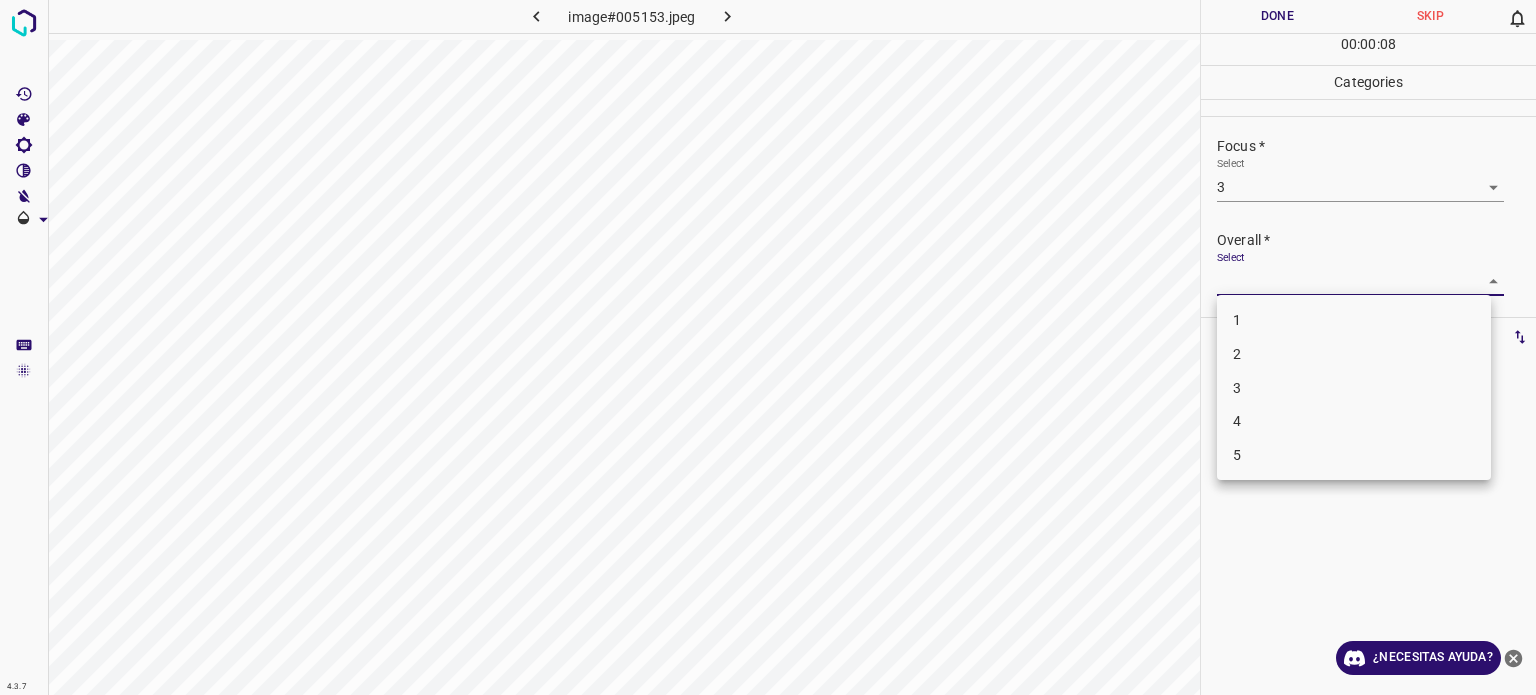 click on "3" at bounding box center (1354, 388) 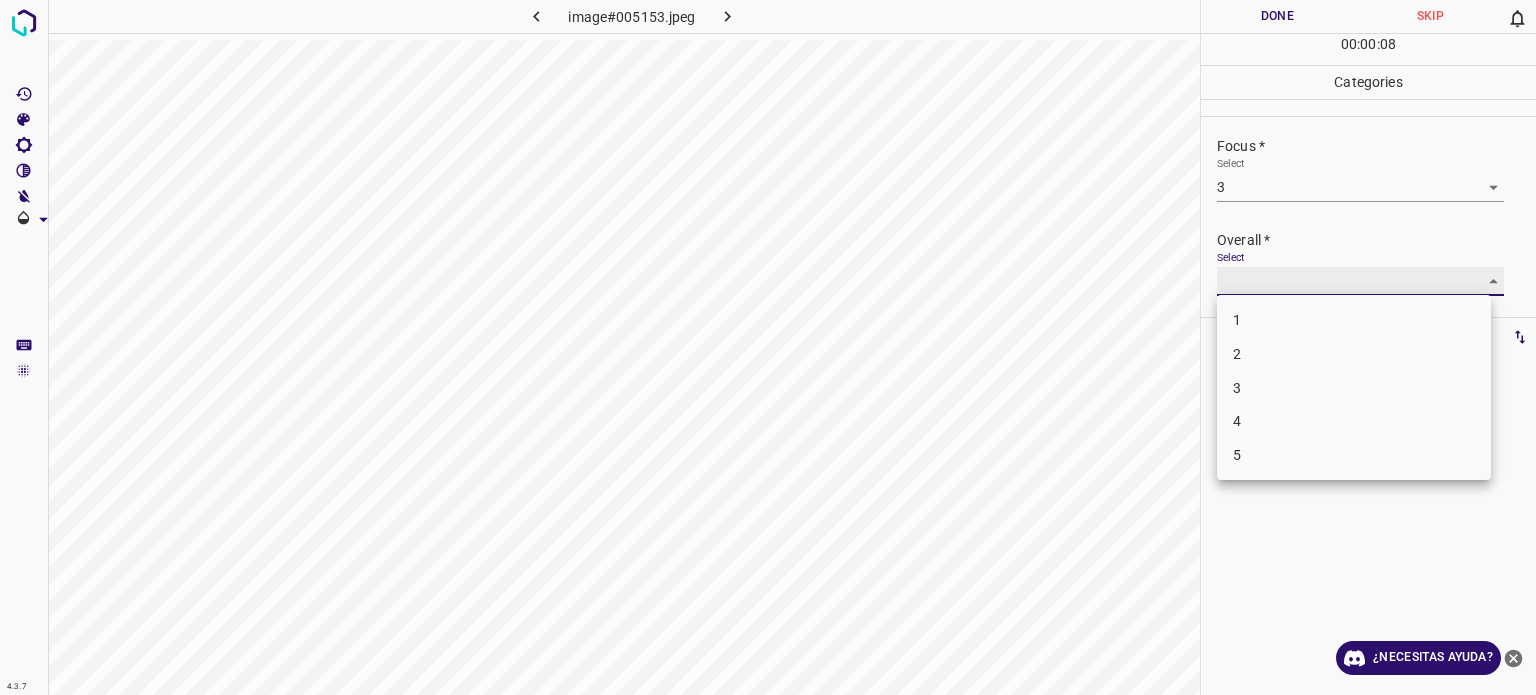 type on "3" 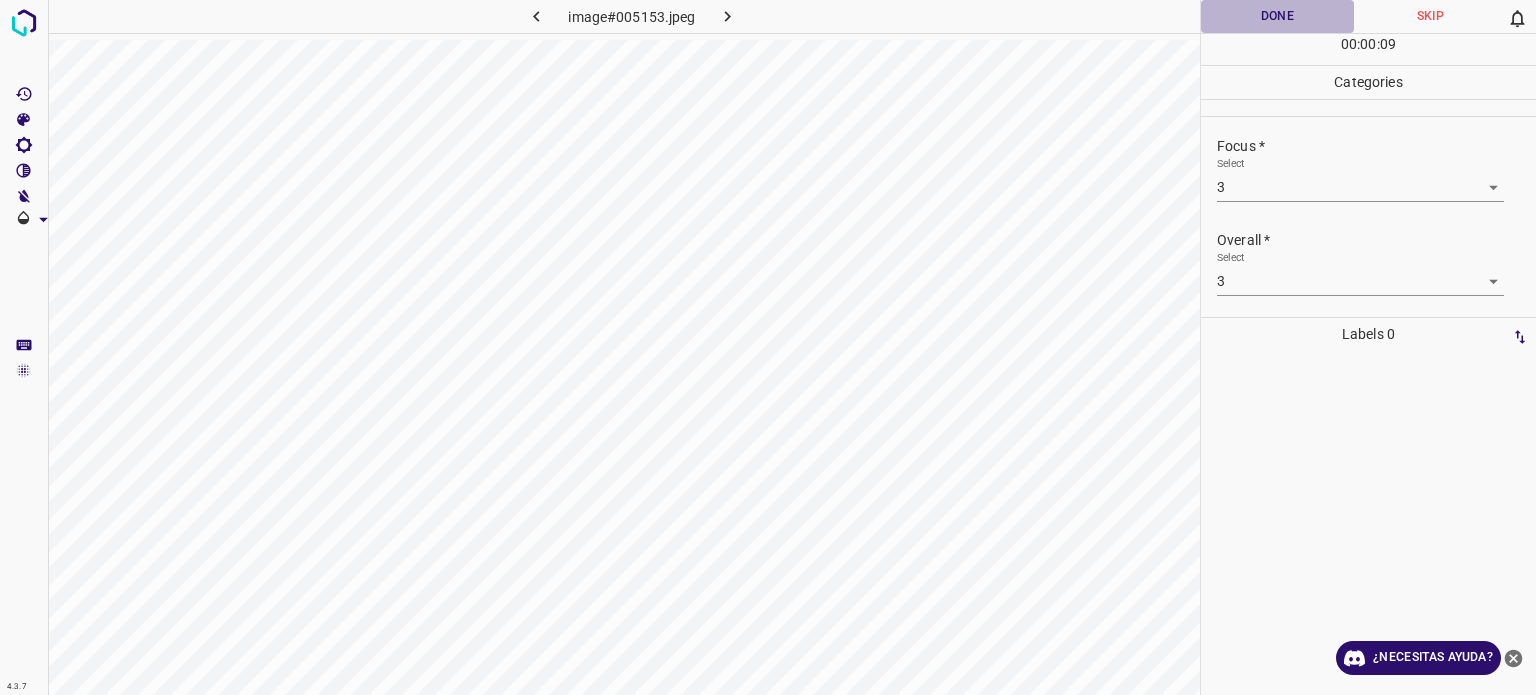 click on "Done" at bounding box center [1277, 16] 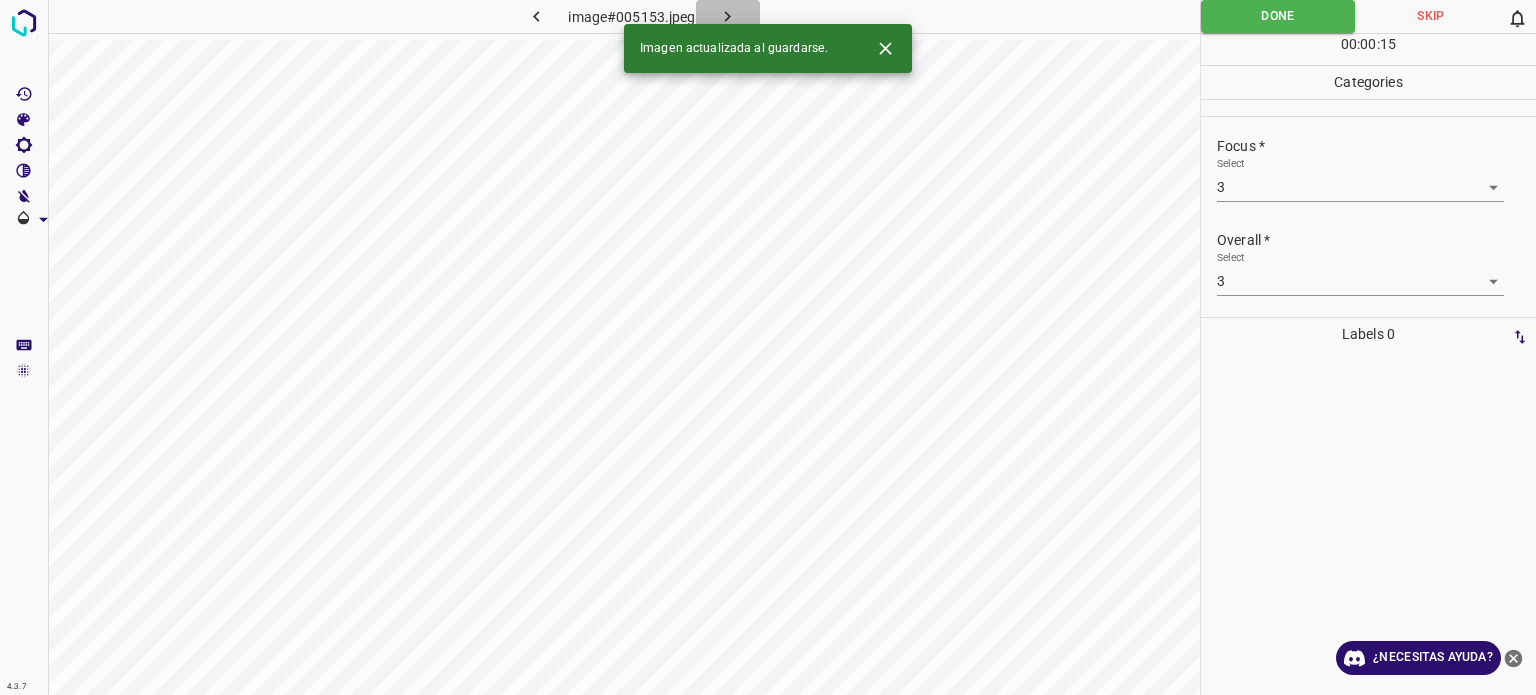 click 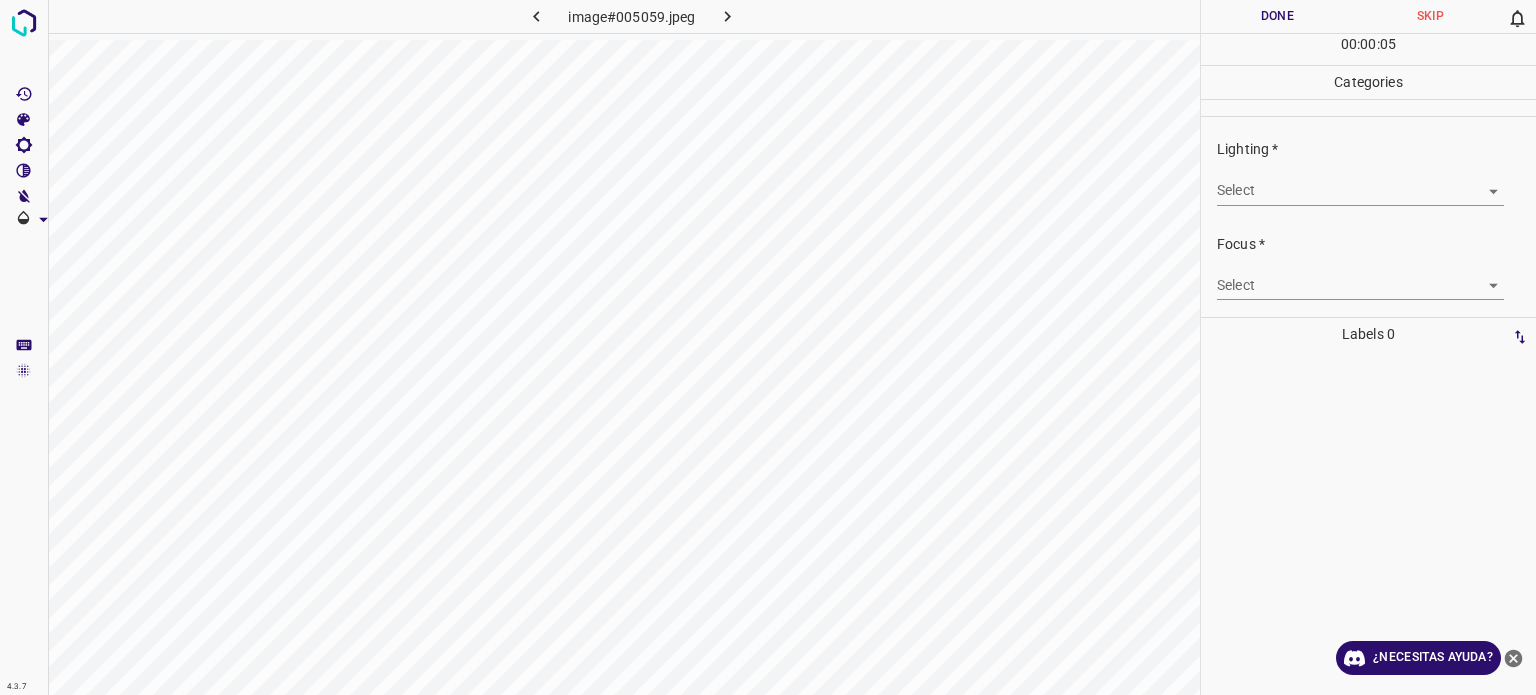 click on "4.3.7 image#005059.jpeg Done Skip 0 00   : 00   : 05   Categories Lighting *  Select ​ Focus *  Select ​ Overall *  Select ​ Labels   0 Categories 1 Lighting 2 Focus 3 Overall Tools Space Change between modes (Draw & Edit) I Auto labeling R Restore zoom M Zoom in N Zoom out Delete Delete selecte label Filters Z Restore filters X Saturation filter C Brightness filter V Contrast filter B Gray scale filter General O Download ¿Necesitas ayuda? - Texto - Esconder - Borrar Texto original Valora esta traducción Tu opinión servirá para ayudar a mejorar el Traductor de Google" at bounding box center (768, 347) 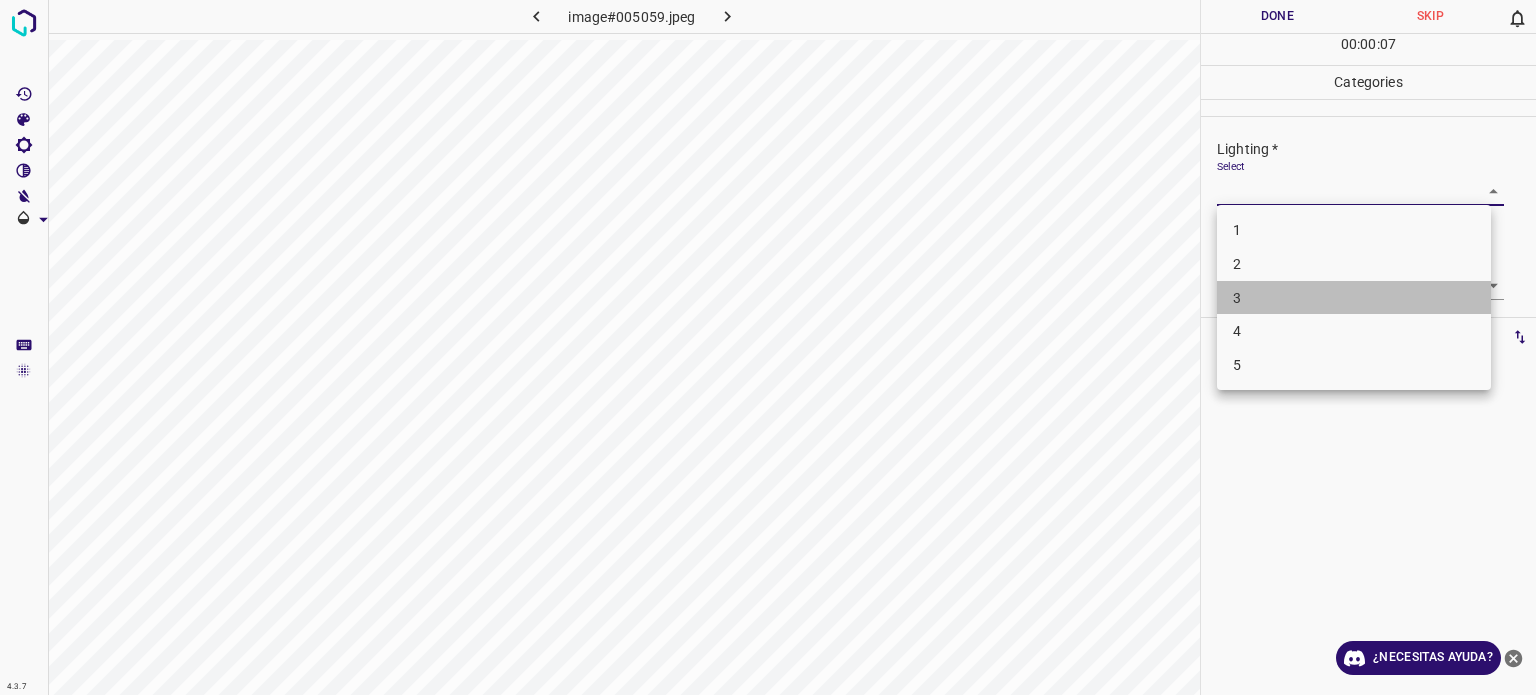 click on "3" at bounding box center [1354, 298] 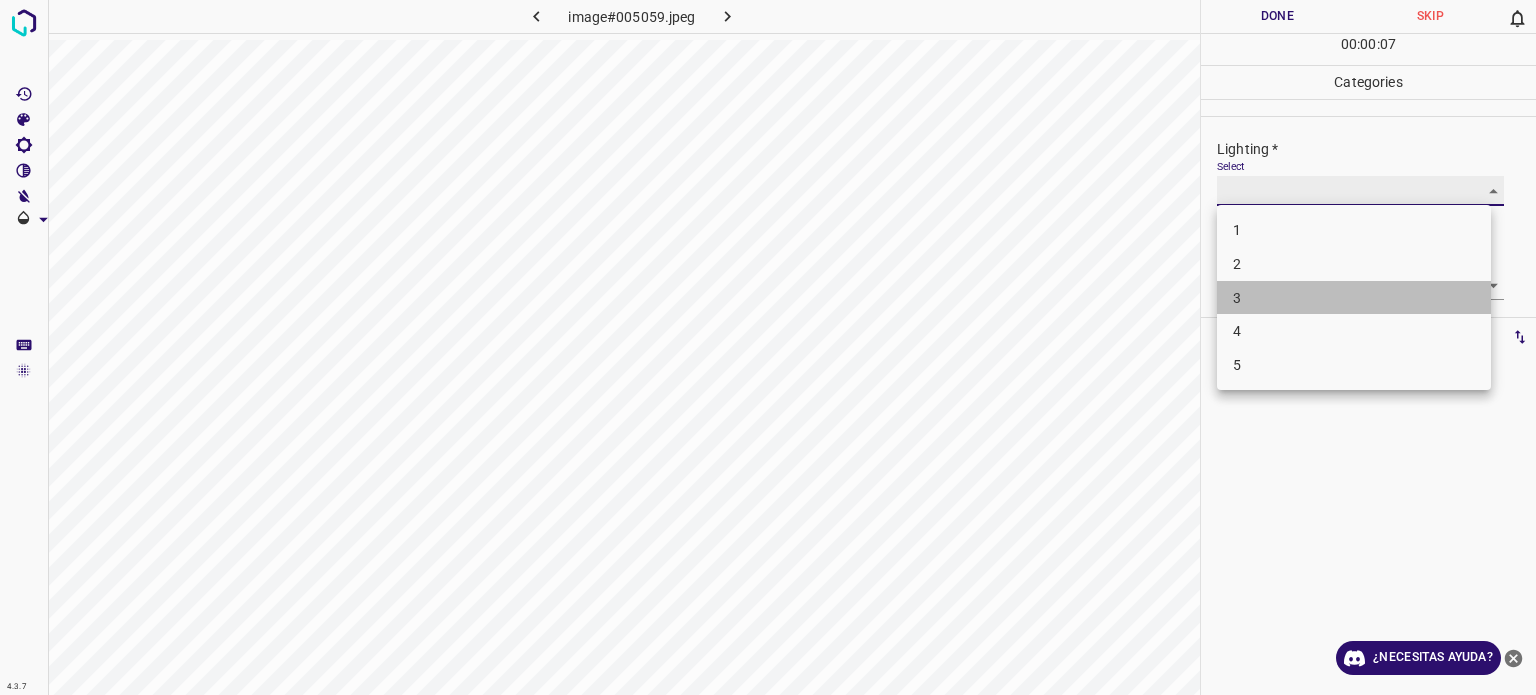 type on "3" 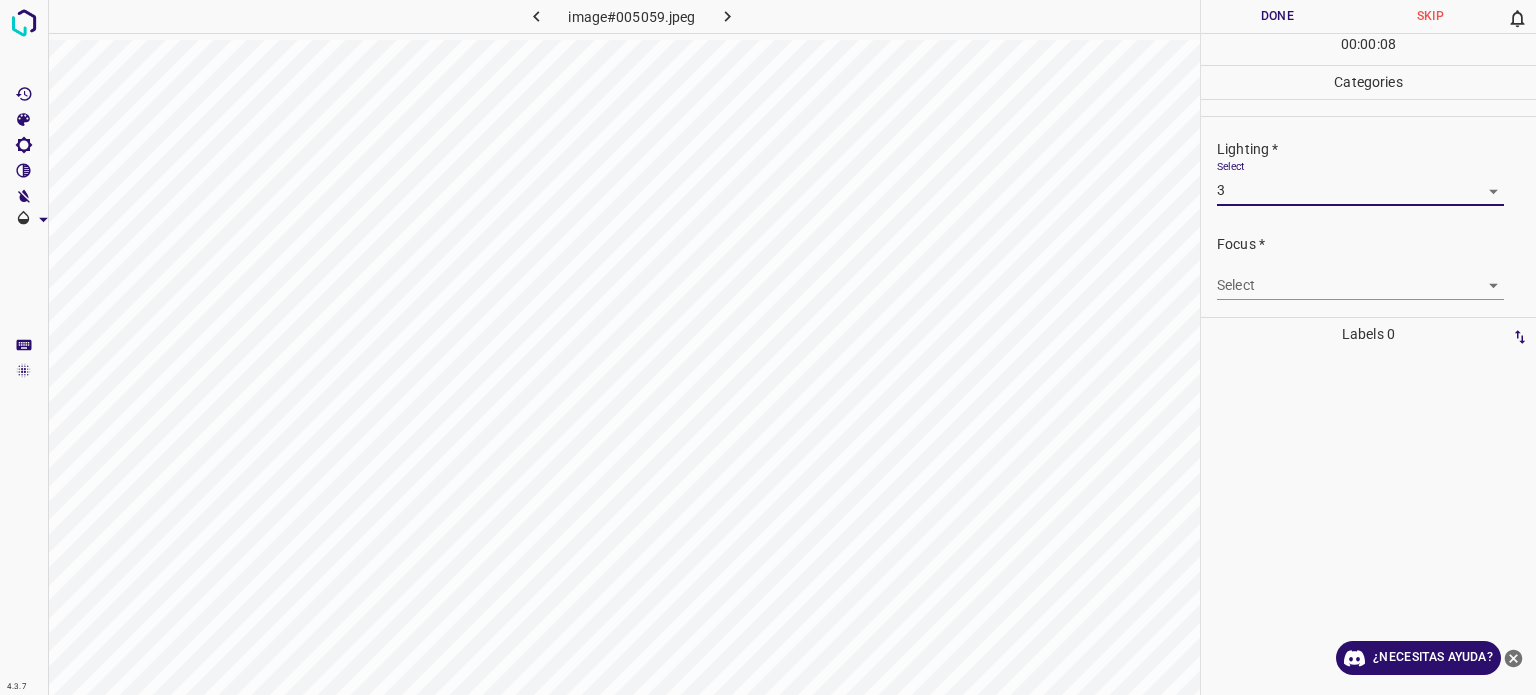 click on "4.3.7 image#005059.jpeg Done Skip 0 00   : 00   : 08   Categories Lighting *  Select 3 3 Focus *  Select ​ Overall *  Select ​ Labels   0 Categories 1 Lighting 2 Focus 3 Overall Tools Space Change between modes (Draw & Edit) I Auto labeling R Restore zoom M Zoom in N Zoom out Delete Delete selecte label Filters Z Restore filters X Saturation filter C Brightness filter V Contrast filter B Gray scale filter General O Download ¿Necesitas ayuda? - Texto - Esconder - Borrar Texto original Valora esta traducción Tu opinión servirá para ayudar a mejorar el Traductor de Google" at bounding box center [768, 347] 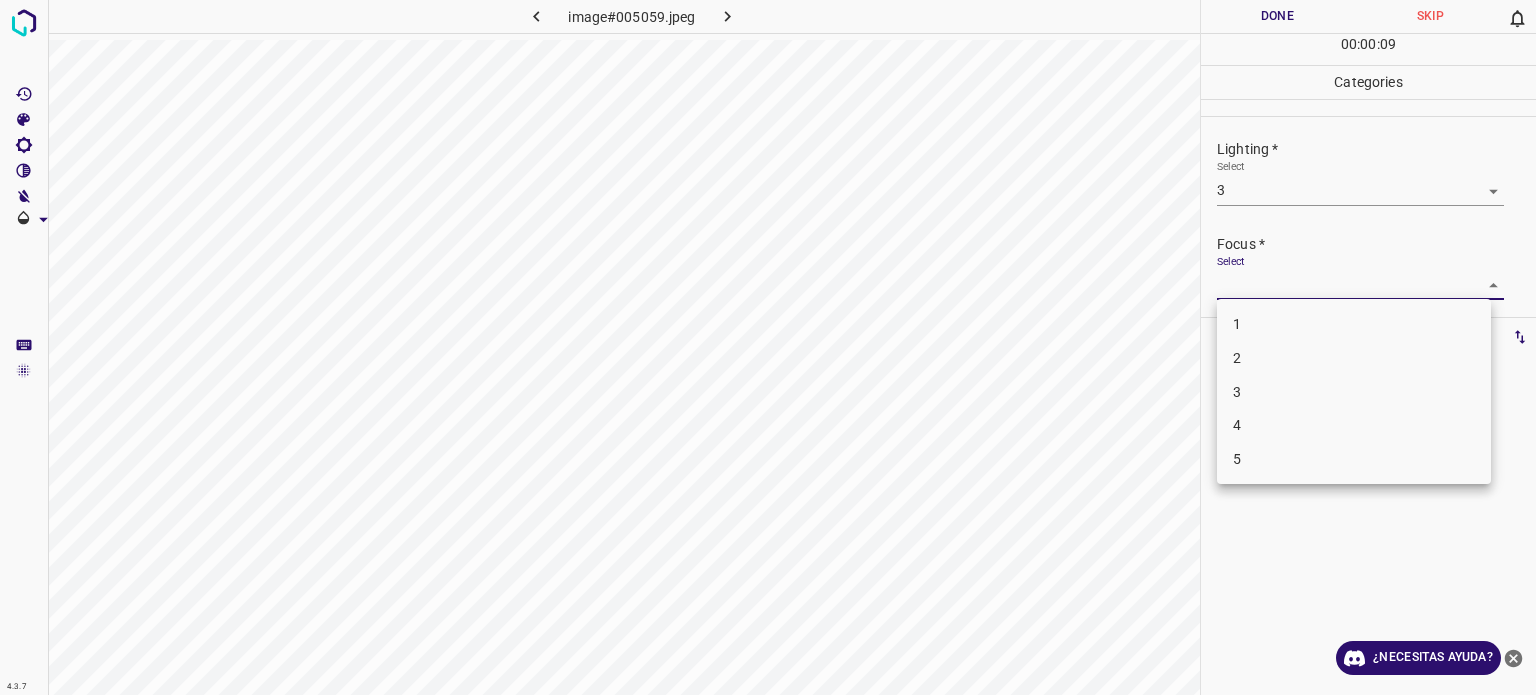 click on "2" at bounding box center (1354, 358) 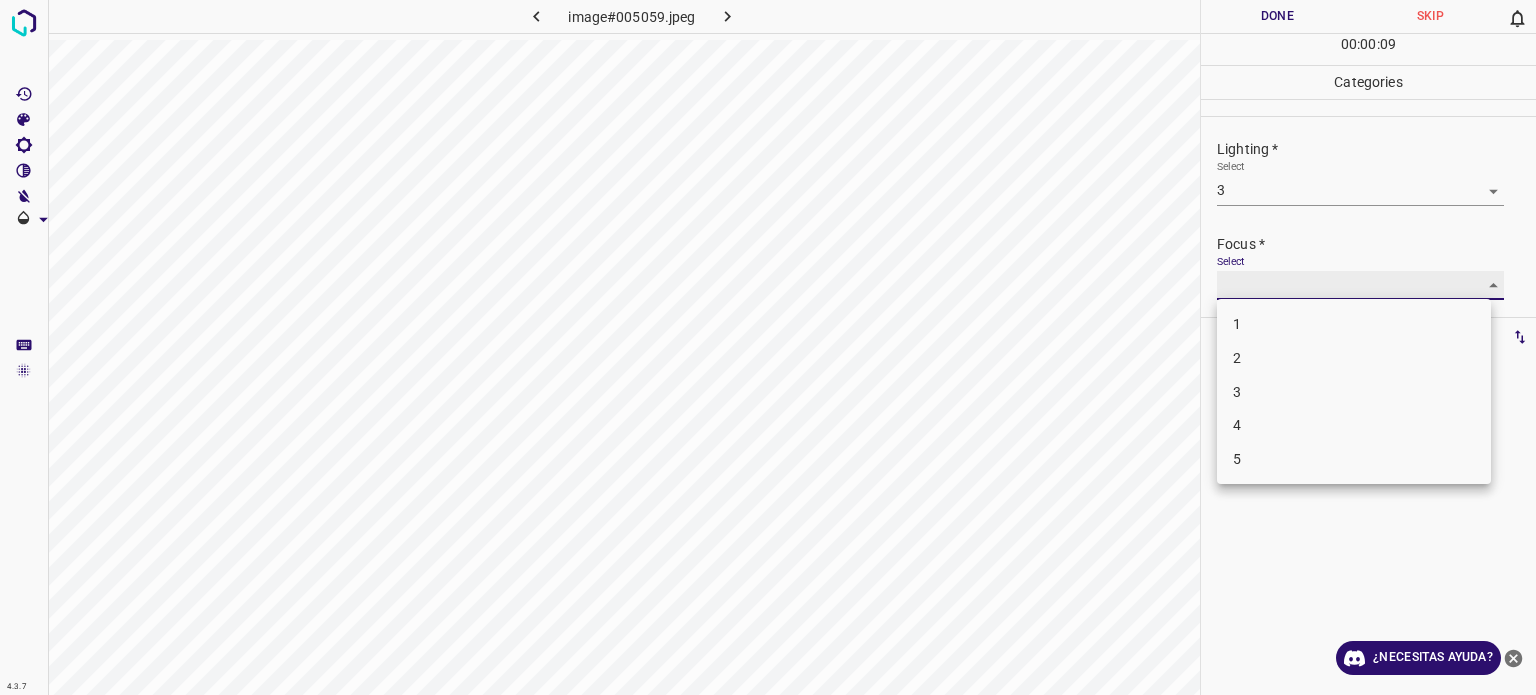 type on "2" 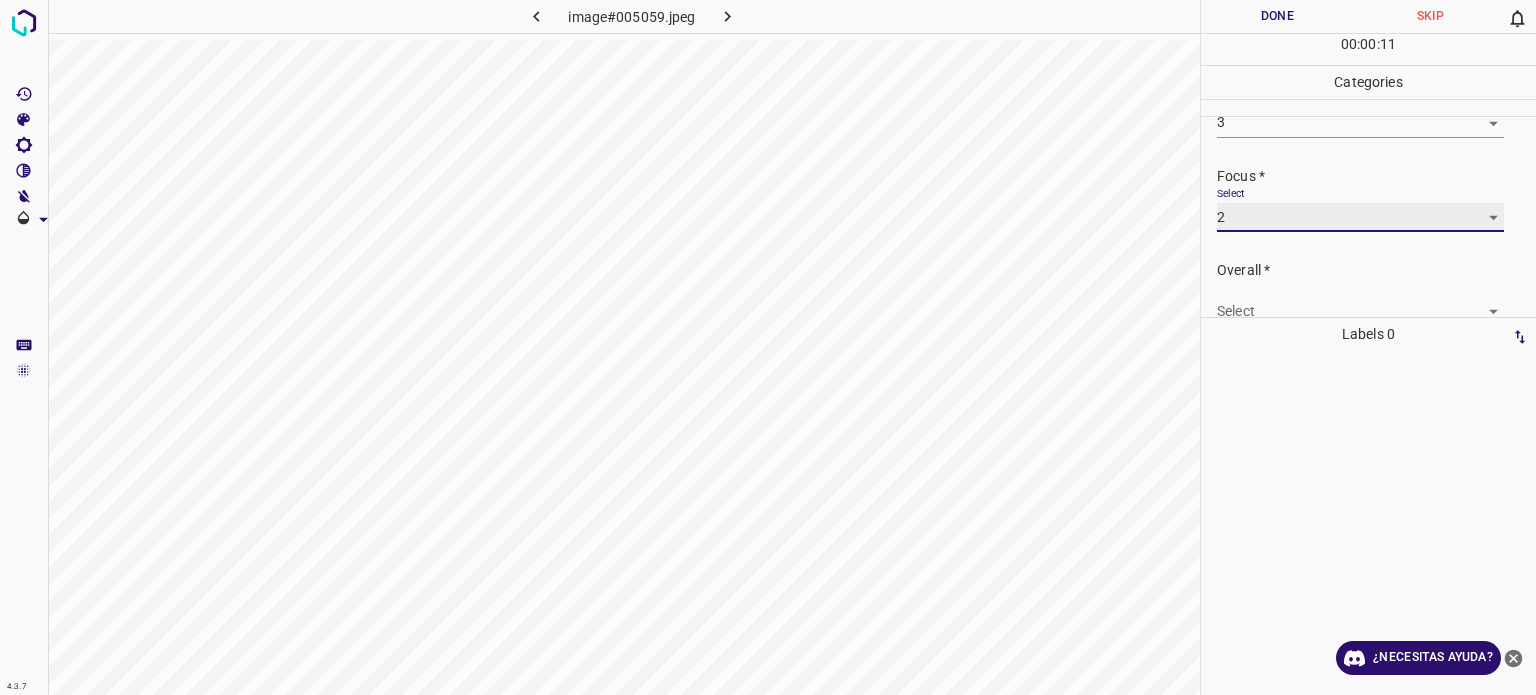 scroll, scrollTop: 98, scrollLeft: 0, axis: vertical 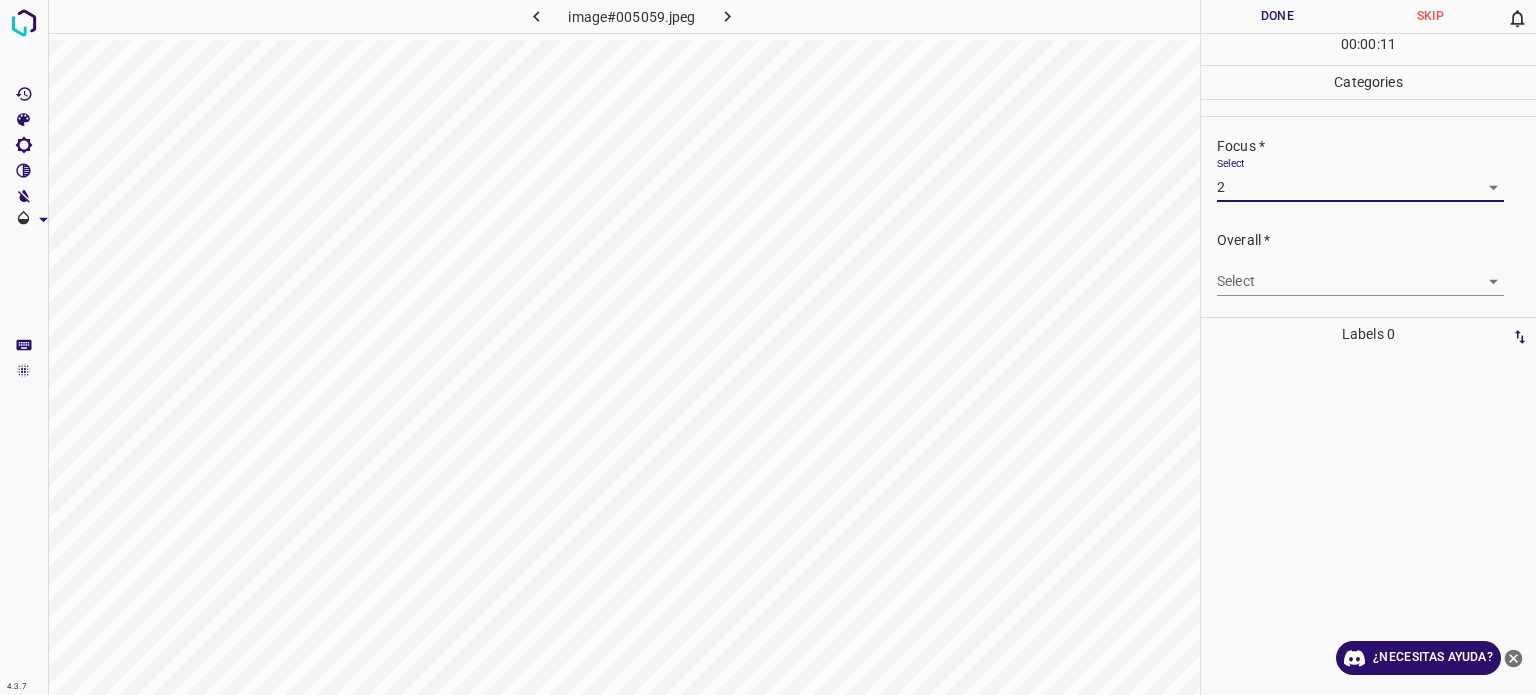 click on "4.3.7 image#005059.jpeg Done Skip 0 00   : 00   : 11   Categories Lighting *  Select 3 3 Focus *  Select 2 2 Overall *  Select ​ Labels   0 Categories 1 Lighting 2 Focus 3 Overall Tools Space Change between modes (Draw & Edit) I Auto labeling R Restore zoom M Zoom in N Zoom out Delete Delete selecte label Filters Z Restore filters X Saturation filter C Brightness filter V Contrast filter B Gray scale filter General O Download ¿Necesitas ayuda? - Texto - Esconder - Borrar Texto original Valora esta traducción Tu opinión servirá para ayudar a mejorar el Traductor de Google" at bounding box center [768, 347] 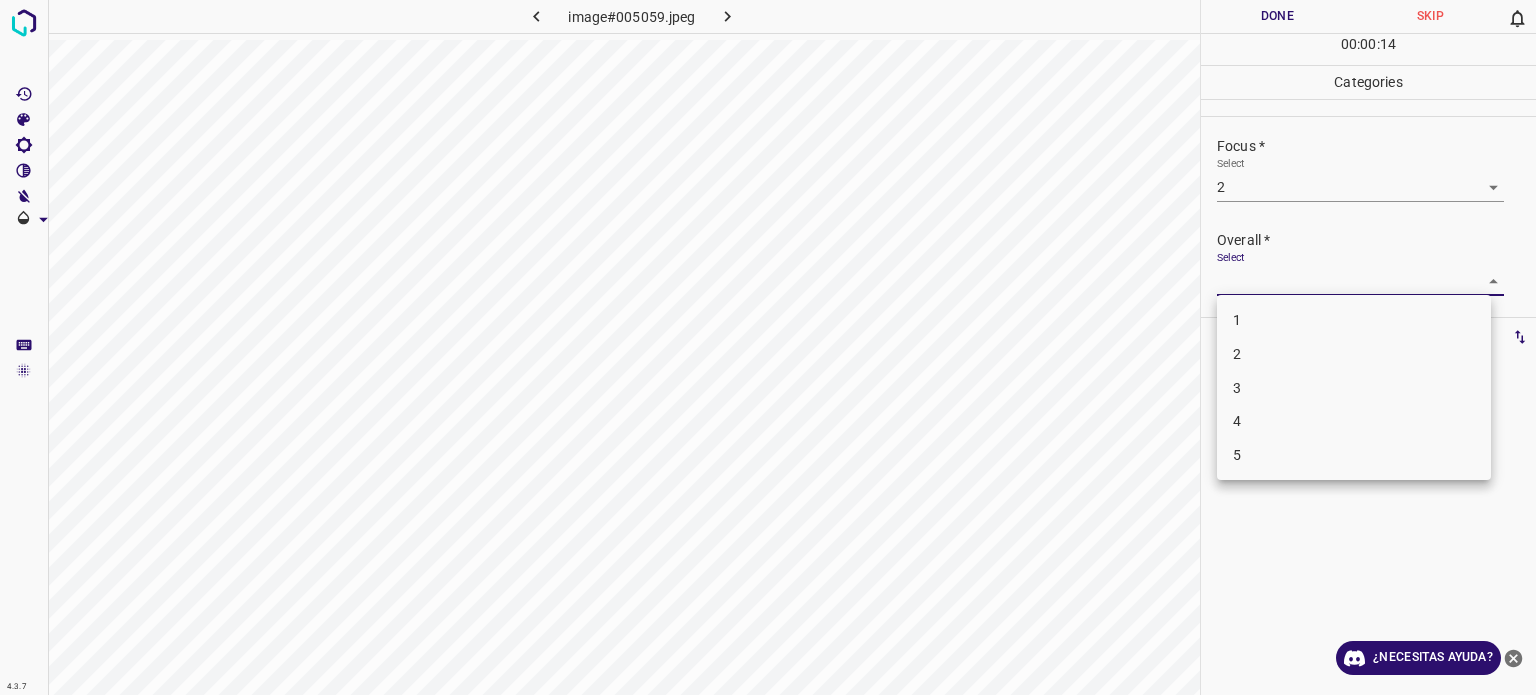 click on "3" at bounding box center (1237, 387) 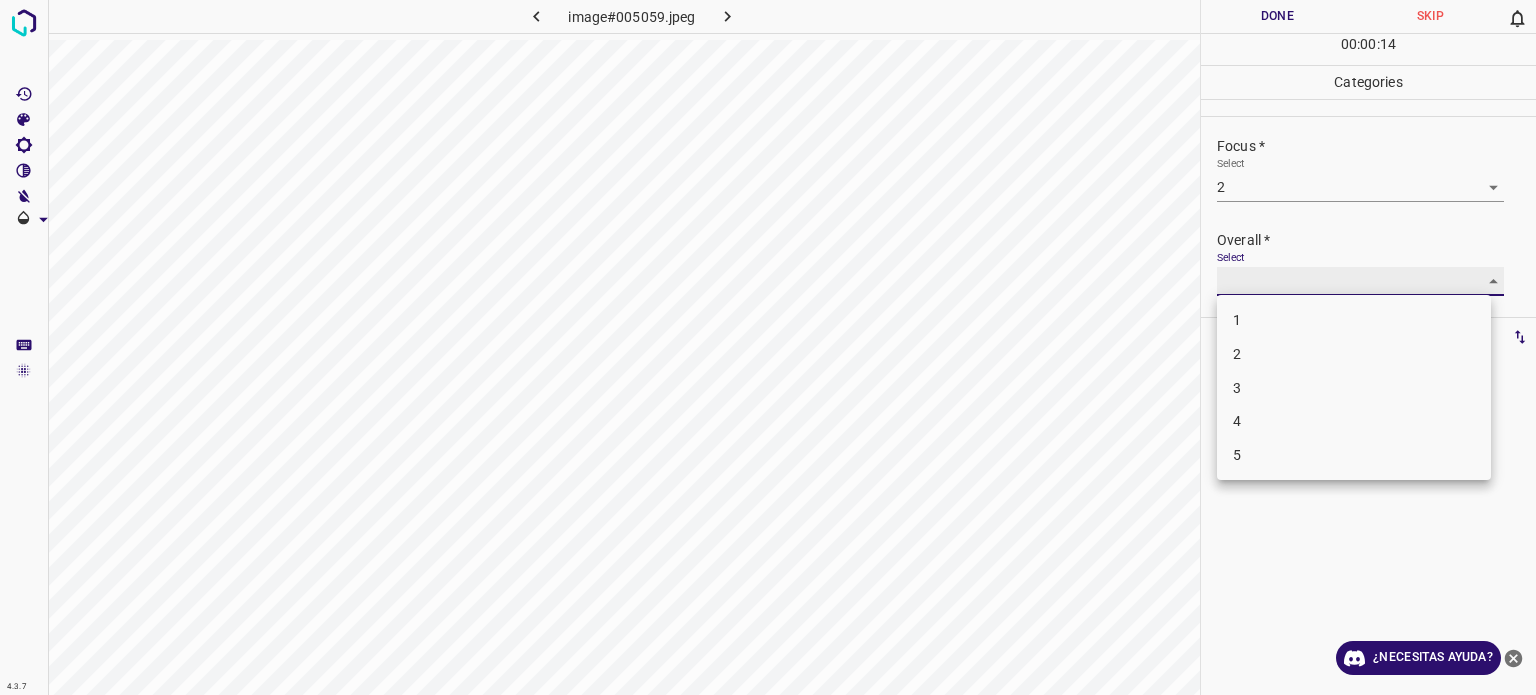 type on "3" 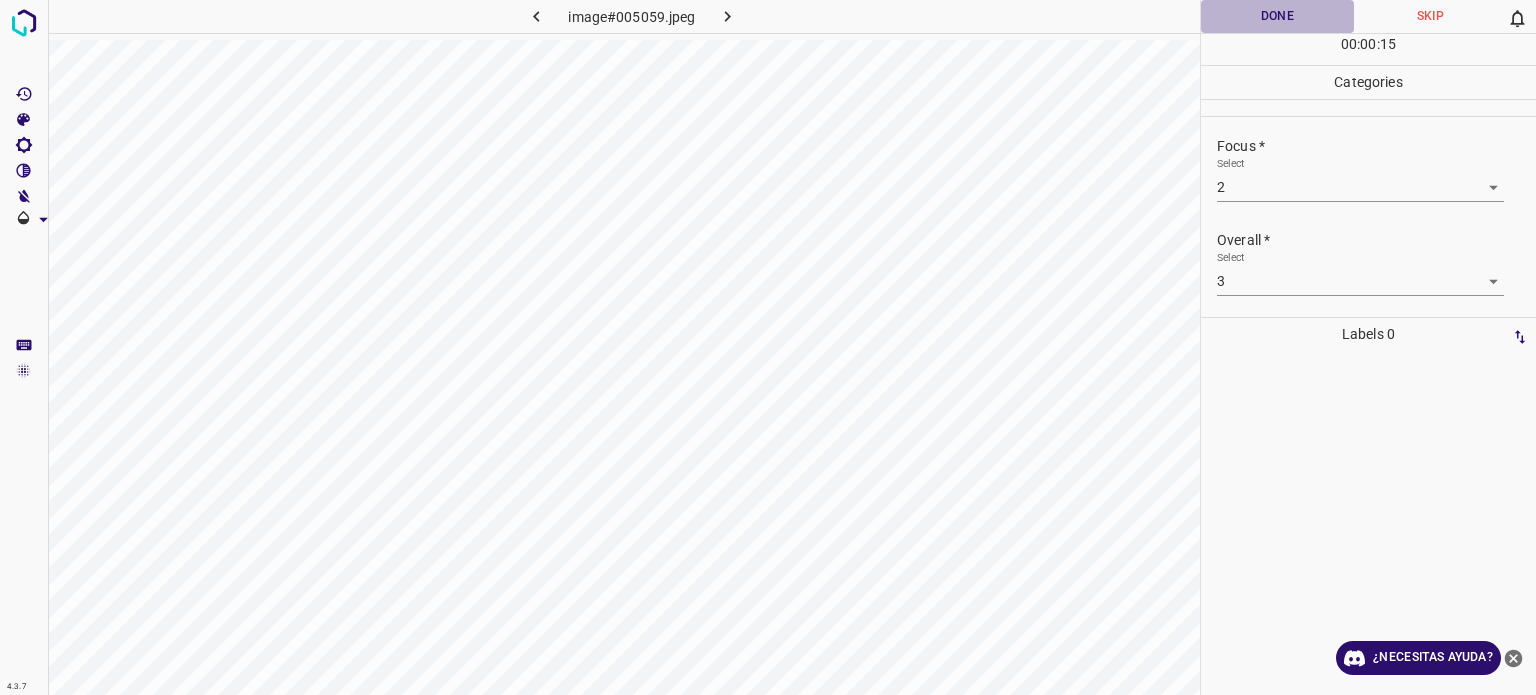 click on "Done" at bounding box center [1277, 16] 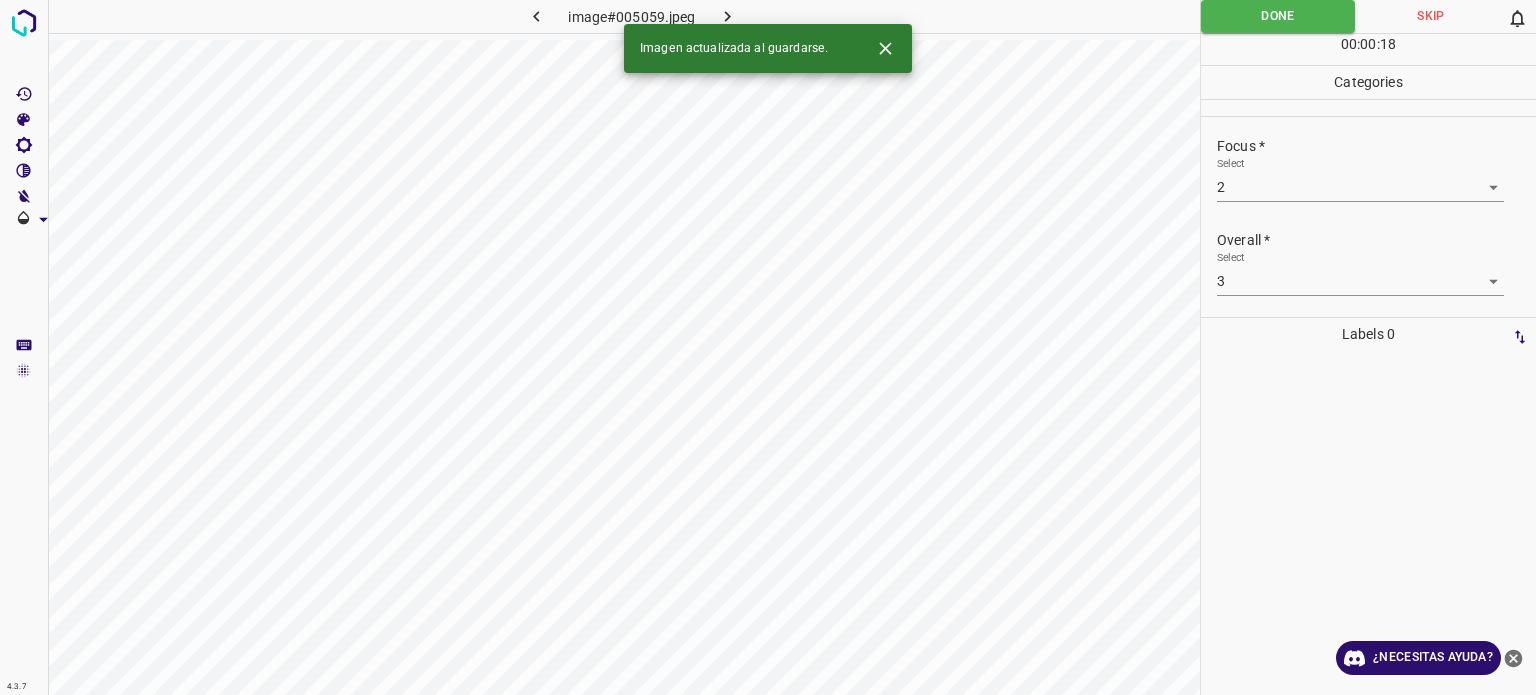 click 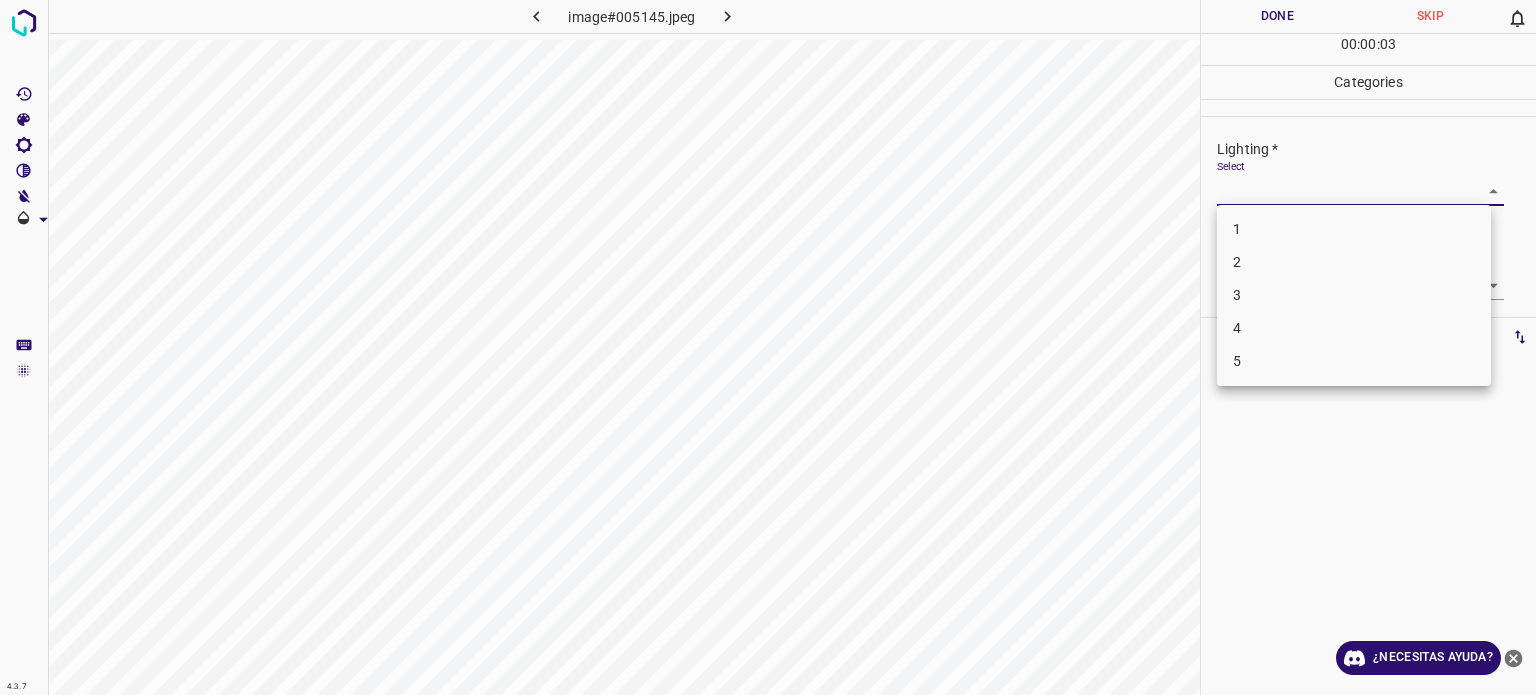 click on "4.3.7 image#005145.jpeg Done Skip 0 00   : 00   : 03   Categories Lighting *  Select ​ Focus *  Select ​ Overall *  Select ​ Labels   0 Categories 1 Lighting 2 Focus 3 Overall Tools Space Change between modes (Draw & Edit) I Auto labeling R Restore zoom M Zoom in N Zoom out Delete Delete selecte label Filters Z Restore filters X Saturation filter C Brightness filter V Contrast filter B Gray scale filter General O Download ¿Necesitas ayuda? - Texto - Esconder - Borrar Texto original Valora esta traducción Tu opinión servirá para ayudar a mejorar el Traductor de Google 1 2 3 4 5" at bounding box center (768, 347) 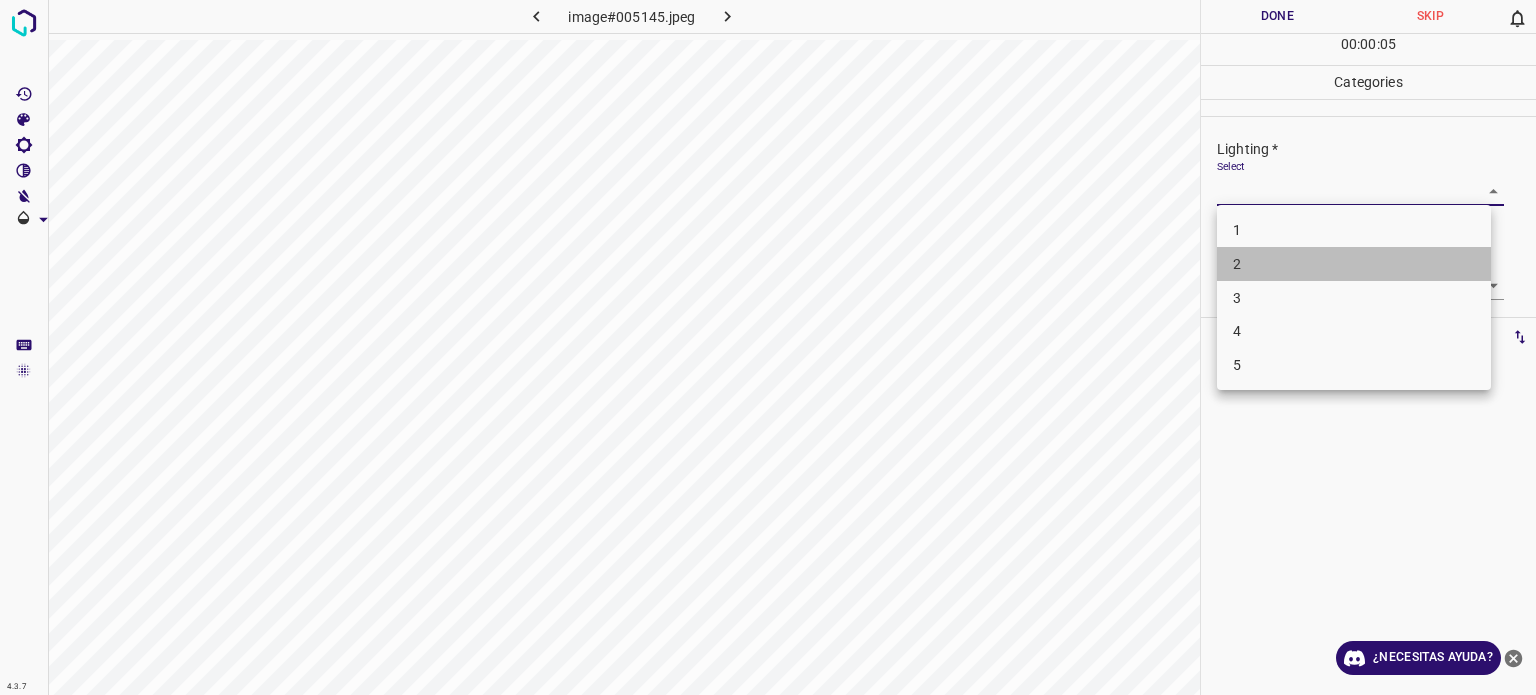 click on "2" at bounding box center [1354, 264] 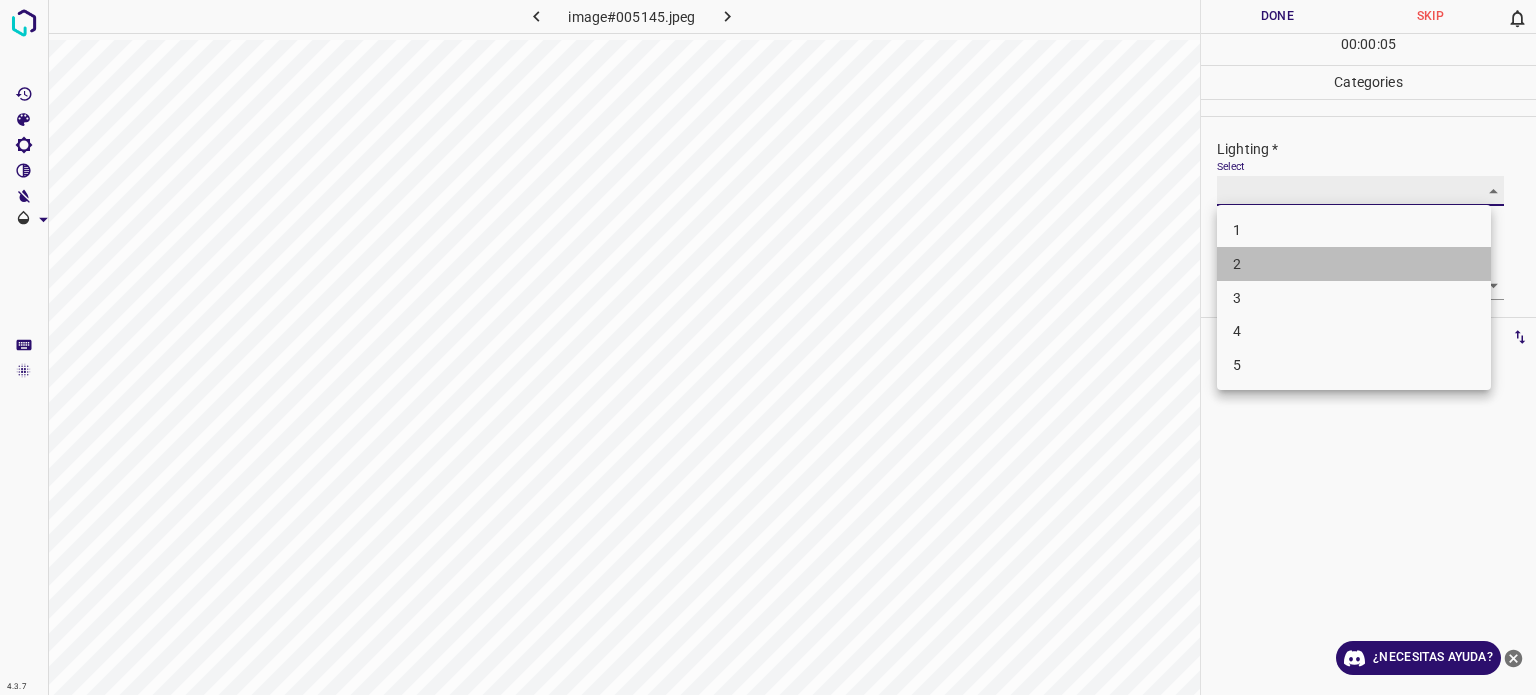 type on "2" 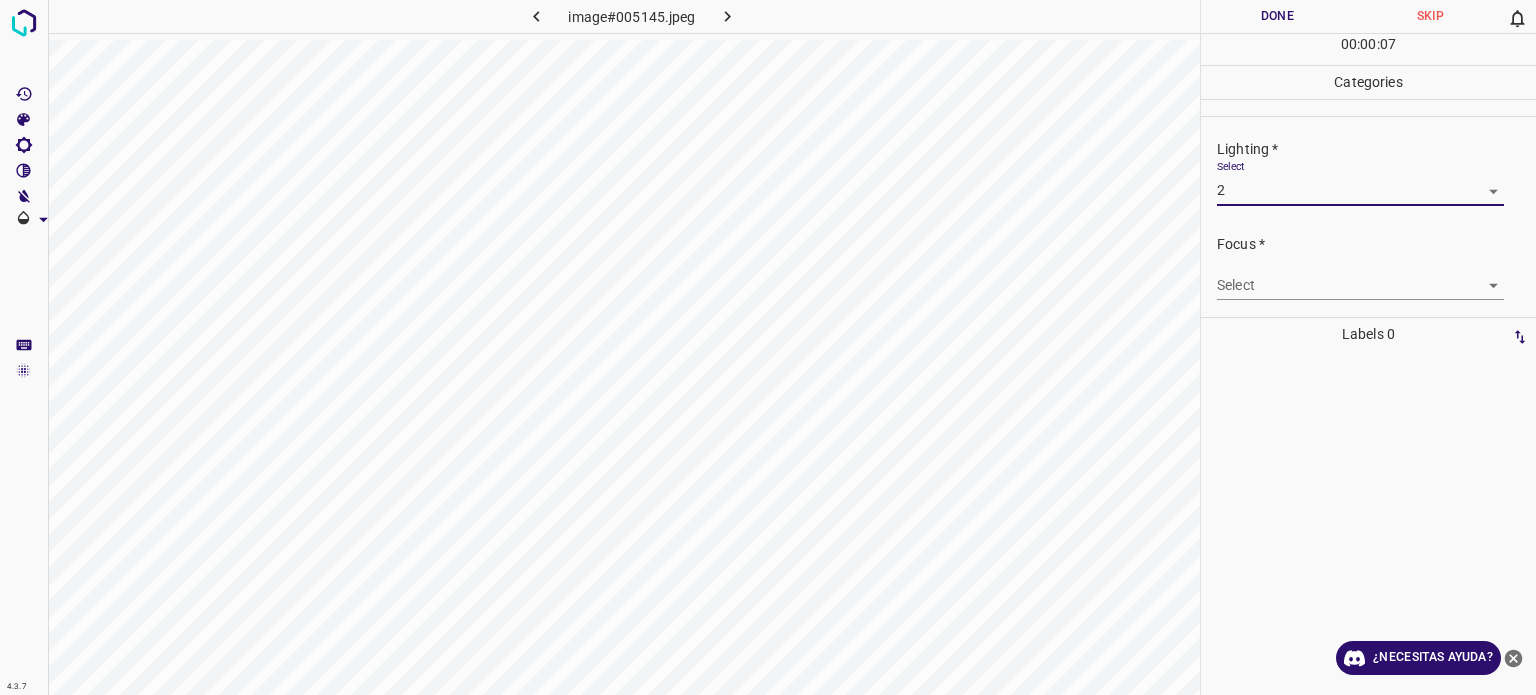 click on "4.3.7 image#005145.jpeg Done Skip 0 00   : 00   : 07   Categories Lighting *  Select 2 2 Focus *  Select ​ Overall *  Select ​ Labels   0 Categories 1 Lighting 2 Focus 3 Overall Tools Space Change between modes (Draw & Edit) I Auto labeling R Restore zoom M Zoom in N Zoom out Delete Delete selecte label Filters Z Restore filters X Saturation filter C Brightness filter V Contrast filter B Gray scale filter General O Download ¿Necesitas ayuda? - Texto - Esconder - Borrar Texto original Valora esta traducción Tu opinión servirá para ayudar a mejorar el Traductor de Google" at bounding box center [768, 347] 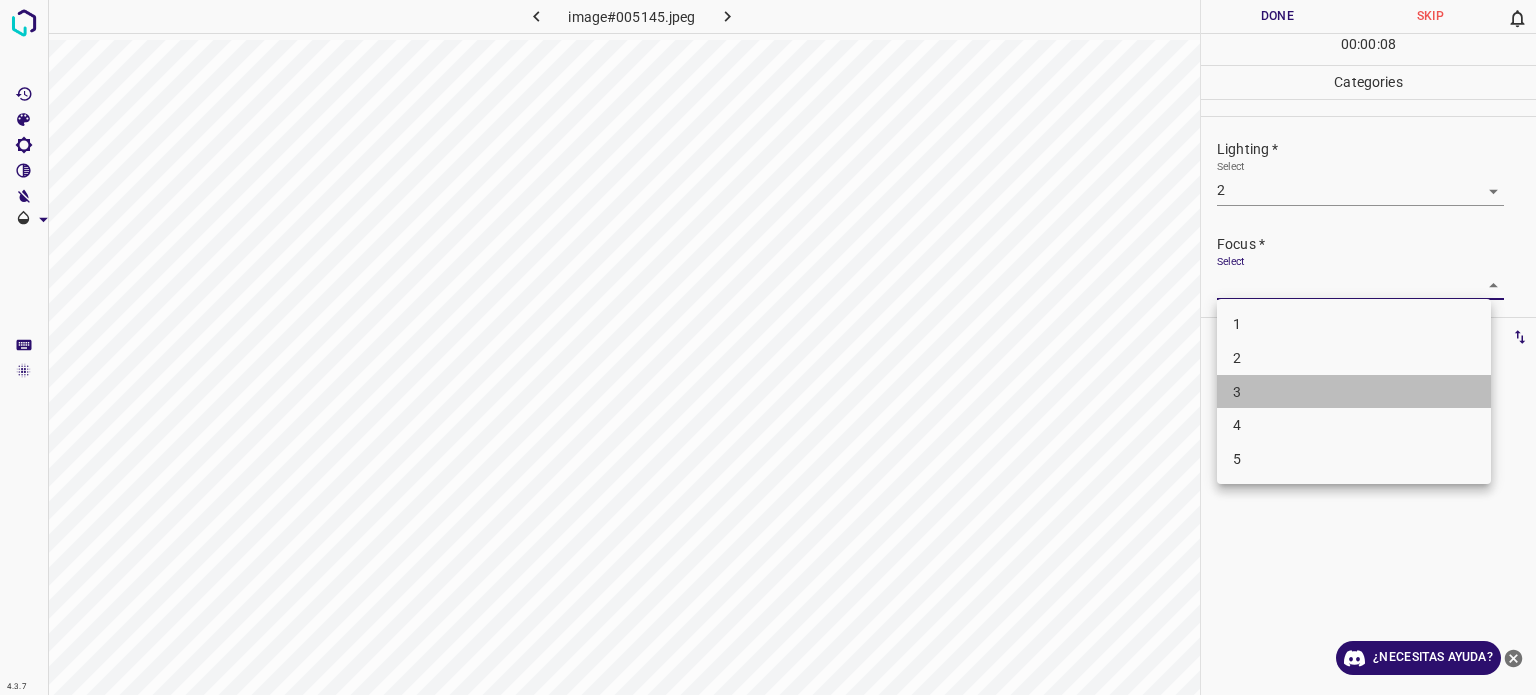 click on "3" at bounding box center [1354, 392] 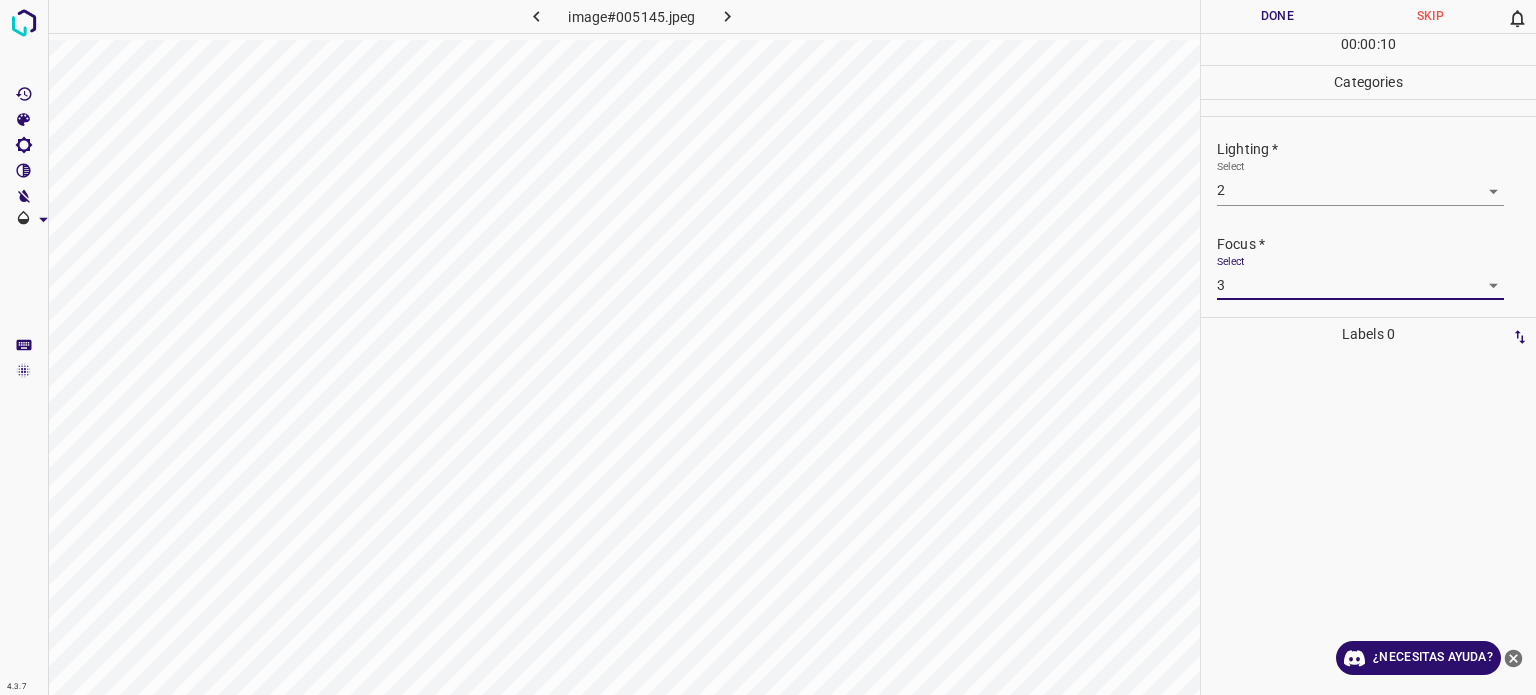click on "4.3.7 image#005145.jpeg Done Skip 0 00   : 00   : 10   Categories Lighting *  Select 2 2 Focus *  Select 3 3 Overall *  Select ​ Labels   0 Categories 1 Lighting 2 Focus 3 Overall Tools Space Change between modes (Draw & Edit) I Auto labeling R Restore zoom M Zoom in N Zoom out Delete Delete selecte label Filters Z Restore filters X Saturation filter C Brightness filter V Contrast filter B Gray scale filter General O Download ¿Necesitas ayuda? - Texto - Esconder - Borrar Texto original Valora esta traducción Tu opinión servirá para ayudar a mejorar el Traductor de Google" at bounding box center [768, 347] 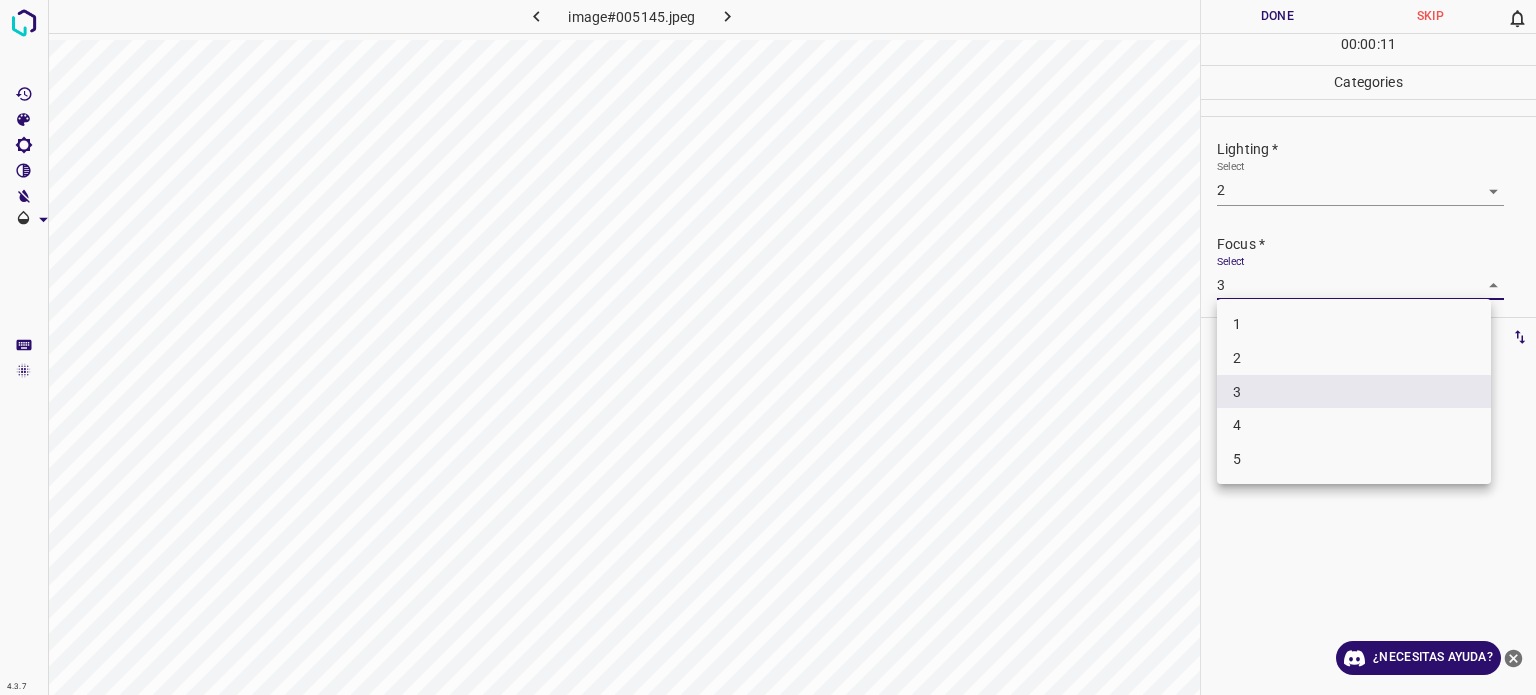 click on "2" at bounding box center [1354, 358] 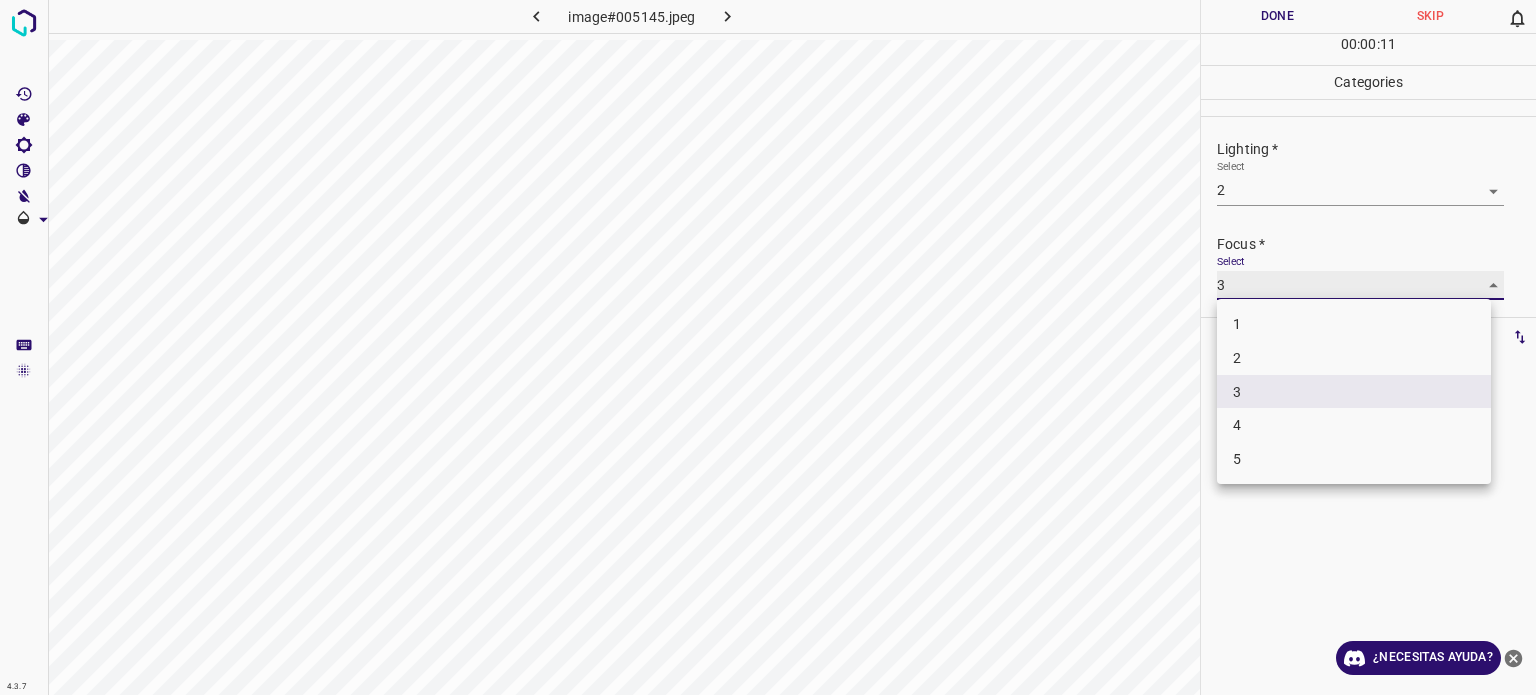 type on "2" 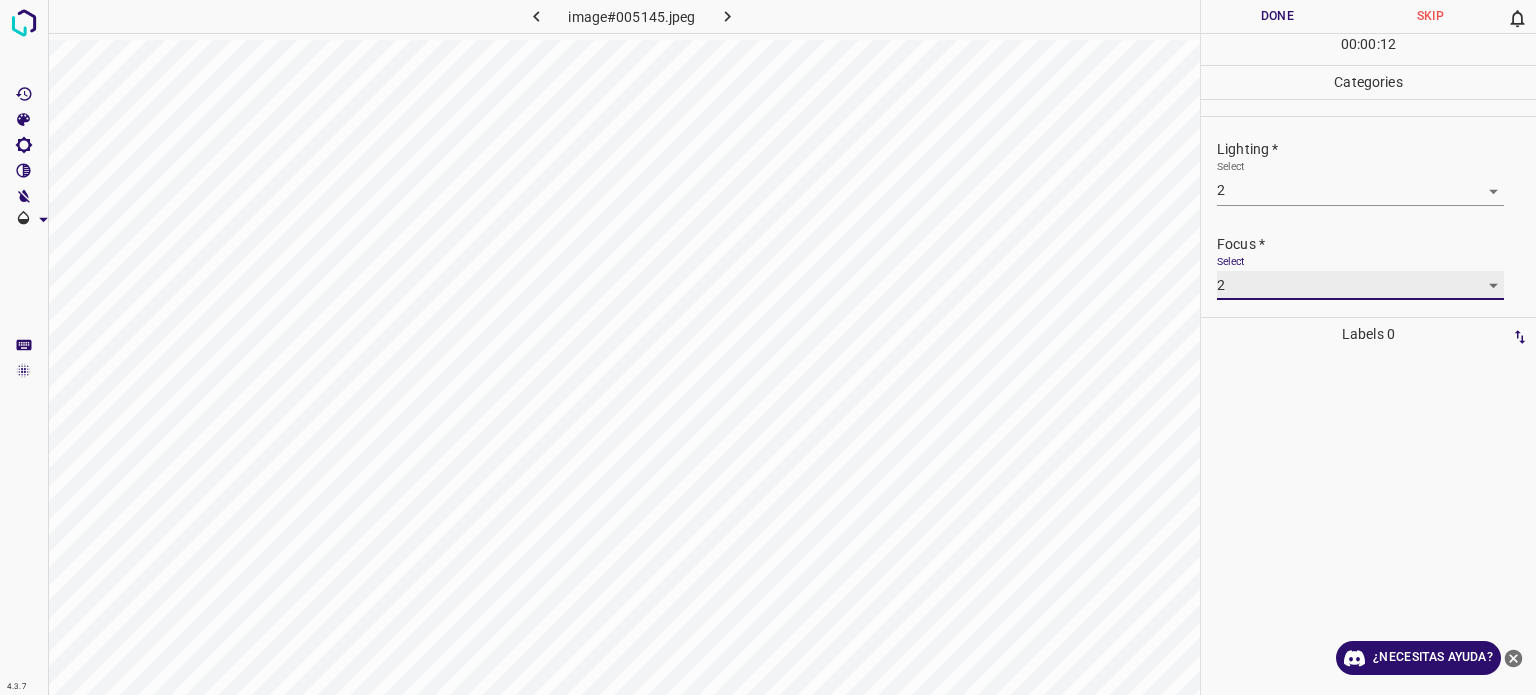 scroll, scrollTop: 98, scrollLeft: 0, axis: vertical 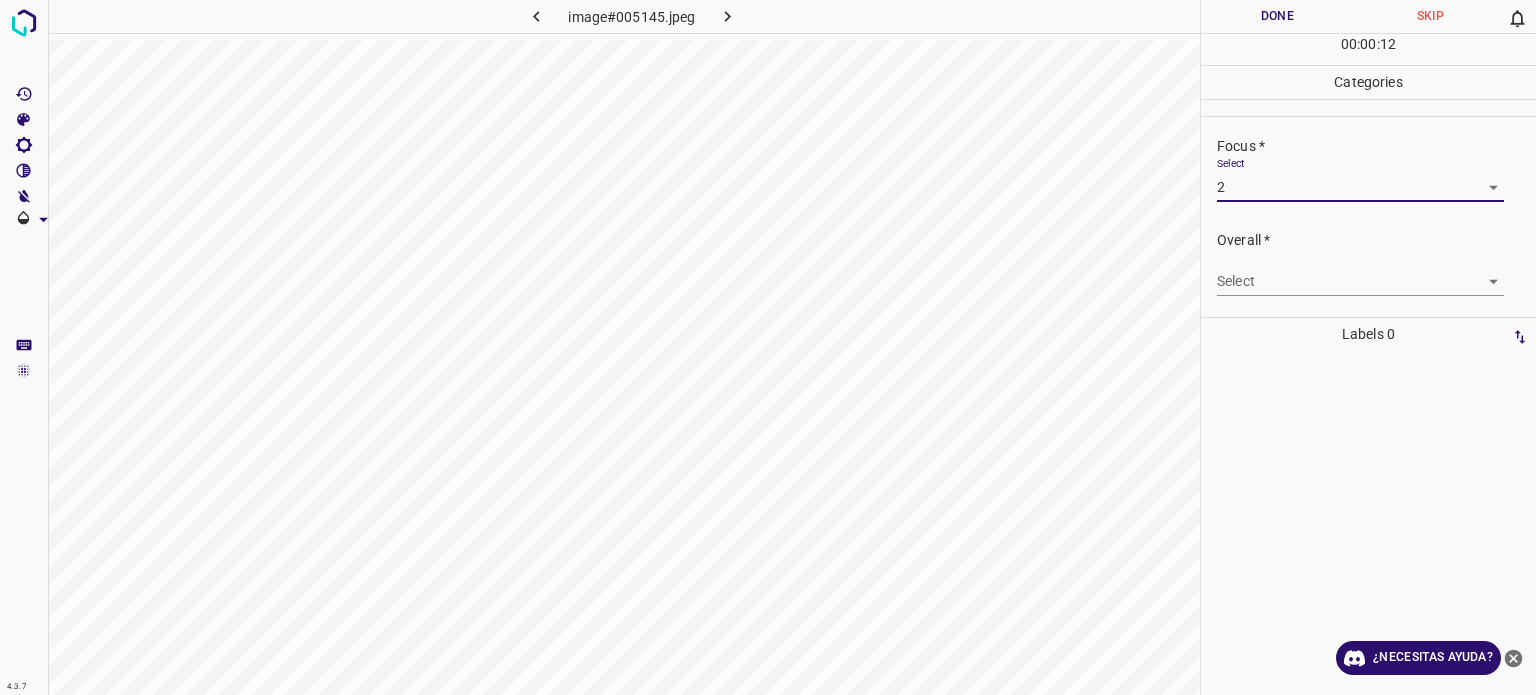 click on "4.3.7 image#005145.jpeg Done Skip 0 00   : 00   : 12   Categories Lighting *  Select 2 2 Focus *  Select 2 2 Overall *  Select ​ Labels   0 Categories 1 Lighting 2 Focus 3 Overall Tools Space Change between modes (Draw & Edit) I Auto labeling R Restore zoom M Zoom in N Zoom out Delete Delete selecte label Filters Z Restore filters X Saturation filter C Brightness filter V Contrast filter B Gray scale filter General O Download ¿Necesitas ayuda? - Texto - Esconder - Borrar Texto original Valora esta traducción Tu opinión servirá para ayudar a mejorar el Traductor de Google" at bounding box center (768, 347) 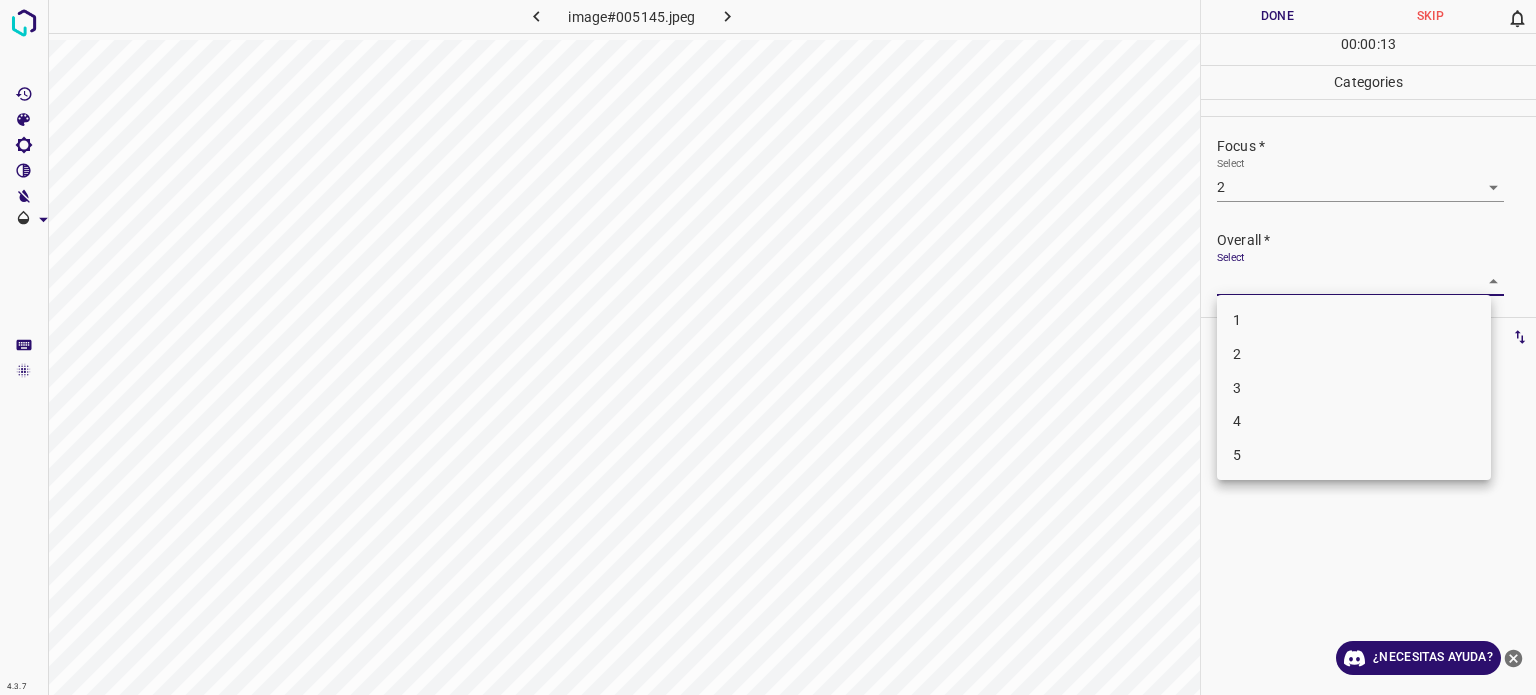 click on "2" at bounding box center (1354, 354) 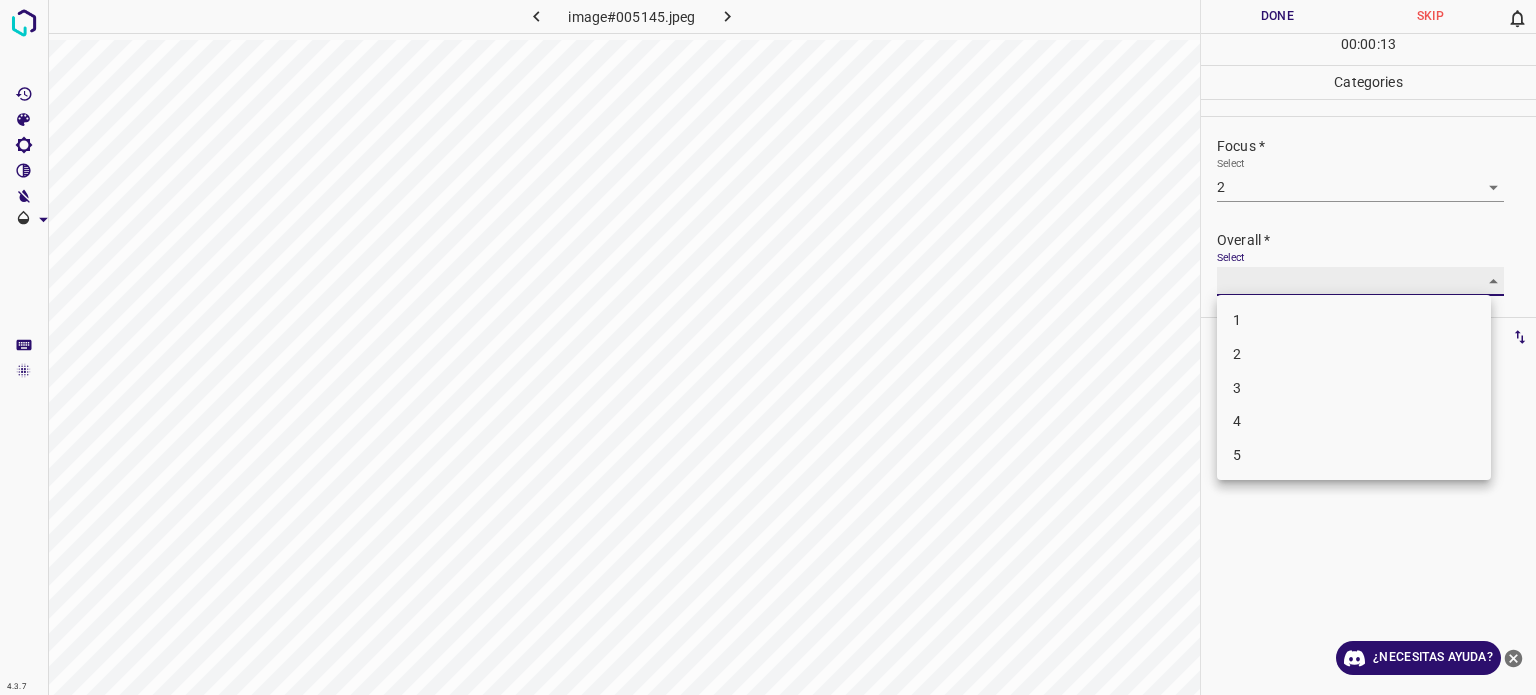 type on "2" 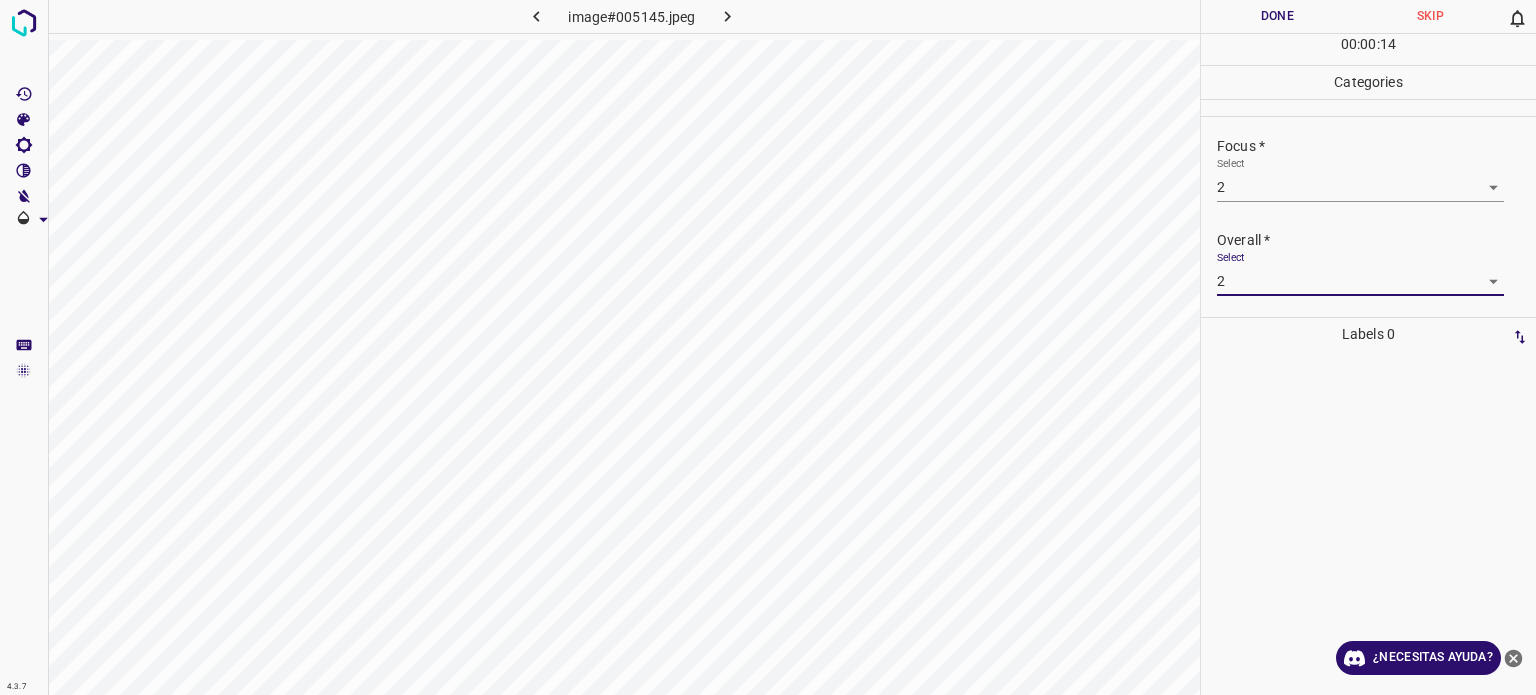 click on "Done" at bounding box center (1277, 16) 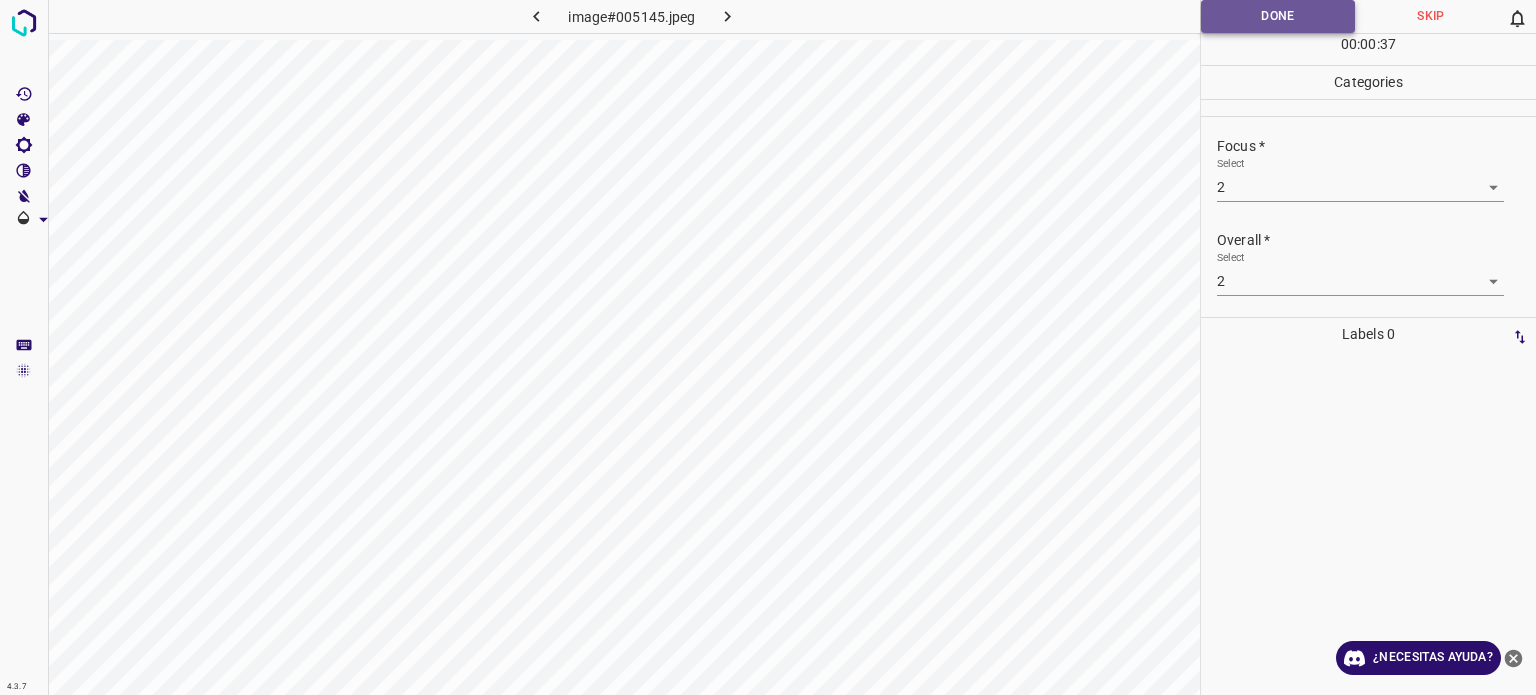 click on "Done" at bounding box center [1278, 16] 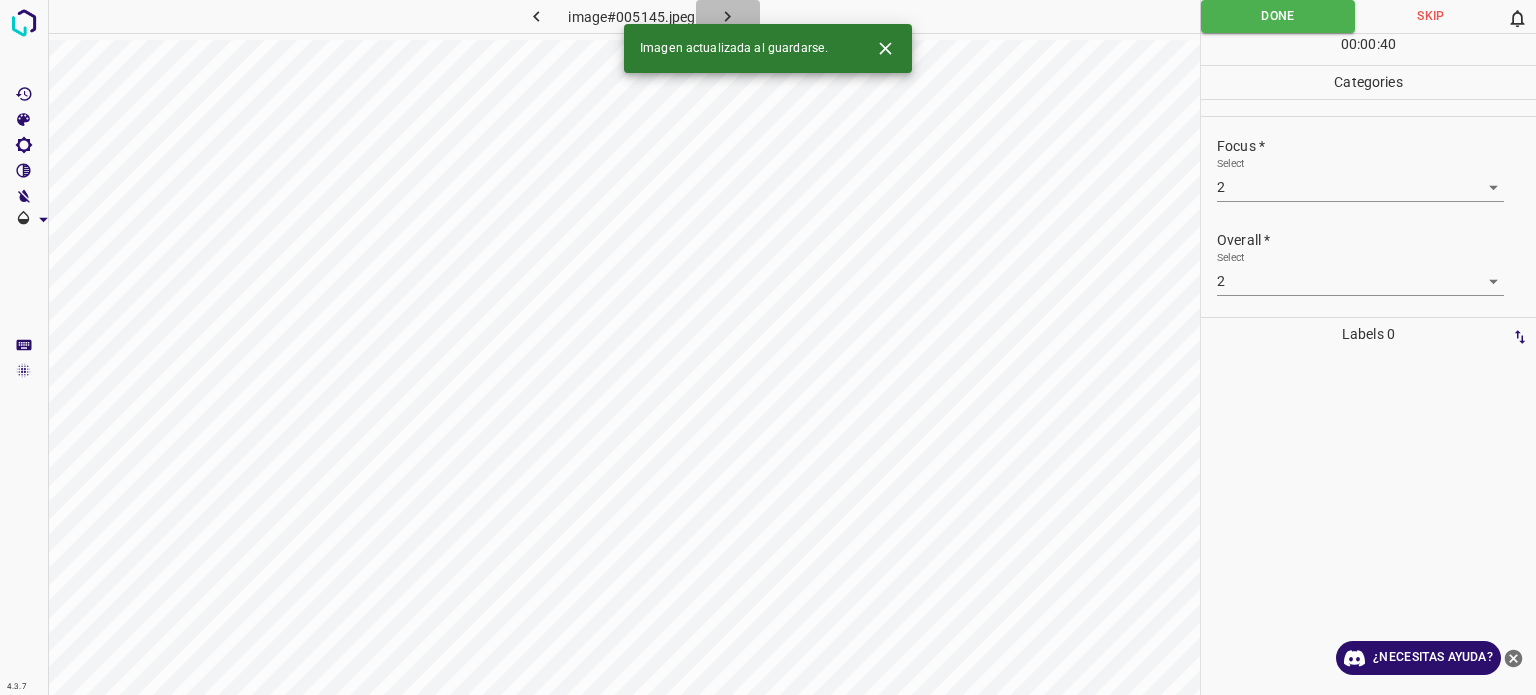 click 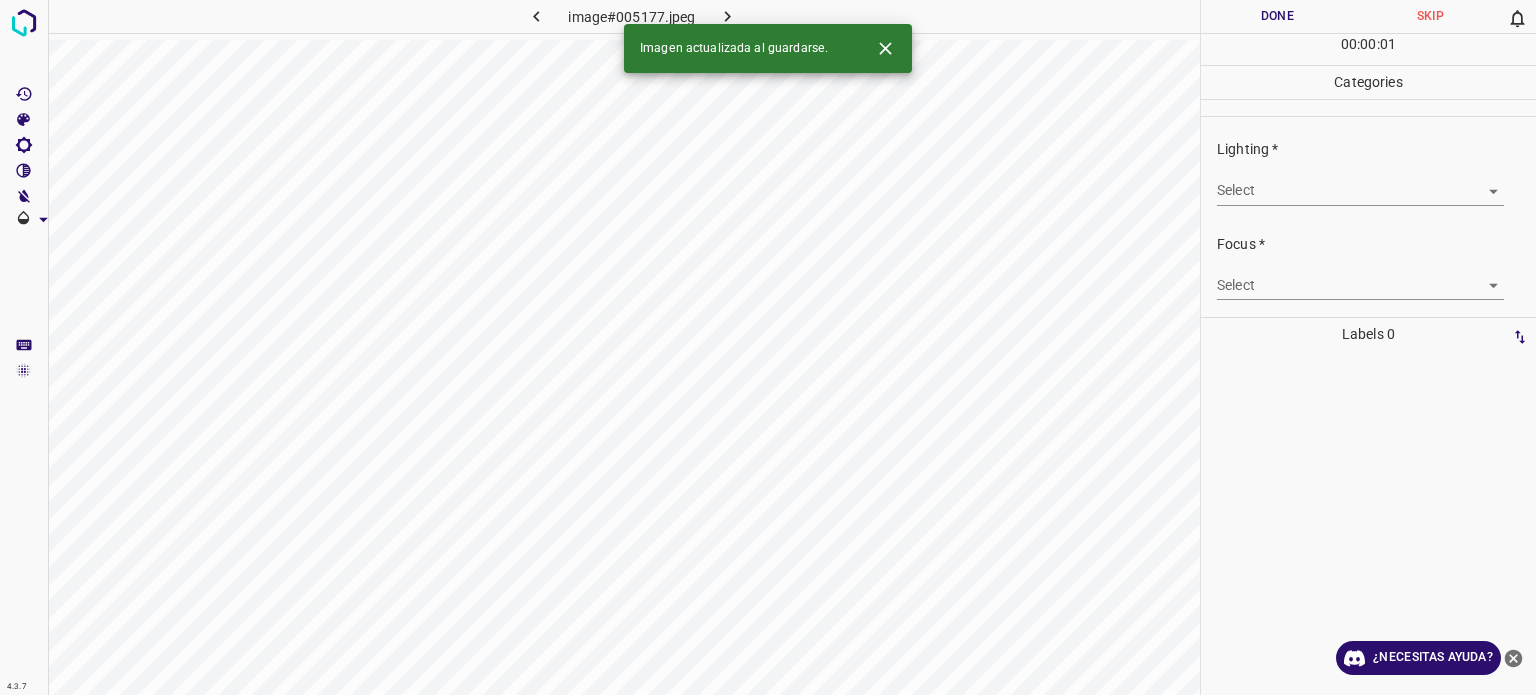 click 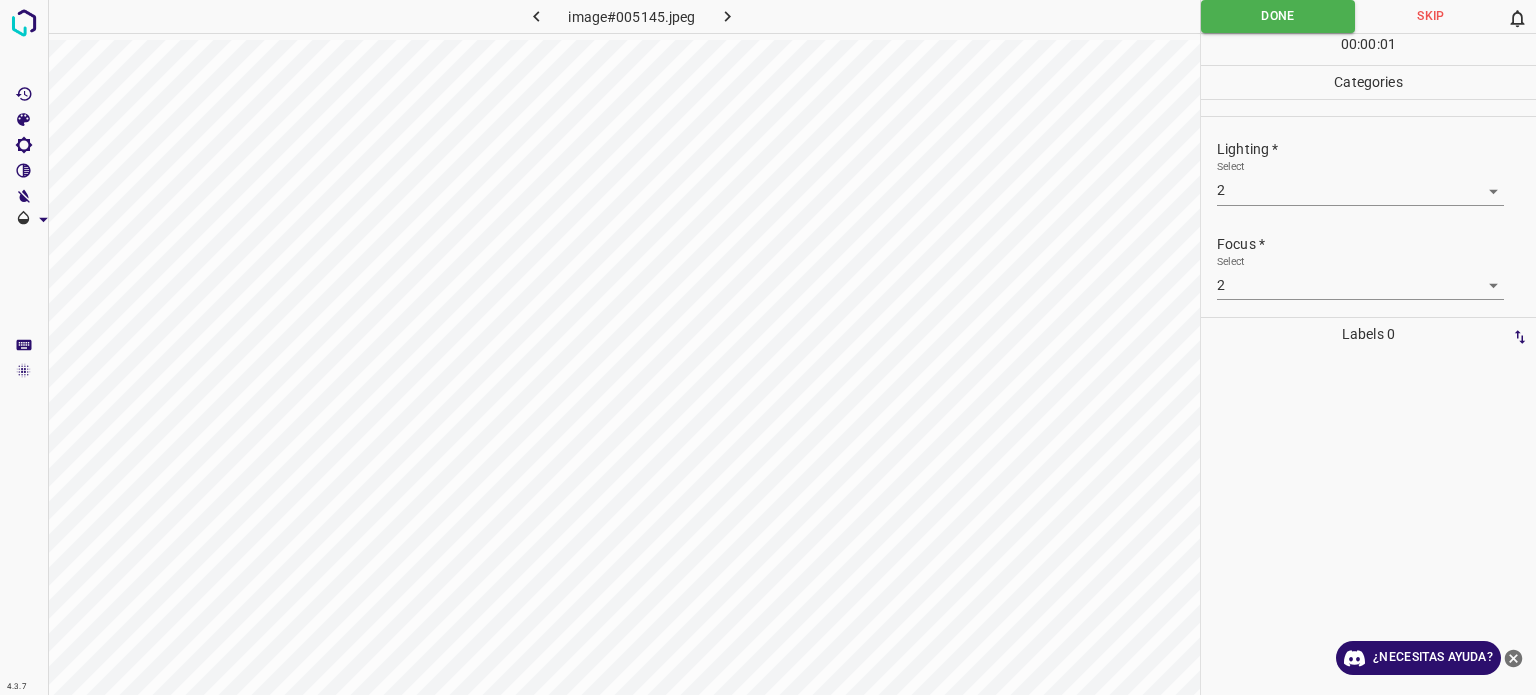 click 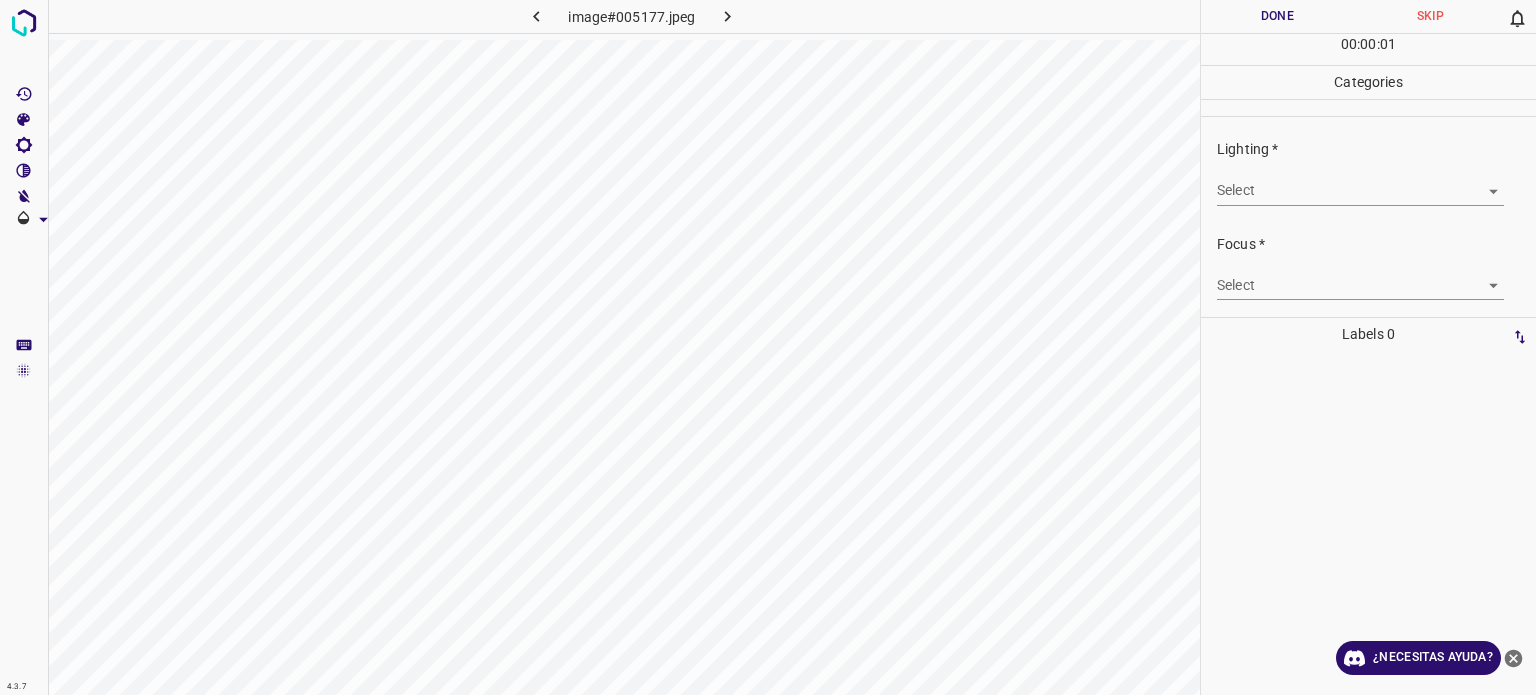 click on "4.3.7 image#005177.jpeg Done Skip 0 00   : 00   : 01   Categories Lighting *  Select ​ Focus *  Select ​ Overall *  Select ​ Labels   0 Categories 1 Lighting 2 Focus 3 Overall Tools Space Change between modes (Draw & Edit) I Auto labeling R Restore zoom M Zoom in N Zoom out Delete Delete selecte label Filters Z Restore filters X Saturation filter C Brightness filter V Contrast filter B Gray scale filter General O Download ¿Necesitas ayuda? - Texto - Esconder - Borrar Texto original Valora esta traducción Tu opinión servirá para ayudar a mejorar el Traductor de Google" at bounding box center [768, 347] 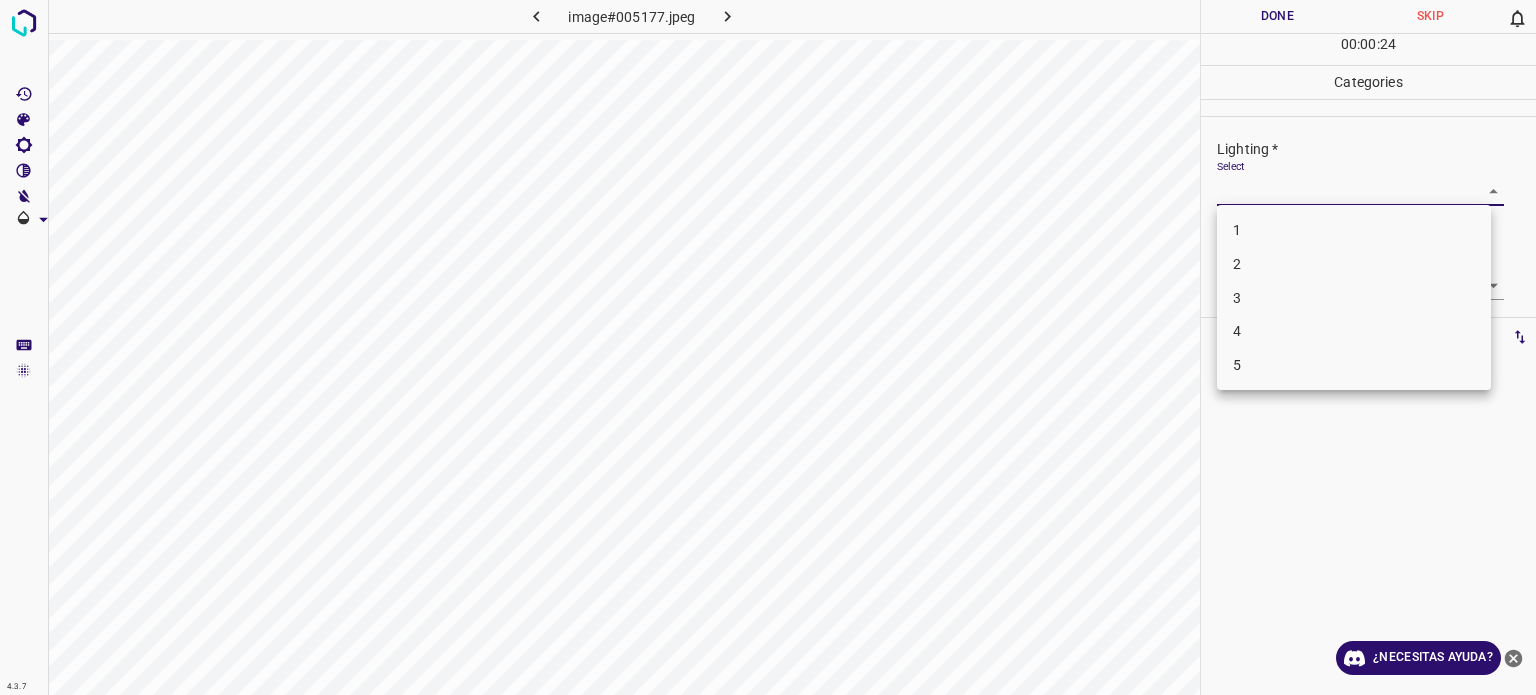 click on "3" at bounding box center [1354, 298] 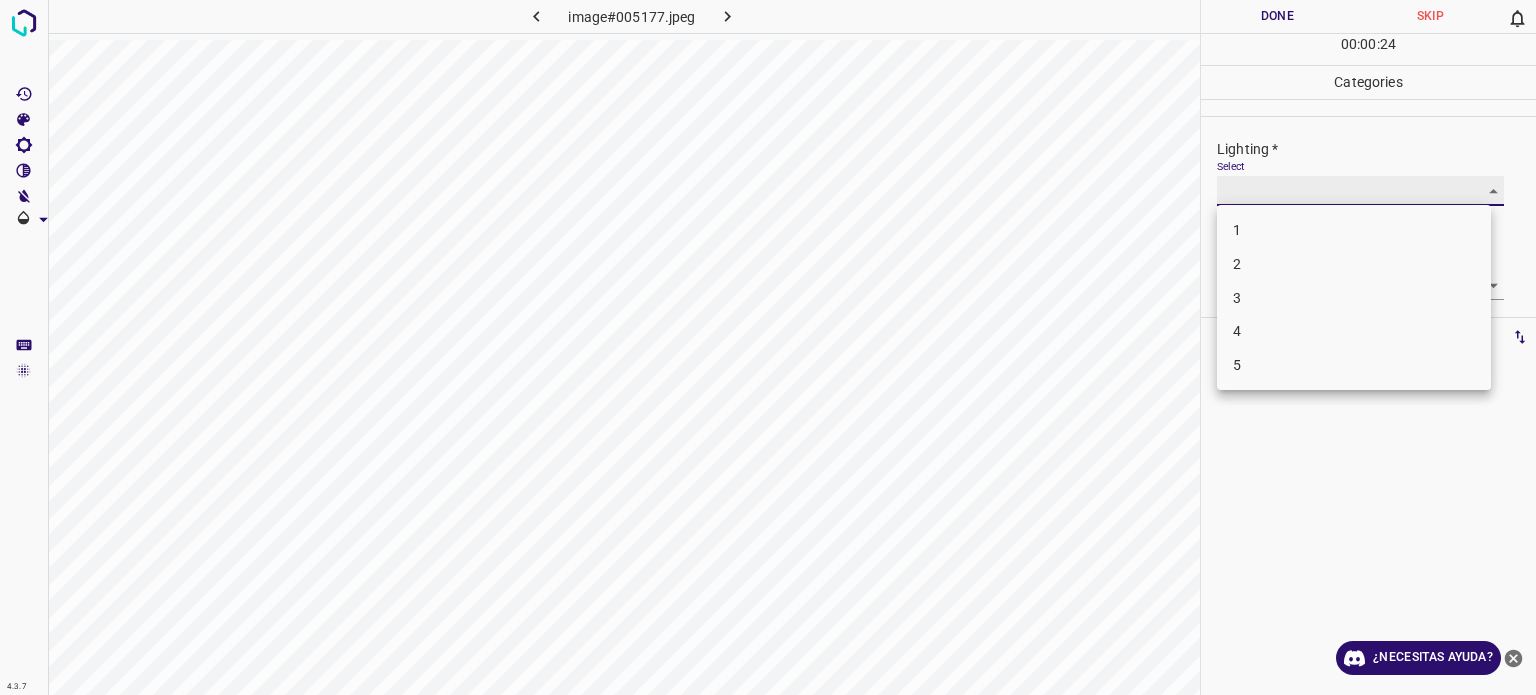 type on "3" 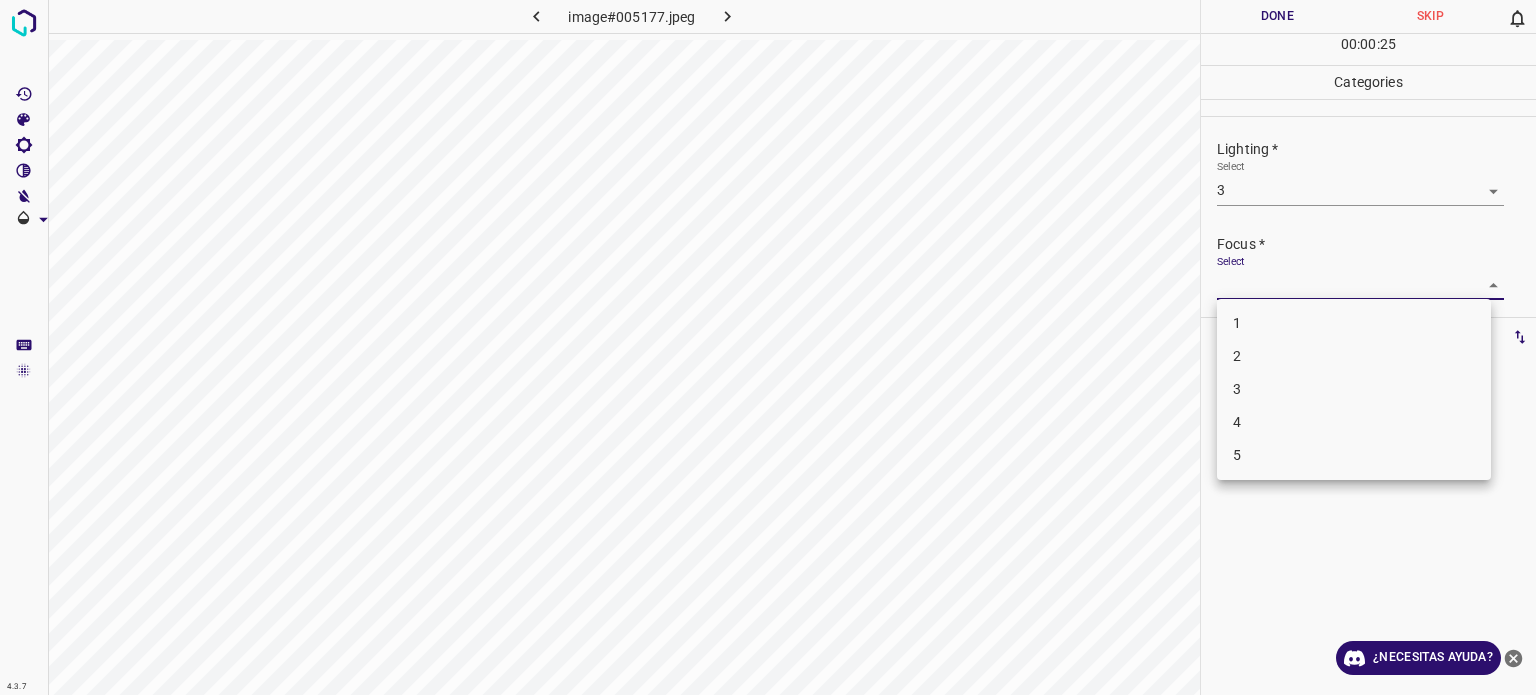click on "4.3.7 image#005177.jpeg Done Skip 0 00   : 00   : 25   Categories Lighting *  Select 3 3 Focus *  Select ​ Overall *  Select ​ Labels   0 Categories 1 Lighting 2 Focus 3 Overall Tools Space Change between modes (Draw & Edit) I Auto labeling R Restore zoom M Zoom in N Zoom out Delete Delete selecte label Filters Z Restore filters X Saturation filter C Brightness filter V Contrast filter B Gray scale filter General O Download ¿Necesitas ayuda? - Texto - Esconder - Borrar Texto original Valora esta traducción Tu opinión servirá para ayudar a mejorar el Traductor de Google 1 2 3 4 5" at bounding box center [768, 347] 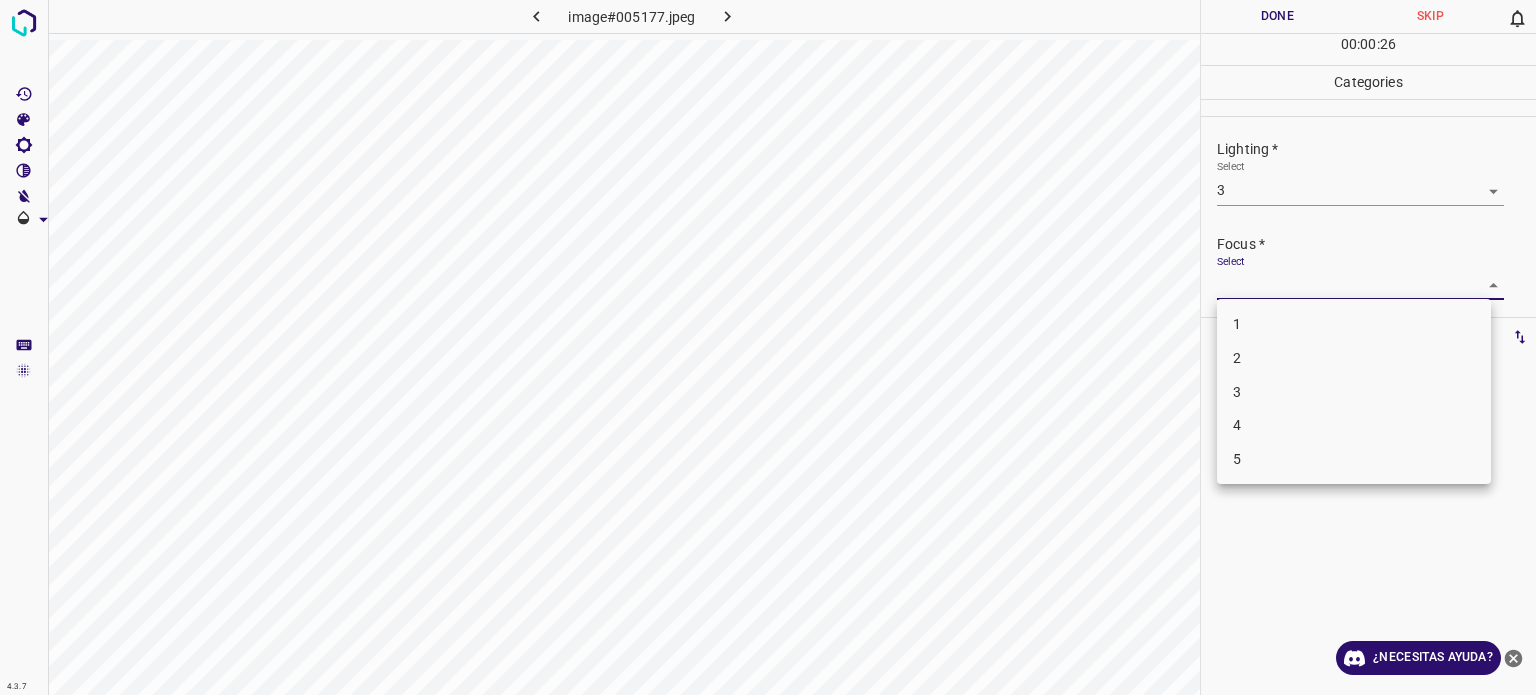 click on "3" at bounding box center [1354, 392] 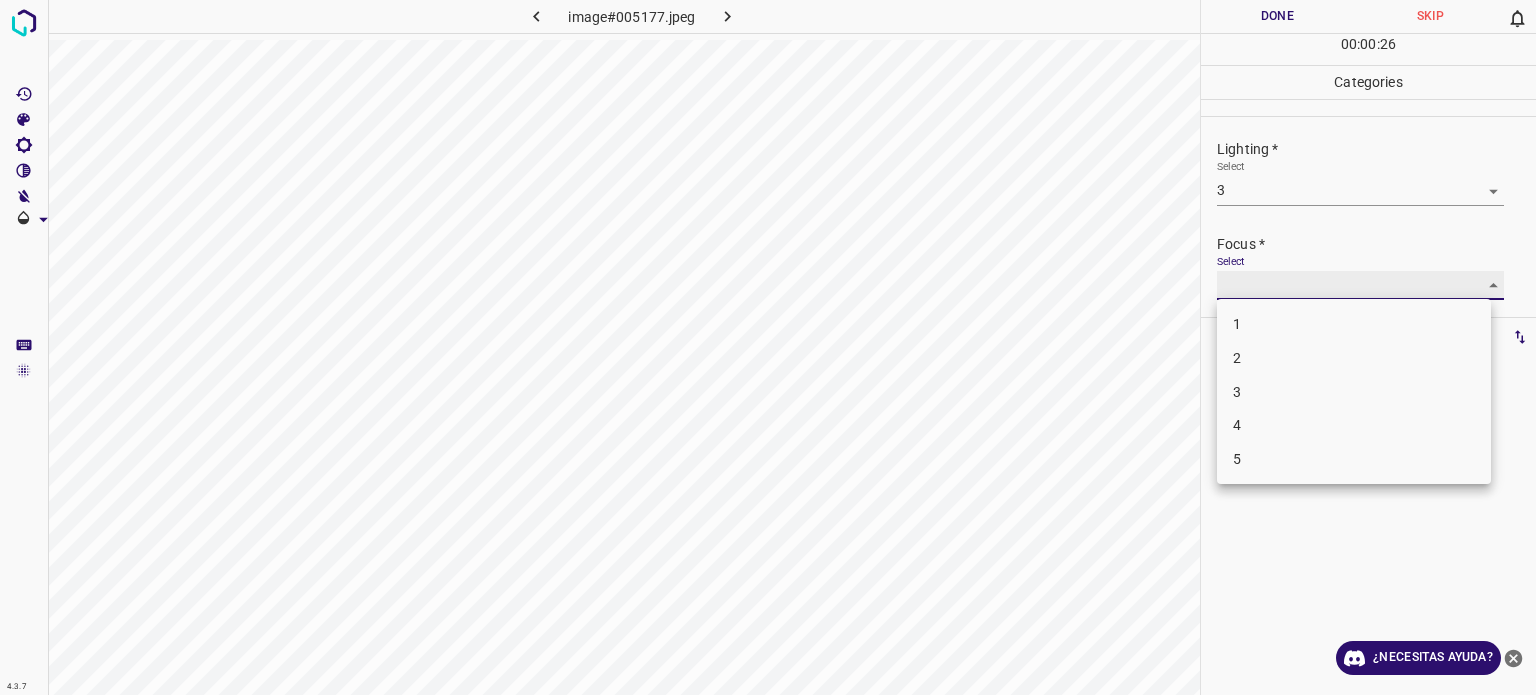 type on "3" 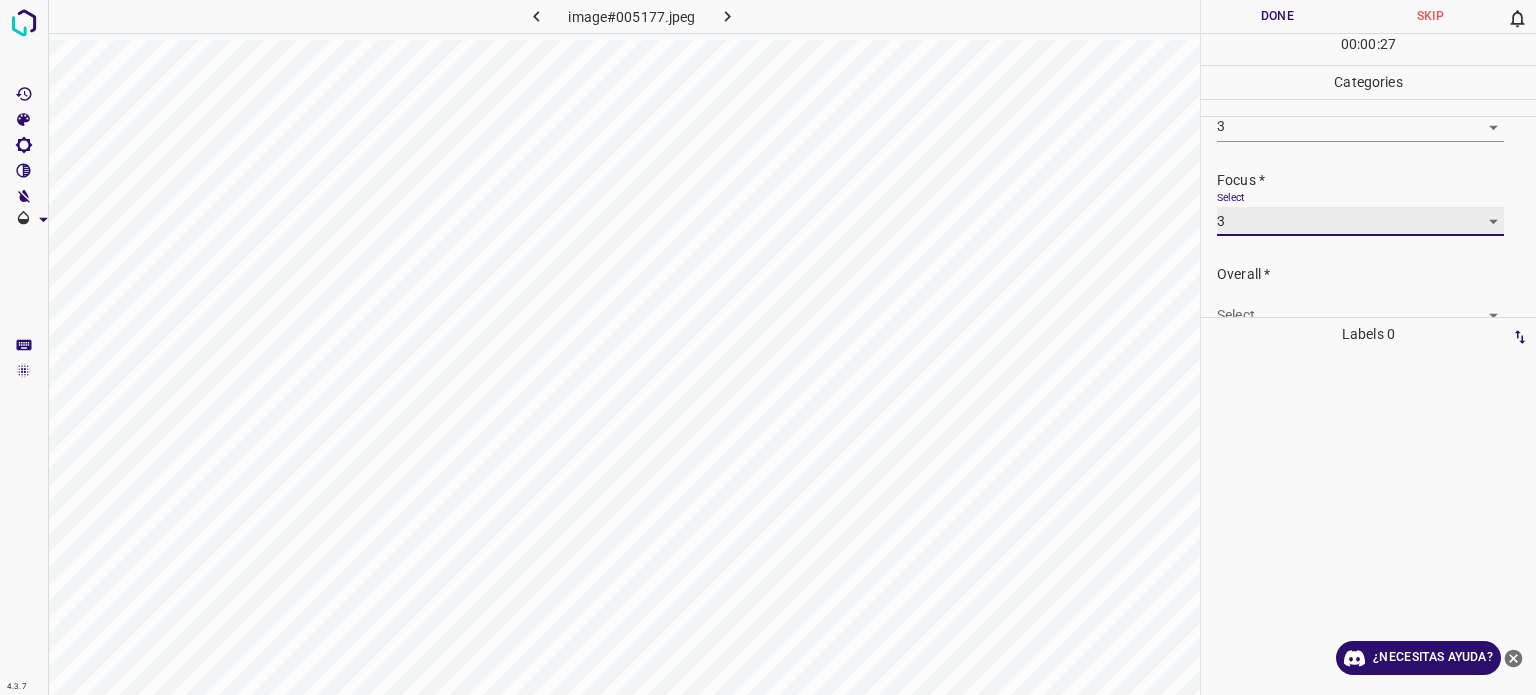 scroll, scrollTop: 98, scrollLeft: 0, axis: vertical 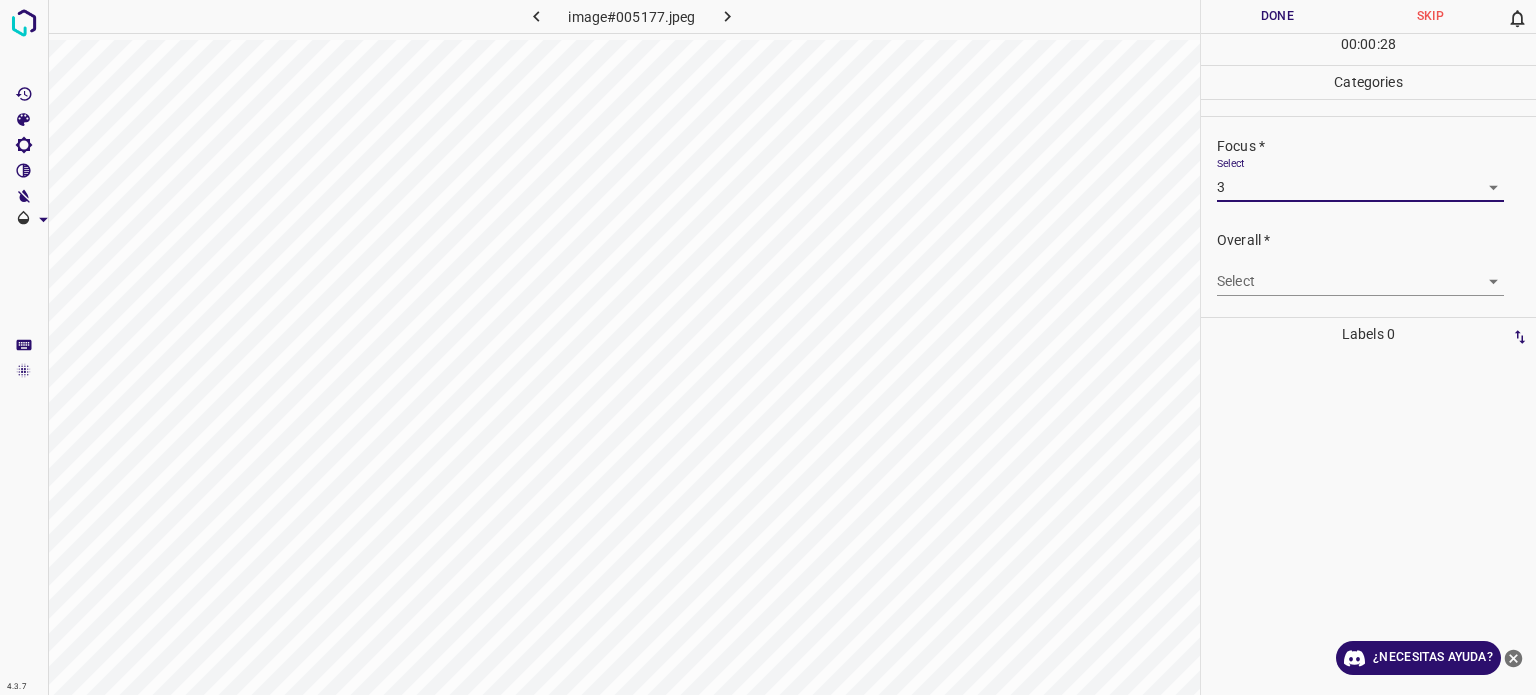 click on "4.3.7 image#005177.jpeg Done Skip 0 00   : 00   : 28   Categories Lighting *  Select 3 3 Focus *  Select 3 3 Overall *  Select ​ Labels   0 Categories 1 Lighting 2 Focus 3 Overall Tools Space Change between modes (Draw & Edit) I Auto labeling R Restore zoom M Zoom in N Zoom out Delete Delete selecte label Filters Z Restore filters X Saturation filter C Brightness filter V Contrast filter B Gray scale filter General O Download ¿Necesitas ayuda? - Texto - Esconder - Borrar Texto original Valora esta traducción Tu opinión servirá para ayudar a mejorar el Traductor de Google" at bounding box center [768, 347] 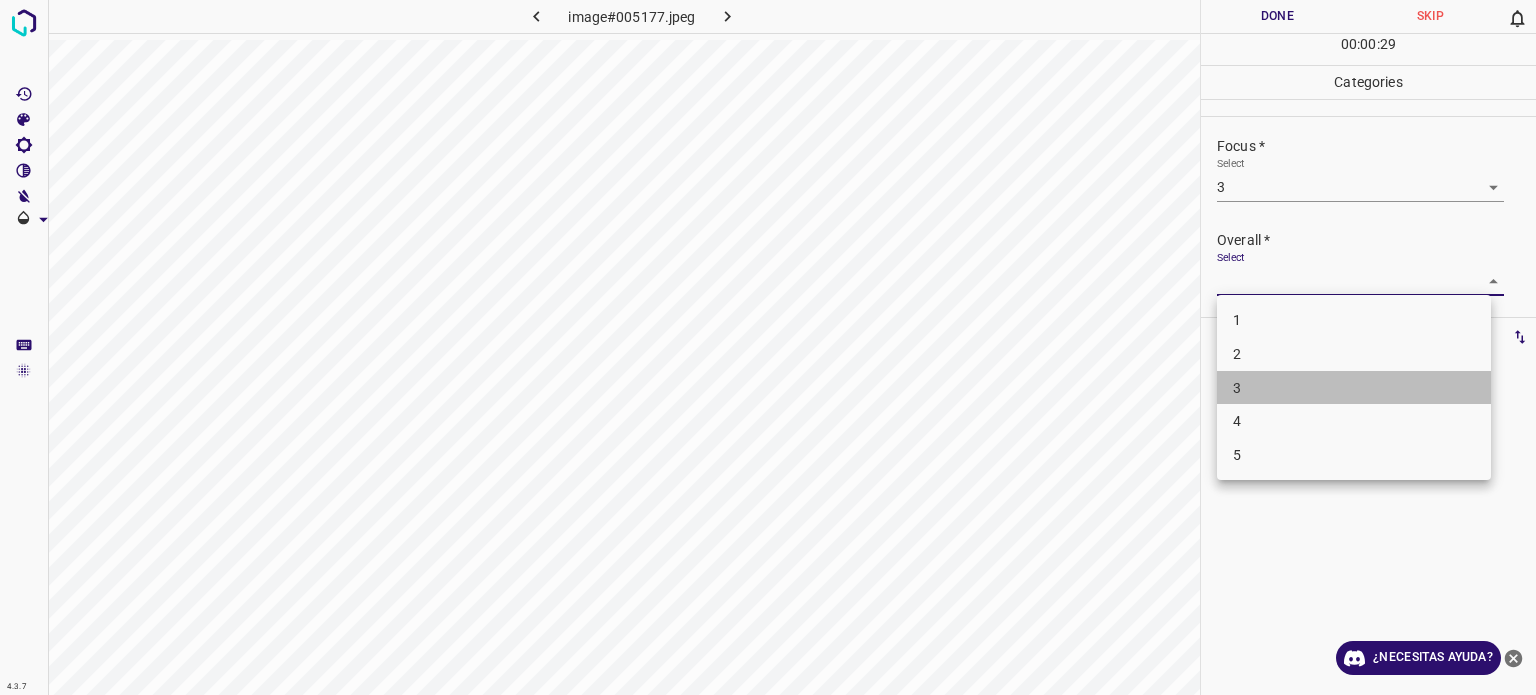 click on "3" at bounding box center (1354, 388) 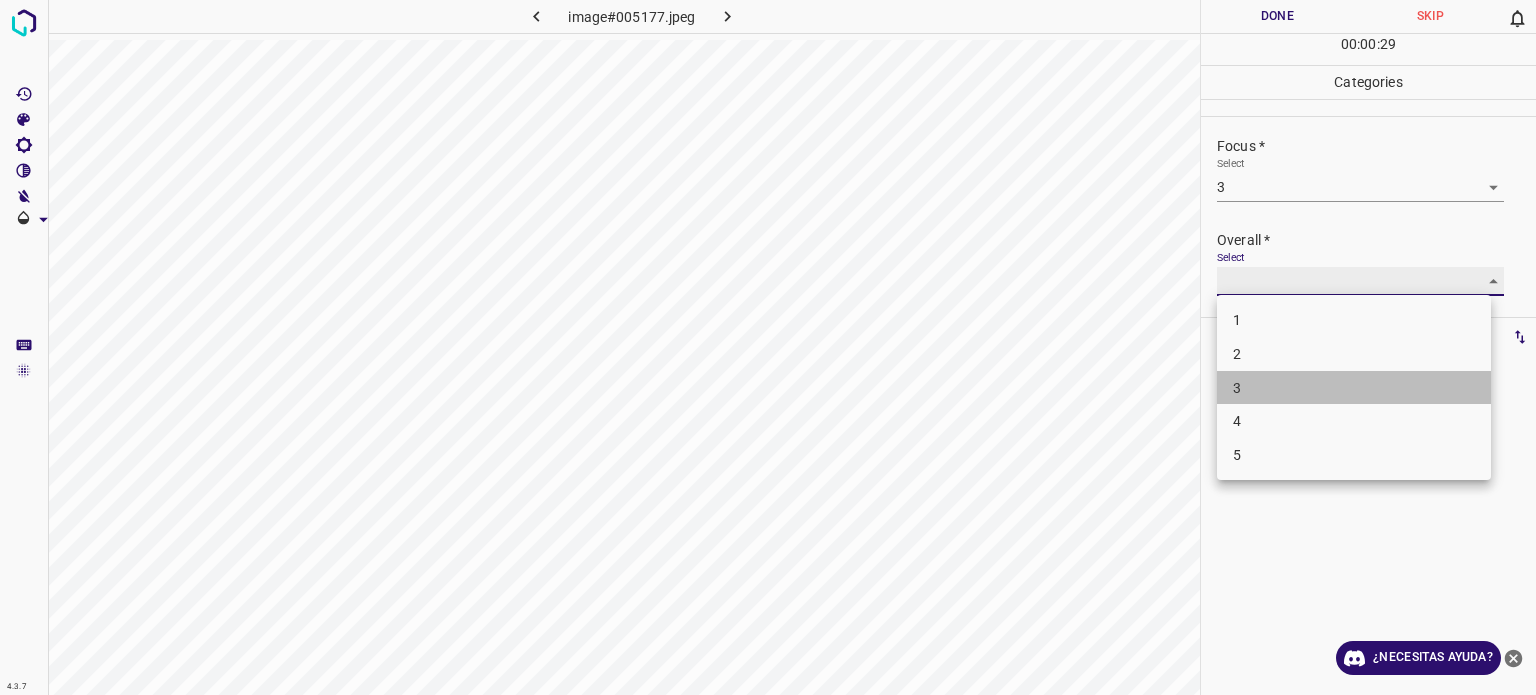 type on "3" 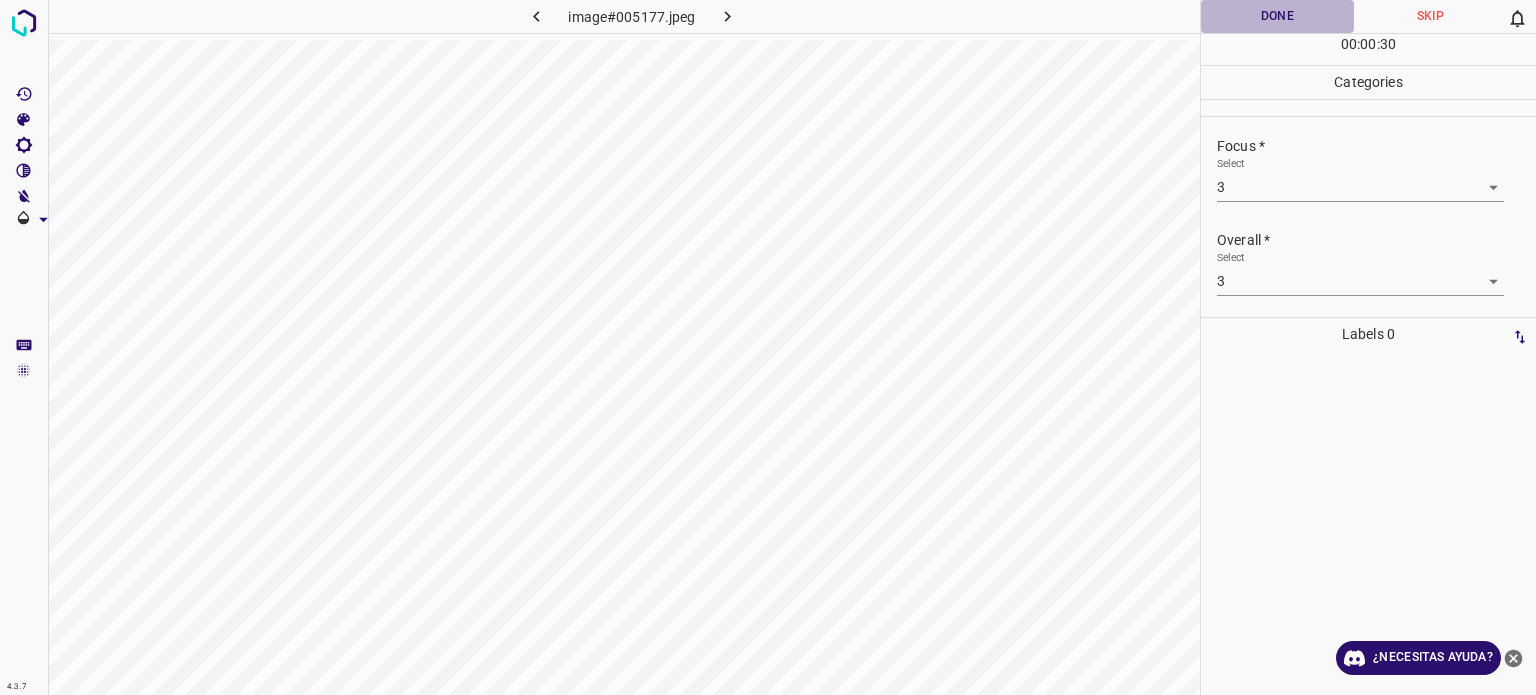 click on "Done" at bounding box center (1277, 16) 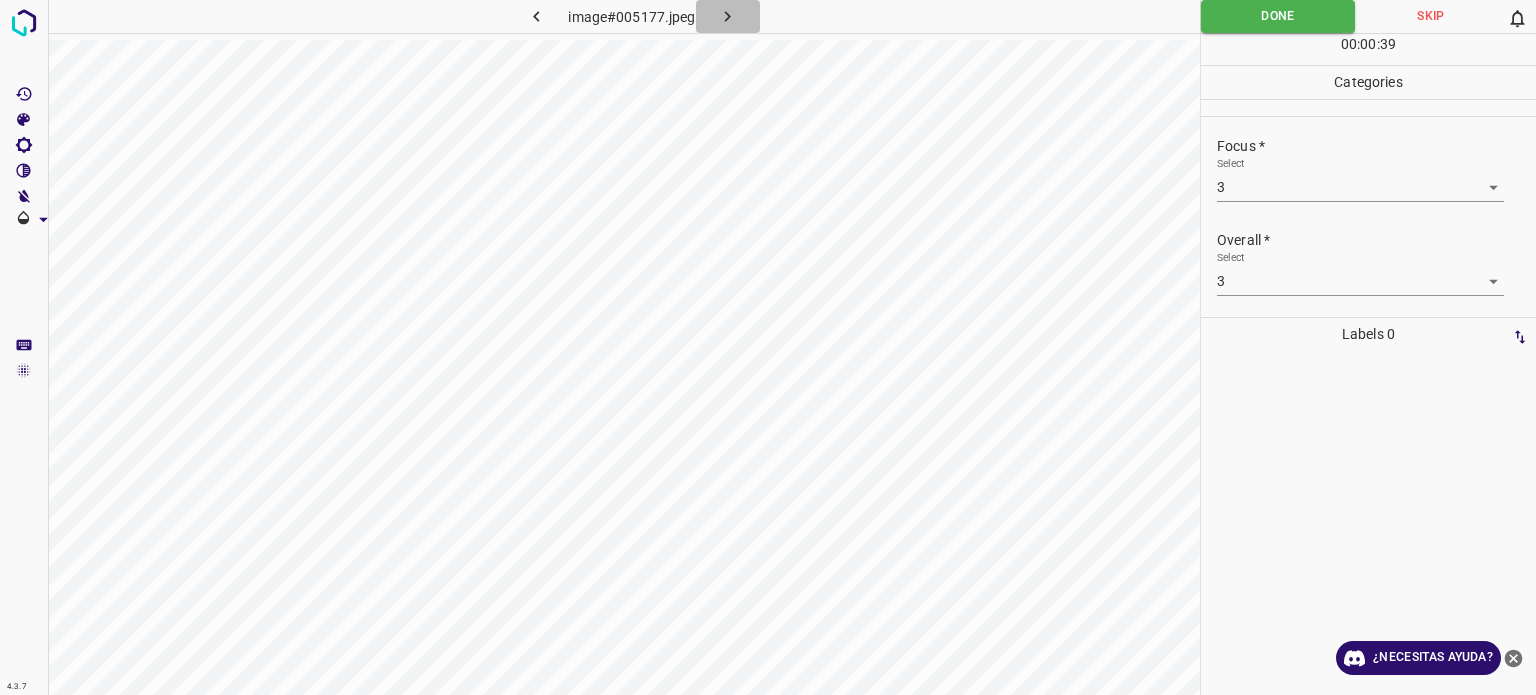 click 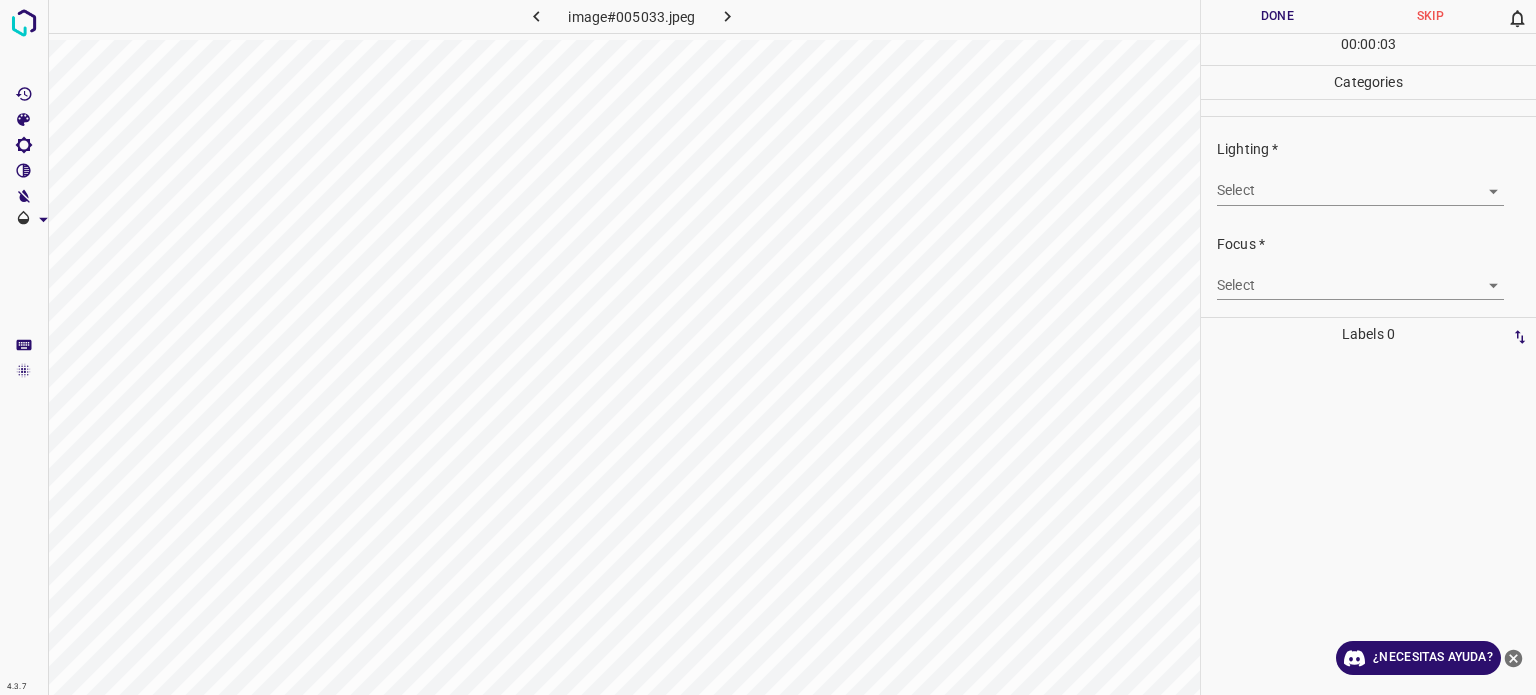 click on "4.3.7 image#005033.jpeg Done Skip 0 00   : 00   : 03   Categories Lighting *  Select ​ Focus *  Select ​ Overall *  Select ​ Labels   0 Categories 1 Lighting 2 Focus 3 Overall Tools Space Change between modes (Draw & Edit) I Auto labeling R Restore zoom M Zoom in N Zoom out Delete Delete selecte label Filters Z Restore filters X Saturation filter C Brightness filter V Contrast filter B Gray scale filter General O Download ¿Necesitas ayuda? - Texto - Esconder - Borrar Texto original Valora esta traducción Tu opinión servirá para ayudar a mejorar el Traductor de Google" at bounding box center (768, 347) 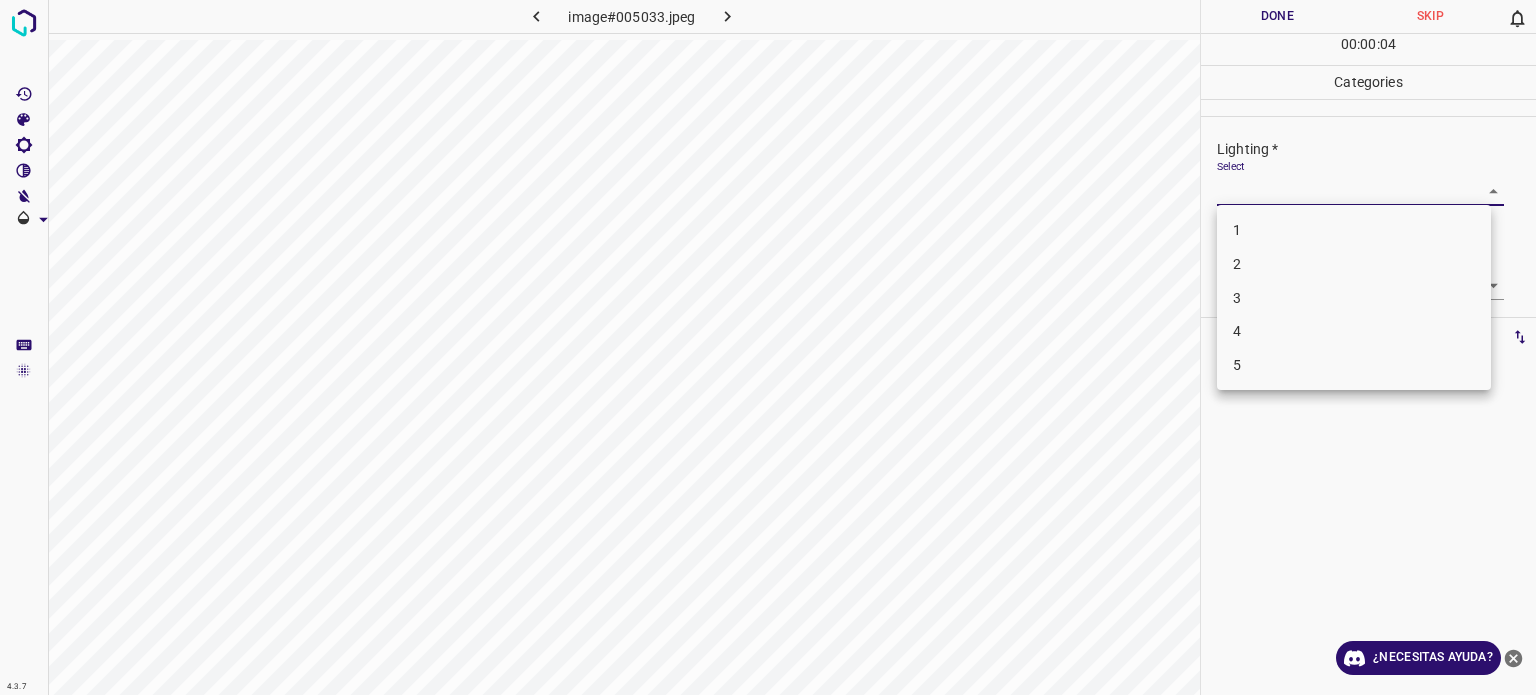 click on "2" at bounding box center [1354, 264] 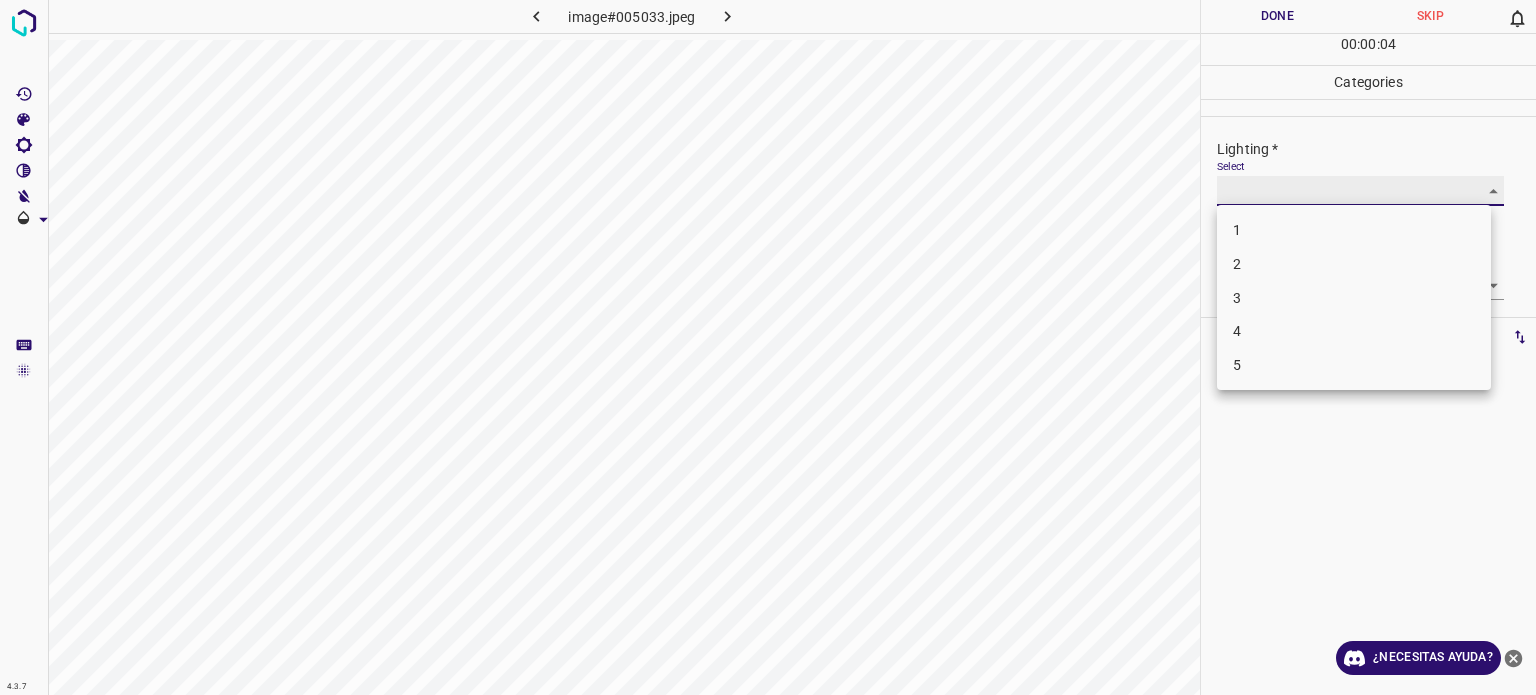 type on "2" 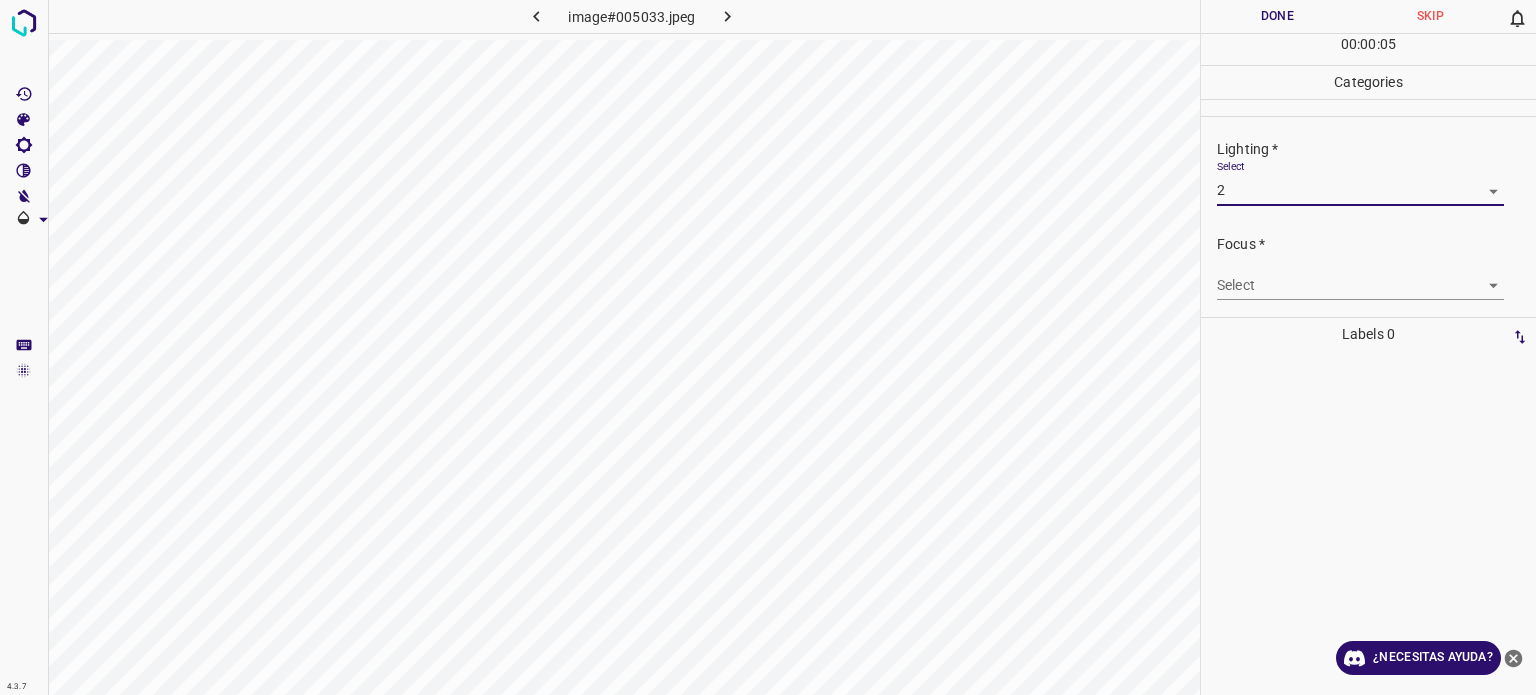 click on "4.3.7 image#005033.jpeg Done Skip 0 00   : 00   : 05   Categories Lighting *  Select 2 2 Focus *  Select ​ Overall *  Select ​ Labels   0 Categories 1 Lighting 2 Focus 3 Overall Tools Space Change between modes (Draw & Edit) I Auto labeling R Restore zoom M Zoom in N Zoom out Delete Delete selecte label Filters Z Restore filters X Saturation filter C Brightness filter V Contrast filter B Gray scale filter General O Download ¿Necesitas ayuda? - Texto - Esconder - Borrar Texto original Valora esta traducción Tu opinión servirá para ayudar a mejorar el Traductor de Google" at bounding box center [768, 347] 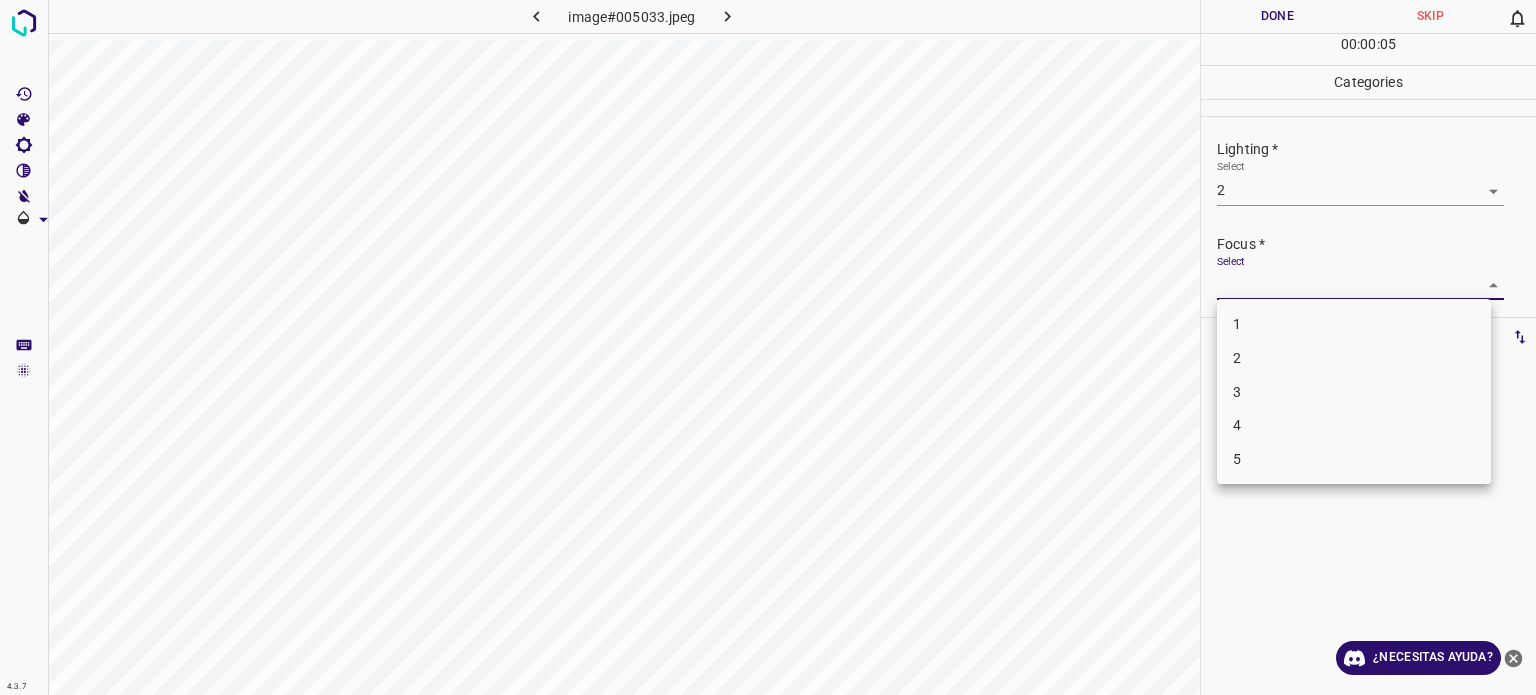 click on "2" at bounding box center (1354, 358) 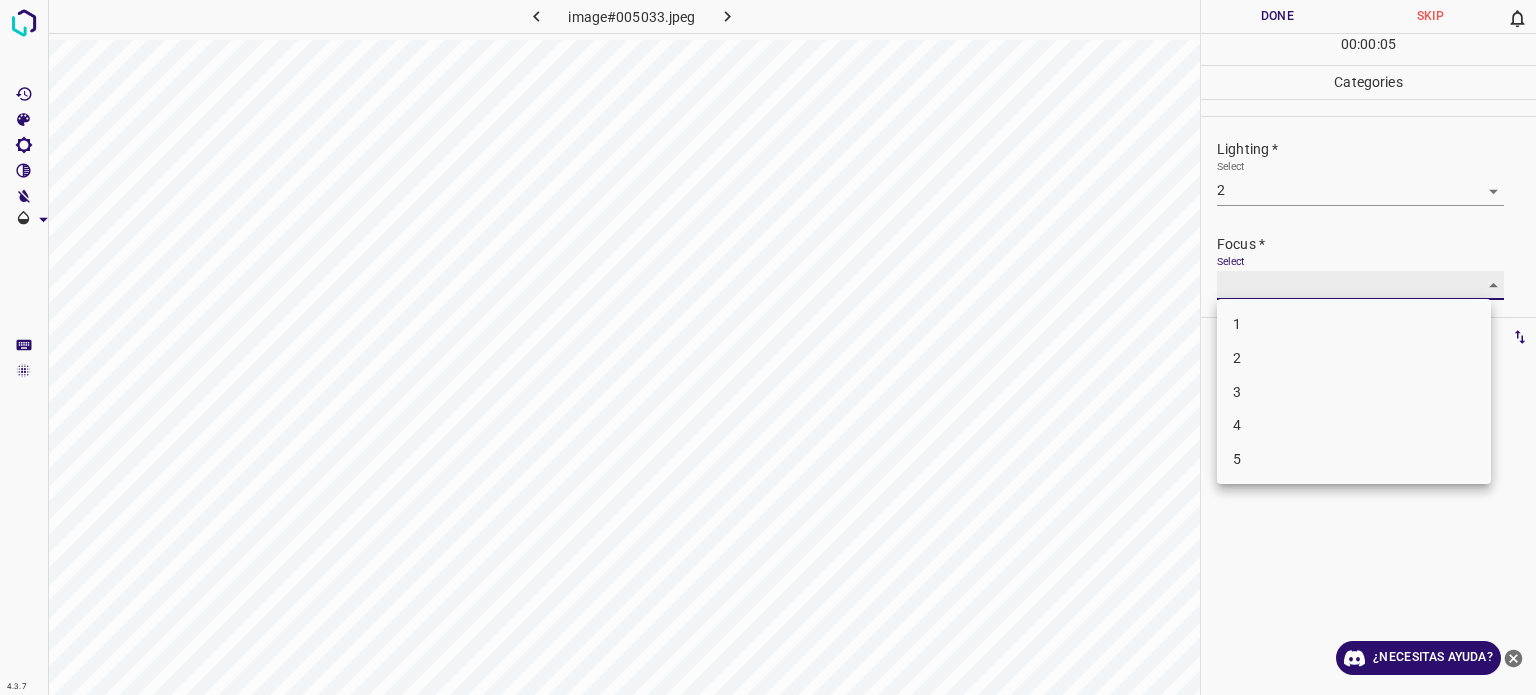 type on "2" 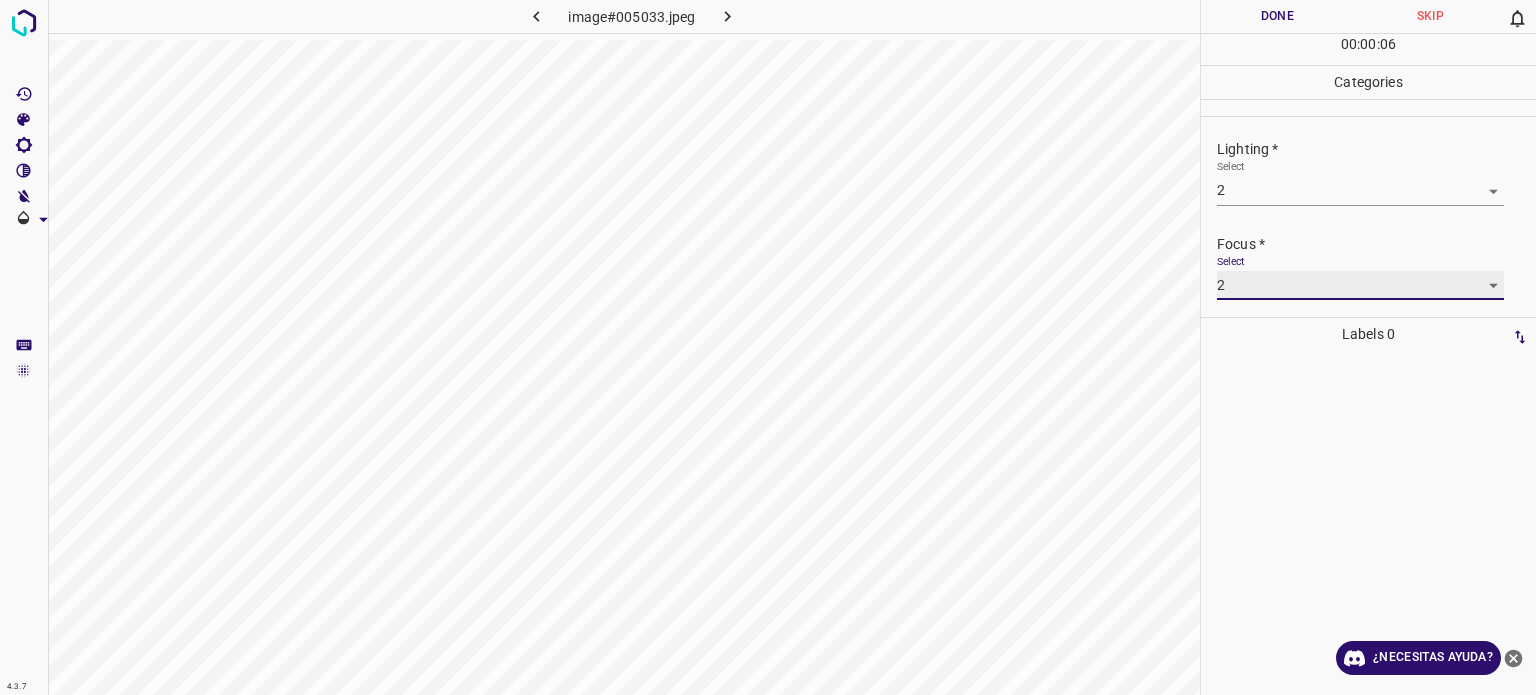 scroll, scrollTop: 98, scrollLeft: 0, axis: vertical 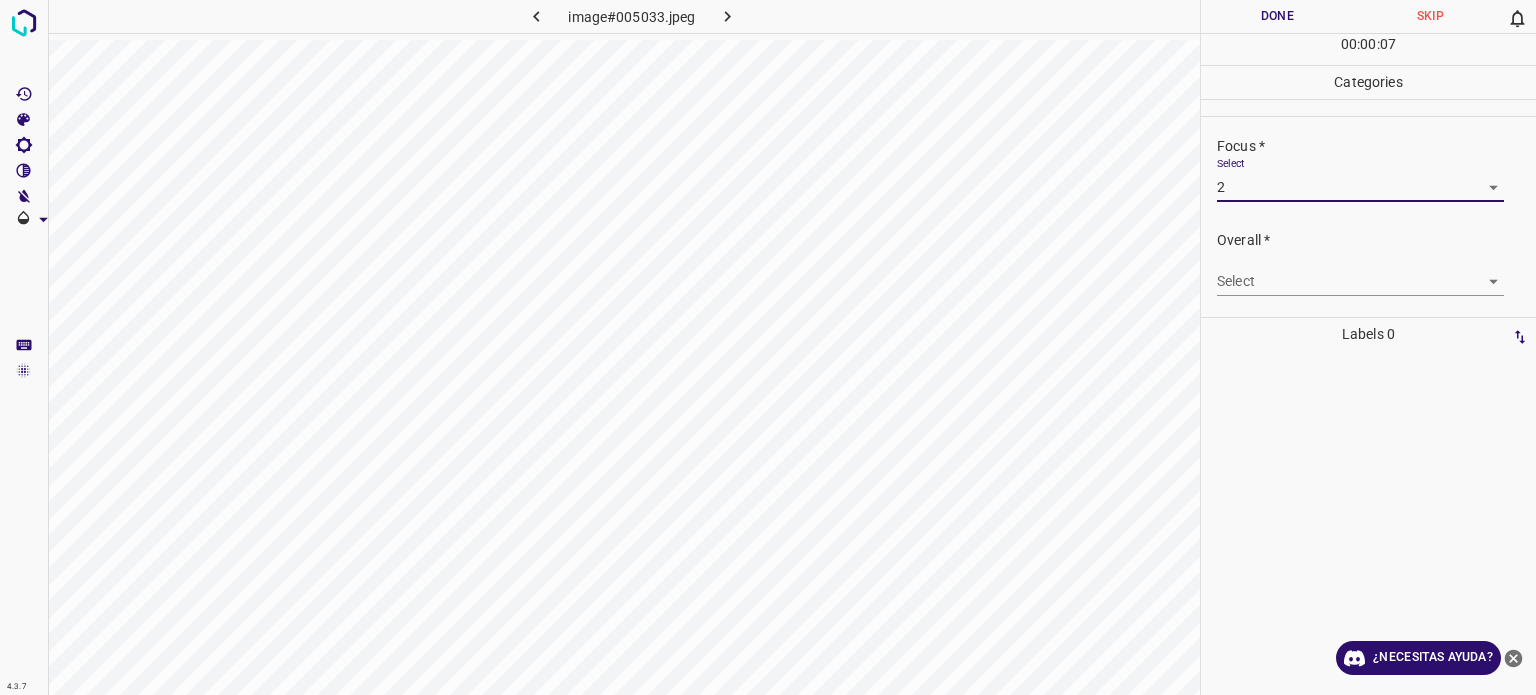 click on "4.3.7 image#005033.jpeg Done Skip 0 00   : 00   : 07   Categories Lighting *  Select 2 2 Focus *  Select 2 2 Overall *  Select ​ Labels   0 Categories 1 Lighting 2 Focus 3 Overall Tools Space Change between modes (Draw & Edit) I Auto labeling R Restore zoom M Zoom in N Zoom out Delete Delete selecte label Filters Z Restore filters X Saturation filter C Brightness filter V Contrast filter B Gray scale filter General O Download ¿Necesitas ayuda? - Texto - Esconder - Borrar Texto original Valora esta traducción Tu opinión servirá para ayudar a mejorar el Traductor de Google" at bounding box center [768, 347] 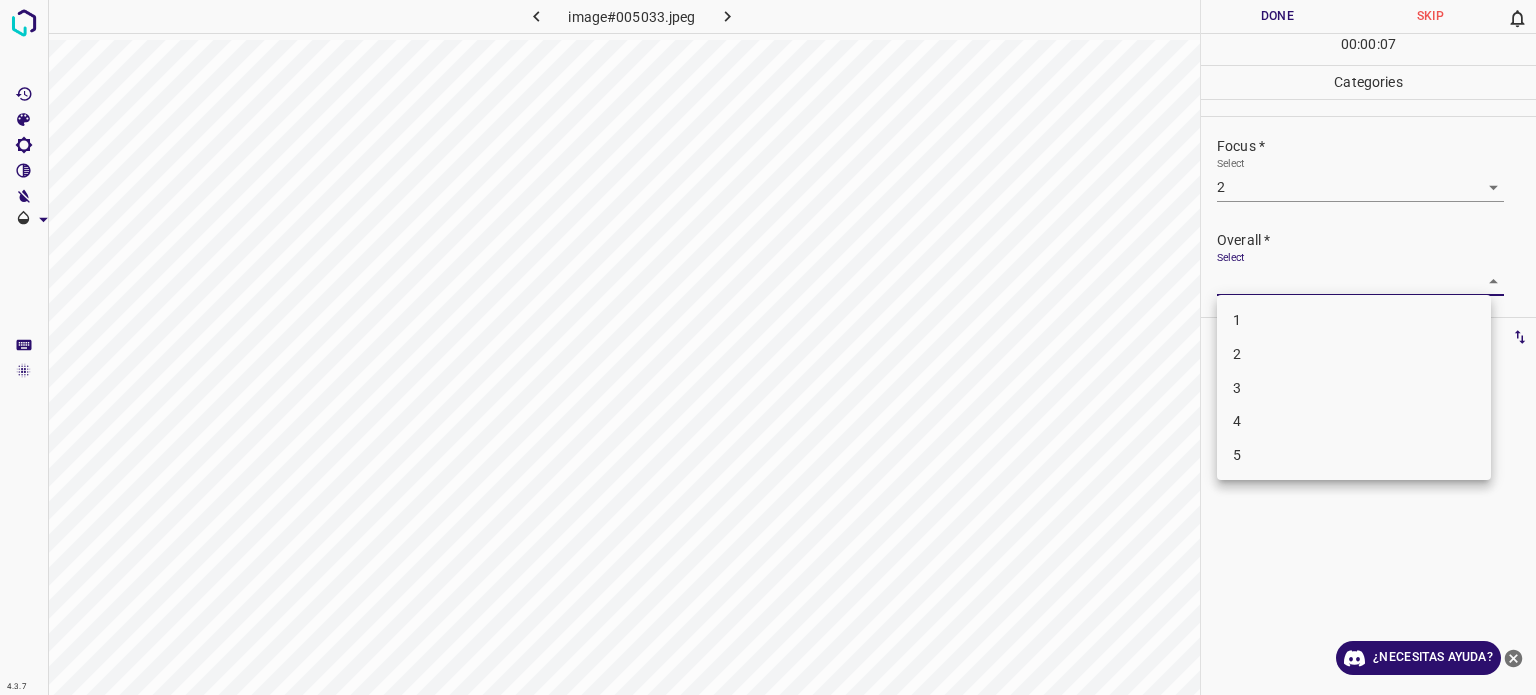 click on "3" at bounding box center (1354, 388) 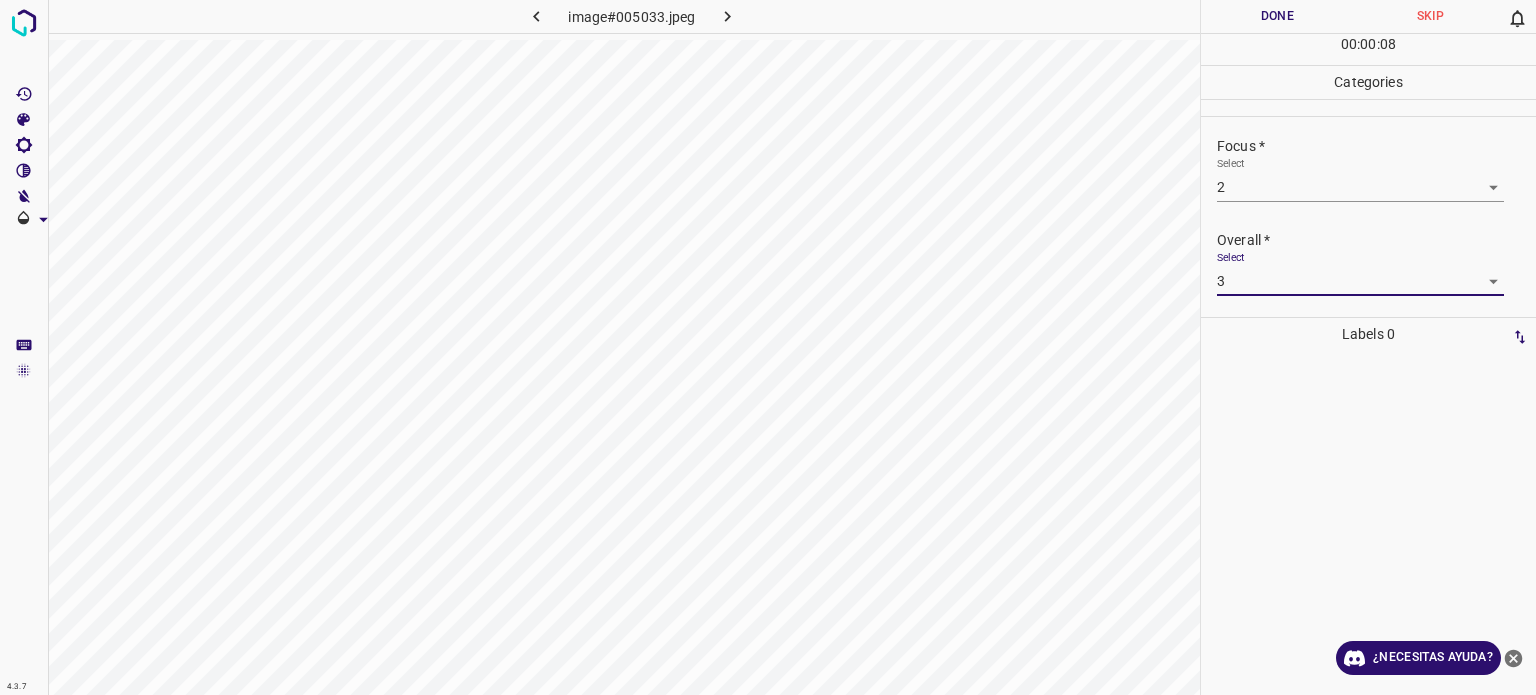 click on "4.3.7 image#005033.jpeg Done Skip 0 00   : 00   : 08   Categories Lighting *  Select 2 2 Focus *  Select 2 2 Overall *  Select 3 3 Labels   0 Categories 1 Lighting 2 Focus 3 Overall Tools Space Change between modes (Draw & Edit) I Auto labeling R Restore zoom M Zoom in N Zoom out Delete Delete selecte label Filters Z Restore filters X Saturation filter C Brightness filter V Contrast filter B Gray scale filter General O Download ¿Necesitas ayuda? - Texto - Esconder - Borrar Texto original Valora esta traducción Tu opinión servirá para ayudar a mejorar el Traductor de Google" at bounding box center (768, 347) 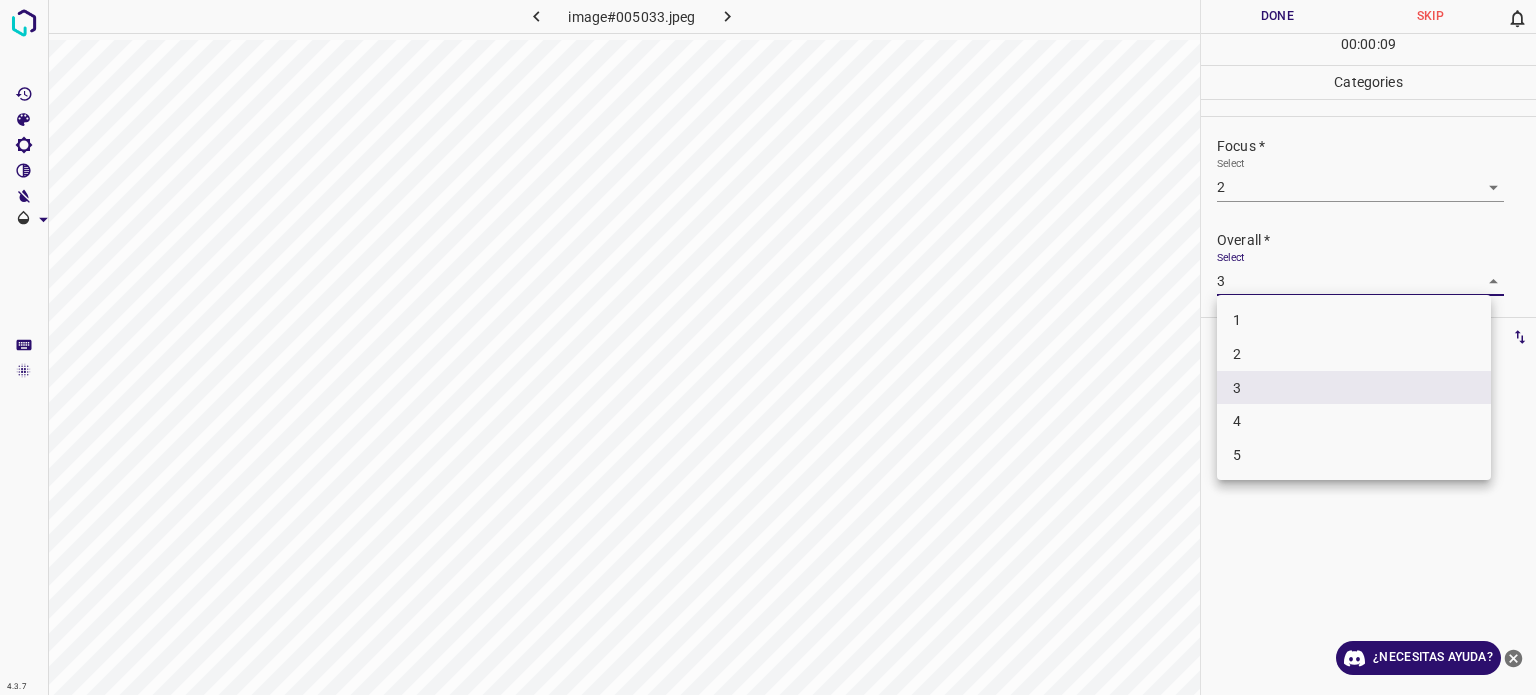 click on "2" at bounding box center (1354, 354) 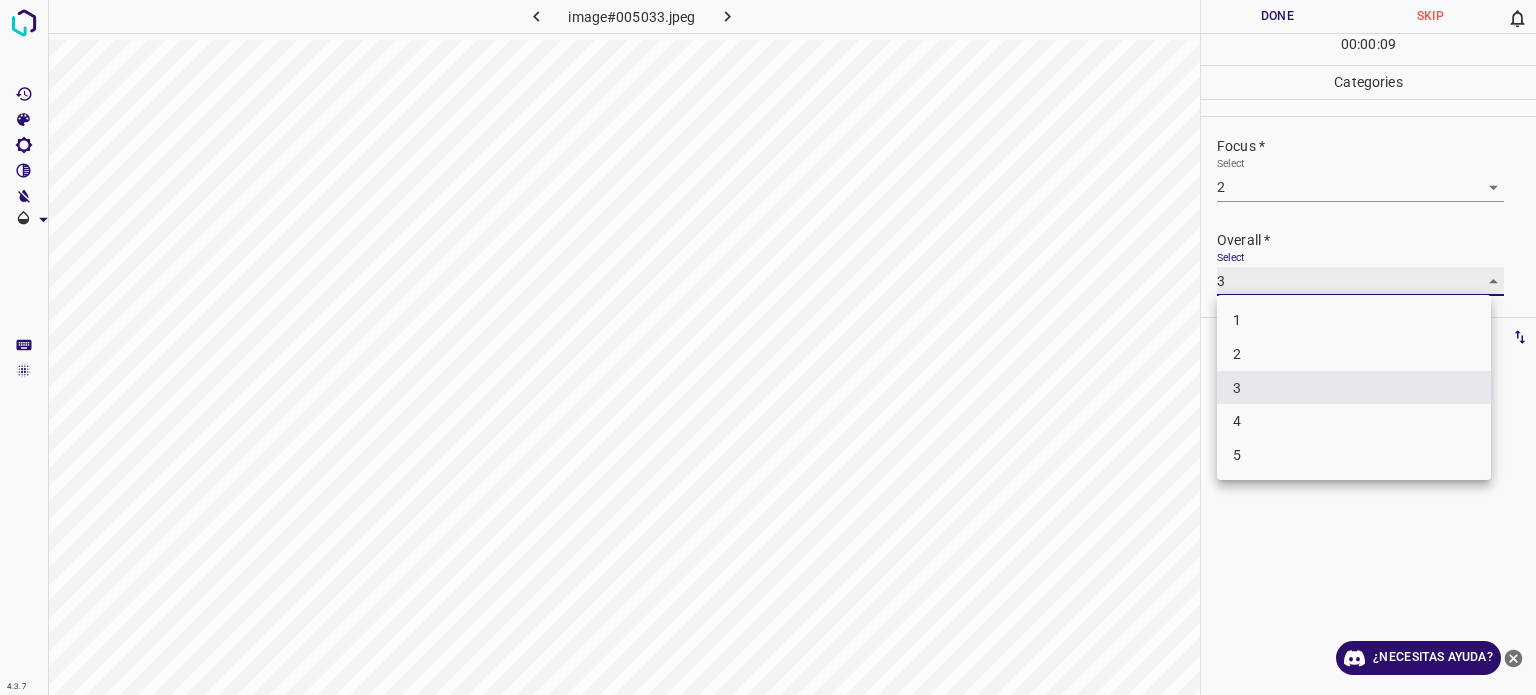 type on "2" 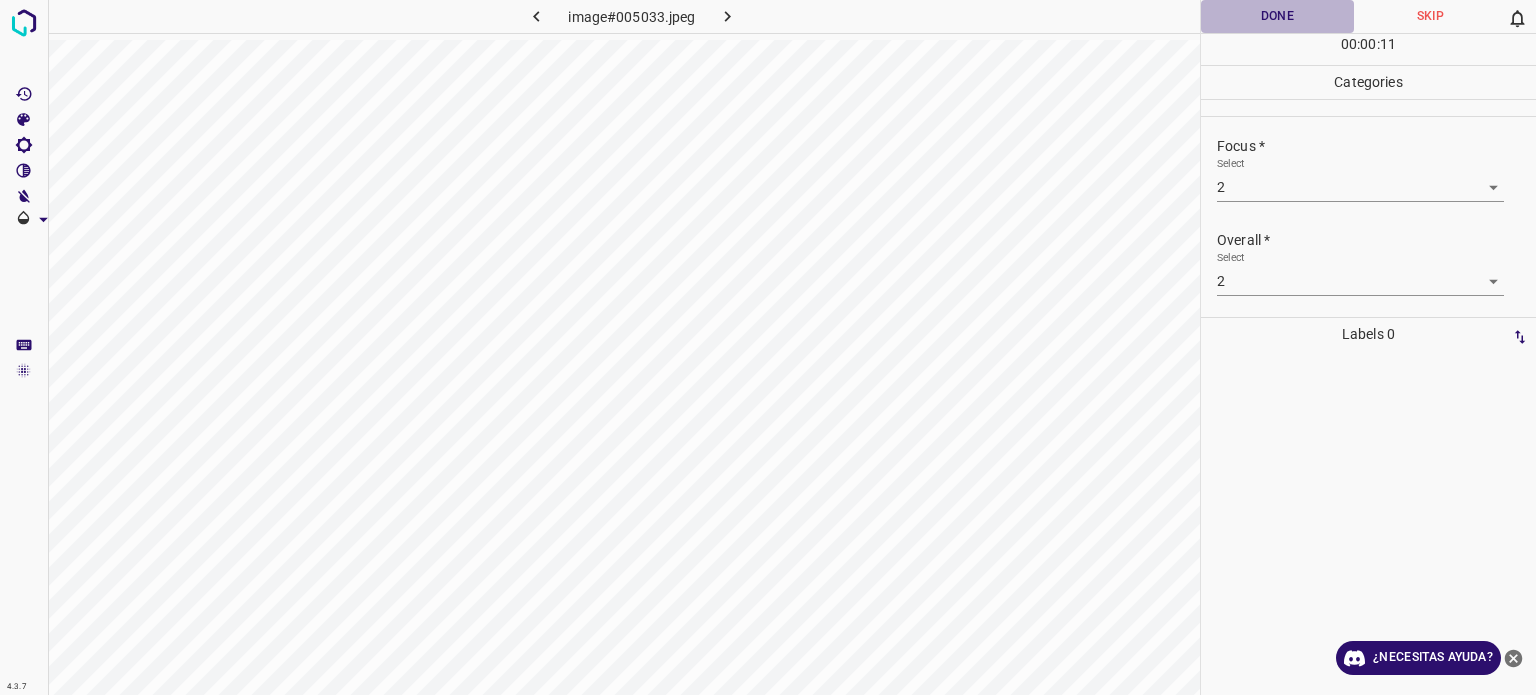 click on "Done" at bounding box center (1277, 16) 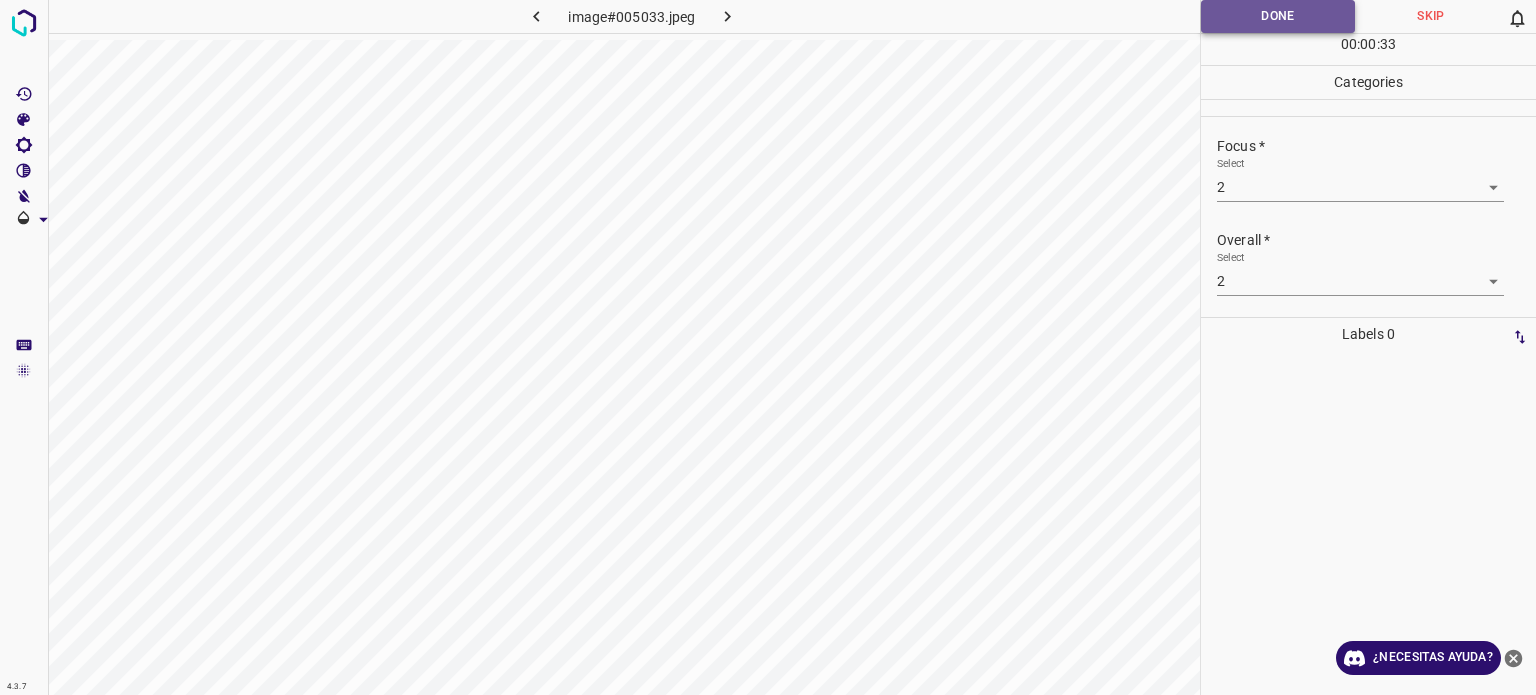 click on "Done" at bounding box center (1278, 16) 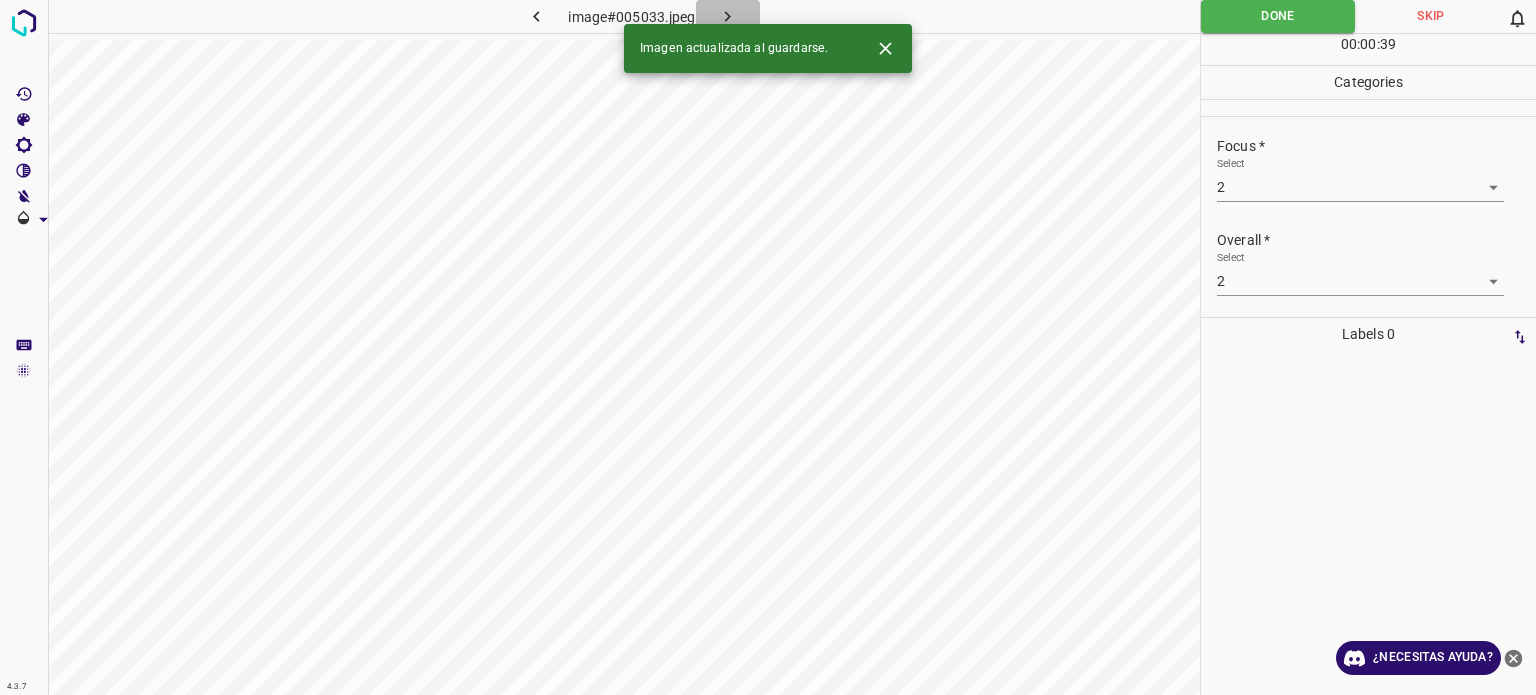 click 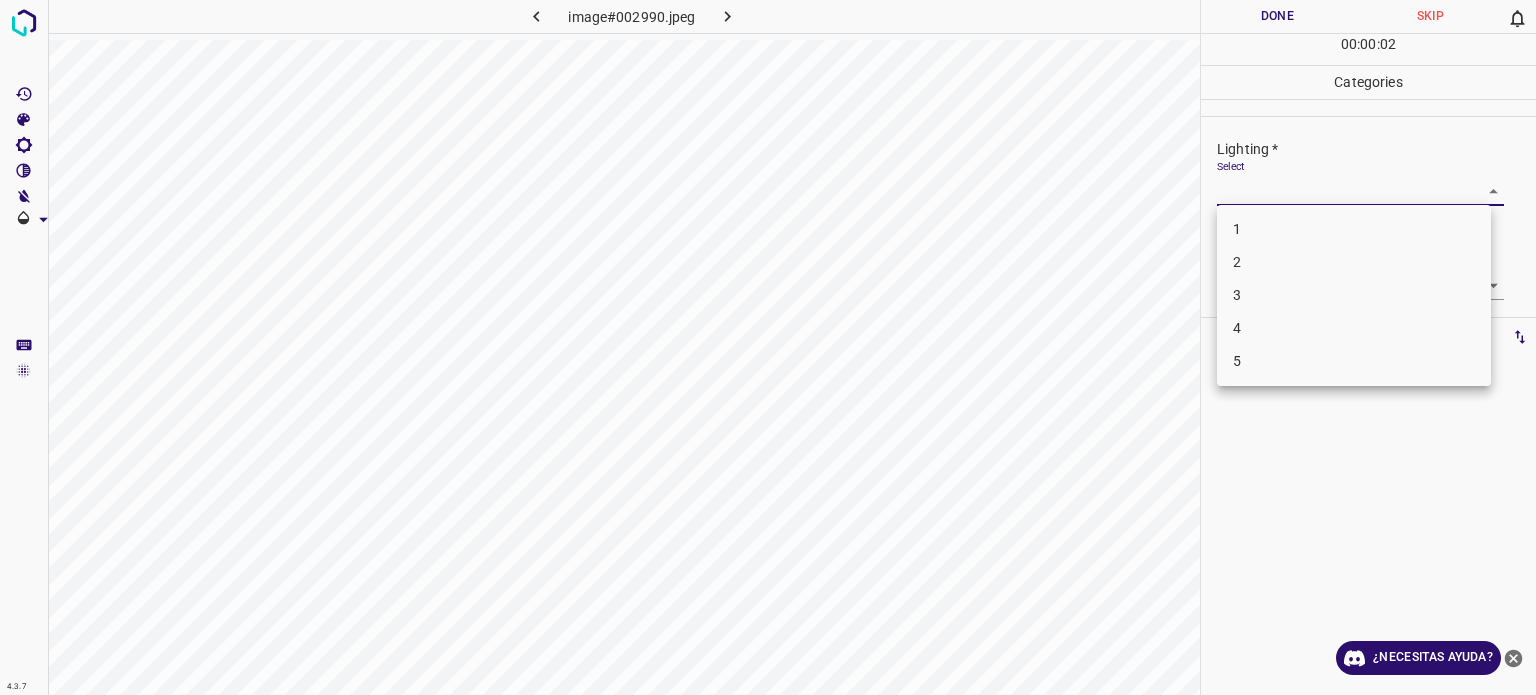click on "4.3.7 image#002990.jpeg Done Skip 0 00   : 00   : 02   Categories Lighting *  Select ​ Focus *  Select ​ Overall *  Select ​ Labels   0 Categories 1 Lighting 2 Focus 3 Overall Tools Space Change between modes (Draw & Edit) I Auto labeling R Restore zoom M Zoom in N Zoom out Delete Delete selecte label Filters Z Restore filters X Saturation filter C Brightness filter V Contrast filter B Gray scale filter General O Download ¿Necesitas ayuda? - Texto - Esconder - Borrar Texto original Valora esta traducción Tu opinión servirá para ayudar a mejorar el Traductor de Google 1 2 3 4 5" at bounding box center (768, 347) 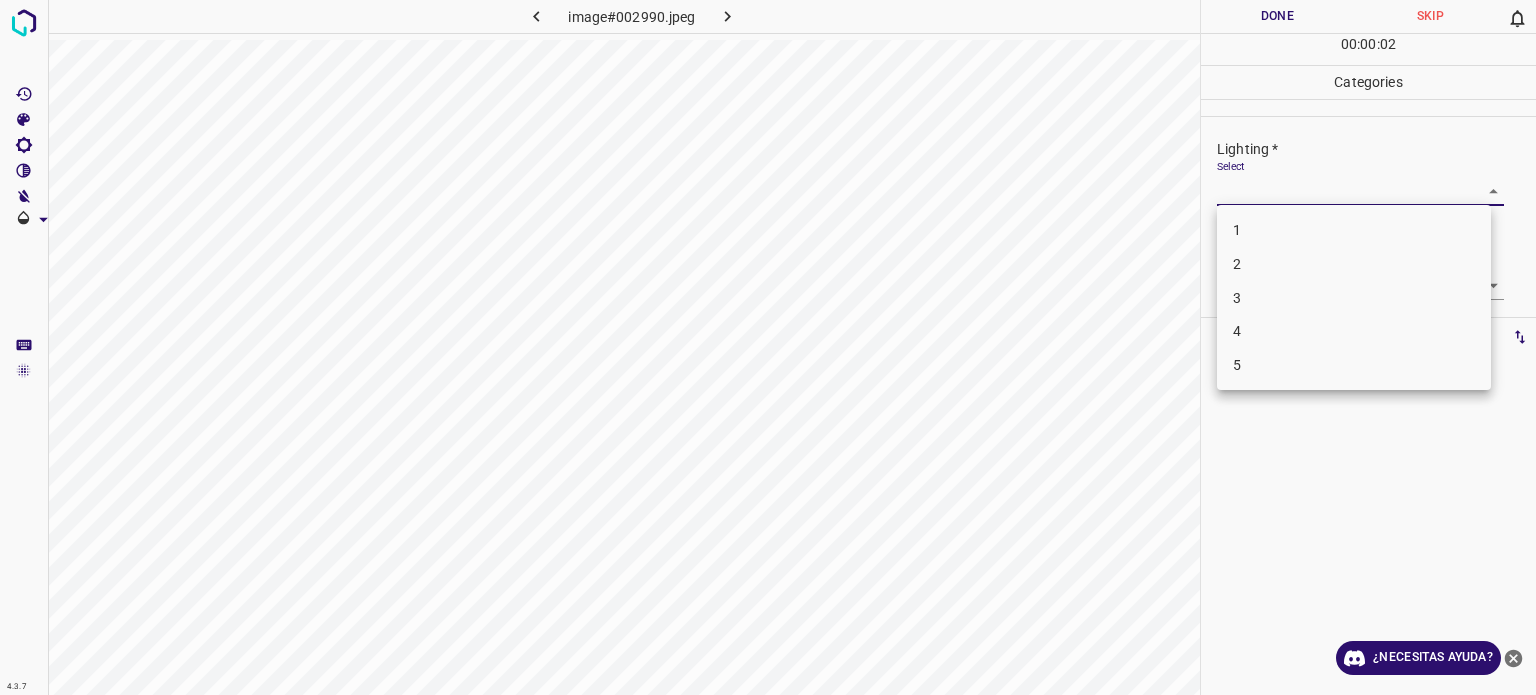 click on "2" at bounding box center [1354, 264] 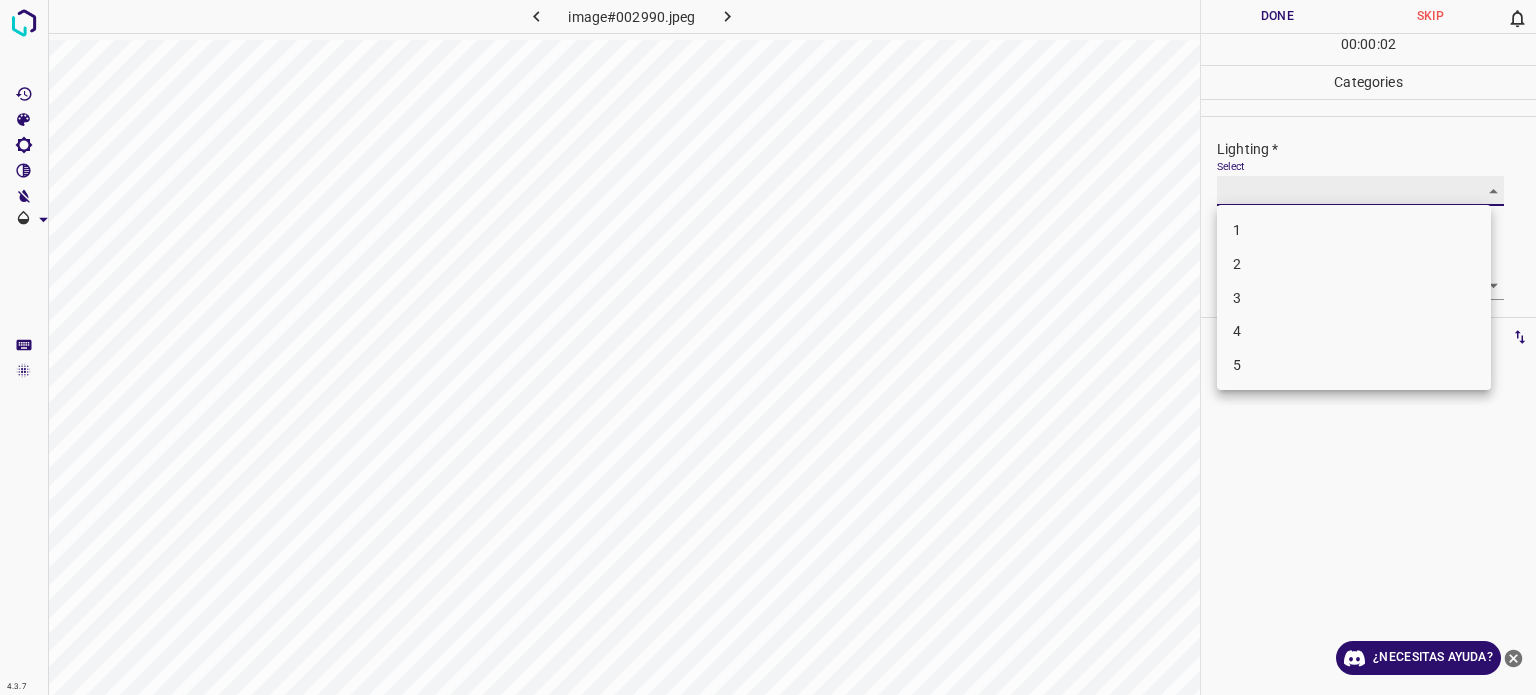 type on "2" 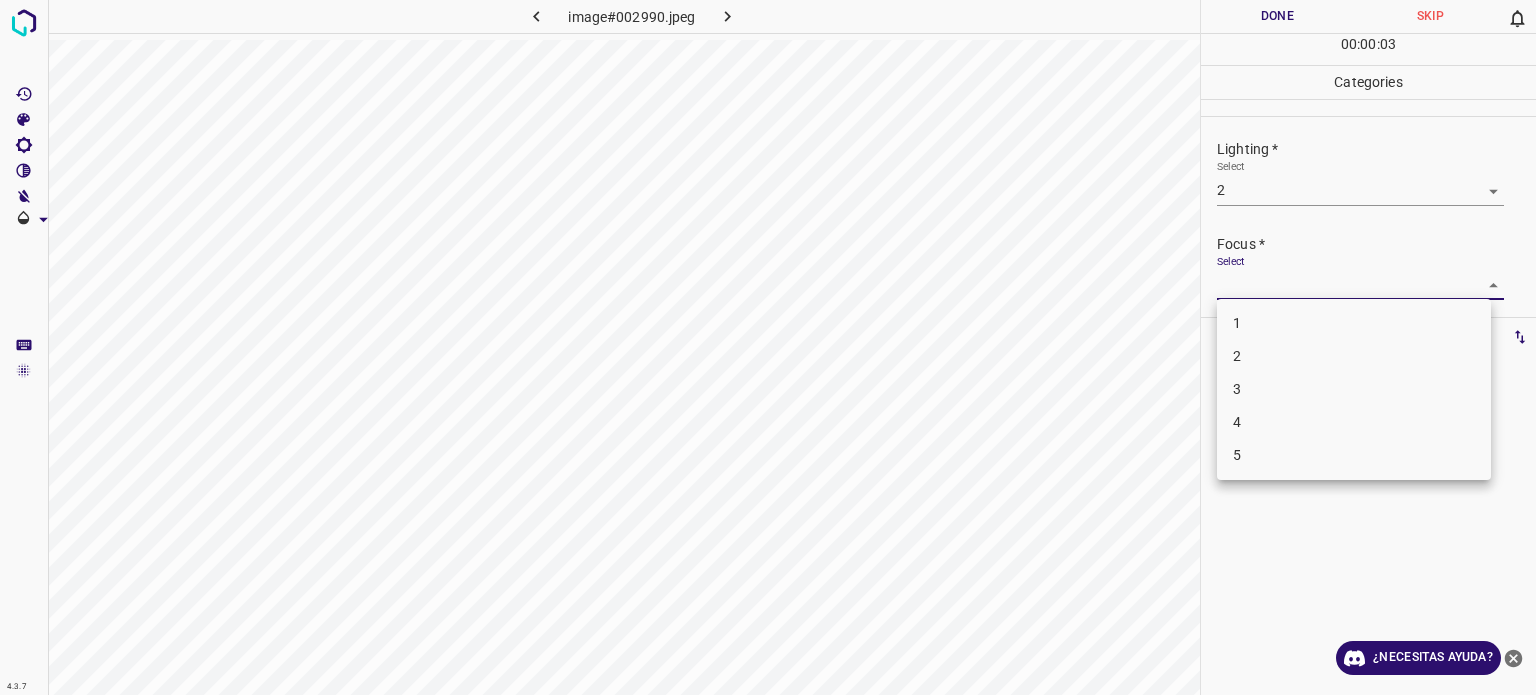 click on "4.3.7 image#002990.jpeg Done Skip 0 00   : 00   : 03   Categories Lighting *  Select 2 2 Focus *  Select ​ Overall *  Select ​ Labels   0 Categories 1 Lighting 2 Focus 3 Overall Tools Space Change between modes (Draw & Edit) I Auto labeling R Restore zoom M Zoom in N Zoom out Delete Delete selecte label Filters Z Restore filters X Saturation filter C Brightness filter V Contrast filter B Gray scale filter General O Download ¿Necesitas ayuda? - Texto - Esconder - Borrar Texto original Valora esta traducción Tu opinión servirá para ayudar a mejorar el Traductor de Google 1 2 3 4 5" at bounding box center (768, 347) 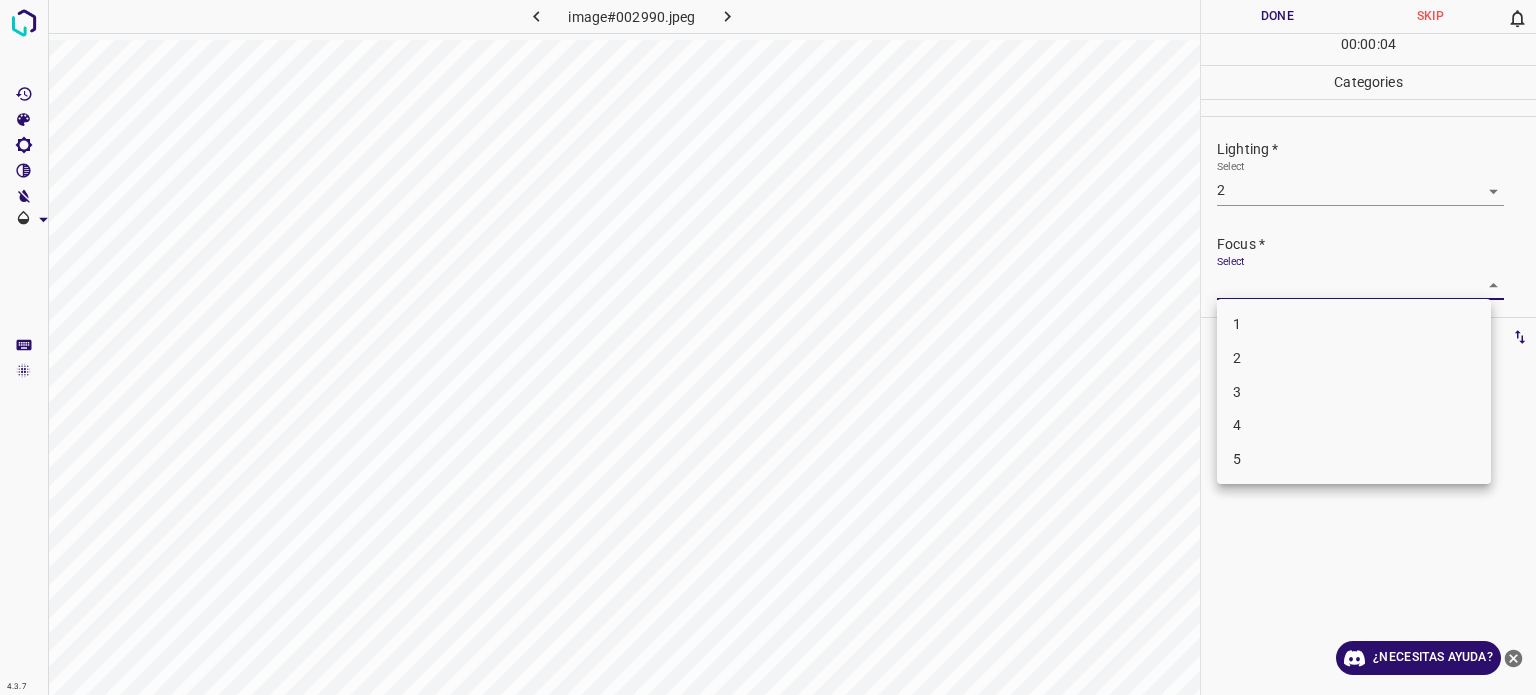 click on "2" at bounding box center [1354, 358] 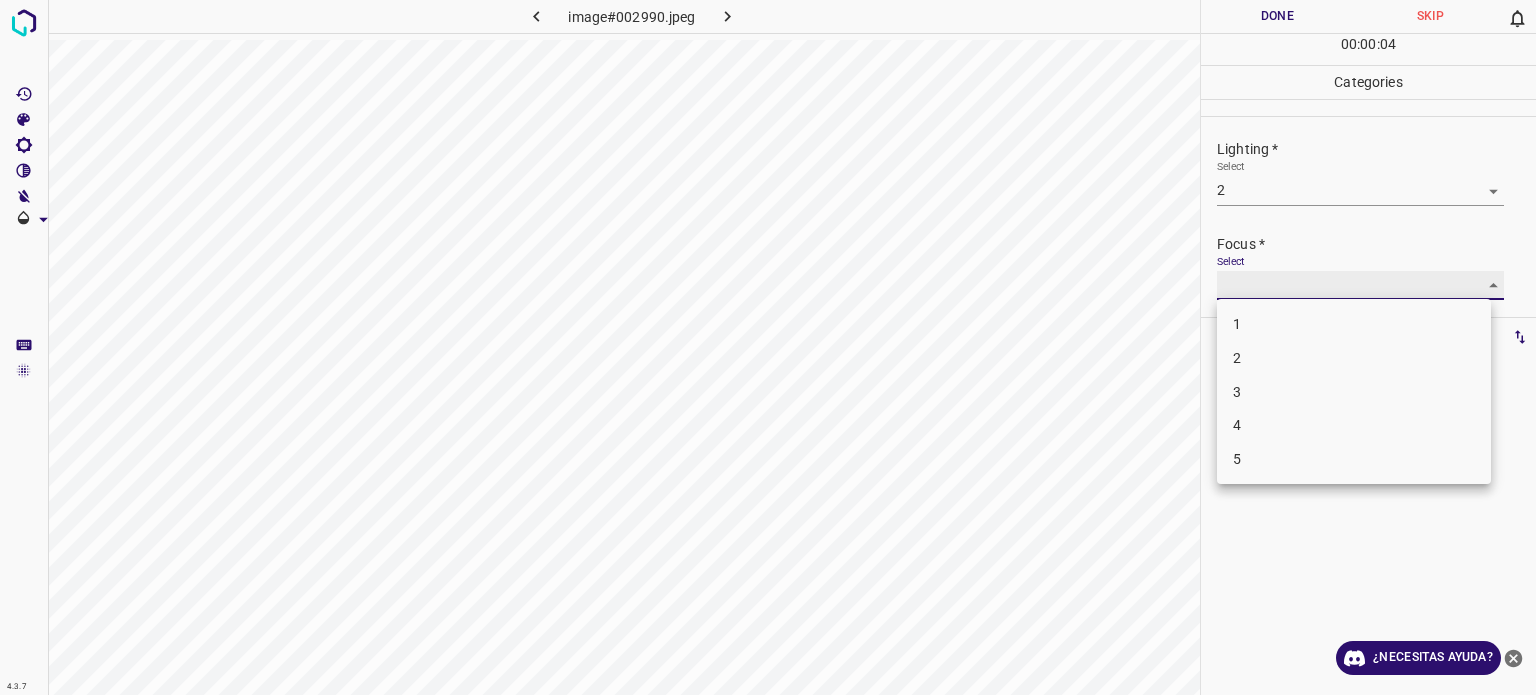 type on "2" 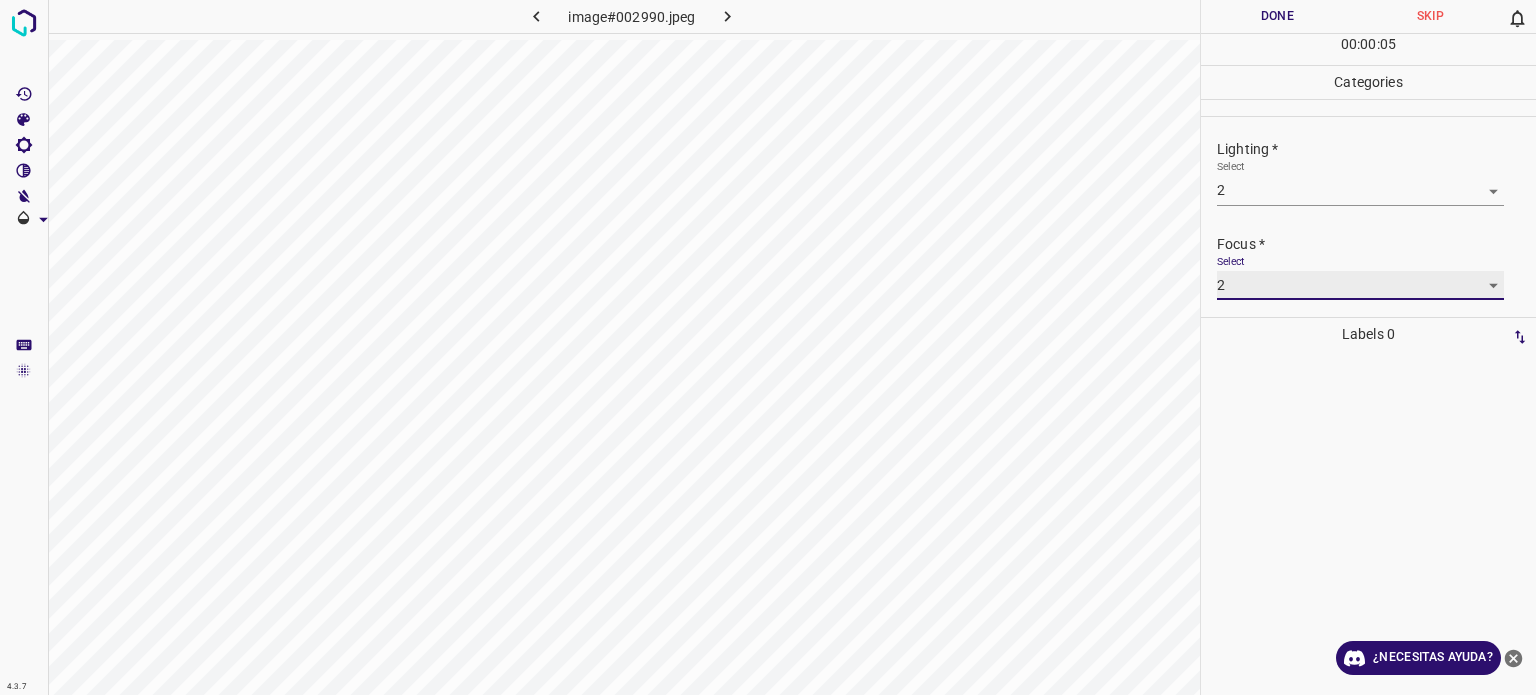 scroll, scrollTop: 98, scrollLeft: 0, axis: vertical 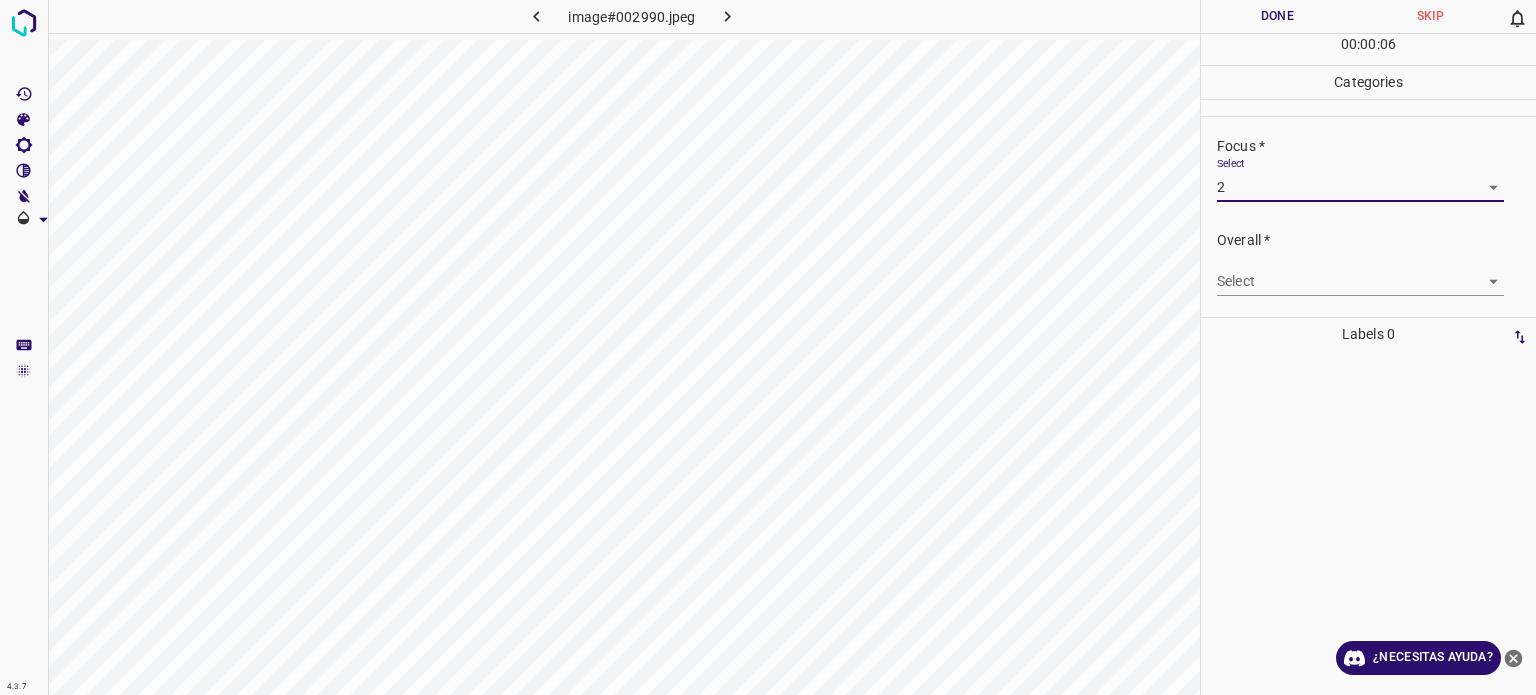 click on "4.3.7 image#002990.jpeg Done Skip 0 00   : 00   : 06   Categories Lighting *  Select 2 2 Focus *  Select 2 2 Overall *  Select ​ Labels   0 Categories 1 Lighting 2 Focus 3 Overall Tools Space Change between modes (Draw & Edit) I Auto labeling R Restore zoom M Zoom in N Zoom out Delete Delete selecte label Filters Z Restore filters X Saturation filter C Brightness filter V Contrast filter B Gray scale filter General O Download ¿Necesitas ayuda? - Texto - Esconder - Borrar Texto original Valora esta traducción Tu opinión servirá para ayudar a mejorar el Traductor de Google" at bounding box center [768, 347] 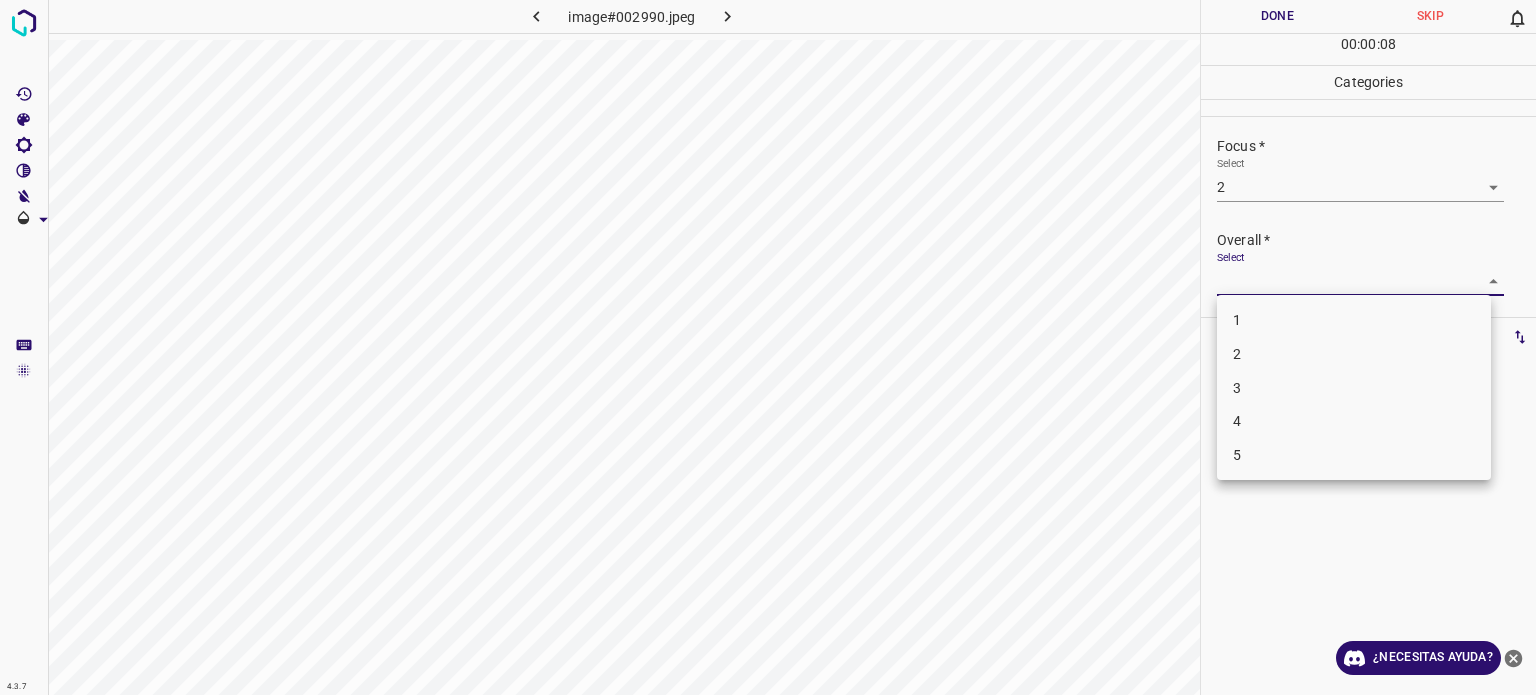 click on "2" at bounding box center (1237, 354) 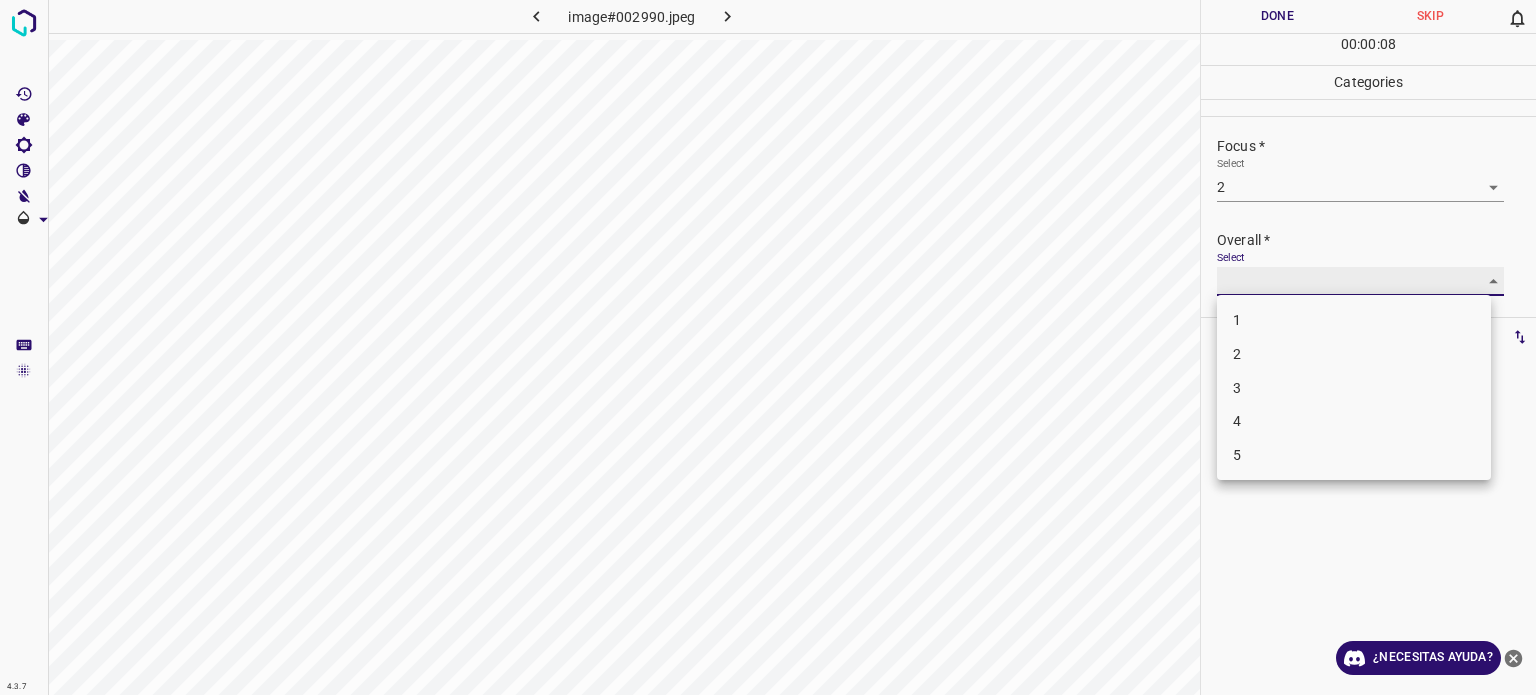 type on "2" 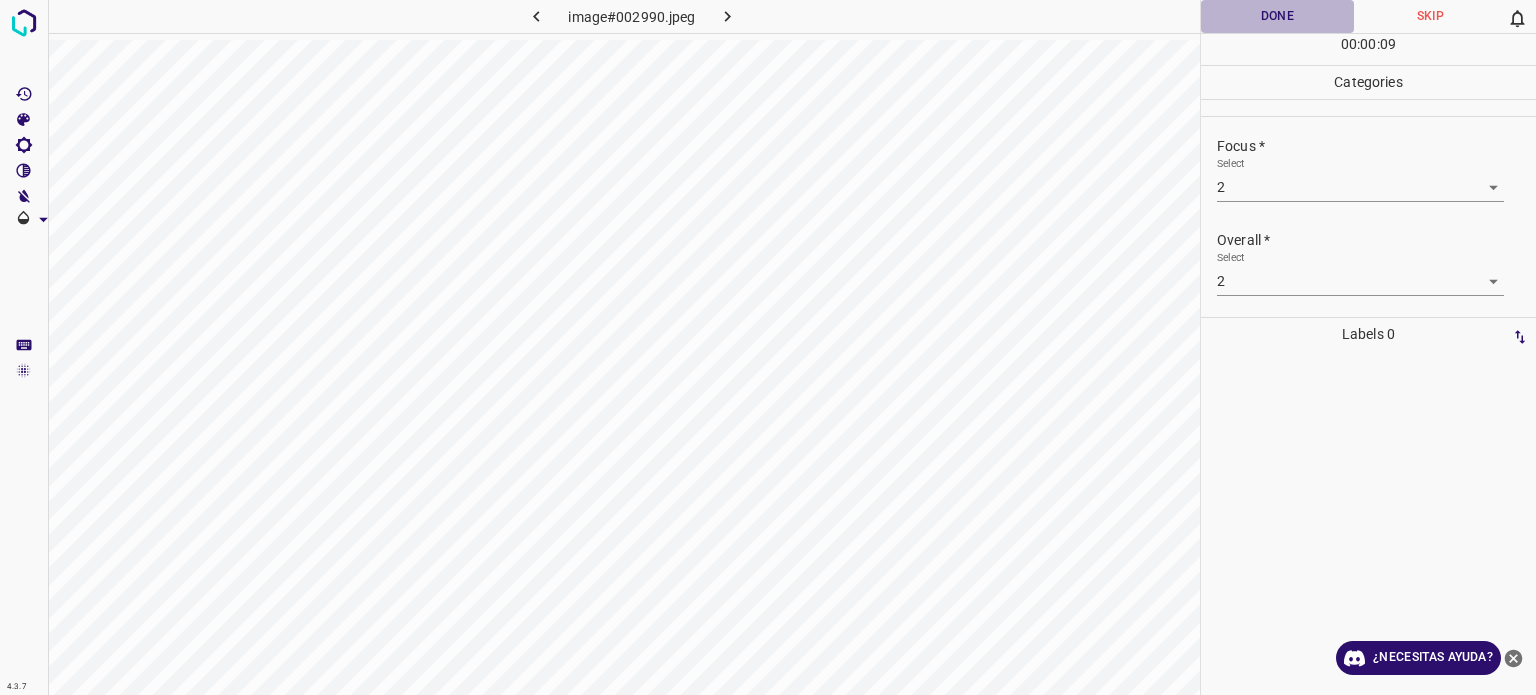 click on "Done" at bounding box center (1277, 16) 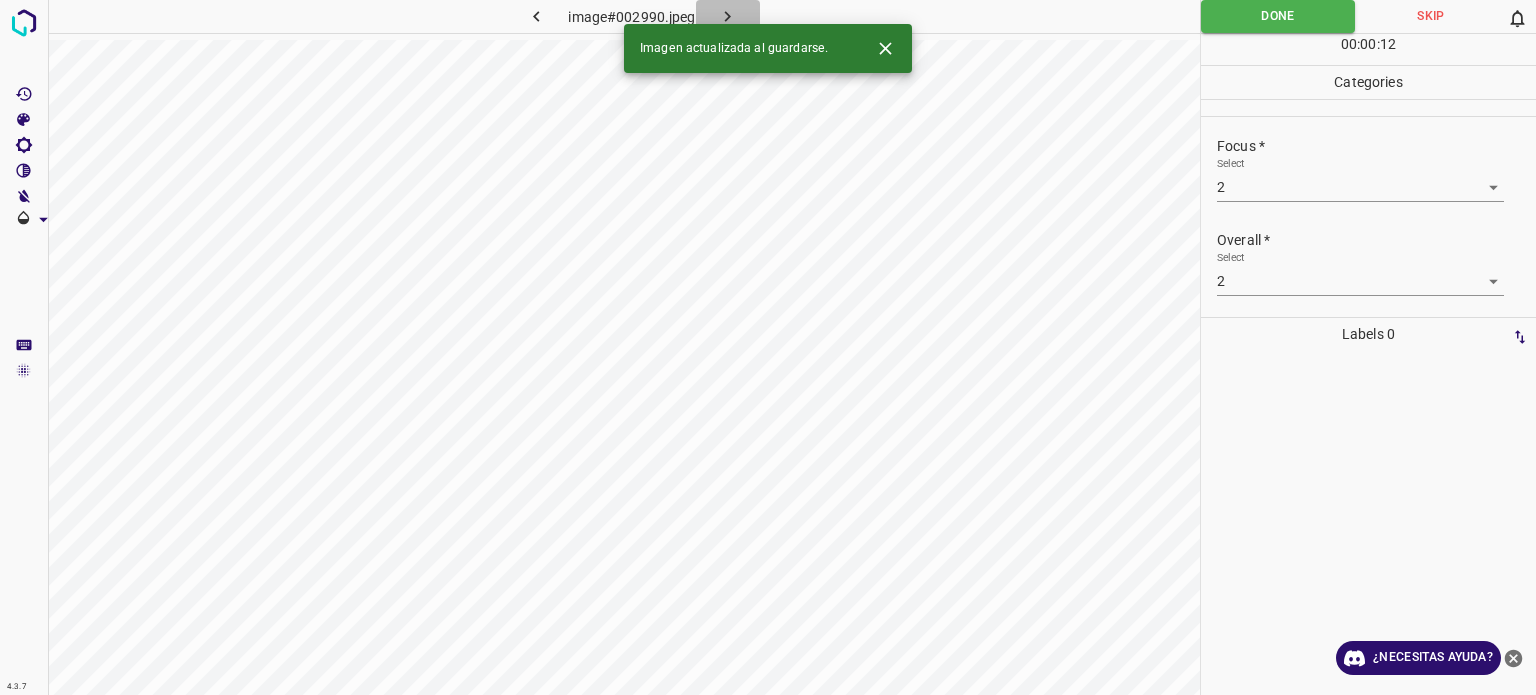 click 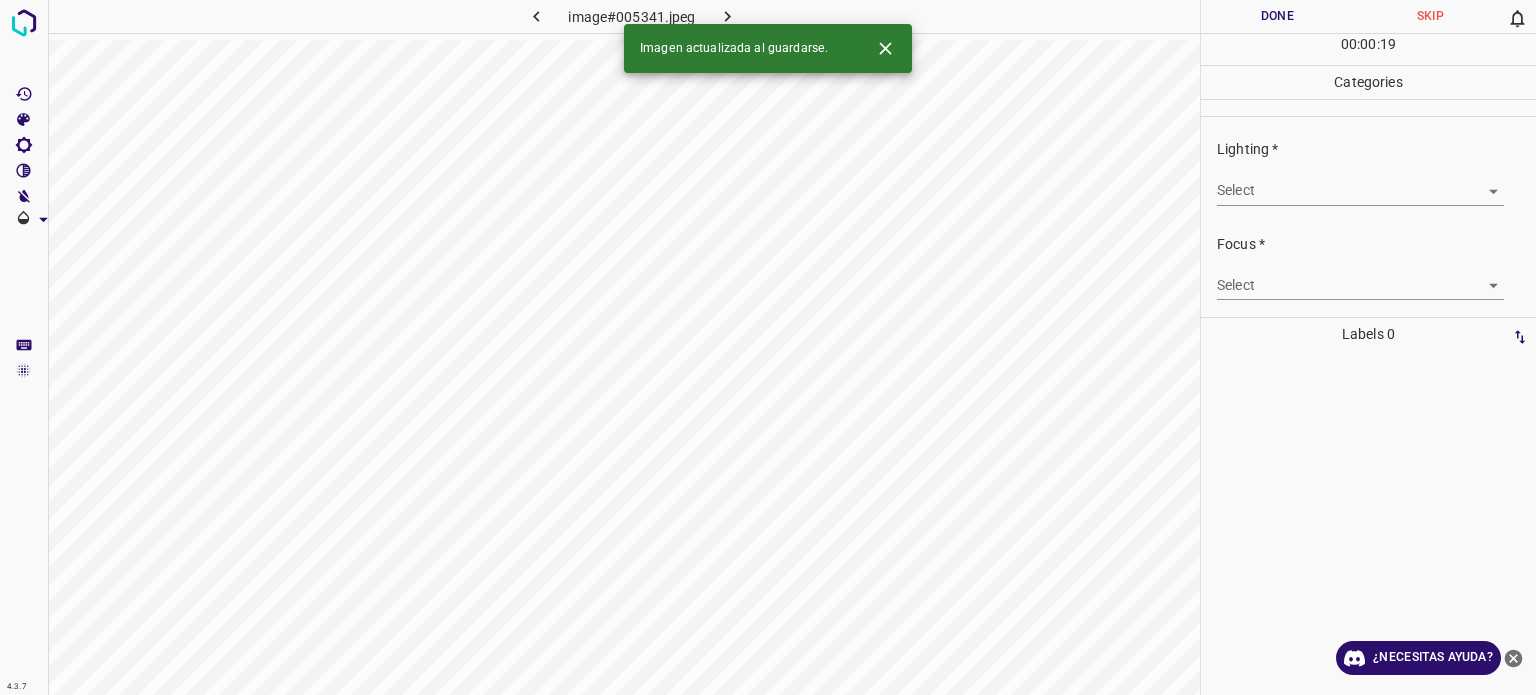 click on "4.3.7 image#005341.jpeg Done Skip 0 00   : 00   : 19   Categories Lighting *  Select ​ Focus *  Select ​ Overall *  Select ​ Labels   0 Categories 1 Lighting 2 Focus 3 Overall Tools Space Change between modes (Draw & Edit) I Auto labeling R Restore zoom M Zoom in N Zoom out Delete Delete selecte label Filters Z Restore filters X Saturation filter C Brightness filter V Contrast filter B Gray scale filter General O Download Imagen actualizada al guardarse. ¿Necesitas ayuda? - Texto - Esconder - Borrar Texto original Valora esta traducción Tu opinión servirá para ayudar a mejorar el Traductor de Google" at bounding box center [768, 347] 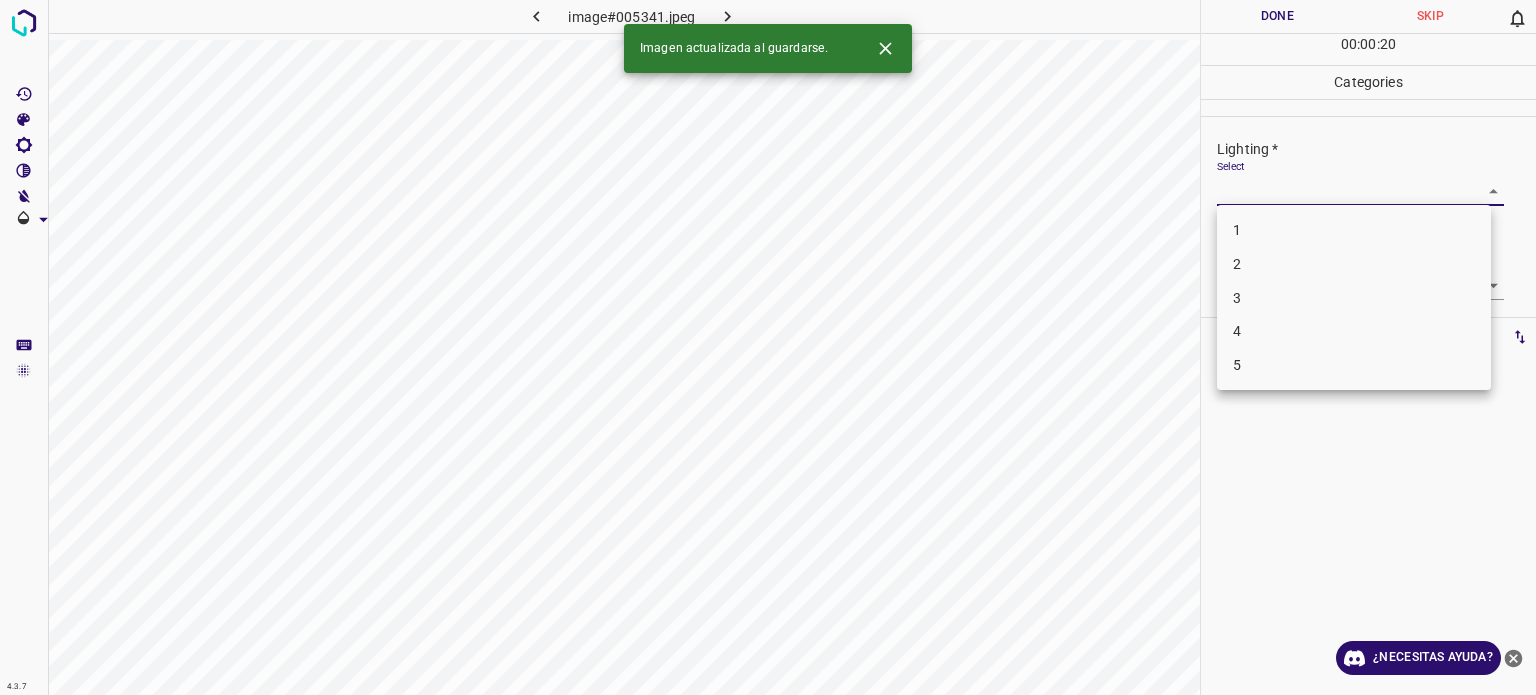 click on "1" at bounding box center [1237, 230] 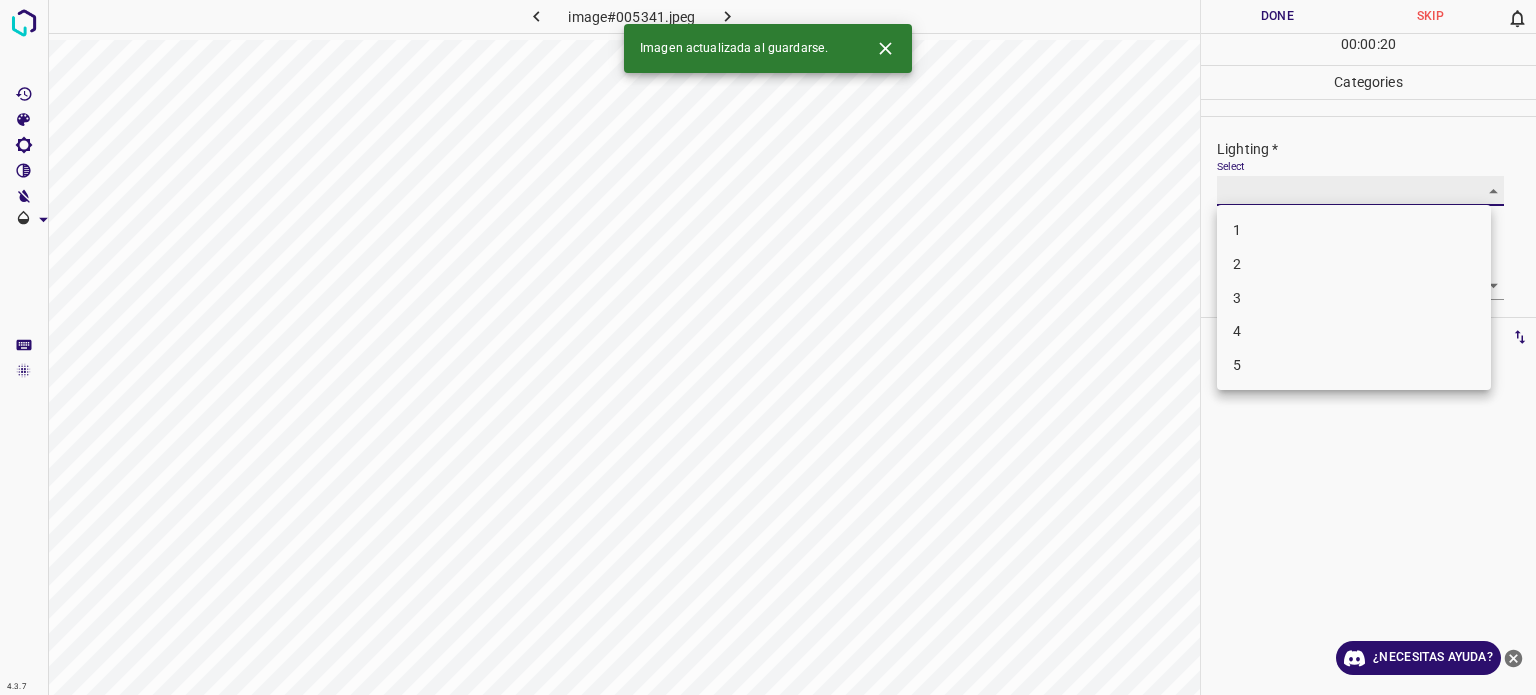 type on "1" 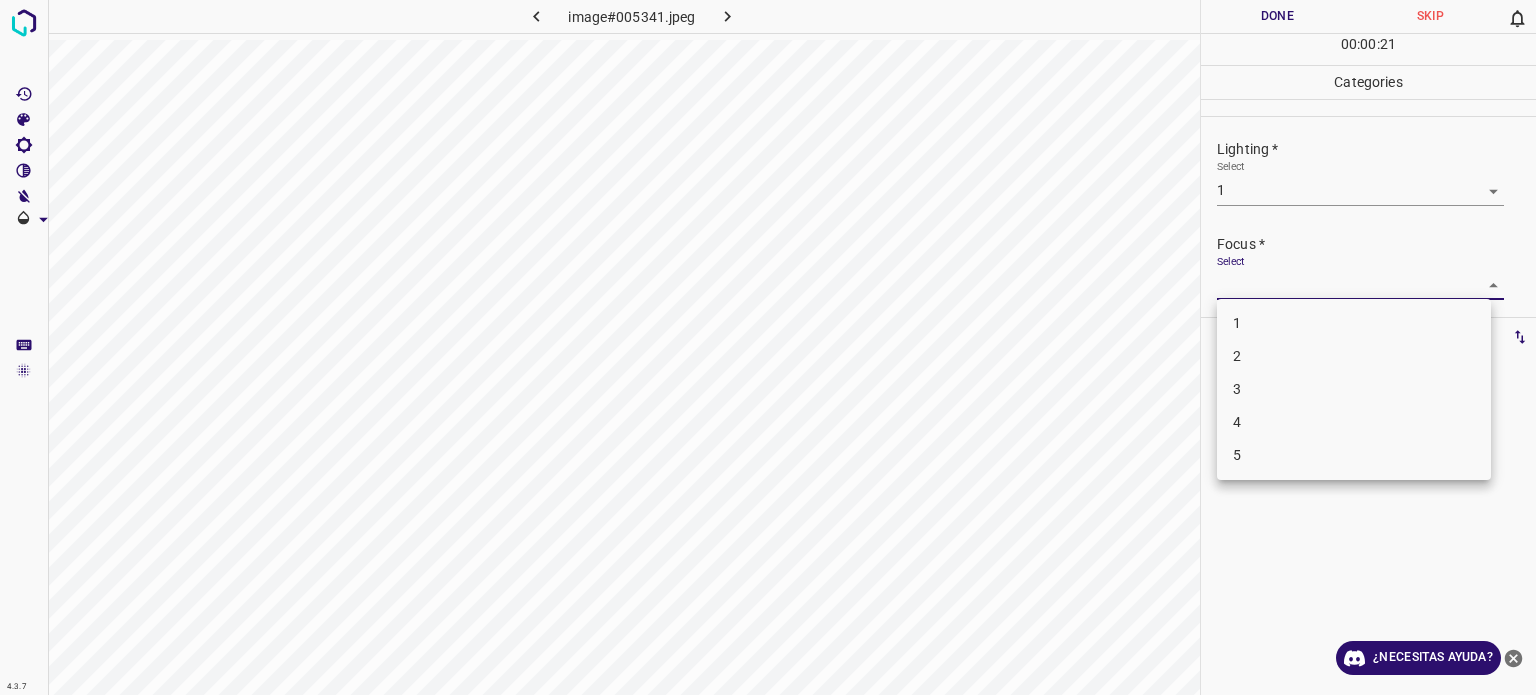 click on "4.3.7 image#005341.jpeg Done Skip 0 00   : 00   : 21   Categories Lighting *  Select 1 1 Focus *  Select ​ Overall *  Select ​ Labels   0 Categories 1 Lighting 2 Focus 3 Overall Tools Space Change between modes (Draw & Edit) I Auto labeling R Restore zoom M Zoom in N Zoom out Delete Delete selecte label Filters Z Restore filters X Saturation filter C Brightness filter V Contrast filter B Gray scale filter General O Download ¿Necesitas ayuda? - Texto - Esconder - Borrar Texto original Valora esta traducción Tu opinión servirá para ayudar a mejorar el Traductor de Google 1 2 3 4 5" at bounding box center [768, 347] 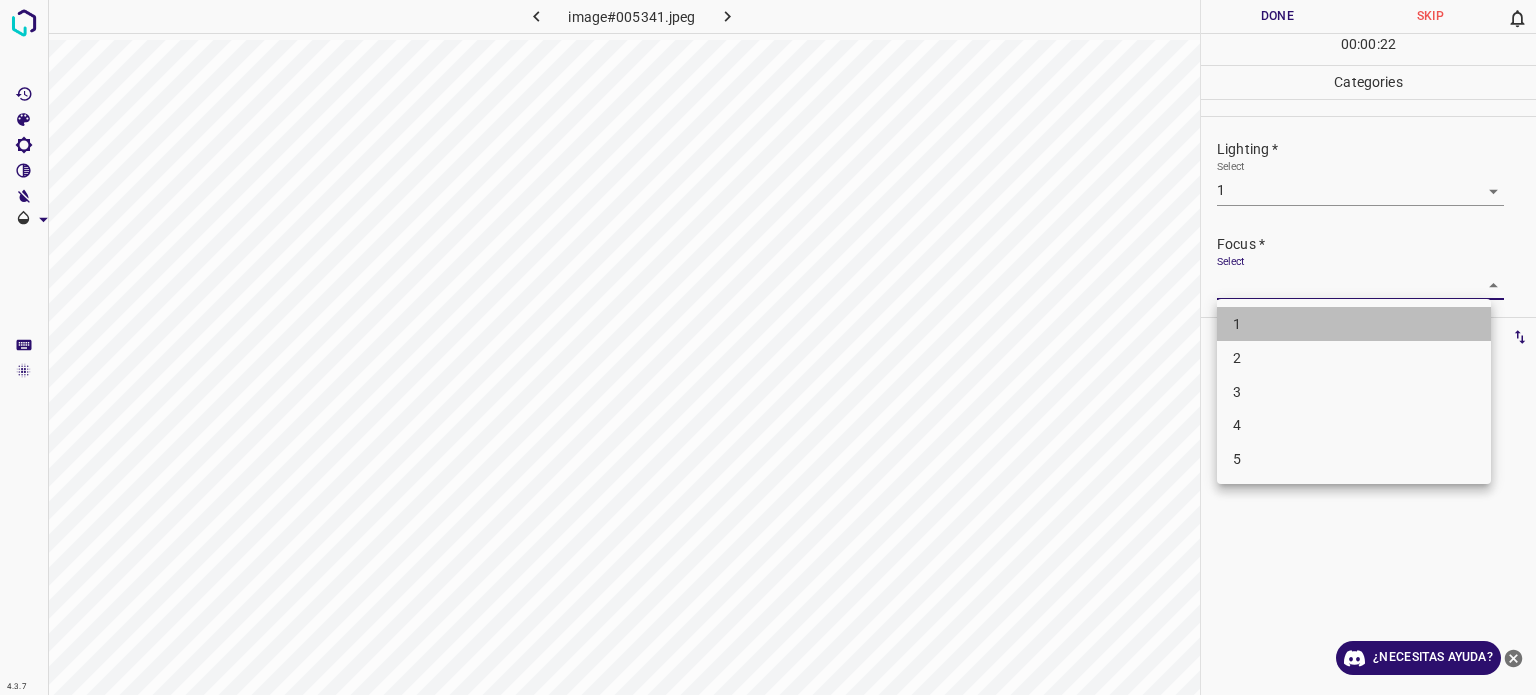 click on "1" at bounding box center (1354, 324) 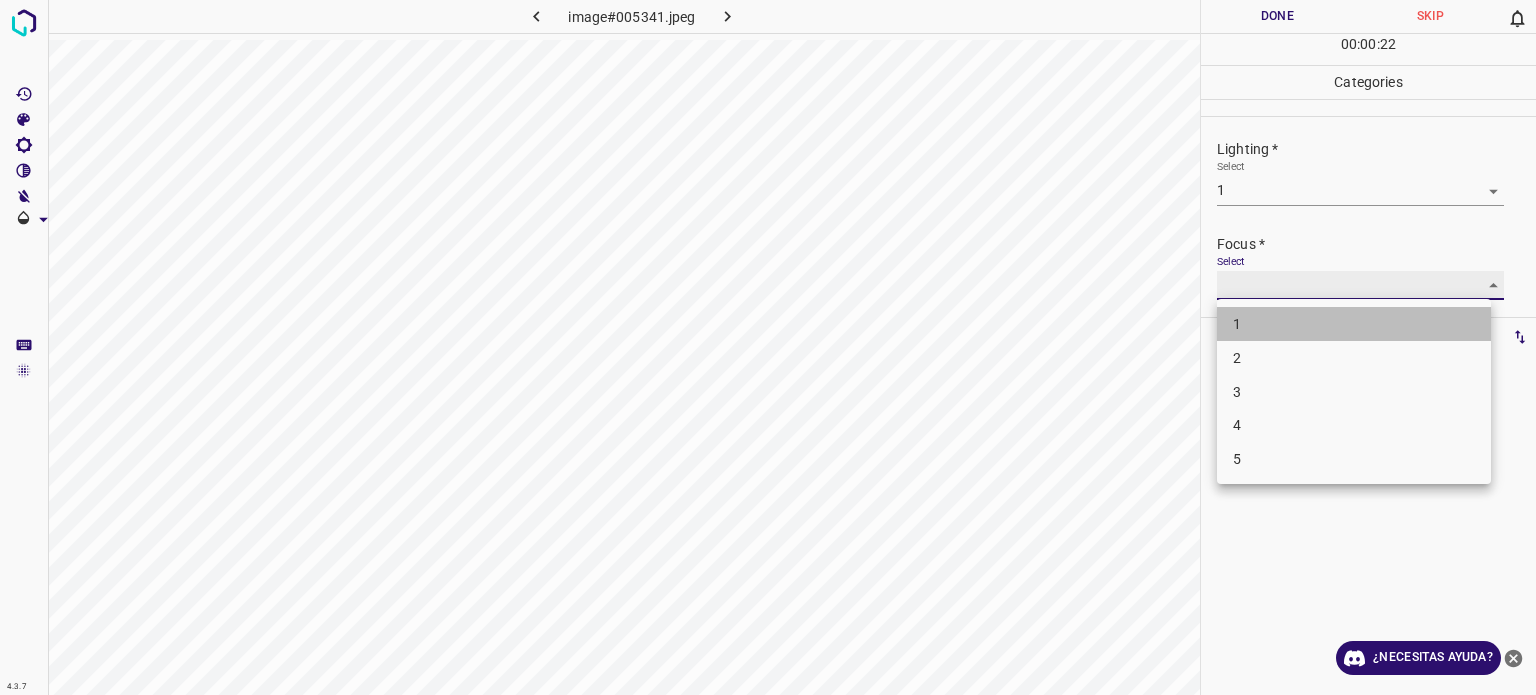 type on "1" 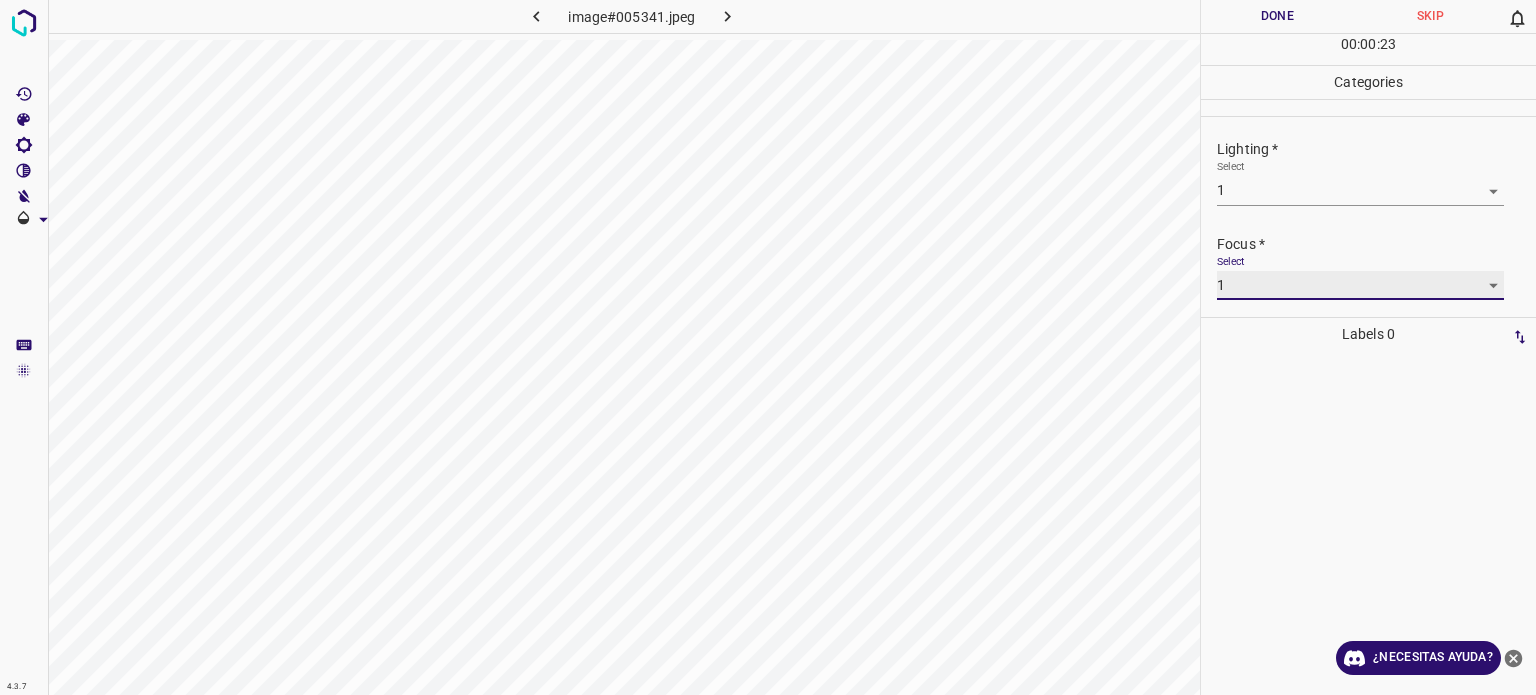 scroll, scrollTop: 98, scrollLeft: 0, axis: vertical 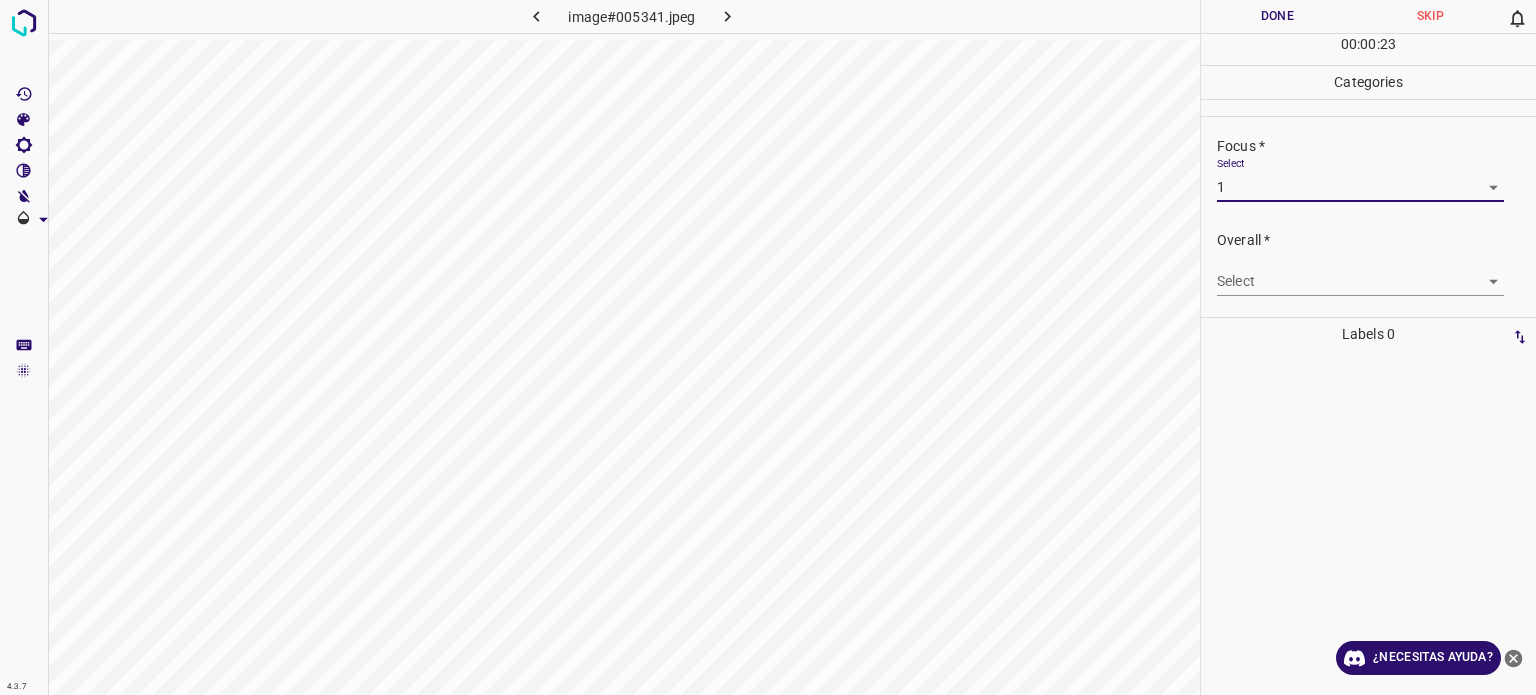 click on "4.3.7 image#005341.jpeg Done Skip 0 00   : 00   : 23   Categories Lighting *  Select 1 1 Focus *  Select 1 1 Overall *  Select ​ Labels   0 Categories 1 Lighting 2 Focus 3 Overall Tools Space Change between modes (Draw & Edit) I Auto labeling R Restore zoom M Zoom in N Zoom out Delete Delete selecte label Filters Z Restore filters X Saturation filter C Brightness filter V Contrast filter B Gray scale filter General O Download ¿Necesitas ayuda? - Texto - Esconder - Borrar Texto original Valora esta traducción Tu opinión servirá para ayudar a mejorar el Traductor de Google" at bounding box center (768, 347) 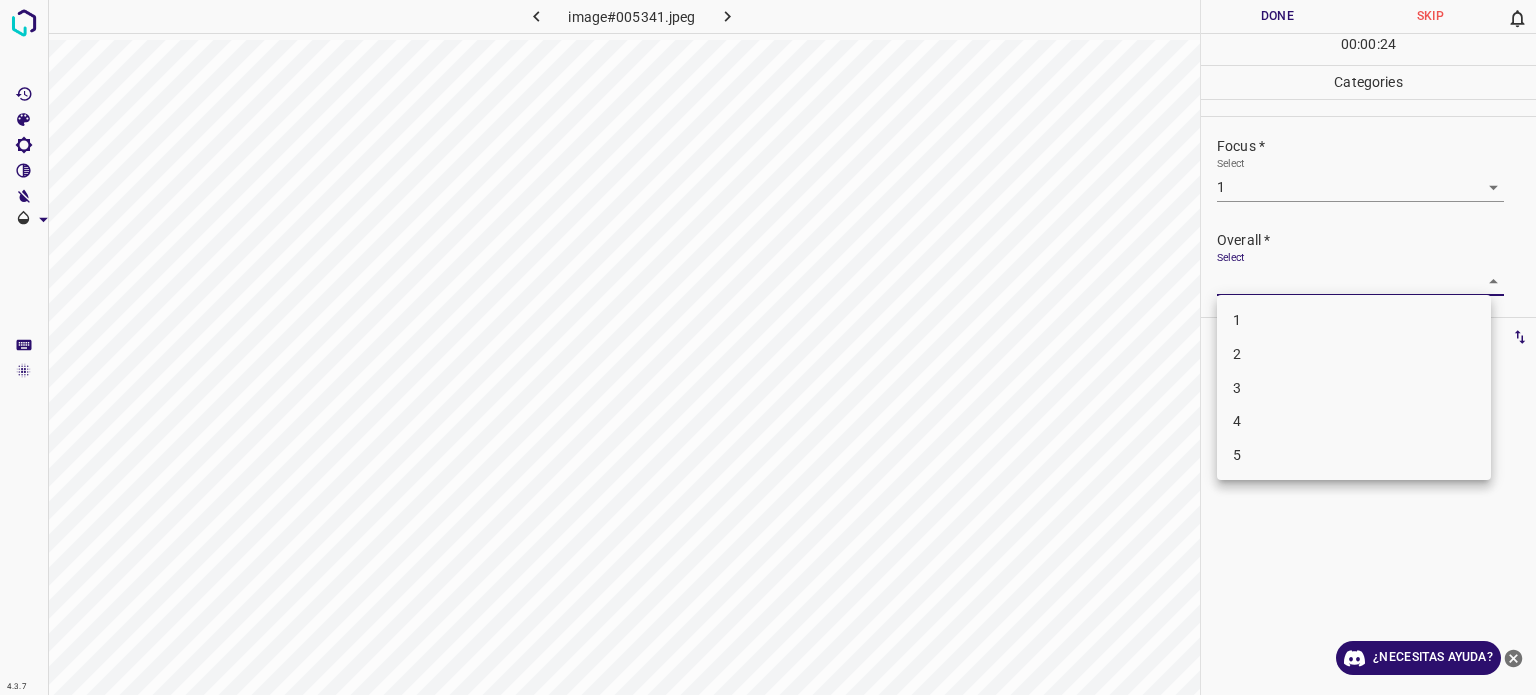 click on "1" at bounding box center (1237, 320) 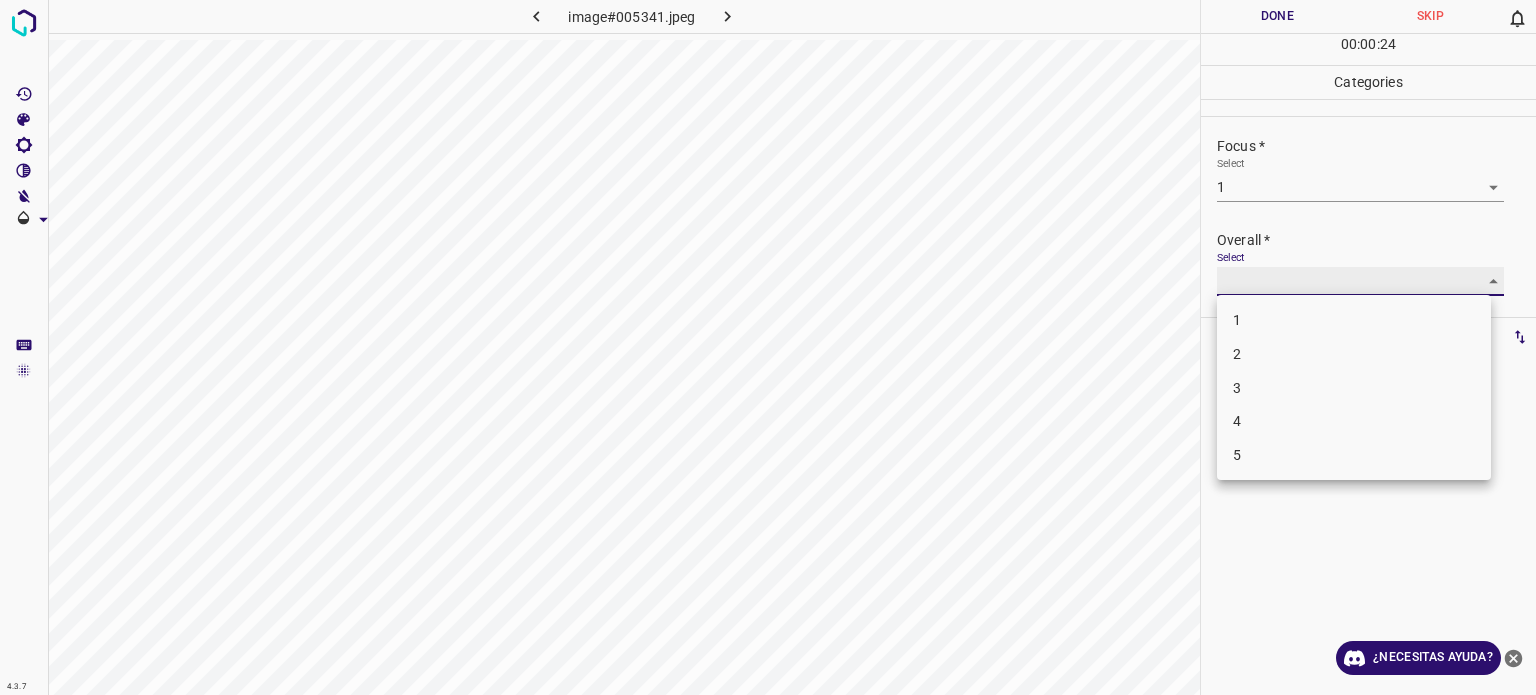 type on "1" 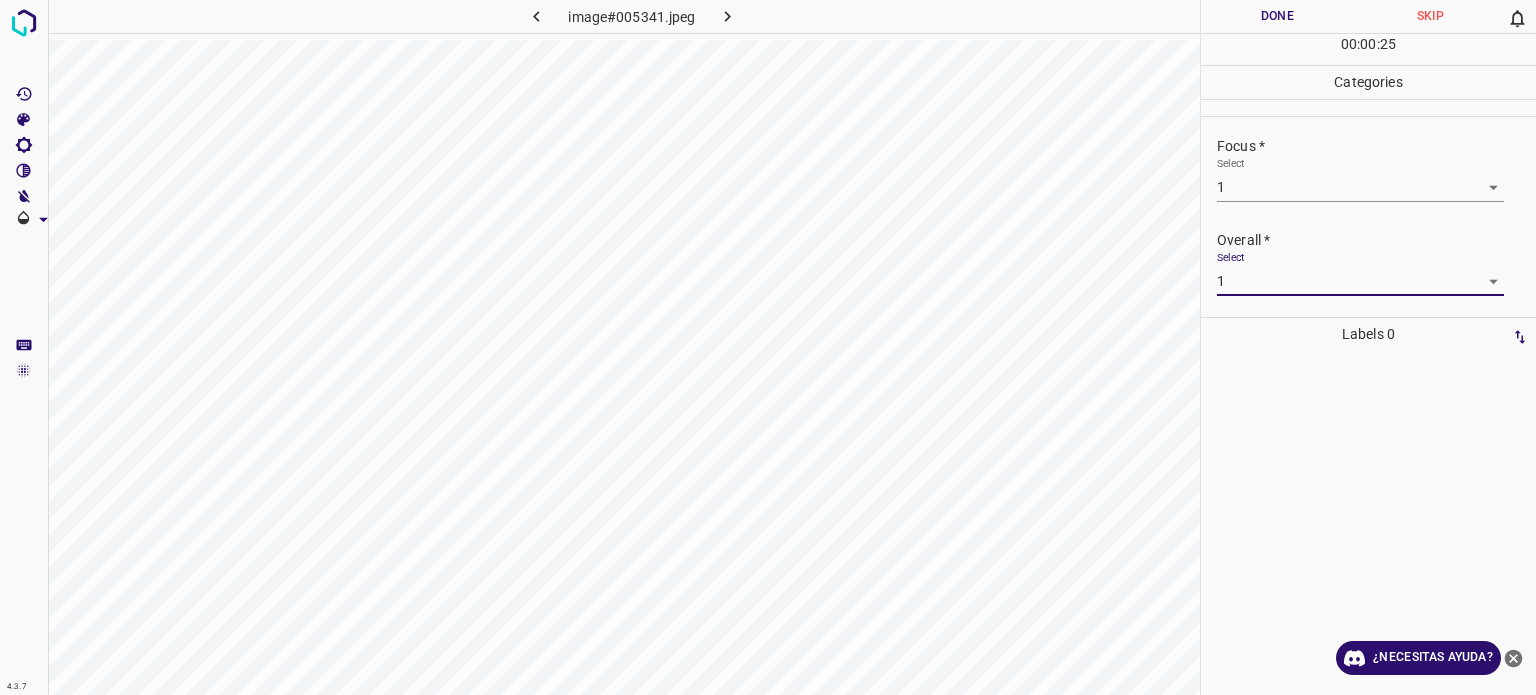 click on "Done" at bounding box center (1277, 16) 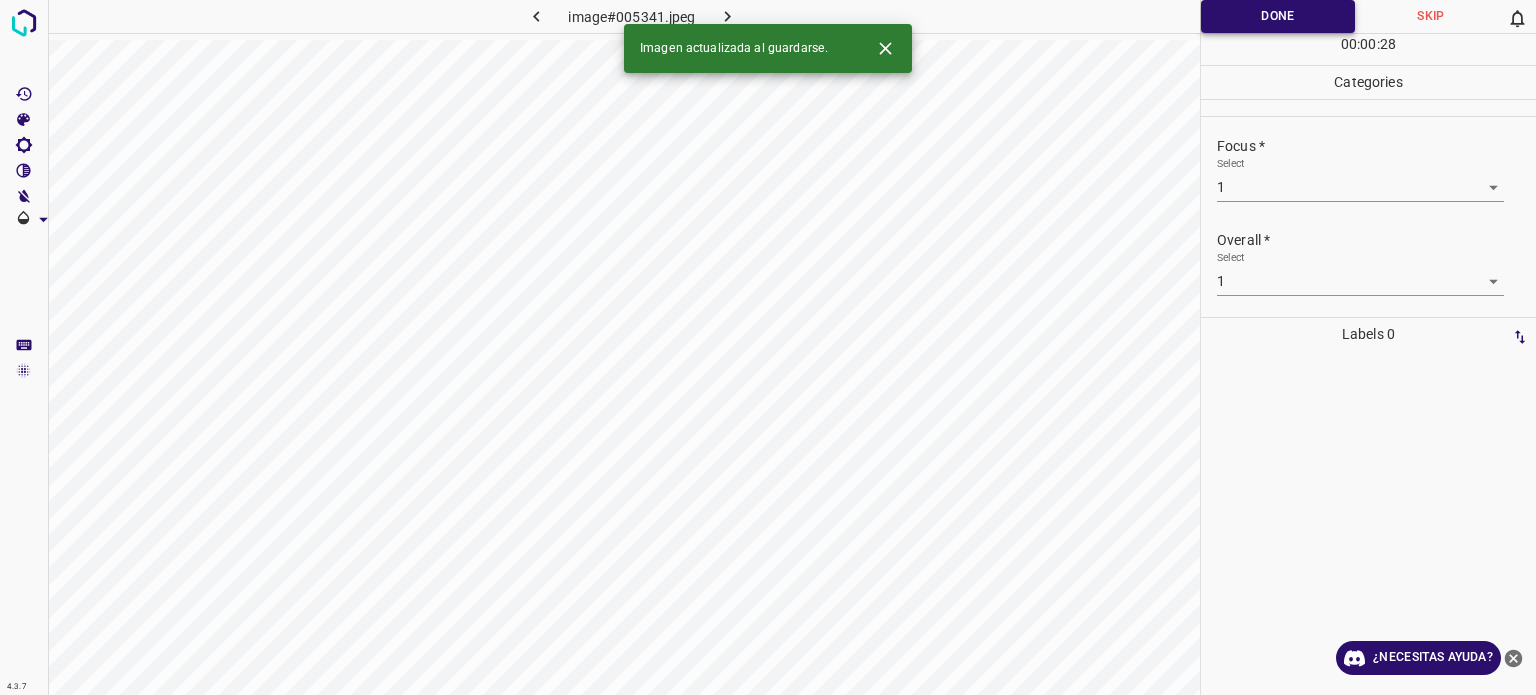 click on "Done" at bounding box center (1278, 16) 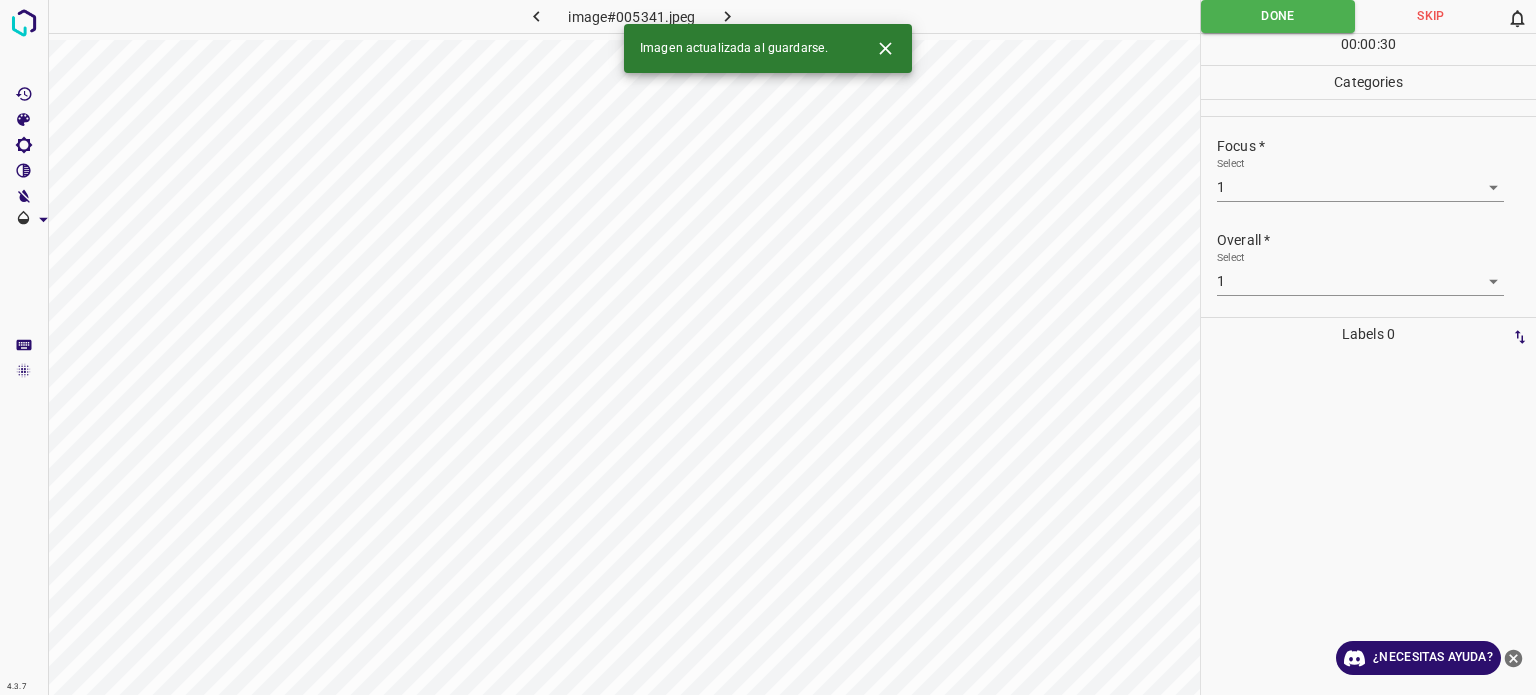 click 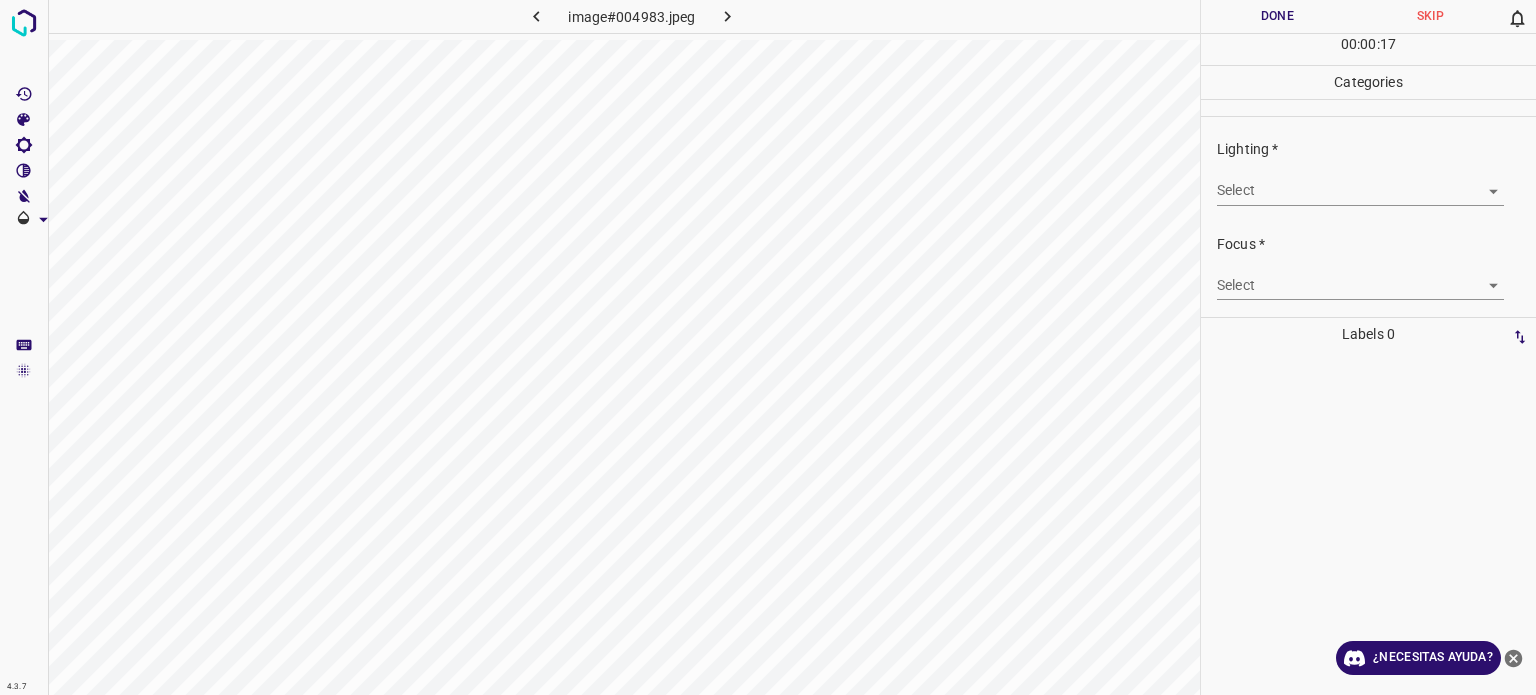 click on "4.3.7 image#004983.jpeg Done Skip 0 00   : 00   : 17   Categories Lighting *  Select ​ Focus *  Select ​ Overall *  Select ​ Labels   0 Categories 1 Lighting 2 Focus 3 Overall Tools Space Change between modes (Draw & Edit) I Auto labeling R Restore zoom M Zoom in N Zoom out Delete Delete selecte label Filters Z Restore filters X Saturation filter C Brightness filter V Contrast filter B Gray scale filter General O Download ¿Necesitas ayuda? - Texto - Esconder - Borrar Texto original Valora esta traducción Tu opinión servirá para ayudar a mejorar el Traductor de Google" at bounding box center (768, 347) 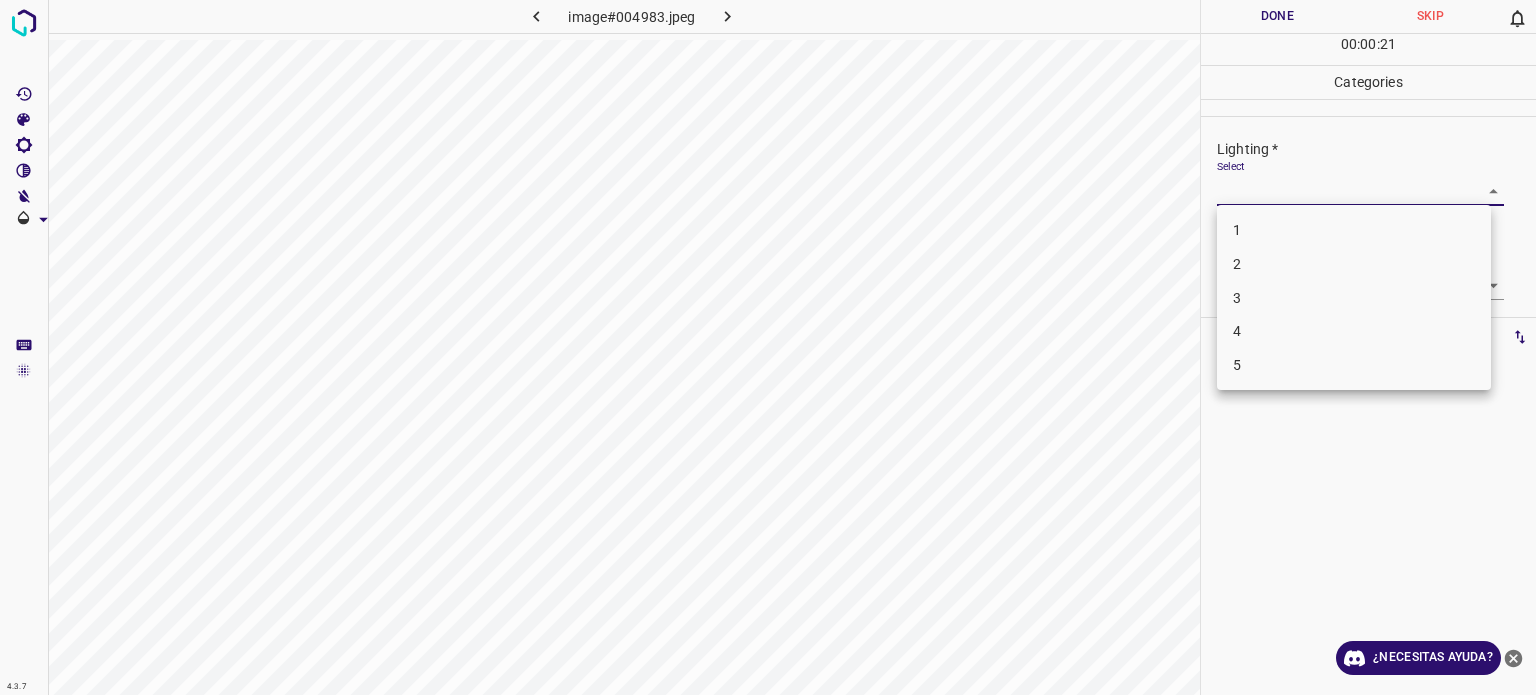 click on "3" at bounding box center (1237, 297) 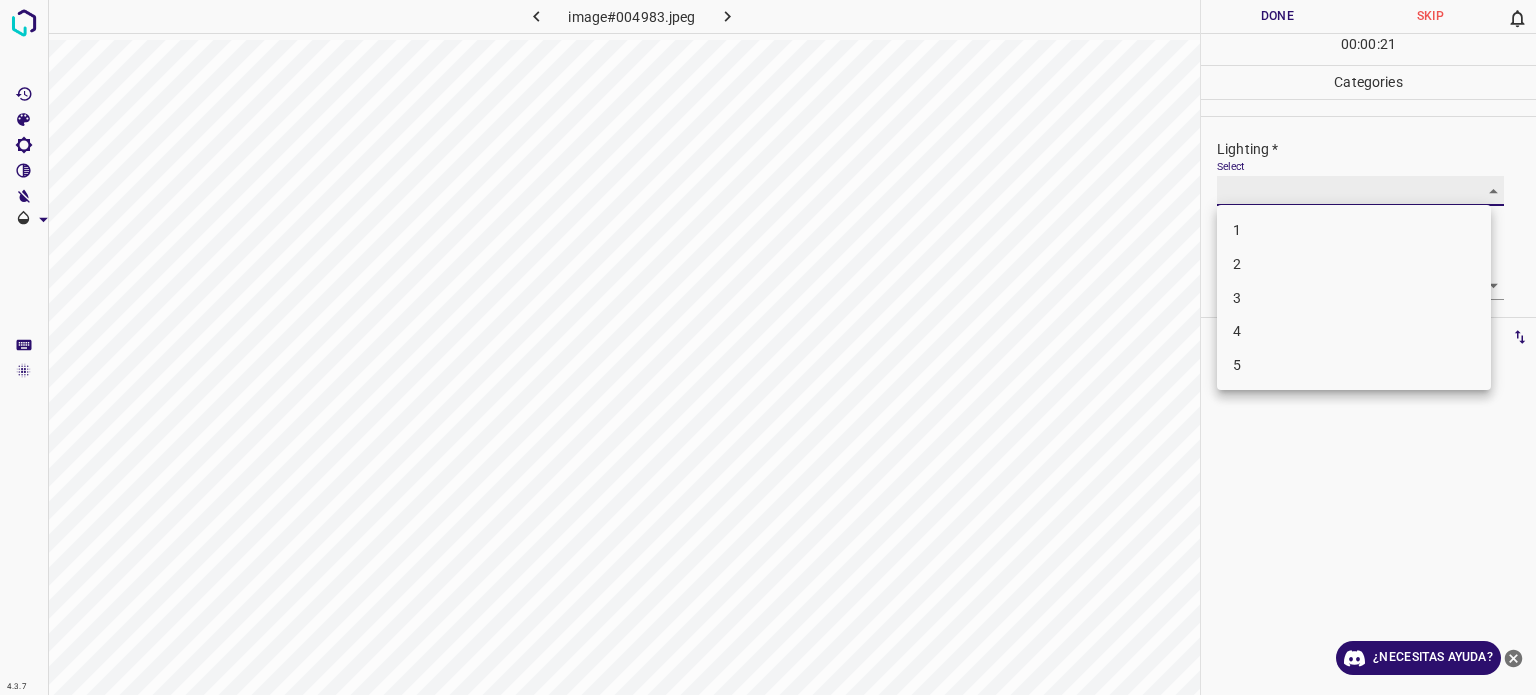 type on "3" 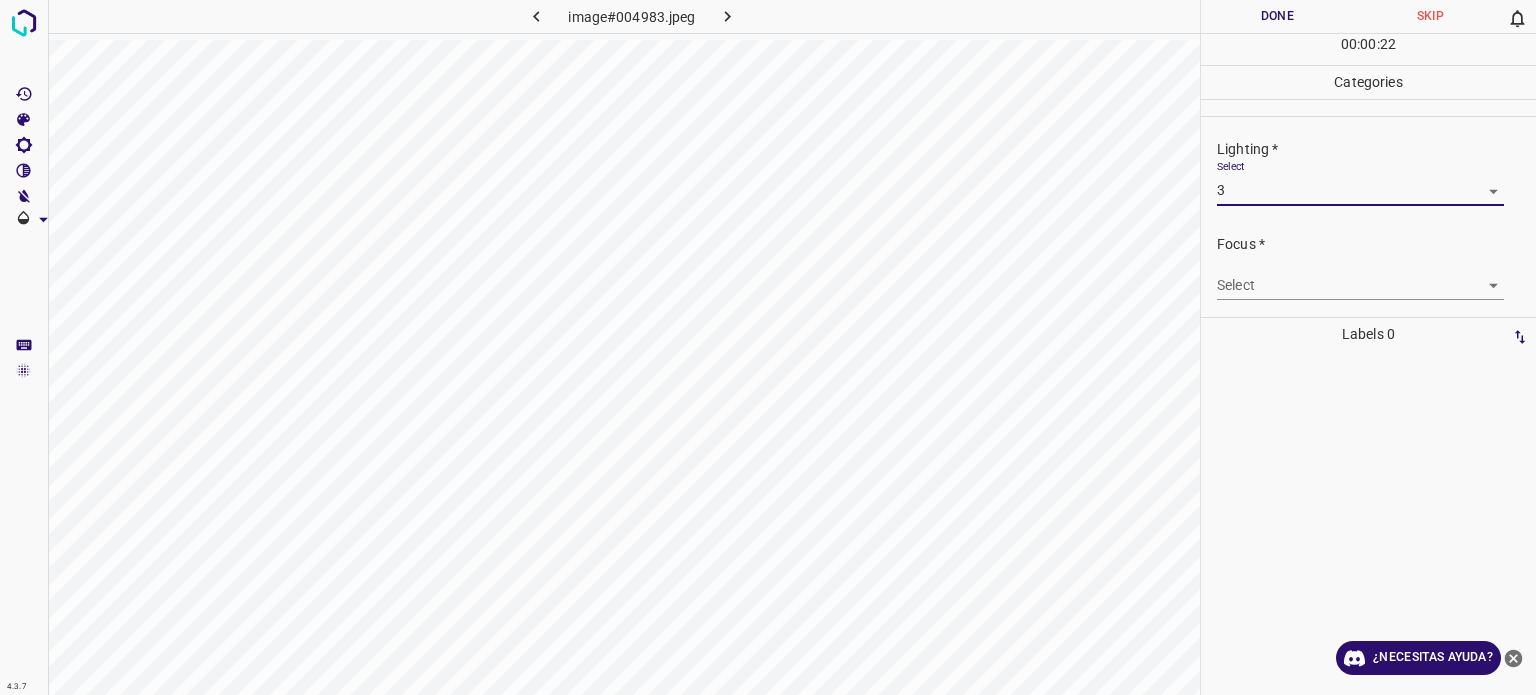 click on "4.3.7 image#004983.jpeg Done Skip 0 00   : 00   : 22   Categories Lighting *  Select 3 3 Focus *  Select ​ Overall *  Select ​ Labels   0 Categories 1 Lighting 2 Focus 3 Overall Tools Space Change between modes (Draw & Edit) I Auto labeling R Restore zoom M Zoom in N Zoom out Delete Delete selecte label Filters Z Restore filters X Saturation filter C Brightness filter V Contrast filter B Gray scale filter General O Download ¿Necesitas ayuda? - Texto - Esconder - Borrar Texto original Valora esta traducción Tu opinión servirá para ayudar a mejorar el Traductor de Google" at bounding box center (768, 347) 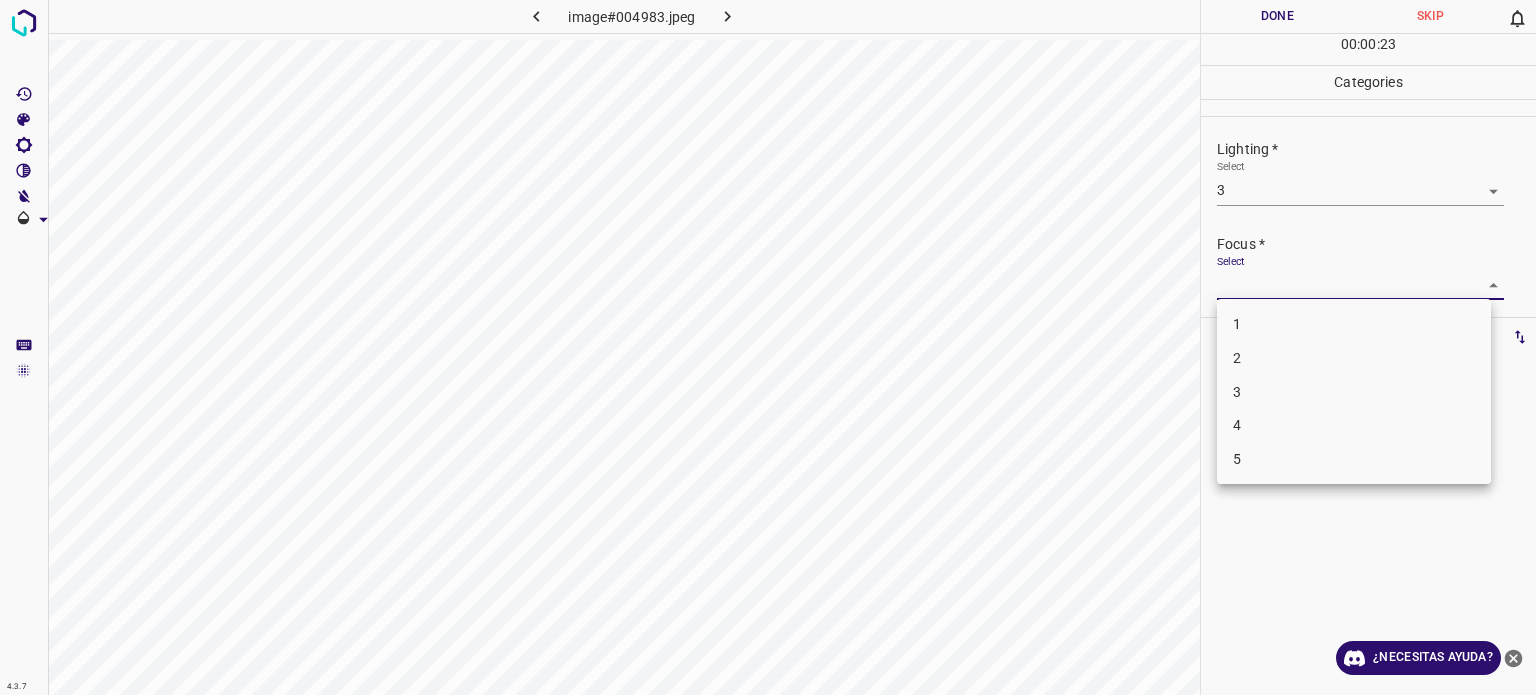 click on "3" at bounding box center [1354, 392] 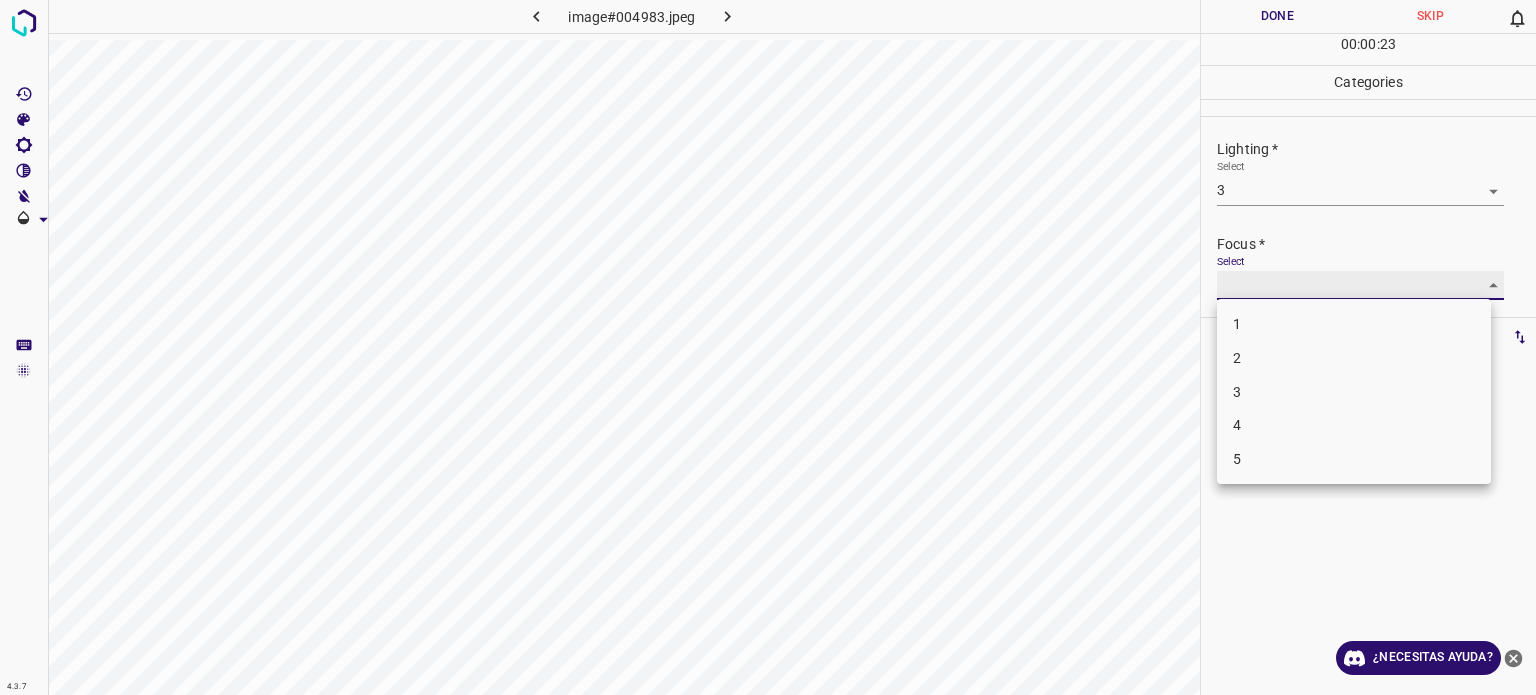 type on "3" 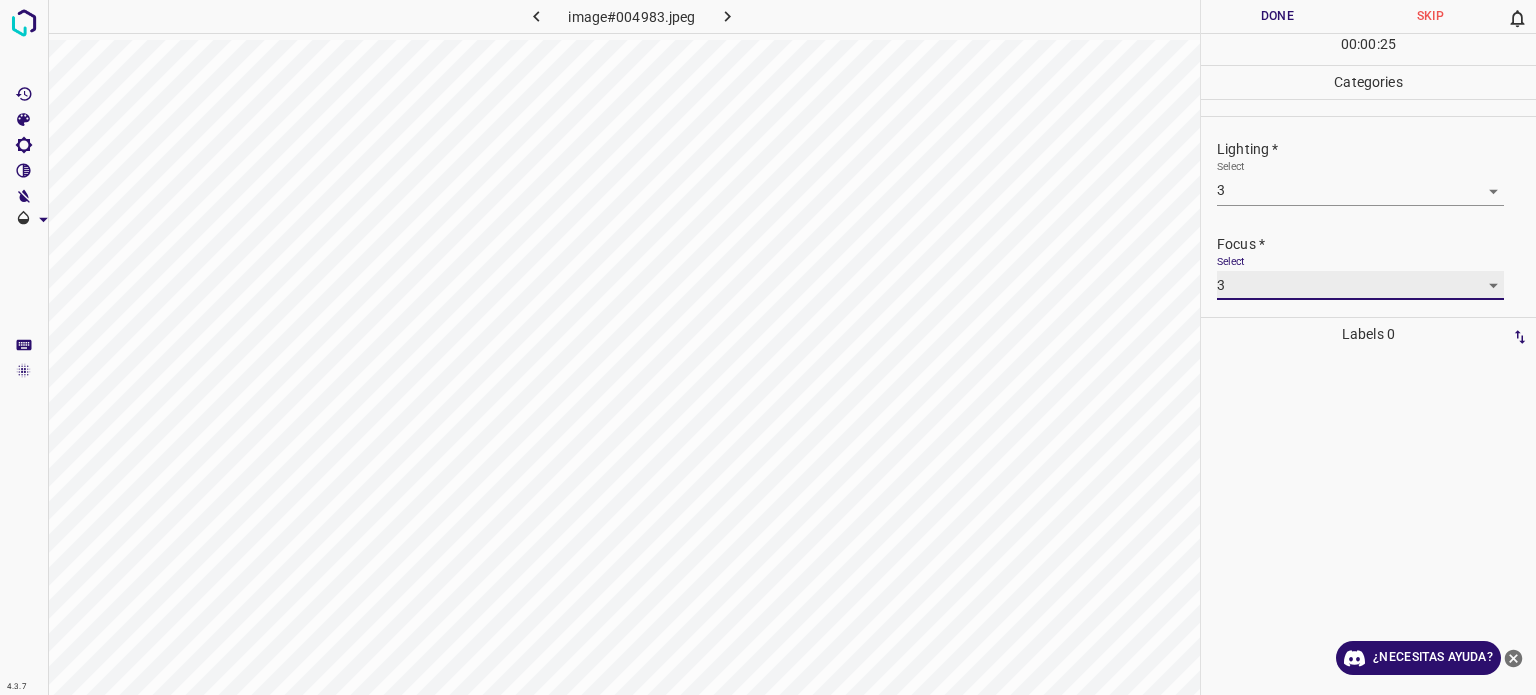 scroll, scrollTop: 98, scrollLeft: 0, axis: vertical 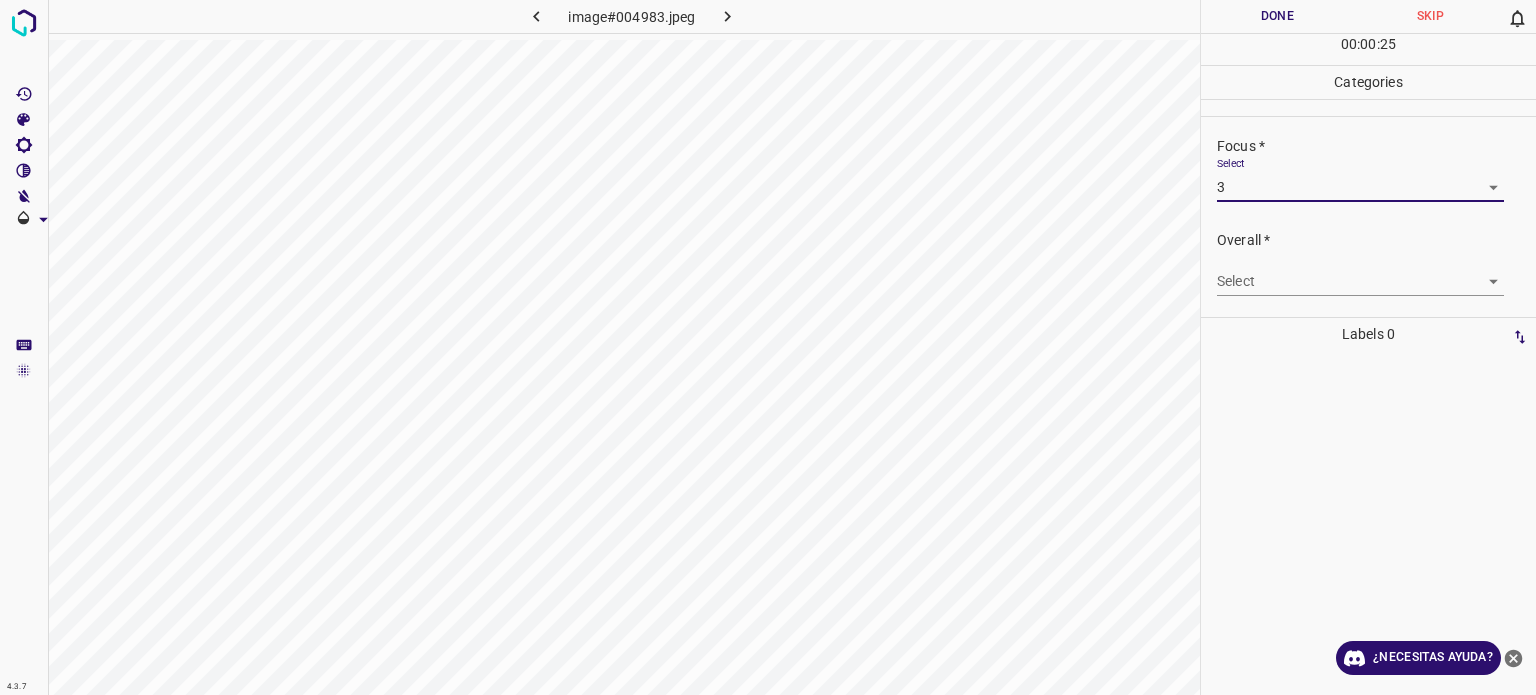 click on "4.3.7 image#004983.jpeg Done Skip 0 00   : 00   : 25   Categories Lighting *  Select 3 3 Focus *  Select 3 3 Overall *  Select ​ Labels   0 Categories 1 Lighting 2 Focus 3 Overall Tools Space Change between modes (Draw & Edit) I Auto labeling R Restore zoom M Zoom in N Zoom out Delete Delete selecte label Filters Z Restore filters X Saturation filter C Brightness filter V Contrast filter B Gray scale filter General O Download ¿Necesitas ayuda? - Texto - Esconder - Borrar Texto original Valora esta traducción Tu opinión servirá para ayudar a mejorar el Traductor de Google" at bounding box center (768, 347) 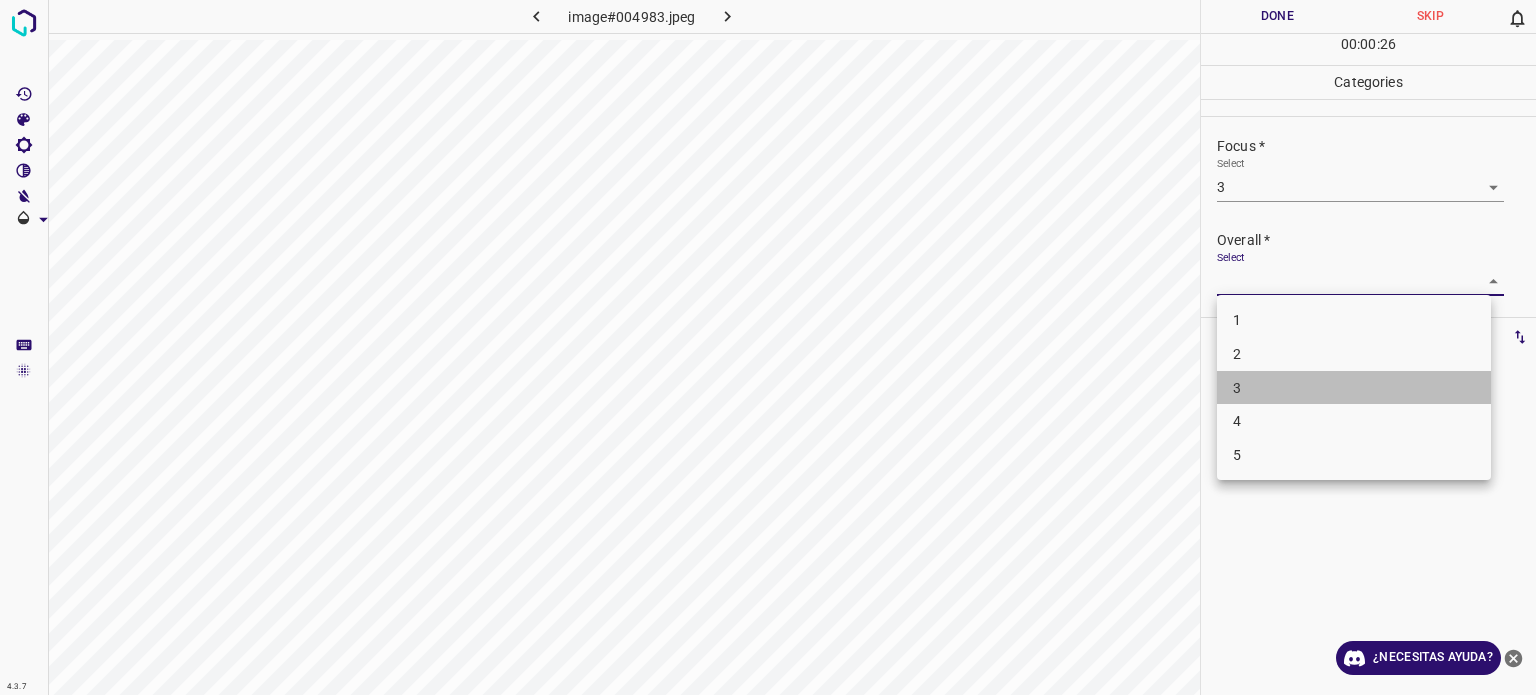 click on "3" at bounding box center [1237, 387] 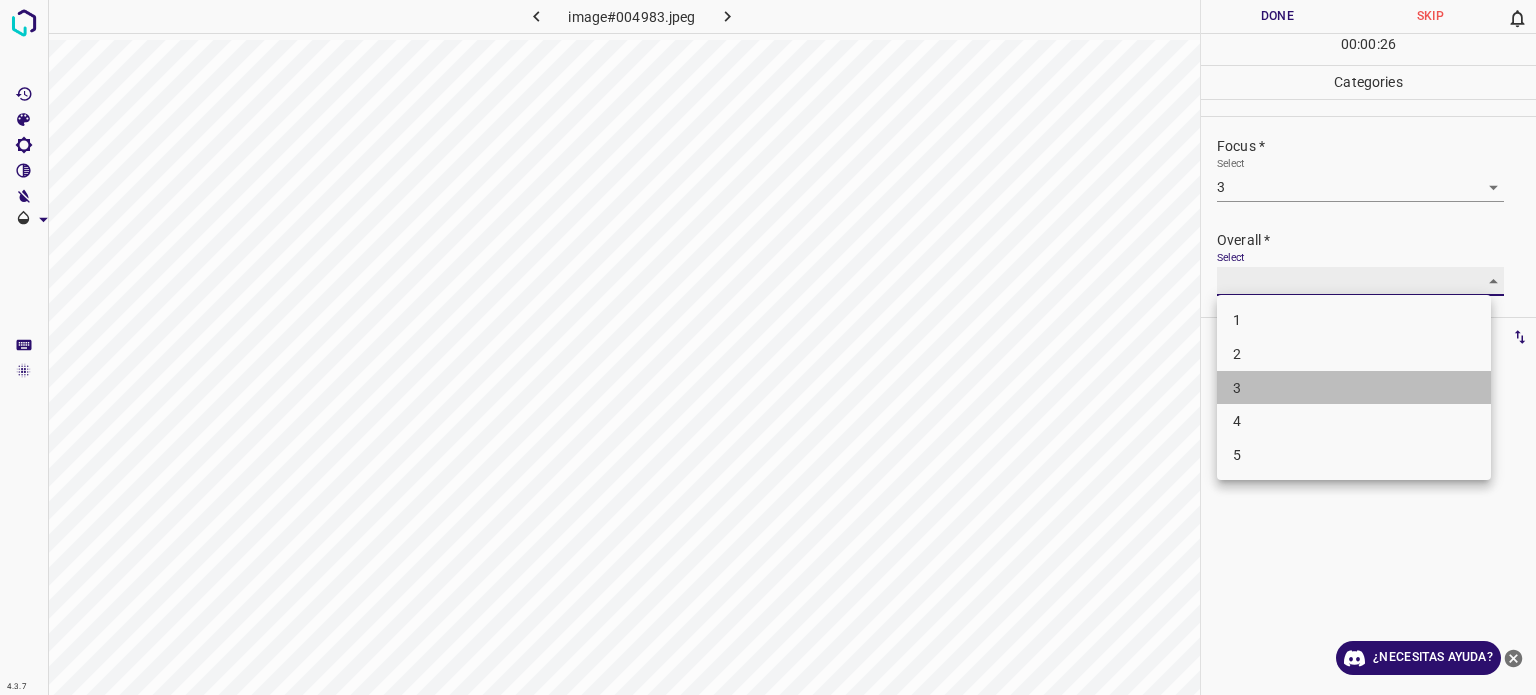 type on "3" 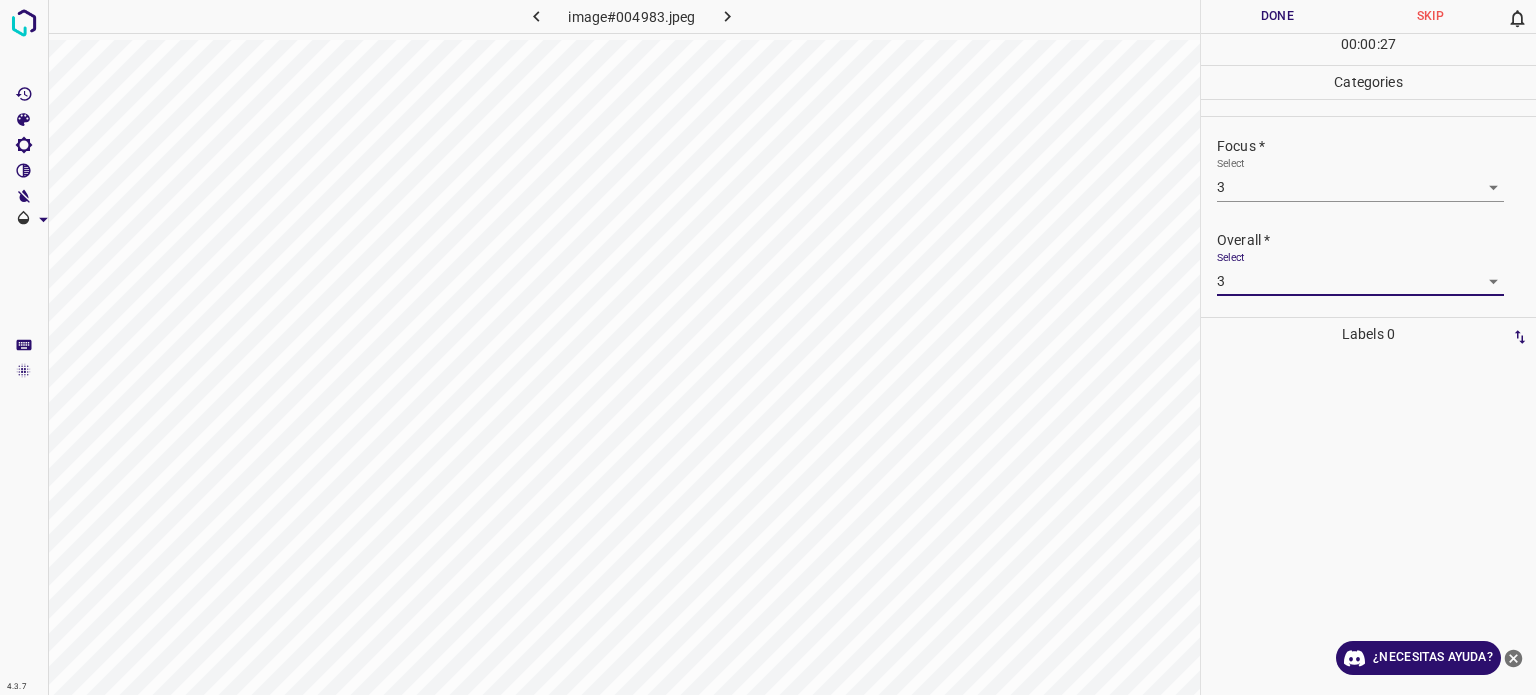 click on "Done" at bounding box center [1277, 16] 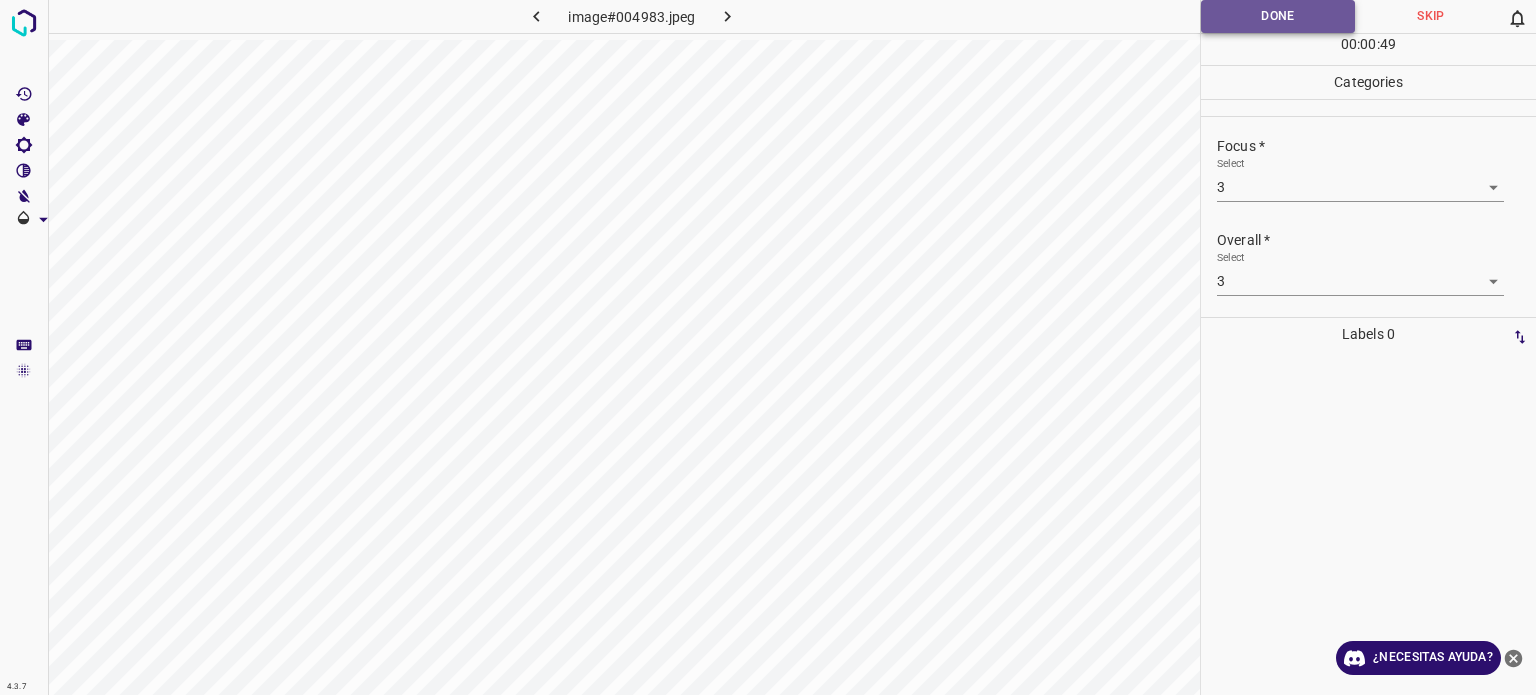 click on "Done" at bounding box center [1278, 16] 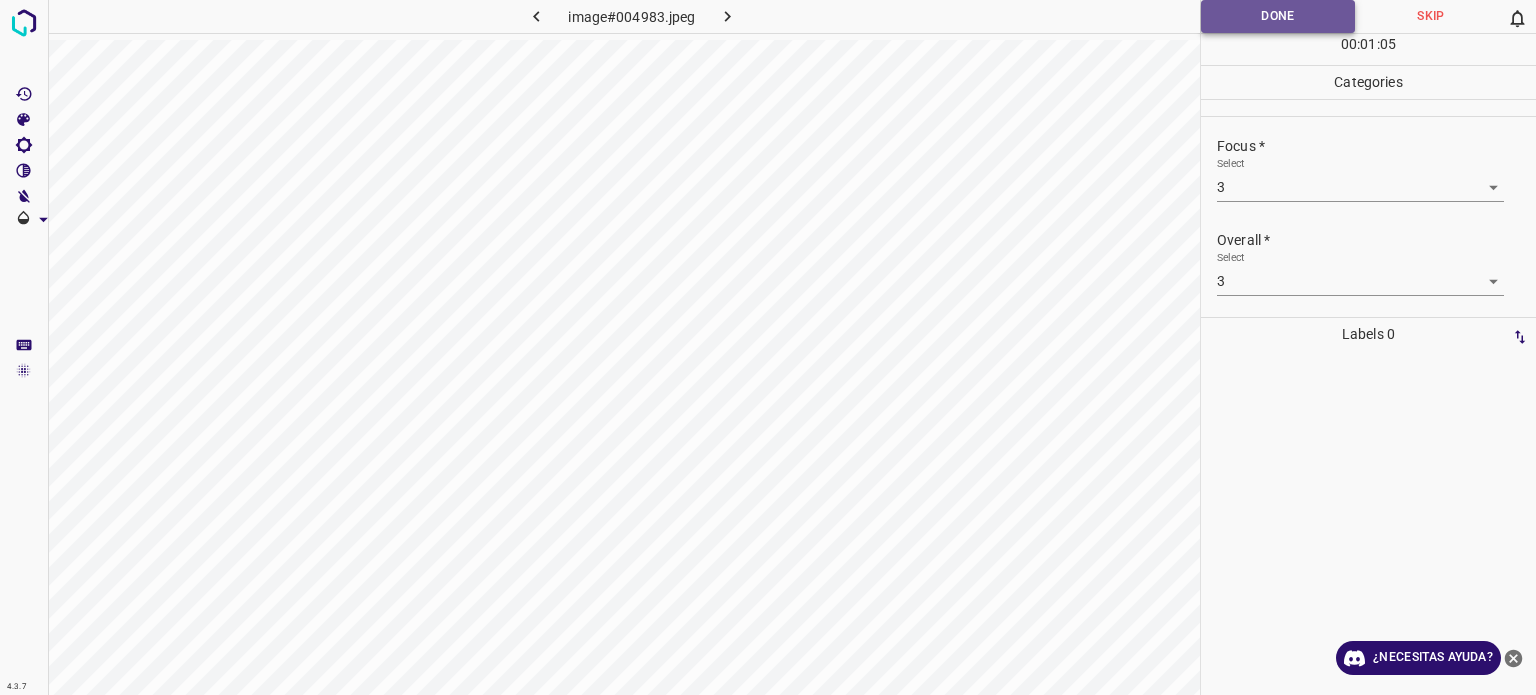 click on "Done" at bounding box center (1278, 16) 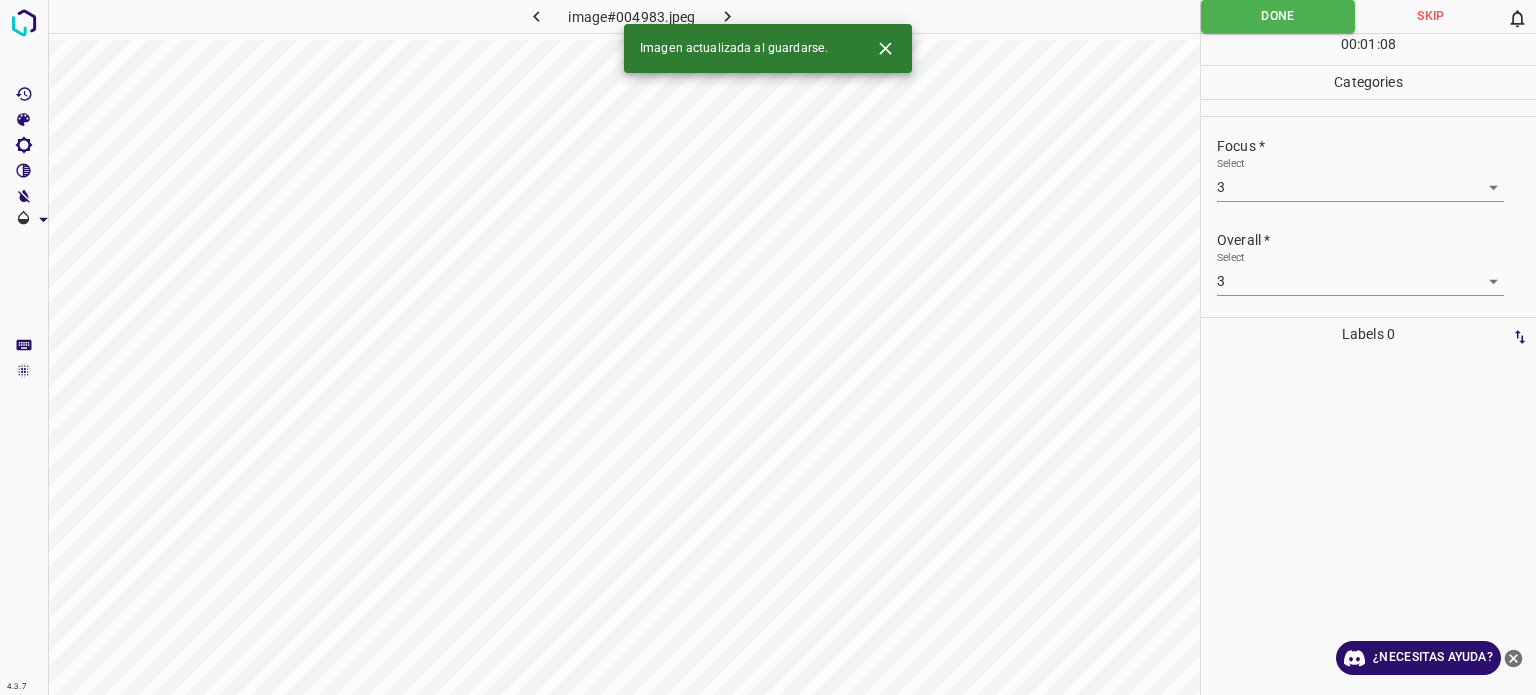 click 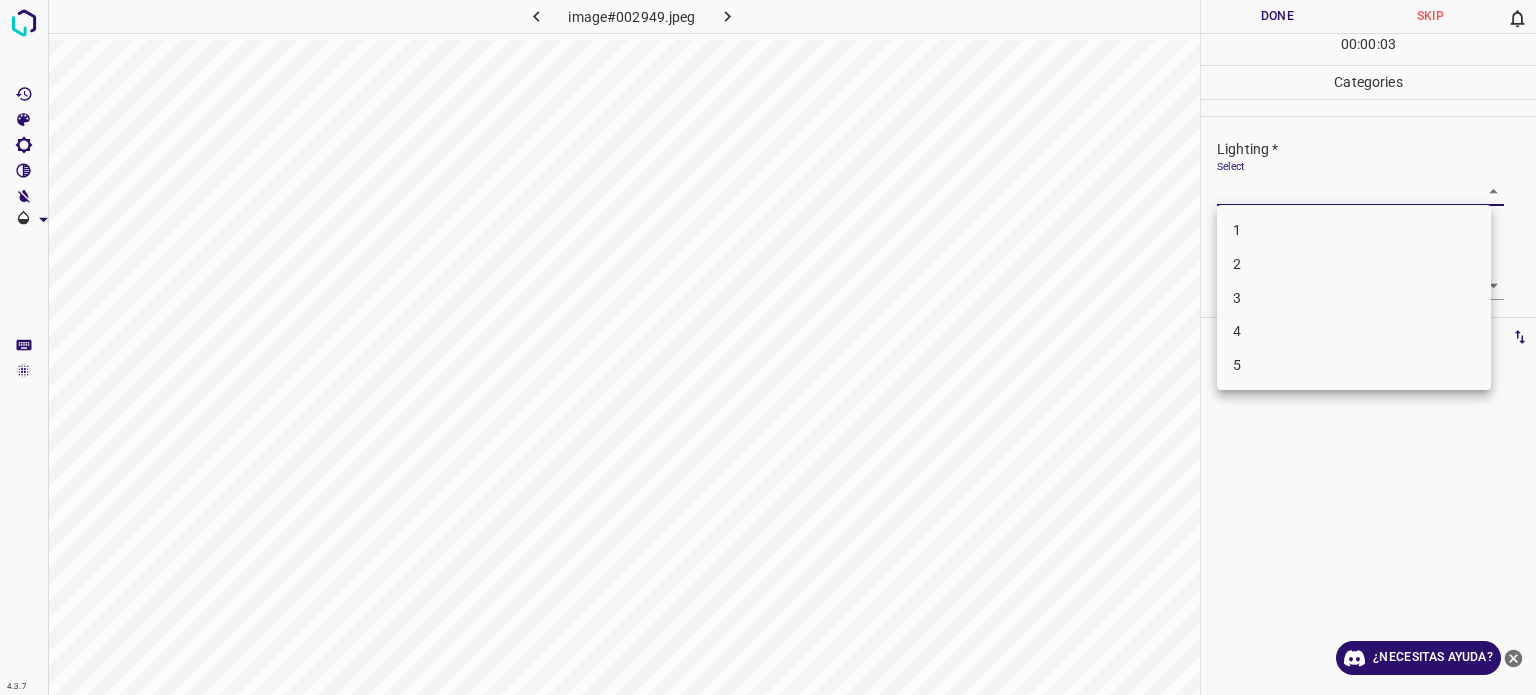 click on "4.3.7 image#002949.jpeg Done Skip 0 00   : 00   : 03   Categories Lighting *  Select ​ Focus *  Select ​ Overall *  Select ​ Labels   0 Categories 1 Lighting 2 Focus 3 Overall Tools Space Change between modes (Draw & Edit) I Auto labeling R Restore zoom M Zoom in N Zoom out Delete Delete selecte label Filters Z Restore filters X Saturation filter C Brightness filter V Contrast filter B Gray scale filter General O Download ¿Necesitas ayuda? - Texto - Esconder - Borrar Texto original Valora esta traducción Tu opinión servirá para ayudar a mejorar el Traductor de Google 1 2 3 4 5" at bounding box center (768, 347) 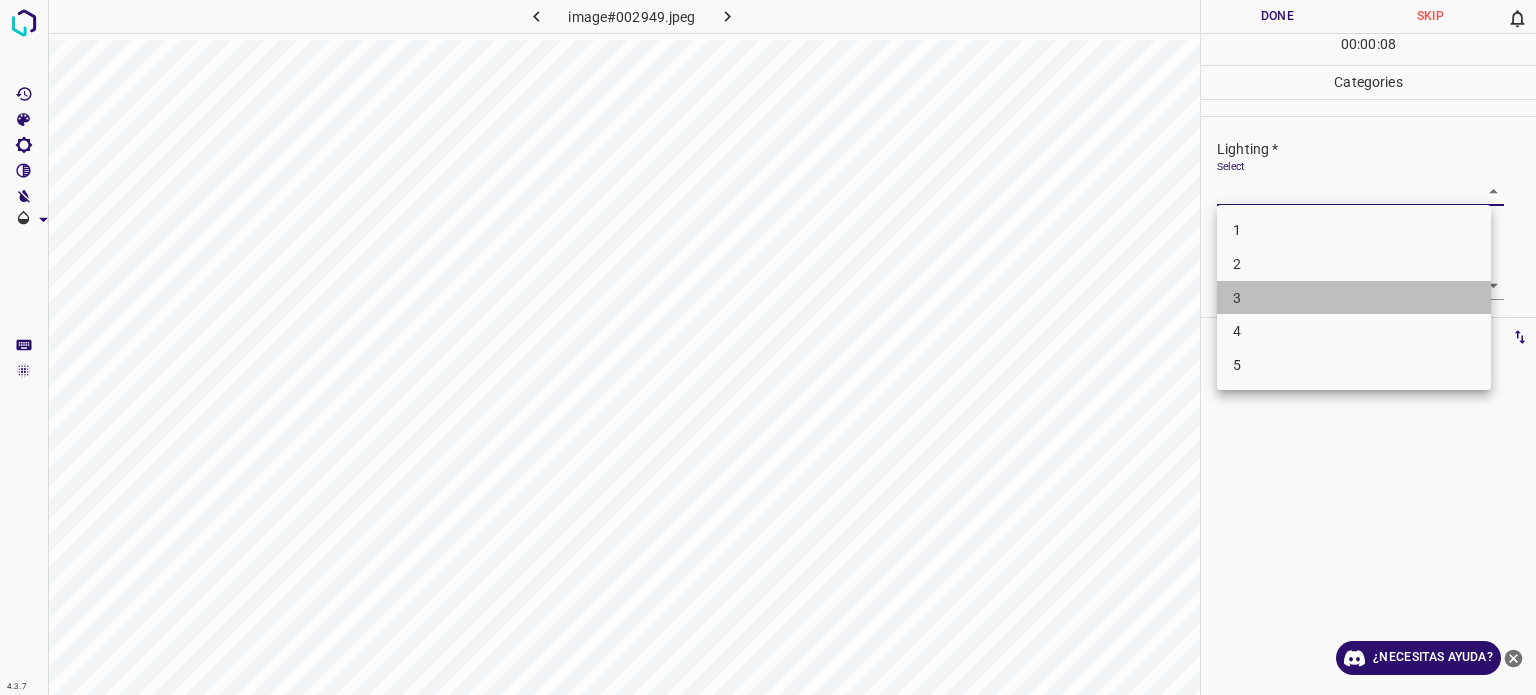 click on "3" at bounding box center (1237, 297) 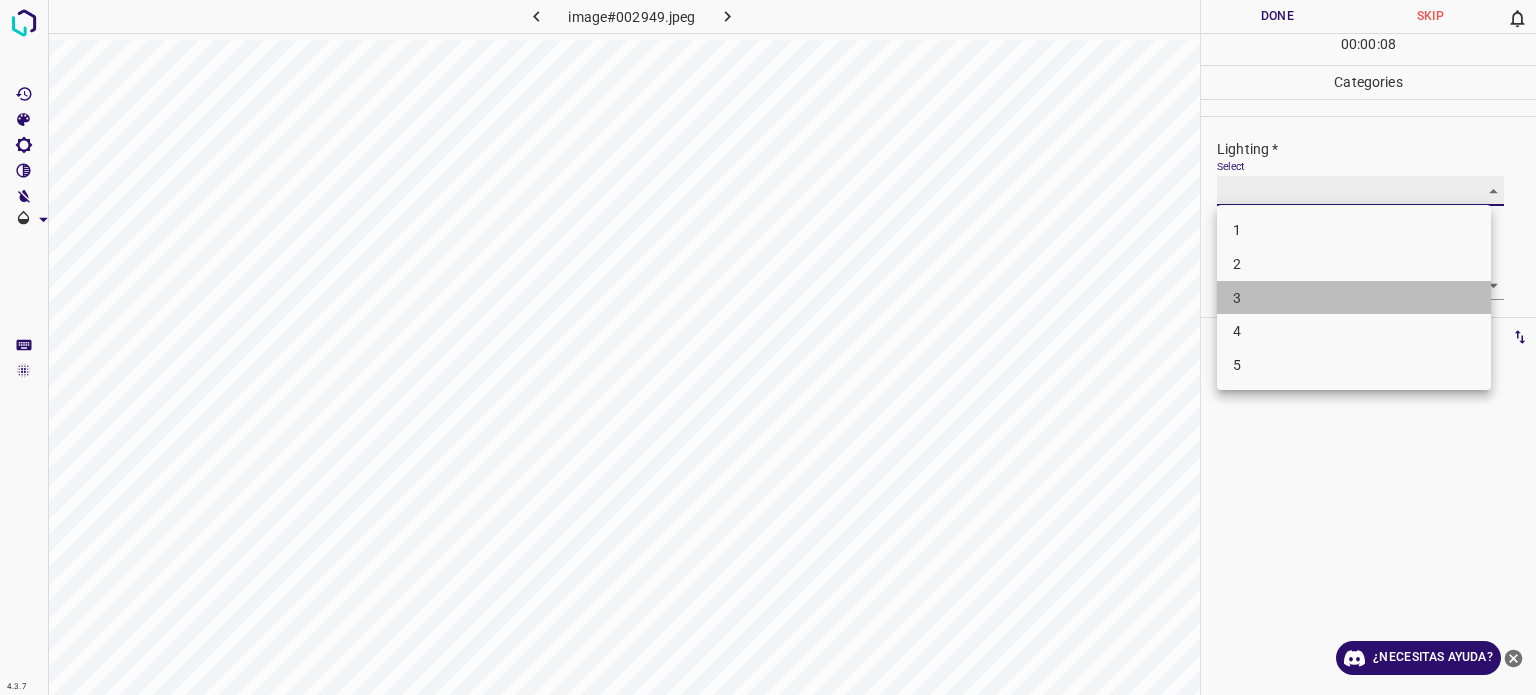 type on "3" 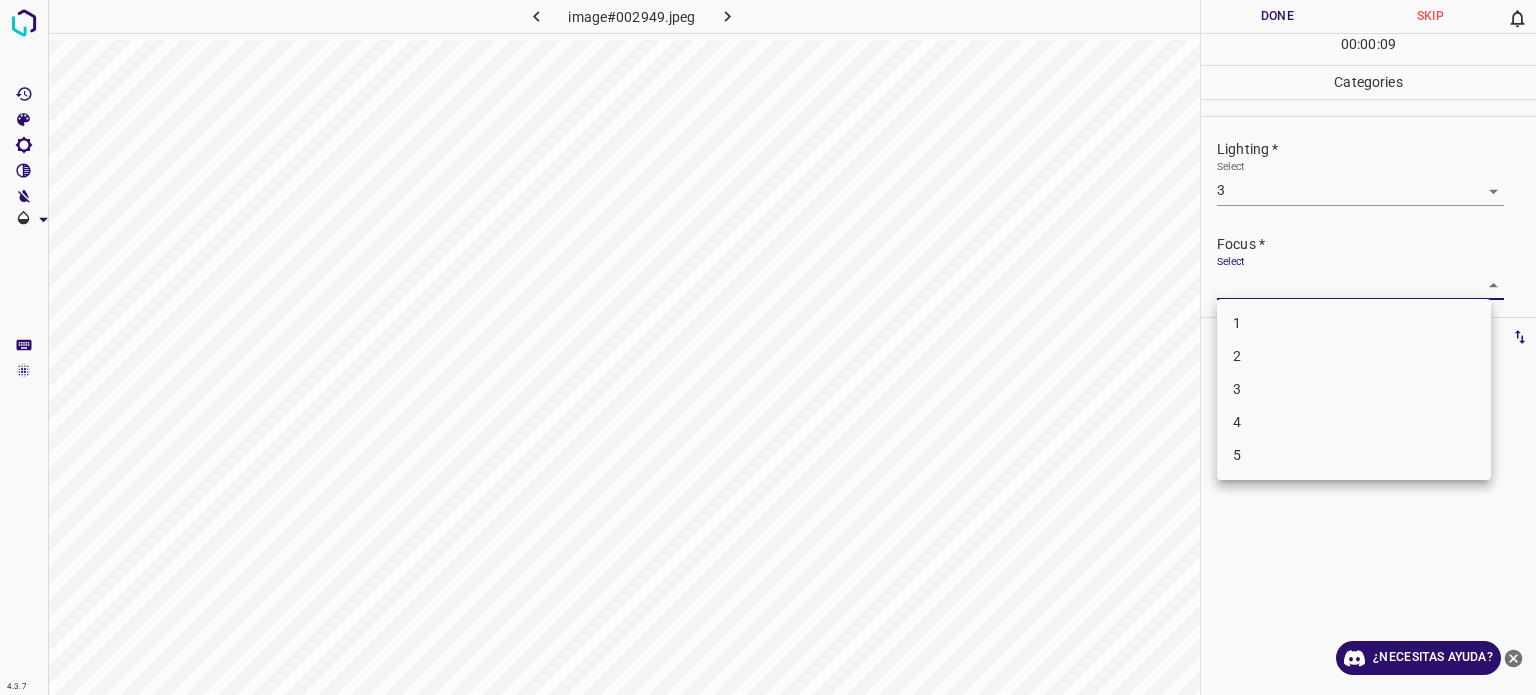 click on "4.3.7 image#002949.jpeg Done Skip 0 00   : 00   : 09   Categories Lighting *  Select 3 3 Focus *  Select ​ Overall *  Select ​ Labels   0 Categories 1 Lighting 2 Focus 3 Overall Tools Space Change between modes (Draw & Edit) I Auto labeling R Restore zoom M Zoom in N Zoom out Delete Delete selecte label Filters Z Restore filters X Saturation filter C Brightness filter V Contrast filter B Gray scale filter General O Download ¿Necesitas ayuda? - Texto - Esconder - Borrar Texto original Valora esta traducción Tu opinión servirá para ayudar a mejorar el Traductor de Google 1 2 3 4 5" at bounding box center [768, 347] 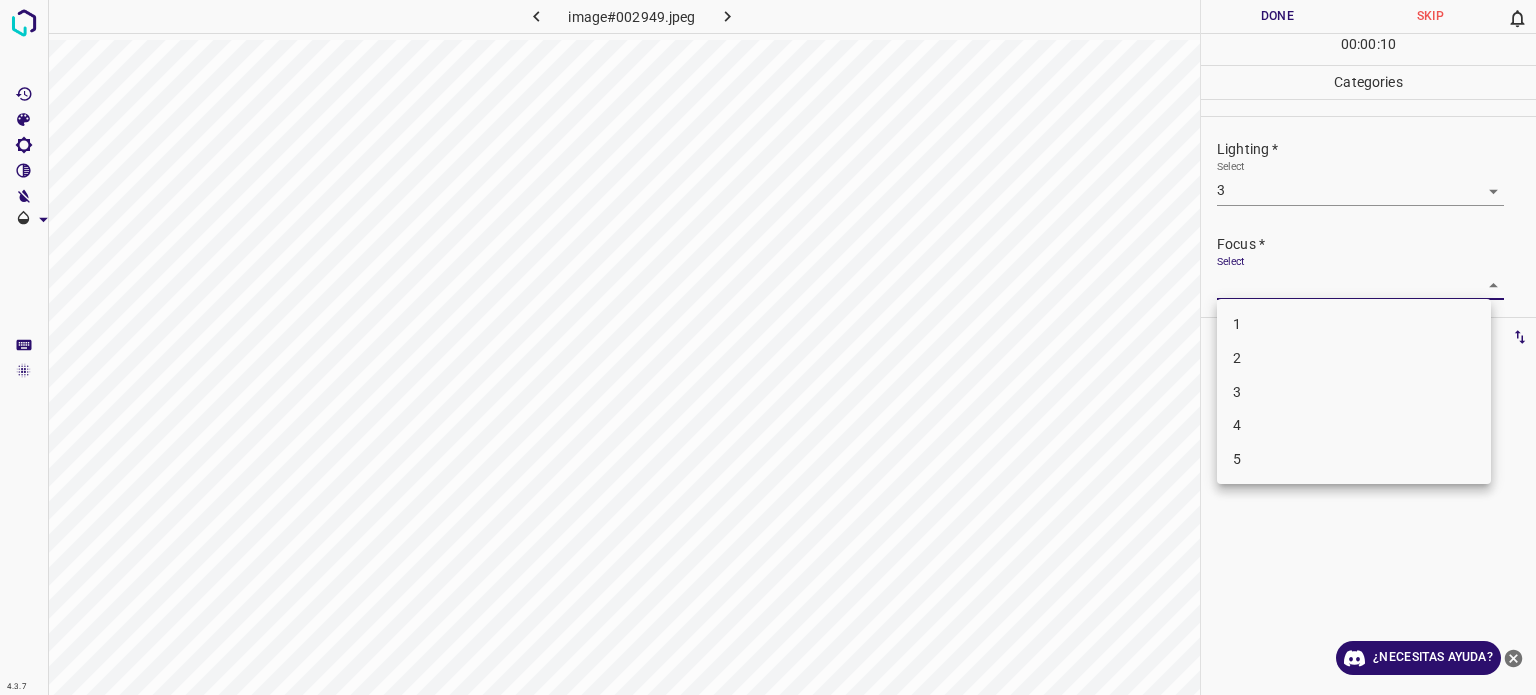 click on "3" at bounding box center (1237, 391) 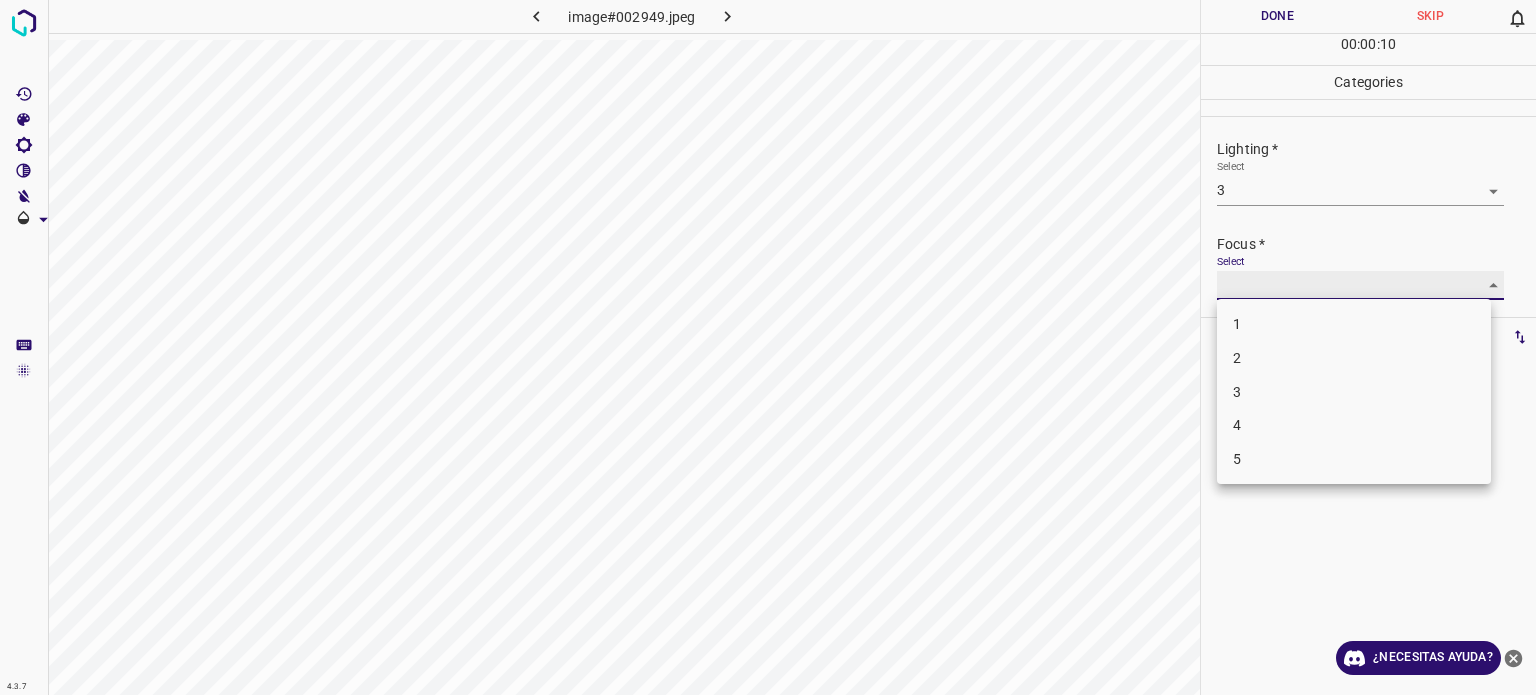 type on "3" 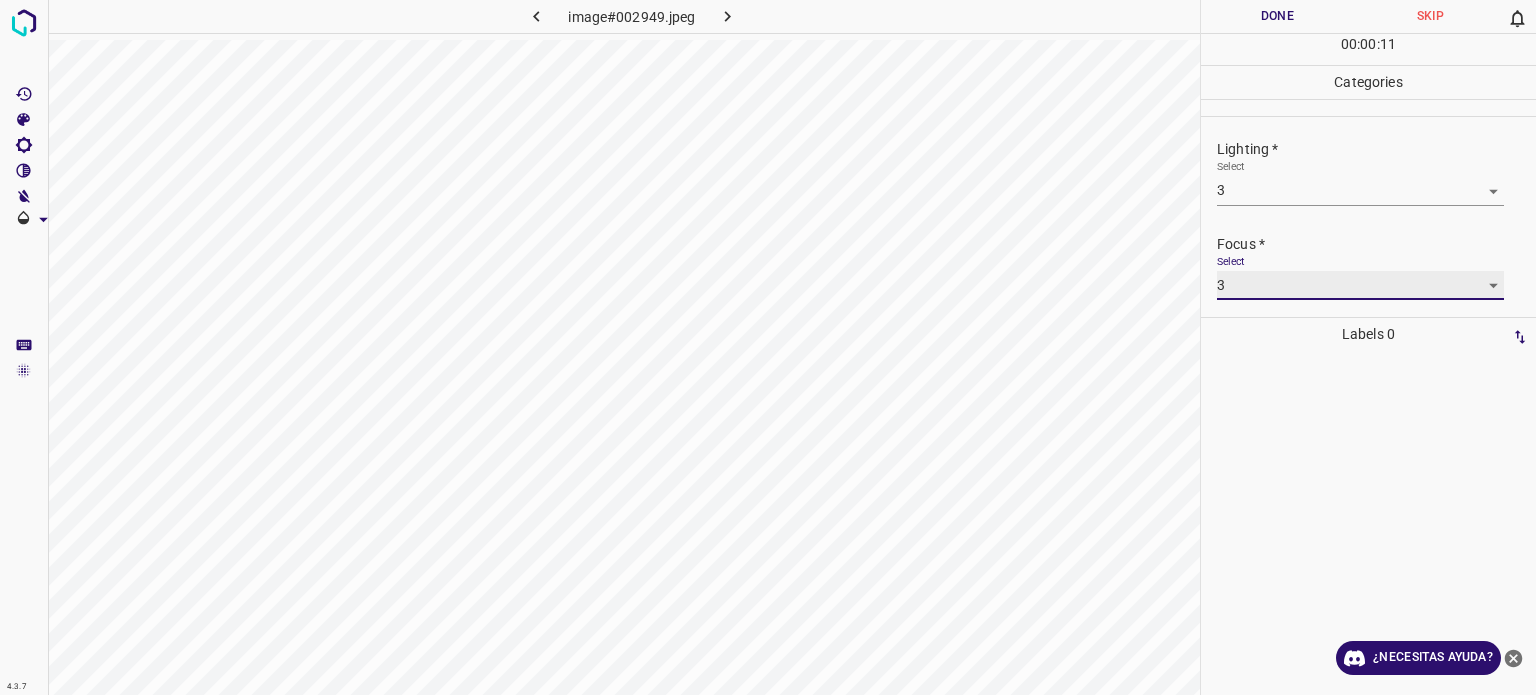 scroll, scrollTop: 98, scrollLeft: 0, axis: vertical 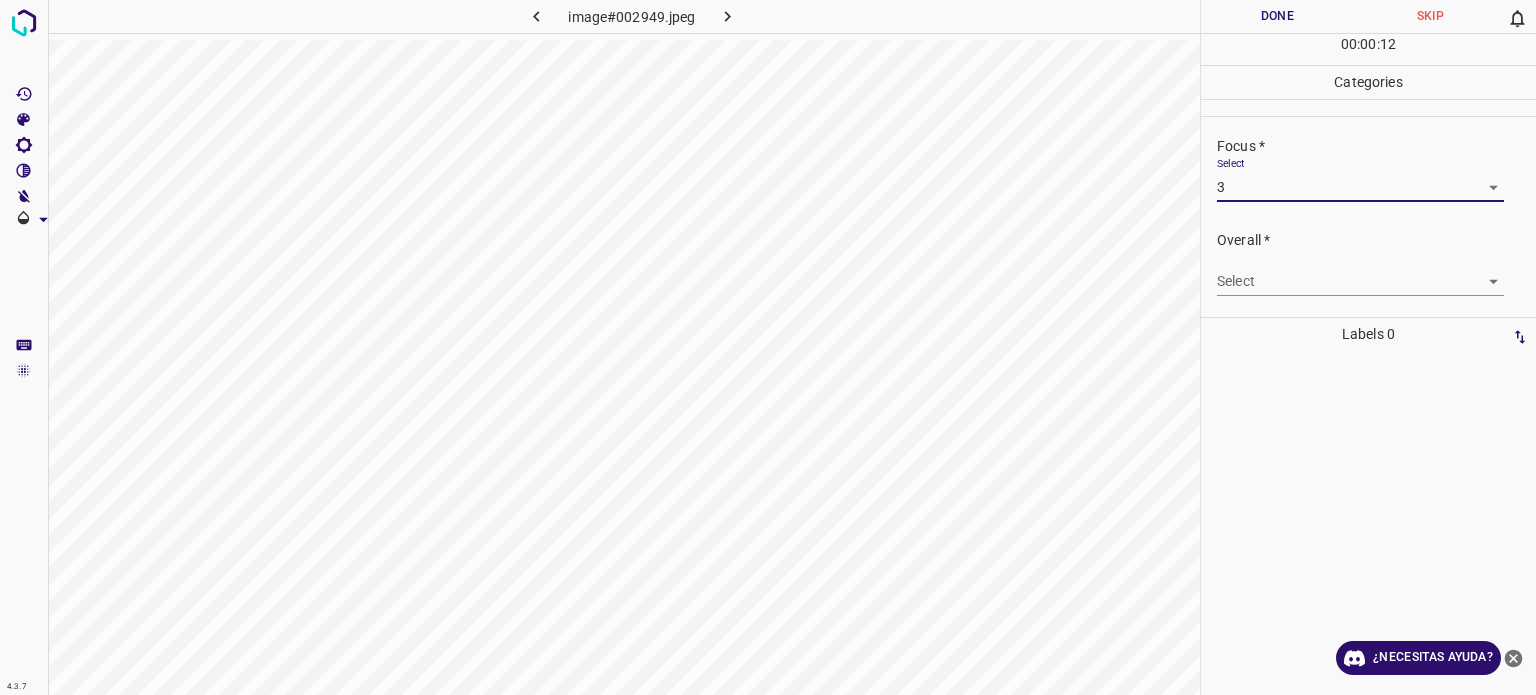 click on "4.3.7 image#002949.jpeg Done Skip 0 00   : 00   : 12   Categories Lighting *  Select 3 3 Focus *  Select 3 3 Overall *  Select ​ Labels   0 Categories 1 Lighting 2 Focus 3 Overall Tools Space Change between modes (Draw & Edit) I Auto labeling R Restore zoom M Zoom in N Zoom out Delete Delete selecte label Filters Z Restore filters X Saturation filter C Brightness filter V Contrast filter B Gray scale filter General O Download ¿Necesitas ayuda? - Texto - Esconder - Borrar Texto original Valora esta traducción Tu opinión servirá para ayudar a mejorar el Traductor de Google" at bounding box center (768, 347) 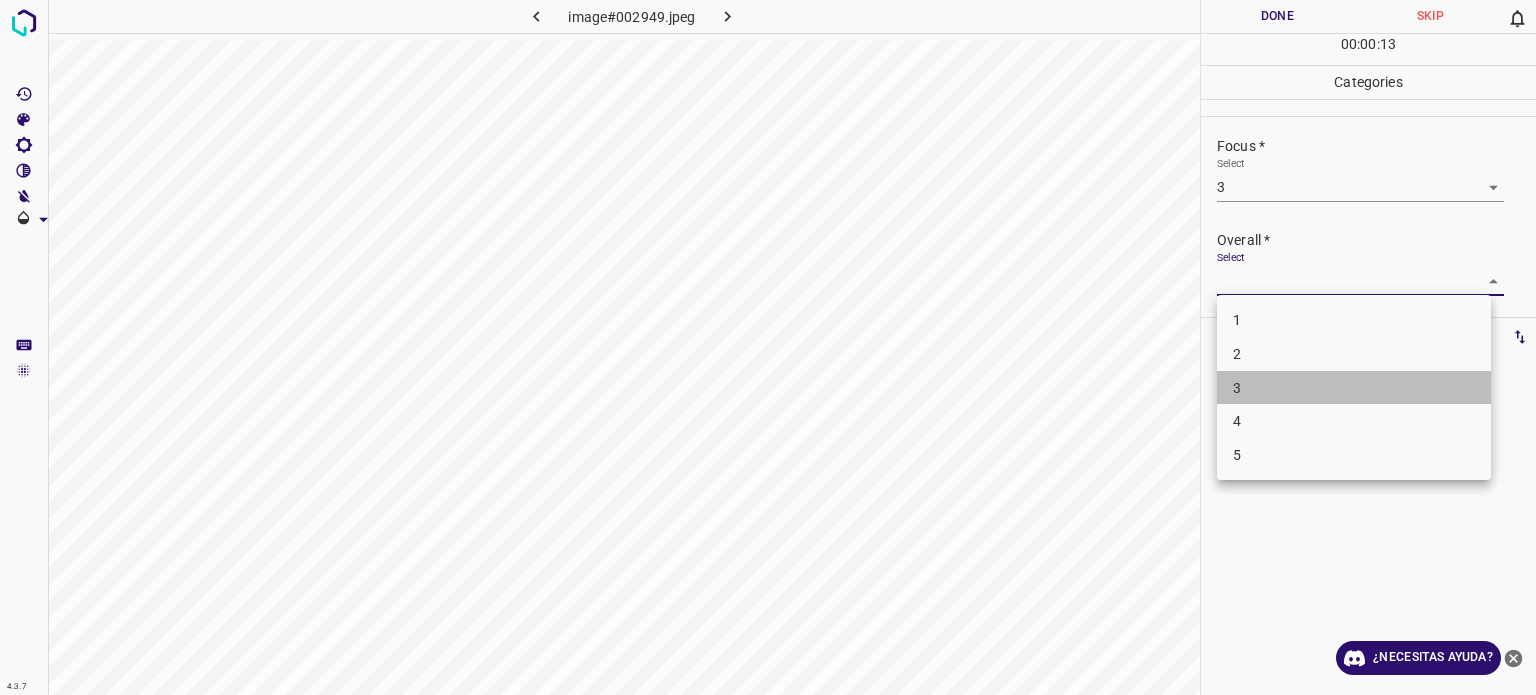 click on "3" at bounding box center (1237, 387) 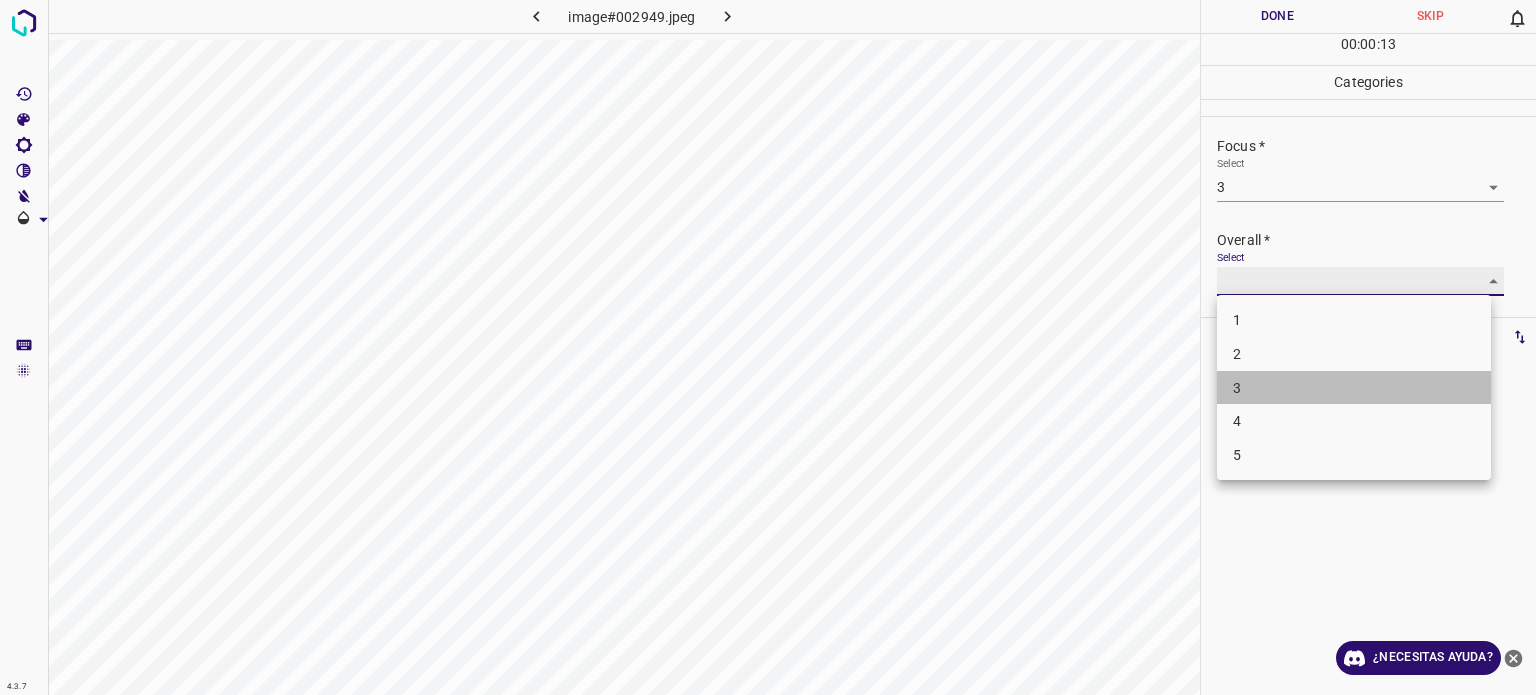 type on "3" 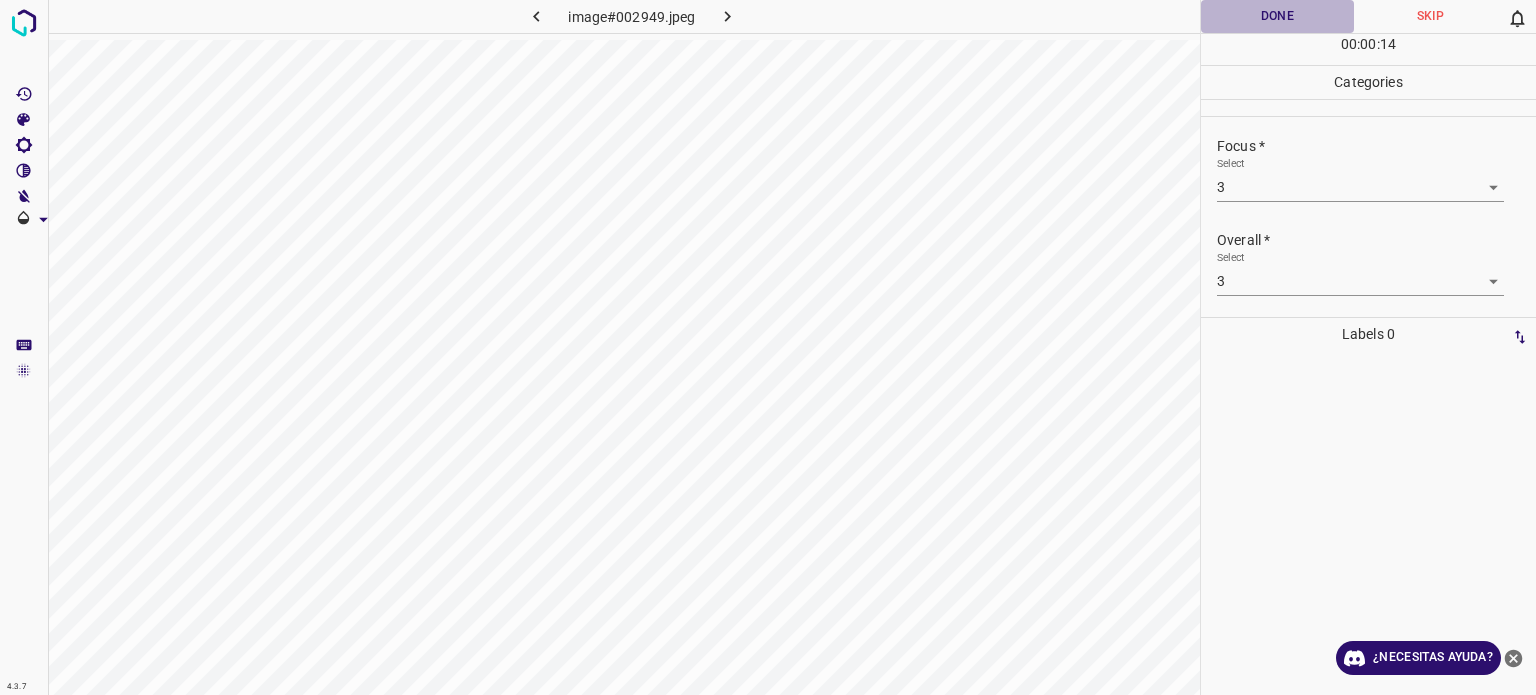 click on "Done" at bounding box center (1277, 16) 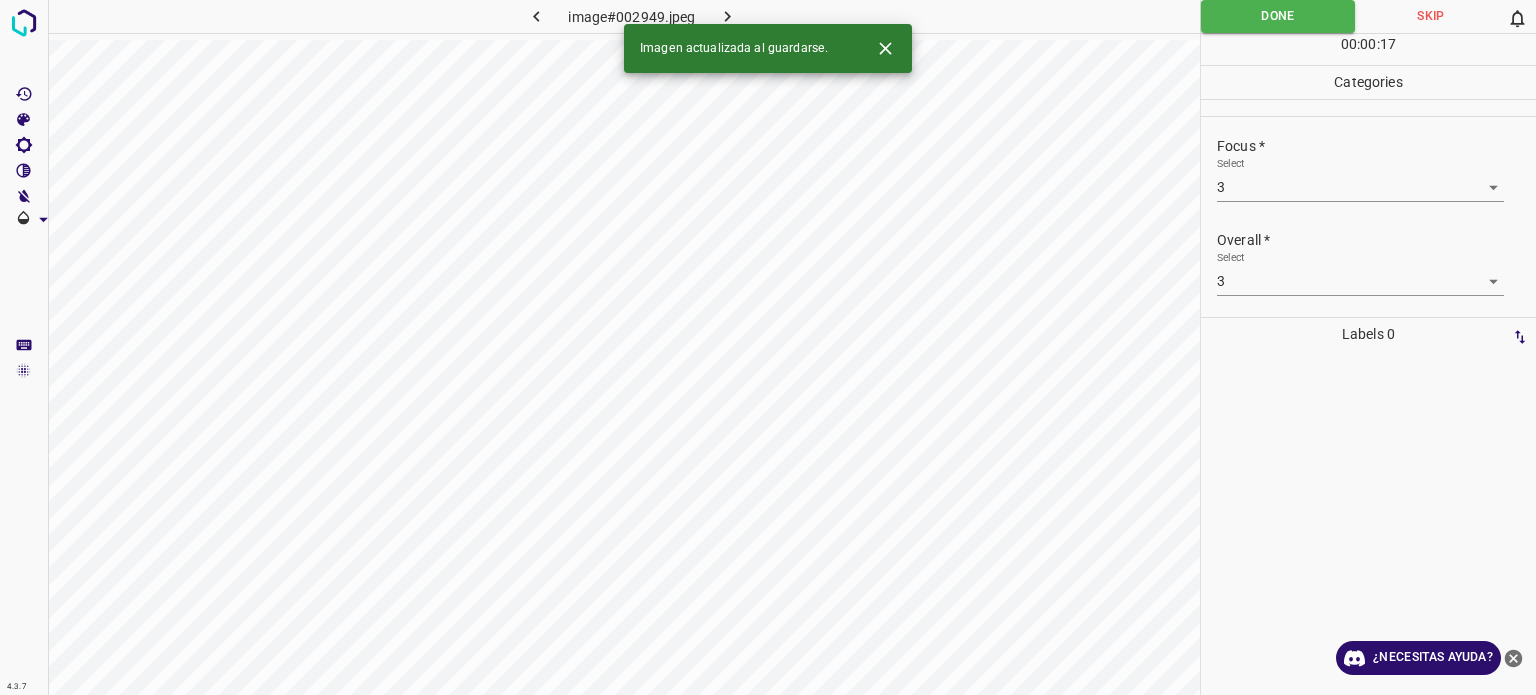 click 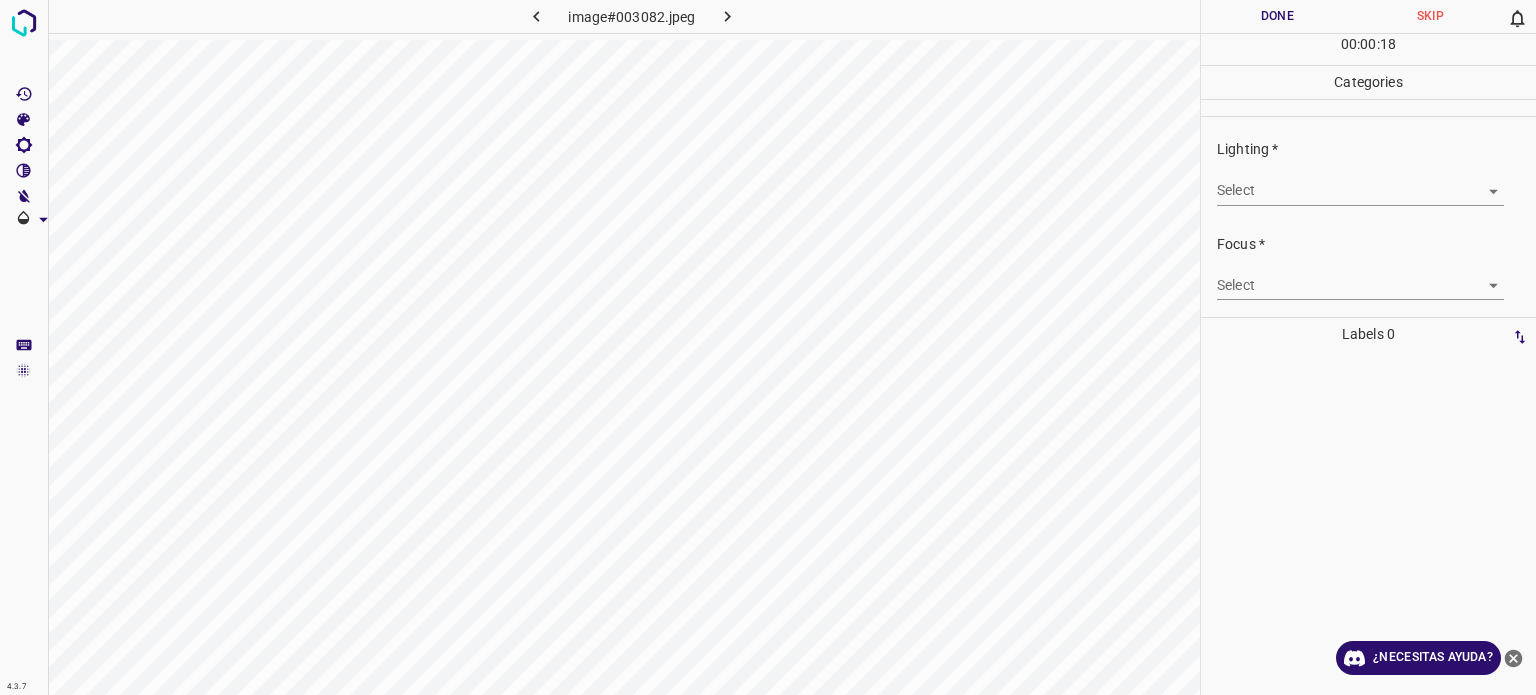 click on "4.3.7 image#003082.jpeg Done Skip 0 00   : 00   : 18   Categories Lighting *  Select ​ Focus *  Select ​ Overall *  Select ​ Labels   0 Categories 1 Lighting 2 Focus 3 Overall Tools Space Change between modes (Draw & Edit) I Auto labeling R Restore zoom M Zoom in N Zoom out Delete Delete selecte label Filters Z Restore filters X Saturation filter C Brightness filter V Contrast filter B Gray scale filter General O Download ¿Necesitas ayuda? - Texto - Esconder - Borrar Texto original Valora esta traducción Tu opinión servirá para ayudar a mejorar el Traductor de Google" at bounding box center (768, 347) 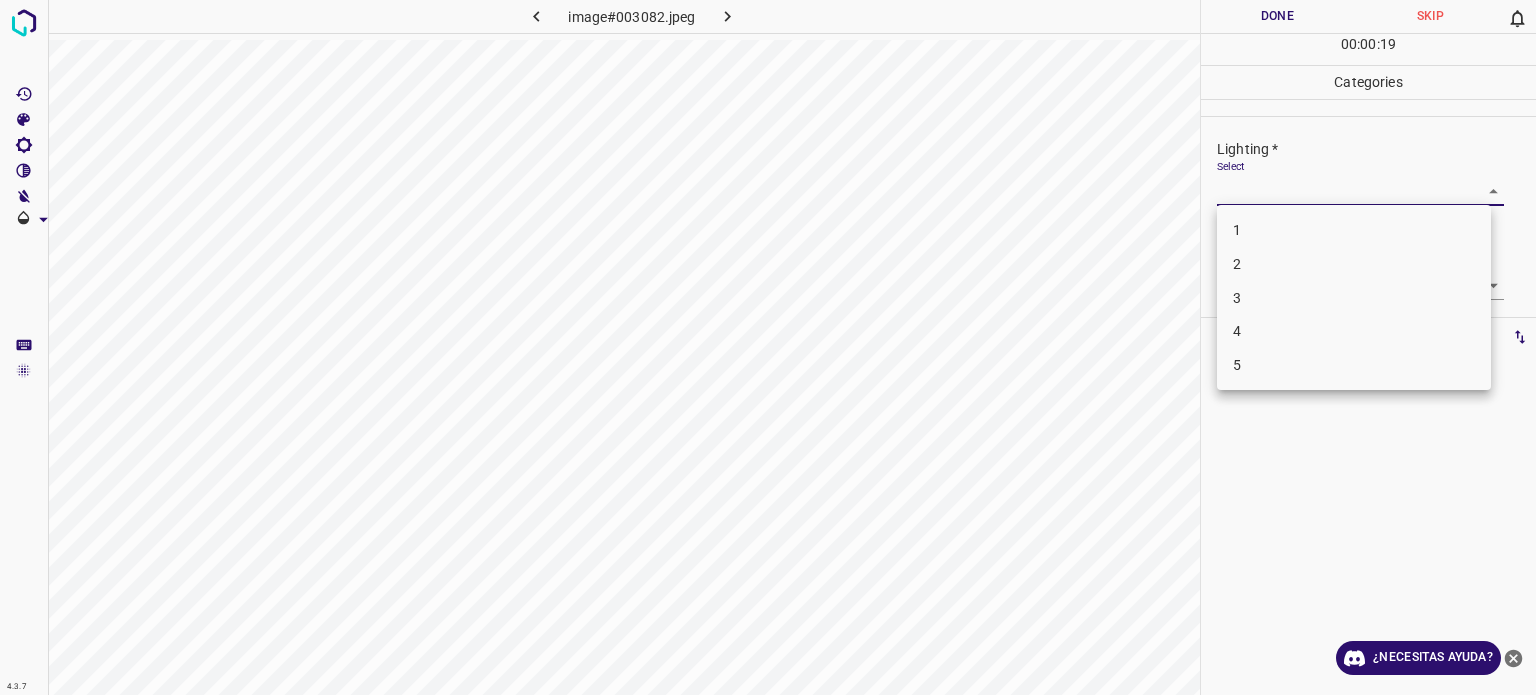 click on "3" at bounding box center (1237, 297) 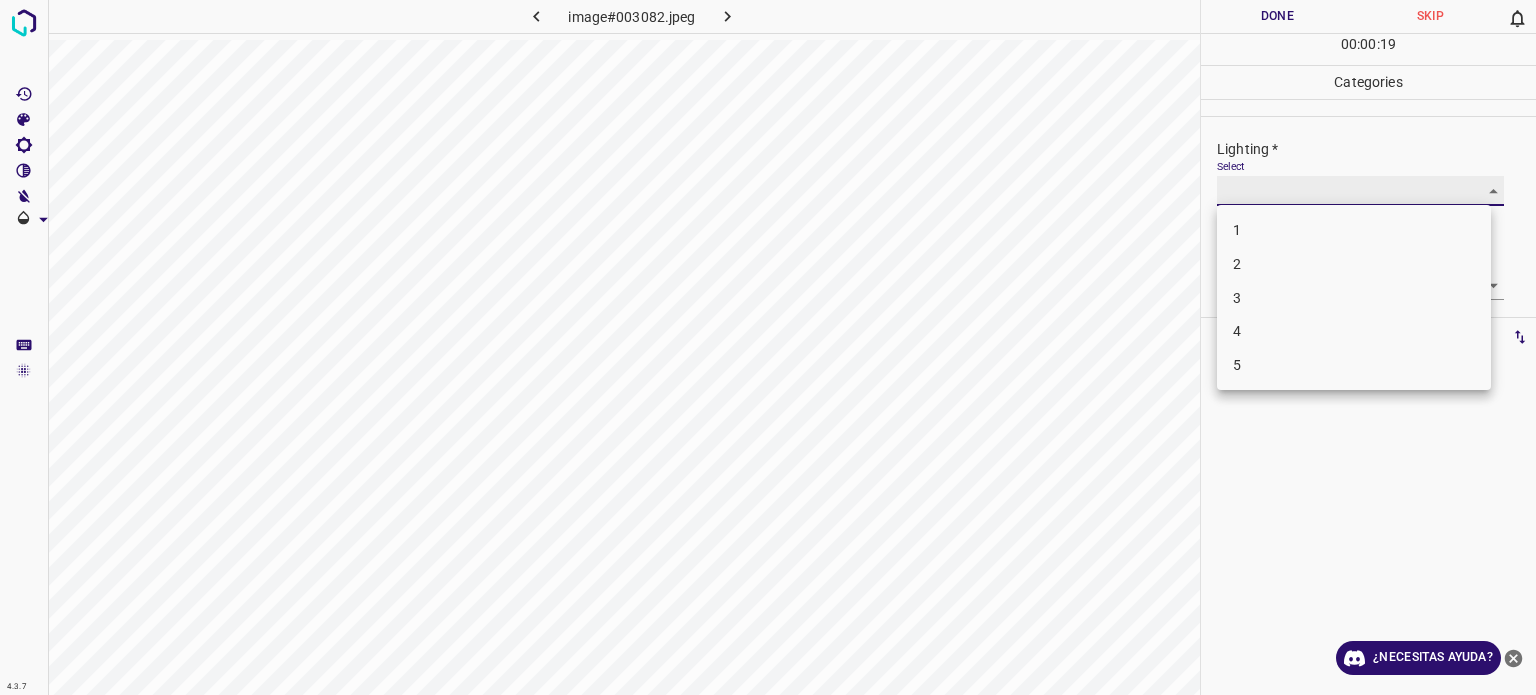 type on "3" 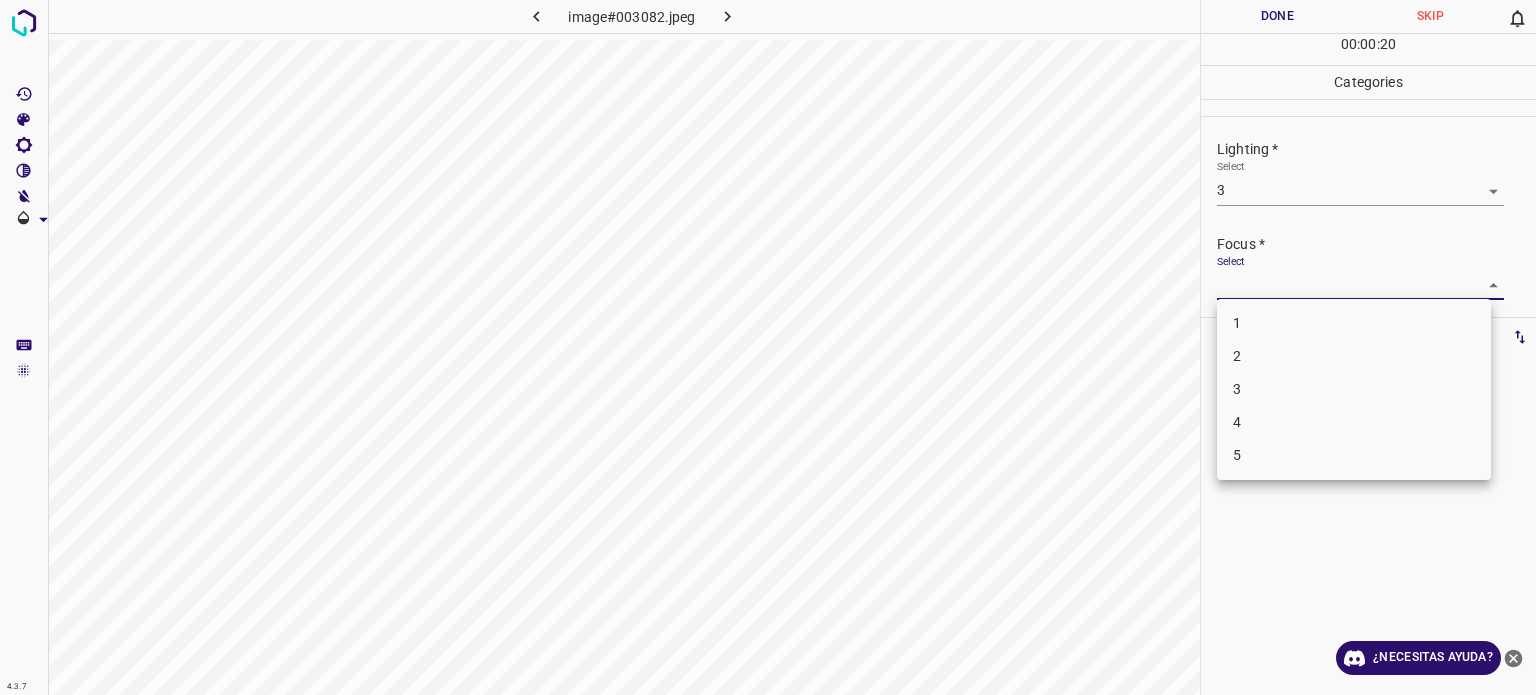 click on "4.3.7 image#003082.jpeg Done Skip 0 00   : 00   : 20   Categories Lighting *  Select 3 3 Focus *  Select ​ Overall *  Select ​ Labels   0 Categories 1 Lighting 2 Focus 3 Overall Tools Space Change between modes (Draw & Edit) I Auto labeling R Restore zoom M Zoom in N Zoom out Delete Delete selecte label Filters Z Restore filters X Saturation filter C Brightness filter V Contrast filter B Gray scale filter General O Download ¿Necesitas ayuda? - Texto - Esconder - Borrar Texto original Valora esta traducción Tu opinión servirá para ayudar a mejorar el Traductor de Google 1 2 3 4 5" at bounding box center [768, 347] 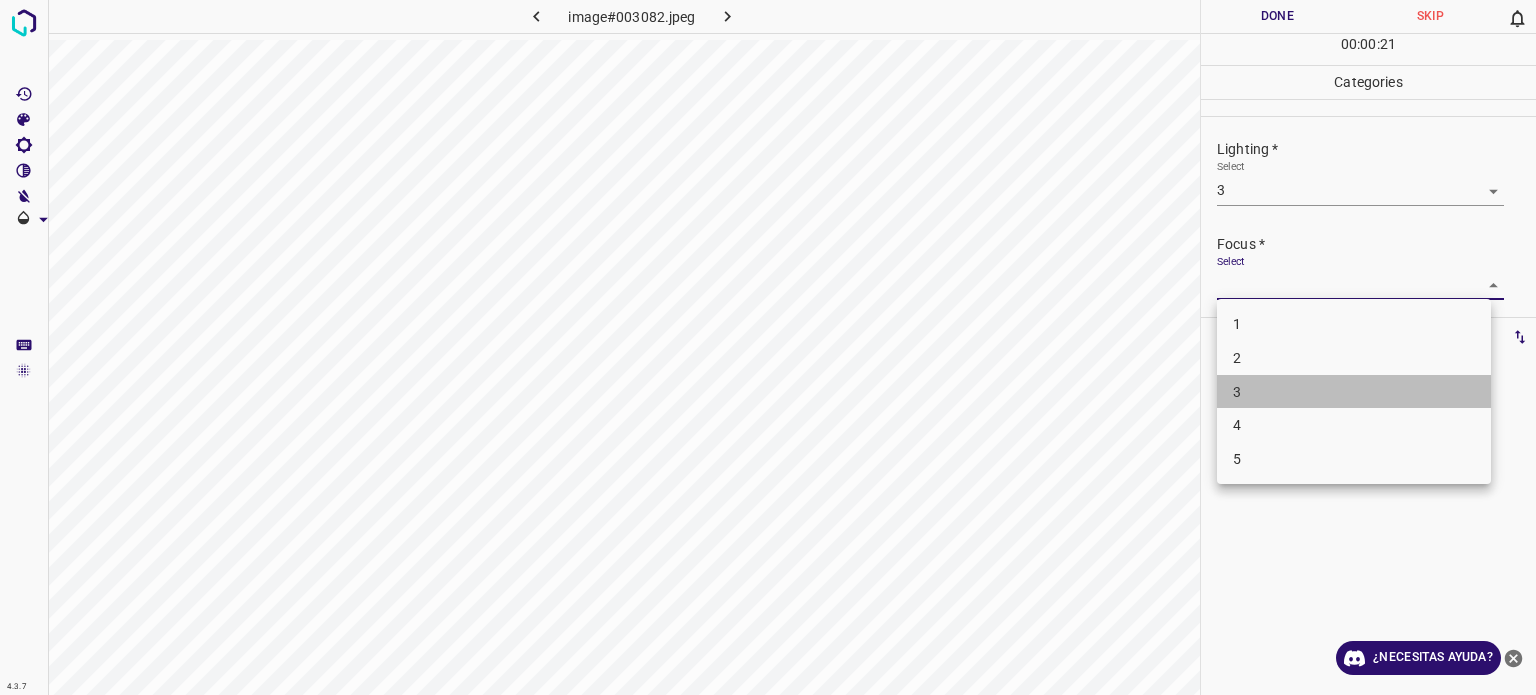 click on "3" at bounding box center [1237, 391] 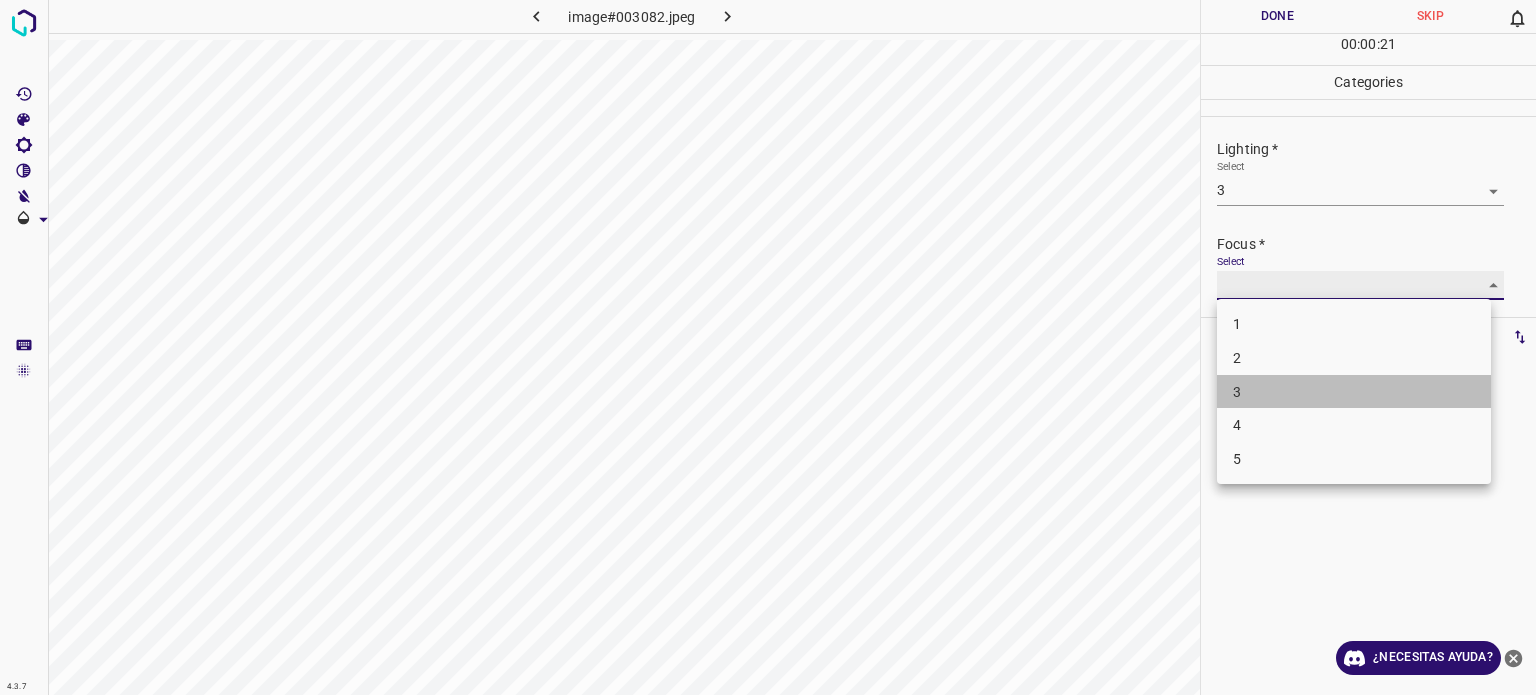 type on "3" 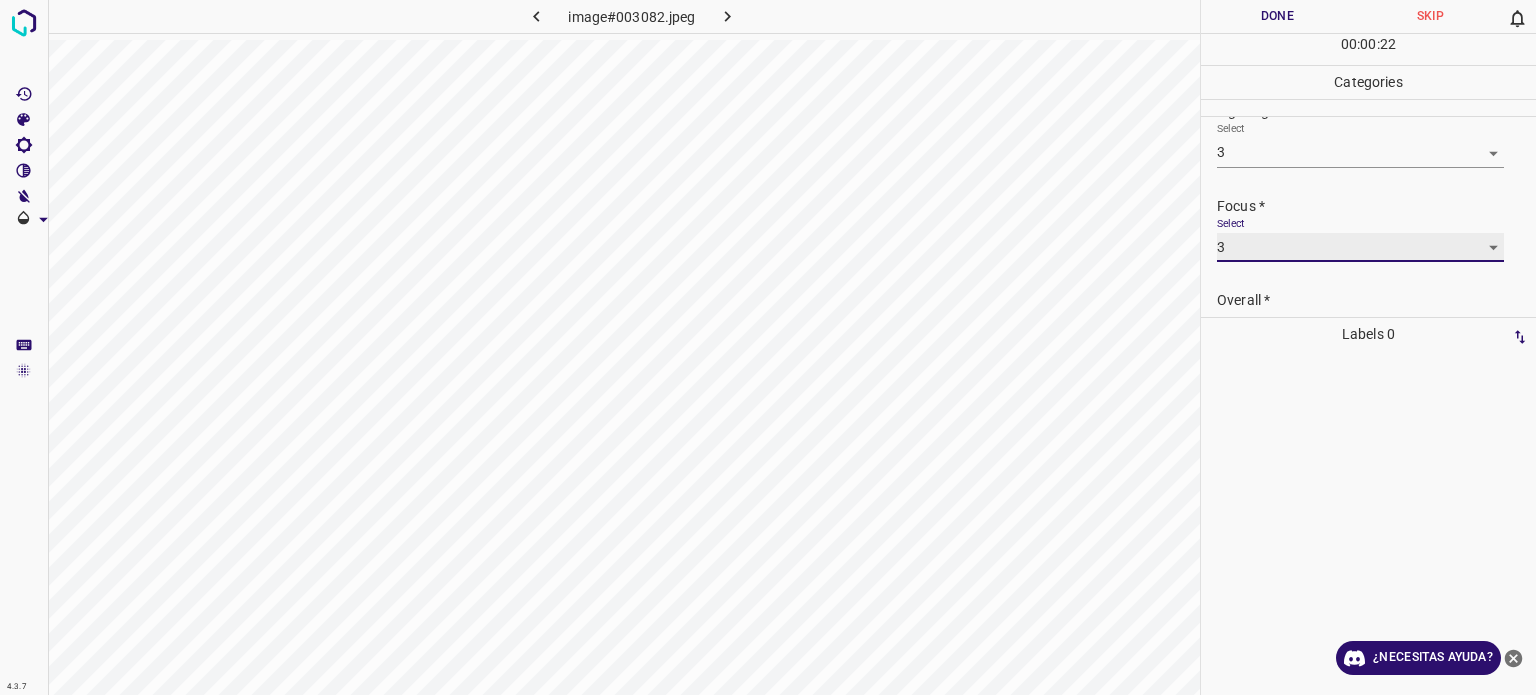 scroll, scrollTop: 98, scrollLeft: 0, axis: vertical 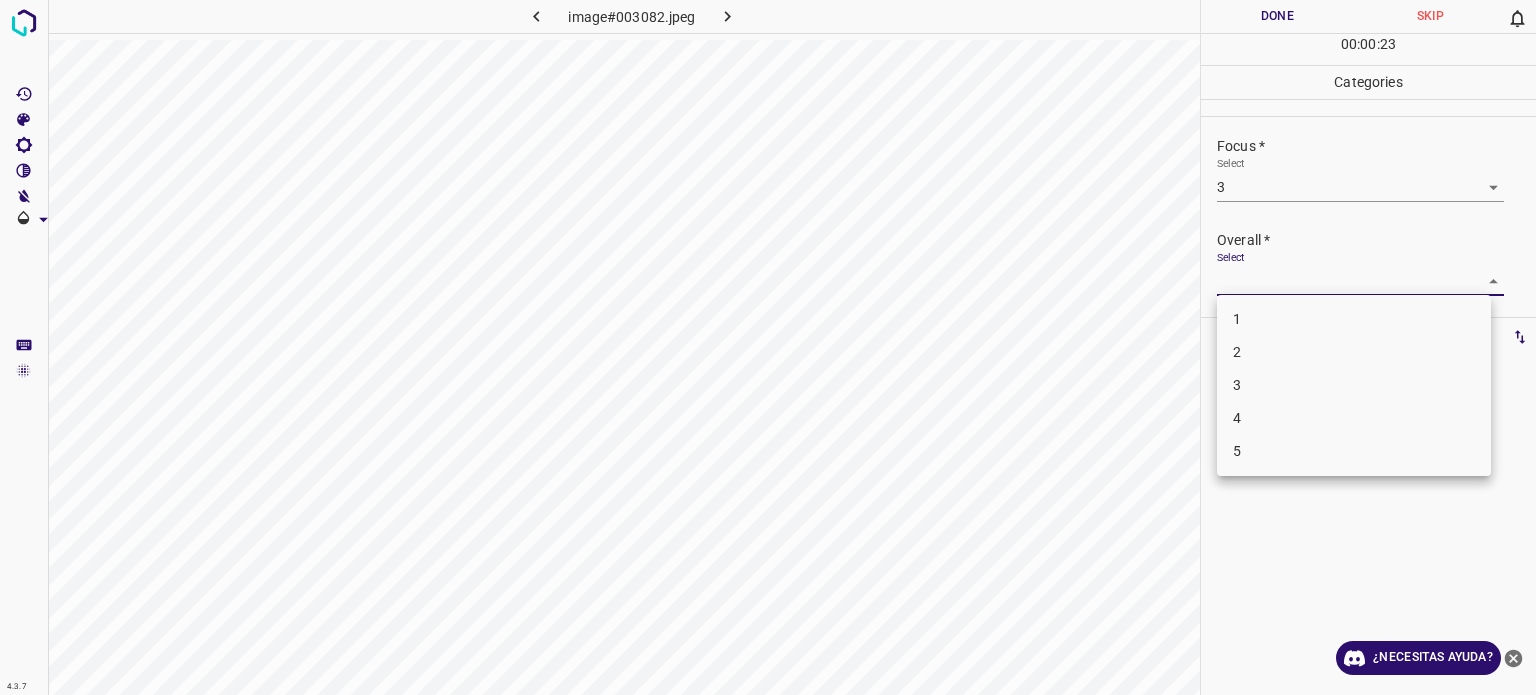 click on "4.3.7 image#003082.jpeg Done Skip 0 00   : 00   : 23   Categories Lighting *  Select 3 3 Focus *  Select 3 3 Overall *  Select ​ Labels   0 Categories 1 Lighting 2 Focus 3 Overall Tools Space Change between modes (Draw & Edit) I Auto labeling R Restore zoom M Zoom in N Zoom out Delete Delete selecte label Filters Z Restore filters X Saturation filter C Brightness filter V Contrast filter B Gray scale filter General O Download ¿Necesitas ayuda? - Texto - Esconder - Borrar Texto original Valora esta traducción Tu opinión servirá para ayudar a mejorar el Traductor de Google 1 2 3 4 5" at bounding box center (768, 347) 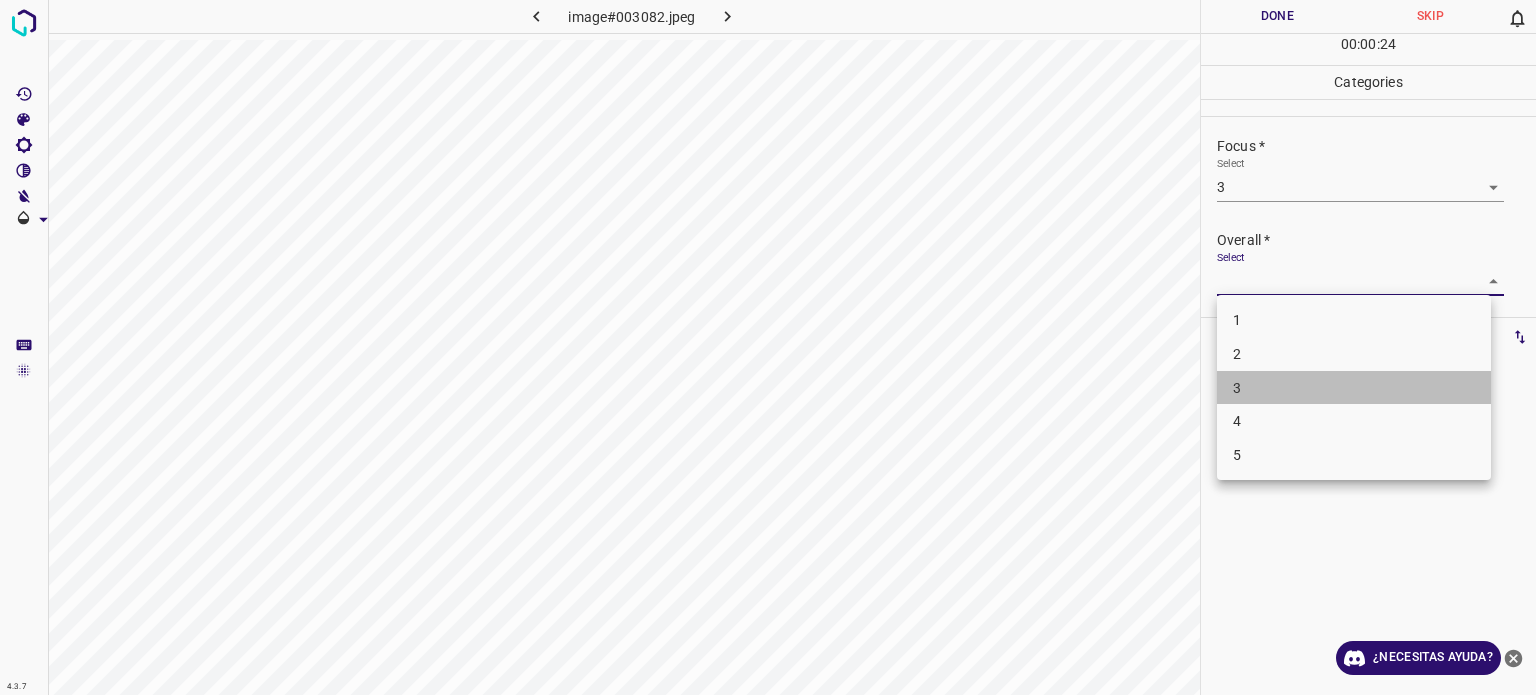 click on "3" at bounding box center [1237, 387] 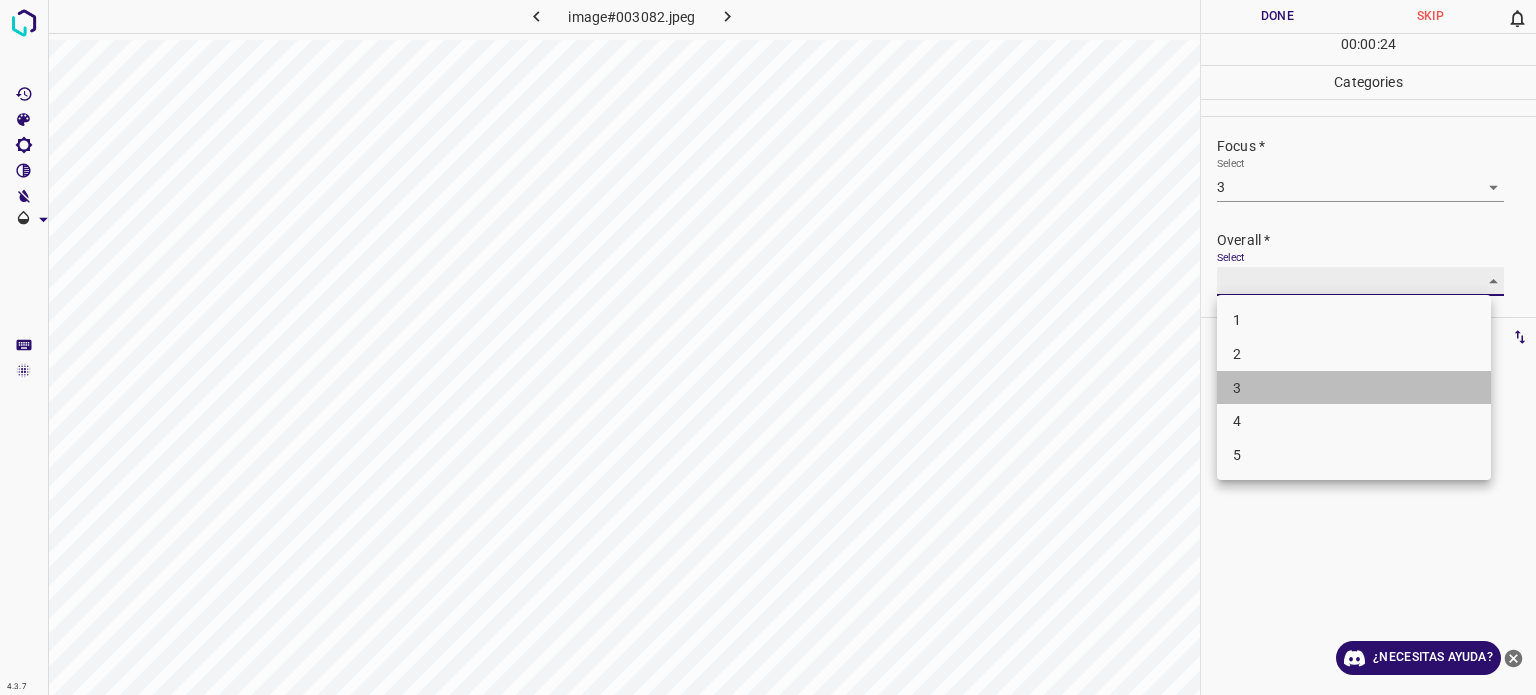 type on "3" 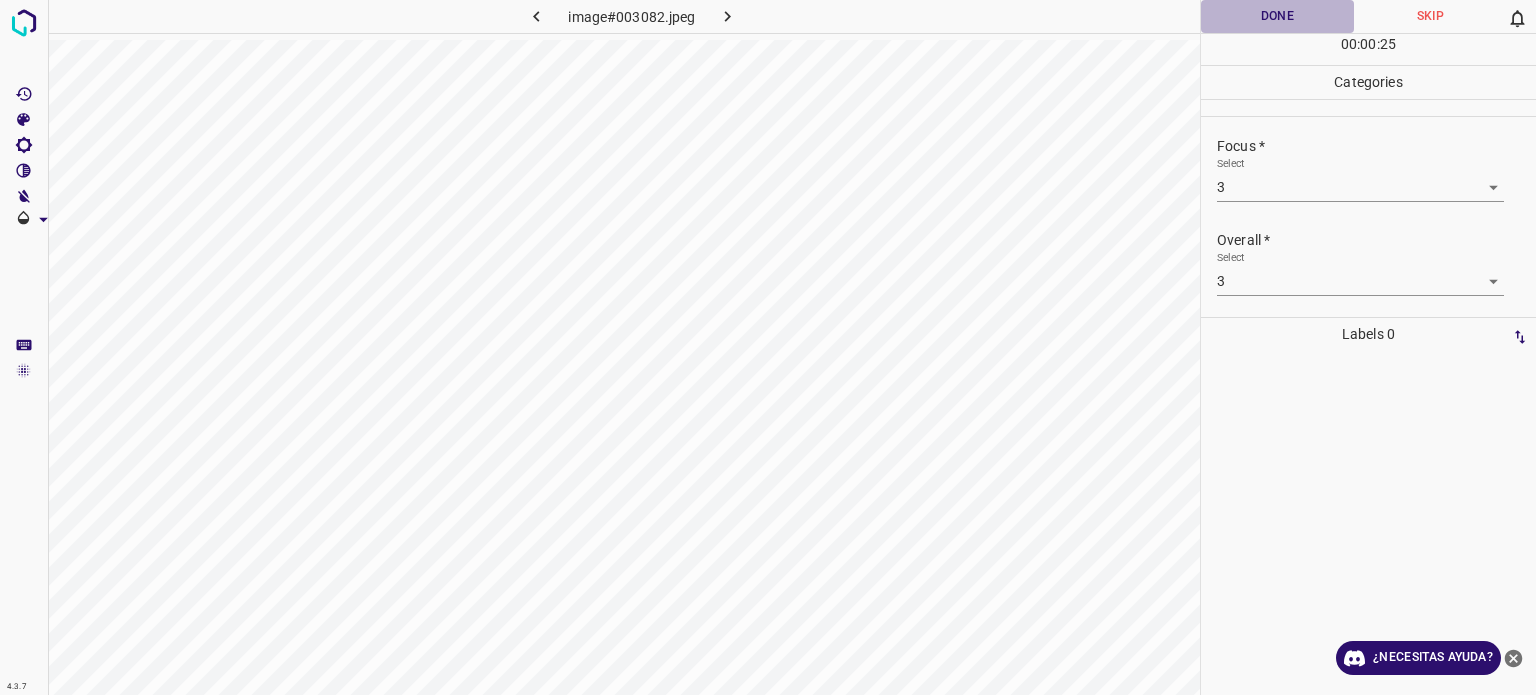 click on "Done" at bounding box center [1277, 16] 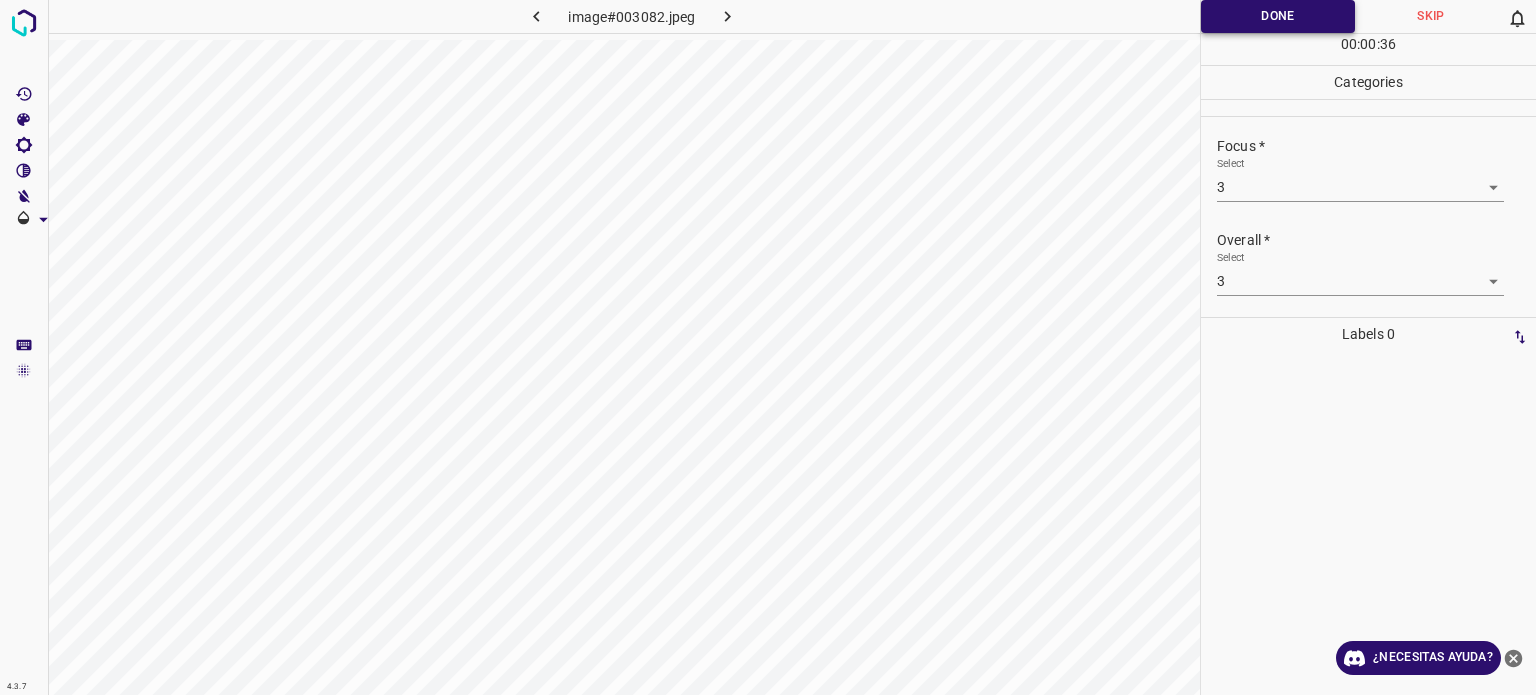 click on "Done" at bounding box center (1278, 16) 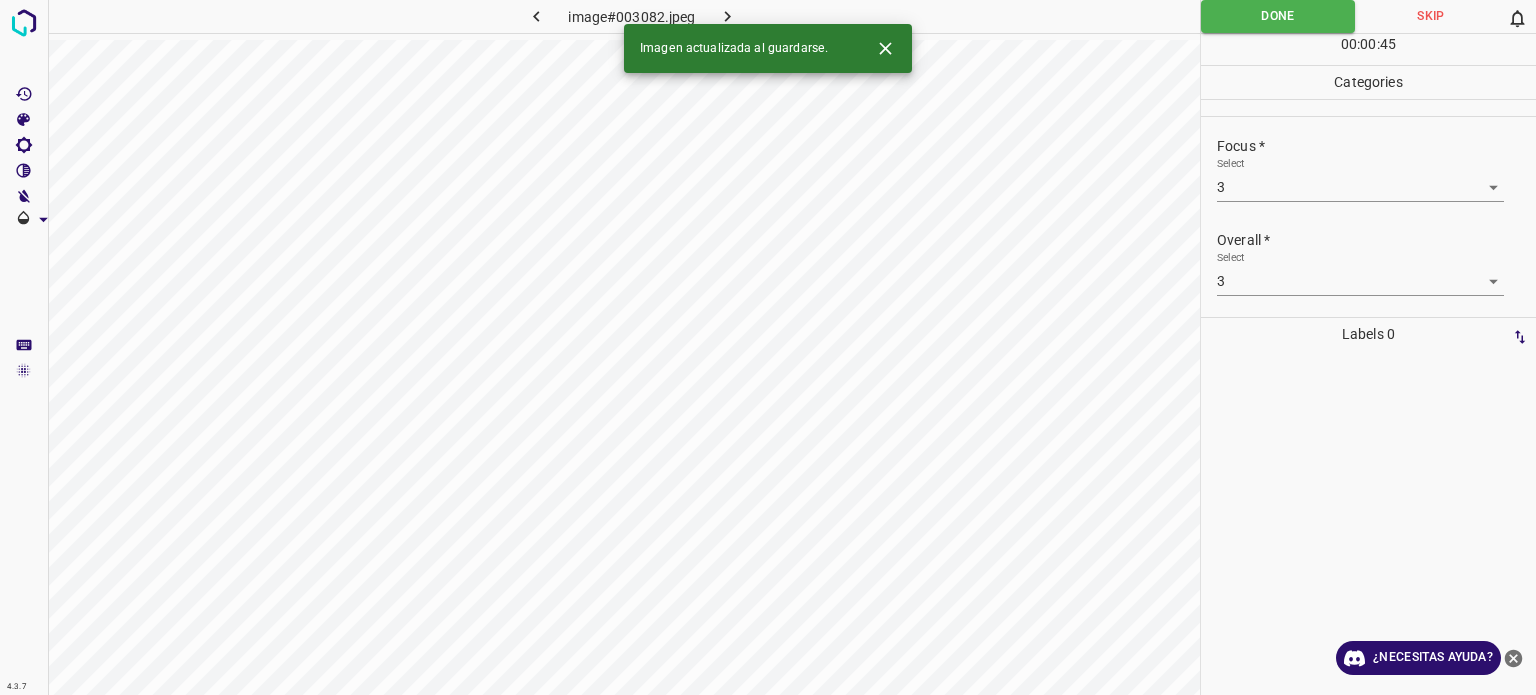 click 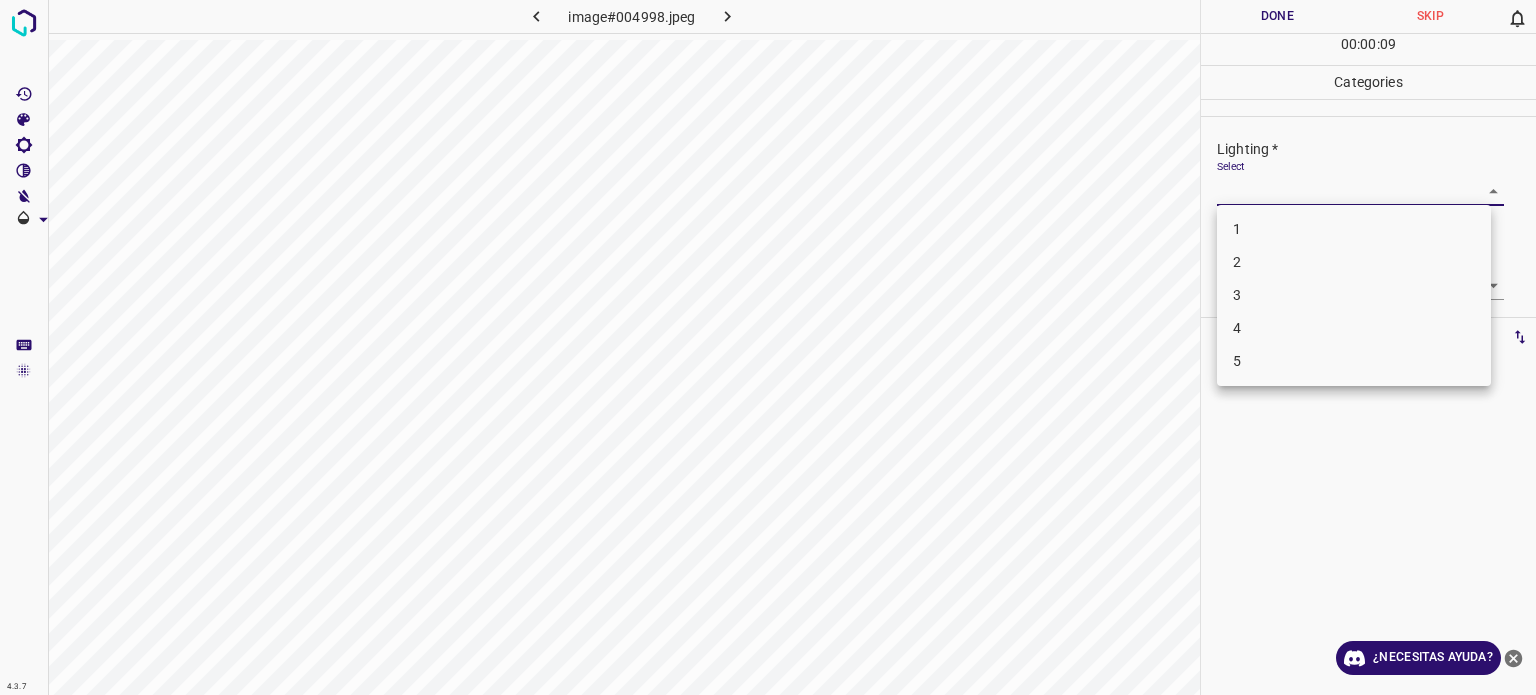 click on "4.3.7 image#004998.jpeg Done Skip 0 00   : 00   : 09   Categories Lighting *  Select ​ Focus *  Select ​ Overall *  Select ​ Labels   0 Categories 1 Lighting 2 Focus 3 Overall Tools Space Change between modes (Draw & Edit) I Auto labeling R Restore zoom M Zoom in N Zoom out Delete Delete selecte label Filters Z Restore filters X Saturation filter C Brightness filter V Contrast filter B Gray scale filter General O Download ¿Necesitas ayuda? - Texto - Esconder - Borrar Texto original Valora esta traducción Tu opinión servirá para ayudar a mejorar el Traductor de Google 1 2 3 4 5" at bounding box center (768, 347) 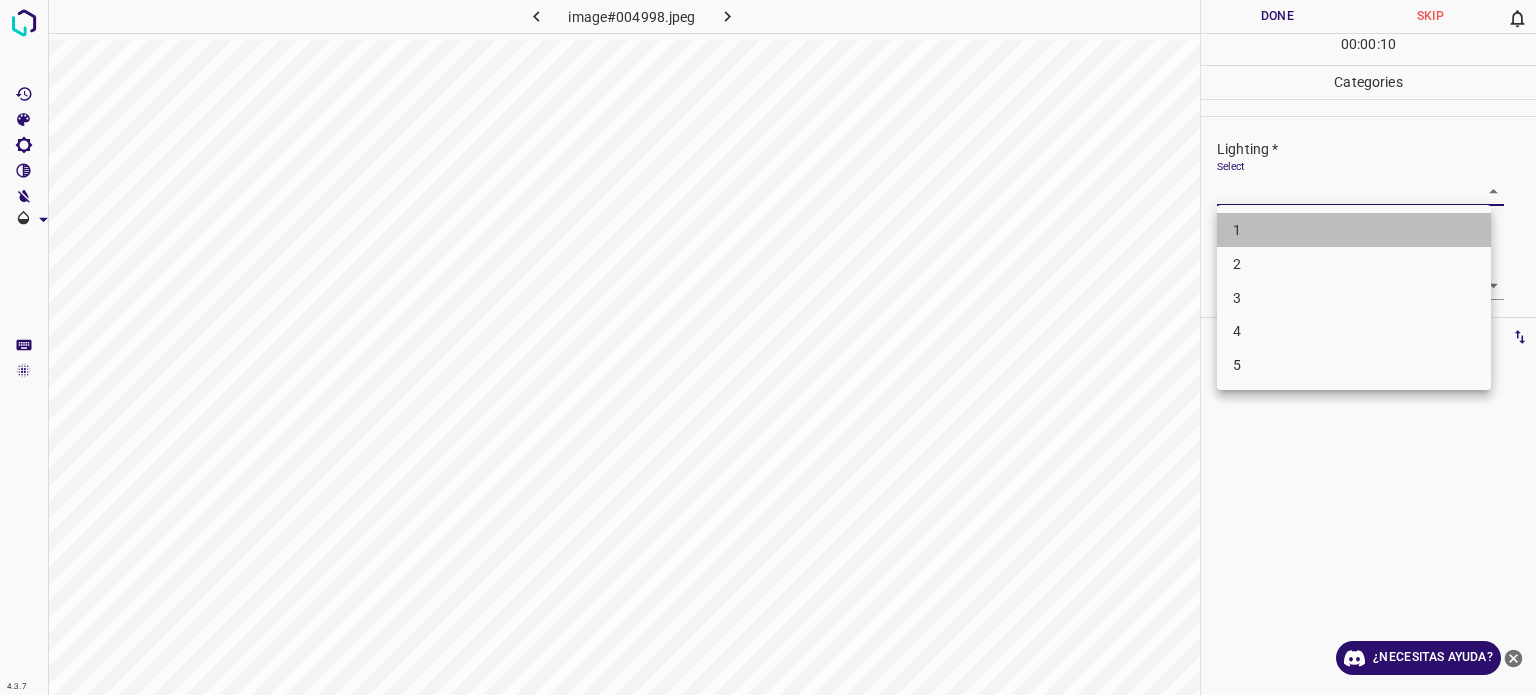 click on "1" at bounding box center [1354, 230] 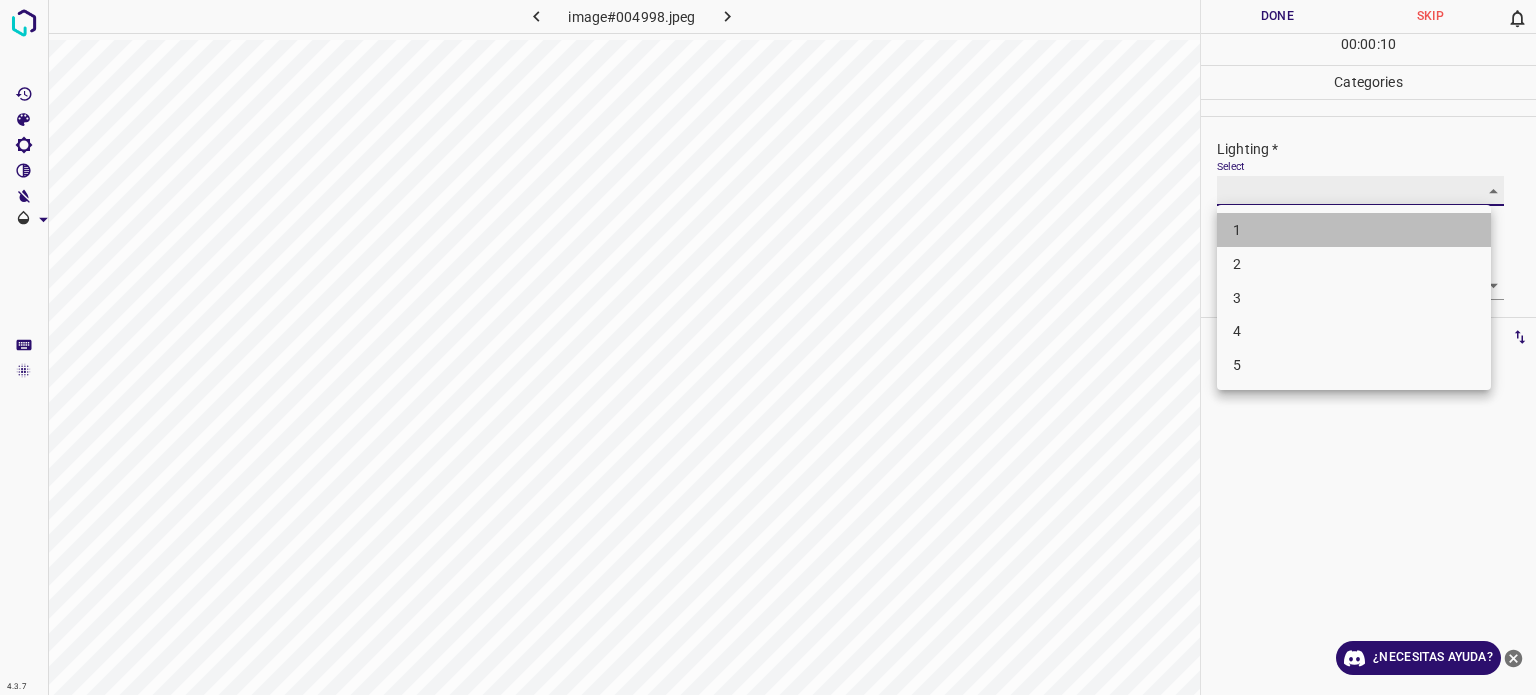 type on "1" 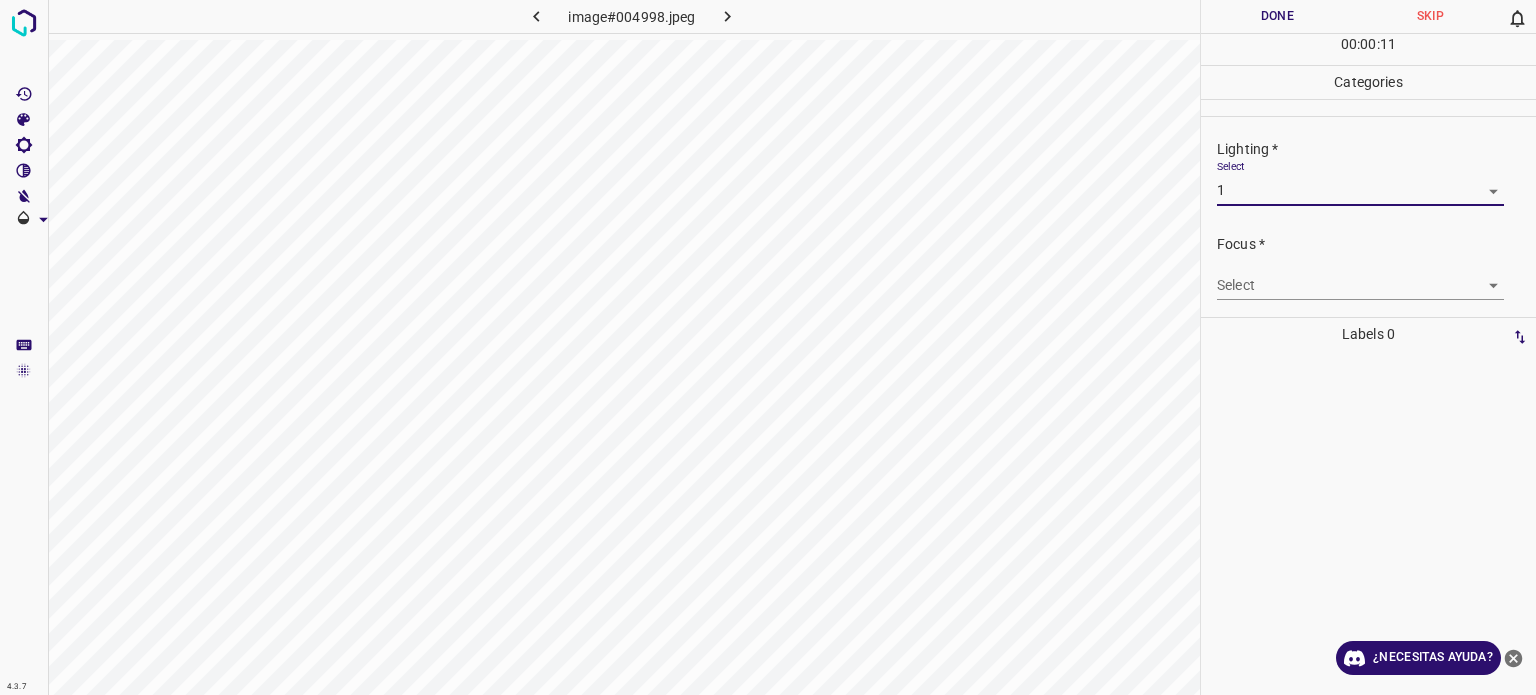 click on "4.3.7 image#004998.jpeg Done Skip 0 00   : 00   : 11   Categories Lighting *  Select 1 1 Focus *  Select ​ Overall *  Select ​ Labels   0 Categories 1 Lighting 2 Focus 3 Overall Tools Space Change between modes (Draw & Edit) I Auto labeling R Restore zoom M Zoom in N Zoom out Delete Delete selecte label Filters Z Restore filters X Saturation filter C Brightness filter V Contrast filter B Gray scale filter General O Download ¿Necesitas ayuda? - Texto - Esconder - Borrar Texto original Valora esta traducción Tu opinión servirá para ayudar a mejorar el Traductor de Google" at bounding box center [768, 347] 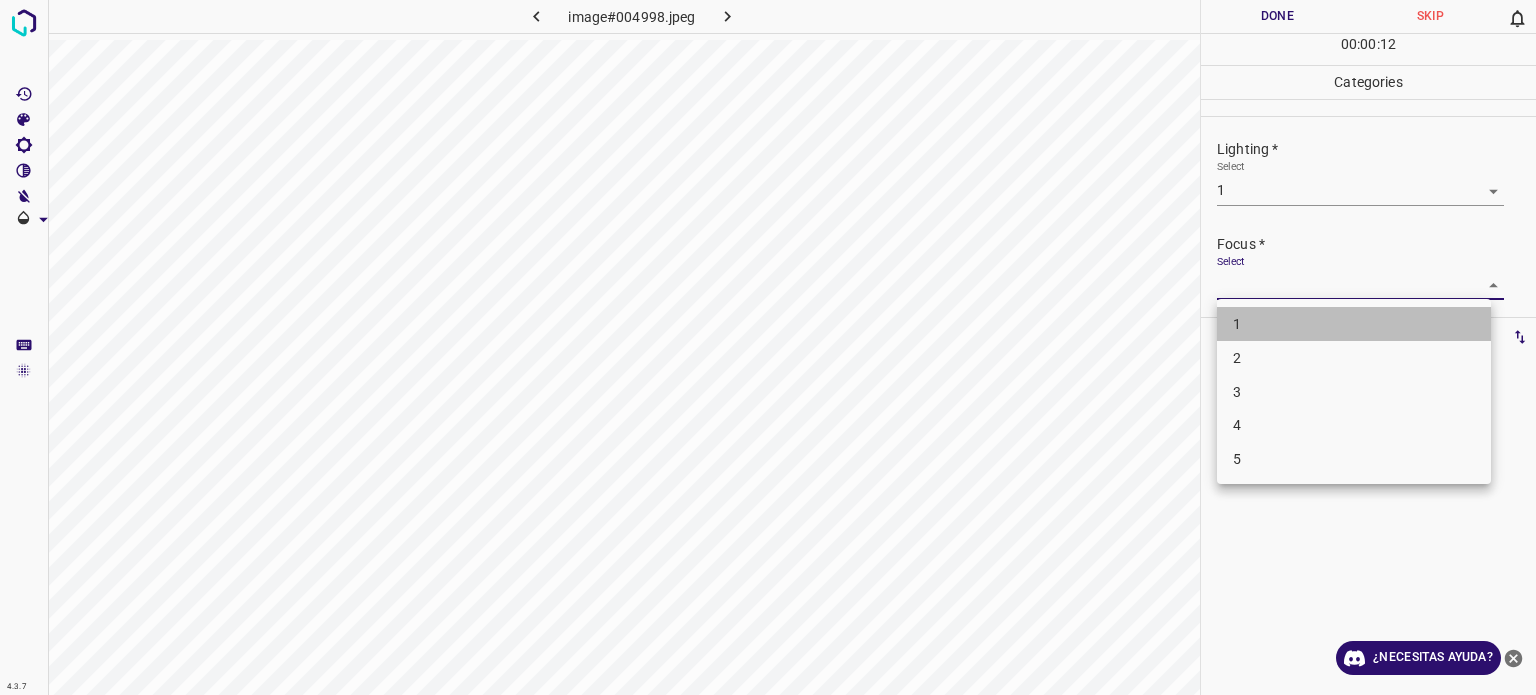 click on "1" at bounding box center (1237, 324) 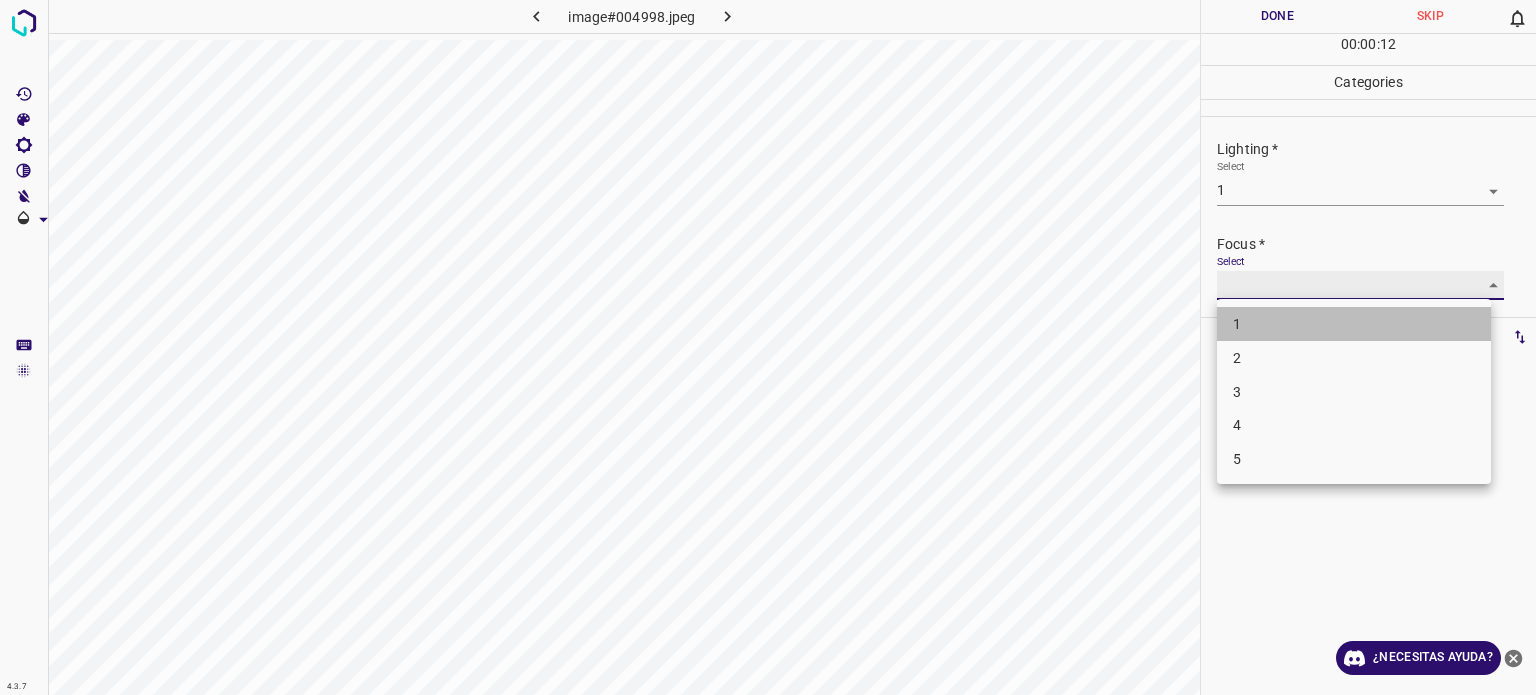 type on "1" 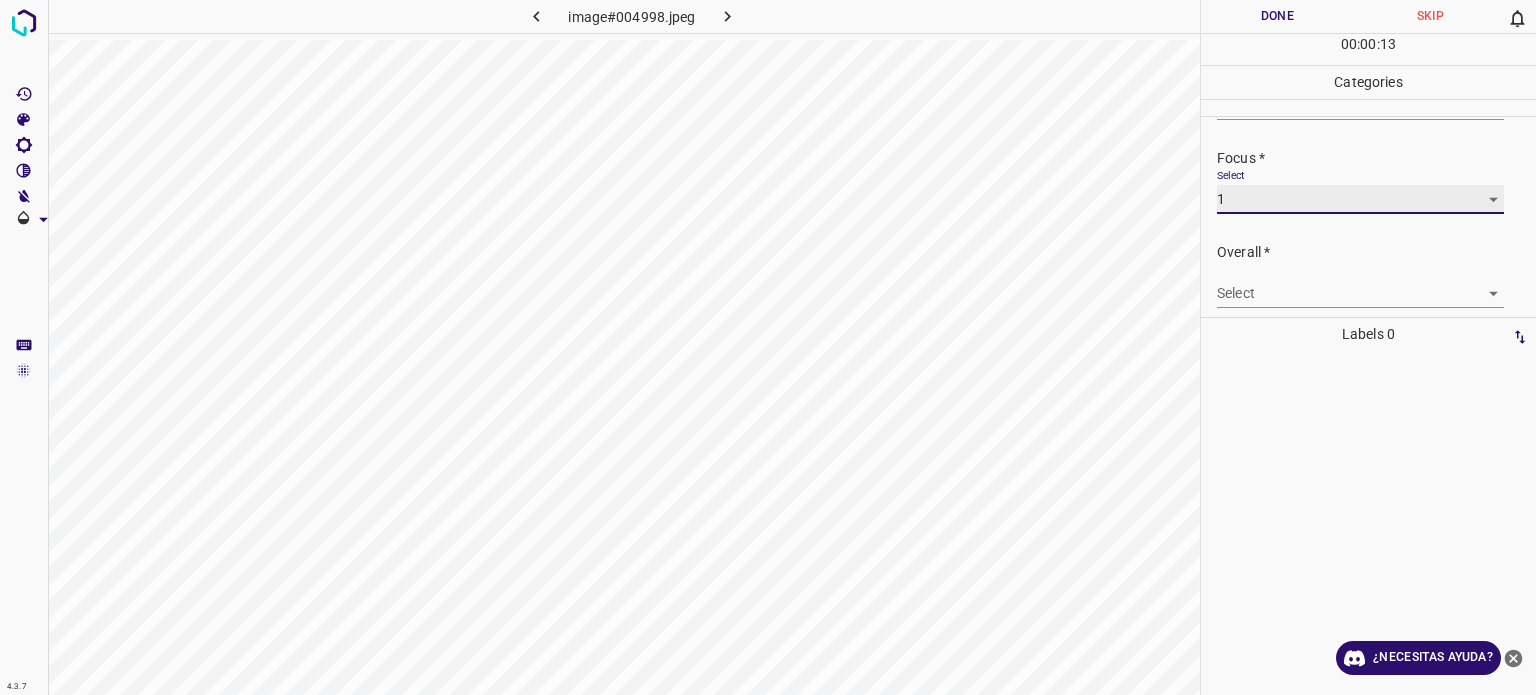 scroll, scrollTop: 98, scrollLeft: 0, axis: vertical 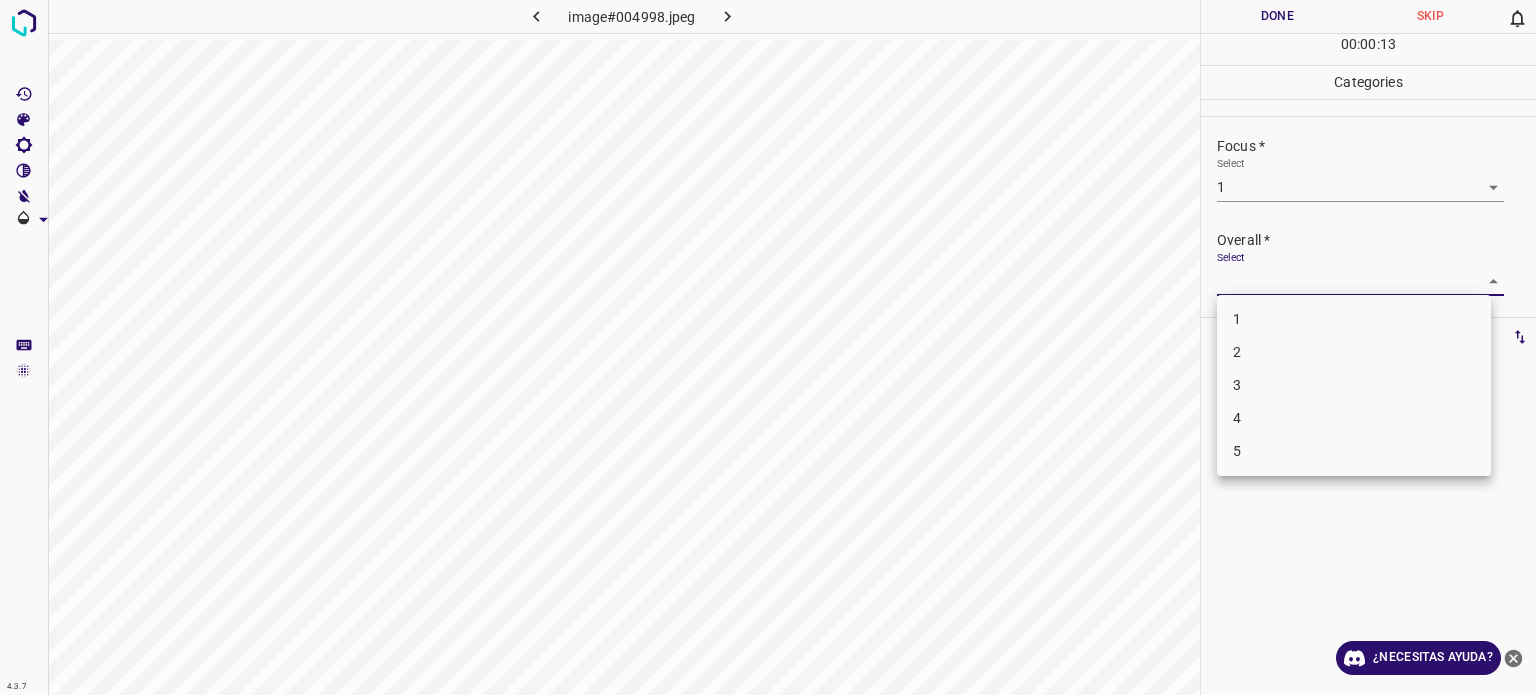 click on "4.3.7 image#004998.jpeg Done Skip 0 00   : 00   : 13   Categories Lighting *  Select 1 1 Focus *  Select 1 1 Overall *  Select ​ Labels   0 Categories 1 Lighting 2 Focus 3 Overall Tools Space Change between modes (Draw & Edit) I Auto labeling R Restore zoom M Zoom in N Zoom out Delete Delete selecte label Filters Z Restore filters X Saturation filter C Brightness filter V Contrast filter B Gray scale filter General O Download ¿Necesitas ayuda? - Texto - Esconder - Borrar Texto original Valora esta traducción Tu opinión servirá para ayudar a mejorar el Traductor de Google 1 2 3 4 5" at bounding box center [768, 347] 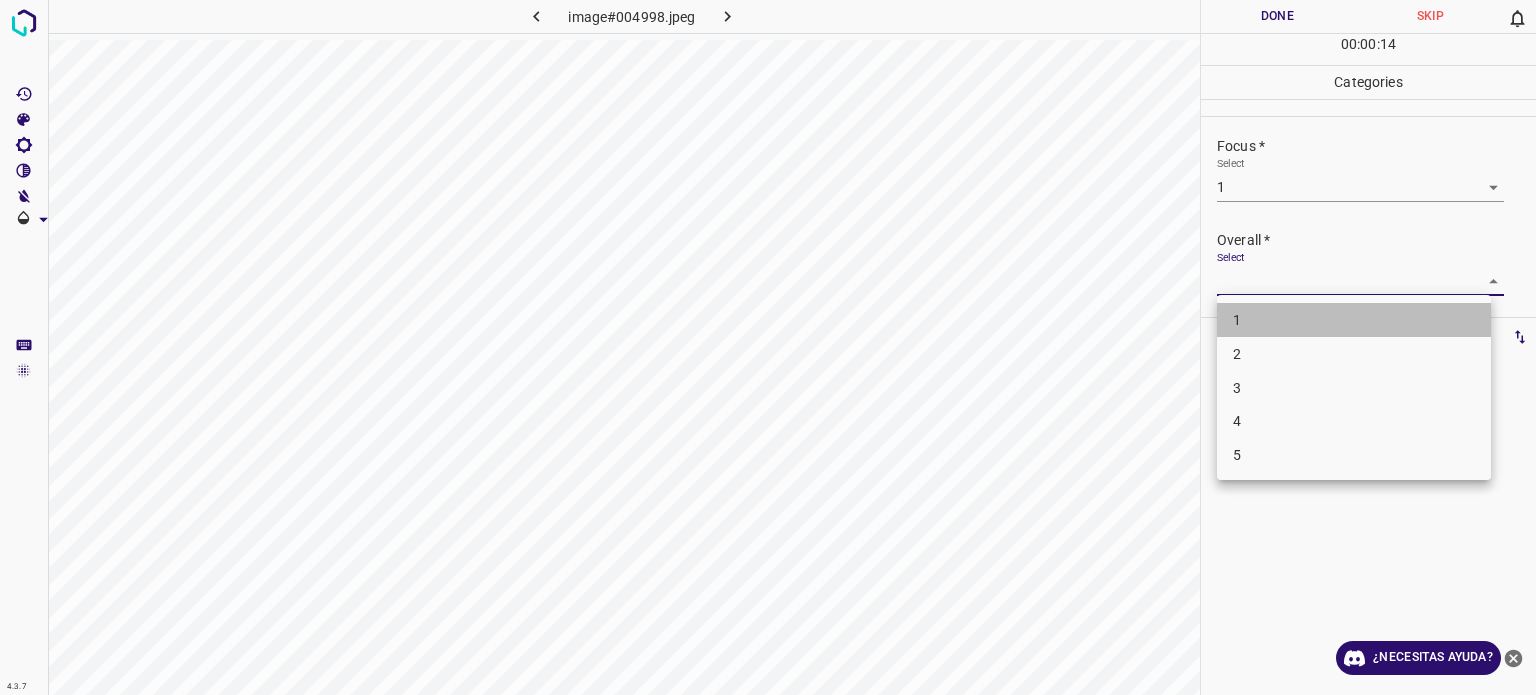 click on "1" at bounding box center (1237, 320) 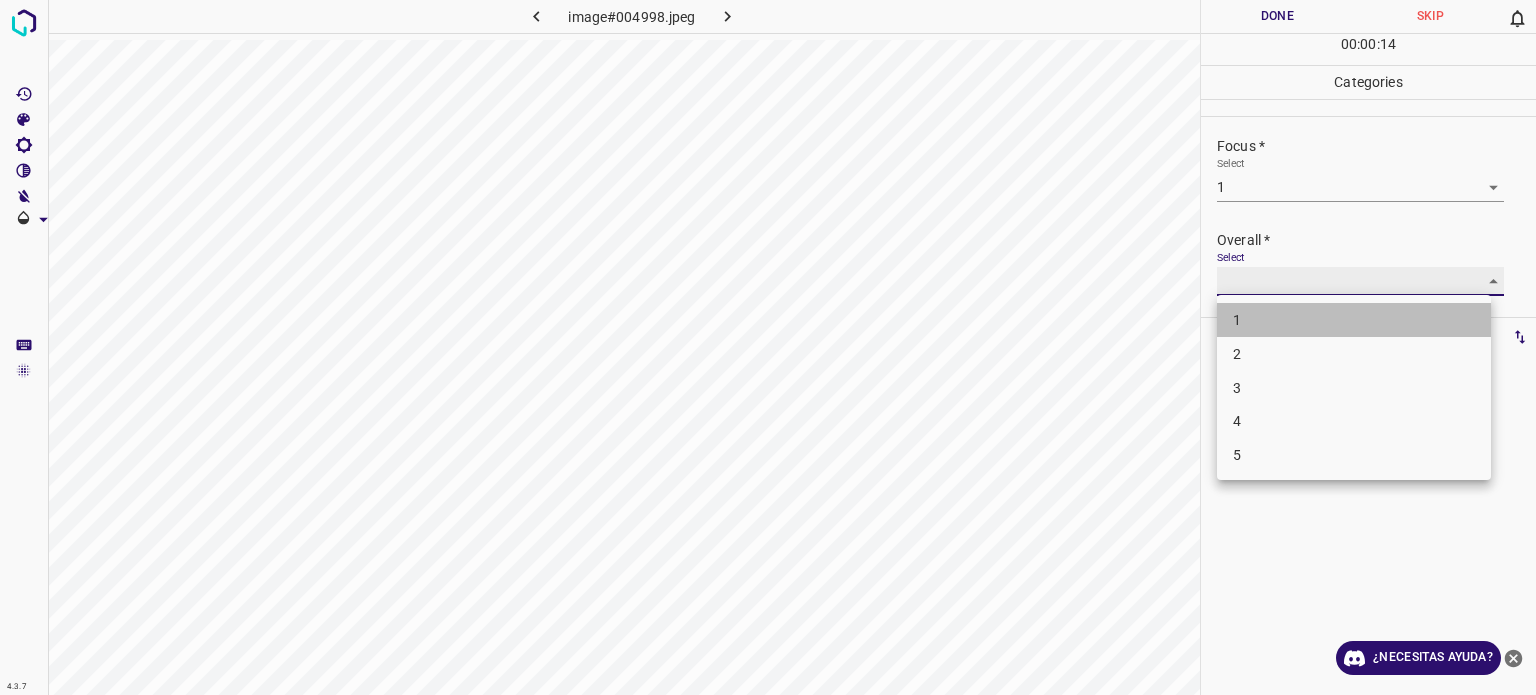 type on "1" 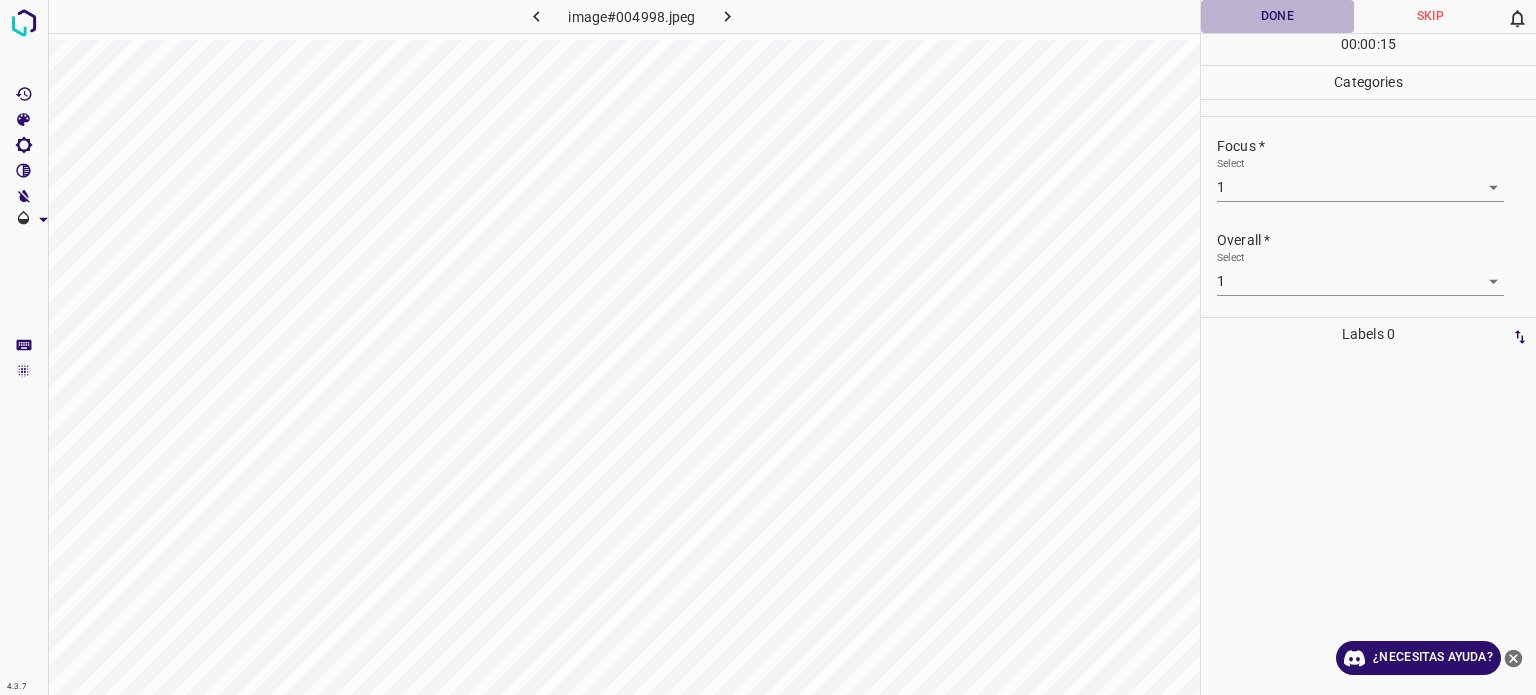 click on "Done" at bounding box center (1277, 16) 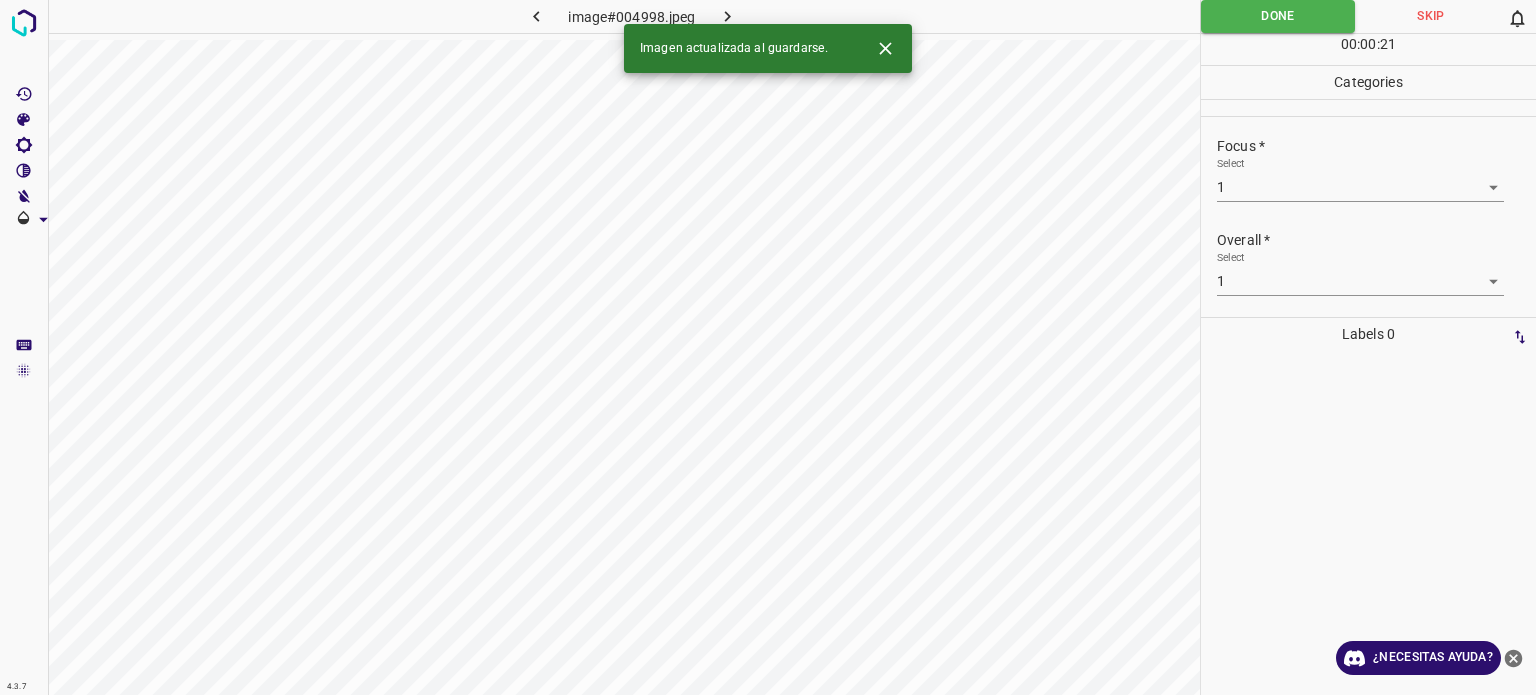 click 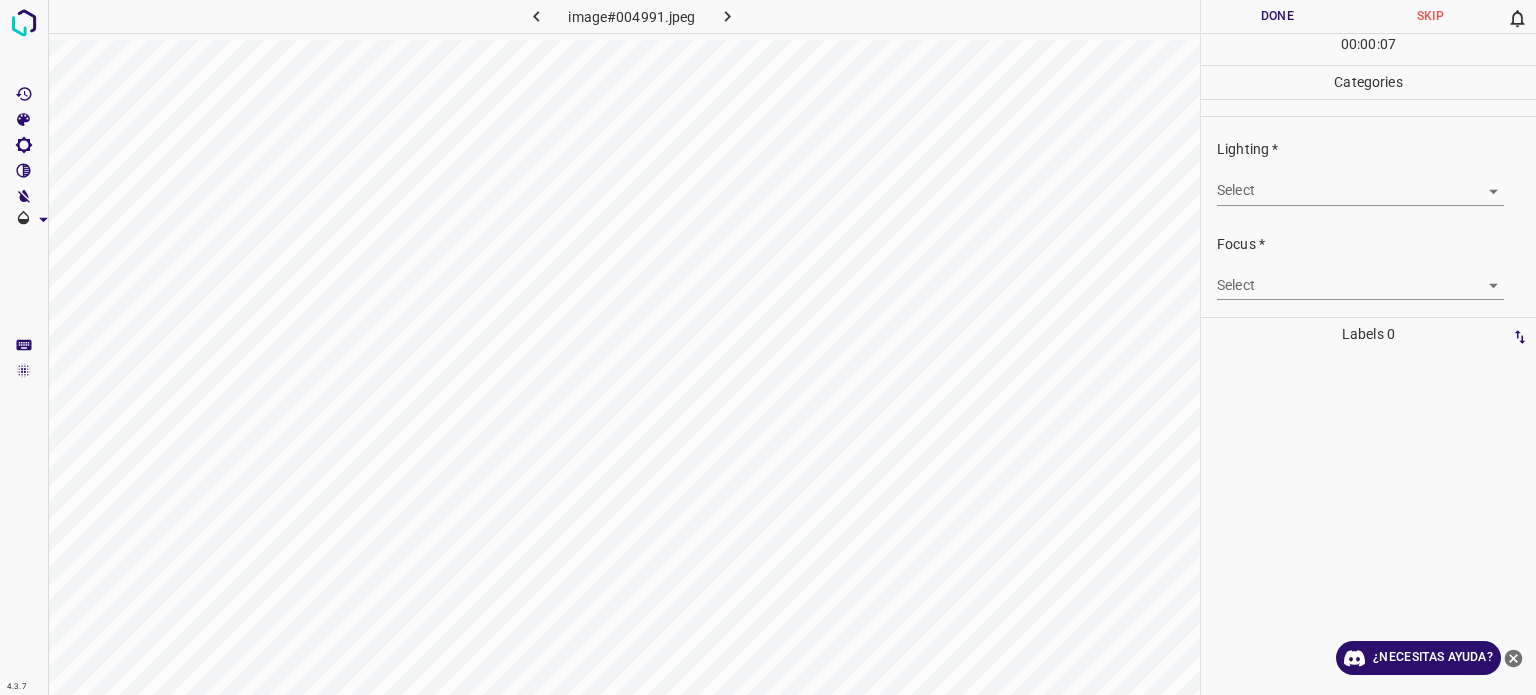 click on "4.3.7 image#004991.jpeg Done Skip 0 00   : 00   : 07   Categories Lighting *  Select ​ Focus *  Select ​ Overall *  Select ​ Labels   0 Categories 1 Lighting 2 Focus 3 Overall Tools Space Change between modes (Draw & Edit) I Auto labeling R Restore zoom M Zoom in N Zoom out Delete Delete selecte label Filters Z Restore filters X Saturation filter C Brightness filter V Contrast filter B Gray scale filter General O Download ¿Necesitas ayuda? - Texto - Esconder - Borrar Texto original Valora esta traducción Tu opinión servirá para ayudar a mejorar el Traductor de Google" at bounding box center [768, 347] 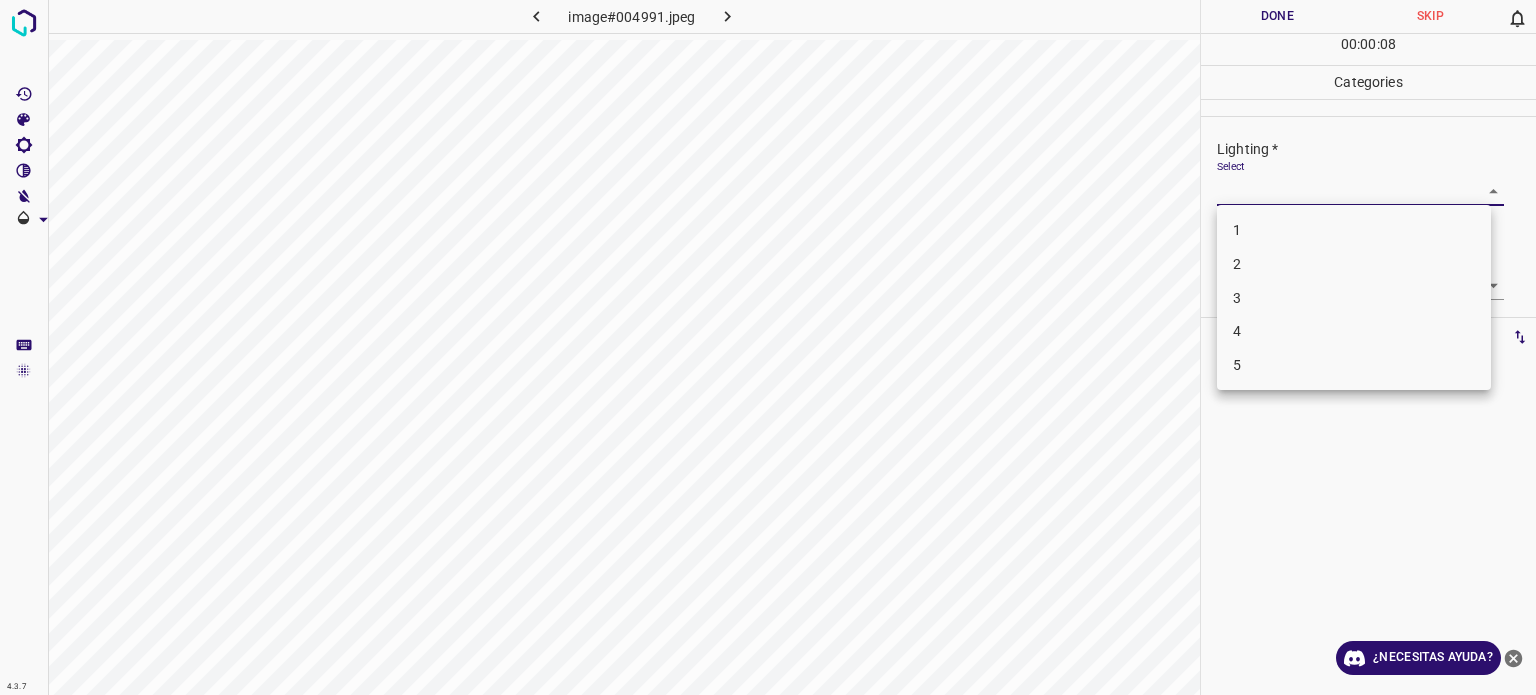 click on "2" at bounding box center [1354, 264] 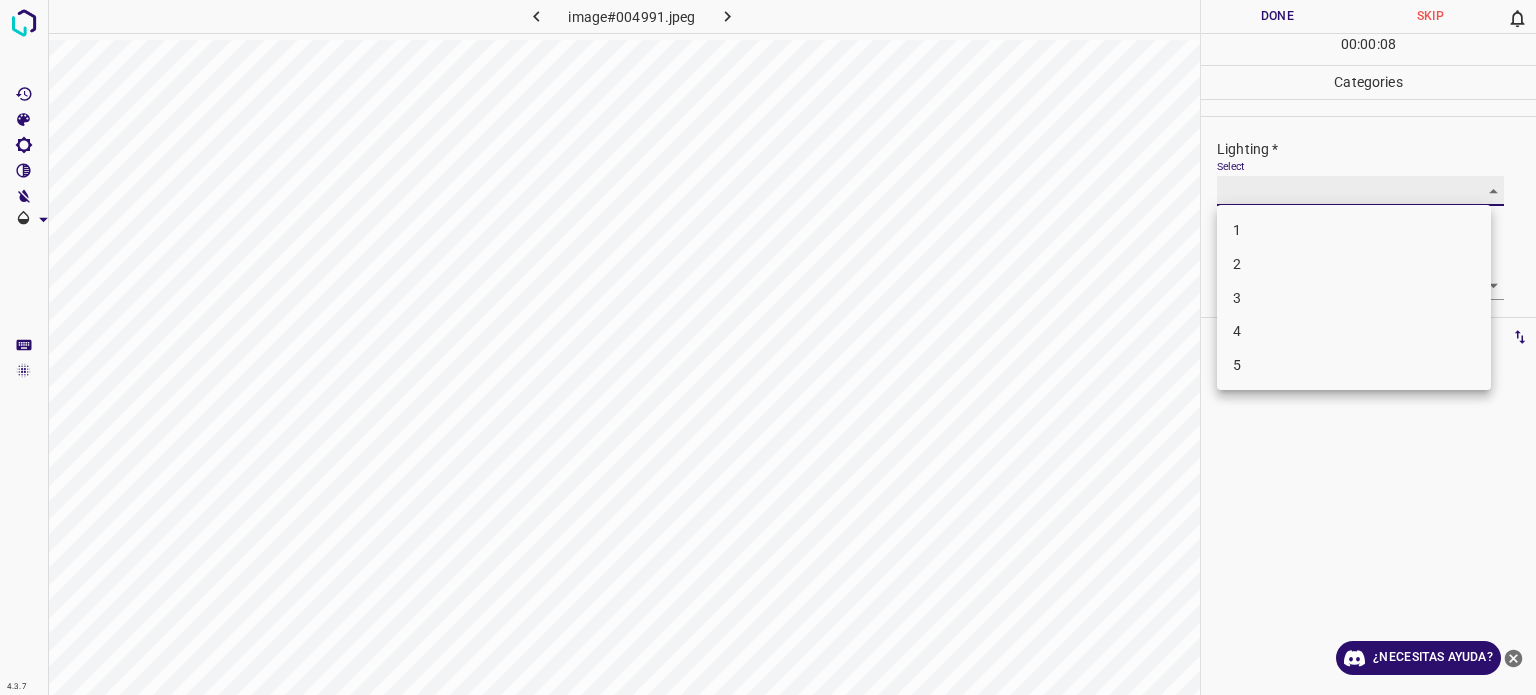 type on "2" 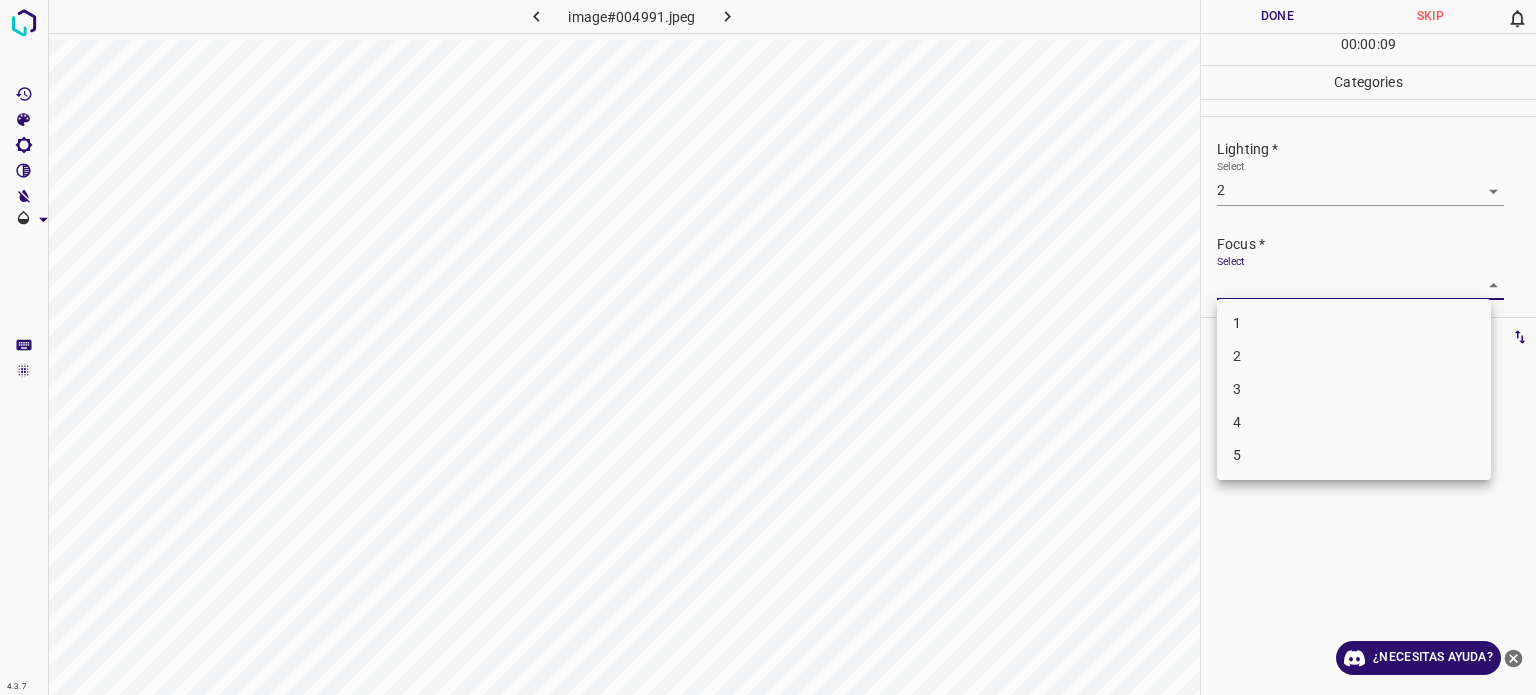 click on "4.3.7 image#004991.jpeg Done Skip 0 00   : 00   : 09   Categories Lighting *  Select 2 2 Focus *  Select ​ Overall *  Select ​ Labels   0 Categories 1 Lighting 2 Focus 3 Overall Tools Space Change between modes (Draw & Edit) I Auto labeling R Restore zoom M Zoom in N Zoom out Delete Delete selecte label Filters Z Restore filters X Saturation filter C Brightness filter V Contrast filter B Gray scale filter General O Download ¿Necesitas ayuda? - Texto - Esconder - Borrar Texto original Valora esta traducción Tu opinión servirá para ayudar a mejorar el Traductor de Google 1 2 3 4 5" at bounding box center [768, 347] 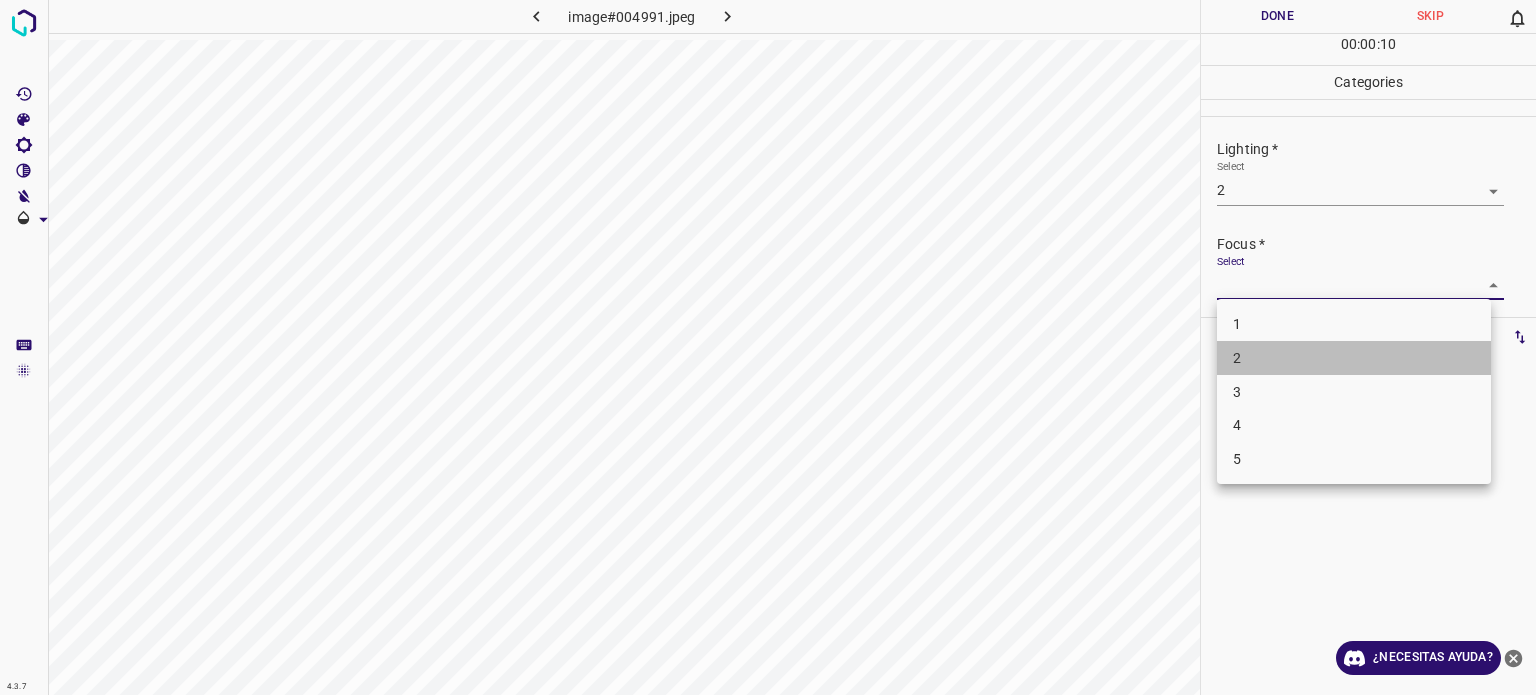 click on "2" at bounding box center [1237, 358] 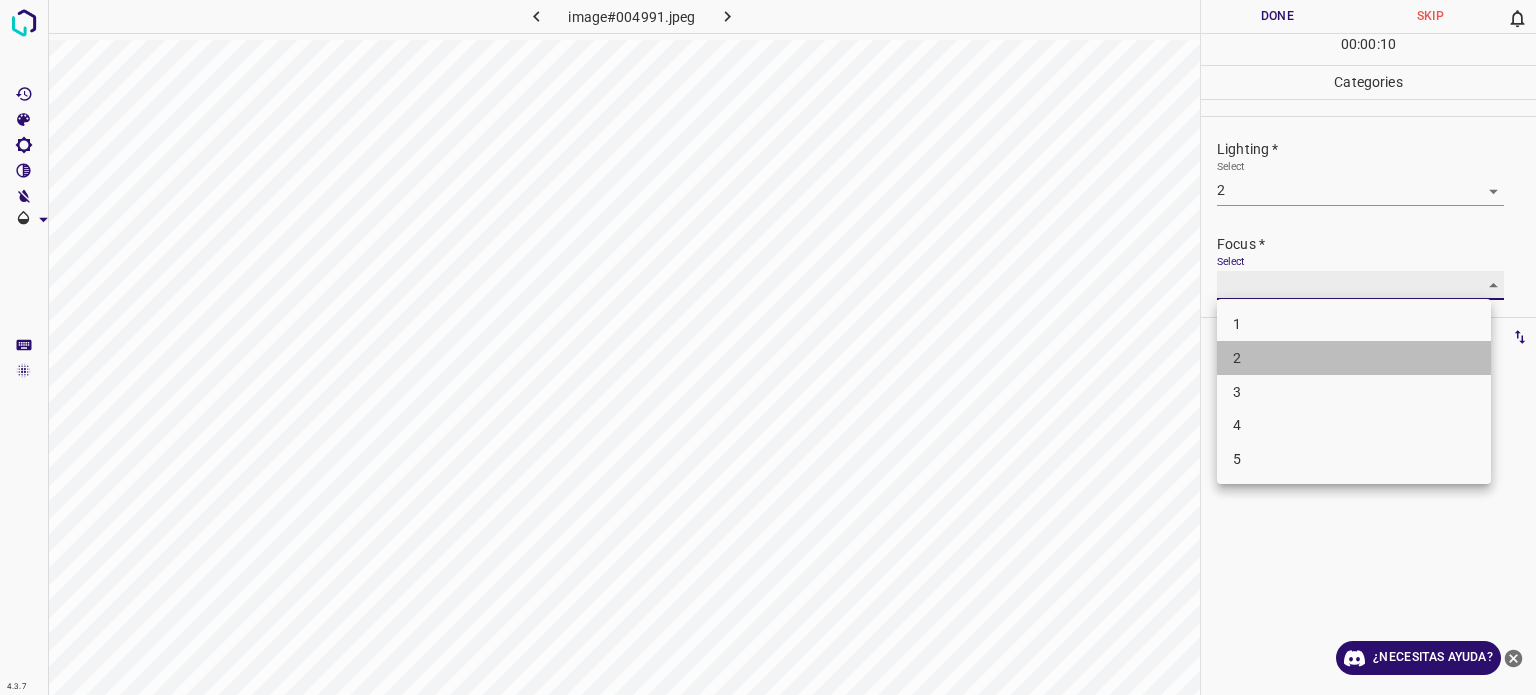 type on "2" 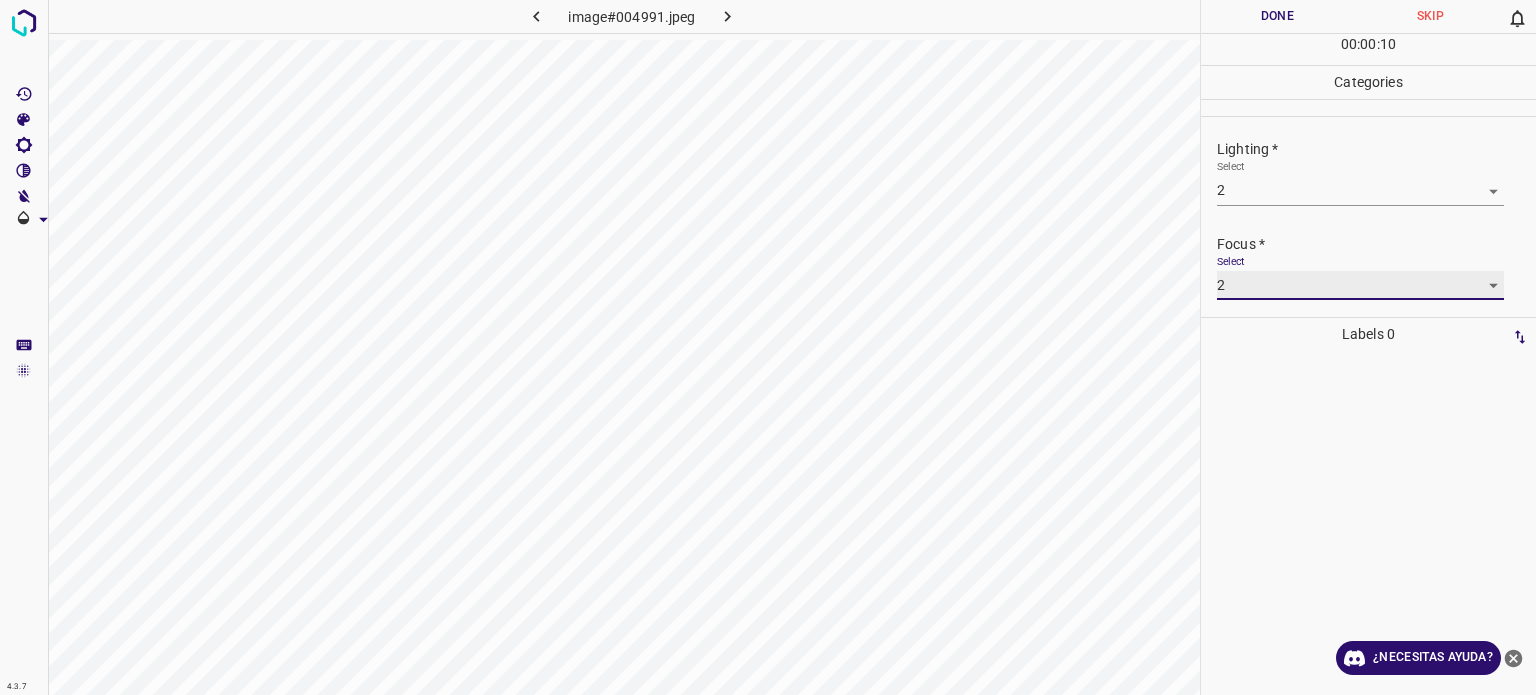 scroll, scrollTop: 98, scrollLeft: 0, axis: vertical 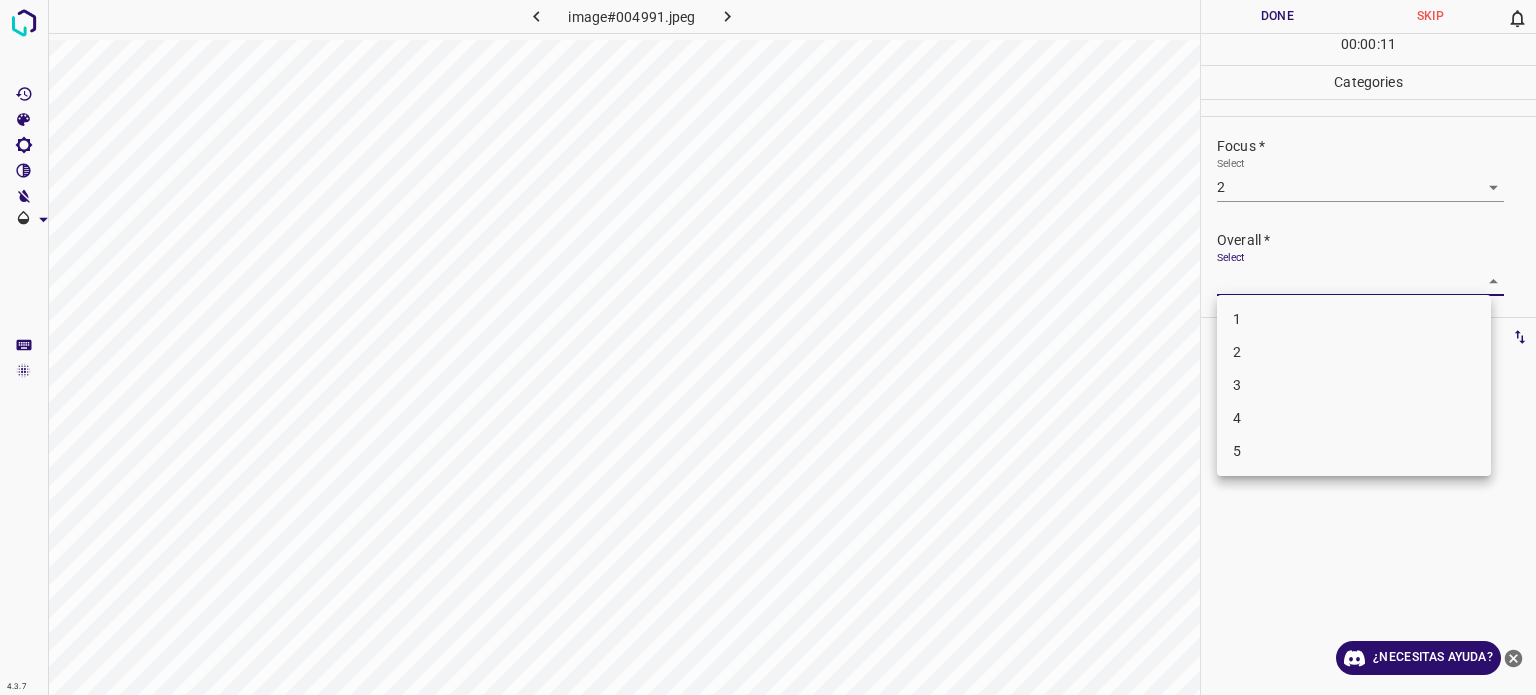 click on "4.3.7 image#004991.jpeg Done Skip 0 00   : 00   : 11   Categories Lighting *  Select 2 2 Focus *  Select 2 2 Overall *  Select ​ Labels   0 Categories 1 Lighting 2 Focus 3 Overall Tools Space Change between modes (Draw & Edit) I Auto labeling R Restore zoom M Zoom in N Zoom out Delete Delete selecte label Filters Z Restore filters X Saturation filter C Brightness filter V Contrast filter B Gray scale filter General O Download ¿Necesitas ayuda? - Texto - Esconder - Borrar Texto original Valora esta traducción Tu opinión servirá para ayudar a mejorar el Traductor de Google 1 2 3 4 5" at bounding box center [768, 347] 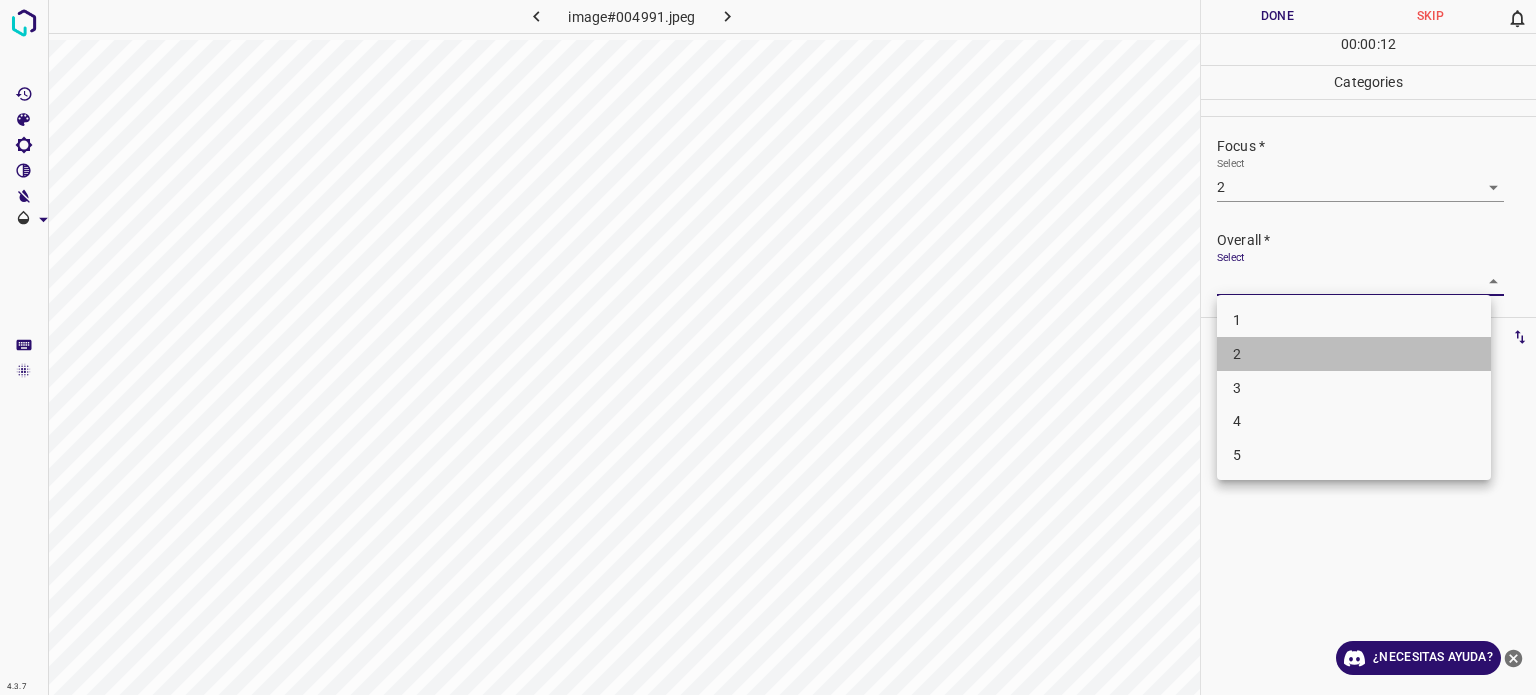 click on "2" at bounding box center [1237, 354] 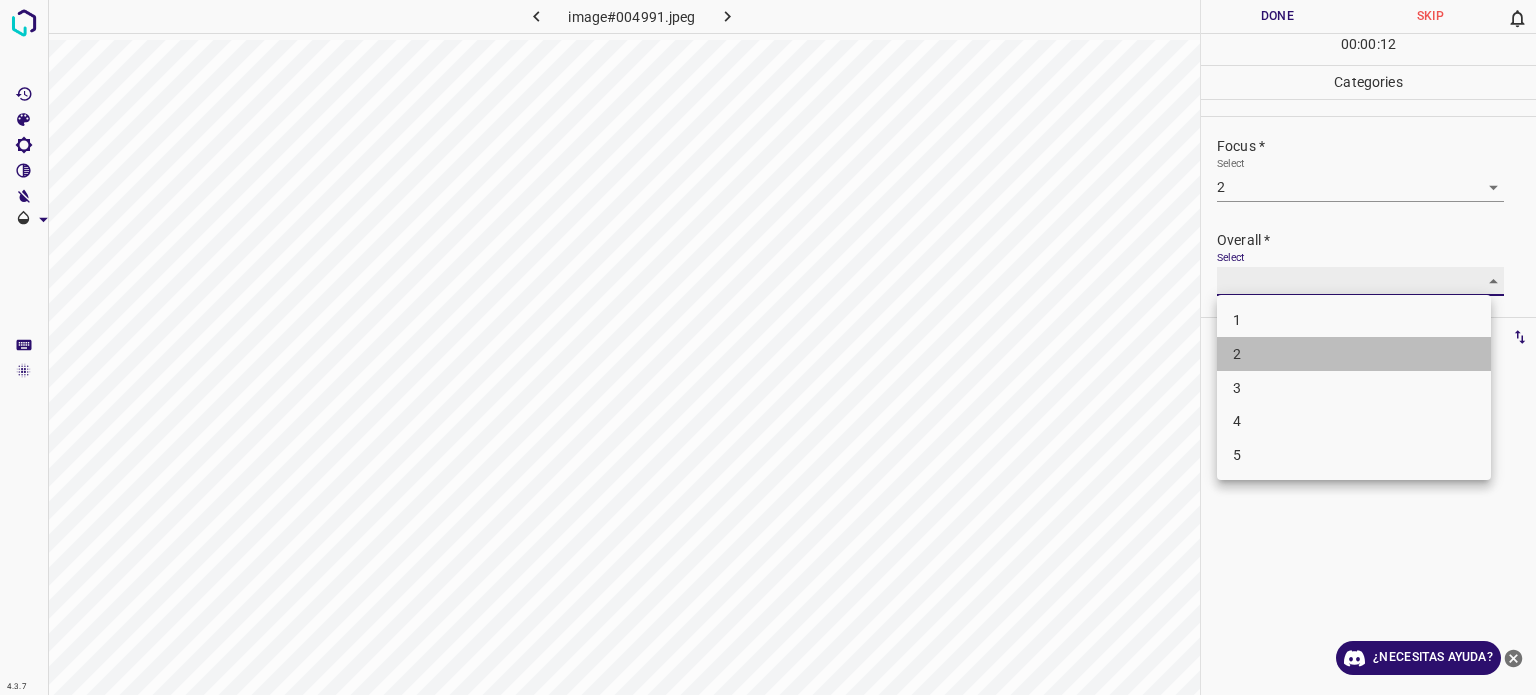 type on "2" 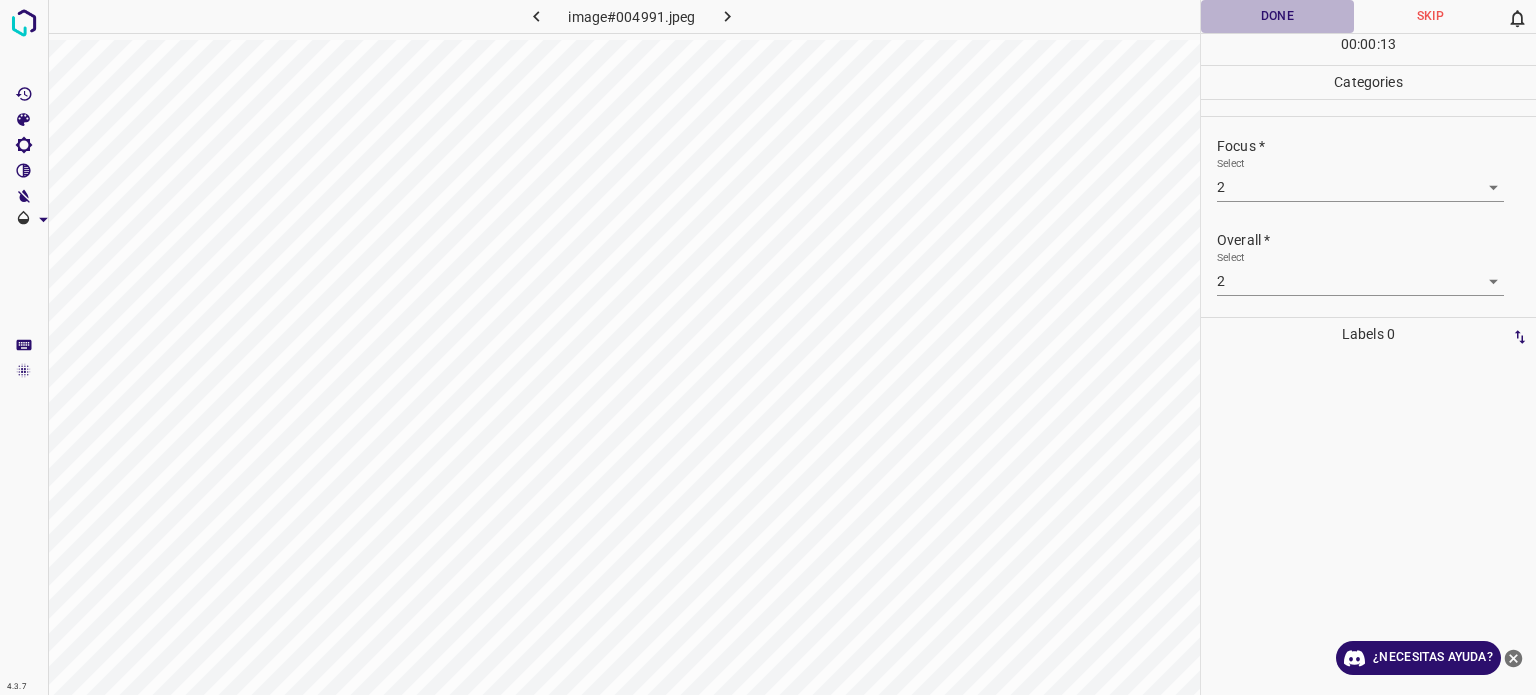 click on "Done" at bounding box center [1277, 16] 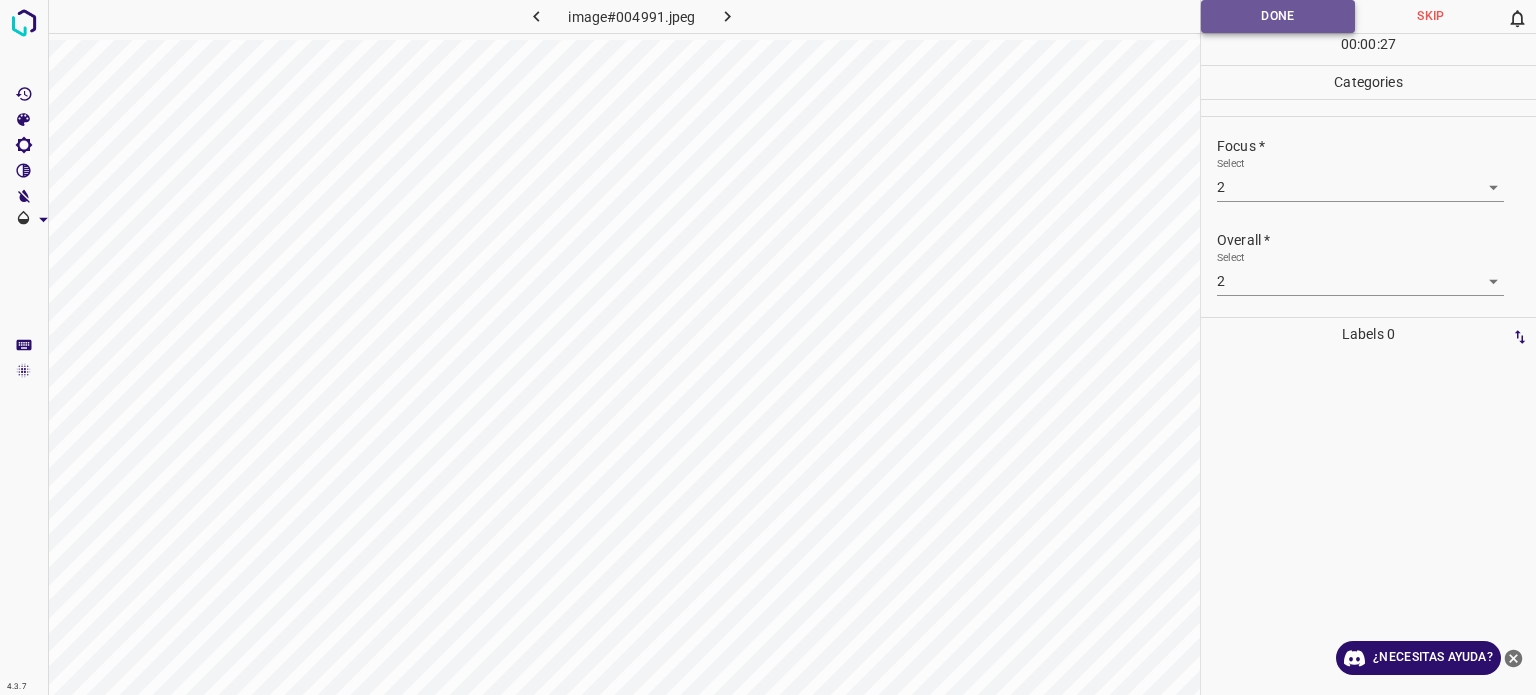 click on "Done" at bounding box center [1278, 16] 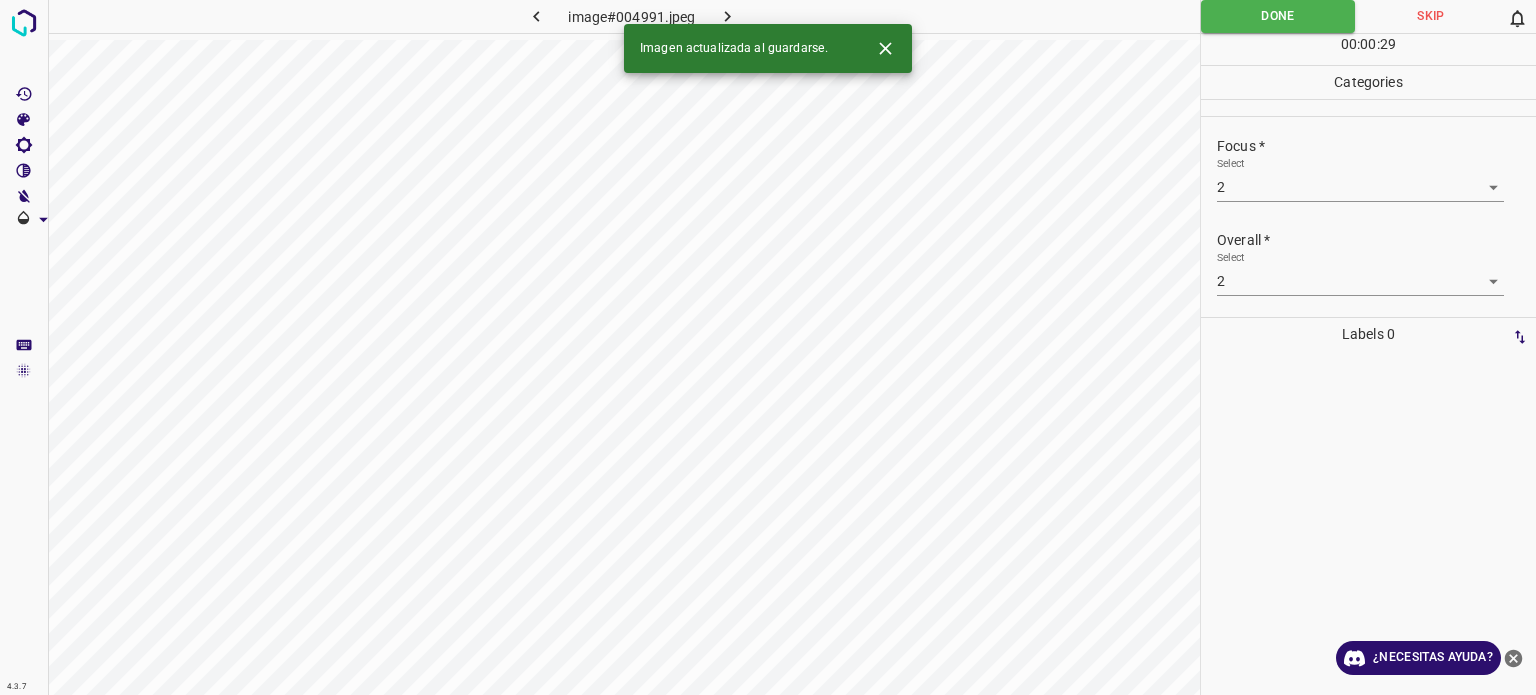 click 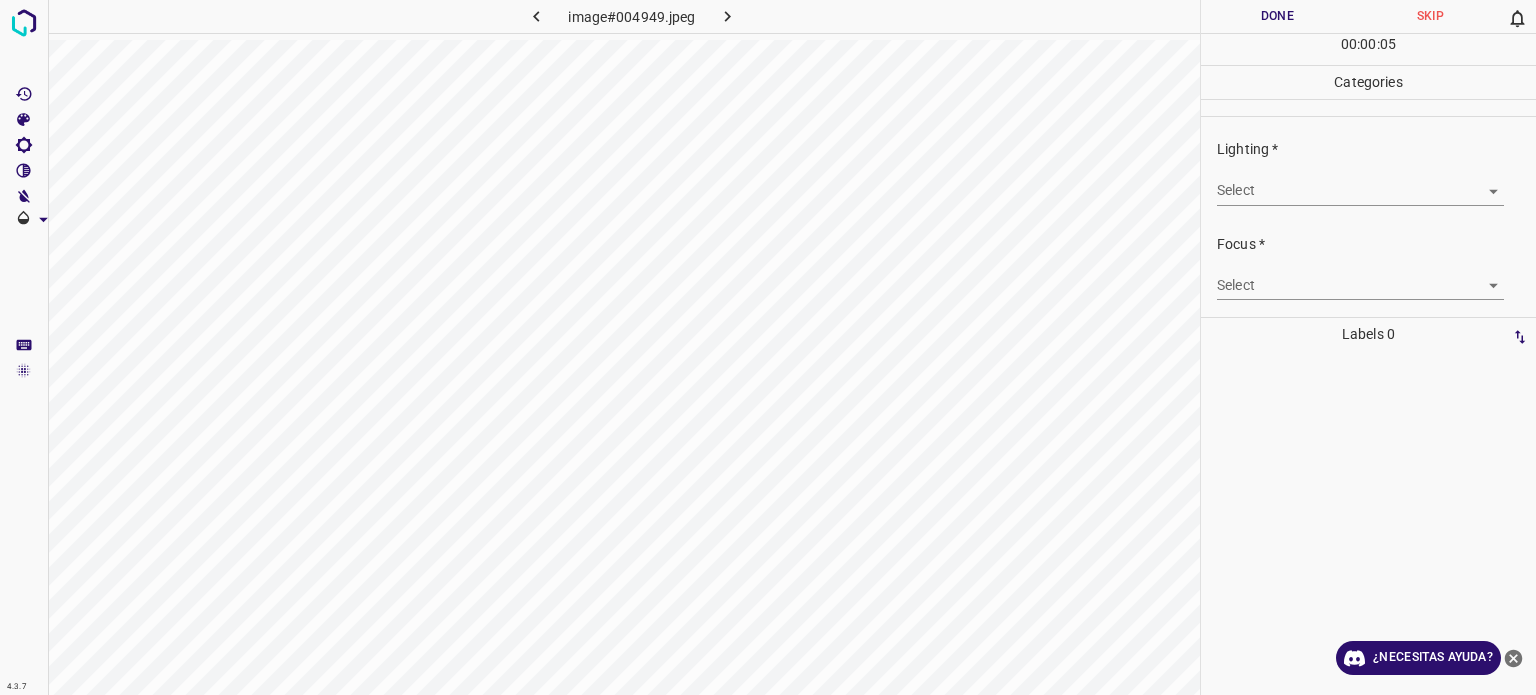 click on "4.3.7 image#004949.jpeg Done Skip 0 00   : 00   : 05   Categories Lighting *  Select ​ Focus *  Select ​ Overall *  Select ​ Labels   0 Categories 1 Lighting 2 Focus 3 Overall Tools Space Change between modes (Draw & Edit) I Auto labeling R Restore zoom M Zoom in N Zoom out Delete Delete selecte label Filters Z Restore filters X Saturation filter C Brightness filter V Contrast filter B Gray scale filter General O Download ¿Necesitas ayuda? - Texto - Esconder - Borrar Texto original Valora esta traducción Tu opinión servirá para ayudar a mejorar el Traductor de Google" at bounding box center (768, 347) 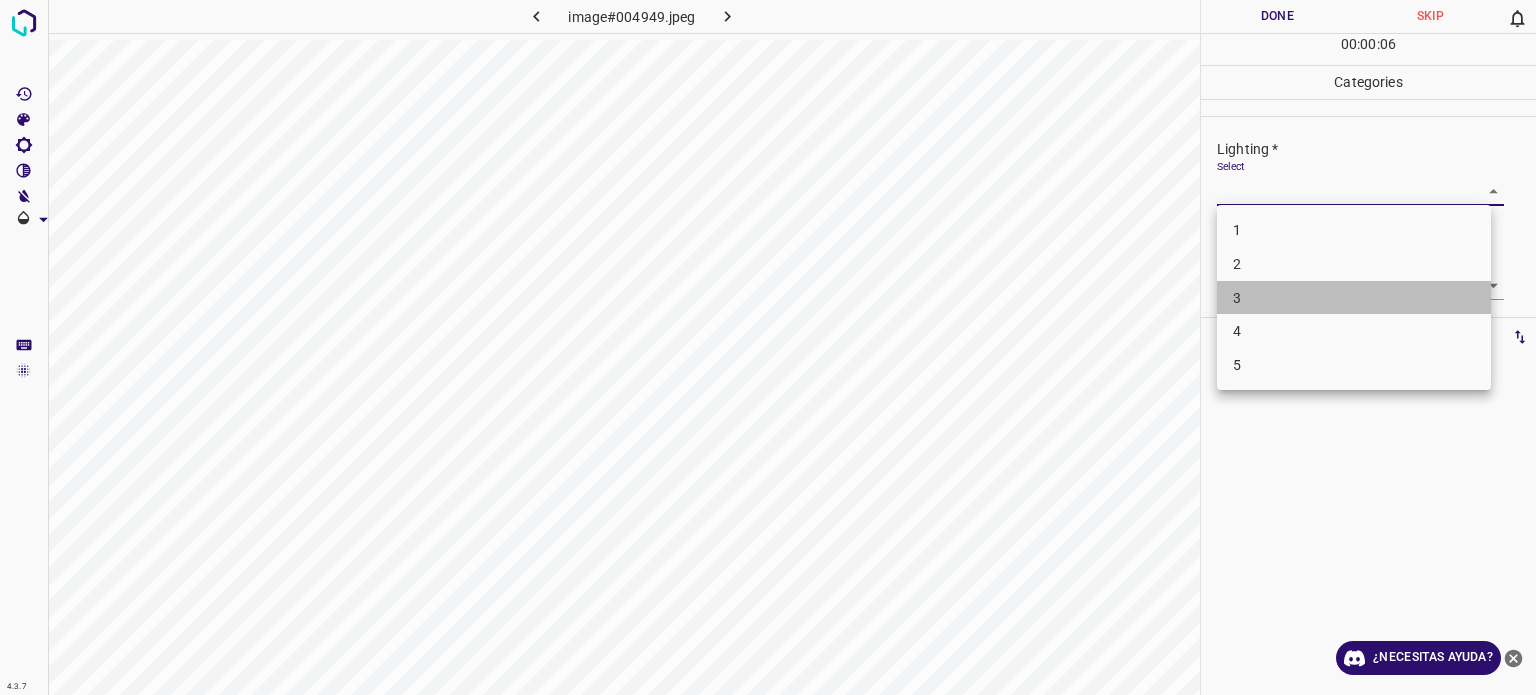 click on "3" at bounding box center (1354, 298) 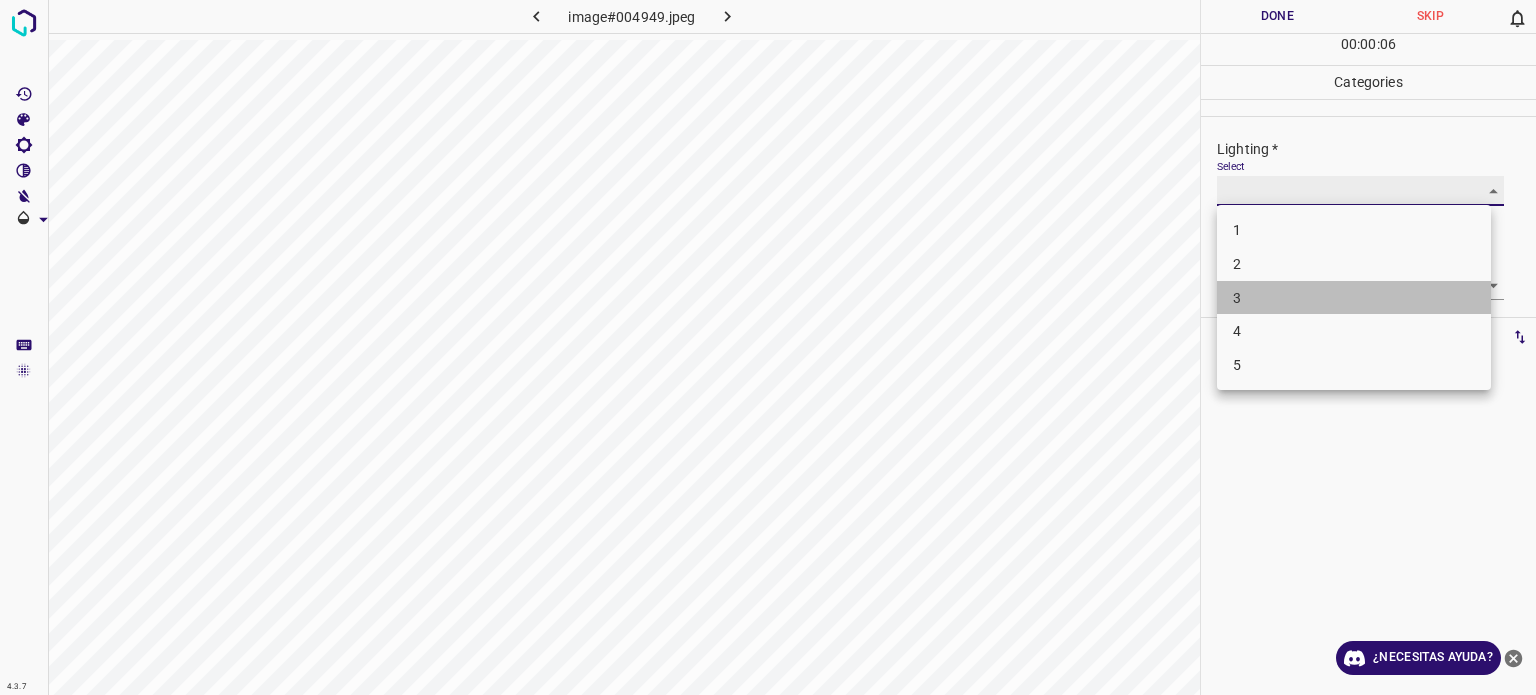 type on "3" 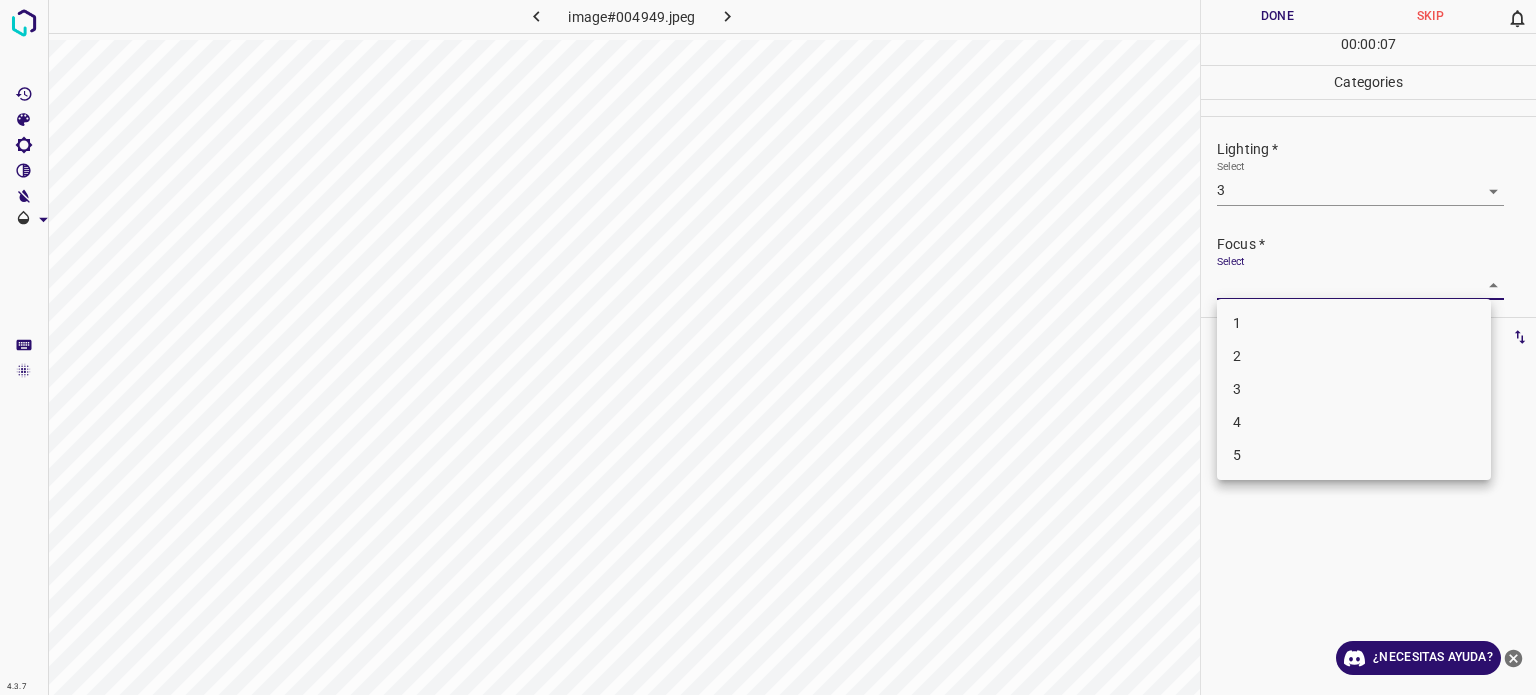 click on "4.3.7 image#004949.jpeg Done Skip 0 00   : 00   : 07   Categories Lighting *  Select 3 3 Focus *  Select ​ Overall *  Select ​ Labels   0 Categories 1 Lighting 2 Focus 3 Overall Tools Space Change between modes (Draw & Edit) I Auto labeling R Restore zoom M Zoom in N Zoom out Delete Delete selecte label Filters Z Restore filters X Saturation filter C Brightness filter V Contrast filter B Gray scale filter General O Download ¿Necesitas ayuda? - Texto - Esconder - Borrar Texto original Valora esta traducción Tu opinión servirá para ayudar a mejorar el Traductor de Google 1 2 3 4 5" at bounding box center (768, 347) 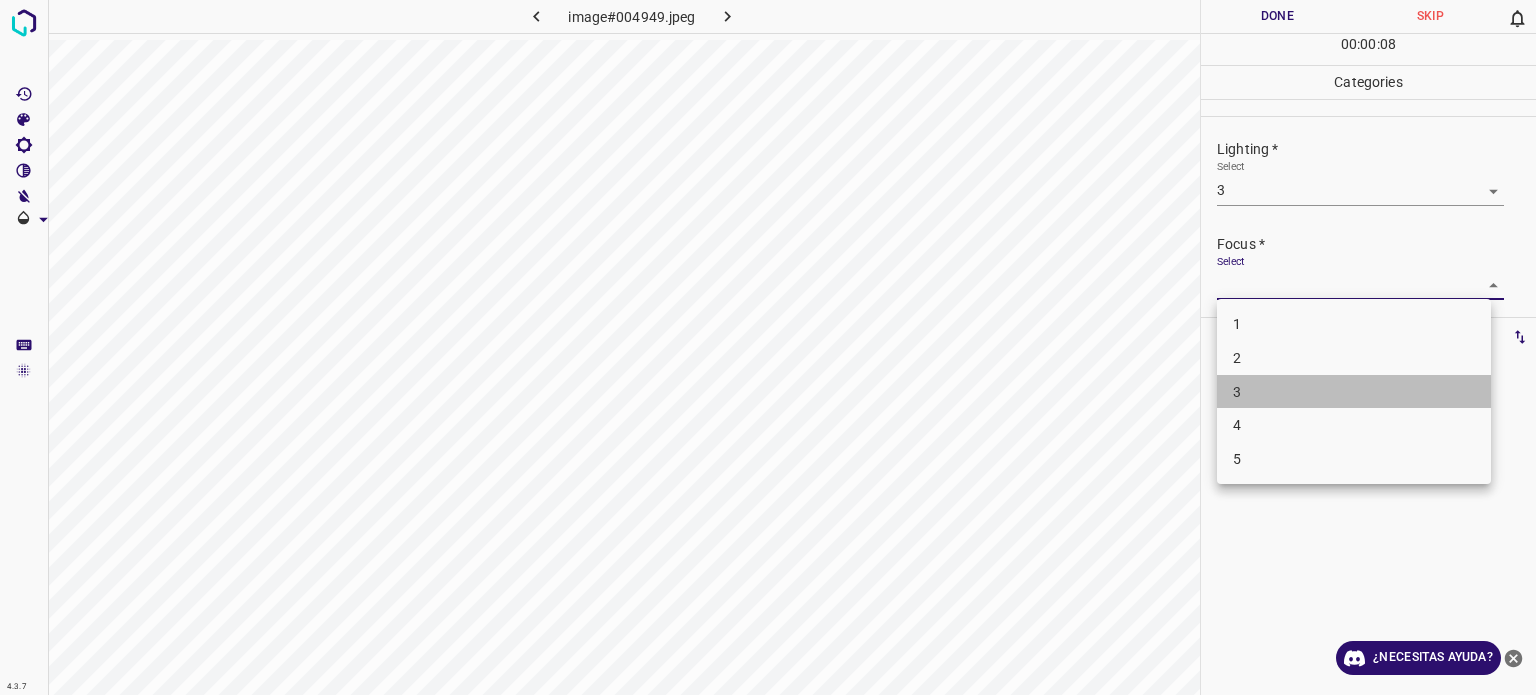 click on "3" at bounding box center [1354, 392] 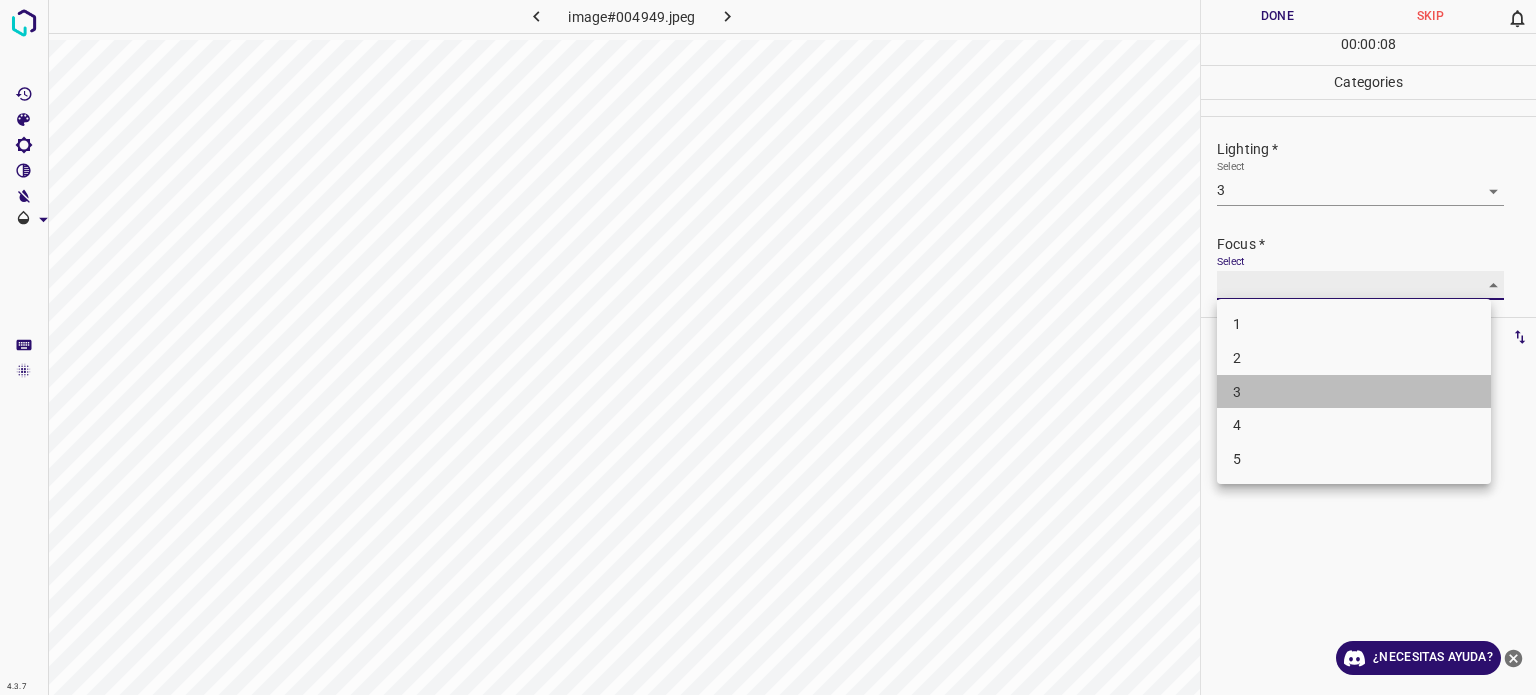 type on "3" 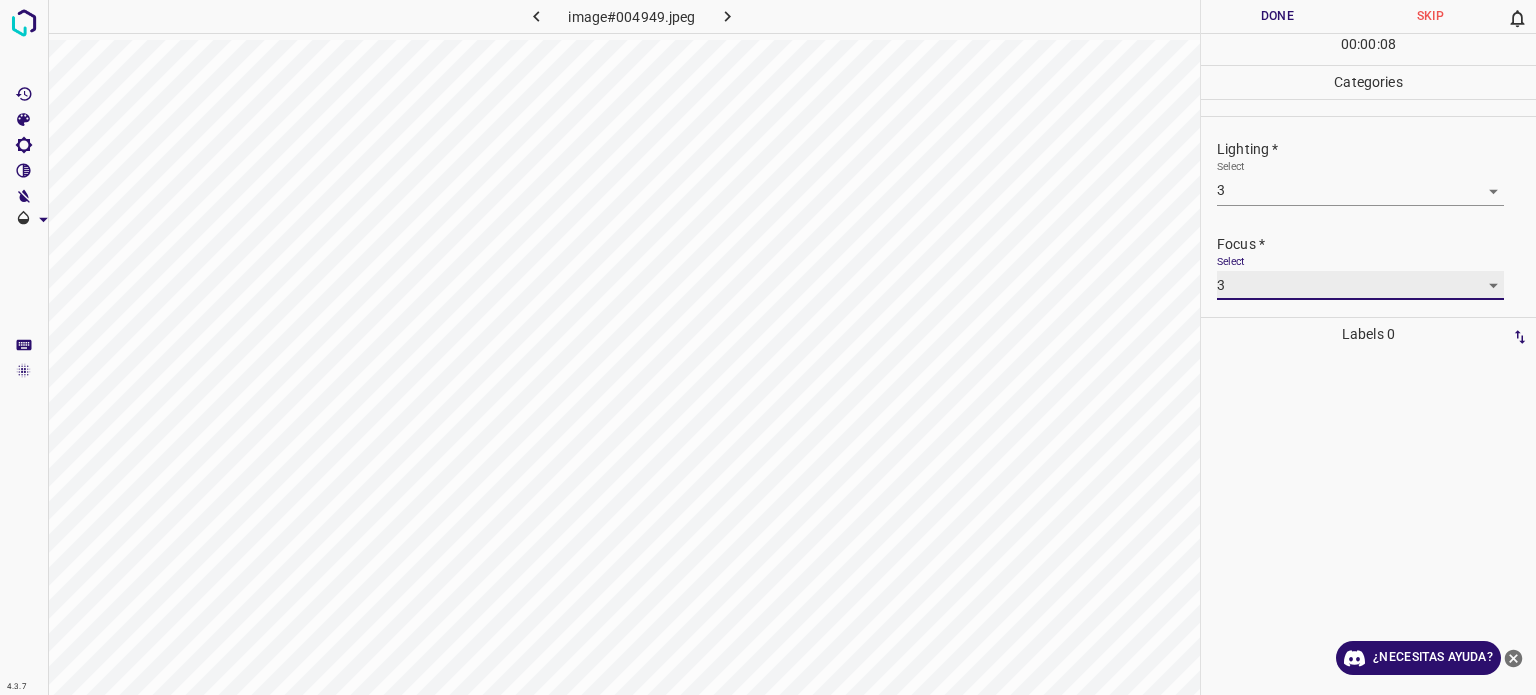 scroll, scrollTop: 98, scrollLeft: 0, axis: vertical 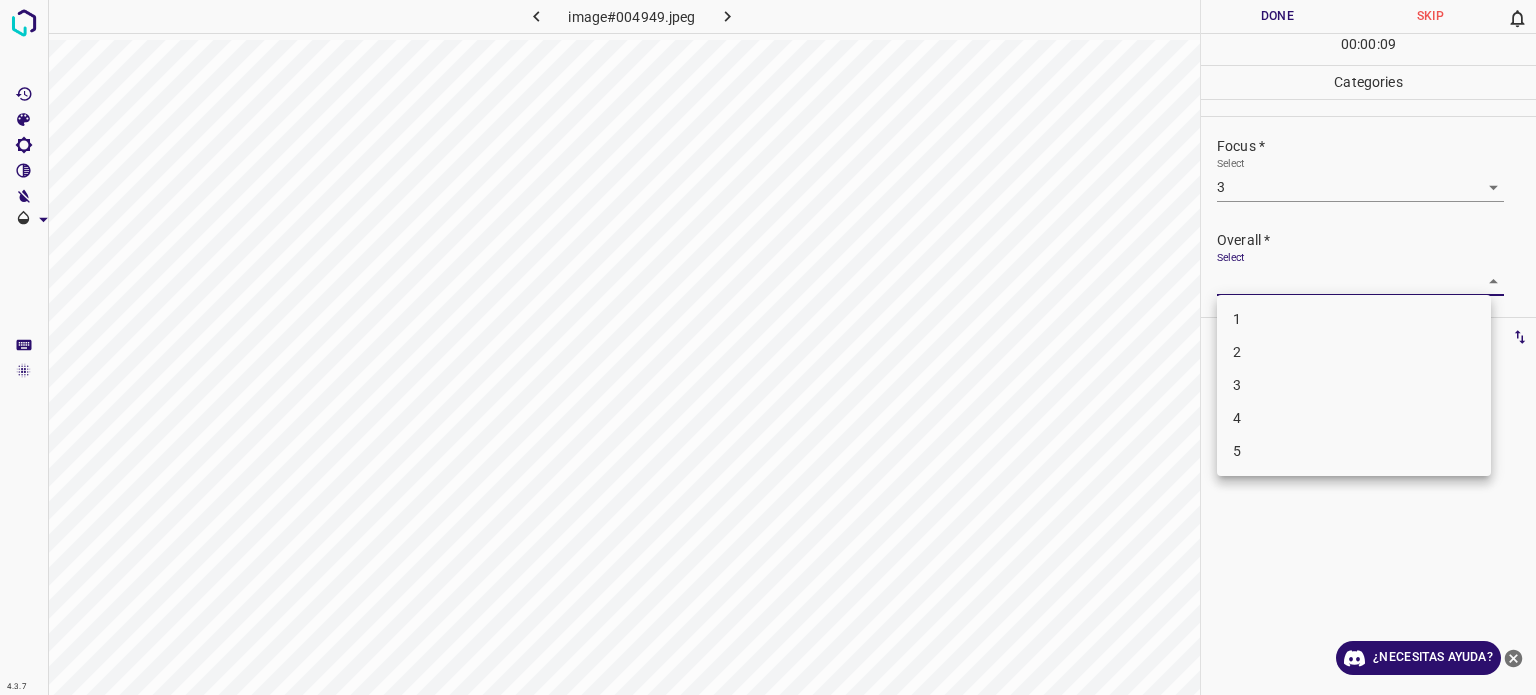 click on "4.3.7 image#004949.jpeg Done Skip 0 00   : 00   : 09   Categories Lighting *  Select 3 3 Focus *  Select 3 3 Overall *  Select ​ Labels   0 Categories 1 Lighting 2 Focus 3 Overall Tools Space Change between modes (Draw & Edit) I Auto labeling R Restore zoom M Zoom in N Zoom out Delete Delete selecte label Filters Z Restore filters X Saturation filter C Brightness filter V Contrast filter B Gray scale filter General O Download ¿Necesitas ayuda? - Texto - Esconder - Borrar Texto original Valora esta traducción Tu opinión servirá para ayudar a mejorar el Traductor de Google 1 2 3 4 5" at bounding box center (768, 347) 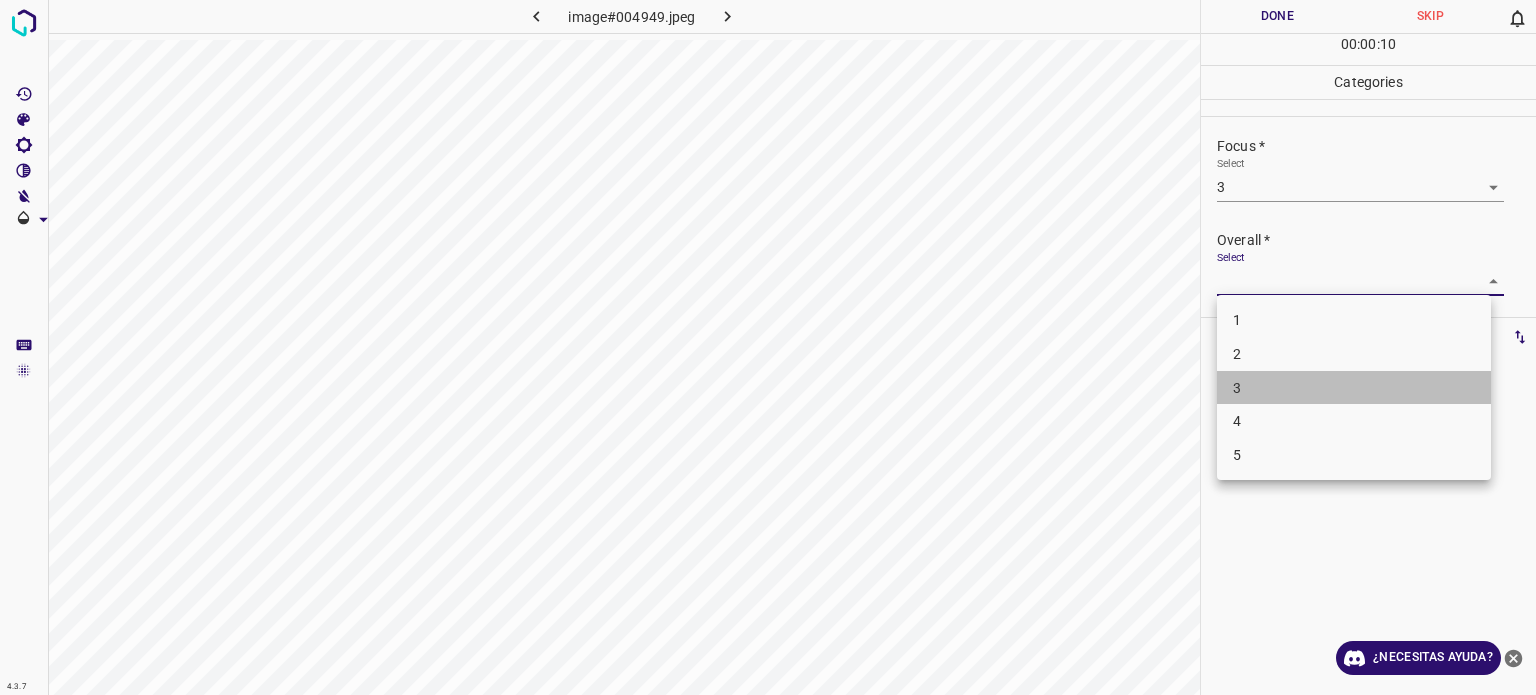 click on "3" at bounding box center [1237, 388] 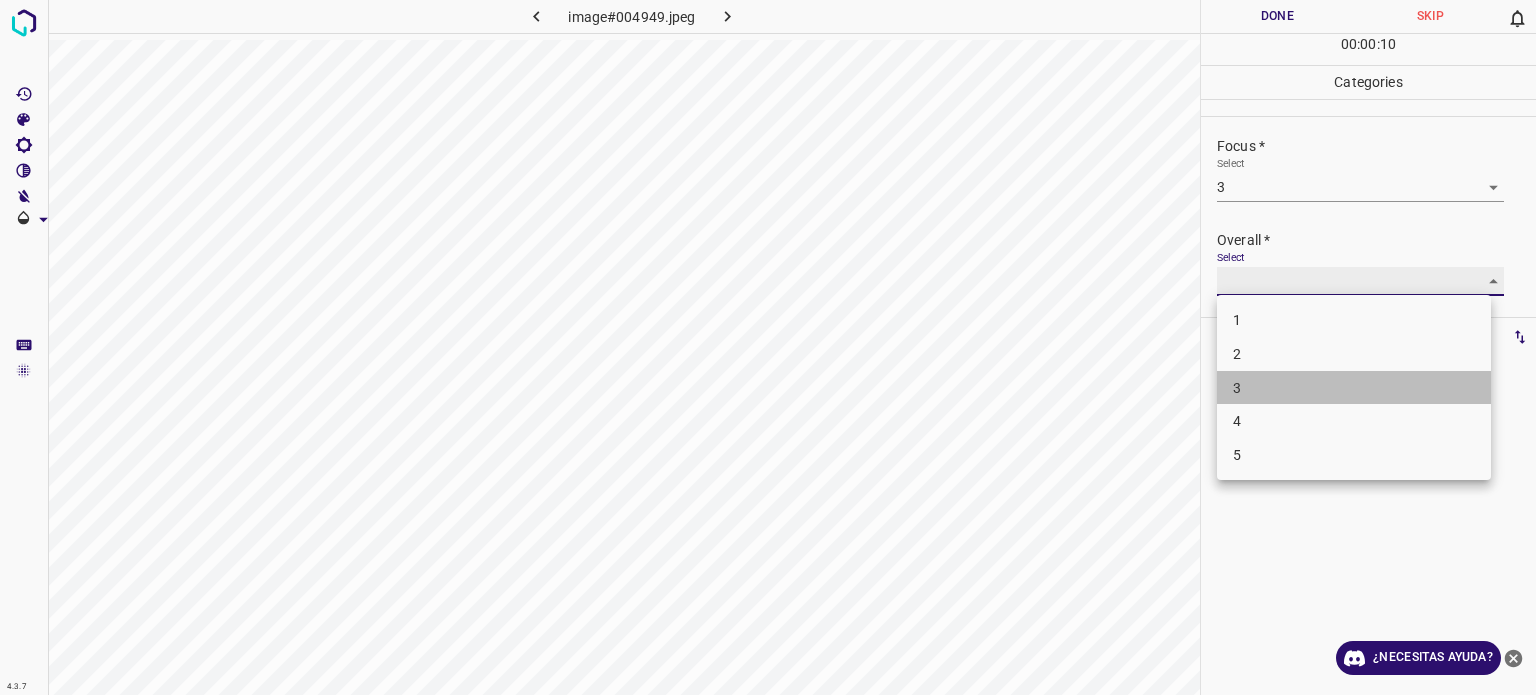 type on "3" 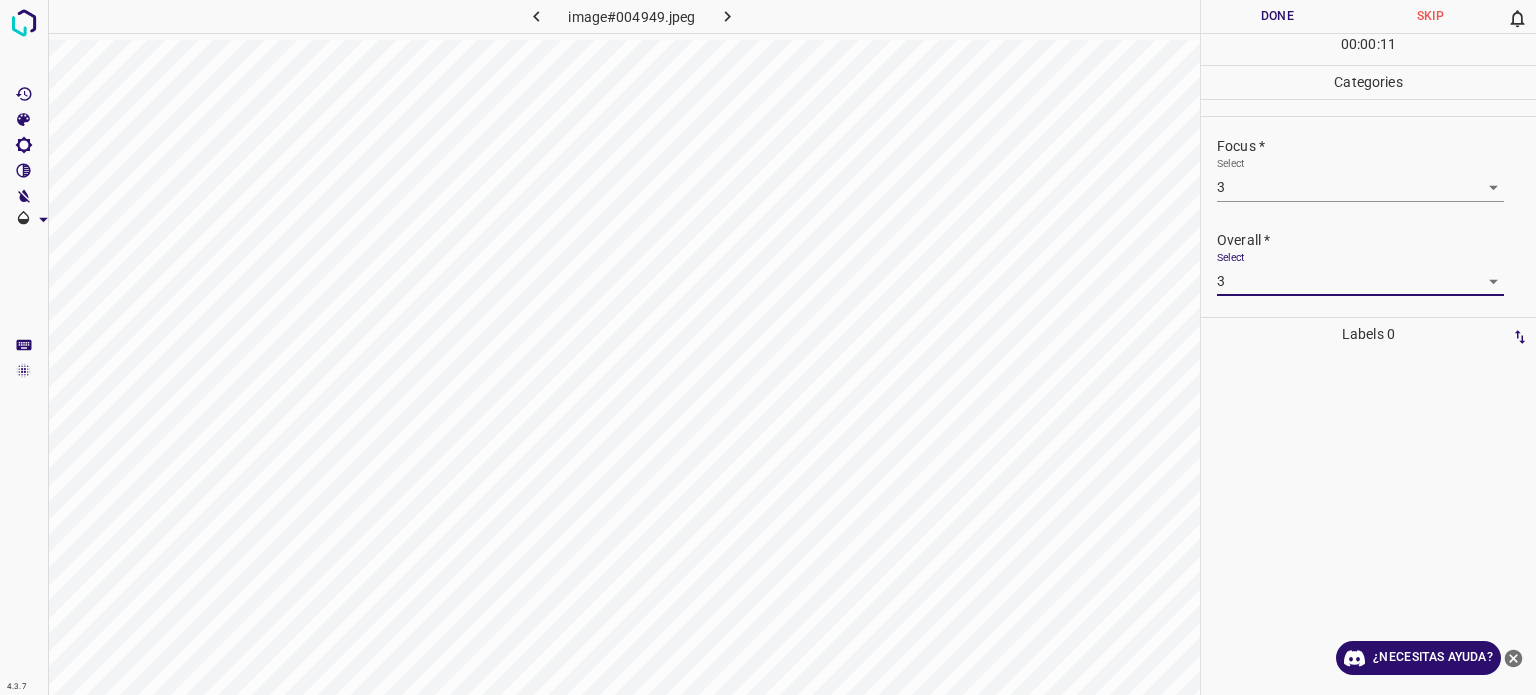 click on "Done" at bounding box center [1277, 16] 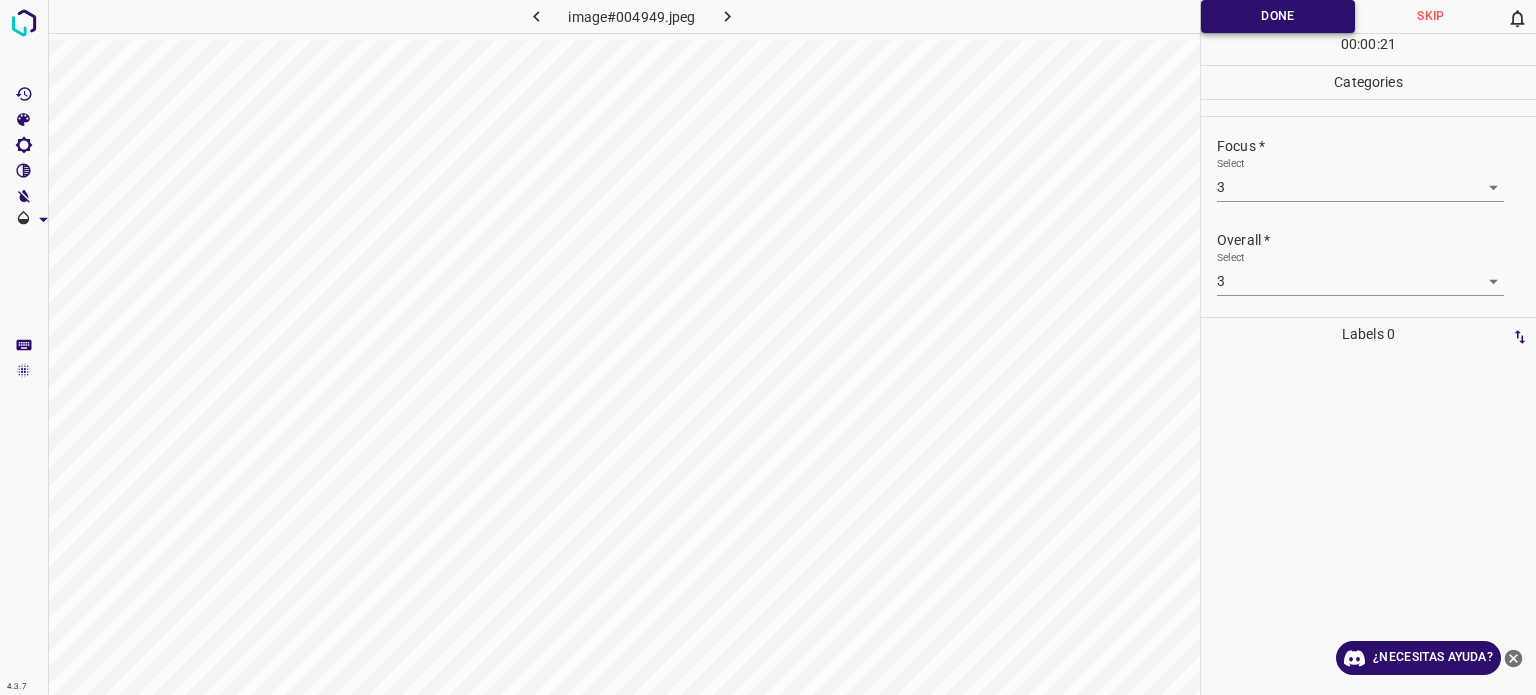 click on "Done" at bounding box center [1278, 16] 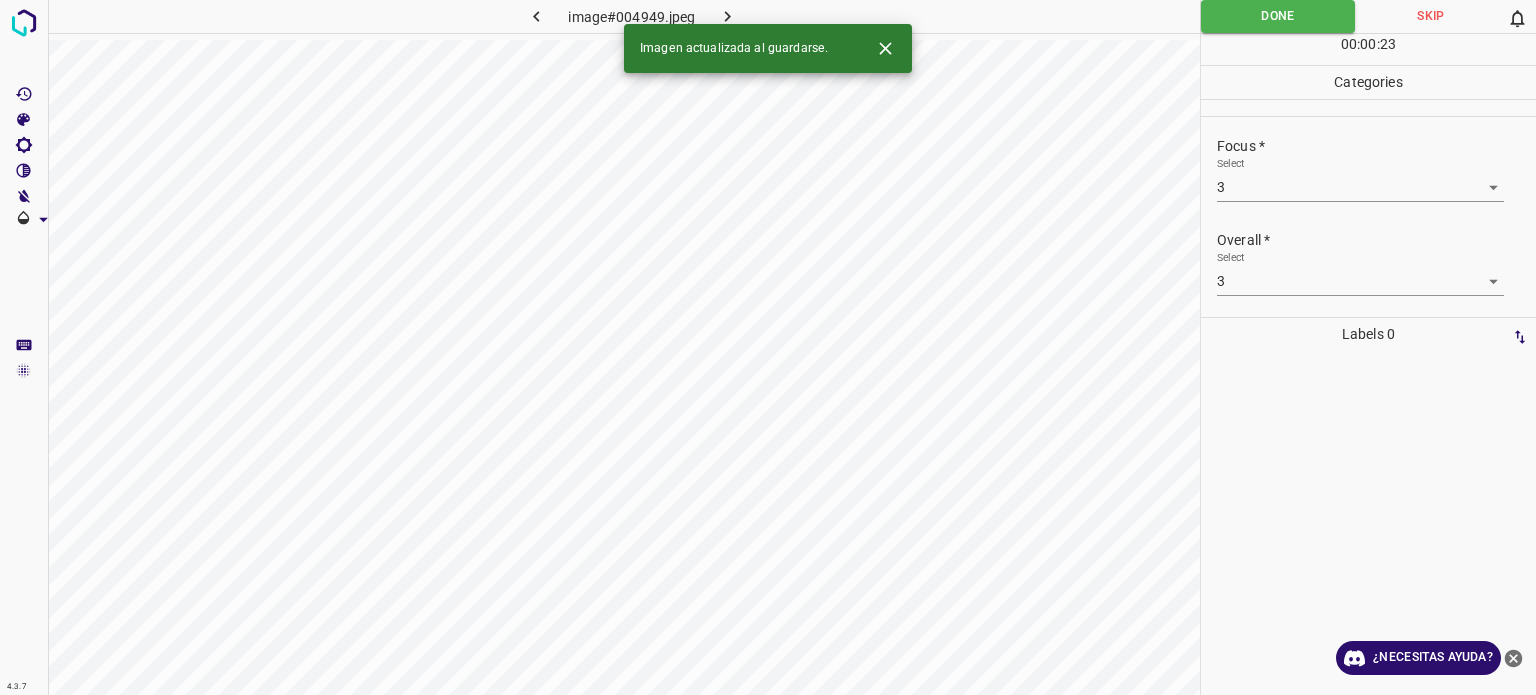 click 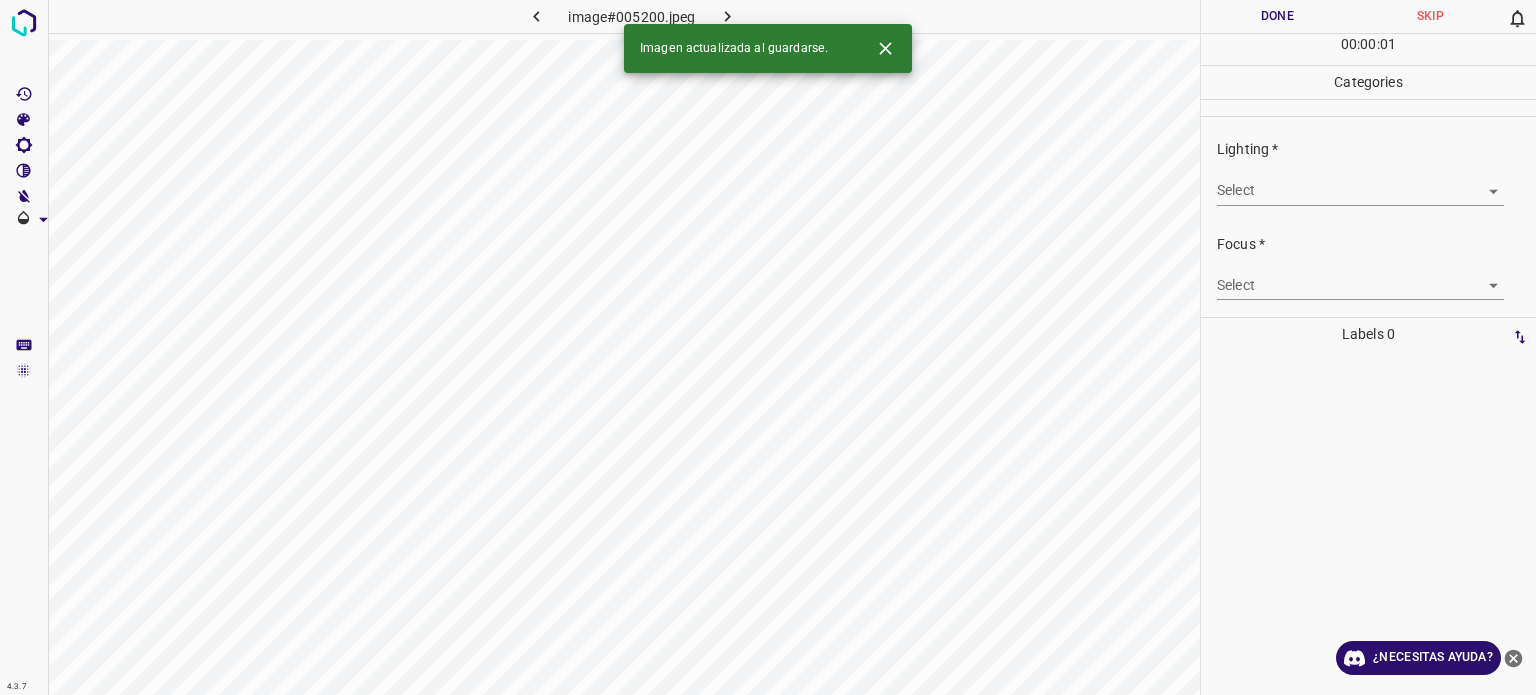 click on "4.3.7 image#005200.jpeg Done Skip 0 00   : 00   : 01   Categories Lighting *  Select ​ Focus *  Select ​ Overall *  Select ​ Labels   0 Categories 1 Lighting 2 Focus 3 Overall Tools Space Change between modes (Draw & Edit) I Auto labeling R Restore zoom M Zoom in N Zoom out Delete Delete selecte label Filters Z Restore filters X Saturation filter C Brightness filter V Contrast filter B Gray scale filter General O Download Imagen actualizada al guardarse. ¿Necesitas ayuda? - Texto - Esconder - Borrar Texto original Valora esta traducción Tu opinión servirá para ayudar a mejorar el Traductor de Google" at bounding box center [768, 347] 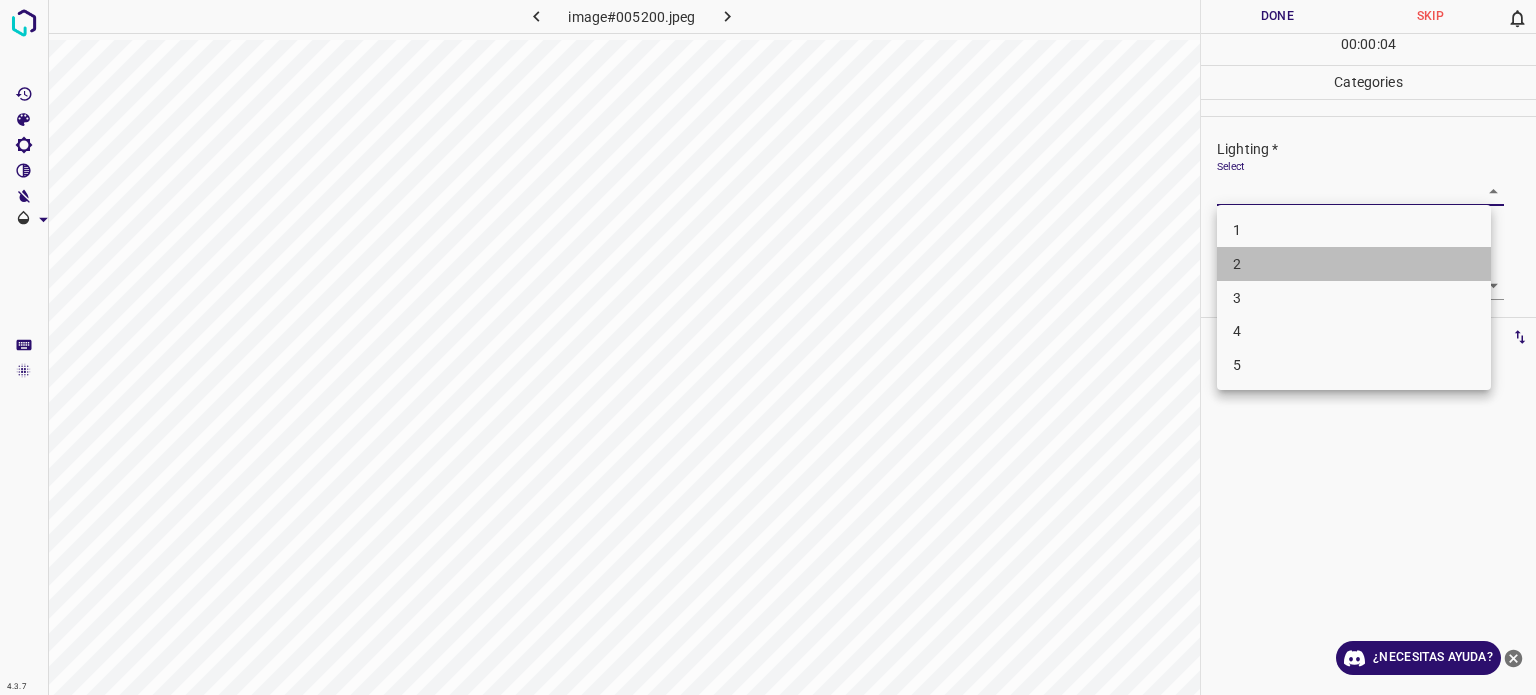 click on "2" at bounding box center (1237, 264) 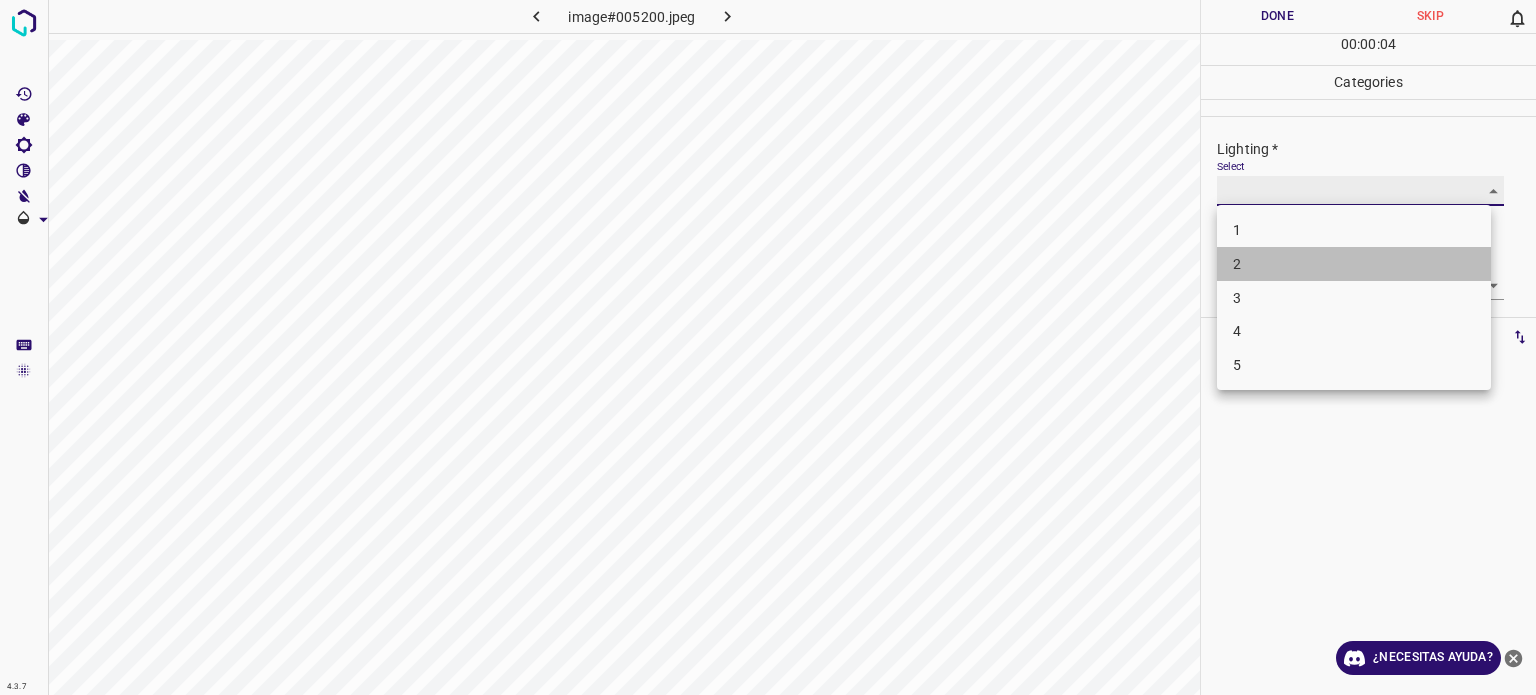 type on "2" 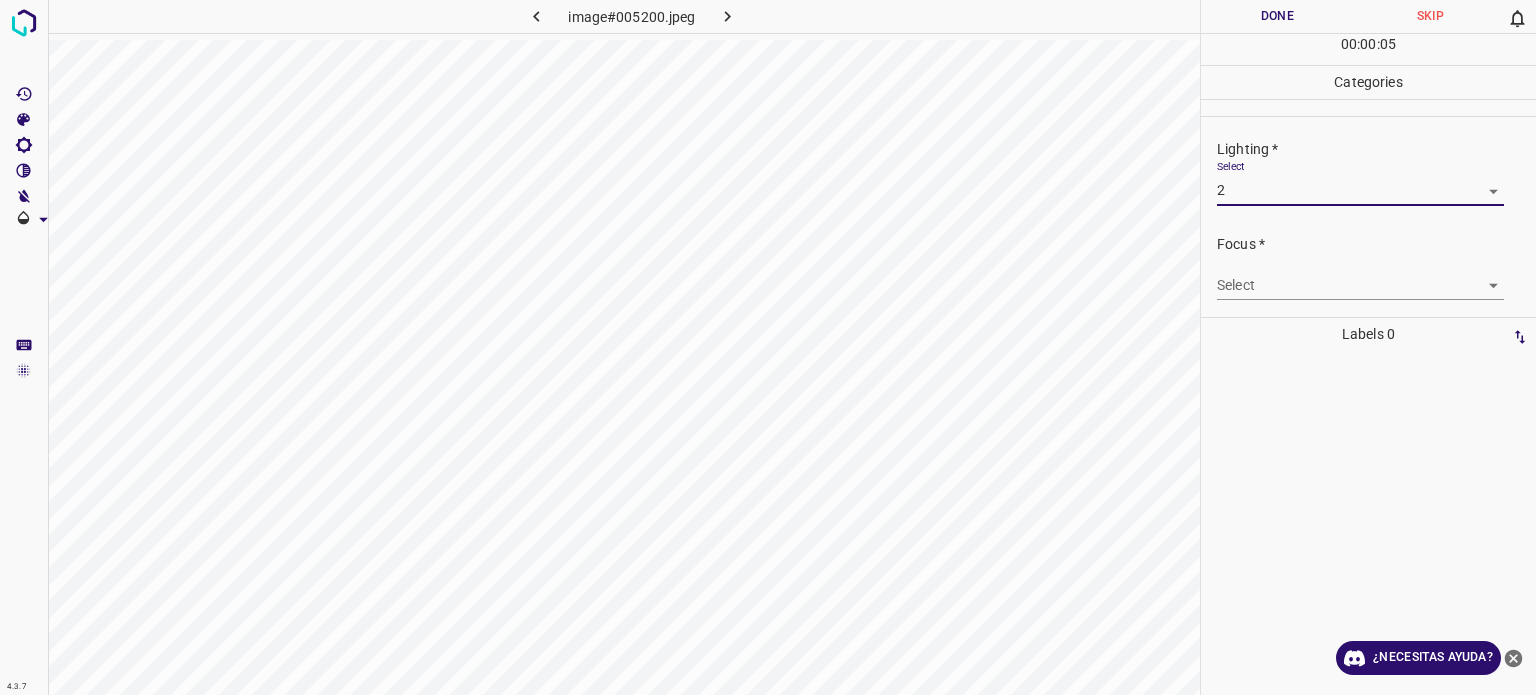 click on "4.3.7 image#005200.jpeg Done Skip 0 00   : 00   : 05   Categories Lighting *  Select 2 2 Focus *  Select ​ Overall *  Select ​ Labels   0 Categories 1 Lighting 2 Focus 3 Overall Tools Space Change between modes (Draw & Edit) I Auto labeling R Restore zoom M Zoom in N Zoom out Delete Delete selecte label Filters Z Restore filters X Saturation filter C Brightness filter V Contrast filter B Gray scale filter General O Download ¿Necesitas ayuda? - Texto - Esconder - Borrar Texto original Valora esta traducción Tu opinión servirá para ayudar a mejorar el Traductor de Google" at bounding box center [768, 347] 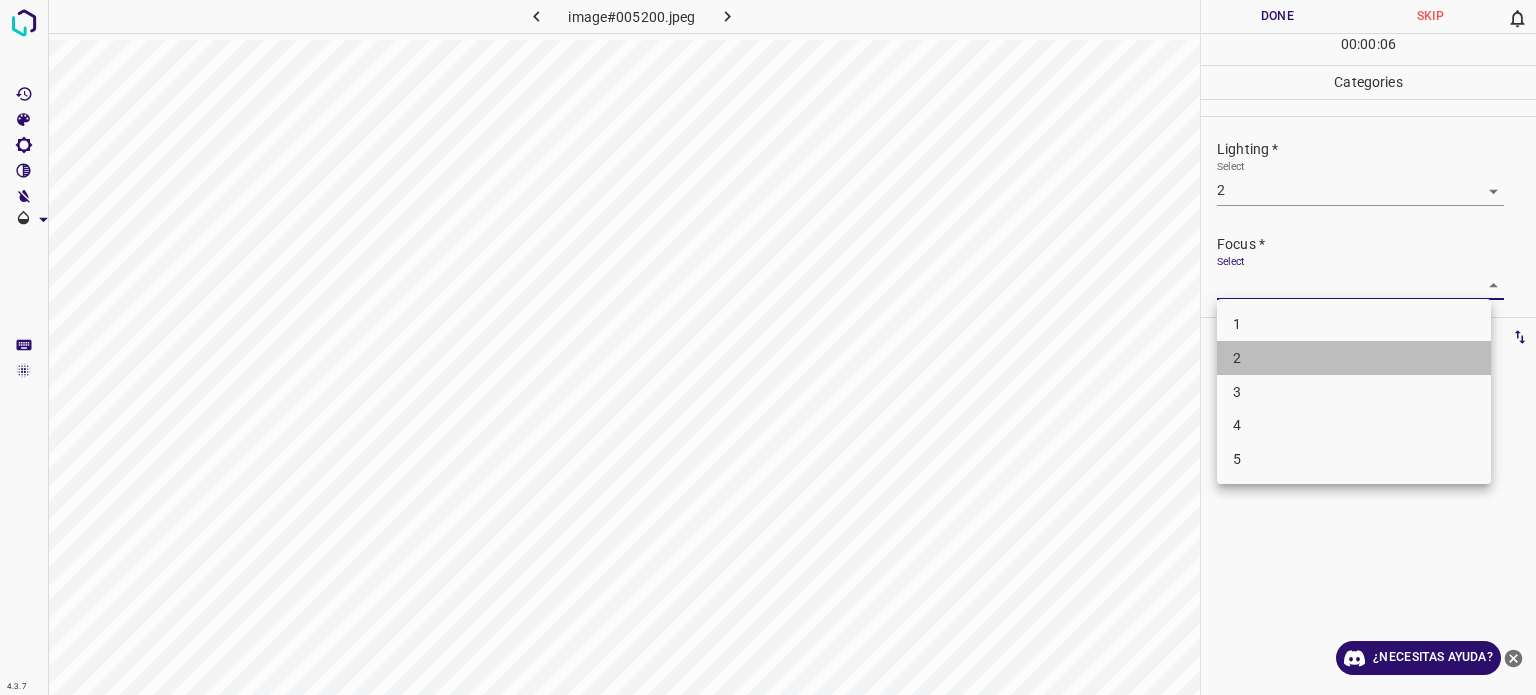 click on "2" at bounding box center [1354, 358] 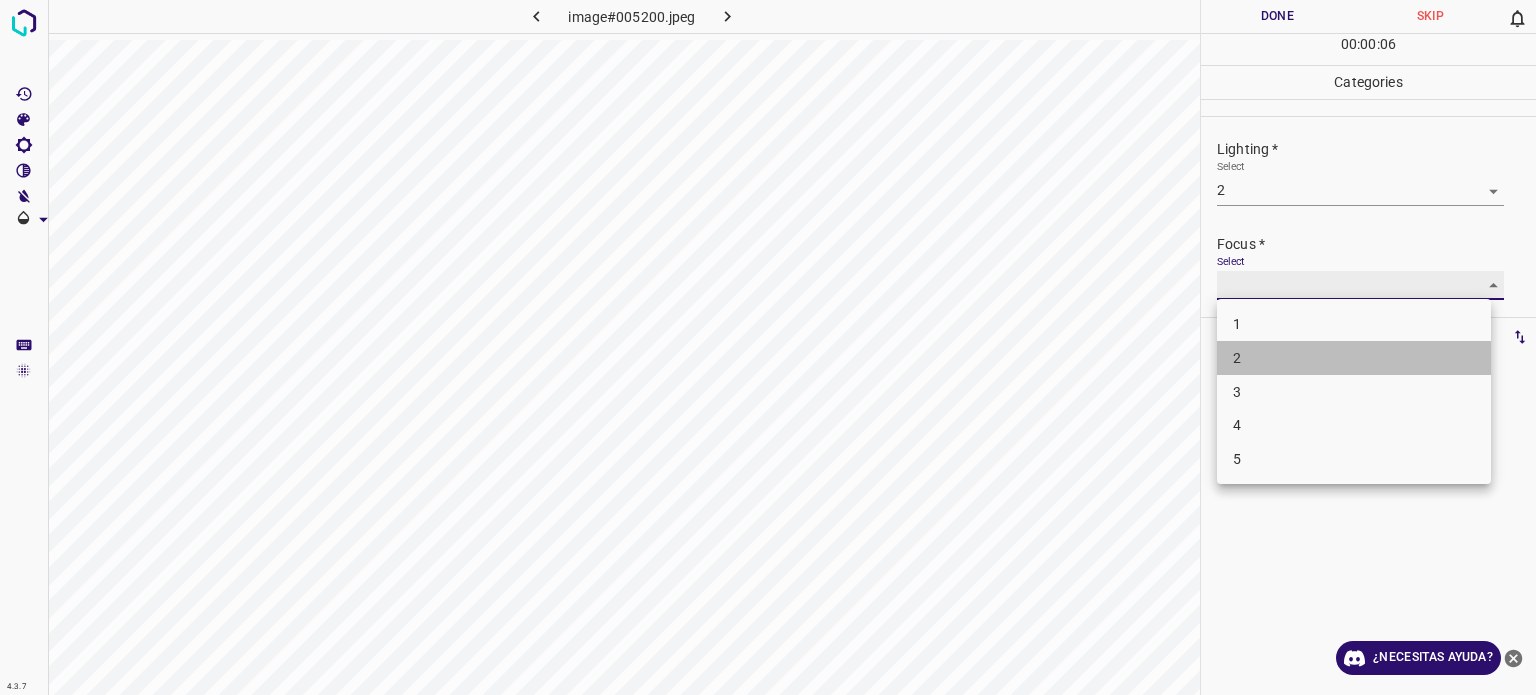 type on "2" 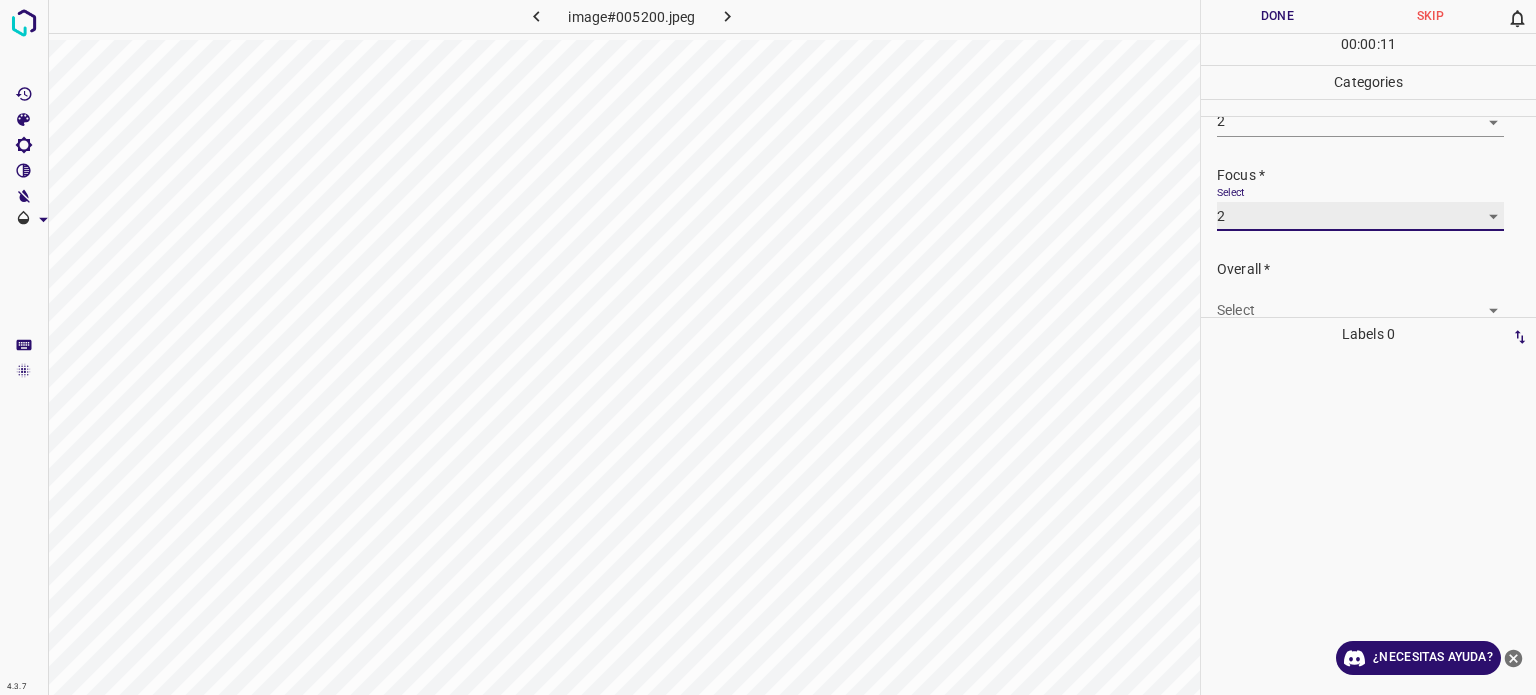 scroll, scrollTop: 98, scrollLeft: 0, axis: vertical 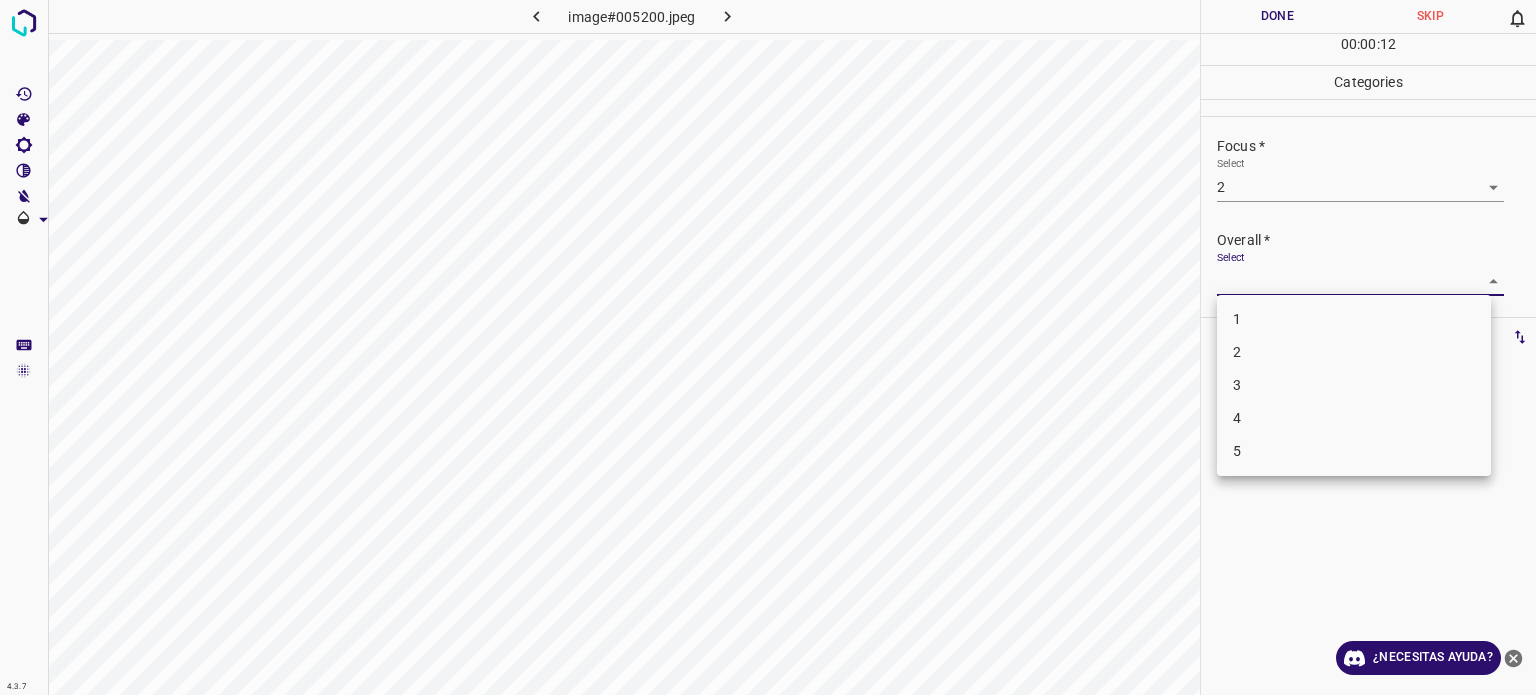 click on "4.3.7 image#005200.jpeg Done Skip 0 00   : 00   : 12   Categories Lighting *  Select 2 2 Focus *  Select 2 2 Overall *  Select ​ Labels   0 Categories 1 Lighting 2 Focus 3 Overall Tools Space Change between modes (Draw & Edit) I Auto labeling R Restore zoom M Zoom in N Zoom out Delete Delete selecte label Filters Z Restore filters X Saturation filter C Brightness filter V Contrast filter B Gray scale filter General O Download ¿Necesitas ayuda? - Texto - Esconder - Borrar Texto original Valora esta traducción Tu opinión servirá para ayudar a mejorar el Traductor de Google 1 2 3 4 5" at bounding box center [768, 347] 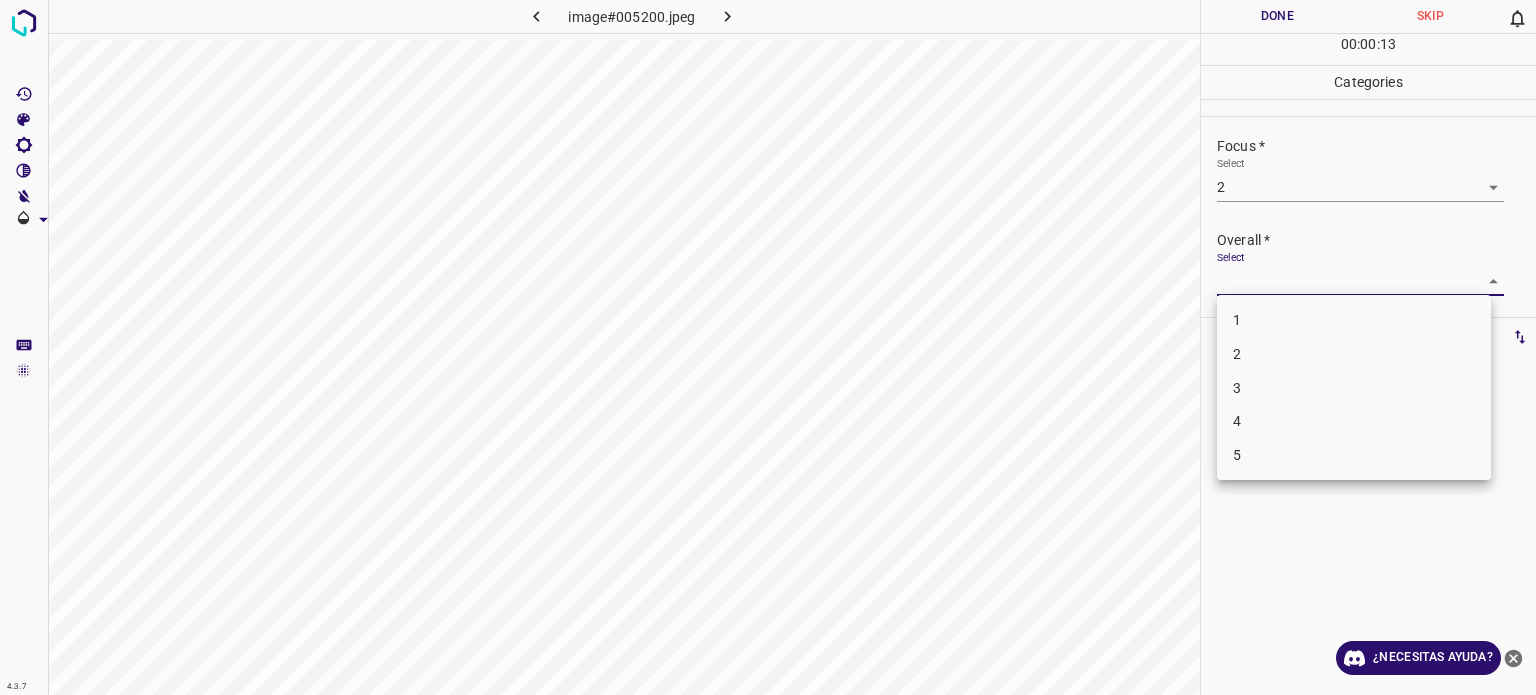 click on "2" at bounding box center (1354, 354) 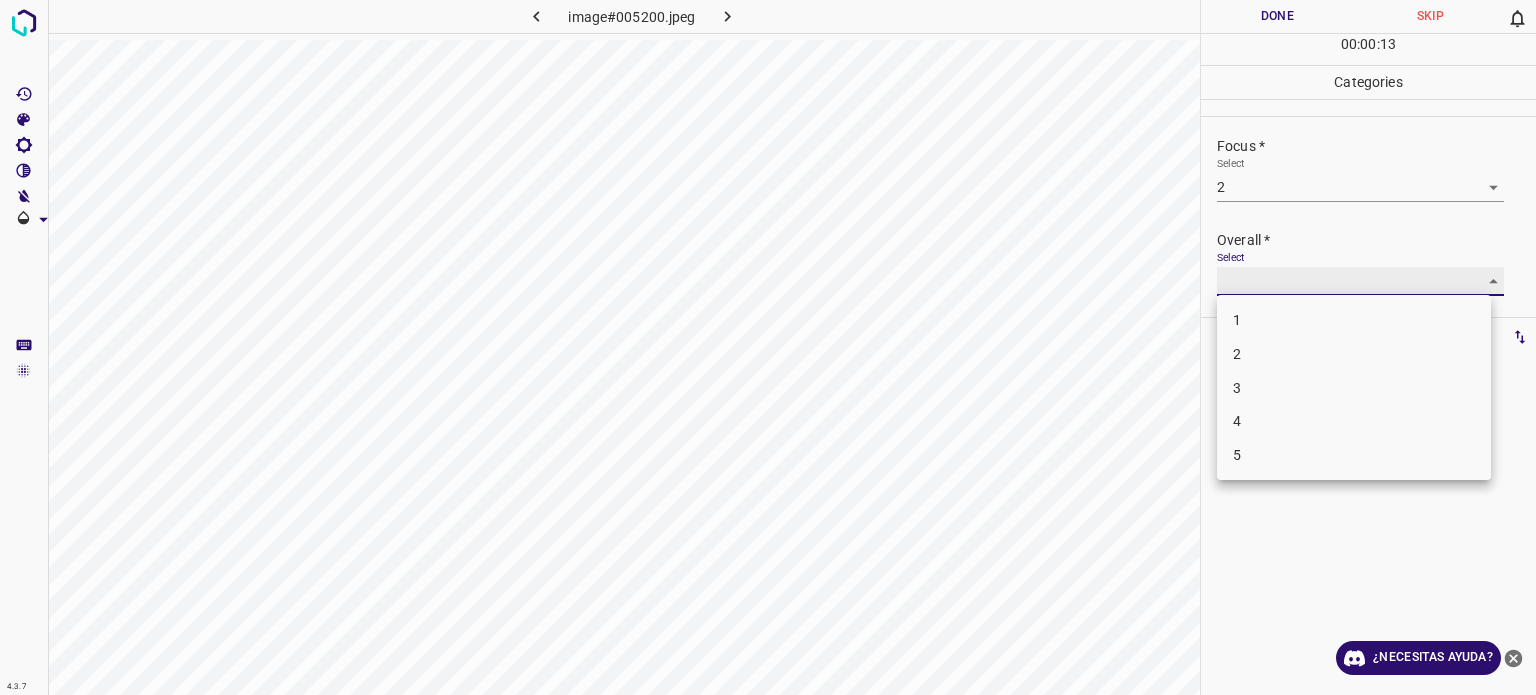 type on "2" 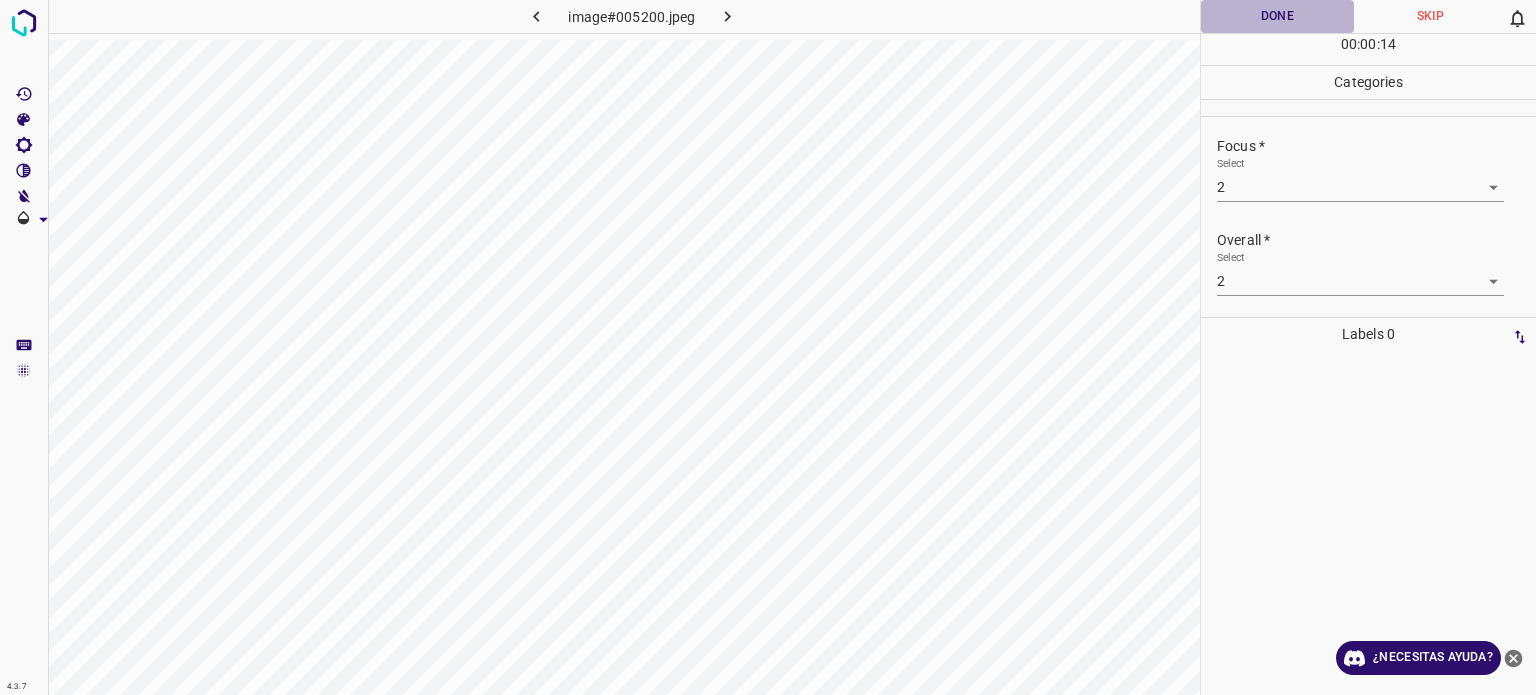 click on "Done" at bounding box center [1277, 16] 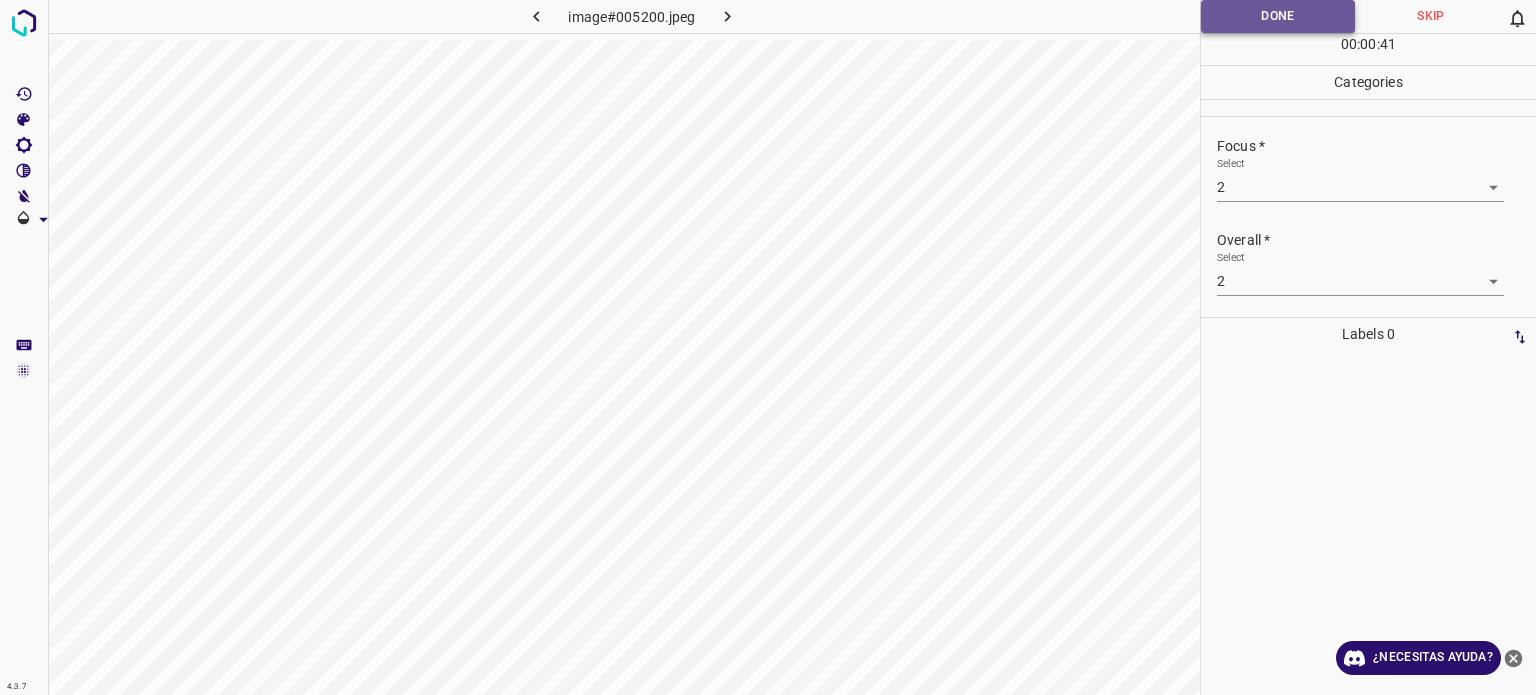 click on "Done" at bounding box center (1278, 16) 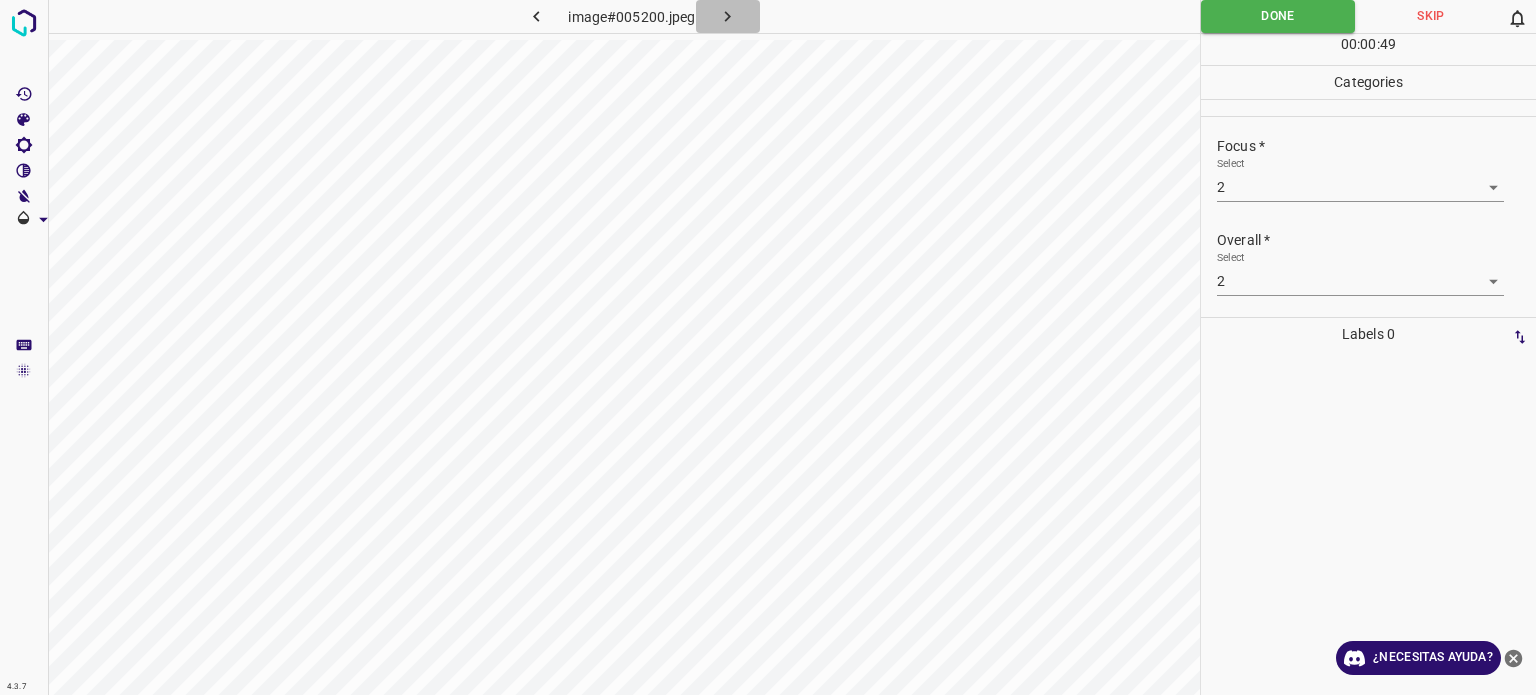 click 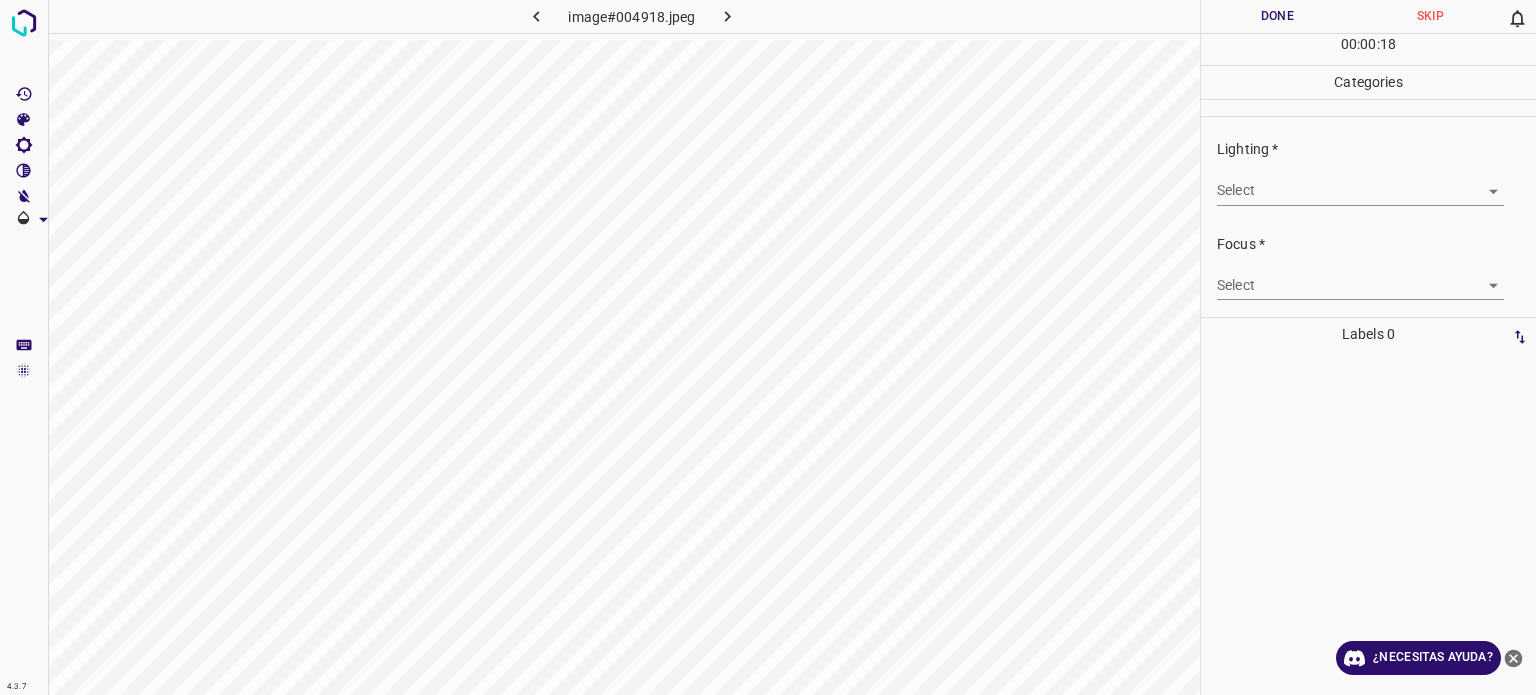 click on "4.3.7 image#004918.jpeg Done Skip 0 00   : 00   : 18   Categories Lighting *  Select ​ Focus *  Select ​ Overall *  Select ​ Labels   0 Categories 1 Lighting 2 Focus 3 Overall Tools Space Change between modes (Draw & Edit) I Auto labeling R Restore zoom M Zoom in N Zoom out Delete Delete selecte label Filters Z Restore filters X Saturation filter C Brightness filter V Contrast filter B Gray scale filter General O Download ¿Necesitas ayuda? - Texto - Esconder - Borrar Texto original Valora esta traducción Tu opinión servirá para ayudar a mejorar el Traductor de Google" at bounding box center [768, 347] 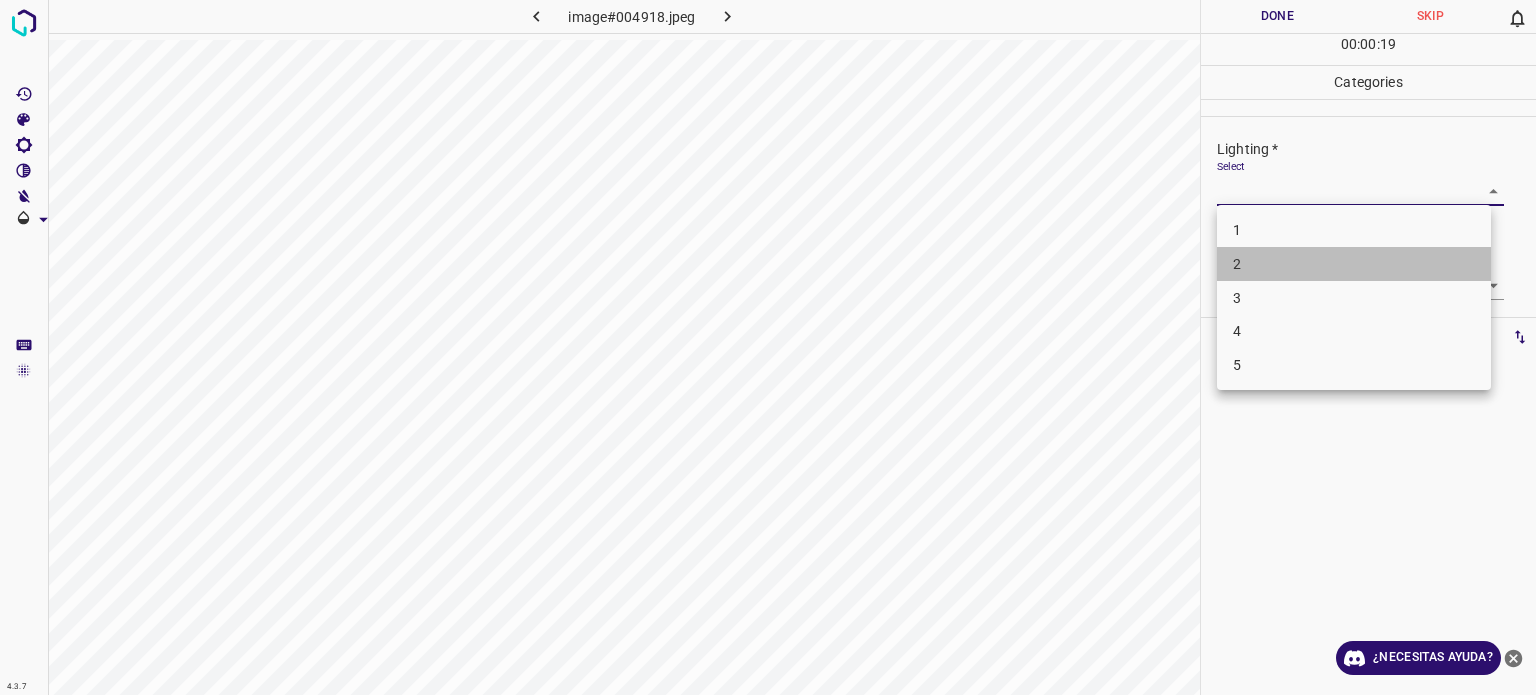 click on "2" at bounding box center [1237, 264] 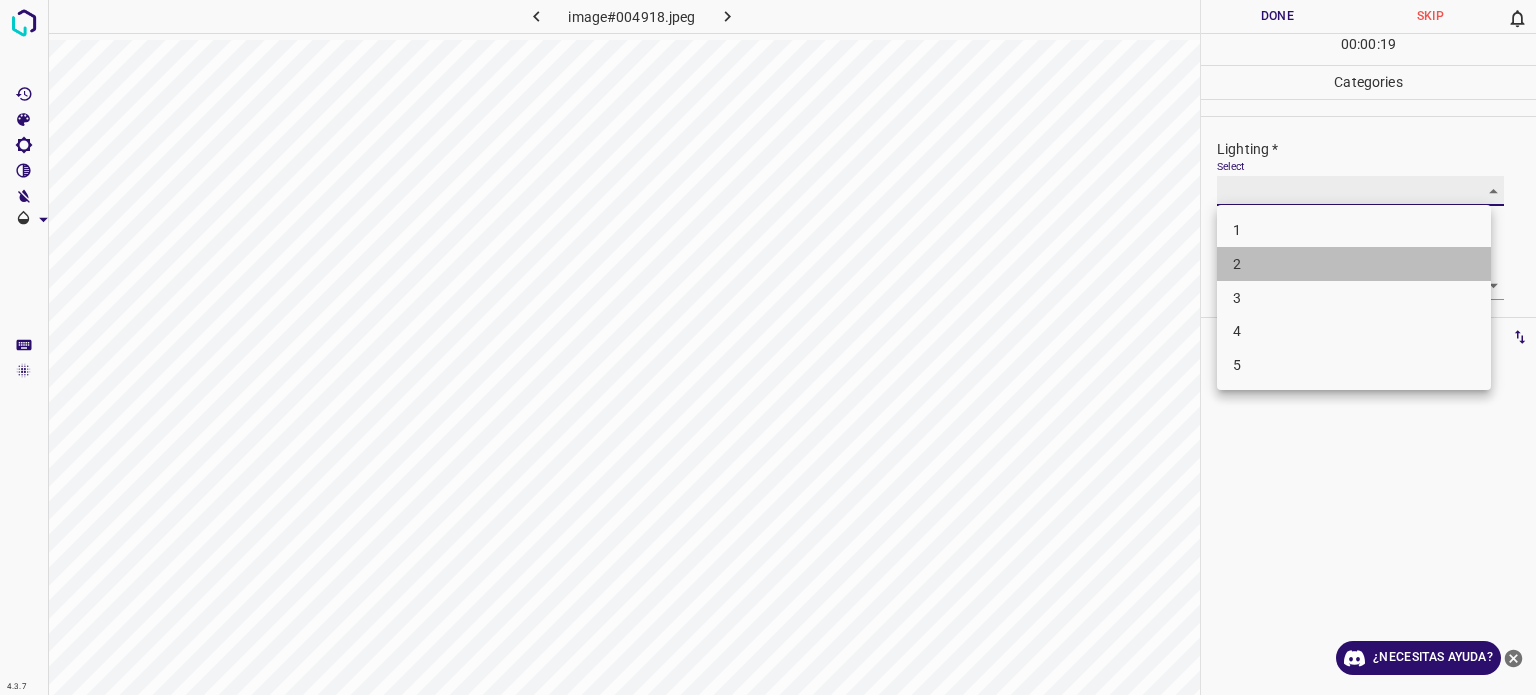 type on "2" 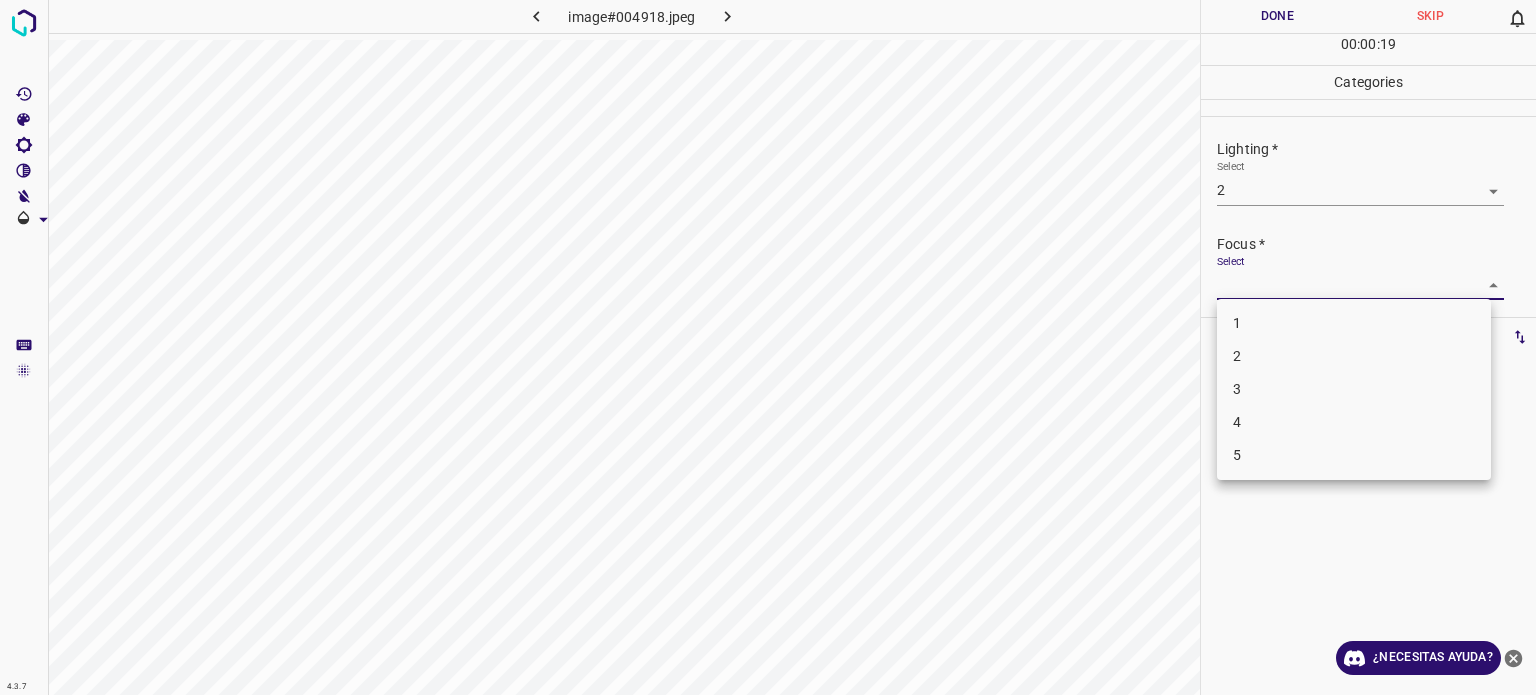click on "4.3.7 image#004918.jpeg Done Skip 0 00   : 00   : 19   Categories Lighting *  Select 2 2 Focus *  Select ​ Overall *  Select ​ Labels   0 Categories 1 Lighting 2 Focus 3 Overall Tools Space Change between modes (Draw & Edit) I Auto labeling R Restore zoom M Zoom in N Zoom out Delete Delete selecte label Filters Z Restore filters X Saturation filter C Brightness filter V Contrast filter B Gray scale filter General O Download ¿Necesitas ayuda? - Texto - Esconder - Borrar Texto original Valora esta traducción Tu opinión servirá para ayudar a mejorar el Traductor de Google 1 2 3 4 5" at bounding box center [768, 347] 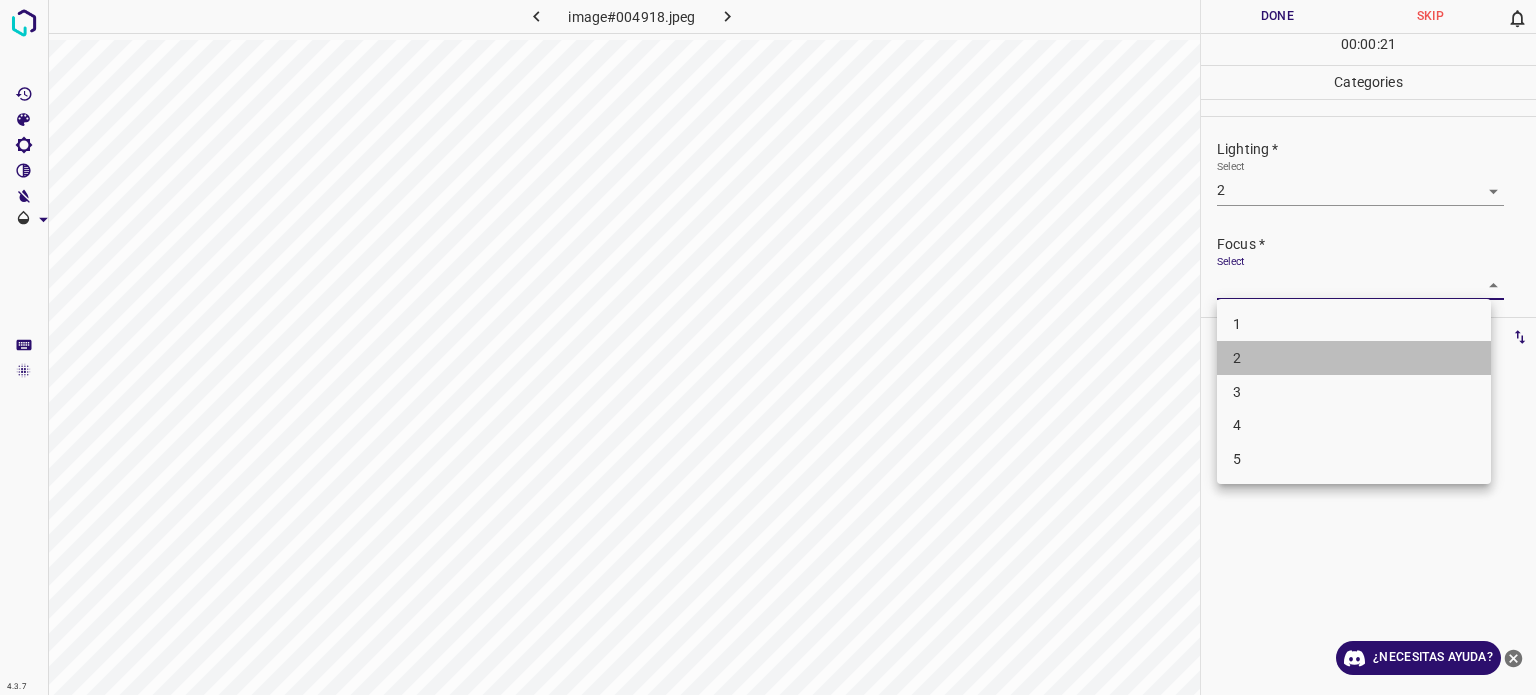 click on "2" at bounding box center [1237, 358] 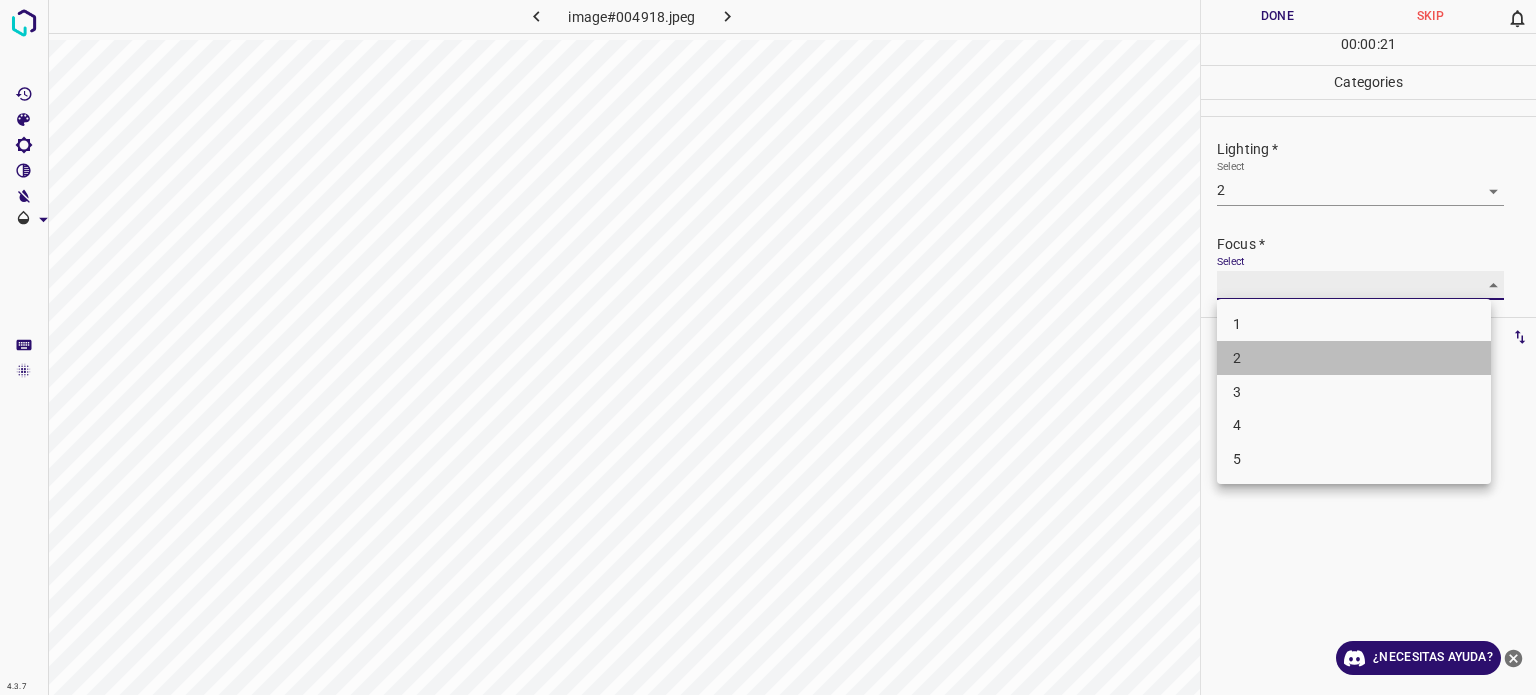 type on "2" 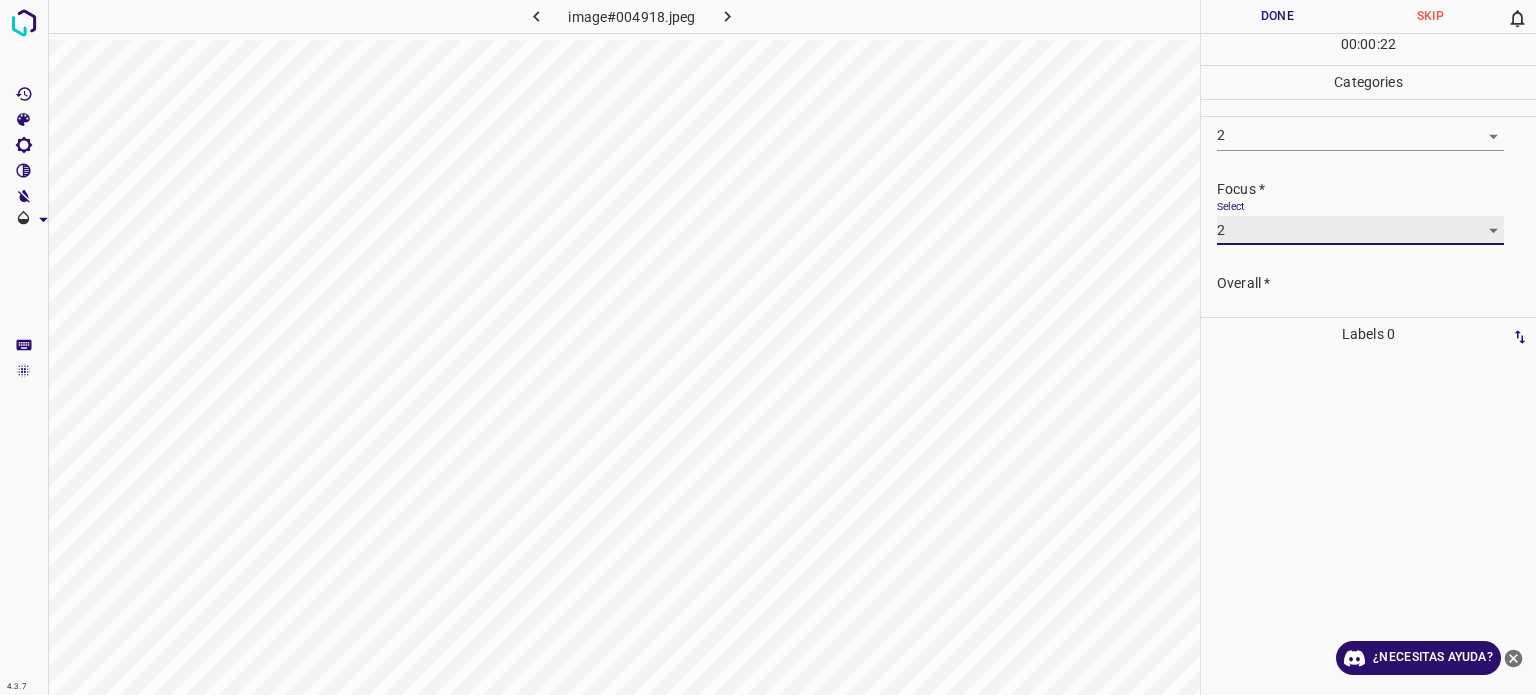 scroll, scrollTop: 98, scrollLeft: 0, axis: vertical 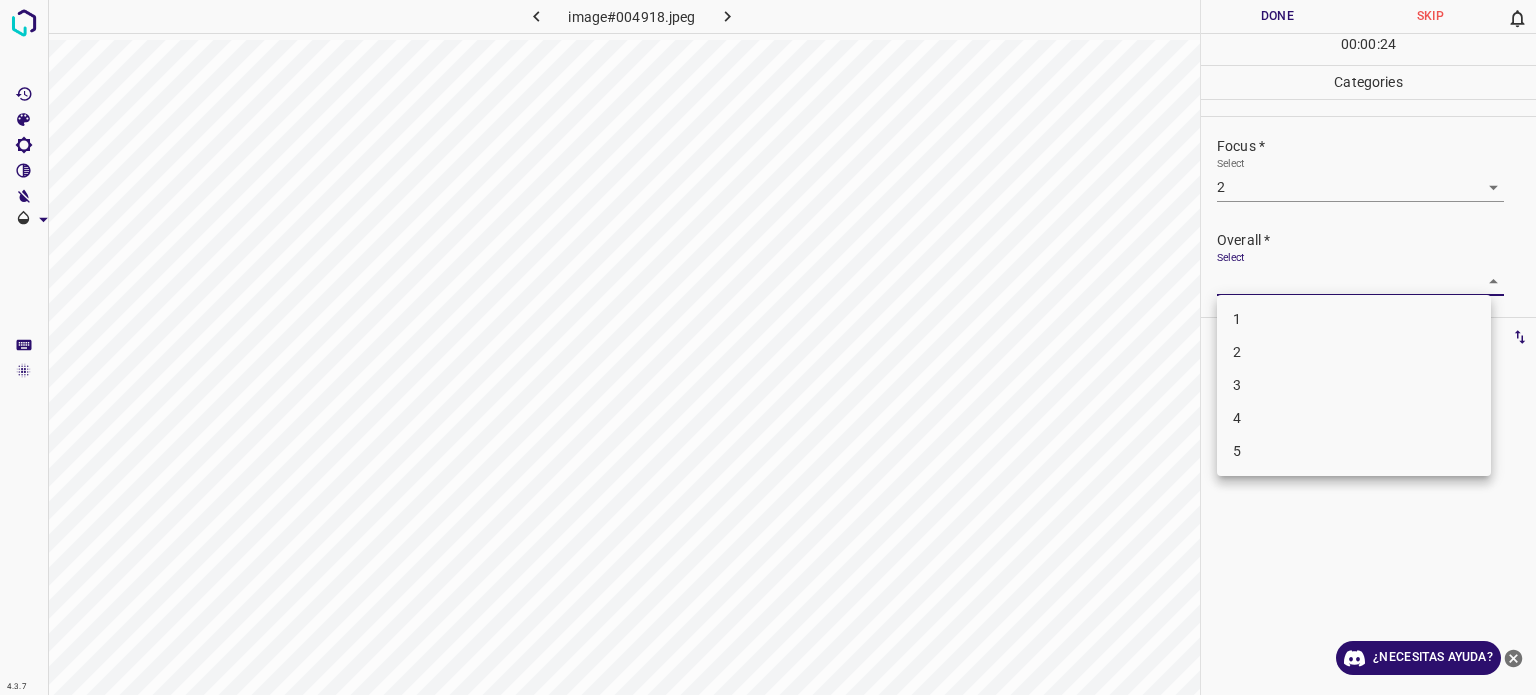 click on "4.3.7 image#004918.jpeg Done Skip 0 00   : 00   : 24   Categories Lighting *  Select 2 2 Focus *  Select 2 2 Overall *  Select ​ Labels   0 Categories 1 Lighting 2 Focus 3 Overall Tools Space Change between modes (Draw & Edit) I Auto labeling R Restore zoom M Zoom in N Zoom out Delete Delete selecte label Filters Z Restore filters X Saturation filter C Brightness filter V Contrast filter B Gray scale filter General O Download ¿Necesitas ayuda? - Texto - Esconder - Borrar Texto original Valora esta traducción Tu opinión servirá para ayudar a mejorar el Traductor de Google 1 2 3 4 5" at bounding box center (768, 347) 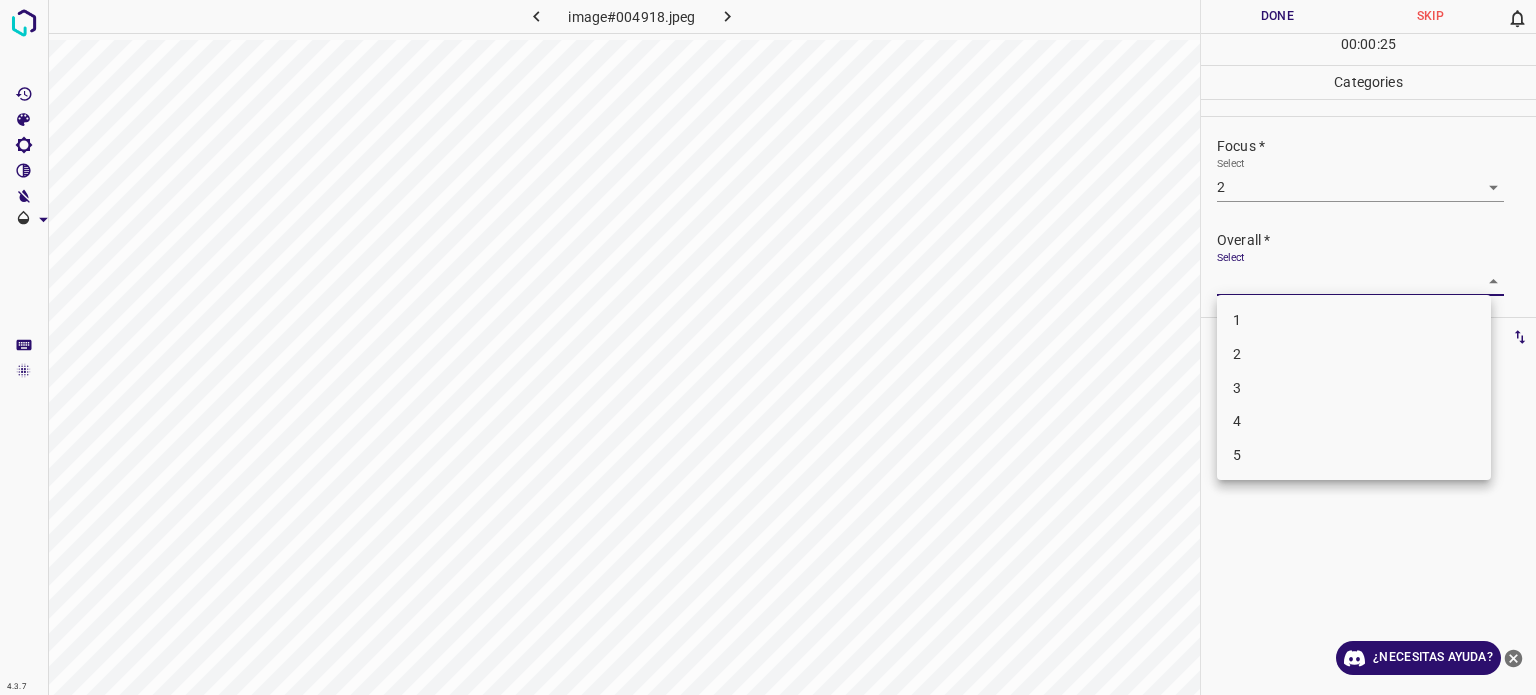 click on "2" at bounding box center [1237, 354] 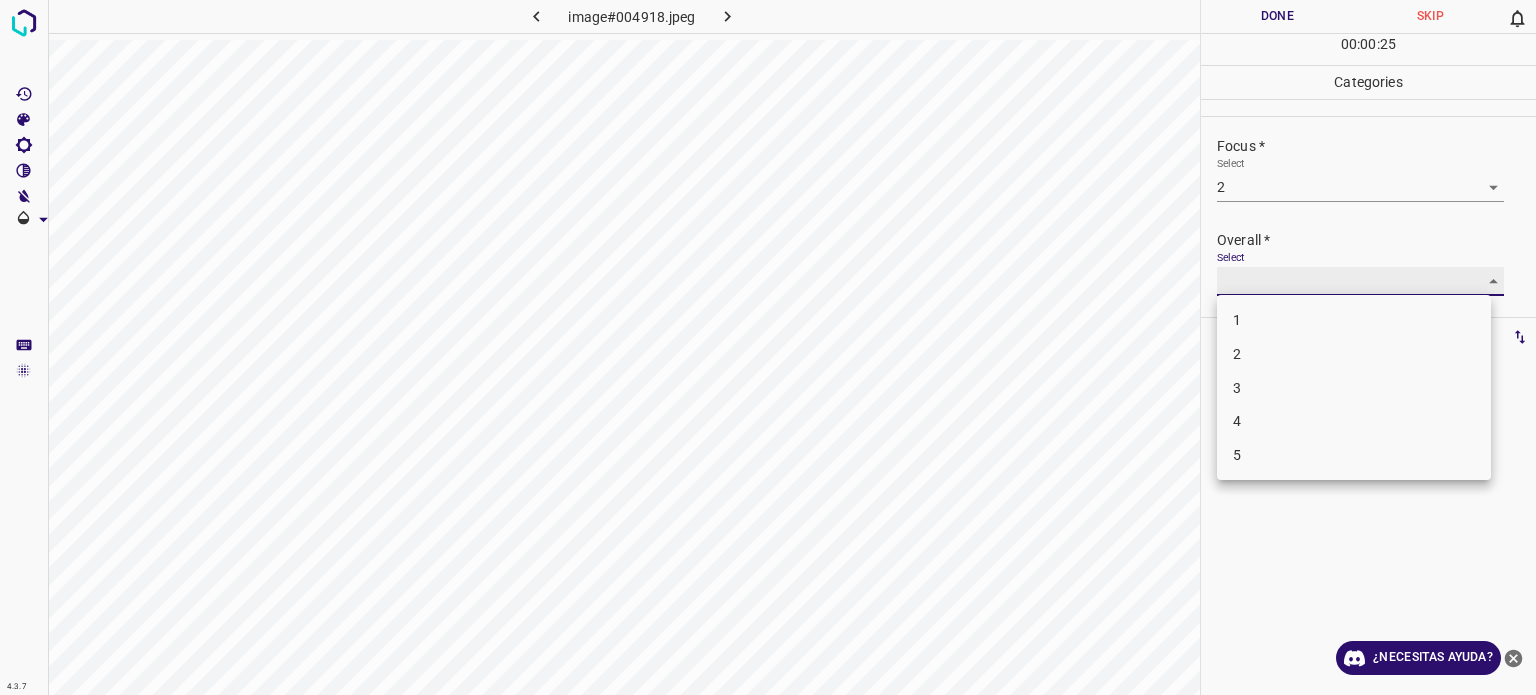 type on "2" 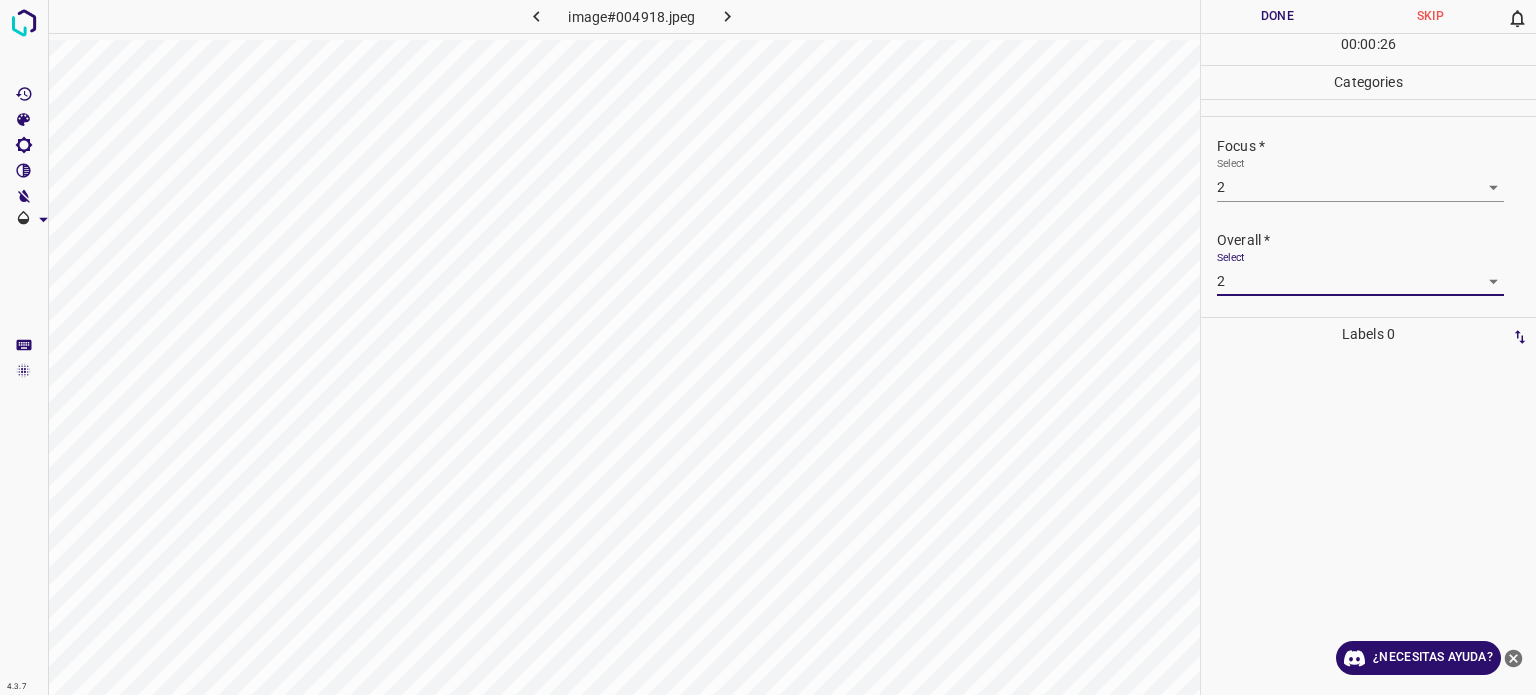 click on "Done" at bounding box center [1277, 16] 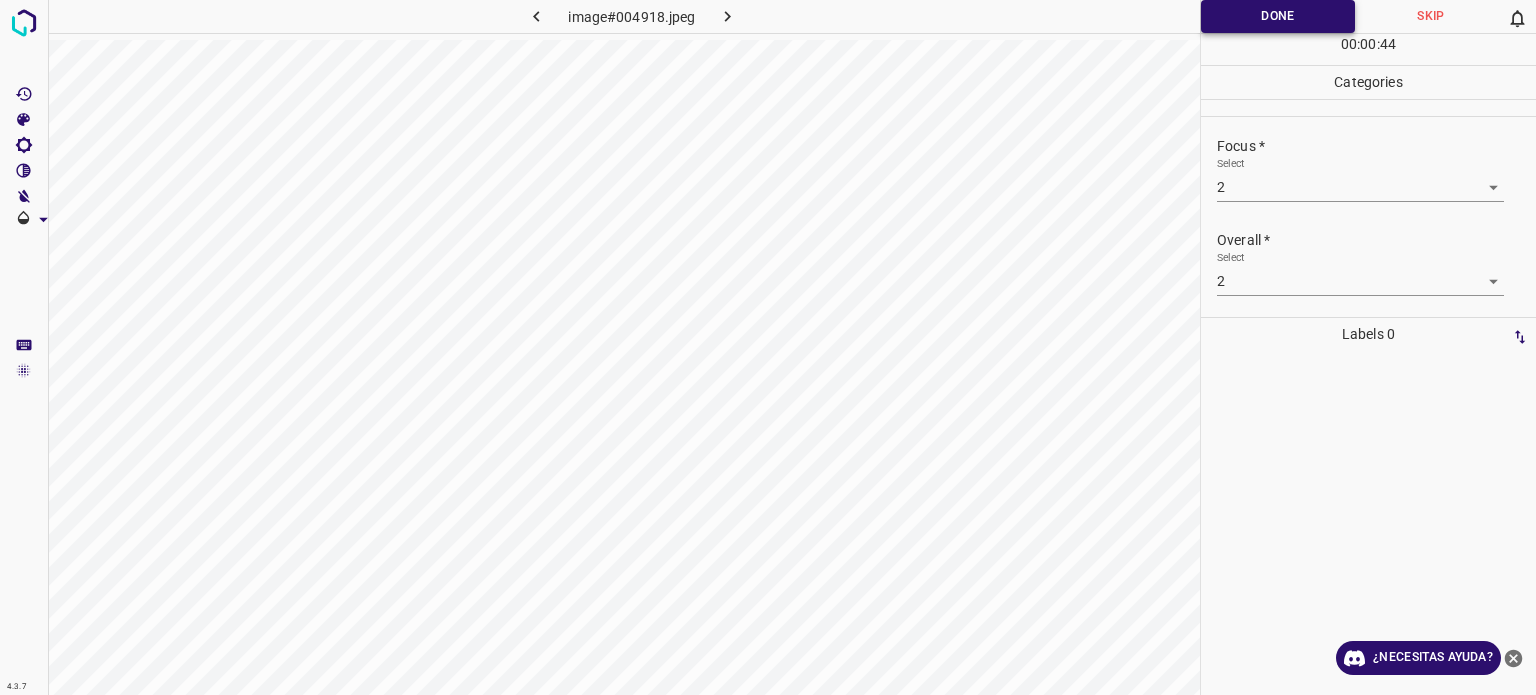 click on "Done" at bounding box center [1278, 16] 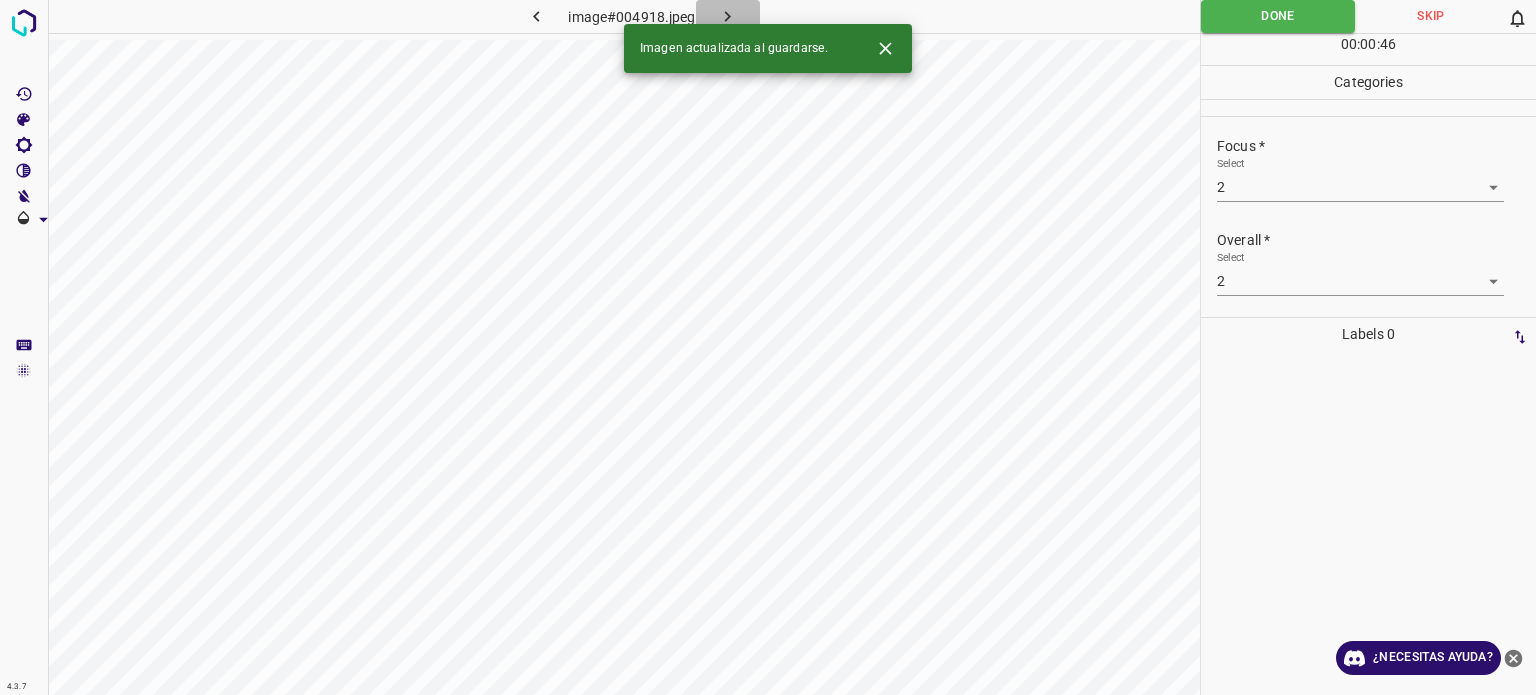 click 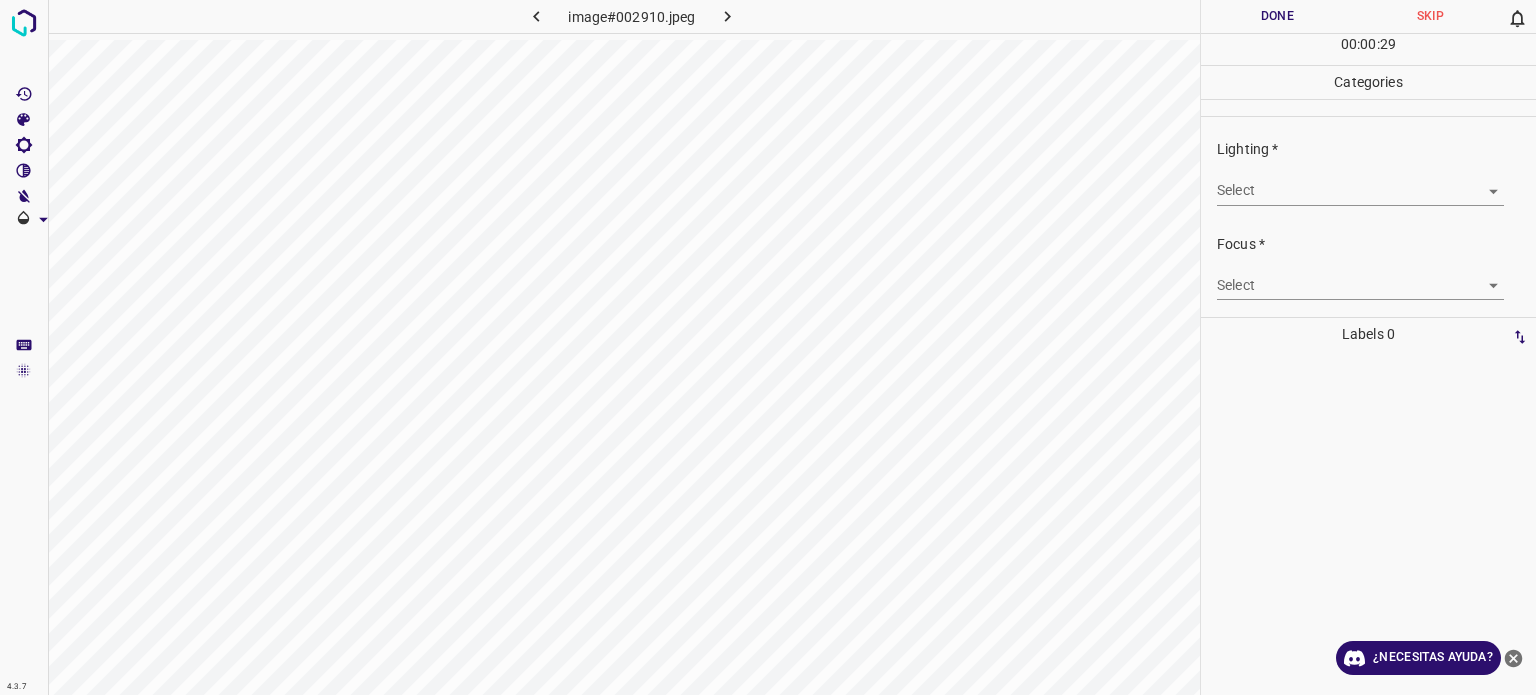 click on "4.3.7 image#002910.jpeg Done Skip 0 00   : 00   : 29   Categories Lighting *  Select ​ Focus *  Select ​ Overall *  Select ​ Labels   0 Categories 1 Lighting 2 Focus 3 Overall Tools Space Change between modes (Draw & Edit) I Auto labeling R Restore zoom M Zoom in N Zoom out Delete Delete selecte label Filters Z Restore filters X Saturation filter C Brightness filter V Contrast filter B Gray scale filter General O Download ¿Necesitas ayuda? - Texto - Esconder - Borrar Texto original Valora esta traducción Tu opinión servirá para ayudar a mejorar el Traductor de Google" at bounding box center (768, 347) 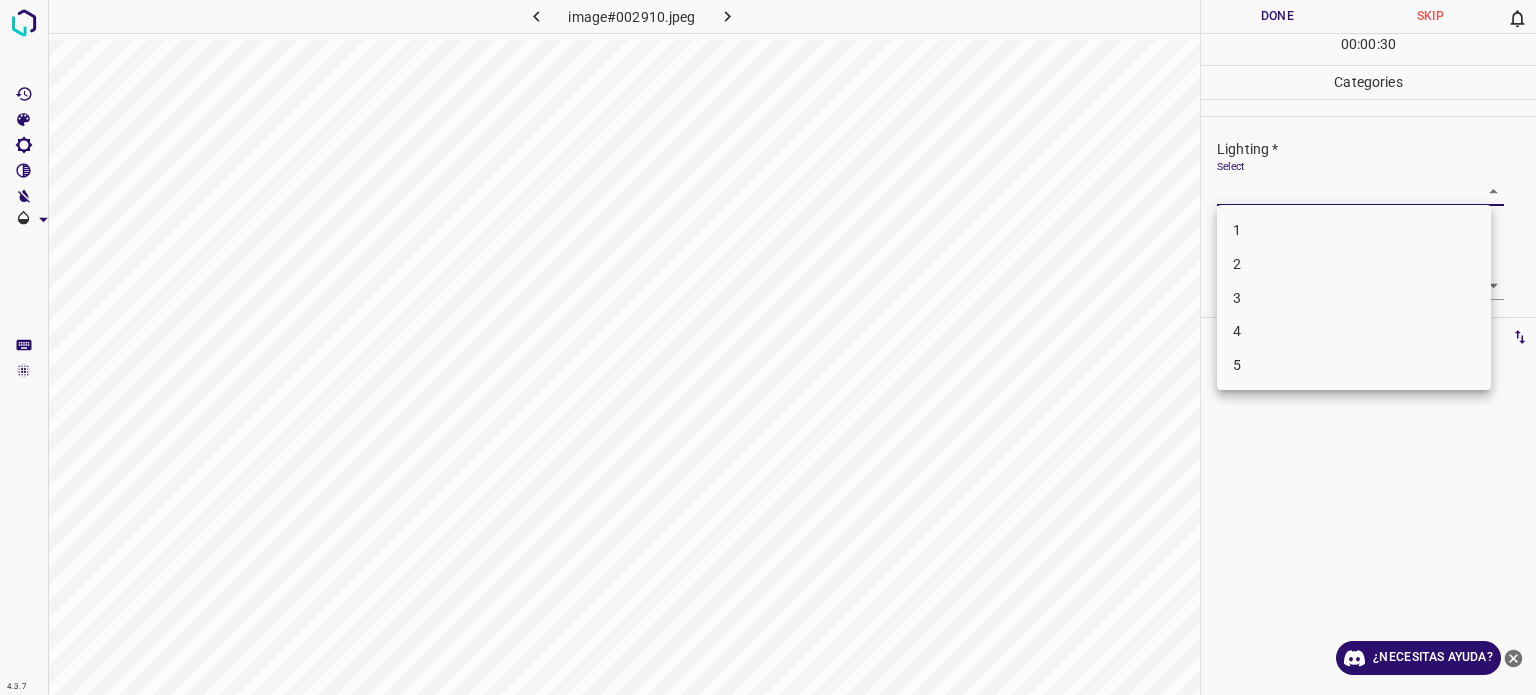 click on "2" at bounding box center (1354, 264) 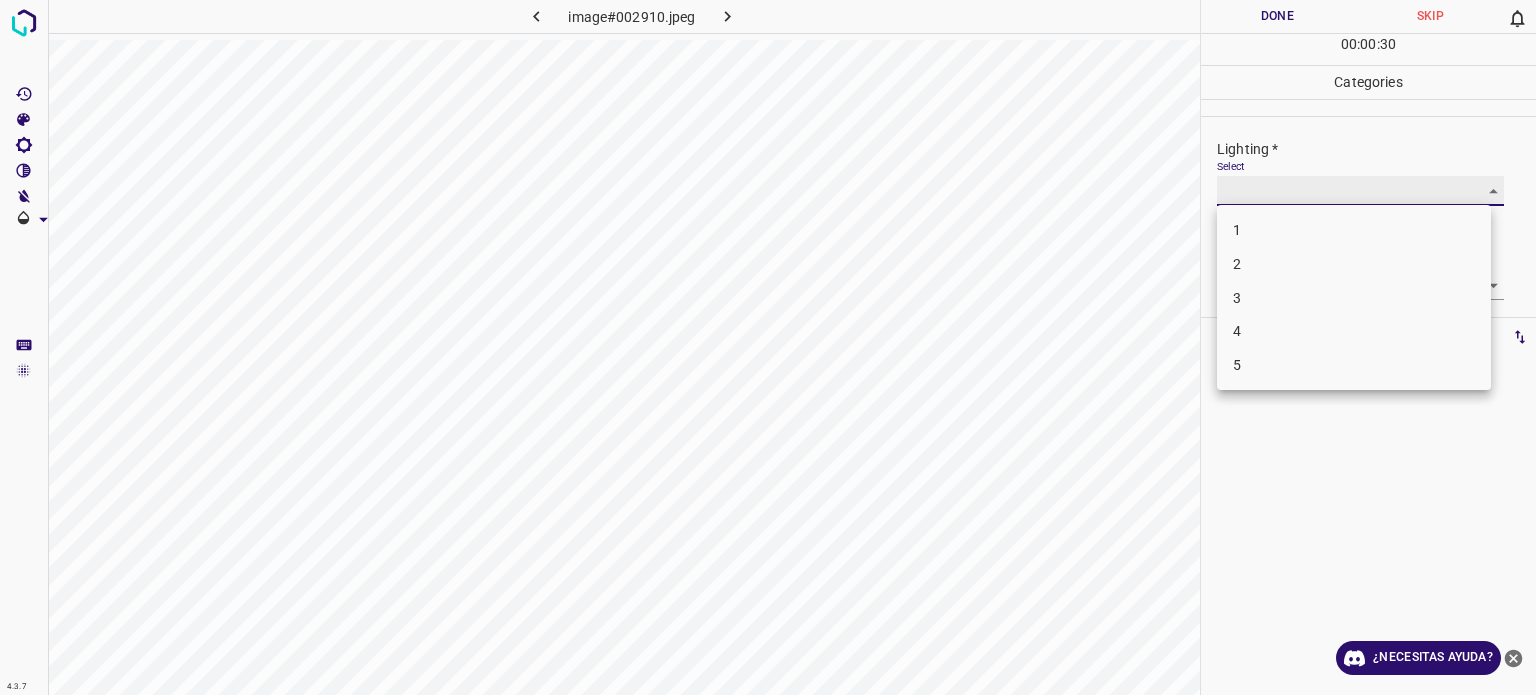 type on "2" 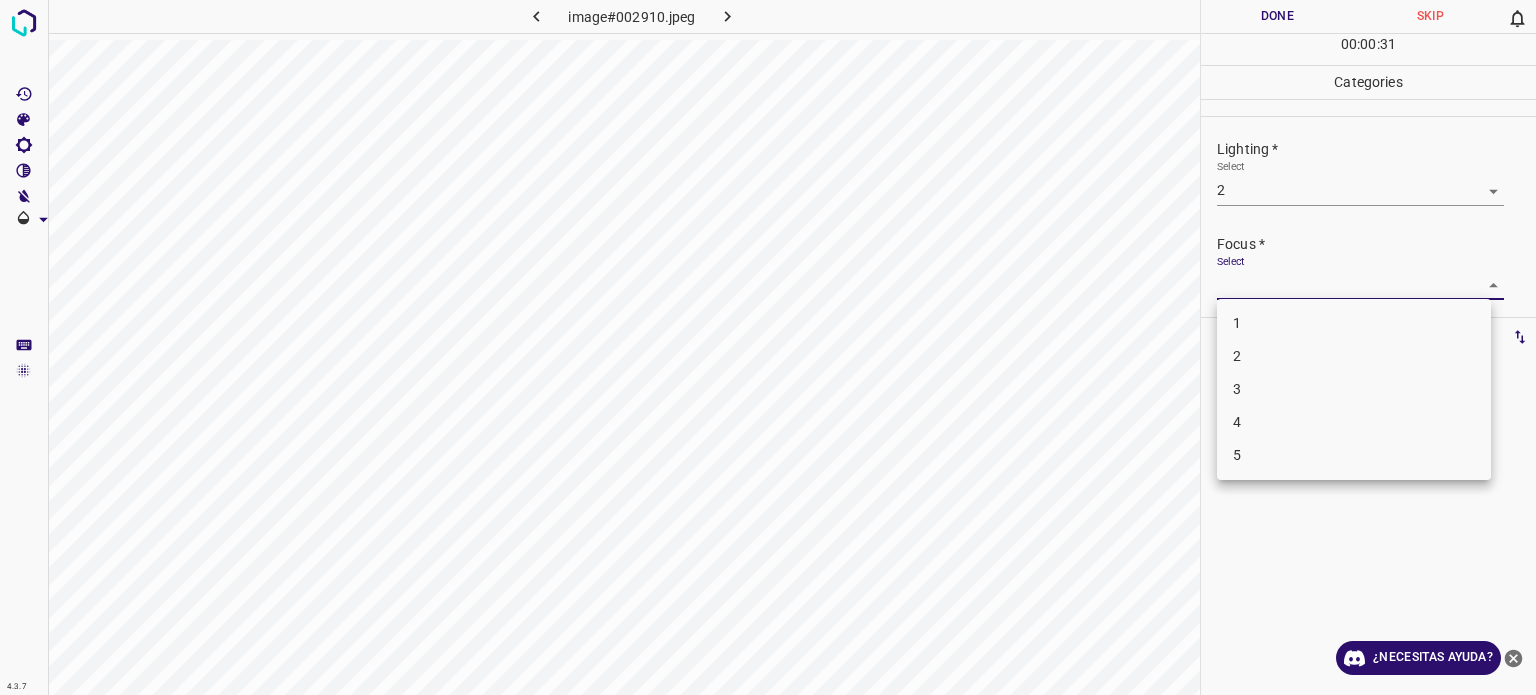 click on "4.3.7 image#002910.jpeg Done Skip 0 00   : 00   : 31   Categories Lighting *  Select 2 2 Focus *  Select ​ Overall *  Select ​ Labels   0 Categories 1 Lighting 2 Focus 3 Overall Tools Space Change between modes (Draw & Edit) I Auto labeling R Restore zoom M Zoom in N Zoom out Delete Delete selecte label Filters Z Restore filters X Saturation filter C Brightness filter V Contrast filter B Gray scale filter General O Download ¿Necesitas ayuda? - Texto - Esconder - Borrar Texto original Valora esta traducción Tu opinión servirá para ayudar a mejorar el Traductor de Google 1 2 3 4 5" at bounding box center (768, 347) 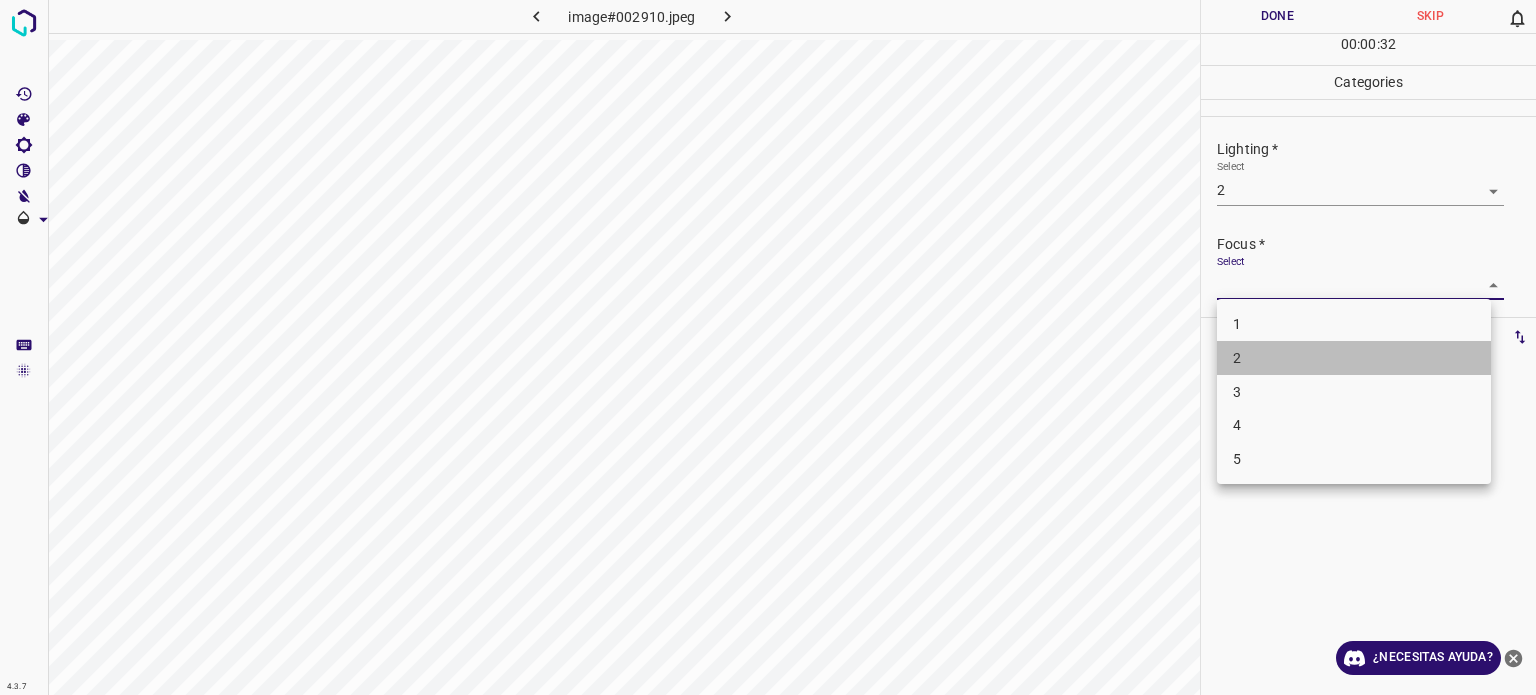 click on "2" at bounding box center (1354, 358) 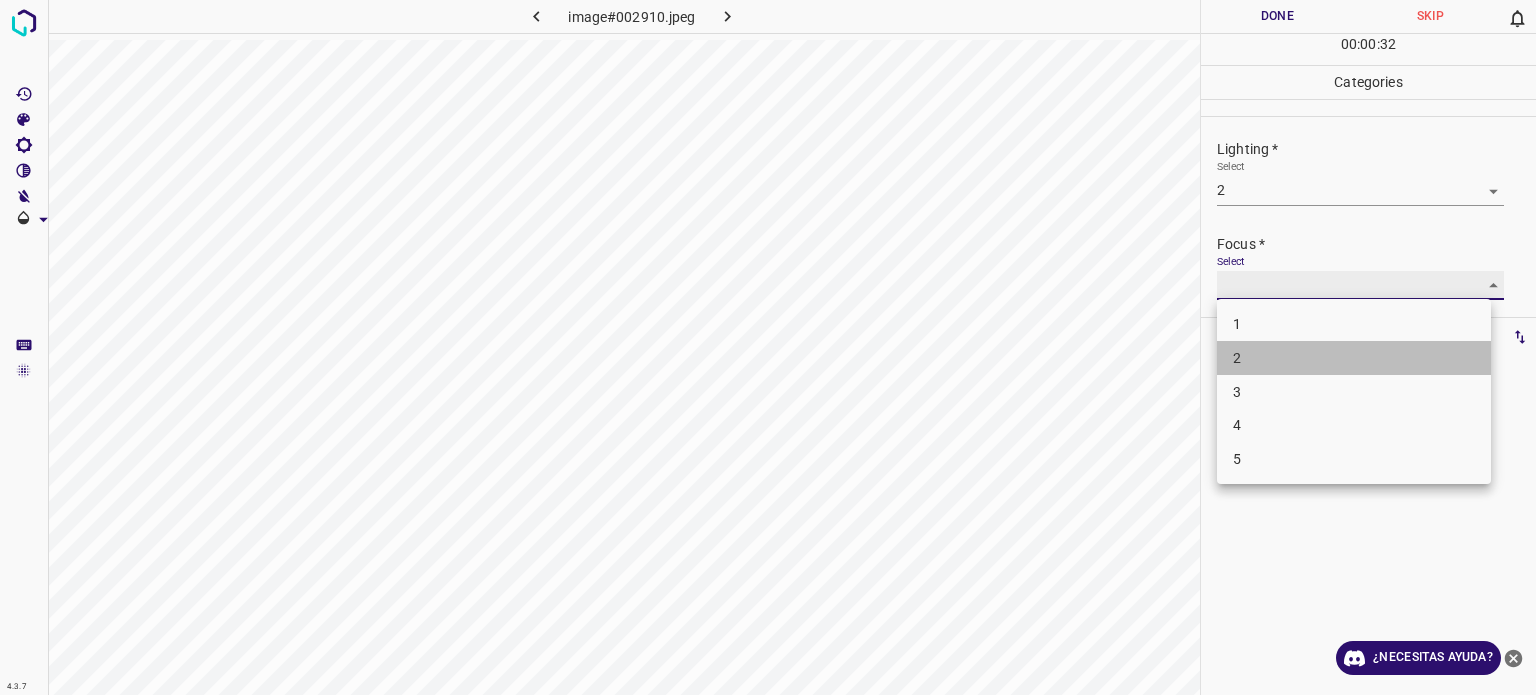 type on "2" 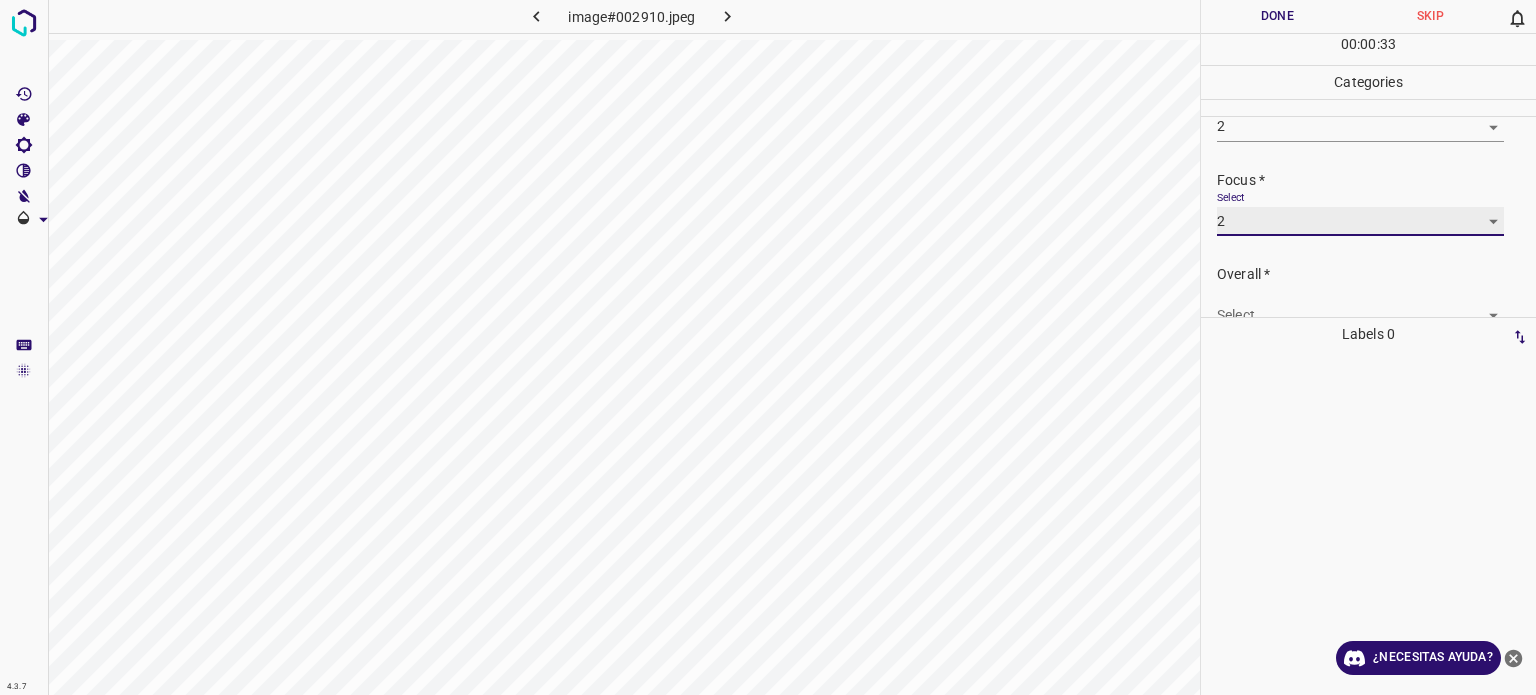 scroll, scrollTop: 98, scrollLeft: 0, axis: vertical 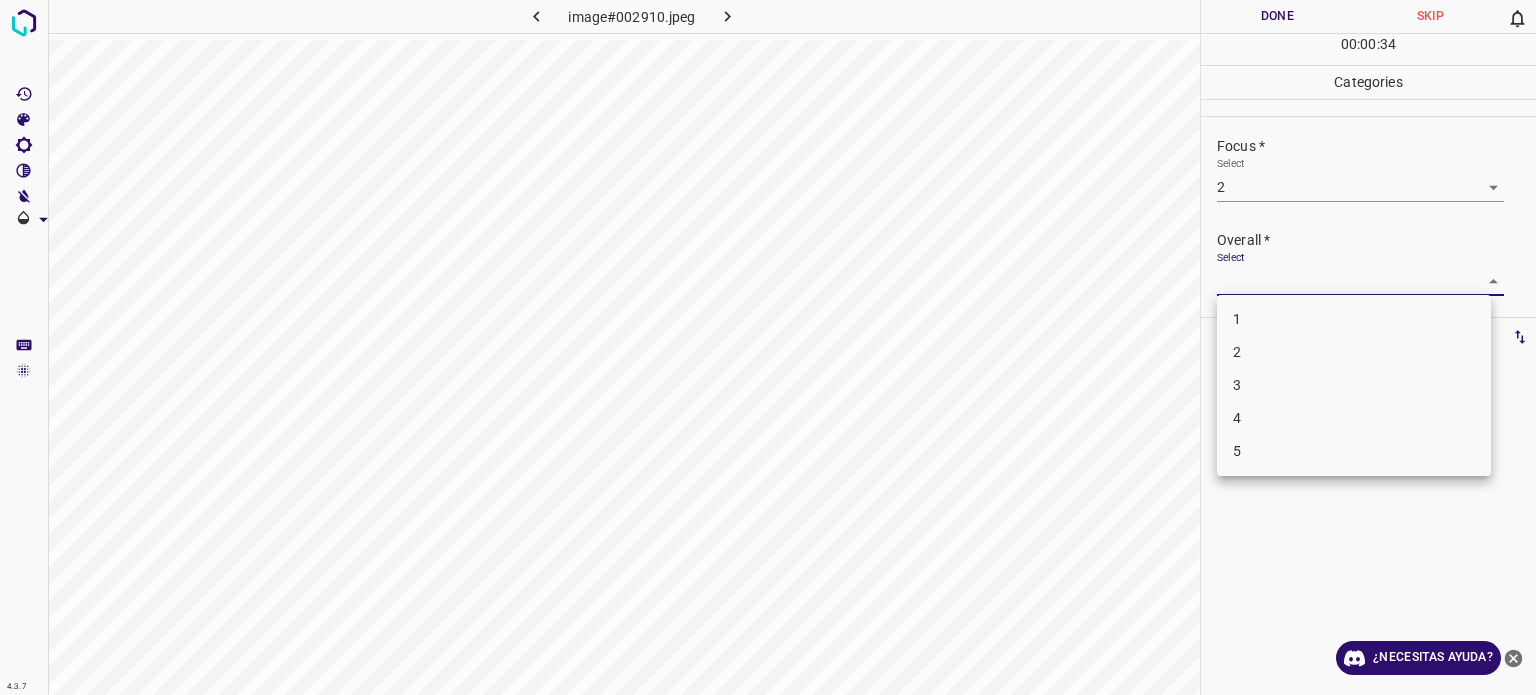 click on "4.3.7 image#002910.jpeg Done Skip 0 00   : 00   : 34   Categories Lighting *  Select 2 2 Focus *  Select 2 2 Overall *  Select ​ Labels   0 Categories 1 Lighting 2 Focus 3 Overall Tools Space Change between modes (Draw & Edit) I Auto labeling R Restore zoom M Zoom in N Zoom out Delete Delete selecte label Filters Z Restore filters X Saturation filter C Brightness filter V Contrast filter B Gray scale filter General O Download ¿Necesitas ayuda? - Texto - Esconder - Borrar Texto original Valora esta traducción Tu opinión servirá para ayudar a mejorar el Traductor de Google 1 2 3 4 5" at bounding box center (768, 347) 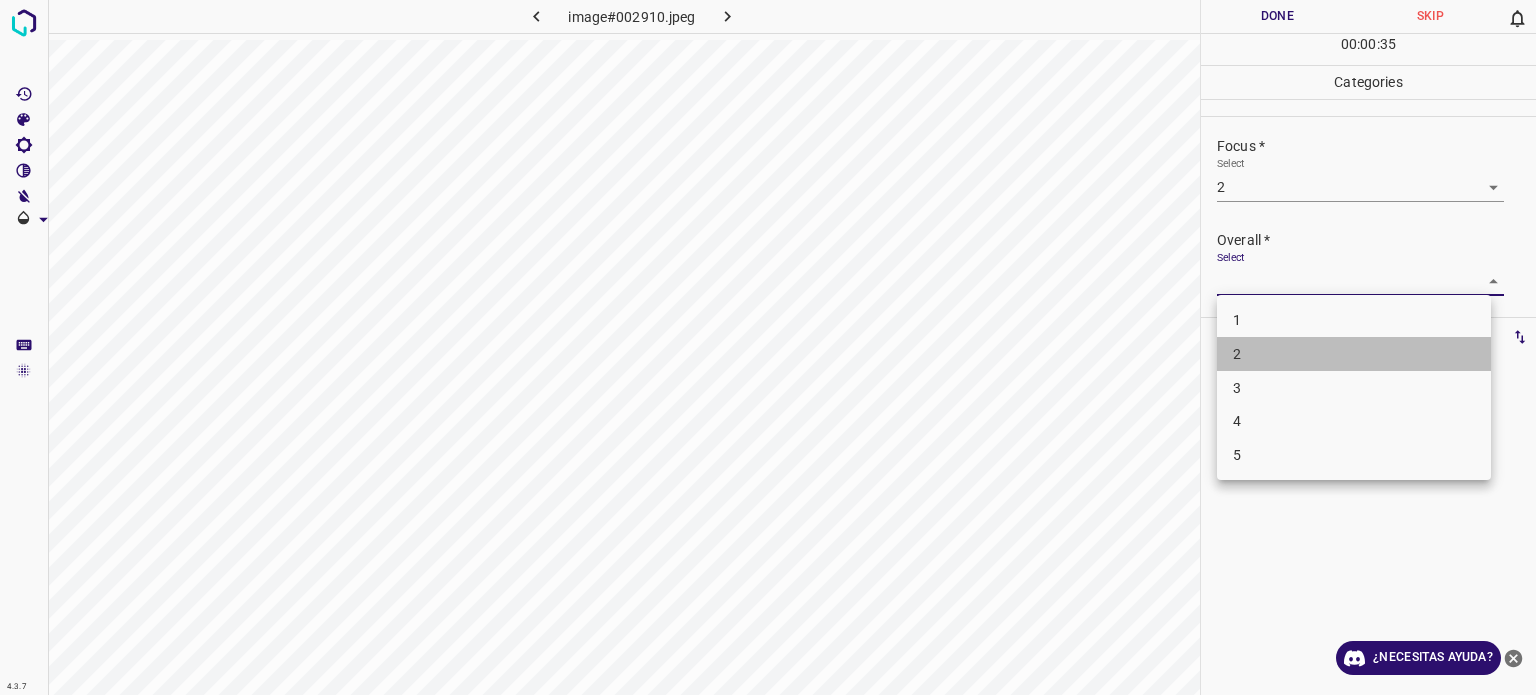 click on "2" at bounding box center (1237, 354) 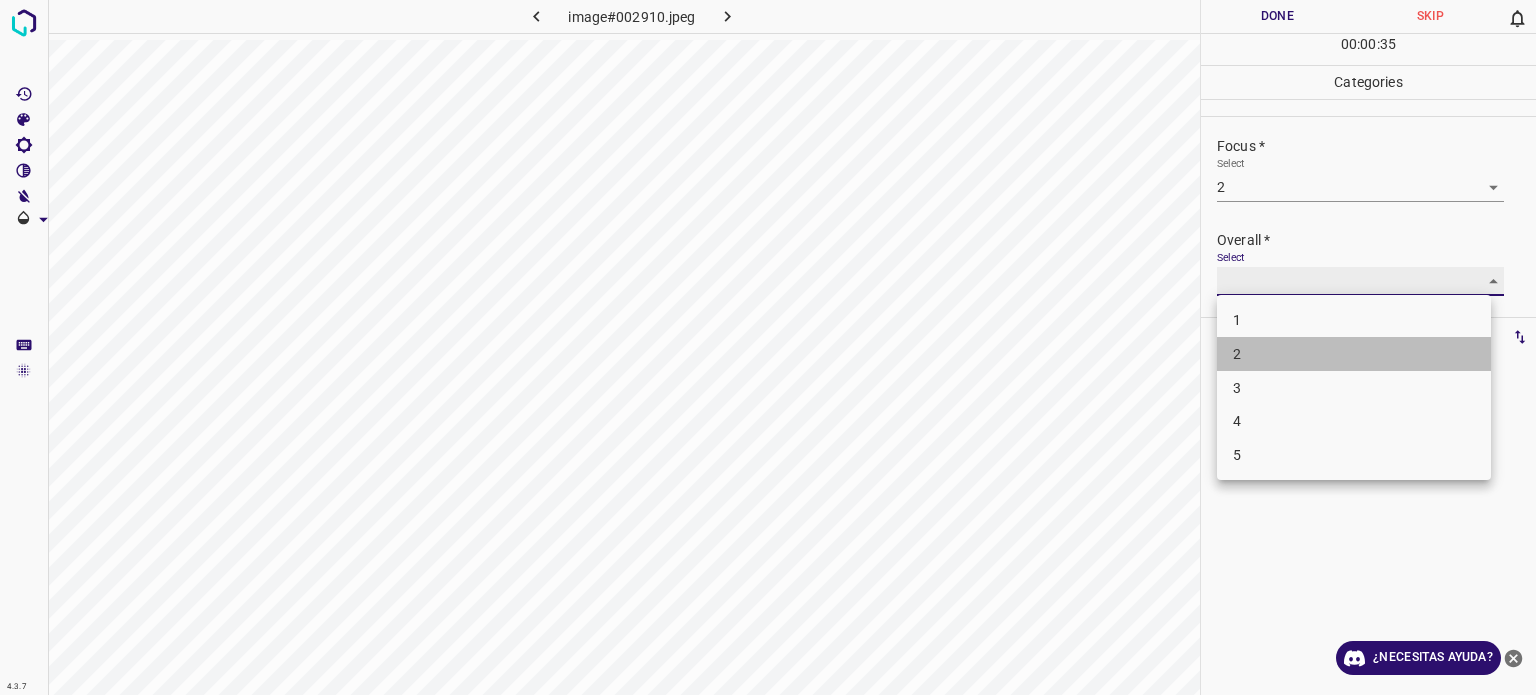 type on "2" 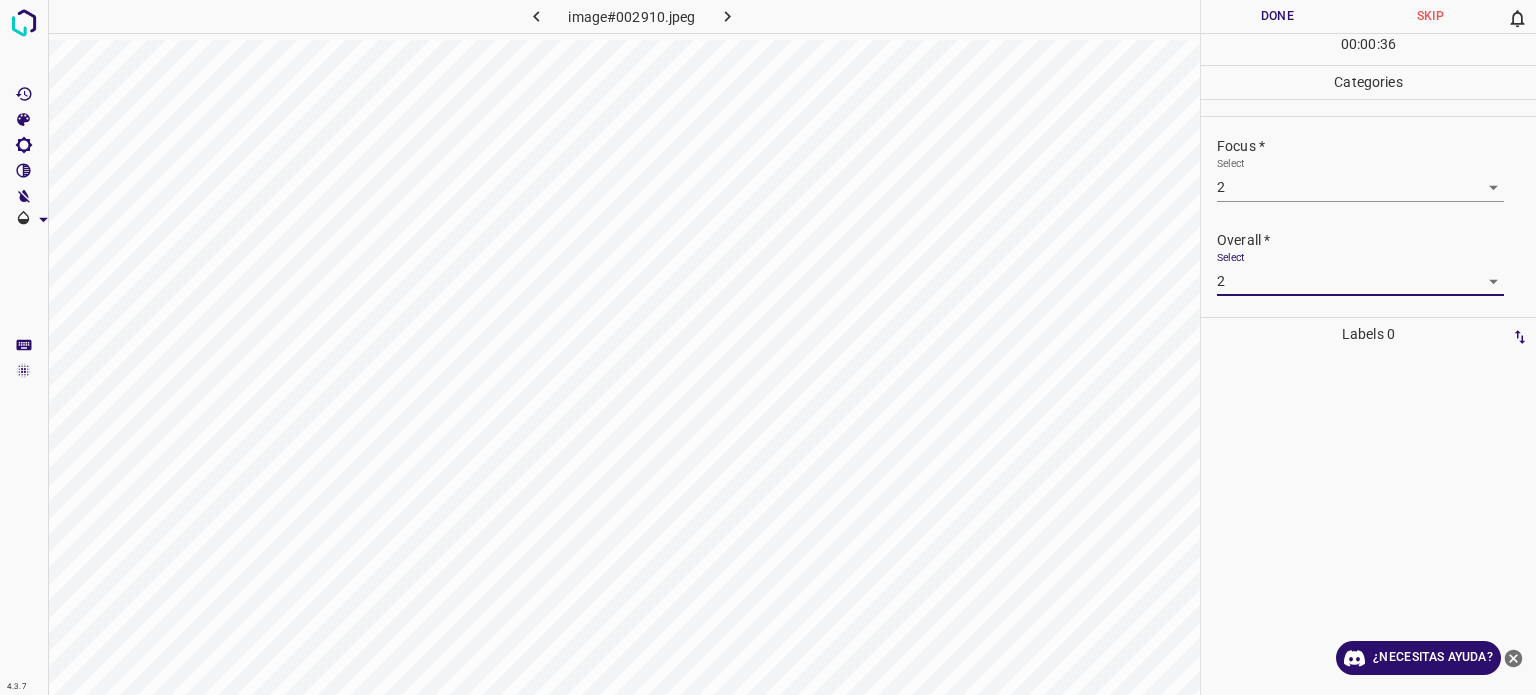 click on "Done" at bounding box center [1277, 16] 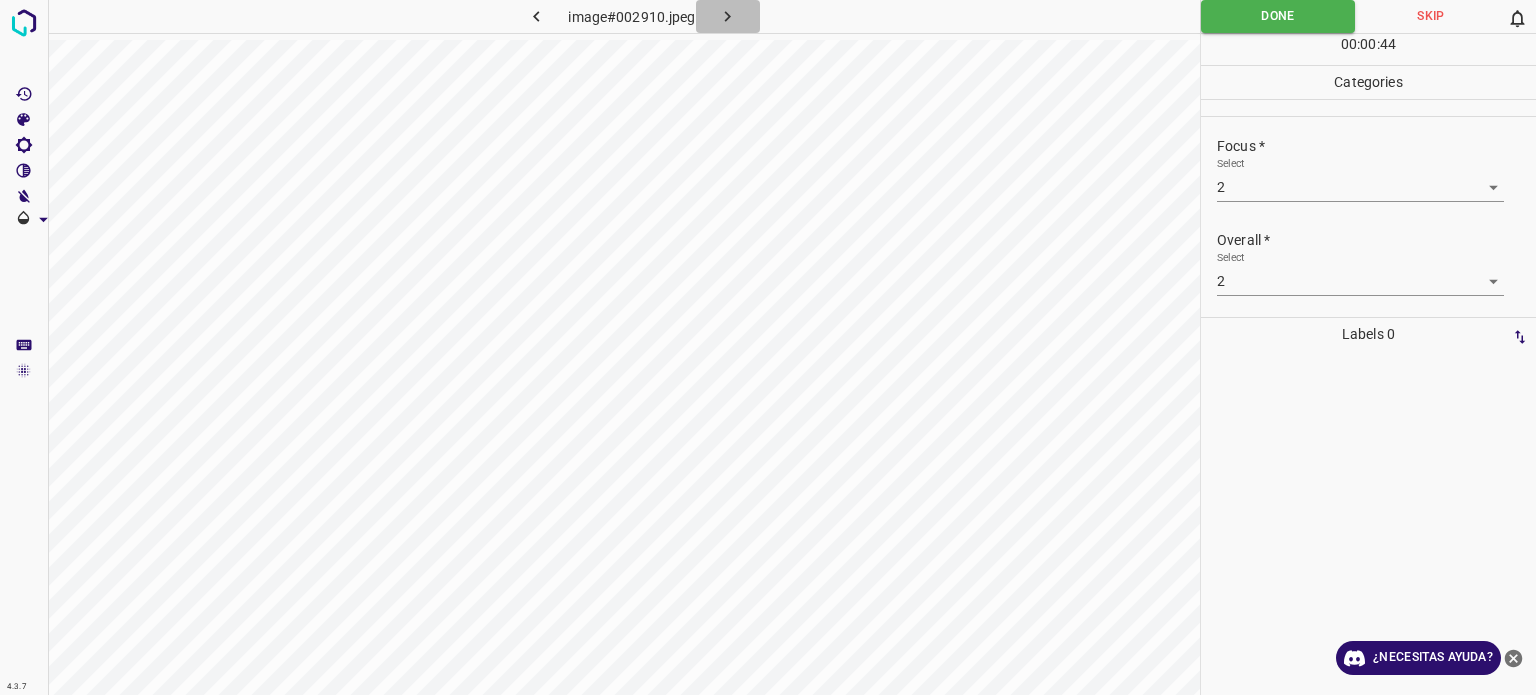 click 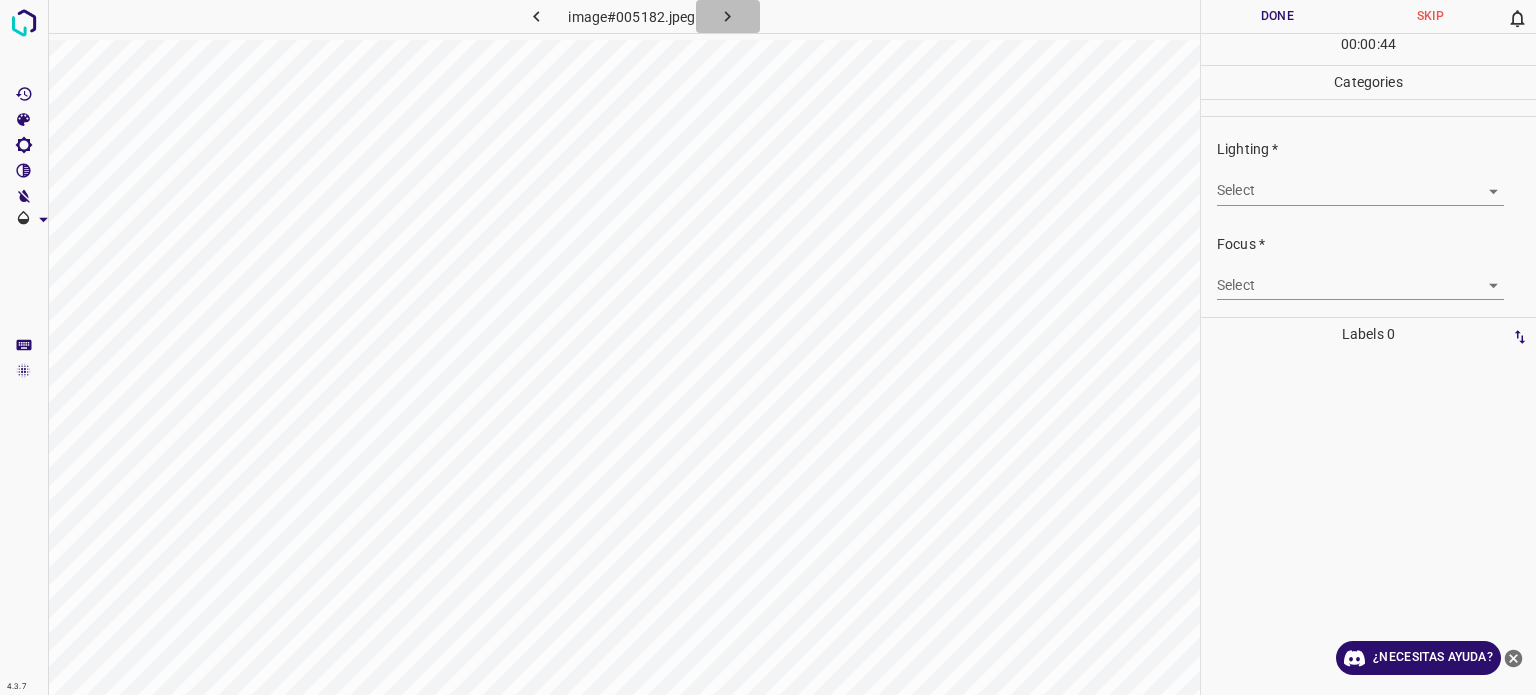 click 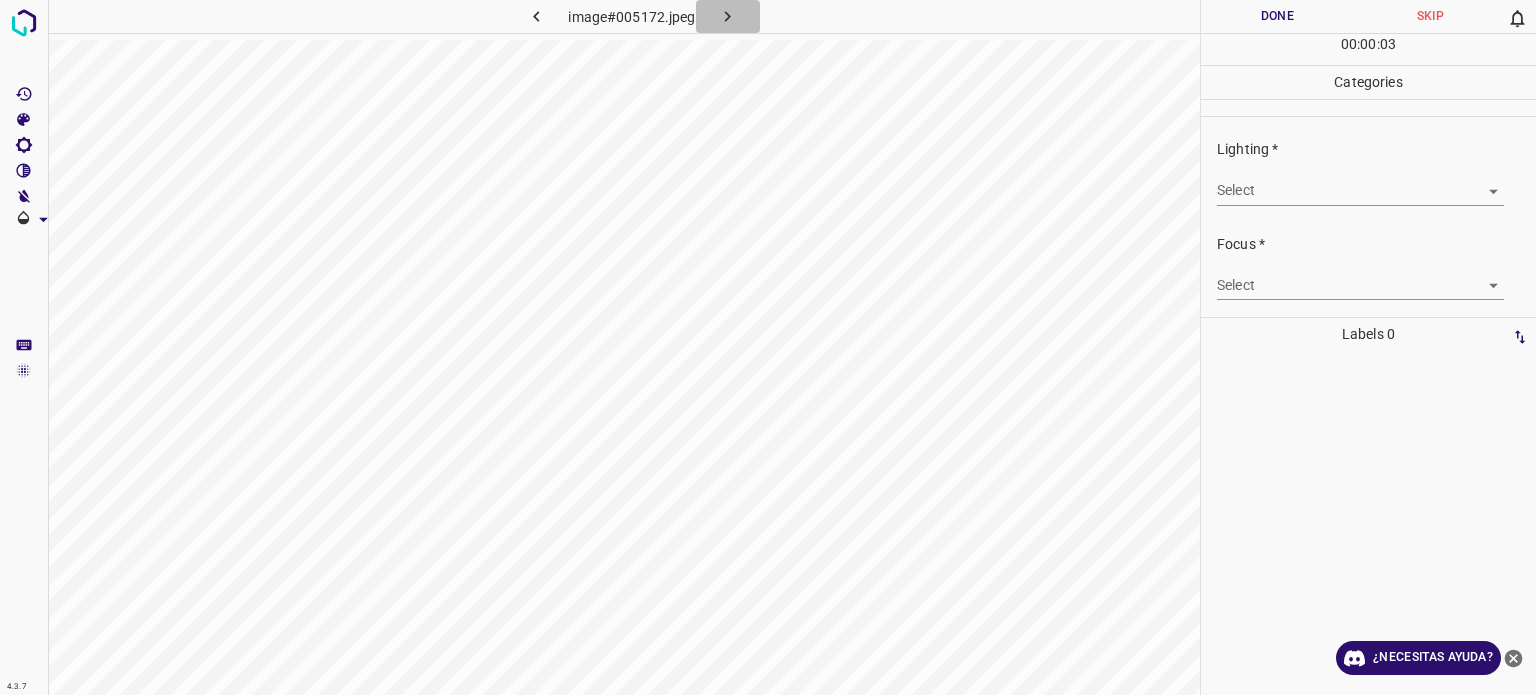 click 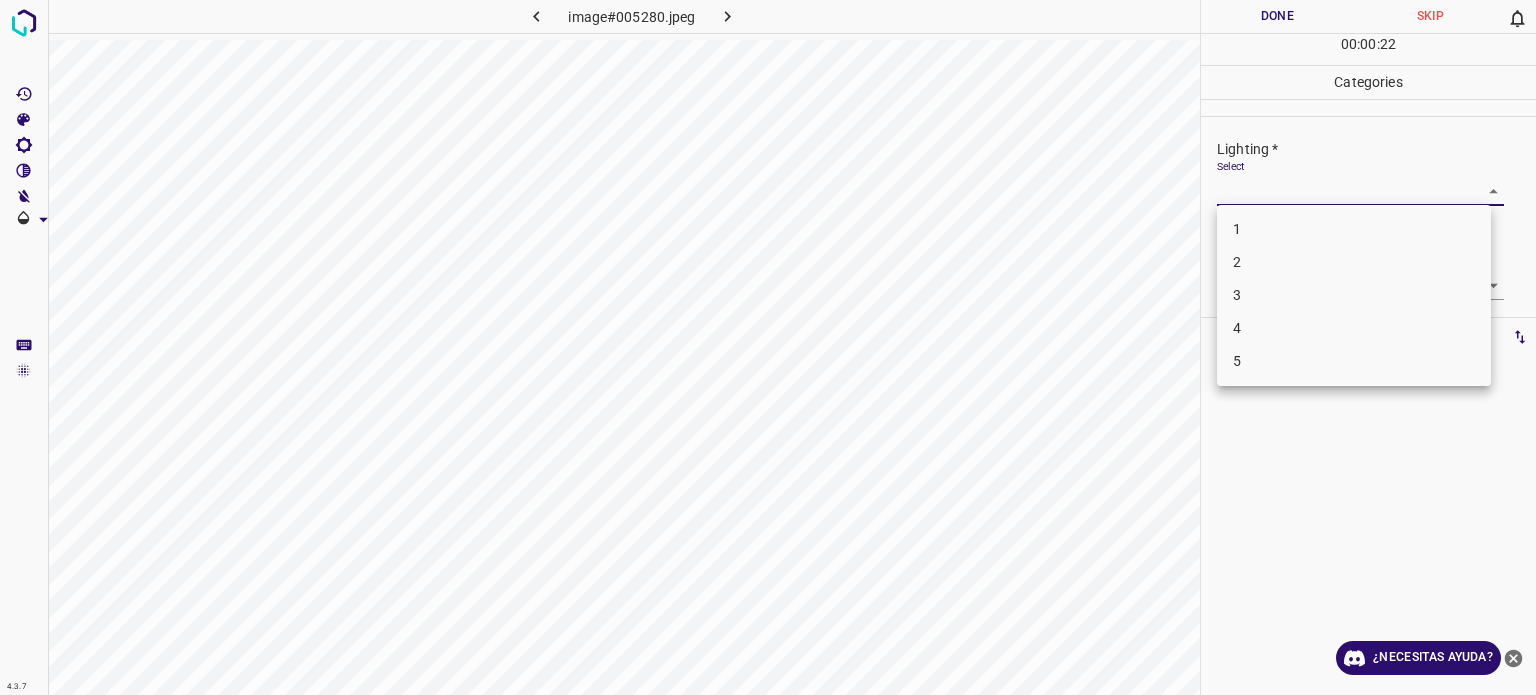 click on "4.3.7 image#005280.jpeg Done Skip 0 00   : 00   : 22   Categories Lighting *  Select ​ Focus *  Select ​ Overall *  Select ​ Labels   0 Categories 1 Lighting 2 Focus 3 Overall Tools Space Change between modes (Draw & Edit) I Auto labeling R Restore zoom M Zoom in N Zoom out Delete Delete selecte label Filters Z Restore filters X Saturation filter C Brightness filter V Contrast filter B Gray scale filter General O Download ¿Necesitas ayuda? - Texto - Esconder - Borrar Texto original Valora esta traducción Tu opinión servirá para ayudar a mejorar el Traductor de Google 1 2 3 4 5" at bounding box center [768, 347] 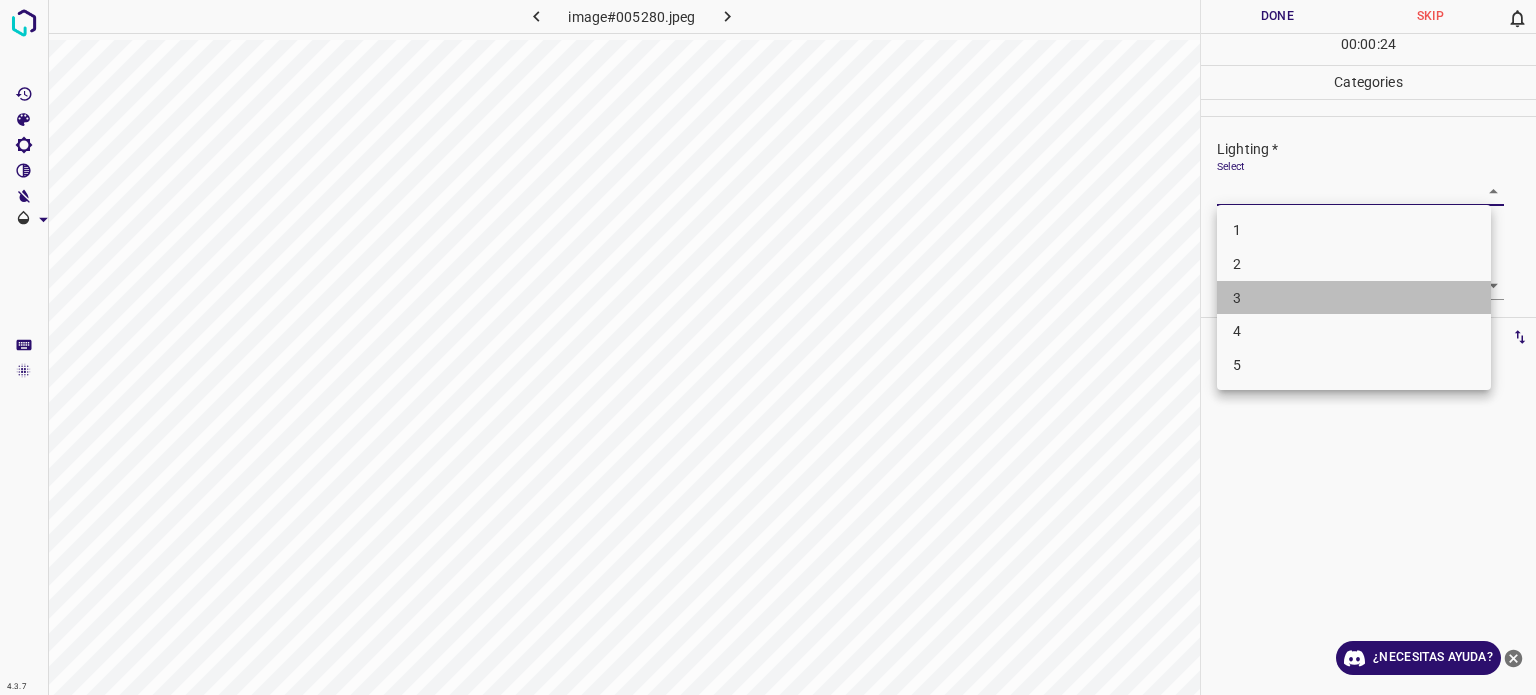 click on "3" at bounding box center (1354, 298) 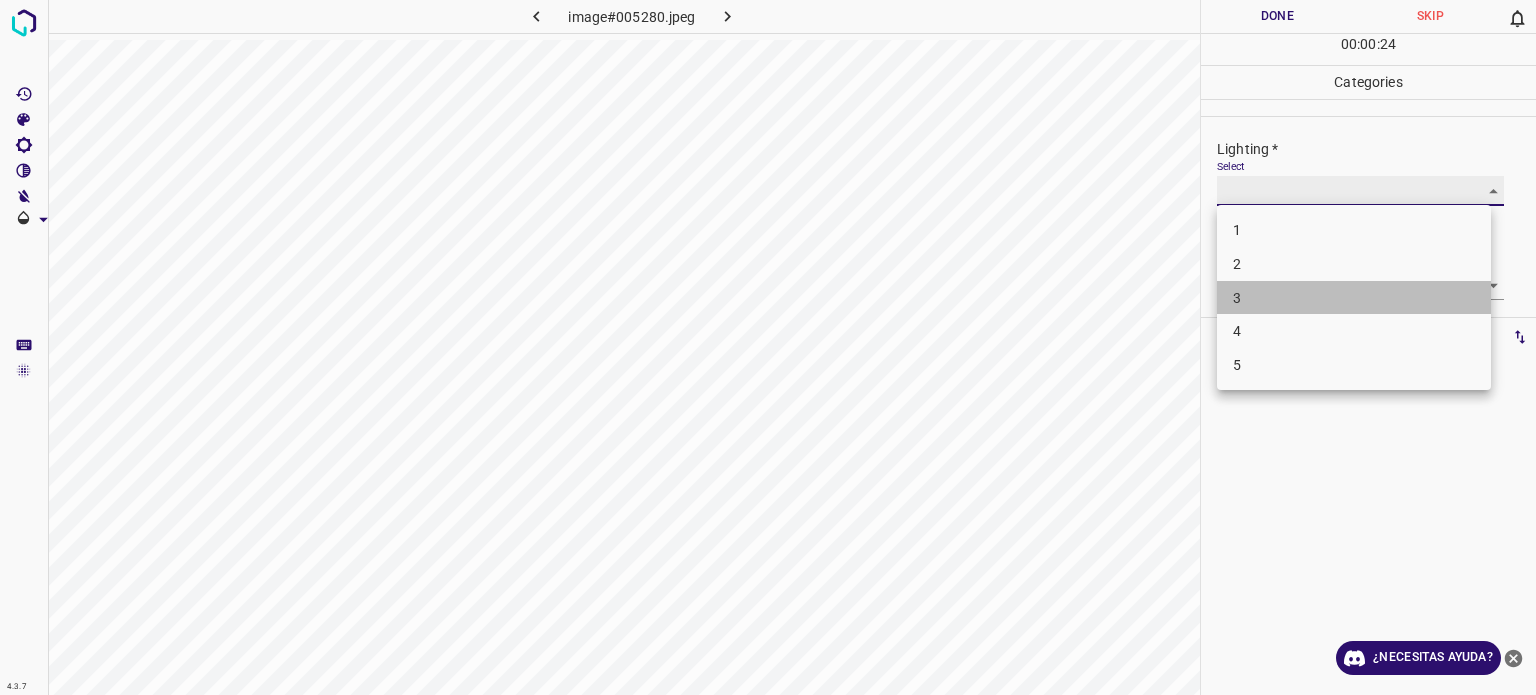 type on "3" 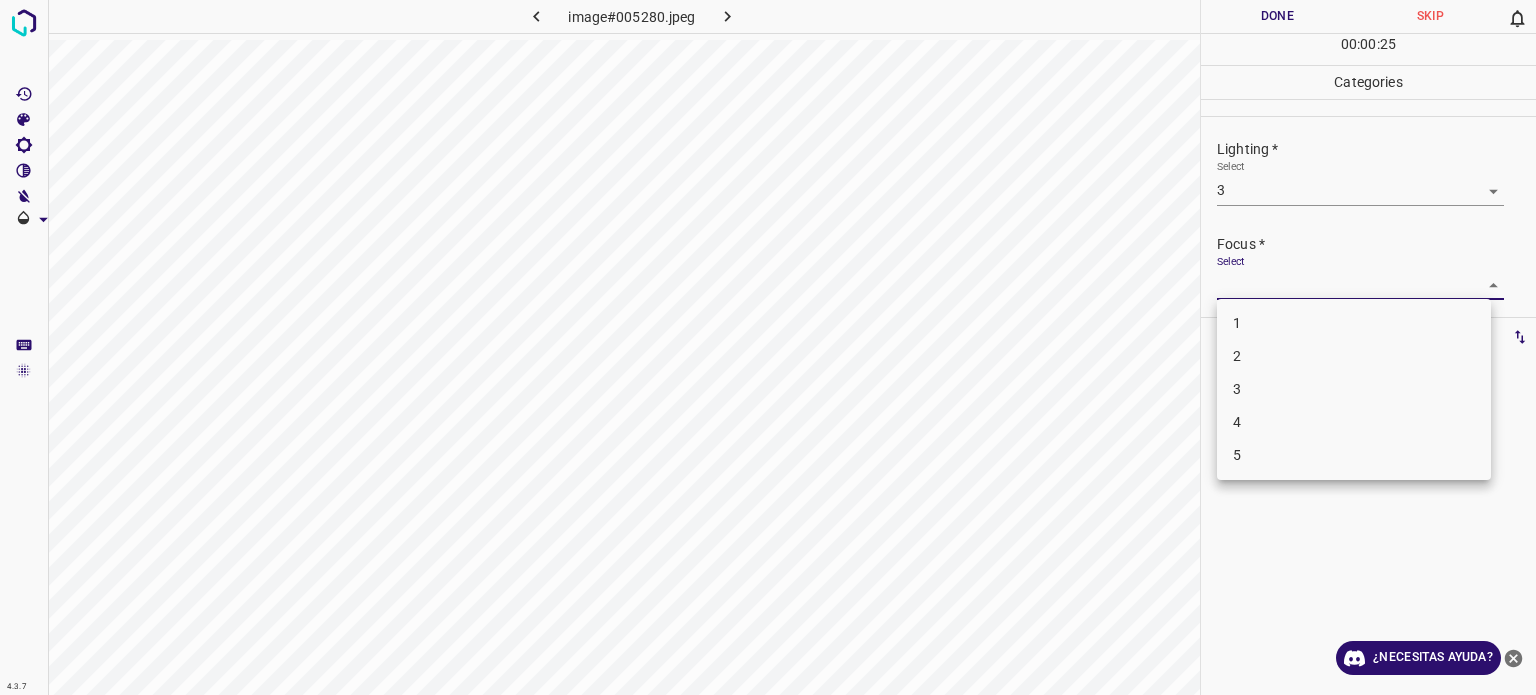 click on "4.3.7 image#005280.jpeg Done Skip 0 00   : 00   : 25   Categories Lighting *  Select 3 3 Focus *  Select ​ Overall *  Select ​ Labels   0 Categories 1 Lighting 2 Focus 3 Overall Tools Space Change between modes (Draw & Edit) I Auto labeling R Restore zoom M Zoom in N Zoom out Delete Delete selecte label Filters Z Restore filters X Saturation filter C Brightness filter V Contrast filter B Gray scale filter General O Download ¿Necesitas ayuda? - Texto - Esconder - Borrar Texto original Valora esta traducción Tu opinión servirá para ayudar a mejorar el Traductor de Google 1 2 3 4 5" at bounding box center [768, 347] 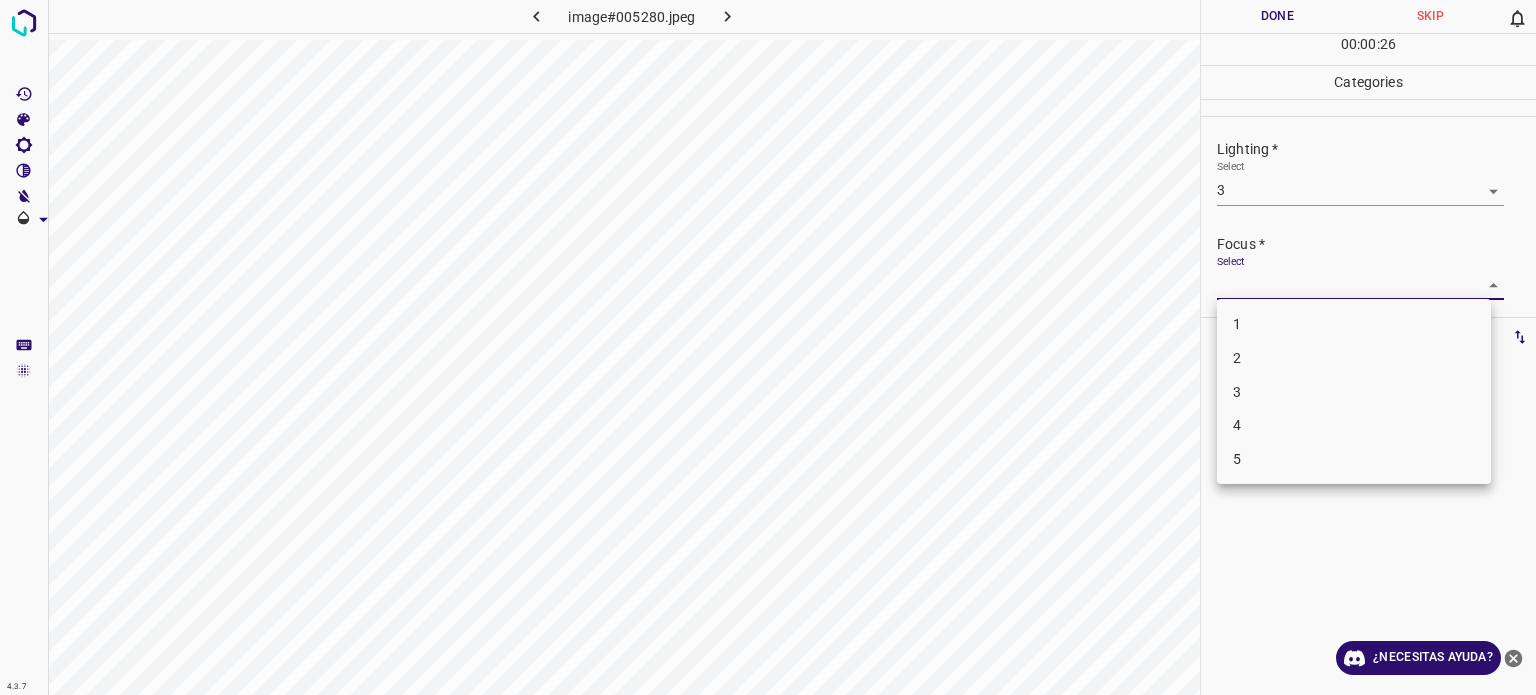 click on "3" at bounding box center (1354, 392) 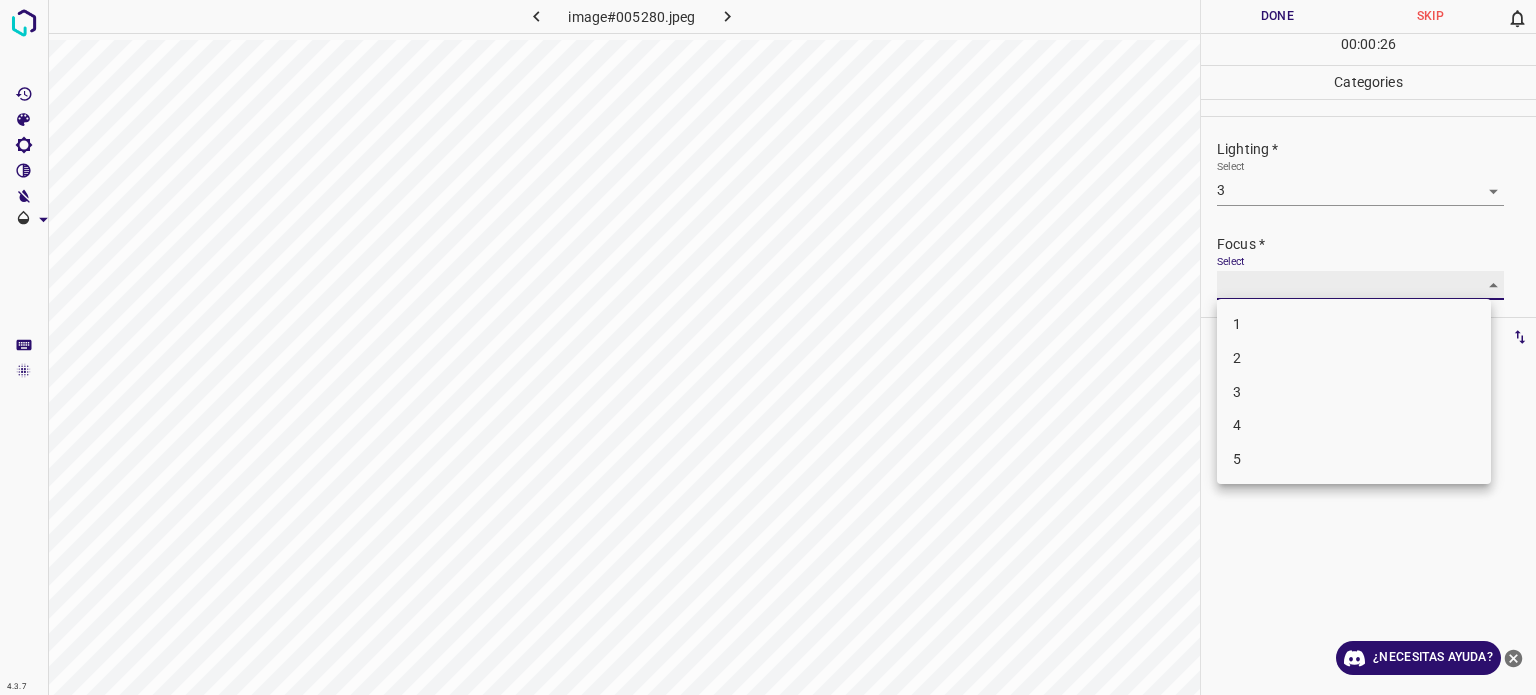 type on "3" 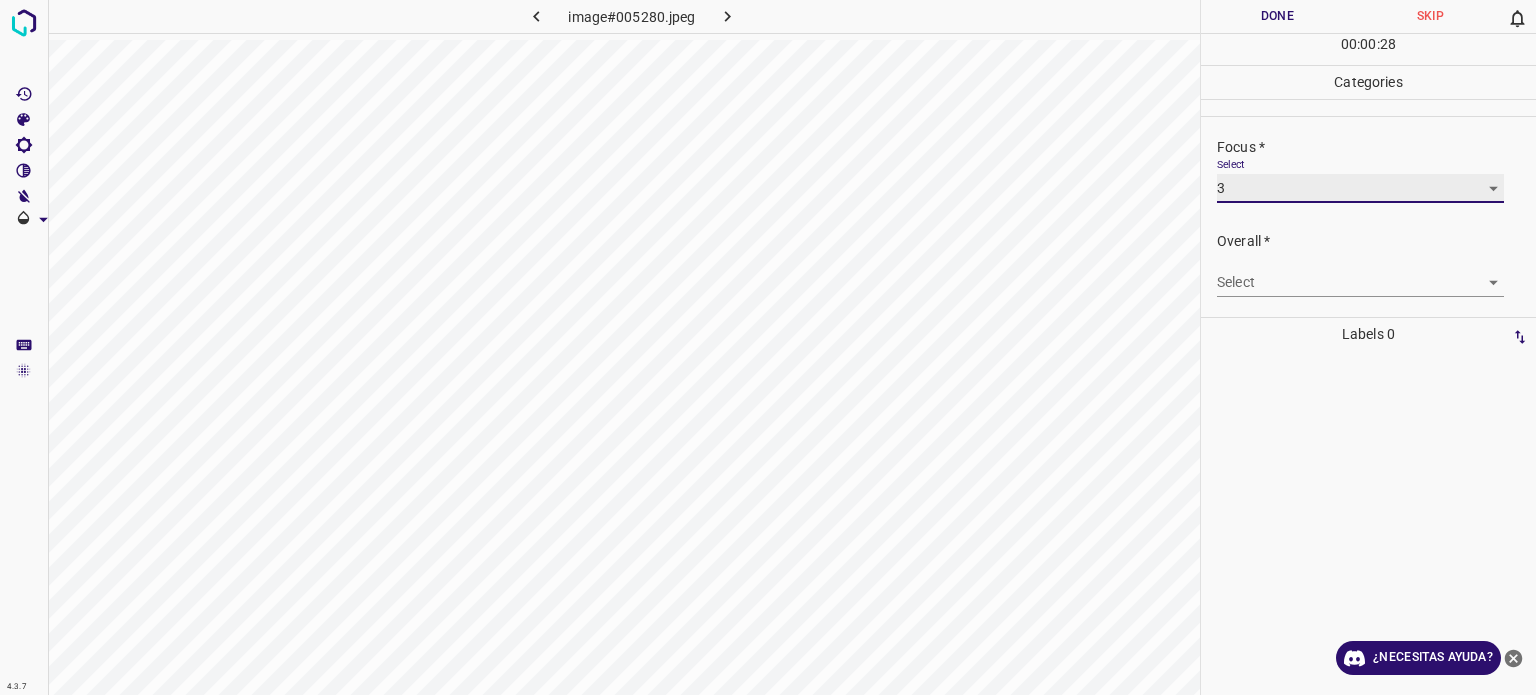 scroll, scrollTop: 98, scrollLeft: 0, axis: vertical 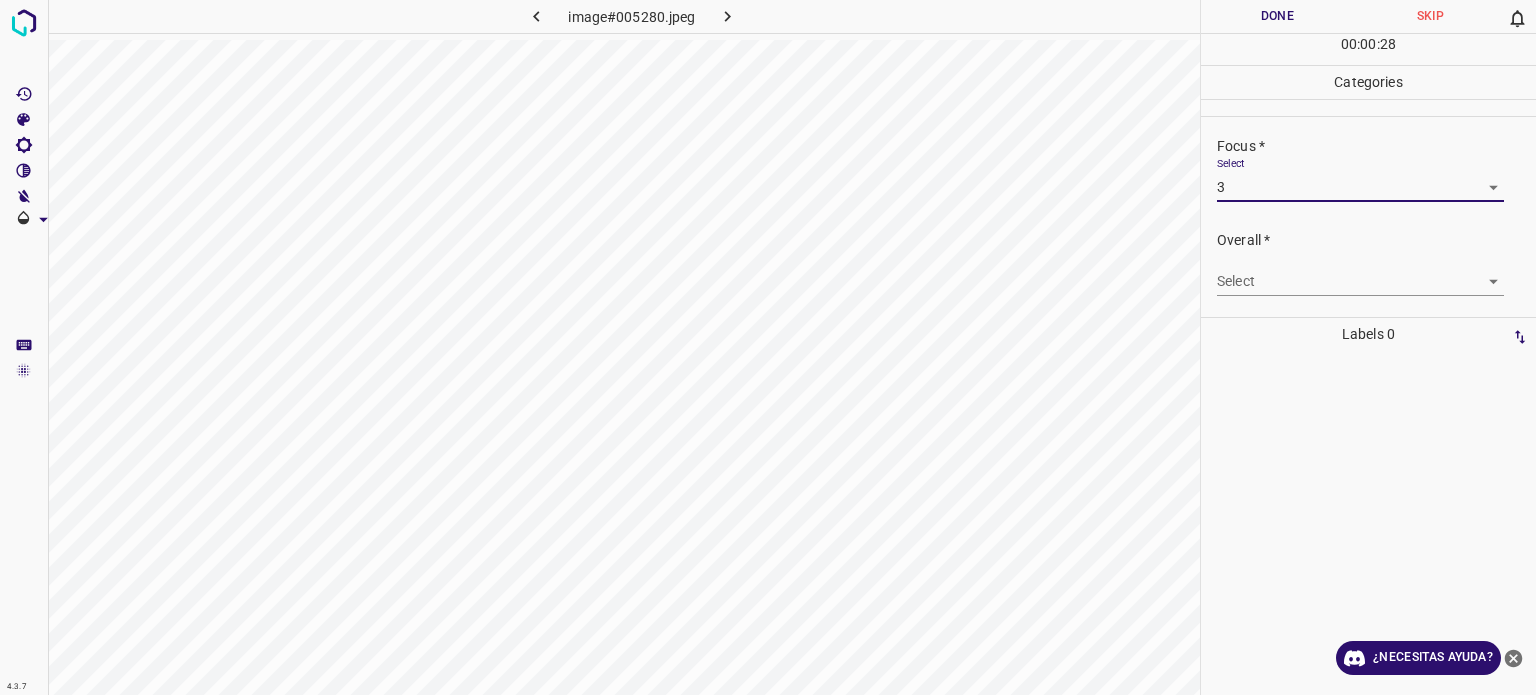 click on "4.3.7 image#005280.jpeg Done Skip 0 00   : 00   : 28   Categories Lighting *  Select 3 3 Focus *  Select 3 3 Overall *  Select ​ Labels   0 Categories 1 Lighting 2 Focus 3 Overall Tools Space Change between modes (Draw & Edit) I Auto labeling R Restore zoom M Zoom in N Zoom out Delete Delete selecte label Filters Z Restore filters X Saturation filter C Brightness filter V Contrast filter B Gray scale filter General O Download ¿Necesitas ayuda? - Texto - Esconder - Borrar Texto original Valora esta traducción Tu opinión servirá para ayudar a mejorar el Traductor de Google" at bounding box center [768, 347] 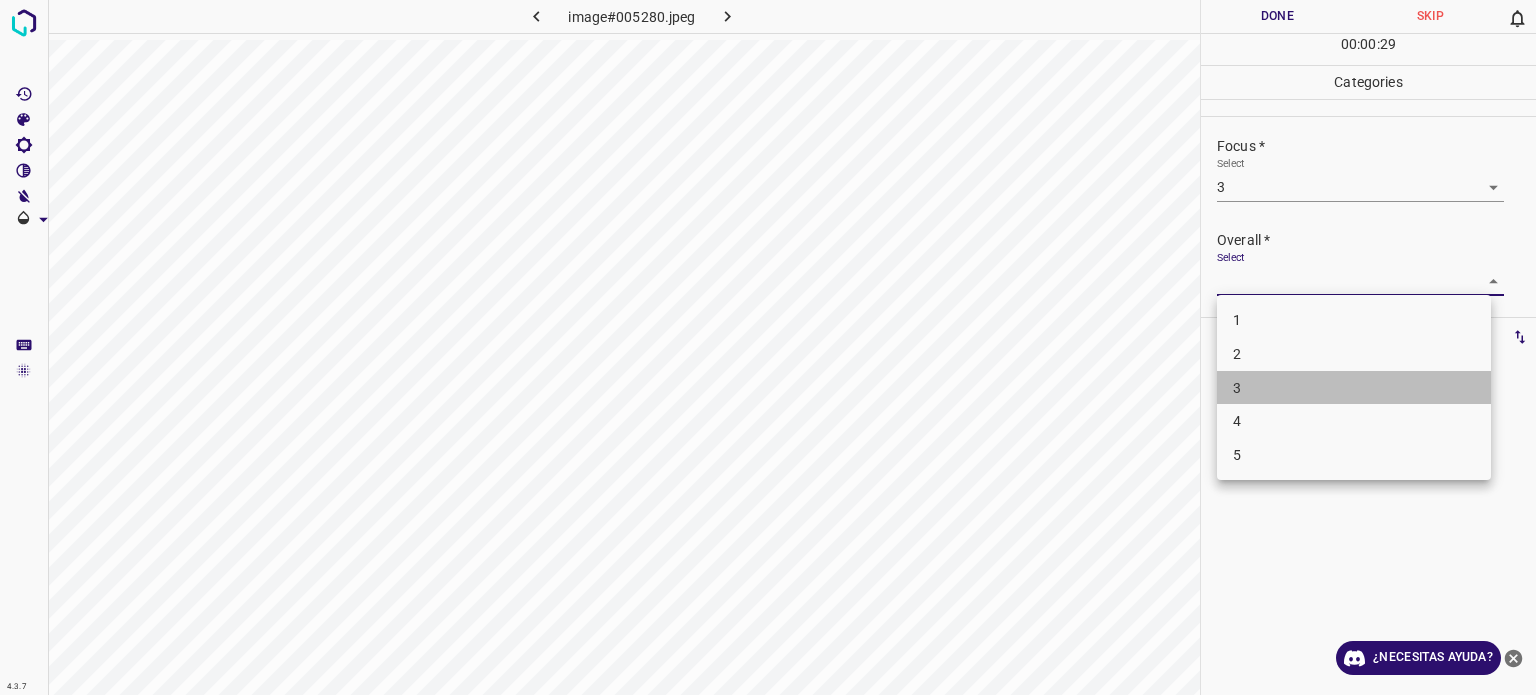 click on "3" at bounding box center (1237, 387) 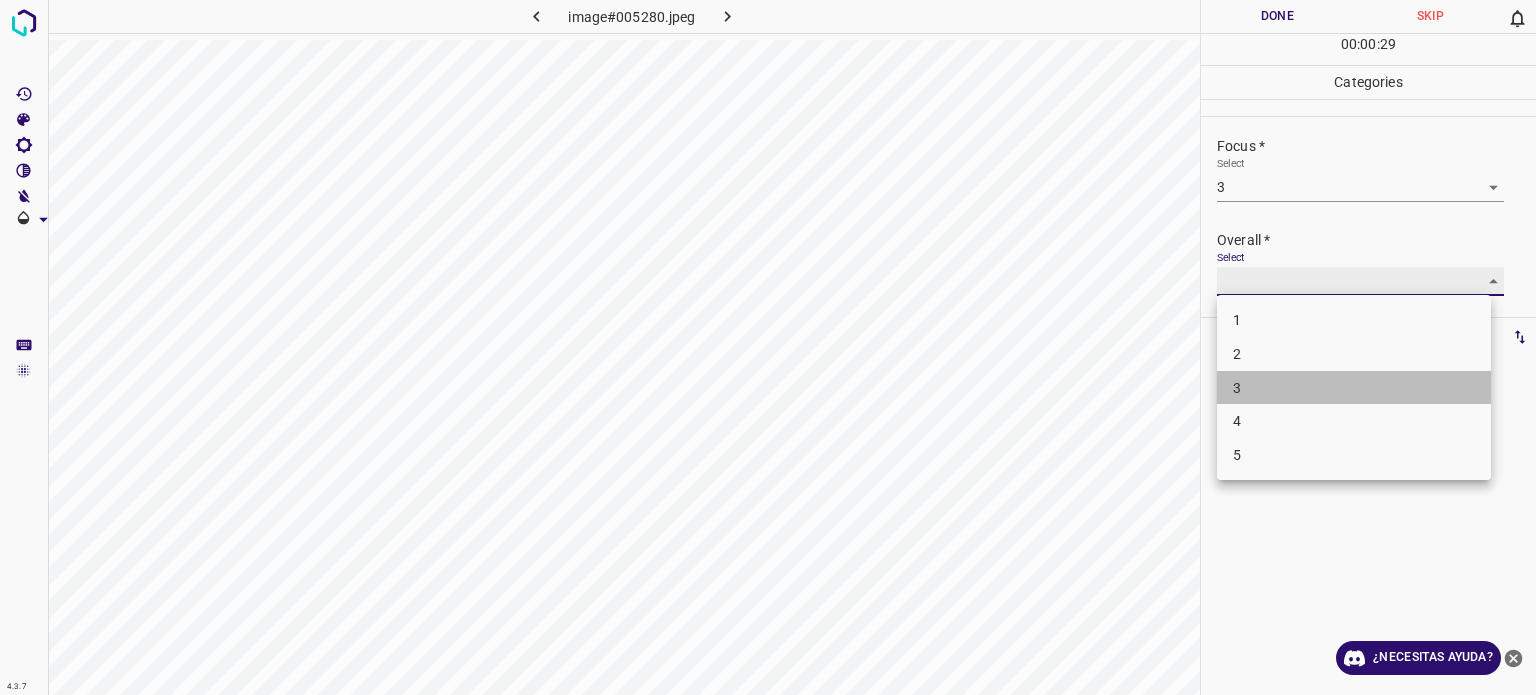 type on "3" 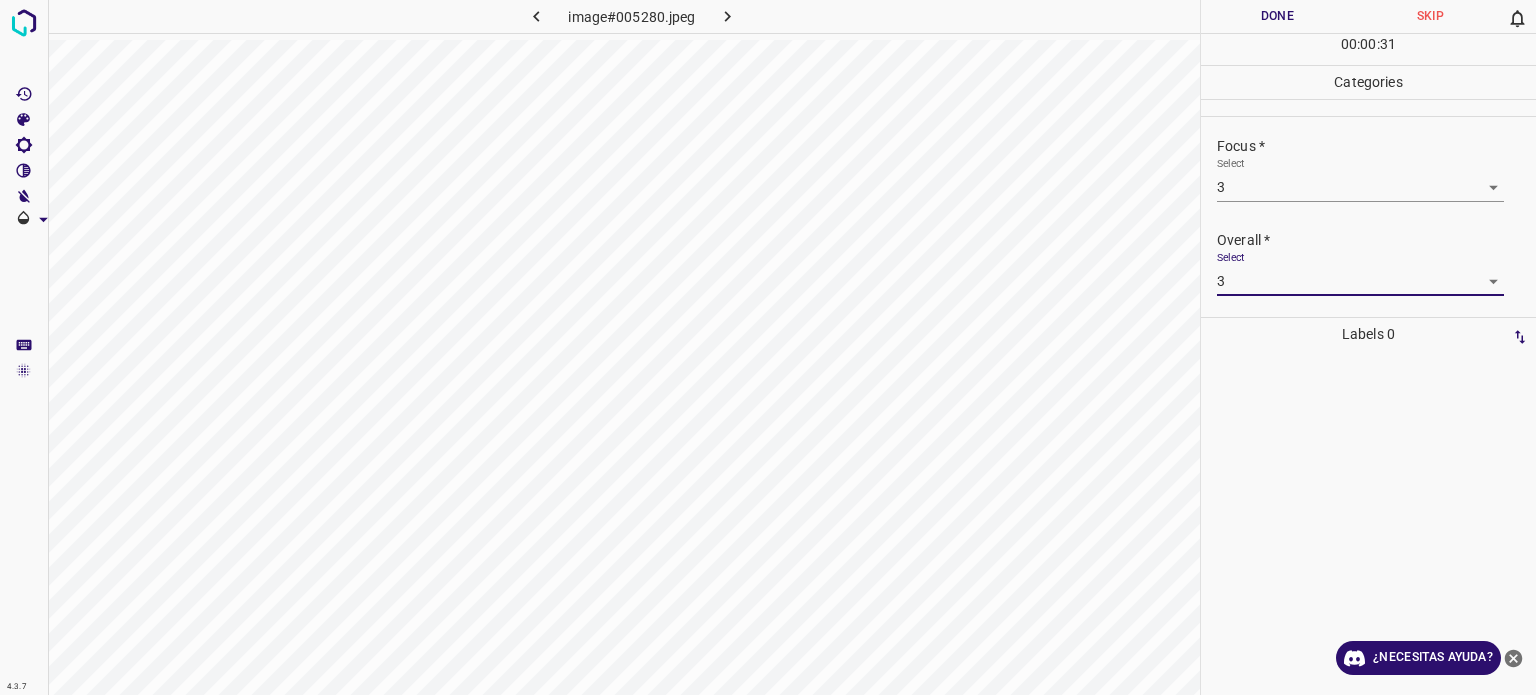 click on "Done" at bounding box center [1277, 16] 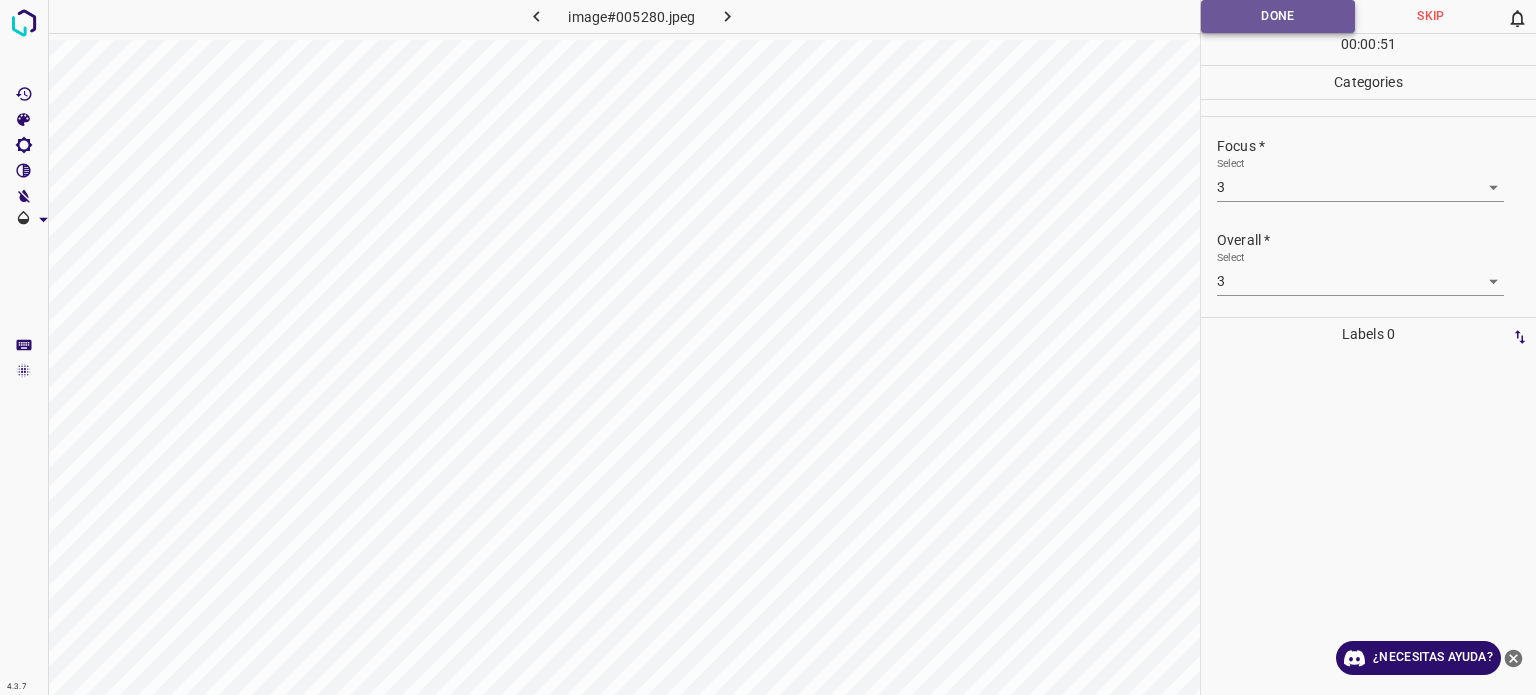 click on "Done" at bounding box center (1278, 16) 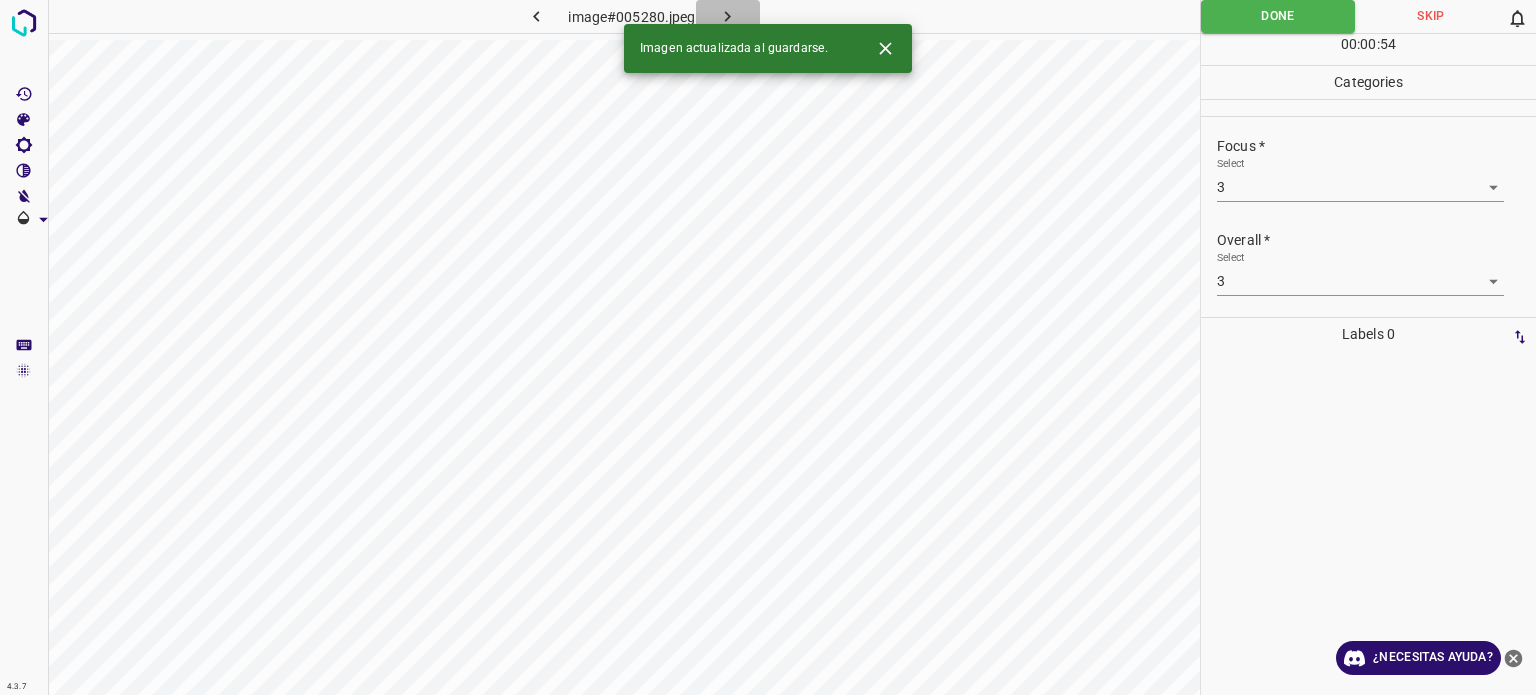 click 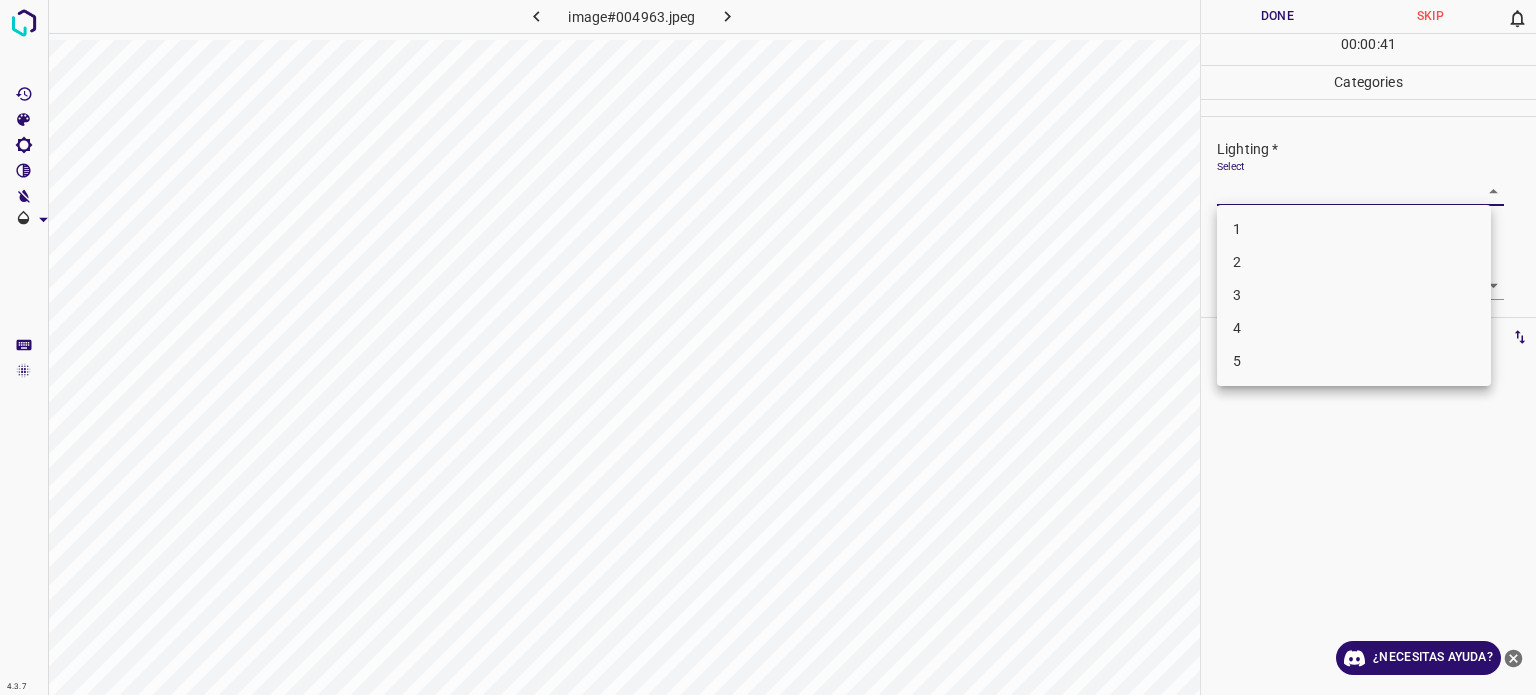 click on "4.3.7 image#004963.jpeg Done Skip 0 00   : 00   : 41   Categories Lighting *  Select ​ Focus *  Select ​ Overall *  Select ​ Labels   0 Categories 1 Lighting 2 Focus 3 Overall Tools Space Change between modes (Draw & Edit) I Auto labeling R Restore zoom M Zoom in N Zoom out Delete Delete selecte label Filters Z Restore filters X Saturation filter C Brightness filter V Contrast filter B Gray scale filter General O Download ¿Necesitas ayuda? - Texto - Esconder - Borrar Texto original Valora esta traducción Tu opinión servirá para ayudar a mejorar el Traductor de Google 1 2 3 4 5" at bounding box center [768, 347] 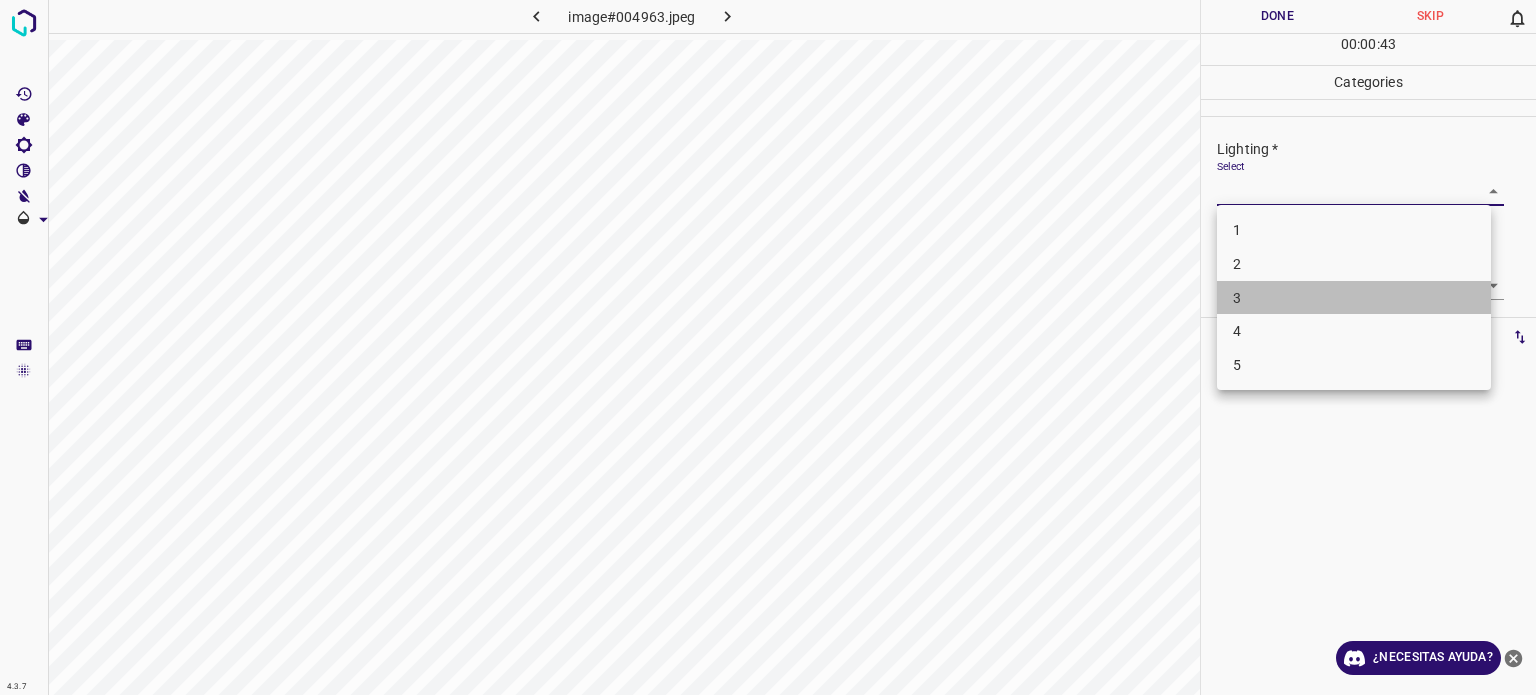 click on "3" at bounding box center [1354, 298] 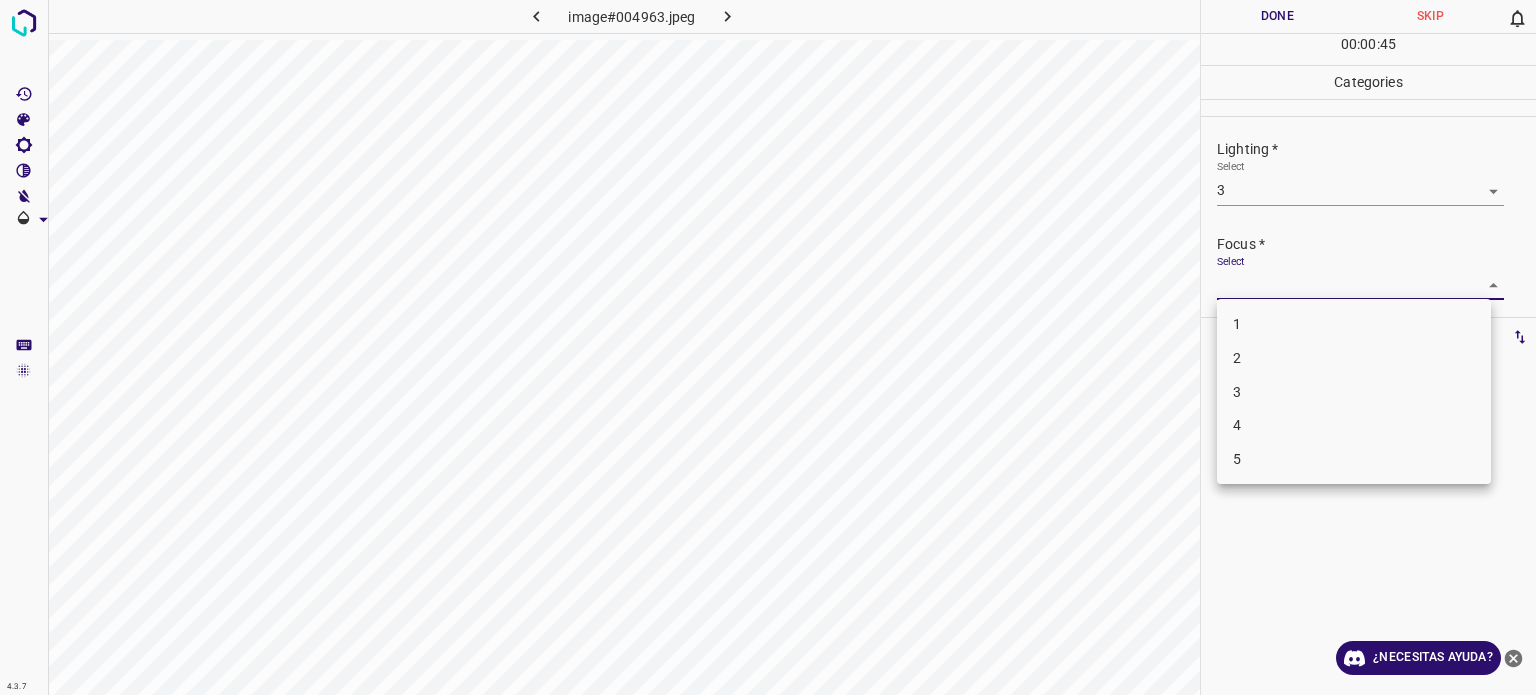 drag, startPoint x: 1255, startPoint y: 296, endPoint x: 1248, endPoint y: 192, distance: 104.23531 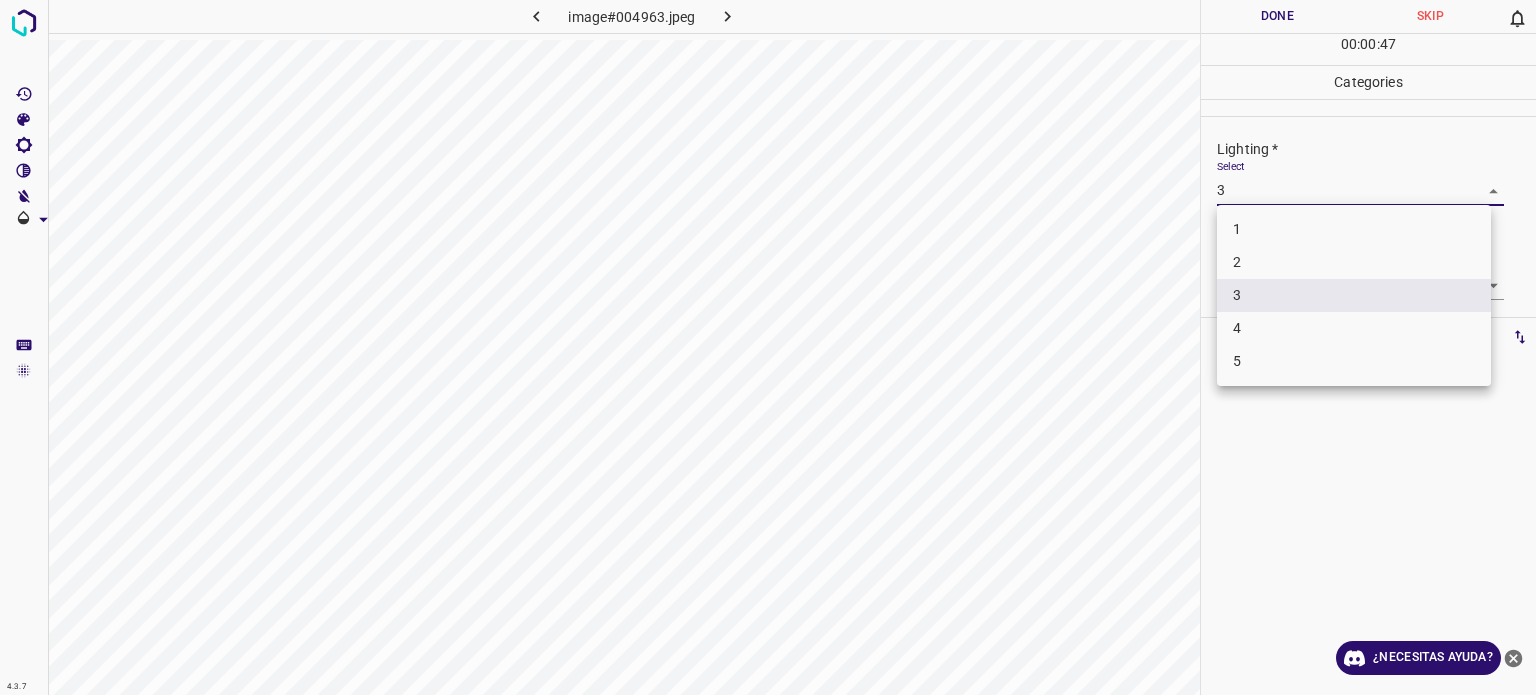 click on "4.3.7 image#004963.jpeg Done Skip 0 00   : 00   : 47   Categories Lighting *  Select 3 3 Focus *  Select ​ Overall *  Select ​ Labels   0 Categories 1 Lighting 2 Focus 3 Overall Tools Space Change between modes (Draw & Edit) I Auto labeling R Restore zoom M Zoom in N Zoom out Delete Delete selecte label Filters Z Restore filters X Saturation filter C Brightness filter V Contrast filter B Gray scale filter General O Download ¿Necesitas ayuda? - Texto - Esconder - Borrar Texto original Valora esta traducción Tu opinión servirá para ayudar a mejorar el Traductor de Google 1 2 3 4 5" at bounding box center [768, 347] 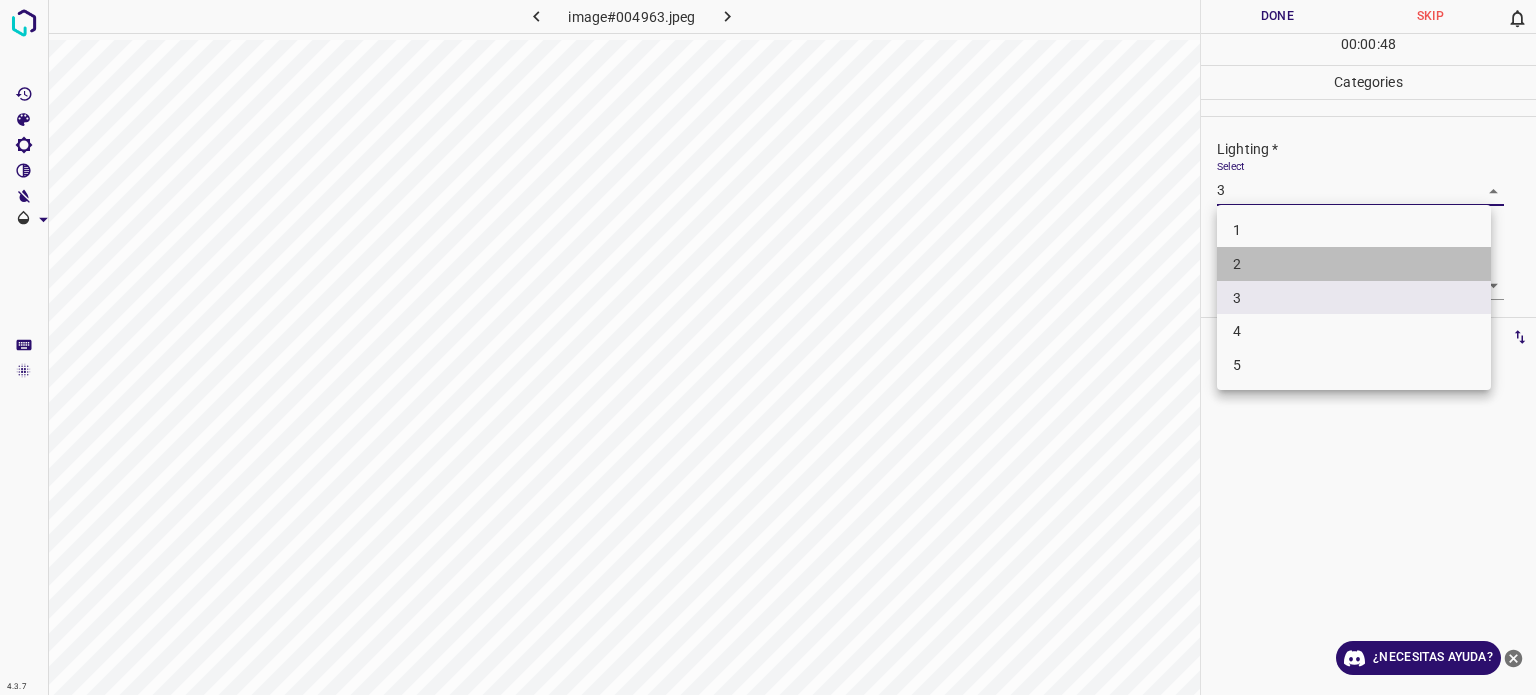 click on "2" at bounding box center (1237, 264) 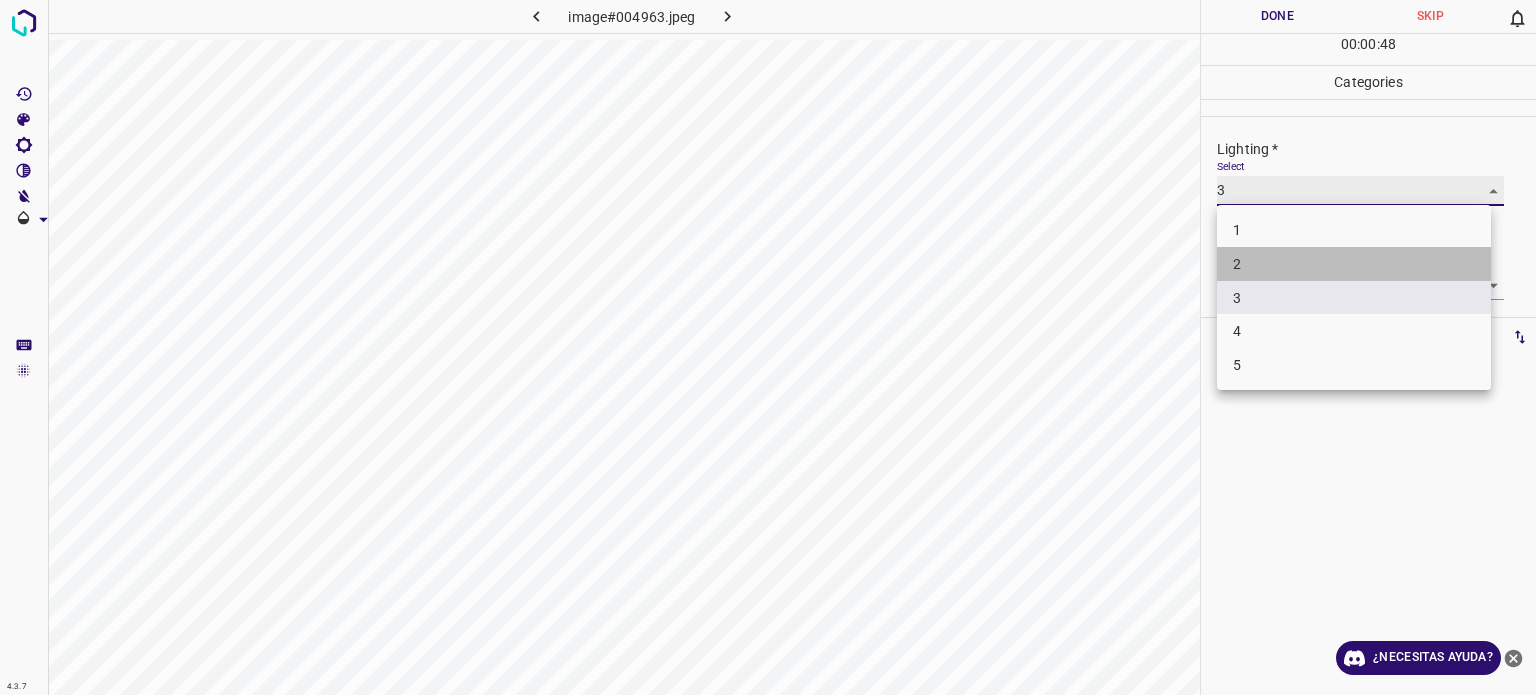 type on "2" 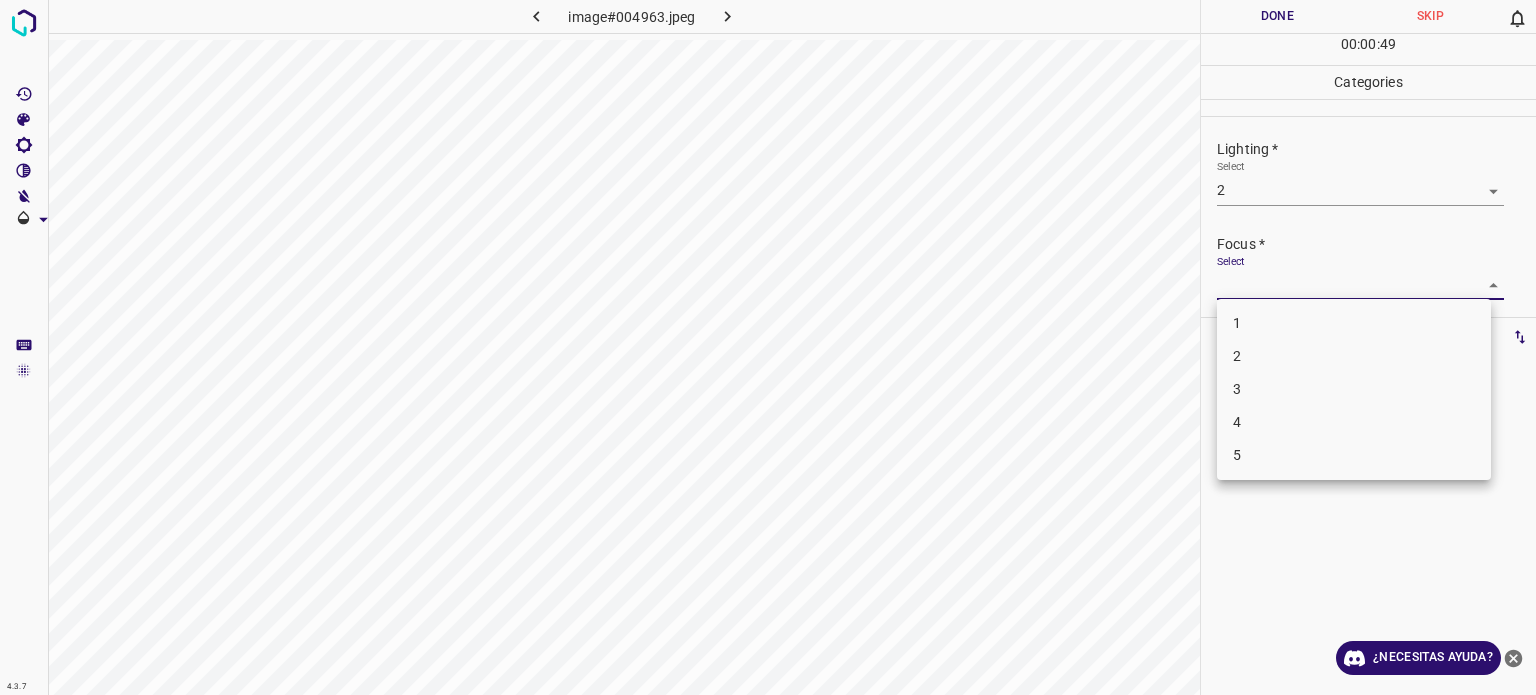 click on "4.3.7 image#004963.jpeg Done Skip 0 00   : 00   : 49   Categories Lighting *  Select 2 2 Focus *  Select ​ Overall *  Select ​ Labels   0 Categories 1 Lighting 2 Focus 3 Overall Tools Space Change between modes (Draw & Edit) I Auto labeling R Restore zoom M Zoom in N Zoom out Delete Delete selecte label Filters Z Restore filters X Saturation filter C Brightness filter V Contrast filter B Gray scale filter General O Download ¿Necesitas ayuda? - Texto - Esconder - Borrar Texto original Valora esta traducción Tu opinión servirá para ayudar a mejorar el Traductor de Google 1 2 3 4 5" at bounding box center [768, 347] 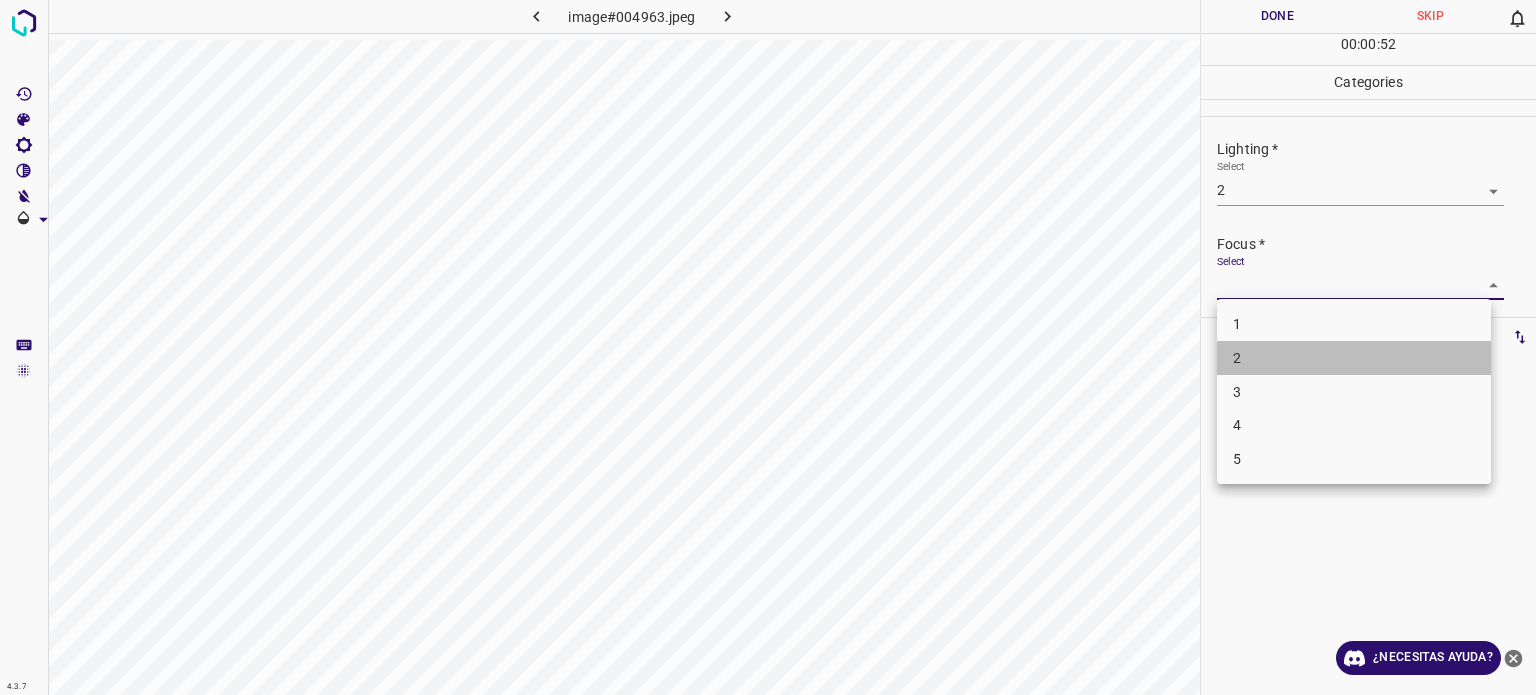 click on "2" at bounding box center (1237, 358) 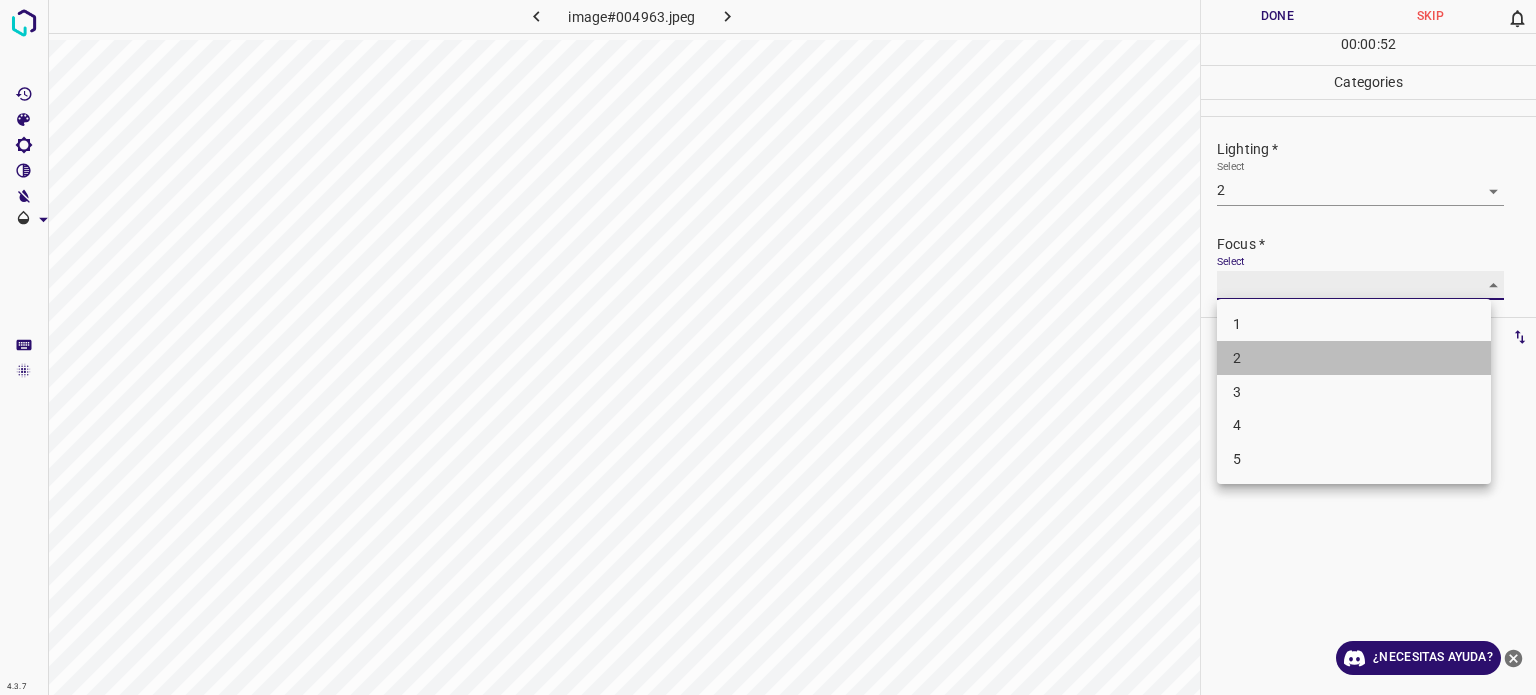 type on "2" 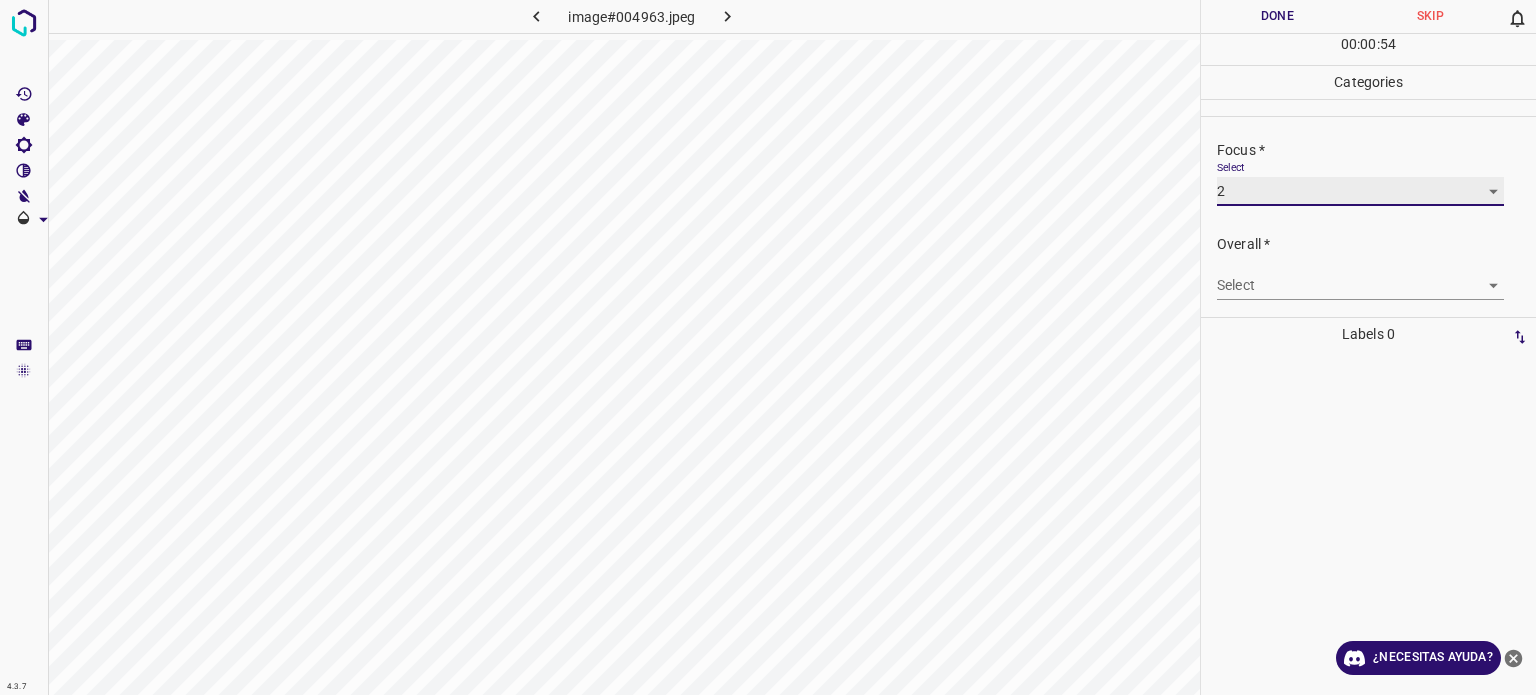 scroll, scrollTop: 98, scrollLeft: 0, axis: vertical 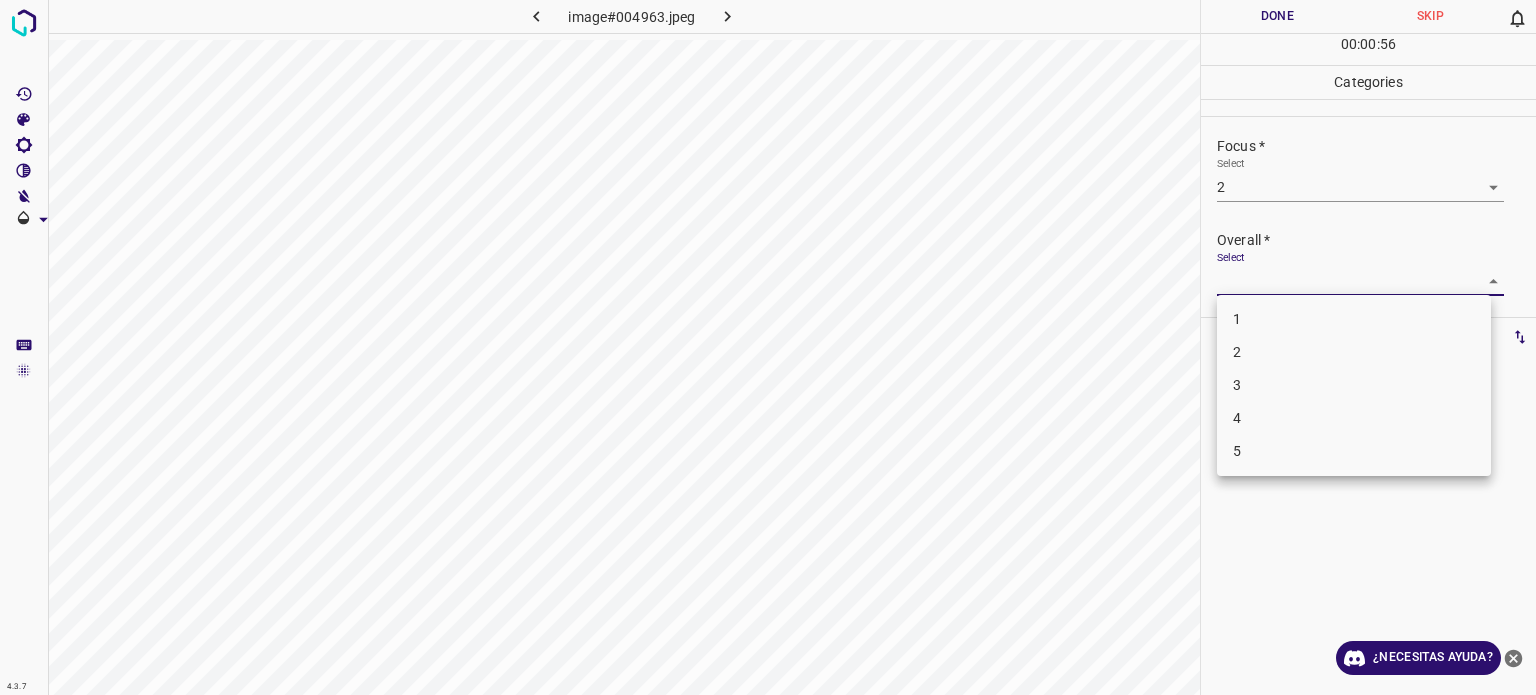 click on "4.3.7 image#004963.jpeg Done Skip 0 00   : 00   : 56   Categories Lighting *  Select 2 2 Focus *  Select 2 2 Overall *  Select ​ Labels   0 Categories 1 Lighting 2 Focus 3 Overall Tools Space Change between modes (Draw & Edit) I Auto labeling R Restore zoom M Zoom in N Zoom out Delete Delete selecte label Filters Z Restore filters X Saturation filter C Brightness filter V Contrast filter B Gray scale filter General O Download ¿Necesitas ayuda? - Texto - Esconder - Borrar Texto original Valora esta traducción Tu opinión servirá para ayudar a mejorar el Traductor de Google 1 2 3 4 5" at bounding box center [768, 347] 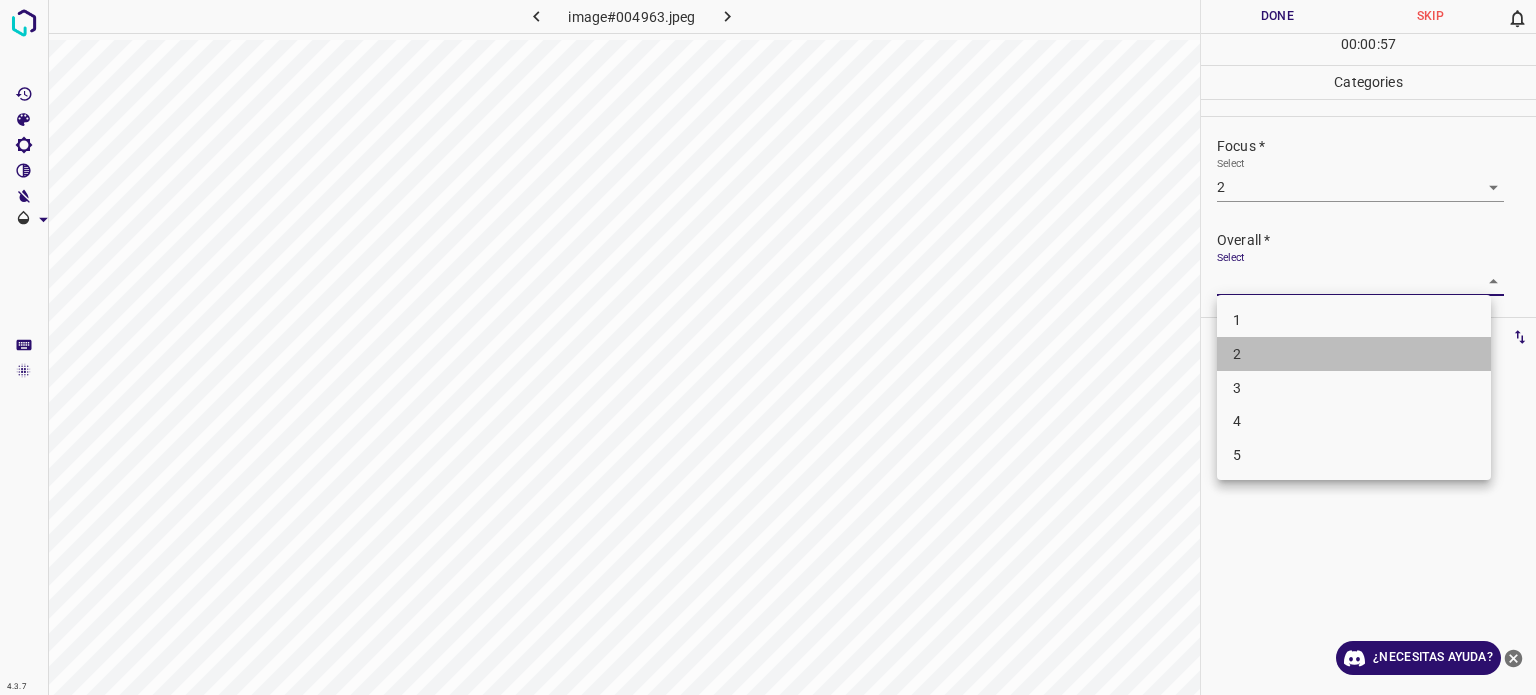 click on "2" at bounding box center (1237, 354) 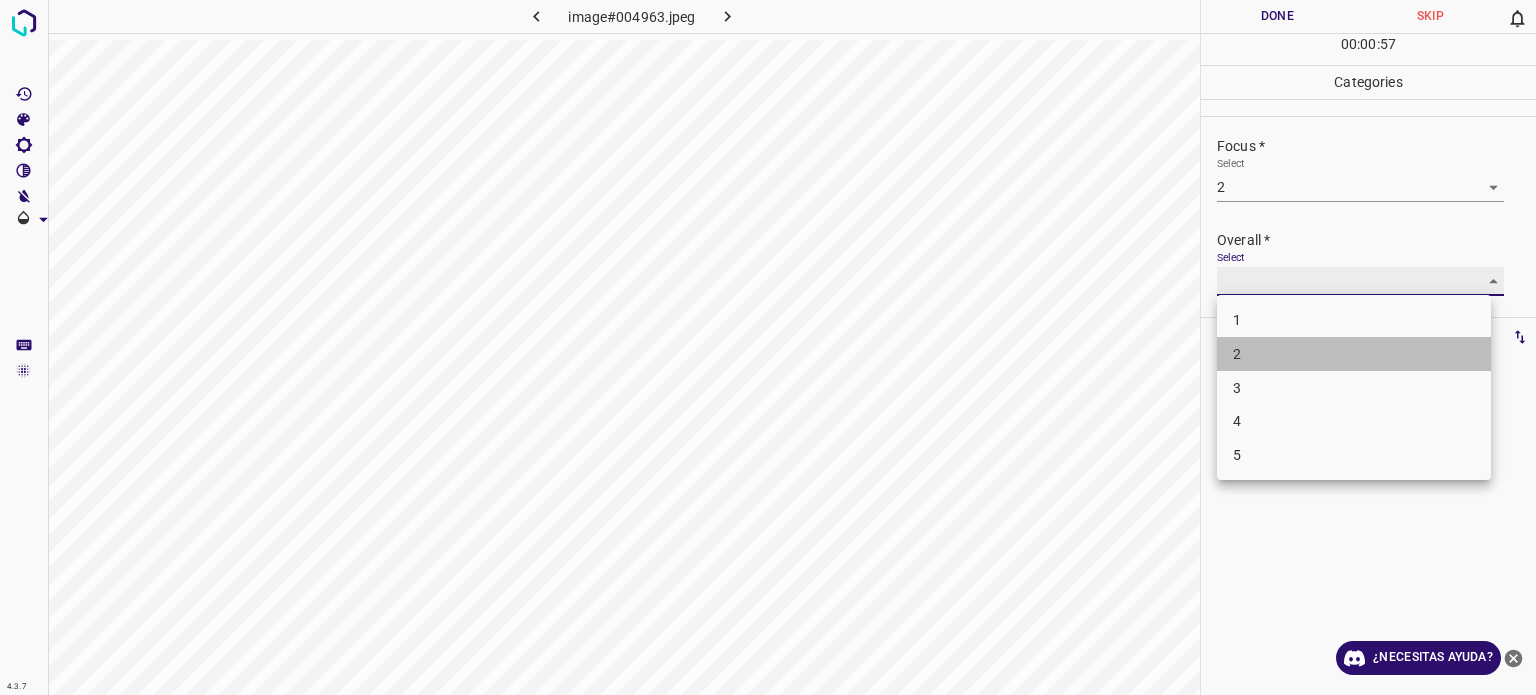 type on "2" 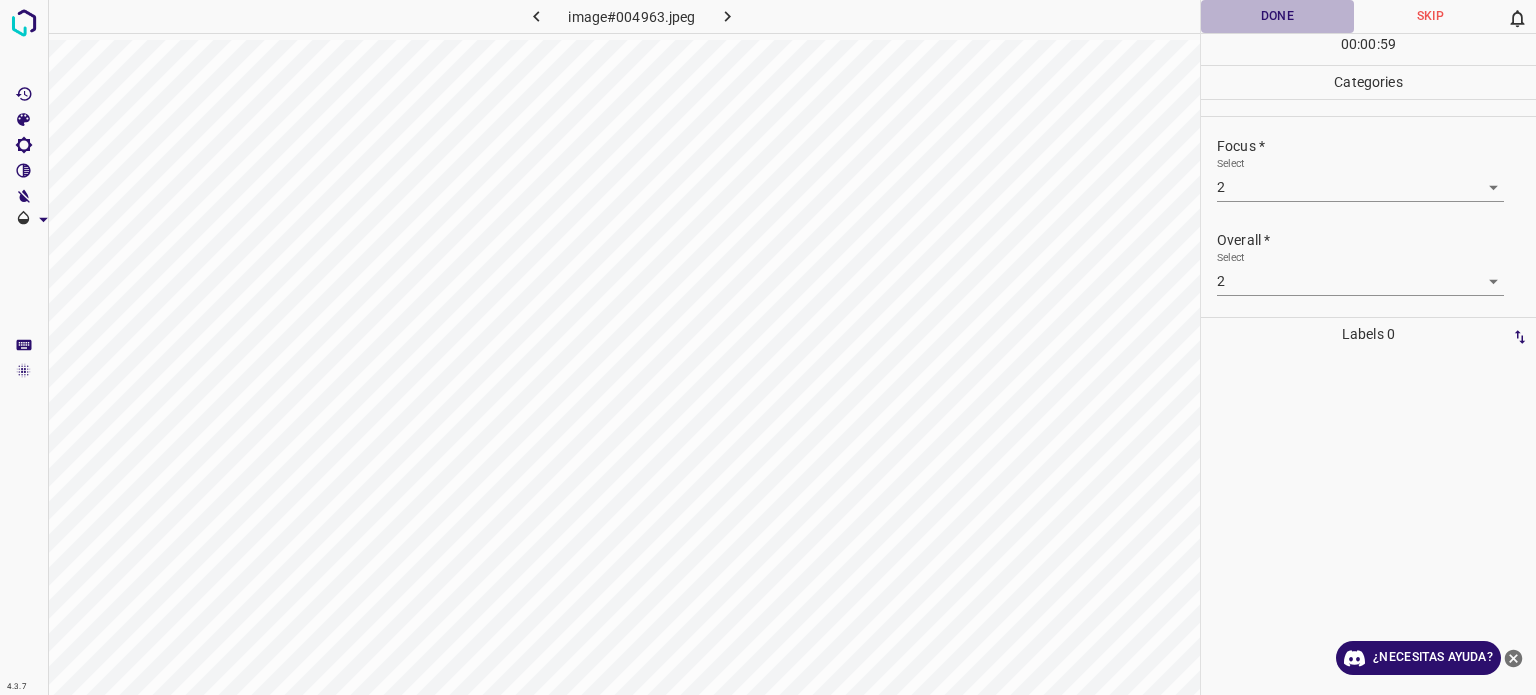 click on "Done" at bounding box center (1277, 16) 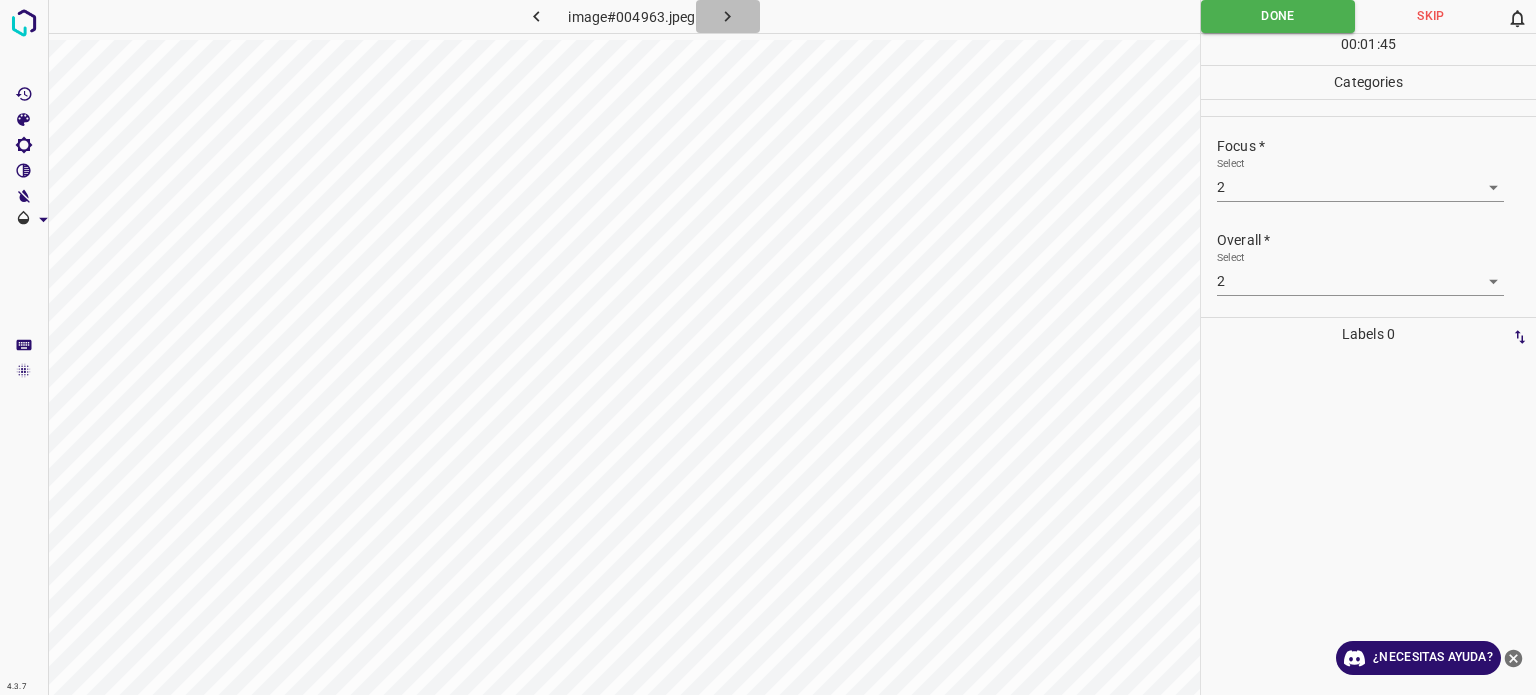 click 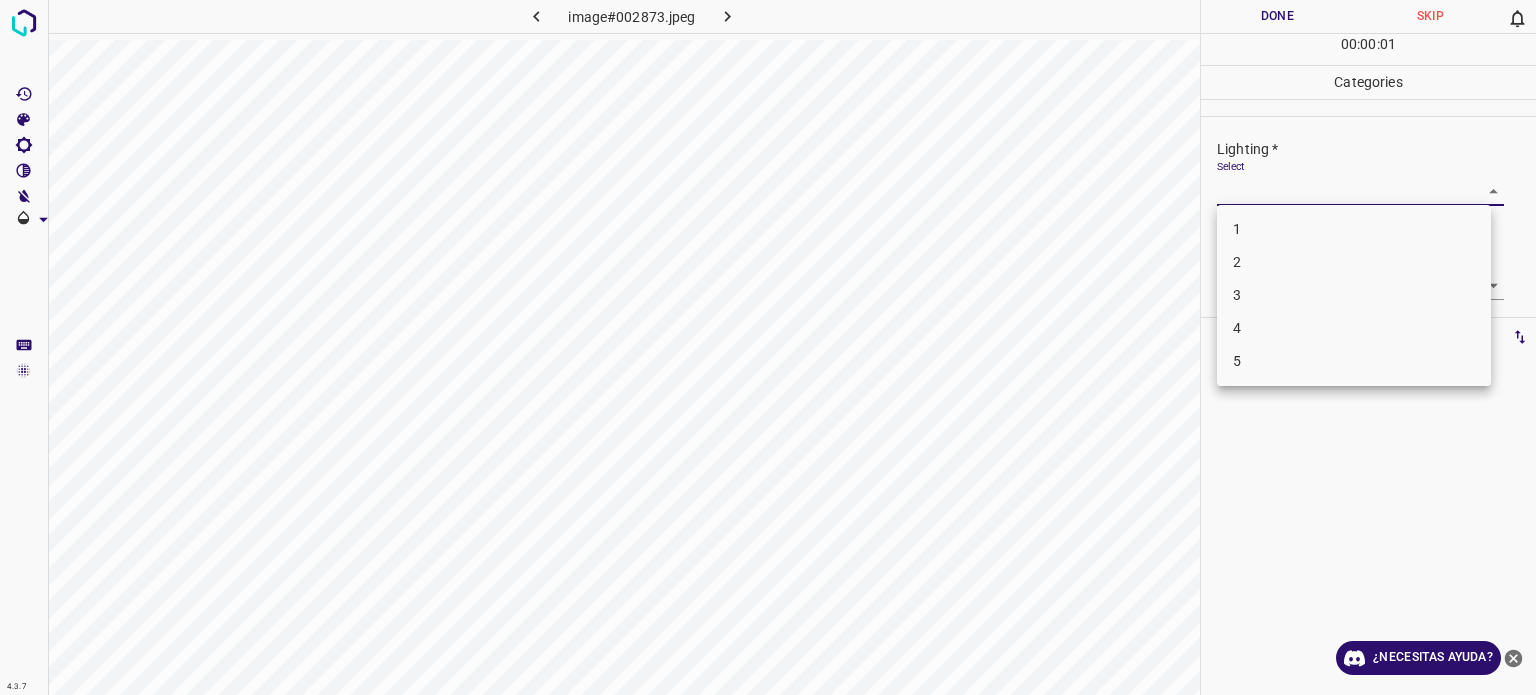 click on "4.3.7 image#002873.jpeg Done Skip 0 00   : 00   : 01   Categories Lighting *  Select ​ Focus *  Select ​ Overall *  Select ​ Labels   0 Categories 1 Lighting 2 Focus 3 Overall Tools Space Change between modes (Draw & Edit) I Auto labeling R Restore zoom M Zoom in N Zoom out Delete Delete selecte label Filters Z Restore filters X Saturation filter C Brightness filter V Contrast filter B Gray scale filter General O Download ¿Necesitas ayuda? - Texto - Esconder - Borrar Texto original Valora esta traducción Tu opinión servirá para ayudar a mejorar el Traductor de Google 1 2 3 4 5" at bounding box center (768, 347) 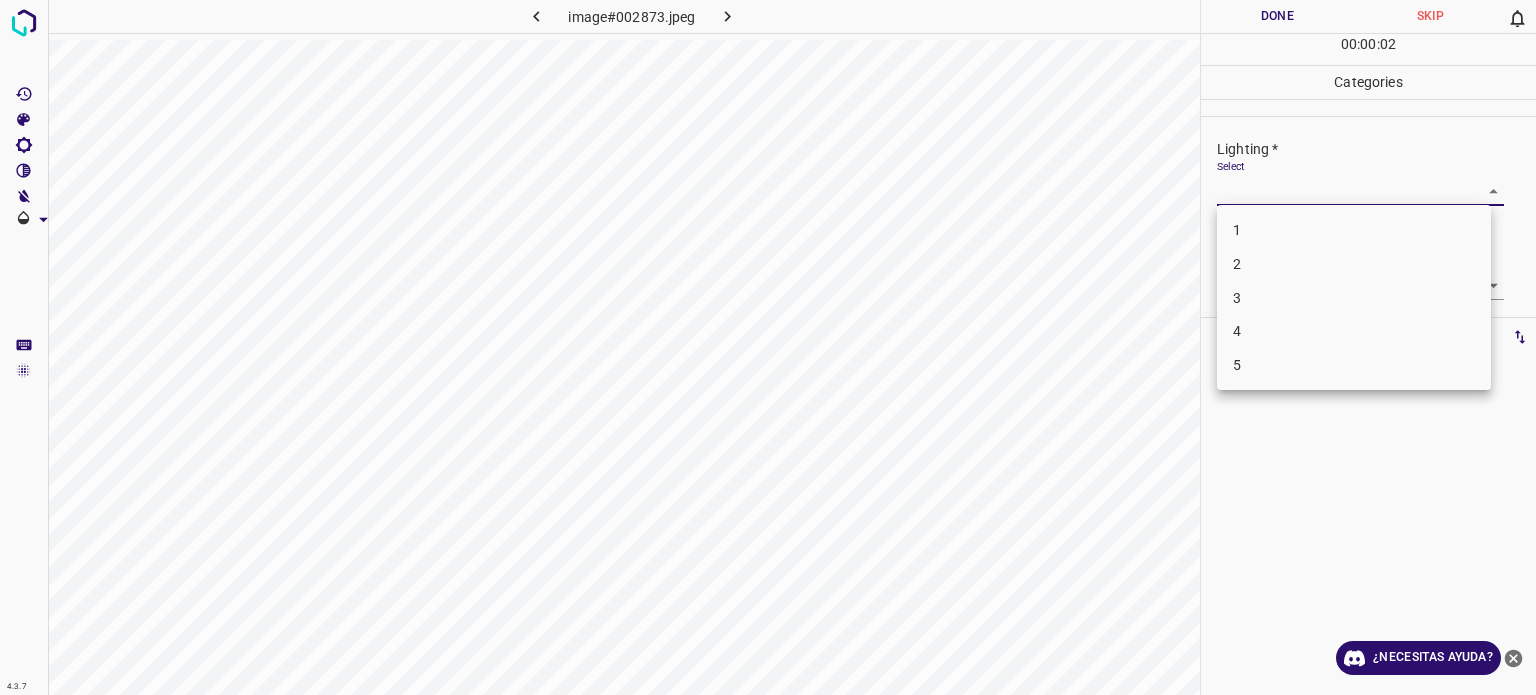 click on "2" at bounding box center (1237, 264) 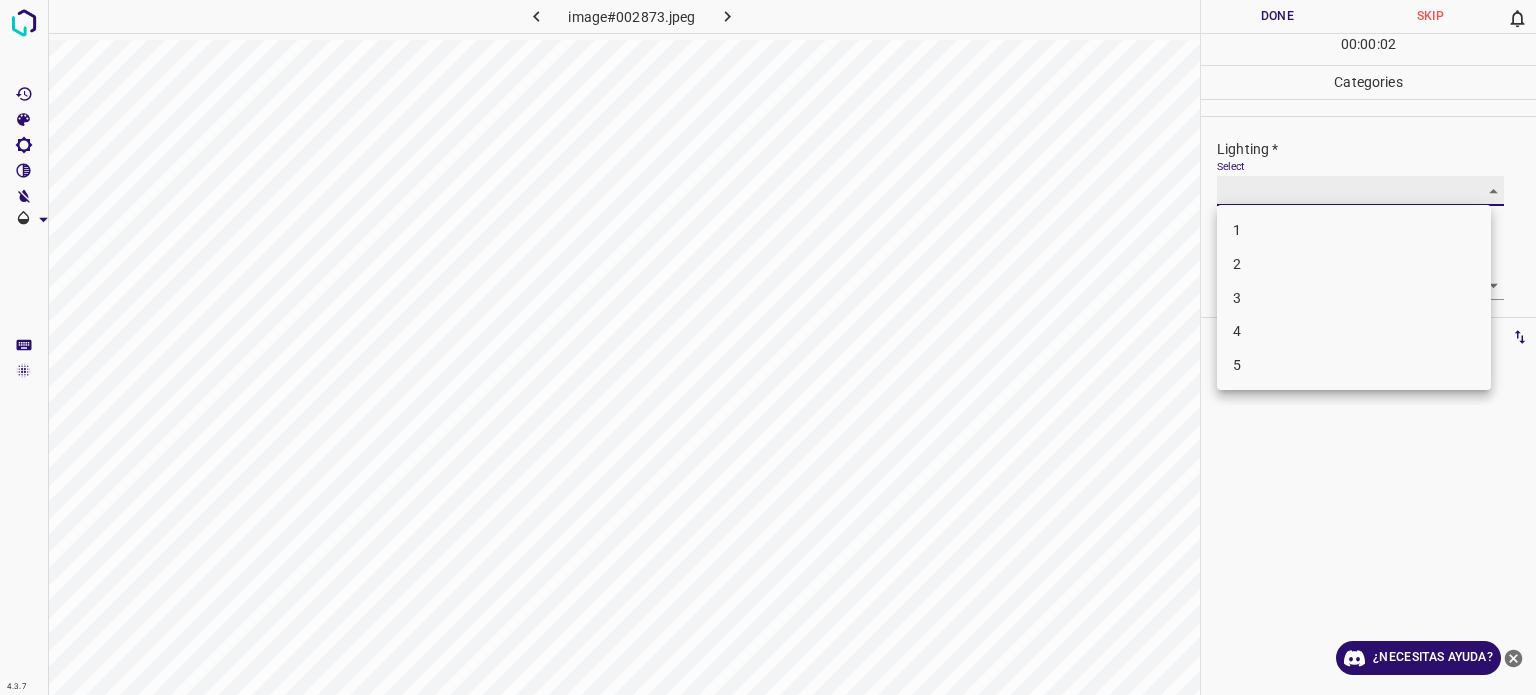 type on "2" 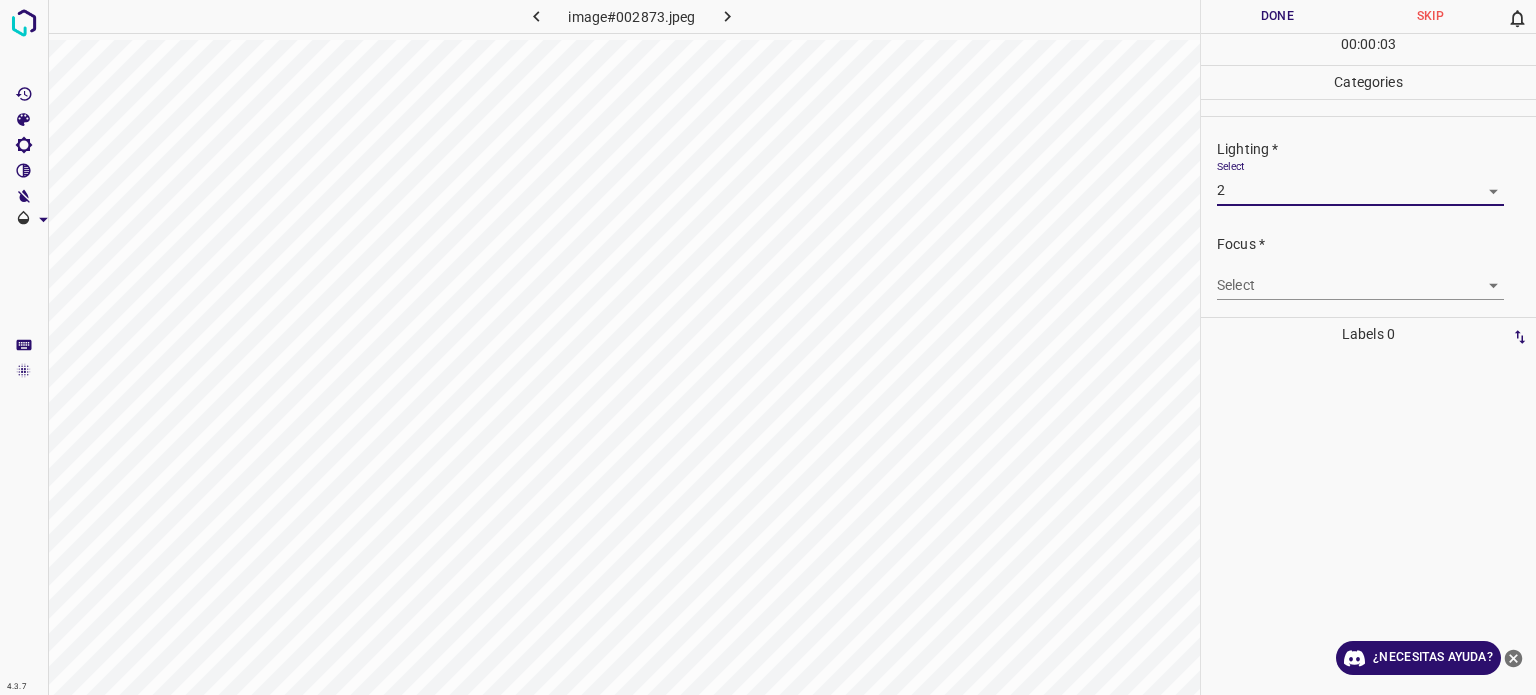 click on "4.3.7 image#002873.jpeg Done Skip 0 00   : 00   : 03   Categories Lighting *  Select 2 2 Focus *  Select ​ Overall *  Select ​ Labels   0 Categories 1 Lighting 2 Focus 3 Overall Tools Space Change between modes (Draw & Edit) I Auto labeling R Restore zoom M Zoom in N Zoom out Delete Delete selecte label Filters Z Restore filters X Saturation filter C Brightness filter V Contrast filter B Gray scale filter General O Download ¿Necesitas ayuda? - Texto - Esconder - Borrar Texto original Valora esta traducción Tu opinión servirá para ayudar a mejorar el Traductor de Google" at bounding box center (768, 347) 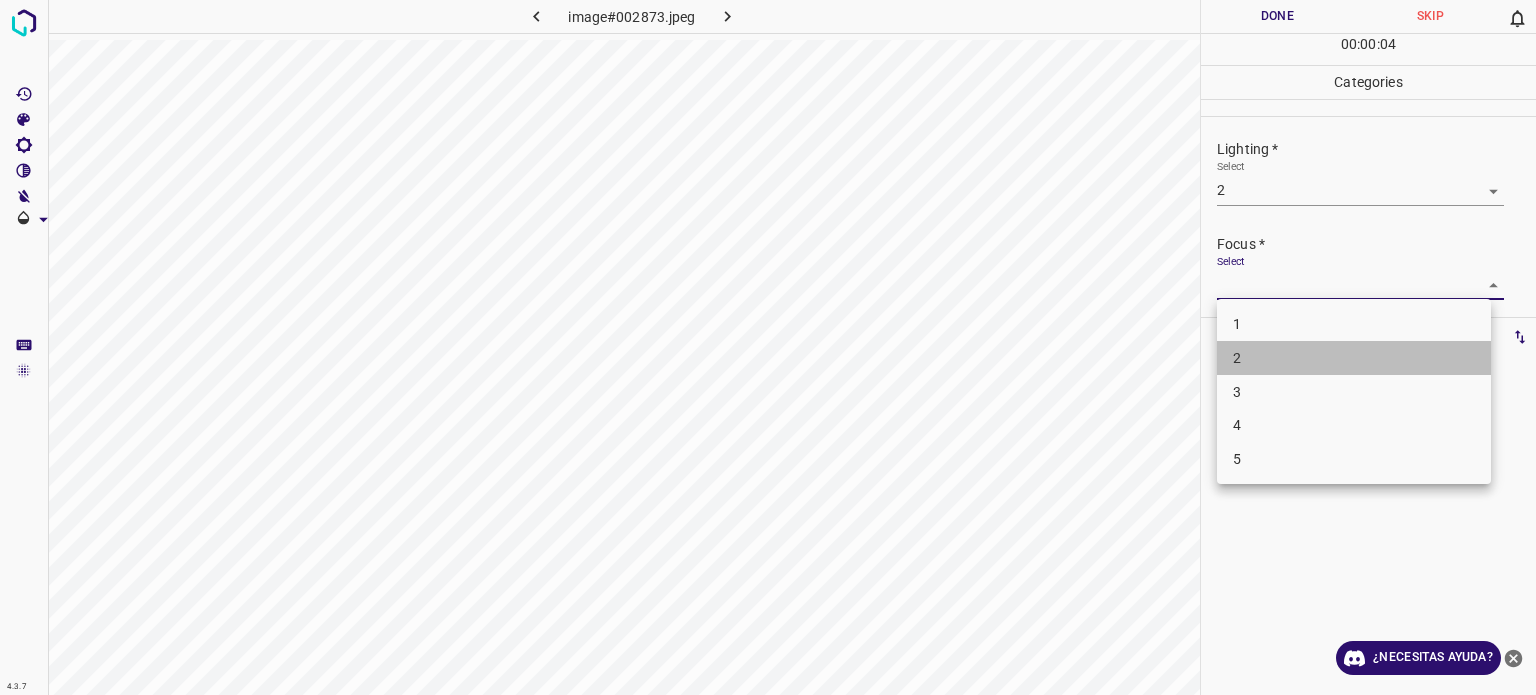 click on "2" at bounding box center [1237, 358] 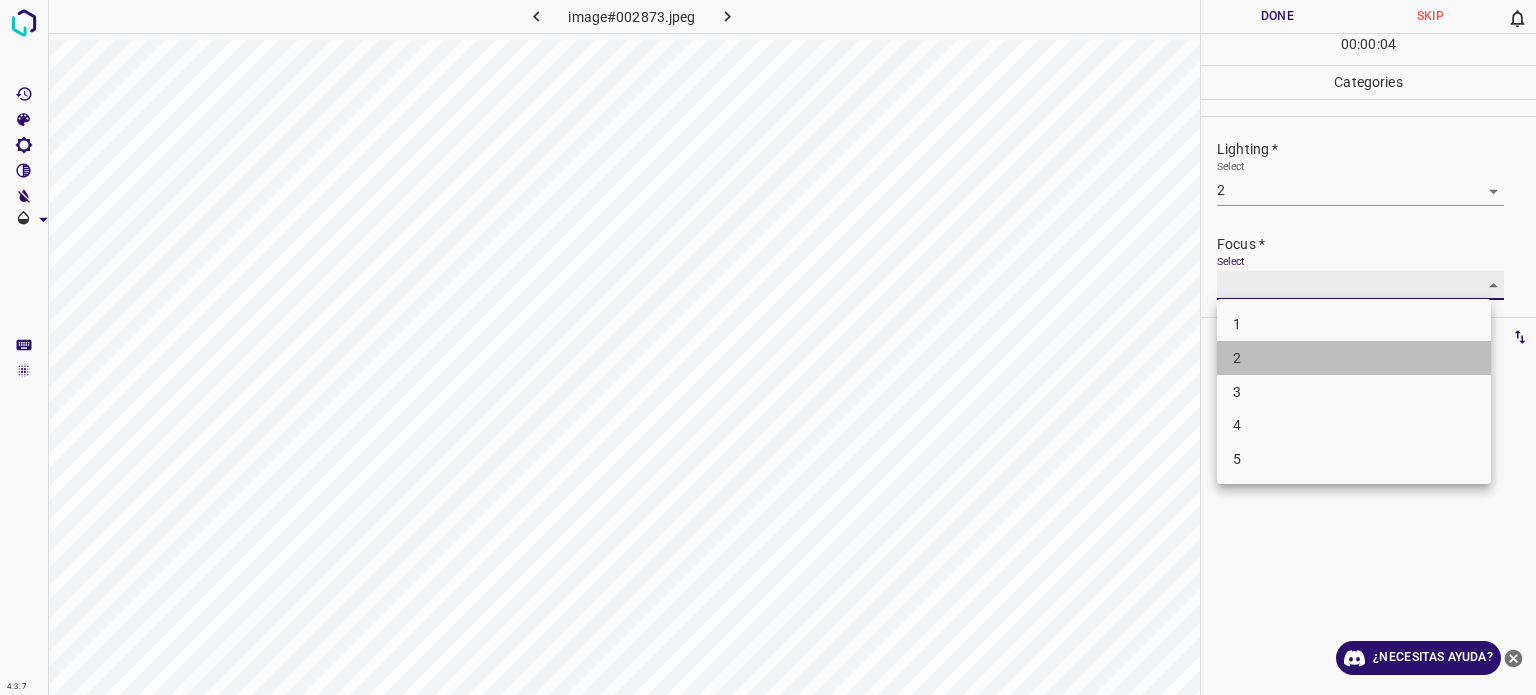 type on "2" 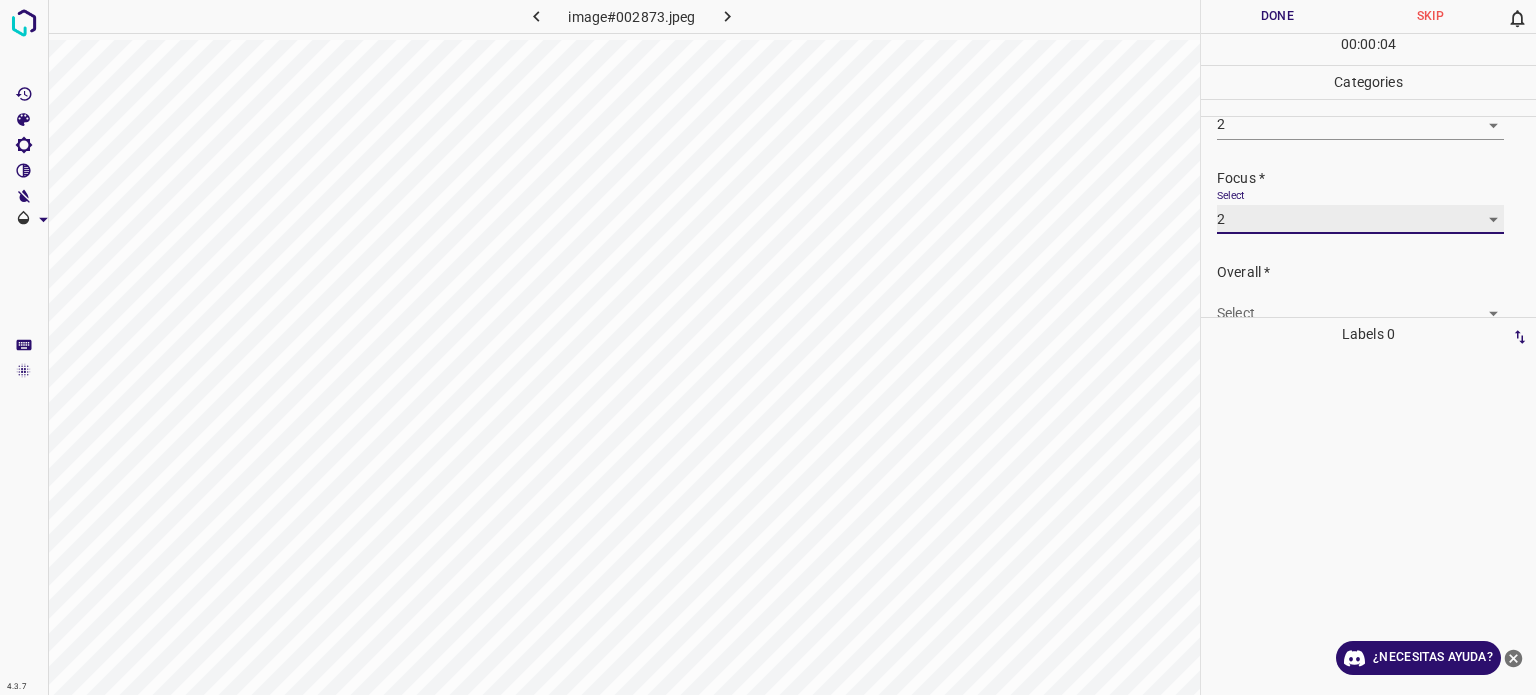 scroll, scrollTop: 98, scrollLeft: 0, axis: vertical 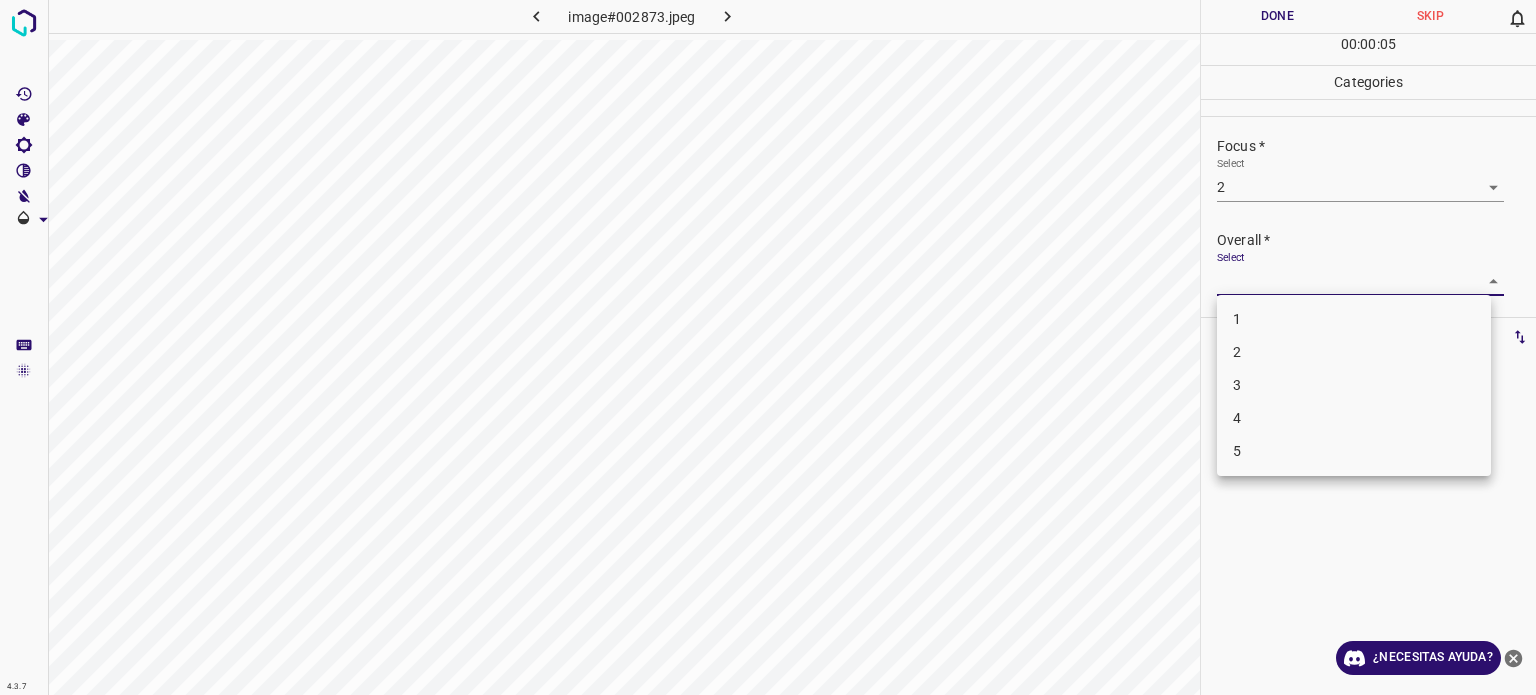 click on "4.3.7 image#002873.jpeg Done Skip 0 00   : 00   : 05   Categories Lighting *  Select 2 2 Focus *  Select 2 2 Overall *  Select ​ Labels   0 Categories 1 Lighting 2 Focus 3 Overall Tools Space Change between modes (Draw & Edit) I Auto labeling R Restore zoom M Zoom in N Zoom out Delete Delete selecte label Filters Z Restore filters X Saturation filter C Brightness filter V Contrast filter B Gray scale filter General O Download ¿Necesitas ayuda? - Texto - Esconder - Borrar Texto original Valora esta traducción Tu opinión servirá para ayudar a mejorar el Traductor de Google 1 2 3 4 5" at bounding box center (768, 347) 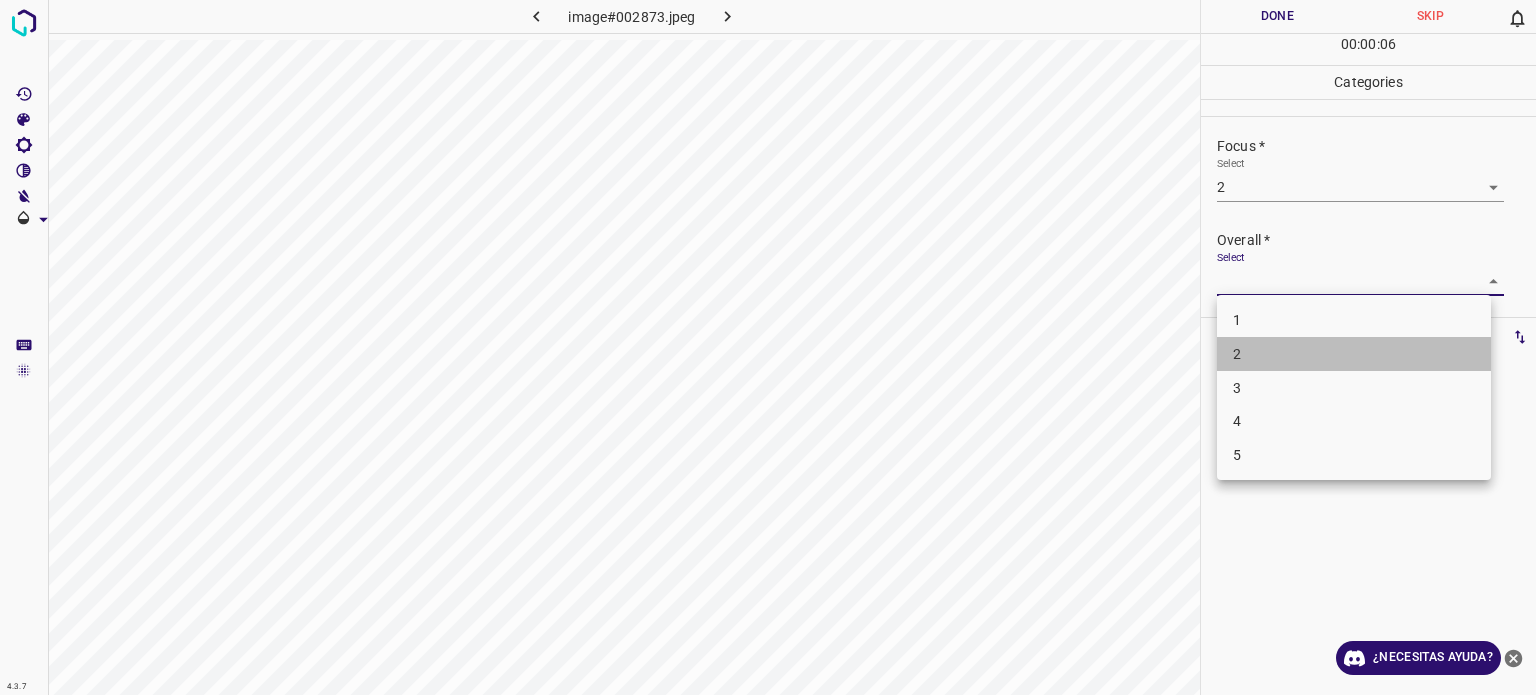 click on "2" at bounding box center [1237, 354] 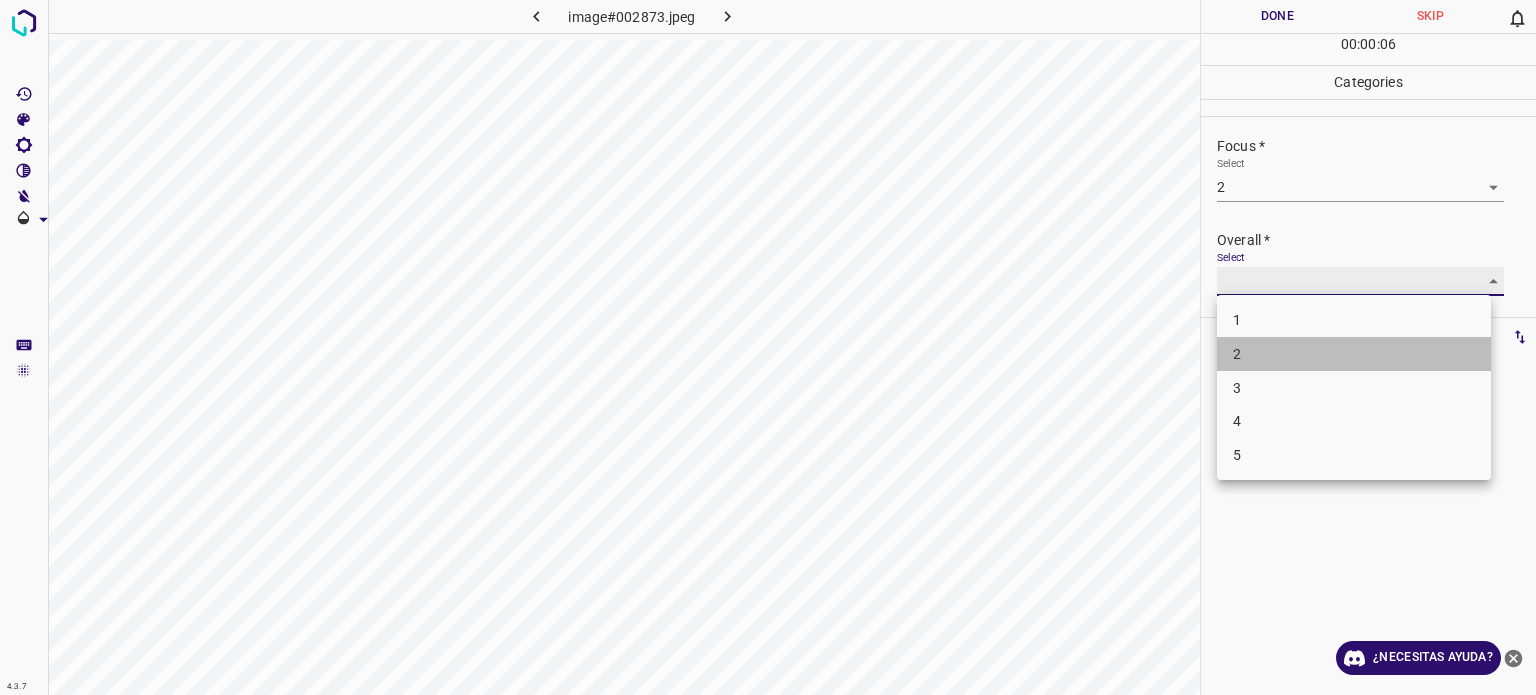 type on "2" 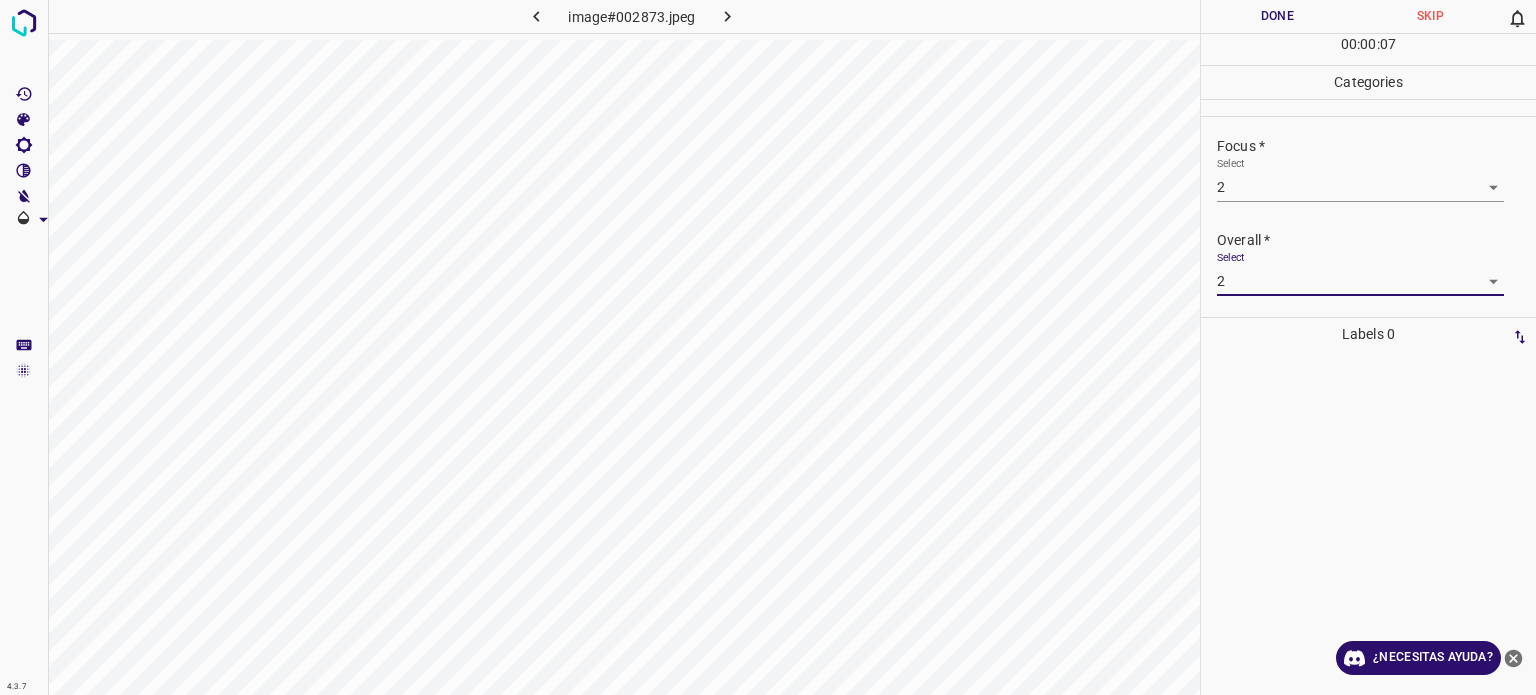 click on "Done" at bounding box center [1277, 16] 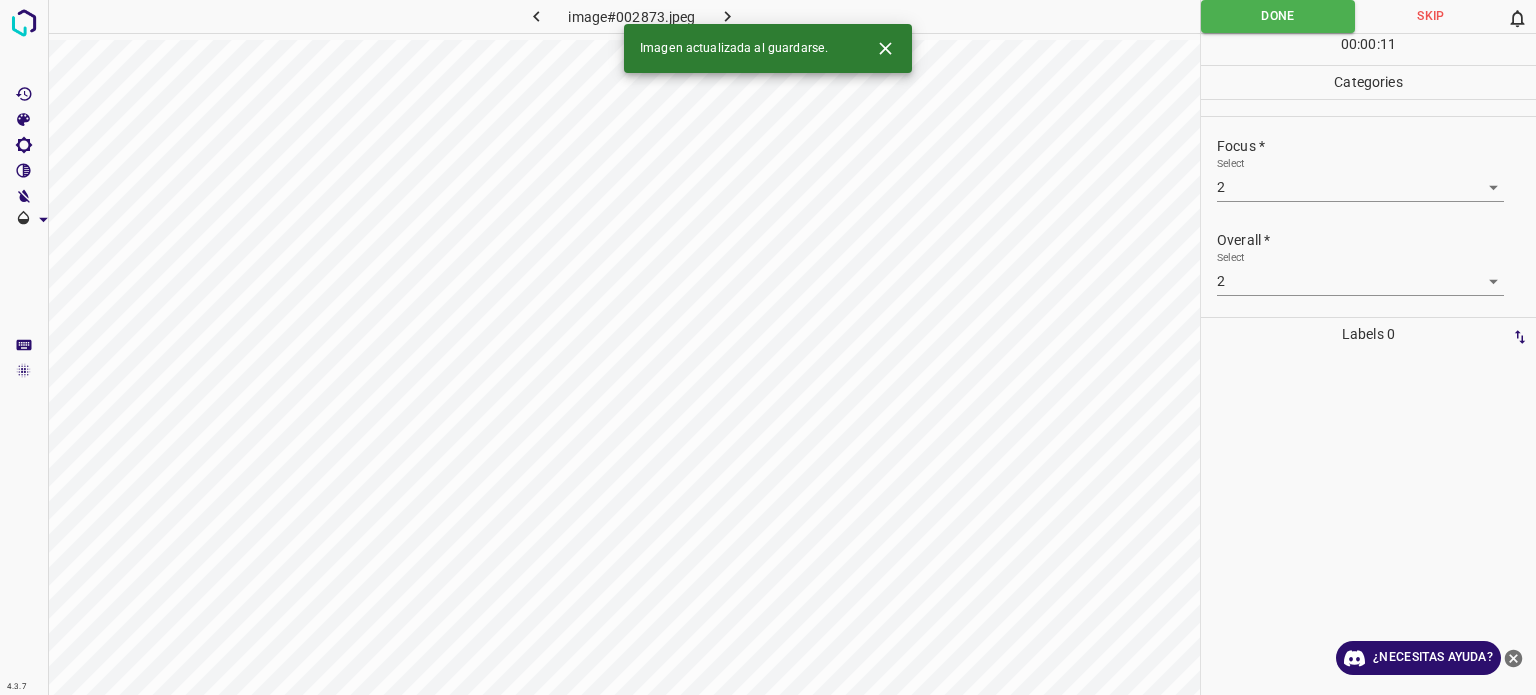 click 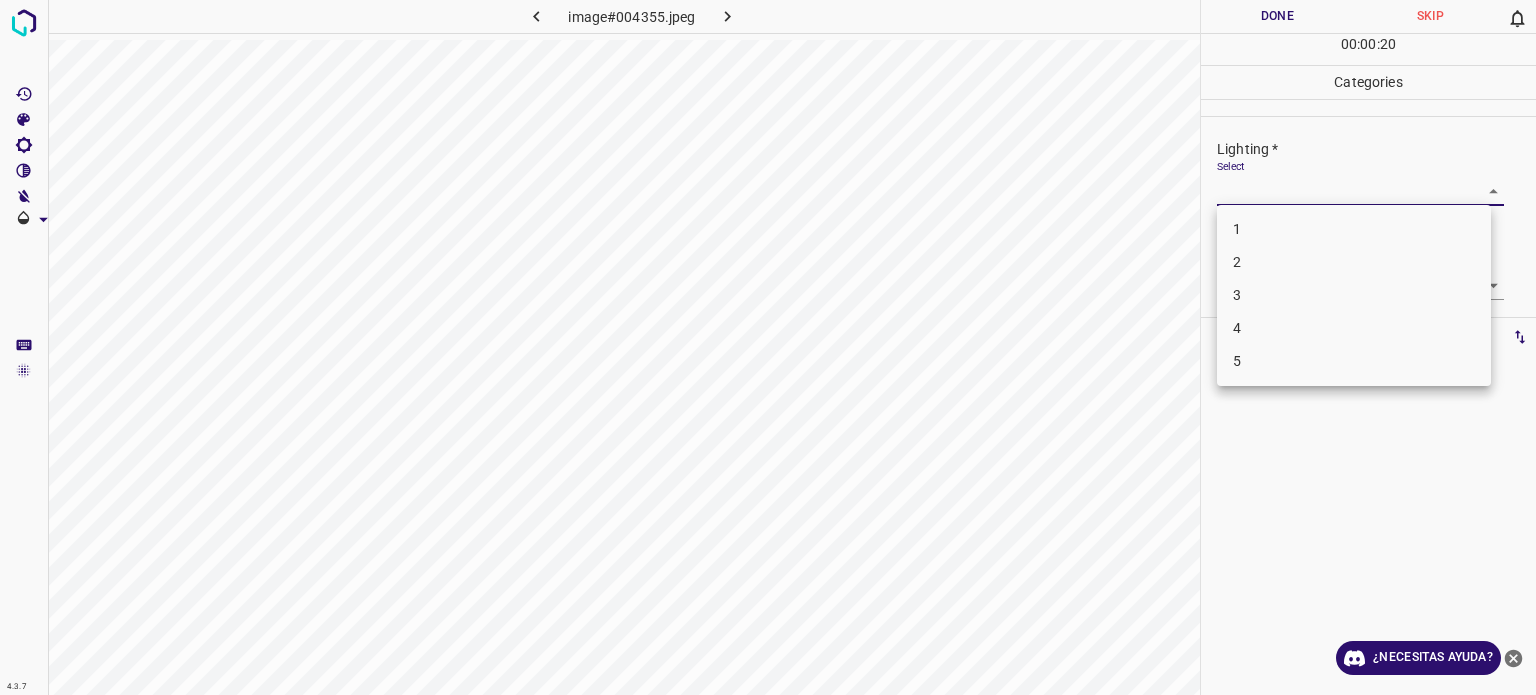 click on "4.3.7 image#004355.jpeg Done Skip 0 00   : 00   : 20   Categories Lighting *  Select ​ Focus *  Select ​ Overall *  Select ​ Labels   0 Categories 1 Lighting 2 Focus 3 Overall Tools Space Change between modes (Draw & Edit) I Auto labeling R Restore zoom M Zoom in N Zoom out Delete Delete selecte label Filters Z Restore filters X Saturation filter C Brightness filter V Contrast filter B Gray scale filter General O Download ¿Necesitas ayuda? - Texto - Esconder - Borrar Texto original Valora esta traducción Tu opinión servirá para ayudar a mejorar el Traductor de Google 1 2 3 4 5" at bounding box center (768, 347) 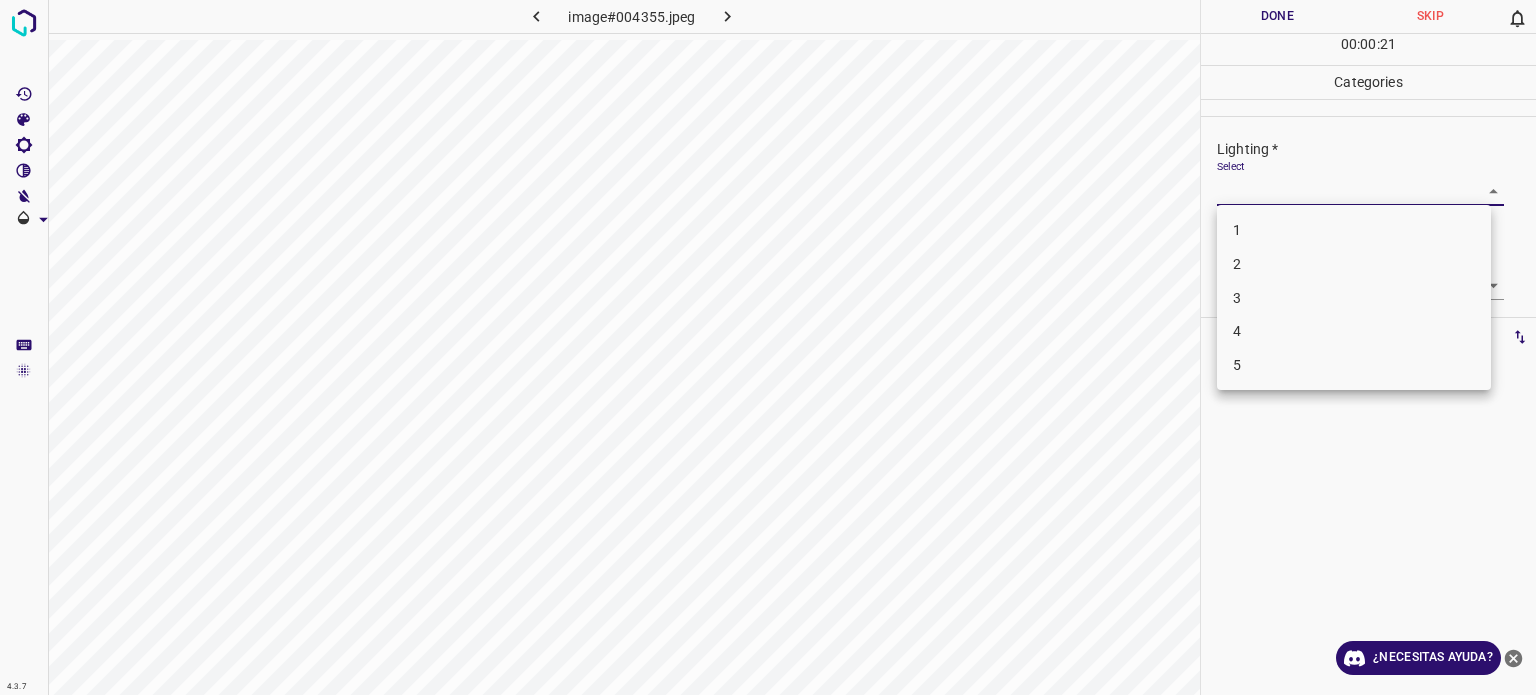 click on "2" at bounding box center [1237, 264] 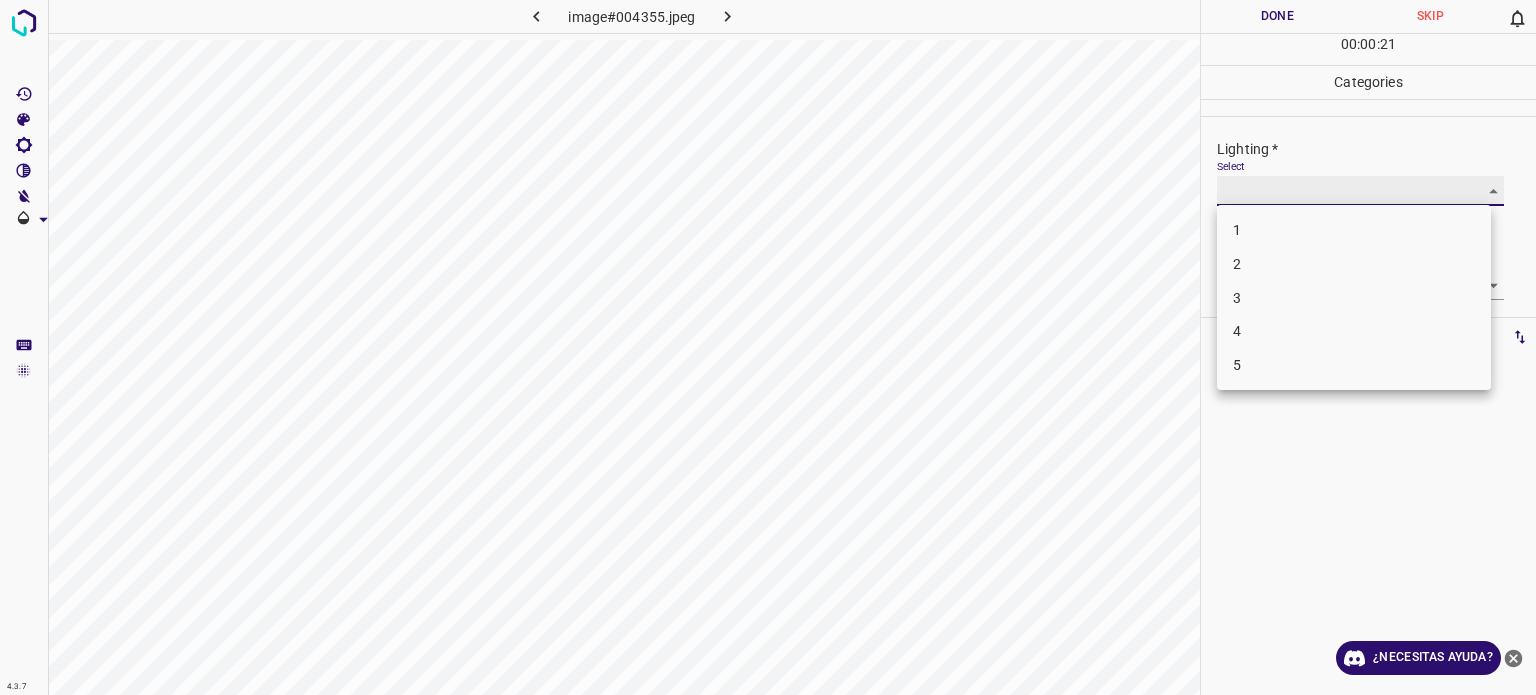 type on "2" 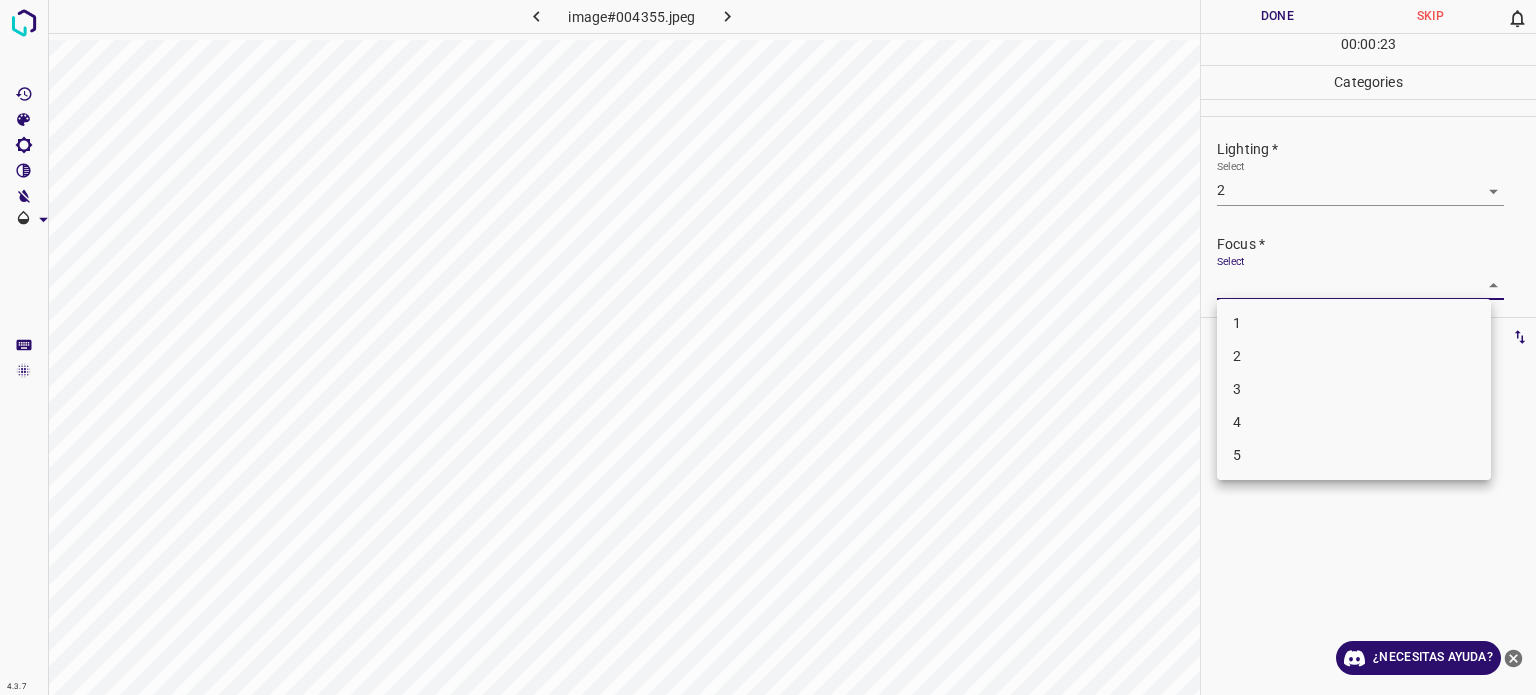 click on "4.3.7 image#004355.jpeg Done Skip 0 00   : 00   : 23   Categories Lighting *  Select 2 2 Focus *  Select ​ Overall *  Select ​ Labels   0 Categories 1 Lighting 2 Focus 3 Overall Tools Space Change between modes (Draw & Edit) I Auto labeling R Restore zoom M Zoom in N Zoom out Delete Delete selecte label Filters Z Restore filters X Saturation filter C Brightness filter V Contrast filter B Gray scale filter General O Download ¿Necesitas ayuda? - Texto - Esconder - Borrar Texto original Valora esta traducción Tu opinión servirá para ayudar a mejorar el Traductor de Google 1 2 3 4 5" at bounding box center [768, 347] 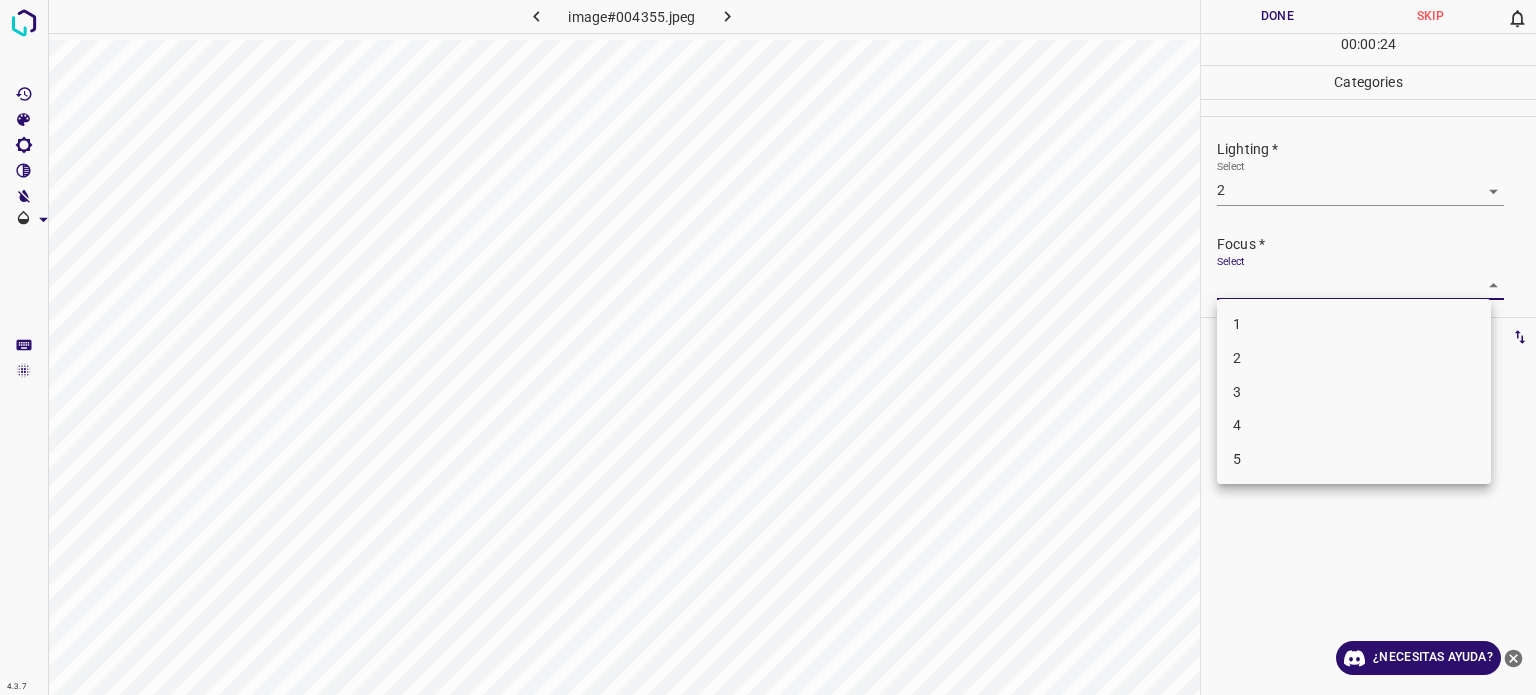 click on "2" at bounding box center (1354, 358) 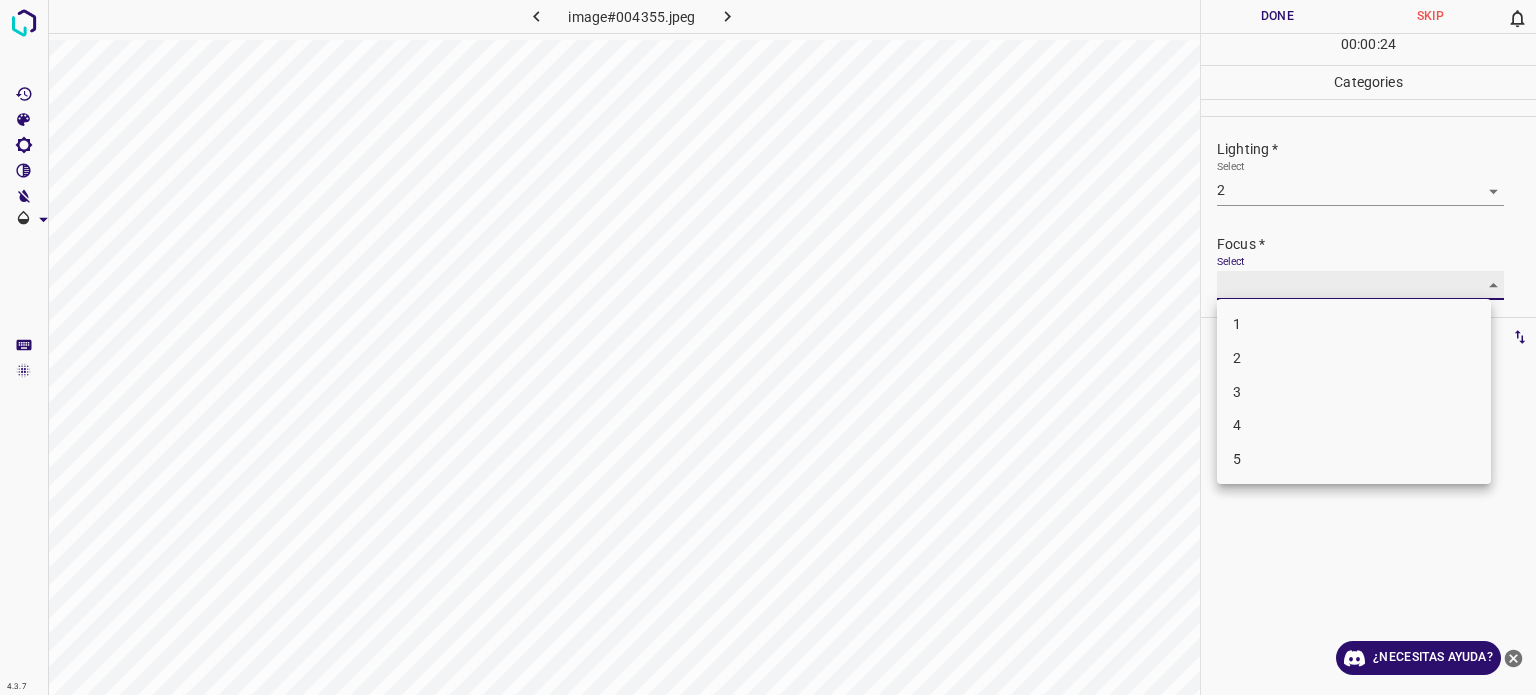 type on "2" 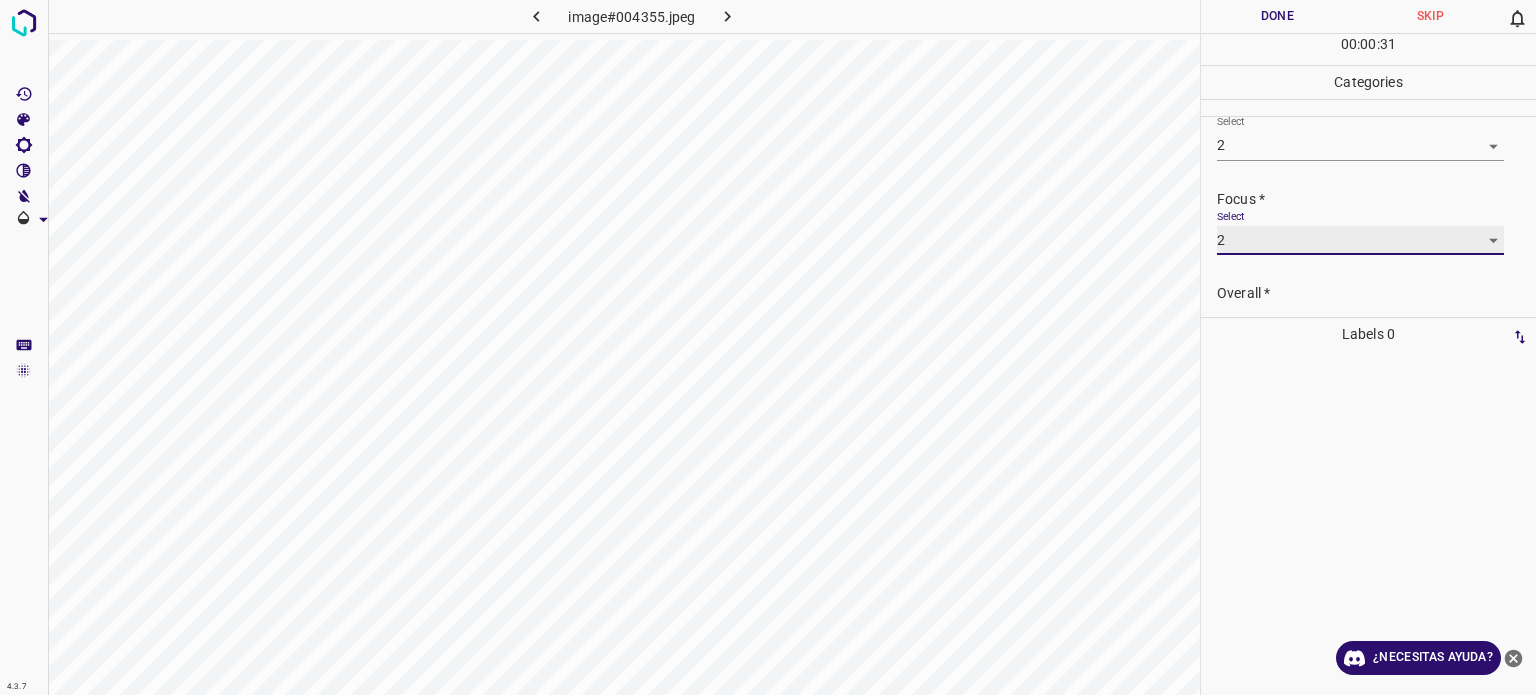 scroll, scrollTop: 0, scrollLeft: 0, axis: both 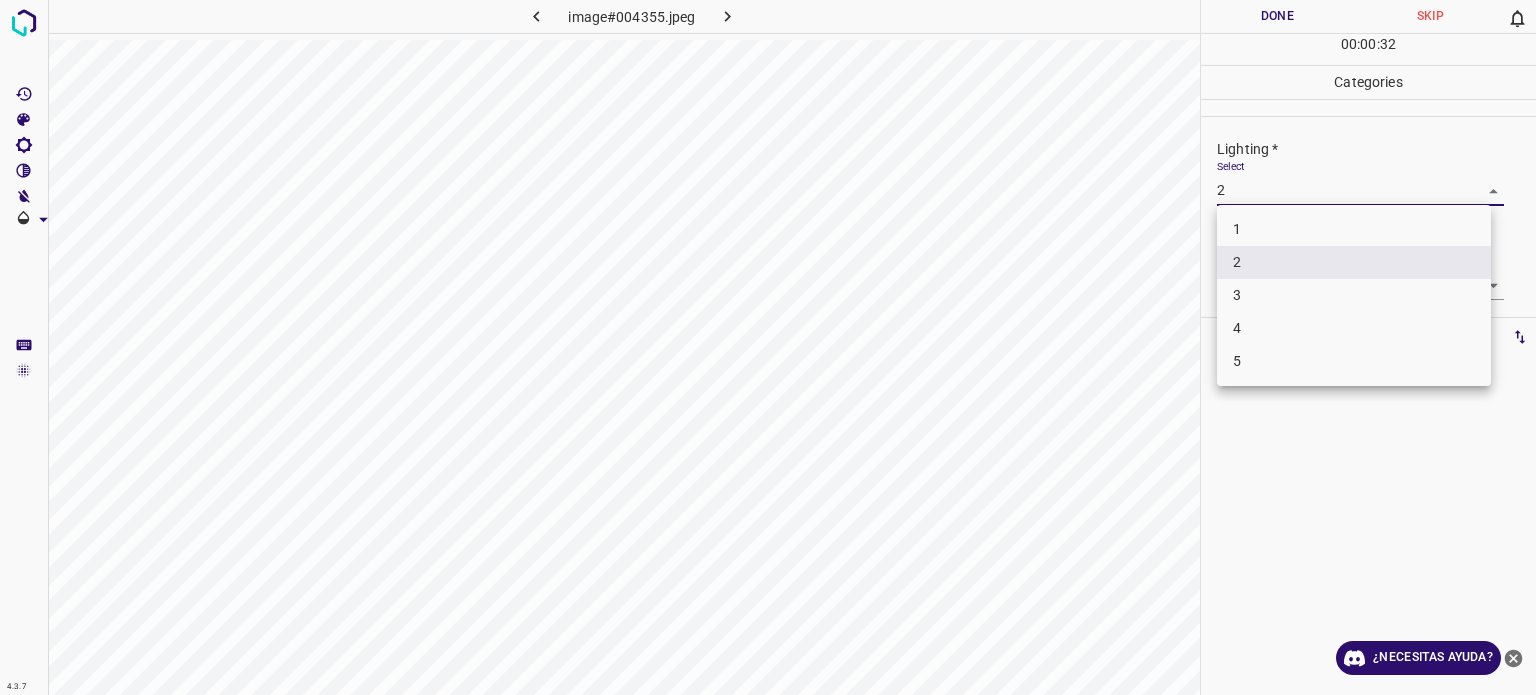 click on "4.3.7 image#004355.jpeg Done Skip 0 00   : 00   : 32   Categories Lighting *  Select 2 2 Focus *  Select 2 2 Overall *  Select ​ Labels   0 Categories 1 Lighting 2 Focus 3 Overall Tools Space Change between modes (Draw & Edit) I Auto labeling R Restore zoom M Zoom in N Zoom out Delete Delete selecte label Filters Z Restore filters X Saturation filter C Brightness filter V Contrast filter B Gray scale filter General O Download ¿Necesitas ayuda? - Texto - Esconder - Borrar Texto original Valora esta traducción Tu opinión servirá para ayudar a mejorar el Traductor de Google 1 2 3 4 5" at bounding box center (768, 347) 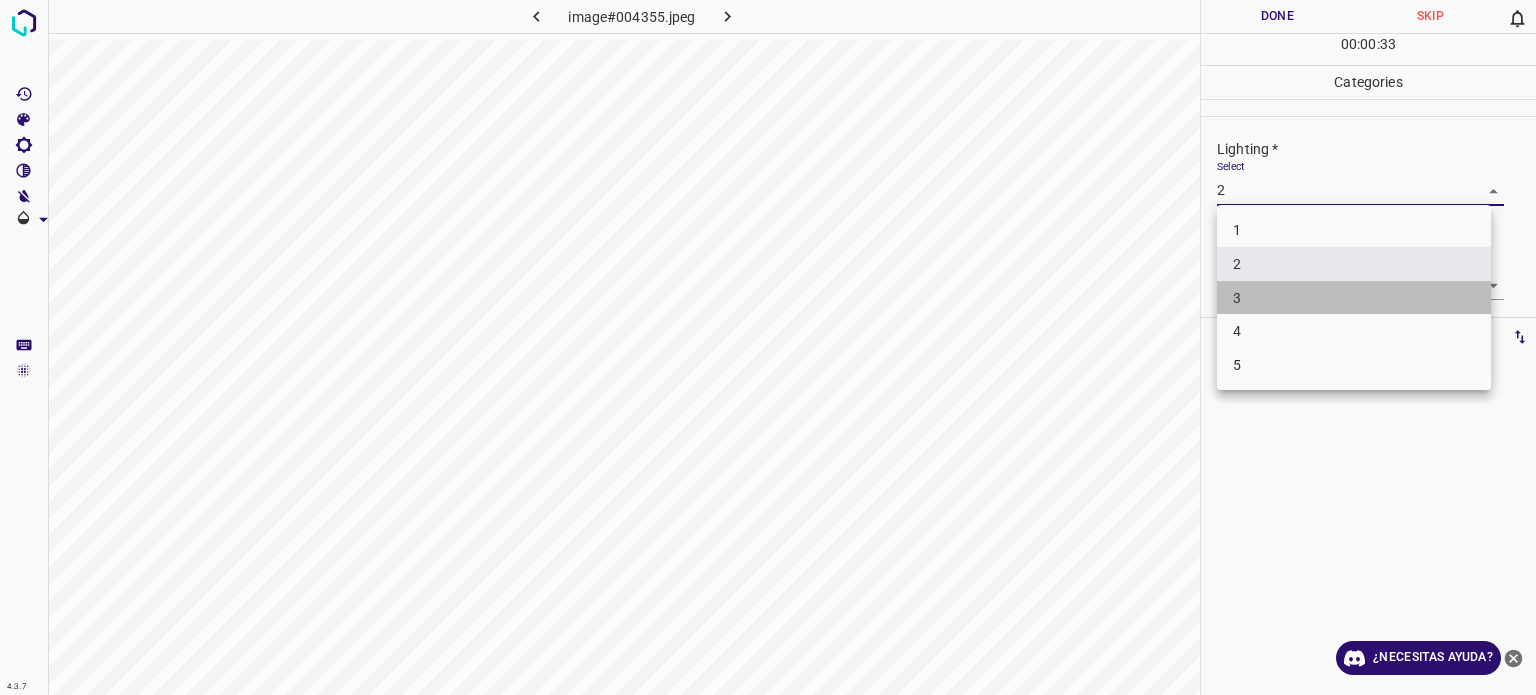 click on "3" at bounding box center (1354, 298) 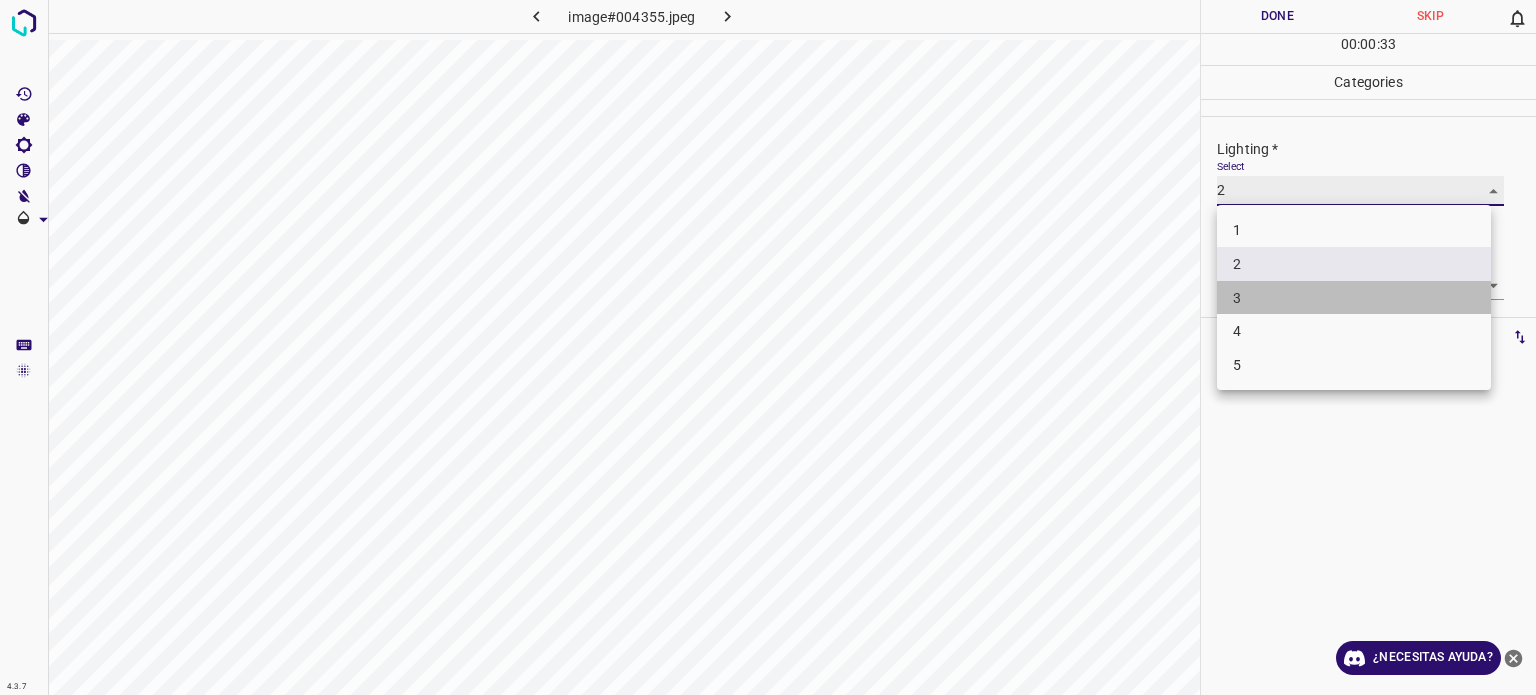 type on "3" 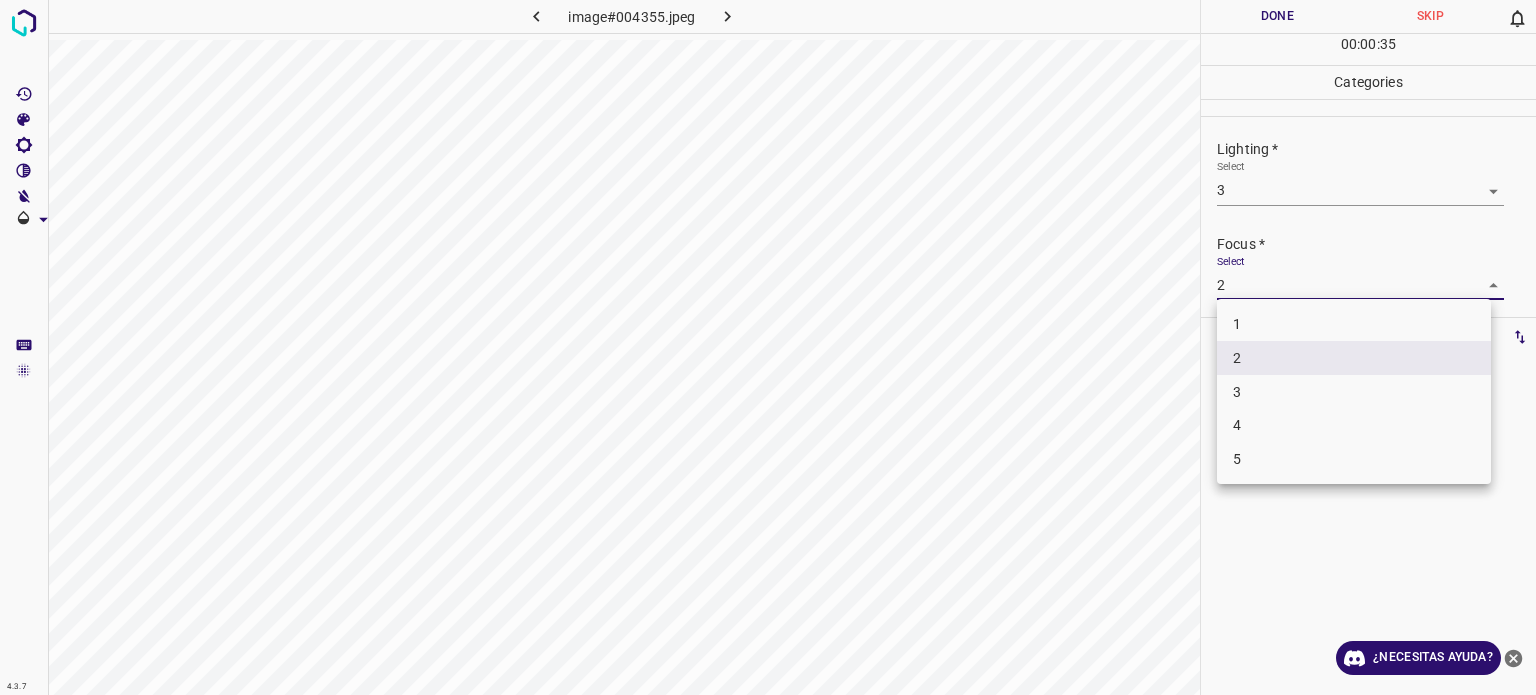 click on "4.3.7 image#004355.jpeg Done Skip 0 00   : 00   : 35   Categories Lighting *  Select 3 3 Focus *  Select 2 2 Overall *  Select ​ Labels   0 Categories 1 Lighting 2 Focus 3 Overall Tools Space Change between modes (Draw & Edit) I Auto labeling R Restore zoom M Zoom in N Zoom out Delete Delete selecte label Filters Z Restore filters X Saturation filter C Brightness filter V Contrast filter B Gray scale filter General O Download ¿Necesitas ayuda? - Texto - Esconder - Borrar Texto original Valora esta traducción Tu opinión servirá para ayudar a mejorar el Traductor de Google 1 2 3 4 5" at bounding box center [768, 347] 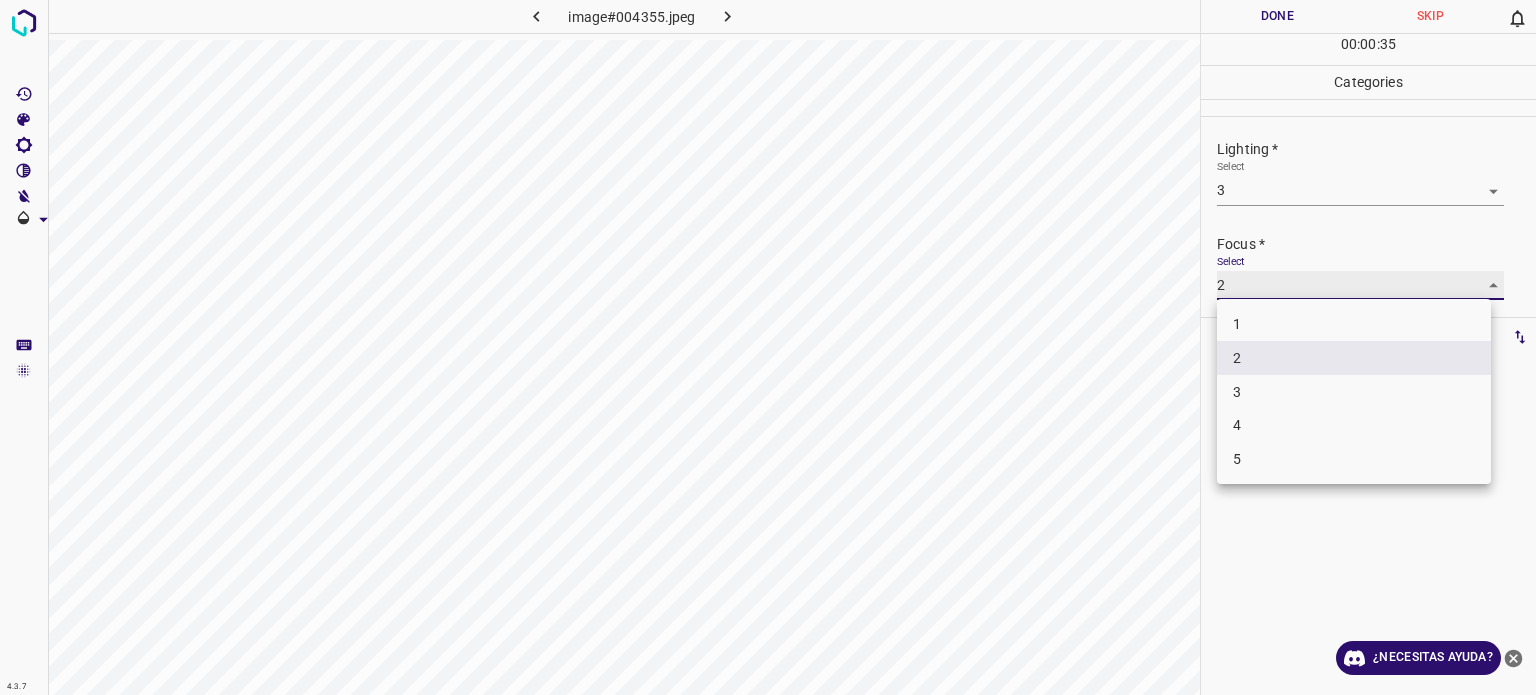 type on "3" 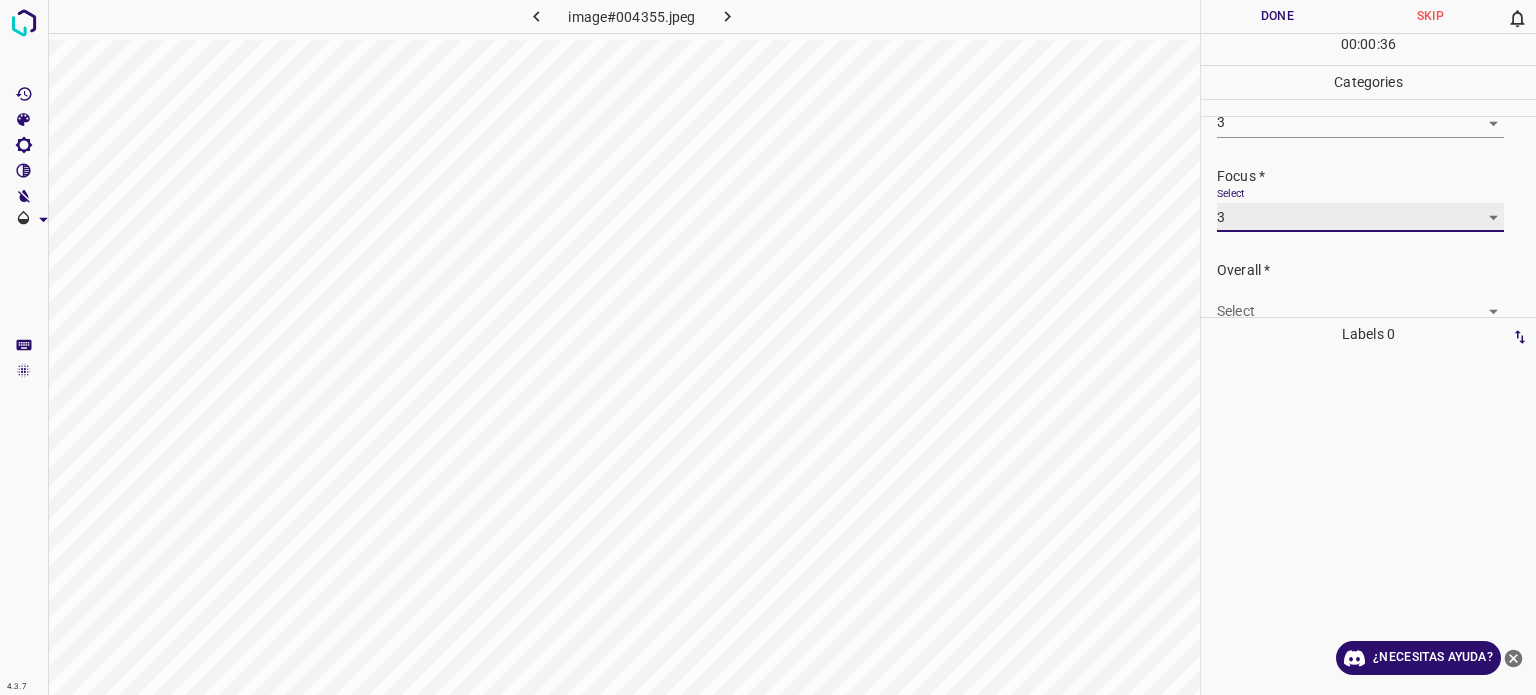 scroll, scrollTop: 98, scrollLeft: 0, axis: vertical 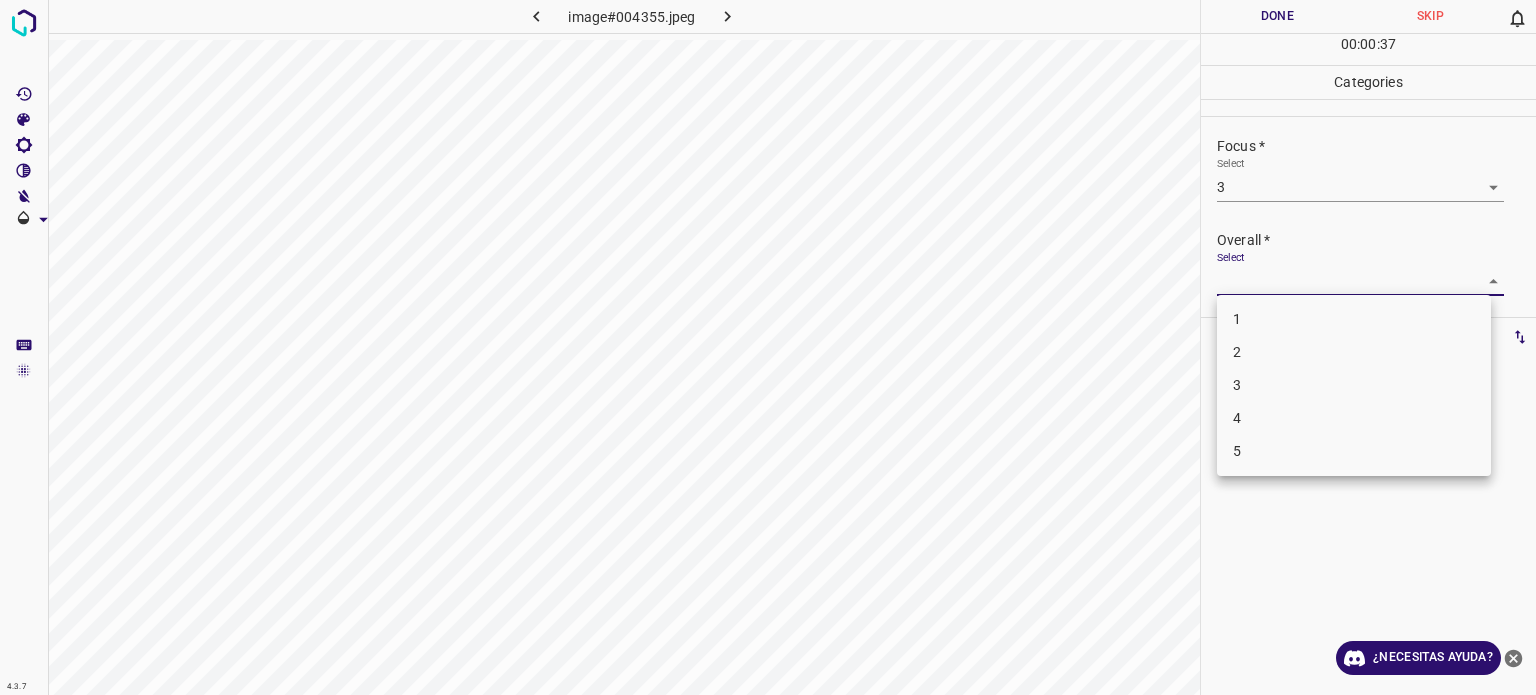 click on "4.3.7 image#004355.jpeg Done Skip 0 00   : 00   : 37   Categories Lighting *  Select 3 3 Focus *  Select 3 3 Overall *  Select ​ Labels   0 Categories 1 Lighting 2 Focus 3 Overall Tools Space Change between modes (Draw & Edit) I Auto labeling R Restore zoom M Zoom in N Zoom out Delete Delete selecte label Filters Z Restore filters X Saturation filter C Brightness filter V Contrast filter B Gray scale filter General O Download ¿Necesitas ayuda? - Texto - Esconder - Borrar Texto original Valora esta traducción Tu opinión servirá para ayudar a mejorar el Traductor de Google 1 2 3 4 5" at bounding box center [768, 347] 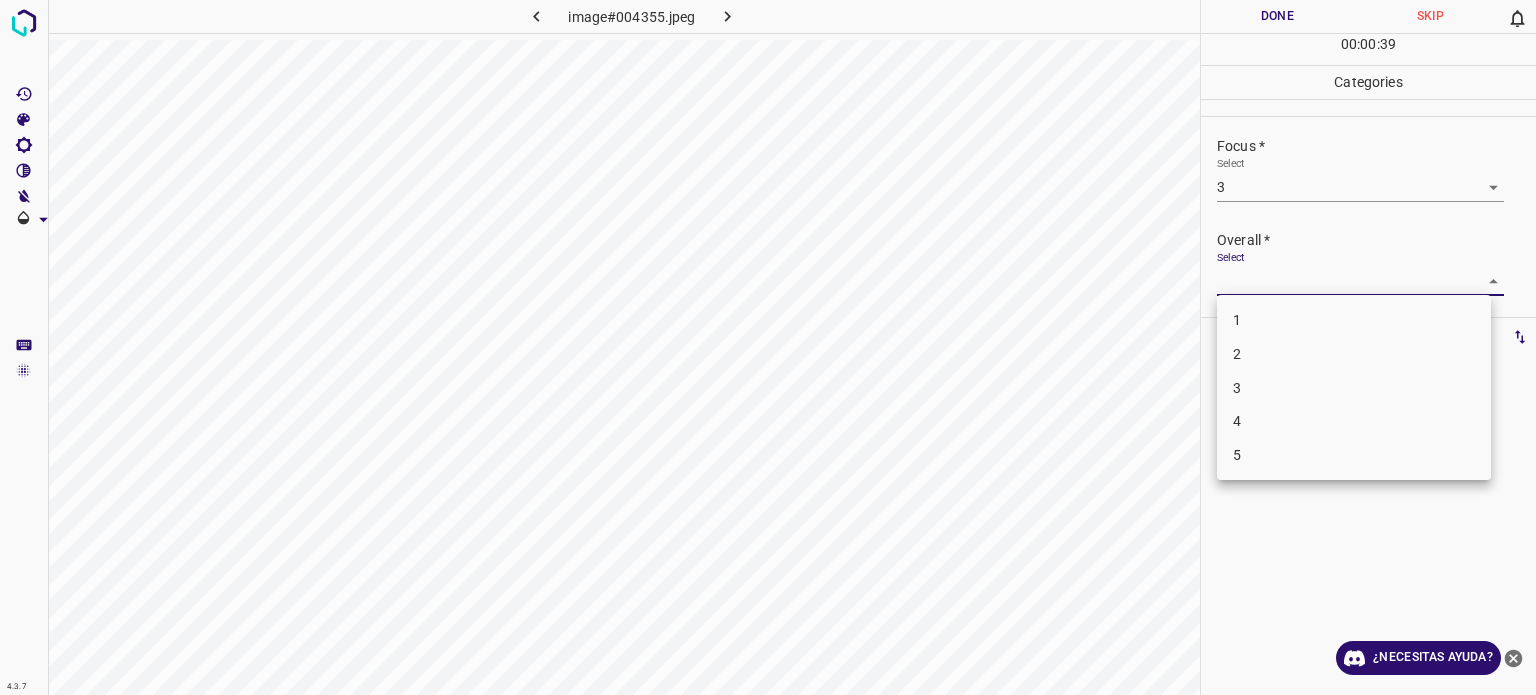 click on "3" at bounding box center (1354, 388) 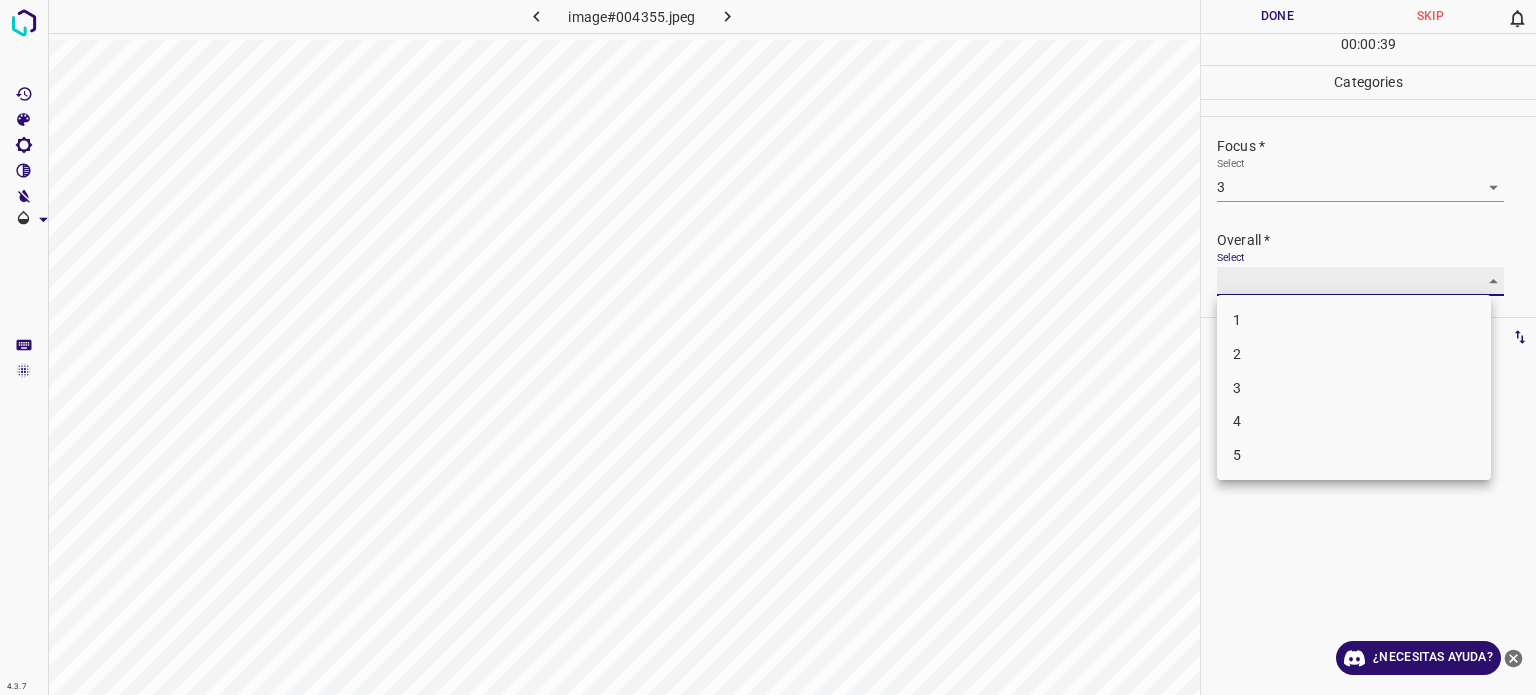 type on "3" 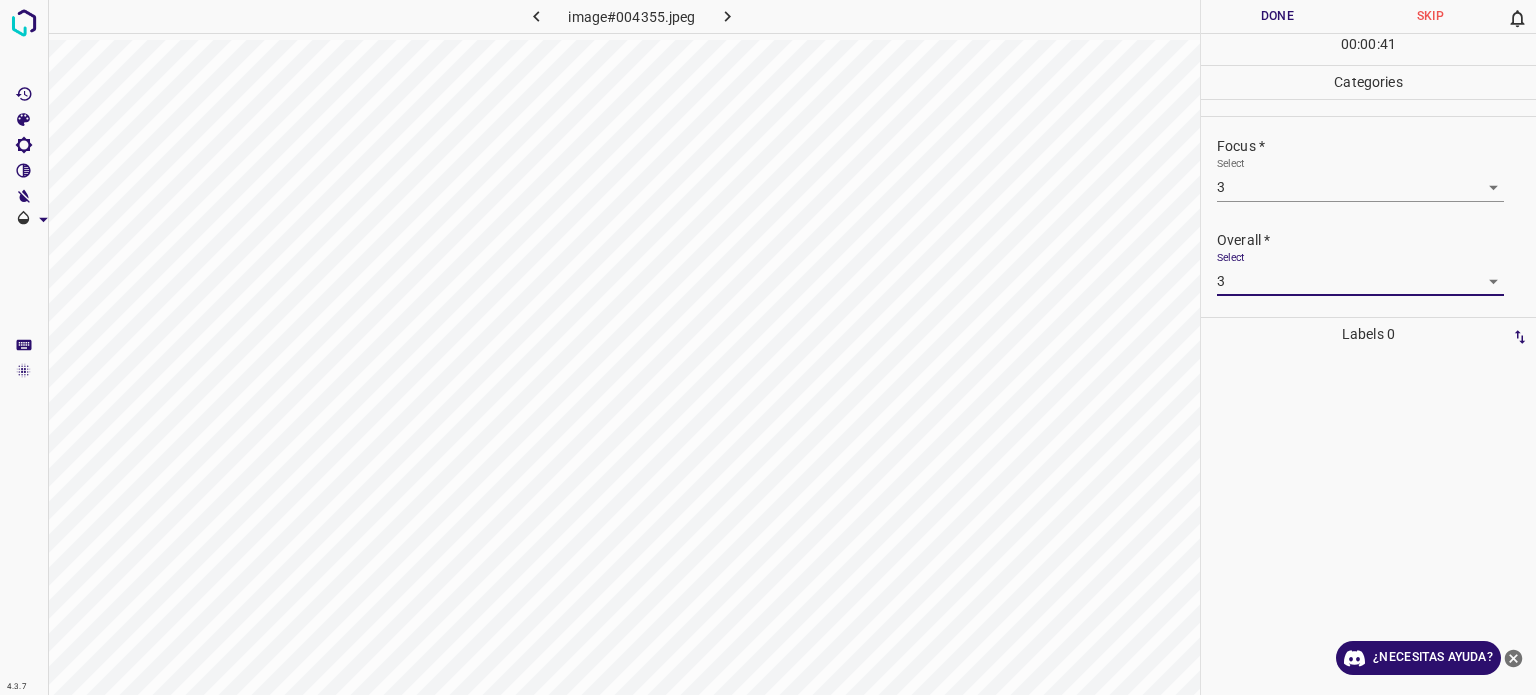 click on "Done" at bounding box center (1277, 16) 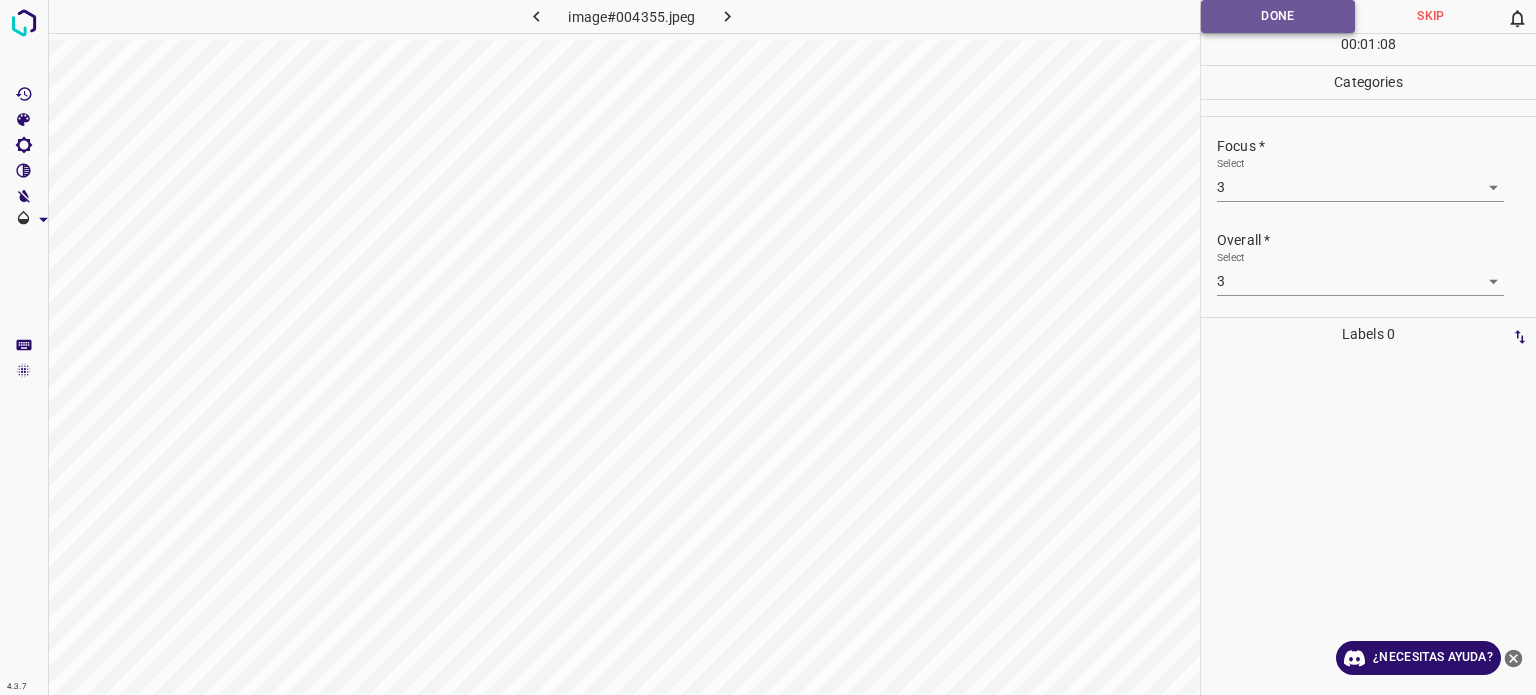 click on "Done" at bounding box center [1278, 16] 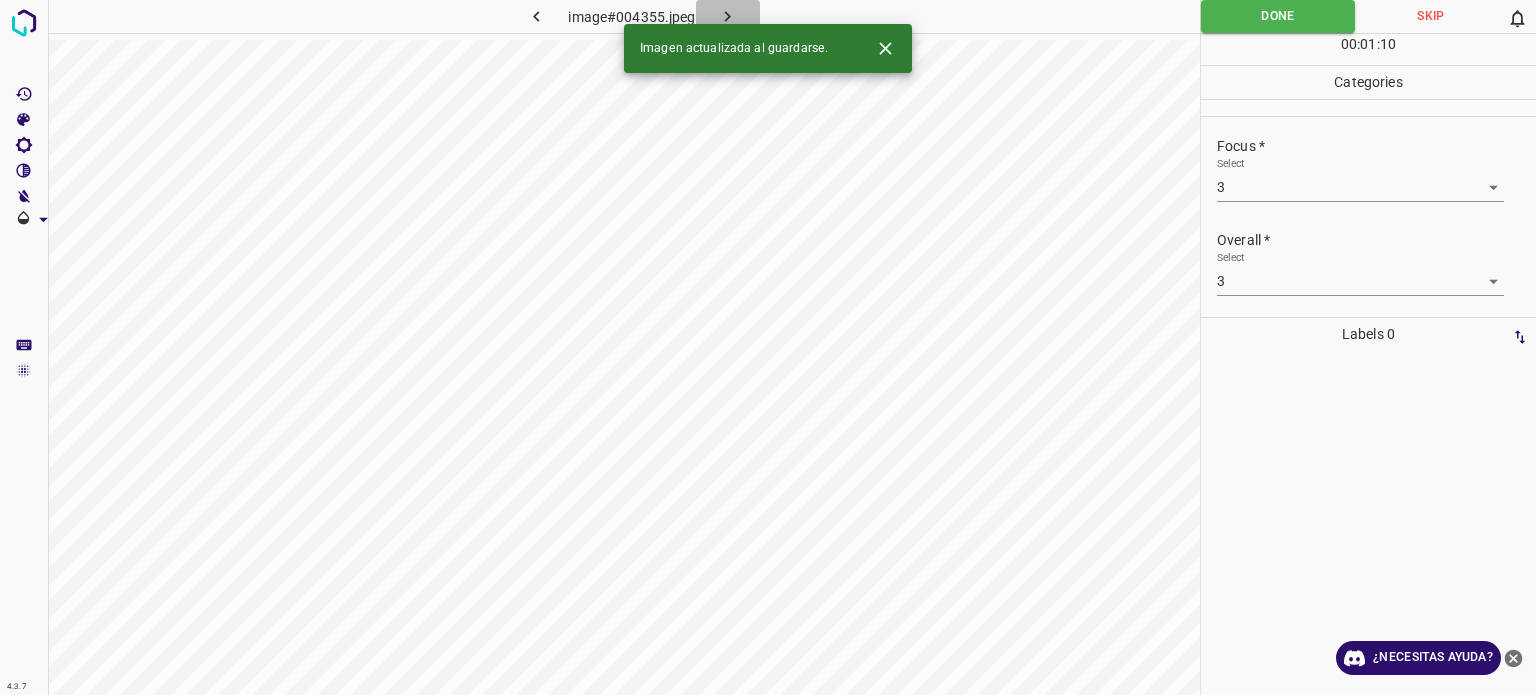 click 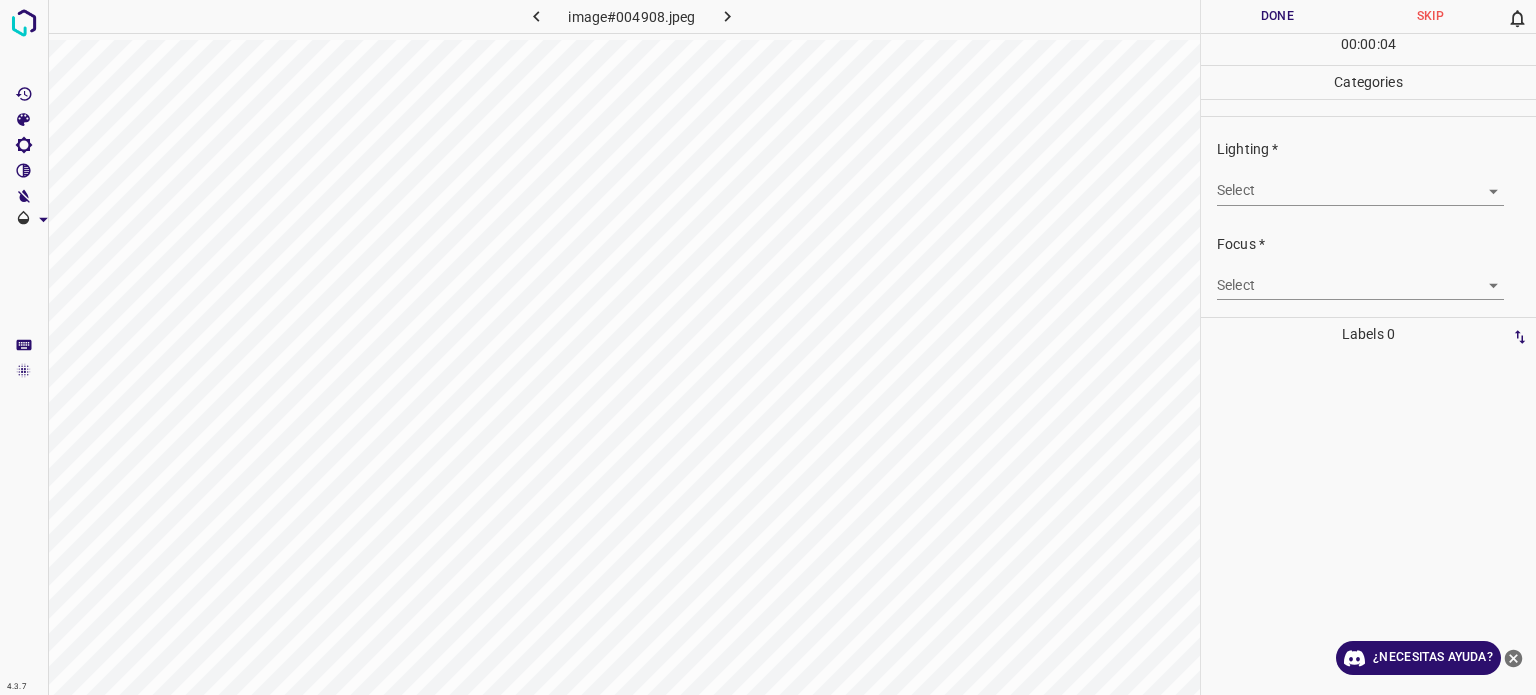 click on "4.3.7 image#004908.jpeg Done Skip 0 00   : 00   : 04   Categories Lighting *  Select ​ Focus *  Select ​ Overall *  Select ​ Labels   0 Categories 1 Lighting 2 Focus 3 Overall Tools Space Change between modes (Draw & Edit) I Auto labeling R Restore zoom M Zoom in N Zoom out Delete Delete selecte label Filters Z Restore filters X Saturation filter C Brightness filter V Contrast filter B Gray scale filter General O Download ¿Necesitas ayuda? - Texto - Esconder - Borrar Texto original Valora esta traducción Tu opinión servirá para ayudar a mejorar el Traductor de Google" at bounding box center (768, 347) 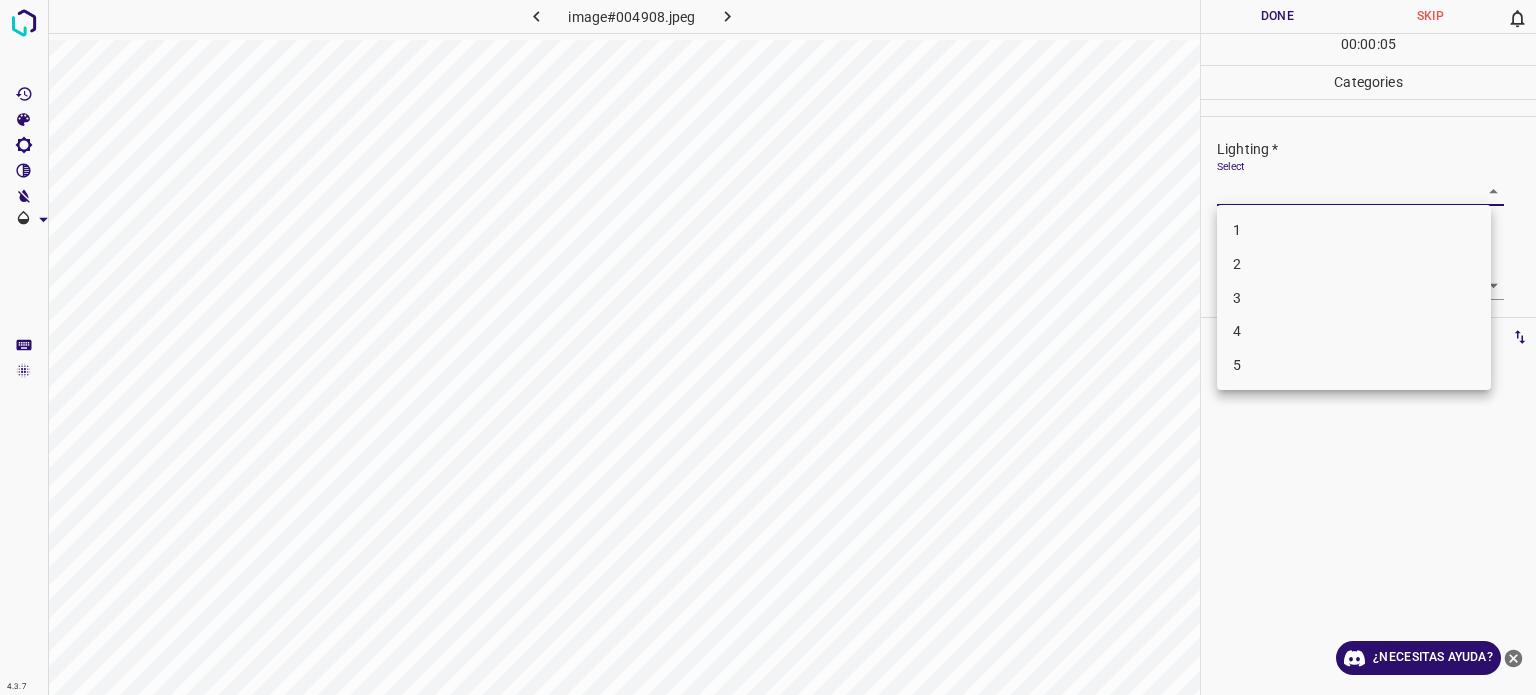 click on "2" at bounding box center (1354, 264) 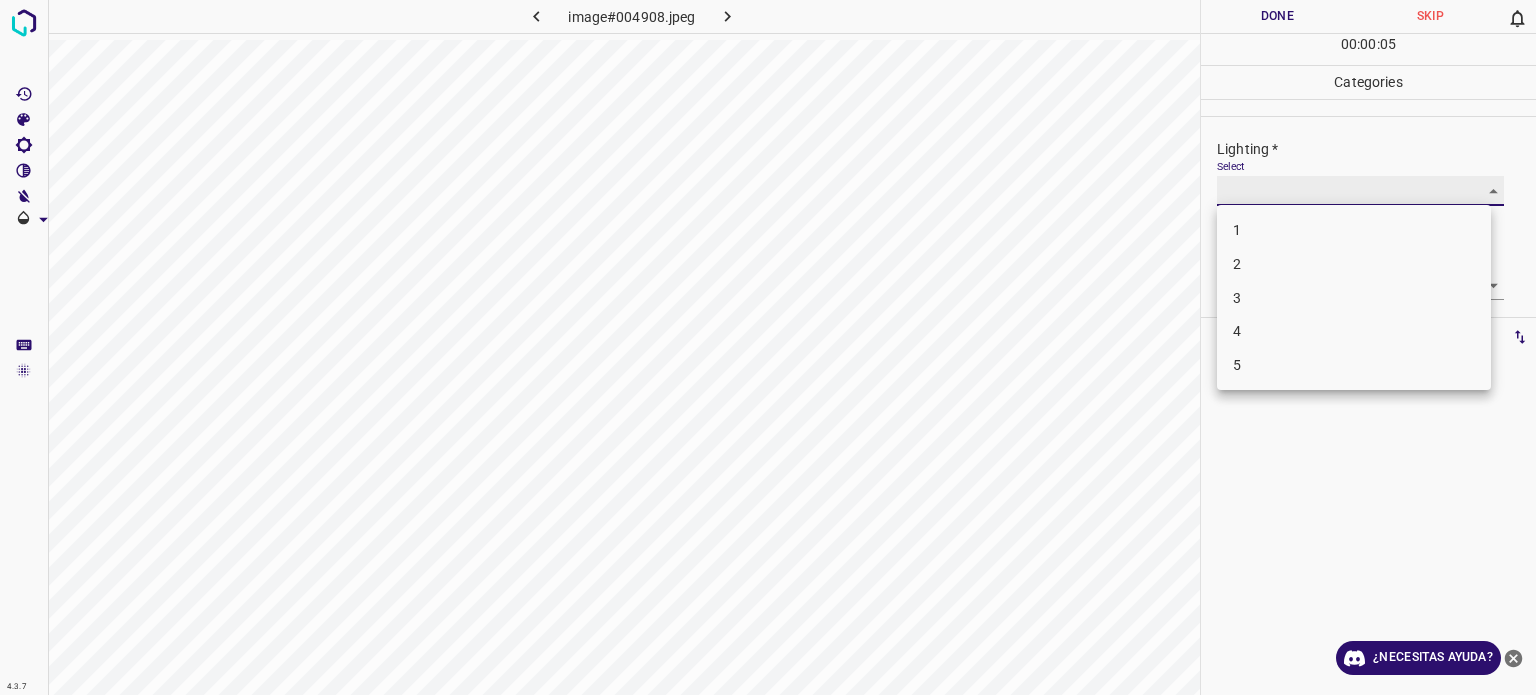 type on "2" 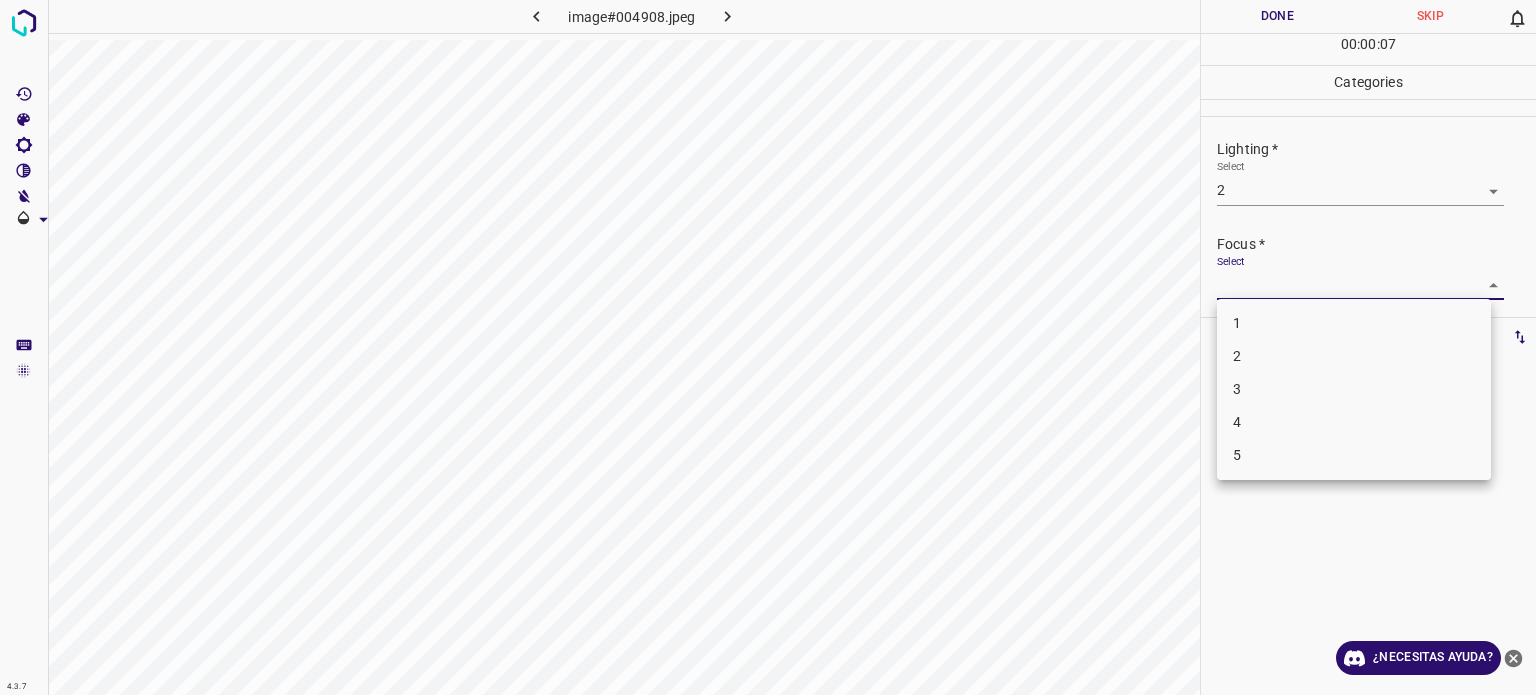 click on "4.3.7 image#004908.jpeg Done Skip 0 00   : 00   : 07   Categories Lighting *  Select 2 2 Focus *  Select ​ Overall *  Select ​ Labels   0 Categories 1 Lighting 2 Focus 3 Overall Tools Space Change between modes (Draw & Edit) I Auto labeling R Restore zoom M Zoom in N Zoom out Delete Delete selecte label Filters Z Restore filters X Saturation filter C Brightness filter V Contrast filter B Gray scale filter General O Download ¿Necesitas ayuda? - Texto - Esconder - Borrar Texto original Valora esta traducción Tu opinión servirá para ayudar a mejorar el Traductor de Google 1 2 3 4 5" at bounding box center (768, 347) 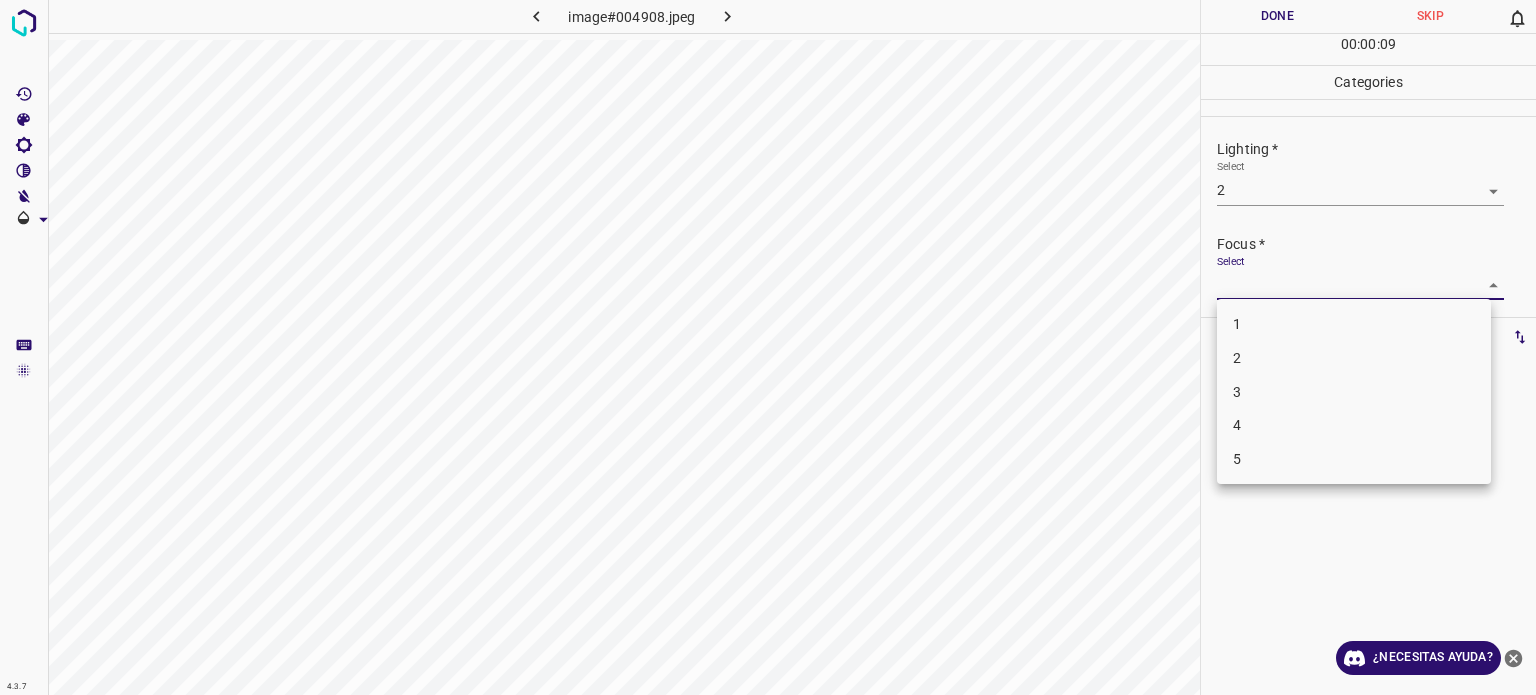 click on "2" at bounding box center [1237, 358] 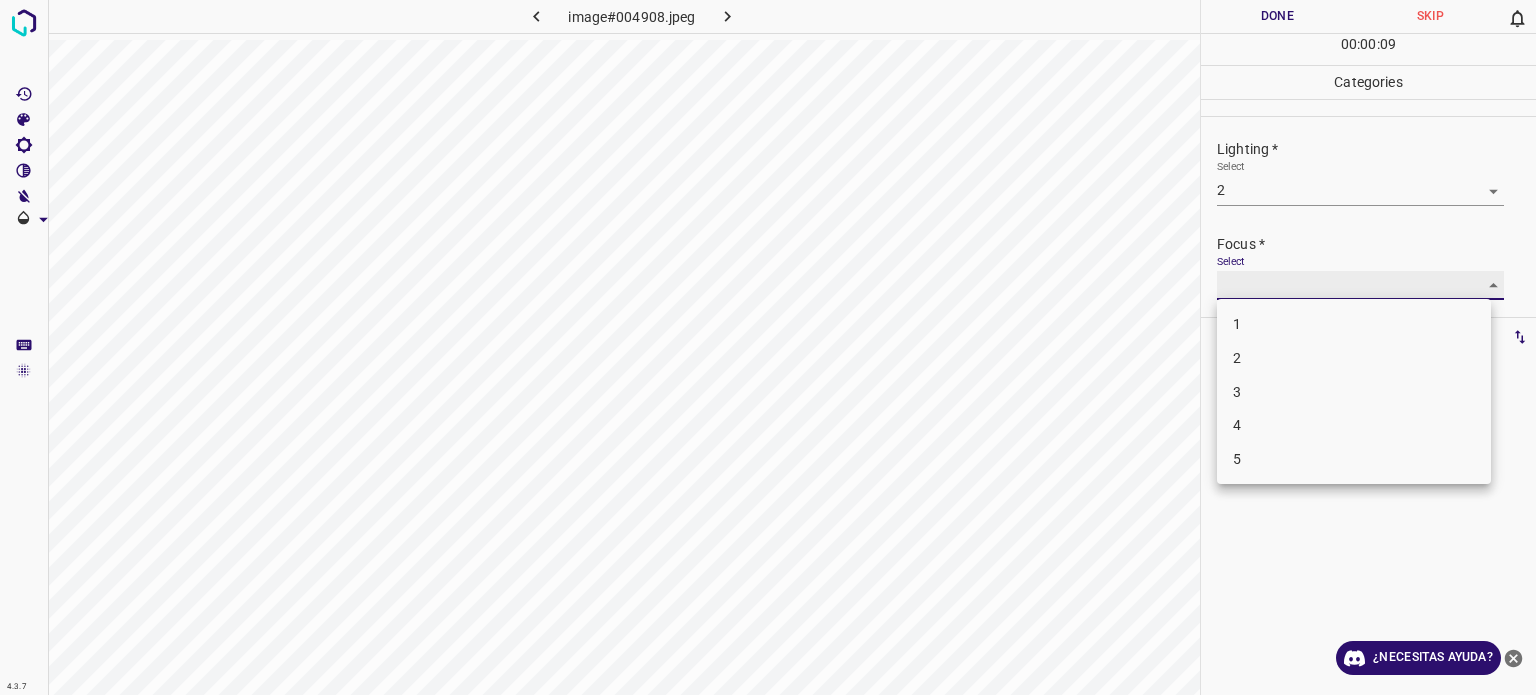 type on "2" 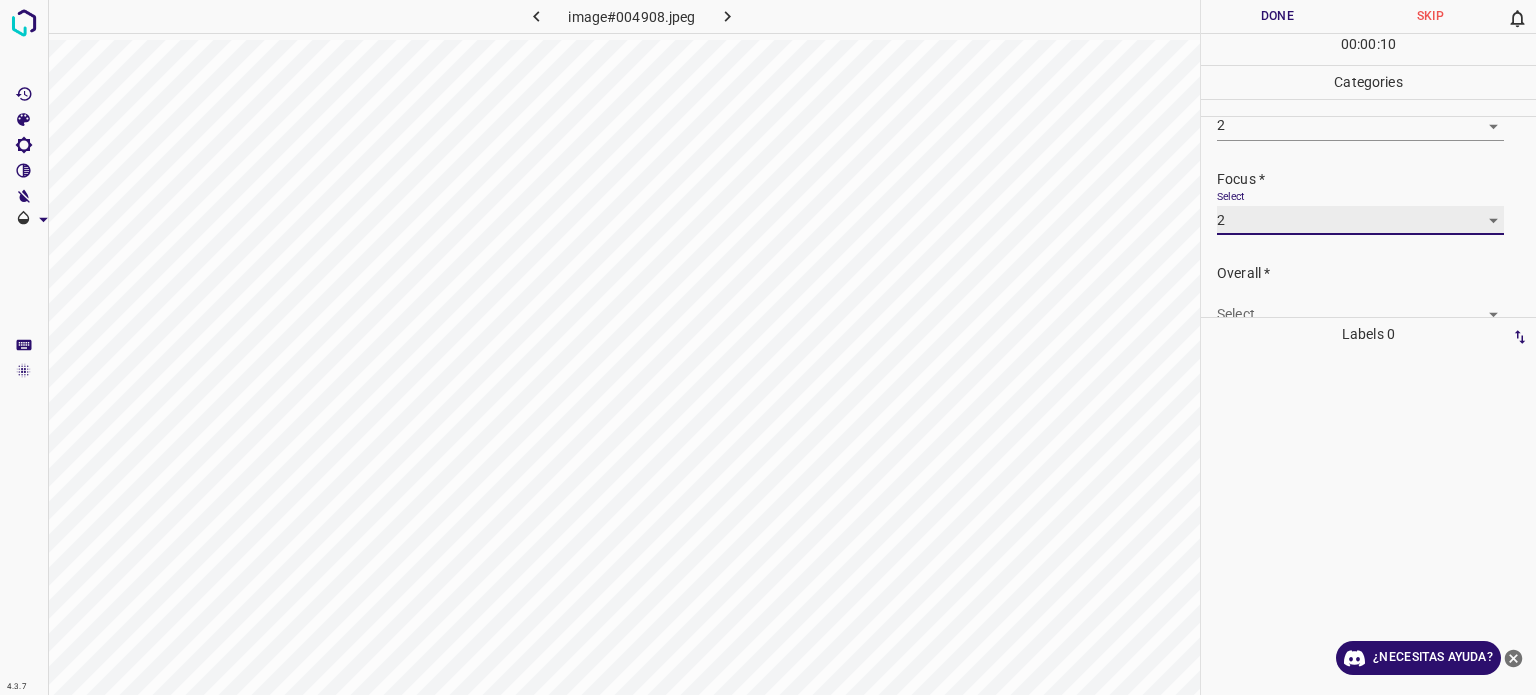 scroll, scrollTop: 98, scrollLeft: 0, axis: vertical 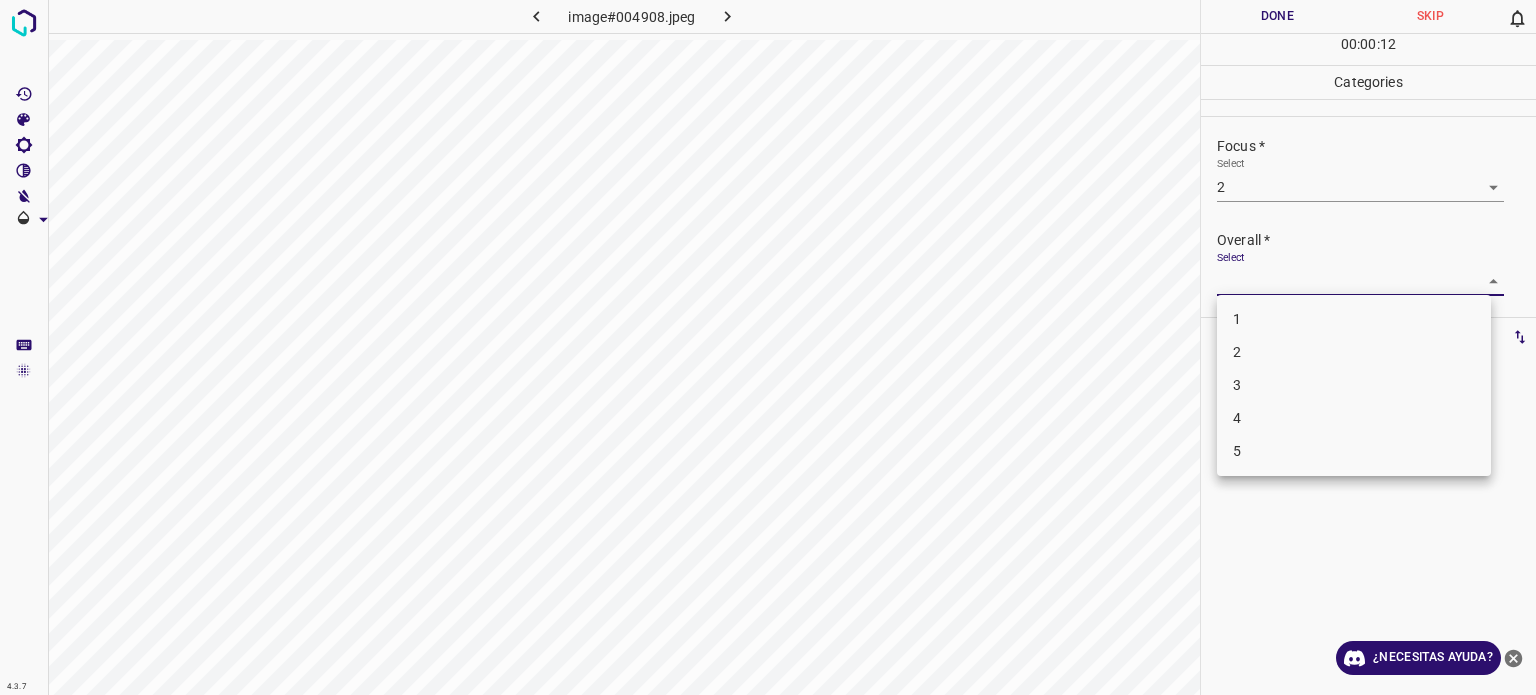 click on "4.3.7 image#004908.jpeg Done Skip 0 00   : 00   : 12   Categories Lighting *  Select 2 2 Focus *  Select 2 2 Overall *  Select ​ Labels   0 Categories 1 Lighting 2 Focus 3 Overall Tools Space Change between modes (Draw & Edit) I Auto labeling R Restore zoom M Zoom in N Zoom out Delete Delete selecte label Filters Z Restore filters X Saturation filter C Brightness filter V Contrast filter B Gray scale filter General O Download ¿Necesitas ayuda? - Texto - Esconder - Borrar Texto original Valora esta traducción Tu opinión servirá para ayudar a mejorar el Traductor de Google 1 2 3 4 5" at bounding box center [768, 347] 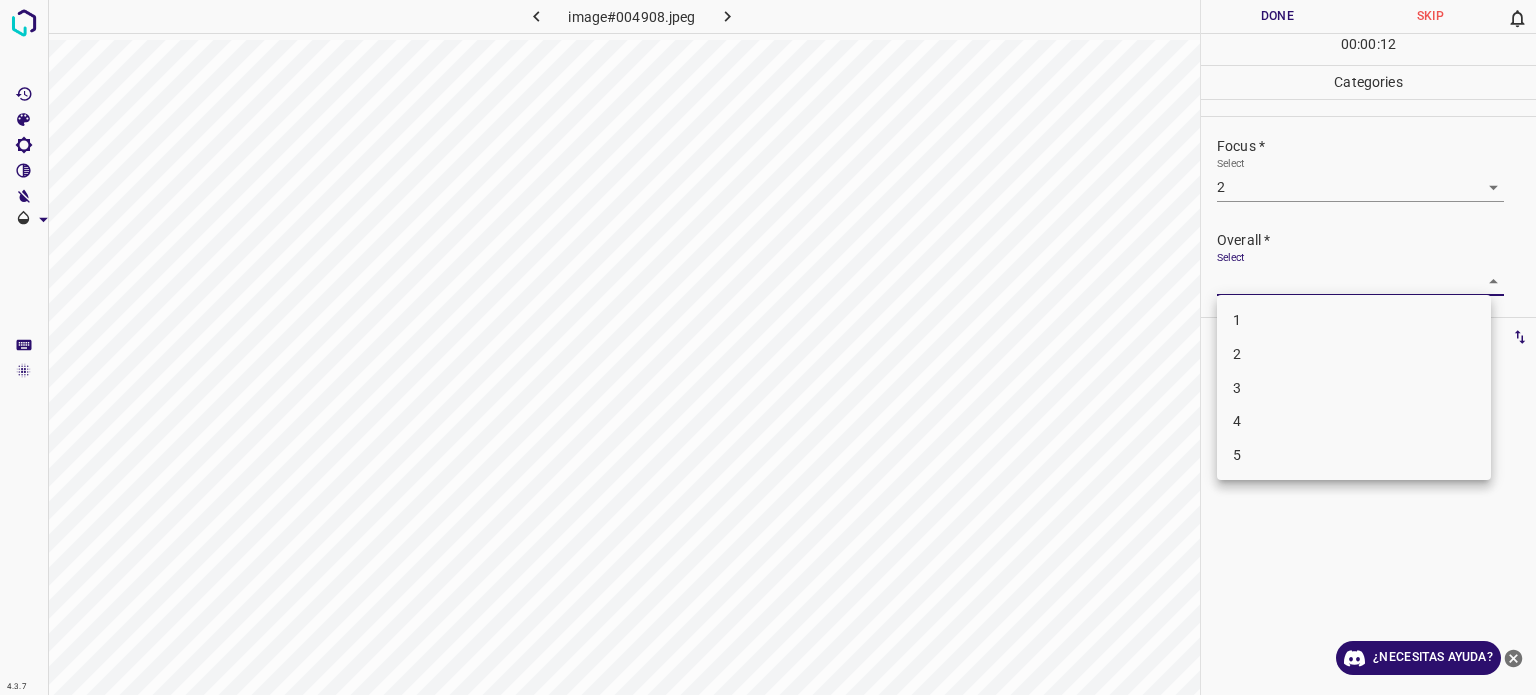 click on "2" at bounding box center (1237, 354) 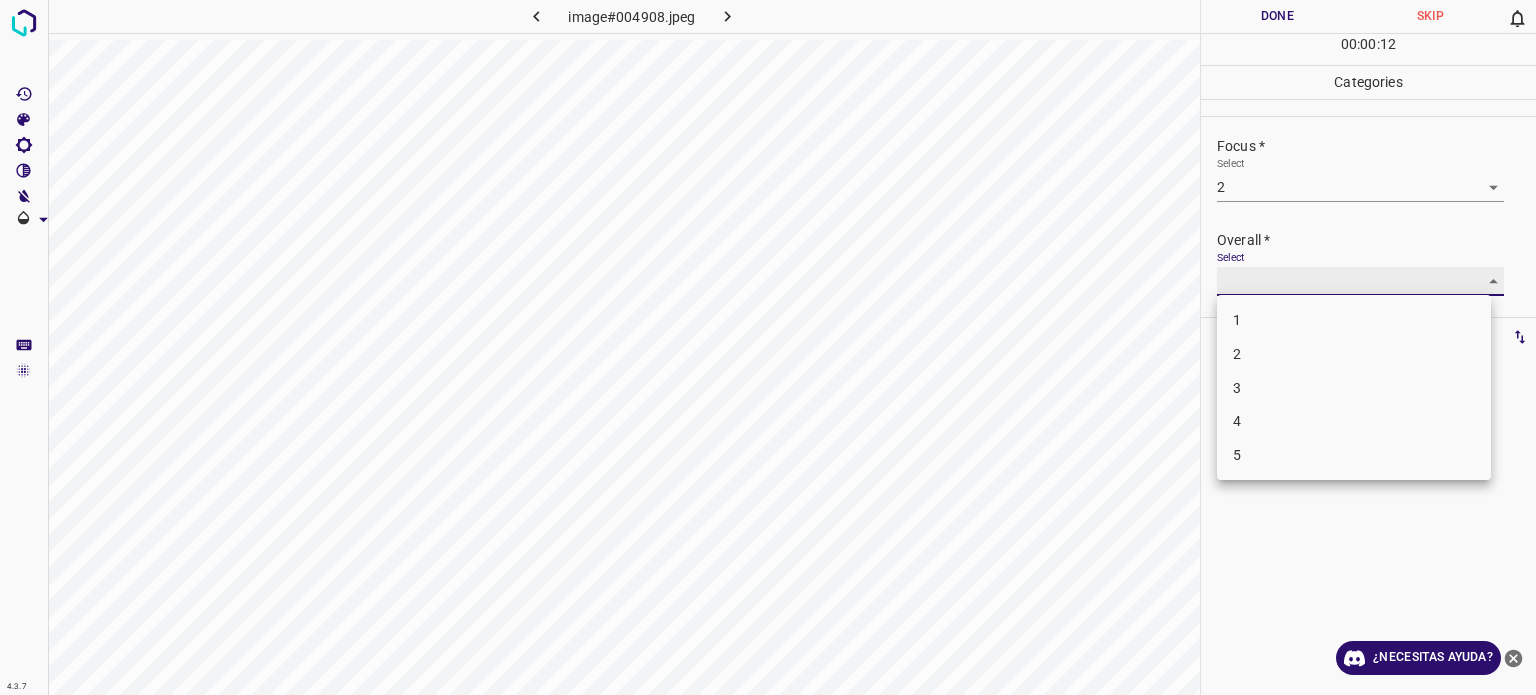 type on "2" 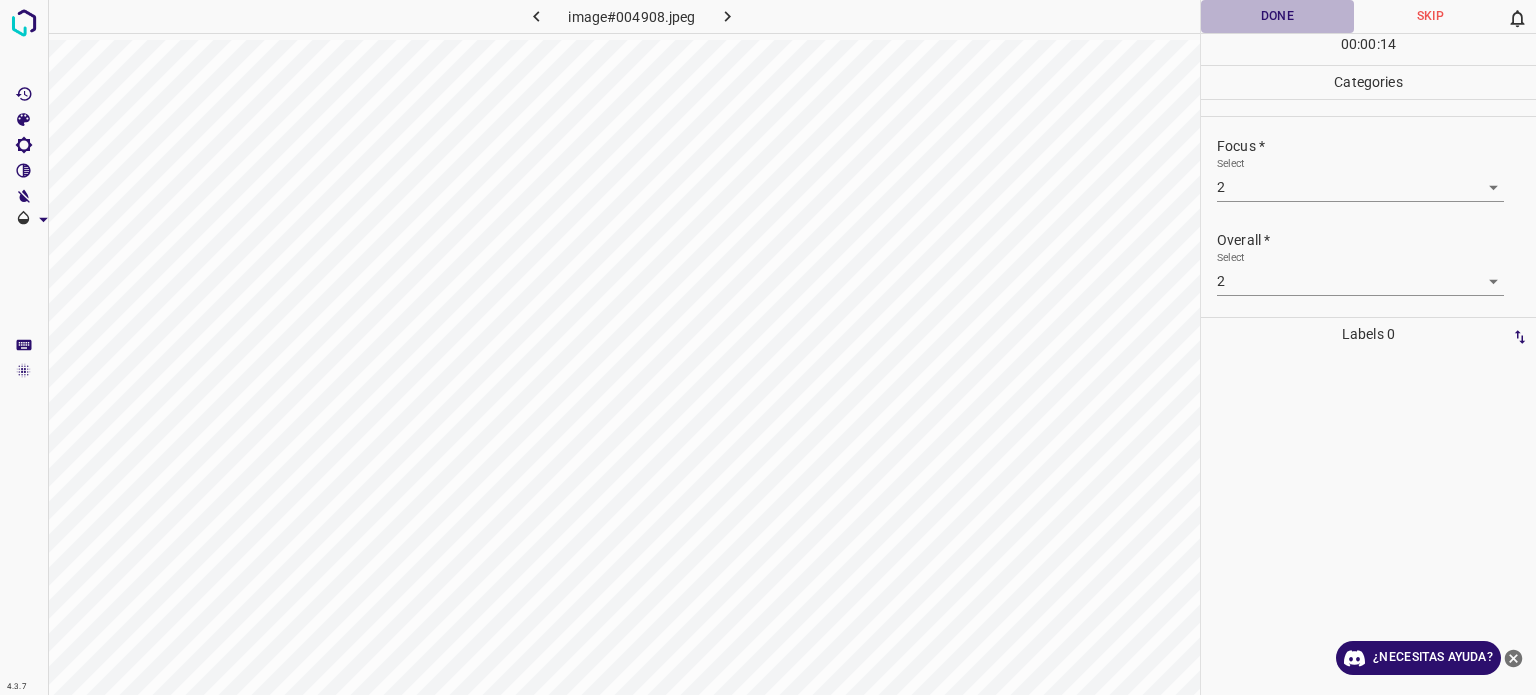 click on "Done" at bounding box center [1277, 16] 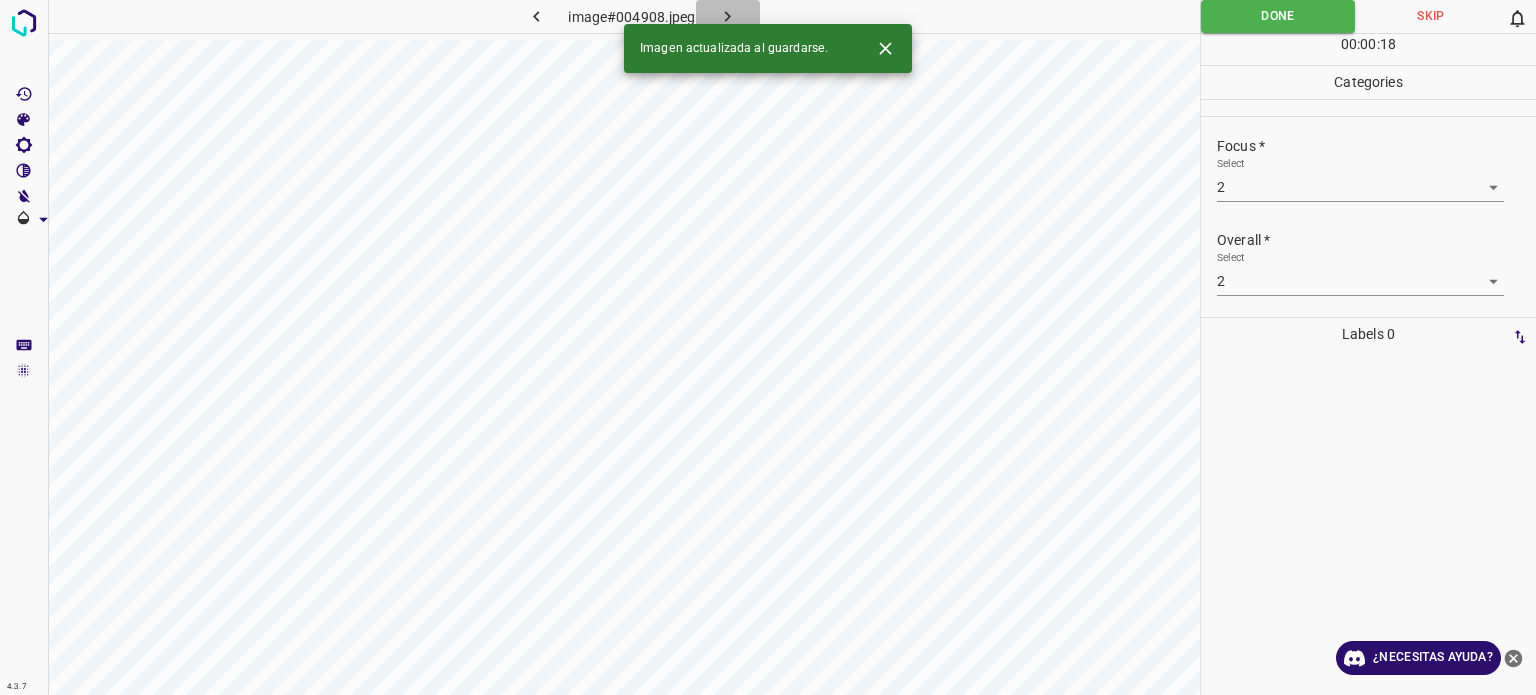 click 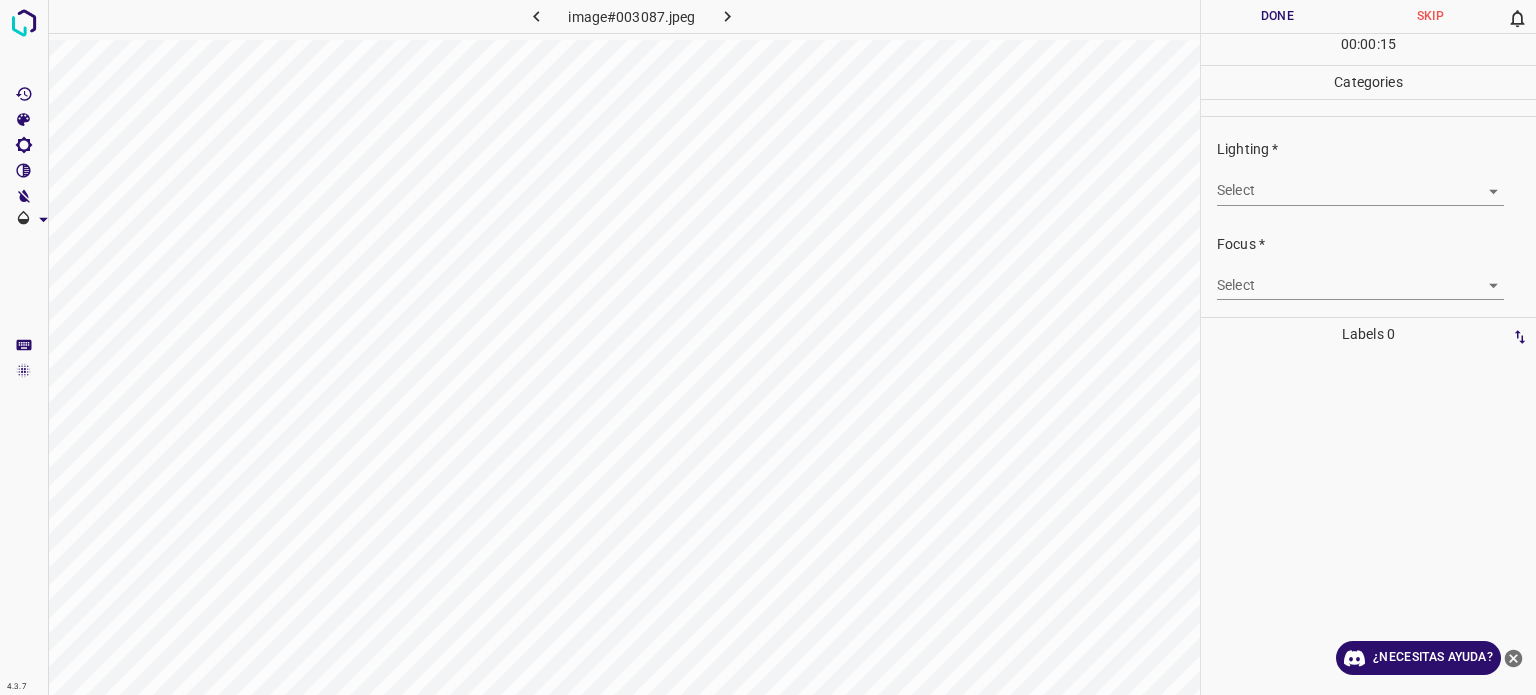 click on "4.3.7 image#003087.jpeg Done Skip 0 00   : 00   : 15   Categories Lighting *  Select ​ Focus *  Select ​ Overall *  Select ​ Labels   0 Categories 1 Lighting 2 Focus 3 Overall Tools Space Change between modes (Draw & Edit) I Auto labeling R Restore zoom M Zoom in N Zoom out Delete Delete selecte label Filters Z Restore filters X Saturation filter C Brightness filter V Contrast filter B Gray scale filter General O Download ¿Necesitas ayuda? - Texto - Esconder - Borrar Texto original Valora esta traducción Tu opinión servirá para ayudar a mejorar el Traductor de Google" at bounding box center (768, 347) 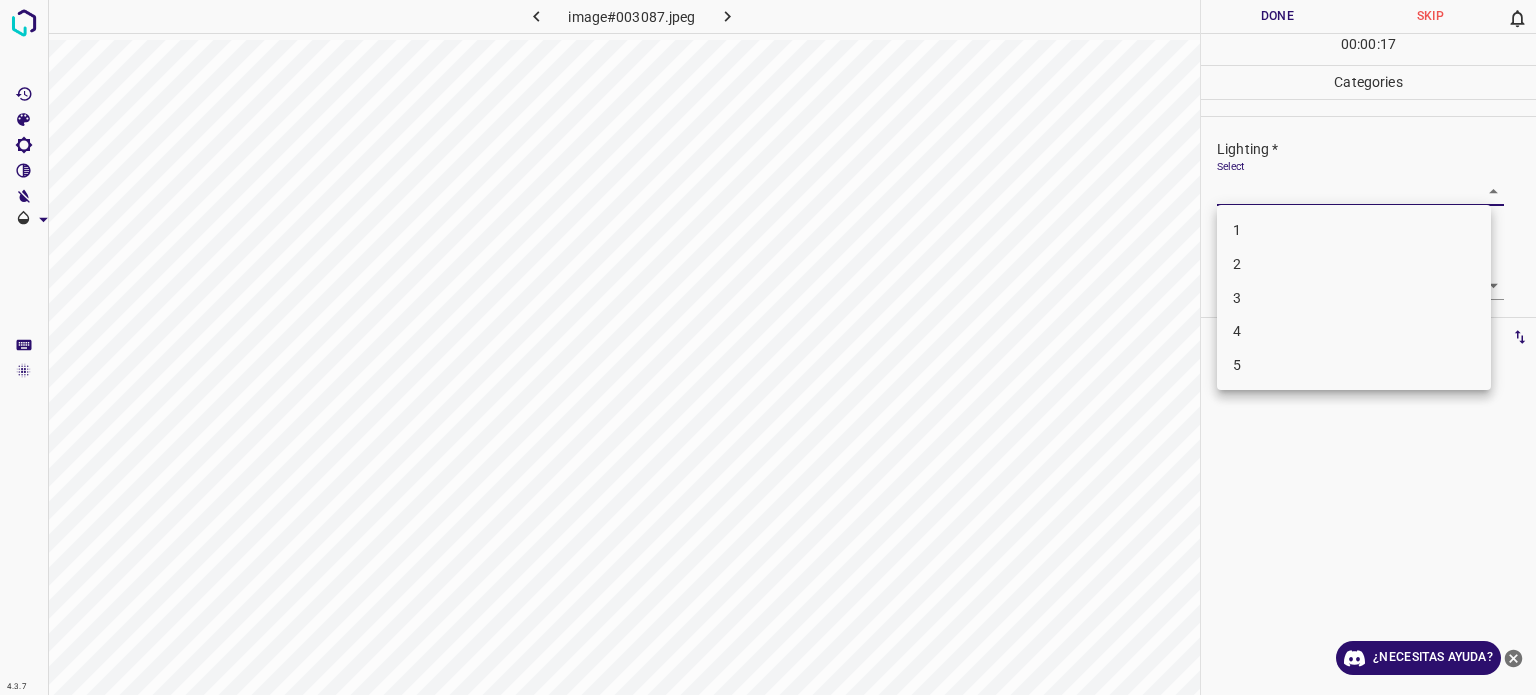 click on "3" at bounding box center [1354, 298] 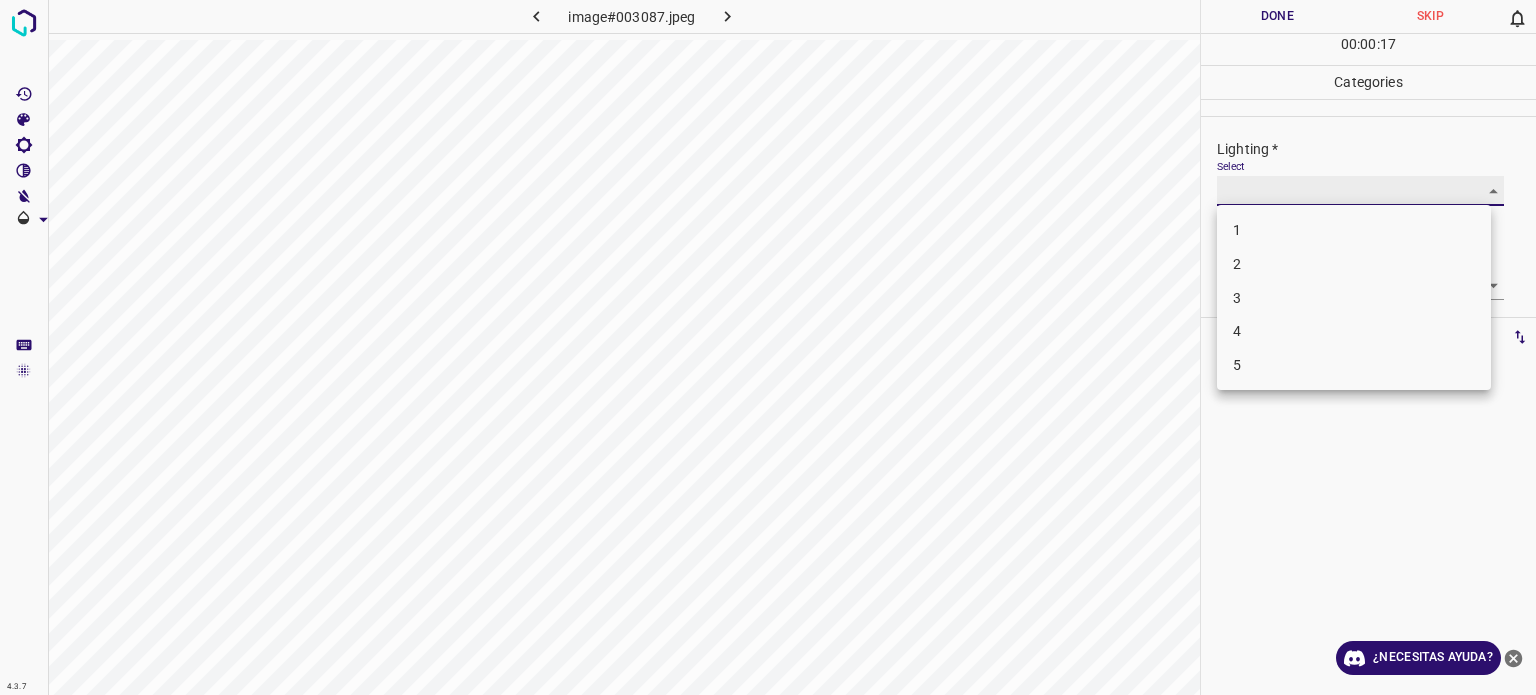 type on "3" 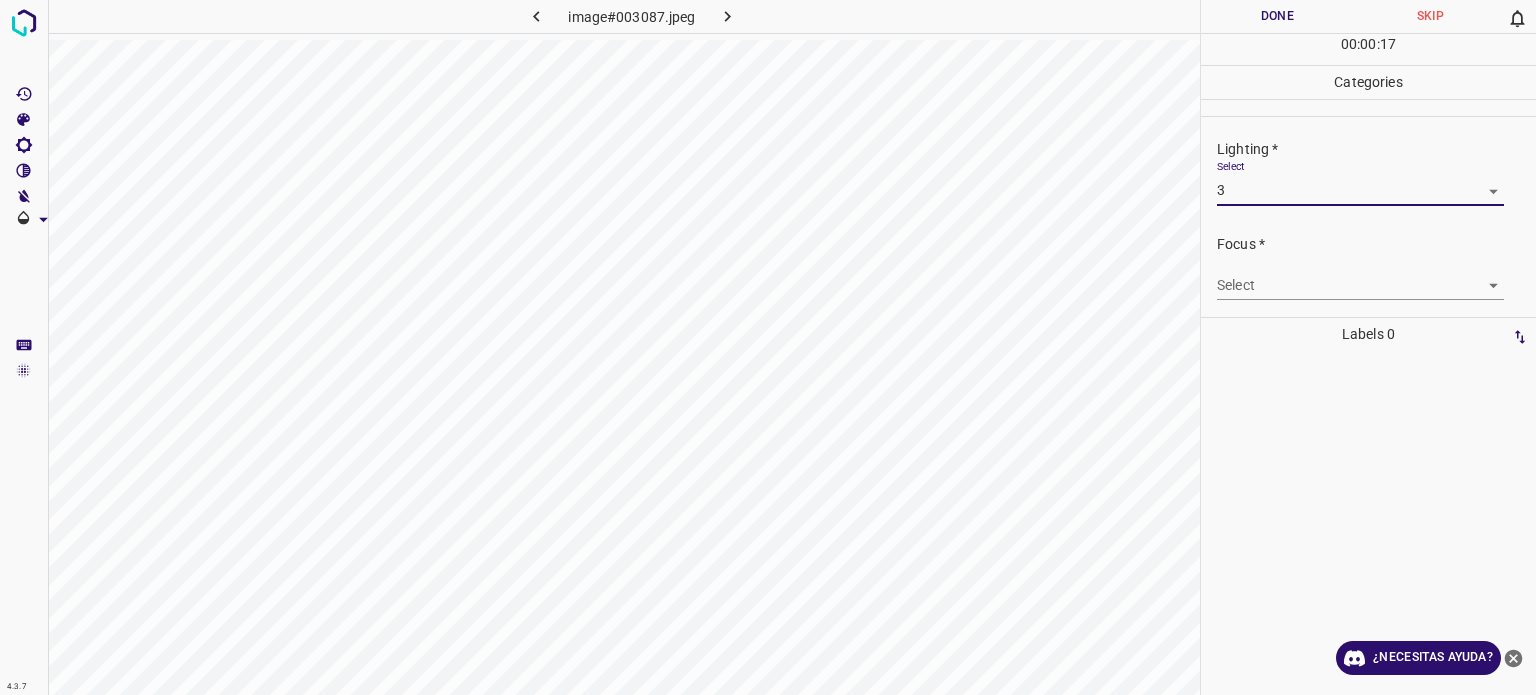click on "4.3.7 image#003087.jpeg Done Skip 0 00   : 00   : 17   Categories Lighting *  Select 3 3 Focus *  Select ​ Overall *  Select ​ Labels   0 Categories 1 Lighting 2 Focus 3 Overall Tools Space Change between modes (Draw & Edit) I Auto labeling R Restore zoom M Zoom in N Zoom out Delete Delete selecte label Filters Z Restore filters X Saturation filter C Brightness filter V Contrast filter B Gray scale filter General O Download ¿Necesitas ayuda? - Texto - Esconder - Borrar Texto original Valora esta traducción Tu opinión servirá para ayudar a mejorar el Traductor de Google" at bounding box center [768, 347] 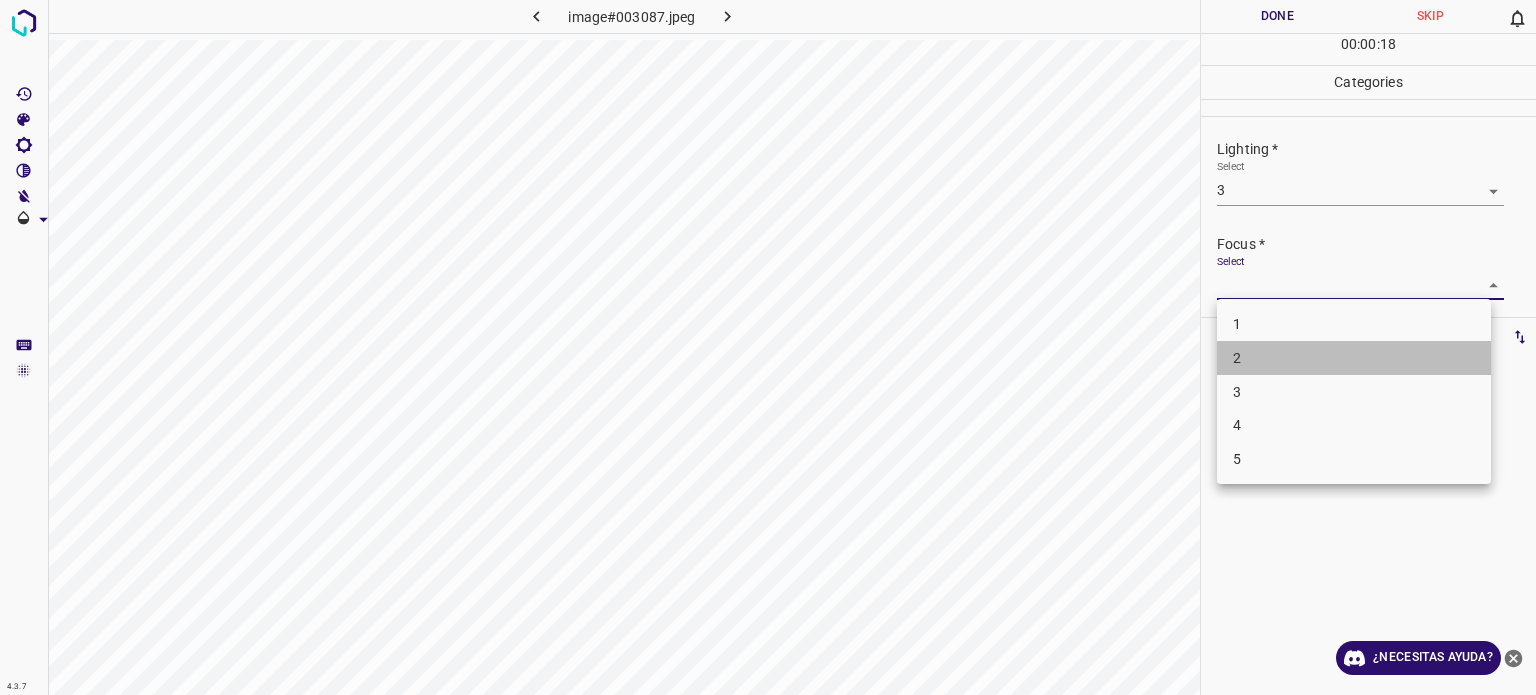 click on "2" at bounding box center (1354, 358) 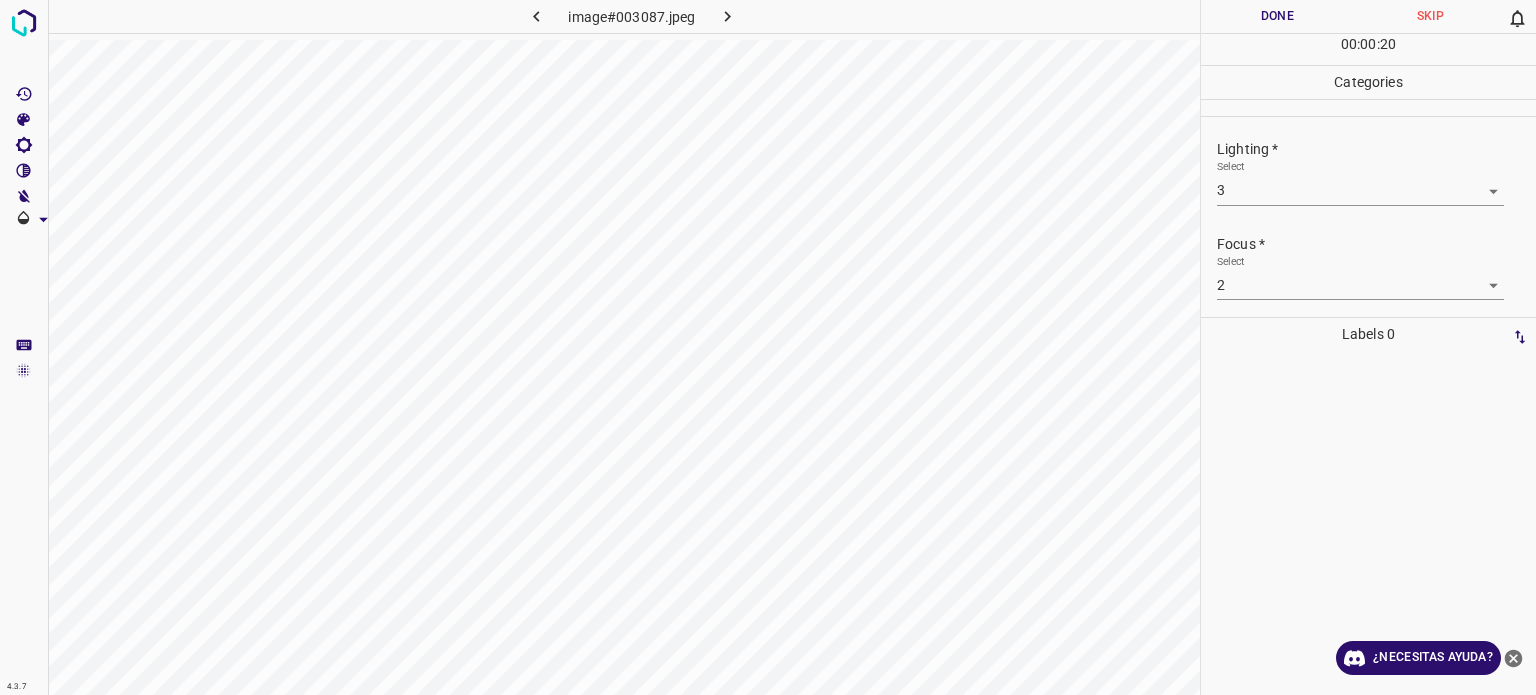 click on "Select" at bounding box center (1231, 166) 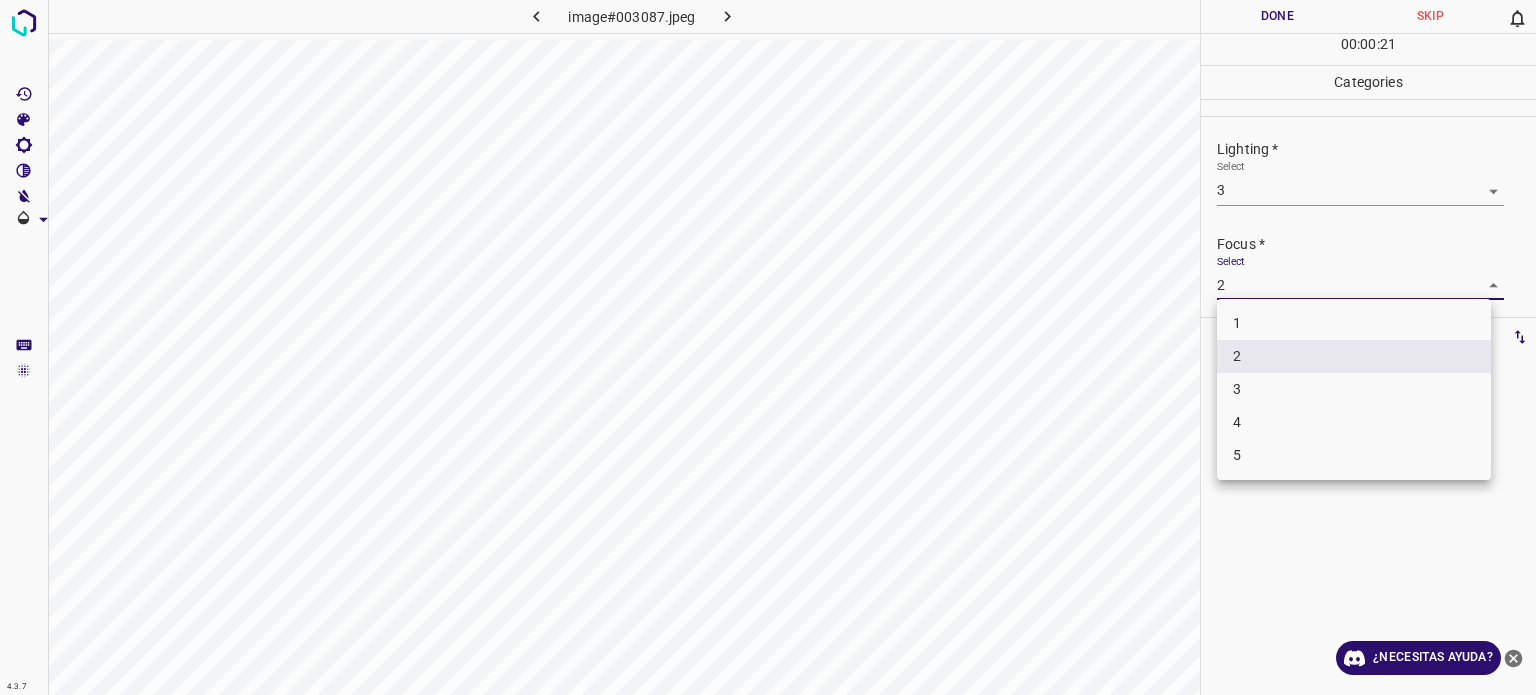 click on "4.3.7 image#003087.jpeg Done Skip 0 00   : 00   : 21   Categories Lighting *  Select 3 3 Focus *  Select 2 2 Overall *  Select ​ Labels   0 Categories 1 Lighting 2 Focus 3 Overall Tools Space Change between modes (Draw & Edit) I Auto labeling R Restore zoom M Zoom in N Zoom out Delete Delete selecte label Filters Z Restore filters X Saturation filter C Brightness filter V Contrast filter B Gray scale filter General O Download ¿Necesitas ayuda? - Texto - Esconder - Borrar Texto original Valora esta traducción Tu opinión servirá para ayudar a mejorar el Traductor de Google 1 2 3 4 5" at bounding box center [768, 347] 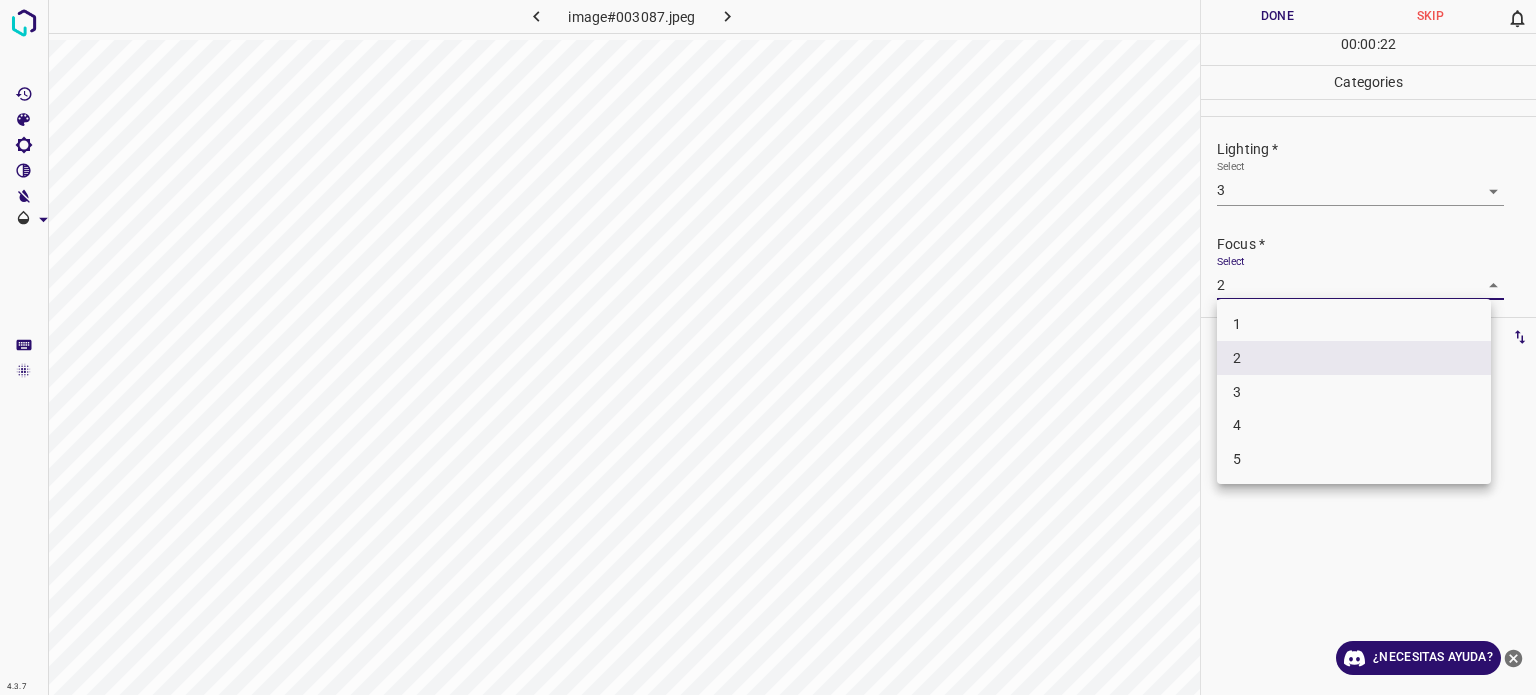 click on "3" at bounding box center [1354, 392] 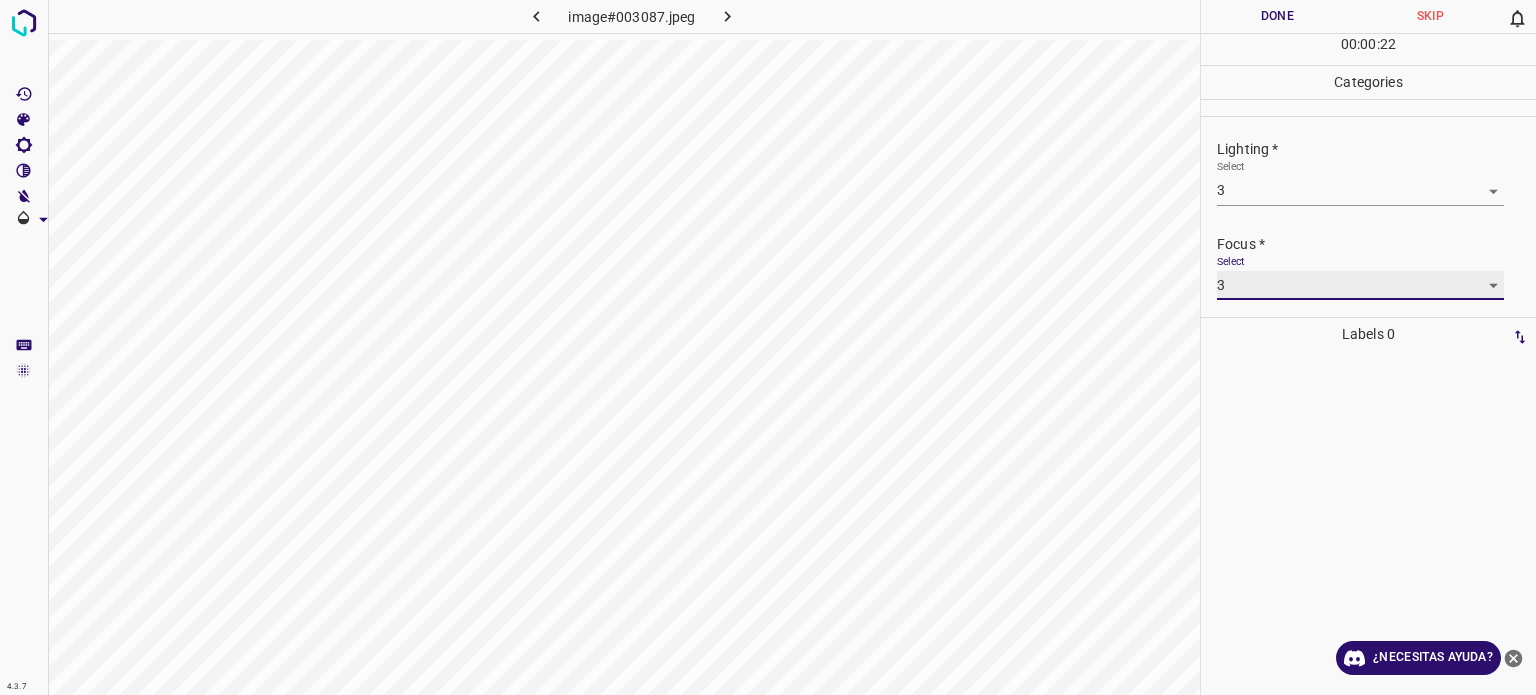 type on "3" 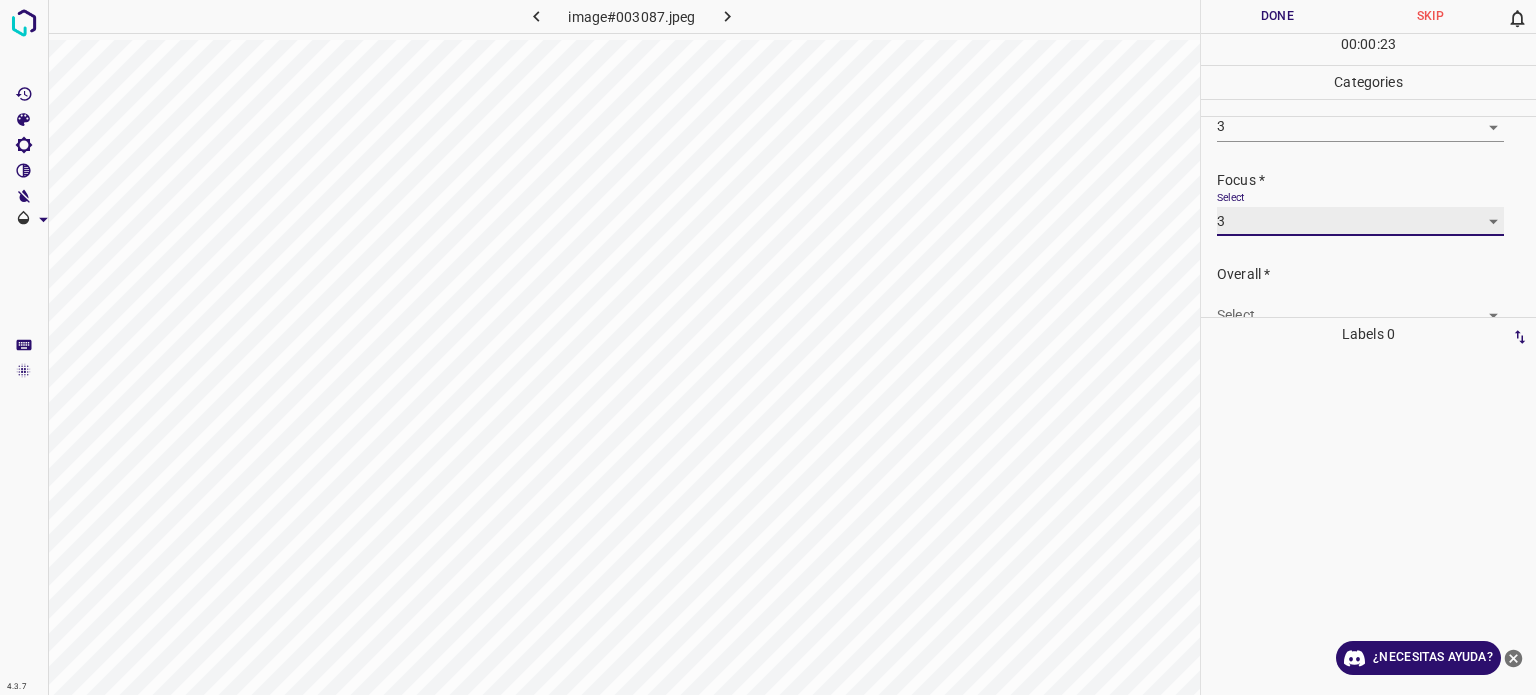 scroll, scrollTop: 98, scrollLeft: 0, axis: vertical 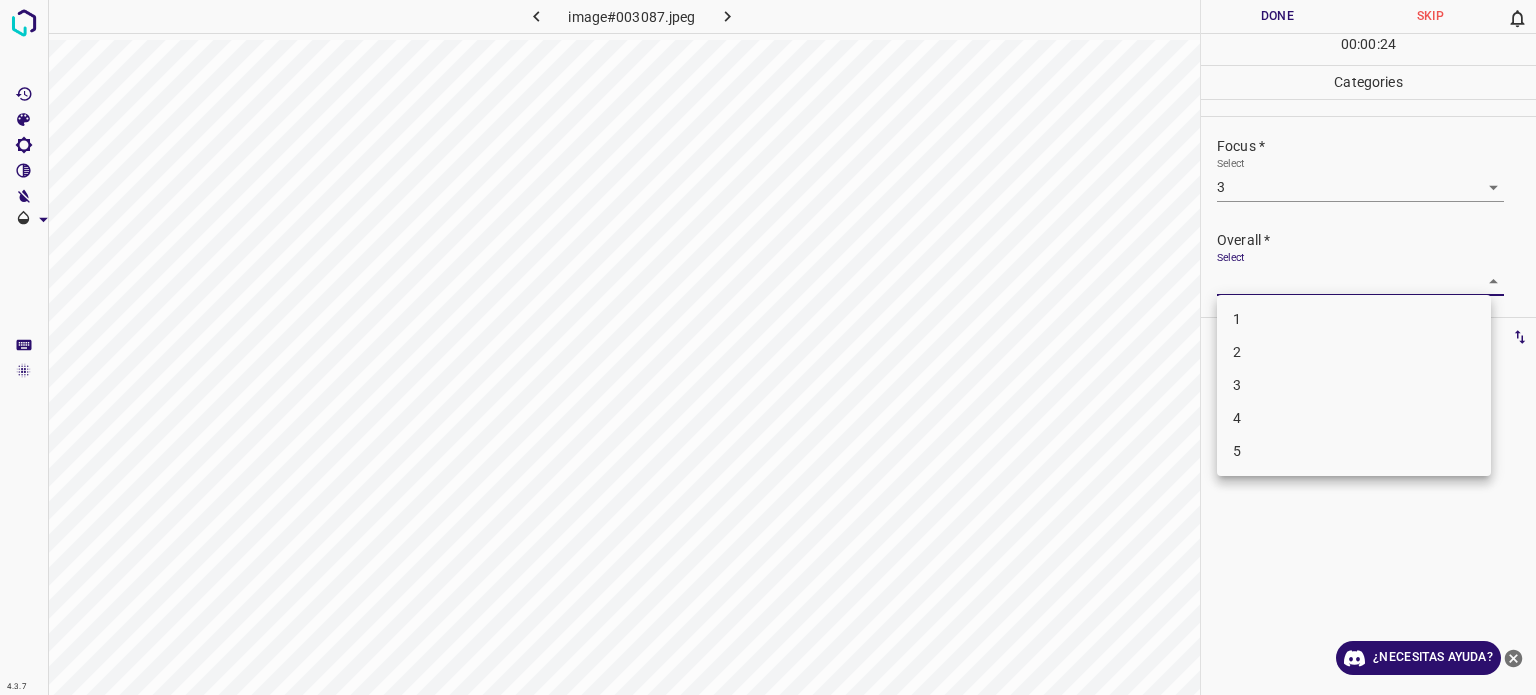 click on "4.3.7 image#003087.jpeg Done Skip 0 00   : 00   : 24   Categories Lighting *  Select 3 3 Focus *  Select 3 3 Overall *  Select ​ Labels   0 Categories 1 Lighting 2 Focus 3 Overall Tools Space Change between modes (Draw & Edit) I Auto labeling R Restore zoom M Zoom in N Zoom out Delete Delete selecte label Filters Z Restore filters X Saturation filter C Brightness filter V Contrast filter B Gray scale filter General O Download ¿Necesitas ayuda? - Texto - Esconder - Borrar Texto original Valora esta traducción Tu opinión servirá para ayudar a mejorar el Traductor de Google 1 2 3 4 5" at bounding box center [768, 347] 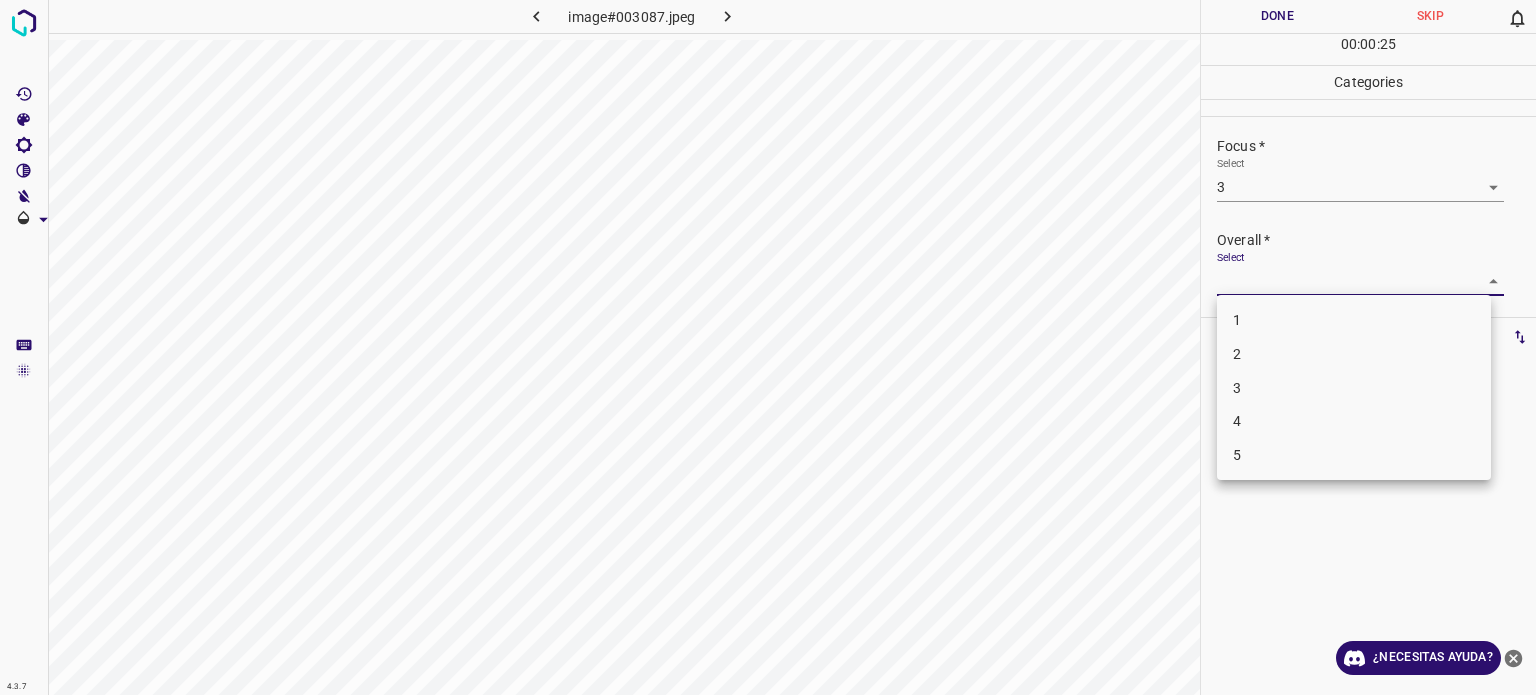 click on "3" at bounding box center [1237, 387] 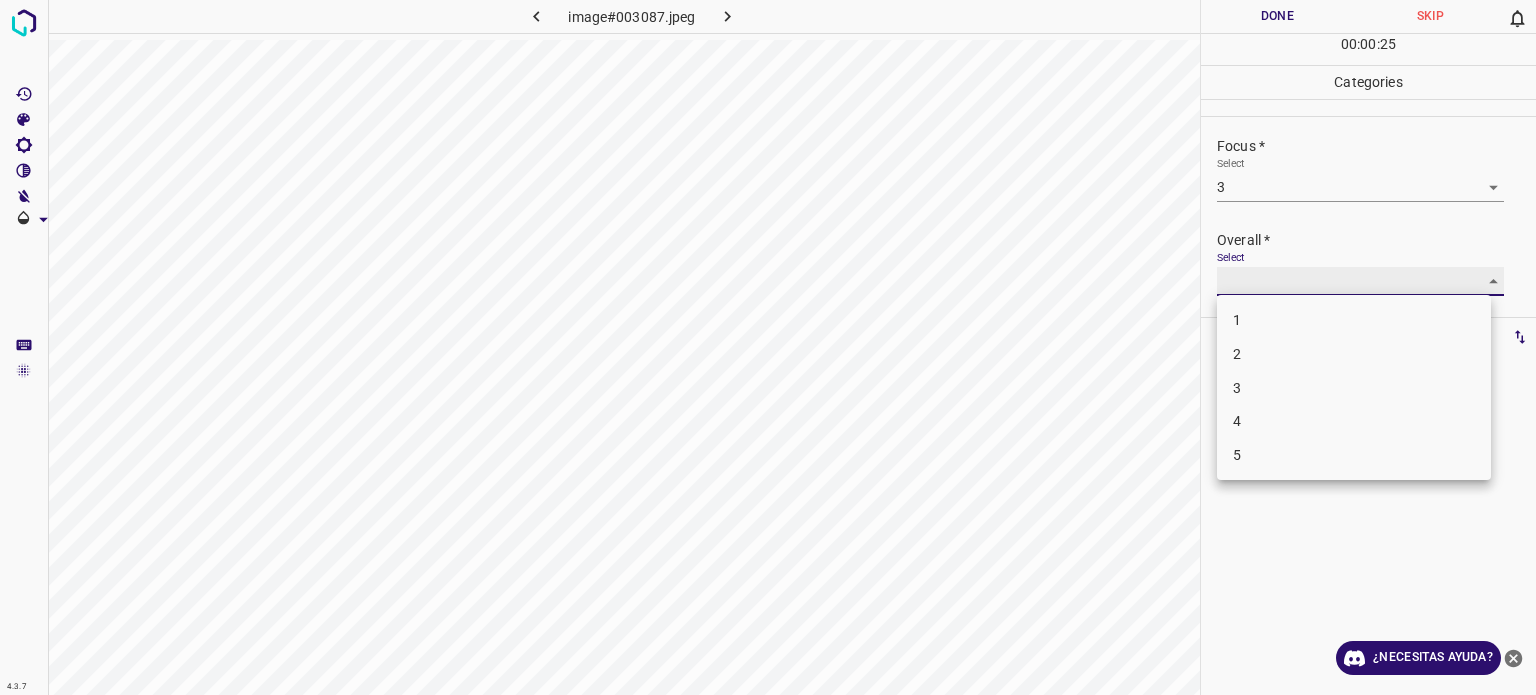 type on "3" 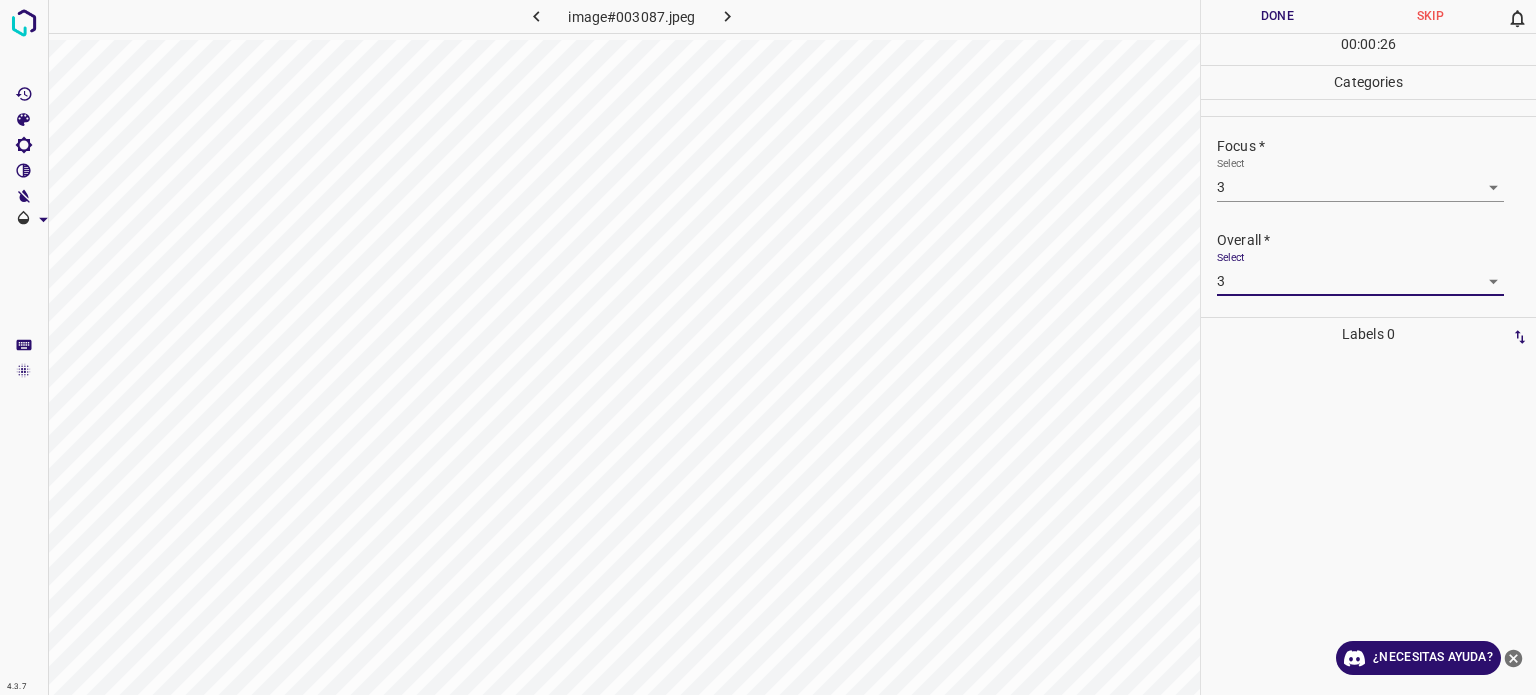 click on "Done" at bounding box center [1277, 16] 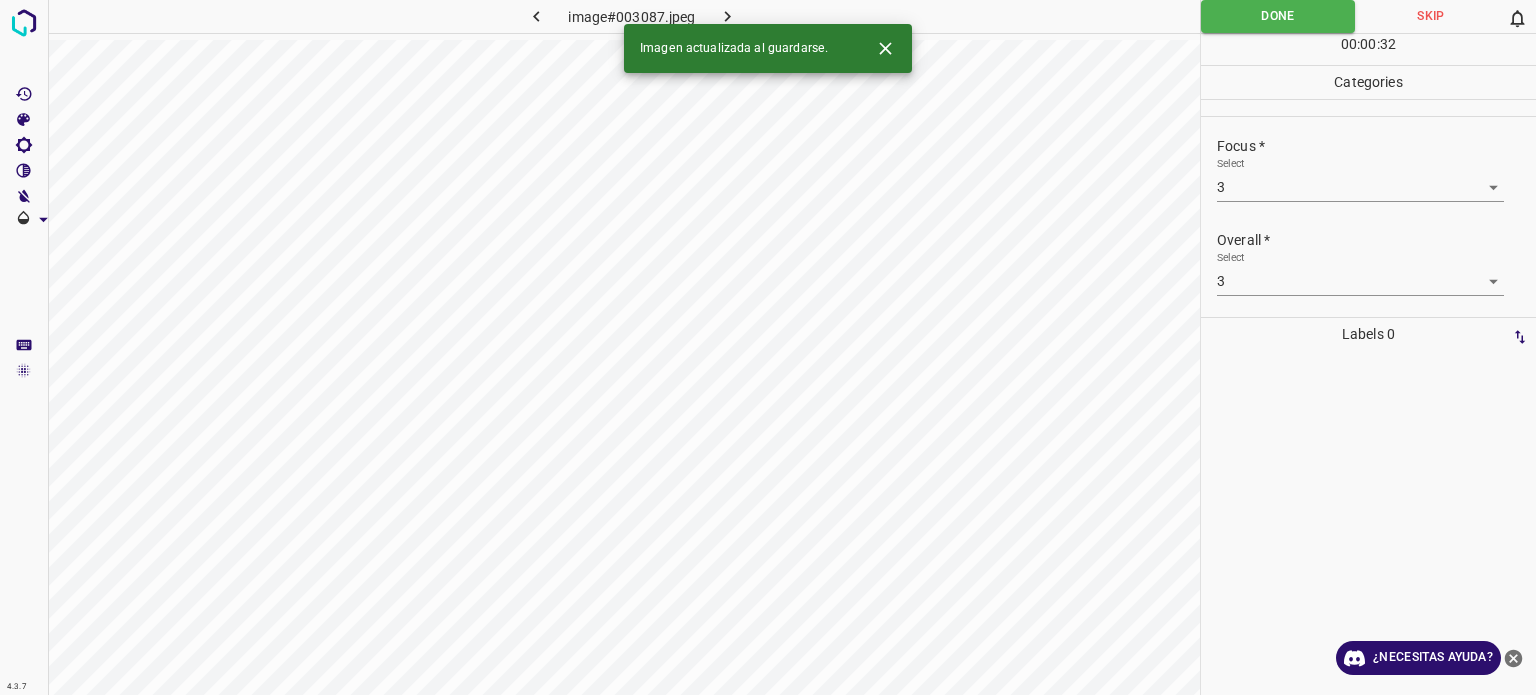 click 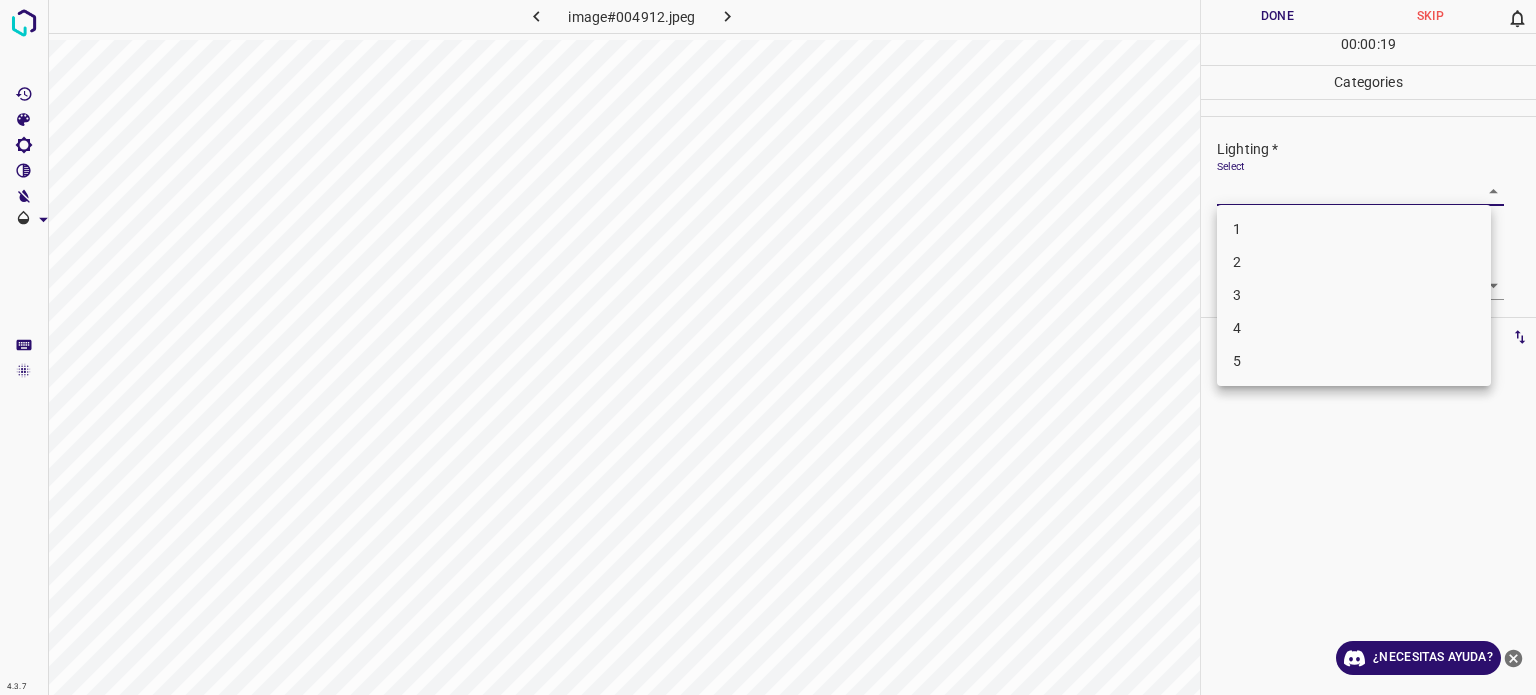 click on "4.3.7 image#004912.jpeg Done Skip 0 00   : 00   : 19   Categories Lighting *  Select ​ Focus *  Select ​ Overall *  Select ​ Labels   0 Categories 1 Lighting 2 Focus 3 Overall Tools Space Change between modes (Draw & Edit) I Auto labeling R Restore zoom M Zoom in N Zoom out Delete Delete selecte label Filters Z Restore filters X Saturation filter C Brightness filter V Contrast filter B Gray scale filter General O Download ¿Necesitas ayuda? - Texto - Esconder - Borrar Texto original Valora esta traducción Tu opinión servirá para ayudar a mejorar el Traductor de Google 1 2 3 4 5" at bounding box center [768, 347] 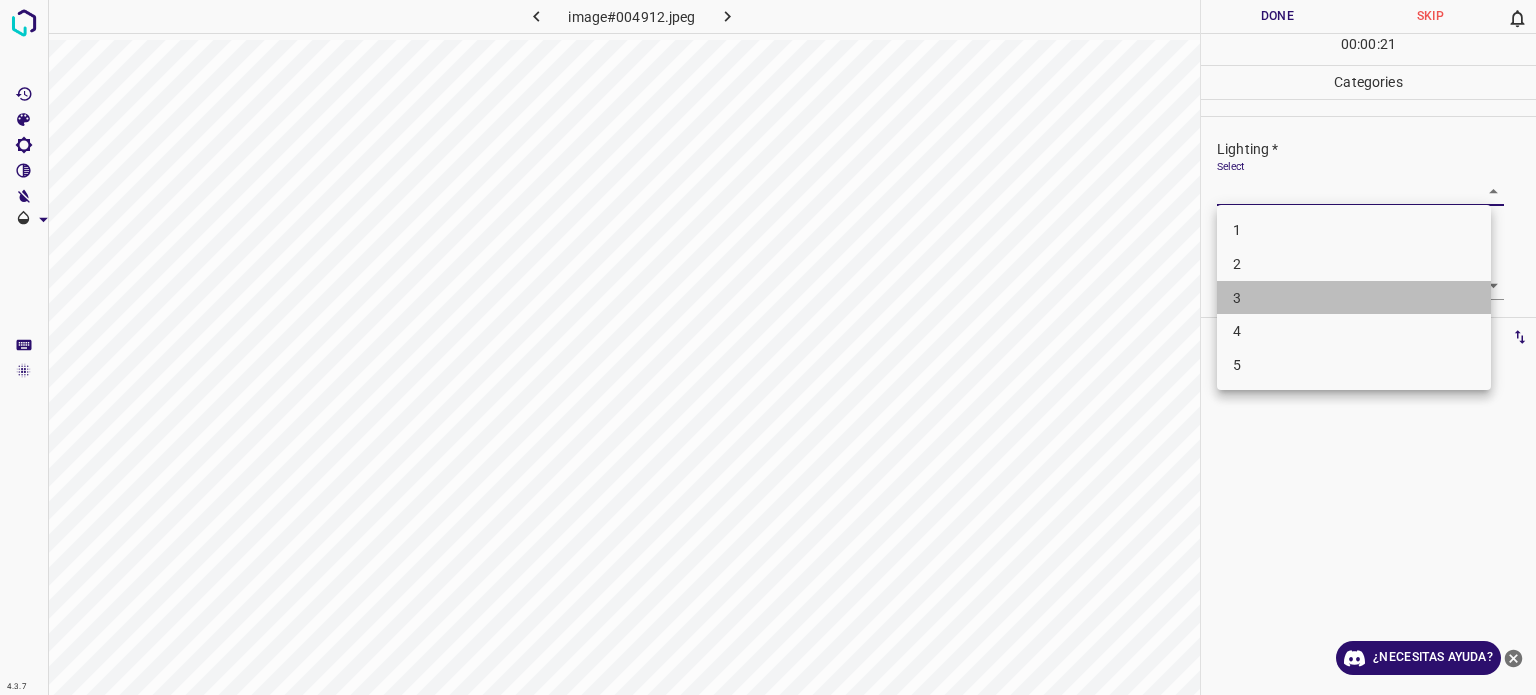 click on "3" at bounding box center [1354, 298] 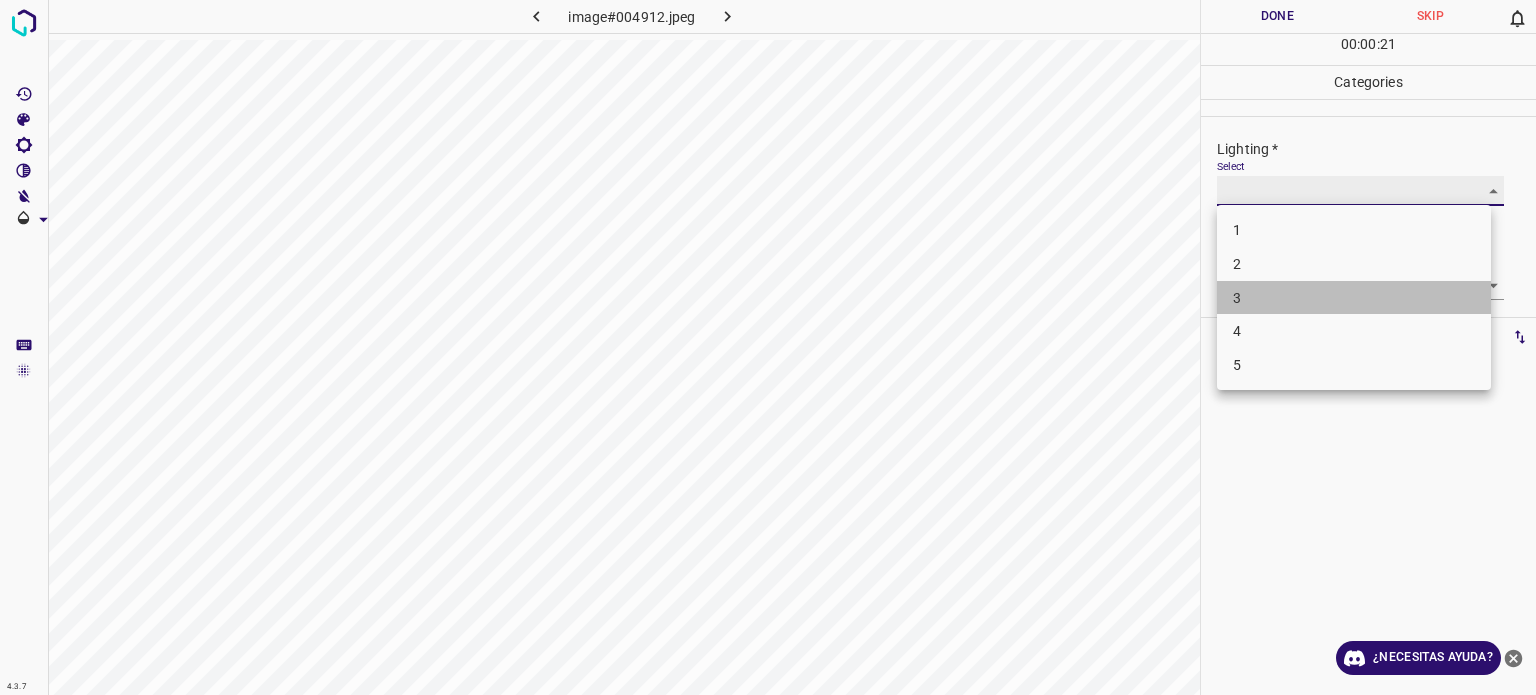 type on "3" 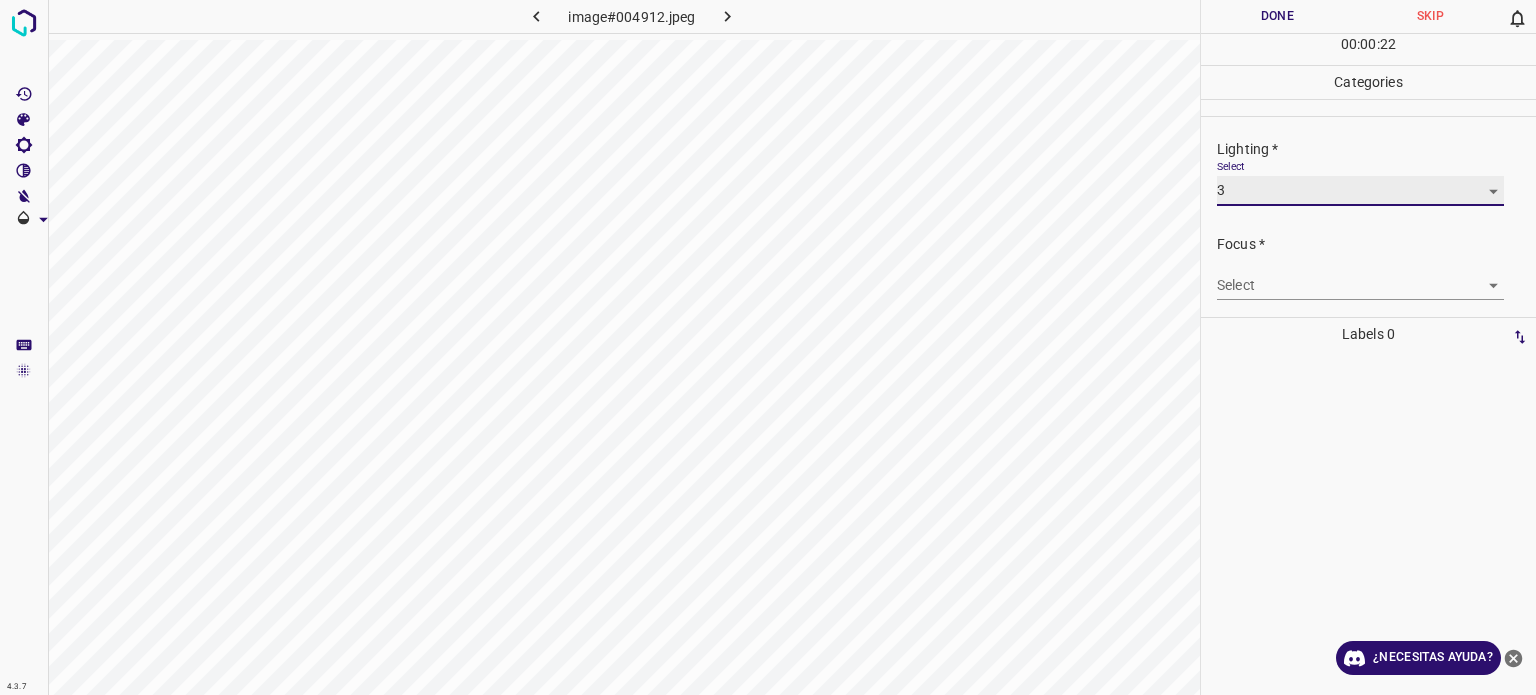 scroll, scrollTop: 98, scrollLeft: 0, axis: vertical 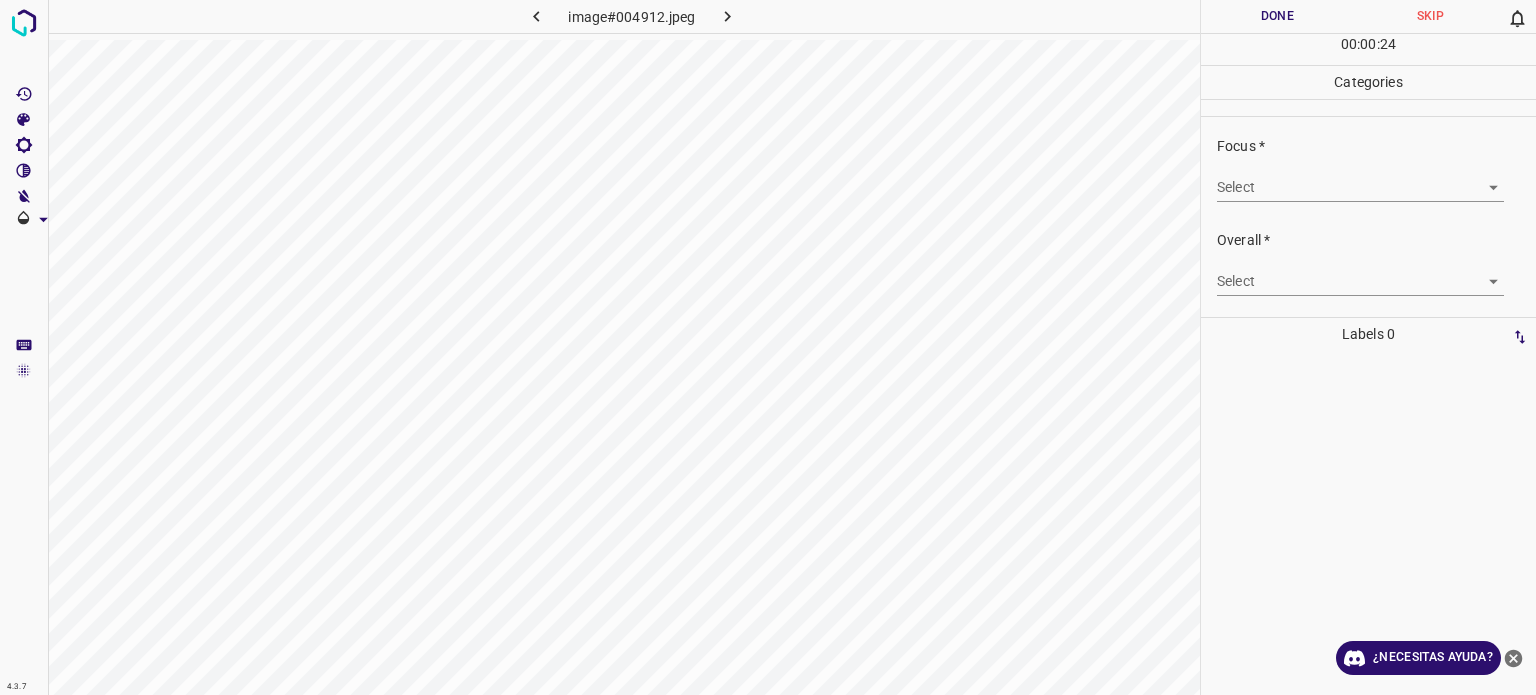 click on "4.3.7 image#004912.jpeg Done Skip 0 00   : 00   : 24   Categories Lighting *  Select 3 3 Focus *  Select ​ Overall *  Select ​ Labels   0 Categories 1 Lighting 2 Focus 3 Overall Tools Space Change between modes (Draw & Edit) I Auto labeling R Restore zoom M Zoom in N Zoom out Delete Delete selecte label Filters Z Restore filters X Saturation filter C Brightness filter V Contrast filter B Gray scale filter General O Download ¿Necesitas ayuda? - Texto - Esconder - Borrar Texto original Valora esta traducción Tu opinión servirá para ayudar a mejorar el Traductor de Google" at bounding box center (768, 347) 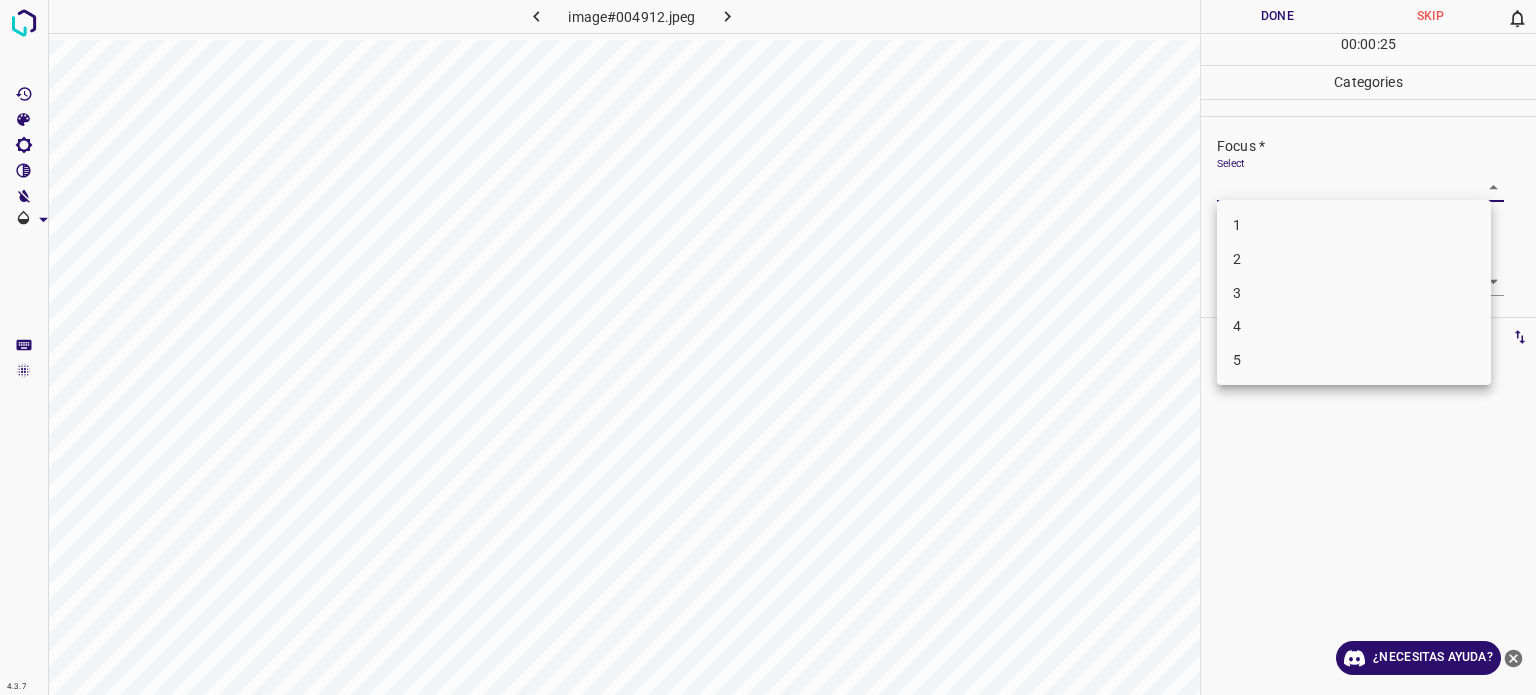 click on "3" at bounding box center (1354, 293) 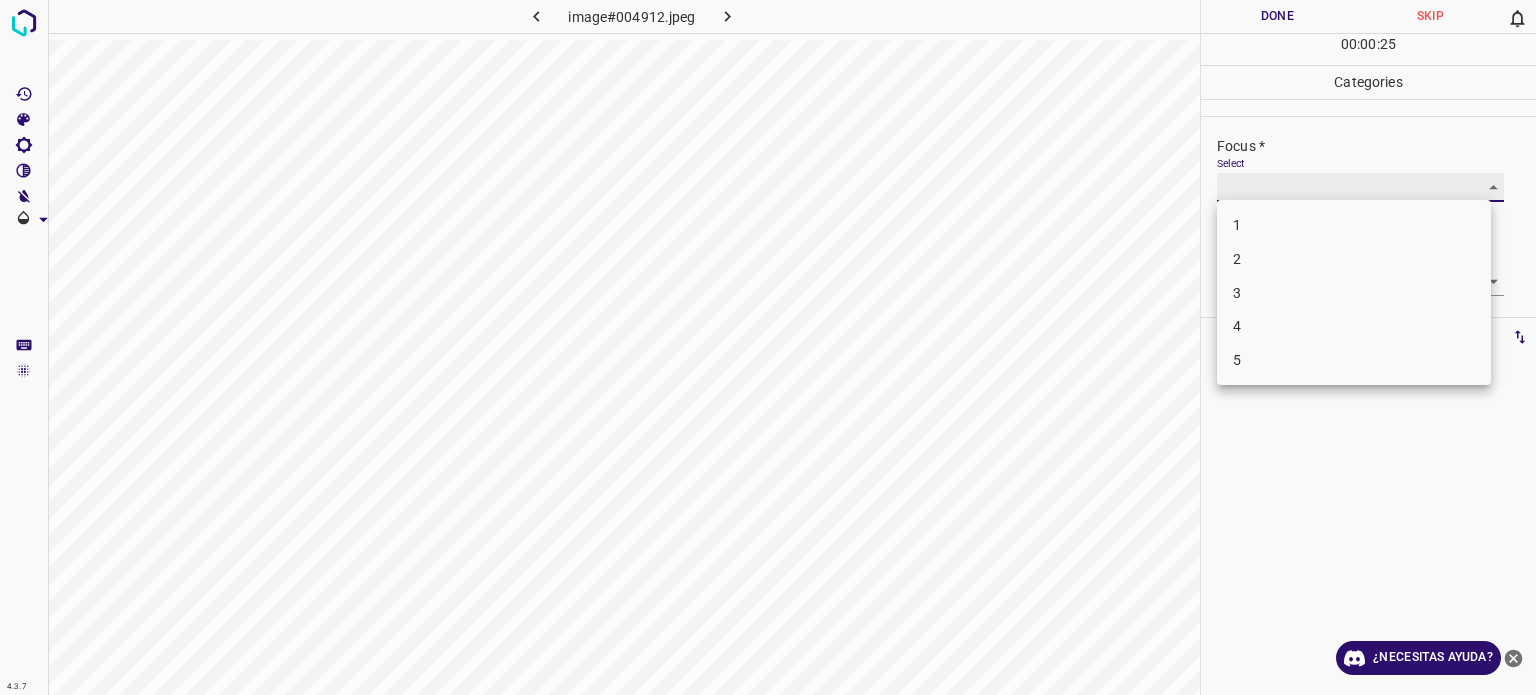 type on "3" 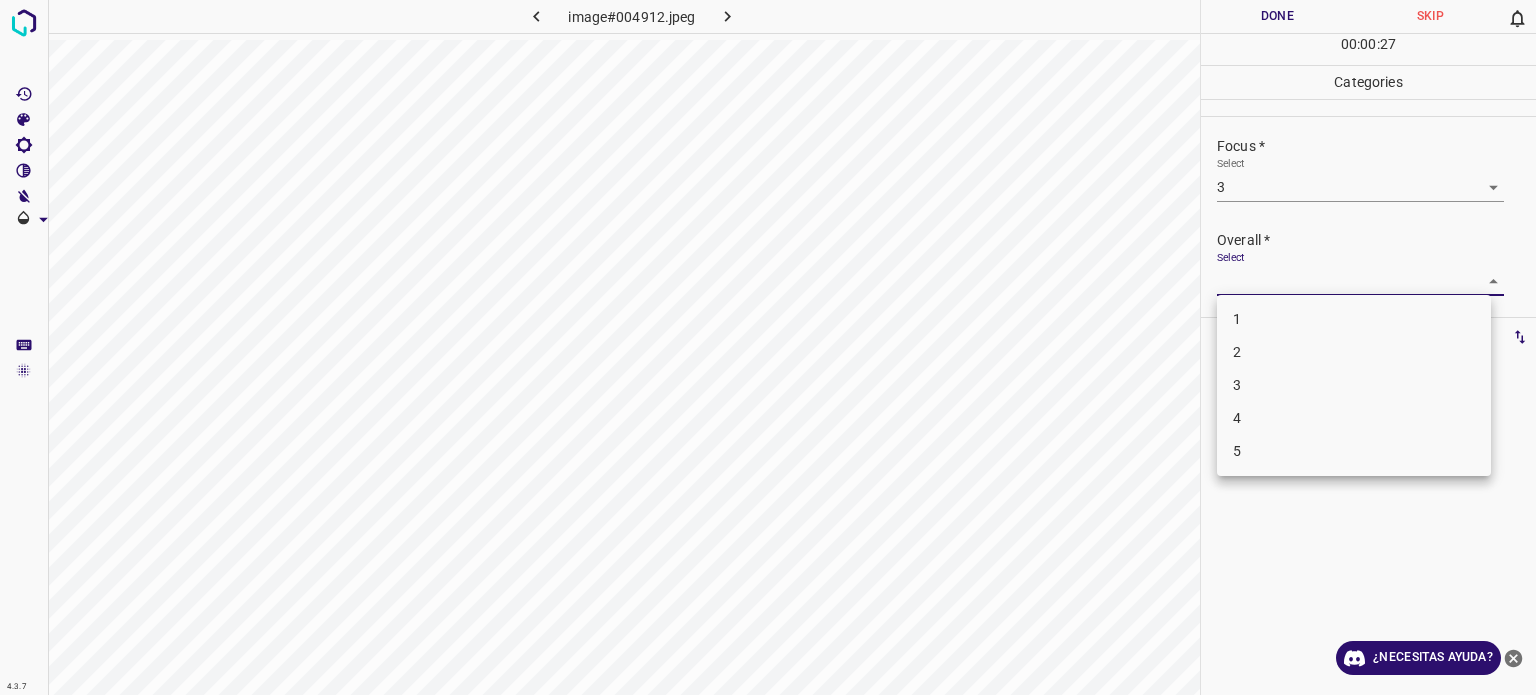 click on "4.3.7 image#004912.jpeg Done Skip 0 00   : 00   : 27   Categories Lighting *  Select 3 3 Focus *  Select 3 3 Overall *  Select ​ Labels   0 Categories 1 Lighting 2 Focus 3 Overall Tools Space Change between modes (Draw & Edit) I Auto labeling R Restore zoom M Zoom in N Zoom out Delete Delete selecte label Filters Z Restore filters X Saturation filter C Brightness filter V Contrast filter B Gray scale filter General O Download ¿Necesitas ayuda? - Texto - Esconder - Borrar Texto original Valora esta traducción Tu opinión servirá para ayudar a mejorar el Traductor de Google 1 2 3 4 5" at bounding box center [768, 347] 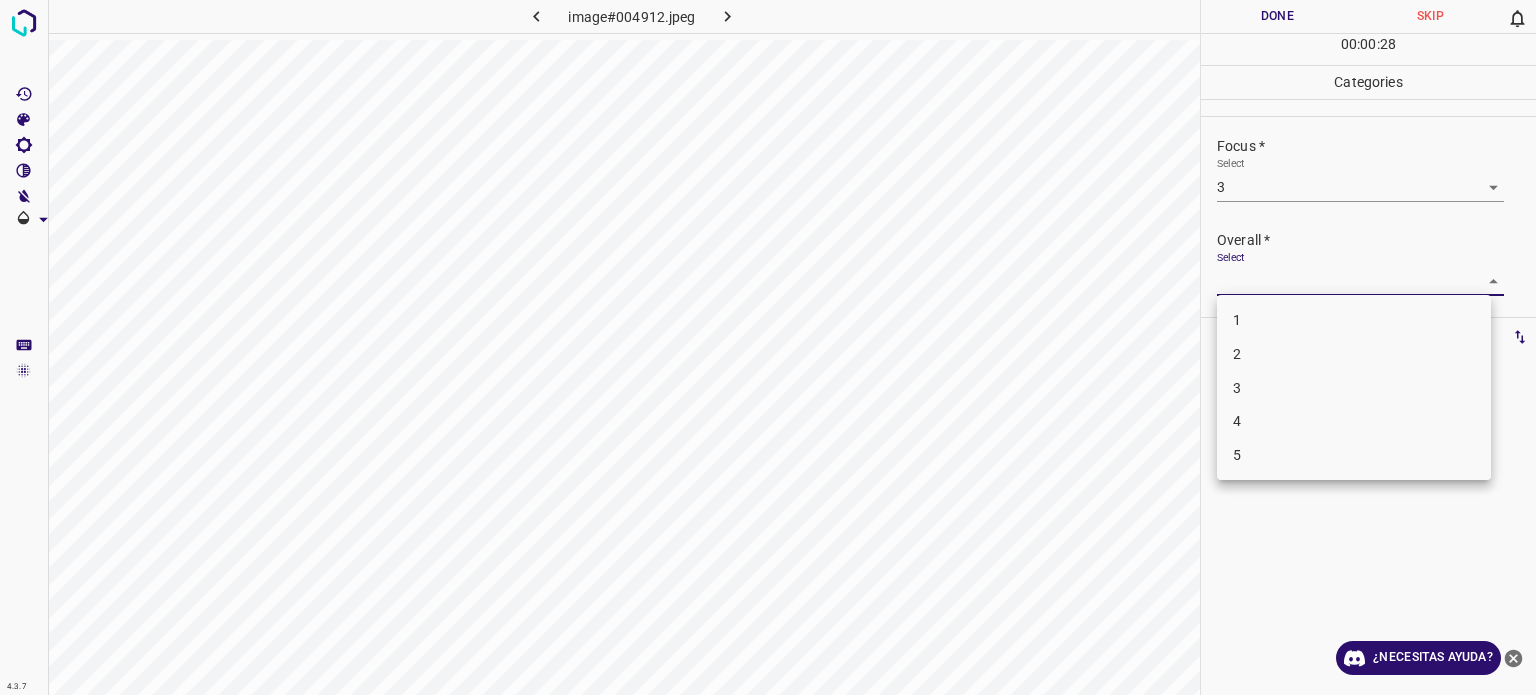click on "3" at bounding box center [1354, 388] 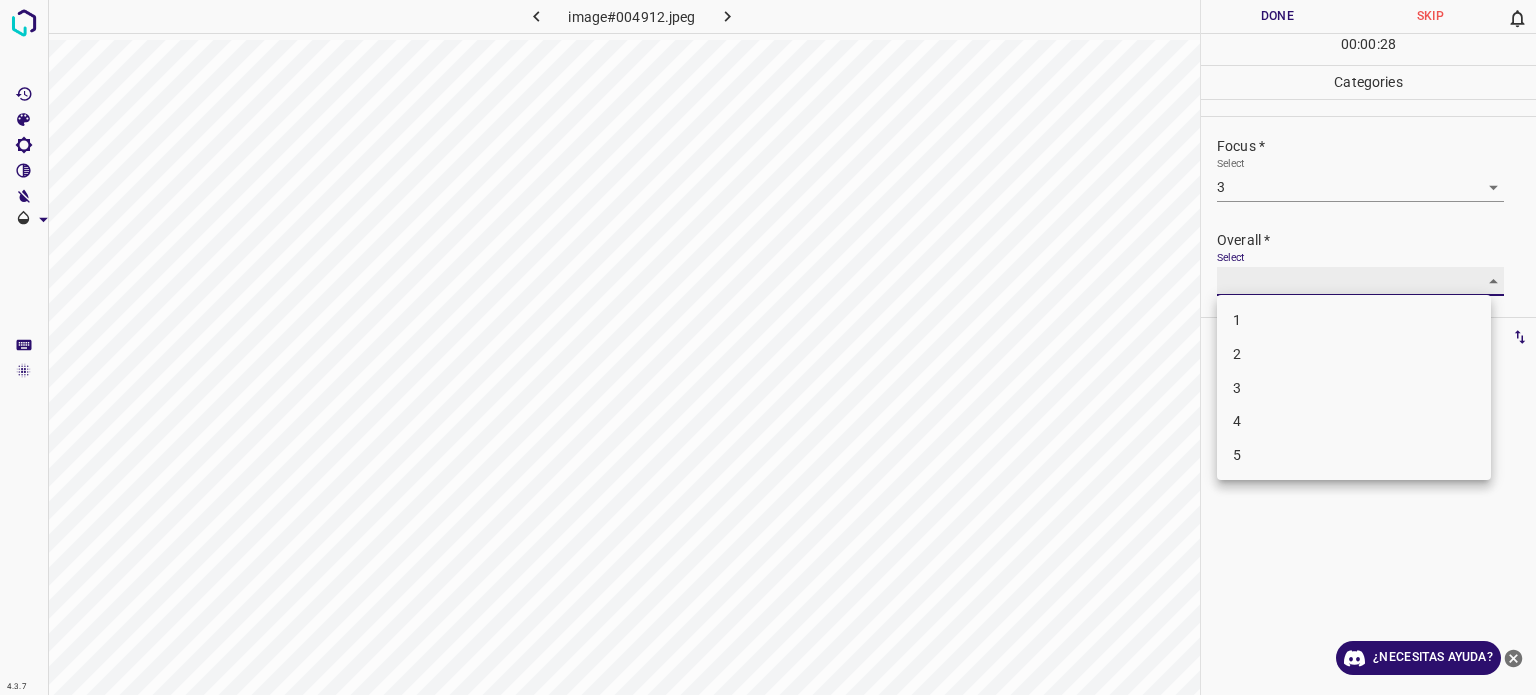 type on "3" 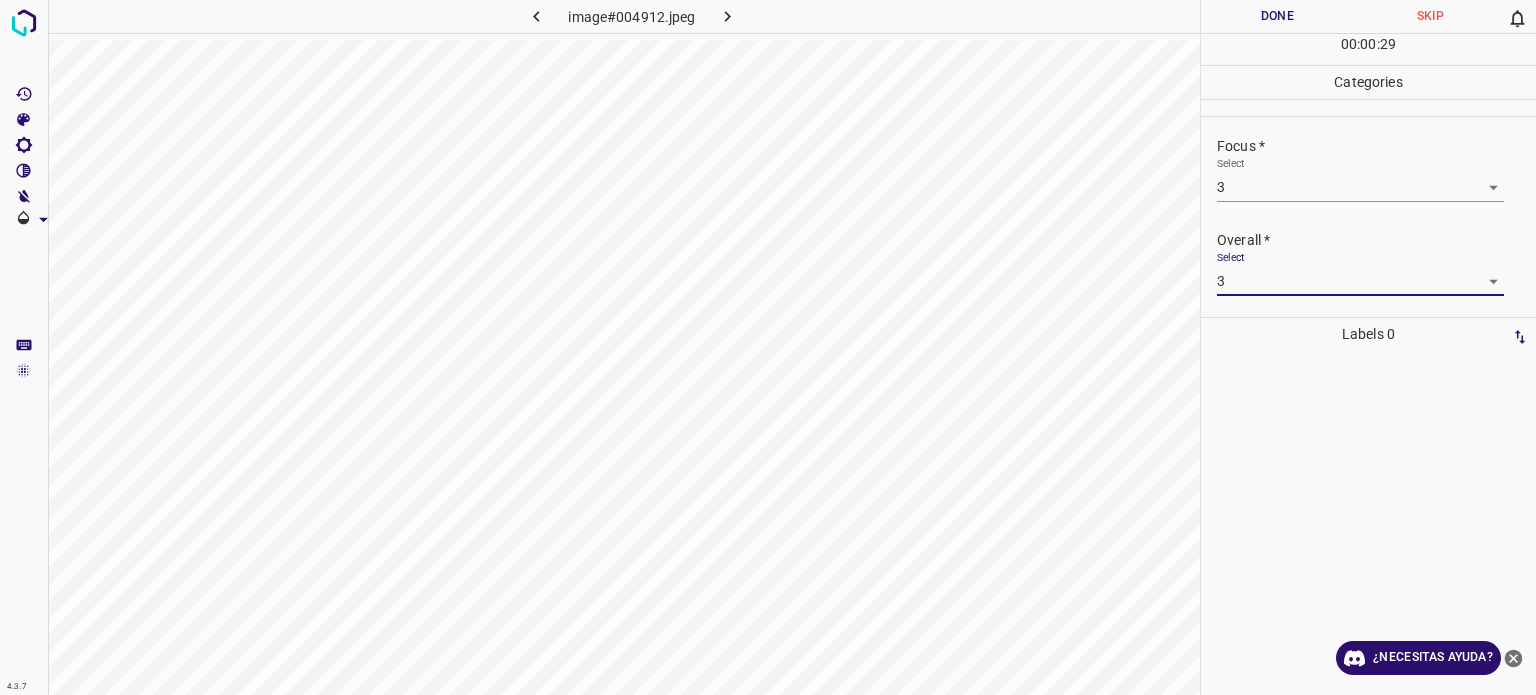 click on "Done" at bounding box center (1277, 16) 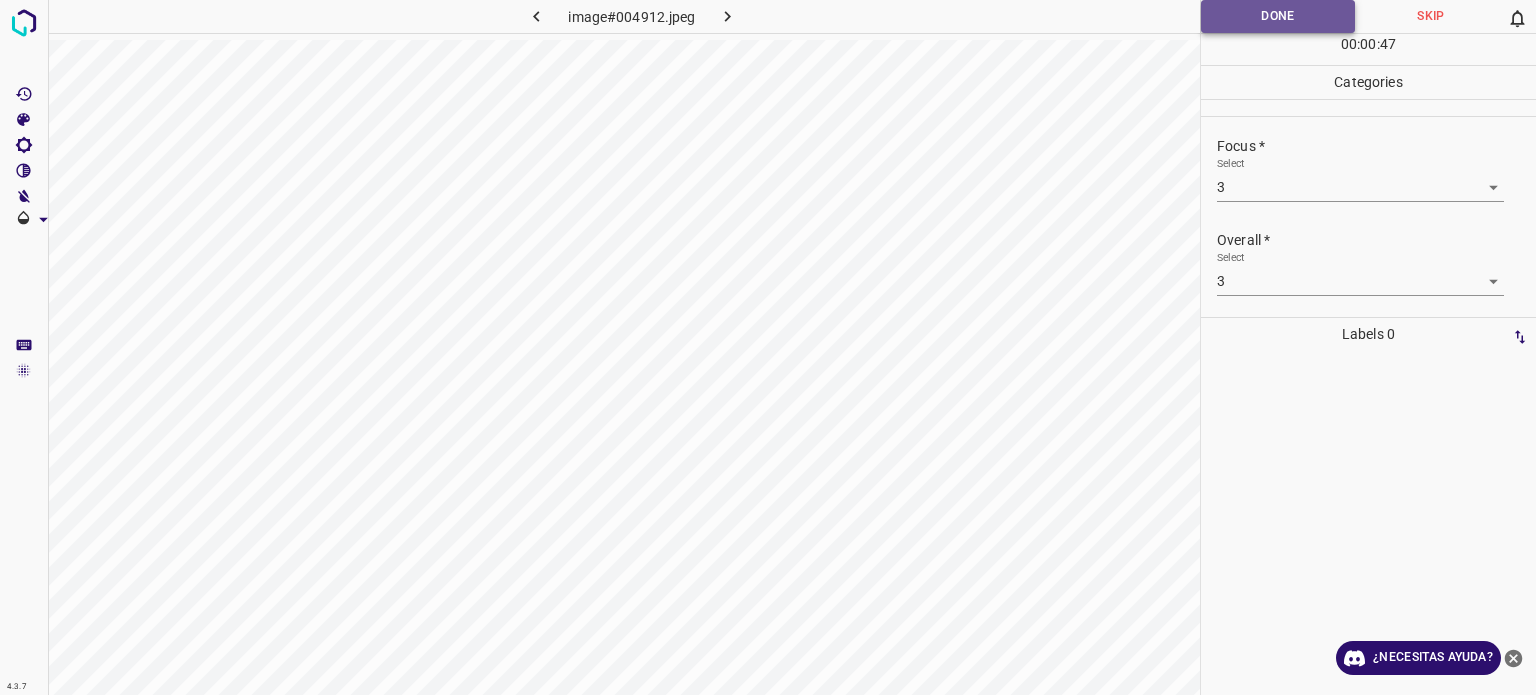 click on "Done" at bounding box center [1278, 16] 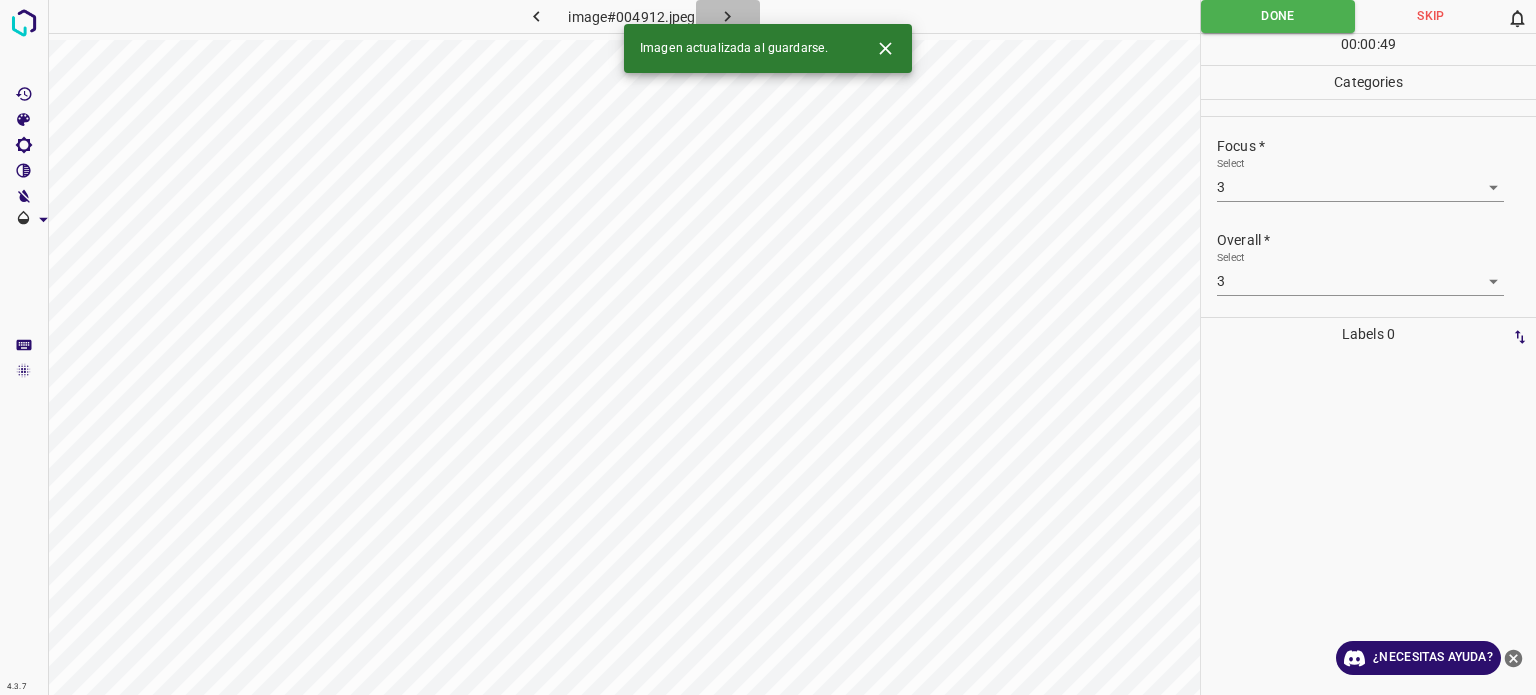 click 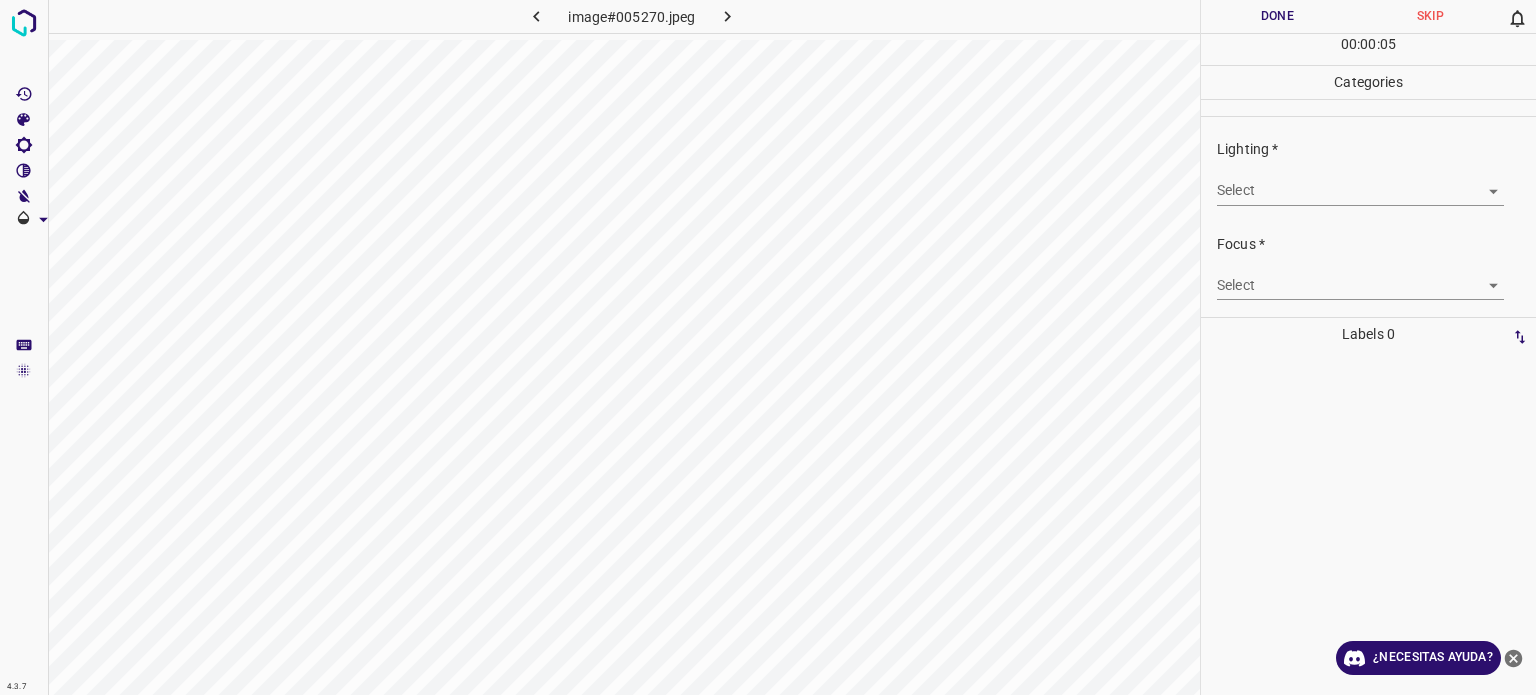 click on "4.3.7 image#005270.jpeg Done Skip 0 00   : 00   : 05   Categories Lighting *  Select ​ Focus *  Select ​ Overall *  Select ​ Labels   0 Categories 1 Lighting 2 Focus 3 Overall Tools Space Change between modes (Draw & Edit) I Auto labeling R Restore zoom M Zoom in N Zoom out Delete Delete selecte label Filters Z Restore filters X Saturation filter C Brightness filter V Contrast filter B Gray scale filter General O Download ¿Necesitas ayuda? - Texto - Esconder - Borrar Texto original Valora esta traducción Tu opinión servirá para ayudar a mejorar el Traductor de Google" at bounding box center [768, 347] 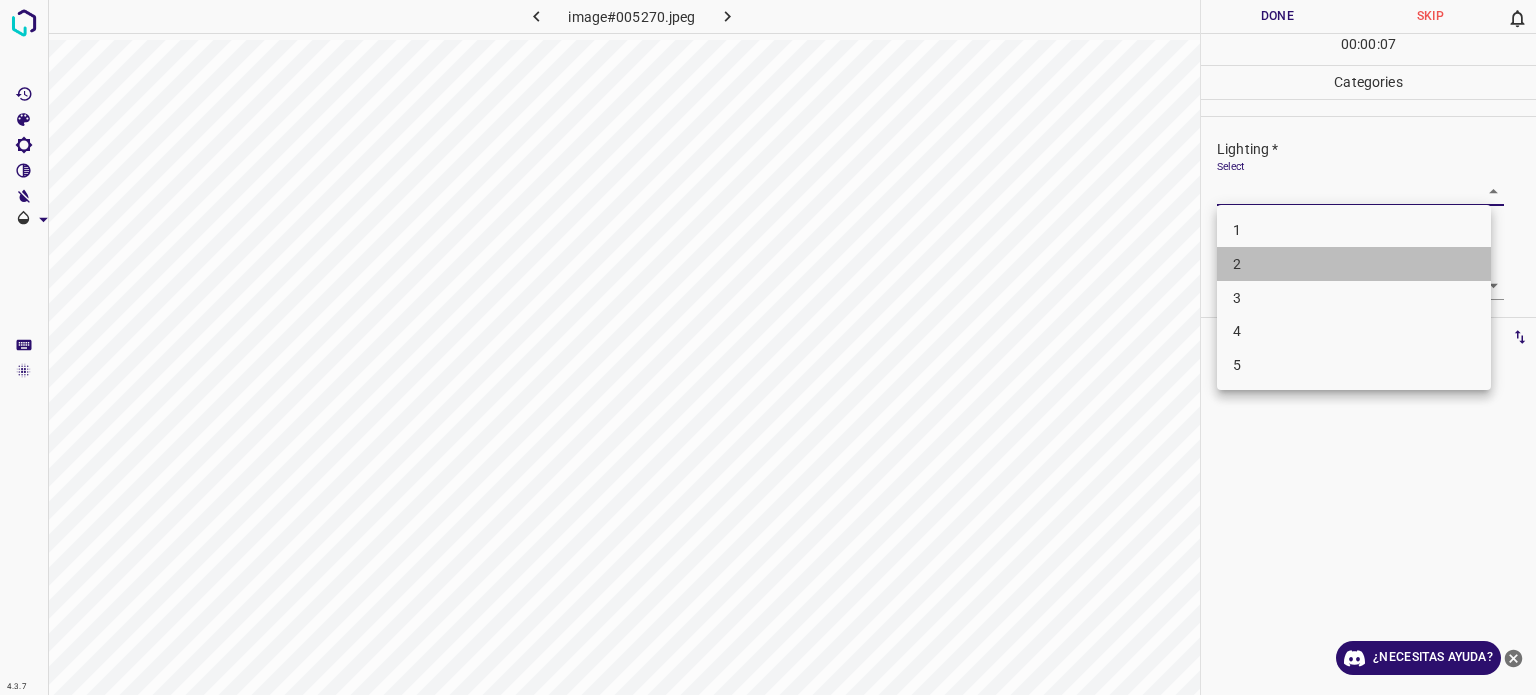 click on "2" at bounding box center [1237, 264] 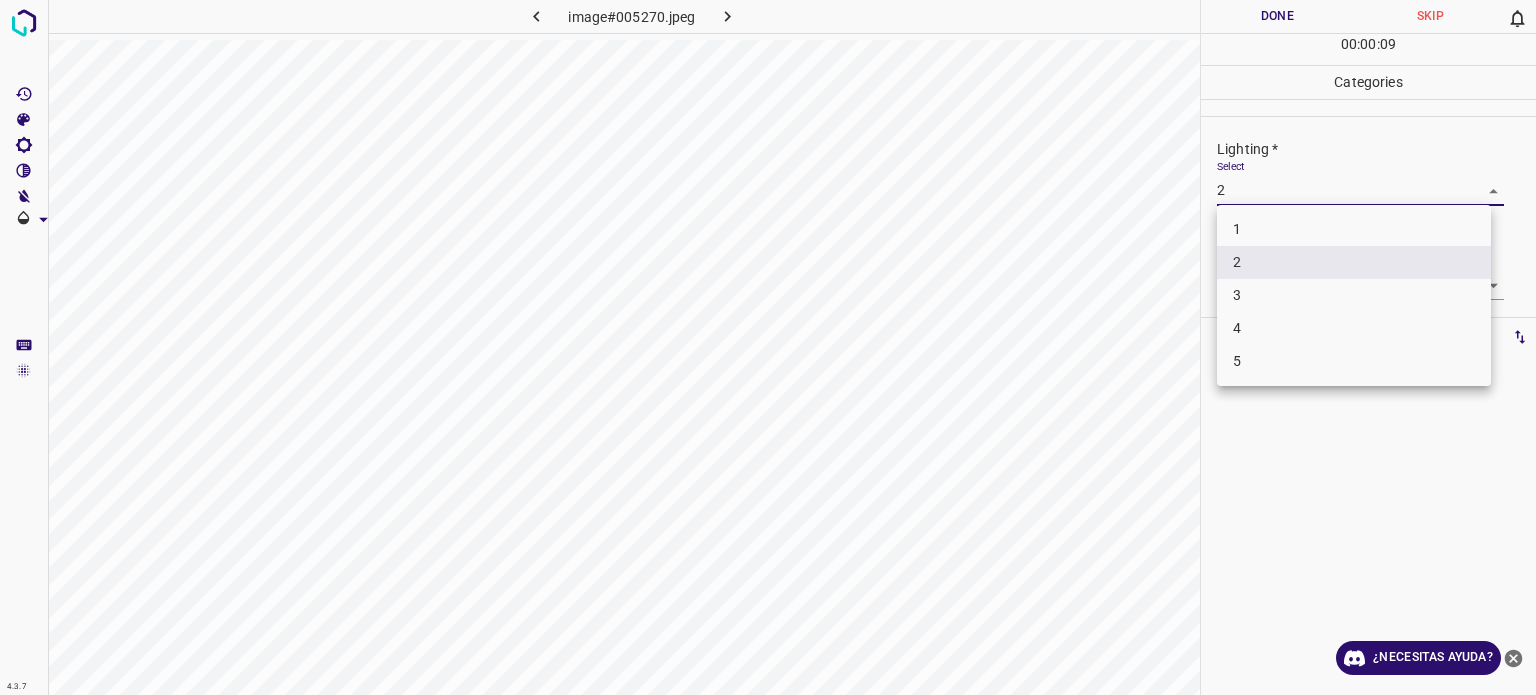 click on "4.3.7 image#005270.jpeg Done Skip 0 00   : 00   : 09   Categories Lighting *  Select 2 2 Focus *  Select ​ Overall *  Select ​ Labels   0 Categories 1 Lighting 2 Focus 3 Overall Tools Space Change between modes (Draw & Edit) I Auto labeling R Restore zoom M Zoom in N Zoom out Delete Delete selecte label Filters Z Restore filters X Saturation filter C Brightness filter V Contrast filter B Gray scale filter General O Download ¿Necesitas ayuda? - Texto - Esconder - Borrar Texto original Valora esta traducción Tu opinión servirá para ayudar a mejorar el Traductor de Google 1 2 3 4 5" at bounding box center (768, 347) 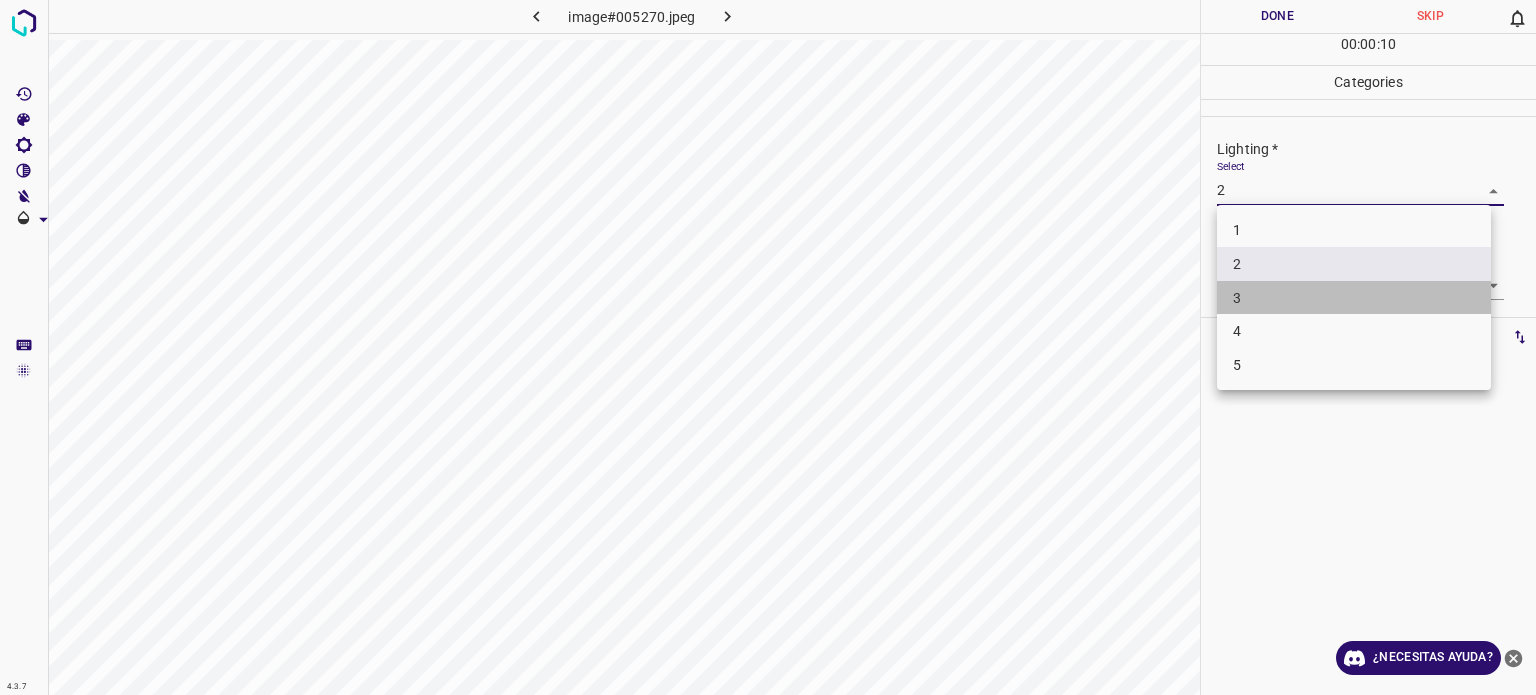 click on "3" at bounding box center [1237, 297] 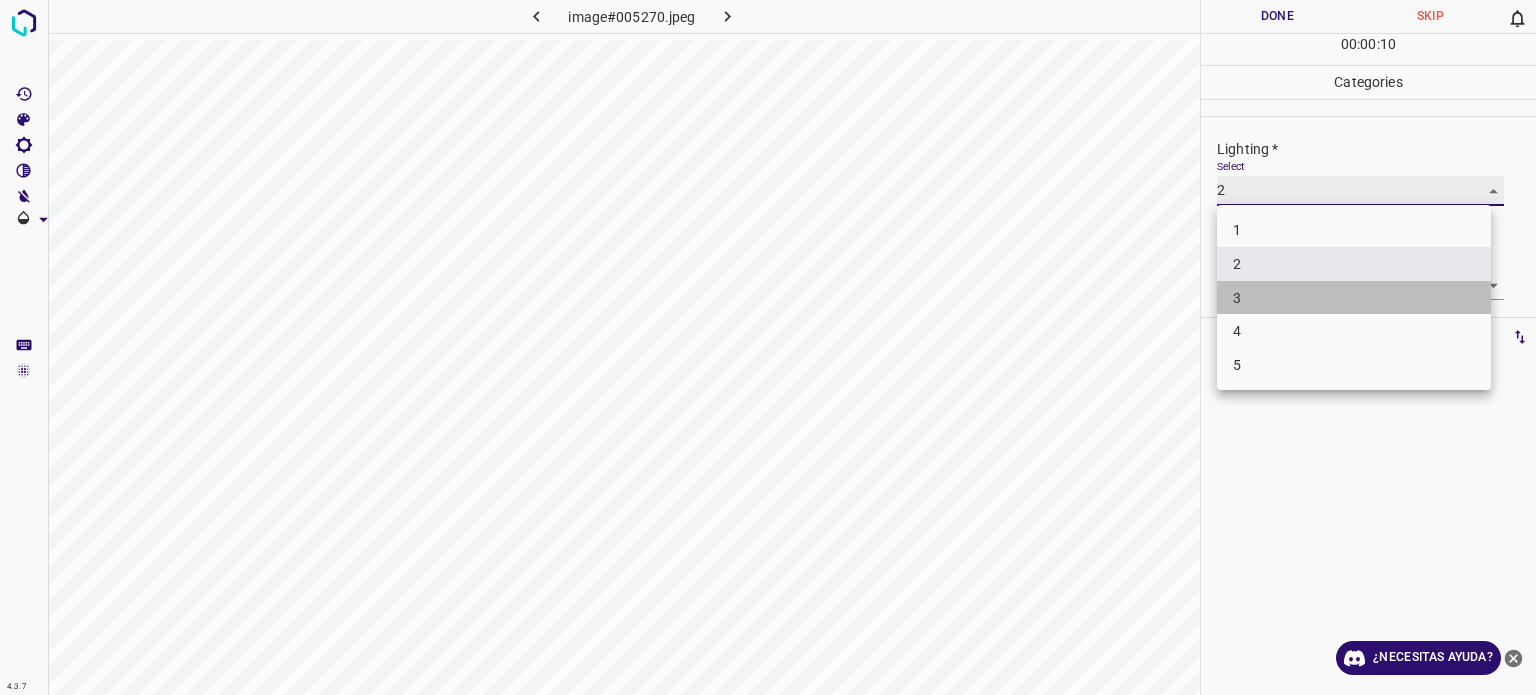 type on "3" 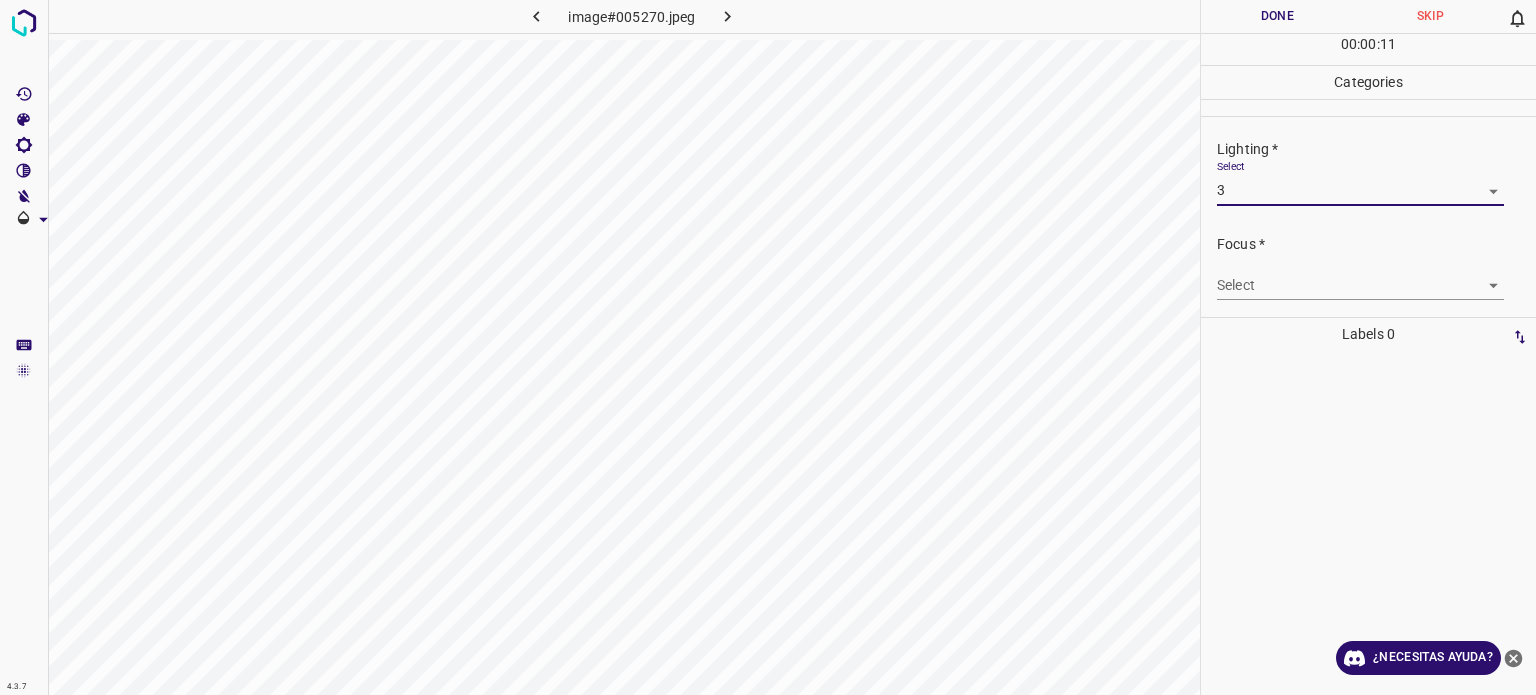 click on "4.3.7 image#005270.jpeg Done Skip 0 00   : 00   : 11   Categories Lighting *  Select 3 3 Focus *  Select ​ Overall *  Select ​ Labels   0 Categories 1 Lighting 2 Focus 3 Overall Tools Space Change between modes (Draw & Edit) I Auto labeling R Restore zoom M Zoom in N Zoom out Delete Delete selecte label Filters Z Restore filters X Saturation filter C Brightness filter V Contrast filter B Gray scale filter General O Download ¿Necesitas ayuda? - Texto - Esconder - Borrar Texto original Valora esta traducción Tu opinión servirá para ayudar a mejorar el Traductor de Google" at bounding box center [768, 347] 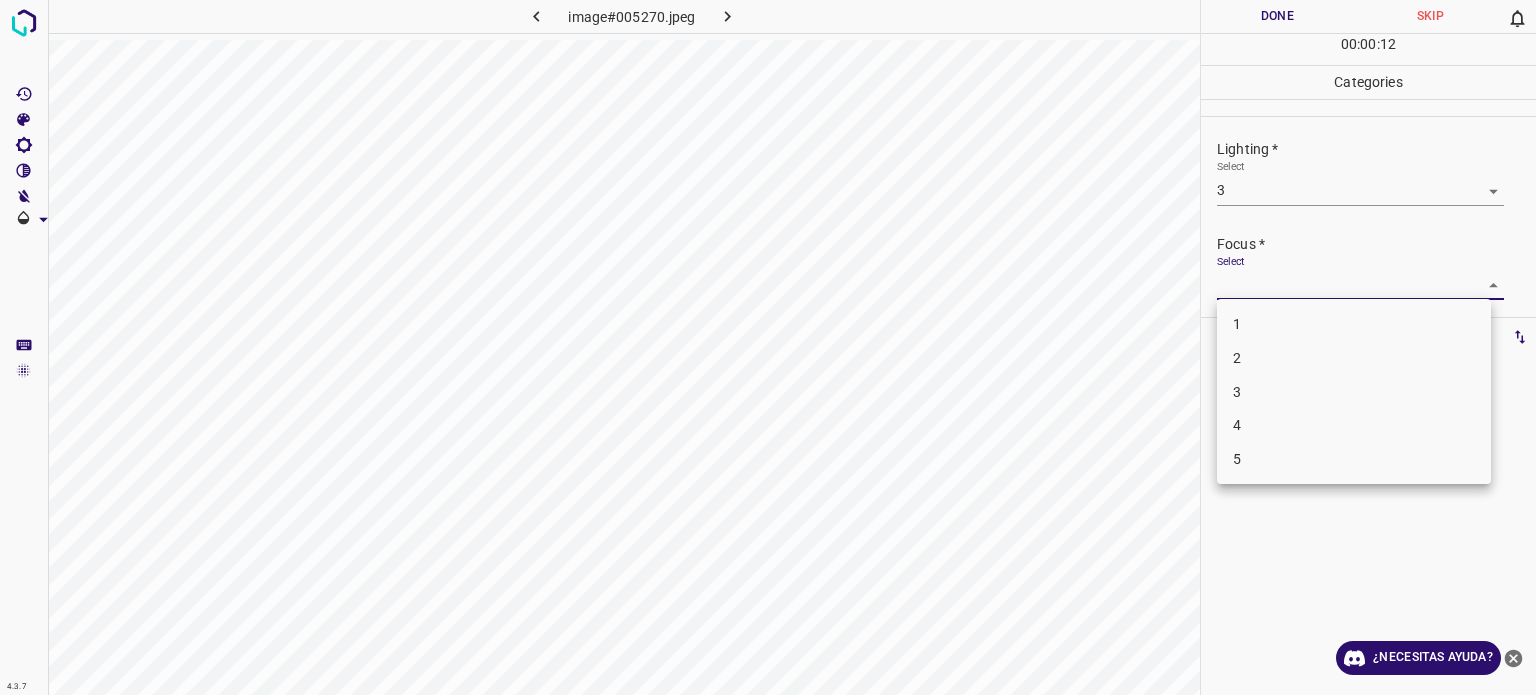 click on "3" at bounding box center (1237, 391) 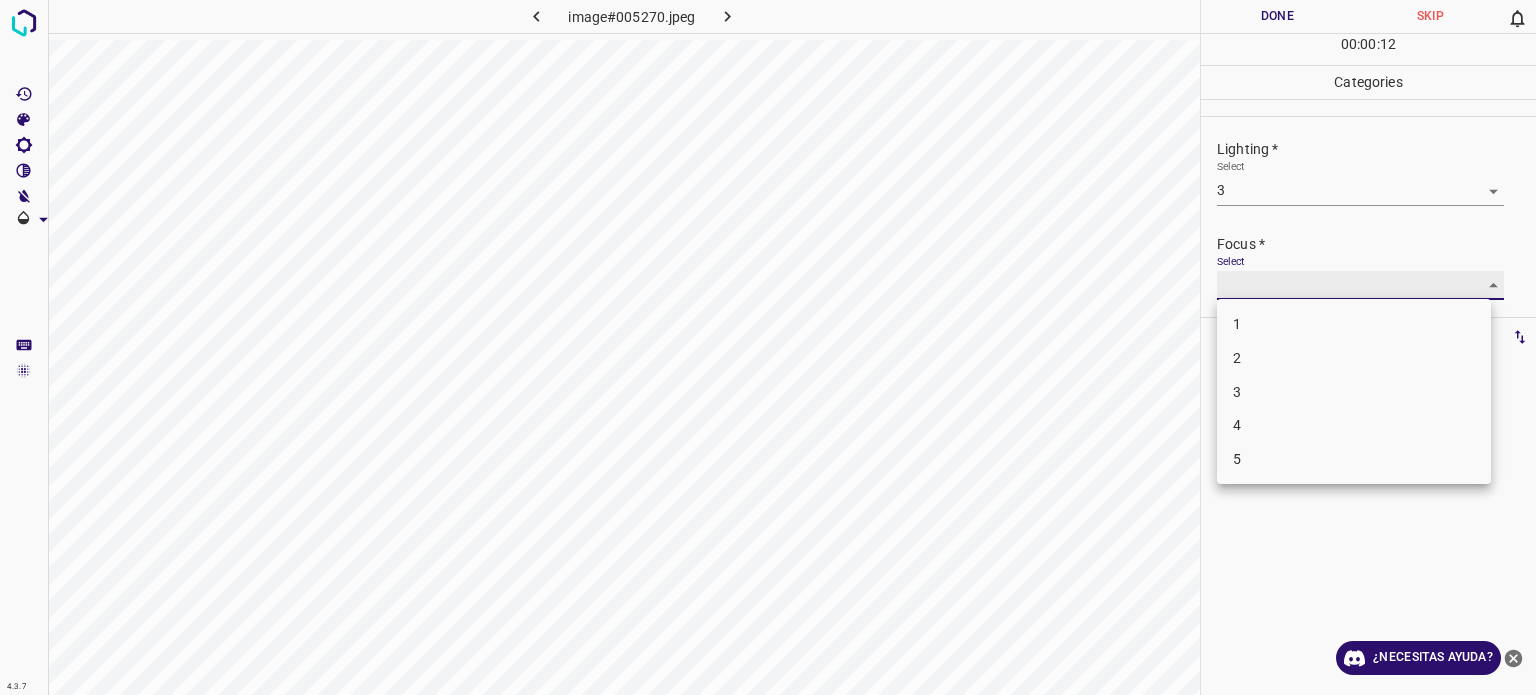 type on "3" 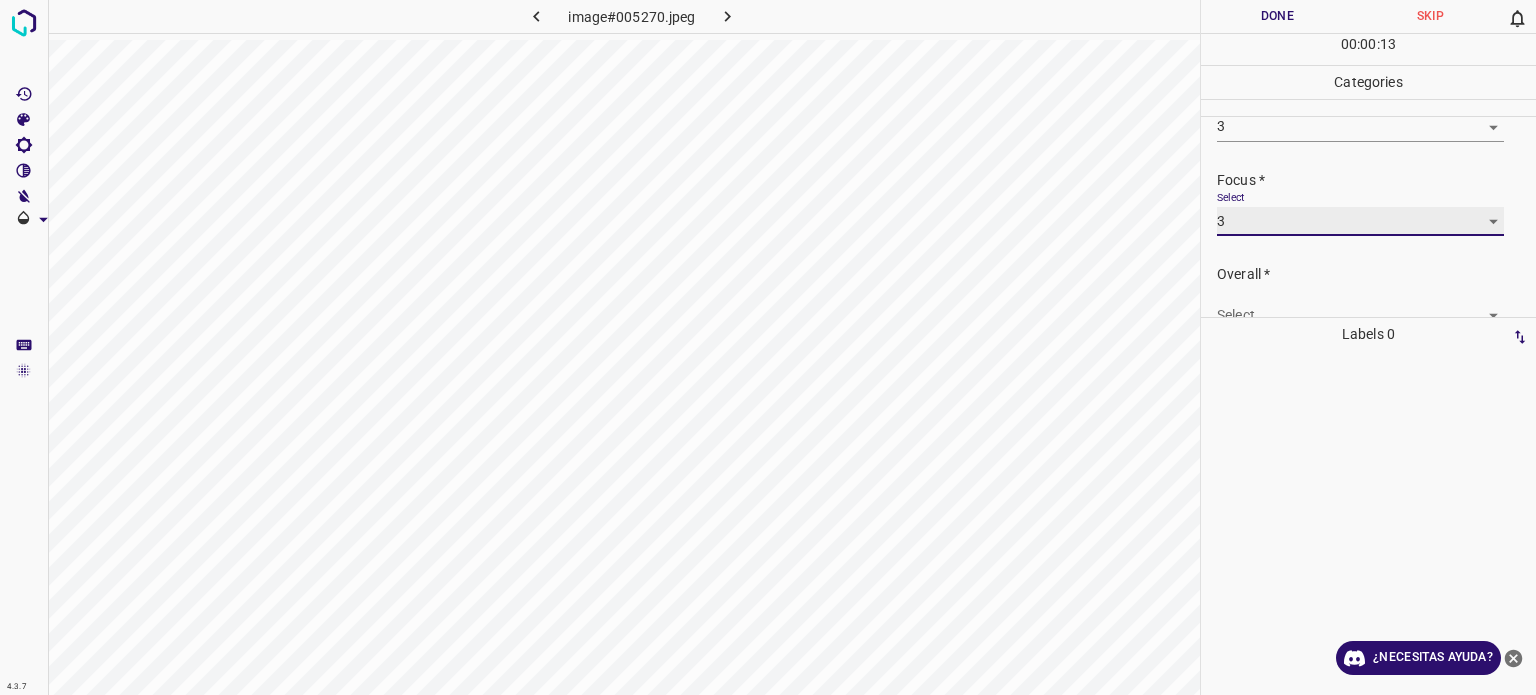 scroll, scrollTop: 98, scrollLeft: 0, axis: vertical 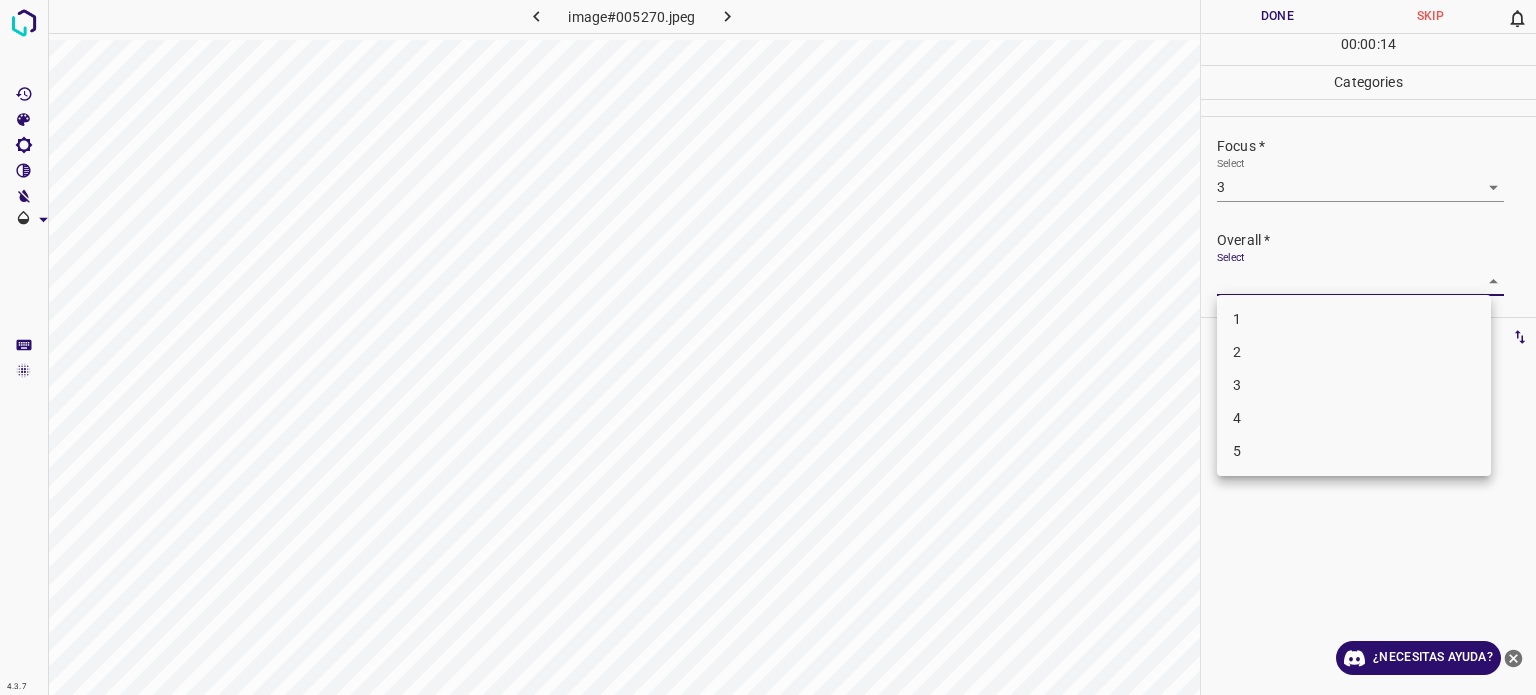 click on "4.3.7 image#005270.jpeg Done Skip 0 00   : 00   : 14   Categories Lighting *  Select 3 3 Focus *  Select 3 3 Overall *  Select ​ Labels   0 Categories 1 Lighting 2 Focus 3 Overall Tools Space Change between modes (Draw & Edit) I Auto labeling R Restore zoom M Zoom in N Zoom out Delete Delete selecte label Filters Z Restore filters X Saturation filter C Brightness filter V Contrast filter B Gray scale filter General O Download ¿Necesitas ayuda? - Texto - Esconder - Borrar Texto original Valora esta traducción Tu opinión servirá para ayudar a mejorar el Traductor de Google 1 2 3 4 5" at bounding box center (768, 347) 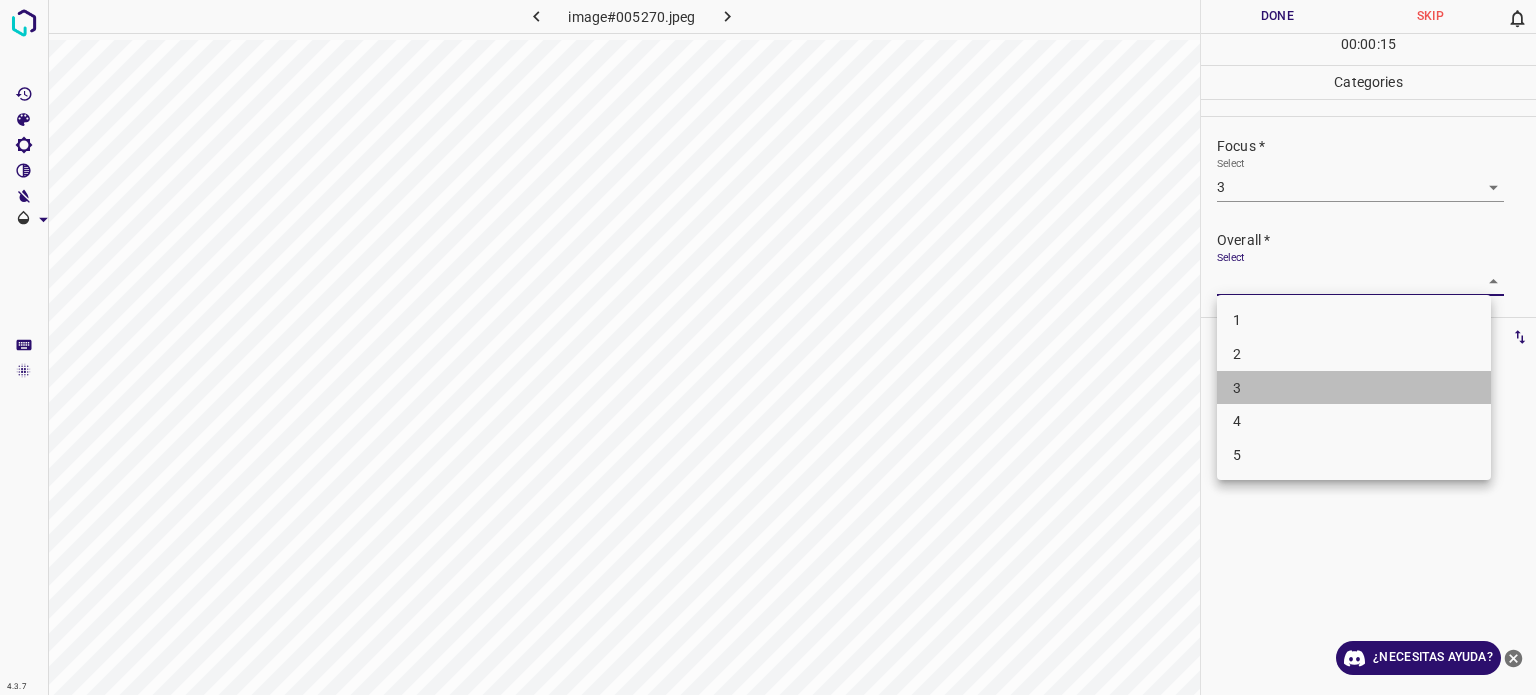 click on "3" at bounding box center (1354, 388) 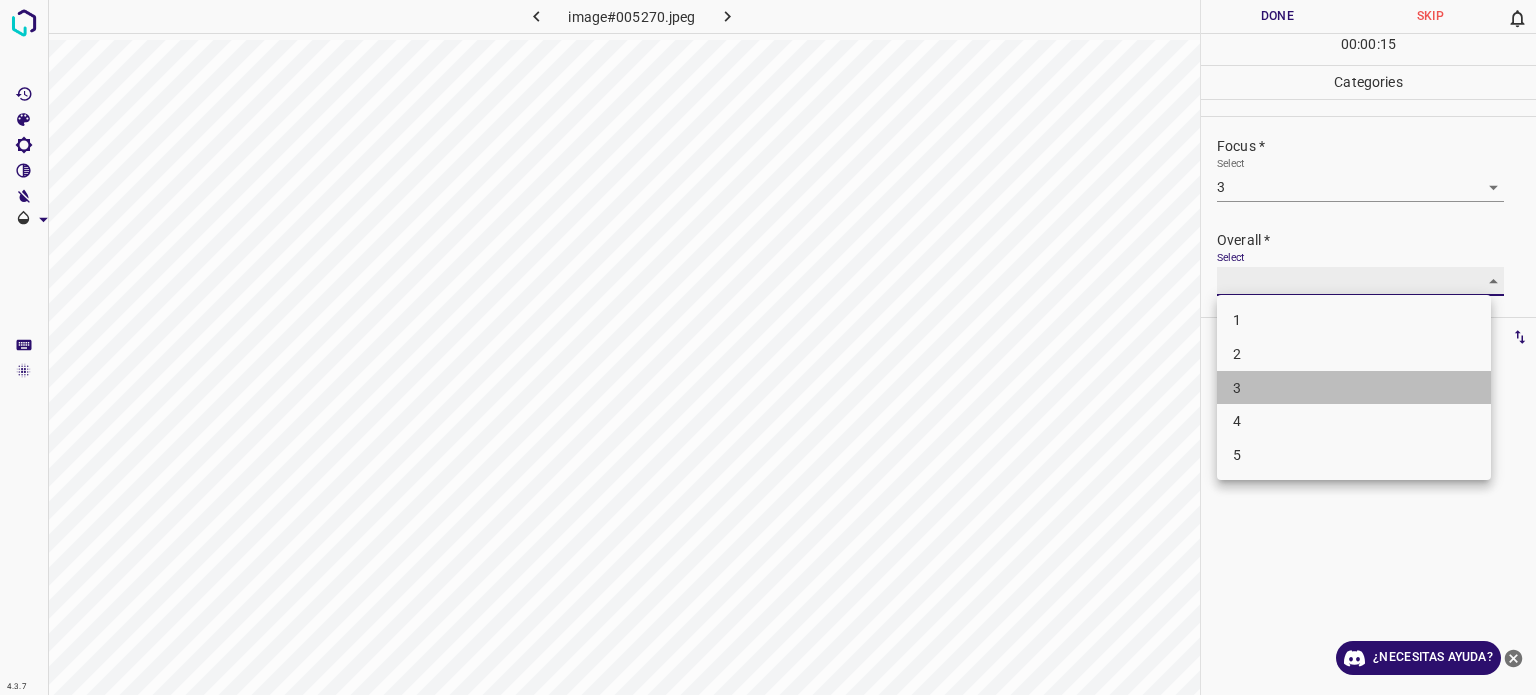 type on "3" 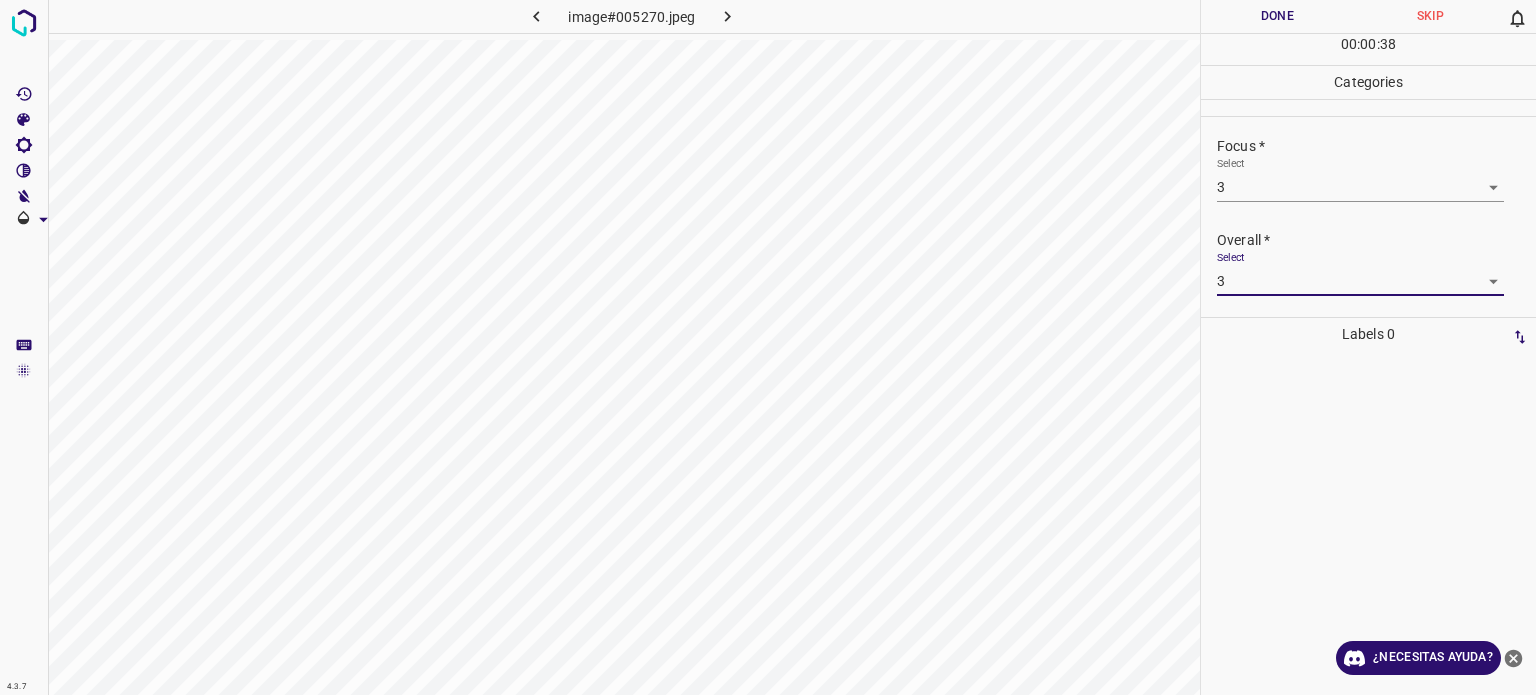 click on "Done" at bounding box center (1277, 16) 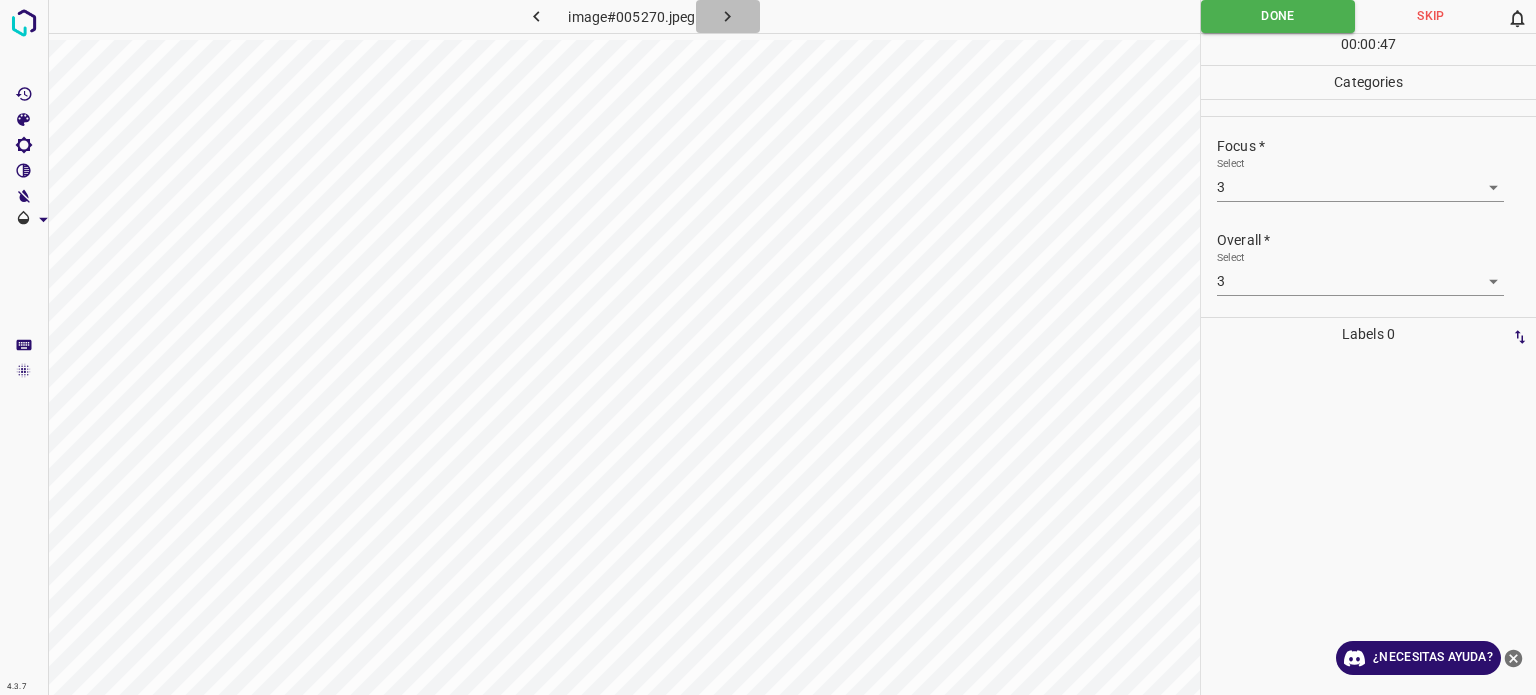 click 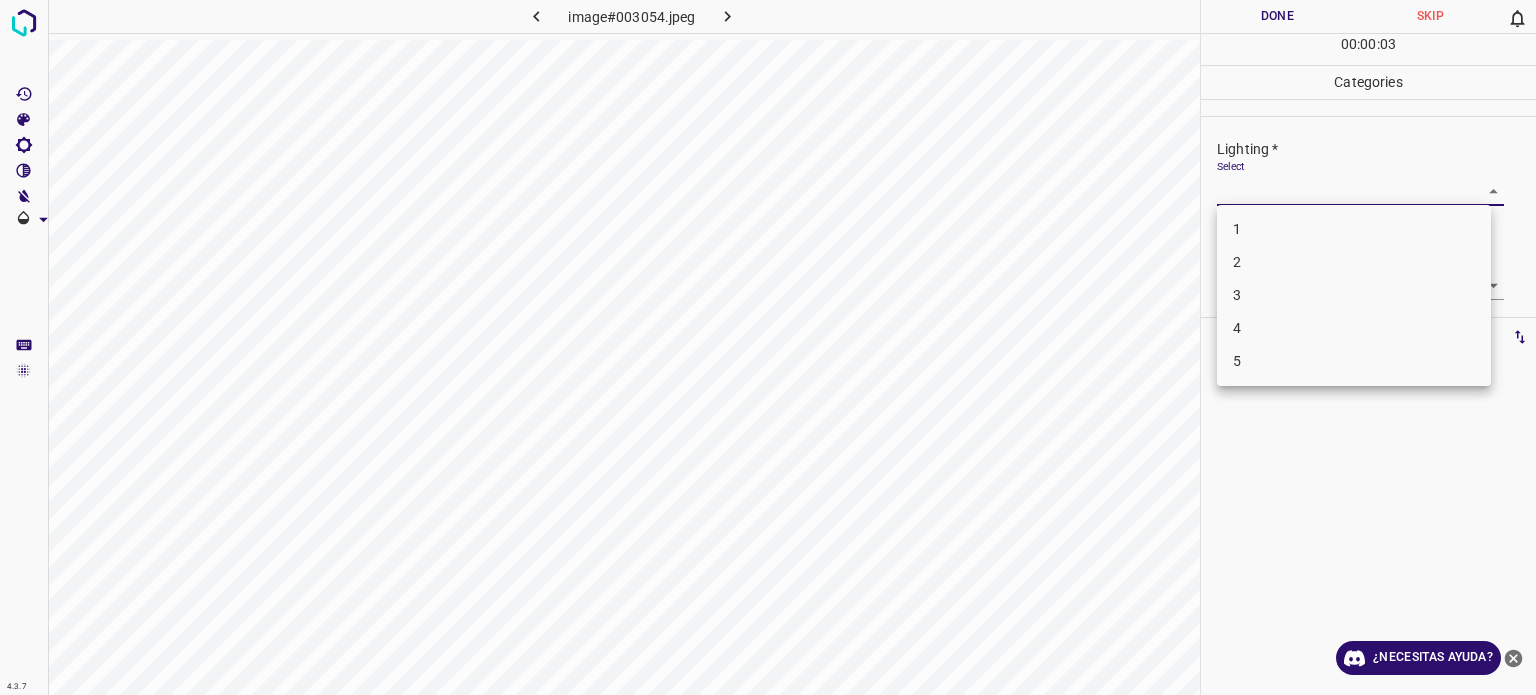 click on "4.3.7 image#003054.jpeg Done Skip 0 00   : 00   : 03   Categories Lighting *  Select ​ Focus *  Select ​ Overall *  Select ​ Labels   0 Categories 1 Lighting 2 Focus 3 Overall Tools Space Change between modes (Draw & Edit) I Auto labeling R Restore zoom M Zoom in N Zoom out Delete Delete selecte label Filters Z Restore filters X Saturation filter C Brightness filter V Contrast filter B Gray scale filter General O Download ¿Necesitas ayuda? - Texto - Esconder - Borrar Texto original Valora esta traducción Tu opinión servirá para ayudar a mejorar el Traductor de Google 1 2 3 4 5" at bounding box center [768, 347] 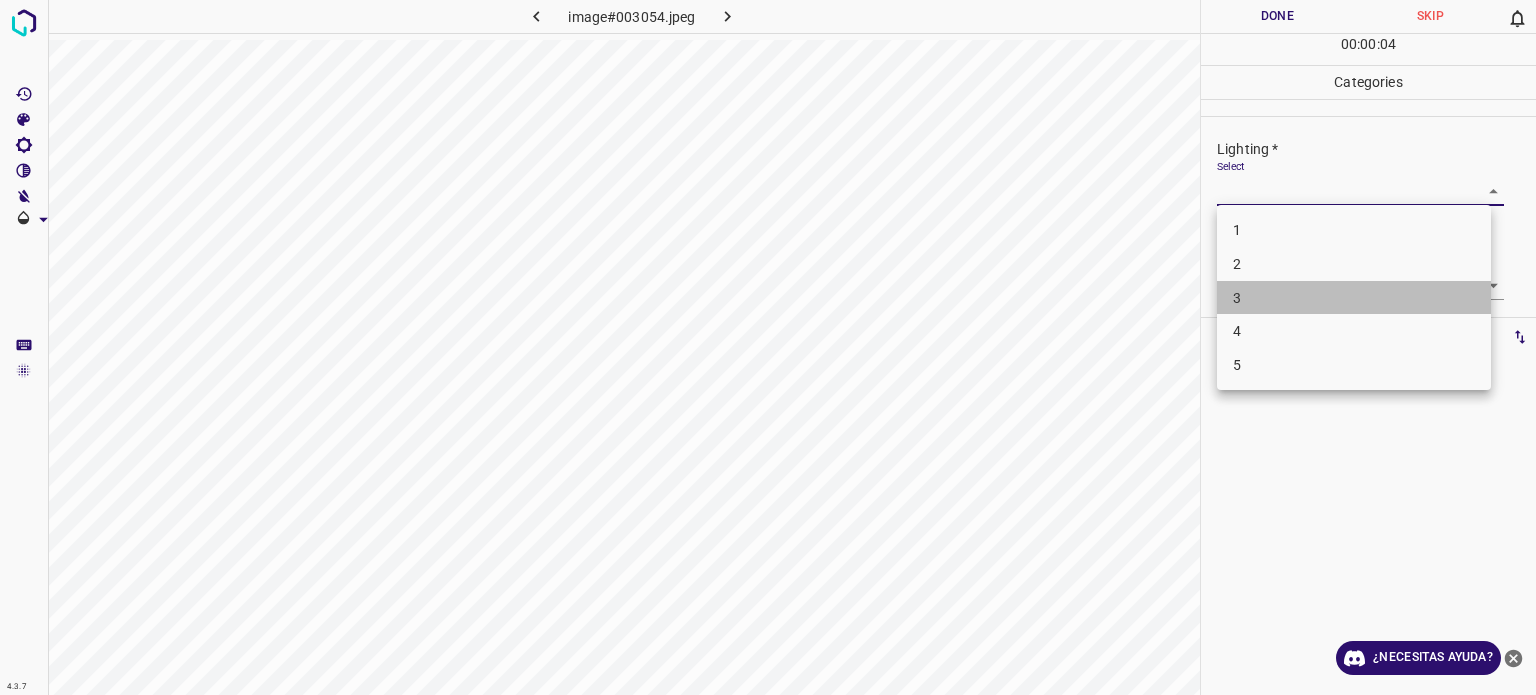 click on "3" at bounding box center (1354, 298) 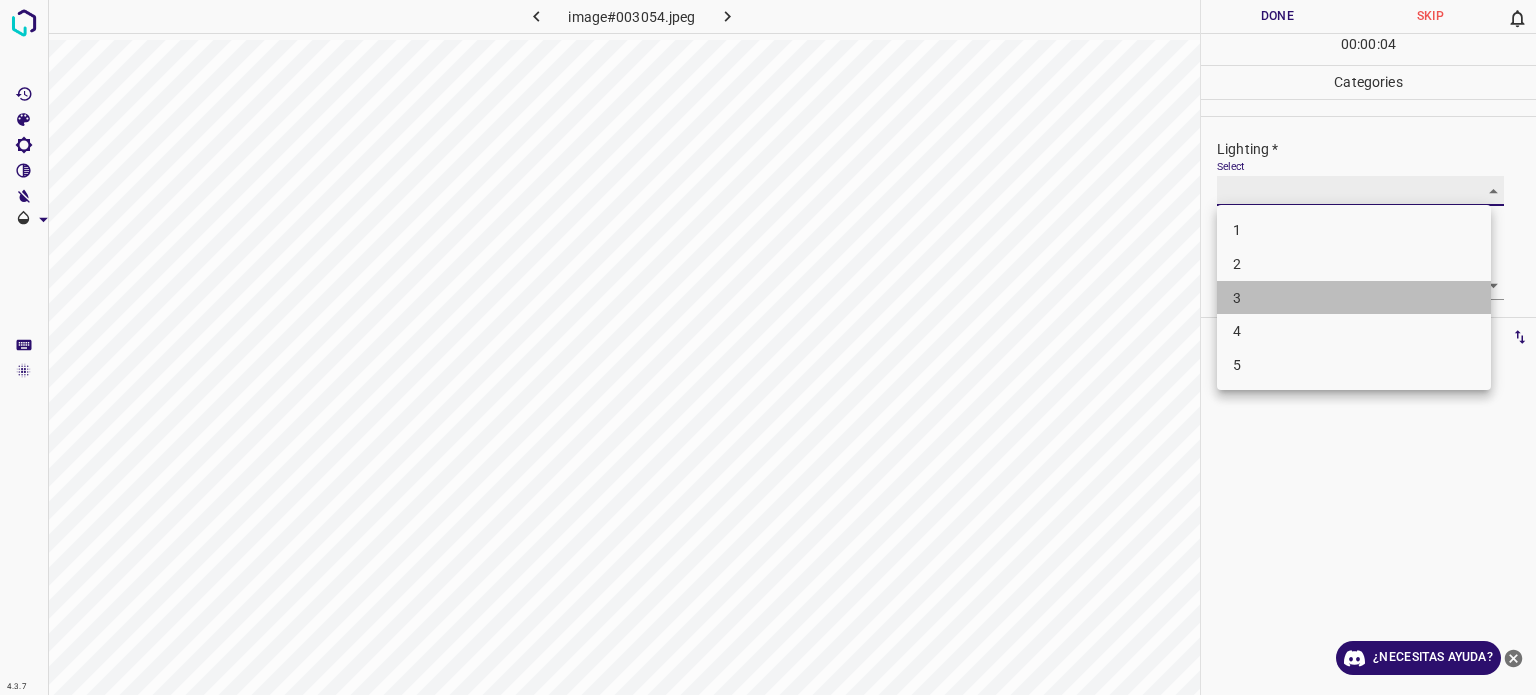 type on "3" 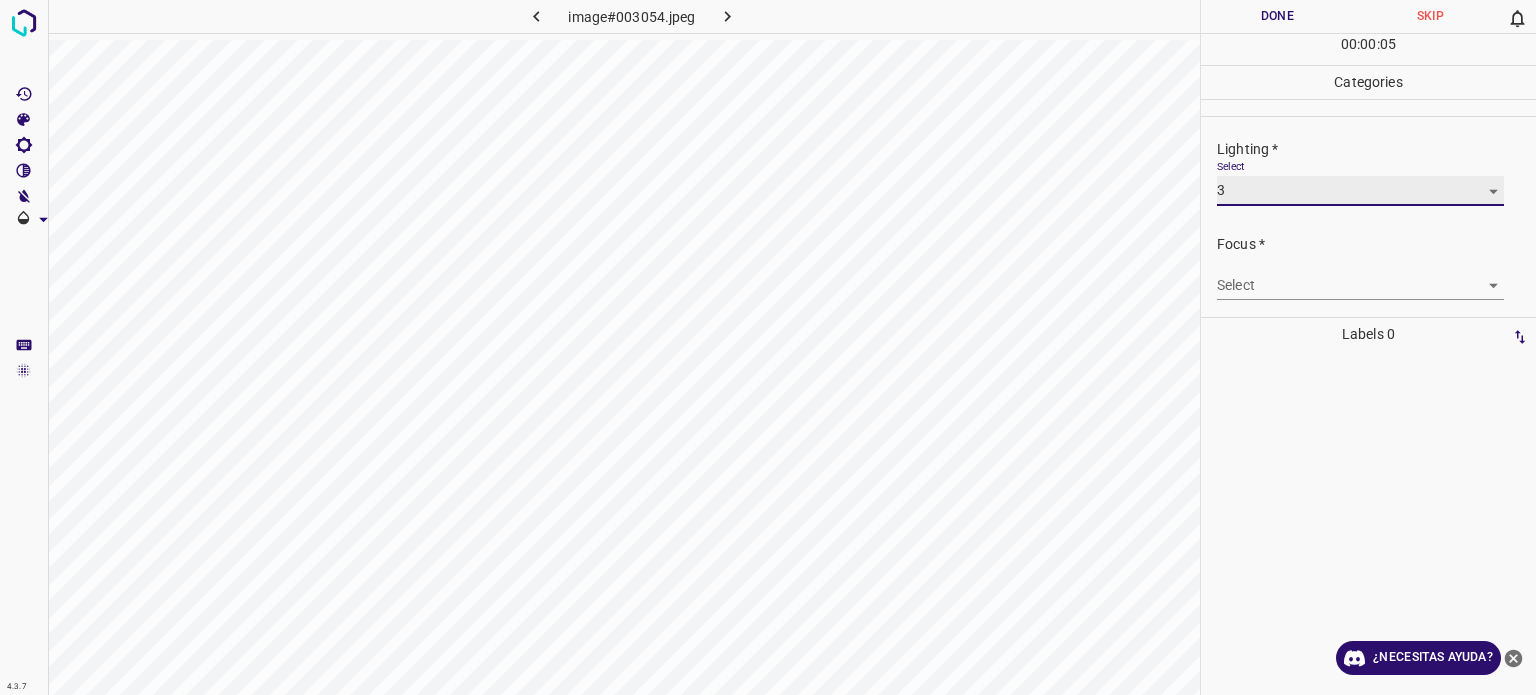 scroll, scrollTop: 98, scrollLeft: 0, axis: vertical 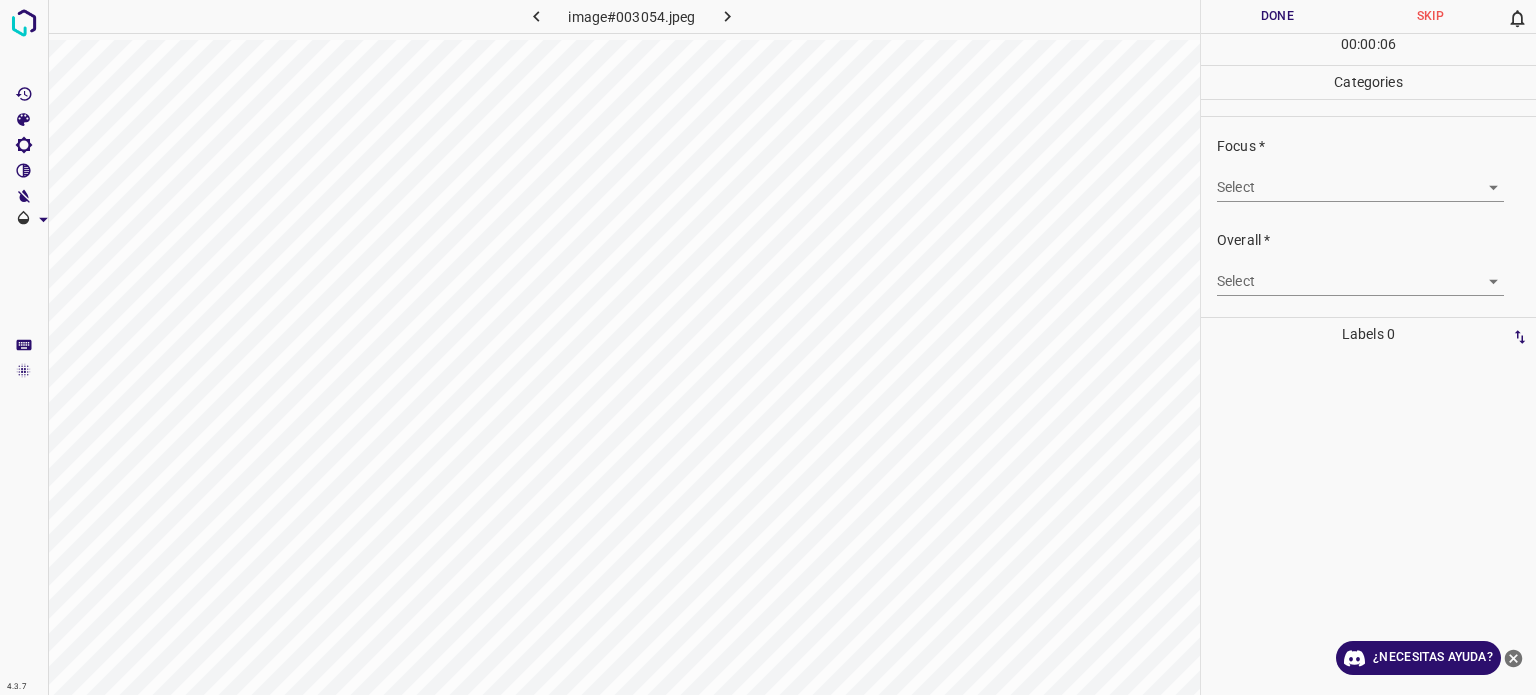 click on "4.3.7 image#003054.jpeg Done Skip 0 00   : 00   : 06   Categories Lighting *  Select 3 3 Focus *  Select ​ Overall *  Select ​ Labels   0 Categories 1 Lighting 2 Focus 3 Overall Tools Space Change between modes (Draw & Edit) I Auto labeling R Restore zoom M Zoom in N Zoom out Delete Delete selecte label Filters Z Restore filters X Saturation filter C Brightness filter V Contrast filter B Gray scale filter General O Download ¿Necesitas ayuda? - Texto - Esconder - Borrar Texto original Valora esta traducción Tu opinión servirá para ayudar a mejorar el Traductor de Google" at bounding box center (768, 347) 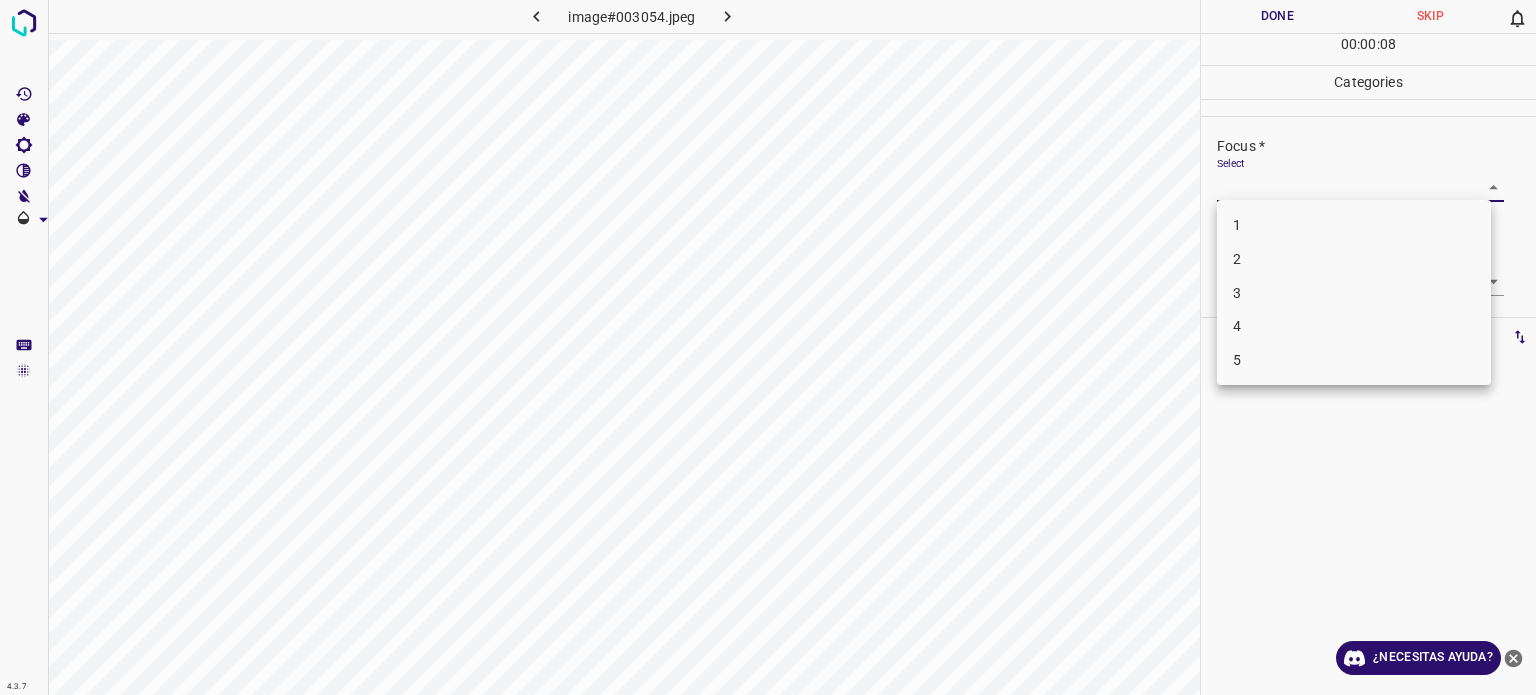 click on "3" at bounding box center (1354, 293) 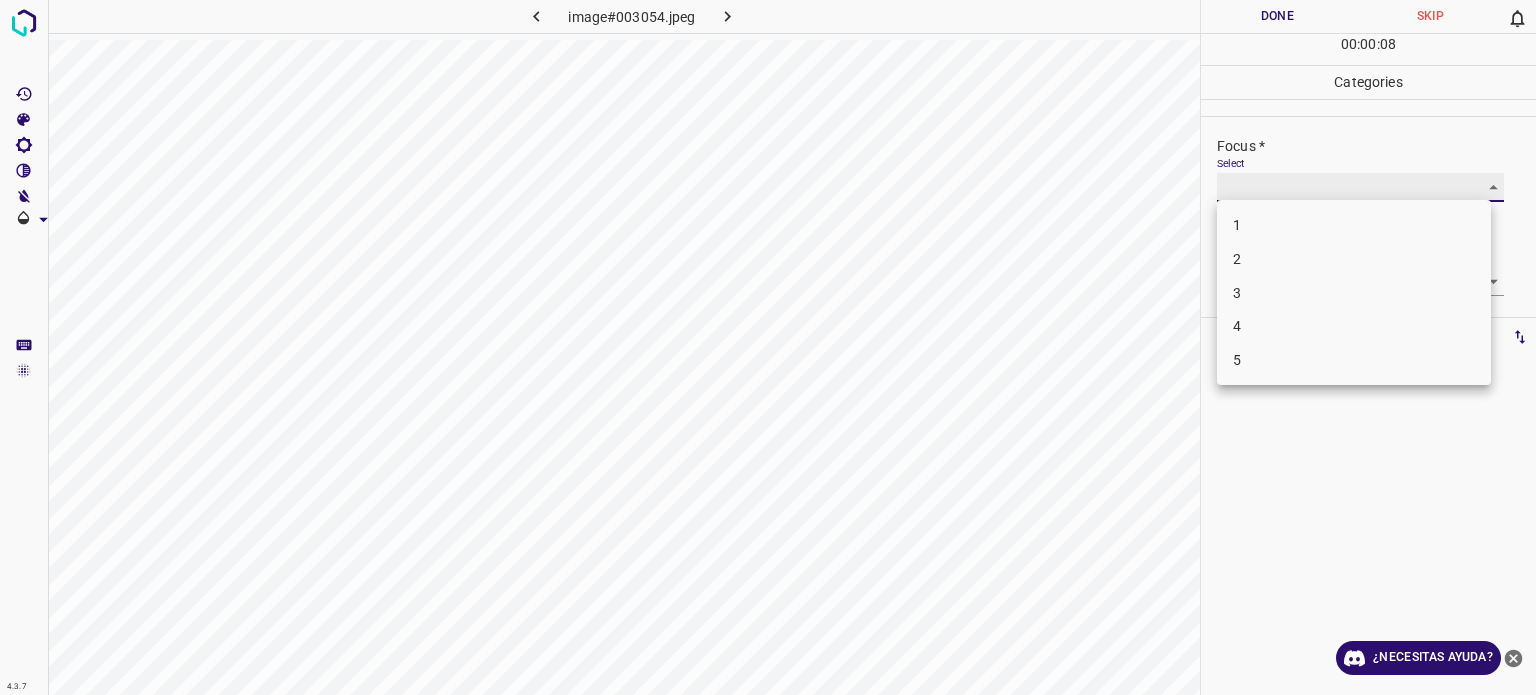 type on "3" 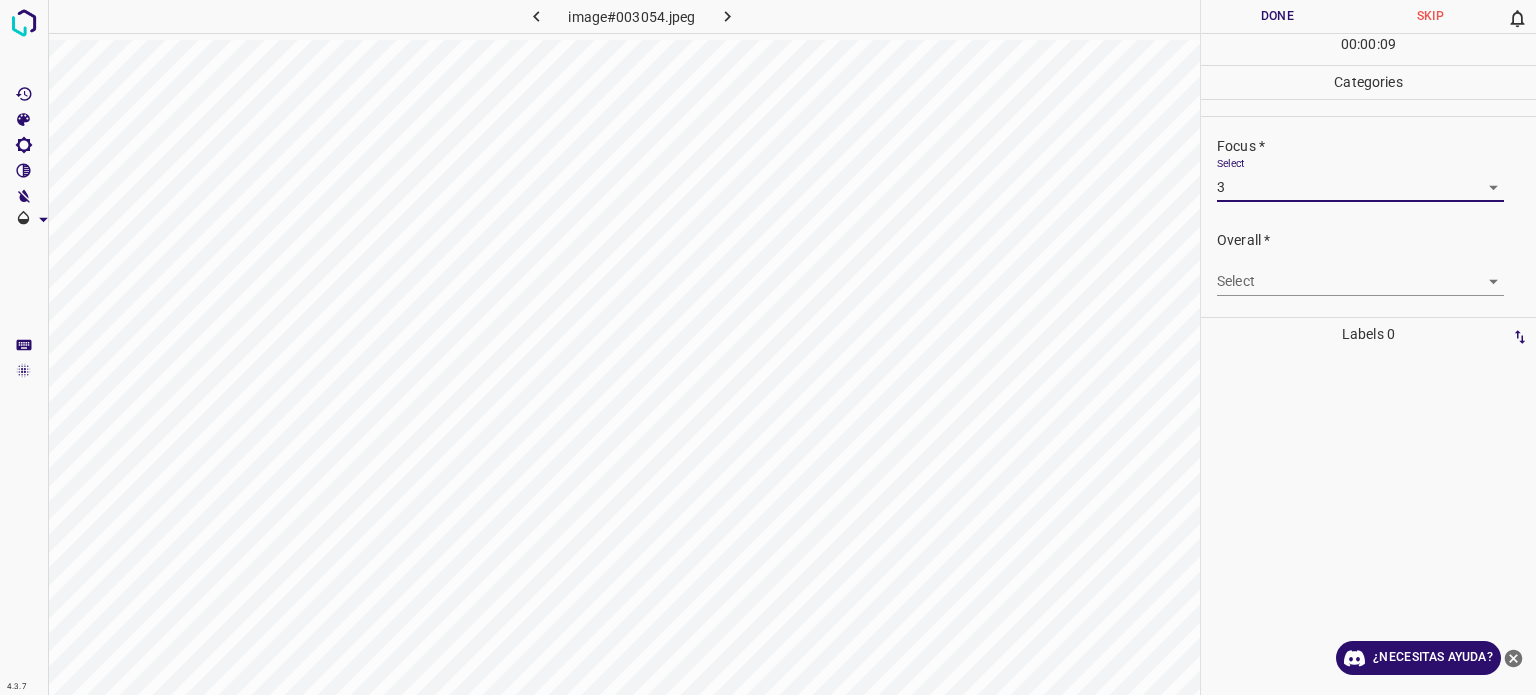 click on "4.3.7 image#003054.jpeg Done Skip 0 00   : 00   : 09   Categories Lighting *  Select 3 3 Focus *  Select 3 3 Overall *  Select ​ Labels   0 Categories 1 Lighting 2 Focus 3 Overall Tools Space Change between modes (Draw & Edit) I Auto labeling R Restore zoom M Zoom in N Zoom out Delete Delete selecte label Filters Z Restore filters X Saturation filter C Brightness filter V Contrast filter B Gray scale filter General O Download ¿Necesitas ayuda? - Texto - Esconder - Borrar Texto original Valora esta traducción Tu opinión servirá para ayudar a mejorar el Traductor de Google" at bounding box center (768, 347) 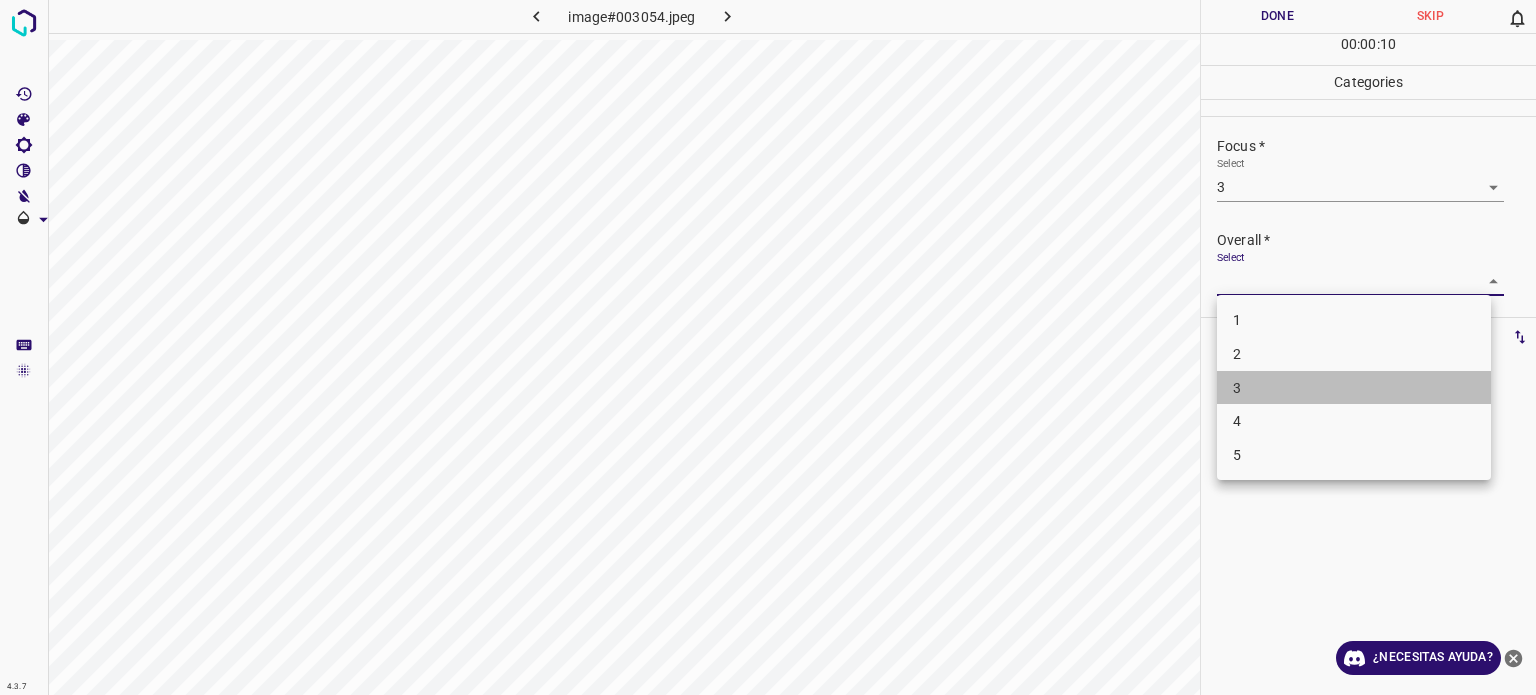 click on "3" at bounding box center (1354, 388) 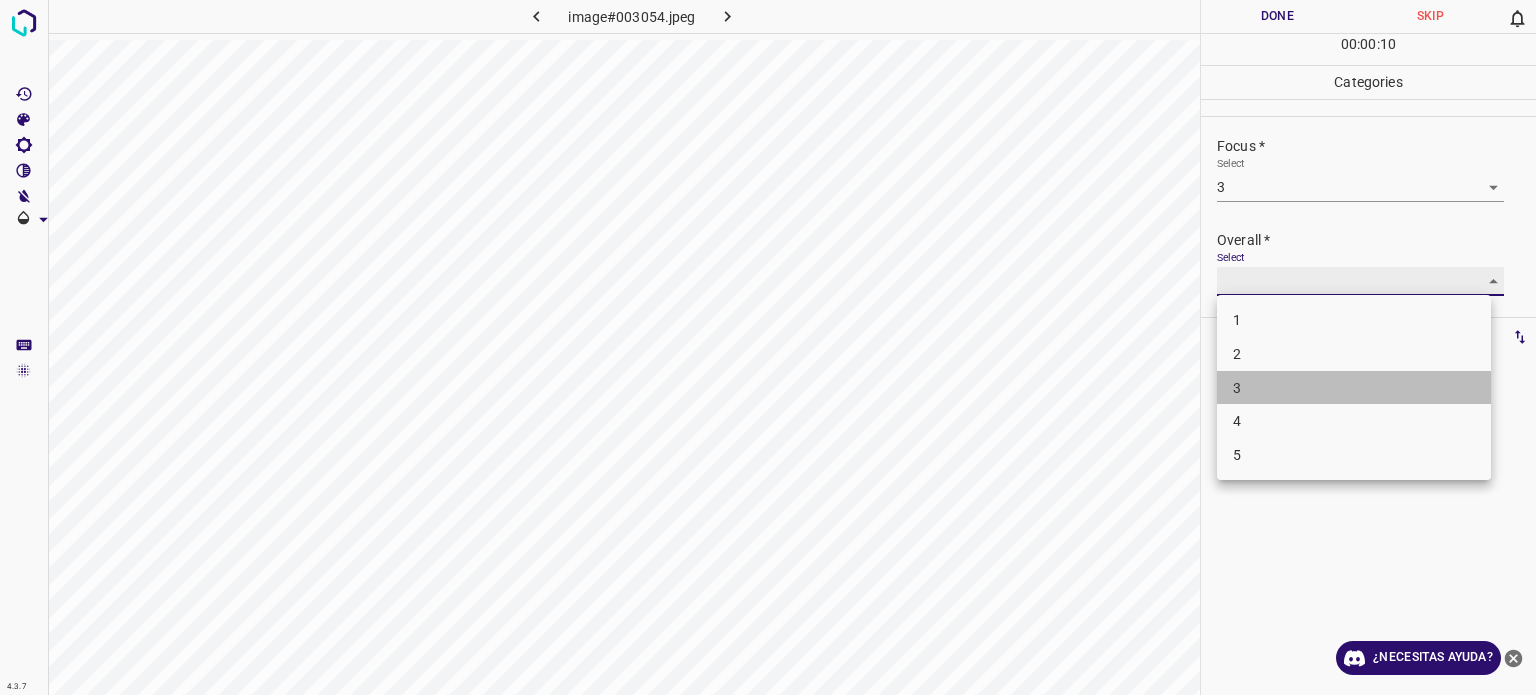 type on "3" 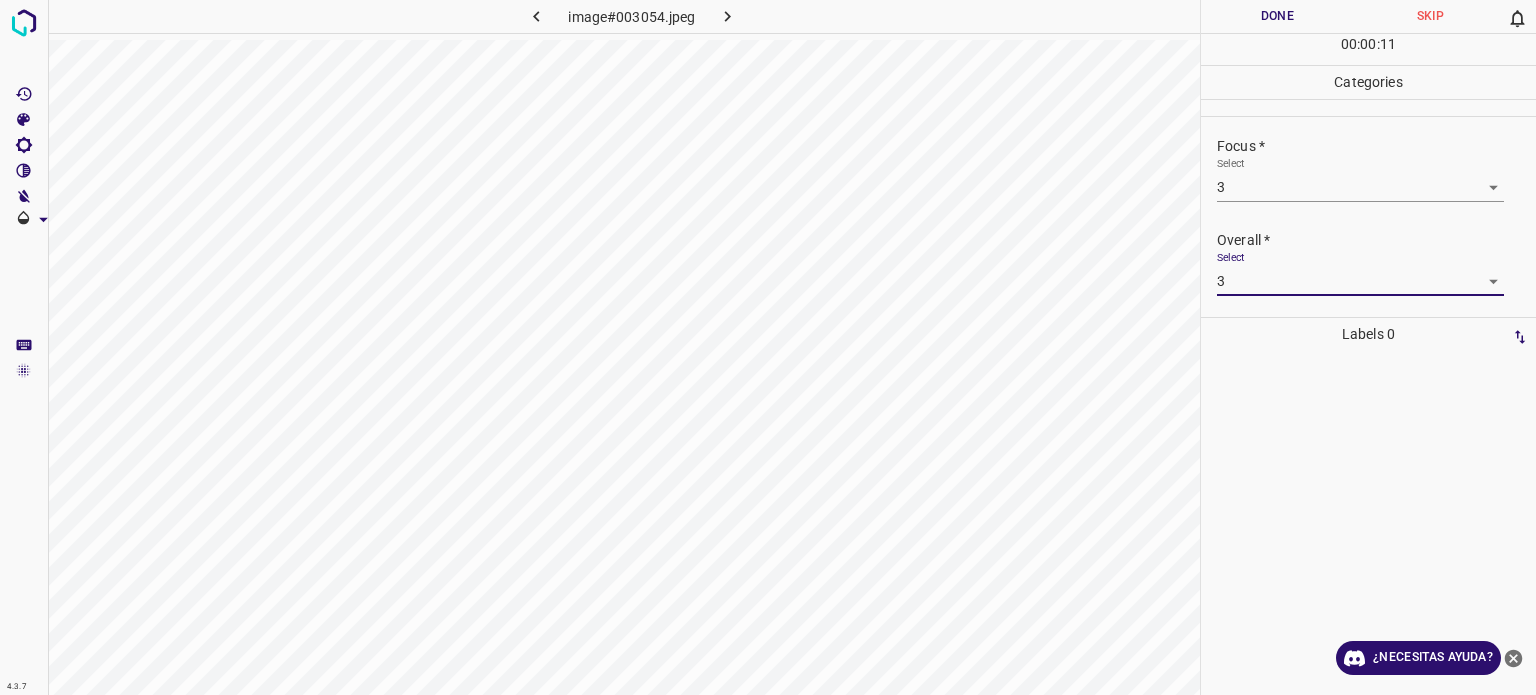 click on "Done" at bounding box center (1277, 16) 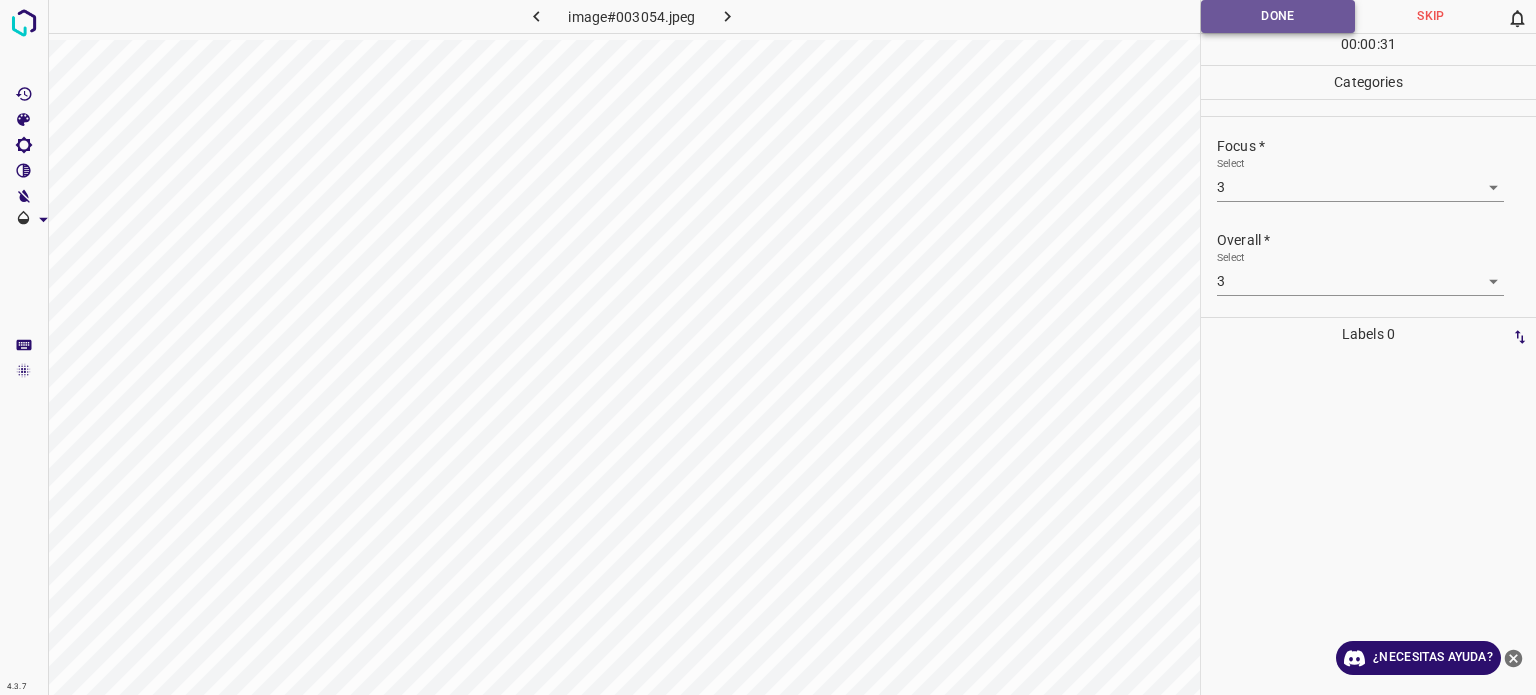 click on "Done" at bounding box center [1278, 16] 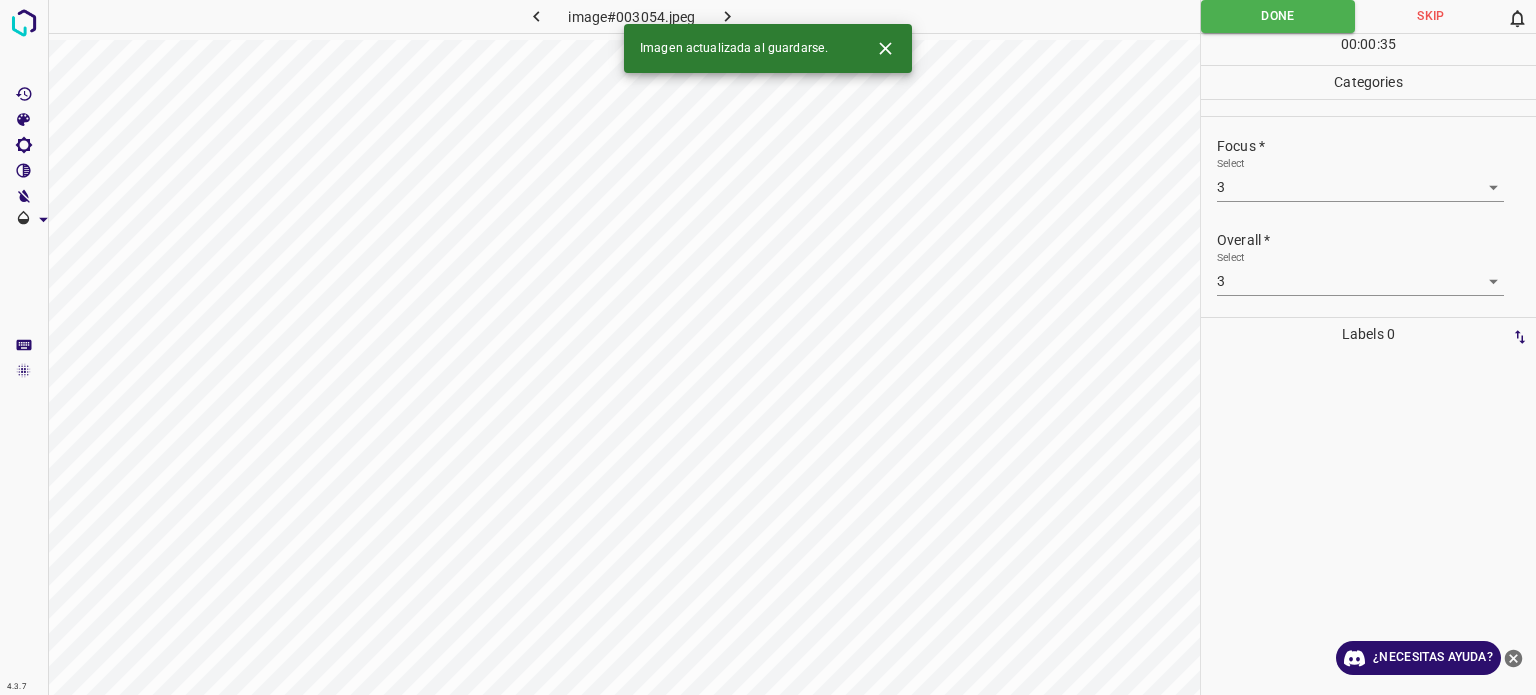 click 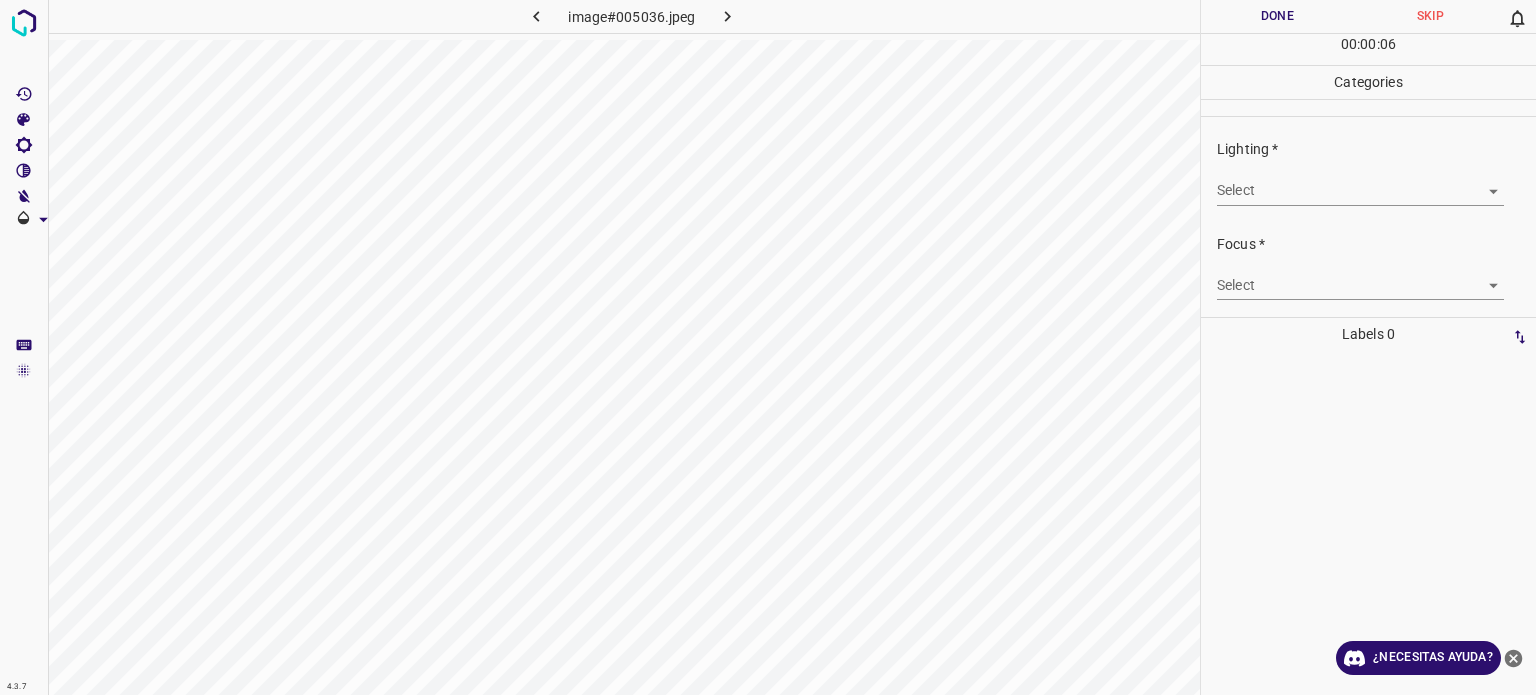 click on "4.3.7 image#005036.jpeg Done Skip 0 00   : 00   : 06   Categories Lighting *  Select ​ Focus *  Select ​ Overall *  Select ​ Labels   0 Categories 1 Lighting 2 Focus 3 Overall Tools Space Change between modes (Draw & Edit) I Auto labeling R Restore zoom M Zoom in N Zoom out Delete Delete selecte label Filters Z Restore filters X Saturation filter C Brightness filter V Contrast filter B Gray scale filter General O Download ¿Necesitas ayuda? - Texto - Esconder - Borrar Texto original Valora esta traducción Tu opinión servirá para ayudar a mejorar el Traductor de Google" at bounding box center [768, 347] 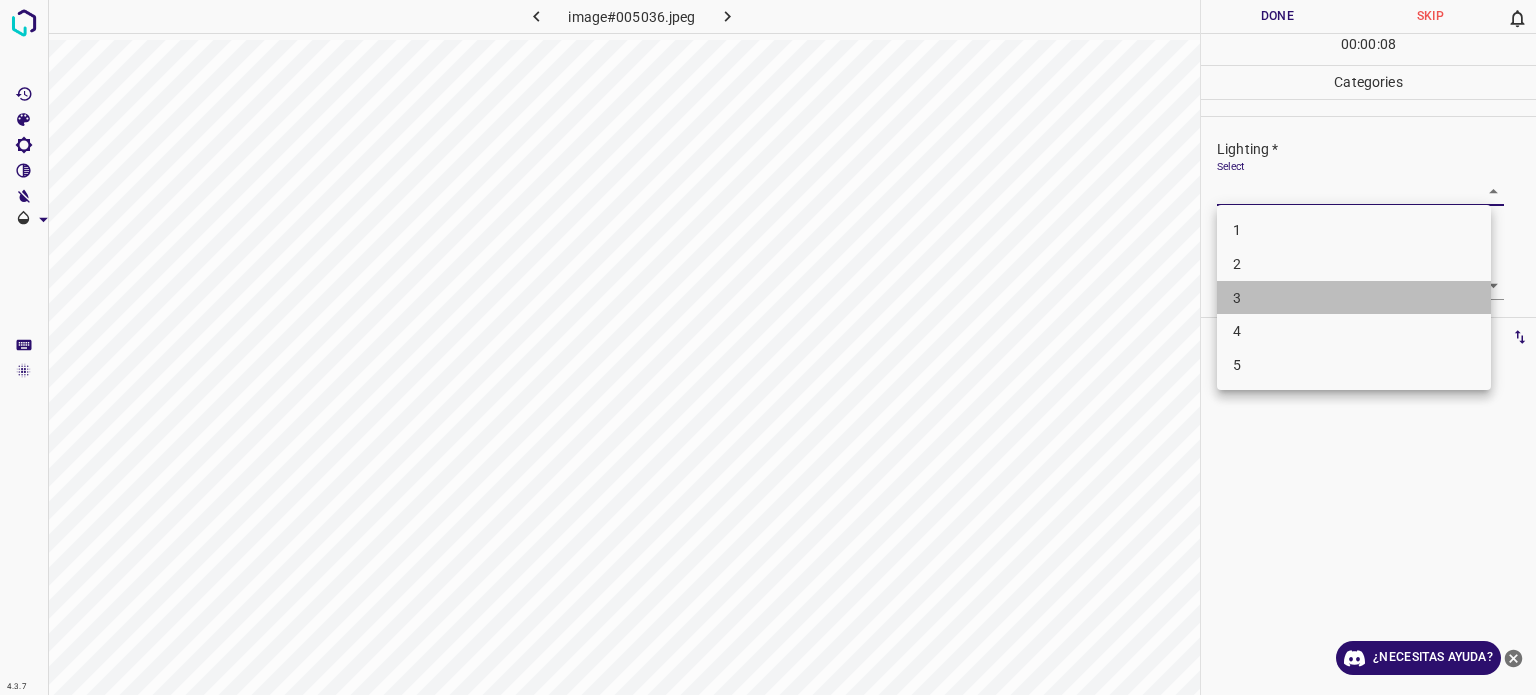 click on "3" at bounding box center [1237, 298] 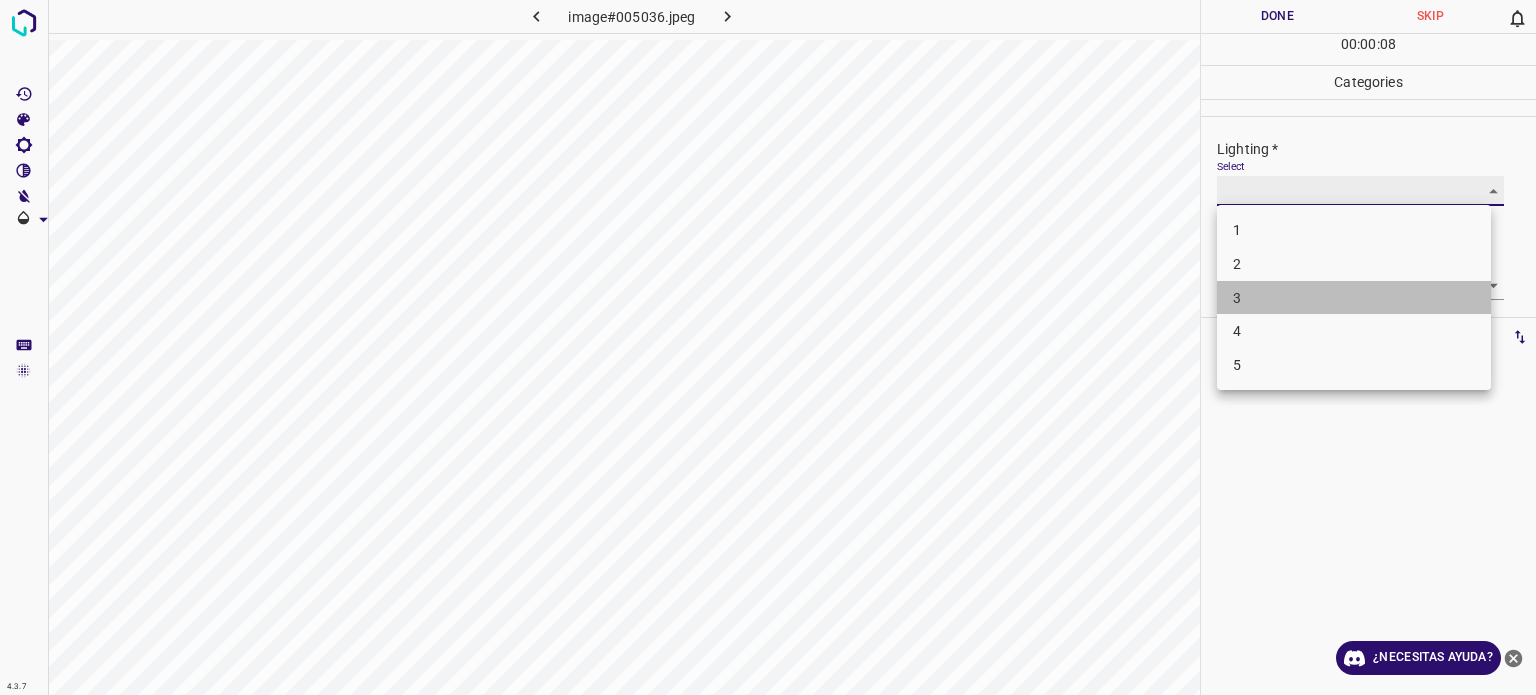 type on "3" 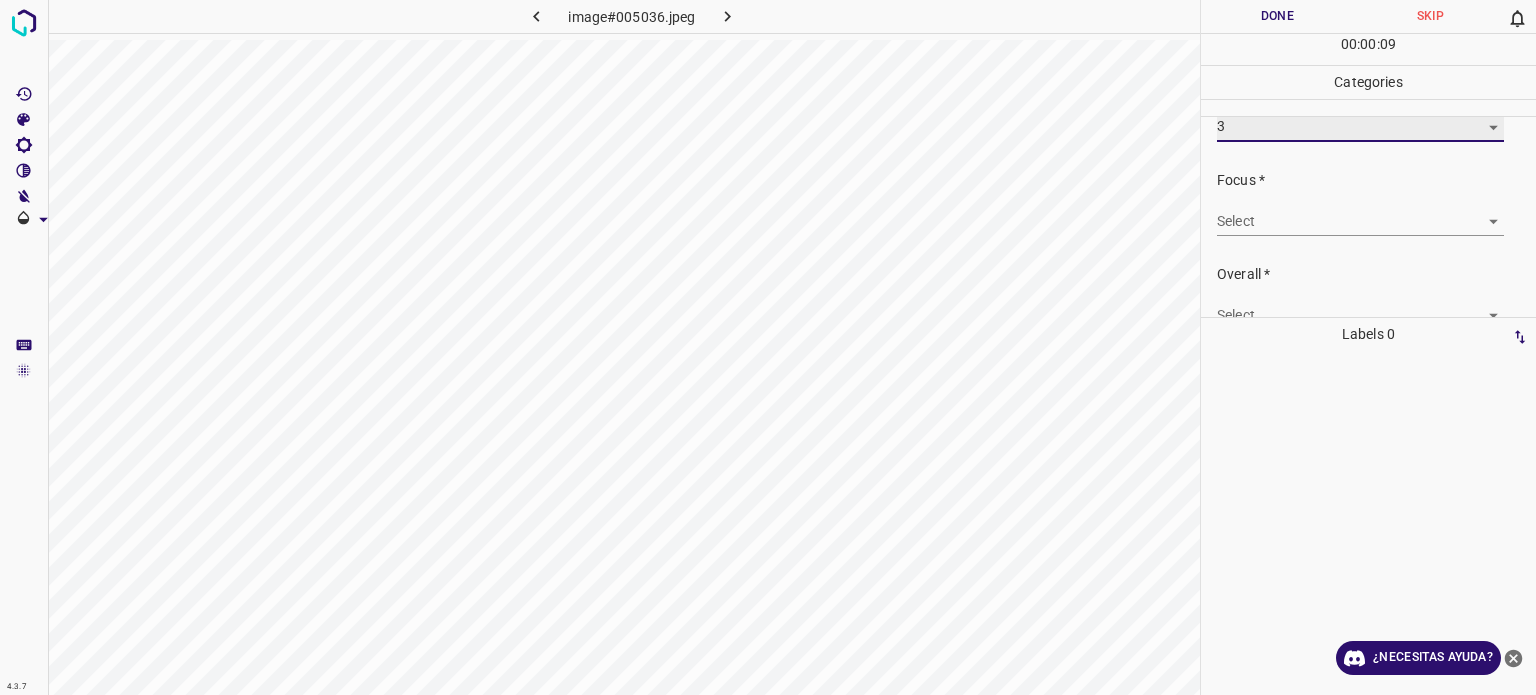 scroll, scrollTop: 98, scrollLeft: 0, axis: vertical 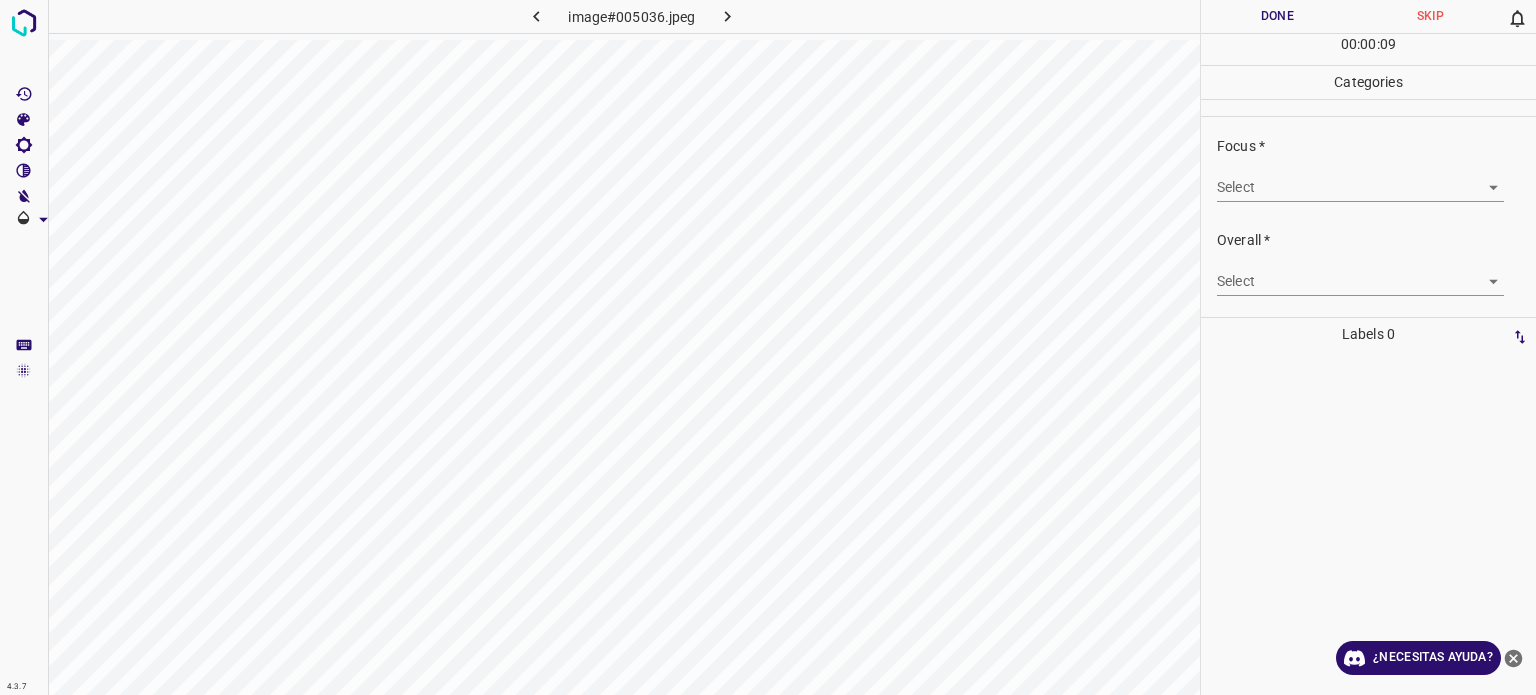 click on "4.3.7 image#005036.jpeg Done Skip 0 00   : 00   : 09   Categories Lighting *  Select 3 3 Focus *  Select ​ Overall *  Select ​ Labels   0 Categories 1 Lighting 2 Focus 3 Overall Tools Space Change between modes (Draw & Edit) I Auto labeling R Restore zoom M Zoom in N Zoom out Delete Delete selecte label Filters Z Restore filters X Saturation filter C Brightness filter V Contrast filter B Gray scale filter General O Download ¿Necesitas ayuda? - Texto - Esconder - Borrar Texto original Valora esta traducción Tu opinión servirá para ayudar a mejorar el Traductor de Google" at bounding box center (768, 347) 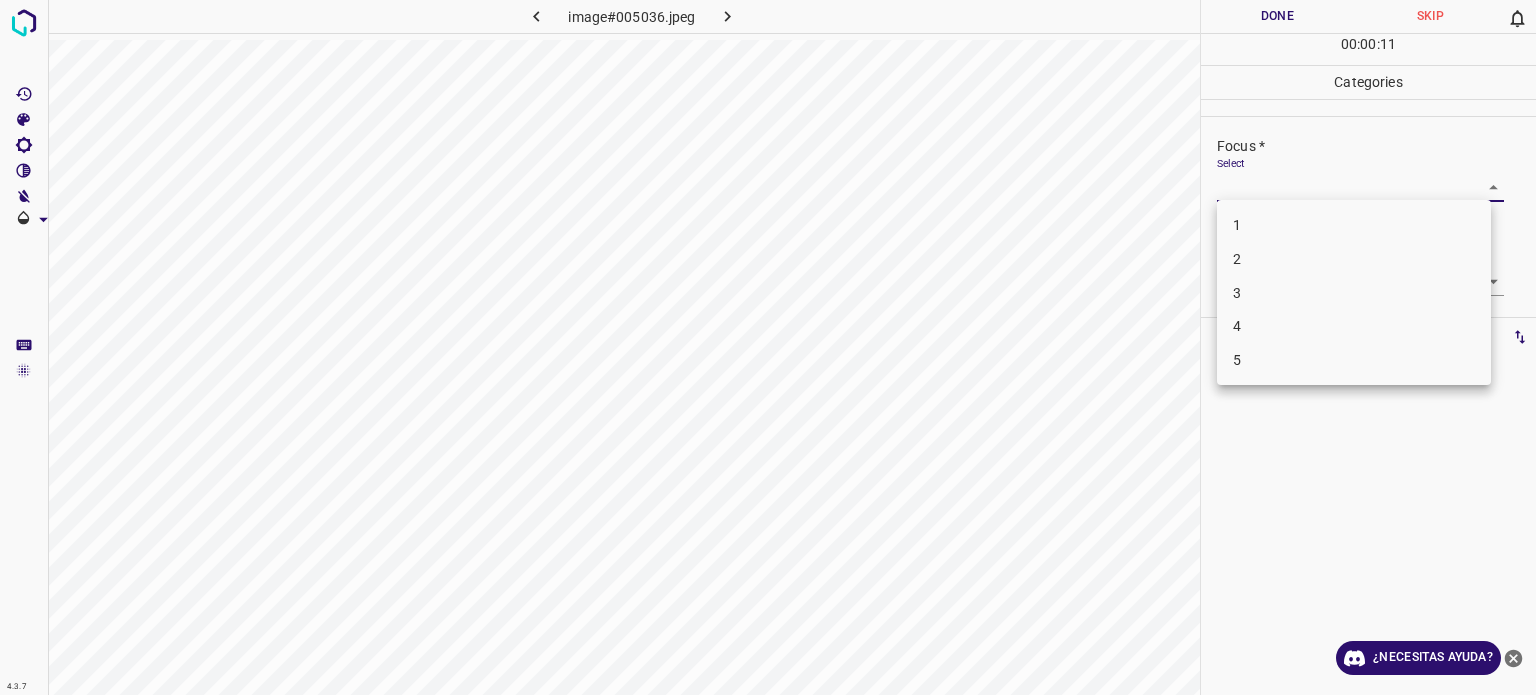 click on "3" at bounding box center [1354, 293] 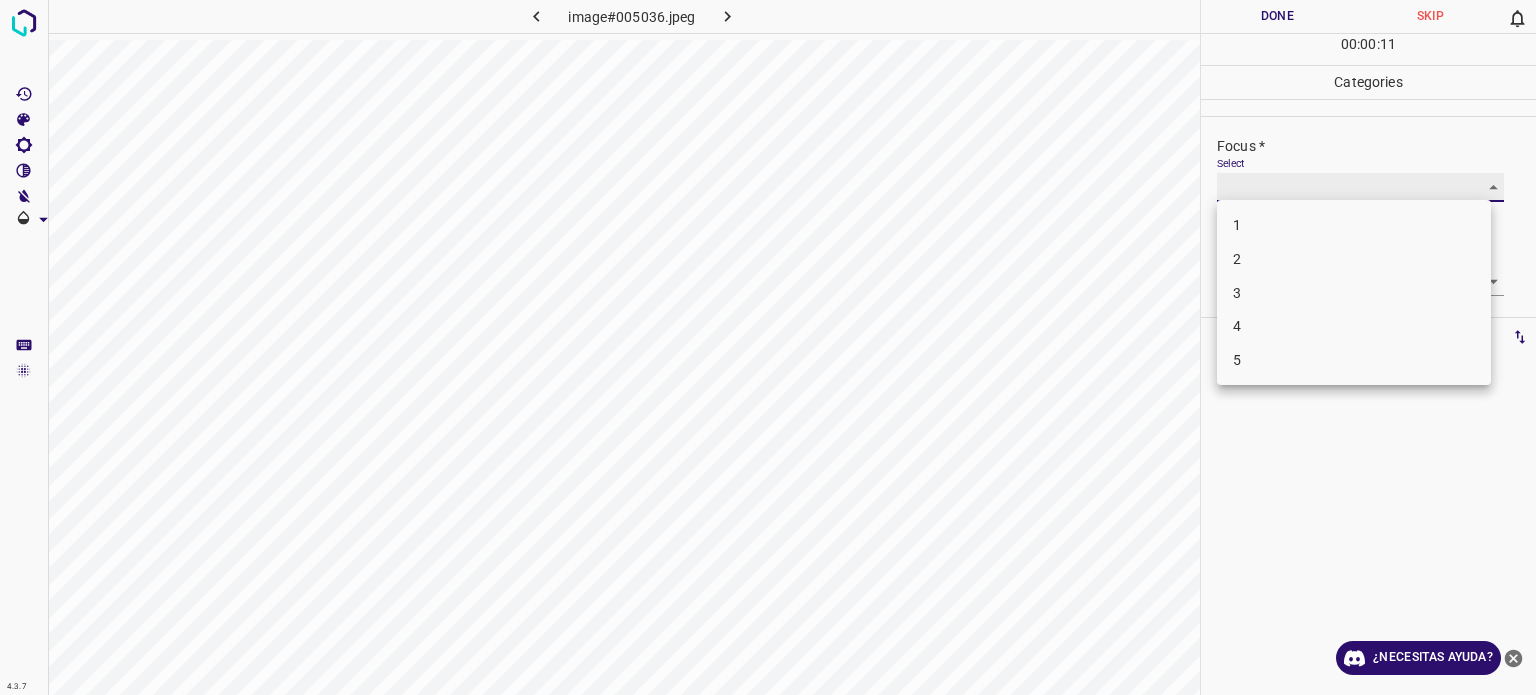 type on "3" 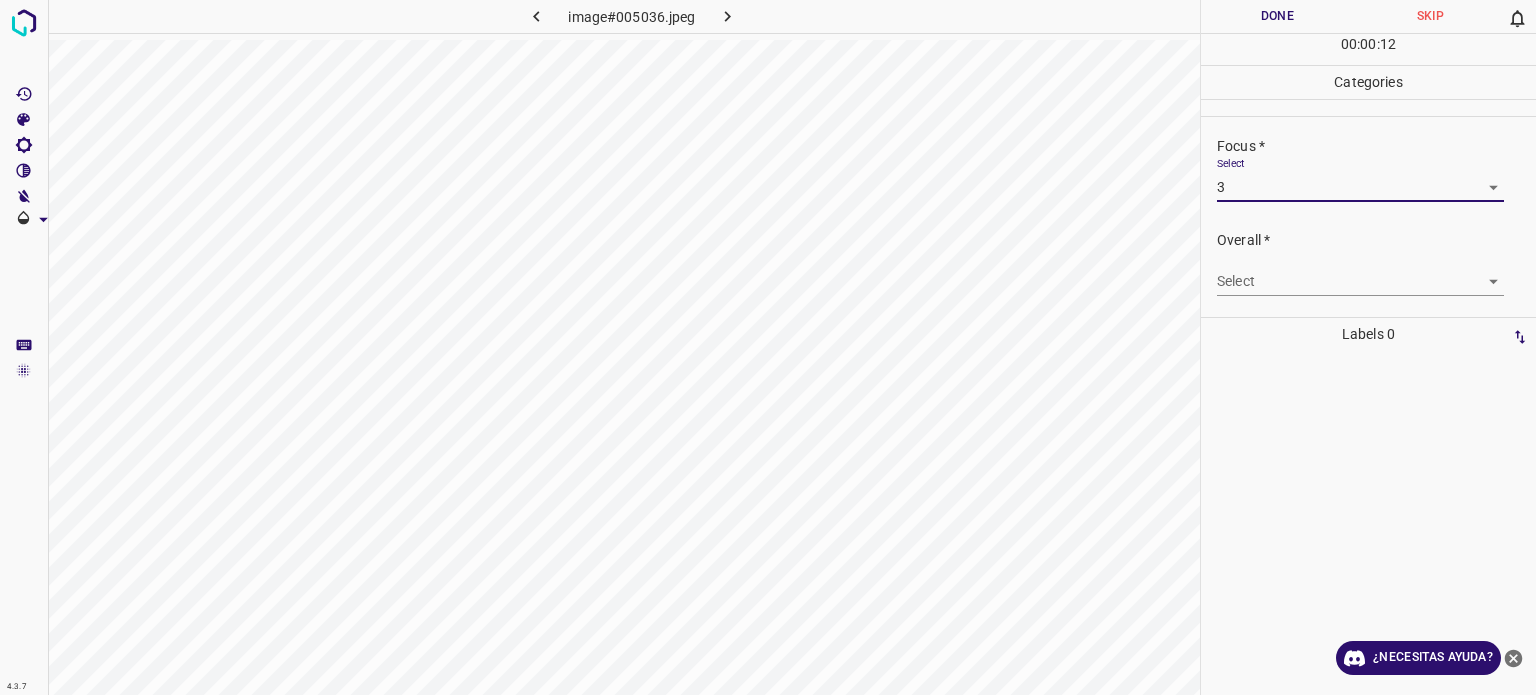 click on "4.3.7 image#005036.jpeg Done Skip 0 00   : 00   : 12   Categories Lighting *  Select 3 3 Focus *  Select 3 3 Overall *  Select ​ Labels   0 Categories 1 Lighting 2 Focus 3 Overall Tools Space Change between modes (Draw & Edit) I Auto labeling R Restore zoom M Zoom in N Zoom out Delete Delete selecte label Filters Z Restore filters X Saturation filter C Brightness filter V Contrast filter B Gray scale filter General O Download ¿Necesitas ayuda? - Texto - Esconder - Borrar Texto original Valora esta traducción Tu opinión servirá para ayudar a mejorar el Traductor de Google" at bounding box center (768, 347) 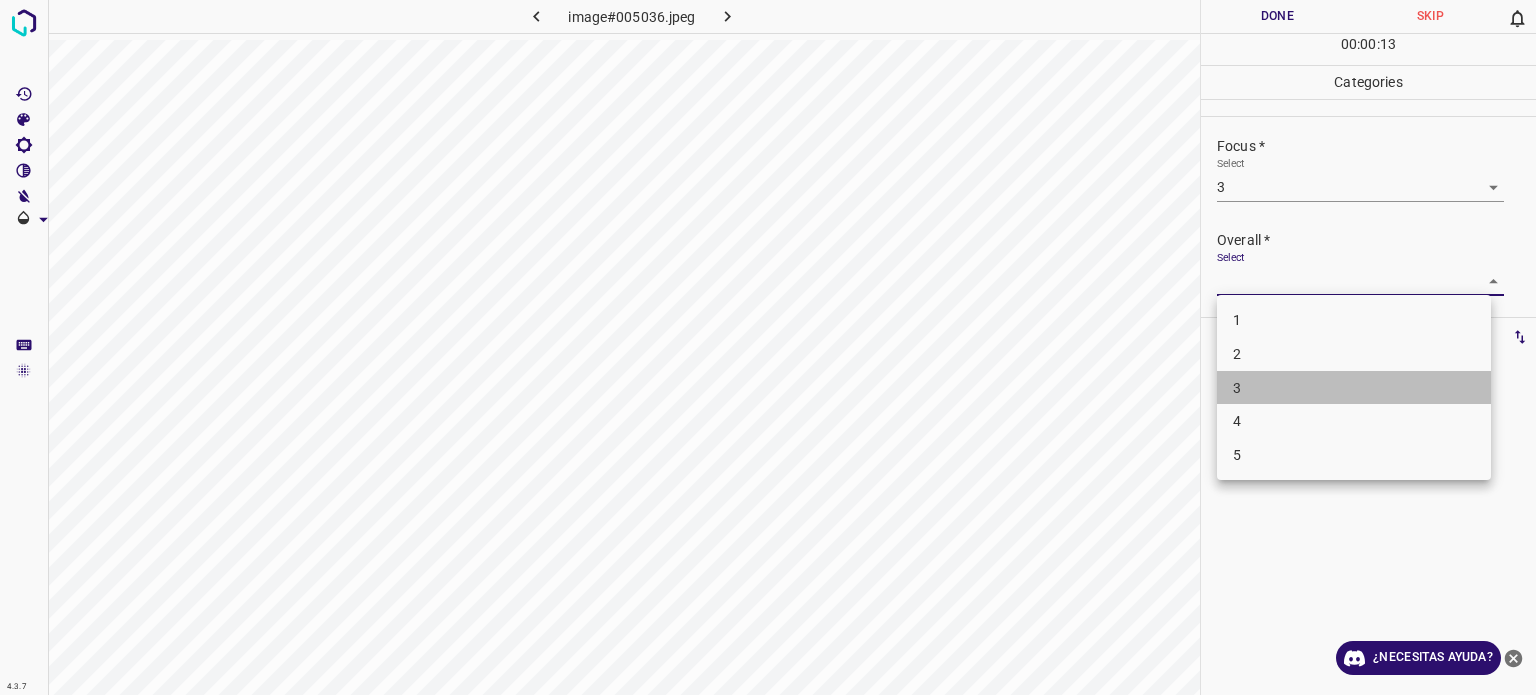 click on "3" at bounding box center (1237, 387) 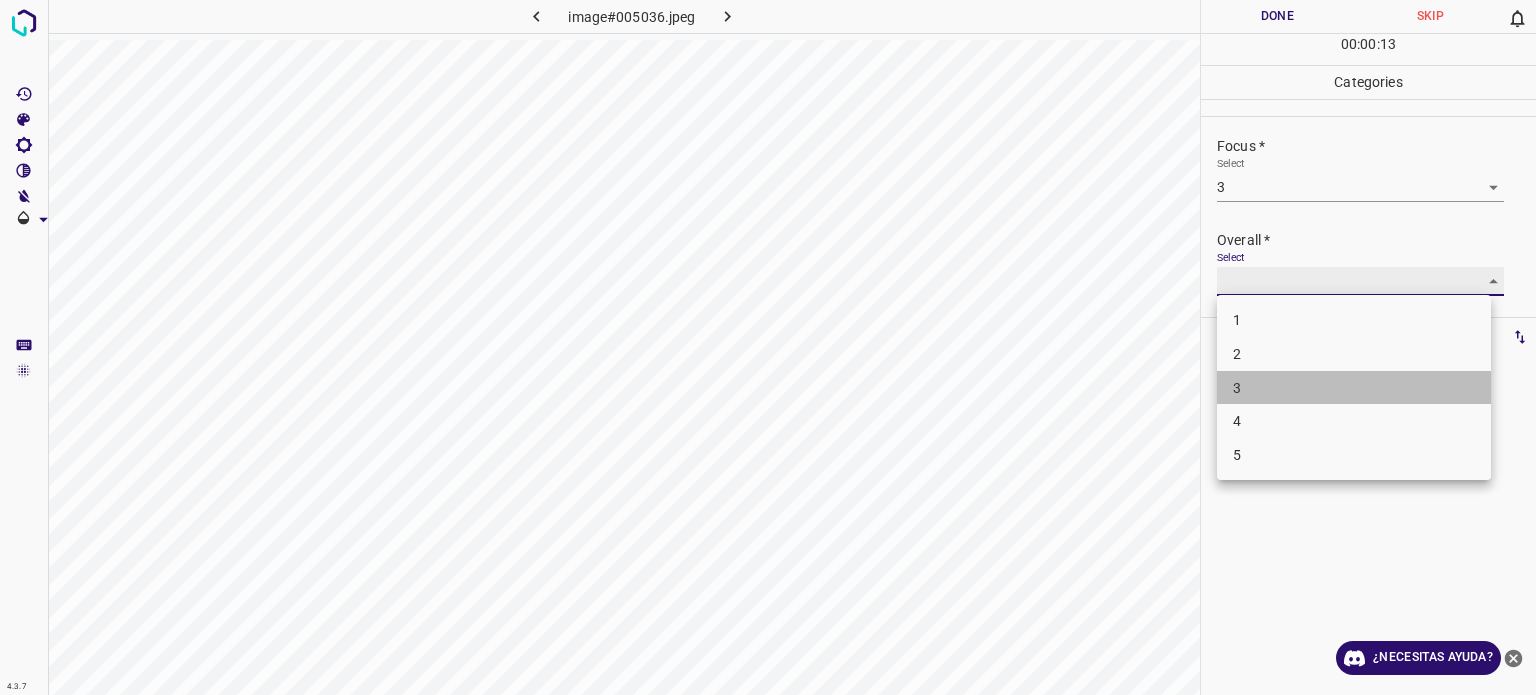 type on "3" 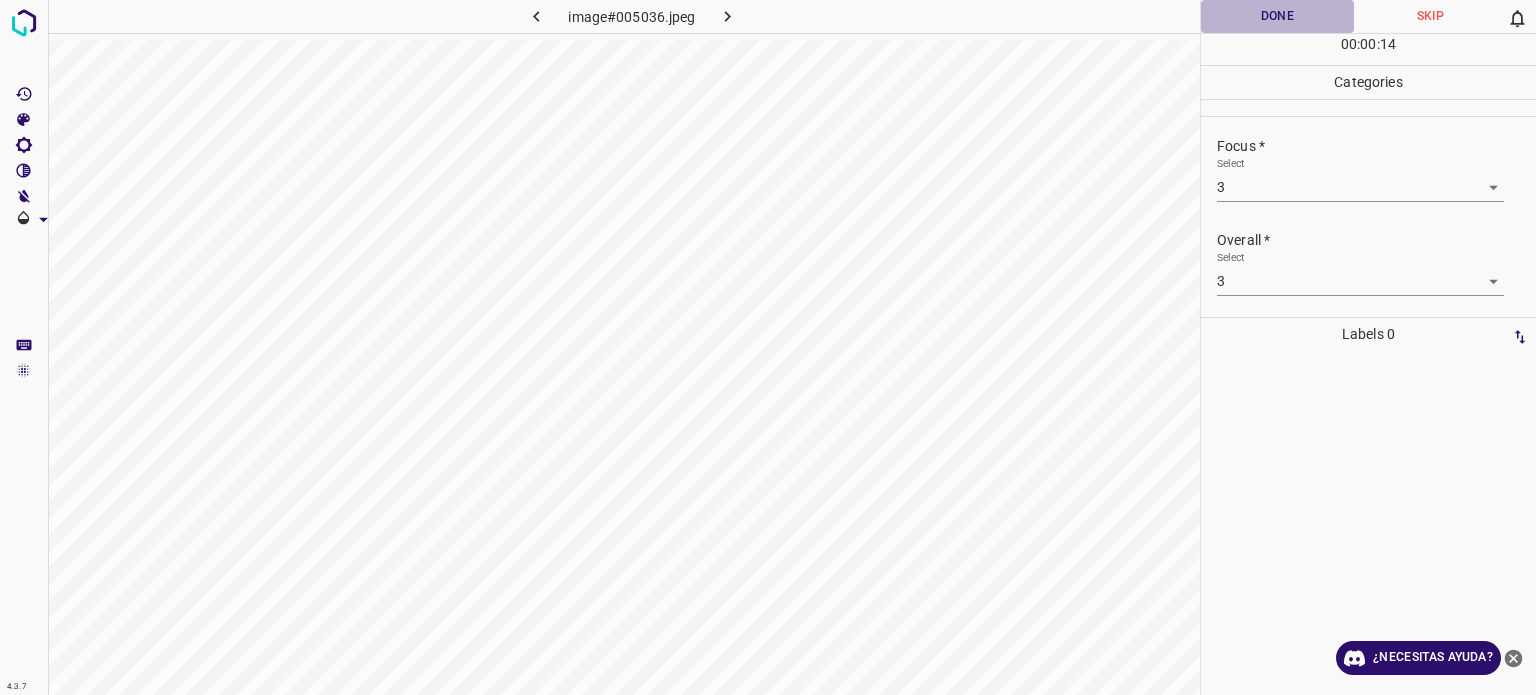 click on "Done" at bounding box center [1277, 16] 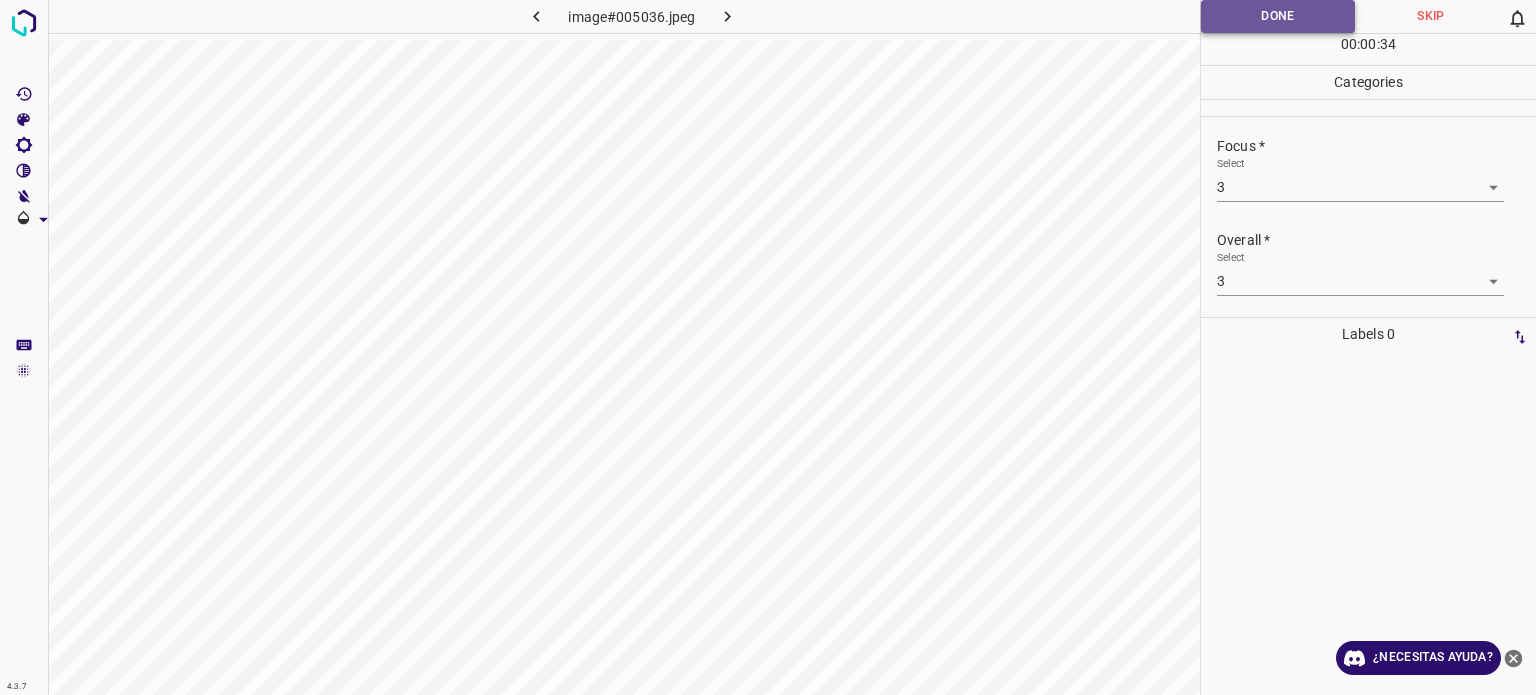 click on "Done" at bounding box center [1278, 16] 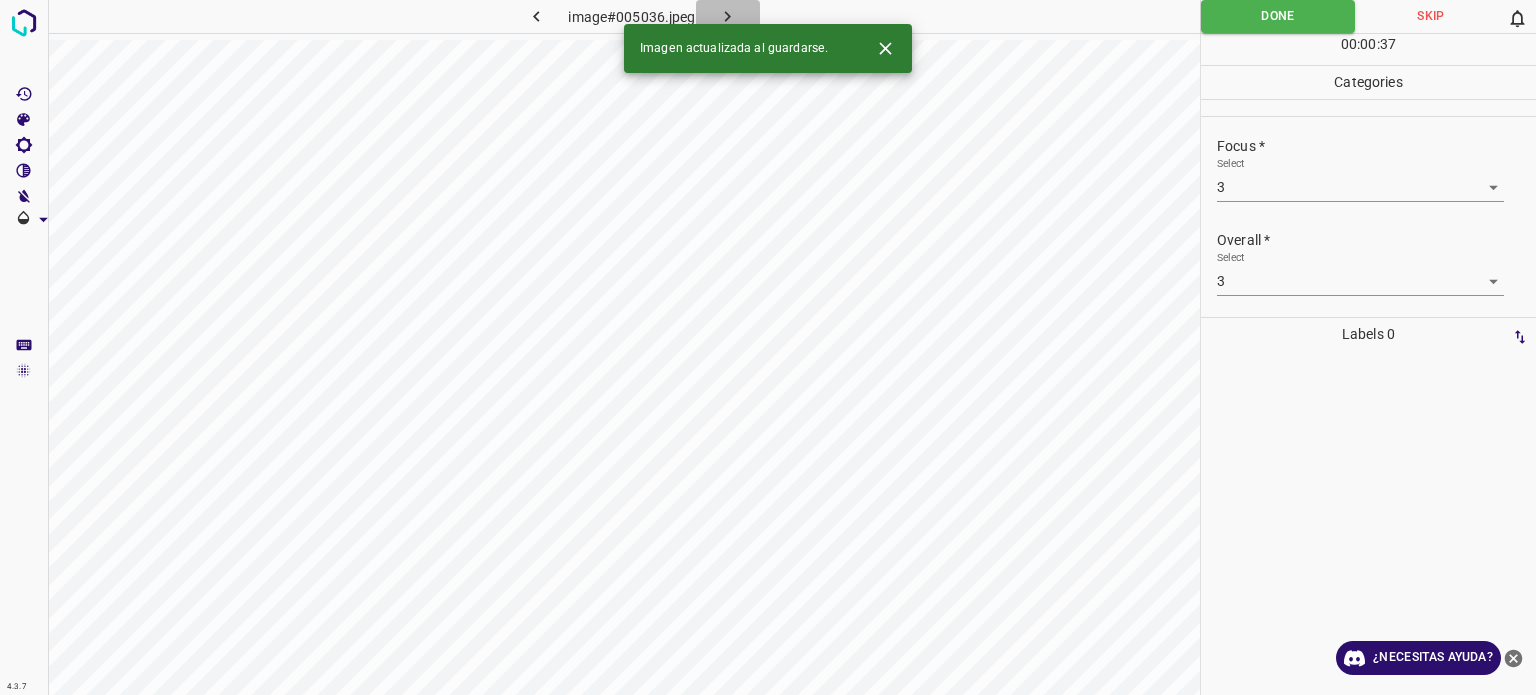 click 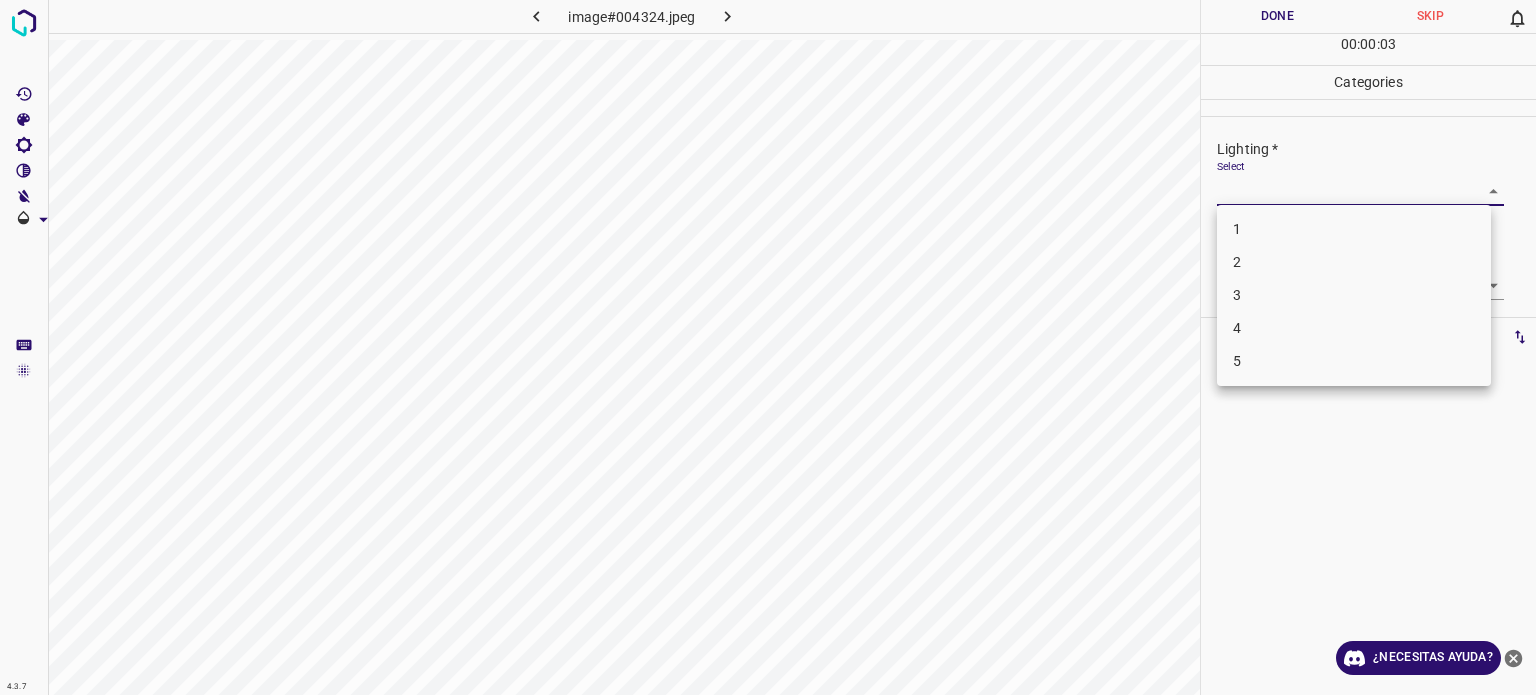click on "4.3.7 image#004324.jpeg Done Skip 0 00   : 00   : 03   Categories Lighting *  Select ​ Focus *  Select ​ Overall *  Select ​ Labels   0 Categories 1 Lighting 2 Focus 3 Overall Tools Space Change between modes (Draw & Edit) I Auto labeling R Restore zoom M Zoom in N Zoom out Delete Delete selecte label Filters Z Restore filters X Saturation filter C Brightness filter V Contrast filter B Gray scale filter General O Download ¿Necesitas ayuda? - Texto - Esconder - Borrar Texto original Valora esta traducción Tu opinión servirá para ayudar a mejorar el Traductor de Google 1 2 3 4 5" at bounding box center [768, 347] 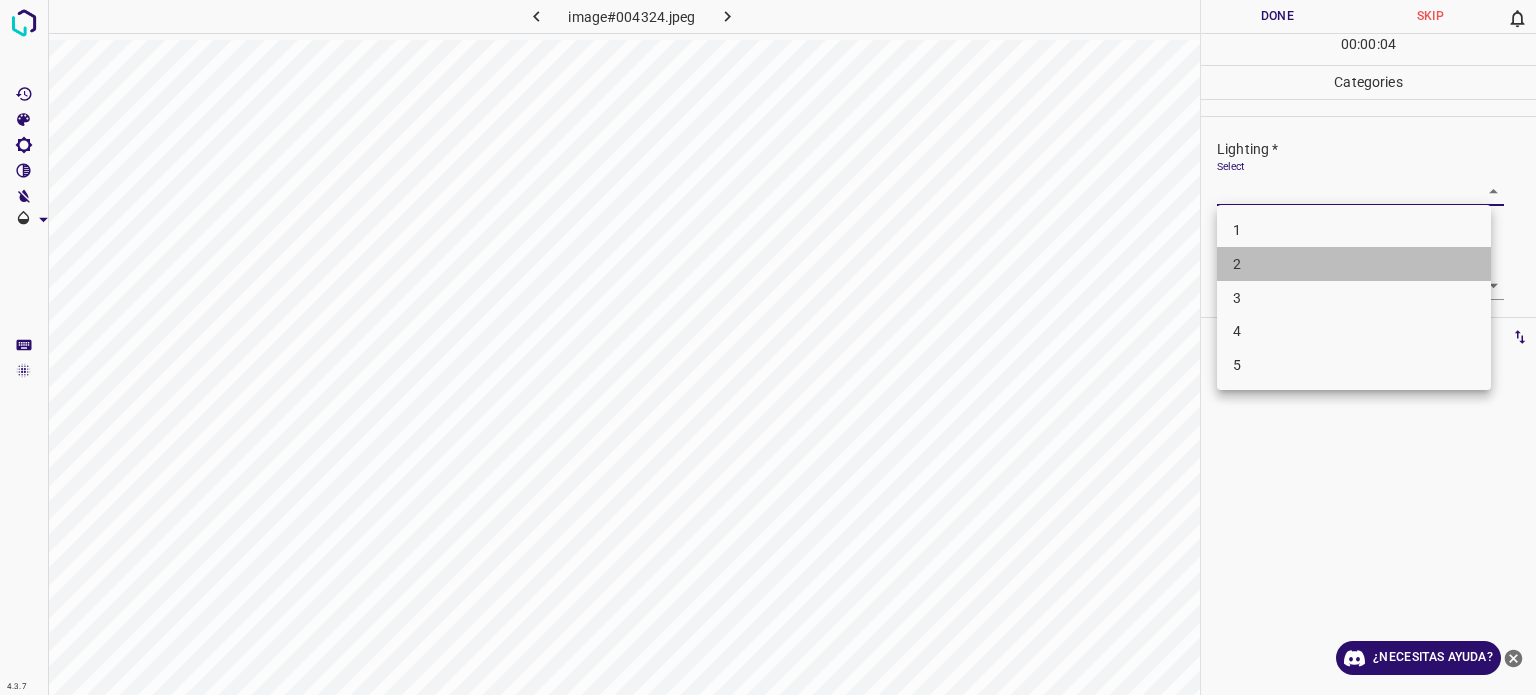 click on "2" at bounding box center (1354, 264) 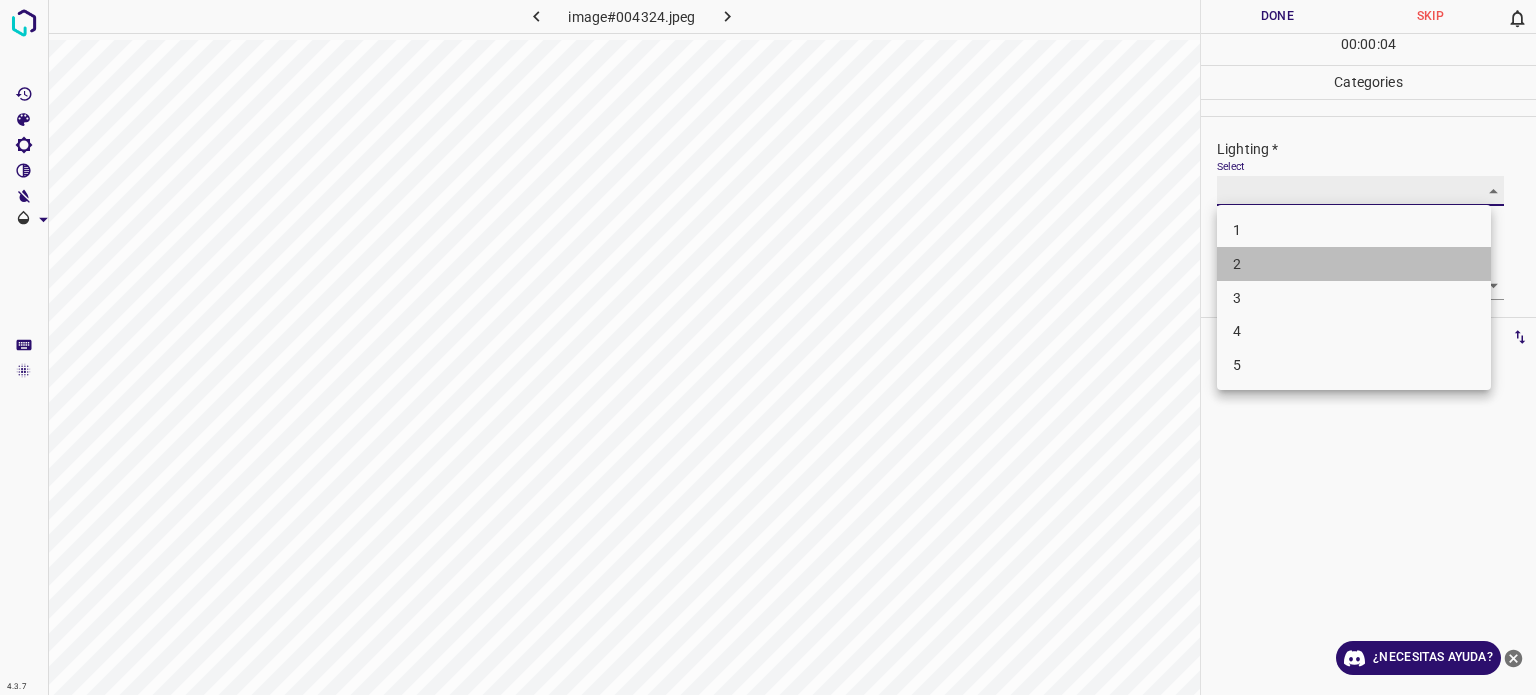 type on "2" 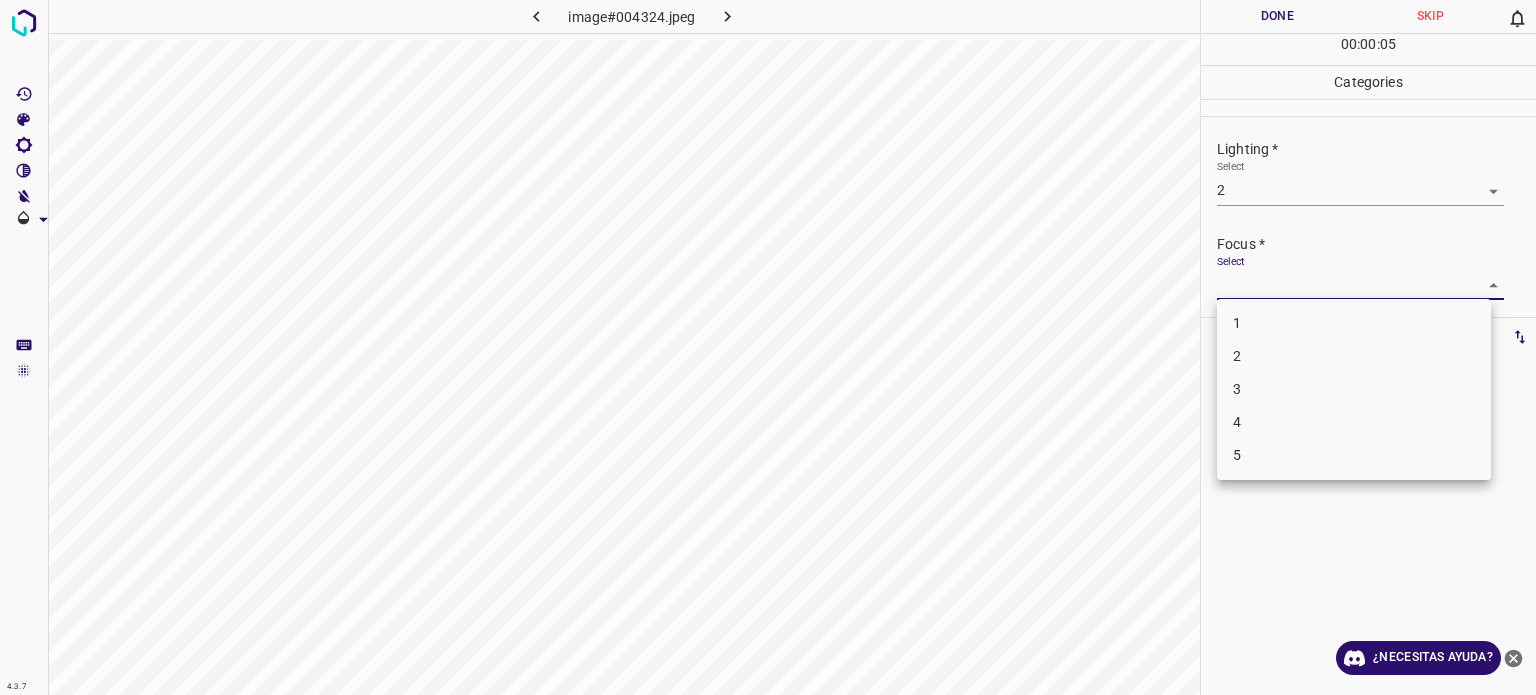 click on "4.3.7 image#004324.jpeg Done Skip 0 00   : 00   : 05   Categories Lighting *  Select 2 2 Focus *  Select ​ Overall *  Select ​ Labels   0 Categories 1 Lighting 2 Focus 3 Overall Tools Space Change between modes (Draw & Edit) I Auto labeling R Restore zoom M Zoom in N Zoom out Delete Delete selecte label Filters Z Restore filters X Saturation filter C Brightness filter V Contrast filter B Gray scale filter General O Download ¿Necesitas ayuda? - Texto - Esconder - Borrar Texto original Valora esta traducción Tu opinión servirá para ayudar a mejorar el Traductor de Google 1 2 3 4 5" at bounding box center [768, 347] 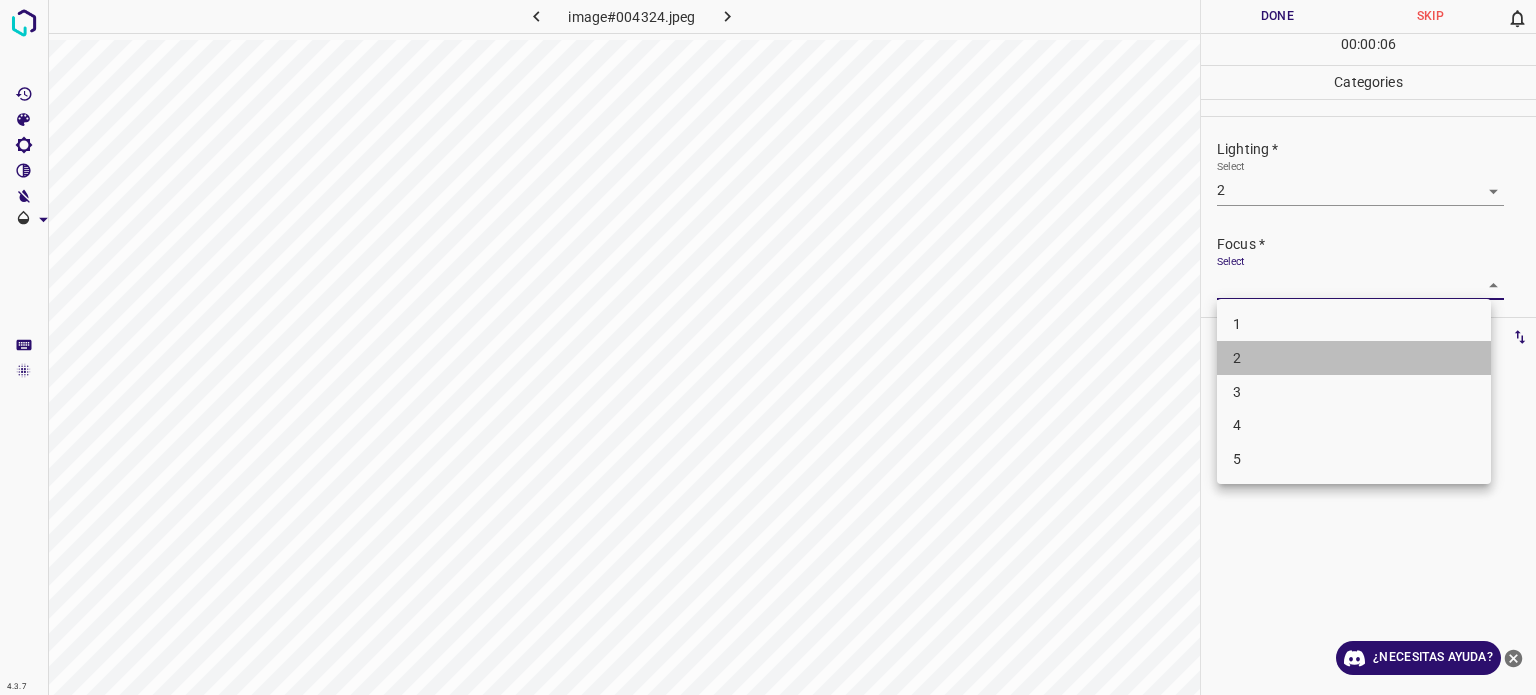 click on "2" at bounding box center [1354, 358] 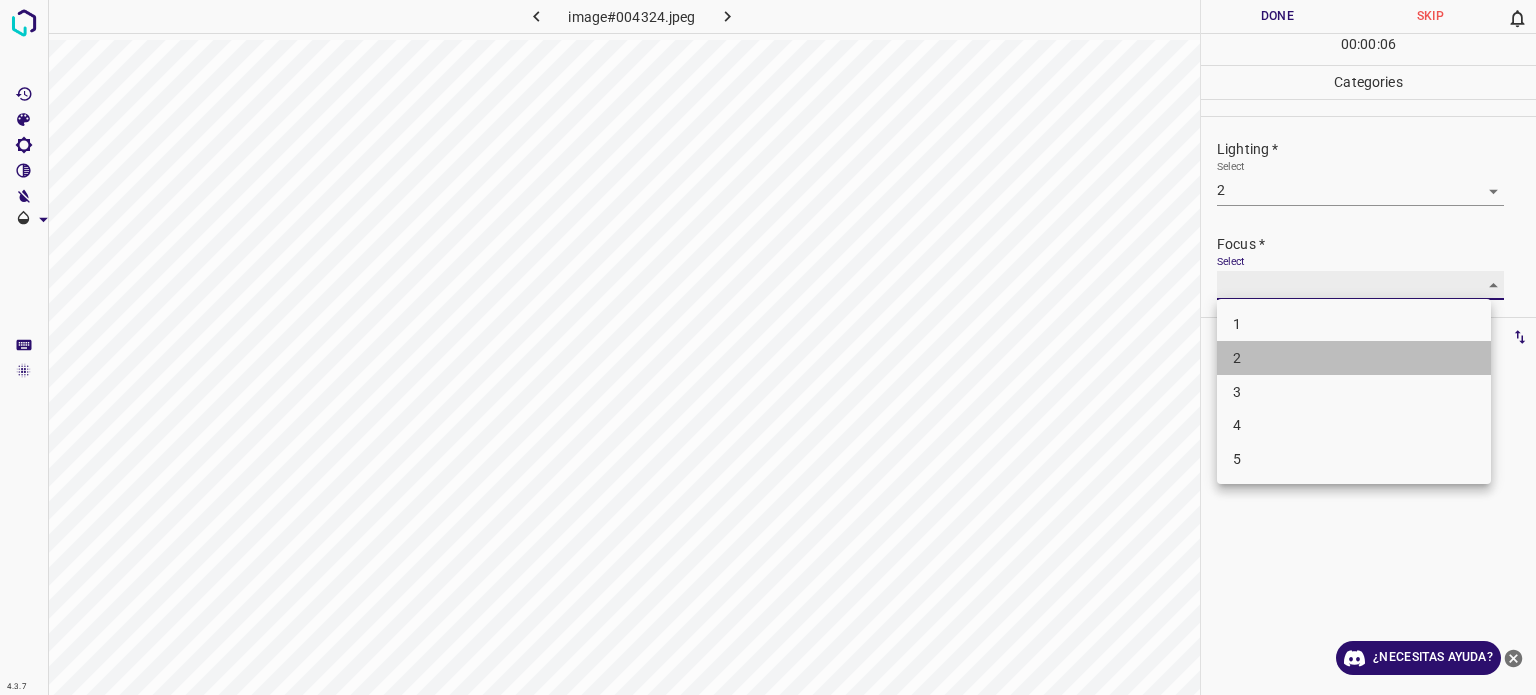 type on "2" 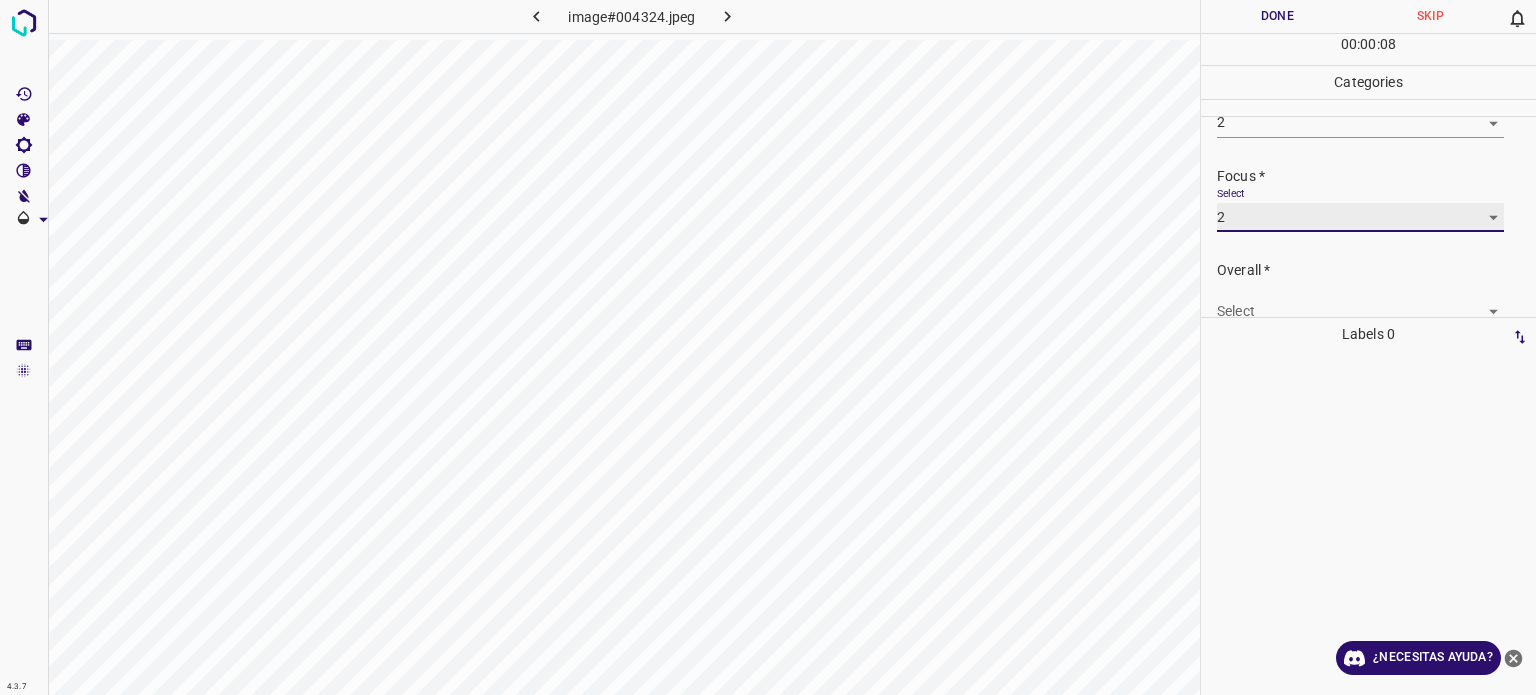 scroll, scrollTop: 98, scrollLeft: 0, axis: vertical 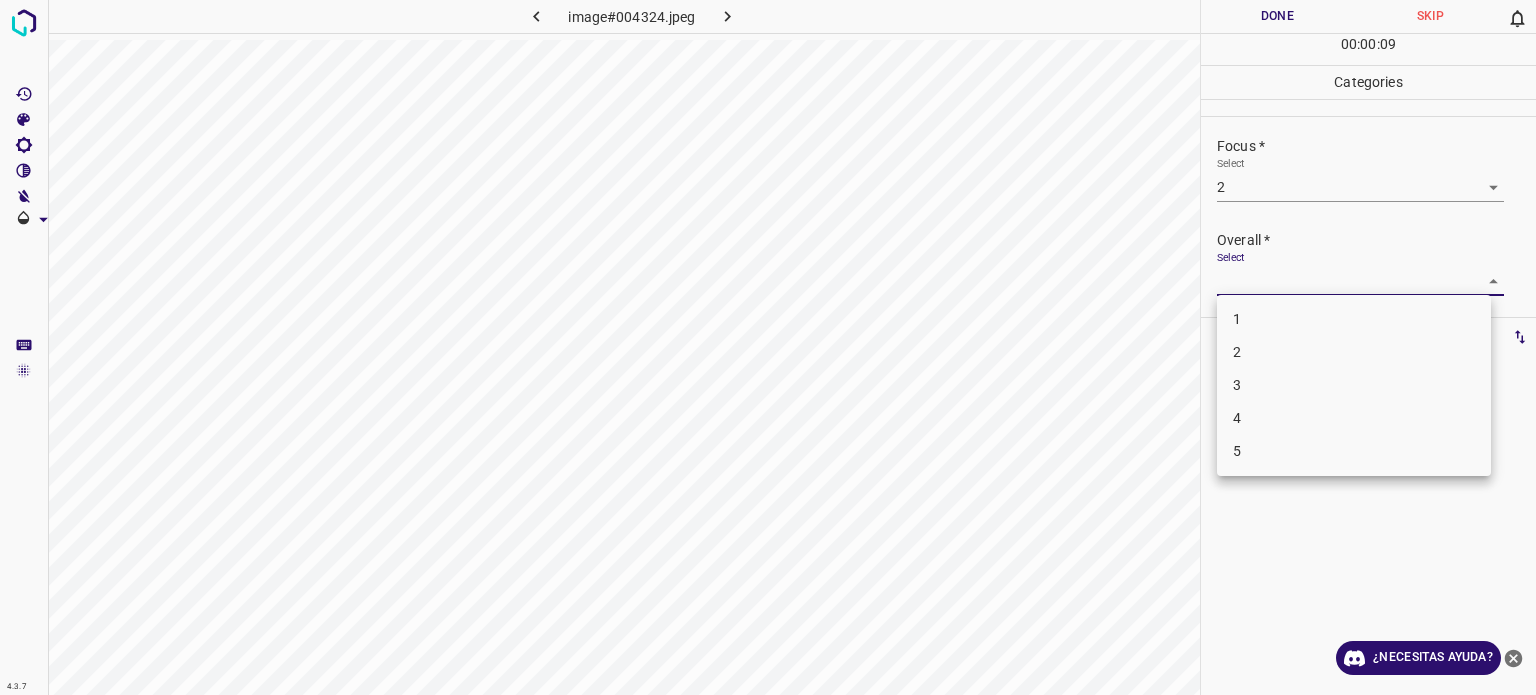 click on "4.3.7 image#004324.jpeg Done Skip 0 00   : 00   : 09   Categories Lighting *  Select 2 2 Focus *  Select 2 2 Overall *  Select ​ Labels   0 Categories 1 Lighting 2 Focus 3 Overall Tools Space Change between modes (Draw & Edit) I Auto labeling R Restore zoom M Zoom in N Zoom out Delete Delete selecte label Filters Z Restore filters X Saturation filter C Brightness filter V Contrast filter B Gray scale filter General O Download ¿Necesitas ayuda? - Texto - Esconder - Borrar Texto original Valora esta traducción Tu opinión servirá para ayudar a mejorar el Traductor de Google 1 2 3 4 5" at bounding box center [768, 347] 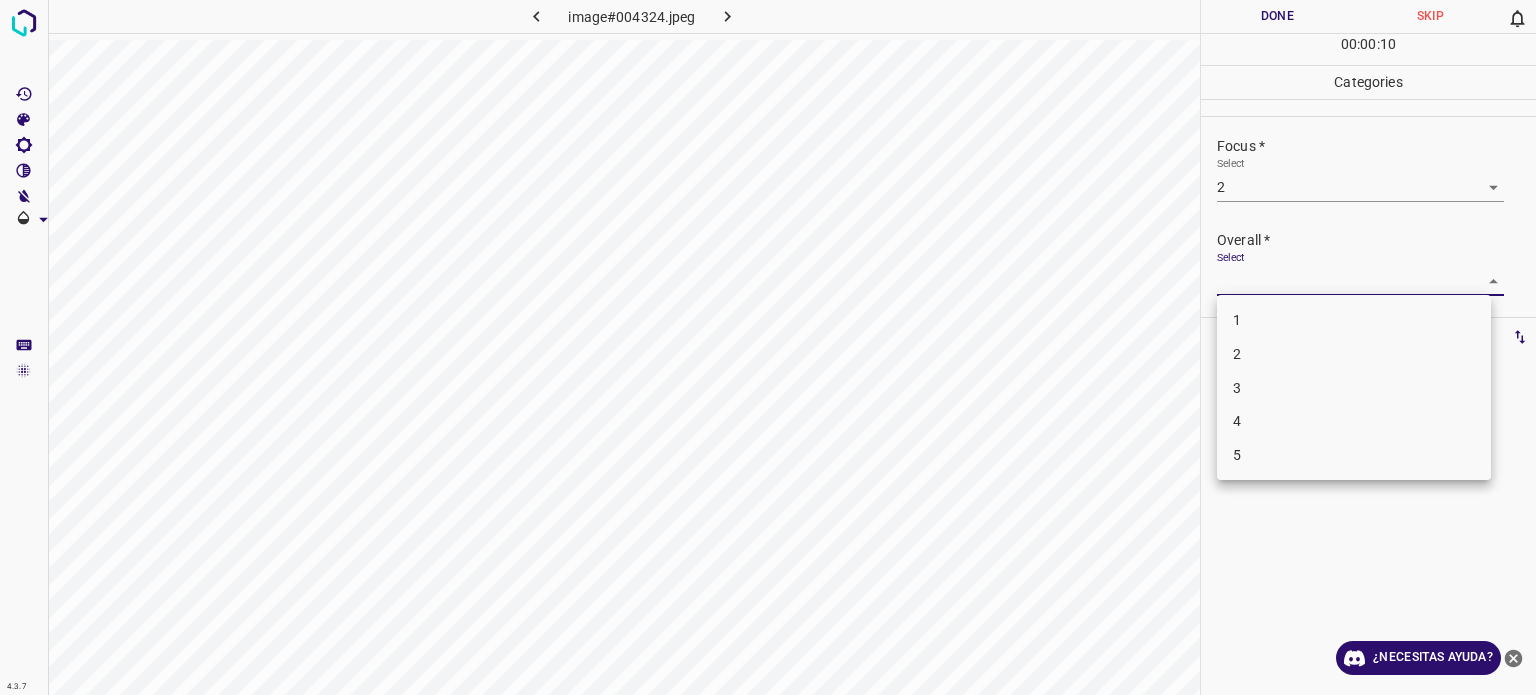 click on "2" at bounding box center [1237, 354] 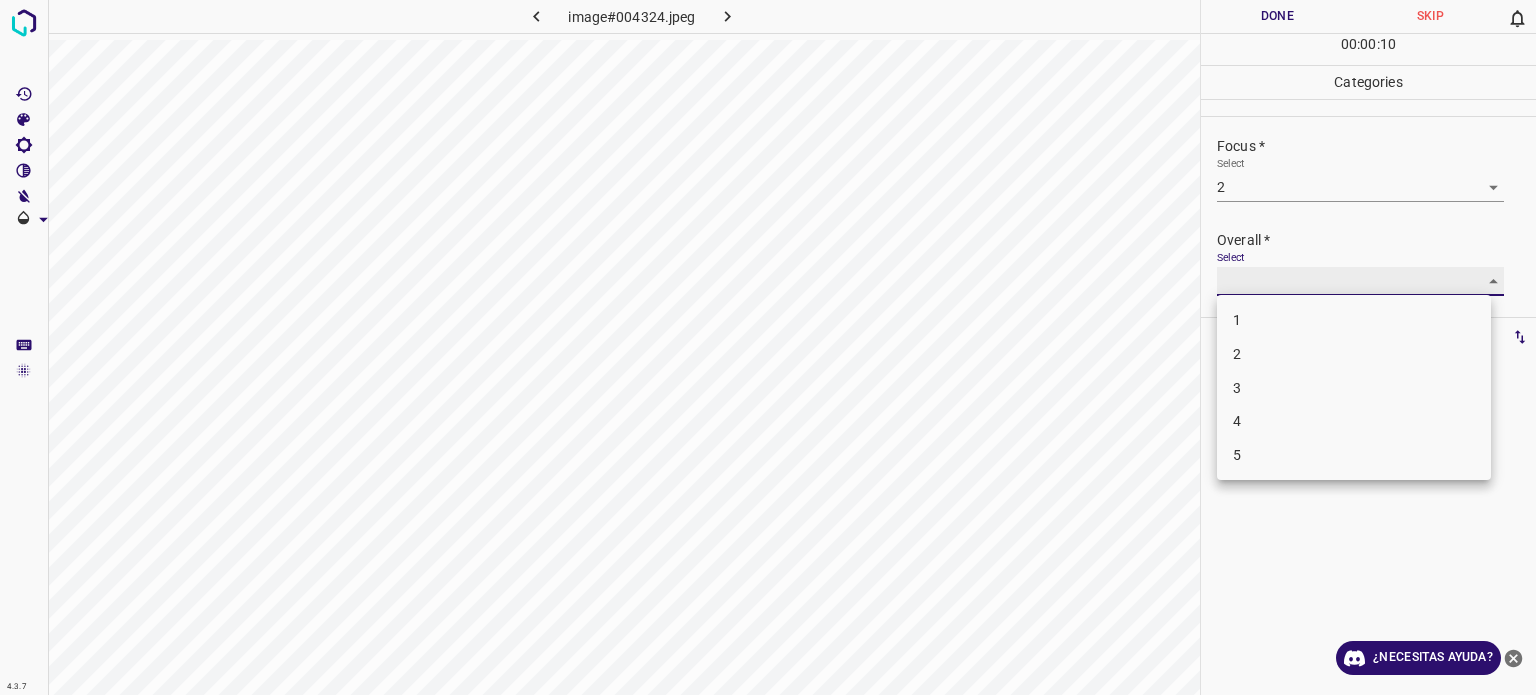type on "2" 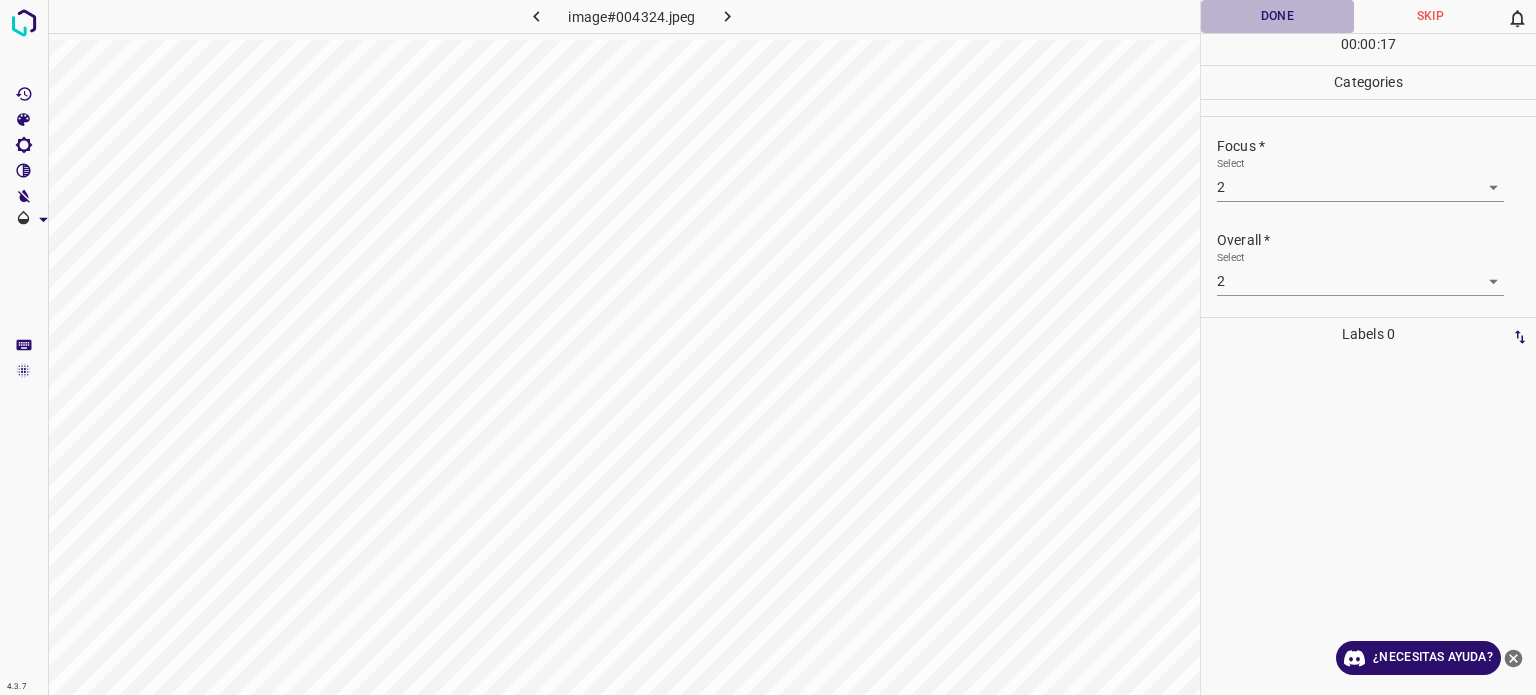click on "Done" at bounding box center (1277, 16) 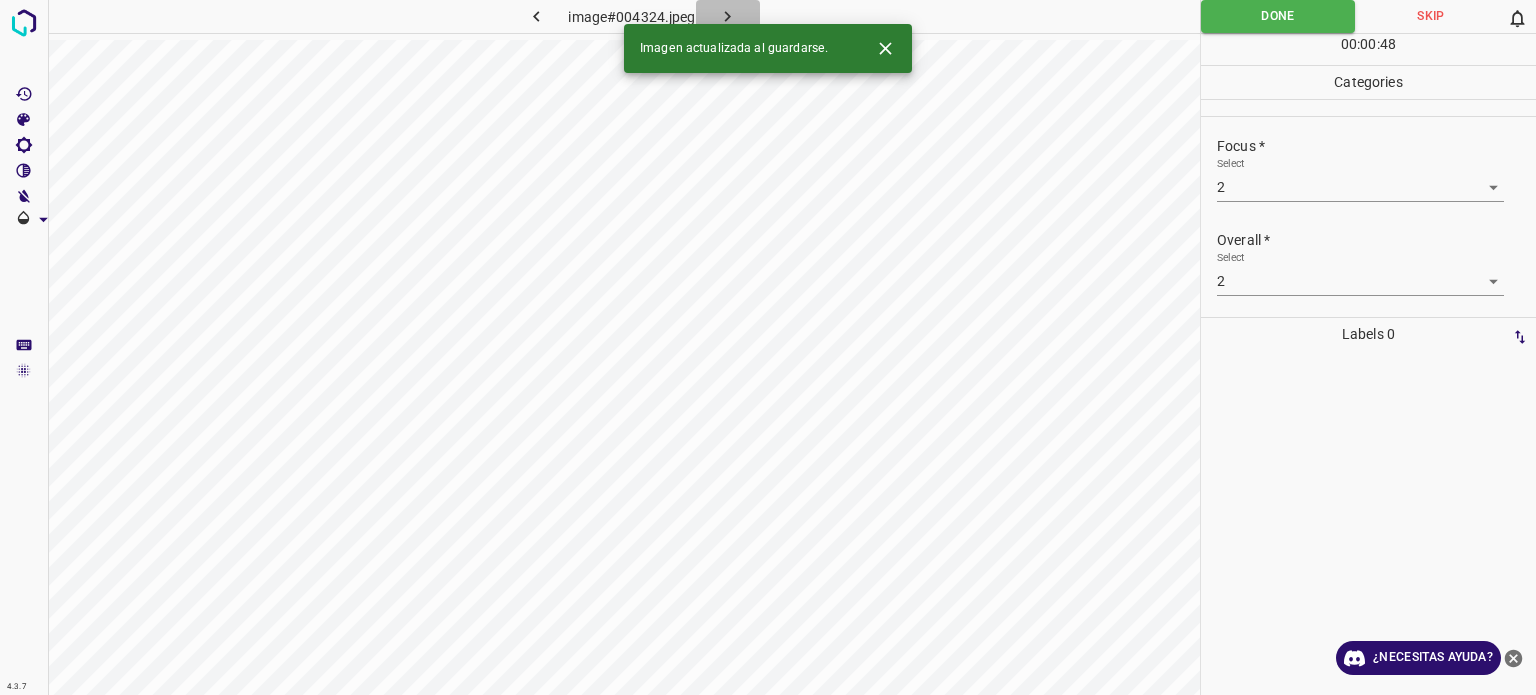 click 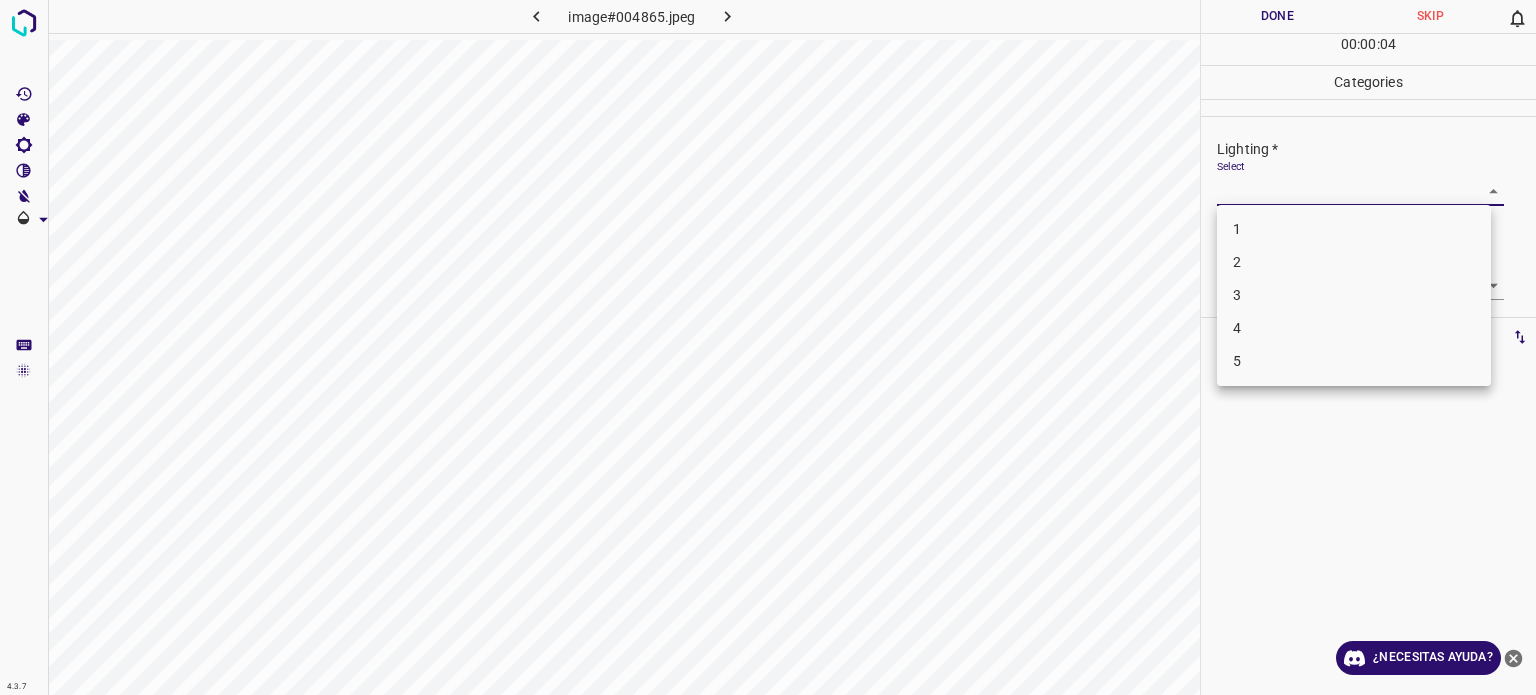 click on "4.3.7 image#004865.jpeg Done Skip 0 00   : 00   : 04   Categories Lighting *  Select ​ Focus *  Select ​ Overall *  Select ​ Labels   0 Categories 1 Lighting 2 Focus 3 Overall Tools Space Change between modes (Draw & Edit) I Auto labeling R Restore zoom M Zoom in N Zoom out Delete Delete selecte label Filters Z Restore filters X Saturation filter C Brightness filter V Contrast filter B Gray scale filter General O Download ¿Necesitas ayuda? - Texto - Esconder - Borrar Texto original Valora esta traducción Tu opinión servirá para ayudar a mejorar el Traductor de Google 1 2 3 4 5" at bounding box center (768, 347) 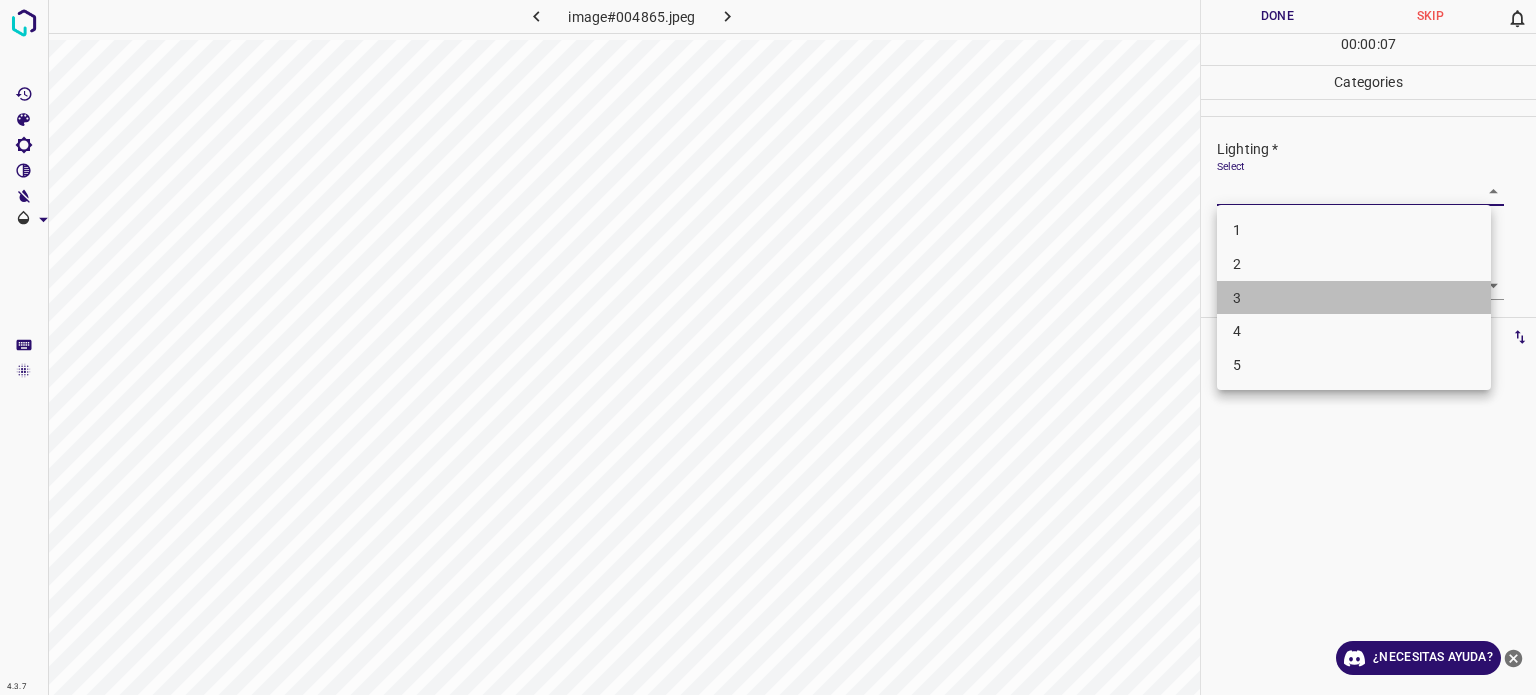 click on "3" at bounding box center [1354, 298] 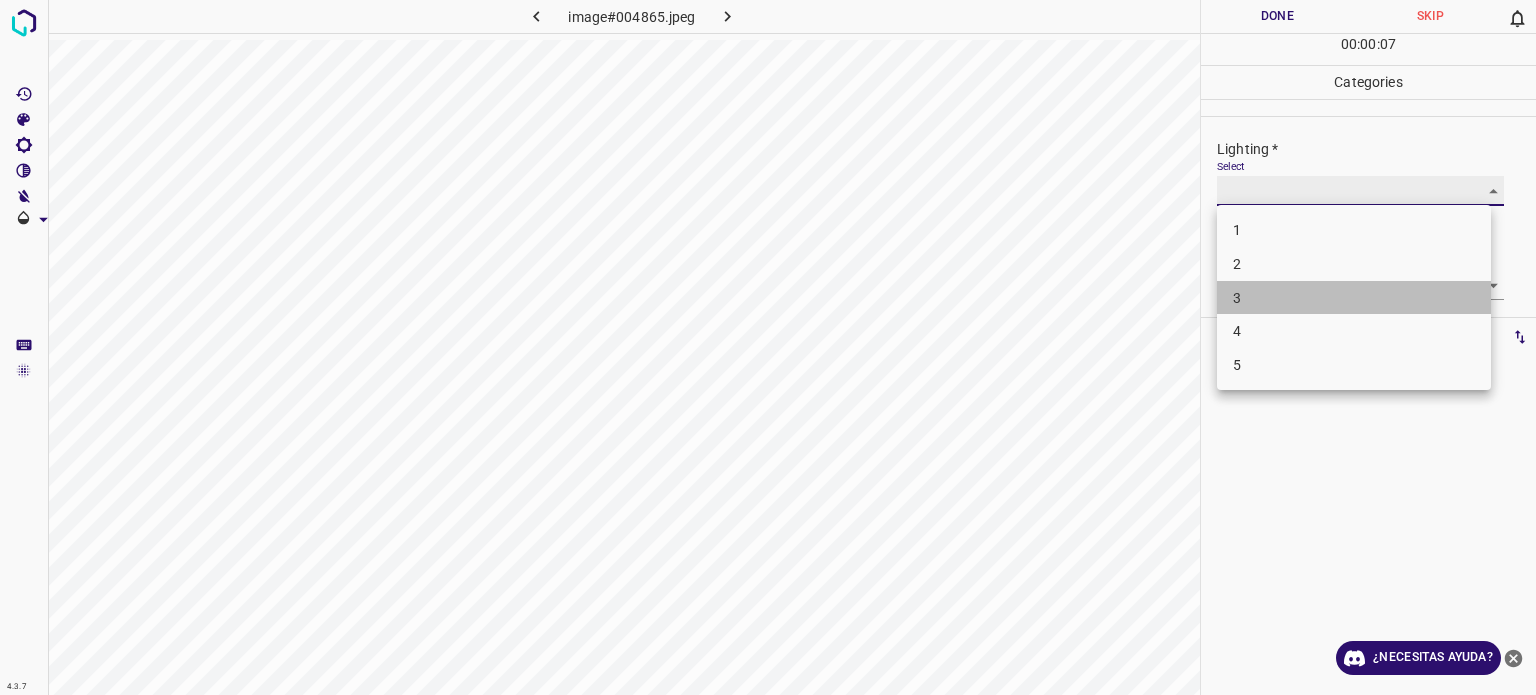 type on "3" 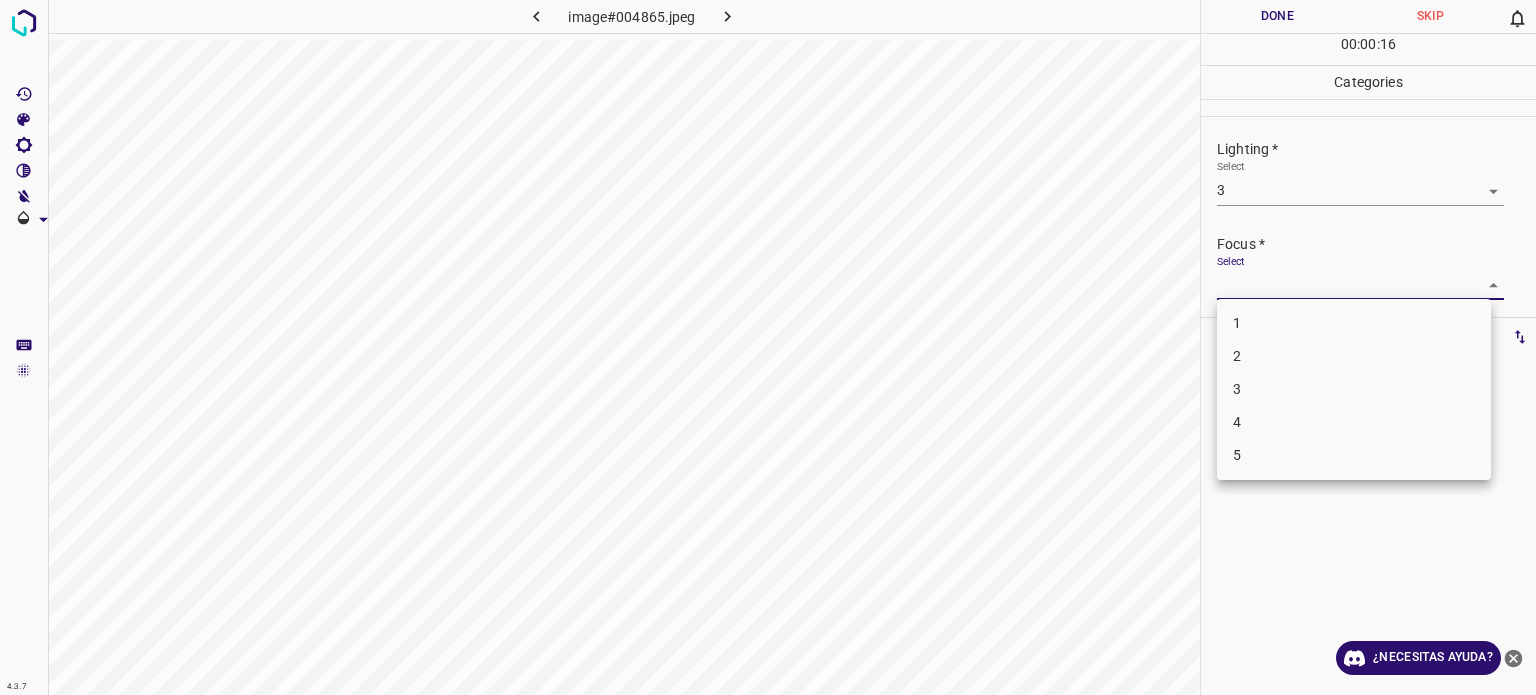 click on "4.3.7 image#004865.jpeg Done Skip 0 00   : 00   : 16   Categories Lighting *  Select 3 3 Focus *  Select ​ Overall *  Select ​ Labels   0 Categories 1 Lighting 2 Focus 3 Overall Tools Space Change between modes (Draw & Edit) I Auto labeling R Restore zoom M Zoom in N Zoom out Delete Delete selecte label Filters Z Restore filters X Saturation filter C Brightness filter V Contrast filter B Gray scale filter General O Download ¿Necesitas ayuda? - Texto - Esconder - Borrar Texto original Valora esta traducción Tu opinión servirá para ayudar a mejorar el Traductor de Google 1 2 3 4 5" at bounding box center [768, 347] 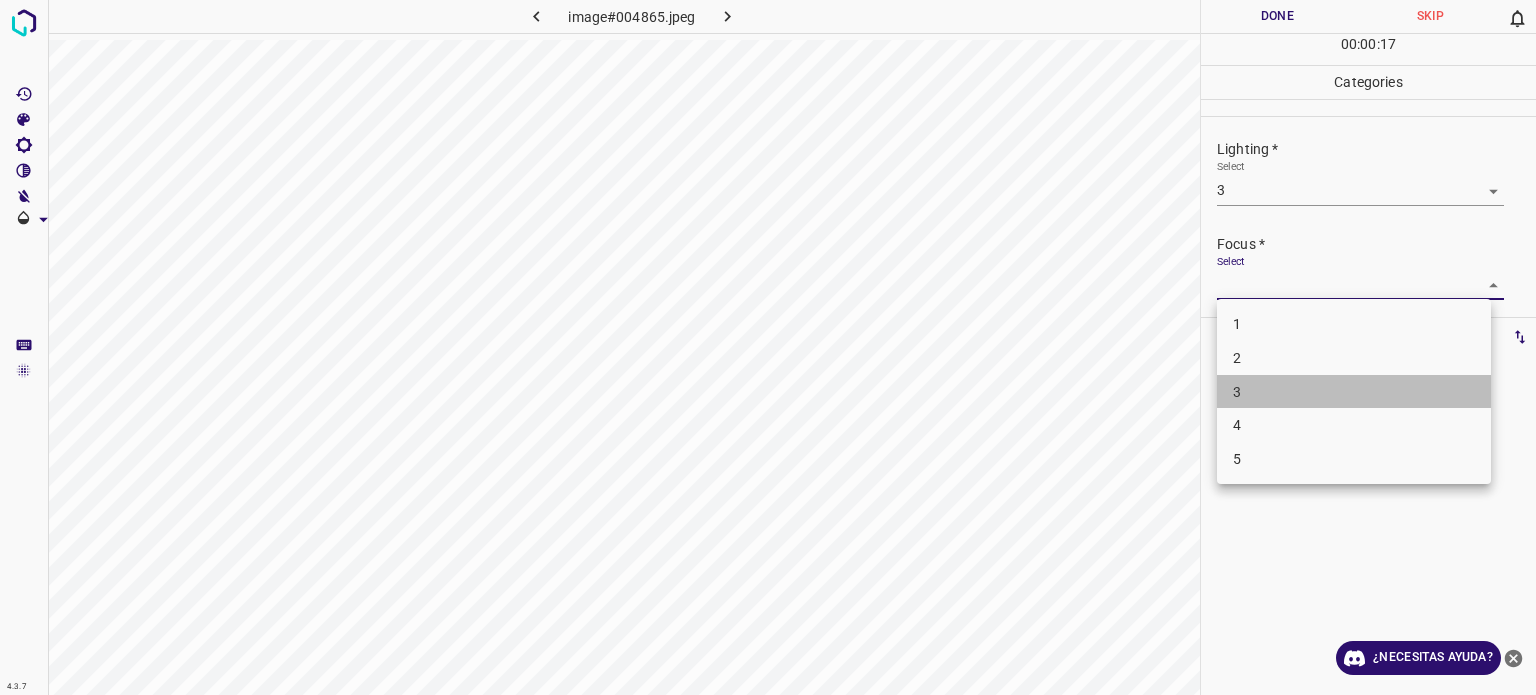 click on "3" at bounding box center [1237, 391] 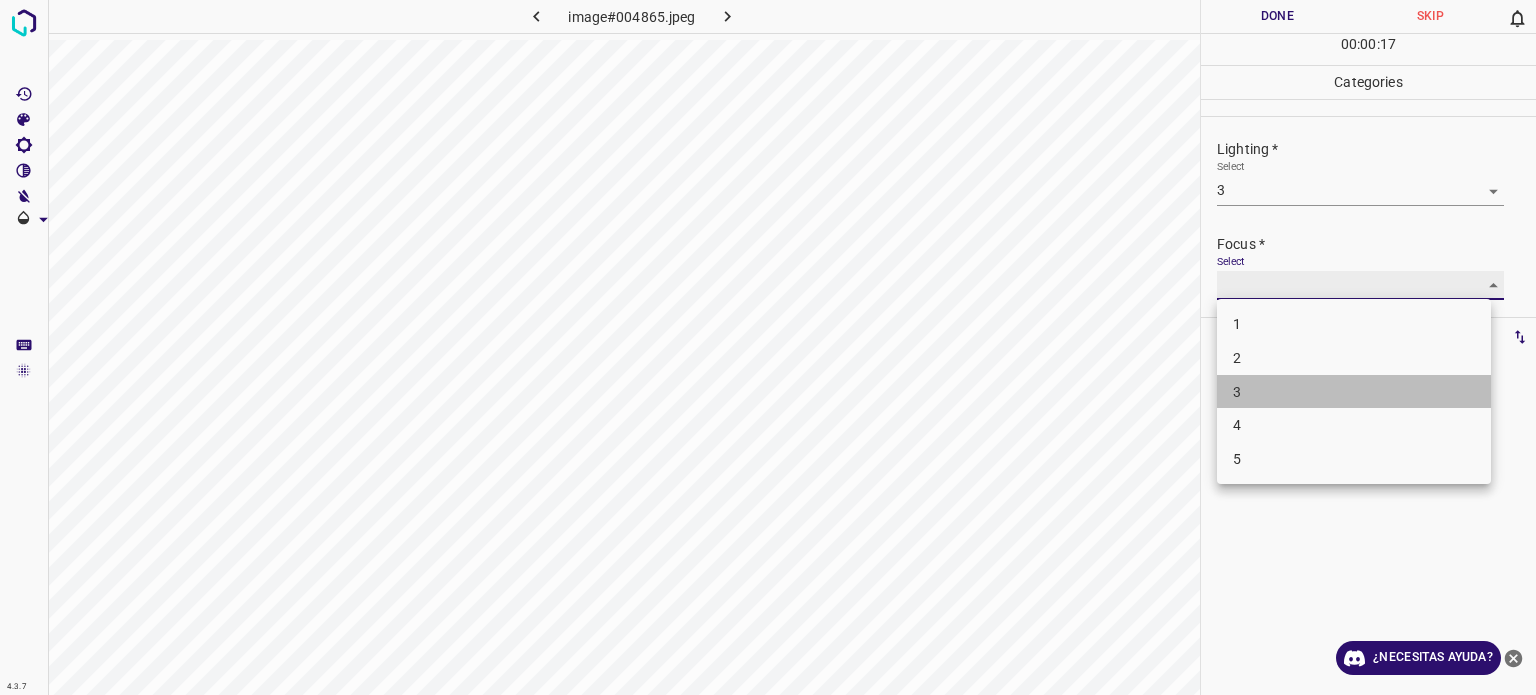 type on "3" 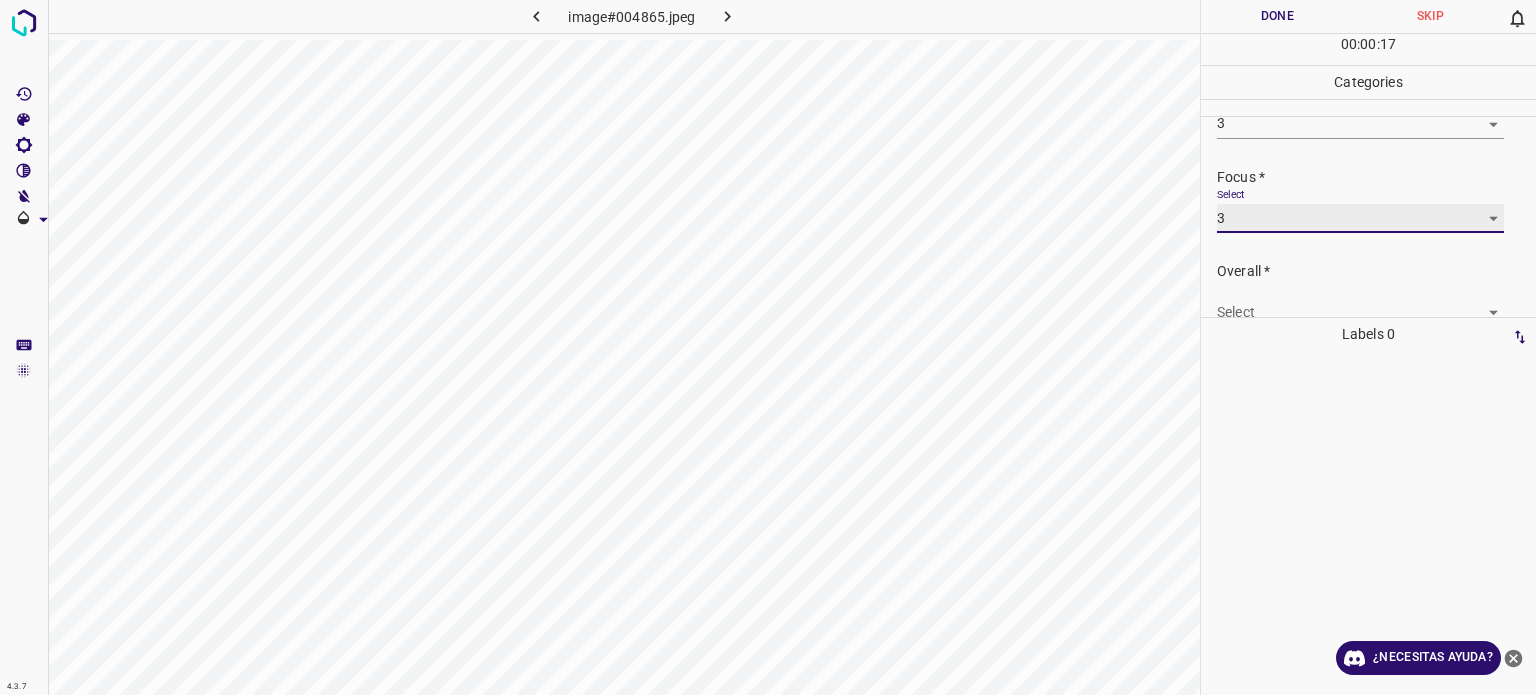 scroll, scrollTop: 98, scrollLeft: 0, axis: vertical 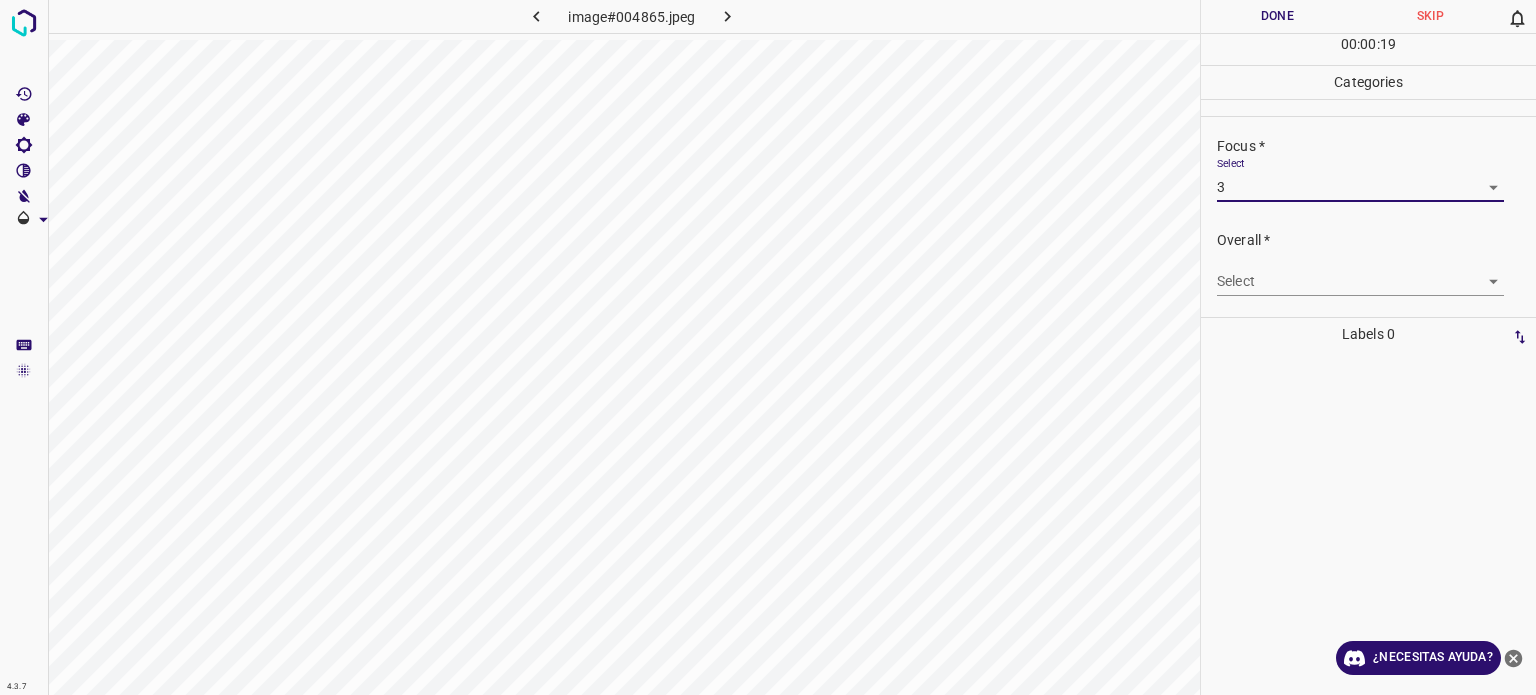 click on "4.3.7 image#004865.jpeg Done Skip 0 00   : 00   : 19   Categories Lighting *  Select 3 3 Focus *  Select 3 3 Overall *  Select ​ Labels   0 Categories 1 Lighting 2 Focus 3 Overall Tools Space Change between modes (Draw & Edit) I Auto labeling R Restore zoom M Zoom in N Zoom out Delete Delete selecte label Filters Z Restore filters X Saturation filter C Brightness filter V Contrast filter B Gray scale filter General O Download ¿Necesitas ayuda? - Texto - Esconder - Borrar Texto original Valora esta traducción Tu opinión servirá para ayudar a mejorar el Traductor de Google" at bounding box center [768, 347] 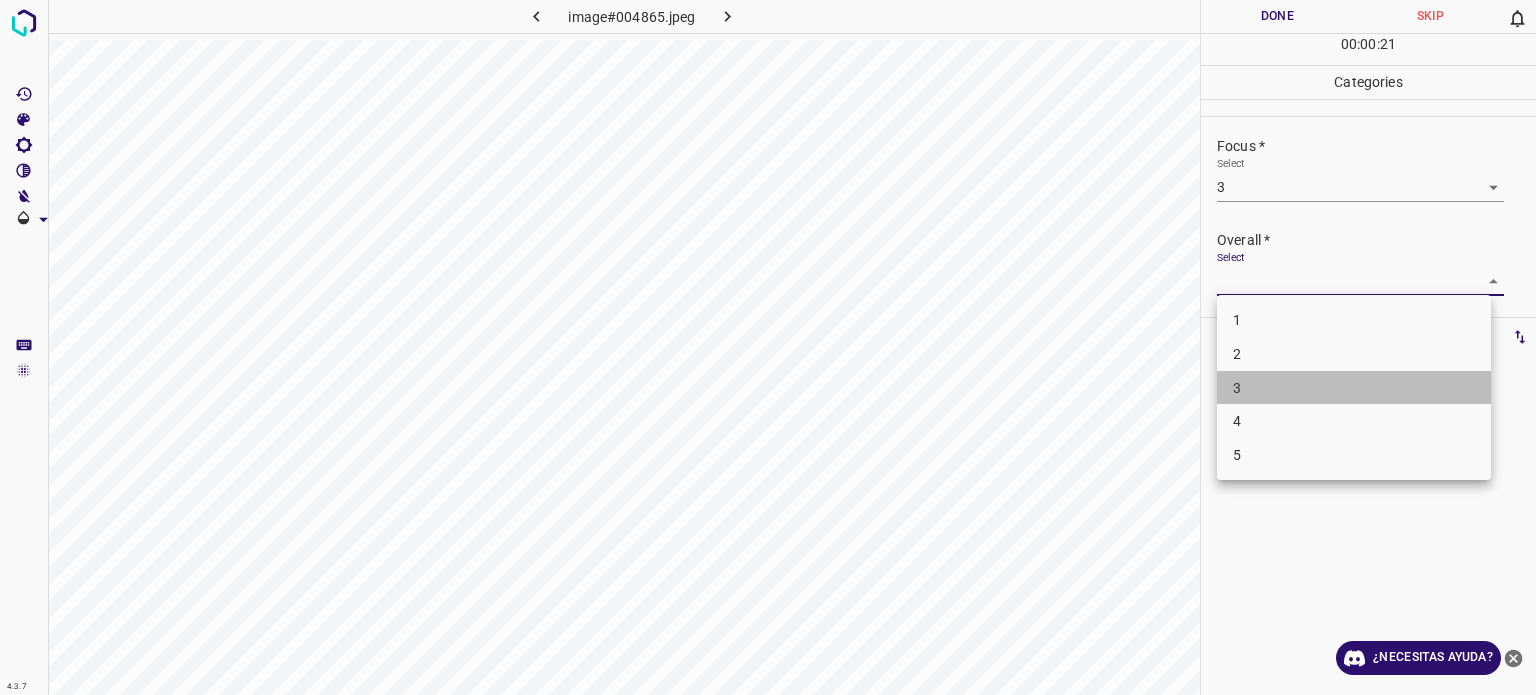 click on "3" at bounding box center [1354, 388] 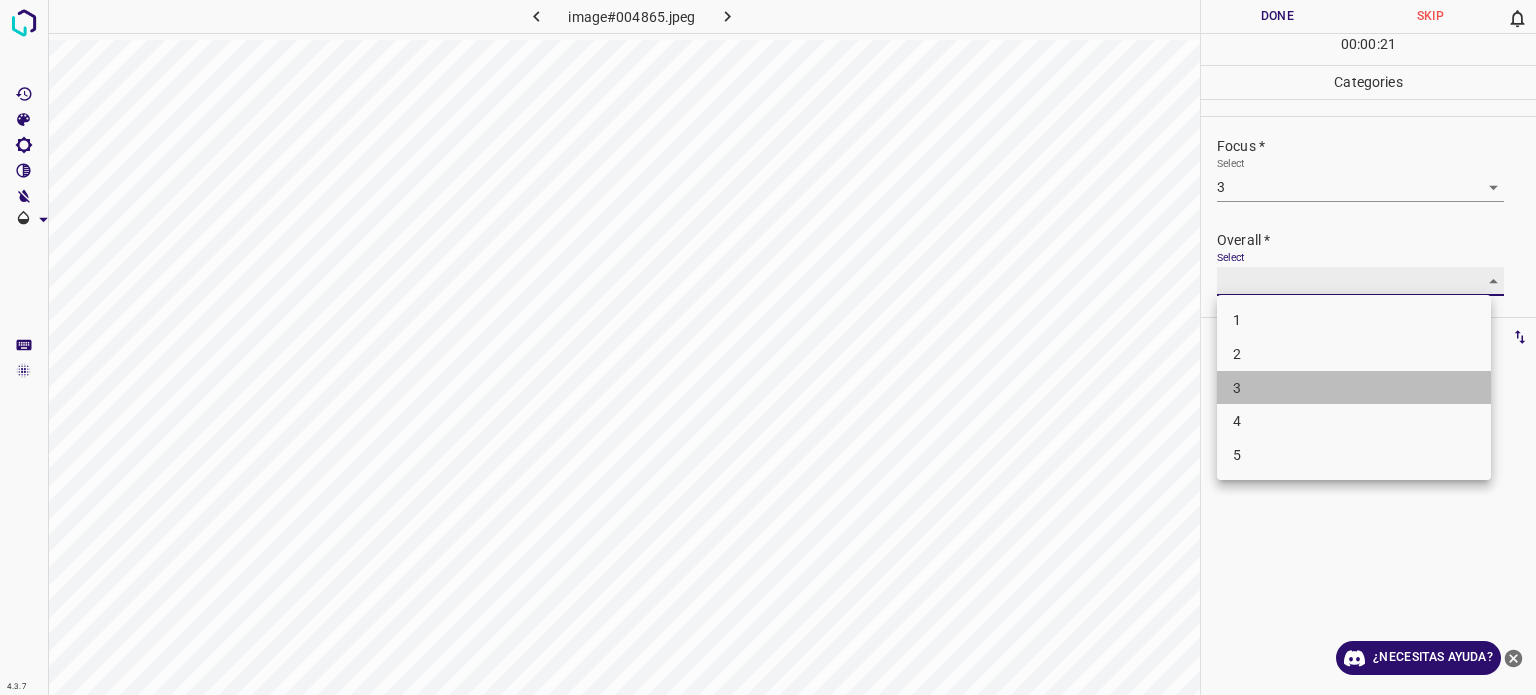 type on "3" 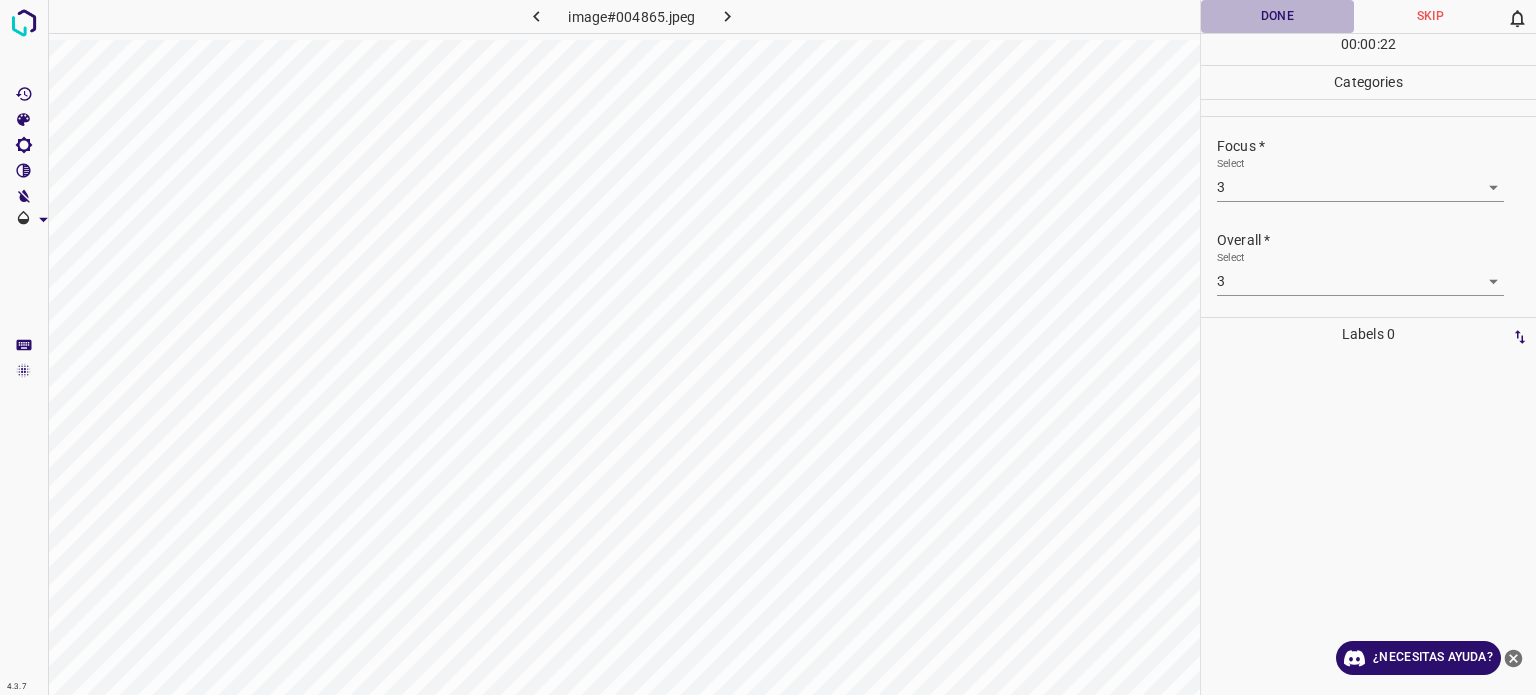 click on "Done" at bounding box center [1277, 16] 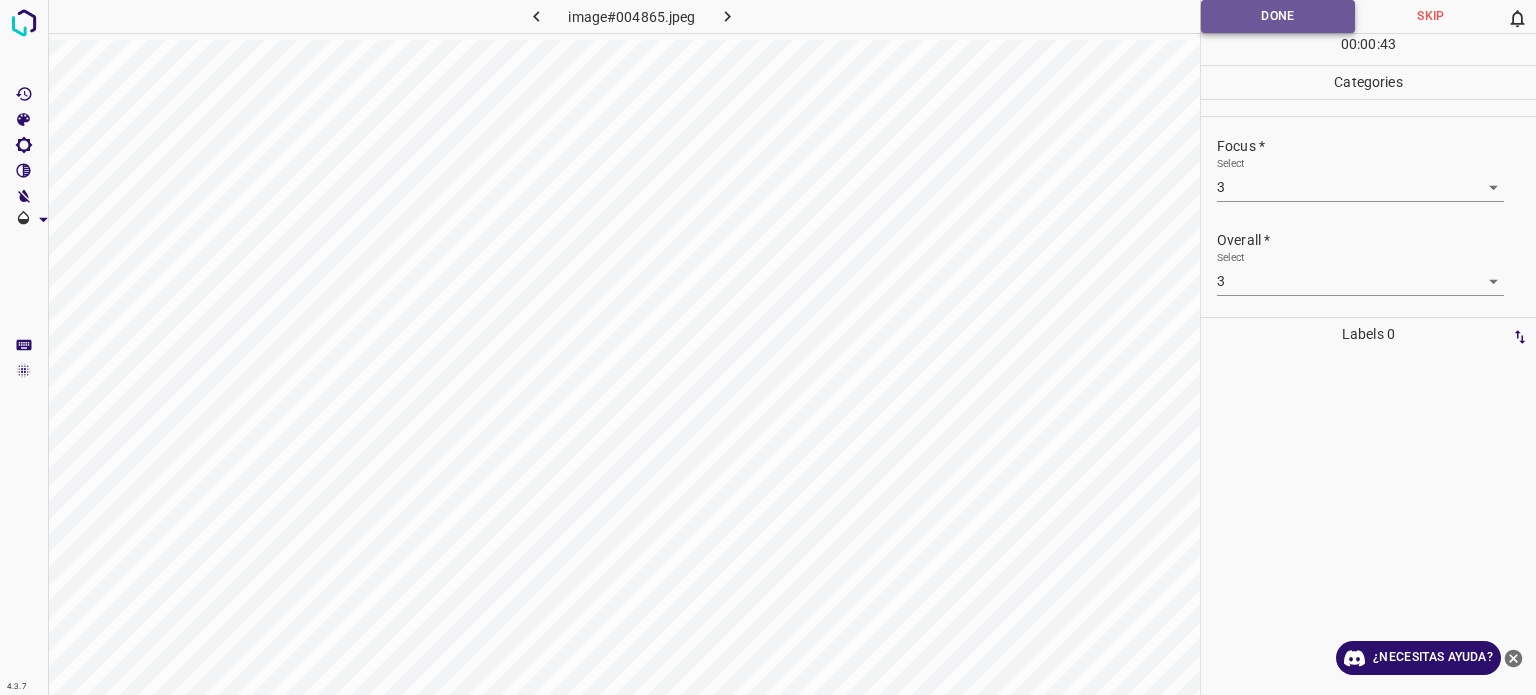 click on "Done" at bounding box center (1278, 16) 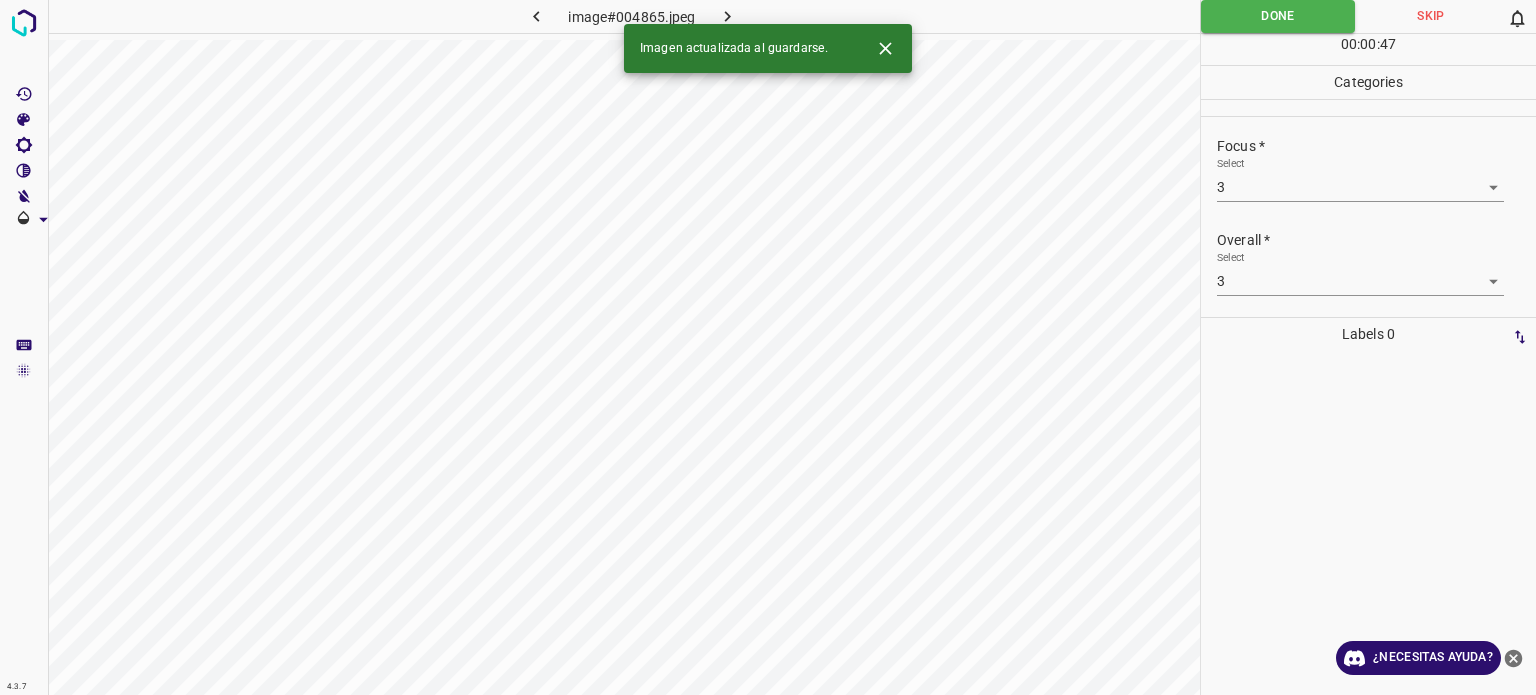 click 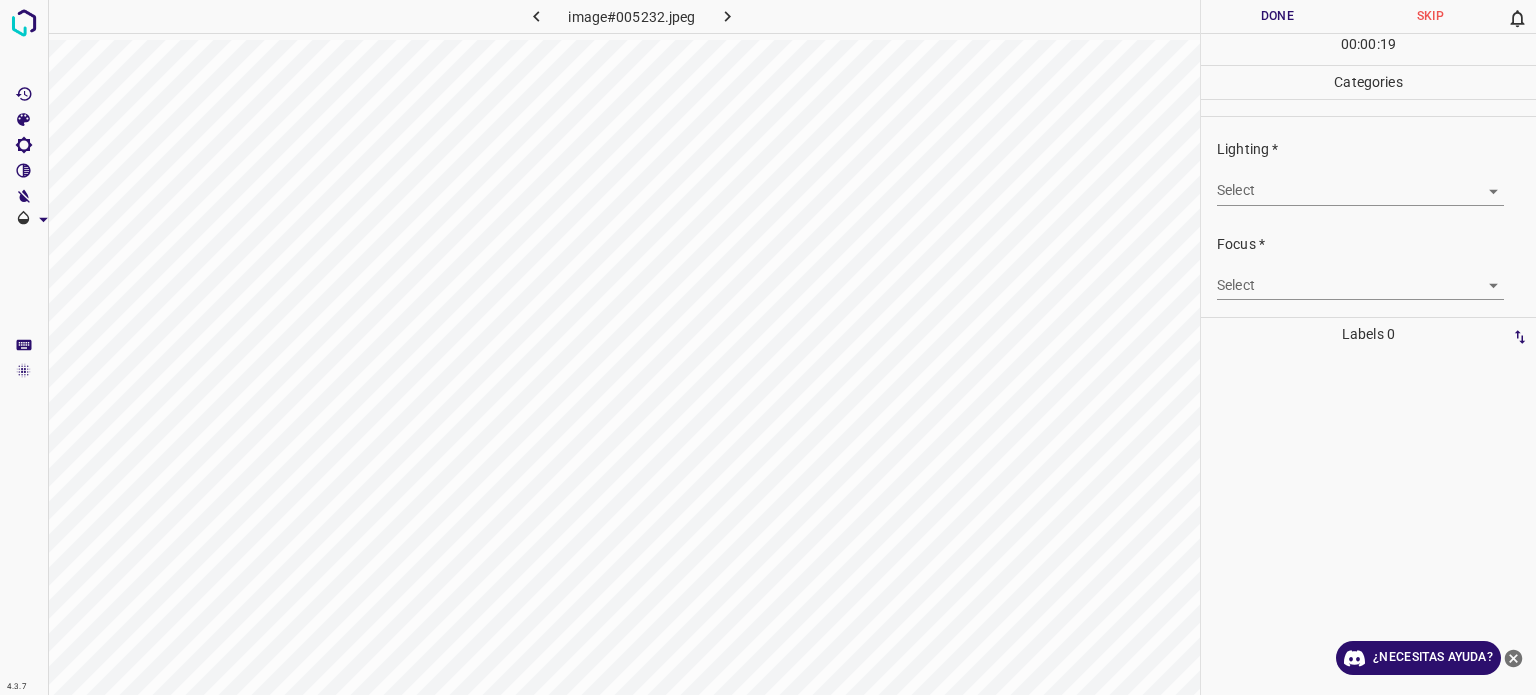 click on "4.3.7 image#005232.jpeg Done Skip 0 00   : 00   : 19   Categories Lighting *  Select ​ Focus *  Select ​ Overall *  Select ​ Labels   0 Categories 1 Lighting 2 Focus 3 Overall Tools Space Change between modes (Draw & Edit) I Auto labeling R Restore zoom M Zoom in N Zoom out Delete Delete selecte label Filters Z Restore filters X Saturation filter C Brightness filter V Contrast filter B Gray scale filter General O Download ¿Necesitas ayuda? - Texto - Esconder - Borrar Texto original Valora esta traducción Tu opinión servirá para ayudar a mejorar el Traductor de Google" at bounding box center [768, 347] 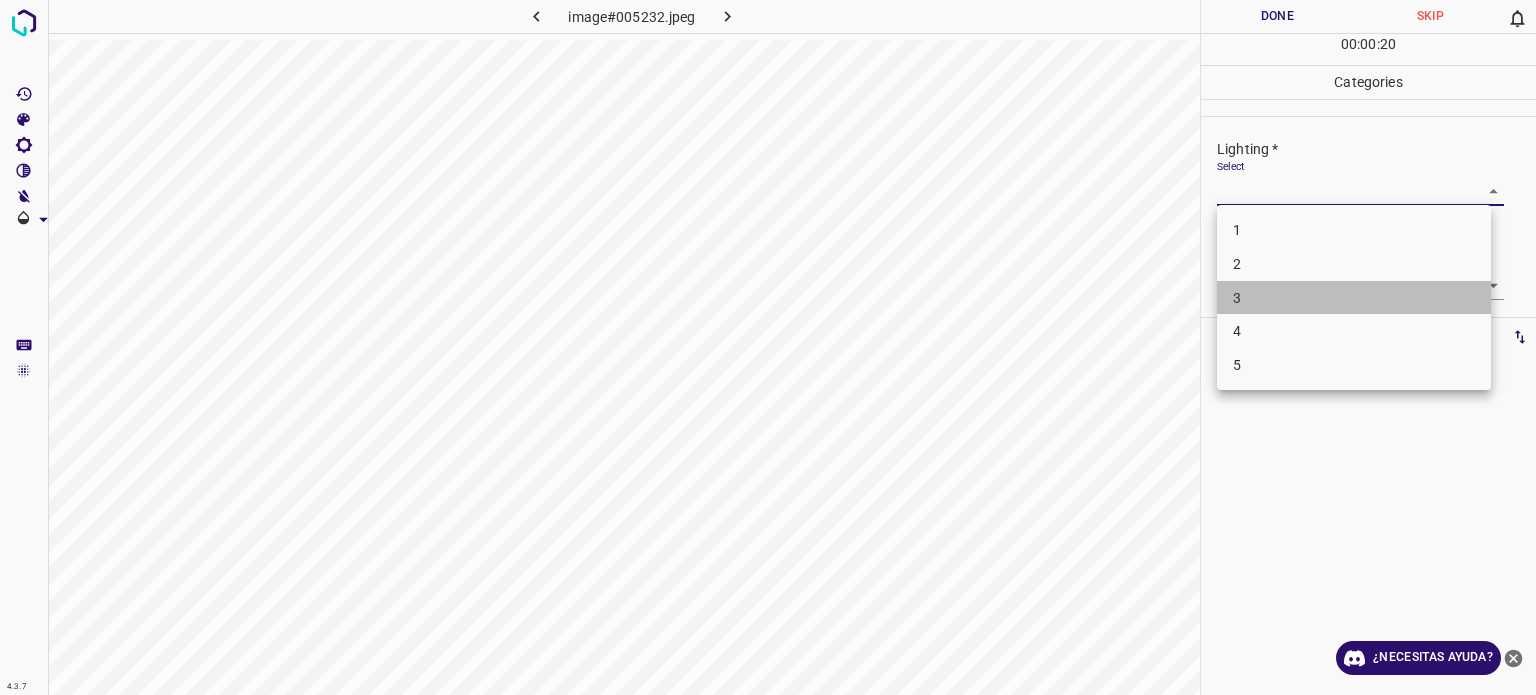 click on "3" at bounding box center [1354, 298] 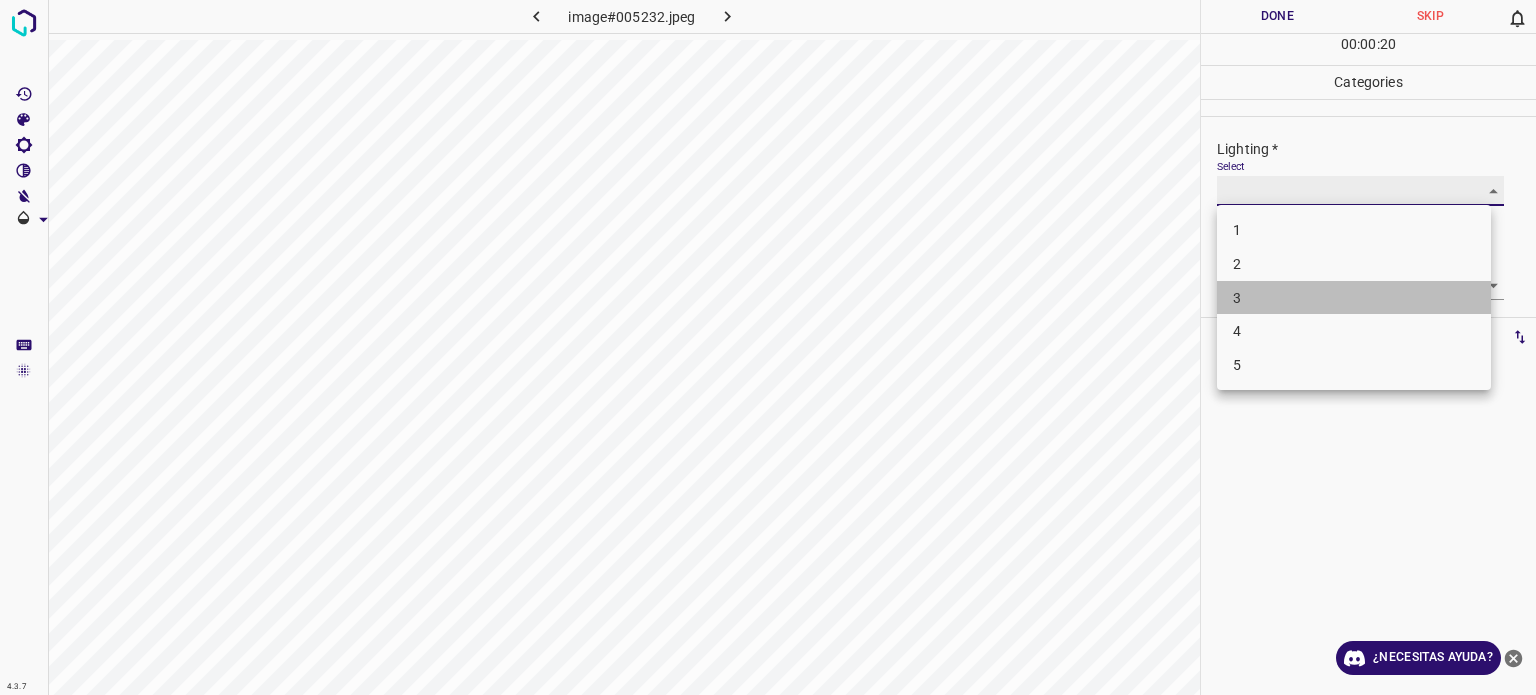 type on "3" 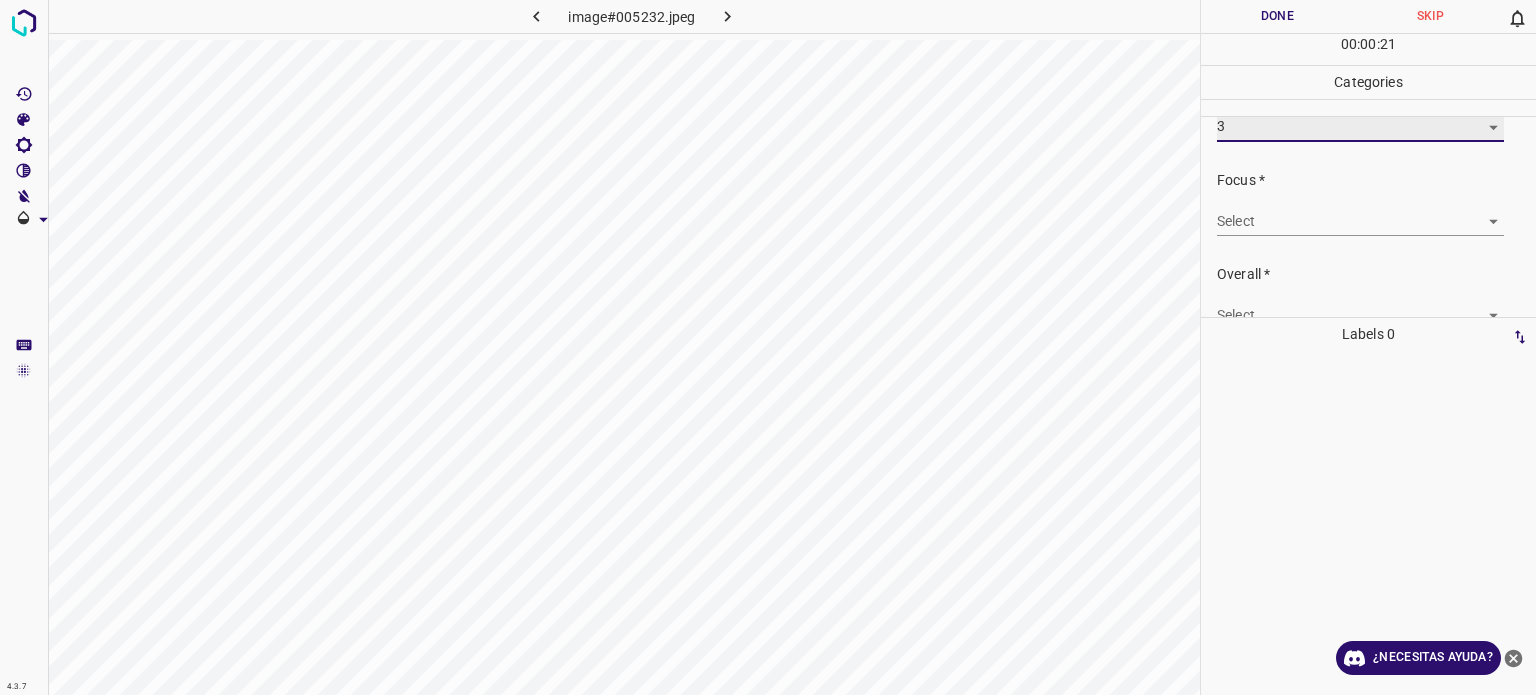 scroll, scrollTop: 98, scrollLeft: 0, axis: vertical 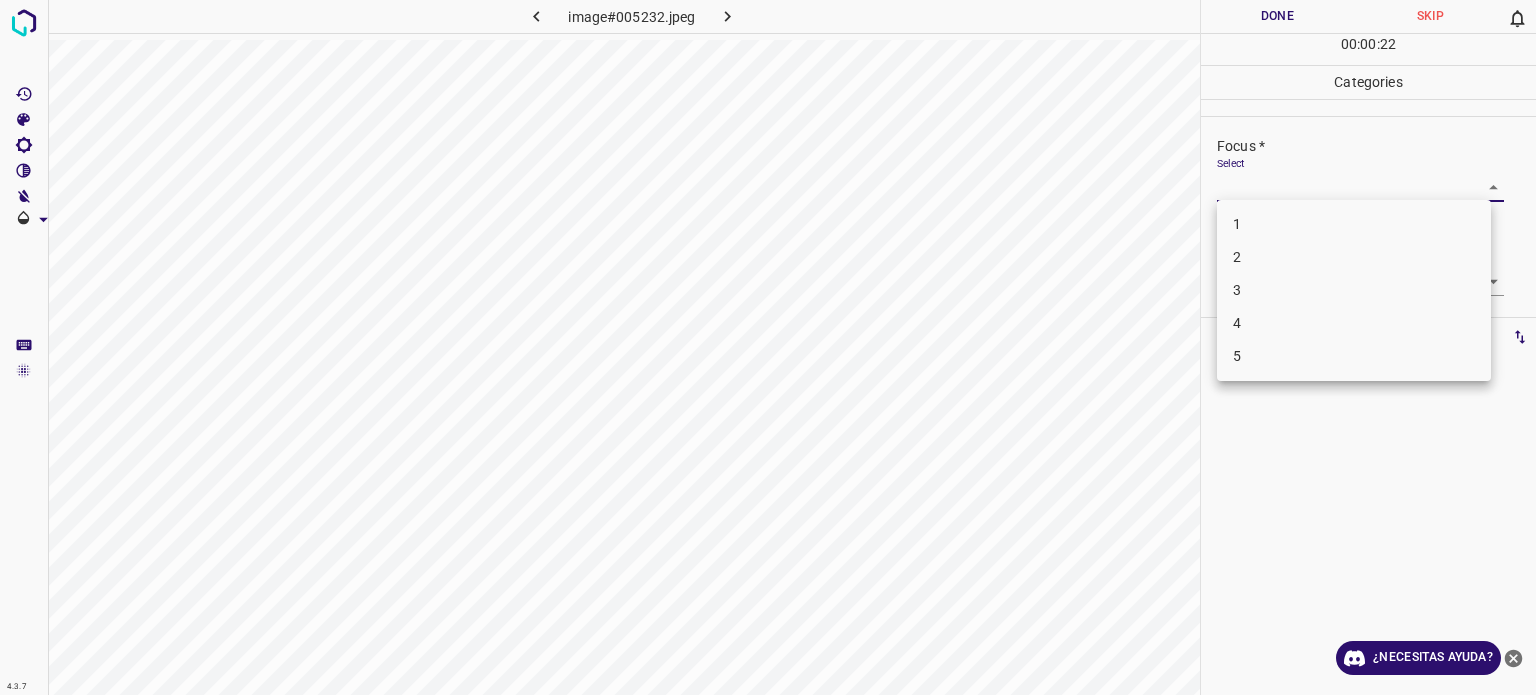 click on "4.3.7 image#005232.jpeg Done Skip 0 00   : 00   : 22   Categories Lighting *  Select 3 3 Focus *  Select ​ Overall *  Select ​ Labels   0 Categories 1 Lighting 2 Focus 3 Overall Tools Space Change between modes (Draw & Edit) I Auto labeling R Restore zoom M Zoom in N Zoom out Delete Delete selecte label Filters Z Restore filters X Saturation filter C Brightness filter V Contrast filter B Gray scale filter General O Download ¿Necesitas ayuda? - Texto - Esconder - Borrar Texto original Valora esta traducción Tu opinión servirá para ayudar a mejorar el Traductor de Google 1 2 3 4 5" at bounding box center [768, 347] 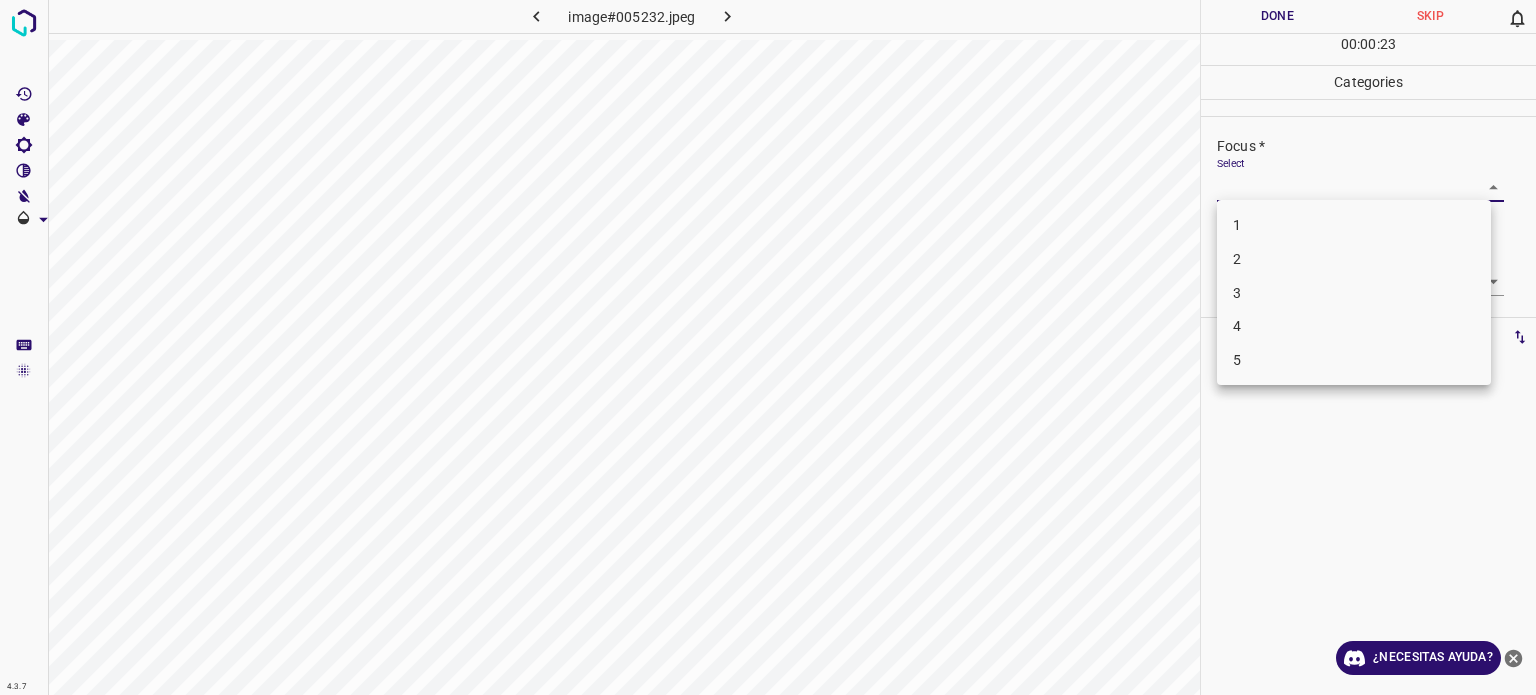 click on "3" at bounding box center [1237, 292] 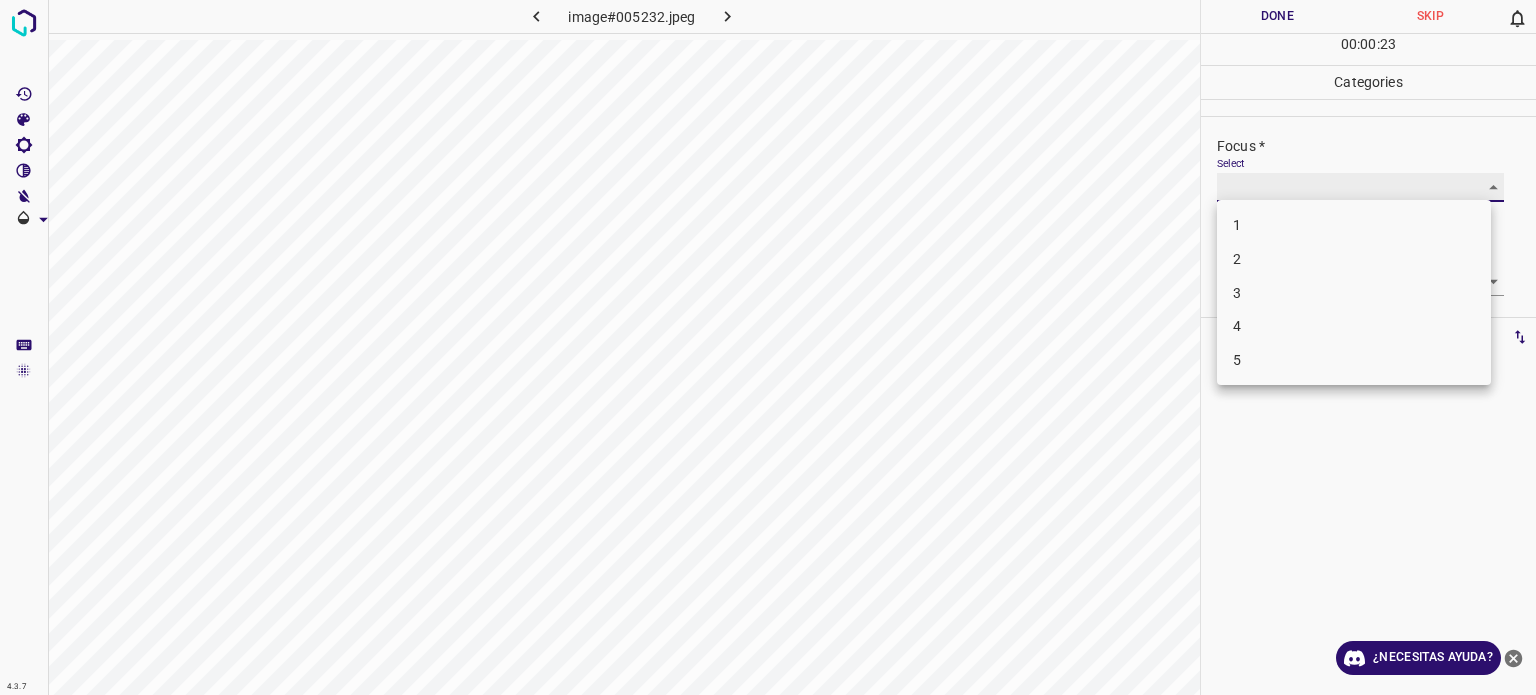 type on "3" 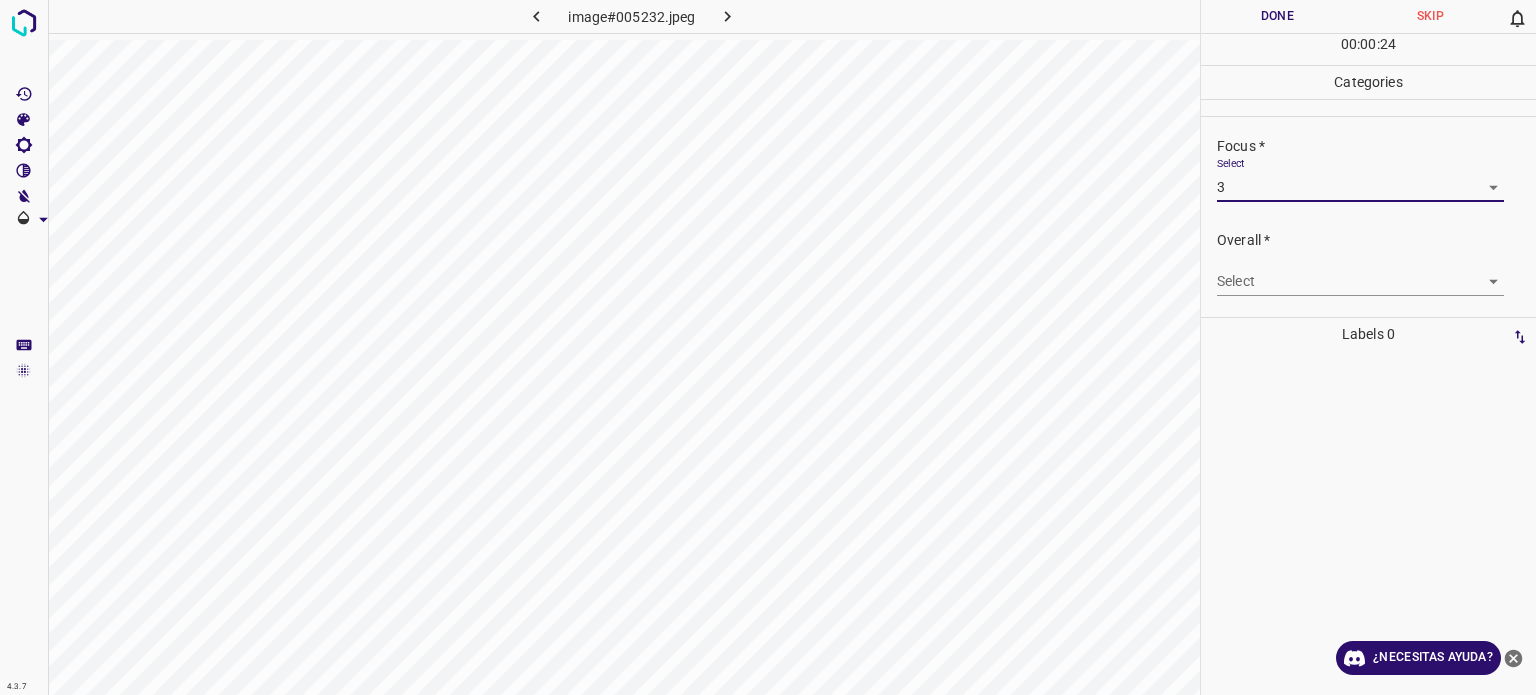 click on "4.3.7 image#005232.jpeg Done Skip 0 00   : 00   : 24   Categories Lighting *  Select 3 3 Focus *  Select 3 3 Overall *  Select ​ Labels   0 Categories 1 Lighting 2 Focus 3 Overall Tools Space Change between modes (Draw & Edit) I Auto labeling R Restore zoom M Zoom in N Zoom out Delete Delete selecte label Filters Z Restore filters X Saturation filter C Brightness filter V Contrast filter B Gray scale filter General O Download ¿Necesitas ayuda? - Texto - Esconder - Borrar Texto original Valora esta traducción Tu opinión servirá para ayudar a mejorar el Traductor de Google" at bounding box center (768, 347) 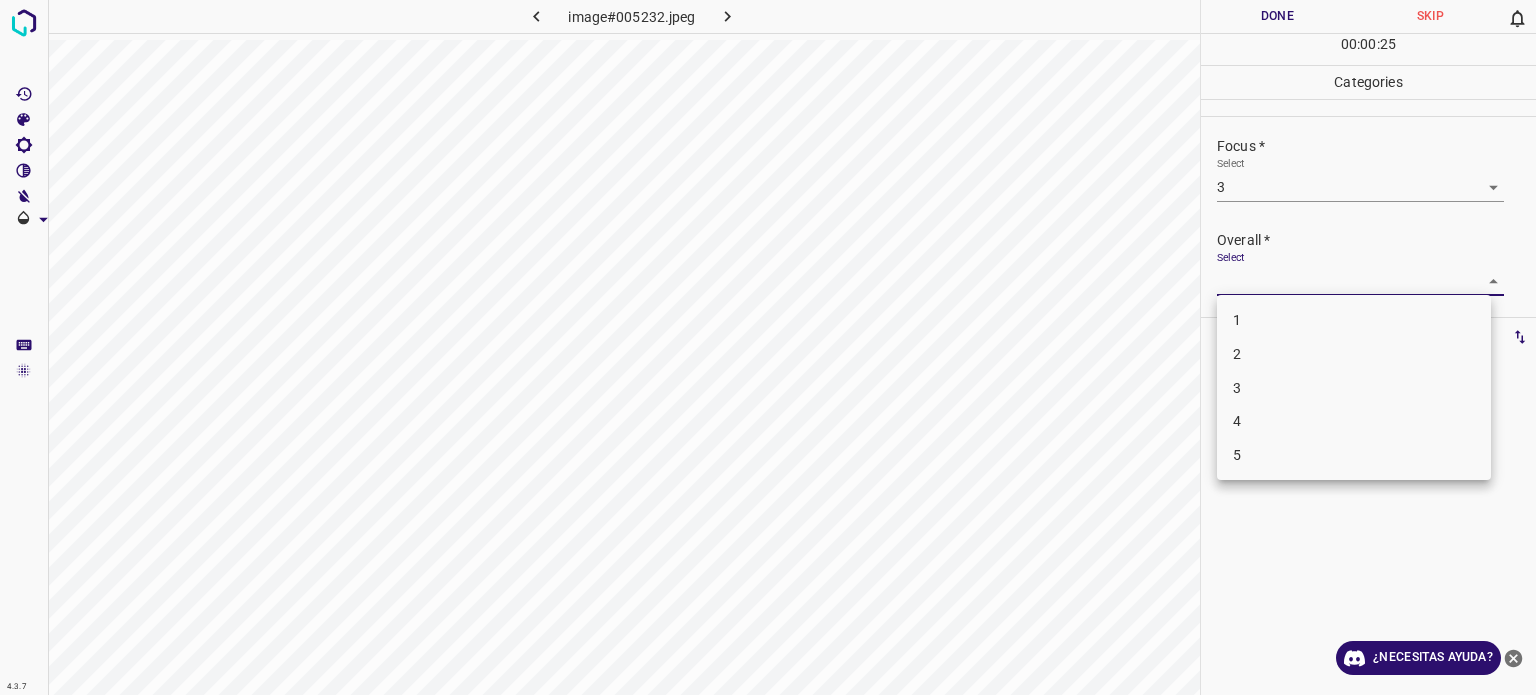 click on "3" at bounding box center [1237, 387] 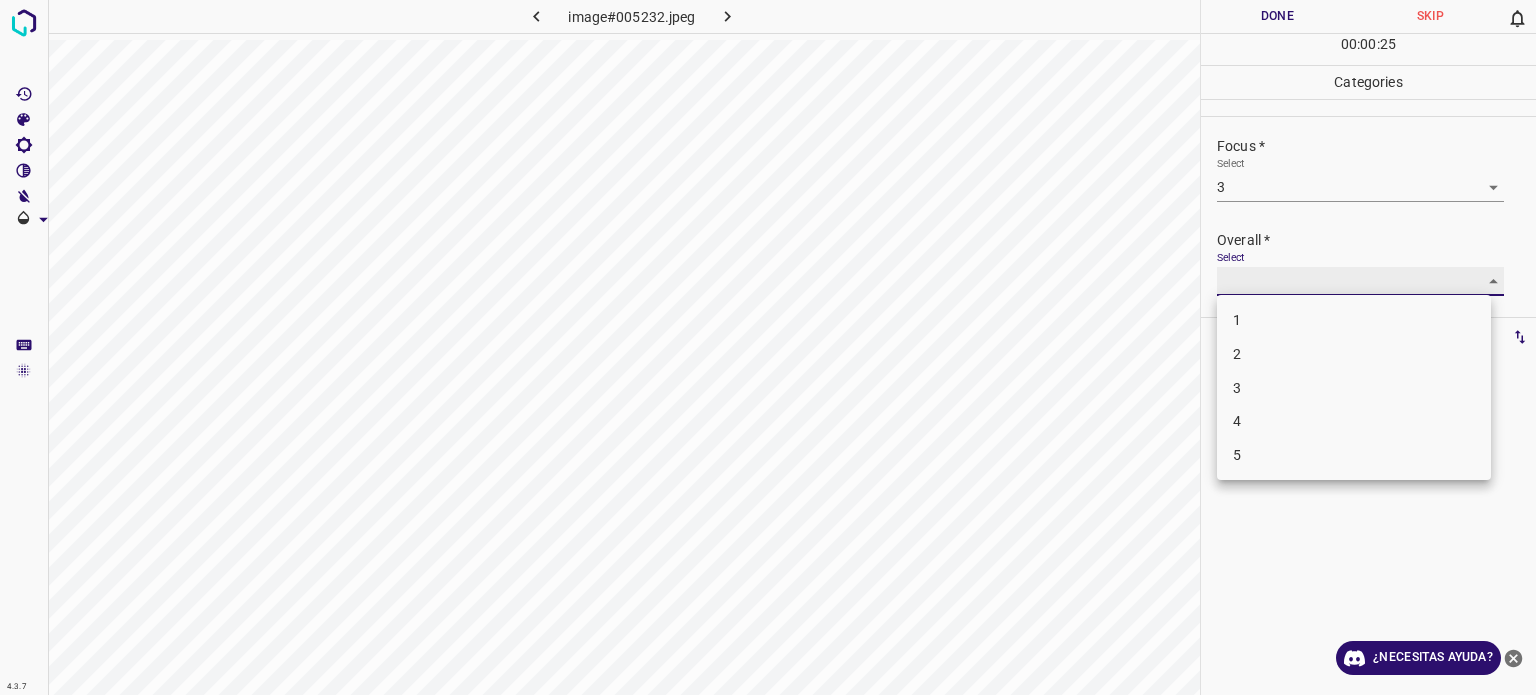type on "3" 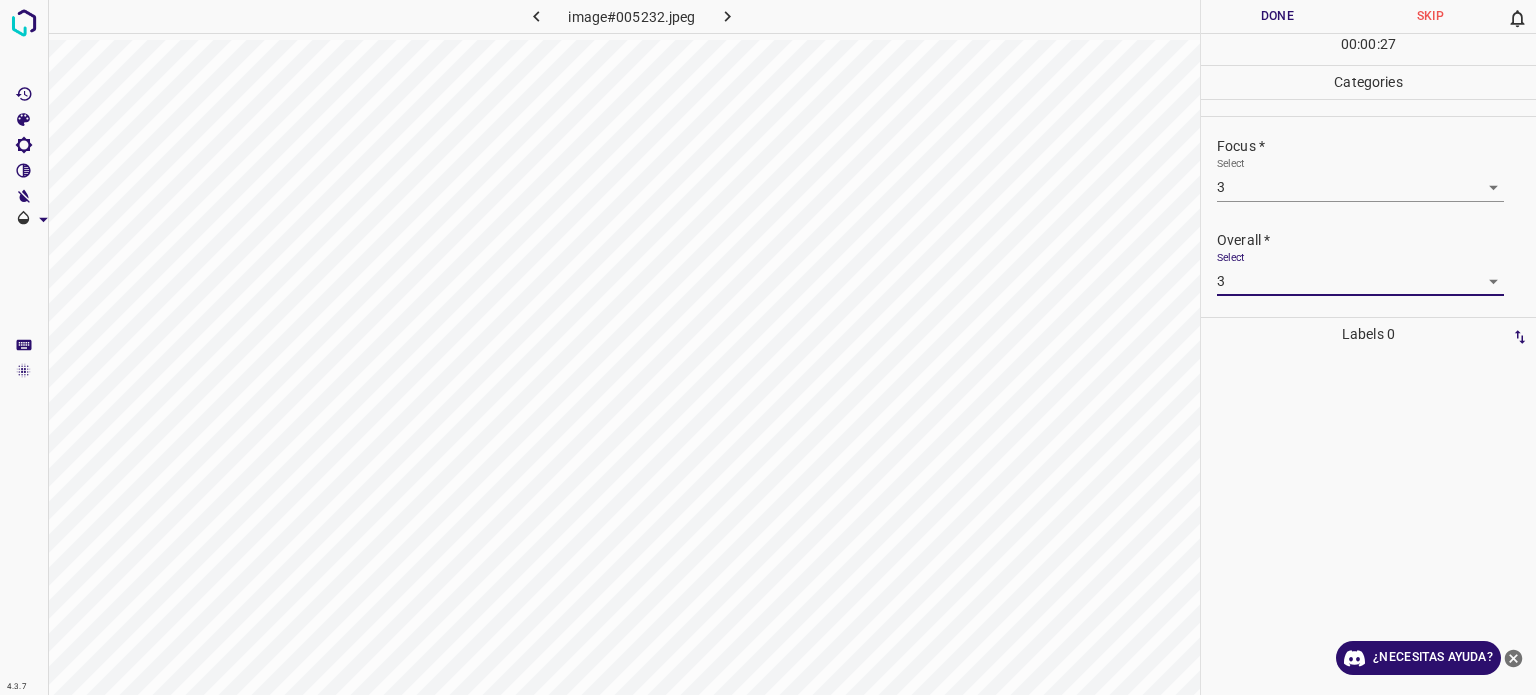click on "Done" at bounding box center [1277, 16] 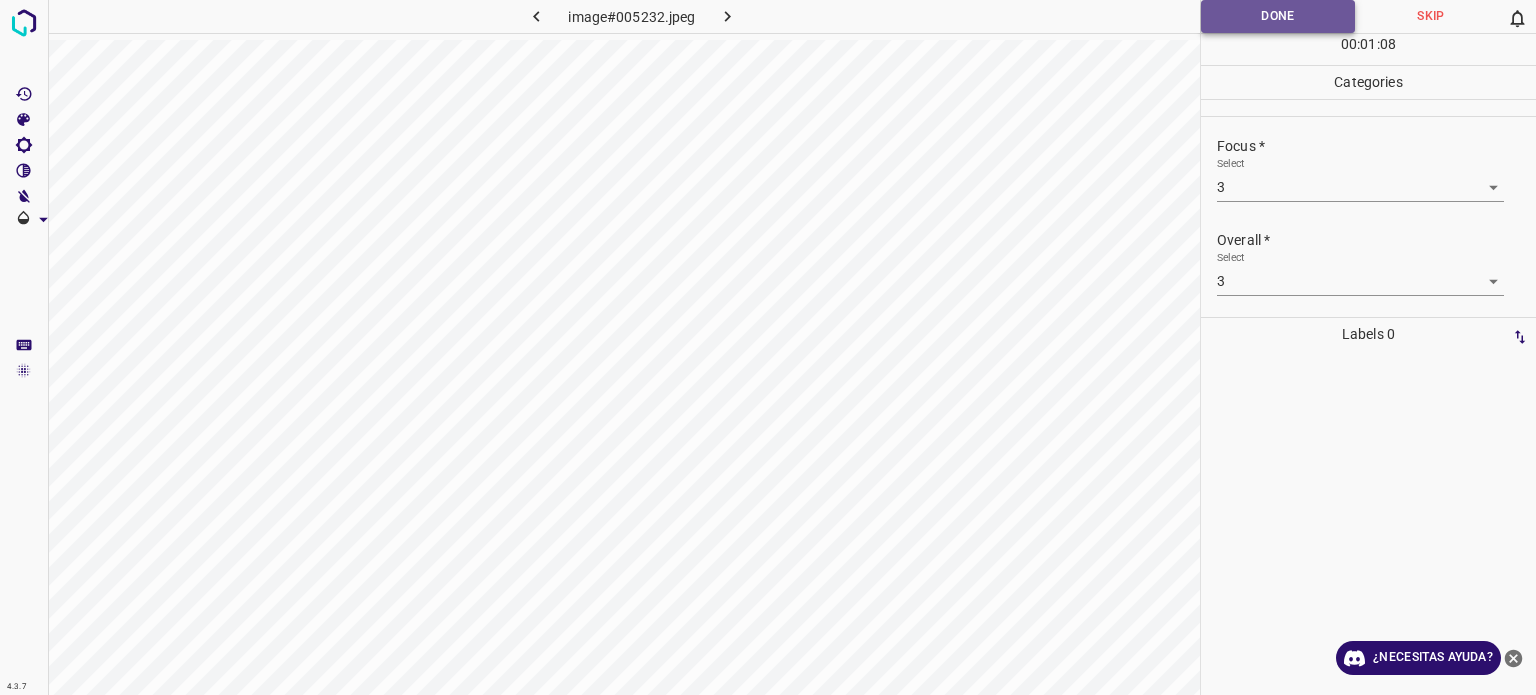 click on "Done" at bounding box center [1278, 16] 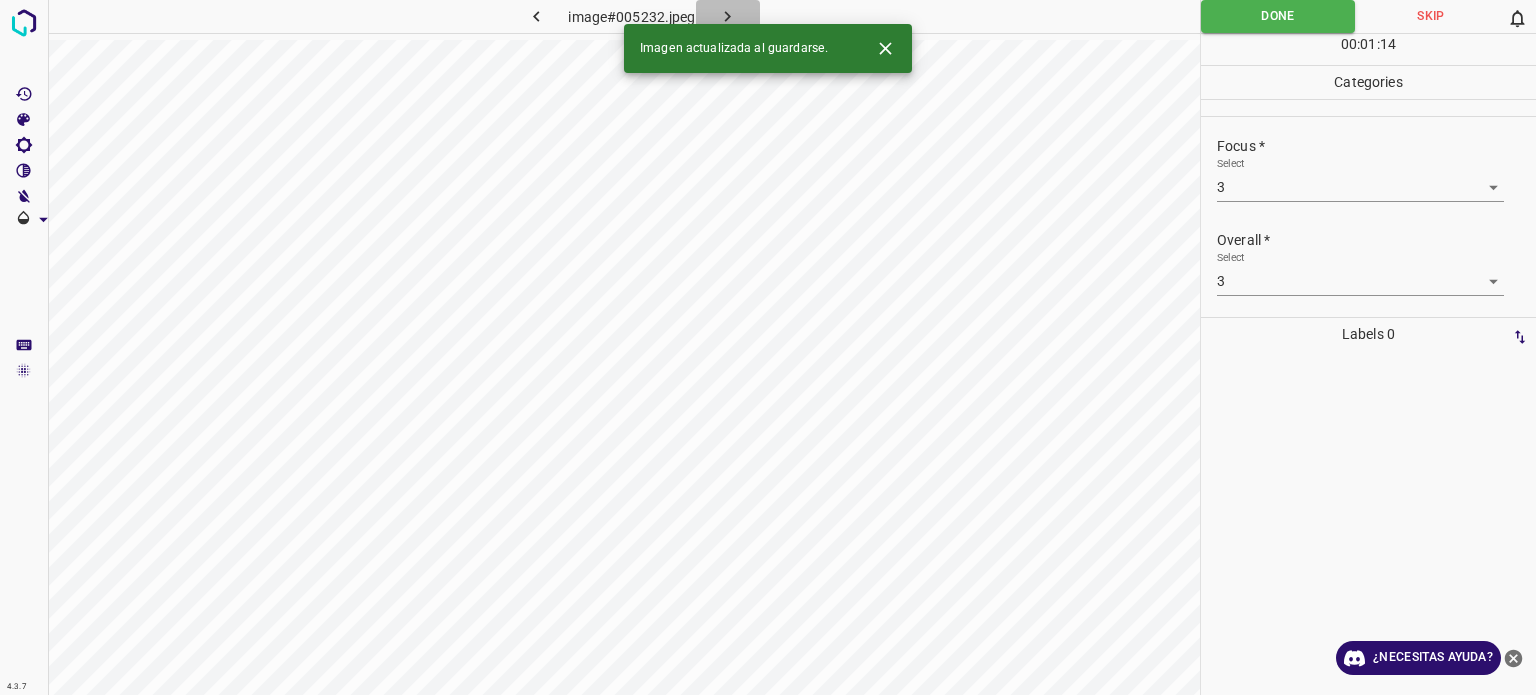 click 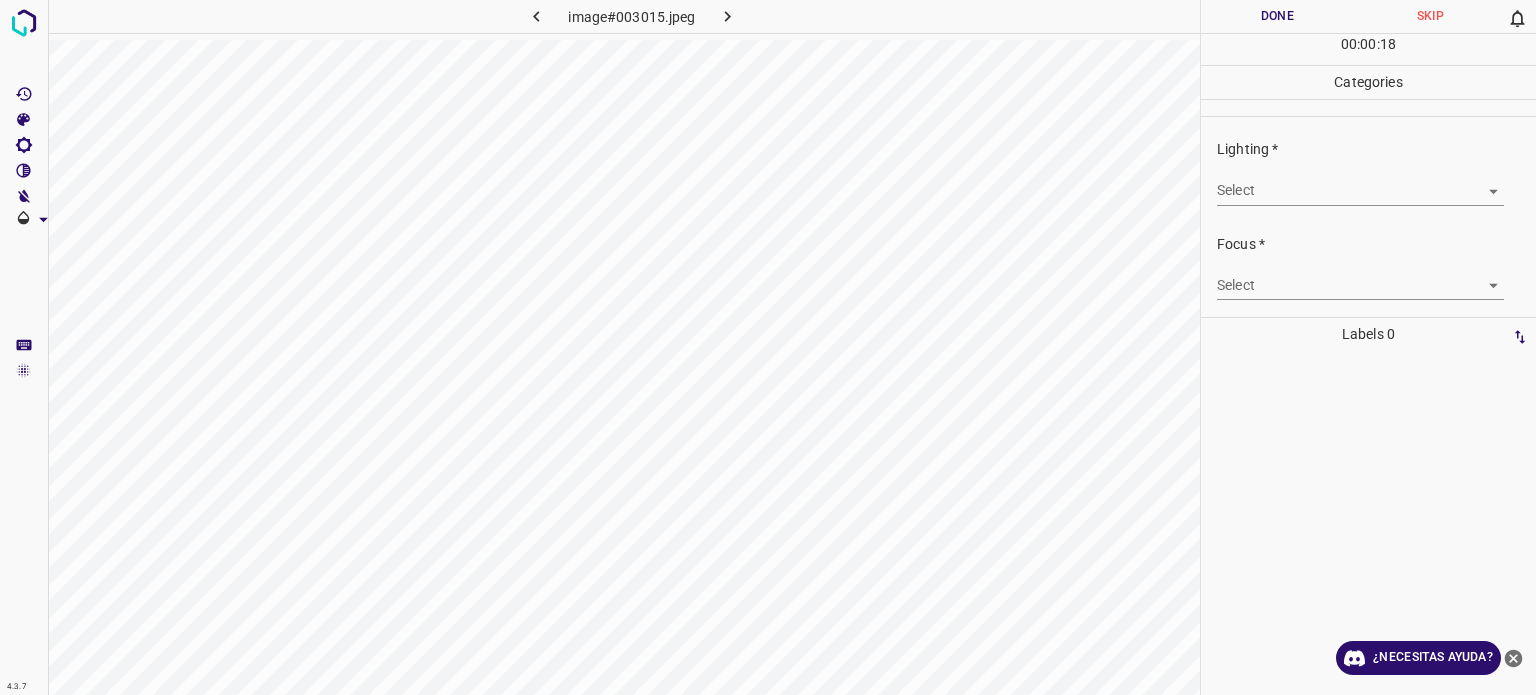 click on "4.3.7 image#003015.jpeg Done Skip 0 00   : 00   : 18   Categories Lighting *  Select ​ Focus *  Select ​ Overall *  Select ​ Labels   0 Categories 1 Lighting 2 Focus 3 Overall Tools Space Change between modes (Draw & Edit) I Auto labeling R Restore zoom M Zoom in N Zoom out Delete Delete selecte label Filters Z Restore filters X Saturation filter C Brightness filter V Contrast filter B Gray scale filter General O Download ¿Necesitas ayuda? - Texto - Esconder - Borrar Texto original Valora esta traducción Tu opinión servirá para ayudar a mejorar el Traductor de Google" at bounding box center [768, 347] 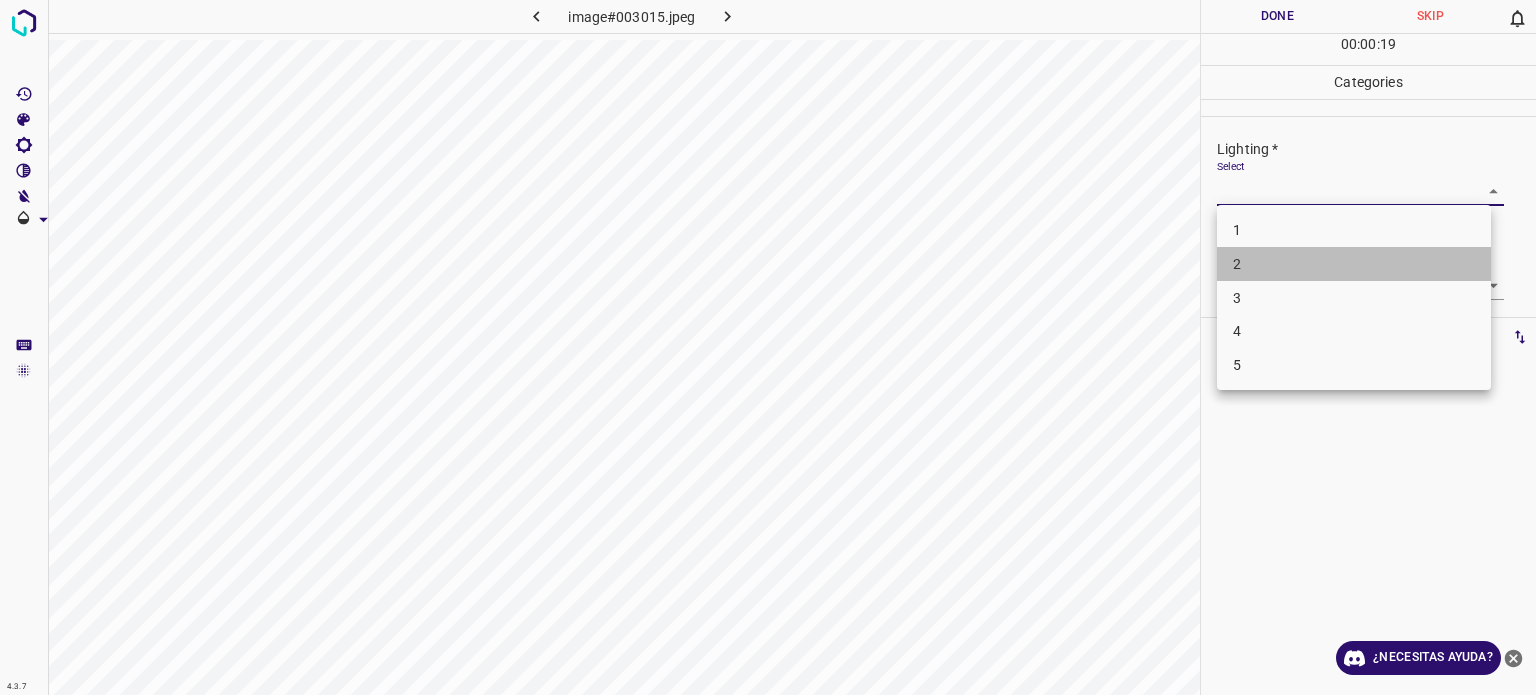 click on "2" at bounding box center (1354, 264) 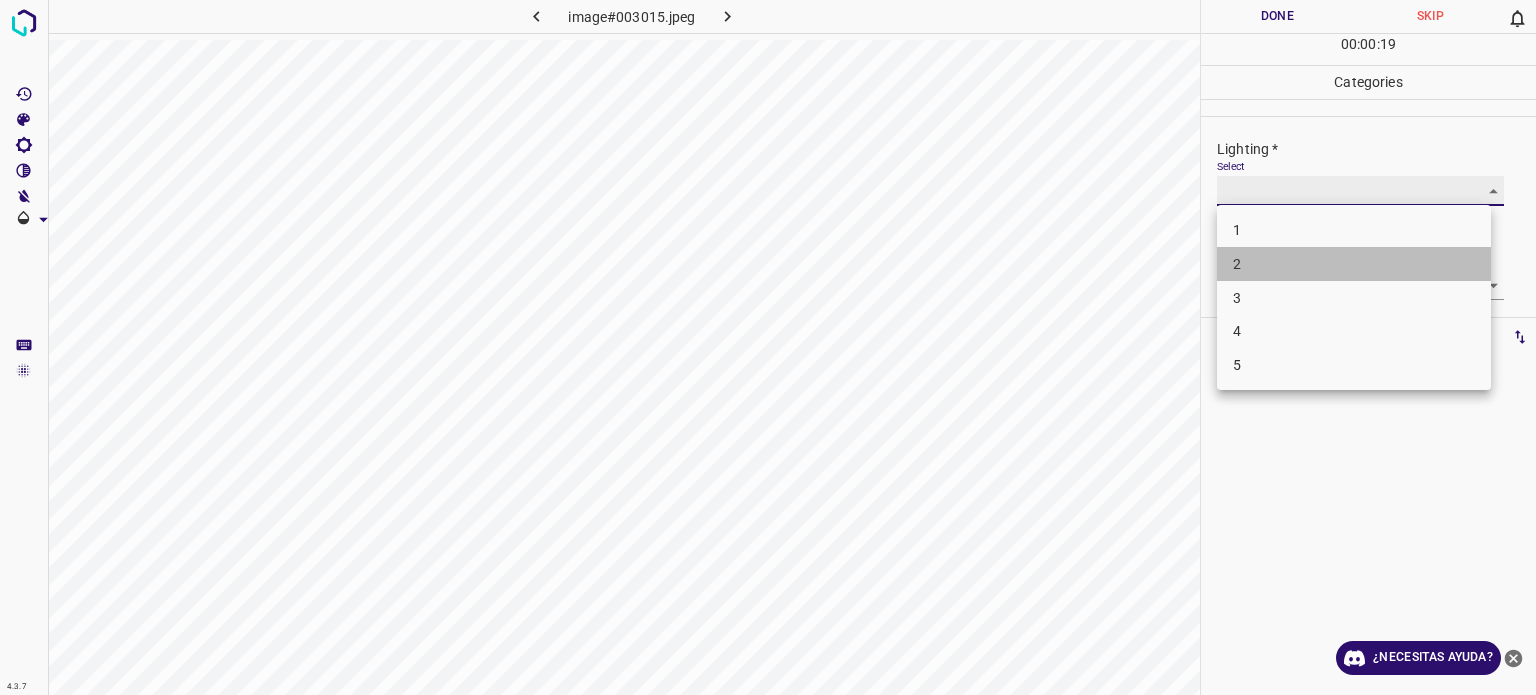 type on "2" 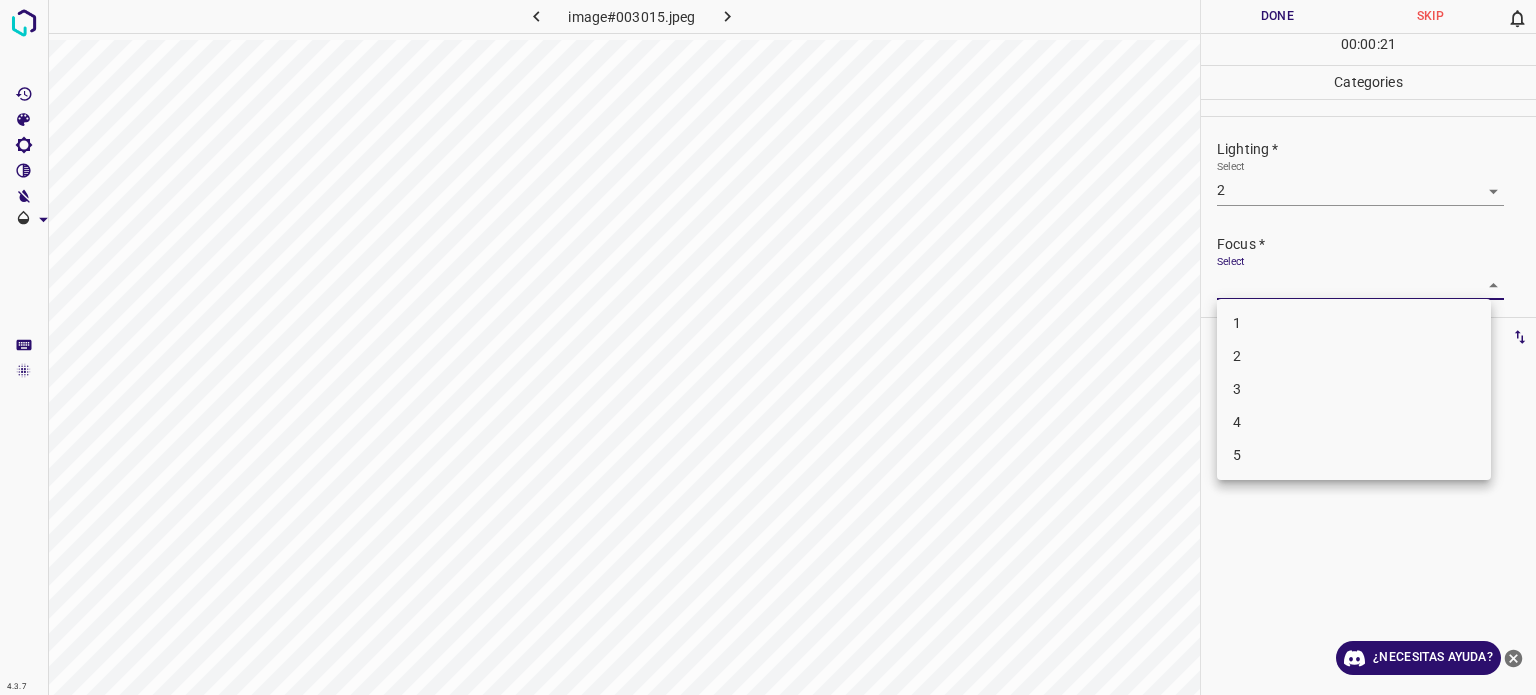 click on "4.3.7 image#003015.jpeg Done Skip 0 00   : 00   : 21   Categories Lighting *  Select 2 2 Focus *  Select ​ Overall *  Select ​ Labels   0 Categories 1 Lighting 2 Focus 3 Overall Tools Space Change between modes (Draw & Edit) I Auto labeling R Restore zoom M Zoom in N Zoom out Delete Delete selecte label Filters Z Restore filters X Saturation filter C Brightness filter V Contrast filter B Gray scale filter General O Download ¿Necesitas ayuda? - Texto - Esconder - Borrar Texto original Valora esta traducción Tu opinión servirá para ayudar a mejorar el Traductor de Google 1 2 3 4 5" at bounding box center [768, 347] 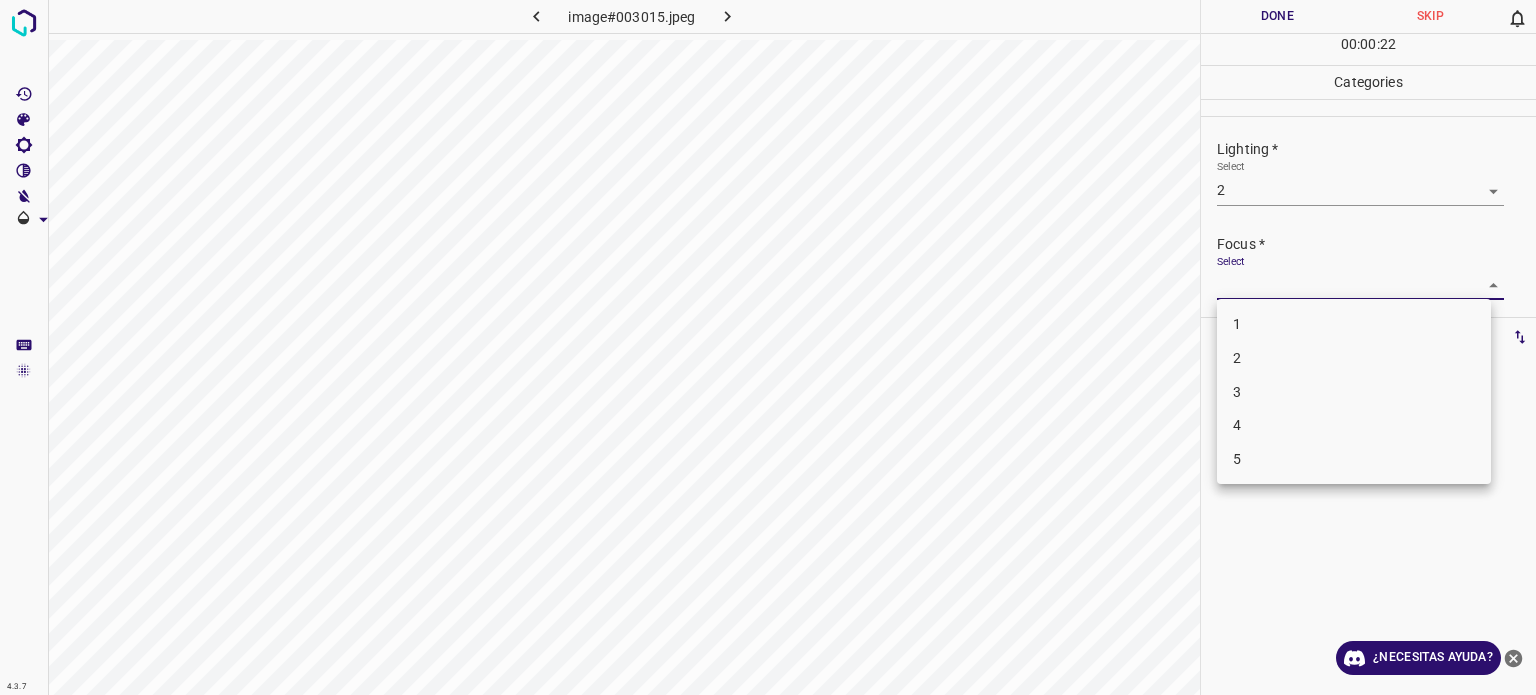 click on "2" at bounding box center [1354, 358] 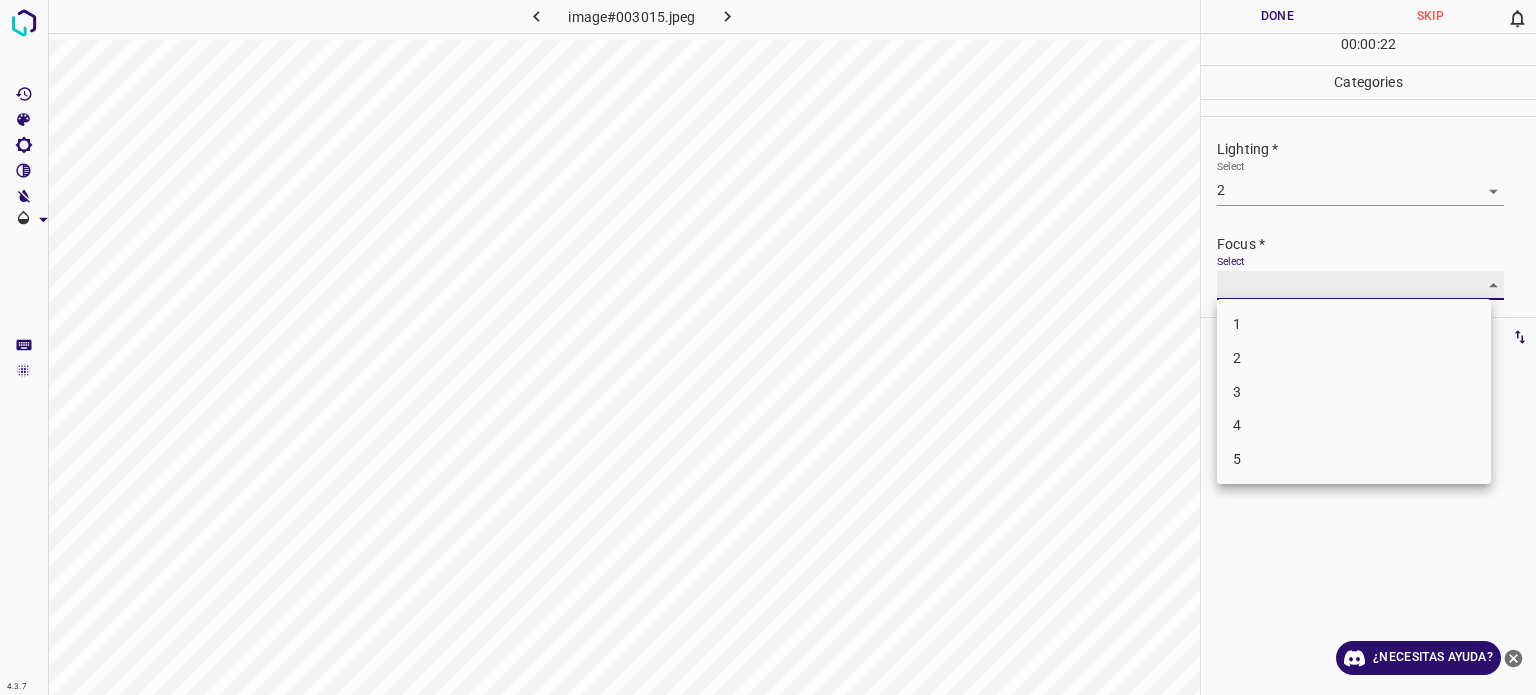 type on "2" 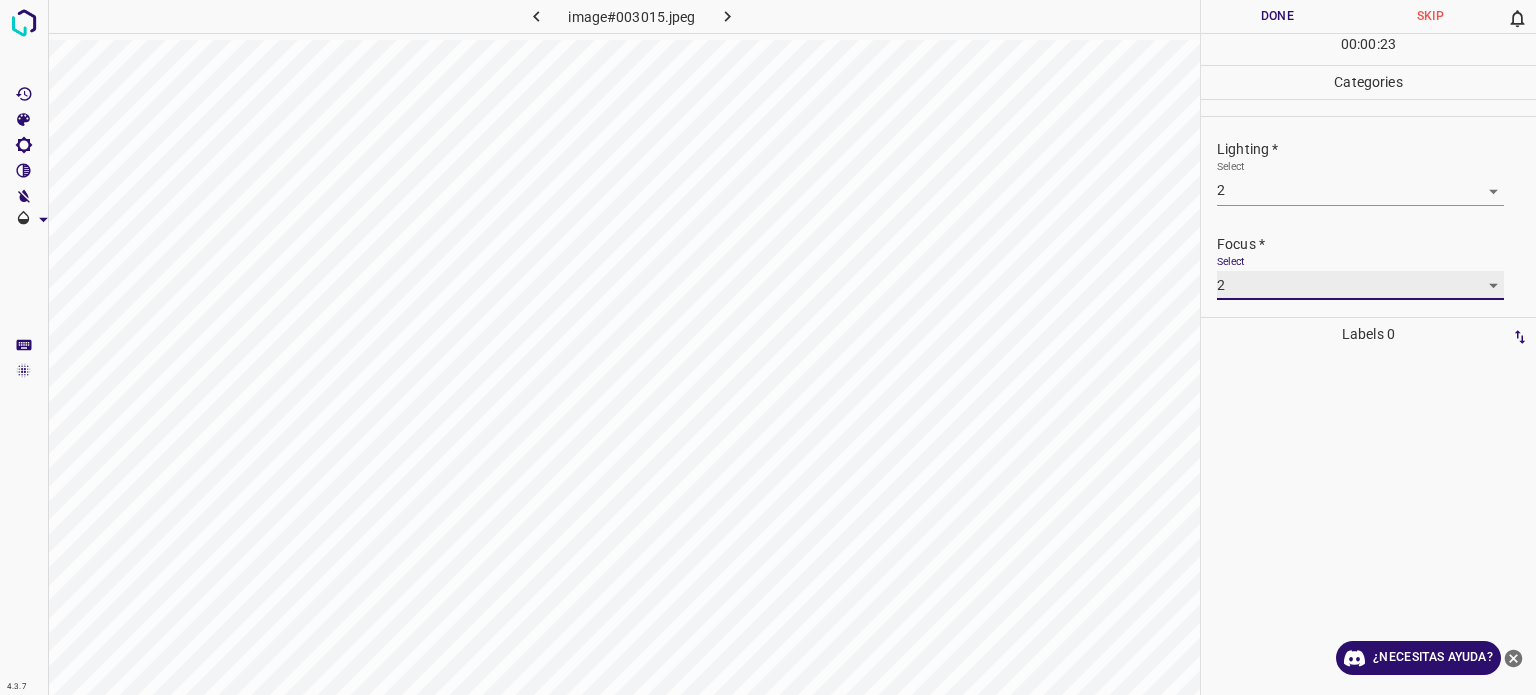 scroll, scrollTop: 98, scrollLeft: 0, axis: vertical 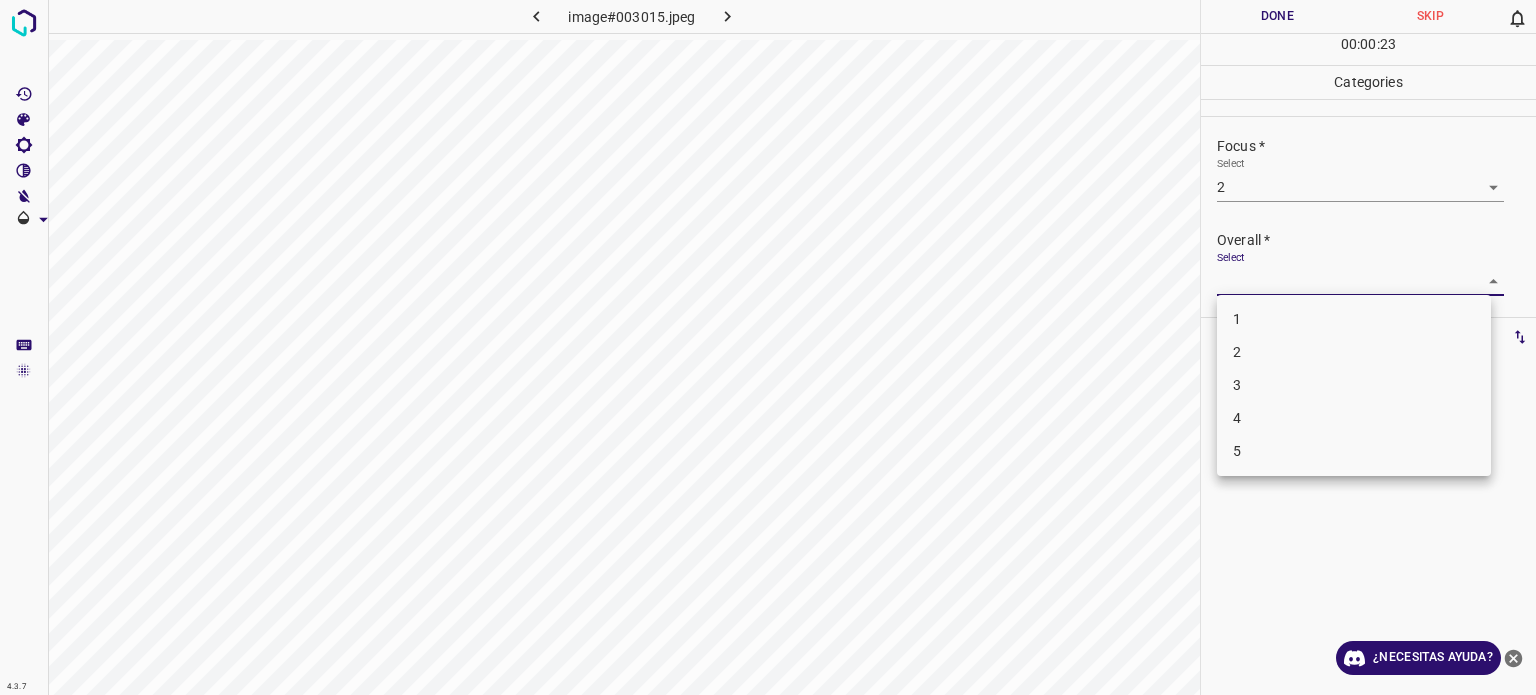 click on "4.3.7 image#003015.jpeg Done Skip 0 00   : 00   : 23   Categories Lighting *  Select 2 2 Focus *  Select 2 2 Overall *  Select ​ Labels   0 Categories 1 Lighting 2 Focus 3 Overall Tools Space Change between modes (Draw & Edit) I Auto labeling R Restore zoom M Zoom in N Zoom out Delete Delete selecte label Filters Z Restore filters X Saturation filter C Brightness filter V Contrast filter B Gray scale filter General O Download ¿Necesitas ayuda? - Texto - Esconder - Borrar Texto original Valora esta traducción Tu opinión servirá para ayudar a mejorar el Traductor de Google 1 2 3 4 5" at bounding box center (768, 347) 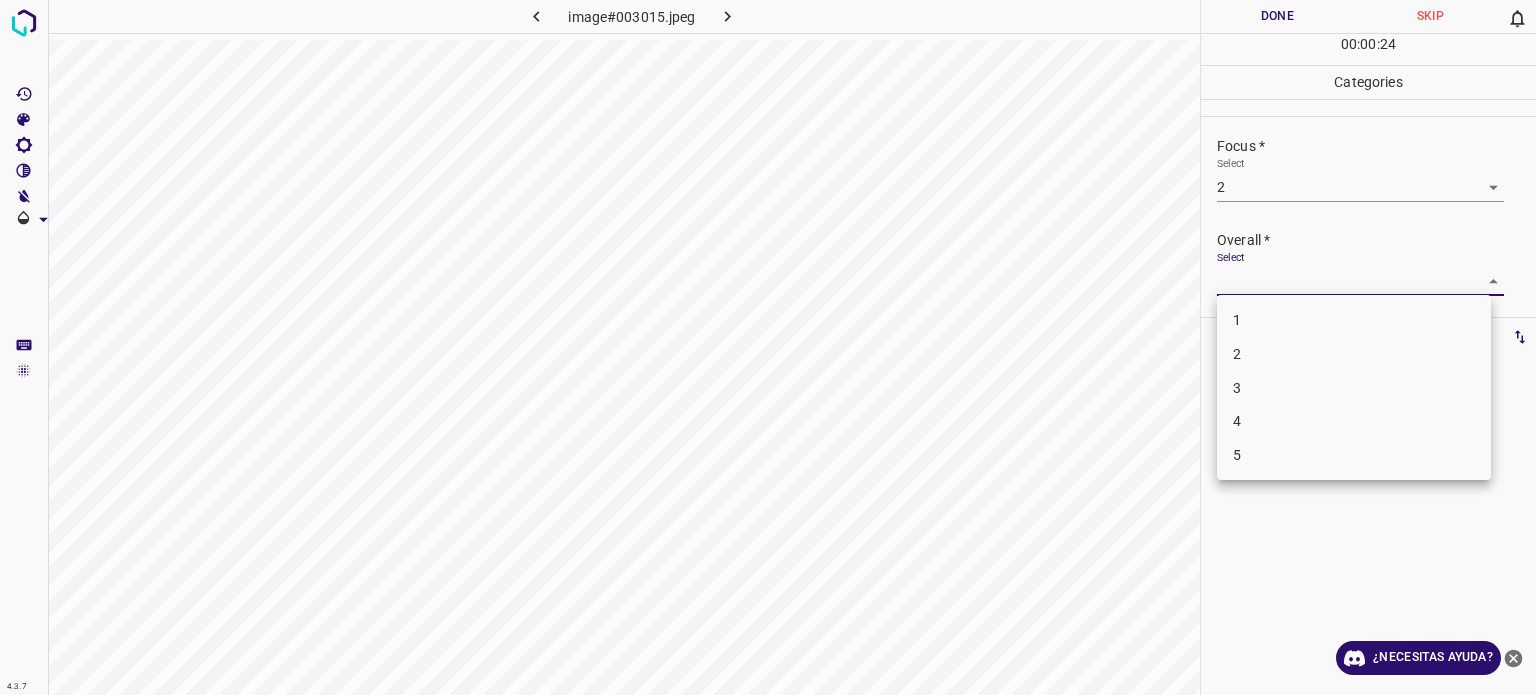click on "2" at bounding box center (1354, 354) 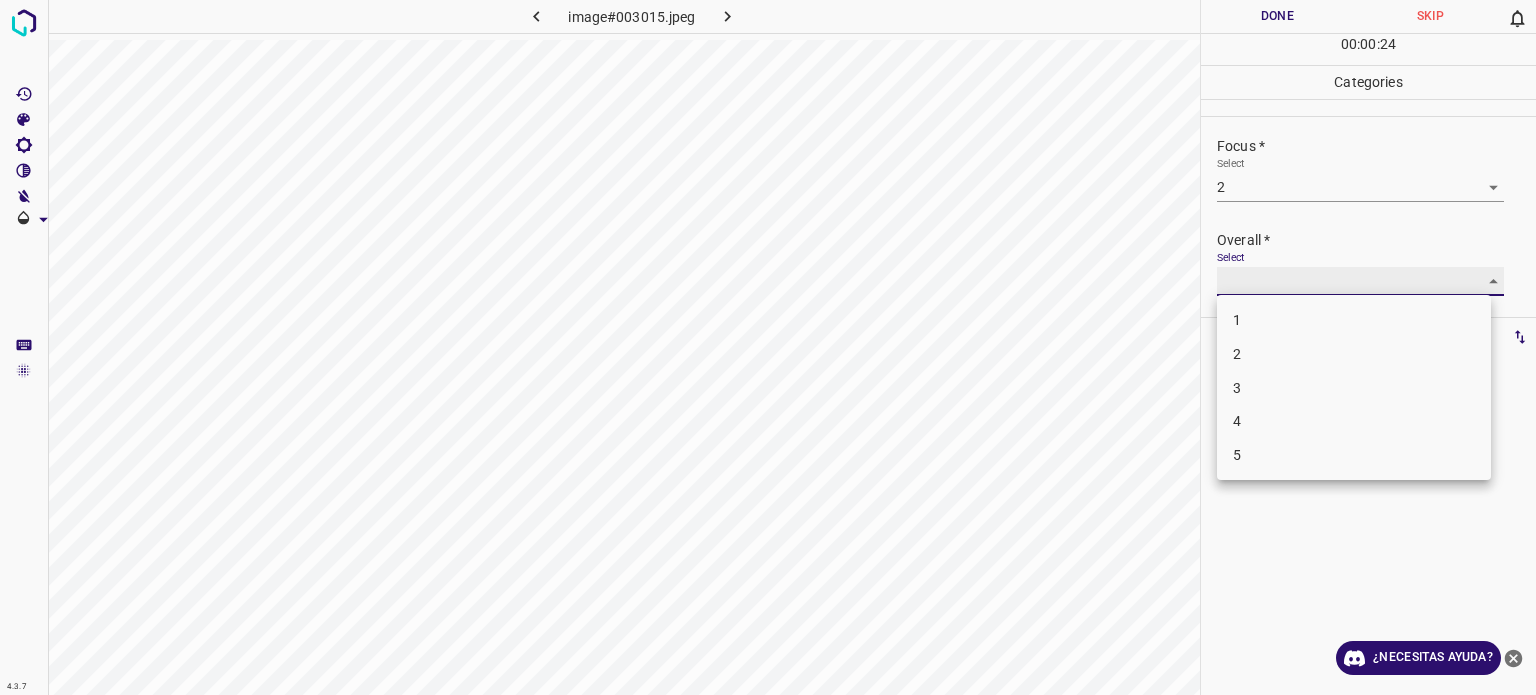 type on "2" 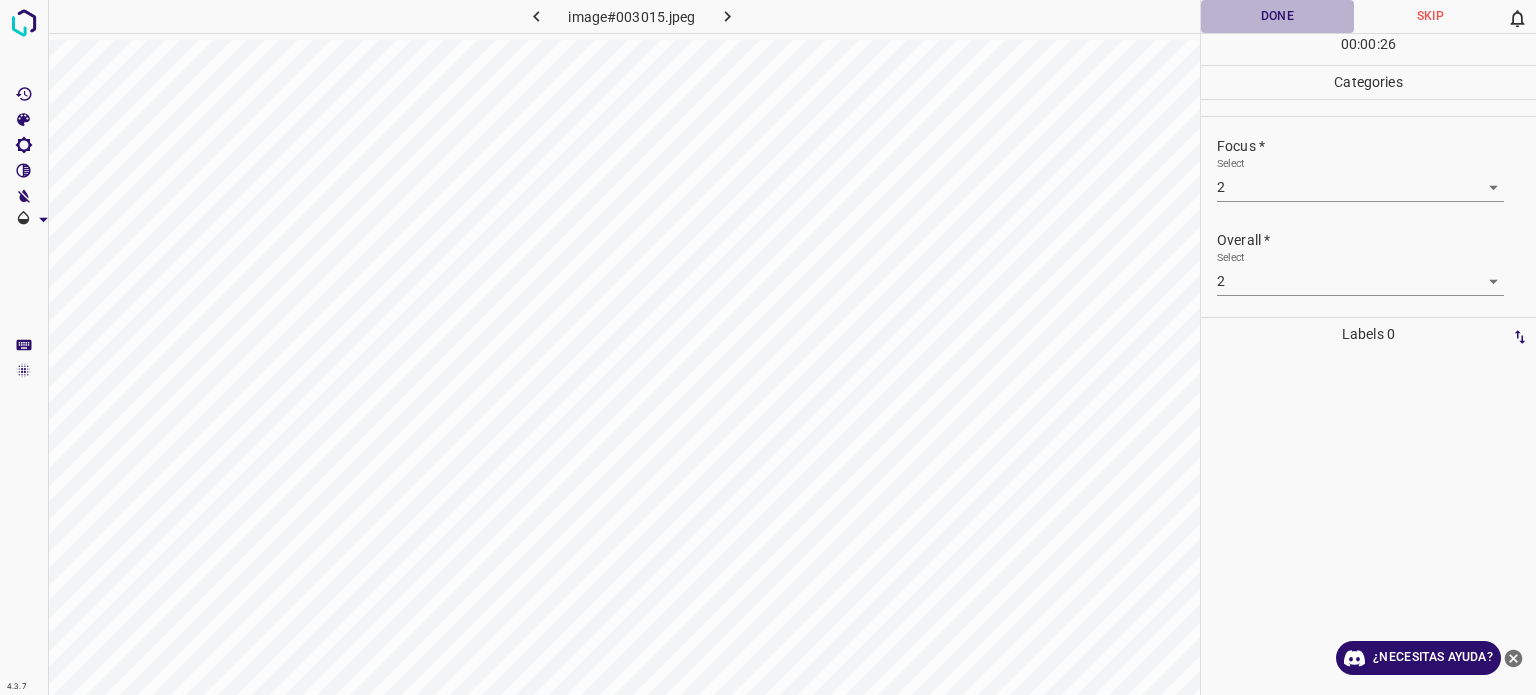 click on "Done" at bounding box center [1277, 16] 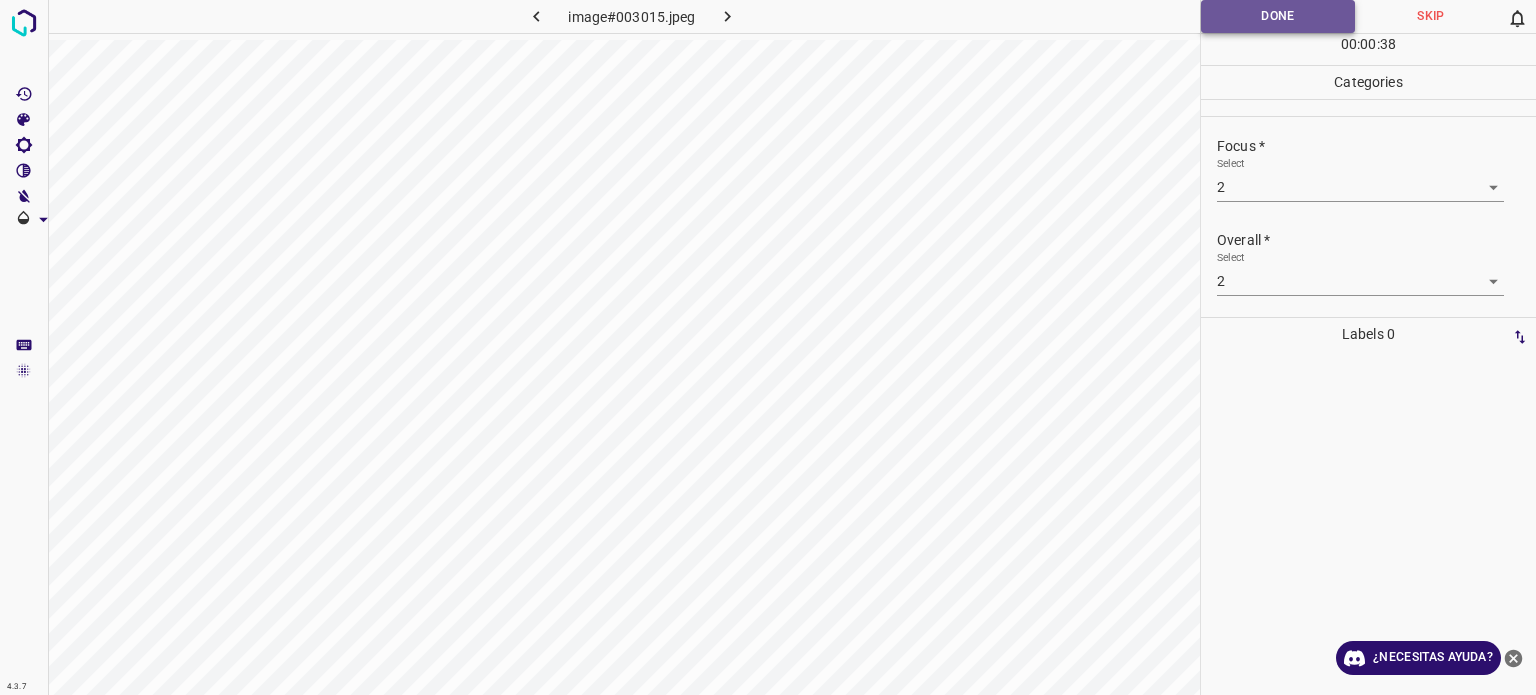 click on "Done" at bounding box center (1278, 16) 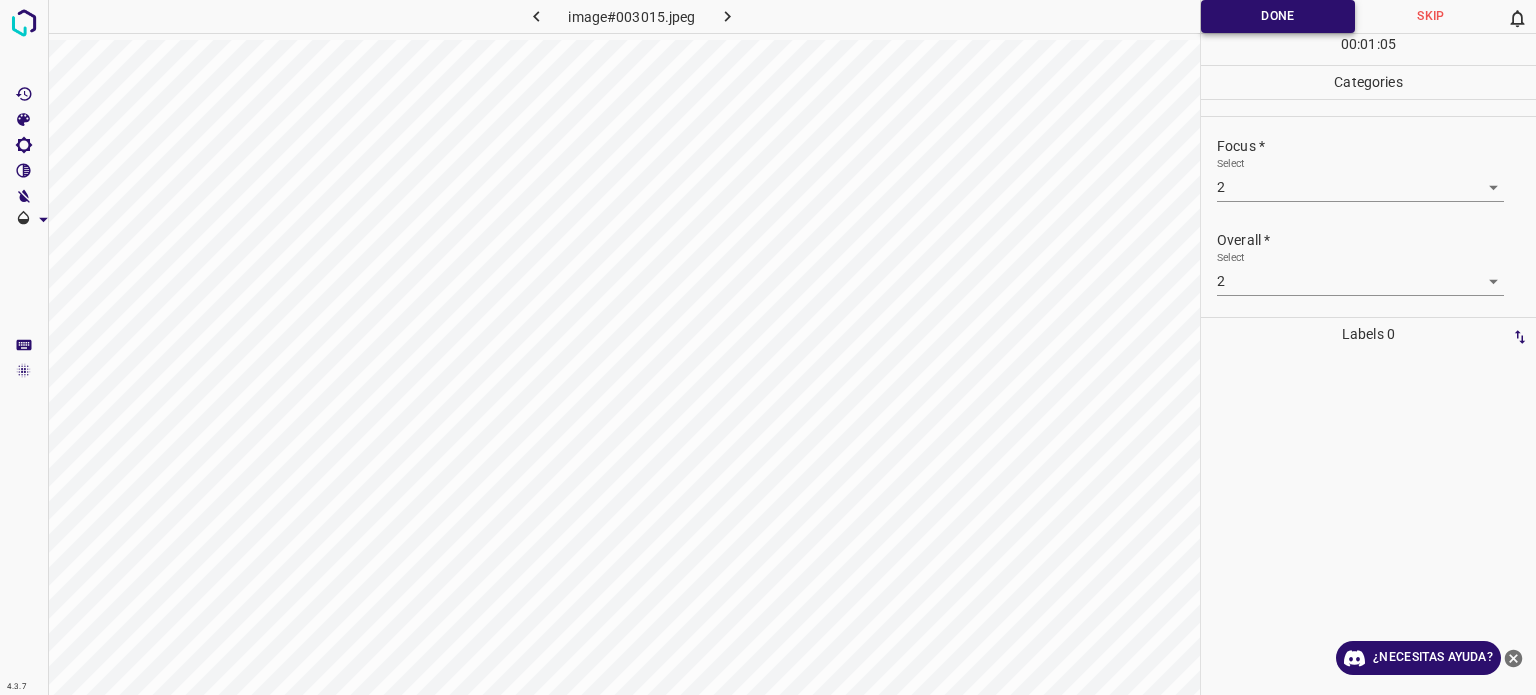 click on "Done" at bounding box center (1278, 16) 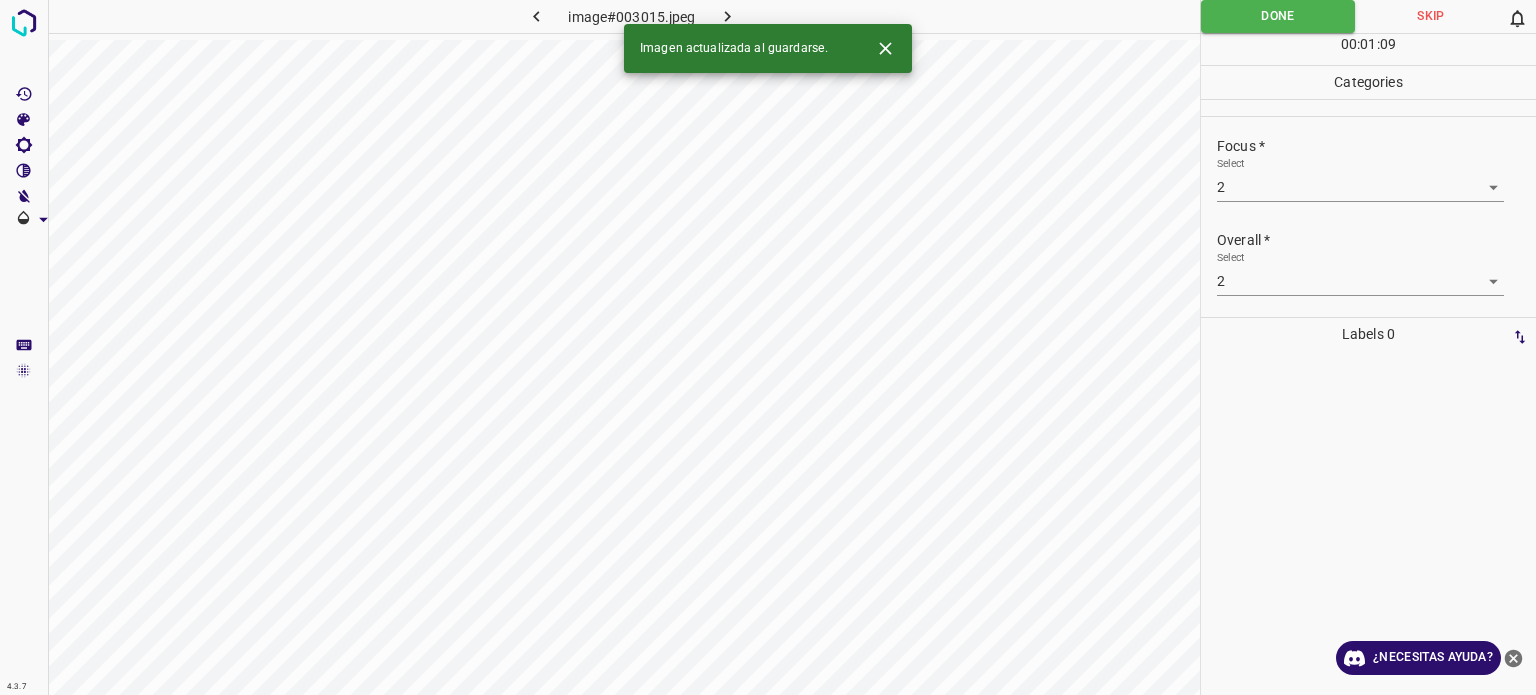click at bounding box center (728, 16) 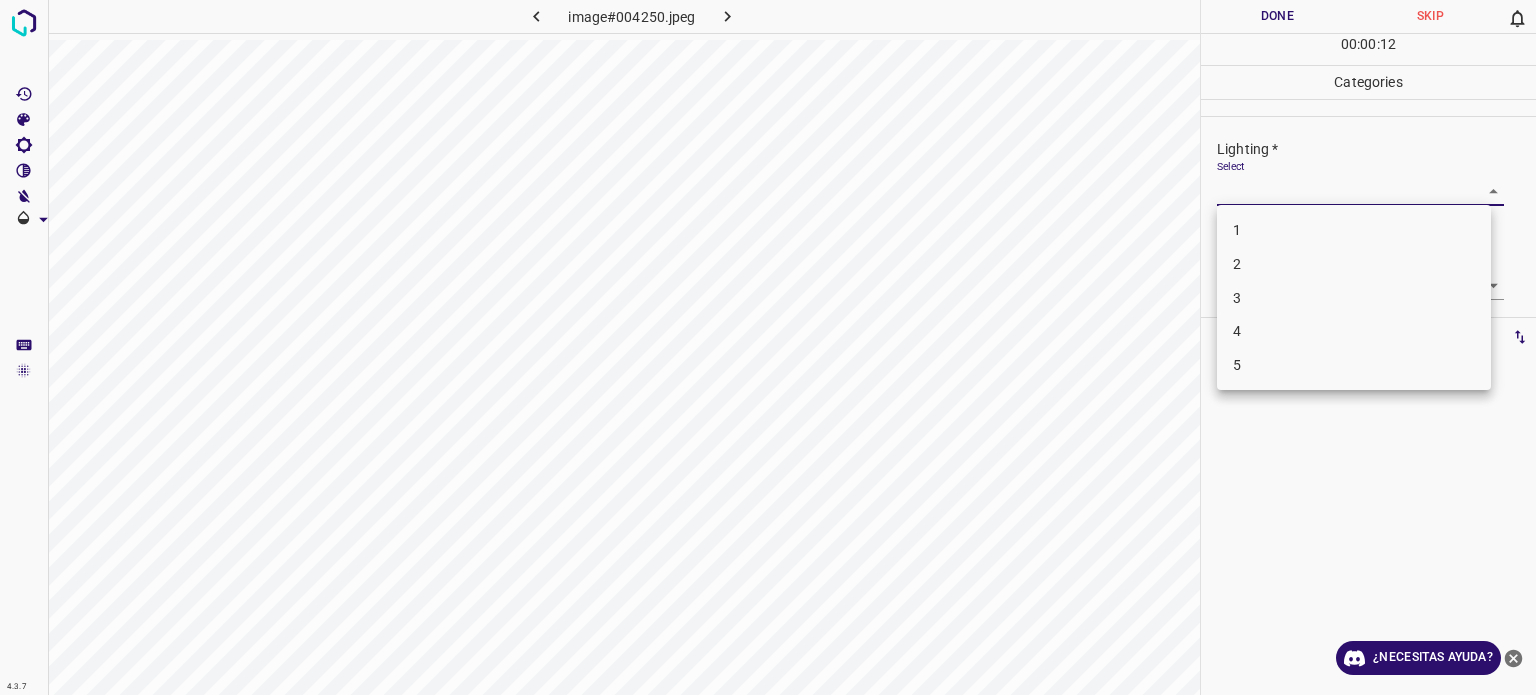 click on "4.3.7 image#004250.jpeg Done Skip 0 00   : 00   : 12   Categories Lighting *  Select ​ Focus *  Select ​ Overall *  Select ​ Labels   0 Categories 1 Lighting 2 Focus 3 Overall Tools Space Change between modes (Draw & Edit) I Auto labeling R Restore zoom M Zoom in N Zoom out Delete Delete selecte label Filters Z Restore filters X Saturation filter C Brightness filter V Contrast filter B Gray scale filter General O Download ¿Necesitas ayuda? - Texto - Esconder - Borrar Texto original Valora esta traducción Tu opinión servirá para ayudar a mejorar el Traductor de Google 1 2 3 4 5" at bounding box center [768, 347] 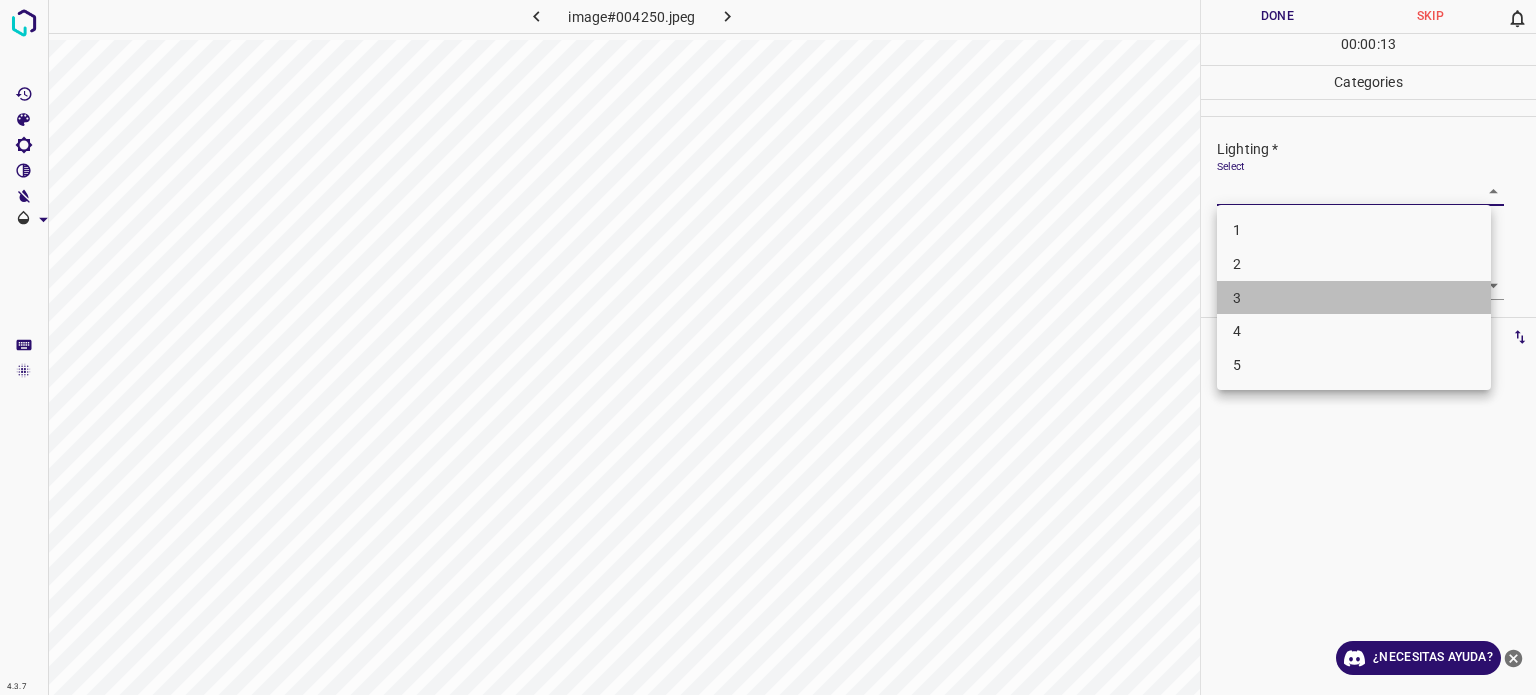 click on "3" at bounding box center (1354, 298) 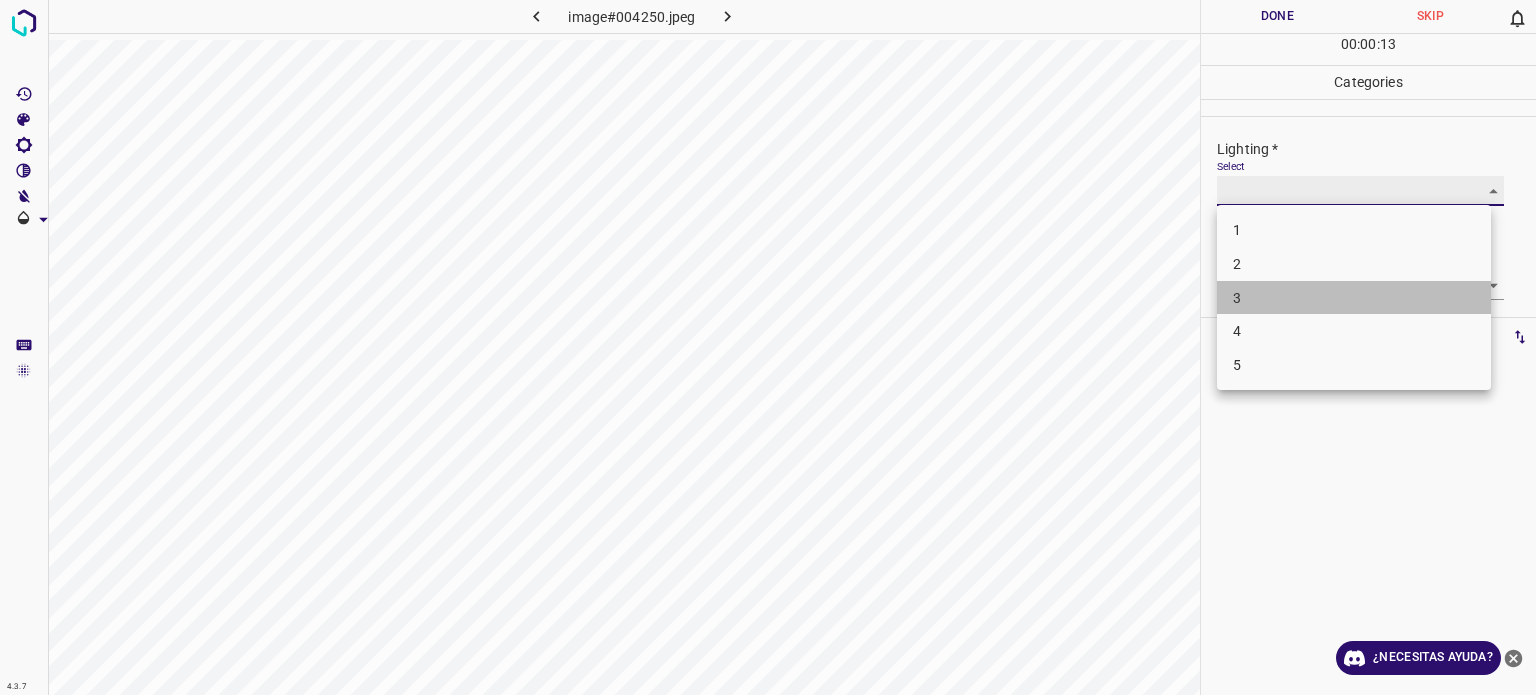 type on "3" 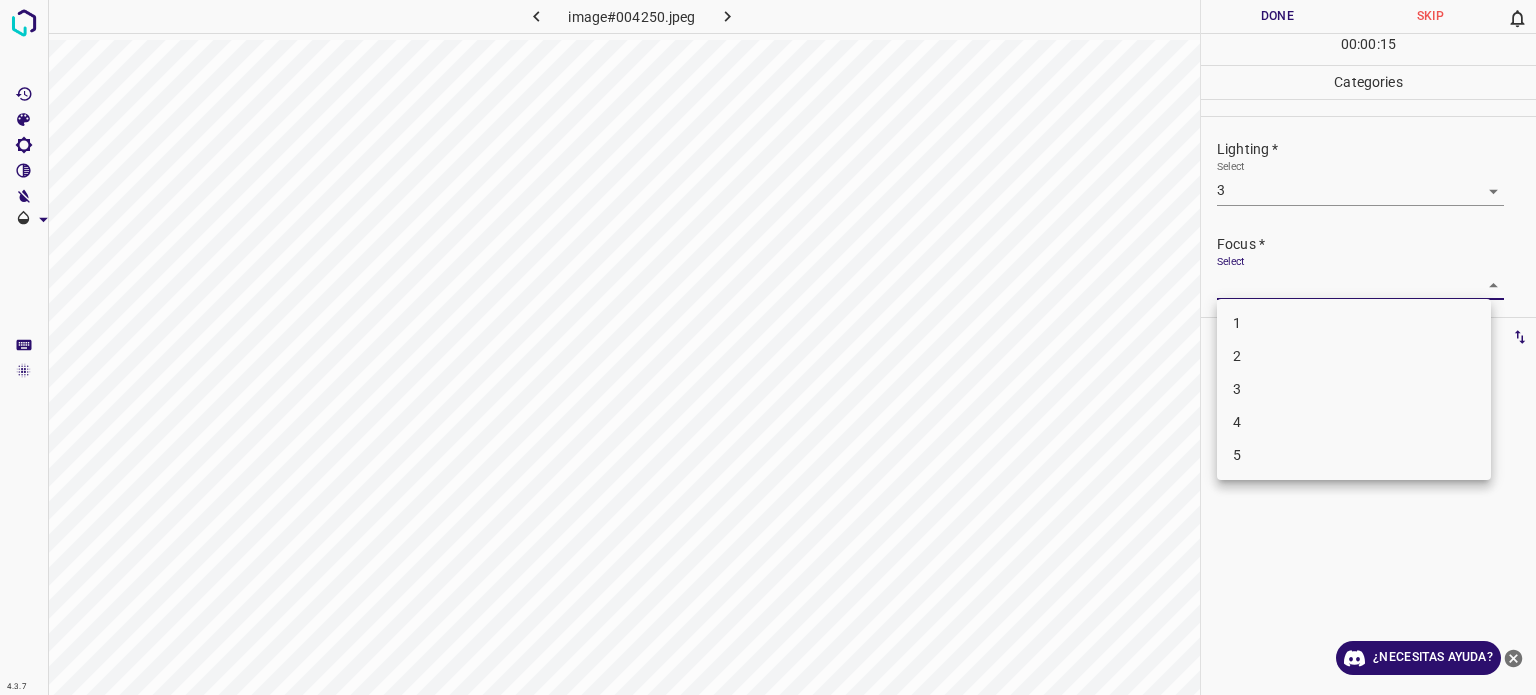 click on "4.3.7 image#004250.jpeg Done Skip 0 00   : 00   : 15   Categories Lighting *  Select 3 3 Focus *  Select ​ Overall *  Select ​ Labels   0 Categories 1 Lighting 2 Focus 3 Overall Tools Space Change between modes (Draw & Edit) I Auto labeling R Restore zoom M Zoom in N Zoom out Delete Delete selecte label Filters Z Restore filters X Saturation filter C Brightness filter V Contrast filter B Gray scale filter General O Download ¿Necesitas ayuda? - Texto - Esconder - Borrar Texto original Valora esta traducción Tu opinión servirá para ayudar a mejorar el Traductor de Google 1 2 3 4 5" at bounding box center (768, 347) 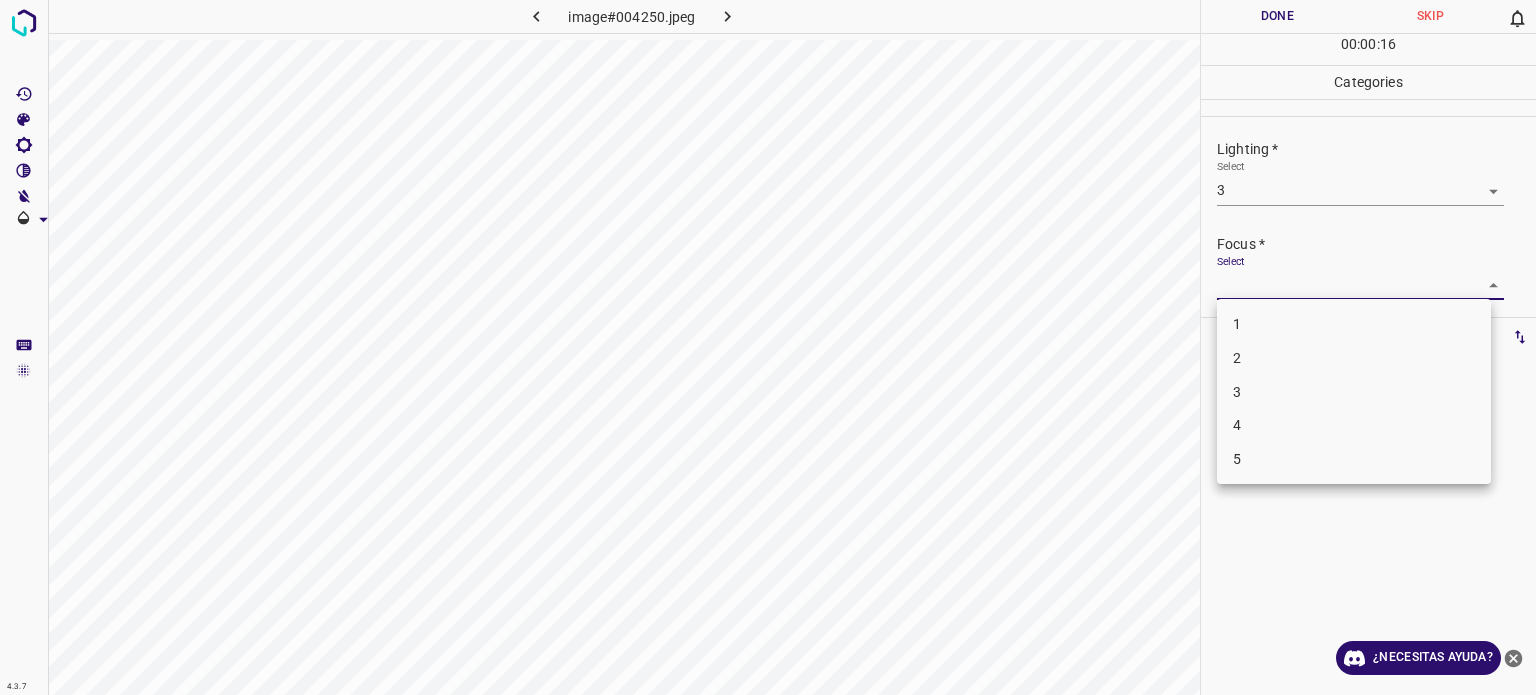 click on "3" at bounding box center [1354, 392] 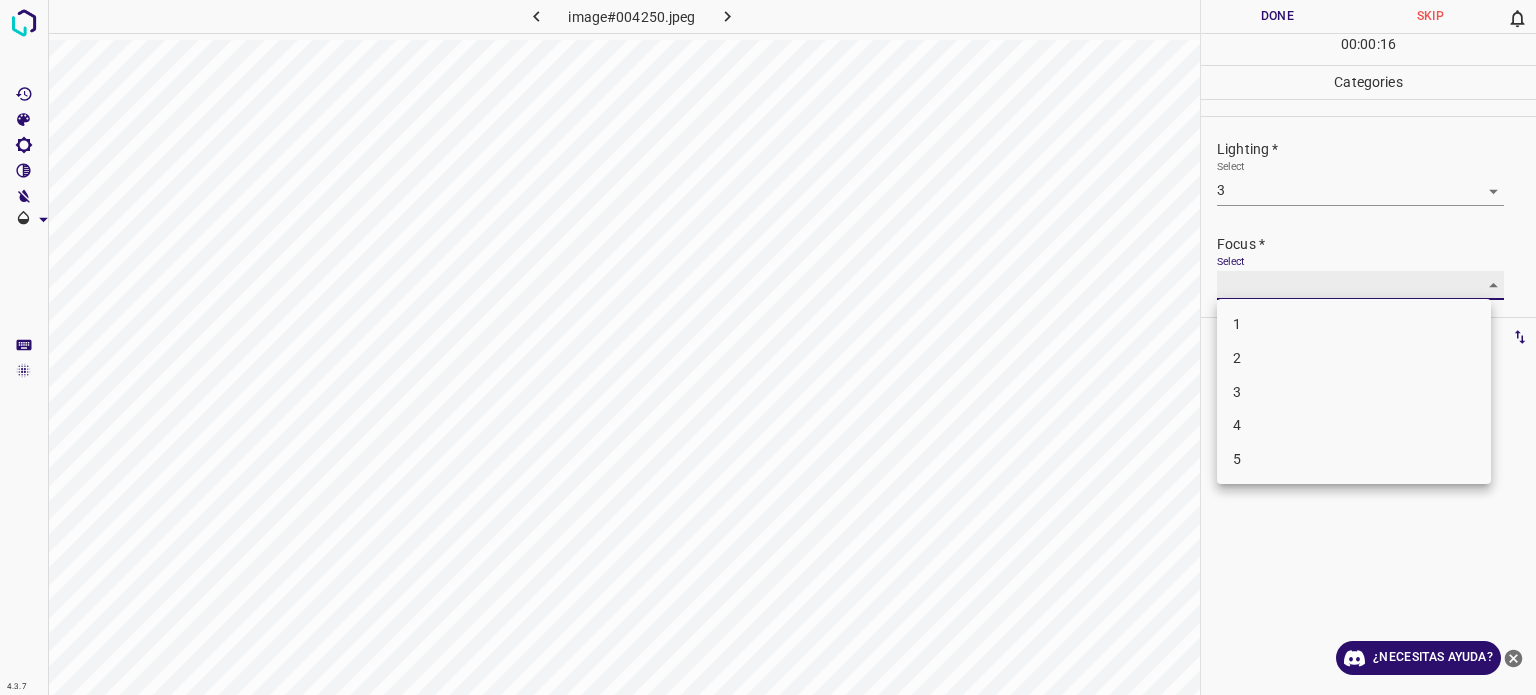 type on "3" 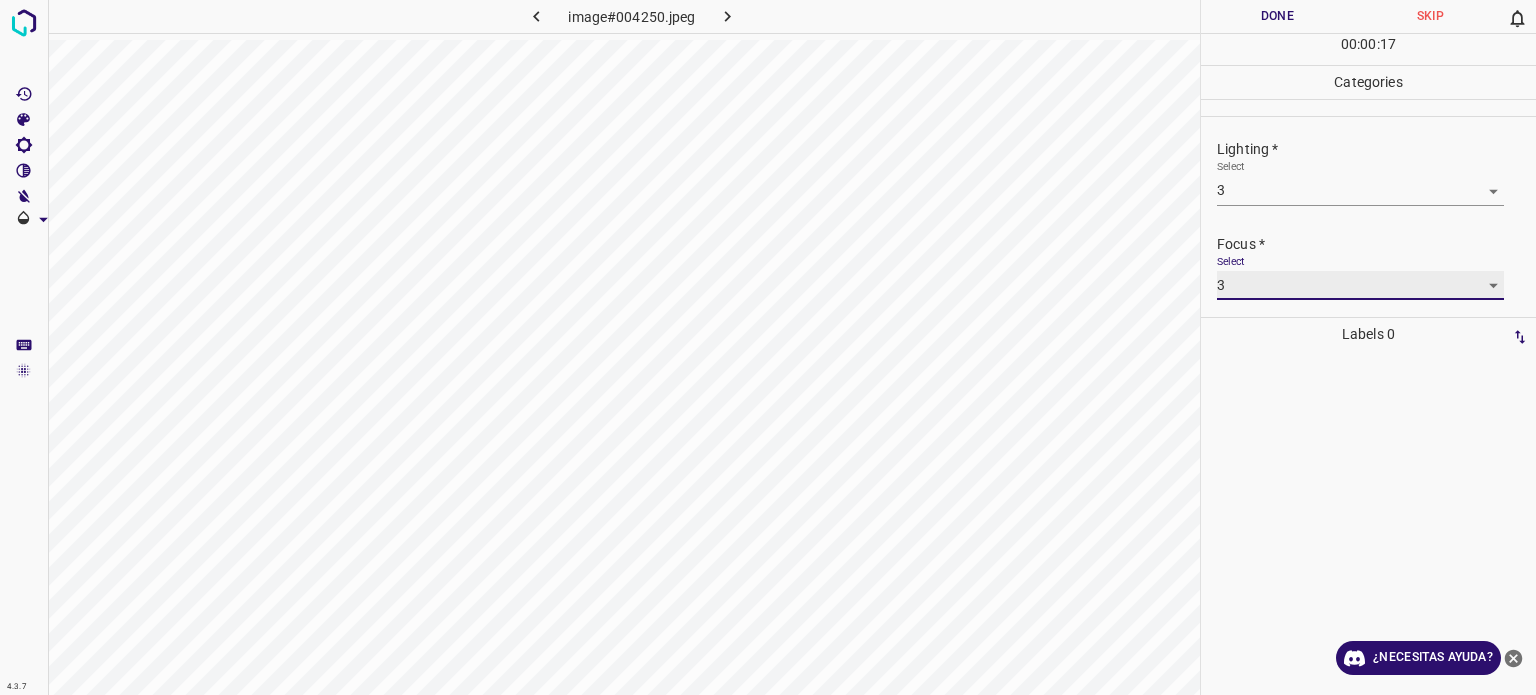 scroll, scrollTop: 98, scrollLeft: 0, axis: vertical 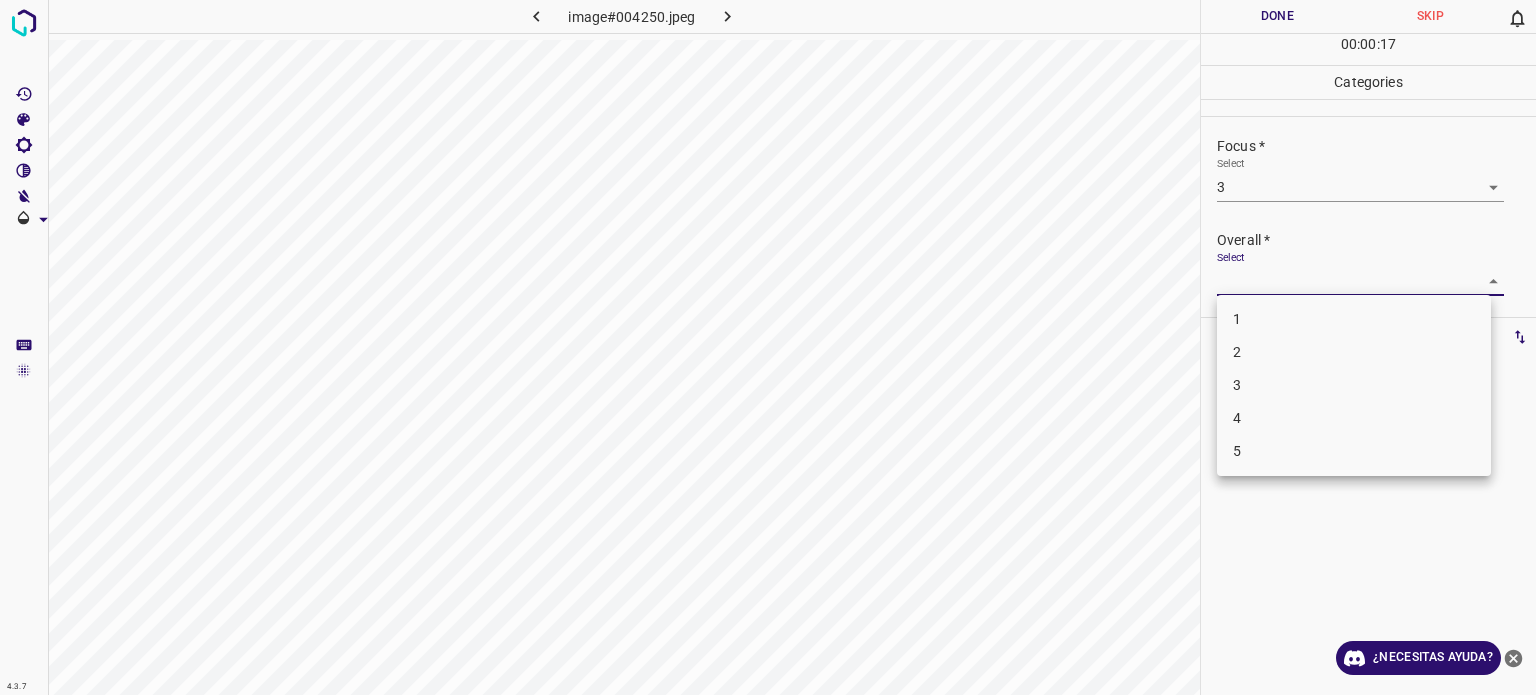click on "4.3.7 image#004250.jpeg Done Skip 0 00   : 00   : 17   Categories Lighting *  Select 3 3 Focus *  Select 3 3 Overall *  Select ​ Labels   0 Categories 1 Lighting 2 Focus 3 Overall Tools Space Change between modes (Draw & Edit) I Auto labeling R Restore zoom M Zoom in N Zoom out Delete Delete selecte label Filters Z Restore filters X Saturation filter C Brightness filter V Contrast filter B Gray scale filter General O Download ¿Necesitas ayuda? - Texto - Esconder - Borrar Texto original Valora esta traducción Tu opinión servirá para ayudar a mejorar el Traductor de Google 1 2 3 4 5" at bounding box center (768, 347) 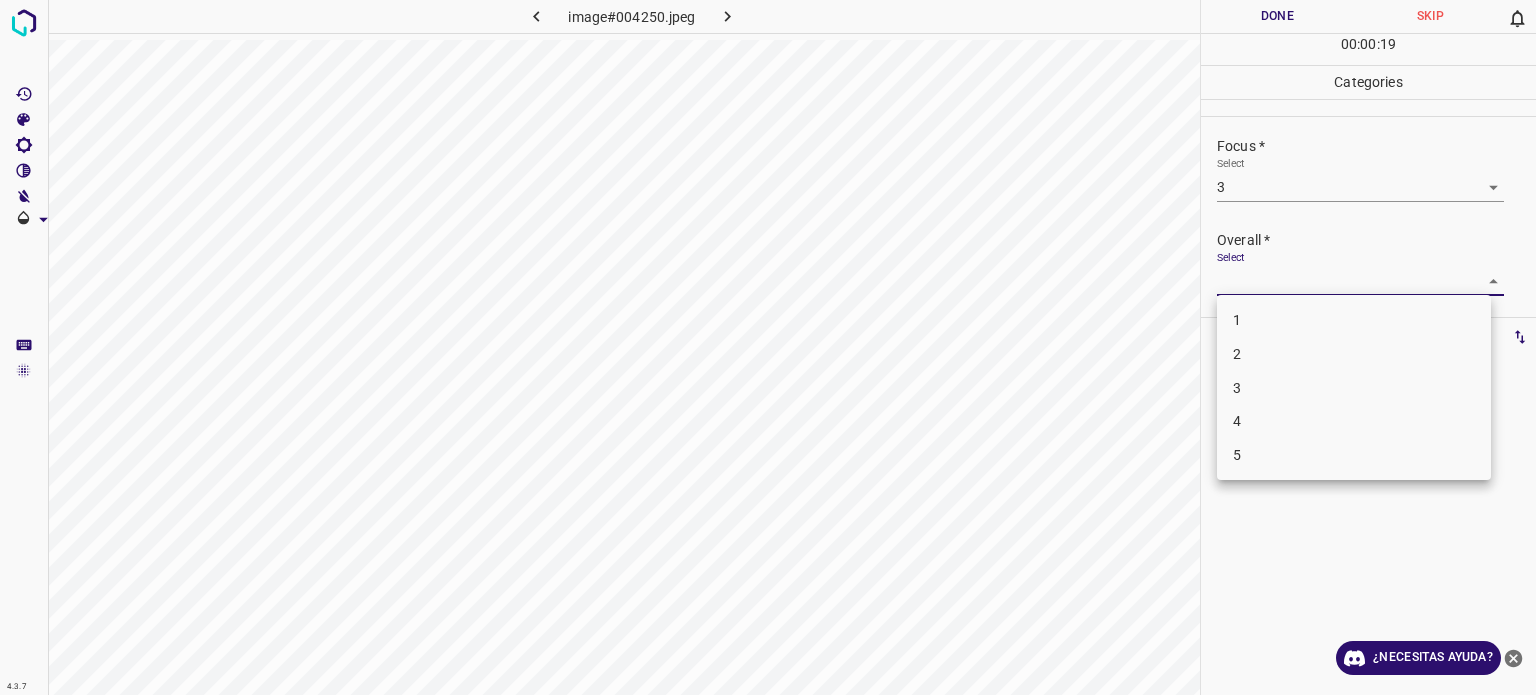 click on "3" at bounding box center [1237, 387] 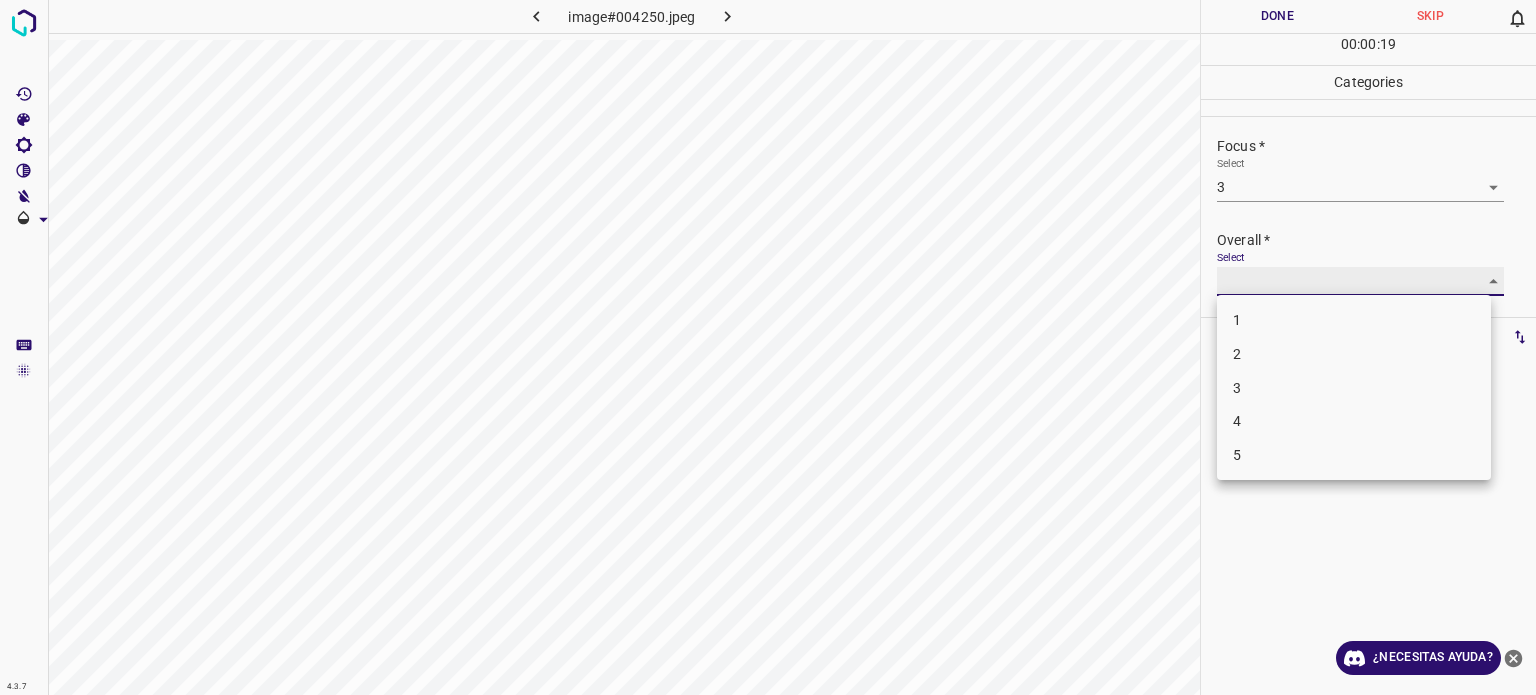 type on "3" 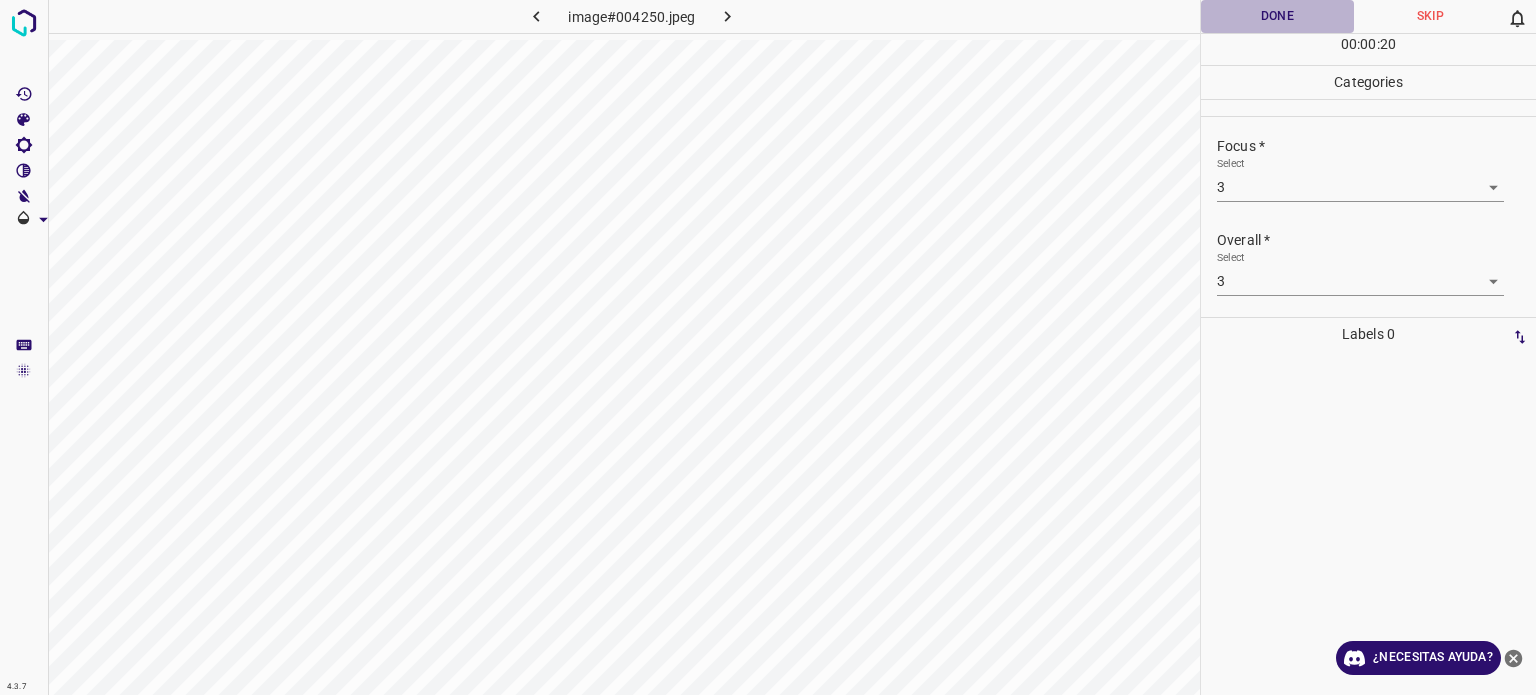 click on "Done" at bounding box center [1277, 16] 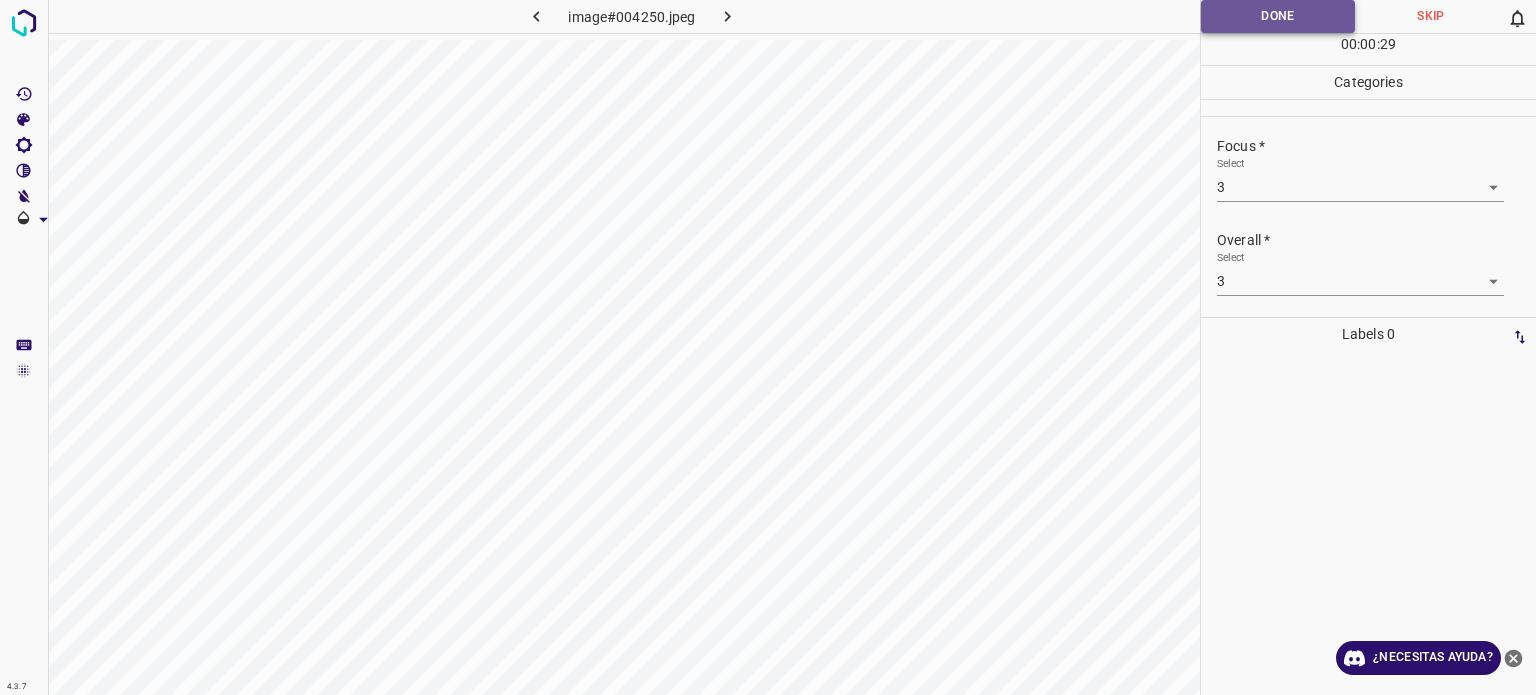 click on "Done" at bounding box center (1278, 16) 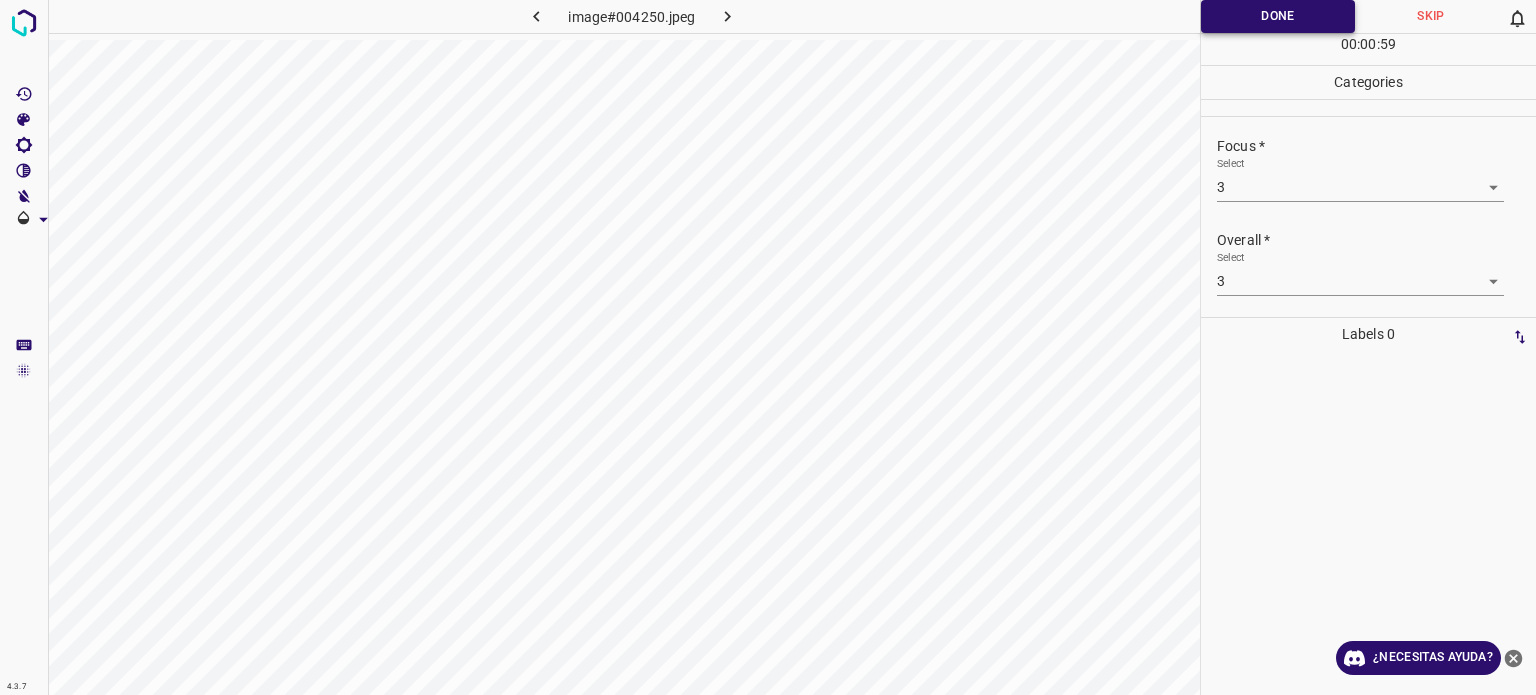 click on "Done" at bounding box center (1278, 16) 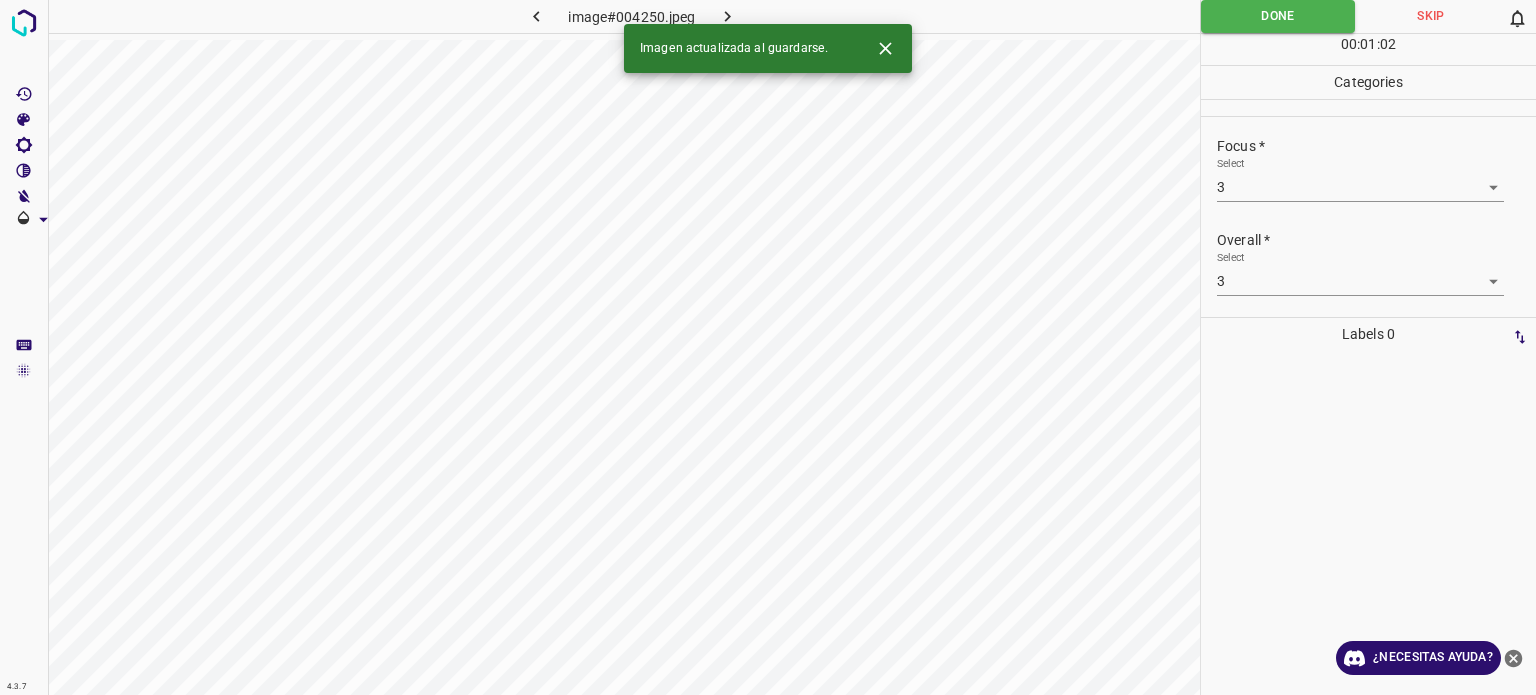 click at bounding box center (728, 16) 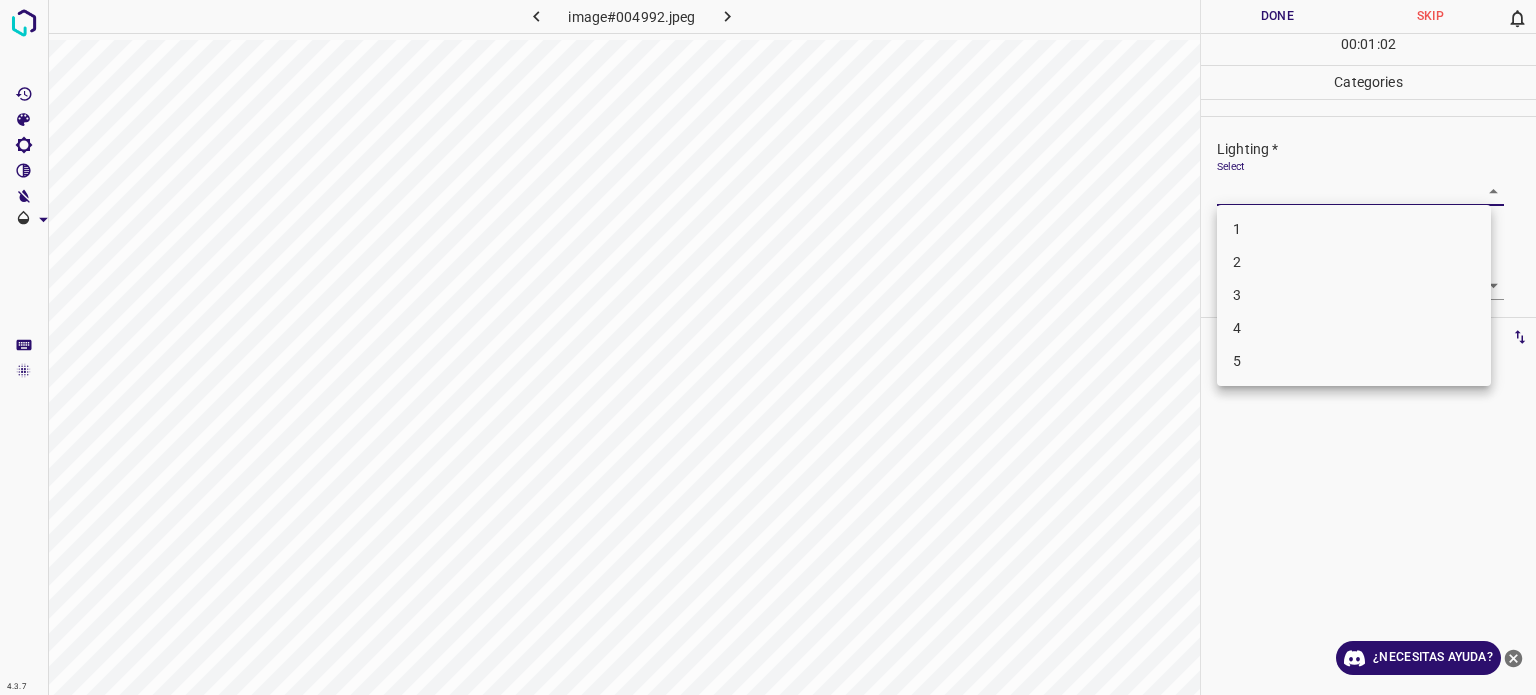 click on "4.3.7 image#004992.jpeg Done Skip 0 00   : 01   : 02   Categories Lighting *  Select ​ Focus *  Select ​ Overall *  Select ​ Labels   0 Categories 1 Lighting 2 Focus 3 Overall Tools Space Change between modes (Draw & Edit) I Auto labeling R Restore zoom M Zoom in N Zoom out Delete Delete selecte label Filters Z Restore filters X Saturation filter C Brightness filter V Contrast filter B Gray scale filter General O Download ¿Necesitas ayuda? - Texto - Esconder - Borrar Texto original Valora esta traducción Tu opinión servirá para ayudar a mejorar el Traductor de Google 1 2 3 4 5" at bounding box center [768, 347] 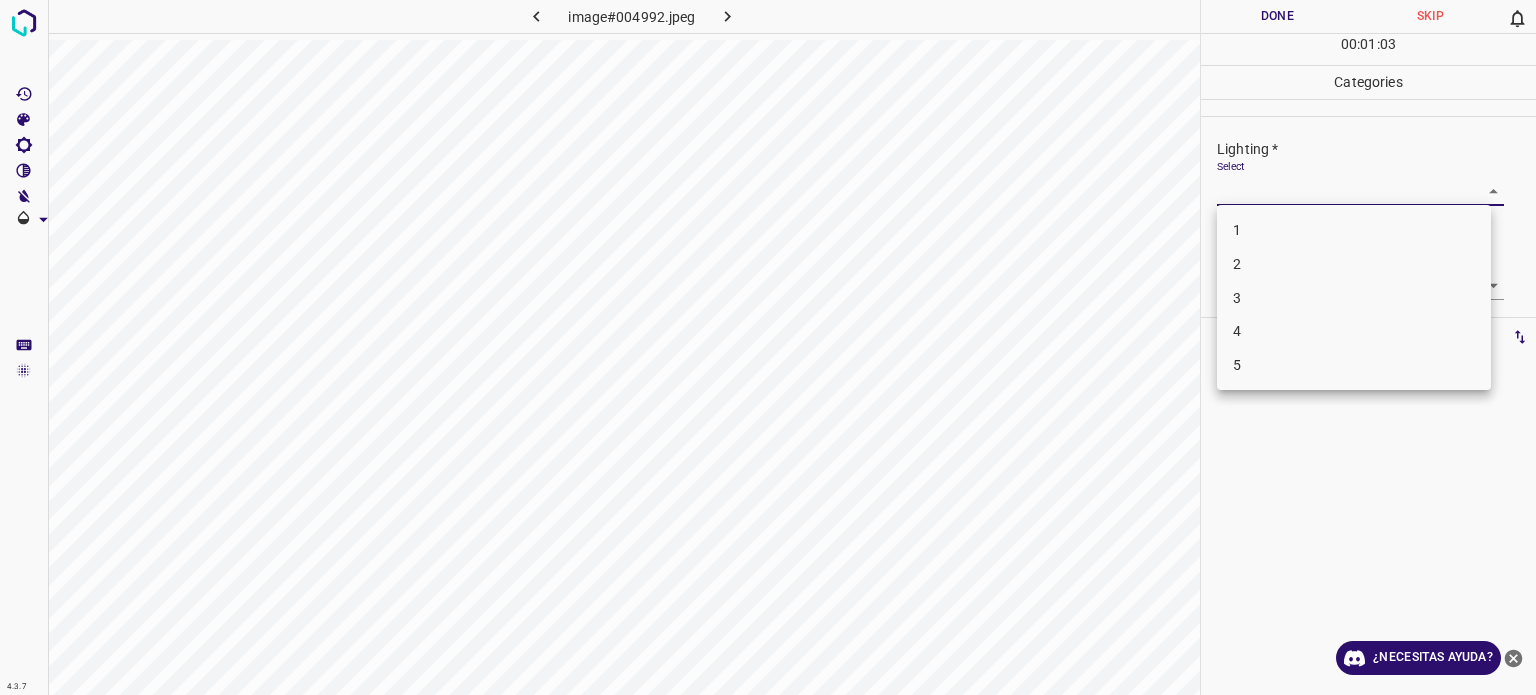 click on "3" at bounding box center [1354, 298] 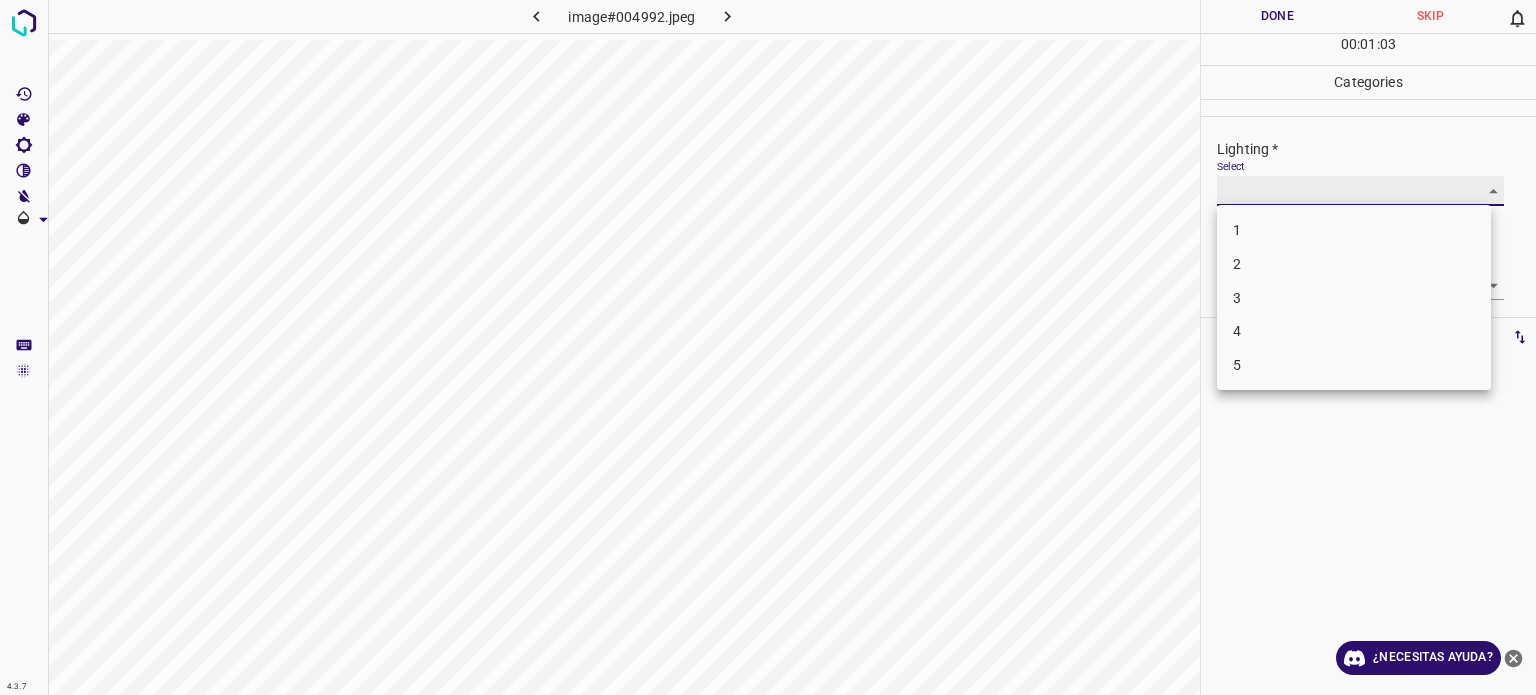type on "3" 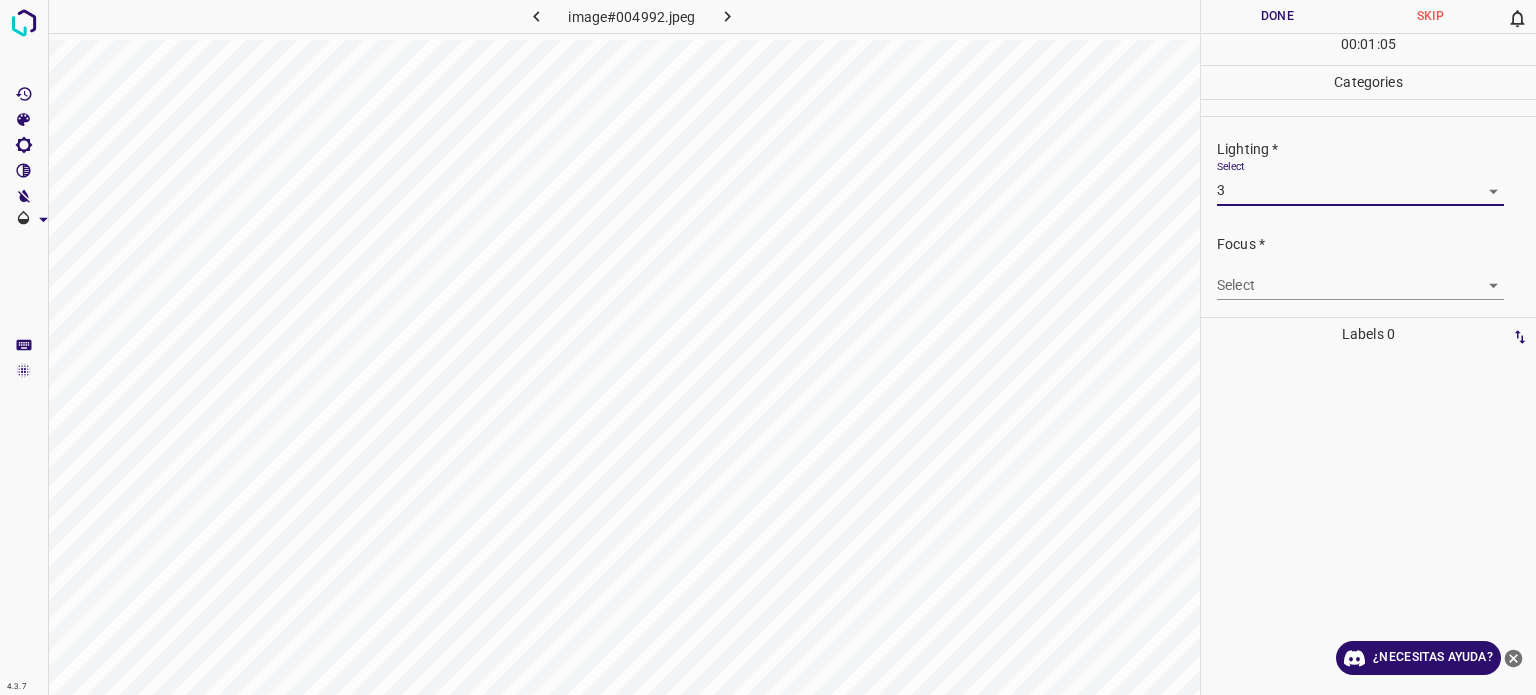 click on "4.3.7 image#004992.jpeg Done Skip 0 00   : 01   : 05   Categories Lighting *  Select 3 3 Focus *  Select ​ Overall *  Select ​ Labels   0 Categories 1 Lighting 2 Focus 3 Overall Tools Space Change between modes (Draw & Edit) I Auto labeling R Restore zoom M Zoom in N Zoom out Delete Delete selecte label Filters Z Restore filters X Saturation filter C Brightness filter V Contrast filter B Gray scale filter General O Download ¿Necesitas ayuda? - Texto - Esconder - Borrar Texto original Valora esta traducción Tu opinión servirá para ayudar a mejorar el Traductor de Google" at bounding box center [768, 347] 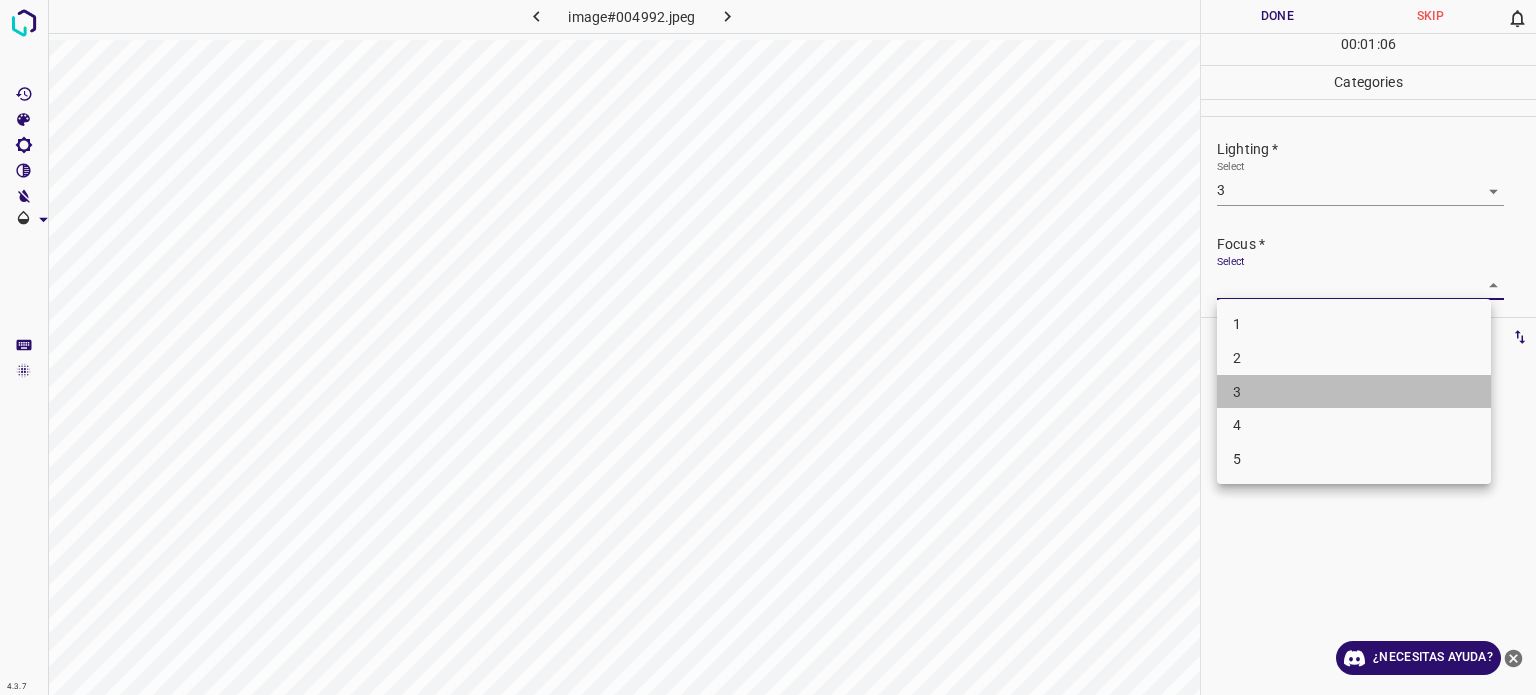 click on "3" at bounding box center (1354, 392) 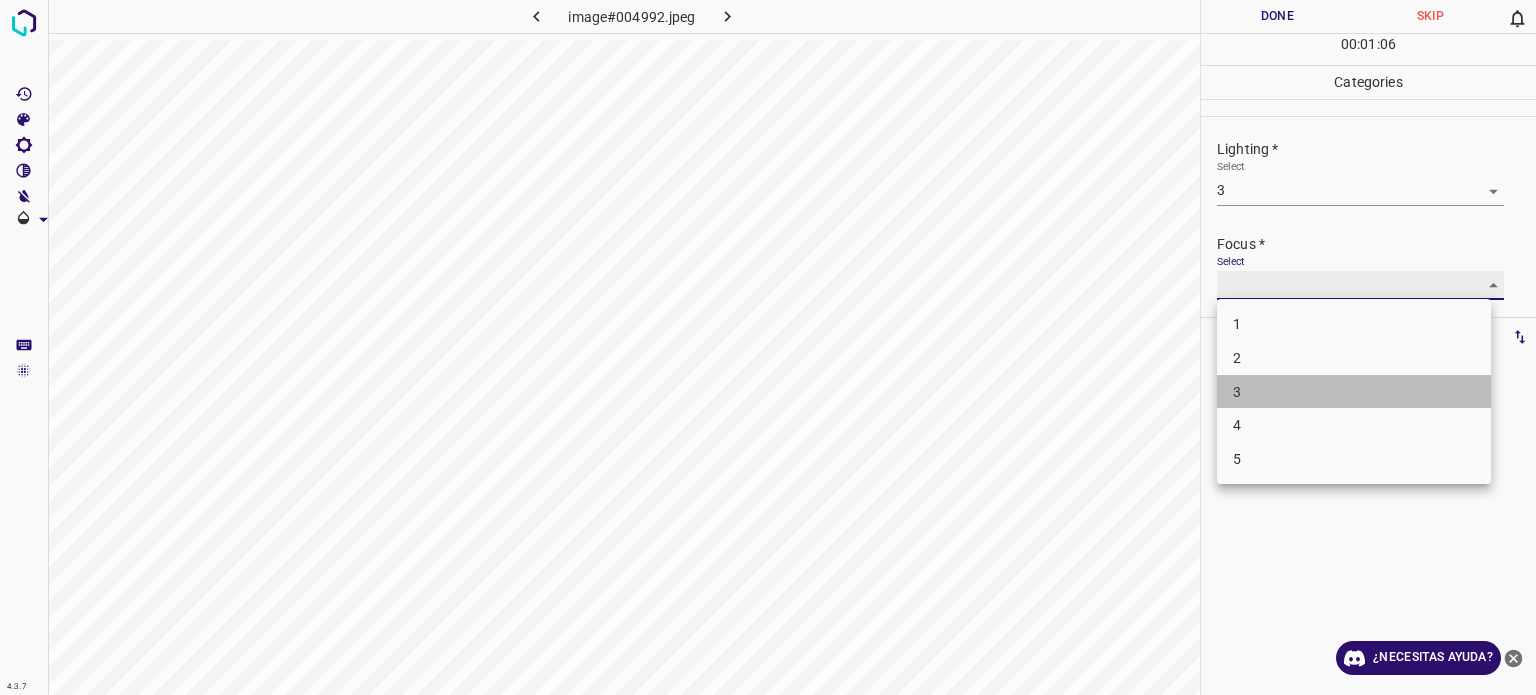 type on "3" 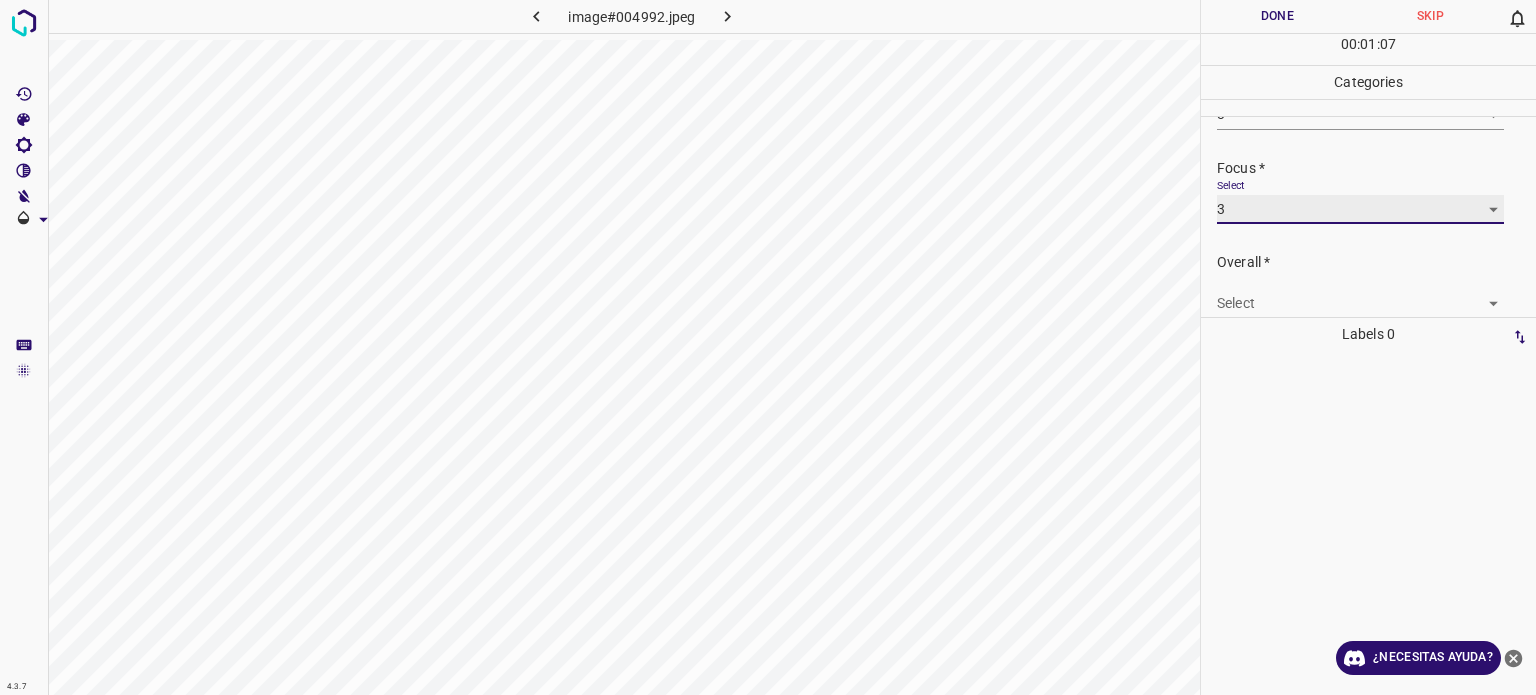 scroll, scrollTop: 98, scrollLeft: 0, axis: vertical 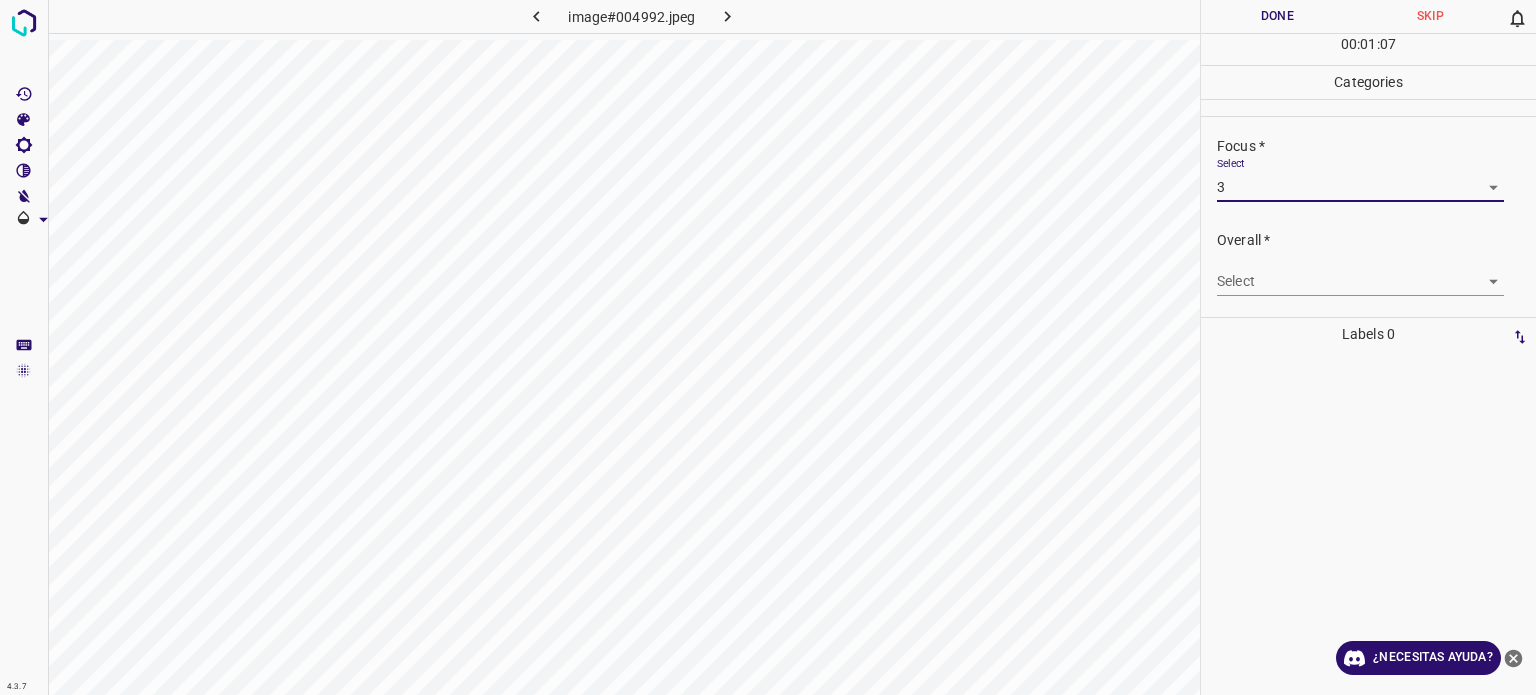 click on "4.3.7 image#004992.jpeg Done Skip 0 00   : 01   : 07   Categories Lighting *  Select 3 3 Focus *  Select 3 3 Overall *  Select ​ Labels   0 Categories 1 Lighting 2 Focus 3 Overall Tools Space Change between modes (Draw & Edit) I Auto labeling R Restore zoom M Zoom in N Zoom out Delete Delete selecte label Filters Z Restore filters X Saturation filter C Brightness filter V Contrast filter B Gray scale filter General O Download ¿Necesitas ayuda? - Texto - Esconder - Borrar Texto original Valora esta traducción Tu opinión servirá para ayudar a mejorar el Traductor de Google" at bounding box center [768, 347] 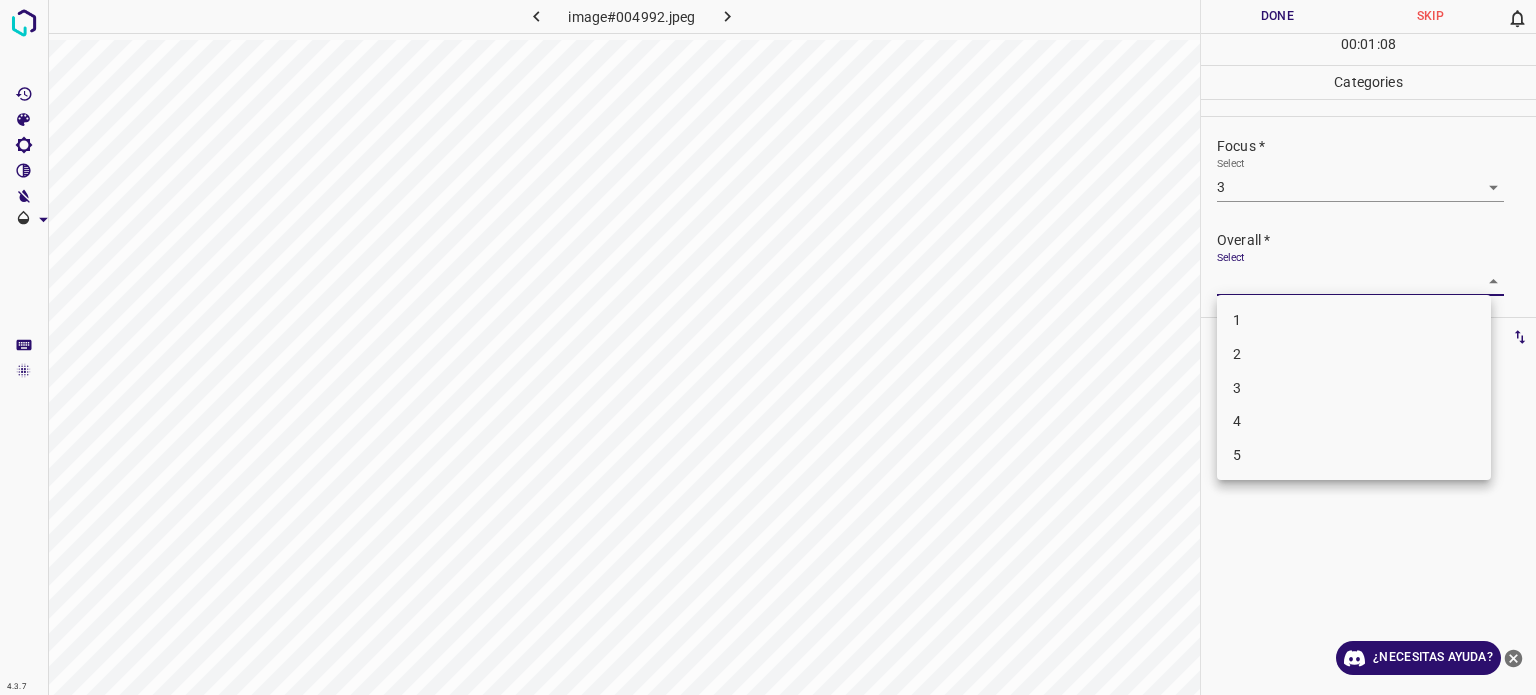 click on "3" at bounding box center (1237, 387) 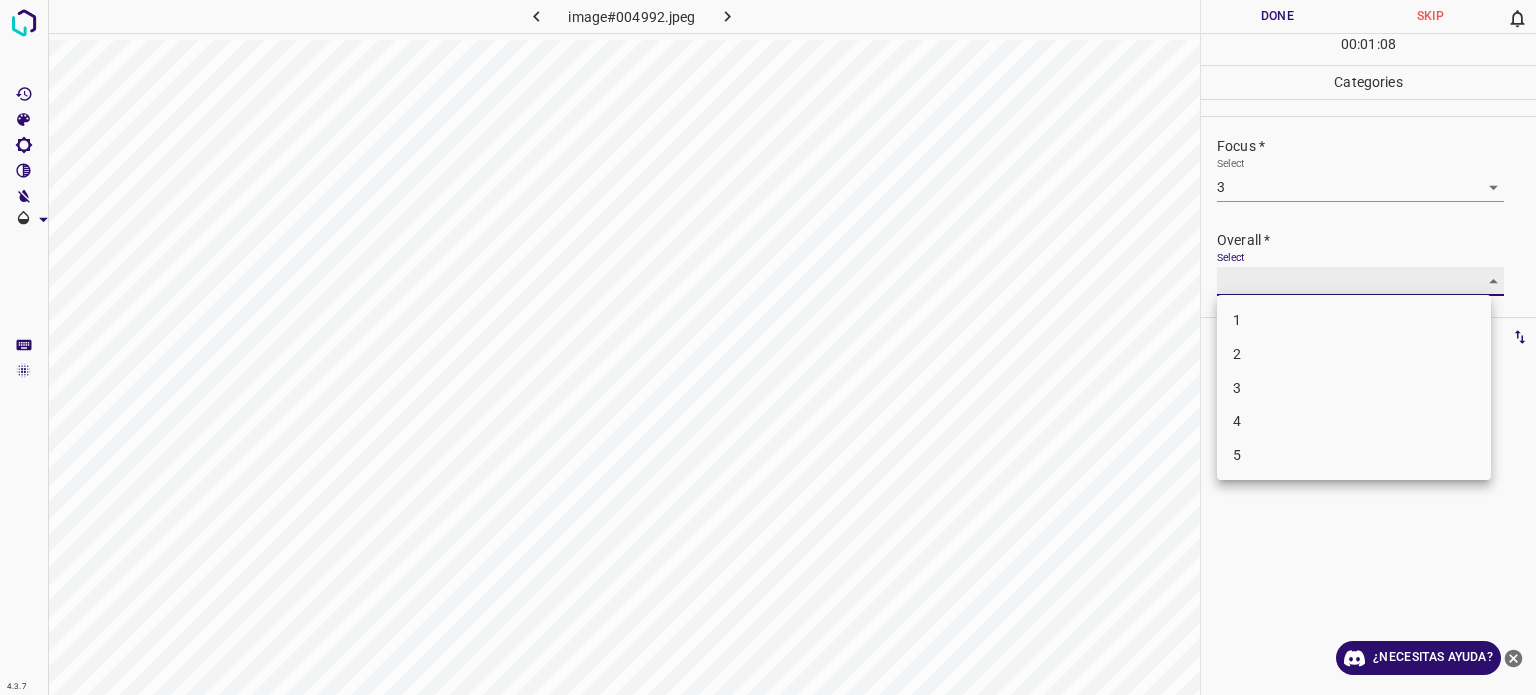 type on "3" 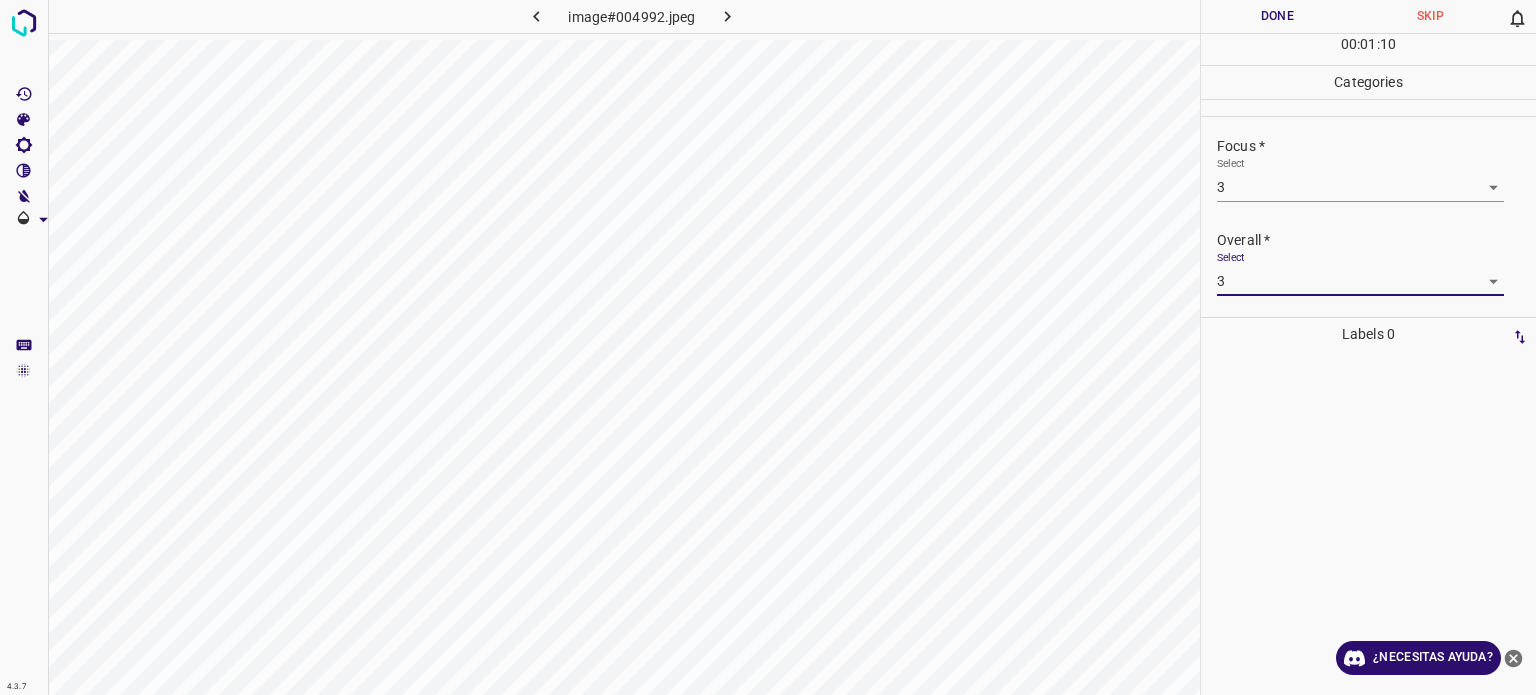 click on "Done" at bounding box center (1277, 16) 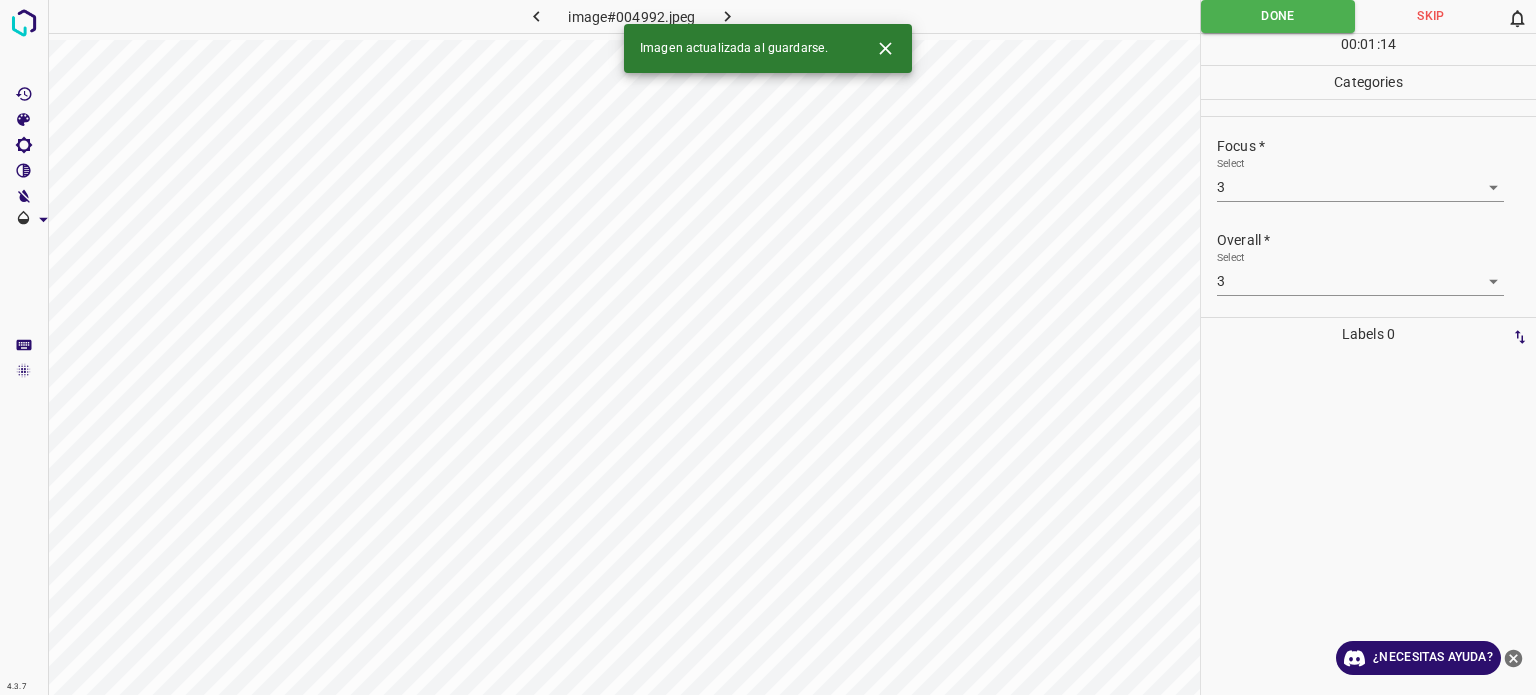 click 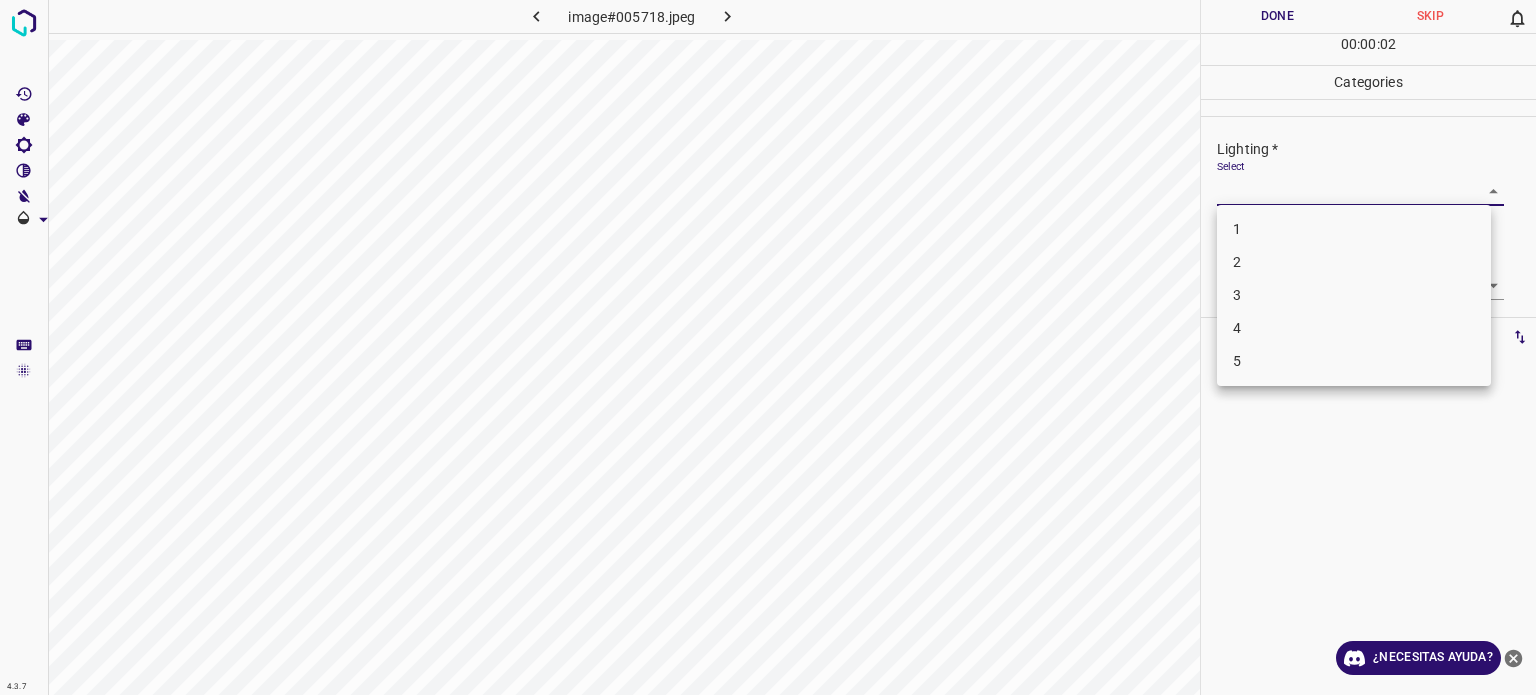 click on "4.3.7 image#005718.jpeg Done Skip 0 00   : 00   : 02   Categories Lighting *  Select ​ Focus *  Select ​ Overall *  Select ​ Labels   0 Categories 1 Lighting 2 Focus 3 Overall Tools Space Change between modes (Draw & Edit) I Auto labeling R Restore zoom M Zoom in N Zoom out Delete Delete selecte label Filters Z Restore filters X Saturation filter C Brightness filter V Contrast filter B Gray scale filter General O Download ¿Necesitas ayuda? - Texto - Esconder - Borrar Texto original Valora esta traducción Tu opinión servirá para ayudar a mejorar el Traductor de Google 1 2 3 4 5" at bounding box center [768, 347] 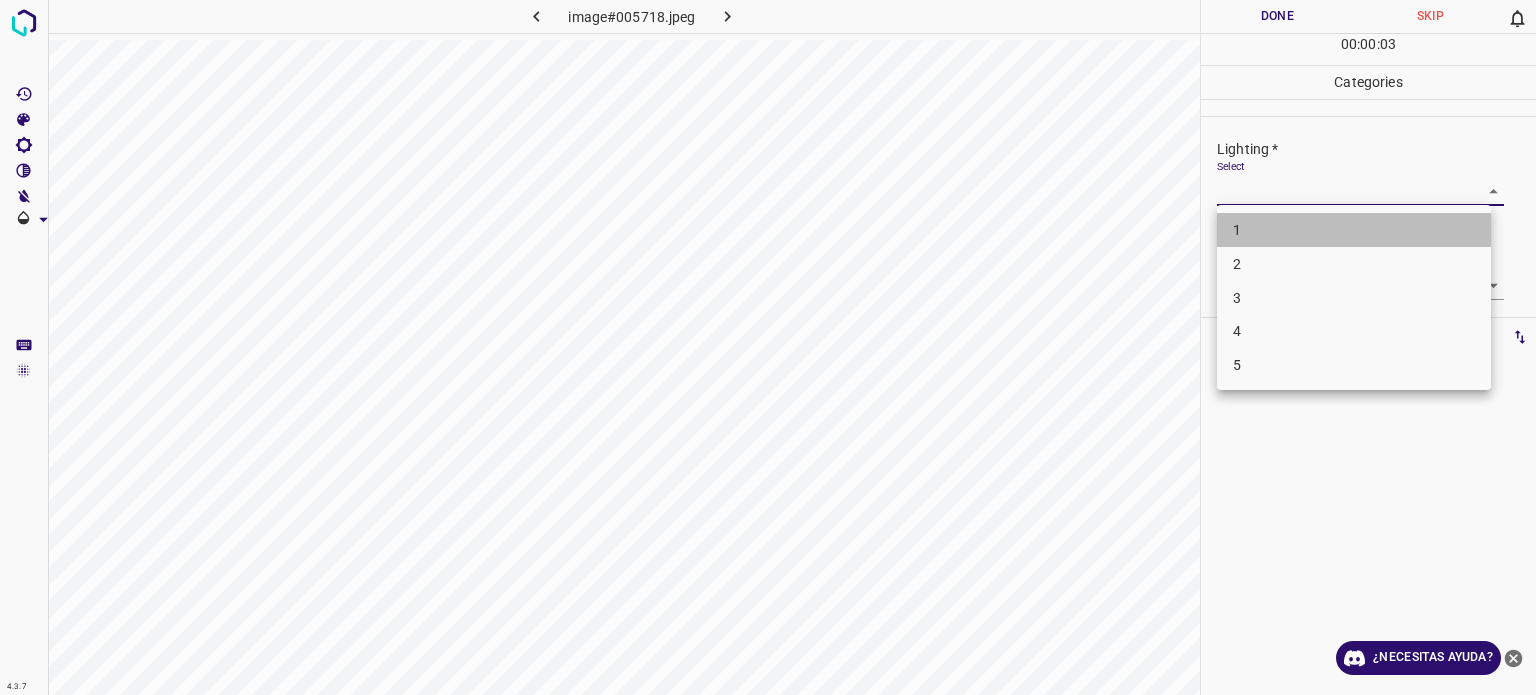 click on "1" at bounding box center [1237, 230] 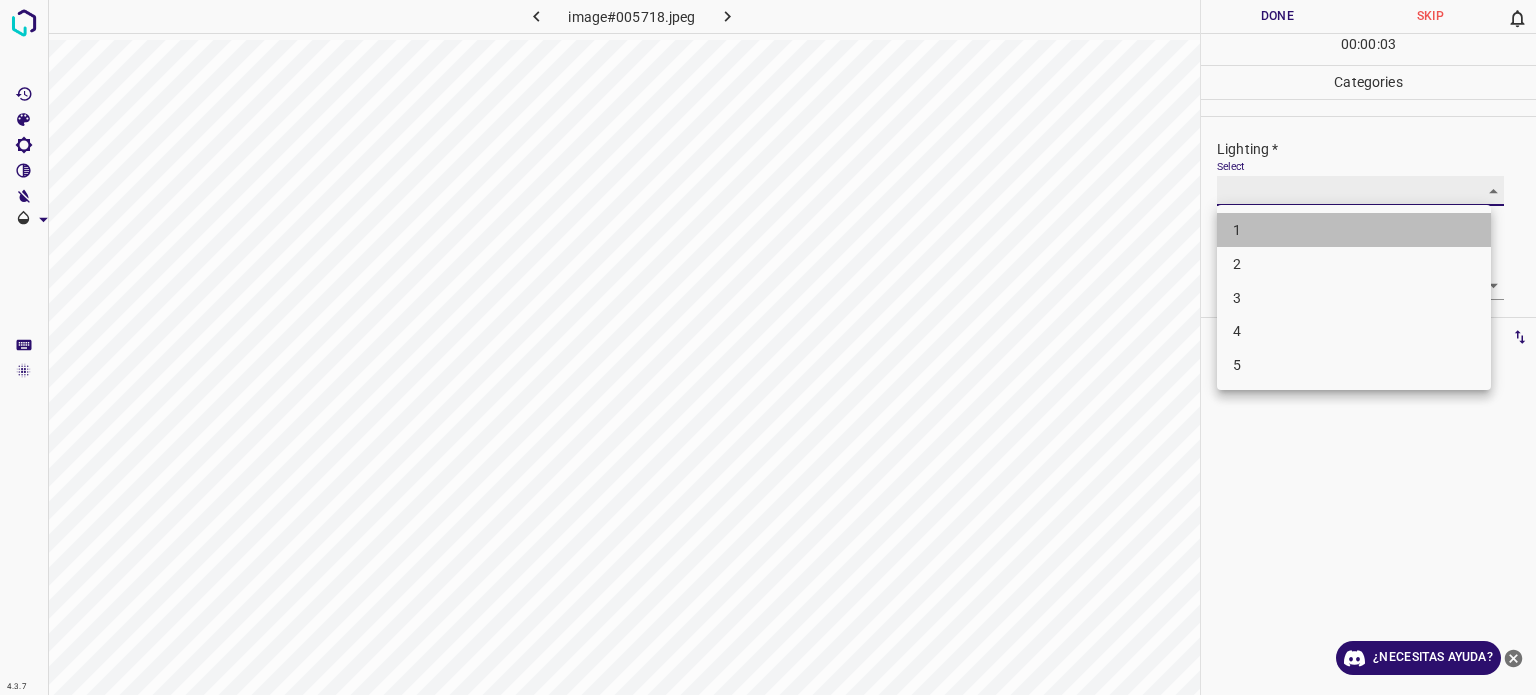 type on "1" 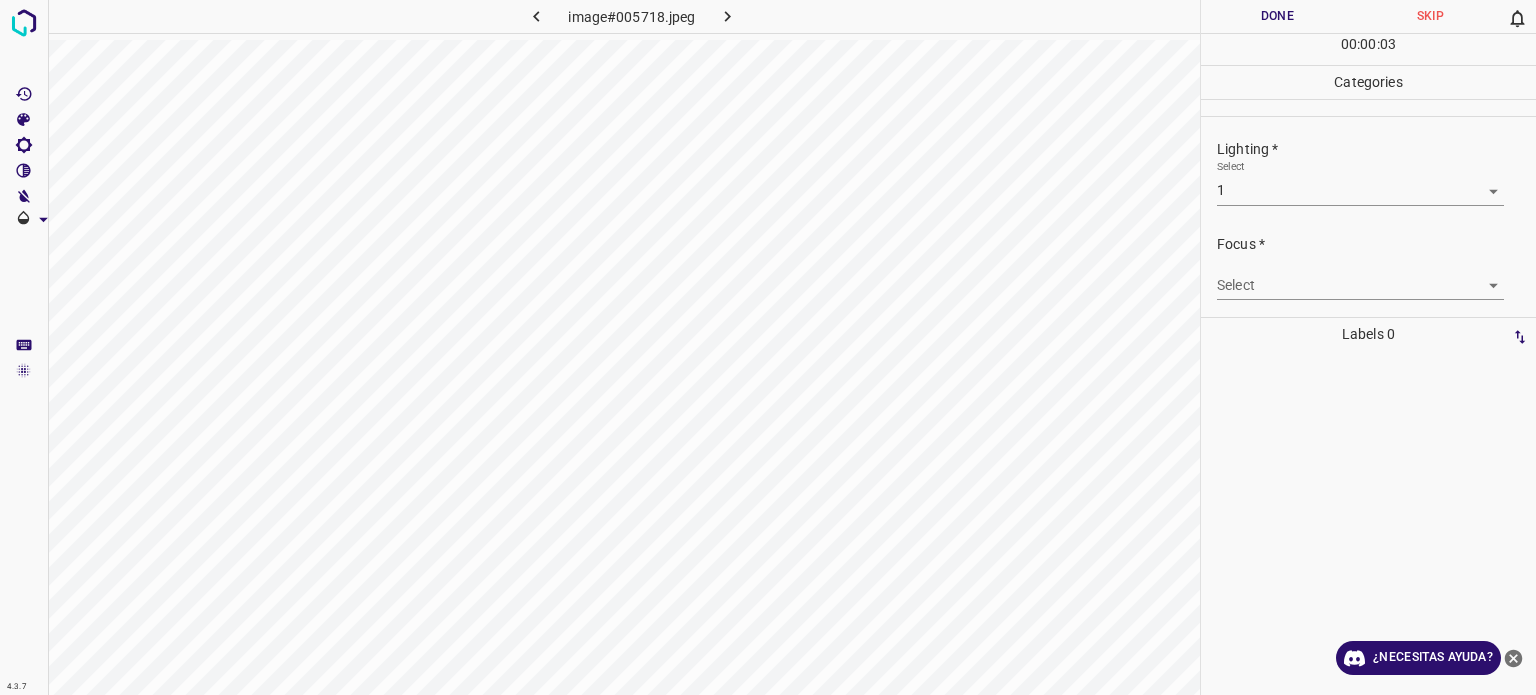 click on "Select ​" at bounding box center [1360, 277] 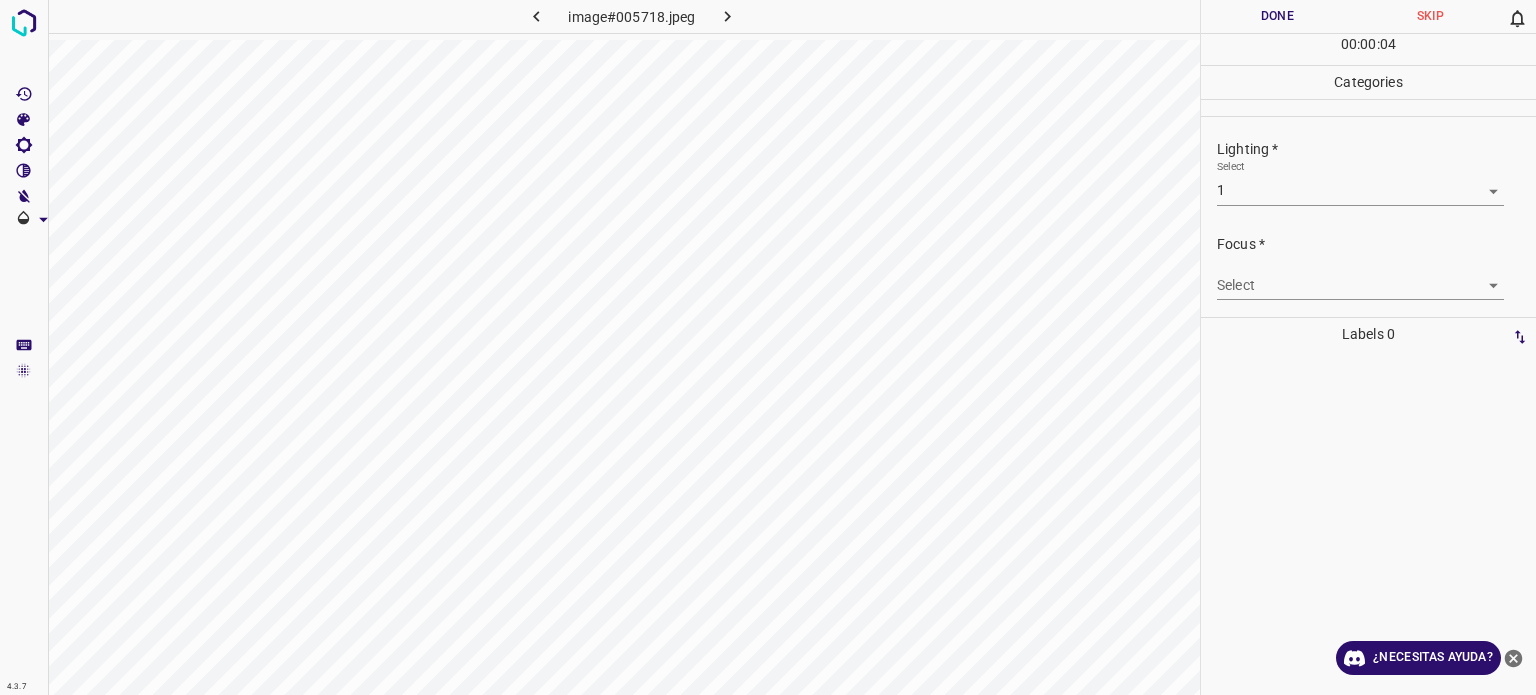 scroll, scrollTop: 98, scrollLeft: 0, axis: vertical 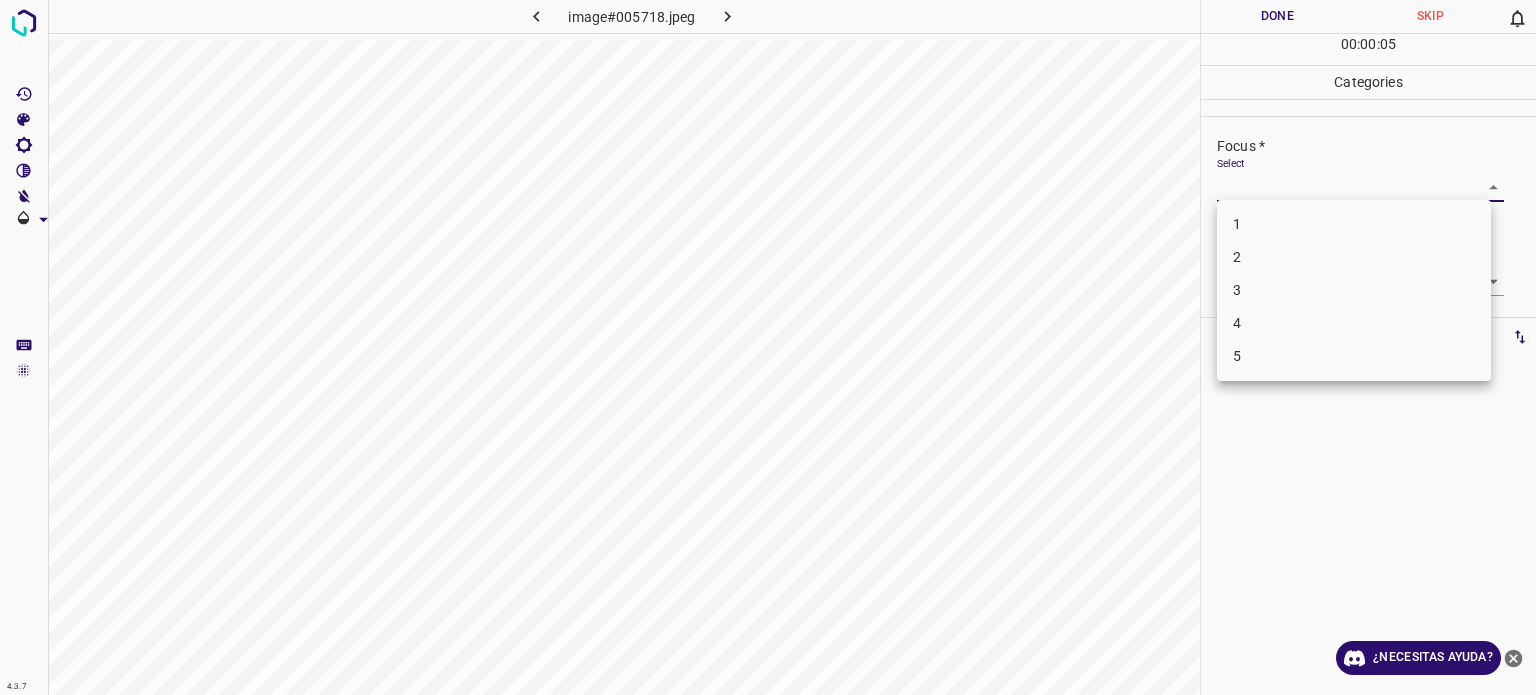 click on "4.3.7 image#005718.jpeg Done Skip 0 00   : 00   : 05   Categories Lighting *  Select 1 1 Focus *  Select ​ Overall *  Select ​ Labels   0 Categories 1 Lighting 2 Focus 3 Overall Tools Space Change between modes (Draw & Edit) I Auto labeling R Restore zoom M Zoom in N Zoom out Delete Delete selecte label Filters Z Restore filters X Saturation filter C Brightness filter V Contrast filter B Gray scale filter General O Download ¿Necesitas ayuda? - Texto - Esconder - Borrar Texto original Valora esta traducción Tu opinión servirá para ayudar a mejorar el Traductor de Google 1 2 3 4 5" at bounding box center [768, 347] 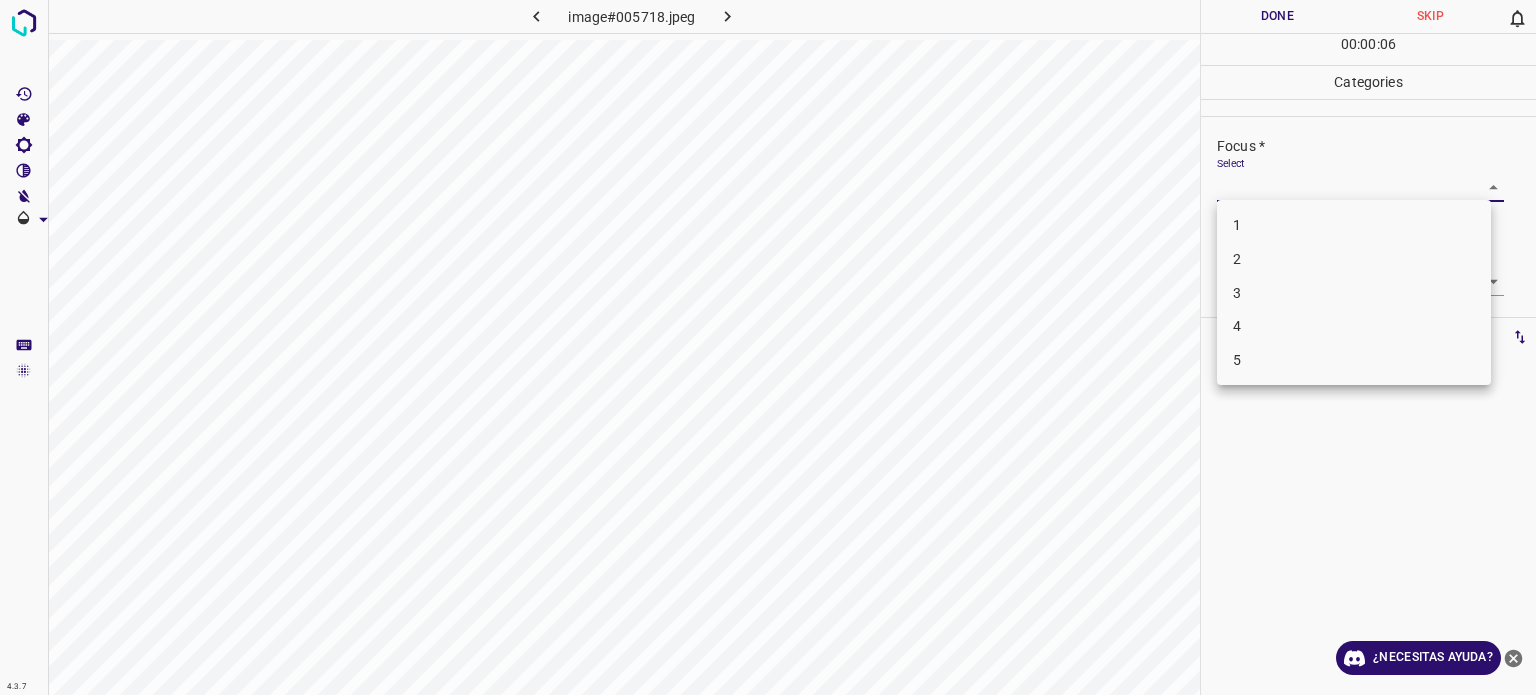 click on "1" at bounding box center (1237, 225) 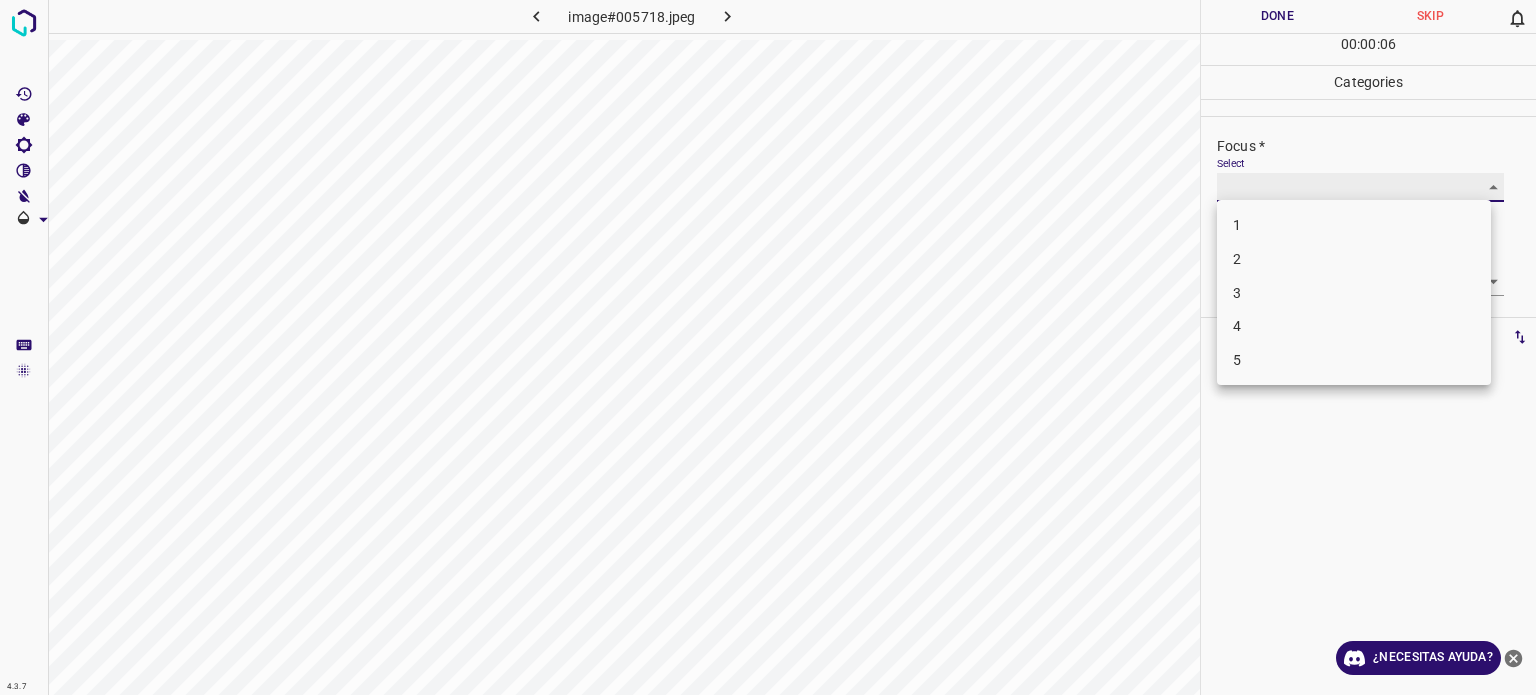 type on "1" 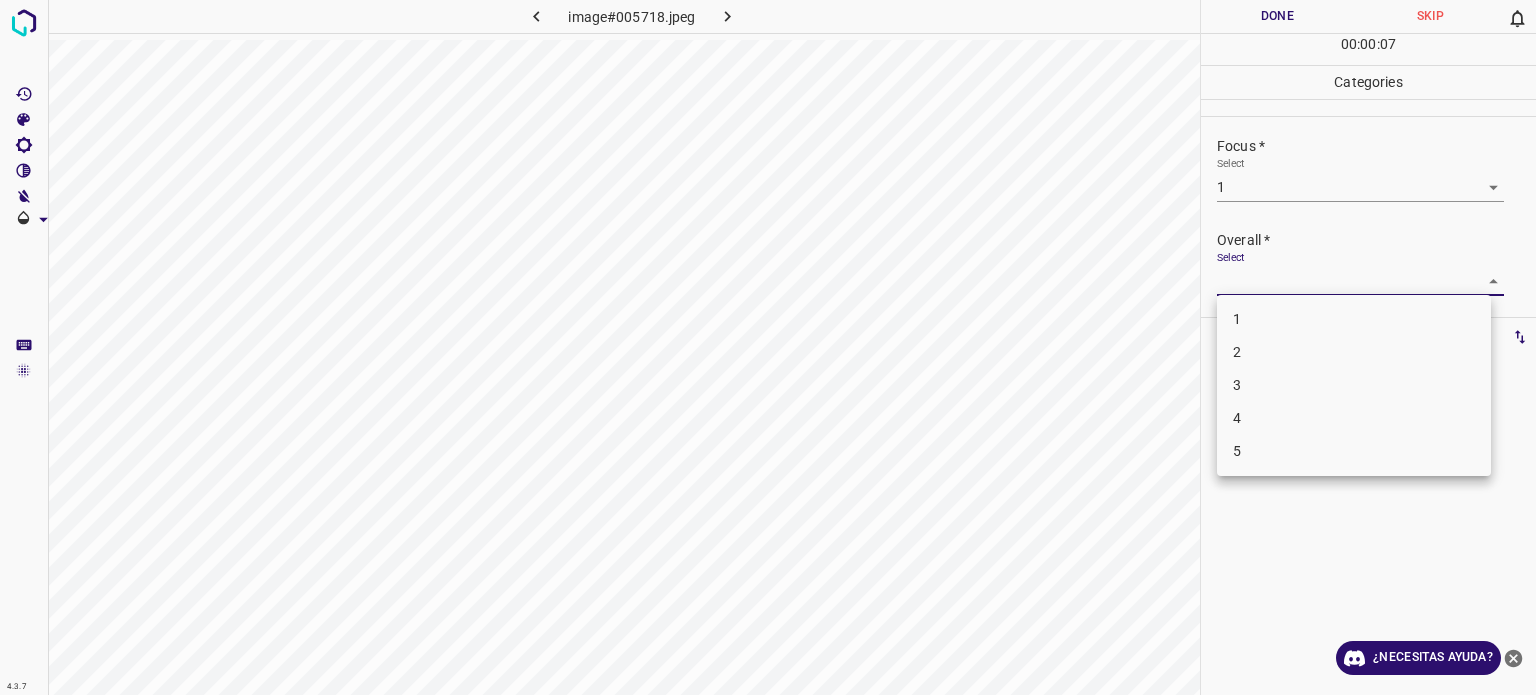 click on "4.3.7 image#005718.jpeg Done Skip 0 00   : 00   : 07   Categories Lighting *  Select 1 1 Focus *  Select 1 1 Overall *  Select ​ Labels   0 Categories 1 Lighting 2 Focus 3 Overall Tools Space Change between modes (Draw & Edit) I Auto labeling R Restore zoom M Zoom in N Zoom out Delete Delete selecte label Filters Z Restore filters X Saturation filter C Brightness filter V Contrast filter B Gray scale filter General O Download ¿Necesitas ayuda? - Texto - Esconder - Borrar Texto original Valora esta traducción Tu opinión servirá para ayudar a mejorar el Traductor de Google 1 2 3 4 5" at bounding box center [768, 347] 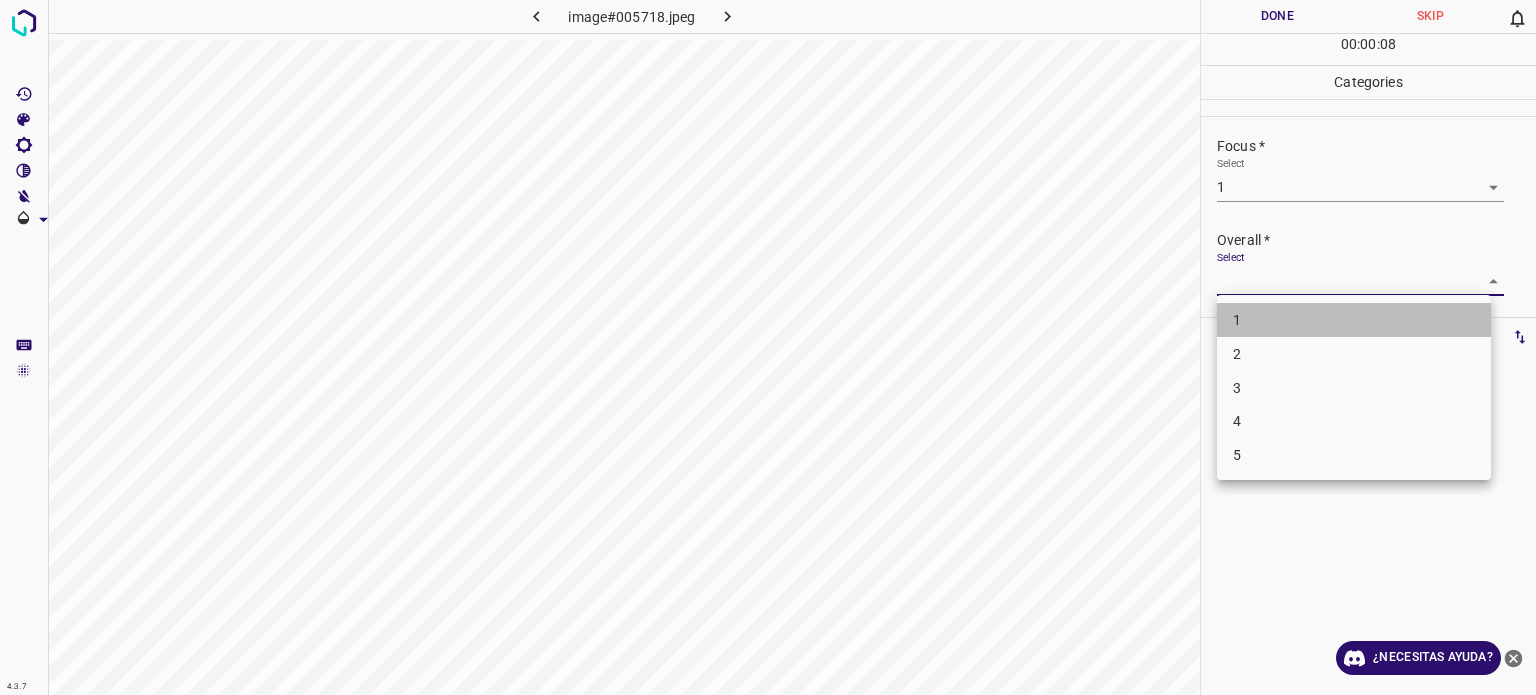 click on "1" at bounding box center (1237, 320) 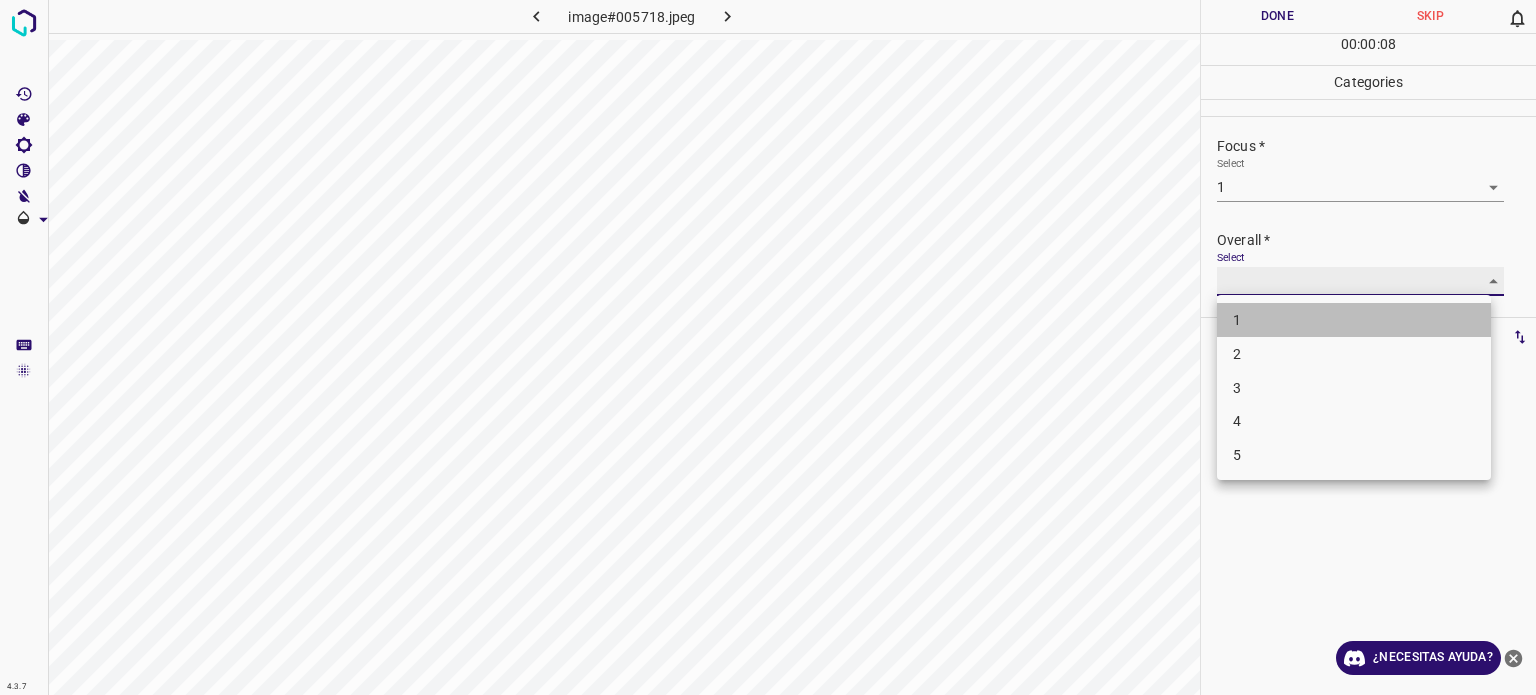 type on "1" 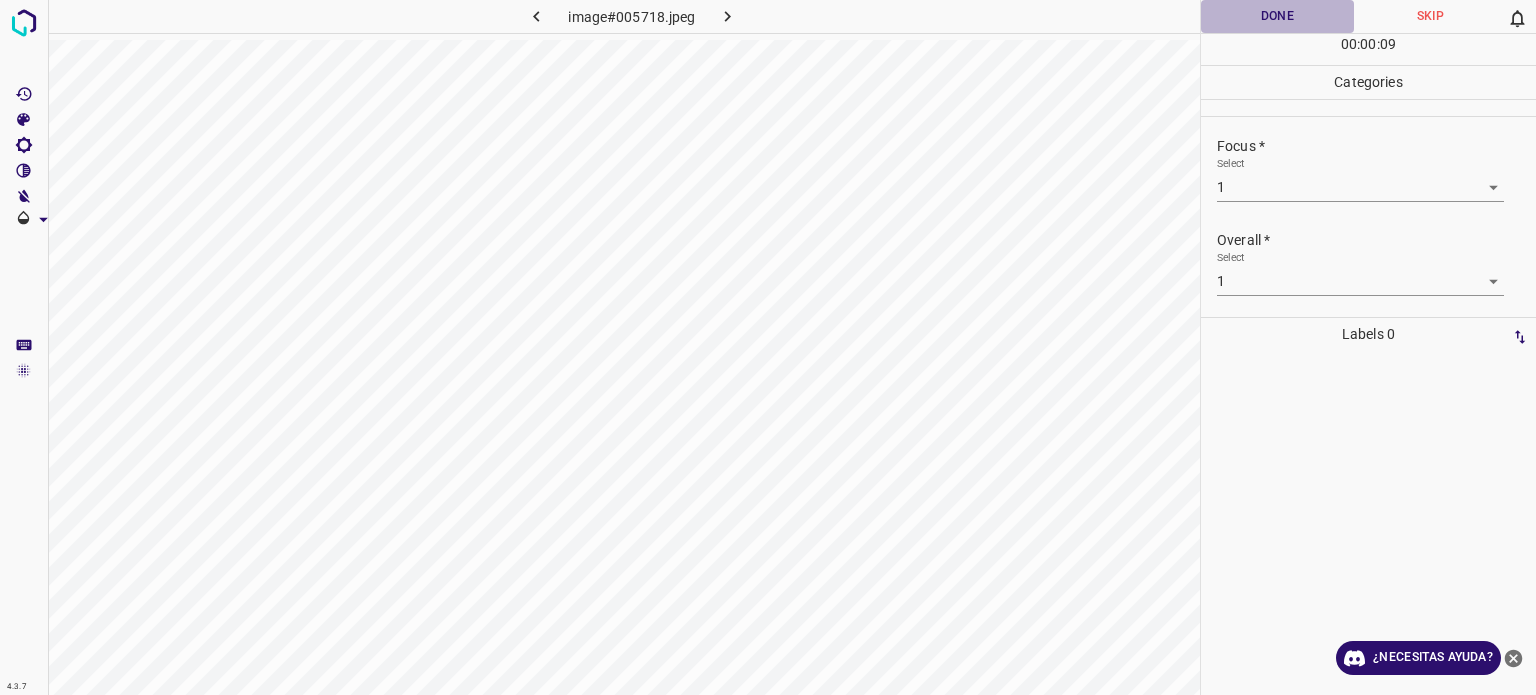 click on "Done" at bounding box center (1277, 16) 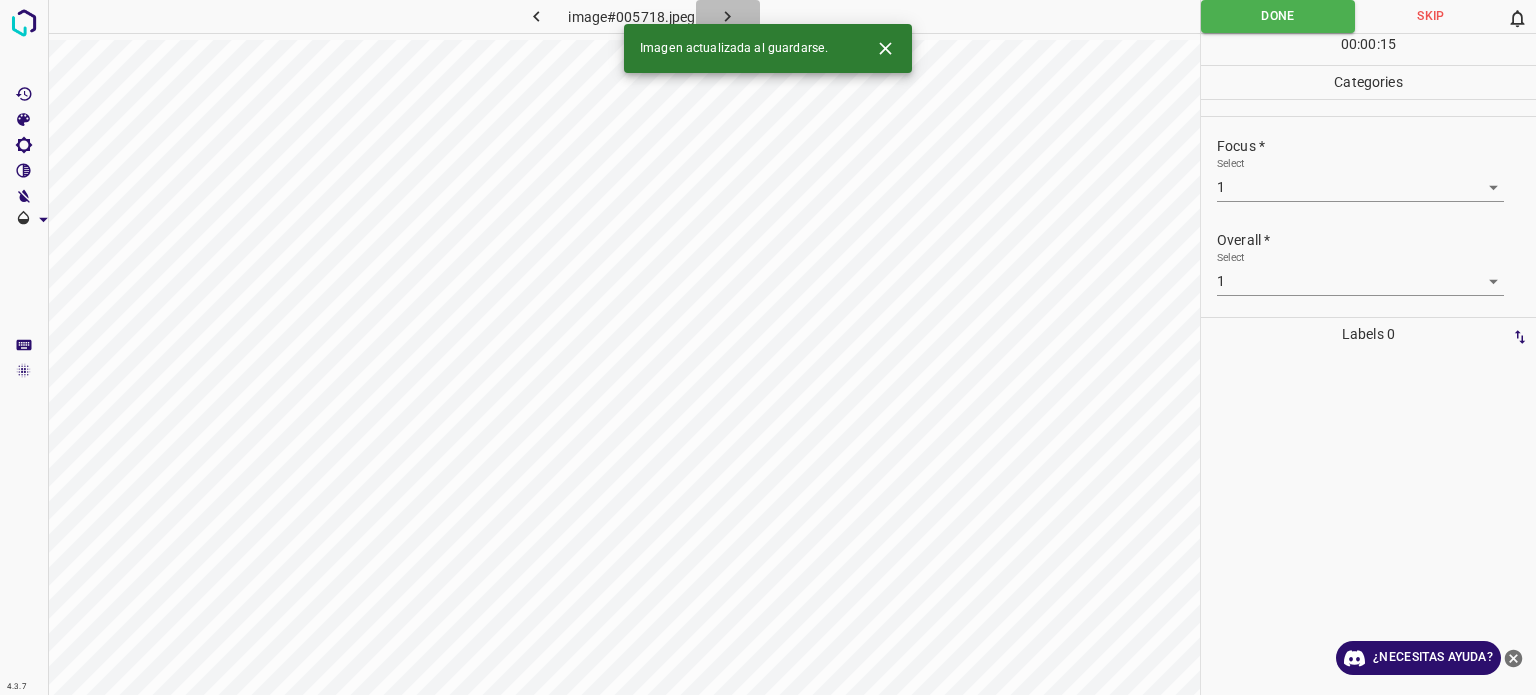 click 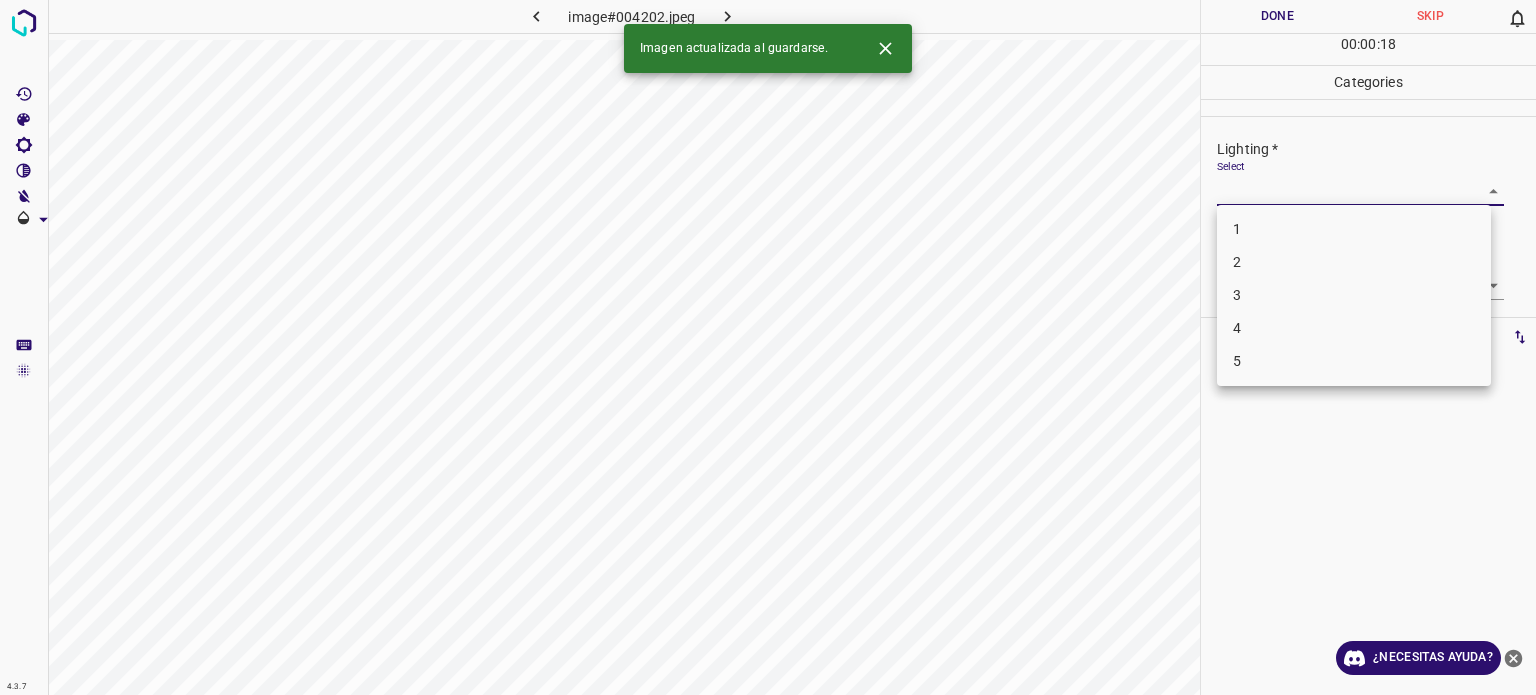 click on "4.3.7 image#004202.jpeg Done Skip 0 00   : 00   : 18   Categories Lighting *  Select ​ Focus *  Select ​ Overall *  Select ​ Labels   0 Categories 1 Lighting 2 Focus 3 Overall Tools Space Change between modes (Draw & Edit) I Auto labeling R Restore zoom M Zoom in N Zoom out Delete Delete selecte label Filters Z Restore filters X Saturation filter C Brightness filter V Contrast filter B Gray scale filter General O Download Imagen actualizada al guardarse. ¿Necesitas ayuda? - Texto - Esconder - Borrar Texto original Valora esta traducción Tu opinión servirá para ayudar a mejorar el Traductor de Google 1 2 3 4 5" at bounding box center (768, 347) 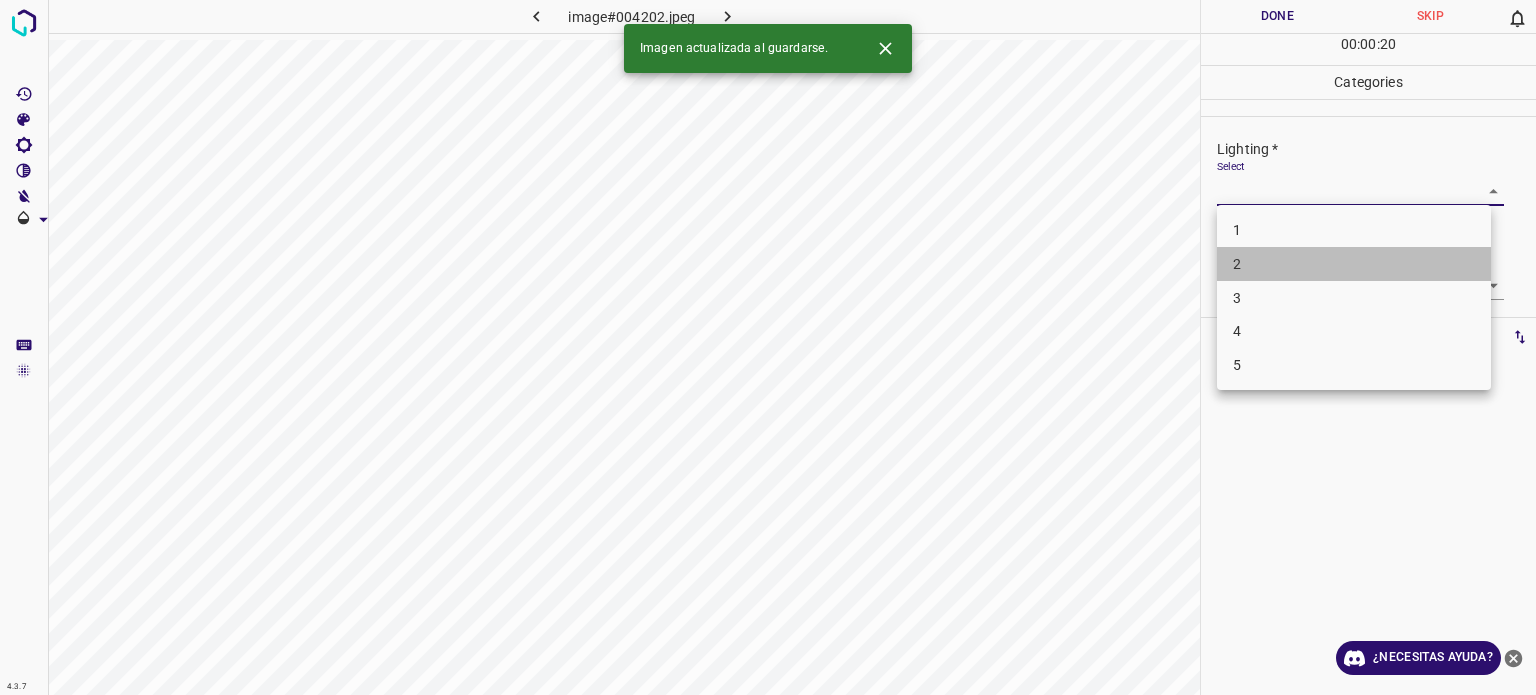 click on "2" at bounding box center (1354, 264) 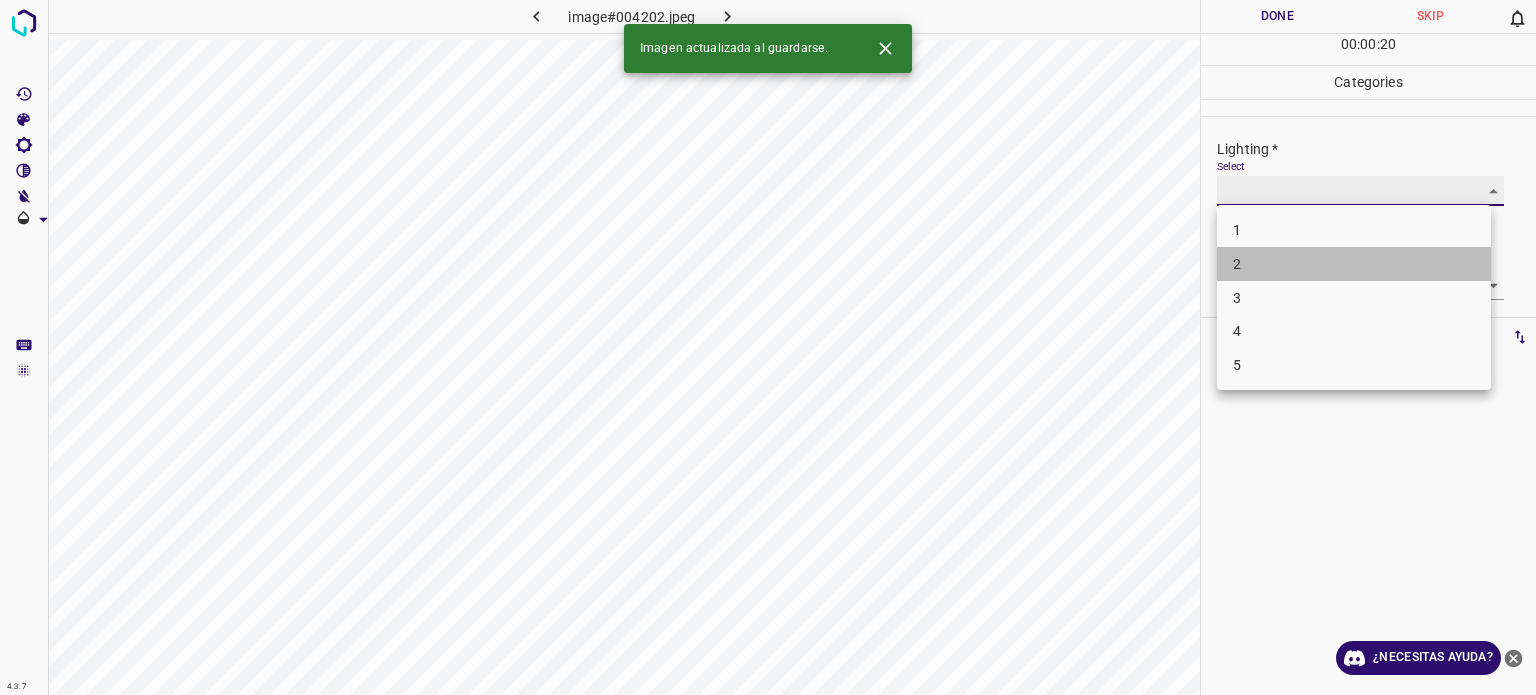 type on "2" 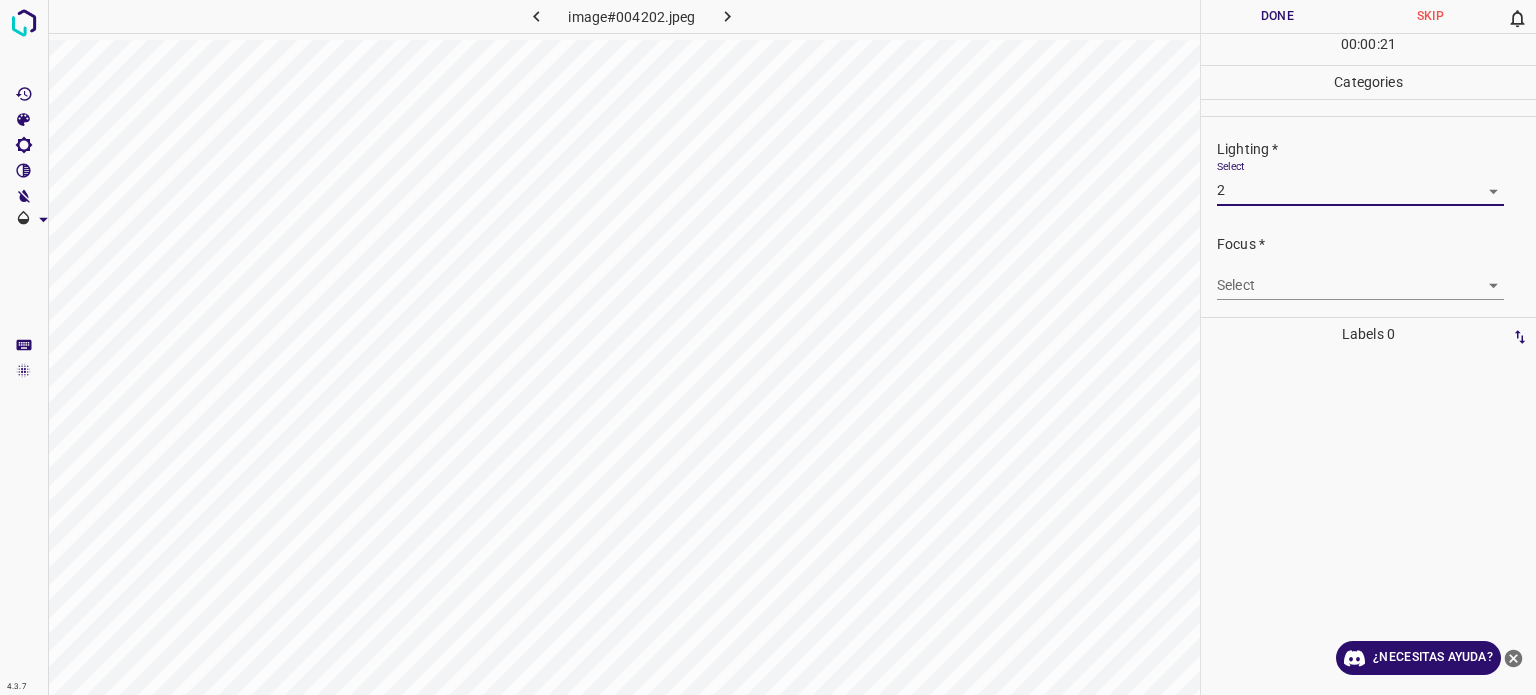 click on "4.3.7 image#004202.jpeg Done Skip 0 00   : 00   : 21   Categories Lighting *  Select 2 2 Focus *  Select ​ Overall *  Select ​ Labels   0 Categories 1 Lighting 2 Focus 3 Overall Tools Space Change between modes (Draw & Edit) I Auto labeling R Restore zoom M Zoom in N Zoom out Delete Delete selecte label Filters Z Restore filters X Saturation filter C Brightness filter V Contrast filter B Gray scale filter General O Download ¿Necesitas ayuda? - Texto - Esconder - Borrar Texto original Valora esta traducción Tu opinión servirá para ayudar a mejorar el Traductor de Google" at bounding box center [768, 347] 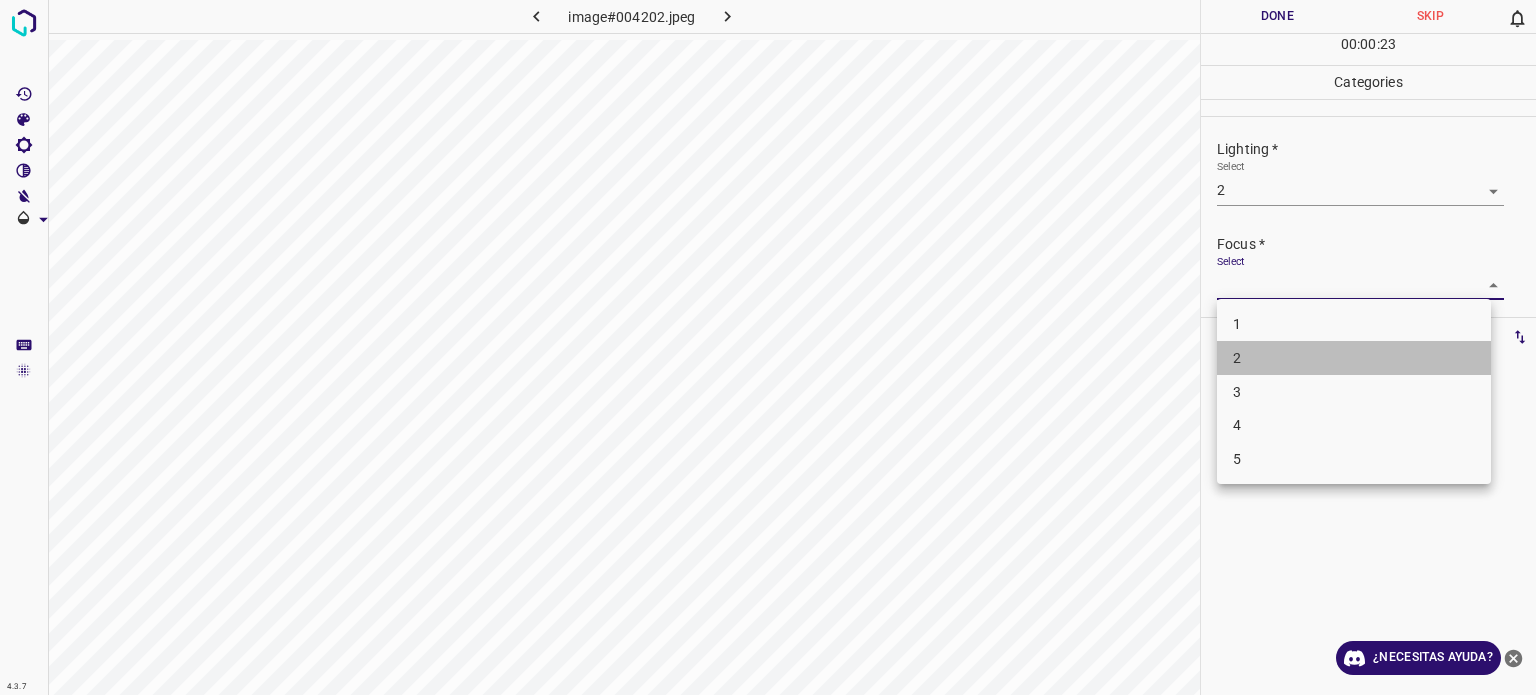 click on "2" at bounding box center [1354, 358] 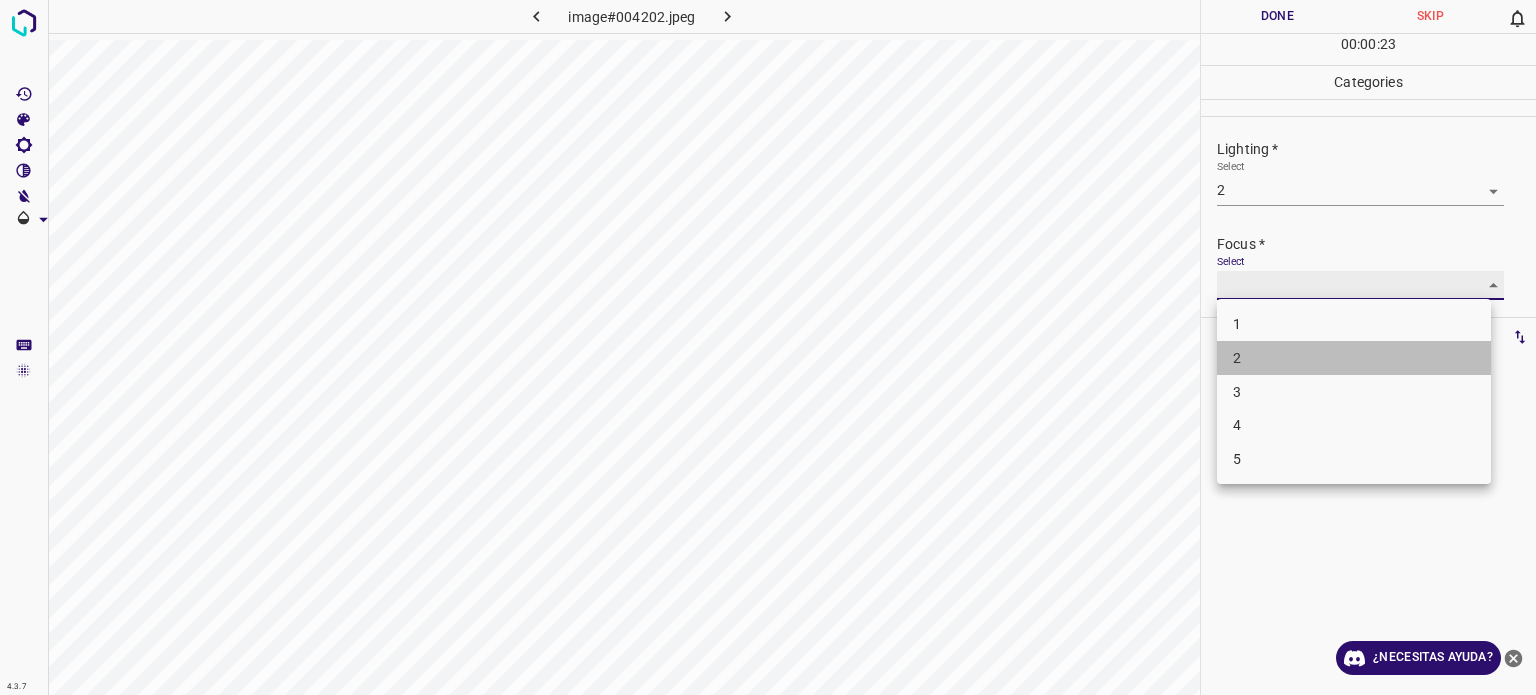 type on "2" 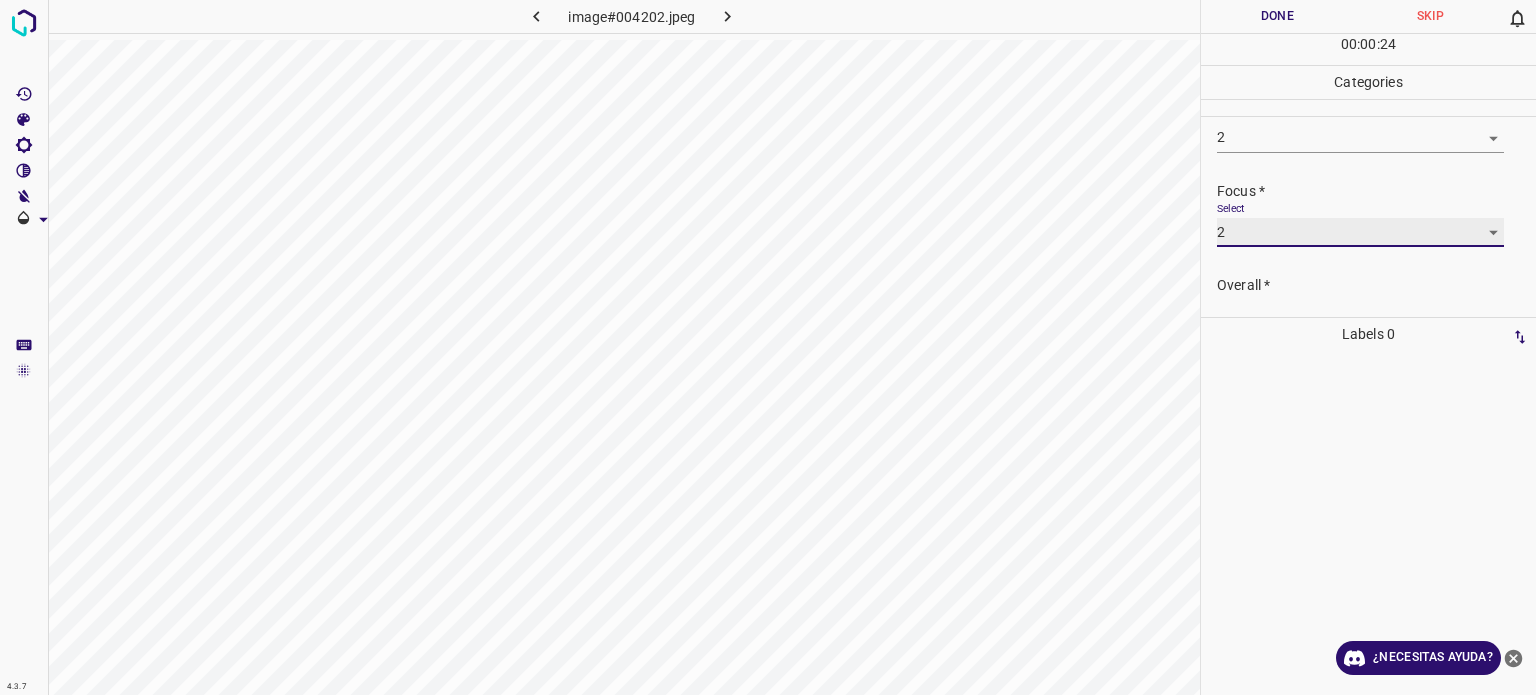 scroll, scrollTop: 98, scrollLeft: 0, axis: vertical 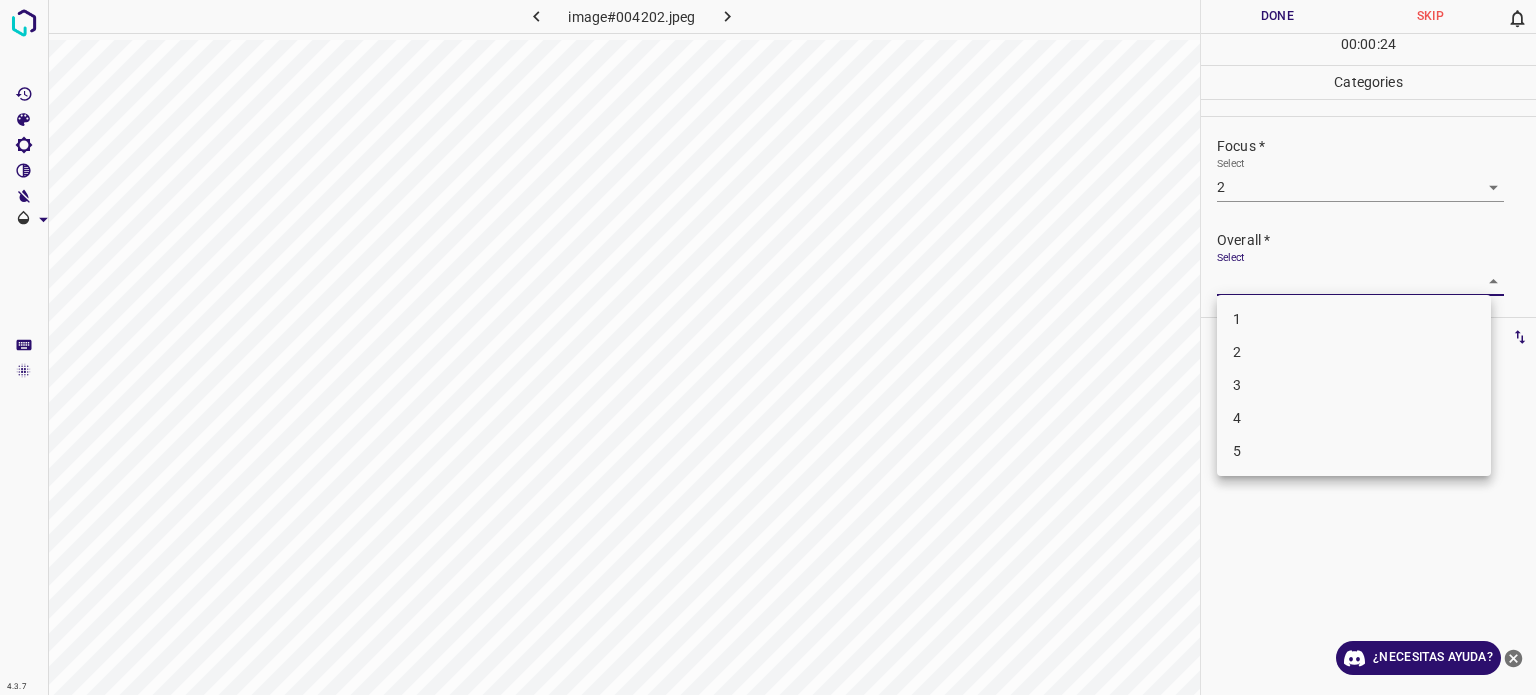 click on "4.3.7 image#004202.jpeg Done Skip 0 00   : 00   : 24   Categories Lighting *  Select 2 2 Focus *  Select 2 2 Overall *  Select ​ Labels   0 Categories 1 Lighting 2 Focus 3 Overall Tools Space Change between modes (Draw & Edit) I Auto labeling R Restore zoom M Zoom in N Zoom out Delete Delete selecte label Filters Z Restore filters X Saturation filter C Brightness filter V Contrast filter B Gray scale filter General O Download ¿Necesitas ayuda? - Texto - Esconder - Borrar Texto original Valora esta traducción Tu opinión servirá para ayudar a mejorar el Traductor de Google 1 2 3 4 5" at bounding box center [768, 347] 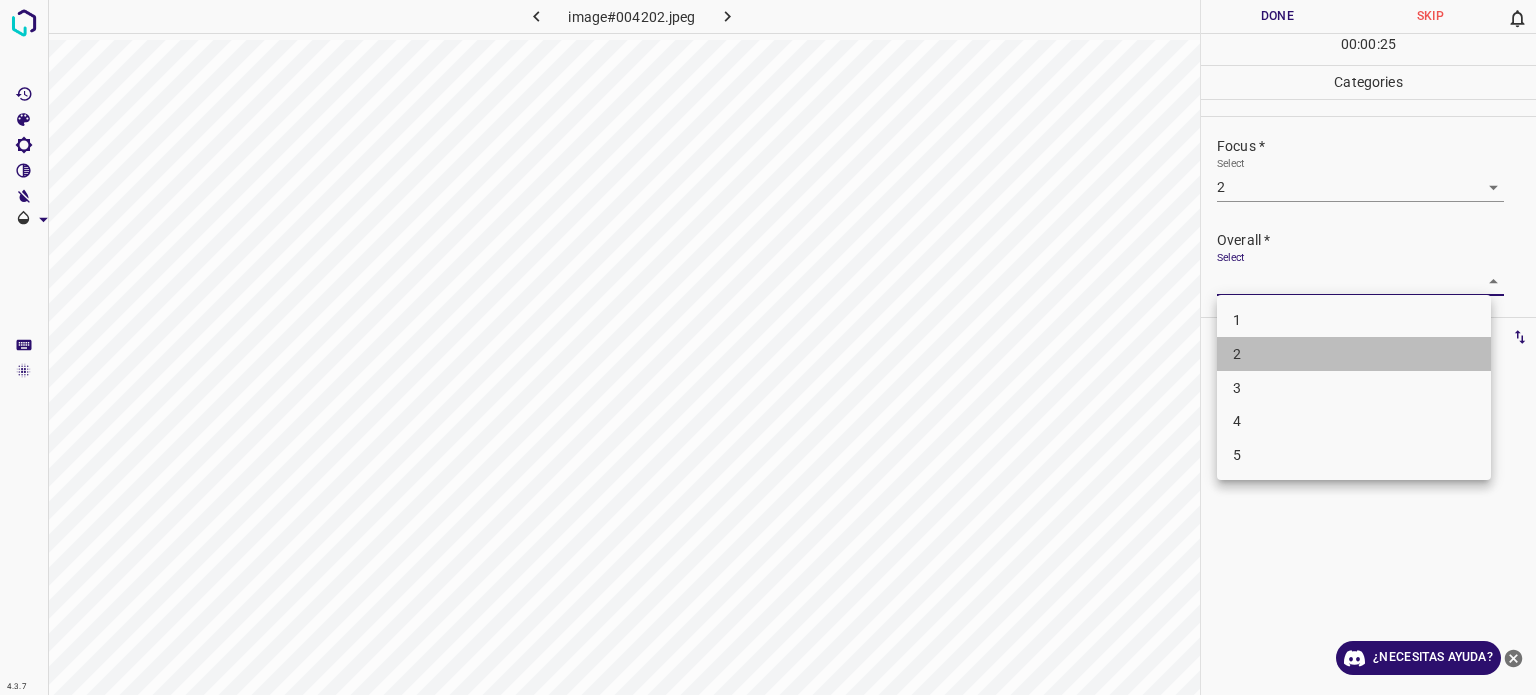 click on "2" at bounding box center (1237, 354) 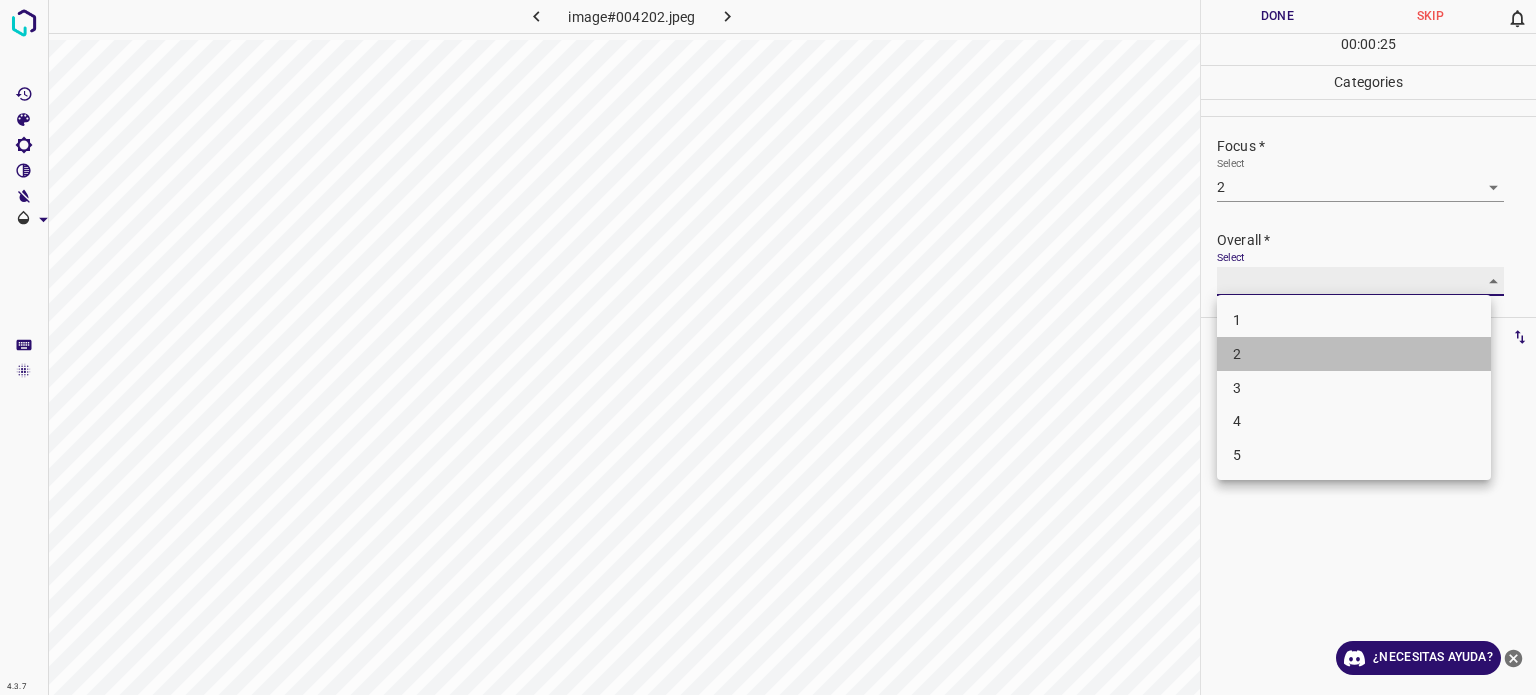 type on "2" 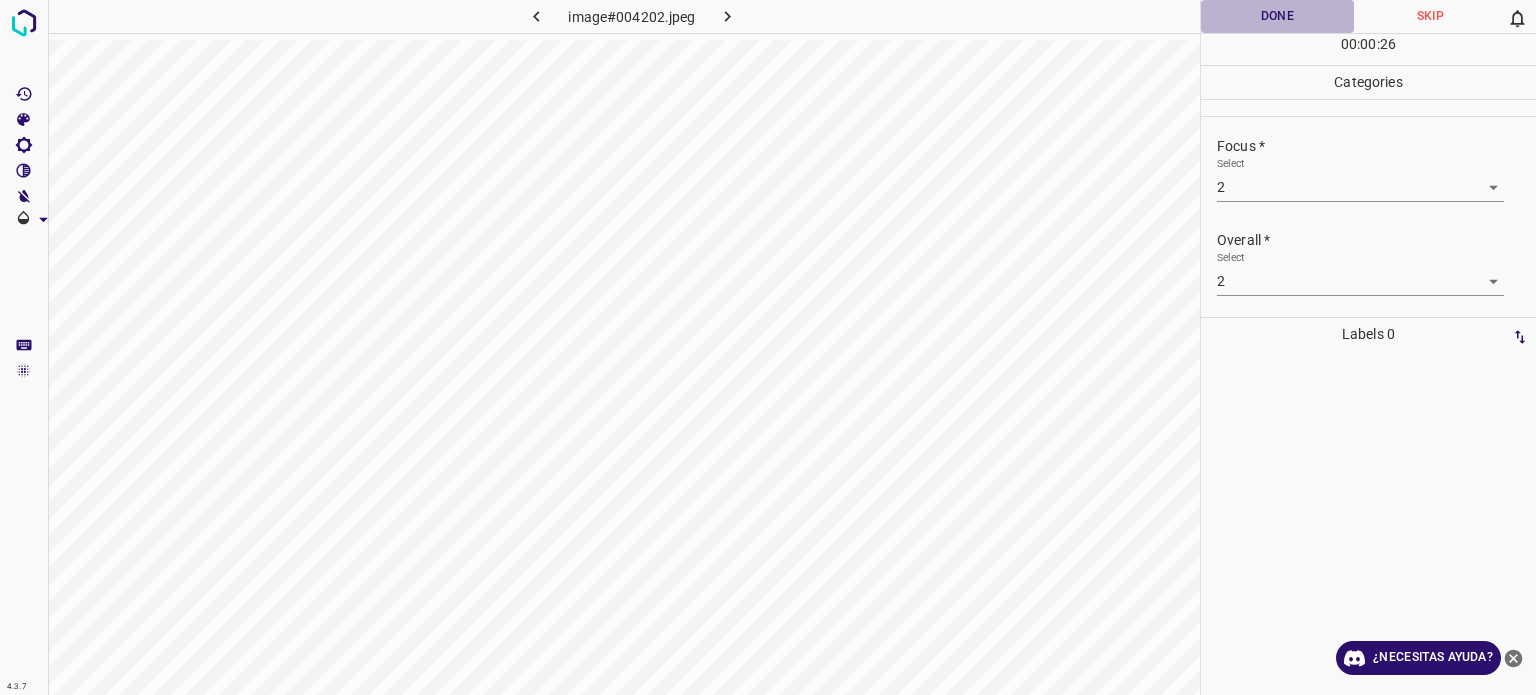 click on "Done" at bounding box center [1277, 16] 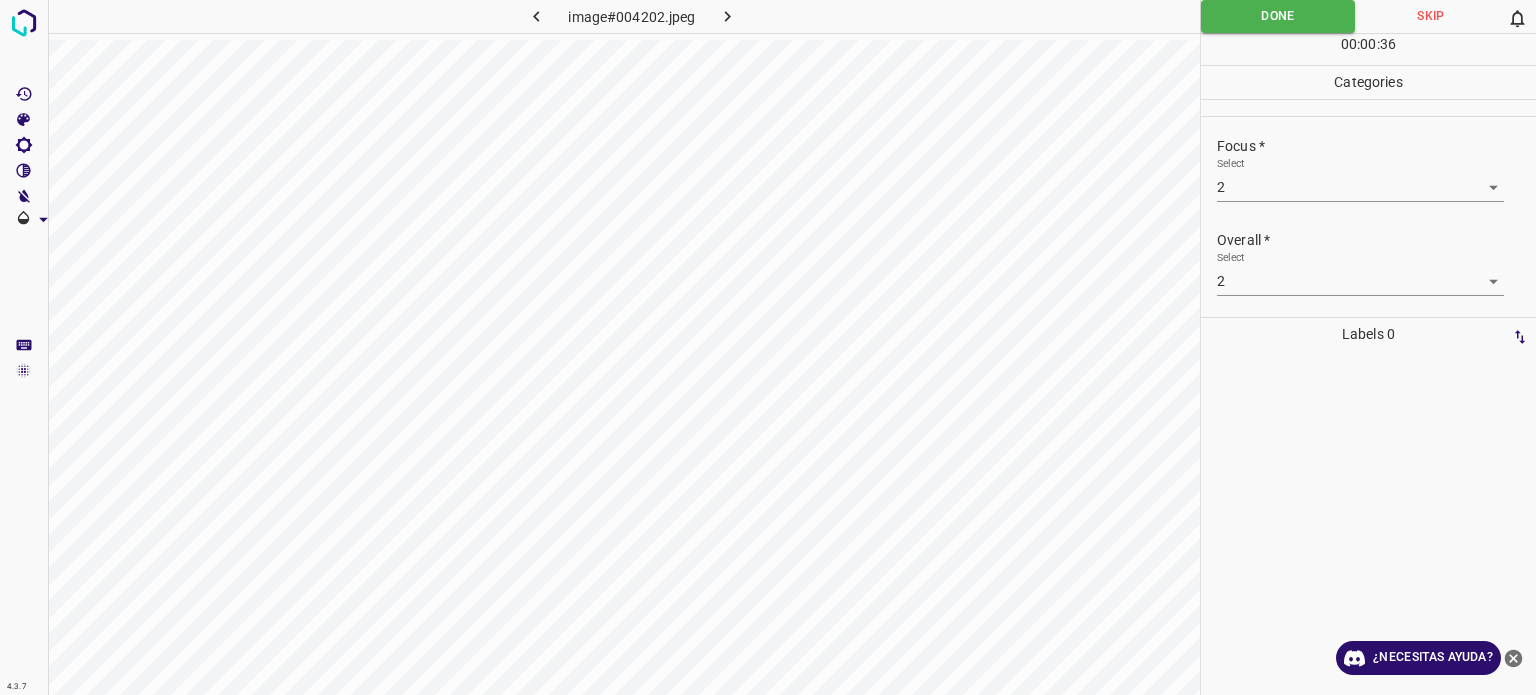 click on "00   : 00   : 36" at bounding box center (1368, 49) 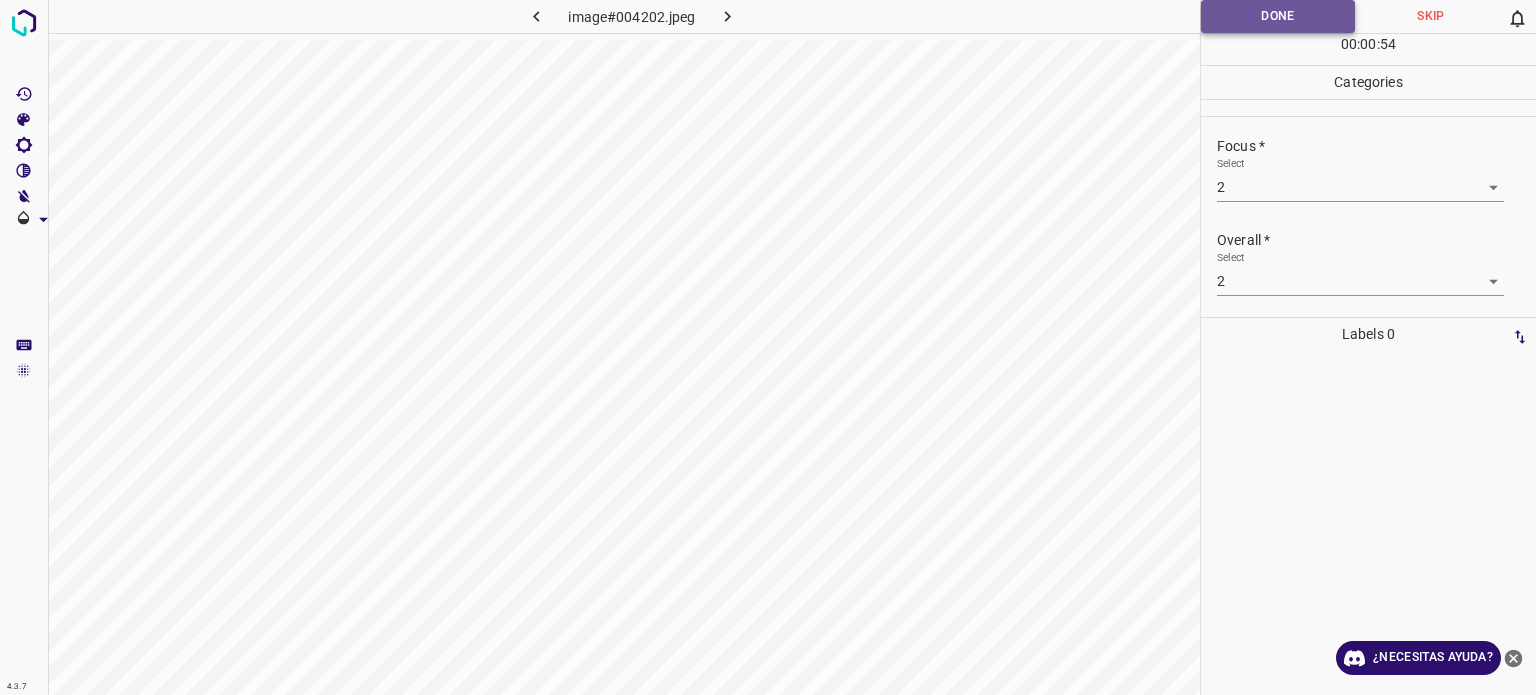 click on "Done" at bounding box center [1278, 16] 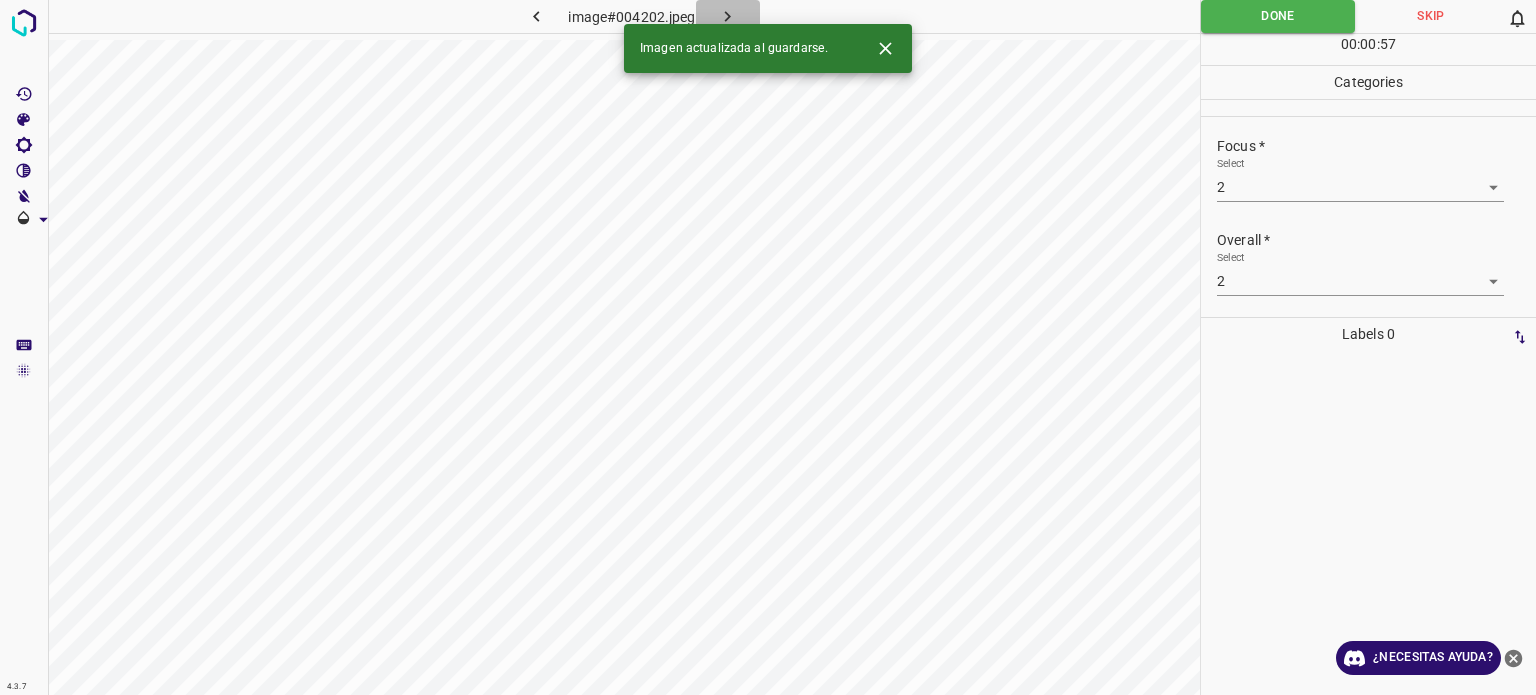 click 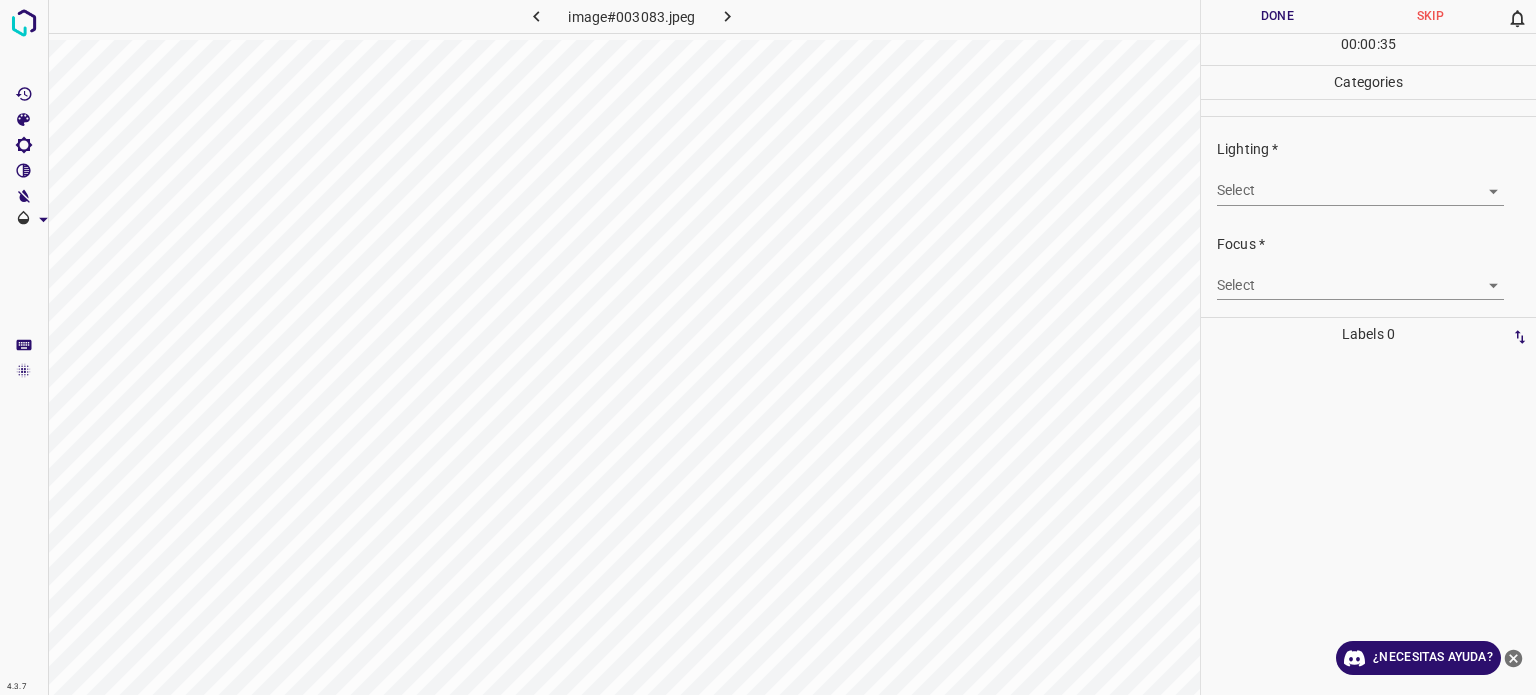 click on "4.3.7 image#003083.jpeg Done Skip 0 00   : 00   : 35   Categories Lighting *  Select ​ Focus *  Select ​ Overall *  Select ​ Labels   0 Categories 1 Lighting 2 Focus 3 Overall Tools Space Change between modes (Draw & Edit) I Auto labeling R Restore zoom M Zoom in N Zoom out Delete Delete selecte label Filters Z Restore filters X Saturation filter C Brightness filter V Contrast filter B Gray scale filter General O Download ¿Necesitas ayuda? - Texto - Esconder - Borrar Texto original Valora esta traducción Tu opinión servirá para ayudar a mejorar el Traductor de Google" at bounding box center (768, 347) 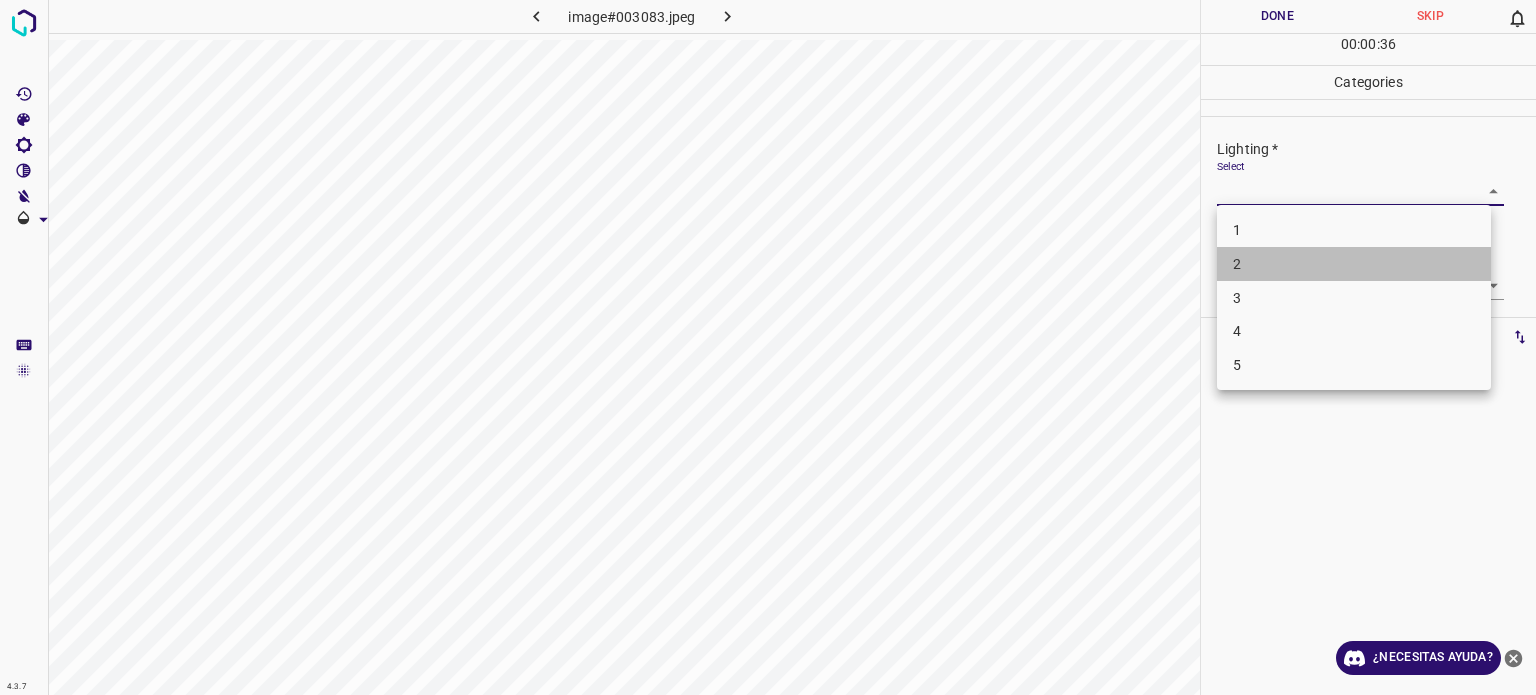 click on "2" at bounding box center [1354, 264] 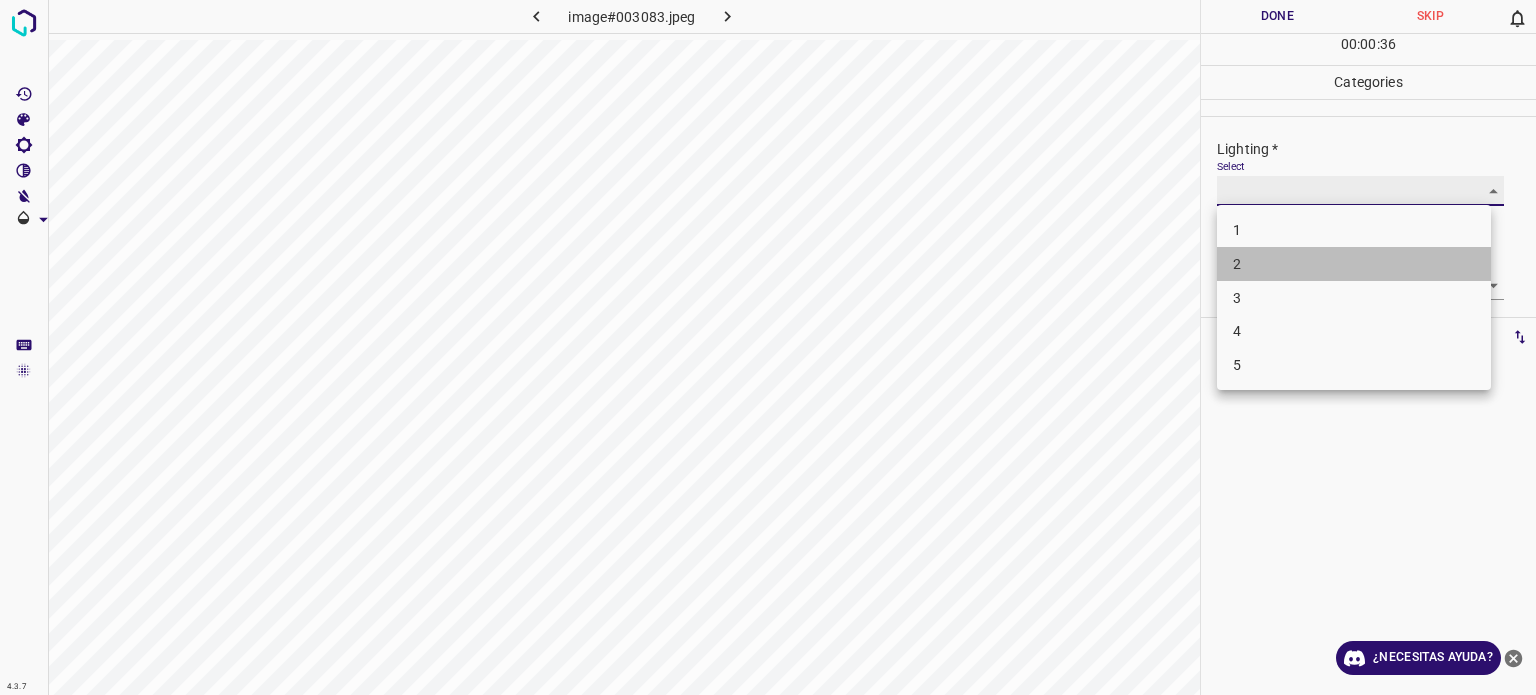 type on "2" 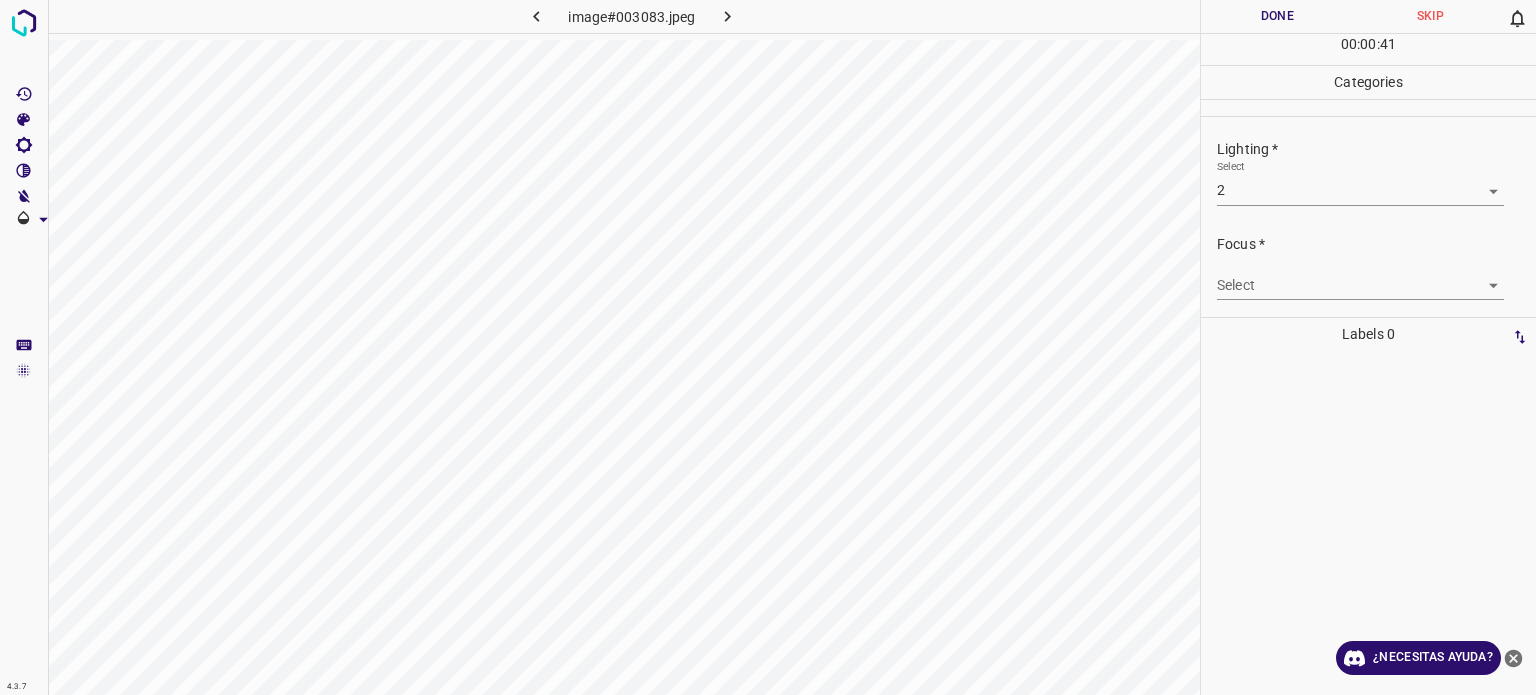 click on "Focus *  Select ​" at bounding box center (1368, 267) 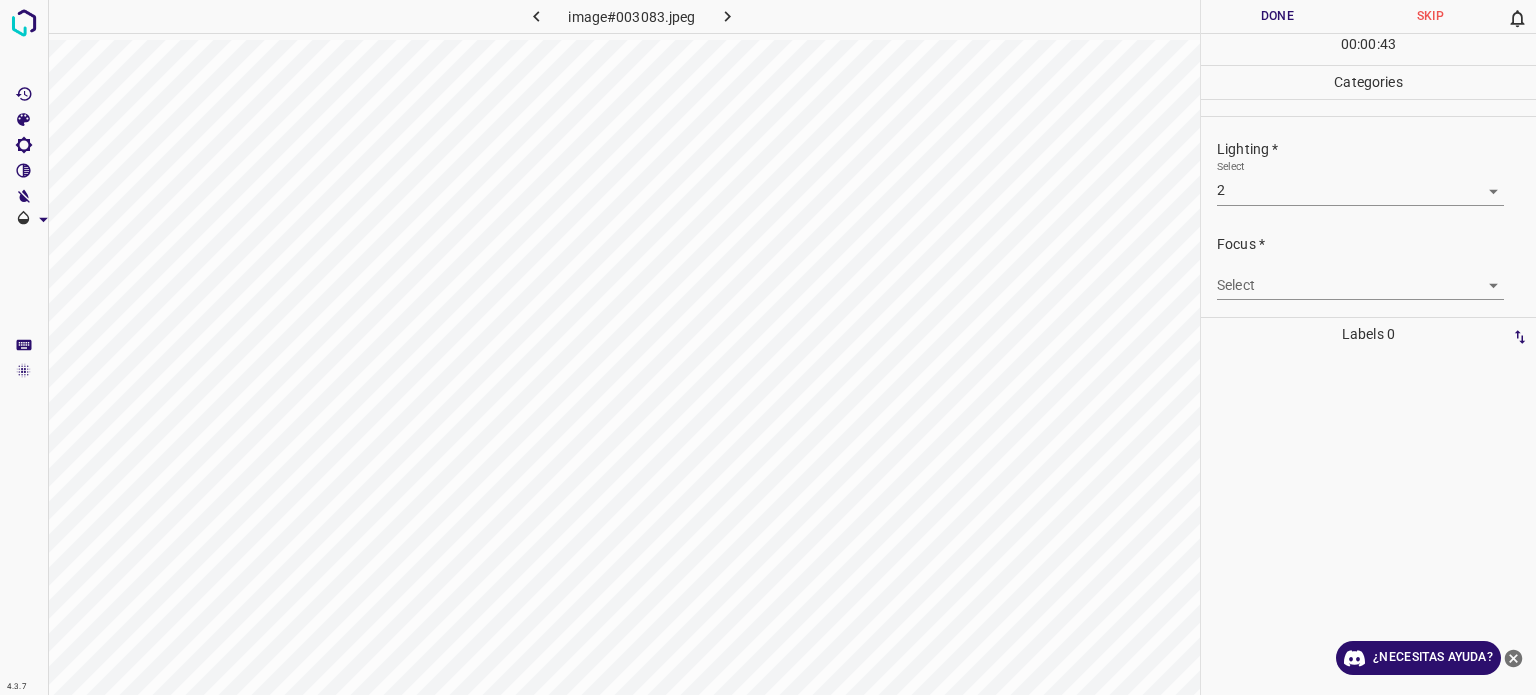 click on "4.3.7 image#003083.jpeg Done Skip 0 00   : 00   : 43   Categories Lighting *  Select 2 2 Focus *  Select ​ Overall *  Select ​ Labels   0 Categories 1 Lighting 2 Focus 3 Overall Tools Space Change between modes (Draw & Edit) I Auto labeling R Restore zoom M Zoom in N Zoom out Delete Delete selecte label Filters Z Restore filters X Saturation filter C Brightness filter V Contrast filter B Gray scale filter General O Download ¿Necesitas ayuda? - Texto - Esconder - Borrar Texto original Valora esta traducción Tu opinión servirá para ayudar a mejorar el Traductor de Google" at bounding box center (768, 347) 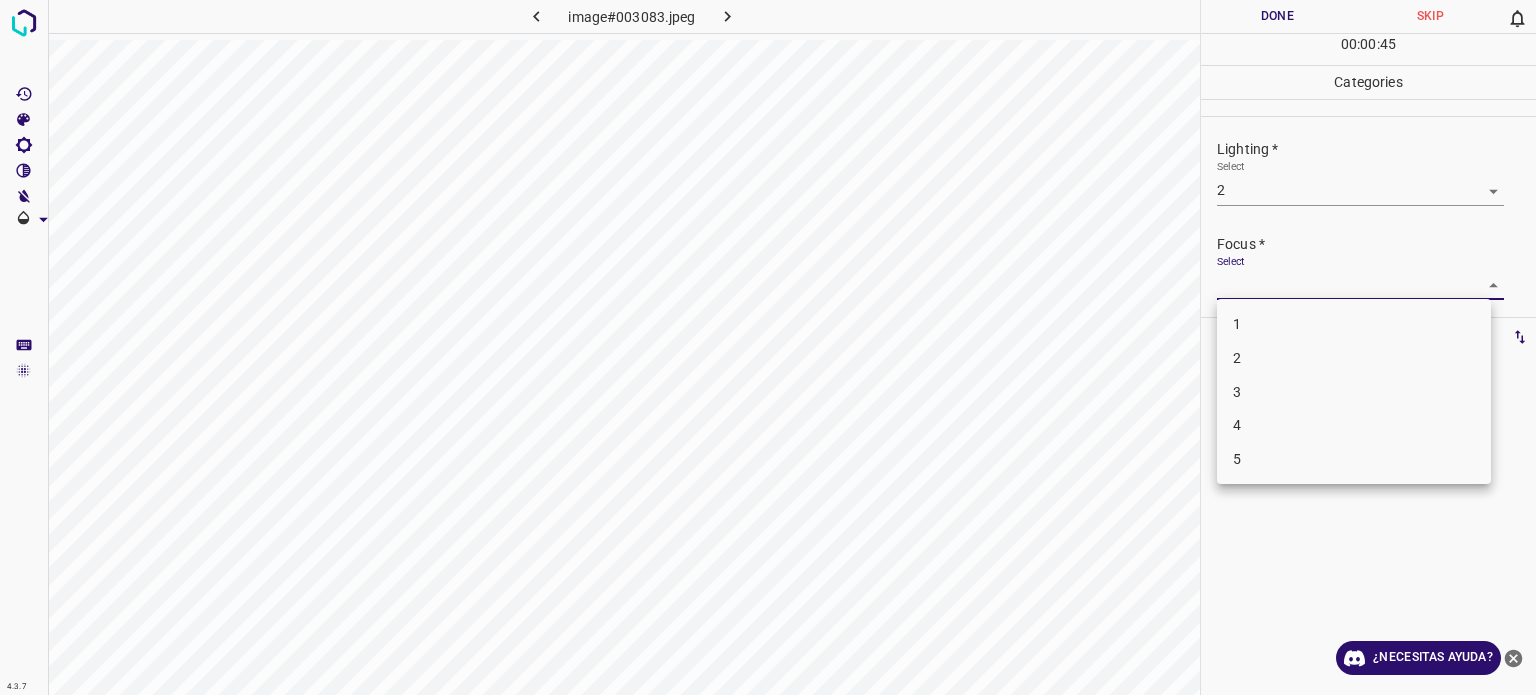 click on "2" at bounding box center (1354, 358) 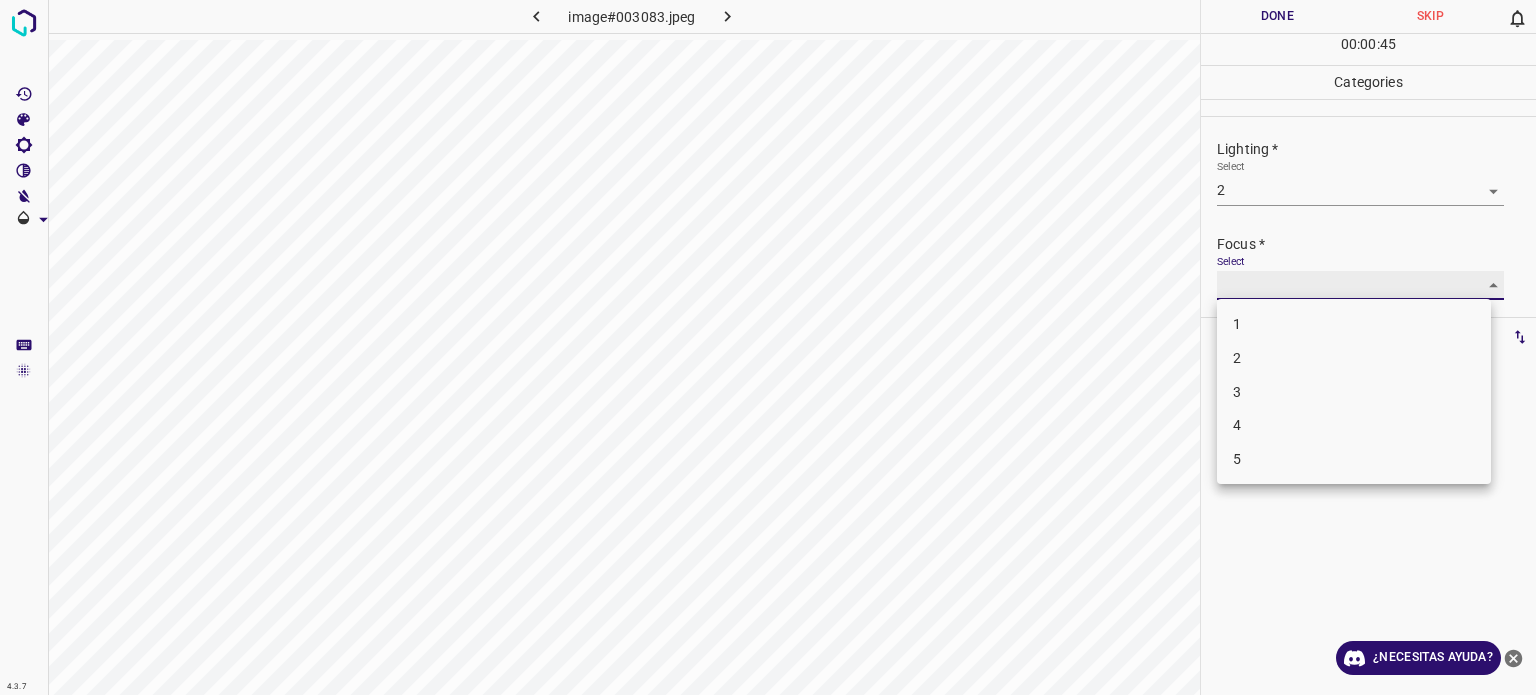 type on "2" 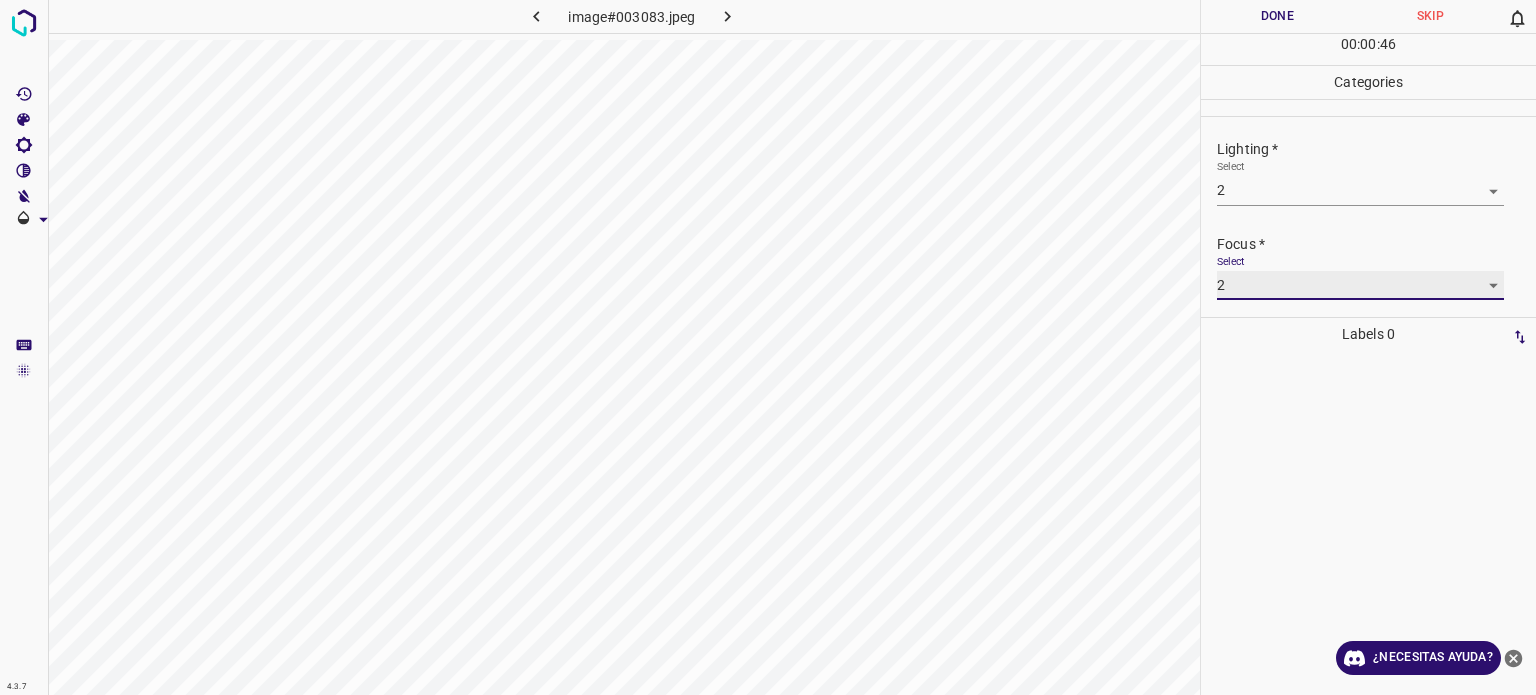 scroll, scrollTop: 98, scrollLeft: 0, axis: vertical 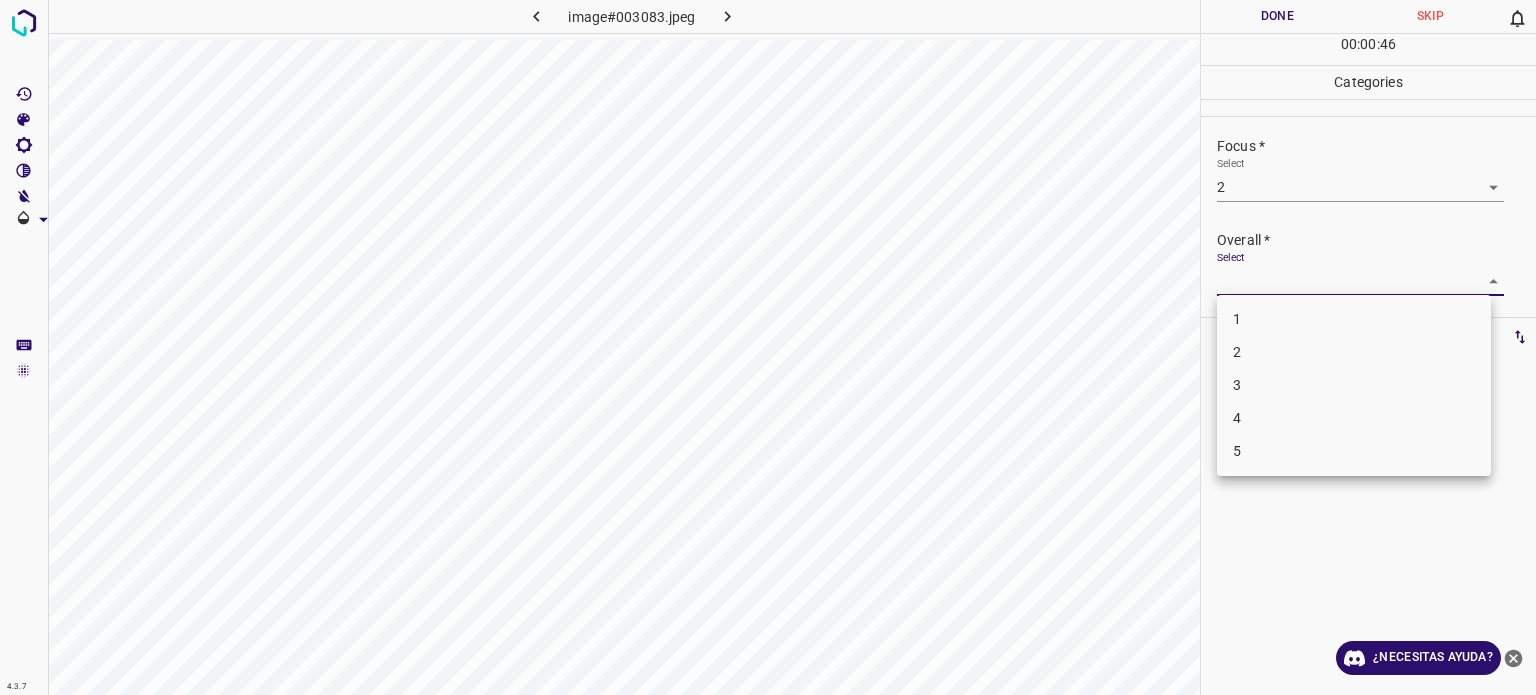 click on "4.3.7 image#003083.jpeg Done Skip 0 00   : 00   : 46   Categories Lighting *  Select 2 2 Focus *  Select 2 2 Overall *  Select ​ Labels   0 Categories 1 Lighting 2 Focus 3 Overall Tools Space Change between modes (Draw & Edit) I Auto labeling R Restore zoom M Zoom in N Zoom out Delete Delete selecte label Filters Z Restore filters X Saturation filter C Brightness filter V Contrast filter B Gray scale filter General O Download ¿Necesitas ayuda? - Texto - Esconder - Borrar Texto original Valora esta traducción Tu opinión servirá para ayudar a mejorar el Traductor de Google 1 2 3 4 5" at bounding box center [768, 347] 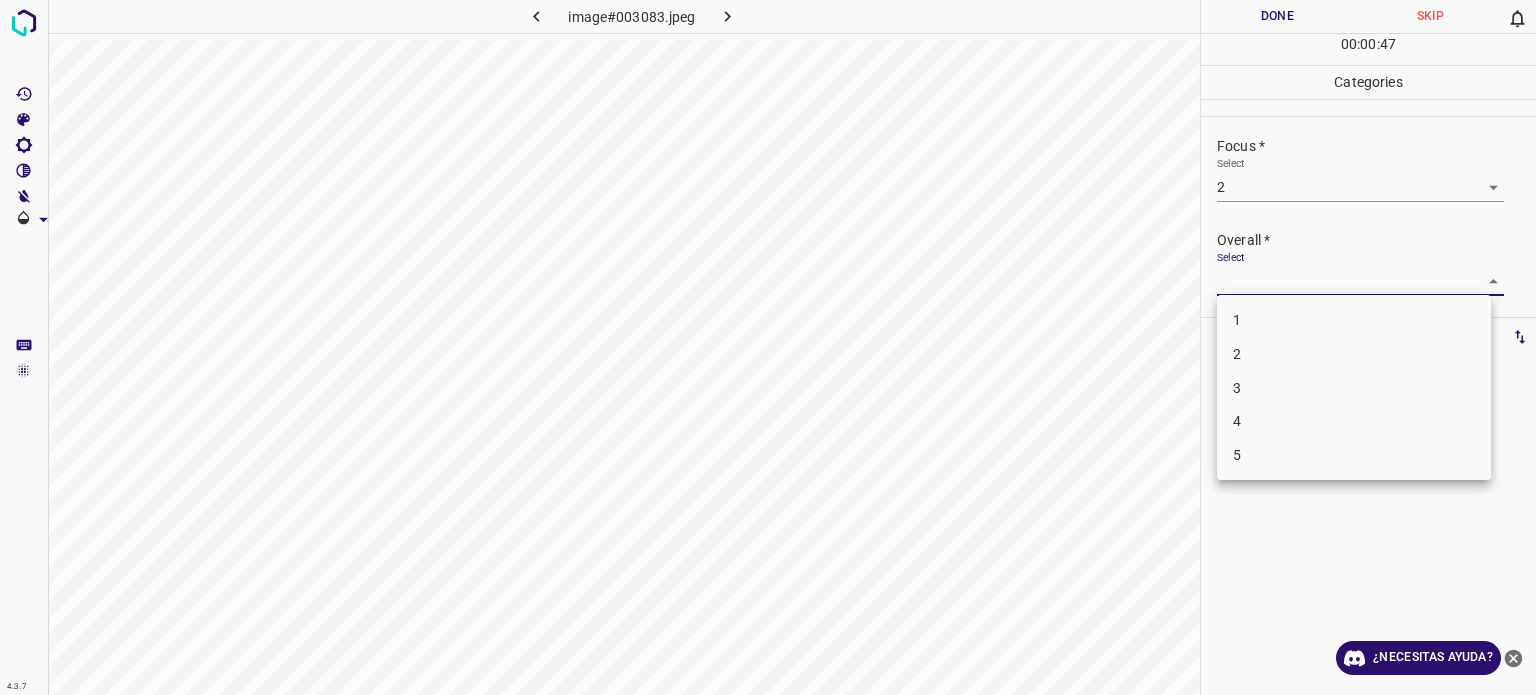 click on "3" at bounding box center [1354, 388] 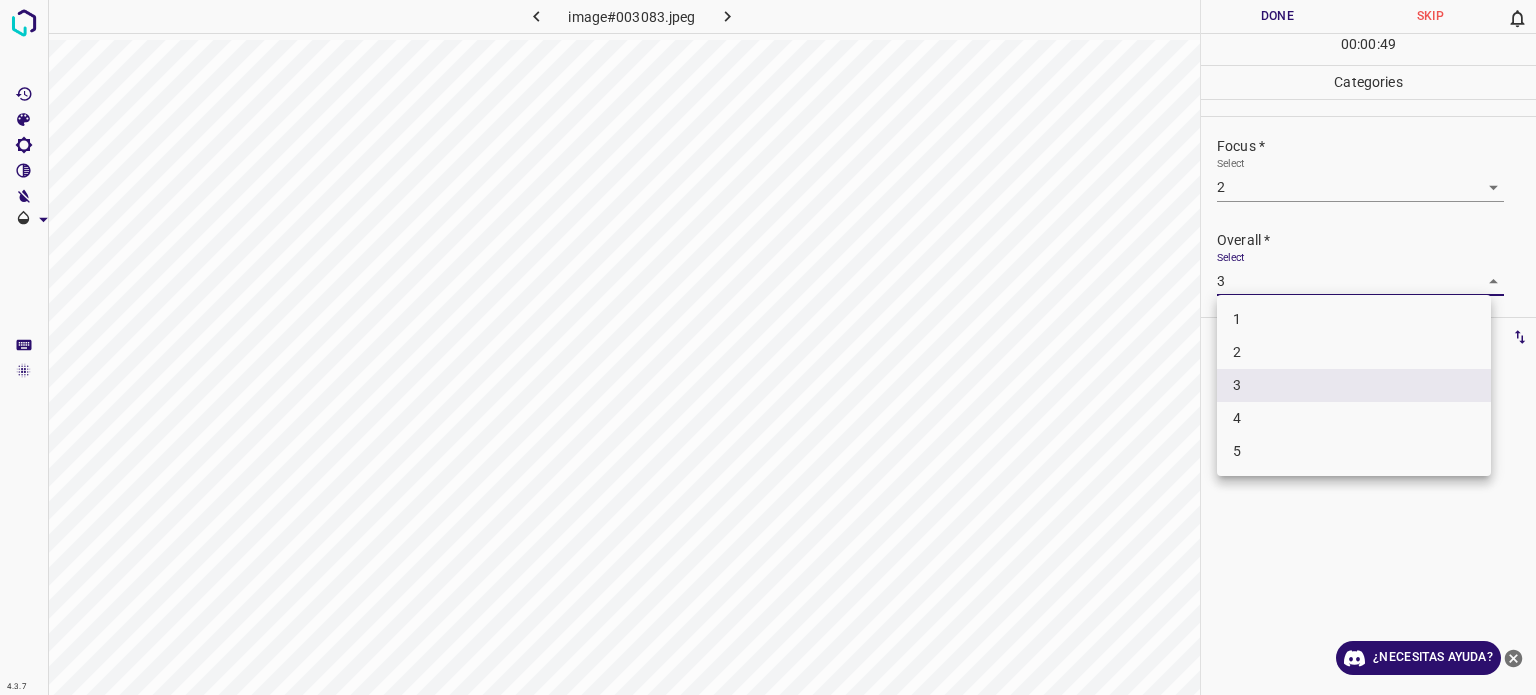 click on "4.3.7 image#003083.jpeg Done Skip 0 00   : 00   : 49   Categories Lighting *  Select 2 2 Focus *  Select 2 2 Overall *  Select 3 3 Labels   0 Categories 1 Lighting 2 Focus 3 Overall Tools Space Change between modes (Draw & Edit) I Auto labeling R Restore zoom M Zoom in N Zoom out Delete Delete selecte label Filters Z Restore filters X Saturation filter C Brightness filter V Contrast filter B Gray scale filter General O Download ¿Necesitas ayuda? - Texto - Esconder - Borrar Texto original Valora esta traducción Tu opinión servirá para ayudar a mejorar el Traductor de Google 1 2 3 4 5" at bounding box center (768, 347) 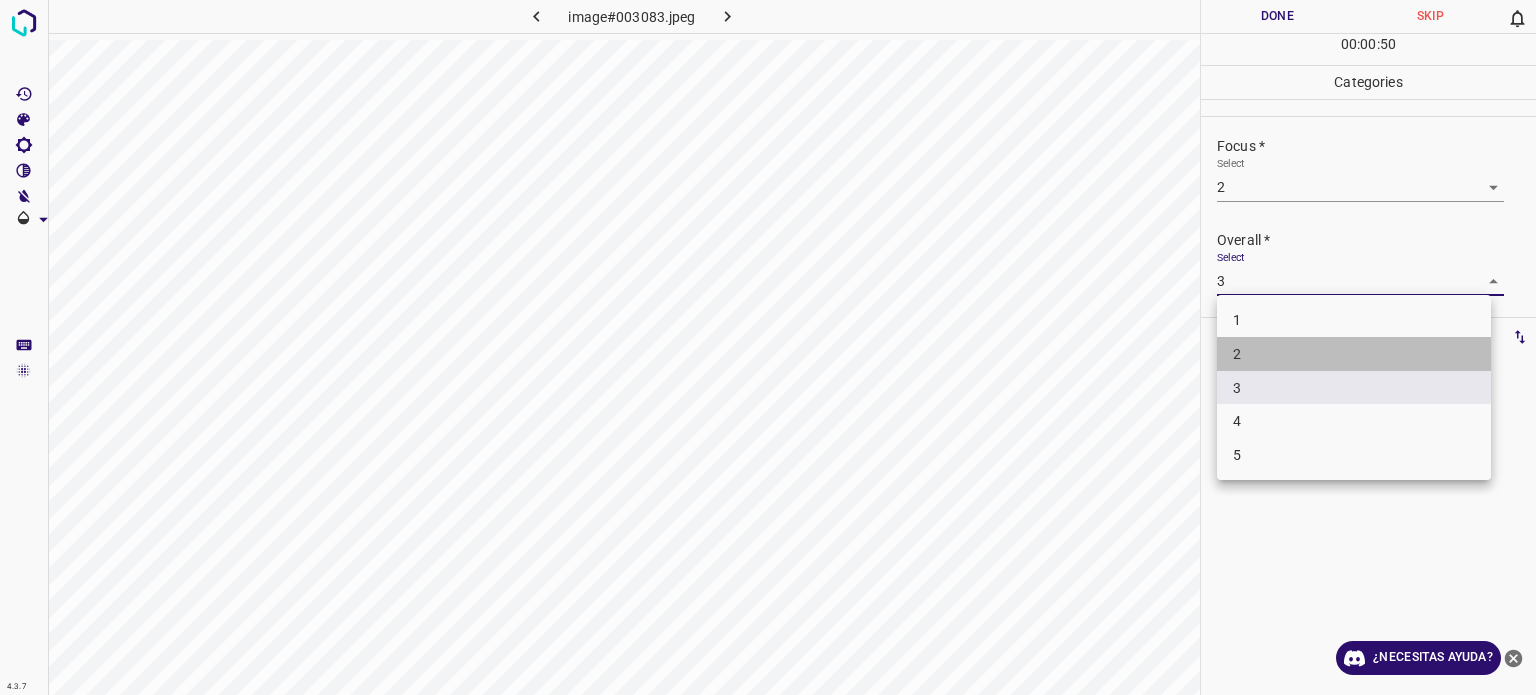 click on "2" at bounding box center (1237, 354) 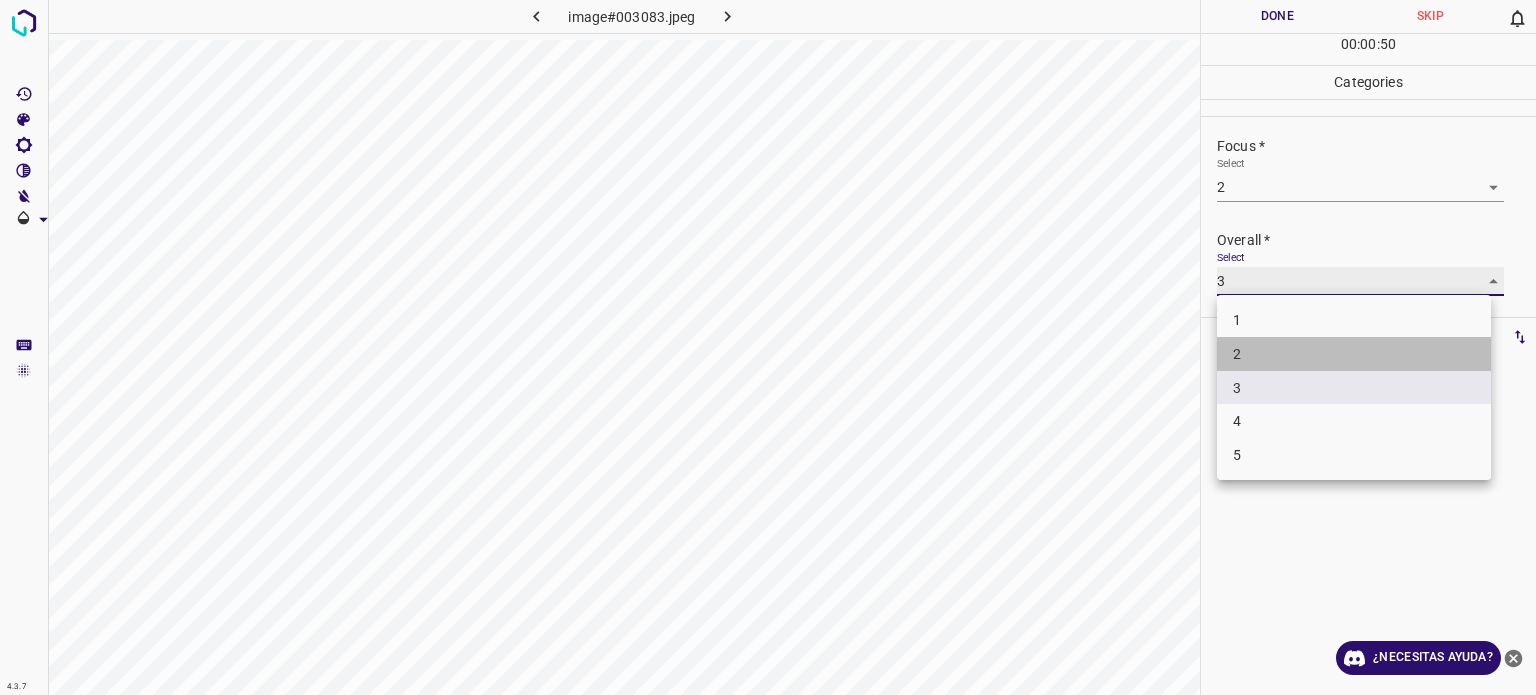 type on "2" 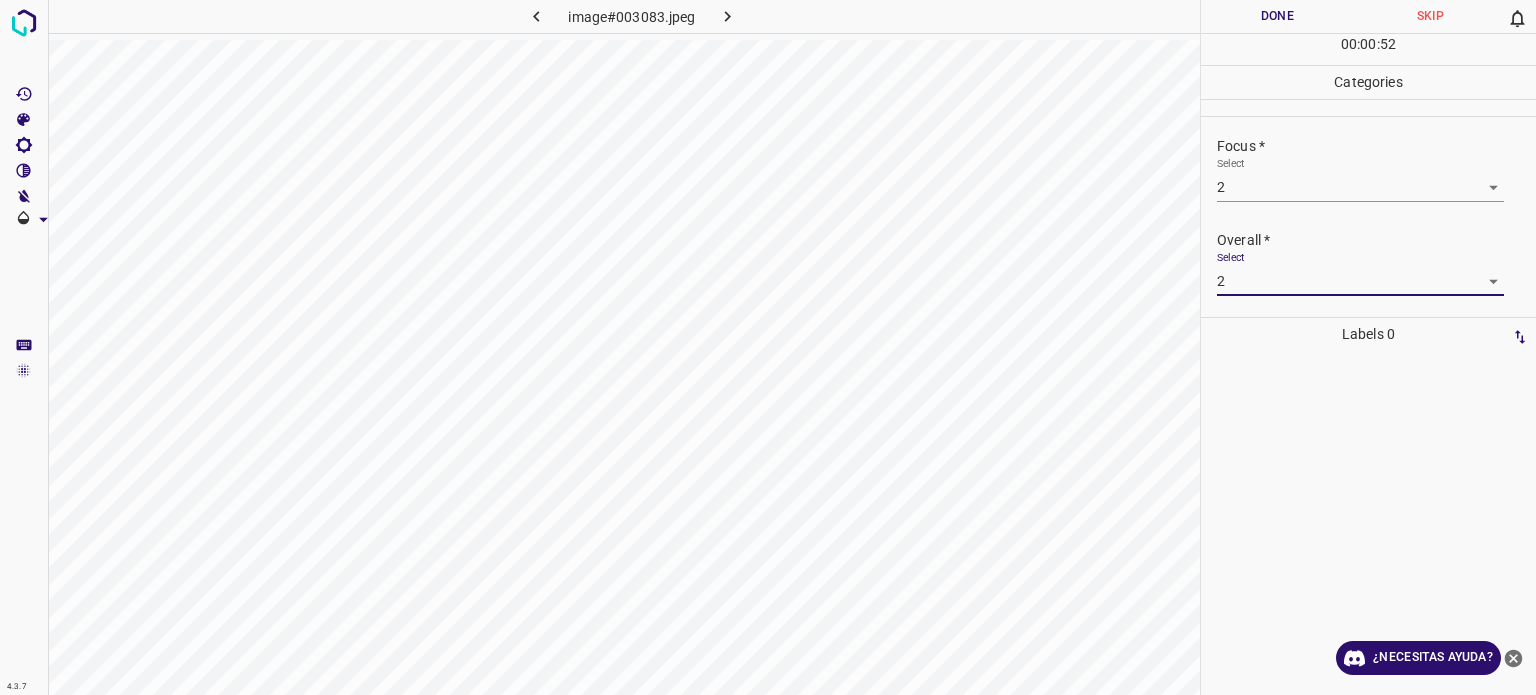 click on "Done" at bounding box center [1277, 16] 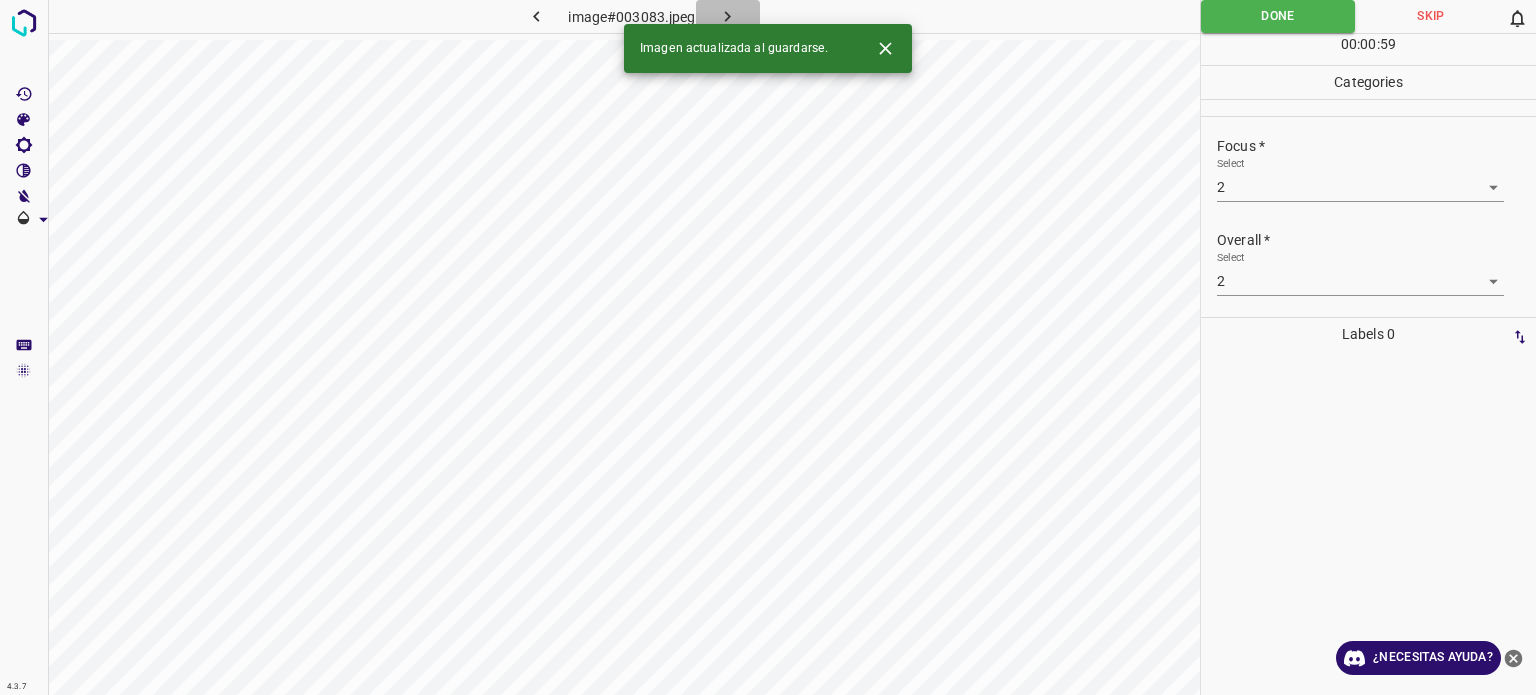 click 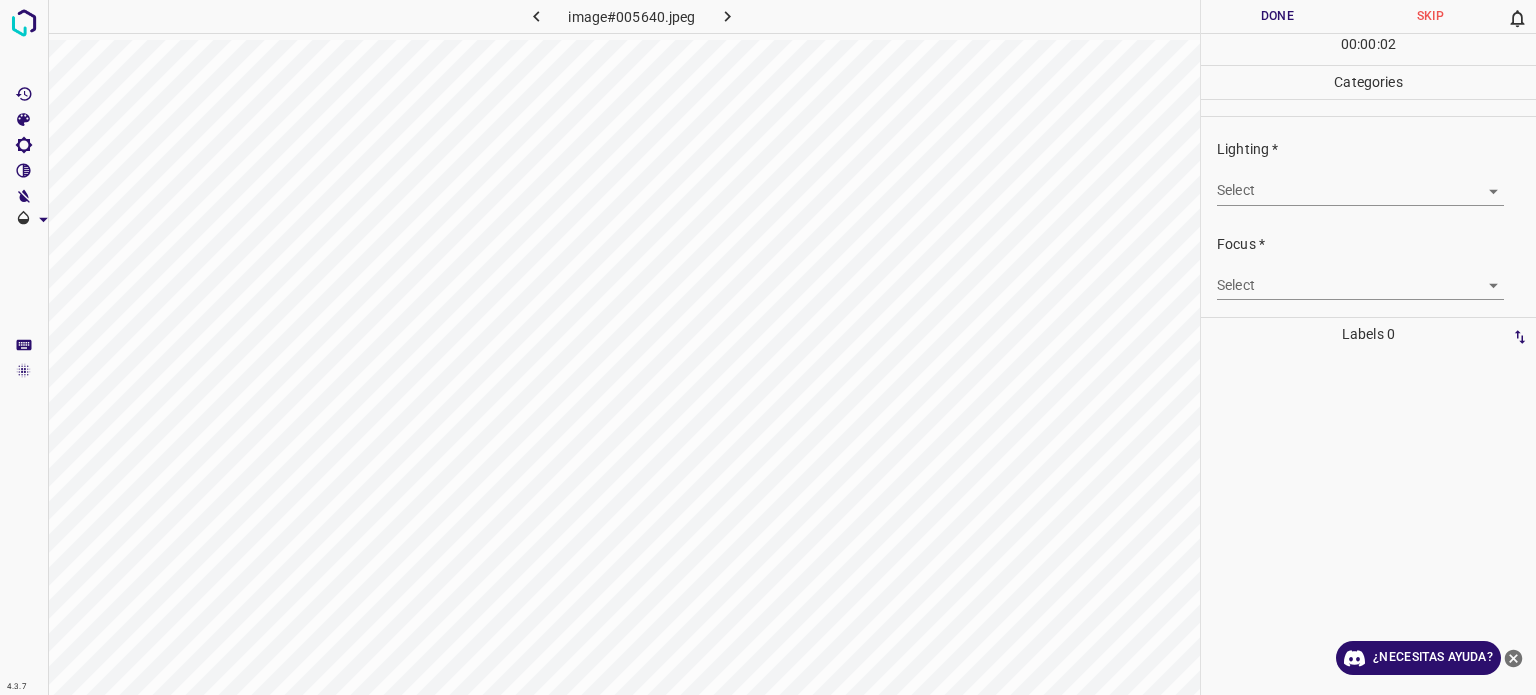 click on "4.3.7 image#005640.jpeg Done Skip 0 00   : 00   : 02   Categories Lighting *  Select ​ Focus *  Select ​ Overall *  Select ​ Labels   0 Categories 1 Lighting 2 Focus 3 Overall Tools Space Change between modes (Draw & Edit) I Auto labeling R Restore zoom M Zoom in N Zoom out Delete Delete selecte label Filters Z Restore filters X Saturation filter C Brightness filter V Contrast filter B Gray scale filter General O Download ¿Necesitas ayuda? - Texto - Esconder - Borrar Texto original Valora esta traducción Tu opinión servirá para ayudar a mejorar el Traductor de Google" at bounding box center (768, 347) 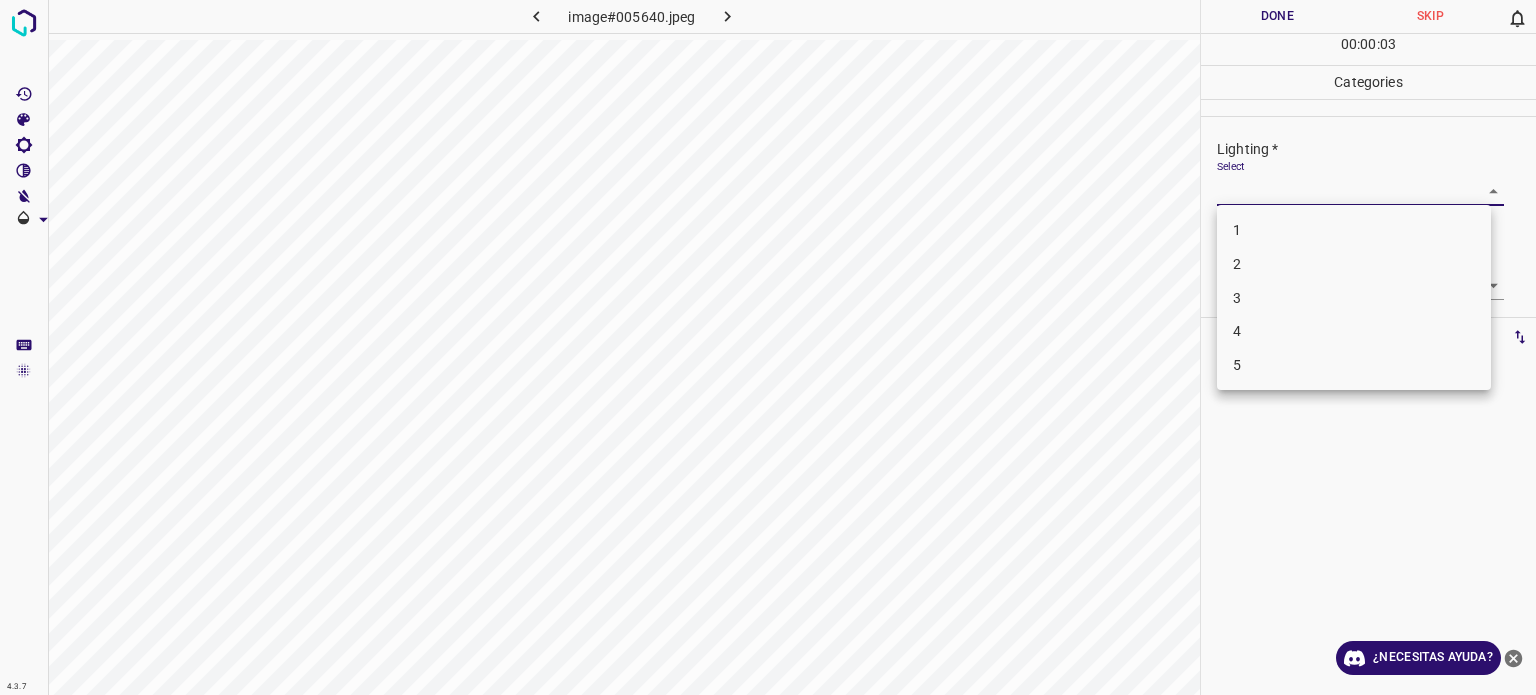 click on "3" at bounding box center [1354, 298] 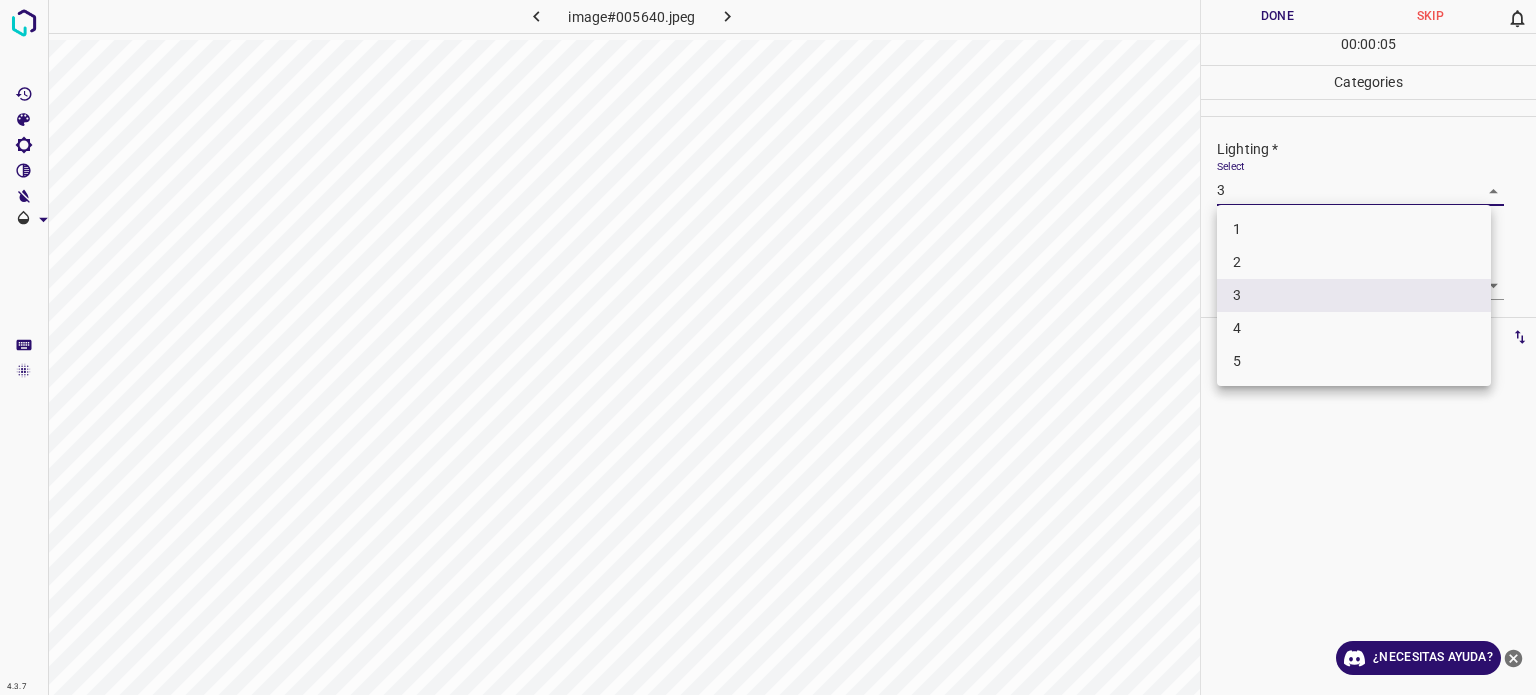 click on "4.3.7 image#005640.jpeg Done Skip 0 00   : 00   : 05   Categories Lighting *  Select 3 3 Focus *  Select ​ Overall *  Select ​ Labels   0 Categories 1 Lighting 2 Focus 3 Overall Tools Space Change between modes (Draw & Edit) I Auto labeling R Restore zoom M Zoom in N Zoom out Delete Delete selecte label Filters Z Restore filters X Saturation filter C Brightness filter V Contrast filter B Gray scale filter General O Download ¿Necesitas ayuda? - Texto - Esconder - Borrar Texto original Valora esta traducción Tu opinión servirá para ayudar a mejorar el Traductor de Google 1 2 3 4 5" at bounding box center [768, 347] 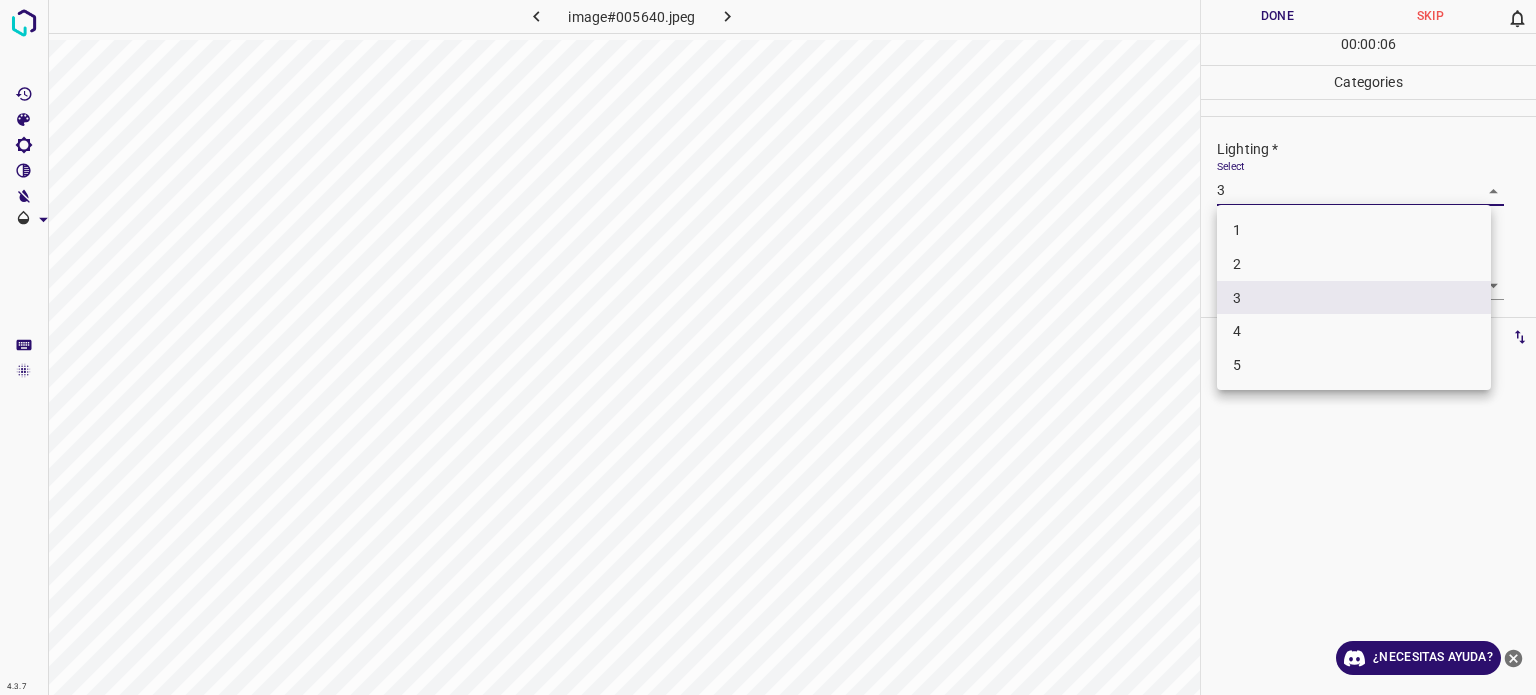 click on "2" at bounding box center [1237, 264] 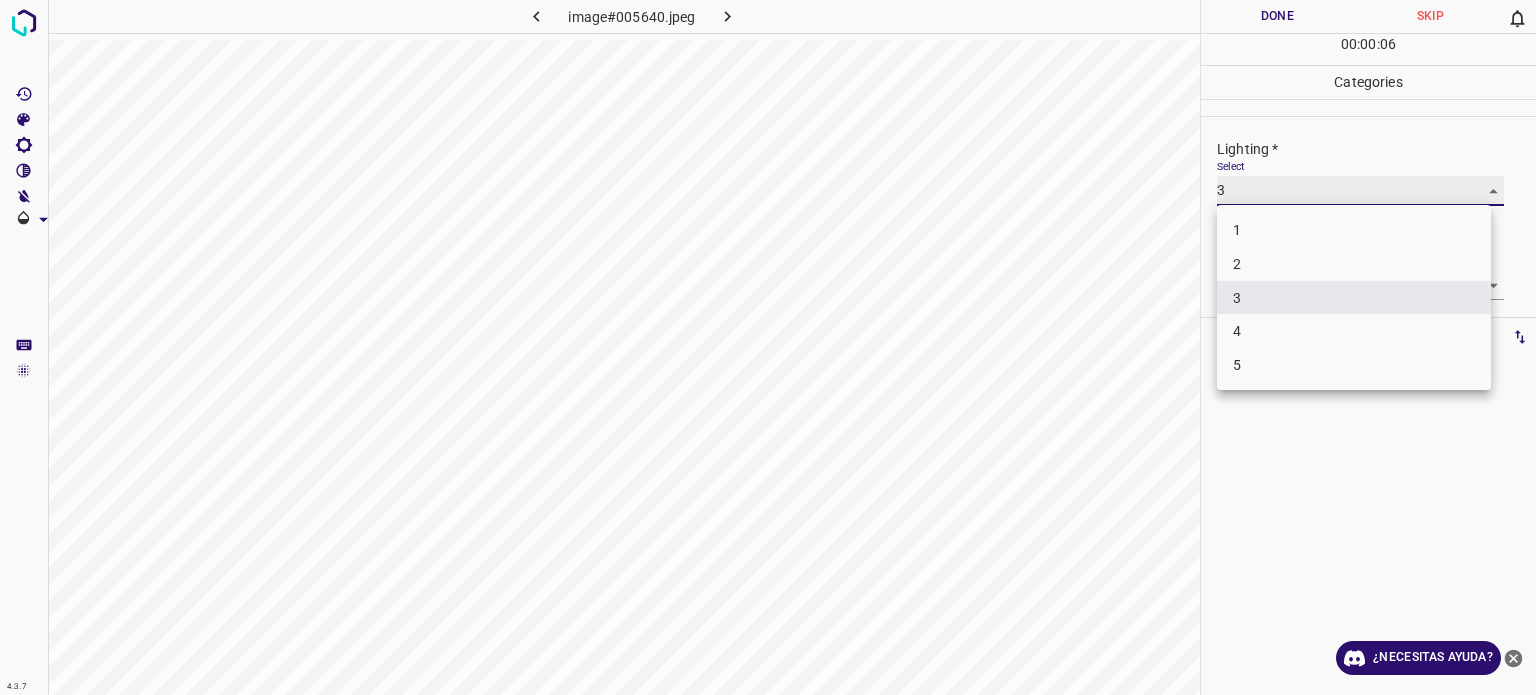 type on "2" 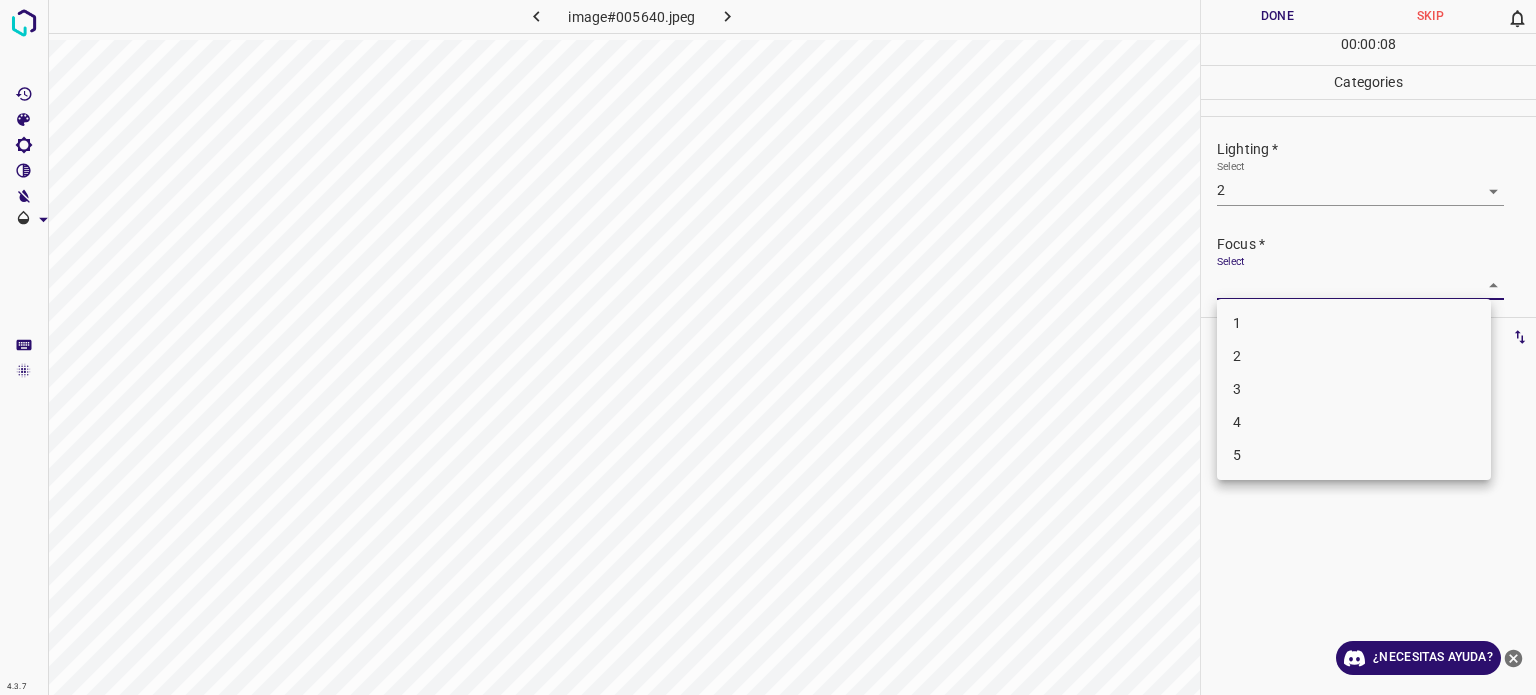 click on "4.3.7 image#005640.jpeg Done Skip 0 00   : 00   : 08   Categories Lighting *  Select 2 2 Focus *  Select ​ Overall *  Select ​ Labels   0 Categories 1 Lighting 2 Focus 3 Overall Tools Space Change between modes (Draw & Edit) I Auto labeling R Restore zoom M Zoom in N Zoom out Delete Delete selecte label Filters Z Restore filters X Saturation filter C Brightness filter V Contrast filter B Gray scale filter General O Download ¿Necesitas ayuda? - Texto - Esconder - Borrar Texto original Valora esta traducción Tu opinión servirá para ayudar a mejorar el Traductor de Google 1 2 3 4 5" at bounding box center [768, 347] 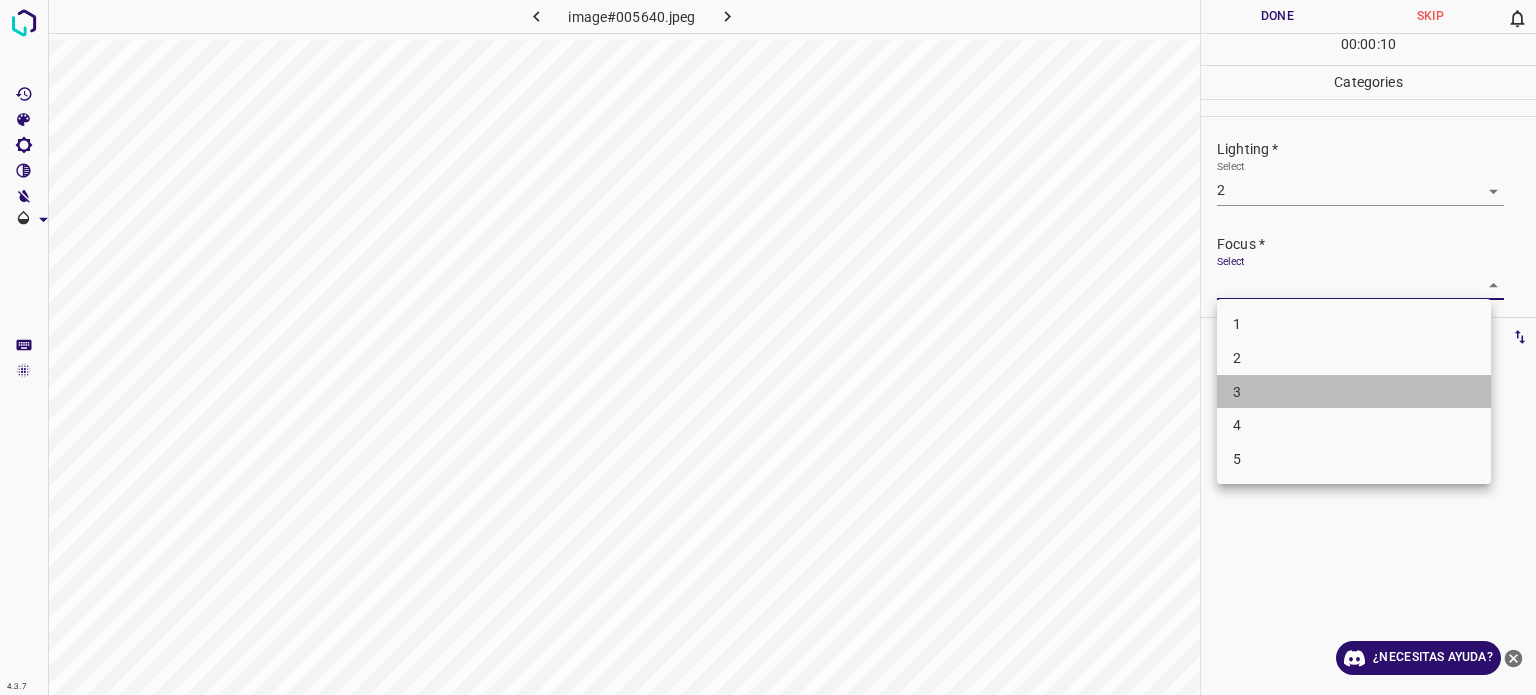 click on "3" at bounding box center (1237, 391) 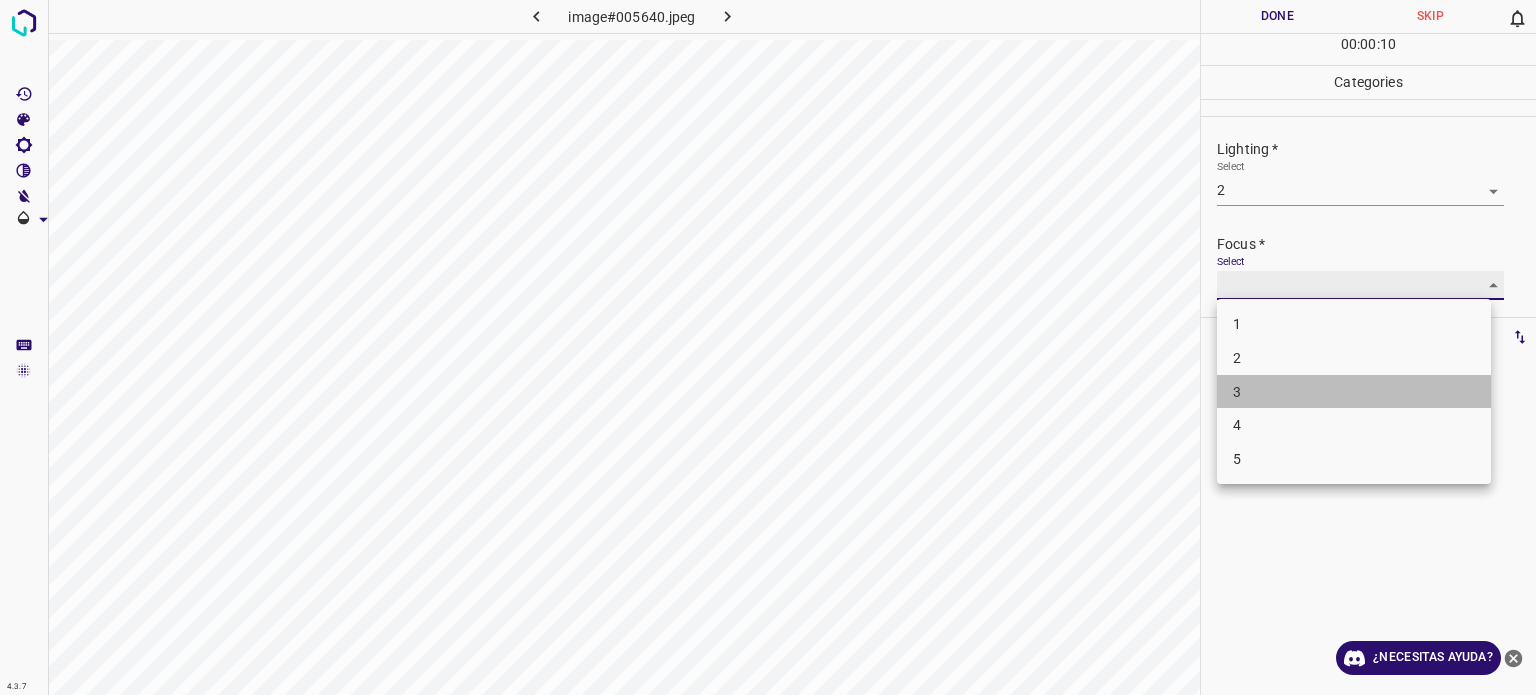 type on "3" 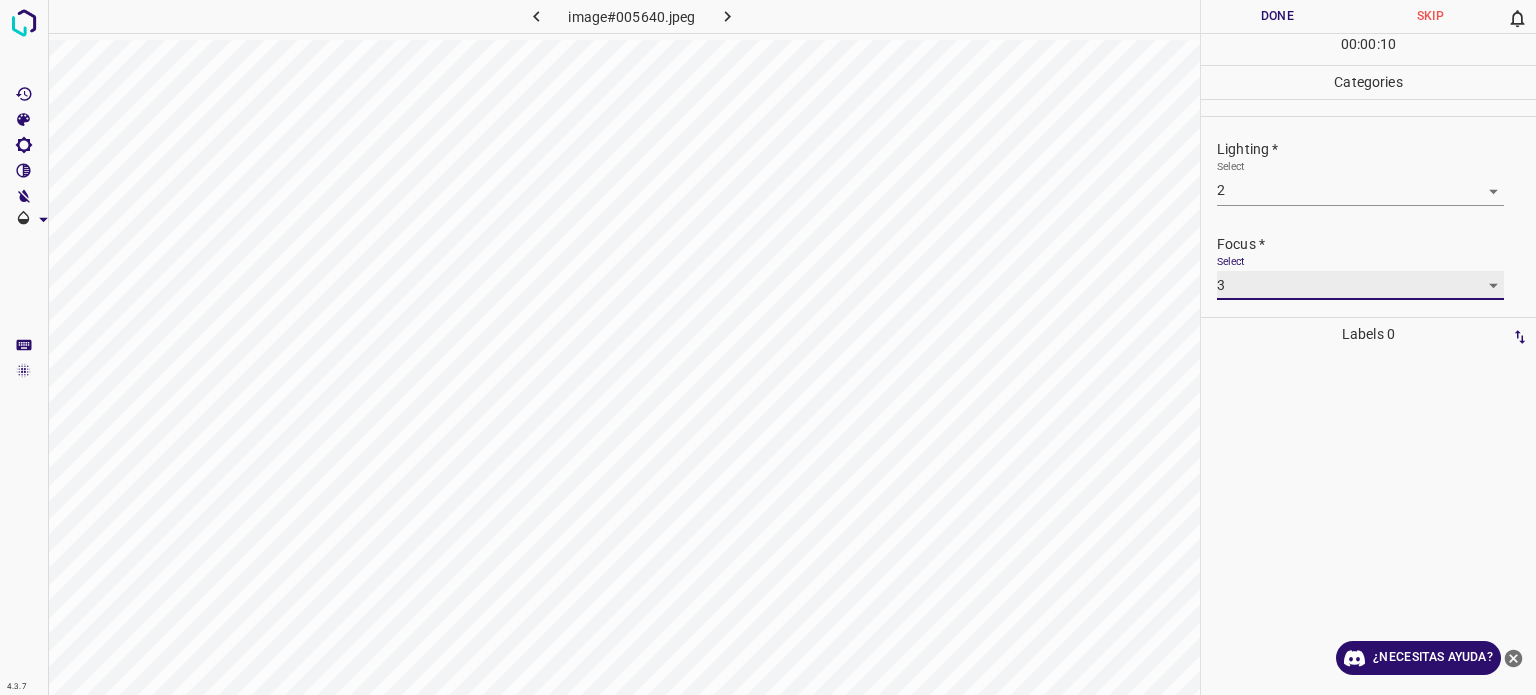 scroll, scrollTop: 98, scrollLeft: 0, axis: vertical 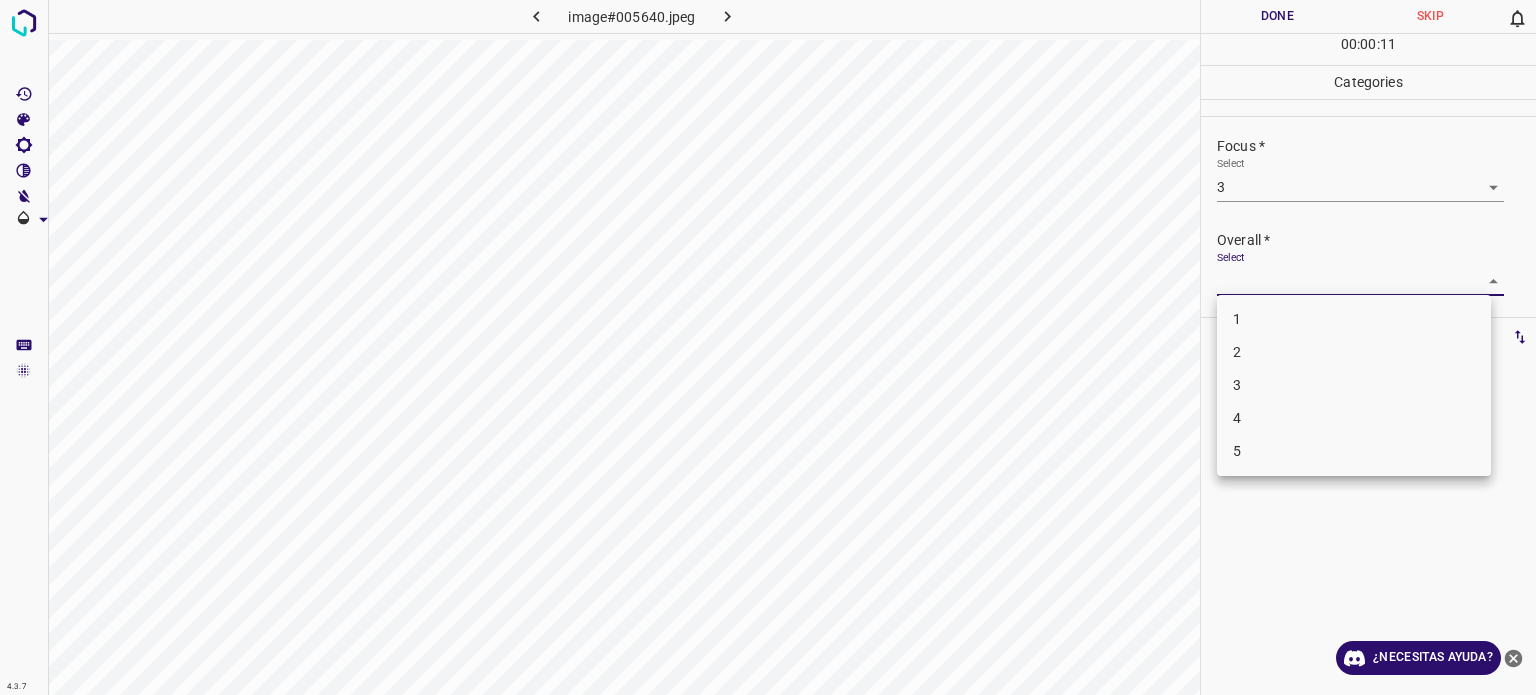 click on "4.3.7 image#005640.jpeg Done Skip 0 00   : 00   : 11   Categories Lighting *  Select 2 2 Focus *  Select 3 3 Overall *  Select ​ Labels   0 Categories 1 Lighting 2 Focus 3 Overall Tools Space Change between modes (Draw & Edit) I Auto labeling R Restore zoom M Zoom in N Zoom out Delete Delete selecte label Filters Z Restore filters X Saturation filter C Brightness filter V Contrast filter B Gray scale filter General O Download ¿Necesitas ayuda? - Texto - Esconder - Borrar Texto original Valora esta traducción Tu opinión servirá para ayudar a mejorar el Traductor de Google 1 2 3 4 5" at bounding box center [768, 347] 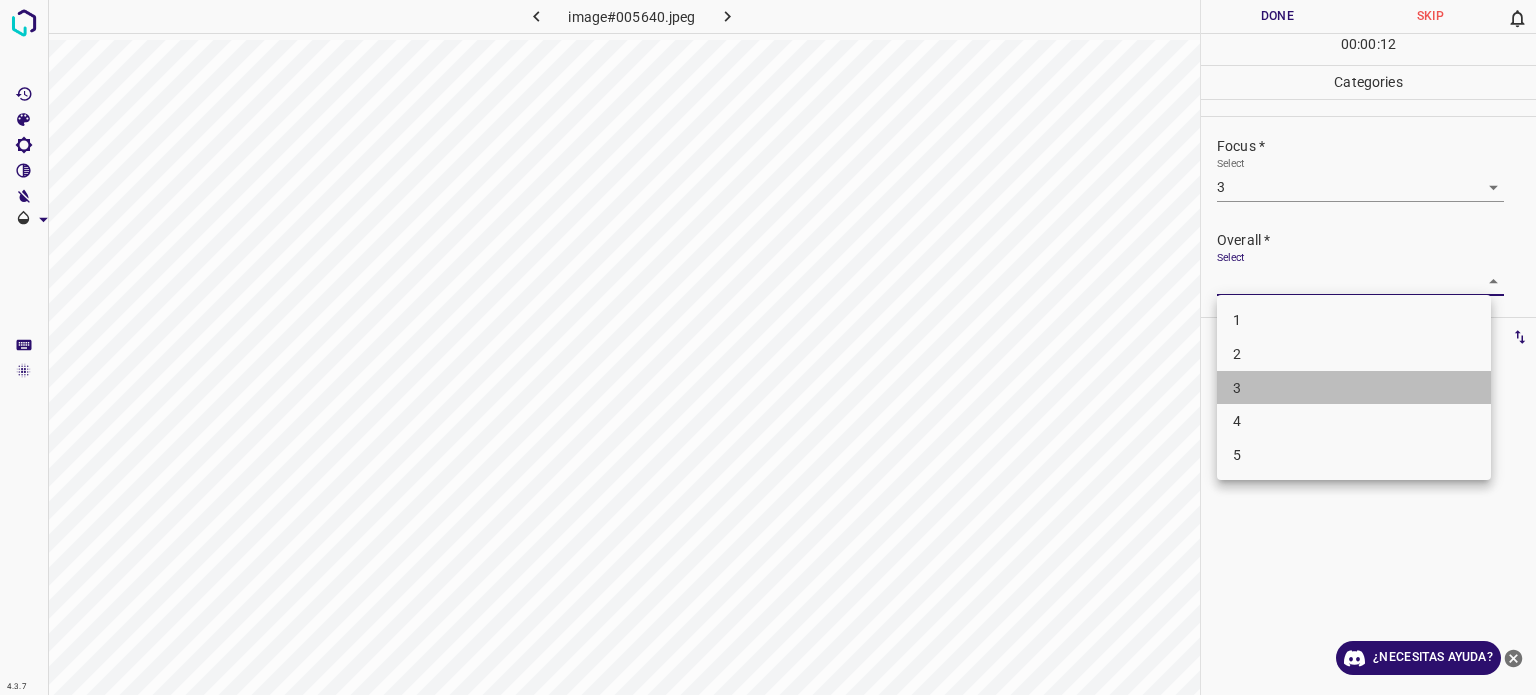 click on "3" at bounding box center [1354, 388] 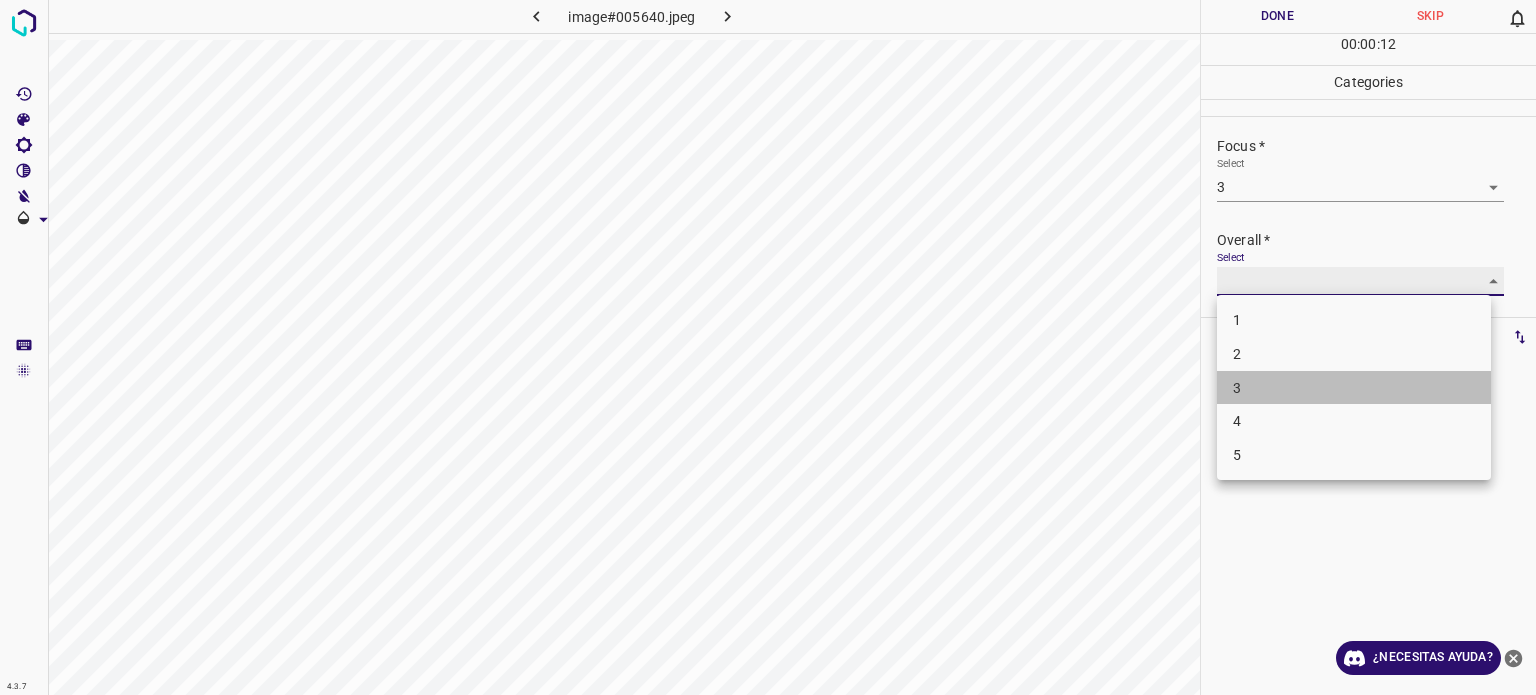 type on "3" 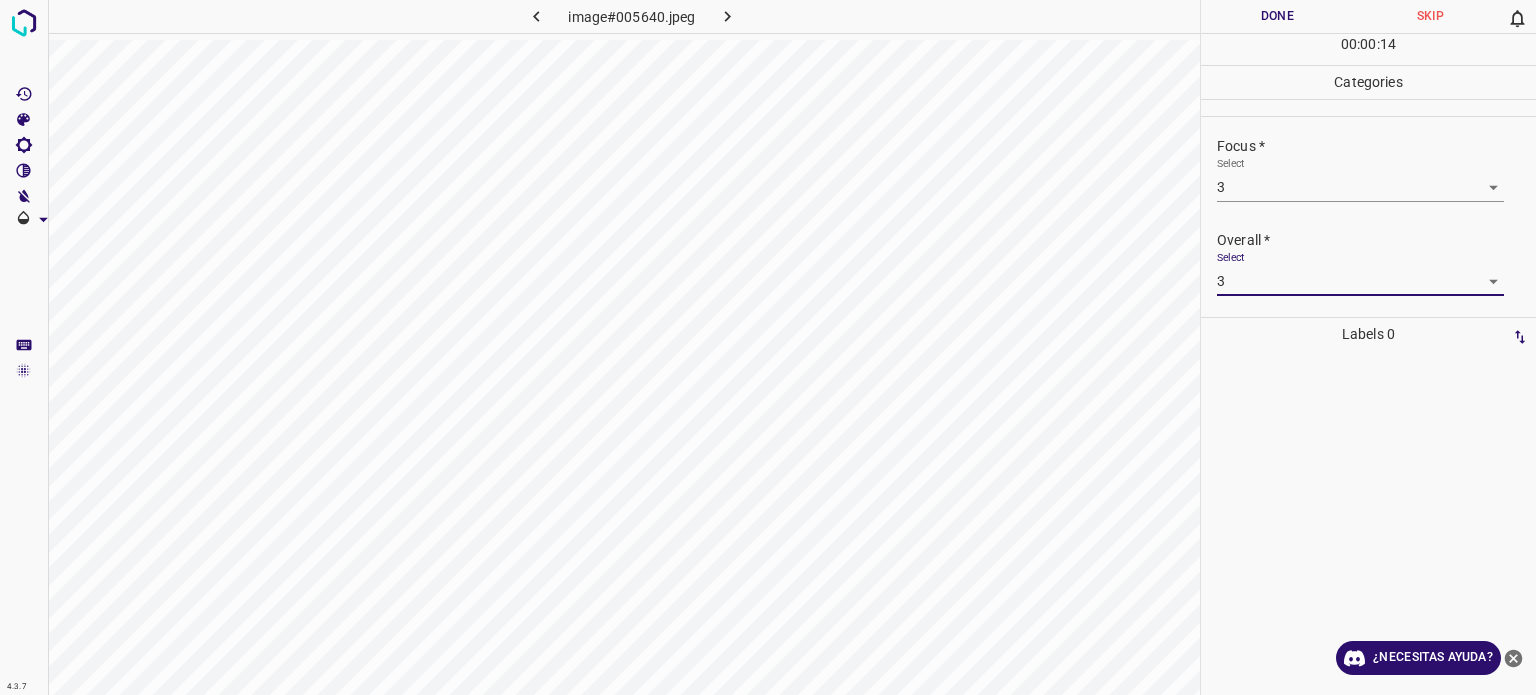 click on "Done" at bounding box center (1277, 16) 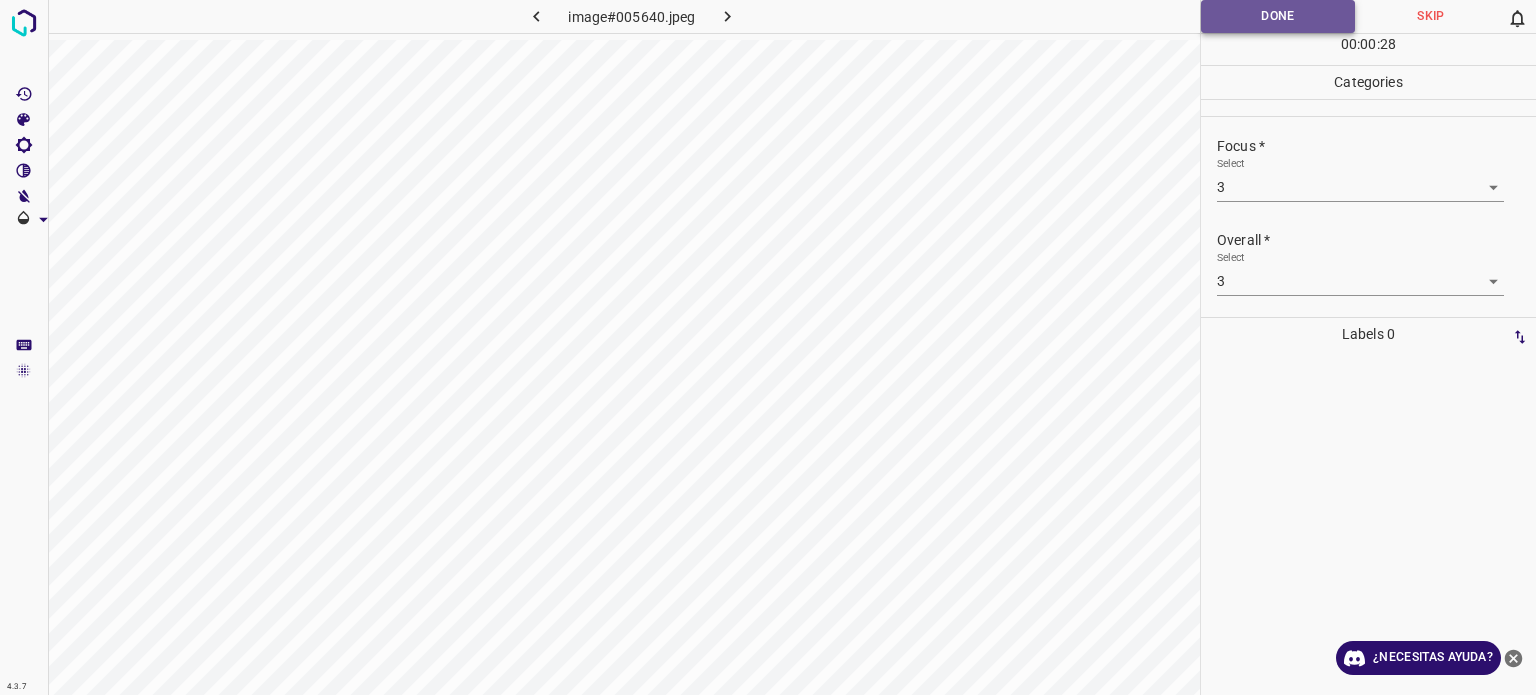 click on "Done" at bounding box center [1278, 16] 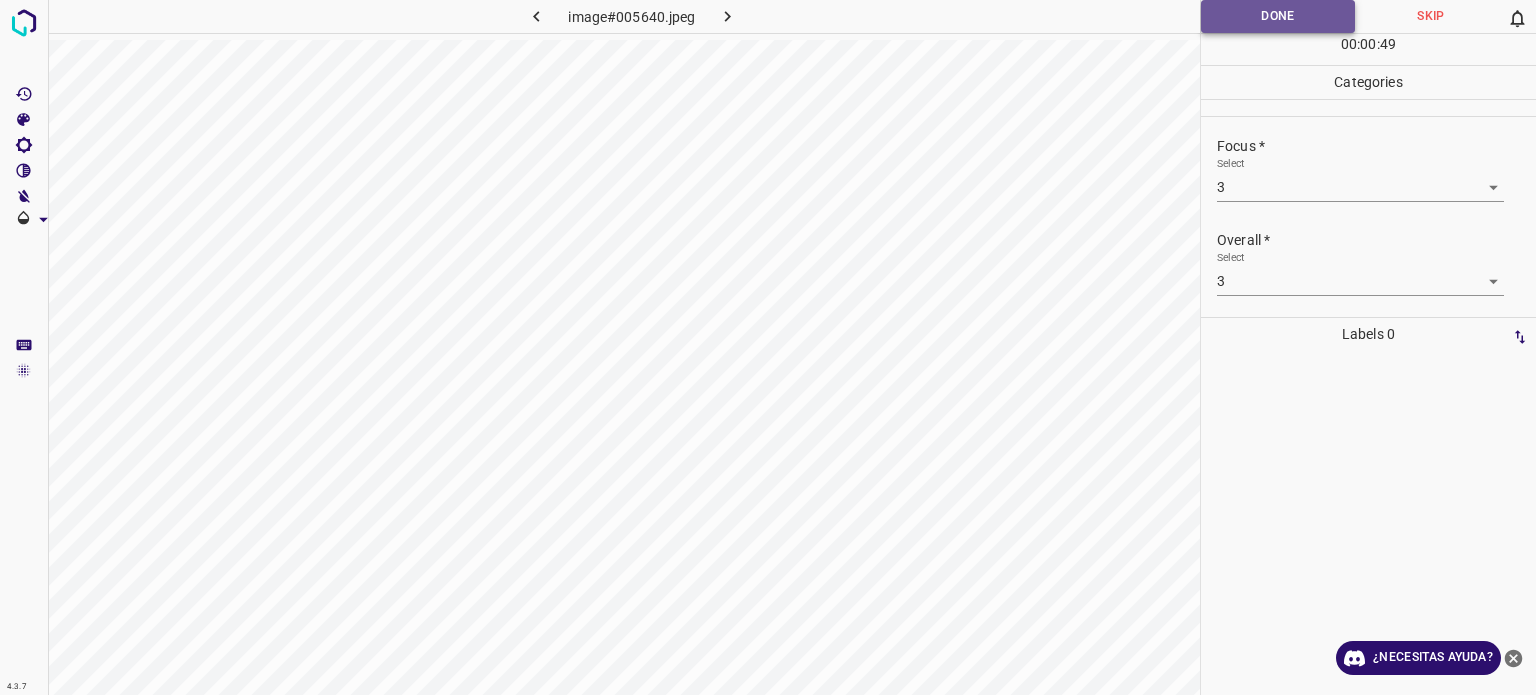 click on "Done" at bounding box center (1278, 16) 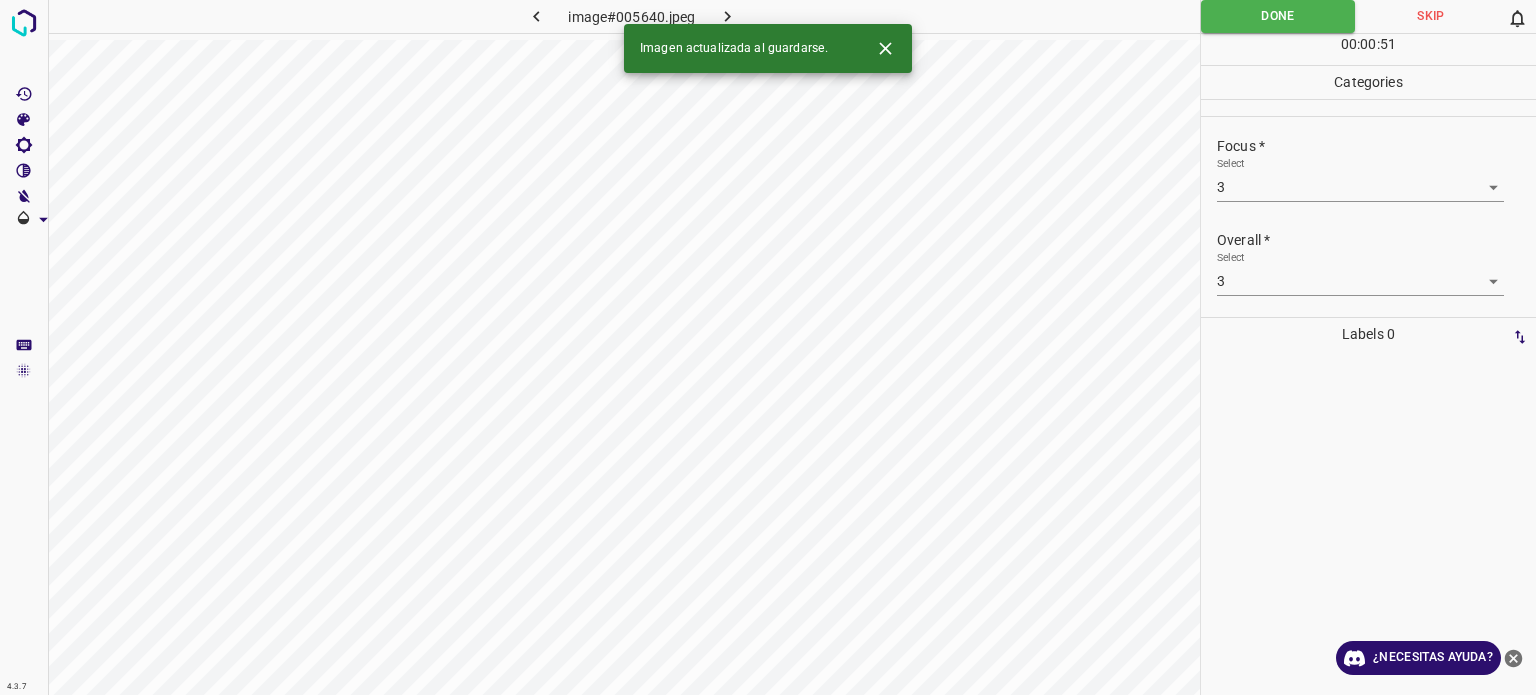click 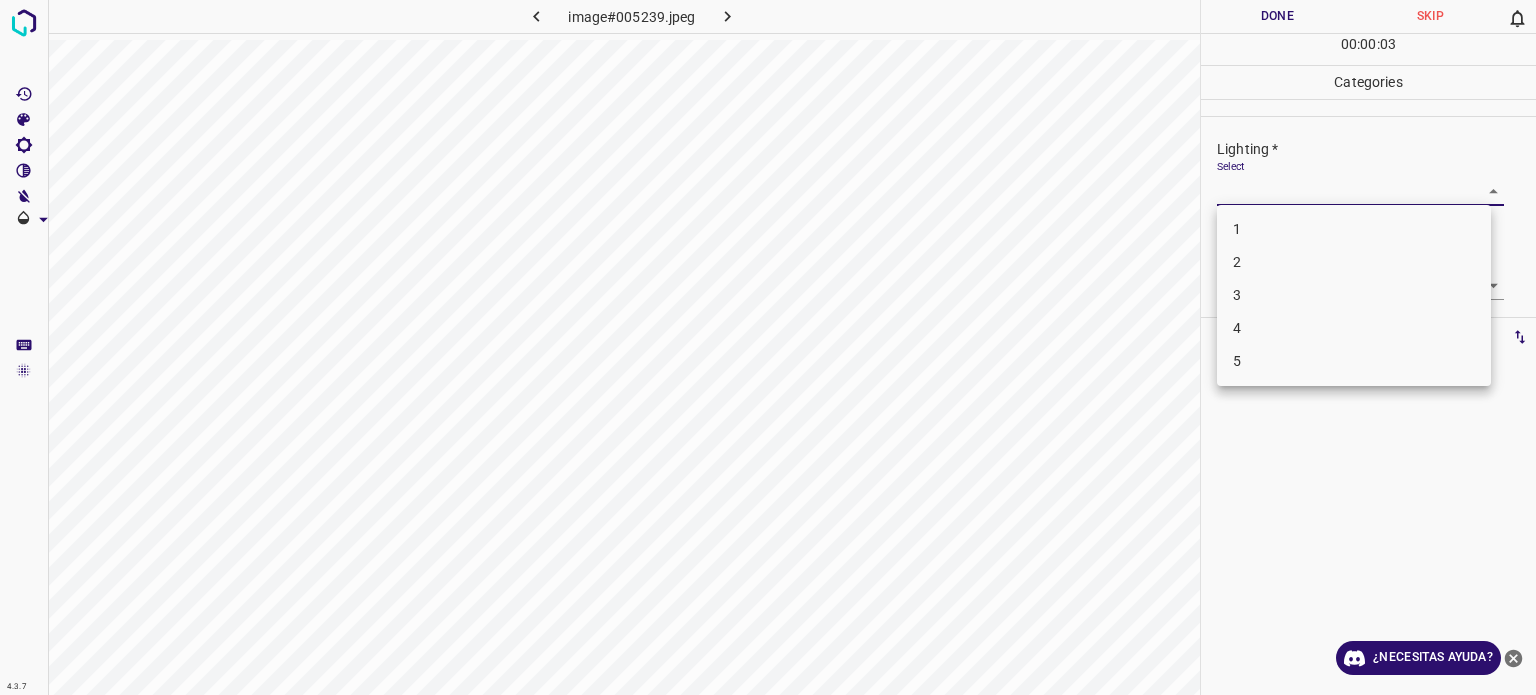 click on "4.3.7 image#005239.jpeg Done Skip 0 00   : 00   : 03   Categories Lighting *  Select ​ Focus *  Select ​ Overall *  Select ​ Labels   0 Categories 1 Lighting 2 Focus 3 Overall Tools Space Change between modes (Draw & Edit) I Auto labeling R Restore zoom M Zoom in N Zoom out Delete Delete selecte label Filters Z Restore filters X Saturation filter C Brightness filter V Contrast filter B Gray scale filter General O Download ¿Necesitas ayuda? - Texto - Esconder - Borrar Texto original Valora esta traducción Tu opinión servirá para ayudar a mejorar el Traductor de Google 1 2 3 4 5" at bounding box center [768, 347] 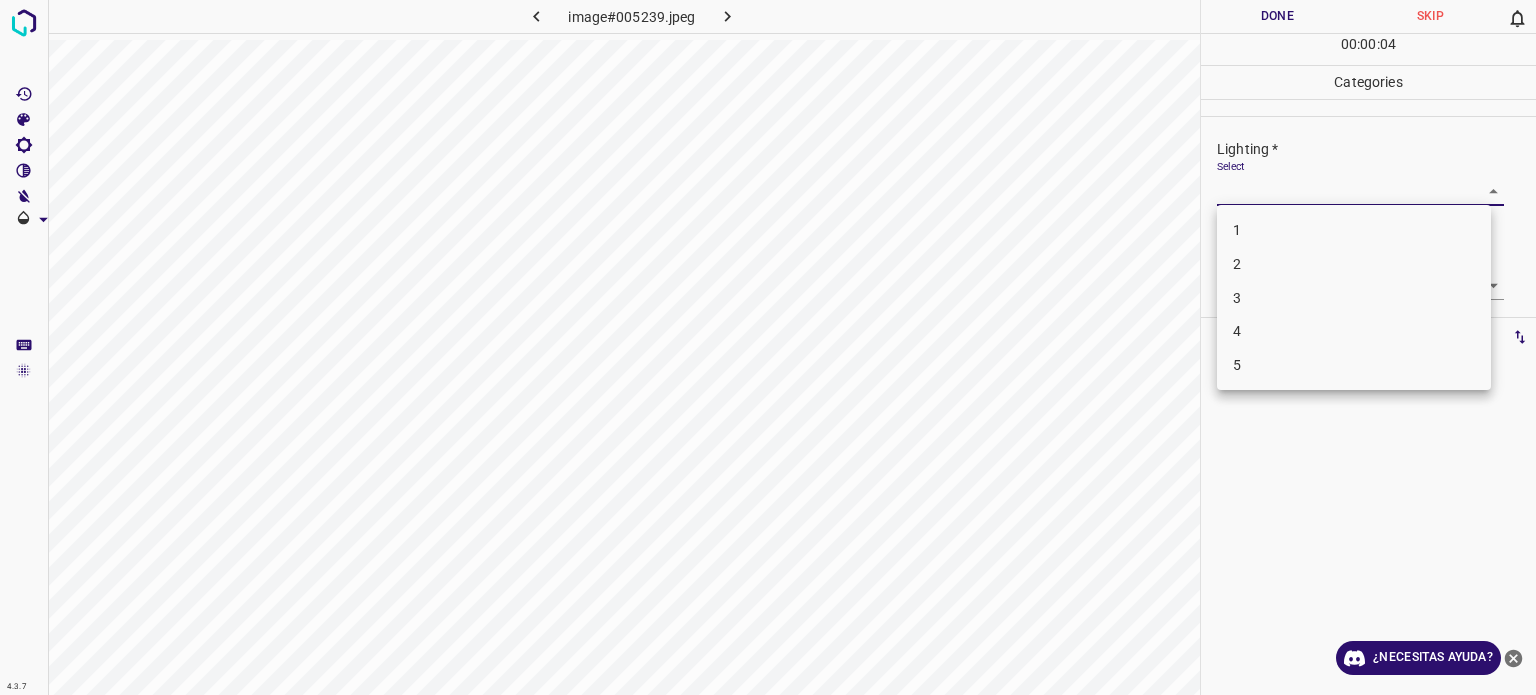 click on "2" at bounding box center [1354, 264] 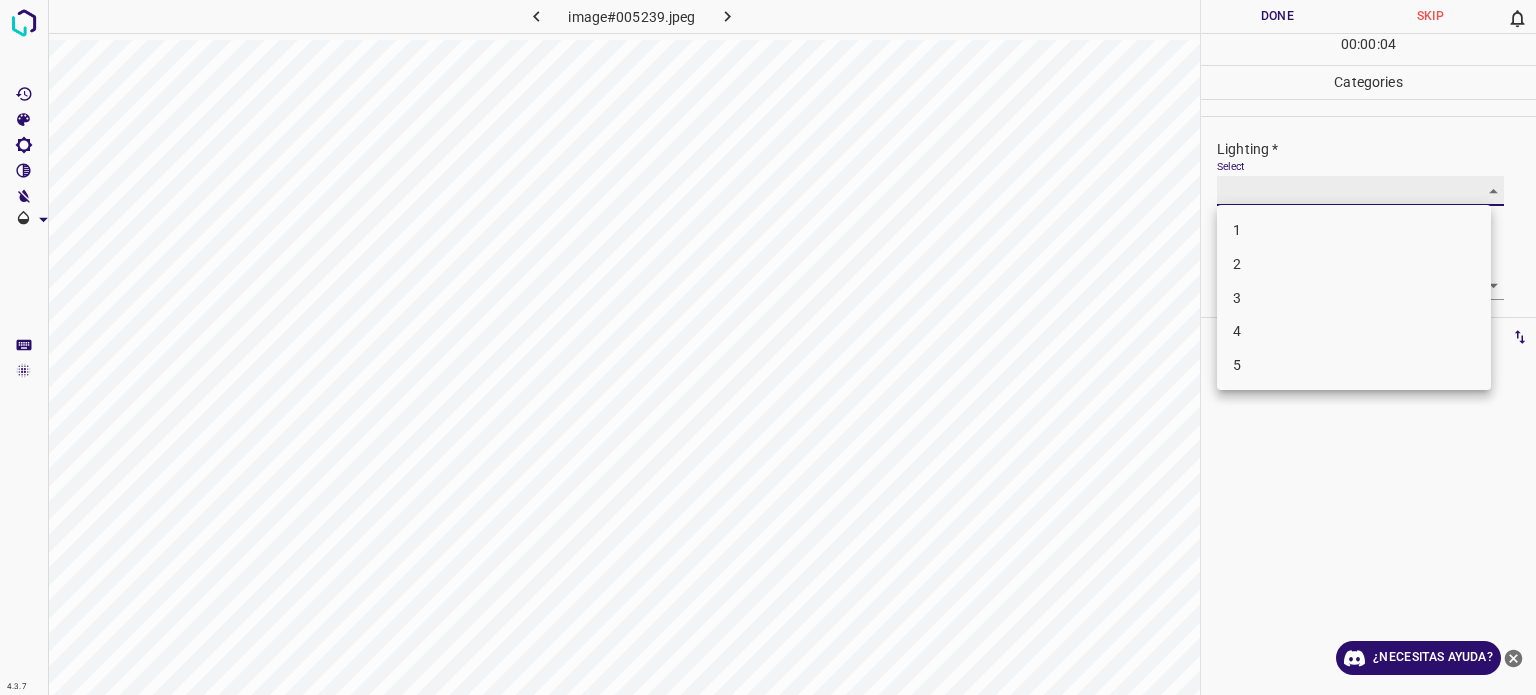 type on "2" 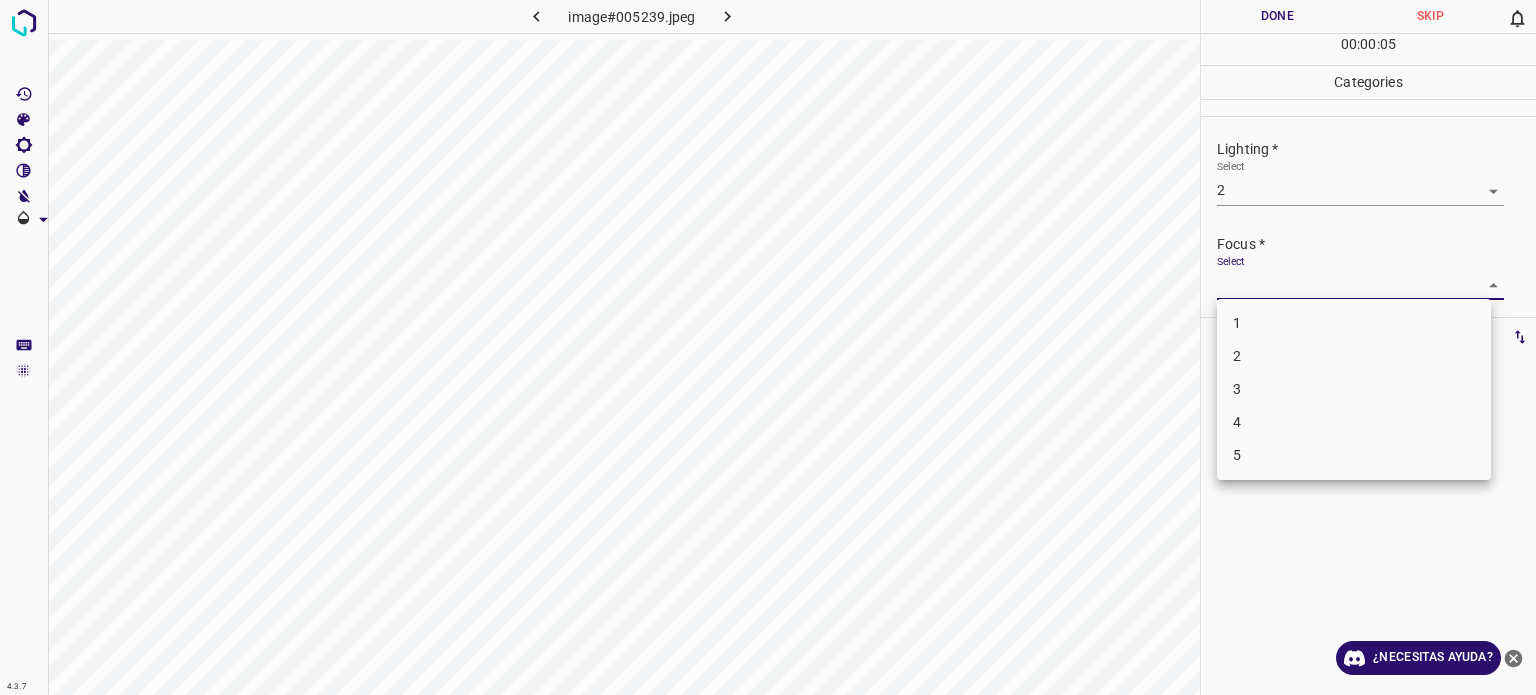 click on "4.3.7 image#005239.jpeg Done Skip 0 00   : 00   : 05   Categories Lighting *  Select 2 2 Focus *  Select ​ Overall *  Select ​ Labels   0 Categories 1 Lighting 2 Focus 3 Overall Tools Space Change between modes (Draw & Edit) I Auto labeling R Restore zoom M Zoom in N Zoom out Delete Delete selecte label Filters Z Restore filters X Saturation filter C Brightness filter V Contrast filter B Gray scale filter General O Download ¿Necesitas ayuda? - Texto - Esconder - Borrar Texto original Valora esta traducción Tu opinión servirá para ayudar a mejorar el Traductor de Google 1 2 3 4 5" at bounding box center [768, 347] 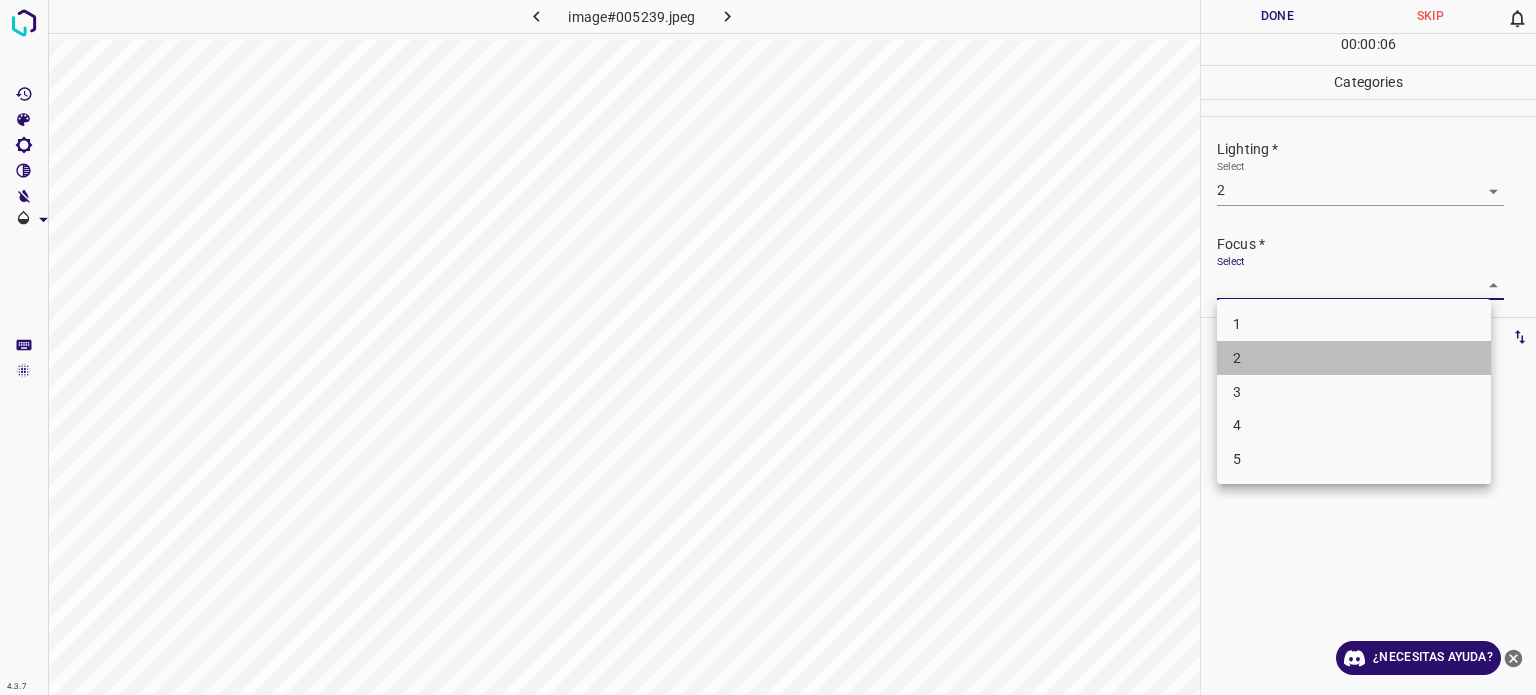 click on "2" at bounding box center (1354, 358) 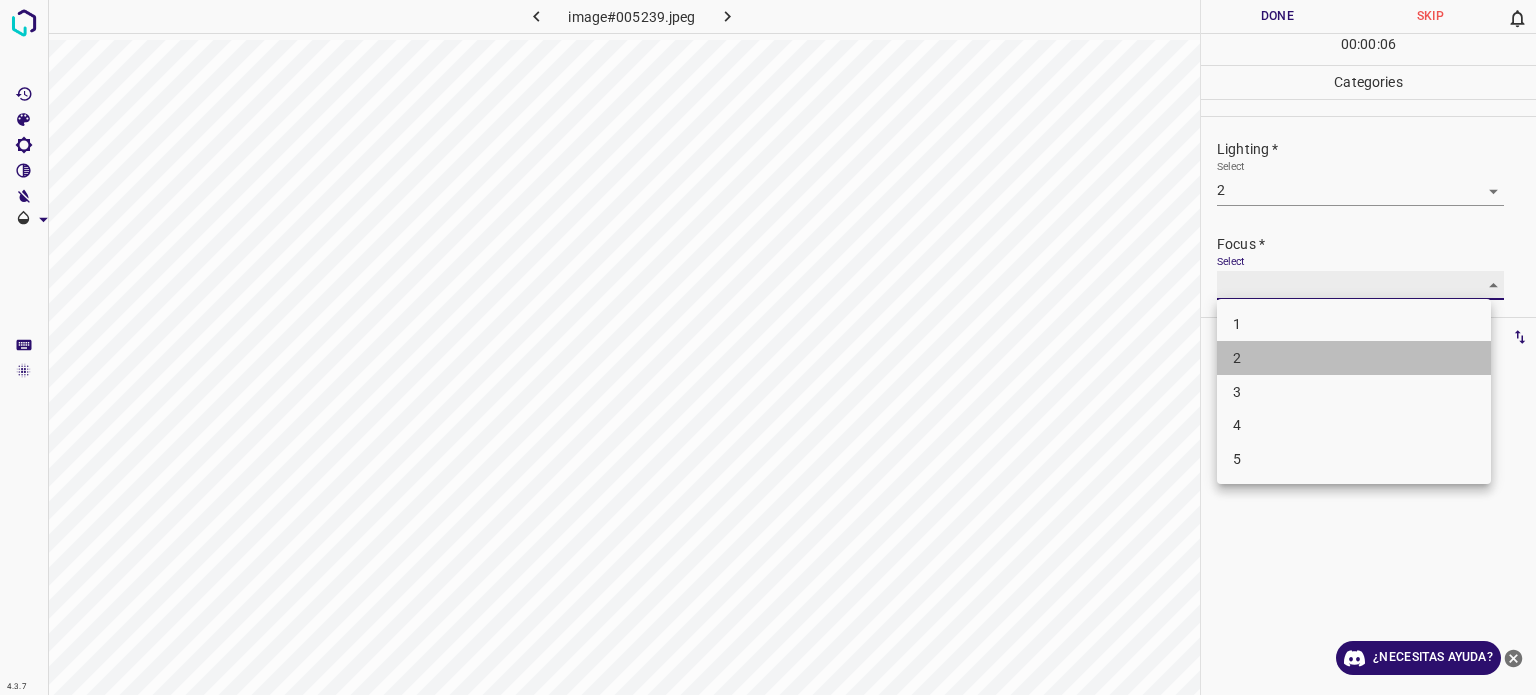 type on "2" 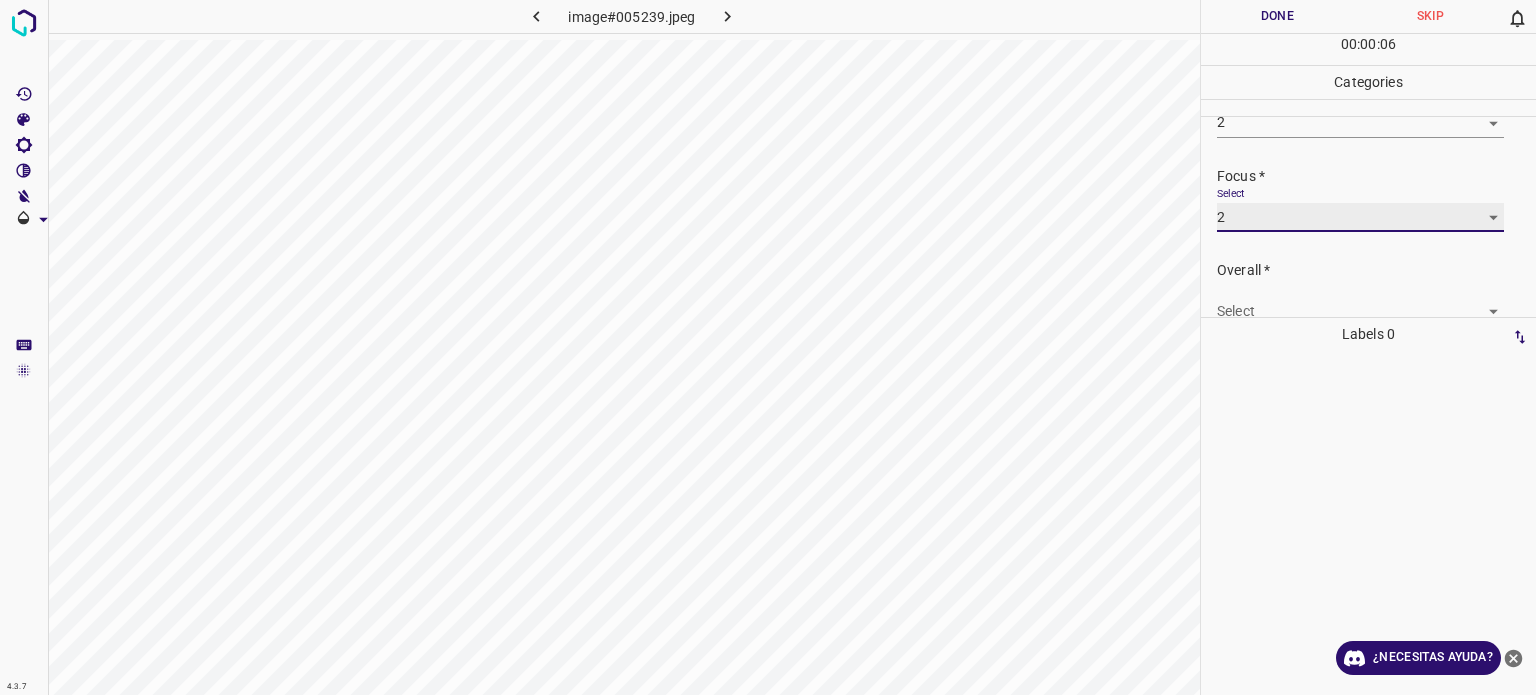 scroll, scrollTop: 98, scrollLeft: 0, axis: vertical 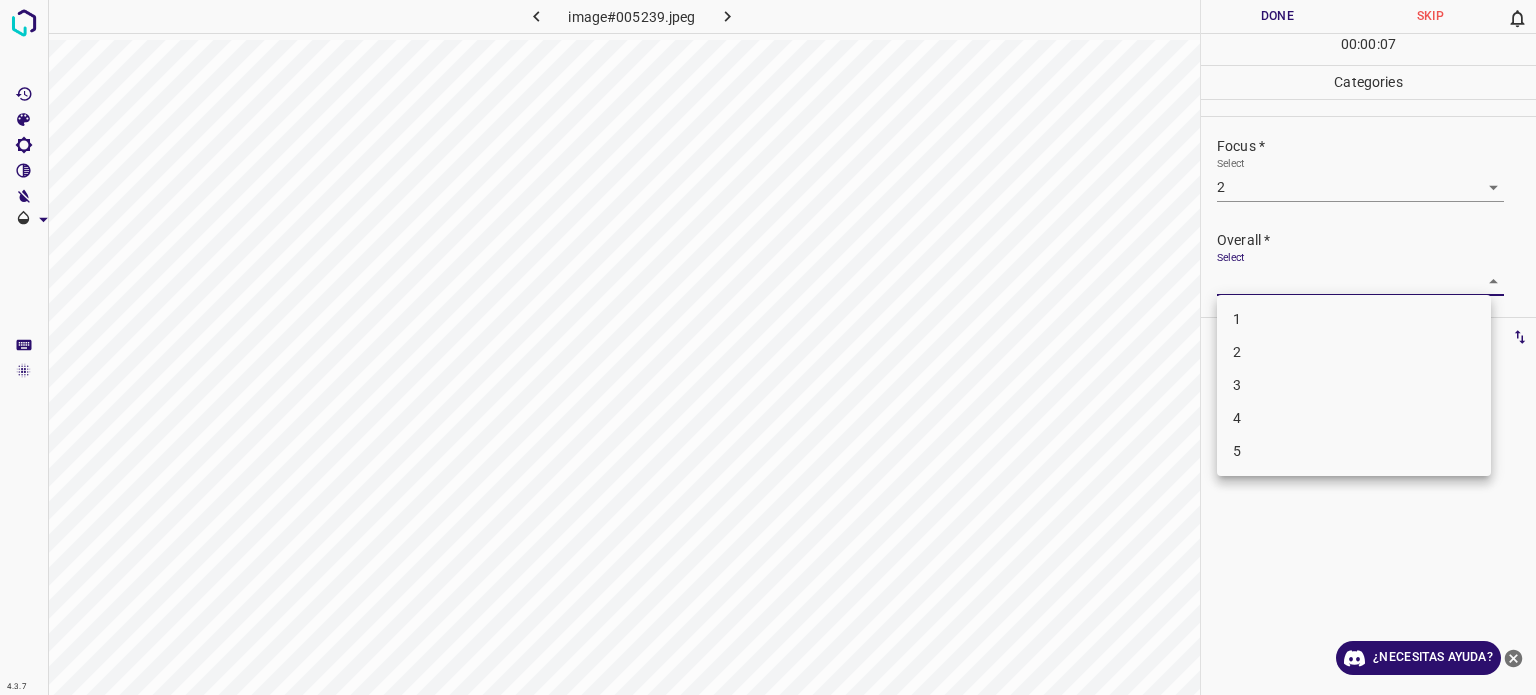 click on "4.3.7 image#005239.jpeg Done Skip 0 00   : 00   : 07   Categories Lighting *  Select 2 2 Focus *  Select 2 2 Overall *  Select ​ Labels   0 Categories 1 Lighting 2 Focus 3 Overall Tools Space Change between modes (Draw & Edit) I Auto labeling R Restore zoom M Zoom in N Zoom out Delete Delete selecte label Filters Z Restore filters X Saturation filter C Brightness filter V Contrast filter B Gray scale filter General O Download ¿Necesitas ayuda? - Texto - Esconder - Borrar Texto original Valora esta traducción Tu opinión servirá para ayudar a mejorar el Traductor de Google 1 2 3 4 5" at bounding box center [768, 347] 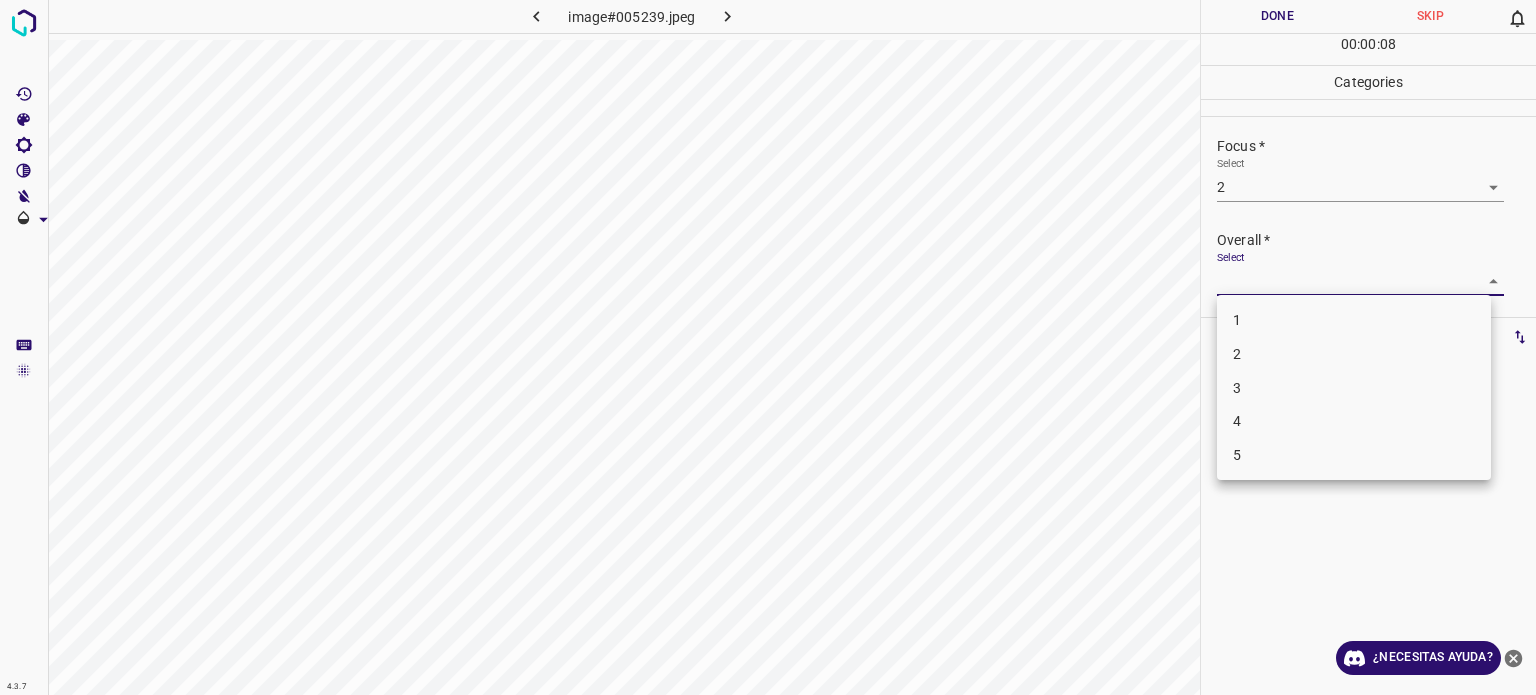 click on "2" at bounding box center [1354, 354] 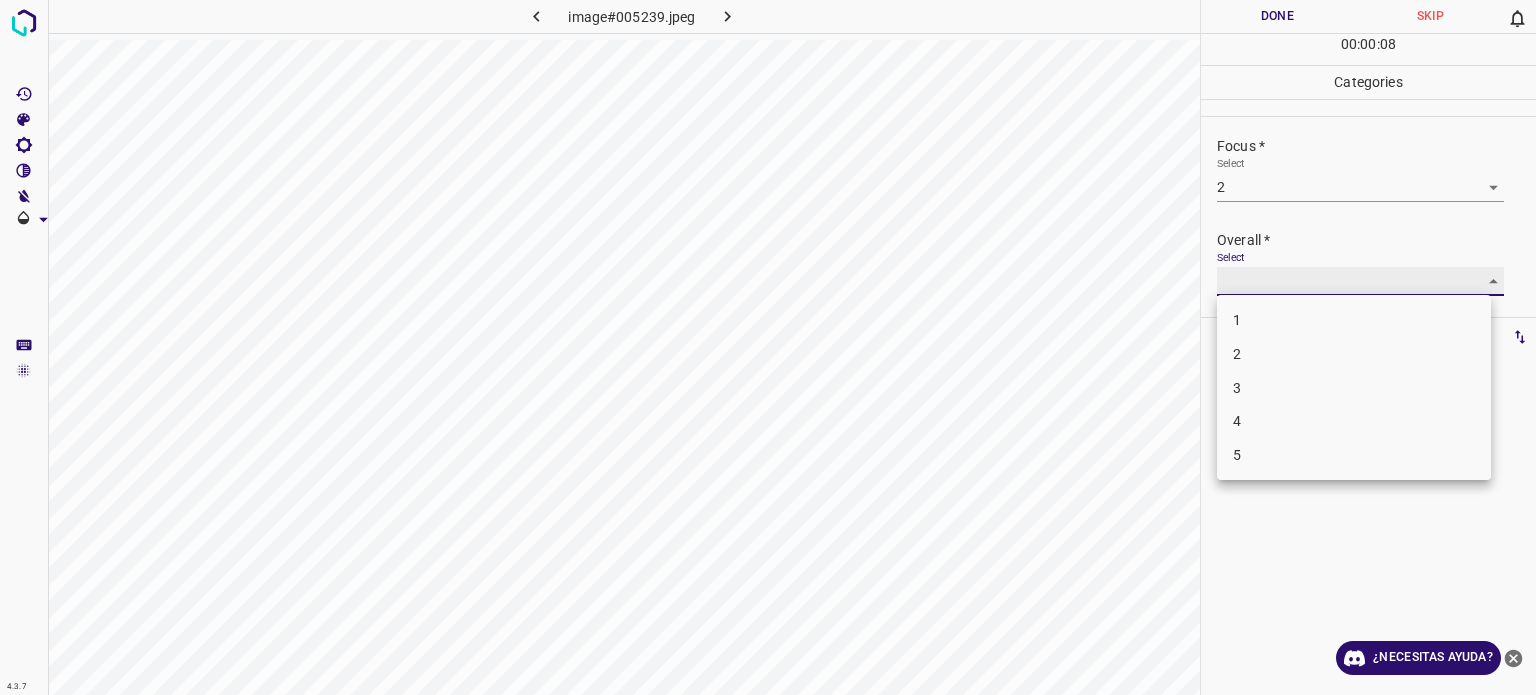 type on "2" 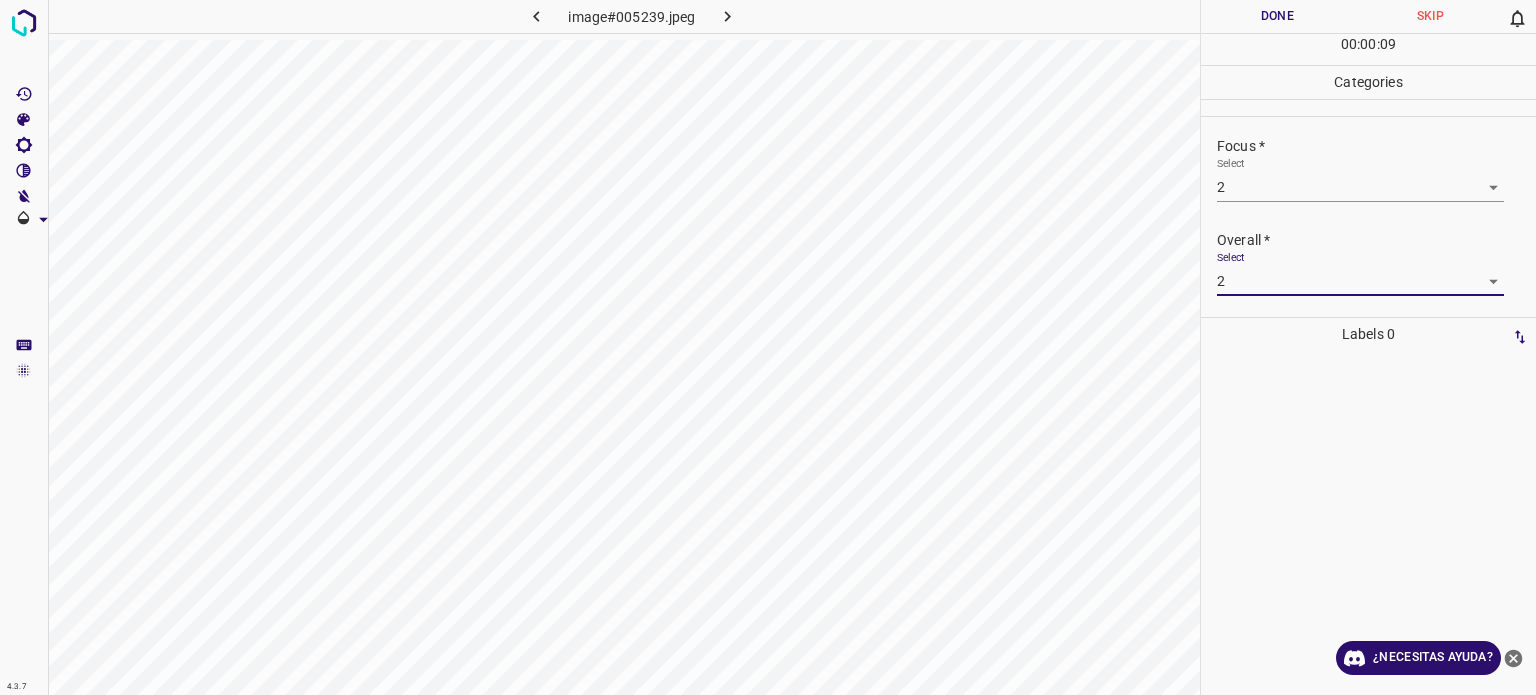click on "Done" at bounding box center (1277, 16) 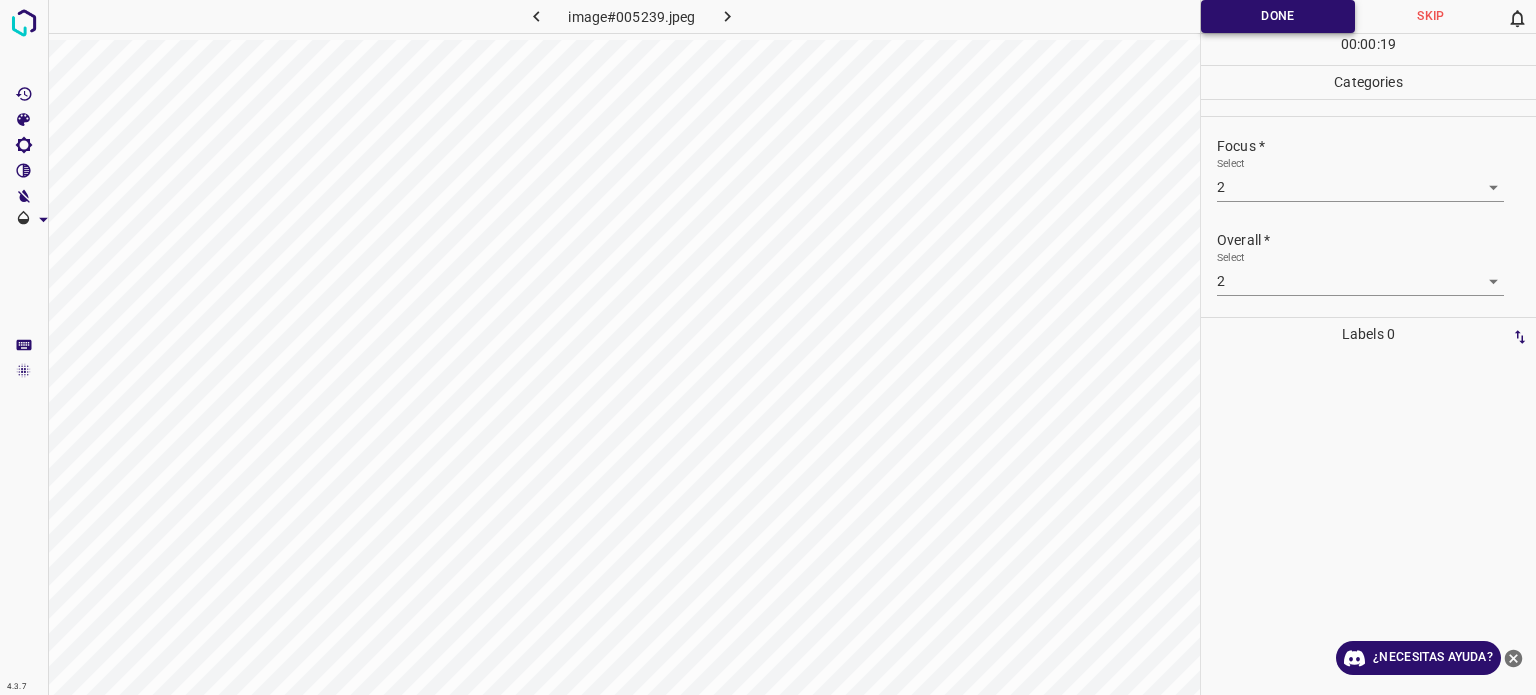 click on "Done" at bounding box center (1278, 16) 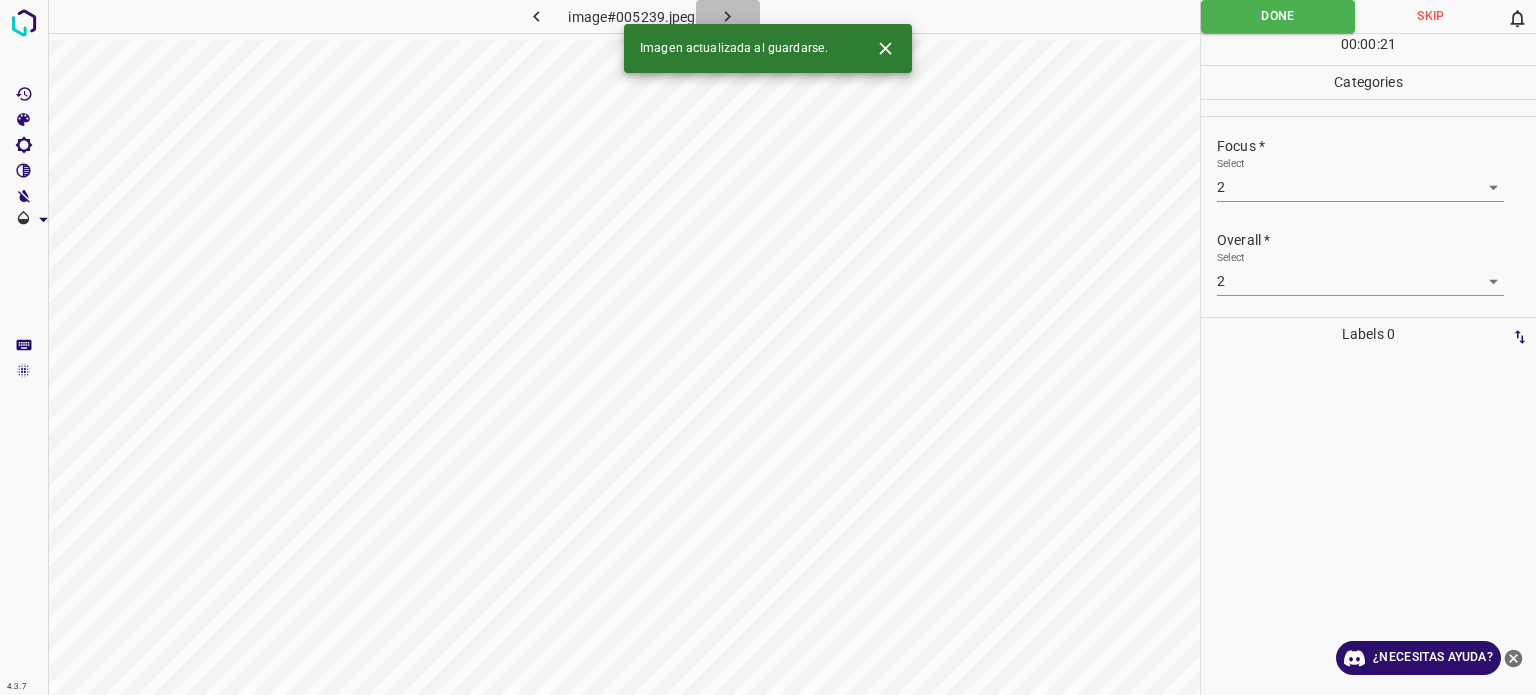 click 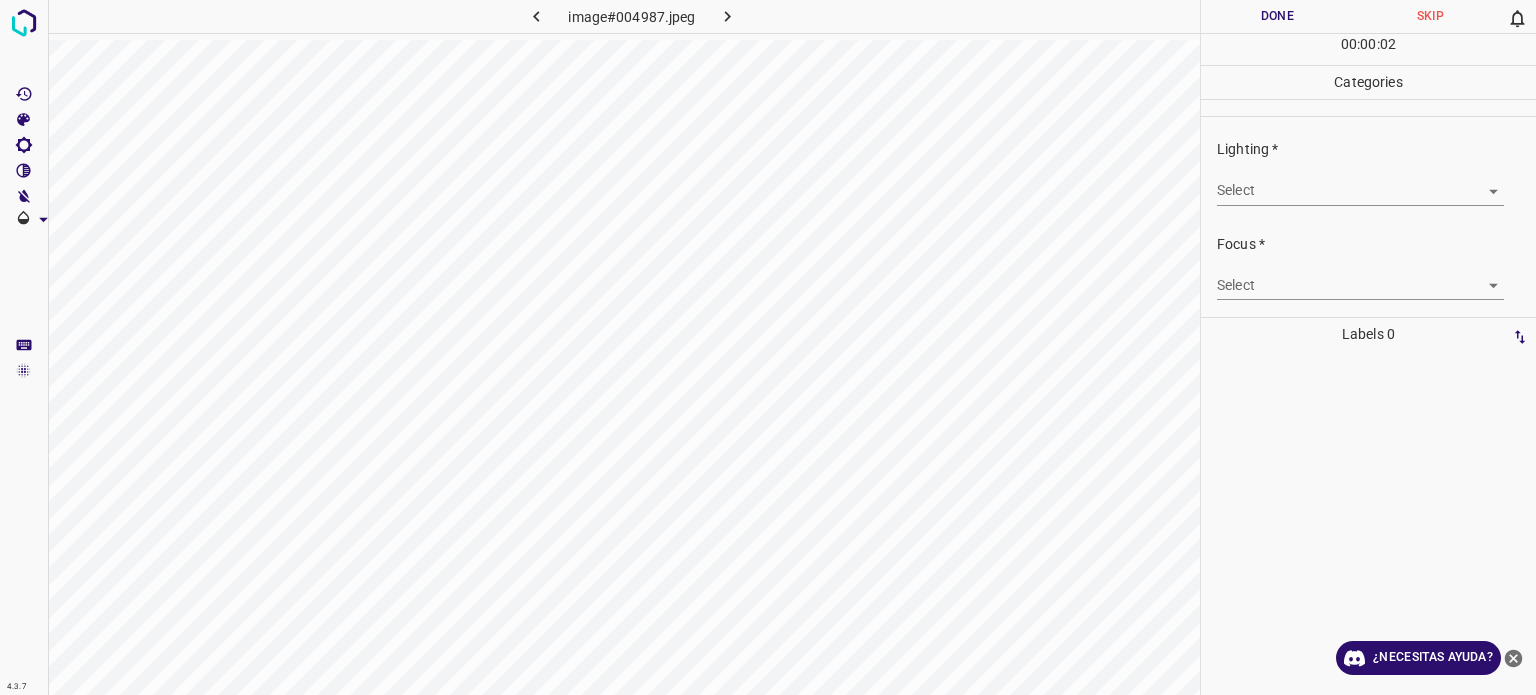 click on "4.3.7 image#004987.jpeg Done Skip 0 00   : 00   : 02   Categories Lighting *  Select ​ Focus *  Select ​ Overall *  Select ​ Labels   0 Categories 1 Lighting 2 Focus 3 Overall Tools Space Change between modes (Draw & Edit) I Auto labeling R Restore zoom M Zoom in N Zoom out Delete Delete selecte label Filters Z Restore filters X Saturation filter C Brightness filter V Contrast filter B Gray scale filter General O Download ¿Necesitas ayuda? - Texto - Esconder - Borrar Texto original Valora esta traducción Tu opinión servirá para ayudar a mejorar el Traductor de Google" at bounding box center [768, 347] 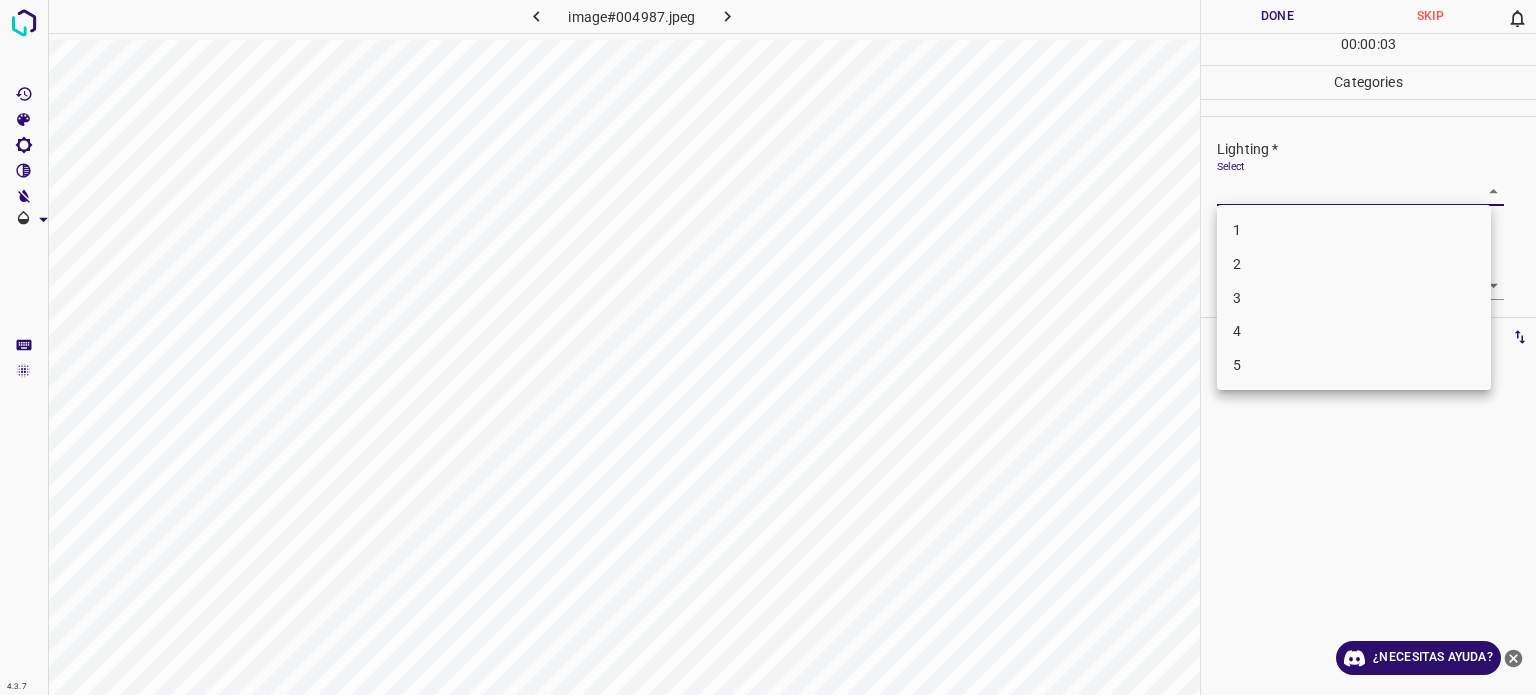 click on "3" at bounding box center [1354, 298] 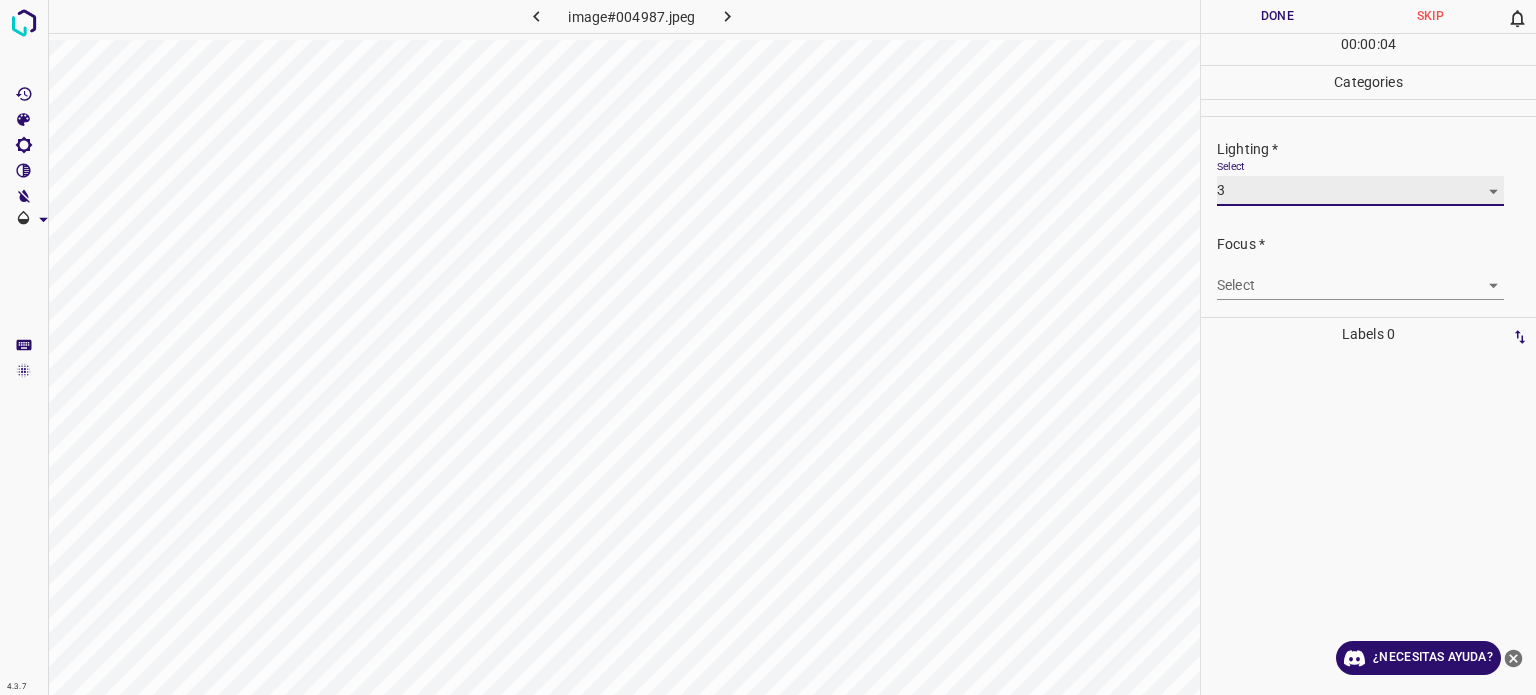 type on "3" 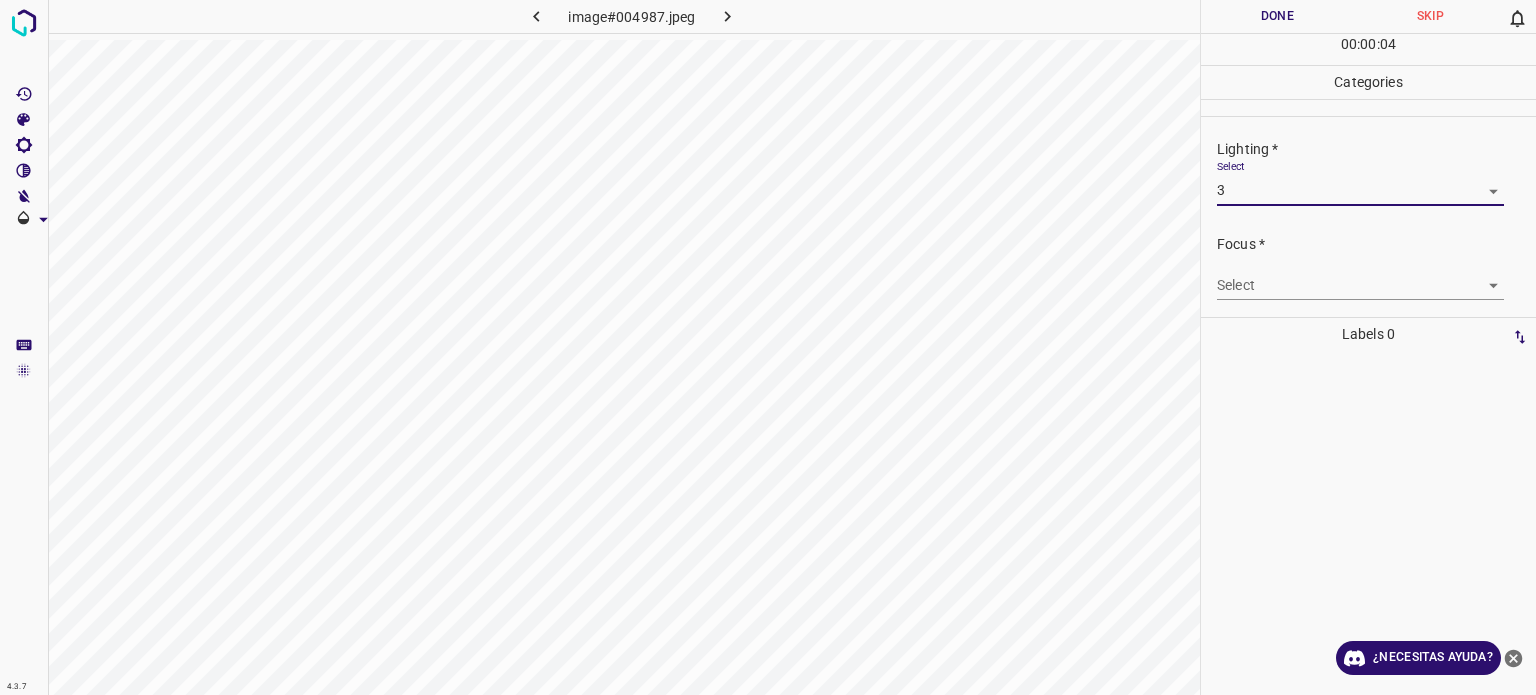 click on "4.3.7 image#004987.jpeg Done Skip 0 00   : 00   : 04   Categories Lighting *  Select 3 3 Focus *  Select ​ Overall *  Select ​ Labels   0 Categories 1 Lighting 2 Focus 3 Overall Tools Space Change between modes (Draw & Edit) I Auto labeling R Restore zoom M Zoom in N Zoom out Delete Delete selecte label Filters Z Restore filters X Saturation filter C Brightness filter V Contrast filter B Gray scale filter General O Download ¿Necesitas ayuda? - Texto - Esconder - Borrar Texto original Valora esta traducción Tu opinión servirá para ayudar a mejorar el Traductor de Google" at bounding box center (768, 347) 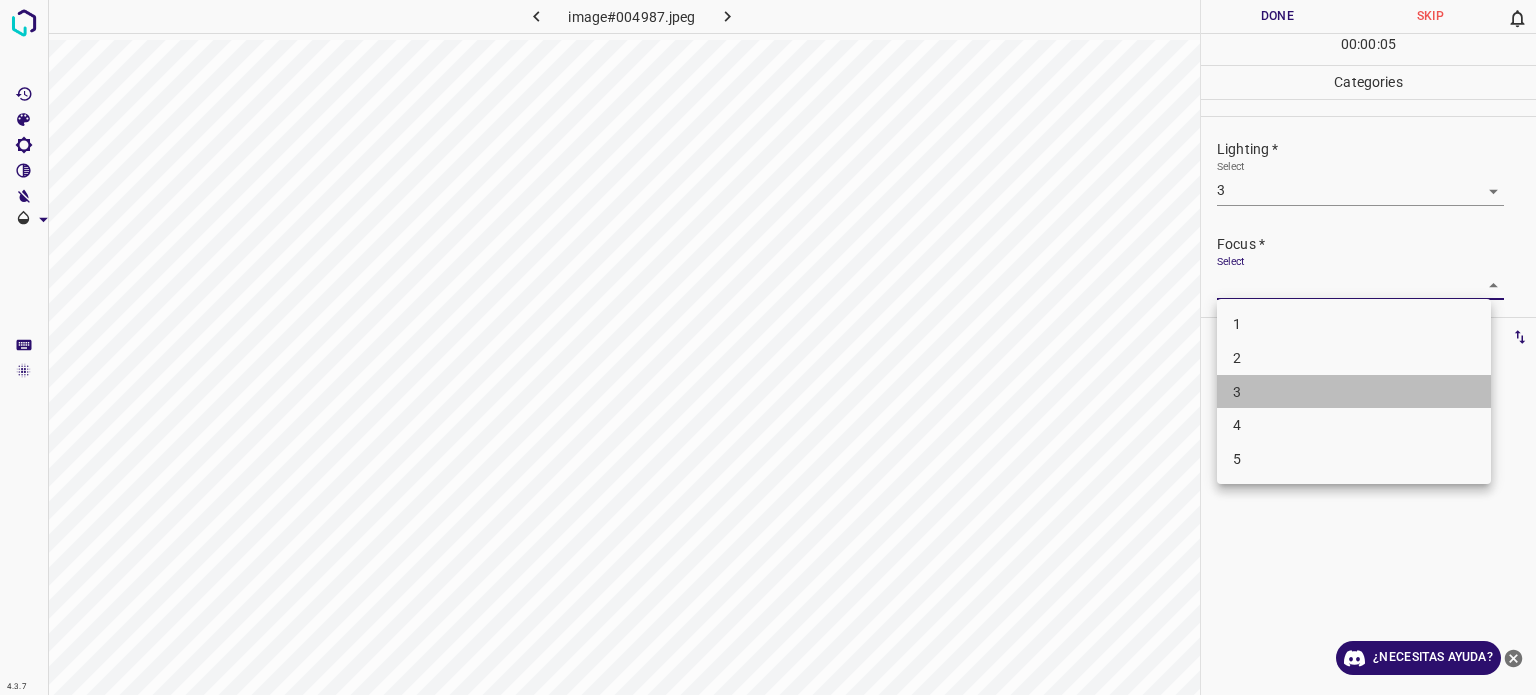 click on "3" at bounding box center [1354, 392] 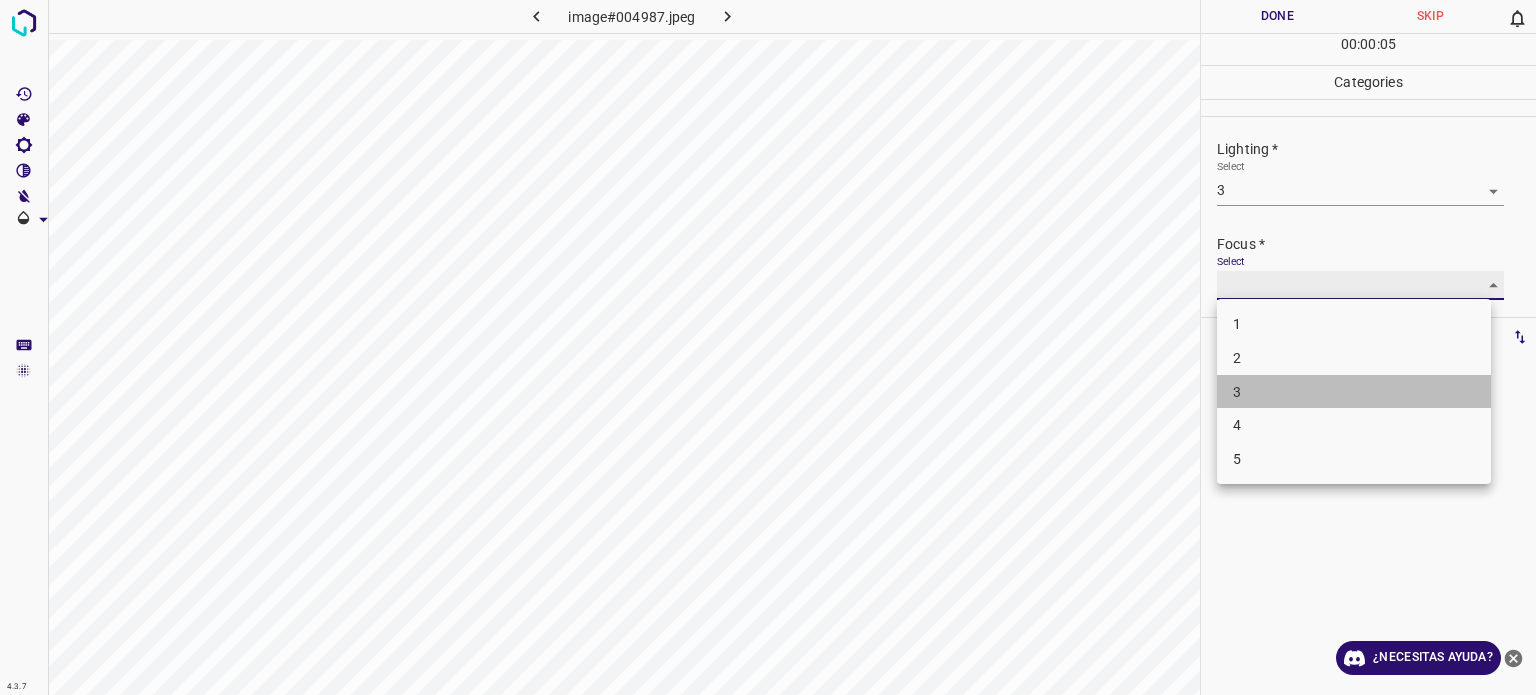 type on "3" 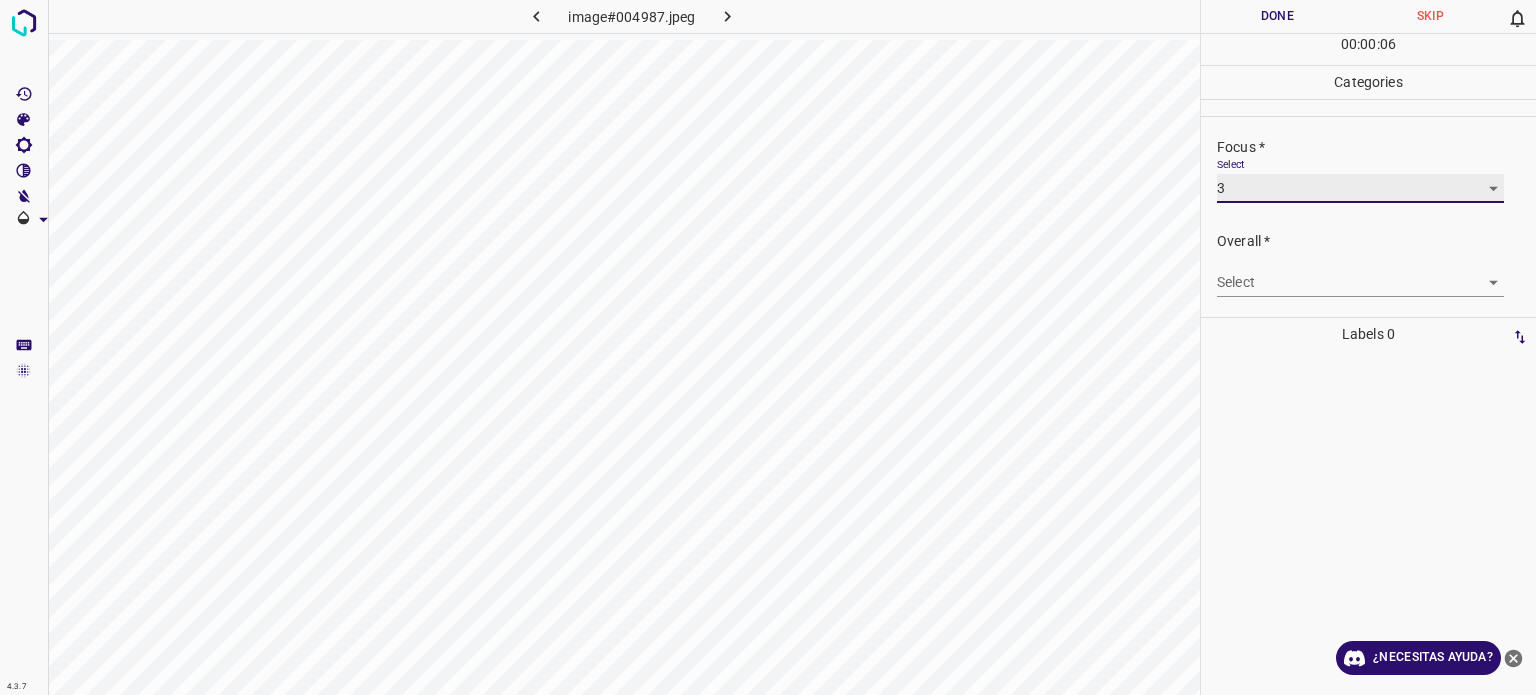 scroll, scrollTop: 98, scrollLeft: 0, axis: vertical 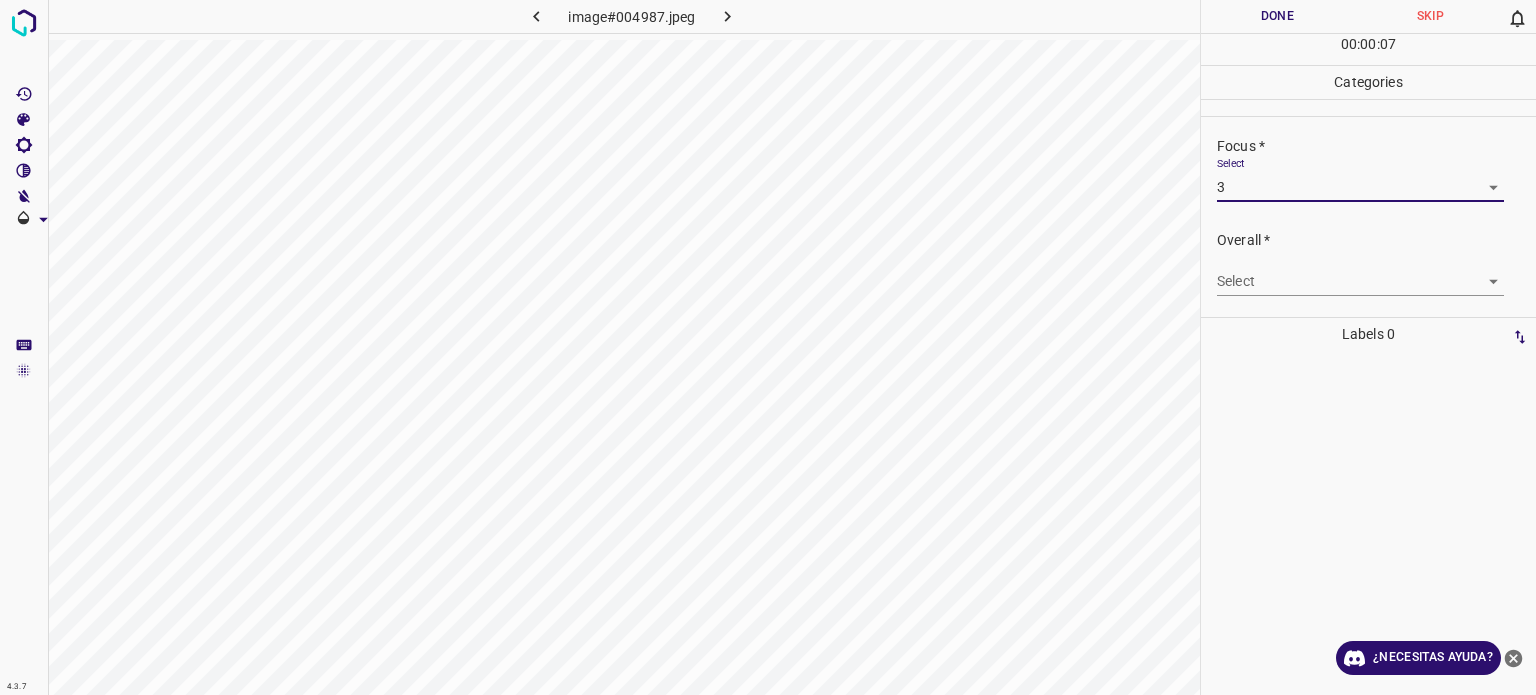 click on "4.3.7 image#004987.jpeg Done Skip 0 00   : 00   : 07   Categories Lighting *  Select 3 3 Focus *  Select 3 3 Overall *  Select ​ Labels   0 Categories 1 Lighting 2 Focus 3 Overall Tools Space Change between modes (Draw & Edit) I Auto labeling R Restore zoom M Zoom in N Zoom out Delete Delete selecte label Filters Z Restore filters X Saturation filter C Brightness filter V Contrast filter B Gray scale filter General O Download ¿Necesitas ayuda? - Texto - Esconder - Borrar Texto original Valora esta traducción Tu opinión servirá para ayudar a mejorar el Traductor de Google" at bounding box center (768, 347) 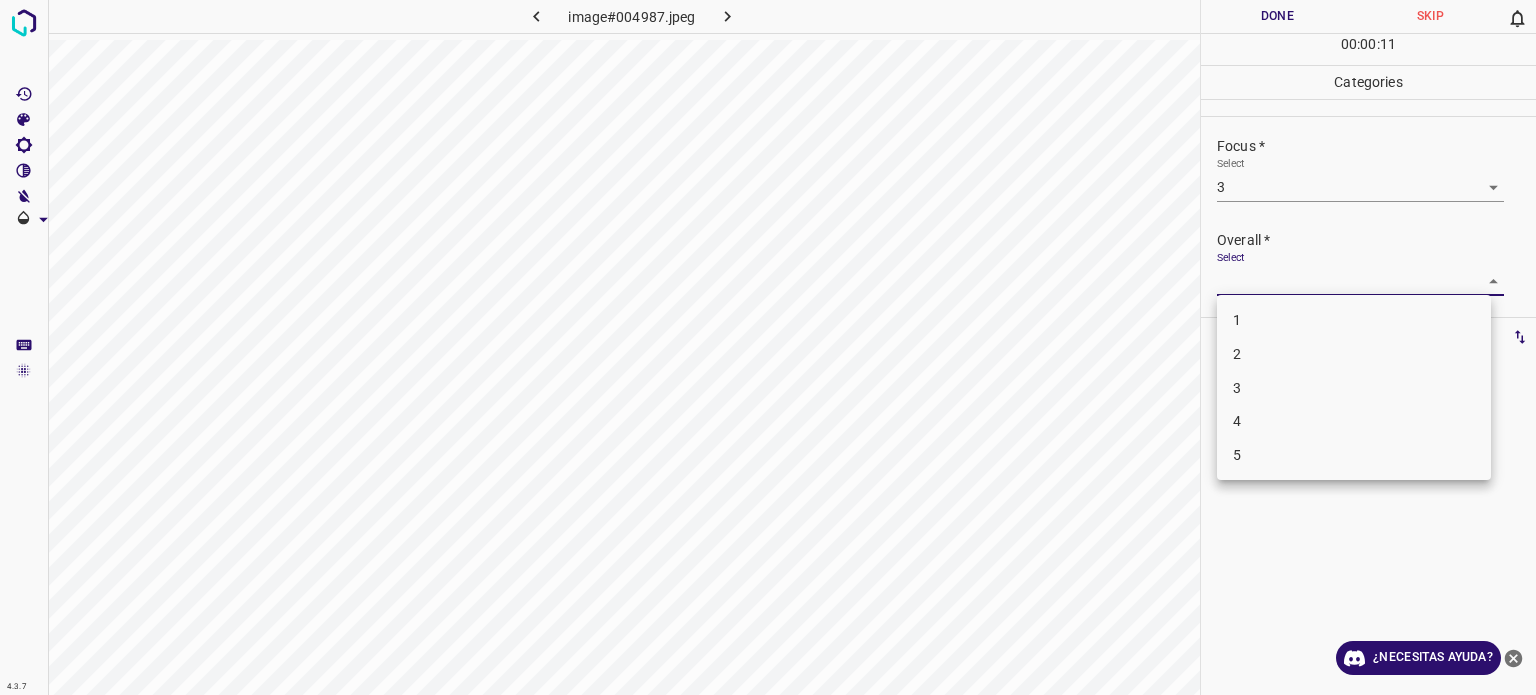 click on "3" at bounding box center [1354, 388] 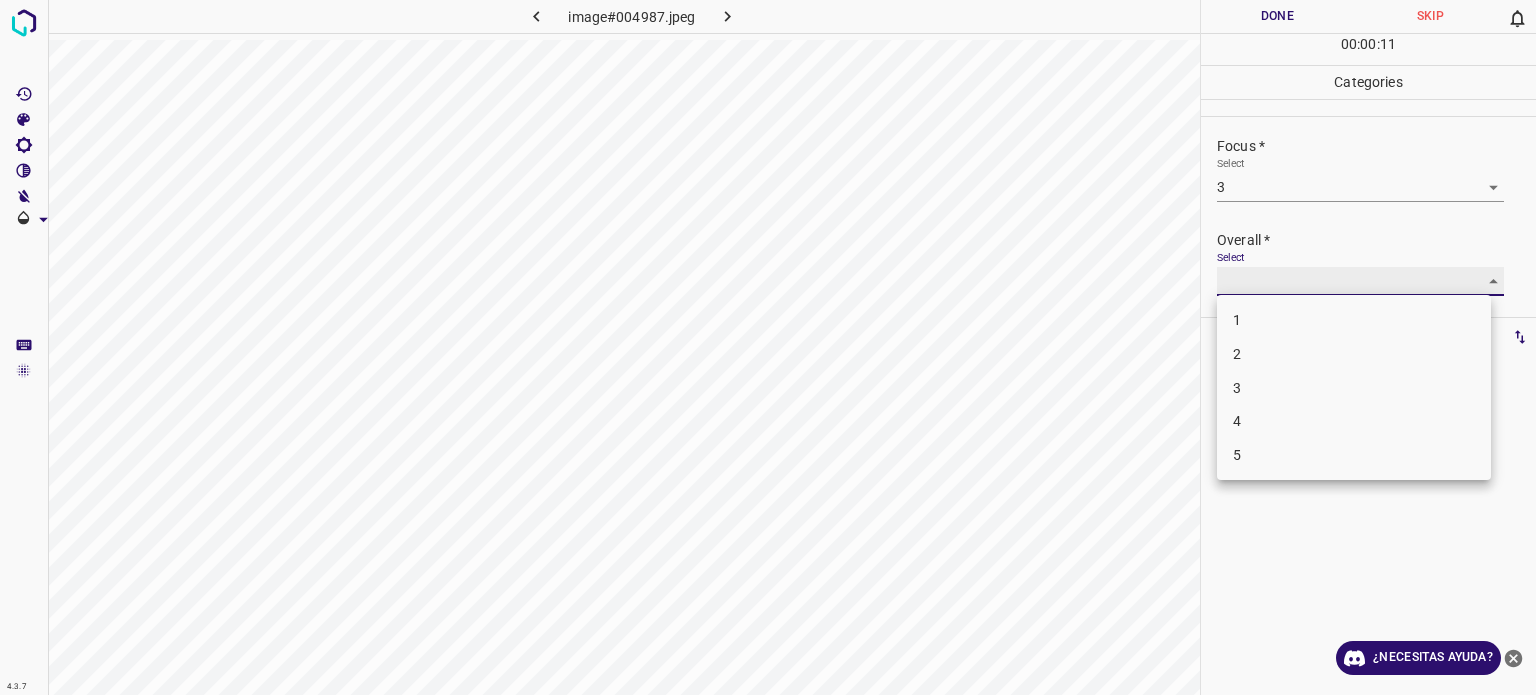 type on "3" 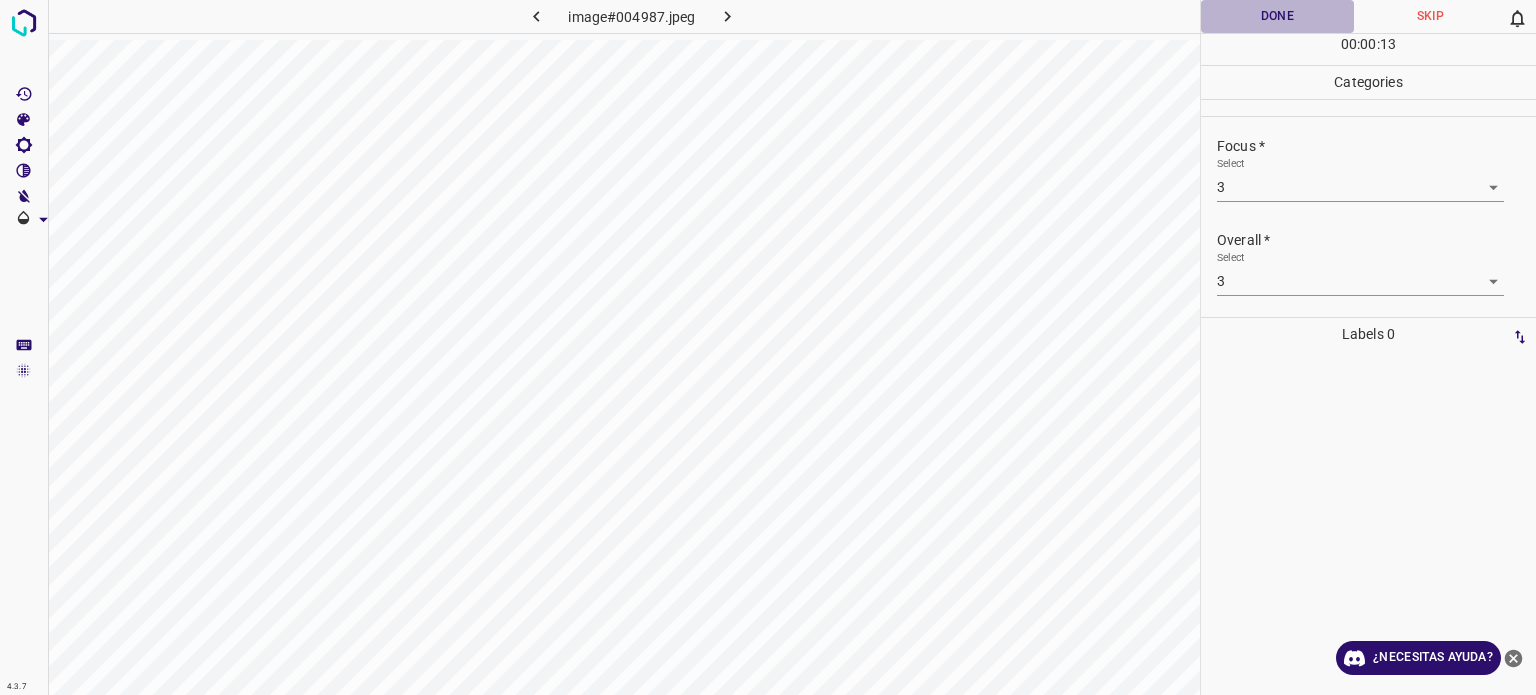 click on "Done" at bounding box center [1277, 16] 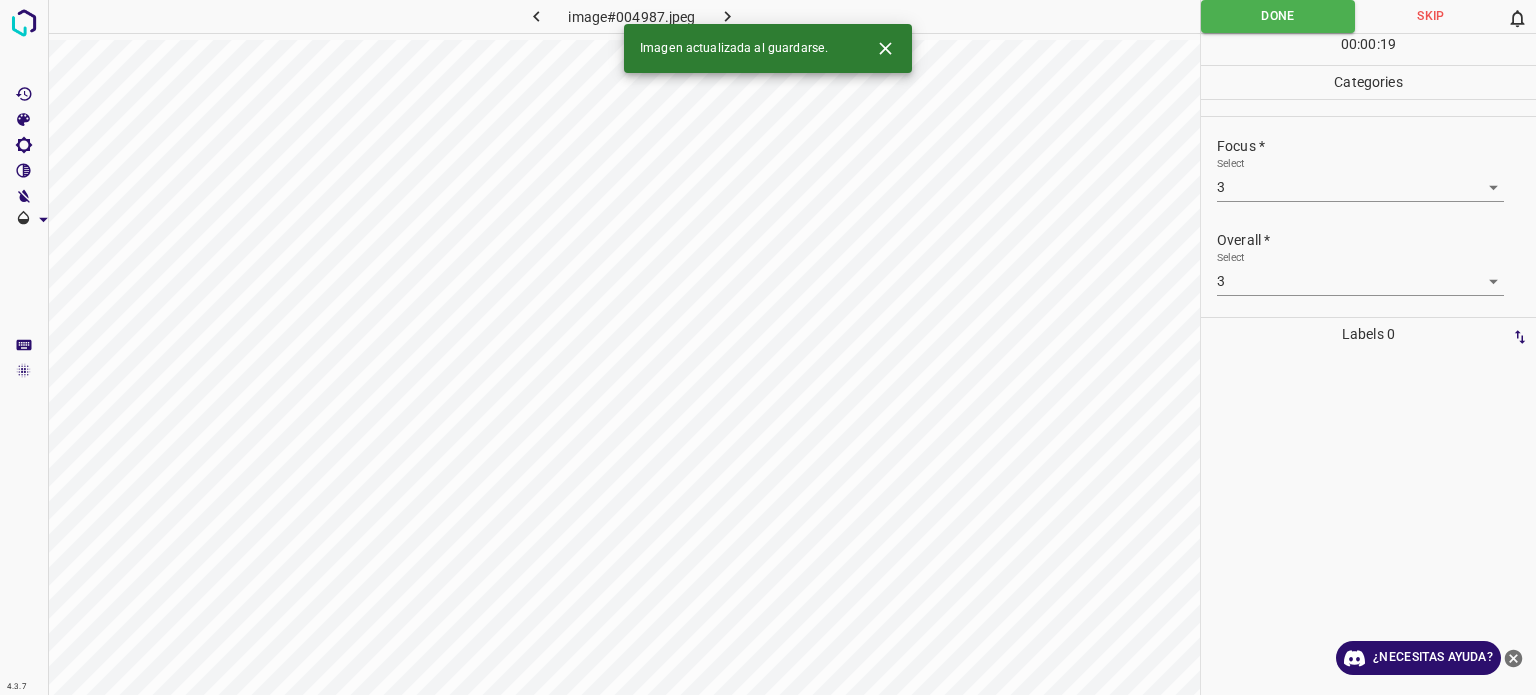 click 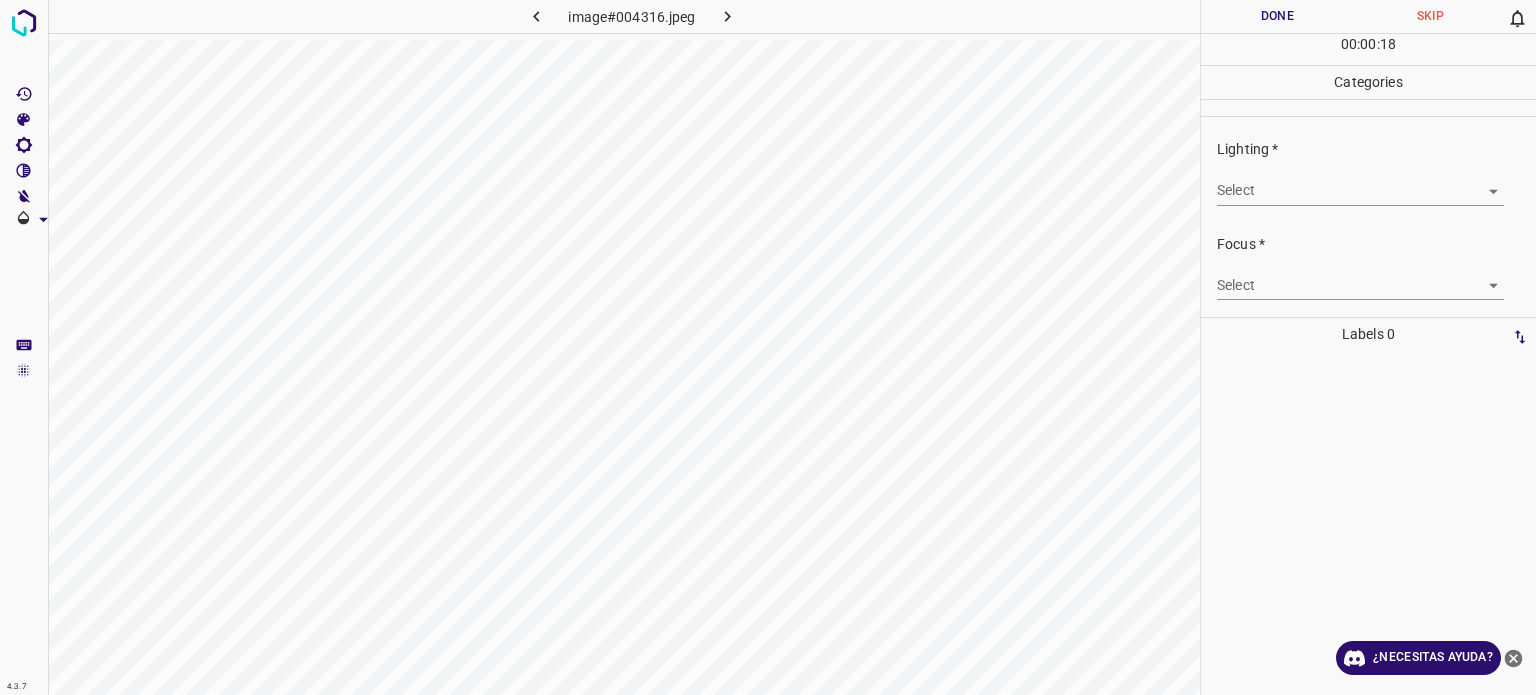 click on "4.3.7 image#004316.jpeg Done Skip 0 00   : 00   : 18   Categories Lighting *  Select ​ Focus *  Select ​ Overall *  Select ​ Labels   0 Categories 1 Lighting 2 Focus 3 Overall Tools Space Change between modes (Draw & Edit) I Auto labeling R Restore zoom M Zoom in N Zoom out Delete Delete selecte label Filters Z Restore filters X Saturation filter C Brightness filter V Contrast filter B Gray scale filter General O Download ¿Necesitas ayuda? - Texto - Esconder - Borrar Texto original Valora esta traducción Tu opinión servirá para ayudar a mejorar el Traductor de Google" at bounding box center (768, 347) 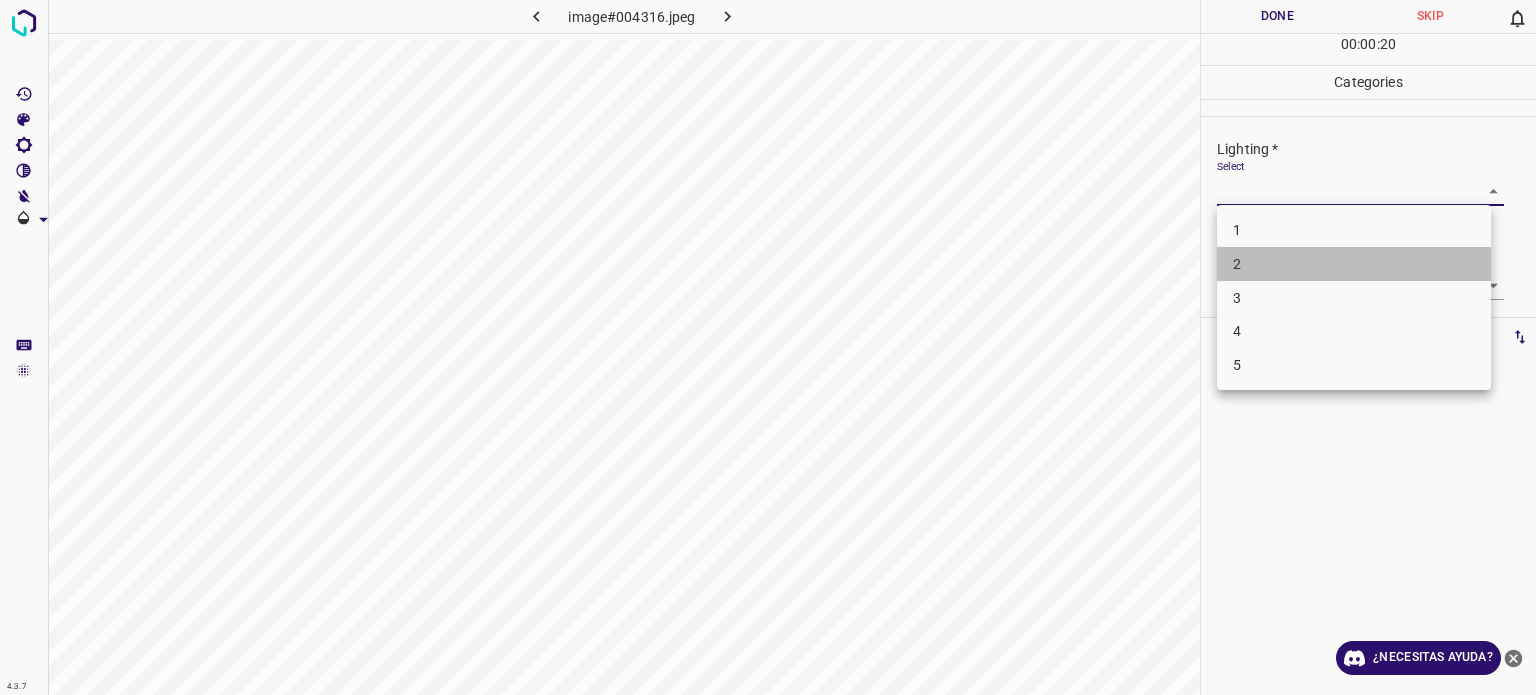 click on "2" at bounding box center (1354, 264) 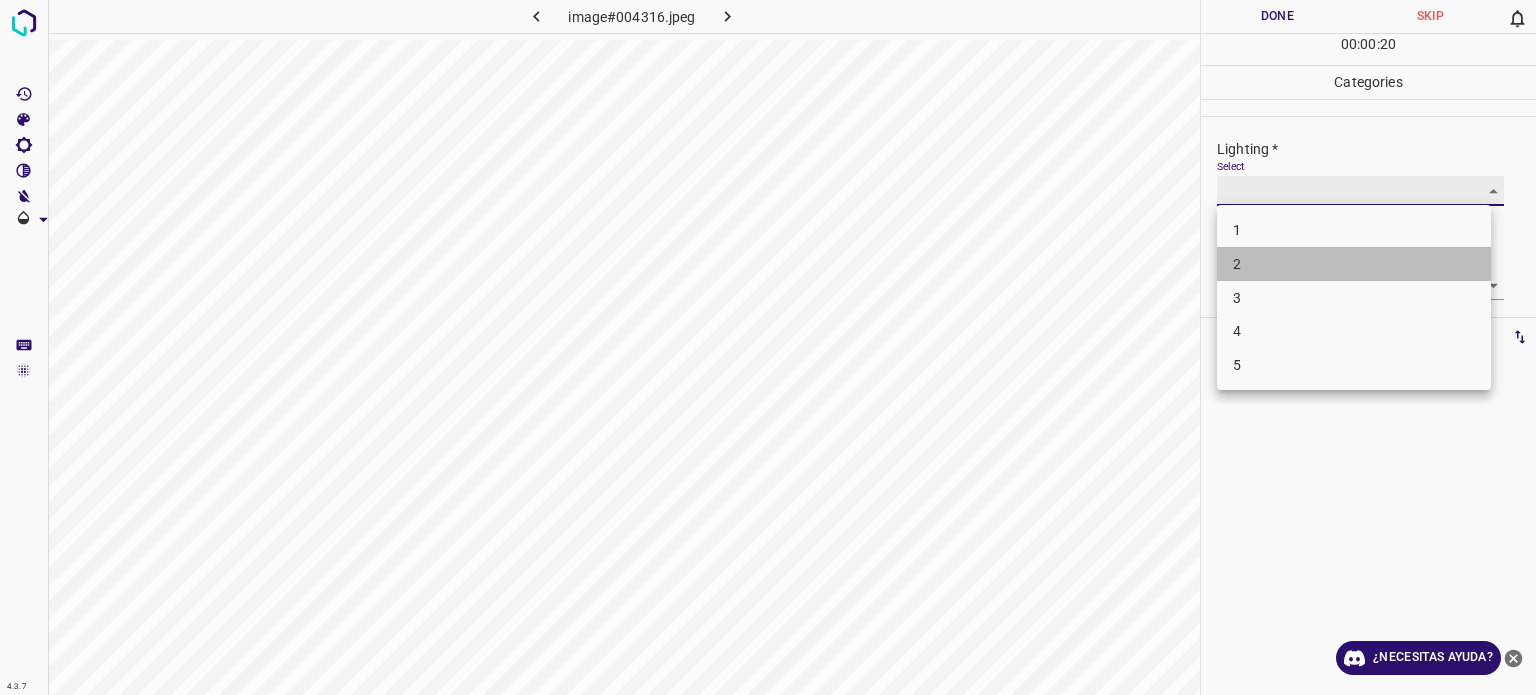 type on "2" 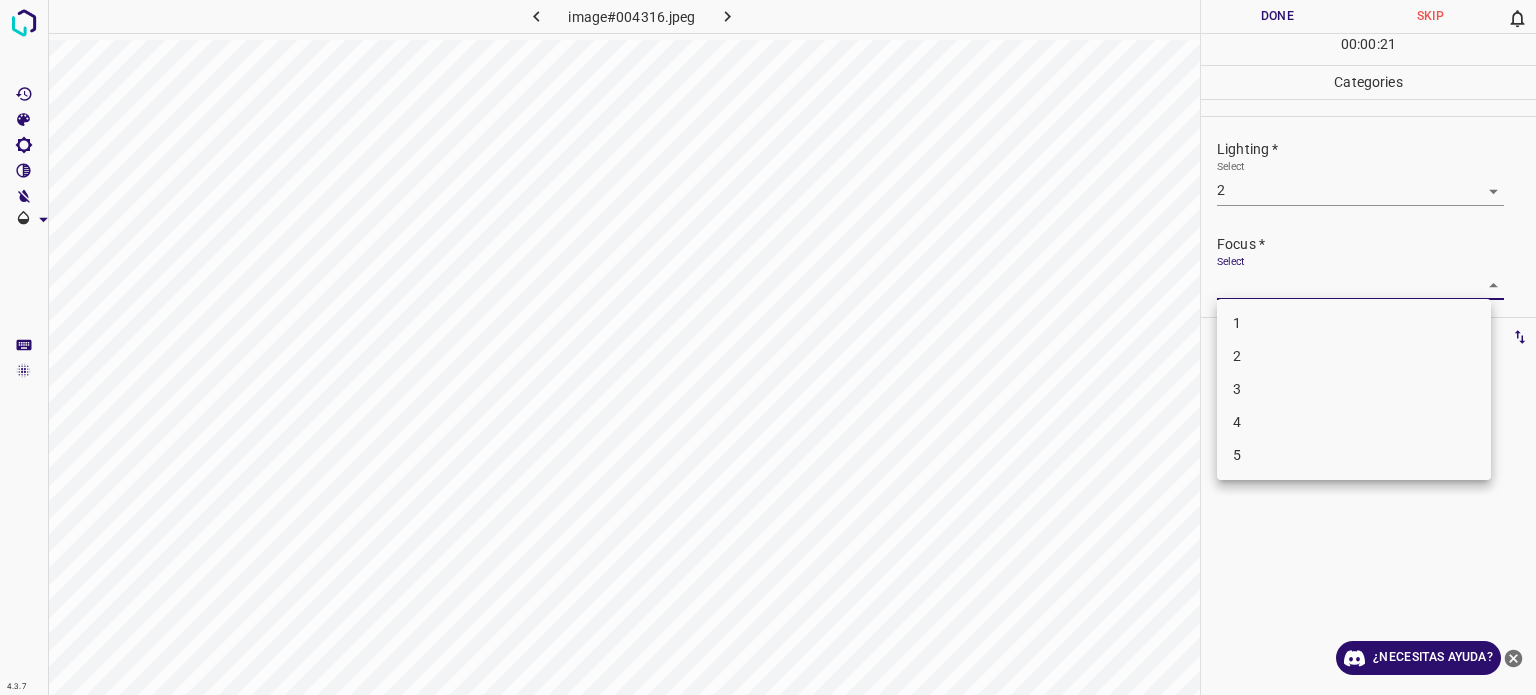 click on "4.3.7 image#004316.jpeg Done Skip 0 00   : 00   : 21   Categories Lighting *  Select 2 2 Focus *  Select ​ Overall *  Select ​ Labels   0 Categories 1 Lighting 2 Focus 3 Overall Tools Space Change between modes (Draw & Edit) I Auto labeling R Restore zoom M Zoom in N Zoom out Delete Delete selecte label Filters Z Restore filters X Saturation filter C Brightness filter V Contrast filter B Gray scale filter General O Download ¿Necesitas ayuda? - Texto - Esconder - Borrar Texto original Valora esta traducción Tu opinión servirá para ayudar a mejorar el Traductor de Google 1 2 3 4 5" at bounding box center [768, 347] 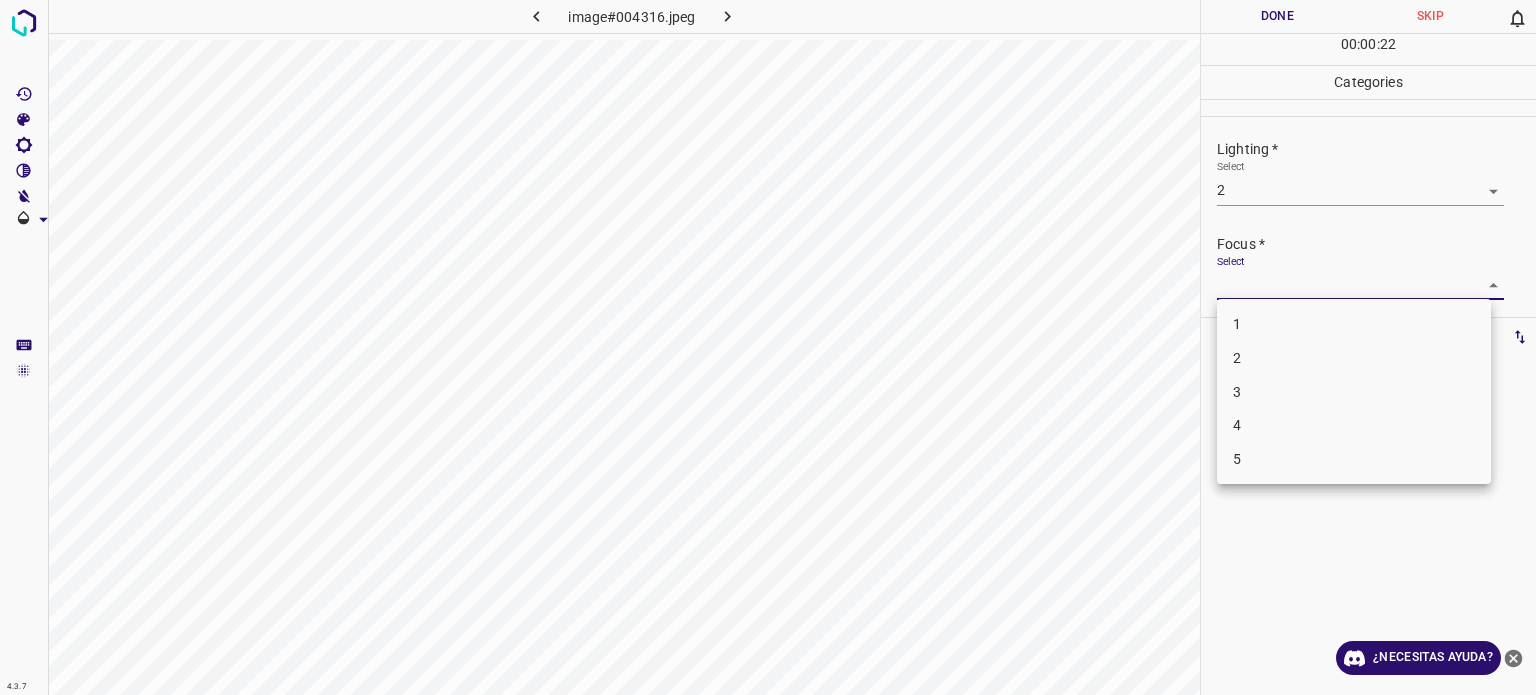 click on "2" at bounding box center [1354, 358] 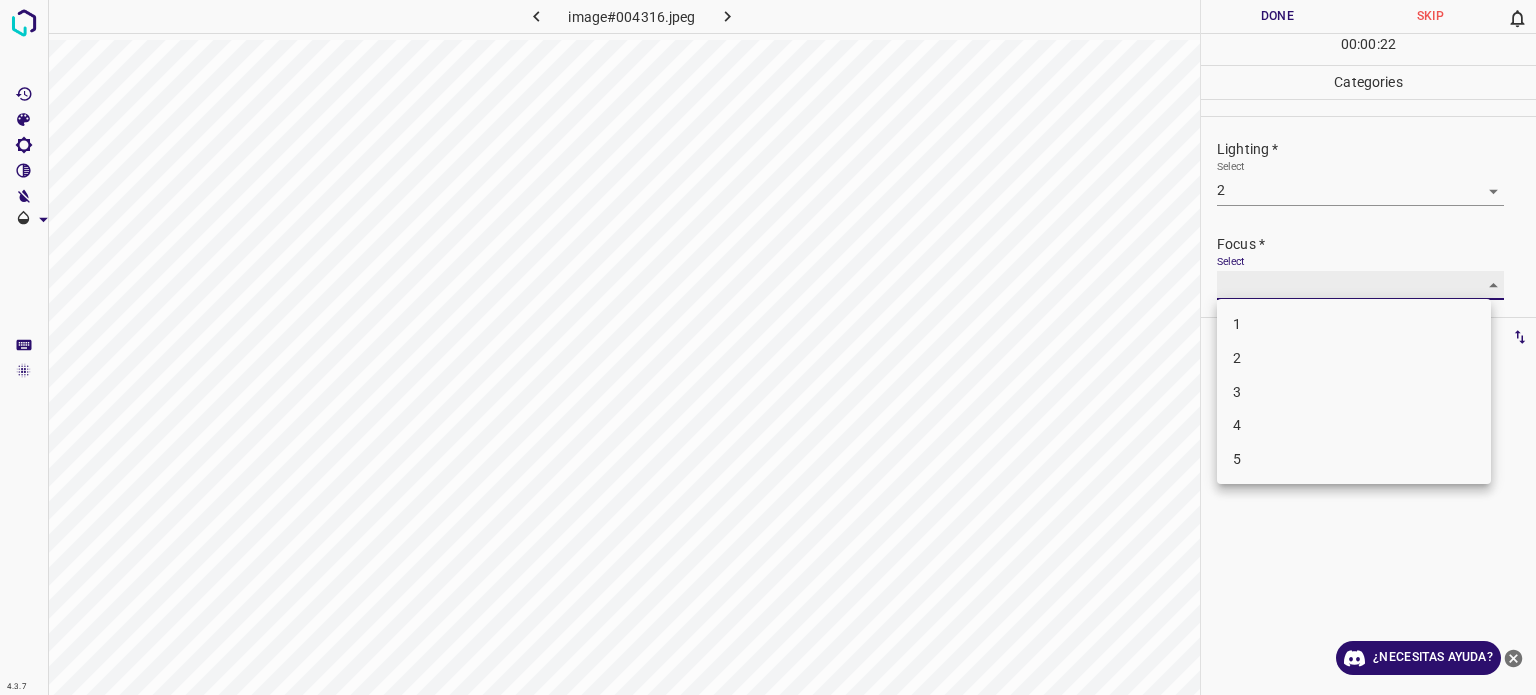 type on "2" 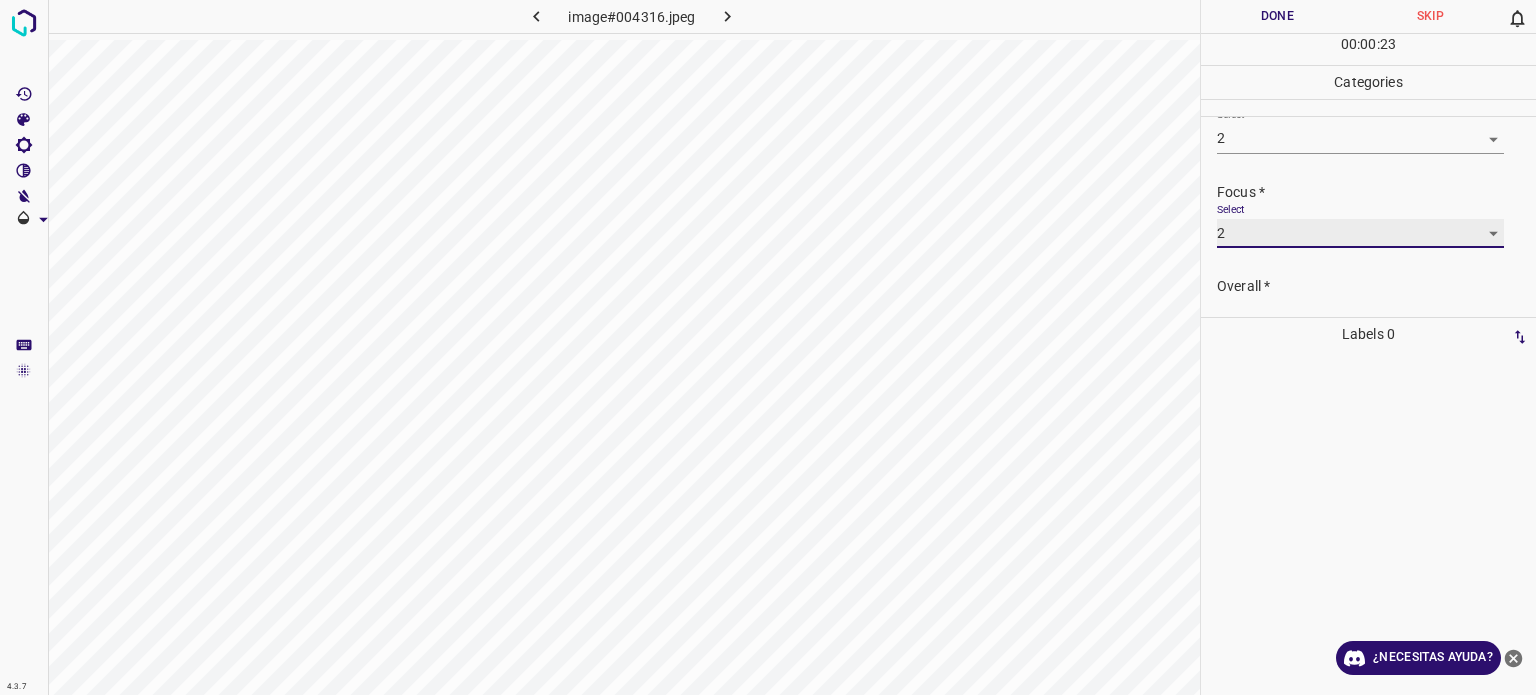 scroll, scrollTop: 98, scrollLeft: 0, axis: vertical 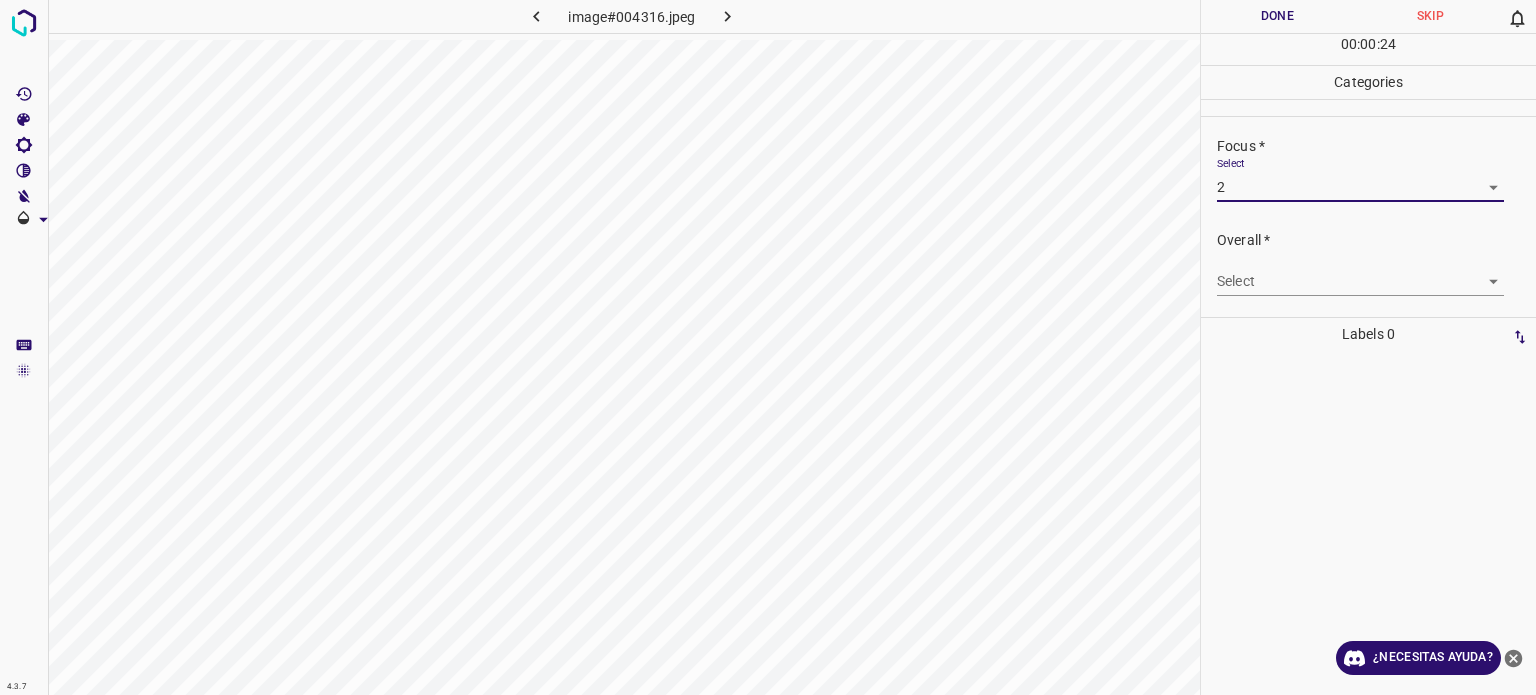 click on "4.3.7 image#004316.jpeg Done Skip 0 00   : 00   : 24   Categories Lighting *  Select 2 2 Focus *  Select 2 2 Overall *  Select ​ Labels   0 Categories 1 Lighting 2 Focus 3 Overall Tools Space Change between modes (Draw & Edit) I Auto labeling R Restore zoom M Zoom in N Zoom out Delete Delete selecte label Filters Z Restore filters X Saturation filter C Brightness filter V Contrast filter B Gray scale filter General O Download ¿Necesitas ayuda? - Texto - Esconder - Borrar Texto original Valora esta traducción Tu opinión servirá para ayudar a mejorar el Traductor de Google" at bounding box center [768, 347] 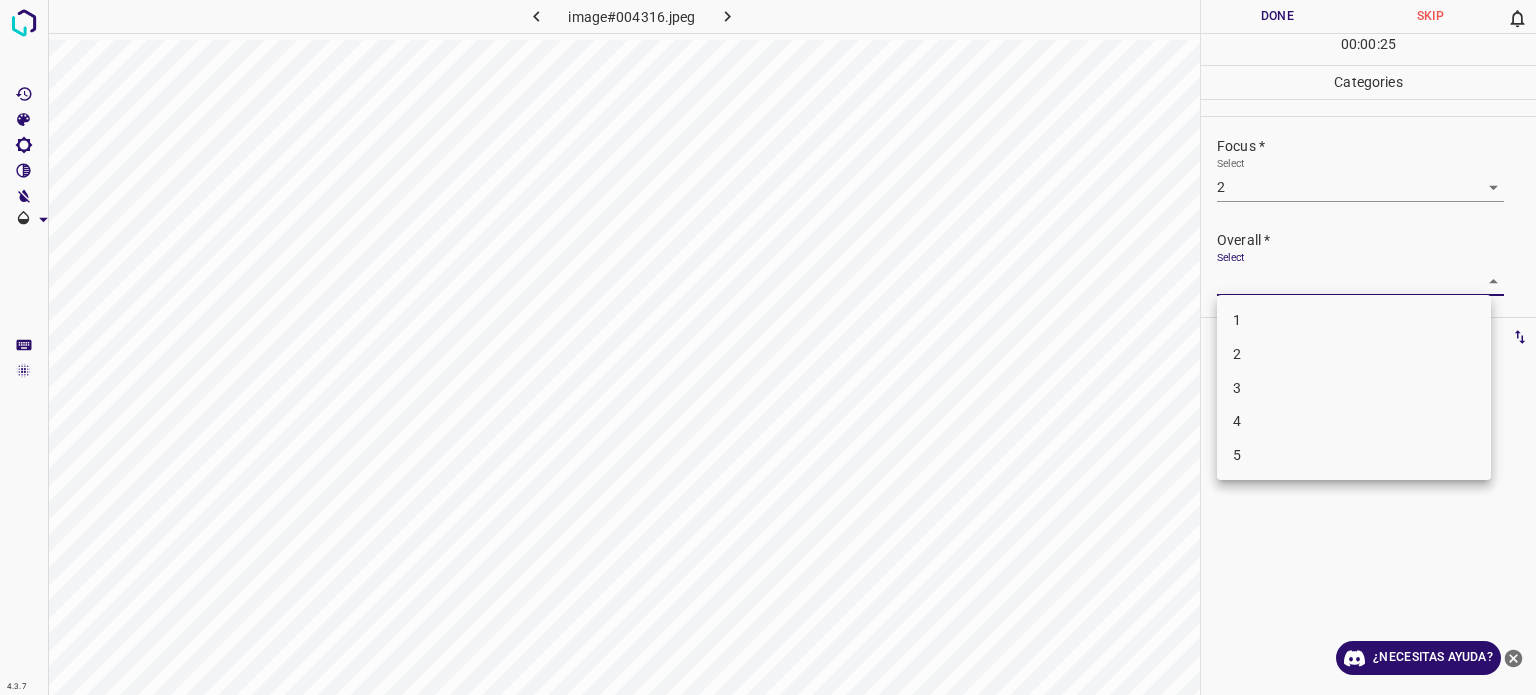 click on "2" at bounding box center [1237, 354] 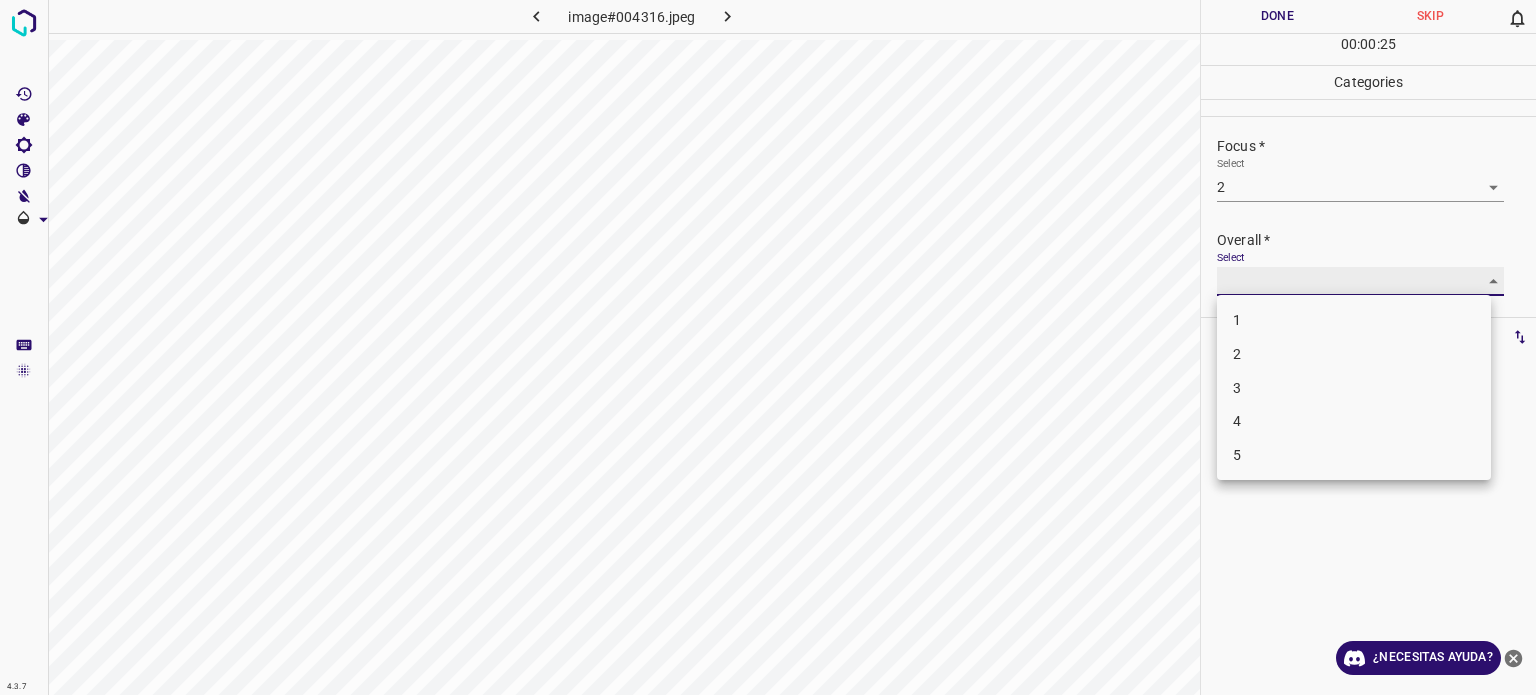type on "2" 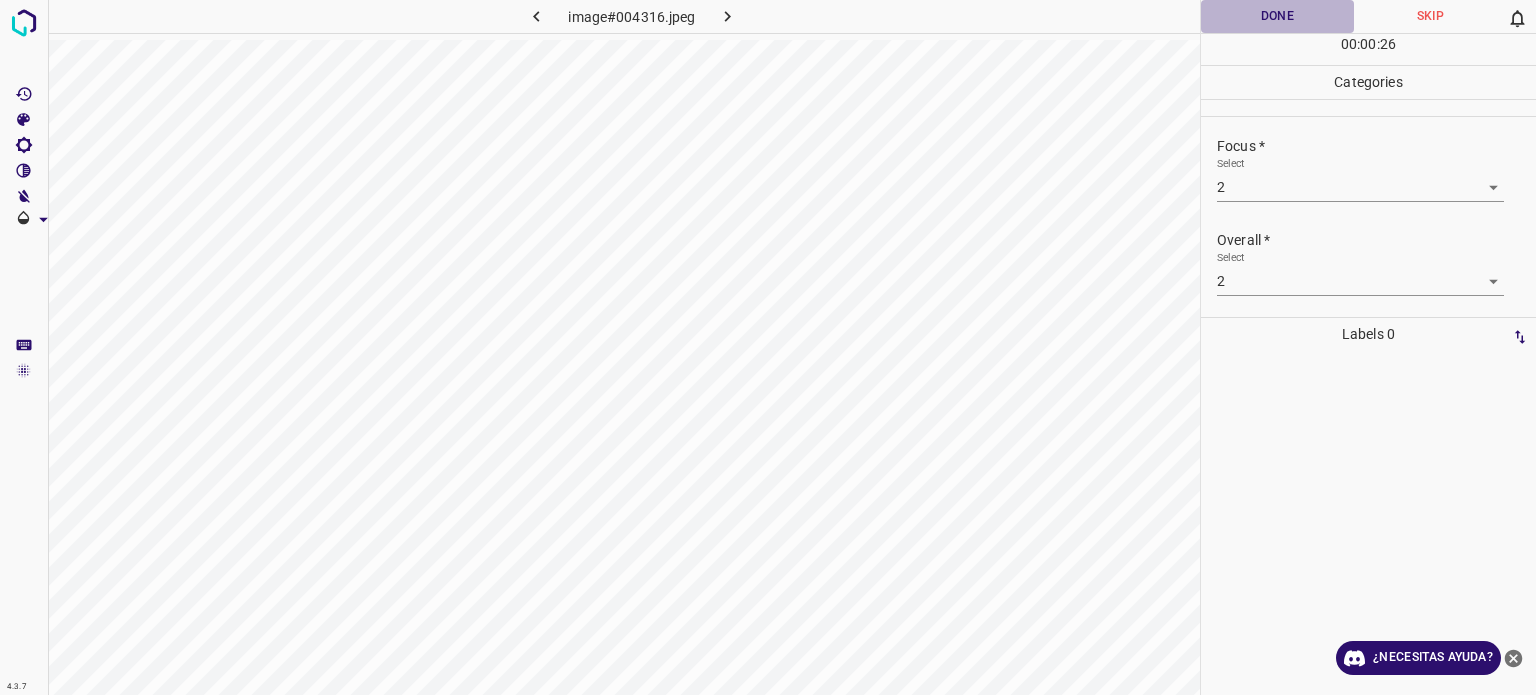 click on "Done" at bounding box center (1277, 16) 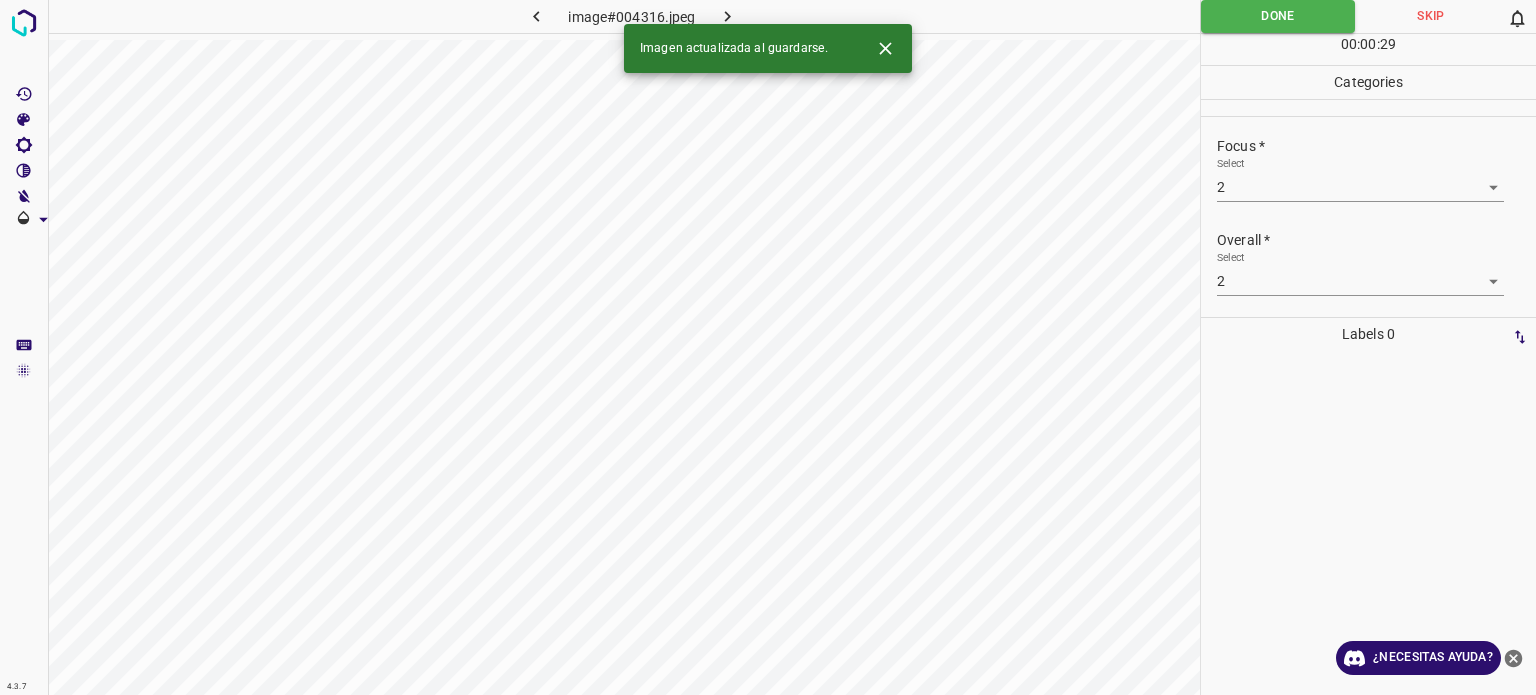 click 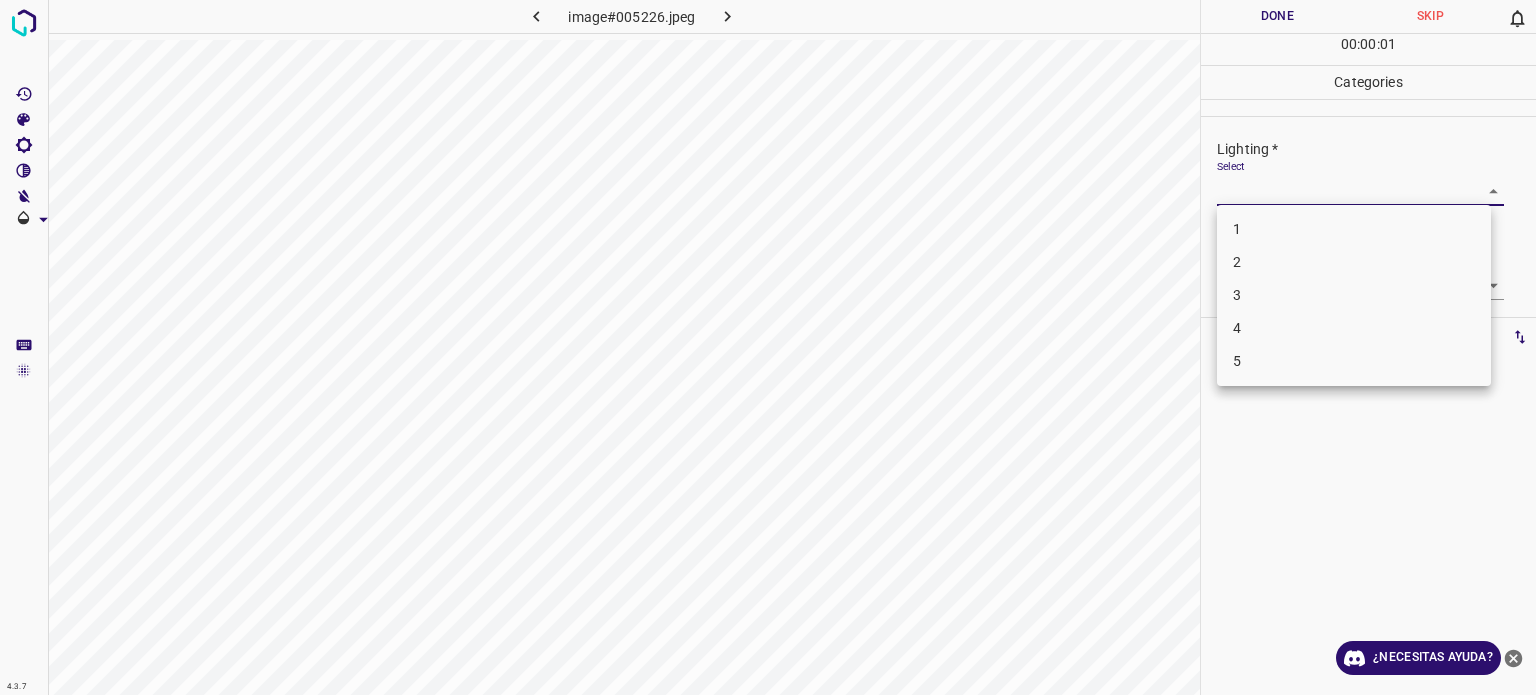 click on "4.3.7 image#005226.jpeg Done Skip 0 00   : 00   : 01   Categories Lighting *  Select ​ Focus *  Select ​ Overall *  Select ​ Labels   0 Categories 1 Lighting 2 Focus 3 Overall Tools Space Change between modes (Draw & Edit) I Auto labeling R Restore zoom M Zoom in N Zoom out Delete Delete selecte label Filters Z Restore filters X Saturation filter C Brightness filter V Contrast filter B Gray scale filter General O Download ¿Necesitas ayuda? - Texto - Esconder - Borrar Texto original Valora esta traducción Tu opinión servirá para ayudar a mejorar el Traductor de Google 1 2 3 4 5" at bounding box center (768, 347) 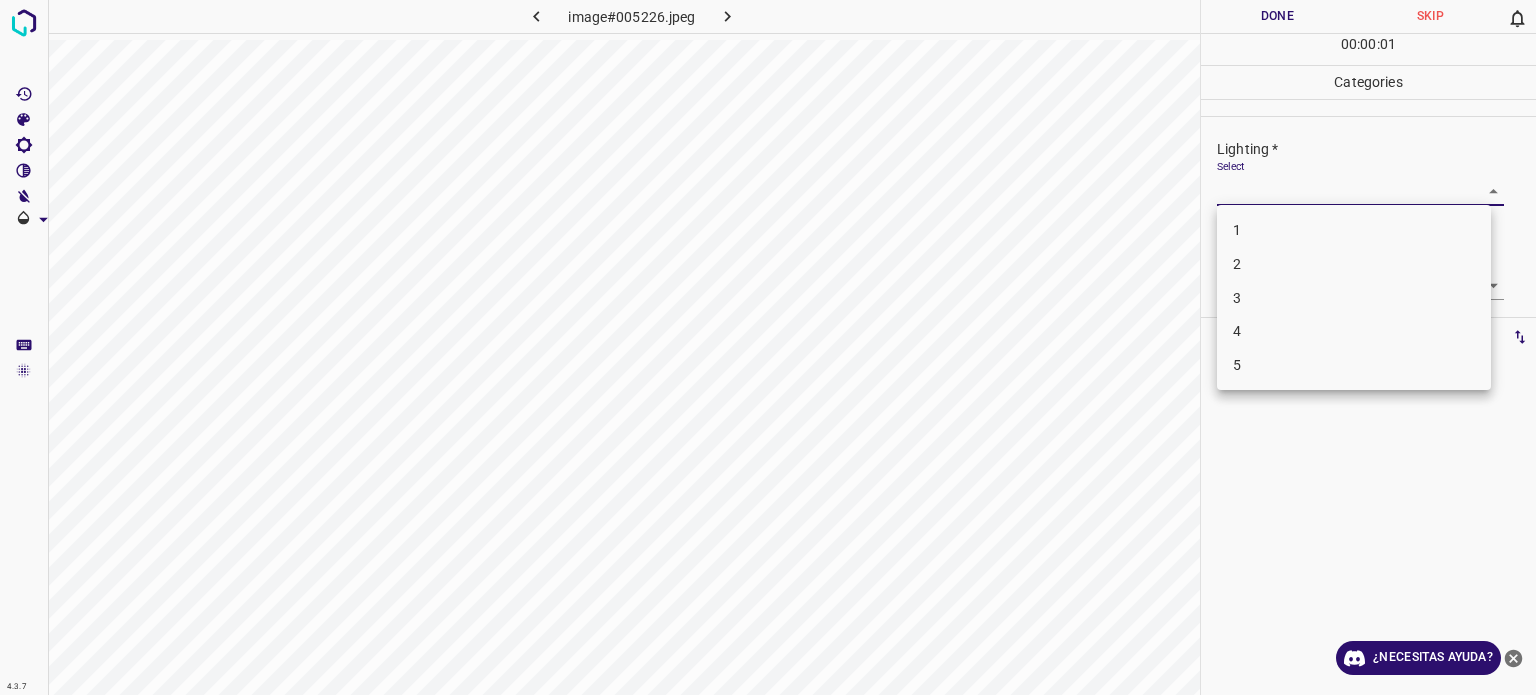 click on "3" at bounding box center [1237, 297] 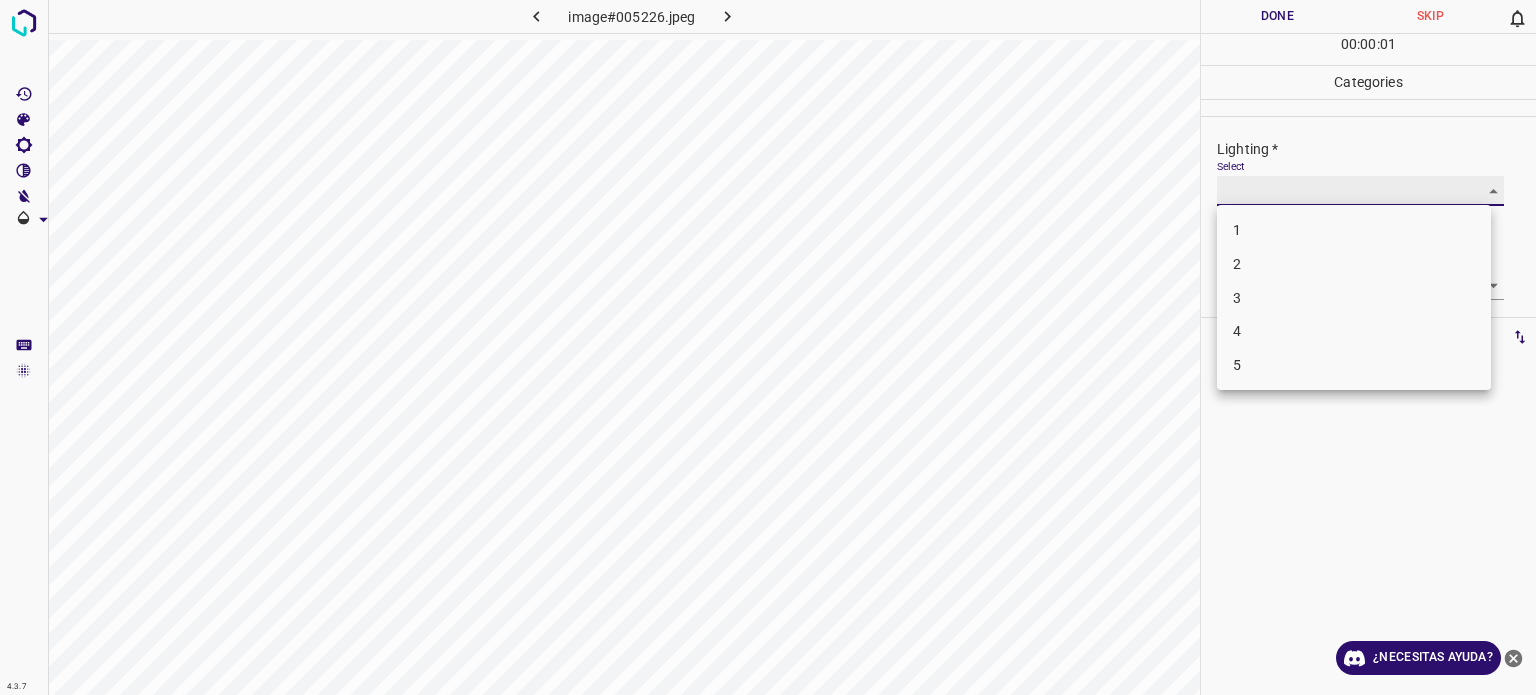 type on "3" 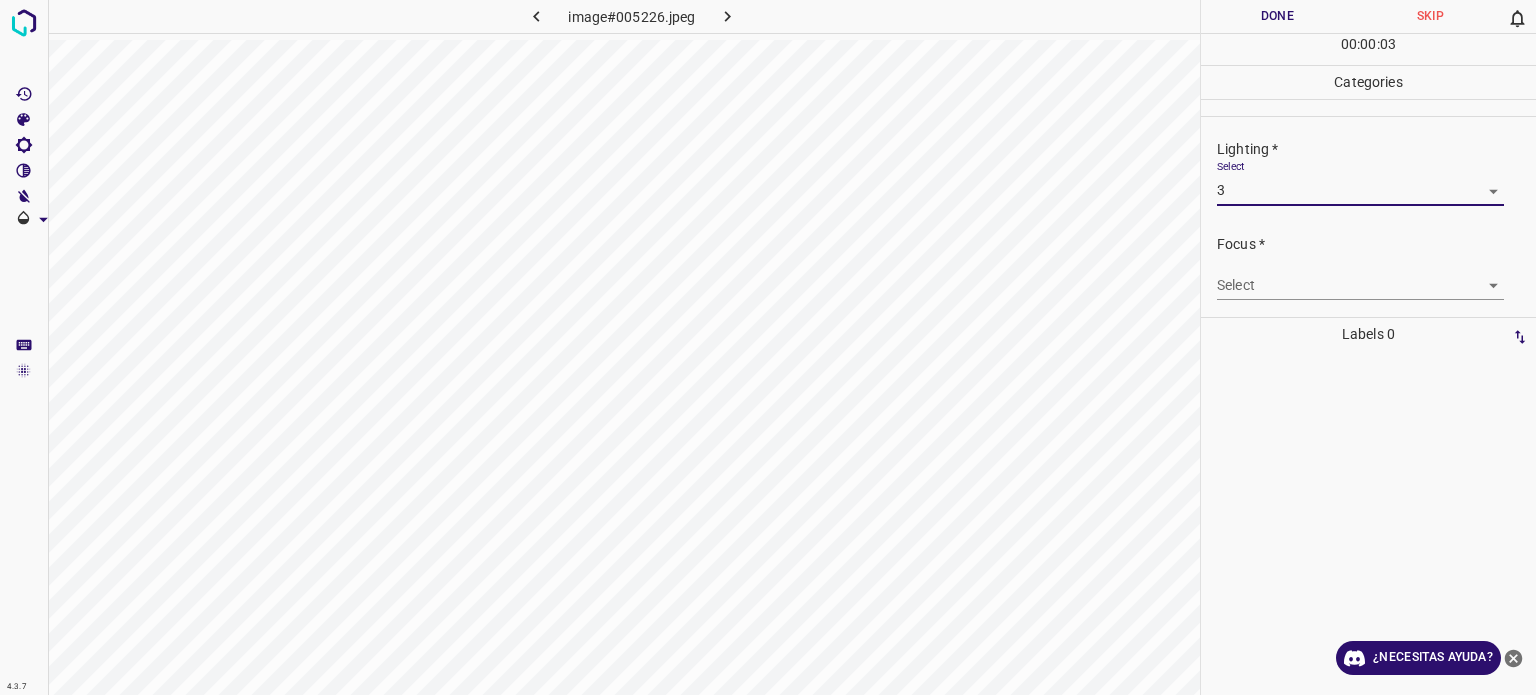 click on "4.3.7 image#005226.jpeg Done Skip 0 00   : 00   : 03   Categories Lighting *  Select 3 3 Focus *  Select ​ Overall *  Select ​ Labels   0 Categories 1 Lighting 2 Focus 3 Overall Tools Space Change between modes (Draw & Edit) I Auto labeling R Restore zoom M Zoom in N Zoom out Delete Delete selecte label Filters Z Restore filters X Saturation filter C Brightness filter V Contrast filter B Gray scale filter General O Download ¿Necesitas ayuda? - Texto - Esconder - Borrar Texto original Valora esta traducción Tu opinión servirá para ayudar a mejorar el Traductor de Google" at bounding box center (768, 347) 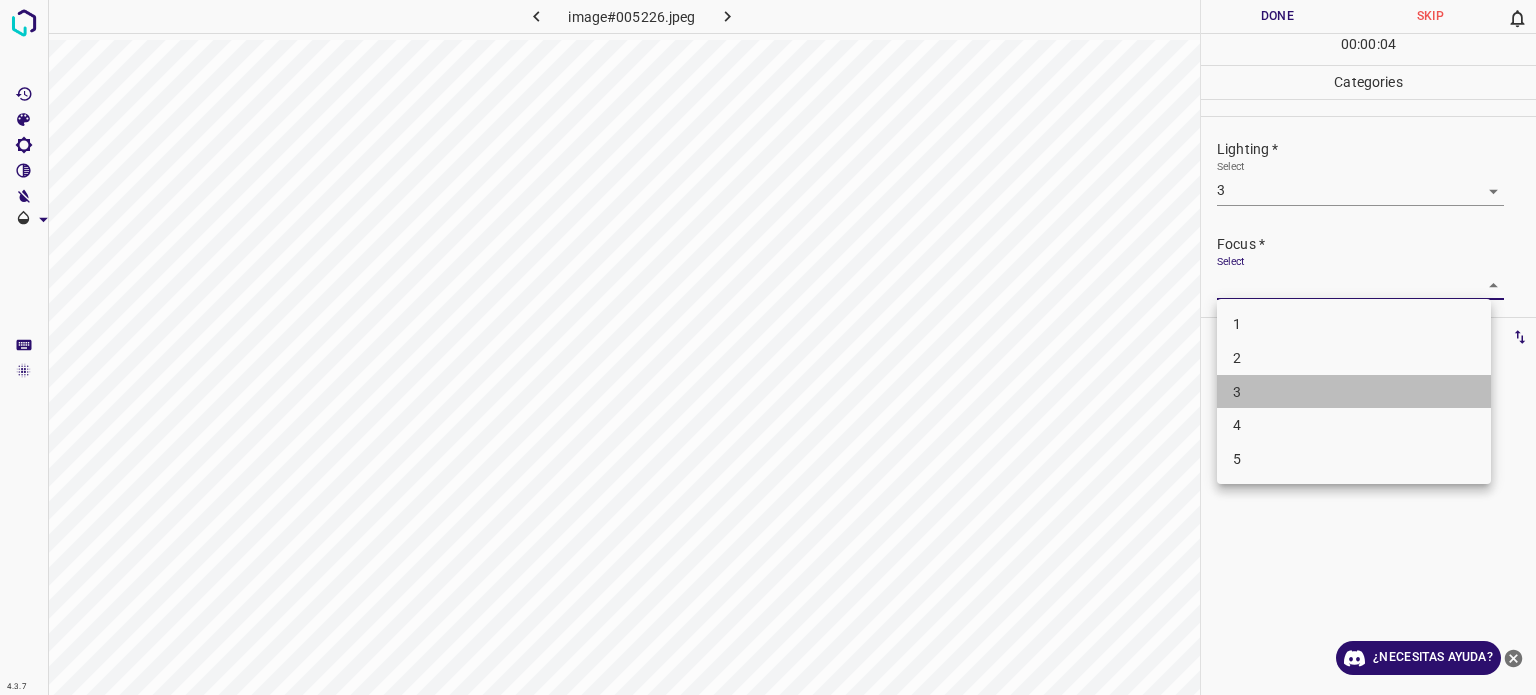 click on "3" at bounding box center (1354, 392) 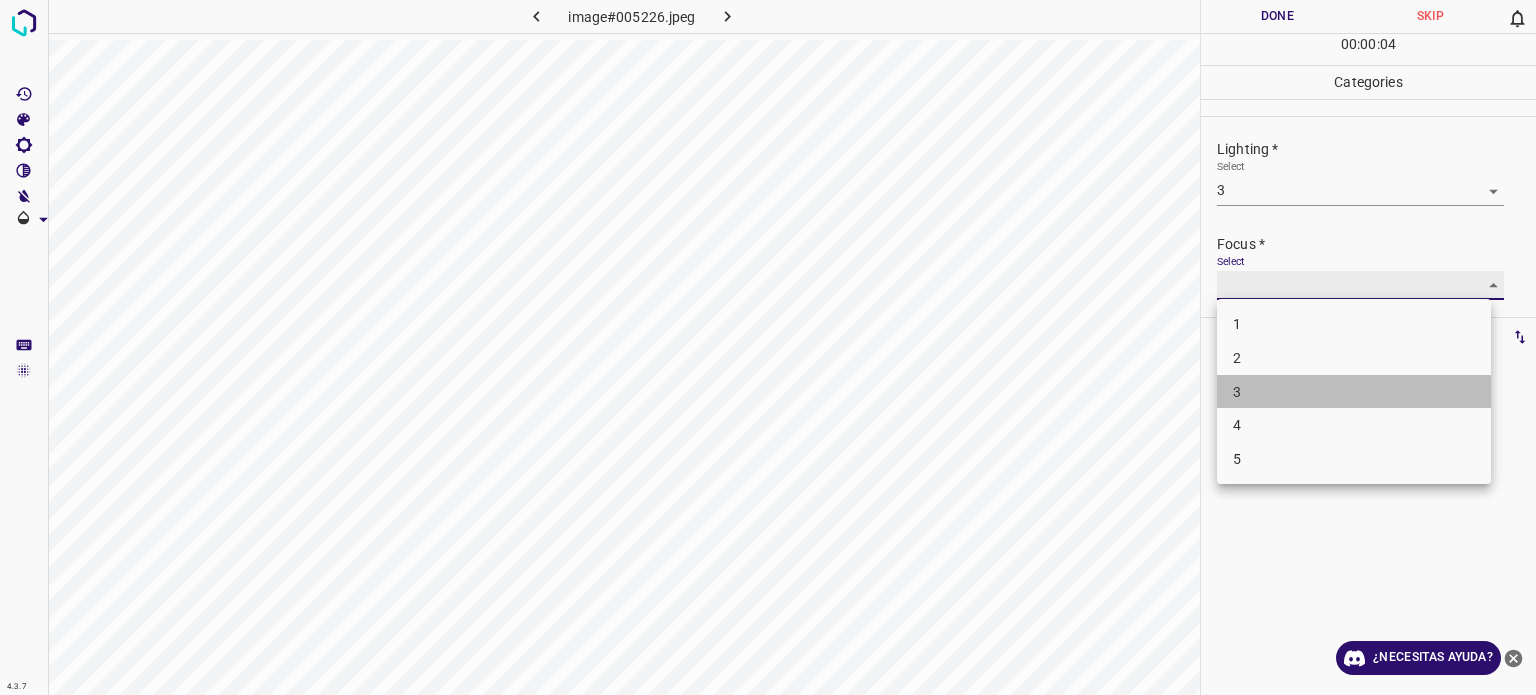 type on "3" 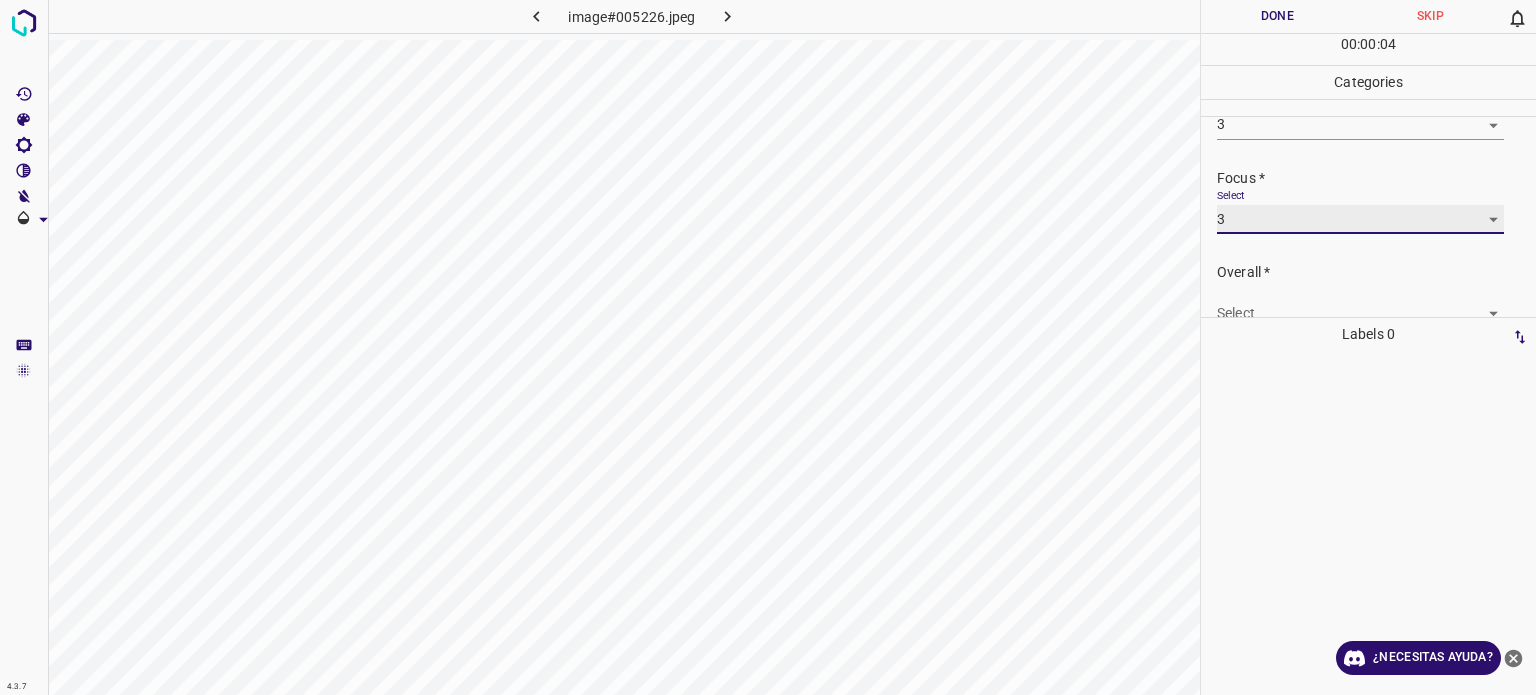 scroll, scrollTop: 98, scrollLeft: 0, axis: vertical 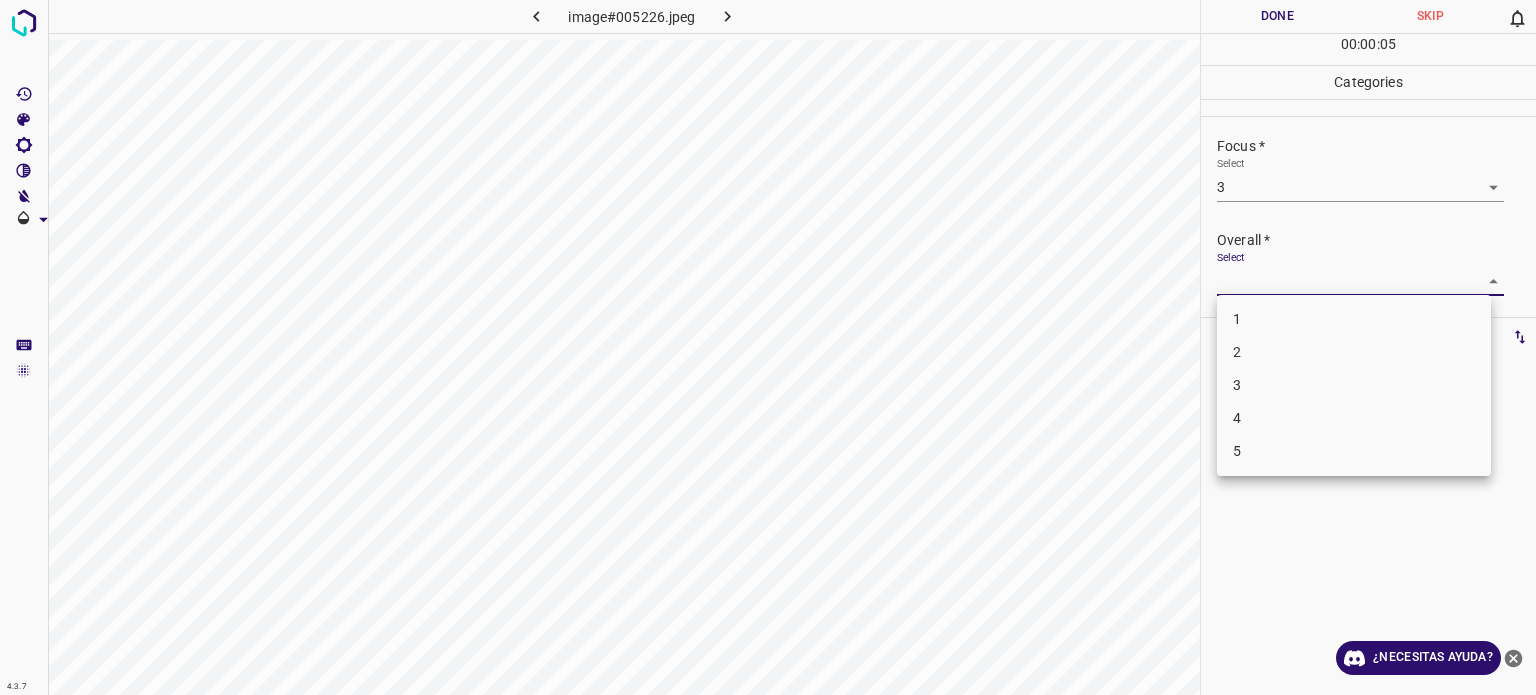 click on "4.3.7 image#005226.jpeg Done Skip 0 00   : 00   : 05   Categories Lighting *  Select 3 3 Focus *  Select 3 3 Overall *  Select ​ Labels   0 Categories 1 Lighting 2 Focus 3 Overall Tools Space Change between modes (Draw & Edit) I Auto labeling R Restore zoom M Zoom in N Zoom out Delete Delete selecte label Filters Z Restore filters X Saturation filter C Brightness filter V Contrast filter B Gray scale filter General O Download ¿Necesitas ayuda? - Texto - Esconder - Borrar Texto original Valora esta traducción Tu opinión servirá para ayudar a mejorar el Traductor de Google 1 2 3 4 5" at bounding box center (768, 347) 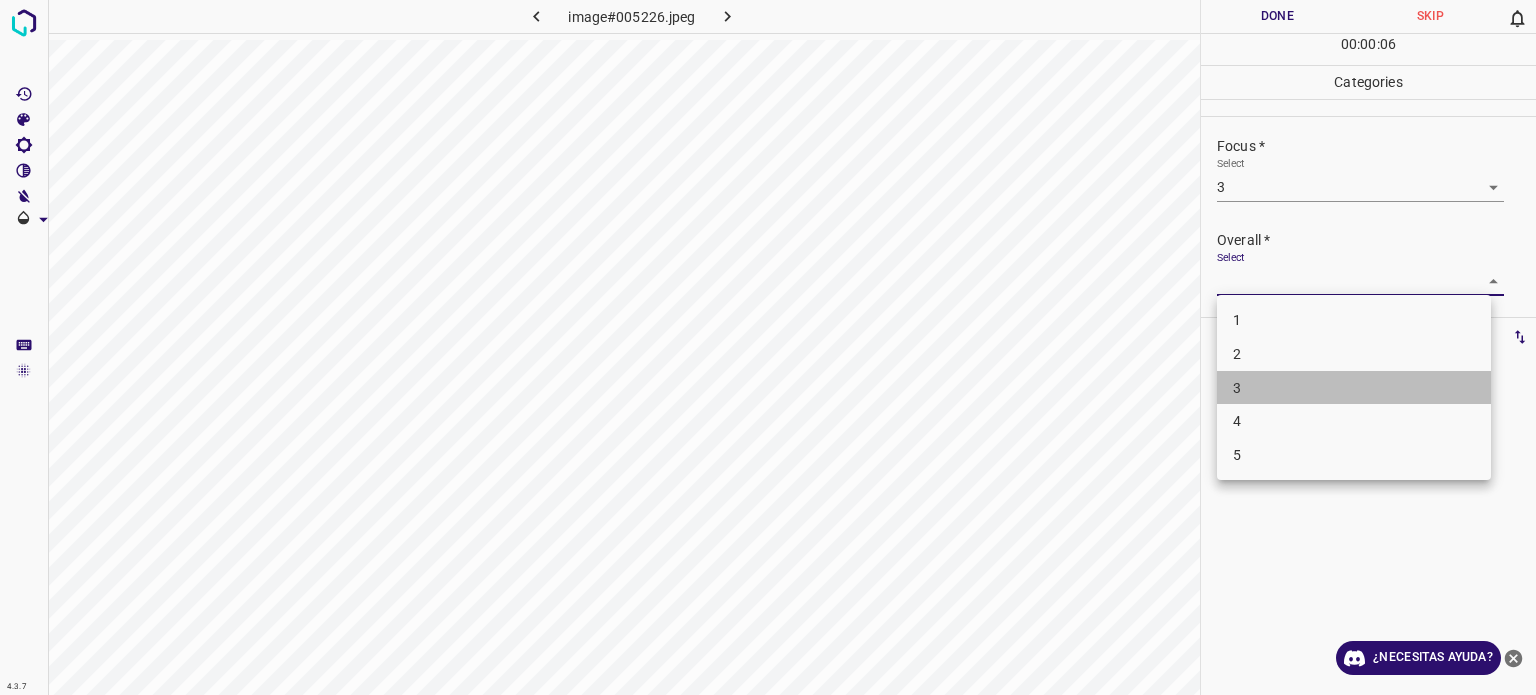 click on "3" at bounding box center (1354, 388) 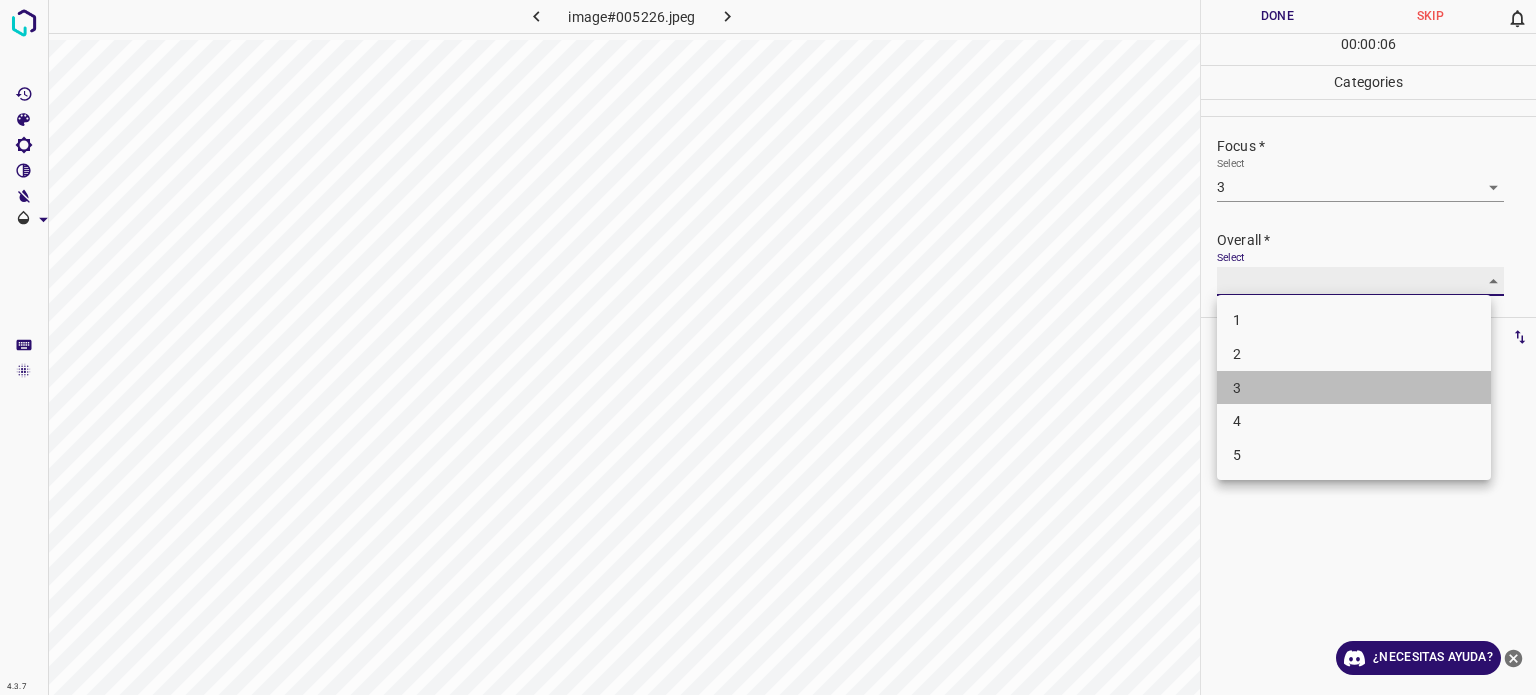 type on "3" 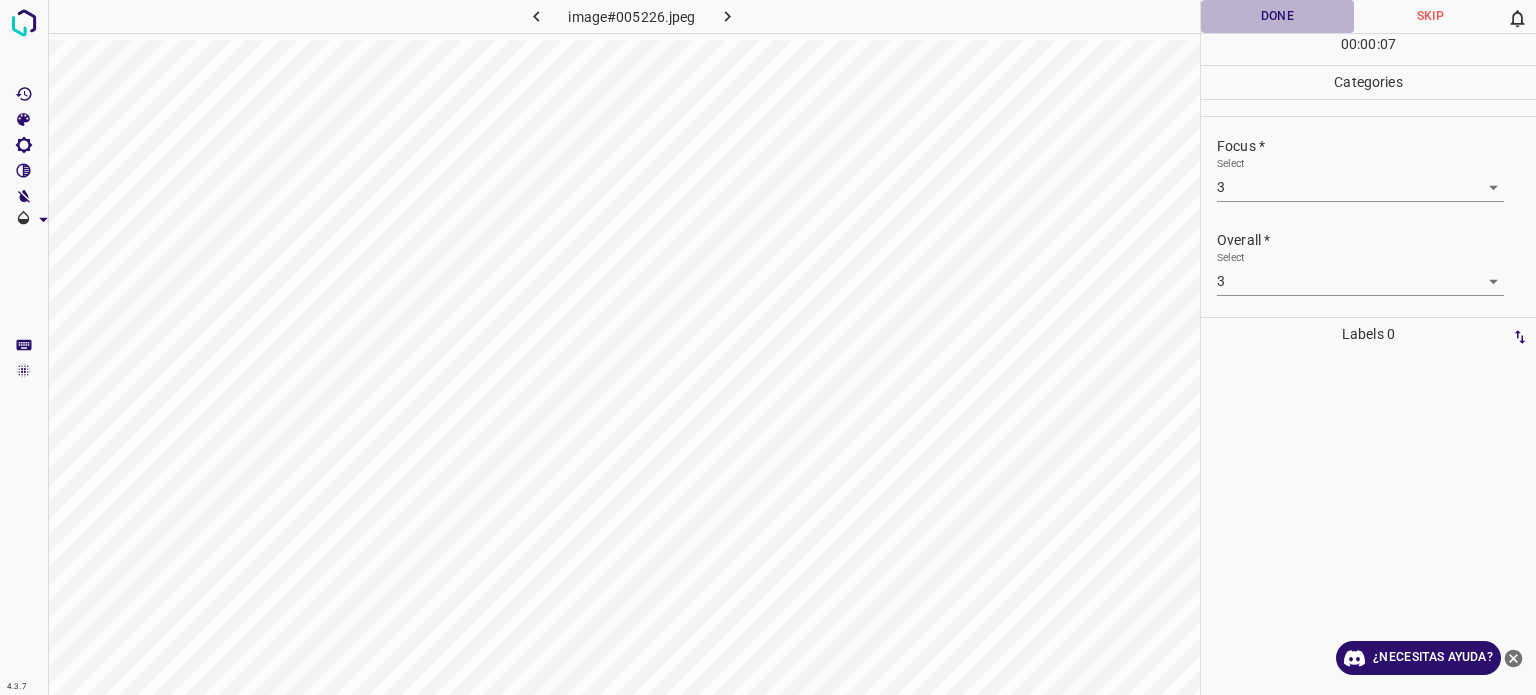 click on "Done" at bounding box center (1277, 16) 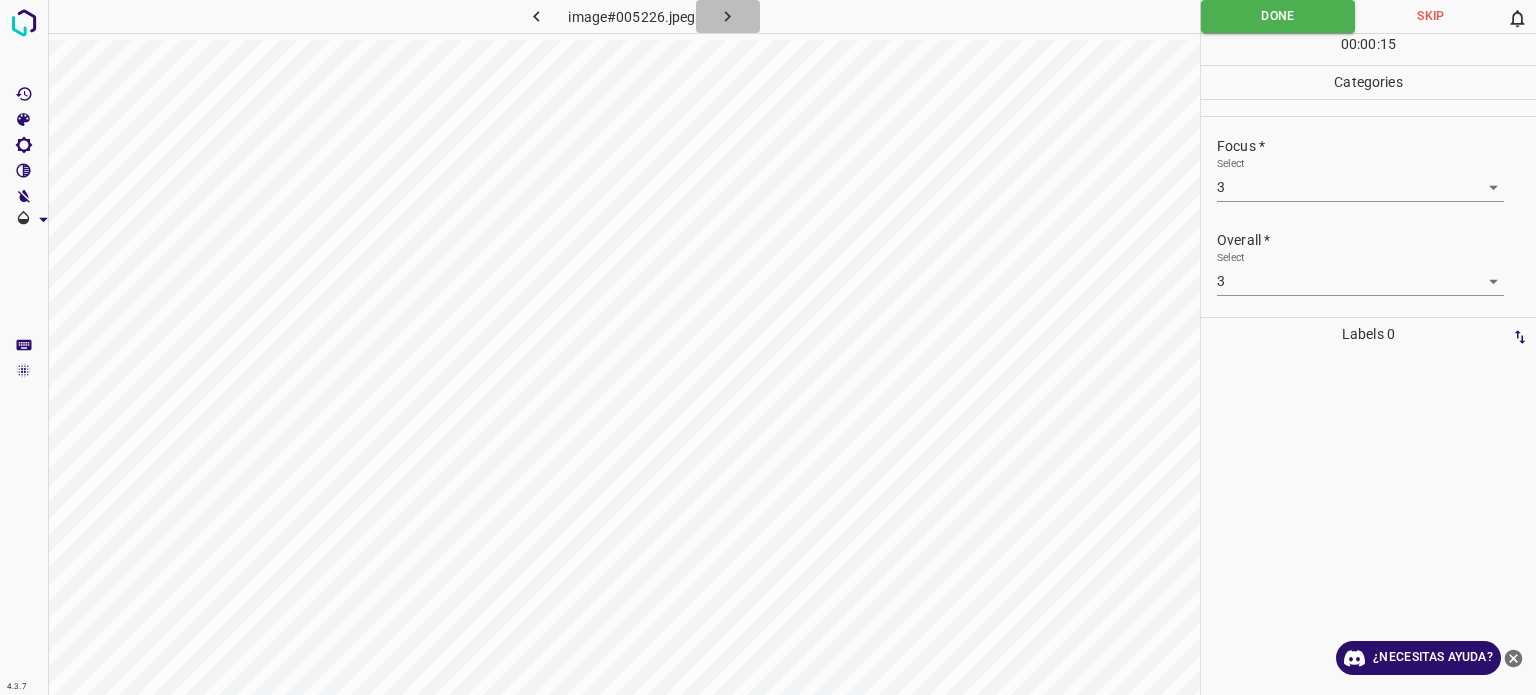 click 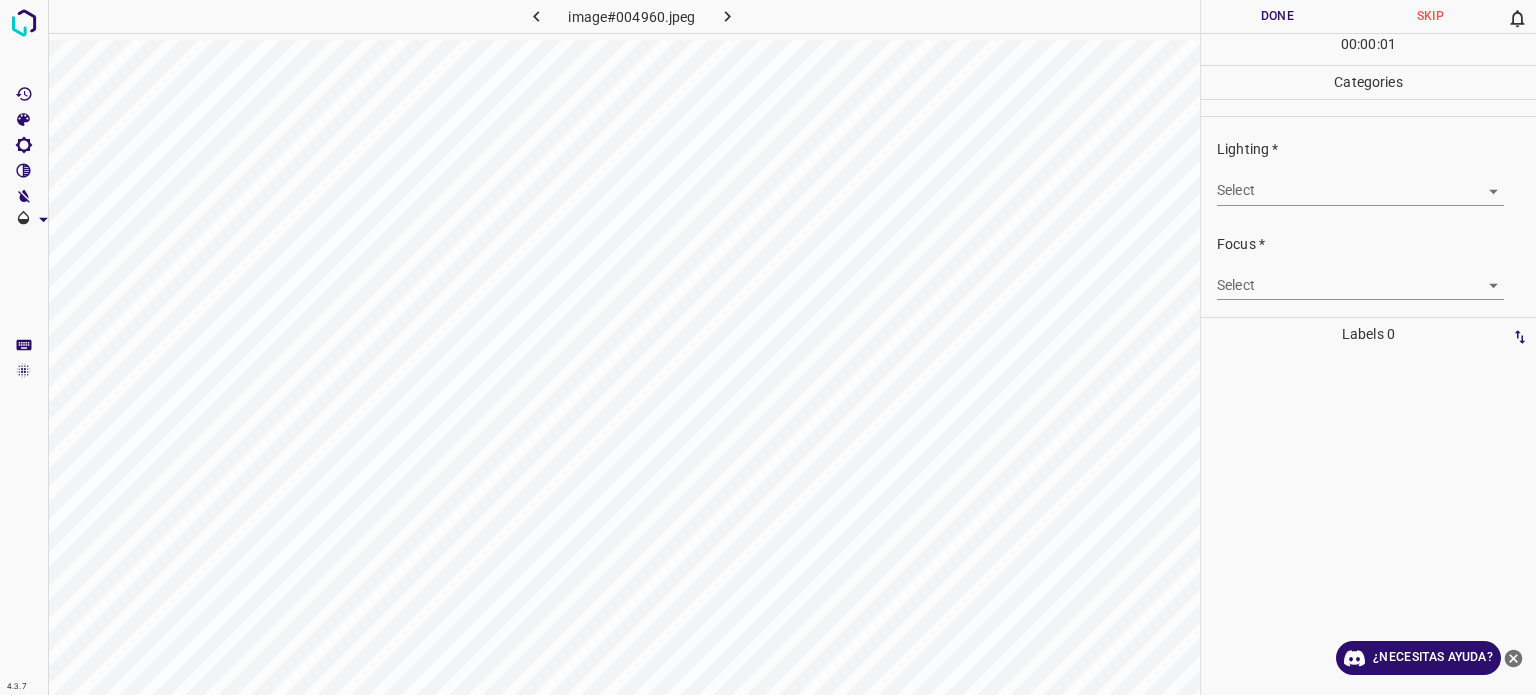 click on "4.3.7 image#004960.jpeg Done Skip 0 00   : 00   : 01   Categories Lighting *  Select ​ Focus *  Select ​ Overall *  Select ​ Labels   0 Categories 1 Lighting 2 Focus 3 Overall Tools Space Change between modes (Draw & Edit) I Auto labeling R Restore zoom M Zoom in N Zoom out Delete Delete selecte label Filters Z Restore filters X Saturation filter C Brightness filter V Contrast filter B Gray scale filter General O Download ¿Necesitas ayuda? - Texto - Esconder - Borrar Texto original Valora esta traducción Tu opinión servirá para ayudar a mejorar el Traductor de Google" at bounding box center [768, 347] 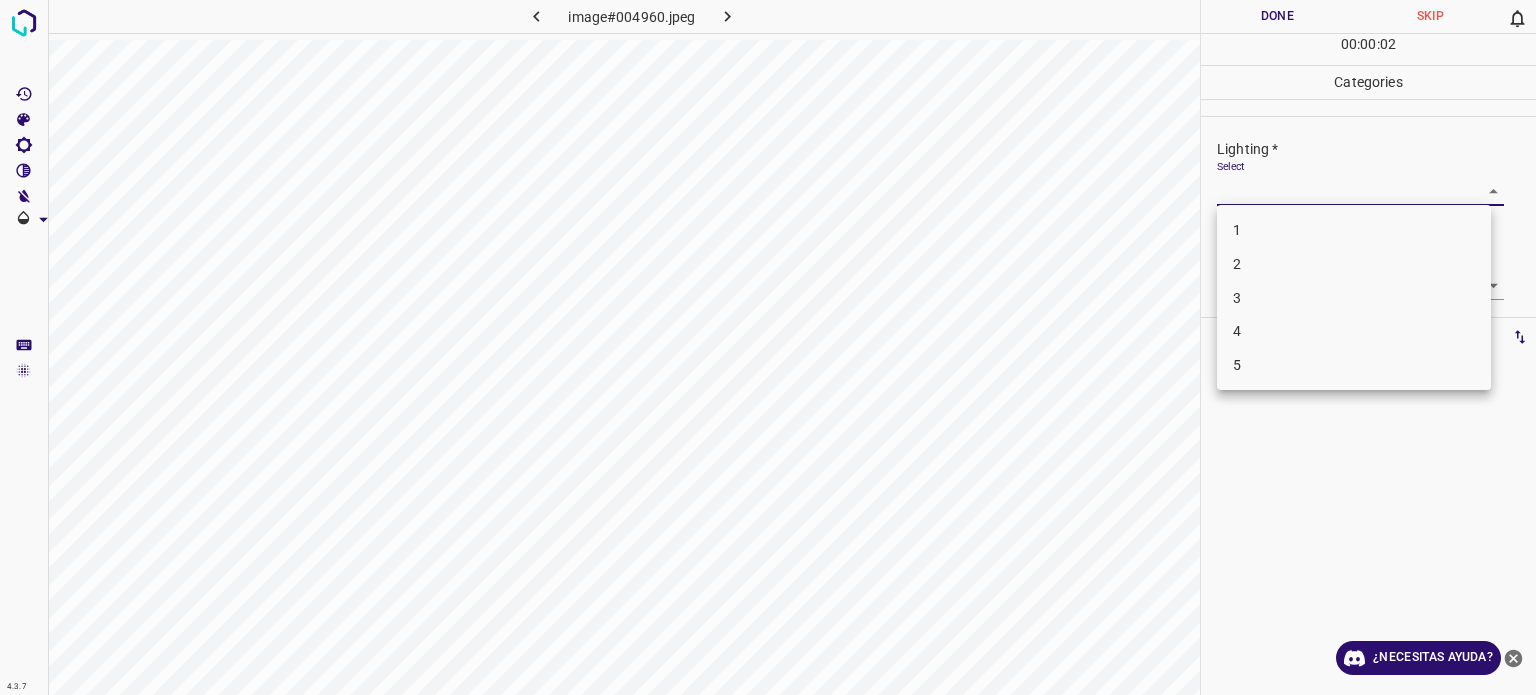click on "3" at bounding box center (1237, 297) 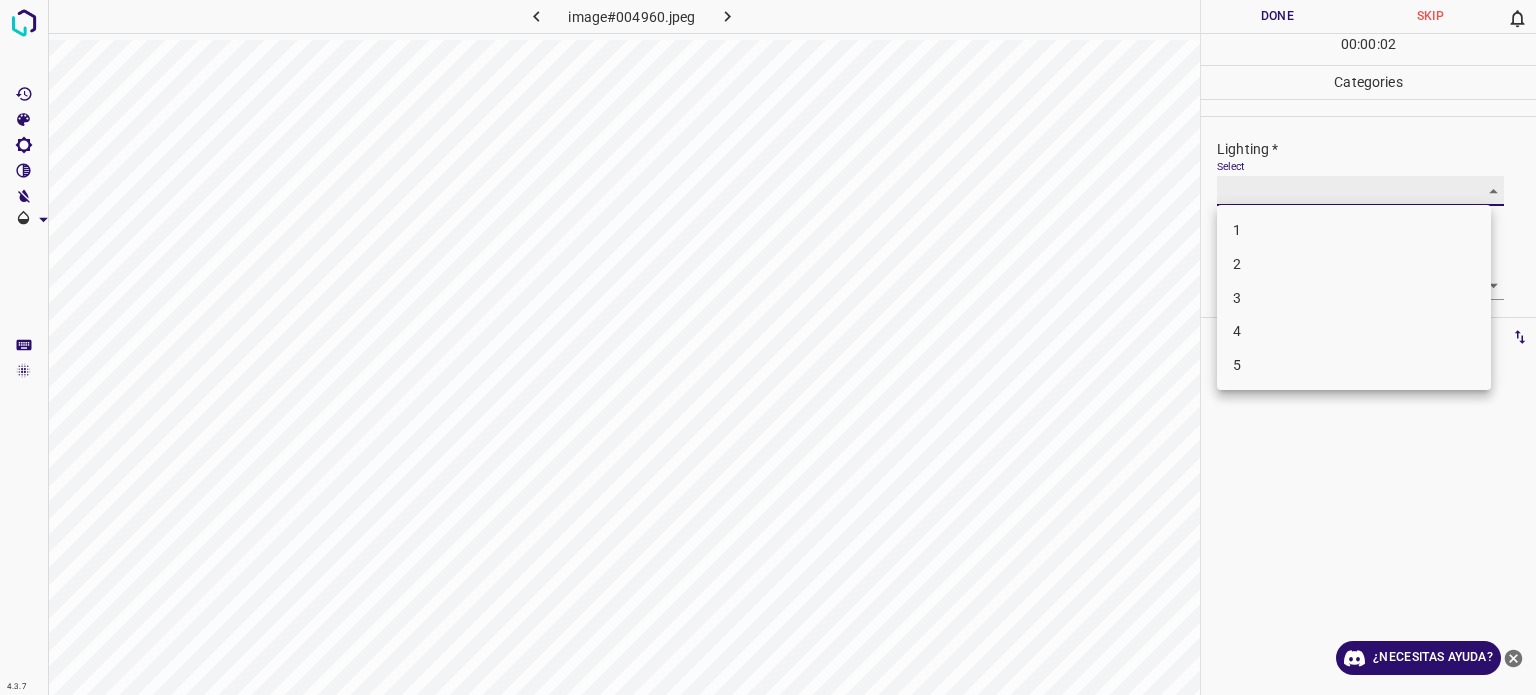 type on "3" 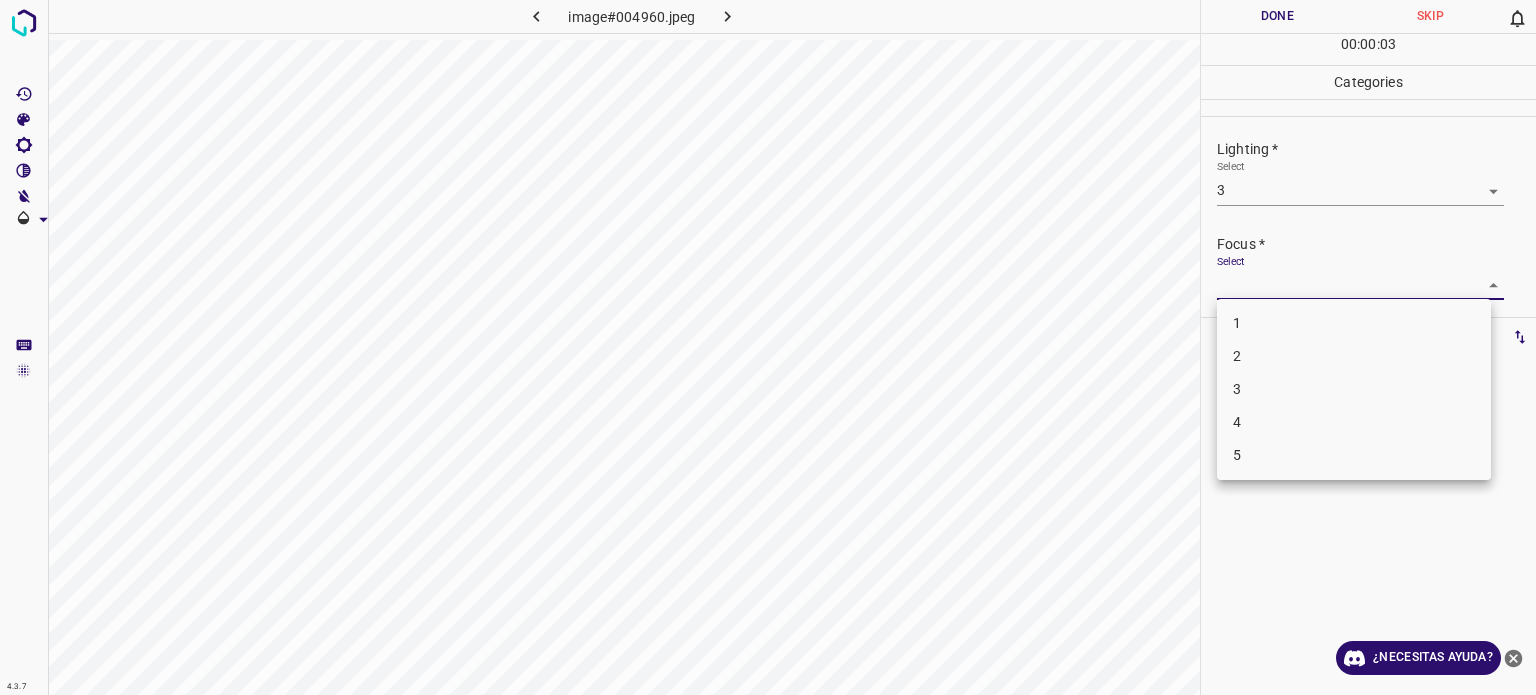 click on "4.3.7 image#004960.jpeg Done Skip 0 00   : 00   : 03   Categories Lighting *  Select 3 3 Focus *  Select ​ Overall *  Select ​ Labels   0 Categories 1 Lighting 2 Focus 3 Overall Tools Space Change between modes (Draw & Edit) I Auto labeling R Restore zoom M Zoom in N Zoom out Delete Delete selecte label Filters Z Restore filters X Saturation filter C Brightness filter V Contrast filter B Gray scale filter General O Download ¿Necesitas ayuda? - Texto - Esconder - Borrar Texto original Valora esta traducción Tu opinión servirá para ayudar a mejorar el Traductor de Google 1 2 3 4 5" at bounding box center (768, 347) 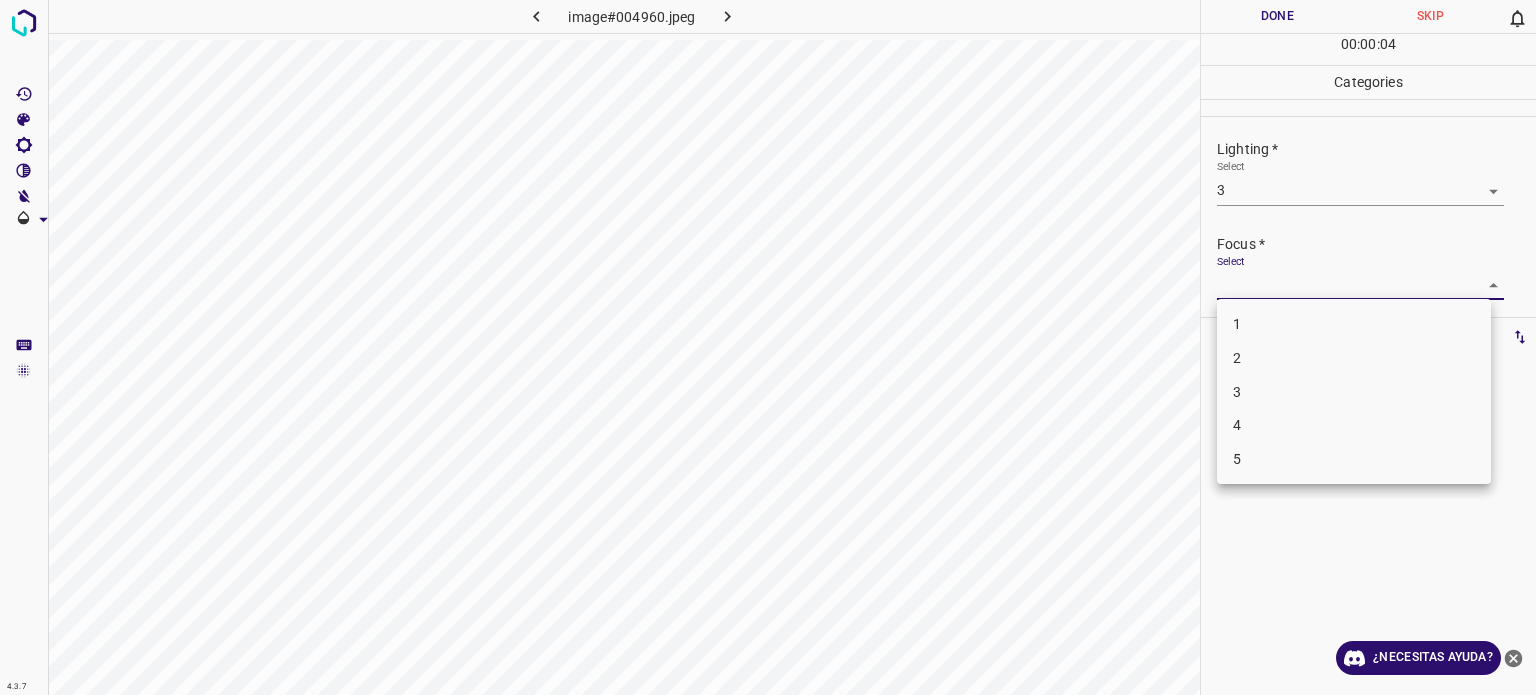 click on "3" at bounding box center [1237, 392] 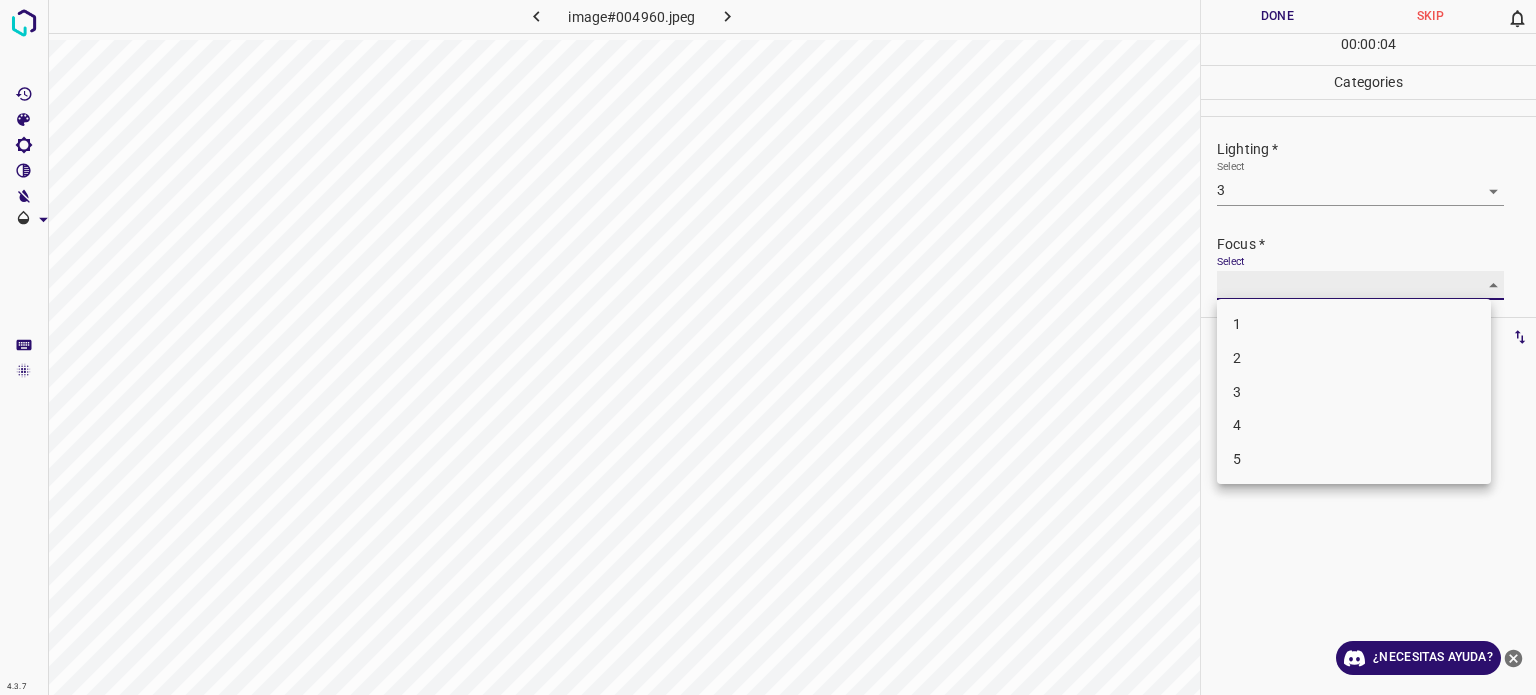 type on "3" 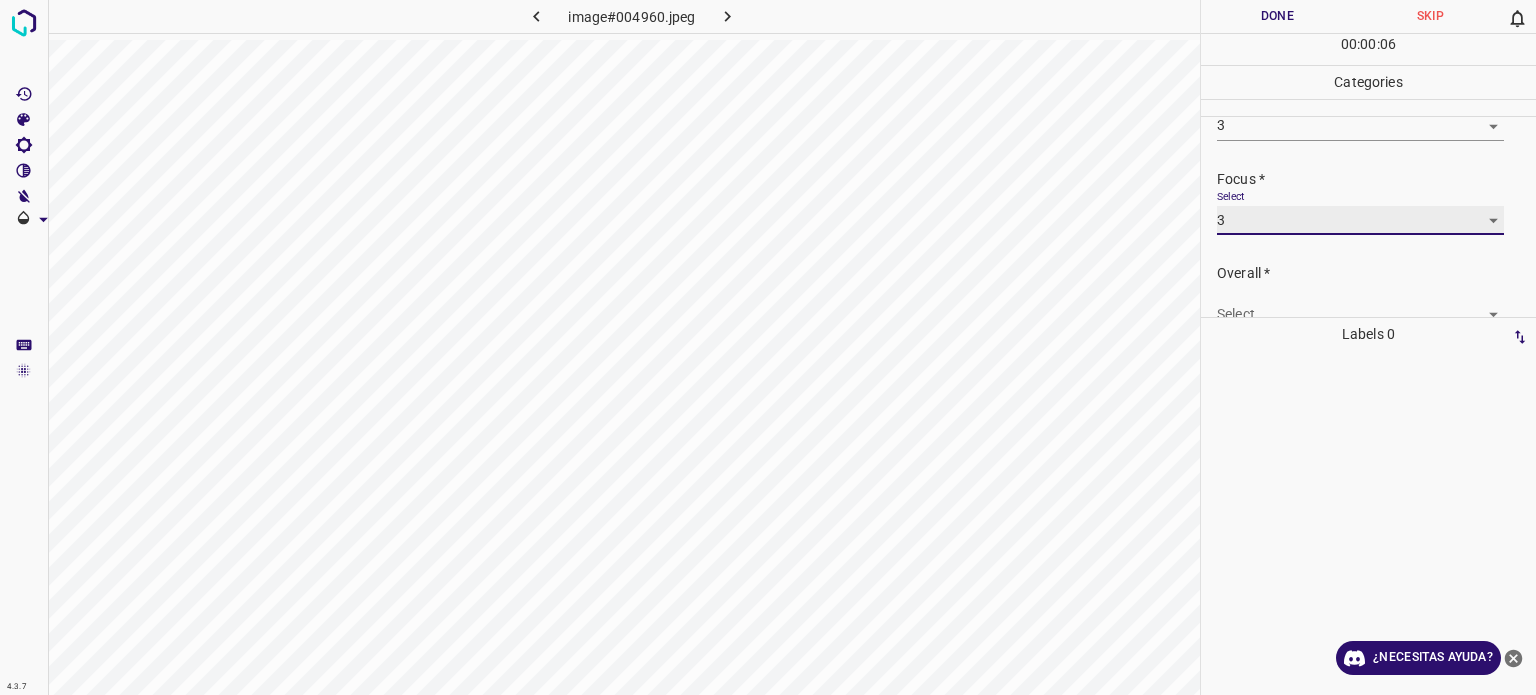 scroll, scrollTop: 98, scrollLeft: 0, axis: vertical 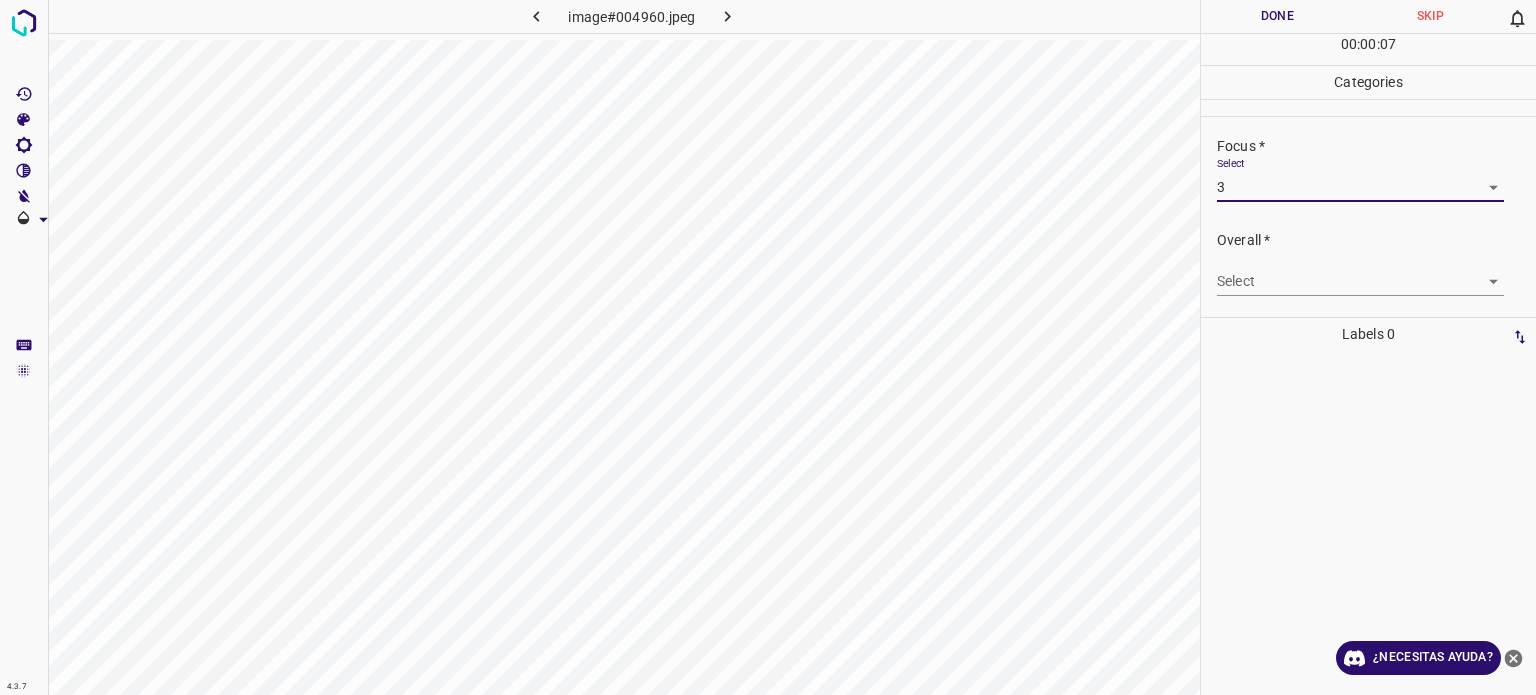 click on "4.3.7 image#004960.jpeg Done Skip 0 00   : 00   : 07   Categories Lighting *  Select 3 3 Focus *  Select 3 3 Overall *  Select ​ Labels   0 Categories 1 Lighting 2 Focus 3 Overall Tools Space Change between modes (Draw & Edit) I Auto labeling R Restore zoom M Zoom in N Zoom out Delete Delete selecte label Filters Z Restore filters X Saturation filter C Brightness filter V Contrast filter B Gray scale filter General O Download ¿Necesitas ayuda? - Texto - Esconder - Borrar Texto original Valora esta traducción Tu opinión servirá para ayudar a mejorar el Traductor de Google" at bounding box center (768, 347) 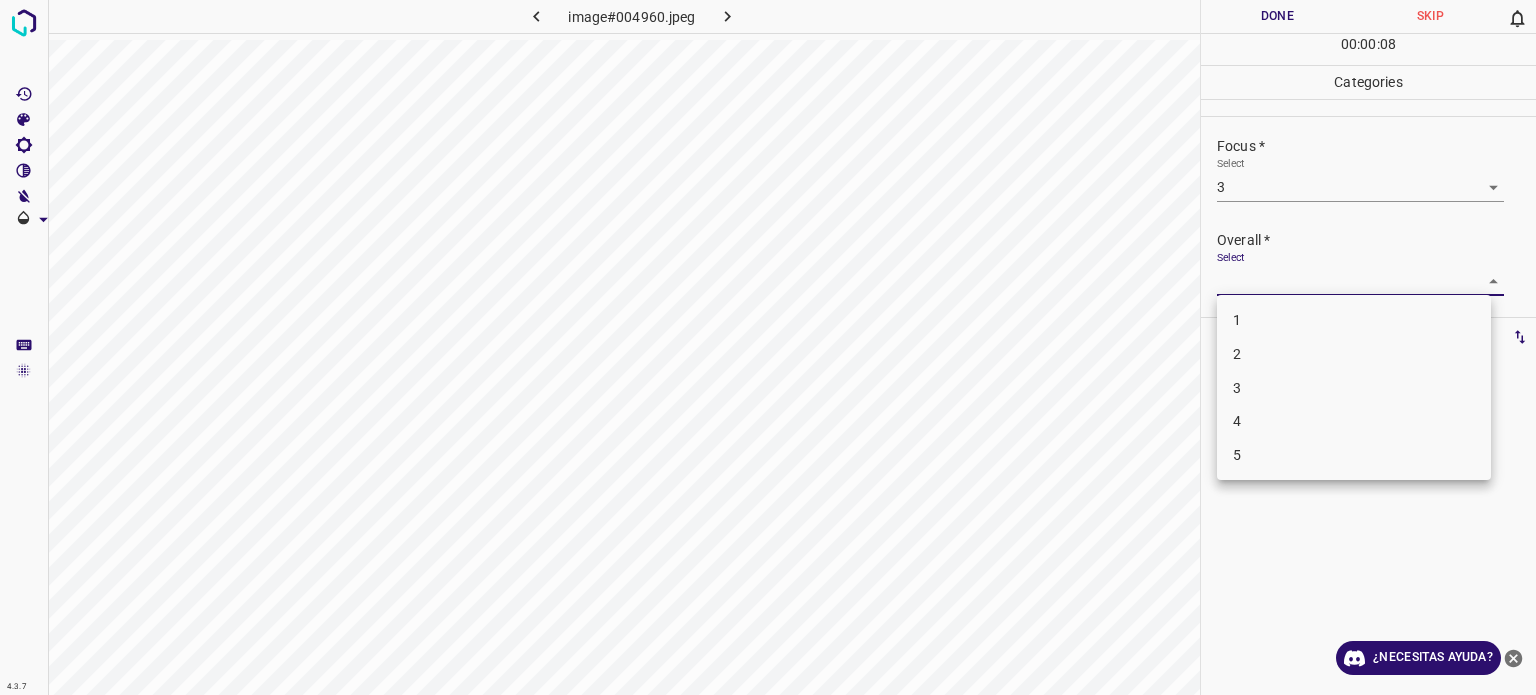 click on "3" at bounding box center [1354, 388] 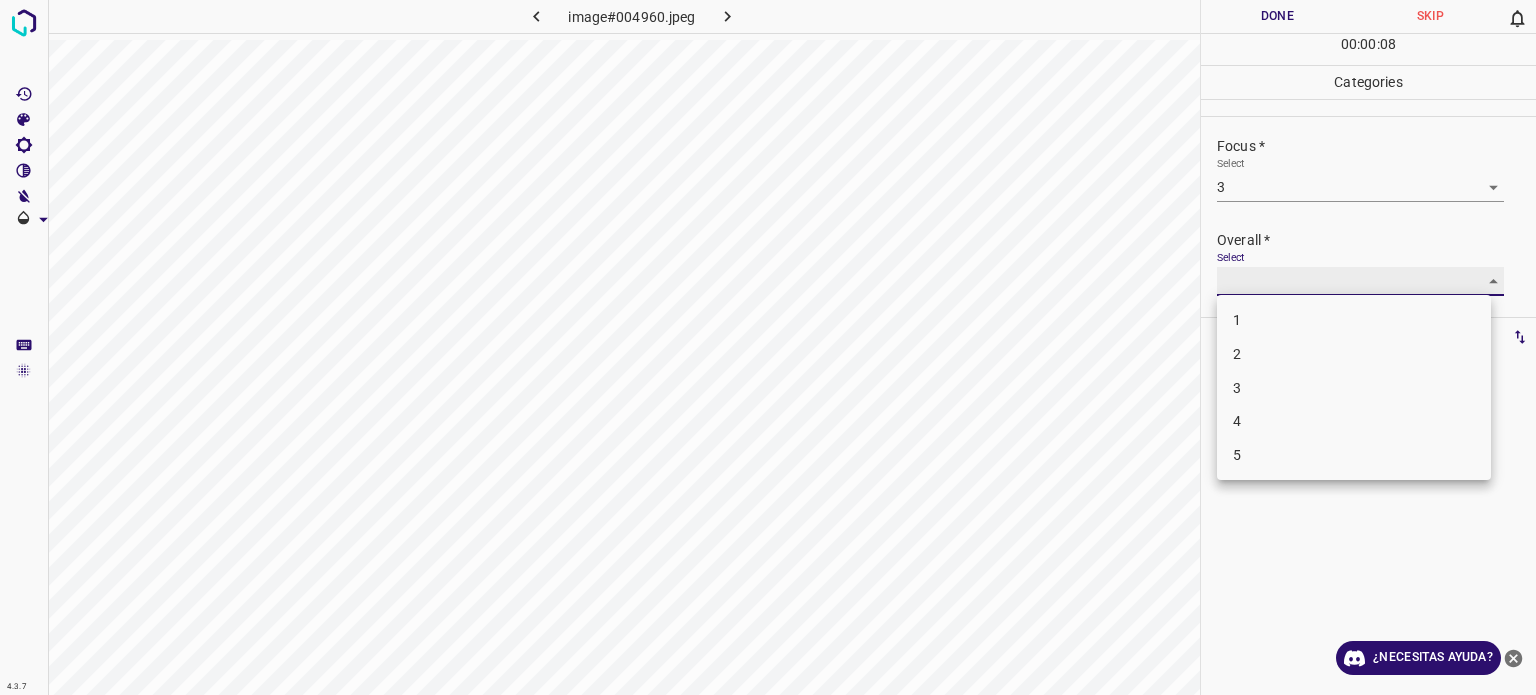 type on "3" 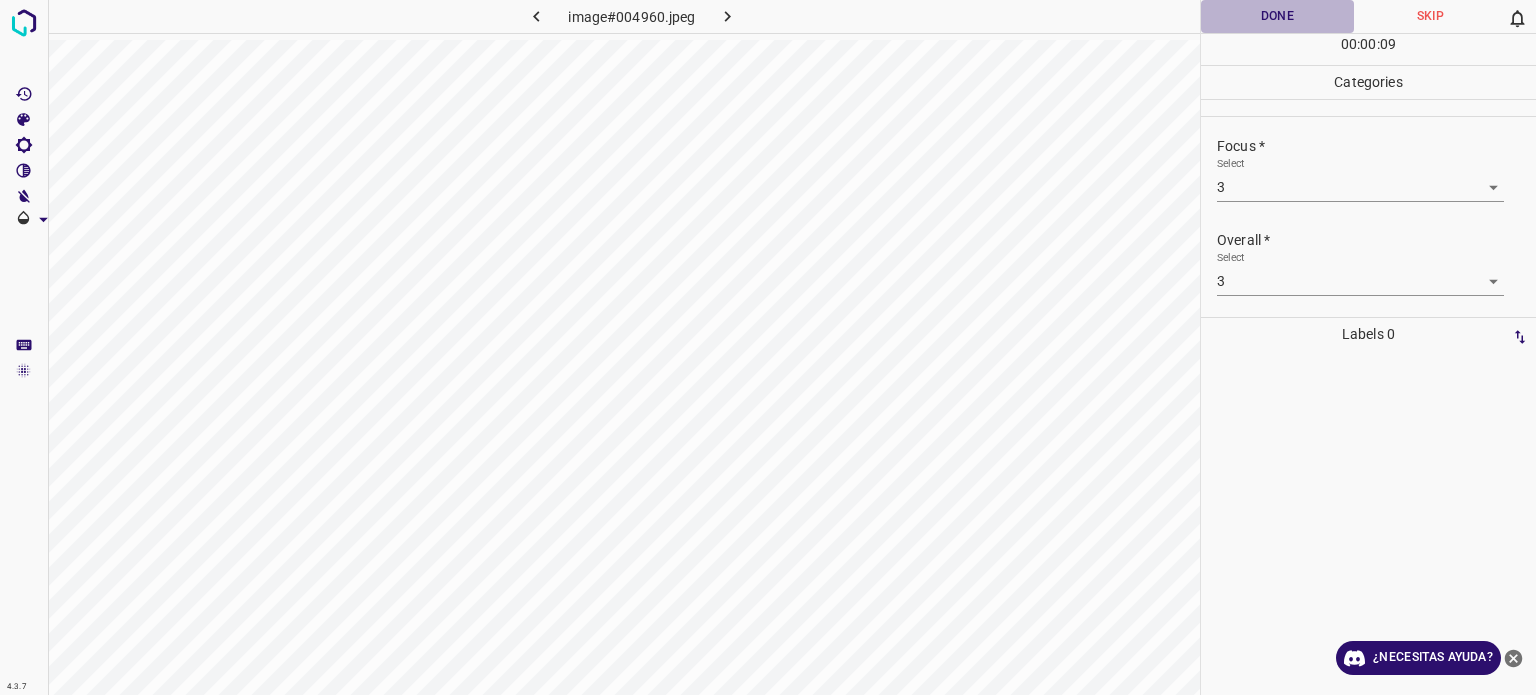 click on "Done" at bounding box center [1277, 16] 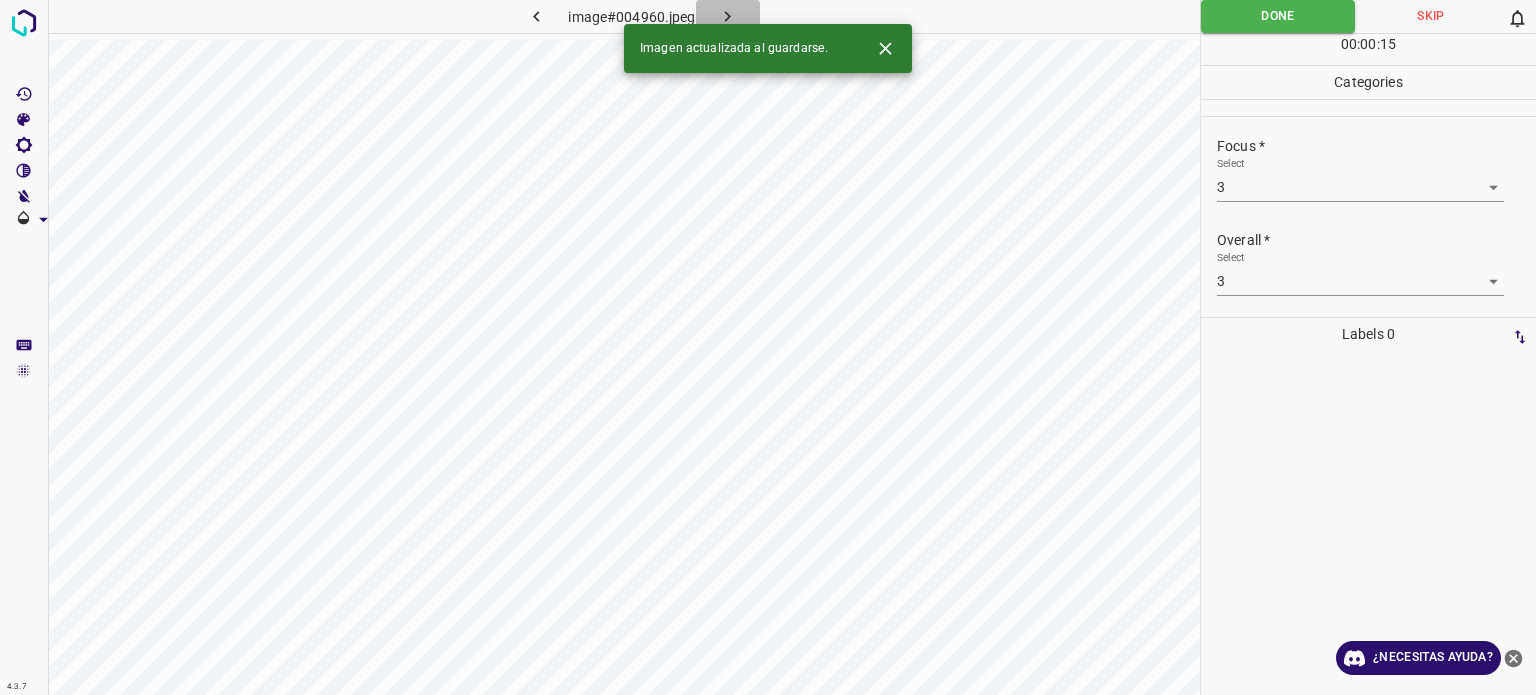 click 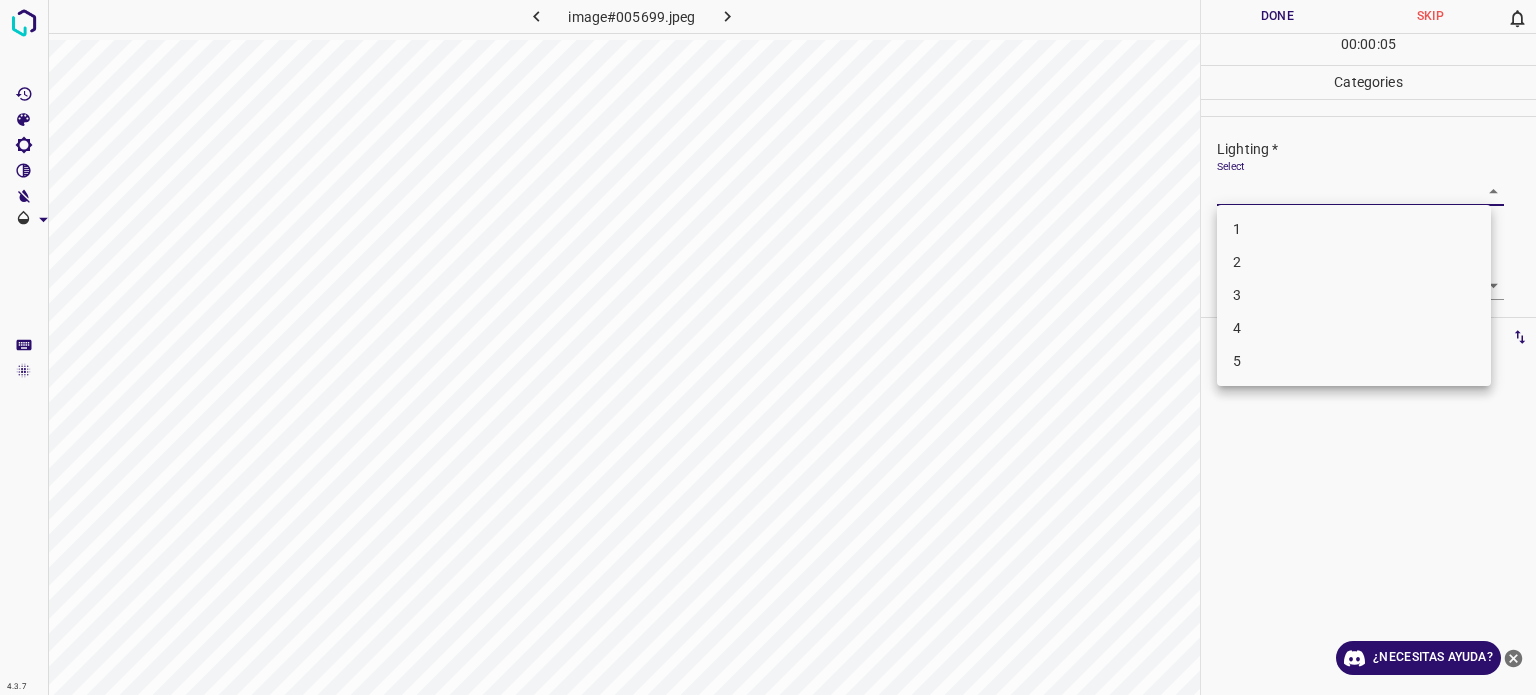 click on "4.3.7 image#005699.jpeg Done Skip 0 00   : 00   : 05   Categories Lighting *  Select ​ Focus *  Select ​ Overall *  Select ​ Labels   0 Categories 1 Lighting 2 Focus 3 Overall Tools Space Change between modes (Draw & Edit) I Auto labeling R Restore zoom M Zoom in N Zoom out Delete Delete selecte label Filters Z Restore filters X Saturation filter C Brightness filter V Contrast filter B Gray scale filter General O Download ¿Necesitas ayuda? - Texto - Esconder - Borrar Texto original Valora esta traducción Tu opinión servirá para ayudar a mejorar el Traductor de Google 1 2 3 4 5" at bounding box center [768, 347] 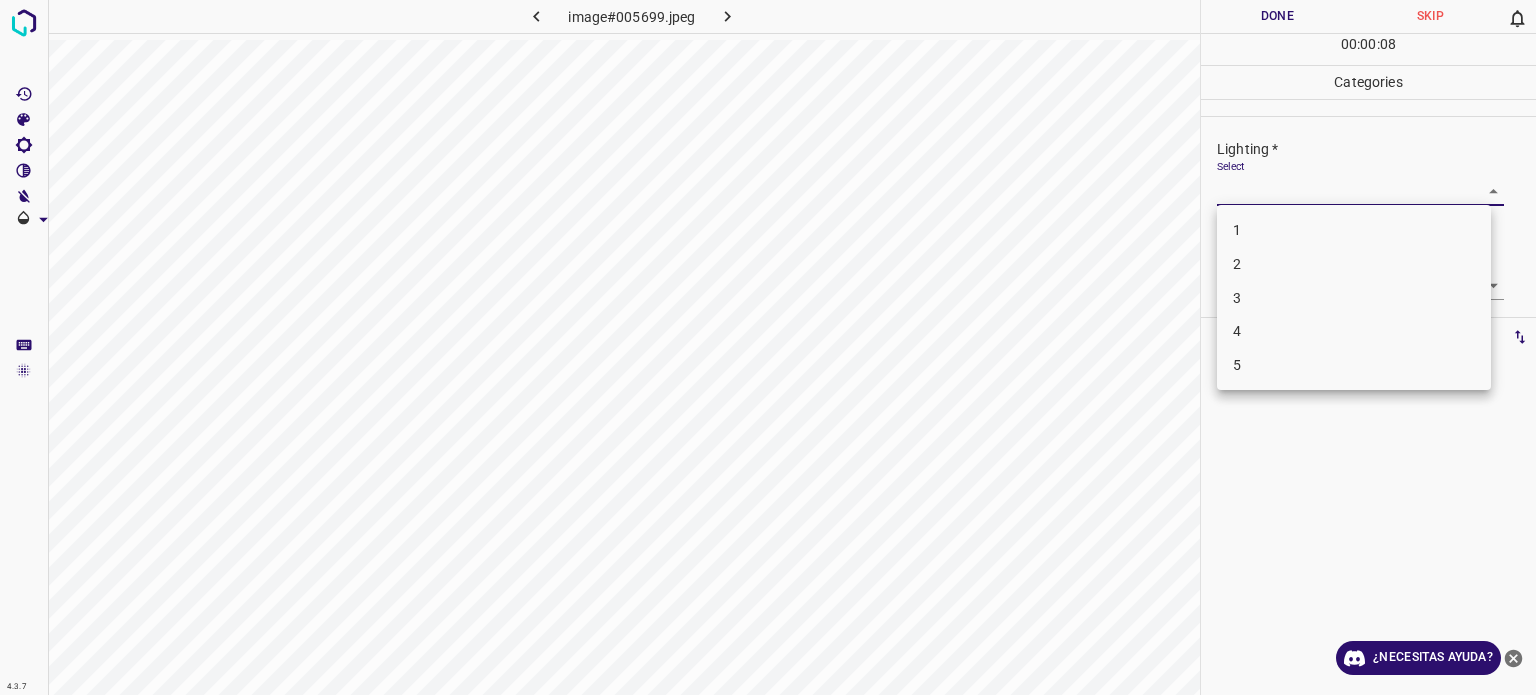 click on "2" at bounding box center [1237, 264] 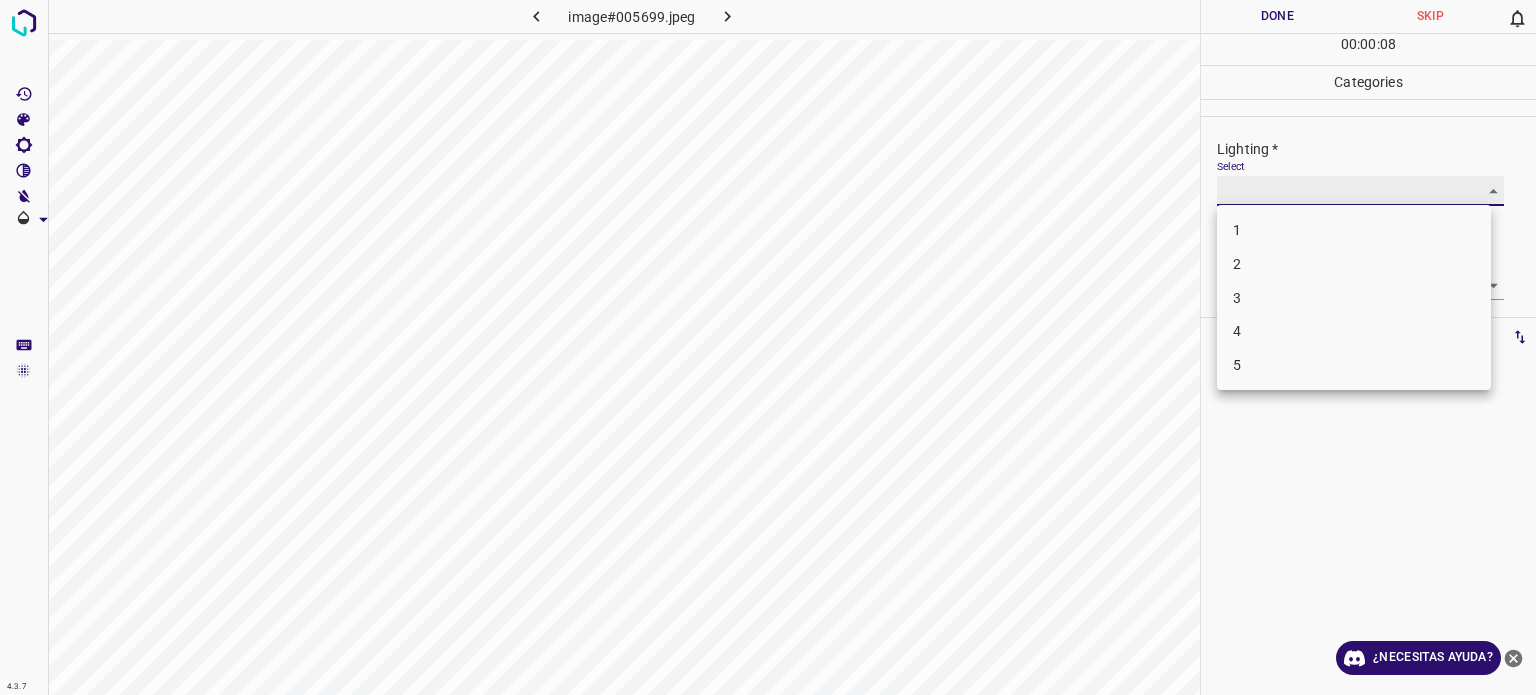type on "2" 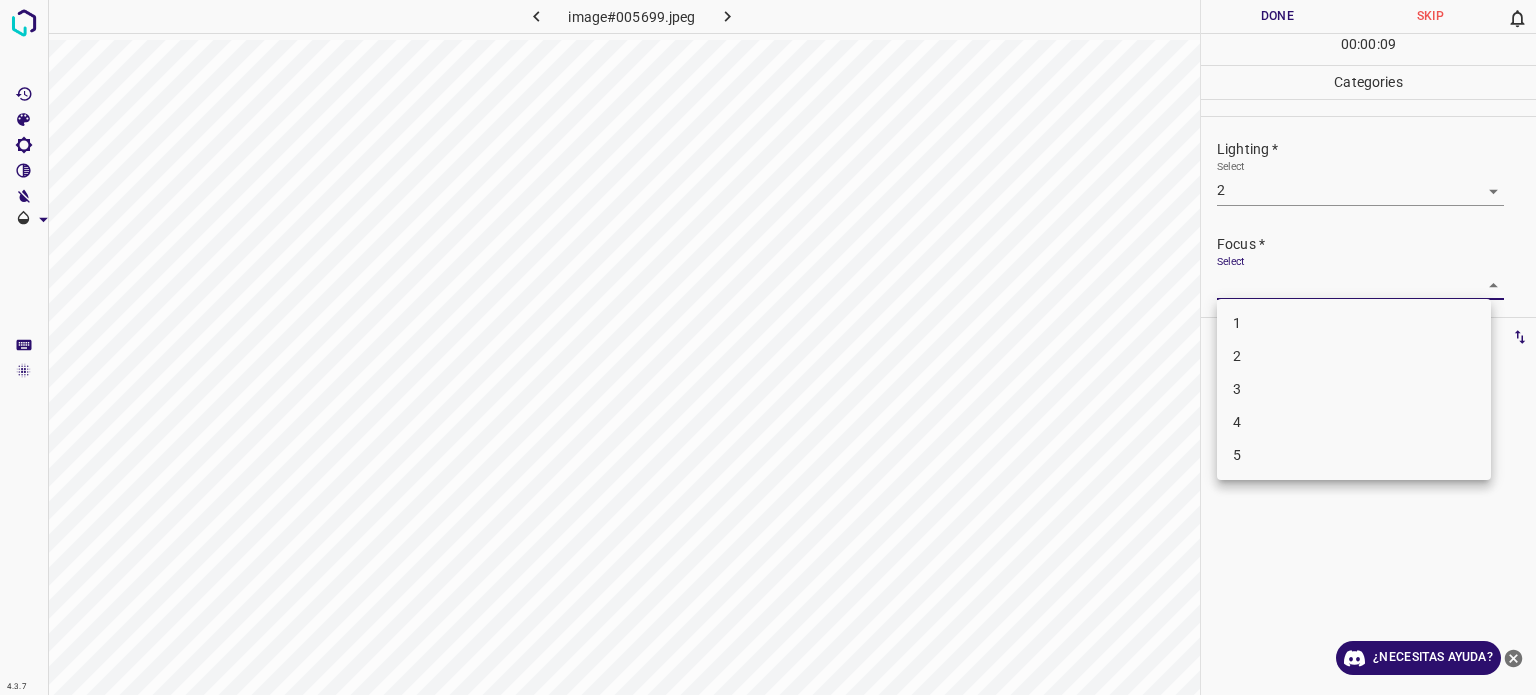click on "4.3.7 image#005699.jpeg Done Skip 0 00   : 00   : 09   Categories Lighting *  Select 2 2 Focus *  Select ​ Overall *  Select ​ Labels   0 Categories 1 Lighting 2 Focus 3 Overall Tools Space Change between modes (Draw & Edit) I Auto labeling R Restore zoom M Zoom in N Zoom out Delete Delete selecte label Filters Z Restore filters X Saturation filter C Brightness filter V Contrast filter B Gray scale filter General O Download ¿Necesitas ayuda? - Texto - Esconder - Borrar Texto original Valora esta traducción Tu opinión servirá para ayudar a mejorar el Traductor de Google 1 2 3 4 5" at bounding box center [768, 347] 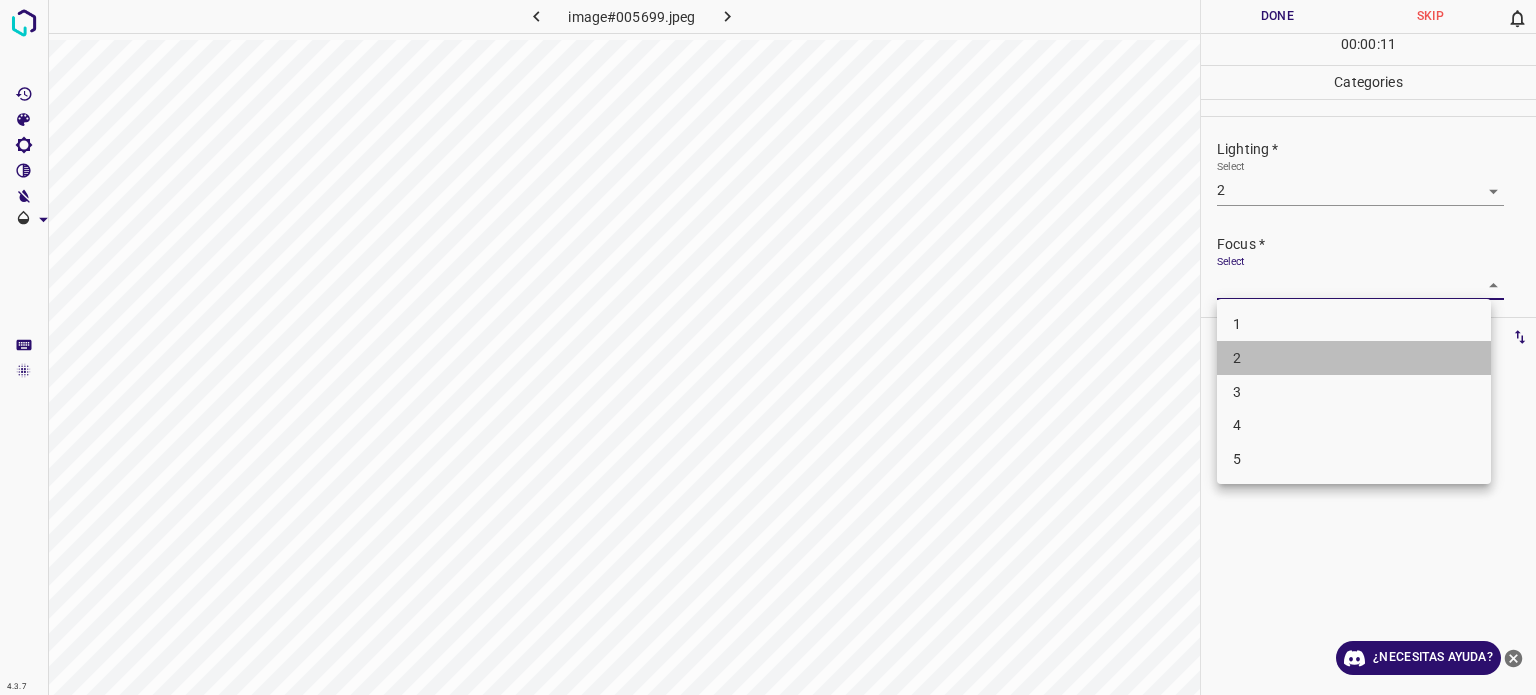 click on "2" at bounding box center [1354, 358] 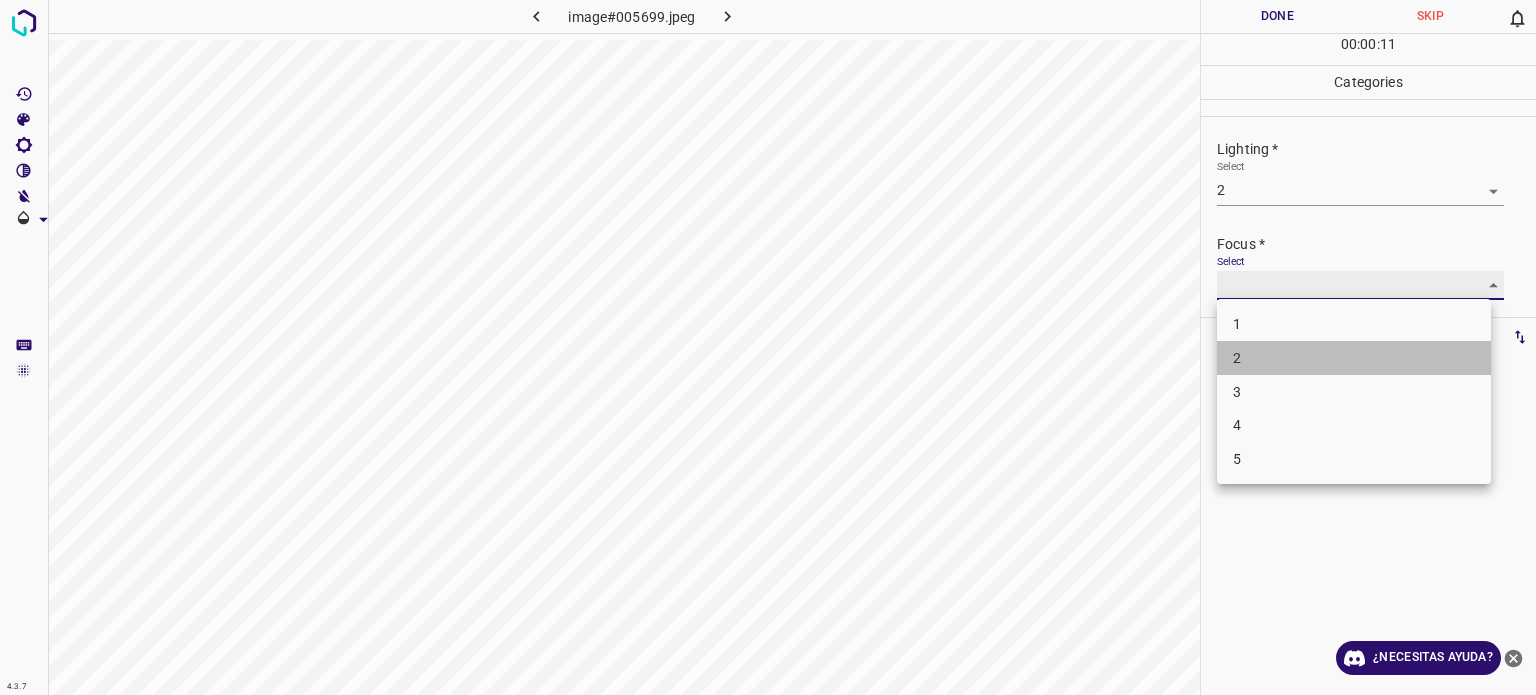 type on "2" 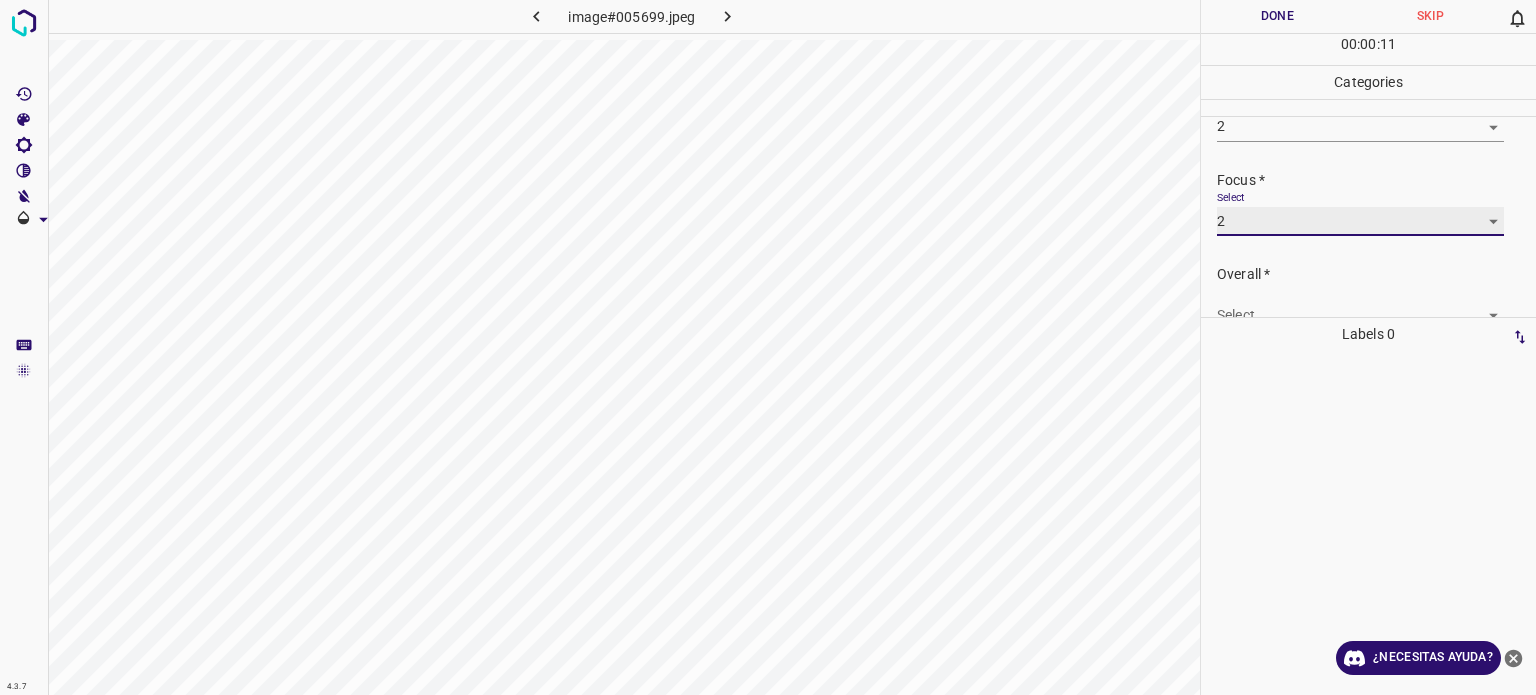 scroll, scrollTop: 98, scrollLeft: 0, axis: vertical 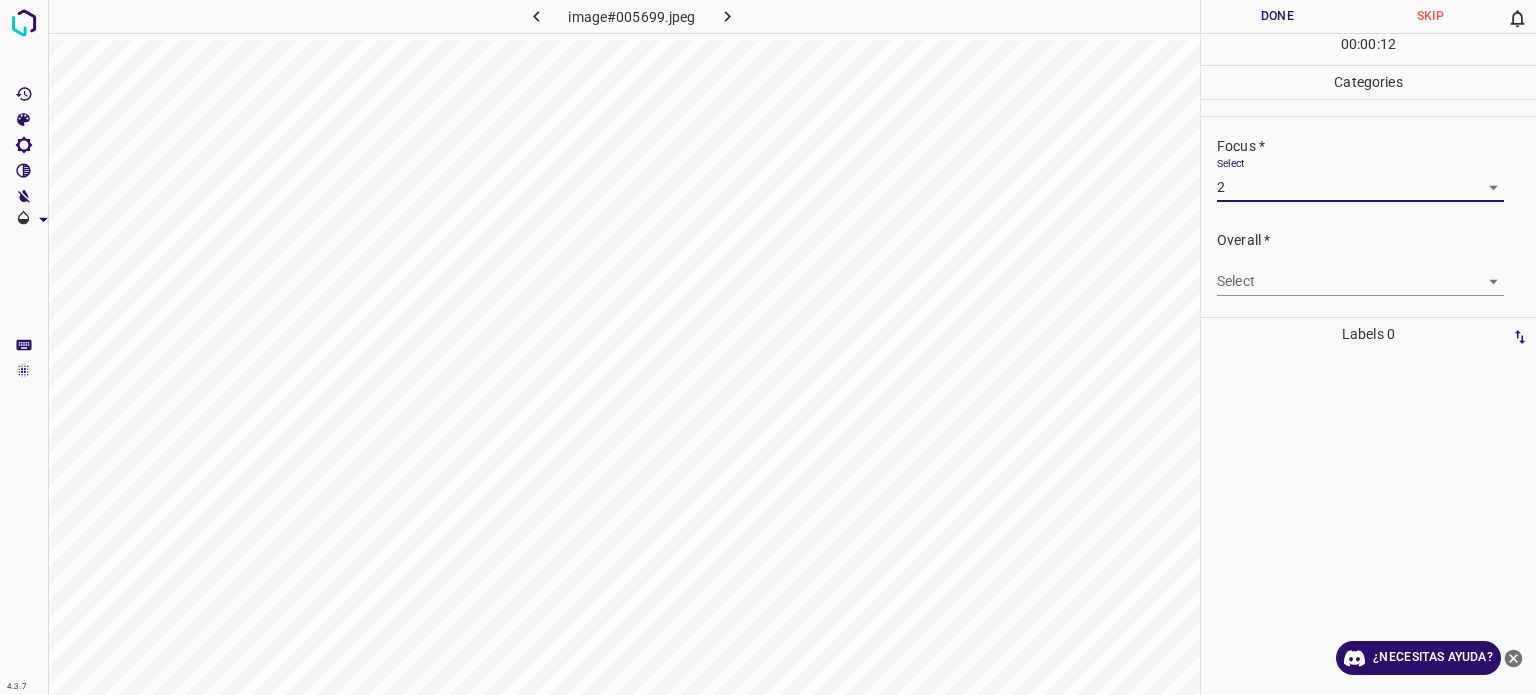 click on "4.3.7 image#005699.jpeg Done Skip 0 00   : 00   : 12   Categories Lighting *  Select 2 2 Focus *  Select 2 2 Overall *  Select ​ Labels   0 Categories 1 Lighting 2 Focus 3 Overall Tools Space Change between modes (Draw & Edit) I Auto labeling R Restore zoom M Zoom in N Zoom out Delete Delete selecte label Filters Z Restore filters X Saturation filter C Brightness filter V Contrast filter B Gray scale filter General O Download ¿Necesitas ayuda? - Texto - Esconder - Borrar Texto original Valora esta traducción Tu opinión servirá para ayudar a mejorar el Traductor de Google" at bounding box center [768, 347] 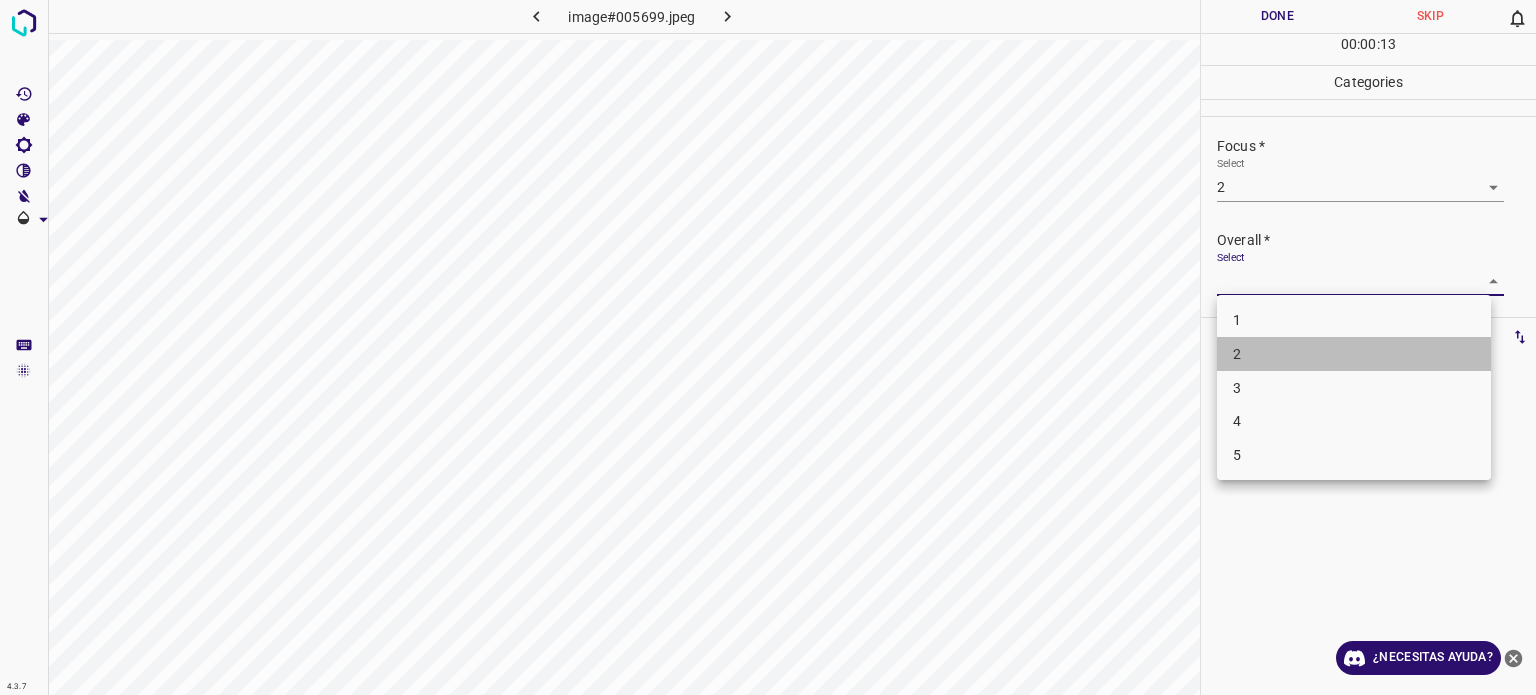 click on "2" at bounding box center [1237, 354] 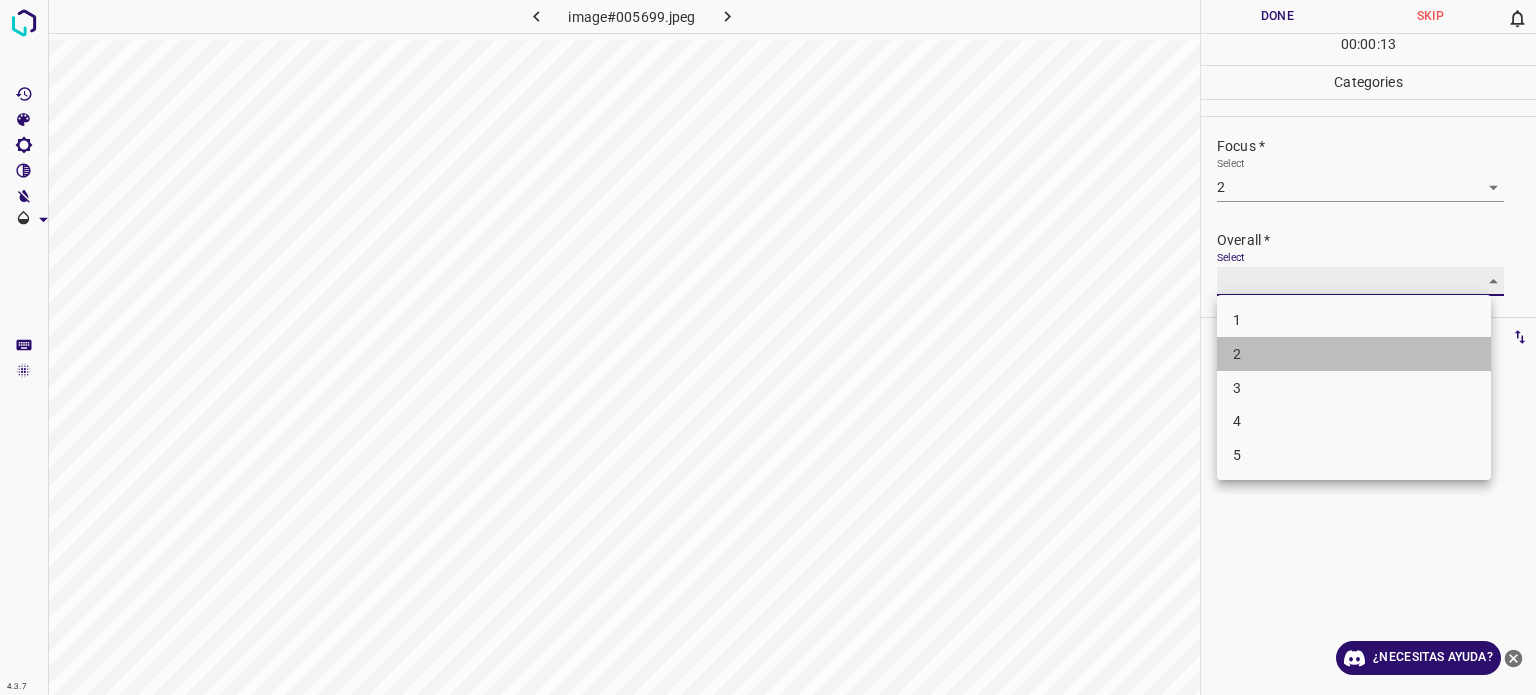 type on "2" 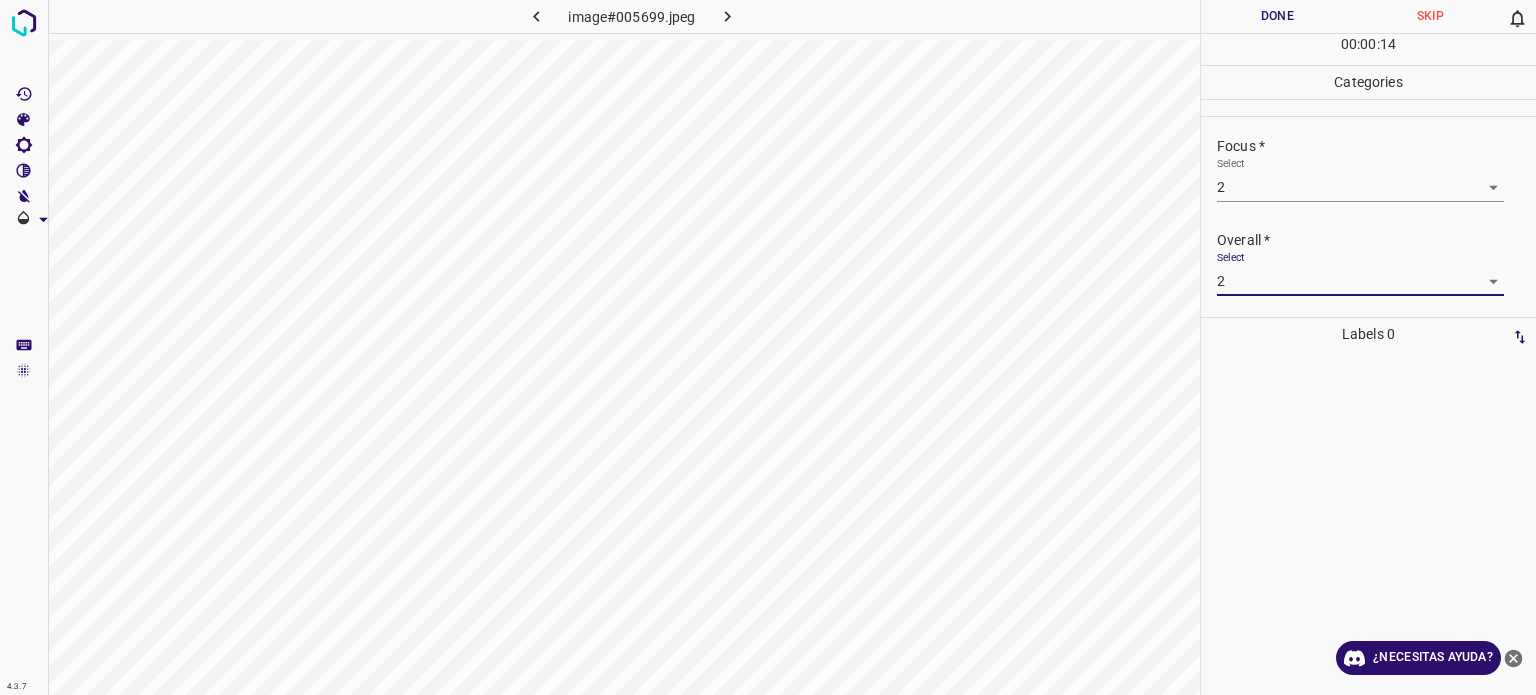 click on "Done" at bounding box center (1277, 16) 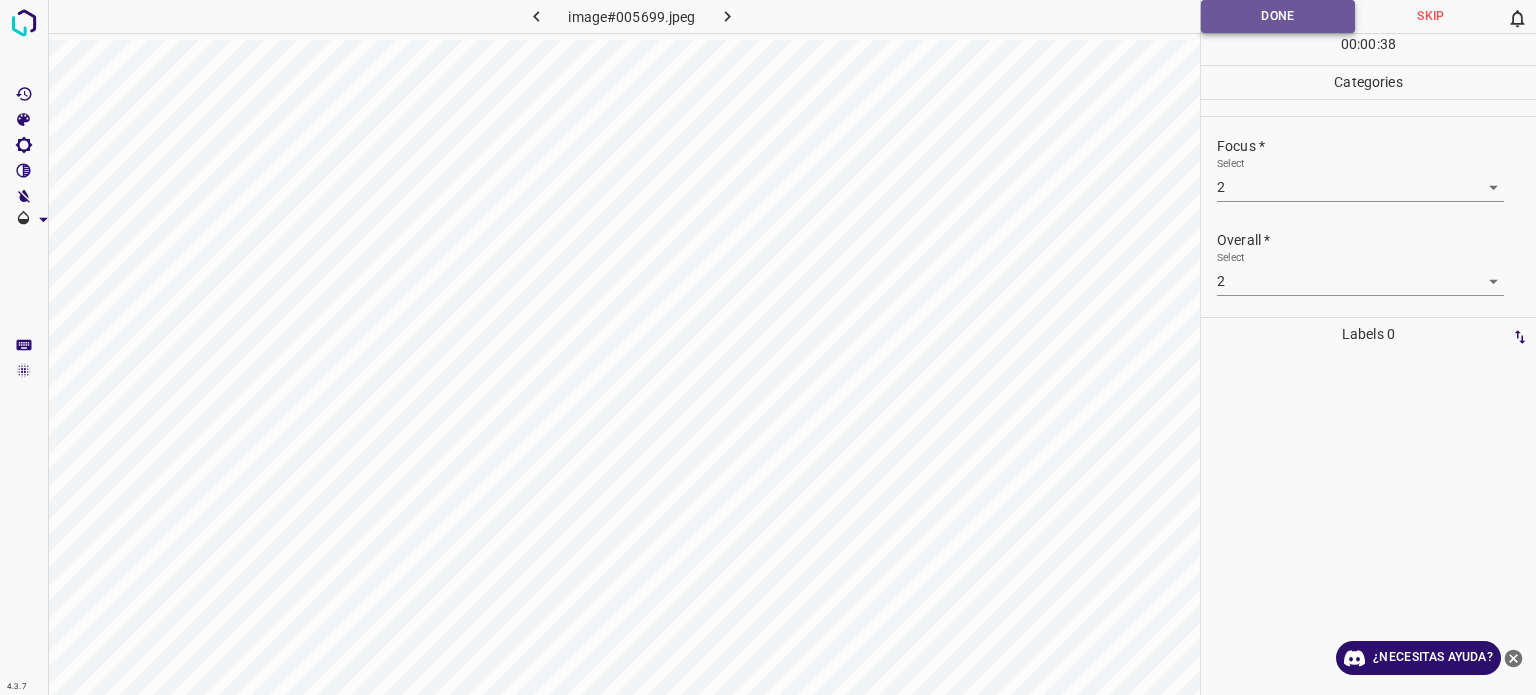 click on "Done" at bounding box center [1278, 16] 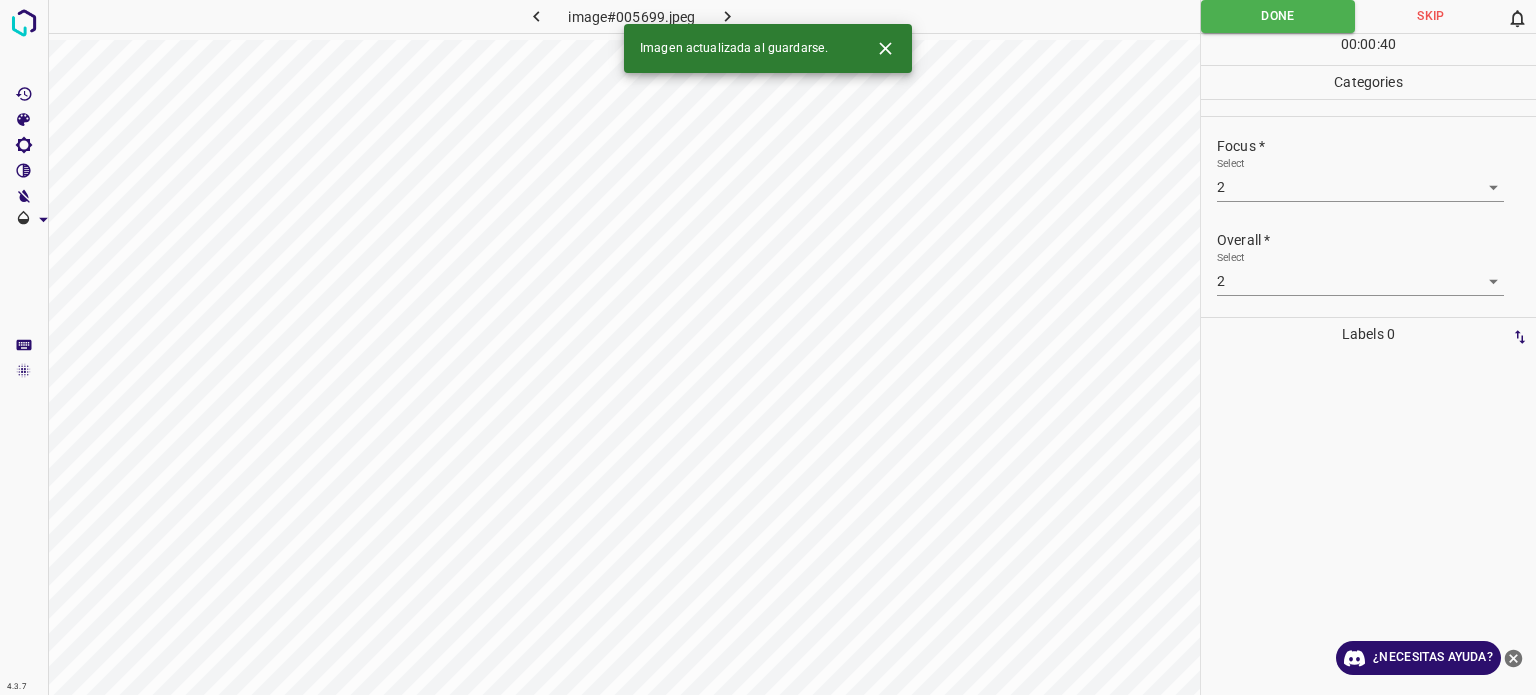 click 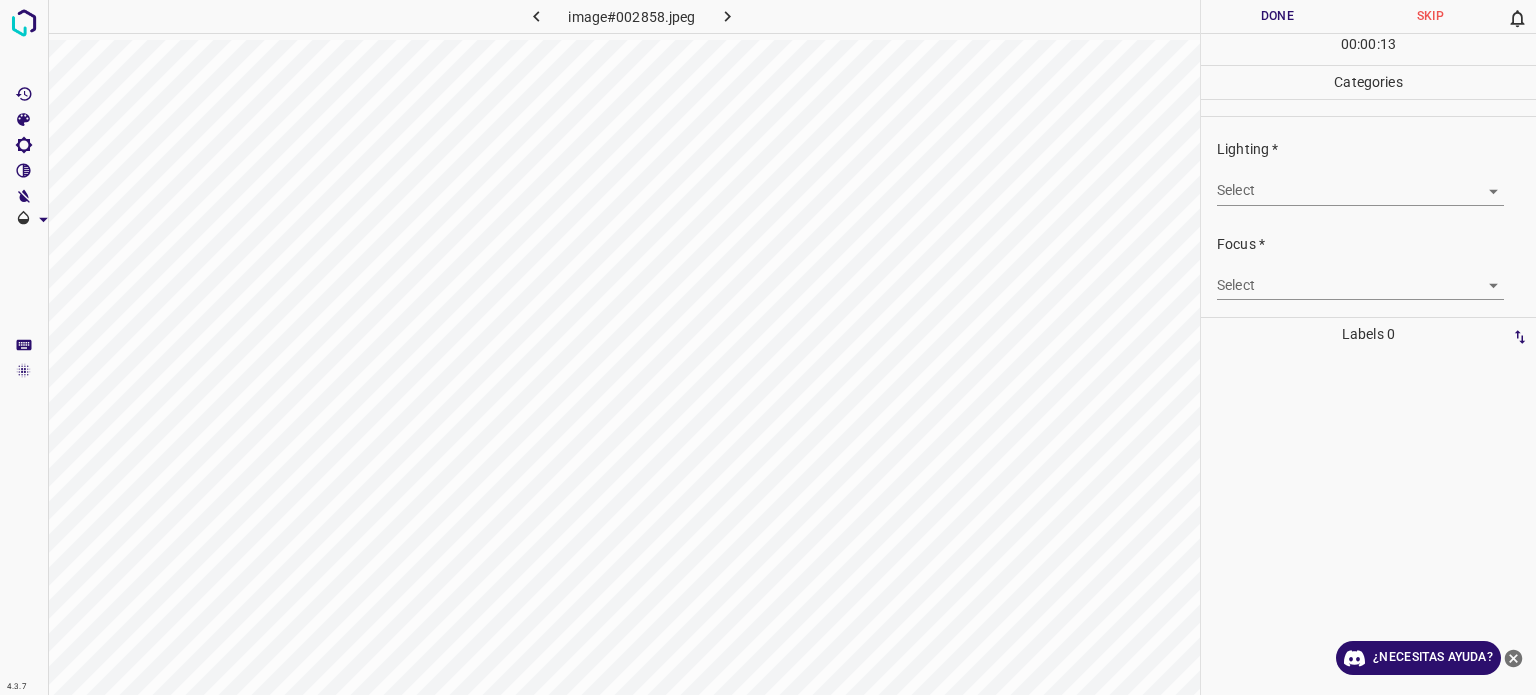 click on "4.3.7 image#002858.jpeg Done Skip 0 00   : 00   : 13   Categories Lighting *  Select ​ Focus *  Select ​ Overall *  Select ​ Labels   0 Categories 1 Lighting 2 Focus 3 Overall Tools Space Change between modes (Draw & Edit) I Auto labeling R Restore zoom M Zoom in N Zoom out Delete Delete selecte label Filters Z Restore filters X Saturation filter C Brightness filter V Contrast filter B Gray scale filter General O Download ¿Necesitas ayuda? - Texto - Esconder - Borrar Texto original Valora esta traducción Tu opinión servirá para ayudar a mejorar el Traductor de Google" at bounding box center [768, 347] 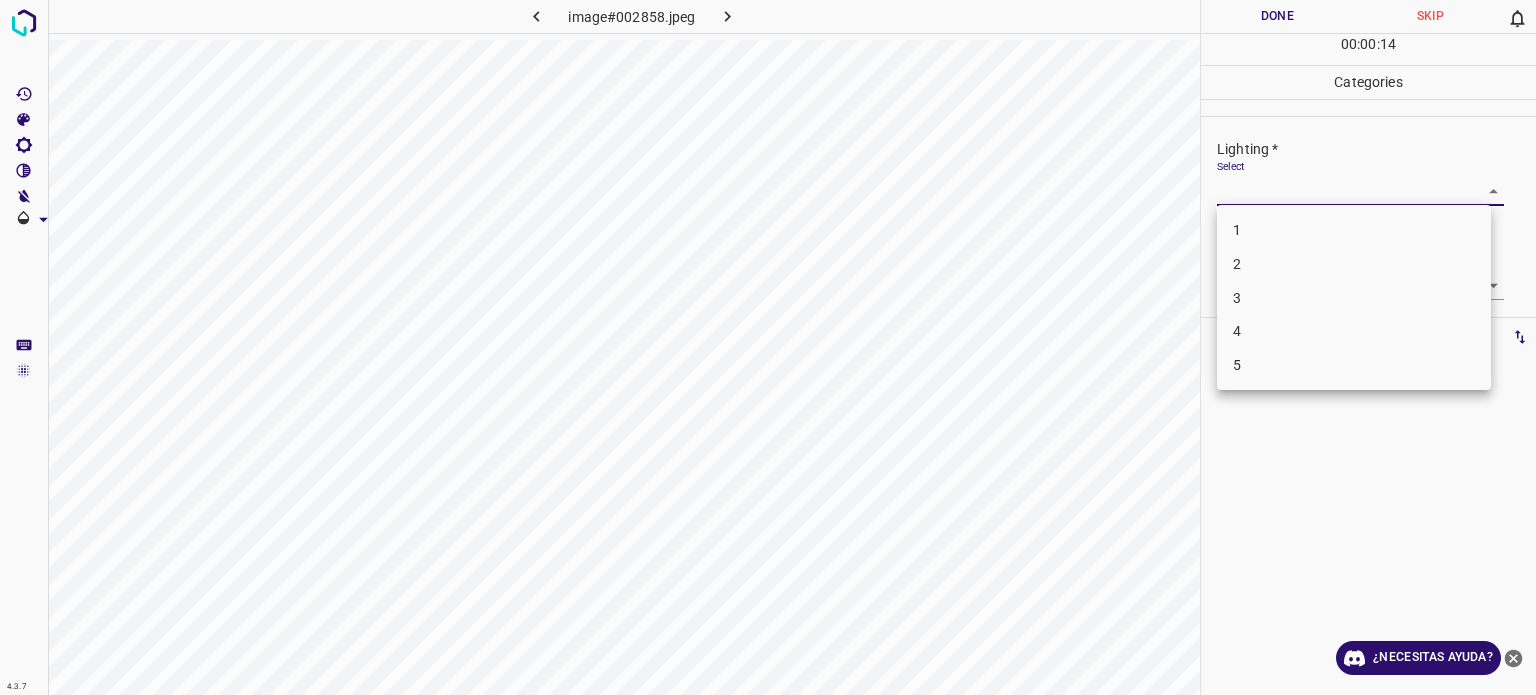 click on "3" at bounding box center (1354, 298) 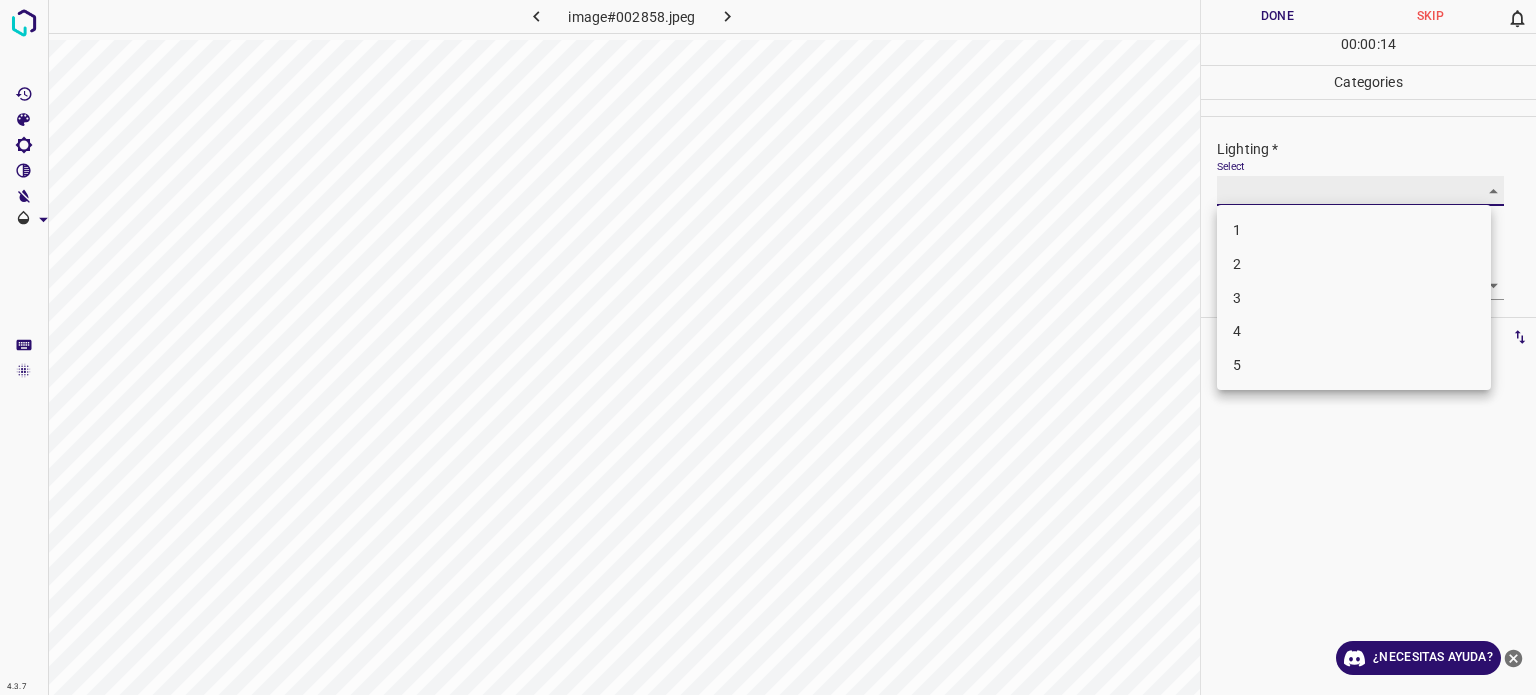 type on "3" 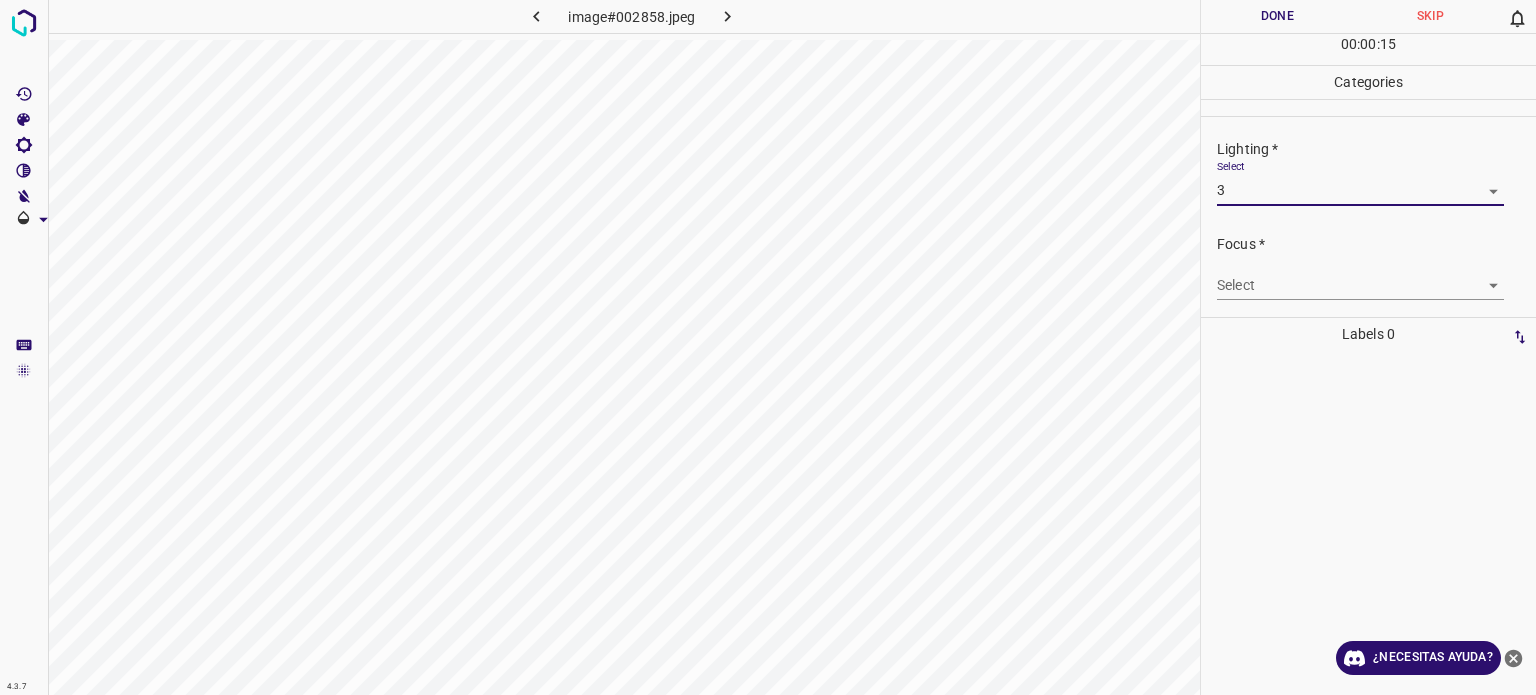 click on "4.3.7 image#002858.jpeg Done Skip 0 00   : 00   : 15   Categories Lighting *  Select 3 3 Focus *  Select ​ Overall *  Select ​ Labels   0 Categories 1 Lighting 2 Focus 3 Overall Tools Space Change between modes (Draw & Edit) I Auto labeling R Restore zoom M Zoom in N Zoom out Delete Delete selecte label Filters Z Restore filters X Saturation filter C Brightness filter V Contrast filter B Gray scale filter General O Download ¿Necesitas ayuda? - Texto - Esconder - Borrar Texto original Valora esta traducción Tu opinión servirá para ayudar a mejorar el Traductor de Google" at bounding box center (768, 347) 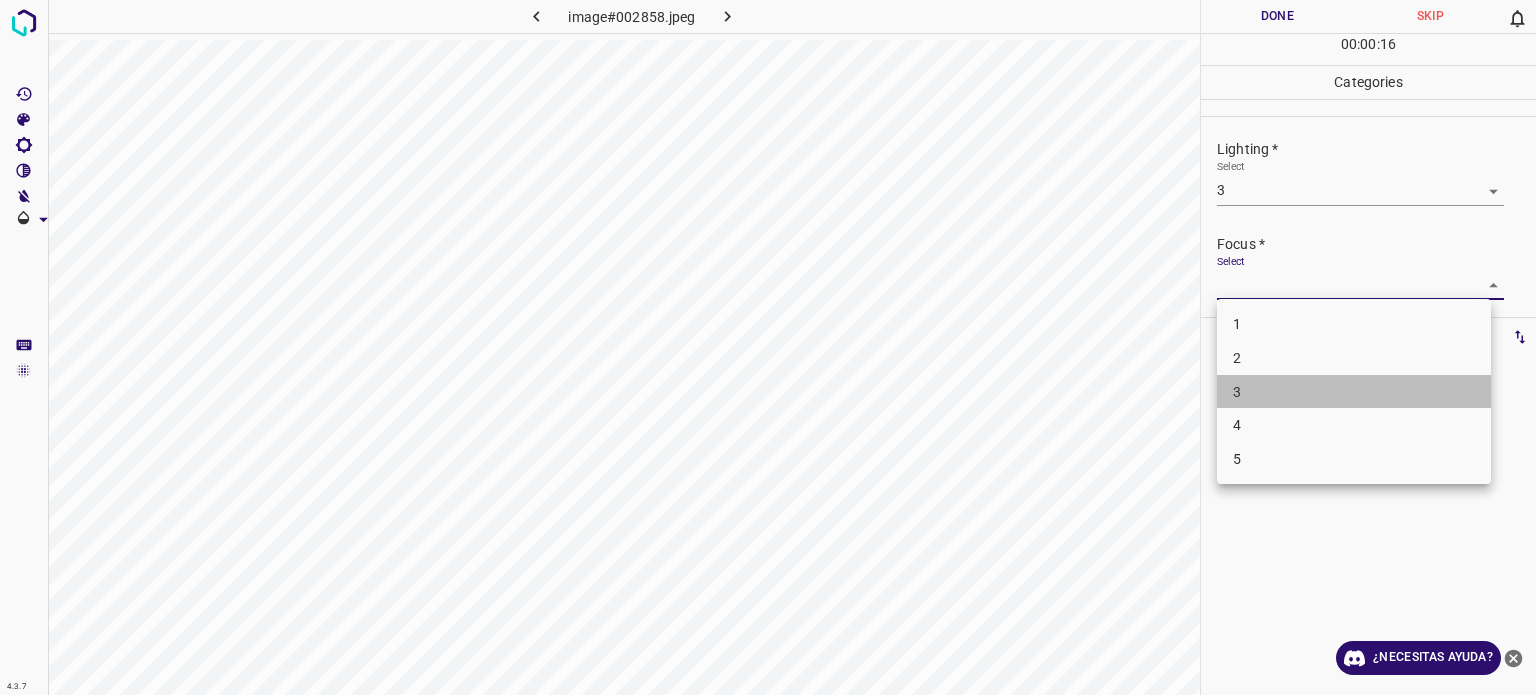 click on "3" at bounding box center (1354, 392) 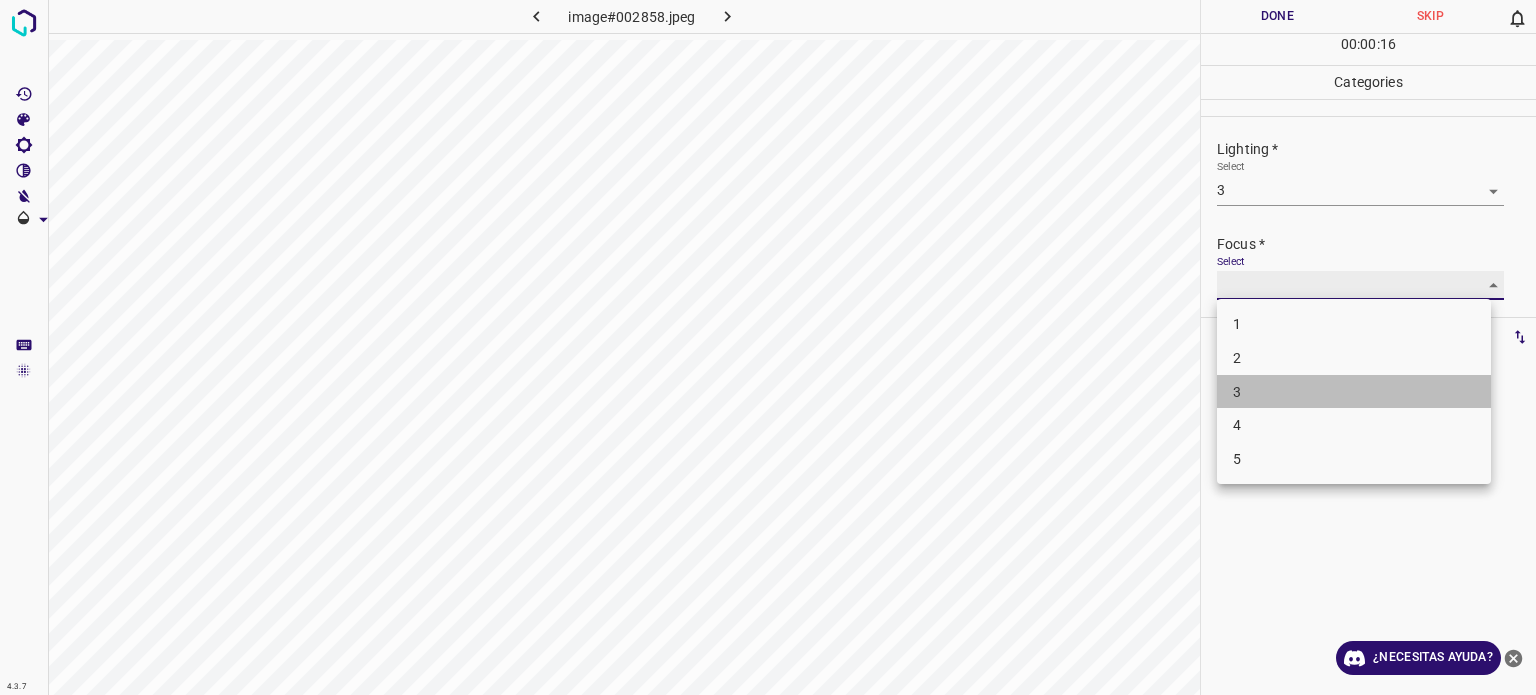 type on "3" 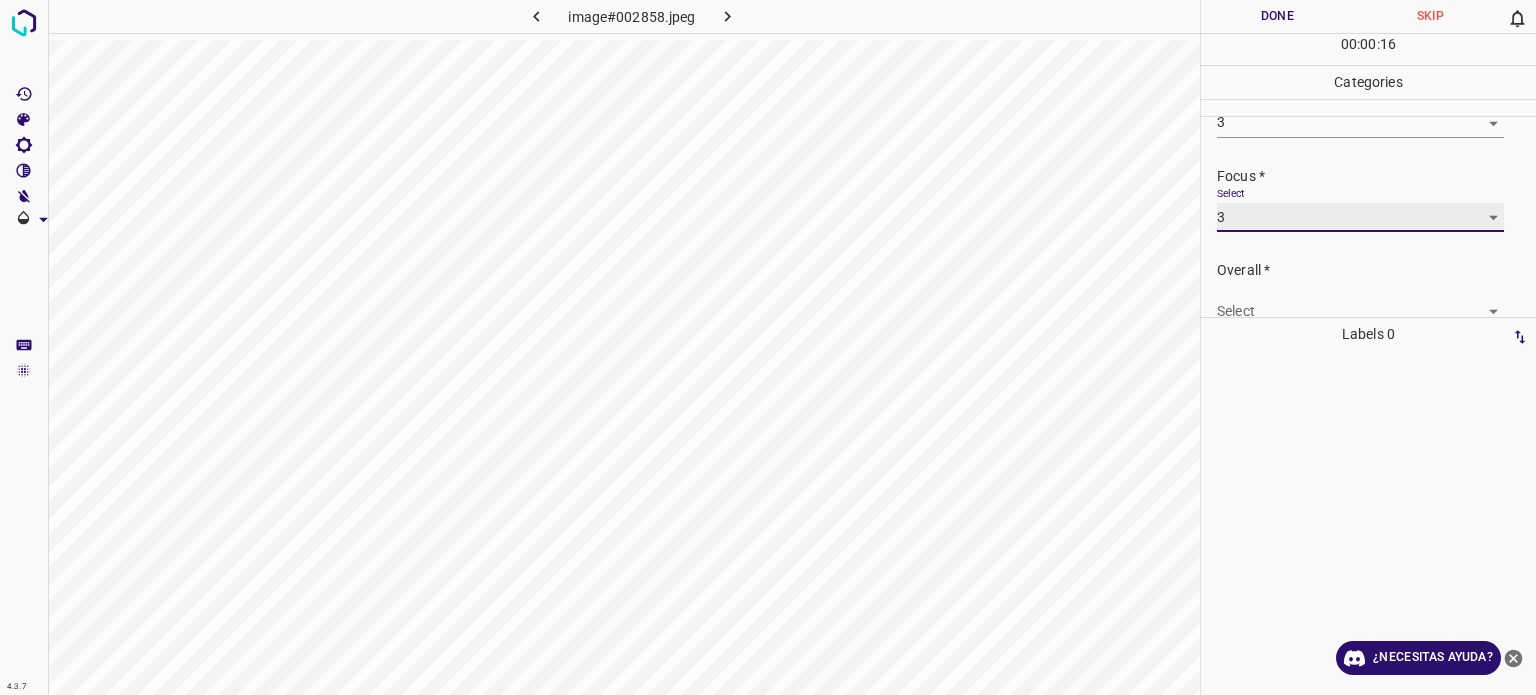 scroll, scrollTop: 98, scrollLeft: 0, axis: vertical 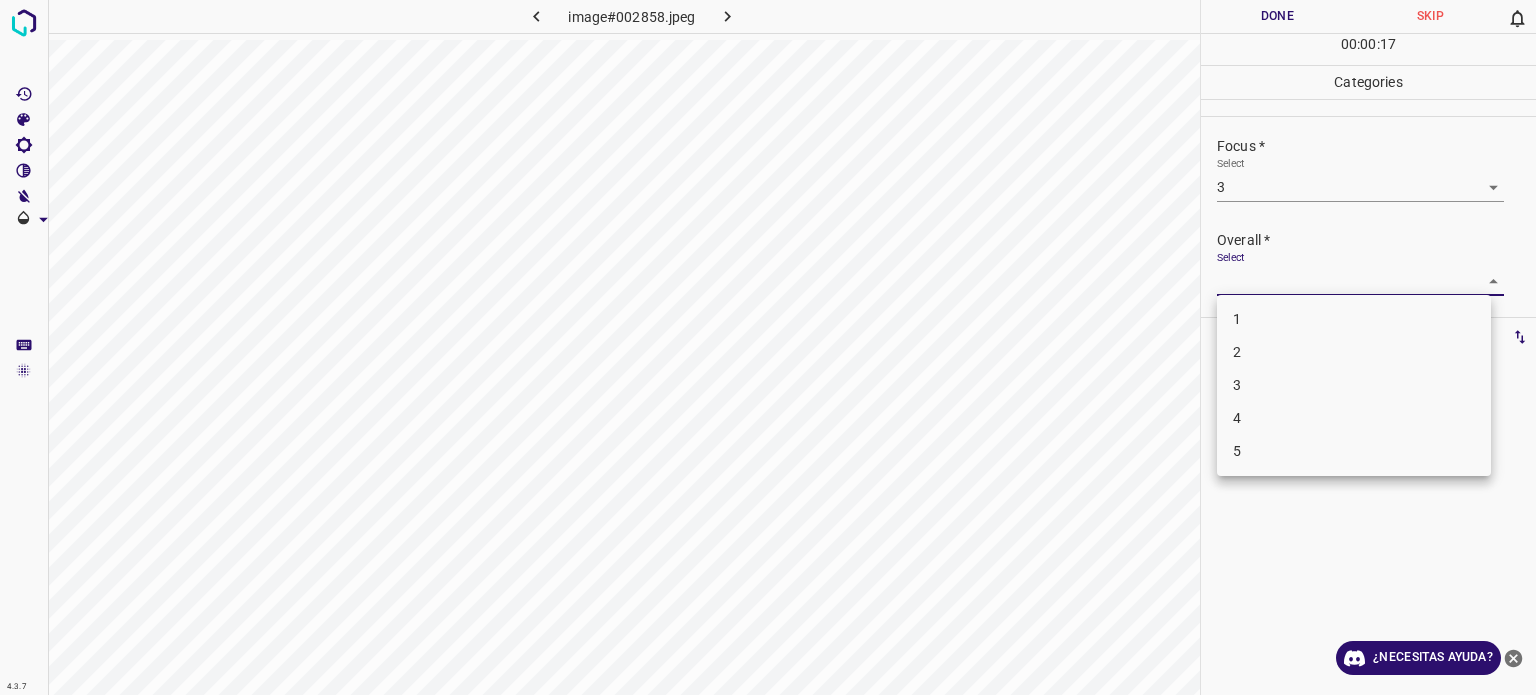 click on "4.3.7 image#002858.jpeg Done Skip 0 00   : 00   : 17   Categories Lighting *  Select 3 3 Focus *  Select 3 3 Overall *  Select ​ Labels   0 Categories 1 Lighting 2 Focus 3 Overall Tools Space Change between modes (Draw & Edit) I Auto labeling R Restore zoom M Zoom in N Zoom out Delete Delete selecte label Filters Z Restore filters X Saturation filter C Brightness filter V Contrast filter B Gray scale filter General O Download ¿Necesitas ayuda? - Texto - Esconder - Borrar Texto original Valora esta traducción Tu opinión servirá para ayudar a mejorar el Traductor de Google 1 2 3 4 5" at bounding box center [768, 347] 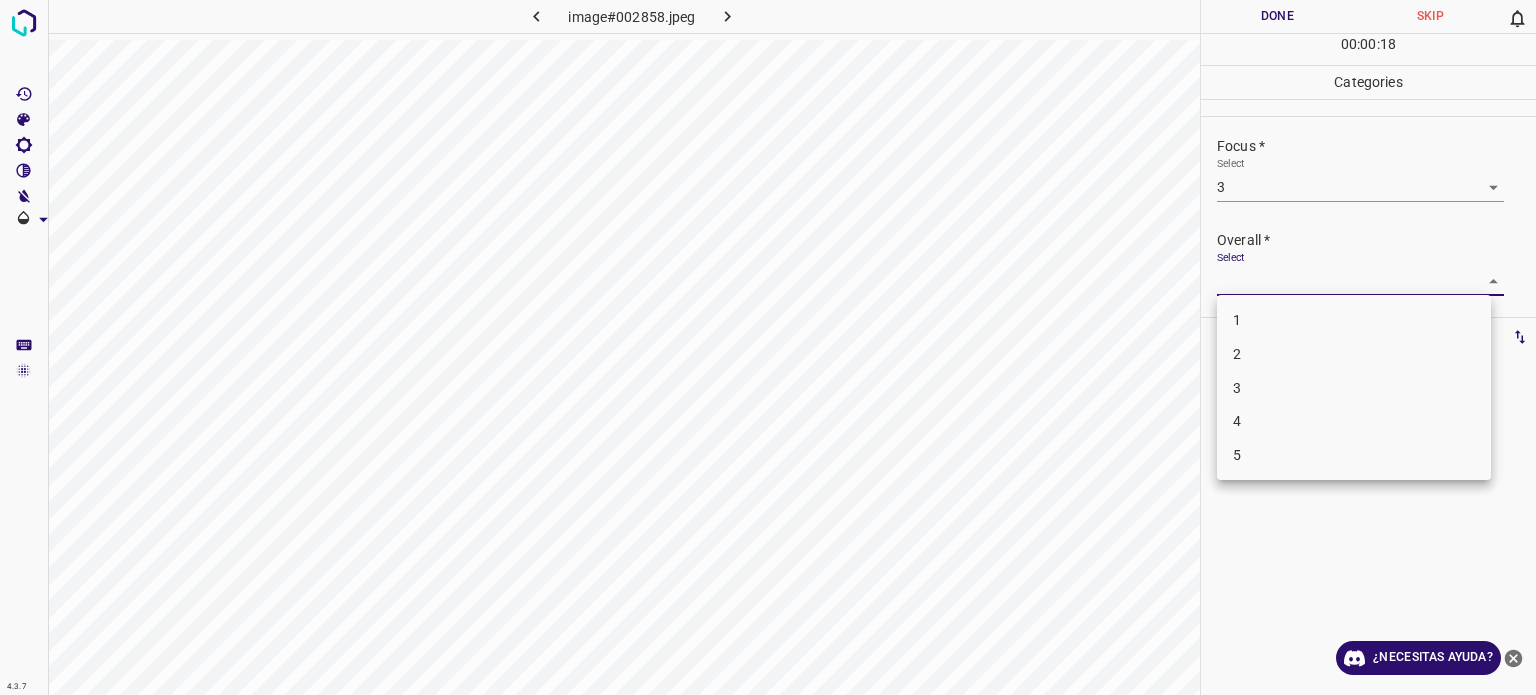 click on "3" at bounding box center (1237, 388) 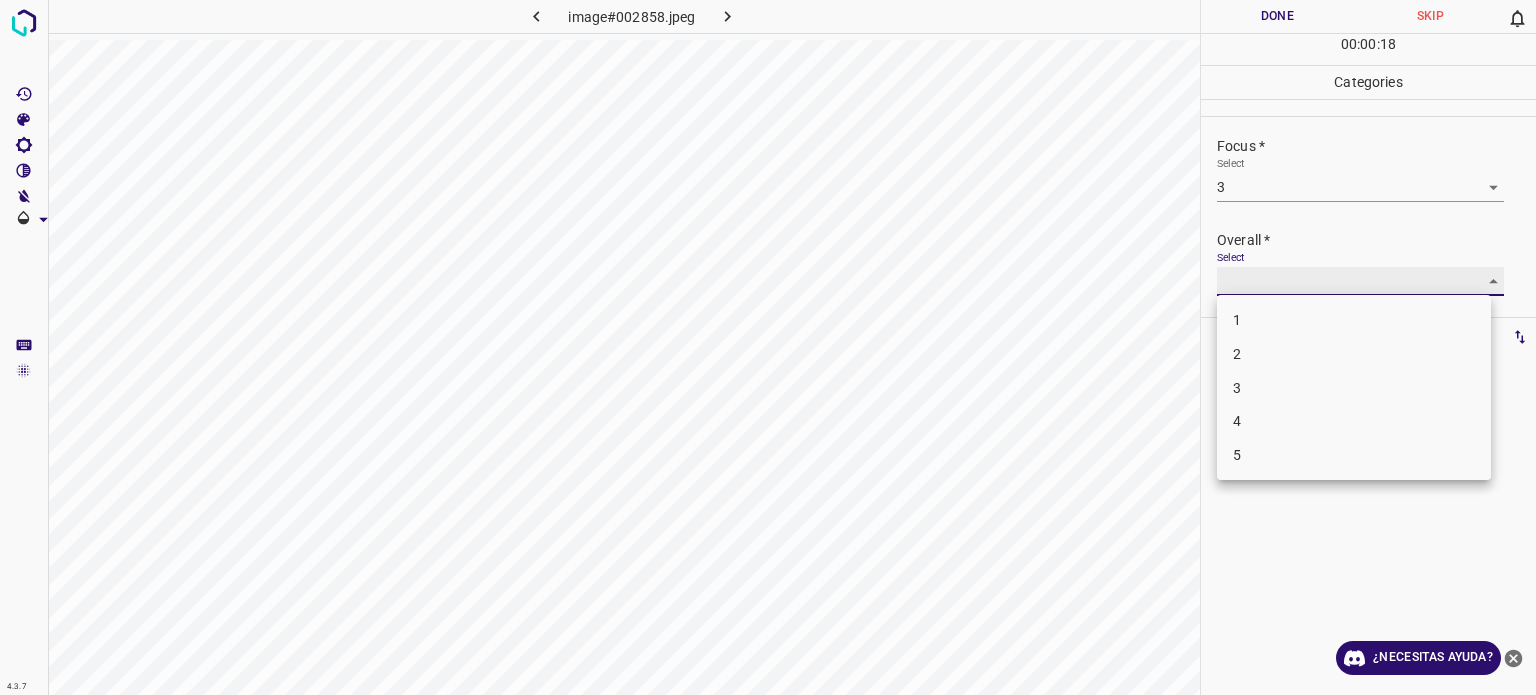 type on "3" 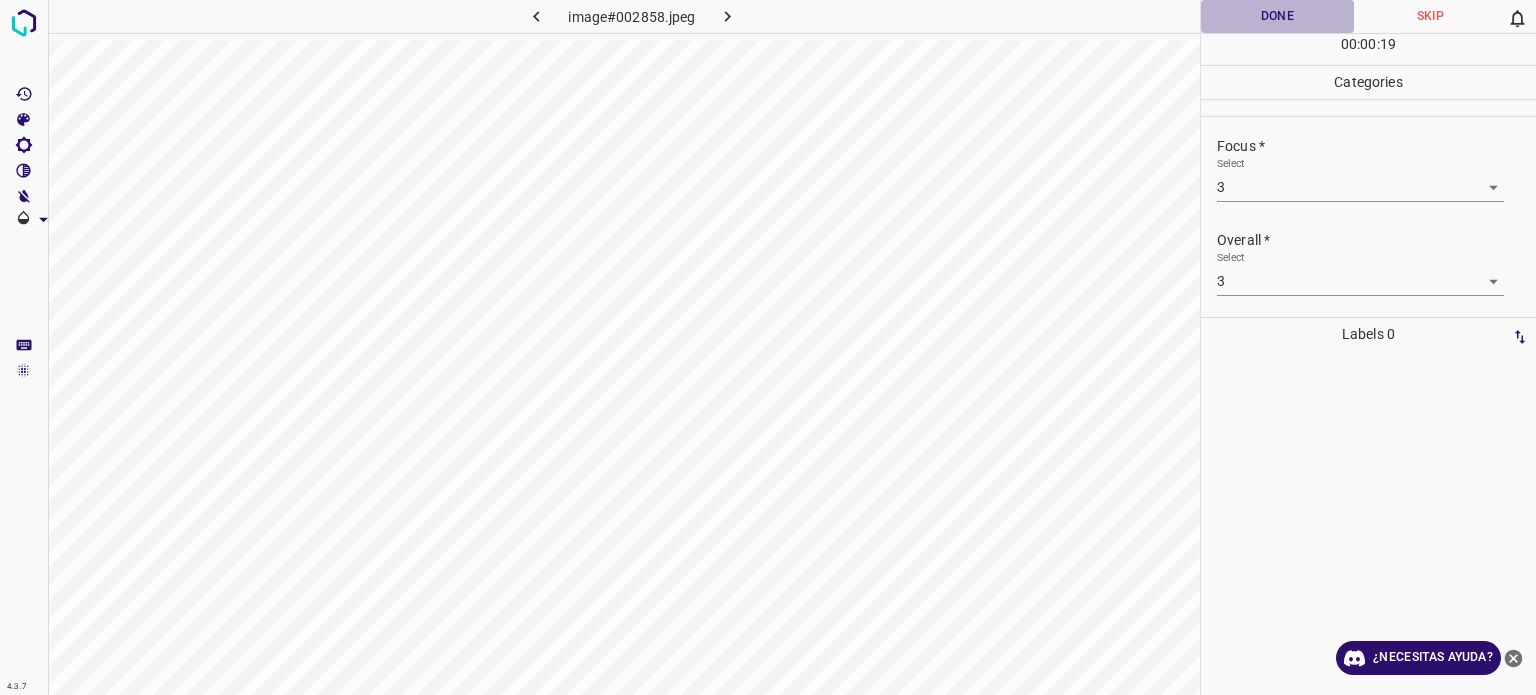 click on "Done" at bounding box center (1277, 16) 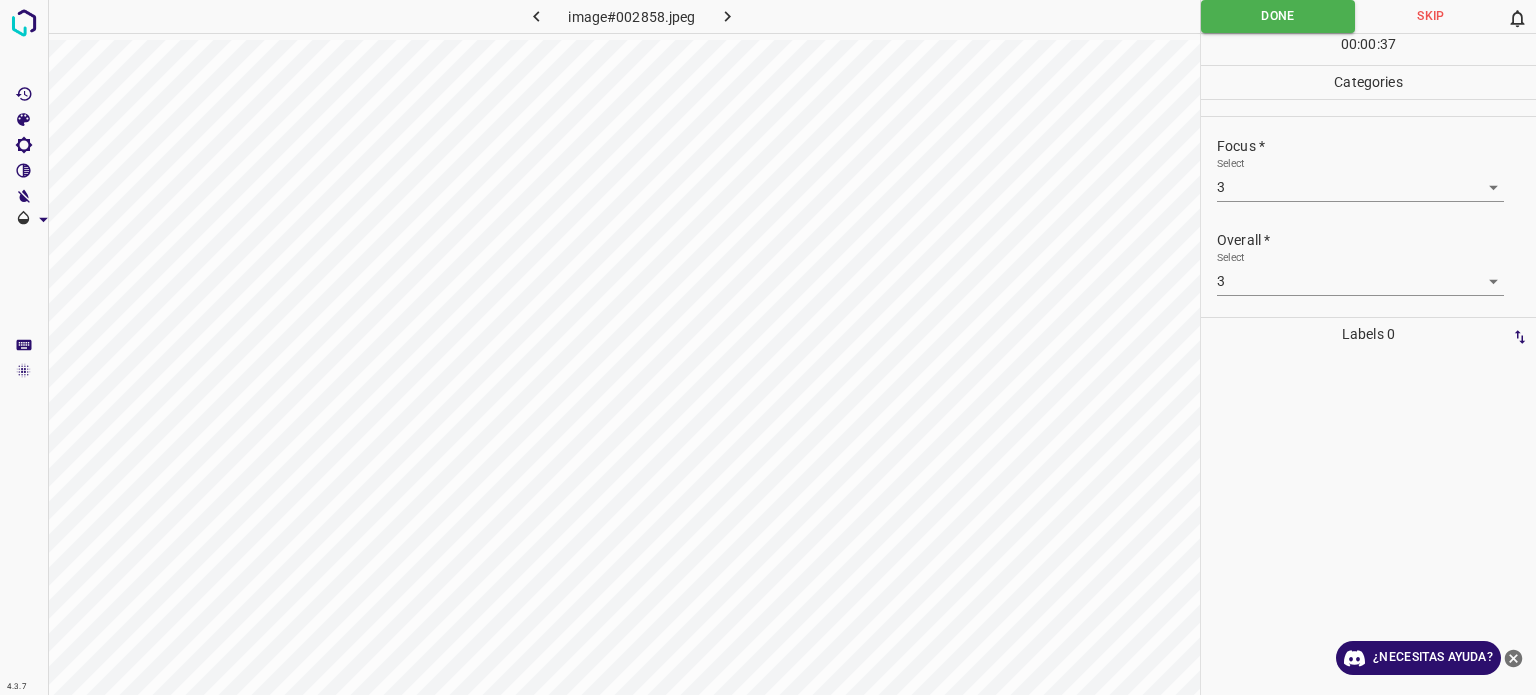 click 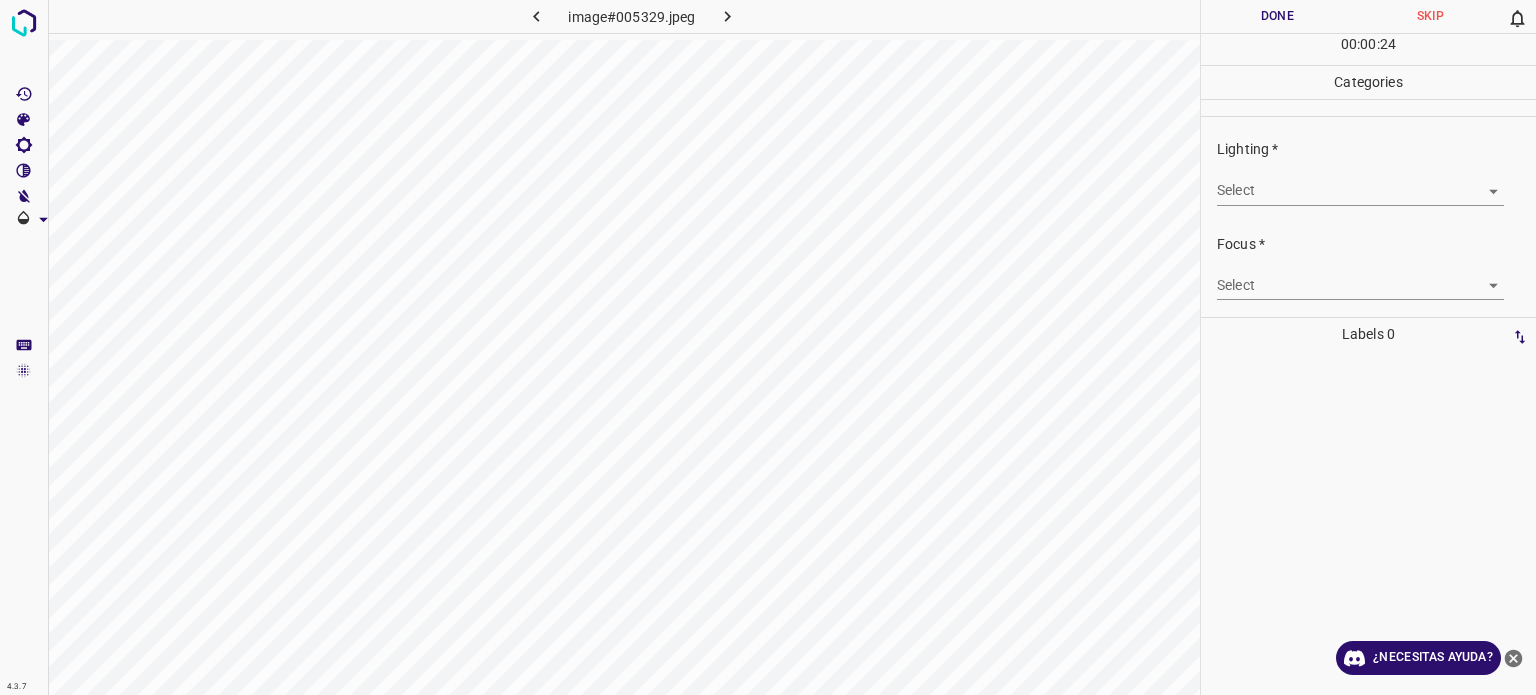 click on "4.3.7 image#005329.jpeg Done Skip 0 00   : 00   : 24   Categories Lighting *  Select ​ Focus *  Select ​ Overall *  Select ​ Labels   0 Categories 1 Lighting 2 Focus 3 Overall Tools Space Change between modes (Draw & Edit) I Auto labeling R Restore zoom M Zoom in N Zoom out Delete Delete selecte label Filters Z Restore filters X Saturation filter C Brightness filter V Contrast filter B Gray scale filter General O Download ¿Necesitas ayuda? - Texto - Esconder - Borrar Texto original Valora esta traducción Tu opinión servirá para ayudar a mejorar el Traductor de Google" at bounding box center (768, 347) 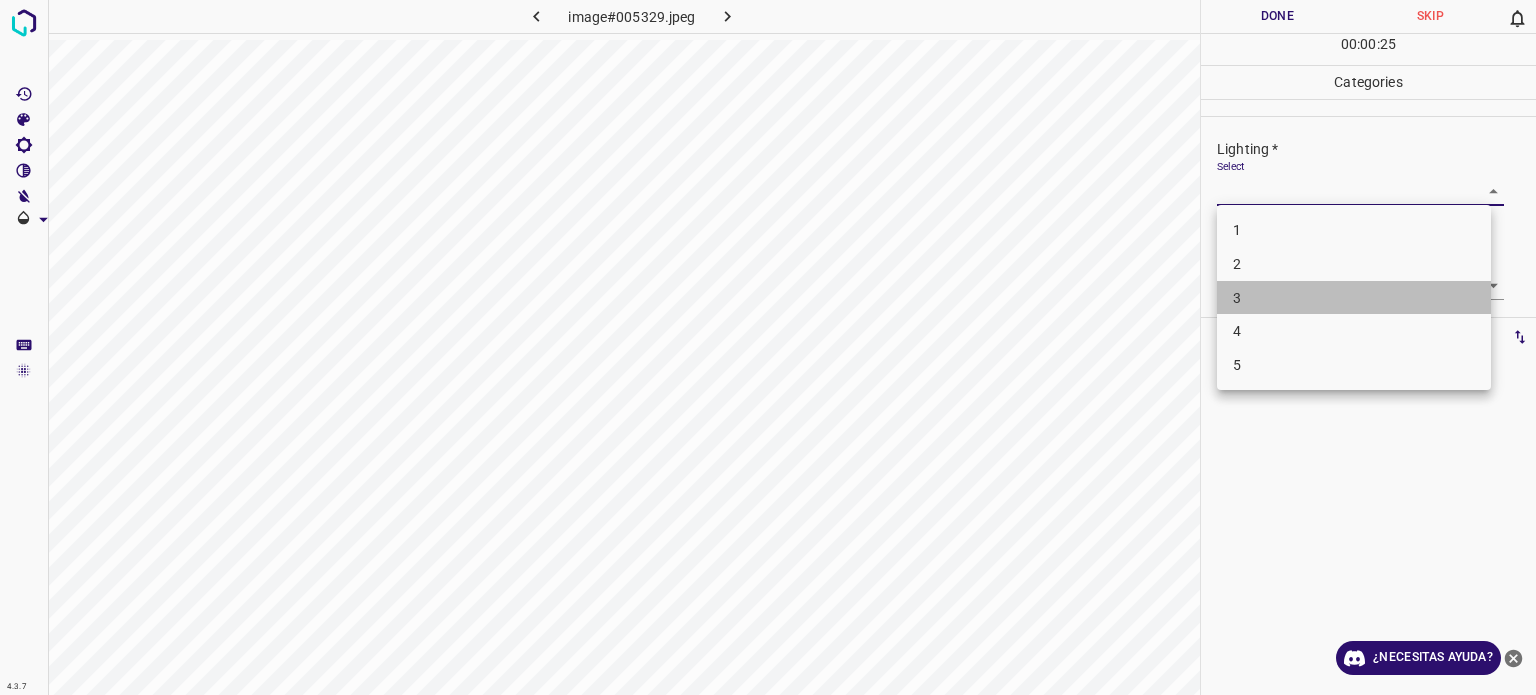 click on "3" at bounding box center [1354, 298] 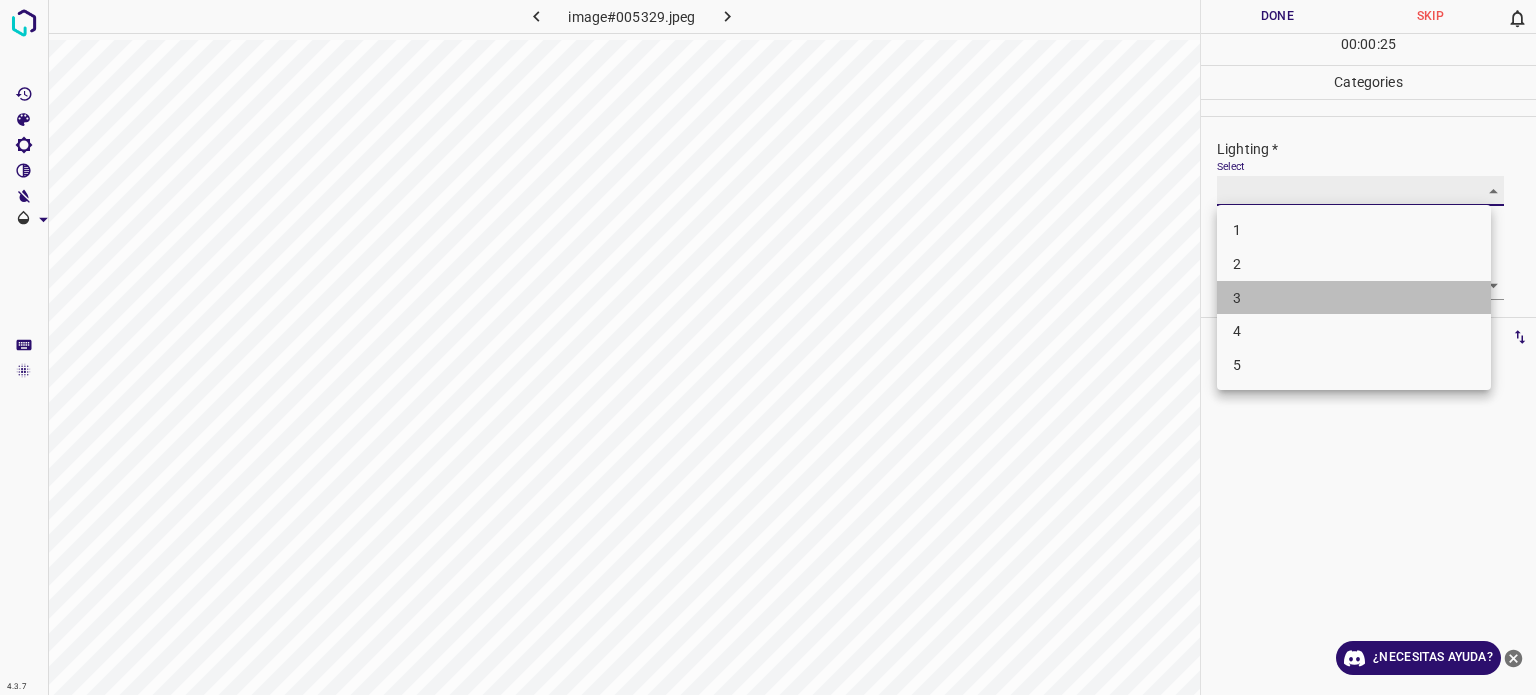 type on "3" 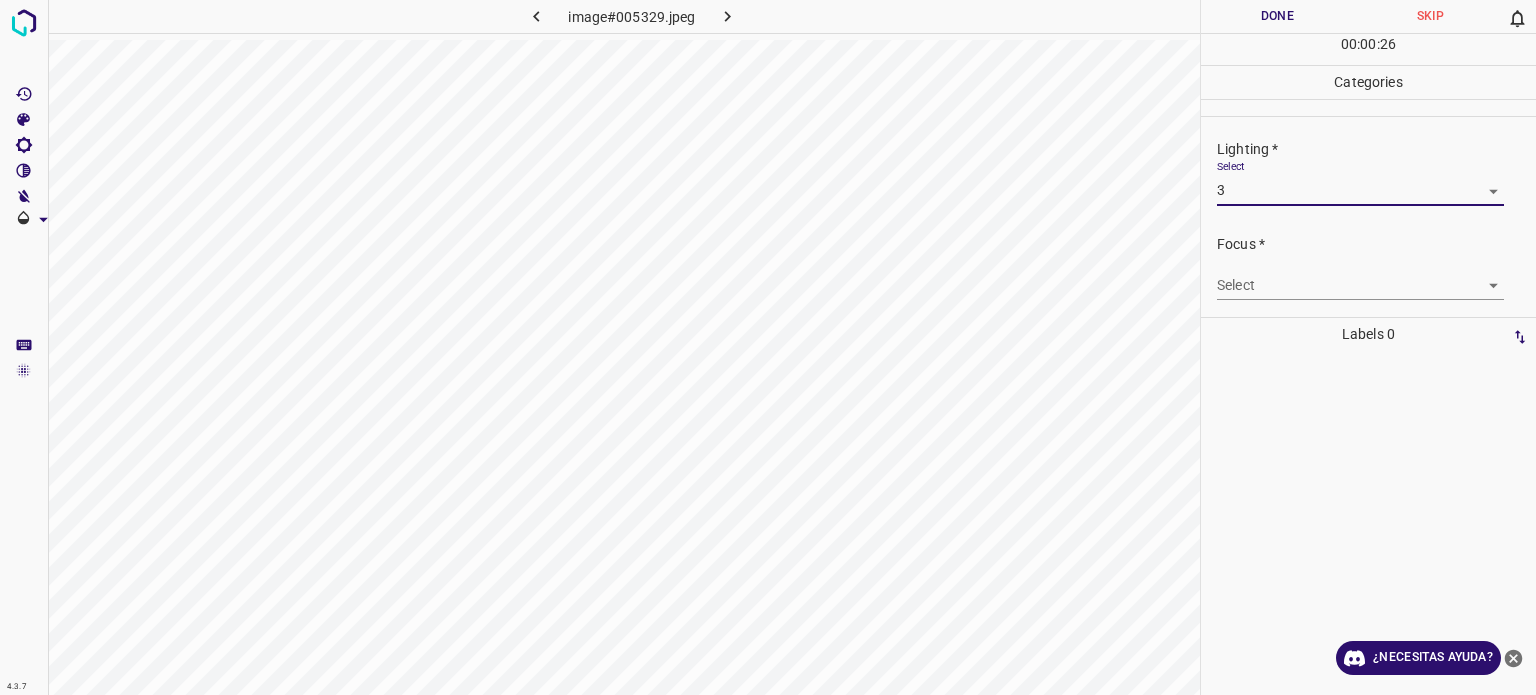 click on "4.3.7 image#005329.jpeg Done Skip 0 00   : 00   : 26   Categories Lighting *  Select 3 3 Focus *  Select ​ Overall *  Select ​ Labels   0 Categories 1 Lighting 2 Focus 3 Overall Tools Space Change between modes (Draw & Edit) I Auto labeling R Restore zoom M Zoom in N Zoom out Delete Delete selecte label Filters Z Restore filters X Saturation filter C Brightness filter V Contrast filter B Gray scale filter General O Download ¿Necesitas ayuda? - Texto - Esconder - Borrar Texto original Valora esta traducción Tu opinión servirá para ayudar a mejorar el Traductor de Google" at bounding box center [768, 347] 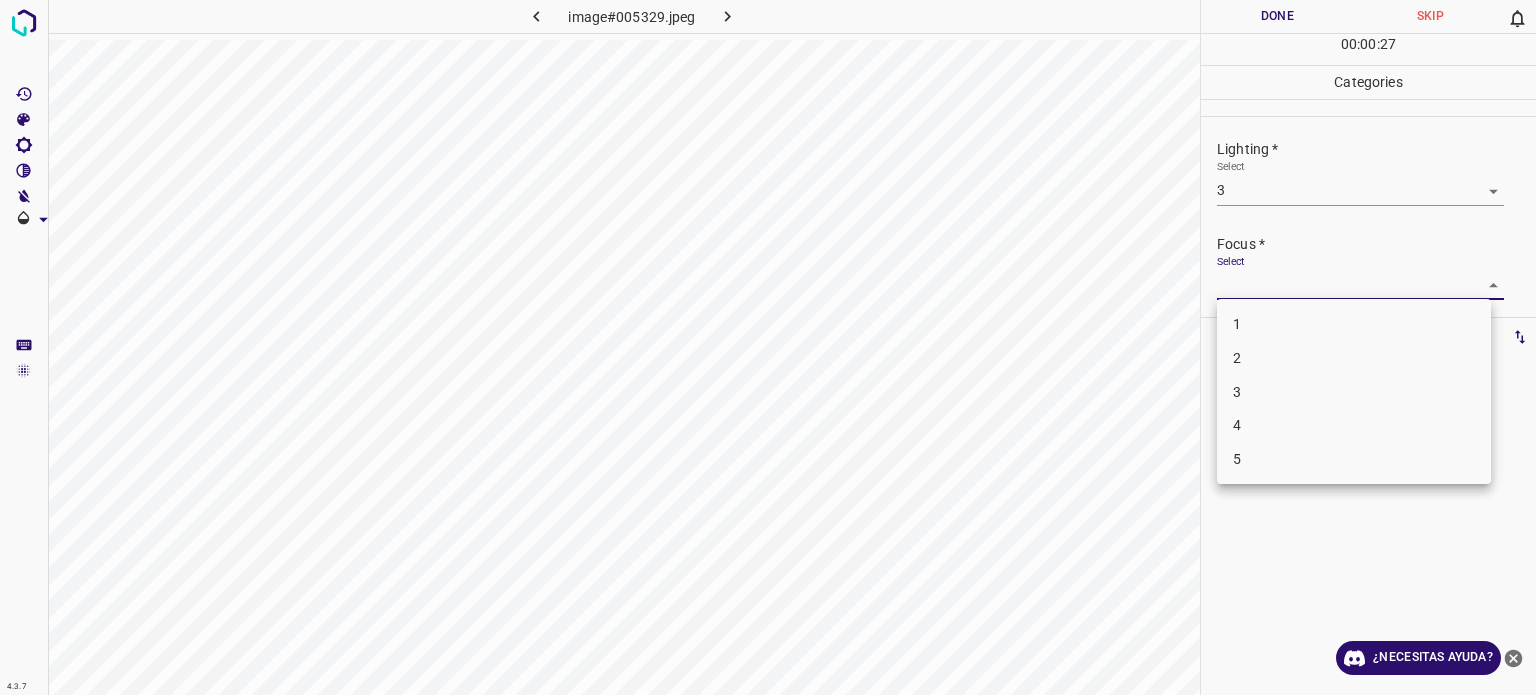 click on "3" at bounding box center [1237, 391] 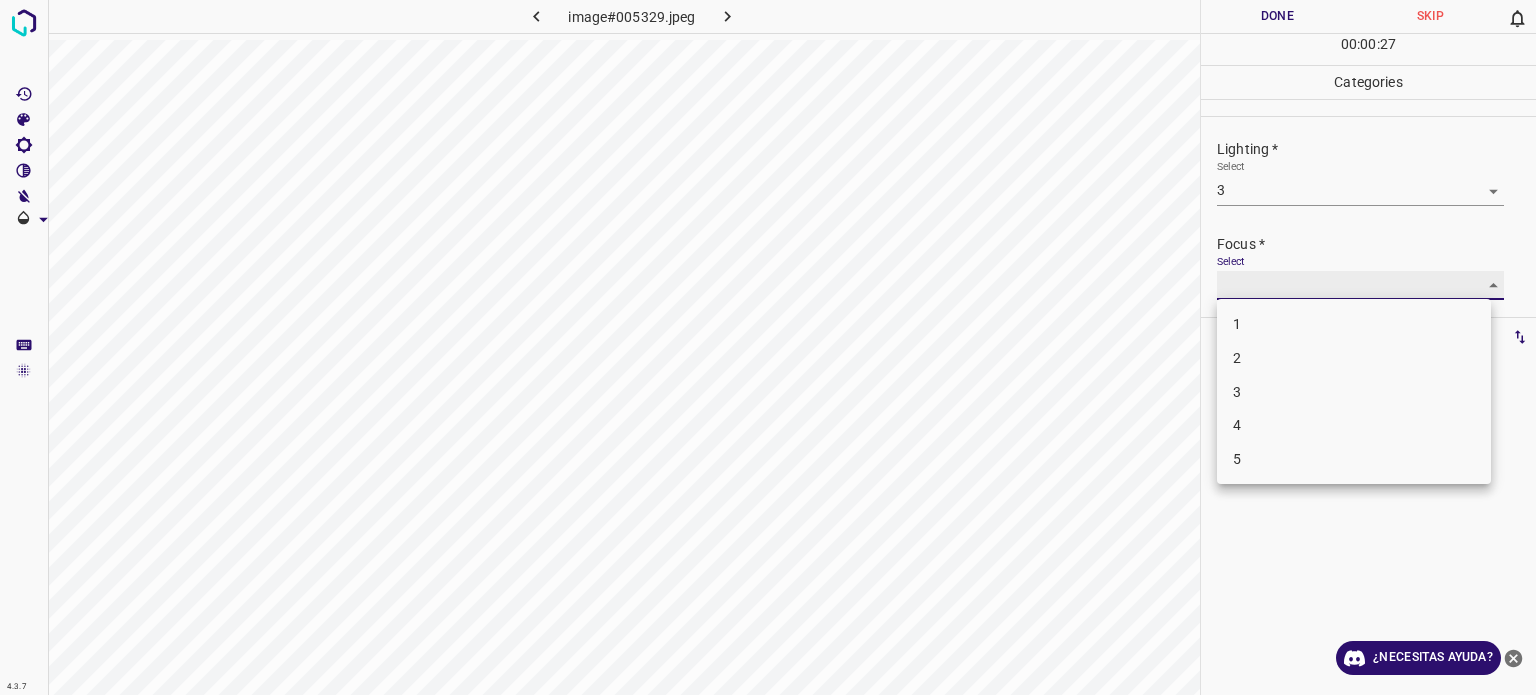 type on "3" 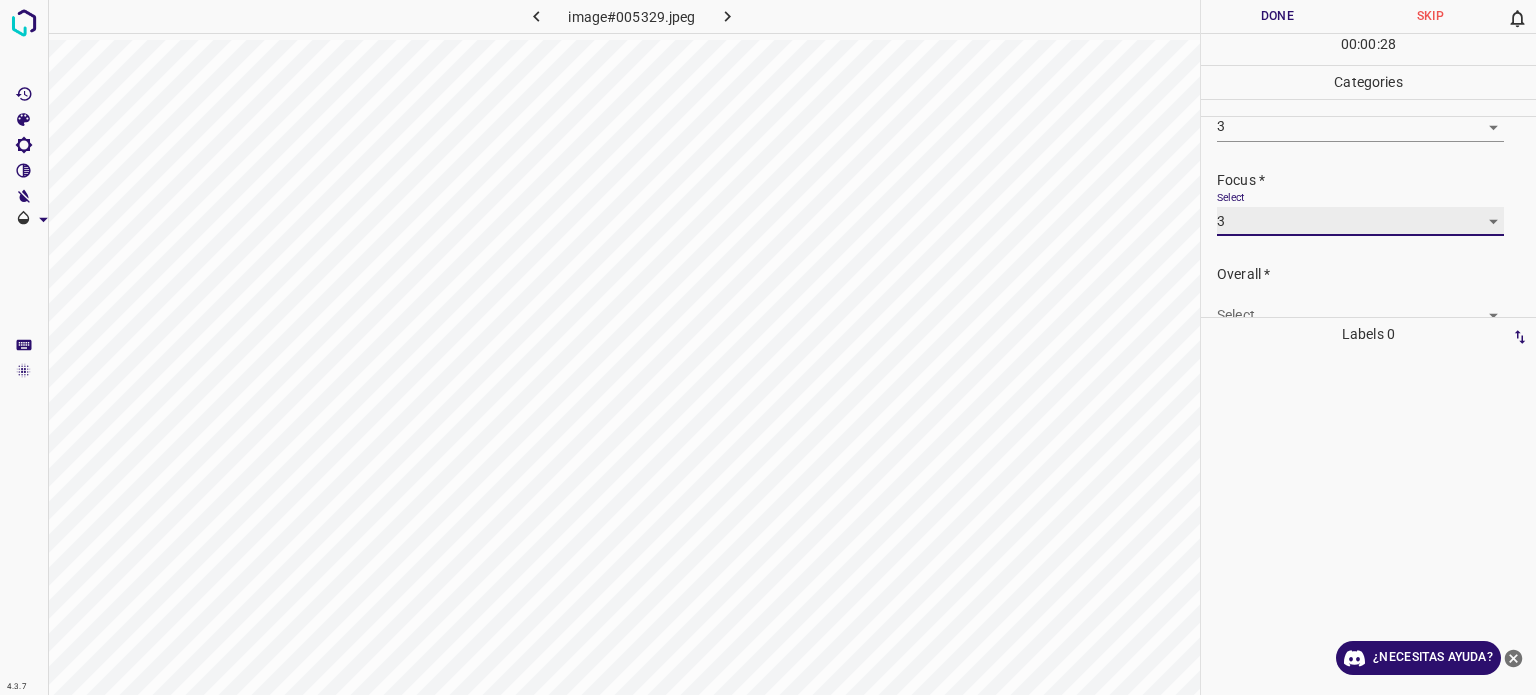 scroll, scrollTop: 98, scrollLeft: 0, axis: vertical 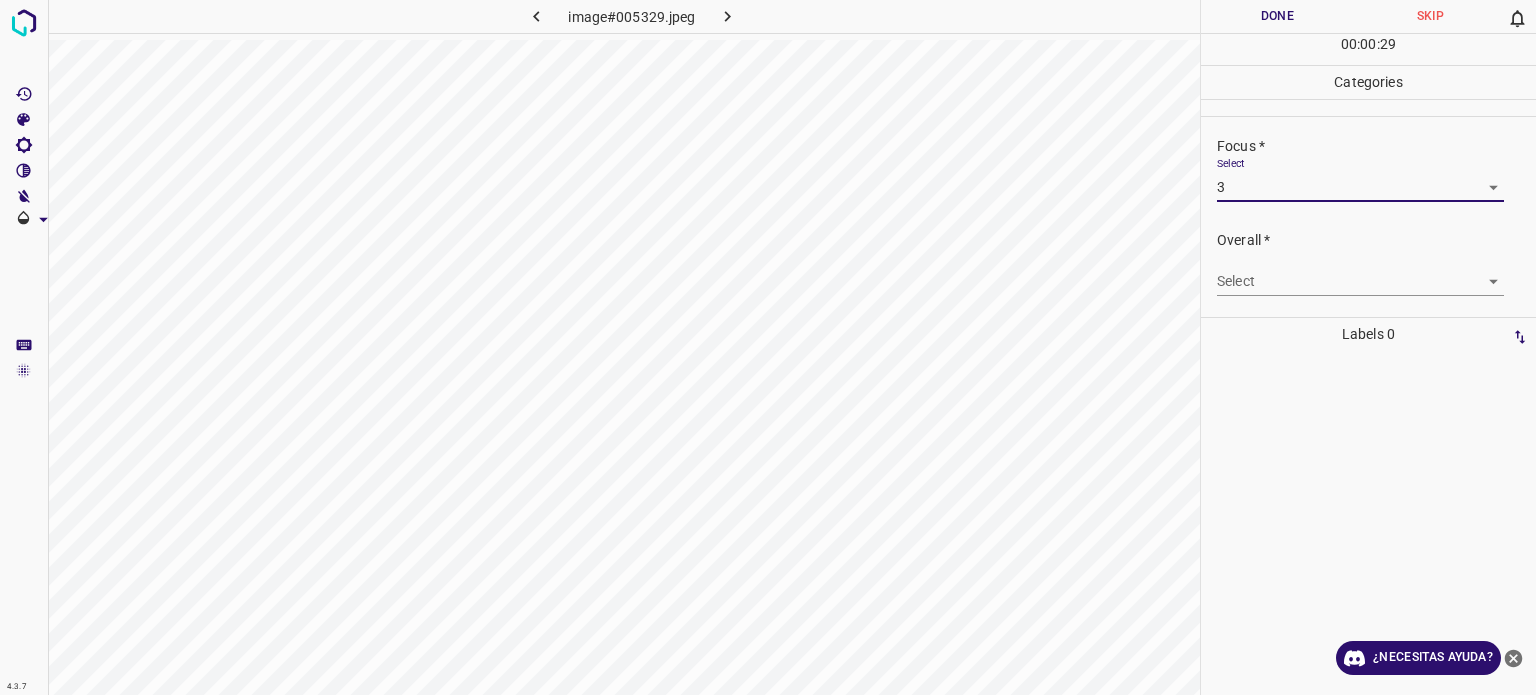click on "4.3.7 image#005329.jpeg Done Skip 0 00   : 00   : 29   Categories Lighting *  Select 3 3 Focus *  Select 3 3 Overall *  Select ​ Labels   0 Categories 1 Lighting 2 Focus 3 Overall Tools Space Change between modes (Draw & Edit) I Auto labeling R Restore zoom M Zoom in N Zoom out Delete Delete selecte label Filters Z Restore filters X Saturation filter C Brightness filter V Contrast filter B Gray scale filter General O Download ¿Necesitas ayuda? - Texto - Esconder - Borrar Texto original Valora esta traducción Tu opinión servirá para ayudar a mejorar el Traductor de Google" at bounding box center (768, 347) 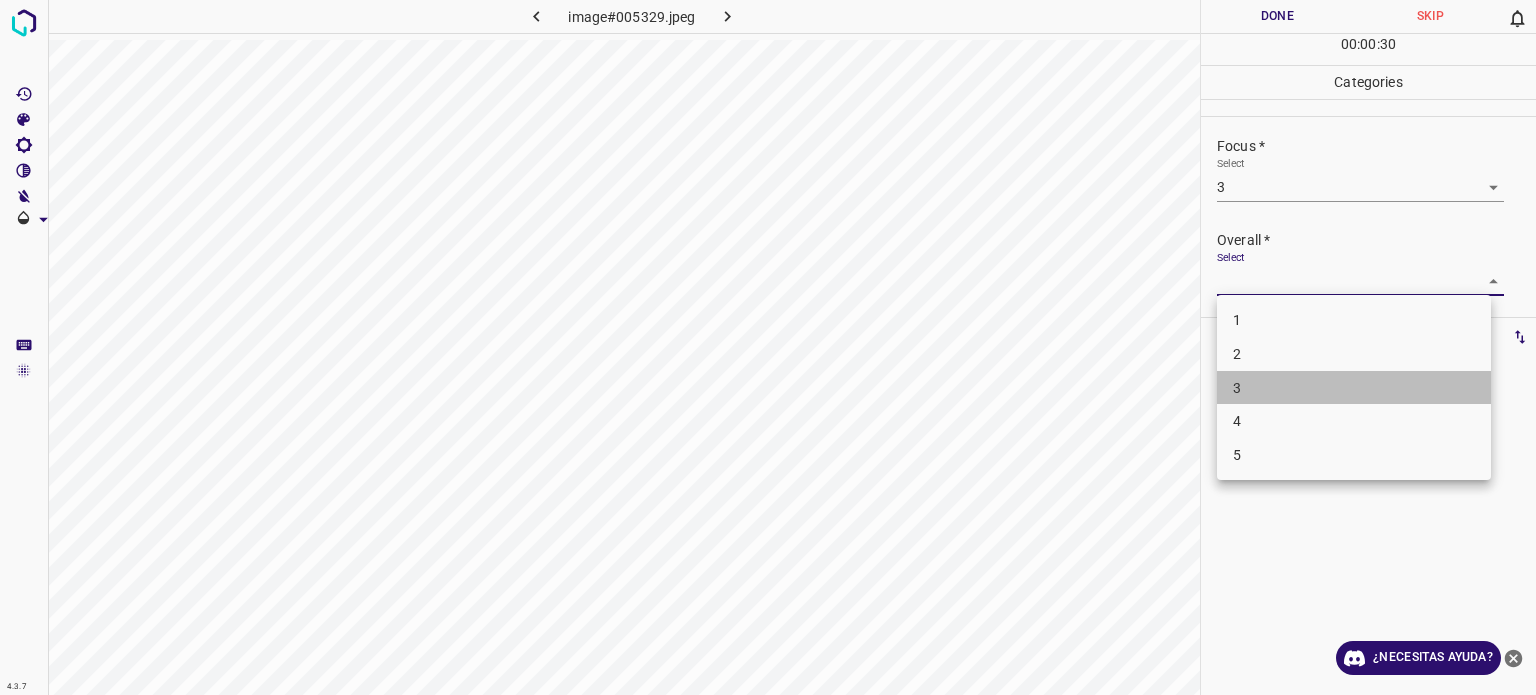 click on "3" at bounding box center (1237, 387) 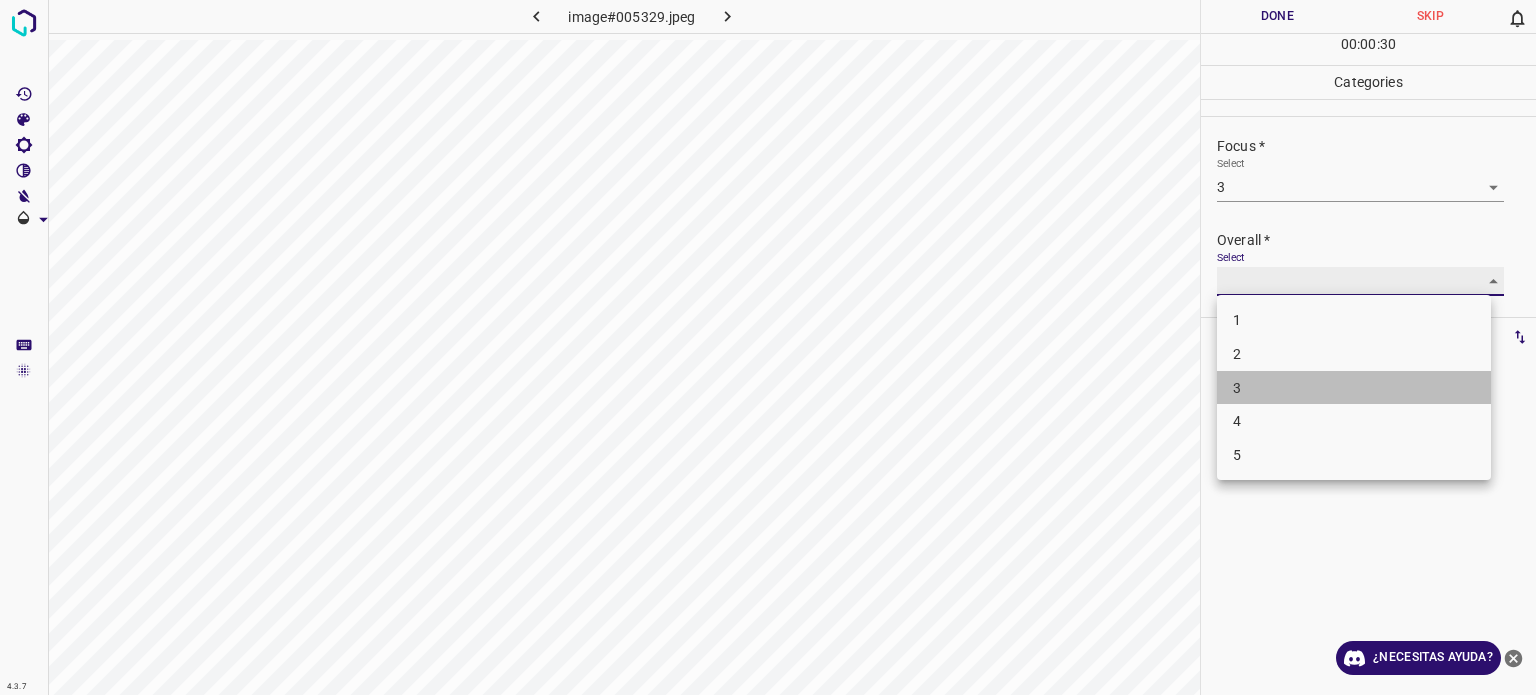 type on "3" 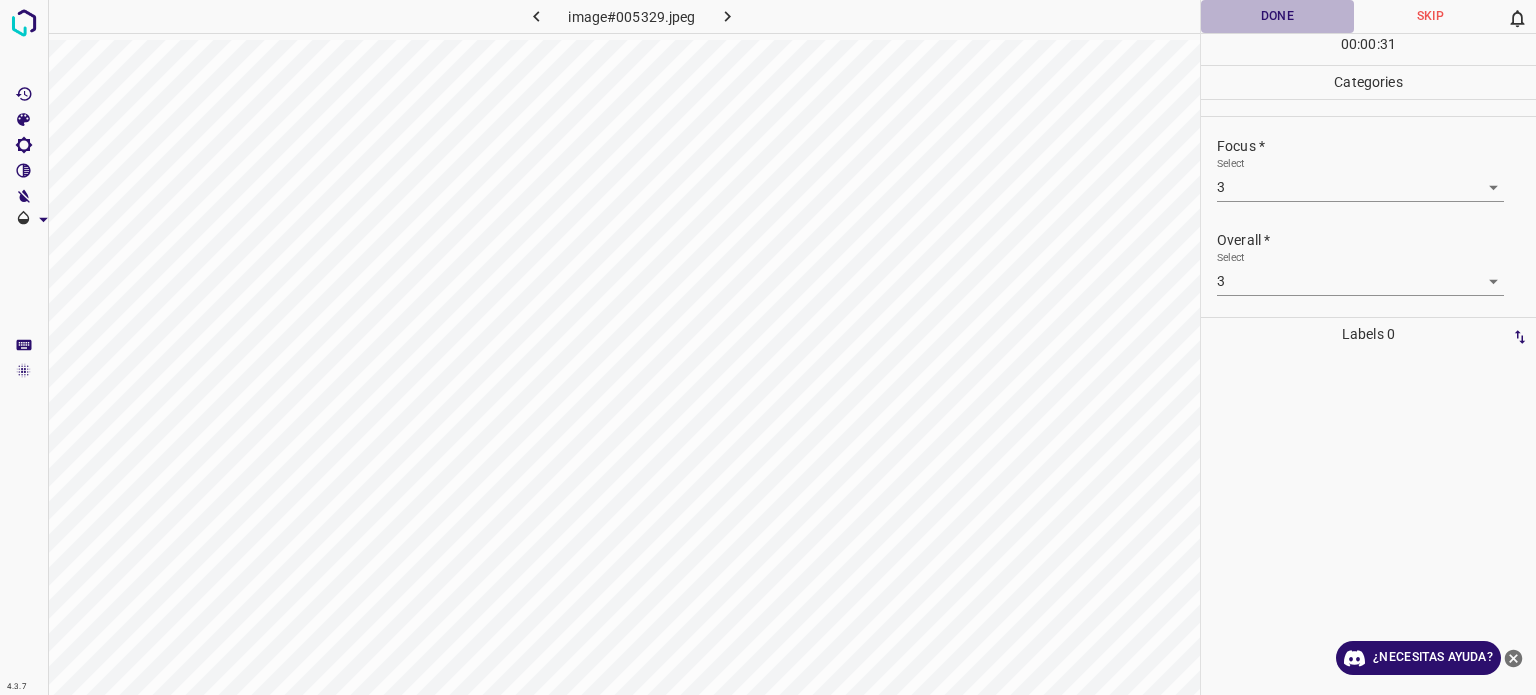 click on "Done" at bounding box center (1277, 16) 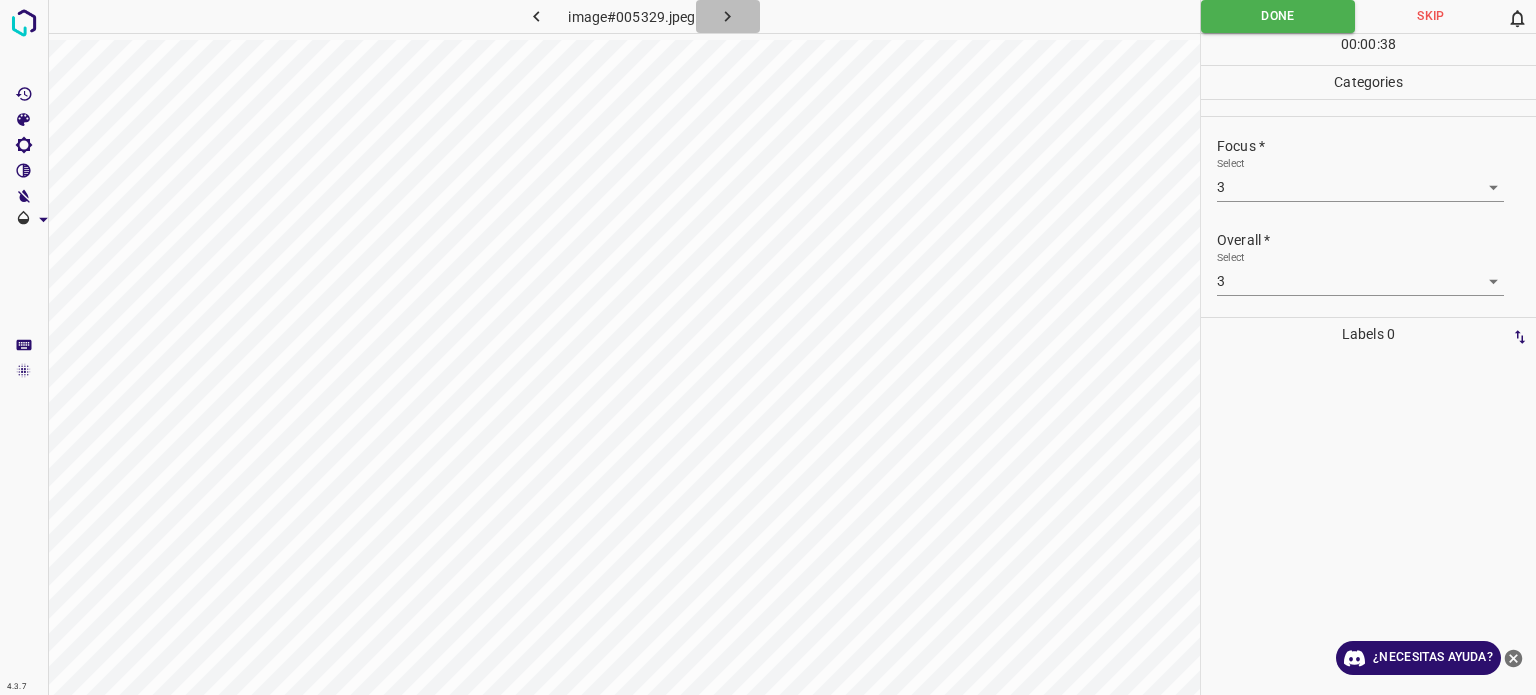 click 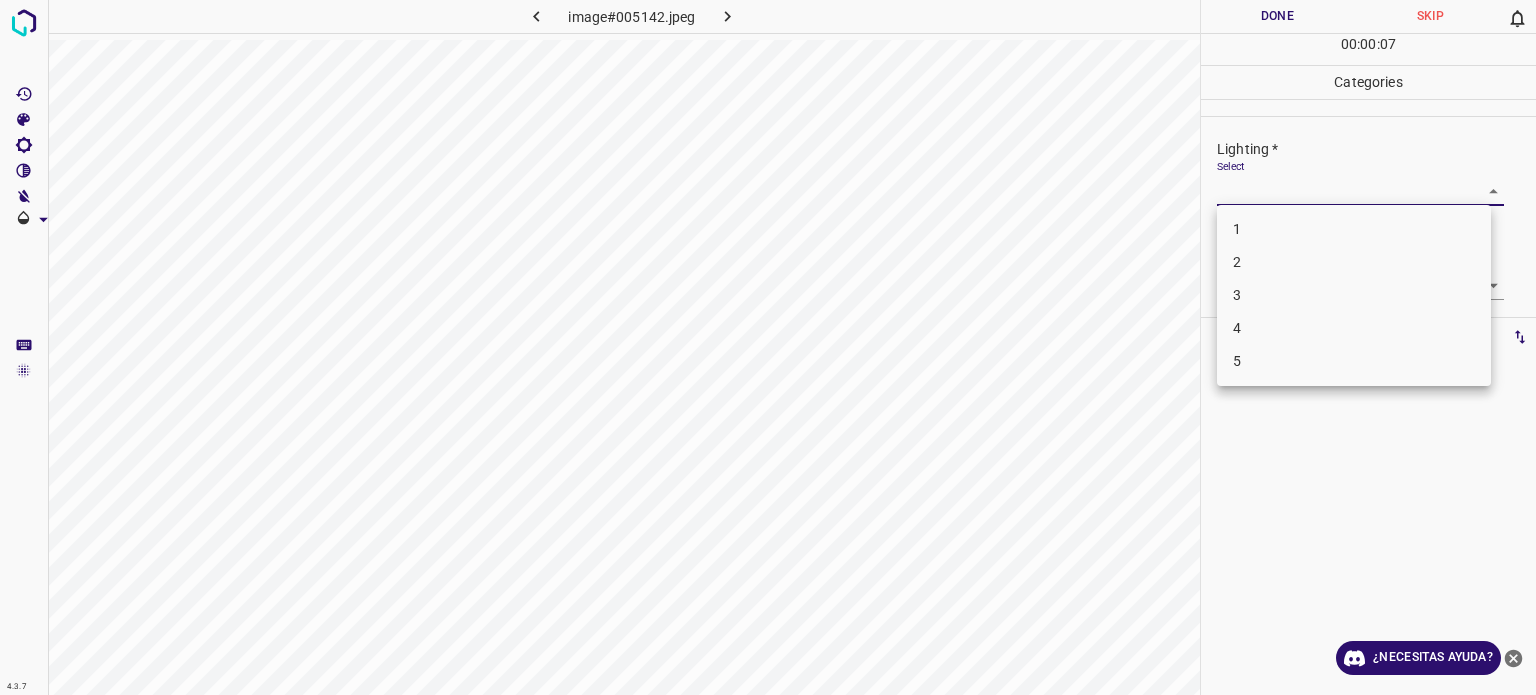 click on "4.3.7 image#005142.jpeg Done Skip 0 00   : 00   : 07   Categories Lighting *  Select ​ Focus *  Select ​ Overall *  Select ​ Labels   0 Categories 1 Lighting 2 Focus 3 Overall Tools Space Change between modes (Draw & Edit) I Auto labeling R Restore zoom M Zoom in N Zoom out Delete Delete selecte label Filters Z Restore filters X Saturation filter C Brightness filter V Contrast filter B Gray scale filter General O Download ¿Necesitas ayuda? - Texto - Esconder - Borrar Texto original Valora esta traducción Tu opinión servirá para ayudar a mejorar el Traductor de Google 1 2 3 4 5" at bounding box center [768, 347] 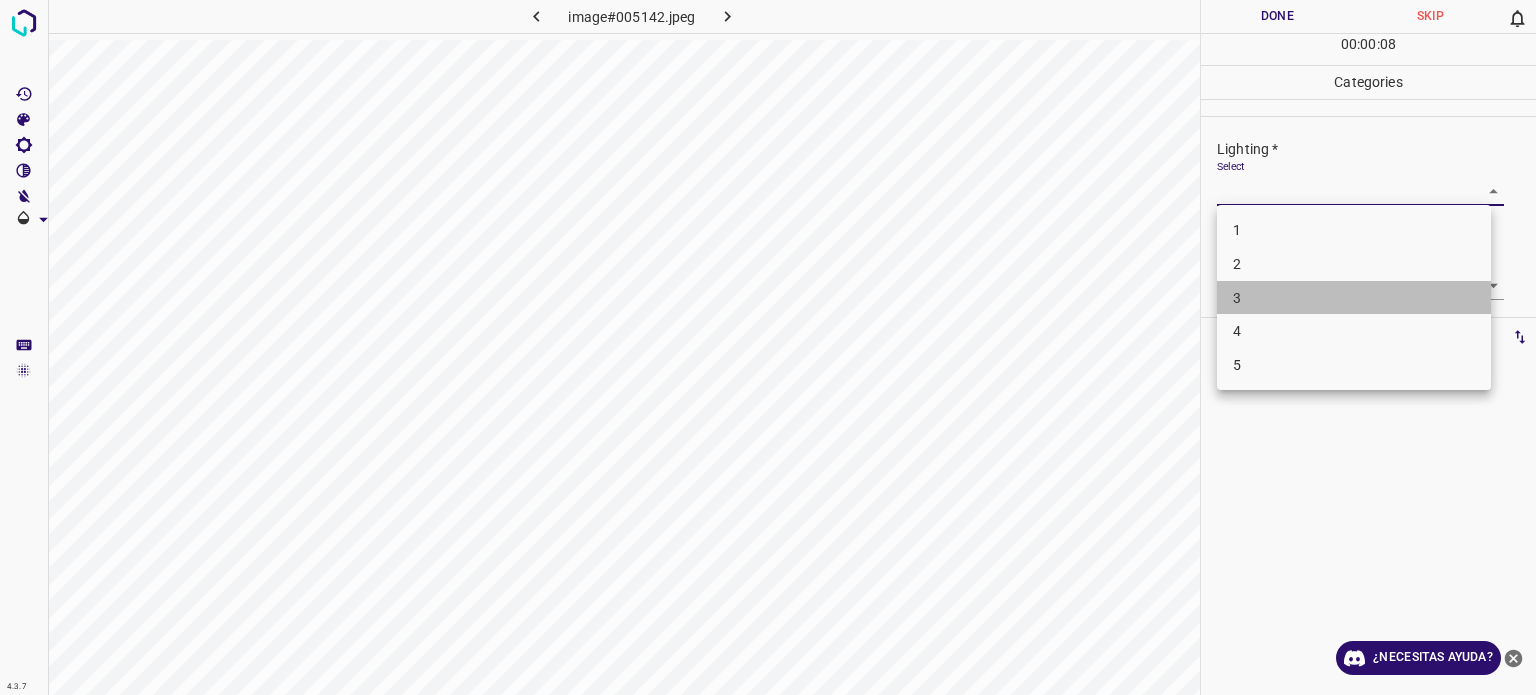 click on "3" at bounding box center (1237, 297) 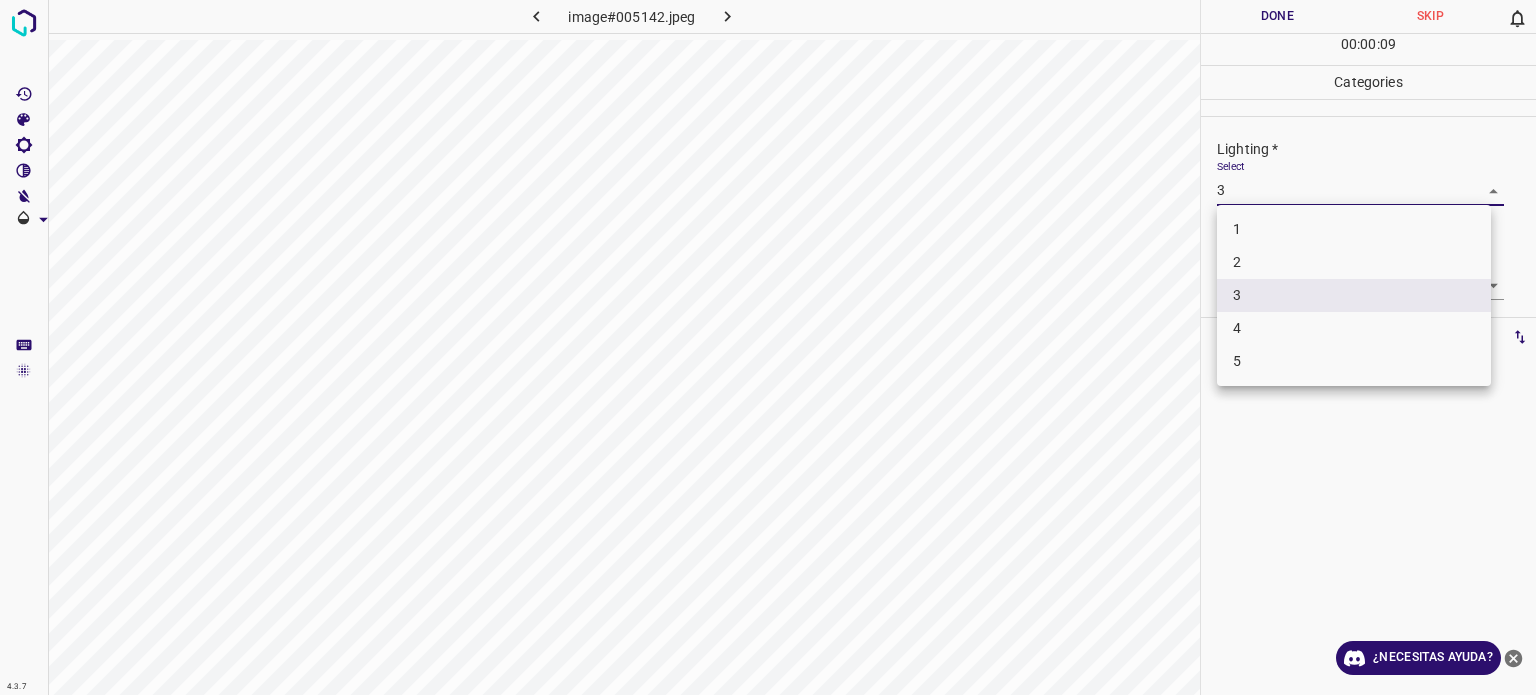 click on "4.3.7 image#005142.jpeg Done Skip 0 00   : 00   : 09   Categories Lighting *  Select 3 3 Focus *  Select ​ Overall *  Select ​ Labels   0 Categories 1 Lighting 2 Focus 3 Overall Tools Space Change between modes (Draw & Edit) I Auto labeling R Restore zoom M Zoom in N Zoom out Delete Delete selecte label Filters Z Restore filters X Saturation filter C Brightness filter V Contrast filter B Gray scale filter General O Download ¿Necesitas ayuda? - Texto - Esconder - Borrar Texto original Valora esta traducción Tu opinión servirá para ayudar a mejorar el Traductor de Google 1 2 3 4 5" at bounding box center [768, 347] 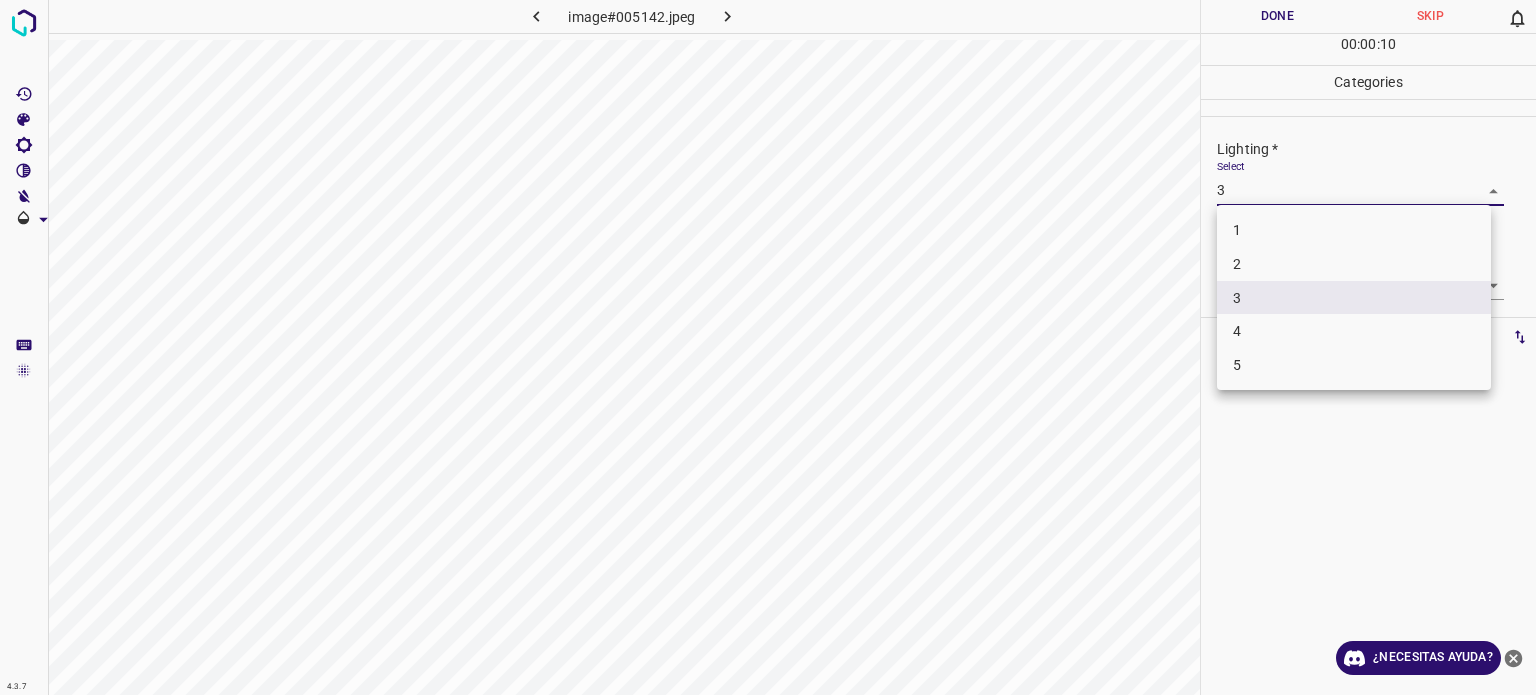 click on "2" at bounding box center [1354, 264] 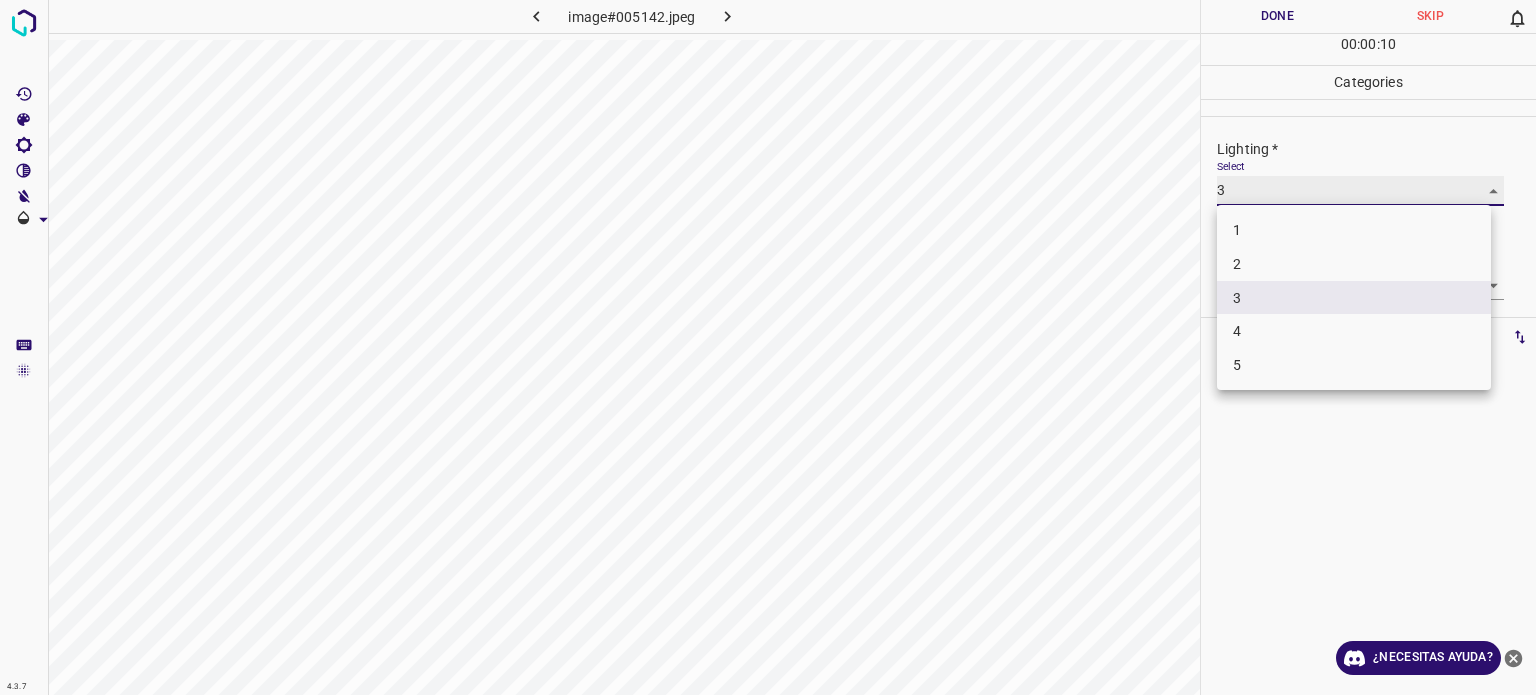 type on "2" 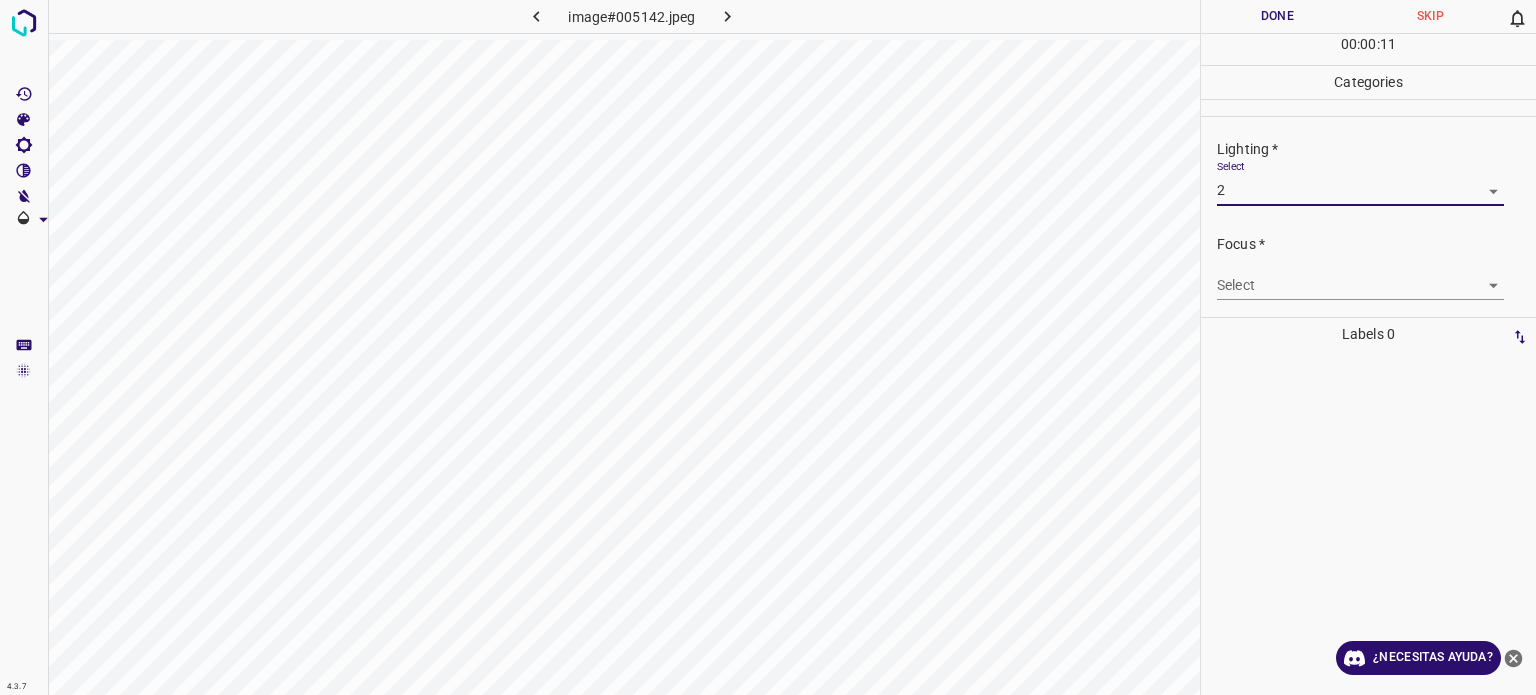 click on "4.3.7 image#005142.jpeg Done Skip 0 00   : 00   : 11   Categories Lighting *  Select 2 2 Focus *  Select ​ Overall *  Select ​ Labels   0 Categories 1 Lighting 2 Focus 3 Overall Tools Space Change between modes (Draw & Edit) I Auto labeling R Restore zoom M Zoom in N Zoom out Delete Delete selecte label Filters Z Restore filters X Saturation filter C Brightness filter V Contrast filter B Gray scale filter General O Download ¿Necesitas ayuda? - Texto - Esconder - Borrar Texto original Valora esta traducción Tu opinión servirá para ayudar a mejorar el Traductor de Google" at bounding box center (768, 347) 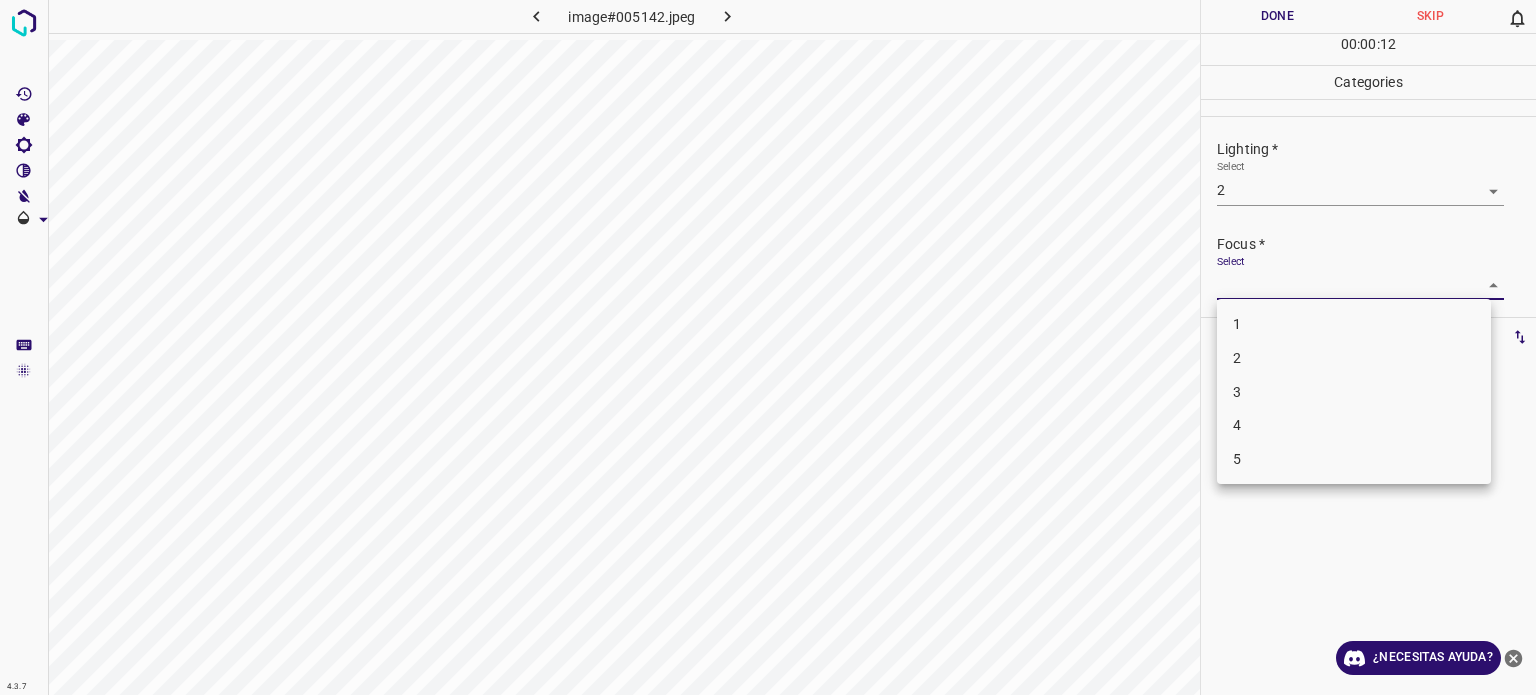 click on "3" at bounding box center [1237, 391] 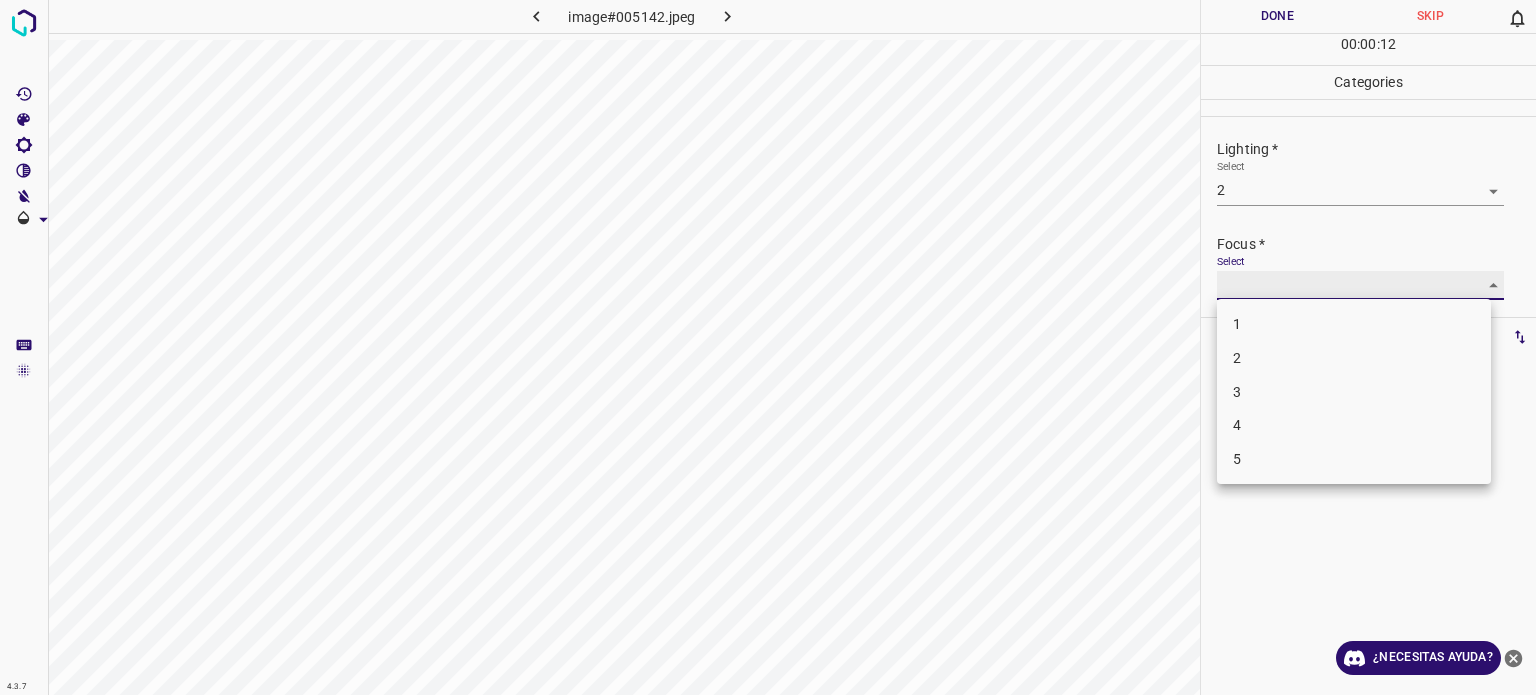 type on "3" 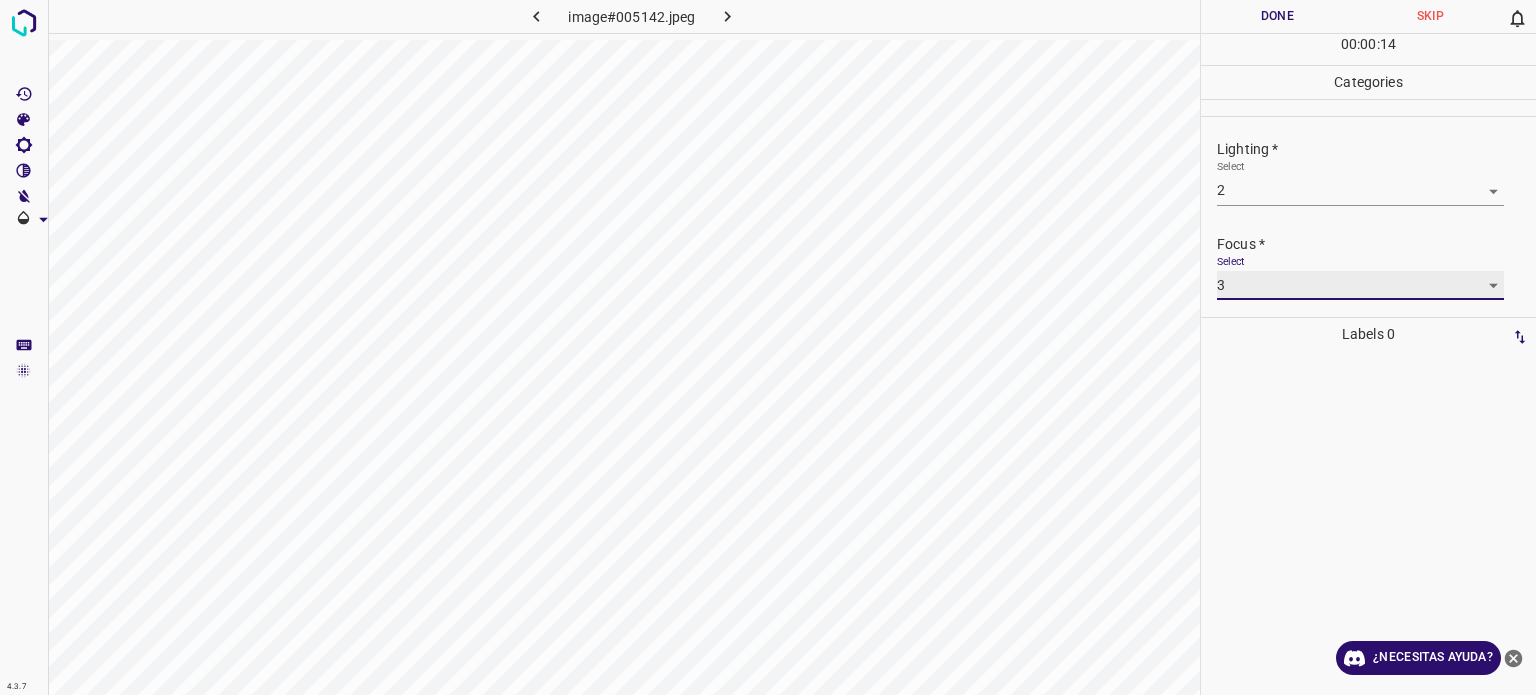 scroll, scrollTop: 98, scrollLeft: 0, axis: vertical 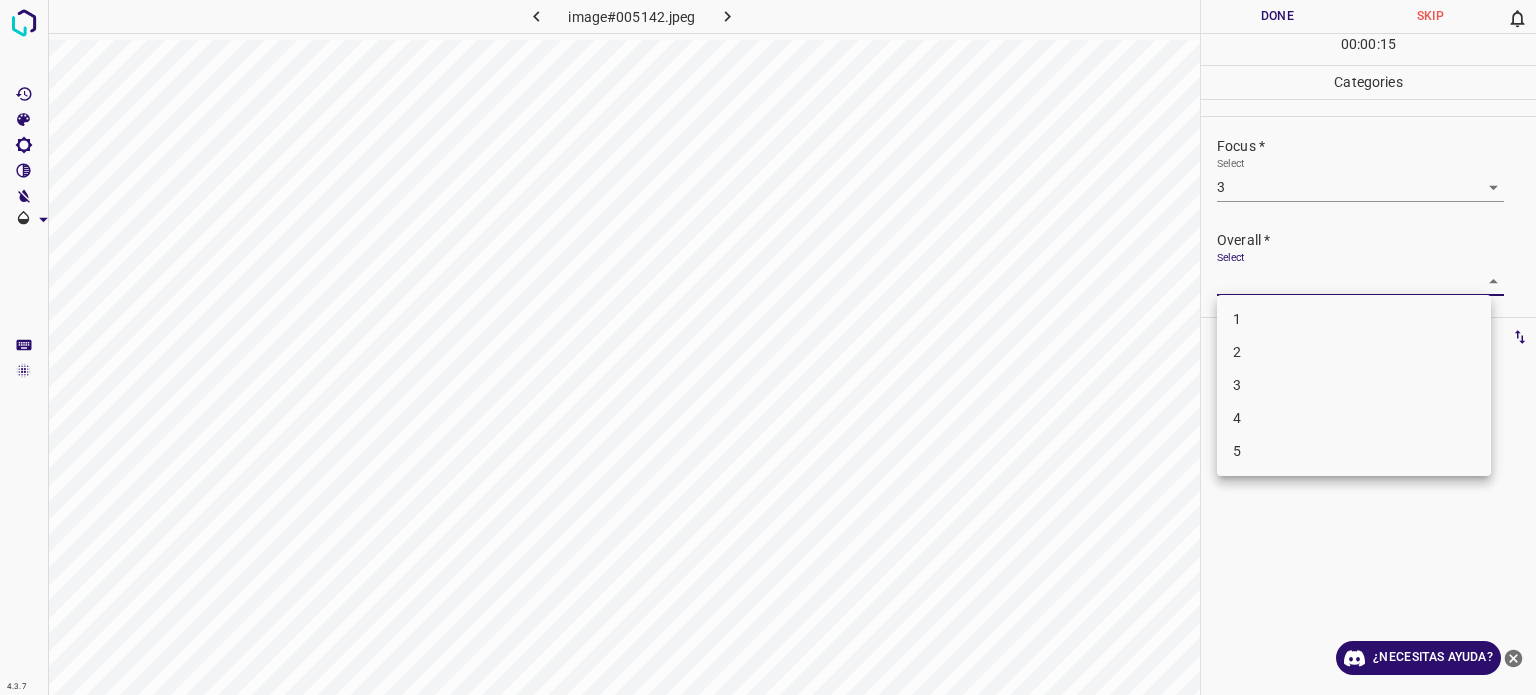 click on "4.3.7 image#005142.jpeg Done Skip 0 00   : 00   : 15   Categories Lighting *  Select 2 2 Focus *  Select 3 3 Overall *  Select ​ Labels   0 Categories 1 Lighting 2 Focus 3 Overall Tools Space Change between modes (Draw & Edit) I Auto labeling R Restore zoom M Zoom in N Zoom out Delete Delete selecte label Filters Z Restore filters X Saturation filter C Brightness filter V Contrast filter B Gray scale filter General O Download ¿Necesitas ayuda? - Texto - Esconder - Borrar Texto original Valora esta traducción Tu opinión servirá para ayudar a mejorar el Traductor de Google 1 2 3 4 5" at bounding box center [768, 347] 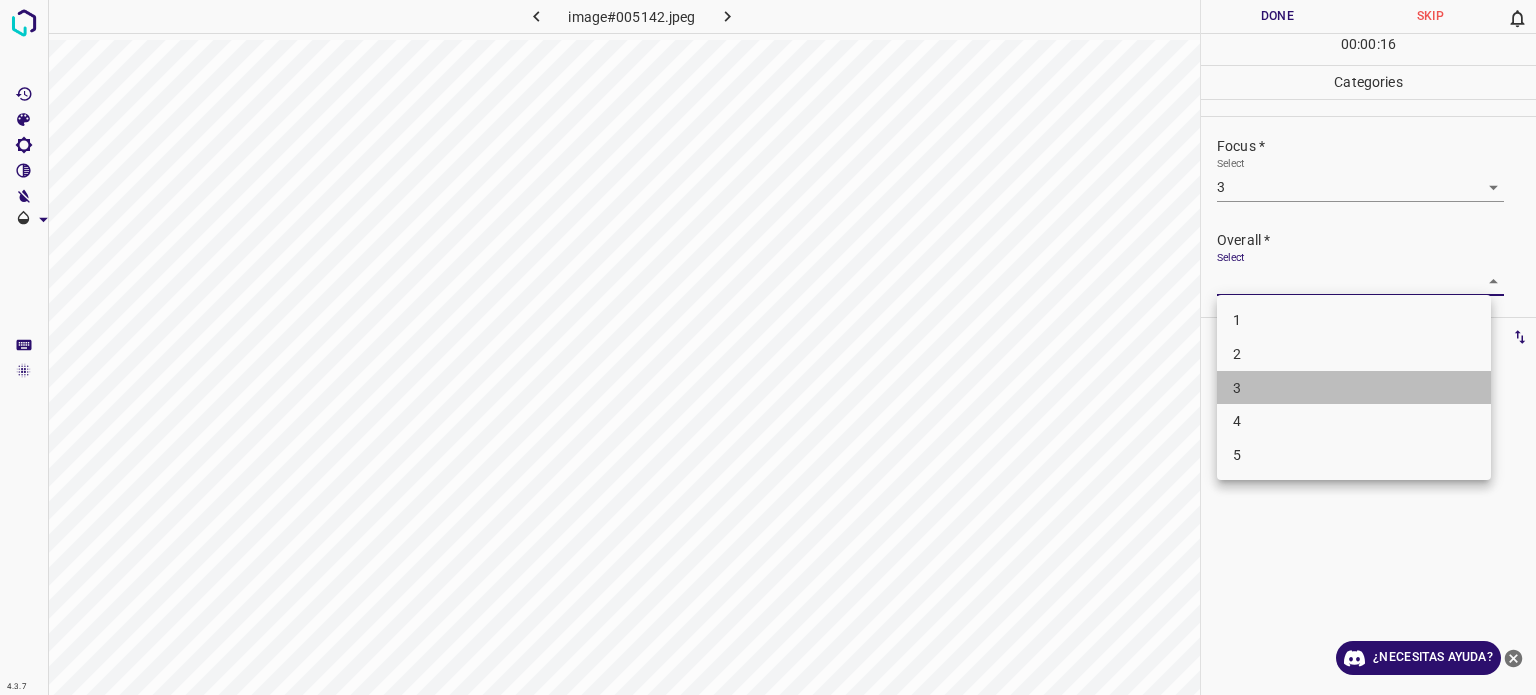 click on "3" at bounding box center [1237, 387] 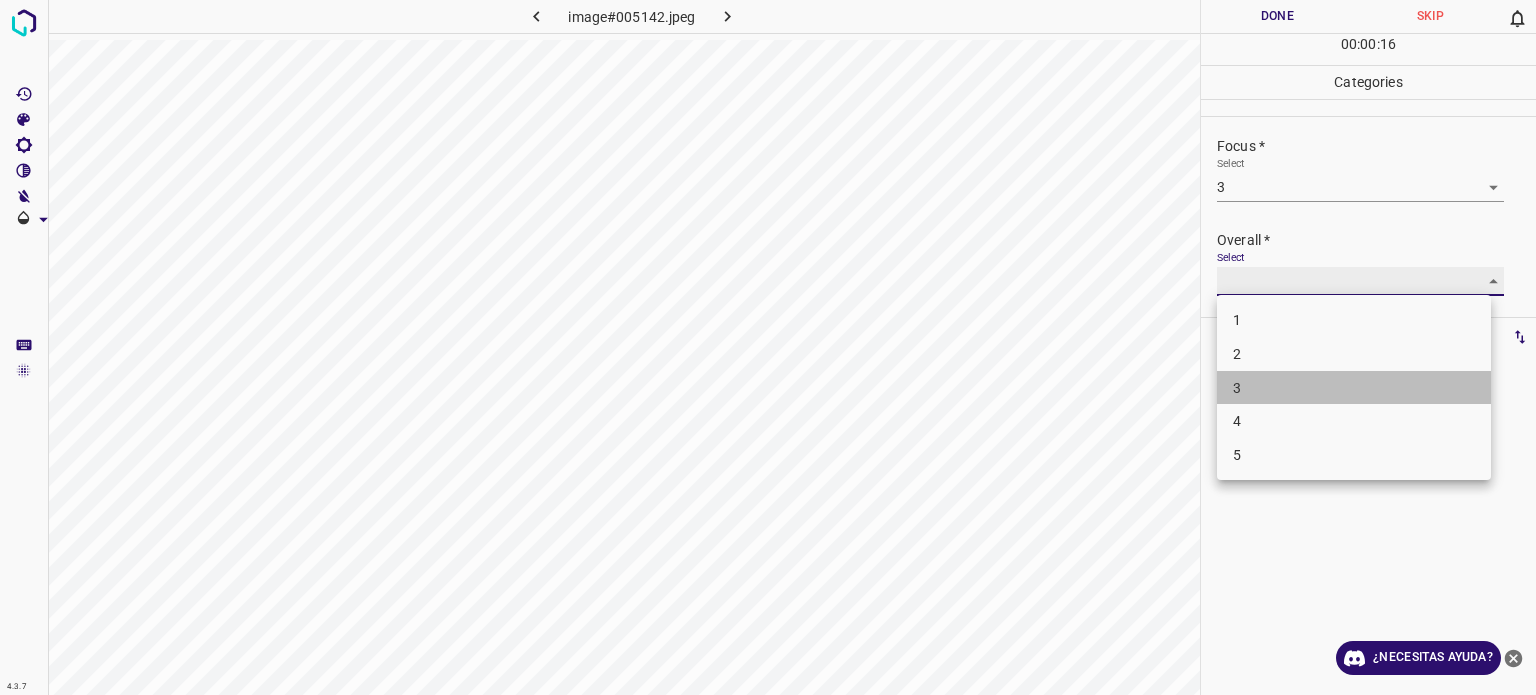 type on "3" 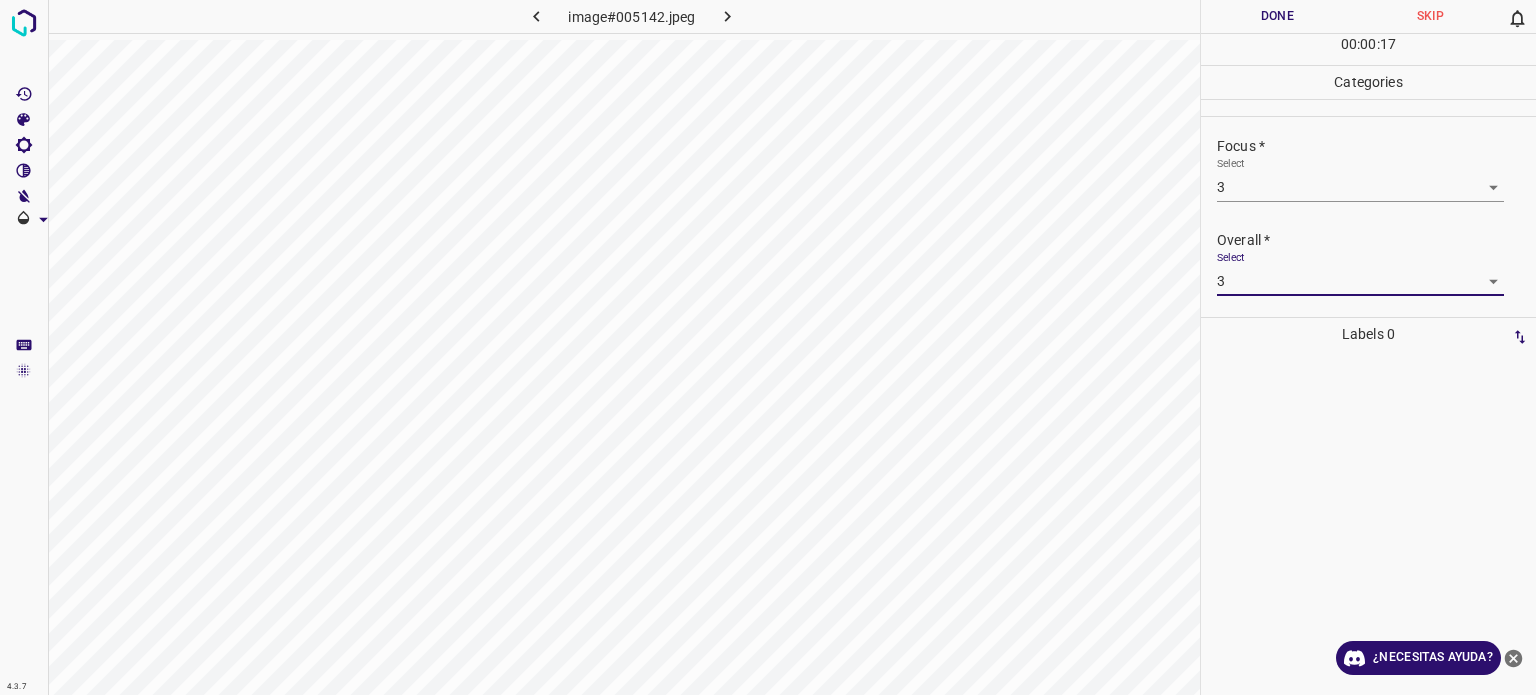 click on "Done" at bounding box center (1277, 16) 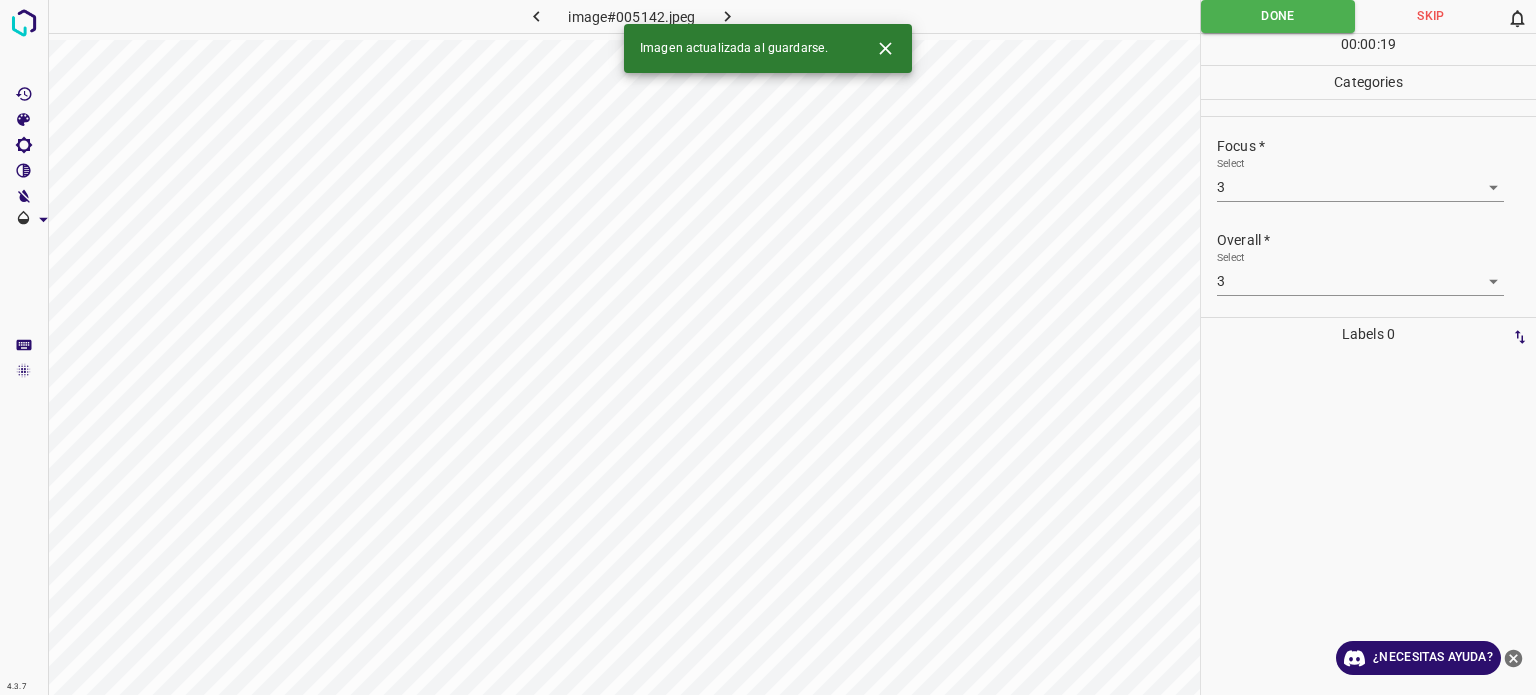 click 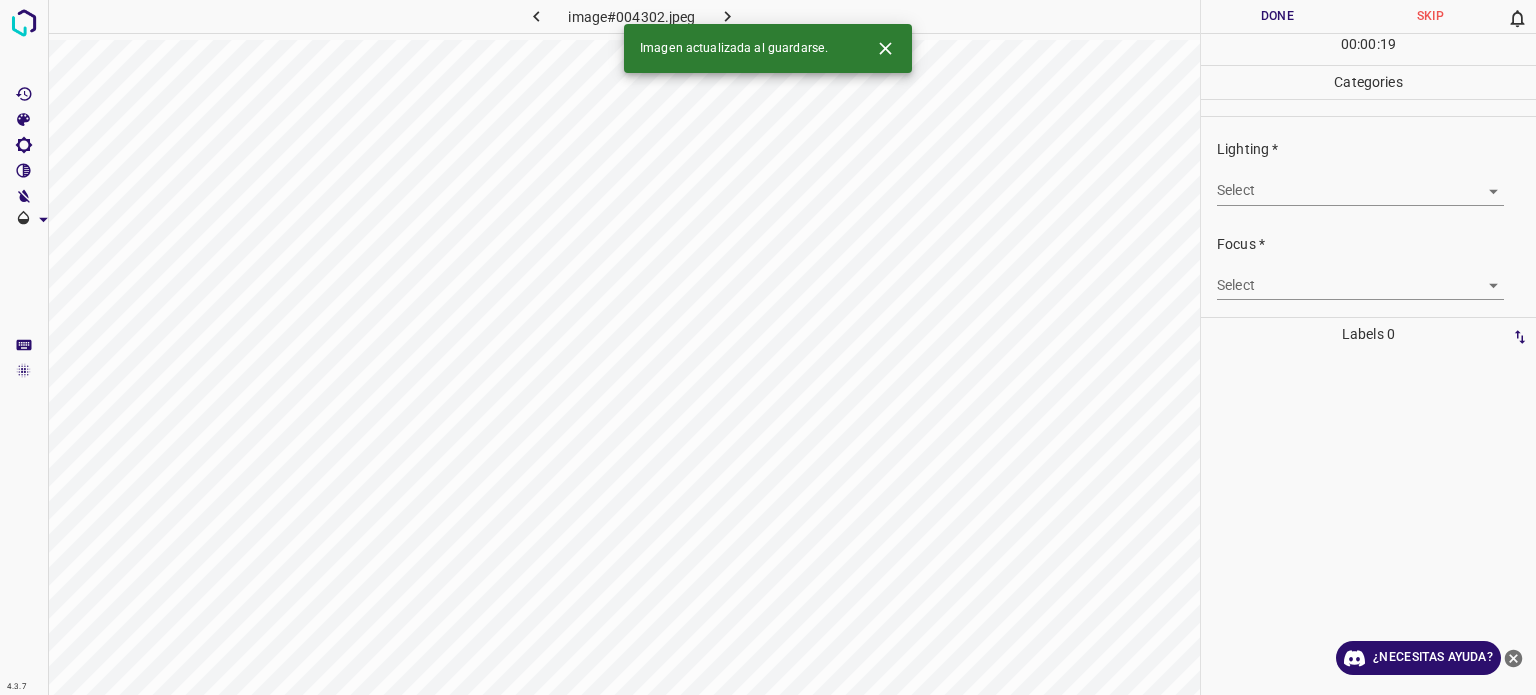 click on "4.3.7 image#004302.jpeg Done Skip 0 00   : 00   : 19   Categories Lighting *  Select ​ Focus *  Select ​ Overall *  Select ​ Labels   0 Categories 1 Lighting 2 Focus 3 Overall Tools Space Change between modes (Draw & Edit) I Auto labeling R Restore zoom M Zoom in N Zoom out Delete Delete selecte label Filters Z Restore filters X Saturation filter C Brightness filter V Contrast filter B Gray scale filter General O Download Imagen actualizada al guardarse. ¿Necesitas ayuda? - Texto - Esconder - Borrar Texto original Valora esta traducción Tu opinión servirá para ayudar a mejorar el Traductor de Google" at bounding box center [768, 347] 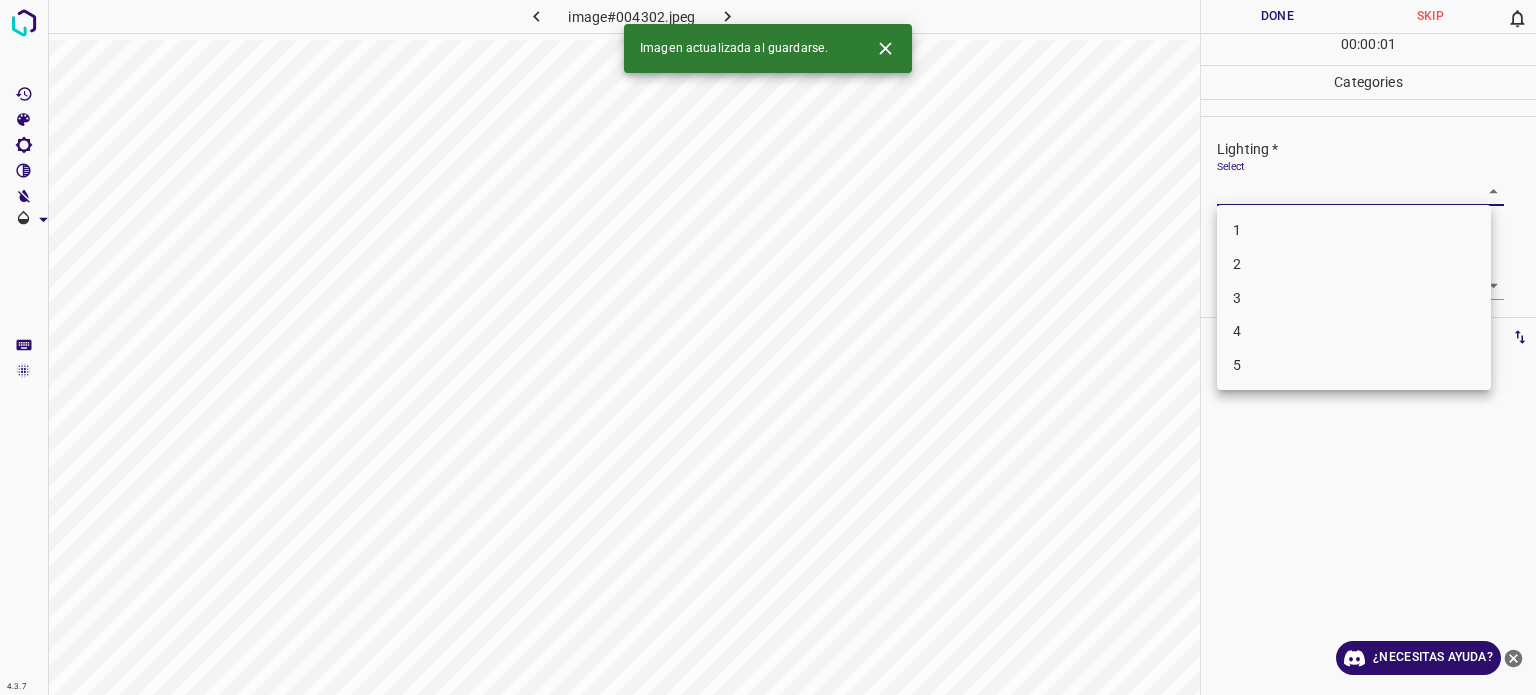 click on "4" at bounding box center [1354, 331] 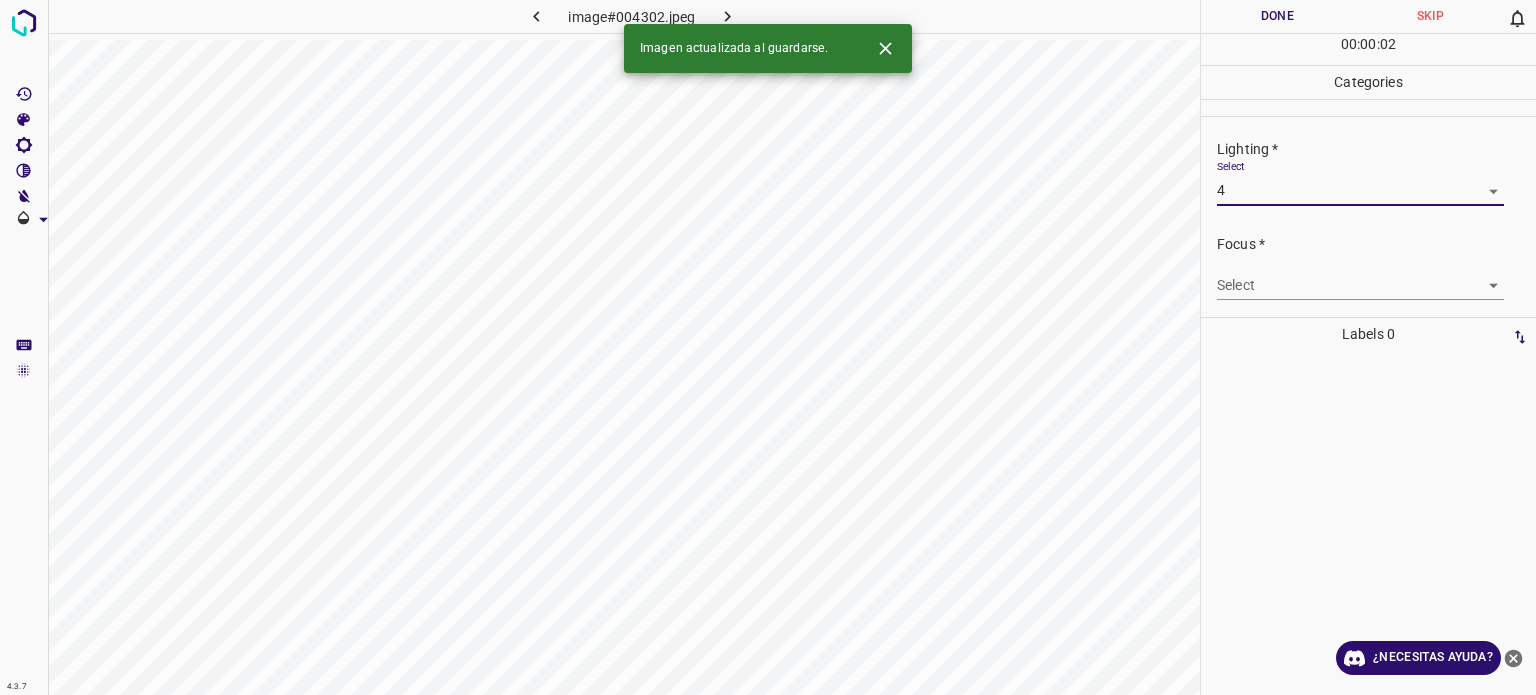 click on "4.3.7 image#004302.jpeg Done Skip 0 00   : 00   : 02   Categories Lighting *  Select 4 4 Focus *  Select ​ Overall *  Select ​ Labels   0 Categories 1 Lighting 2 Focus 3 Overall Tools Space Change between modes (Draw & Edit) I Auto labeling R Restore zoom M Zoom in N Zoom out Delete Delete selecte label Filters Z Restore filters X Saturation filter C Brightness filter V Contrast filter B Gray scale filter General O Download Imagen actualizada al guardarse. ¿Necesitas ayuda? - Texto - Esconder - Borrar Texto original Valora esta traducción Tu opinión servirá para ayudar a mejorar el Traductor de Google" at bounding box center [768, 347] 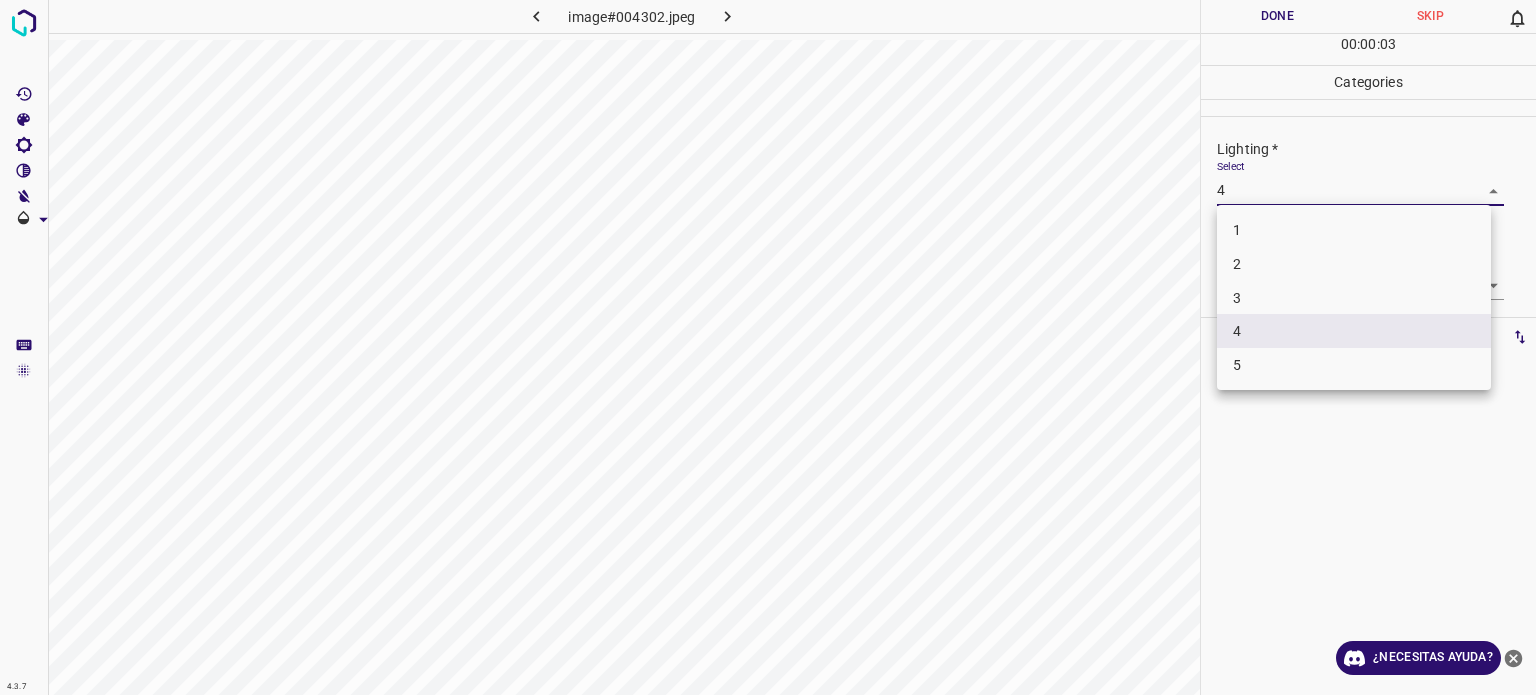 click on "3" at bounding box center (1354, 298) 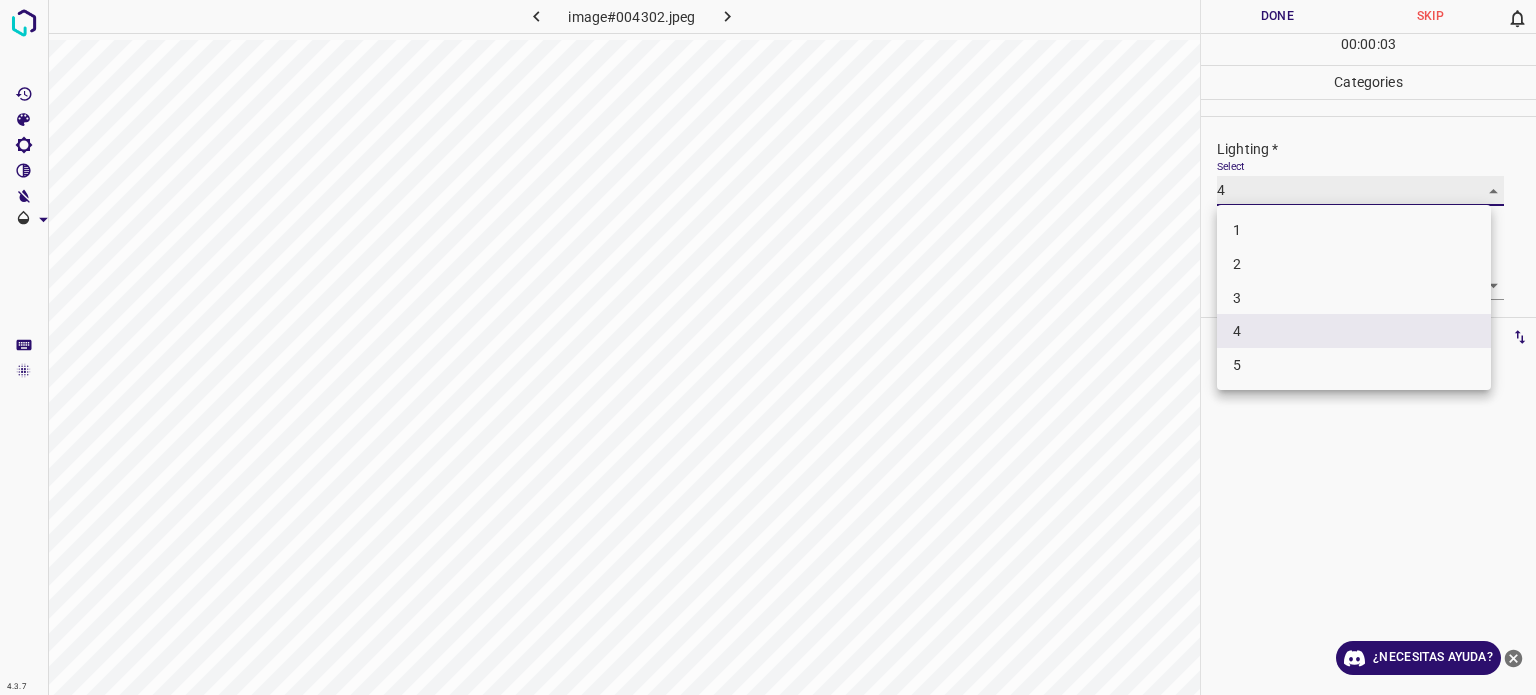 type on "3" 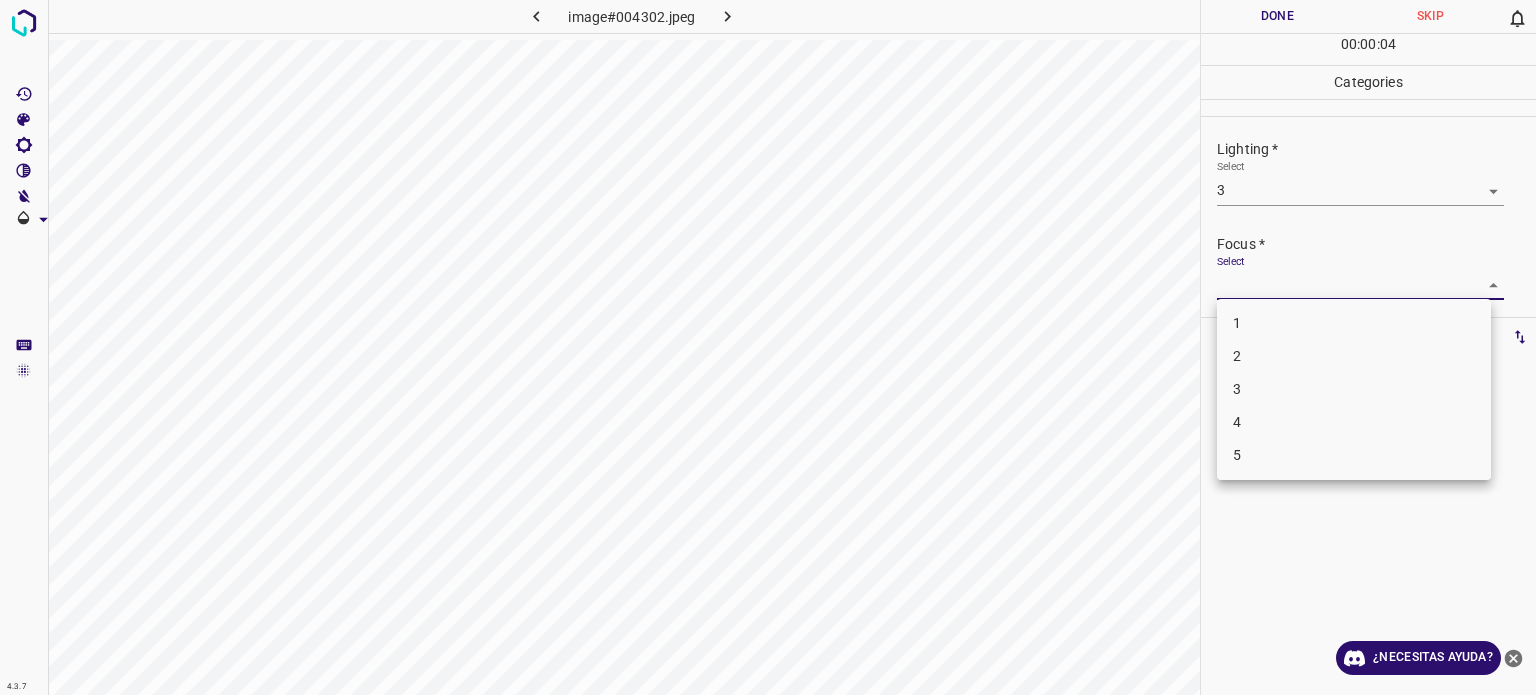 click on "4.3.7 image#004302.jpeg Done Skip 0 00   : 00   : 04   Categories Lighting *  Select 3 3 Focus *  Select ​ Overall *  Select ​ Labels   0 Categories 1 Lighting 2 Focus 3 Overall Tools Space Change between modes (Draw & Edit) I Auto labeling R Restore zoom M Zoom in N Zoom out Delete Delete selecte label Filters Z Restore filters X Saturation filter C Brightness filter V Contrast filter B Gray scale filter General O Download ¿Necesitas ayuda? - Texto - Esconder - Borrar Texto original Valora esta traducción Tu opinión servirá para ayudar a mejorar el Traductor de Google 1 2 3 4 5" at bounding box center [768, 347] 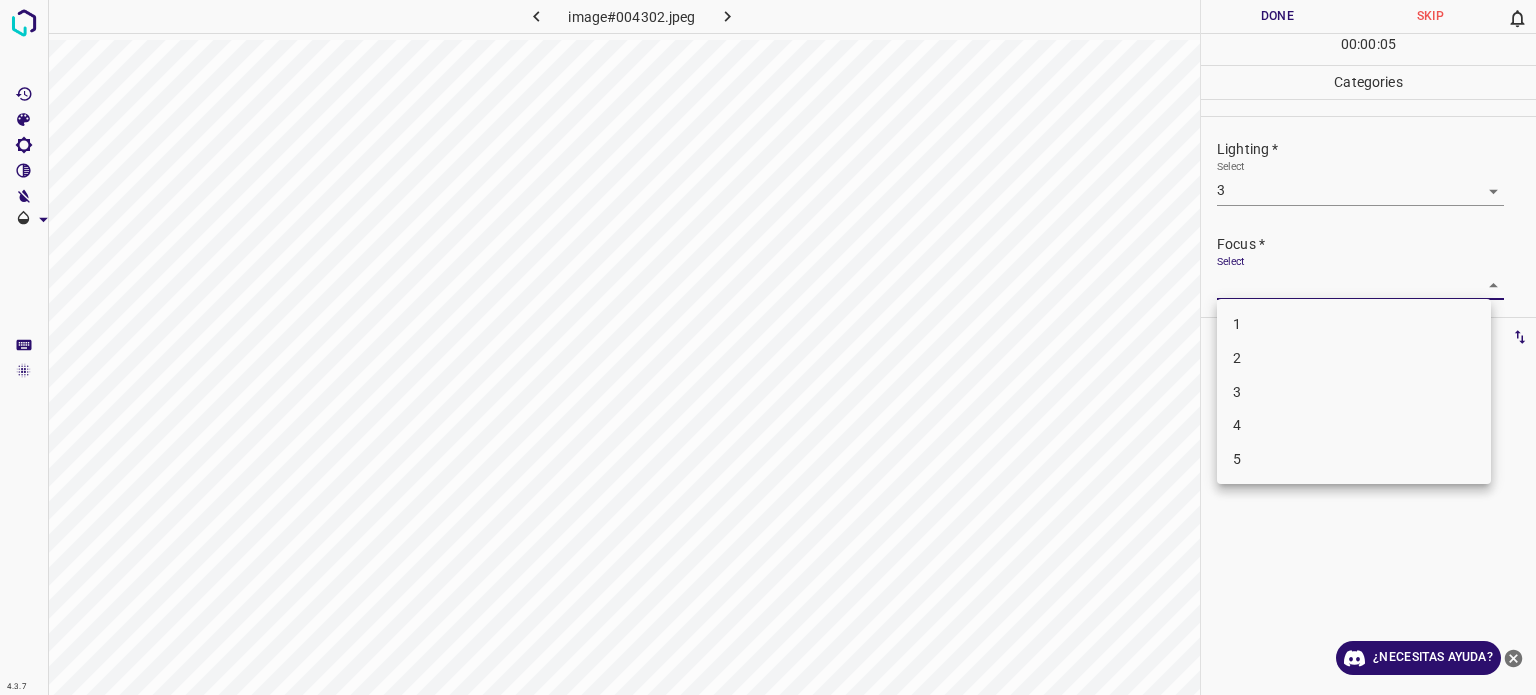 click on "3" at bounding box center (1354, 392) 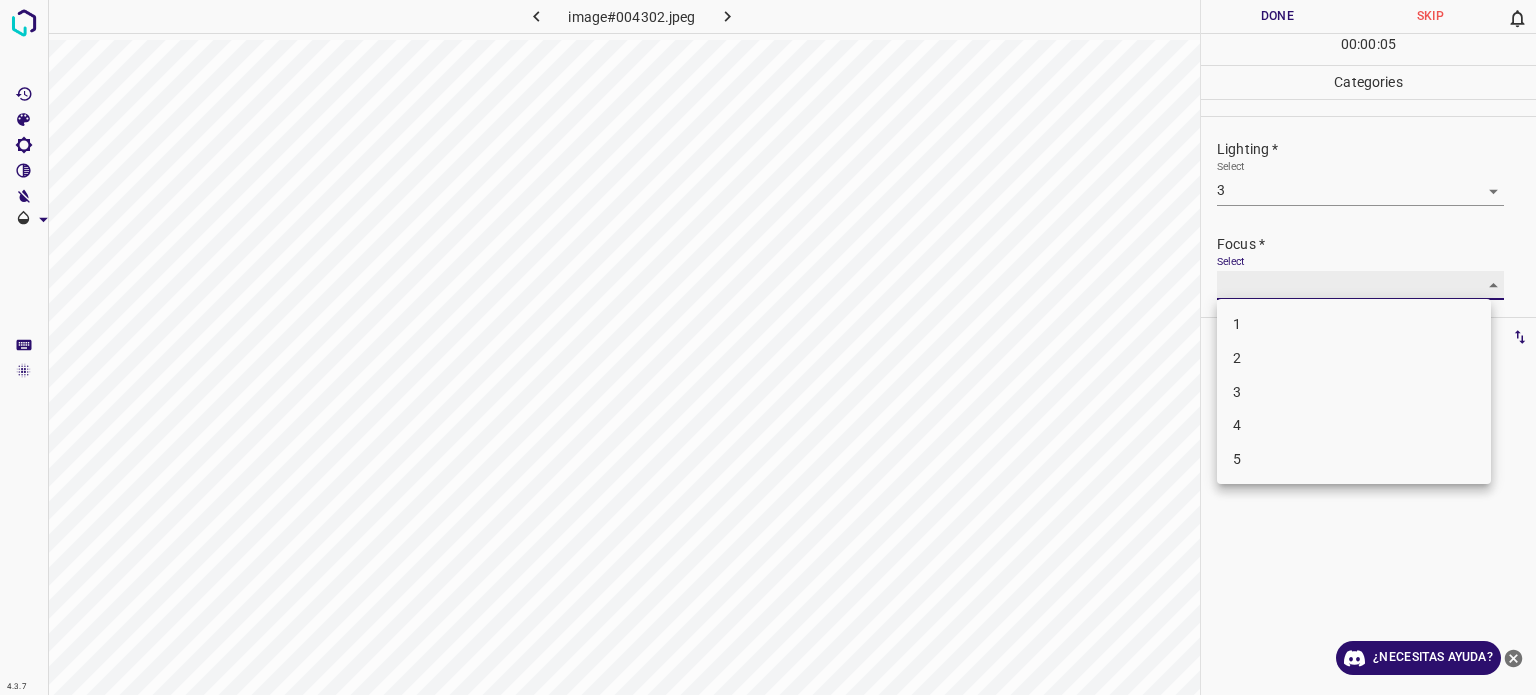 type on "3" 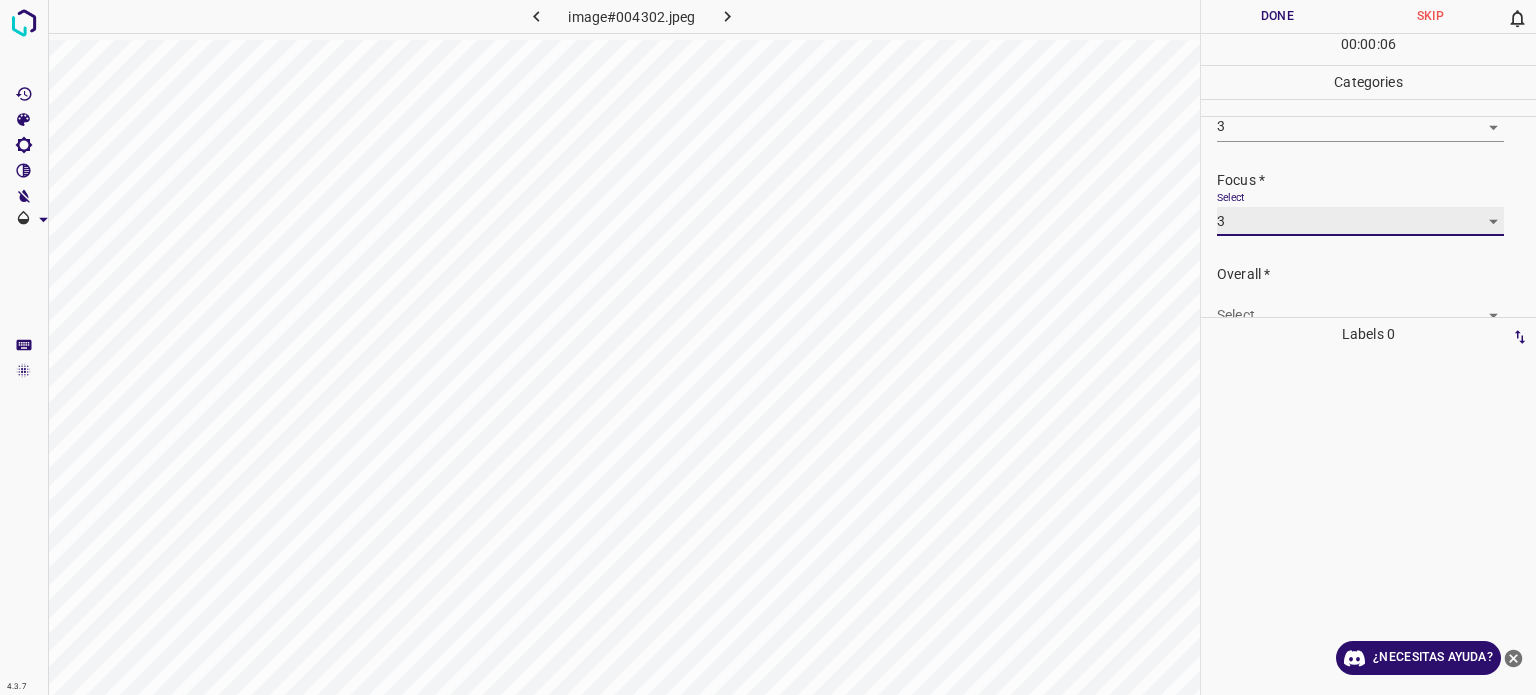 scroll, scrollTop: 98, scrollLeft: 0, axis: vertical 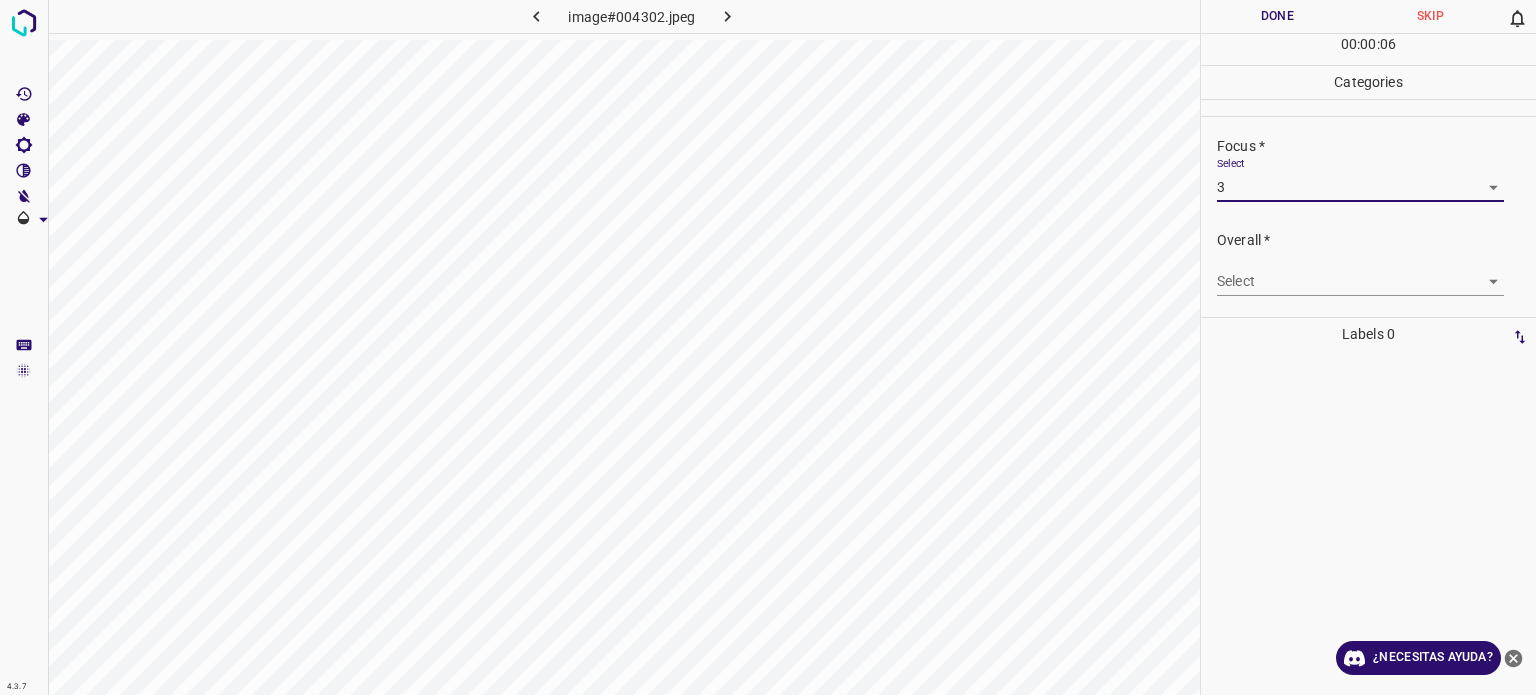 click on "4.3.7 image#004302.jpeg Done Skip 0 00   : 00   : 06   Categories Lighting *  Select 3 3 Focus *  Select 3 3 Overall *  Select ​ Labels   0 Categories 1 Lighting 2 Focus 3 Overall Tools Space Change between modes (Draw & Edit) I Auto labeling R Restore zoom M Zoom in N Zoom out Delete Delete selecte label Filters Z Restore filters X Saturation filter C Brightness filter V Contrast filter B Gray scale filter General O Download ¿Necesitas ayuda? - Texto - Esconder - Borrar Texto original Valora esta traducción Tu opinión servirá para ayudar a mejorar el Traductor de Google" at bounding box center [768, 347] 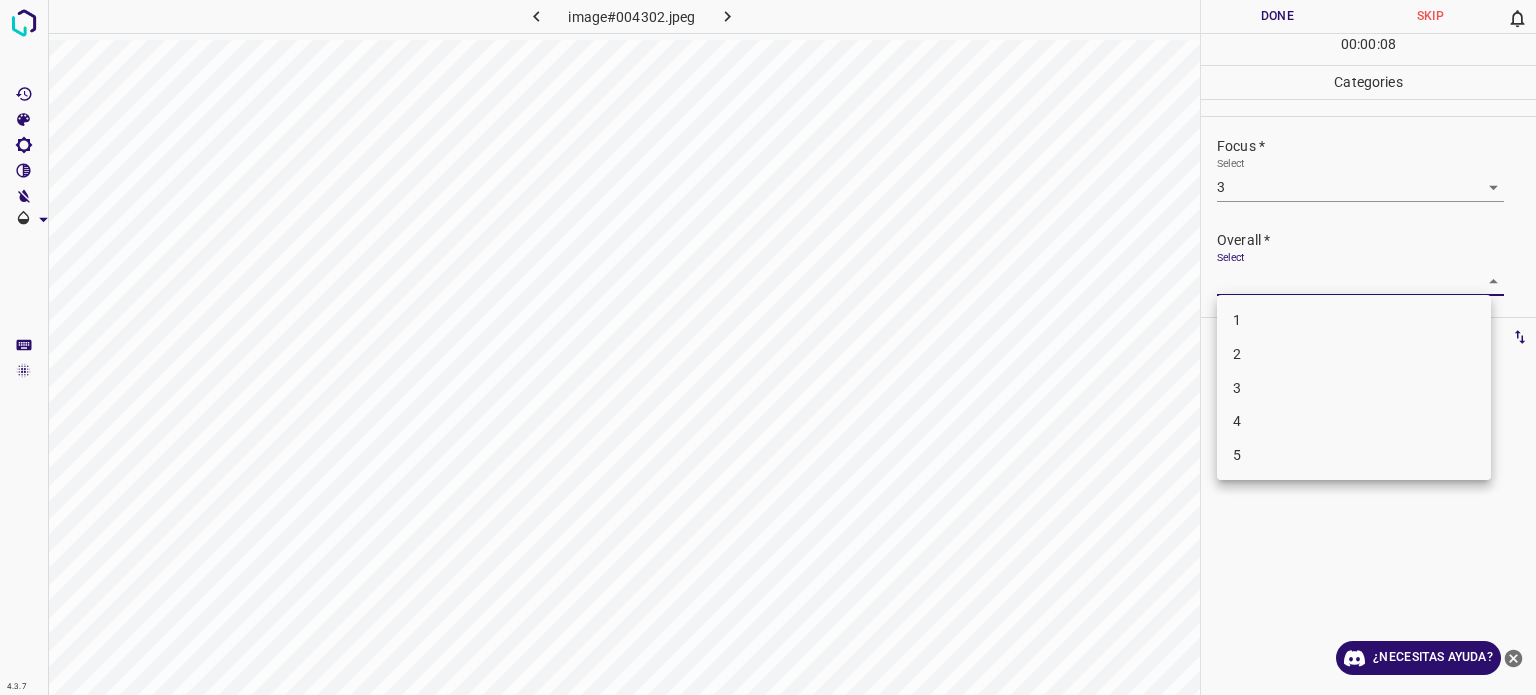 click on "3" at bounding box center [1354, 388] 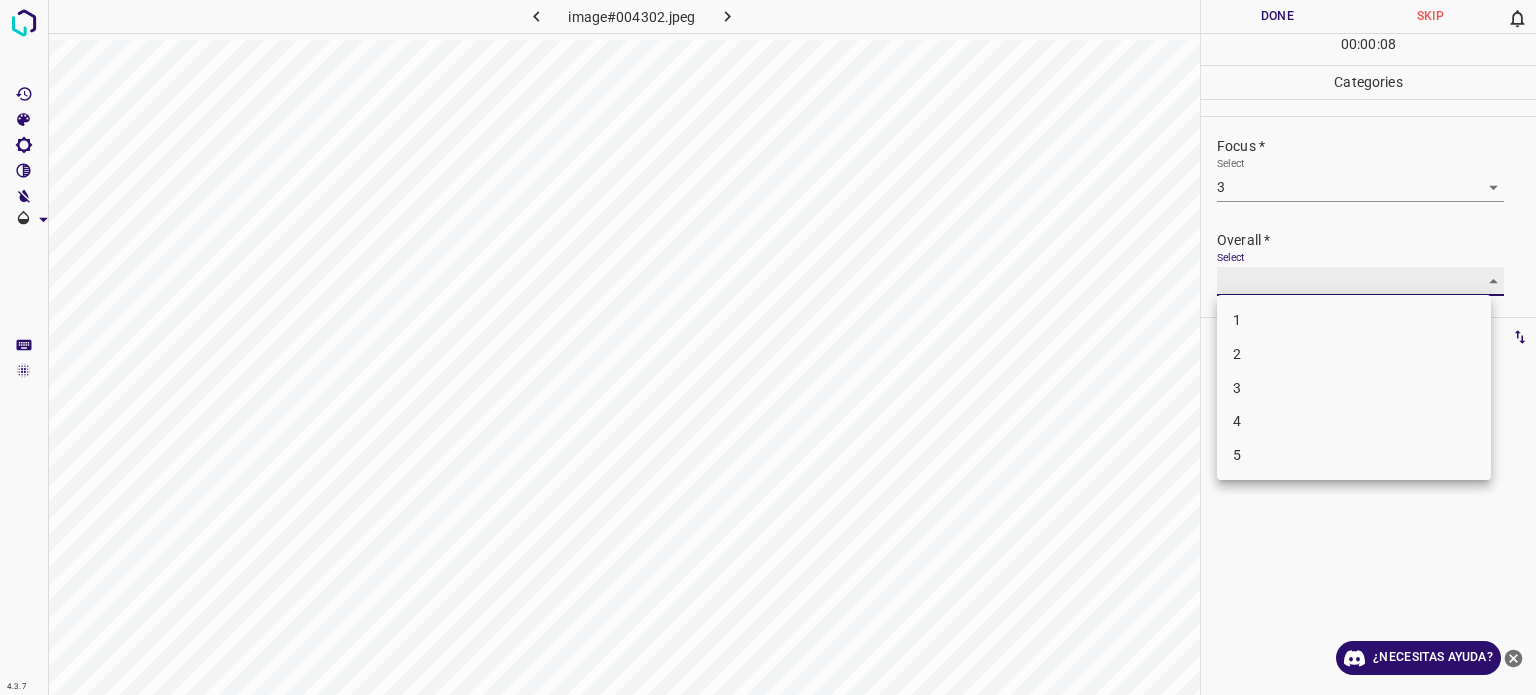type on "3" 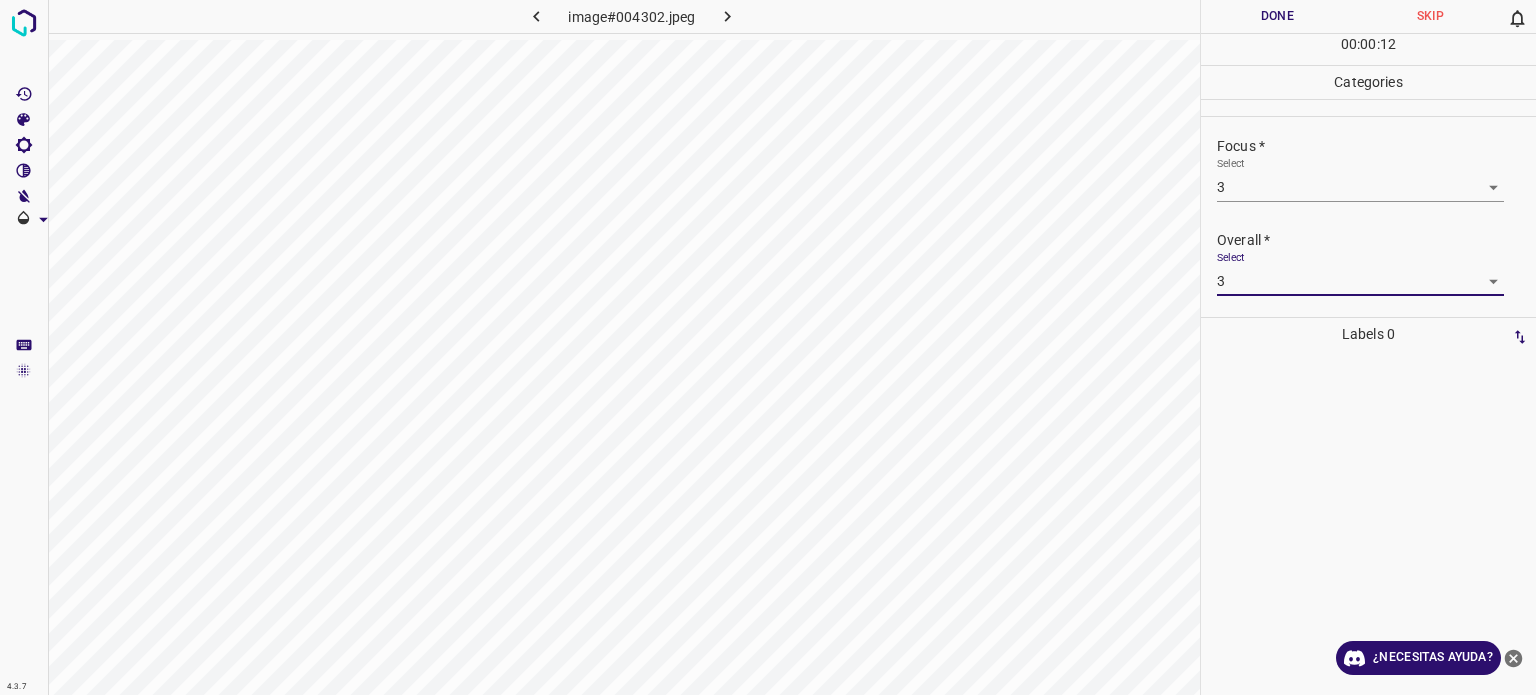click on "Done" at bounding box center (1277, 16) 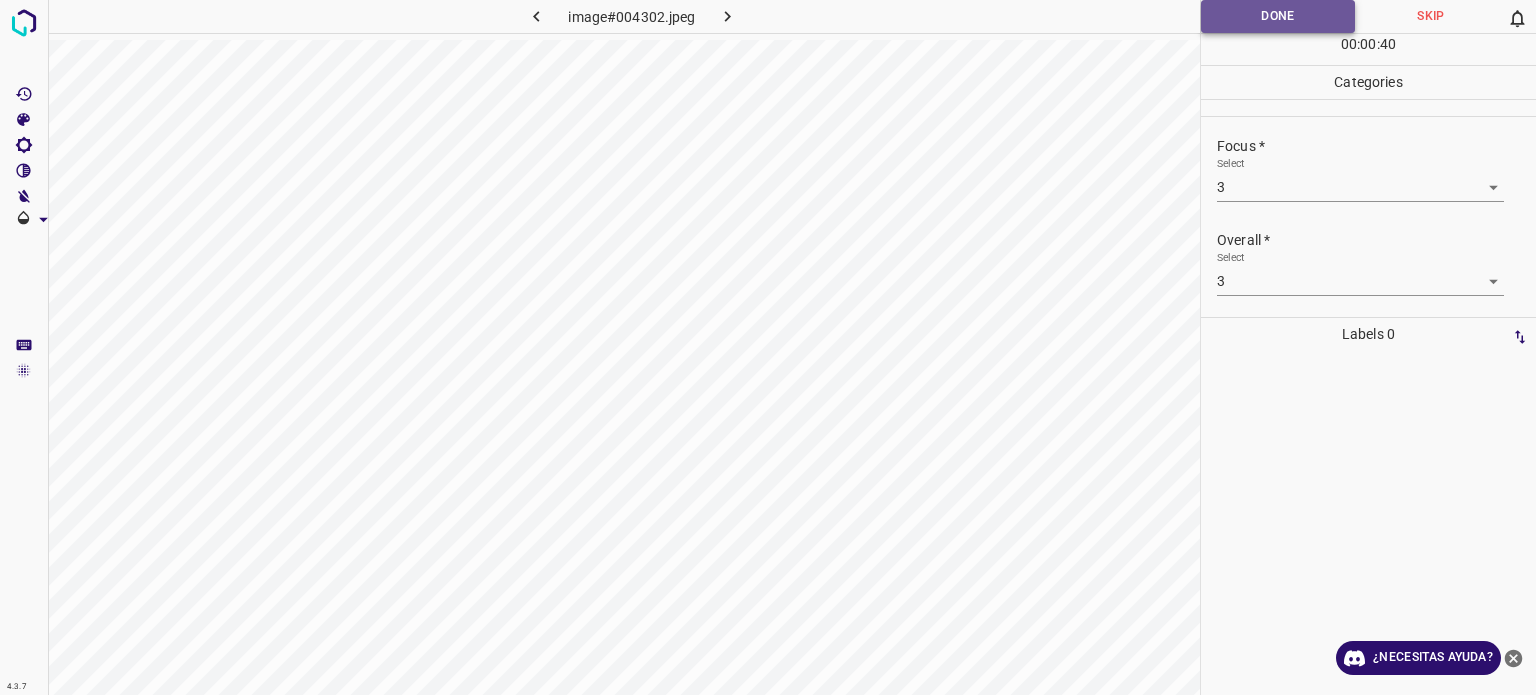 click on "Done" at bounding box center [1278, 16] 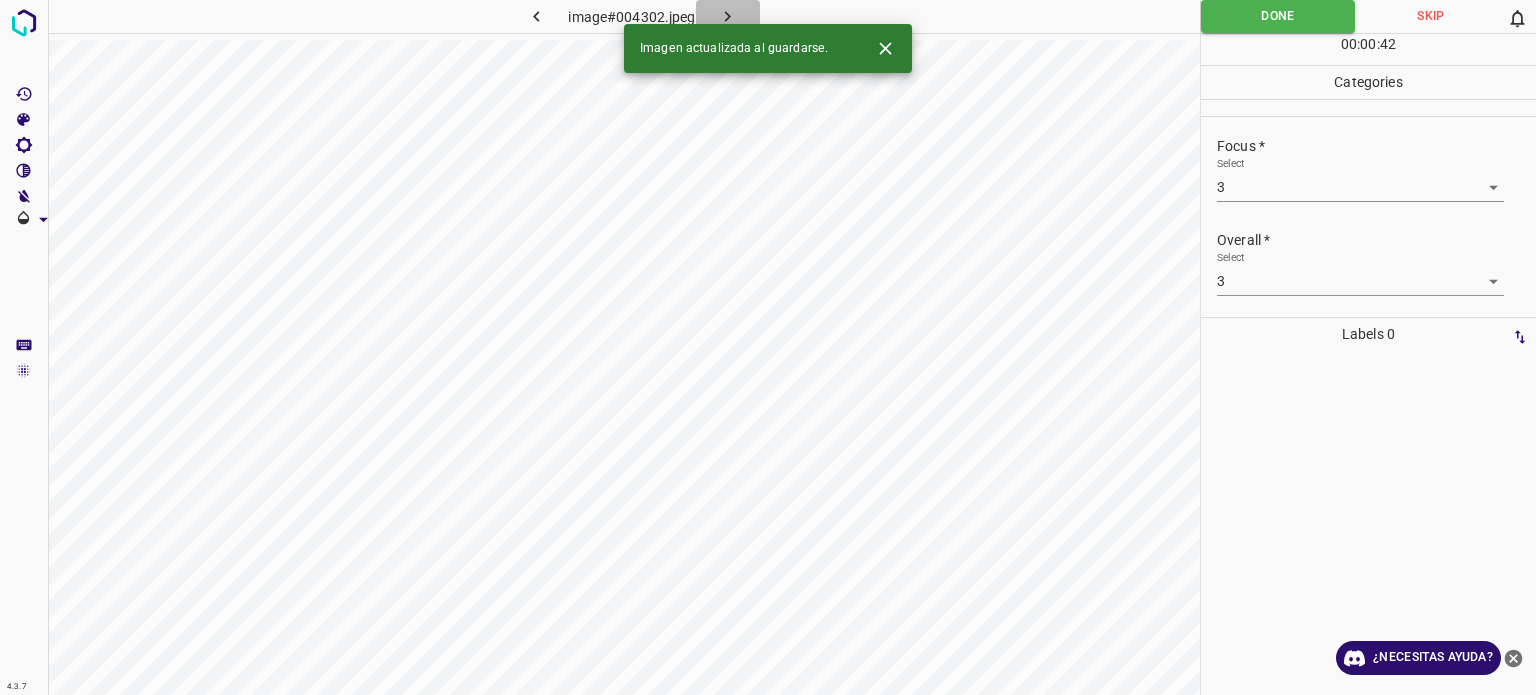 click 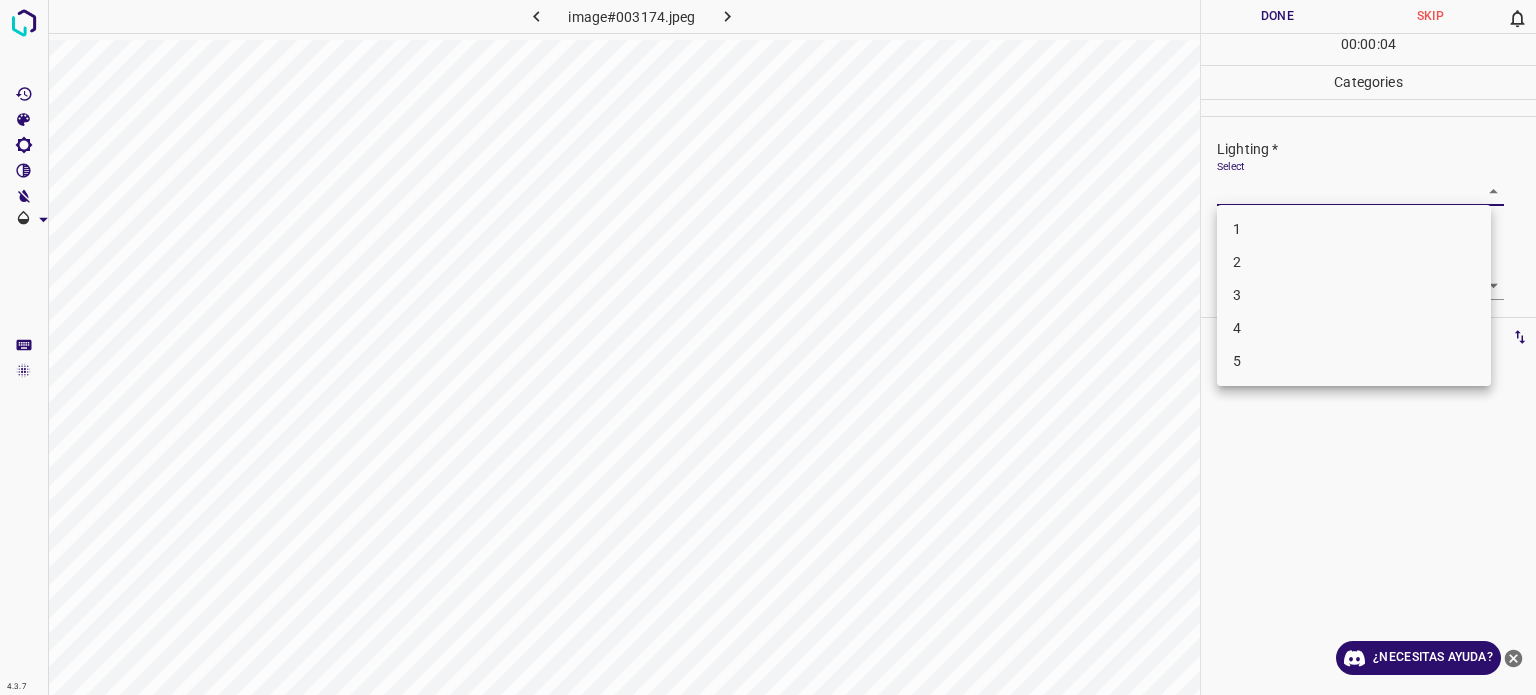 click on "4.3.7 image#003174.jpeg Done Skip 0 00   : 00   : 04   Categories Lighting *  Select ​ Focus *  Select ​ Overall *  Select ​ Labels   0 Categories 1 Lighting 2 Focus 3 Overall Tools Space Change between modes (Draw & Edit) I Auto labeling R Restore zoom M Zoom in N Zoom out Delete Delete selecte label Filters Z Restore filters X Saturation filter C Brightness filter V Contrast filter B Gray scale filter General O Download ¿Necesitas ayuda? - Texto - Esconder - Borrar Texto original Valora esta traducción Tu opinión servirá para ayudar a mejorar el Traductor de Google 1 2 3 4 5" at bounding box center (768, 347) 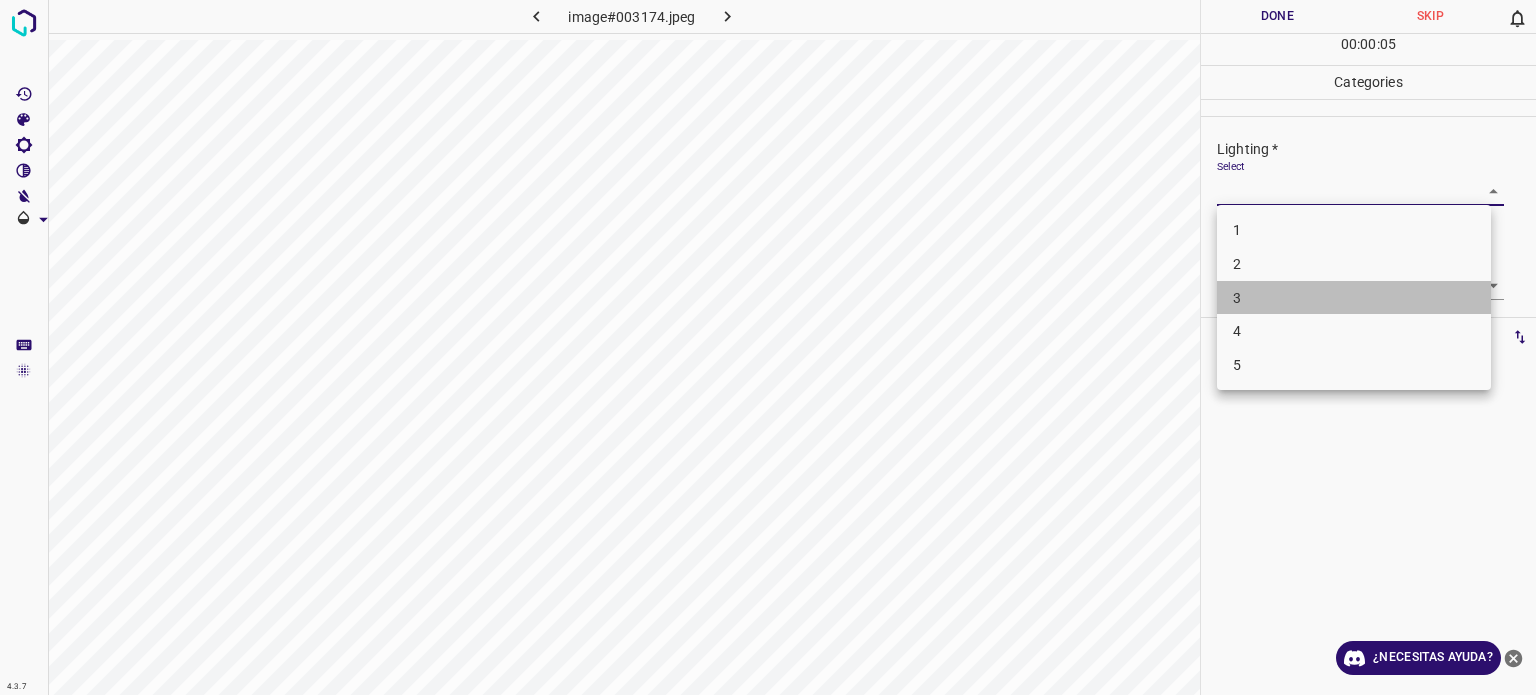 click on "3" at bounding box center (1237, 297) 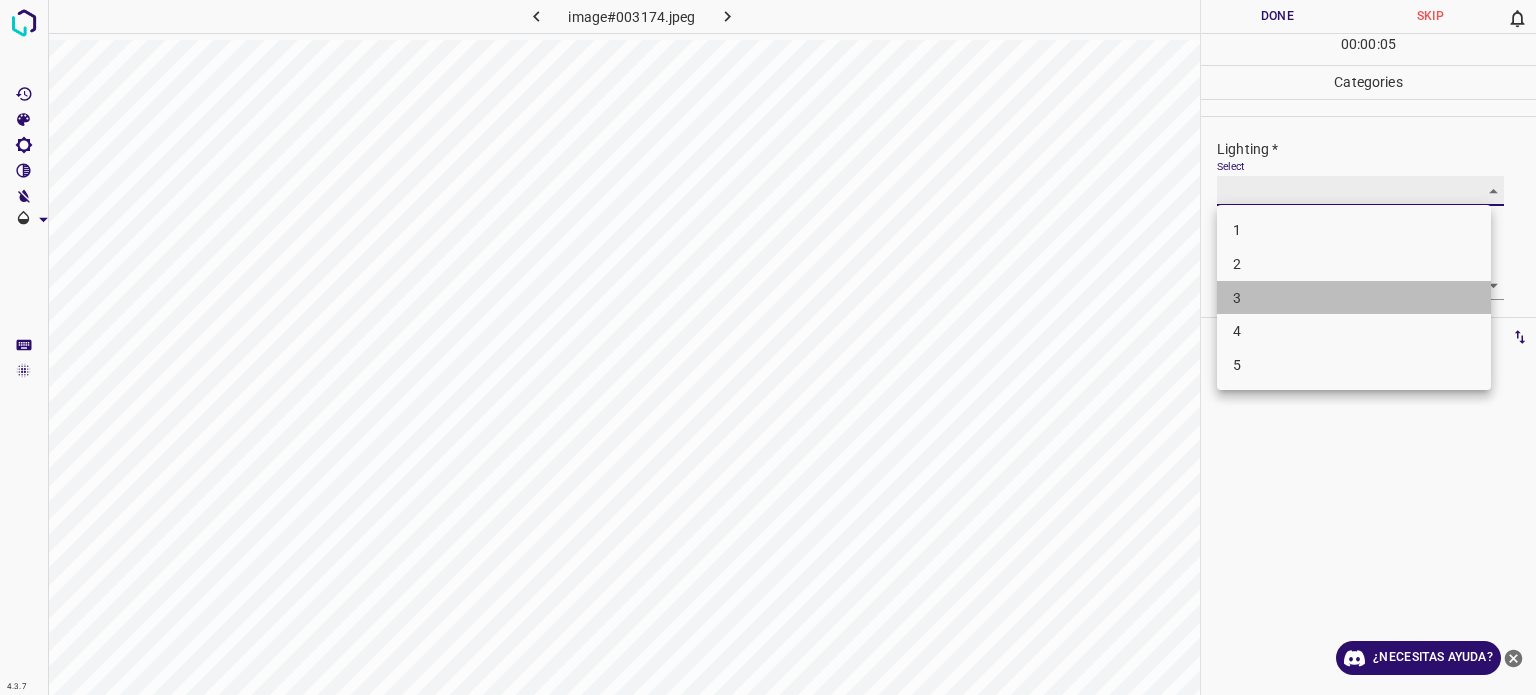 type on "3" 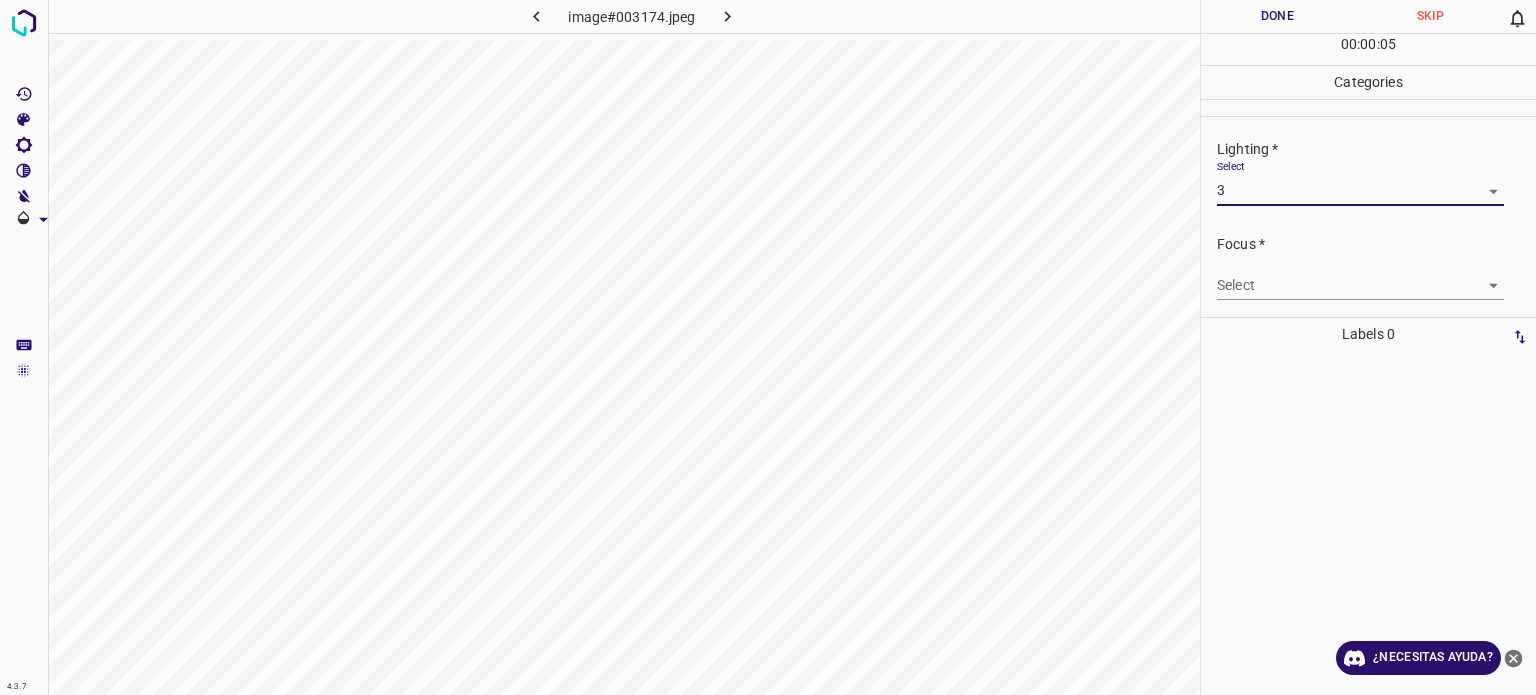 click on "4.3.7 image#003174.jpeg Done Skip 0 00   : 00   : 05   Categories Lighting *  Select 3 3 Focus *  Select ​ Overall *  Select ​ Labels   0 Categories 1 Lighting 2 Focus 3 Overall Tools Space Change between modes (Draw & Edit) I Auto labeling R Restore zoom M Zoom in N Zoom out Delete Delete selecte label Filters Z Restore filters X Saturation filter C Brightness filter V Contrast filter B Gray scale filter General O Download ¿Necesitas ayuda? - Texto - Esconder - Borrar Texto original Valora esta traducción Tu opinión servirá para ayudar a mejorar el Traductor de Google" at bounding box center (768, 347) 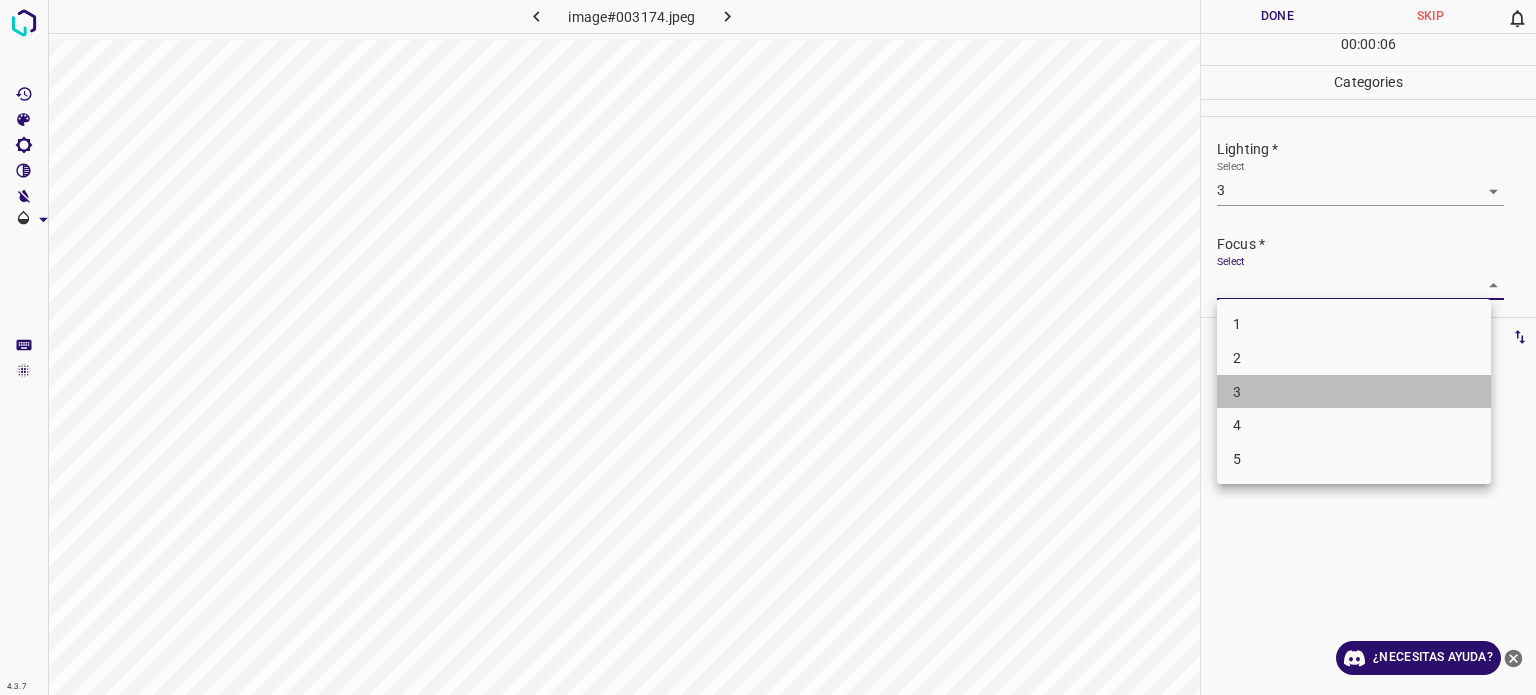 click on "3" at bounding box center (1354, 392) 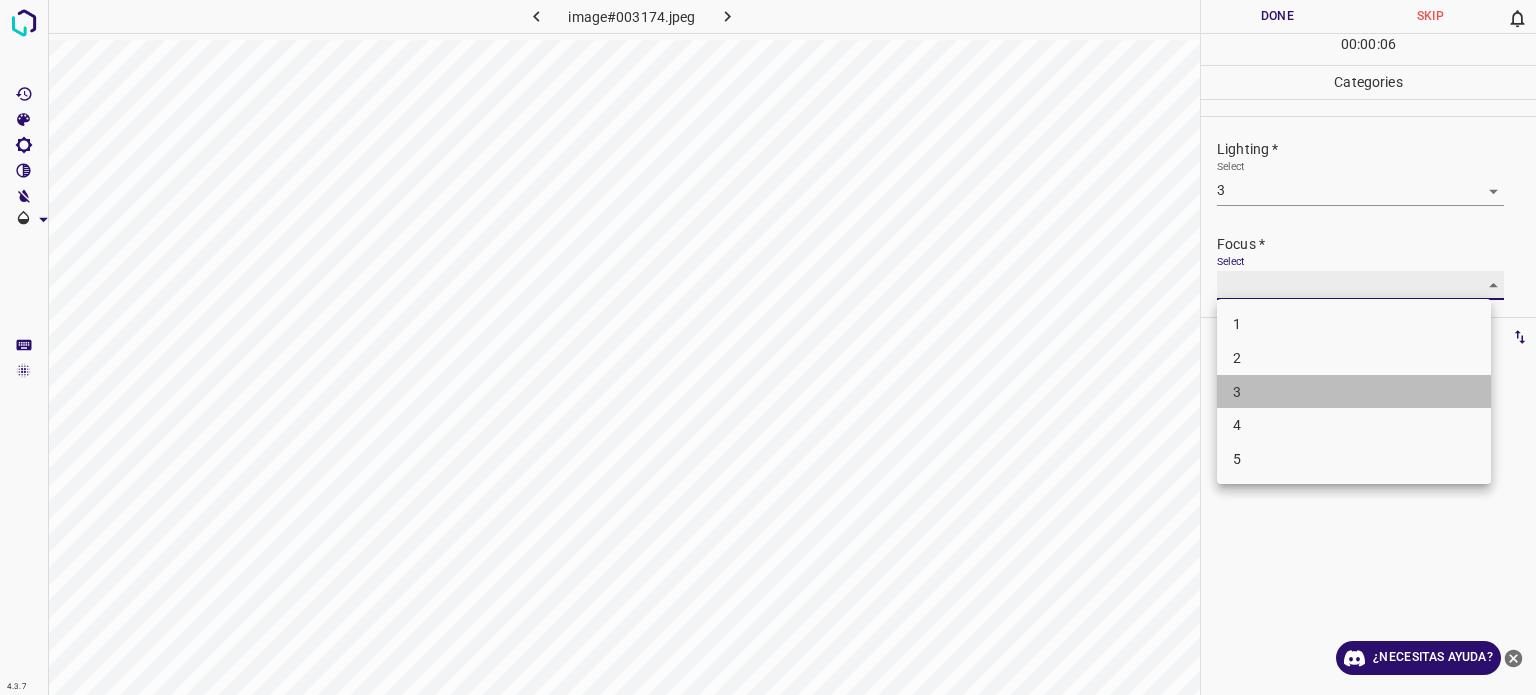 type on "3" 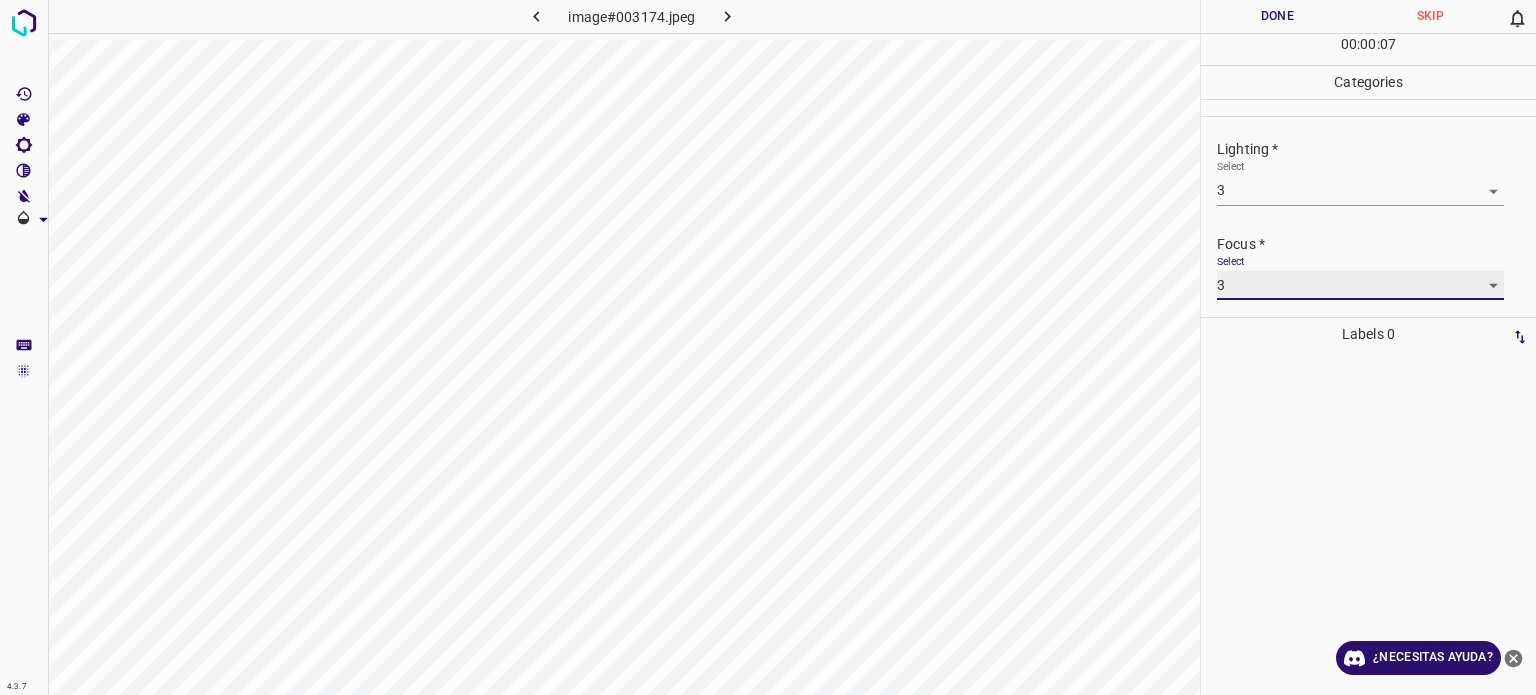 scroll, scrollTop: 98, scrollLeft: 0, axis: vertical 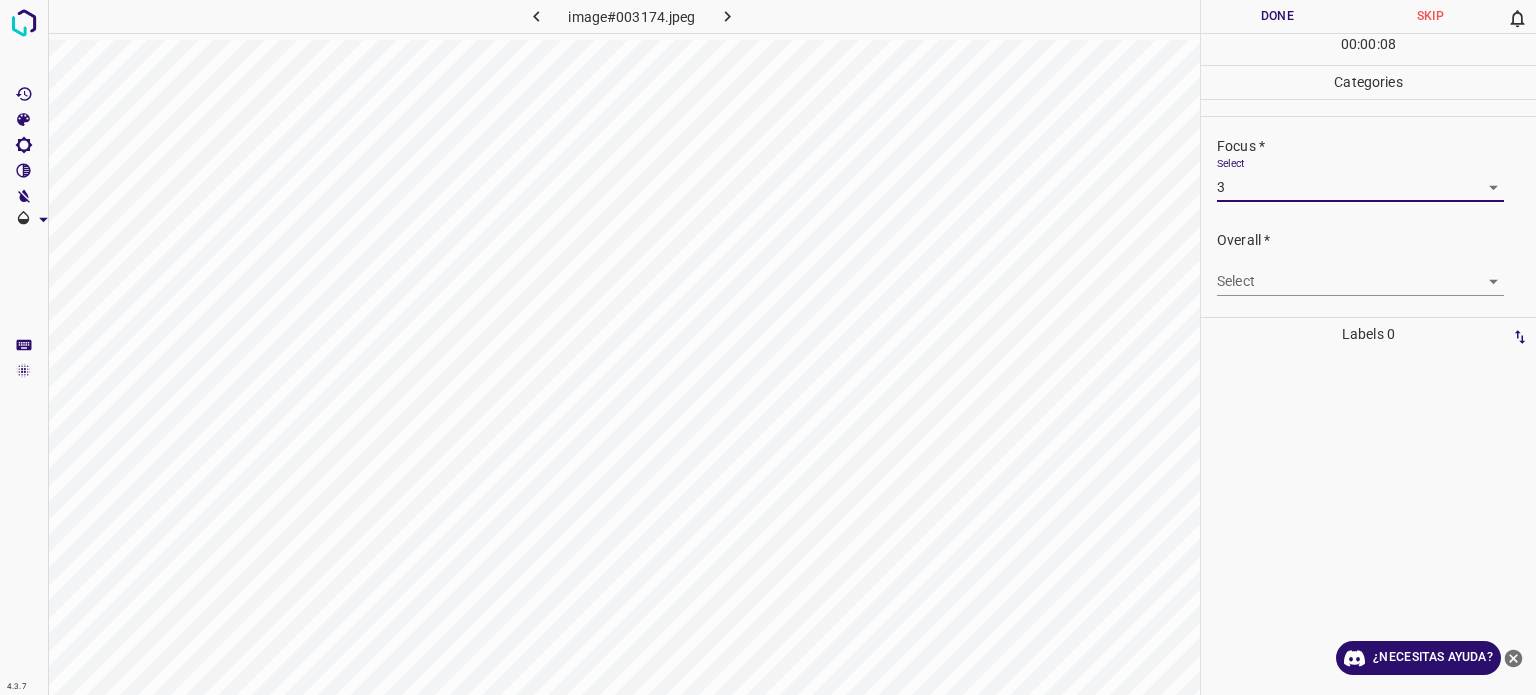 click on "4.3.7 image#003174.jpeg Done Skip 0 00   : 00   : 08   Categories Lighting *  Select 3 3 Focus *  Select 3 3 Overall *  Select ​ Labels   0 Categories 1 Lighting 2 Focus 3 Overall Tools Space Change between modes (Draw & Edit) I Auto labeling R Restore zoom M Zoom in N Zoom out Delete Delete selecte label Filters Z Restore filters X Saturation filter C Brightness filter V Contrast filter B Gray scale filter General O Download ¿Necesitas ayuda? - Texto - Esconder - Borrar Texto original Valora esta traducción Tu opinión servirá para ayudar a mejorar el Traductor de Google" at bounding box center (768, 347) 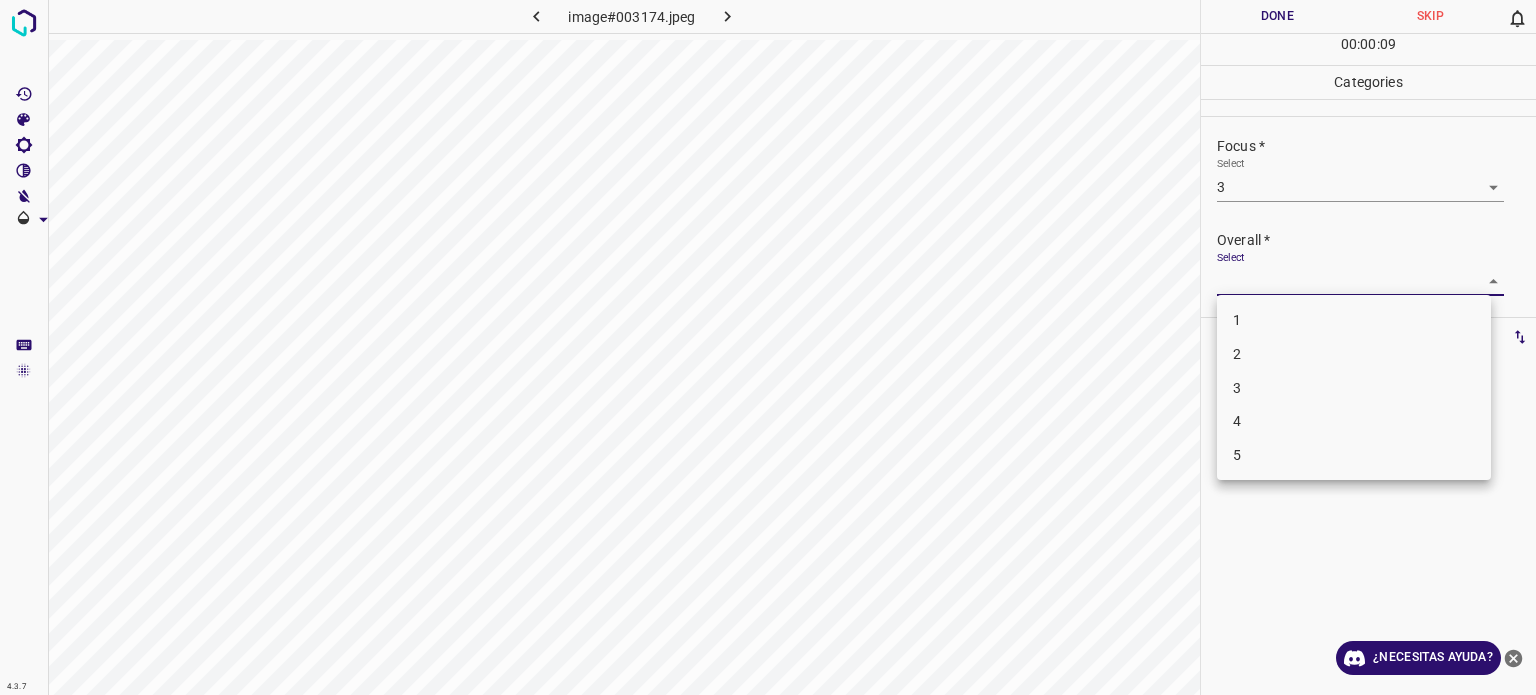 click on "3" at bounding box center [1237, 387] 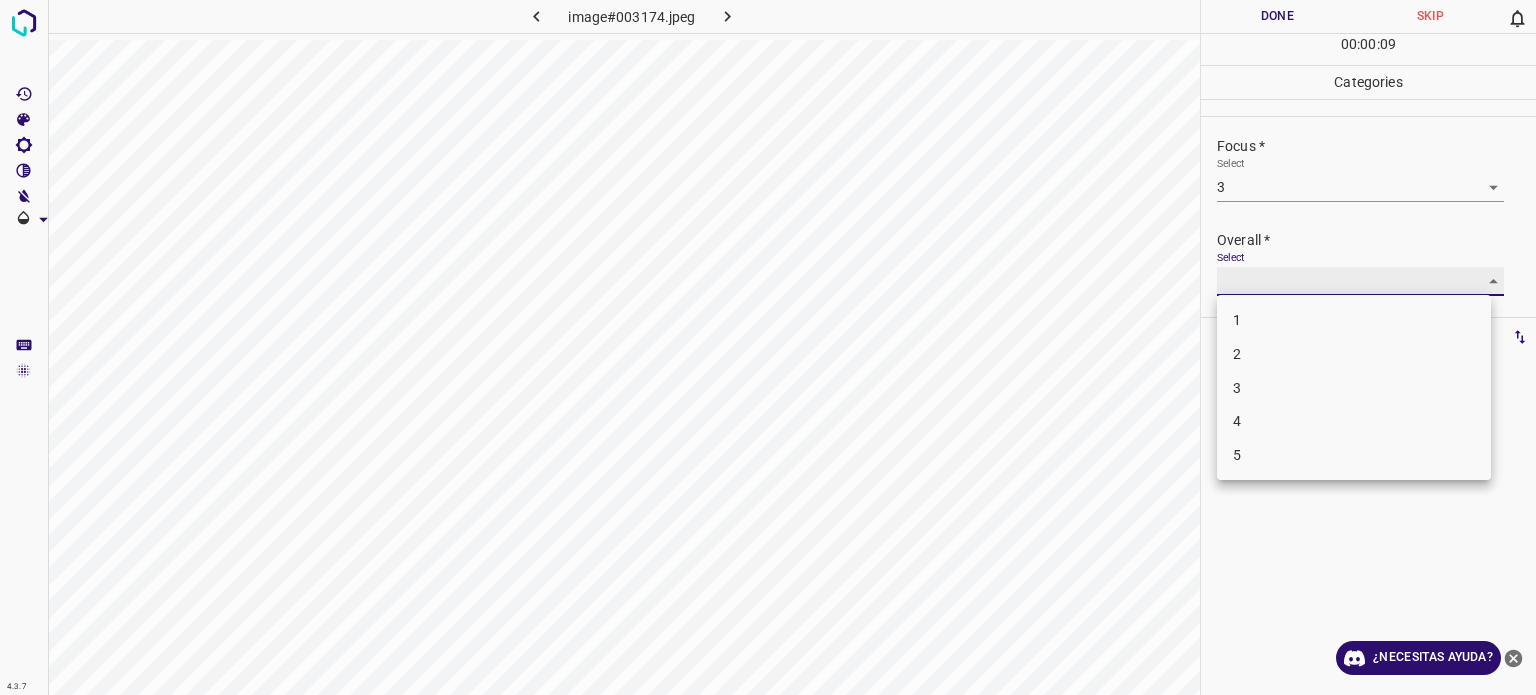 type on "3" 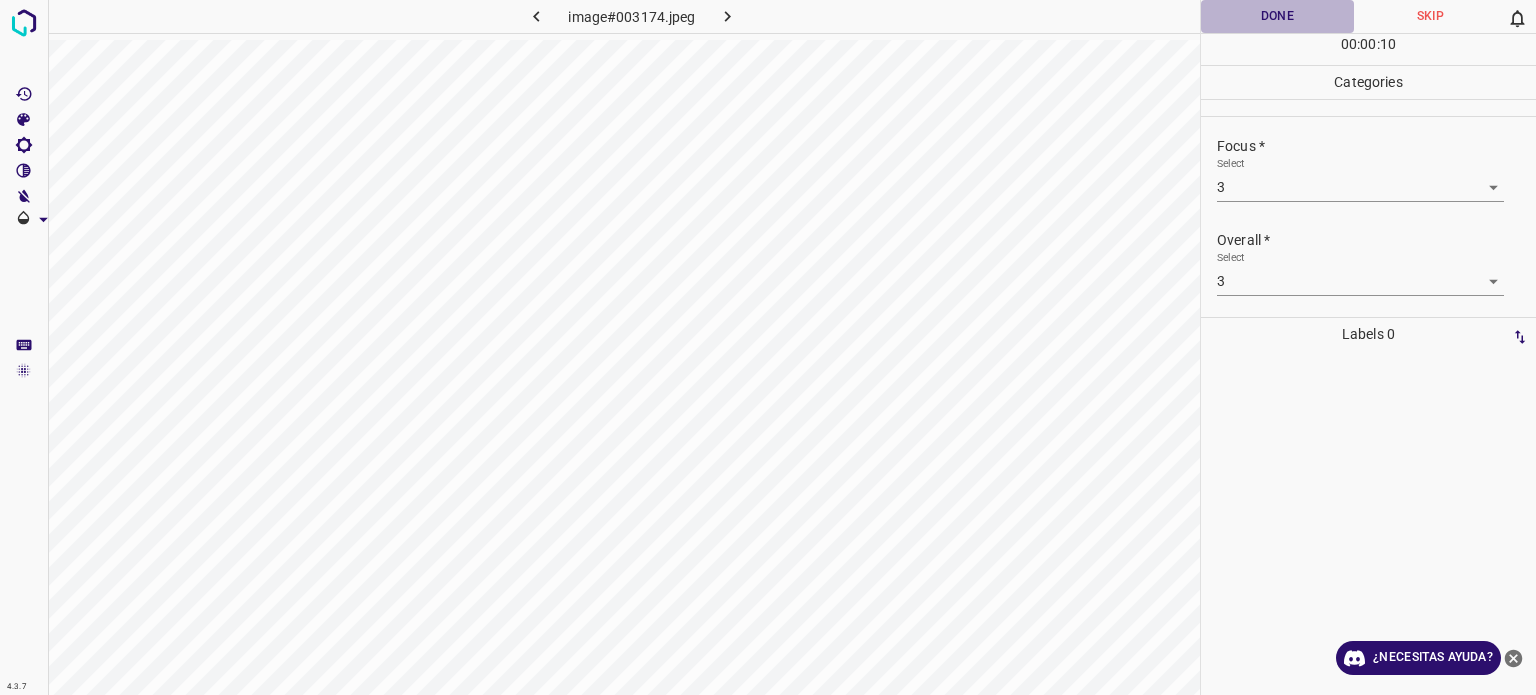 click on "Done" at bounding box center (1277, 16) 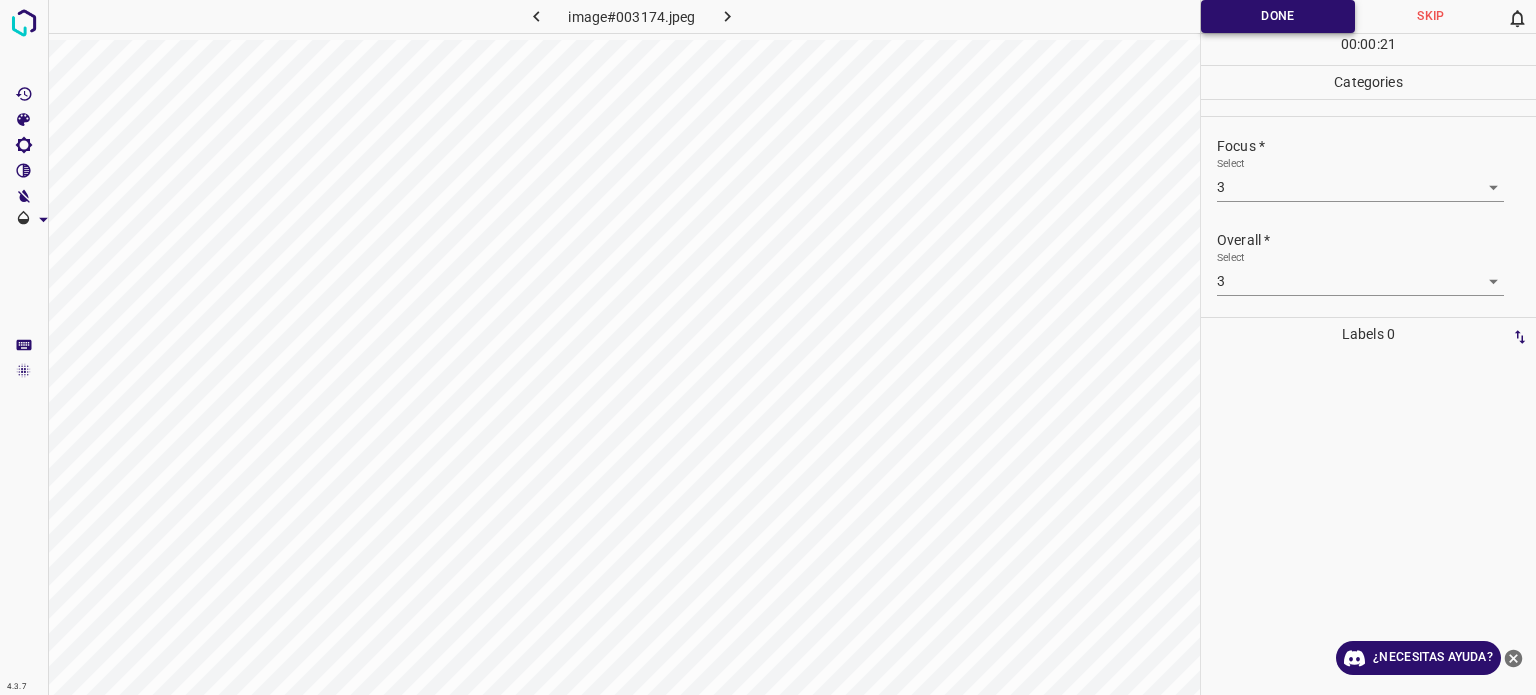 click on "Done" at bounding box center (1278, 16) 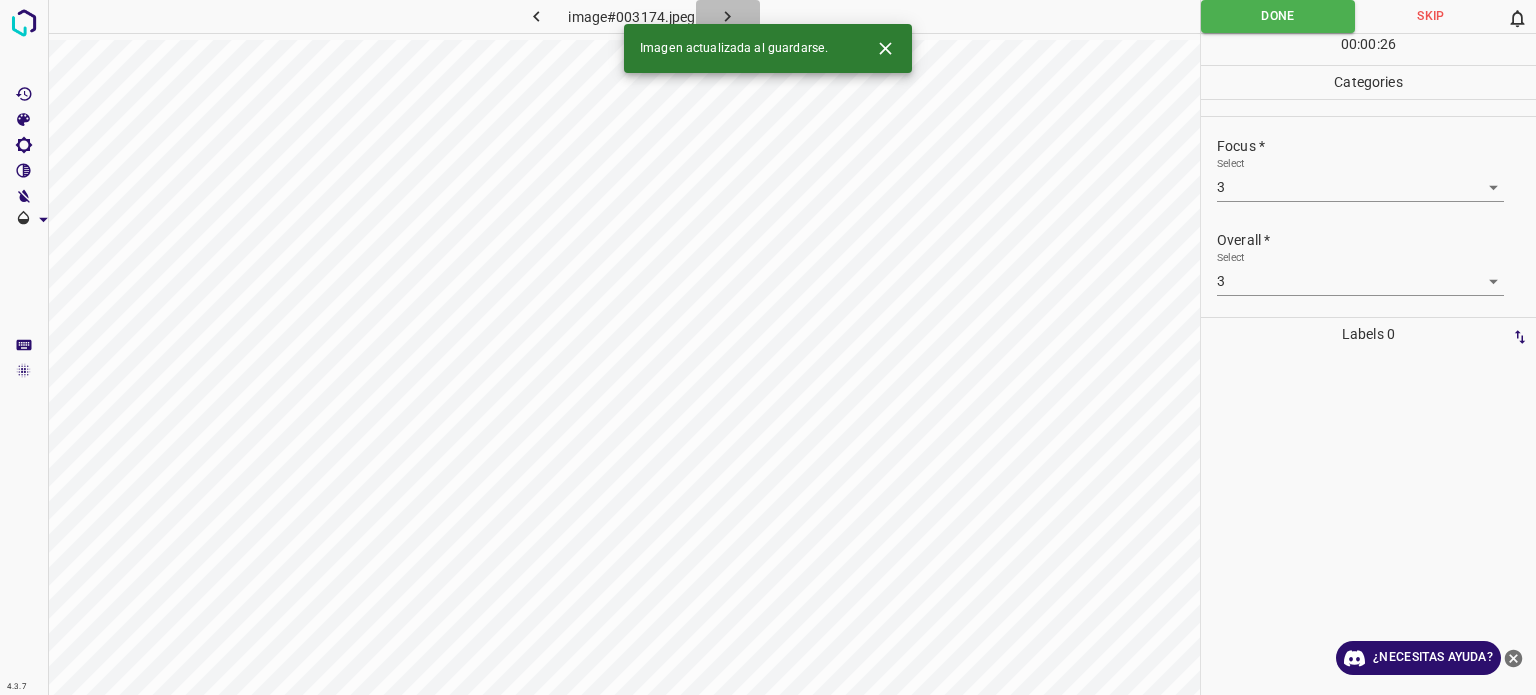 click 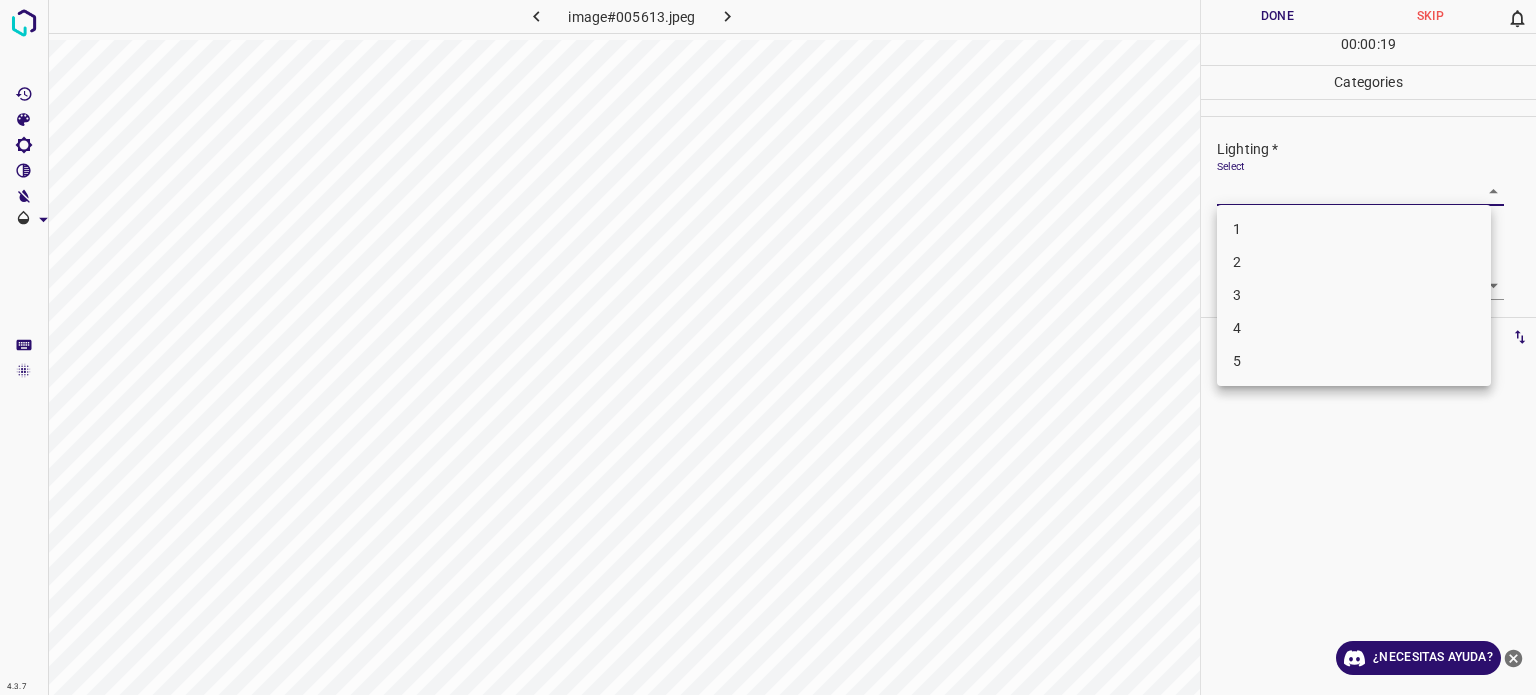 click on "4.3.7 image#005613.jpeg Done Skip 0 00   : 00   : 19   Categories Lighting *  Select ​ Focus *  Select ​ Overall *  Select ​ Labels   0 Categories 1 Lighting 2 Focus 3 Overall Tools Space Change between modes (Draw & Edit) I Auto labeling R Restore zoom M Zoom in N Zoom out Delete Delete selecte label Filters Z Restore filters X Saturation filter C Brightness filter V Contrast filter B Gray scale filter General O Download ¿Necesitas ayuda? - Texto - Esconder - Borrar Texto original Valora esta traducción Tu opinión servirá para ayudar a mejorar el Traductor de Google 1 2 3 4 5" at bounding box center [768, 347] 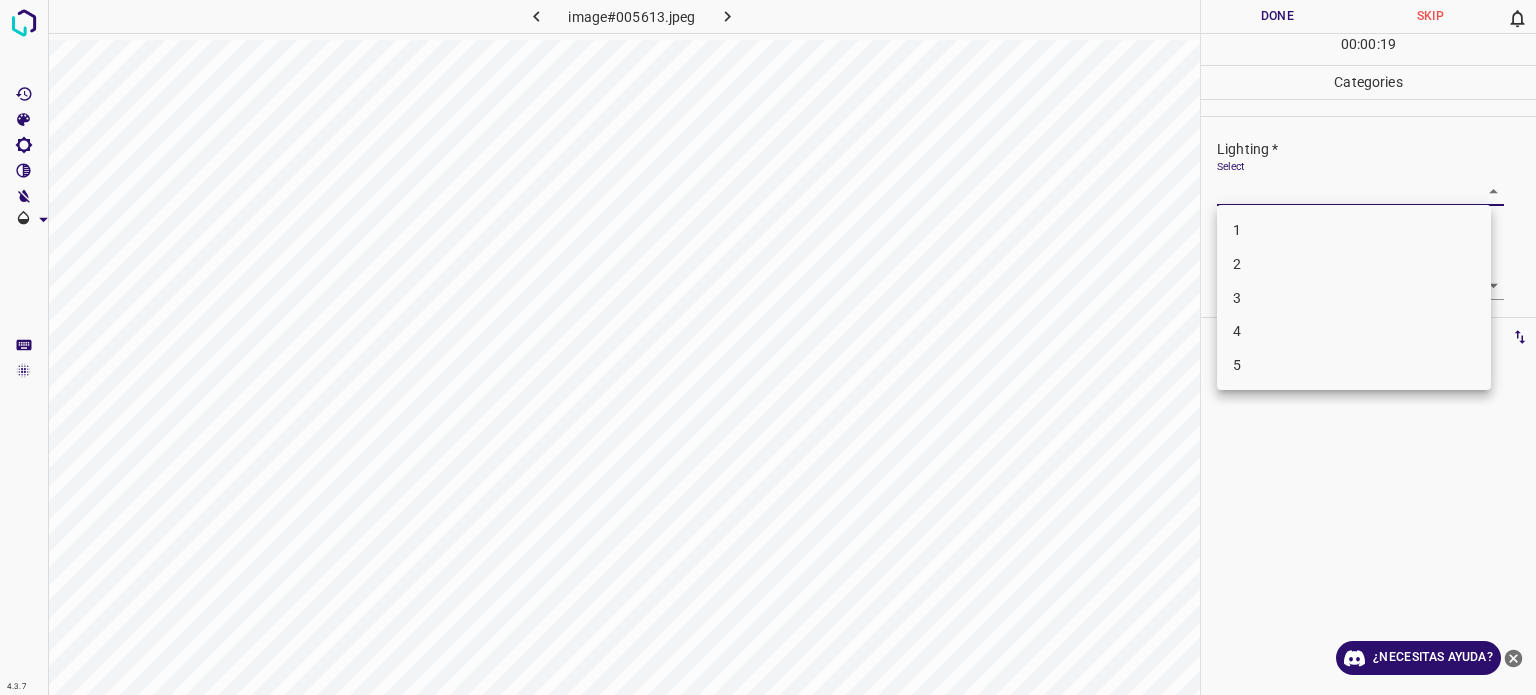 click on "2" at bounding box center (1237, 264) 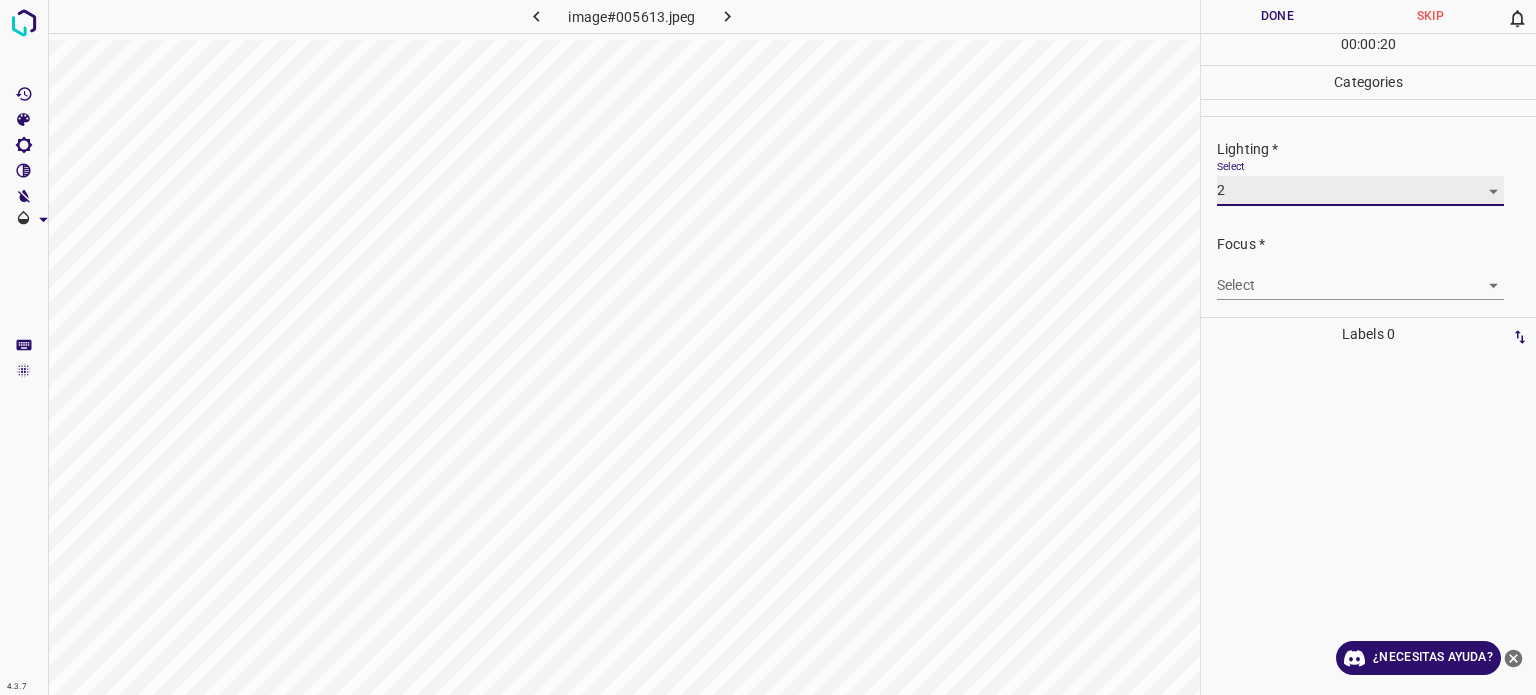 type on "2" 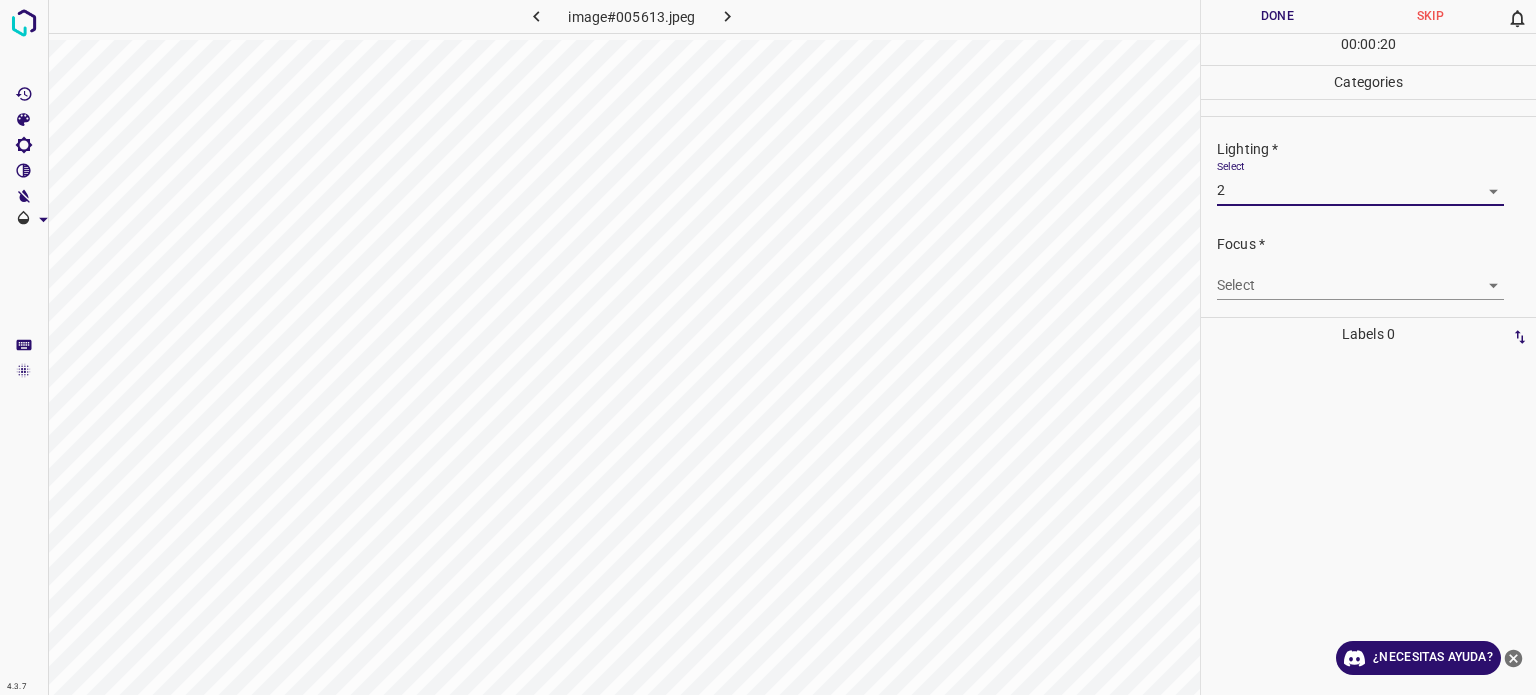 click on "4.3.7 image#005613.jpeg Done Skip 0 00   : 00   : 20   Categories Lighting *  Select 2 2 Focus *  Select ​ Overall *  Select ​ Labels   0 Categories 1 Lighting 2 Focus 3 Overall Tools Space Change between modes (Draw & Edit) I Auto labeling R Restore zoom M Zoom in N Zoom out Delete Delete selecte label Filters Z Restore filters X Saturation filter C Brightness filter V Contrast filter B Gray scale filter General O Download ¿Necesitas ayuda? - Texto - Esconder - Borrar Texto original Valora esta traducción Tu opinión servirá para ayudar a mejorar el Traductor de Google" at bounding box center (768, 347) 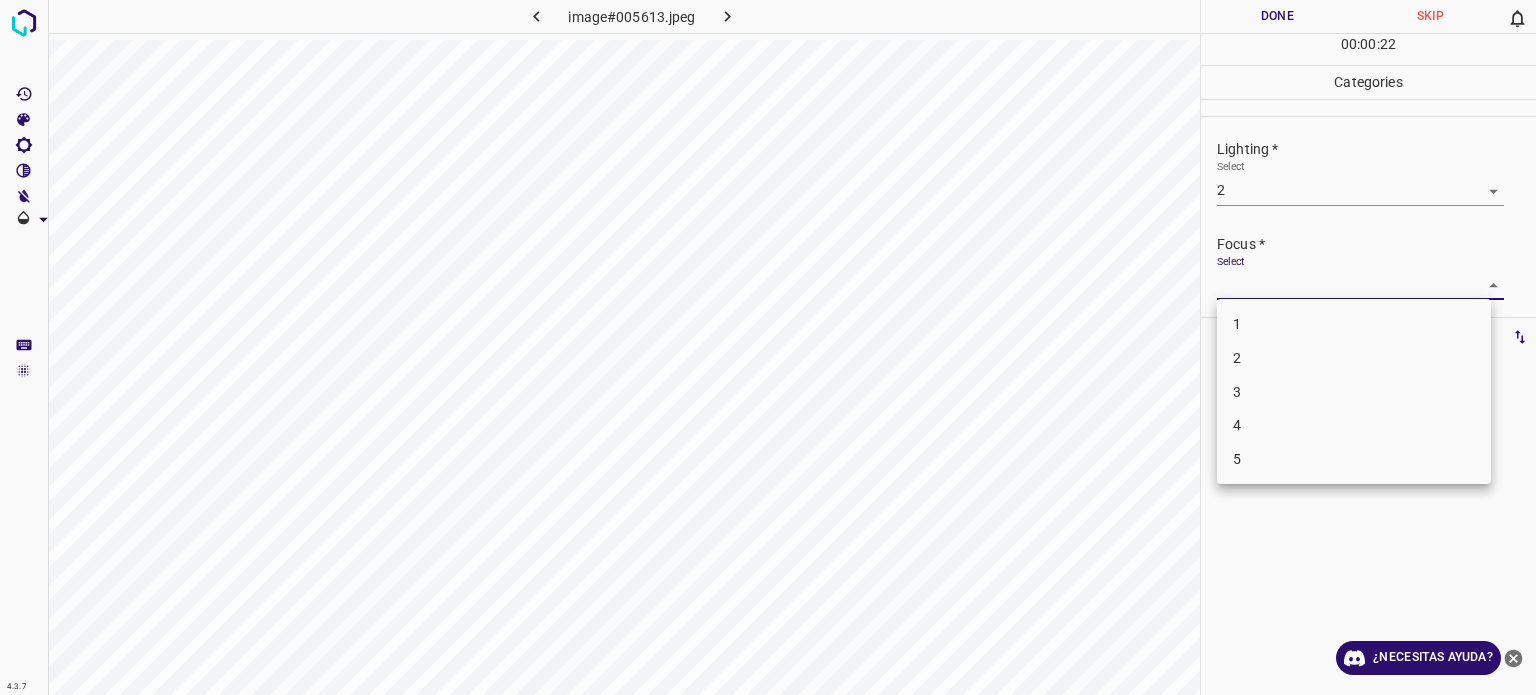 click on "3" at bounding box center (1237, 391) 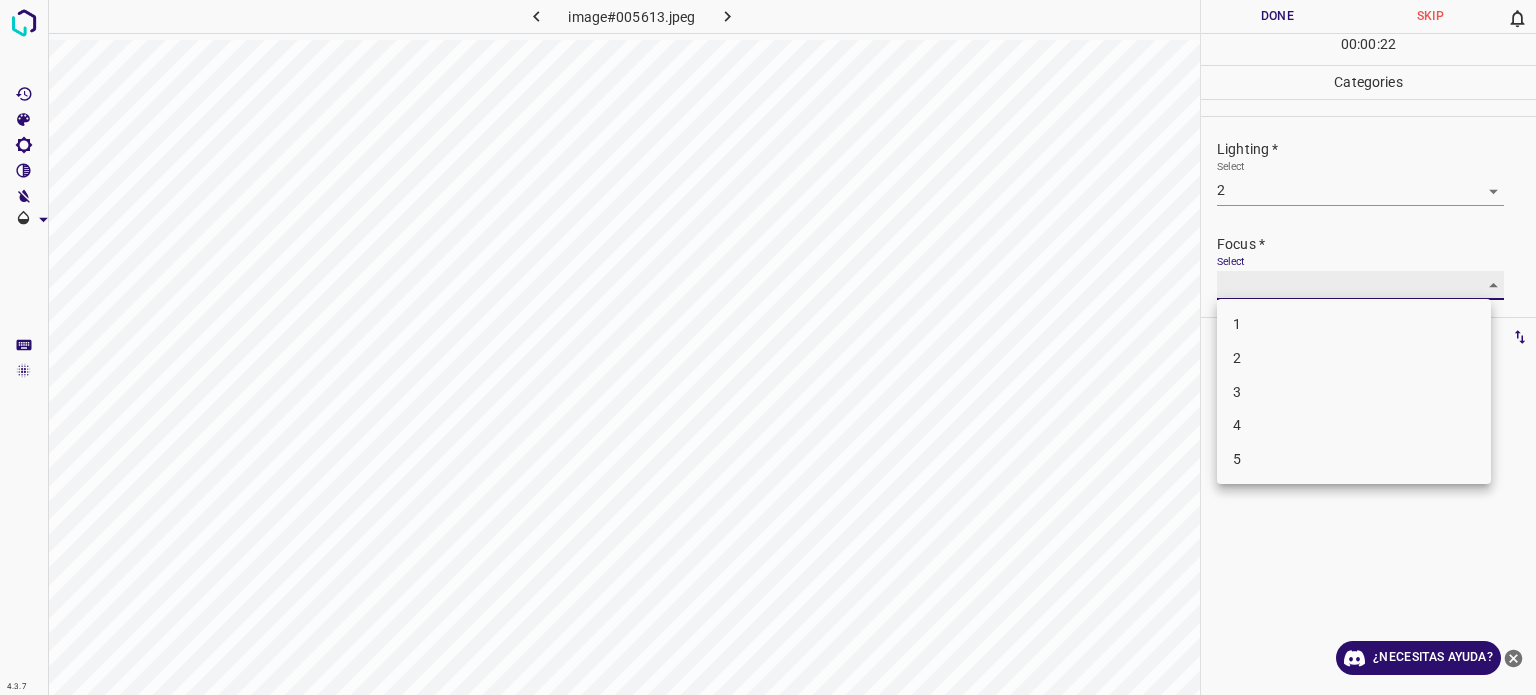 type on "3" 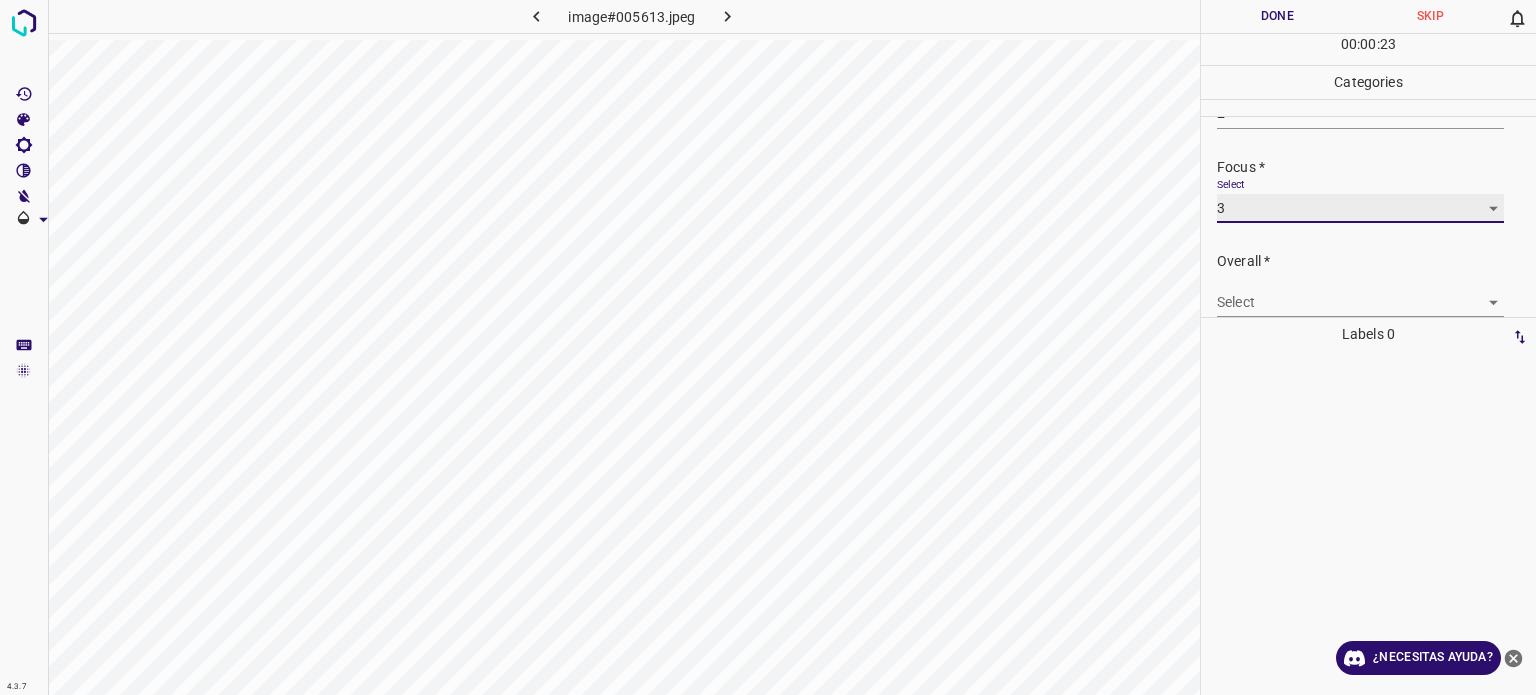 scroll, scrollTop: 98, scrollLeft: 0, axis: vertical 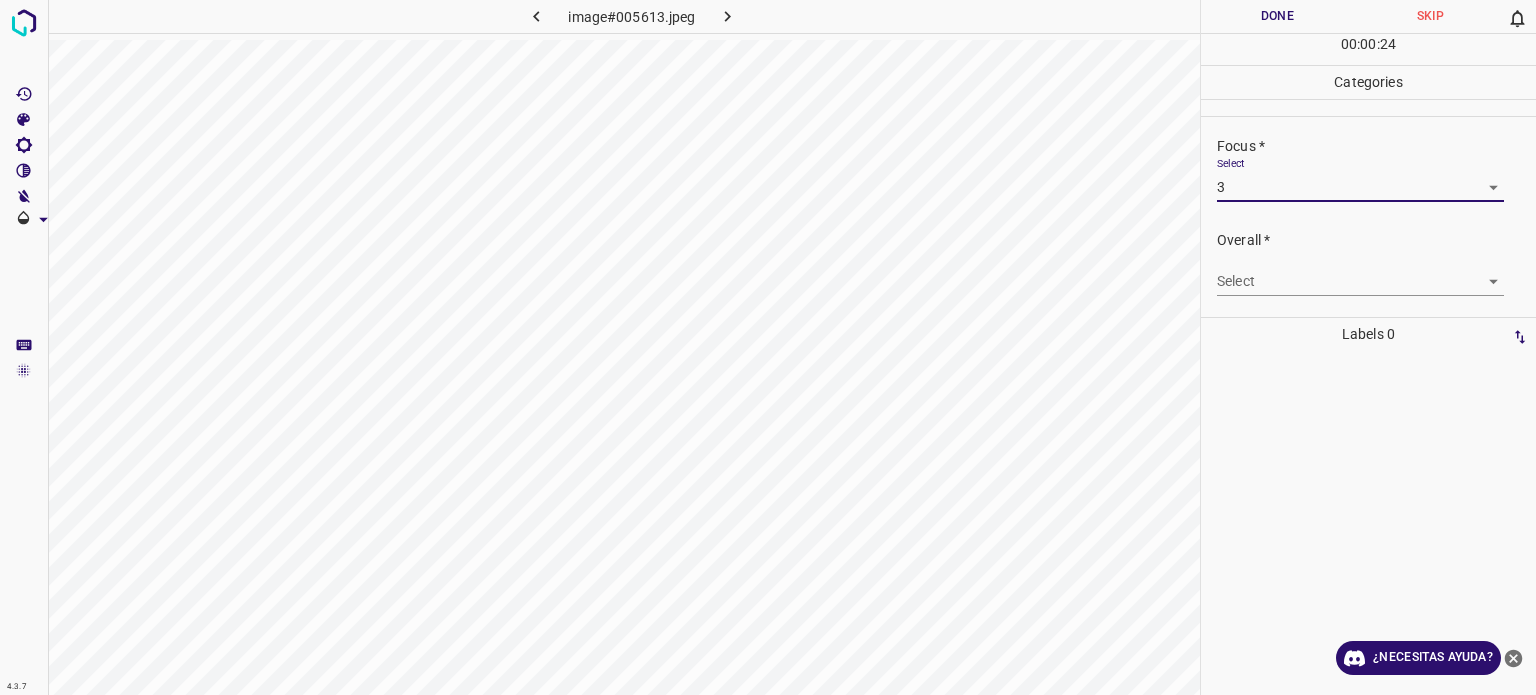 click on "4.3.7 image#005613.jpeg Done Skip 0 00   : 00   : 24   Categories Lighting *  Select 2 2 Focus *  Select 3 3 Overall *  Select ​ Labels   0 Categories 1 Lighting 2 Focus 3 Overall Tools Space Change between modes (Draw & Edit) I Auto labeling R Restore zoom M Zoom in N Zoom out Delete Delete selecte label Filters Z Restore filters X Saturation filter C Brightness filter V Contrast filter B Gray scale filter General O Download ¿Necesitas ayuda? - Texto - Esconder - Borrar Texto original Valora esta traducción Tu opinión servirá para ayudar a mejorar el Traductor de Google" at bounding box center (768, 347) 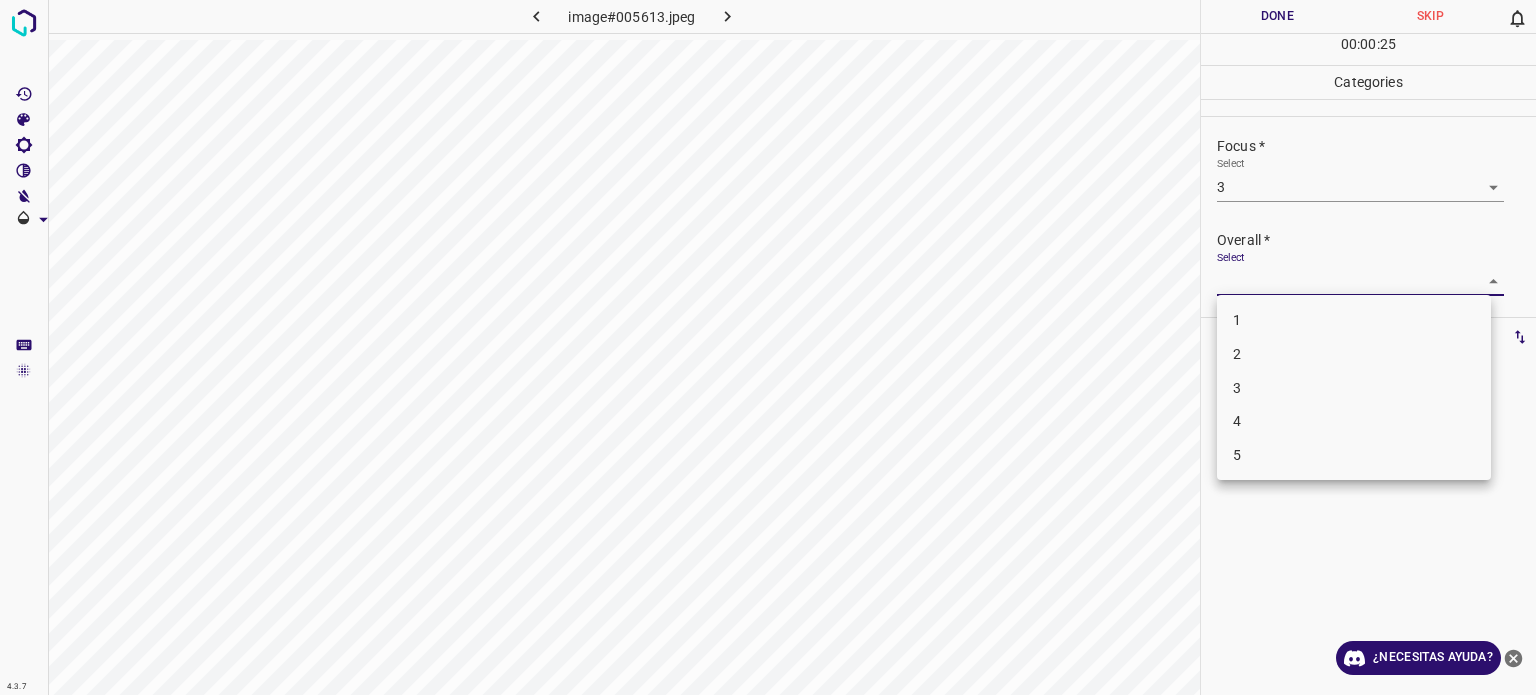 click on "3" at bounding box center [1354, 388] 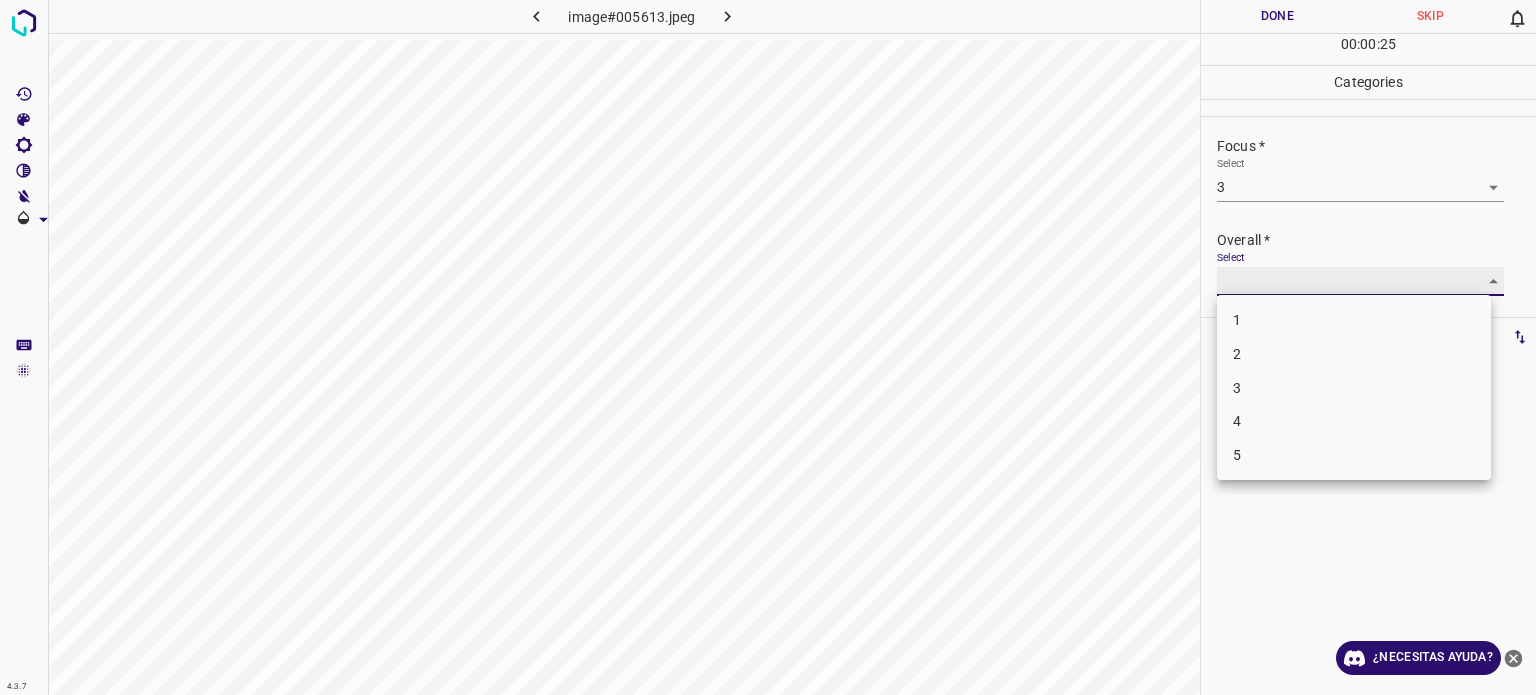 type on "3" 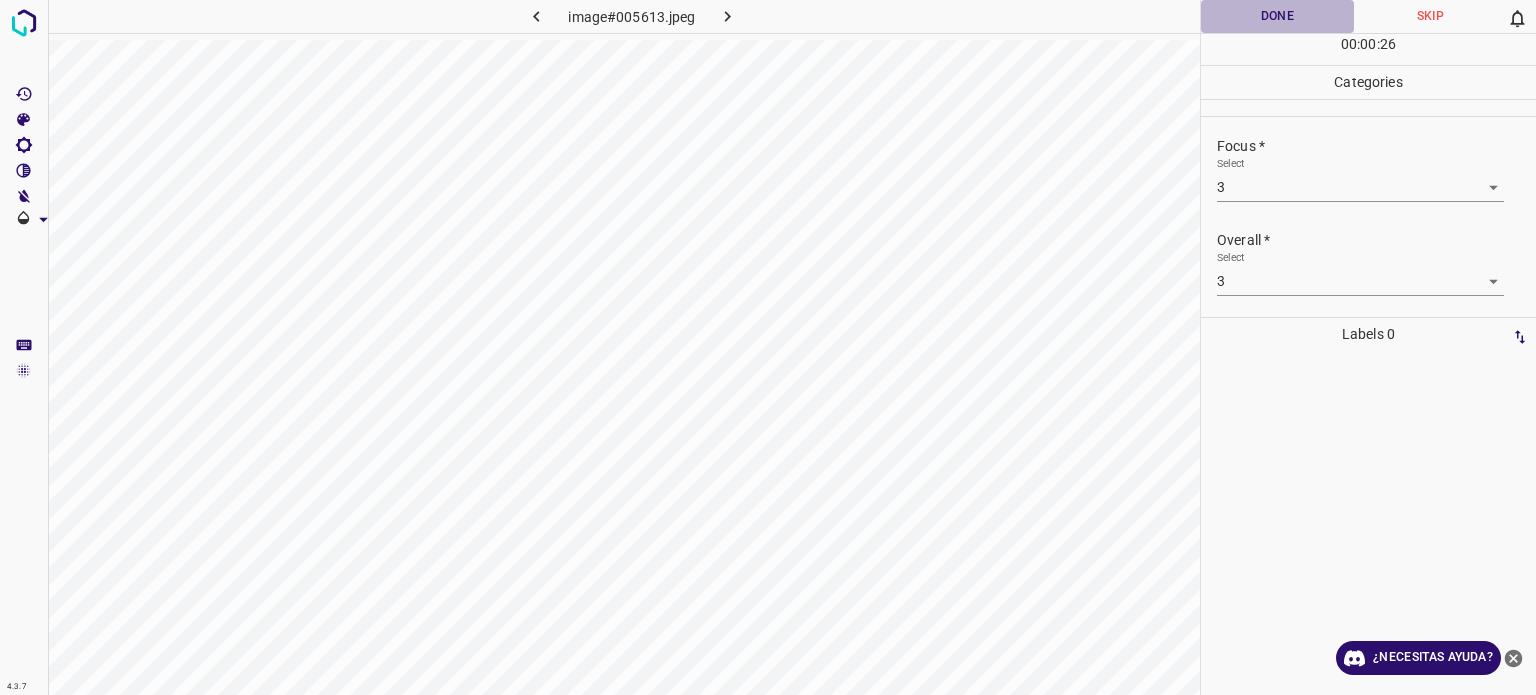 click on "Done" at bounding box center (1277, 16) 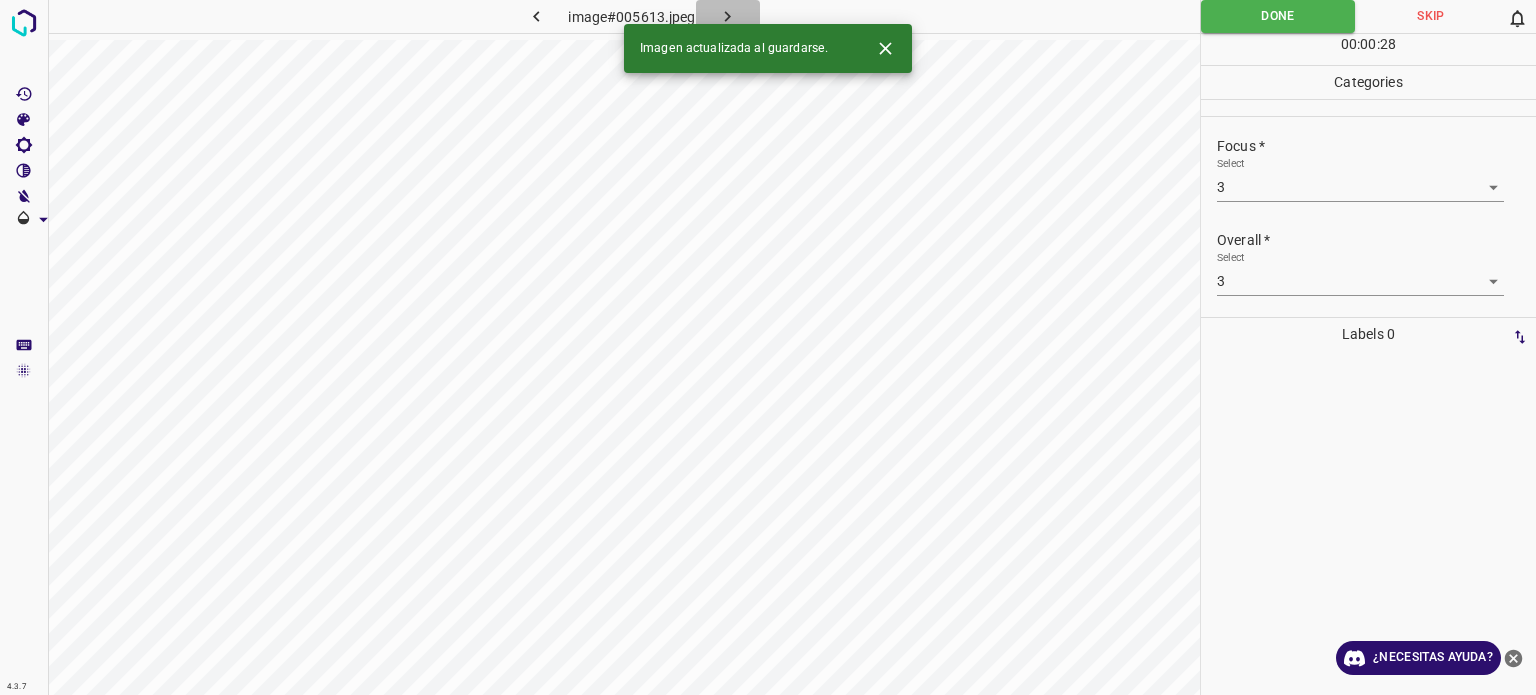 click at bounding box center (728, 16) 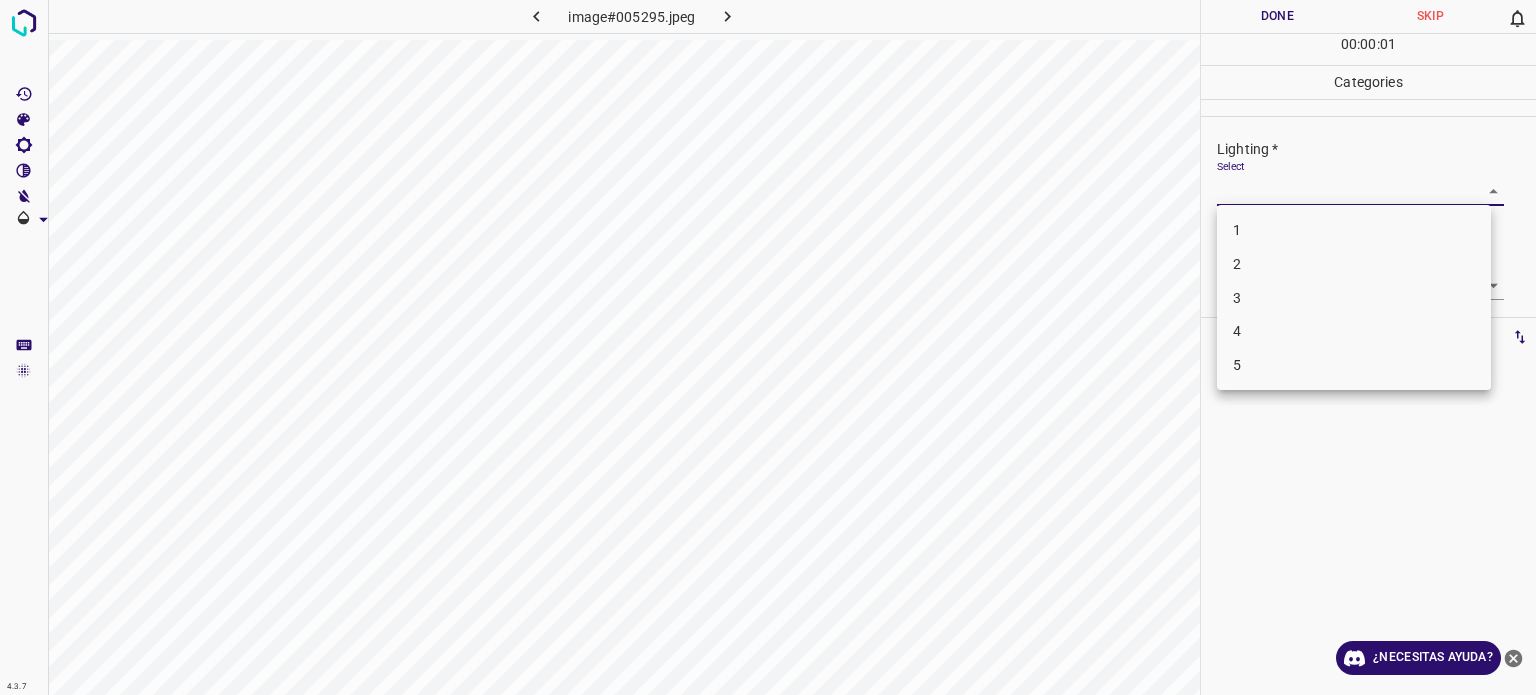 click on "4.3.7 image#005295.jpeg Done Skip 0 00   : 00   : 01   Categories Lighting *  Select ​ Focus *  Select ​ Overall *  Select ​ Labels   0 Categories 1 Lighting 2 Focus 3 Overall Tools Space Change between modes (Draw & Edit) I Auto labeling R Restore zoom M Zoom in N Zoom out Delete Delete selecte label Filters Z Restore filters X Saturation filter C Brightness filter V Contrast filter B Gray scale filter General O Download ¿Necesitas ayuda? - Texto - Esconder - Borrar Texto original Valora esta traducción Tu opinión servirá para ayudar a mejorar el Traductor de Google 1 2 3 4 5" at bounding box center (768, 347) 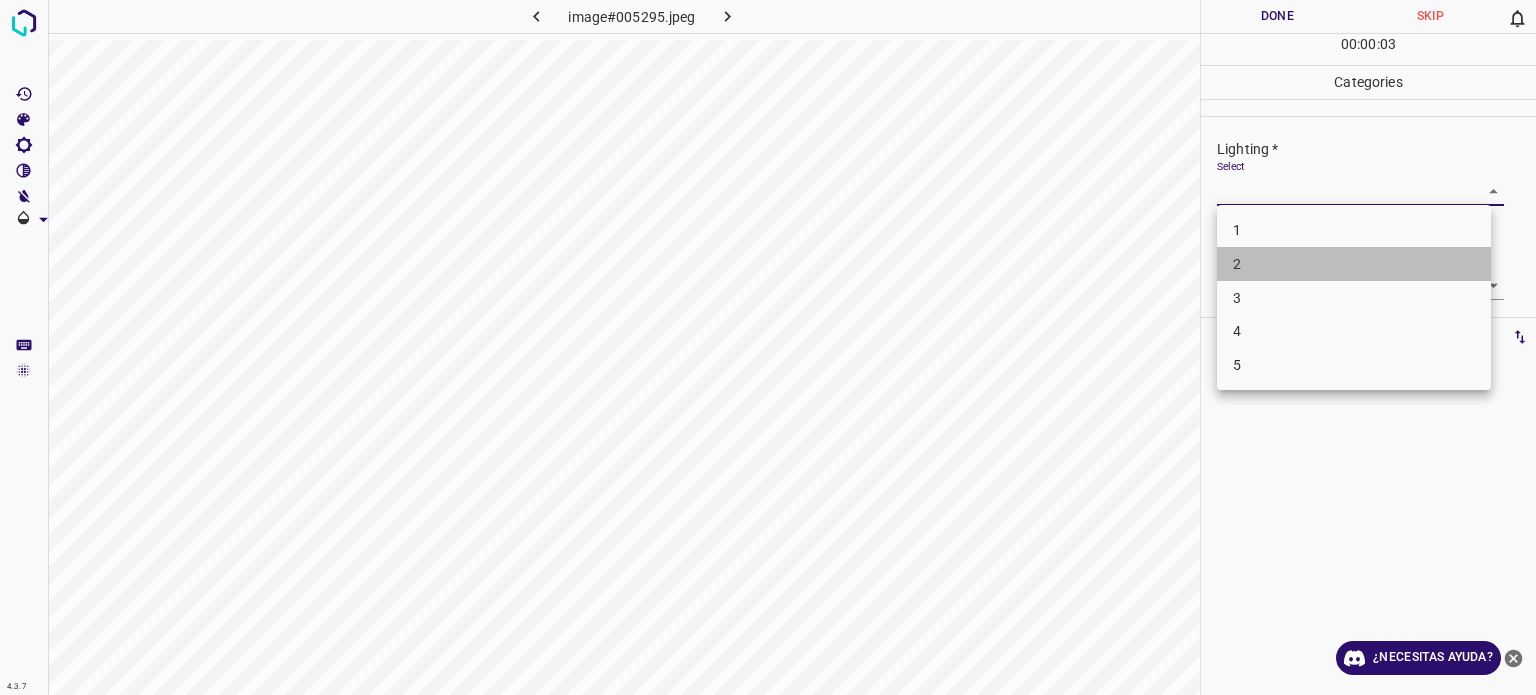 click on "2" at bounding box center (1354, 264) 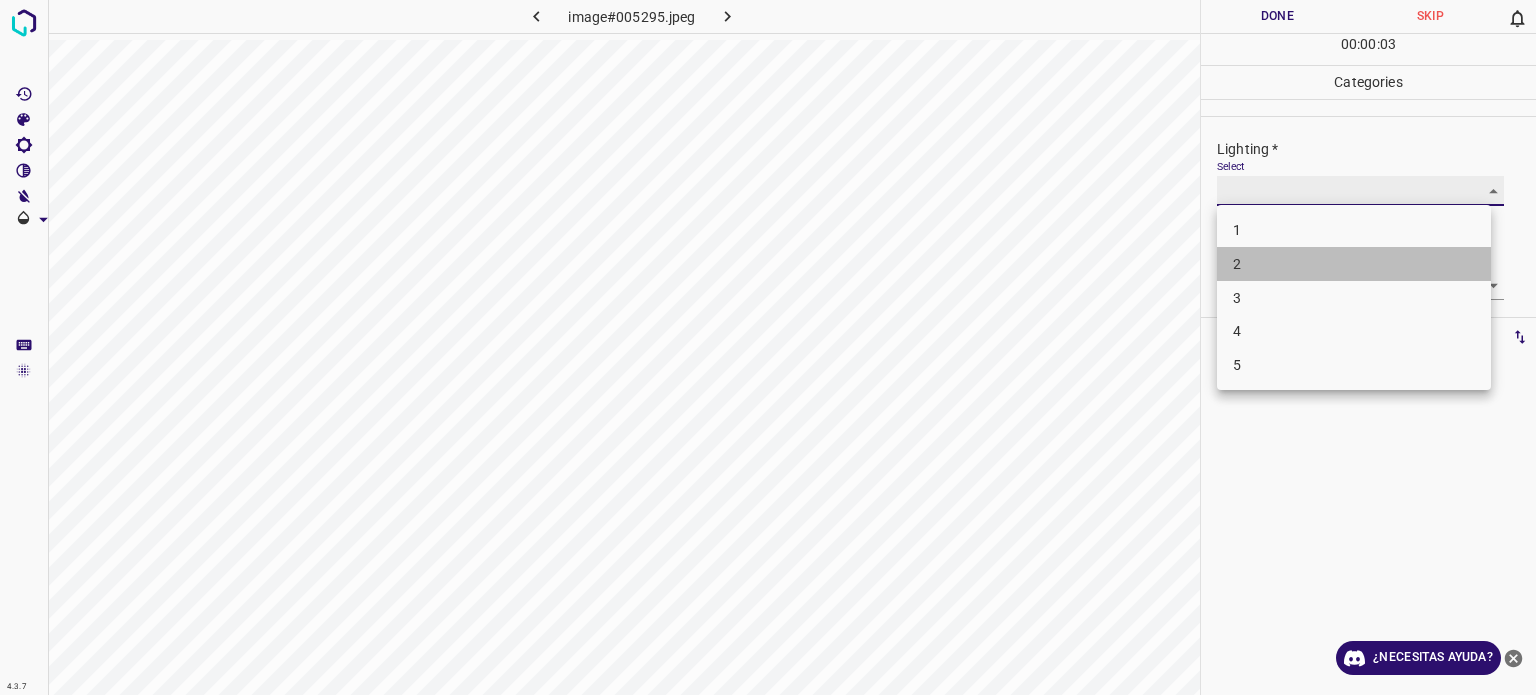 type on "2" 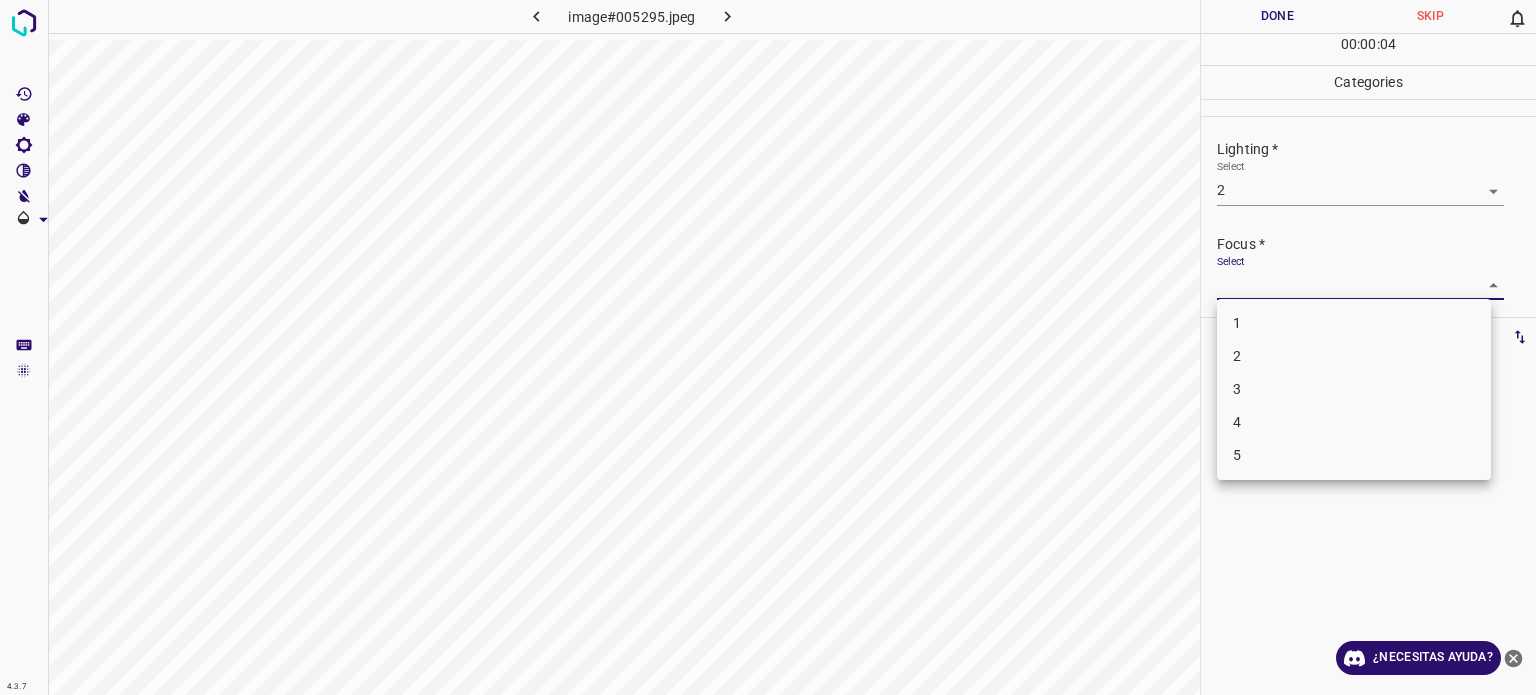 click on "4.3.7 image#005295.jpeg Done Skip 0 00   : 00   : 04   Categories Lighting *  Select 2 2 Focus *  Select ​ Overall *  Select ​ Labels   0 Categories 1 Lighting 2 Focus 3 Overall Tools Space Change between modes (Draw & Edit) I Auto labeling R Restore zoom M Zoom in N Zoom out Delete Delete selecte label Filters Z Restore filters X Saturation filter C Brightness filter V Contrast filter B Gray scale filter General O Download ¿Necesitas ayuda? - Texto - Esconder - Borrar Texto original Valora esta traducción Tu opinión servirá para ayudar a mejorar el Traductor de Google 1 2 3 4 5" at bounding box center [768, 347] 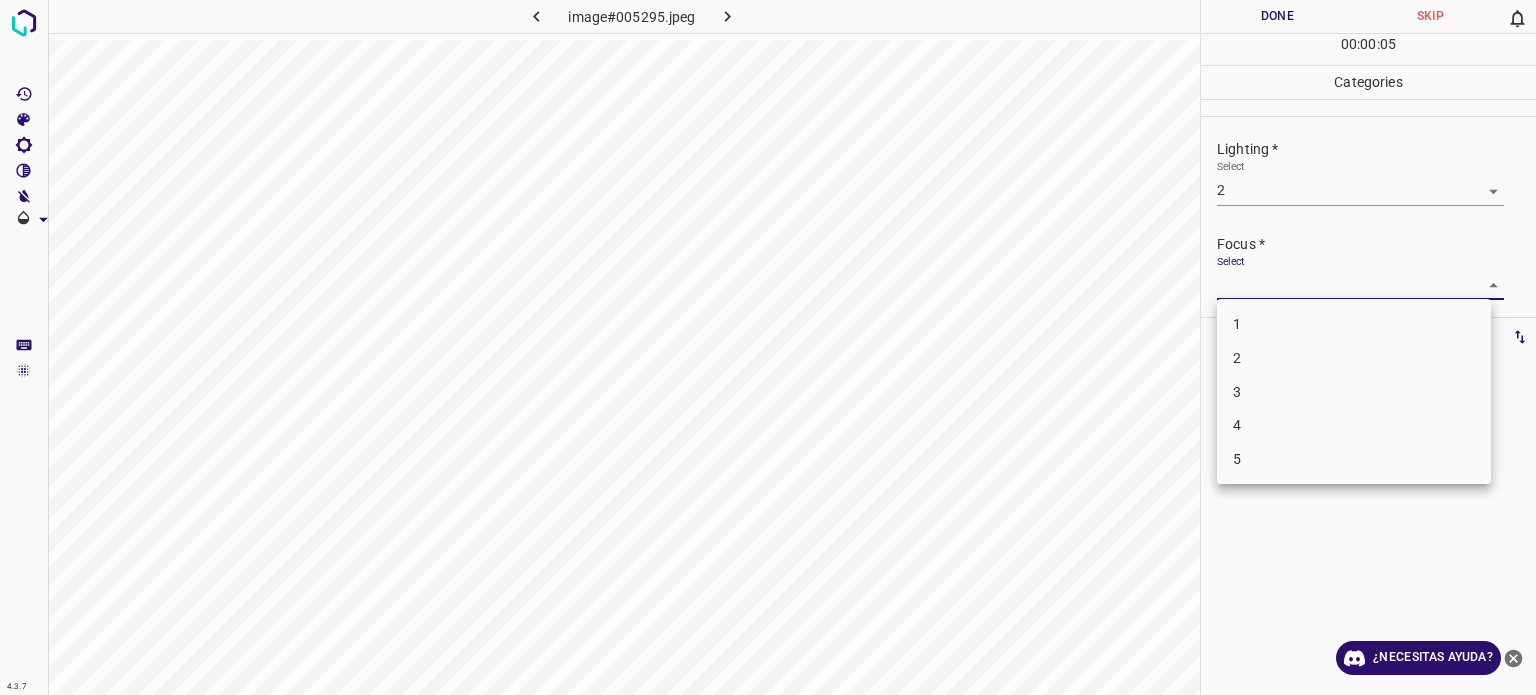click on "3" at bounding box center [1237, 391] 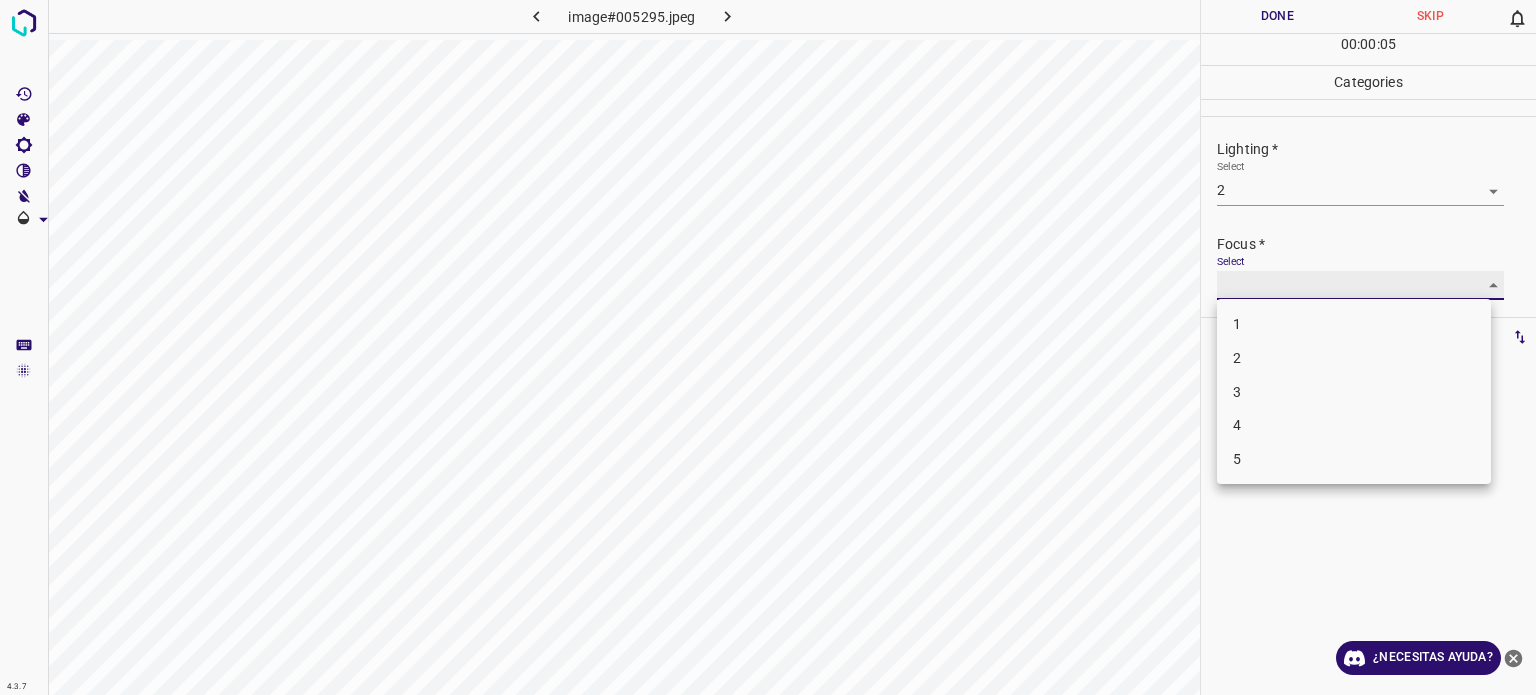 type on "3" 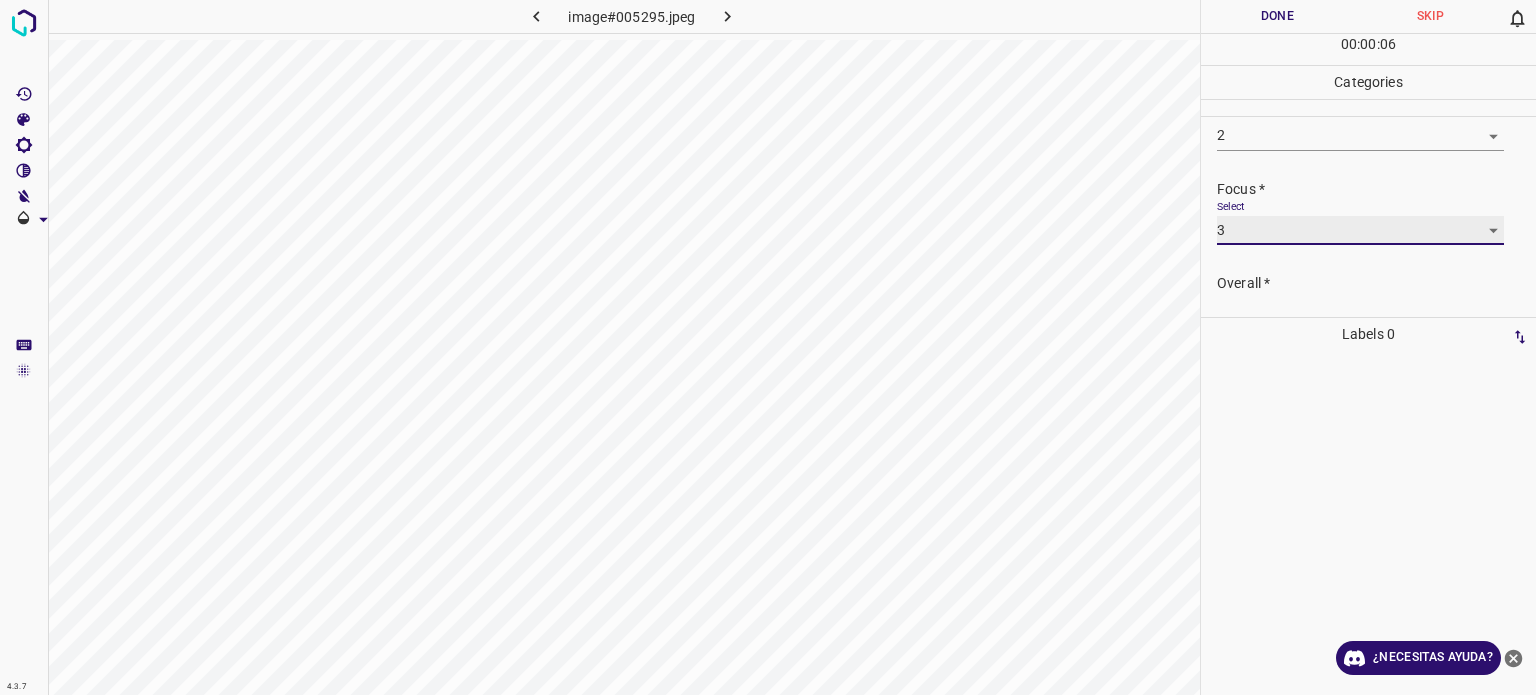 scroll, scrollTop: 98, scrollLeft: 0, axis: vertical 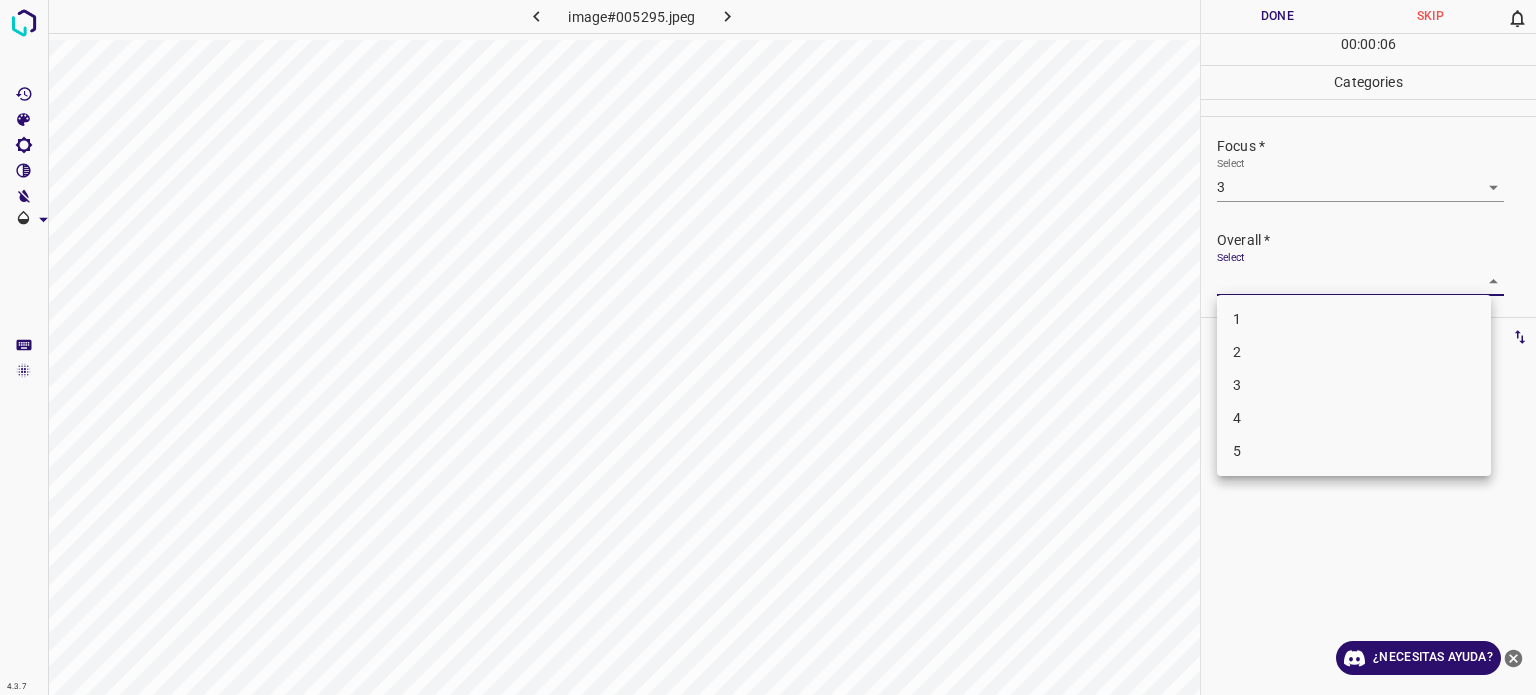 click on "4.3.7 image#005295.jpeg Done Skip 0 00   : 00   : 06   Categories Lighting *  Select 2 2 Focus *  Select 3 3 Overall *  Select ​ Labels   0 Categories 1 Lighting 2 Focus 3 Overall Tools Space Change between modes (Draw & Edit) I Auto labeling R Restore zoom M Zoom in N Zoom out Delete Delete selecte label Filters Z Restore filters X Saturation filter C Brightness filter V Contrast filter B Gray scale filter General O Download ¿Necesitas ayuda? - Texto - Esconder - Borrar Texto original Valora esta traducción Tu opinión servirá para ayudar a mejorar el Traductor de Google 1 2 3 4 5" at bounding box center [768, 347] 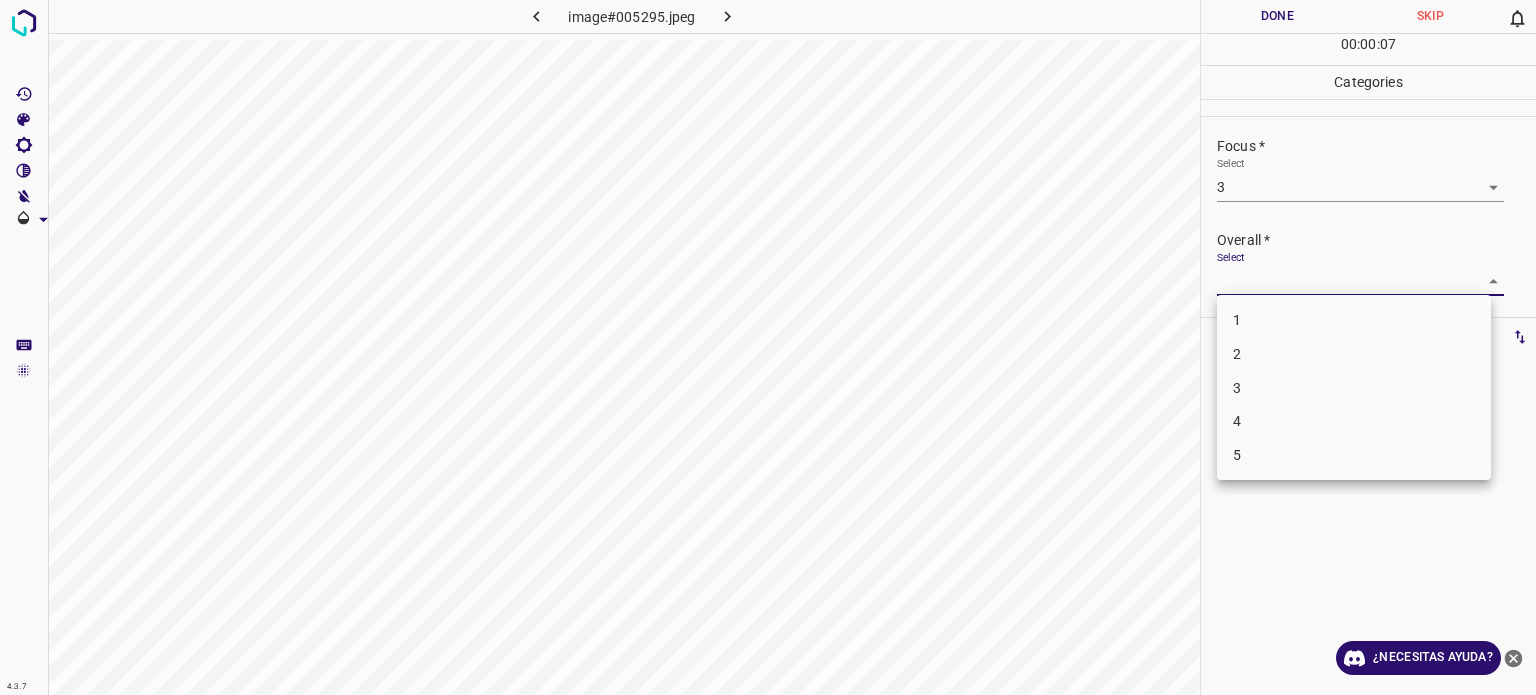 click on "3" at bounding box center (1237, 387) 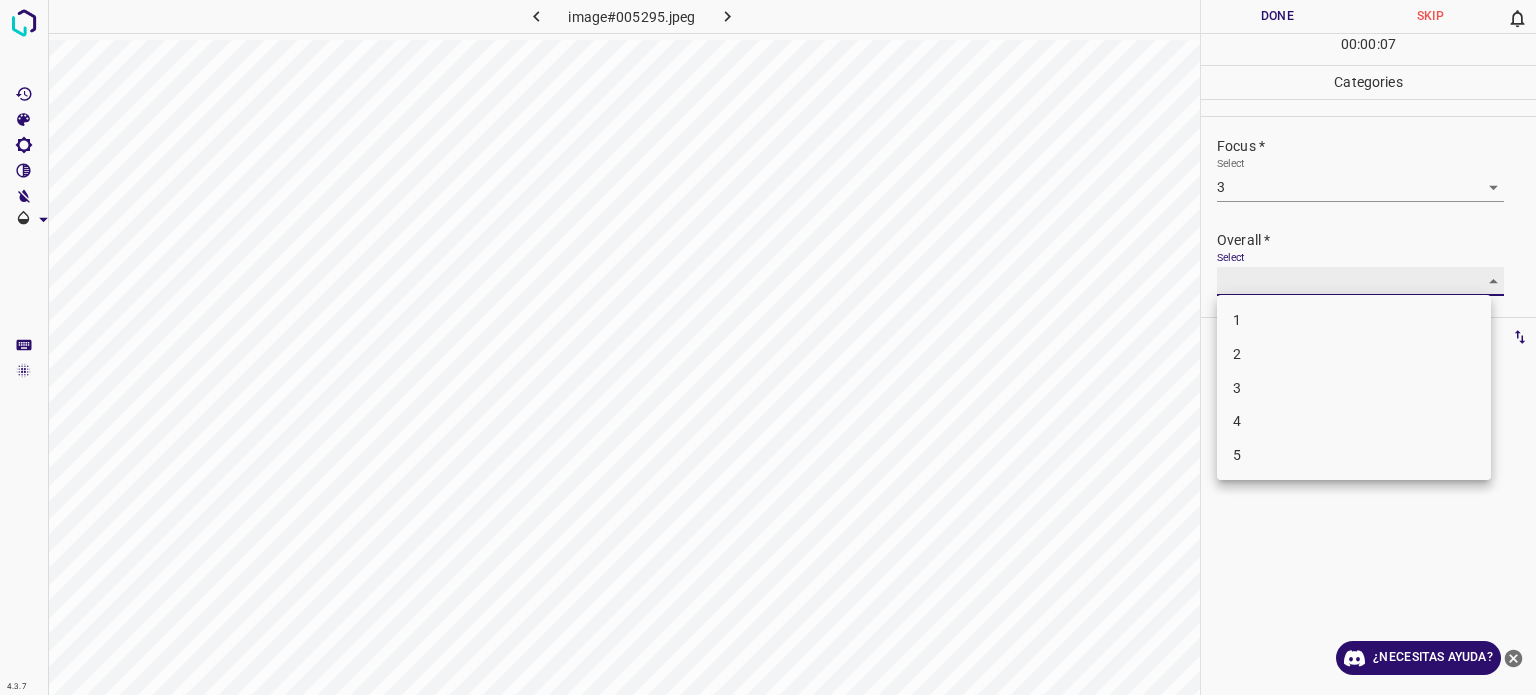 type on "3" 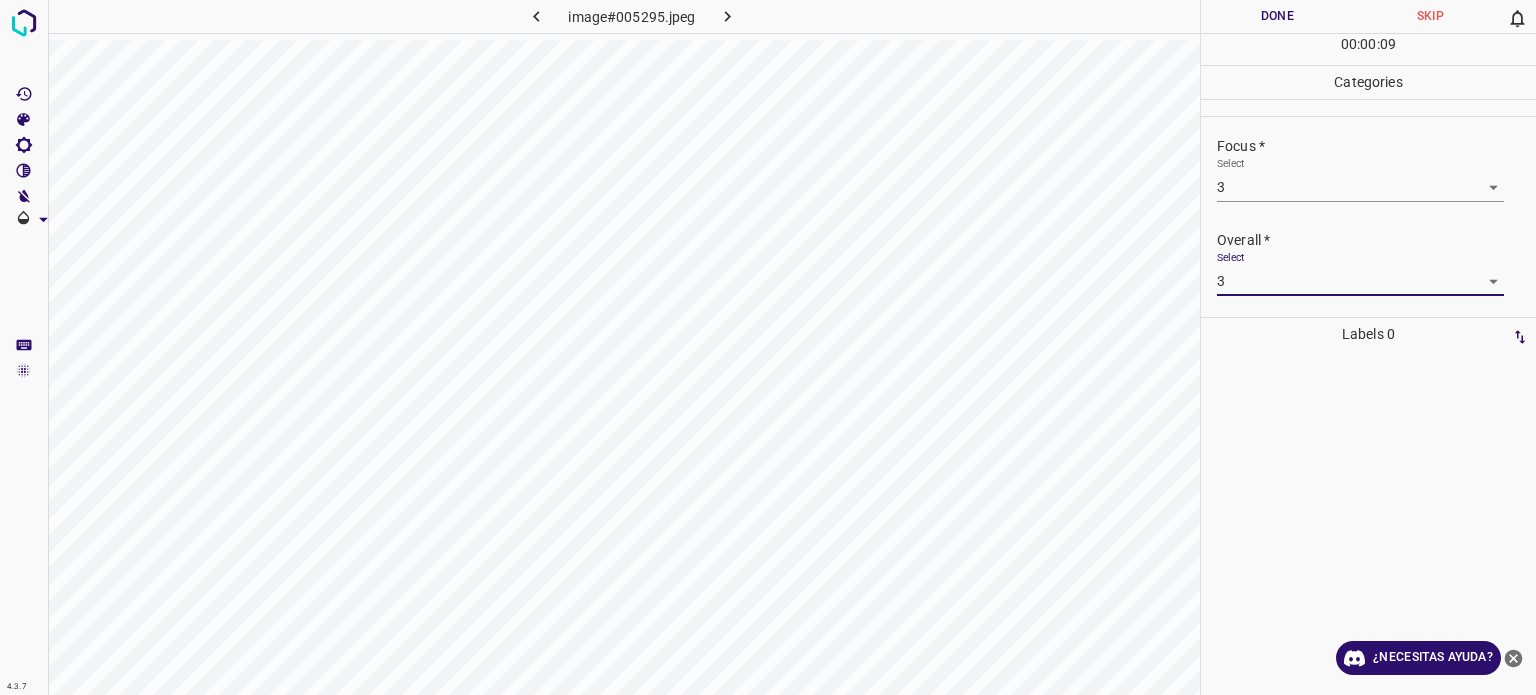 click on "Done" at bounding box center [1277, 16] 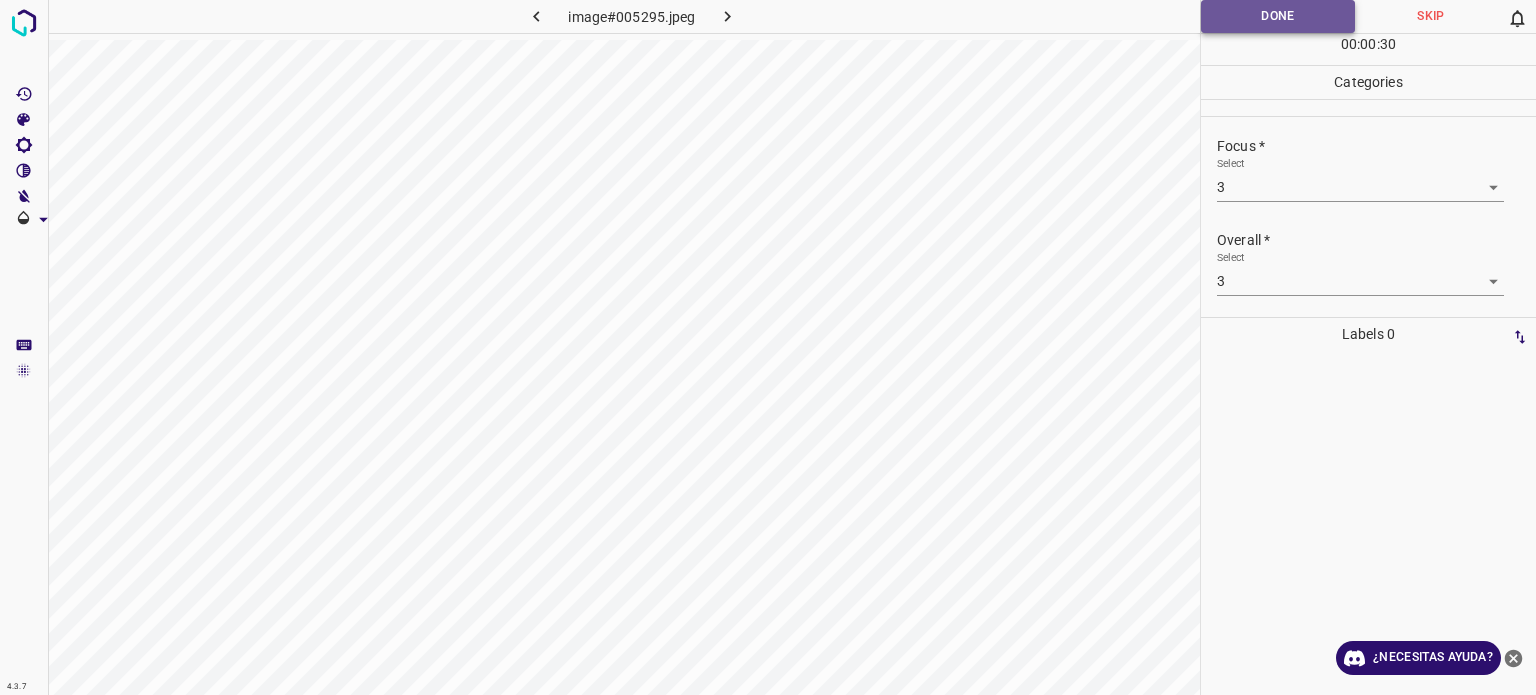 click on "Done" at bounding box center (1278, 16) 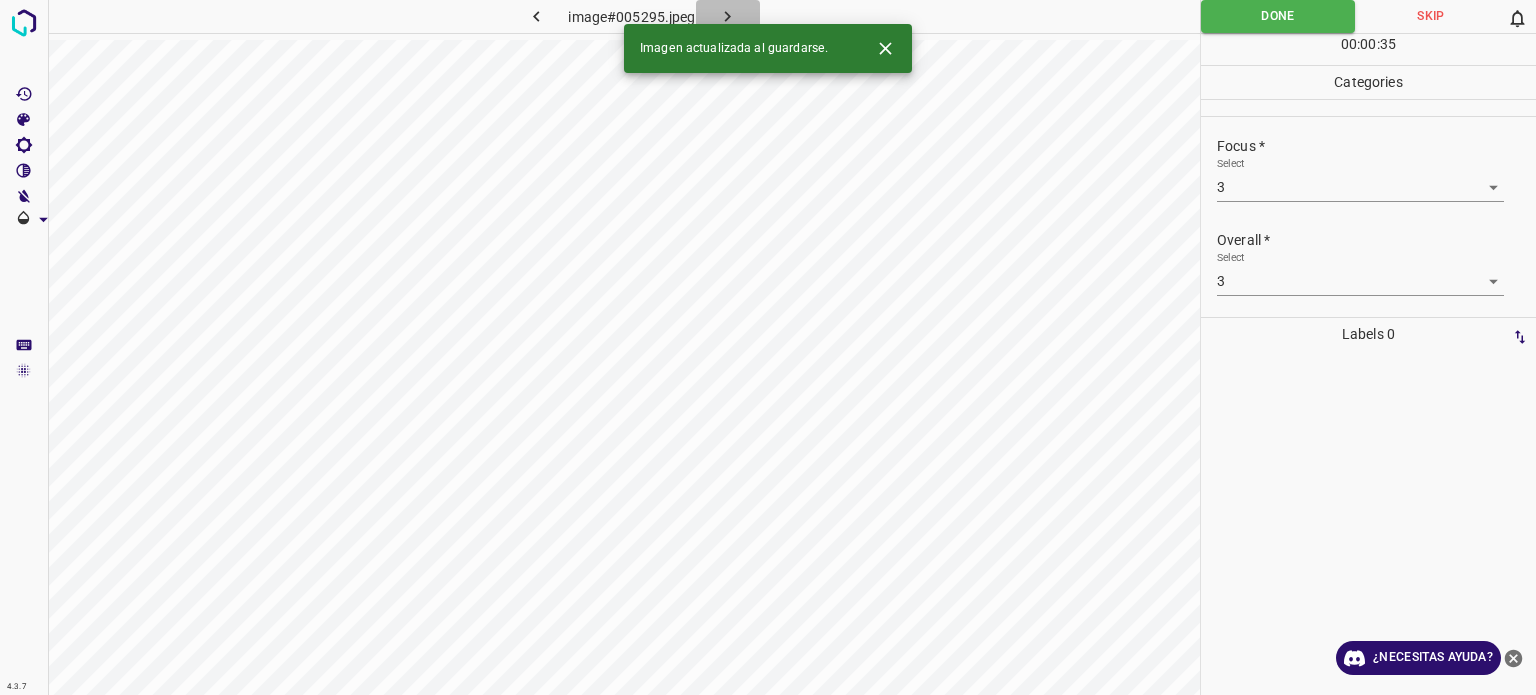 click 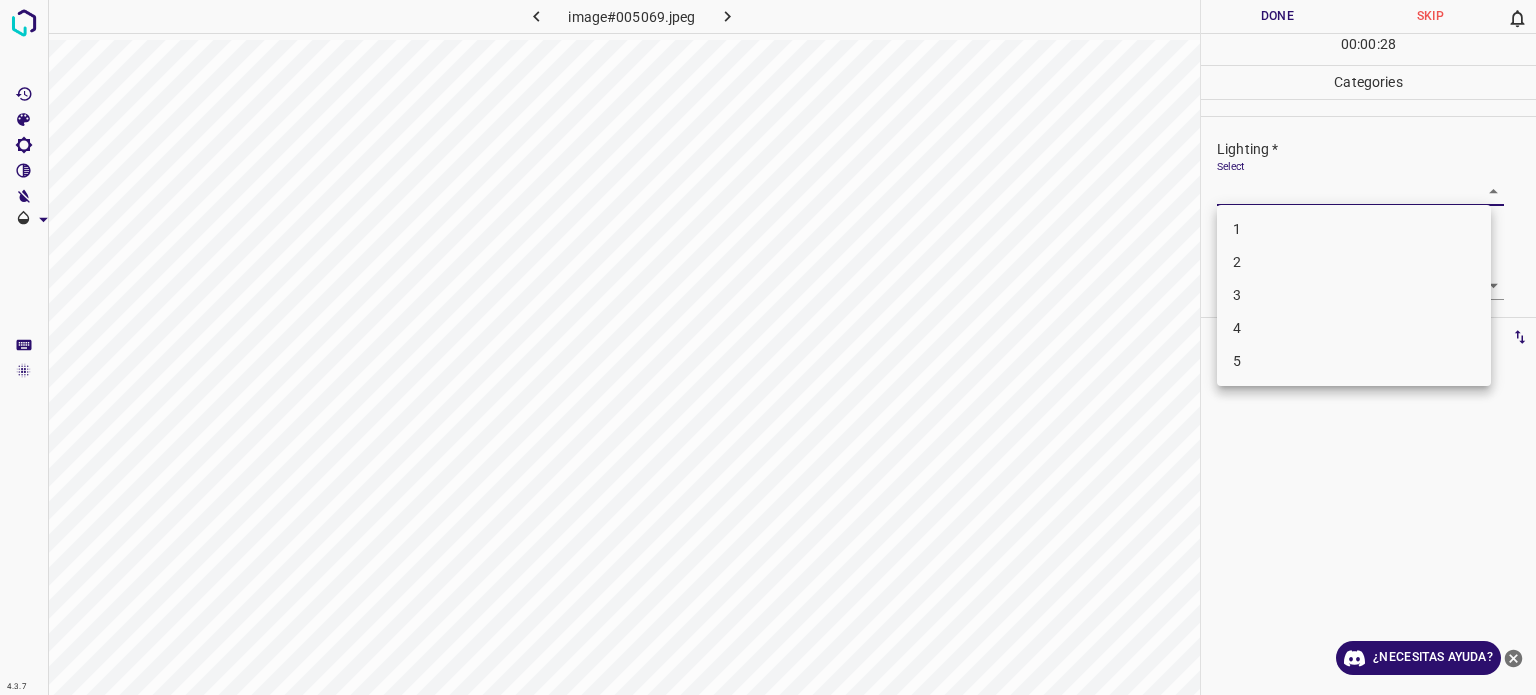 click on "4.3.7 image#005069.jpeg Done Skip 0 00   : 00   : 28   Categories Lighting *  Select ​ Focus *  Select ​ Overall *  Select ​ Labels   0 Categories 1 Lighting 2 Focus 3 Overall Tools Space Change between modes (Draw & Edit) I Auto labeling R Restore zoom M Zoom in N Zoom out Delete Delete selecte label Filters Z Restore filters X Saturation filter C Brightness filter V Contrast filter B Gray scale filter General O Download ¿Necesitas ayuda? - Texto - Esconder - Borrar Texto original Valora esta traducción Tu opinión servirá para ayudar a mejorar el Traductor de Google 1 2 3 4 5" at bounding box center (768, 347) 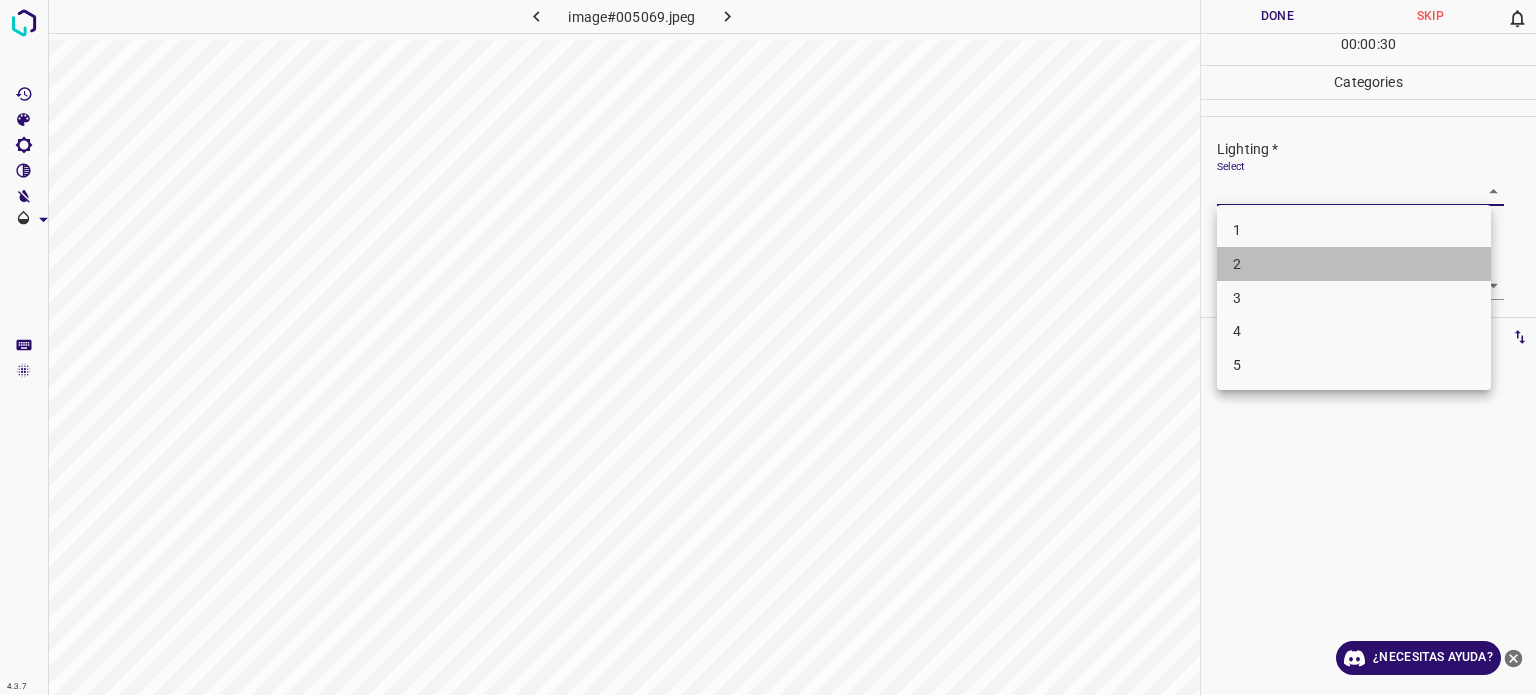 click on "2" at bounding box center (1354, 264) 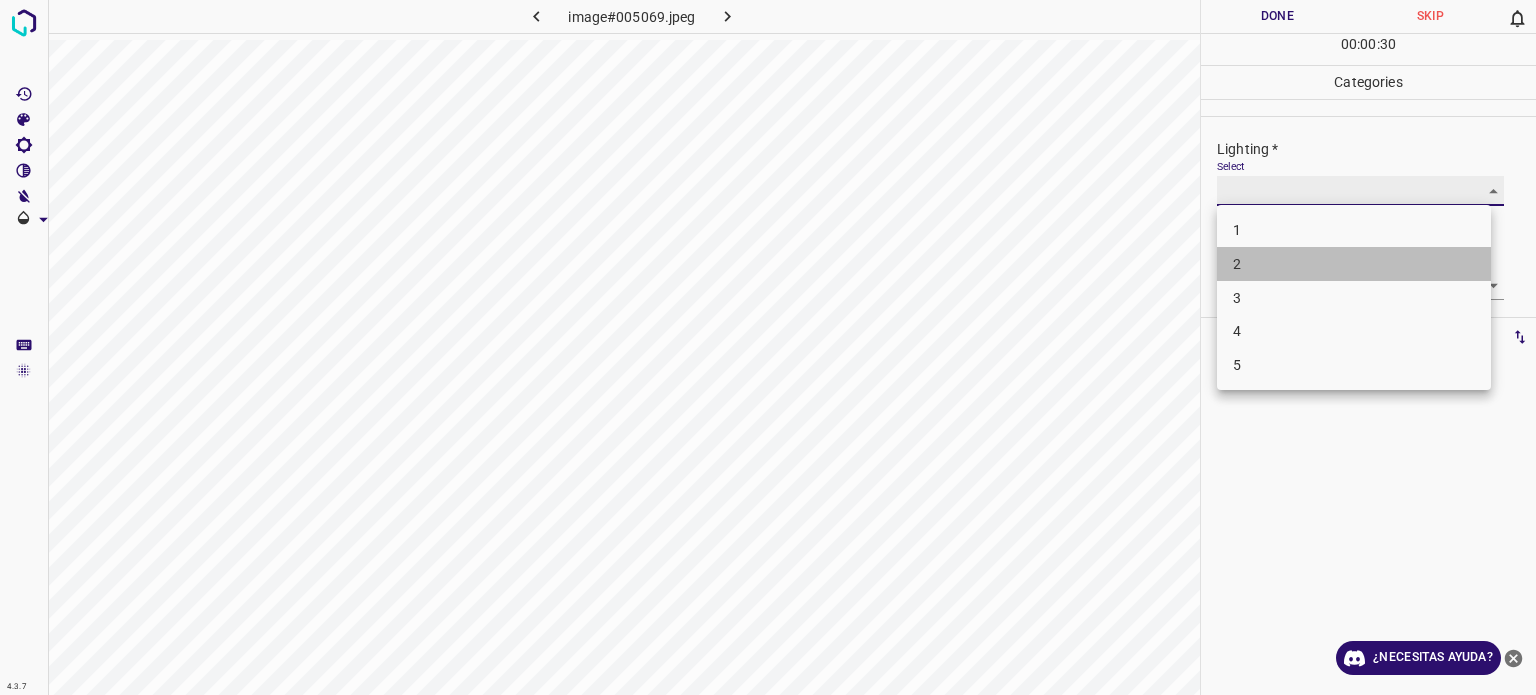 type on "2" 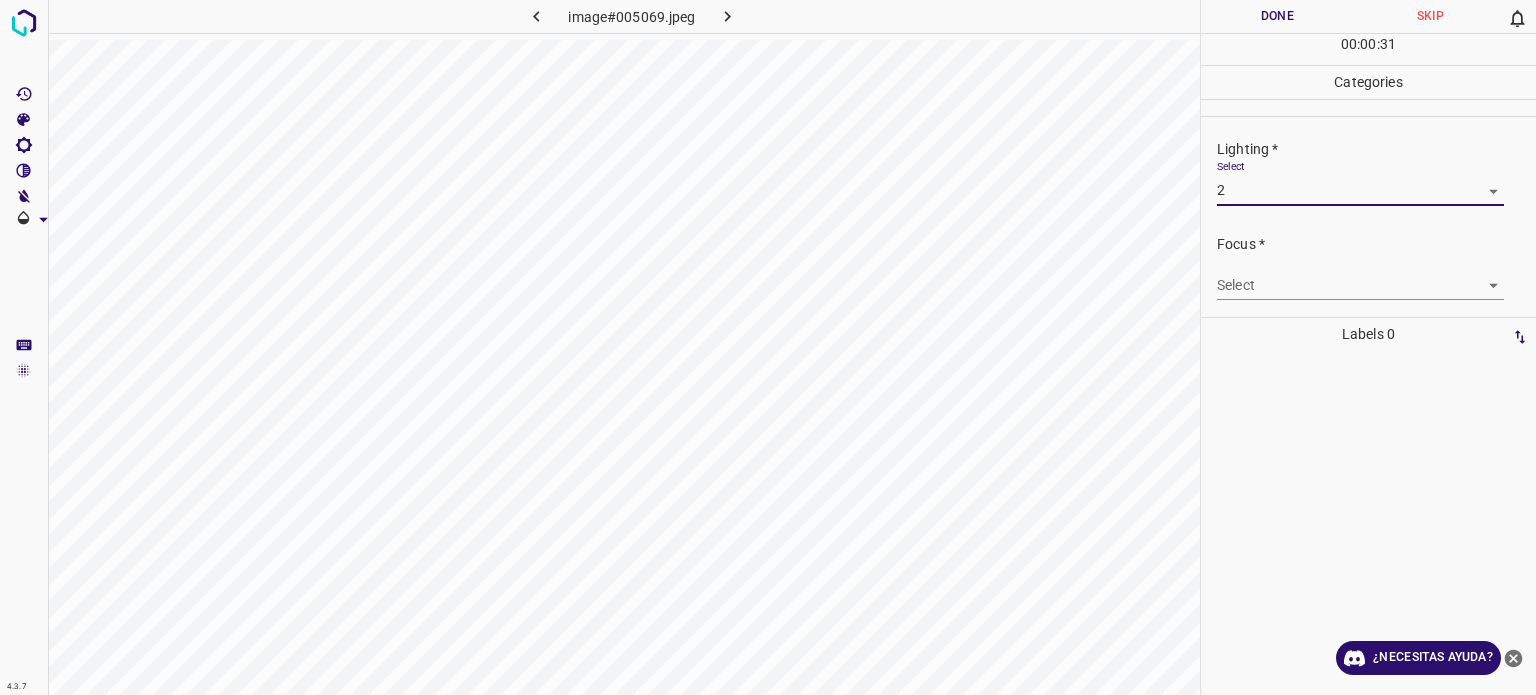 click on "4.3.7 image#005069.jpeg Done Skip 0 00   : 00   : 31   Categories Lighting *  Select 2 2 Focus *  Select ​ Overall *  Select ​ Labels   0 Categories 1 Lighting 2 Focus 3 Overall Tools Space Change between modes (Draw & Edit) I Auto labeling R Restore zoom M Zoom in N Zoom out Delete Delete selecte label Filters Z Restore filters X Saturation filter C Brightness filter V Contrast filter B Gray scale filter General O Download ¿Necesitas ayuda? - Texto - Esconder - Borrar Texto original Valora esta traducción Tu opinión servirá para ayudar a mejorar el Traductor de Google" at bounding box center [768, 347] 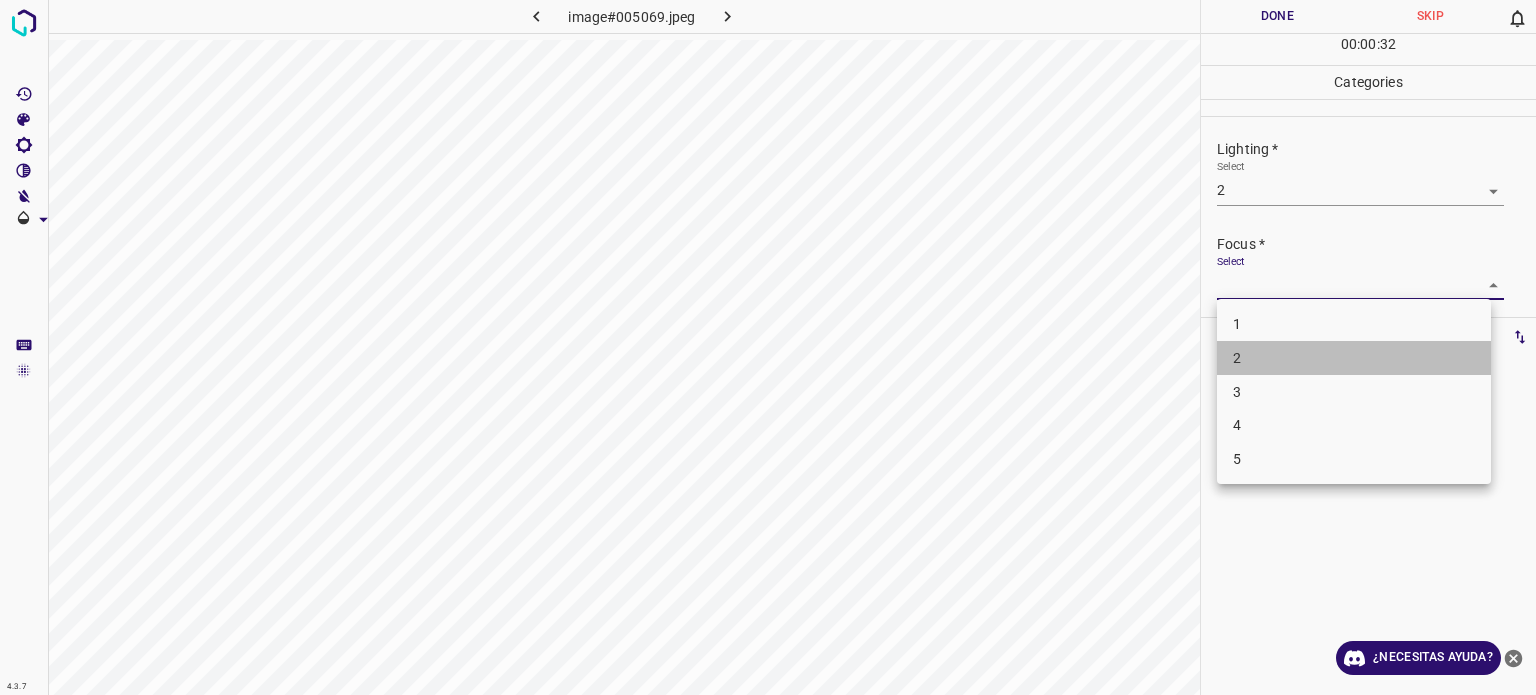 click on "2" at bounding box center [1237, 358] 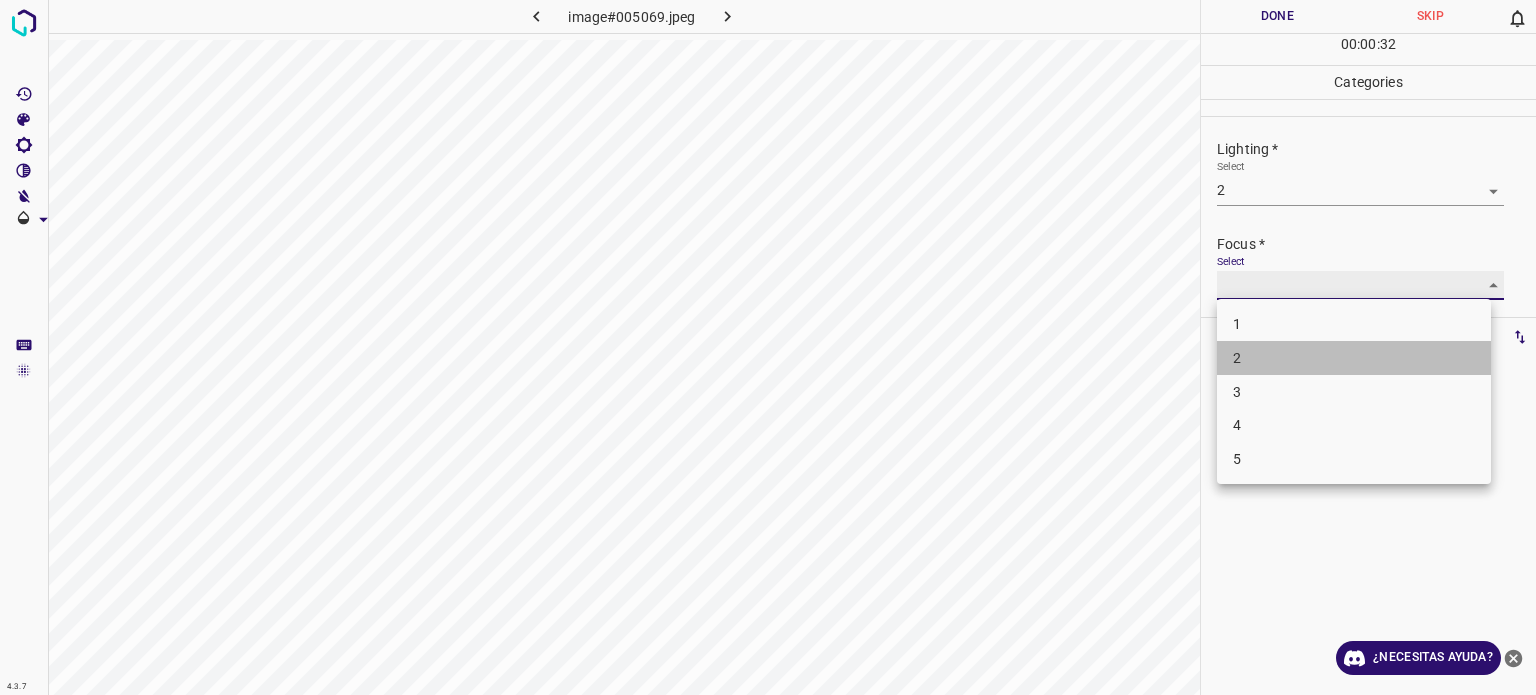 type on "2" 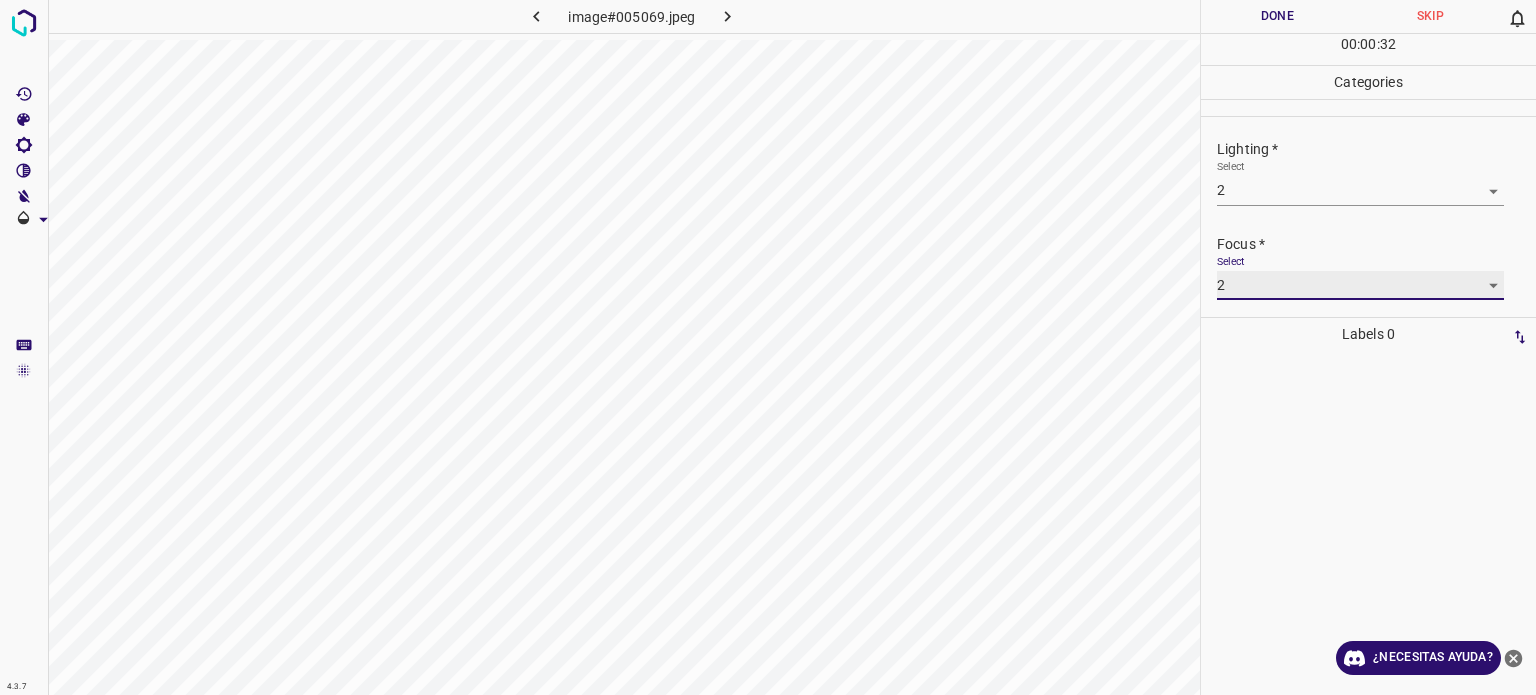 scroll, scrollTop: 98, scrollLeft: 0, axis: vertical 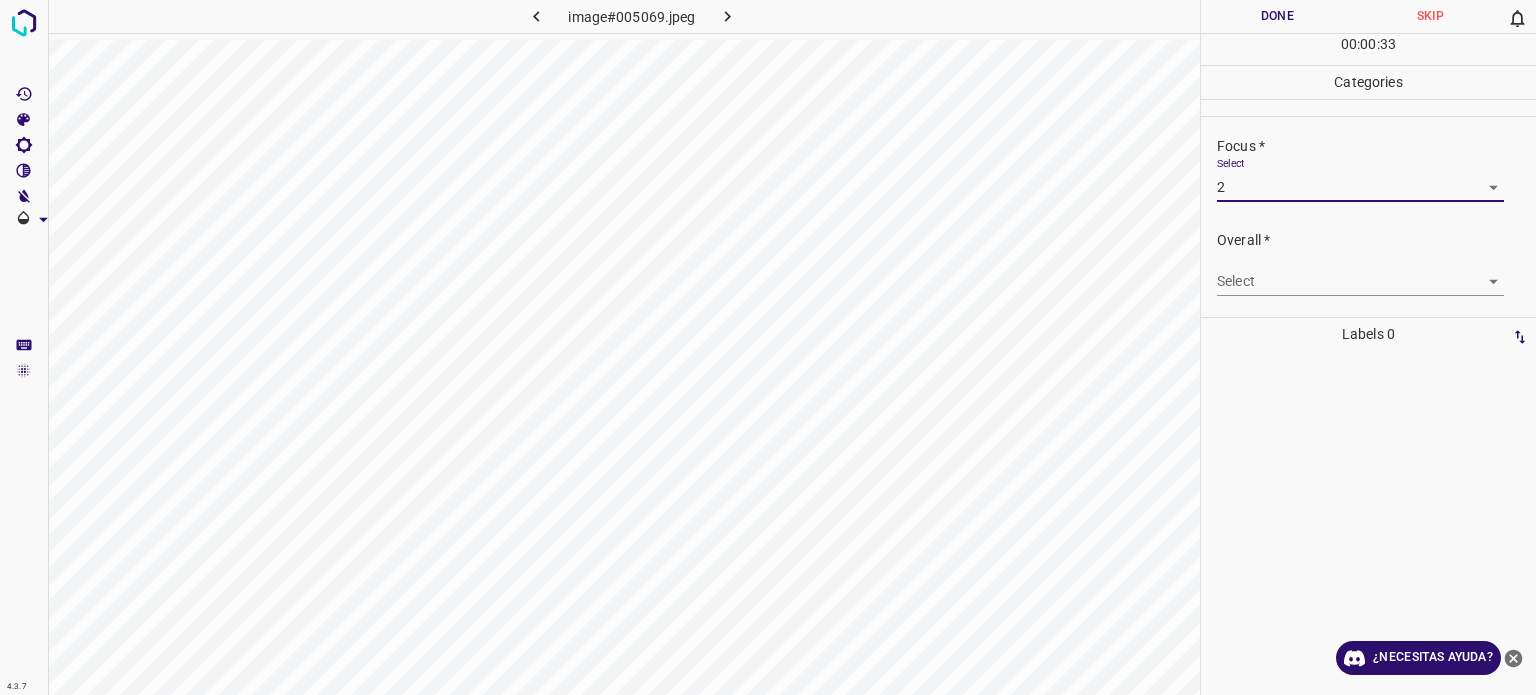 click on "4.3.7 image#005069.jpeg Done Skip 0 00   : 00   : 33   Categories Lighting *  Select 2 2 Focus *  Select 2 2 Overall *  Select ​ Labels   0 Categories 1 Lighting 2 Focus 3 Overall Tools Space Change between modes (Draw & Edit) I Auto labeling R Restore zoom M Zoom in N Zoom out Delete Delete selecte label Filters Z Restore filters X Saturation filter C Brightness filter V Contrast filter B Gray scale filter General O Download ¿Necesitas ayuda? - Texto - Esconder - Borrar Texto original Valora esta traducción Tu opinión servirá para ayudar a mejorar el Traductor de Google" at bounding box center (768, 347) 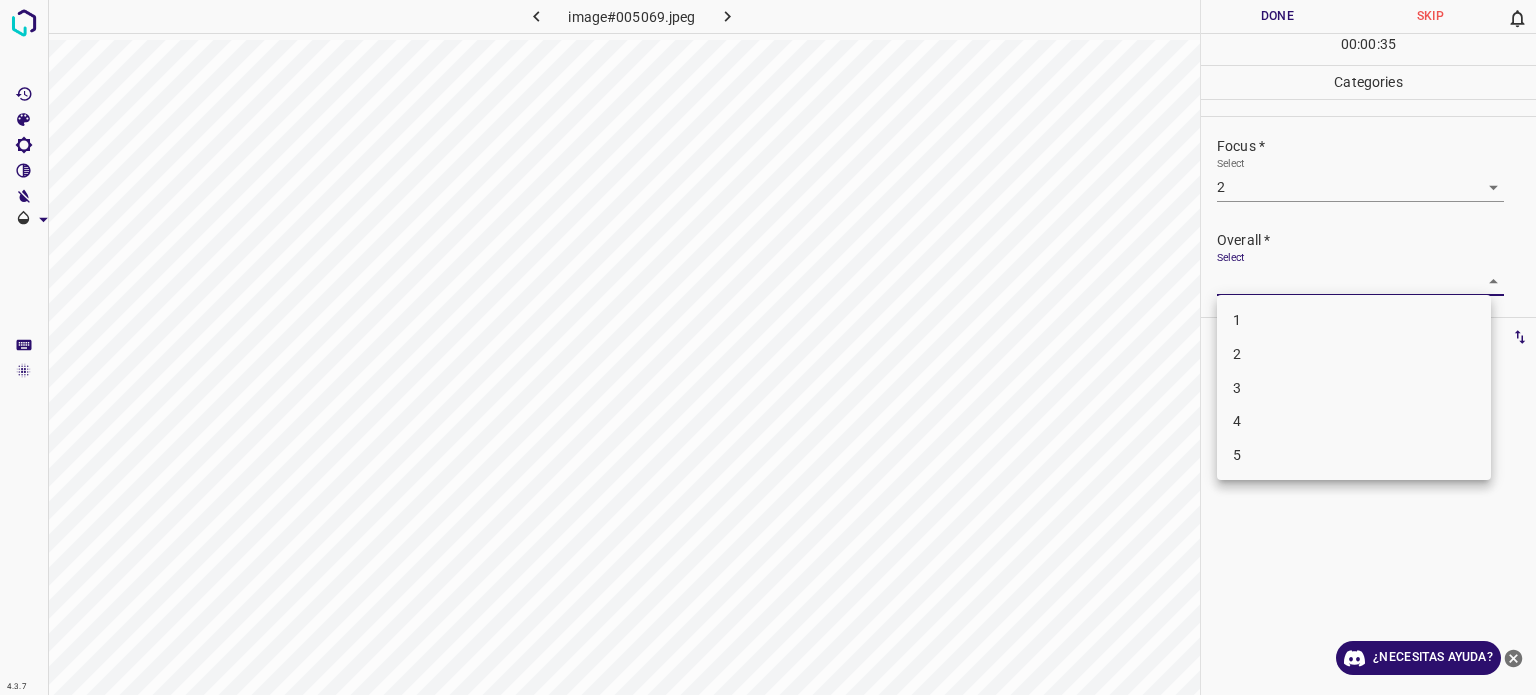 click on "2" at bounding box center (1237, 354) 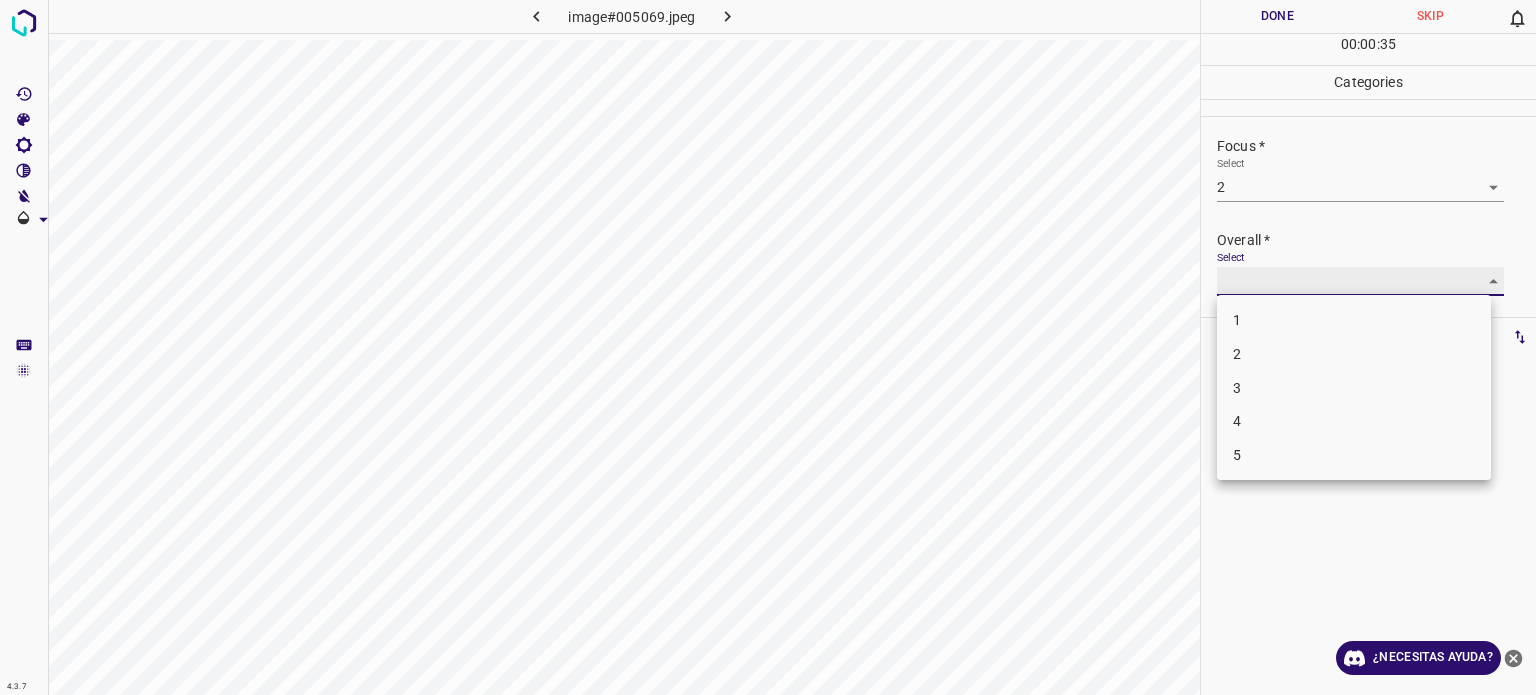 type on "2" 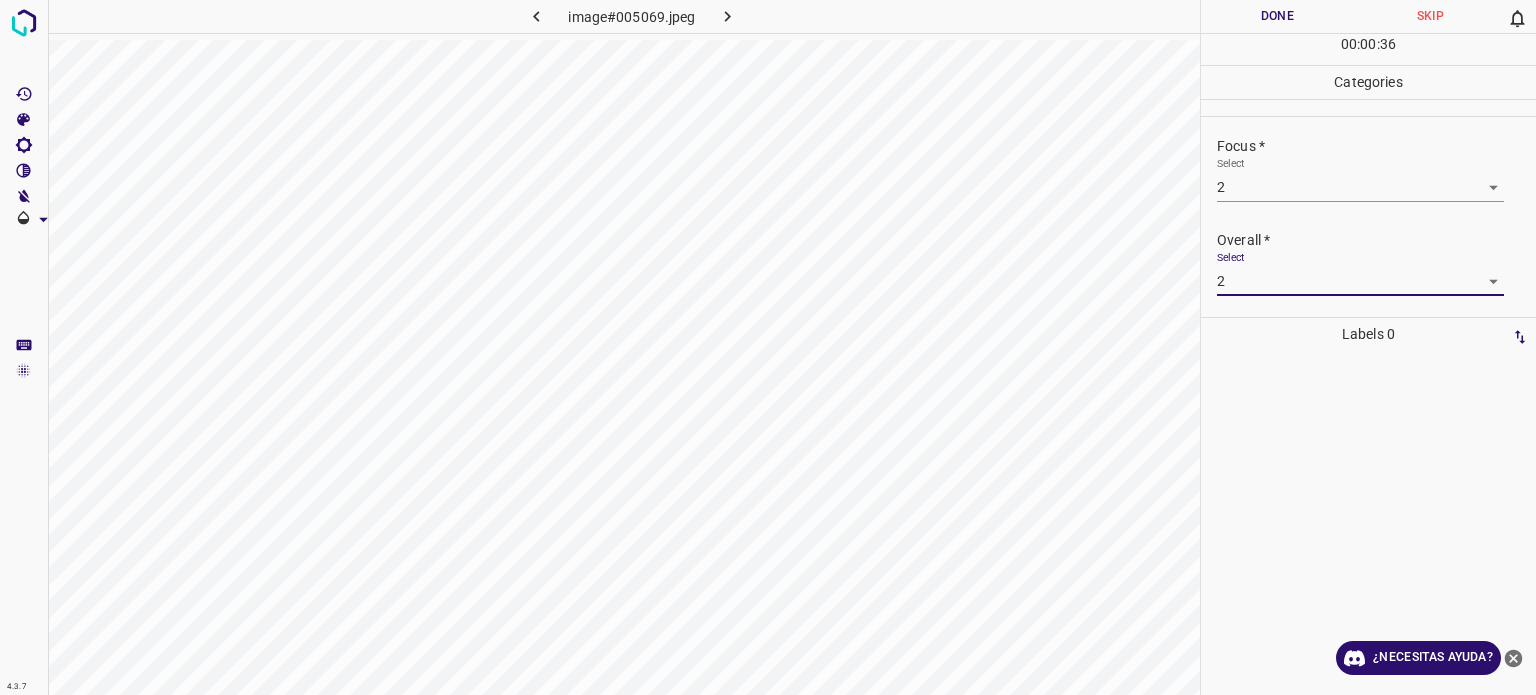 click on "Done" at bounding box center (1277, 16) 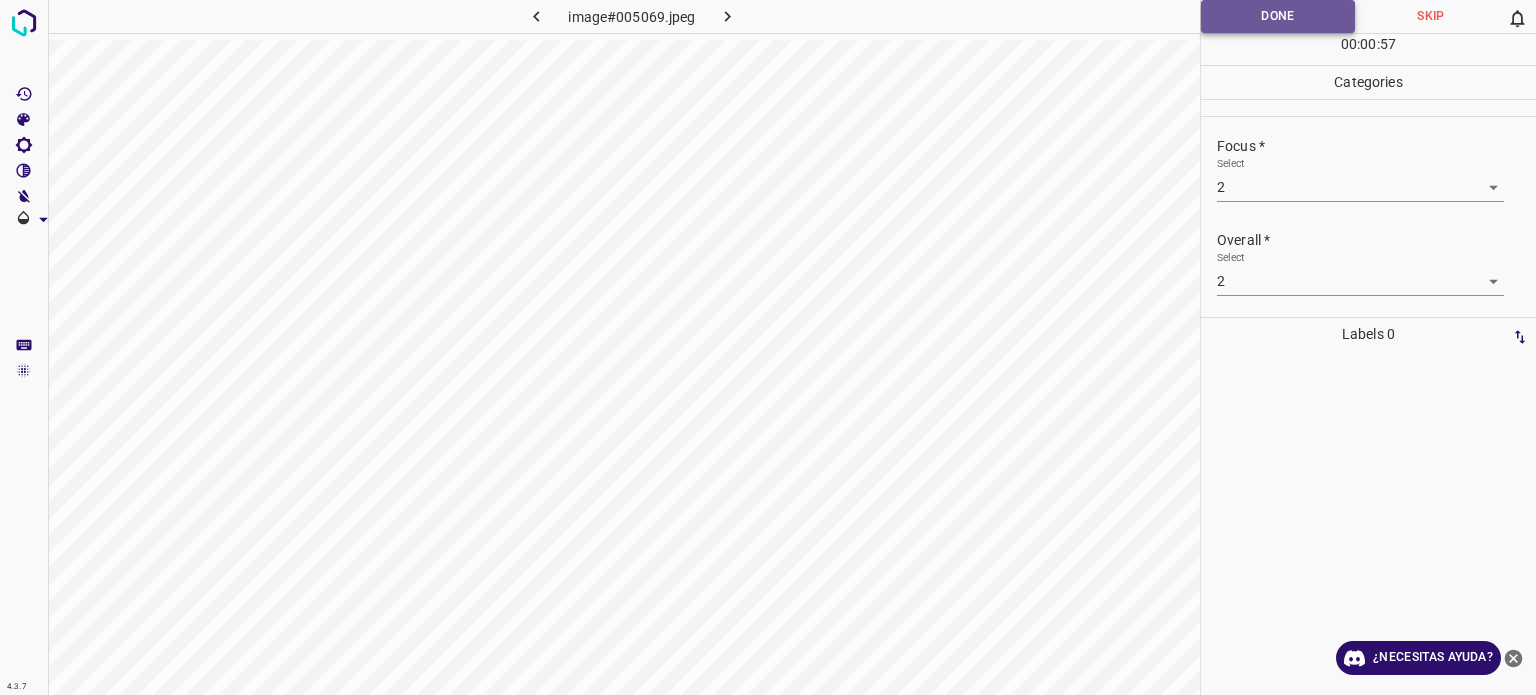 click on "Done" at bounding box center [1278, 16] 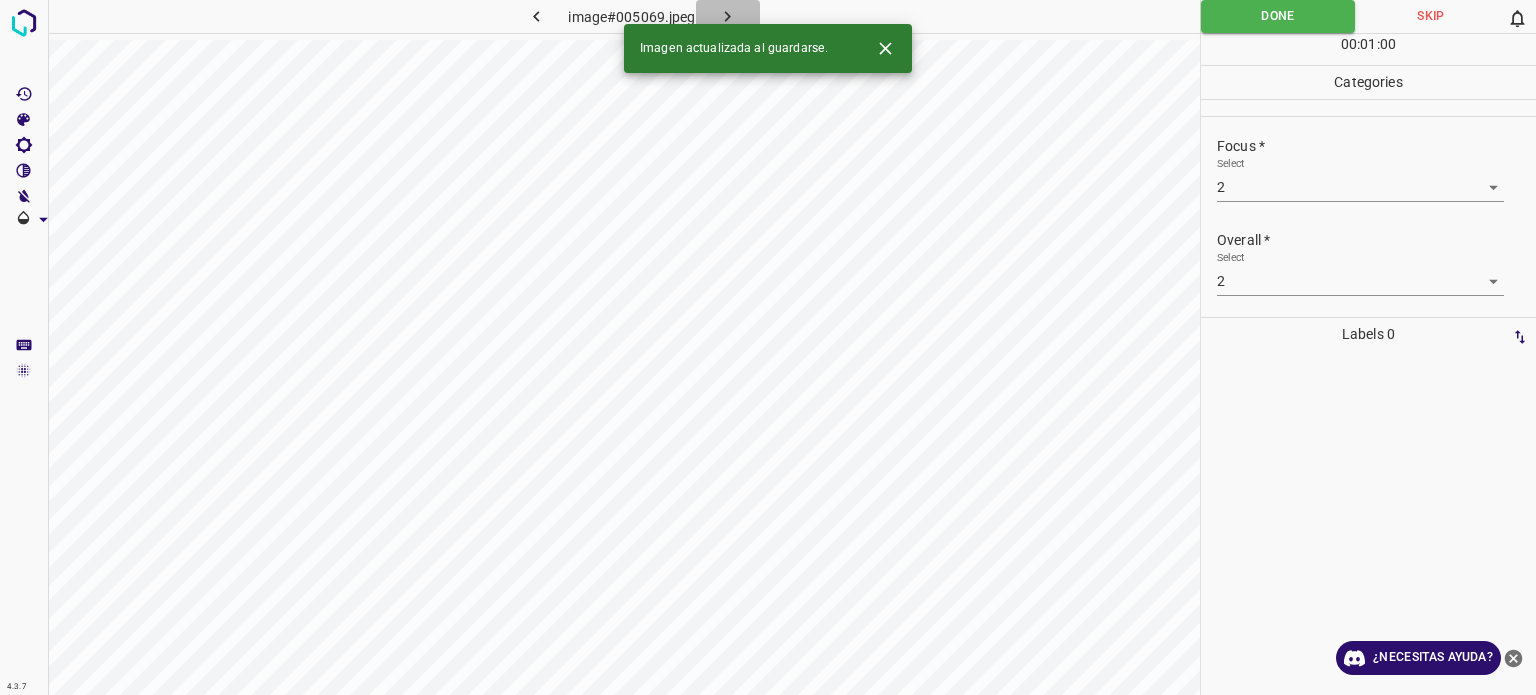 click 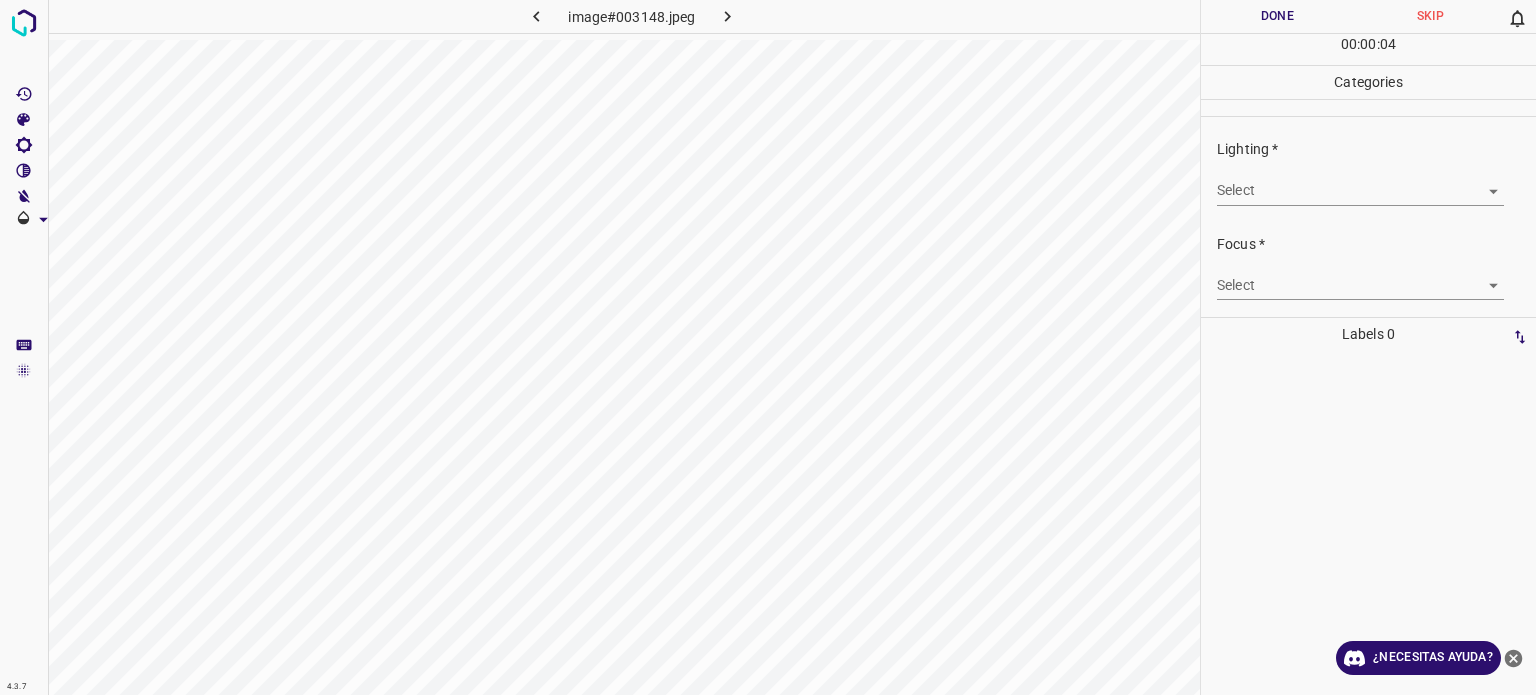 click on "4.3.7 image#003148.jpeg Done Skip 0 00   : 00   : 04   Categories Lighting *  Select ​ Focus *  Select ​ Overall *  Select ​ Labels   0 Categories 1 Lighting 2 Focus 3 Overall Tools Space Change between modes (Draw & Edit) I Auto labeling R Restore zoom M Zoom in N Zoom out Delete Delete selecte label Filters Z Restore filters X Saturation filter C Brightness filter V Contrast filter B Gray scale filter General O Download ¿Necesitas ayuda? - Texto - Esconder - Borrar Texto original Valora esta traducción Tu opinión servirá para ayudar a mejorar el Traductor de Google" at bounding box center [768, 347] 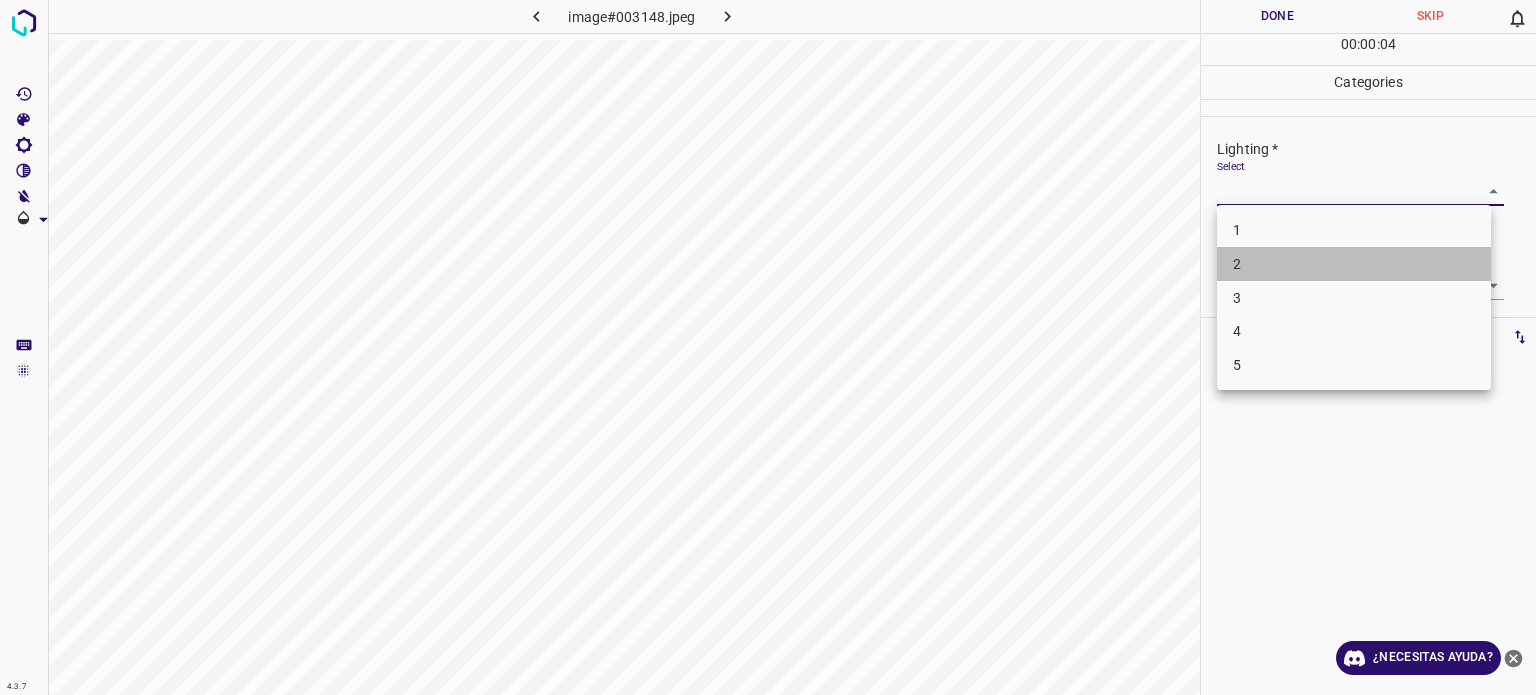 click on "2" at bounding box center (1354, 264) 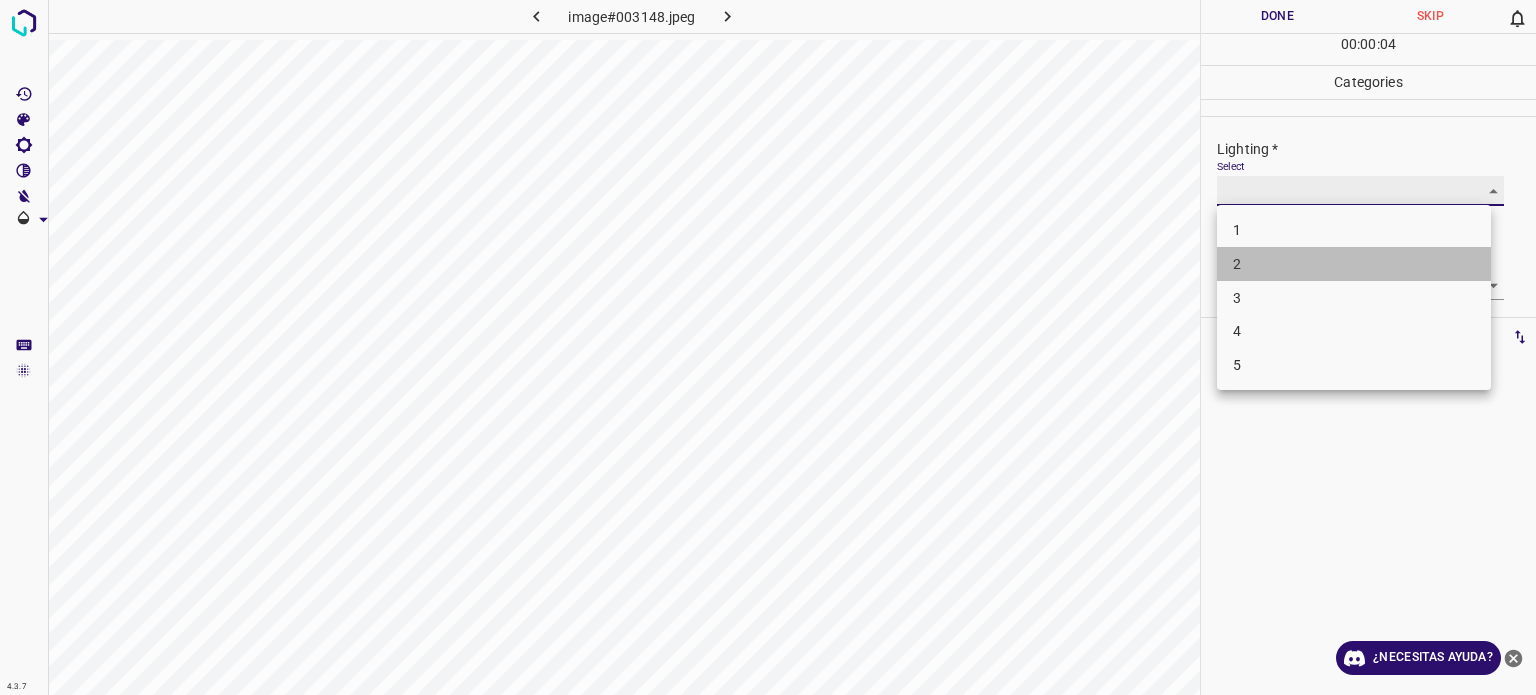 type on "2" 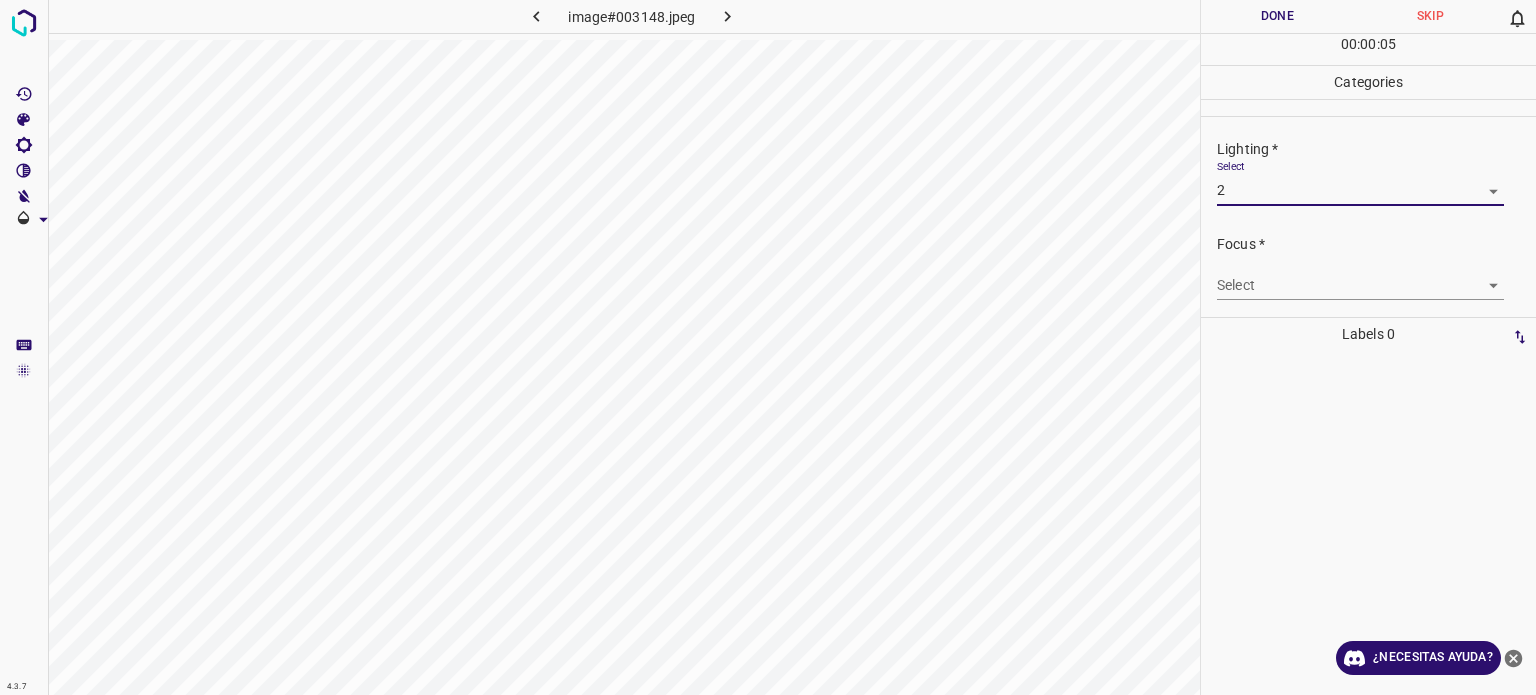 click on "4.3.7 image#003148.jpeg Done Skip 0 00   : 00   : 05   Categories Lighting *  Select 2 2 Focus *  Select ​ Overall *  Select ​ Labels   0 Categories 1 Lighting 2 Focus 3 Overall Tools Space Change between modes (Draw & Edit) I Auto labeling R Restore zoom M Zoom in N Zoom out Delete Delete selecte label Filters Z Restore filters X Saturation filter C Brightness filter V Contrast filter B Gray scale filter General O Download ¿Necesitas ayuda? - Texto - Esconder - Borrar Texto original Valora esta traducción Tu opinión servirá para ayudar a mejorar el Traductor de Google" at bounding box center (768, 347) 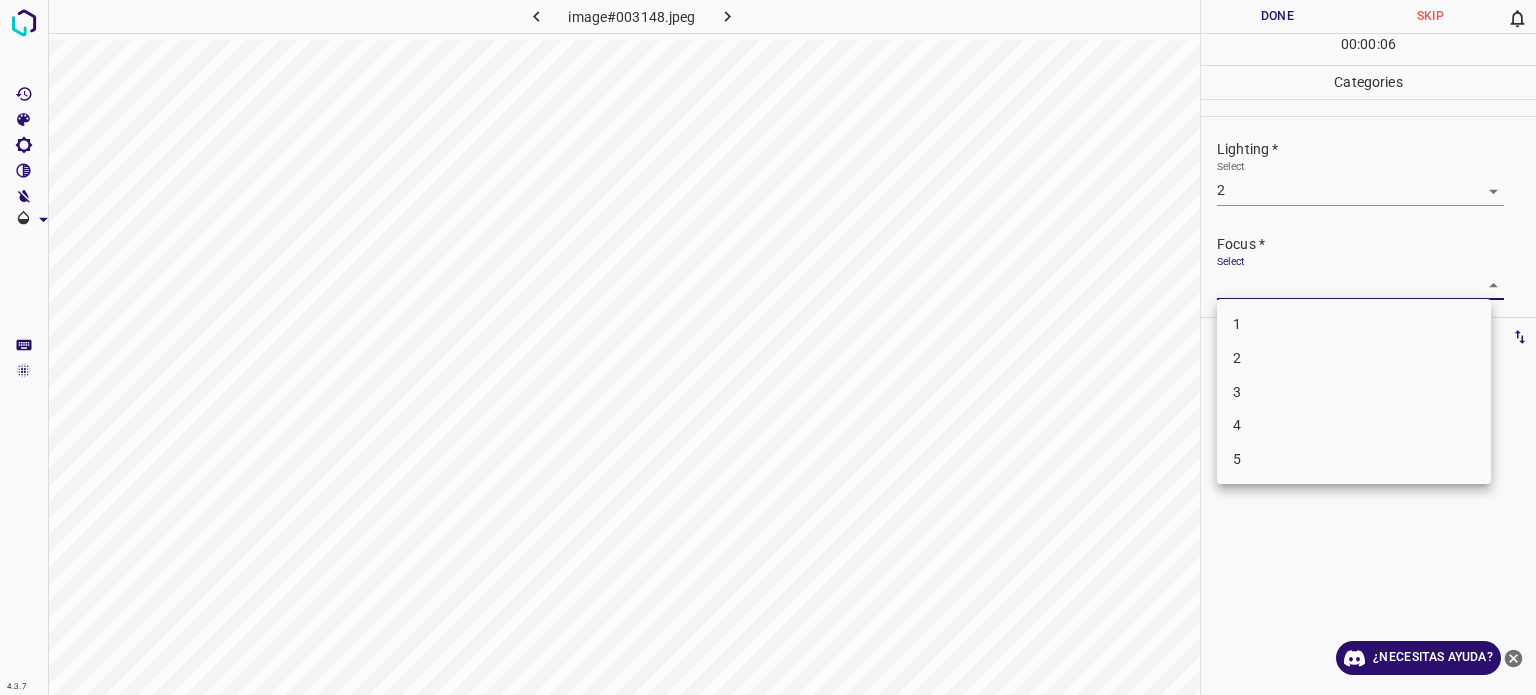 click on "2" at bounding box center [1354, 358] 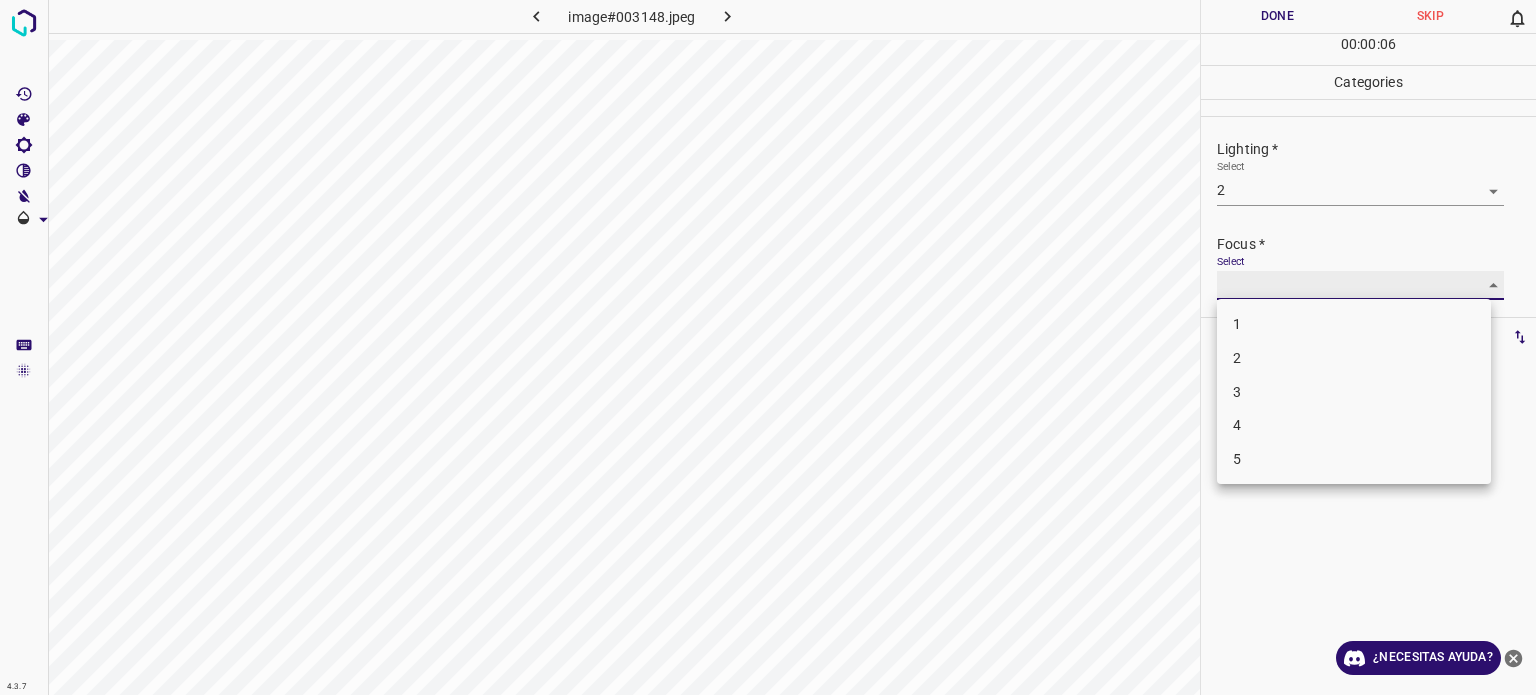 type on "2" 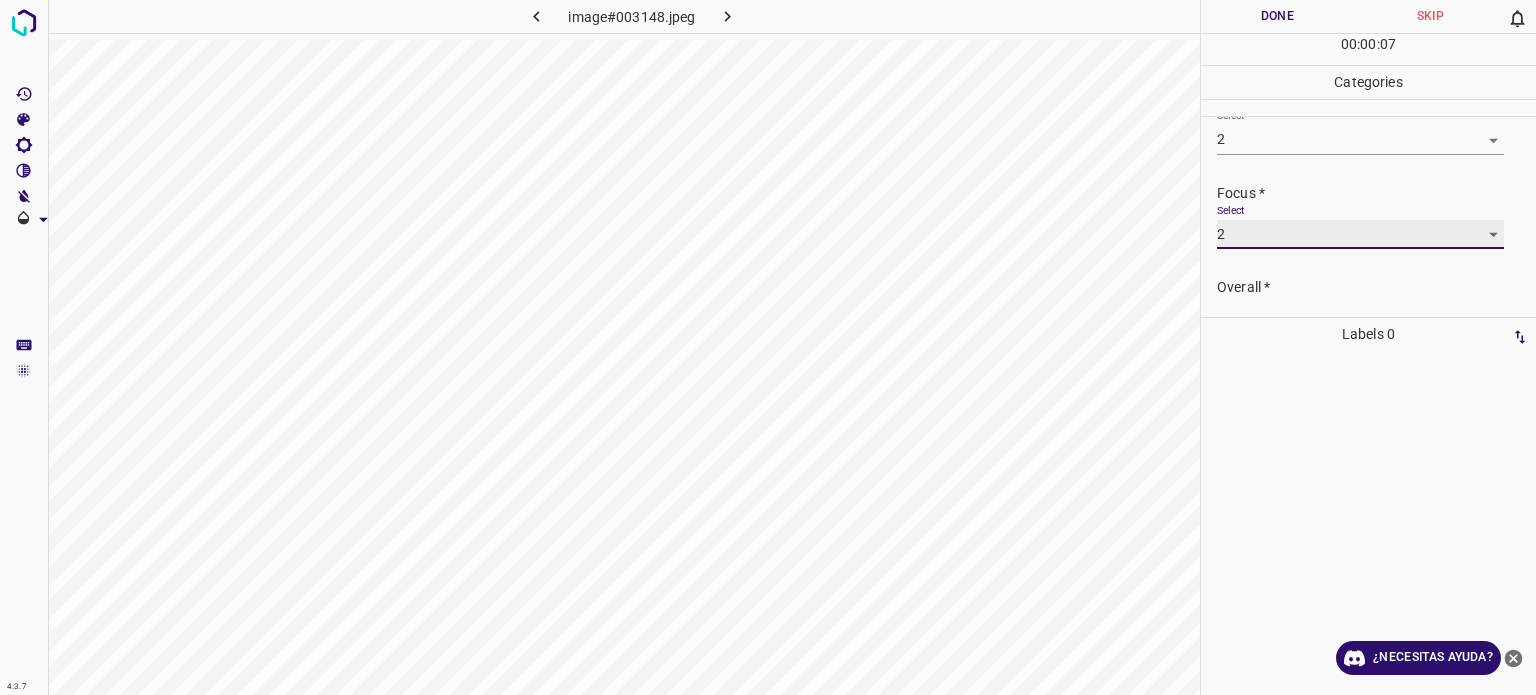scroll, scrollTop: 98, scrollLeft: 0, axis: vertical 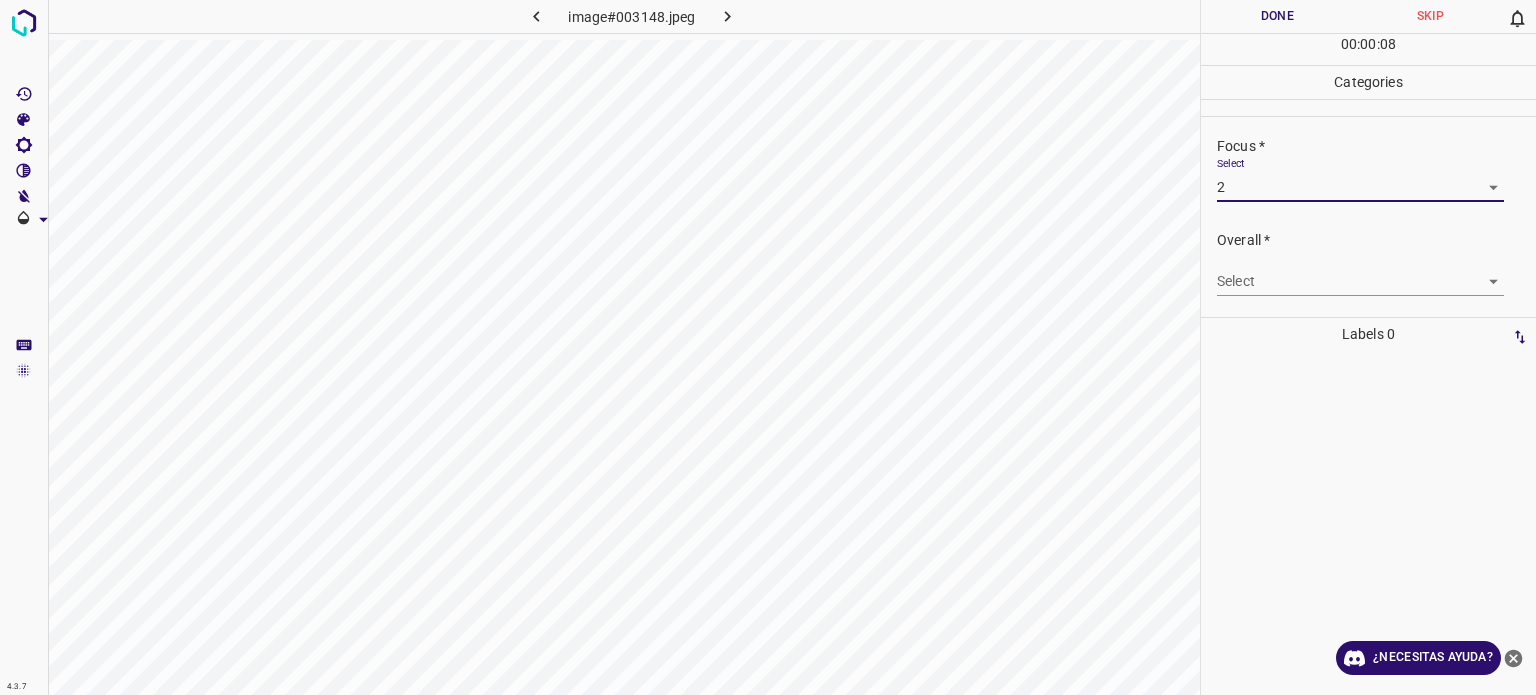 click on "4.3.7 image#003148.jpeg Done Skip 0 00   : 00   : 08   Categories Lighting *  Select 2 2 Focus *  Select 2 2 Overall *  Select ​ Labels   0 Categories 1 Lighting 2 Focus 3 Overall Tools Space Change between modes (Draw & Edit) I Auto labeling R Restore zoom M Zoom in N Zoom out Delete Delete selecte label Filters Z Restore filters X Saturation filter C Brightness filter V Contrast filter B Gray scale filter General O Download ¿Necesitas ayuda? - Texto - Esconder - Borrar Texto original Valora esta traducción Tu opinión servirá para ayudar a mejorar el Traductor de Google" at bounding box center (768, 347) 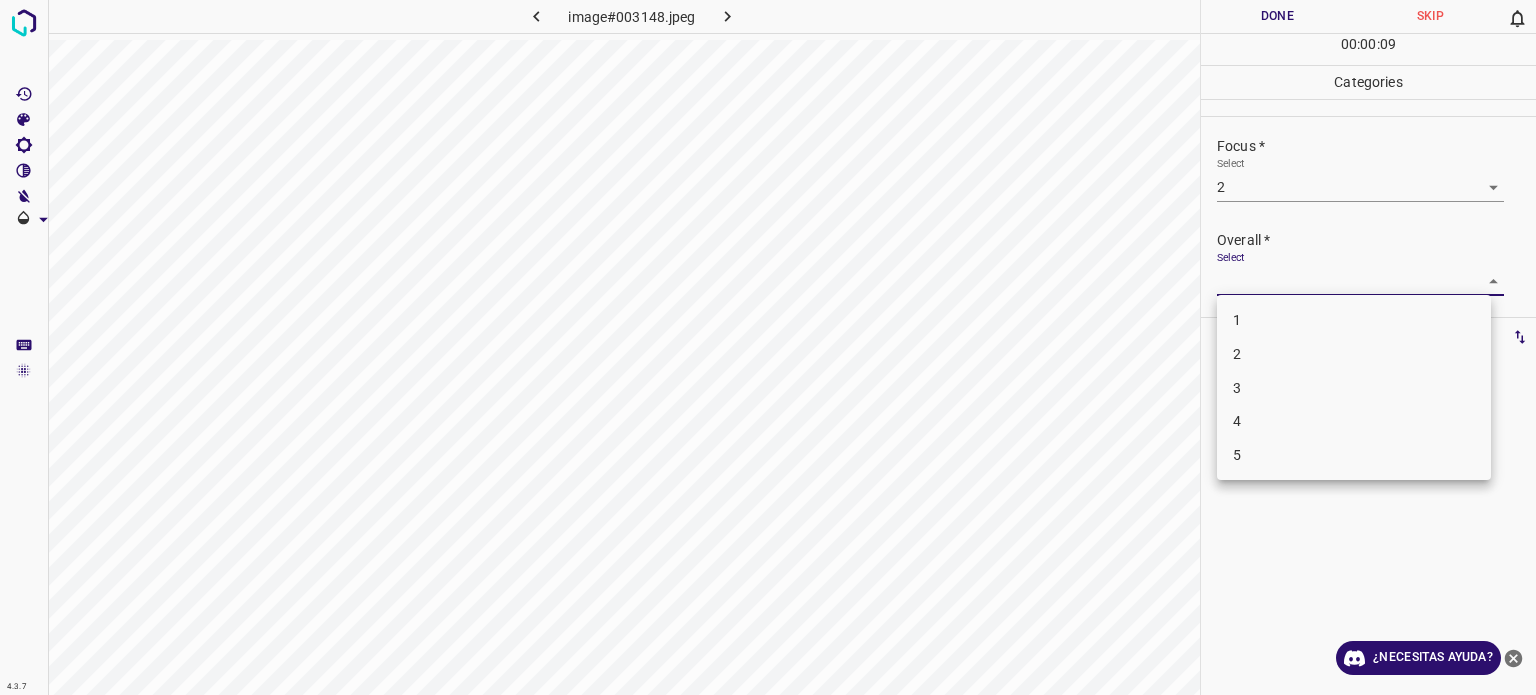 click on "2" at bounding box center (1237, 354) 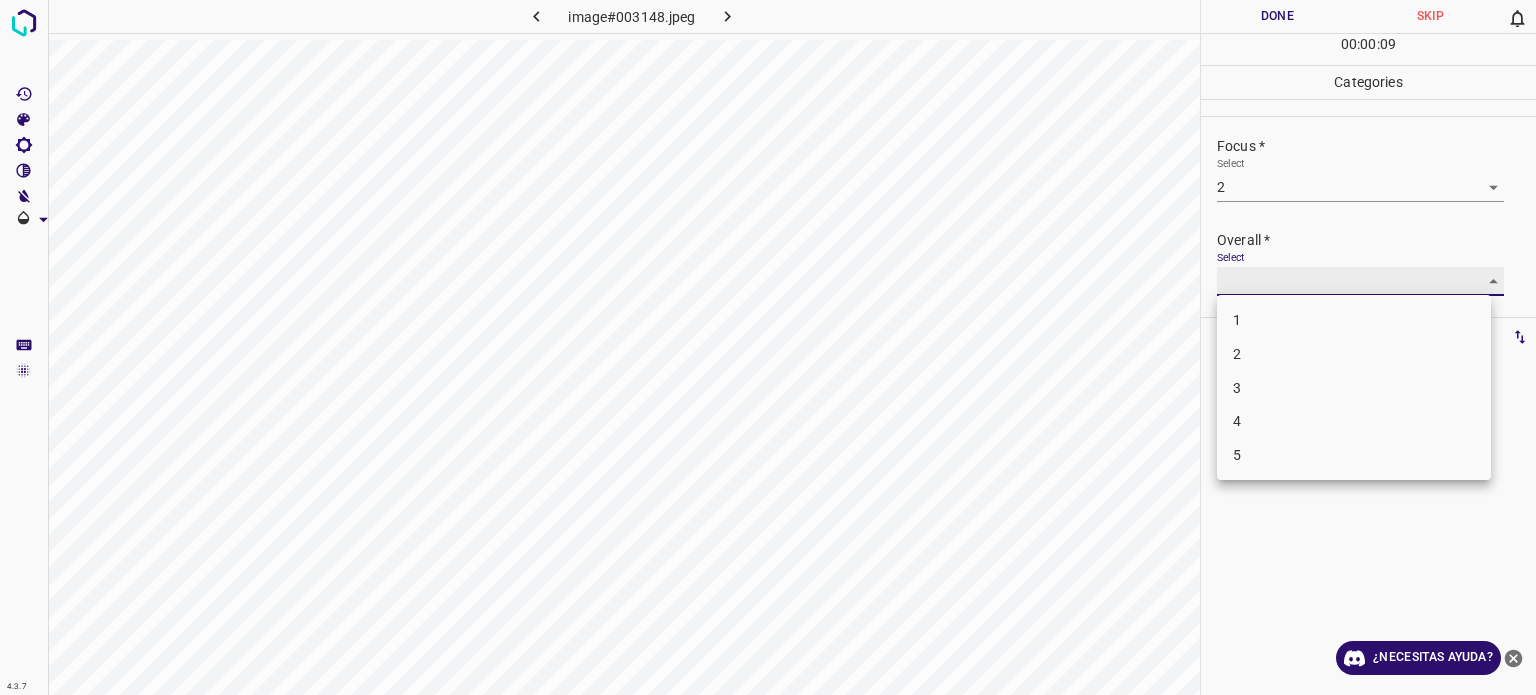type on "2" 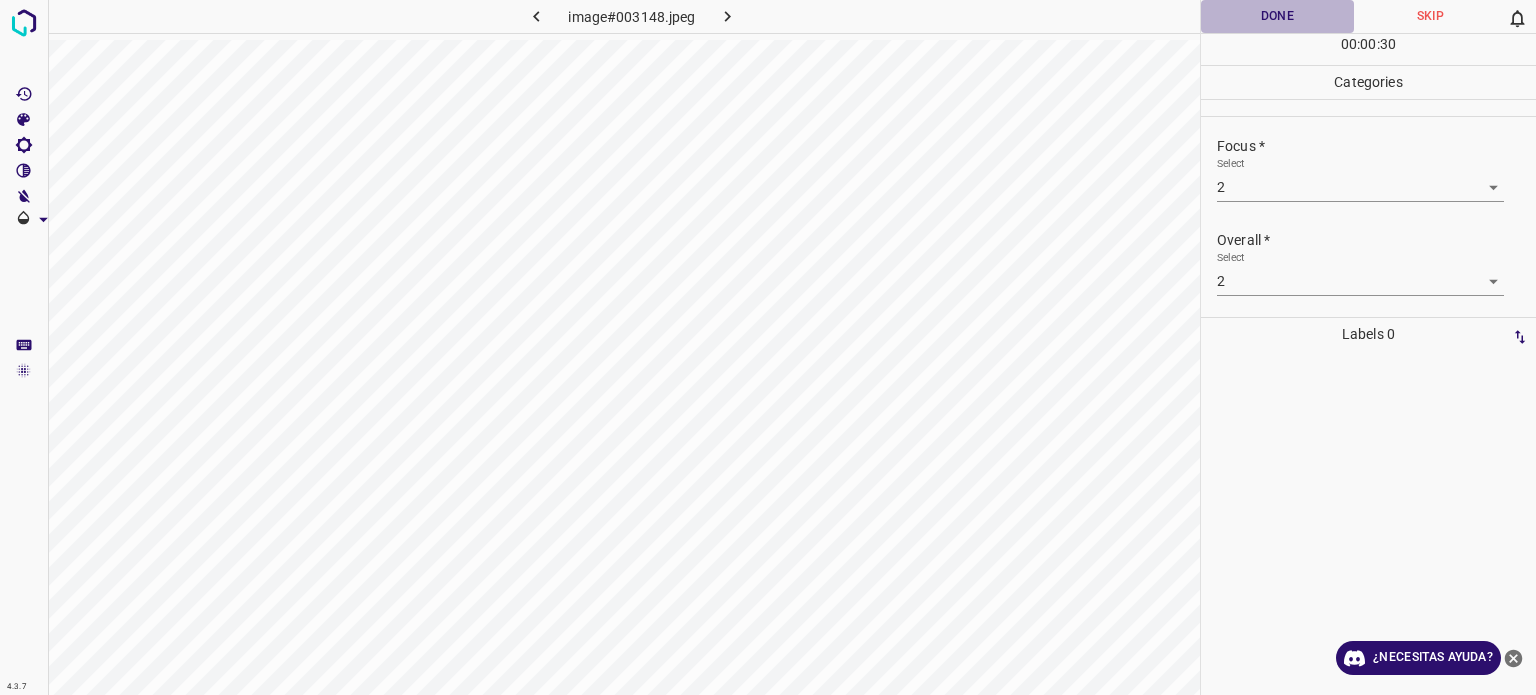 click on "Done" at bounding box center (1277, 16) 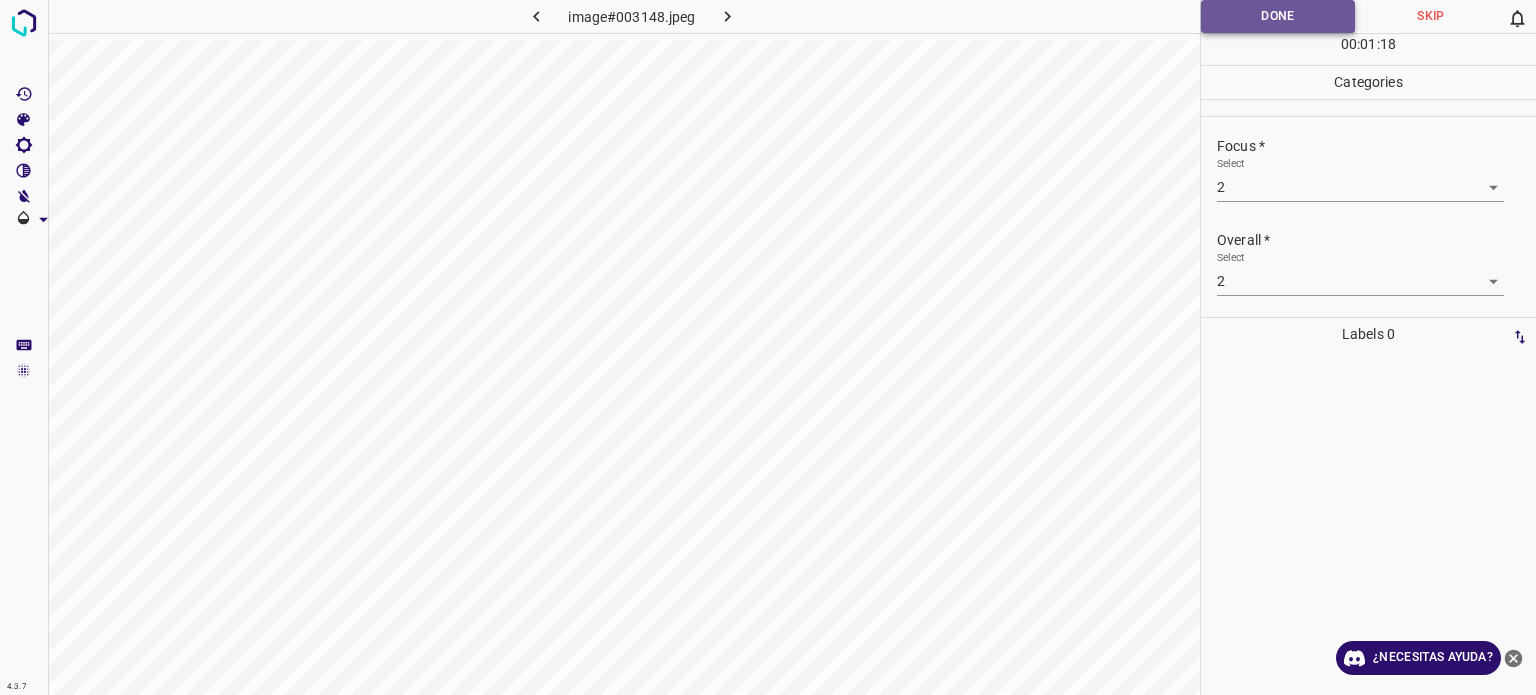 click on "Done" at bounding box center (1278, 16) 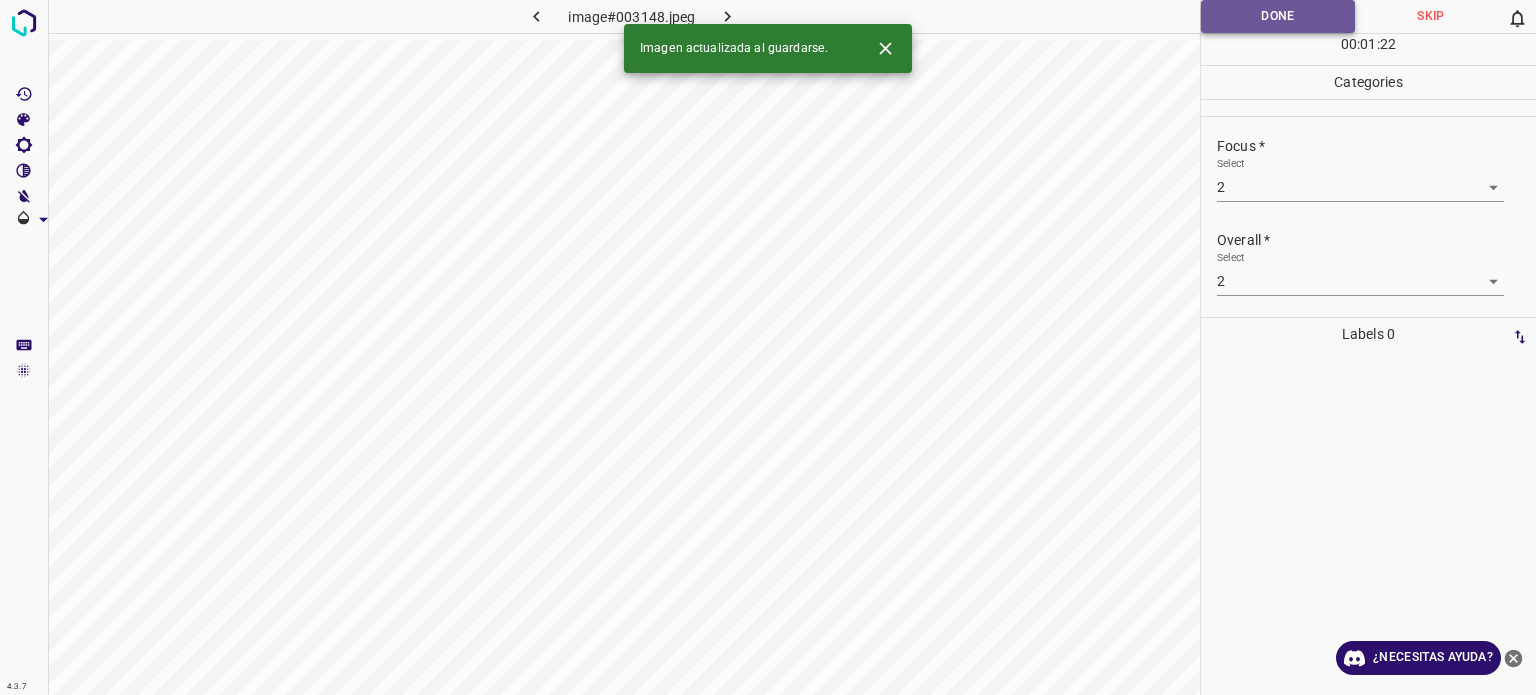 click on "Done" at bounding box center (1278, 16) 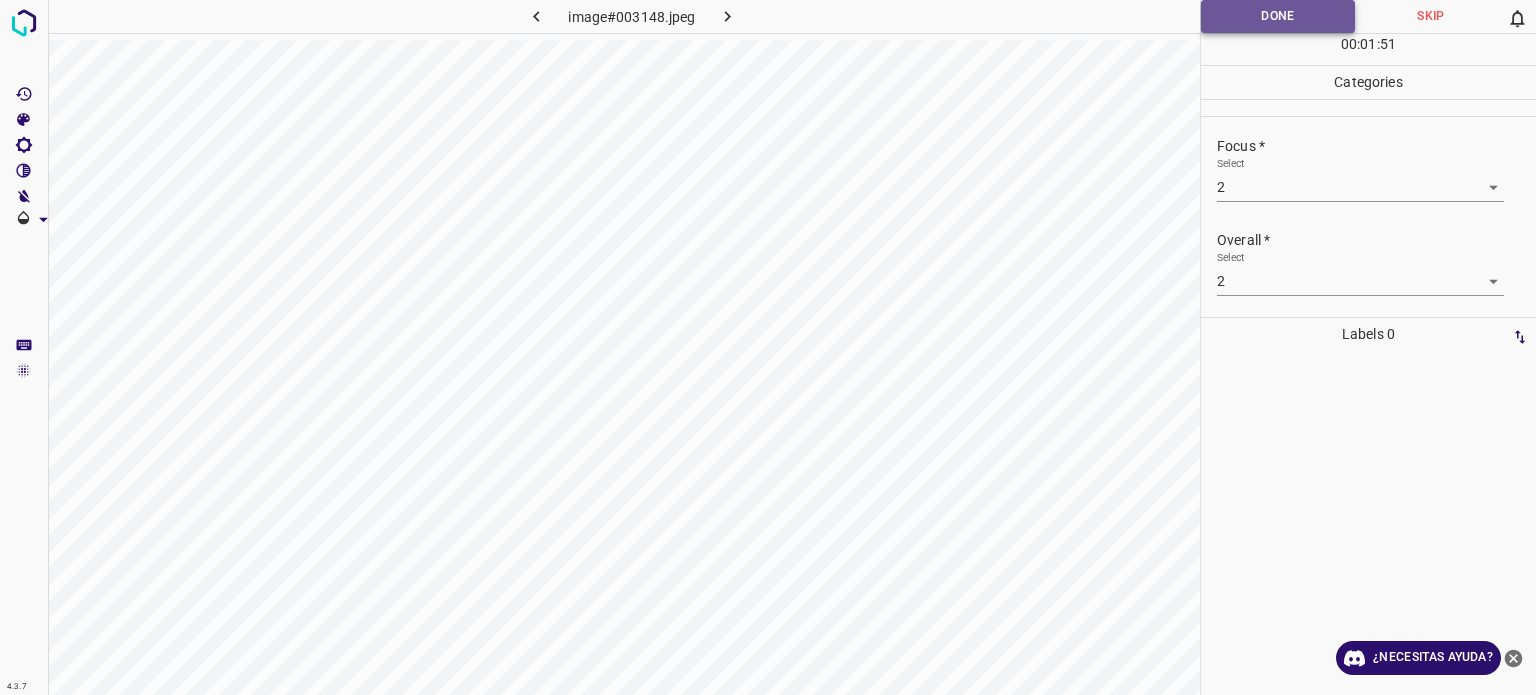 click on "Done" at bounding box center (1278, 16) 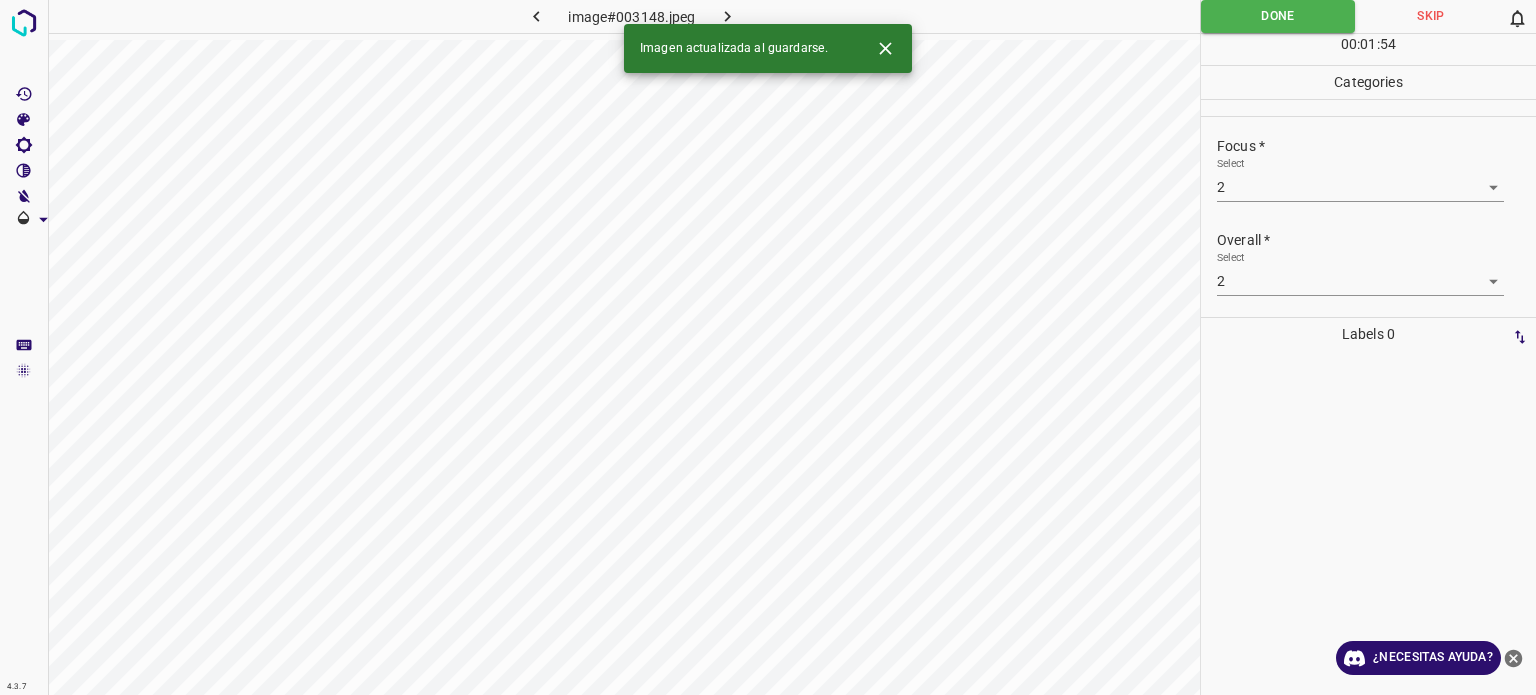 click at bounding box center [728, 16] 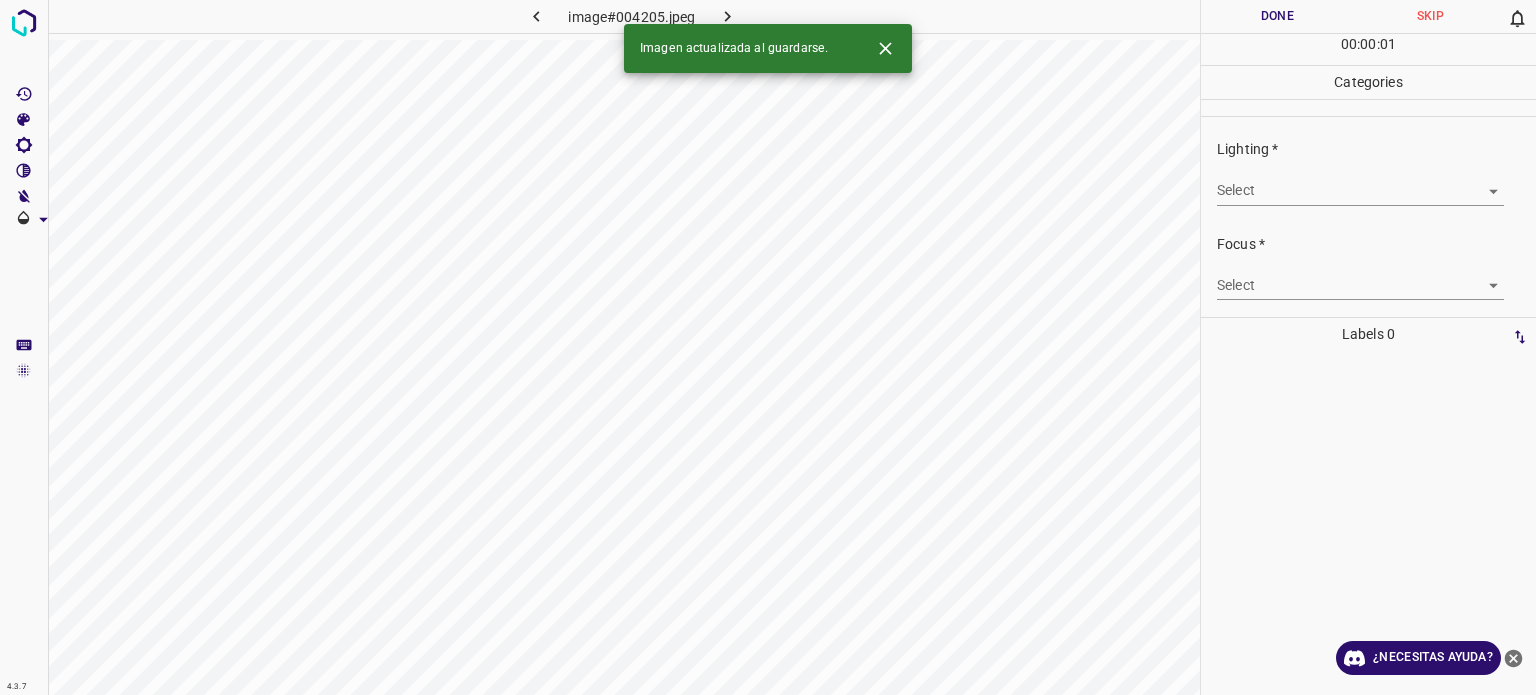 click on "4.3.7 image#004205.jpeg Done Skip 0 00   : 00   : 01   Categories Lighting *  Select ​ Focus *  Select ​ Overall *  Select ​ Labels   0 Categories 1 Lighting 2 Focus 3 Overall Tools Space Change between modes (Draw & Edit) I Auto labeling R Restore zoom M Zoom in N Zoom out Delete Delete selecte label Filters Z Restore filters X Saturation filter C Brightness filter V Contrast filter B Gray scale filter General O Download Imagen actualizada al guardarse. ¿Necesitas ayuda? - Texto - Esconder - Borrar Texto original Valora esta traducción Tu opinión servirá para ayudar a mejorar el Traductor de Google" at bounding box center (768, 347) 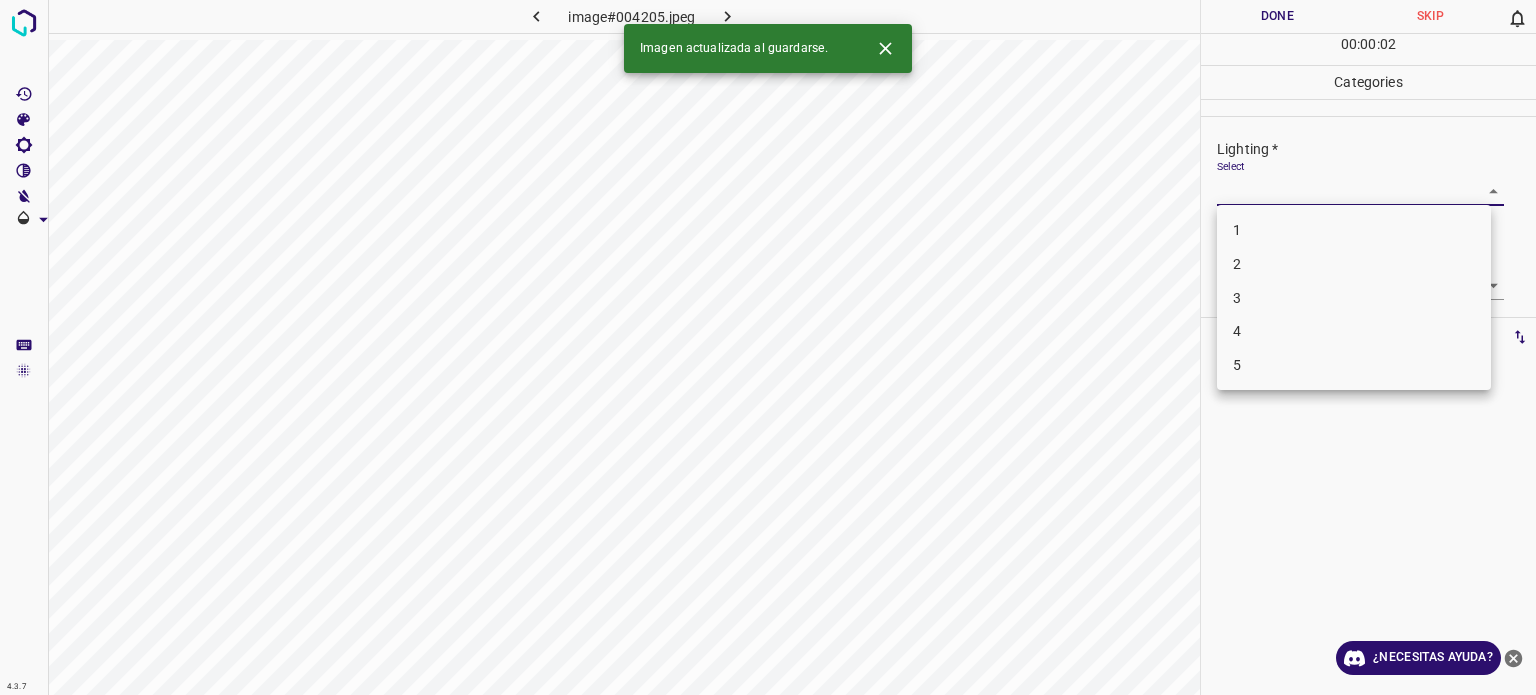 click on "3" at bounding box center (1354, 298) 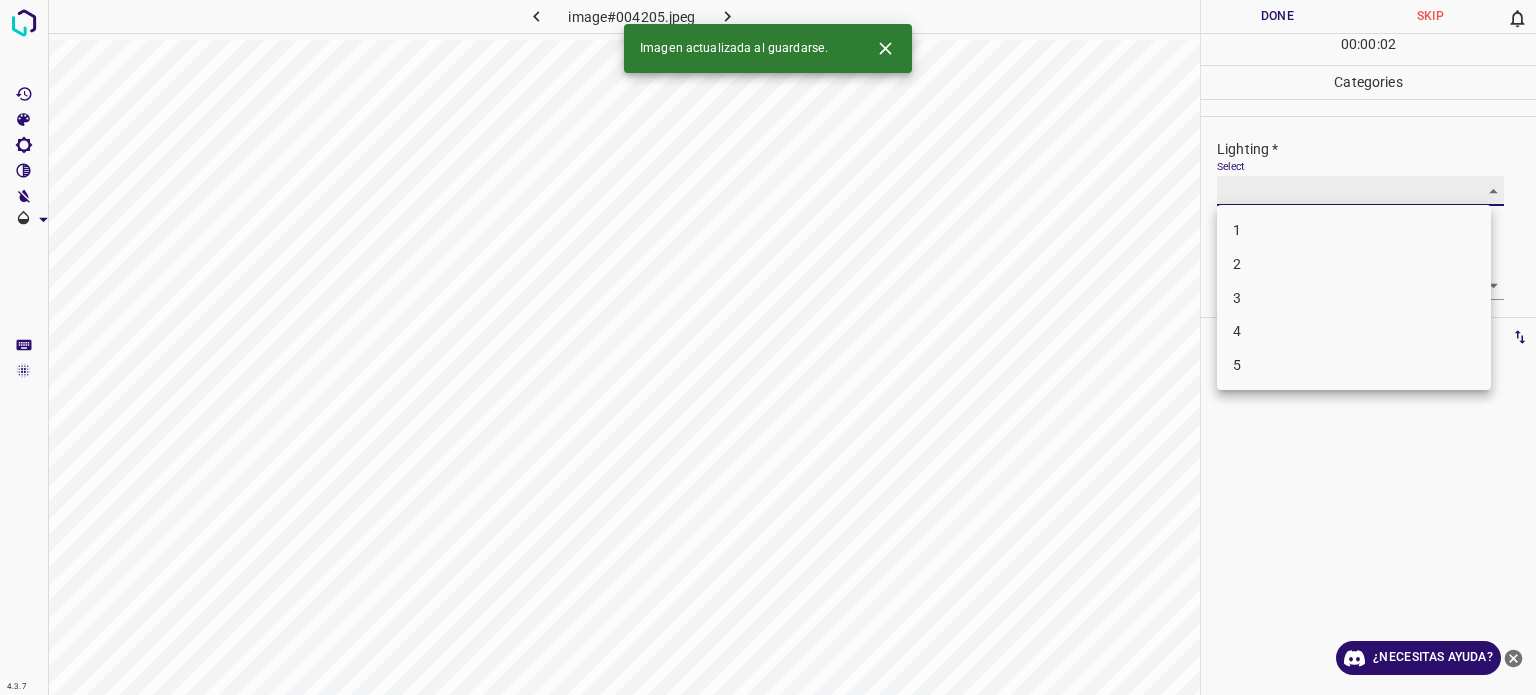 type on "3" 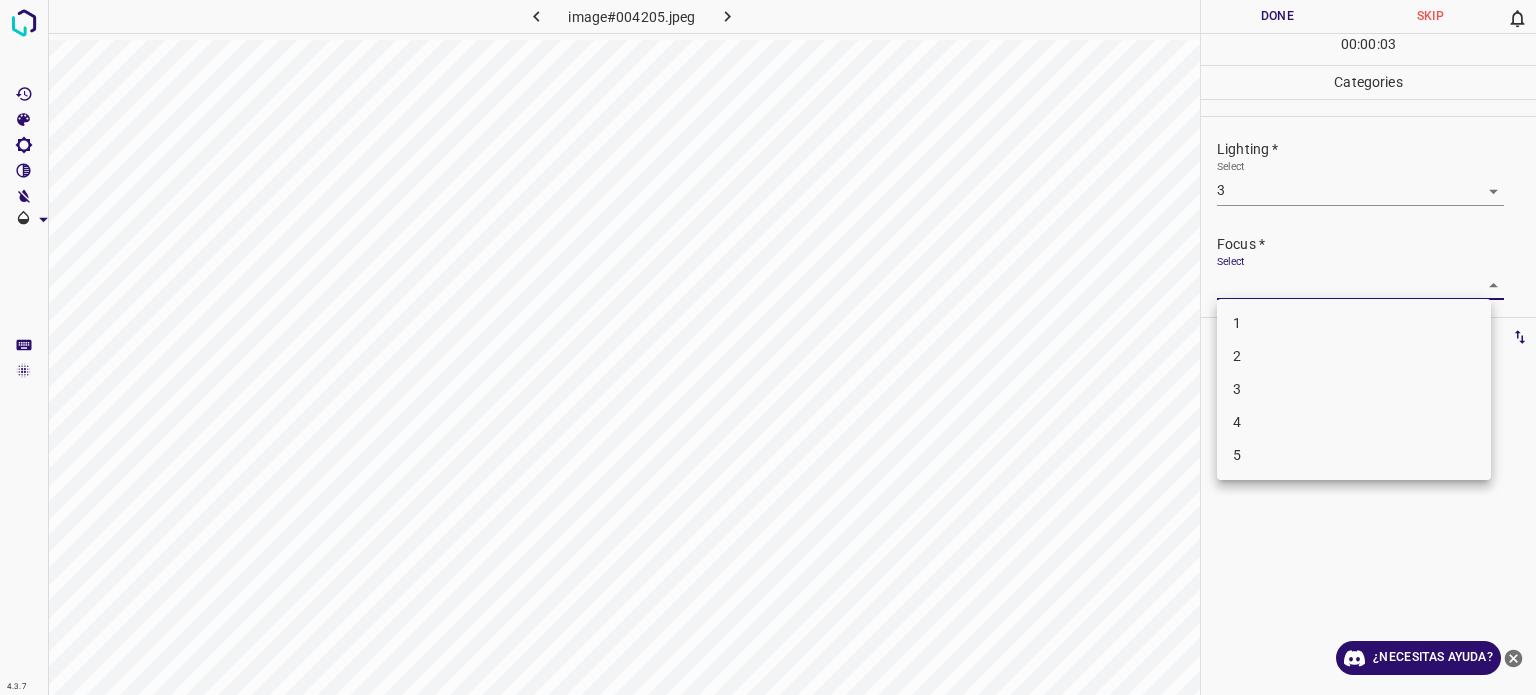 click on "4.3.7 image#004205.jpeg Done Skip 0 00   : 00   : 03   Categories Lighting *  Select 3 3 Focus *  Select ​ Overall *  Select ​ Labels   0 Categories 1 Lighting 2 Focus 3 Overall Tools Space Change between modes (Draw & Edit) I Auto labeling R Restore zoom M Zoom in N Zoom out Delete Delete selecte label Filters Z Restore filters X Saturation filter C Brightness filter V Contrast filter B Gray scale filter General O Download ¿Necesitas ayuda? - Texto - Esconder - Borrar Texto original Valora esta traducción Tu opinión servirá para ayudar a mejorar el Traductor de Google 1 2 3 4 5" at bounding box center (768, 347) 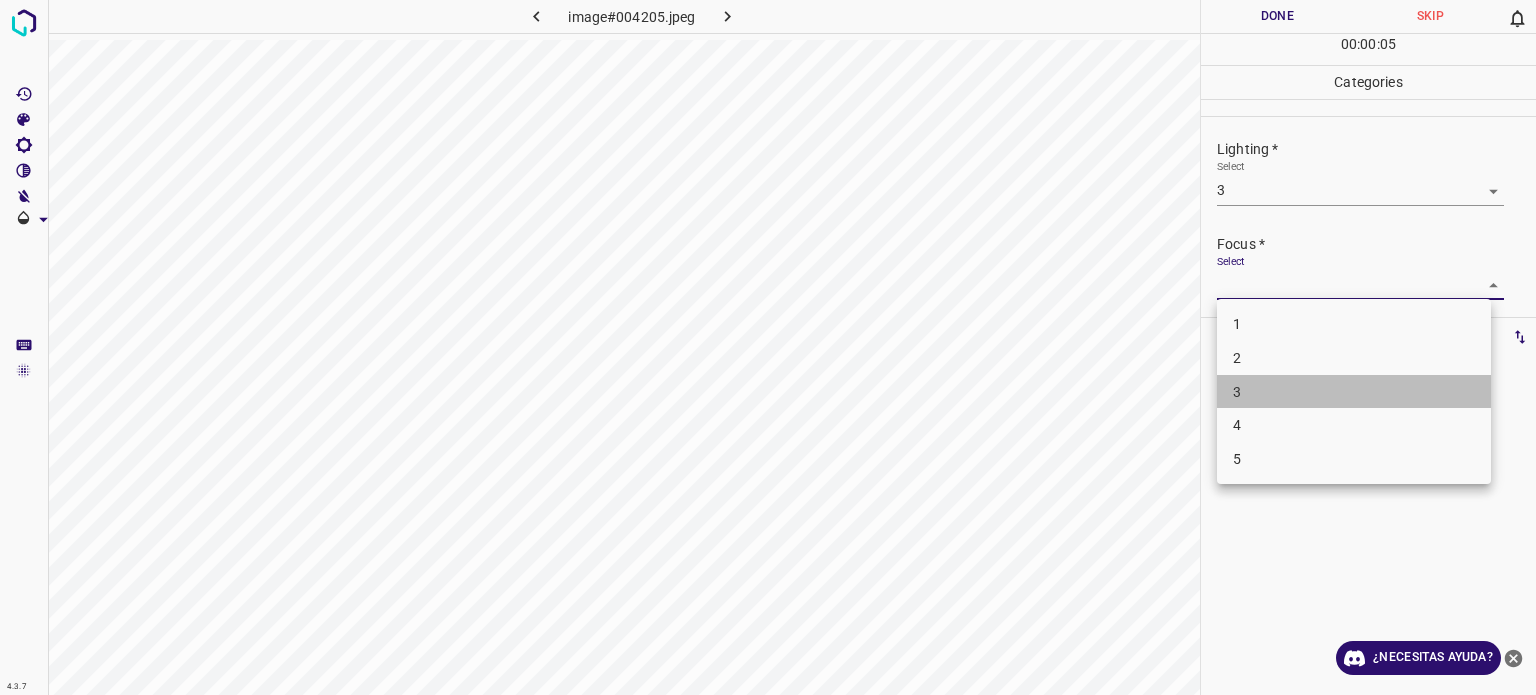 click on "3" at bounding box center (1354, 392) 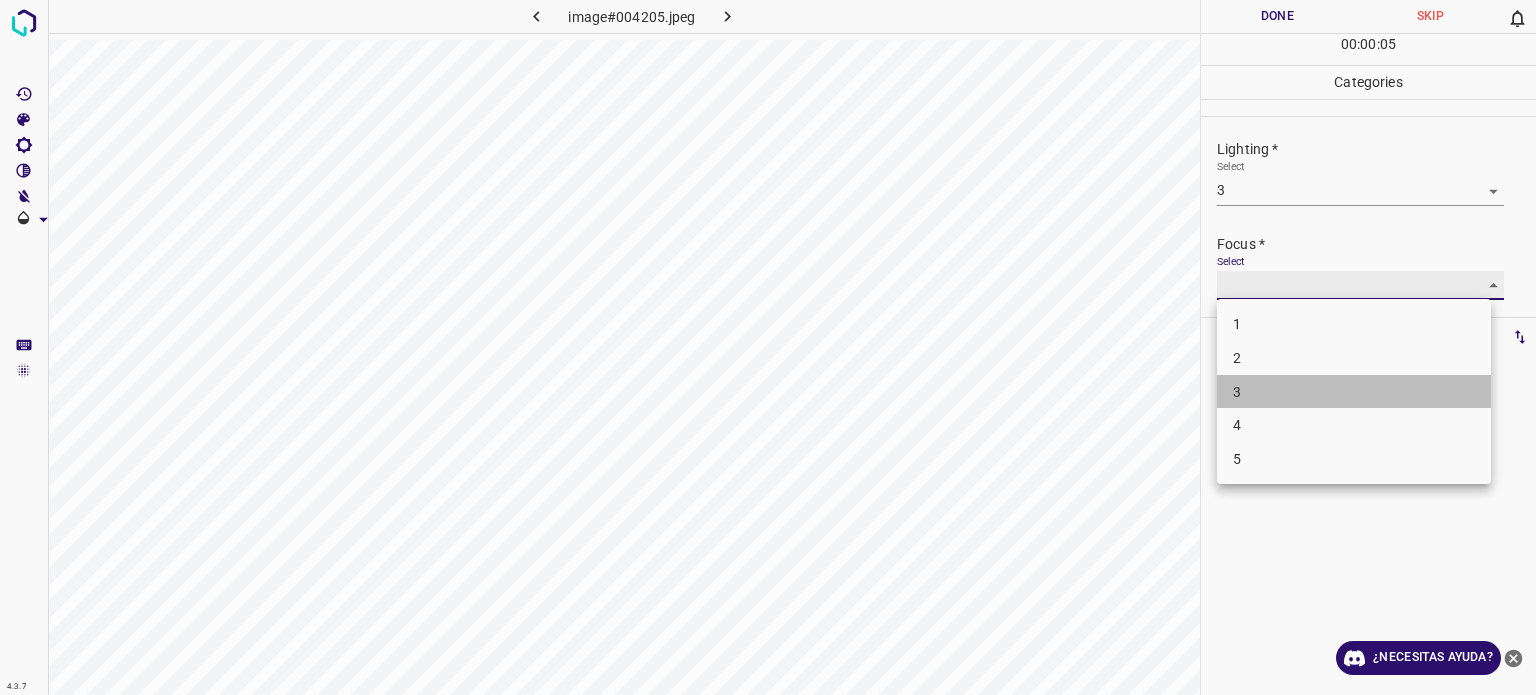 type on "3" 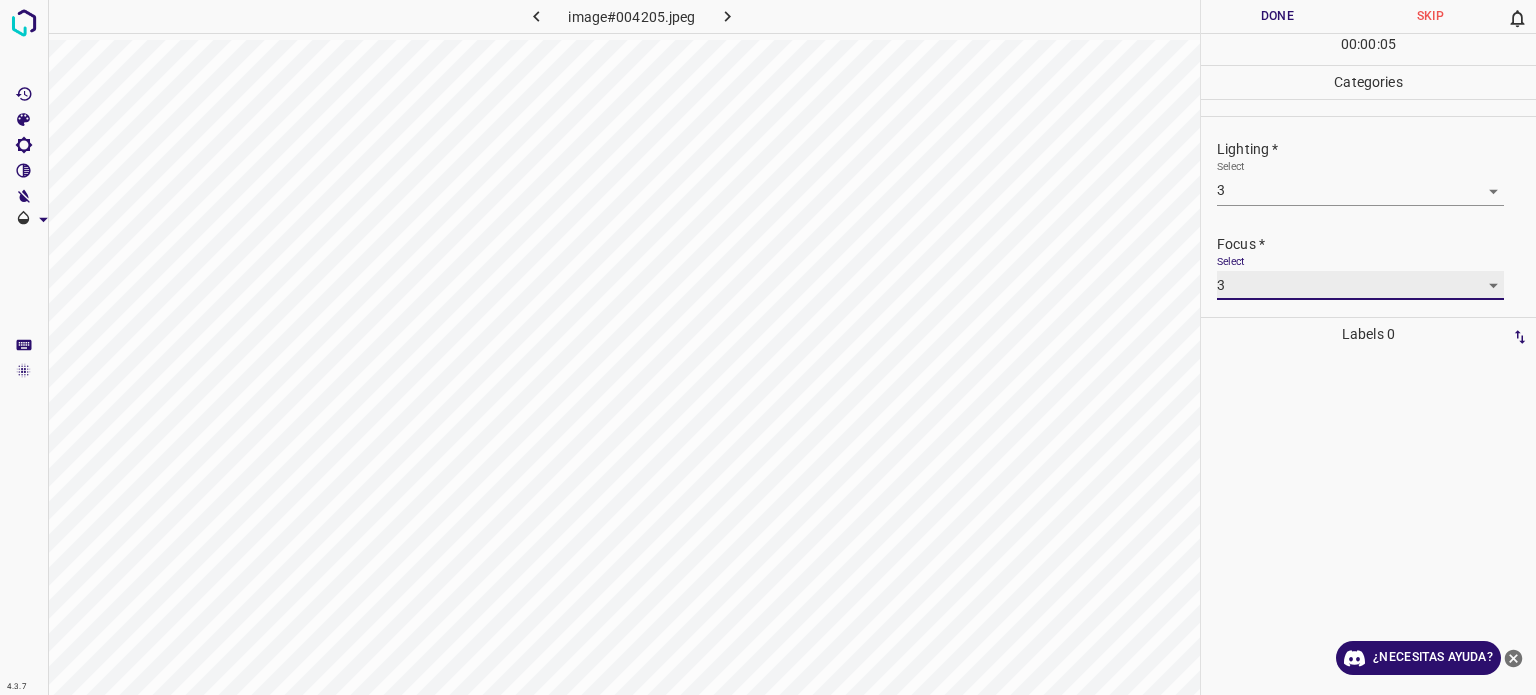 scroll, scrollTop: 98, scrollLeft: 0, axis: vertical 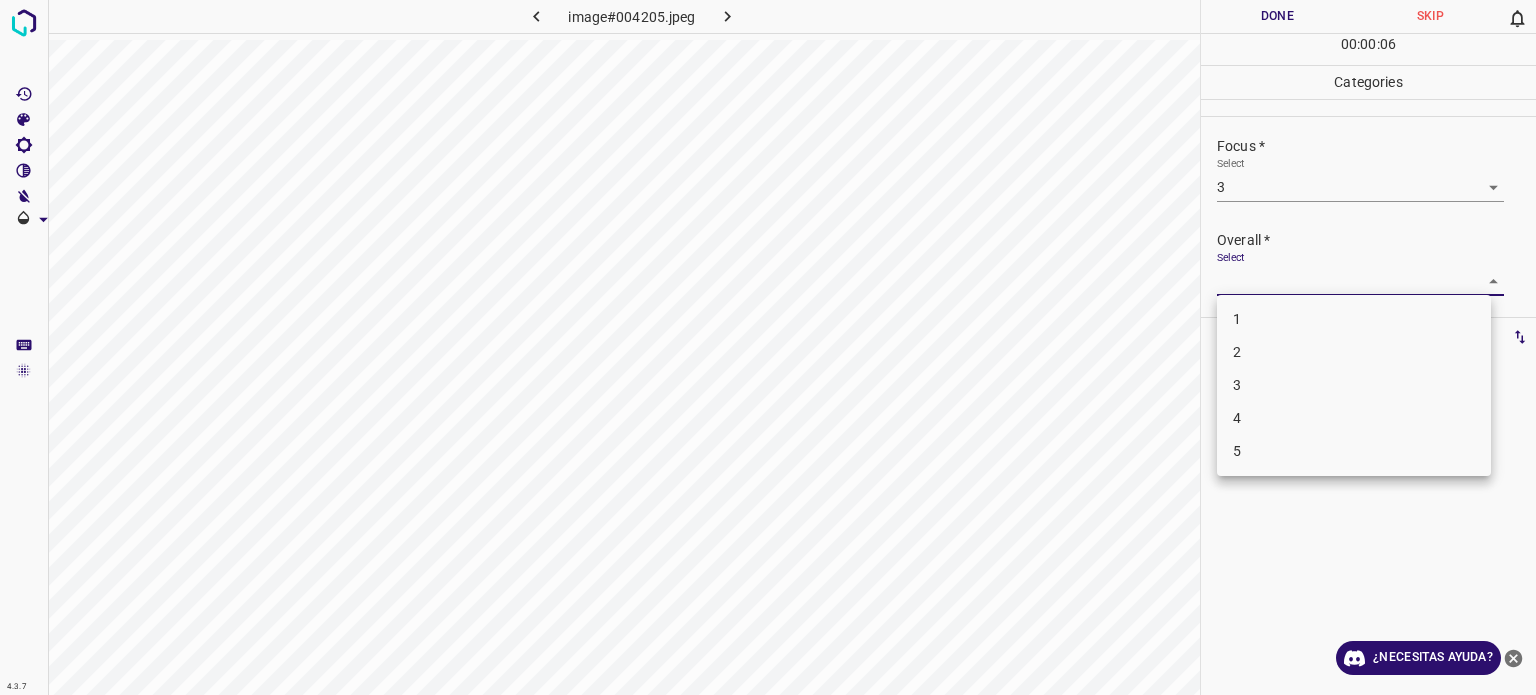 click on "4.3.7 image#004205.jpeg Done Skip 0 00   : 00   : 06   Categories Lighting *  Select 3 3 Focus *  Select 3 3 Overall *  Select ​ Labels   0 Categories 1 Lighting 2 Focus 3 Overall Tools Space Change between modes (Draw & Edit) I Auto labeling R Restore zoom M Zoom in N Zoom out Delete Delete selecte label Filters Z Restore filters X Saturation filter C Brightness filter V Contrast filter B Gray scale filter General O Download ¿Necesitas ayuda? - Texto - Esconder - Borrar Texto original Valora esta traducción Tu opinión servirá para ayudar a mejorar el Traductor de Google 1 2 3 4 5" at bounding box center [768, 347] 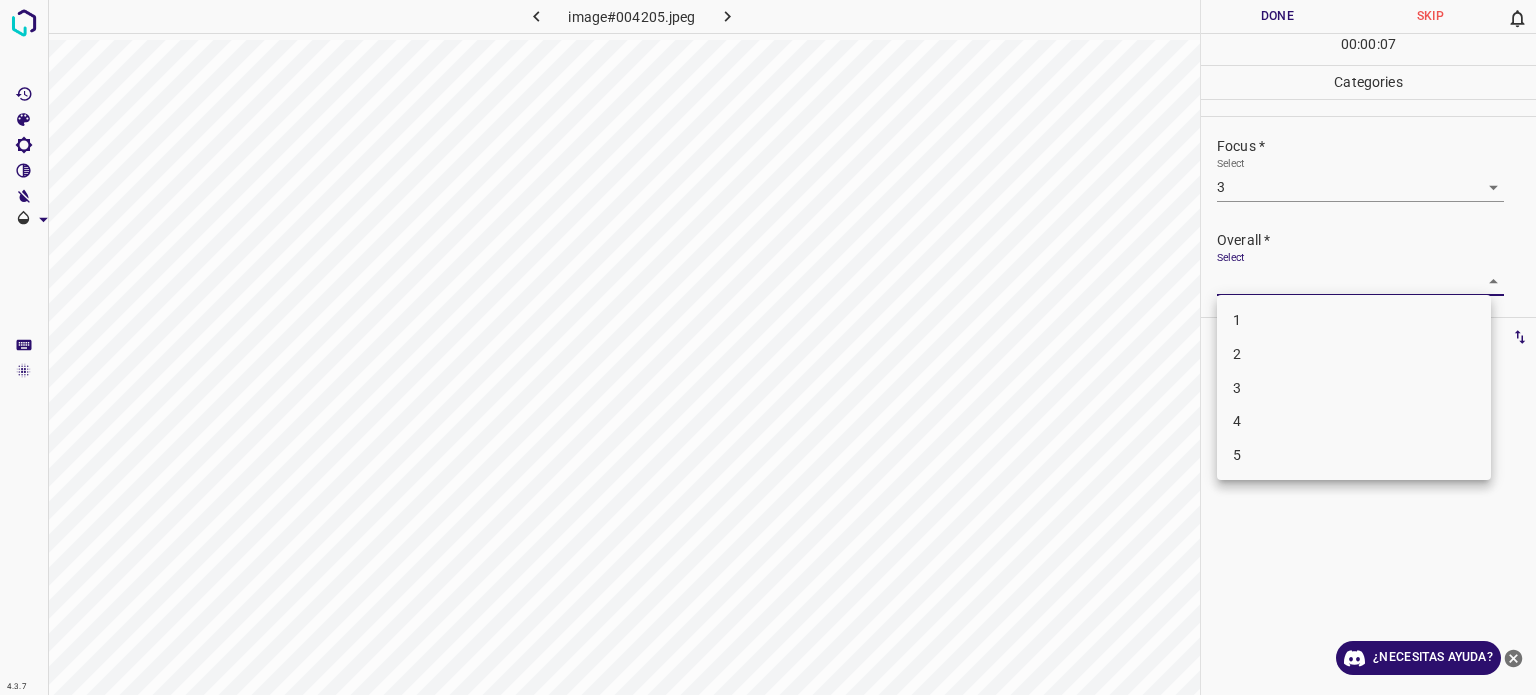 click on "3" at bounding box center (1354, 388) 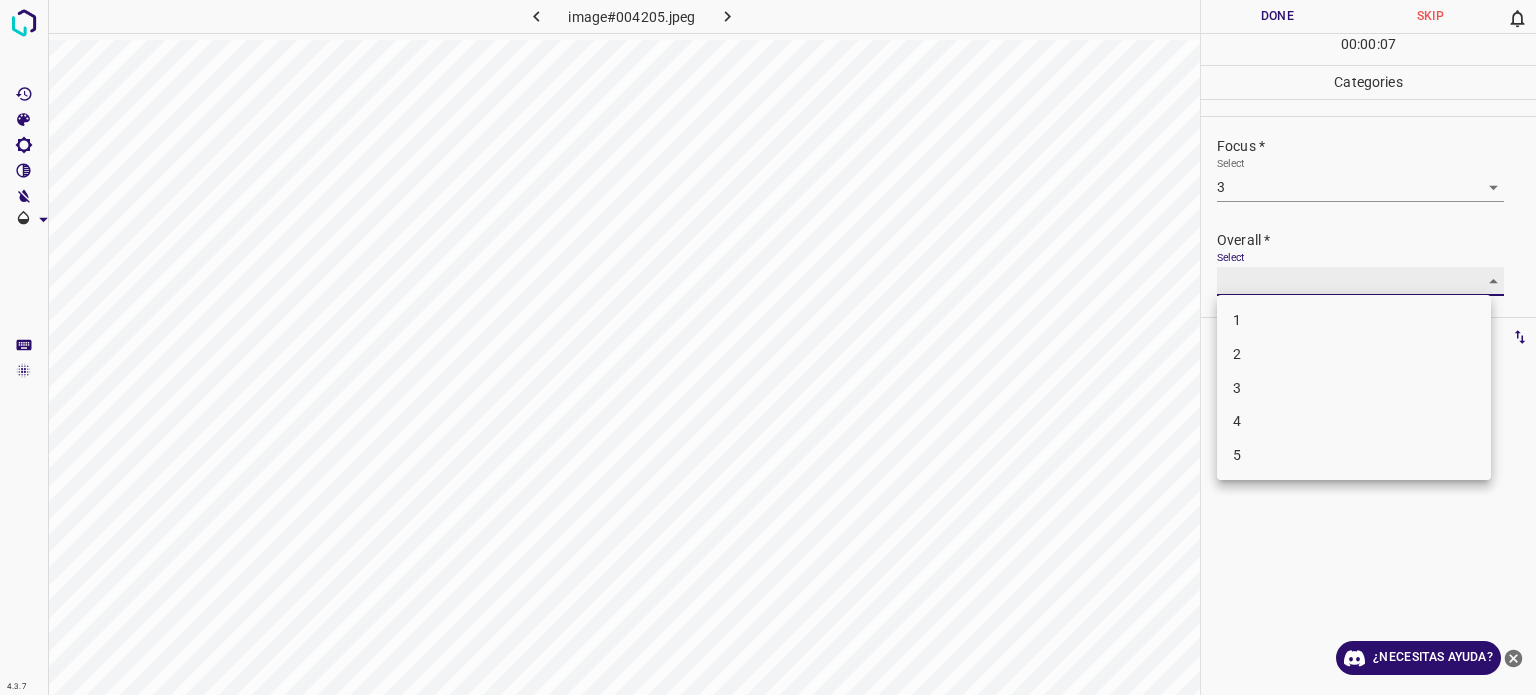 type on "3" 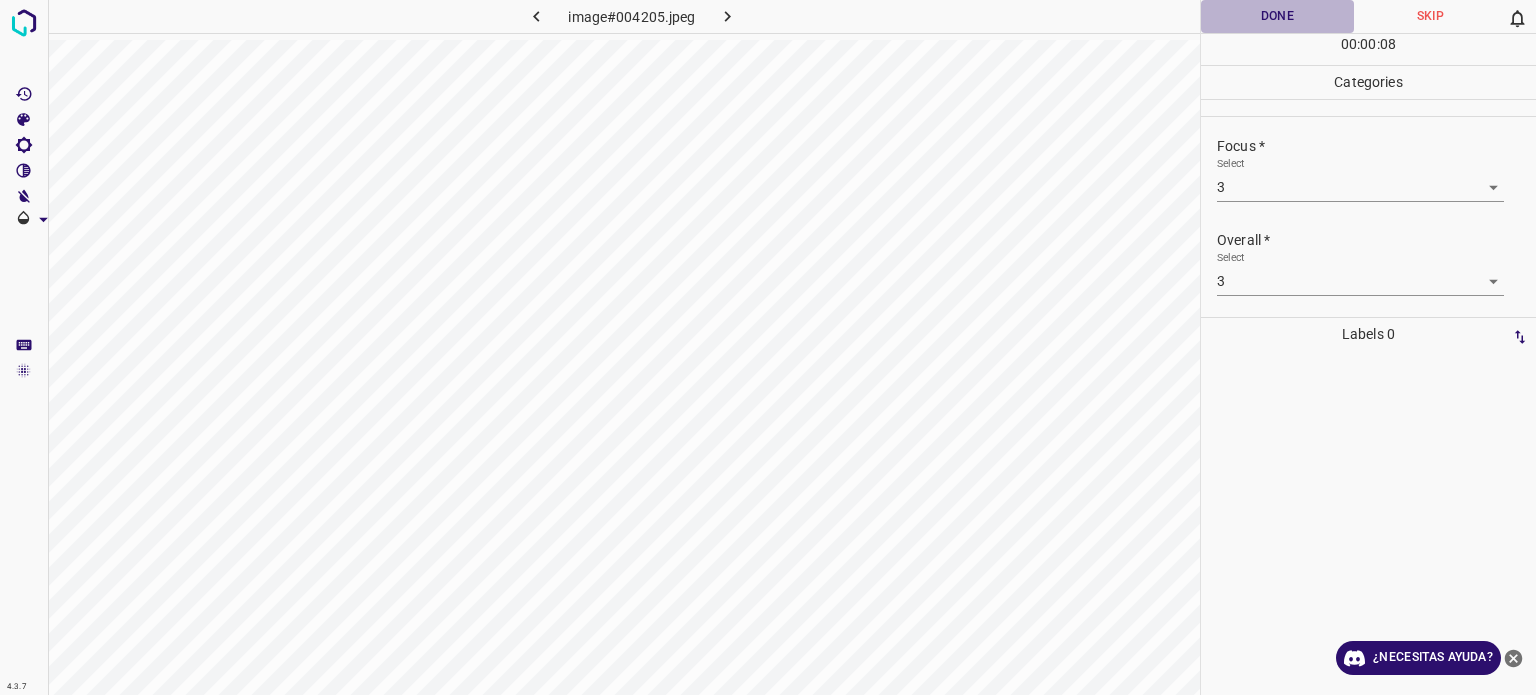 click on "Done" at bounding box center (1277, 16) 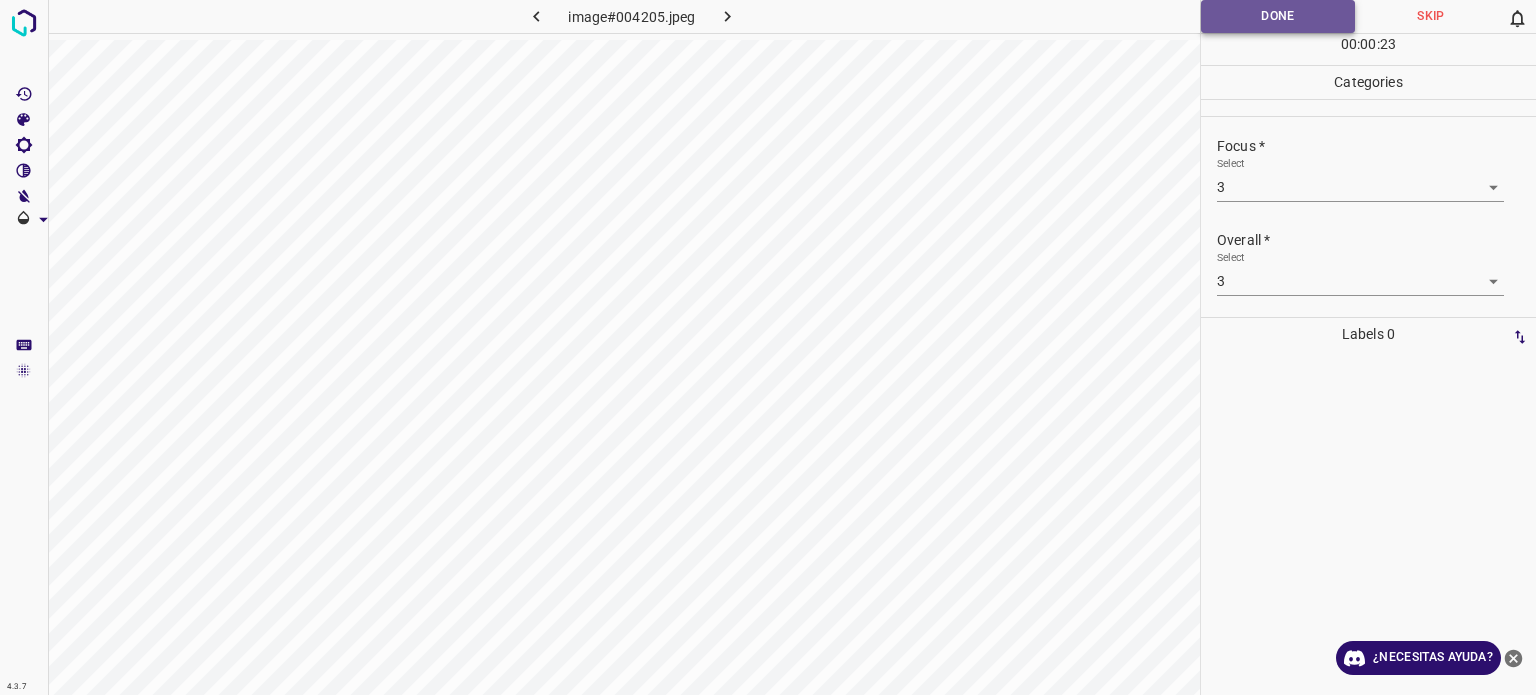 click on "Done" at bounding box center [1278, 16] 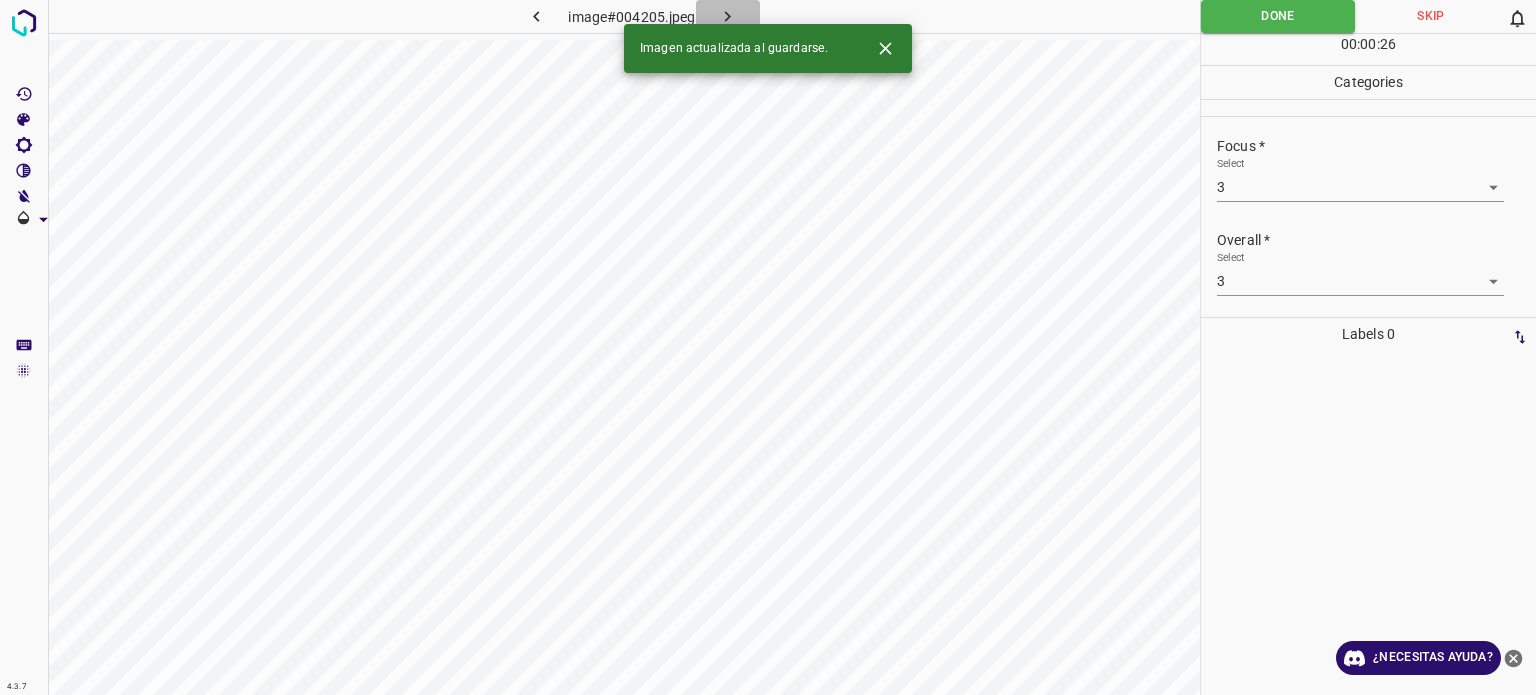 click 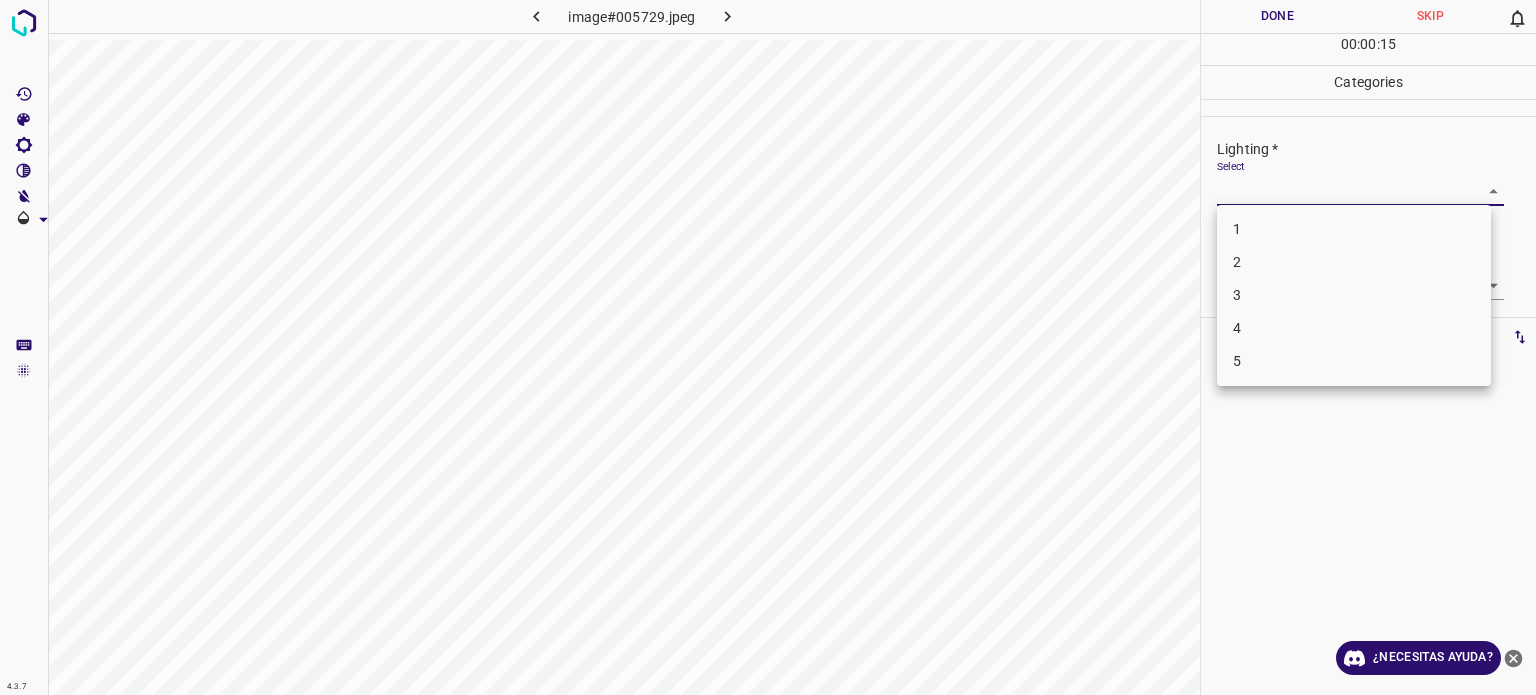click on "4.3.7 image#005729.jpeg Done Skip 0 00   : 00   : 15   Categories Lighting *  Select ​ Focus *  Select ​ Overall *  Select ​ Labels   0 Categories 1 Lighting 2 Focus 3 Overall Tools Space Change between modes (Draw & Edit) I Auto labeling R Restore zoom M Zoom in N Zoom out Delete Delete selecte label Filters Z Restore filters X Saturation filter C Brightness filter V Contrast filter B Gray scale filter General O Download ¿Necesitas ayuda? - Texto - Esconder - Borrar Texto original Valora esta traducción Tu opinión servirá para ayudar a mejorar el Traductor de Google 1 2 3 4 5" at bounding box center (768, 347) 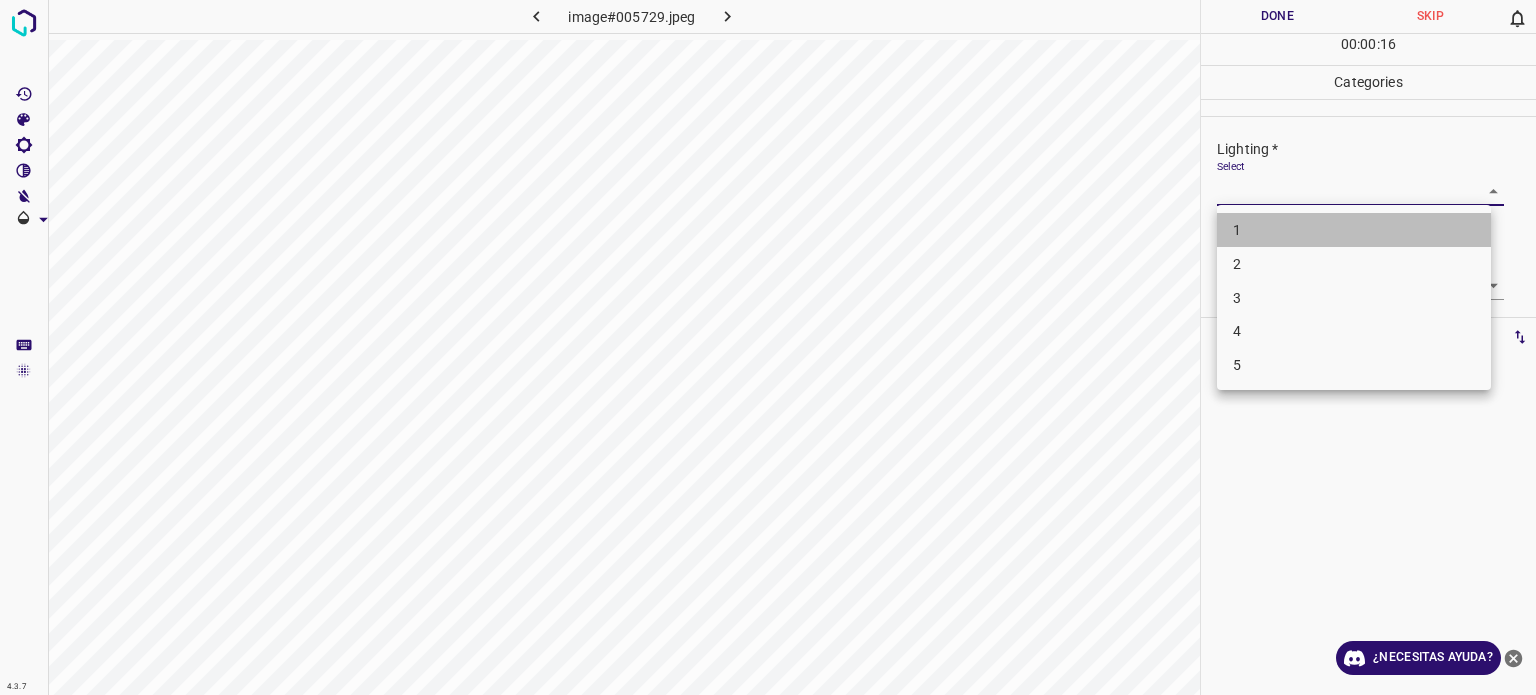 click on "1" at bounding box center (1354, 230) 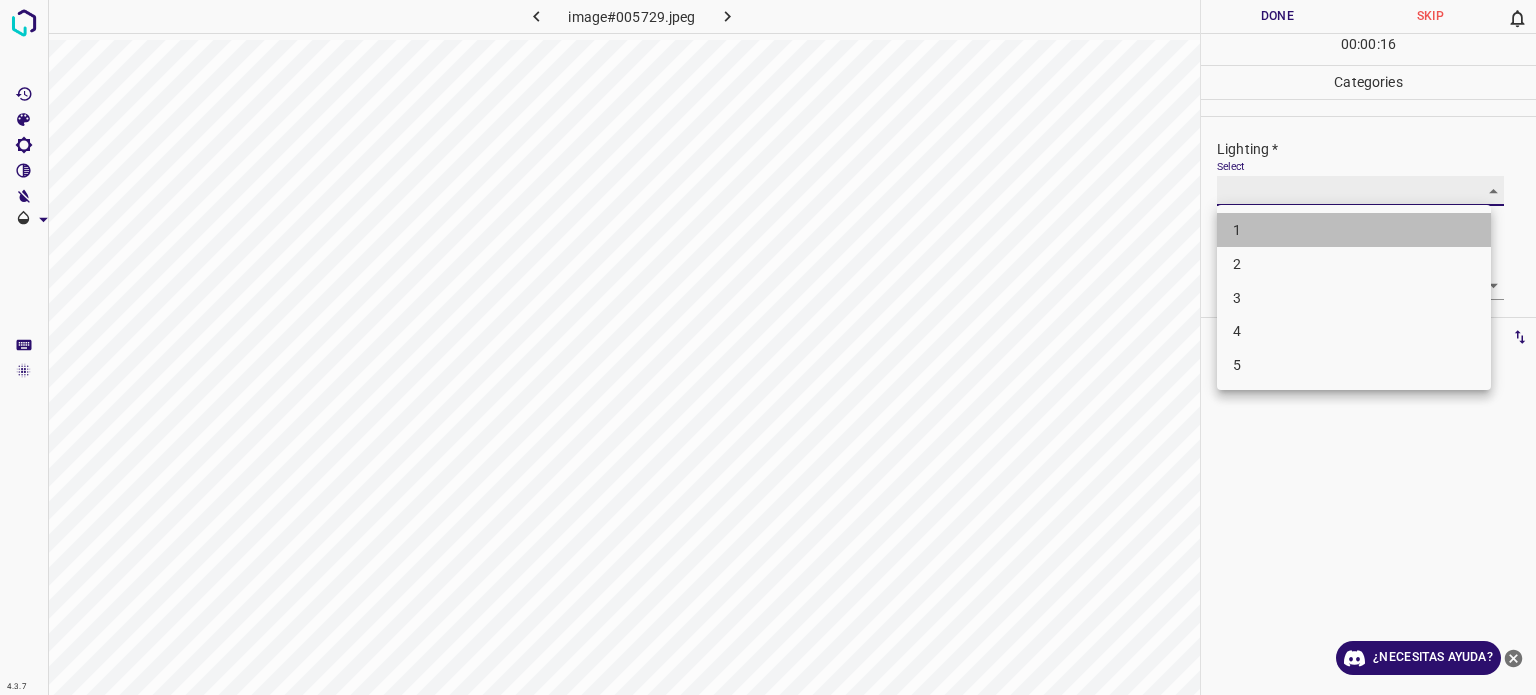 type on "1" 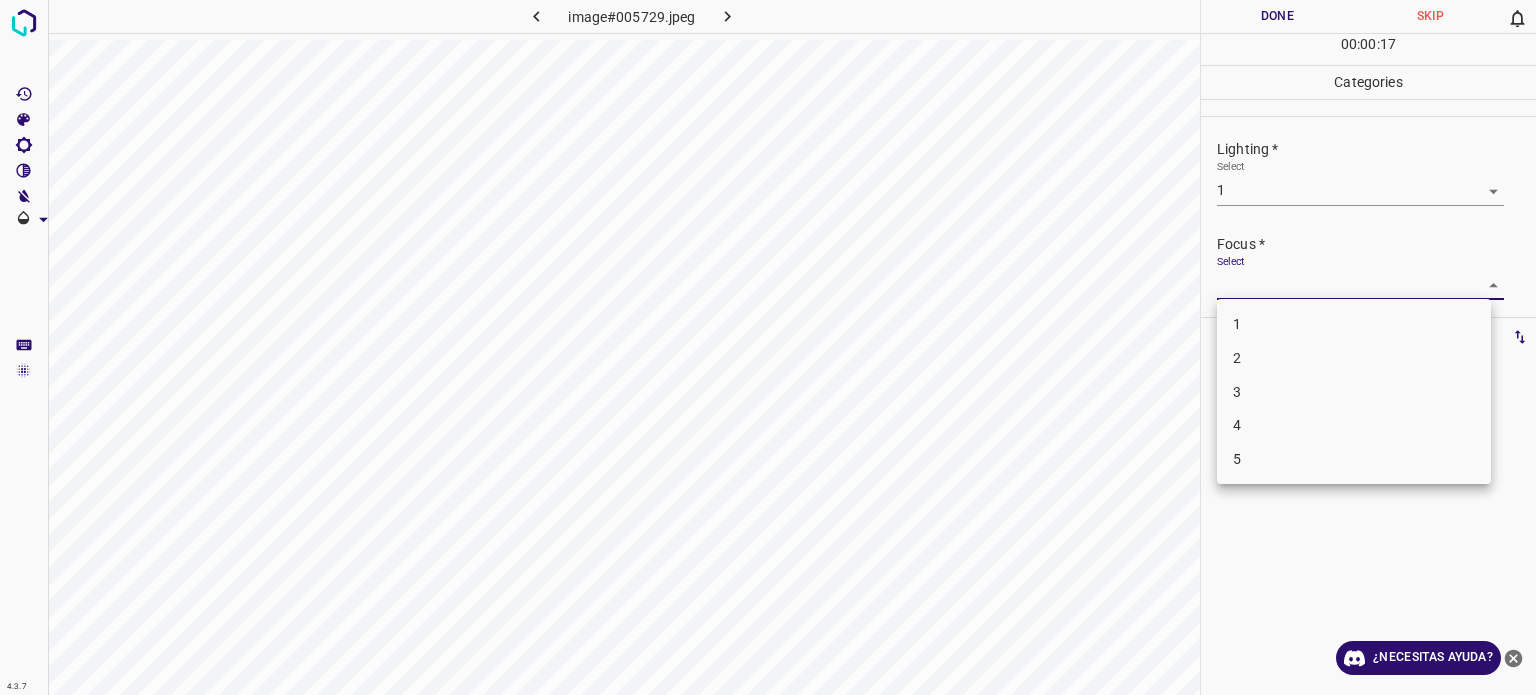 click on "4.3.7 image#005729.jpeg Done Skip 0 00   : 00   : 17   Categories Lighting *  Select 1 1 Focus *  Select ​ Overall *  Select ​ Labels   0 Categories 1 Lighting 2 Focus 3 Overall Tools Space Change between modes (Draw & Edit) I Auto labeling R Restore zoom M Zoom in N Zoom out Delete Delete selecte label Filters Z Restore filters X Saturation filter C Brightness filter V Contrast filter B Gray scale filter General O Download ¿Necesitas ayuda? - Texto - Esconder - Borrar Texto original Valora esta traducción Tu opinión servirá para ayudar a mejorar el Traductor de Google 1 2 3 4 5" at bounding box center [768, 347] 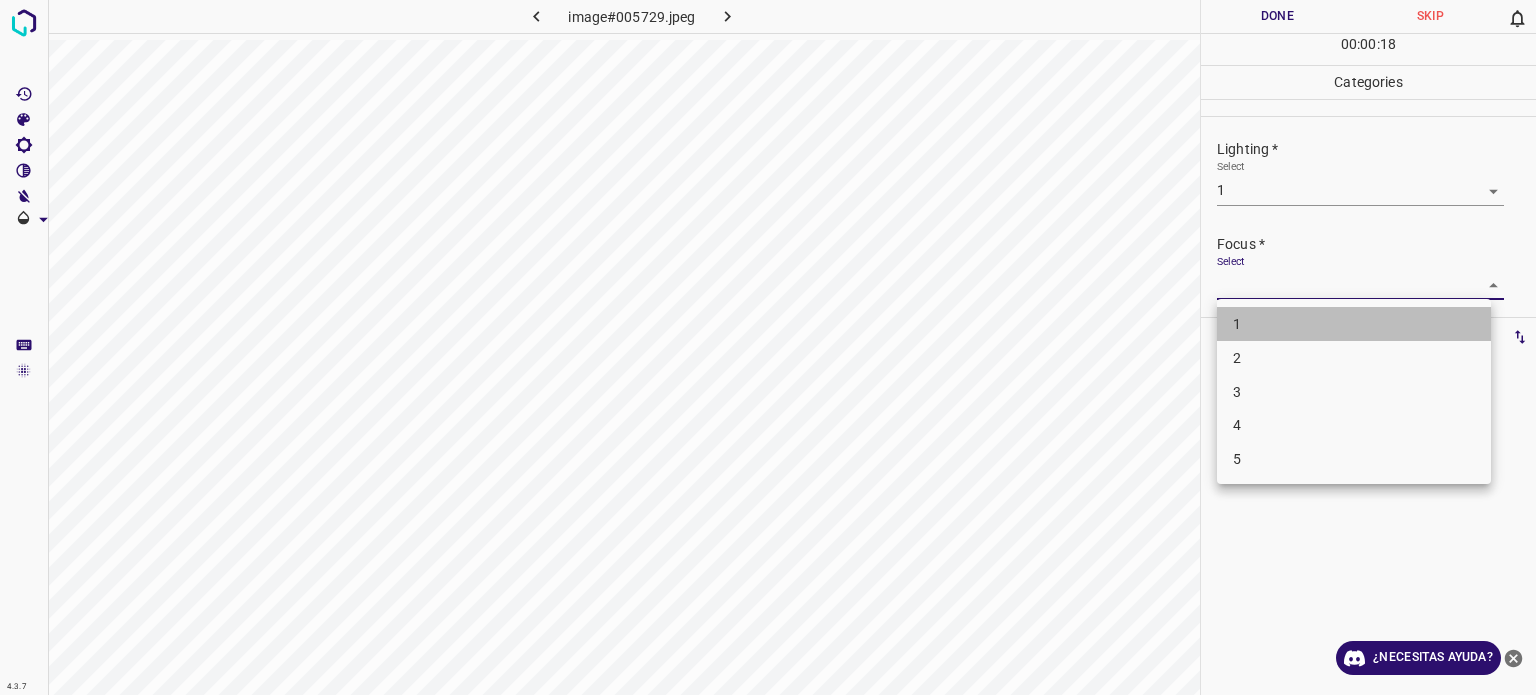 click on "1" at bounding box center [1237, 324] 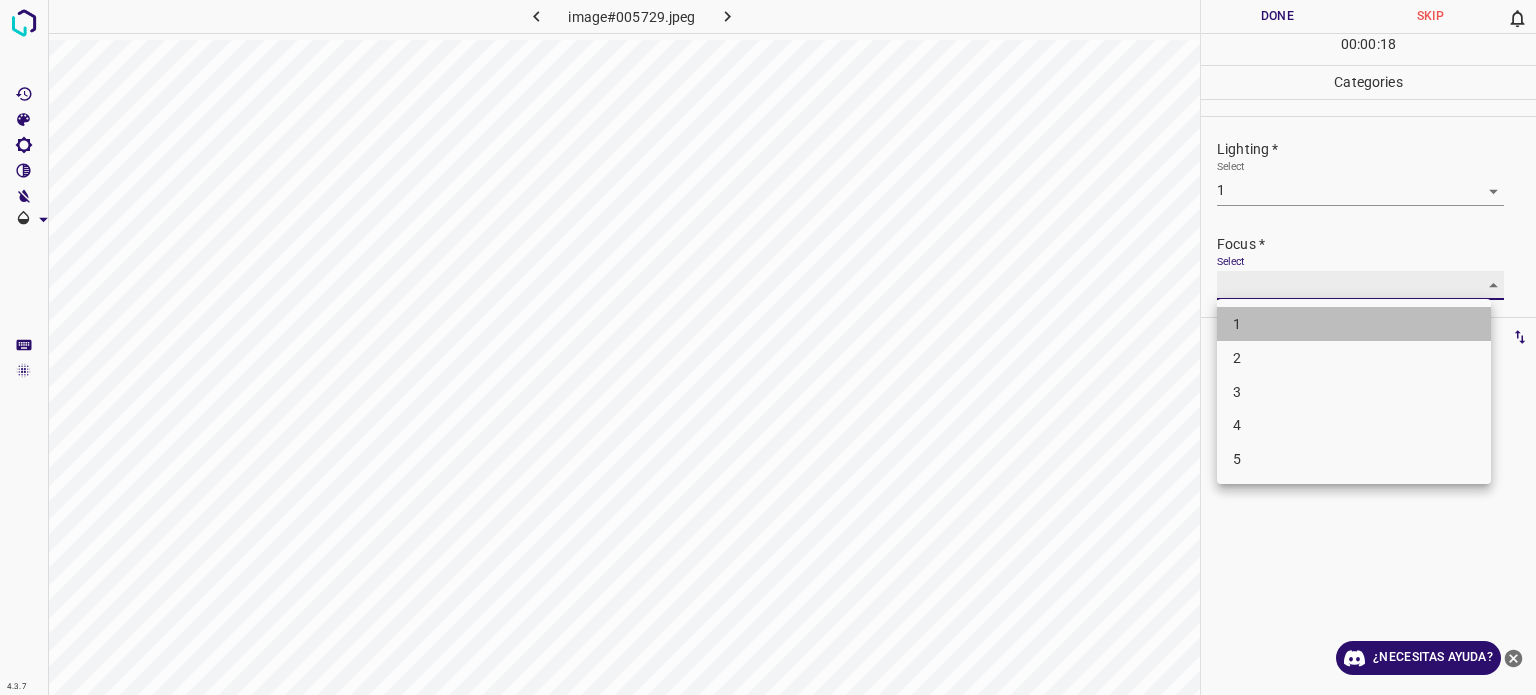 type on "1" 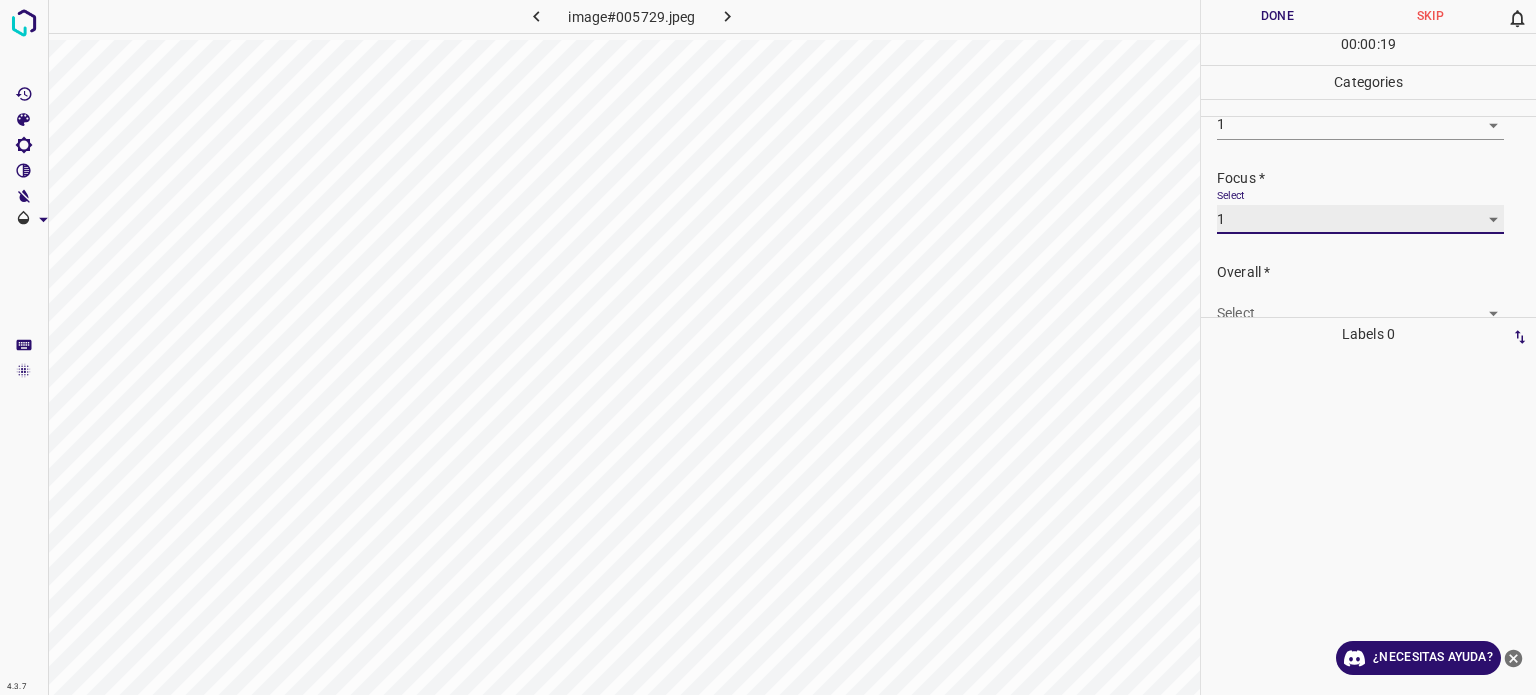 scroll, scrollTop: 98, scrollLeft: 0, axis: vertical 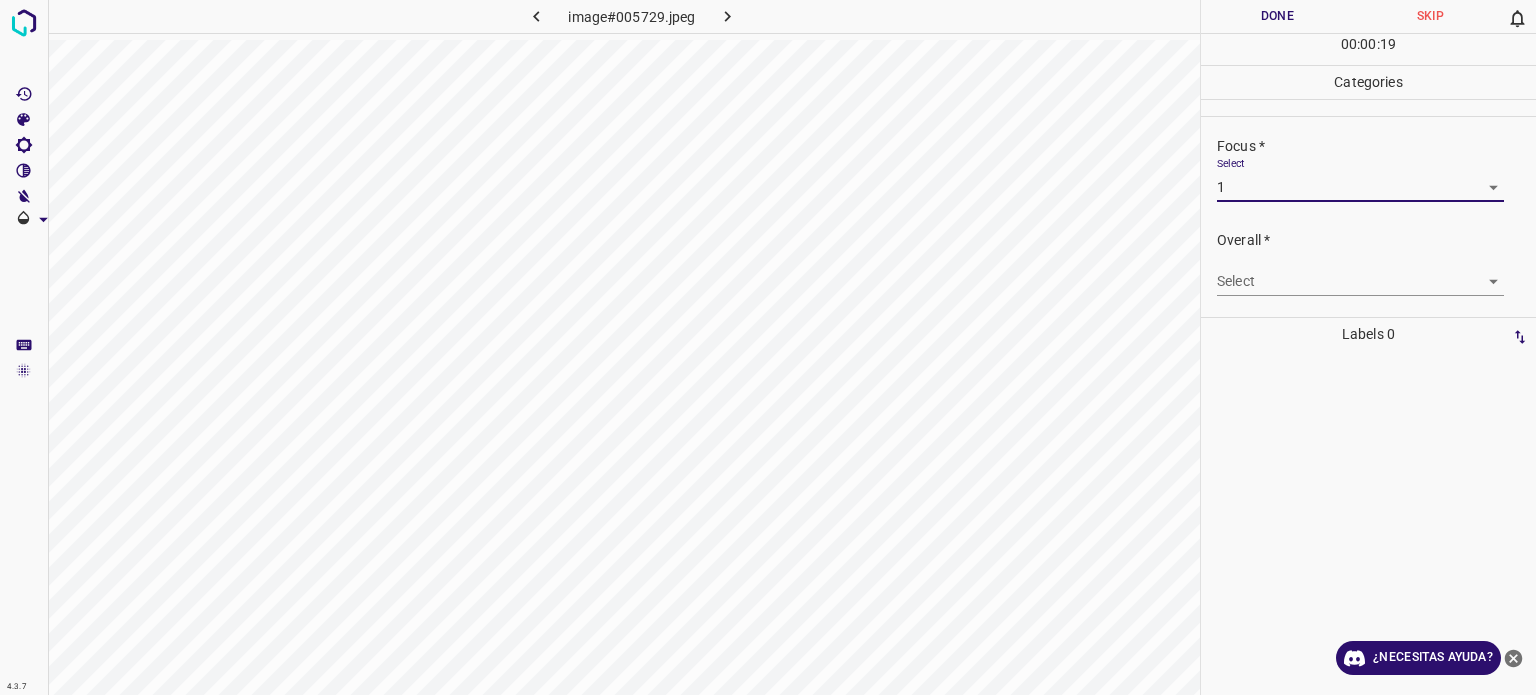 click on "4.3.7 image#005729.jpeg Done Skip 0 00   : 00   : 19   Categories Lighting *  Select 1 1 Focus *  Select 1 1 Overall *  Select ​ Labels   0 Categories 1 Lighting 2 Focus 3 Overall Tools Space Change between modes (Draw & Edit) I Auto labeling R Restore zoom M Zoom in N Zoom out Delete Delete selecte label Filters Z Restore filters X Saturation filter C Brightness filter V Contrast filter B Gray scale filter General O Download ¿Necesitas ayuda? - Texto - Esconder - Borrar Texto original Valora esta traducción Tu opinión servirá para ayudar a mejorar el Traductor de Google" at bounding box center [768, 347] 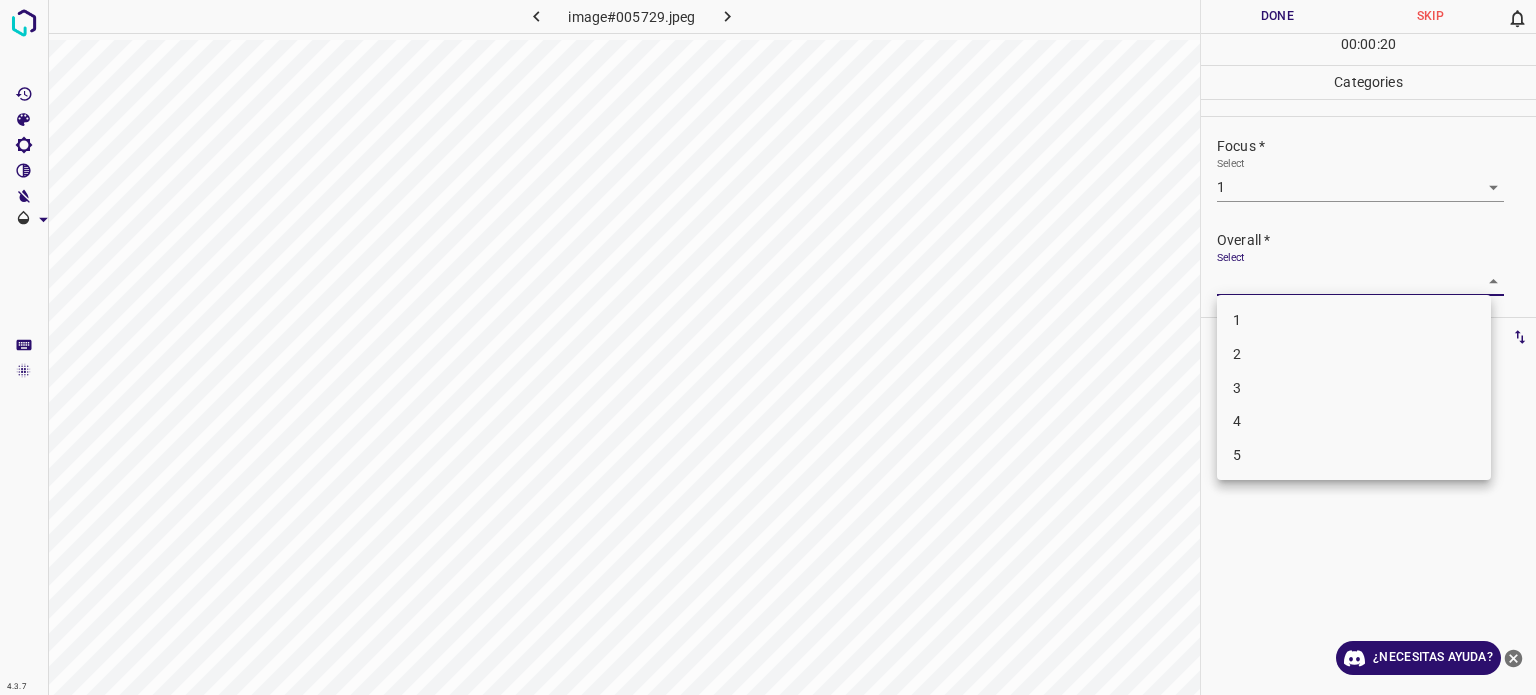 click on "1" at bounding box center (1354, 320) 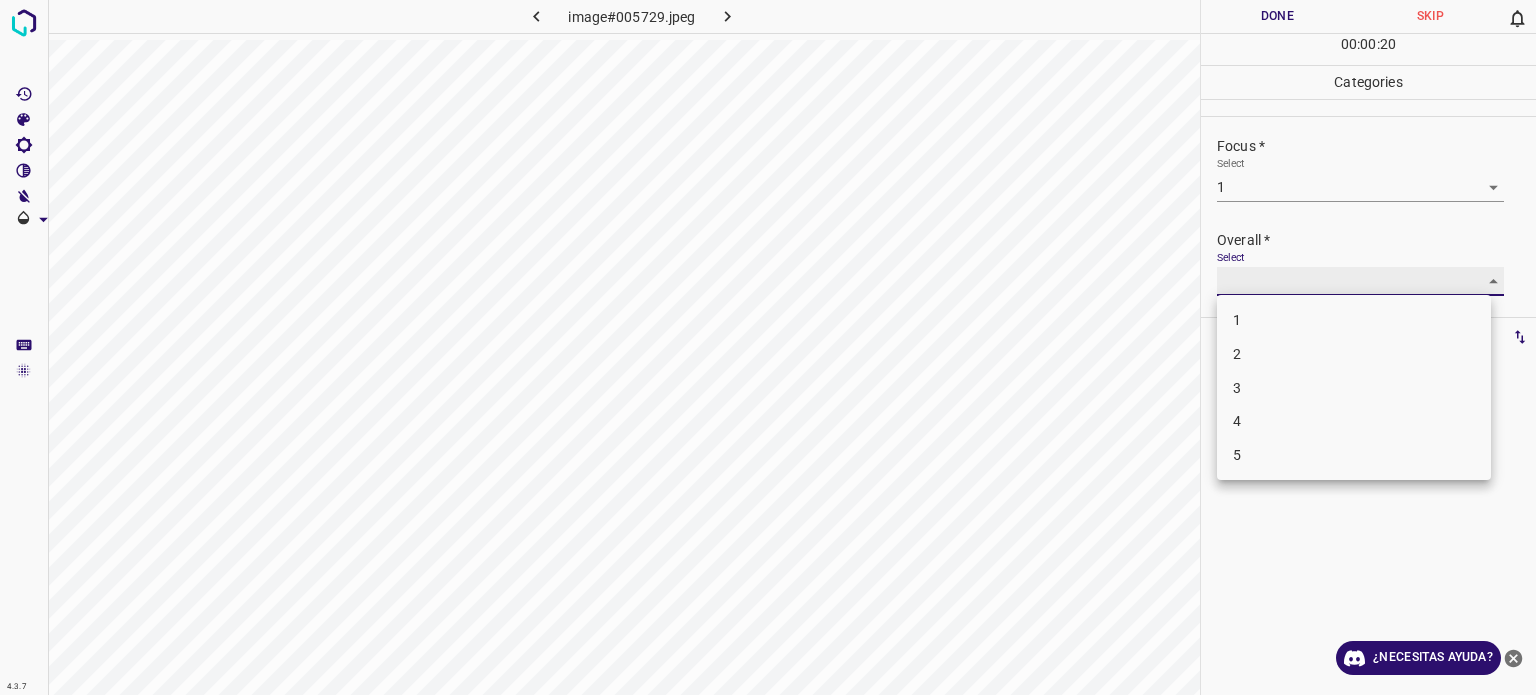 type on "1" 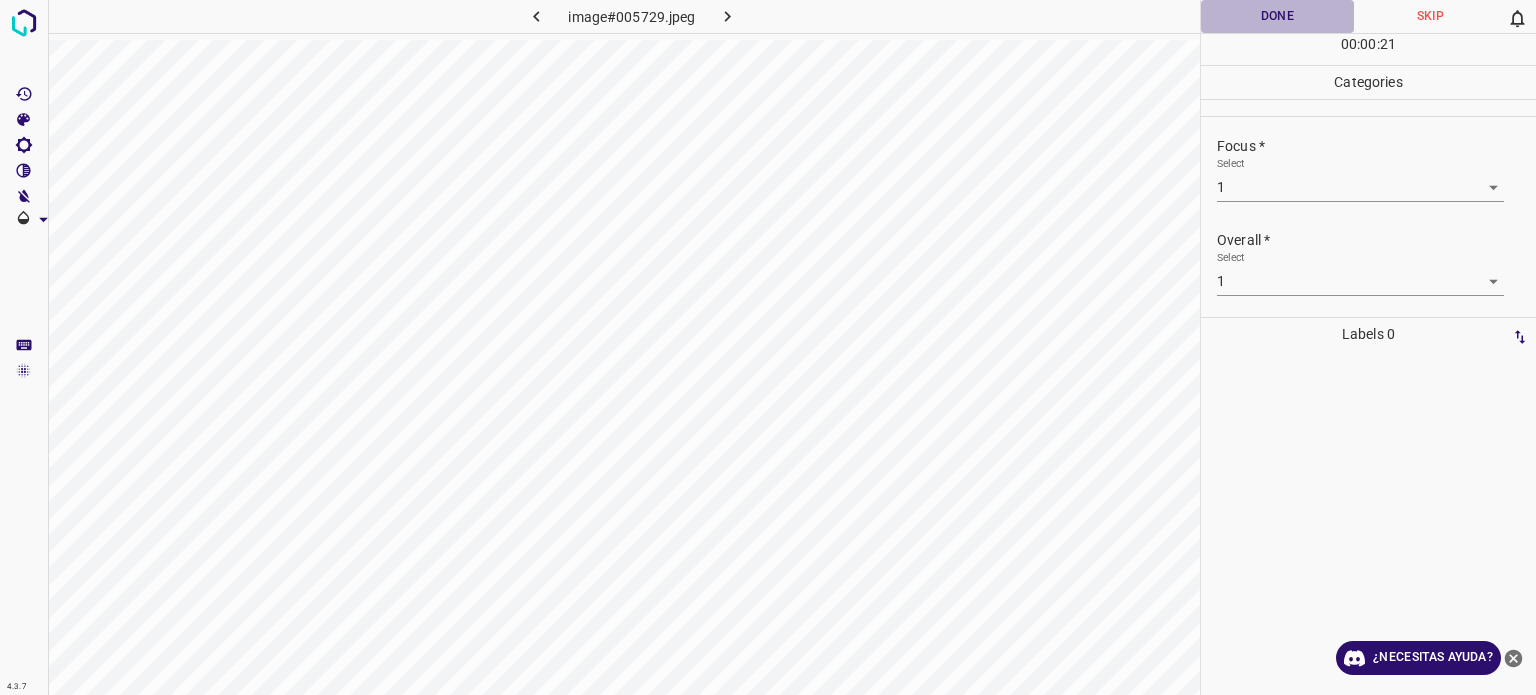 click on "Done" at bounding box center [1277, 16] 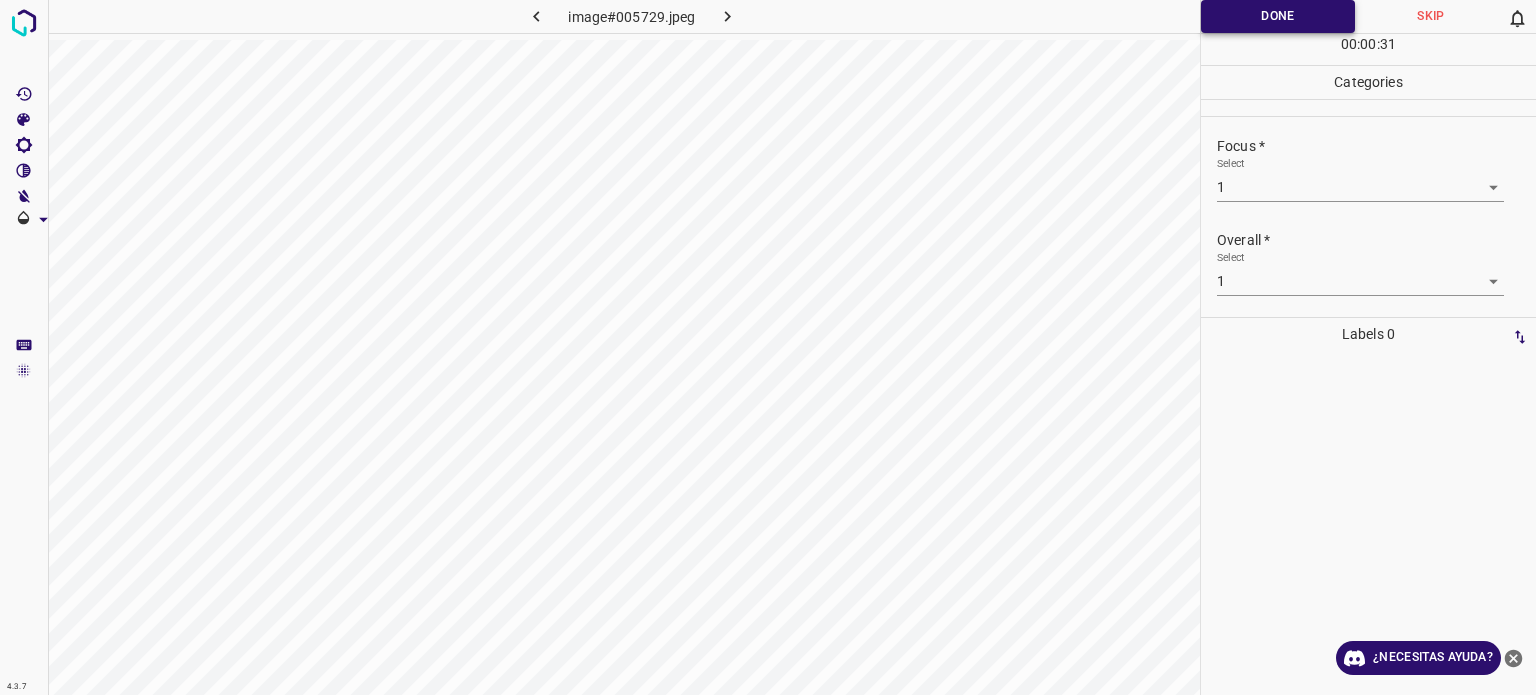 click on "Done" at bounding box center (1278, 16) 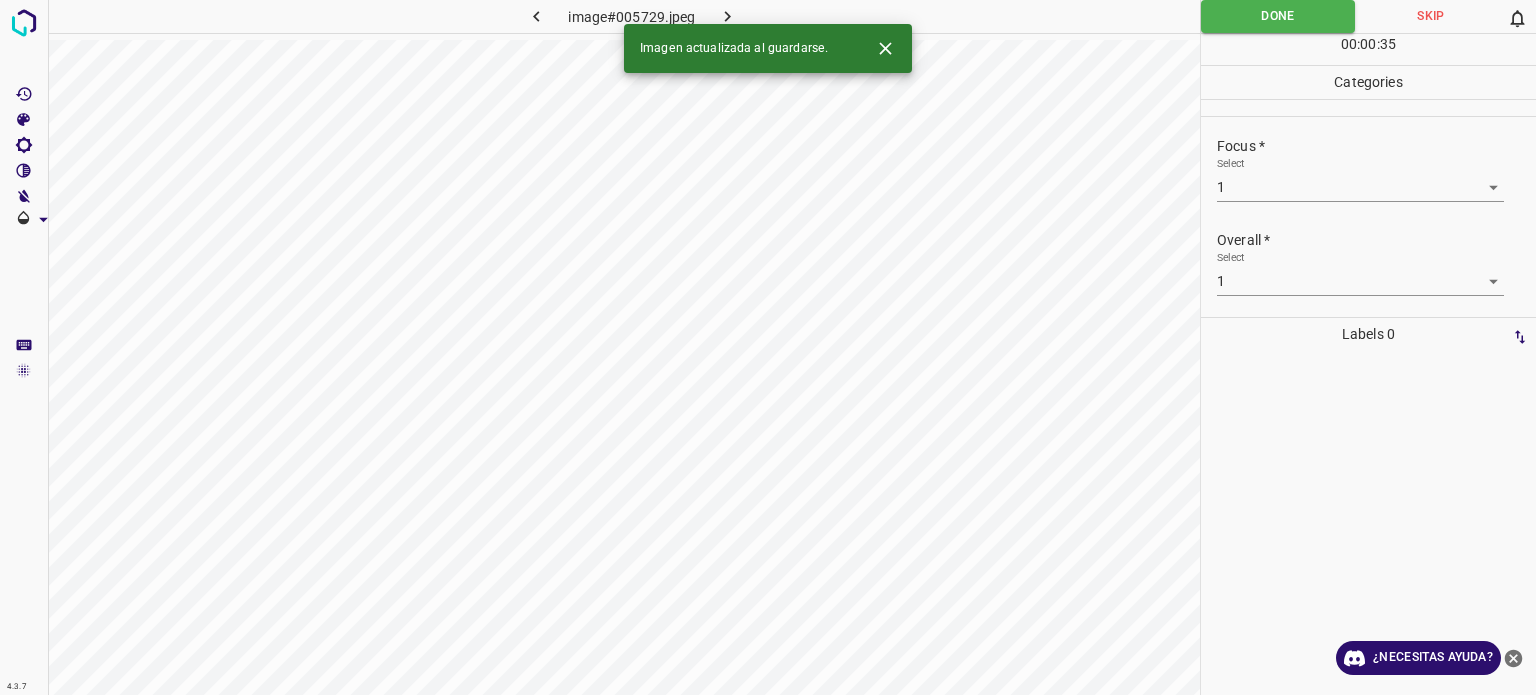 click 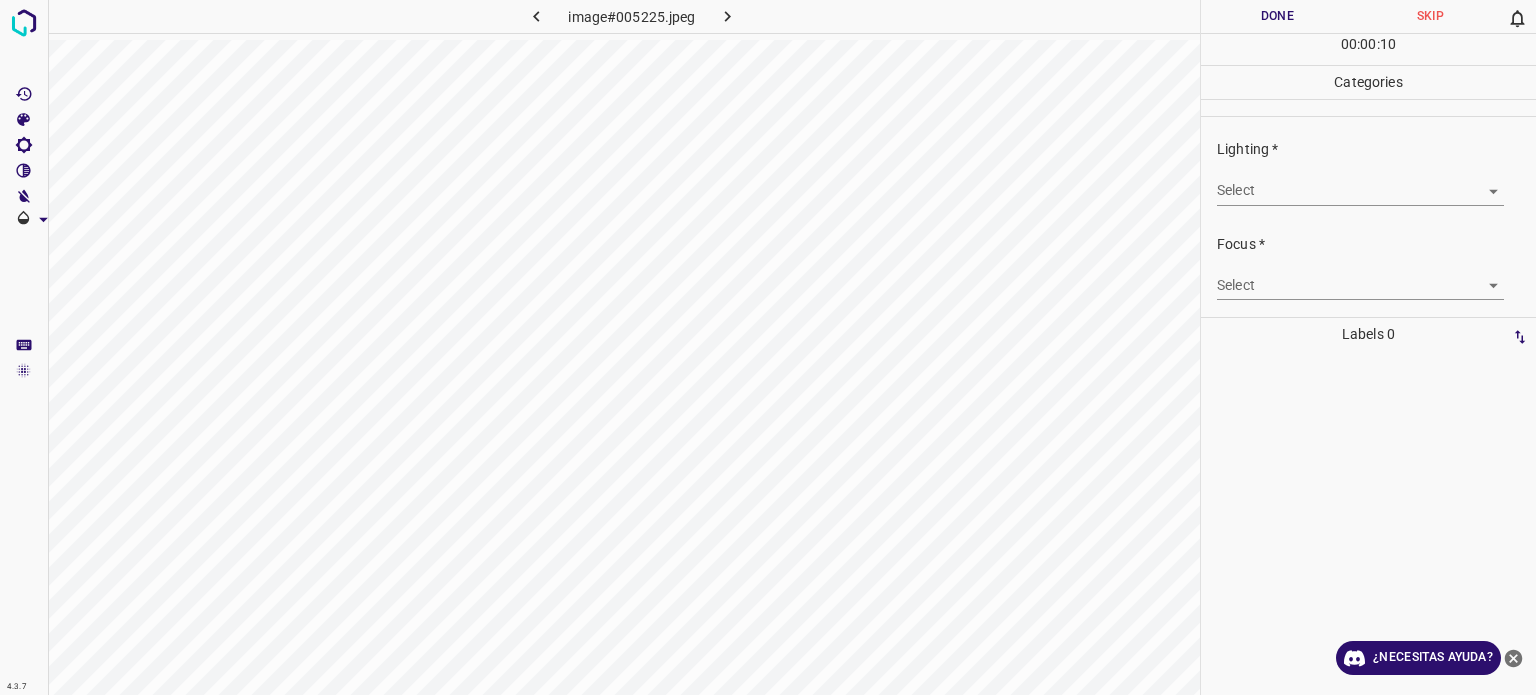 click on "4.3.7 image#005225.jpeg Done Skip 0 00   : 00   : 10   Categories Lighting *  Select ​ Focus *  Select ​ Overall *  Select ​ Labels   0 Categories 1 Lighting 2 Focus 3 Overall Tools Space Change between modes (Draw & Edit) I Auto labeling R Restore zoom M Zoom in N Zoom out Delete Delete selecte label Filters Z Restore filters X Saturation filter C Brightness filter V Contrast filter B Gray scale filter General O Download ¿Necesitas ayuda? - Texto - Esconder - Borrar Texto original Valora esta traducción Tu opinión servirá para ayudar a mejorar el Traductor de Google" at bounding box center (768, 347) 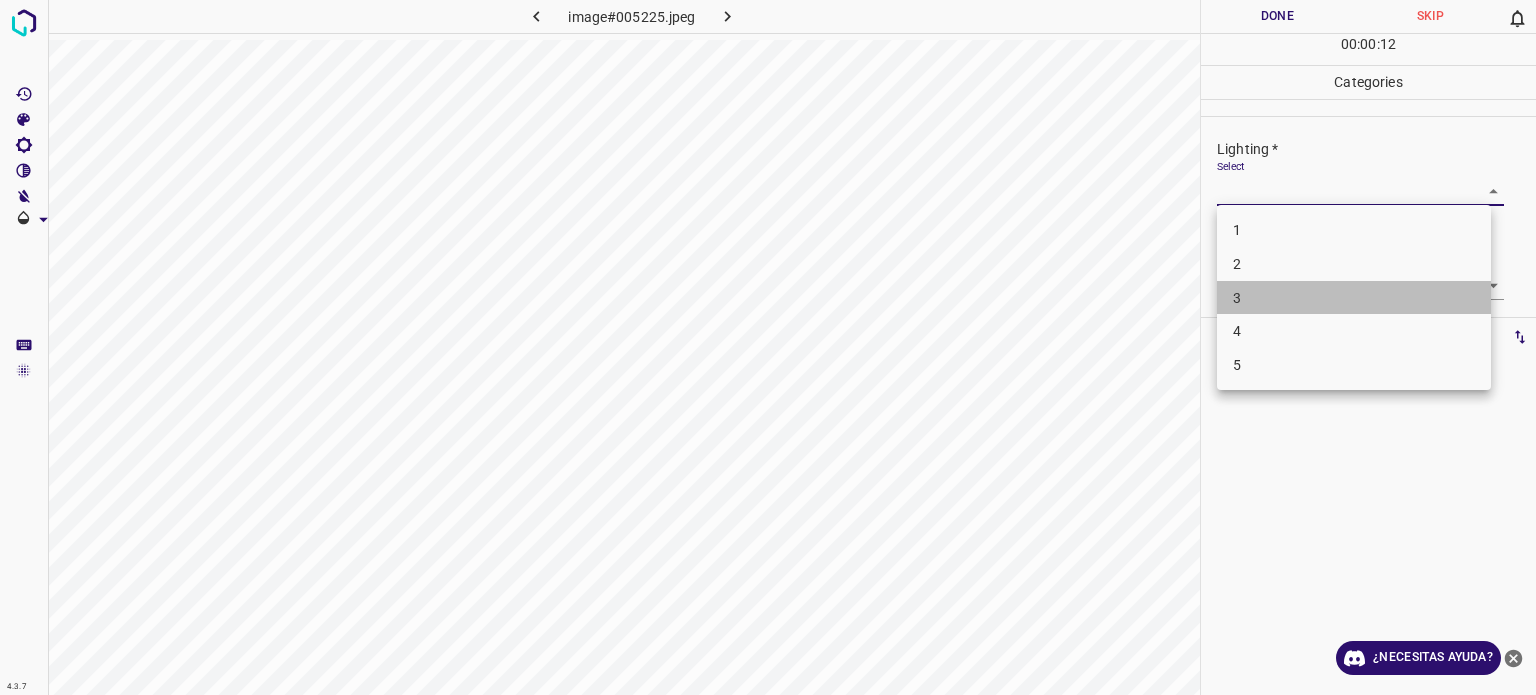 click on "3" at bounding box center (1354, 298) 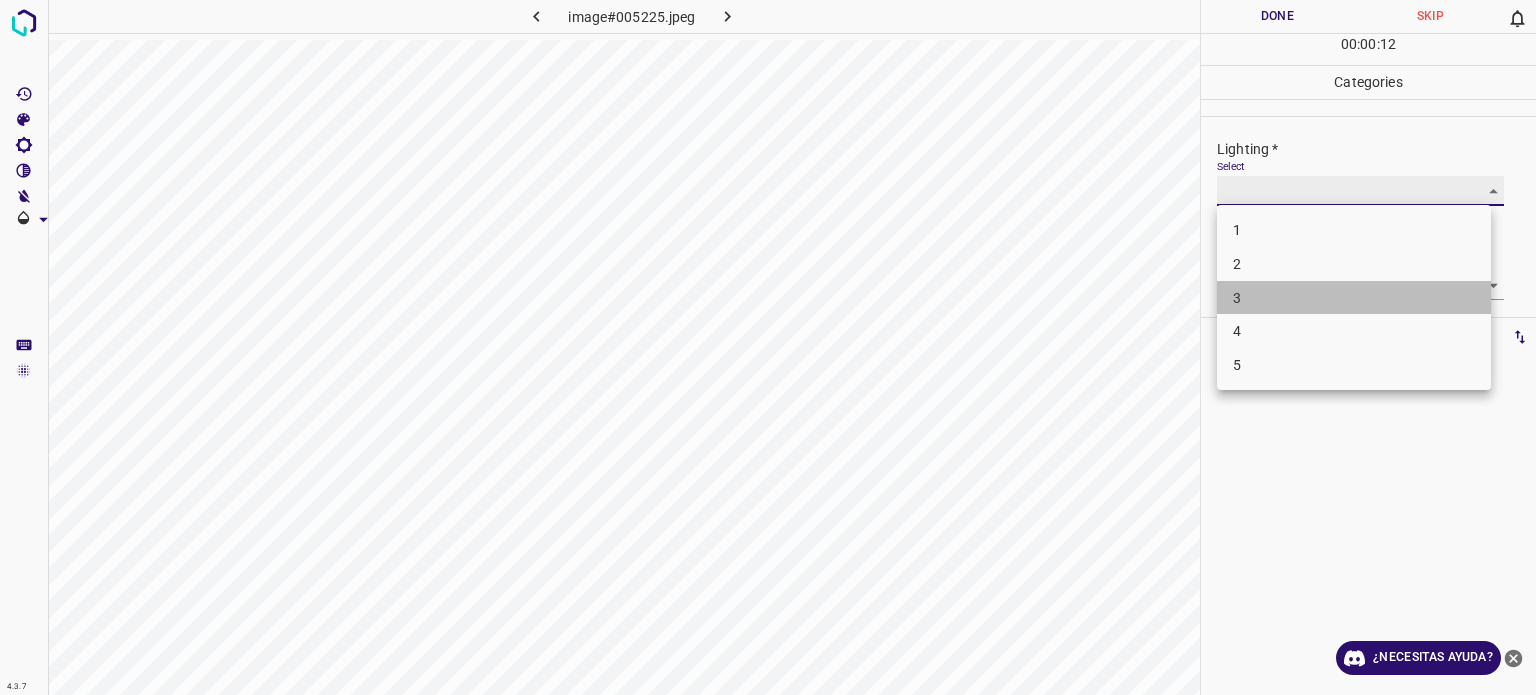 type on "3" 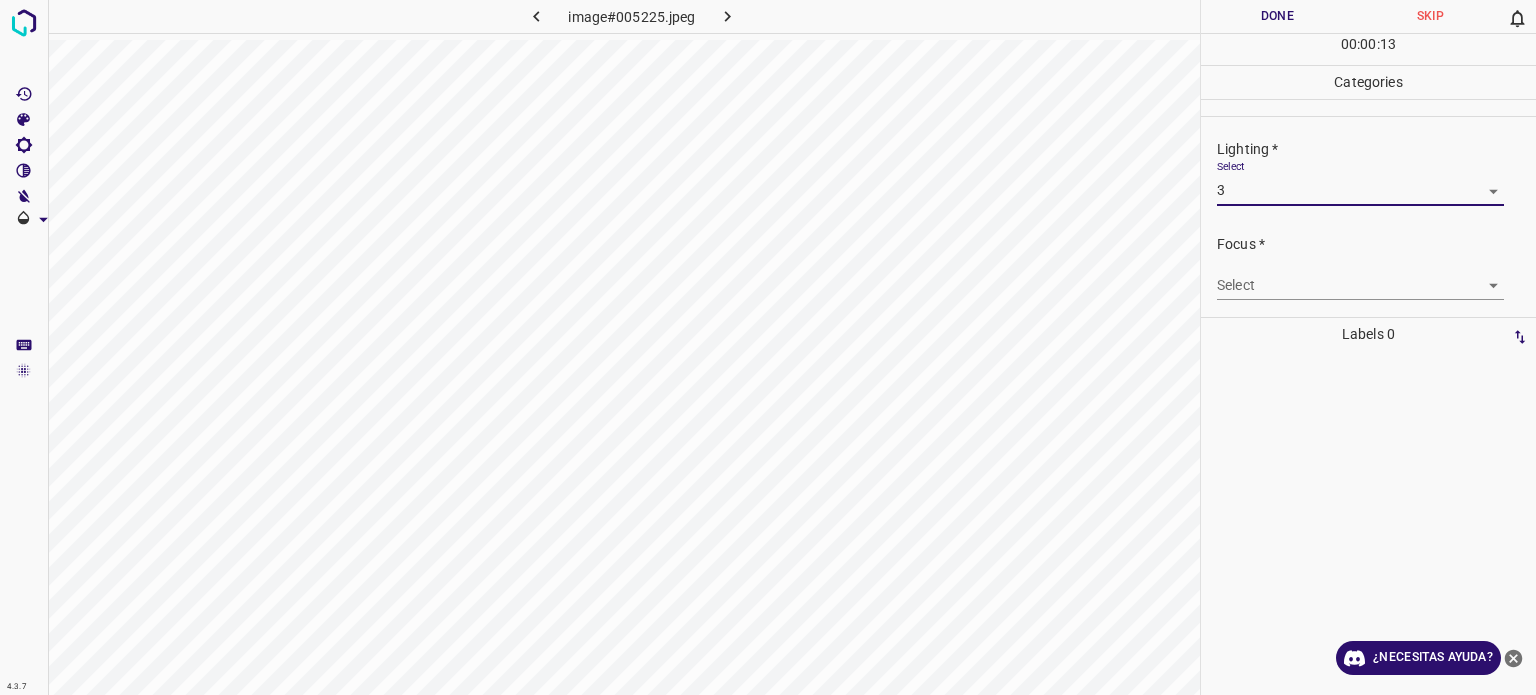 click on "4.3.7 image#005225.jpeg Done Skip 0 00   : 00   : 13   Categories Lighting *  Select 3 3 Focus *  Select ​ Overall *  Select ​ Labels   0 Categories 1 Lighting 2 Focus 3 Overall Tools Space Change between modes (Draw & Edit) I Auto labeling R Restore zoom M Zoom in N Zoom out Delete Delete selecte label Filters Z Restore filters X Saturation filter C Brightness filter V Contrast filter B Gray scale filter General O Download ¿Necesitas ayuda? - Texto - Esconder - Borrar Texto original Valora esta traducción Tu opinión servirá para ayudar a mejorar el Traductor de Google" at bounding box center [768, 347] 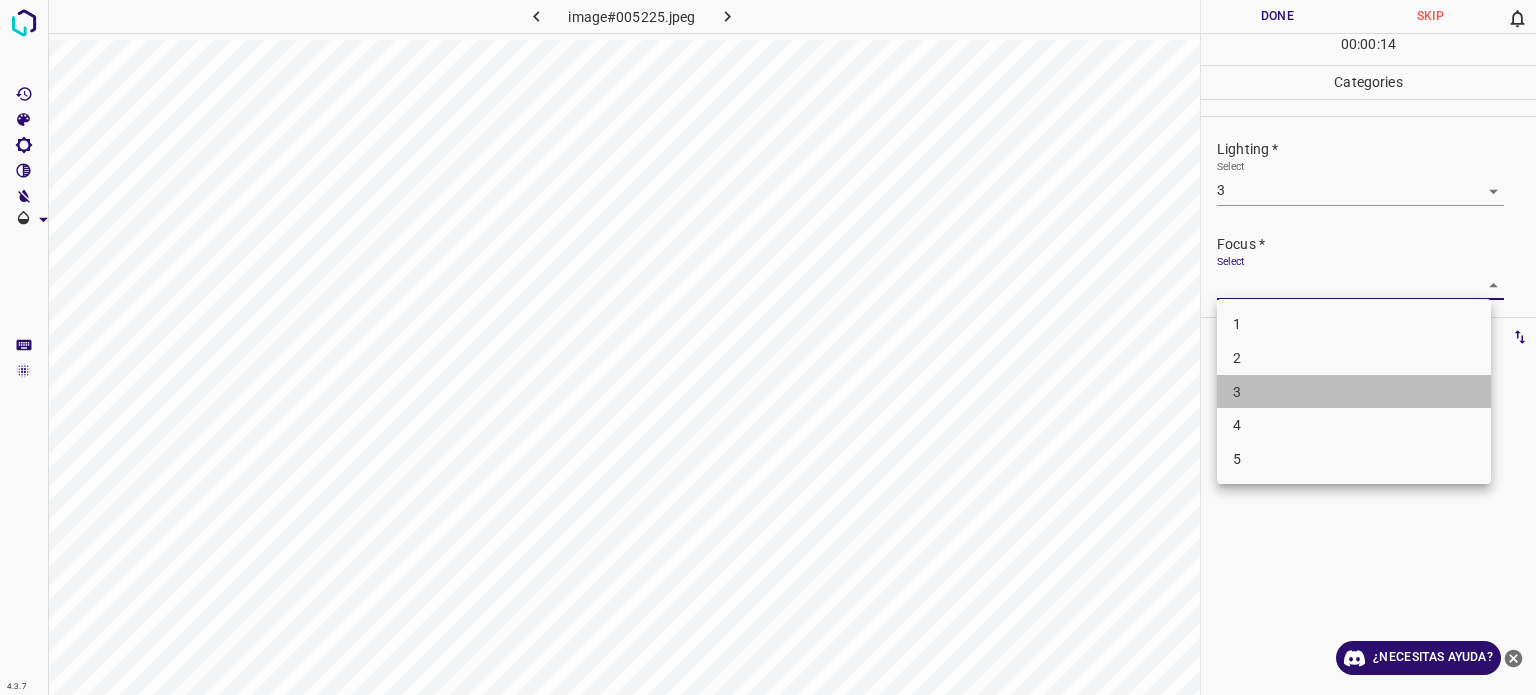 click on "3" at bounding box center (1354, 392) 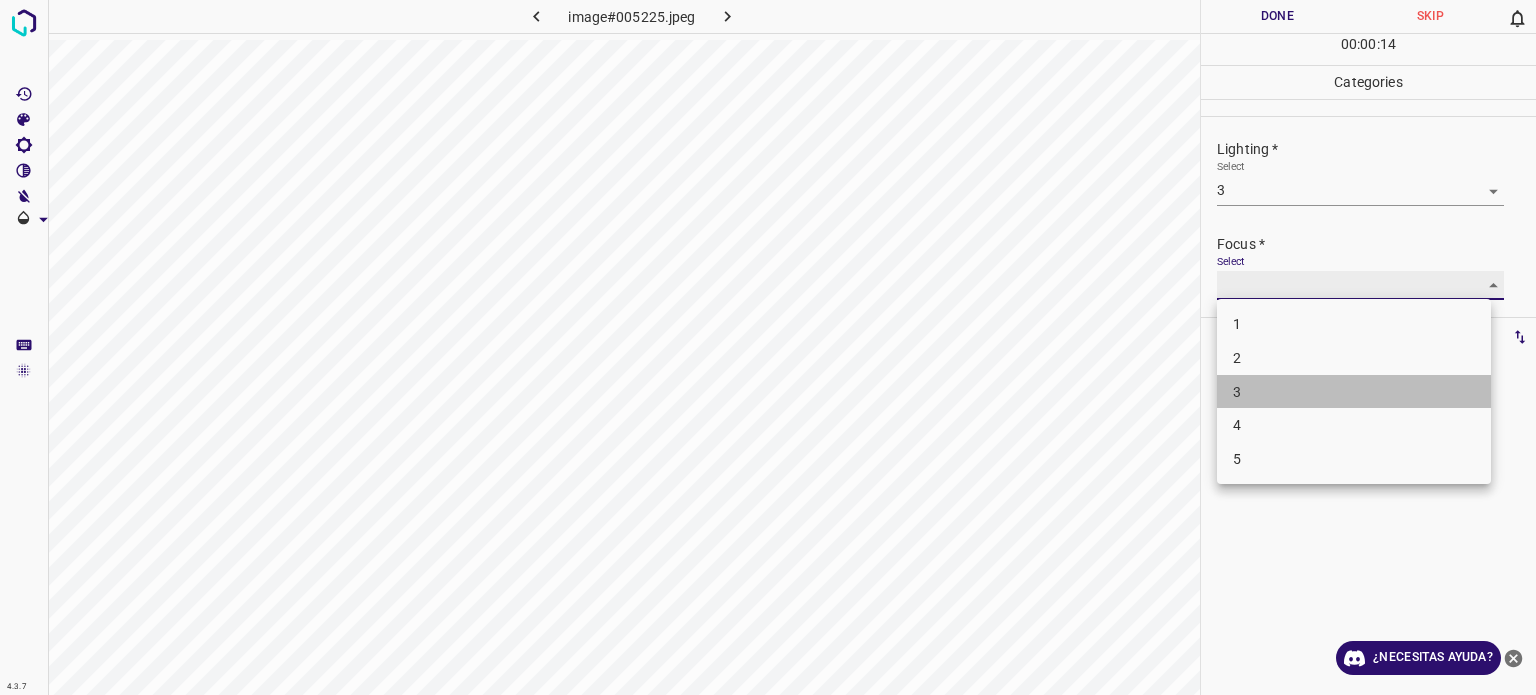 type on "3" 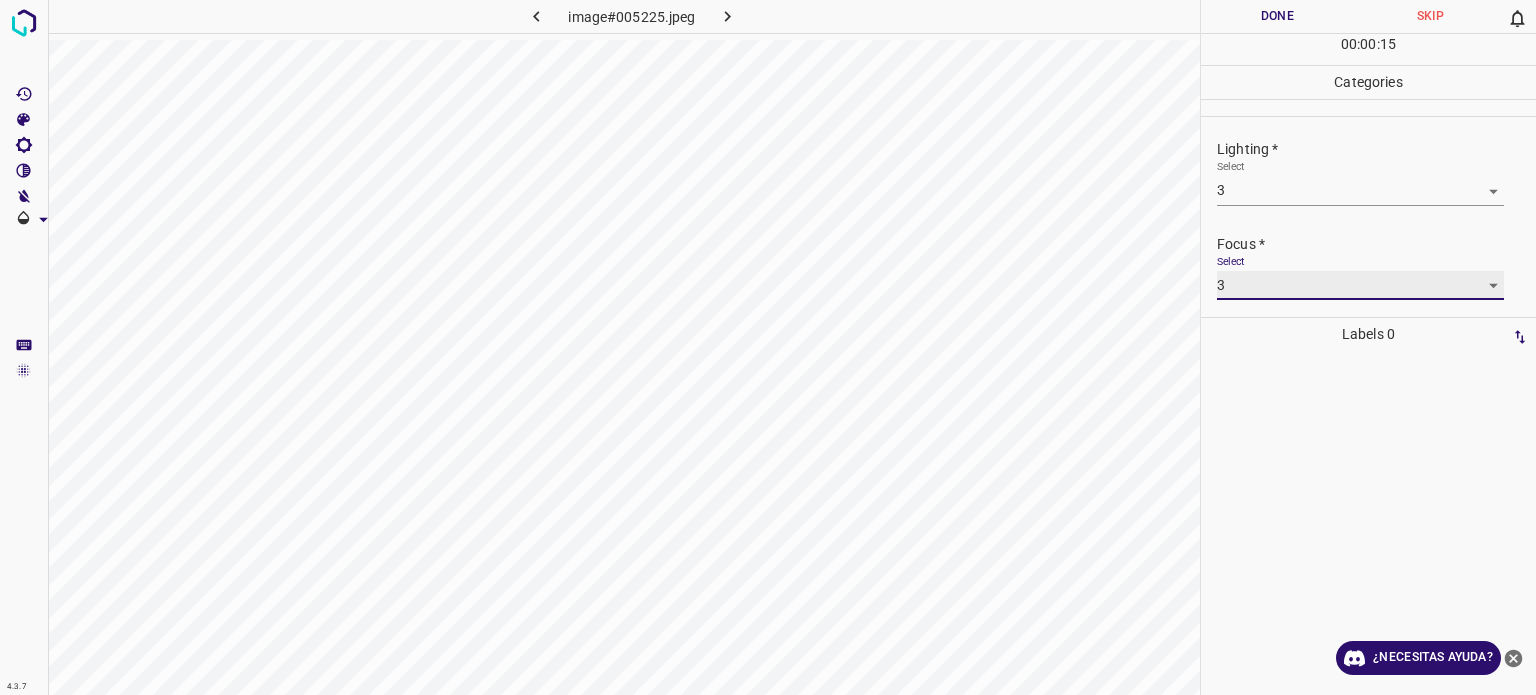 scroll, scrollTop: 98, scrollLeft: 0, axis: vertical 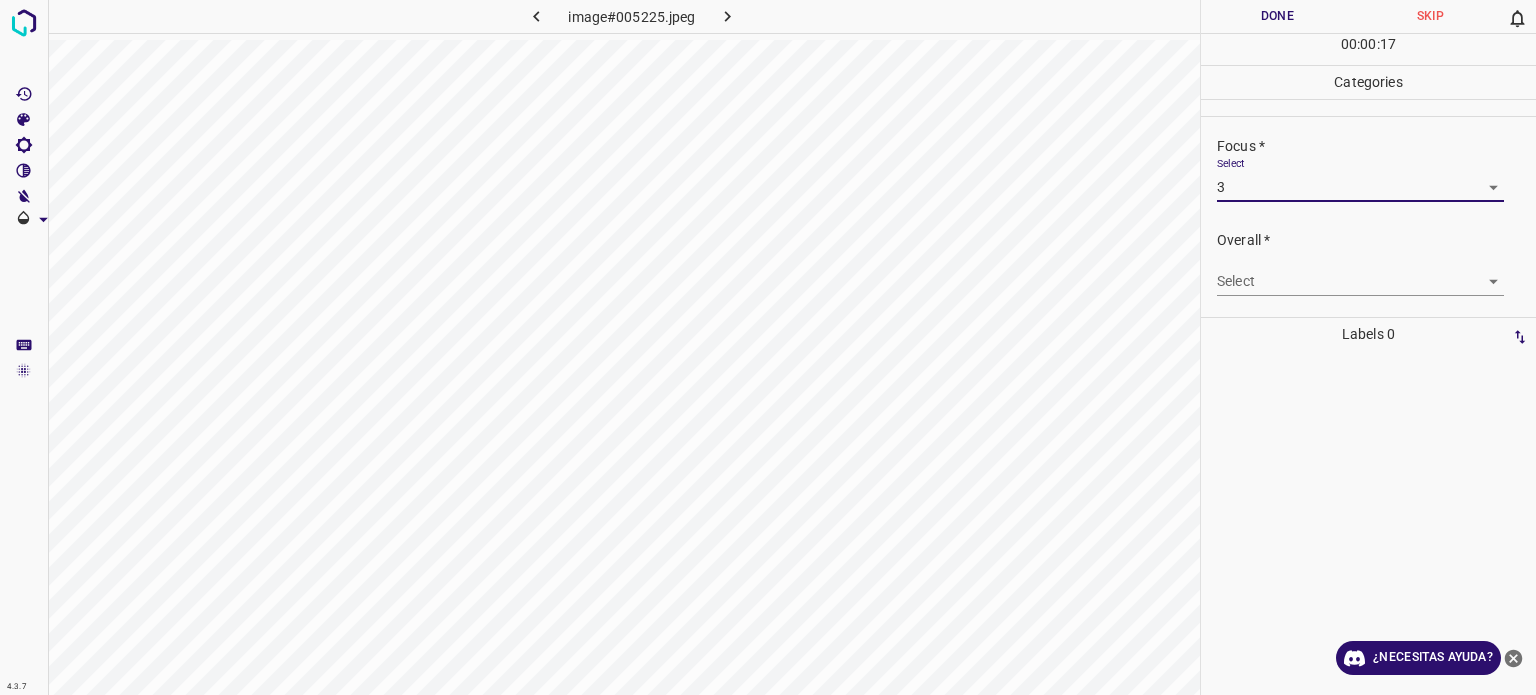 click on "4.3.7 image#005225.jpeg Done Skip 0 00   : 00   : 17   Categories Lighting *  Select 3 3 Focus *  Select 3 3 Overall *  Select ​ Labels   0 Categories 1 Lighting 2 Focus 3 Overall Tools Space Change between modes (Draw & Edit) I Auto labeling R Restore zoom M Zoom in N Zoom out Delete Delete selecte label Filters Z Restore filters X Saturation filter C Brightness filter V Contrast filter B Gray scale filter General O Download ¿Necesitas ayuda? - Texto - Esconder - Borrar Texto original Valora esta traducción Tu opinión servirá para ayudar a mejorar el Traductor de Google" at bounding box center [768, 347] 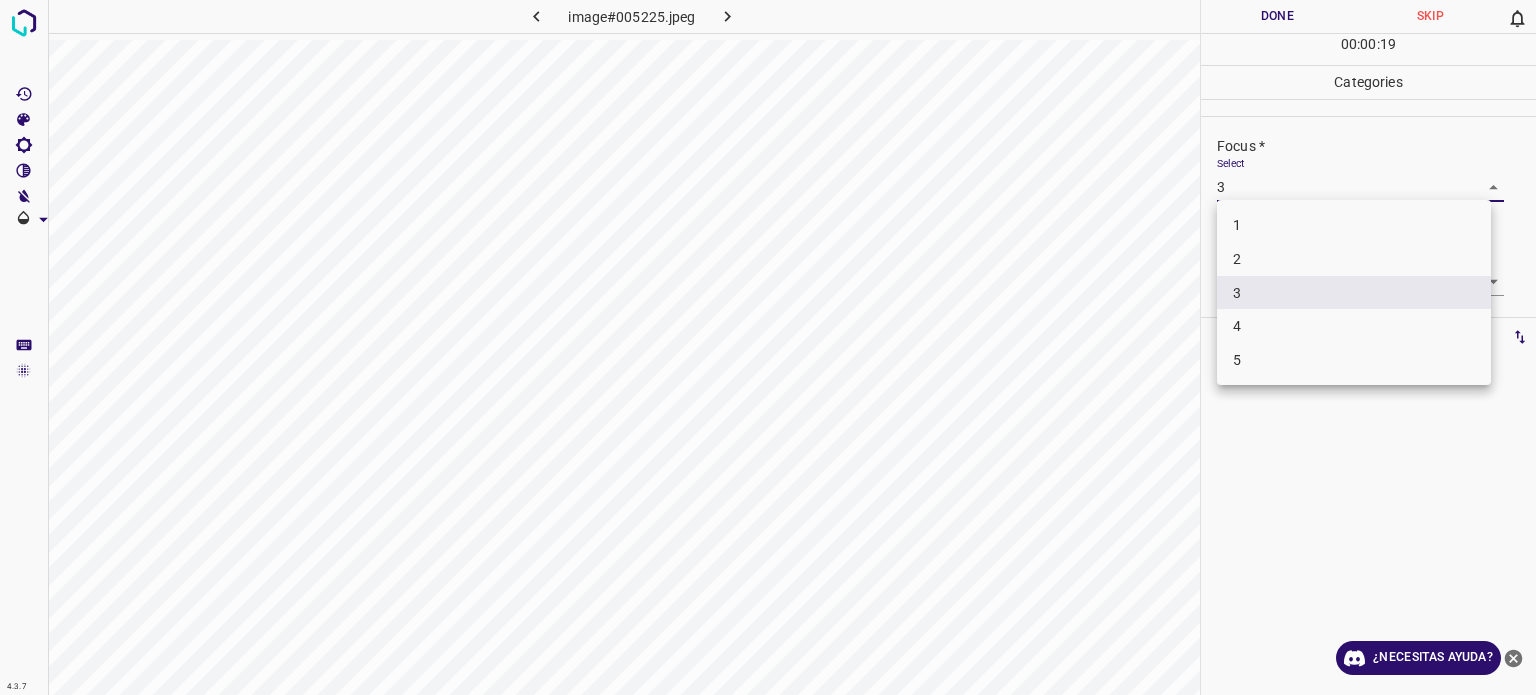 click at bounding box center (768, 347) 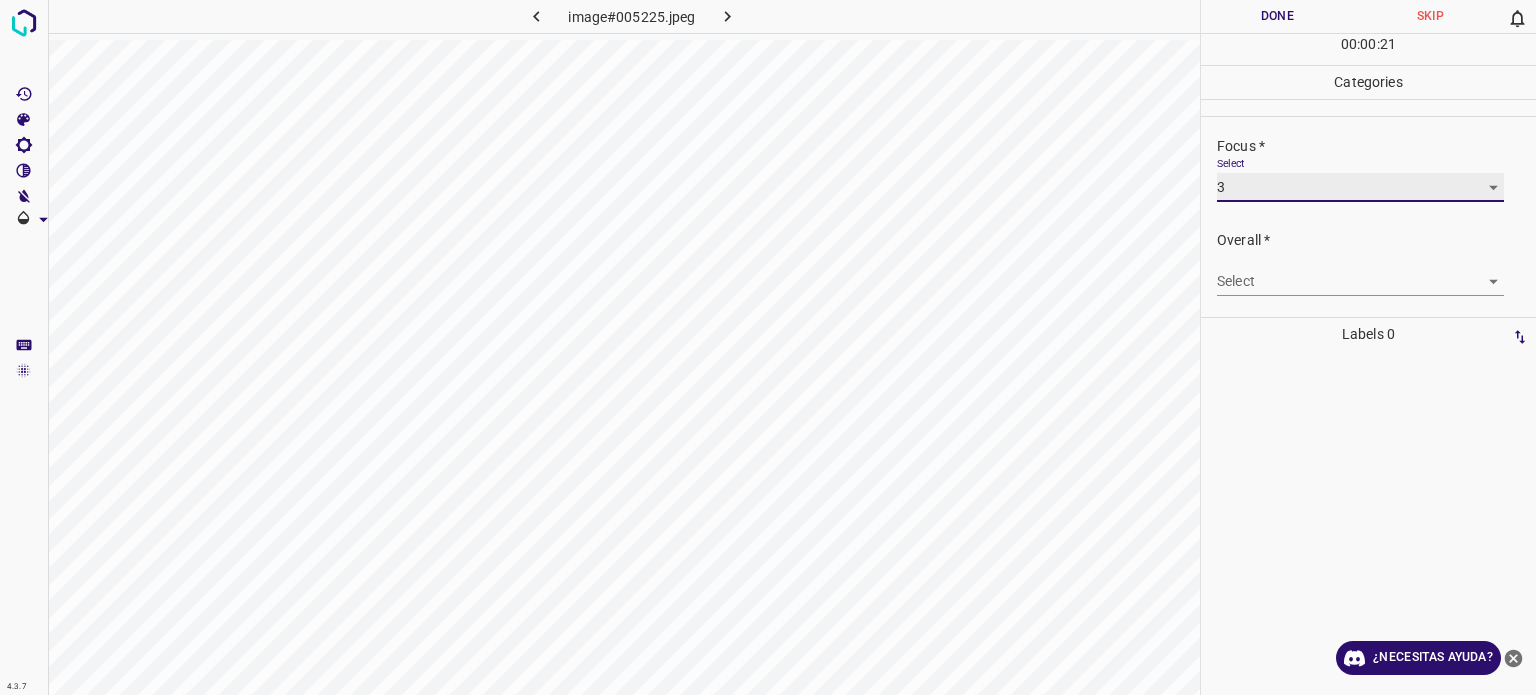 scroll, scrollTop: 0, scrollLeft: 0, axis: both 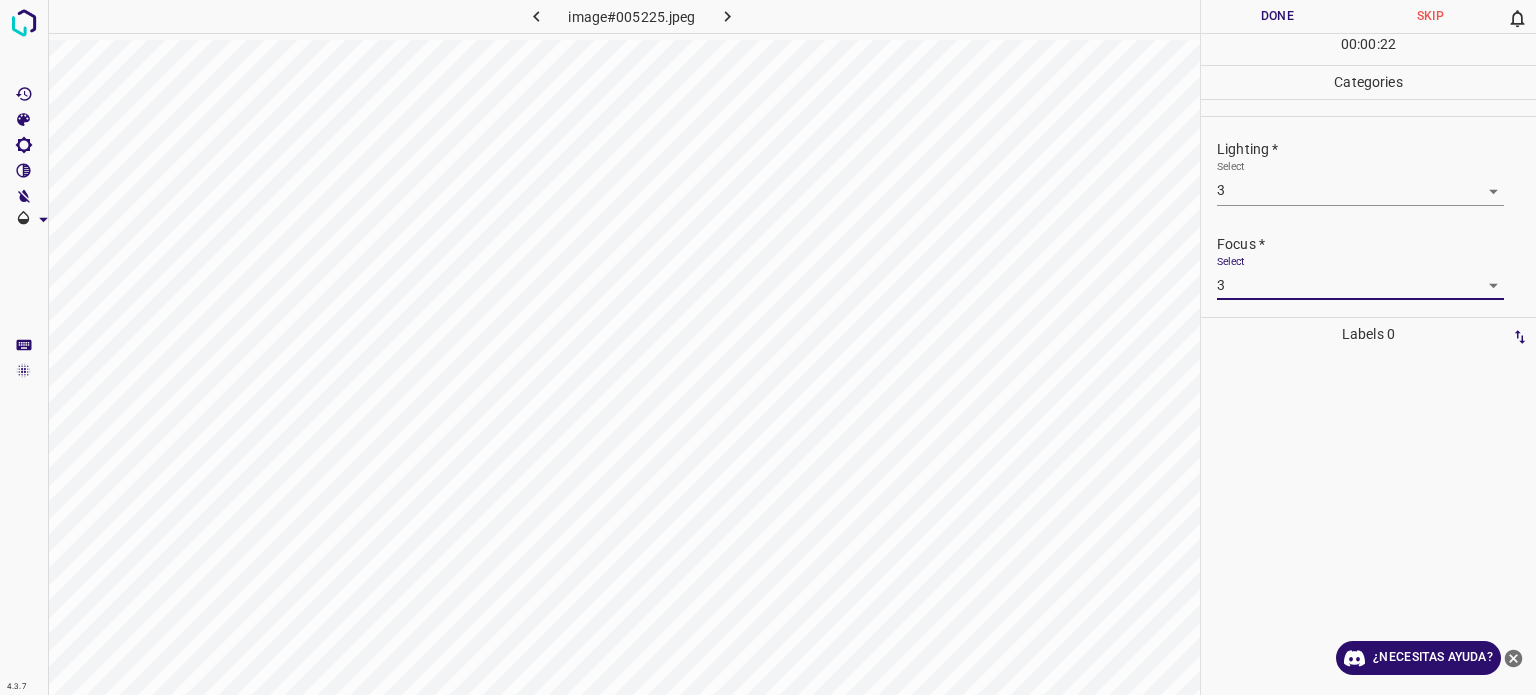 click on "4.3.7 image#005225.jpeg Done Skip 0 00   : 00   : 22   Categories Lighting *  Select 3 3 Focus *  Select 3 3 Overall *  Select ​ Labels   0 Categories 1 Lighting 2 Focus 3 Overall Tools Space Change between modes (Draw & Edit) I Auto labeling R Restore zoom M Zoom in N Zoom out Delete Delete selecte label Filters Z Restore filters X Saturation filter C Brightness filter V Contrast filter B Gray scale filter General O Download ¿Necesitas ayuda? - Texto - Esconder - Borrar Texto original Valora esta traducción Tu opinión servirá para ayudar a mejorar el Traductor de Google" at bounding box center (768, 347) 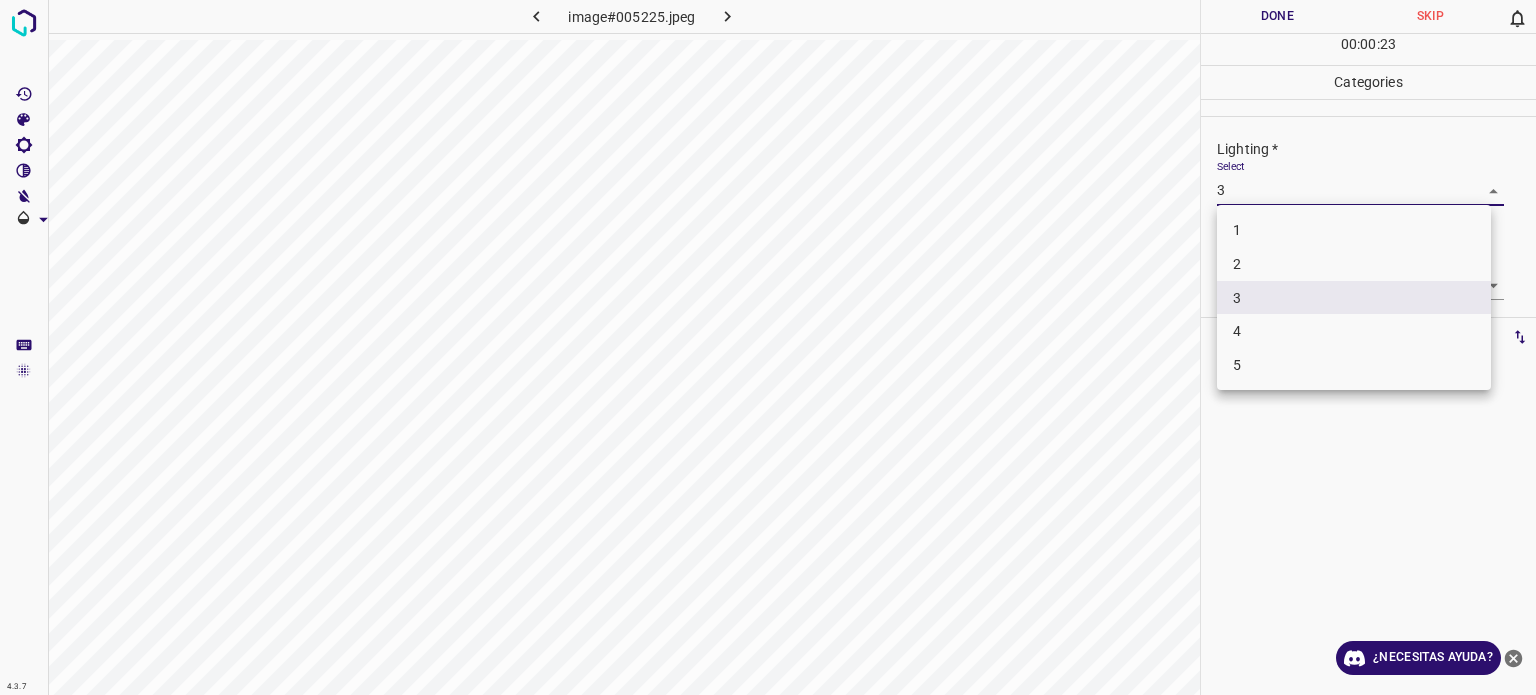 click on "2" at bounding box center [1354, 264] 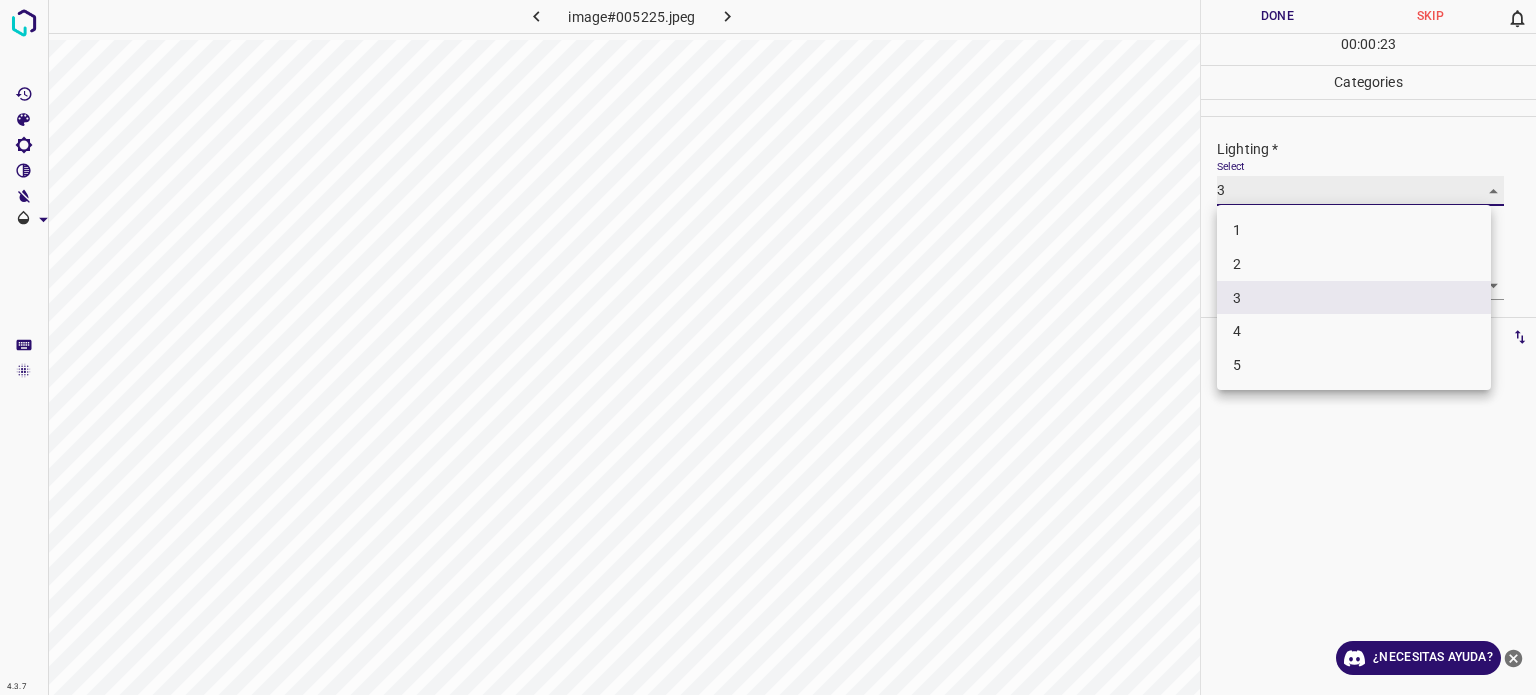 type on "2" 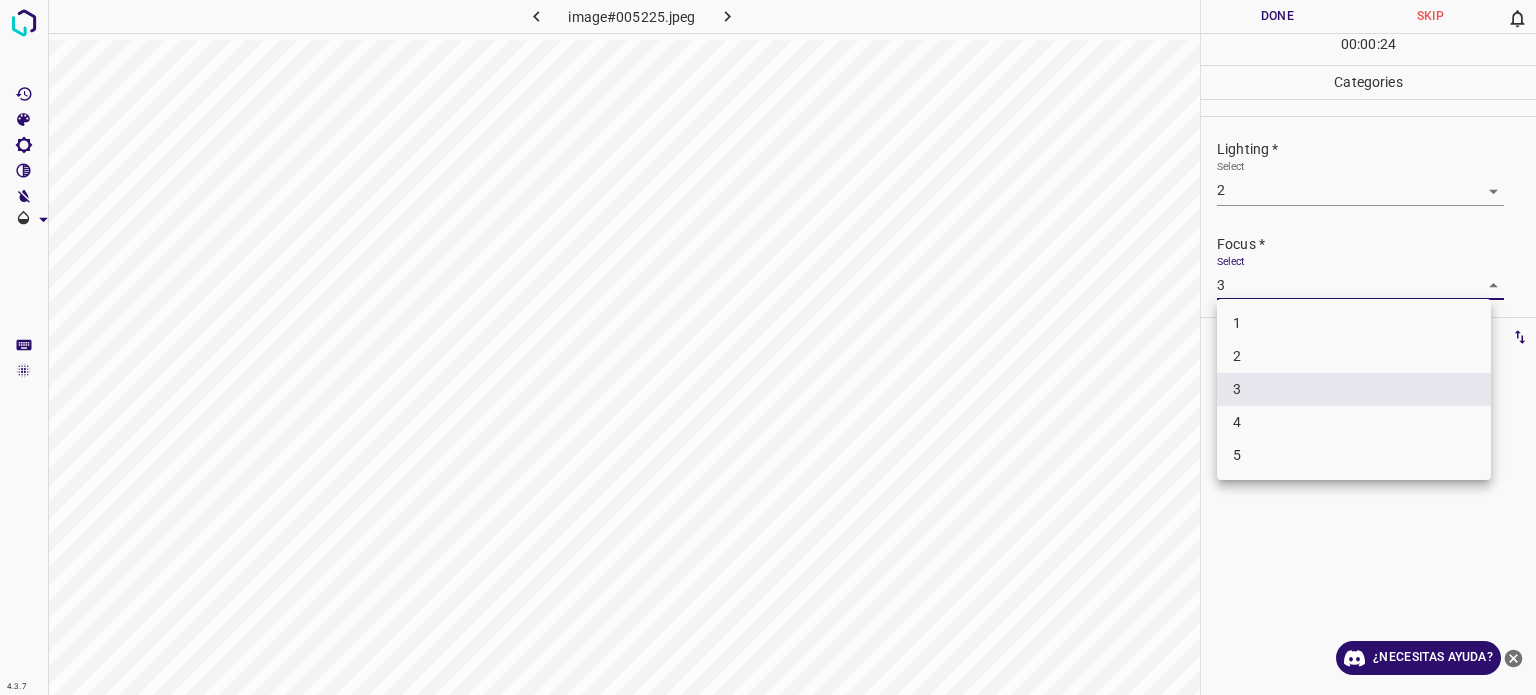 click on "4.3.7 image#005225.jpeg Done Skip 0 00   : 00   : 24   Categories Lighting *  Select 2 2 Focus *  Select 3 3 Overall *  Select ​ Labels   0 Categories 1 Lighting 2 Focus 3 Overall Tools Space Change between modes (Draw & Edit) I Auto labeling R Restore zoom M Zoom in N Zoom out Delete Delete selecte label Filters Z Restore filters X Saturation filter C Brightness filter V Contrast filter B Gray scale filter General O Download ¿Necesitas ayuda? - Texto - Esconder - Borrar Texto original Valora esta traducción Tu opinión servirá para ayudar a mejorar el Traductor de Google 1 2 3 4 5" at bounding box center (768, 347) 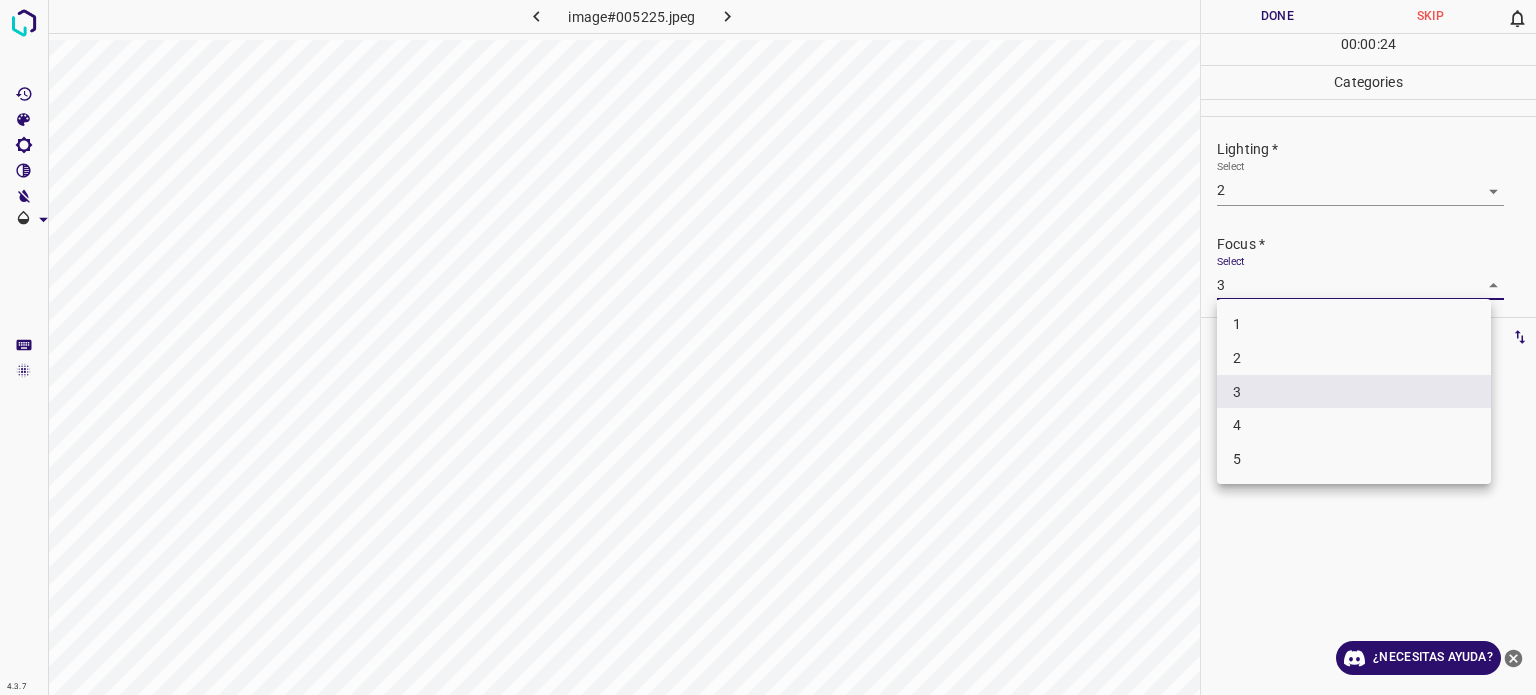 click on "2" at bounding box center [1237, 358] 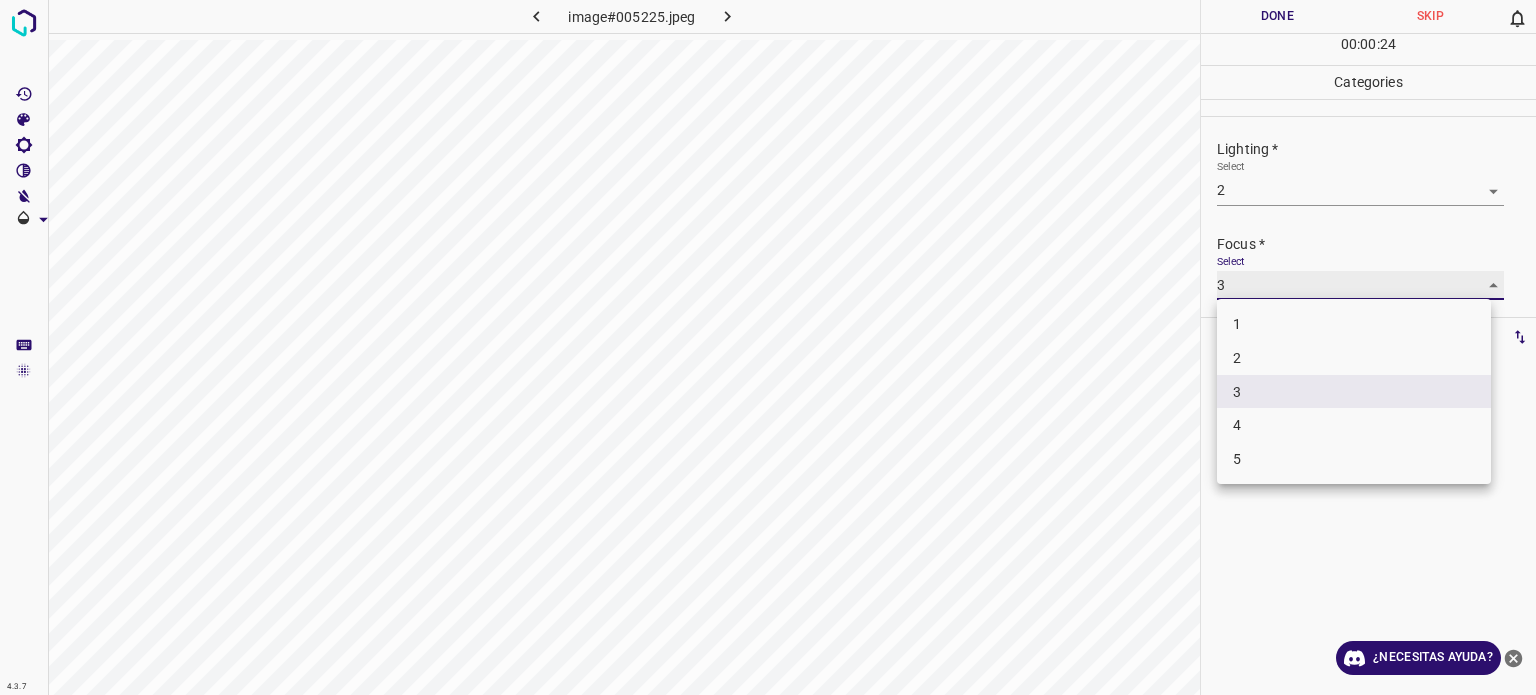 type on "2" 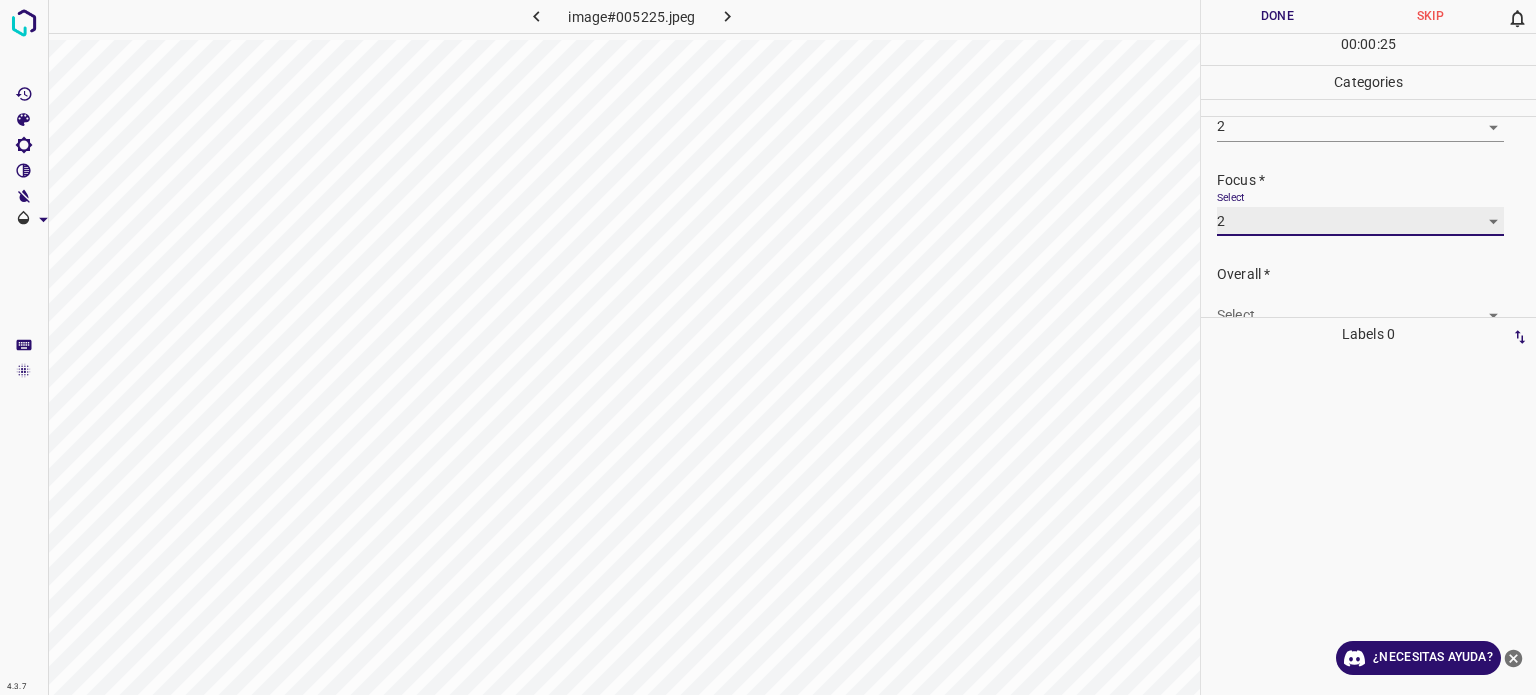 scroll, scrollTop: 98, scrollLeft: 0, axis: vertical 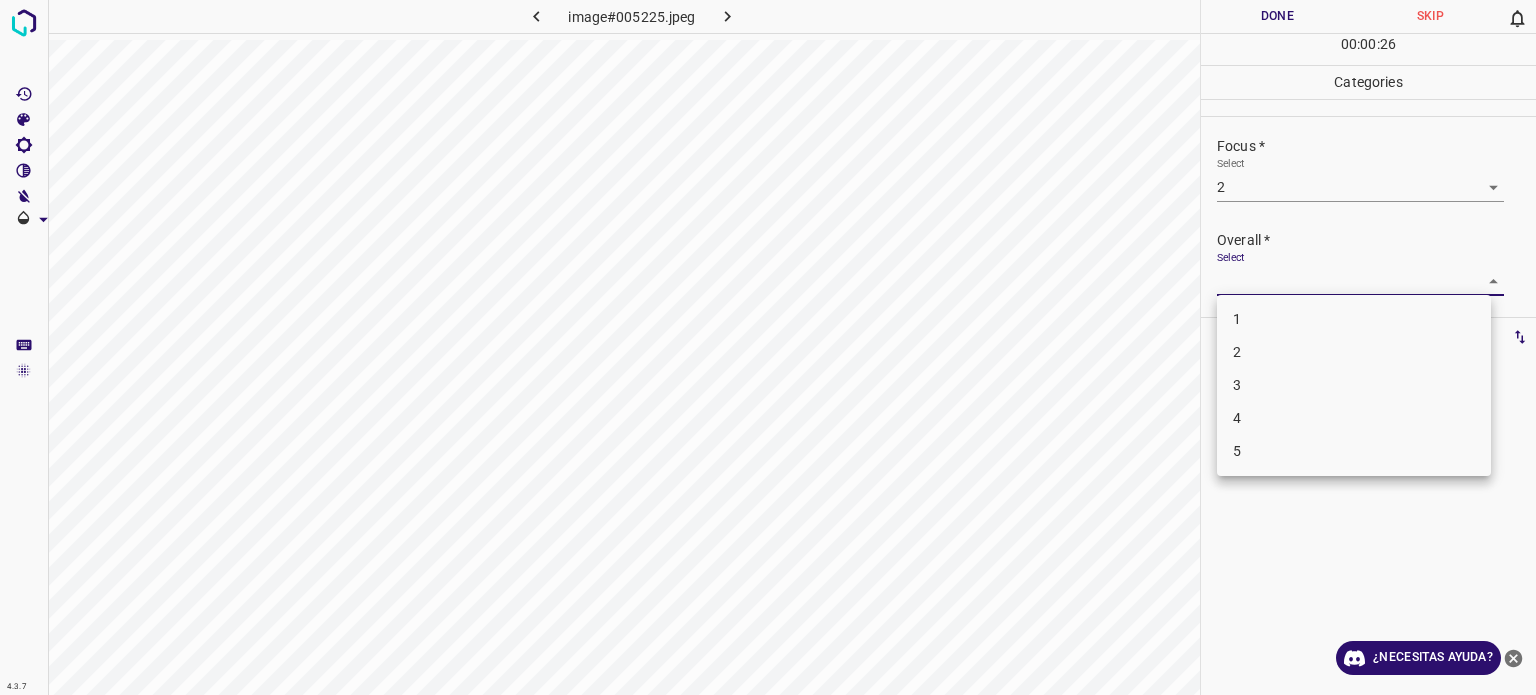 click on "4.3.7 image#005225.jpeg Done Skip 0 00   : 00   : 26   Categories Lighting *  Select 2 2 Focus *  Select 2 2 Overall *  Select ​ Labels   0 Categories 1 Lighting 2 Focus 3 Overall Tools Space Change between modes (Draw & Edit) I Auto labeling R Restore zoom M Zoom in N Zoom out Delete Delete selecte label Filters Z Restore filters X Saturation filter C Brightness filter V Contrast filter B Gray scale filter General O Download ¿Necesitas ayuda? - Texto - Esconder - Borrar Texto original Valora esta traducción Tu opinión servirá para ayudar a mejorar el Traductor de Google 1 2 3 4 5" at bounding box center [768, 347] 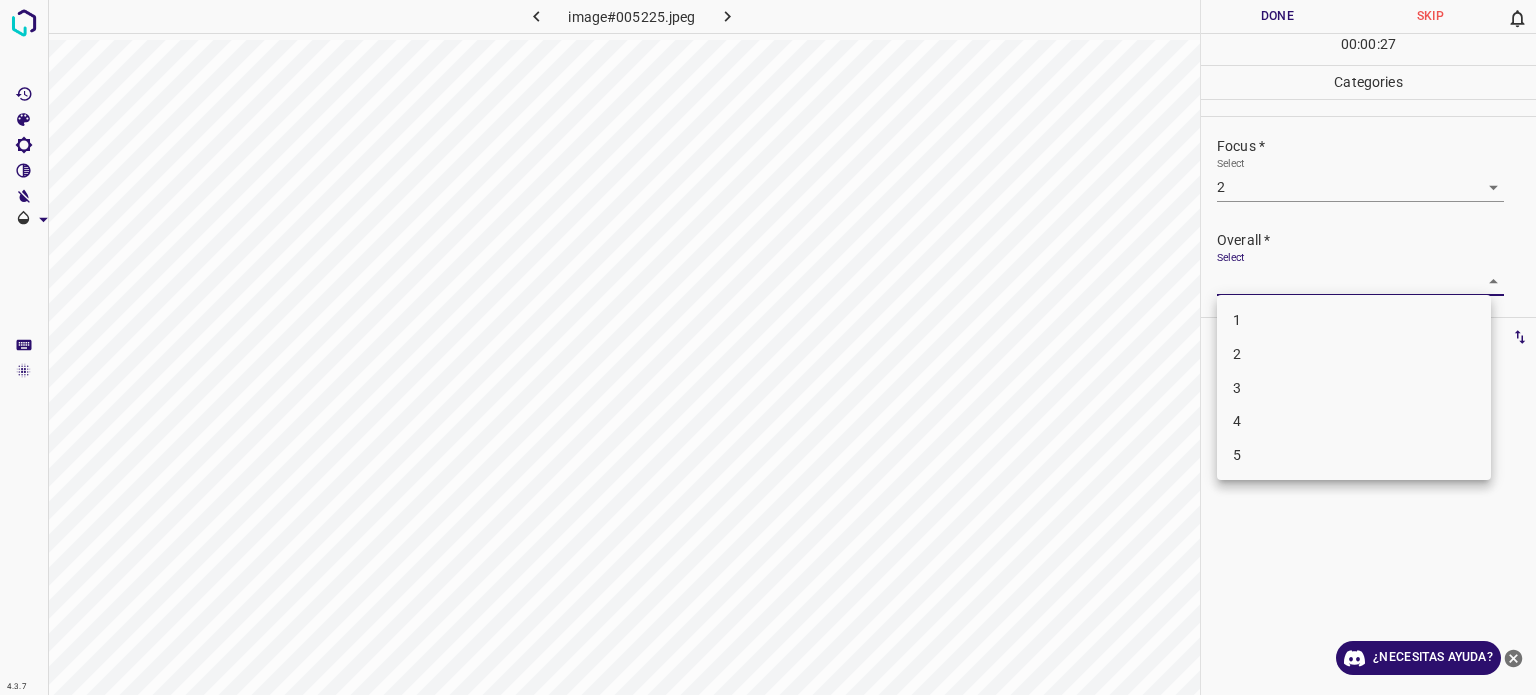 click on "2" at bounding box center [1237, 354] 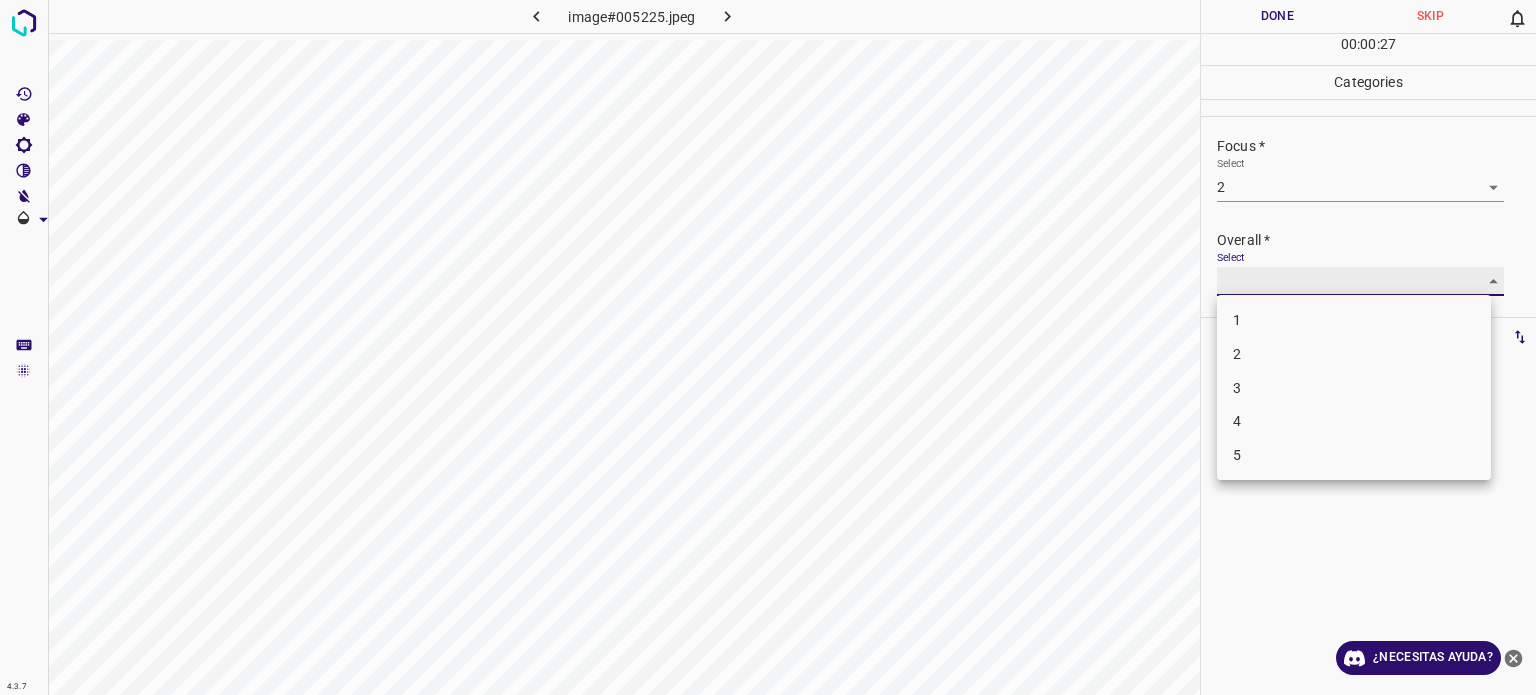 type on "2" 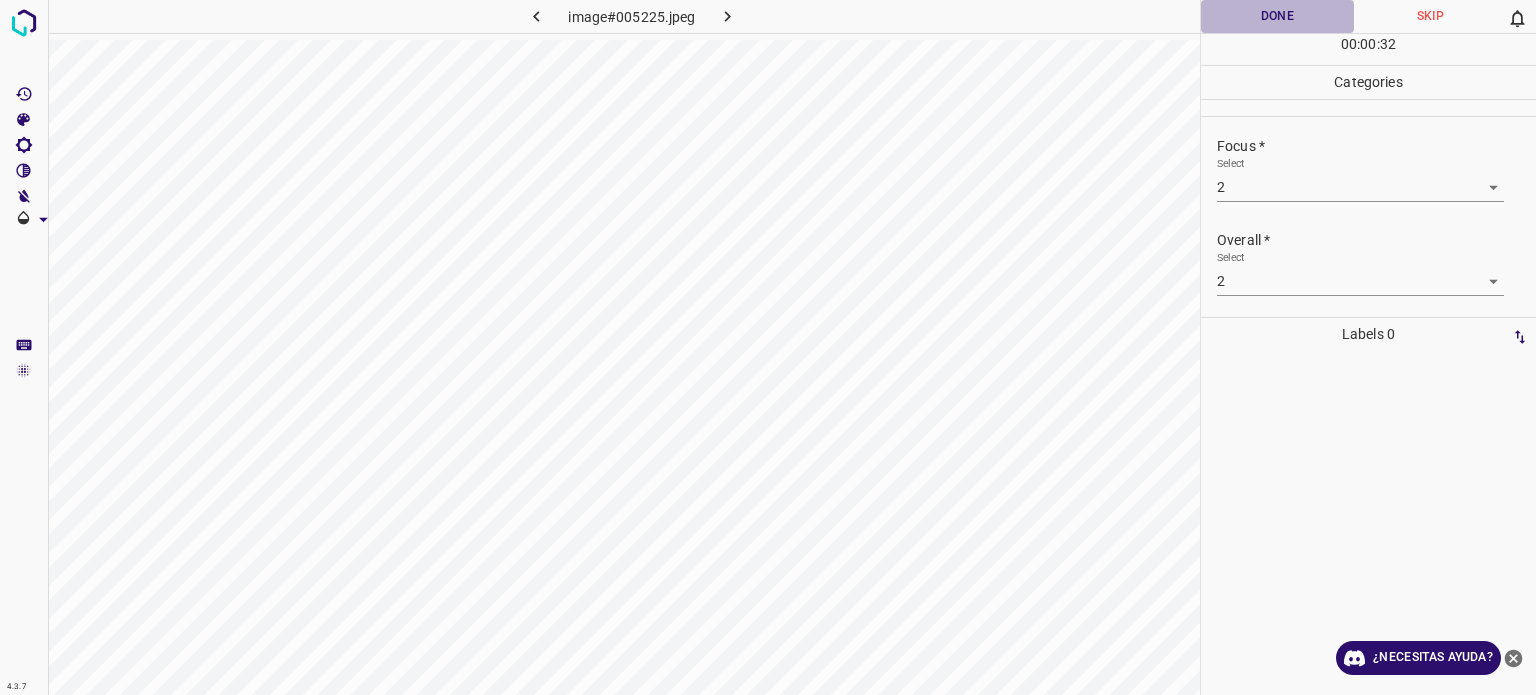 click on "Done" at bounding box center (1277, 16) 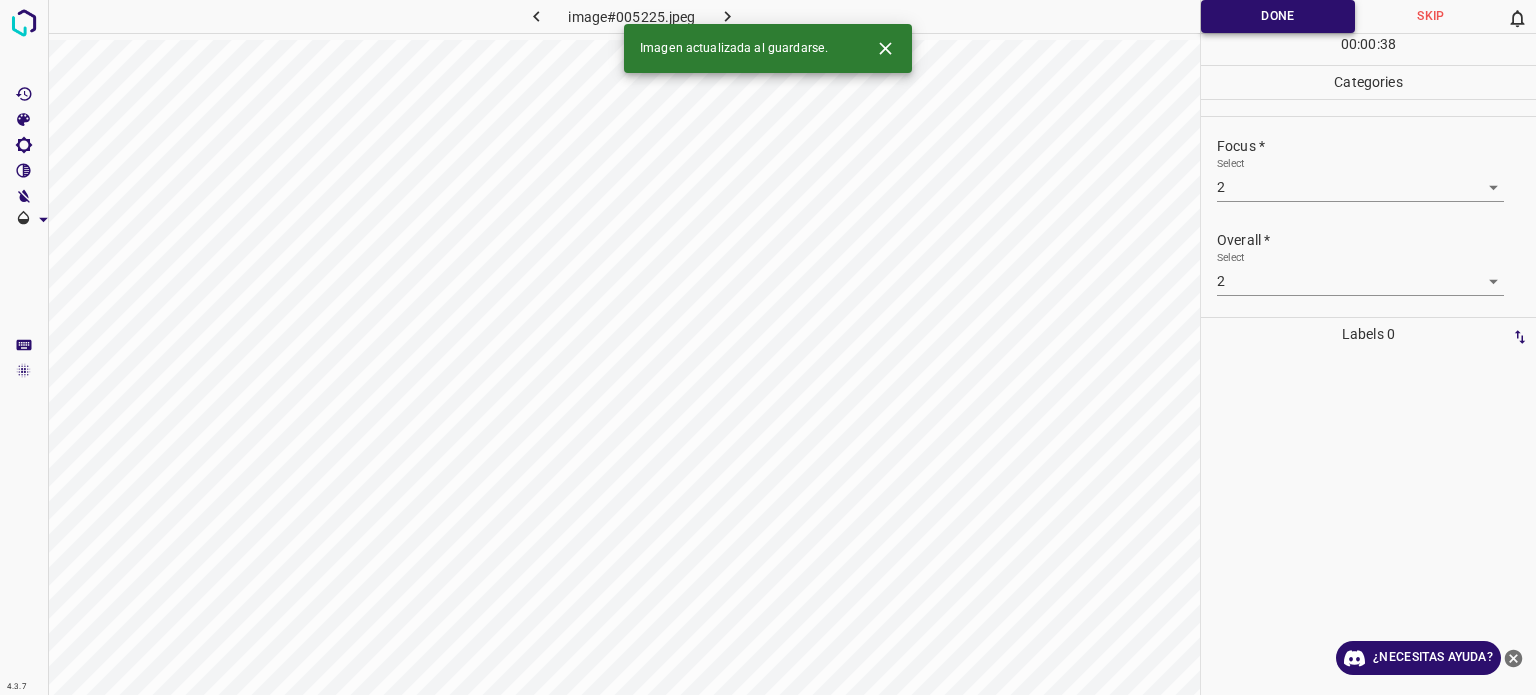 click on "Done" at bounding box center [1278, 16] 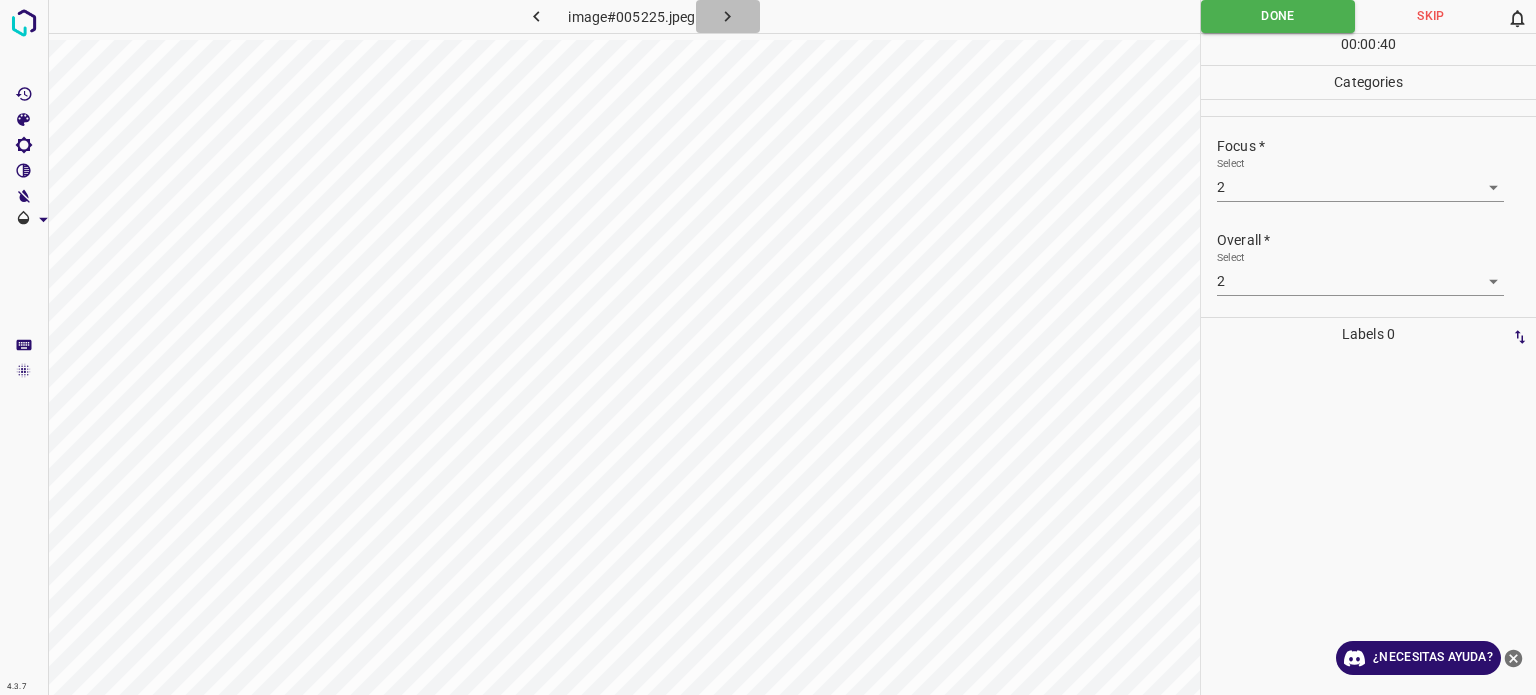 click 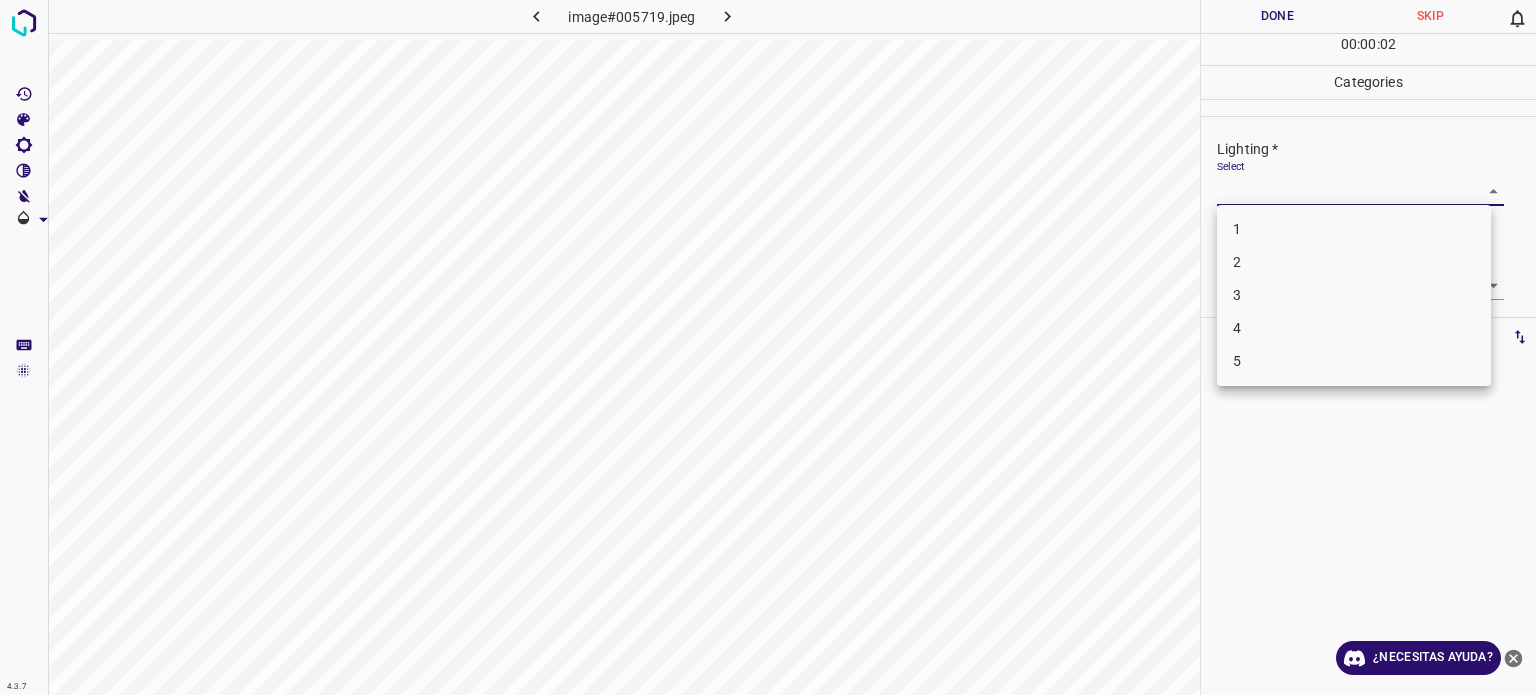 click on "4.3.7 image#005719.jpeg Done Skip 0 00   : 00   : 02   Categories Lighting *  Select ​ Focus *  Select ​ Overall *  Select ​ Labels   0 Categories 1 Lighting 2 Focus 3 Overall Tools Space Change between modes (Draw & Edit) I Auto labeling R Restore zoom M Zoom in N Zoom out Delete Delete selecte label Filters Z Restore filters X Saturation filter C Brightness filter V Contrast filter B Gray scale filter General O Download ¿Necesitas ayuda? - Texto - Esconder - Borrar Texto original Valora esta traducción Tu opinión servirá para ayudar a mejorar el Traductor de Google 1 2 3 4 5" at bounding box center (768, 347) 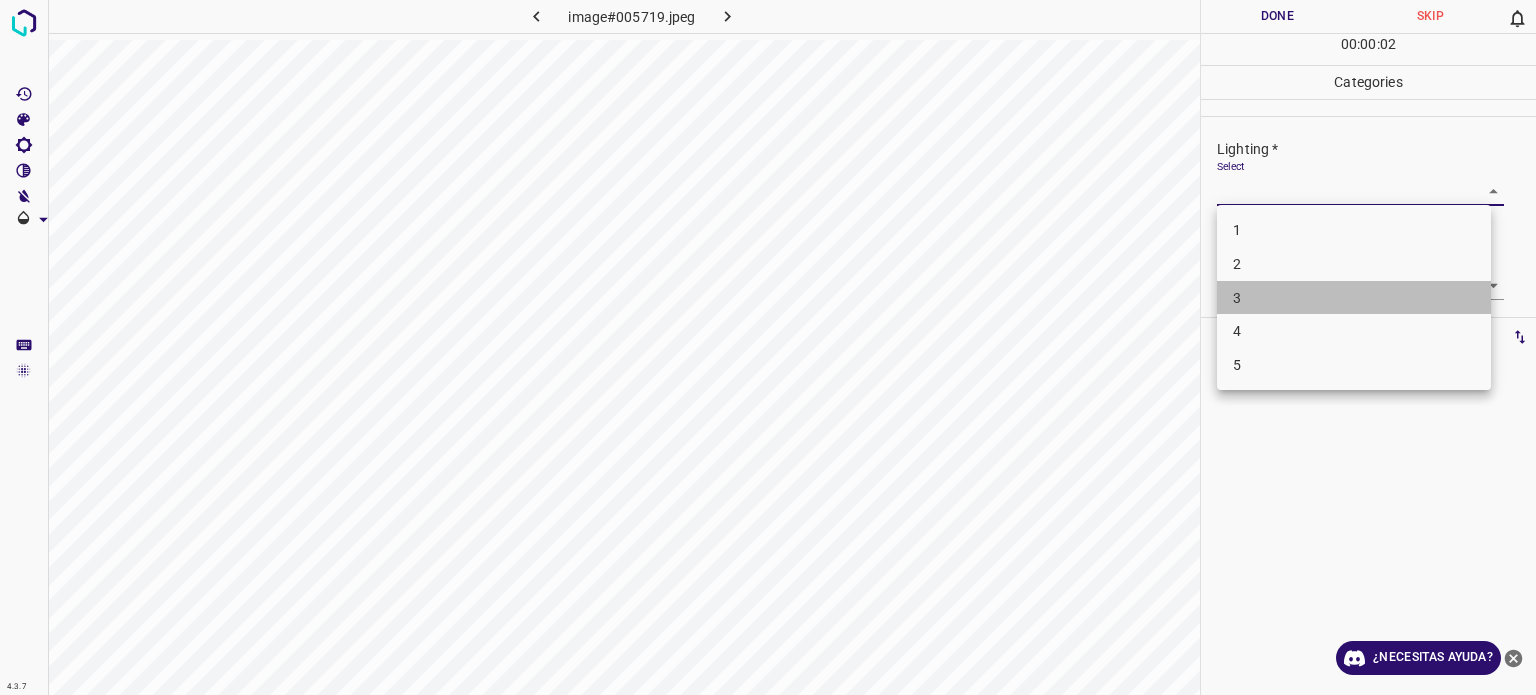 click on "3" at bounding box center [1354, 298] 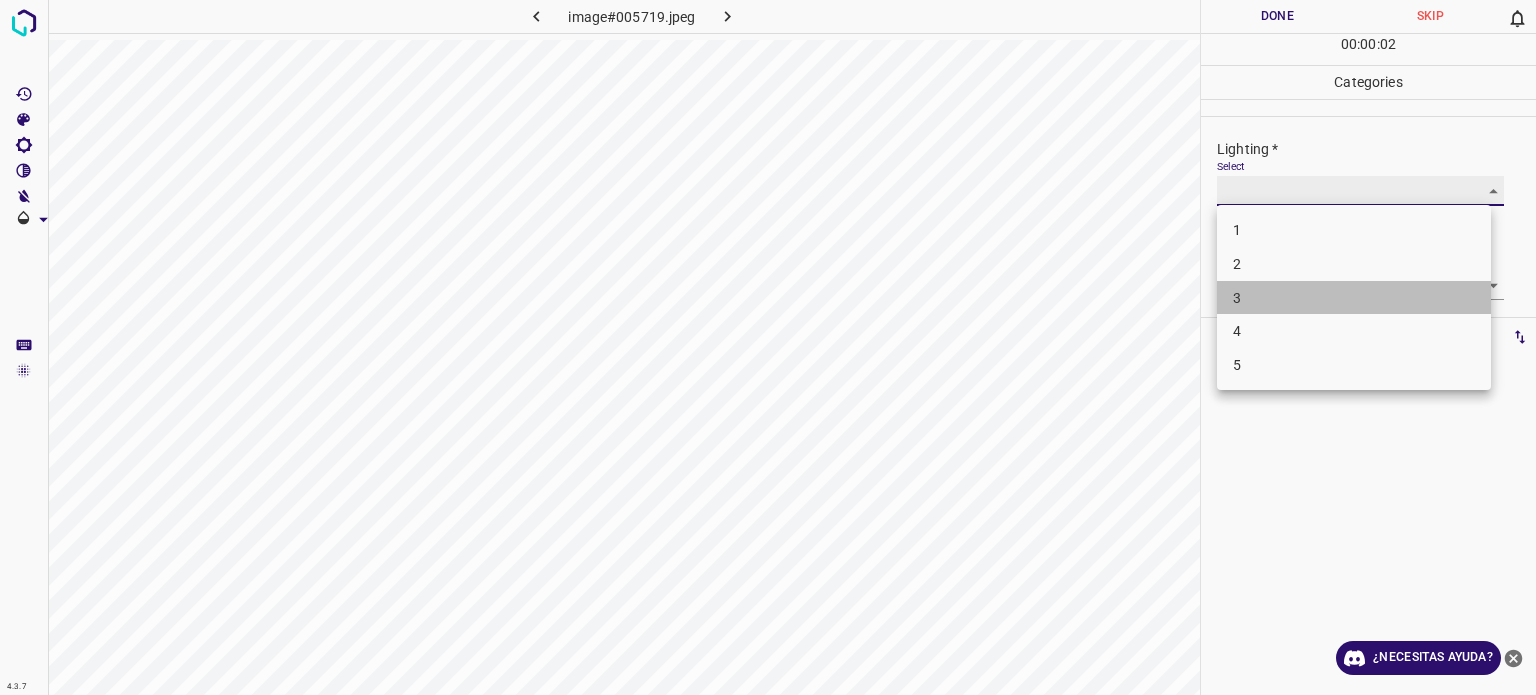 type on "3" 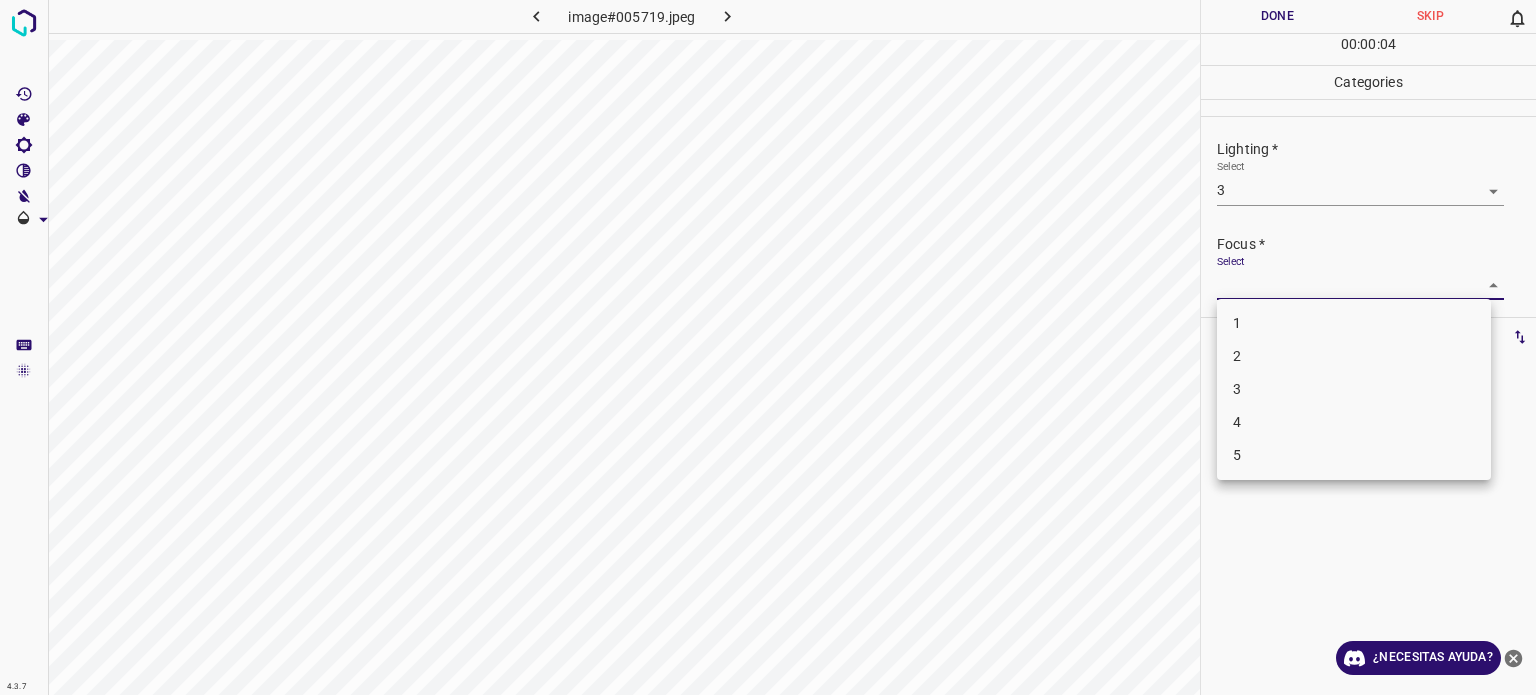 click on "4.3.7 image#005719.jpeg Done Skip 0 00   : 00   : 04   Categories Lighting *  Select 3 3 Focus *  Select ​ Overall *  Select ​ Labels   0 Categories 1 Lighting 2 Focus 3 Overall Tools Space Change between modes (Draw & Edit) I Auto labeling R Restore zoom M Zoom in N Zoom out Delete Delete selecte label Filters Z Restore filters X Saturation filter C Brightness filter V Contrast filter B Gray scale filter General O Download ¿Necesitas ayuda? - Texto - Esconder - Borrar Texto original Valora esta traducción Tu opinión servirá para ayudar a mejorar el Traductor de Google 1 2 3 4 5" at bounding box center [768, 347] 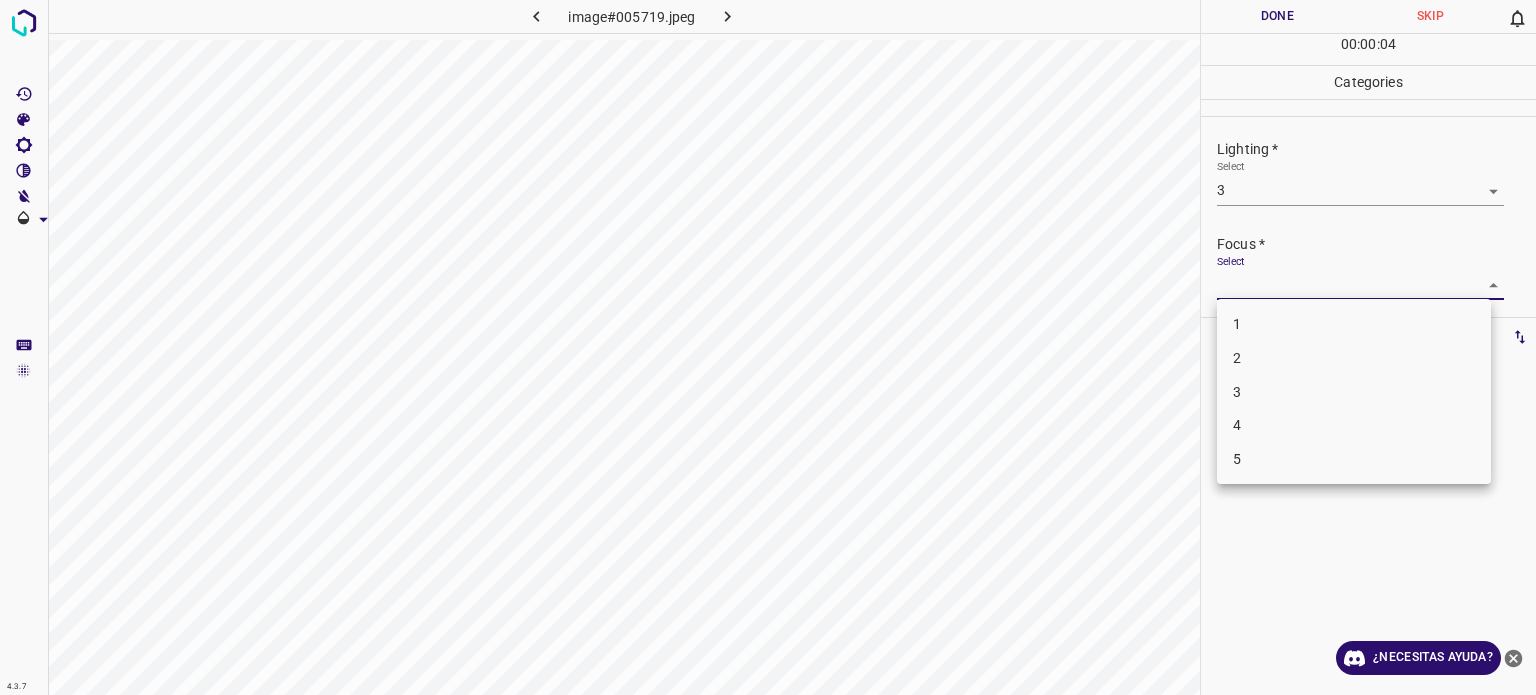 click on "3" at bounding box center (1354, 392) 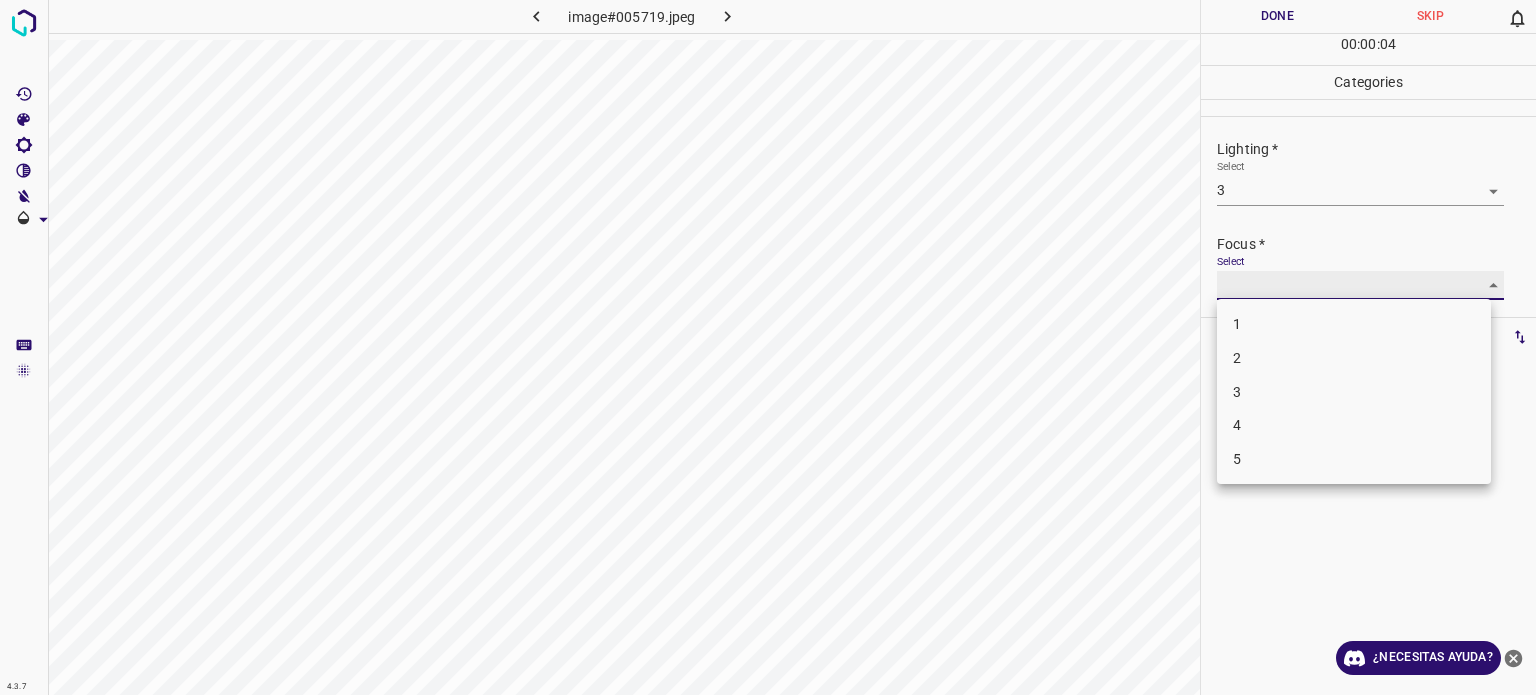 type on "3" 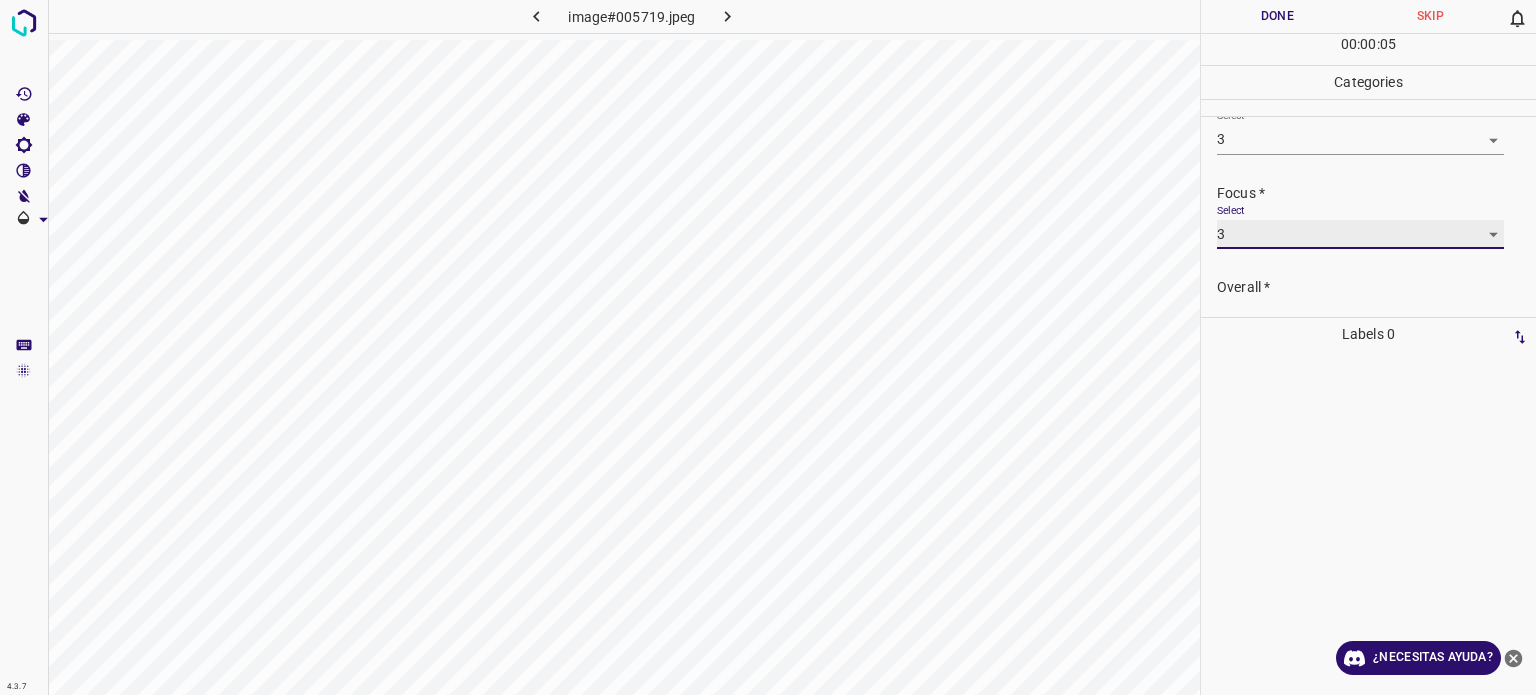 scroll, scrollTop: 98, scrollLeft: 0, axis: vertical 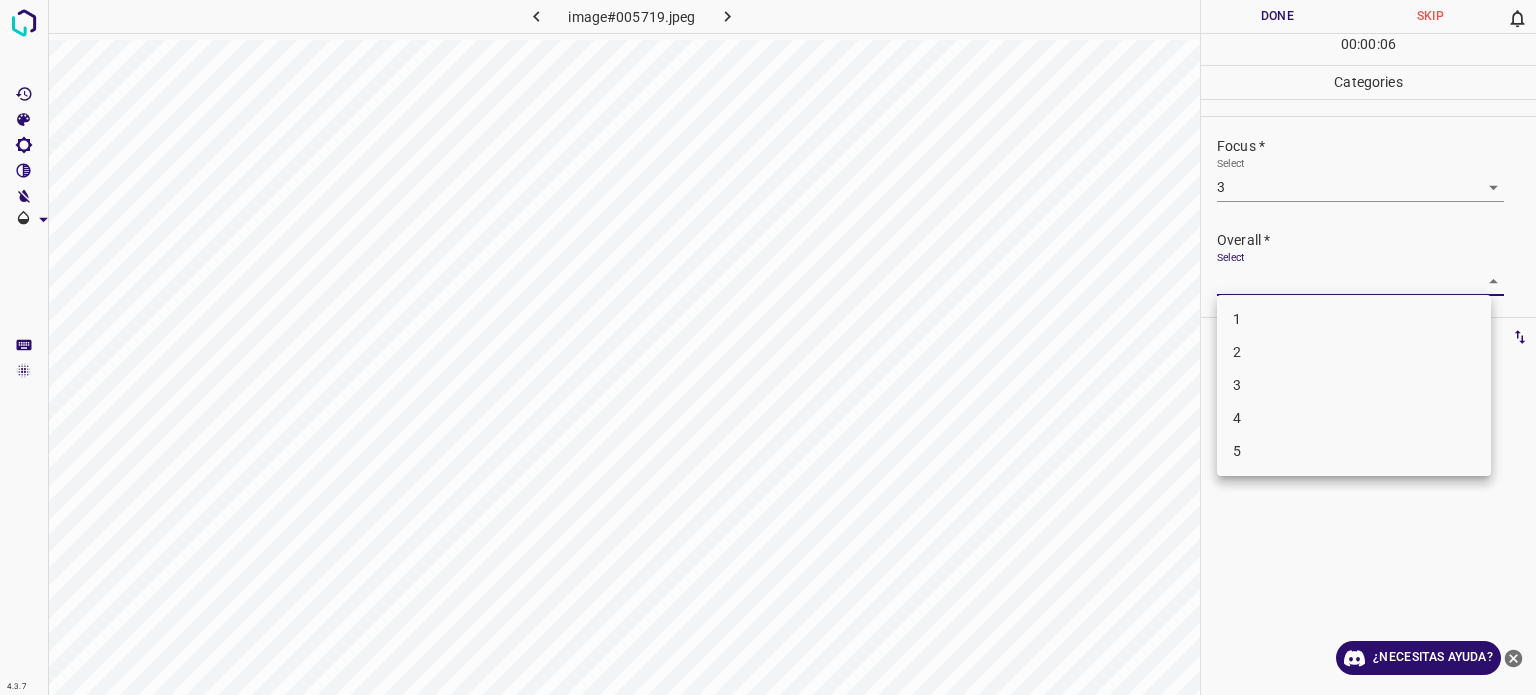 click on "4.3.7 image#005719.jpeg Done Skip 0 00   : 00   : 06   Categories Lighting *  Select 3 3 Focus *  Select 3 3 Overall *  Select ​ Labels   0 Categories 1 Lighting 2 Focus 3 Overall Tools Space Change between modes (Draw & Edit) I Auto labeling R Restore zoom M Zoom in N Zoom out Delete Delete selecte label Filters Z Restore filters X Saturation filter C Brightness filter V Contrast filter B Gray scale filter General O Download ¿Necesitas ayuda? - Texto - Esconder - Borrar Texto original Valora esta traducción Tu opinión servirá para ayudar a mejorar el Traductor de Google 1 2 3 4 5" at bounding box center [768, 347] 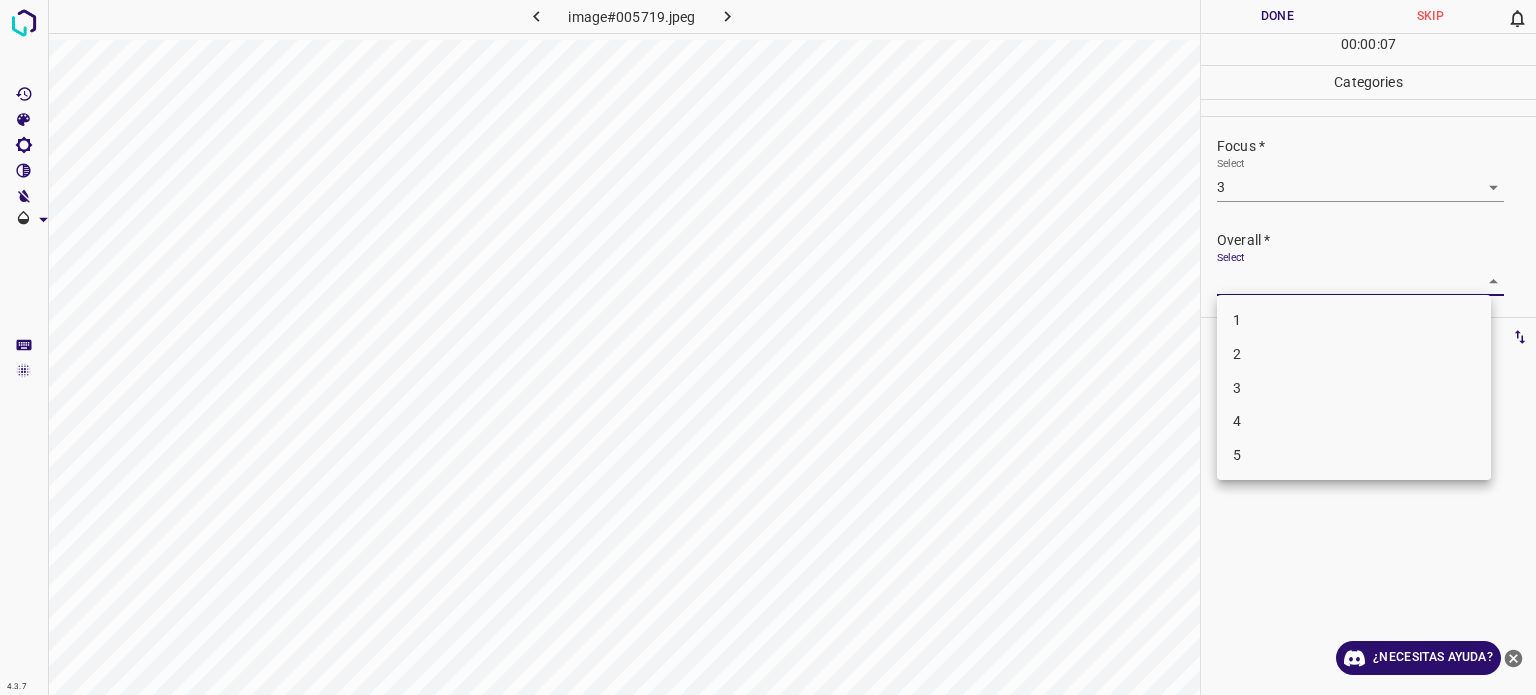 click on "2" at bounding box center (1354, 354) 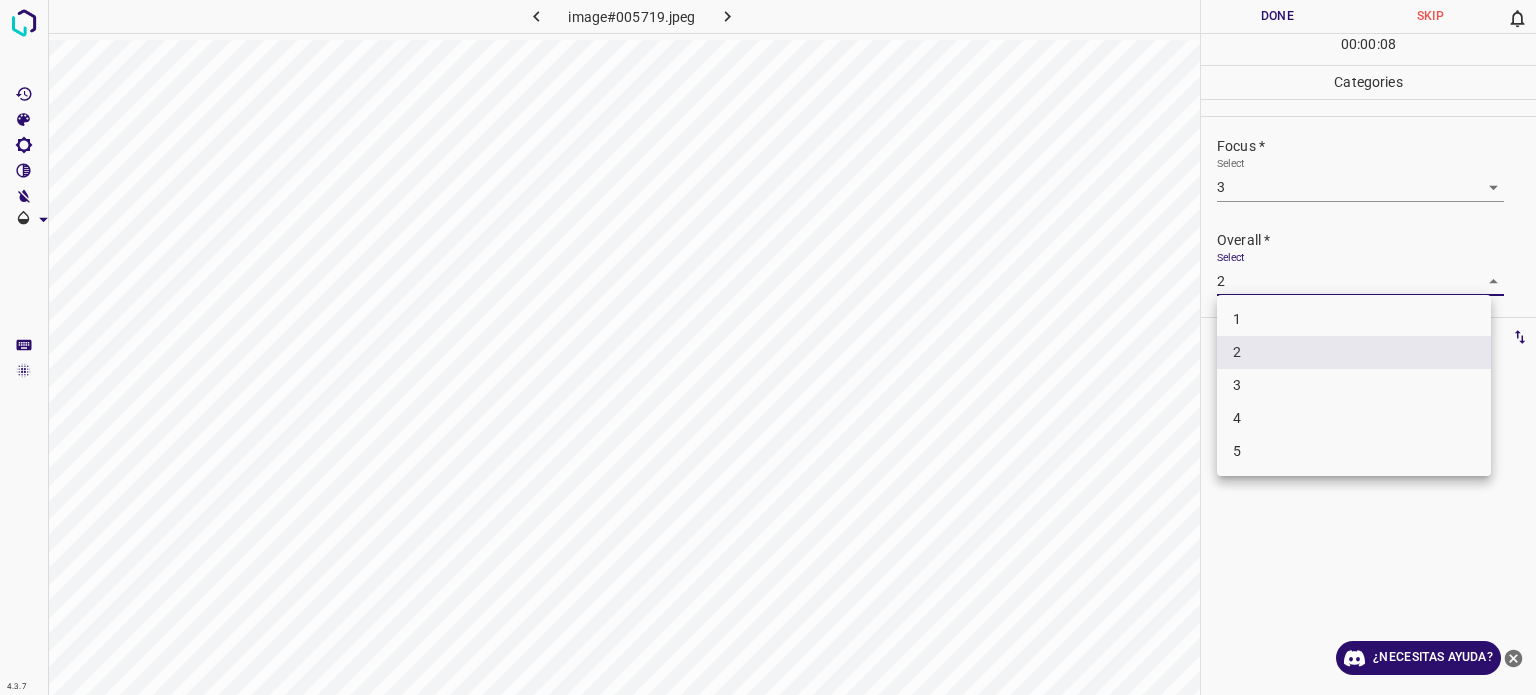 click on "4.3.7 image#005719.jpeg Done Skip 0 00   : 00   : 08   Categories Lighting *  Select 3 3 Focus *  Select 3 3 Overall *  Select 2 2 Labels   0 Categories 1 Lighting 2 Focus 3 Overall Tools Space Change between modes (Draw & Edit) I Auto labeling R Restore zoom M Zoom in N Zoom out Delete Delete selecte label Filters Z Restore filters X Saturation filter C Brightness filter V Contrast filter B Gray scale filter General O Download ¿Necesitas ayuda? - Texto - Esconder - Borrar Texto original Valora esta traducción Tu opinión servirá para ayudar a mejorar el Traductor de Google 1 2 3 4 5" at bounding box center [768, 347] 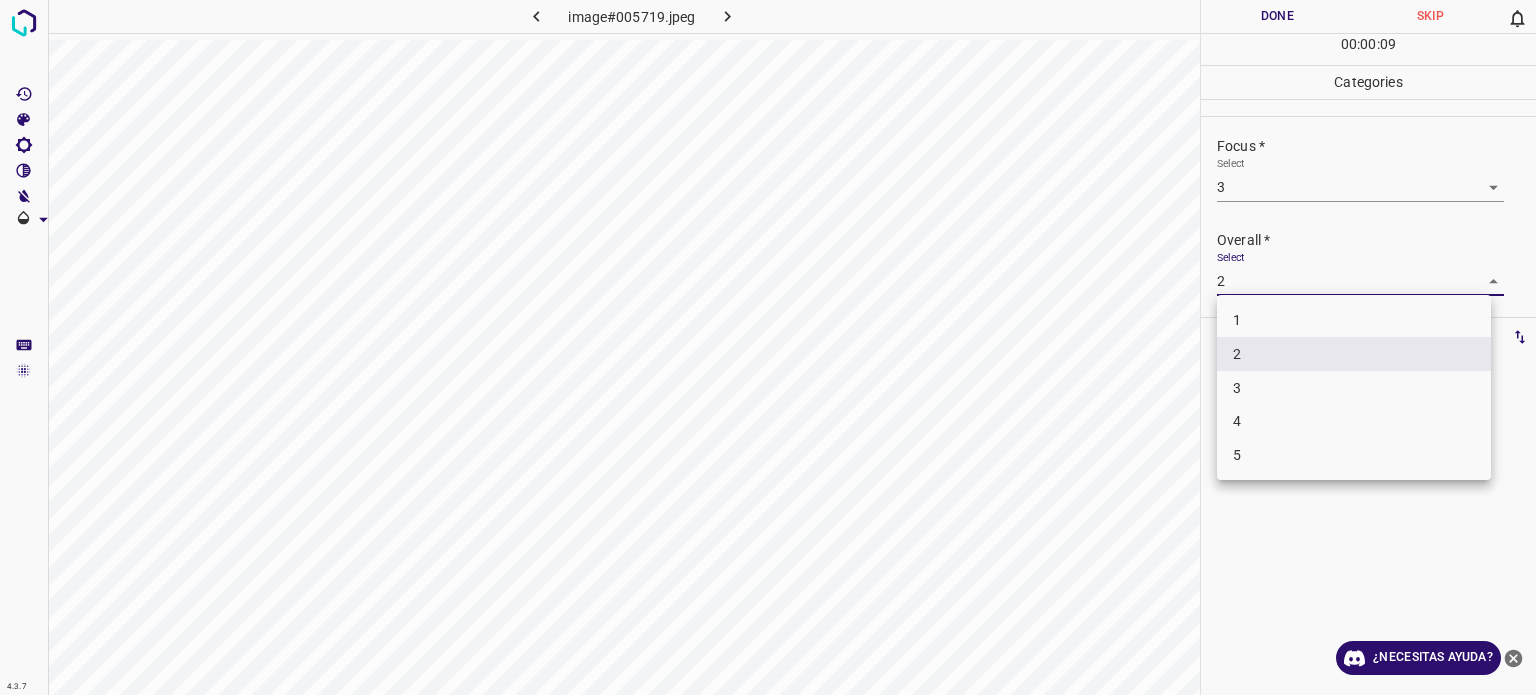 click on "3" at bounding box center (1237, 387) 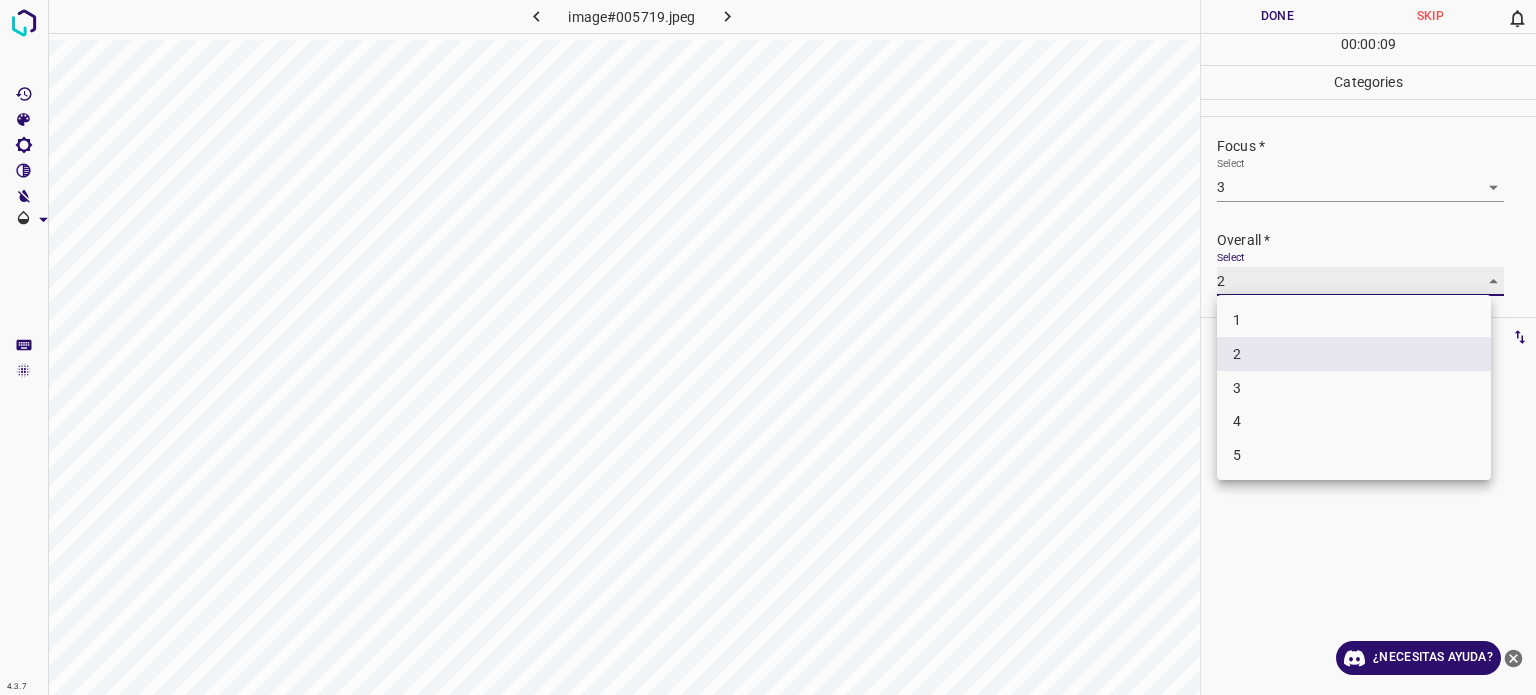 type on "3" 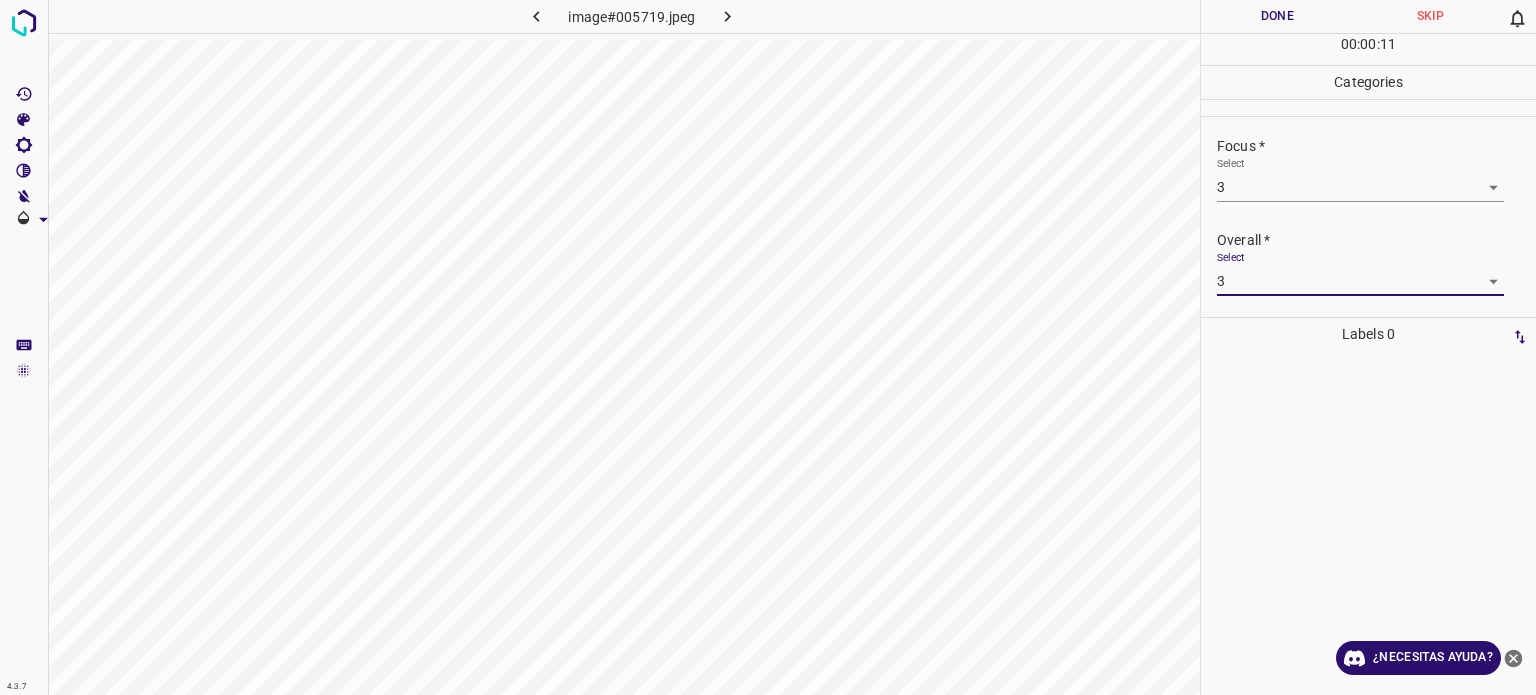 click on "Done" at bounding box center [1277, 16] 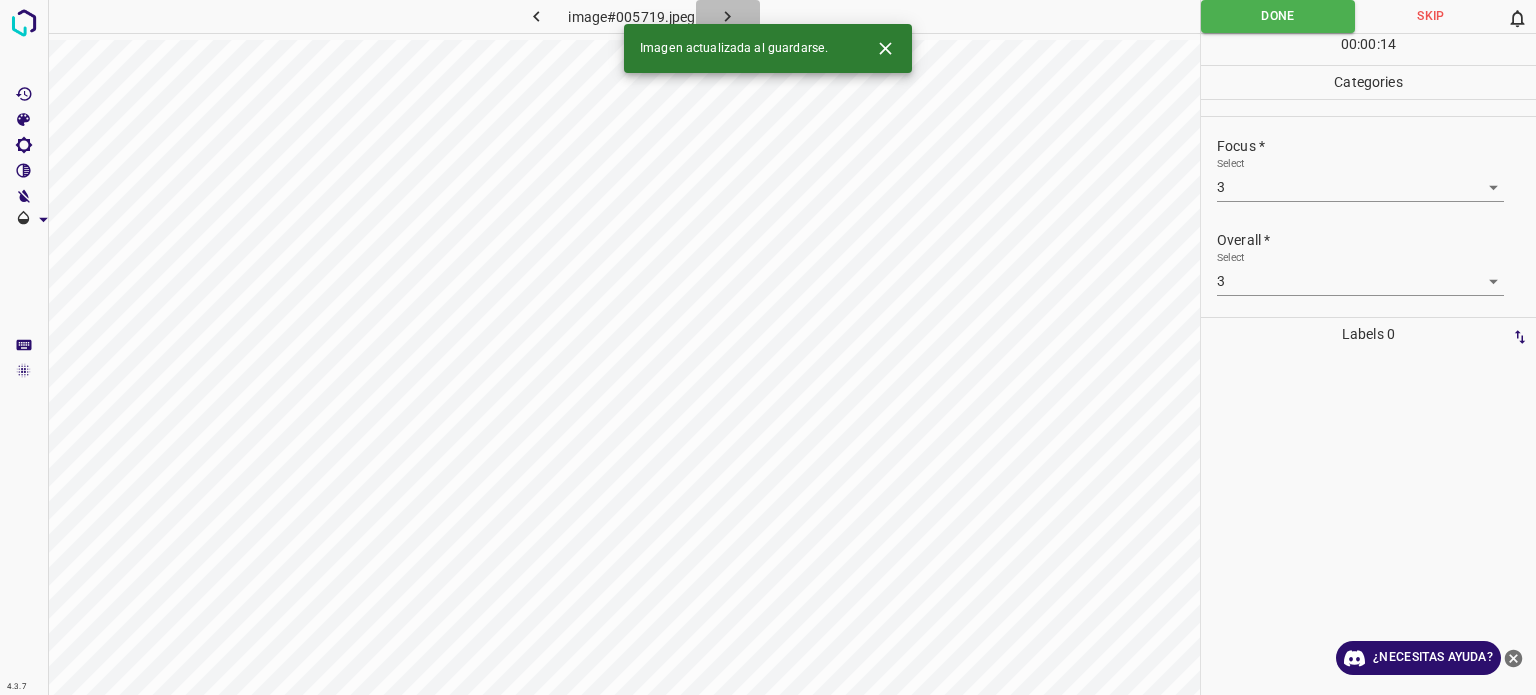 click 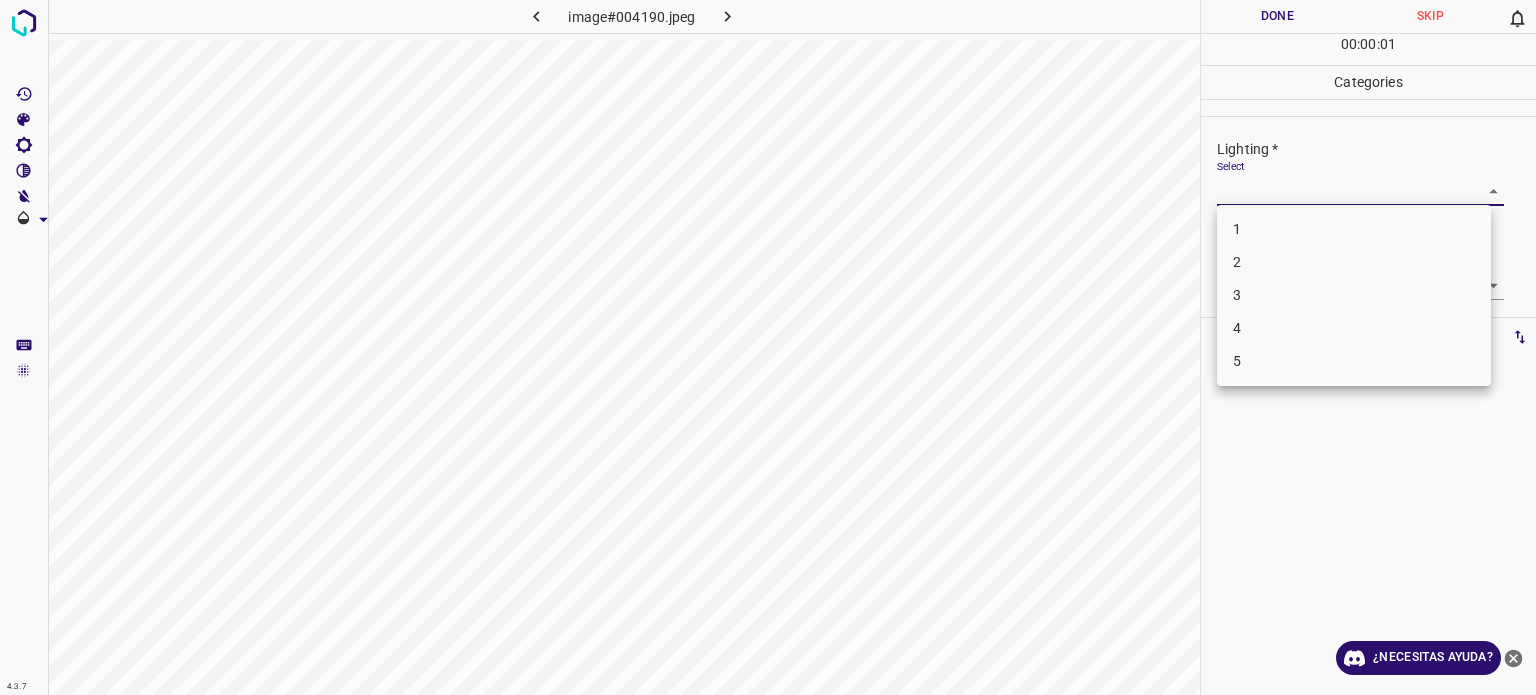 click on "4.3.7 image#004190.jpeg Done Skip 0 00   : 00   : 01   Categories Lighting *  Select ​ Focus *  Select ​ Overall *  Select ​ Labels   0 Categories 1 Lighting 2 Focus 3 Overall Tools Space Change between modes (Draw & Edit) I Auto labeling R Restore zoom M Zoom in N Zoom out Delete Delete selecte label Filters Z Restore filters X Saturation filter C Brightness filter V Contrast filter B Gray scale filter General O Download ¿Necesitas ayuda? - Texto - Esconder - Borrar Texto original Valora esta traducción Tu opinión servirá para ayudar a mejorar el Traductor de Google 1 2 3 4 5" at bounding box center [768, 347] 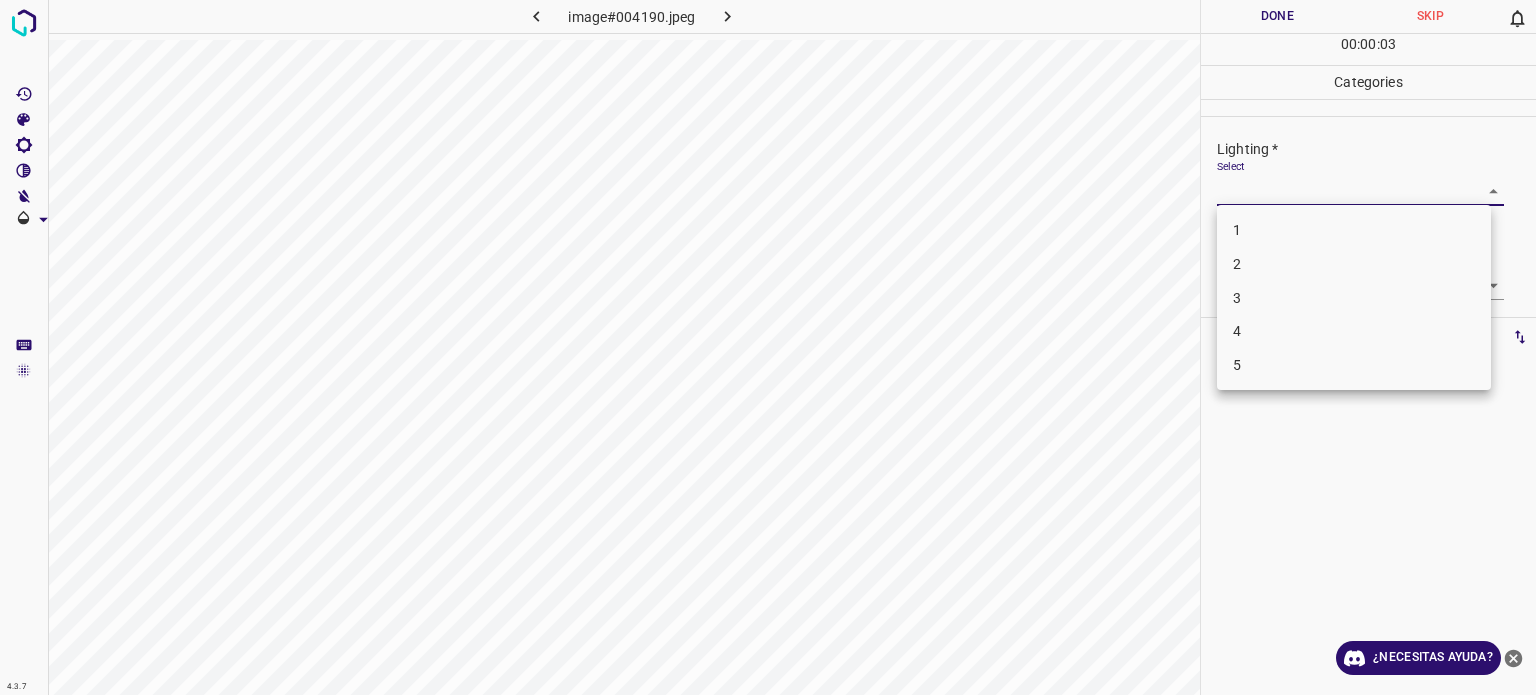 click on "2" at bounding box center (1237, 264) 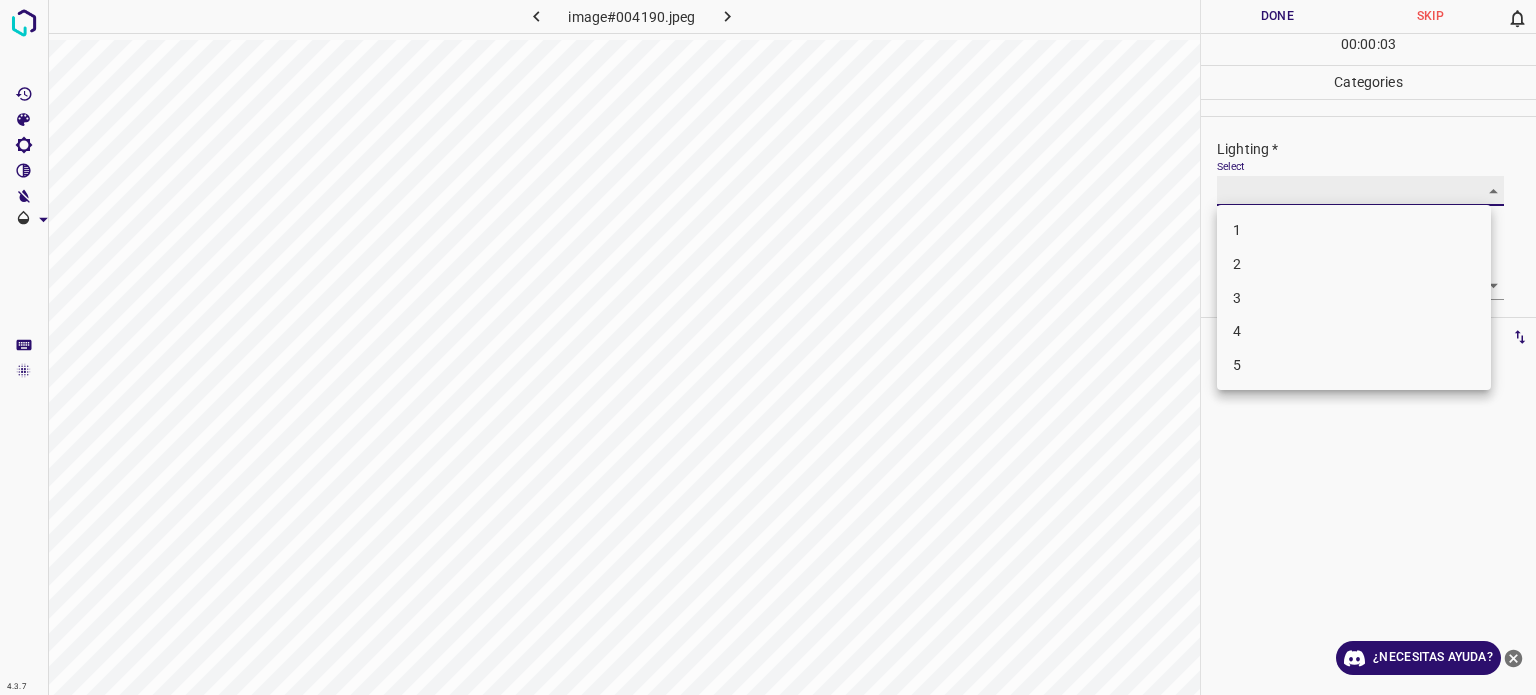 type on "2" 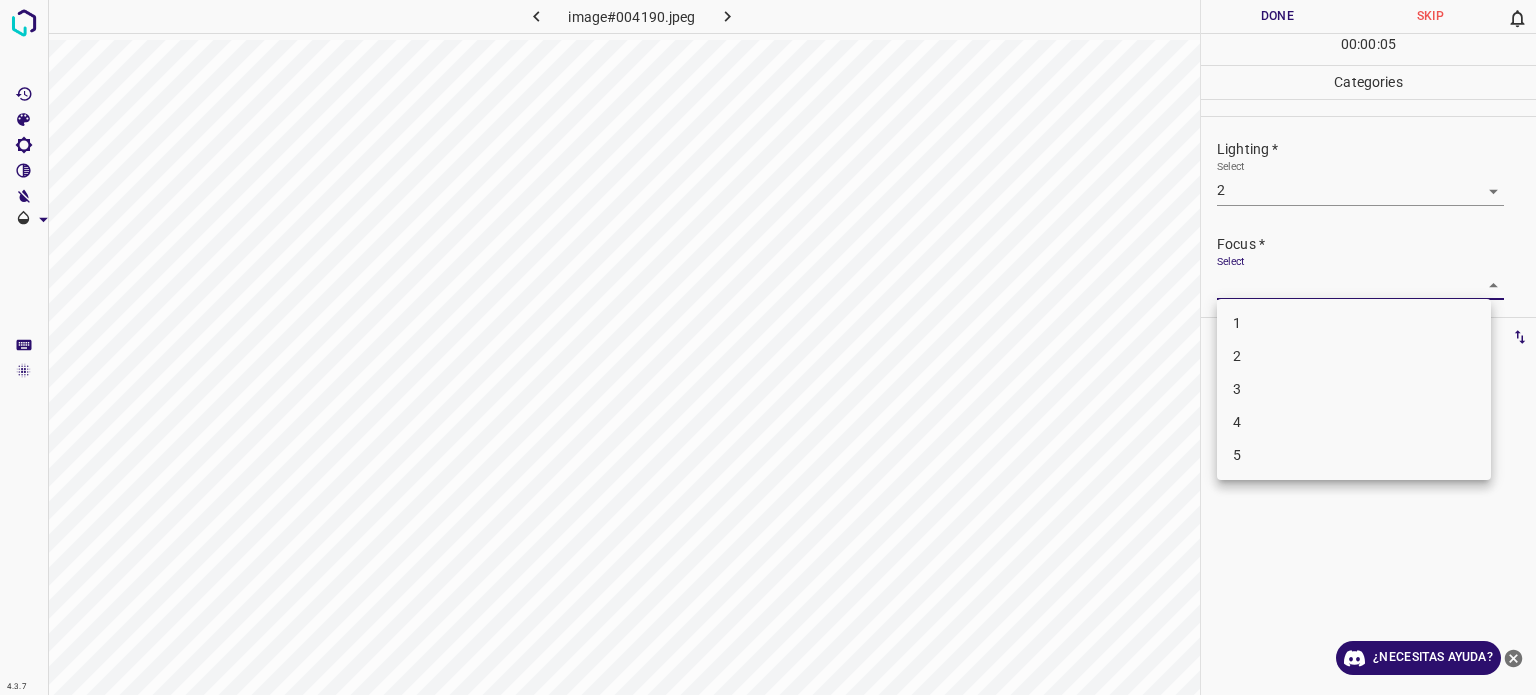 click on "4.3.7 image#004190.jpeg Done Skip 0 00   : 00   : 05   Categories Lighting *  Select 2 2 Focus *  Select ​ Overall *  Select ​ Labels   0 Categories 1 Lighting 2 Focus 3 Overall Tools Space Change between modes (Draw & Edit) I Auto labeling R Restore zoom M Zoom in N Zoom out Delete Delete selecte label Filters Z Restore filters X Saturation filter C Brightness filter V Contrast filter B Gray scale filter General O Download ¿Necesitas ayuda? - Texto - Esconder - Borrar Texto original Valora esta traducción Tu opinión servirá para ayudar a mejorar el Traductor de Google 1 2 3 4 5" at bounding box center [768, 347] 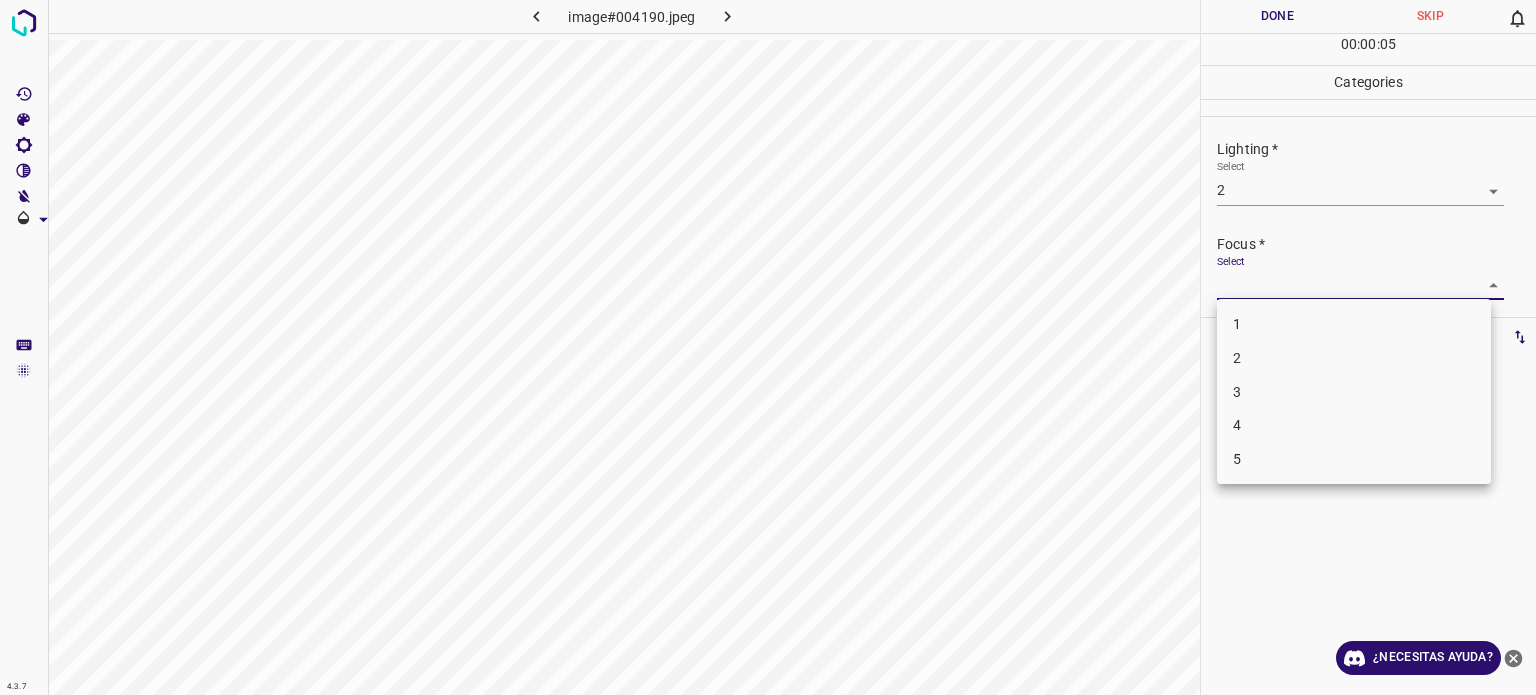 click on "2" at bounding box center (1354, 358) 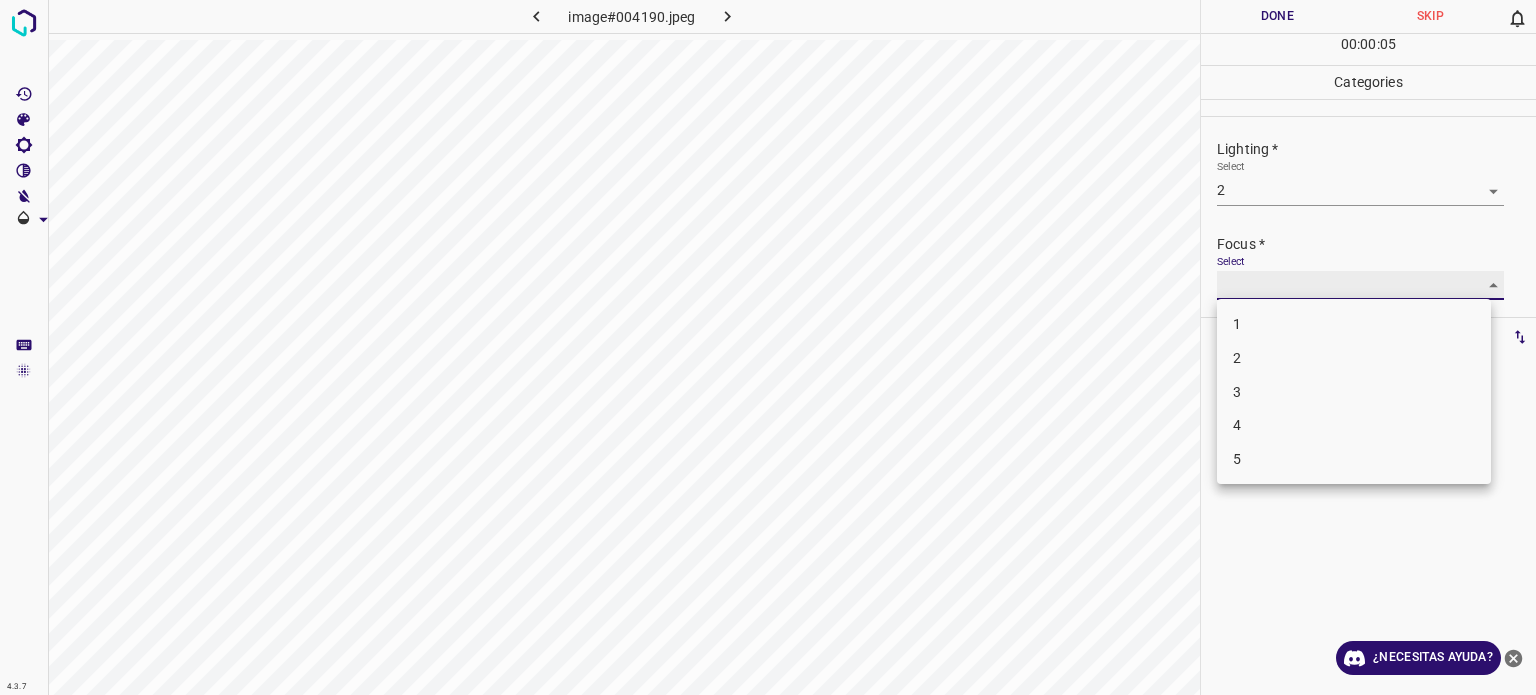 type on "2" 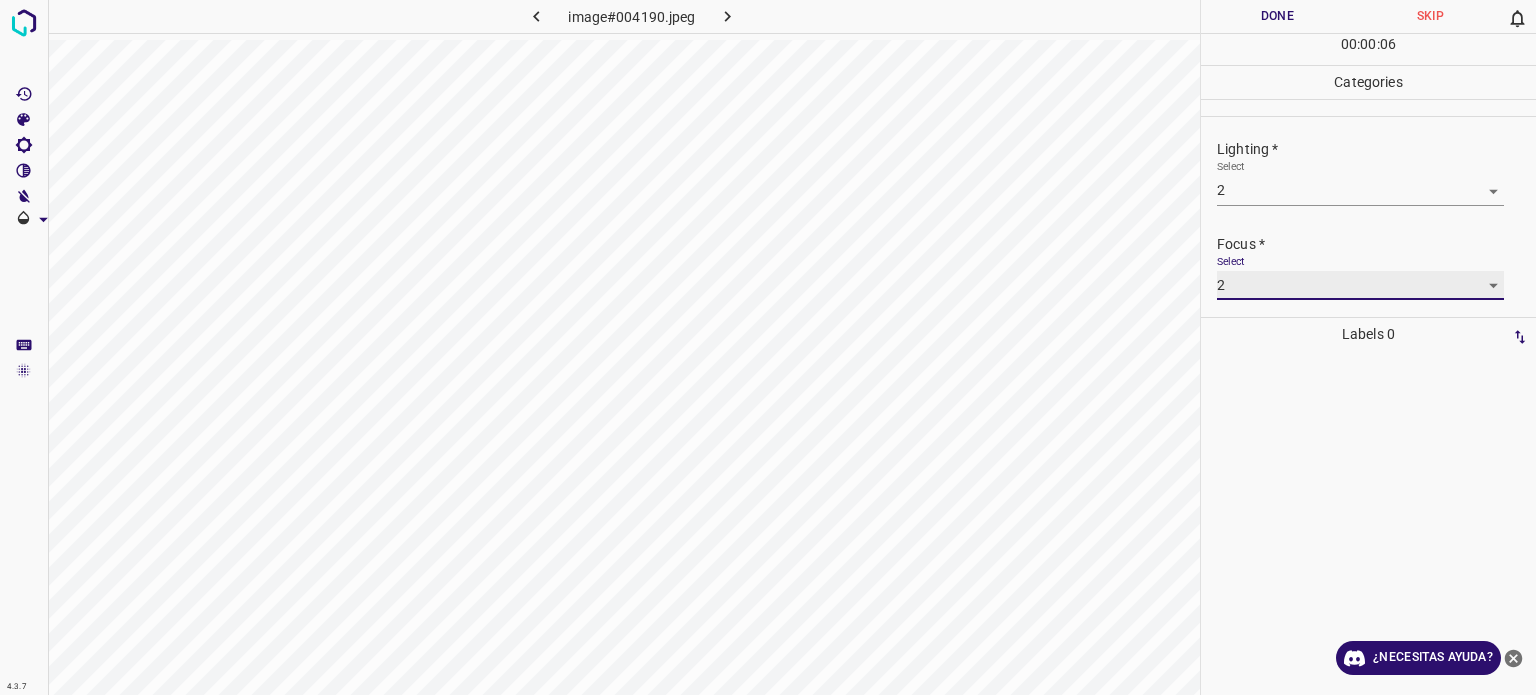 scroll, scrollTop: 98, scrollLeft: 0, axis: vertical 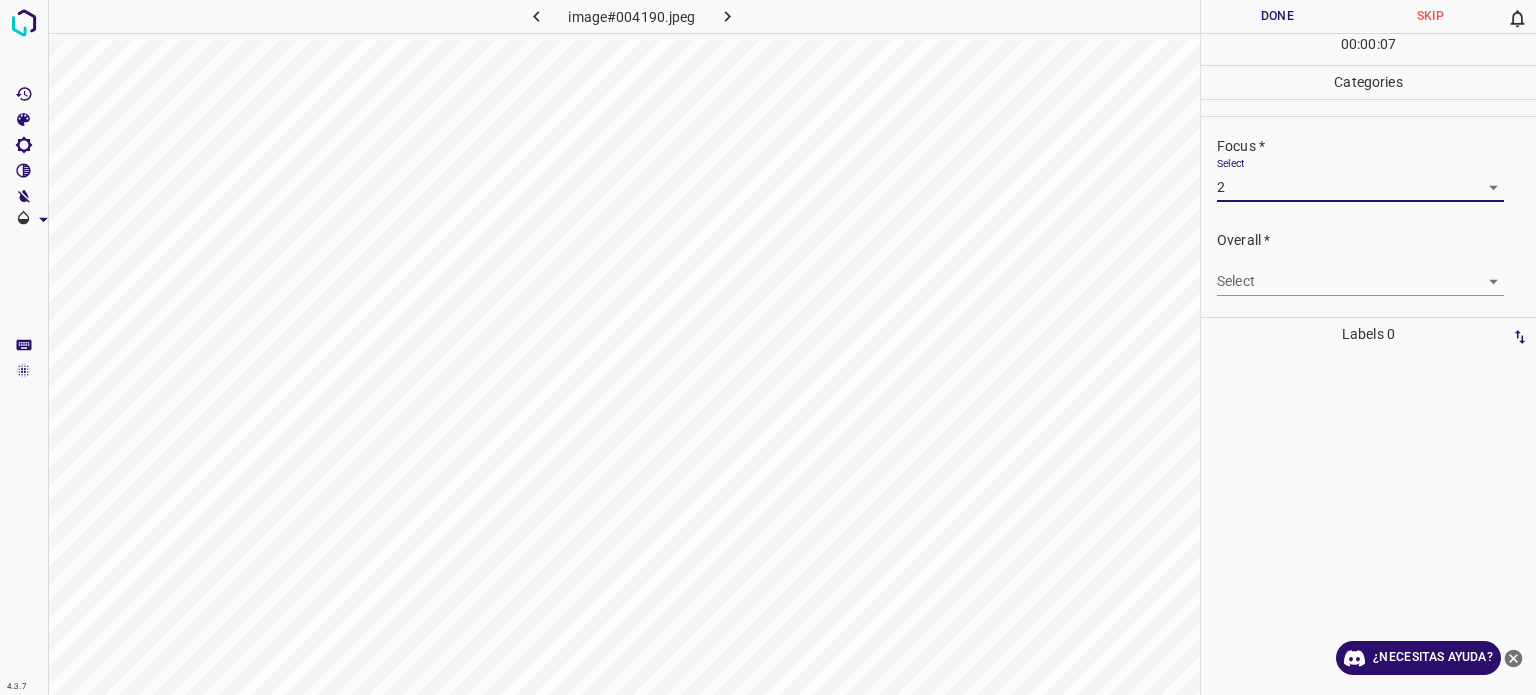 click on "4.3.7 image#004190.jpeg Done Skip 0 00   : 00   : 07   Categories Lighting *  Select 2 2 Focus *  Select 2 2 Overall *  Select ​ Labels   0 Categories 1 Lighting 2 Focus 3 Overall Tools Space Change between modes (Draw & Edit) I Auto labeling R Restore zoom M Zoom in N Zoom out Delete Delete selecte label Filters Z Restore filters X Saturation filter C Brightness filter V Contrast filter B Gray scale filter General O Download ¿Necesitas ayuda? - Texto - Esconder - Borrar Texto original Valora esta traducción Tu opinión servirá para ayudar a mejorar el Traductor de Google" at bounding box center (768, 347) 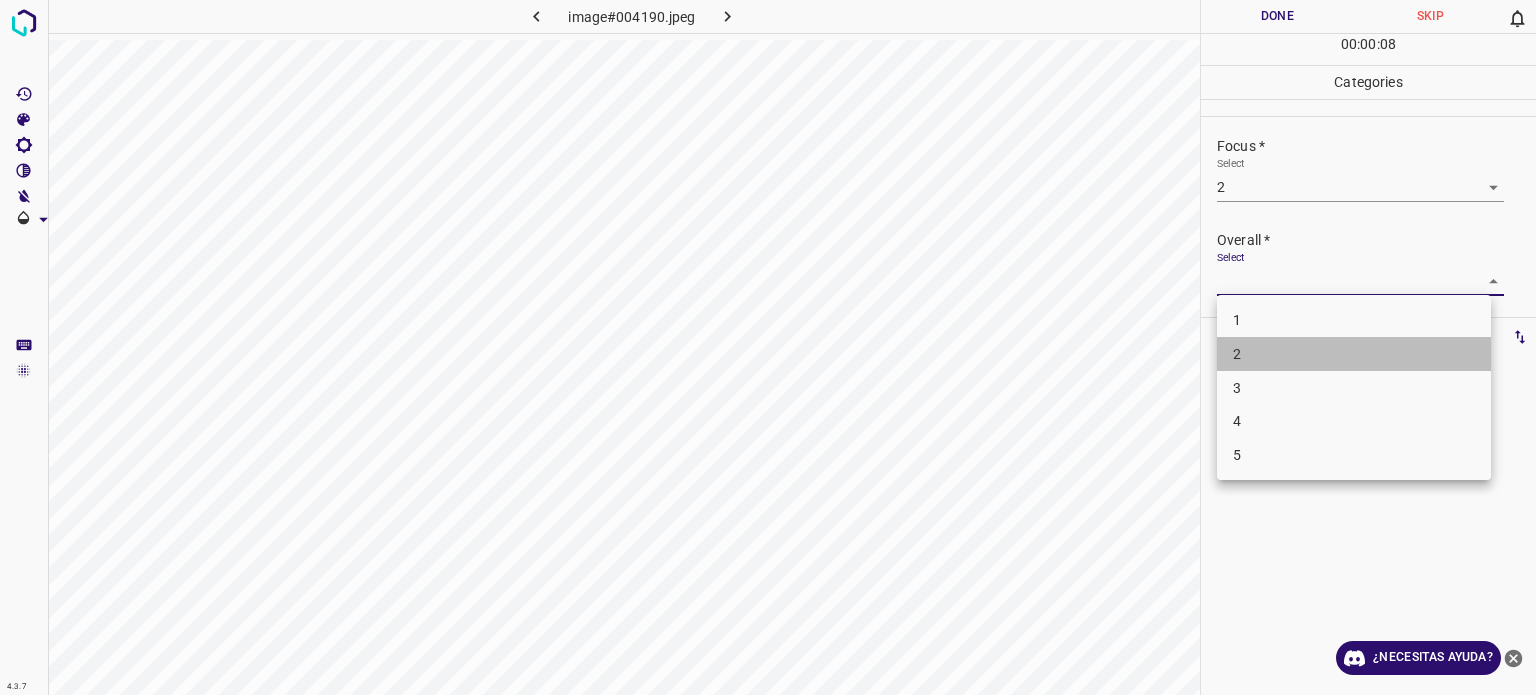 click on "2" at bounding box center (1354, 354) 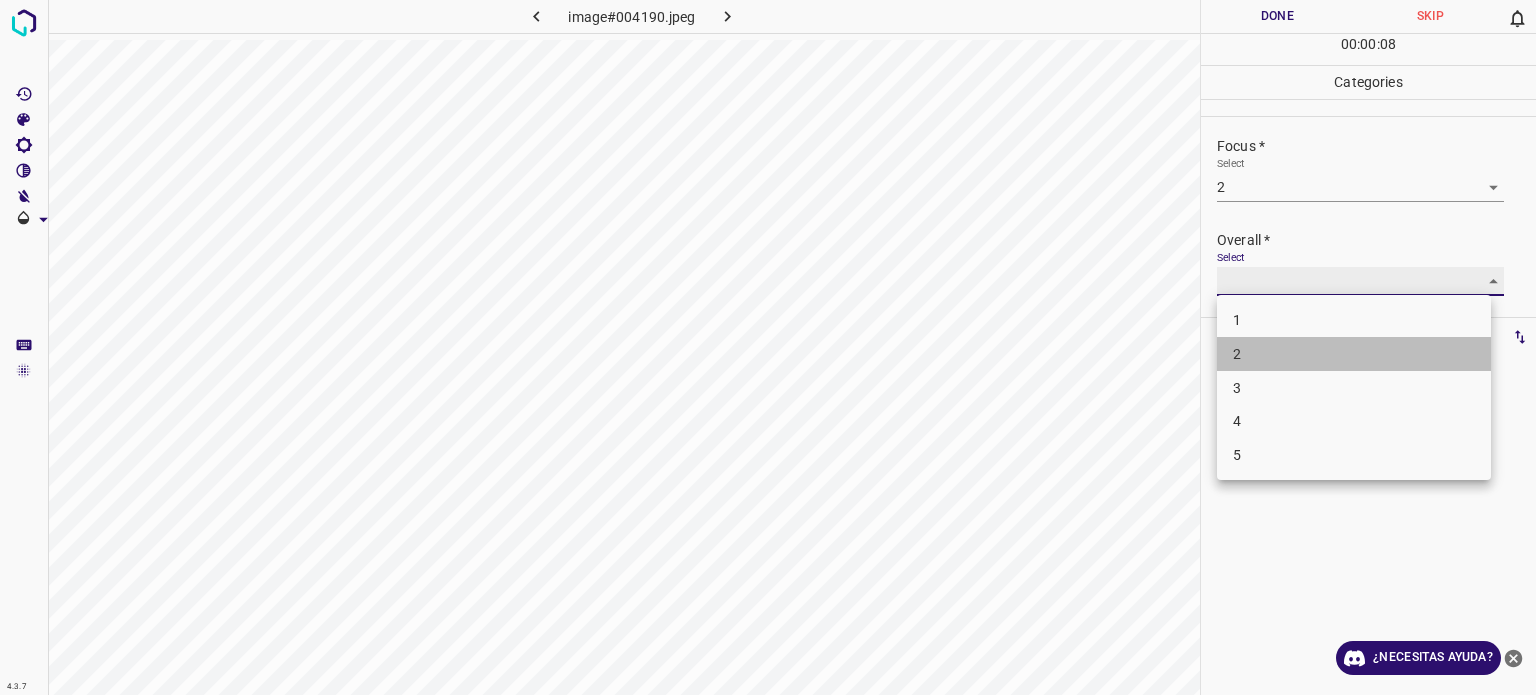 type on "2" 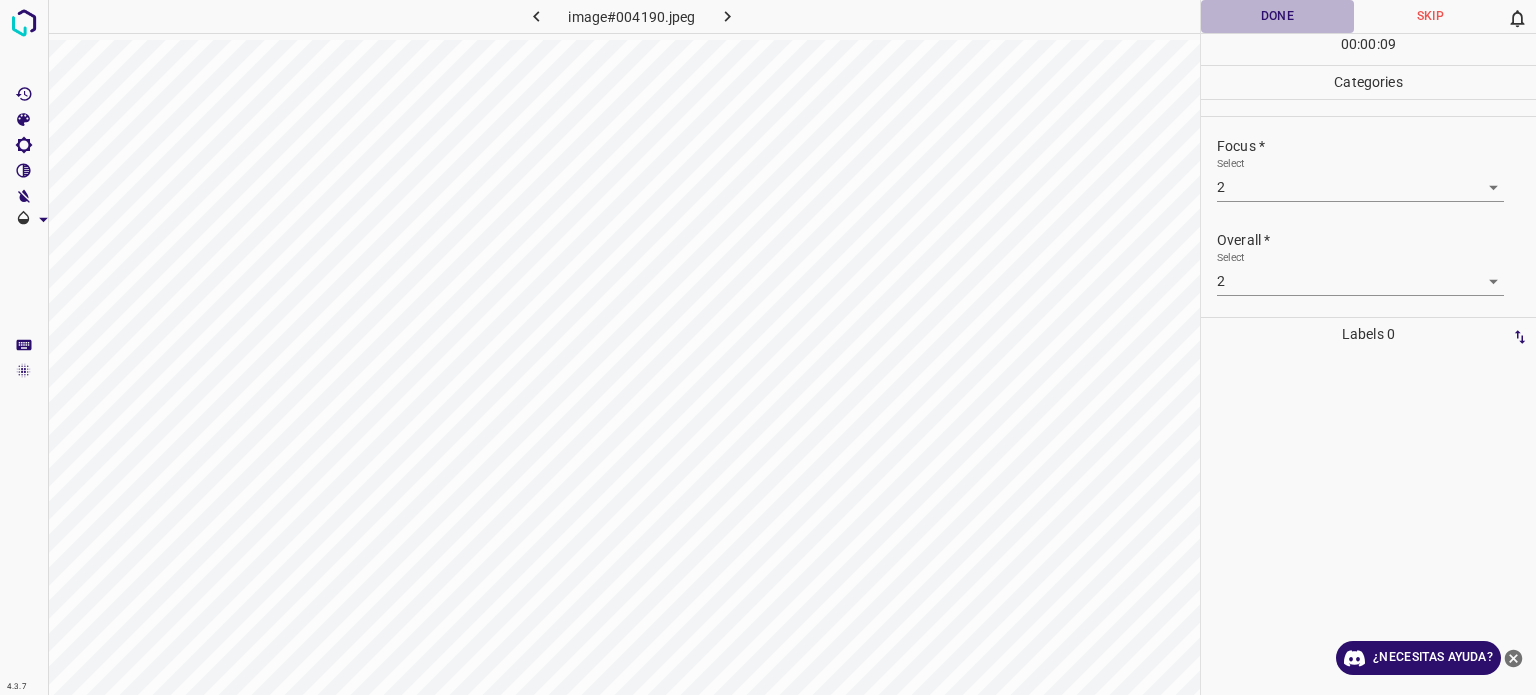 click on "Done" at bounding box center (1277, 16) 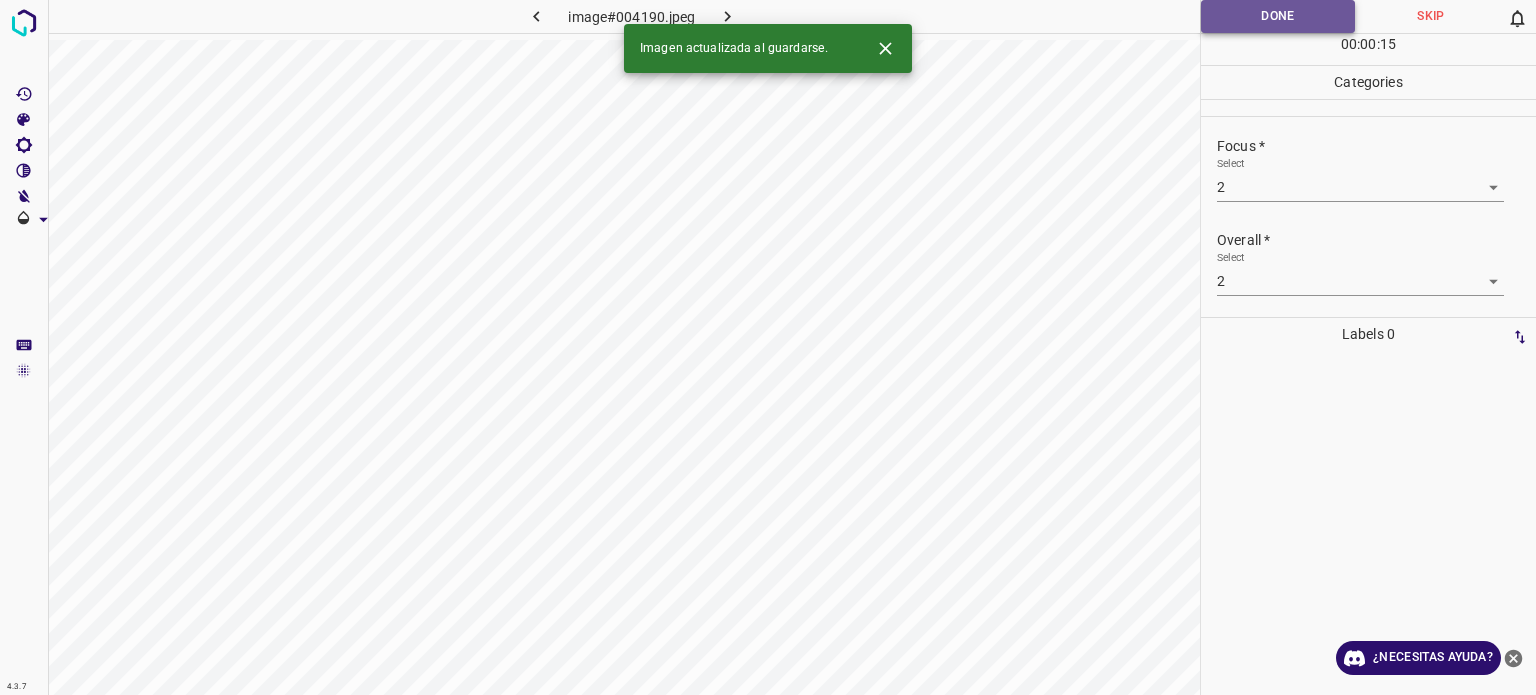 click on "Done" at bounding box center [1278, 16] 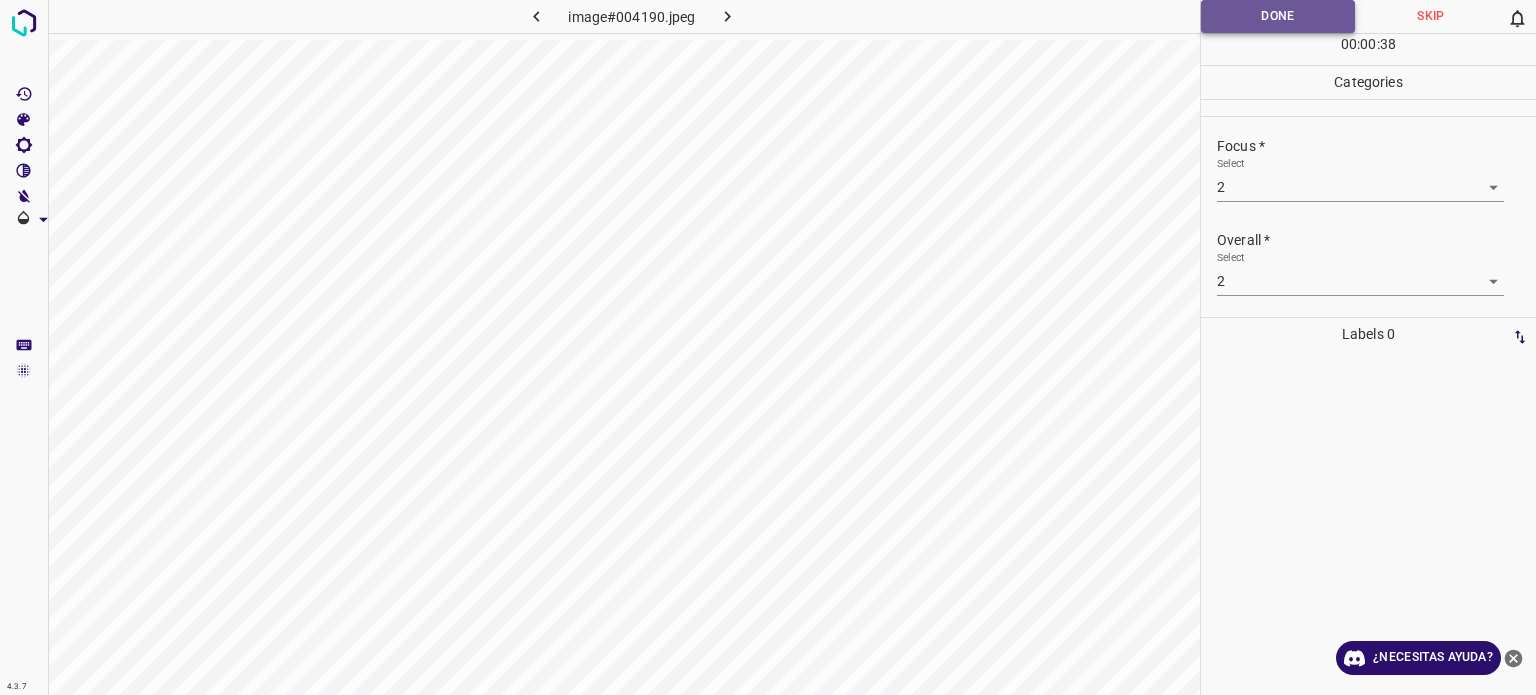 click on "Done" at bounding box center [1278, 16] 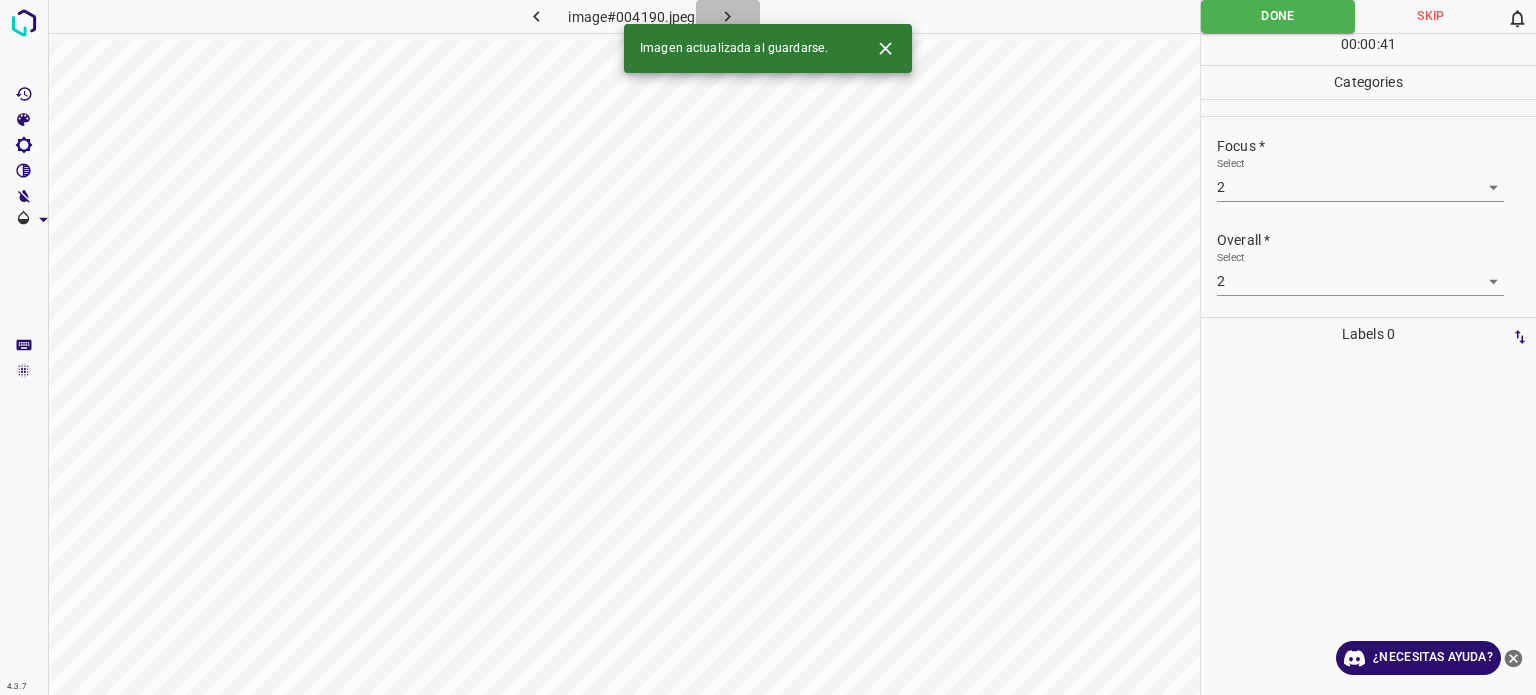 click 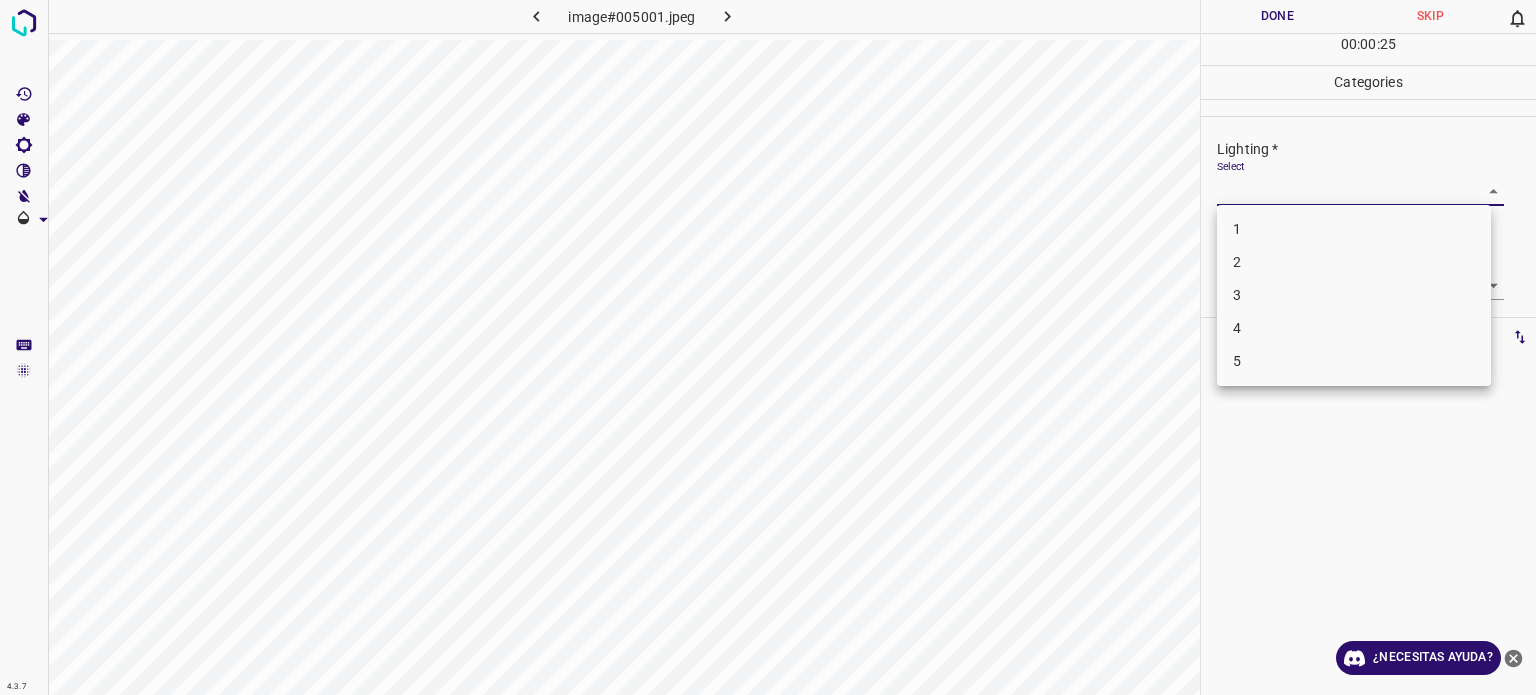 click on "4.3.7 image#005001.jpeg Done Skip 0 00   : 00   : 25   Categories Lighting *  Select ​ Focus *  Select ​ Overall *  Select ​ Labels   0 Categories 1 Lighting 2 Focus 3 Overall Tools Space Change between modes (Draw & Edit) I Auto labeling R Restore zoom M Zoom in N Zoom out Delete Delete selecte label Filters Z Restore filters X Saturation filter C Brightness filter V Contrast filter B Gray scale filter General O Download ¿Necesitas ayuda? - Texto - Esconder - Borrar Texto original Valora esta traducción Tu opinión servirá para ayudar a mejorar el Traductor de Google 1 2 3 4 5" at bounding box center (768, 347) 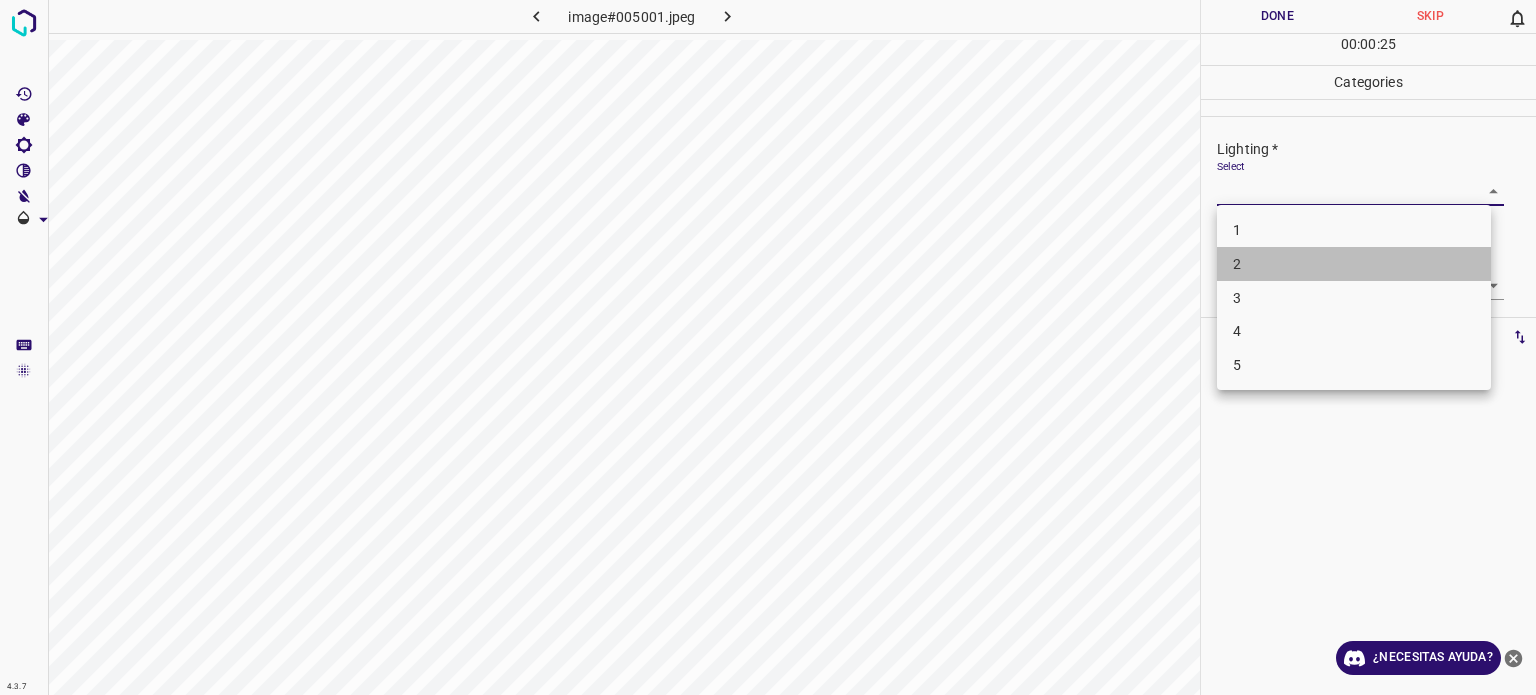 click on "2" at bounding box center (1354, 264) 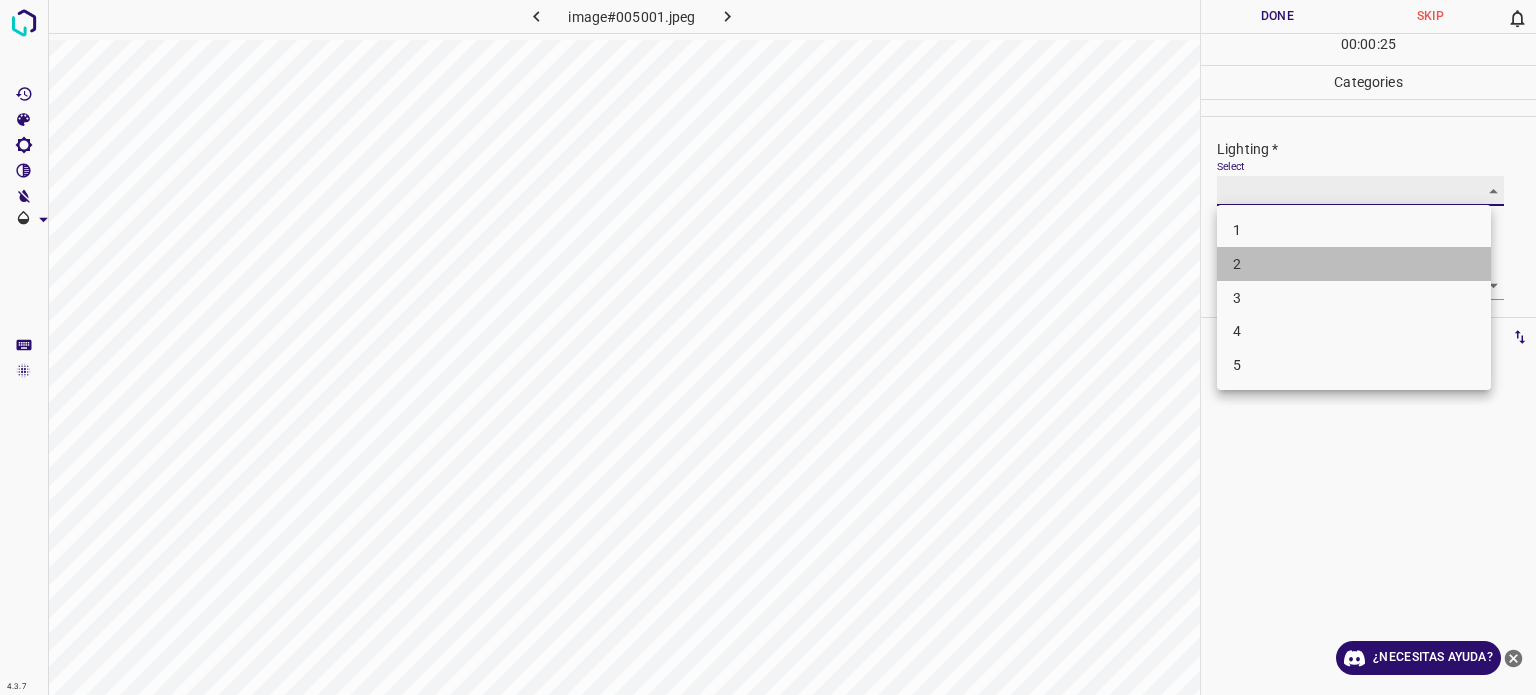 type on "2" 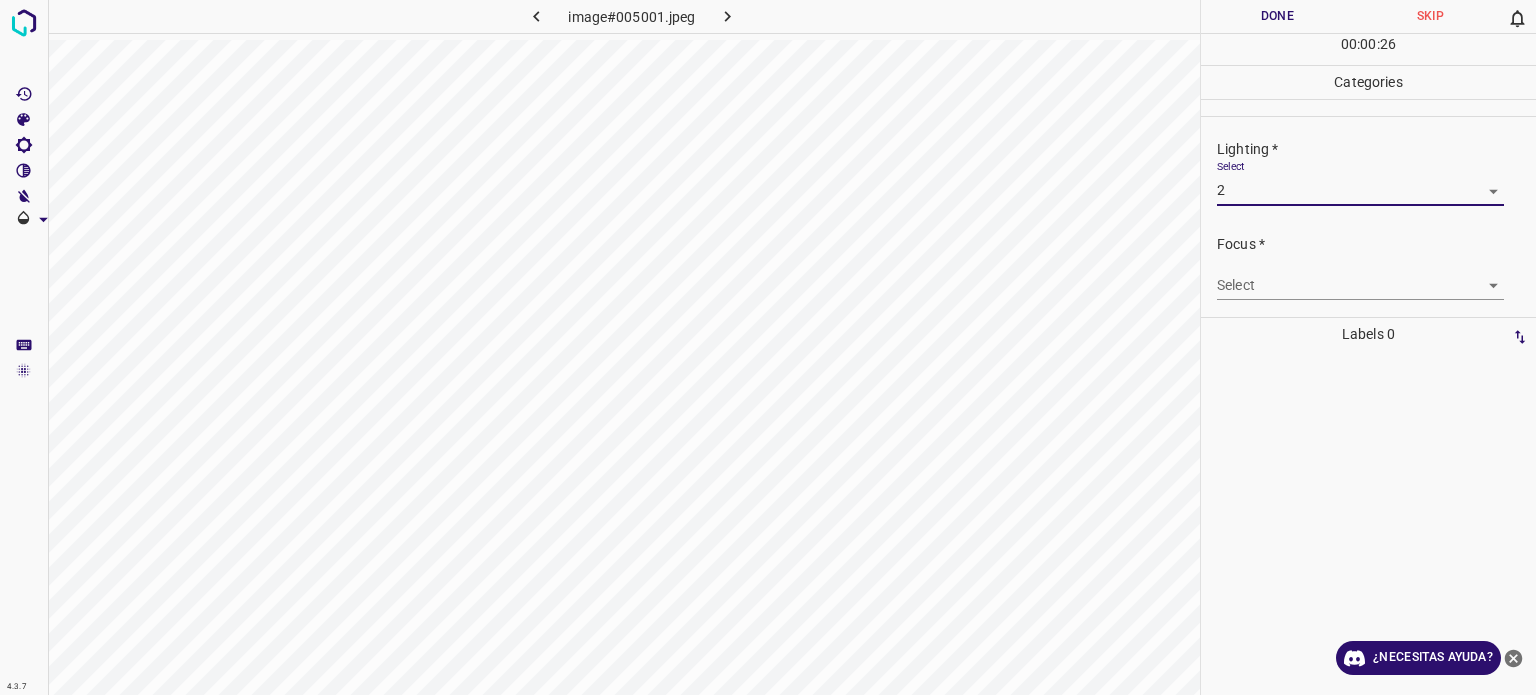 click on "4.3.7 image#005001.jpeg Done Skip 0 00   : 00   : 26   Categories Lighting *  Select 2 2 Focus *  Select ​ Overall *  Select ​ Labels   0 Categories 1 Lighting 2 Focus 3 Overall Tools Space Change between modes (Draw & Edit) I Auto labeling R Restore zoom M Zoom in N Zoom out Delete Delete selecte label Filters Z Restore filters X Saturation filter C Brightness filter V Contrast filter B Gray scale filter General O Download ¿Necesitas ayuda? - Texto - Esconder - Borrar Texto original Valora esta traducción Tu opinión servirá para ayudar a mejorar el Traductor de Google" at bounding box center [768, 347] 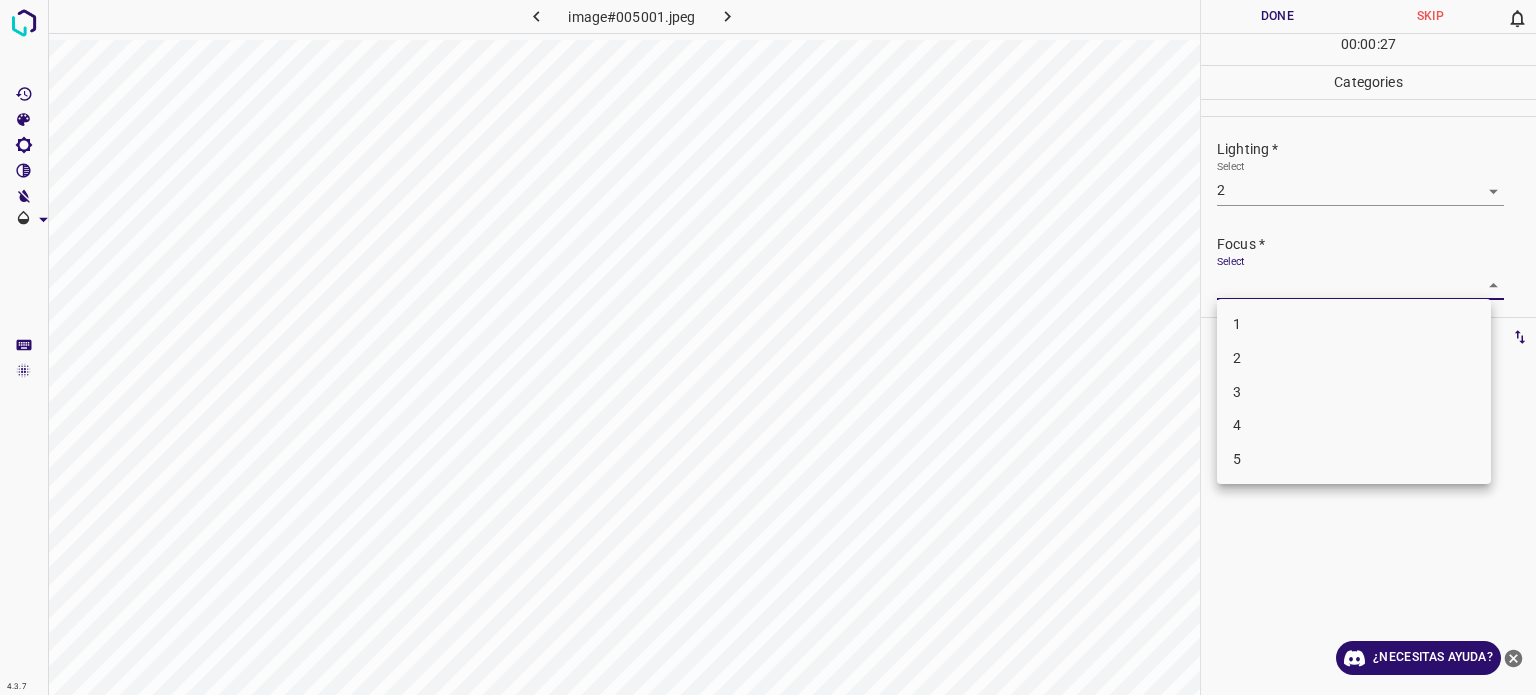 click on "2" at bounding box center (1354, 358) 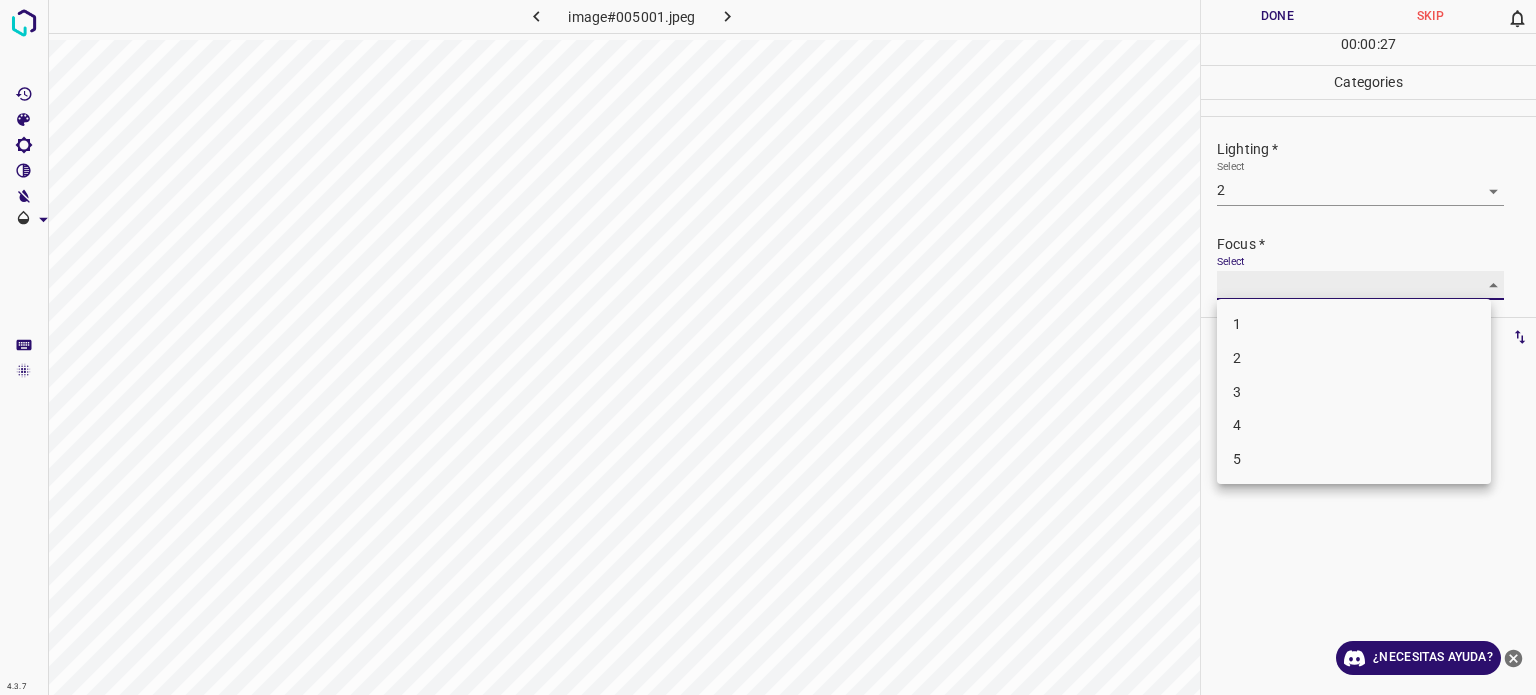 type on "2" 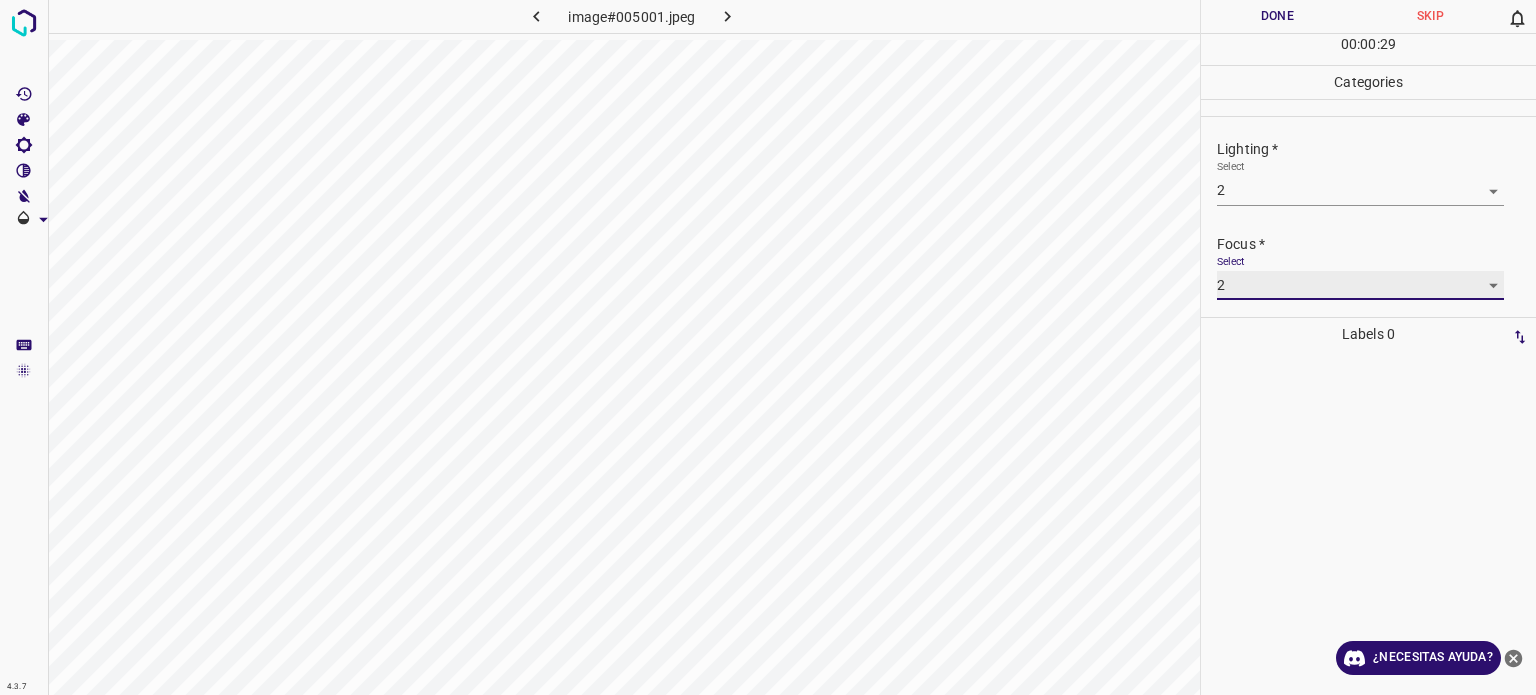 scroll, scrollTop: 98, scrollLeft: 0, axis: vertical 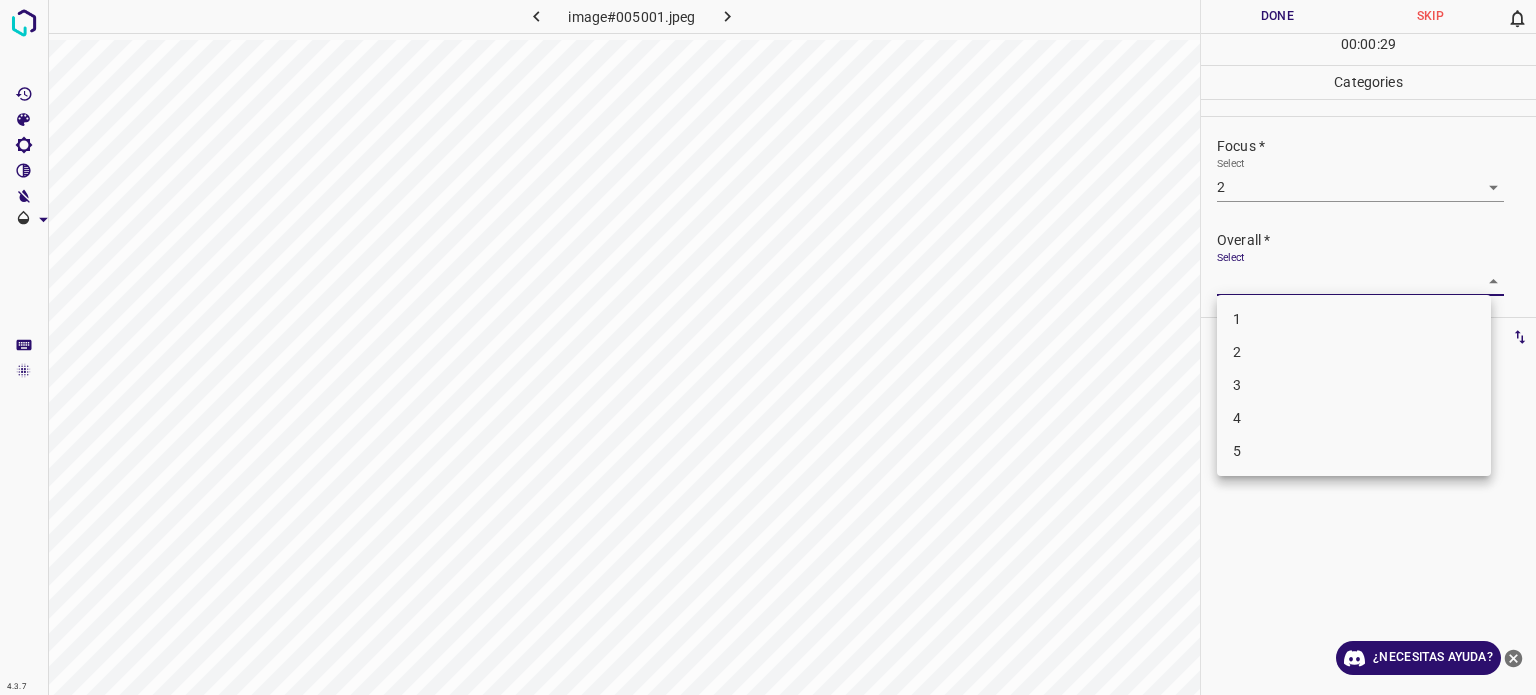 click on "4.3.7 image#005001.jpeg Done Skip 0 00   : 00   : 29   Categories Lighting *  Select 2 2 Focus *  Select 2 2 Overall *  Select ​ Labels   0 Categories 1 Lighting 2 Focus 3 Overall Tools Space Change between modes (Draw & Edit) I Auto labeling R Restore zoom M Zoom in N Zoom out Delete Delete selecte label Filters Z Restore filters X Saturation filter C Brightness filter V Contrast filter B Gray scale filter General O Download ¿Necesitas ayuda? - Texto - Esconder - Borrar Texto original Valora esta traducción Tu opinión servirá para ayudar a mejorar el Traductor de Google 1 2 3 4 5" at bounding box center [768, 347] 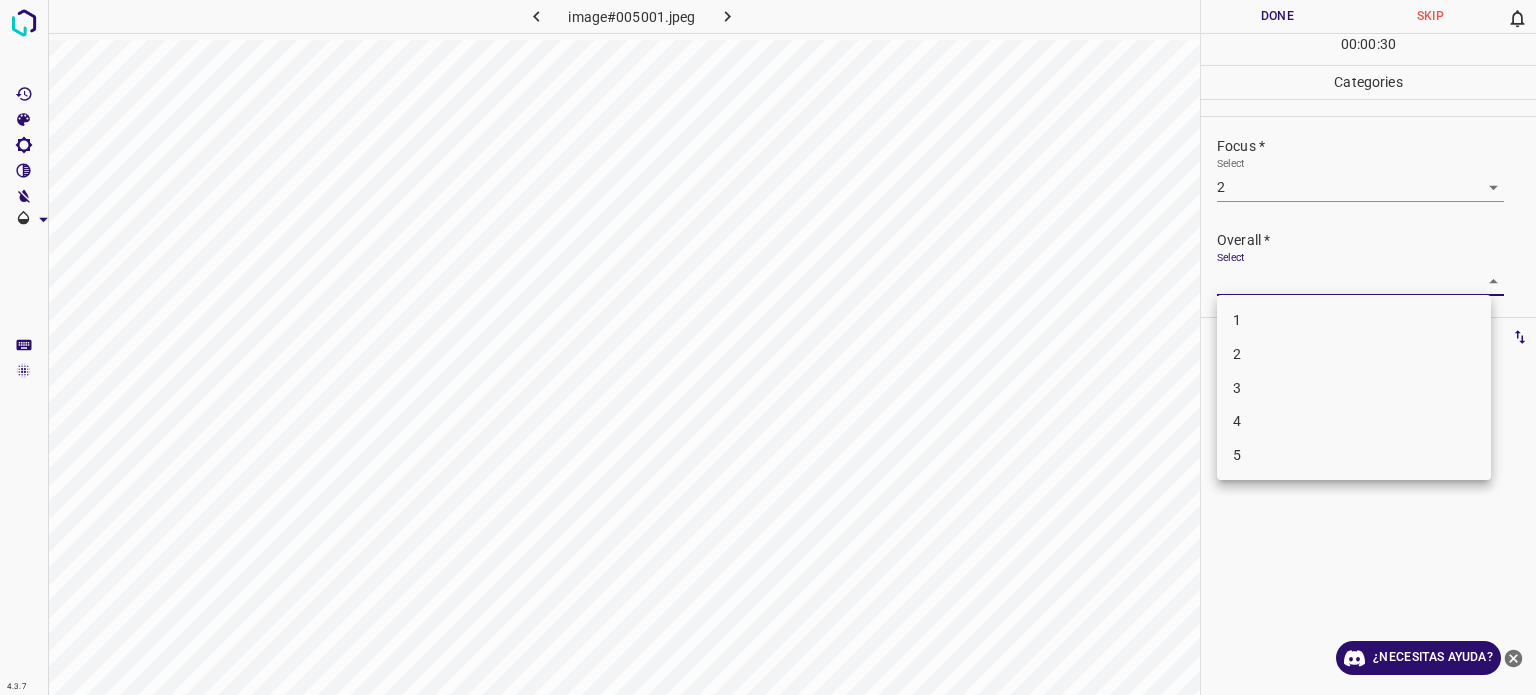 click on "2" at bounding box center (1237, 354) 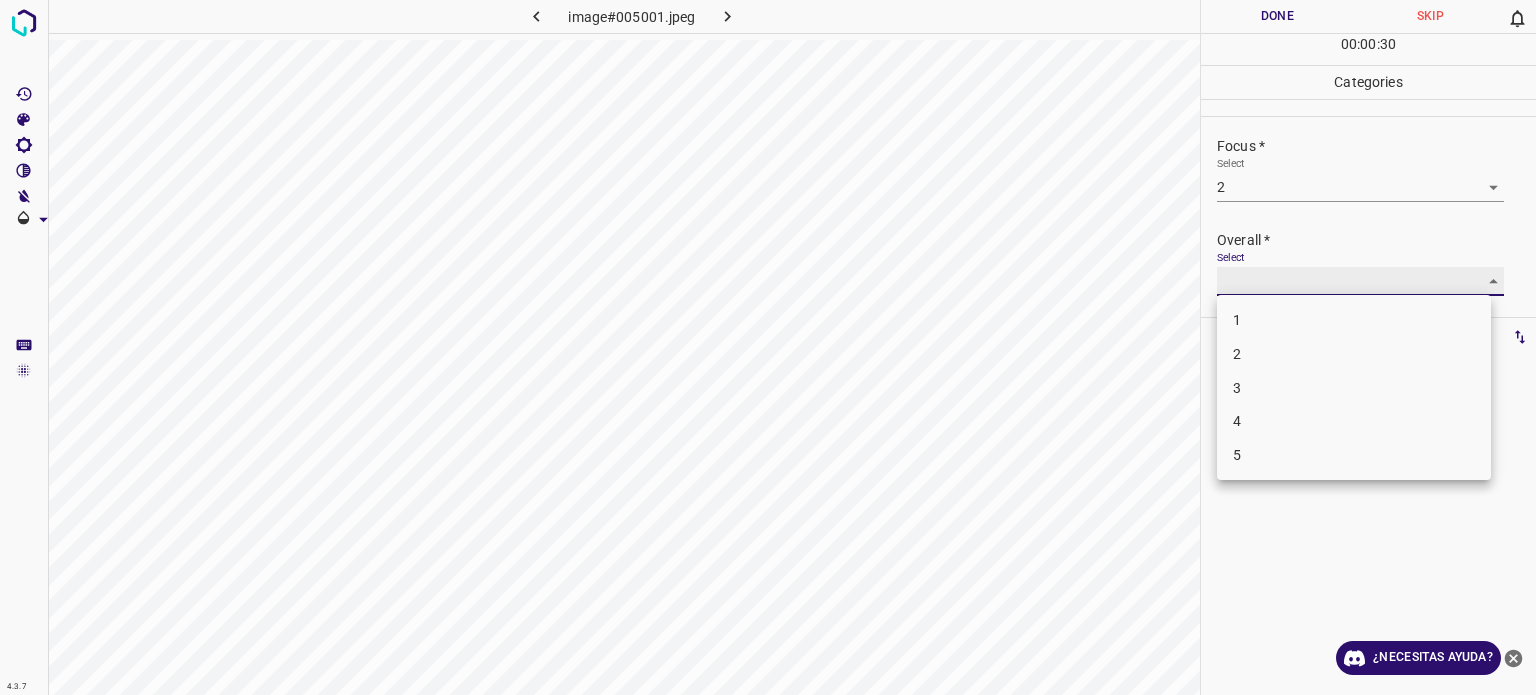 type on "2" 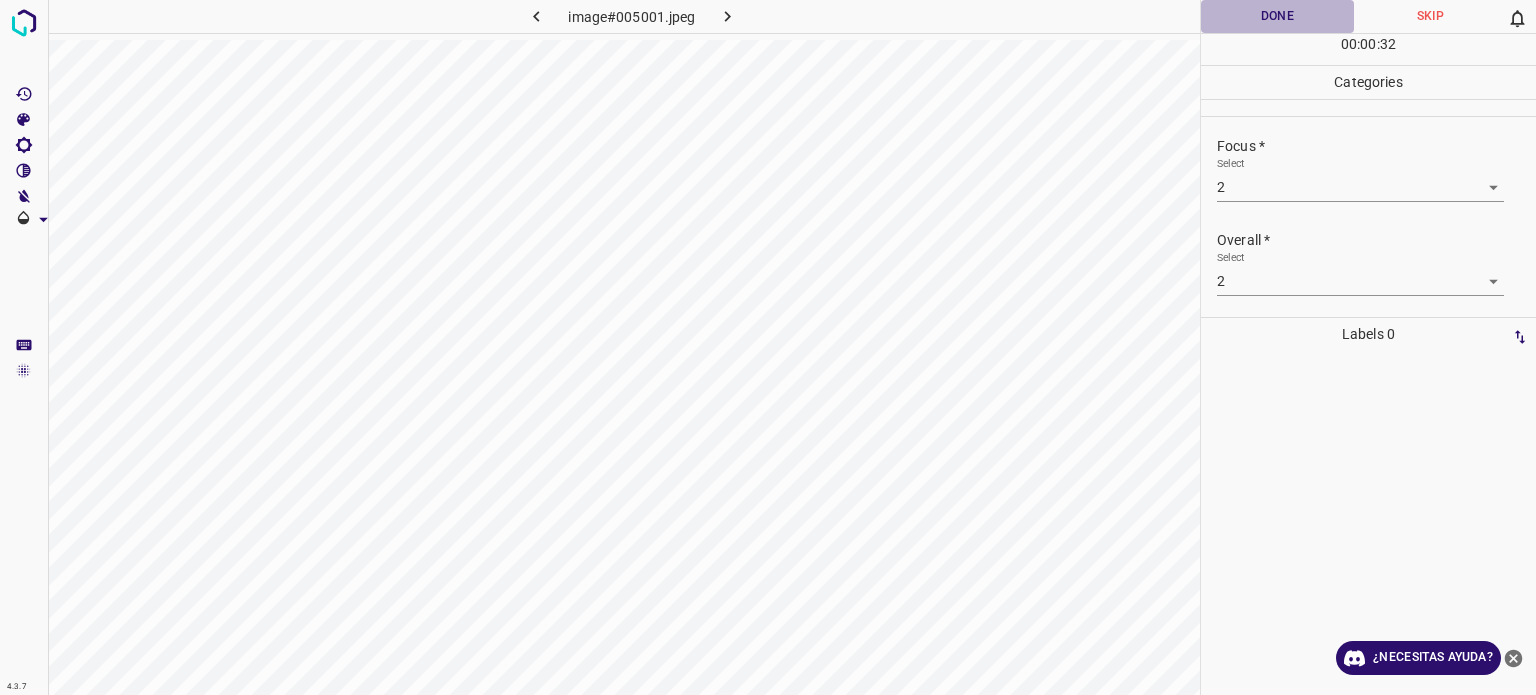 click on "Done" at bounding box center [1277, 16] 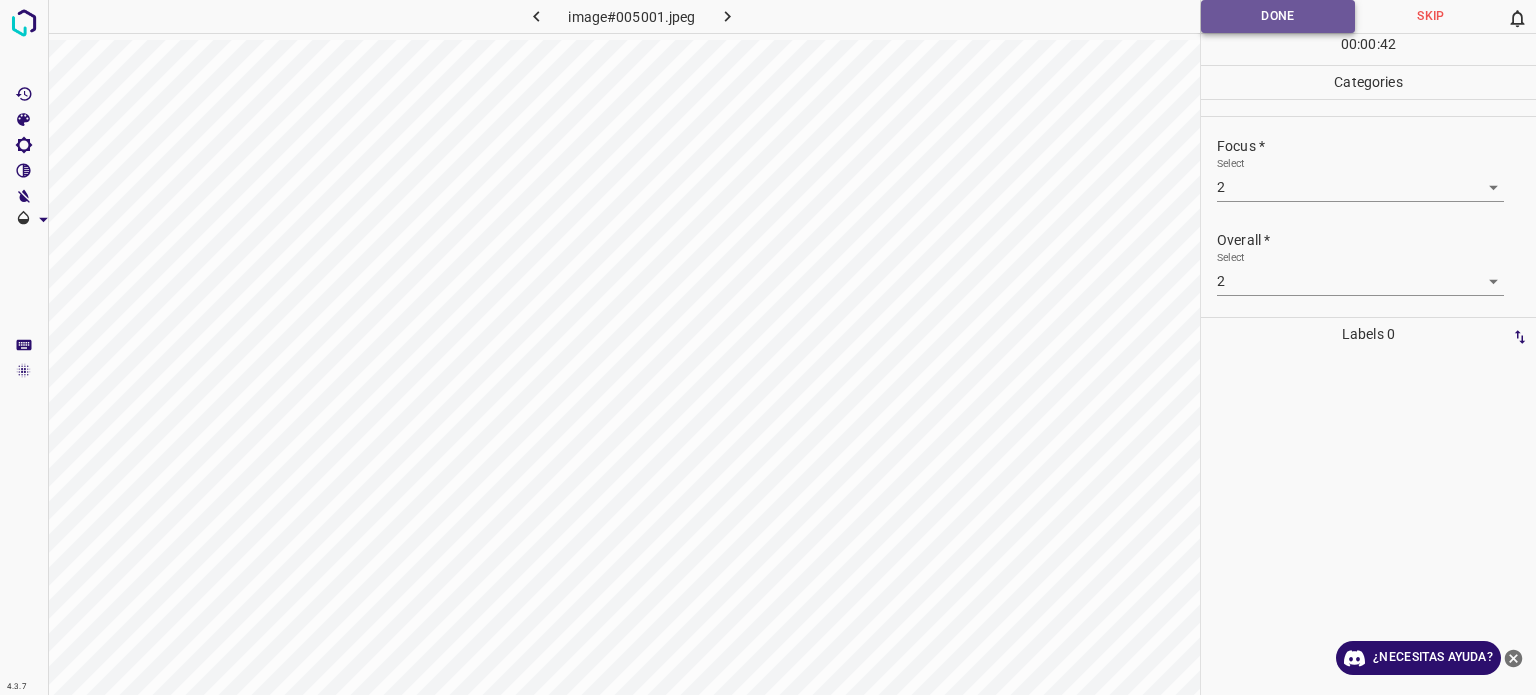 click on "Done" at bounding box center (1278, 16) 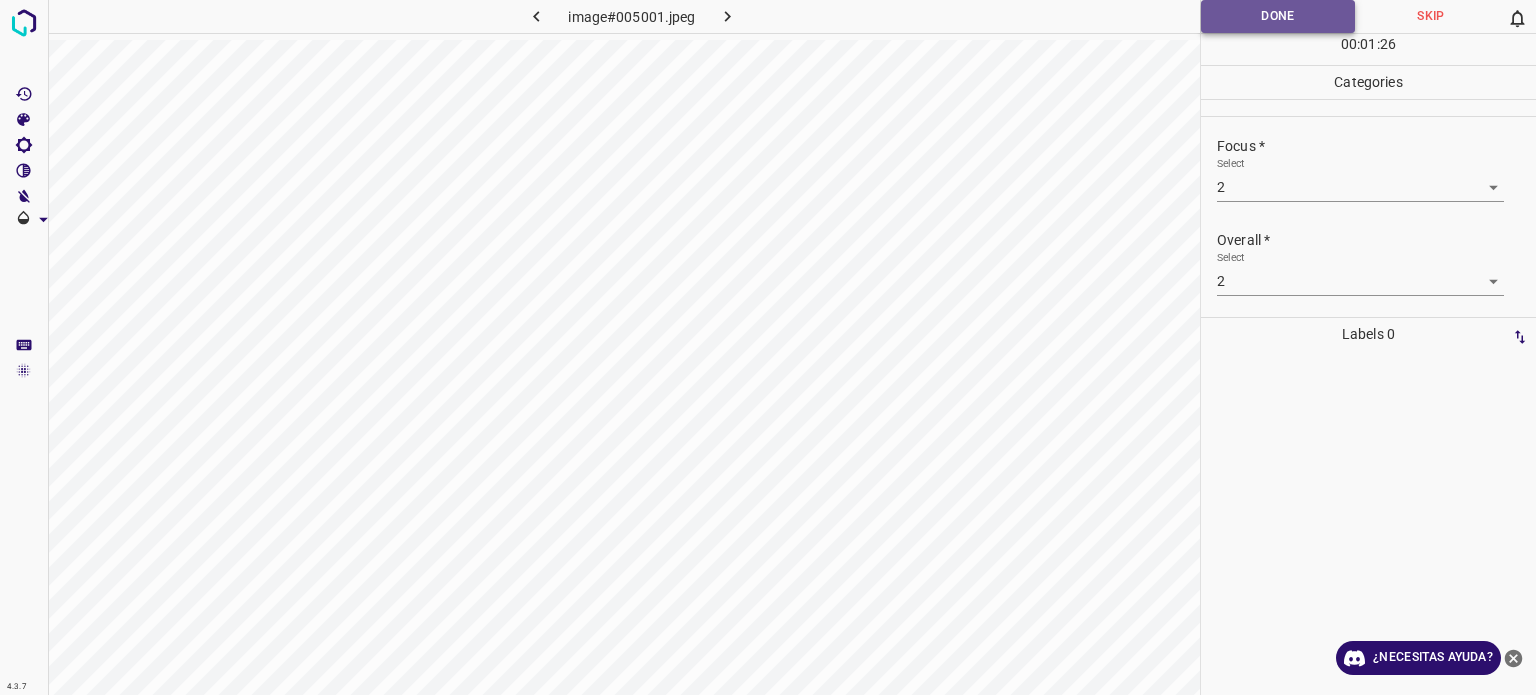 click on "Done" at bounding box center (1278, 16) 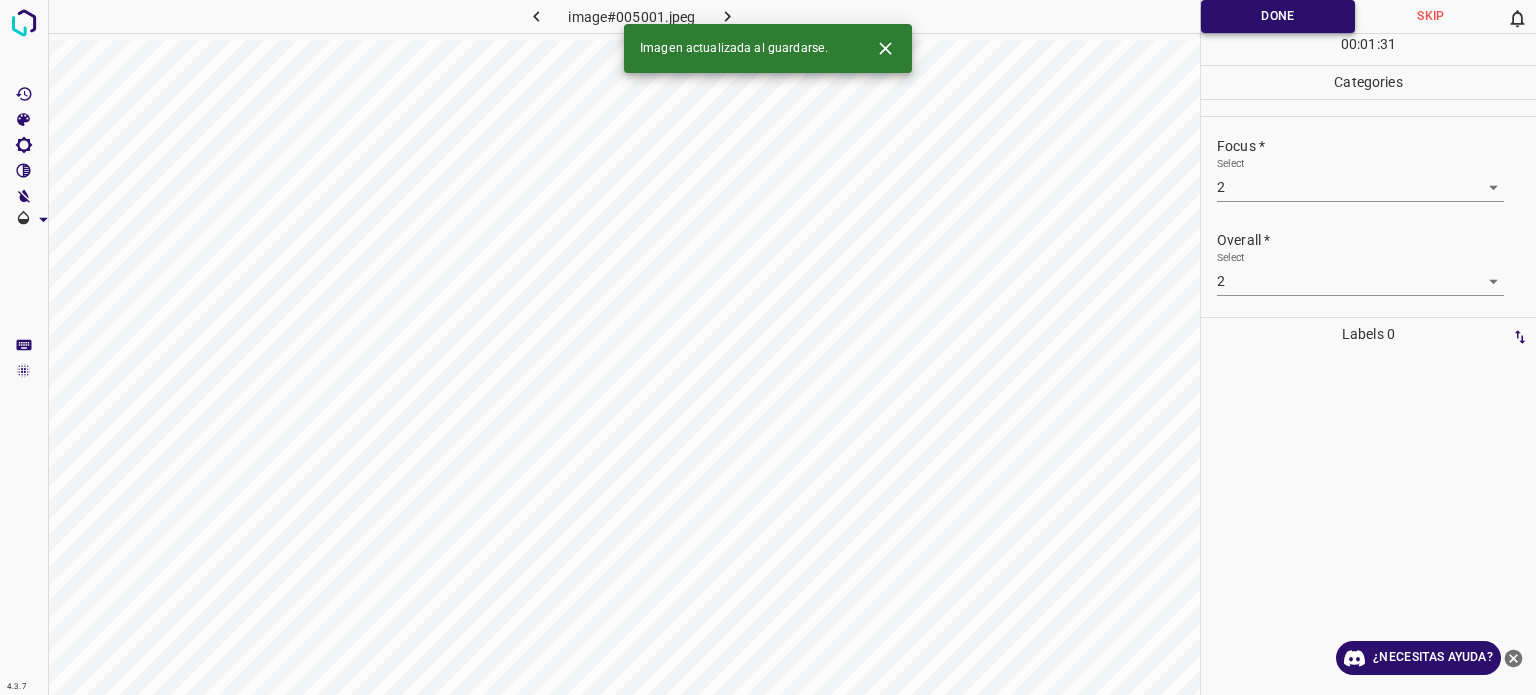 click on "Done" at bounding box center (1278, 16) 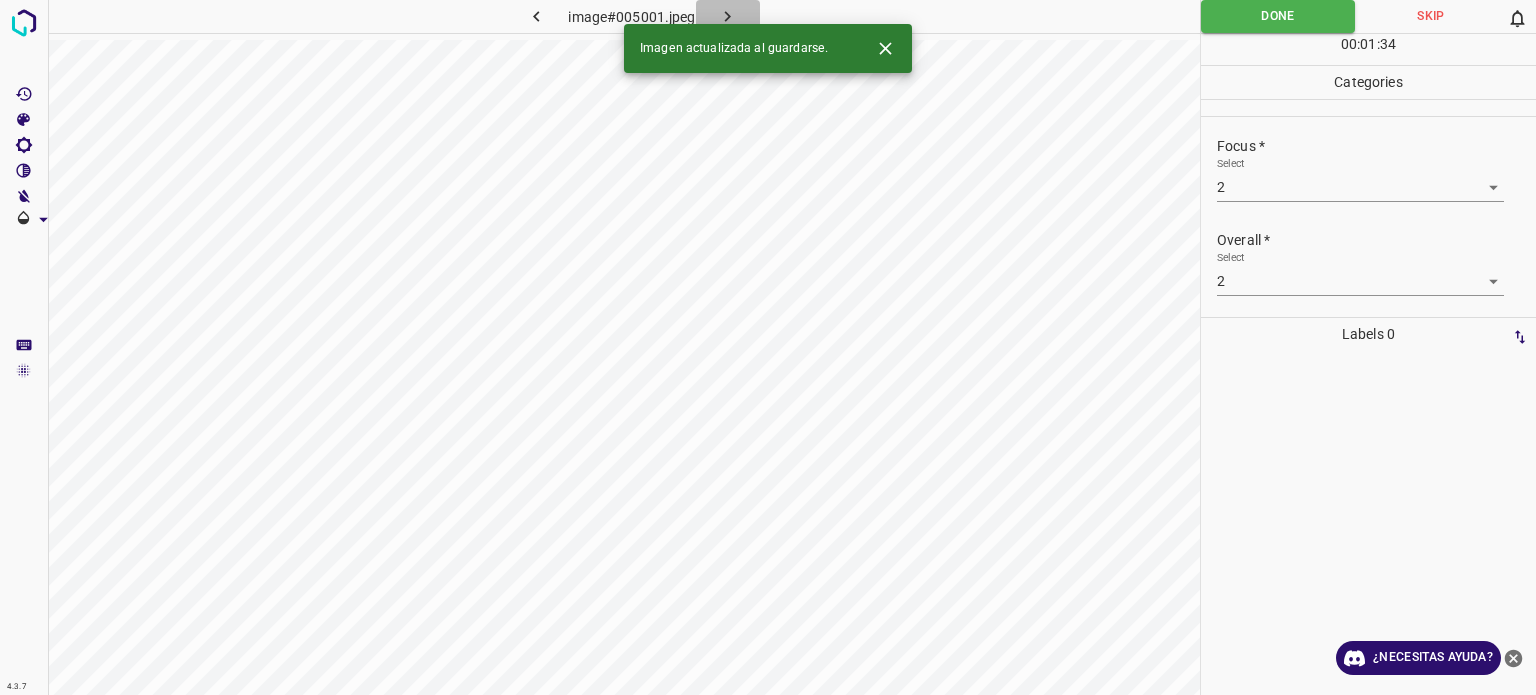 click 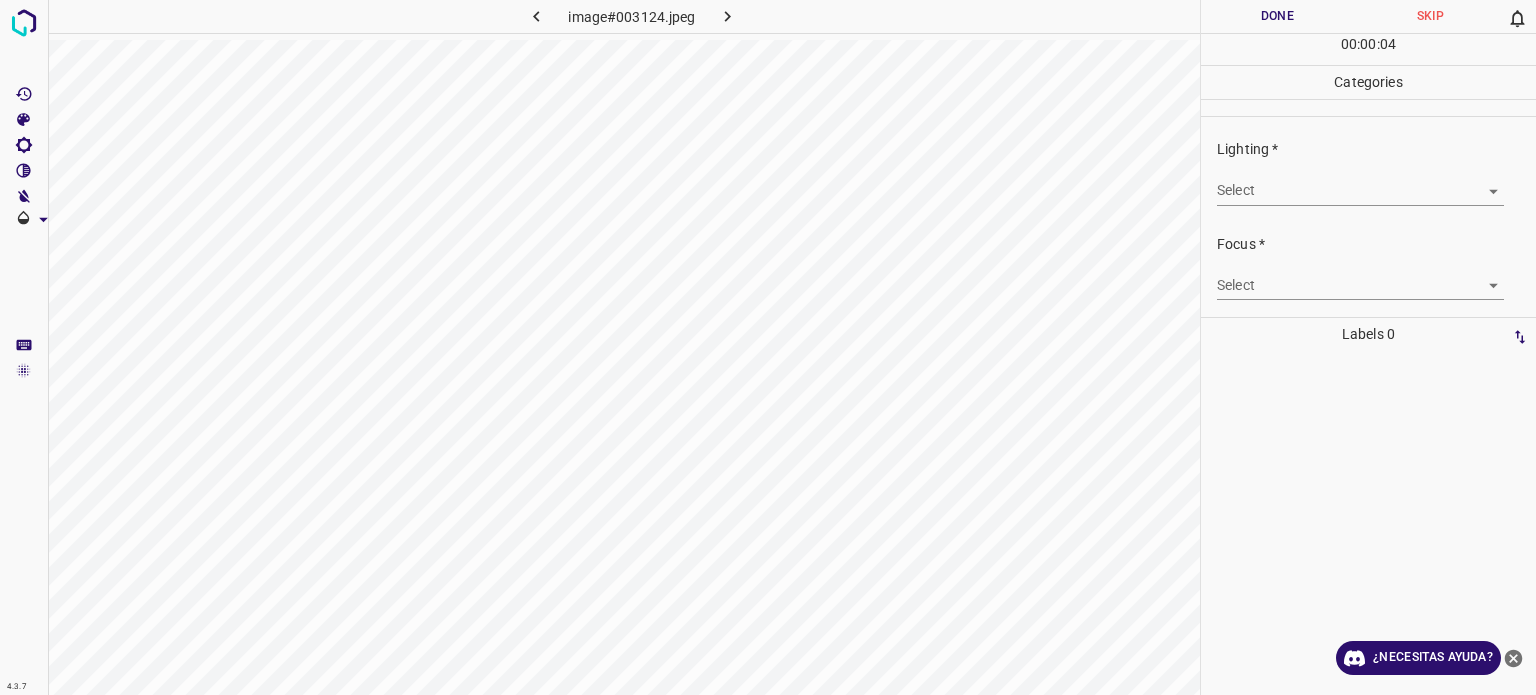 click on "4.3.7 image#003124.jpeg Done Skip 0 00   : 00   : 04   Categories Lighting *  Select ​ Focus *  Select ​ Overall *  Select ​ Labels   0 Categories 1 Lighting 2 Focus 3 Overall Tools Space Change between modes (Draw & Edit) I Auto labeling R Restore zoom M Zoom in N Zoom out Delete Delete selecte label Filters Z Restore filters X Saturation filter C Brightness filter V Contrast filter B Gray scale filter General O Download ¿Necesitas ayuda? - Texto - Esconder - Borrar Texto original Valora esta traducción Tu opinión servirá para ayudar a mejorar el Traductor de Google" at bounding box center (768, 347) 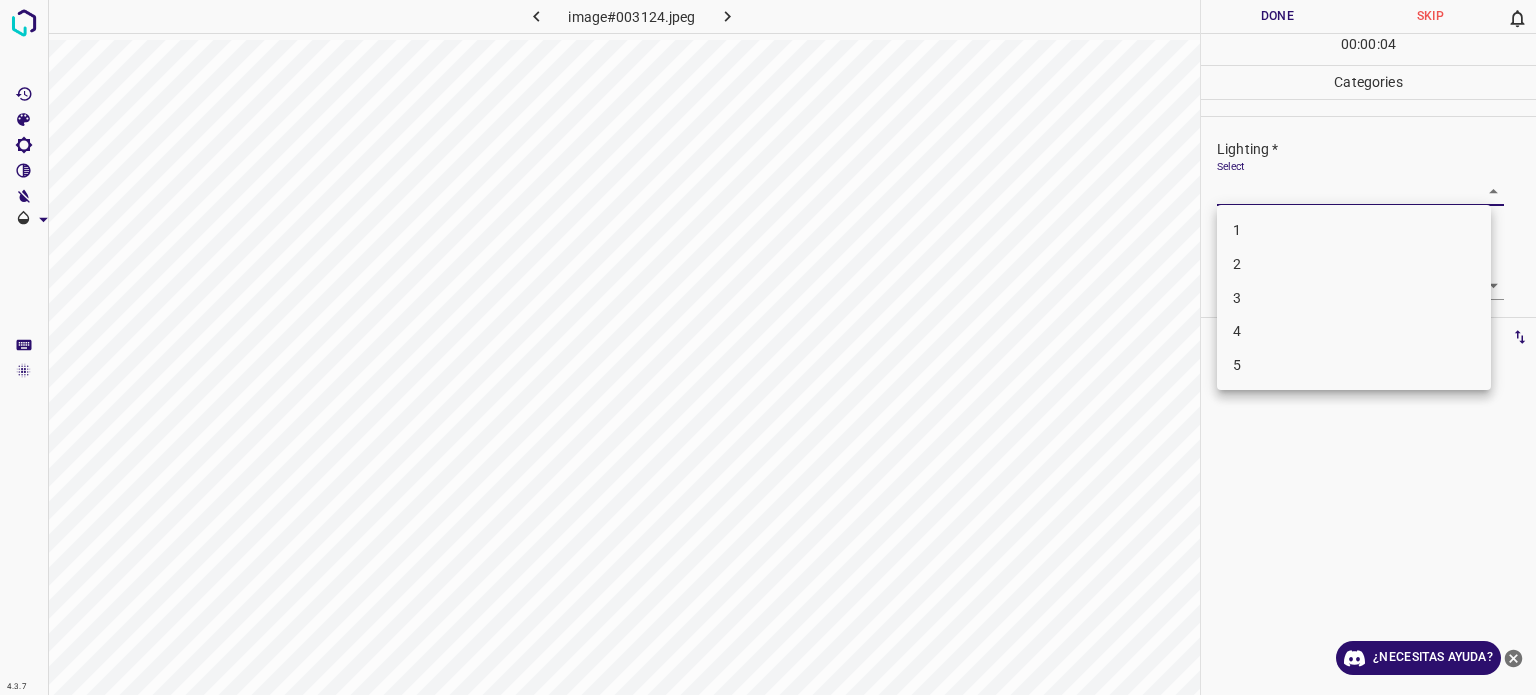 click on "2" at bounding box center (1354, 264) 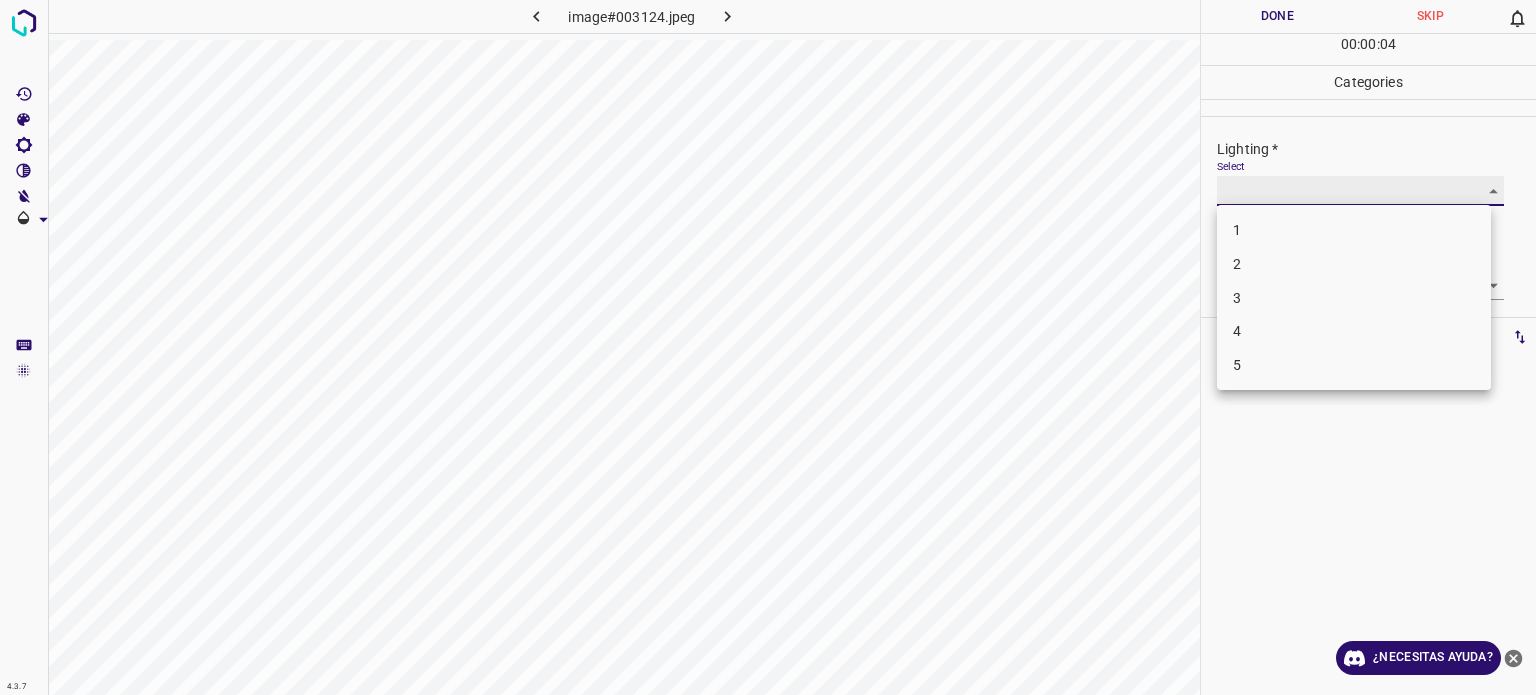 type on "2" 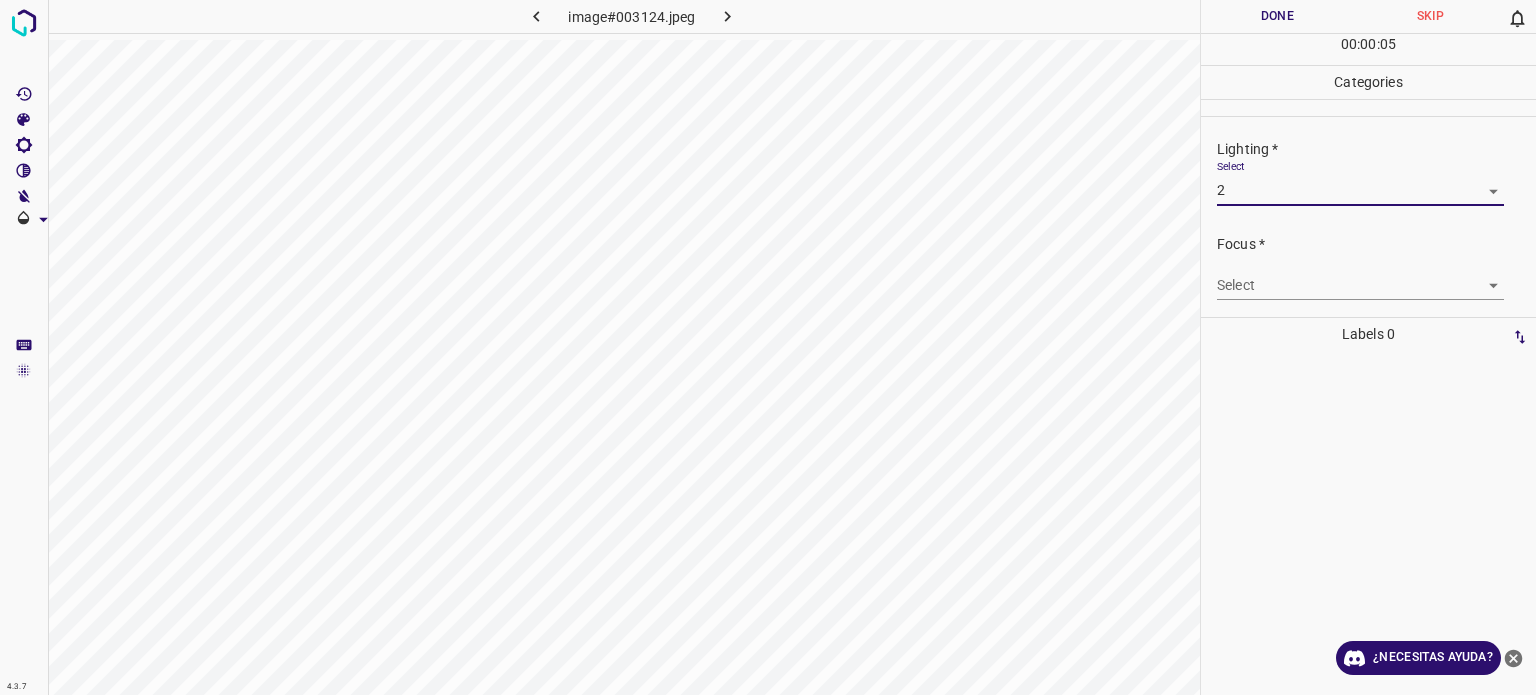 click on "4.3.7 image#003124.jpeg Done Skip 0 00   : 00   : 05   Categories Lighting *  Select 2 2 Focus *  Select ​ Overall *  Select ​ Labels   0 Categories 1 Lighting 2 Focus 3 Overall Tools Space Change between modes (Draw & Edit) I Auto labeling R Restore zoom M Zoom in N Zoom out Delete Delete selecte label Filters Z Restore filters X Saturation filter C Brightness filter V Contrast filter B Gray scale filter General O Download ¿Necesitas ayuda? - Texto - Esconder - Borrar Texto original Valora esta traducción Tu opinión servirá para ayudar a mejorar el Traductor de Google" at bounding box center [768, 347] 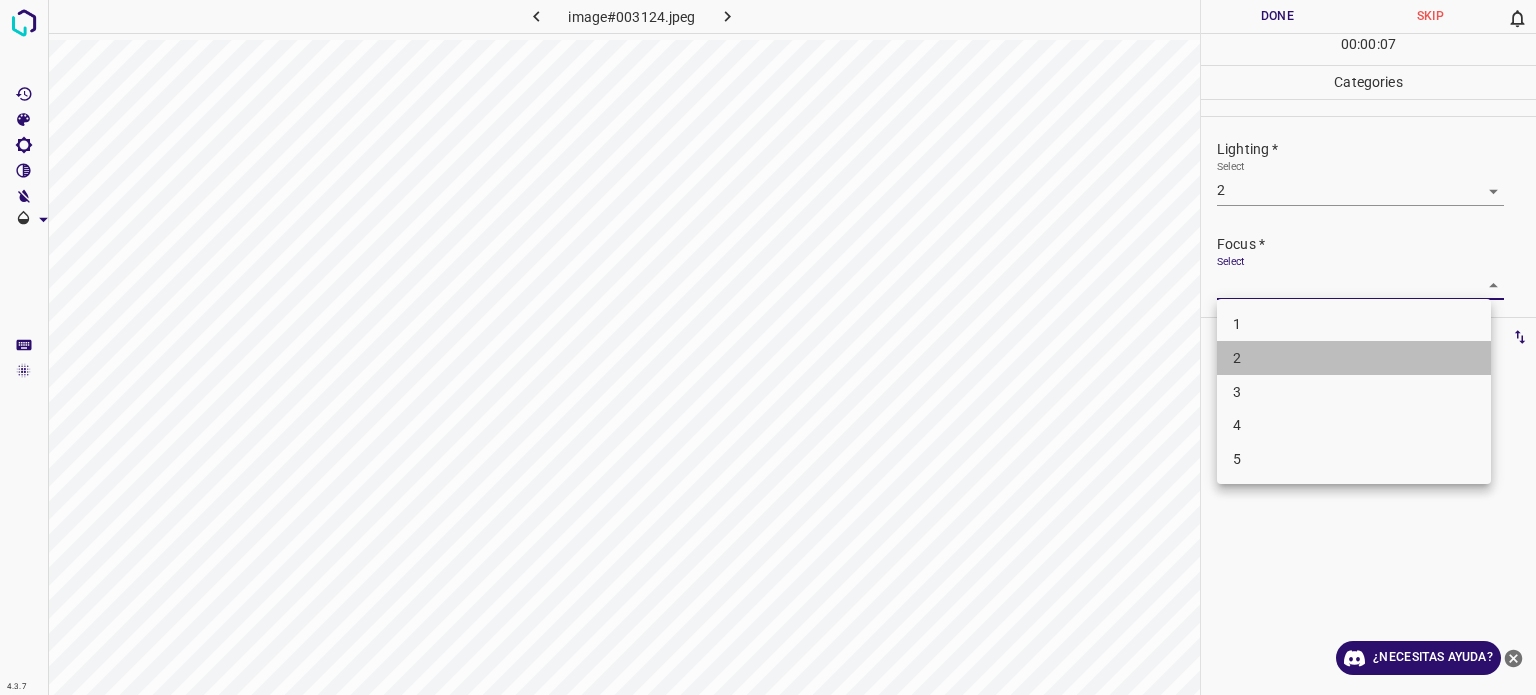click on "2" at bounding box center (1354, 358) 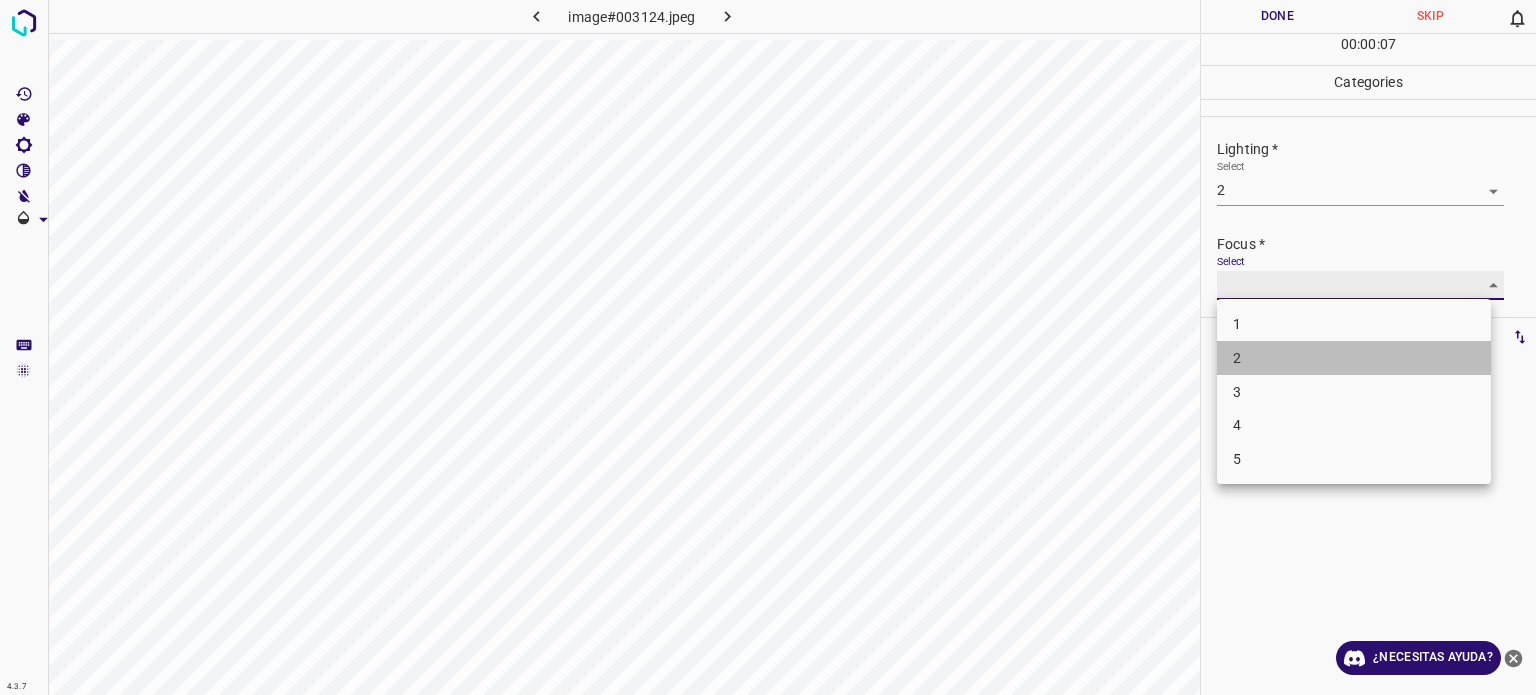type on "2" 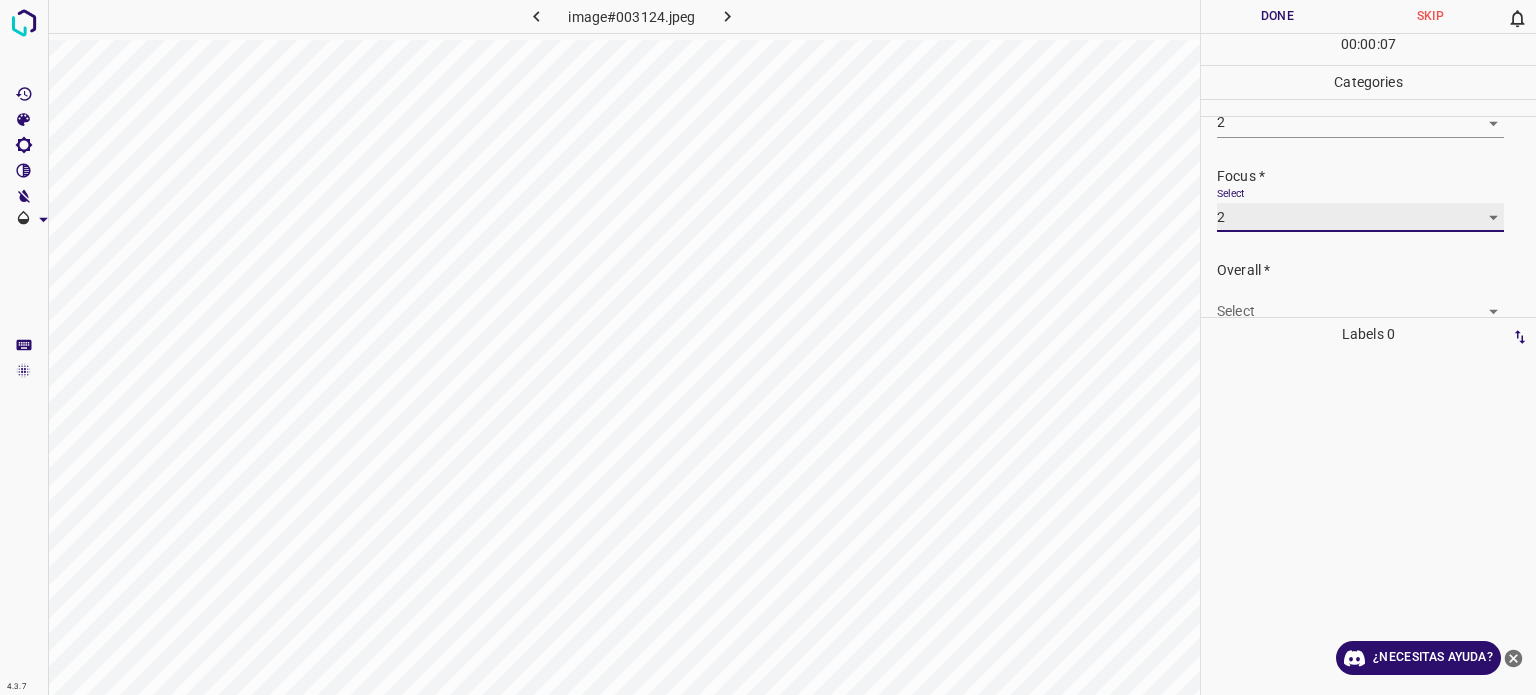 scroll, scrollTop: 98, scrollLeft: 0, axis: vertical 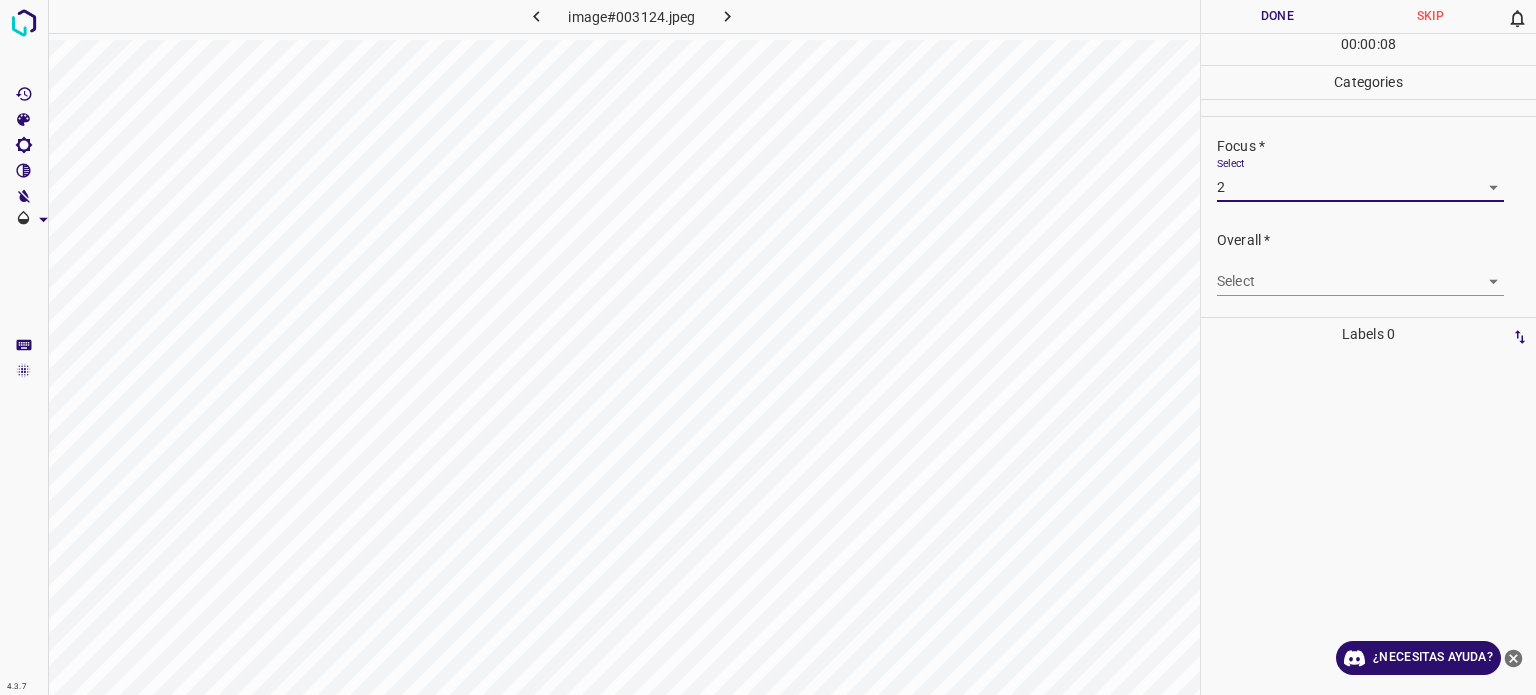 click on "4.3.7 image#003124.jpeg Done Skip 0 00   : 00   : 08   Categories Lighting *  Select 2 2 Focus *  Select 2 2 Overall *  Select ​ Labels   0 Categories 1 Lighting 2 Focus 3 Overall Tools Space Change between modes (Draw & Edit) I Auto labeling R Restore zoom M Zoom in N Zoom out Delete Delete selecte label Filters Z Restore filters X Saturation filter C Brightness filter V Contrast filter B Gray scale filter General O Download ¿Necesitas ayuda? - Texto - Esconder - Borrar Texto original Valora esta traducción Tu opinión servirá para ayudar a mejorar el Traductor de Google" at bounding box center [768, 347] 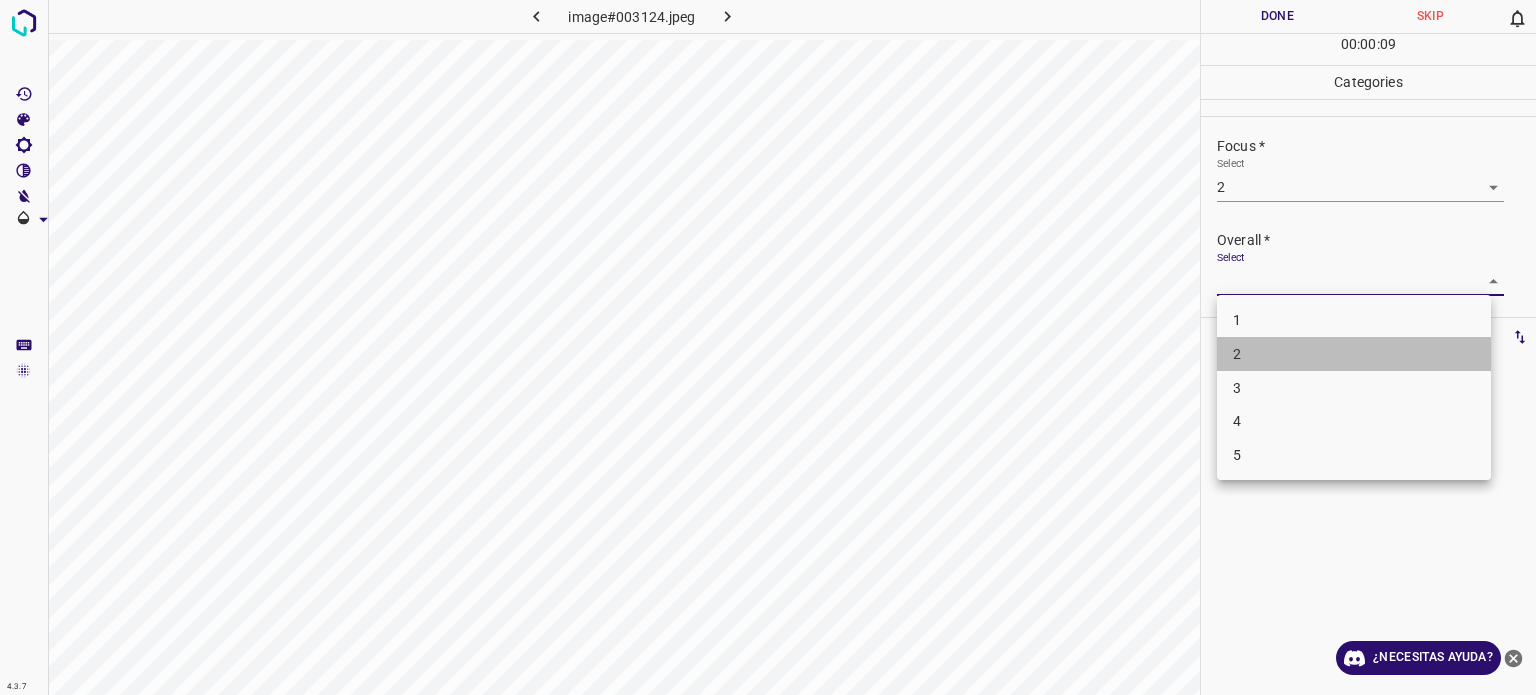 click on "2" at bounding box center [1237, 354] 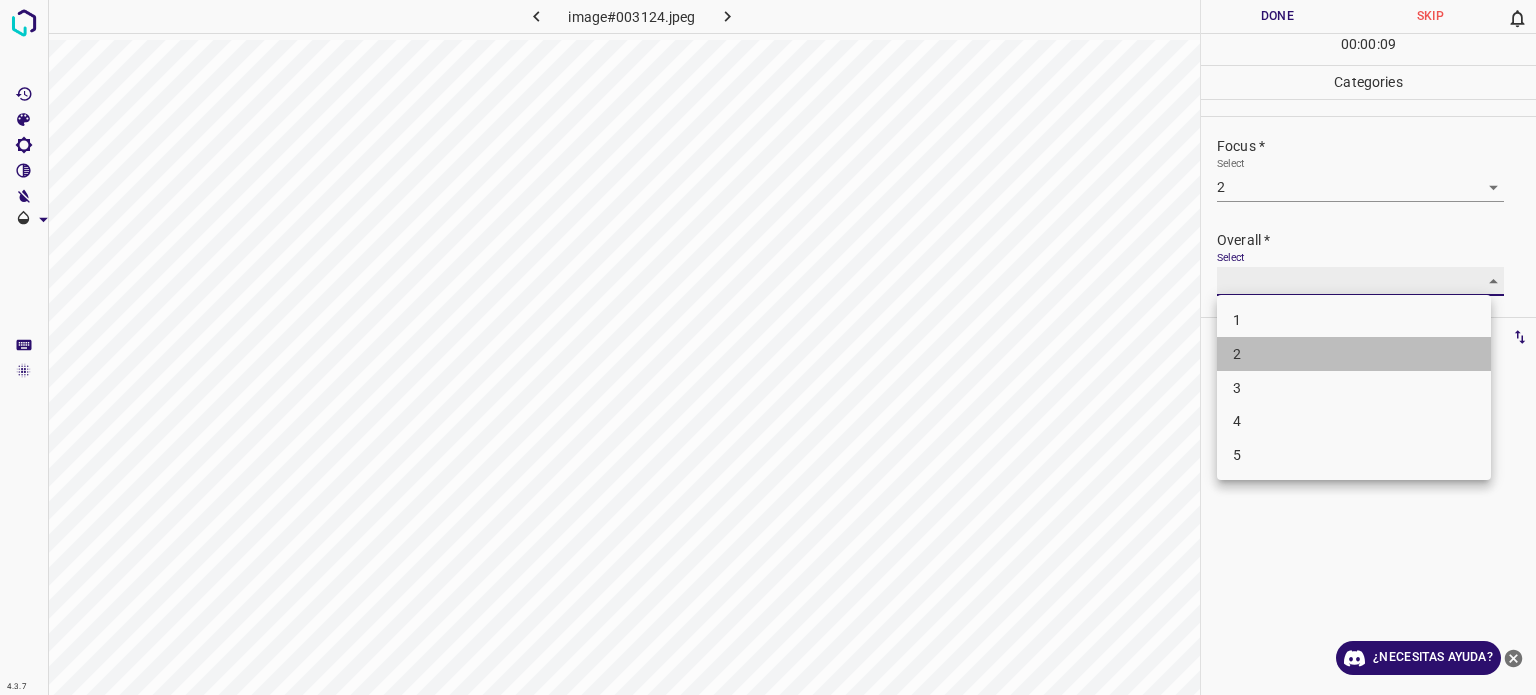 type on "2" 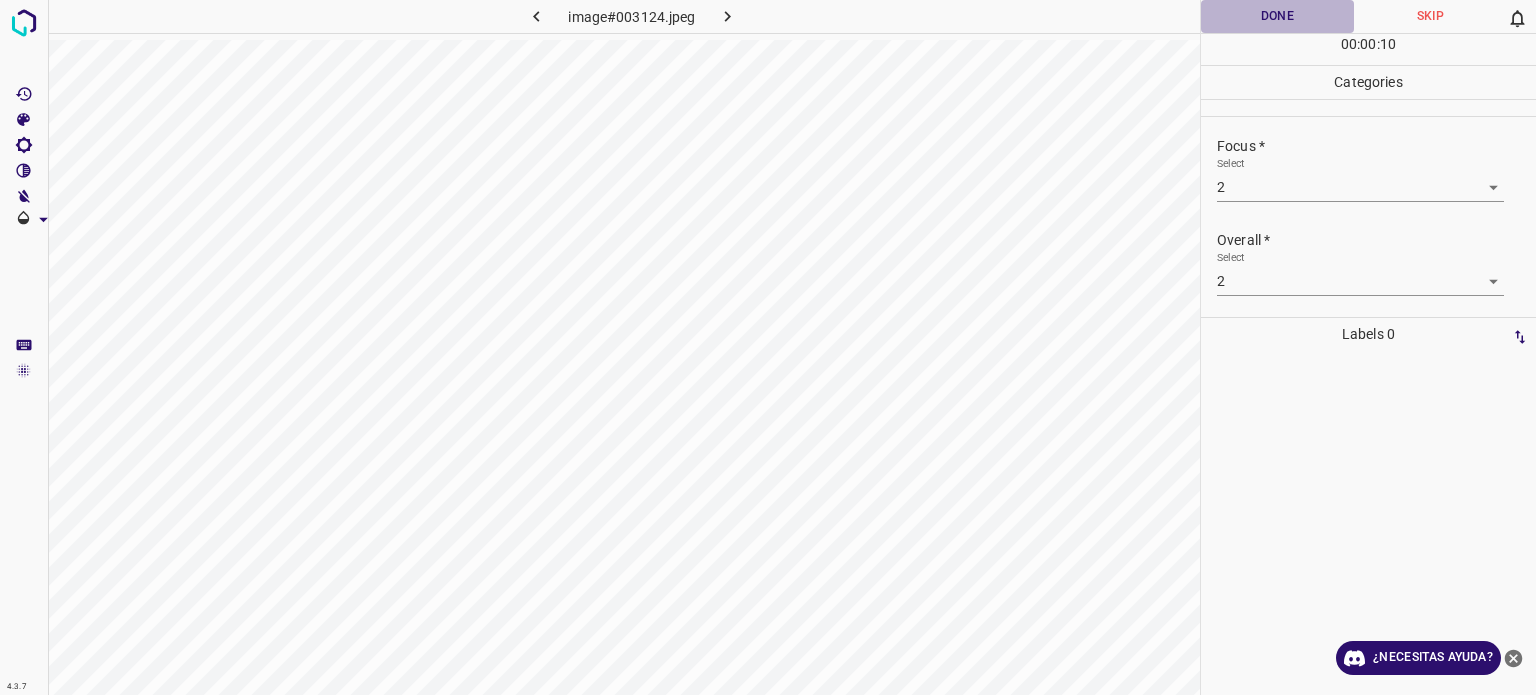 click on "Done" at bounding box center [1277, 16] 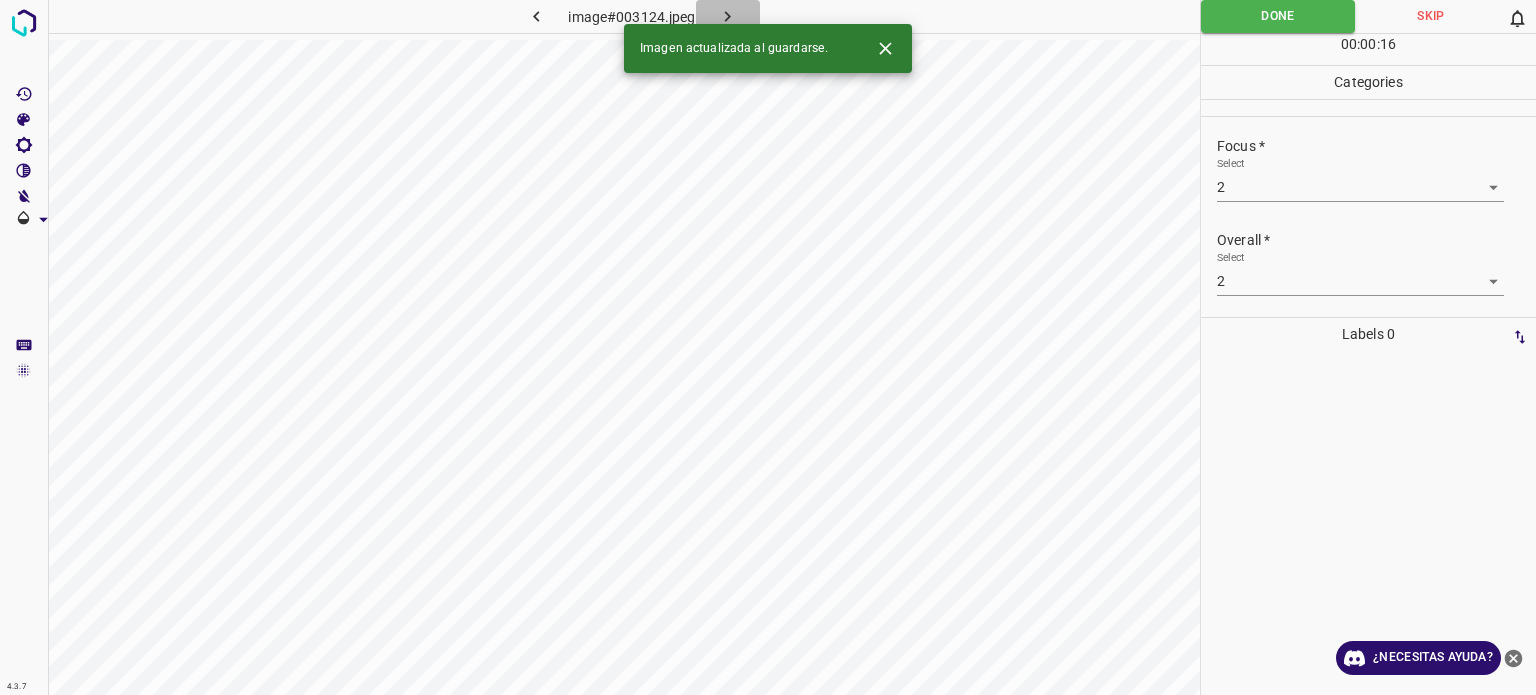 click 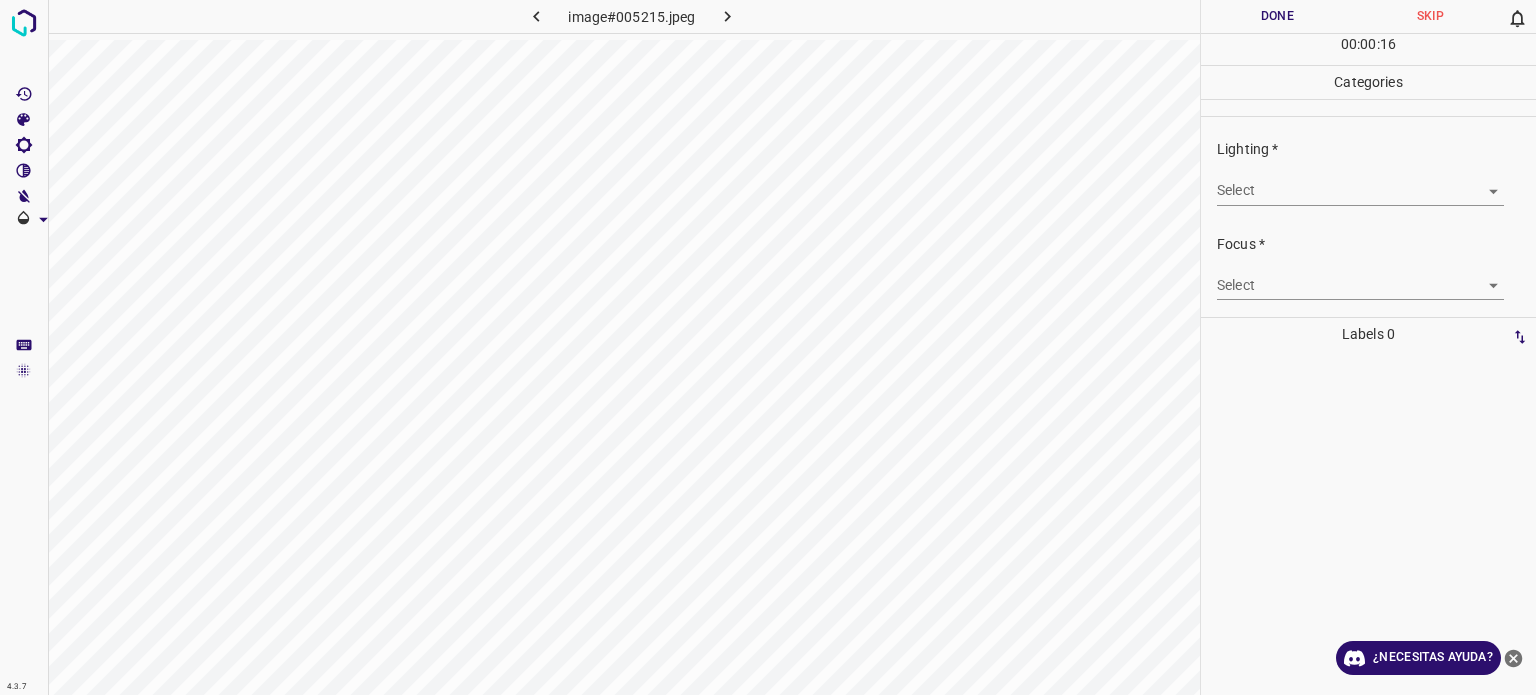 click on "4.3.7 image#005215.jpeg Done Skip 0 00   : 00   : 16   Categories Lighting *  Select ​ Focus *  Select ​ Overall *  Select ​ Labels   0 Categories 1 Lighting 2 Focus 3 Overall Tools Space Change between modes (Draw & Edit) I Auto labeling R Restore zoom M Zoom in N Zoom out Delete Delete selecte label Filters Z Restore filters X Saturation filter C Brightness filter V Contrast filter B Gray scale filter General O Download ¿Necesitas ayuda? - Texto - Esconder - Borrar Texto original Valora esta traducción Tu opinión servirá para ayudar a mejorar el Traductor de Google" at bounding box center [768, 347] 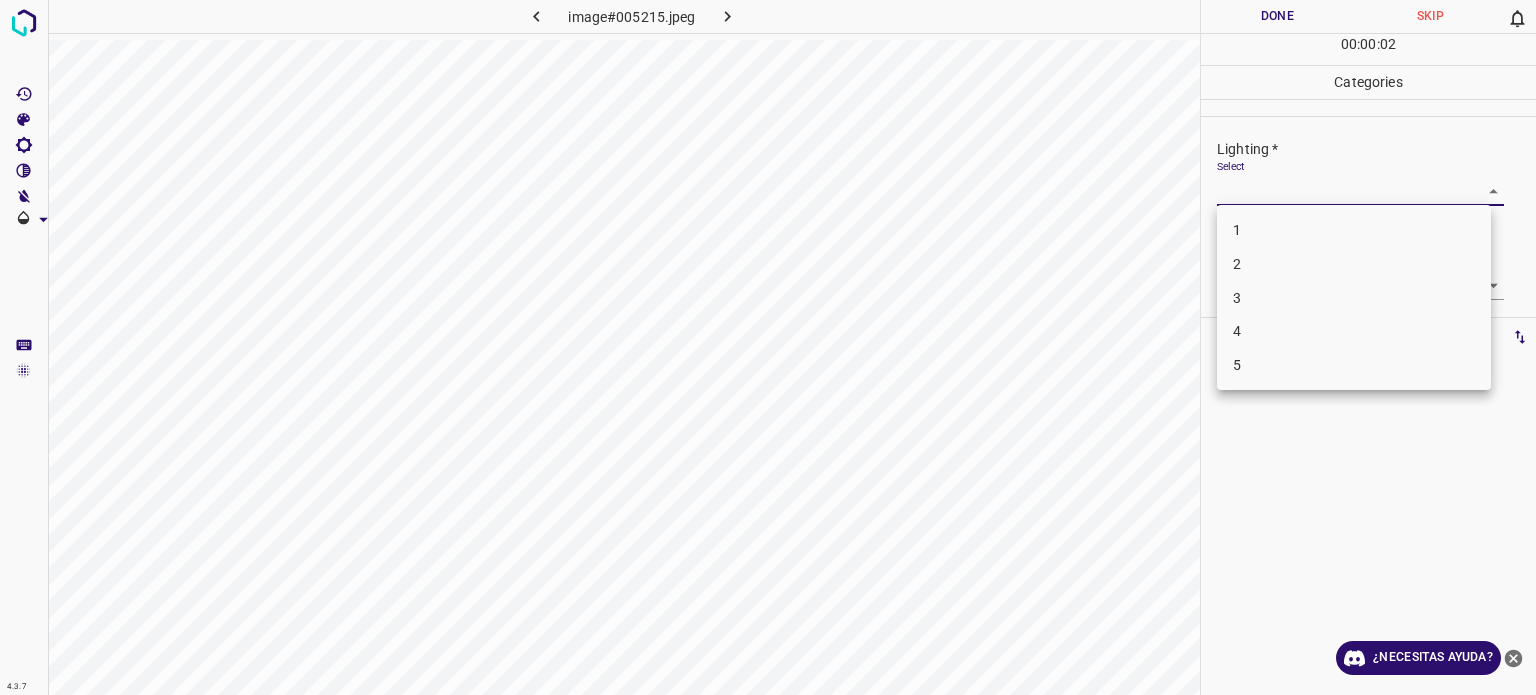 click on "3" at bounding box center (1354, 298) 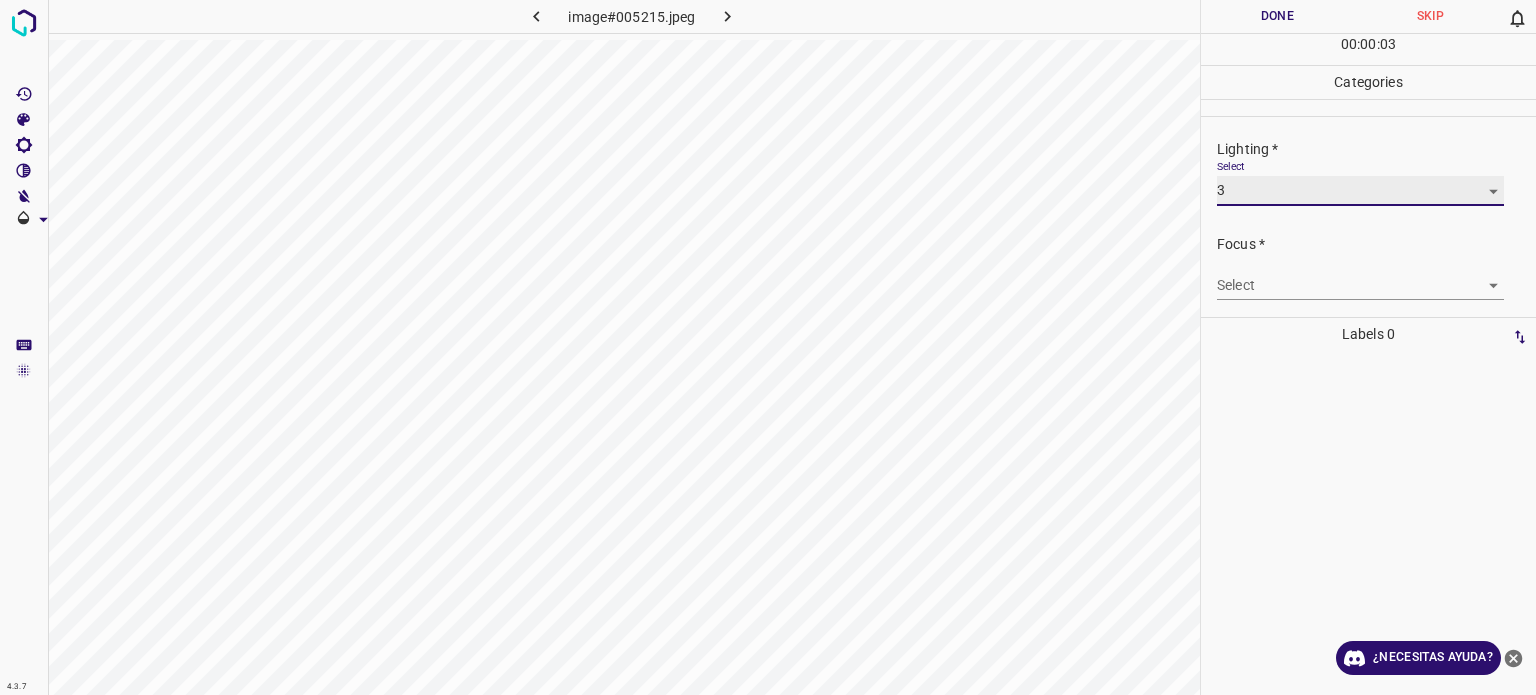 type on "3" 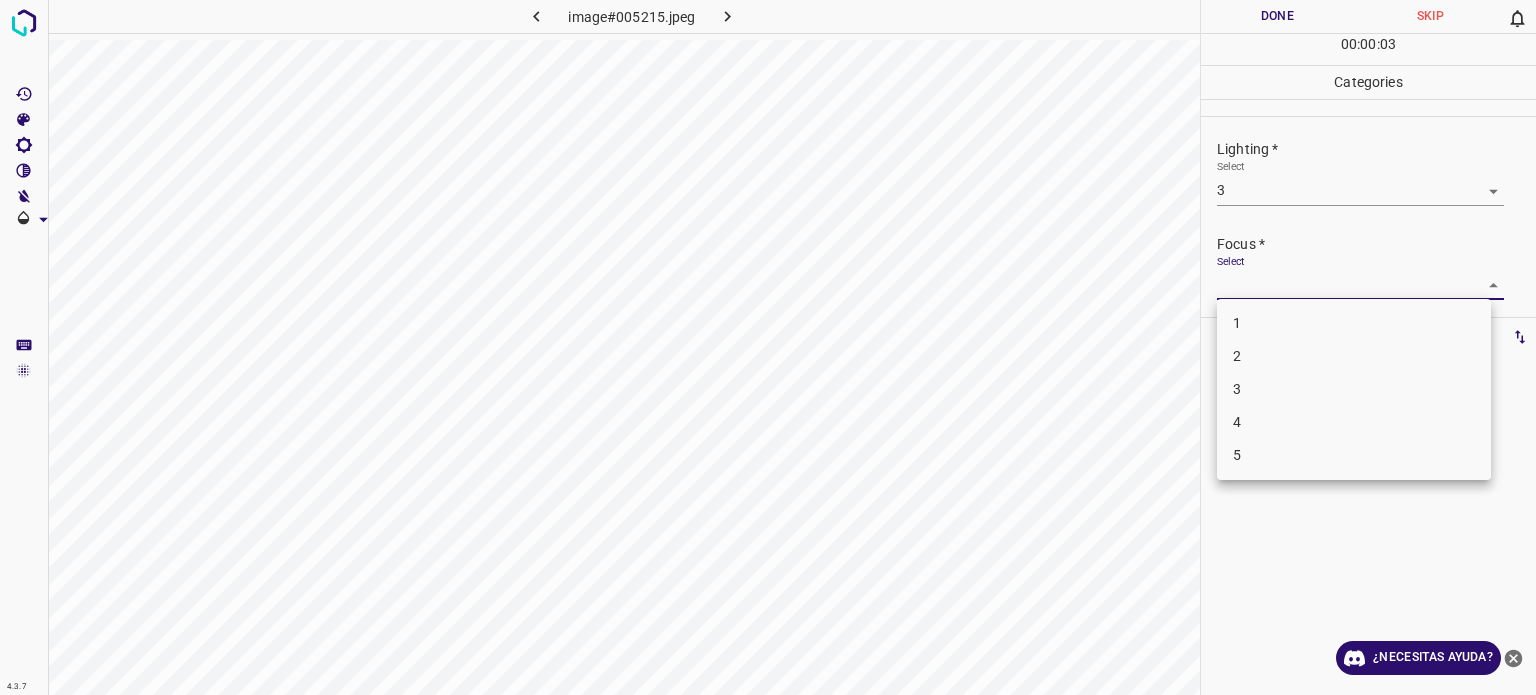 click on "4.3.7 image#005215.jpeg Done Skip 0 00   : 00   : 03   Categories Lighting *  Select 3 3 Focus *  Select ​ Overall *  Select ​ Labels   0 Categories 1 Lighting 2 Focus 3 Overall Tools Space Change between modes (Draw & Edit) I Auto labeling R Restore zoom M Zoom in N Zoom out Delete Delete selecte label Filters Z Restore filters X Saturation filter C Brightness filter V Contrast filter B Gray scale filter General O Download ¿Necesitas ayuda? - Texto - Esconder - Borrar Texto original Valora esta traducción Tu opinión servirá para ayudar a mejorar el Traductor de Google 1 2 3 4 5" at bounding box center [768, 347] 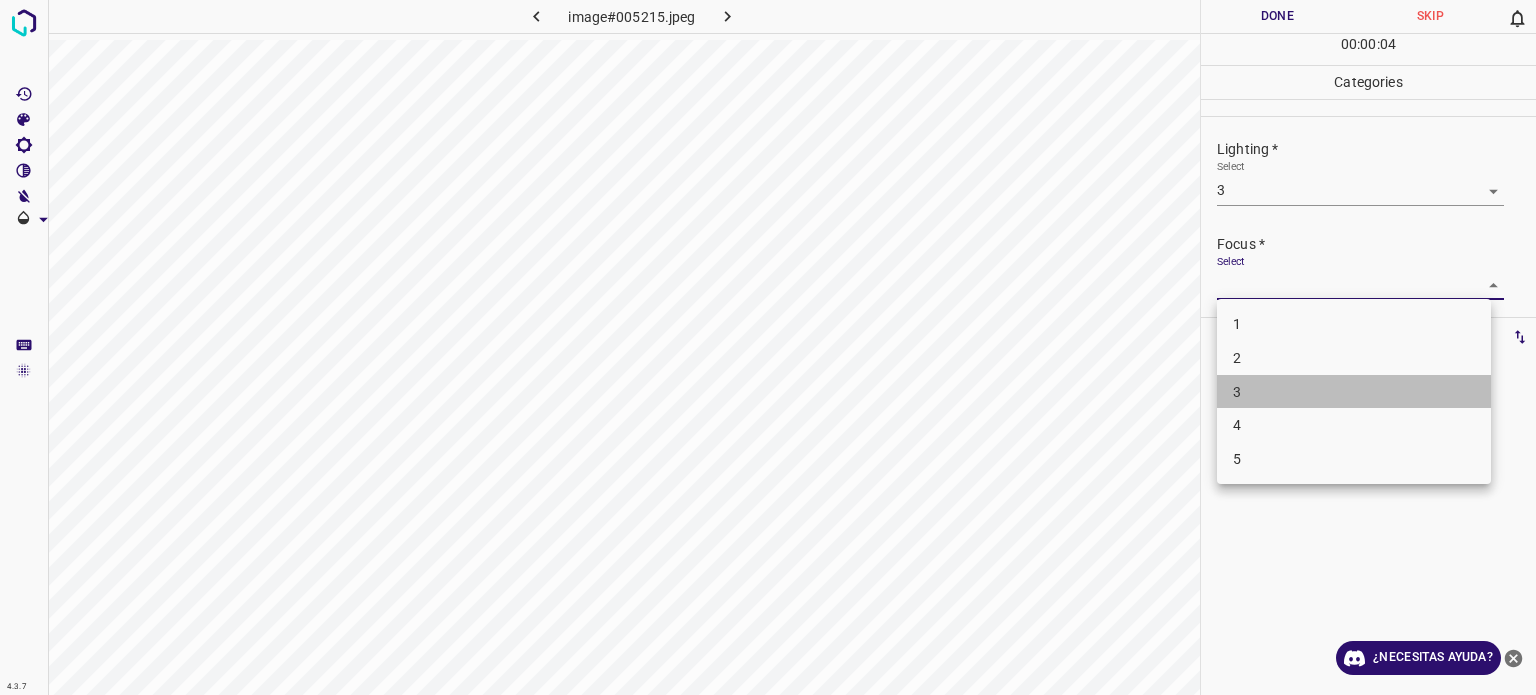 click on "3" at bounding box center (1237, 391) 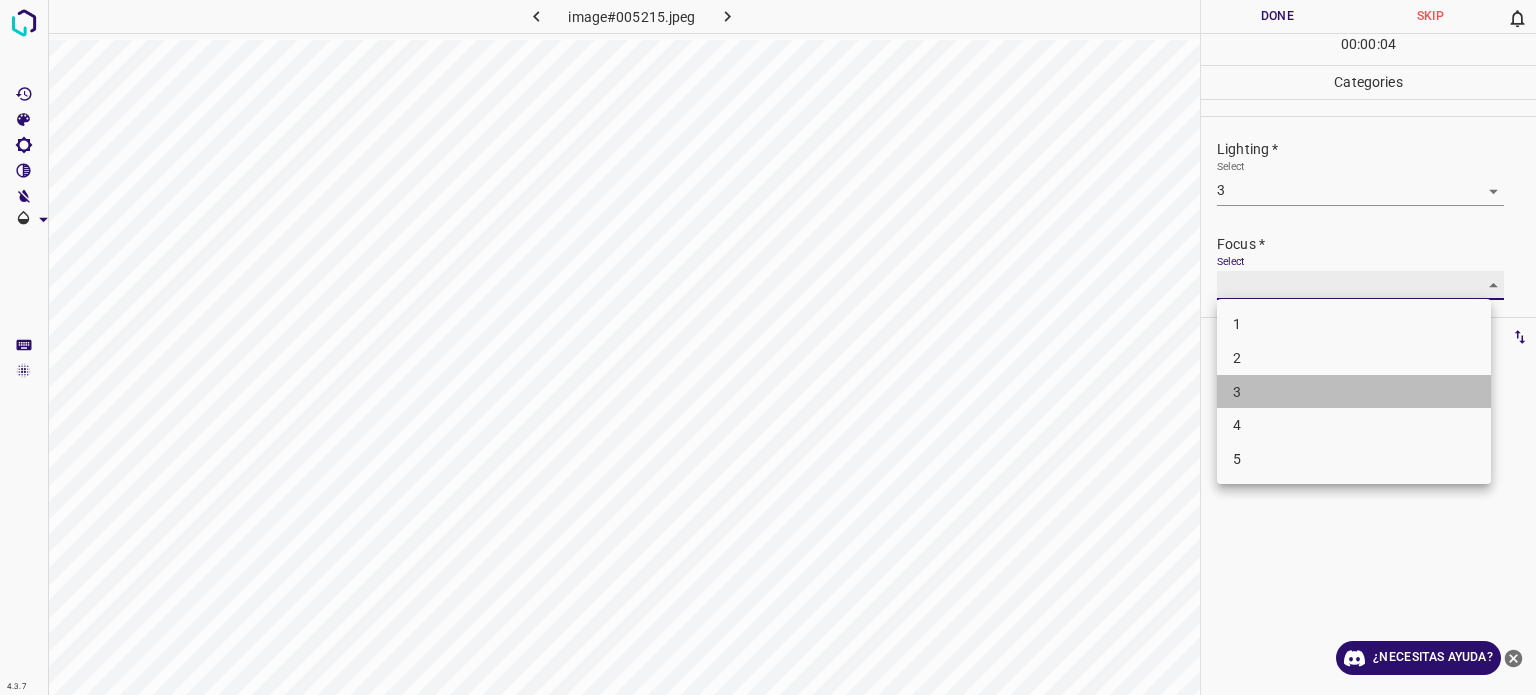 type on "3" 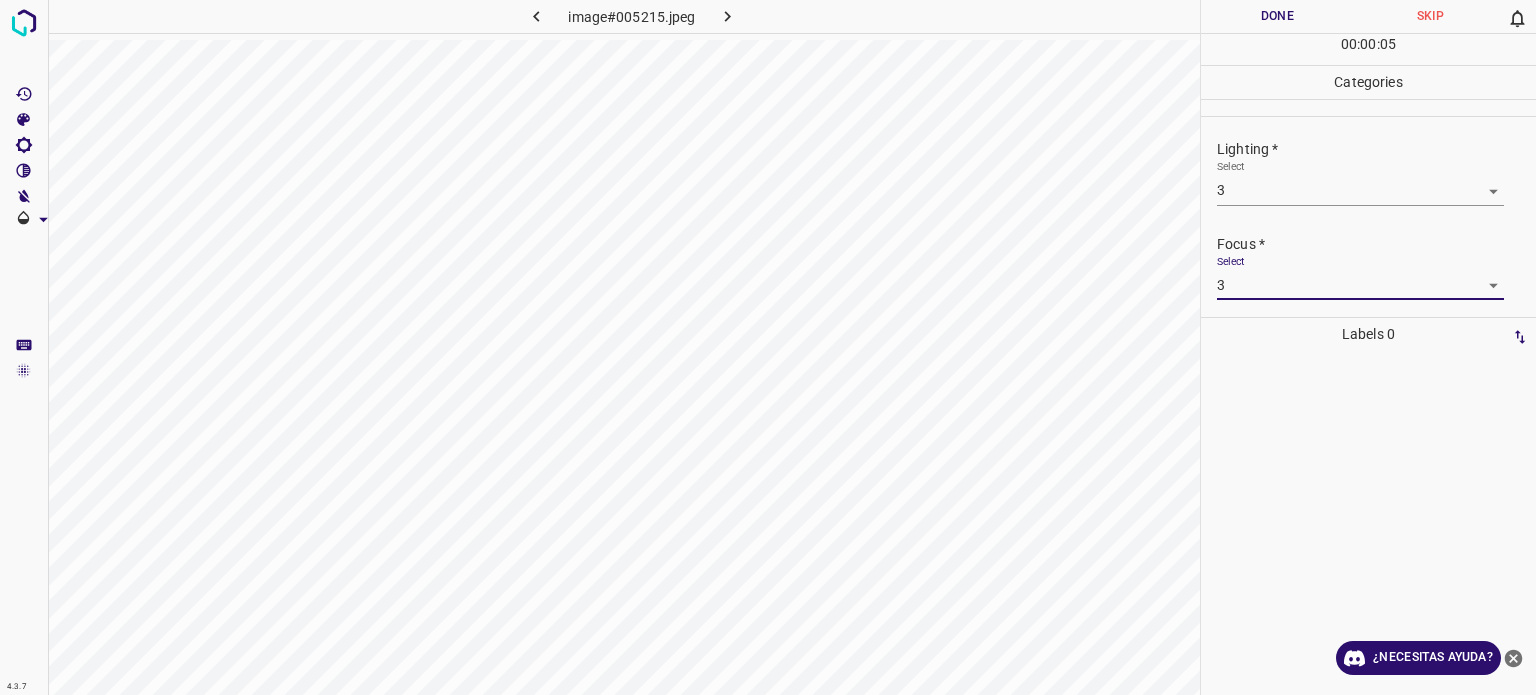 click on "4.3.7 image#005215.jpeg Done Skip 0 00   : 00   : 05   Categories Lighting *  Select 3 3 Focus *  Select 3 3 Overall *  Select ​ Labels   0 Categories 1 Lighting 2 Focus 3 Overall Tools Space Change between modes (Draw & Edit) I Auto labeling R Restore zoom M Zoom in N Zoom out Delete Delete selecte label Filters Z Restore filters X Saturation filter C Brightness filter V Contrast filter B Gray scale filter General O Download ¿Necesitas ayuda? - Texto - Esconder - Borrar Texto original Valora esta traducción Tu opinión servirá para ayudar a mejorar el Traductor de Google" at bounding box center (768, 347) 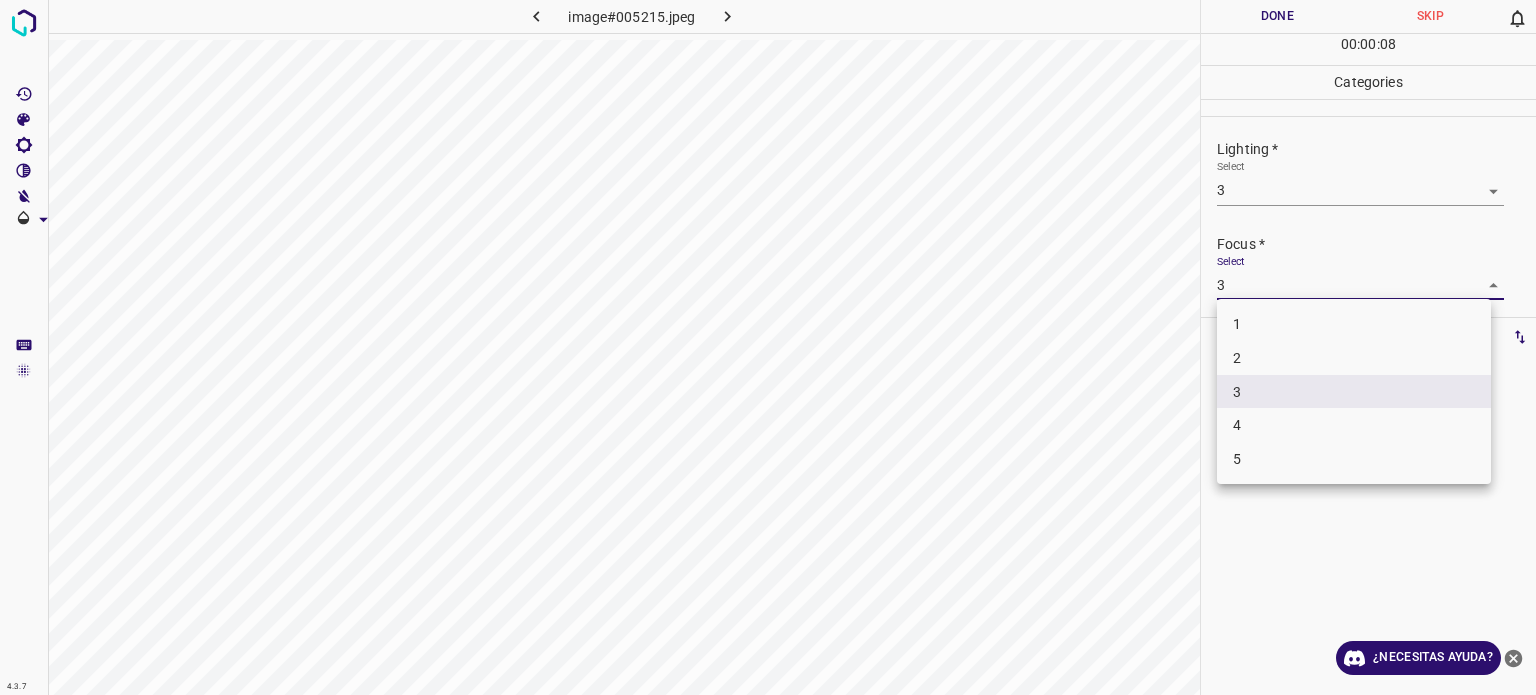 click at bounding box center (768, 347) 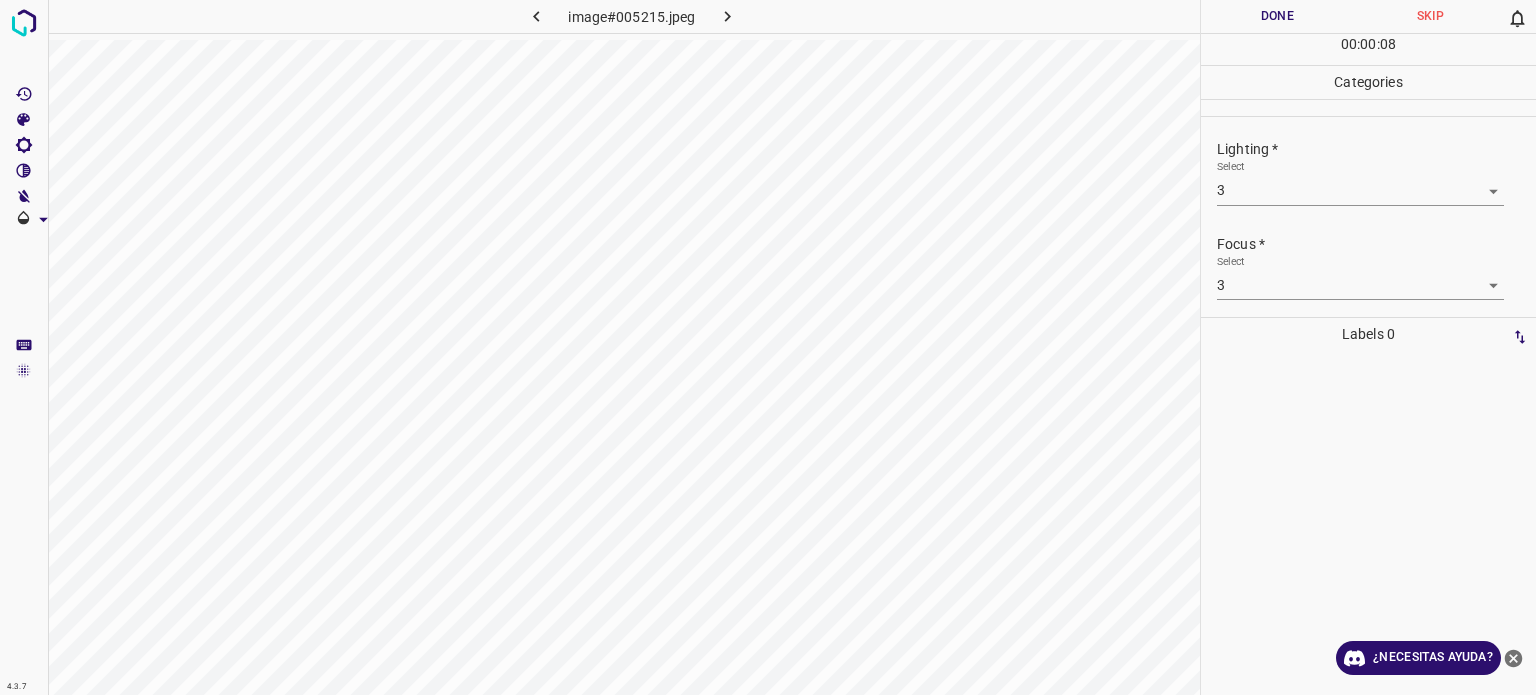 click on "1 2 3 4 5" at bounding box center (768, 347) 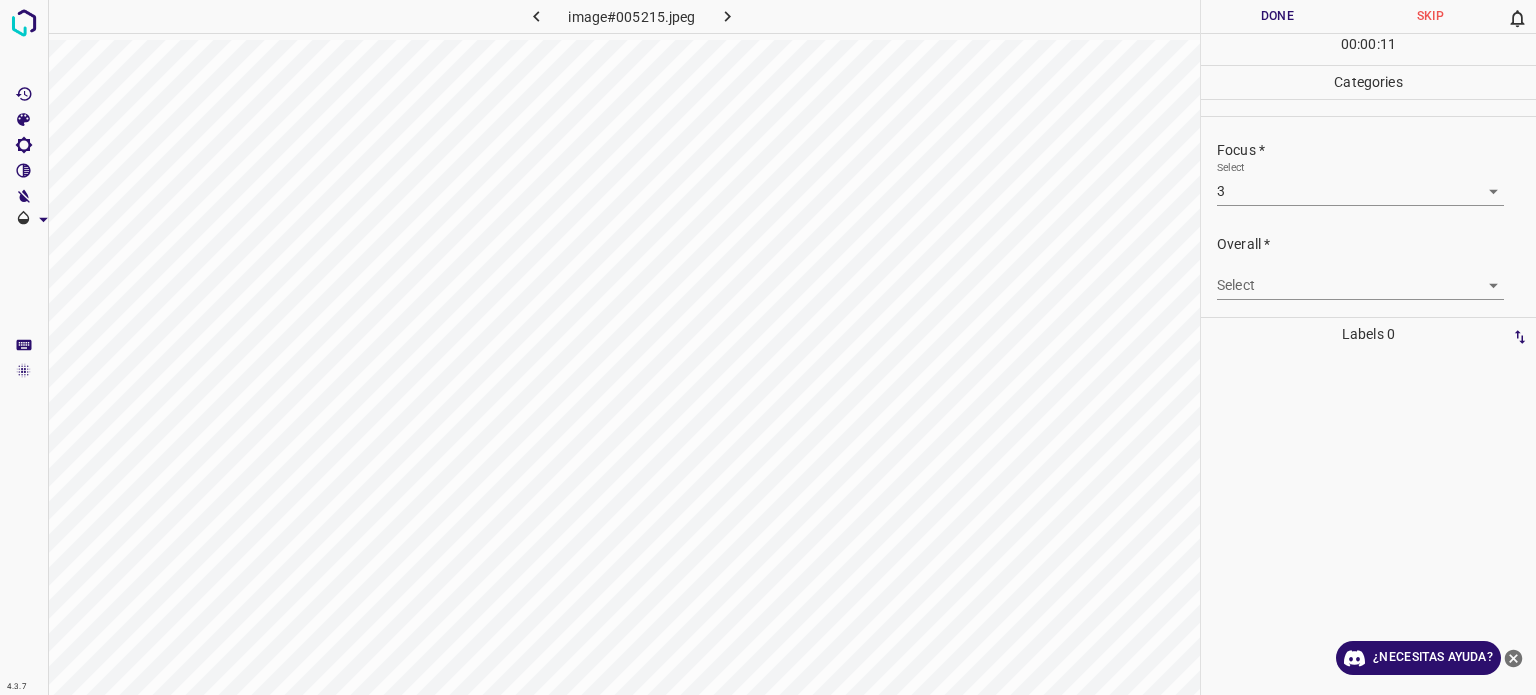 scroll, scrollTop: 98, scrollLeft: 0, axis: vertical 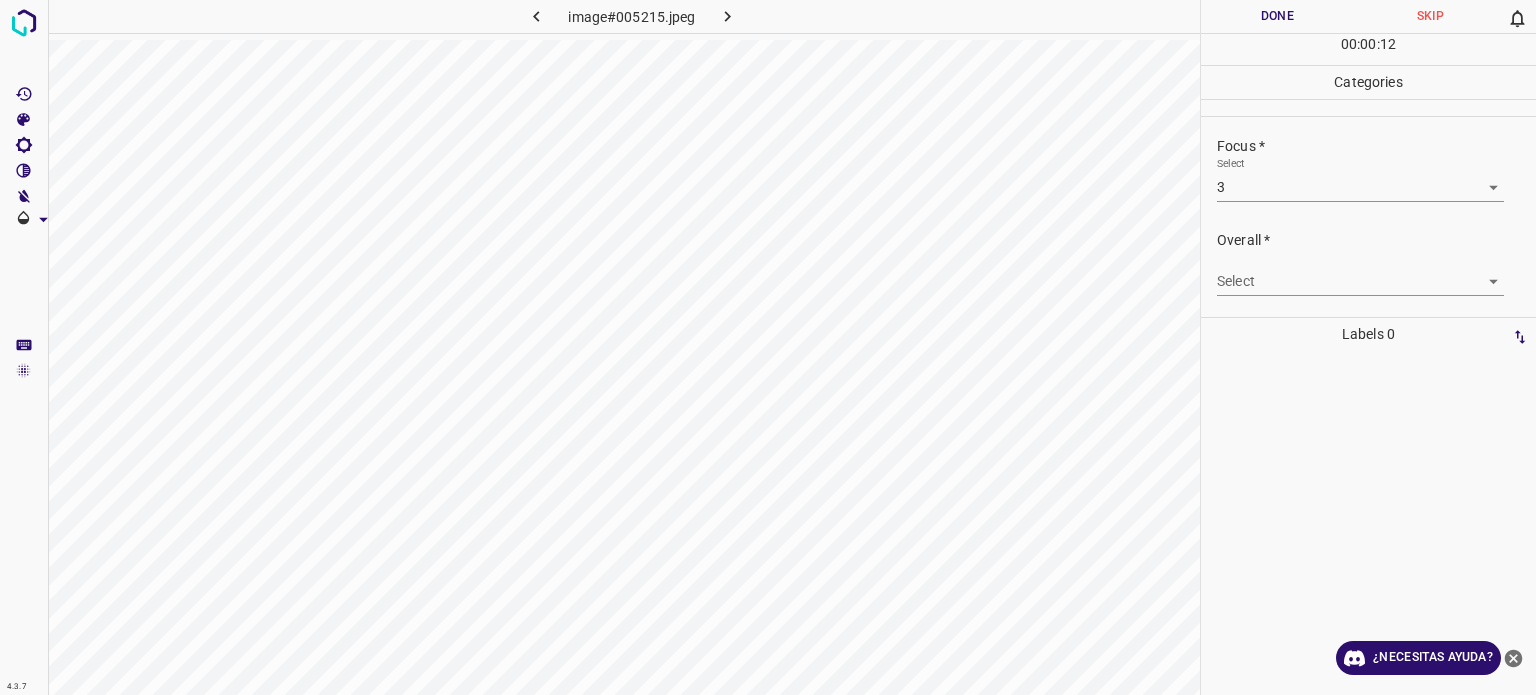 click on "4.3.7 image#005215.jpeg Done Skip 0 00   : 00   : 12   Categories Lighting *  Select 3 3 Focus *  Select 3 3 Overall *  Select ​ Labels   0 Categories 1 Lighting 2 Focus 3 Overall Tools Space Change between modes (Draw & Edit) I Auto labeling R Restore zoom M Zoom in N Zoom out Delete Delete selecte label Filters Z Restore filters X Saturation filter C Brightness filter V Contrast filter B Gray scale filter General O Download ¿Necesitas ayuda? - Texto - Esconder - Borrar Texto original Valora esta traducción Tu opinión servirá para ayudar a mejorar el Traductor de Google" at bounding box center [768, 347] 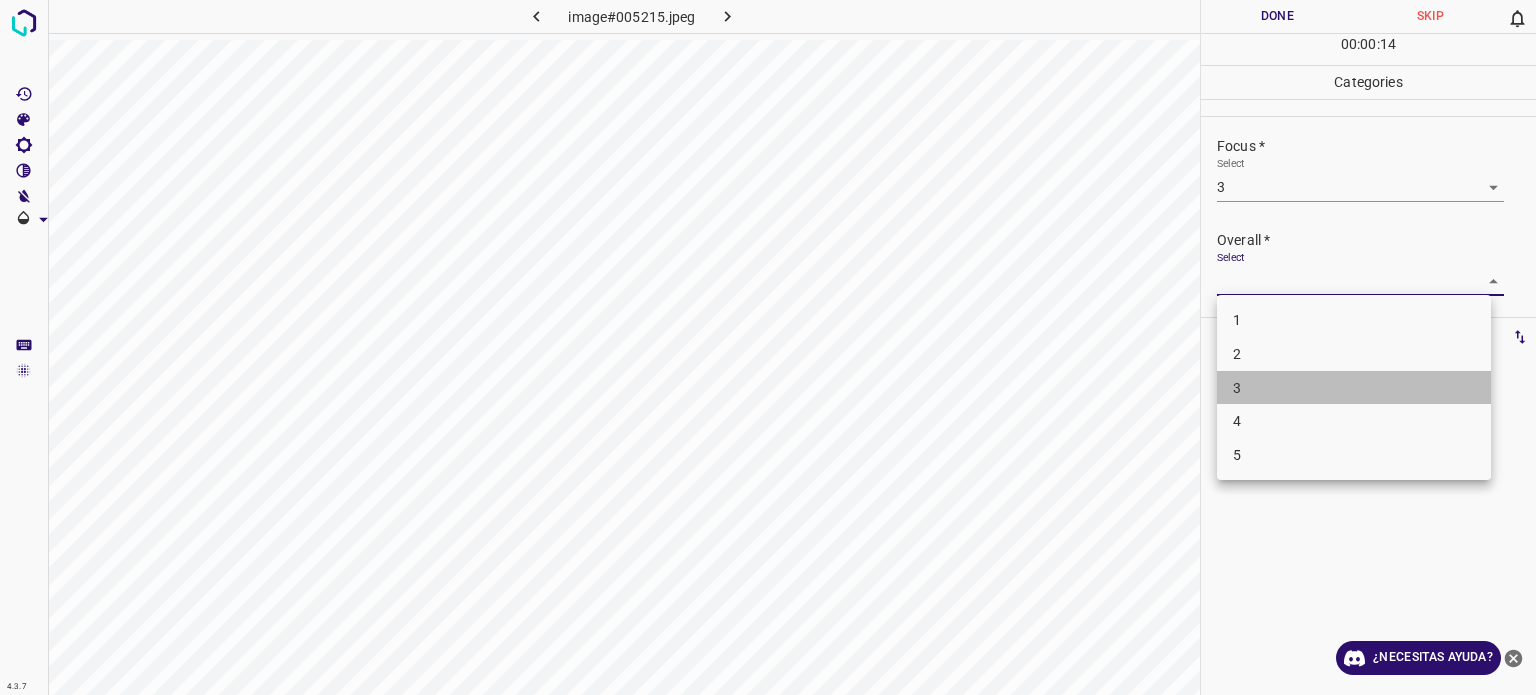 click on "3" at bounding box center (1354, 388) 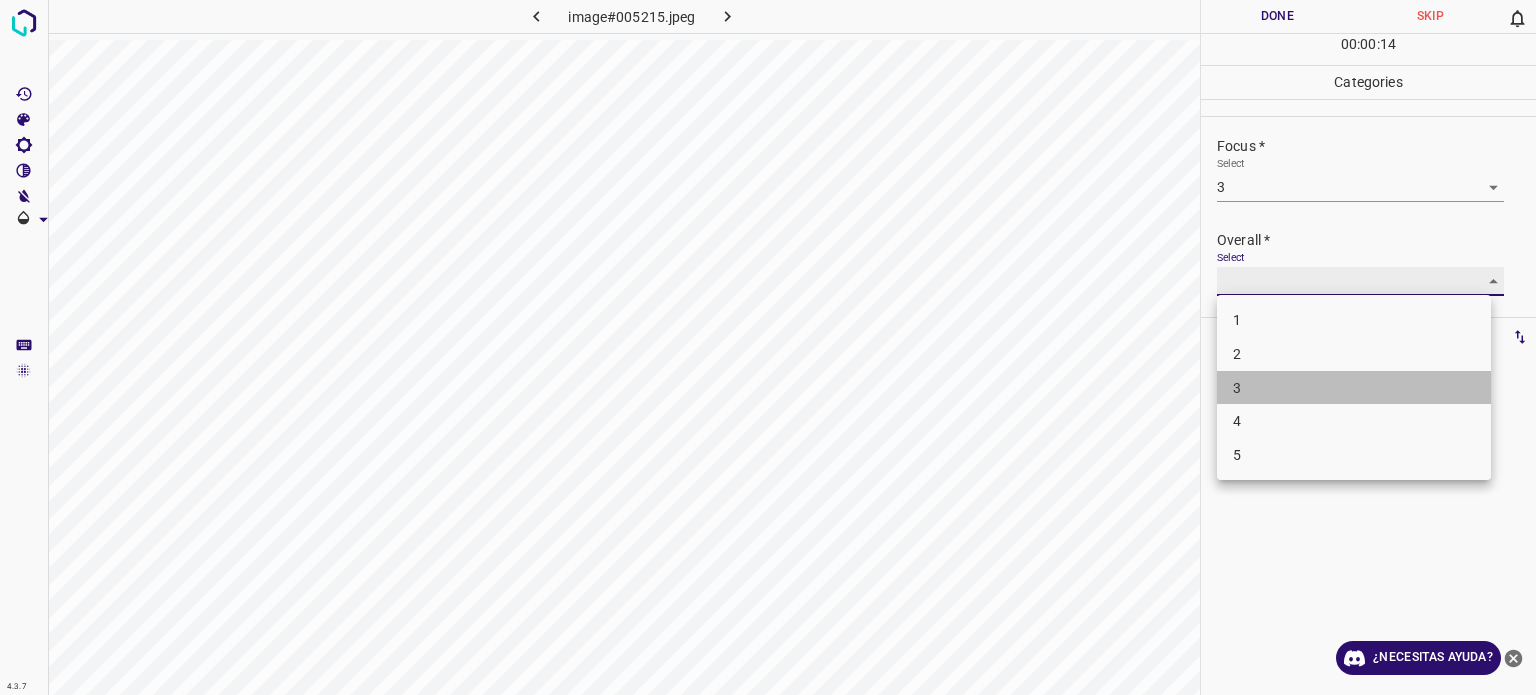 type on "3" 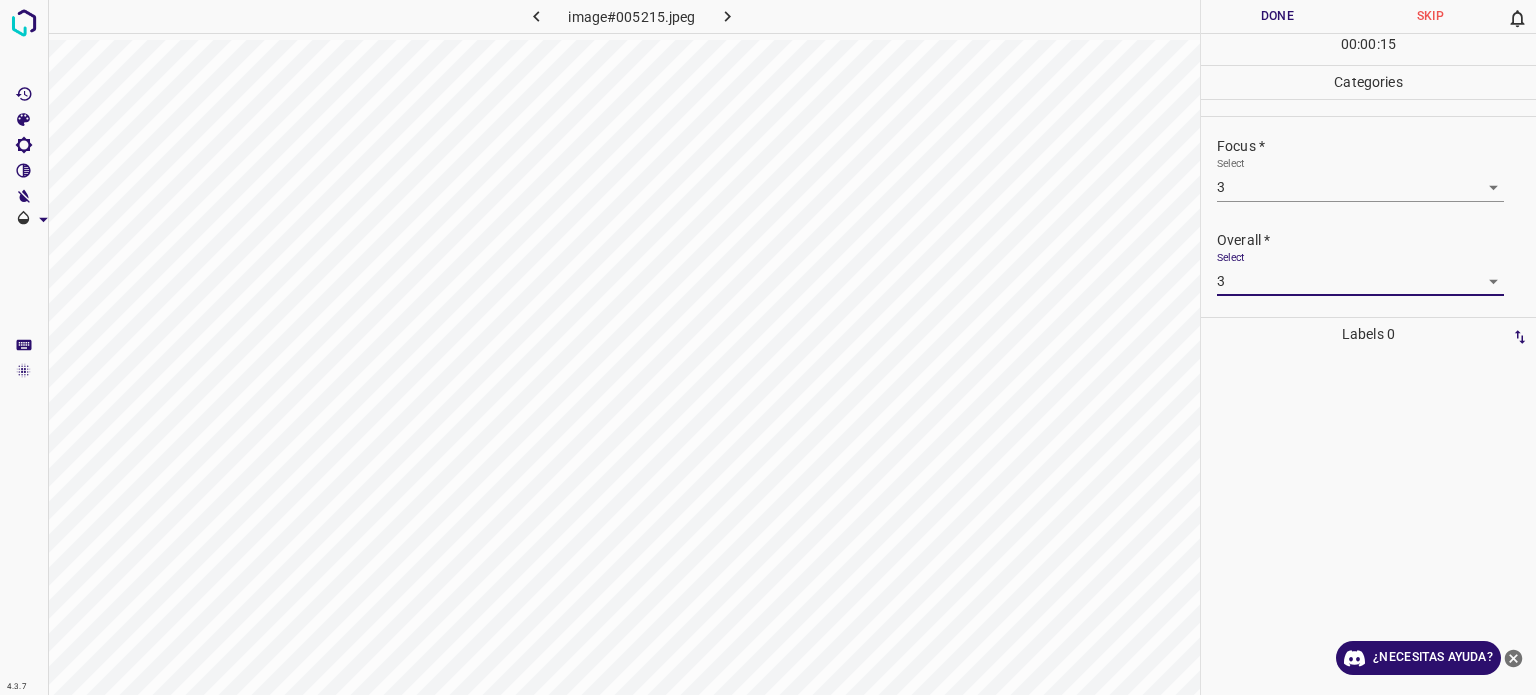 click on "Done" at bounding box center [1277, 16] 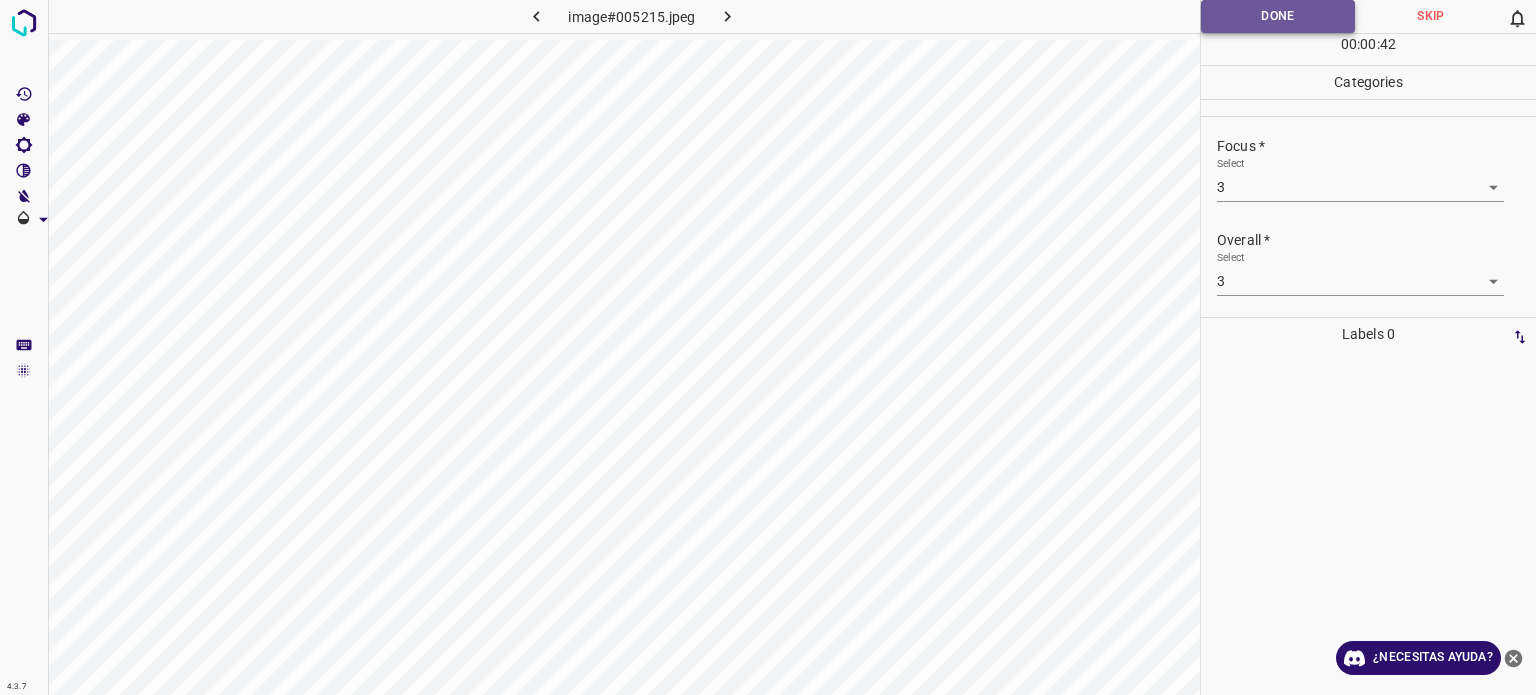 click on "Done" at bounding box center (1278, 16) 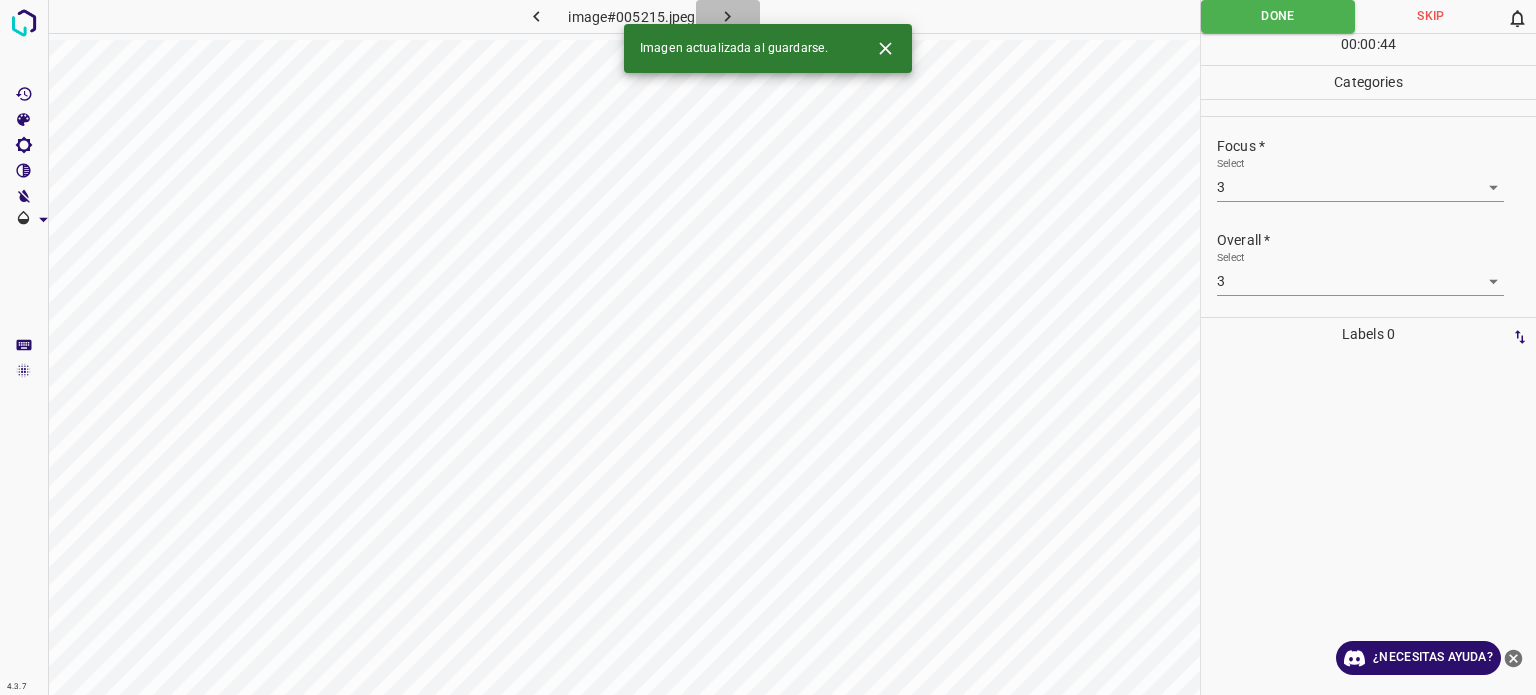 click 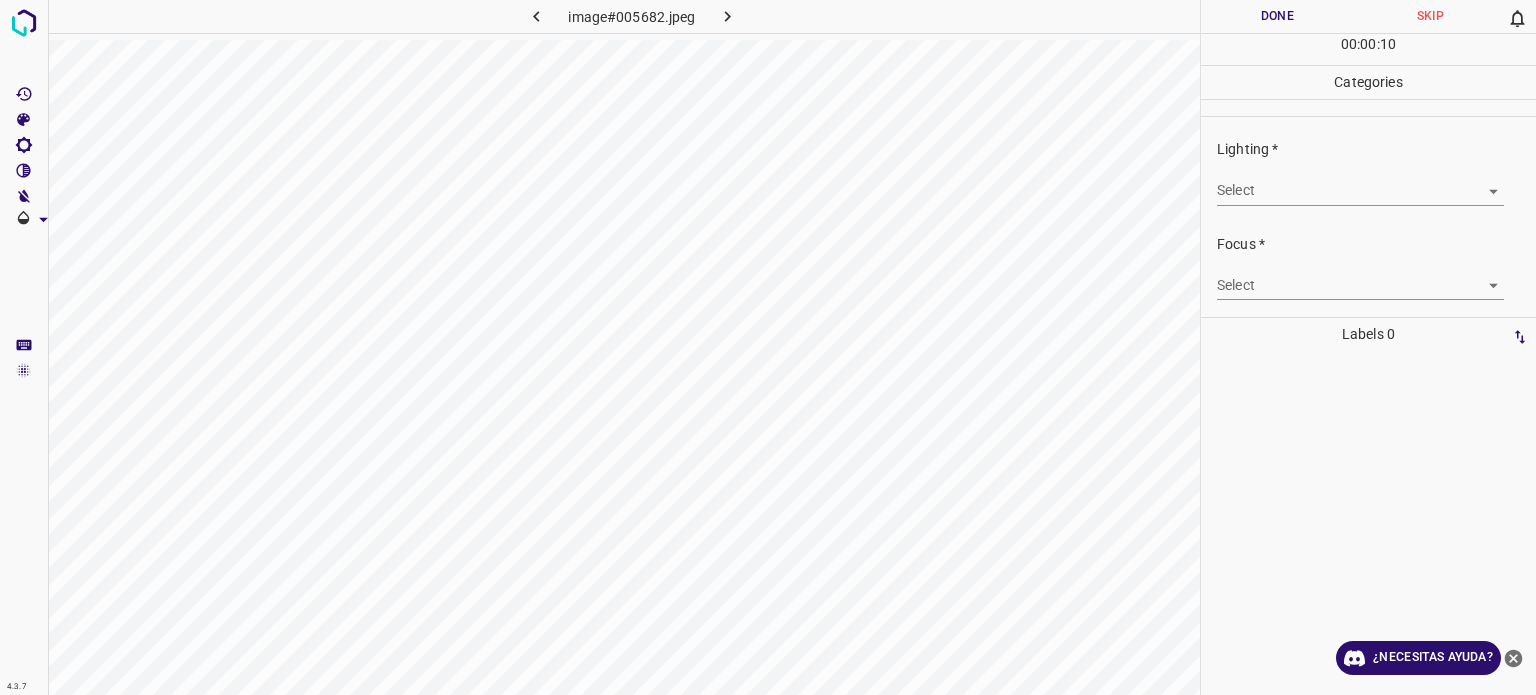 click on "4.3.7 image#005682.jpeg Done Skip 0 00   : 00   : 10   Categories Lighting *  Select ​ Focus *  Select ​ Overall *  Select ​ Labels   0 Categories 1 Lighting 2 Focus 3 Overall Tools Space Change between modes (Draw & Edit) I Auto labeling R Restore zoom M Zoom in N Zoom out Delete Delete selecte label Filters Z Restore filters X Saturation filter C Brightness filter V Contrast filter B Gray scale filter General O Download ¿Necesitas ayuda? - Texto - Esconder - Borrar Texto original Valora esta traducción Tu opinión servirá para ayudar a mejorar el Traductor de Google" at bounding box center (768, 347) 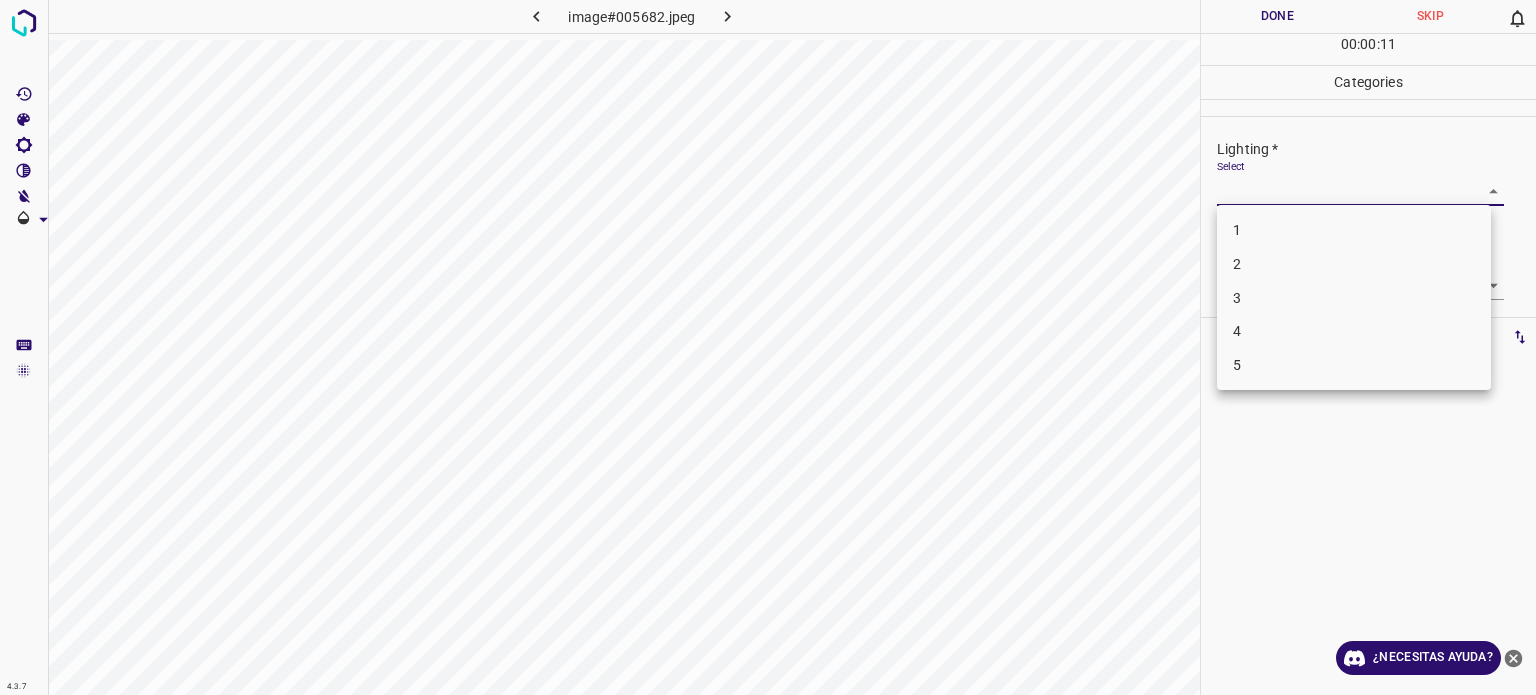 click on "3" at bounding box center [1354, 298] 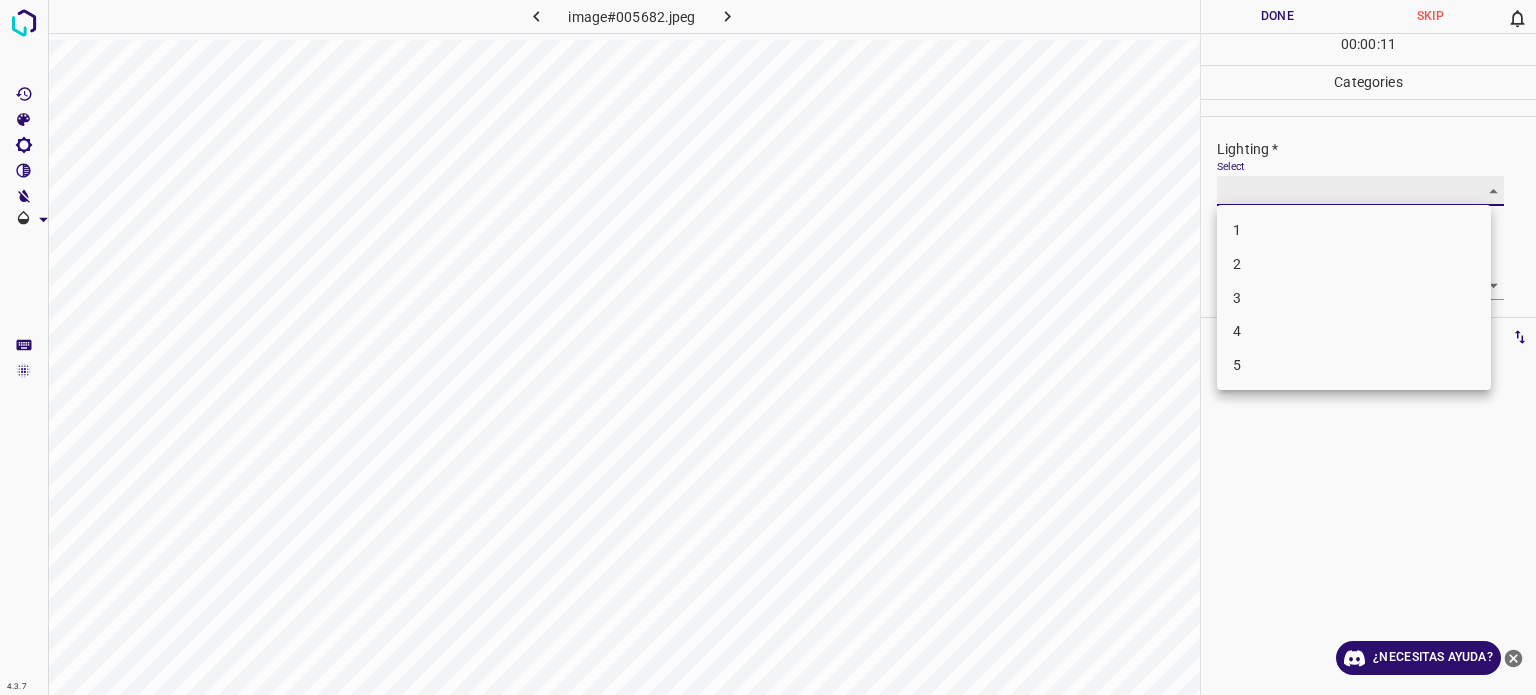 type on "3" 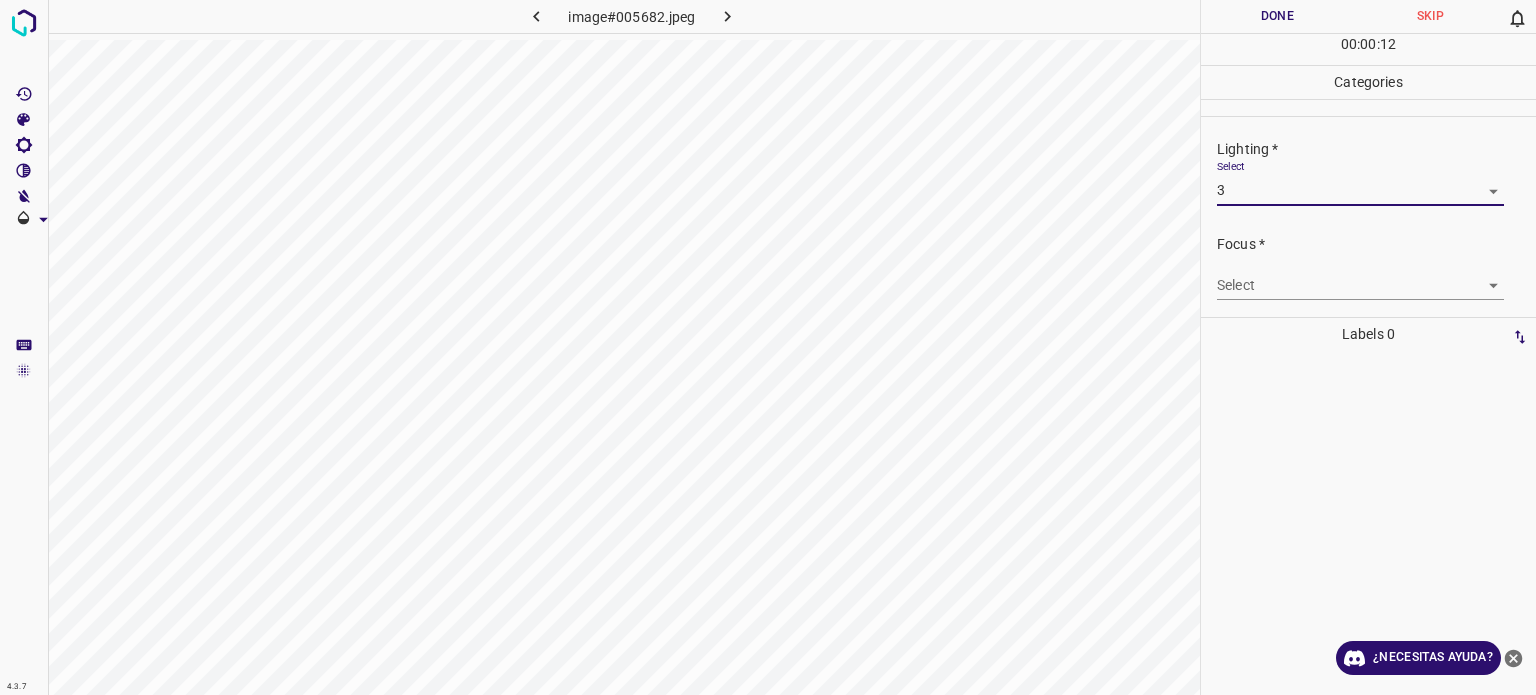 click on "4.3.7 image#005682.jpeg Done Skip 0 00   : 00   : 12   Categories Lighting *  Select 3 3 Focus *  Select ​ Overall *  Select ​ Labels   0 Categories 1 Lighting 2 Focus 3 Overall Tools Space Change between modes (Draw & Edit) I Auto labeling R Restore zoom M Zoom in N Zoom out Delete Delete selecte label Filters Z Restore filters X Saturation filter C Brightness filter V Contrast filter B Gray scale filter General O Download ¿Necesitas ayuda? - Texto - Esconder - Borrar Texto original Valora esta traducción Tu opinión servirá para ayudar a mejorar el Traductor de Google" at bounding box center [768, 347] 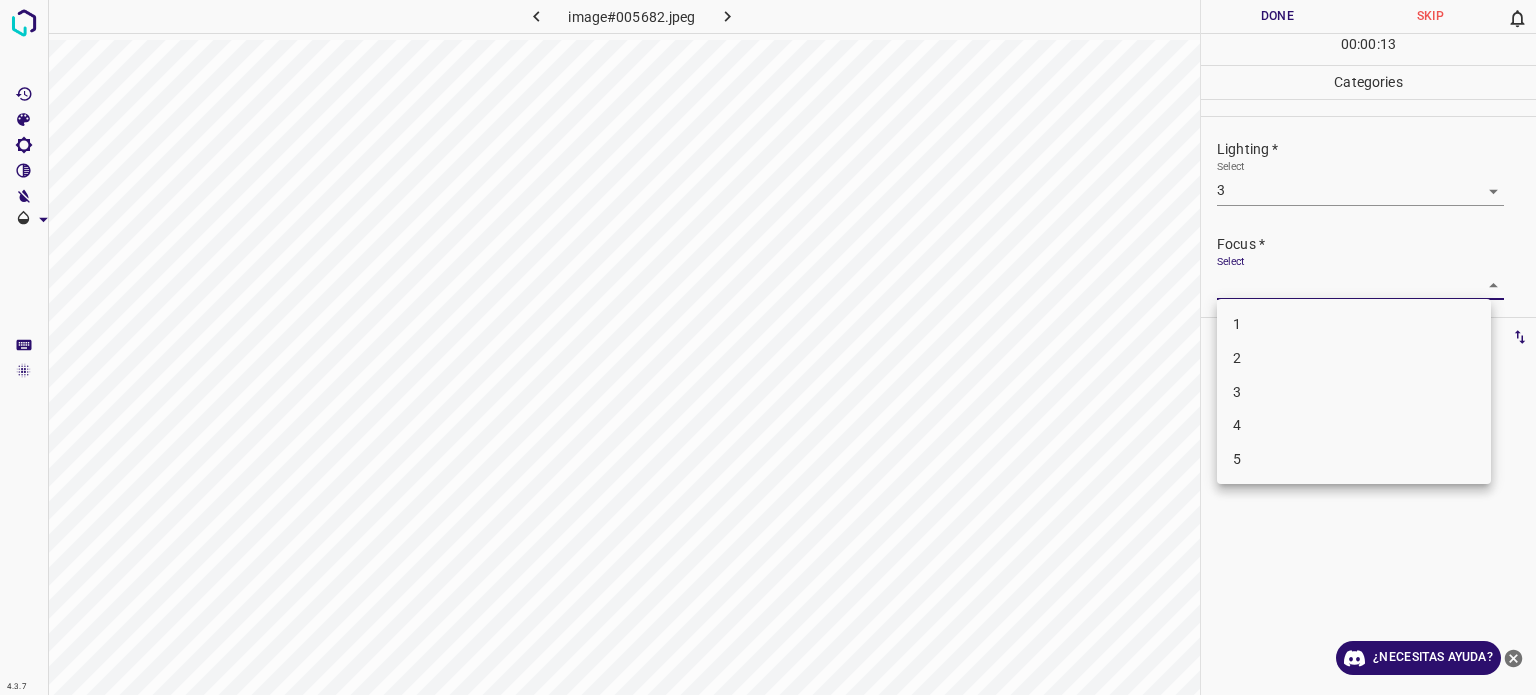 click on "3" at bounding box center [1354, 392] 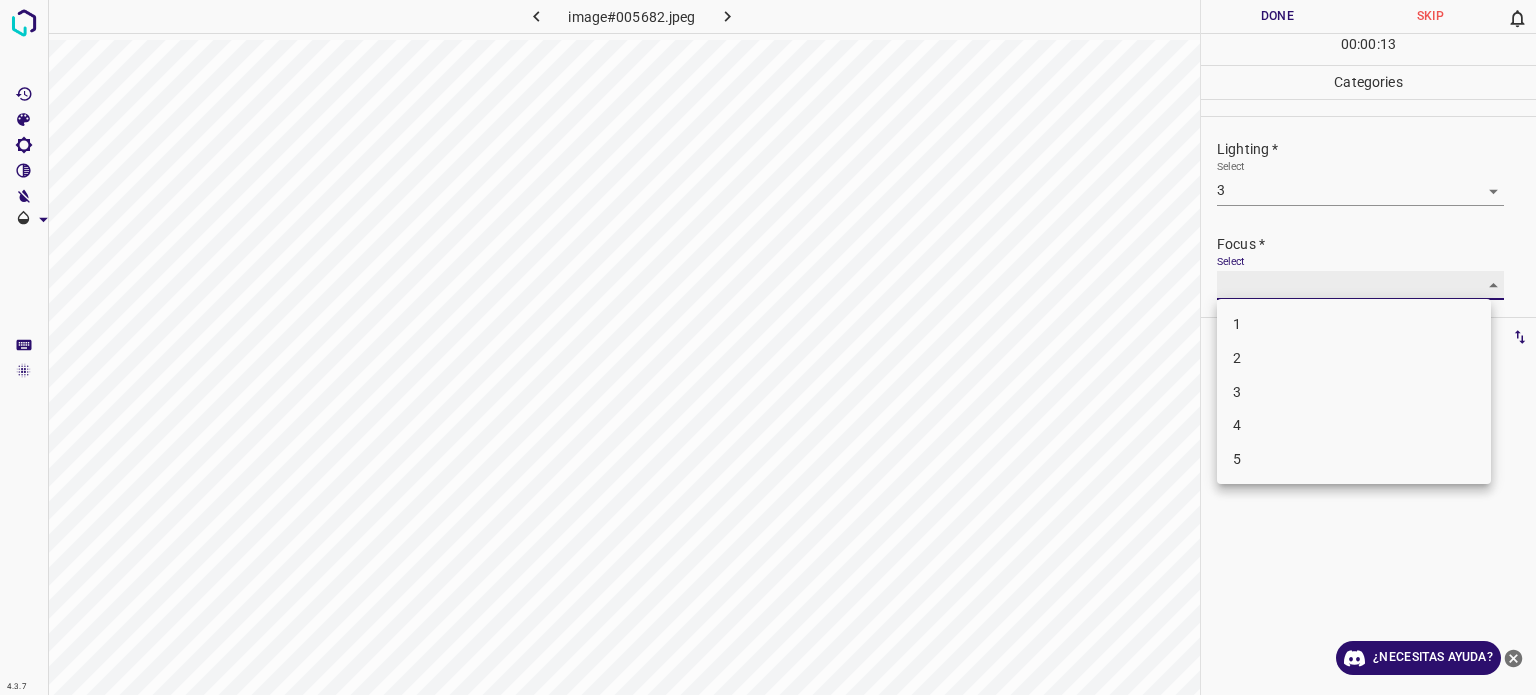 type on "3" 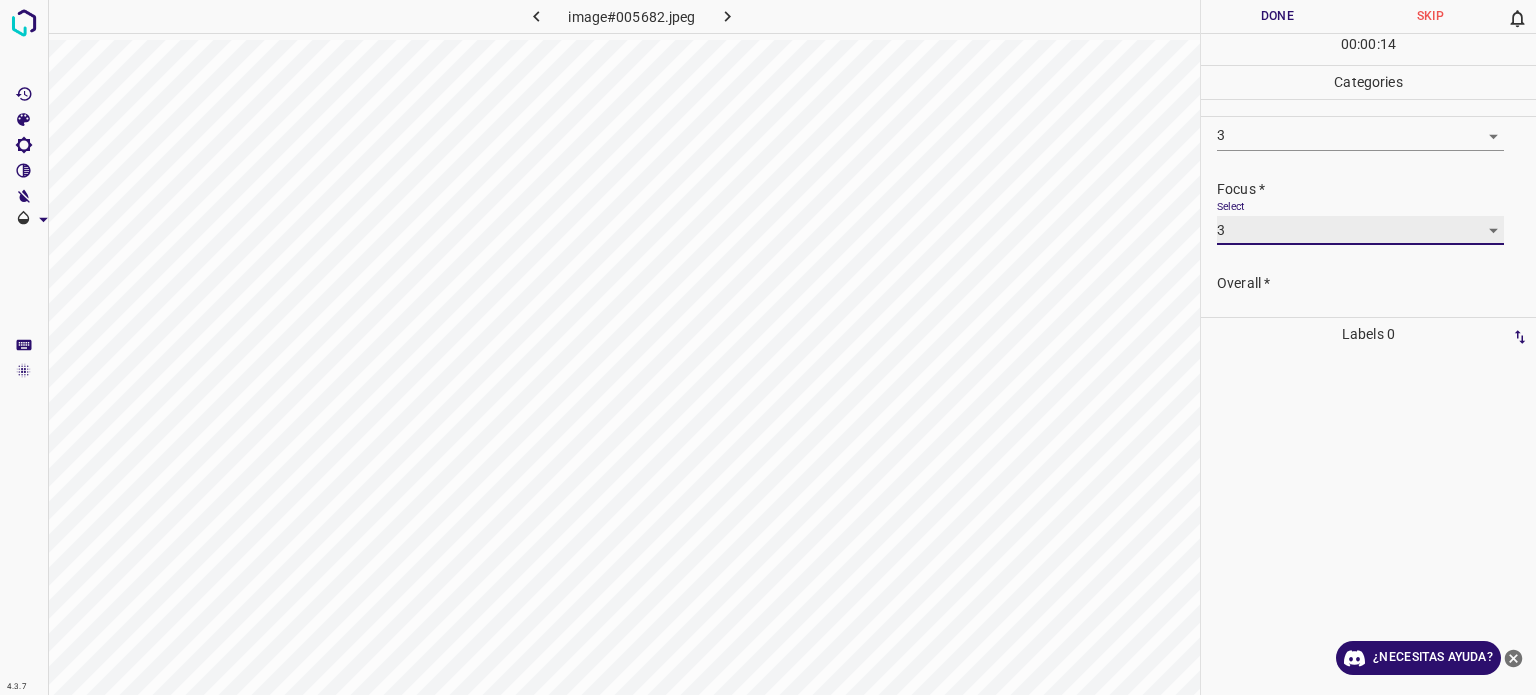 scroll, scrollTop: 98, scrollLeft: 0, axis: vertical 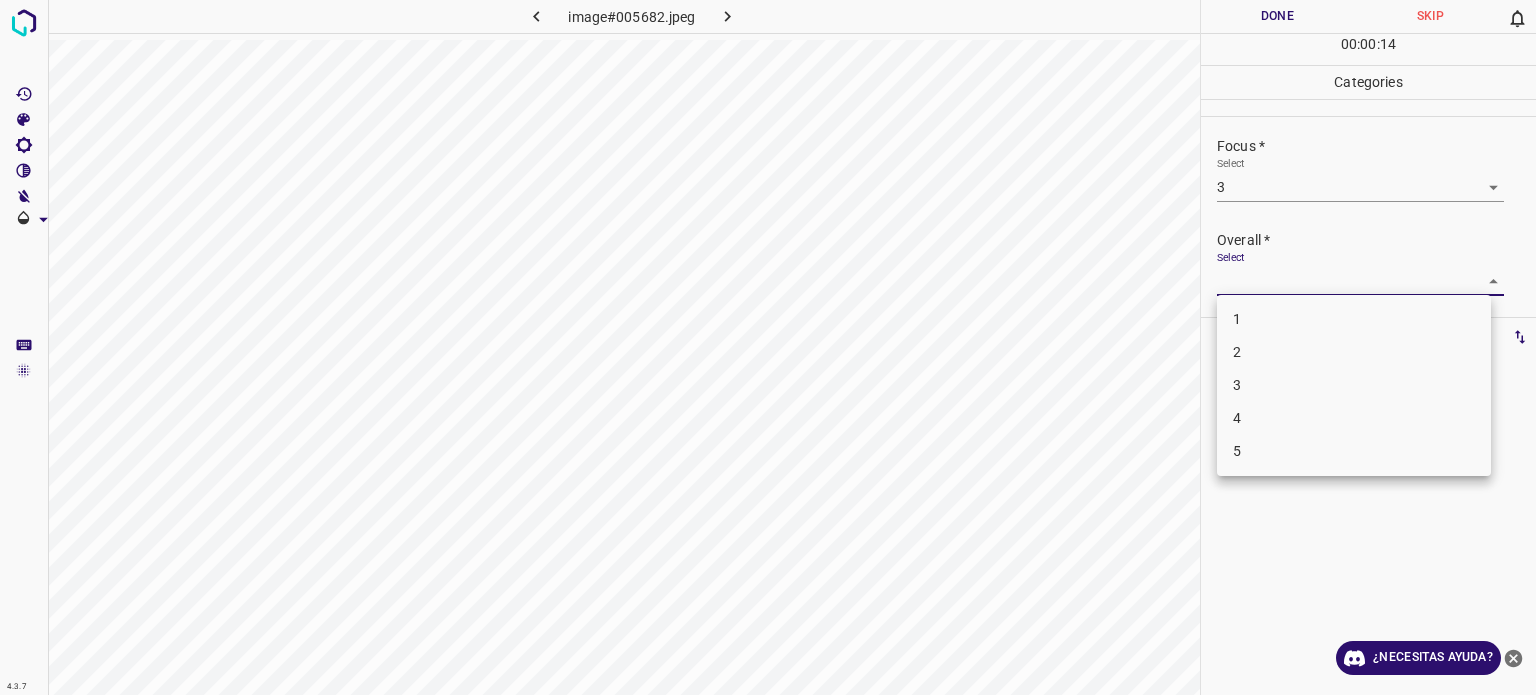 click on "4.3.7 image#005682.jpeg Done Skip 0 00   : 00   : 14   Categories Lighting *  Select 3 3 Focus *  Select 3 3 Overall *  Select ​ Labels   0 Categories 1 Lighting 2 Focus 3 Overall Tools Space Change between modes (Draw & Edit) I Auto labeling R Restore zoom M Zoom in N Zoom out Delete Delete selecte label Filters Z Restore filters X Saturation filter C Brightness filter V Contrast filter B Gray scale filter General O Download ¿Necesitas ayuda? - Texto - Esconder - Borrar Texto original Valora esta traducción Tu opinión servirá para ayudar a mejorar el Traductor de Google 1 2 3 4 5" at bounding box center [768, 347] 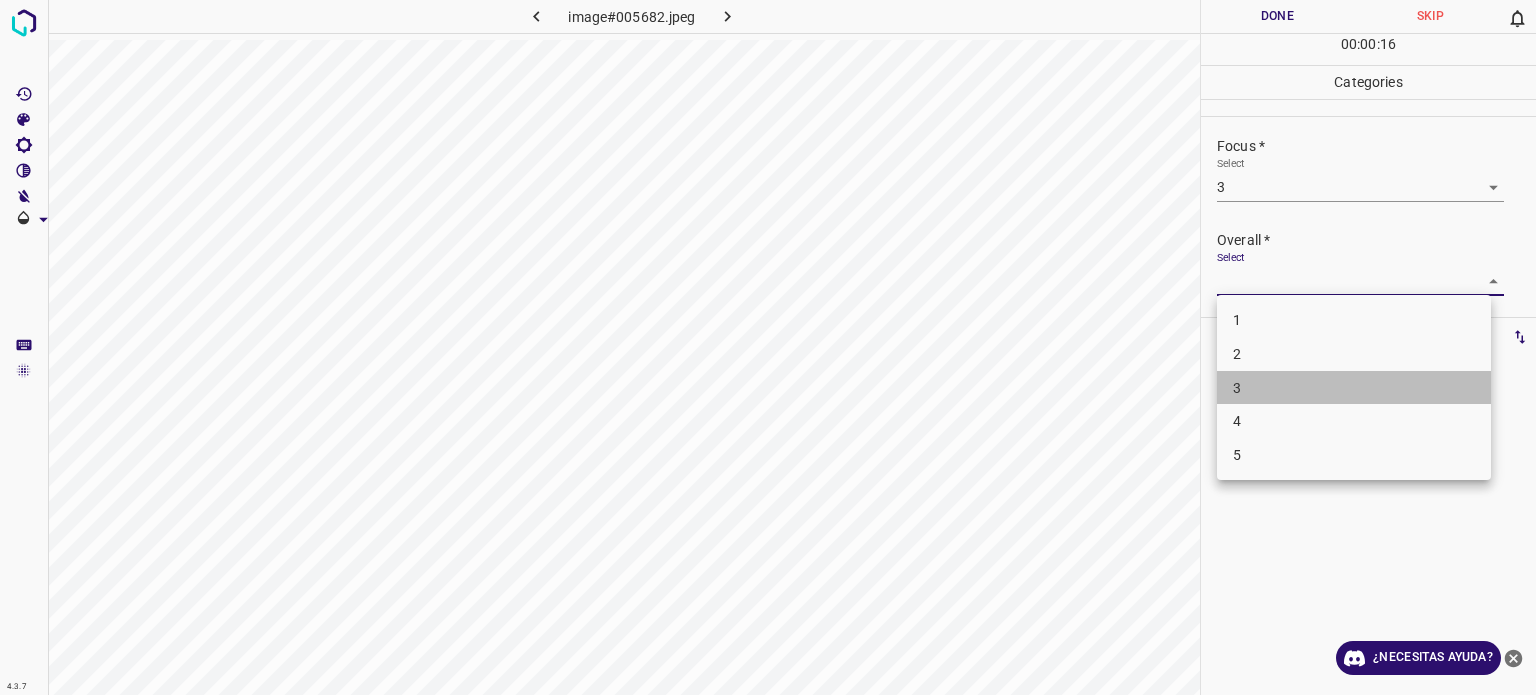 click on "3" at bounding box center [1237, 387] 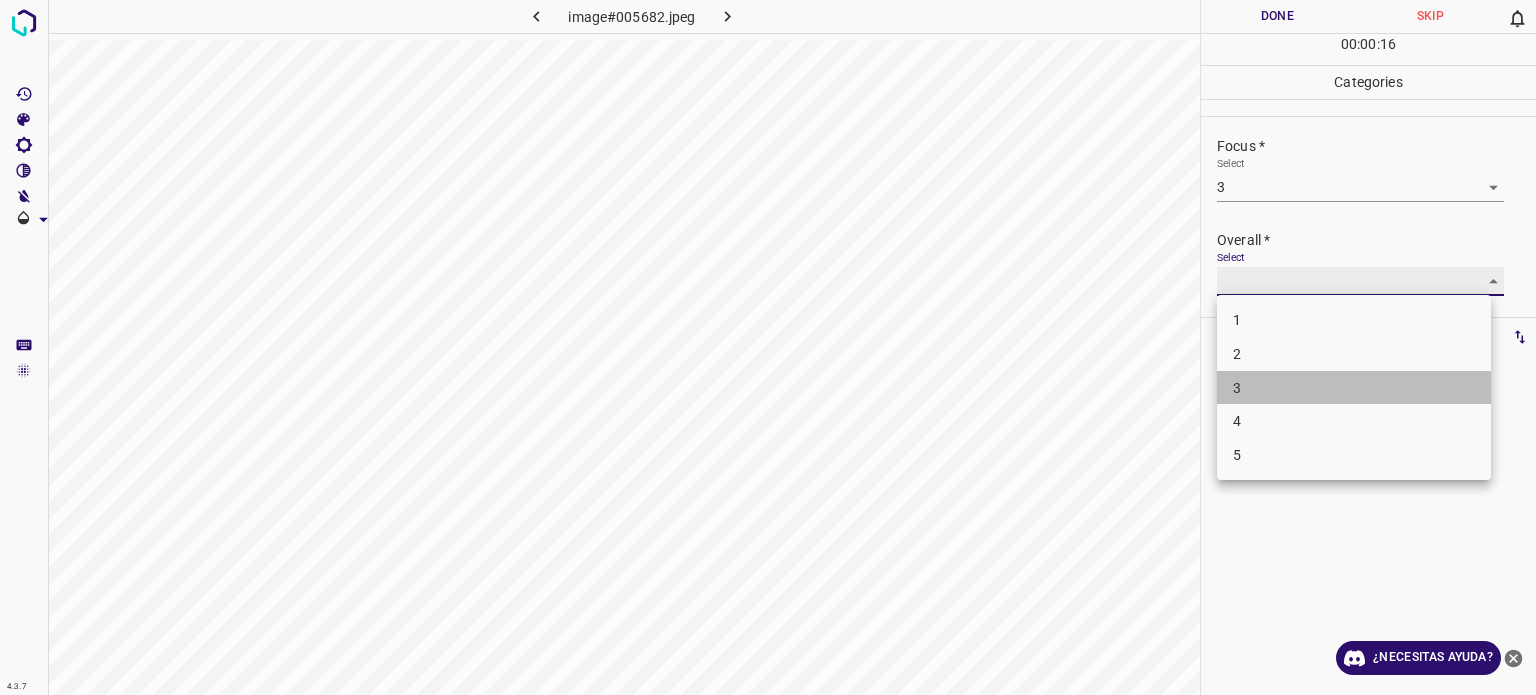 type on "3" 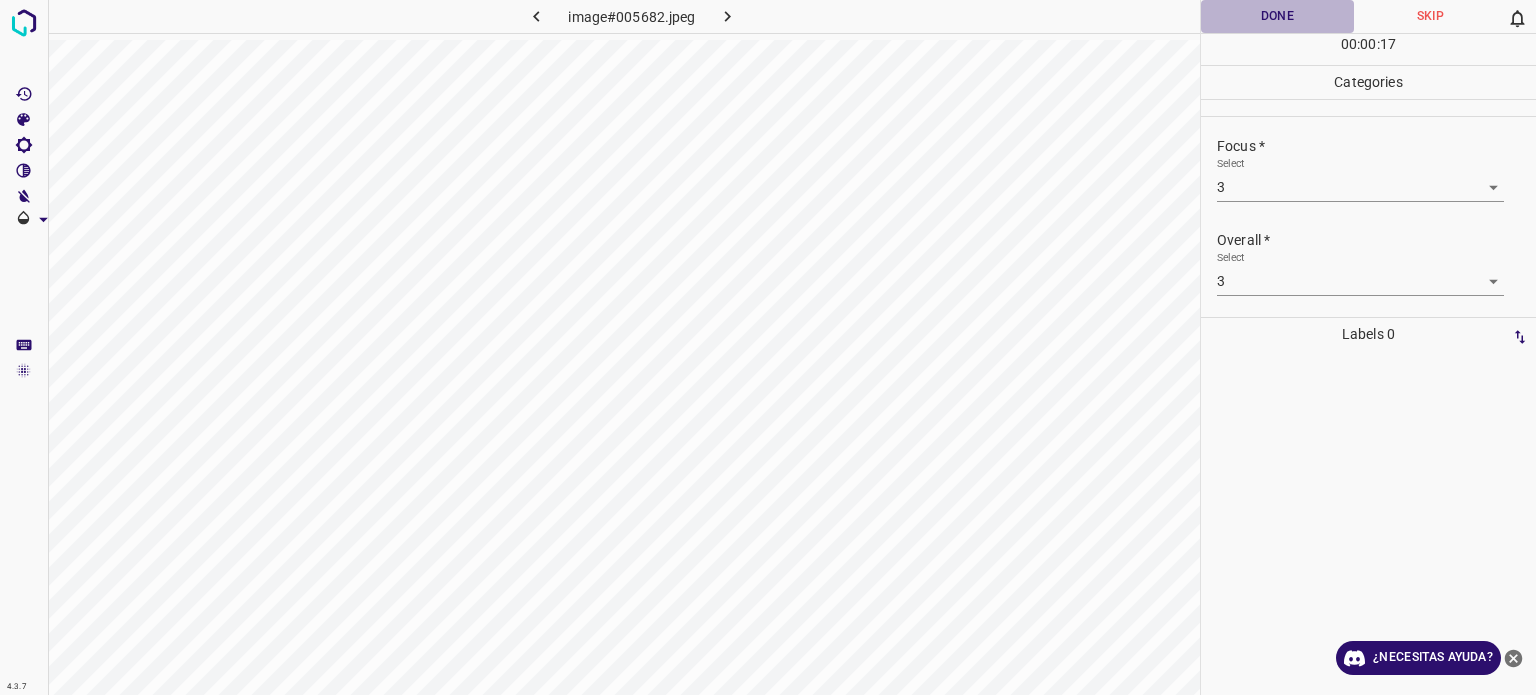 click on "Done" at bounding box center [1277, 16] 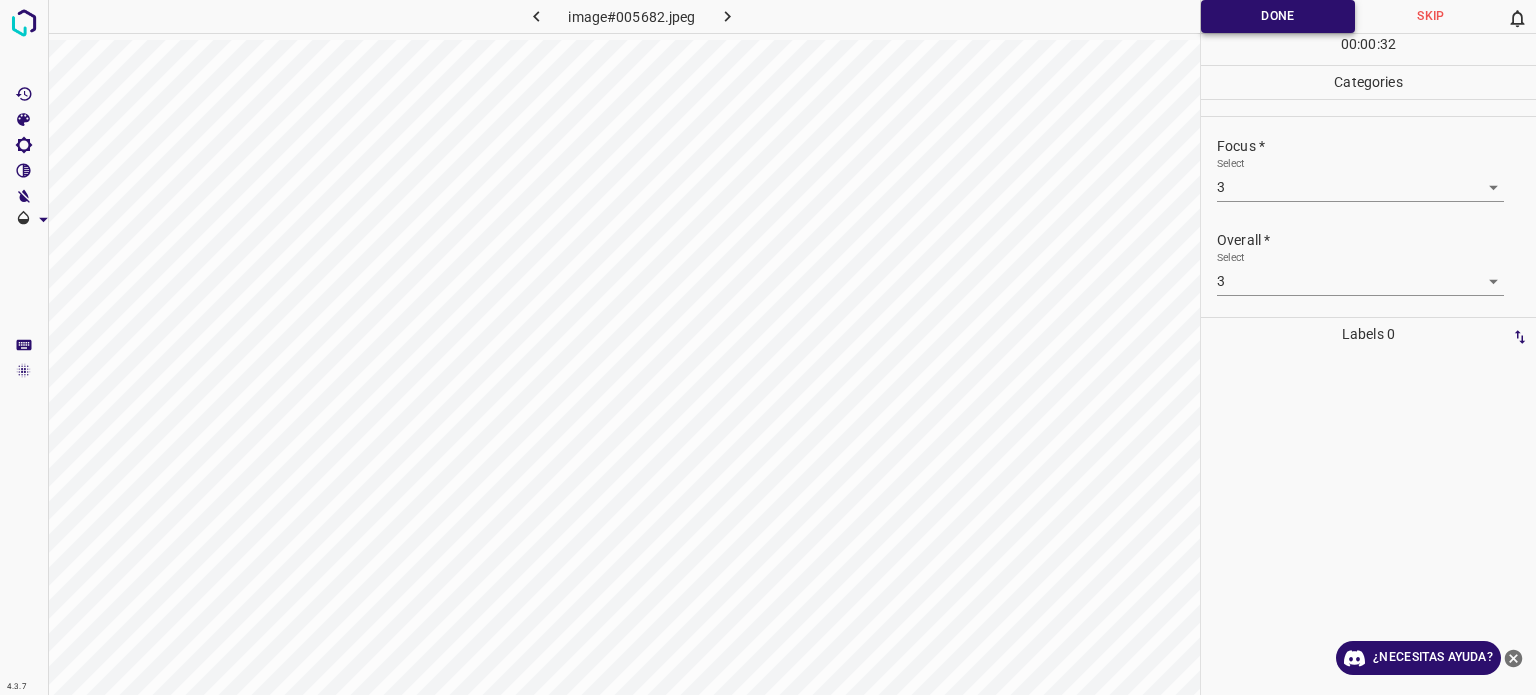 click on "Done" at bounding box center [1278, 16] 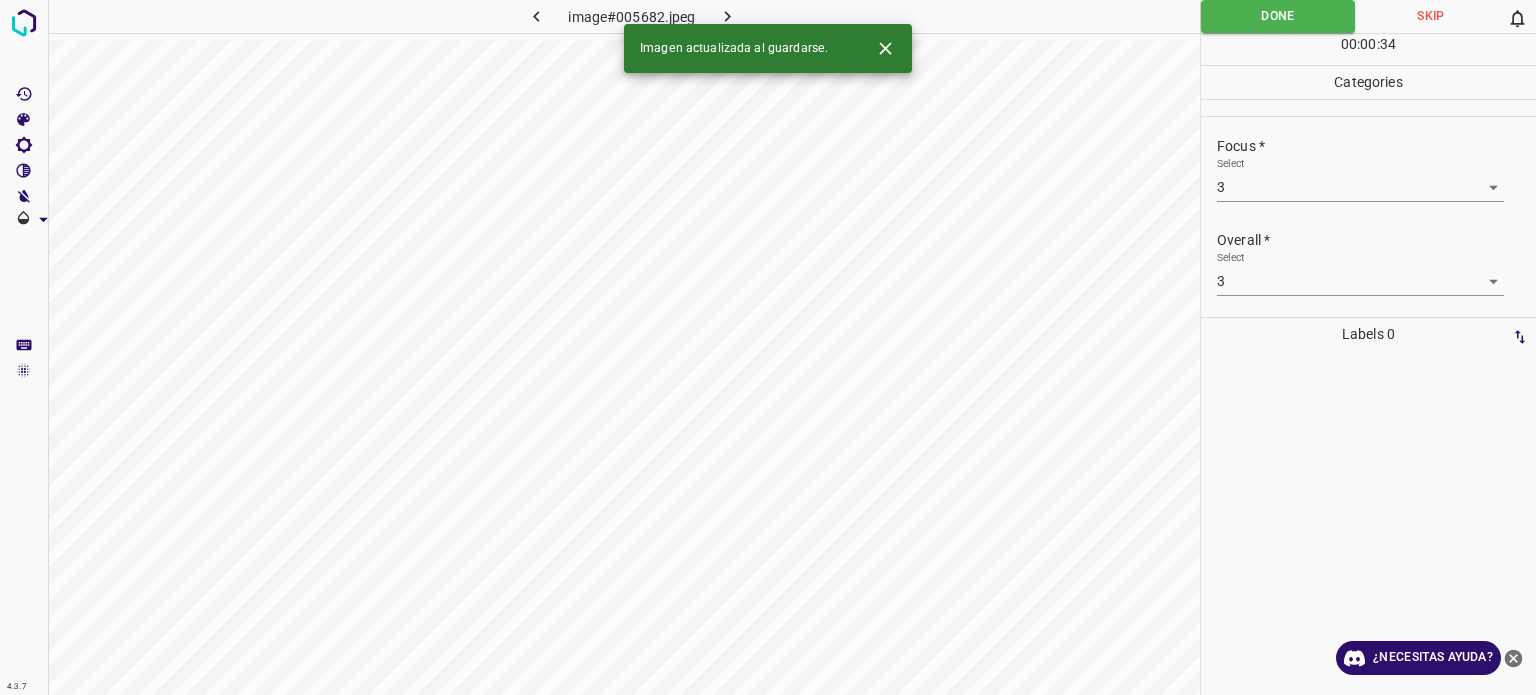 click 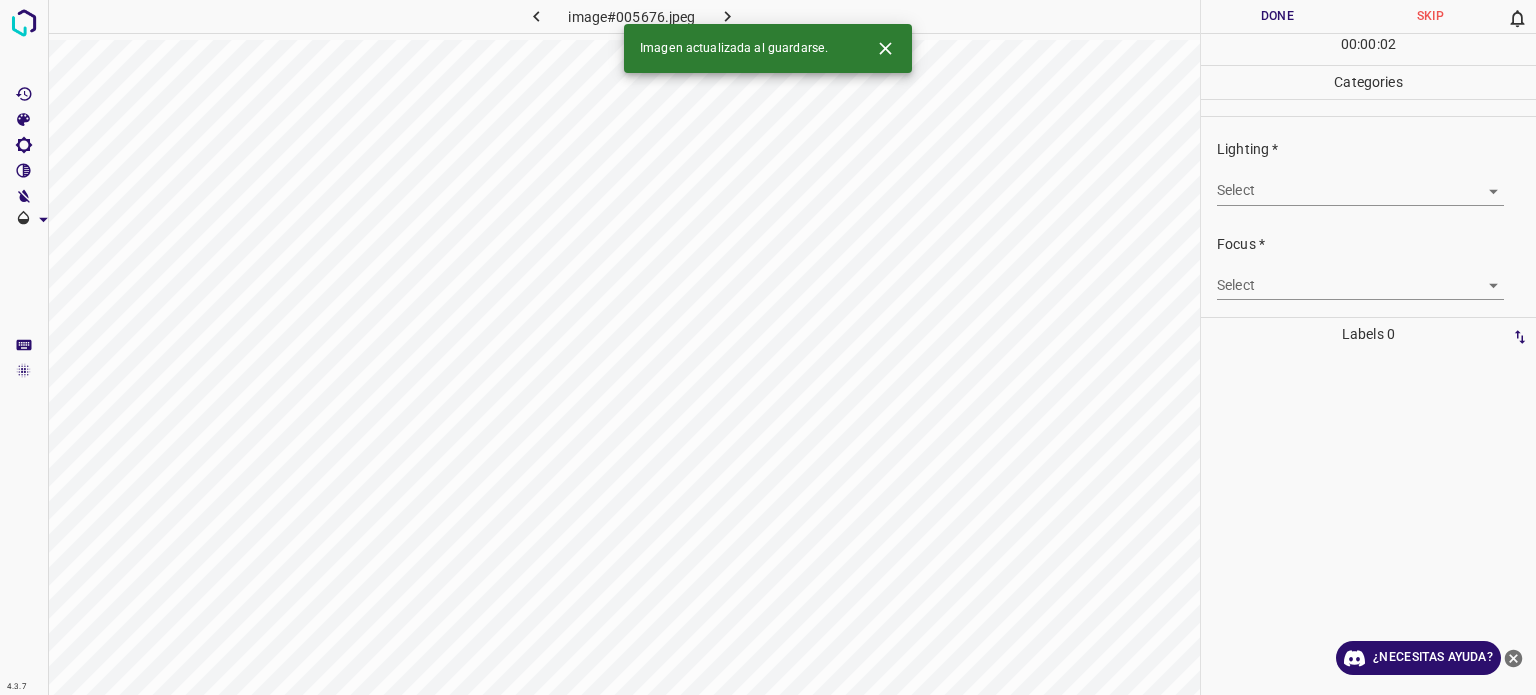 click on "4.3.7 image#005676.jpeg Done Skip 0 00   : 00   : 02   Categories Lighting *  Select ​ Focus *  Select ​ Overall *  Select ​ Labels   0 Categories 1 Lighting 2 Focus 3 Overall Tools Space Change between modes (Draw & Edit) I Auto labeling R Restore zoom M Zoom in N Zoom out Delete Delete selecte label Filters Z Restore filters X Saturation filter C Brightness filter V Contrast filter B Gray scale filter General O Download Imagen actualizada al guardarse. ¿Necesitas ayuda? - Texto - Esconder - Borrar Texto original Valora esta traducción Tu opinión servirá para ayudar a mejorar el Traductor de Google" at bounding box center (768, 347) 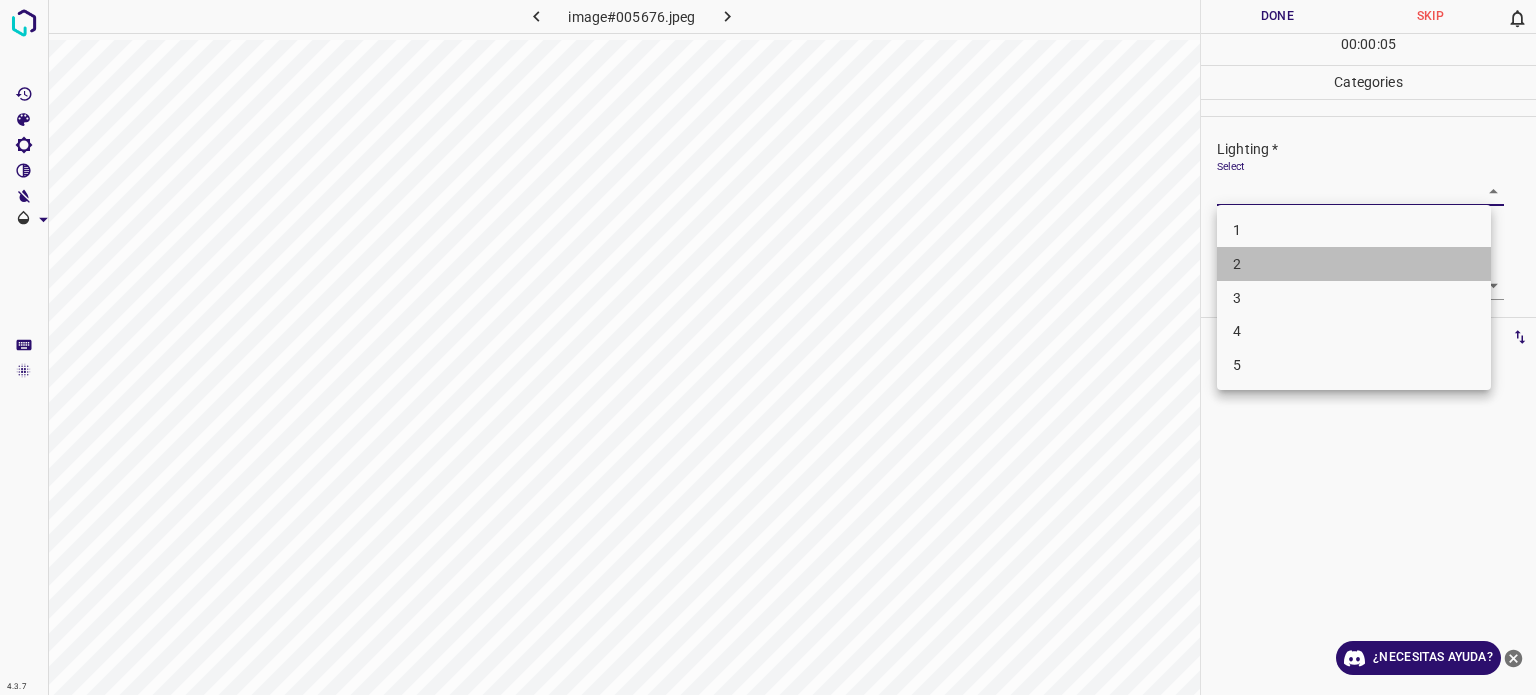 click on "2" at bounding box center [1354, 264] 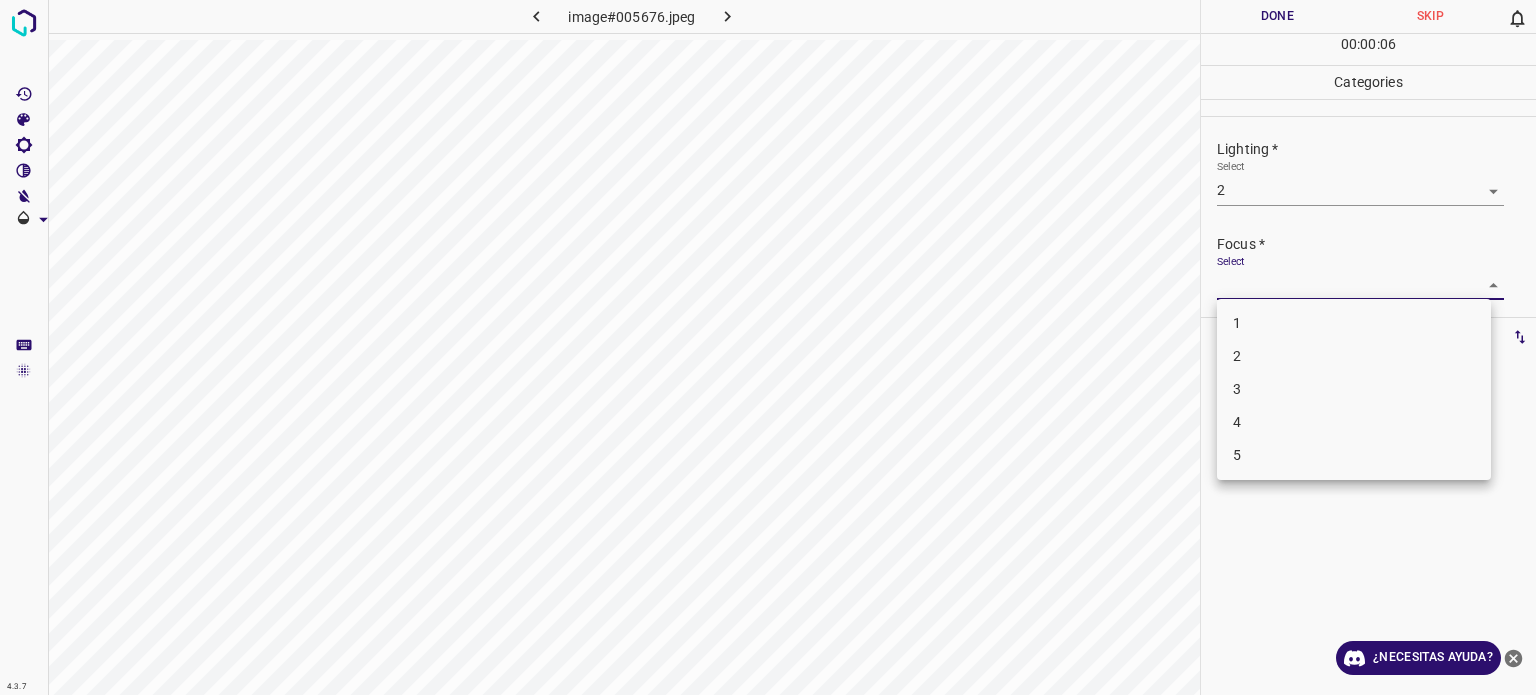 click on "4.3.7 image#005676.jpeg Done Skip 0 00   : 00   : 06   Categories Lighting *  Select 2 2 Focus *  Select ​ Overall *  Select ​ Labels   0 Categories 1 Lighting 2 Focus 3 Overall Tools Space Change between modes (Draw & Edit) I Auto labeling R Restore zoom M Zoom in N Zoom out Delete Delete selecte label Filters Z Restore filters X Saturation filter C Brightness filter V Contrast filter B Gray scale filter General O Download ¿Necesitas ayuda? - Texto - Esconder - Borrar Texto original Valora esta traducción Tu opinión servirá para ayudar a mejorar el Traductor de Google 1 2 3 4 5" at bounding box center [768, 347] 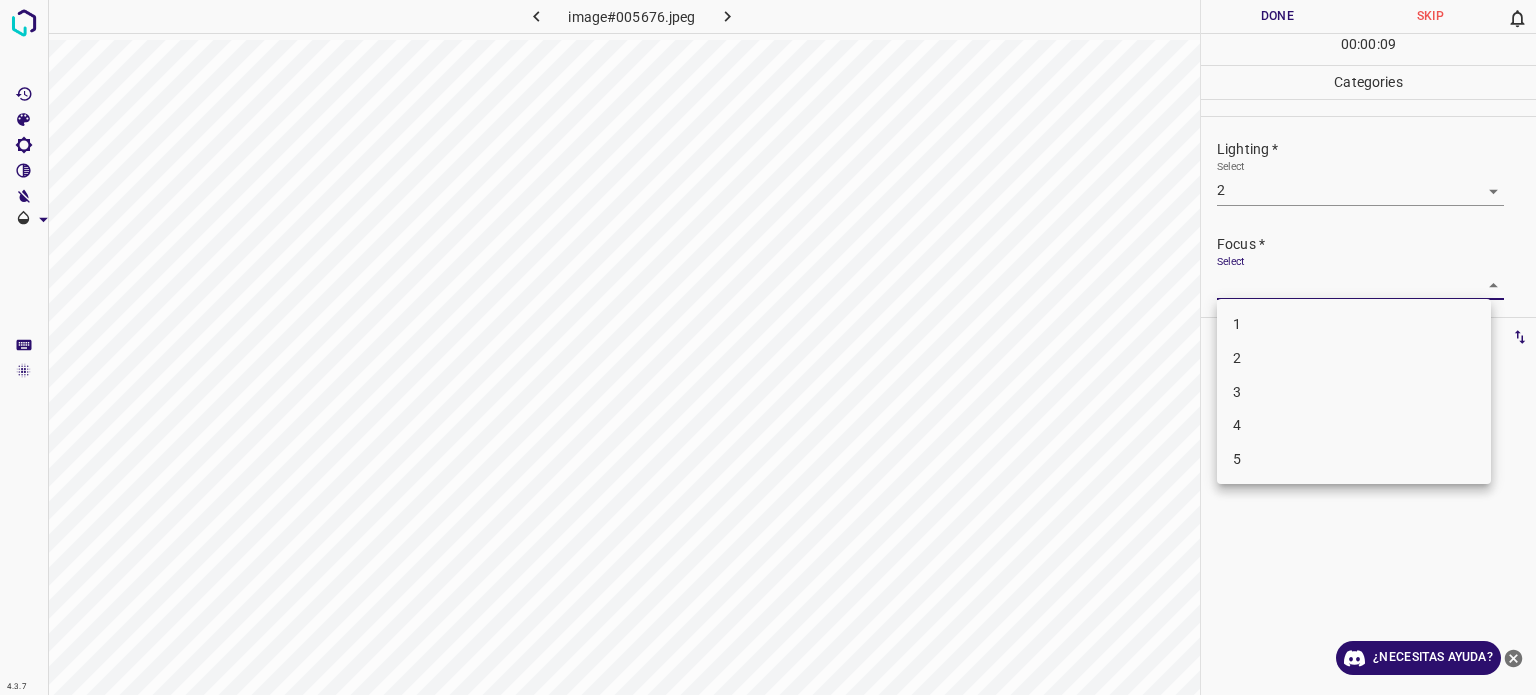 click at bounding box center [768, 347] 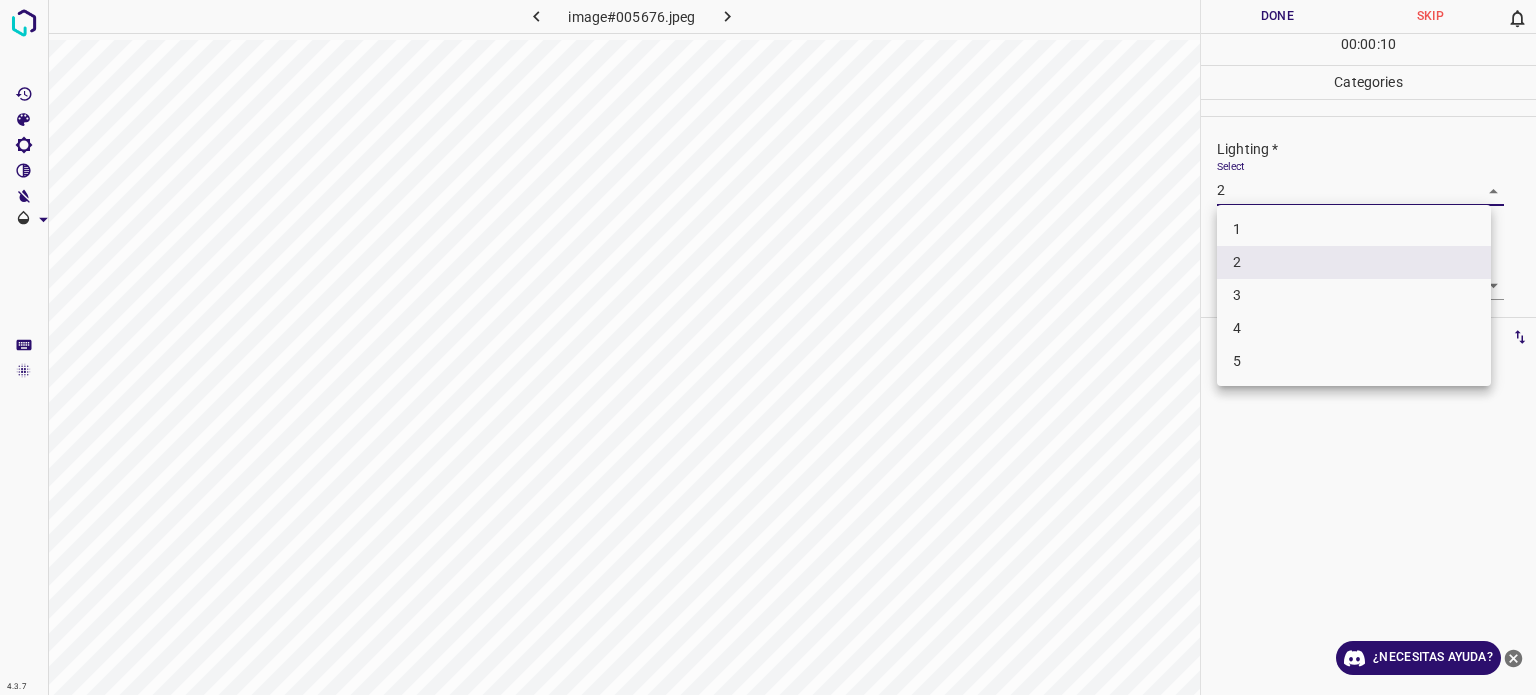 click on "4.3.7 image#005676.jpeg Done Skip 0 00   : 00   : 10   Categories Lighting *  Select 2 2 Focus *  Select ​ Overall *  Select ​ Labels   0 Categories 1 Lighting 2 Focus 3 Overall Tools Space Change between modes (Draw & Edit) I Auto labeling R Restore zoom M Zoom in N Zoom out Delete Delete selecte label Filters Z Restore filters X Saturation filter C Brightness filter V Contrast filter B Gray scale filter General O Download ¿Necesitas ayuda? - Texto - Esconder - Borrar Texto original Valora esta traducción Tu opinión servirá para ayudar a mejorar el Traductor de Google 1 2 3 4 5" at bounding box center (768, 347) 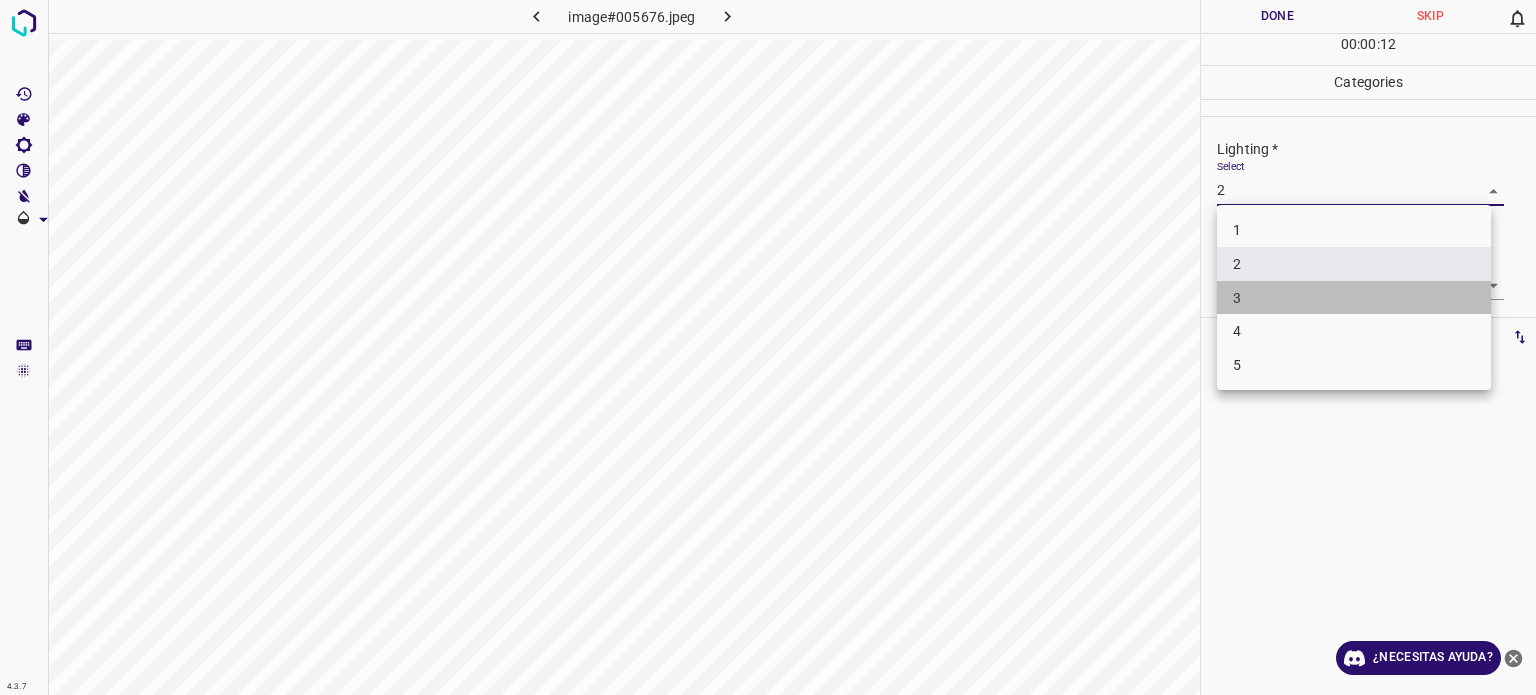click on "3" at bounding box center [1354, 298] 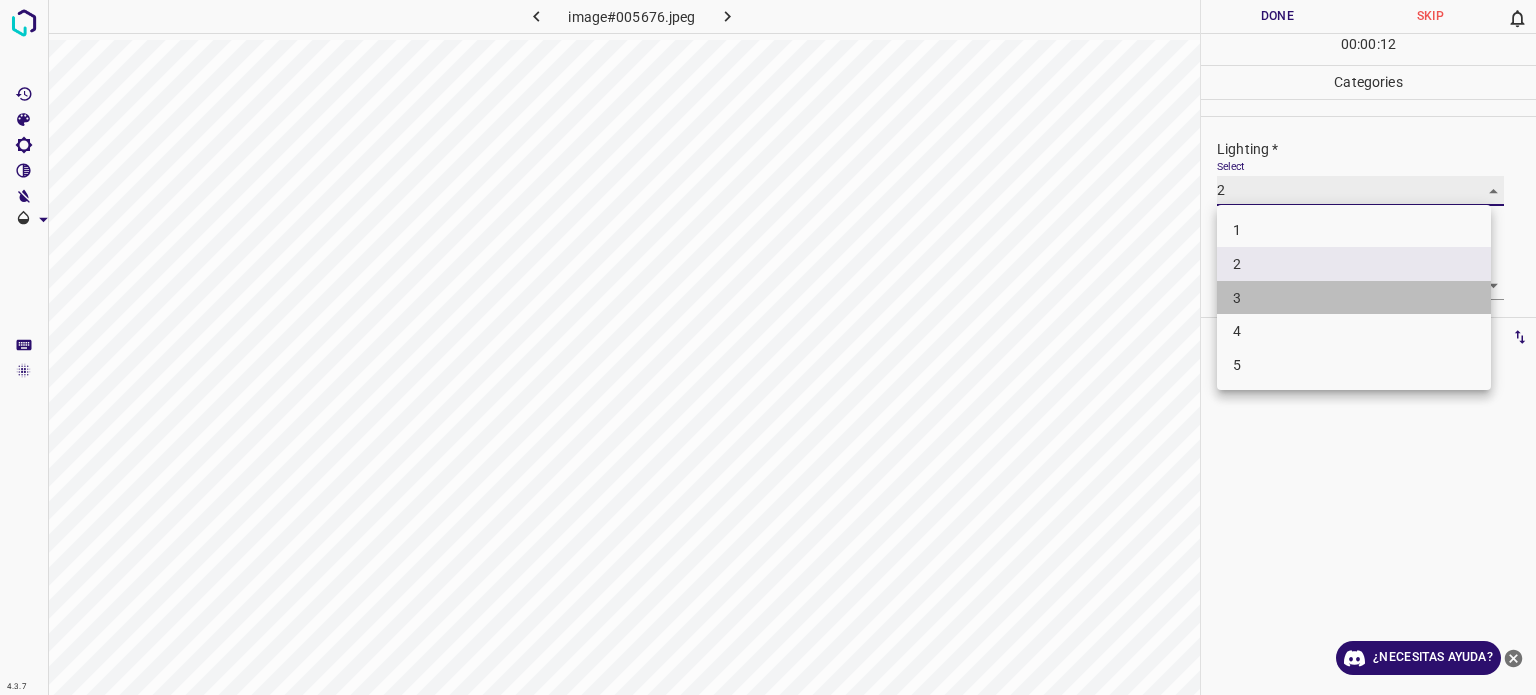type on "3" 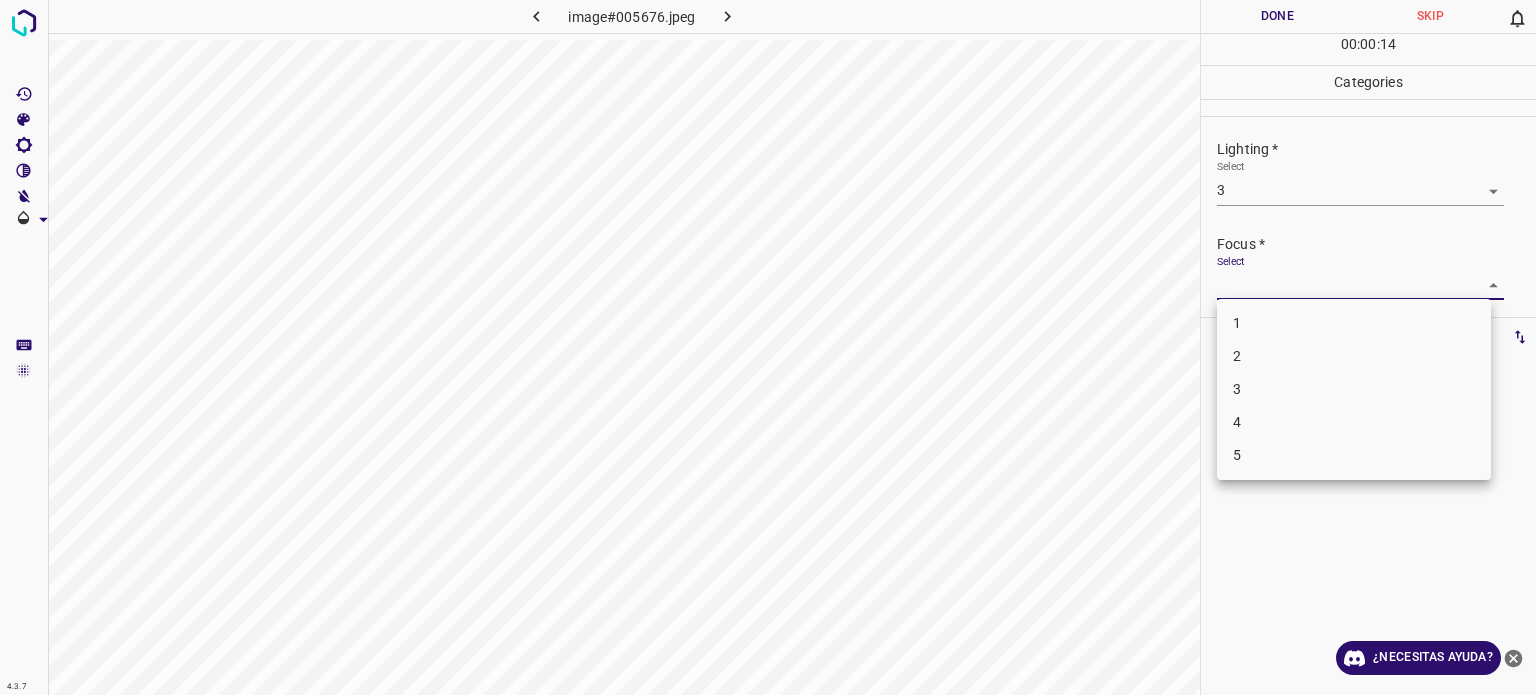 click on "4.3.7 image#005676.jpeg Done Skip 0 00   : 00   : 14   Categories Lighting *  Select 3 3 Focus *  Select ​ Overall *  Select ​ Labels   0 Categories 1 Lighting 2 Focus 3 Overall Tools Space Change between modes (Draw & Edit) I Auto labeling R Restore zoom M Zoom in N Zoom out Delete Delete selecte label Filters Z Restore filters X Saturation filter C Brightness filter V Contrast filter B Gray scale filter General O Download ¿Necesitas ayuda? - Texto - Esconder - Borrar Texto original Valora esta traducción Tu opinión servirá para ayudar a mejorar el Traductor de Google 1 2 3 4 5" at bounding box center (768, 347) 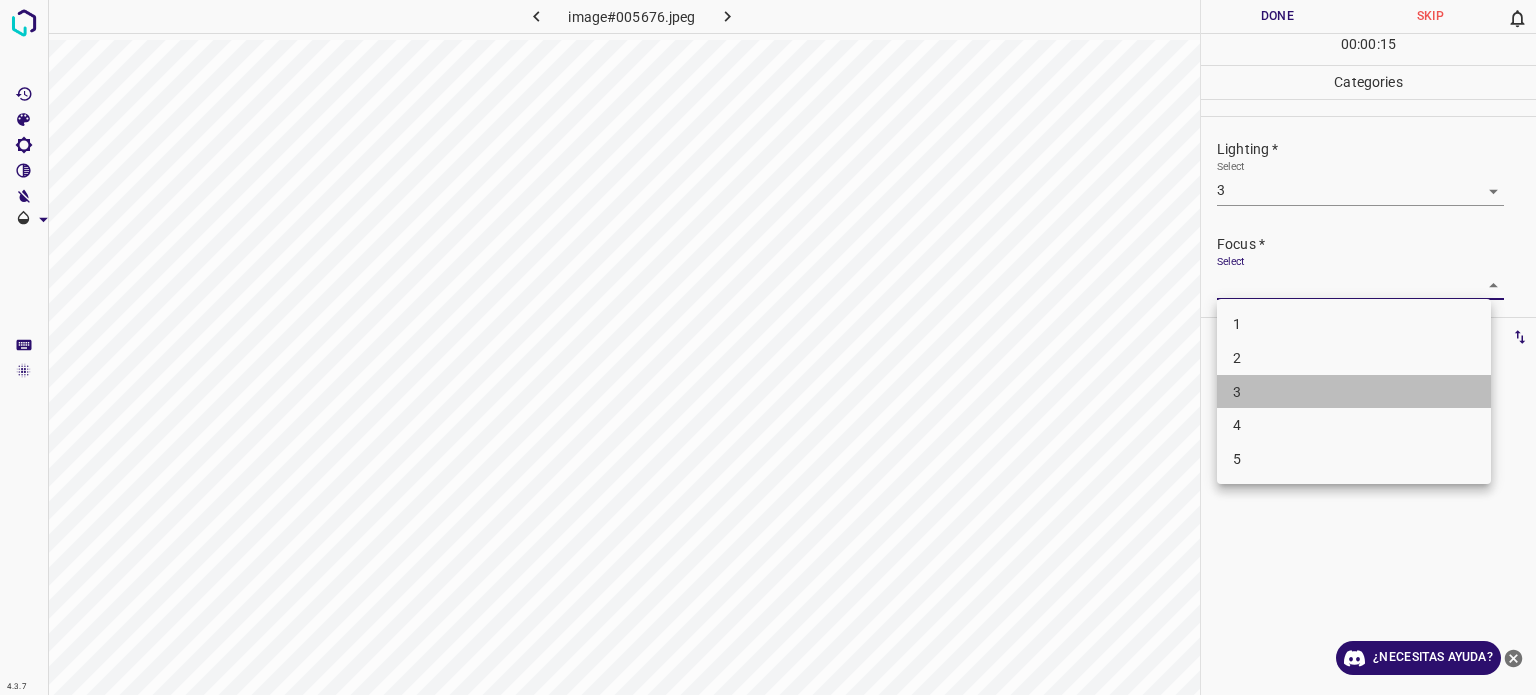 click on "3" at bounding box center [1354, 392] 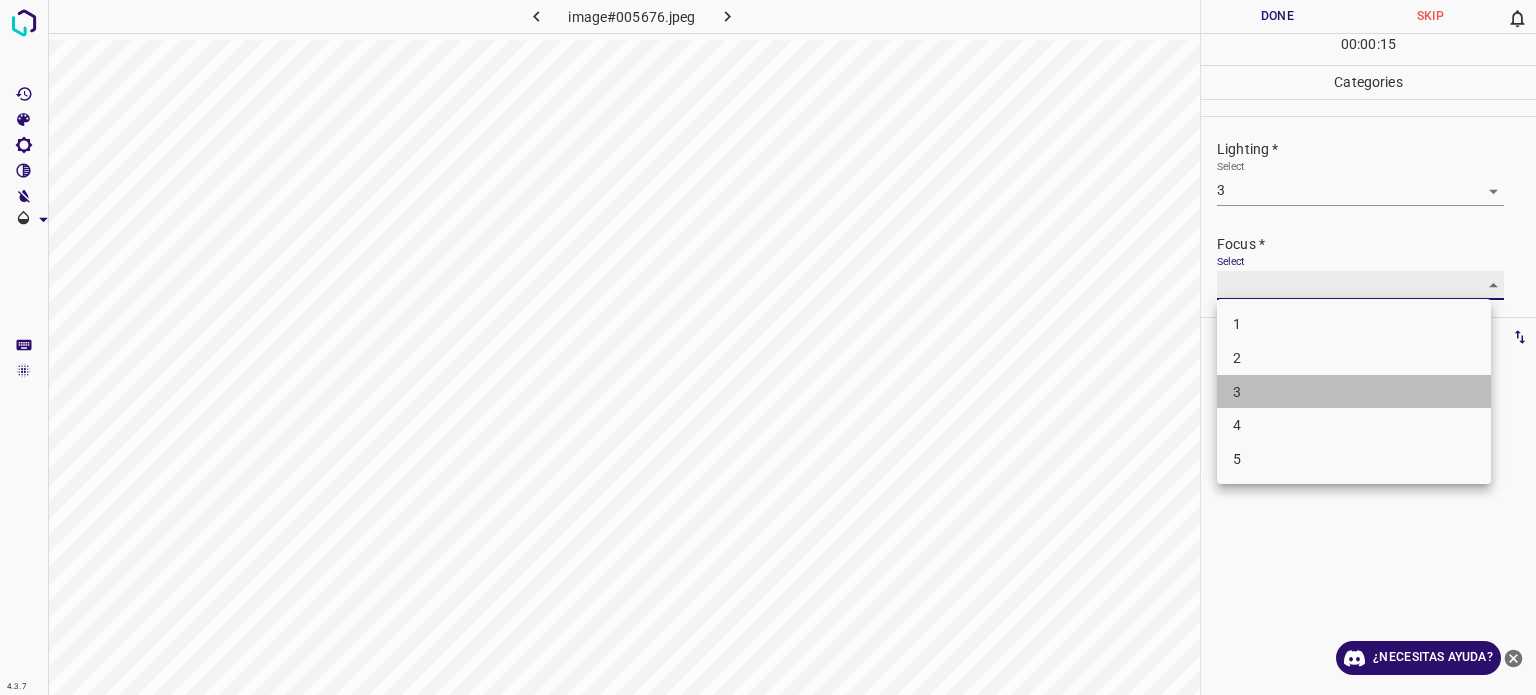 type on "3" 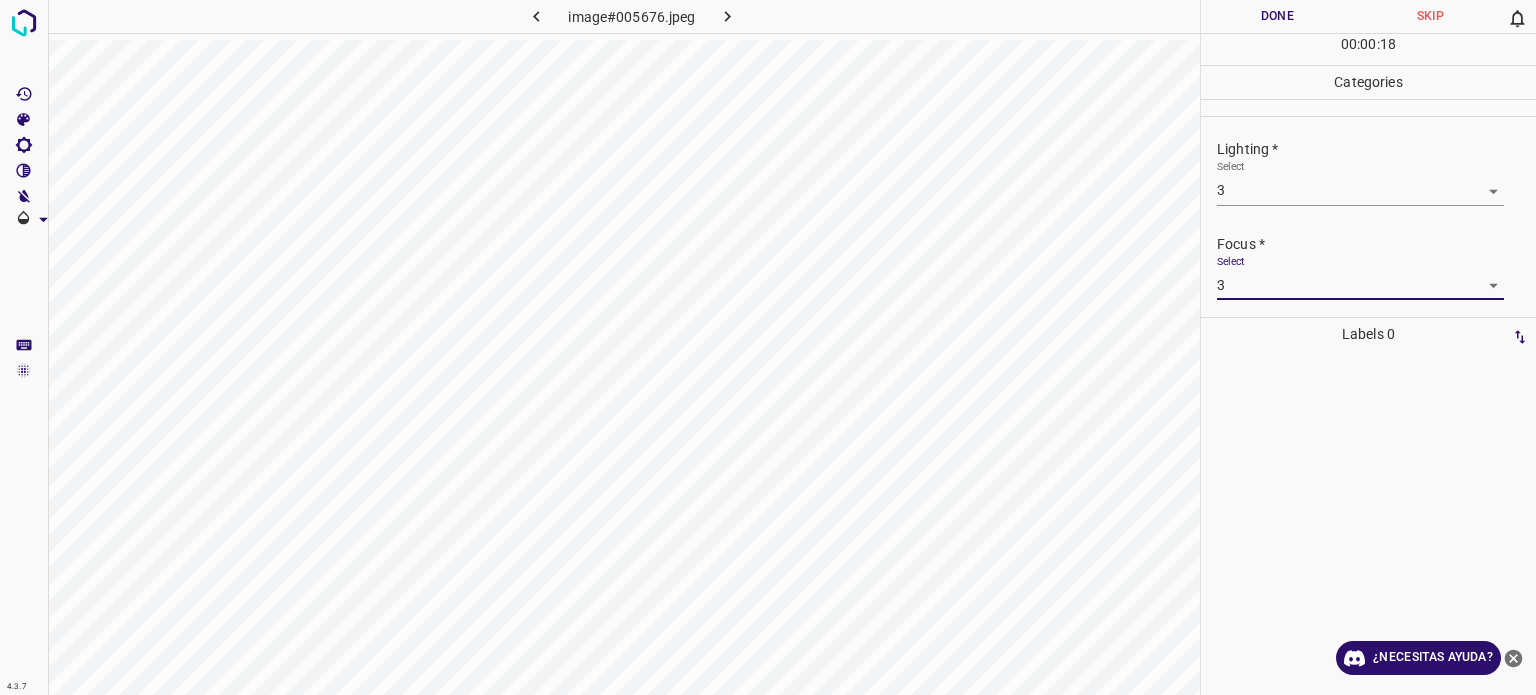 click on "4.3.7 image#005676.jpeg Done Skip 0 00   : 00   : 18   Categories Lighting *  Select 3 3 Focus *  Select 3 3 Overall *  Select ​ Labels   0 Categories 1 Lighting 2 Focus 3 Overall Tools Space Change between modes (Draw & Edit) I Auto labeling R Restore zoom M Zoom in N Zoom out Delete Delete selecte label Filters Z Restore filters X Saturation filter C Brightness filter V Contrast filter B Gray scale filter General O Download ¿Necesitas ayuda? - Texto - Esconder - Borrar Texto original Valora esta traducción Tu opinión servirá para ayudar a mejorar el Traductor de Google" at bounding box center (768, 347) 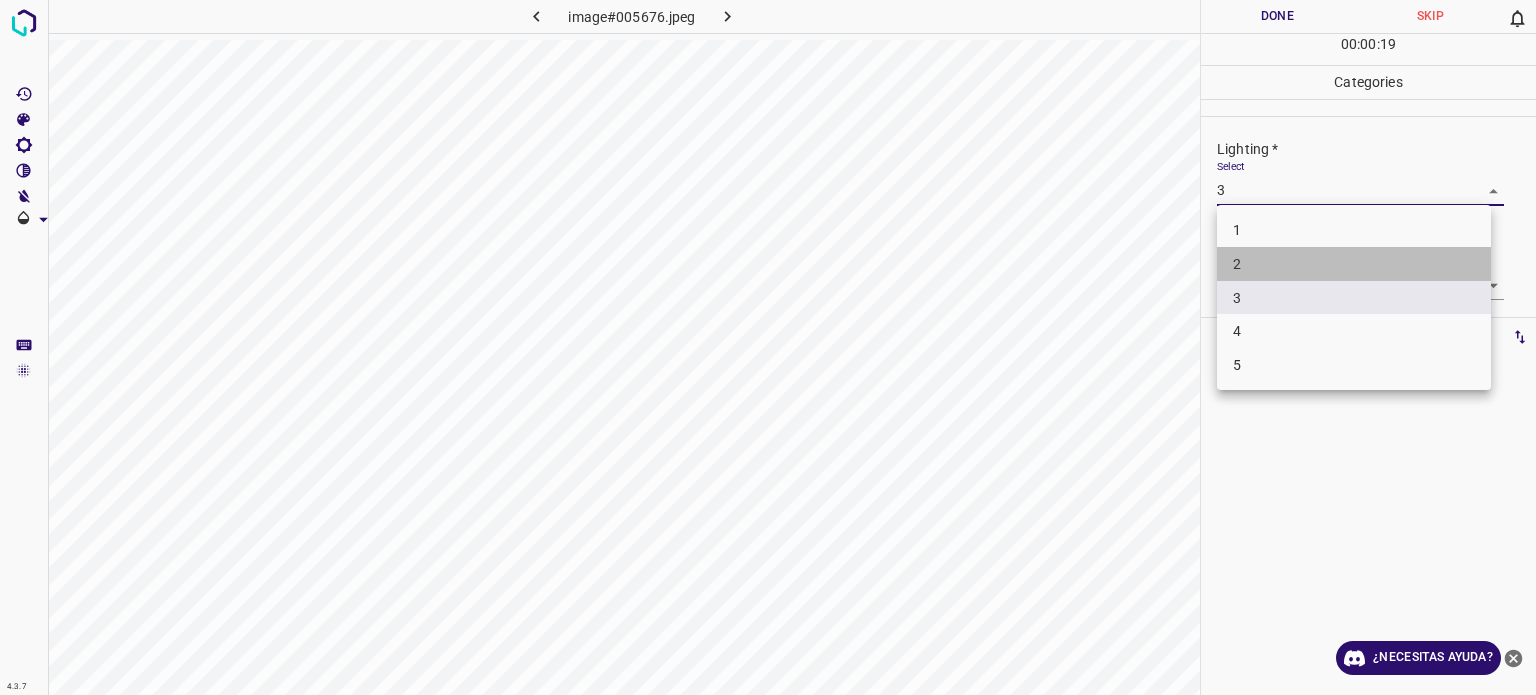 click on "2" at bounding box center (1237, 264) 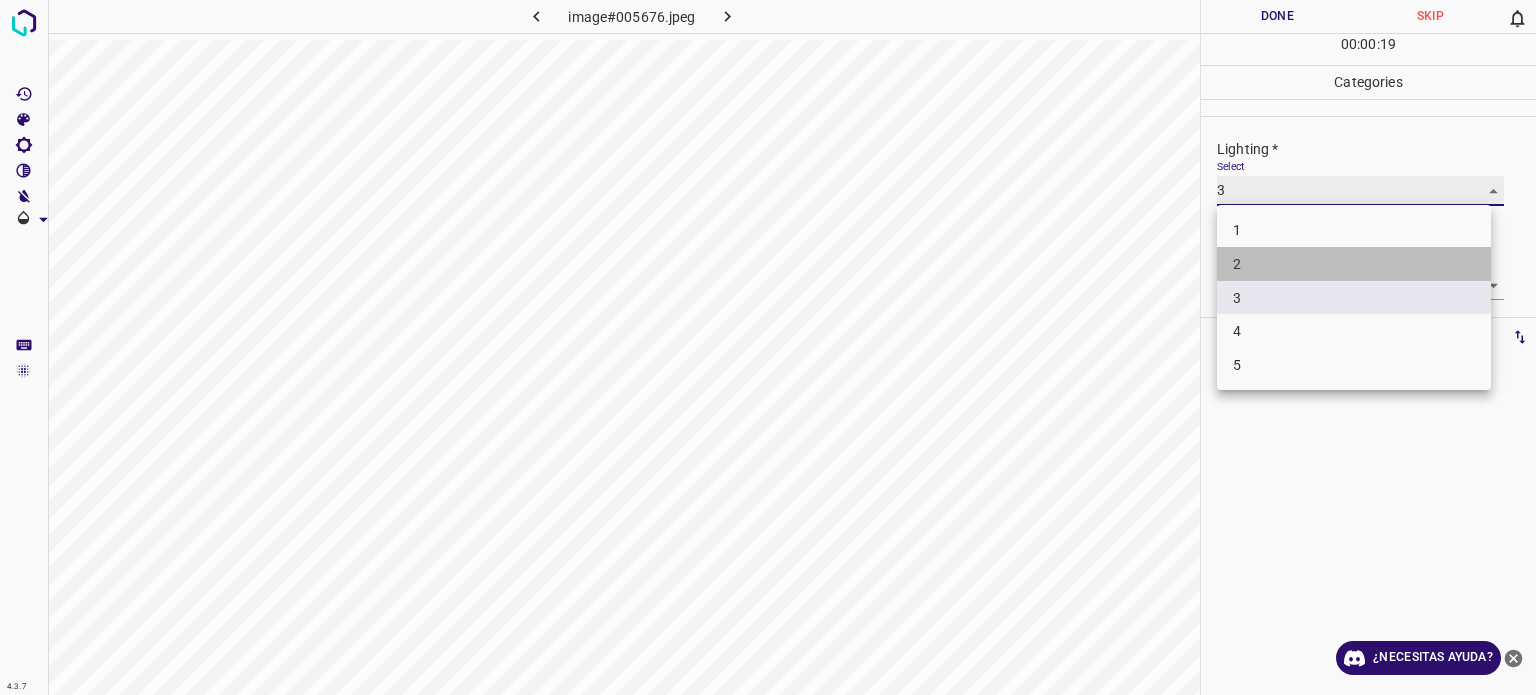 type on "2" 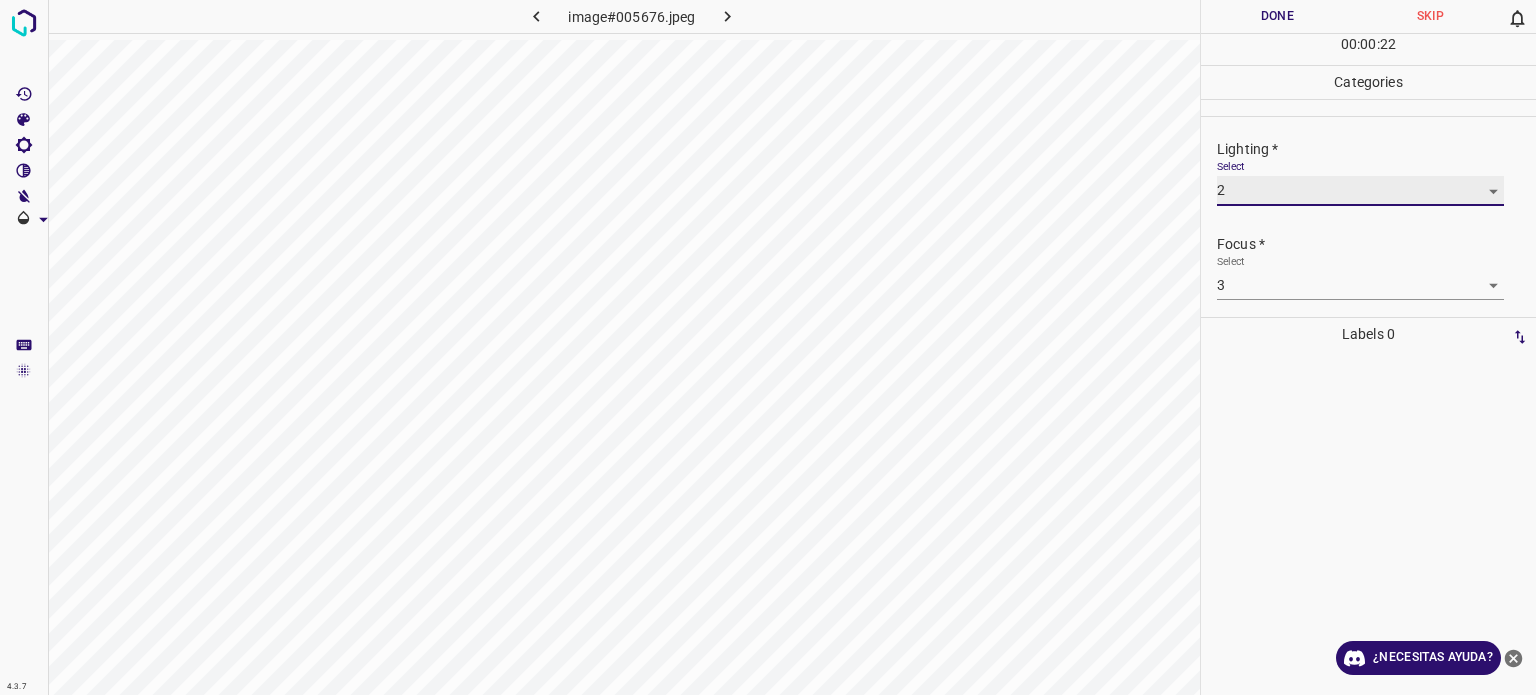 scroll, scrollTop: 98, scrollLeft: 0, axis: vertical 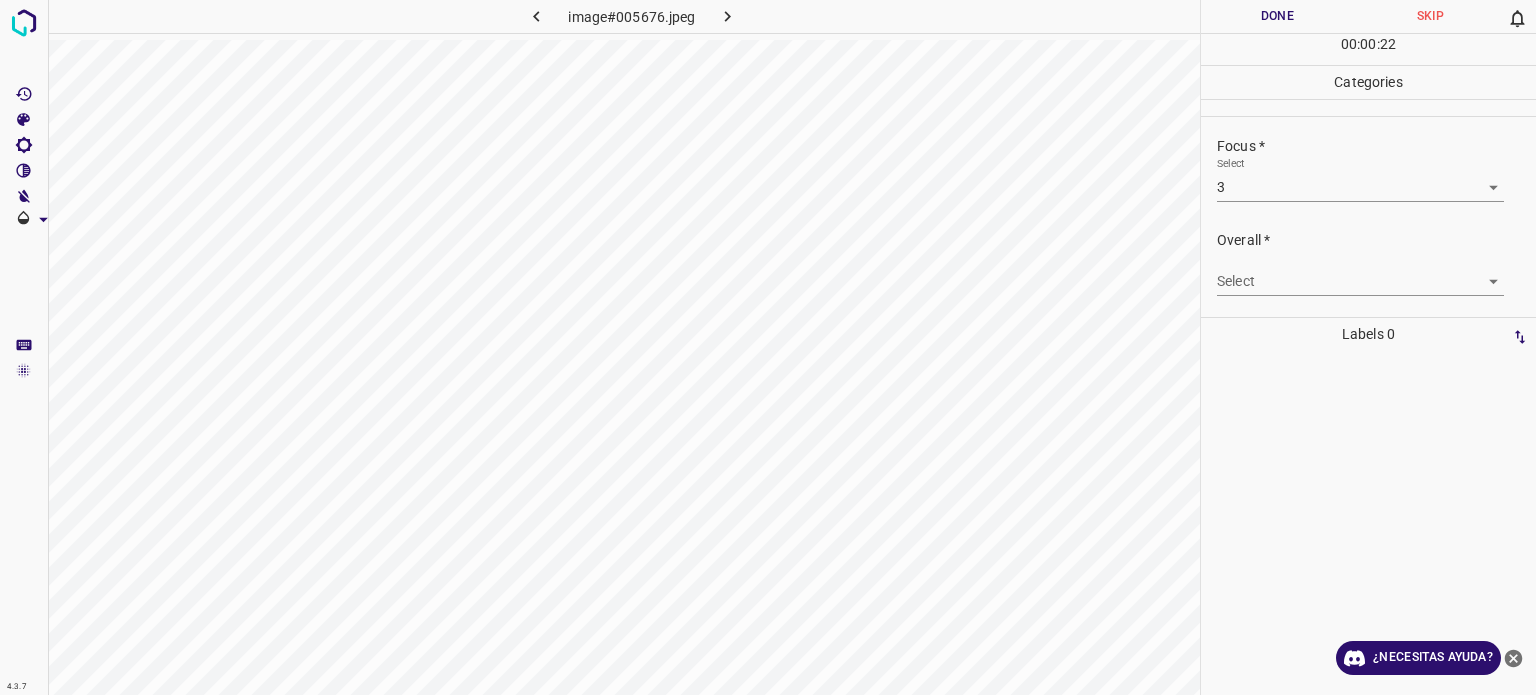 click on "4.3.7 image#005676.jpeg Done Skip 0 00   : 00   : 22   Categories Lighting *  Select 2 2 Focus *  Select 3 3 Overall *  Select ​ Labels   0 Categories 1 Lighting 2 Focus 3 Overall Tools Space Change between modes (Draw & Edit) I Auto labeling R Restore zoom M Zoom in N Zoom out Delete Delete selecte label Filters Z Restore filters X Saturation filter C Brightness filter V Contrast filter B Gray scale filter General O Download ¿Necesitas ayuda? - Texto - Esconder - Borrar Texto original Valora esta traducción Tu opinión servirá para ayudar a mejorar el Traductor de Google" at bounding box center (768, 347) 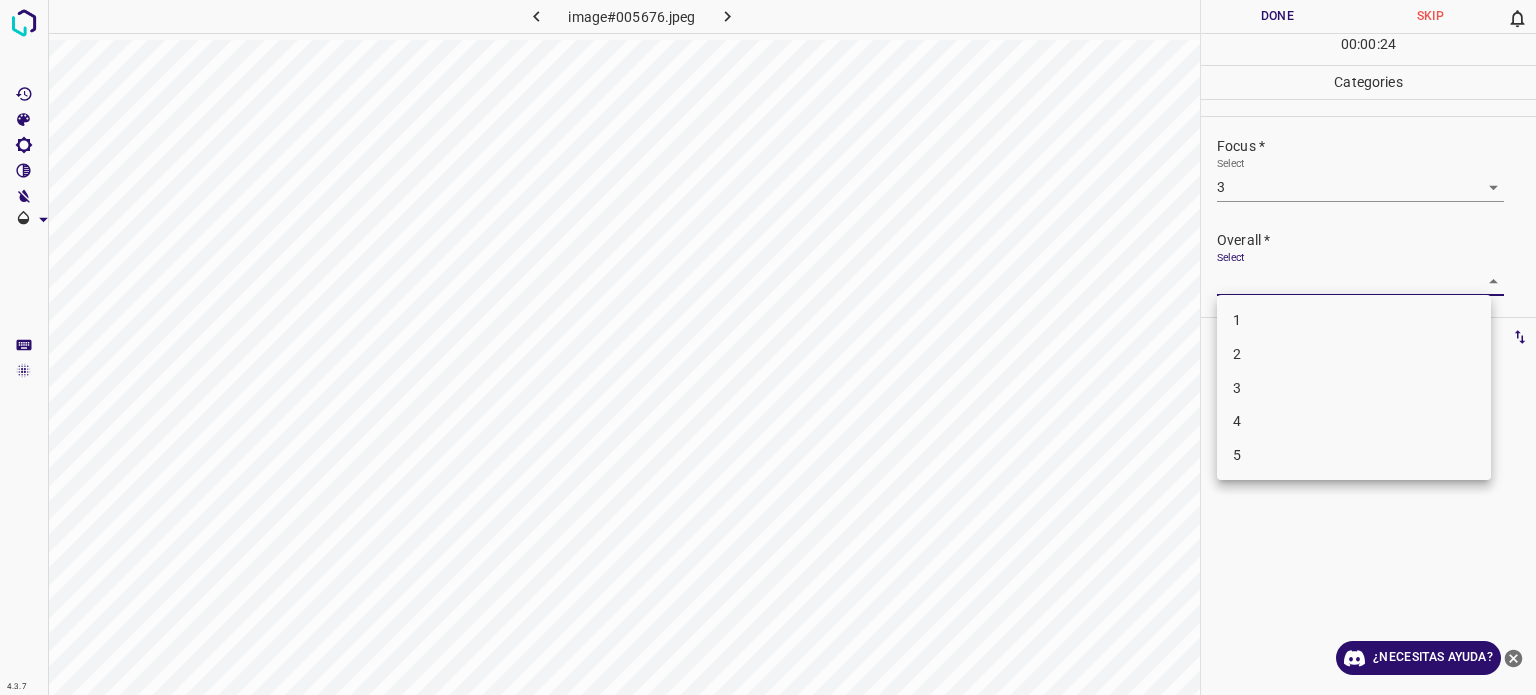 click on "3" at bounding box center (1354, 388) 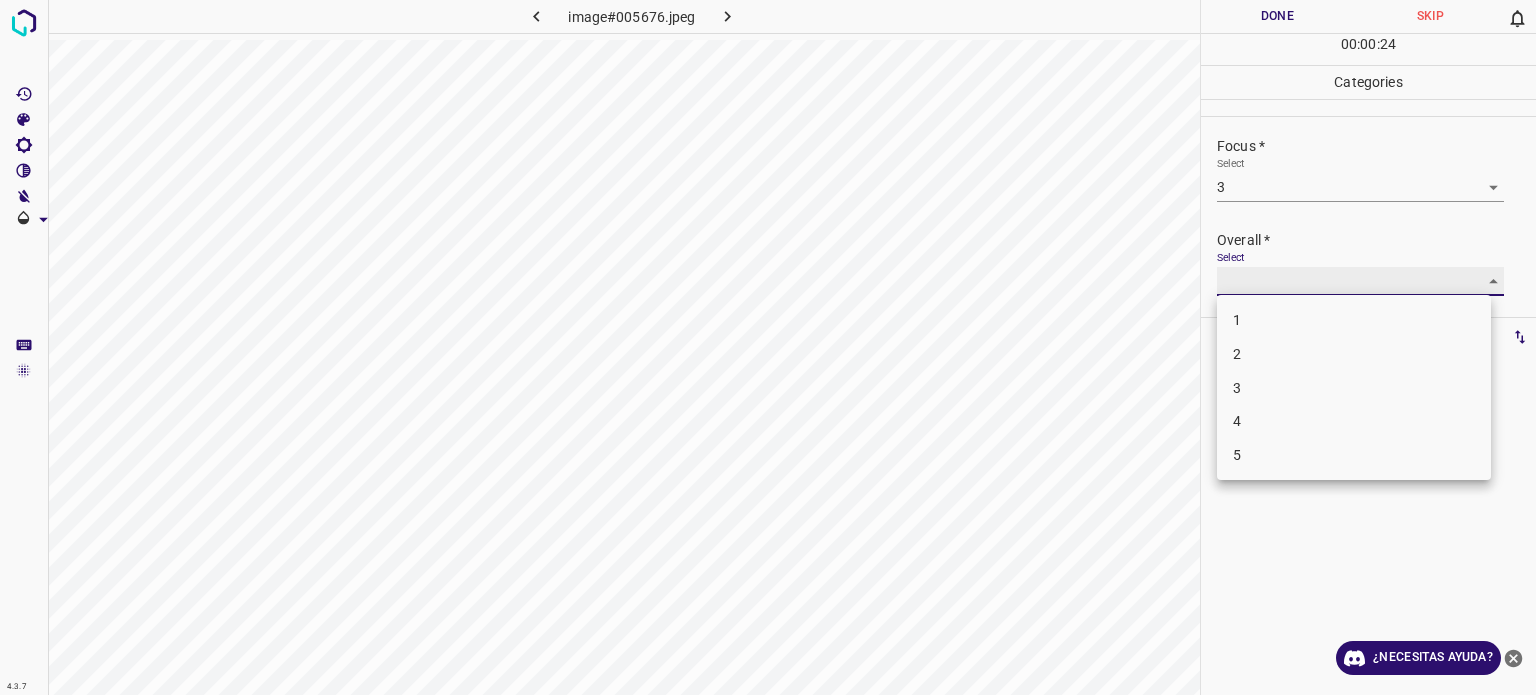 type on "3" 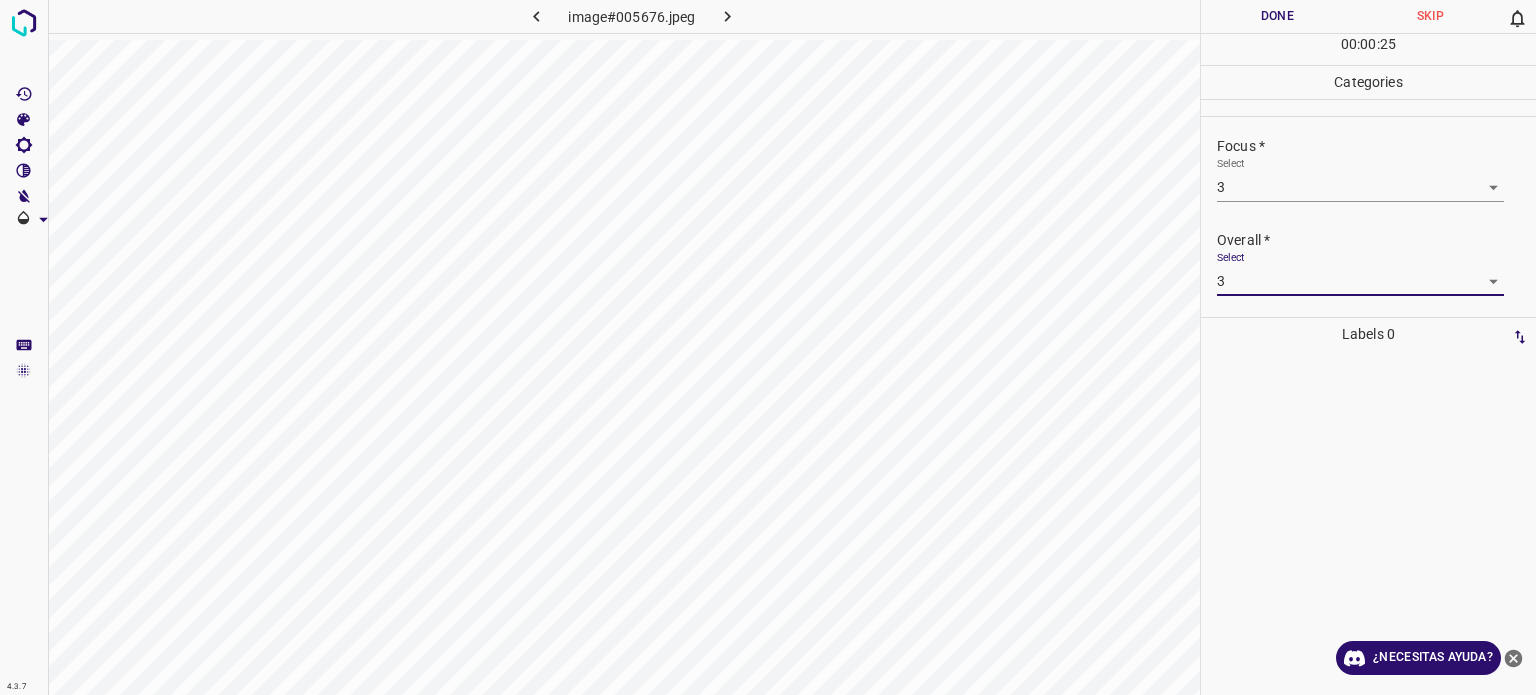 click on "Done" at bounding box center (1277, 16) 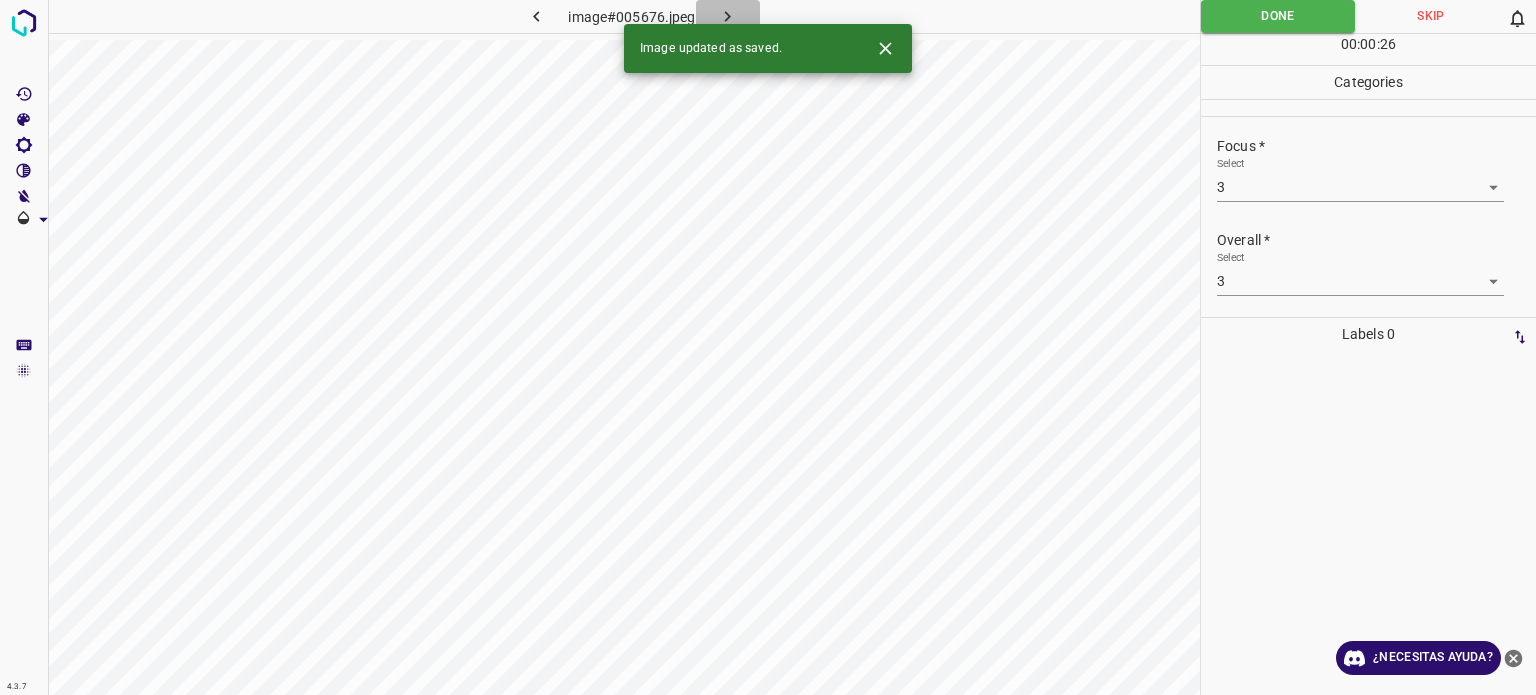 click at bounding box center (728, 16) 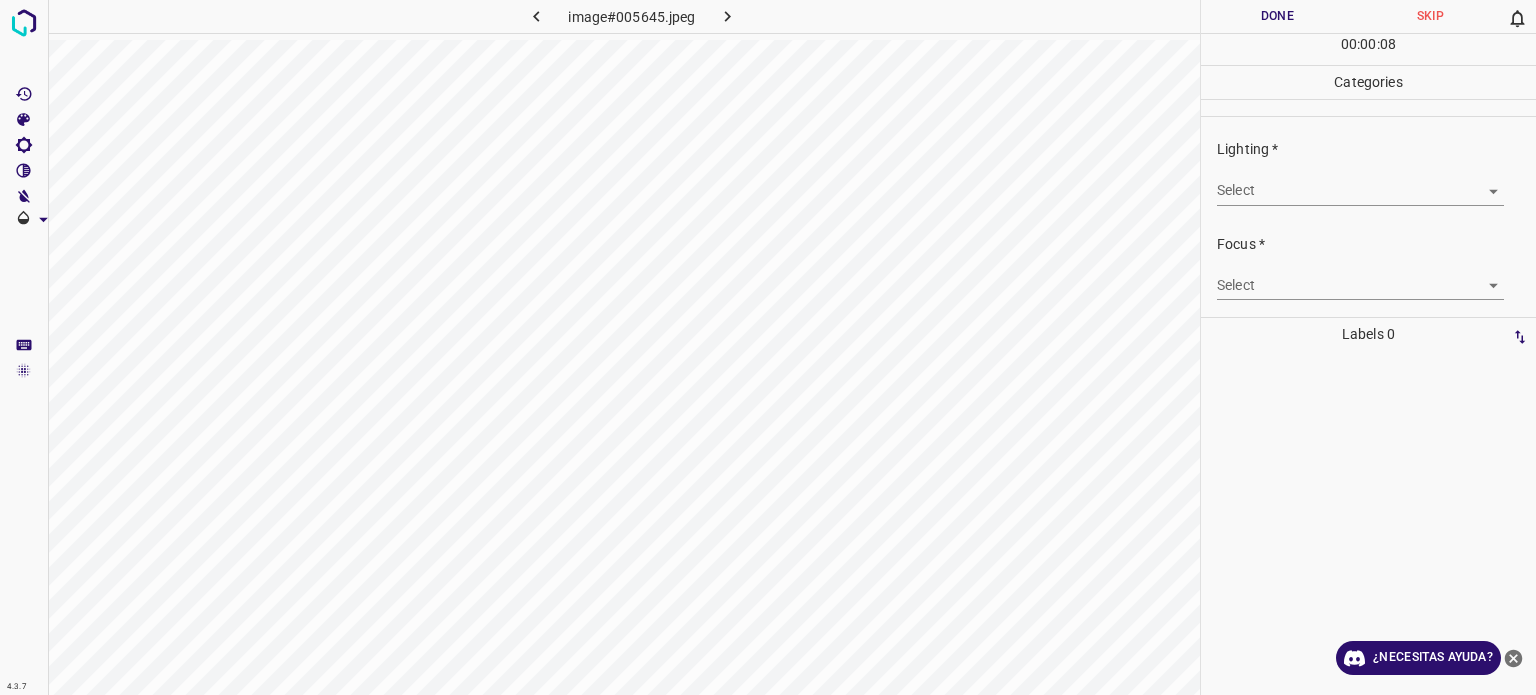 click on "4.3.7 image#005645.jpeg Done Skip 0 00   : 00   : 08   Categories Lighting *  Select ​ Focus *  Select ​ Overall *  Select ​ Labels   0 Categories 1 Lighting 2 Focus 3 Overall Tools Space Change between modes (Draw & Edit) I Auto labeling R Restore zoom M Zoom in N Zoom out Delete Delete selecte label Filters Z Restore filters X Saturation filter C Brightness filter V Contrast filter B Gray scale filter General O Download ¿Necesitas ayuda? - Texto - Esconder - Borrar Texto original Valora esta traducción Tu opinión servirá para ayudar a mejorar el Traductor de Google" at bounding box center (768, 347) 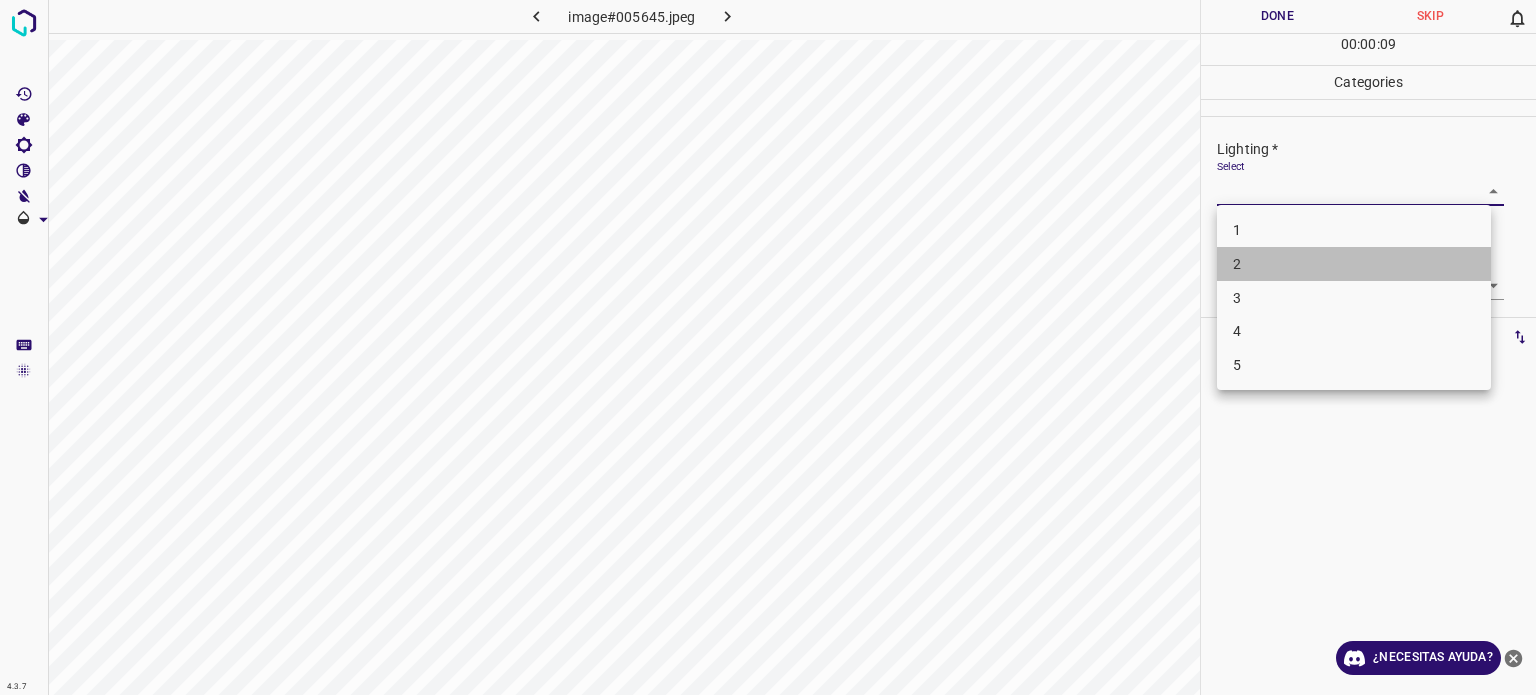 click on "2" at bounding box center (1354, 264) 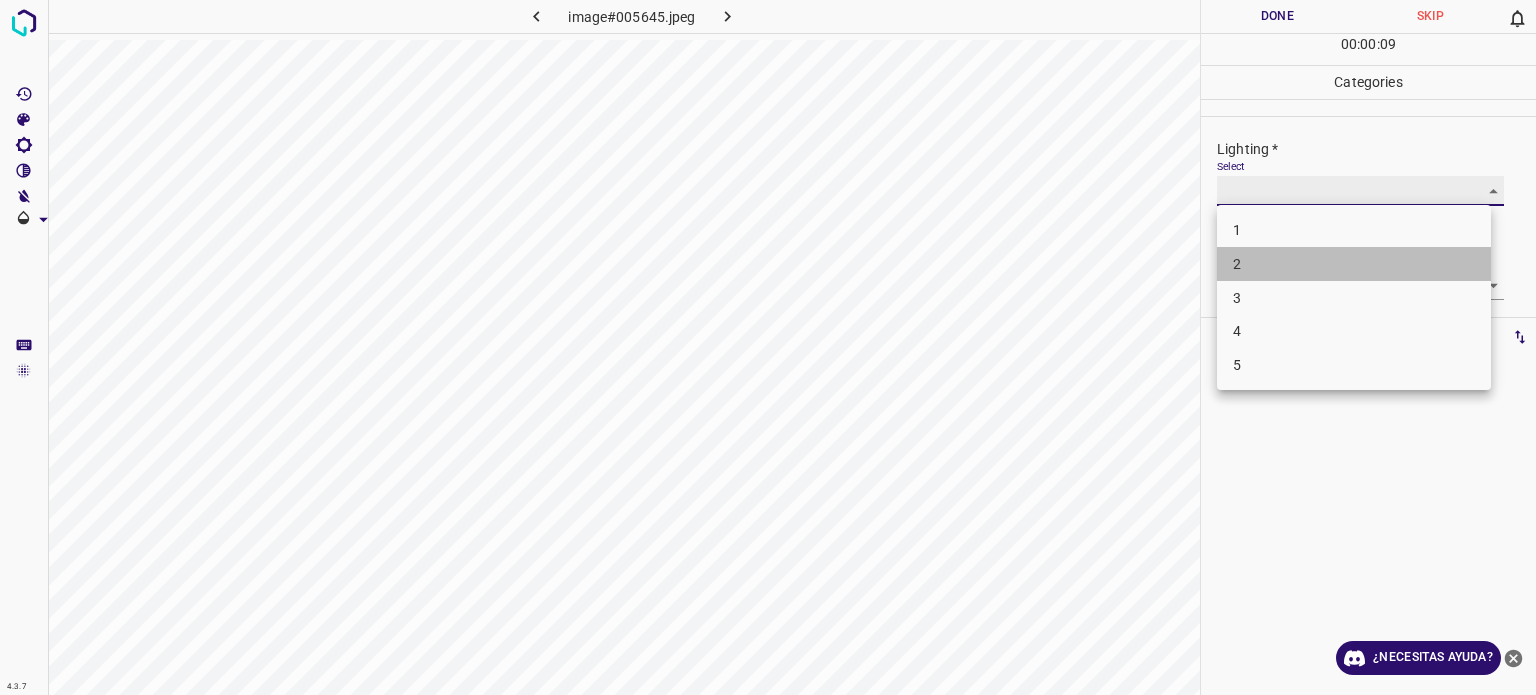 type 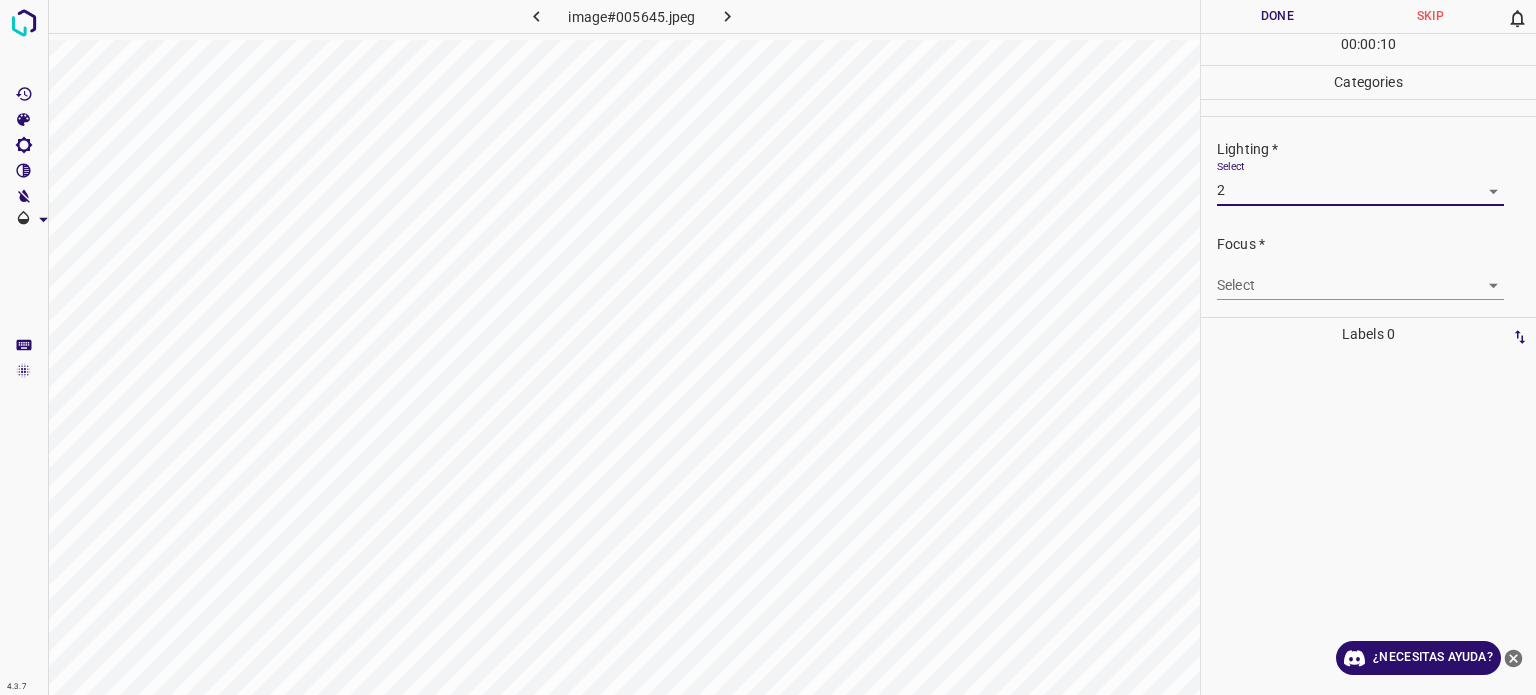 click on "4.3.7 image#005645.jpeg Done Skip 0 00   : 00   : 10   Categories Lighting *  Select 2 2 Focus *  Select ​ Overall *  Select ​ Labels   0 Categories 1 Lighting 2 Focus 3 Overall Tools Space Change between modes (Draw & Edit) I Auto labeling R Restore zoom M Zoom in N Zoom out Delete Delete selecte label Filters Z Restore filters X Saturation filter C Brightness filter V Contrast filter B Gray scale filter General O Download ¿Necesitas ayuda? - Texto - Esconder - Borrar Texto original Valora esta traducción Tu opinión servirá para ayudar a mejorar el Traductor de Google" at bounding box center (768, 347) 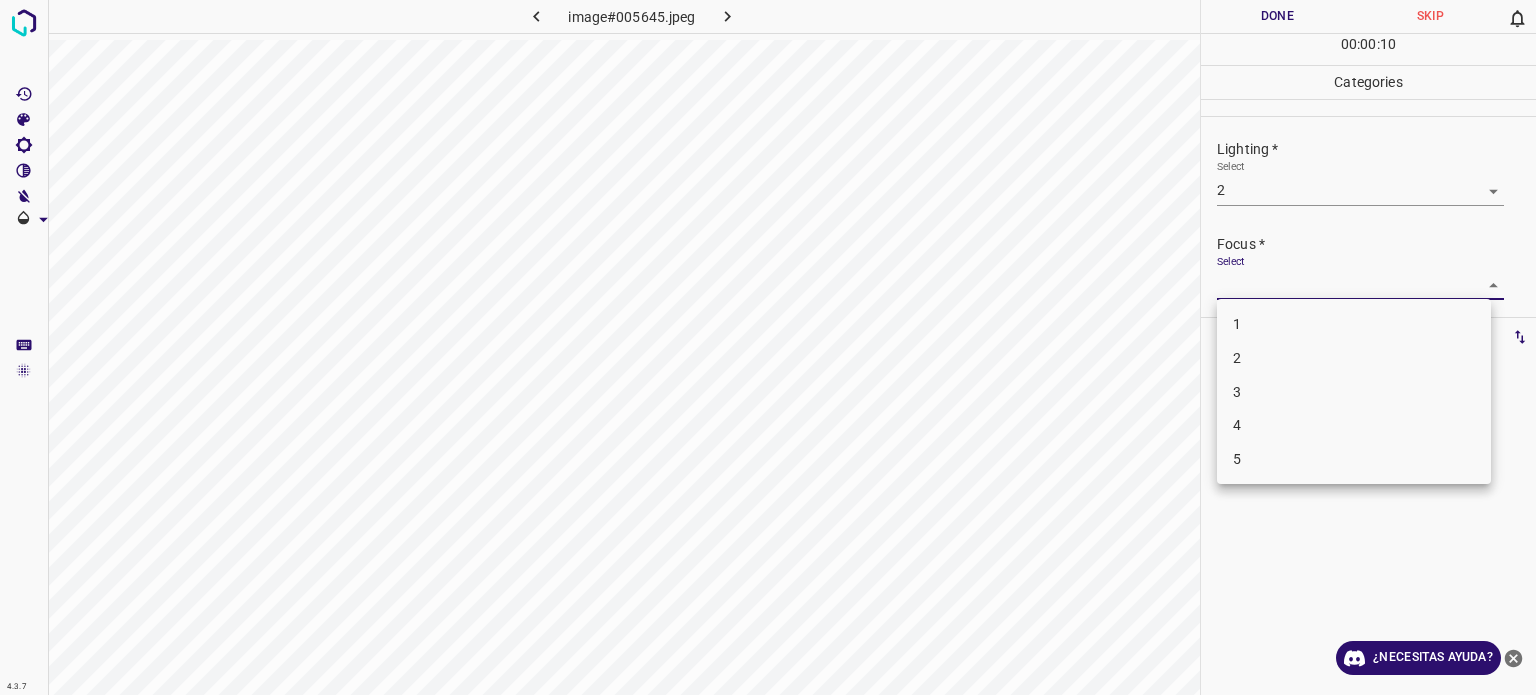 click on "2" at bounding box center [1237, 358] 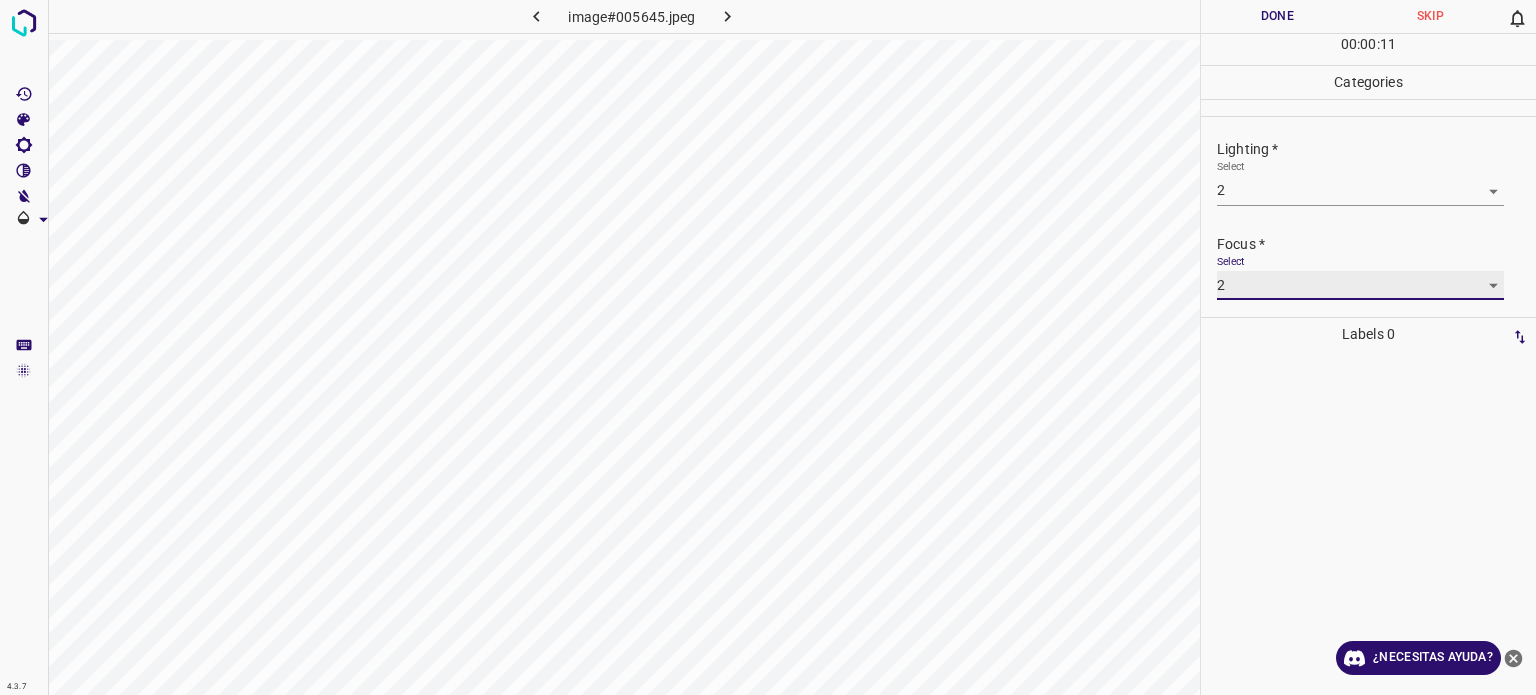 scroll, scrollTop: 98, scrollLeft: 0, axis: vertical 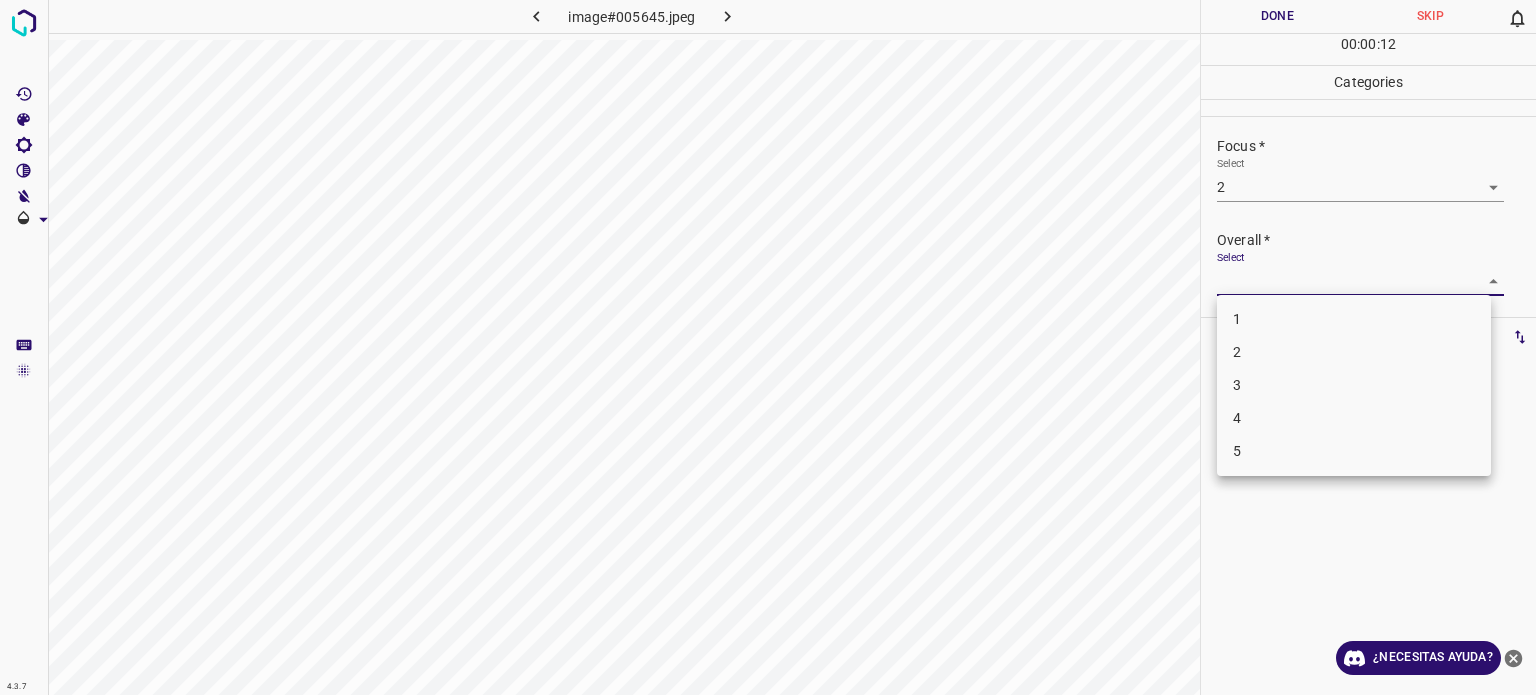 click on "4.3.7 image#005645.jpeg Done Skip 0 00   : 00   : 12   Categories Lighting *  Select 2 2 Focus *  Select 2 2 Overall *  Select ​ Labels   0 Categories 1 Lighting 2 Focus 3 Overall Tools Space Change between modes (Draw & Edit) I Auto labeling R Restore zoom M Zoom in N Zoom out Delete Delete selecte label Filters Z Restore filters X Saturation filter C Brightness filter V Contrast filter B Gray scale filter General O Download ¿Necesitas ayuda? - Texto - Esconder - Borrar Texto original Valora esta traducción Tu opinión servirá para ayudar a mejorar el Traductor de Google 1 2 3 4 5" at bounding box center [768, 347] 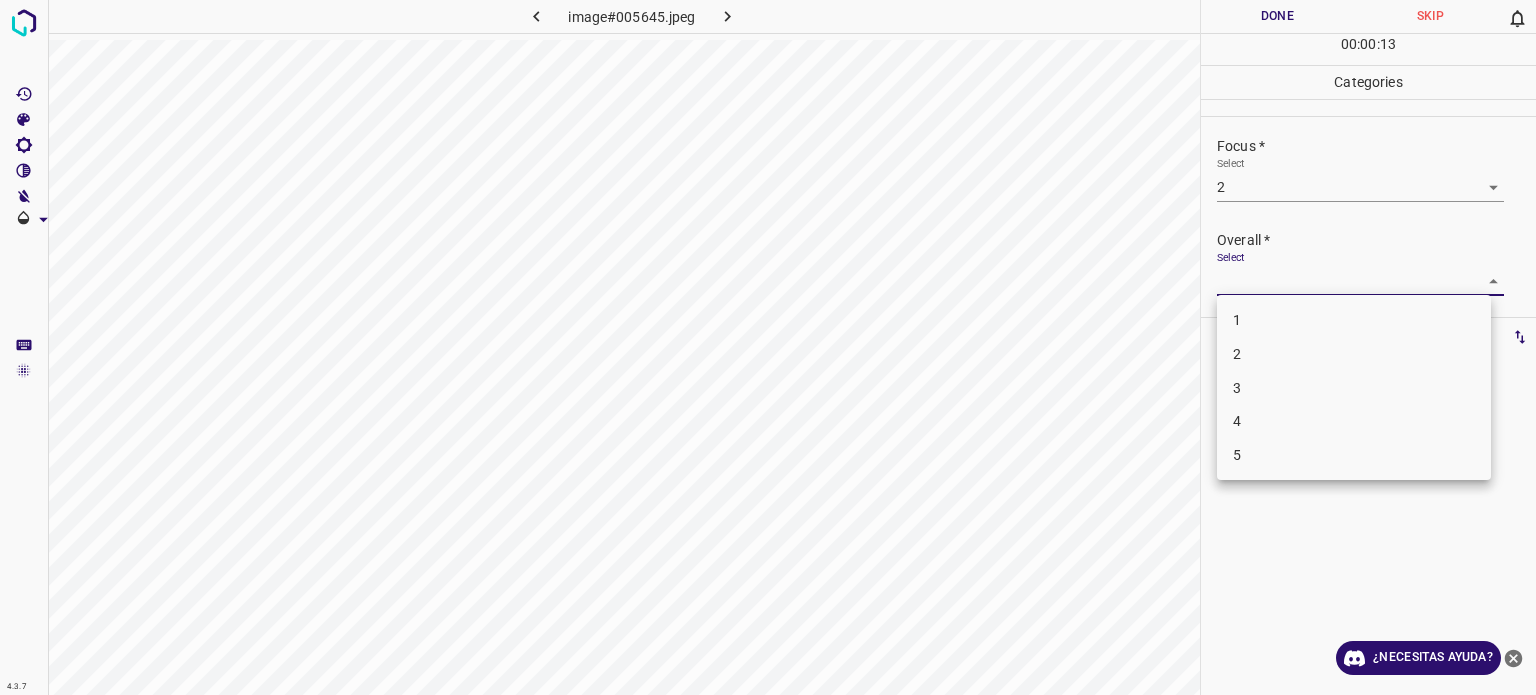 click on "2" at bounding box center [1354, 354] 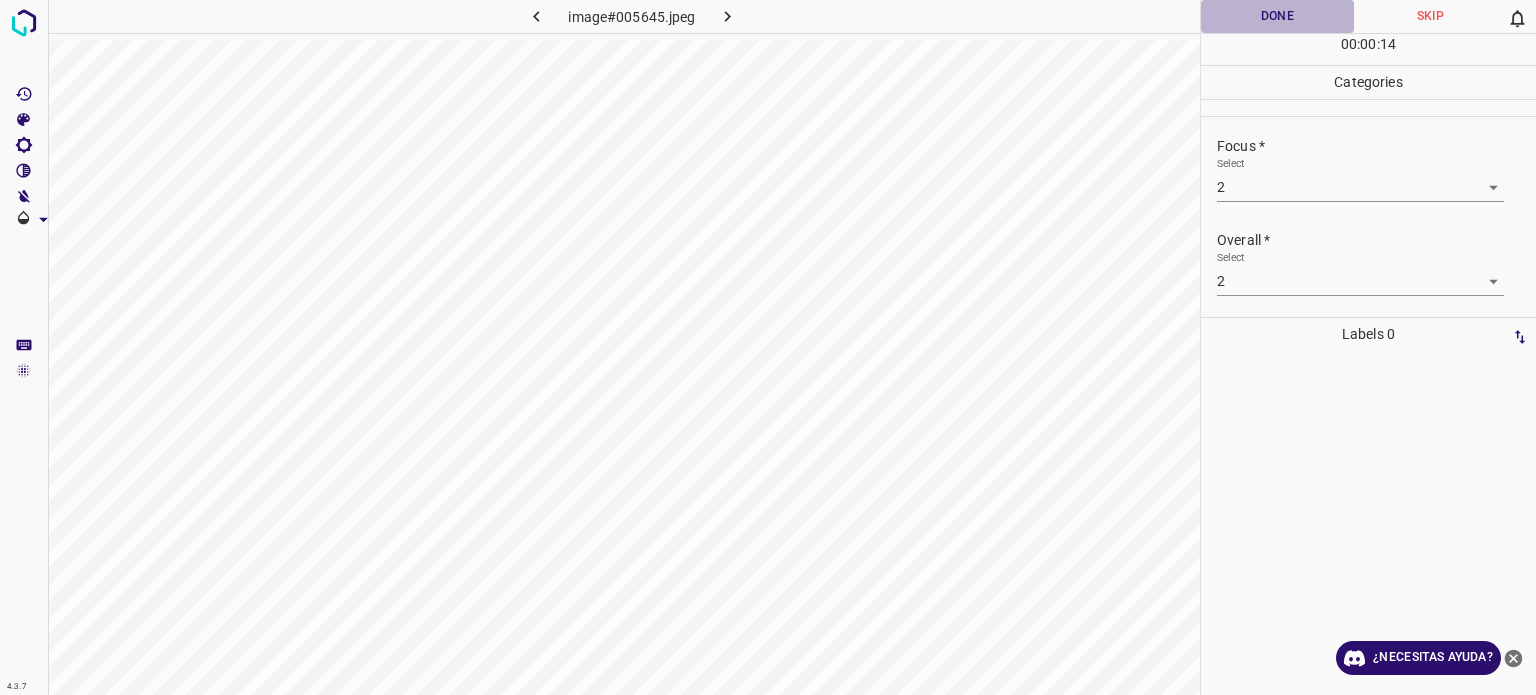 click on "Done" at bounding box center [1277, 16] 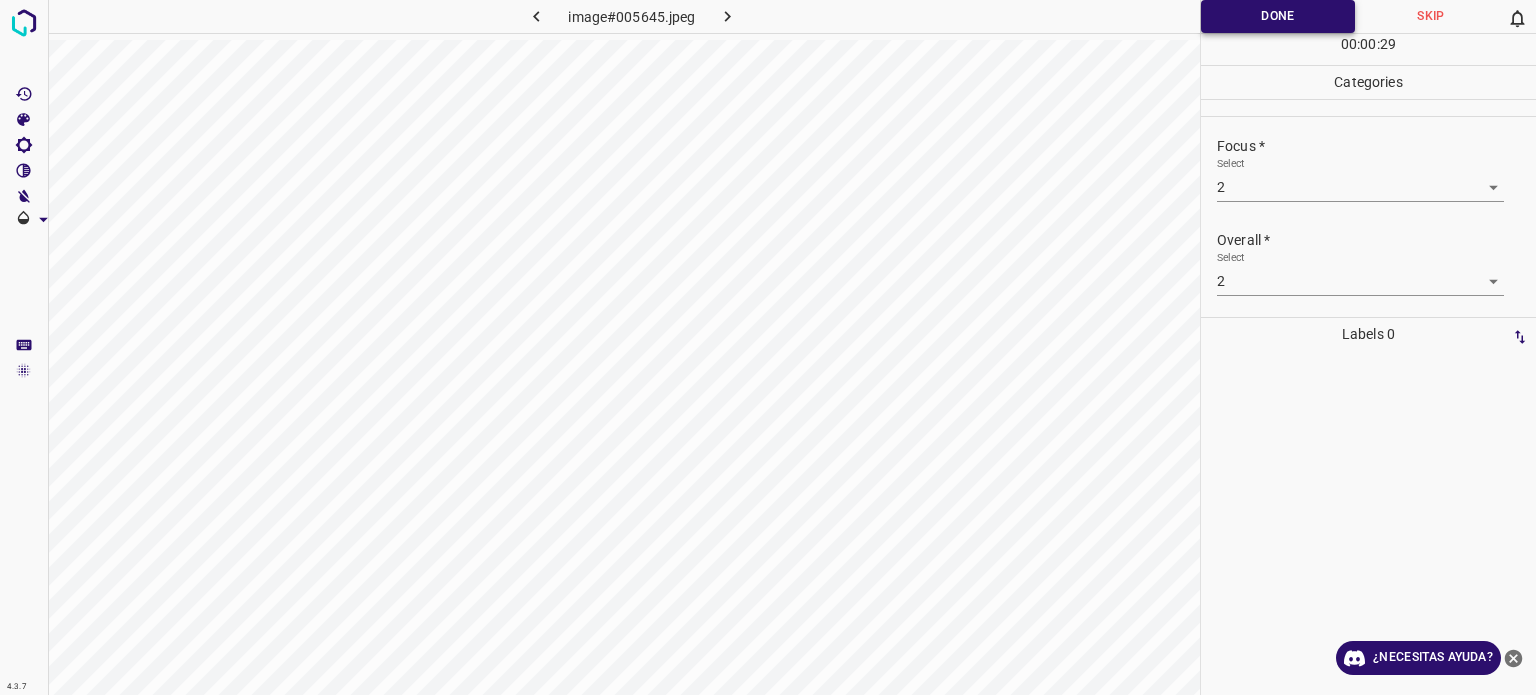 click on "Done" at bounding box center [1278, 16] 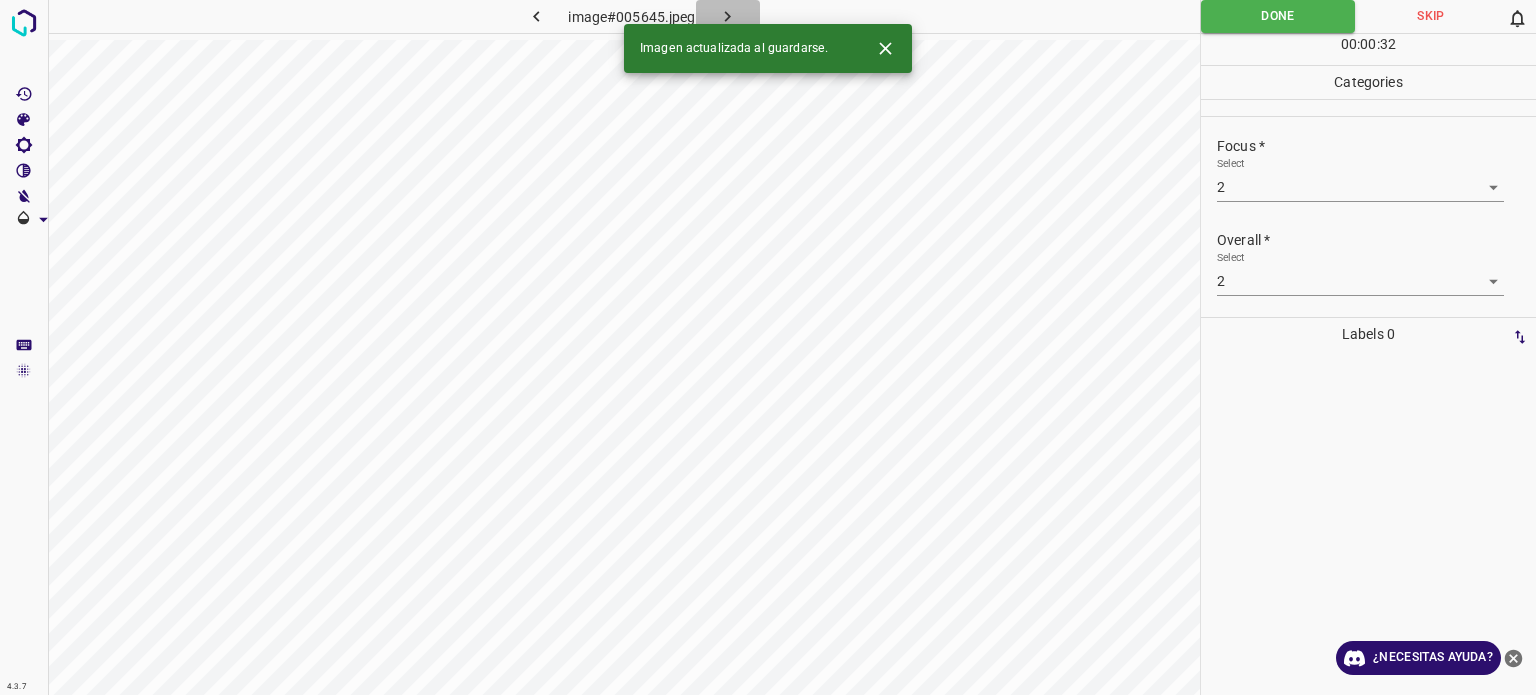 click 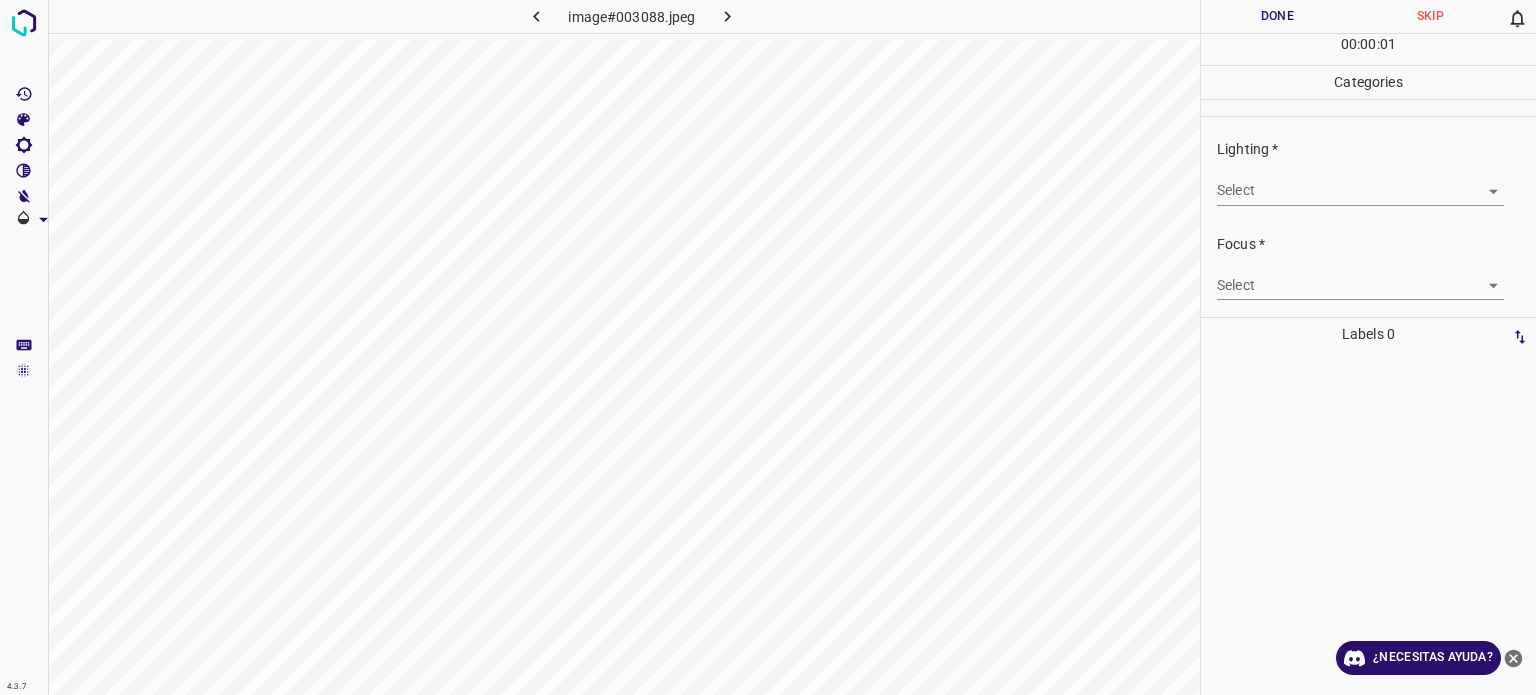 click on "4.3.7 image#003088.jpeg Done Skip 0 00   : 00   : 01   Categories Lighting *  Select ​ Focus *  Select ​ Overall *  Select ​ Labels   0 Categories 1 Lighting 2 Focus 3 Overall Tools Space Change between modes (Draw & Edit) I Auto labeling R Restore zoom M Zoom in N Zoom out Delete Delete selecte label Filters Z Restore filters X Saturation filter C Brightness filter V Contrast filter B Gray scale filter General O Download ¿Necesitas ayuda? - Texto - Esconder - Borrar Texto original Valora esta traducción Tu opinión servirá para ayudar a mejorar el Traductor de Google" at bounding box center (768, 347) 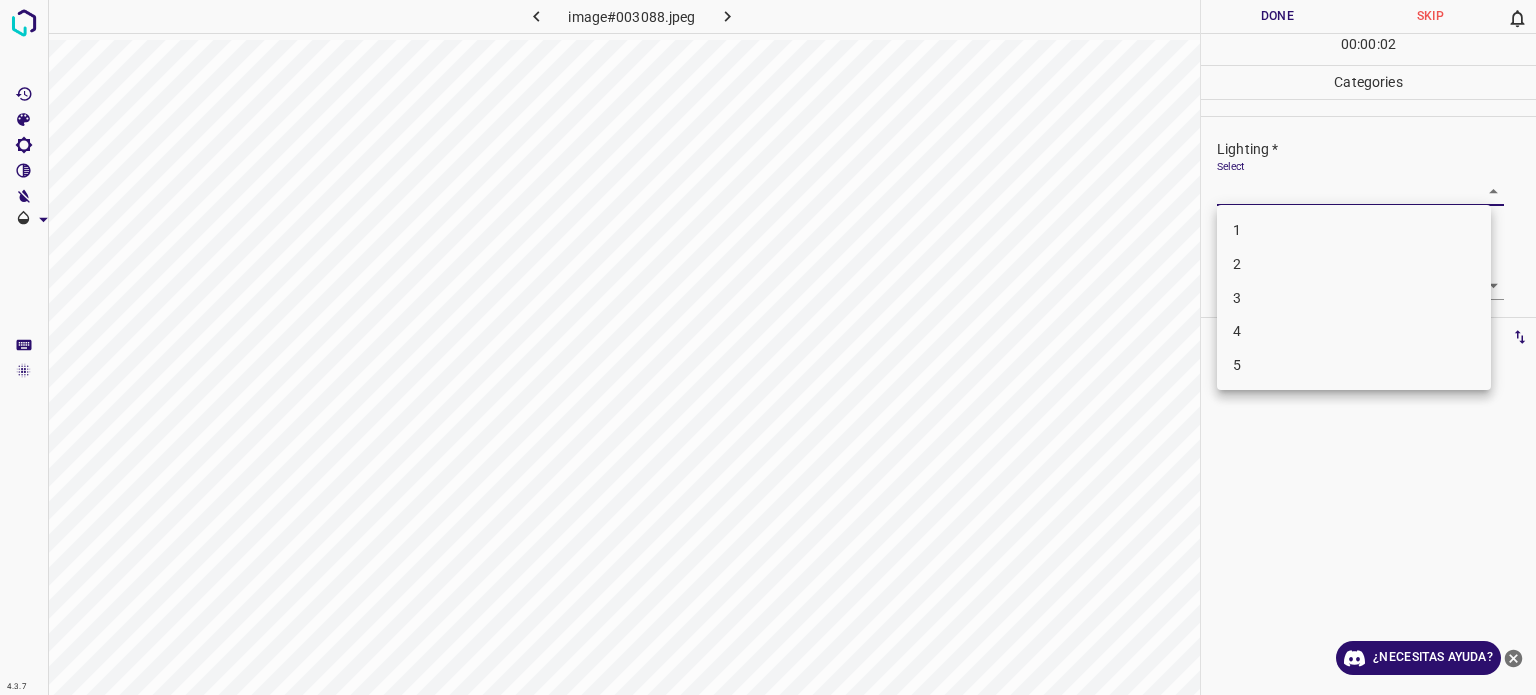 click on "1" at bounding box center [1237, 230] 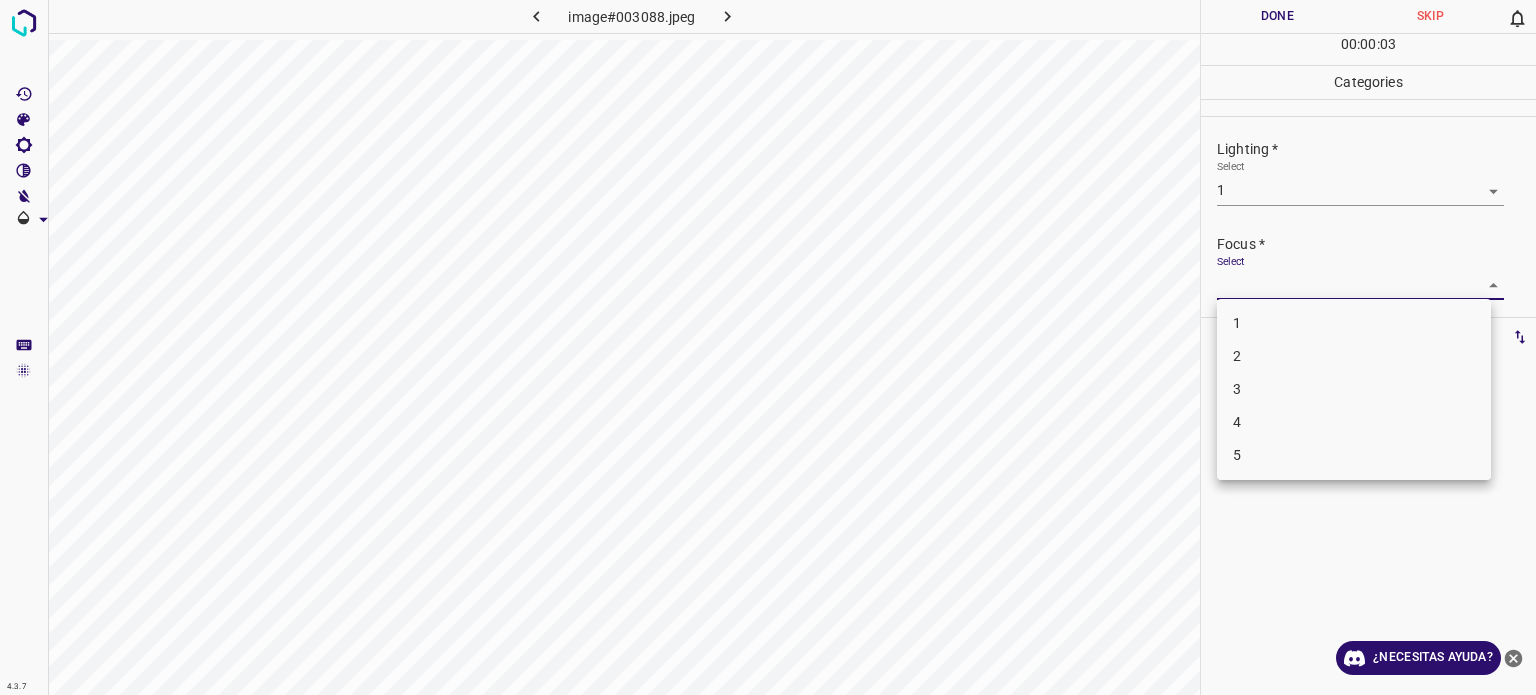 click on "4.3.7 image#003088.jpeg Done Skip 0 00   : 00   : 03   Categories Lighting *  Select 1 1 Focus *  Select ​ Overall *  Select ​ Labels   0 Categories 1 Lighting 2 Focus 3 Overall Tools Space Change between modes (Draw & Edit) I Auto labeling R Restore zoom M Zoom in N Zoom out Delete Delete selecte label Filters Z Restore filters X Saturation filter C Brightness filter V Contrast filter B Gray scale filter General O Download ¿Necesitas ayuda? - Texto - Esconder - Borrar Texto original Valora esta traducción Tu opinión servirá para ayudar a mejorar el Traductor de Google 1 2 3 4 5" at bounding box center [768, 347] 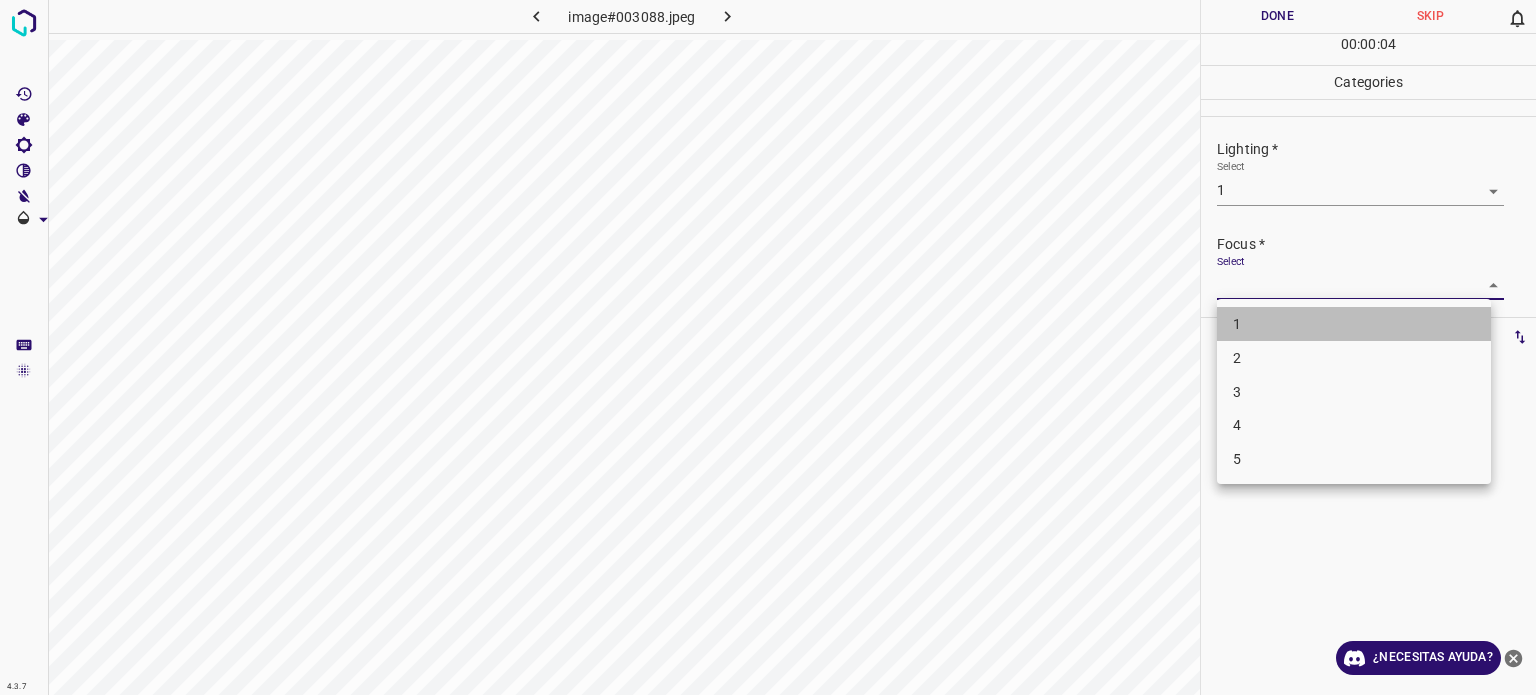 click on "1" at bounding box center (1354, 324) 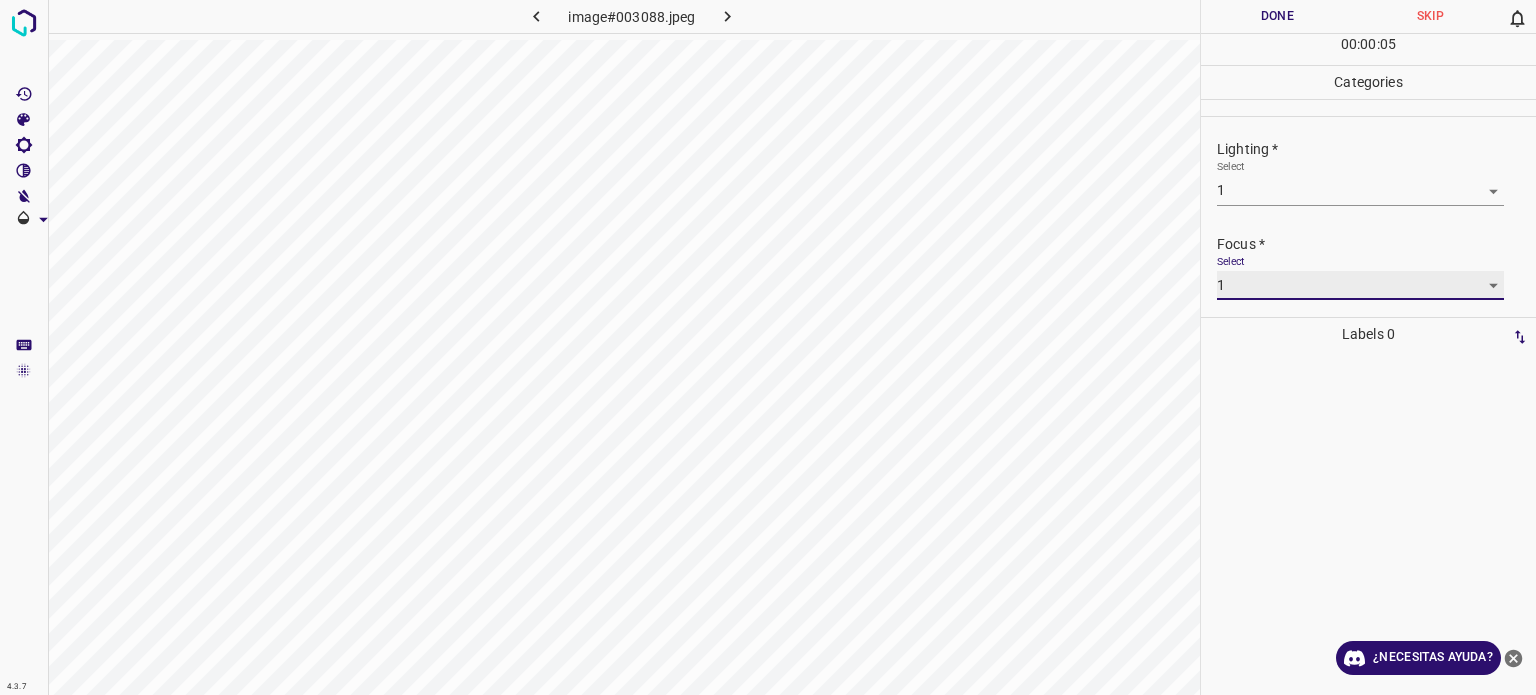 scroll, scrollTop: 98, scrollLeft: 0, axis: vertical 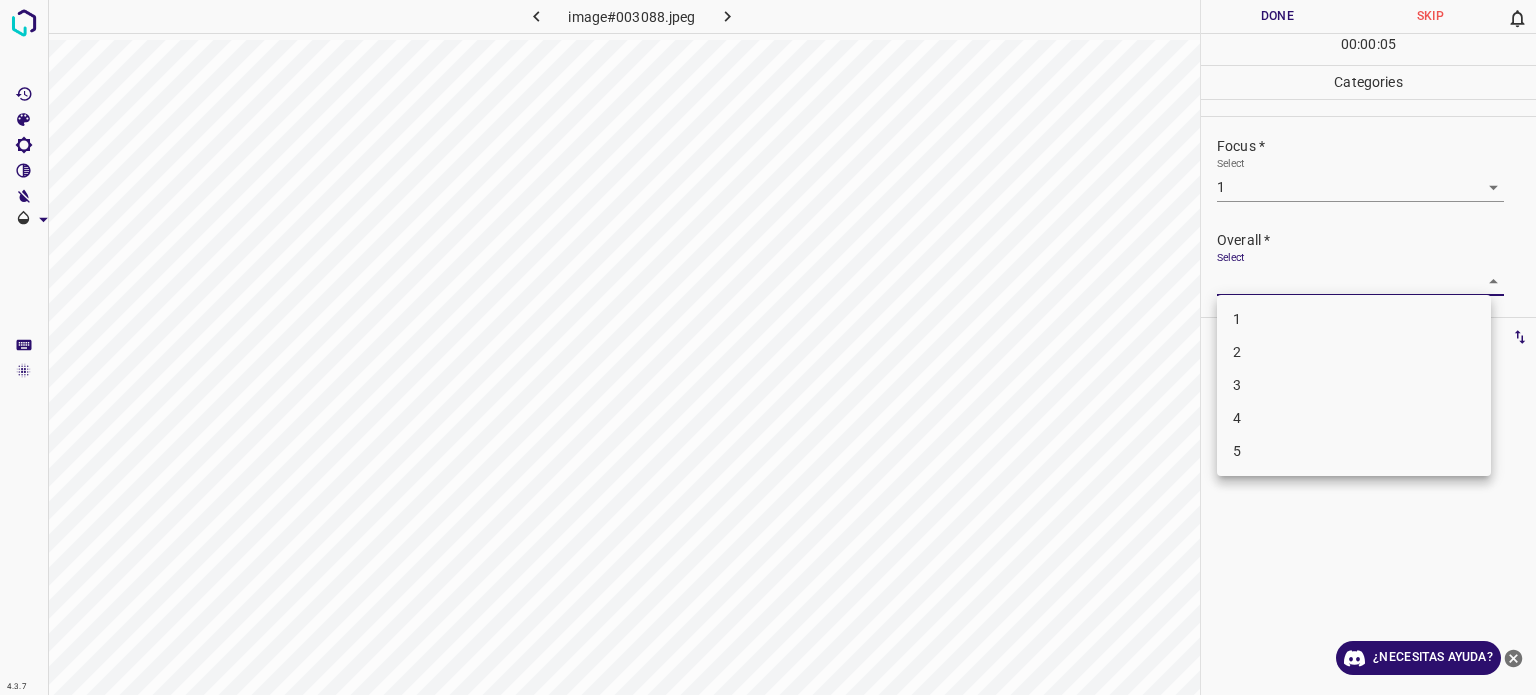 click on "4.3.7 image#003088.jpeg Done Skip 0 00   : 00   : 05   Categories Lighting *  Select 1 1 Focus *  Select 1 1 Overall *  Select ​ Labels   0 Categories 1 Lighting 2 Focus 3 Overall Tools Space Change between modes (Draw & Edit) I Auto labeling R Restore zoom M Zoom in N Zoom out Delete Delete selecte label Filters Z Restore filters X Saturation filter C Brightness filter V Contrast filter B Gray scale filter General O Download ¿Necesitas ayuda? - Texto - Esconder - Borrar Texto original Valora esta traducción Tu opinión servirá para ayudar a mejorar el Traductor de Google 1 2 3 4 5" at bounding box center (768, 347) 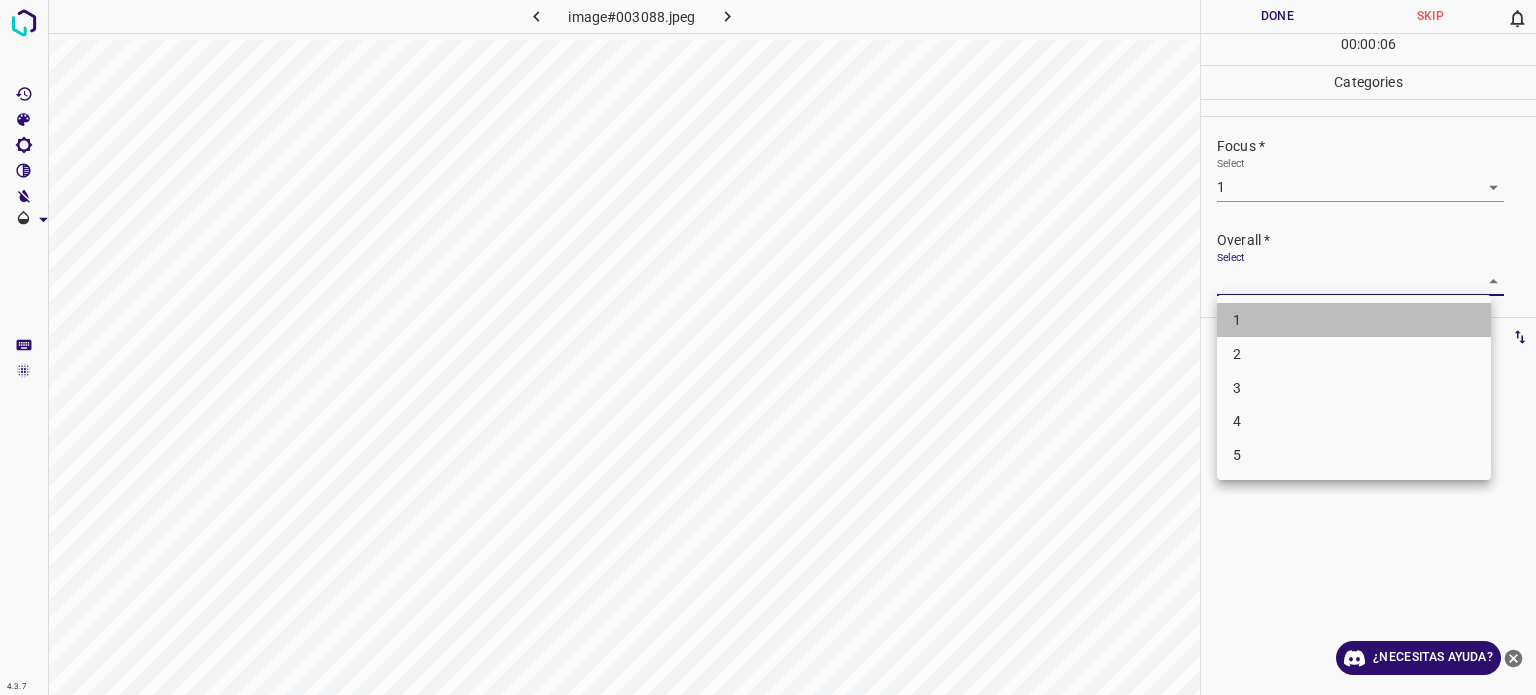 click on "1" at bounding box center [1237, 320] 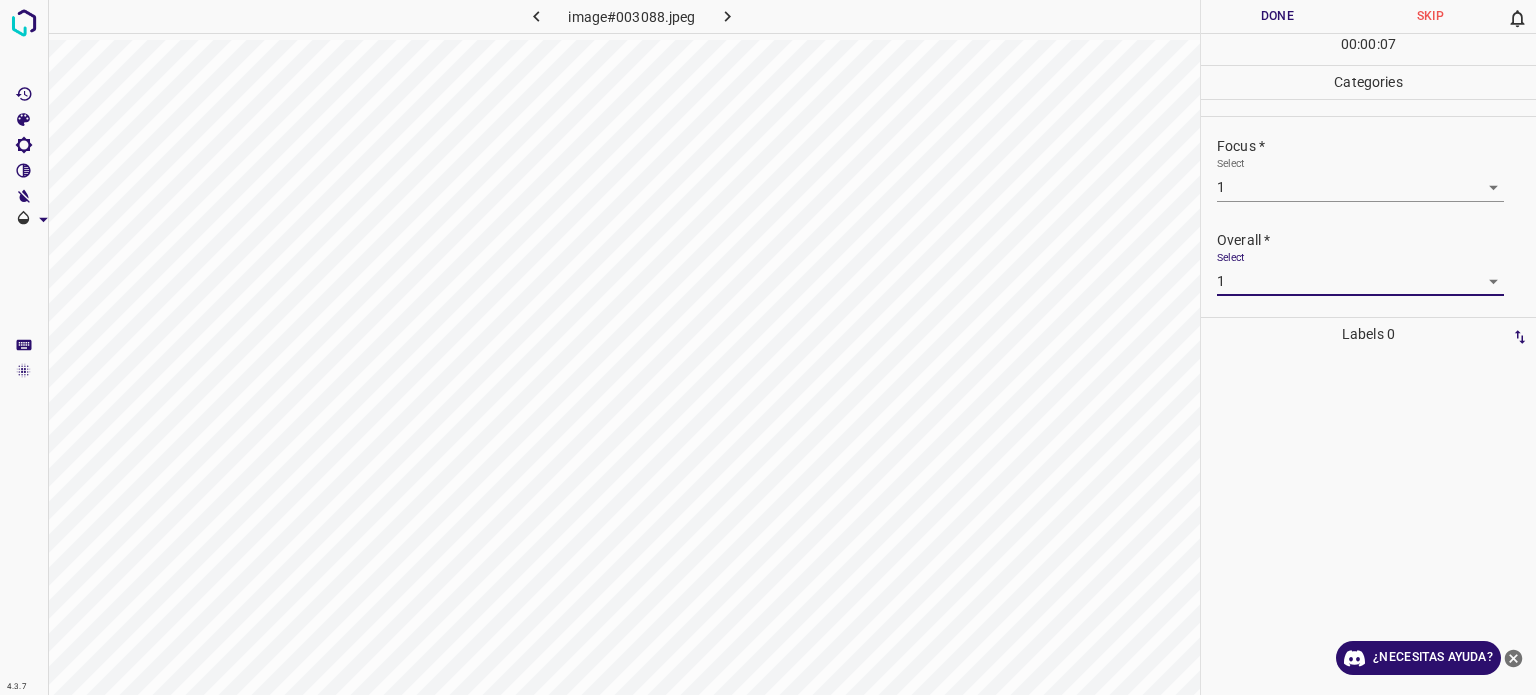 click on "Done" at bounding box center [1277, 16] 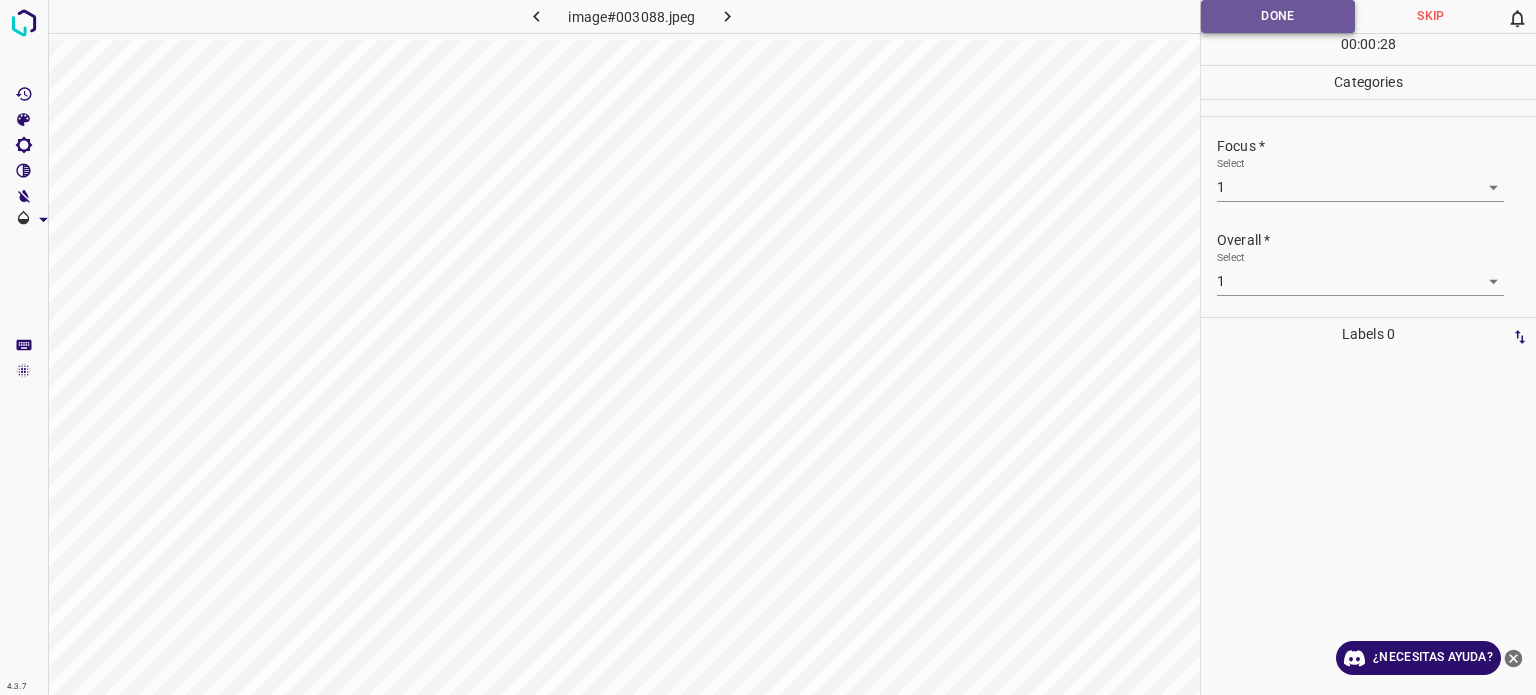 click on "Done" at bounding box center [1278, 16] 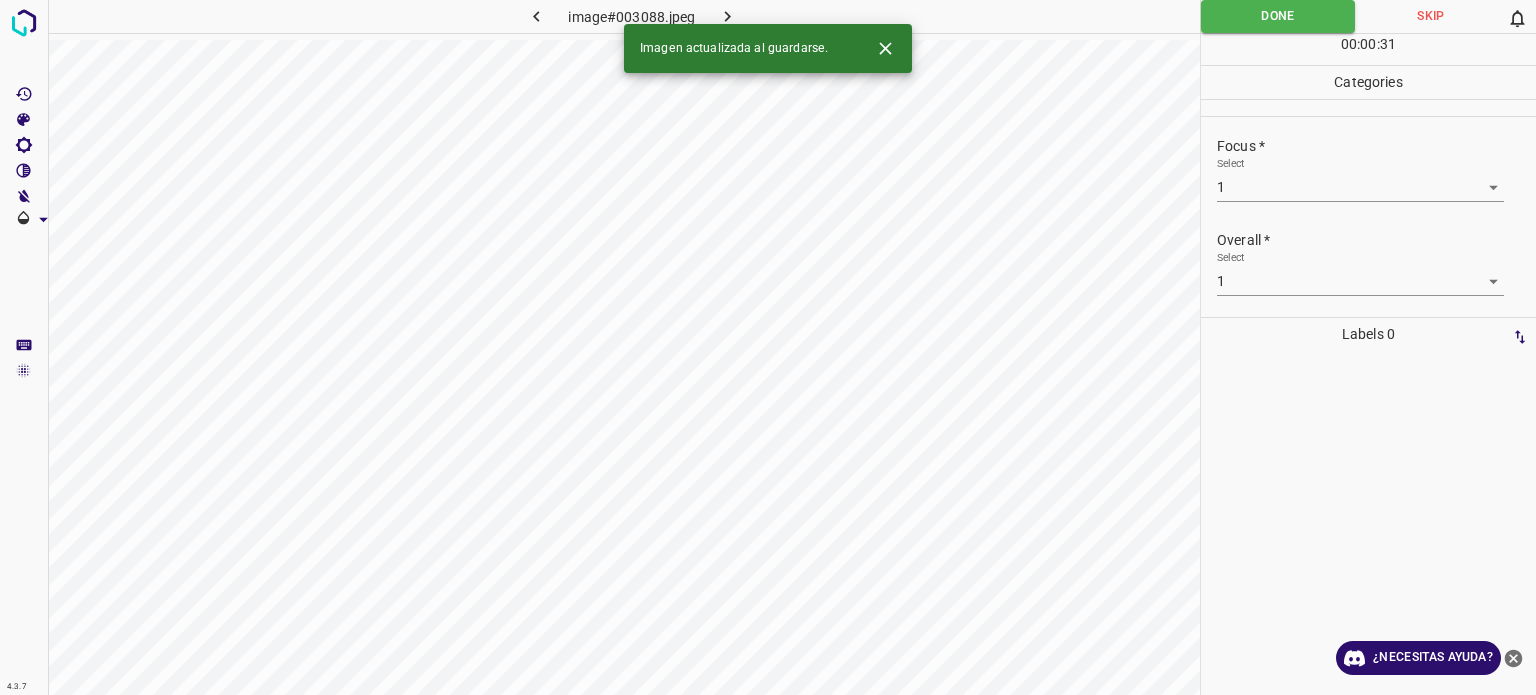 click 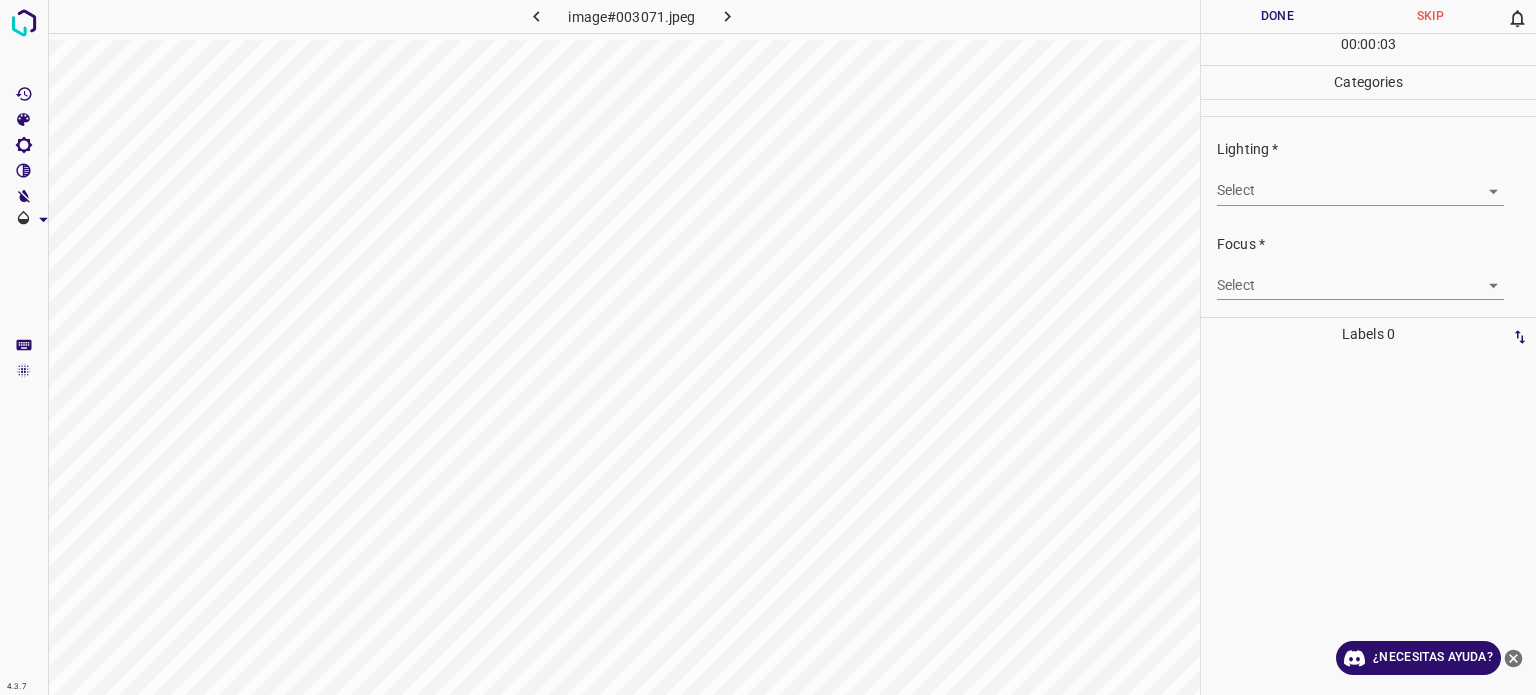 click on "4.3.7 image#003071.jpeg Done Skip 0 00   : 00   : 03   Categories Lighting *  Select ​ Focus *  Select ​ Overall *  Select ​ Labels   0 Categories 1 Lighting 2 Focus 3 Overall Tools Space Change between modes (Draw & Edit) I Auto labeling R Restore zoom M Zoom in N Zoom out Delete Delete selecte label Filters Z Restore filters X Saturation filter C Brightness filter V Contrast filter B Gray scale filter General O Download ¿Necesitas ayuda? - Texto - Esconder - Borrar Texto original Valora esta traducción Tu opinión servirá para ayudar a mejorar el Traductor de Google" at bounding box center [768, 347] 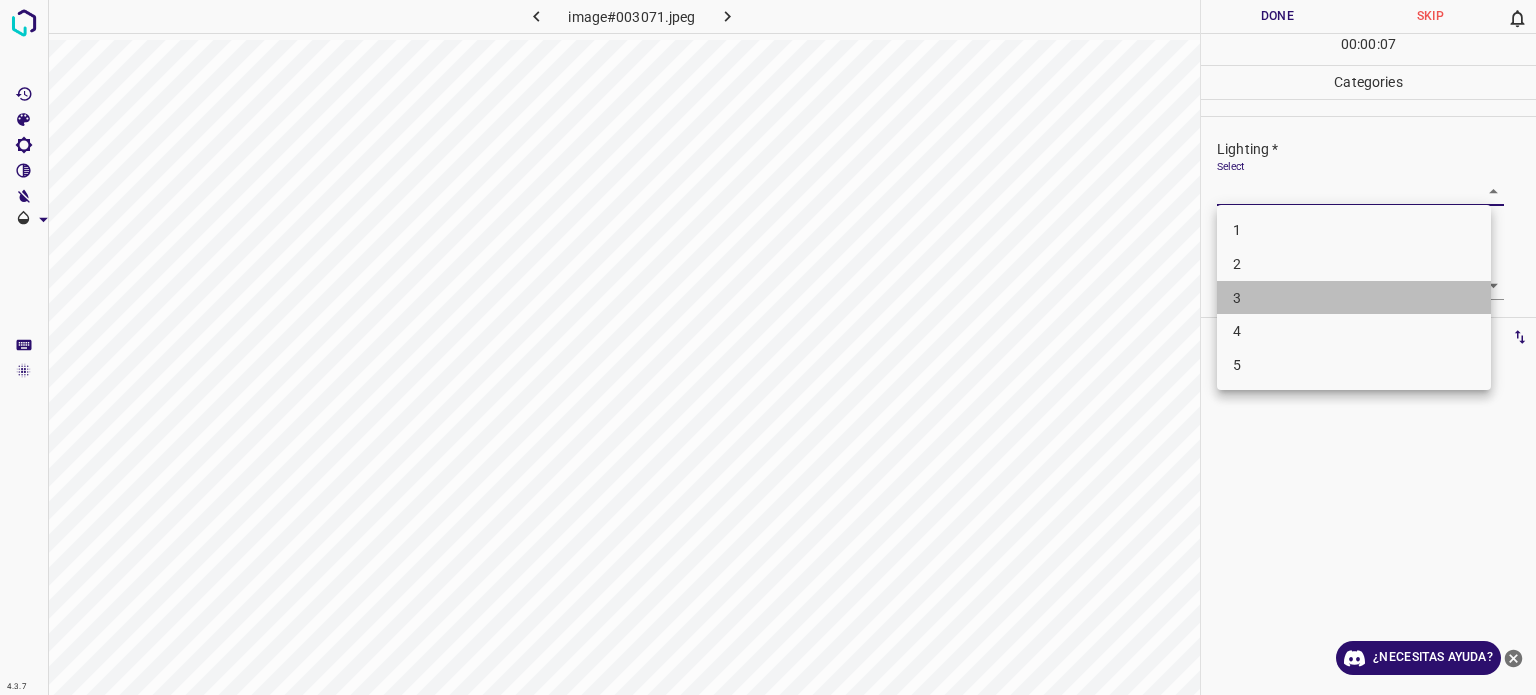 click on "3" at bounding box center [1354, 298] 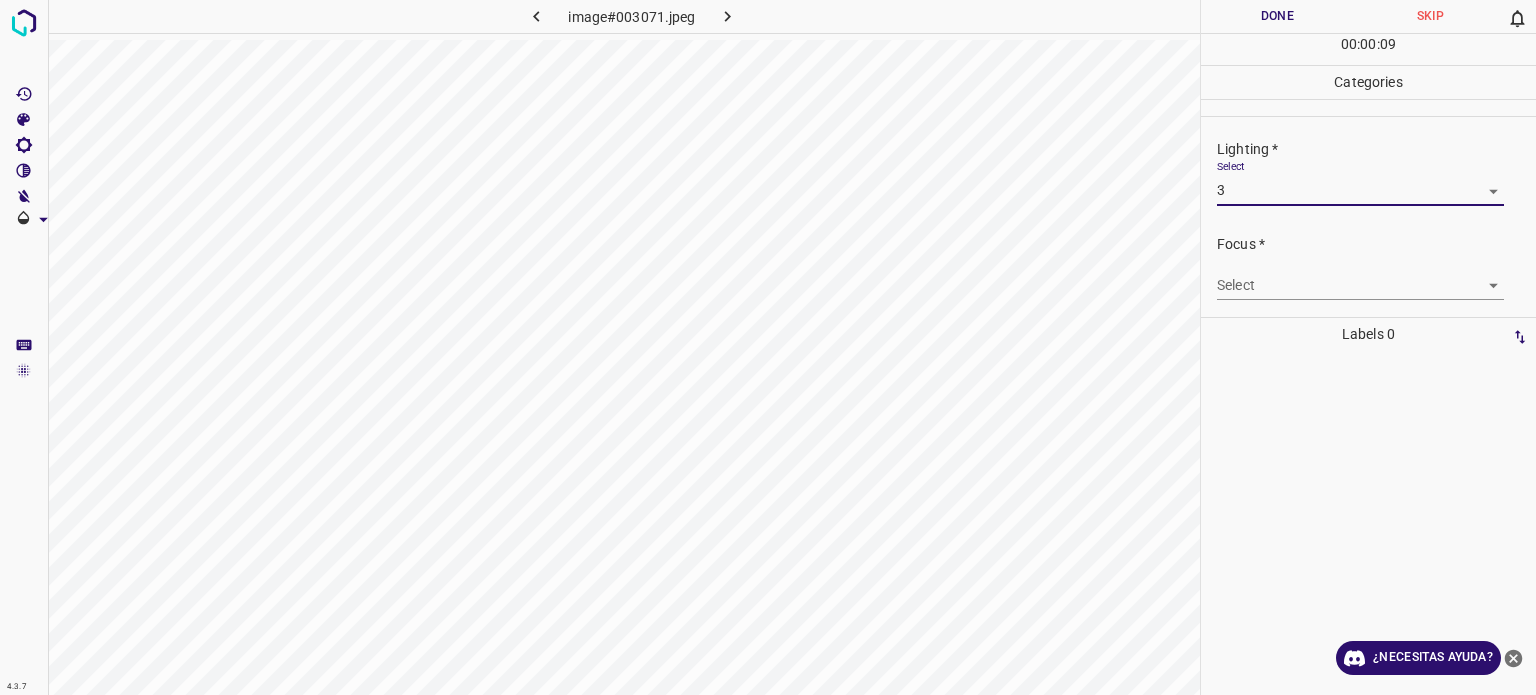 click on "4.3.7 image#003071.jpeg Done Skip 0 00   : 00   : 09   Categories Lighting *  Select 3 3 Focus *  Select ​ Overall *  Select ​ Labels   0 Categories 1 Lighting 2 Focus 3 Overall Tools Space Change between modes (Draw & Edit) I Auto labeling R Restore zoom M Zoom in N Zoom out Delete Delete selecte label Filters Z Restore filters X Saturation filter C Brightness filter V Contrast filter B Gray scale filter General O Download ¿Necesitas ayuda? - Texto - Esconder - Borrar Texto original Valora esta traducción Tu opinión servirá para ayudar a mejorar el Traductor de Google" at bounding box center (768, 347) 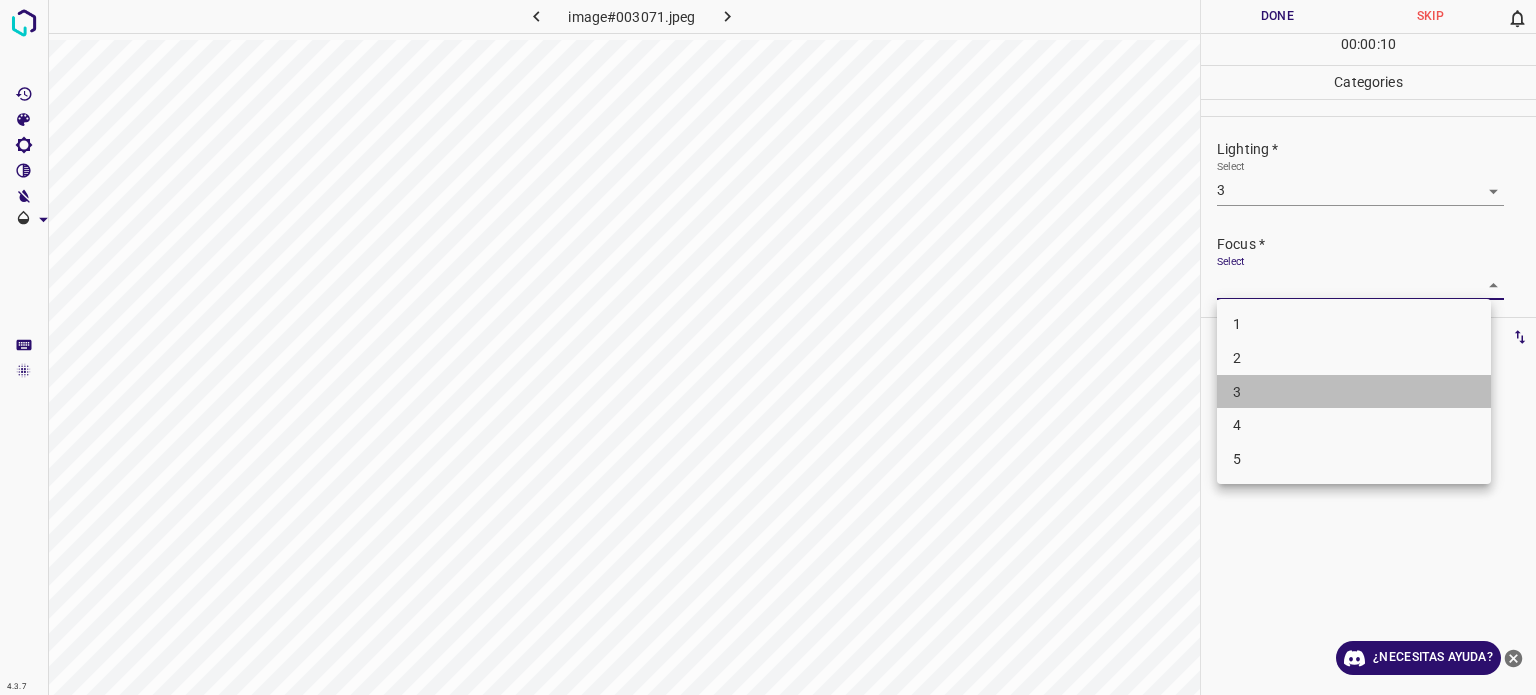 drag, startPoint x: 1237, startPoint y: 400, endPoint x: 1237, endPoint y: 368, distance: 32 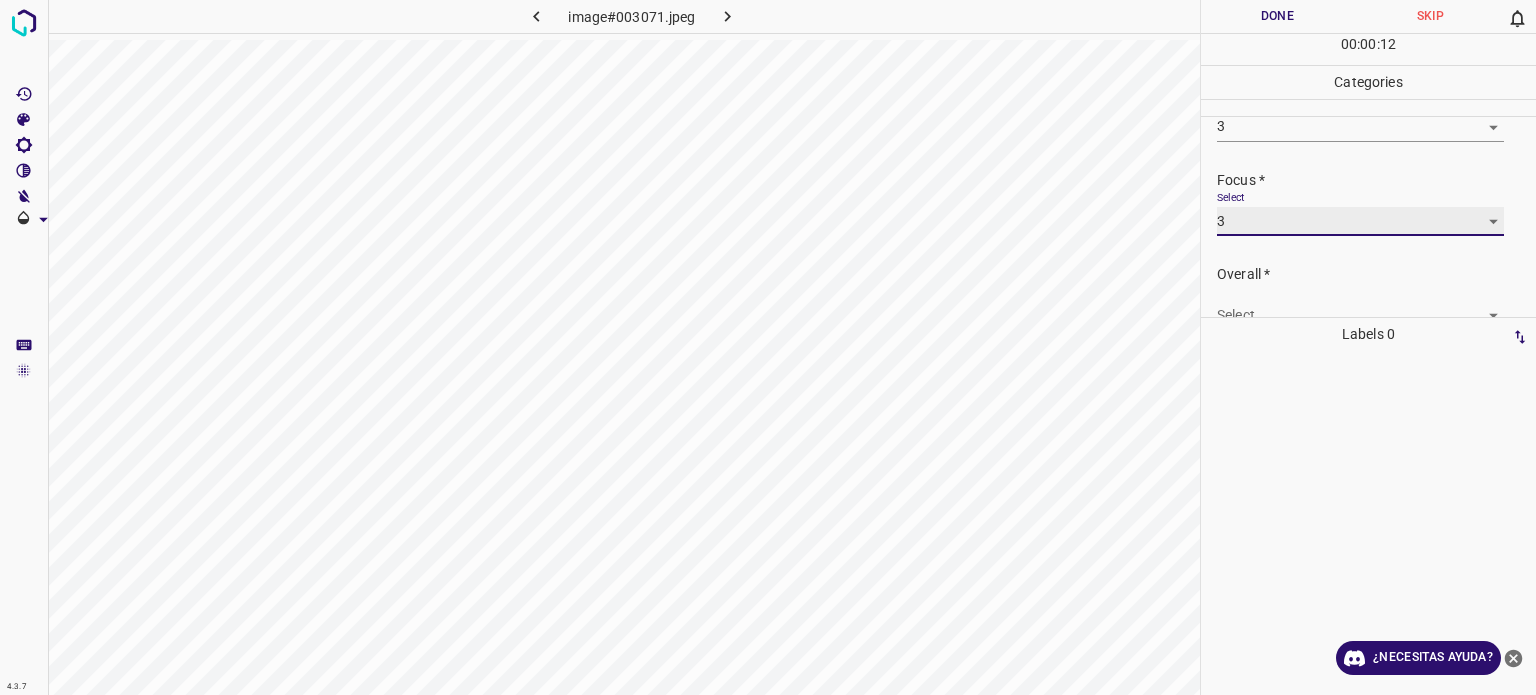 scroll, scrollTop: 98, scrollLeft: 0, axis: vertical 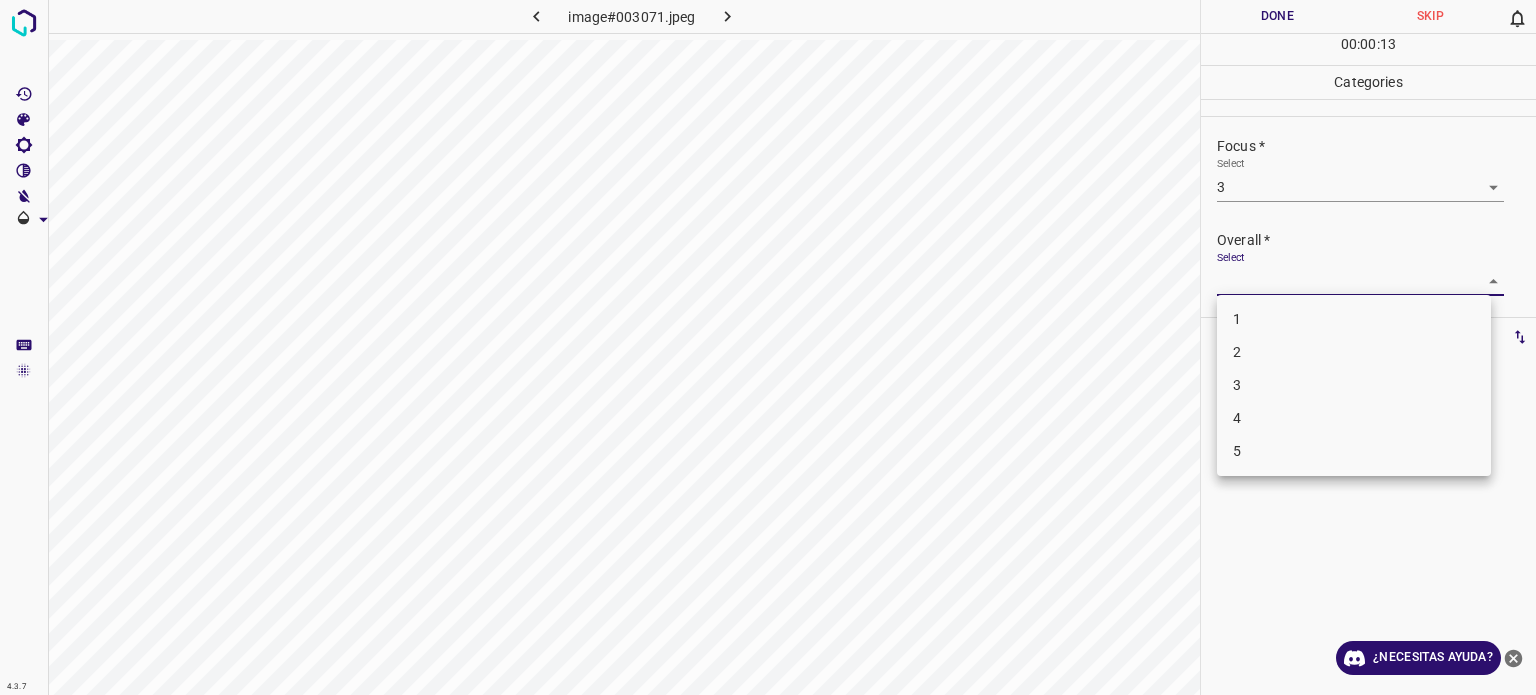 click on "4.3.7 image#003071.jpeg Done Skip 0 00   : 00   : 13   Categories Lighting *  Select 3 3 Focus *  Select 3 3 Overall *  Select ​ Labels   0 Categories 1 Lighting 2 Focus 3 Overall Tools Space Change between modes (Draw & Edit) I Auto labeling R Restore zoom M Zoom in N Zoom out Delete Delete selecte label Filters Z Restore filters X Saturation filter C Brightness filter V Contrast filter B Gray scale filter General O Download ¿Necesitas ayuda? - Texto - Esconder - Borrar Texto original Valora esta traducción Tu opinión servirá para ayudar a mejorar el Traductor de Google 1 2 3 4 5" at bounding box center (768, 347) 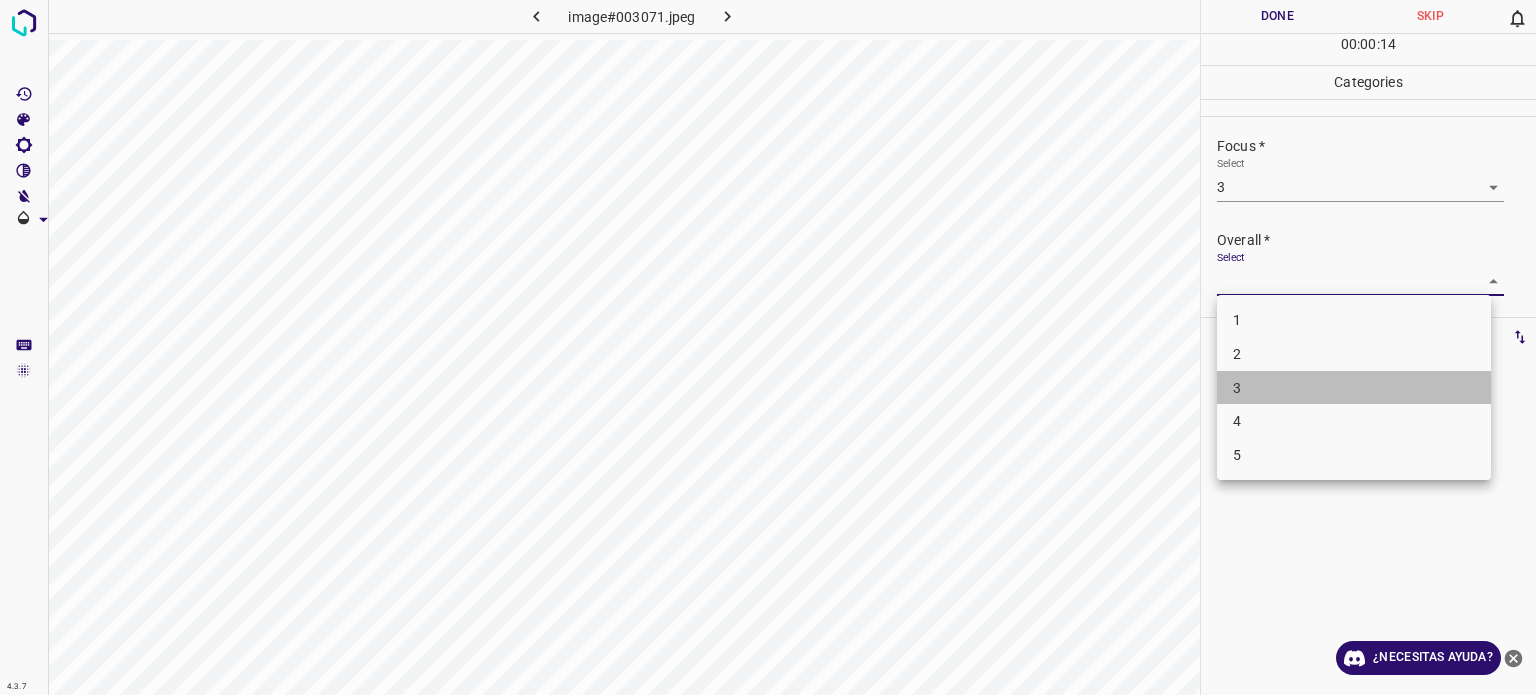click on "3" at bounding box center [1354, 388] 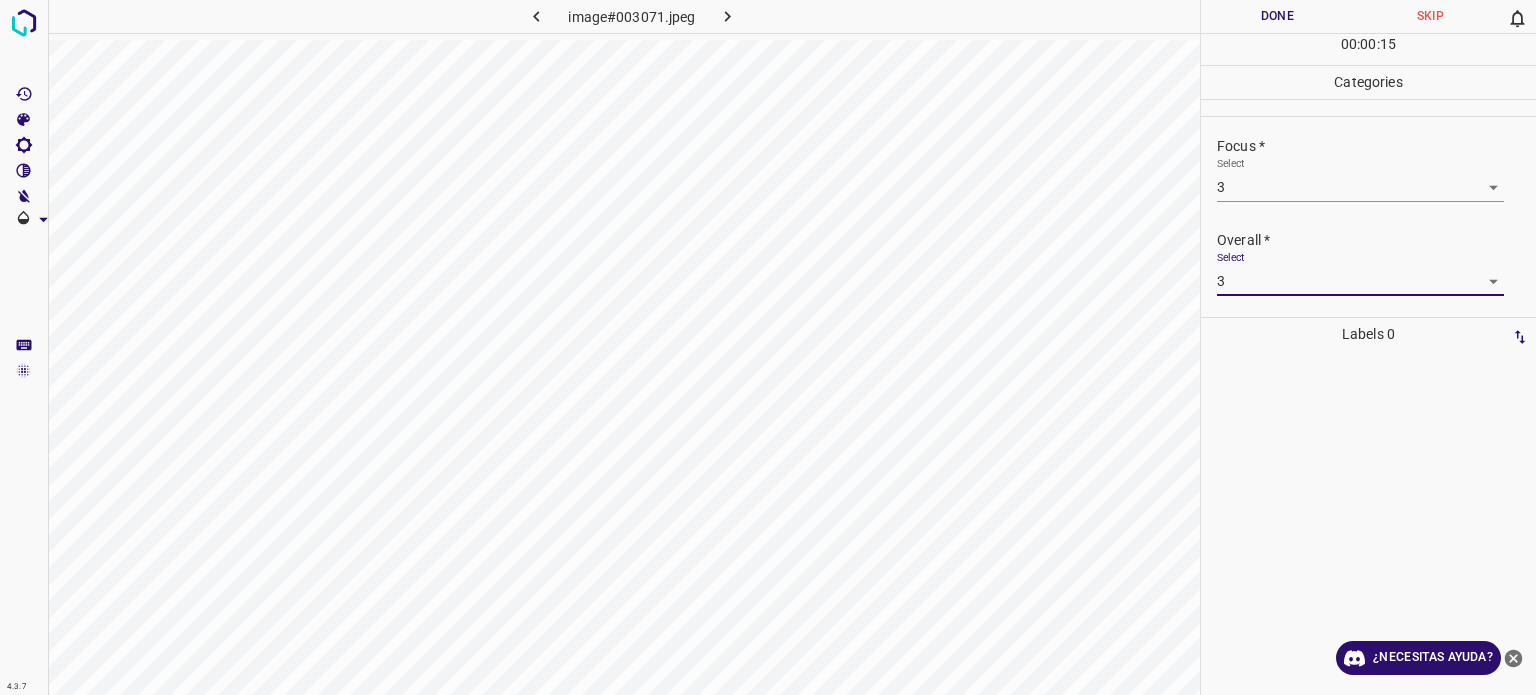 click on "Done" at bounding box center [1277, 16] 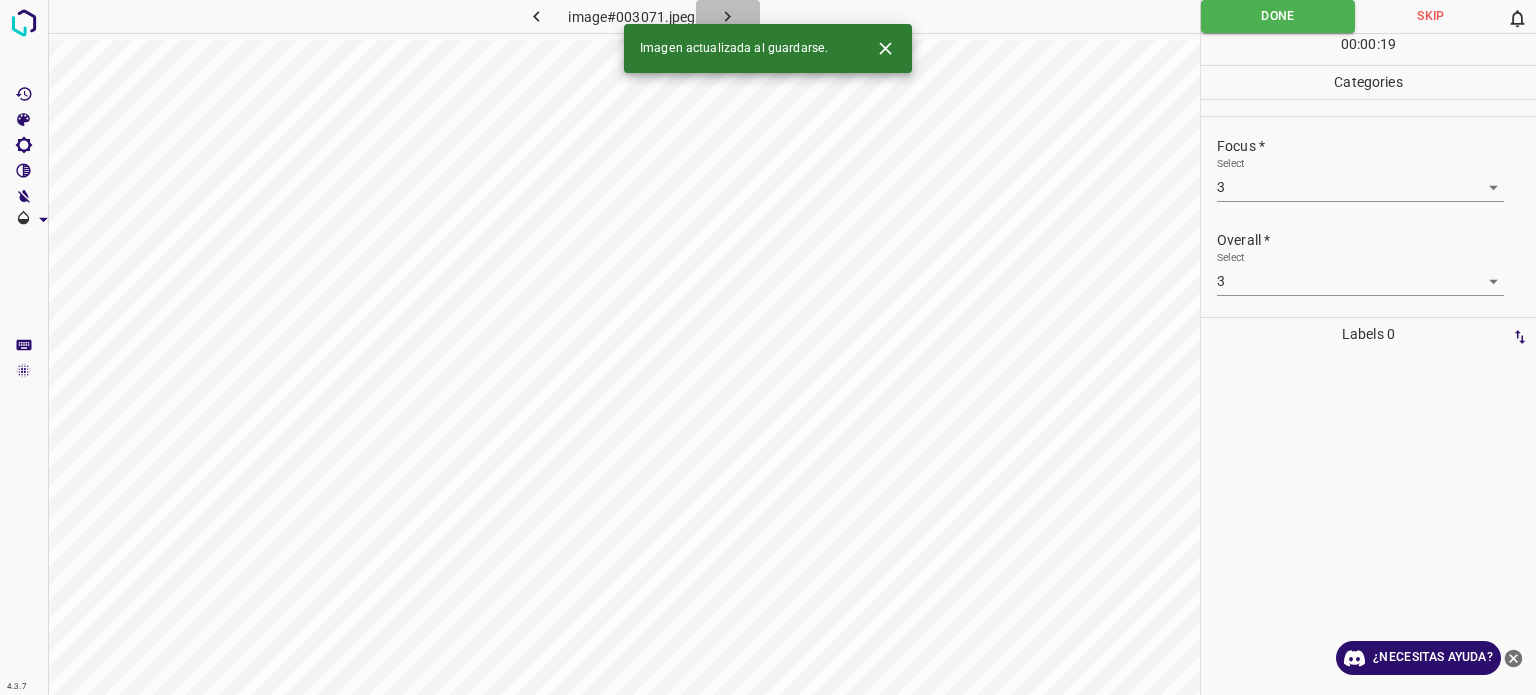 click 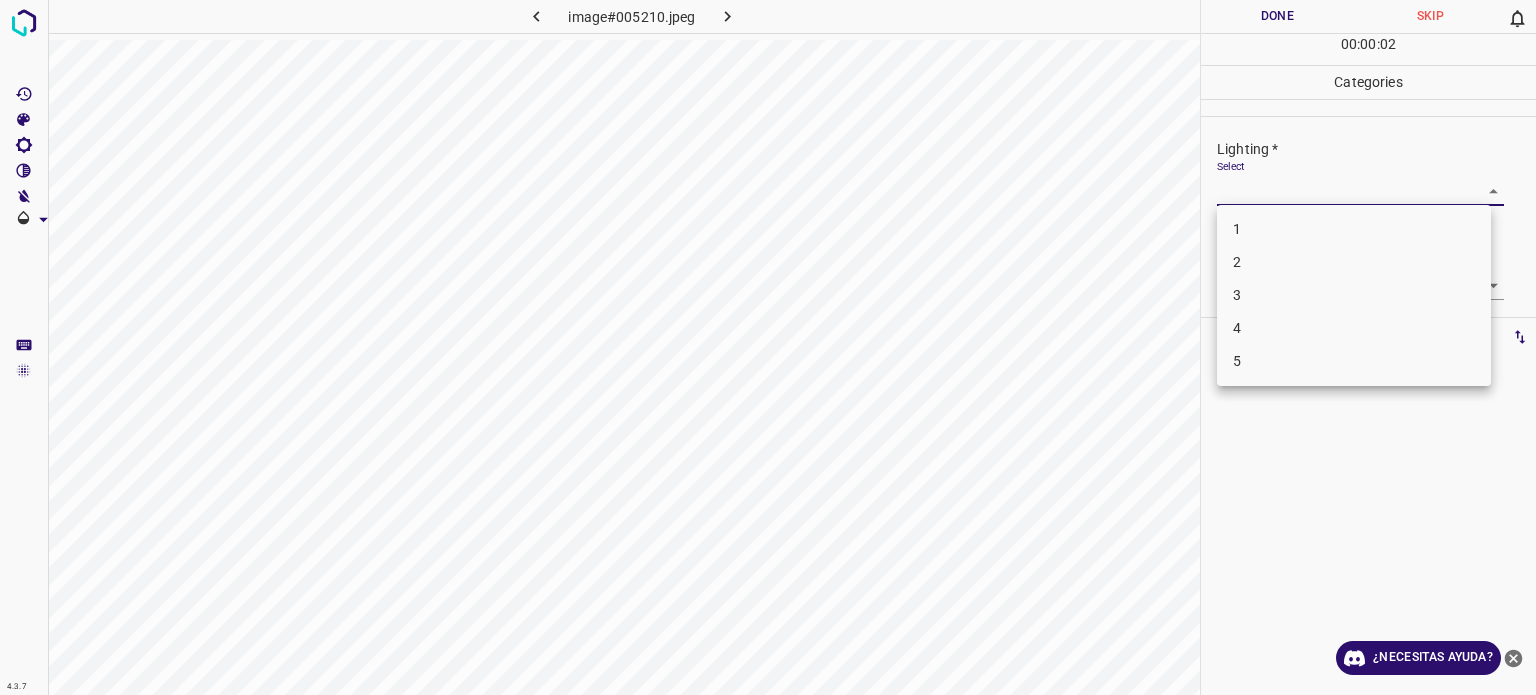 click on "4.3.7 image#005210.jpeg Done Skip 0 00   : 00   : 02   Categories Lighting *  Select ​ Focus *  Select ​ Overall *  Select ​ Labels   0 Categories 1 Lighting 2 Focus 3 Overall Tools Space Change between modes (Draw & Edit) I Auto labeling R Restore zoom M Zoom in N Zoom out Delete Delete selecte label Filters Z Restore filters X Saturation filter C Brightness filter V Contrast filter B Gray scale filter General O Download ¿Necesitas ayuda? - Texto - Esconder - Borrar Texto original Valora esta traducción Tu opinión servirá para ayudar a mejorar el Traductor de Google 1 2 3 4 5" at bounding box center (768, 347) 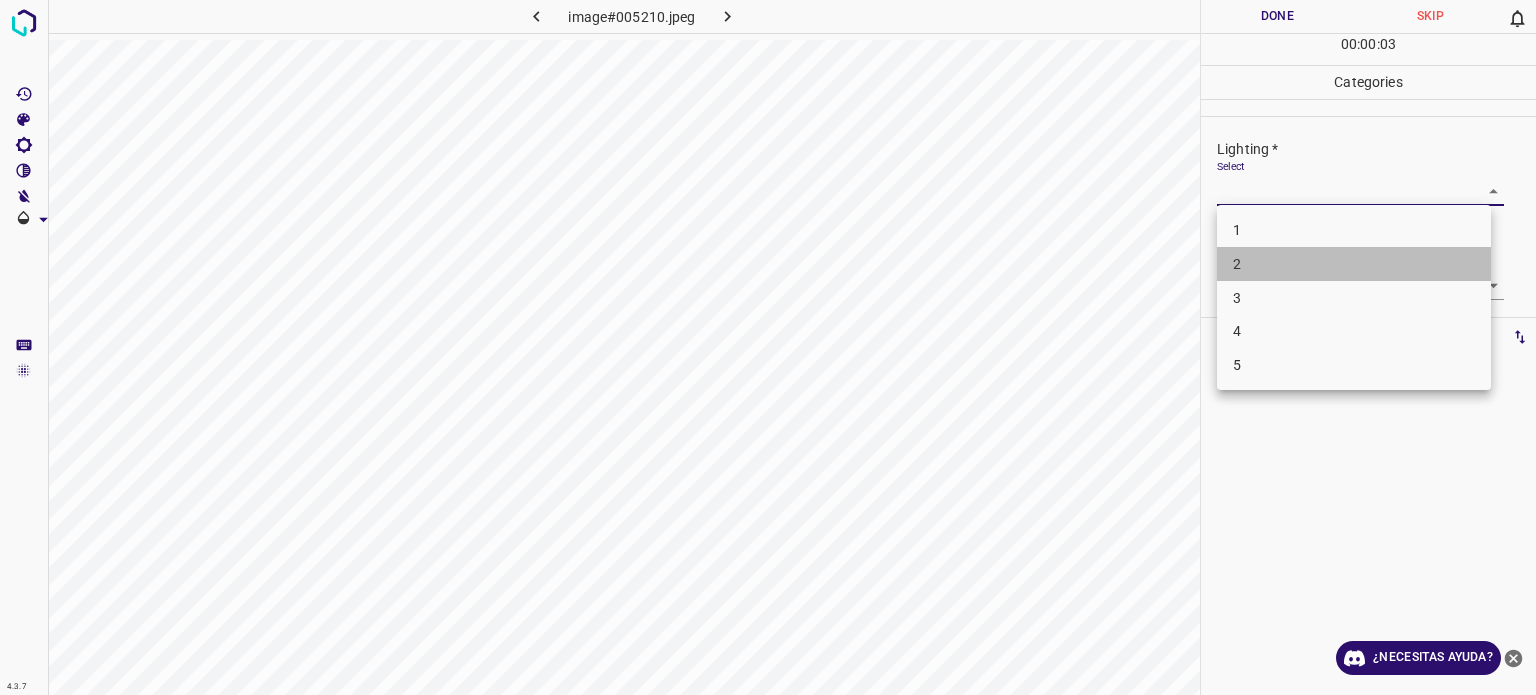 click on "2" at bounding box center [1354, 264] 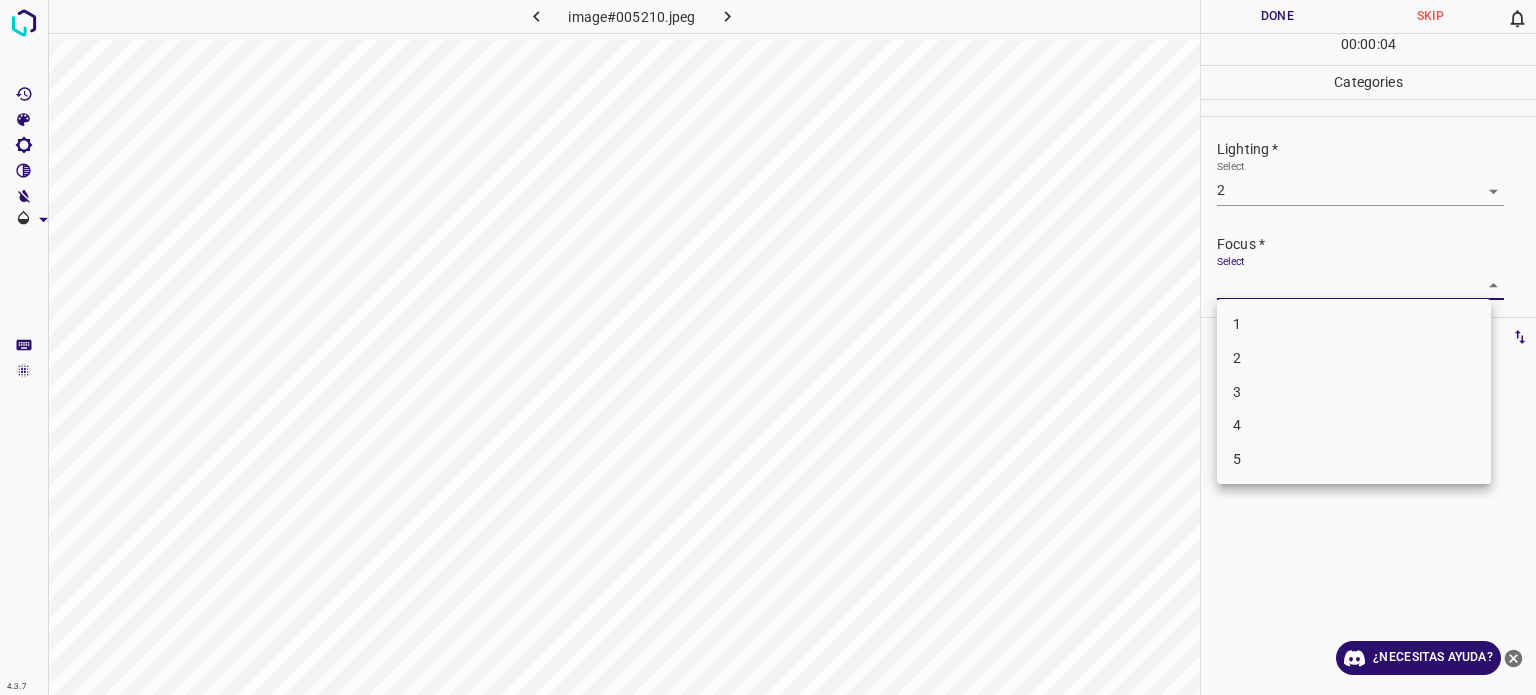 click on "4.3.7 image#005210.jpeg Done Skip 0 00   : 00   : 04   Categories Lighting *  Select 2 2 Focus *  Select ​ Overall *  Select ​ Labels   0 Categories 1 Lighting 2 Focus 3 Overall Tools Space Change between modes (Draw & Edit) I Auto labeling R Restore zoom M Zoom in N Zoom out Delete Delete selecte label Filters Z Restore filters X Saturation filter C Brightness filter V Contrast filter B Gray scale filter General O Download ¿Necesitas ayuda? - Texto - Esconder - Borrar Texto original Valora esta traducción Tu opinión servirá para ayudar a mejorar el Traductor de Google 1 2 3 4 5" at bounding box center (768, 347) 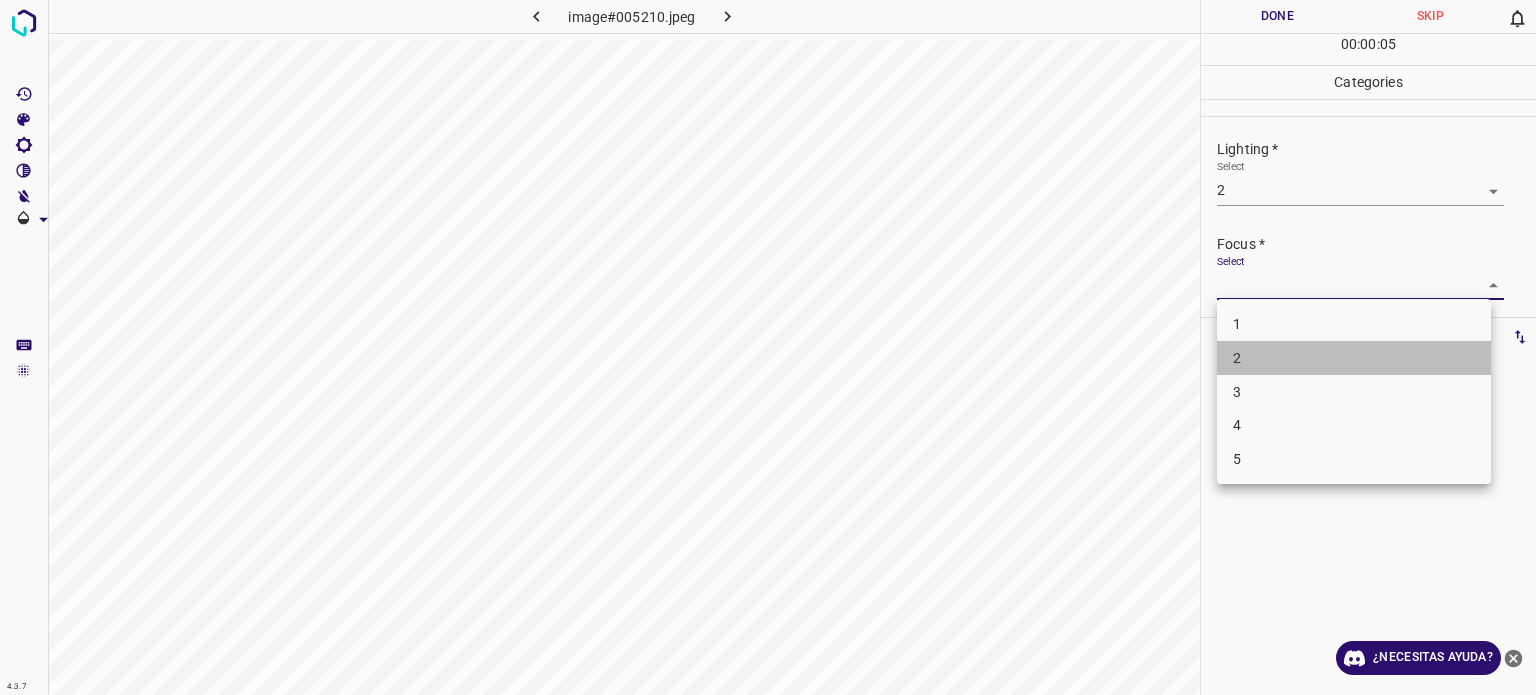 click on "2" at bounding box center [1237, 358] 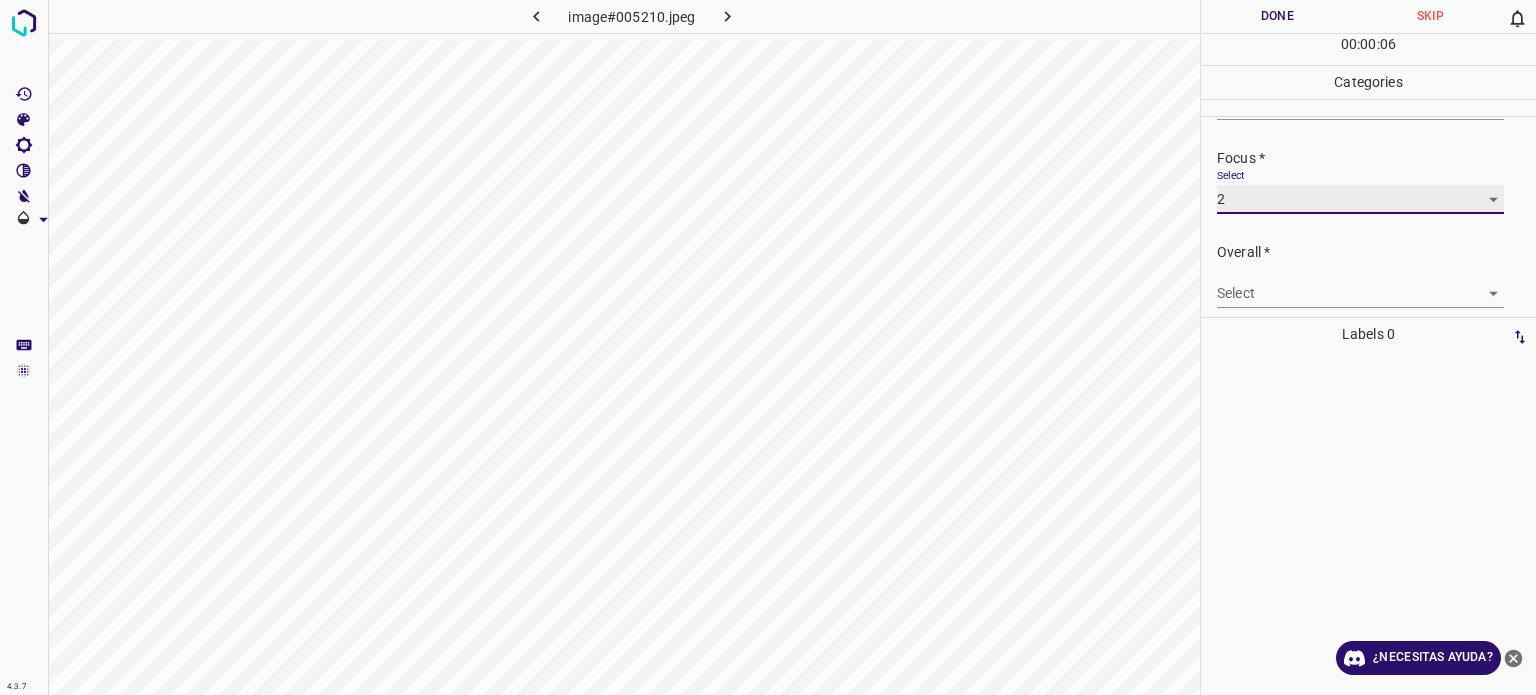 scroll, scrollTop: 98, scrollLeft: 0, axis: vertical 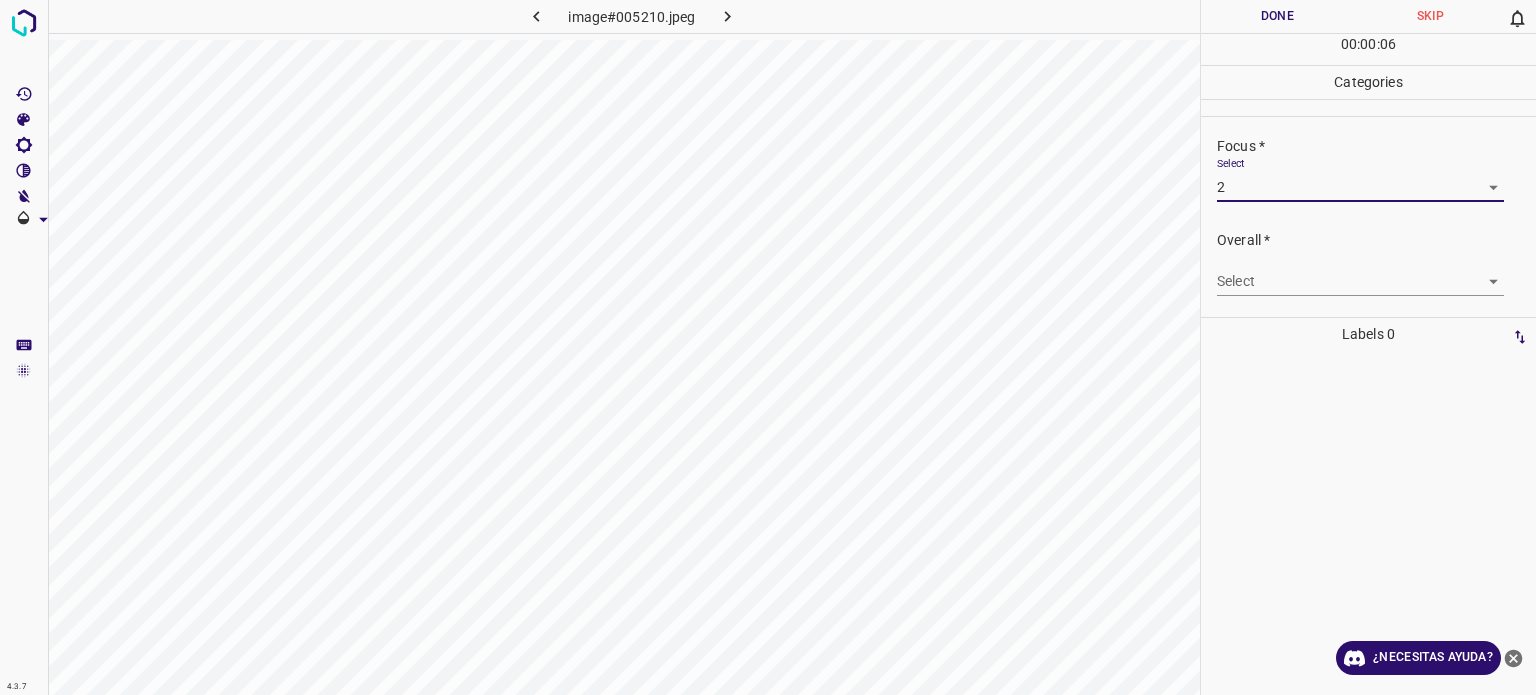 click on "4.3.7 image#005210.jpeg Done Skip 0 00   : 00   : 06   Categories Lighting *  Select 2 2 Focus *  Select 2 2 Overall *  Select ​ Labels   0 Categories 1 Lighting 2 Focus 3 Overall Tools Space Change between modes (Draw & Edit) I Auto labeling R Restore zoom M Zoom in N Zoom out Delete Delete selecte label Filters Z Restore filters X Saturation filter C Brightness filter V Contrast filter B Gray scale filter General O Download ¿Necesitas ayuda? - Texto - Esconder - Borrar Texto original Valora esta traducción Tu opinión servirá para ayudar a mejorar el Traductor de Google" at bounding box center (768, 347) 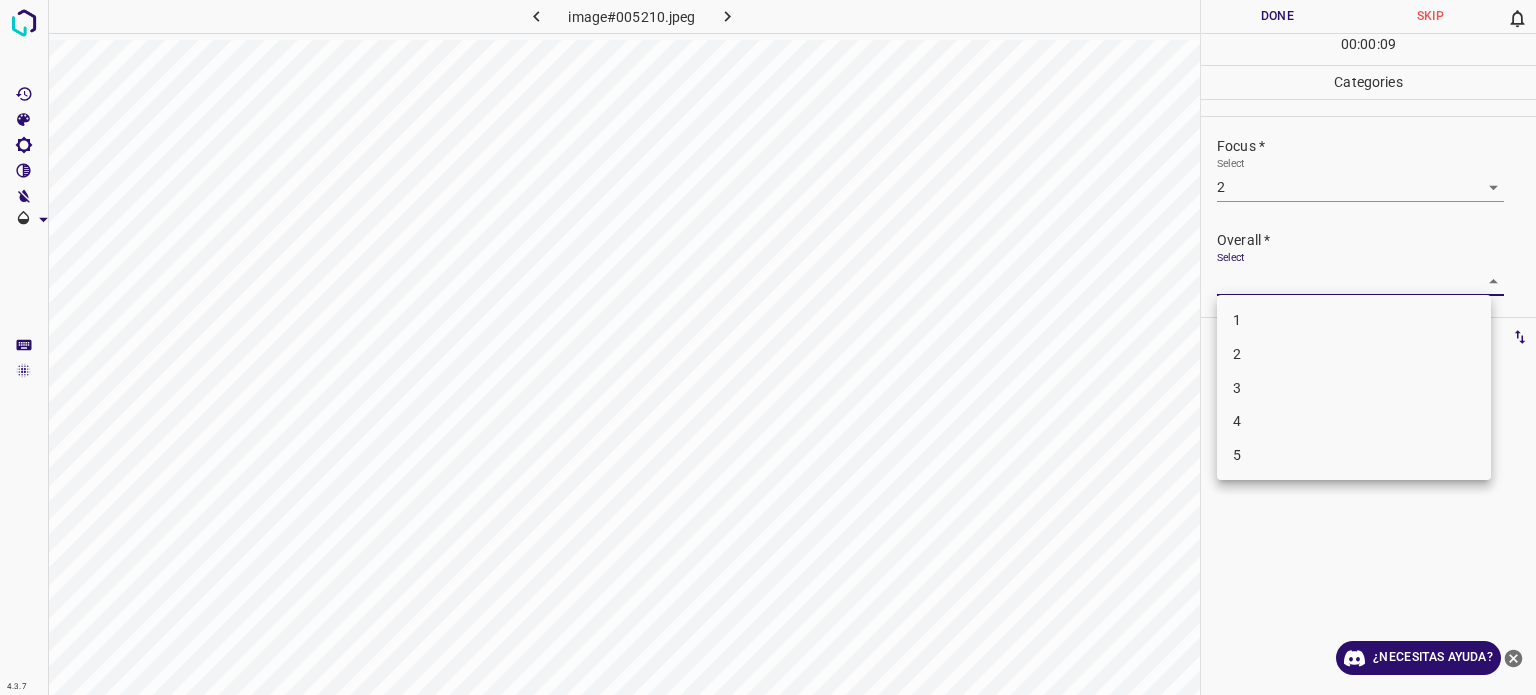click at bounding box center (768, 347) 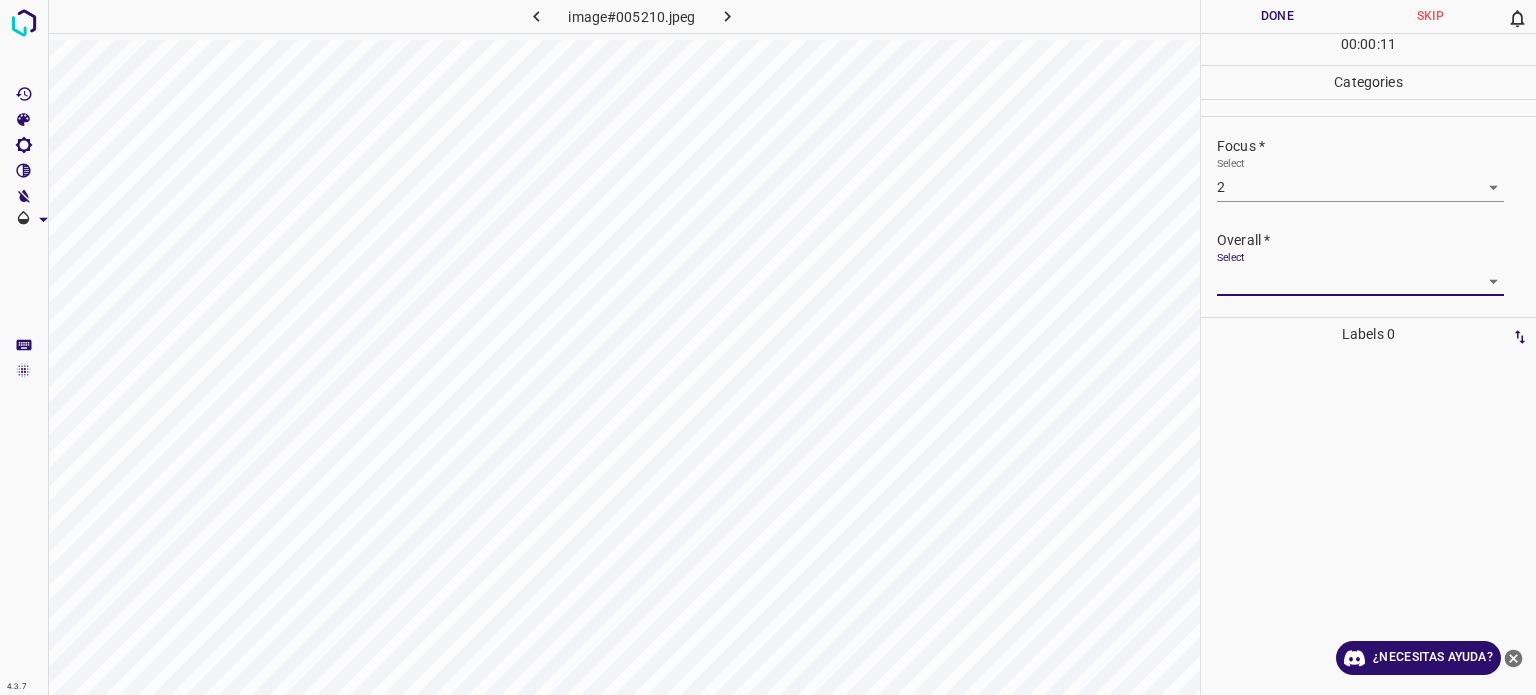 click on "Overall *  Select ​" at bounding box center (1368, 263) 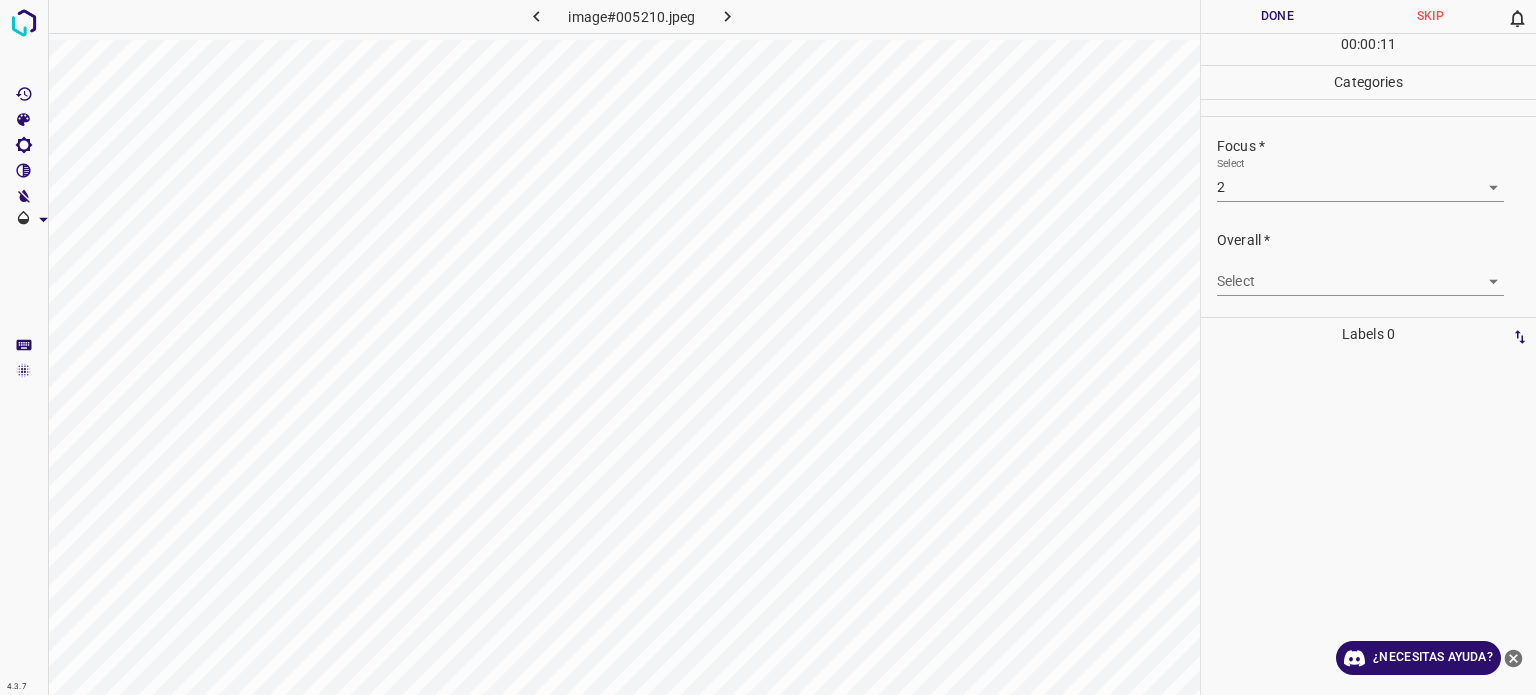 click on "4.3.7 image#005210.jpeg Done Skip 0 00   : 00   : 11   Categories Lighting *  Select 2 2 Focus *  Select 2 2 Overall *  Select ​ Labels   0 Categories 1 Lighting 2 Focus 3 Overall Tools Space Change between modes (Draw & Edit) I Auto labeling R Restore zoom M Zoom in N Zoom out Delete Delete selecte label Filters Z Restore filters X Saturation filter C Brightness filter V Contrast filter B Gray scale filter General O Download ¿Necesitas ayuda? - Texto - Esconder - Borrar Texto original Valora esta traducción Tu opinión servirá para ayudar a mejorar el Traductor de Google" at bounding box center [768, 347] 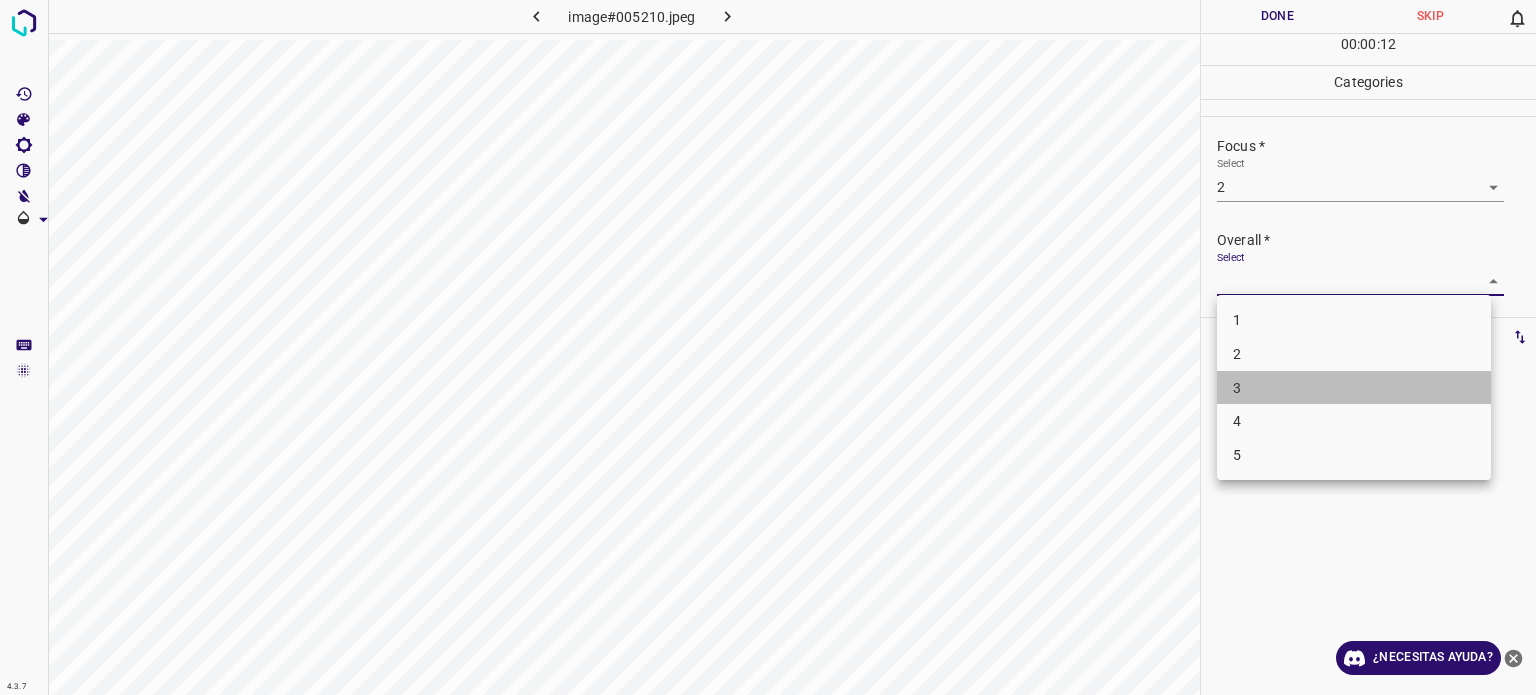 click on "3" at bounding box center (1237, 387) 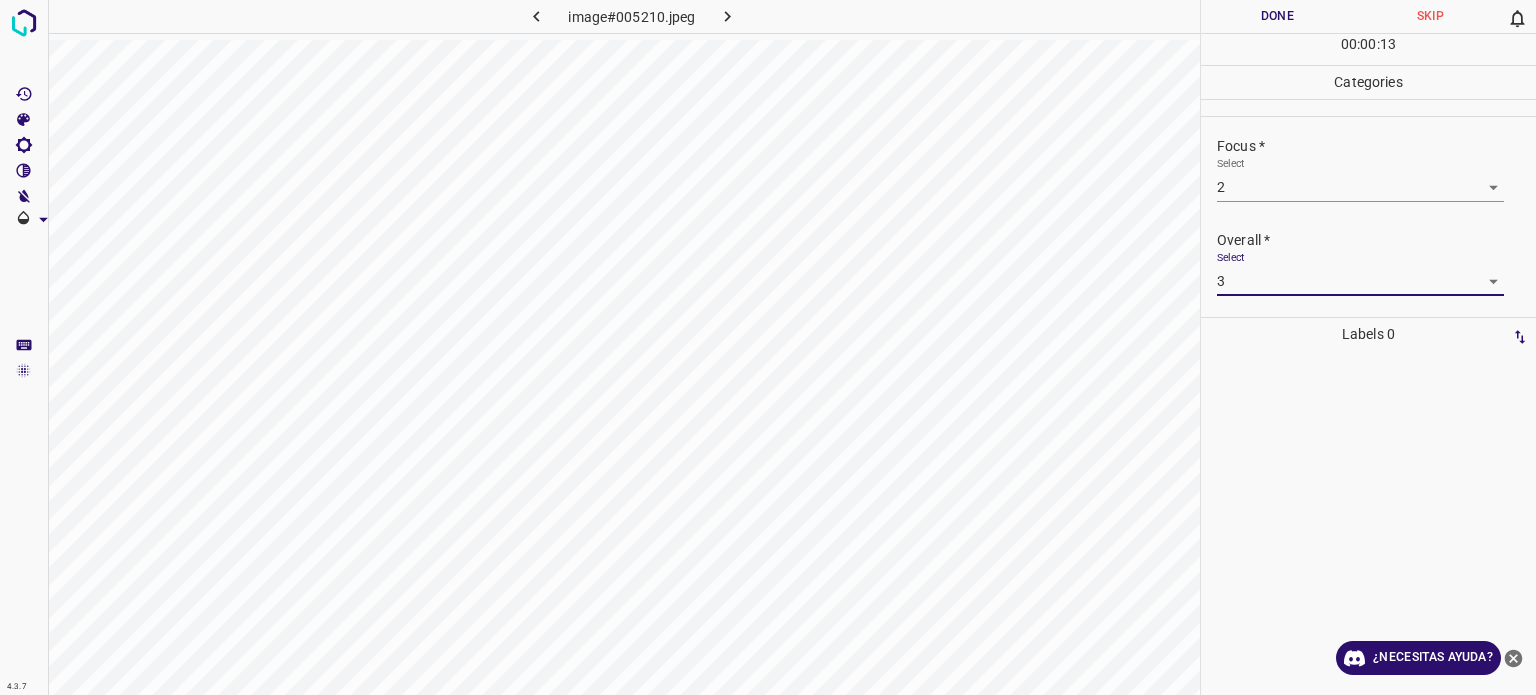 click on "Focus *  Select 2 2" at bounding box center (1368, 169) 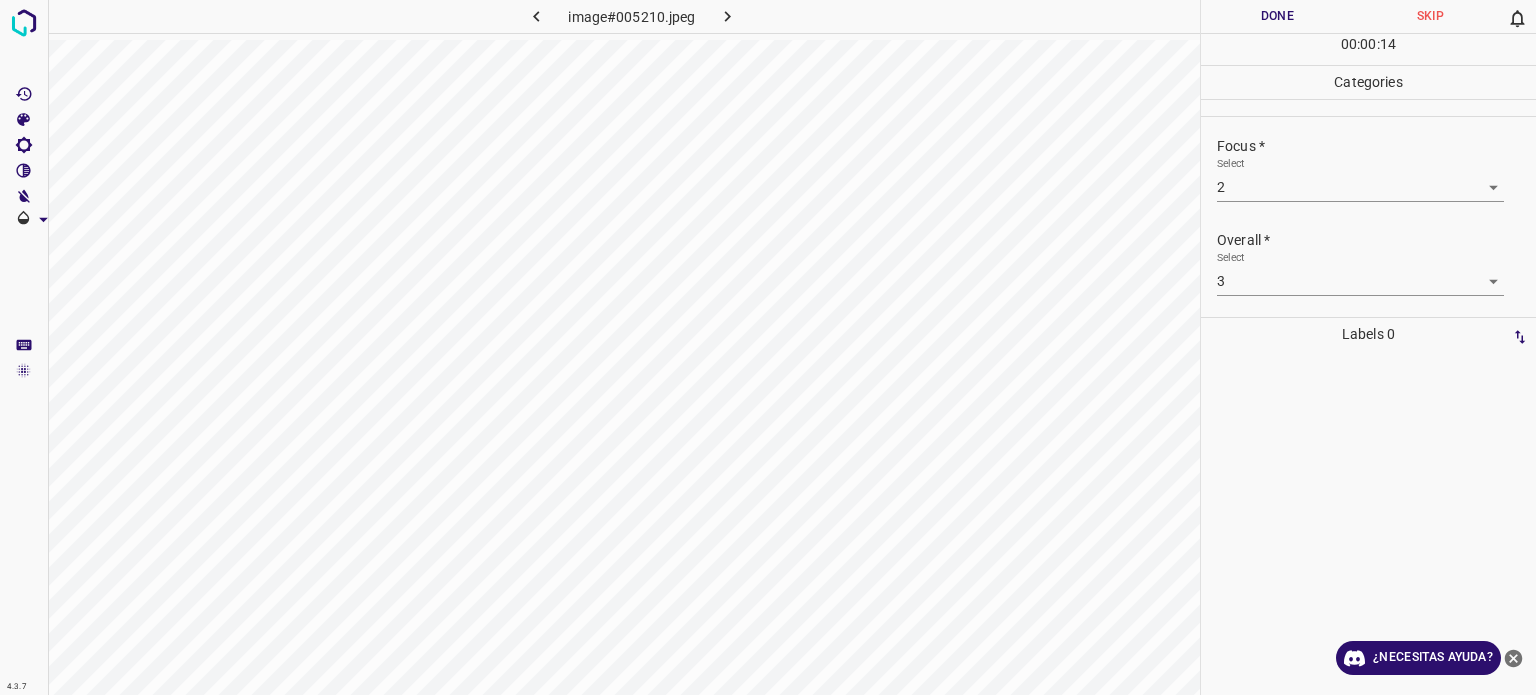 click on "4.3.7 image#005210.jpeg Done Skip 0 00   : 00   : 14   Categories Lighting *  Select 2 2 Focus *  Select 2 2 Overall *  Select 3 3 Labels   0 Categories 1 Lighting 2 Focus 3 Overall Tools Space Change between modes (Draw & Edit) I Auto labeling R Restore zoom M Zoom in N Zoom out Delete Delete selecte label Filters Z Restore filters X Saturation filter C Brightness filter V Contrast filter B Gray scale filter General O Download ¿Necesitas ayuda? - Texto - Esconder - Borrar Texto original Valora esta traducción Tu opinión servirá para ayudar a mejorar el Traductor de Google" at bounding box center [768, 347] 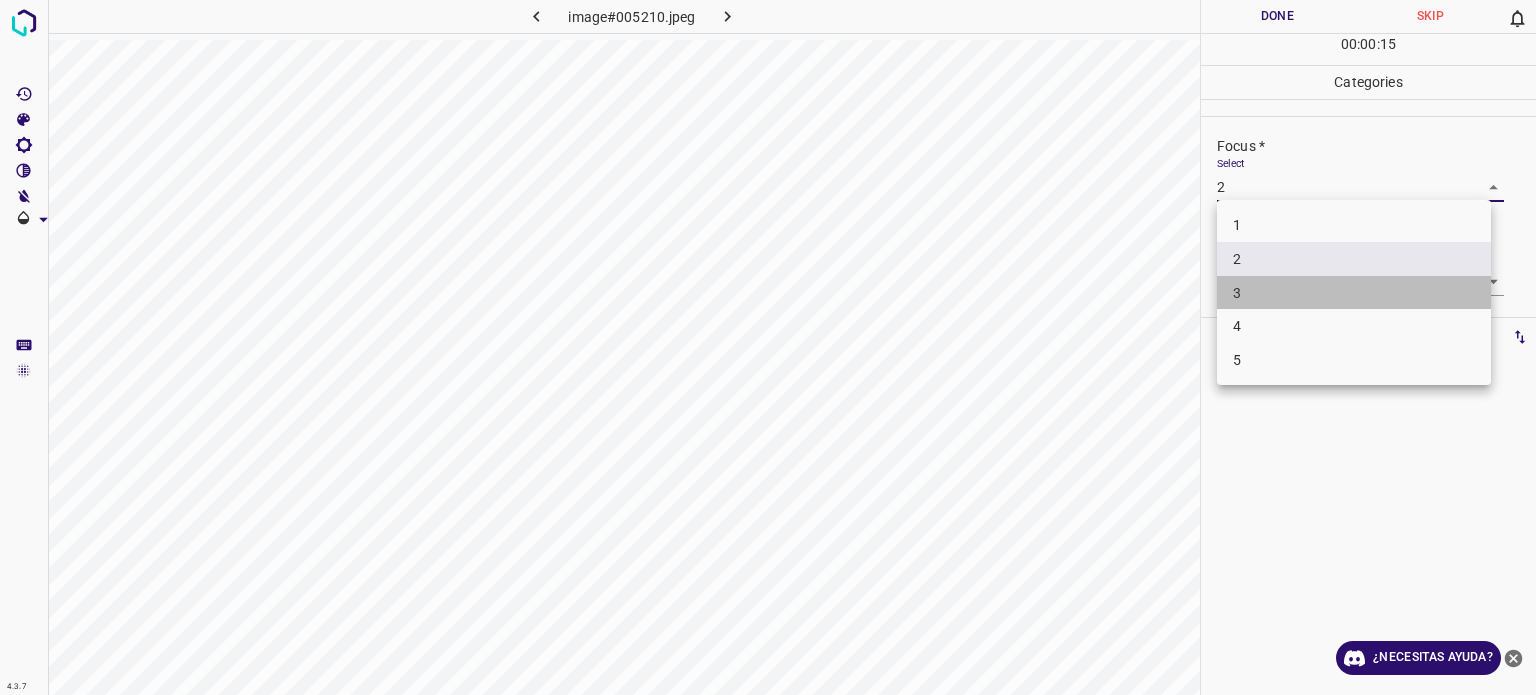 click on "3" at bounding box center [1237, 292] 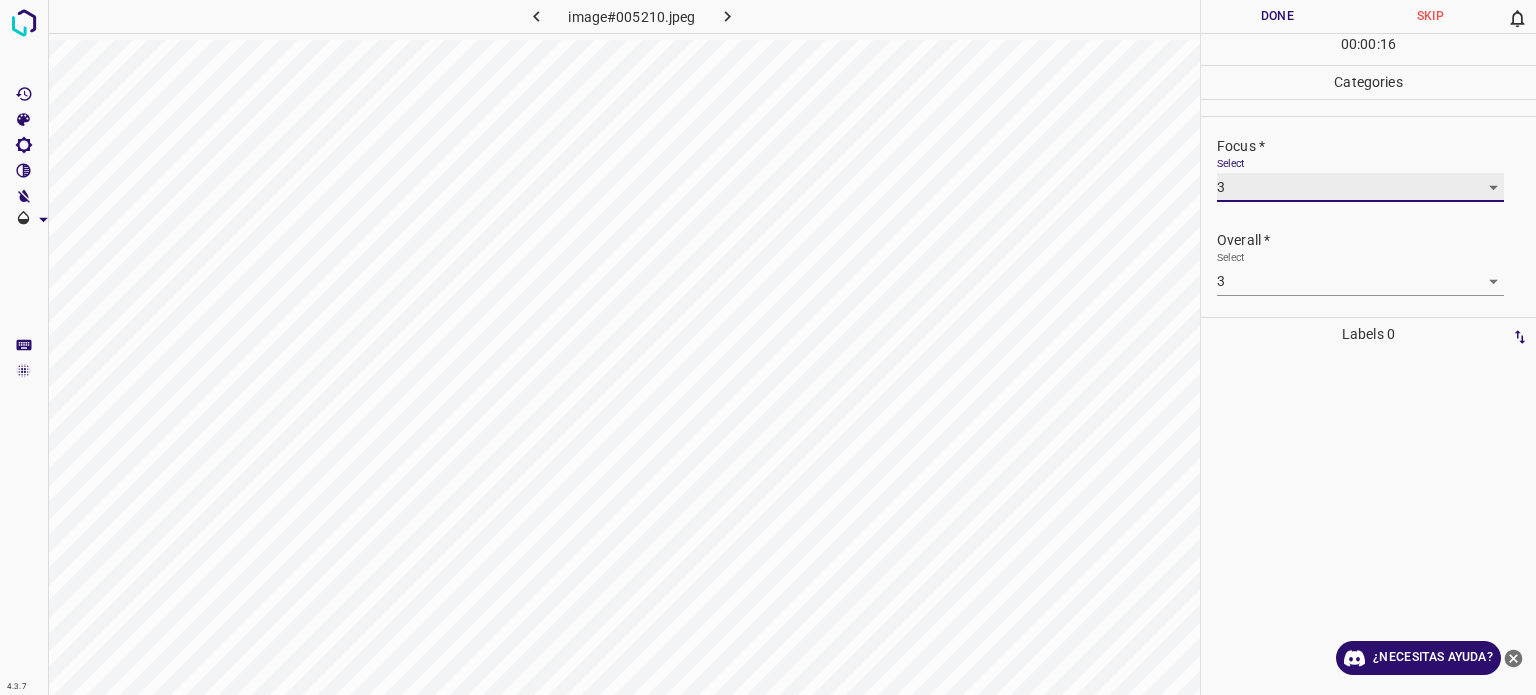 scroll, scrollTop: 0, scrollLeft: 0, axis: both 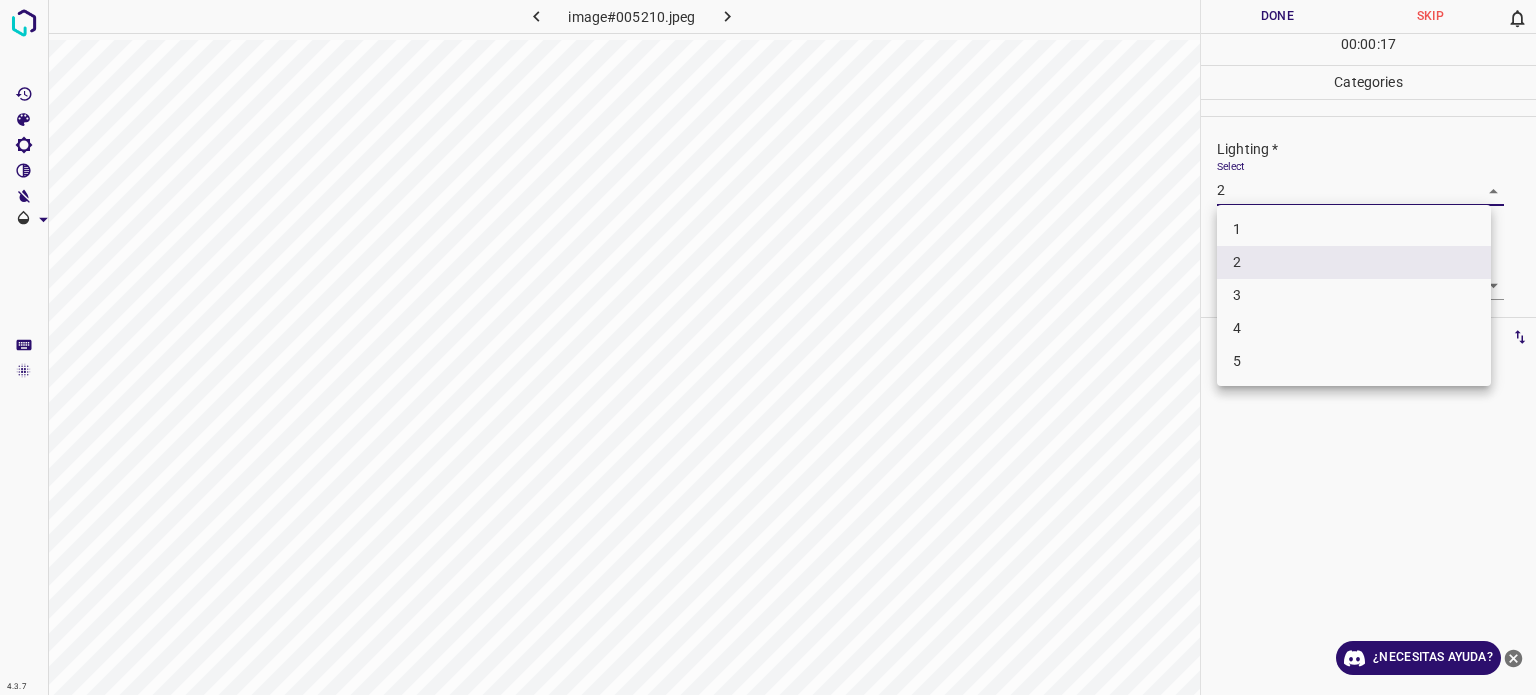 click on "4.3.7 image#005210.jpeg Done Skip 0 00   : 00   : 17   Categories Lighting *  Select 2 2 Focus *  Select 3 3 Overall *  Select 3 3 Labels   0 Categories 1 Lighting 2 Focus 3 Overall Tools Space Change between modes (Draw & Edit) I Auto labeling R Restore zoom M Zoom in N Zoom out Delete Delete selecte label Filters Z Restore filters X Saturation filter C Brightness filter V Contrast filter B Gray scale filter General O Download ¿Necesitas ayuda? - Texto - Esconder - Borrar Texto original Valora esta traducción Tu opinión servirá para ayudar a mejorar el Traductor de Google 1 2 3 4 5" at bounding box center (768, 347) 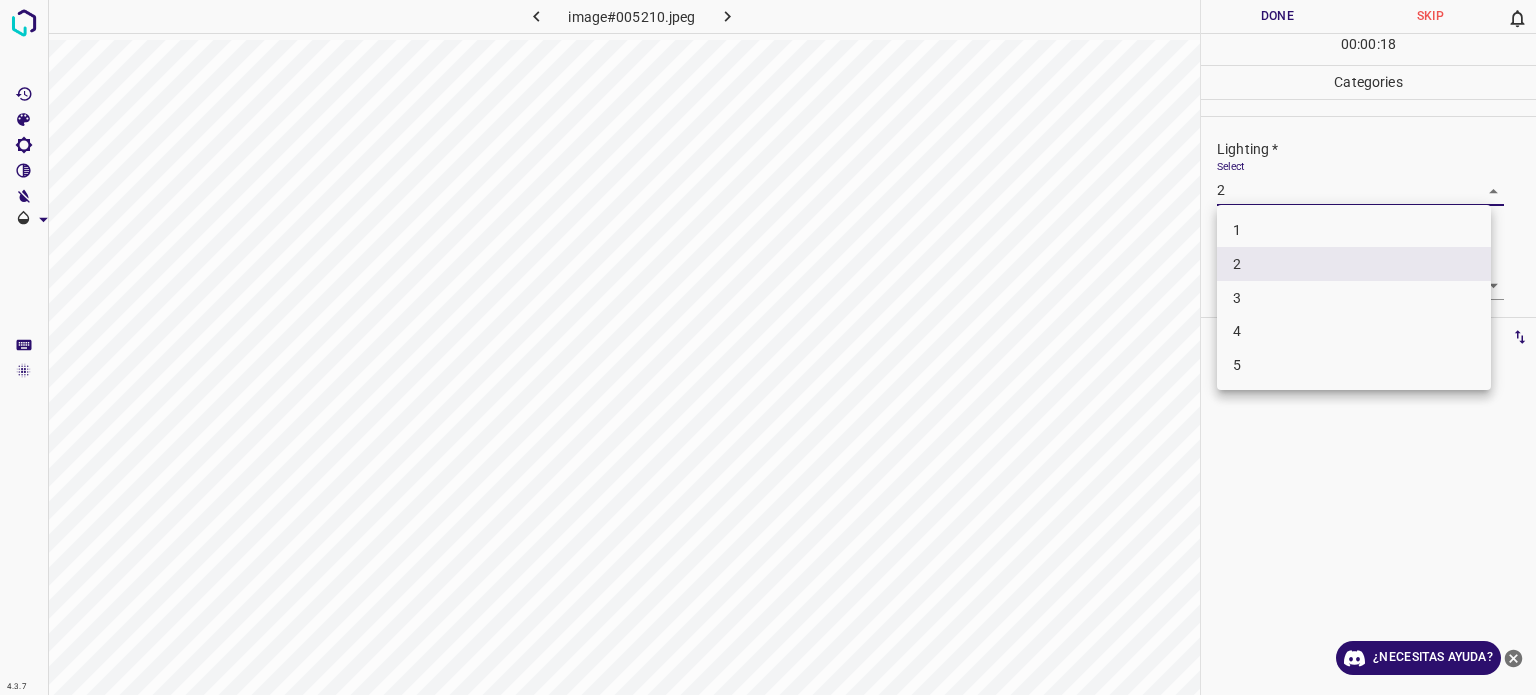 click on "3" at bounding box center (1354, 298) 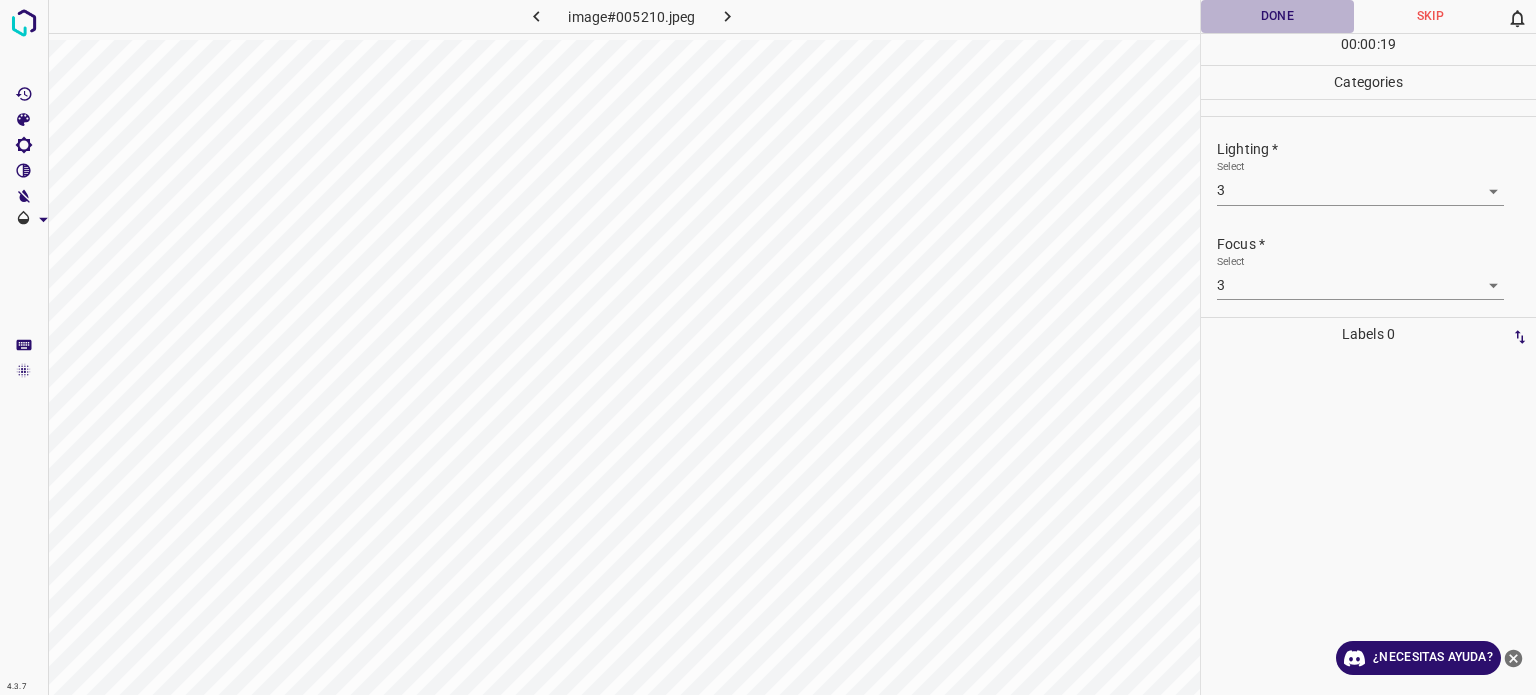click on "Done" at bounding box center [1277, 16] 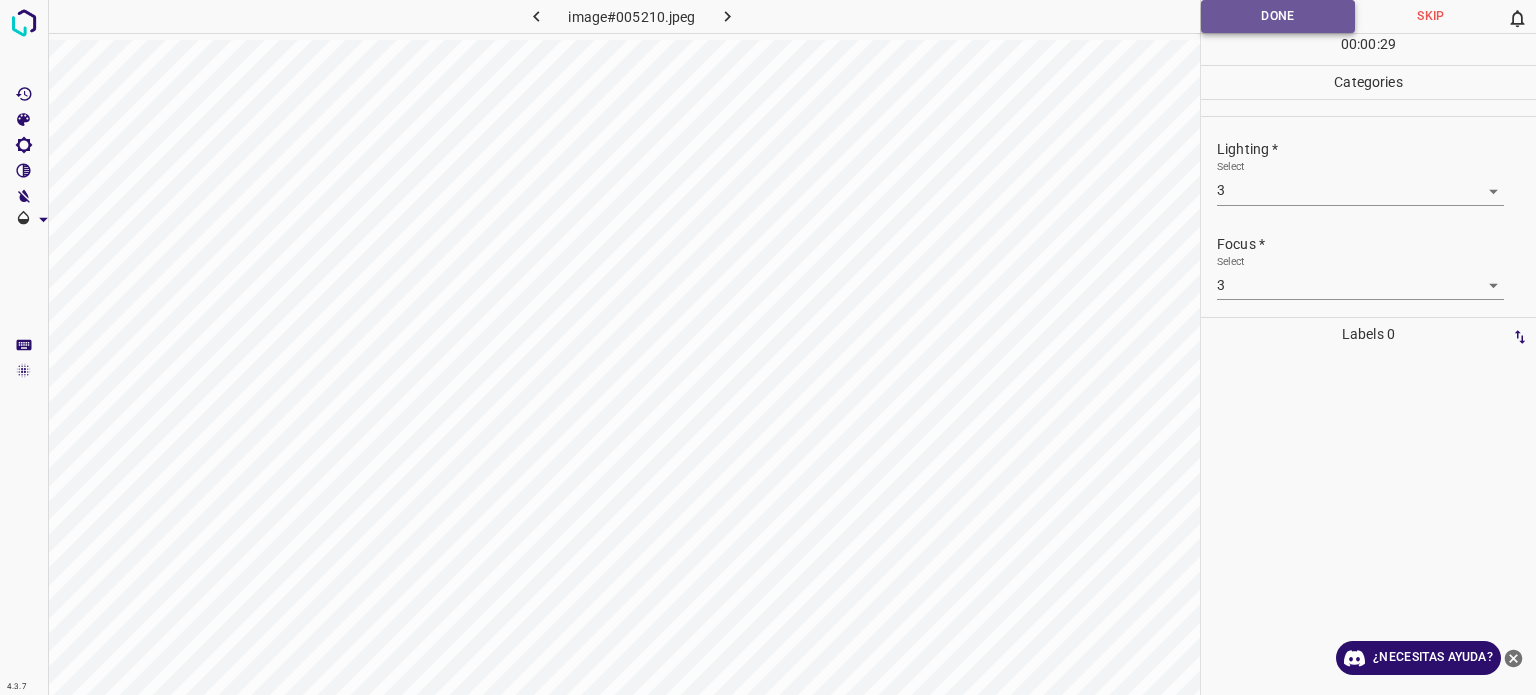 click on "Done" at bounding box center (1278, 16) 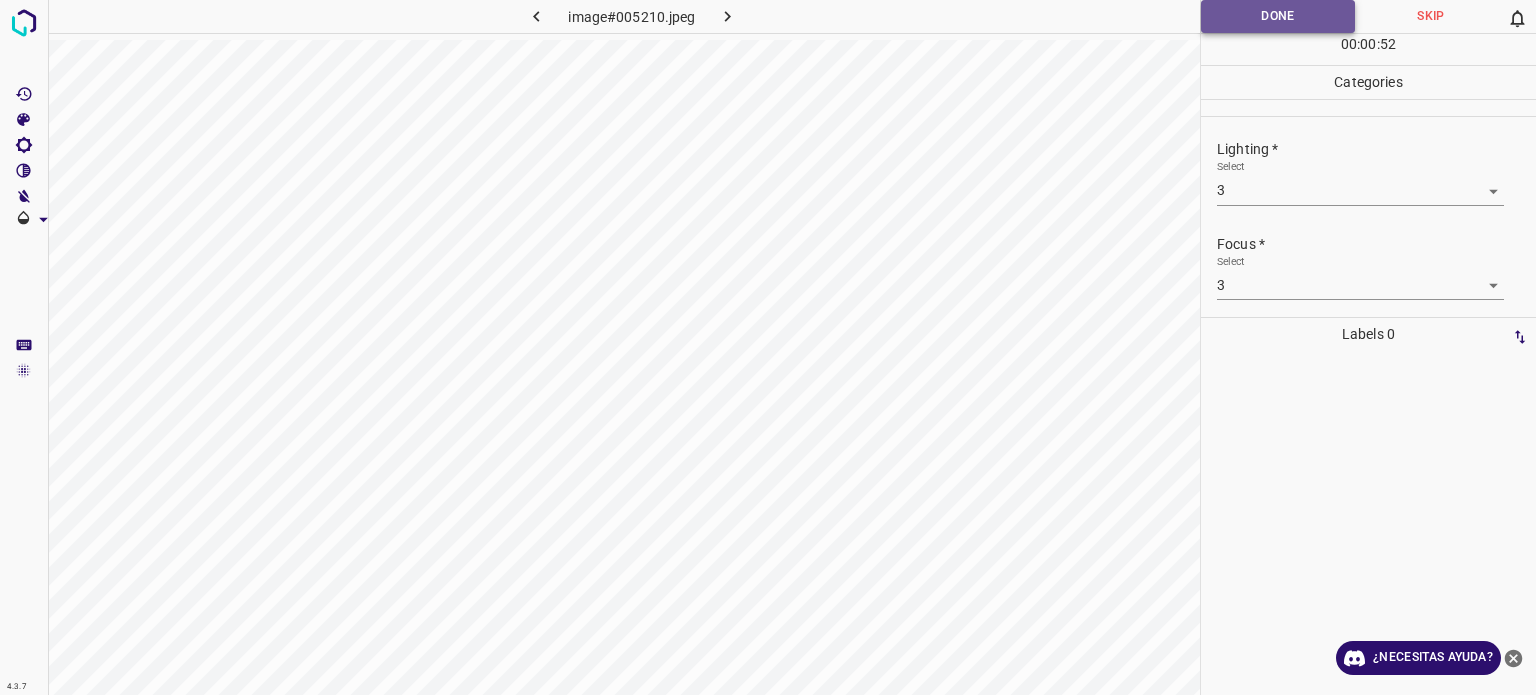 click on "Done" at bounding box center (1278, 16) 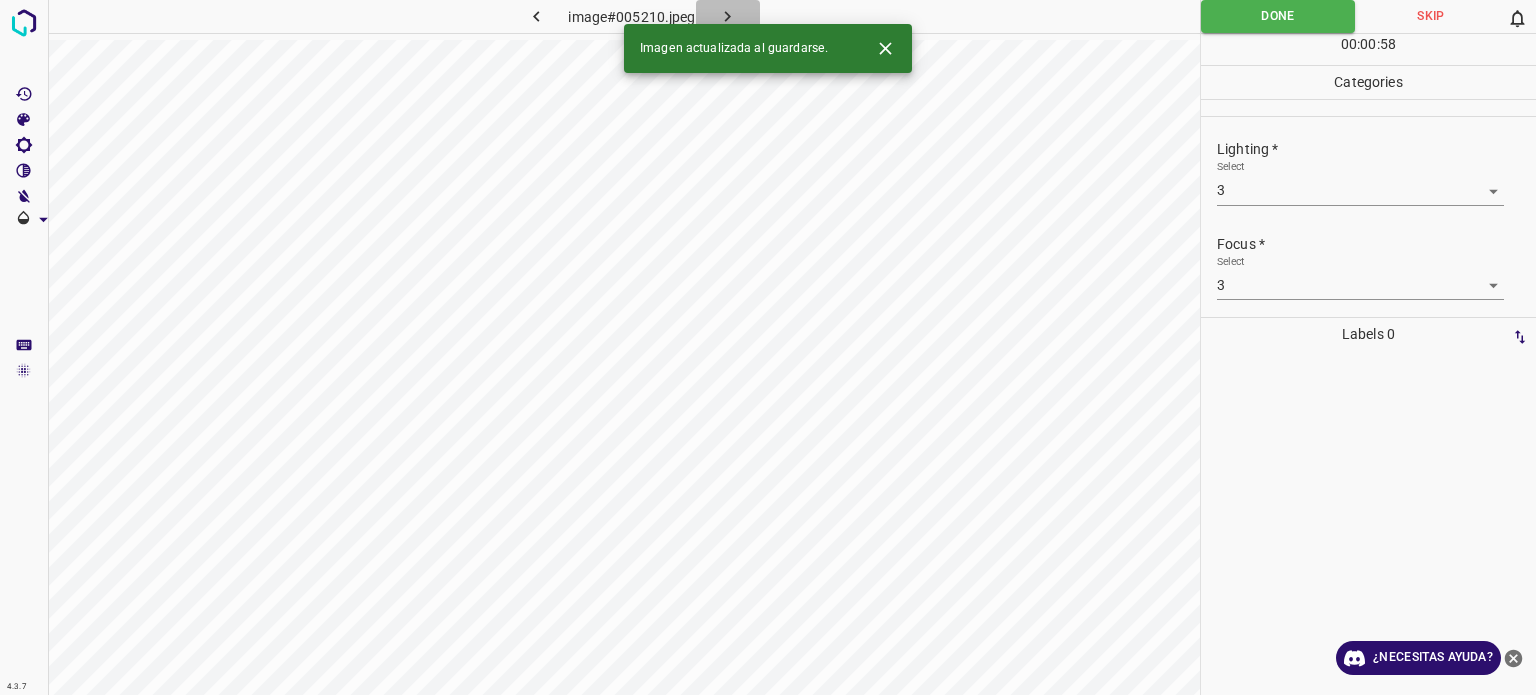 click 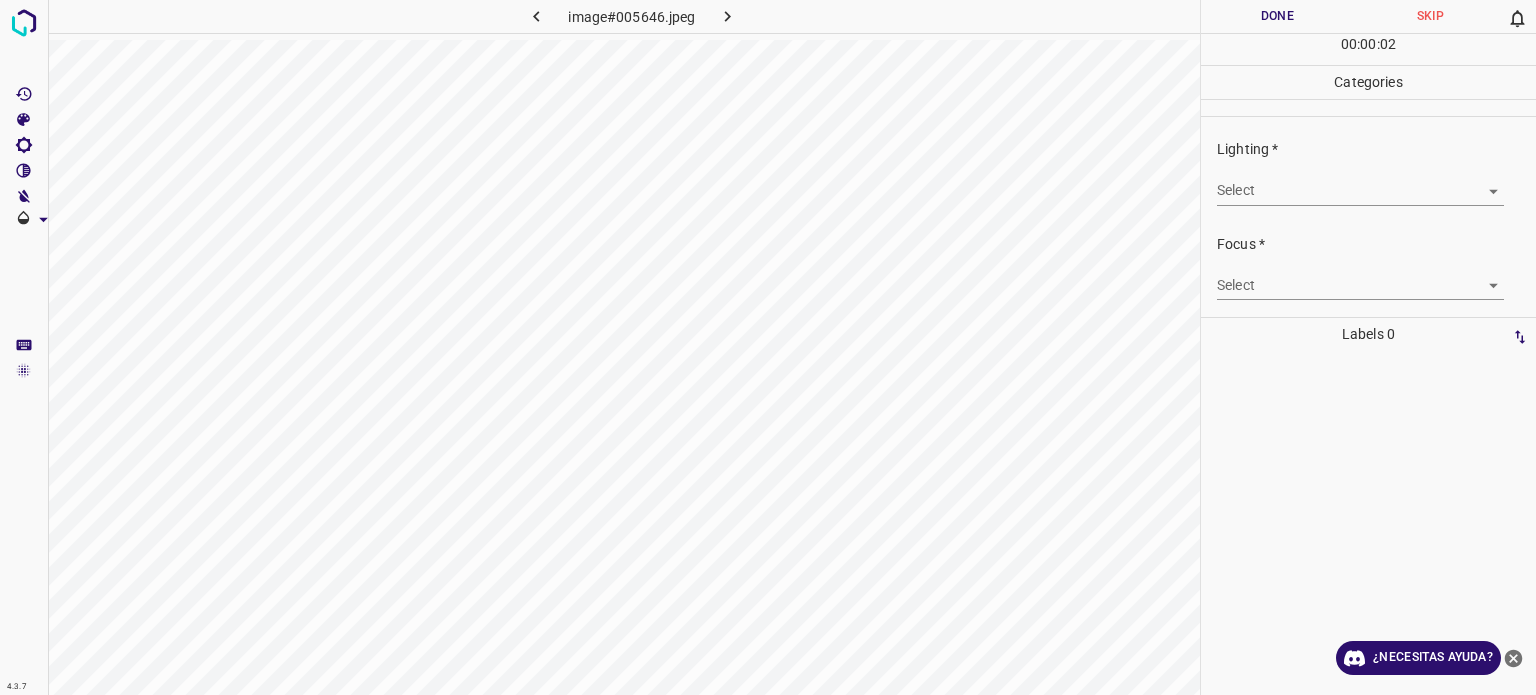 click on "4.3.7 image#005646.jpeg Done Skip 0 00   : 00   : 02   Categories Lighting *  Select ​ Focus *  Select ​ Overall *  Select ​ Labels   0 Categories 1 Lighting 2 Focus 3 Overall Tools Space Change between modes (Draw & Edit) I Auto labeling R Restore zoom M Zoom in N Zoom out Delete Delete selecte label Filters Z Restore filters X Saturation filter C Brightness filter V Contrast filter B Gray scale filter General O Download ¿Necesitas ayuda? - Texto - Esconder - Borrar Texto original Valora esta traducción Tu opinión servirá para ayudar a mejorar el Traductor de Google" at bounding box center (768, 347) 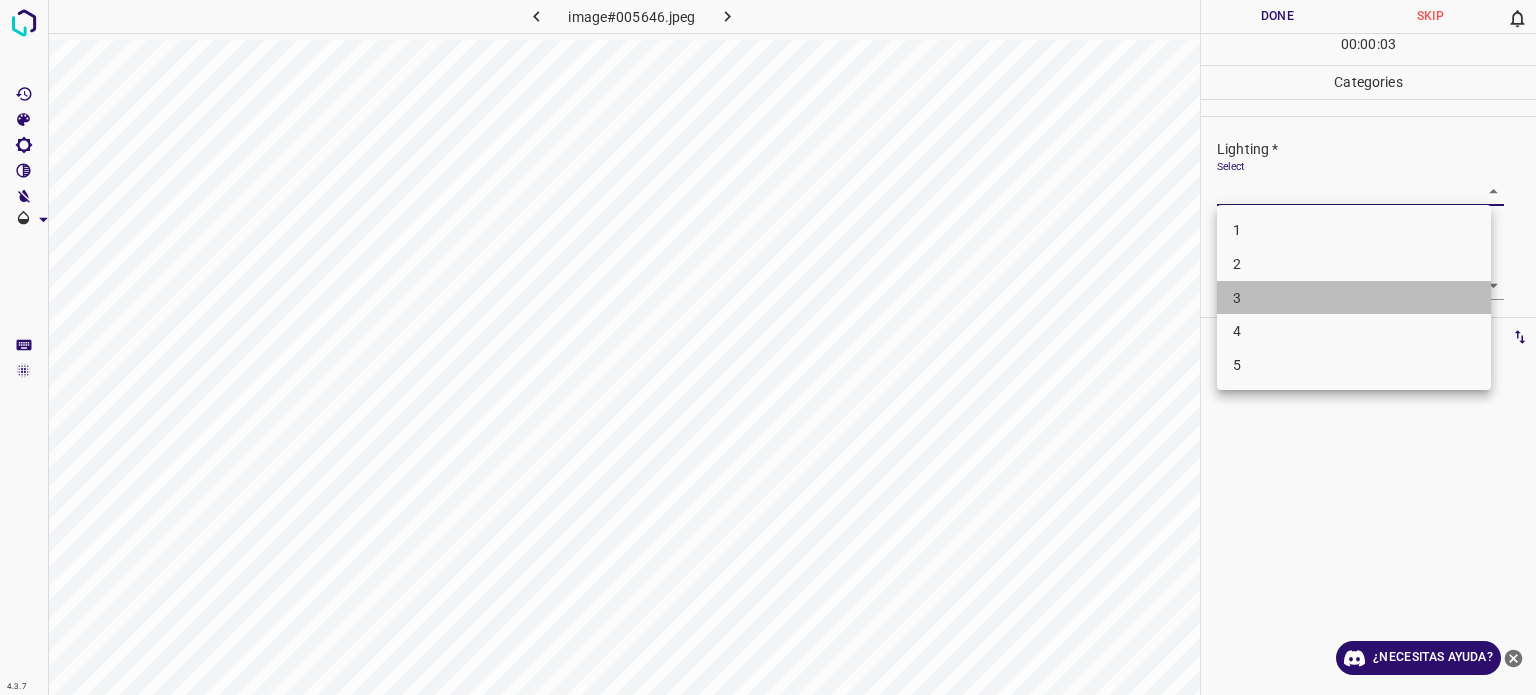 click on "3" at bounding box center [1354, 298] 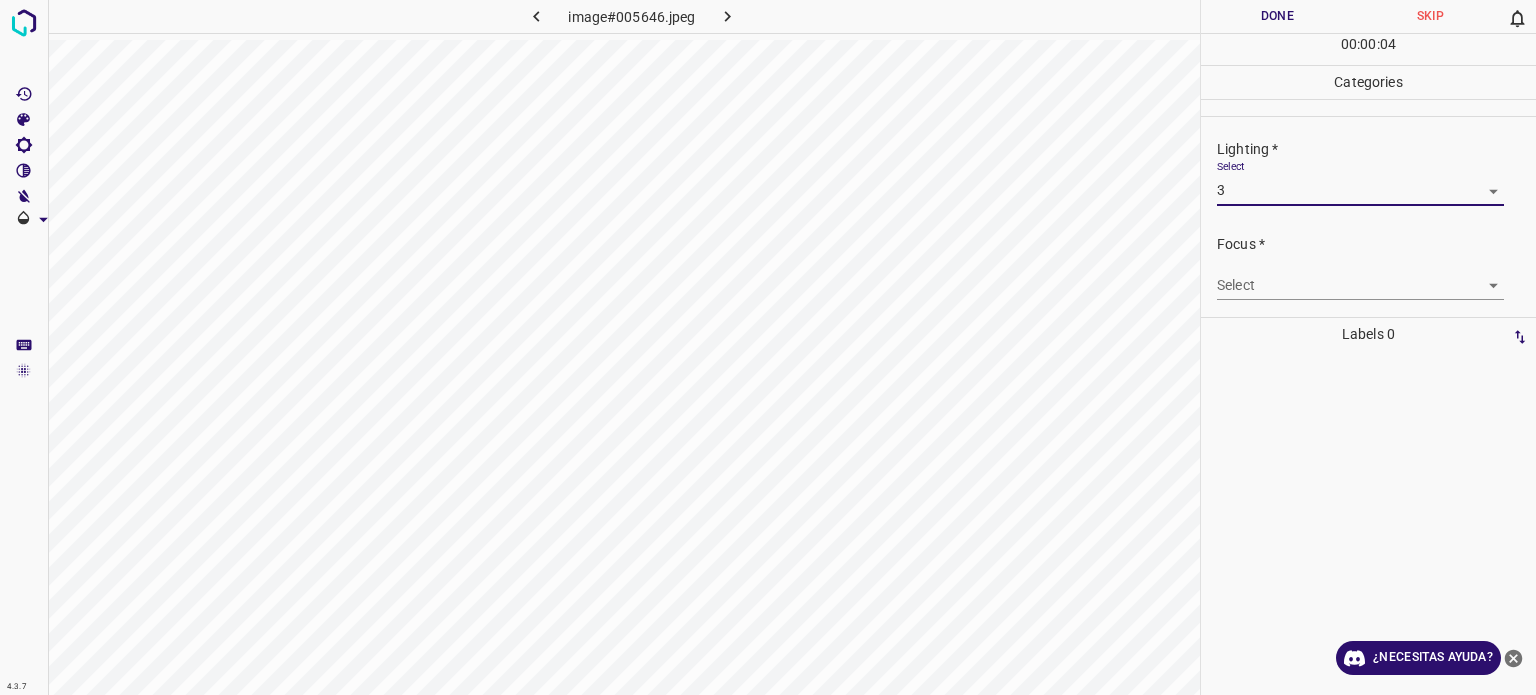 click on "4.3.7 image#005646.jpeg Done Skip 0 00   : 00   : 04   Categories Lighting *  Select 3 3 Focus *  Select ​ Overall *  Select ​ Labels   0 Categories 1 Lighting 2 Focus 3 Overall Tools Space Change between modes (Draw & Edit) I Auto labeling R Restore zoom M Zoom in N Zoom out Delete Delete selecte label Filters Z Restore filters X Saturation filter C Brightness filter V Contrast filter B Gray scale filter General O Download ¿Necesitas ayuda? - Texto - Esconder - Borrar Texto original Valora esta traducción Tu opinión servirá para ayudar a mejorar el Traductor de Google" at bounding box center (768, 347) 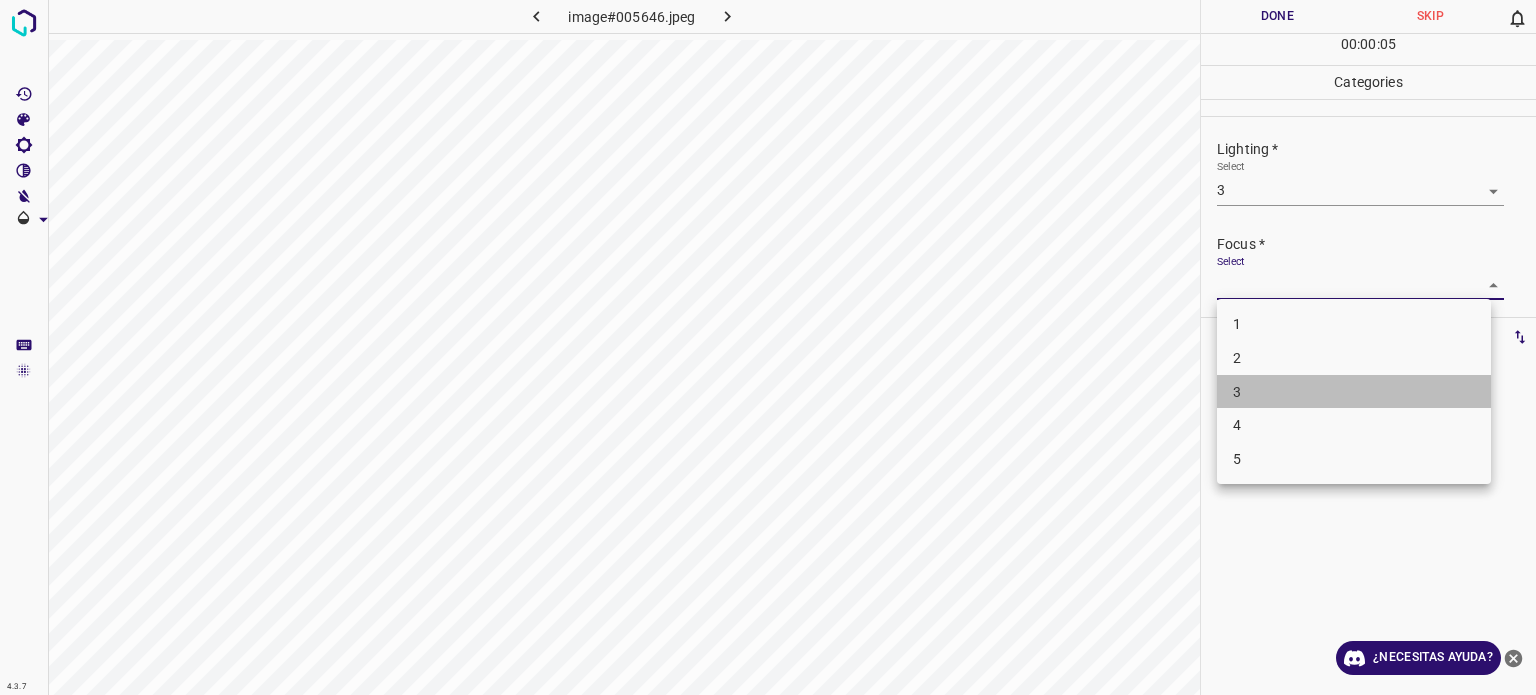 click on "3" at bounding box center (1354, 392) 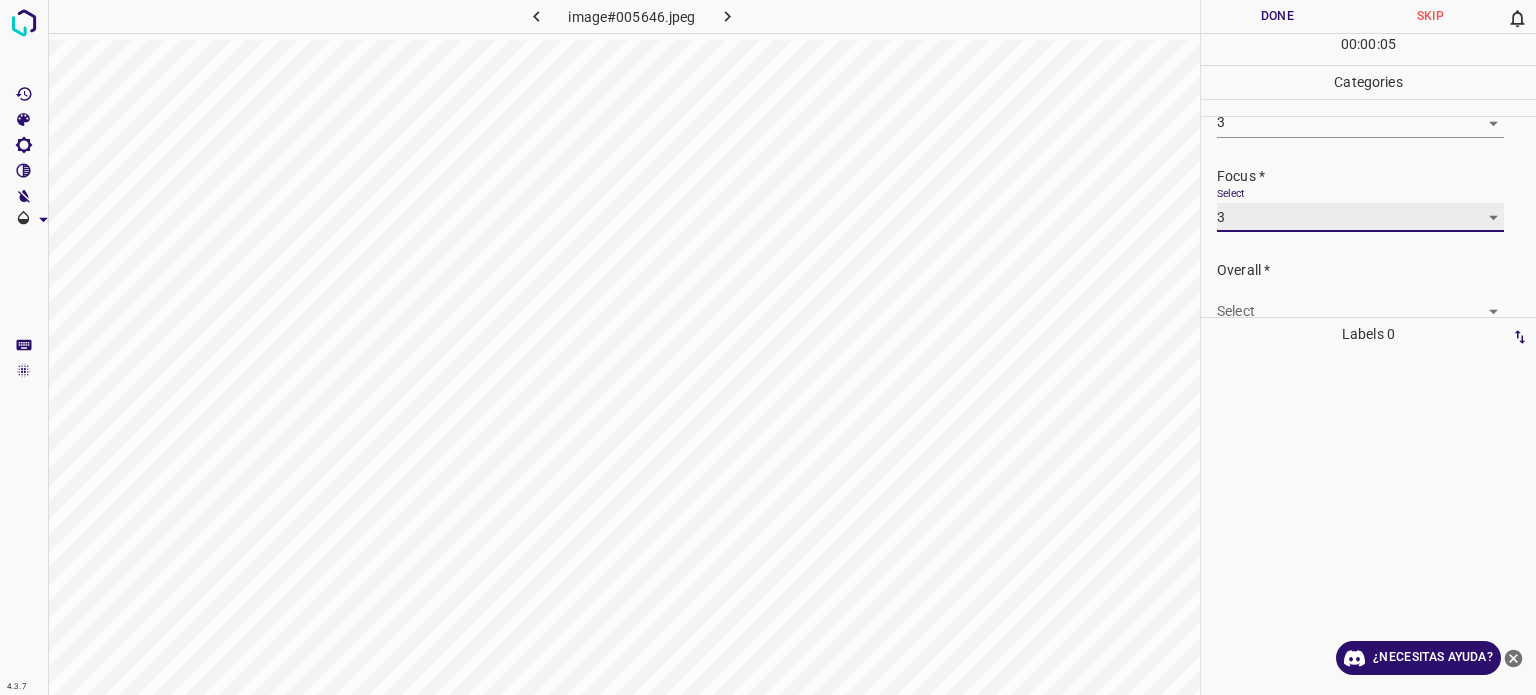 scroll, scrollTop: 98, scrollLeft: 0, axis: vertical 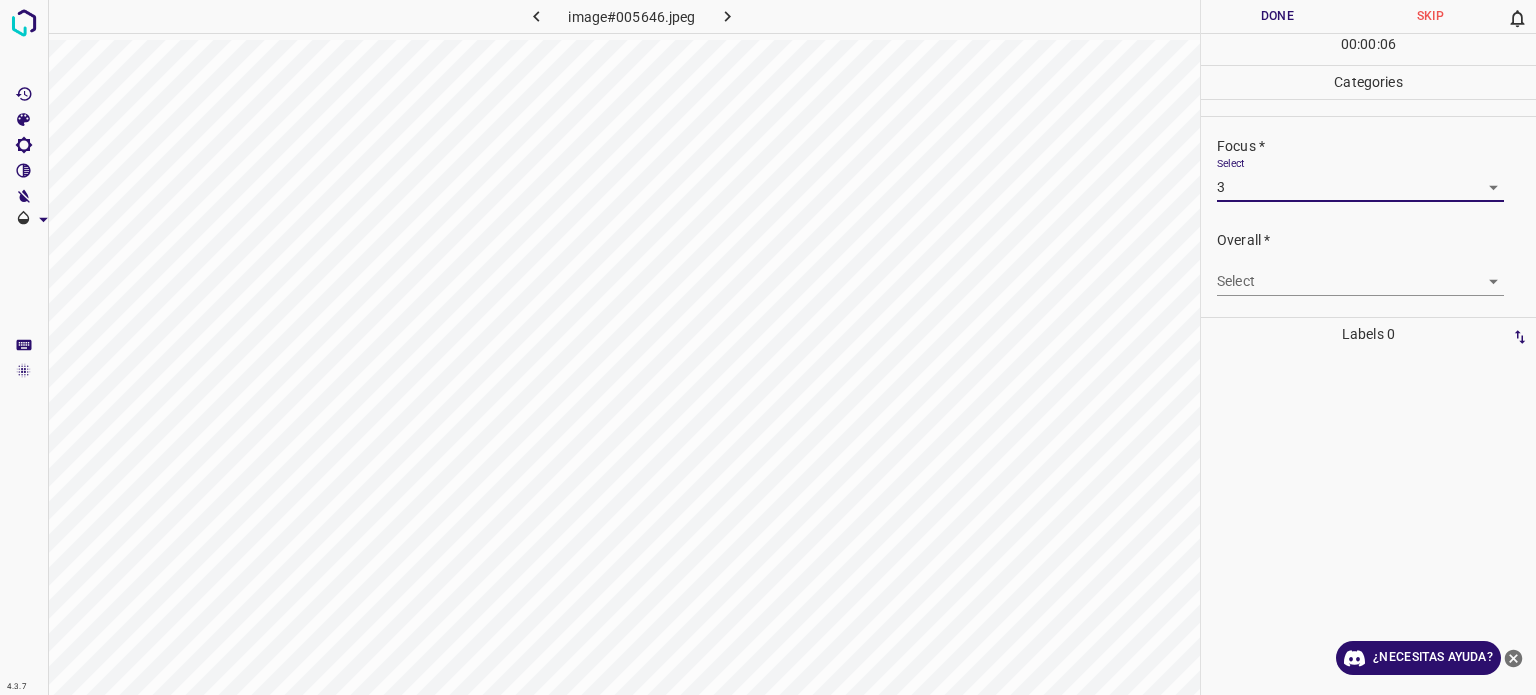 click on "4.3.7 image#005646.jpeg Done Skip 0 00   : 00   : 06   Categories Lighting *  Select 3 3 Focus *  Select 3 3 Overall *  Select ​ Labels   0 Categories 1 Lighting 2 Focus 3 Overall Tools Space Change between modes (Draw & Edit) I Auto labeling R Restore zoom M Zoom in N Zoom out Delete Delete selecte label Filters Z Restore filters X Saturation filter C Brightness filter V Contrast filter B Gray scale filter General O Download ¿Necesitas ayuda? - Texto - Esconder - Borrar Texto original Valora esta traducción Tu opinión servirá para ayudar a mejorar el Traductor de Google" at bounding box center (768, 347) 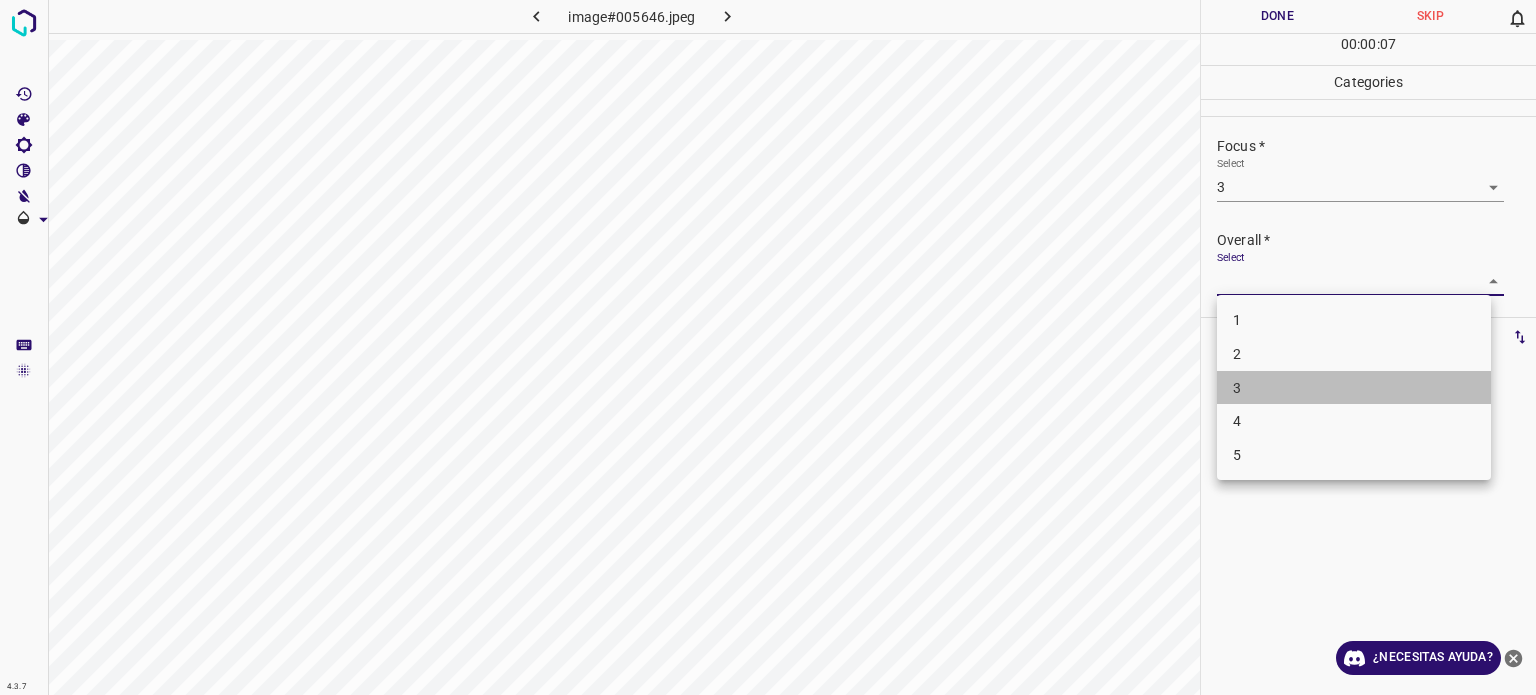 click on "3" at bounding box center (1354, 388) 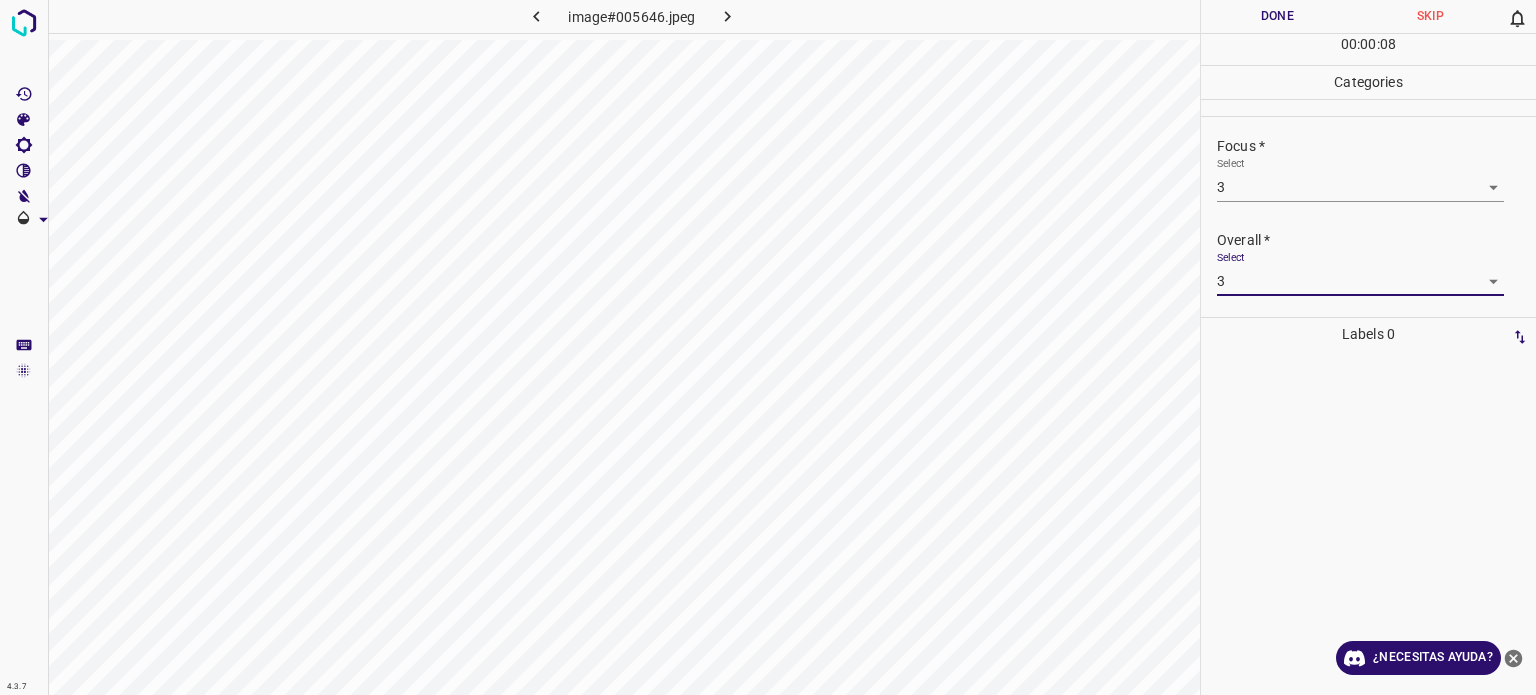 click on "Done" at bounding box center (1277, 16) 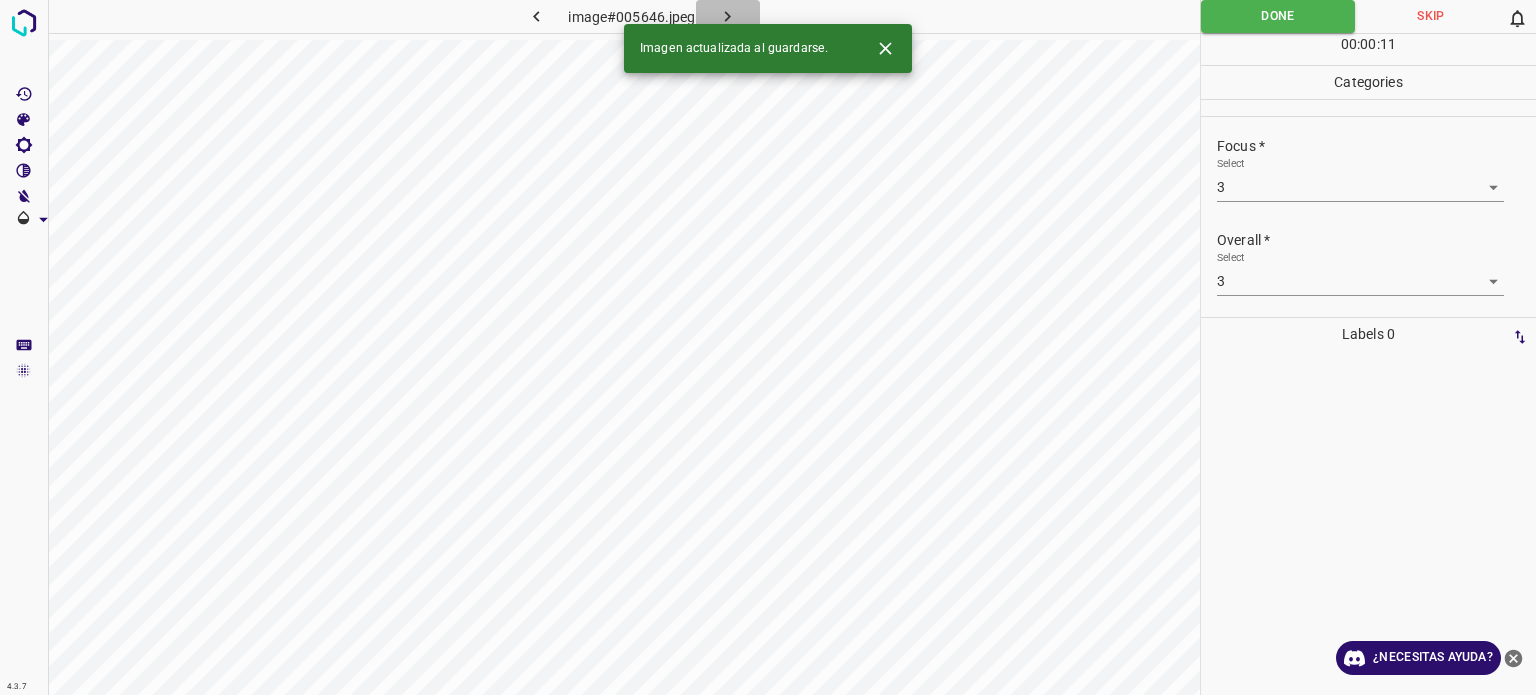 click 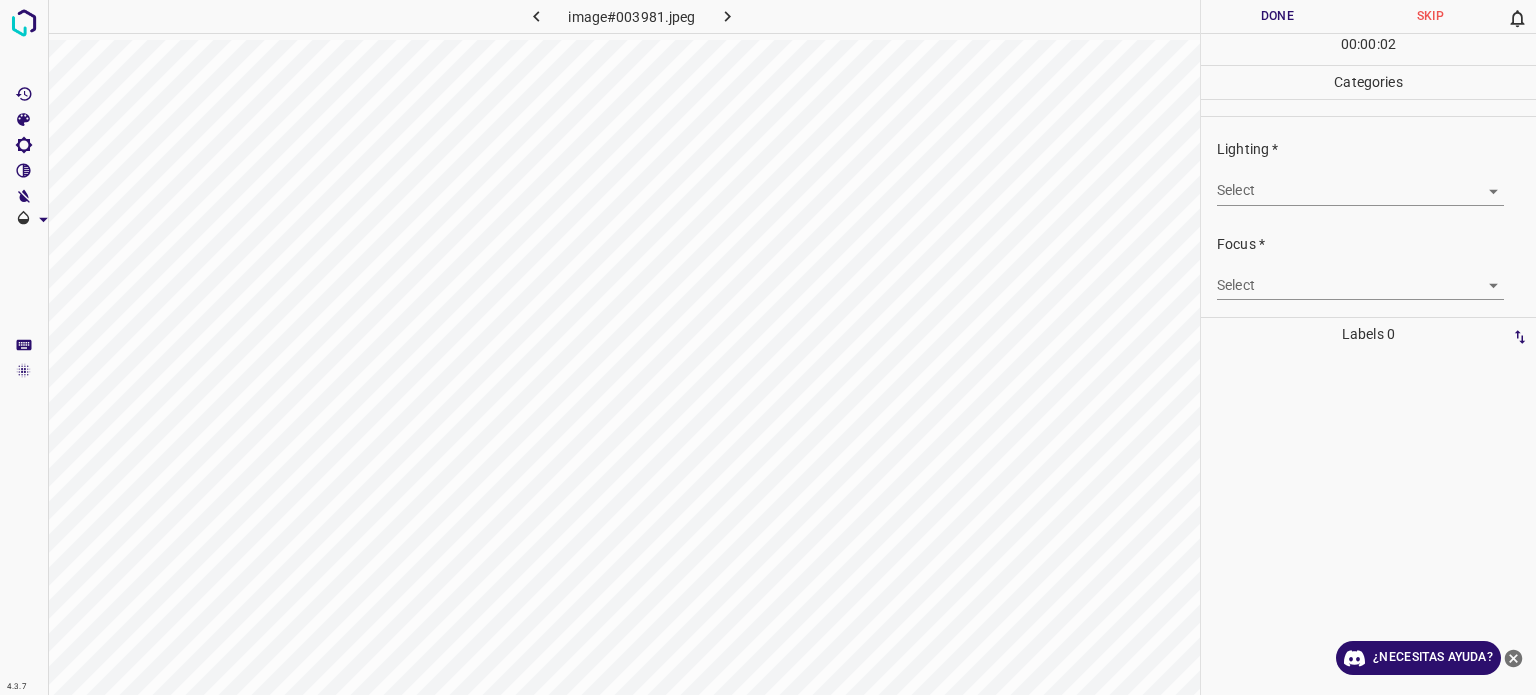 click on "4.3.7 image#003981.jpeg Done Skip 0 00   : 00   : 02   Categories Lighting *  Select ​ Focus *  Select ​ Overall *  Select ​ Labels   0 Categories 1 Lighting 2 Focus 3 Overall Tools Space Change between modes (Draw & Edit) I Auto labeling R Restore zoom M Zoom in N Zoom out Delete Delete selecte label Filters Z Restore filters X Saturation filter C Brightness filter V Contrast filter B Gray scale filter General O Download ¿Necesitas ayuda? - Texto - Esconder - Borrar Texto original Valora esta traducción Tu opinión servirá para ayudar a mejorar el Traductor de Google" at bounding box center (768, 347) 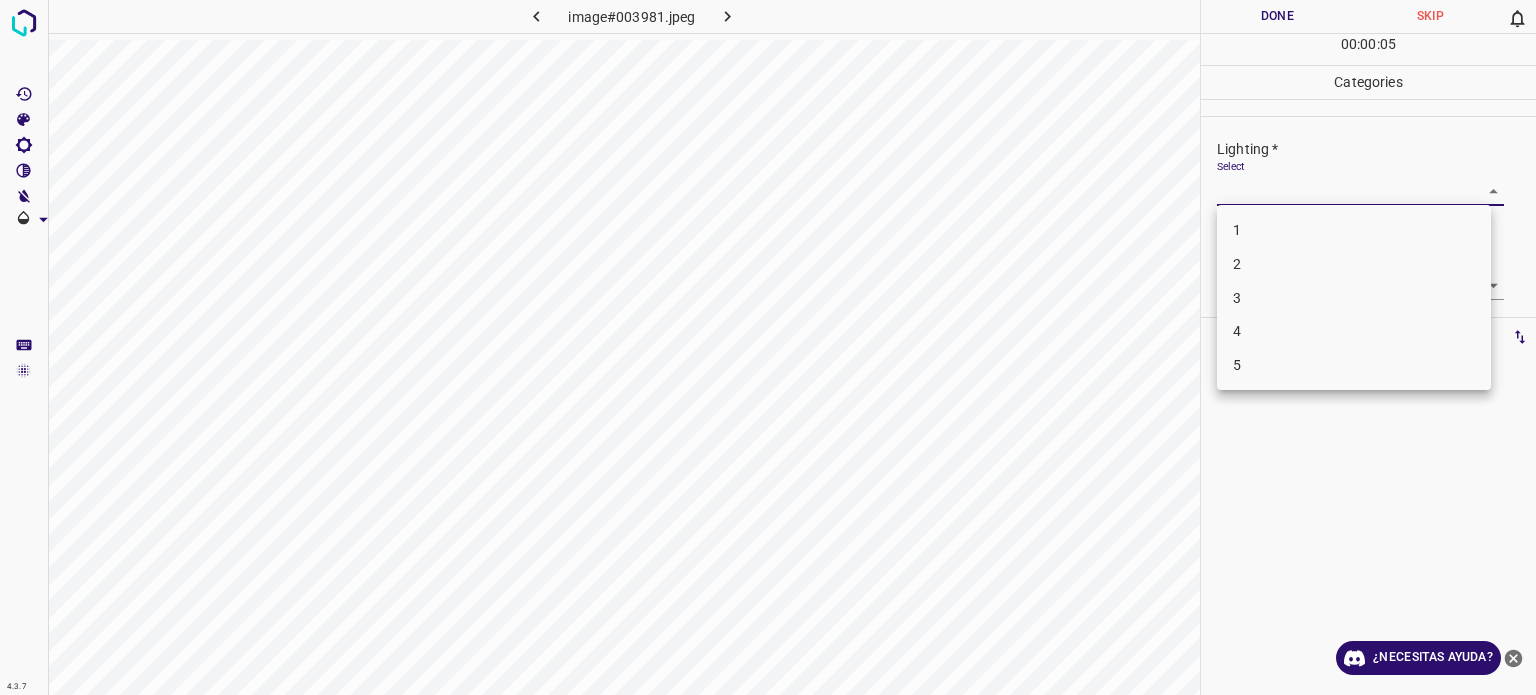 click on "3" at bounding box center (1237, 297) 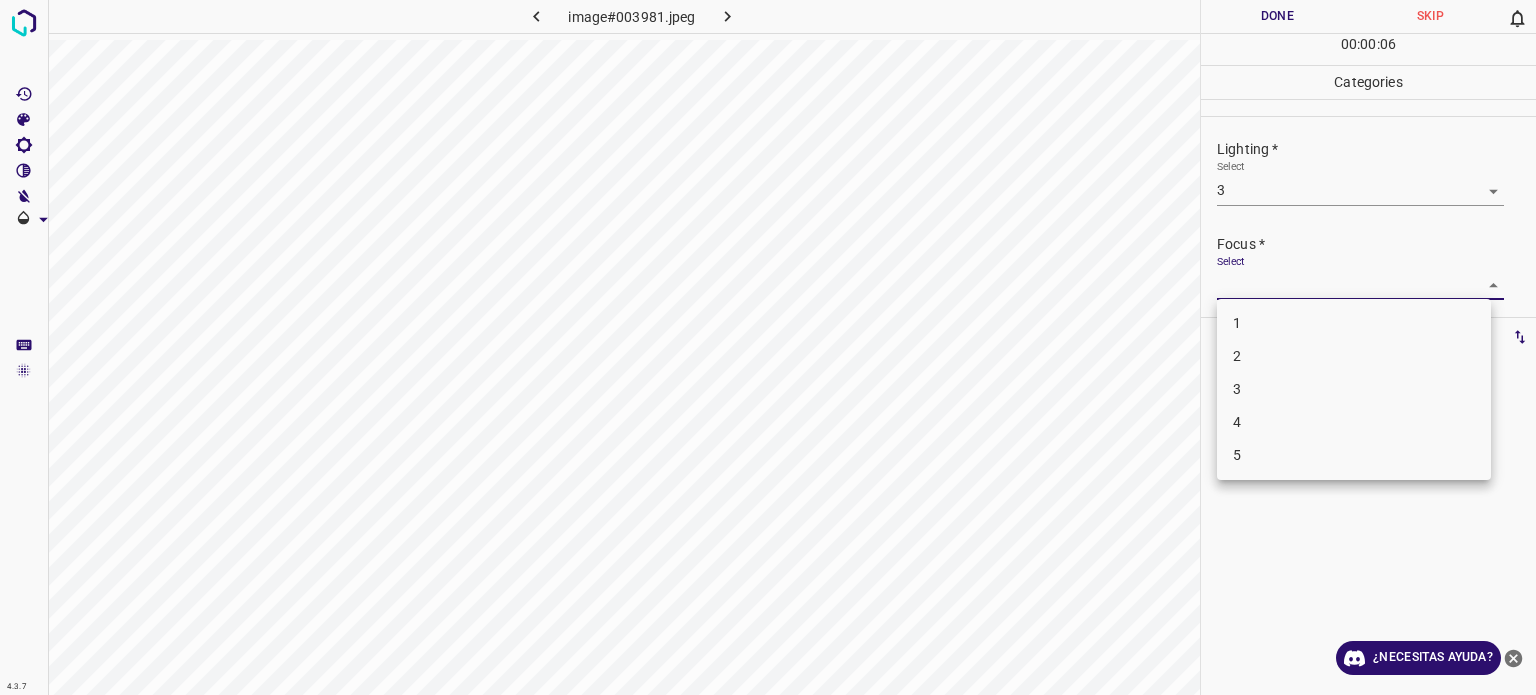 click on "4.3.7 image#003981.jpeg Done Skip 0 00   : 00   : 06   Categories Lighting *  Select 3 3 Focus *  Select ​ Overall *  Select ​ Labels   0 Categories 1 Lighting 2 Focus 3 Overall Tools Space Change between modes (Draw & Edit) I Auto labeling R Restore zoom M Zoom in N Zoom out Delete Delete selecte label Filters Z Restore filters X Saturation filter C Brightness filter V Contrast filter B Gray scale filter General O Download ¿Necesitas ayuda? - Texto - Esconder - Borrar Texto original Valora esta traducción Tu opinión servirá para ayudar a mejorar el Traductor de Google 1 2 3 4 5" at bounding box center [768, 347] 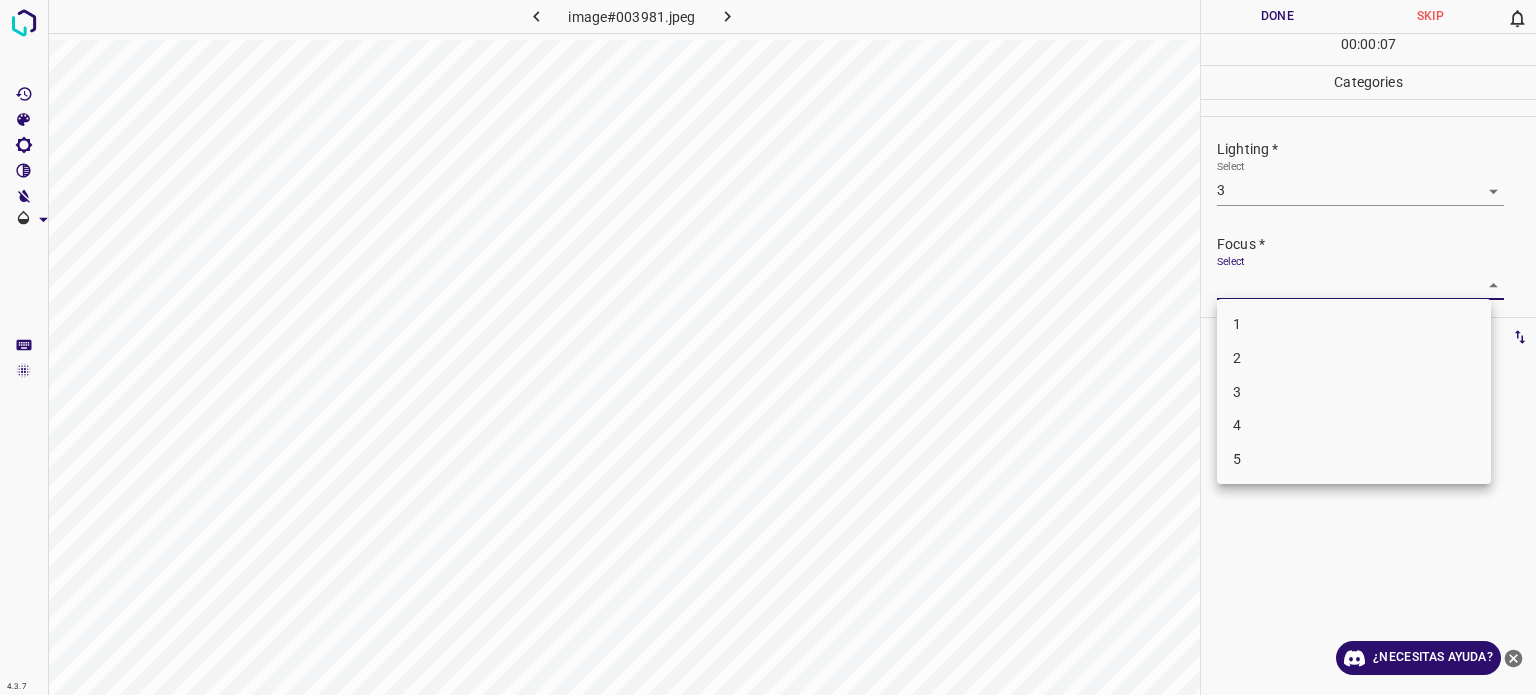 click on "3" at bounding box center [1354, 392] 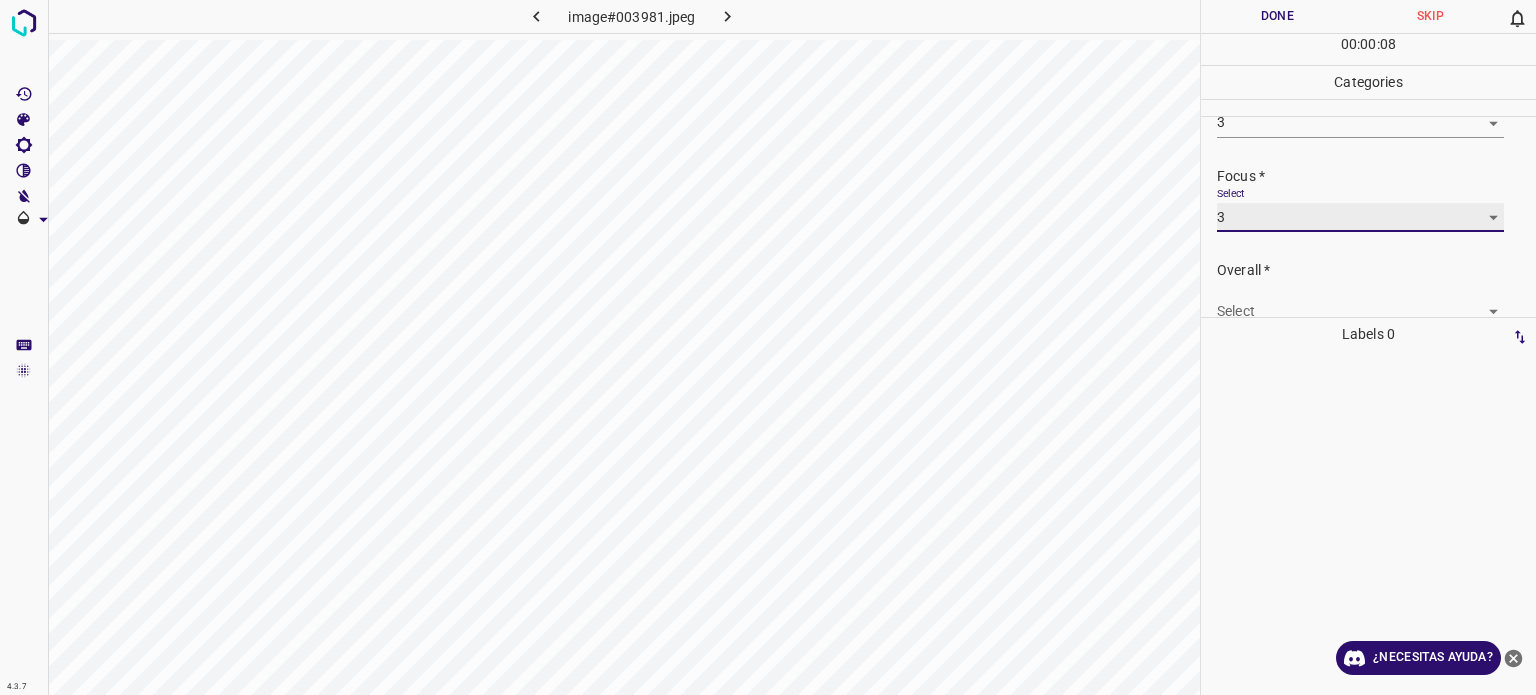 scroll, scrollTop: 98, scrollLeft: 0, axis: vertical 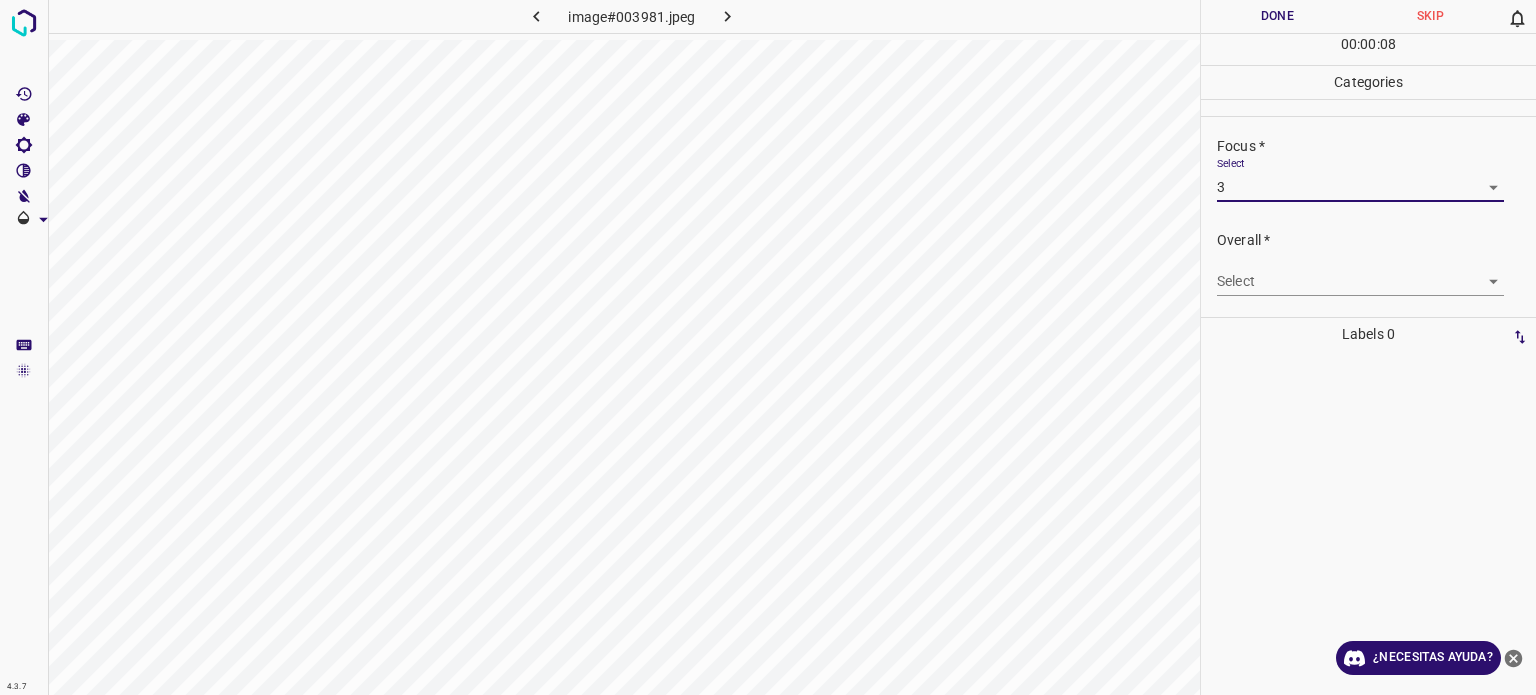 click on "4.3.7 image#003981.jpeg Done Skip 0 00   : 00   : 08   Categories Lighting *  Select 3 3 Focus *  Select 3 3 Overall *  Select ​ Labels   0 Categories 1 Lighting 2 Focus 3 Overall Tools Space Change between modes (Draw & Edit) I Auto labeling R Restore zoom M Zoom in N Zoom out Delete Delete selecte label Filters Z Restore filters X Saturation filter C Brightness filter V Contrast filter B Gray scale filter General O Download ¿Necesitas ayuda? - Texto - Esconder - Borrar Texto original Valora esta traducción Tu opinión servirá para ayudar a mejorar el Traductor de Google" at bounding box center (768, 347) 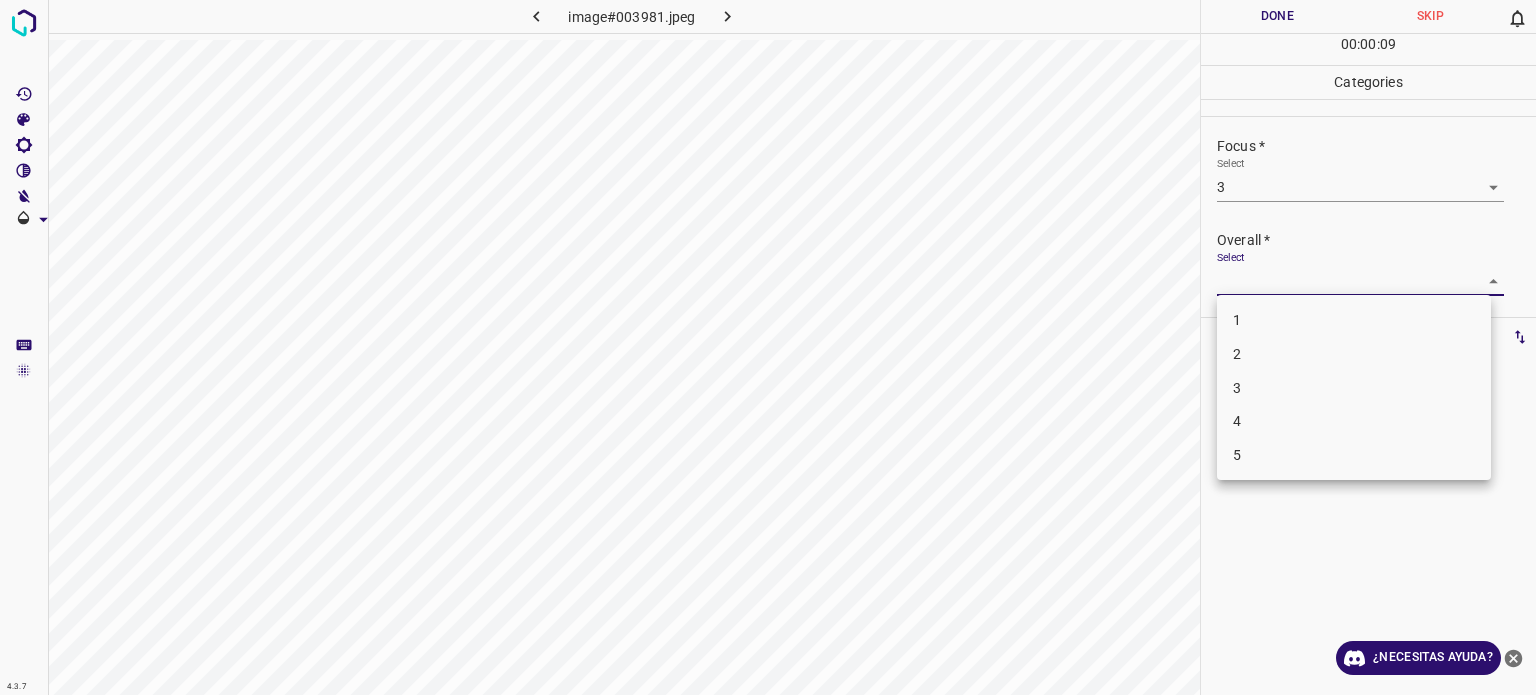 click on "3" at bounding box center [1354, 388] 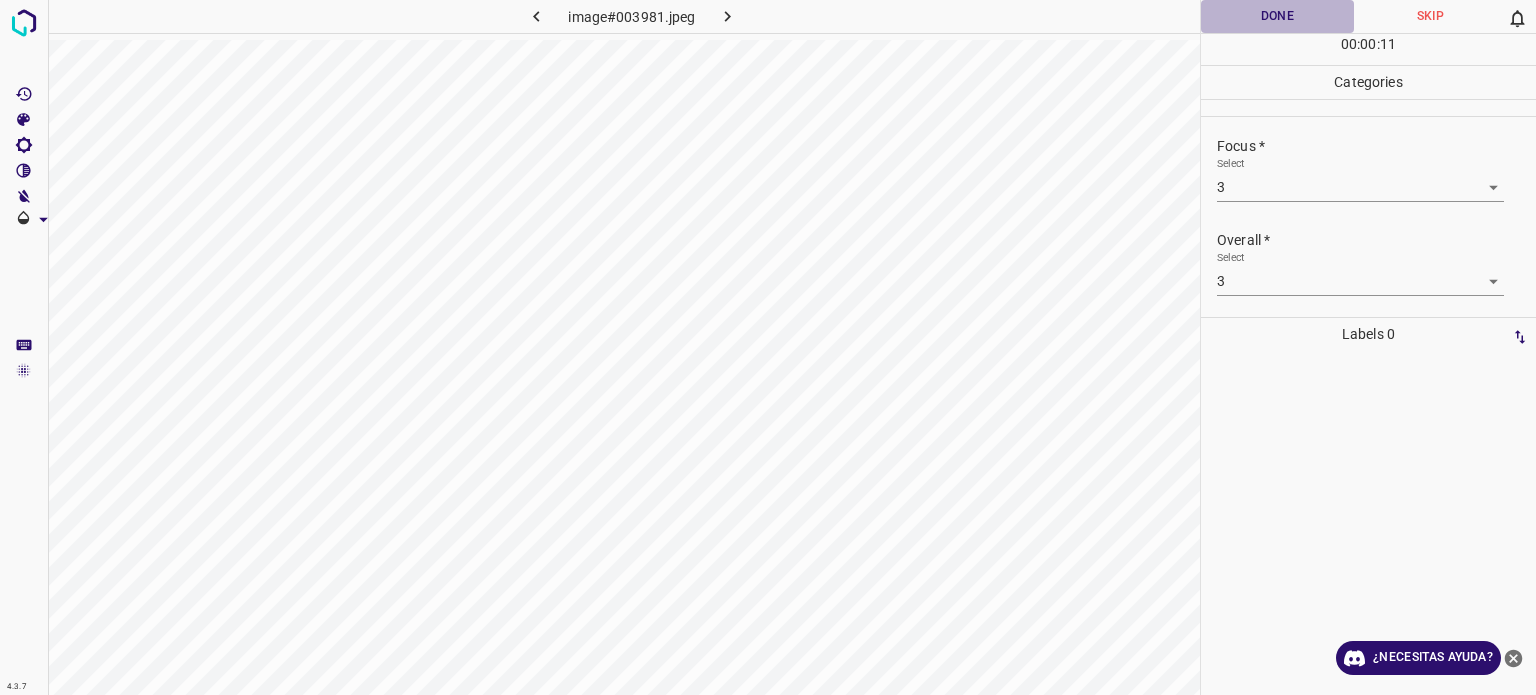 click on "Done" at bounding box center [1277, 16] 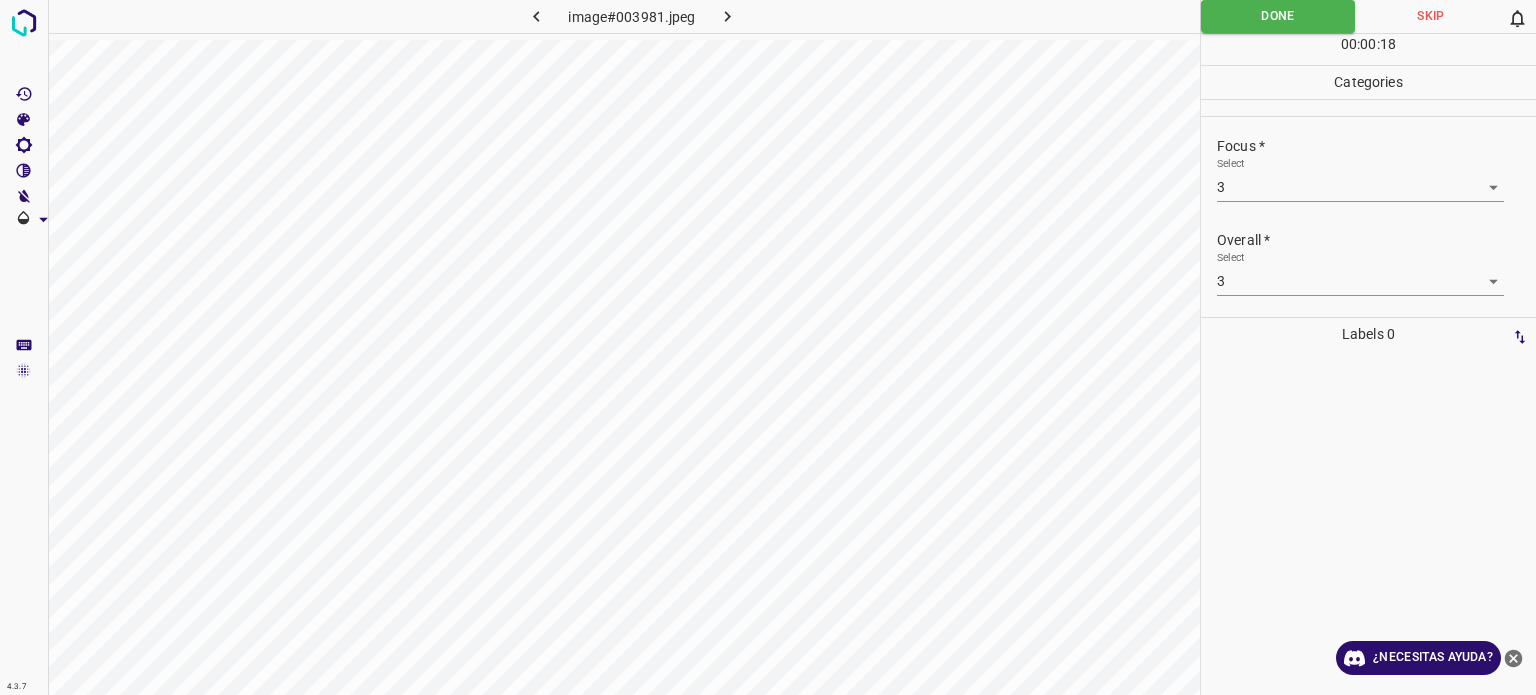 click 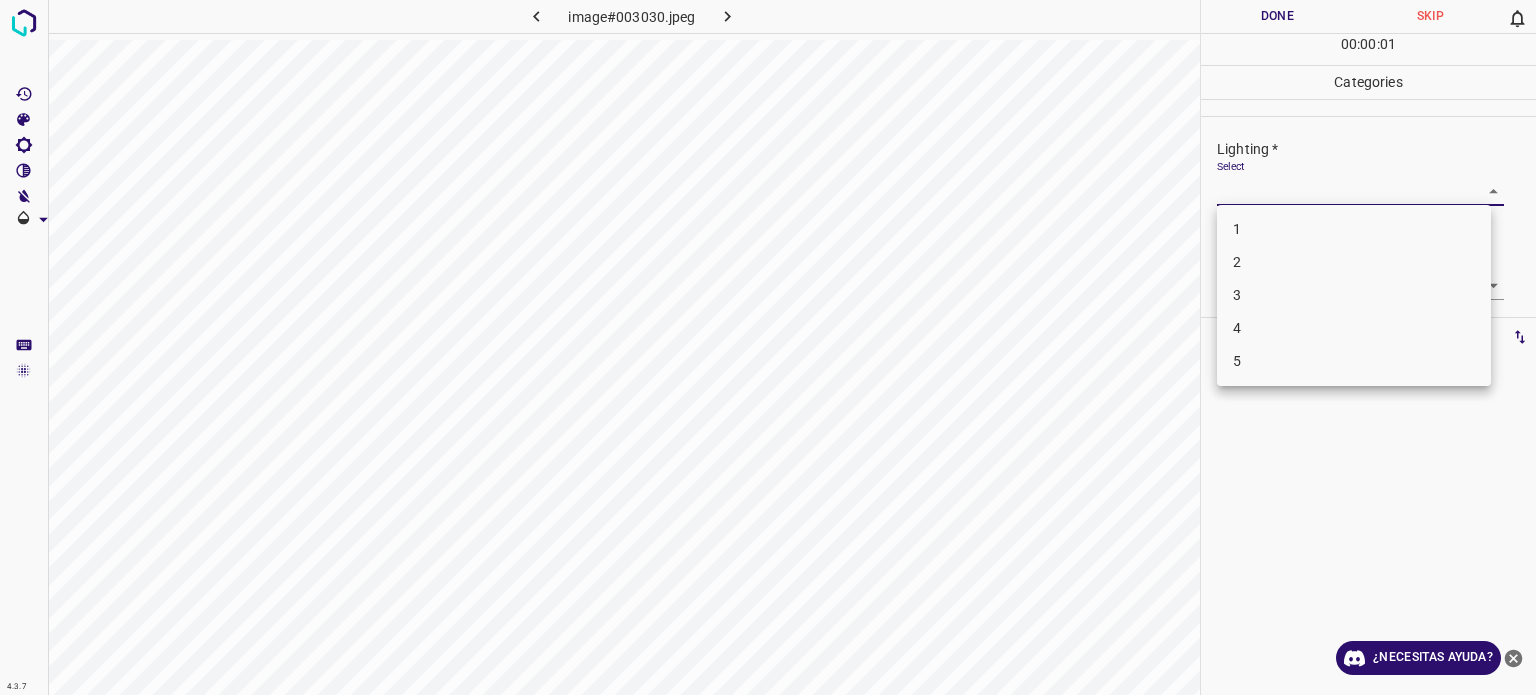 click on "4.3.7 image#003030.jpeg Done Skip 0 00   : 00   : 01   Categories Lighting *  Select ​ Focus *  Select ​ Overall *  Select ​ Labels   0 Categories 1 Lighting 2 Focus 3 Overall Tools Space Change between modes (Draw & Edit) I Auto labeling R Restore zoom M Zoom in N Zoom out Delete Delete selecte label Filters Z Restore filters X Saturation filter C Brightness filter V Contrast filter B Gray scale filter General O Download ¿Necesitas ayuda? - Texto - Esconder - Borrar Texto original Valora esta traducción Tu opinión servirá para ayudar a mejorar el Traductor de Google 1 2 3 4 5" at bounding box center [768, 347] 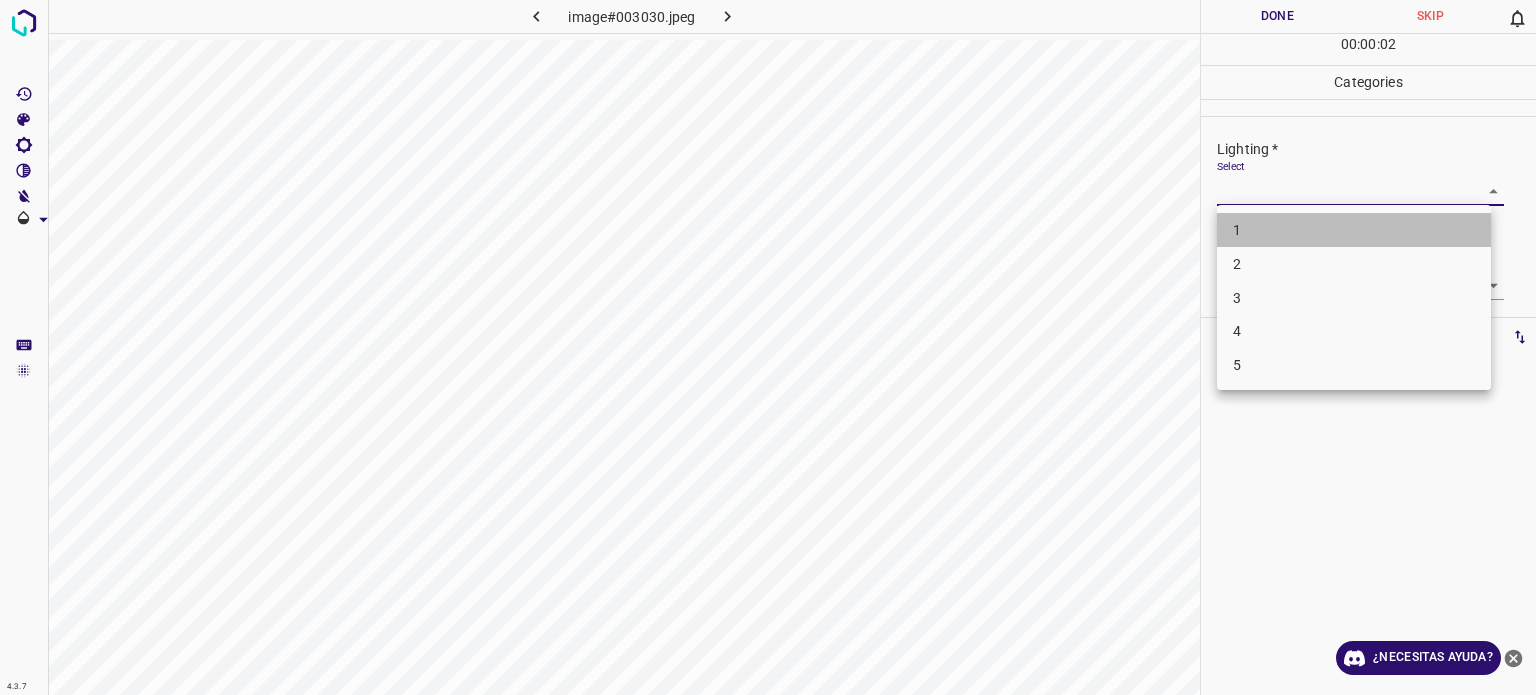 click on "1" at bounding box center (1237, 230) 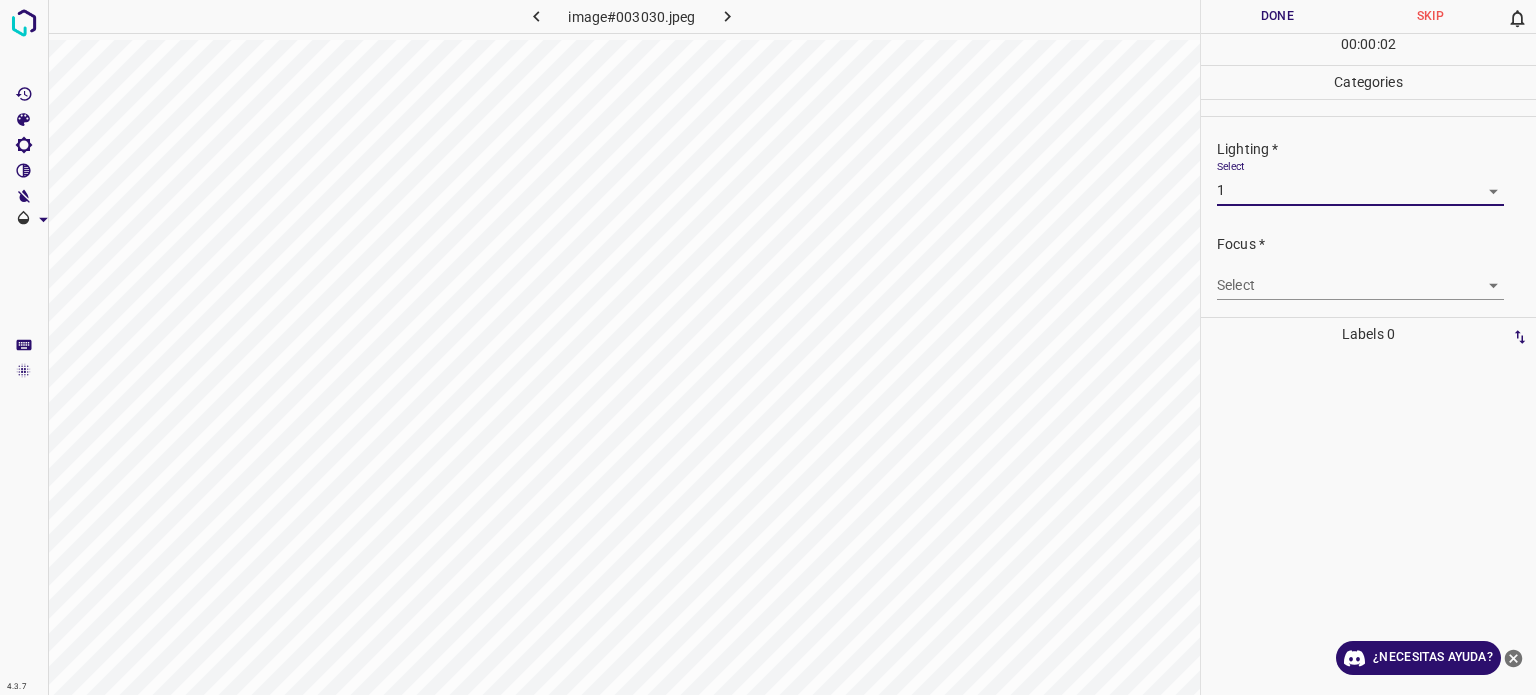 click on "4.3.7 image#003030.jpeg Done Skip 0 00   : 00   : 02   Categories Lighting *  Select 1 1 Focus *  Select ​ Overall *  Select ​ Labels   0 Categories 1 Lighting 2 Focus 3 Overall Tools Space Change between modes (Draw & Edit) I Auto labeling R Restore zoom M Zoom in N Zoom out Delete Delete selecte label Filters Z Restore filters X Saturation filter C Brightness filter V Contrast filter B Gray scale filter General O Download ¿Necesitas ayuda? - Texto - Esconder - Borrar Texto original Valora esta traducción Tu opinión servirá para ayudar a mejorar el Traductor de Google" at bounding box center [768, 347] 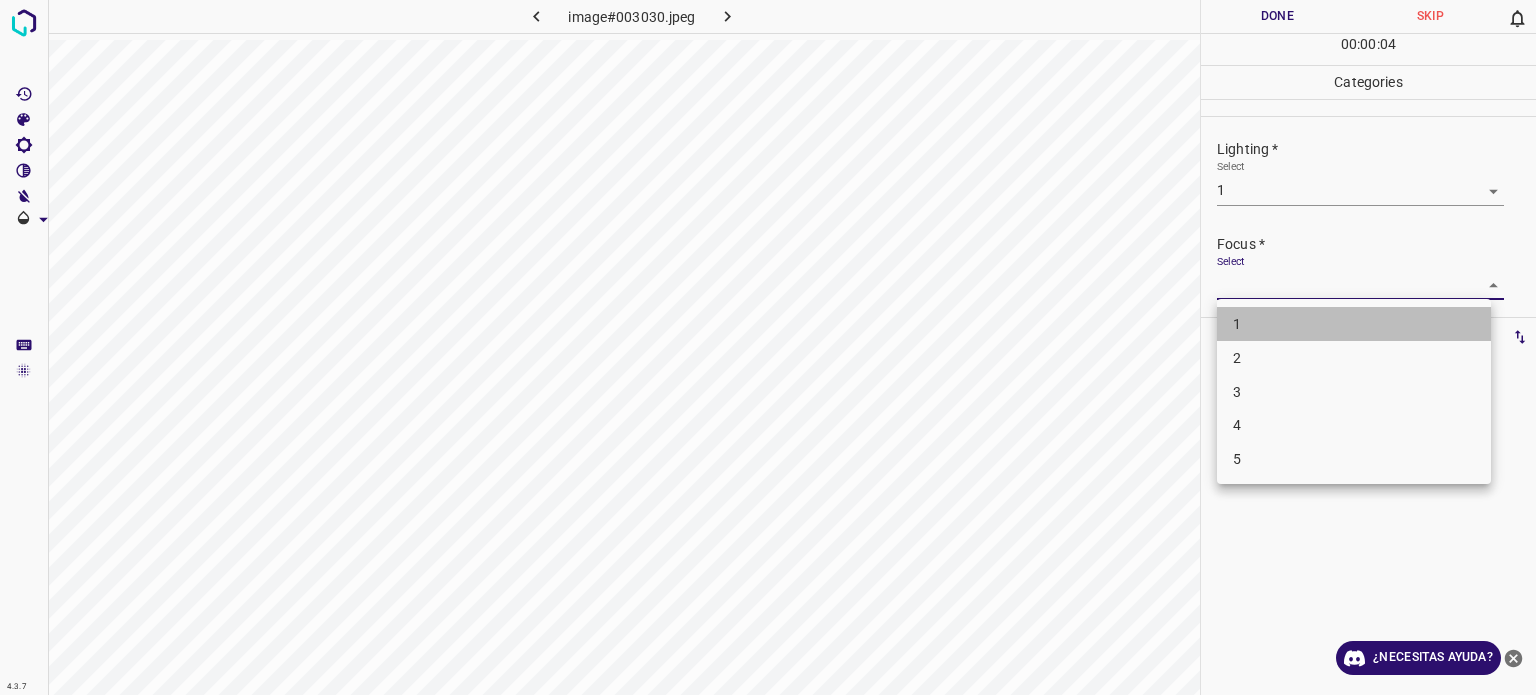 click on "1" at bounding box center (1237, 324) 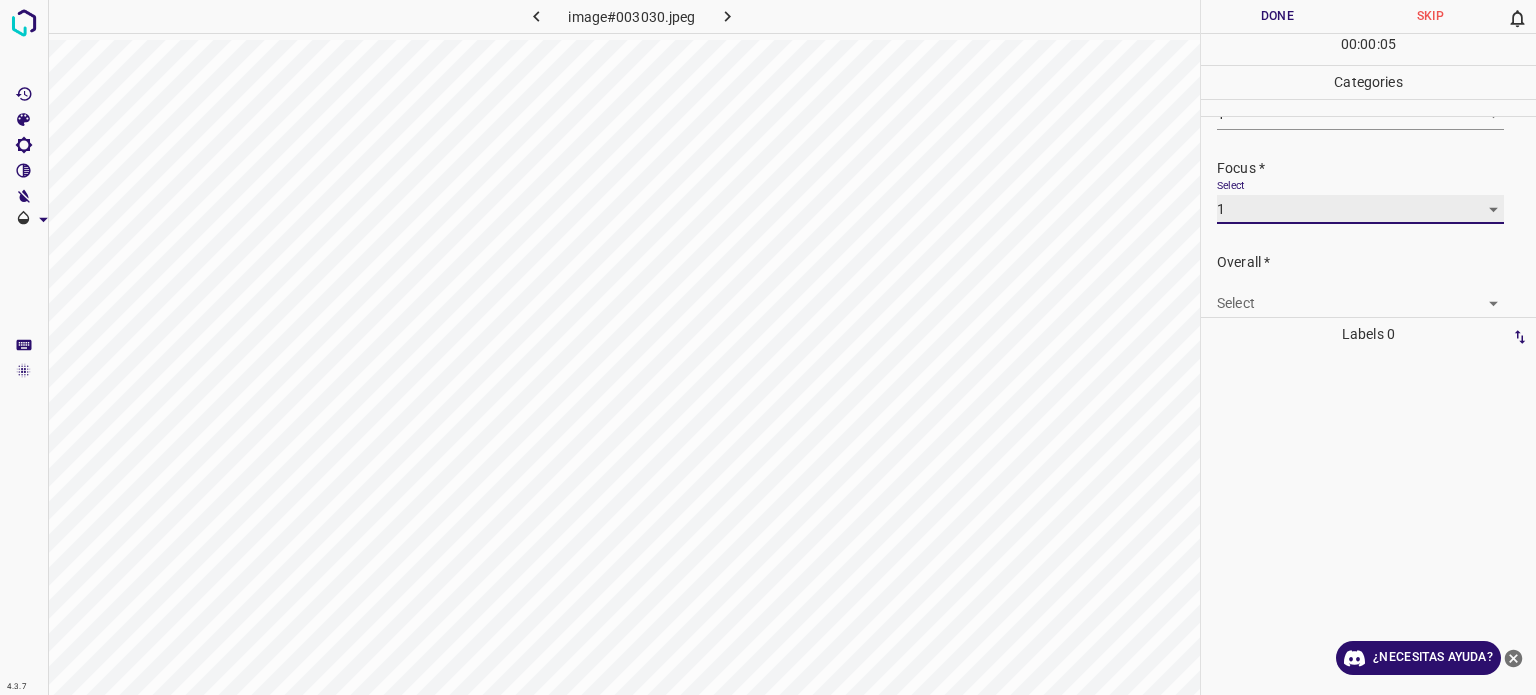 scroll, scrollTop: 98, scrollLeft: 0, axis: vertical 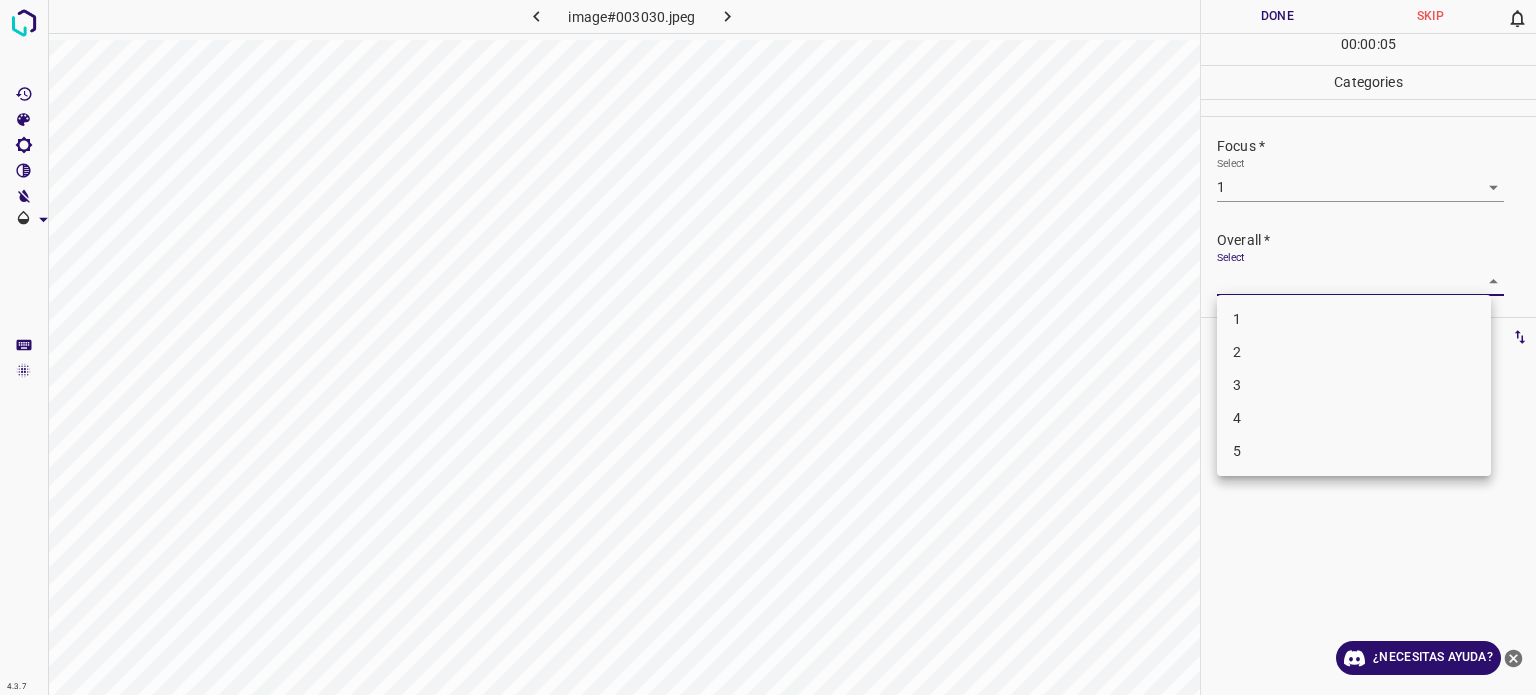 click on "4.3.7 image#003030.jpeg Done Skip 0 00   : 00   : 05   Categories Lighting *  Select 1 1 Focus *  Select 1 1 Overall *  Select ​ Labels   0 Categories 1 Lighting 2 Focus 3 Overall Tools Space Change between modes (Draw & Edit) I Auto labeling R Restore zoom M Zoom in N Zoom out Delete Delete selecte label Filters Z Restore filters X Saturation filter C Brightness filter V Contrast filter B Gray scale filter General O Download ¿Necesitas ayuda? - Texto - Esconder - Borrar Texto original Valora esta traducción Tu opinión servirá para ayudar a mejorar el Traductor de Google 1 2 3 4 5" at bounding box center [768, 347] 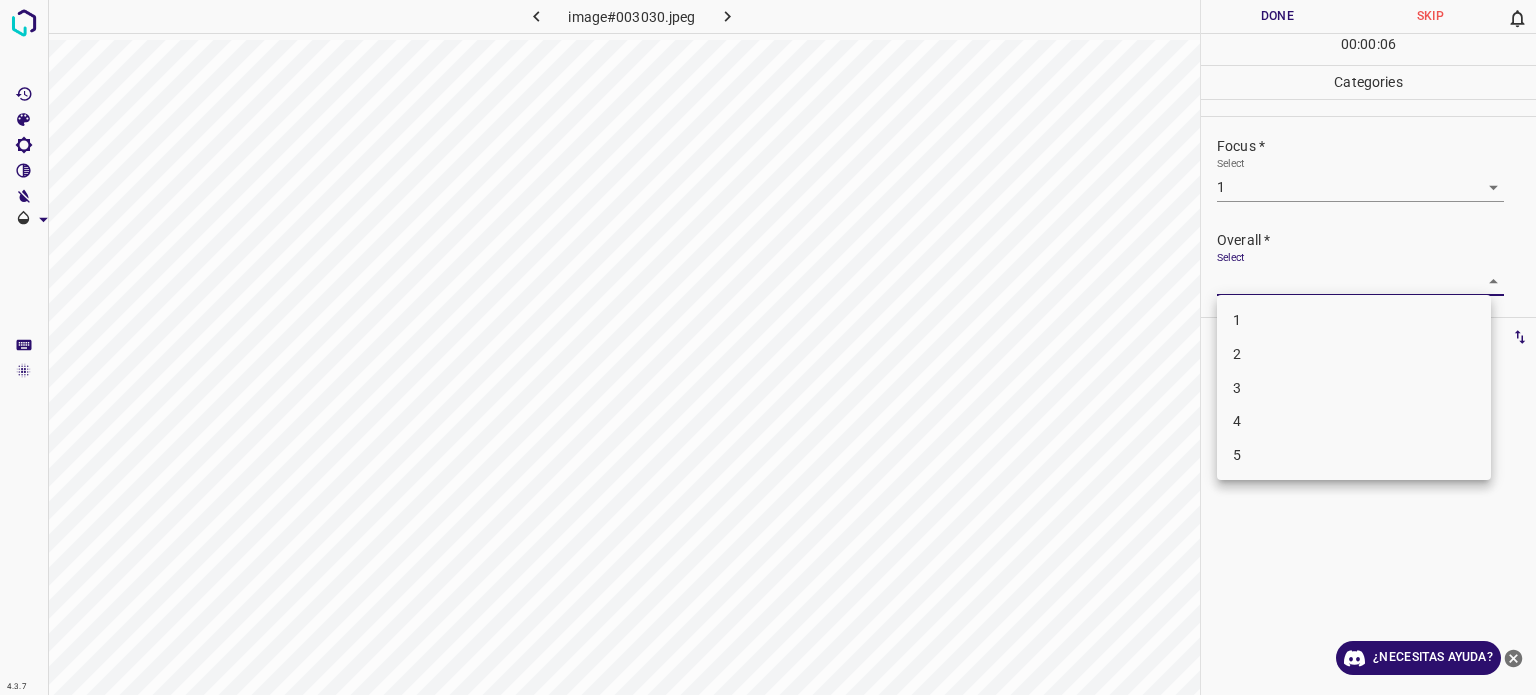 click on "1" at bounding box center [1354, 320] 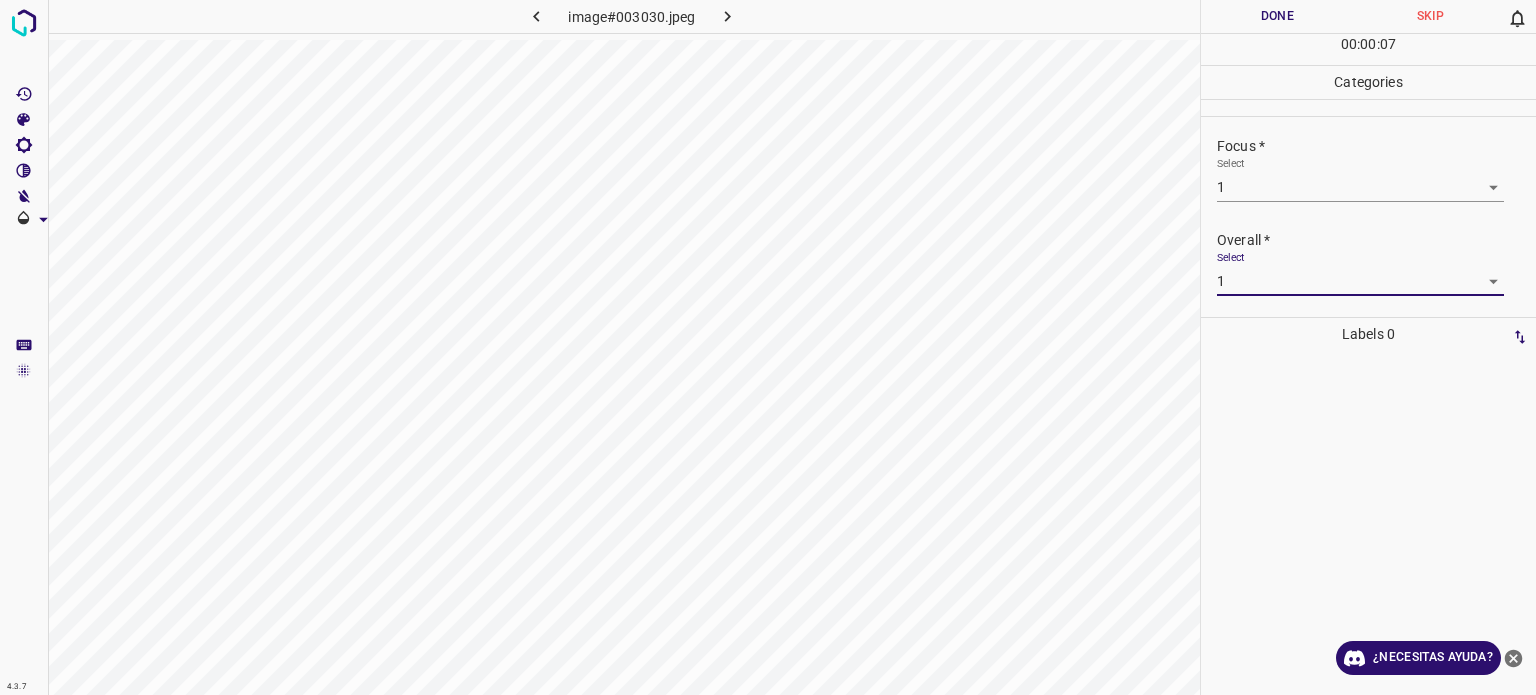 click on "Done" at bounding box center [1277, 16] 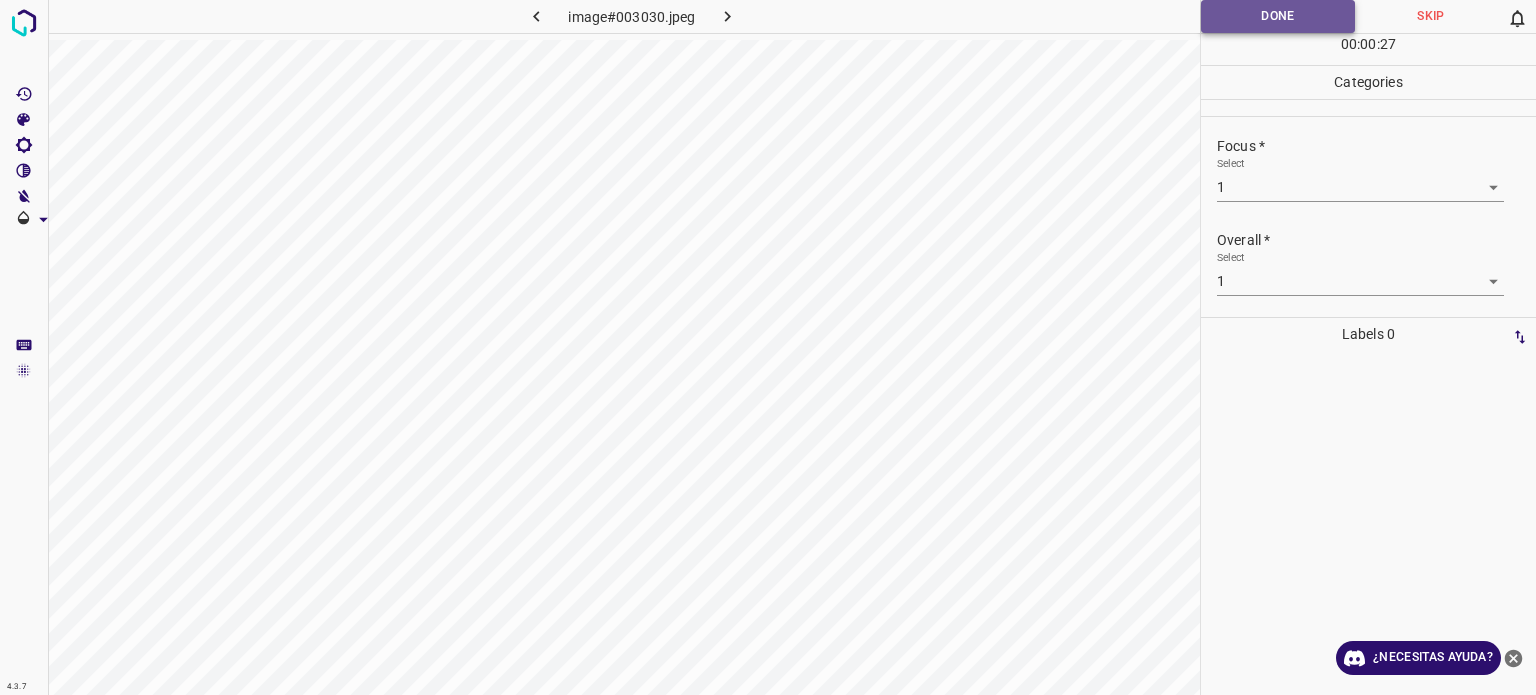 click on "Done" at bounding box center [1278, 16] 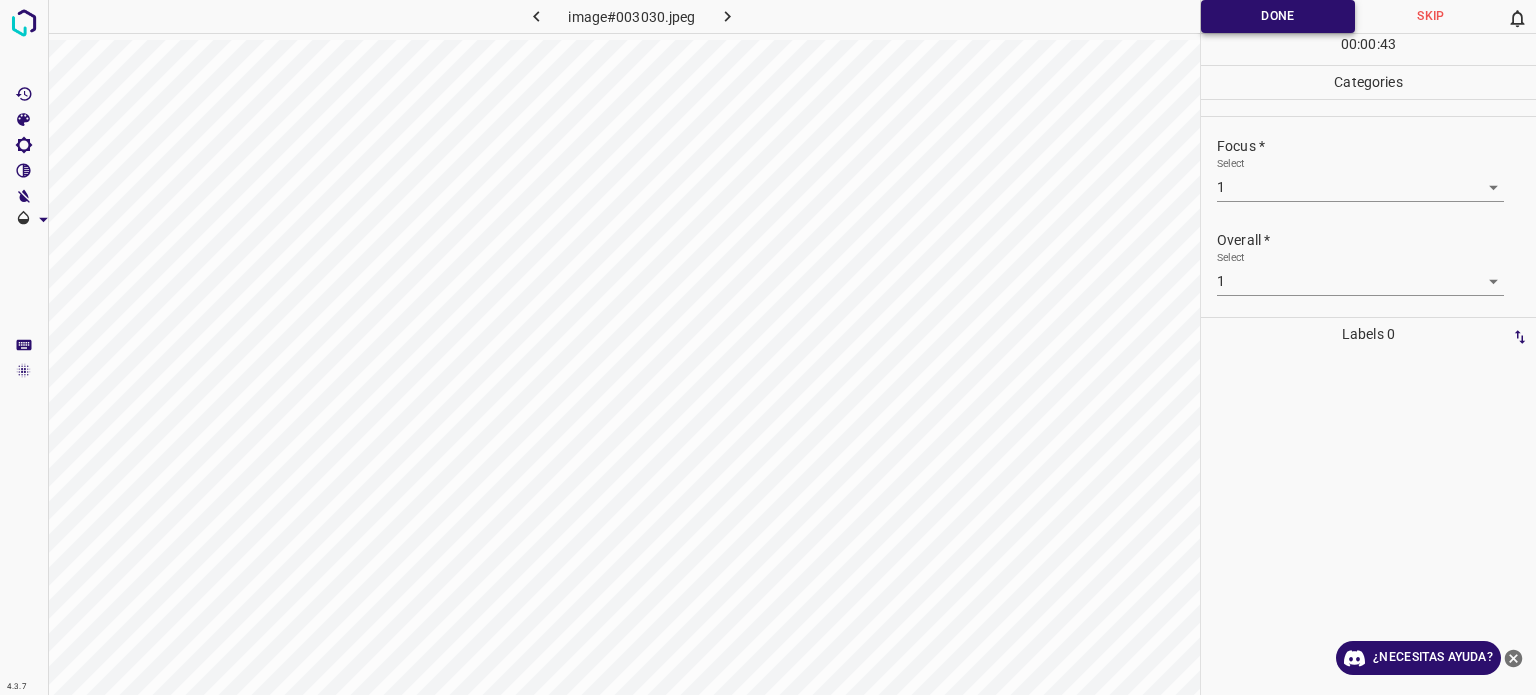 click on "Done" at bounding box center (1278, 16) 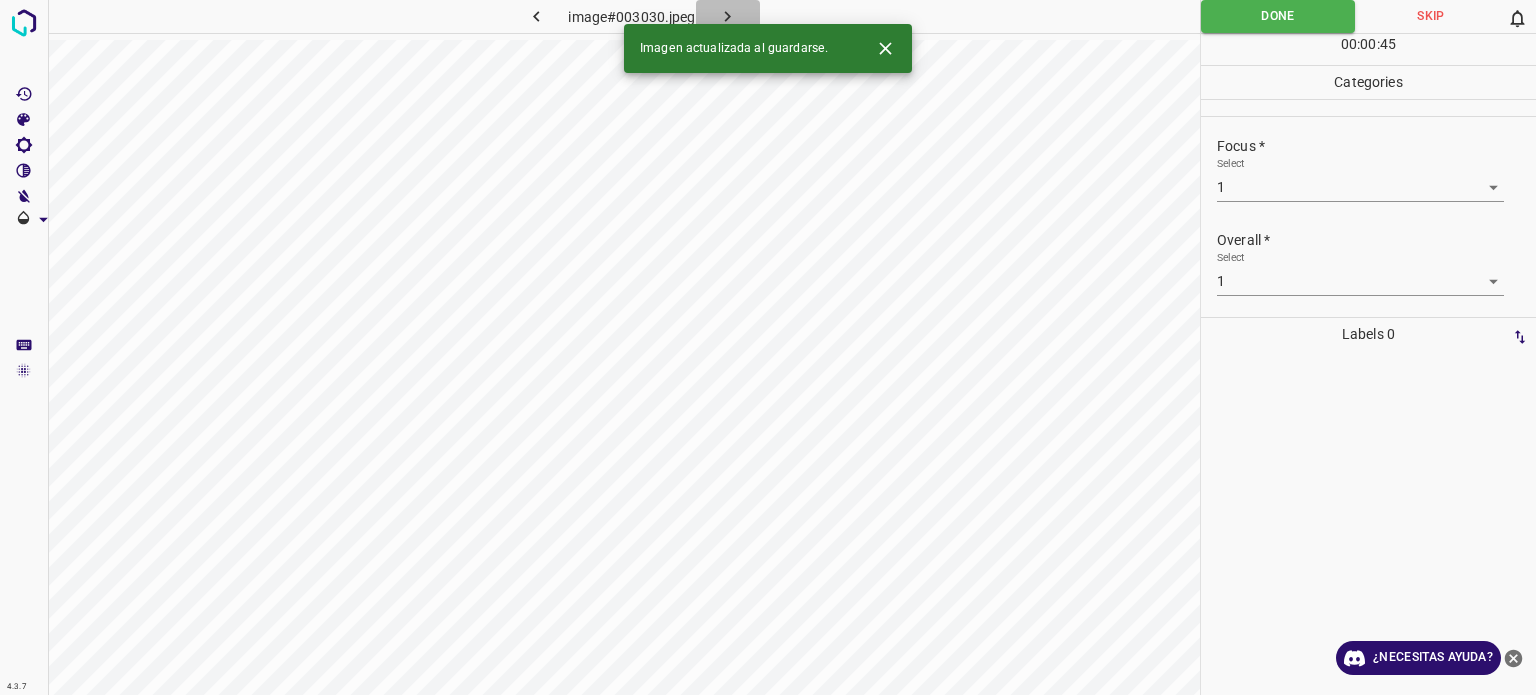 click 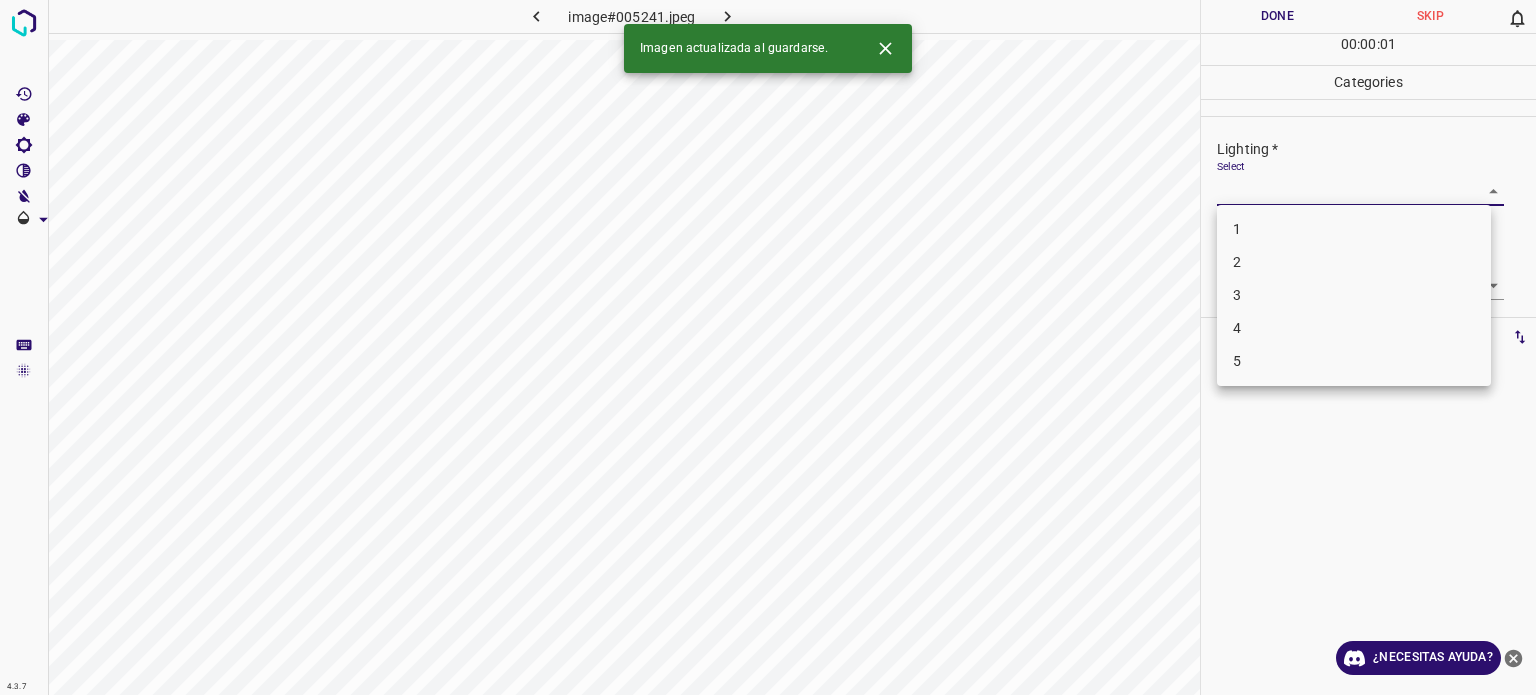 click on "4.3.7 image#005241.jpeg Done Skip 0 00   : 00   : 01   Categories Lighting *  Select ​ Focus *  Select ​ Overall *  Select ​ Labels   0 Categories 1 Lighting 2 Focus 3 Overall Tools Space Change between modes (Draw & Edit) I Auto labeling R Restore zoom M Zoom in N Zoom out Delete Delete selecte label Filters Z Restore filters X Saturation filter C Brightness filter V Contrast filter B Gray scale filter General O Download Imagen actualizada al guardarse. ¿Necesitas ayuda? - Texto - Esconder - Borrar Texto original Valora esta traducción Tu opinión servirá para ayudar a mejorar el Traductor de Google 1 2 3 4 5" at bounding box center (768, 347) 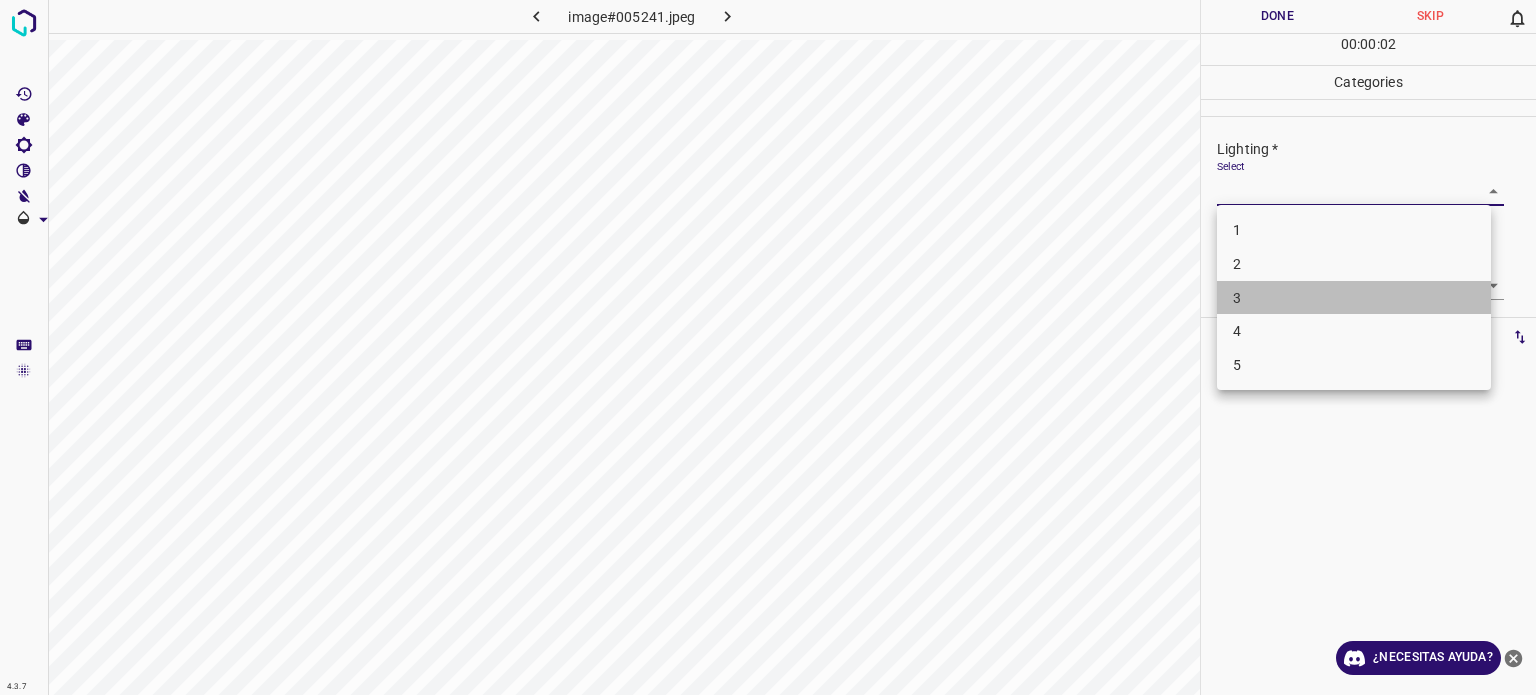 click on "3" at bounding box center [1354, 298] 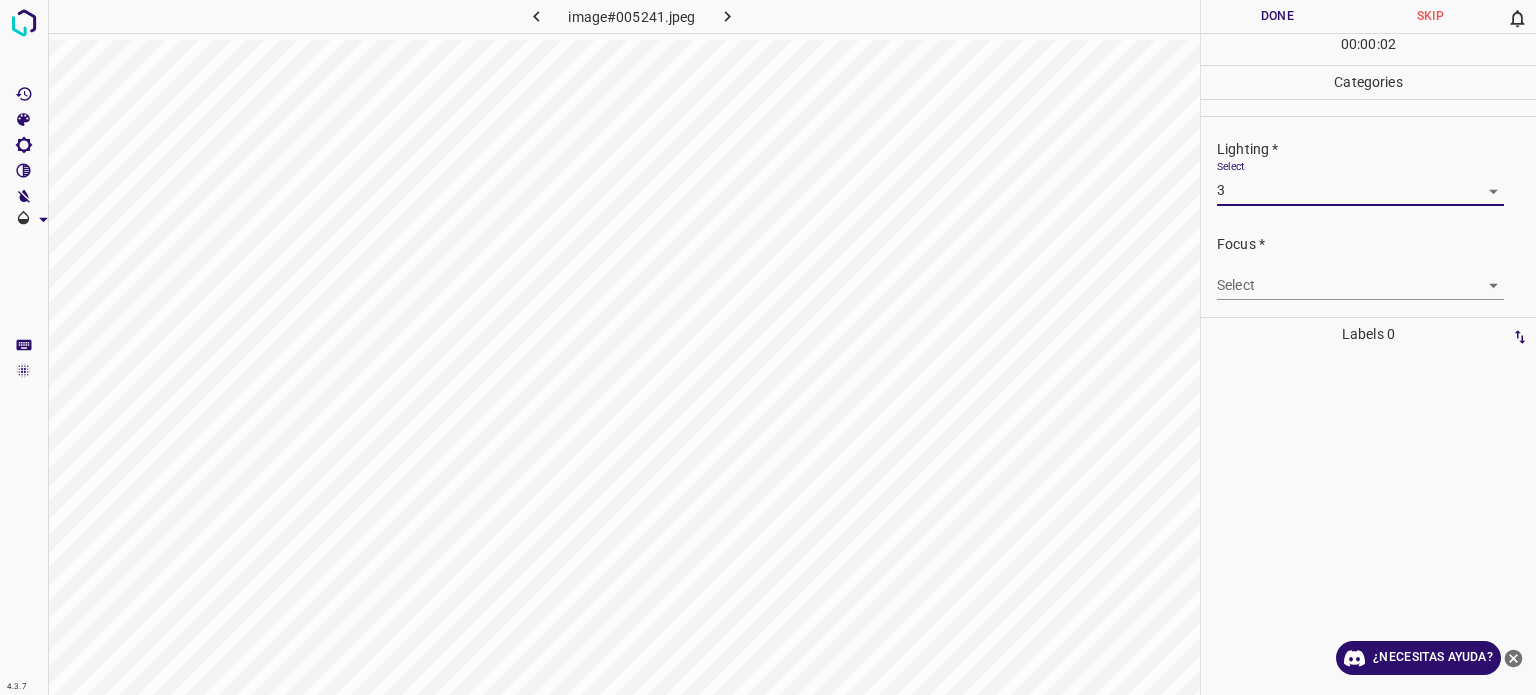 click on "4.3.7 image#005241.jpeg Done Skip 0 00   : 00   : 02   Categories Lighting *  Select 3 3 Focus *  Select ​ Overall *  Select ​ Labels   0 Categories 1 Lighting 2 Focus 3 Overall Tools Space Change between modes (Draw & Edit) I Auto labeling R Restore zoom M Zoom in N Zoom out Delete Delete selecte label Filters Z Restore filters X Saturation filter C Brightness filter V Contrast filter B Gray scale filter General O Download ¿Necesitas ayuda? - Texto - Esconder - Borrar Texto original Valora esta traducción Tu opinión servirá para ayudar a mejorar el Traductor de Google" at bounding box center [768, 347] 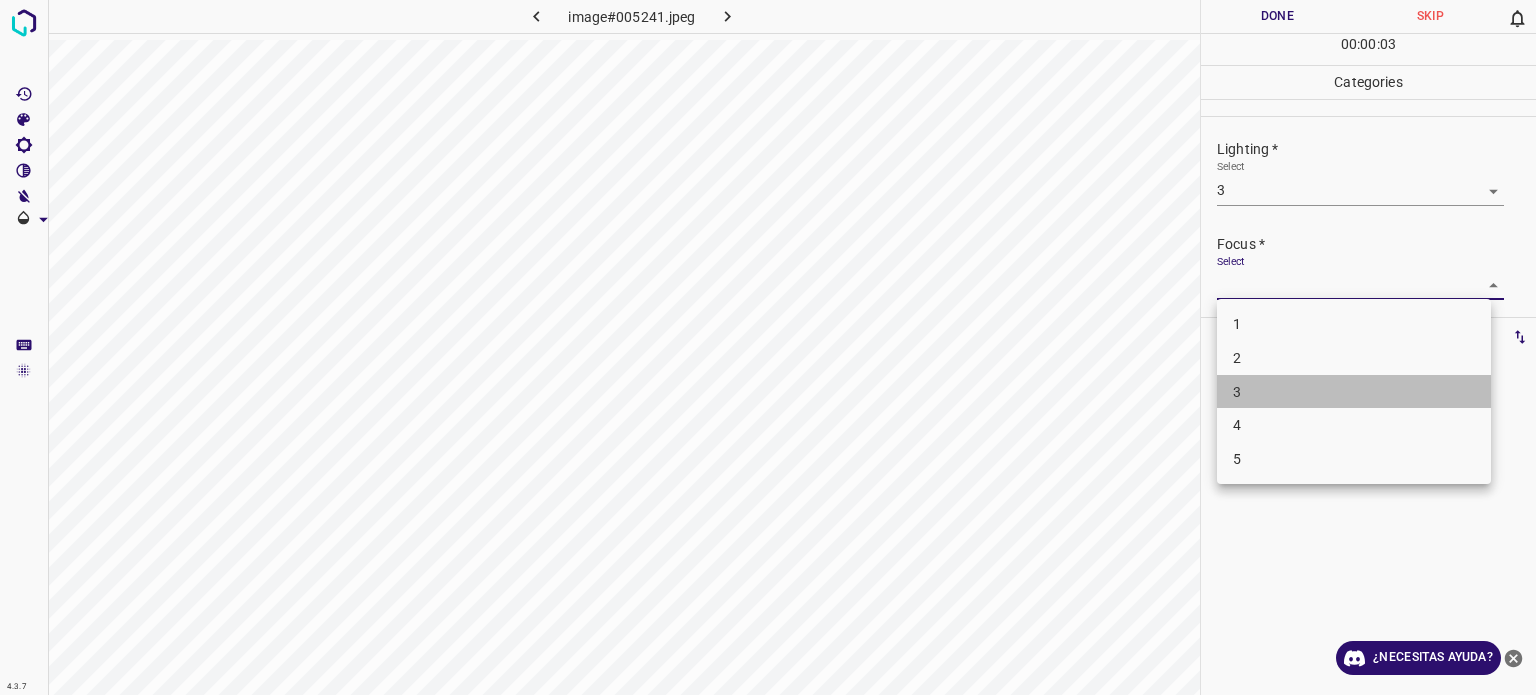 click on "3" at bounding box center (1354, 392) 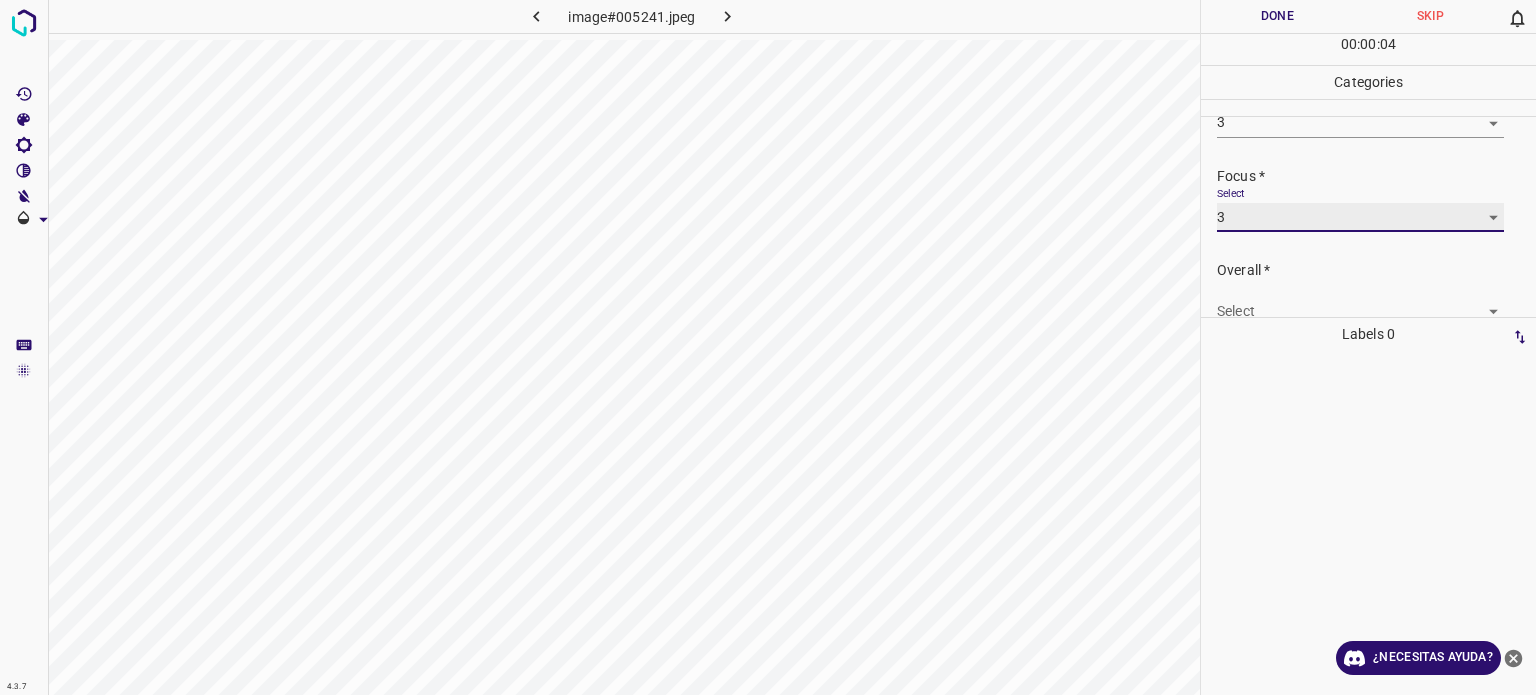 scroll, scrollTop: 98, scrollLeft: 0, axis: vertical 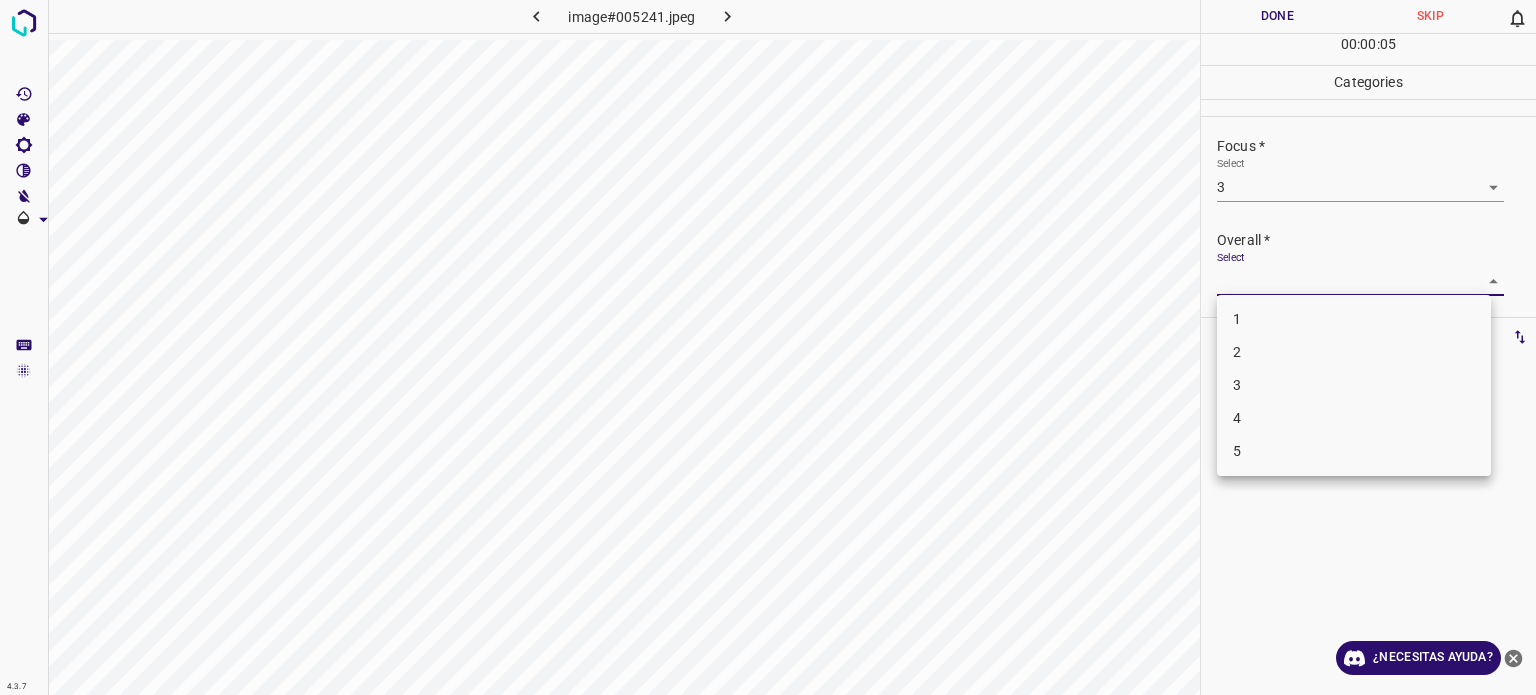 click on "4.3.7 image#005241.jpeg Done Skip 0 00   : 00   : 05   Categories Lighting *  Select 3 3 Focus *  Select 3 3 Overall *  Select ​ Labels   0 Categories 1 Lighting 2 Focus 3 Overall Tools Space Change between modes (Draw & Edit) I Auto labeling R Restore zoom M Zoom in N Zoom out Delete Delete selecte label Filters Z Restore filters X Saturation filter C Brightness filter V Contrast filter B Gray scale filter General O Download ¿Necesitas ayuda? - Texto - Esconder - Borrar Texto original Valora esta traducción Tu opinión servirá para ayudar a mejorar el Traductor de Google 1 2 3 4 5" at bounding box center [768, 347] 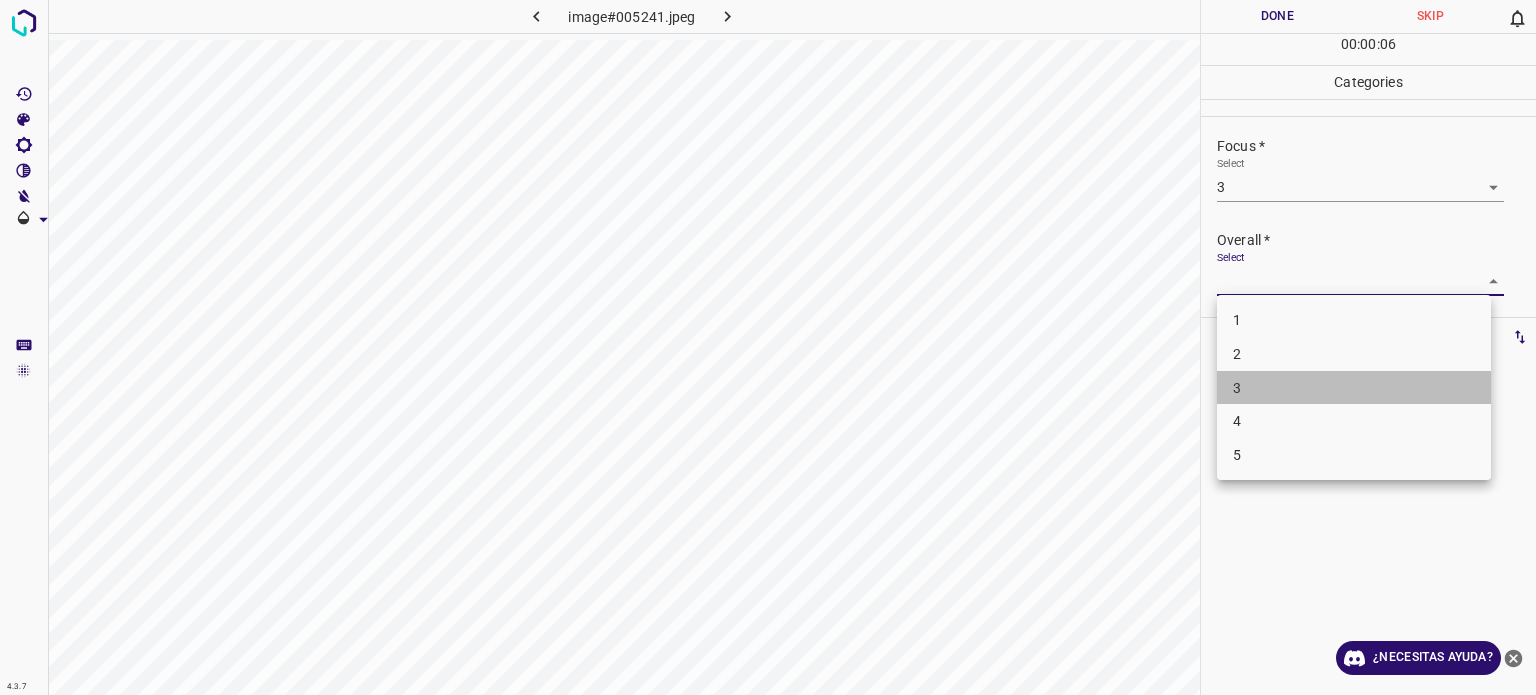 click on "3" at bounding box center [1354, 388] 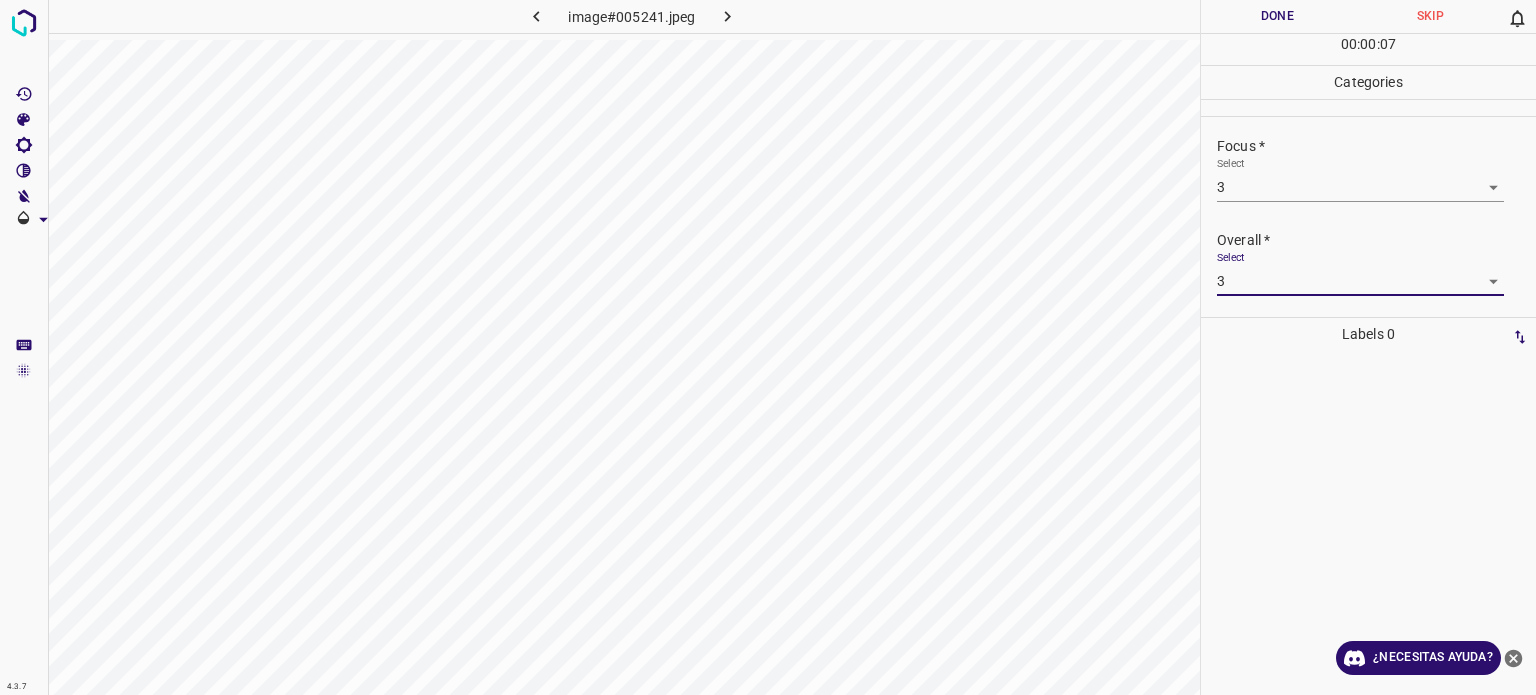 click on "Done" at bounding box center [1277, 16] 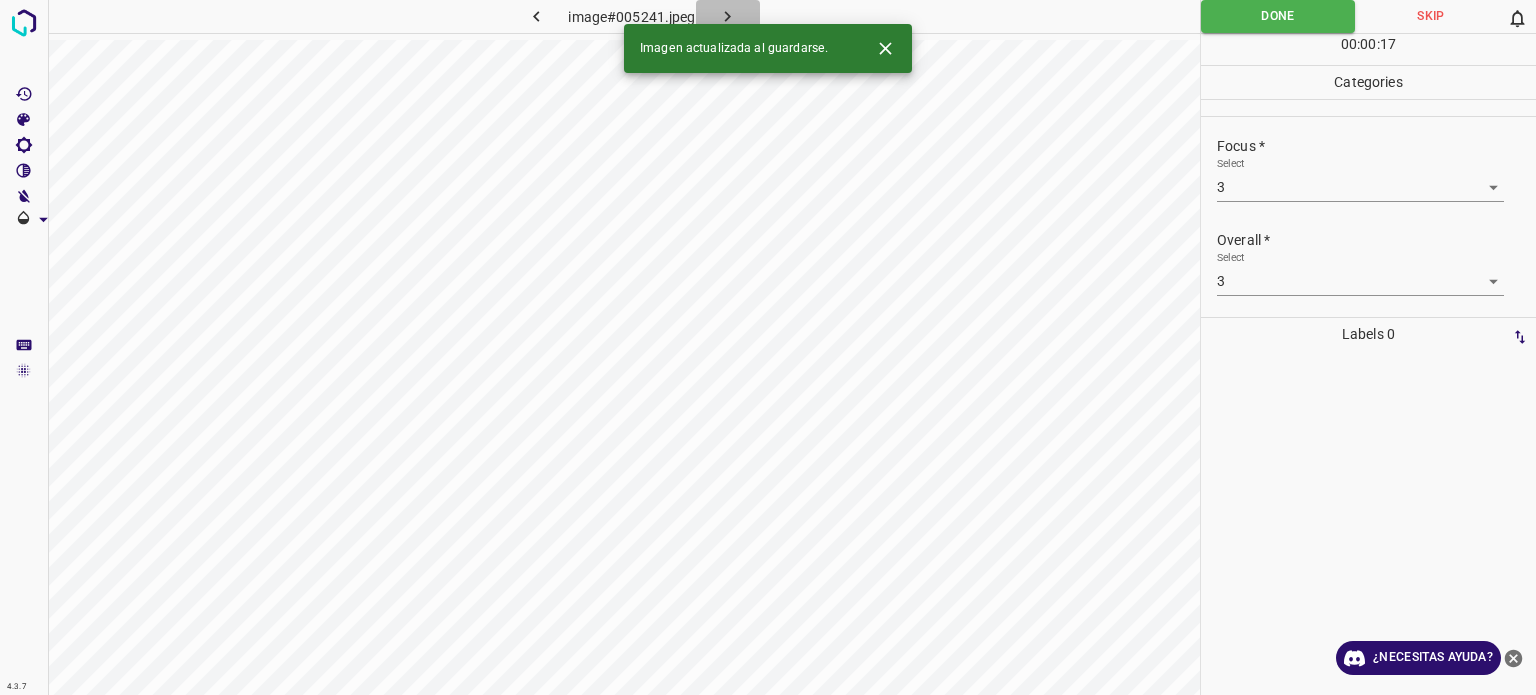 click 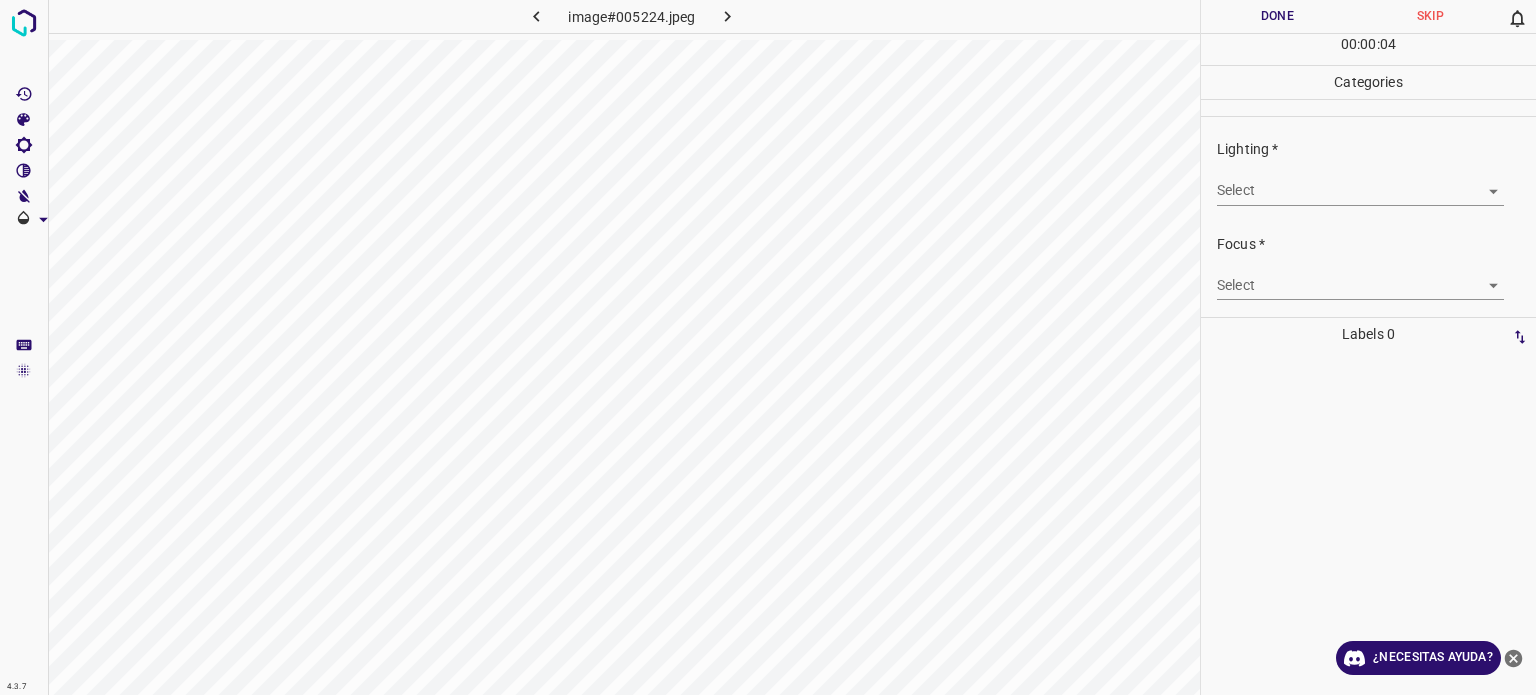 click on "4.3.7 image#005224.jpeg Done Skip 0 00   : 00   : 04   Categories Lighting *  Select ​ Focus *  Select ​ Overall *  Select ​ Labels   0 Categories 1 Lighting 2 Focus 3 Overall Tools Space Change between modes (Draw & Edit) I Auto labeling R Restore zoom M Zoom in N Zoom out Delete Delete selecte label Filters Z Restore filters X Saturation filter C Brightness filter V Contrast filter B Gray scale filter General O Download ¿Necesitas ayuda? - Texto - Esconder - Borrar Texto original Valora esta traducción Tu opinión servirá para ayudar a mejorar el Traductor de Google" at bounding box center (768, 347) 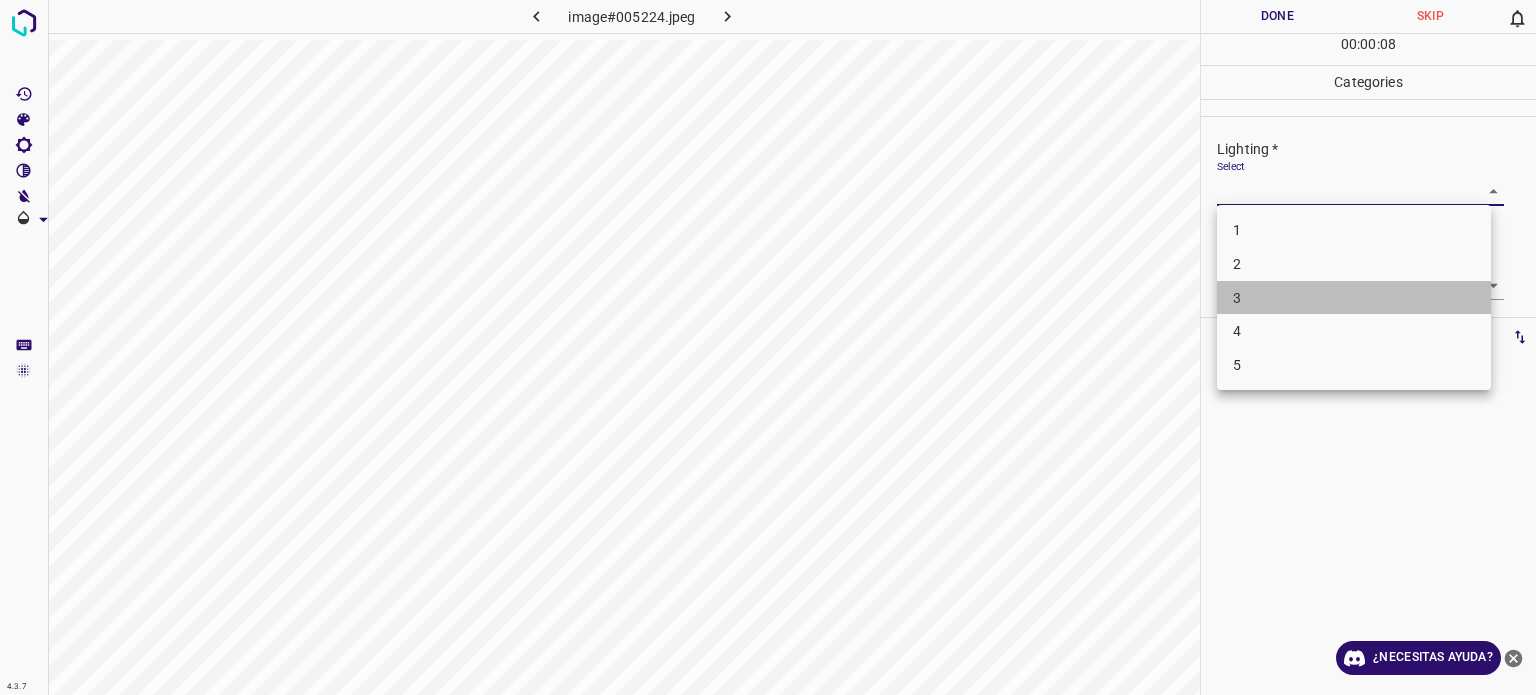click on "3" at bounding box center [1354, 298] 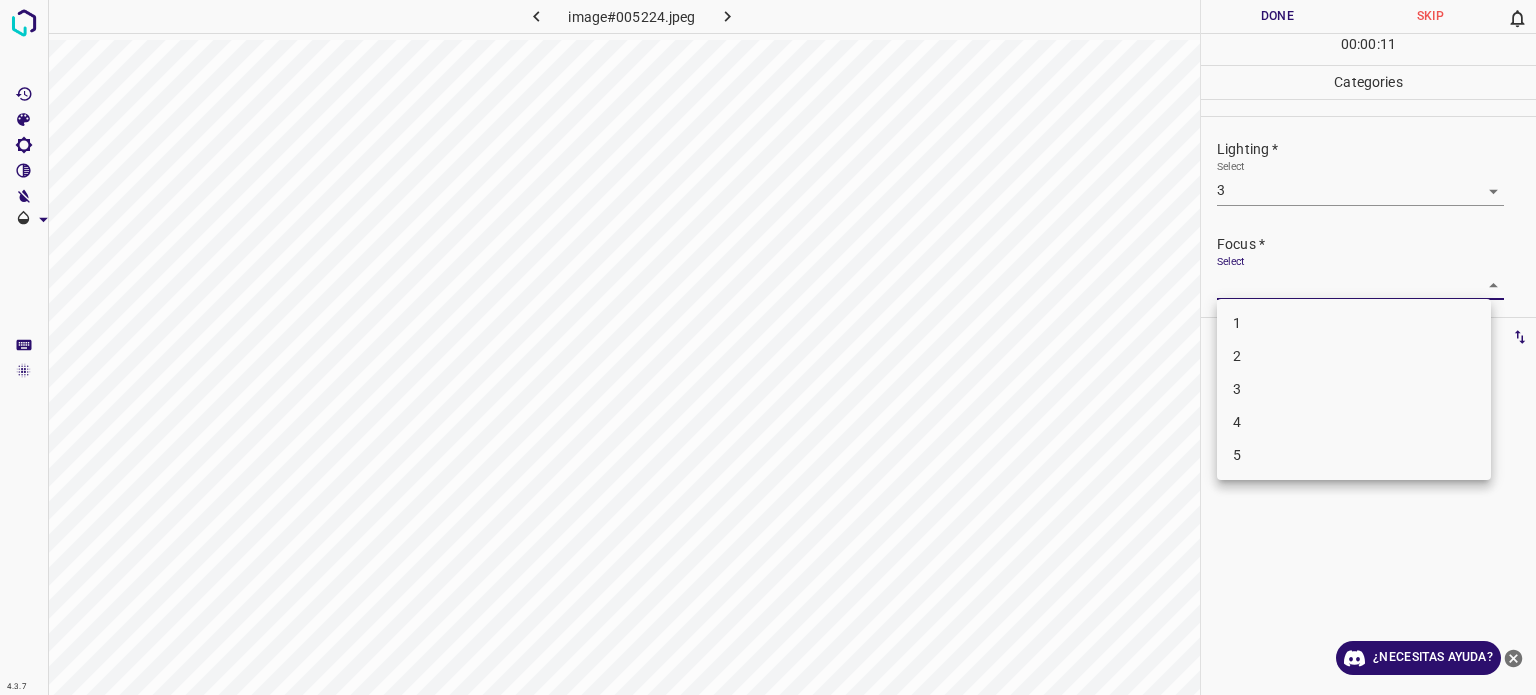 click on "4.3.7 image#005224.jpeg Done Skip 0 00   : 00   : 11   Categories Lighting *  Select 3 3 Focus *  Select ​ Overall *  Select ​ Labels   0 Categories 1 Lighting 2 Focus 3 Overall Tools Space Change between modes (Draw & Edit) I Auto labeling R Restore zoom M Zoom in N Zoom out Delete Delete selecte label Filters Z Restore filters X Saturation filter C Brightness filter V Contrast filter B Gray scale filter General O Download ¿Necesitas ayuda? - Texto - Esconder - Borrar Texto original Valora esta traducción Tu opinión servirá para ayudar a mejorar el Traductor de Google 1 2 3 4 5" at bounding box center [768, 347] 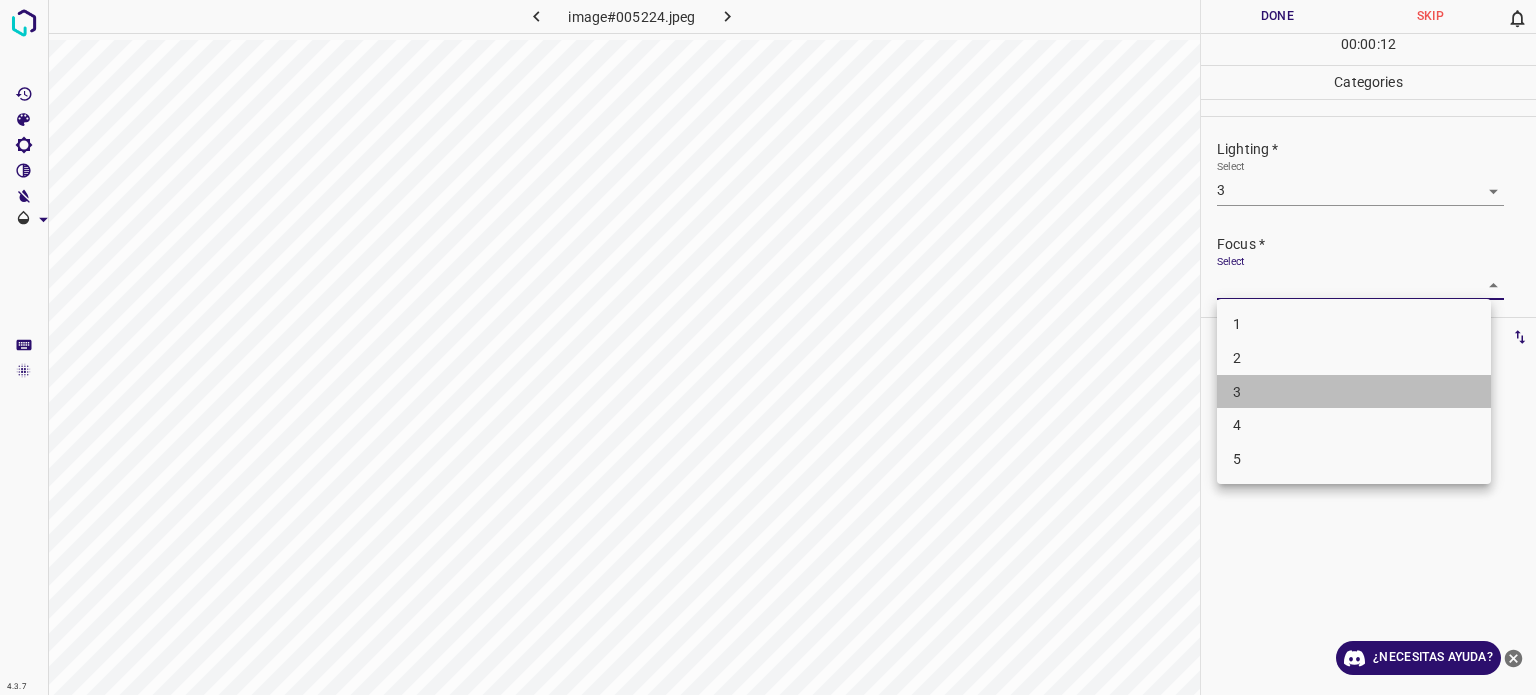 click on "3" at bounding box center (1354, 392) 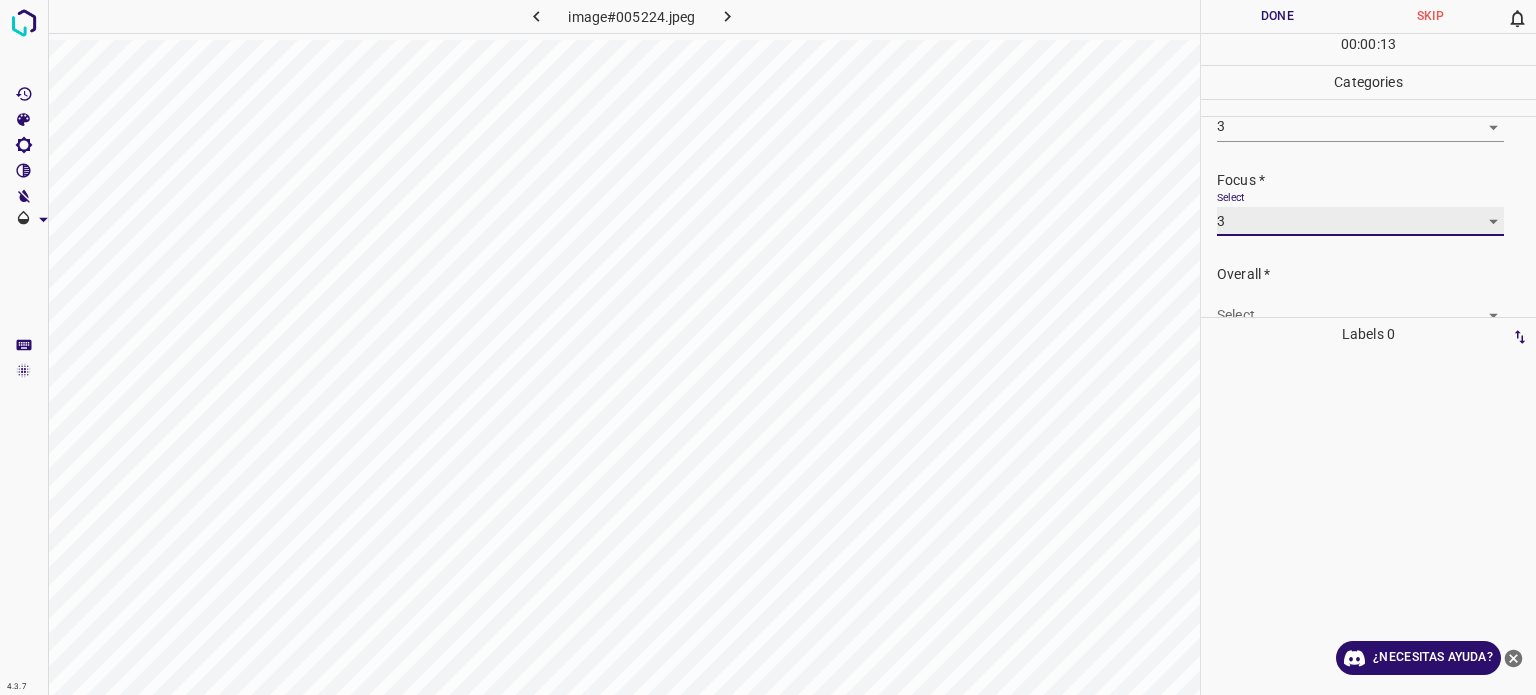 scroll, scrollTop: 98, scrollLeft: 0, axis: vertical 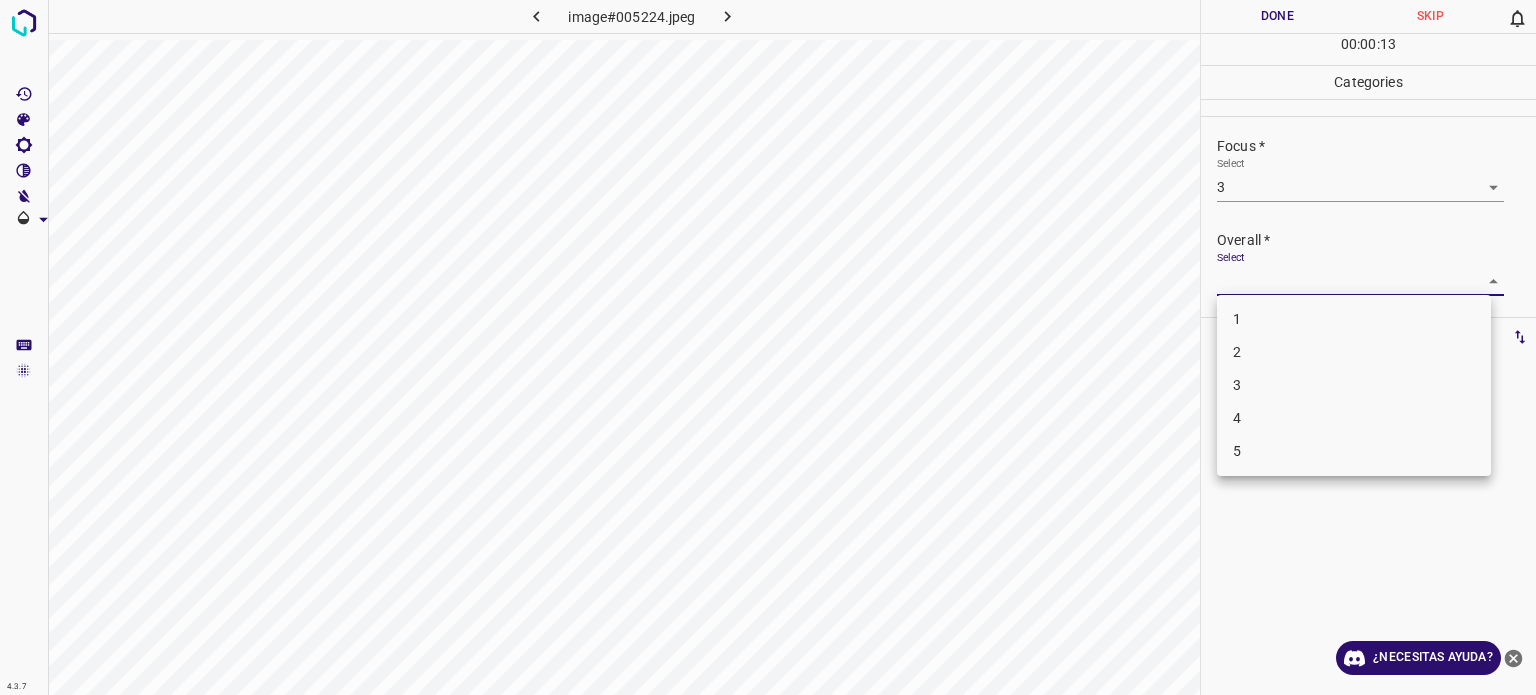 click on "4.3.7 image#005224.jpeg Done Skip 0 00   : 00   : 13   Categories Lighting *  Select 3 3 Focus *  Select 3 3 Overall *  Select ​ Labels   0 Categories 1 Lighting 2 Focus 3 Overall Tools Space Change between modes (Draw & Edit) I Auto labeling R Restore zoom M Zoom in N Zoom out Delete Delete selecte label Filters Z Restore filters X Saturation filter C Brightness filter V Contrast filter B Gray scale filter General O Download ¿Necesitas ayuda? - Texto - Esconder - Borrar Texto original Valora esta traducción Tu opinión servirá para ayudar a mejorar el Traductor de Google 1 2 3 4 5" at bounding box center [768, 347] 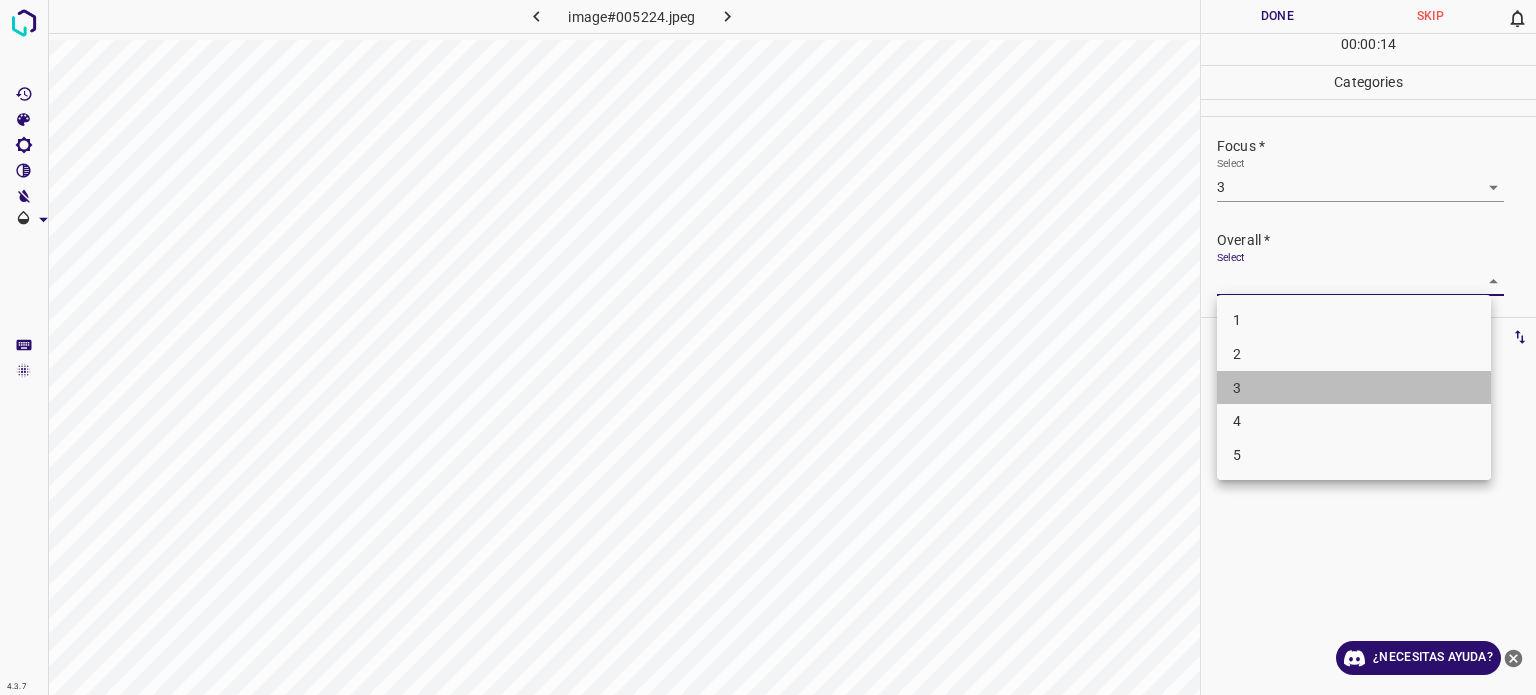 click on "3" at bounding box center [1354, 388] 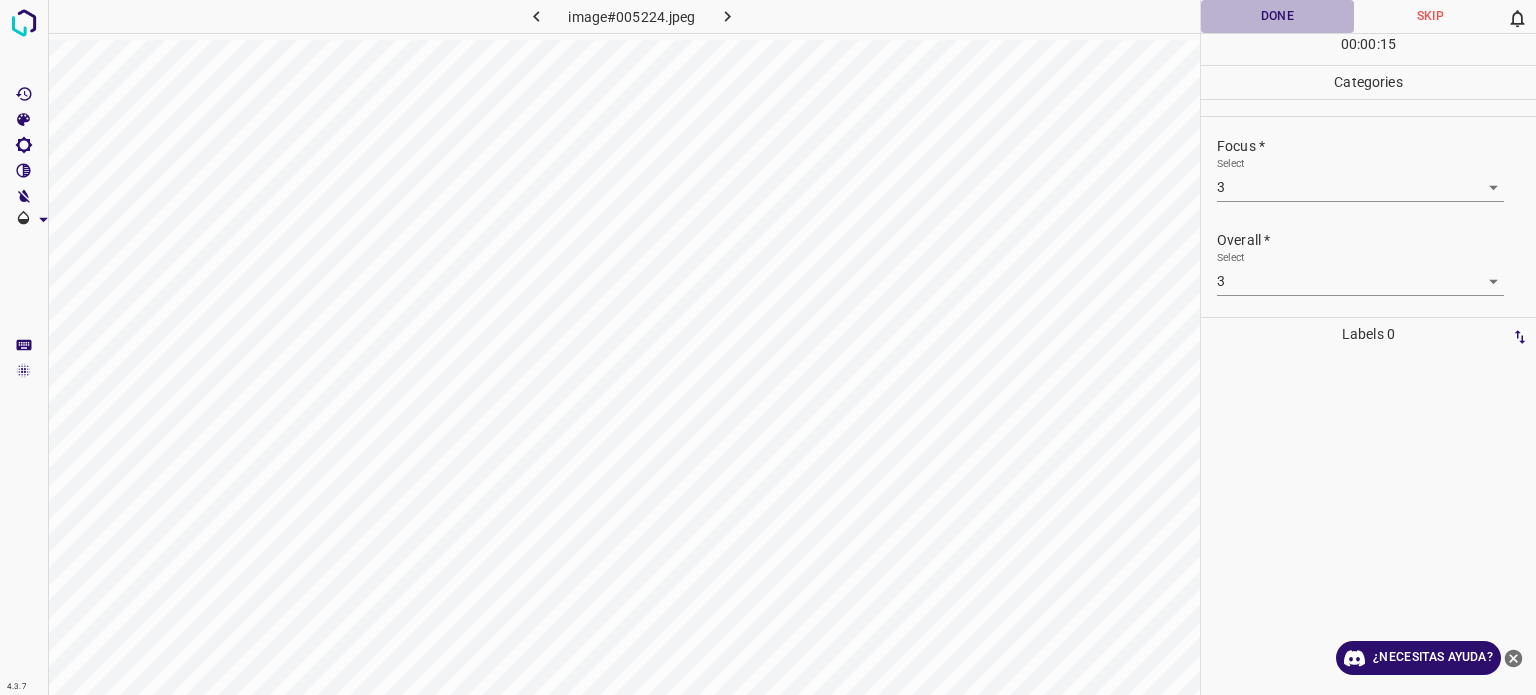 click on "Done" at bounding box center [1277, 16] 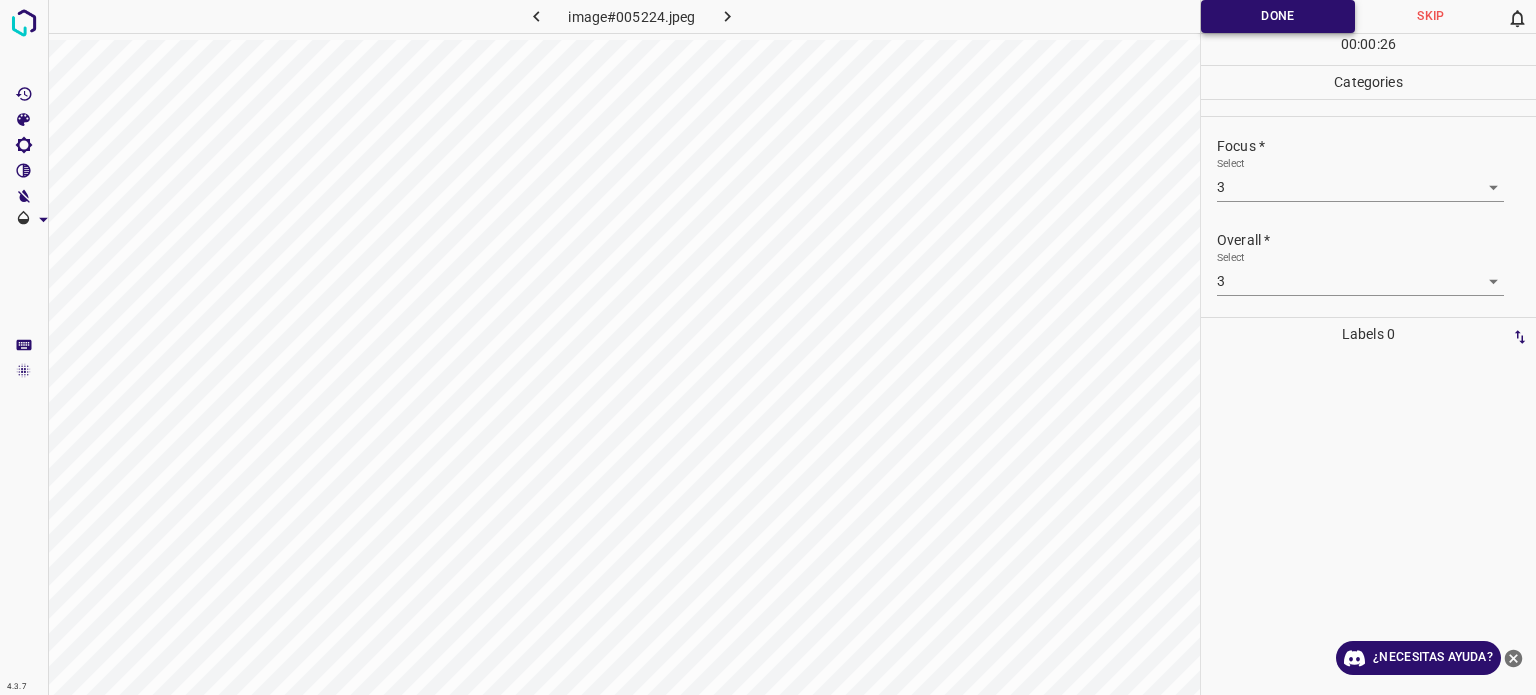 click on "Done" at bounding box center (1278, 16) 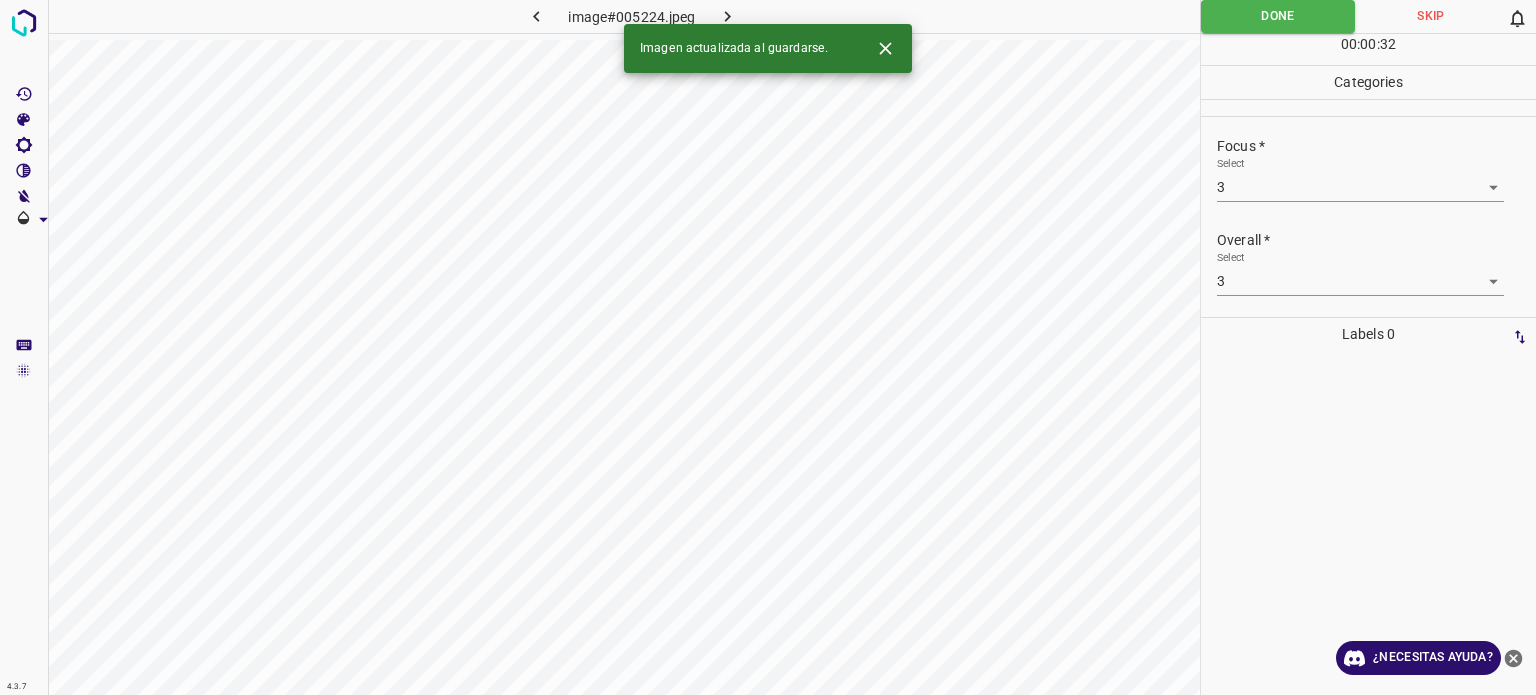 click 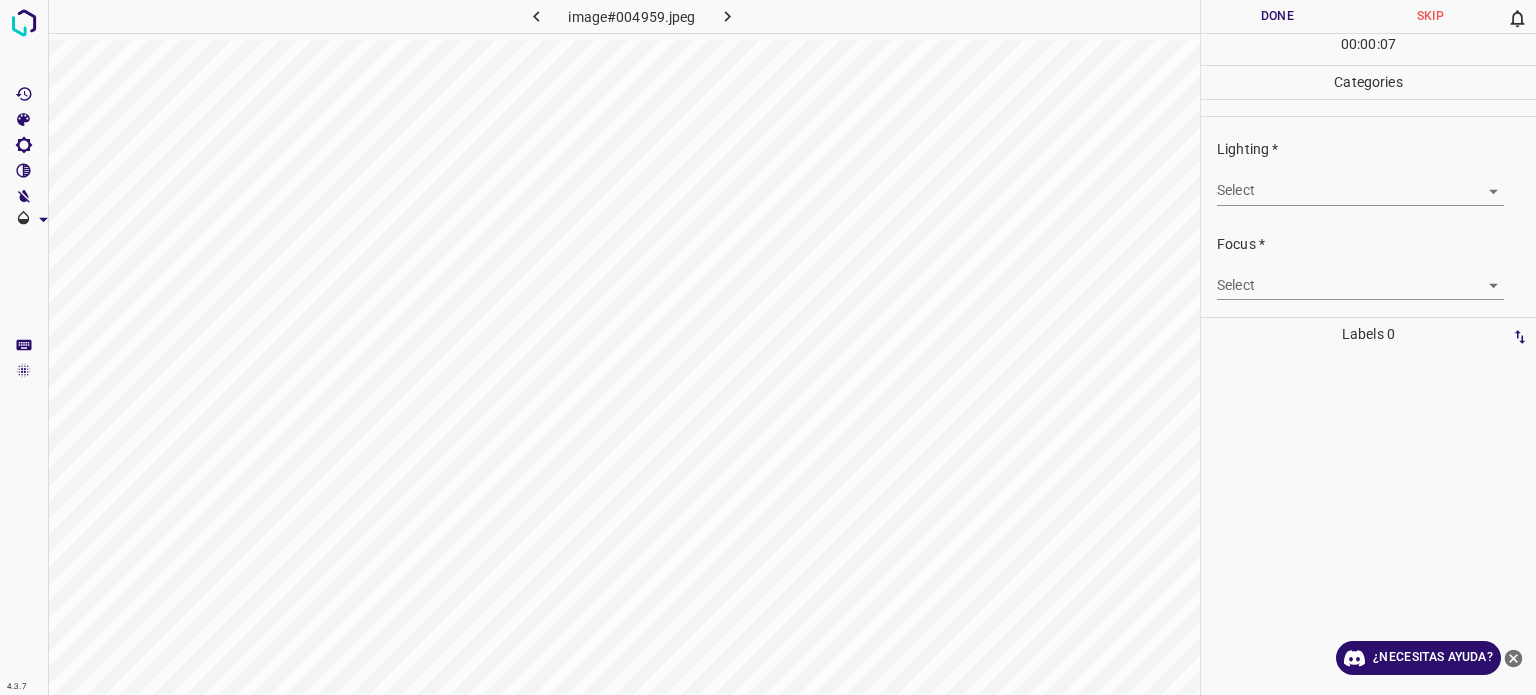 click on "4.3.7 image#004959.jpeg Done Skip 0 00   : 00   : 07   Categories Lighting *  Select ​ Focus *  Select ​ Overall *  Select ​ Labels   0 Categories 1 Lighting 2 Focus 3 Overall Tools Space Change between modes (Draw & Edit) I Auto labeling R Restore zoom M Zoom in N Zoom out Delete Delete selecte label Filters Z Restore filters X Saturation filter C Brightness filter V Contrast filter B Gray scale filter General O Download ¿Necesitas ayuda? - Texto - Esconder - Borrar Texto original Valora esta traducción Tu opinión servirá para ayudar a mejorar el Traductor de Google" at bounding box center [768, 347] 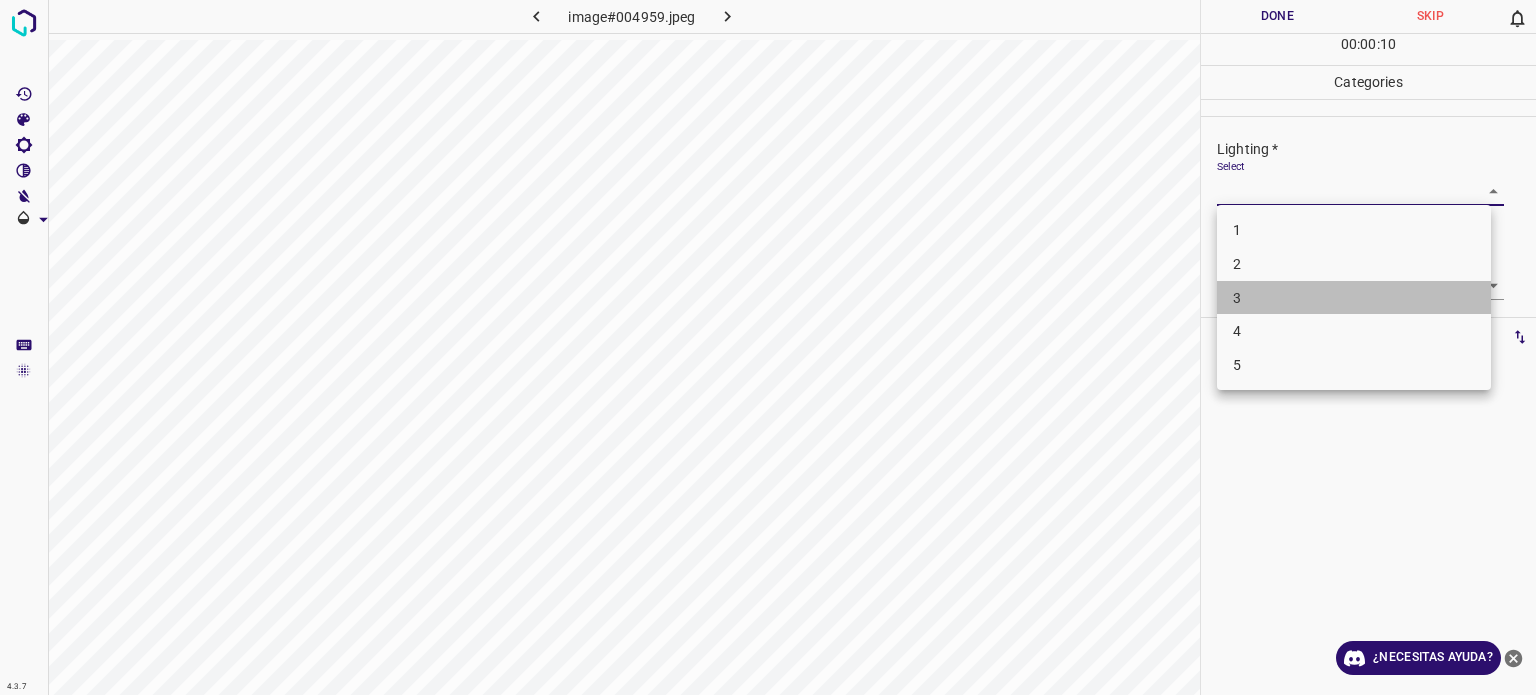 click on "3" at bounding box center (1237, 297) 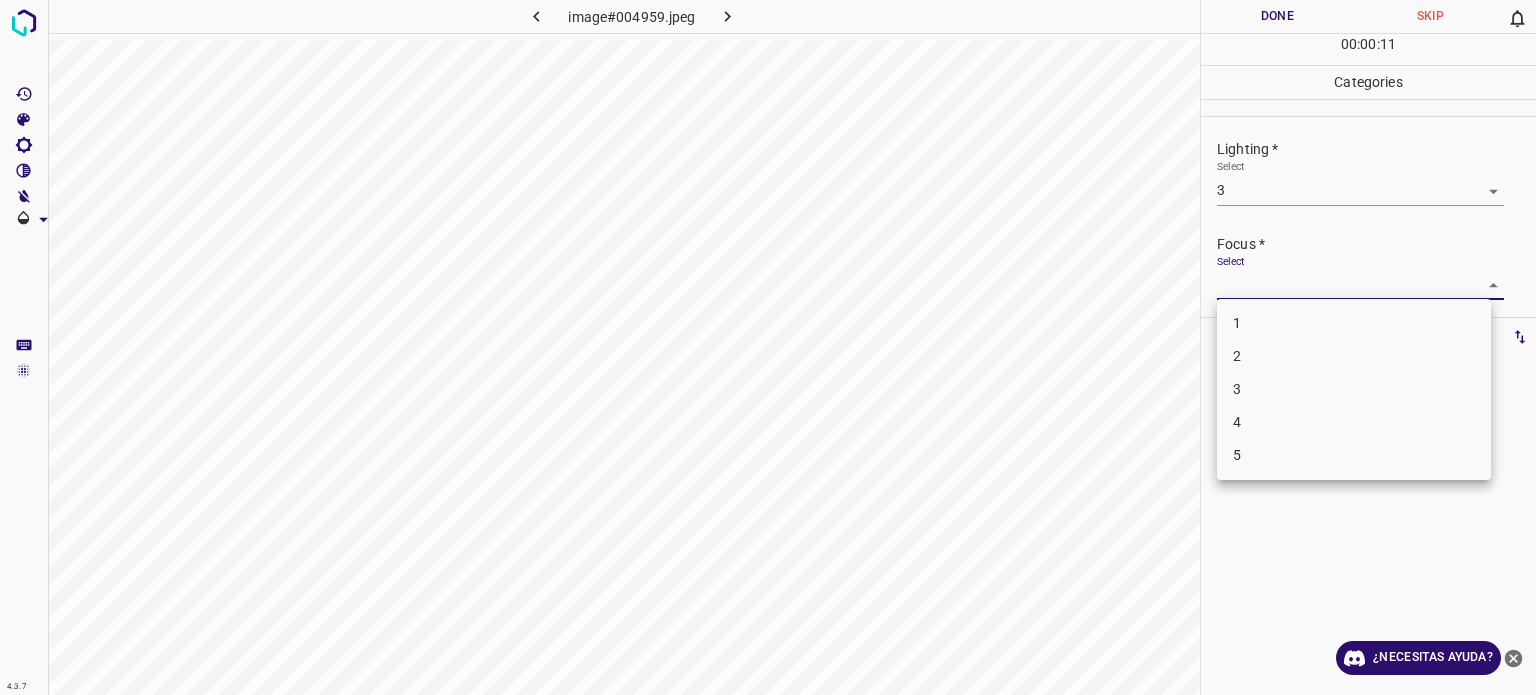 click on "4.3.7 image#004959.jpeg Done Skip 0 00   : 00   : 11   Categories Lighting *  Select 3 3 Focus *  Select ​ Overall *  Select ​ Labels   0 Categories 1 Lighting 2 Focus 3 Overall Tools Space Change between modes (Draw & Edit) I Auto labeling R Restore zoom M Zoom in N Zoom out Delete Delete selecte label Filters Z Restore filters X Saturation filter C Brightness filter V Contrast filter B Gray scale filter General O Download ¿Necesitas ayuda? - Texto - Esconder - Borrar Texto original Valora esta traducción Tu opinión servirá para ayudar a mejorar el Traductor de Google 1 2 3 4 5" at bounding box center [768, 347] 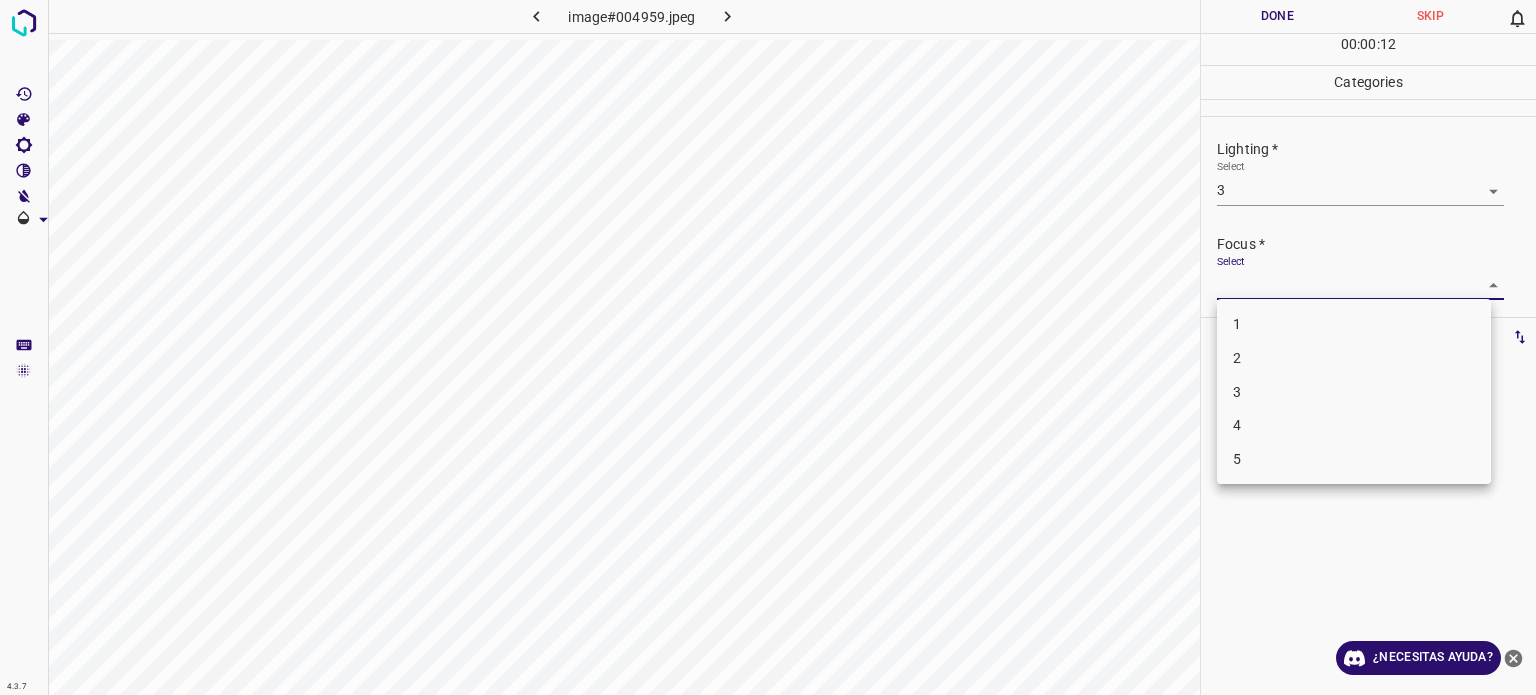click on "3" at bounding box center [1354, 392] 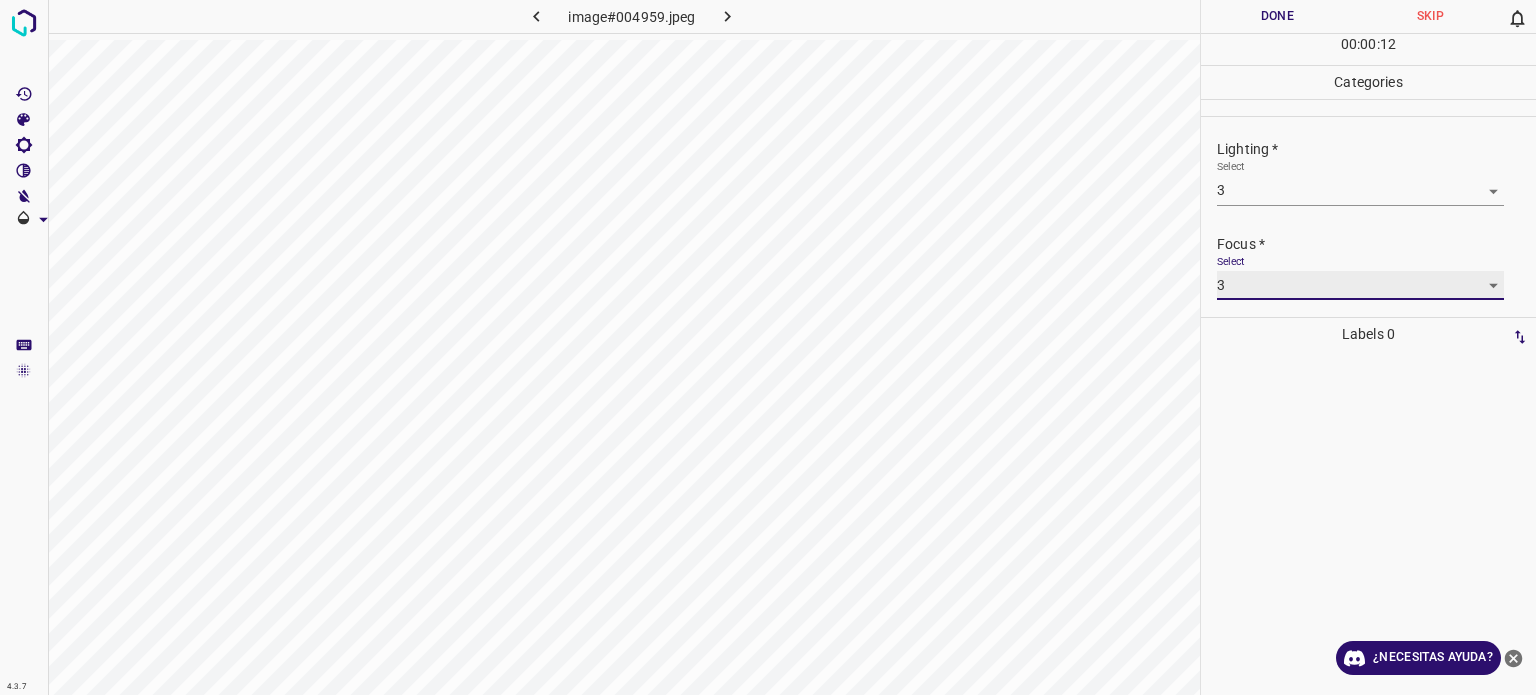 scroll, scrollTop: 98, scrollLeft: 0, axis: vertical 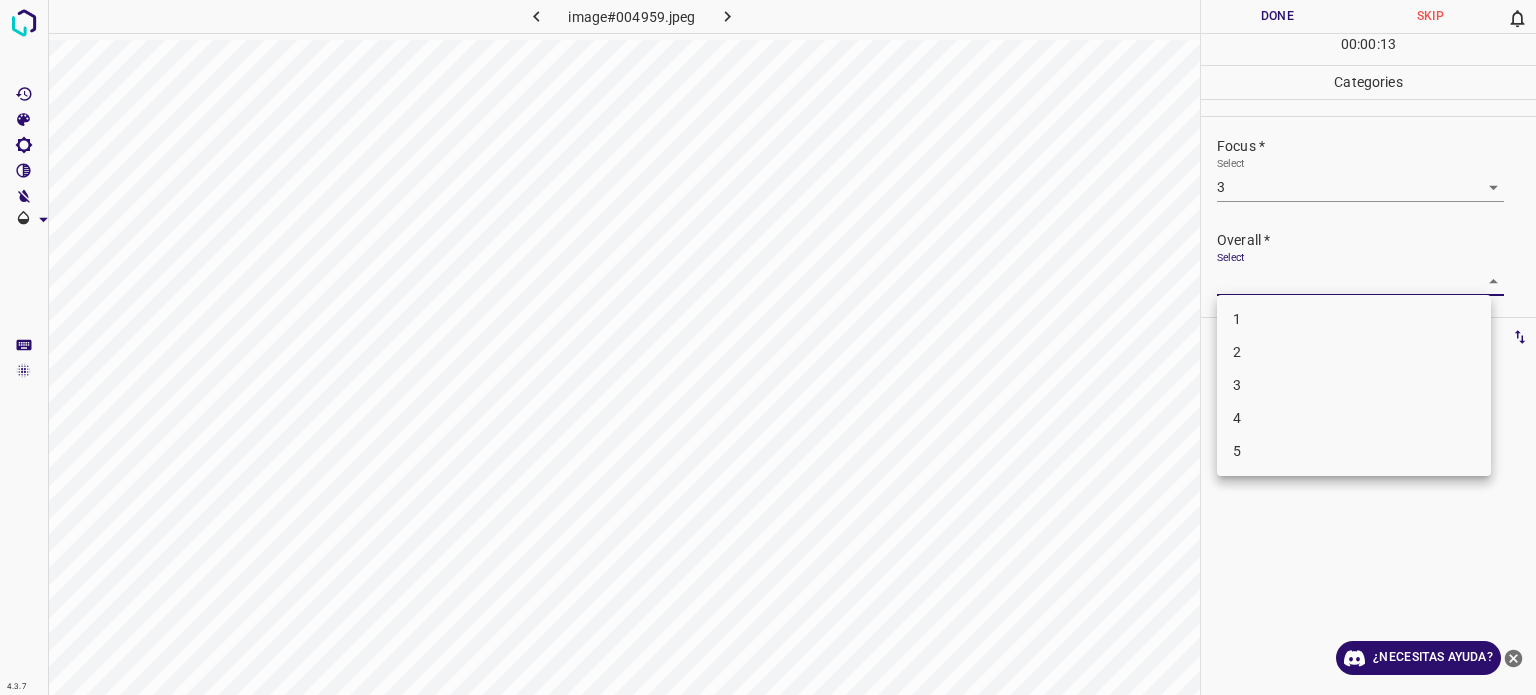 click on "4.3.7 image#004959.jpeg Done Skip 0 00   : 00   : 13   Categories Lighting *  Select 3 3 Focus *  Select 3 3 Overall *  Select ​ Labels   0 Categories 1 Lighting 2 Focus 3 Overall Tools Space Change between modes (Draw & Edit) I Auto labeling R Restore zoom M Zoom in N Zoom out Delete Delete selecte label Filters Z Restore filters X Saturation filter C Brightness filter V Contrast filter B Gray scale filter General O Download ¿Necesitas ayuda? - Texto - Esconder - Borrar Texto original Valora esta traducción Tu opinión servirá para ayudar a mejorar el Traductor de Google 1 2 3 4 5" at bounding box center (768, 347) 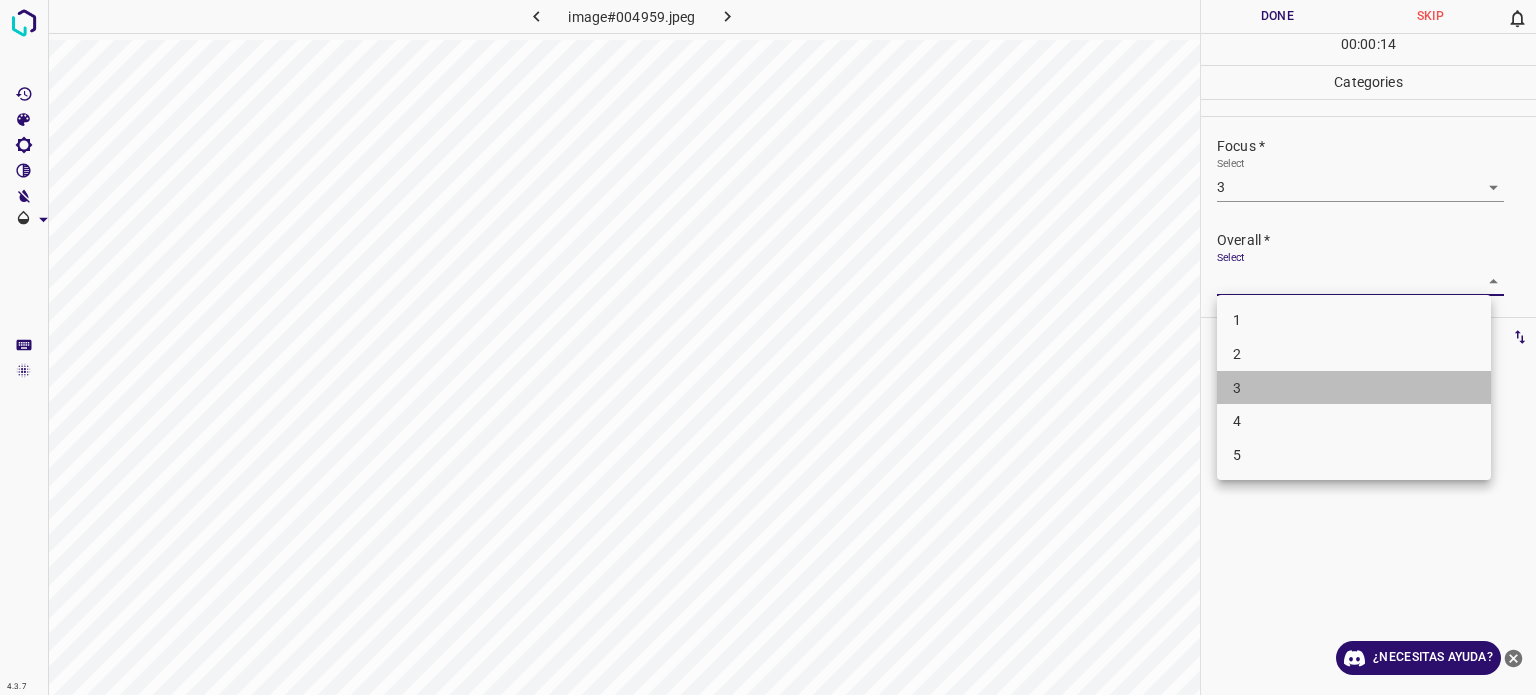click on "3" at bounding box center (1237, 387) 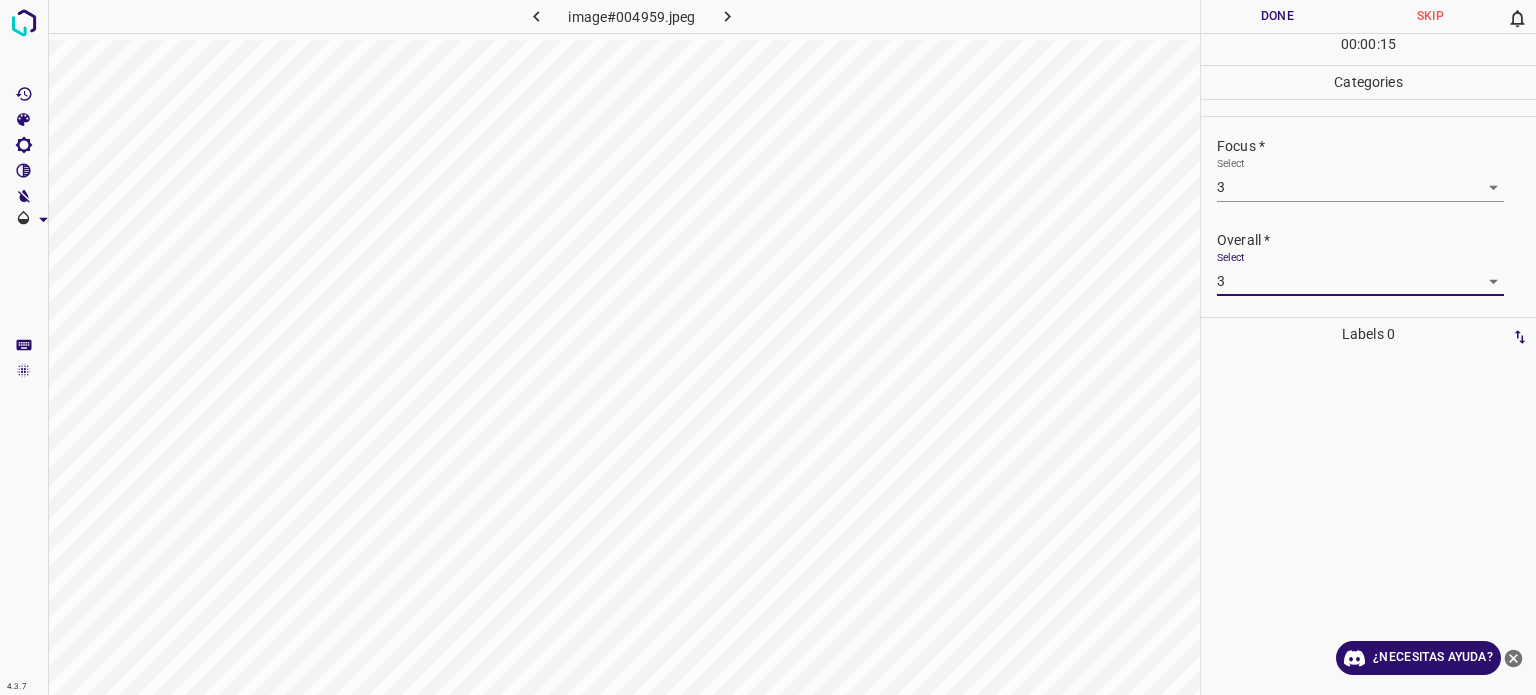 click on "Done" at bounding box center (1277, 16) 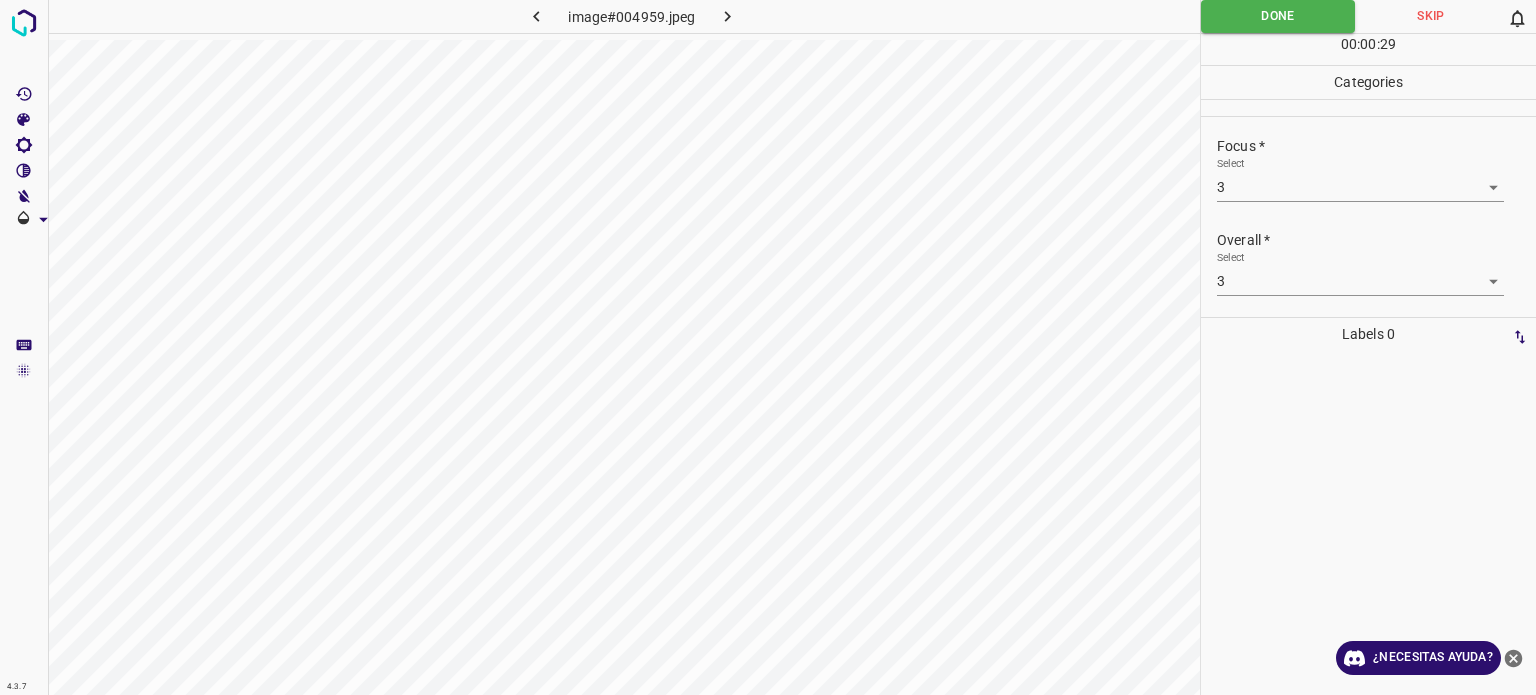 click 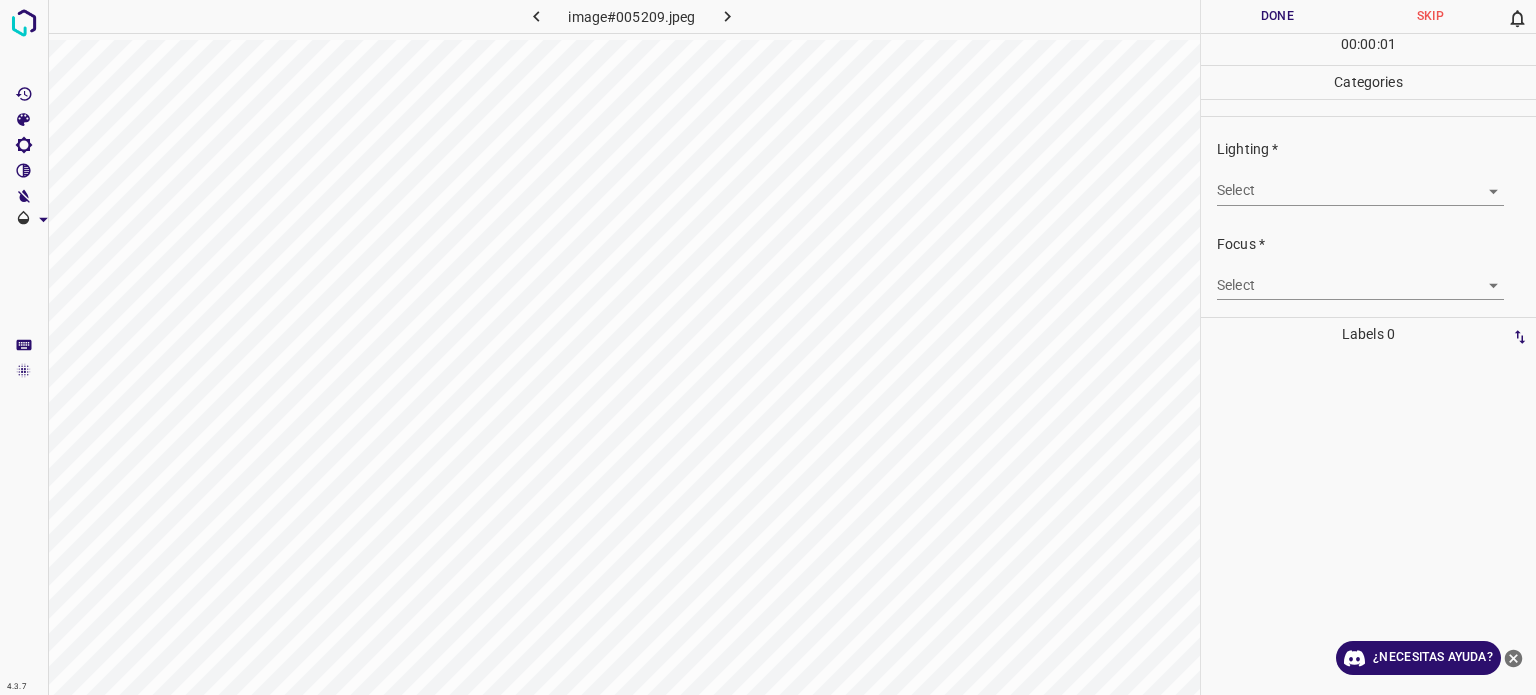 click on "4.3.7 image#005209.jpeg Done Skip 0 00   : 00   : 01   Categories Lighting *  Select ​ Focus *  Select ​ Overall *  Select ​ Labels   0 Categories 1 Lighting 2 Focus 3 Overall Tools Space Change between modes (Draw & Edit) I Auto labeling R Restore zoom M Zoom in N Zoom out Delete Delete selecte label Filters Z Restore filters X Saturation filter C Brightness filter V Contrast filter B Gray scale filter General O Download ¿Necesitas ayuda? - Texto - Esconder - Borrar Texto original Valora esta traducción Tu opinión servirá para ayudar a mejorar el Traductor de Google" at bounding box center [768, 347] 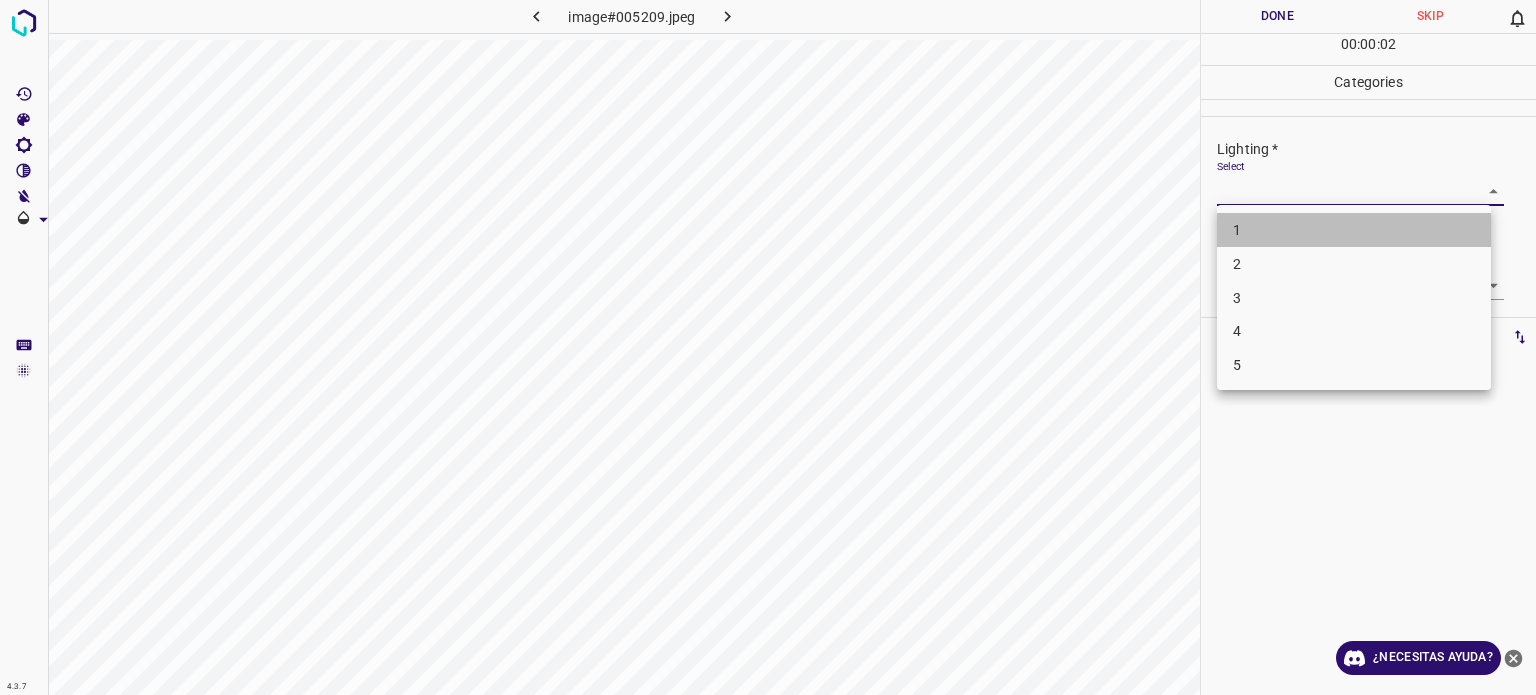 click on "1" at bounding box center [1237, 230] 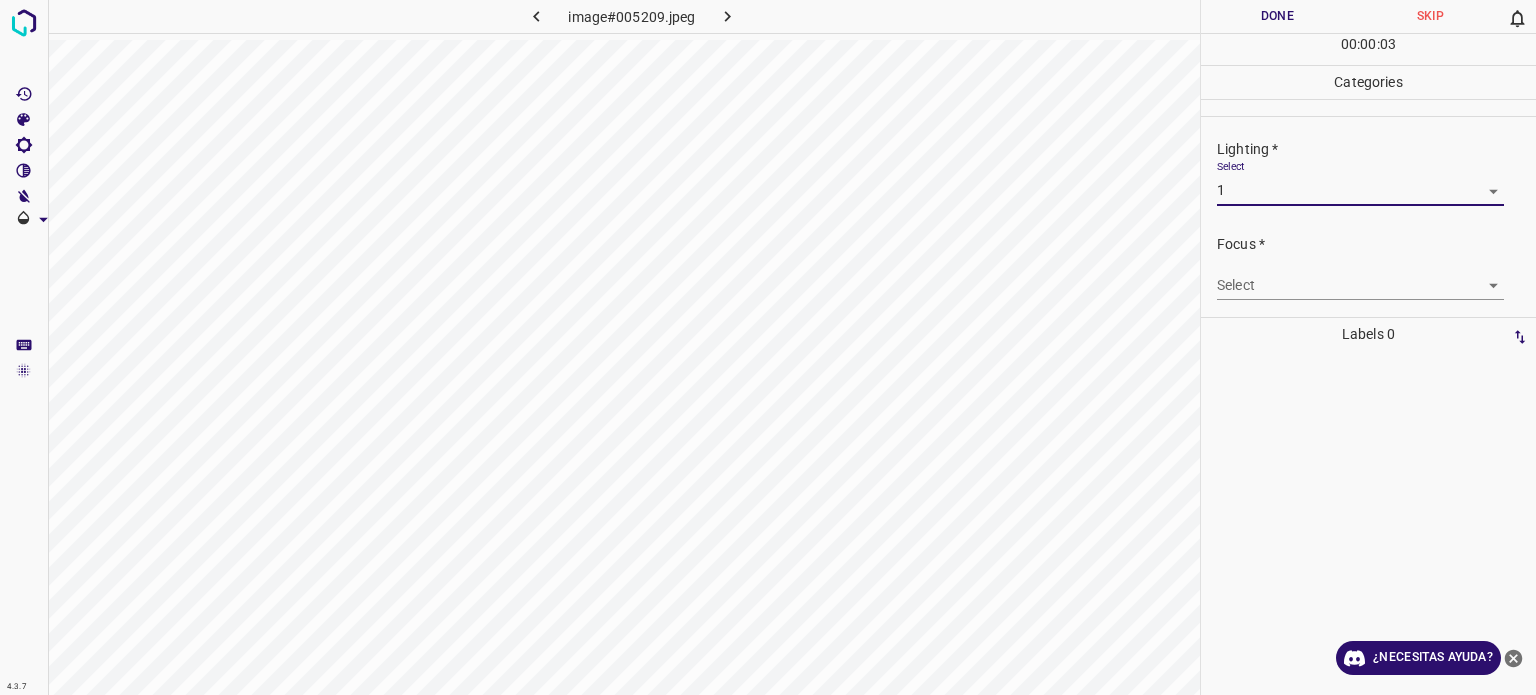 click on "4.3.7 image#005209.jpeg Done Skip 0 00   : 00   : 03   Categories Lighting *  Select 1 1 Focus *  Select ​ Overall *  Select ​ Labels   0 Categories 1 Lighting 2 Focus 3 Overall Tools Space Change between modes (Draw & Edit) I Auto labeling R Restore zoom M Zoom in N Zoom out Delete Delete selecte label Filters Z Restore filters X Saturation filter C Brightness filter V Contrast filter B Gray scale filter General O Download ¿Necesitas ayuda? - Texto - Esconder - Borrar Texto original Valora esta traducción Tu opinión servirá para ayudar a mejorar el Traductor de Google" at bounding box center [768, 347] 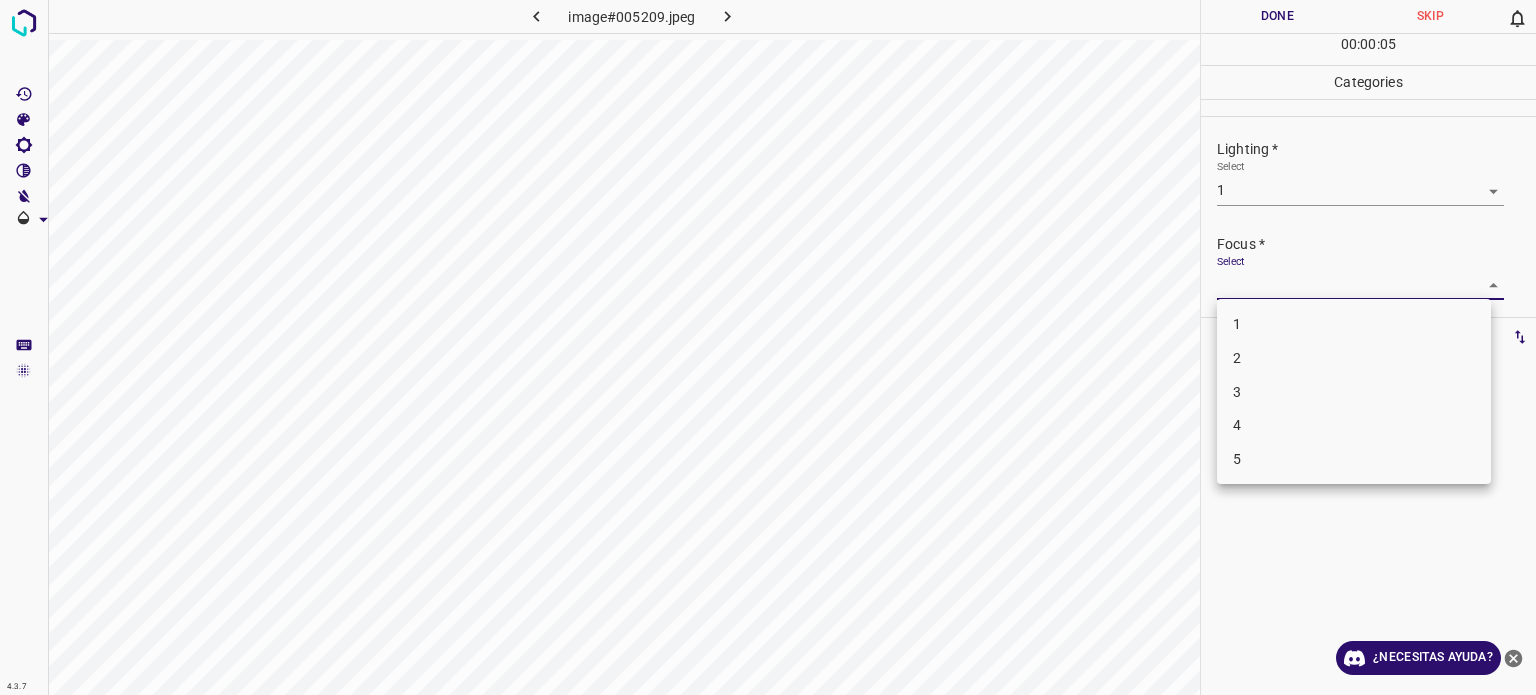 click on "1" at bounding box center (1237, 324) 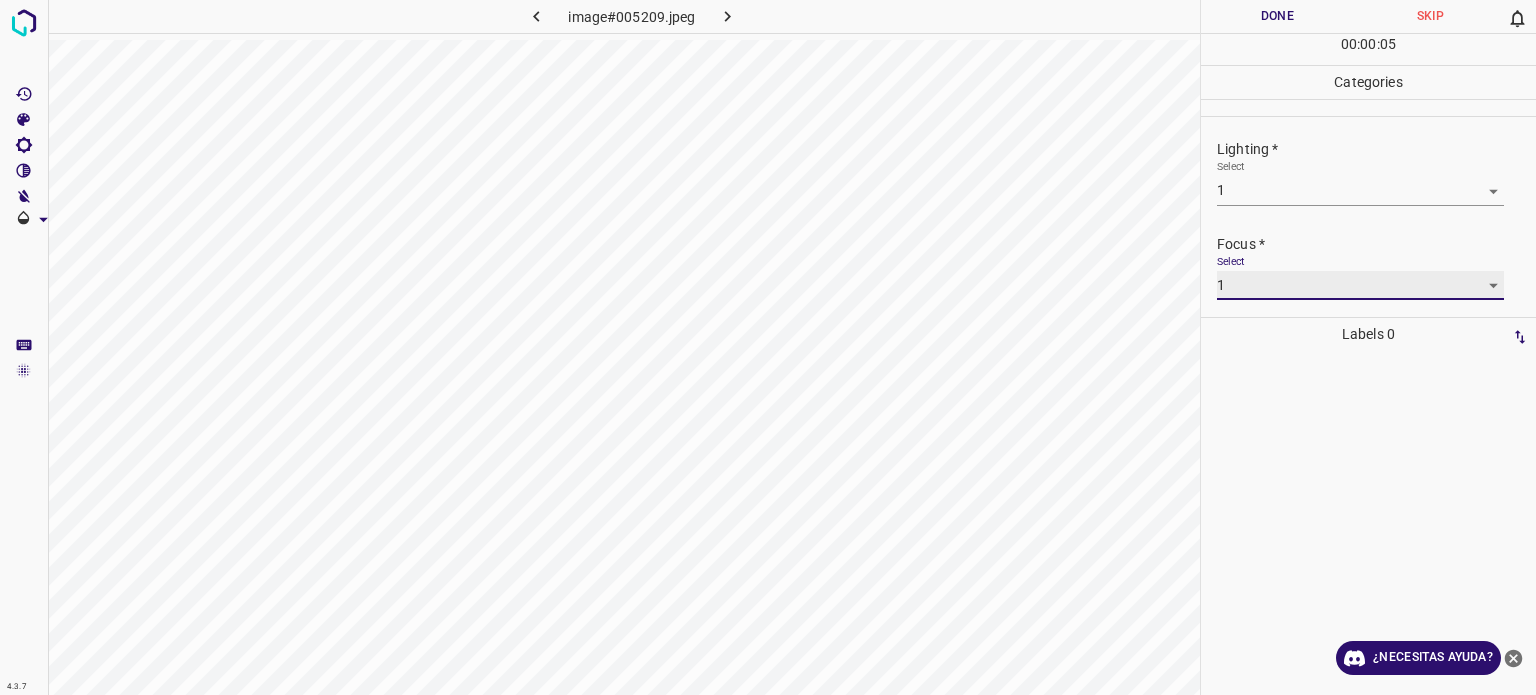 scroll, scrollTop: 98, scrollLeft: 0, axis: vertical 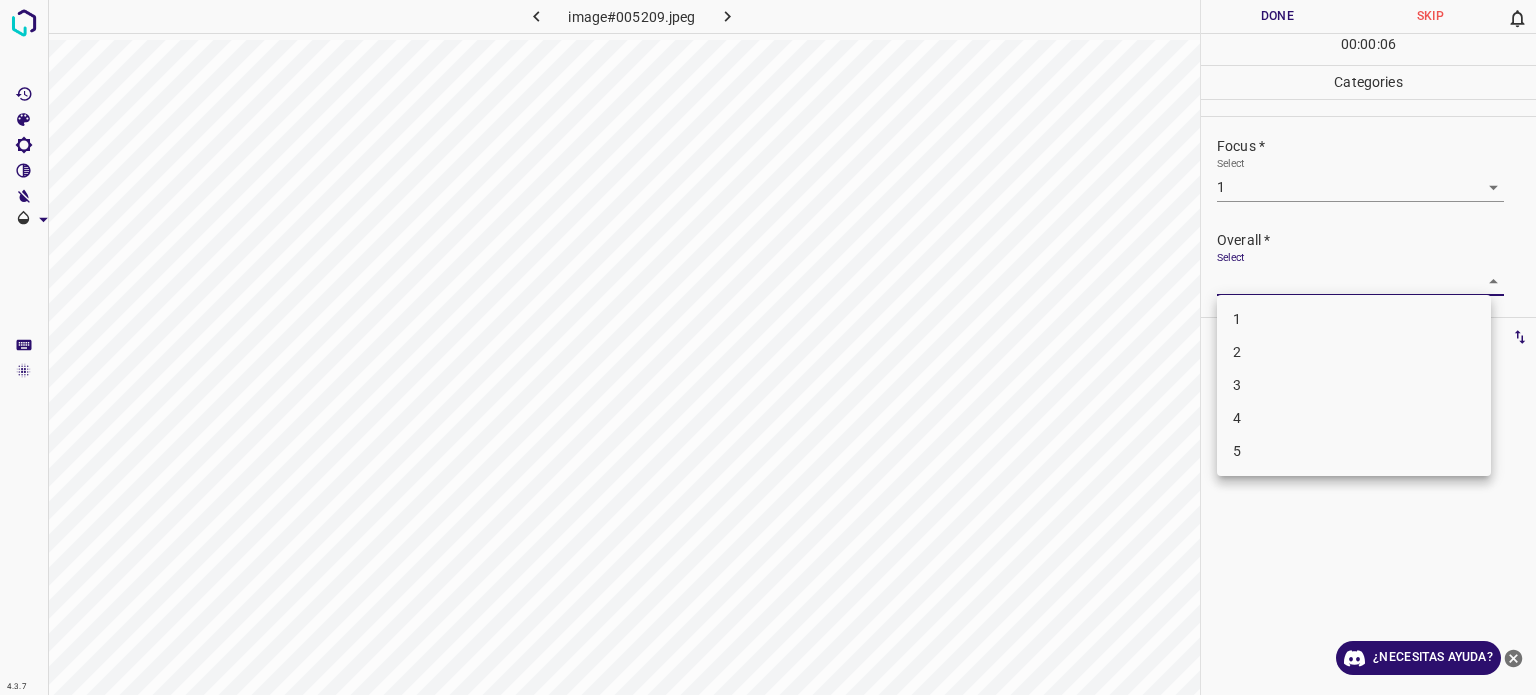 click on "4.3.7 image#005209.jpeg Done Skip 0 00   : 00   : 06   Categories Lighting *  Select 1 1 Focus *  Select 1 1 Overall *  Select ​ Labels   0 Categories 1 Lighting 2 Focus 3 Overall Tools Space Change between modes (Draw & Edit) I Auto labeling R Restore zoom M Zoom in N Zoom out Delete Delete selecte label Filters Z Restore filters X Saturation filter C Brightness filter V Contrast filter B Gray scale filter General O Download ¿Necesitas ayuda? - Texto - Esconder - Borrar Texto original Valora esta traducción Tu opinión servirá para ayudar a mejorar el Traductor de Google 1 2 3 4 5" at bounding box center [768, 347] 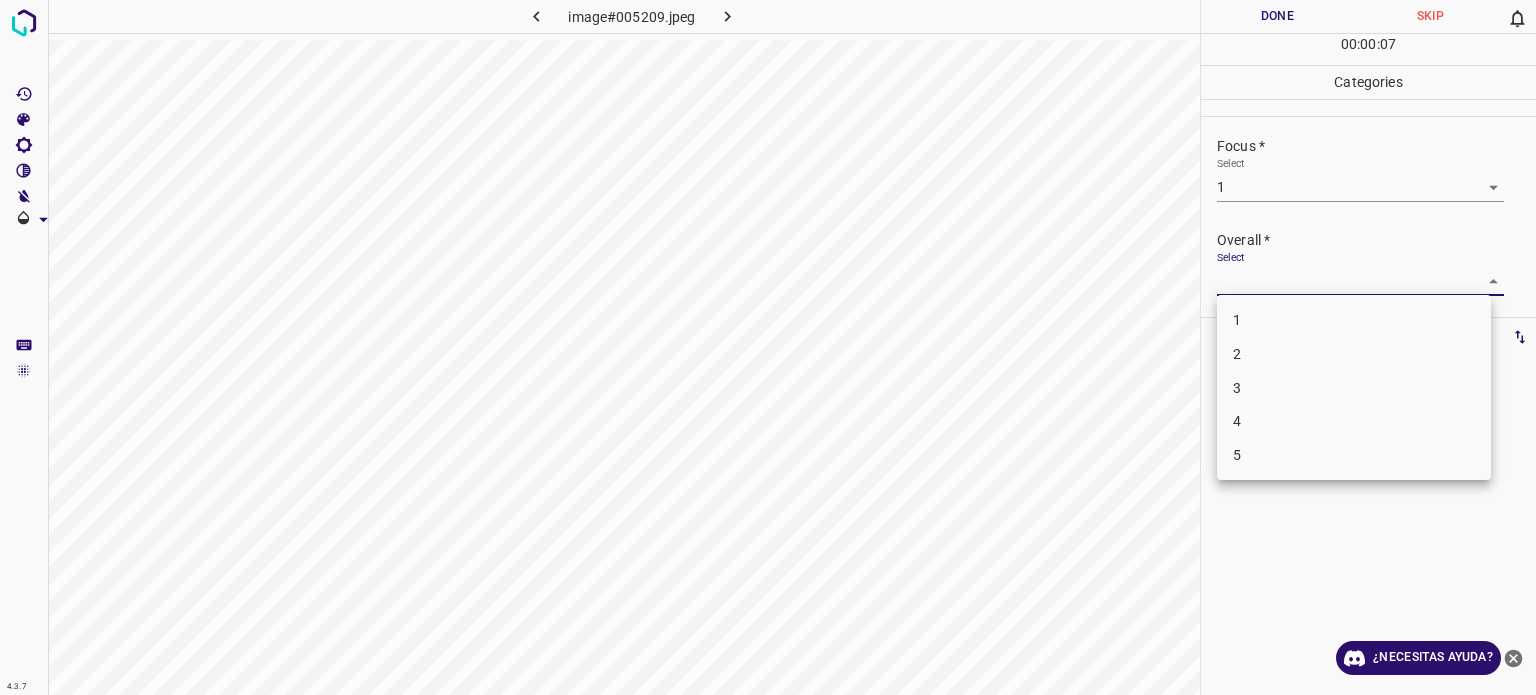 click on "1" at bounding box center [1354, 320] 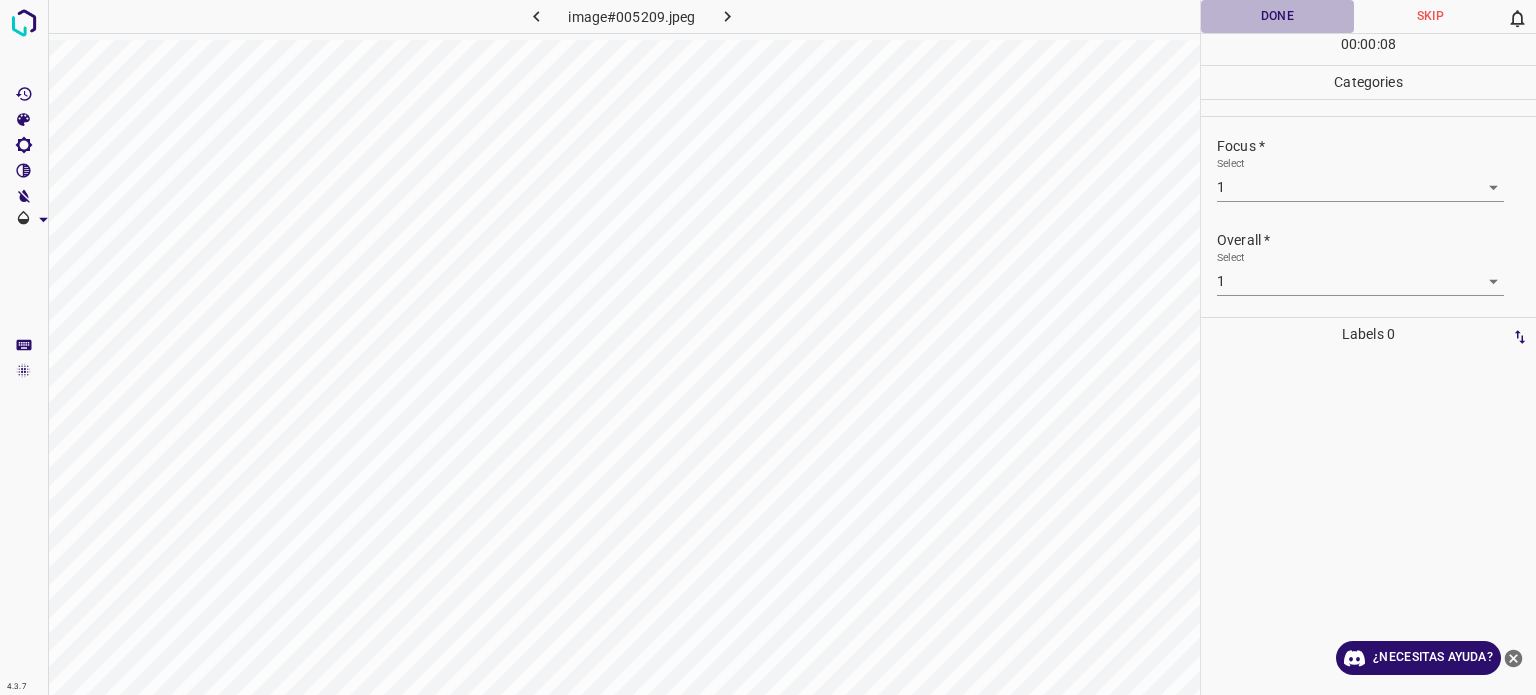 click on "Done" at bounding box center [1277, 16] 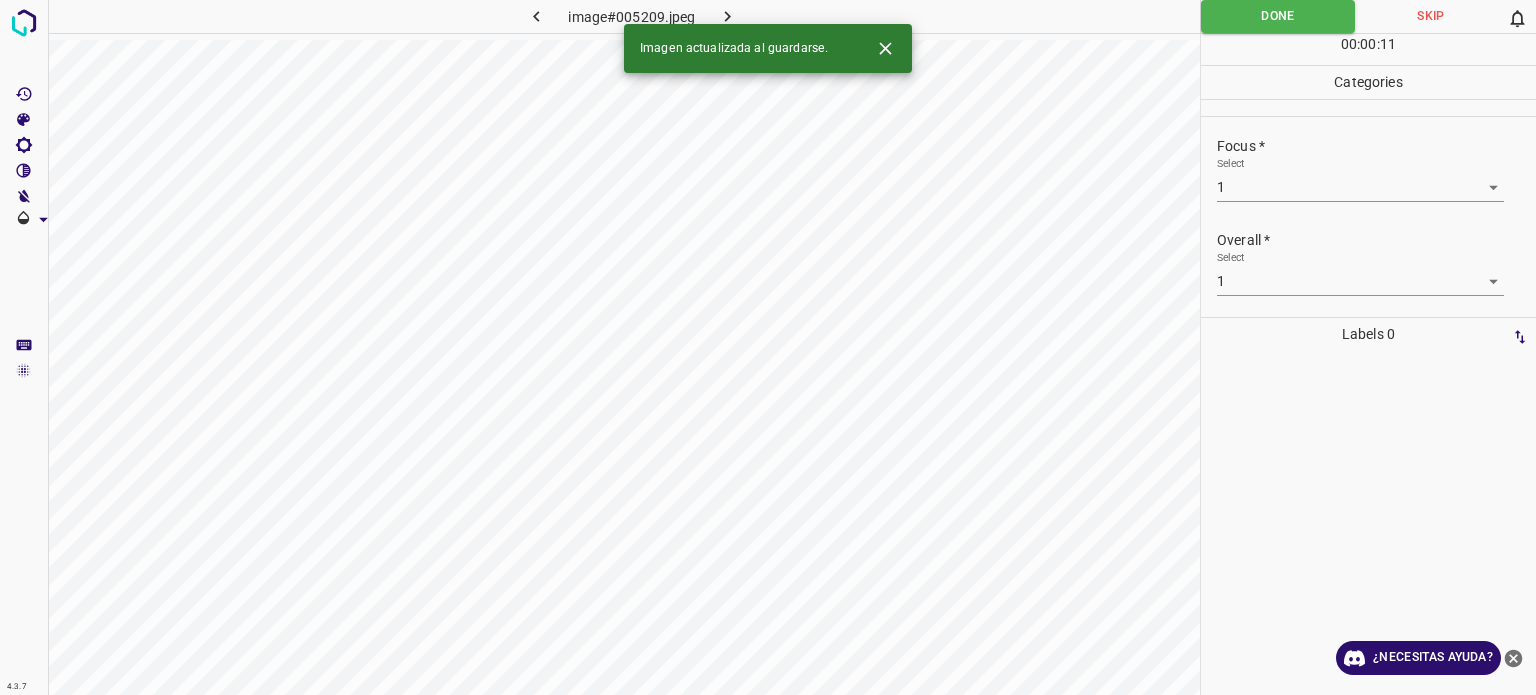 click 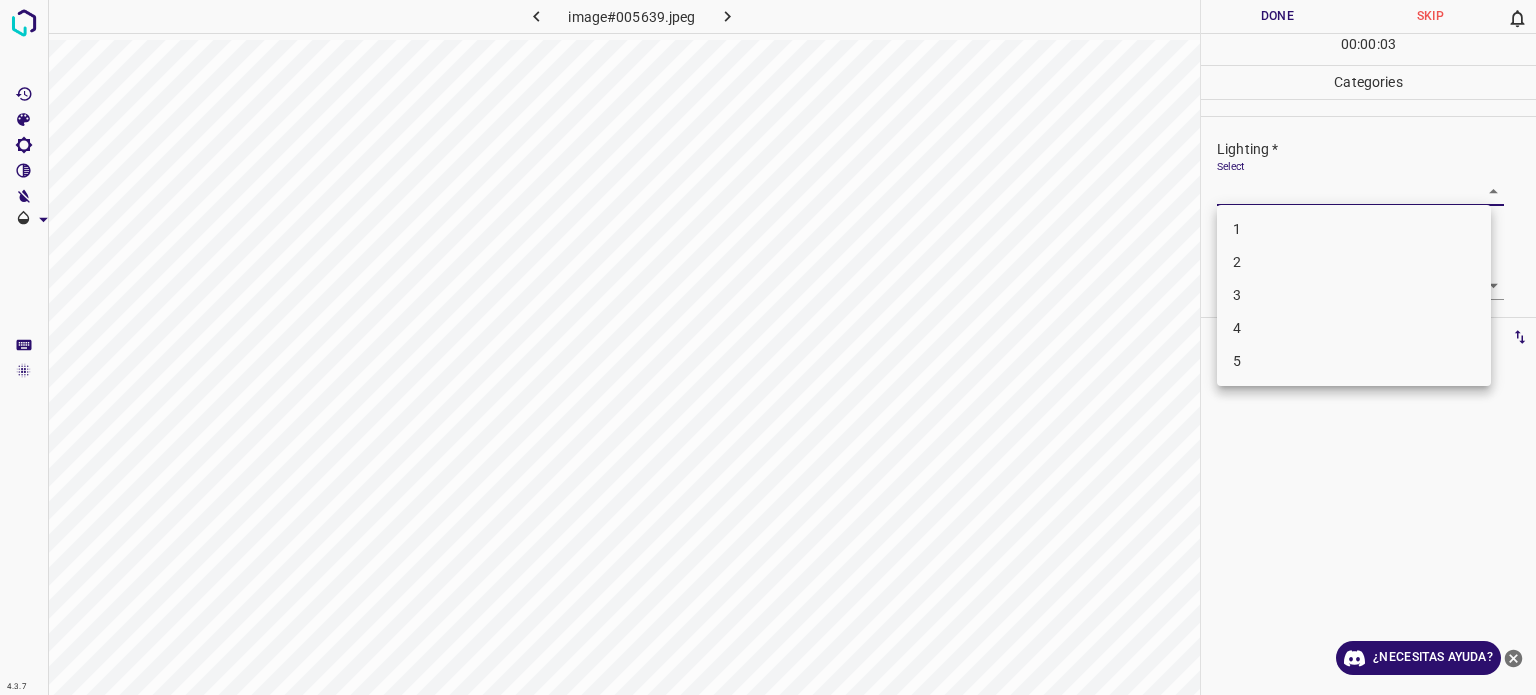click on "4.3.7 image#005639.jpeg Done Skip 0 00   : 00   : 03   Categories Lighting *  Select ​ Focus *  Select ​ Overall *  Select ​ Labels   0 Categories 1 Lighting 2 Focus 3 Overall Tools Space Change between modes (Draw & Edit) I Auto labeling R Restore zoom M Zoom in N Zoom out Delete Delete selecte label Filters Z Restore filters X Saturation filter C Brightness filter V Contrast filter B Gray scale filter General O Download ¿Necesitas ayuda? - Texto - Esconder - Borrar Texto original Valora esta traducción Tu opinión servirá para ayudar a mejorar el Traductor de Google 1 2 3 4 5" at bounding box center (768, 347) 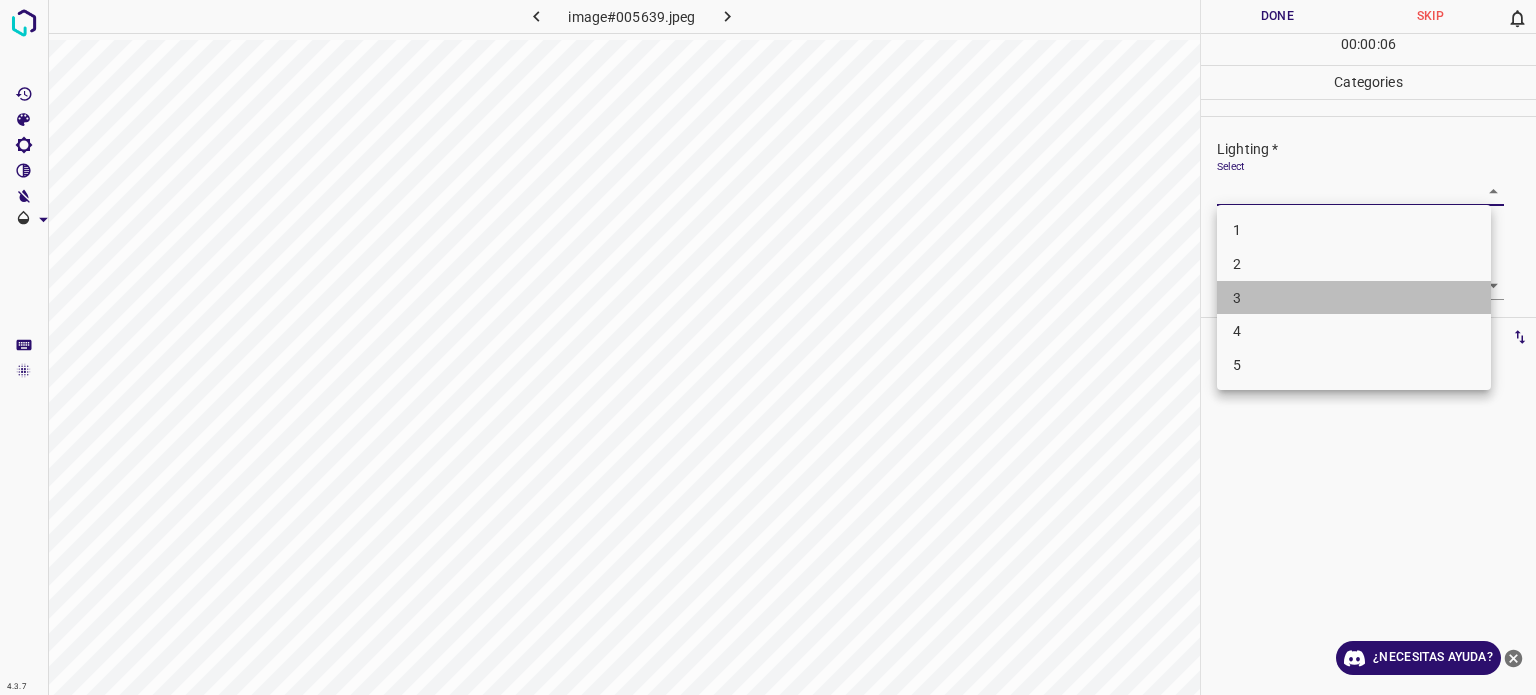 click on "3" at bounding box center (1237, 298) 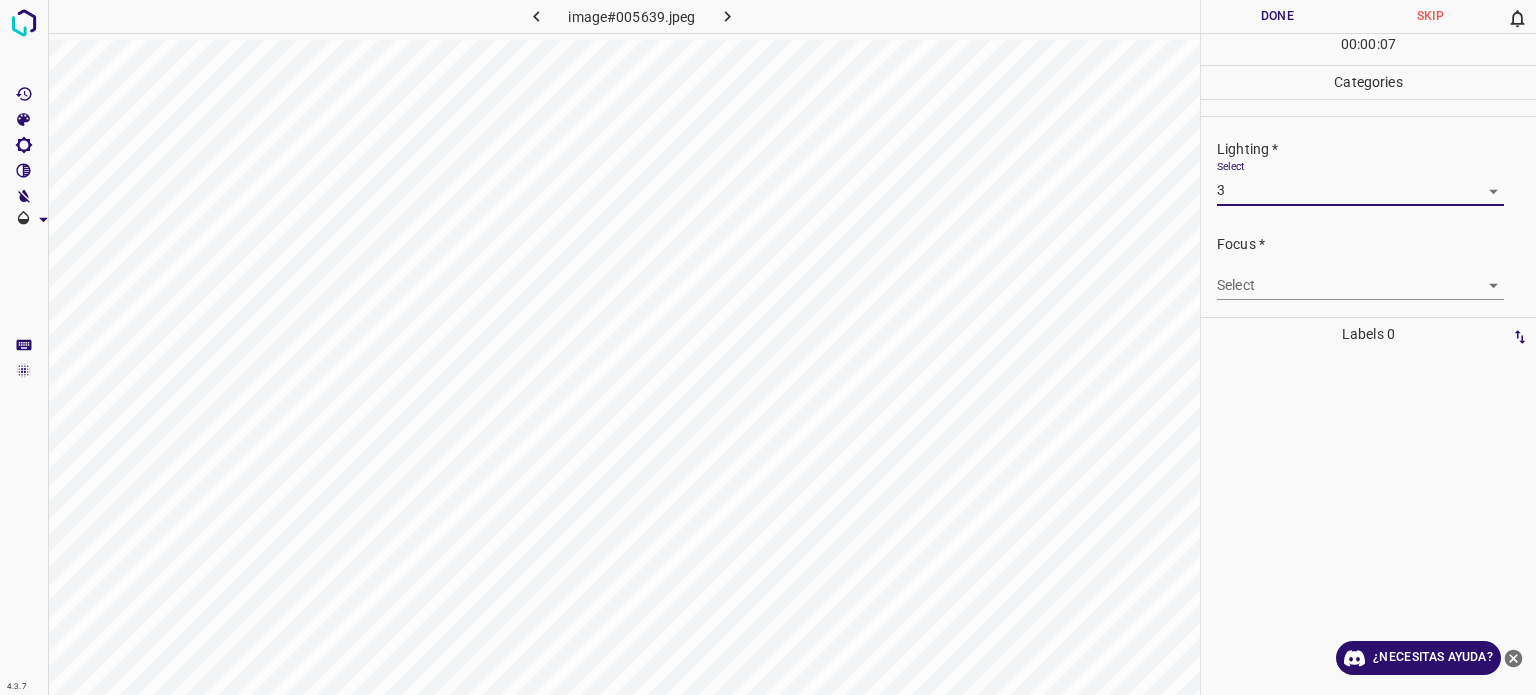 click on "4.3.7 image#005639.jpeg Done Skip 0 00   : 00   : 07   Categories Lighting *  Select 3 3 Focus *  Select ​ Overall *  Select ​ Labels   0 Categories 1 Lighting 2 Focus 3 Overall Tools Space Change between modes (Draw & Edit) I Auto labeling R Restore zoom M Zoom in N Zoom out Delete Delete selecte label Filters Z Restore filters X Saturation filter C Brightness filter V Contrast filter B Gray scale filter General O Download ¿Necesitas ayuda? - Texto - Esconder - Borrar Texto original Valora esta traducción Tu opinión servirá para ayudar a mejorar el Traductor de Google" at bounding box center (768, 347) 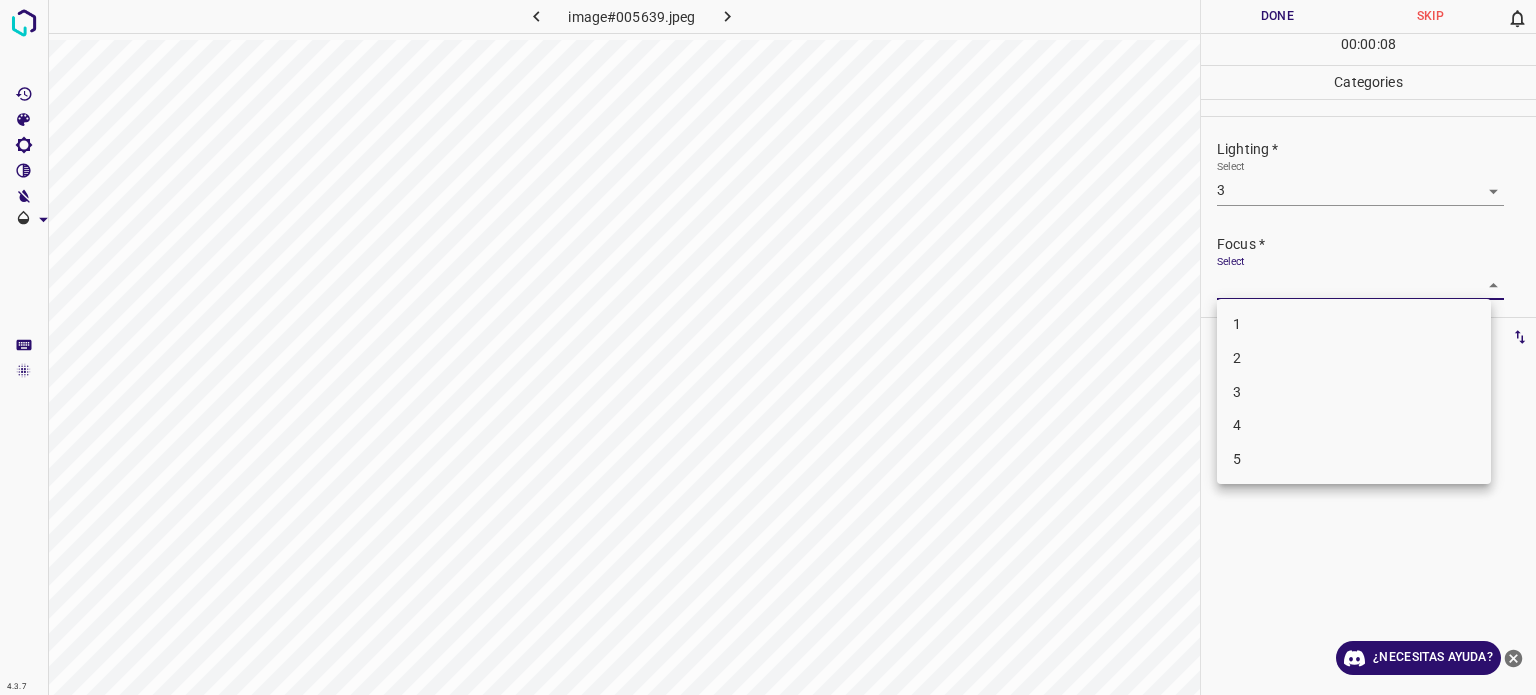 click on "3" at bounding box center (1237, 392) 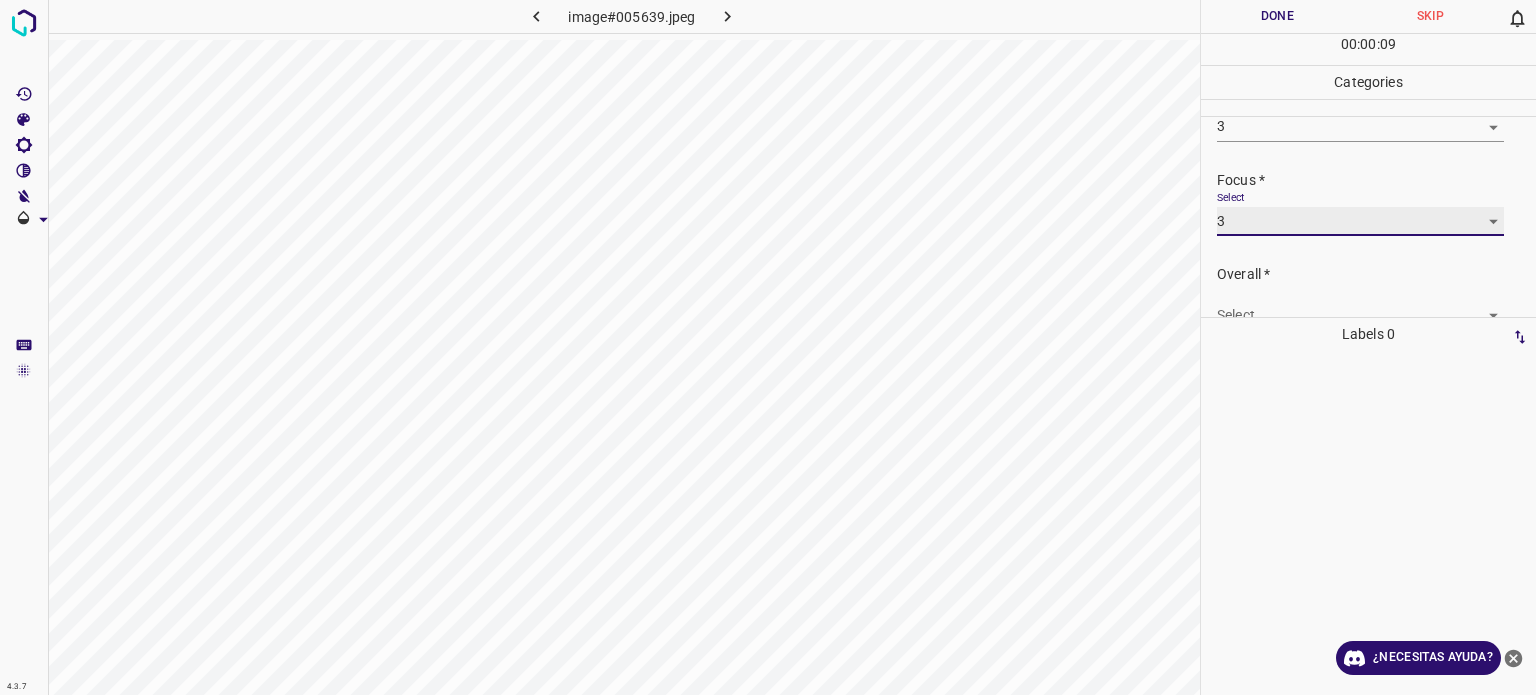 scroll, scrollTop: 98, scrollLeft: 0, axis: vertical 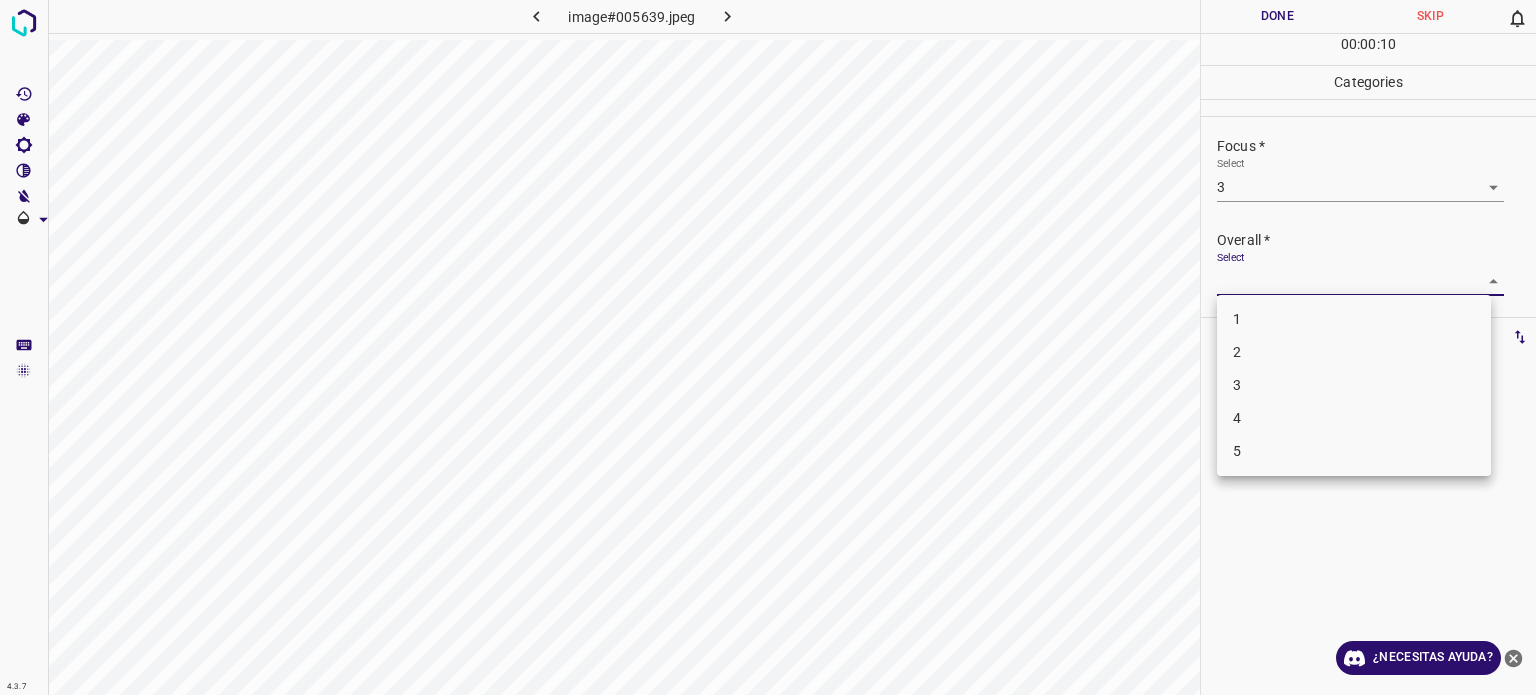 click on "4.3.7 image#005639.jpeg Done Skip 0 00   : 00   : 10   Categories Lighting *  Select 3 3 Focus *  Select 3 3 Overall *  Select ​ Labels   0 Categories 1 Lighting 2 Focus 3 Overall Tools Space Change between modes (Draw & Edit) I Auto labeling R Restore zoom M Zoom in N Zoom out Delete Delete selecte label Filters Z Restore filters X Saturation filter C Brightness filter V Contrast filter B Gray scale filter General O Download ¿Necesitas ayuda? - Texto - Esconder - Borrar Texto original Valora esta traducción Tu opinión servirá para ayudar a mejorar el Traductor de Google 1 2 3 4 5" at bounding box center [768, 347] 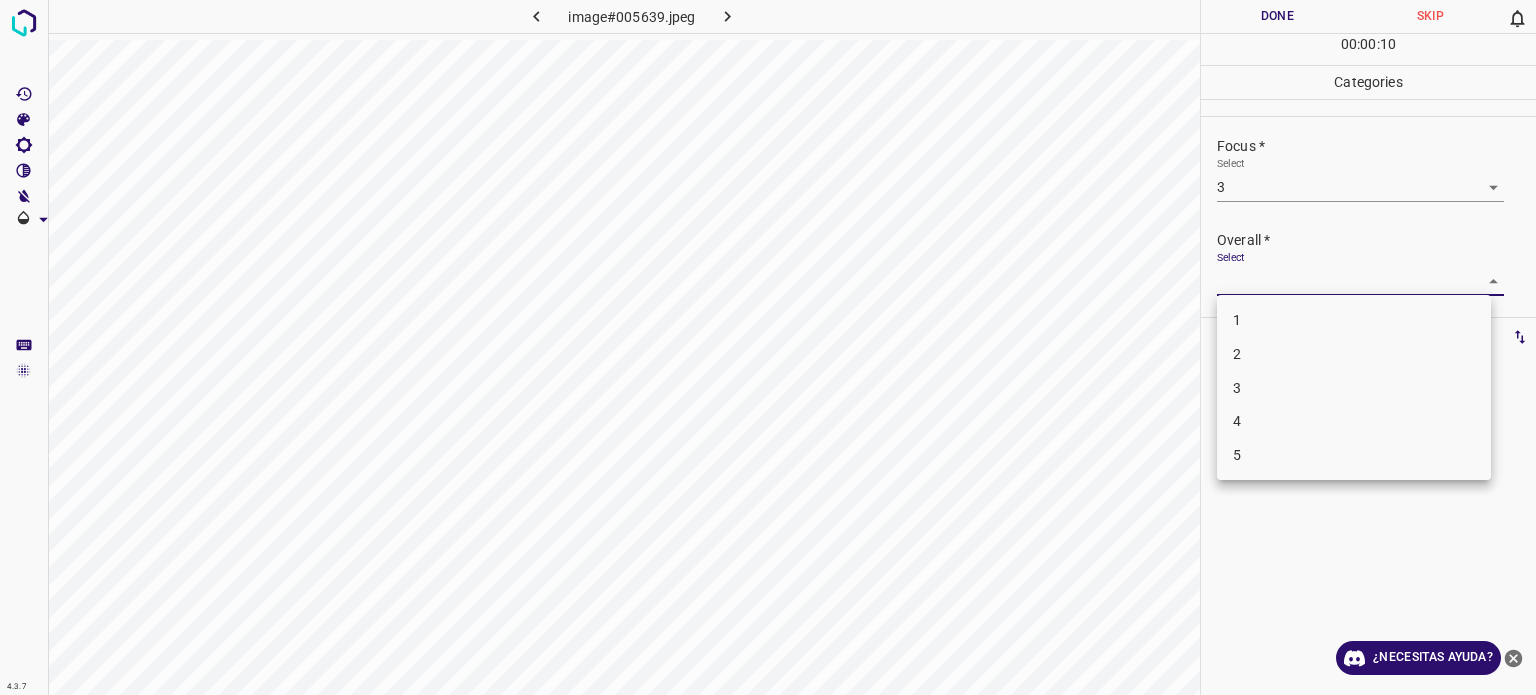 click on "3" at bounding box center [1237, 387] 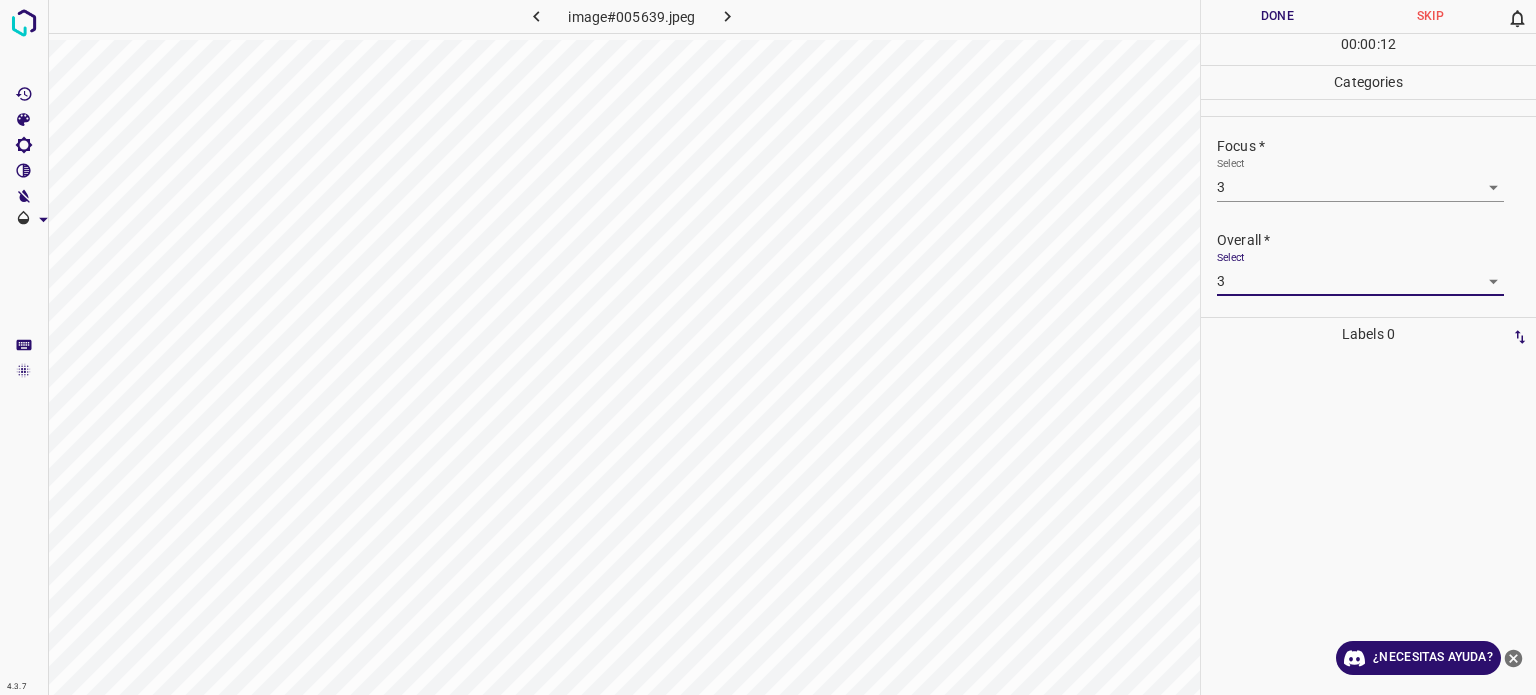 click on "Done" at bounding box center (1277, 16) 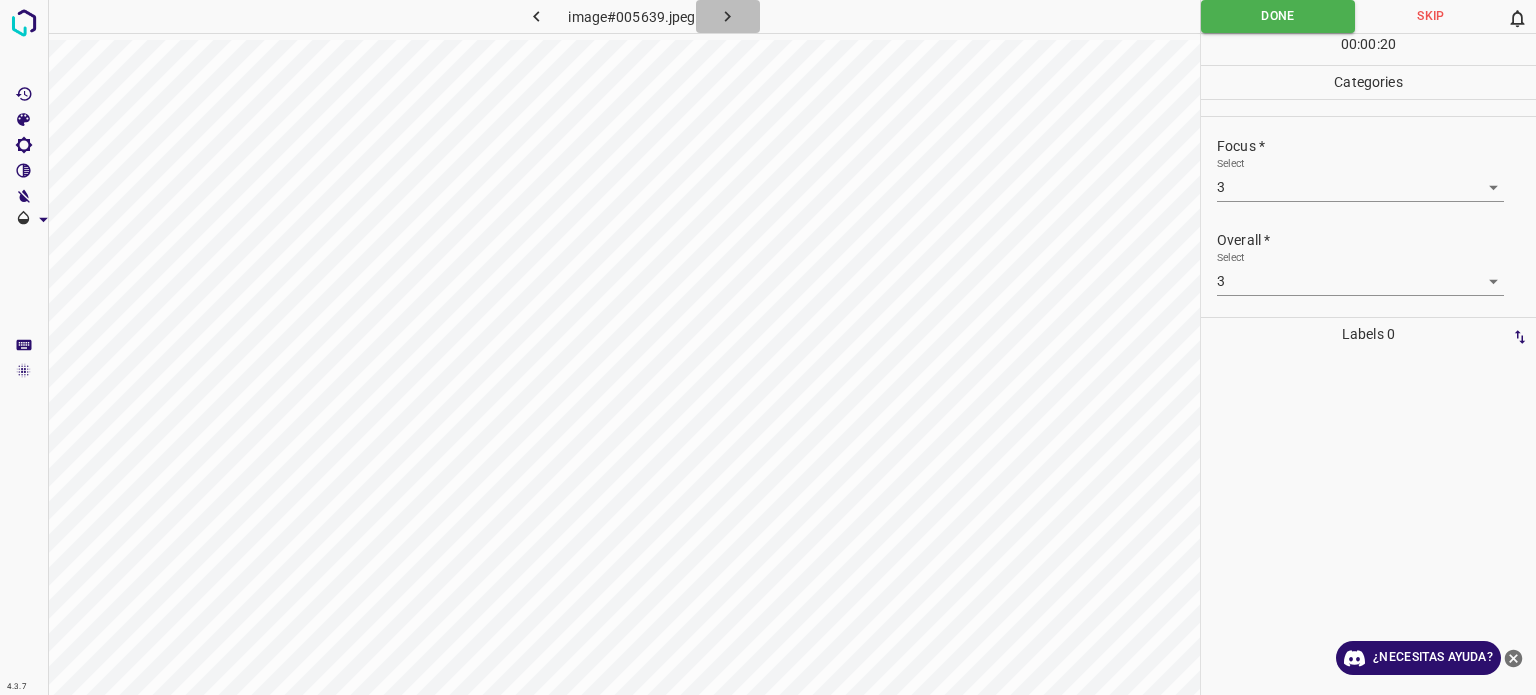 click 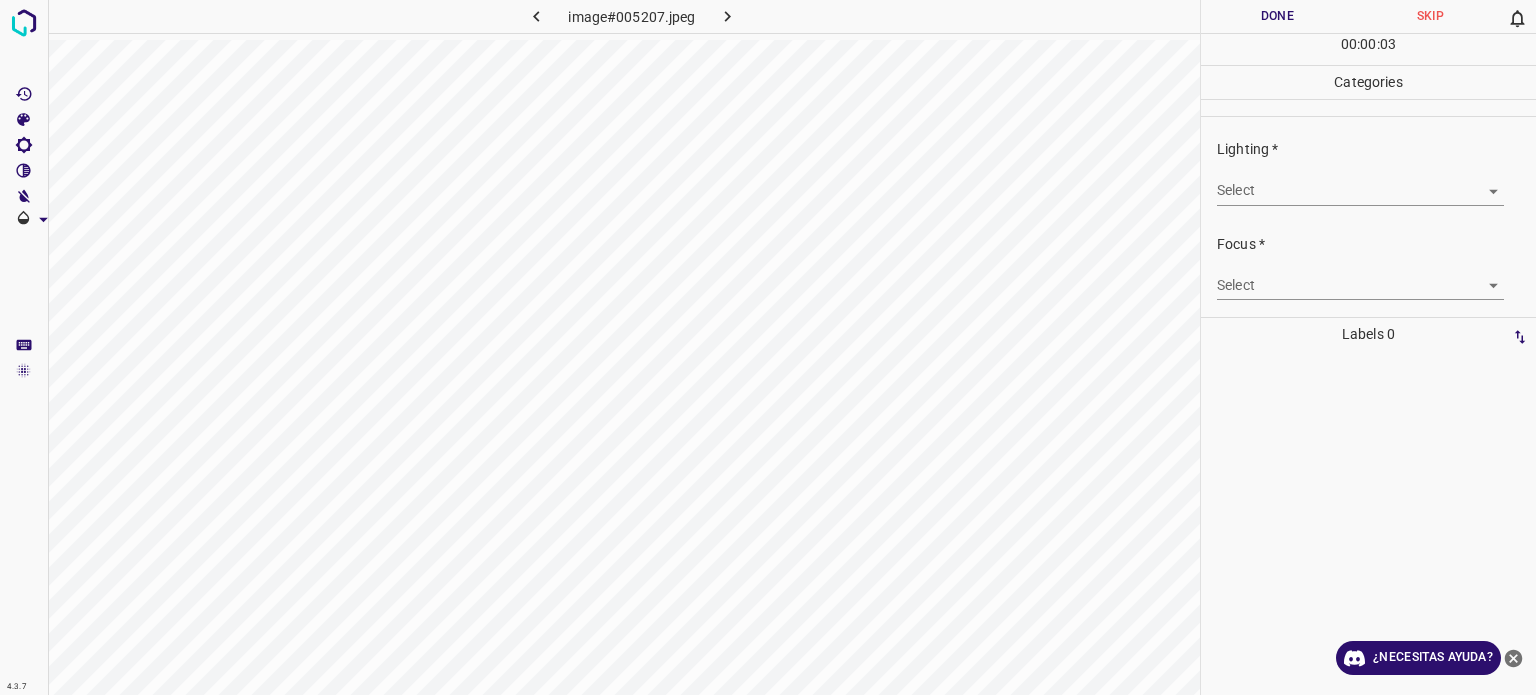 click on "4.3.7 image#005207.jpeg Done Skip 0 00   : 00   : 03   Categories Lighting *  Select ​ Focus *  Select ​ Overall *  Select ​ Labels   0 Categories 1 Lighting 2 Focus 3 Overall Tools Space Change between modes (Draw & Edit) I Auto labeling R Restore zoom M Zoom in N Zoom out Delete Delete selecte label Filters Z Restore filters X Saturation filter C Brightness filter V Contrast filter B Gray scale filter General O Download ¿Necesitas ayuda? - Texto - Esconder - Borrar Texto original Valora esta traducción Tu opinión servirá para ayudar a mejorar el Traductor de Google" at bounding box center [768, 347] 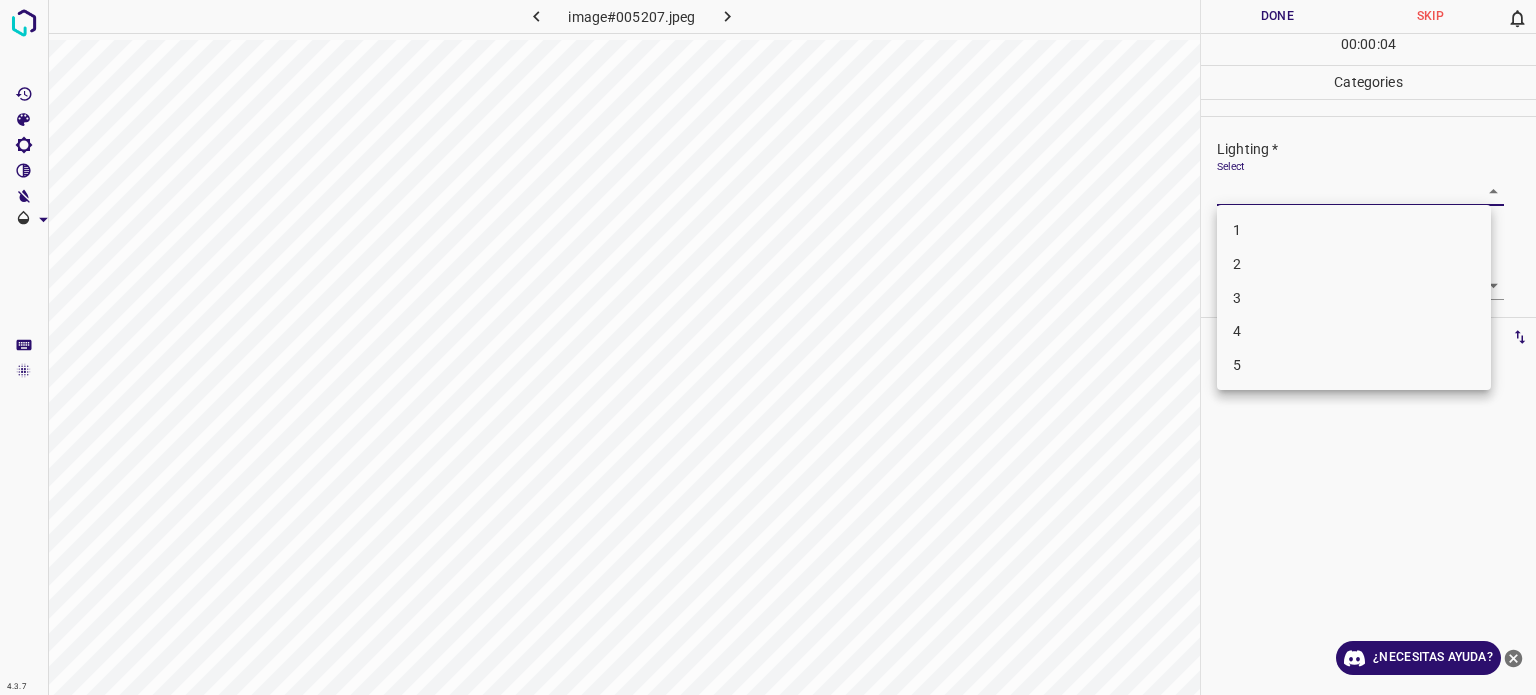 click on "2" at bounding box center (1354, 264) 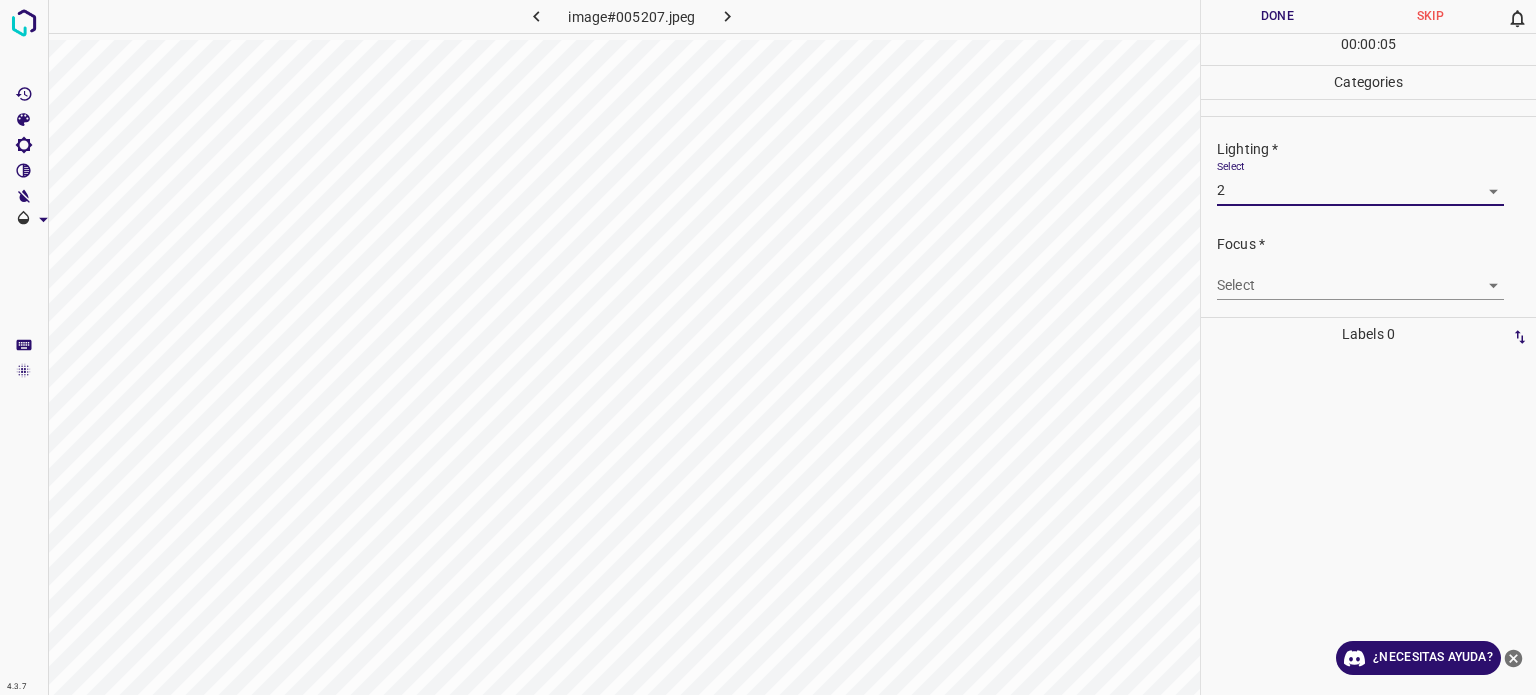 click on "4.3.7 image#005207.jpeg Done Skip 0 00   : 00   : 05   Categories Lighting *  Select 2 2 Focus *  Select ​ Overall *  Select ​ Labels   0 Categories 1 Lighting 2 Focus 3 Overall Tools Space Change between modes (Draw & Edit) I Auto labeling R Restore zoom M Zoom in N Zoom out Delete Delete selecte label Filters Z Restore filters X Saturation filter C Brightness filter V Contrast filter B Gray scale filter General O Download ¿Necesitas ayuda? - Texto - Esconder - Borrar Texto original Valora esta traducción Tu opinión servirá para ayudar a mejorar el Traductor de Google" at bounding box center [768, 347] 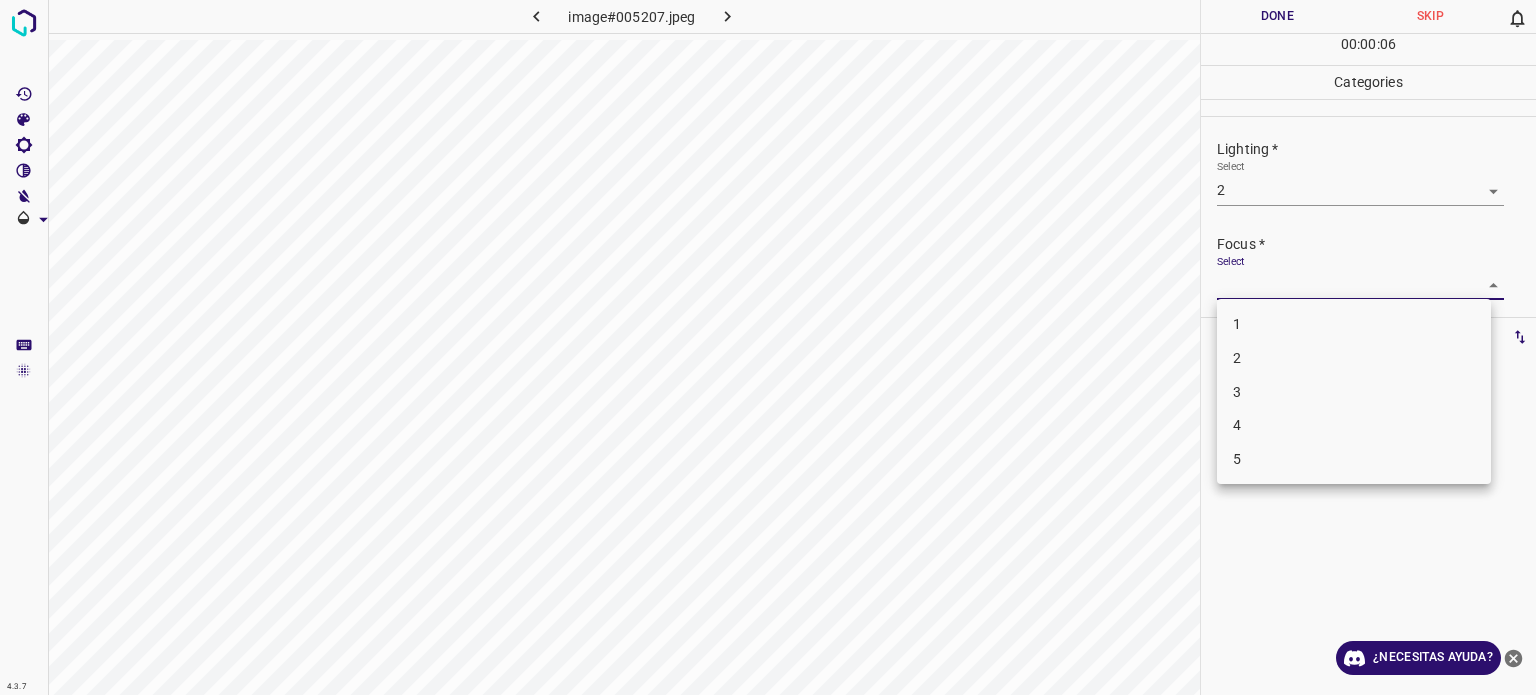 click on "2" at bounding box center [1354, 358] 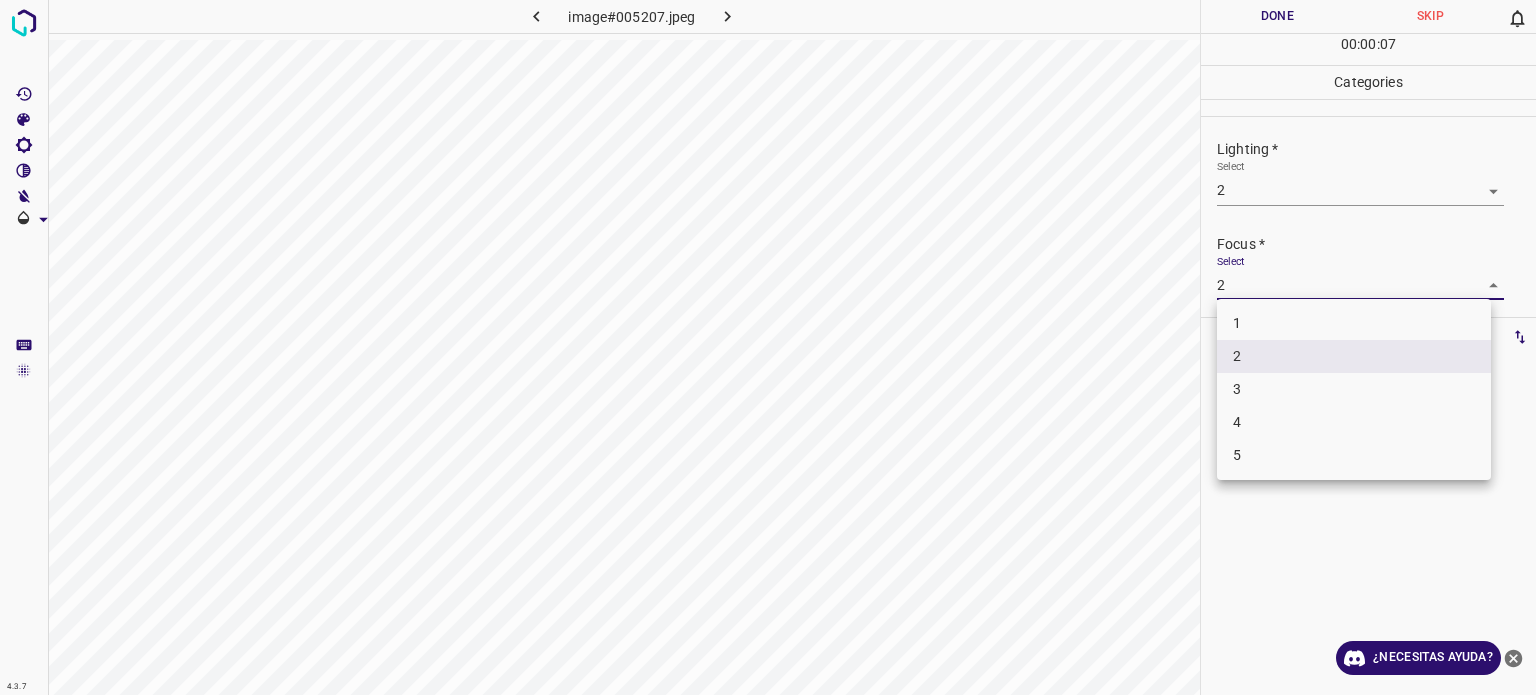 click on "4.3.7 image#005207.jpeg Done Skip 0 00   : 00   : 07   Categories Lighting *  Select 2 2 Focus *  Select 2 2 Overall *  Select ​ Labels   0 Categories 1 Lighting 2 Focus 3 Overall Tools Space Change between modes (Draw & Edit) I Auto labeling R Restore zoom M Zoom in N Zoom out Delete Delete selecte label Filters Z Restore filters X Saturation filter C Brightness filter V Contrast filter B Gray scale filter General O Download ¿Necesitas ayuda? - Texto - Esconder - Borrar Texto original Valora esta traducción Tu opinión servirá para ayudar a mejorar el Traductor de Google 1 2 3 4 5" at bounding box center (768, 347) 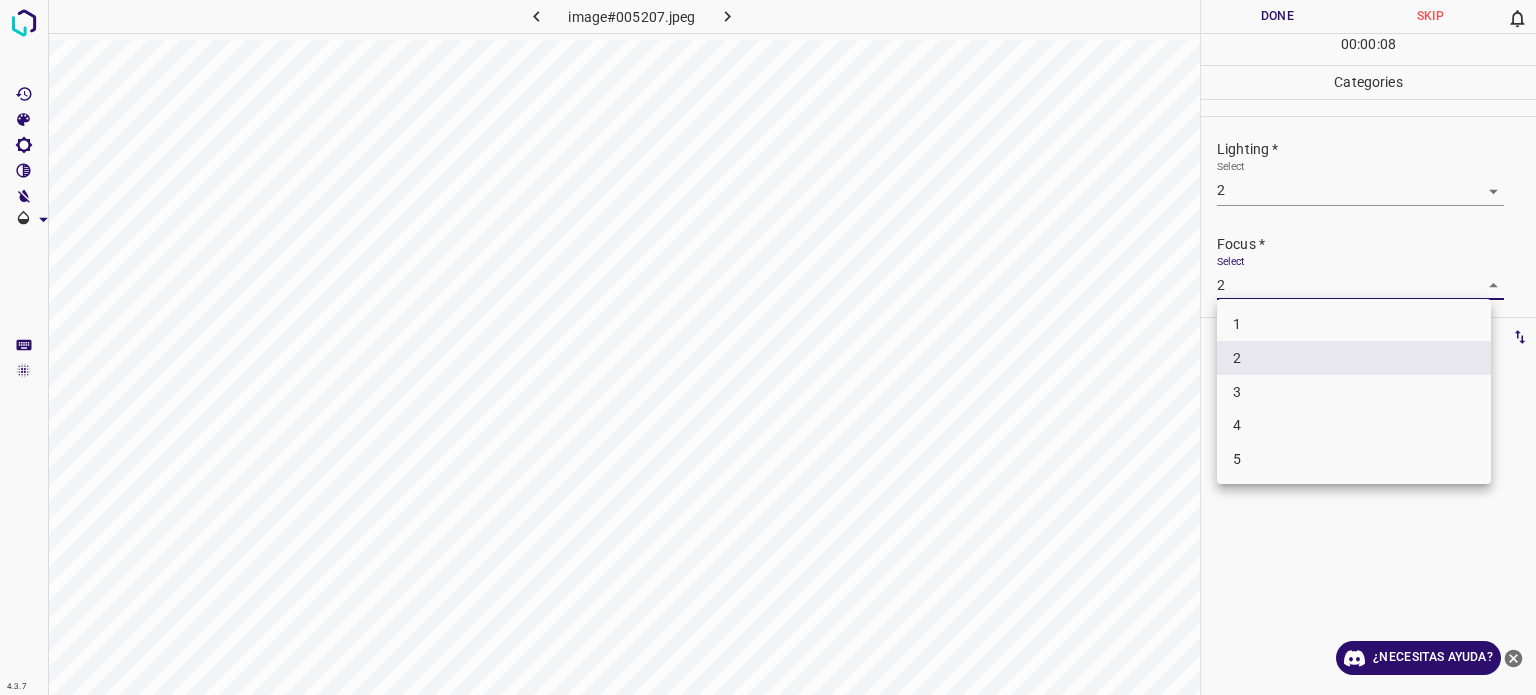 click on "3" at bounding box center (1237, 391) 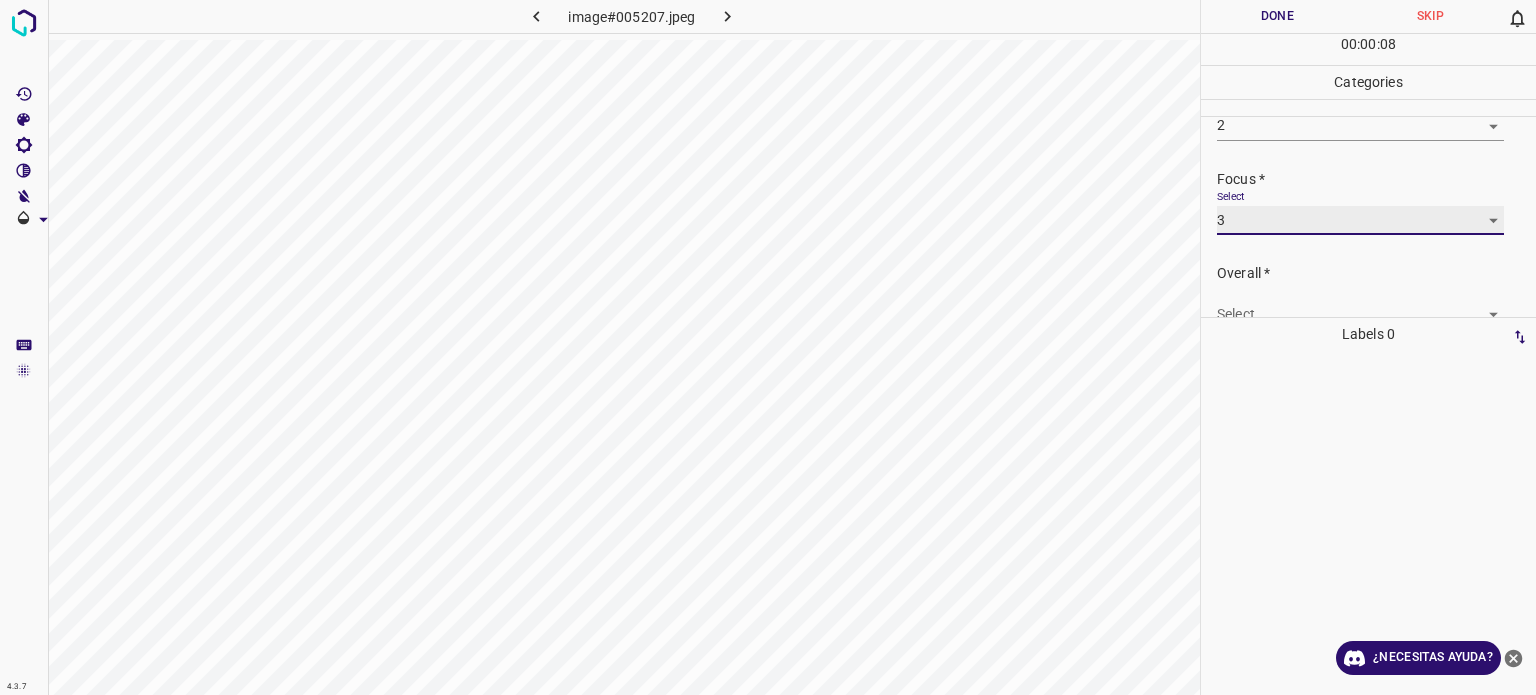scroll, scrollTop: 98, scrollLeft: 0, axis: vertical 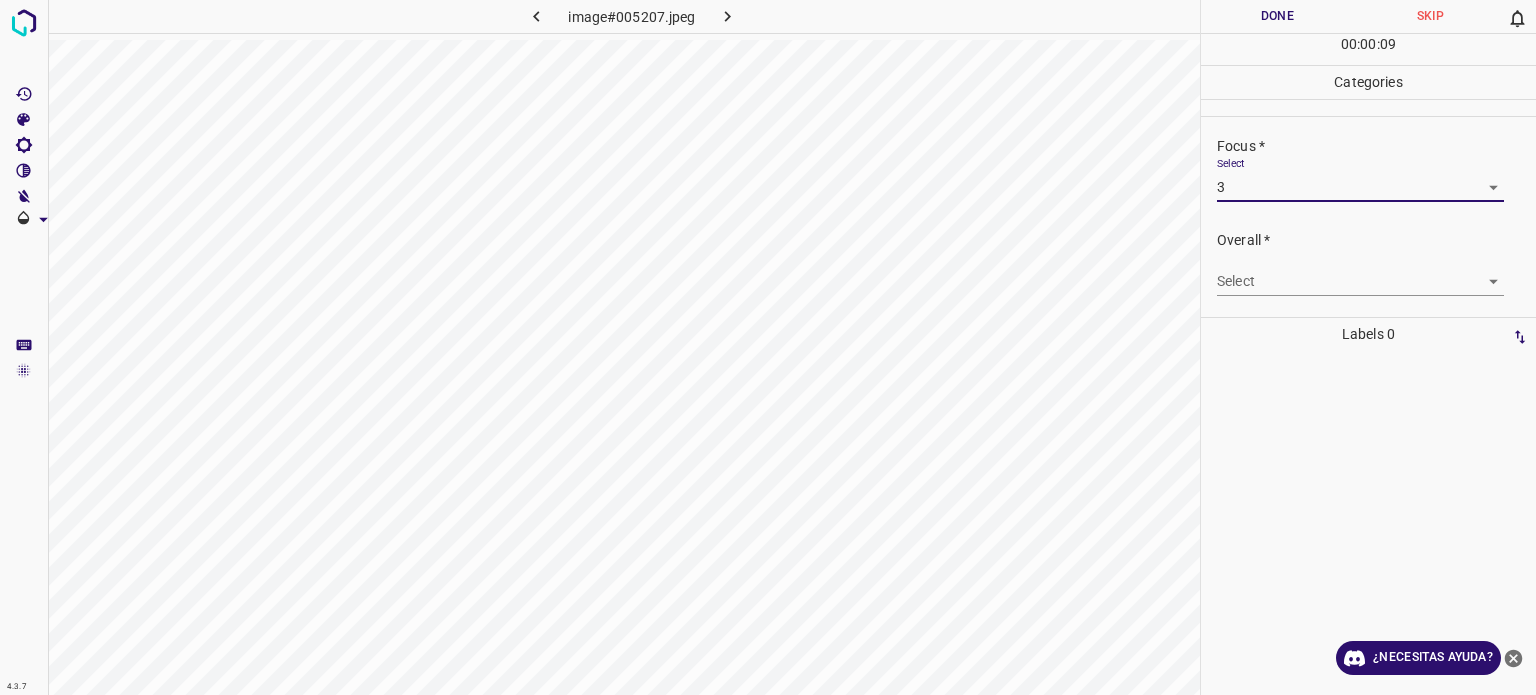 click on "4.3.7 image#005207.jpeg Done Skip 0 00   : 00   : 09   Categories Lighting *  Select 2 2 Focus *  Select 3 3 Overall *  Select ​ Labels   0 Categories 1 Lighting 2 Focus 3 Overall Tools Space Change between modes (Draw & Edit) I Auto labeling R Restore zoom M Zoom in N Zoom out Delete Delete selecte label Filters Z Restore filters X Saturation filter C Brightness filter V Contrast filter B Gray scale filter General O Download ¿Necesitas ayuda? - Texto - Esconder - Borrar Texto original Valora esta traducción Tu opinión servirá para ayudar a mejorar el Traductor de Google" at bounding box center (768, 347) 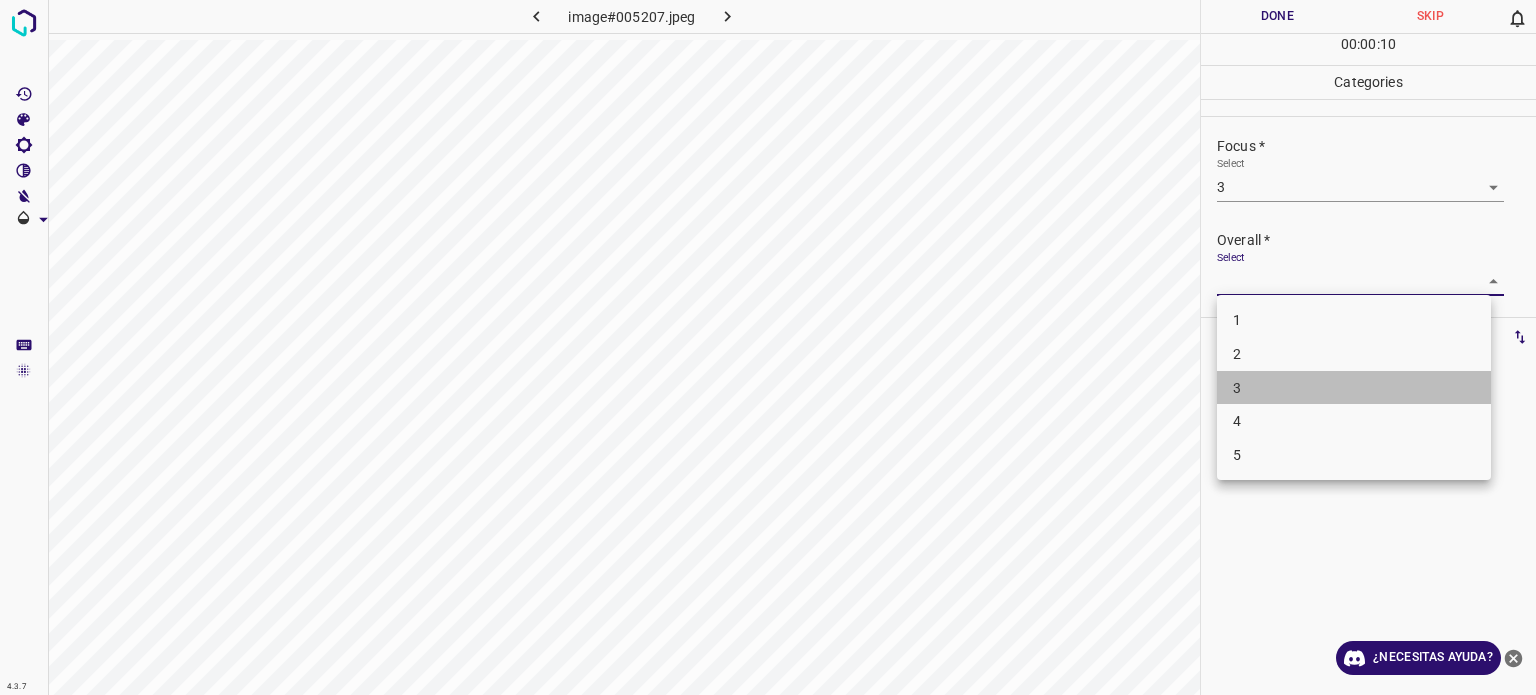 click on "3" at bounding box center (1354, 388) 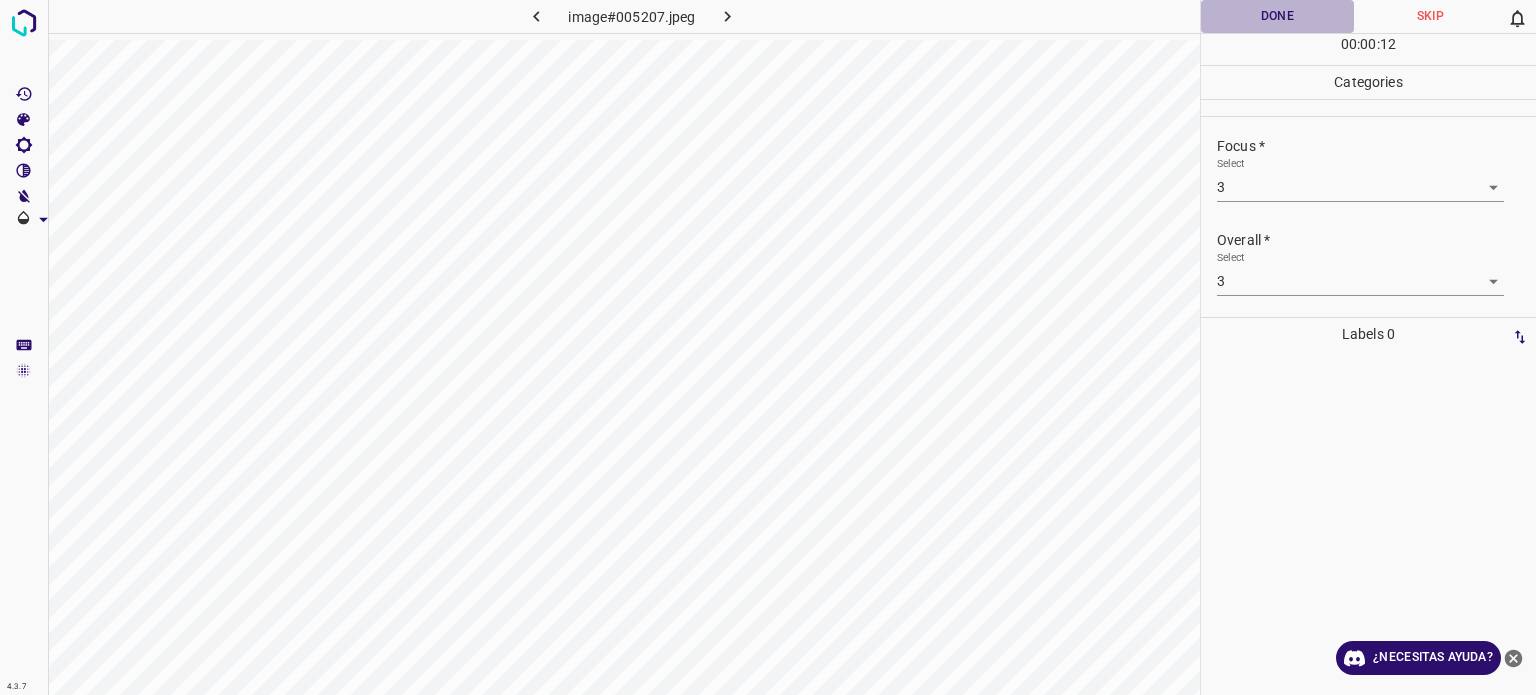 click on "Done" at bounding box center [1277, 16] 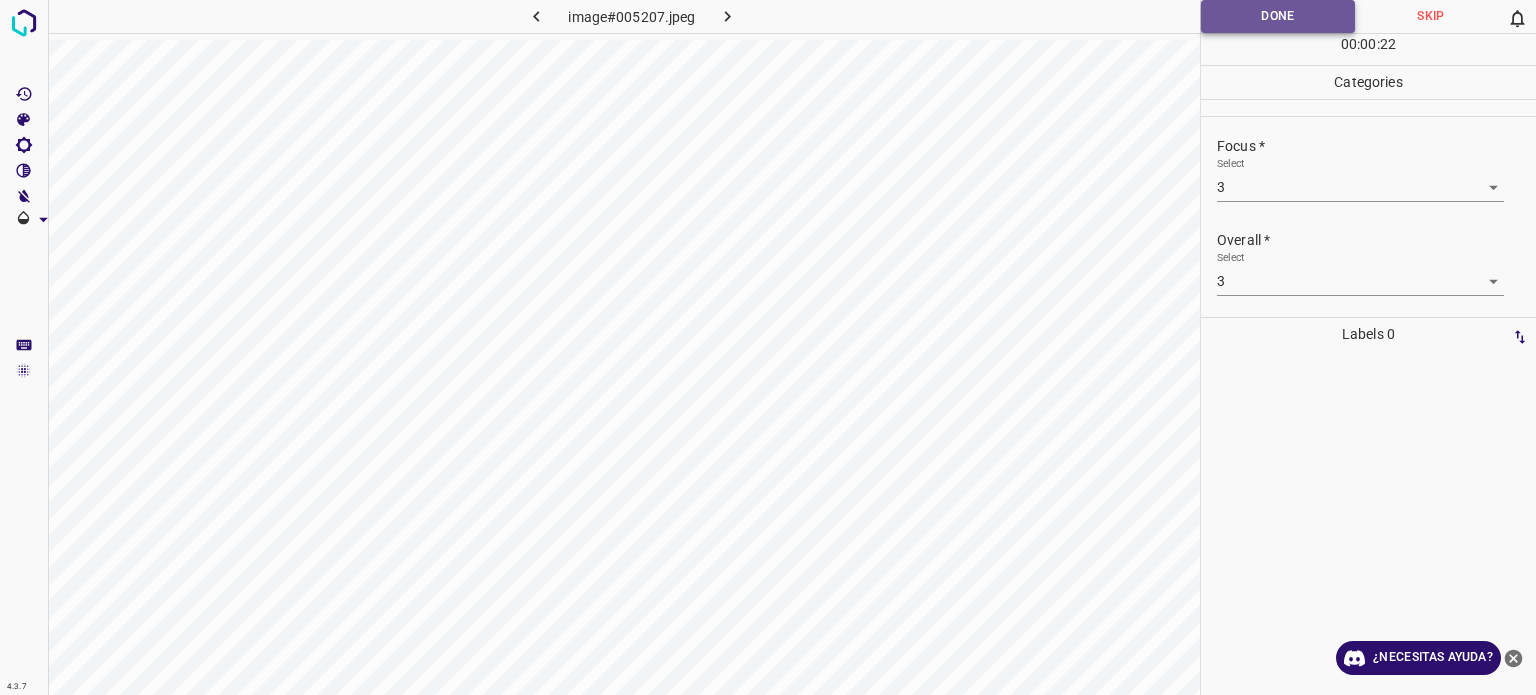 click on "Done" at bounding box center (1278, 16) 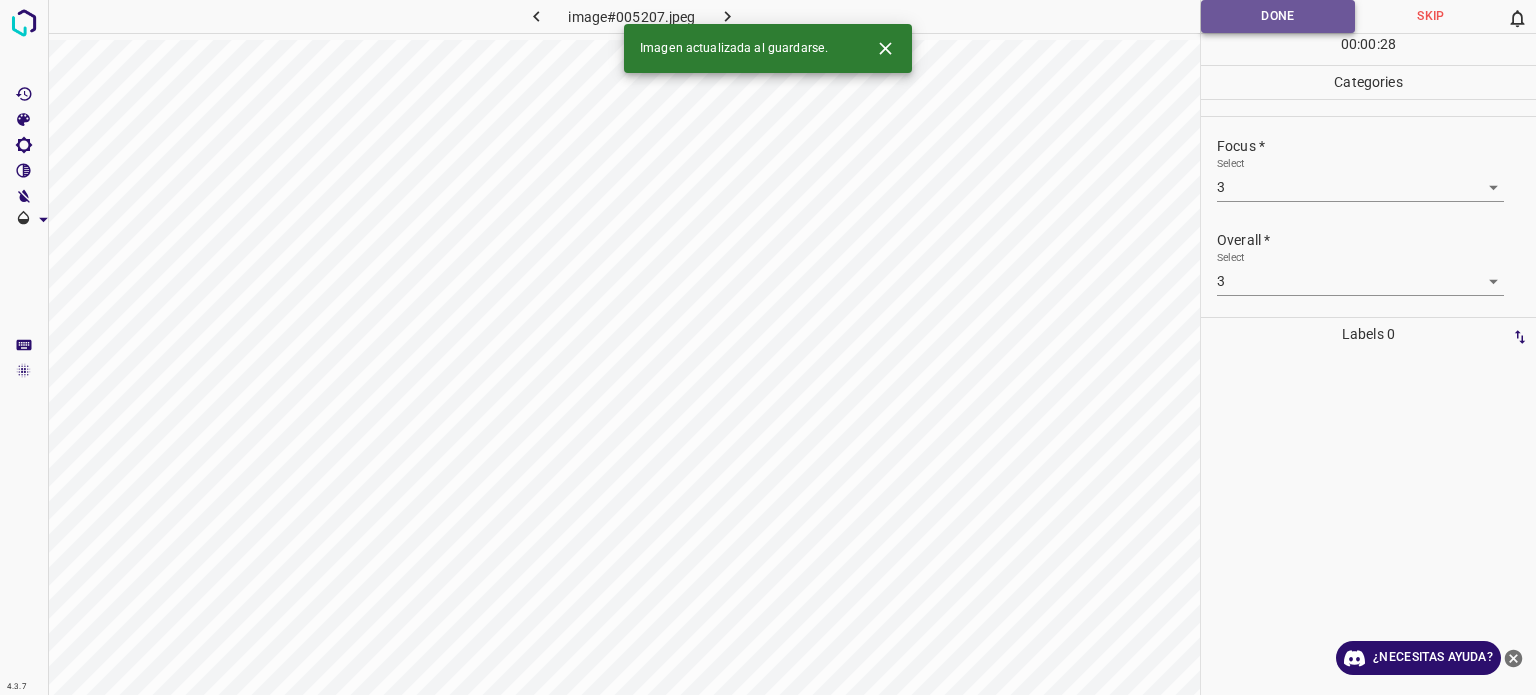 click on "Done" at bounding box center (1278, 16) 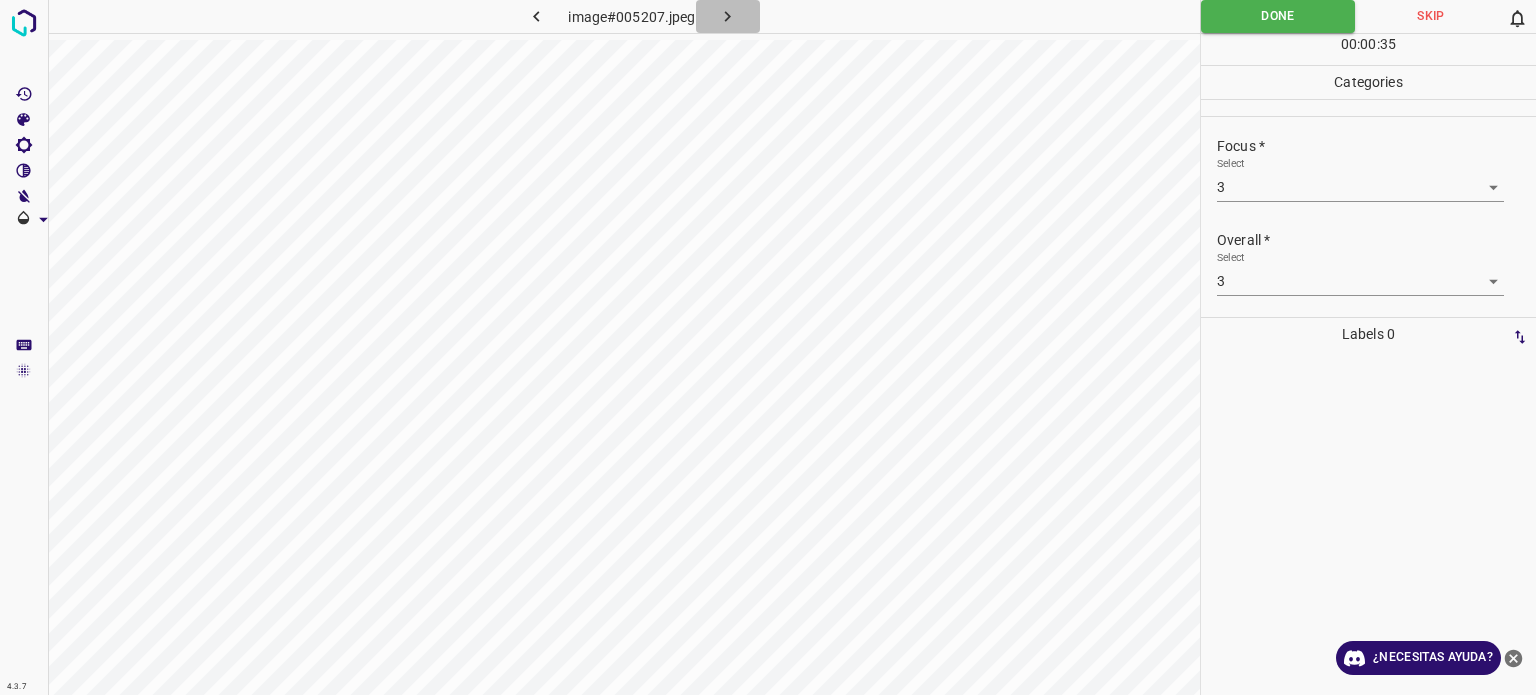 click 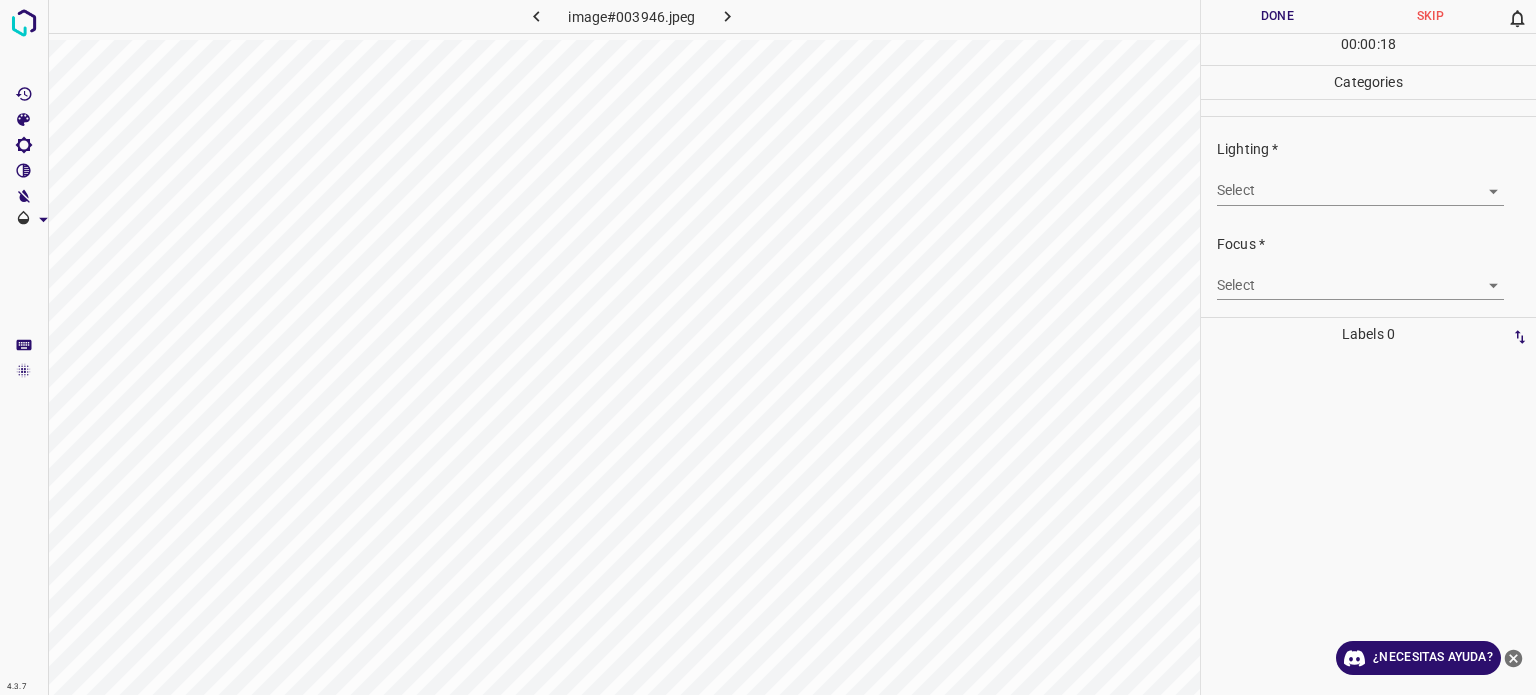 click on "4.3.7 image#003946.jpeg Done Skip 0 00   : 00   : 18   Categories Lighting *  Select ​ Focus *  Select ​ Overall *  Select ​ Labels   0 Categories 1 Lighting 2 Focus 3 Overall Tools Space Change between modes (Draw & Edit) I Auto labeling R Restore zoom M Zoom in N Zoom out Delete Delete selecte label Filters Z Restore filters X Saturation filter C Brightness filter V Contrast filter B Gray scale filter General O Download ¿Necesitas ayuda? - Texto - Esconder - Borrar Texto original Valora esta traducción Tu opinión servirá para ayudar a mejorar el Traductor de Google" at bounding box center (768, 347) 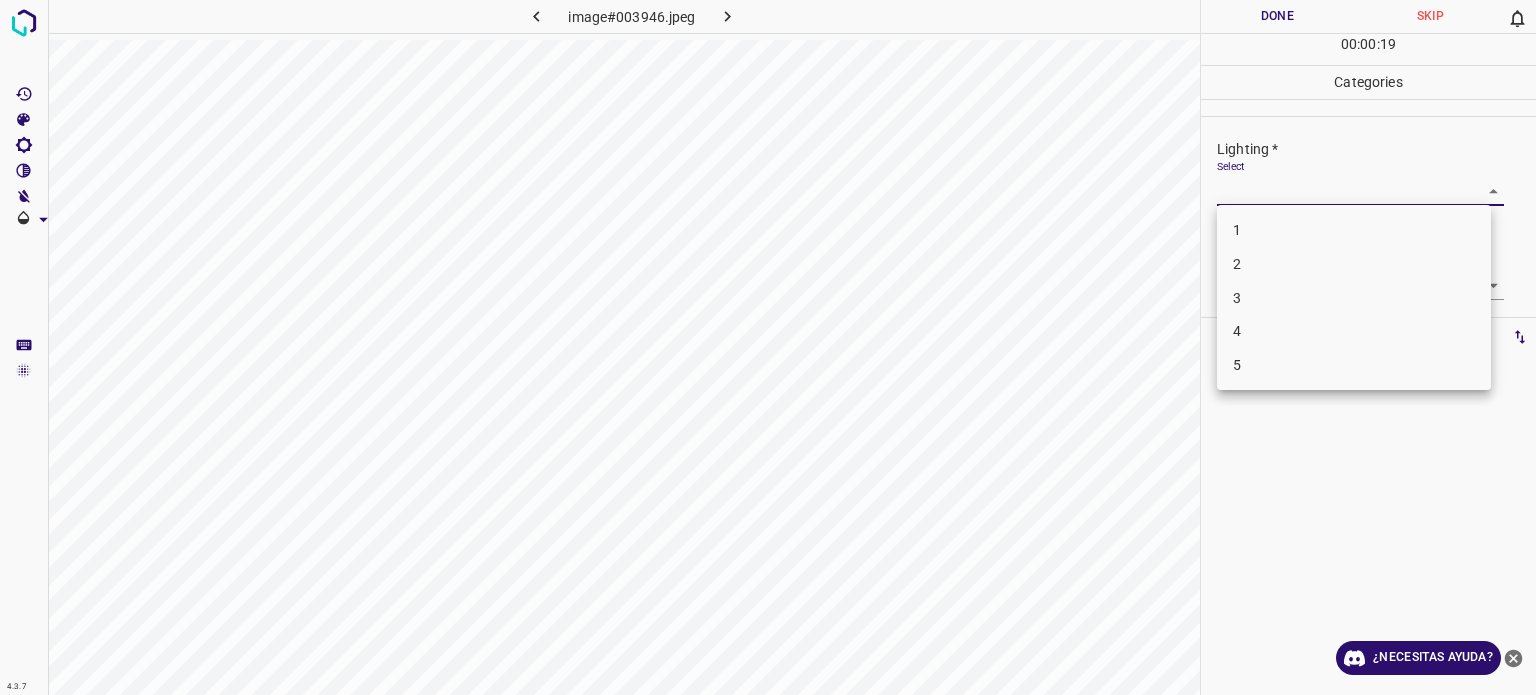 click on "1" at bounding box center (1354, 230) 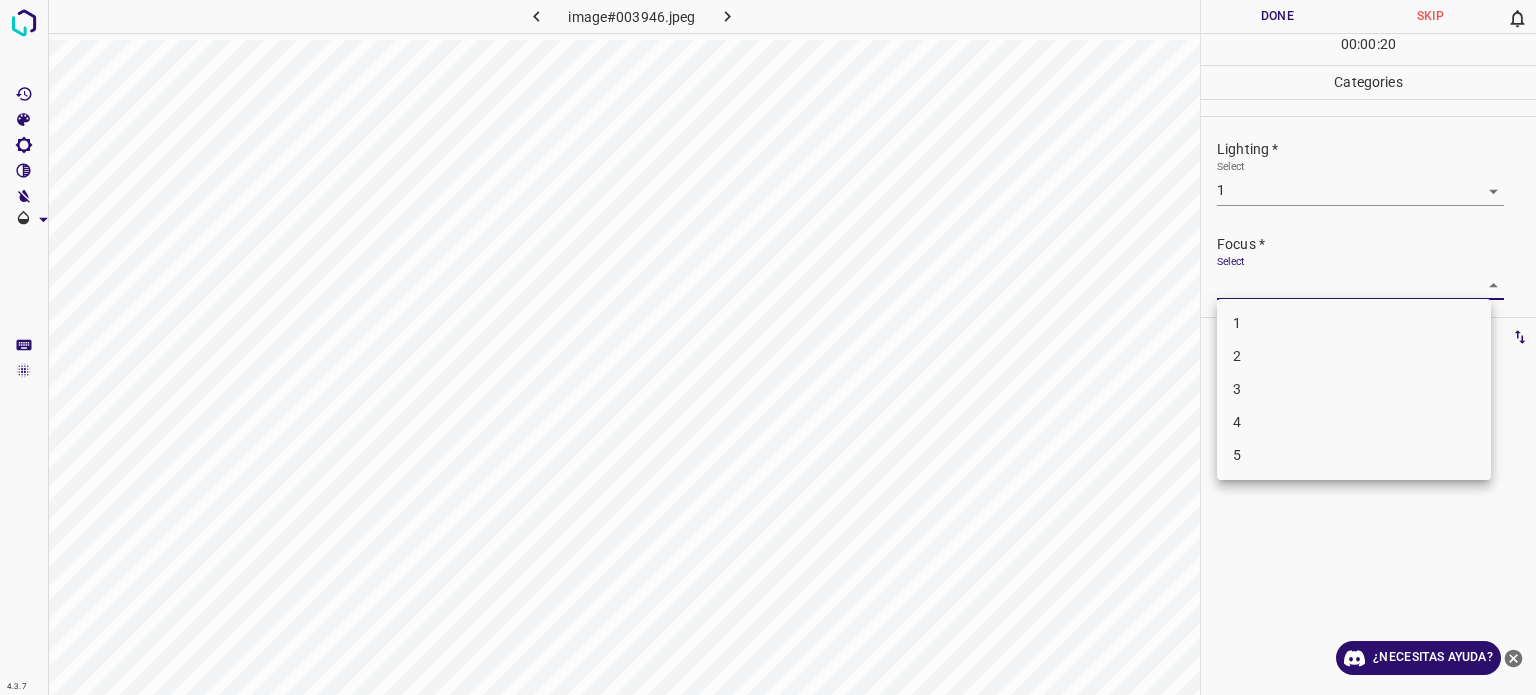 click on "4.3.7 image#003946.jpeg Done Skip 0 00   : 00   : 20   Categories Lighting *  Select 1 1 Focus *  Select ​ Overall *  Select ​ Labels   0 Categories 1 Lighting 2 Focus 3 Overall Tools Space Change between modes (Draw & Edit) I Auto labeling R Restore zoom M Zoom in N Zoom out Delete Delete selecte label Filters Z Restore filters X Saturation filter C Brightness filter V Contrast filter B Gray scale filter General O Download ¿Necesitas ayuda? - Texto - Esconder - Borrar Texto original Valora esta traducción Tu opinión servirá para ayudar a mejorar el Traductor de Google 1 2 3 4 5" at bounding box center (768, 347) 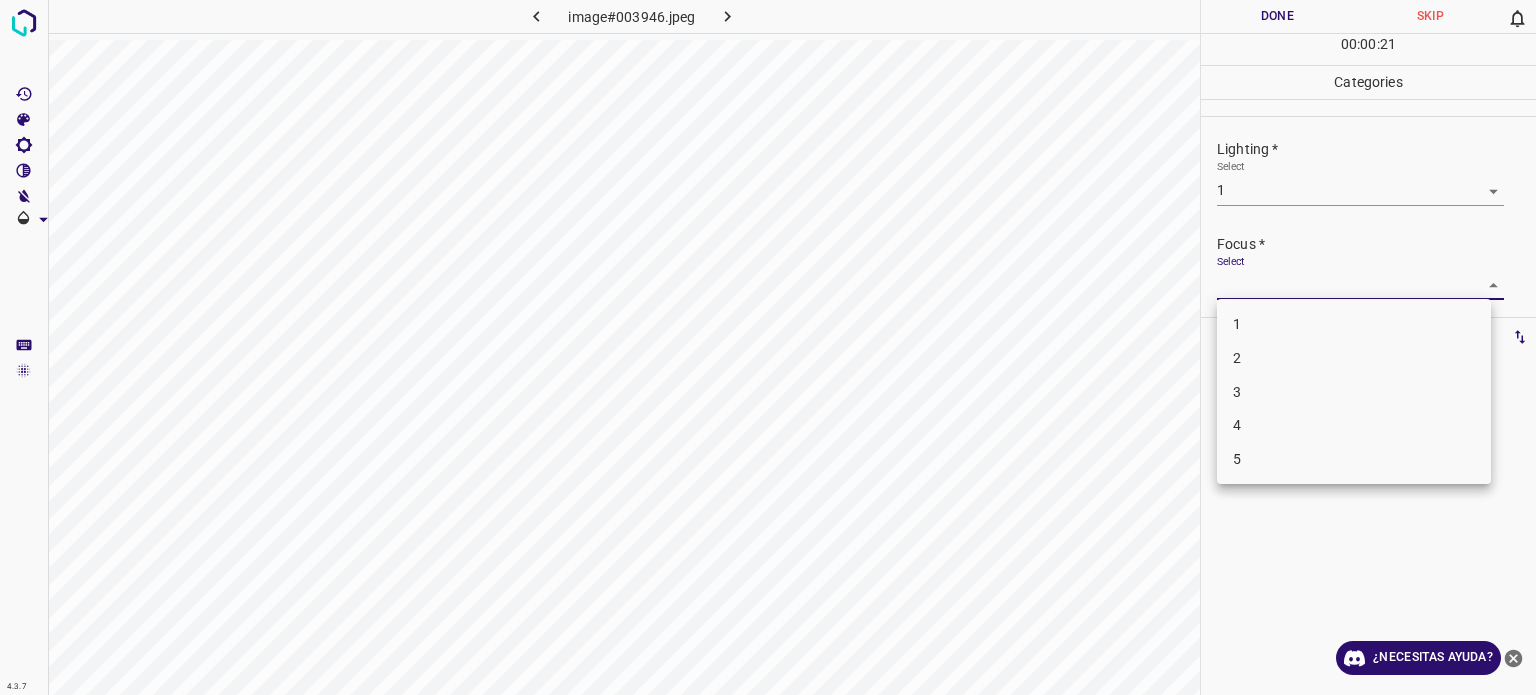 click on "1" at bounding box center (1354, 324) 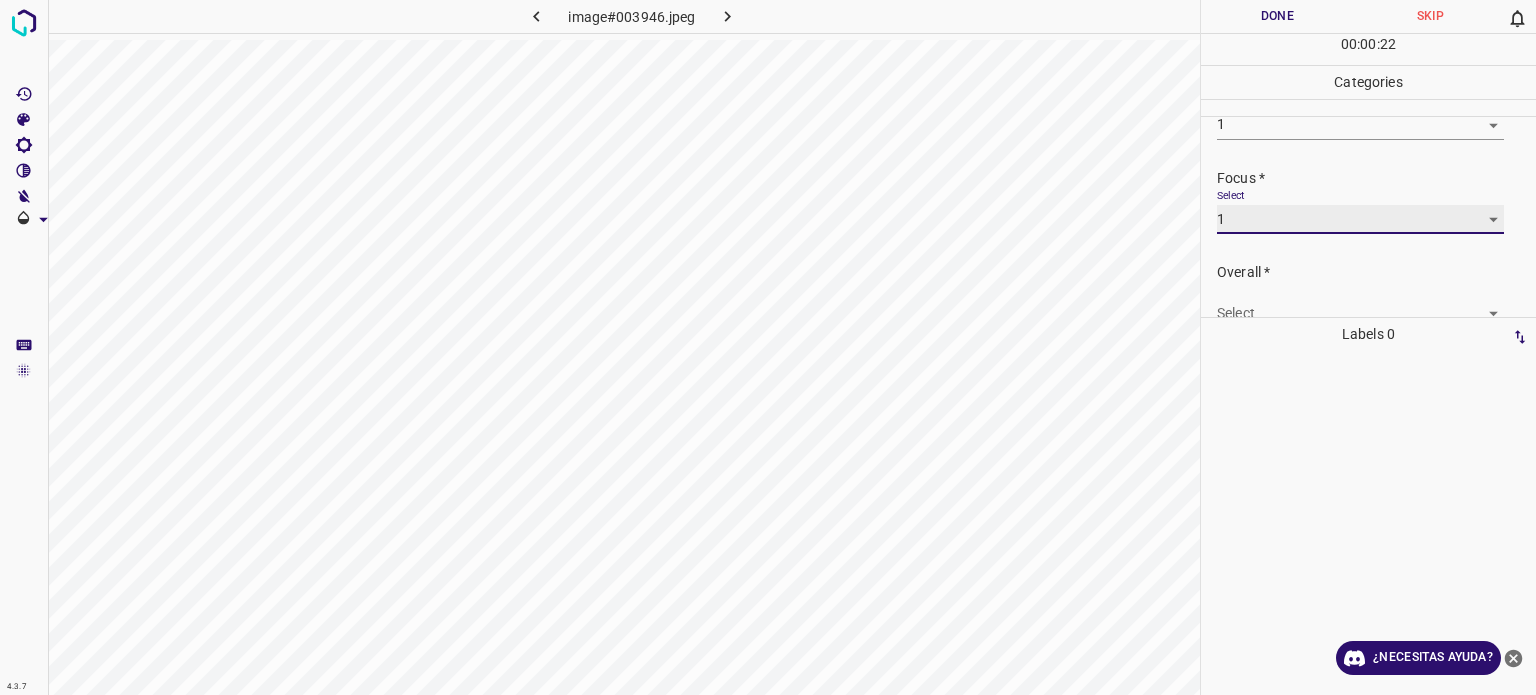 scroll, scrollTop: 98, scrollLeft: 0, axis: vertical 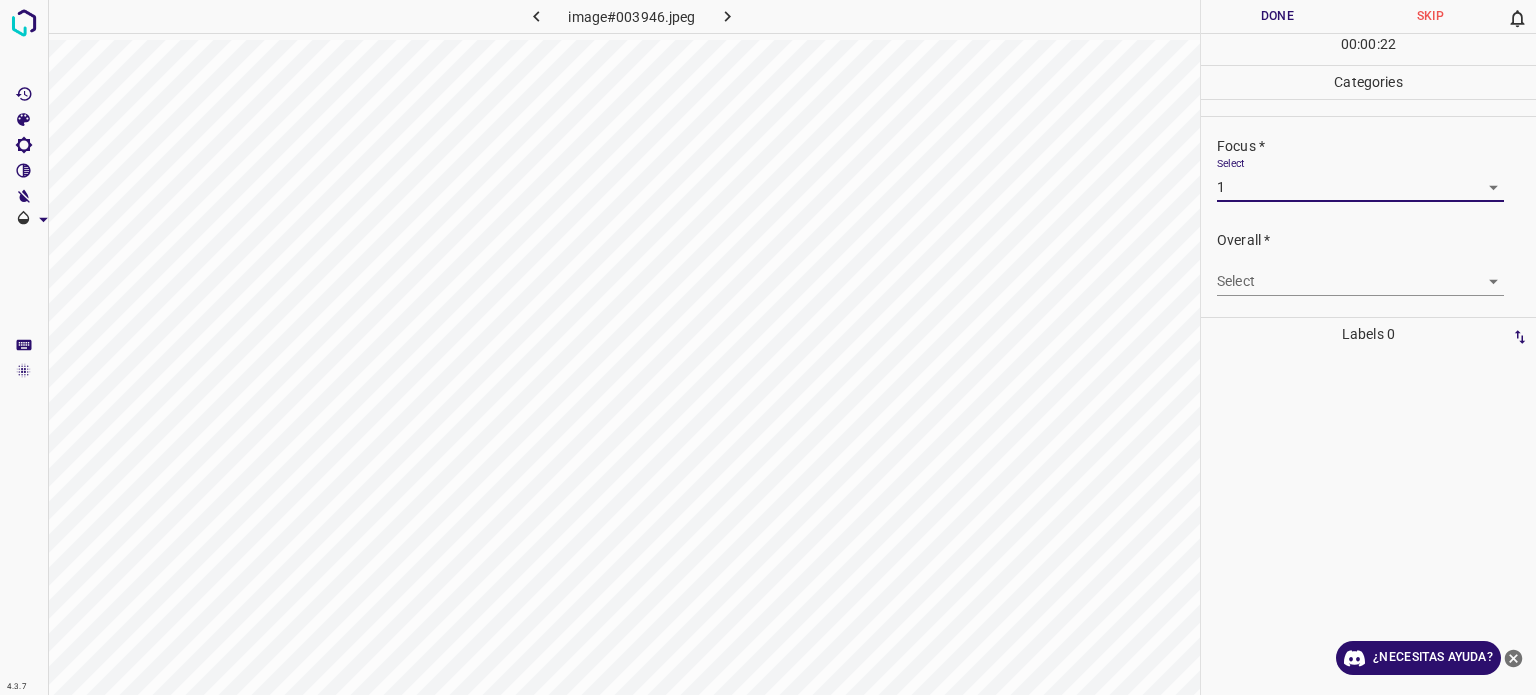 click on "4.3.7 image#003946.jpeg Done Skip 0 00   : 00   : 22   Categories Lighting *  Select 1 1 Focus *  Select 1 1 Overall *  Select ​ Labels   0 Categories 1 Lighting 2 Focus 3 Overall Tools Space Change between modes (Draw & Edit) I Auto labeling R Restore zoom M Zoom in N Zoom out Delete Delete selecte label Filters Z Restore filters X Saturation filter C Brightness filter V Contrast filter B Gray scale filter General O Download ¿Necesitas ayuda? - Texto - Esconder - Borrar Texto original Valora esta traducción Tu opinión servirá para ayudar a mejorar el Traductor de Google" at bounding box center [768, 347] 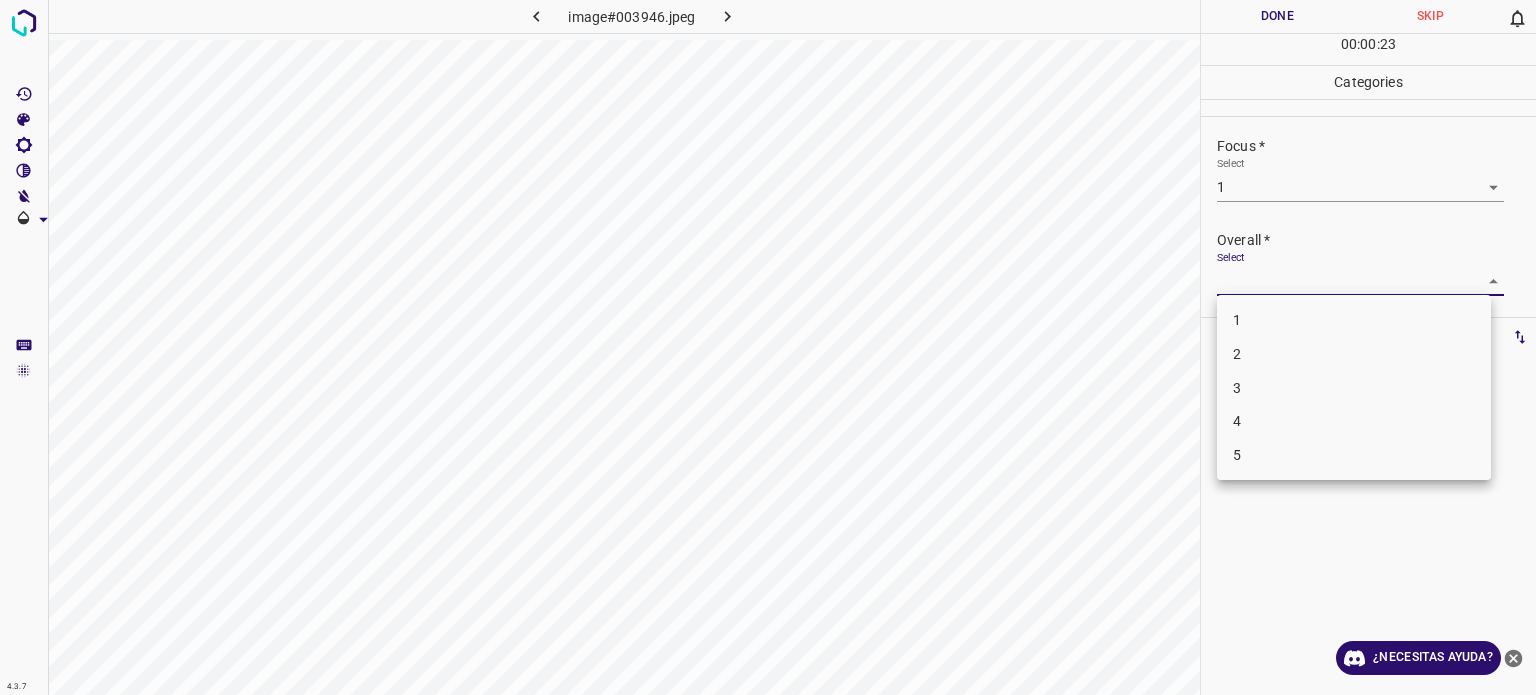click on "1" at bounding box center [1354, 320] 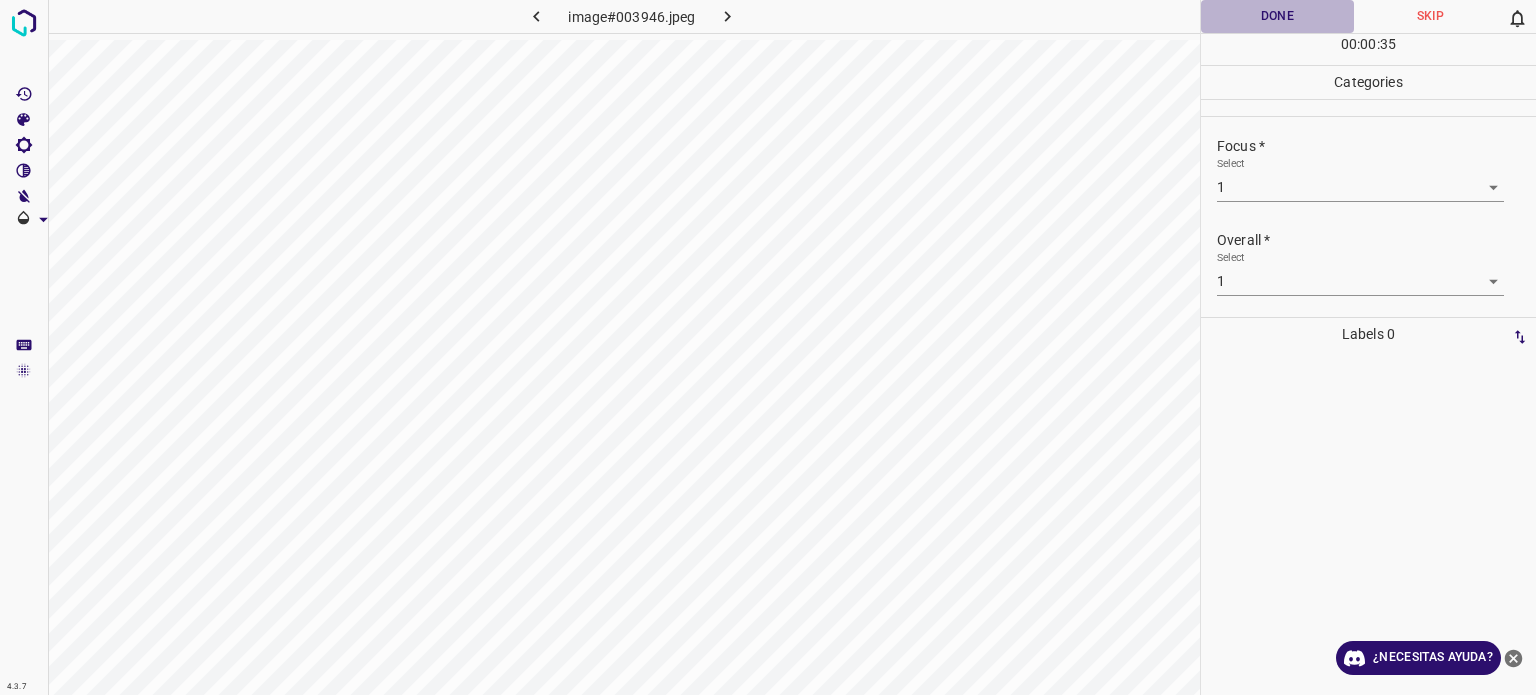 click on "Done" at bounding box center [1277, 16] 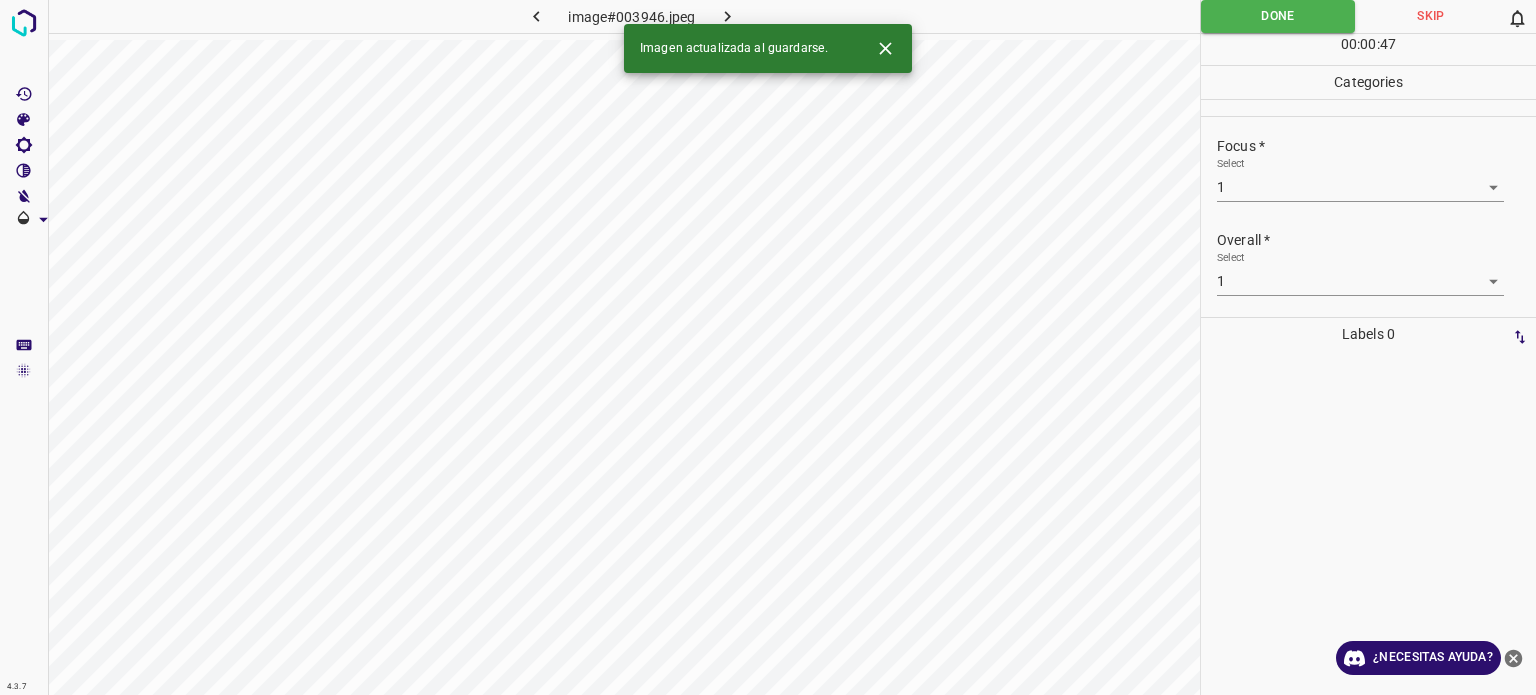 click 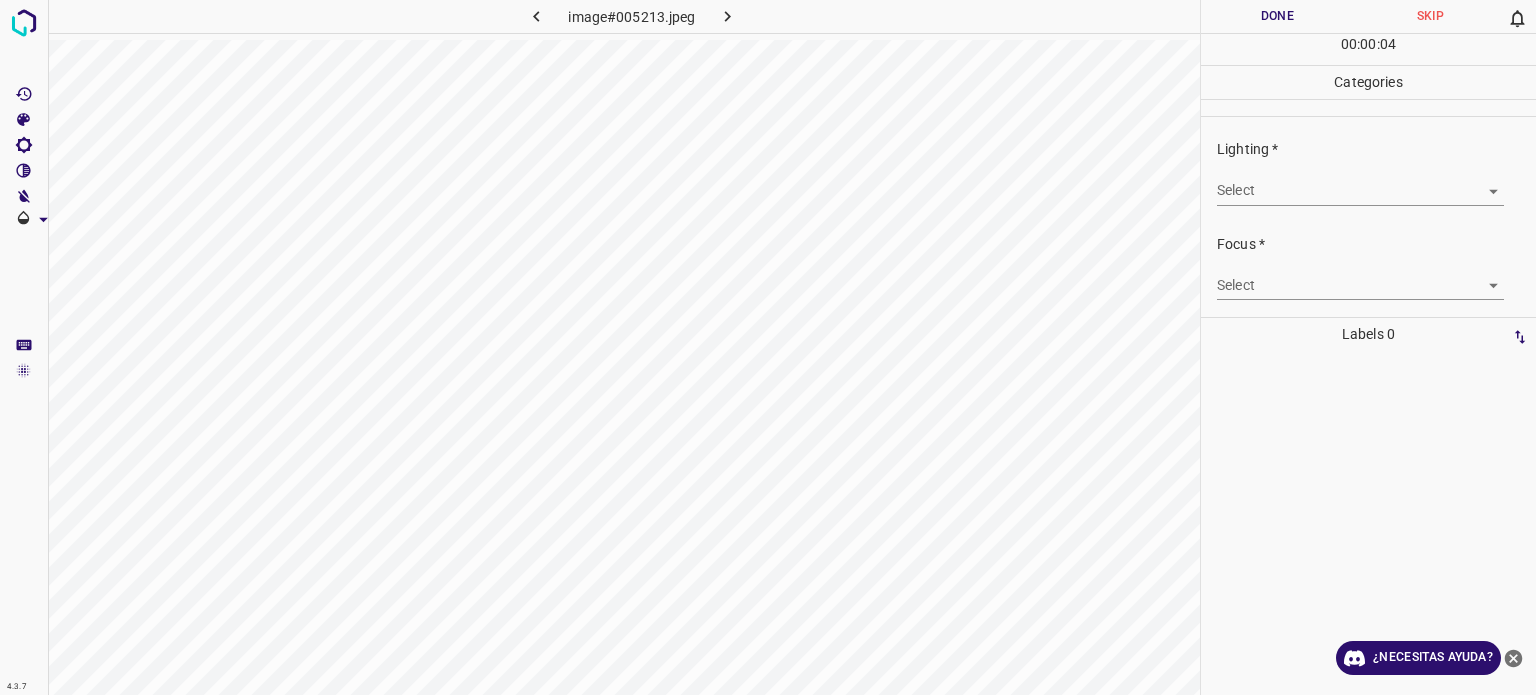 click on "4.3.7 image#005213.jpeg Done Skip 0 00   : 00   : 04   Categories Lighting *  Select ​ Focus *  Select ​ Overall *  Select ​ Labels   0 Categories 1 Lighting 2 Focus 3 Overall Tools Space Change between modes (Draw & Edit) I Auto labeling R Restore zoom M Zoom in N Zoom out Delete Delete selecte label Filters Z Restore filters X Saturation filter C Brightness filter V Contrast filter B Gray scale filter General O Download ¿Necesitas ayuda? - Texto - Esconder - Borrar Texto original Valora esta traducción Tu opinión servirá para ayudar a mejorar el Traductor de Google" at bounding box center [768, 347] 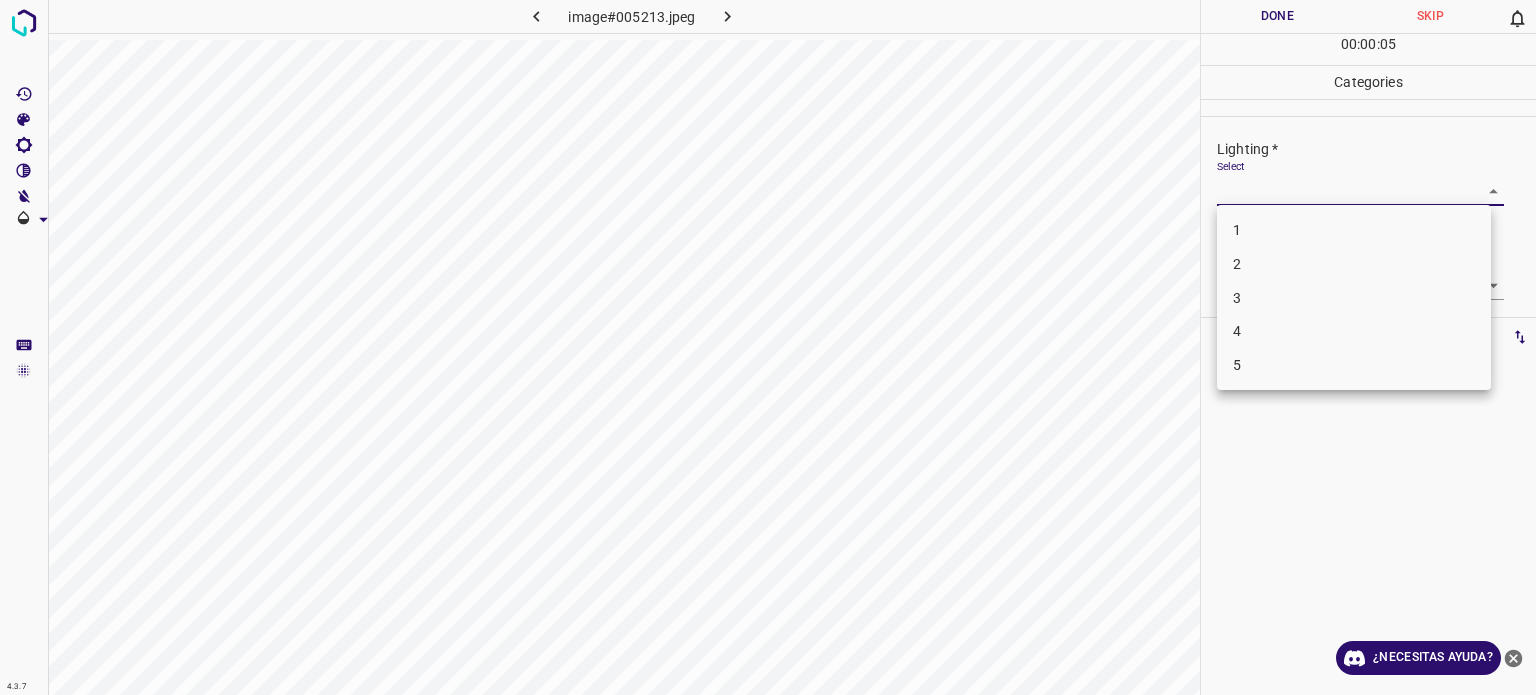 click on "3" at bounding box center (1354, 298) 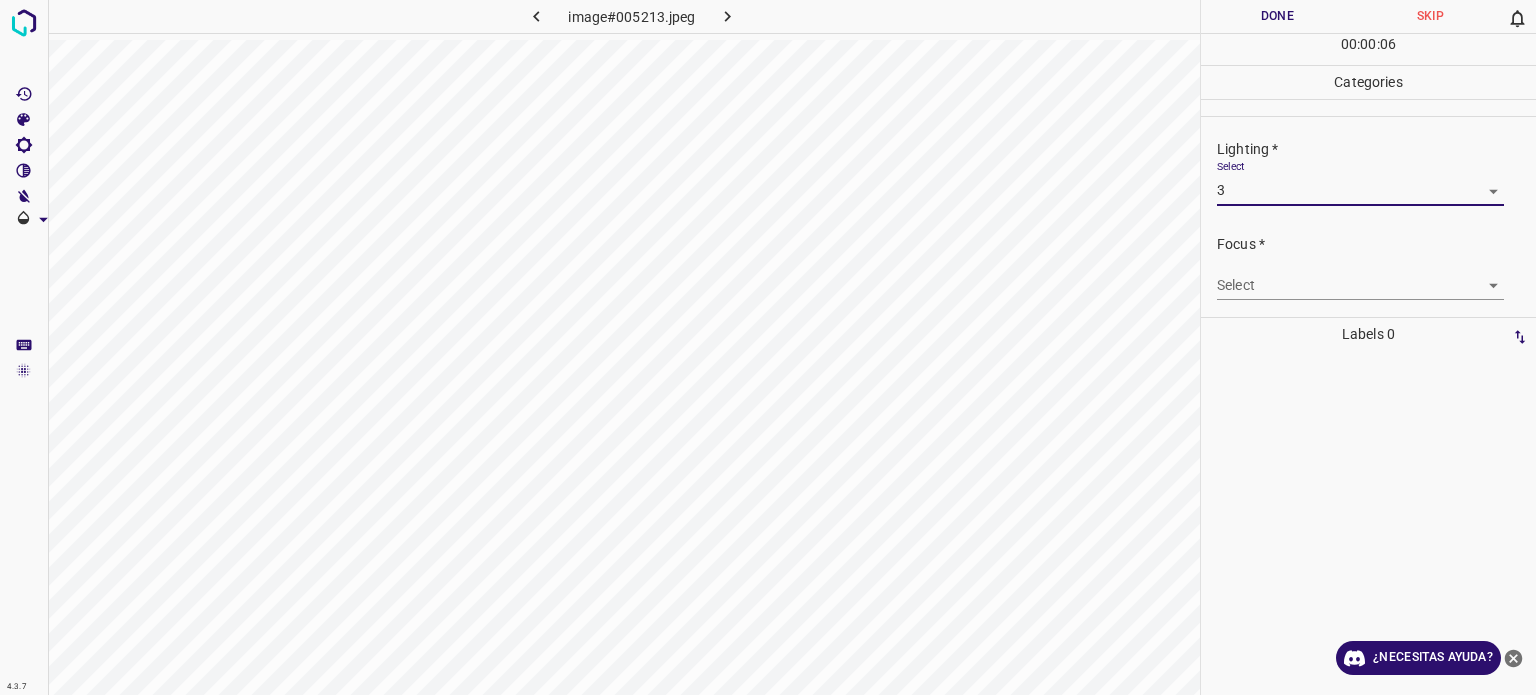 click on "4.3.7 image#005213.jpeg Done Skip 0 00   : 00   : 06   Categories Lighting *  Select 3 3 Focus *  Select ​ Overall *  Select ​ Labels   0 Categories 1 Lighting 2 Focus 3 Overall Tools Space Change between modes (Draw & Edit) I Auto labeling R Restore zoom M Zoom in N Zoom out Delete Delete selecte label Filters Z Restore filters X Saturation filter C Brightness filter V Contrast filter B Gray scale filter General O Download ¿Necesitas ayuda? - Texto - Esconder - Borrar Texto original Valora esta traducción Tu opinión servirá para ayudar a mejorar el Traductor de Google" at bounding box center [768, 347] 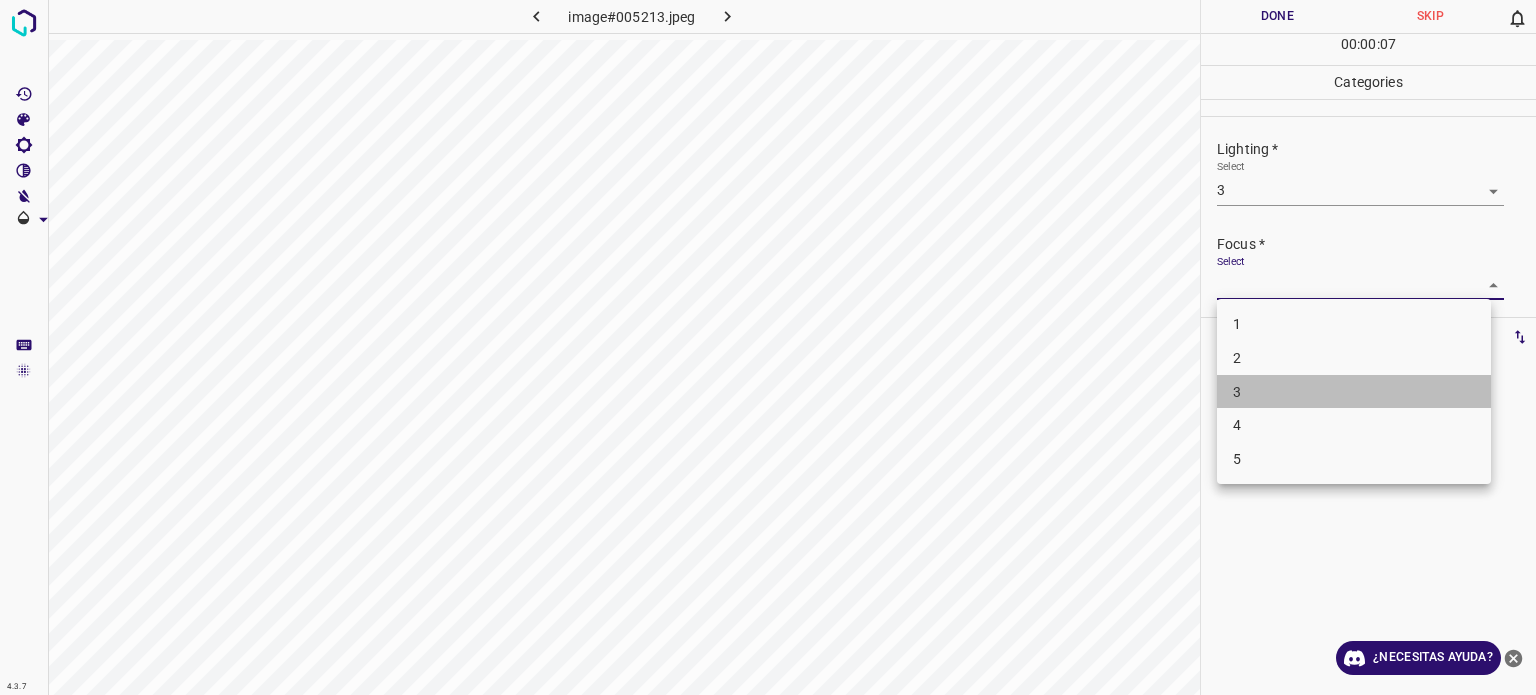 click on "3" at bounding box center (1354, 392) 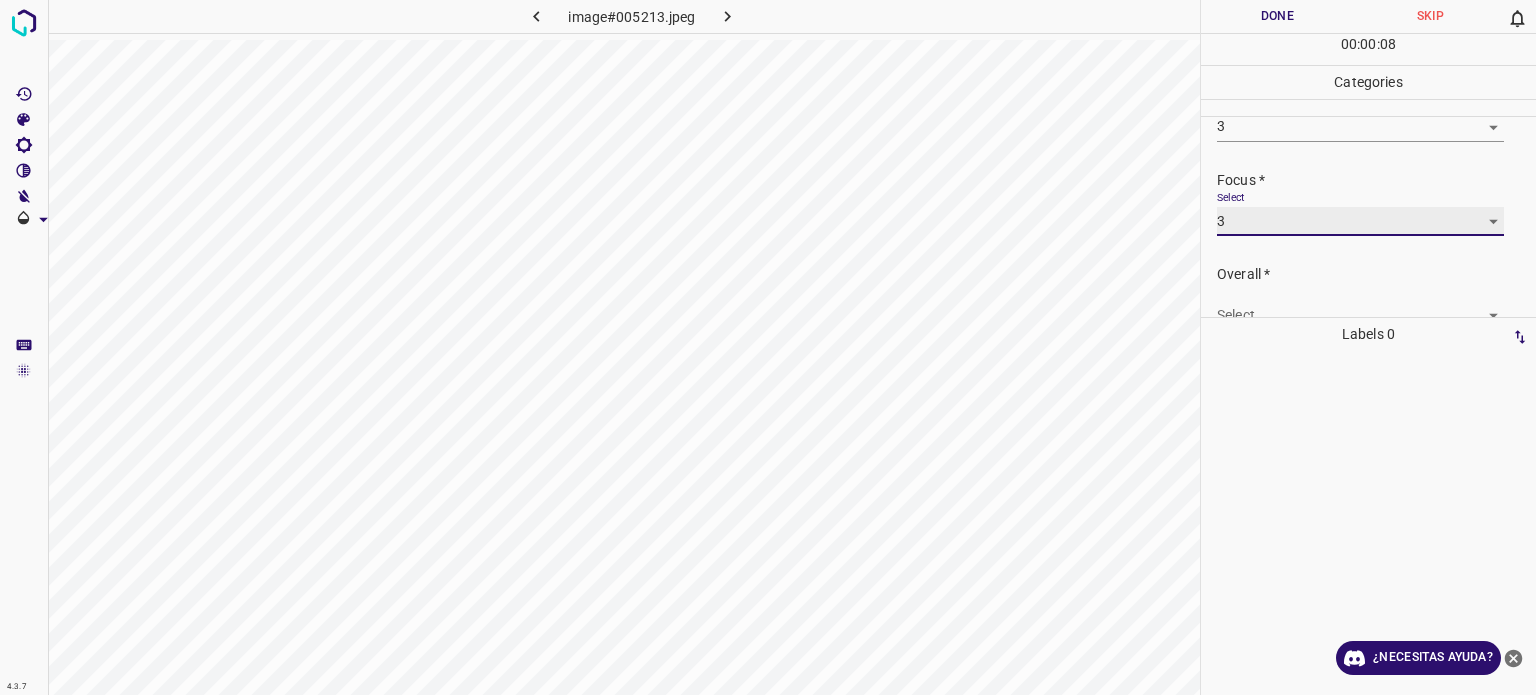 scroll, scrollTop: 98, scrollLeft: 0, axis: vertical 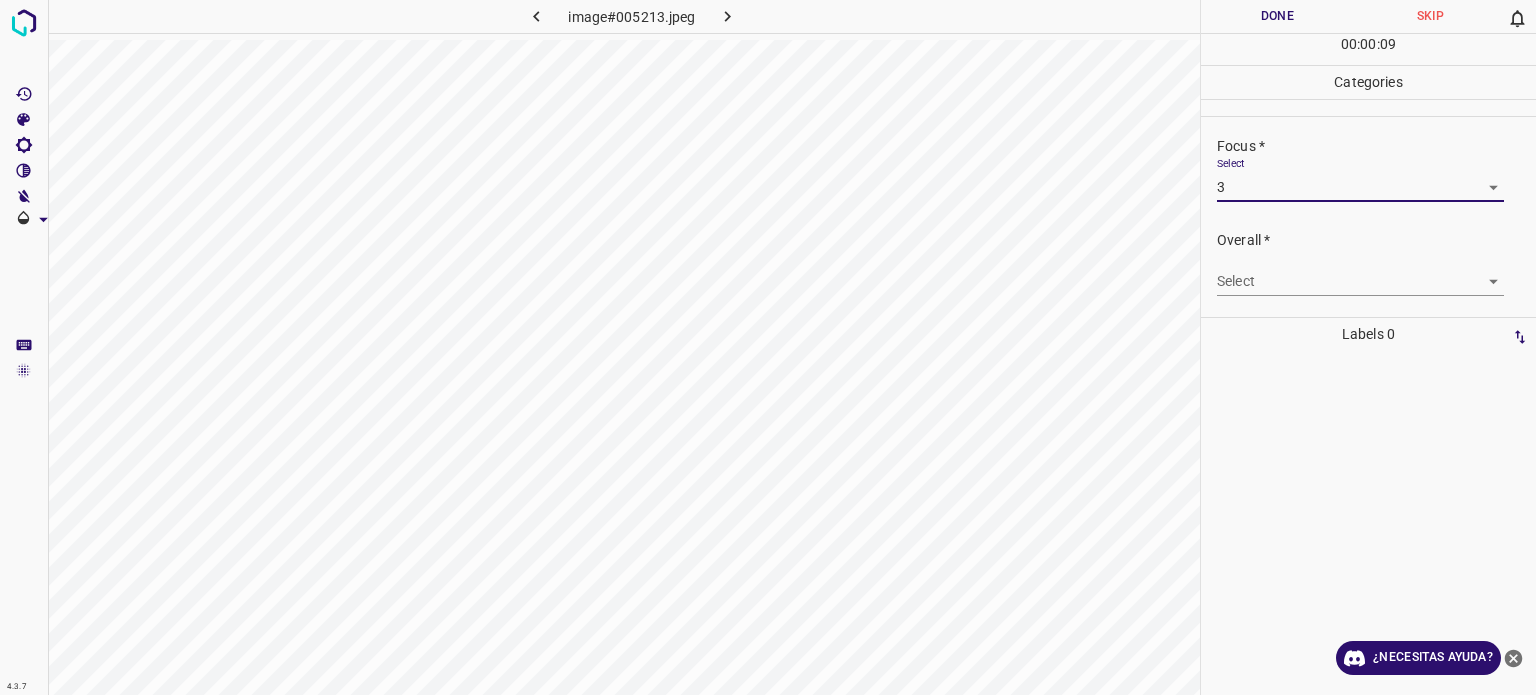 click on "4.3.7 image#005213.jpeg Done Skip 0 00   : 00   : 09   Categories Lighting *  Select 3 3 Focus *  Select 3 3 Overall *  Select ​ Labels   0 Categories 1 Lighting 2 Focus 3 Overall Tools Space Change between modes (Draw & Edit) I Auto labeling R Restore zoom M Zoom in N Zoom out Delete Delete selecte label Filters Z Restore filters X Saturation filter C Brightness filter V Contrast filter B Gray scale filter General O Download ¿Necesitas ayuda? - Texto - Esconder - Borrar Texto original Valora esta traducción Tu opinión servirá para ayudar a mejorar el Traductor de Google" at bounding box center [768, 347] 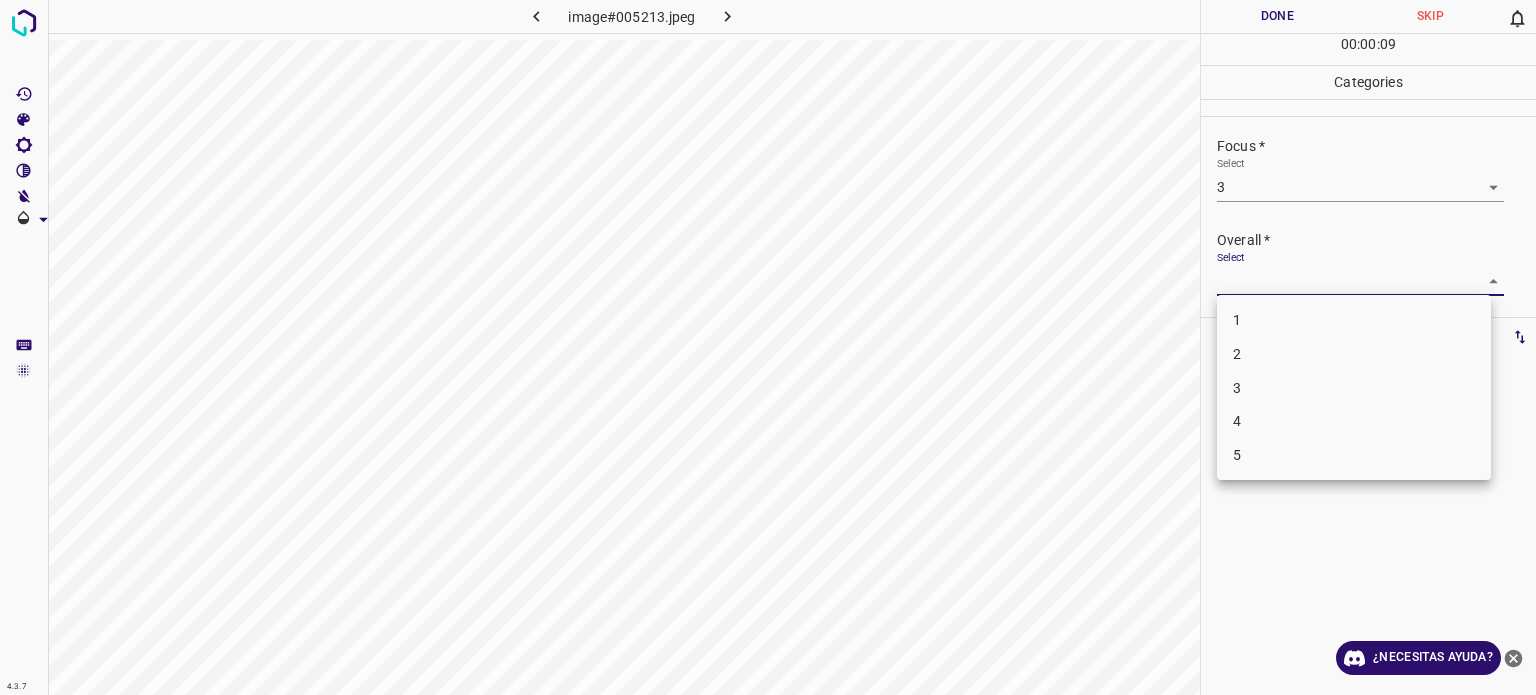 click on "3" at bounding box center [1237, 387] 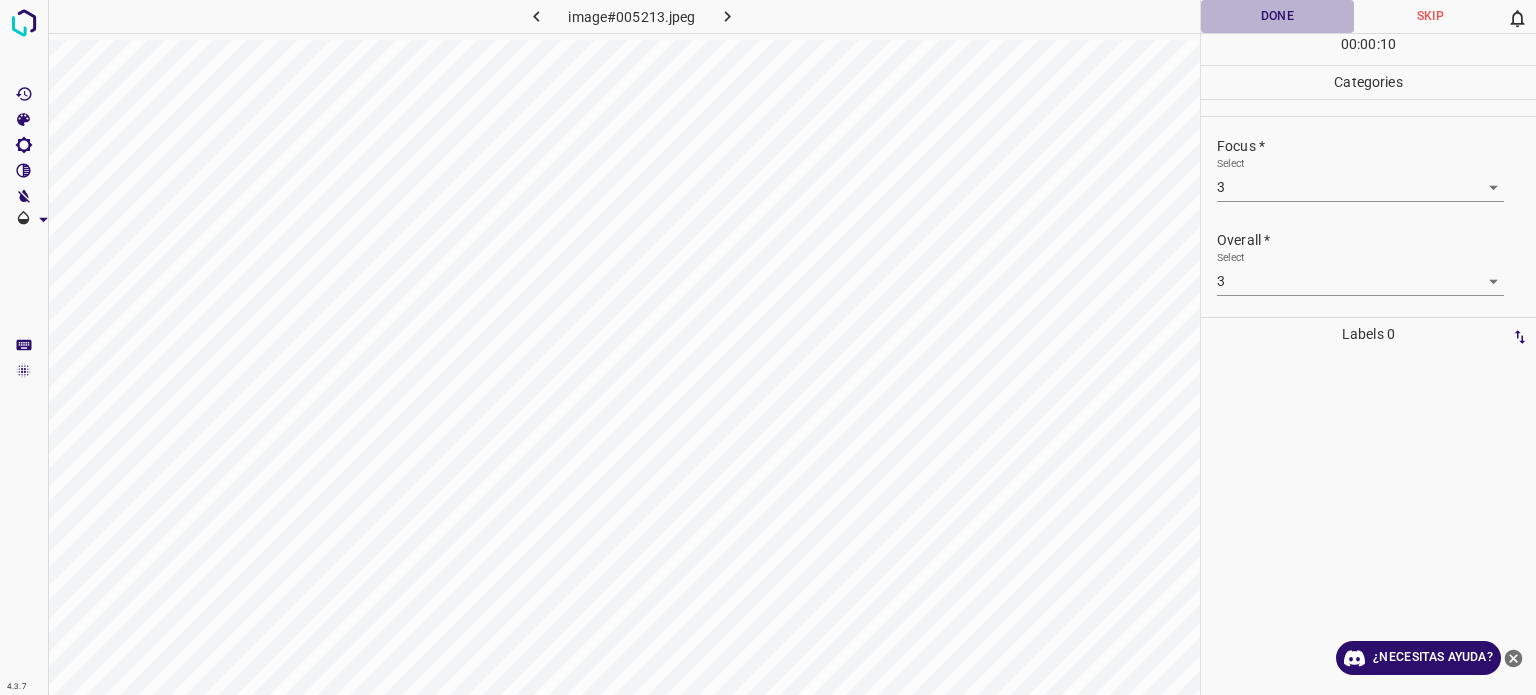 click on "Done" at bounding box center (1277, 16) 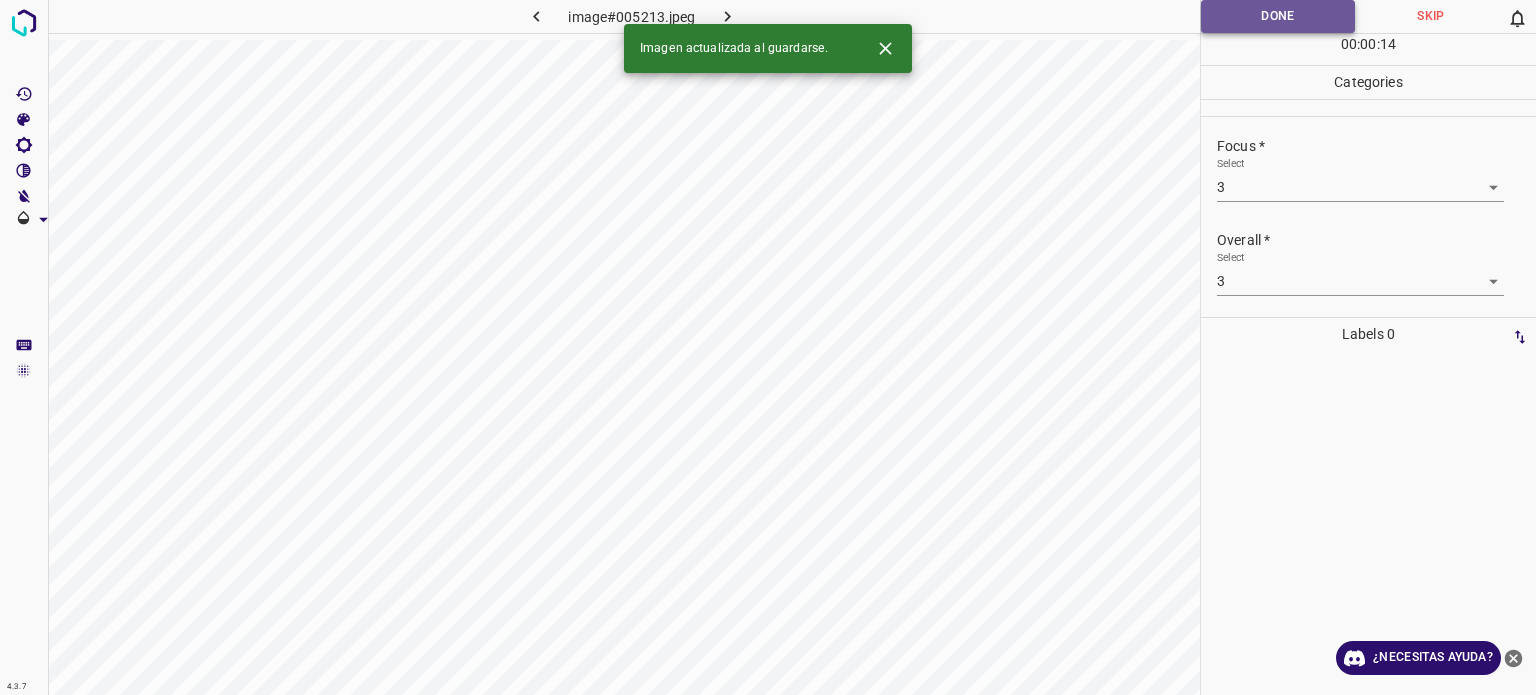 click on "Done" at bounding box center [1278, 16] 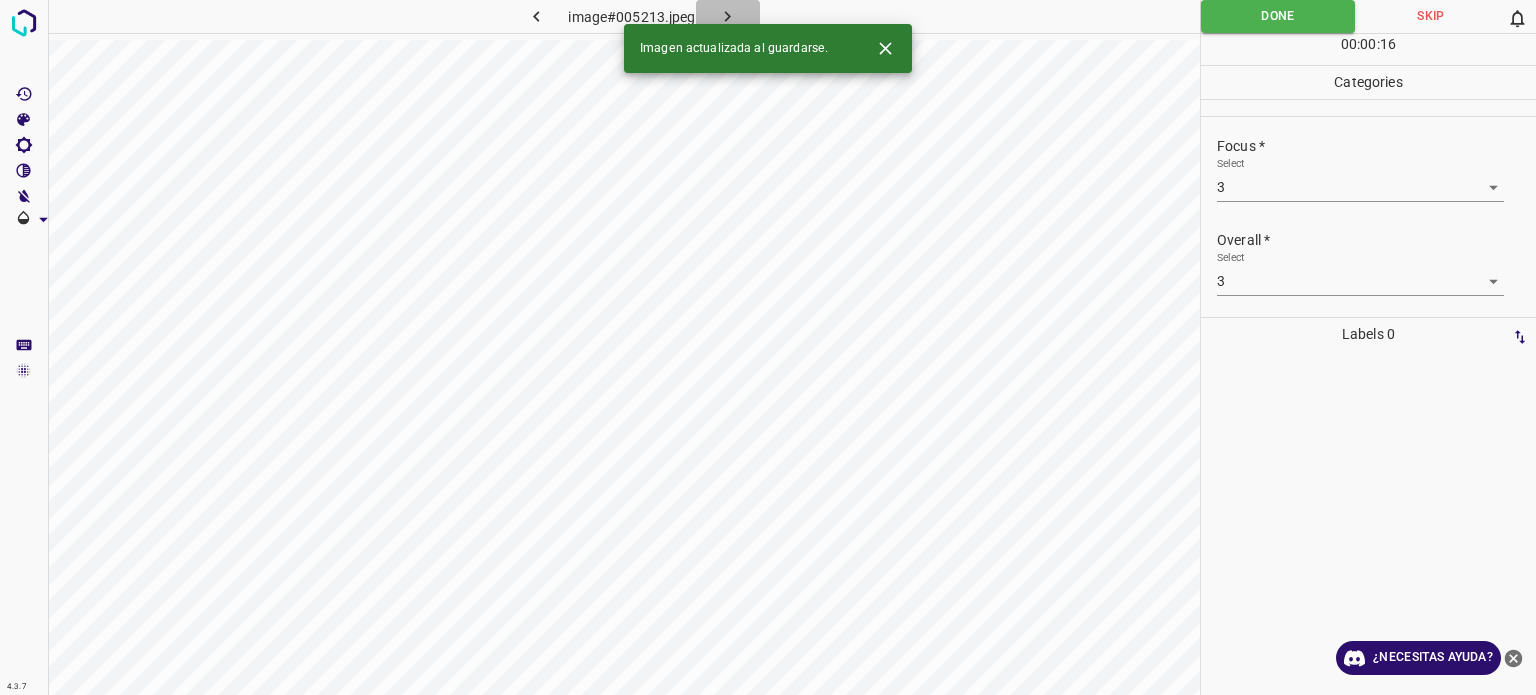 click 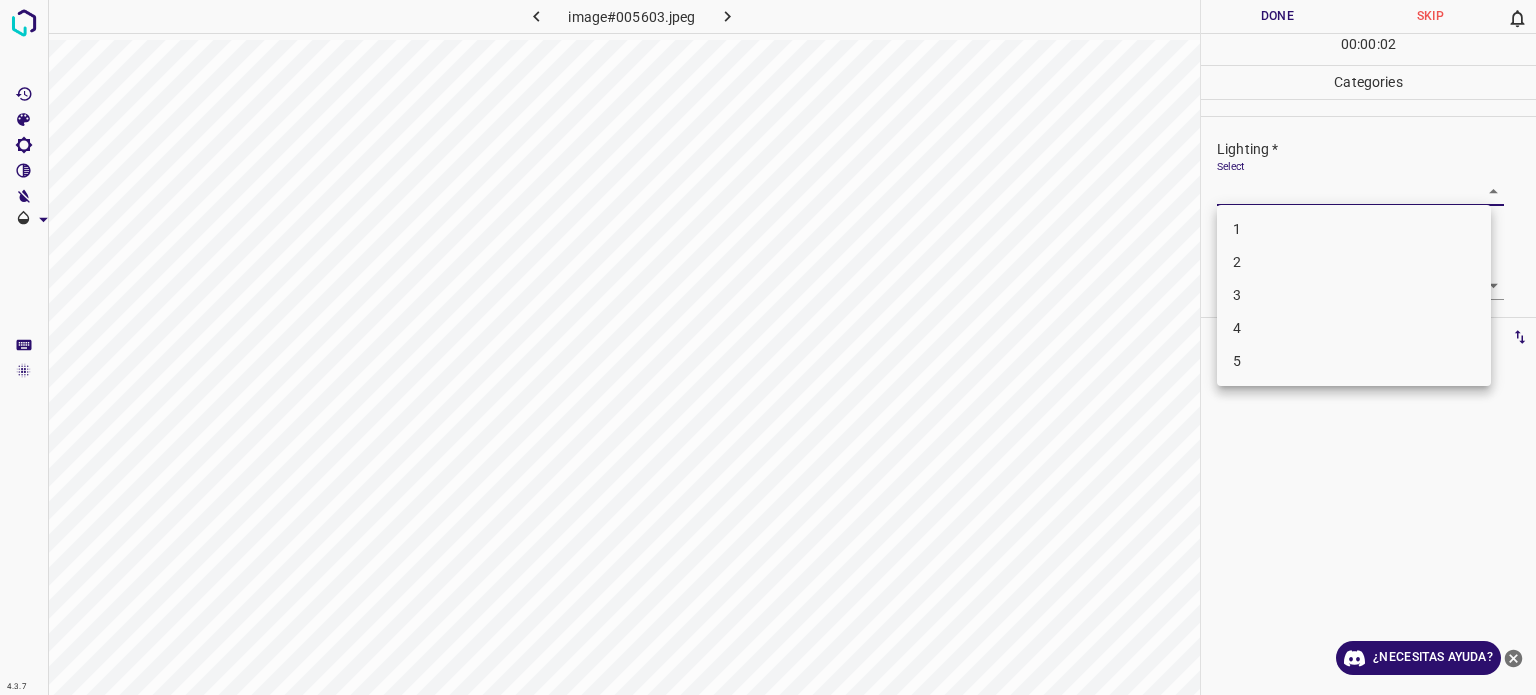 click on "4.3.7 image#005603.jpeg Done Skip 0 00   : 00   : 02   Categories Lighting *  Select ​ Focus *  Select ​ Overall *  Select ​ Labels   0 Categories 1 Lighting 2 Focus 3 Overall Tools Space Change between modes (Draw & Edit) I Auto labeling R Restore zoom M Zoom in N Zoom out Delete Delete selecte label Filters Z Restore filters X Saturation filter C Brightness filter V Contrast filter B Gray scale filter General O Download ¿Necesitas ayuda? - Texto - Esconder - Borrar Texto original Valora esta traducción Tu opinión servirá para ayudar a mejorar el Traductor de Google 1 2 3 4 5" at bounding box center [768, 347] 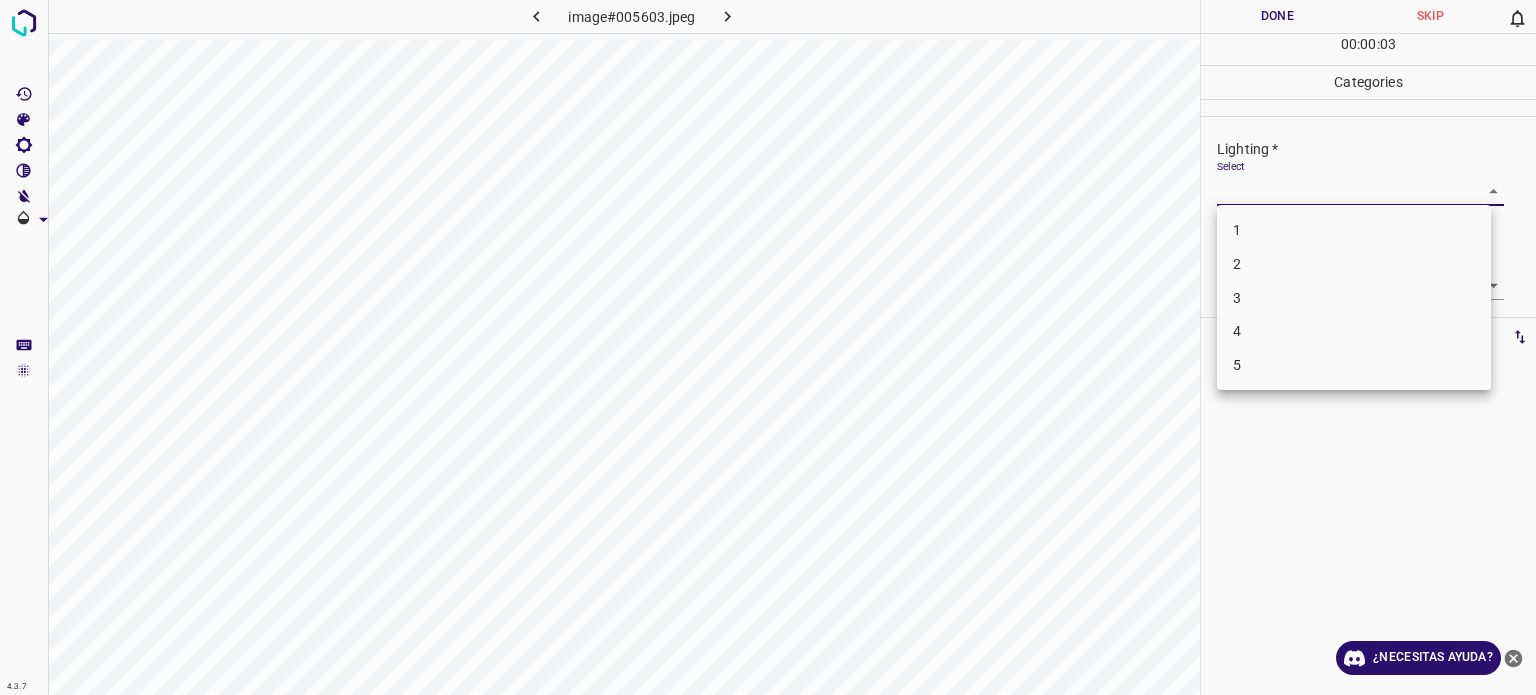 click on "2" at bounding box center [1237, 264] 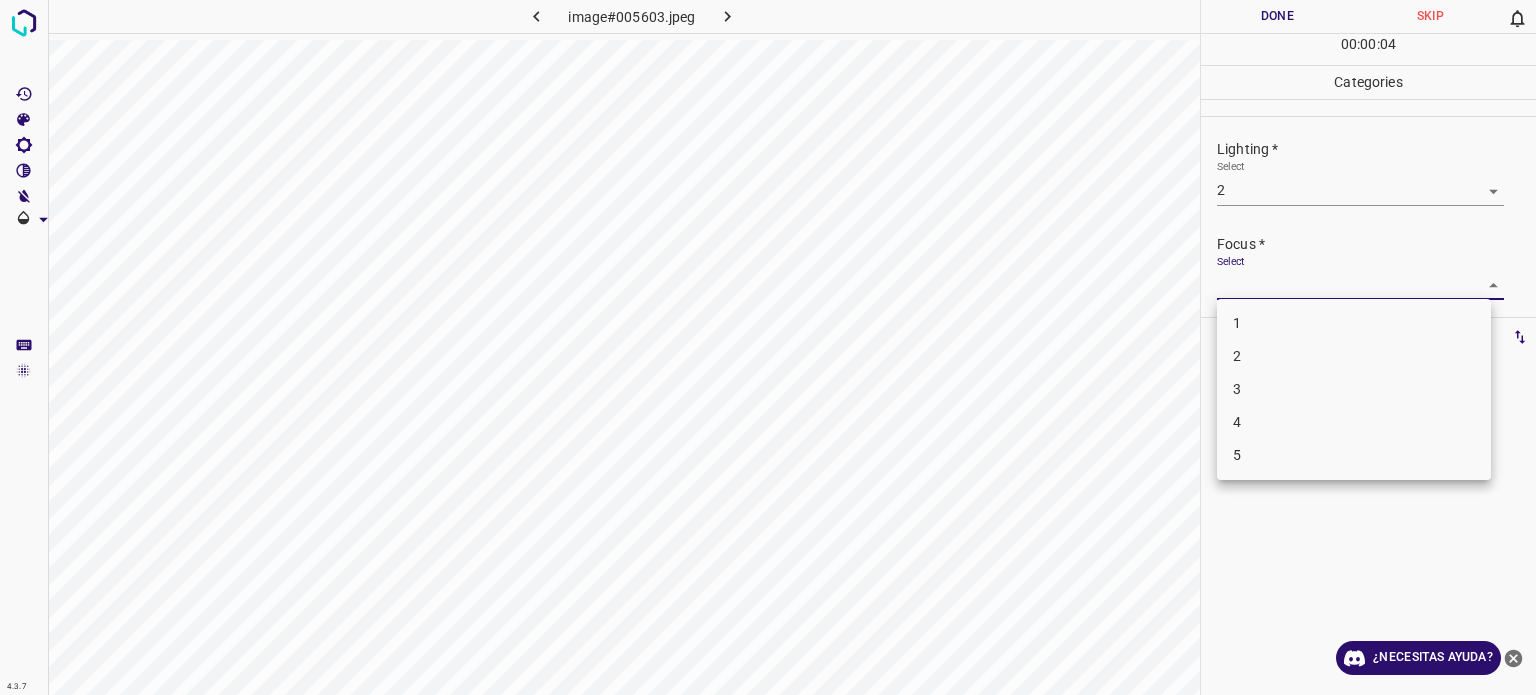 click on "4.3.7 image#005603.jpeg Done Skip 0 00   : 00   : 04   Categories Lighting *  Select 2 2 Focus *  Select ​ Overall *  Select ​ Labels   0 Categories 1 Lighting 2 Focus 3 Overall Tools Space Change between modes (Draw & Edit) I Auto labeling R Restore zoom M Zoom in N Zoom out Delete Delete selecte label Filters Z Restore filters X Saturation filter C Brightness filter V Contrast filter B Gray scale filter General O Download ¿Necesitas ayuda? - Texto - Esconder - Borrar Texto original Valora esta traducción Tu opinión servirá para ayudar a mejorar el Traductor de Google 1 2 3 4 5" at bounding box center (768, 347) 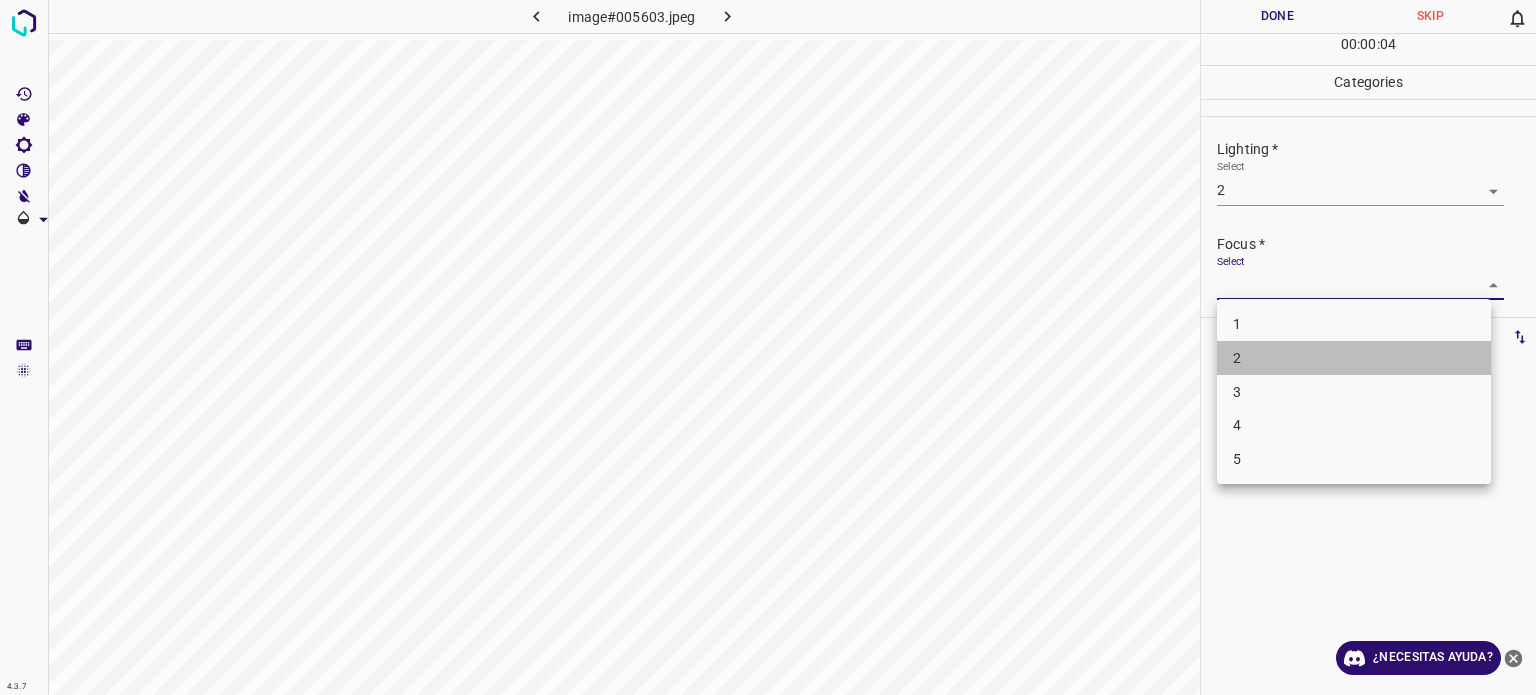 click on "2" at bounding box center (1237, 358) 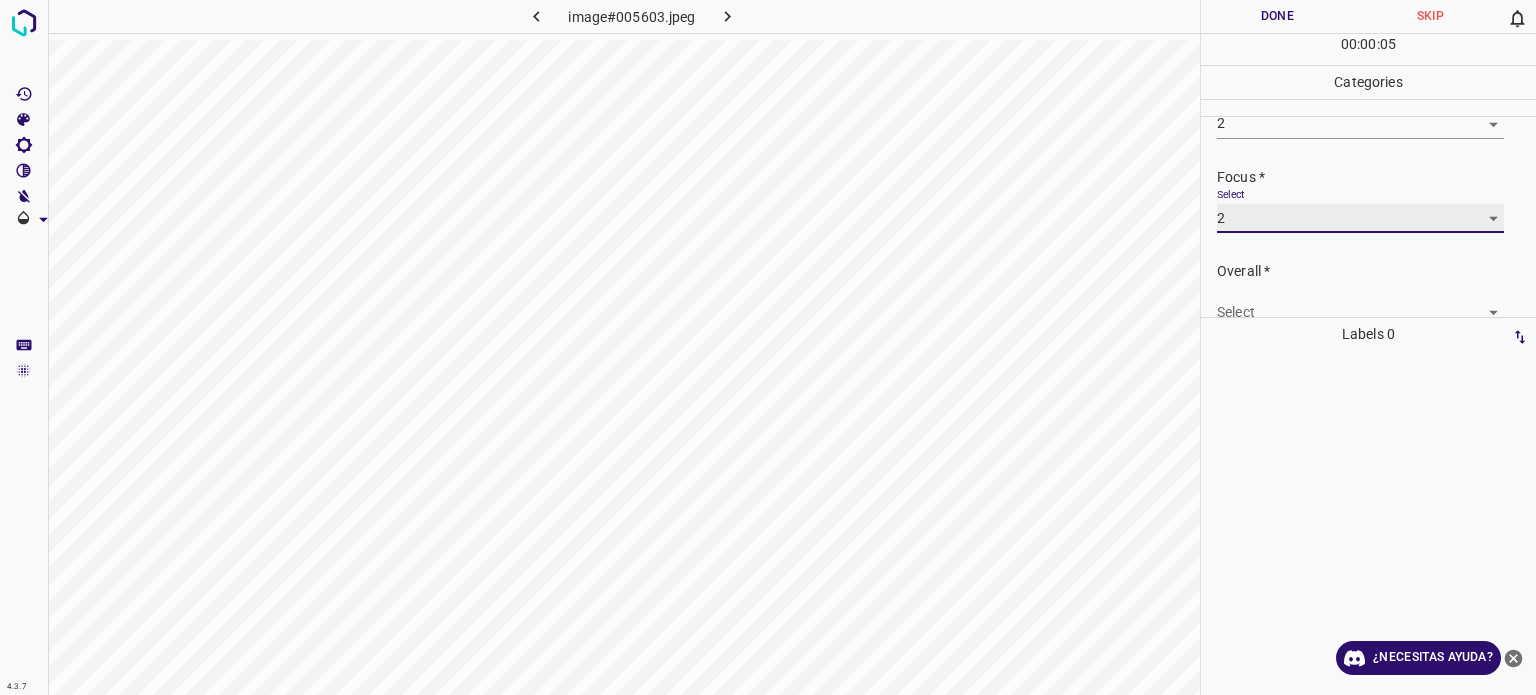 scroll, scrollTop: 98, scrollLeft: 0, axis: vertical 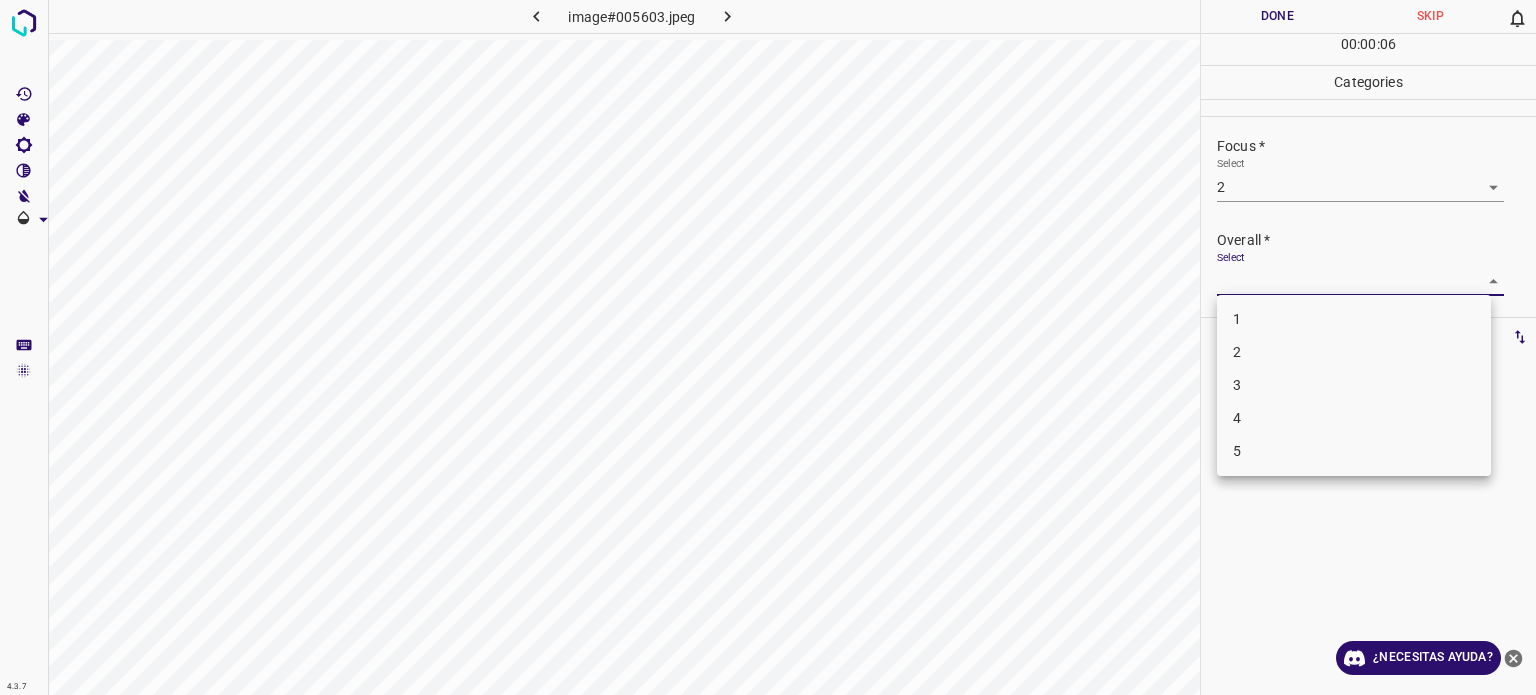 click on "4.3.7 image#005603.jpeg Done Skip 0 00   : 00   : 06   Categories Lighting *  Select 2 2 Focus *  Select 2 2 Overall *  Select ​ Labels   0 Categories 1 Lighting 2 Focus 3 Overall Tools Space Change between modes (Draw & Edit) I Auto labeling R Restore zoom M Zoom in N Zoom out Delete Delete selecte label Filters Z Restore filters X Saturation filter C Brightness filter V Contrast filter B Gray scale filter General O Download ¿Necesitas ayuda? - Texto - Esconder - Borrar Texto original Valora esta traducción Tu opinión servirá para ayudar a mejorar el Traductor de Google 1 2 3 4 5" at bounding box center (768, 347) 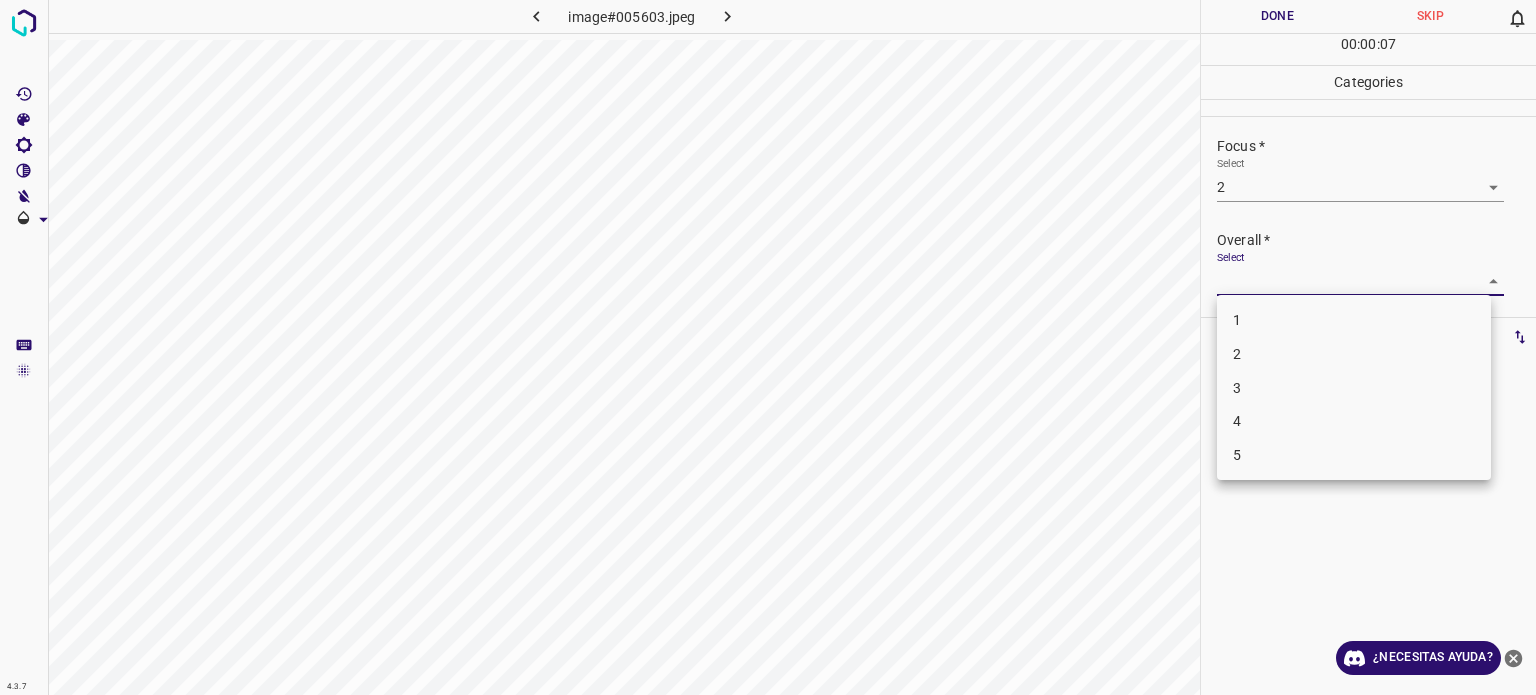 click on "2" at bounding box center [1354, 354] 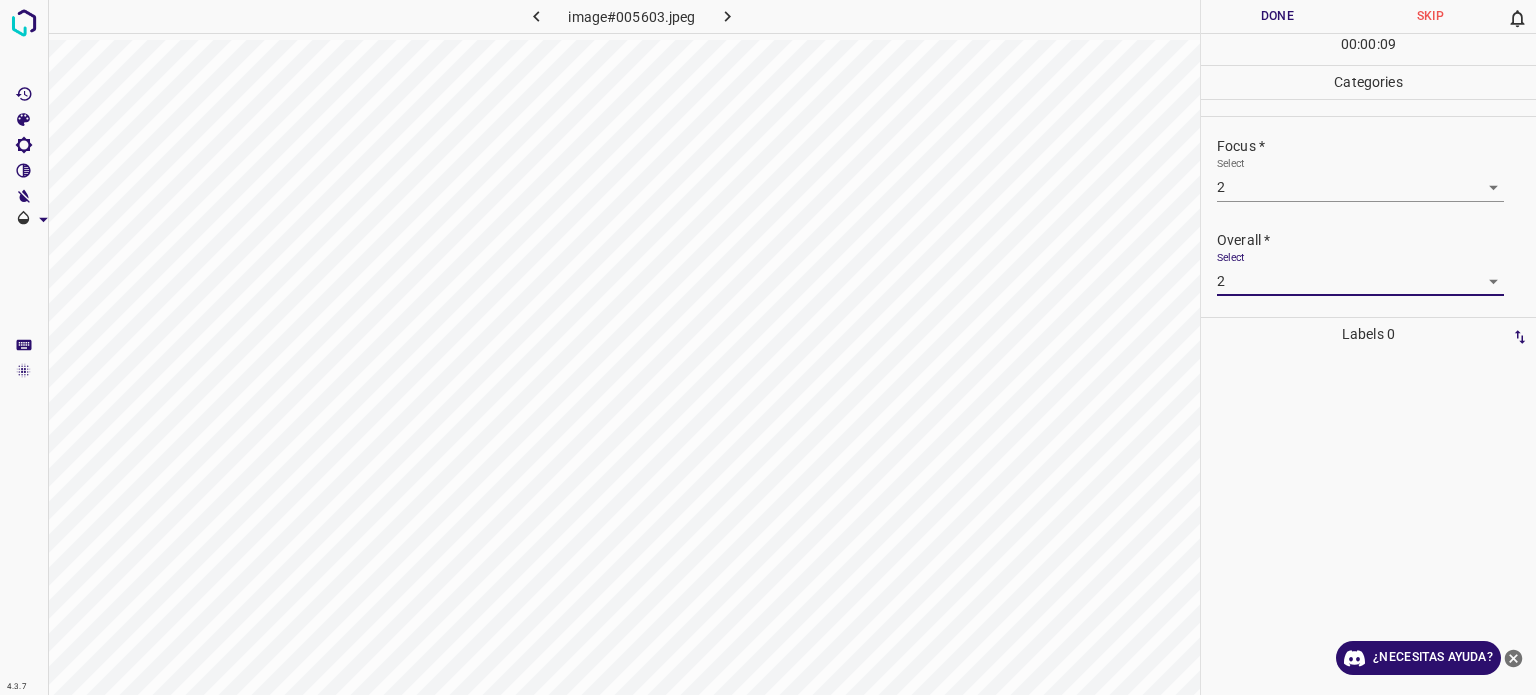 click on "Done" at bounding box center (1277, 16) 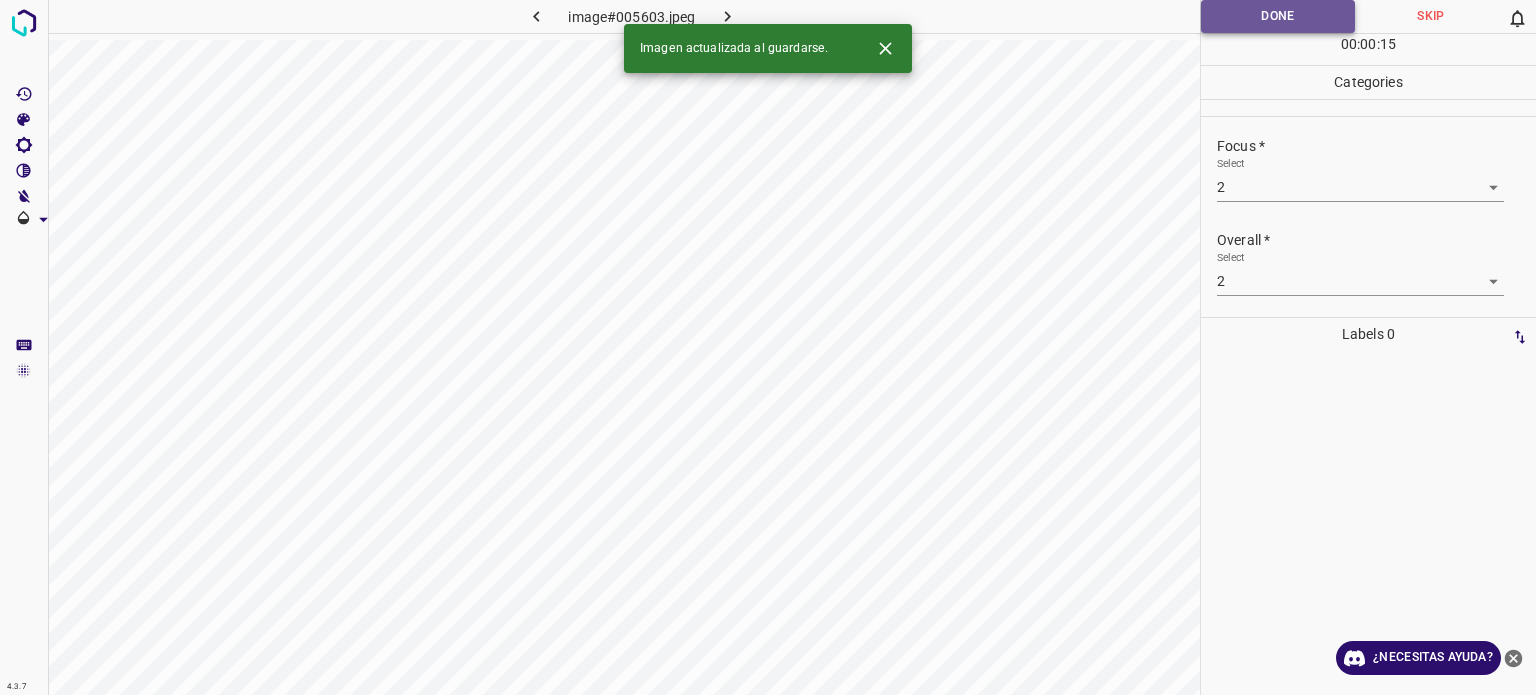 click on "Done" at bounding box center [1278, 16] 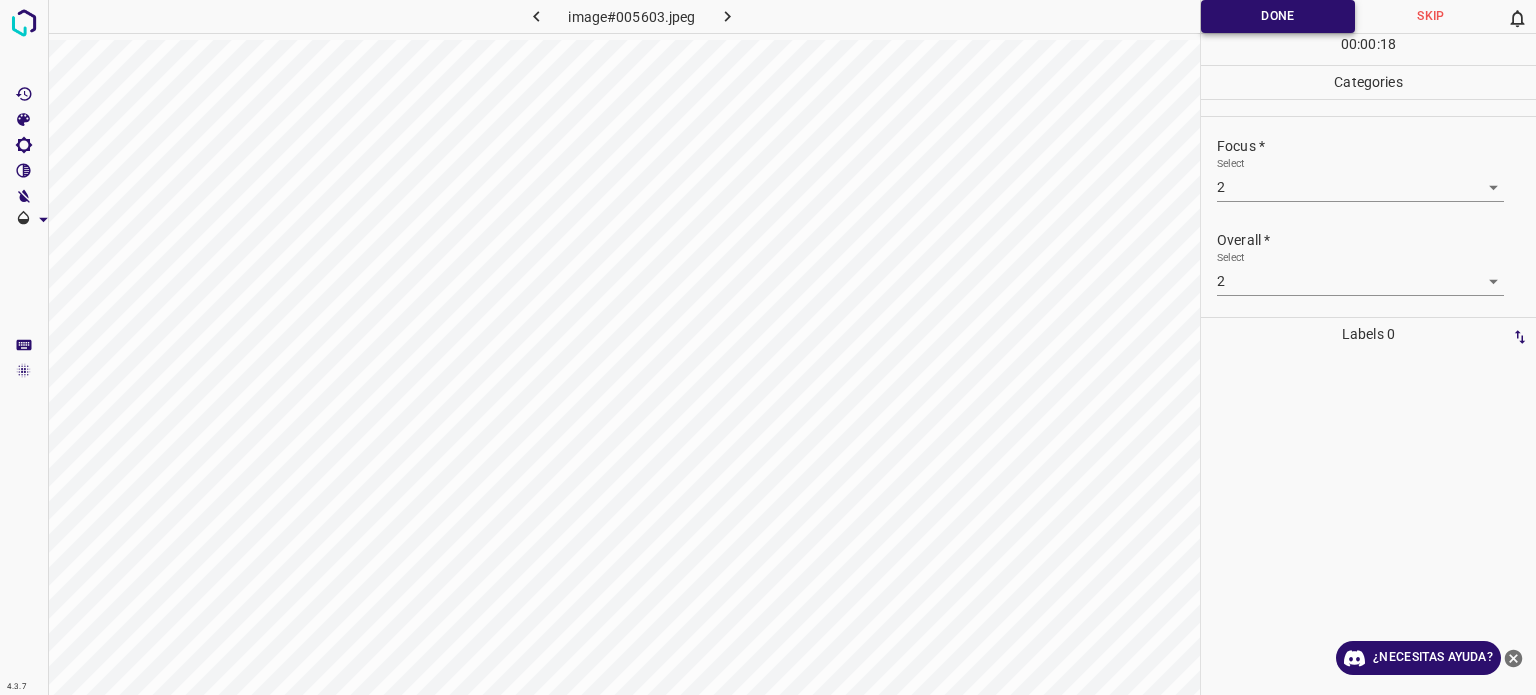 click on "Done" at bounding box center (1278, 16) 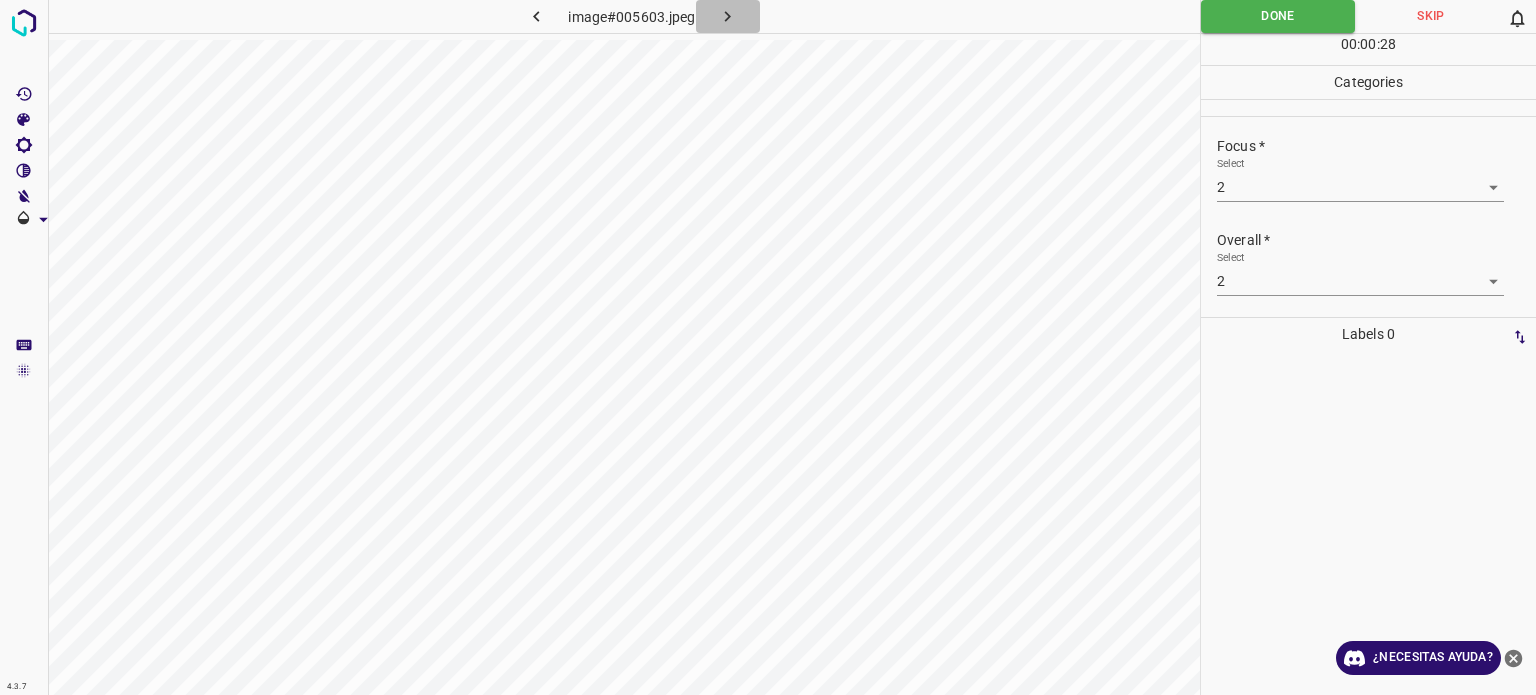 click 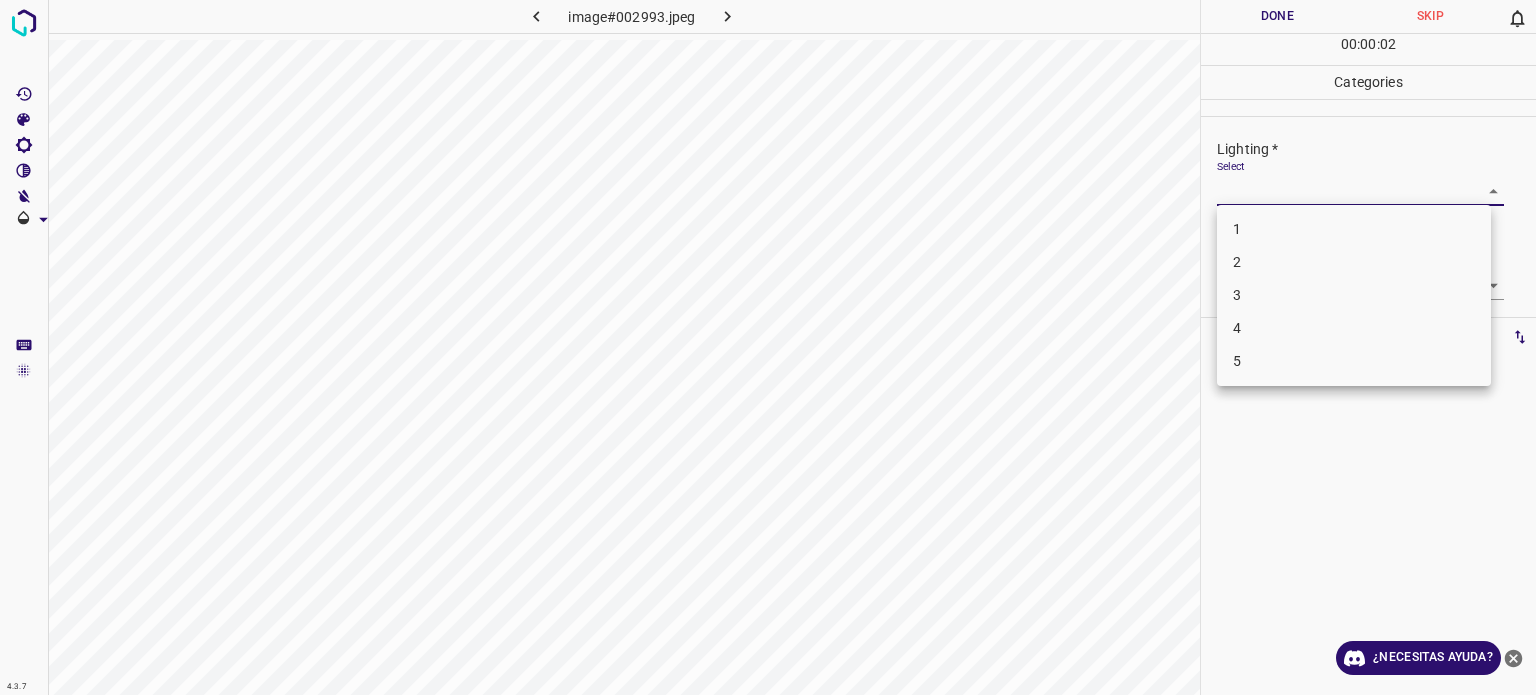 click on "4.3.7 image#002993.jpeg Done Skip 0 00   : 00   : 02   Categories Lighting *  Select ​ Focus *  Select ​ Overall *  Select ​ Labels   0 Categories 1 Lighting 2 Focus 3 Overall Tools Space Change between modes (Draw & Edit) I Auto labeling R Restore zoom M Zoom in N Zoom out Delete Delete selecte label Filters Z Restore filters X Saturation filter C Brightness filter V Contrast filter B Gray scale filter General O Download ¿Necesitas ayuda? - Texto - Esconder - Borrar Texto original Valora esta traducción Tu opinión servirá para ayudar a mejorar el Traductor de Google 1 2 3 4 5" at bounding box center [768, 347] 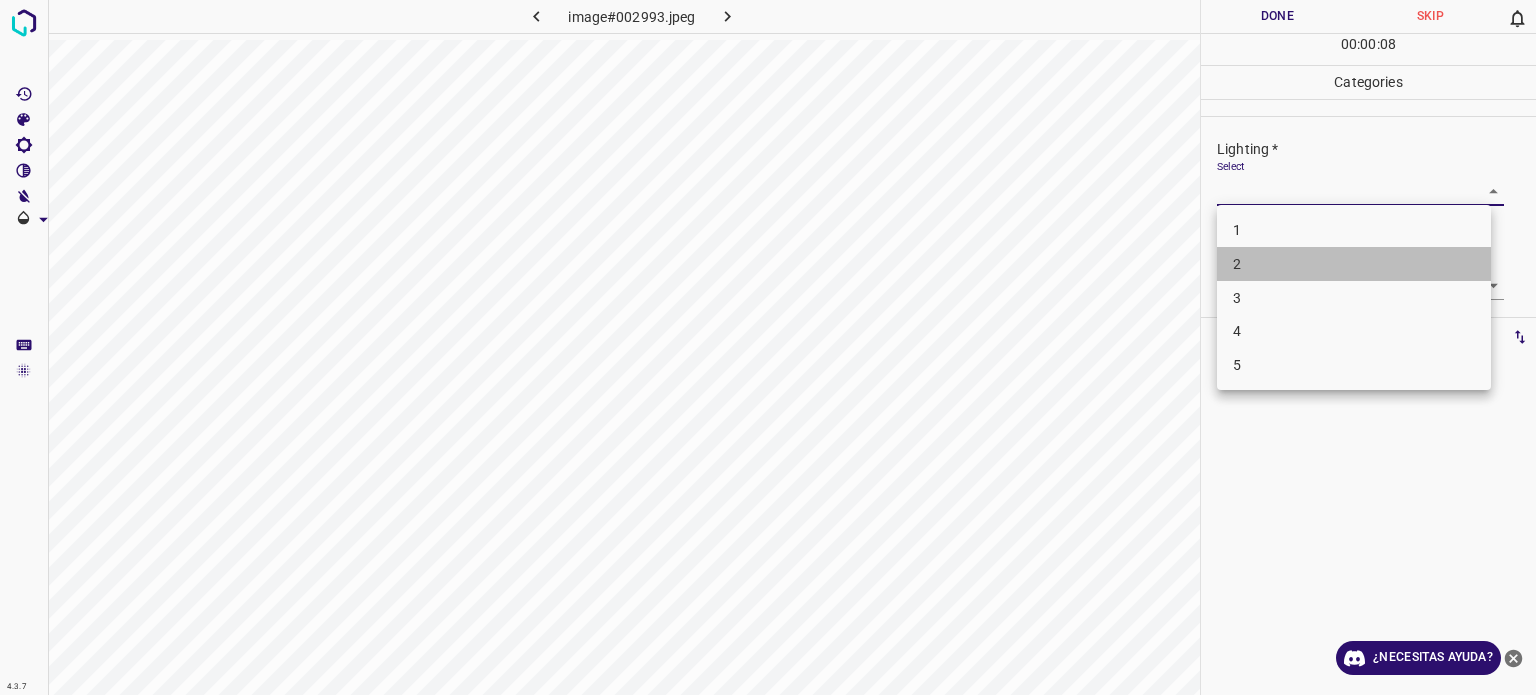 click on "2" at bounding box center [1354, 264] 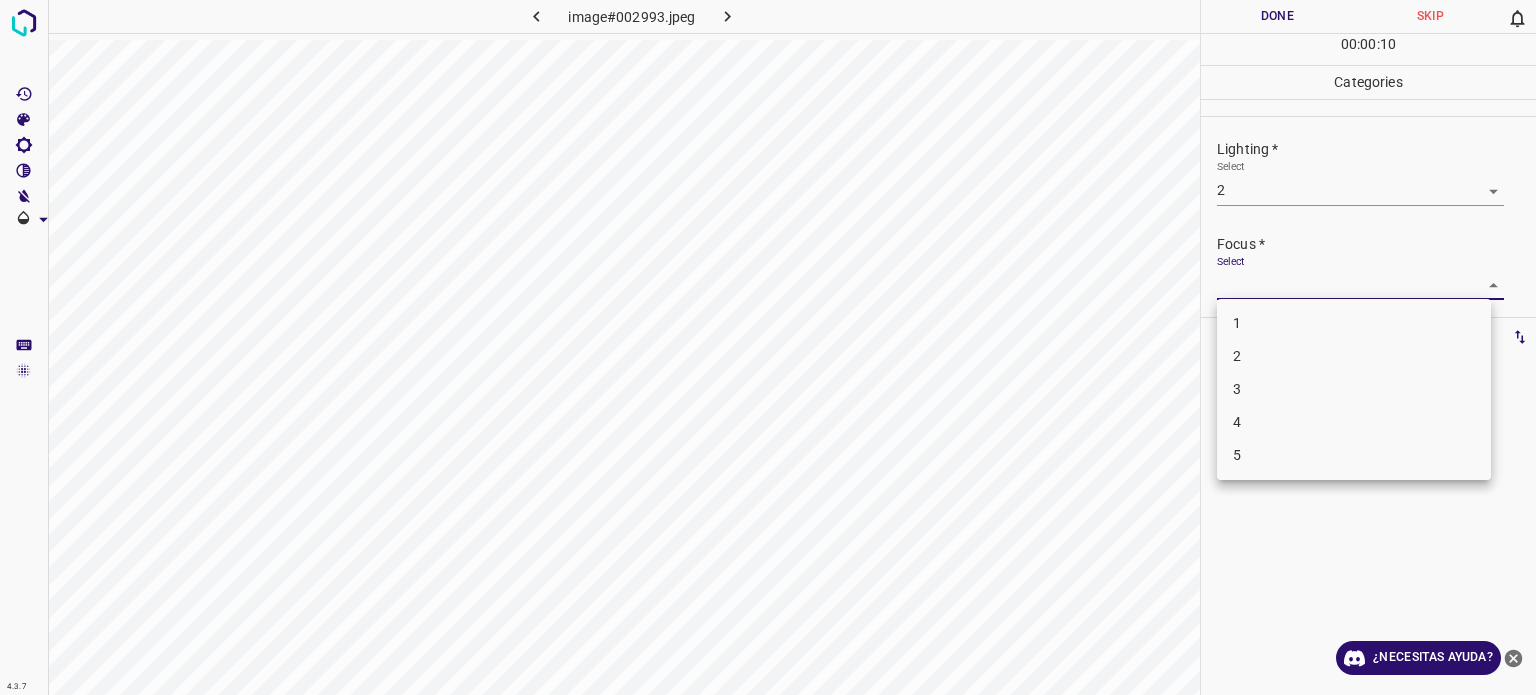 click on "4.3.7 image#002993.jpeg Done Skip 0 00   : 00   : 10   Categories Lighting *  Select 2 2 Focus *  Select ​ Overall *  Select ​ Labels   0 Categories 1 Lighting 2 Focus 3 Overall Tools Space Change between modes (Draw & Edit) I Auto labeling R Restore zoom M Zoom in N Zoom out Delete Delete selecte label Filters Z Restore filters X Saturation filter C Brightness filter V Contrast filter B Gray scale filter General O Download ¿Necesitas ayuda? - Texto - Esconder - Borrar Texto original Valora esta traducción Tu opinión servirá para ayudar a mejorar el Traductor de Google 1 2 3 4 5" at bounding box center [768, 347] 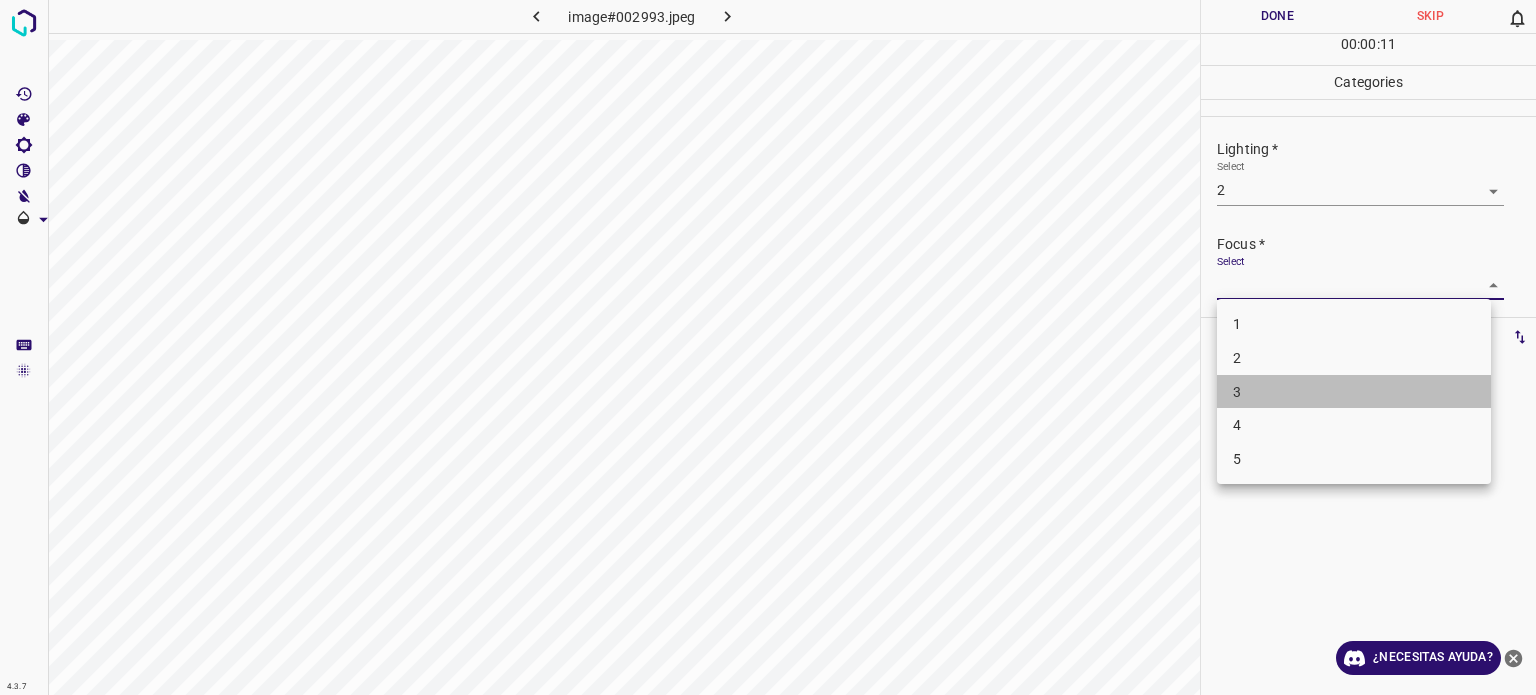 click on "3" at bounding box center (1354, 392) 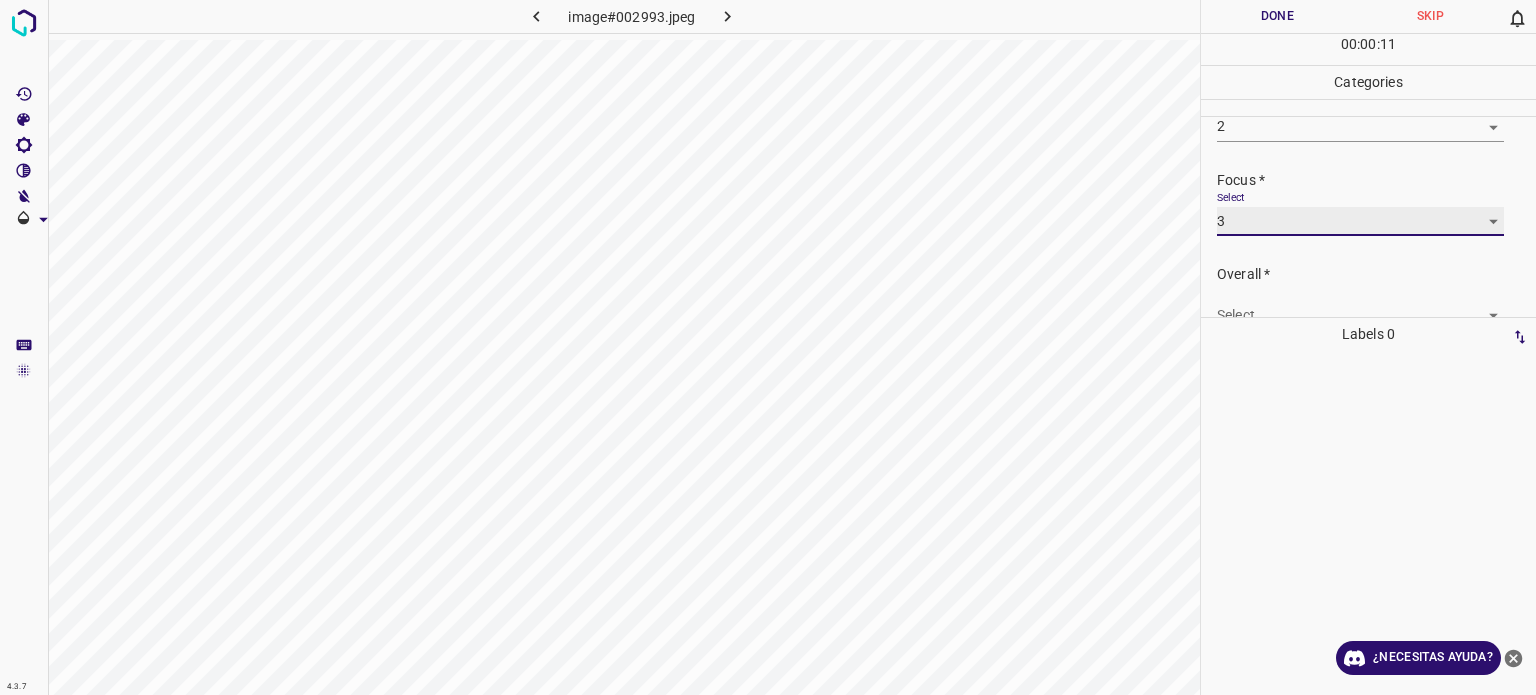 scroll, scrollTop: 98, scrollLeft: 0, axis: vertical 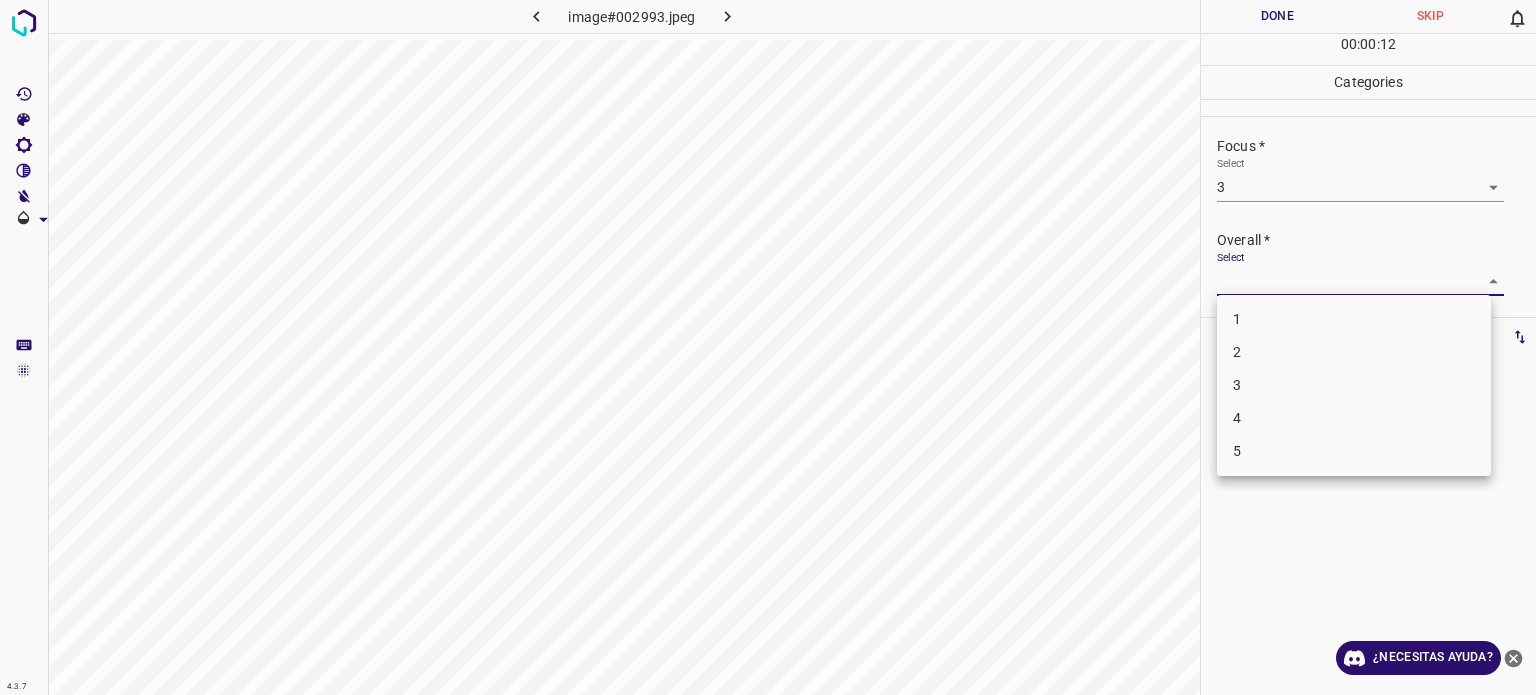 click on "4.3.7 image#002993.jpeg Done Skip 0 00   : 00   : 12   Categories Lighting *  Select 2 2 Focus *  Select 3 3 Overall *  Select ​ Labels   0 Categories 1 Lighting 2 Focus 3 Overall Tools Space Change between modes (Draw & Edit) I Auto labeling R Restore zoom M Zoom in N Zoom out Delete Delete selecte label Filters Z Restore filters X Saturation filter C Brightness filter V Contrast filter B Gray scale filter General O Download ¿Necesitas ayuda? - Texto - Esconder - Borrar Texto original Valora esta traducción Tu opinión servirá para ayudar a mejorar el Traductor de Google 1 2 3 4 5" at bounding box center (768, 347) 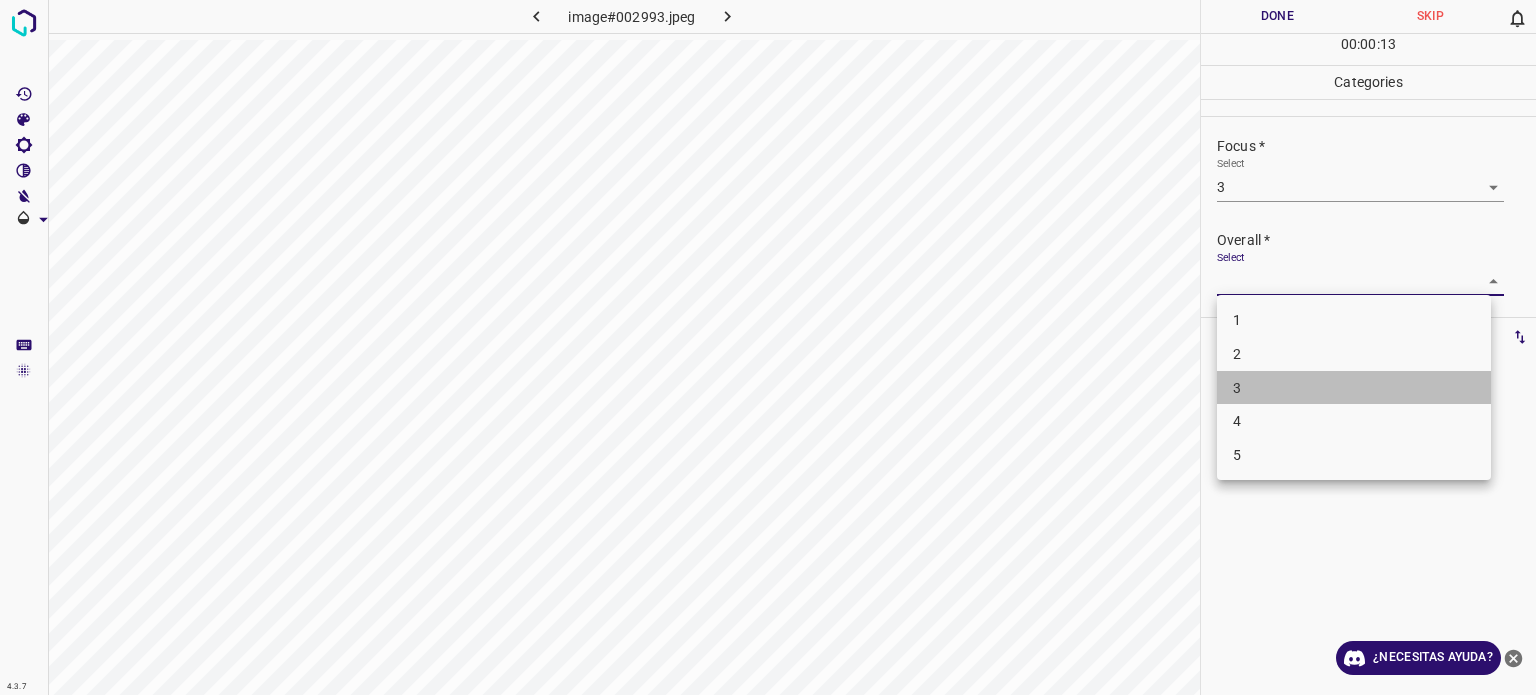 click on "3" at bounding box center (1354, 388) 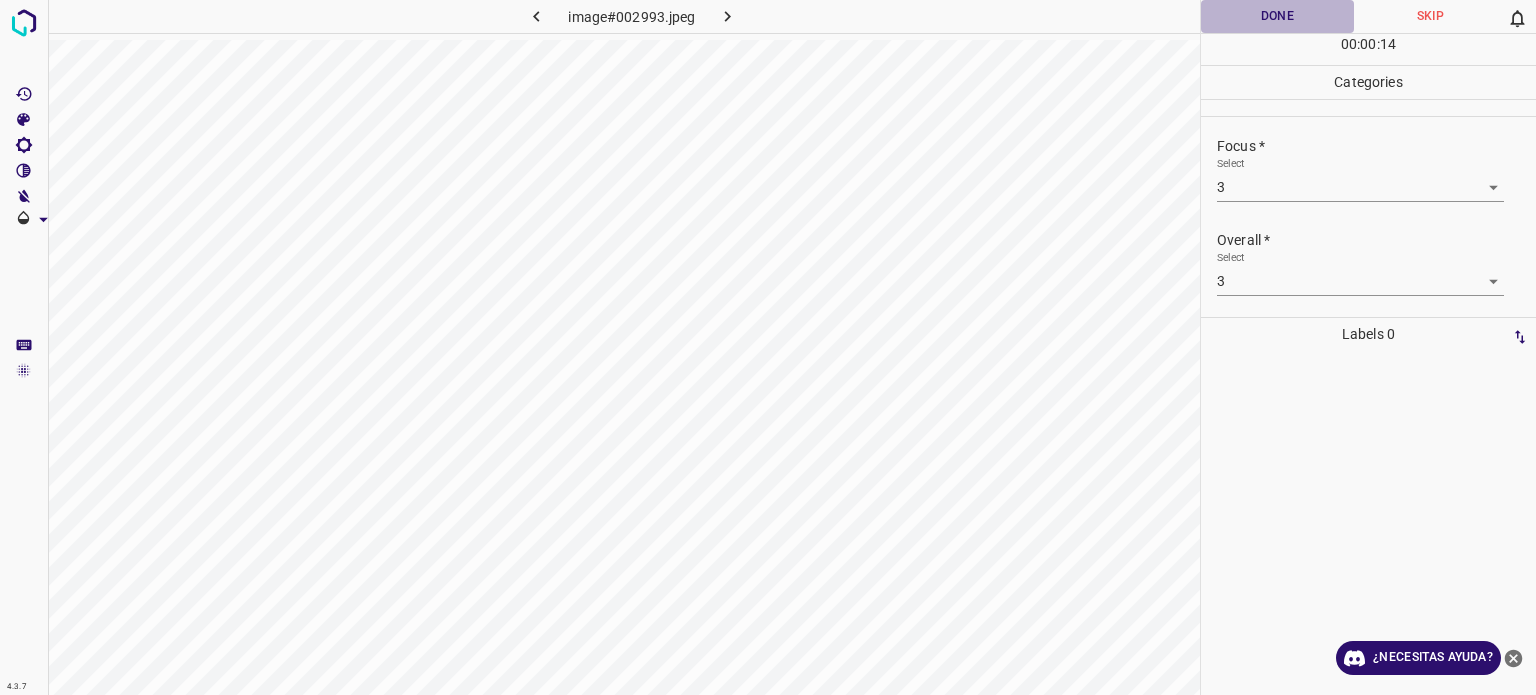 click on "Done" at bounding box center (1277, 16) 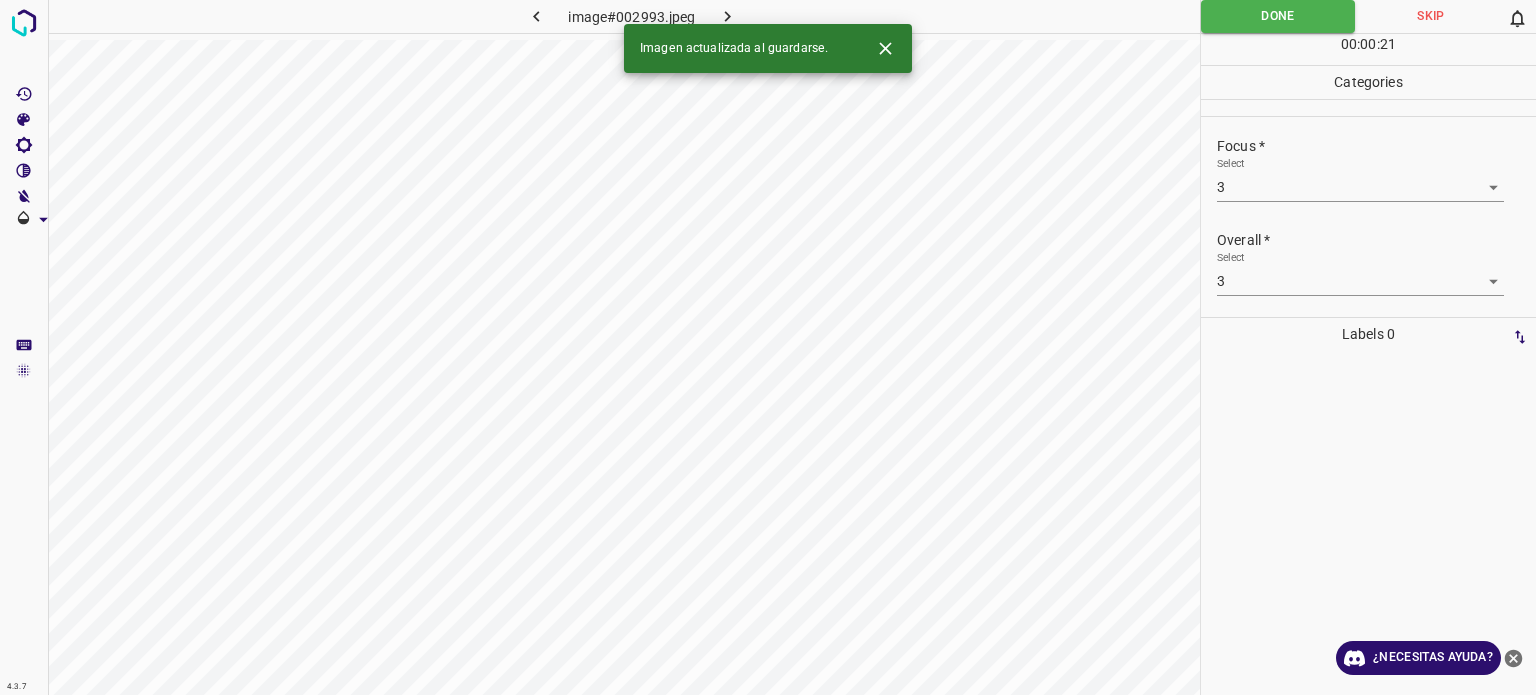 click 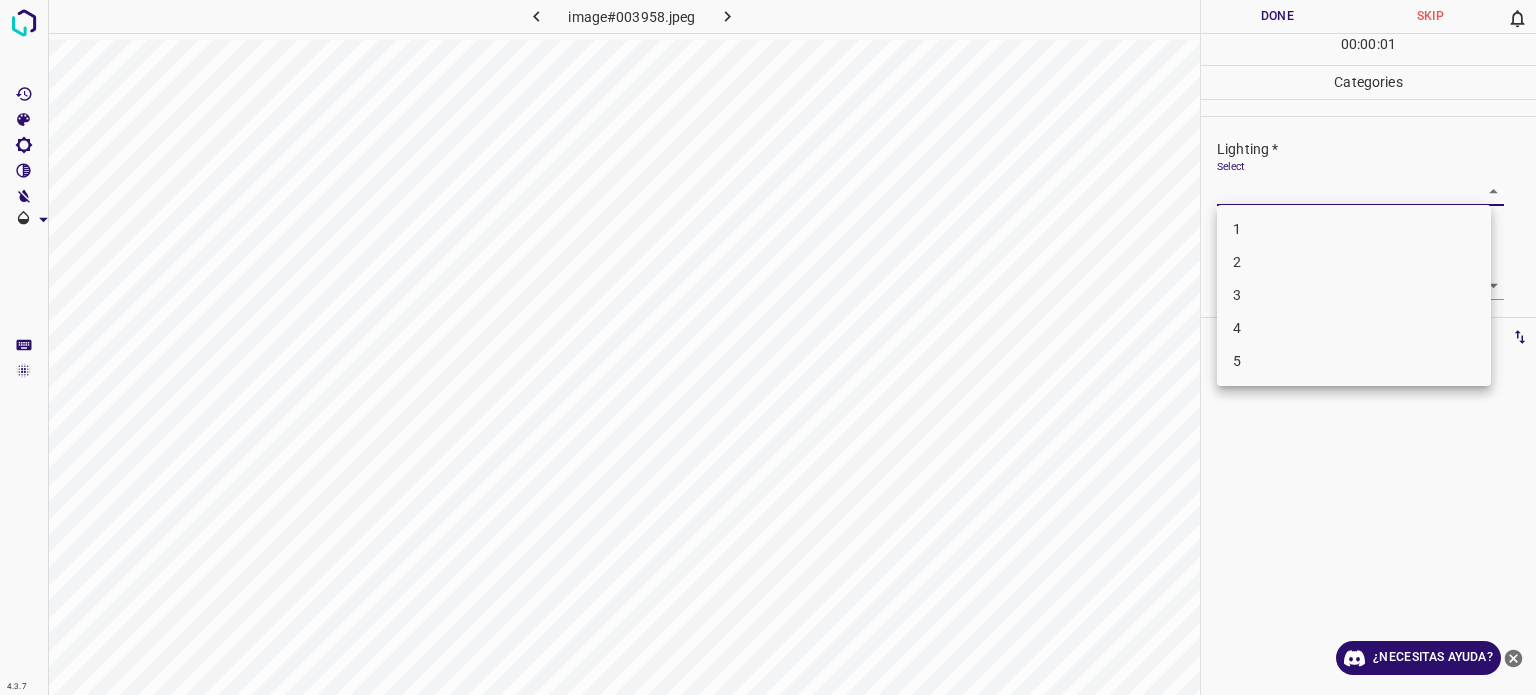 click on "4.3.7 image#003958.jpeg Done Skip 0 00   : 00   : 01   Categories Lighting *  Select ​ Focus *  Select ​ Overall *  Select ​ Labels   0 Categories 1 Lighting 2 Focus 3 Overall Tools Space Change between modes (Draw & Edit) I Auto labeling R Restore zoom M Zoom in N Zoom out Delete Delete selecte label Filters Z Restore filters X Saturation filter C Brightness filter V Contrast filter B Gray scale filter General O Download ¿Necesitas ayuda? - Texto - Esconder - Borrar Texto original Valora esta traducción Tu opinión servirá para ayudar a mejorar el Traductor de Google 1 2 3 4 5" at bounding box center (768, 347) 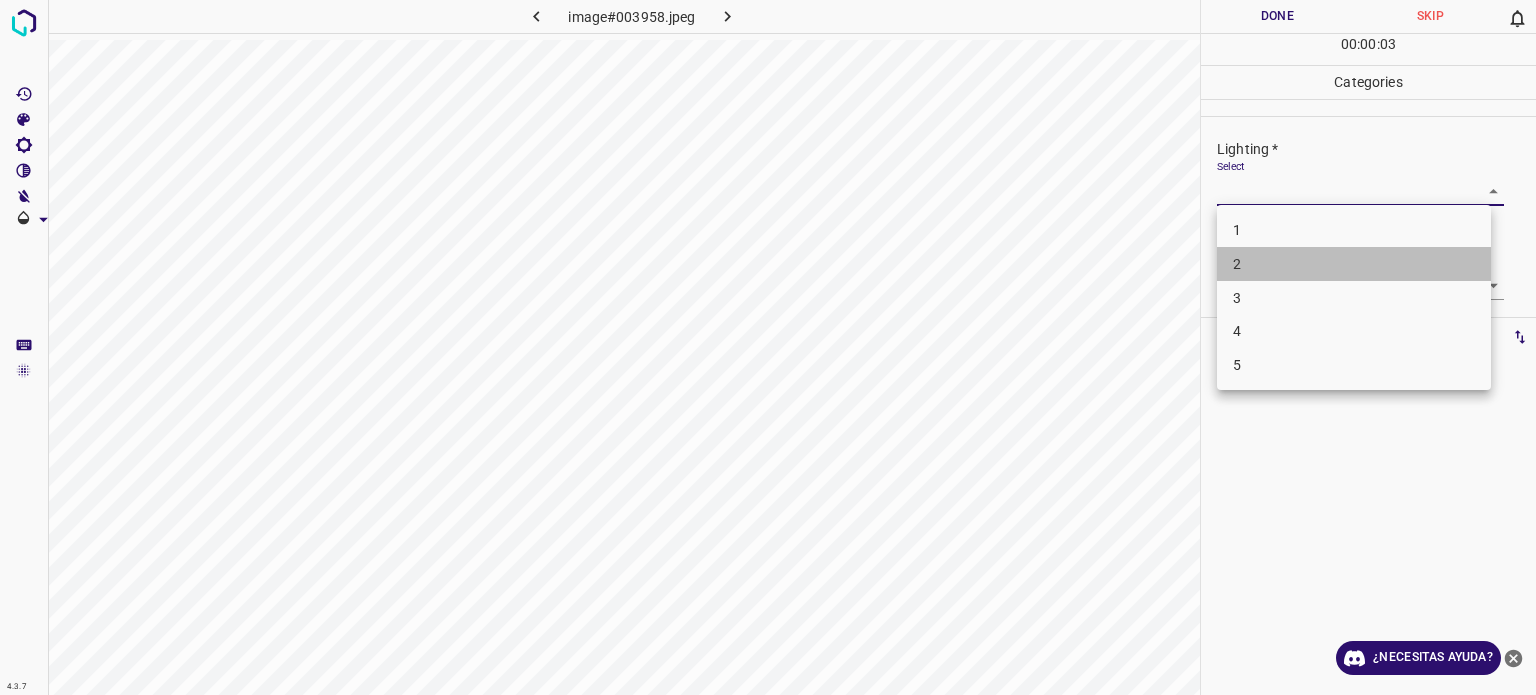 click on "2" at bounding box center (1354, 264) 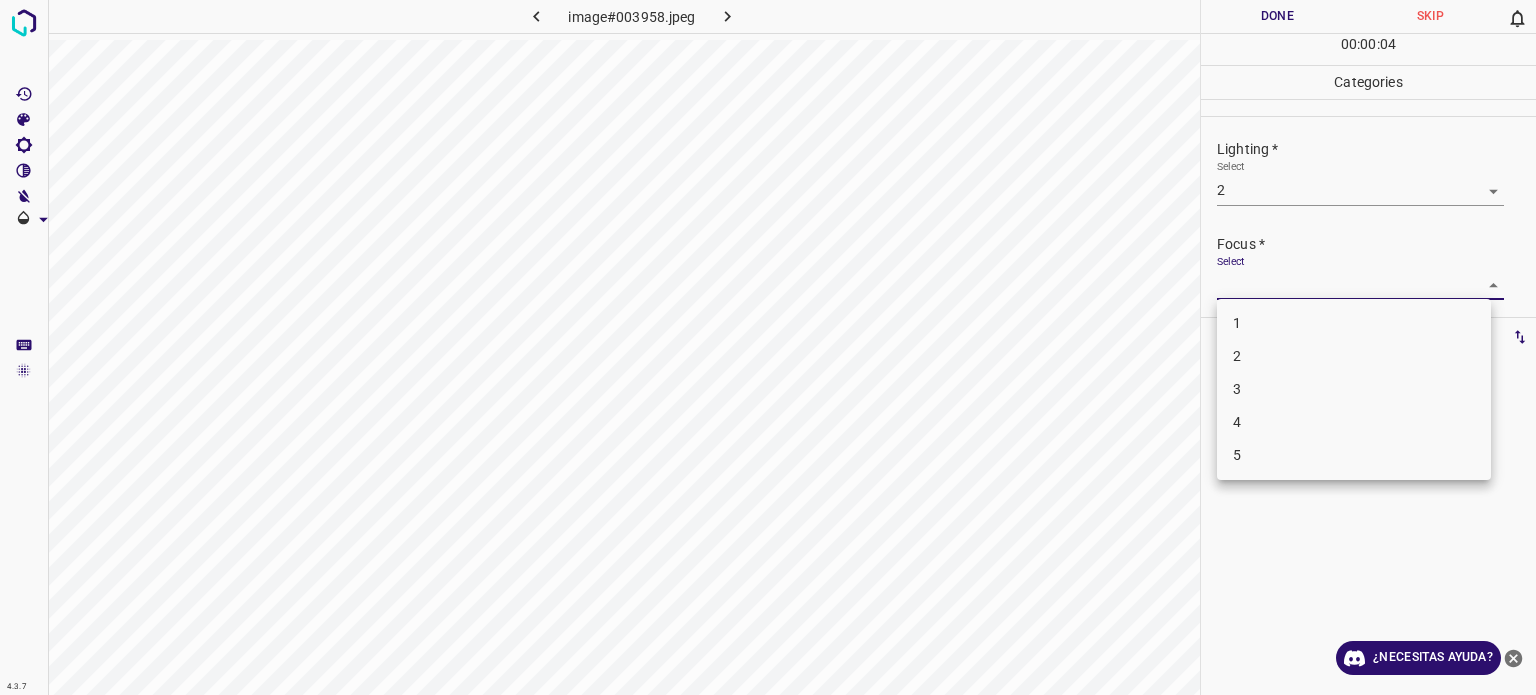 click on "4.3.7 image#003958.jpeg Done Skip 0 00   : 00   : 04   Categories Lighting *  Select 2 2 Focus *  Select ​ Overall *  Select ​ Labels   0 Categories 1 Lighting 2 Focus 3 Overall Tools Space Change between modes (Draw & Edit) I Auto labeling R Restore zoom M Zoom in N Zoom out Delete Delete selecte label Filters Z Restore filters X Saturation filter C Brightness filter V Contrast filter B Gray scale filter General O Download ¿Necesitas ayuda? - Texto - Esconder - Borrar Texto original Valora esta traducción Tu opinión servirá para ayudar a mejorar el Traductor de Google 1 2 3 4 5" at bounding box center (768, 347) 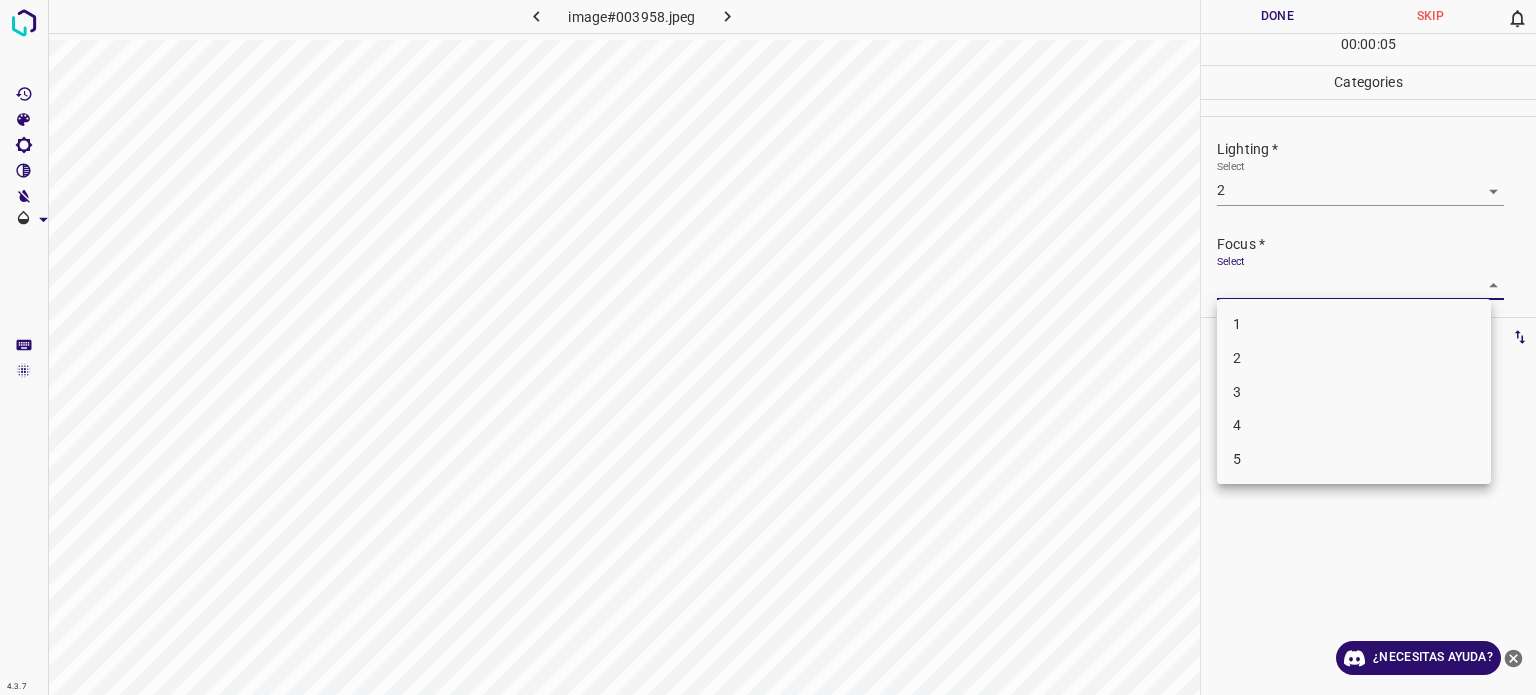 click on "2" at bounding box center [1354, 358] 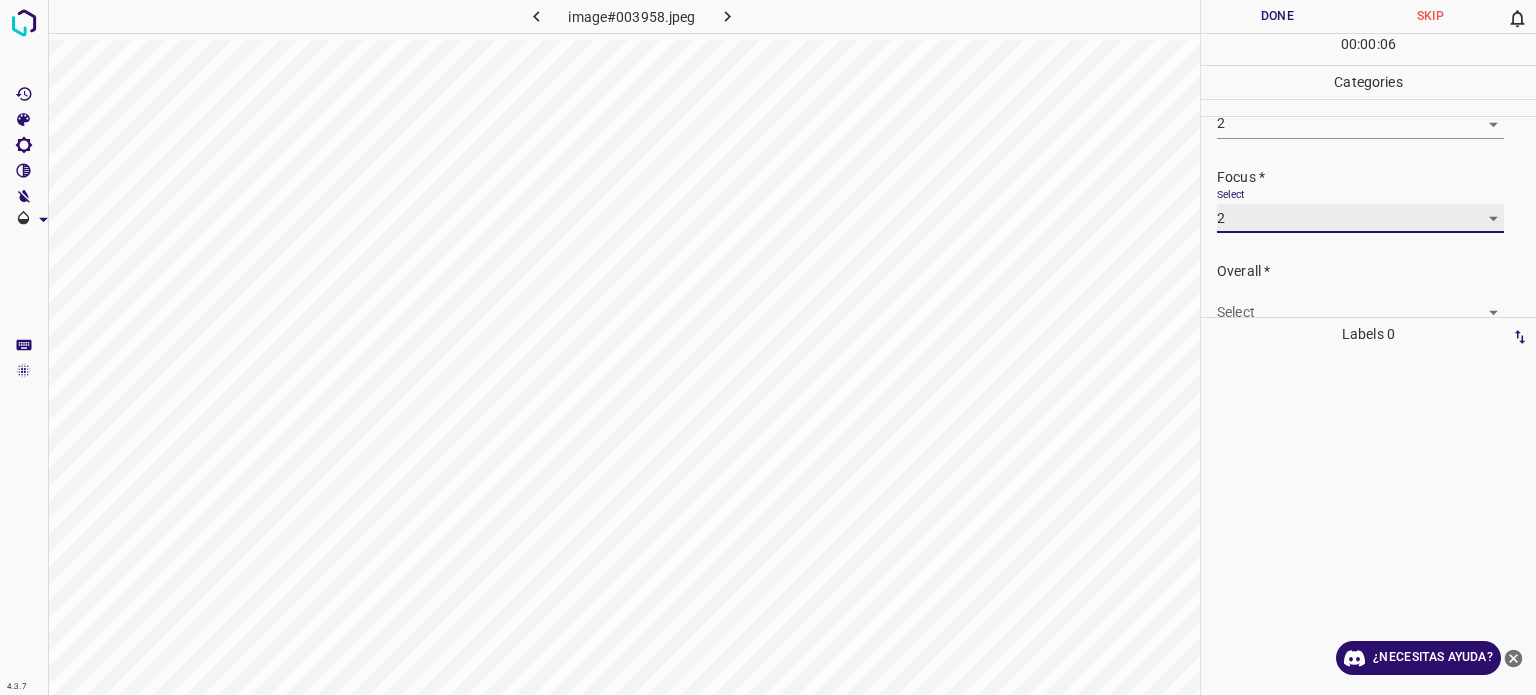 scroll, scrollTop: 98, scrollLeft: 0, axis: vertical 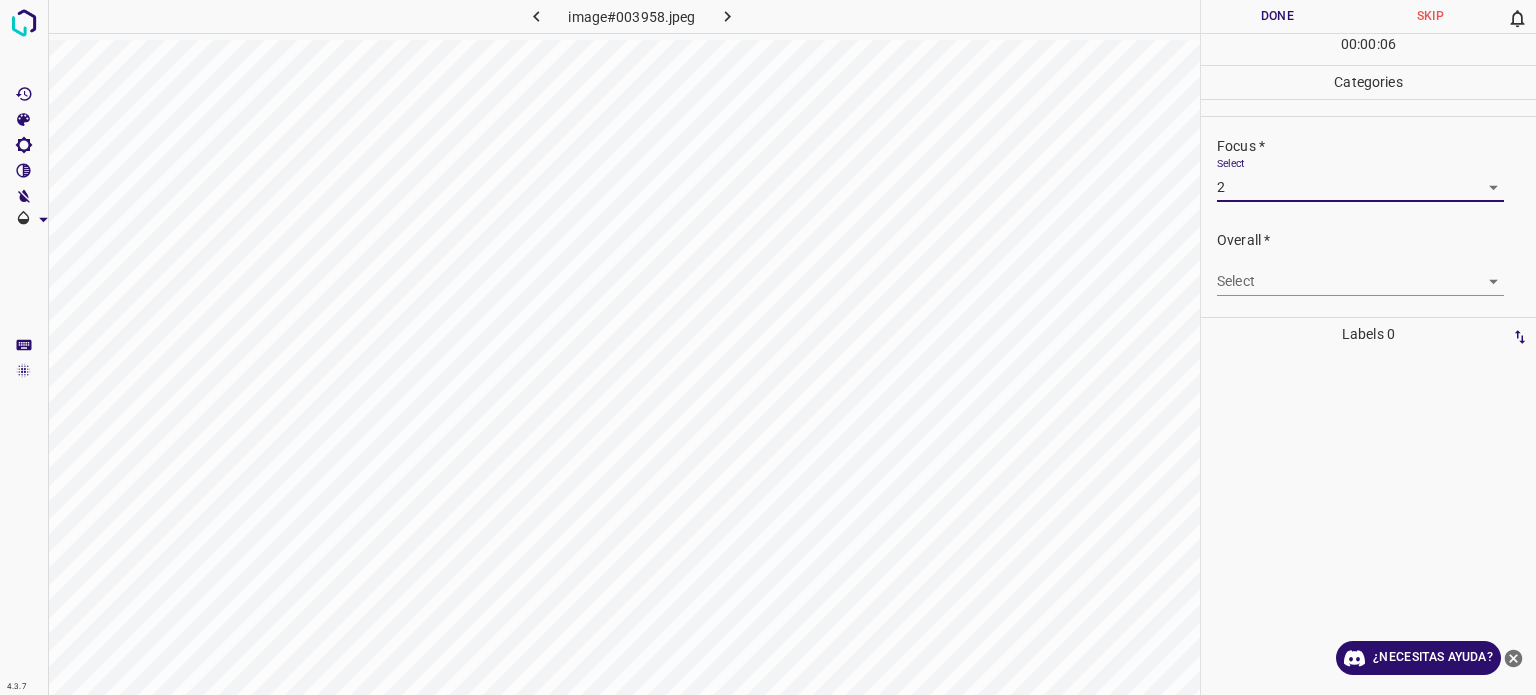 click on "4.3.7 image#003958.jpeg Done Skip 0 00   : 00   : 06   Categories Lighting *  Select 2 2 Focus *  Select 2 2 Overall *  Select ​ Labels   0 Categories 1 Lighting 2 Focus 3 Overall Tools Space Change between modes (Draw & Edit) I Auto labeling R Restore zoom M Zoom in N Zoom out Delete Delete selecte label Filters Z Restore filters X Saturation filter C Brightness filter V Contrast filter B Gray scale filter General O Download ¿Necesitas ayuda? - Texto - Esconder - Borrar Texto original Valora esta traducción Tu opinión servirá para ayudar a mejorar el Traductor de Google" at bounding box center [768, 347] 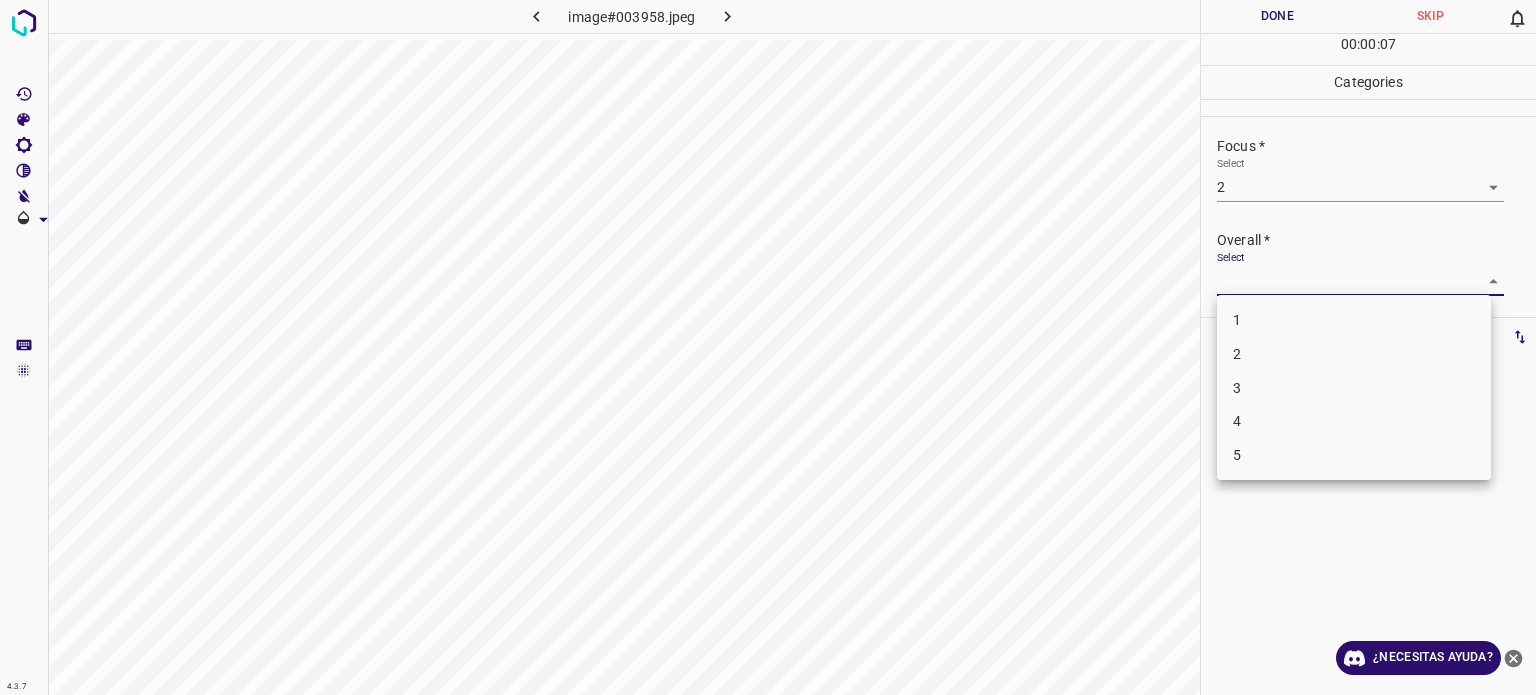 drag, startPoint x: 1252, startPoint y: 366, endPoint x: 1247, endPoint y: 330, distance: 36.345562 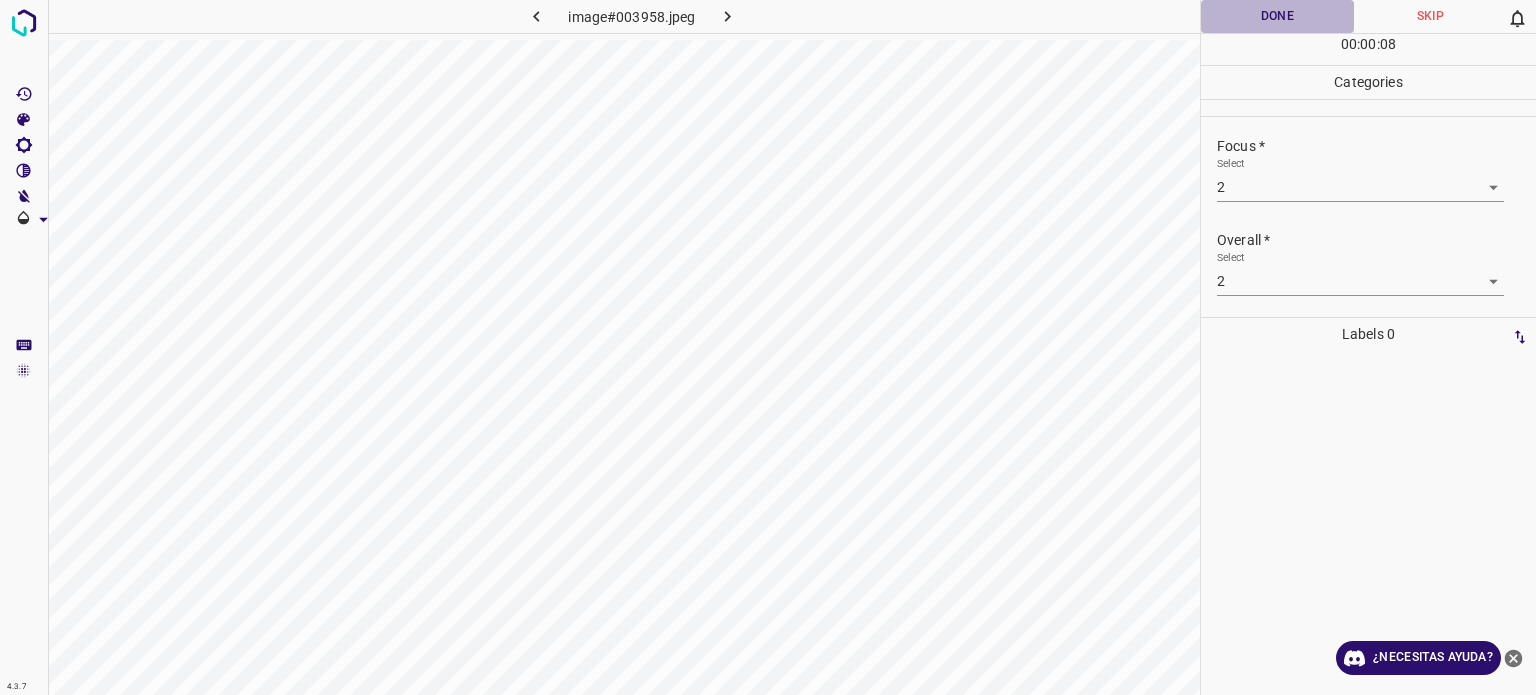 click on "Done" at bounding box center [1277, 16] 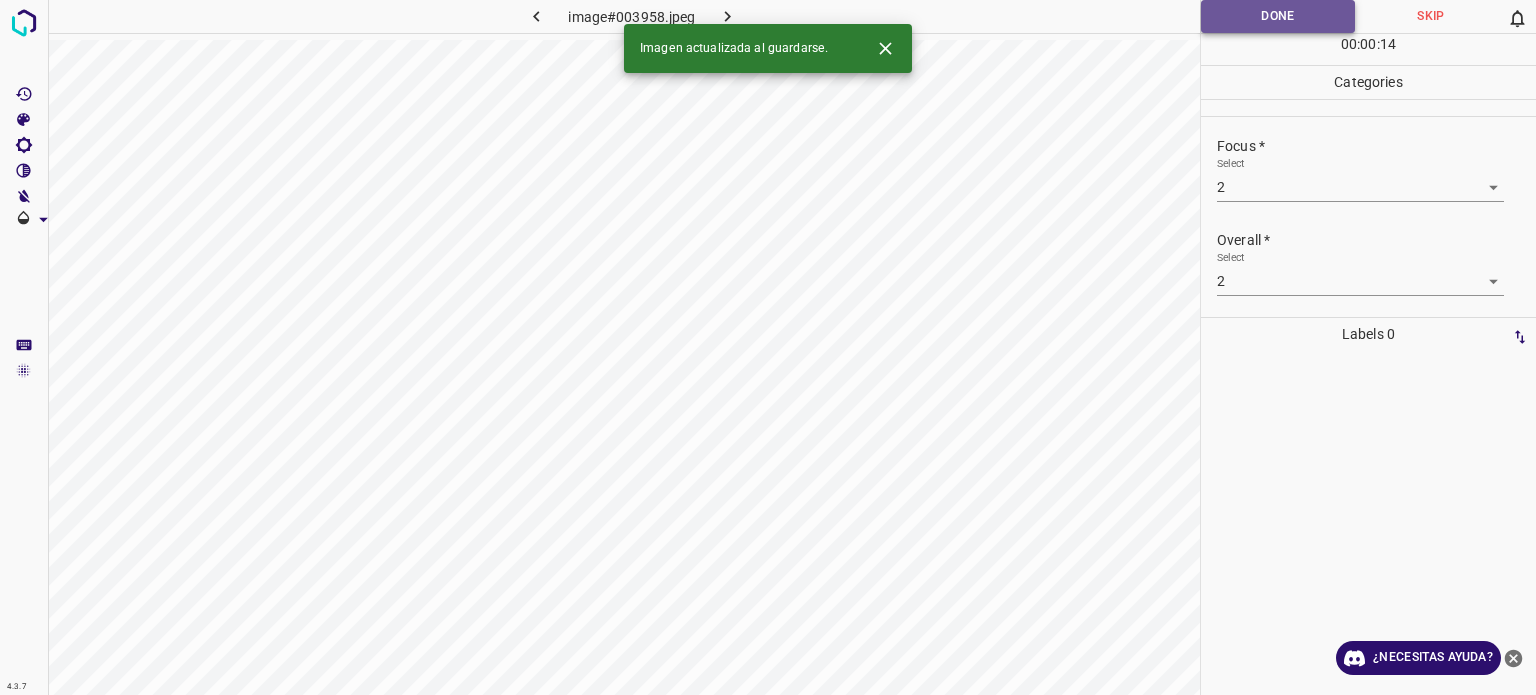 click on "Done" at bounding box center [1278, 16] 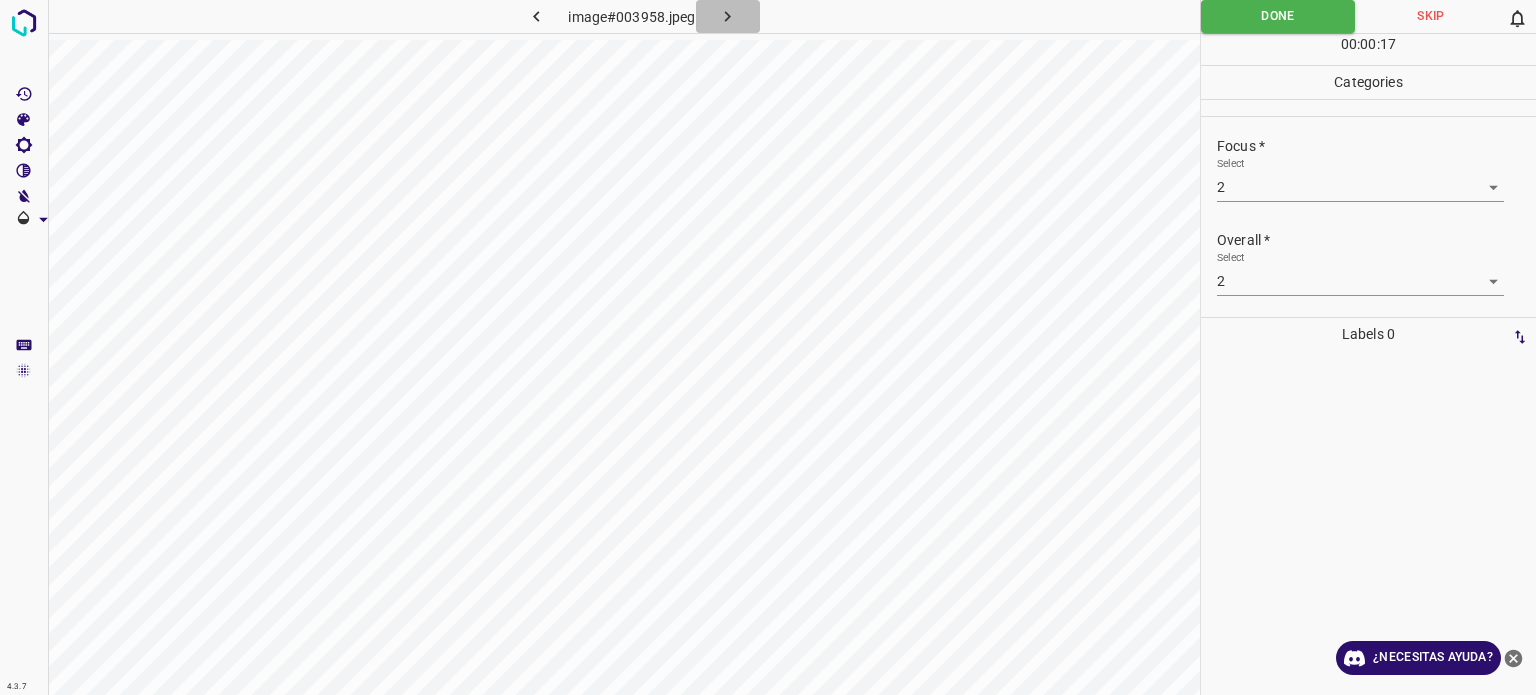 click 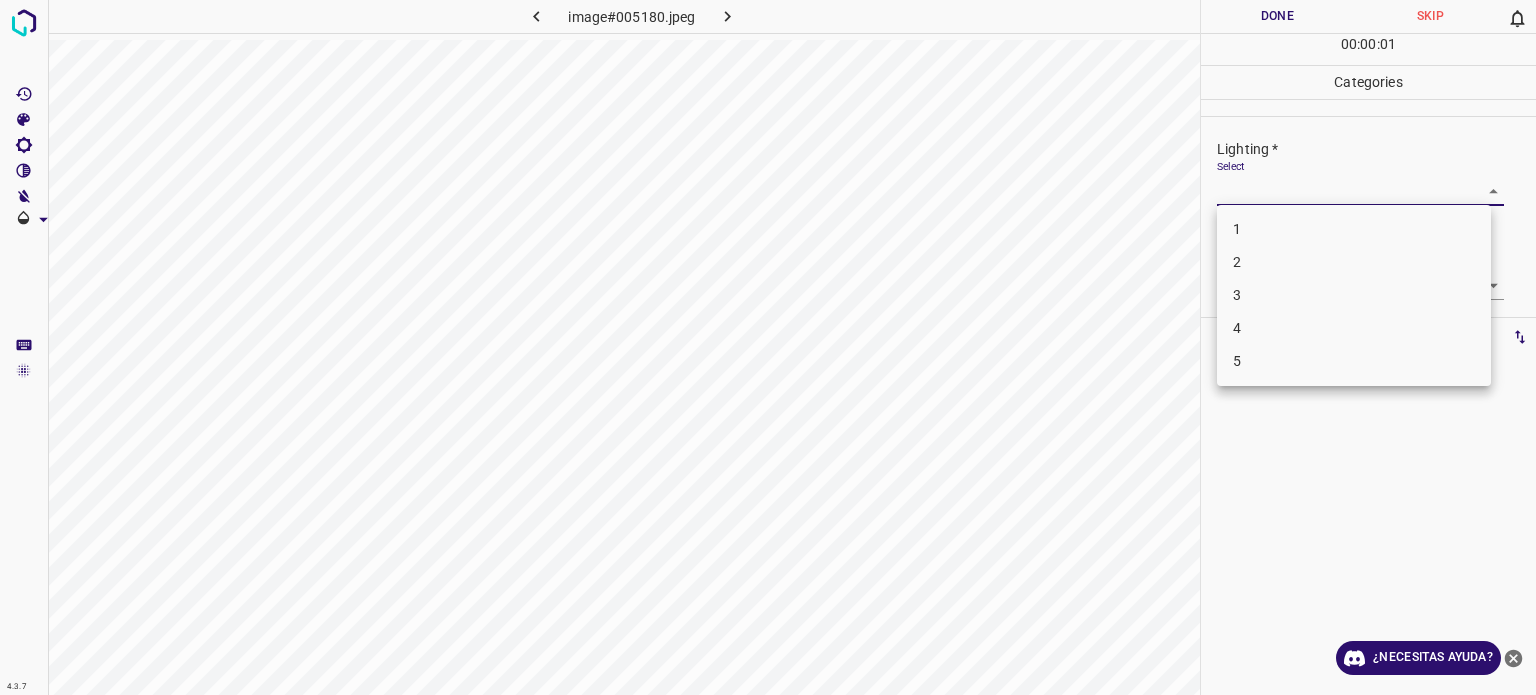 click on "4.3.7 image#005180.jpeg Done Skip 0 00   : 00   : 01   Categories Lighting *  Select ​ Focus *  Select ​ Overall *  Select ​ Labels   0 Categories 1 Lighting 2 Focus 3 Overall Tools Space Change between modes (Draw & Edit) I Auto labeling R Restore zoom M Zoom in N Zoom out Delete Delete selecte label Filters Z Restore filters X Saturation filter C Brightness filter V Contrast filter B Gray scale filter General O Download ¿Necesitas ayuda? - Texto - Esconder - Borrar Texto original Valora esta traducción Tu opinión servirá para ayudar a mejorar el Traductor de Google 1 2 3 4 5" at bounding box center (768, 347) 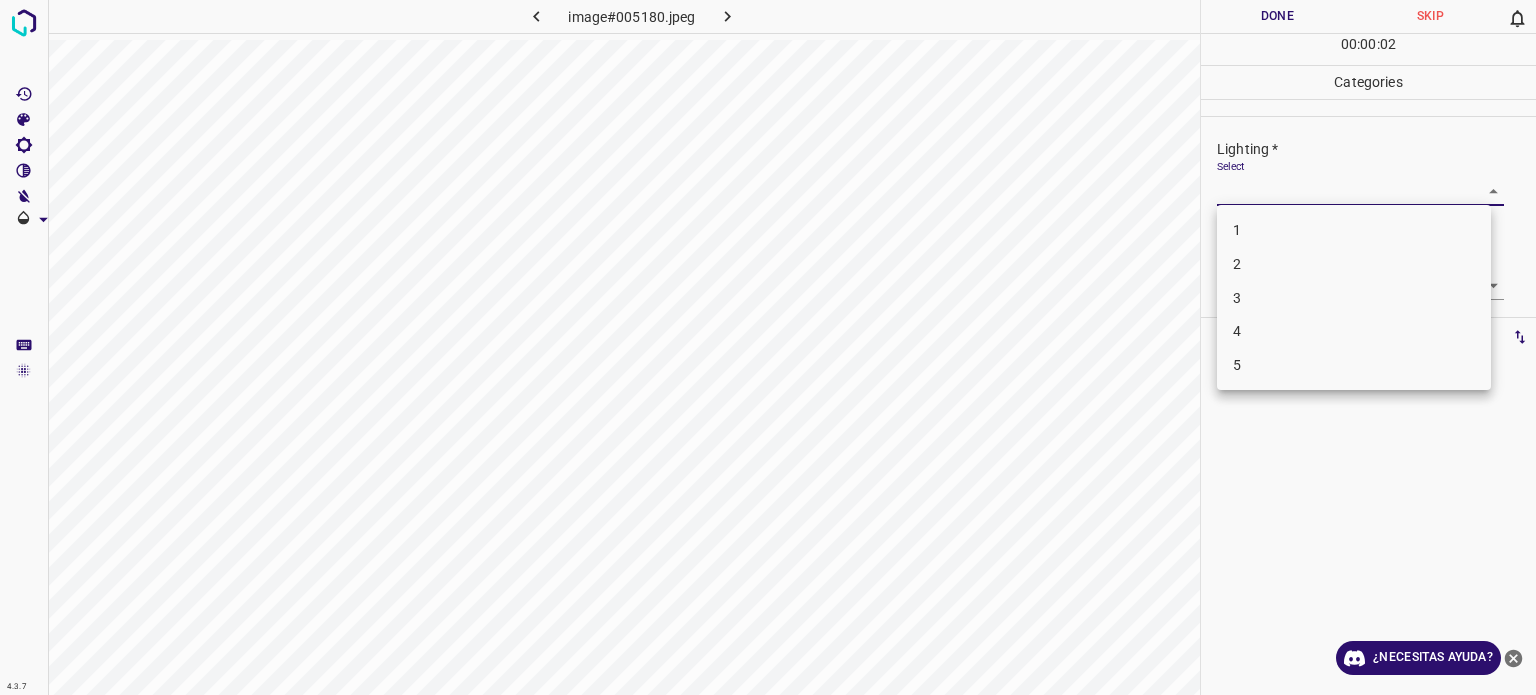 click on "3" at bounding box center [1354, 298] 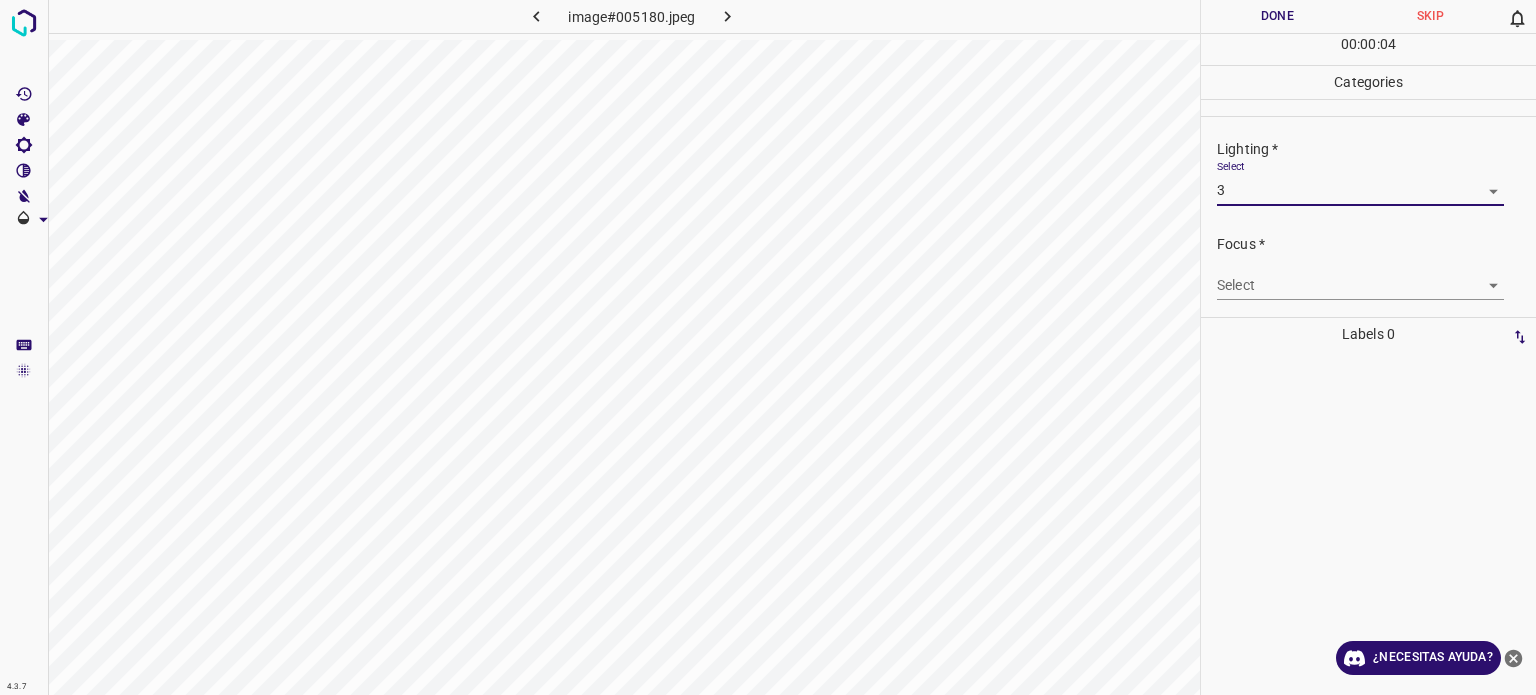 click on "Select" at bounding box center (1231, 166) 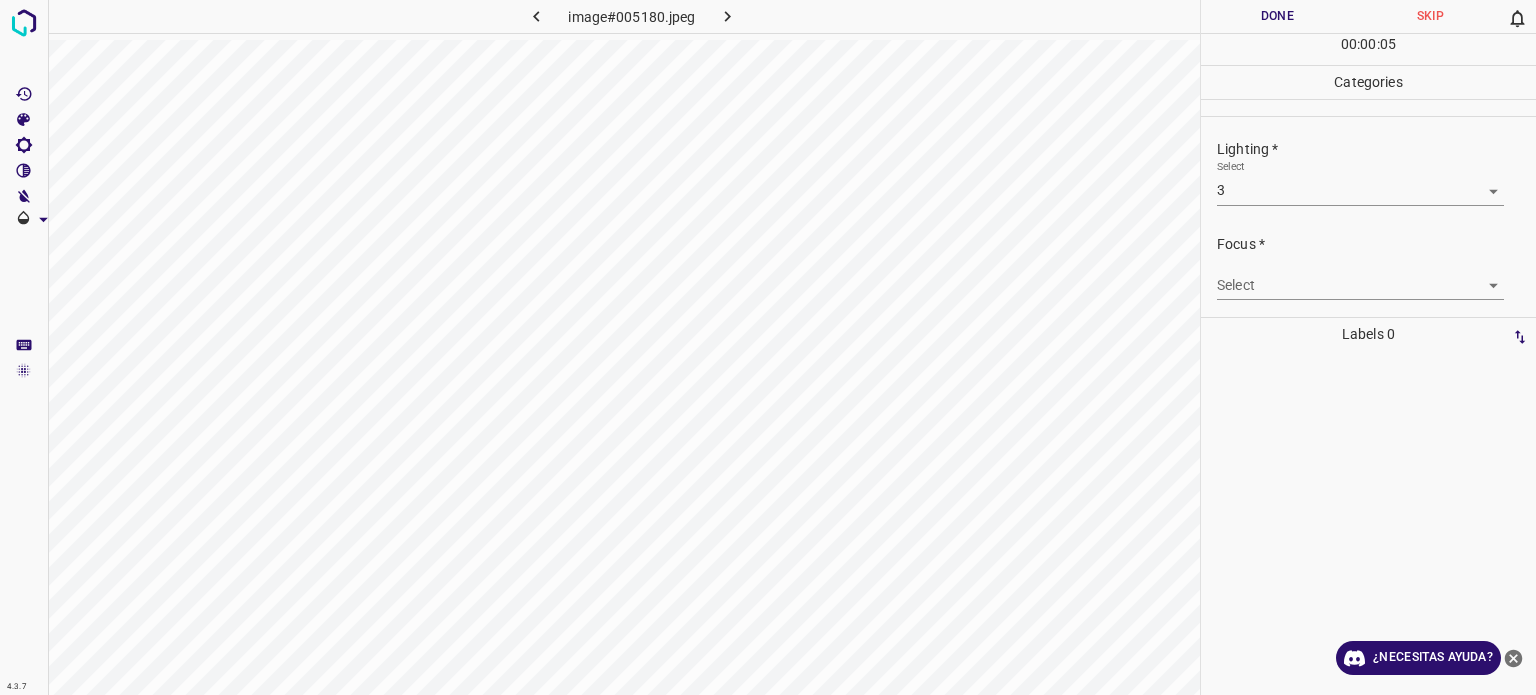 click on "4.3.7 image#005180.jpeg Done Skip 0 00   : 00   : 05   Categories Lighting *  Select 3 3 Focus *  Select ​ Overall *  Select ​ Labels   0 Categories 1 Lighting 2 Focus 3 Overall Tools Space Change between modes (Draw & Edit) I Auto labeling R Restore zoom M Zoom in N Zoom out Delete Delete selecte label Filters Z Restore filters X Saturation filter C Brightness filter V Contrast filter B Gray scale filter General O Download ¿Necesitas ayuda? - Texto - Esconder - Borrar Texto original Valora esta traducción Tu opinión servirá para ayudar a mejorar el Traductor de Google" at bounding box center (768, 347) 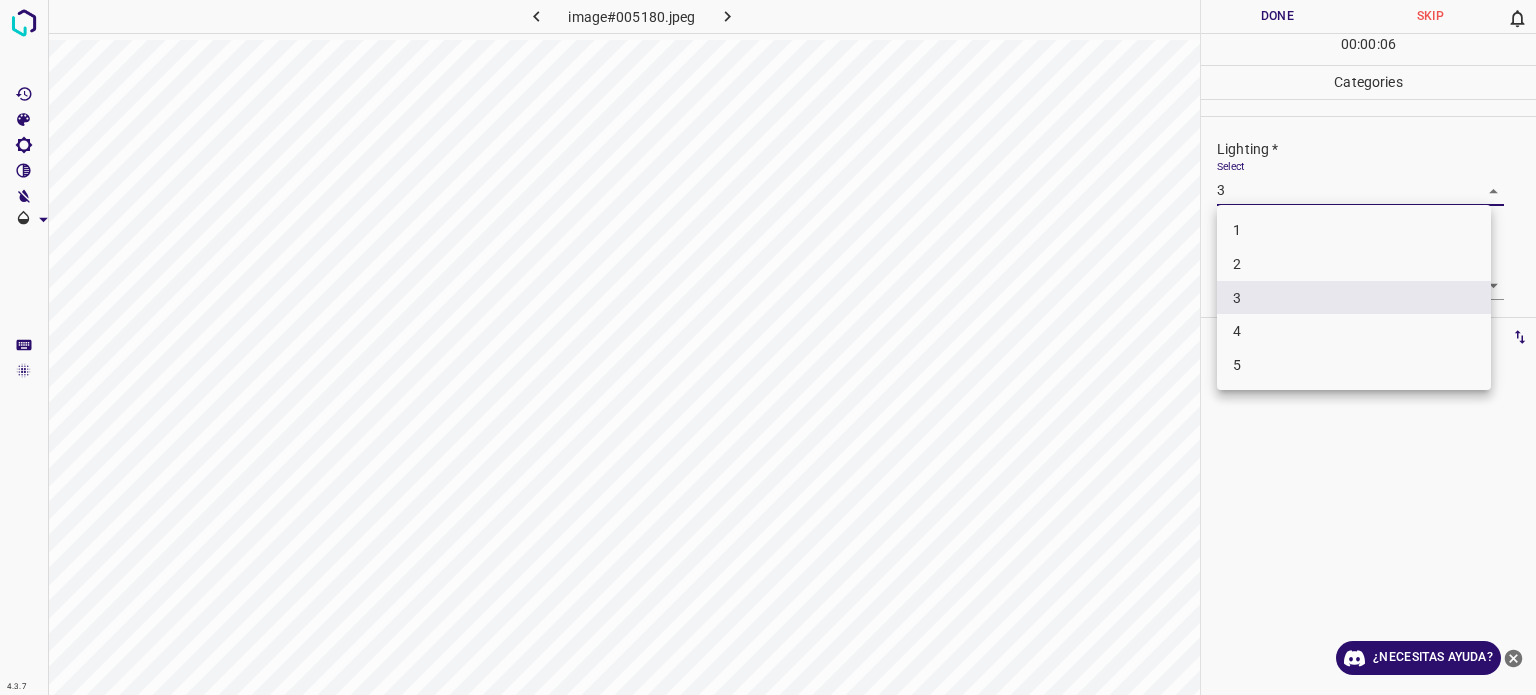 click on "2" at bounding box center (1237, 264) 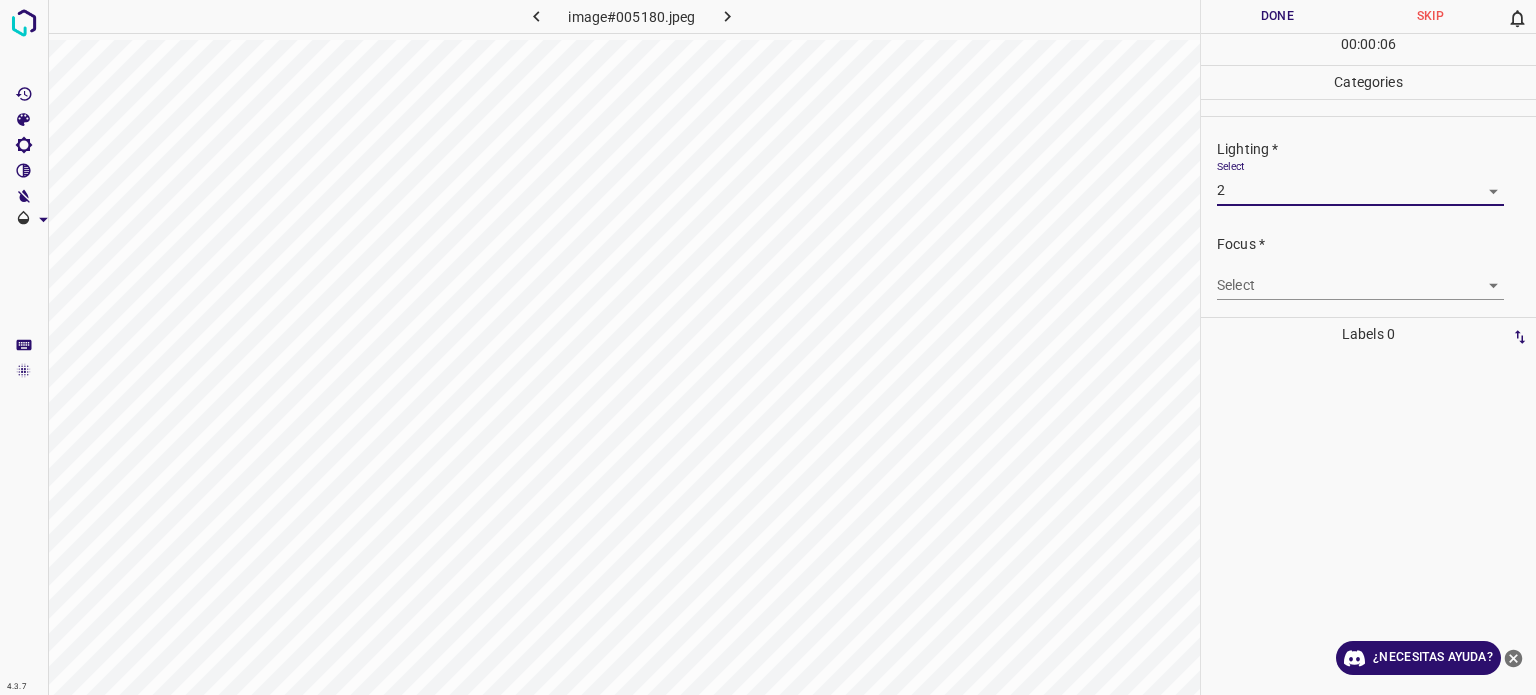 click on "4.3.7 image#005180.jpeg Done Skip 0 00   : 00   : 06   Categories Lighting *  Select 2 2 Focus *  Select ​ Overall *  Select ​ Labels   0 Categories 1 Lighting 2 Focus 3 Overall Tools Space Change between modes (Draw & Edit) I Auto labeling R Restore zoom M Zoom in N Zoom out Delete Delete selecte label Filters Z Restore filters X Saturation filter C Brightness filter V Contrast filter B Gray scale filter General O Download ¿Necesitas ayuda? - Texto - Esconder - Borrar Texto original Valora esta traducción Tu opinión servirá para ayudar a mejorar el Traductor de Google" at bounding box center (768, 347) 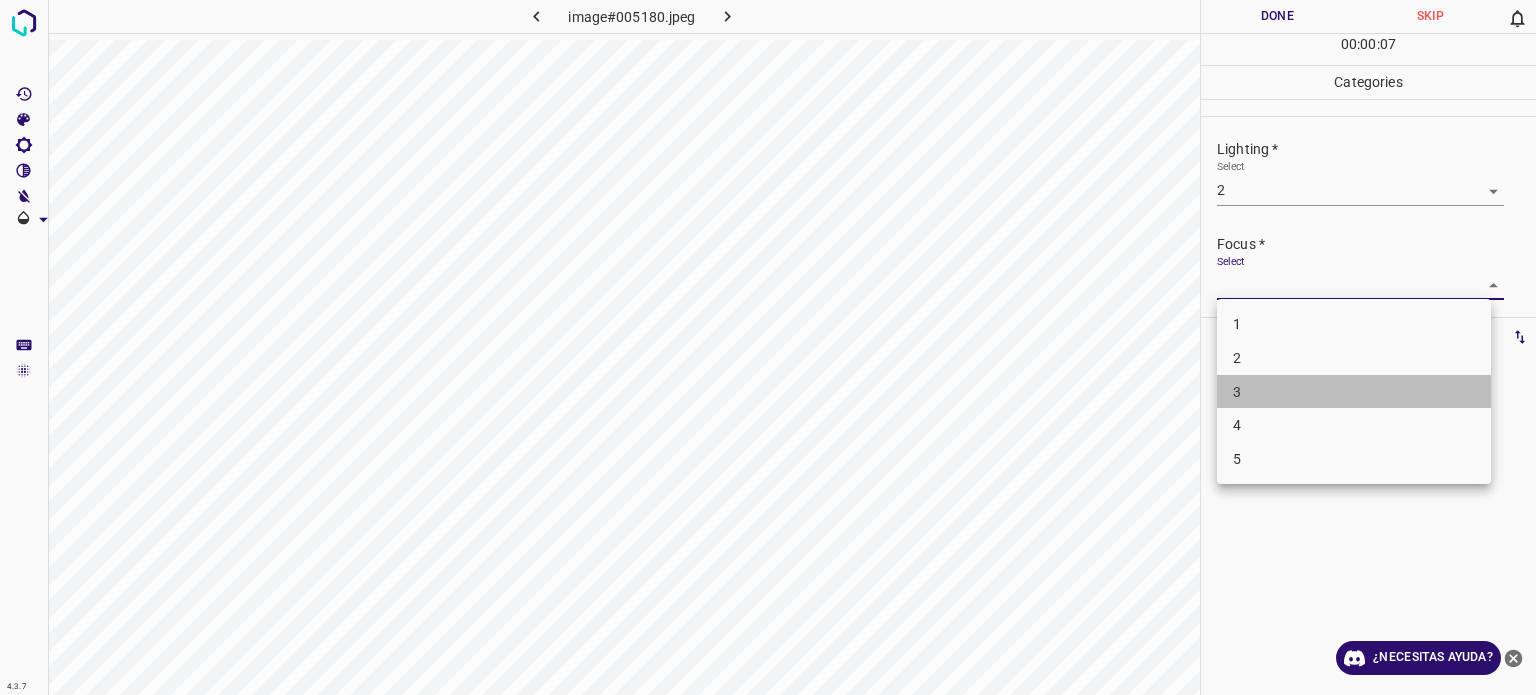 click on "3" at bounding box center [1354, 392] 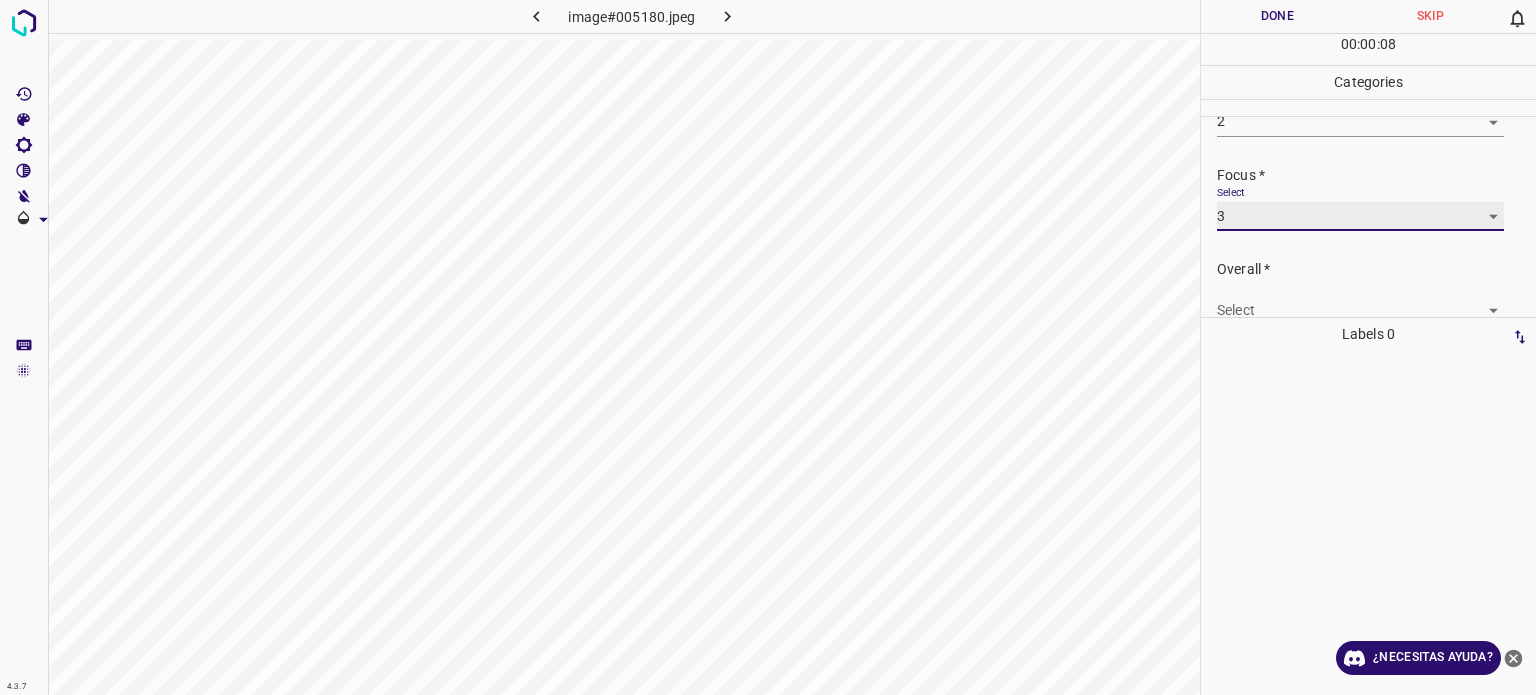 scroll, scrollTop: 98, scrollLeft: 0, axis: vertical 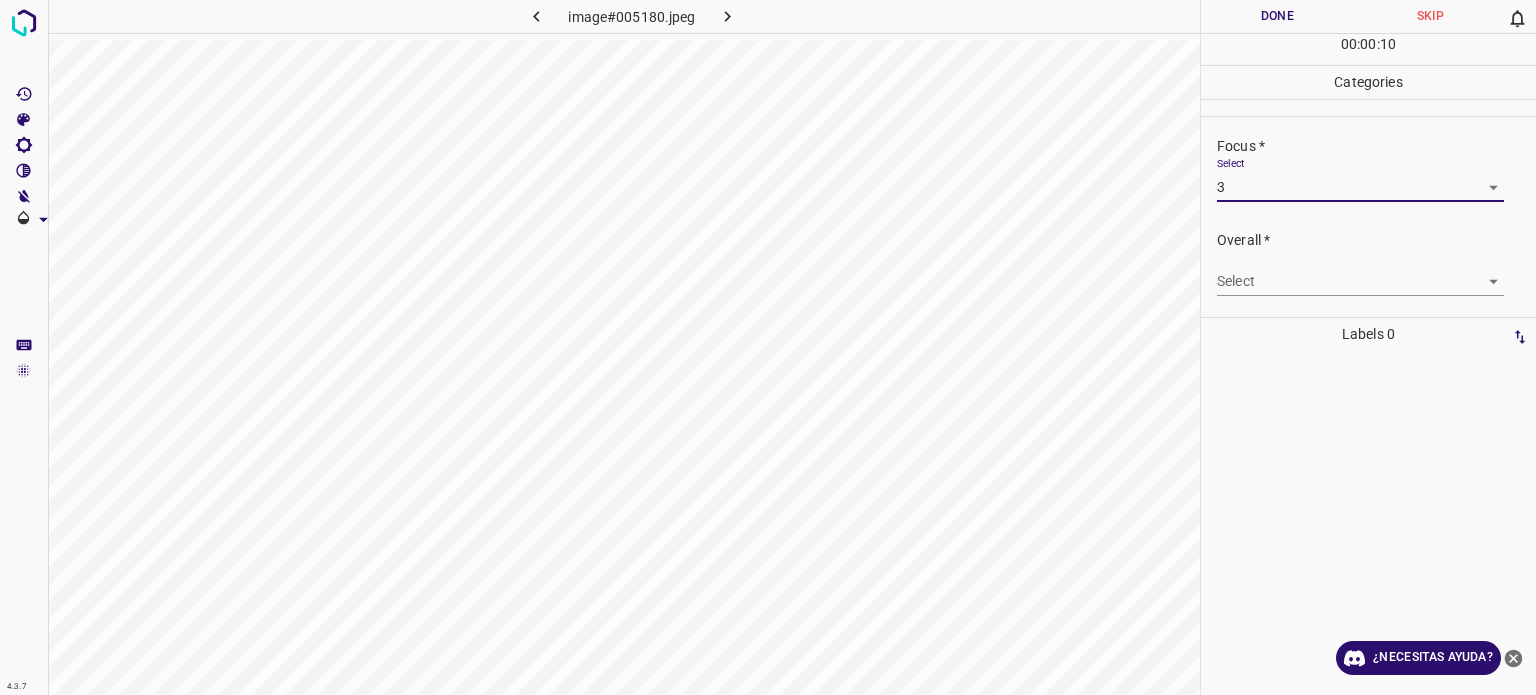 click on "4.3.7 image#005180.jpeg Done Skip 0 00   : 00   : 10   Categories Lighting *  Select 2 2 Focus *  Select 3 3 Overall *  Select ​ Labels   0 Categories 1 Lighting 2 Focus 3 Overall Tools Space Change between modes (Draw & Edit) I Auto labeling R Restore zoom M Zoom in N Zoom out Delete Delete selecte label Filters Z Restore filters X Saturation filter C Brightness filter V Contrast filter B Gray scale filter General O Download ¿Necesitas ayuda? - Texto - Esconder - Borrar Texto original Valora esta traducción Tu opinión servirá para ayudar a mejorar el Traductor de Google" at bounding box center [768, 347] 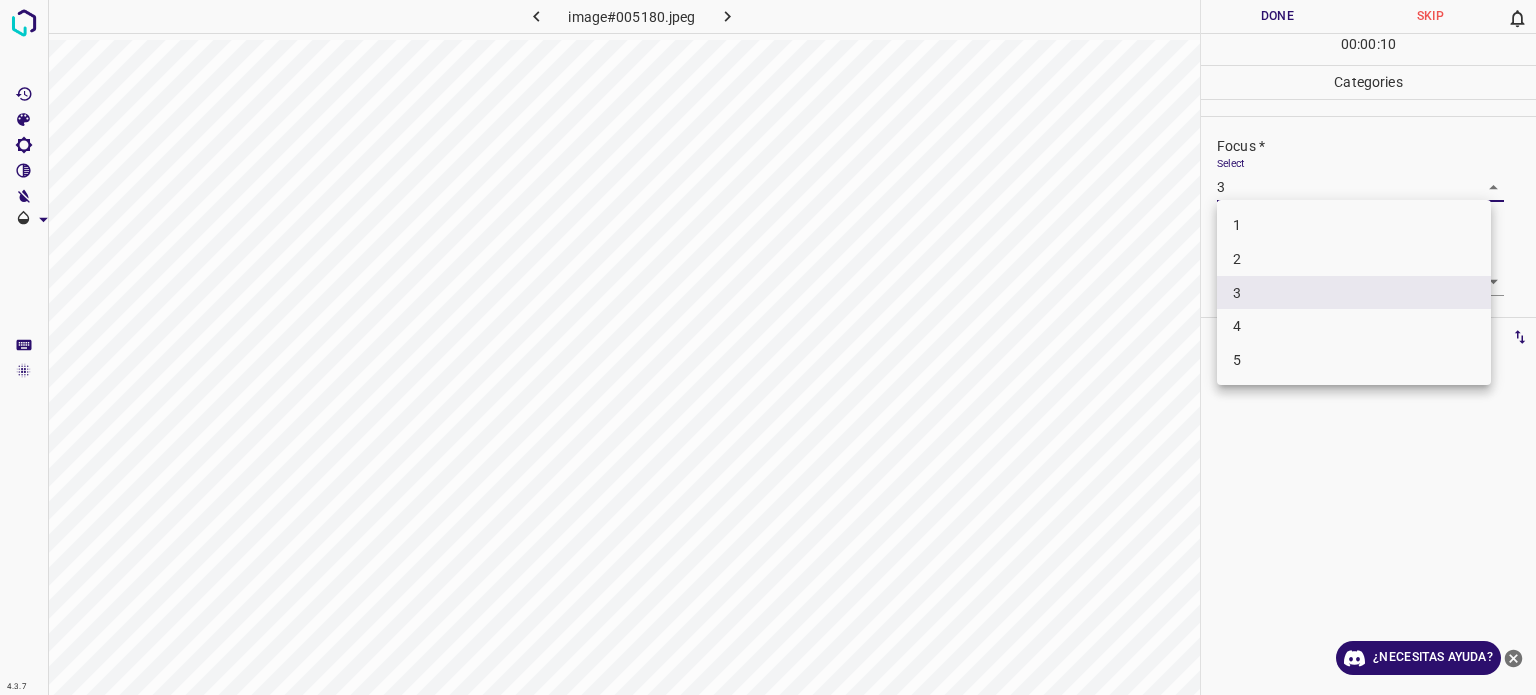 click on "2" at bounding box center (1354, 259) 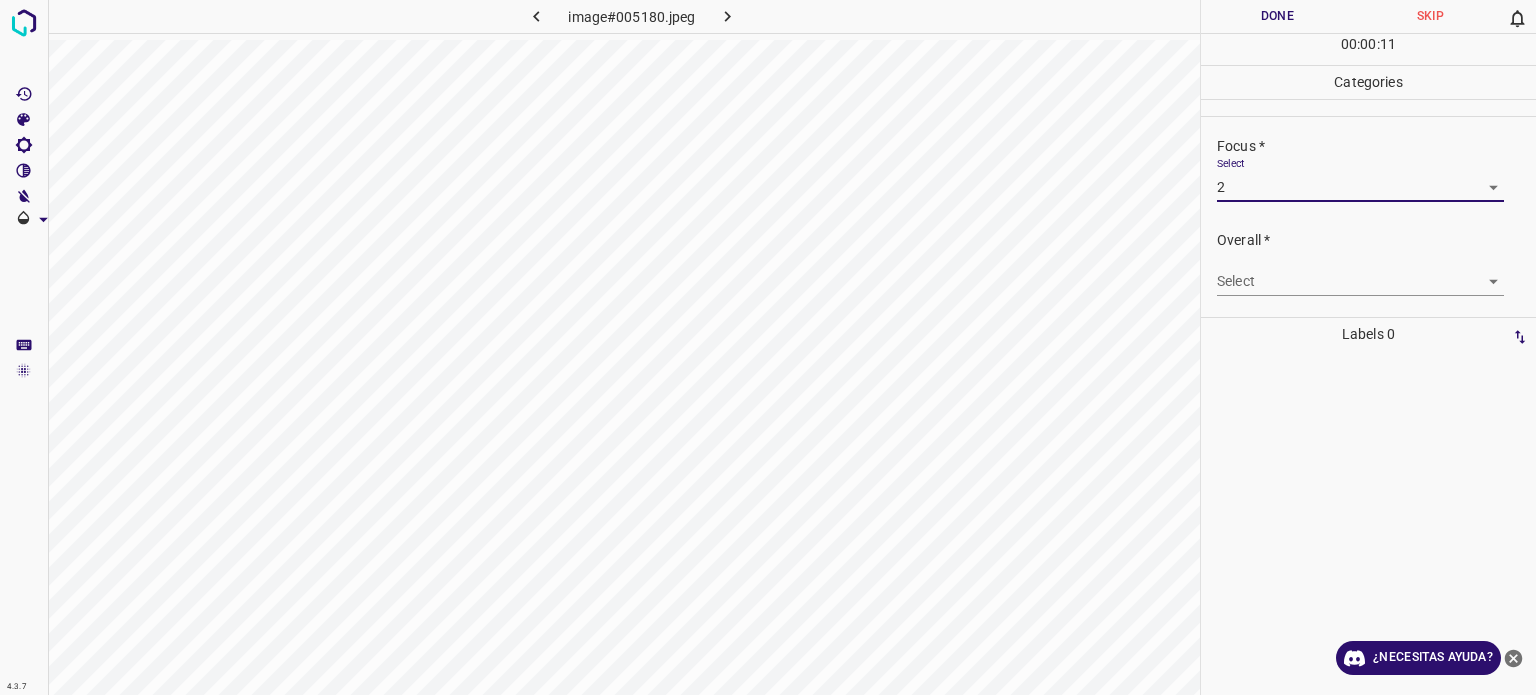click on "4.3.7 image#005180.jpeg Done Skip 0 00   : 00   : 11   Categories Lighting *  Select 2 2 Focus *  Select 2 2 Overall *  Select ​ Labels   0 Categories 1 Lighting 2 Focus 3 Overall Tools Space Change between modes (Draw & Edit) I Auto labeling R Restore zoom M Zoom in N Zoom out Delete Delete selecte label Filters Z Restore filters X Saturation filter C Brightness filter V Contrast filter B Gray scale filter General O Download ¿Necesitas ayuda? - Texto - Esconder - Borrar Texto original Valora esta traducción Tu opinión servirá para ayudar a mejorar el Traductor de Google" at bounding box center [768, 347] 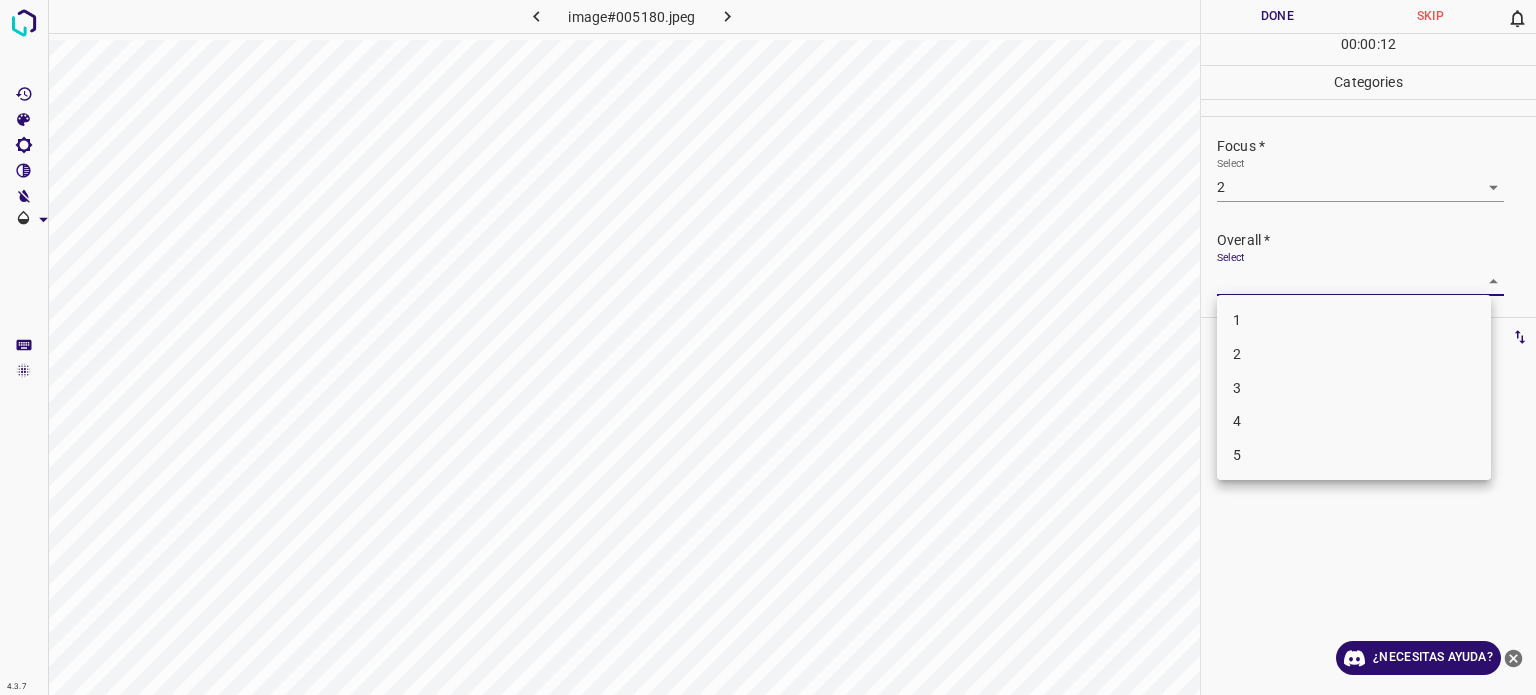 click on "2" at bounding box center (1354, 354) 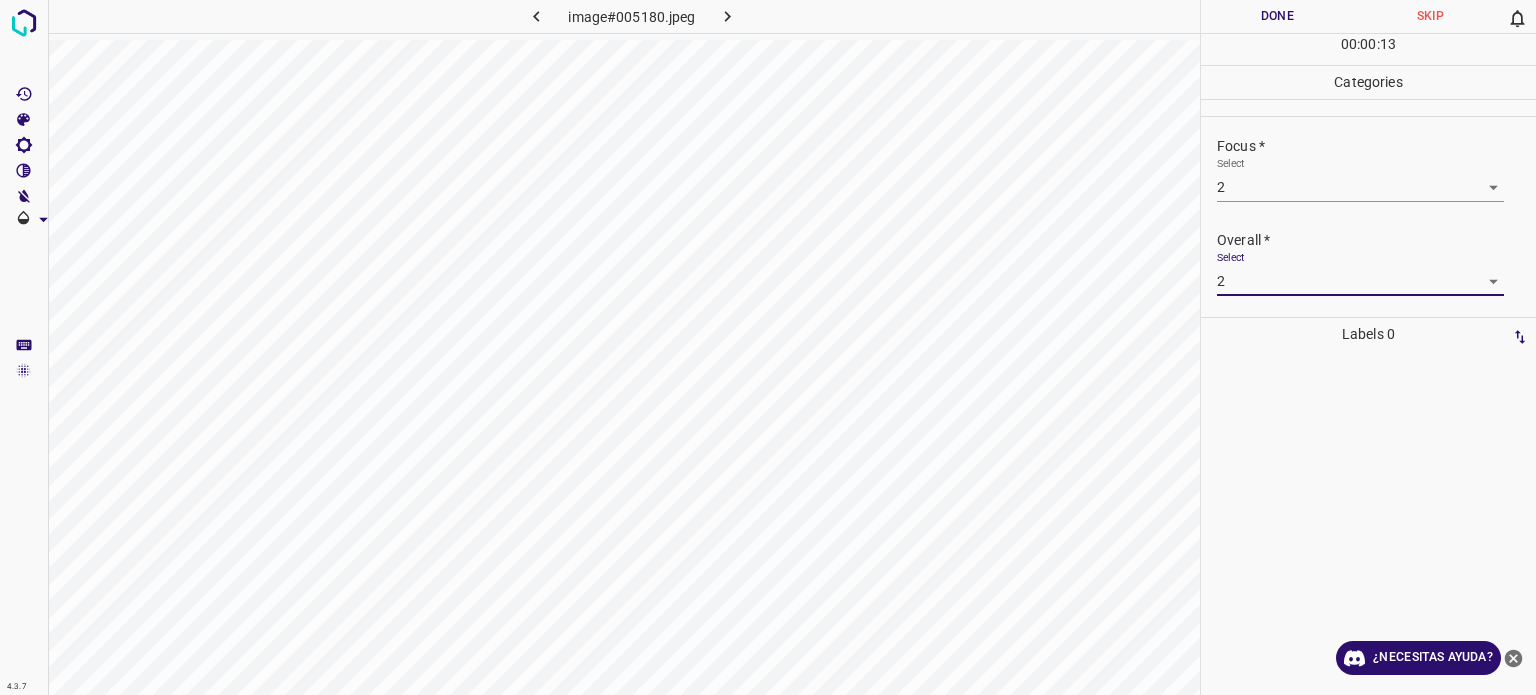 click on "Done" at bounding box center (1277, 16) 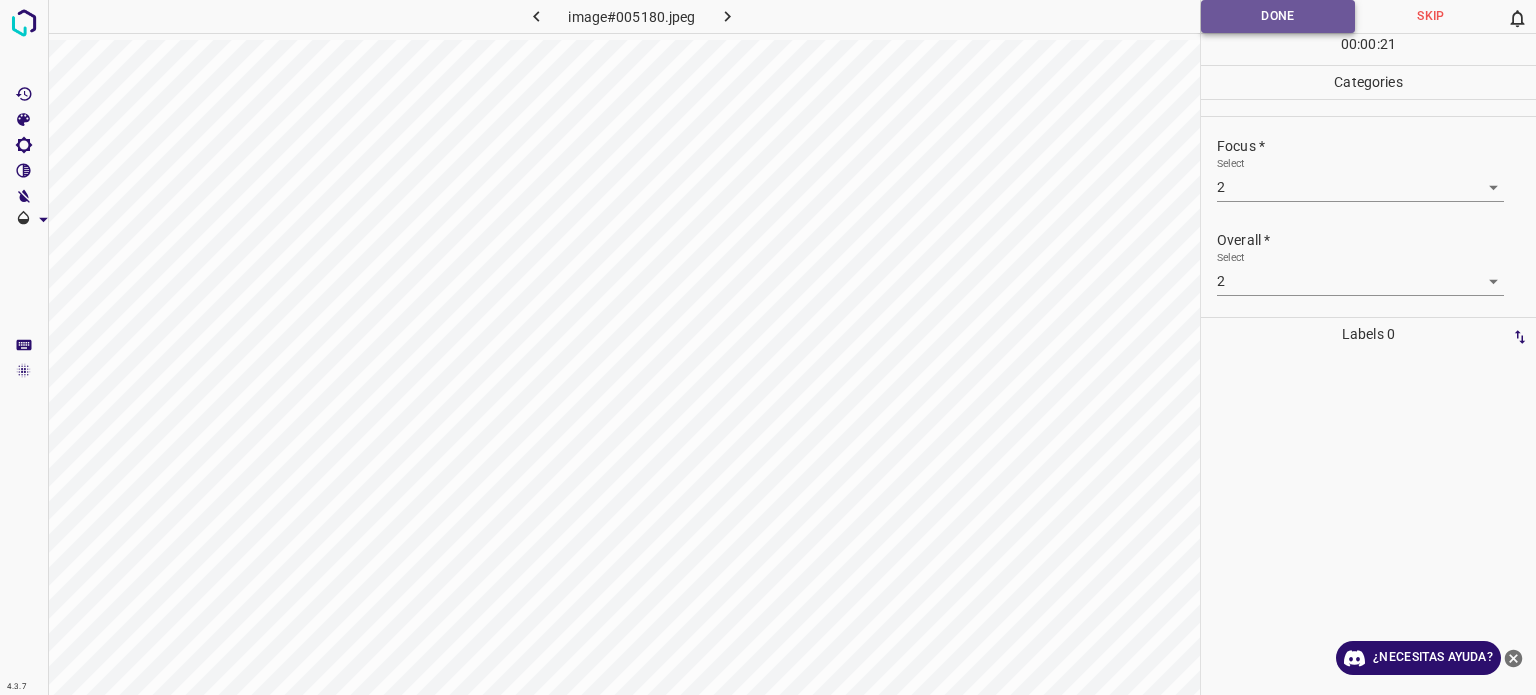 click on "Done" at bounding box center (1278, 16) 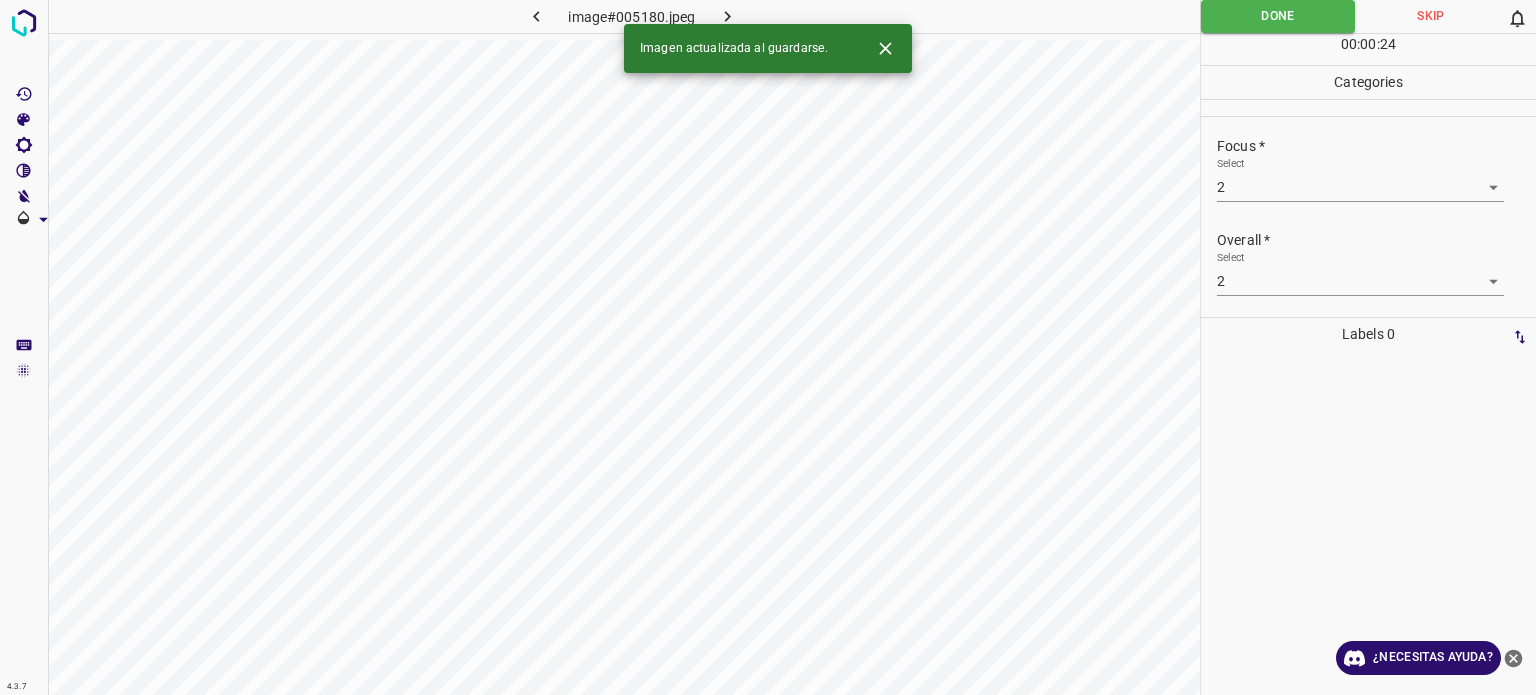 click 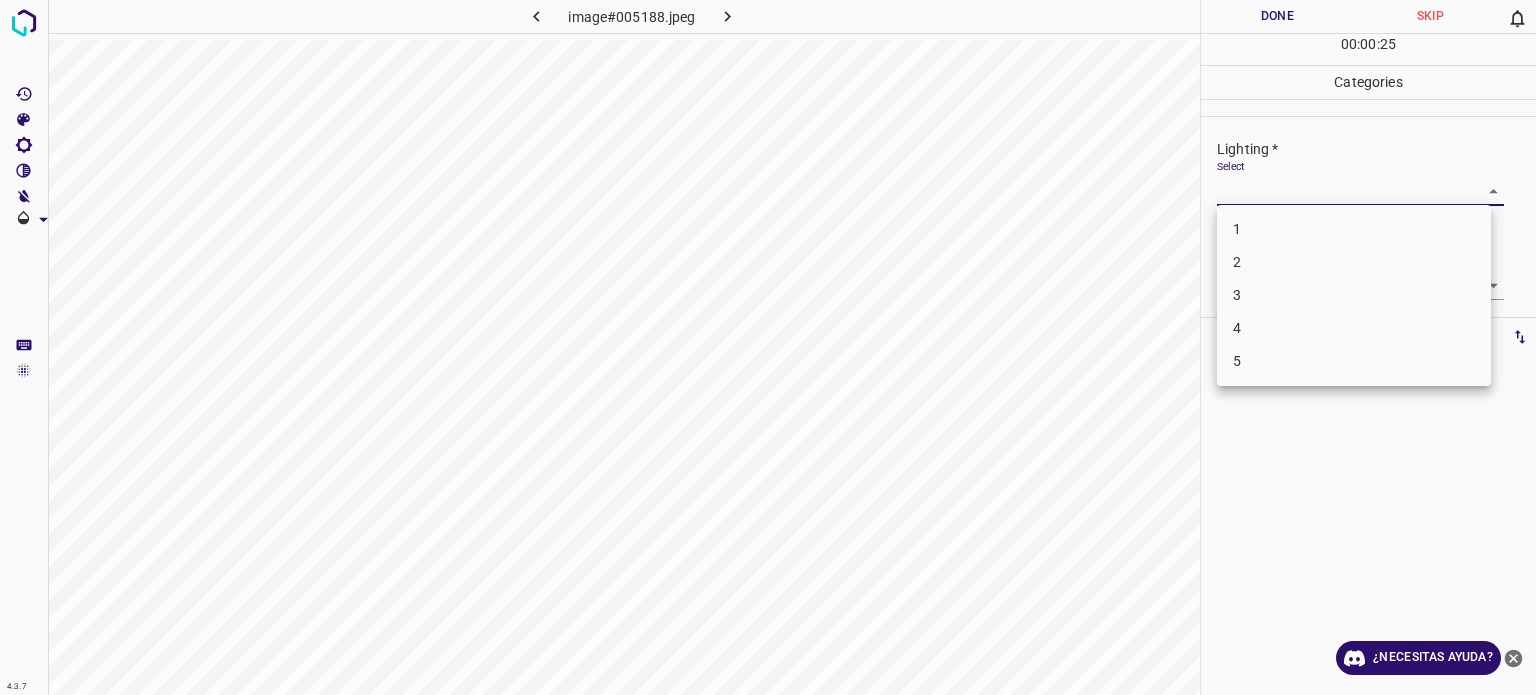 click on "4.3.7 image#005188.jpeg Done Skip 0 00   : 00   : 25   Categories Lighting *  Select ​ Focus *  Select ​ Overall *  Select ​ Labels   0 Categories 1 Lighting 2 Focus 3 Overall Tools Space Change between modes (Draw & Edit) I Auto labeling R Restore zoom M Zoom in N Zoom out Delete Delete selecte label Filters Z Restore filters X Saturation filter C Brightness filter V Contrast filter B Gray scale filter General O Download ¿Necesitas ayuda? - Texto - Esconder - Borrar Texto original Valora esta traducción Tu opinión servirá para ayudar a mejorar el Traductor de Google 1 2 3 4 5" at bounding box center [768, 347] 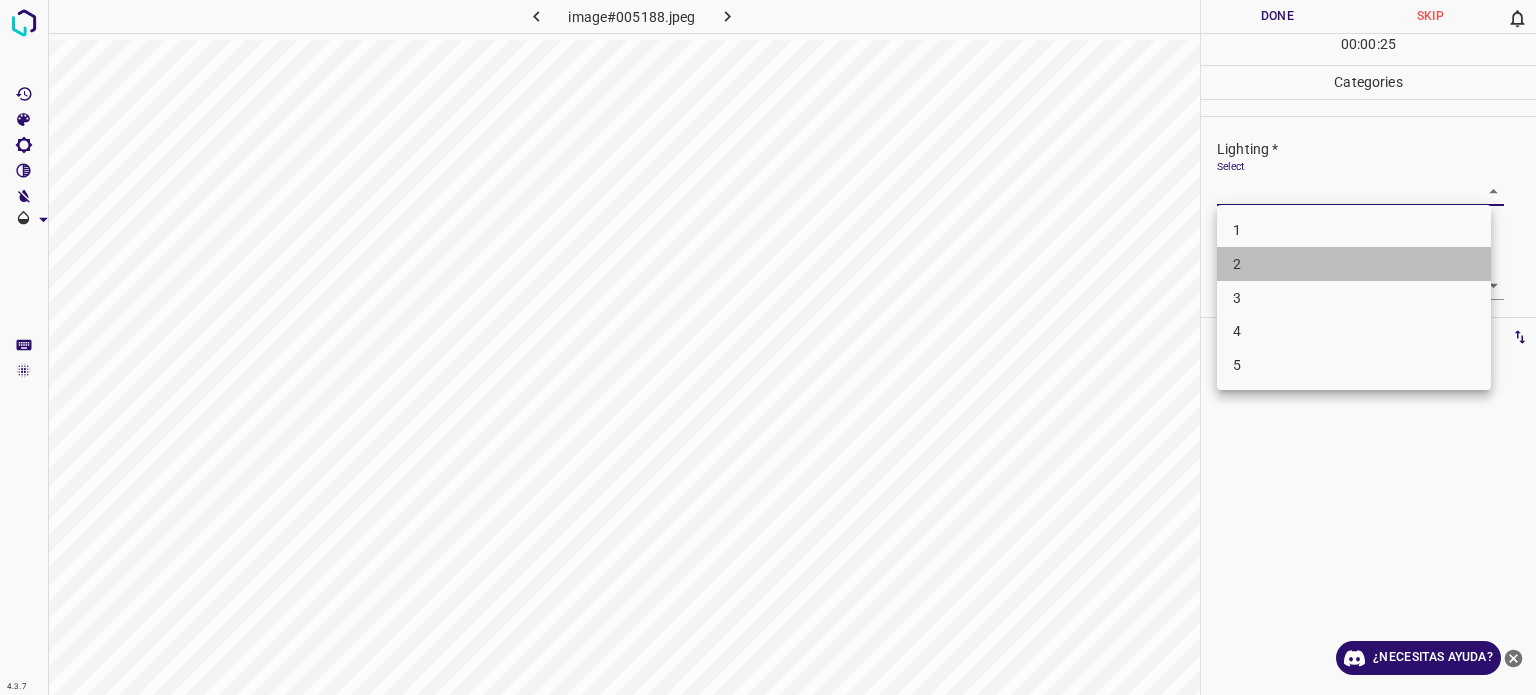 click on "2" at bounding box center (1237, 264) 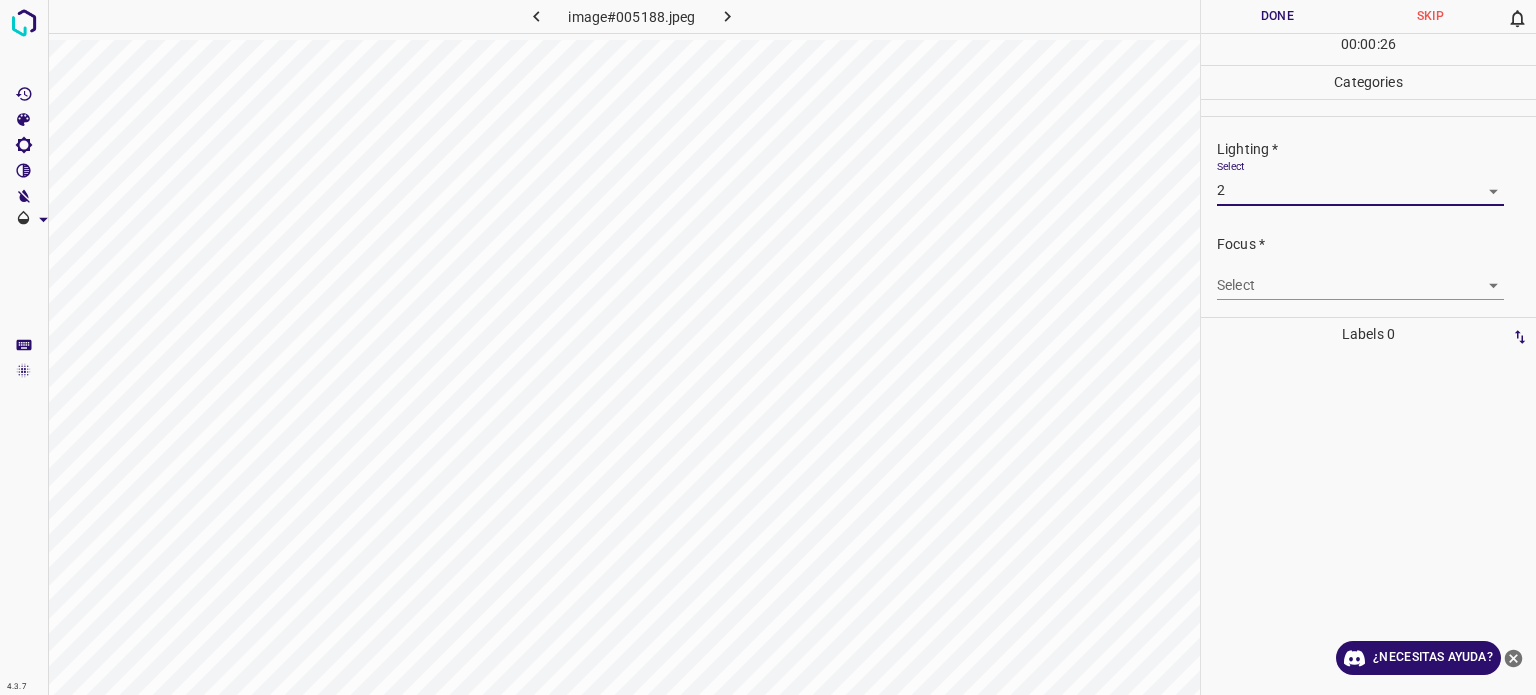 click on "Focus *  Select ​" at bounding box center [1368, 267] 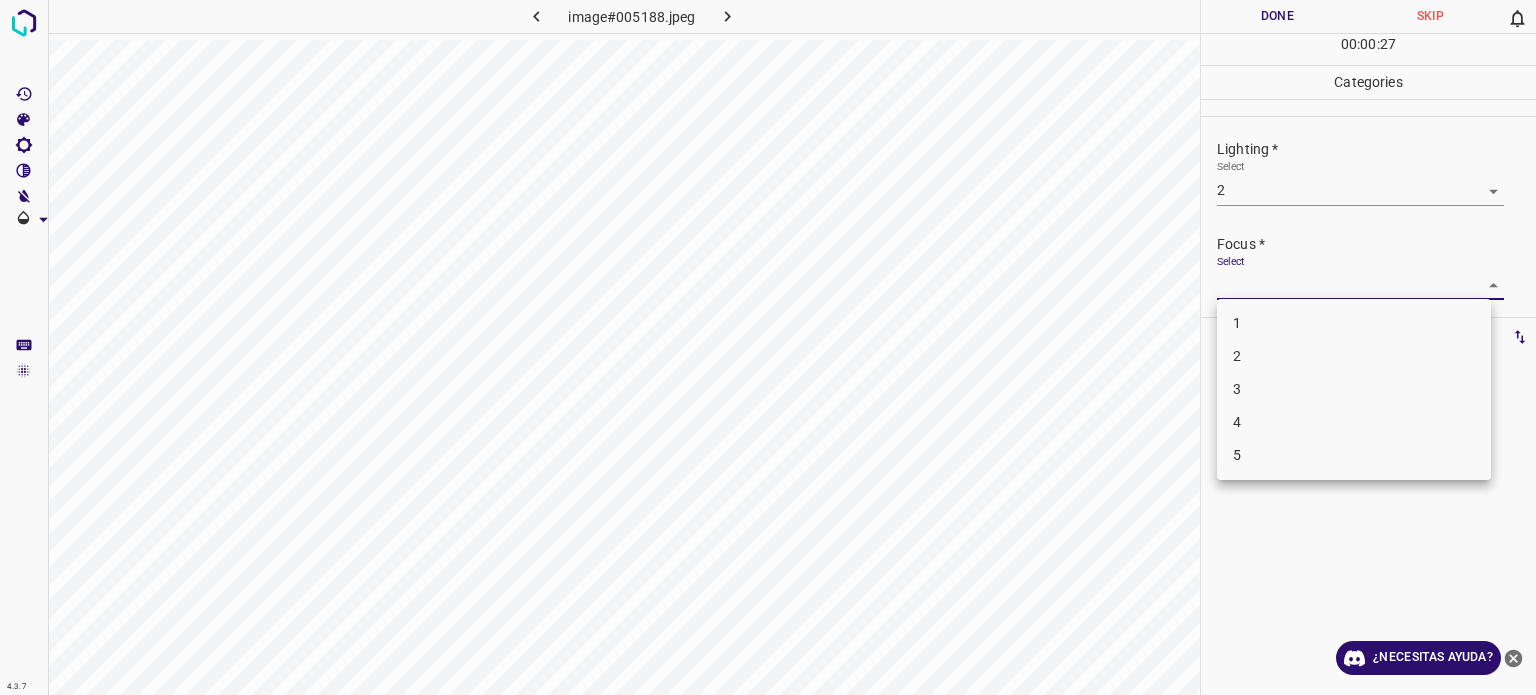 click on "4.3.7 image#005188.jpeg Done Skip 0 00   : 00   : 27   Categories Lighting *  Select 2 2 Focus *  Select ​ Overall *  Select ​ Labels   0 Categories 1 Lighting 2 Focus 3 Overall Tools Space Change between modes (Draw & Edit) I Auto labeling R Restore zoom M Zoom in N Zoom out Delete Delete selecte label Filters Z Restore filters X Saturation filter C Brightness filter V Contrast filter B Gray scale filter General O Download ¿Necesitas ayuda? - Texto - Esconder - Borrar Texto original Valora esta traducción Tu opinión servirá para ayudar a mejorar el Traductor de Google 1 2 3 4 5" at bounding box center (768, 347) 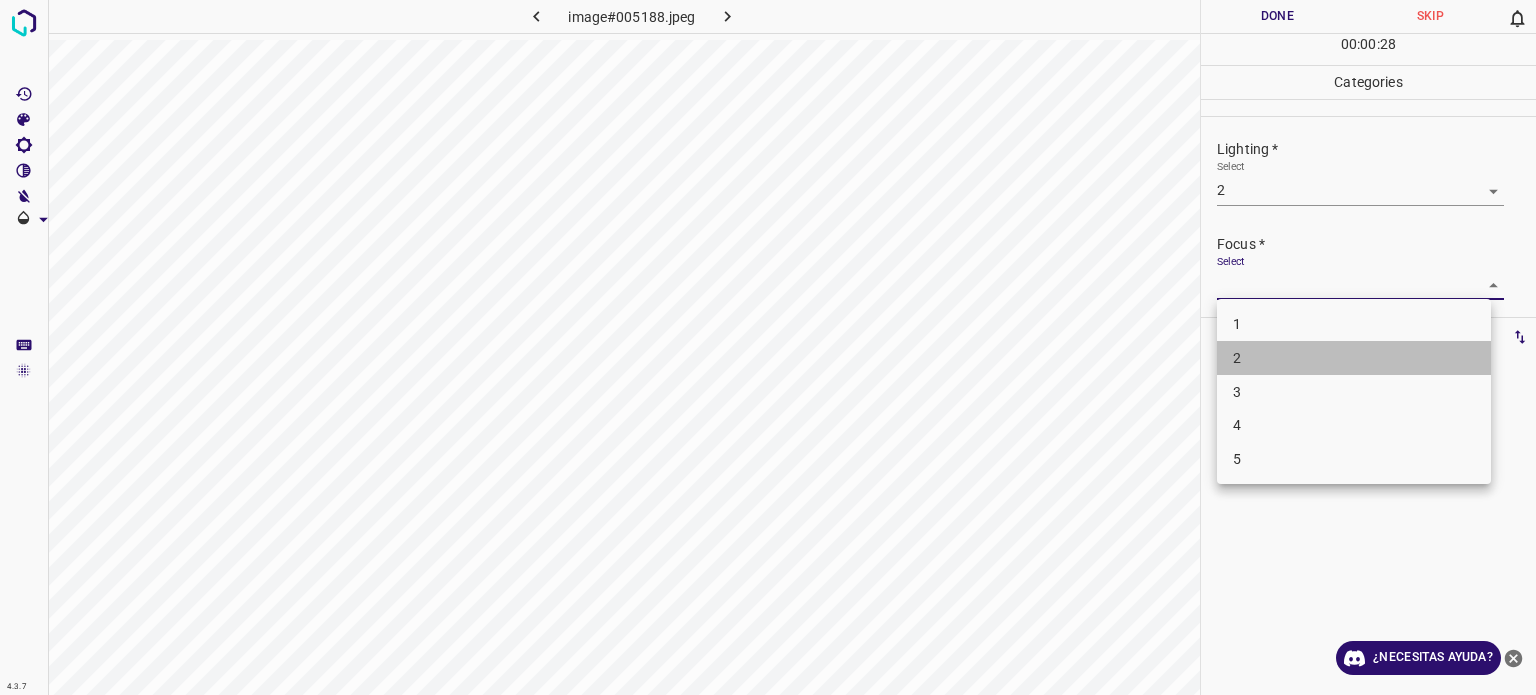click on "2" at bounding box center (1237, 358) 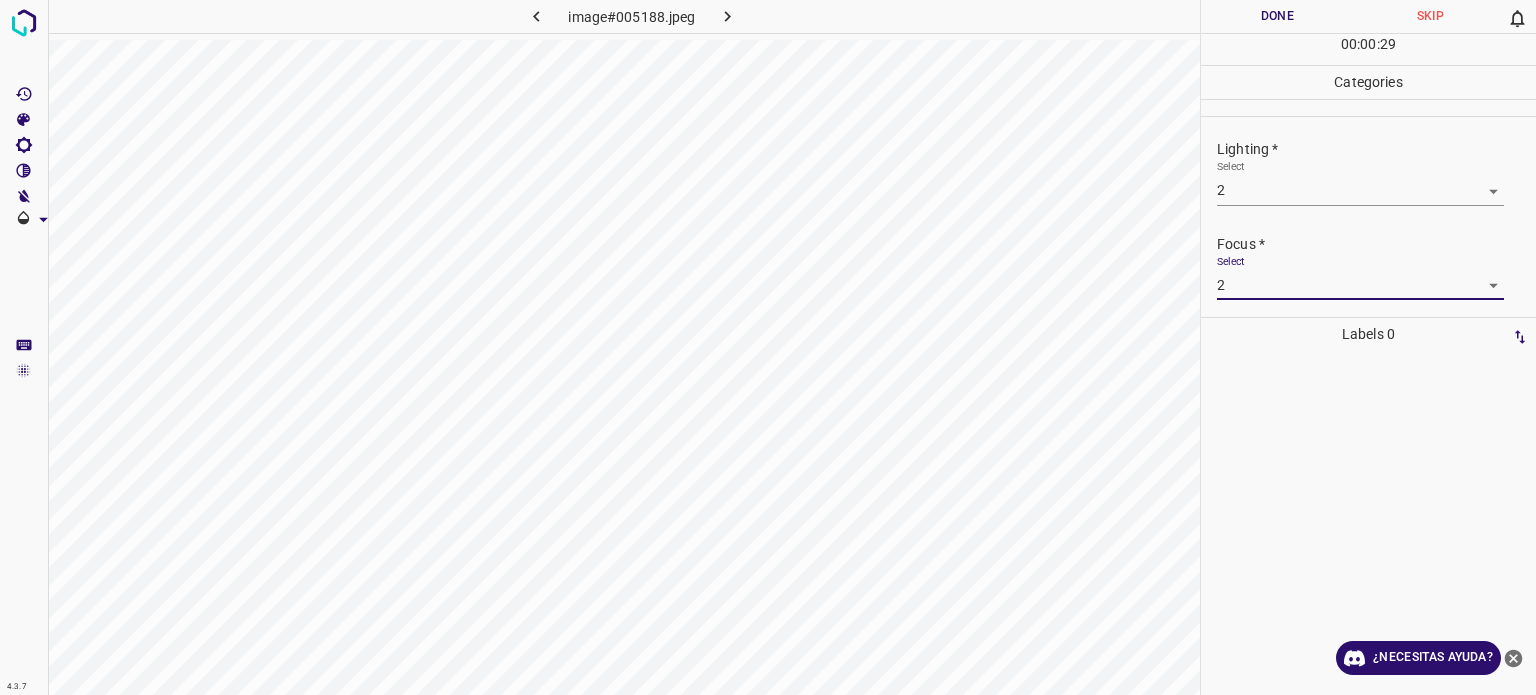 click on "4.3.7 image#005188.jpeg Done Skip 0 00   : 00   : 29   Categories Lighting *  Select 2 2 Focus *  Select 2 2 Overall *  Select ​ Labels   0 Categories 1 Lighting 2 Focus 3 Overall Tools Space Change between modes (Draw & Edit) I Auto labeling R Restore zoom M Zoom in N Zoom out Delete Delete selecte label Filters Z Restore filters X Saturation filter C Brightness filter V Contrast filter B Gray scale filter General O Download ¿Necesitas ayuda? - Texto - Esconder - Borrar Texto original Valora esta traducción Tu opinión servirá para ayudar a mejorar el Traductor de Google" at bounding box center (768, 347) 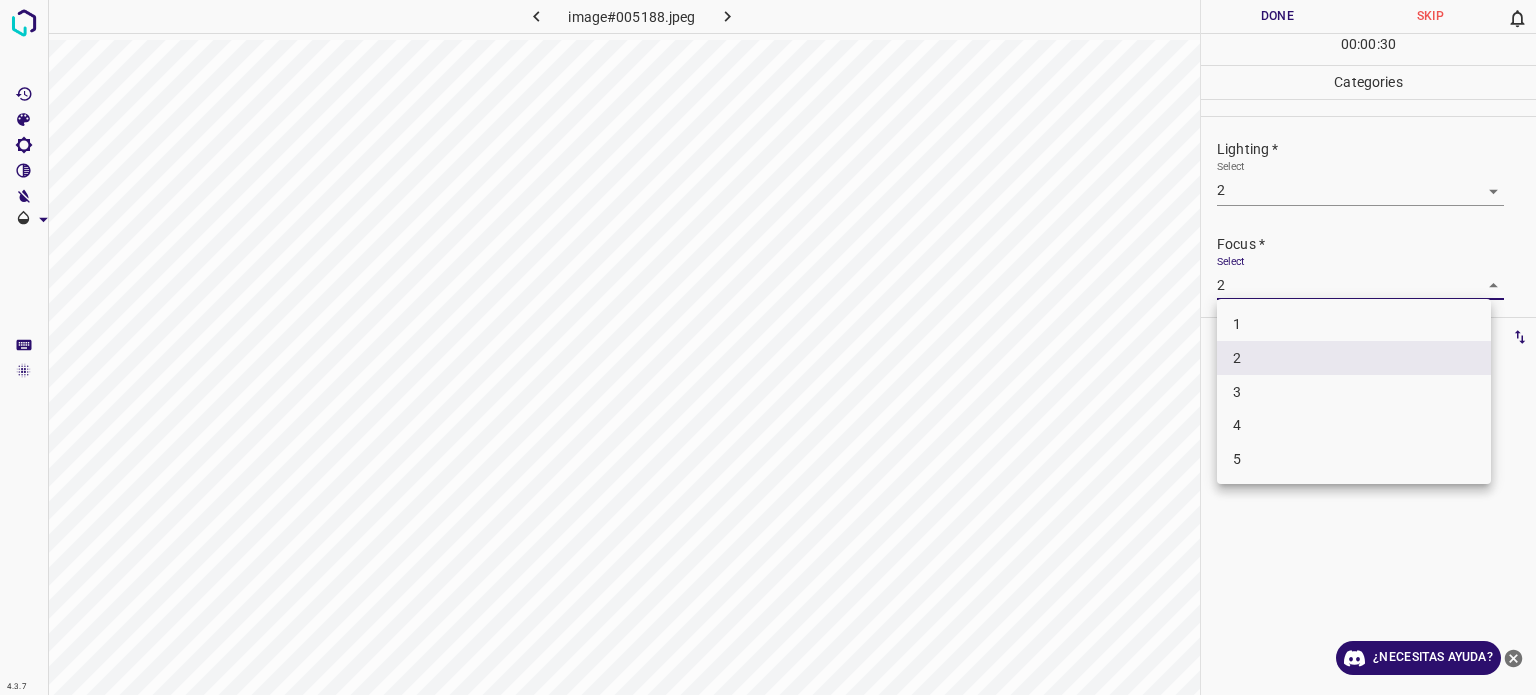 click on "3" at bounding box center [1354, 392] 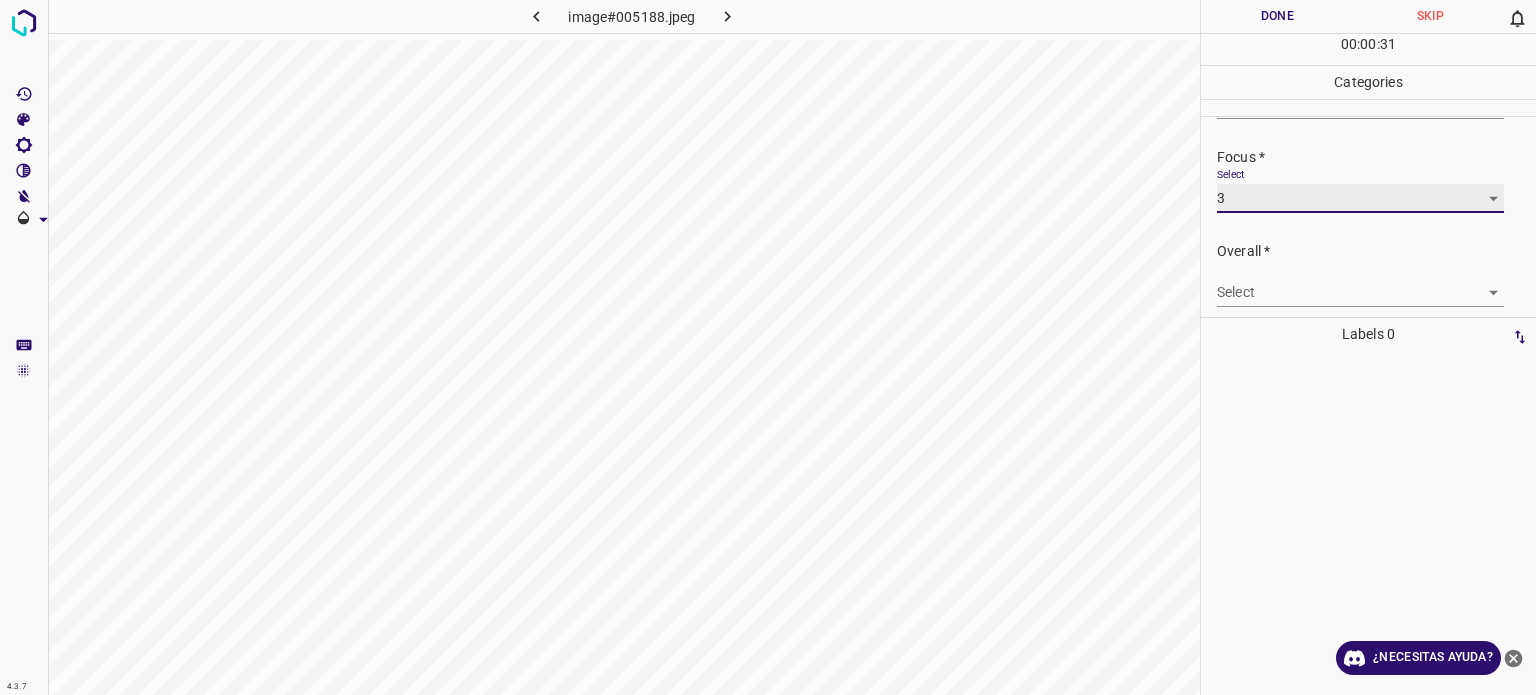 scroll, scrollTop: 98, scrollLeft: 0, axis: vertical 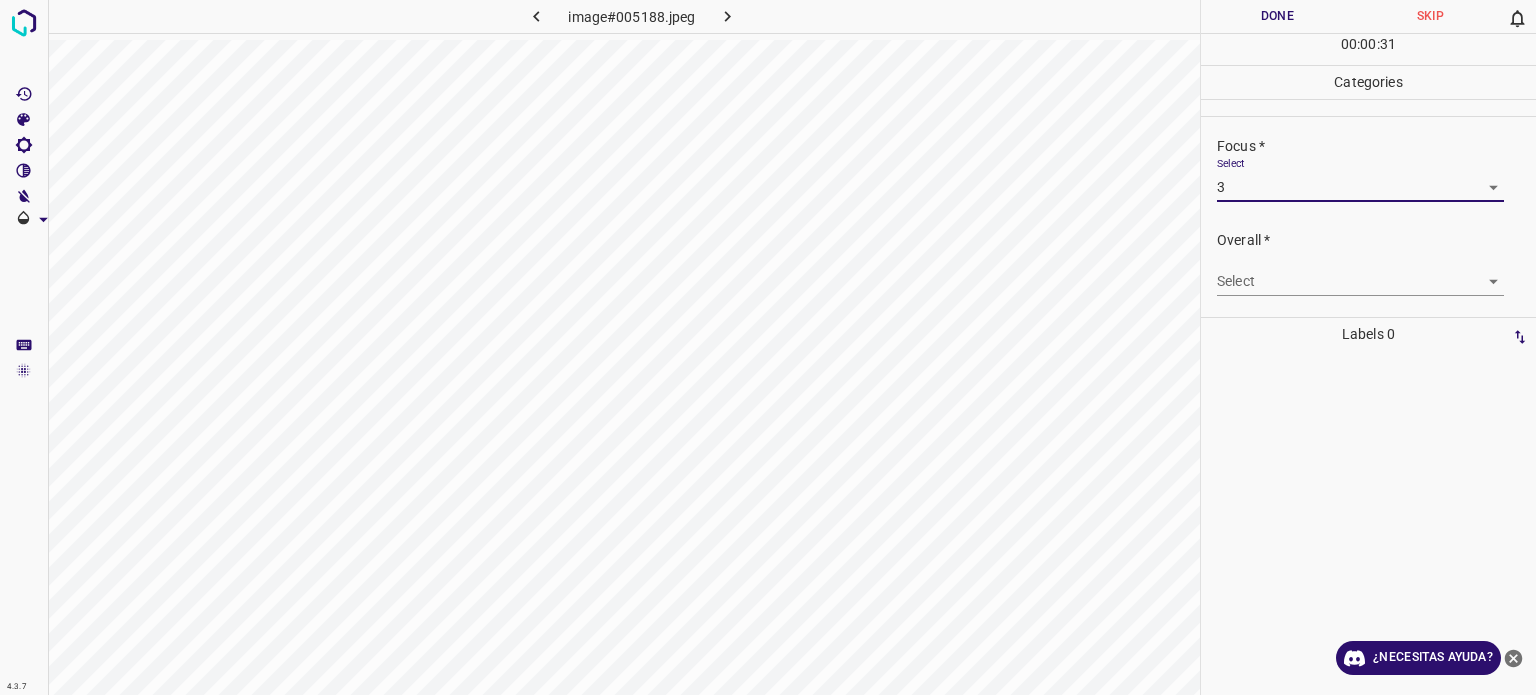 click on "4.3.7 image#005188.jpeg Done Skip 0 00   : 00   : 31   Categories Lighting *  Select 2 2 Focus *  Select 3 3 Overall *  Select ​ Labels   0 Categories 1 Lighting 2 Focus 3 Overall Tools Space Change between modes (Draw & Edit) I Auto labeling R Restore zoom M Zoom in N Zoom out Delete Delete selecte label Filters Z Restore filters X Saturation filter C Brightness filter V Contrast filter B Gray scale filter General O Download ¿Necesitas ayuda? - Texto - Esconder - Borrar Texto original Valora esta traducción Tu opinión servirá para ayudar a mejorar el Traductor de Google" at bounding box center [768, 347] 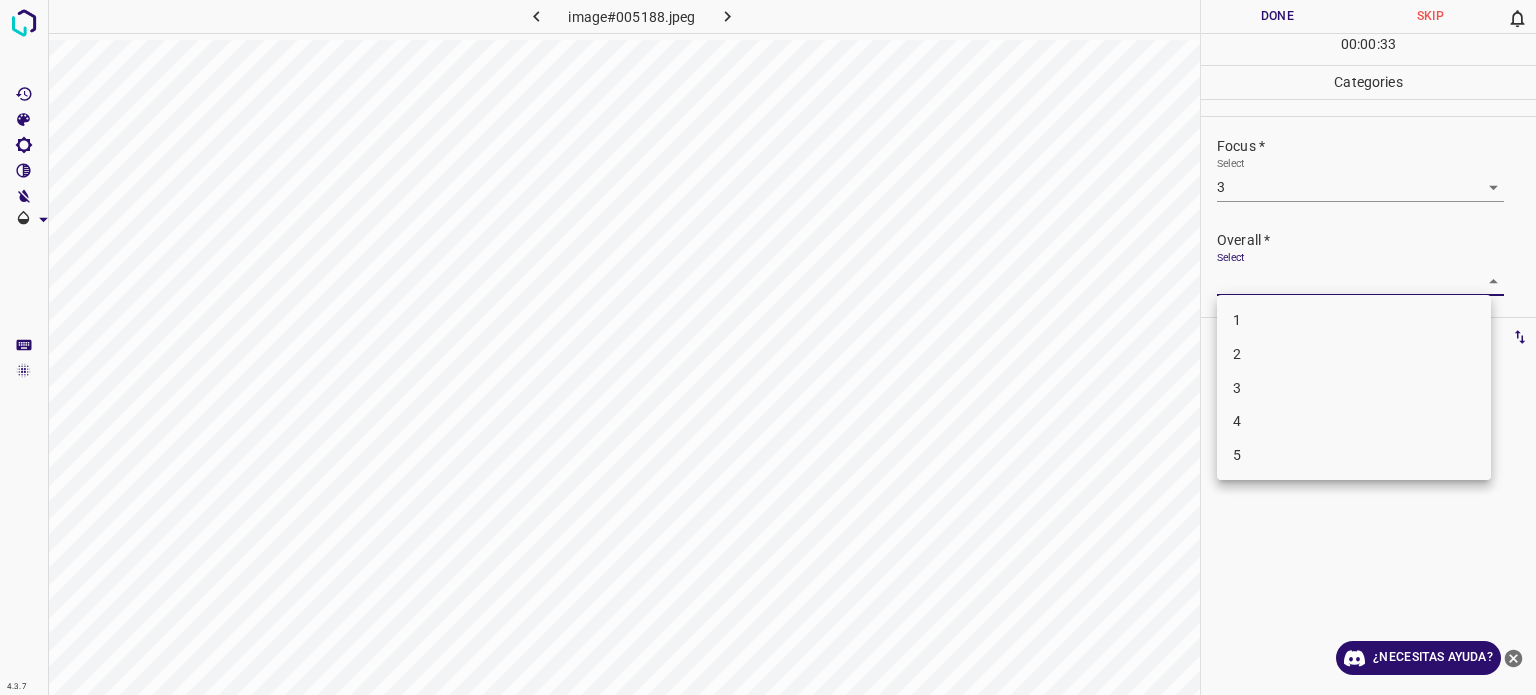 click on "3" at bounding box center [1237, 387] 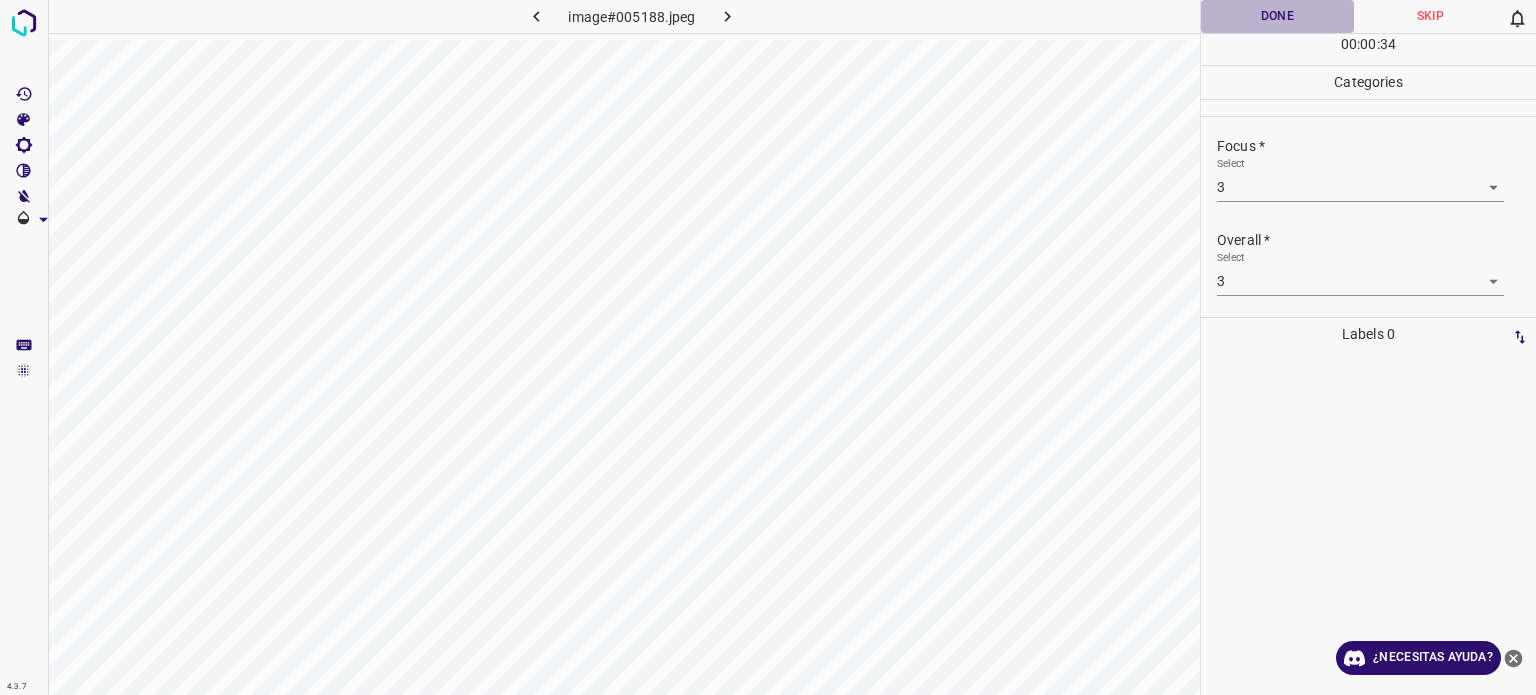 click on "Done" at bounding box center [1277, 16] 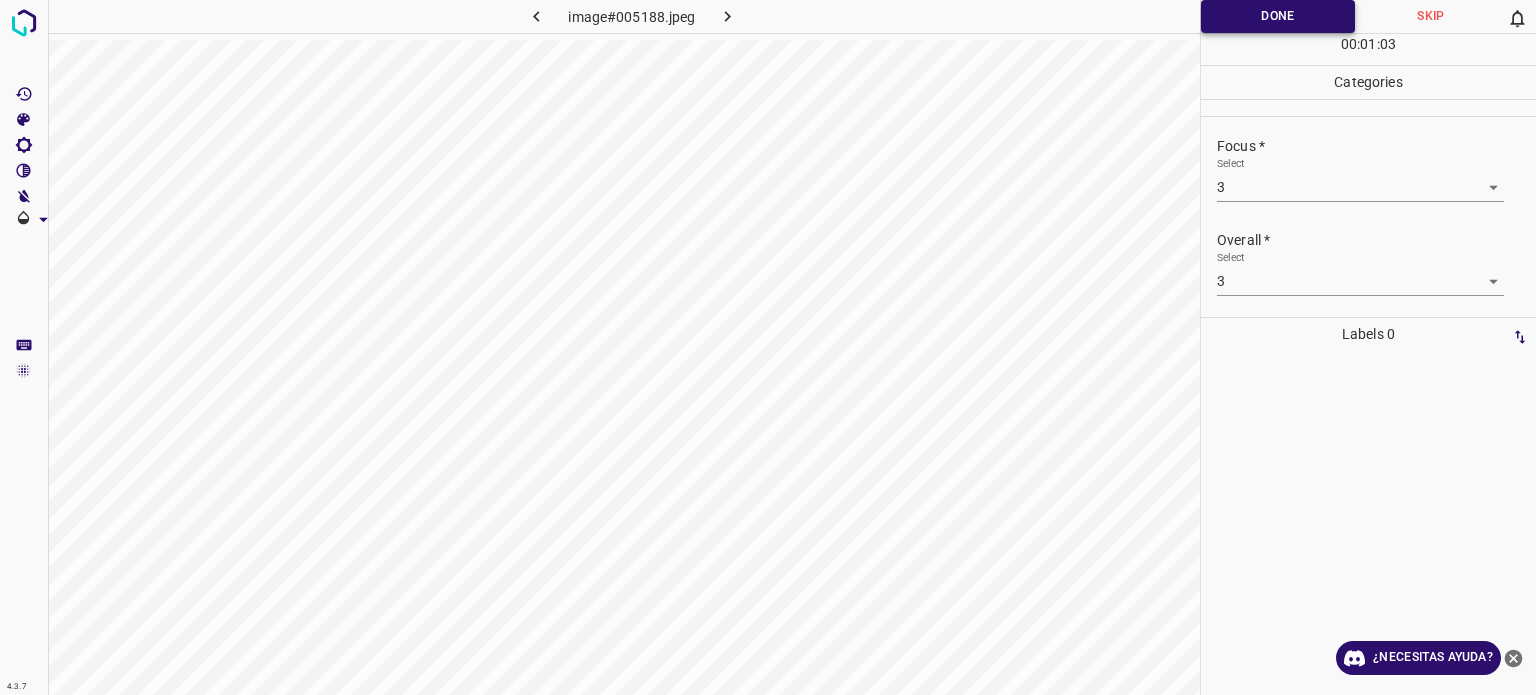 click on "Done" at bounding box center (1278, 16) 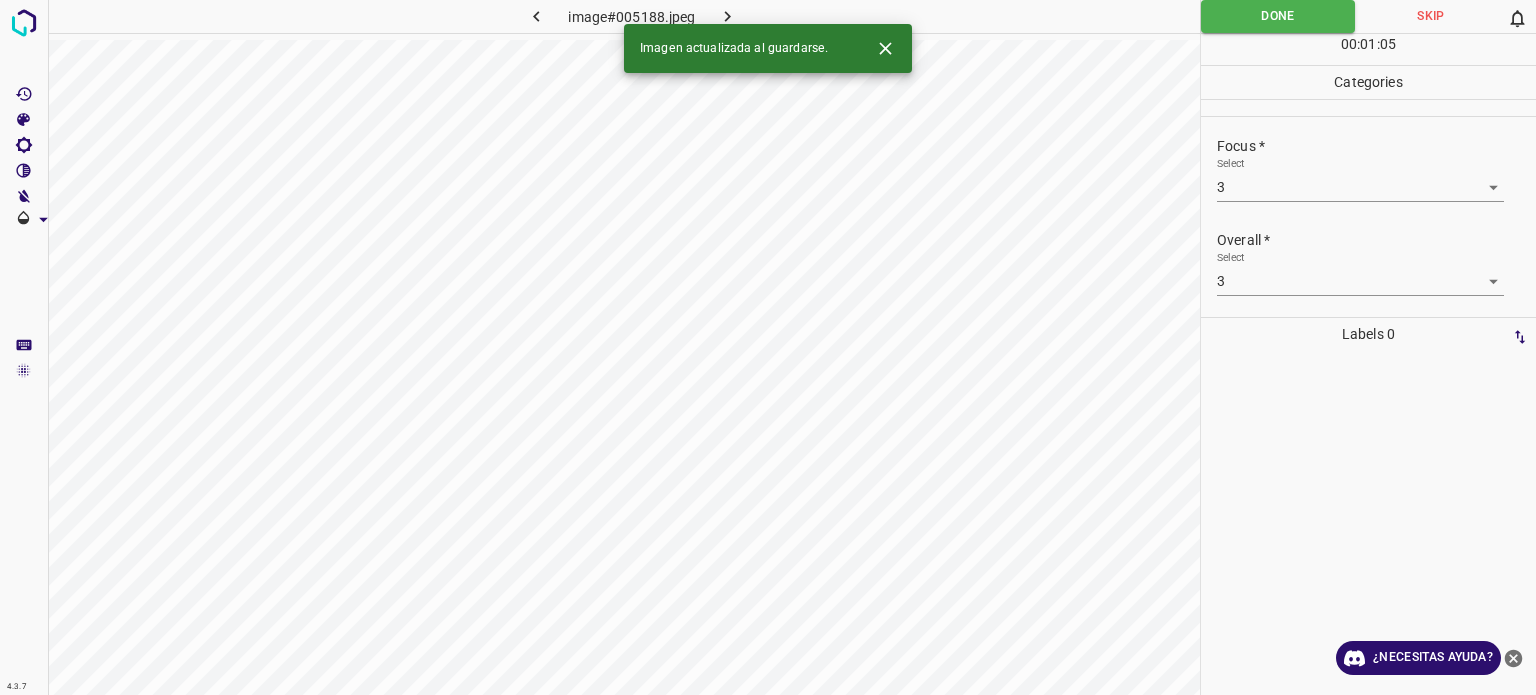 click 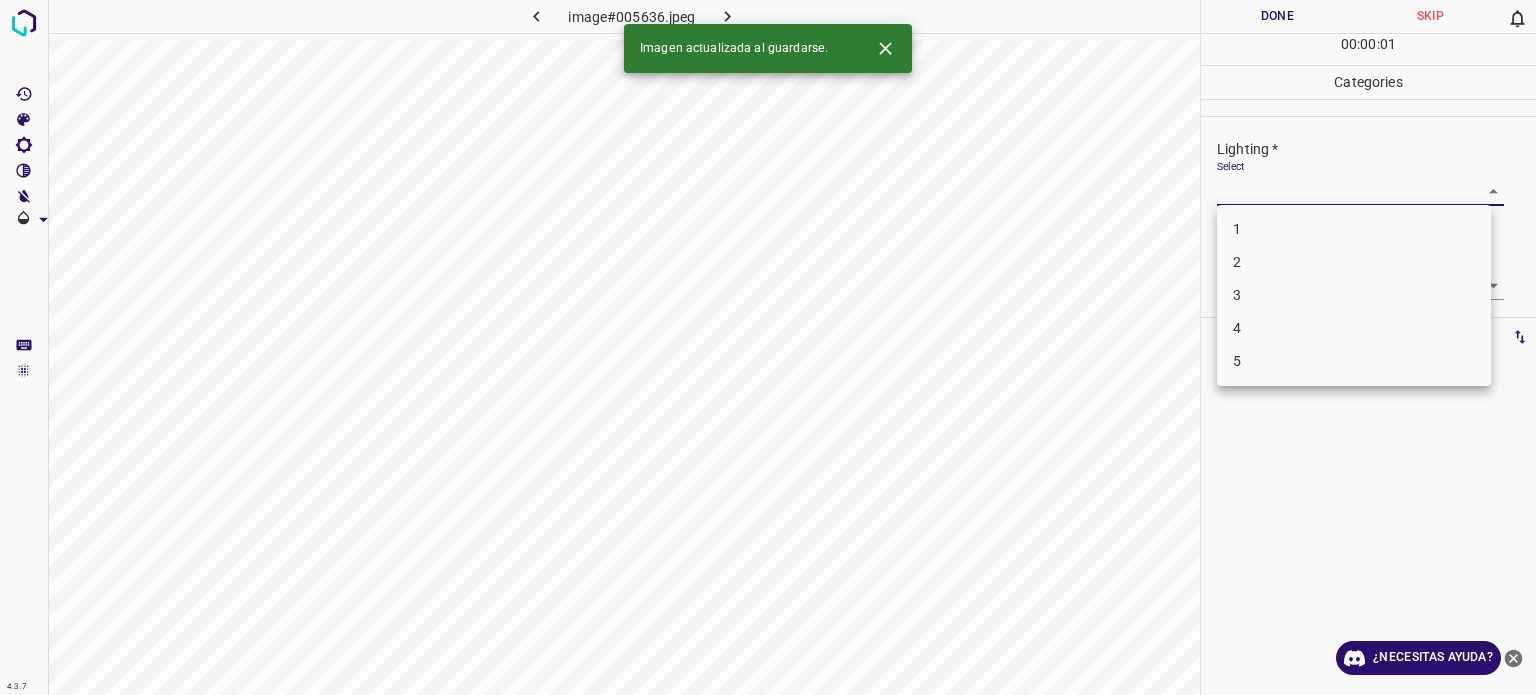 click on "4.3.7 image#005636.jpeg Done Skip 0 00   : 00   : 01   Categories Lighting *  Select ​ Focus *  Select ​ Overall *  Select ​ Labels   0 Categories 1 Lighting 2 Focus 3 Overall Tools Space Change between modes (Draw & Edit) I Auto labeling R Restore zoom M Zoom in N Zoom out Delete Delete selecte label Filters Z Restore filters X Saturation filter C Brightness filter V Contrast filter B Gray scale filter General O Download Imagen actualizada al guardarse. ¿Necesitas ayuda? - Texto - Esconder - Borrar Texto original Valora esta traducción Tu opinión servirá para ayudar a mejorar el Traductor de Google 1 2 3 4 5" at bounding box center (768, 347) 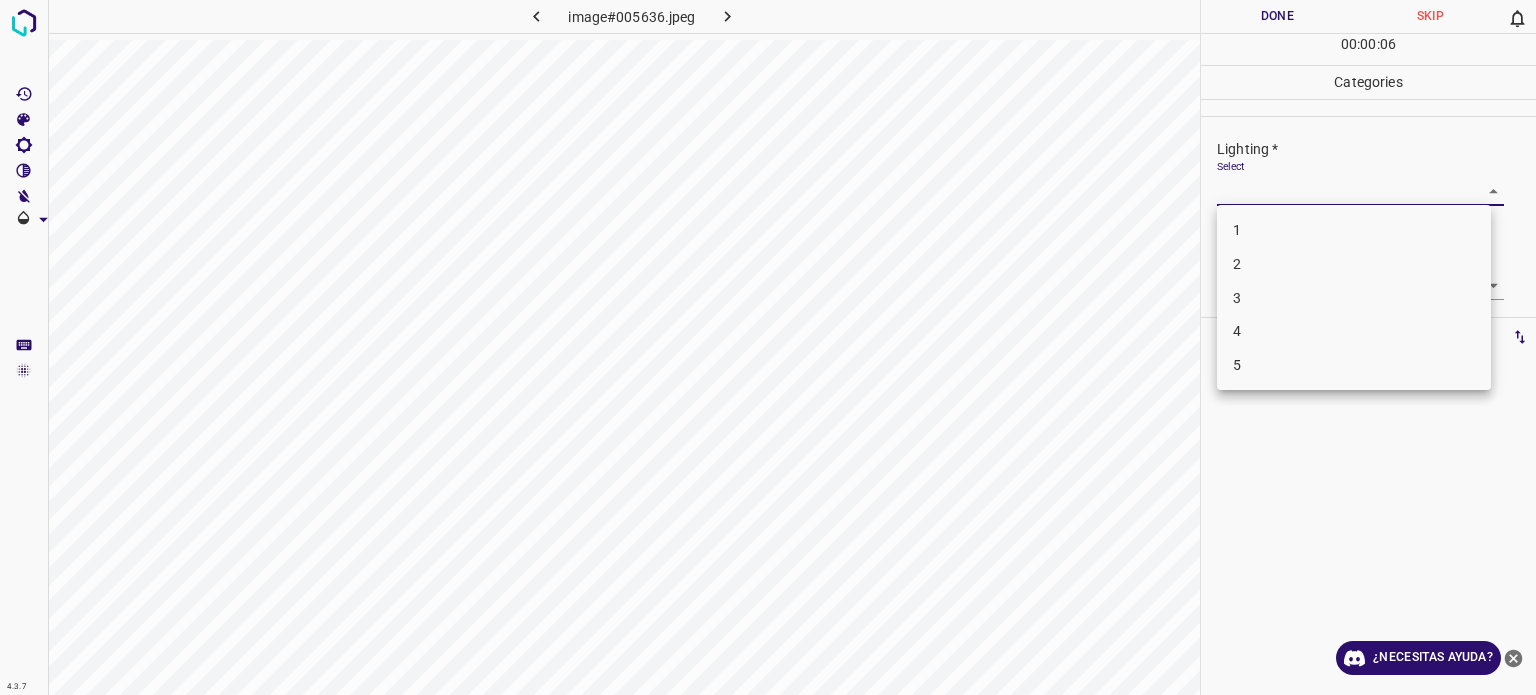 click on "3" at bounding box center (1354, 298) 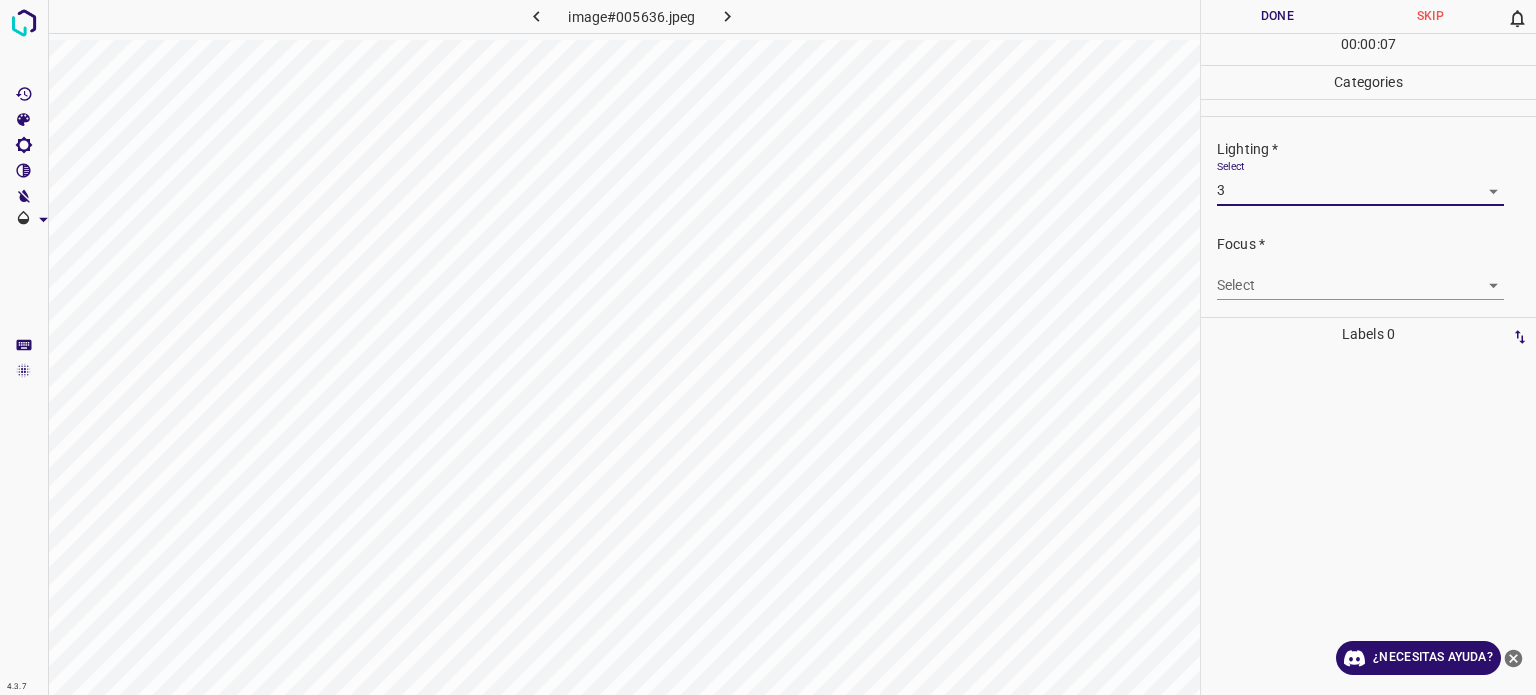 click on "4.3.7 image#005636.jpeg Done Skip 0 00   : 00   : 07   Categories Lighting *  Select 3 3 Focus *  Select ​ Overall *  Select ​ Labels   0 Categories 1 Lighting 2 Focus 3 Overall Tools Space Change between modes (Draw & Edit) I Auto labeling R Restore zoom M Zoom in N Zoom out Delete Delete selecte label Filters Z Restore filters X Saturation filter C Brightness filter V Contrast filter B Gray scale filter General O Download ¿Necesitas ayuda? - Texto - Esconder - Borrar Texto original Valora esta traducción Tu opinión servirá para ayudar a mejorar el Traductor de Google" at bounding box center [768, 347] 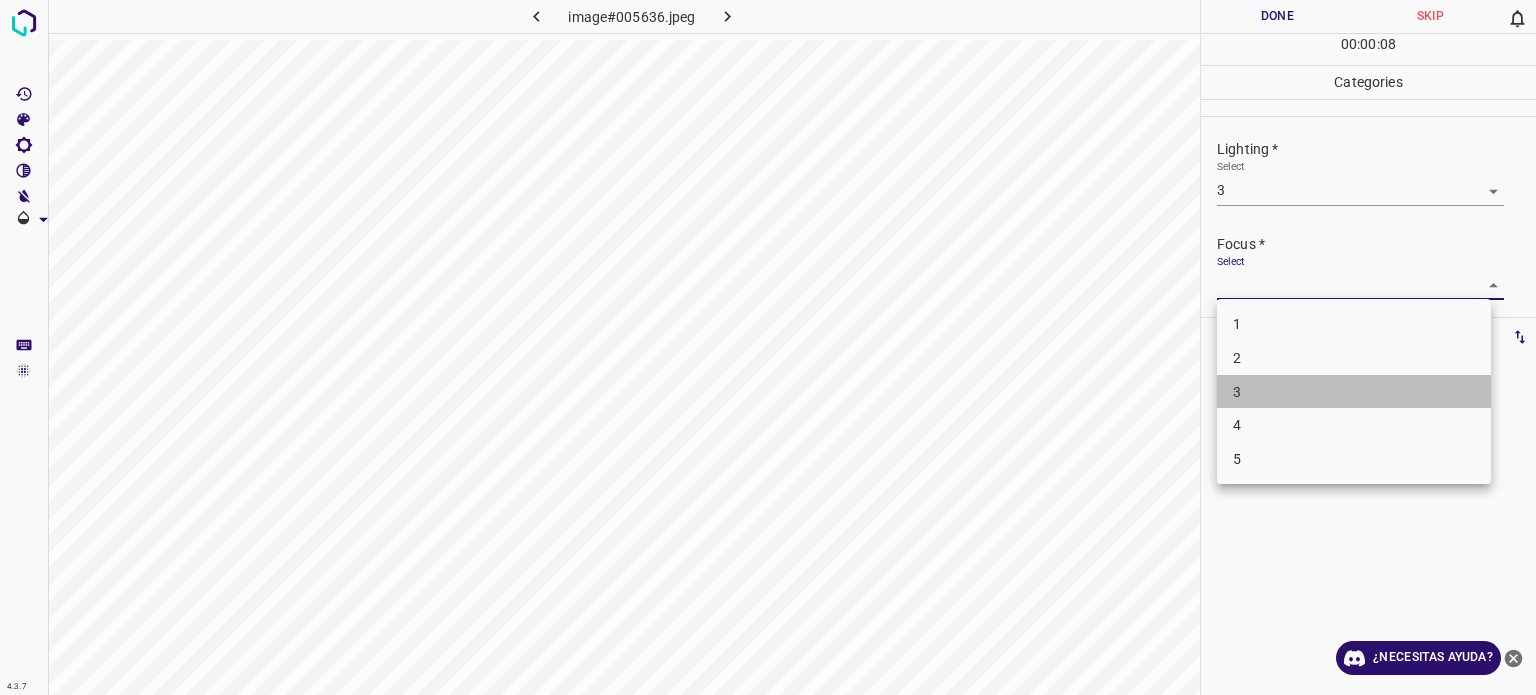 click on "3" at bounding box center [1354, 392] 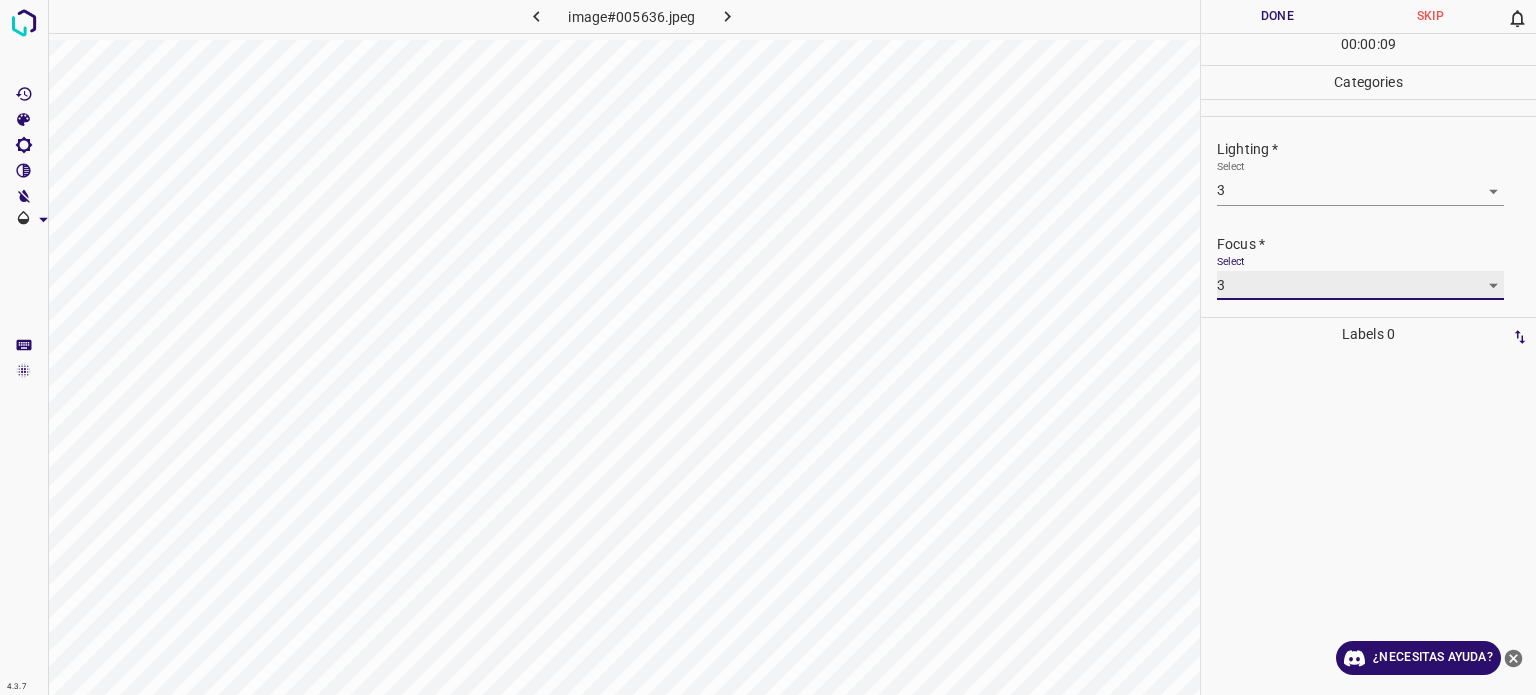 scroll, scrollTop: 98, scrollLeft: 0, axis: vertical 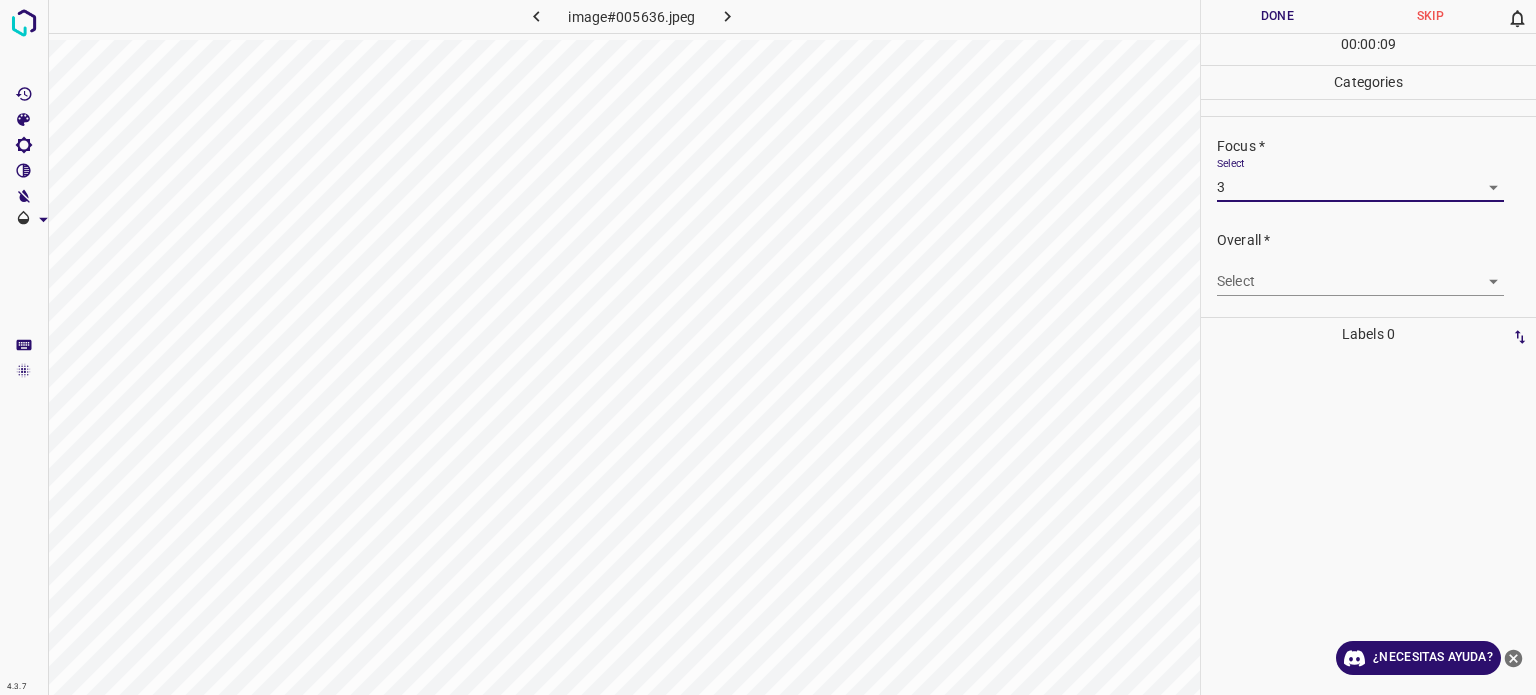 click on "4.3.7 image#005636.jpeg Done Skip 0 00   : 00   : 09   Categories Lighting *  Select 3 3 Focus *  Select 3 3 Overall *  Select ​ Labels   0 Categories 1 Lighting 2 Focus 3 Overall Tools Space Change between modes (Draw & Edit) I Auto labeling R Restore zoom M Zoom in N Zoom out Delete Delete selecte label Filters Z Restore filters X Saturation filter C Brightness filter V Contrast filter B Gray scale filter General O Download ¿Necesitas ayuda? - Texto - Esconder - Borrar Texto original Valora esta traducción Tu opinión servirá para ayudar a mejorar el Traductor de Google" at bounding box center (768, 347) 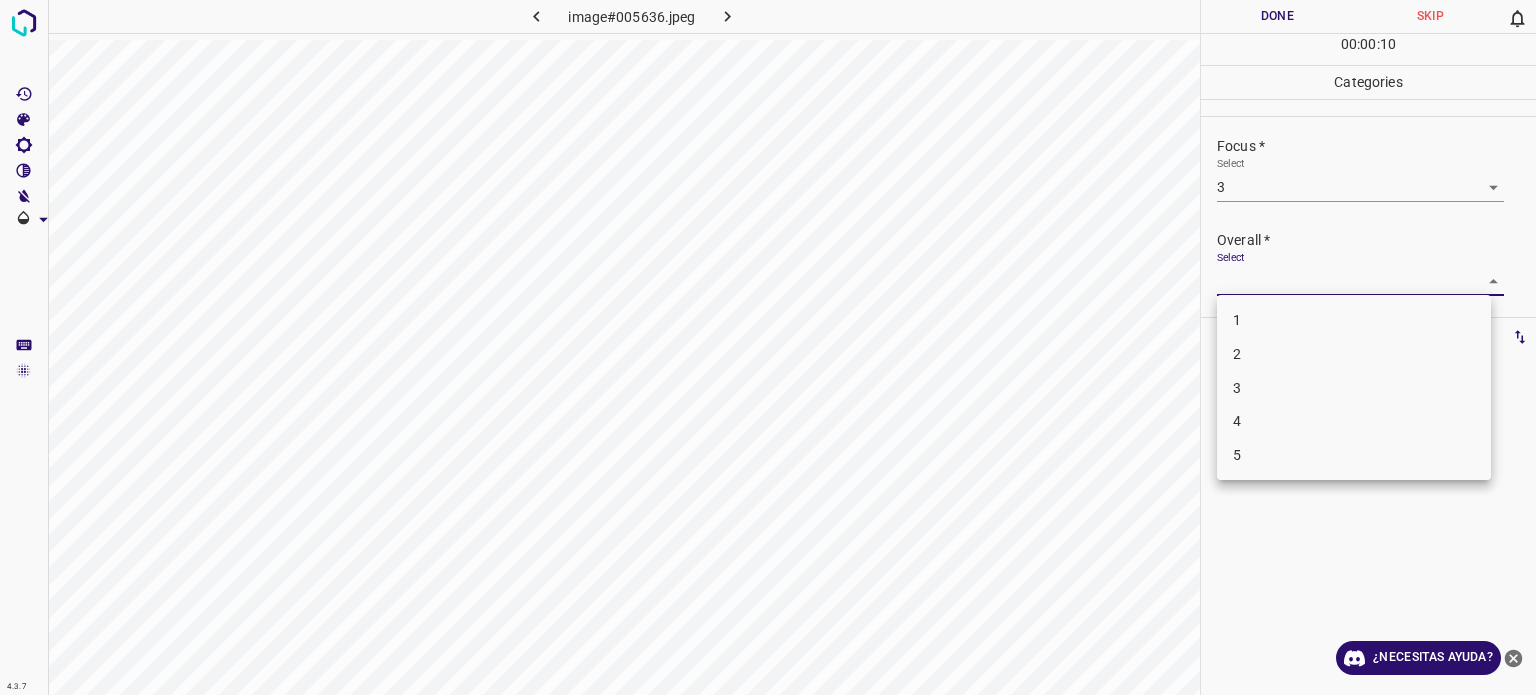 click on "3" at bounding box center [1354, 388] 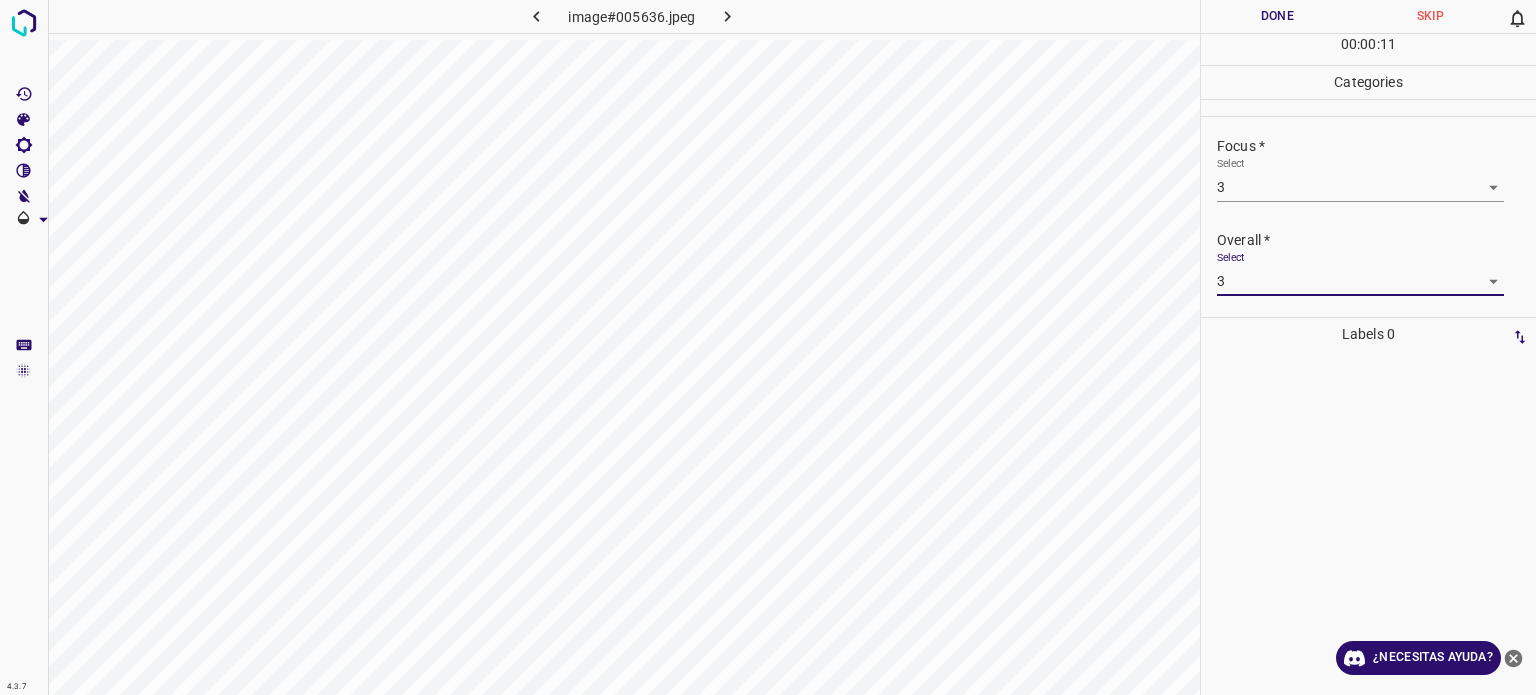 click on "Done" at bounding box center [1277, 16] 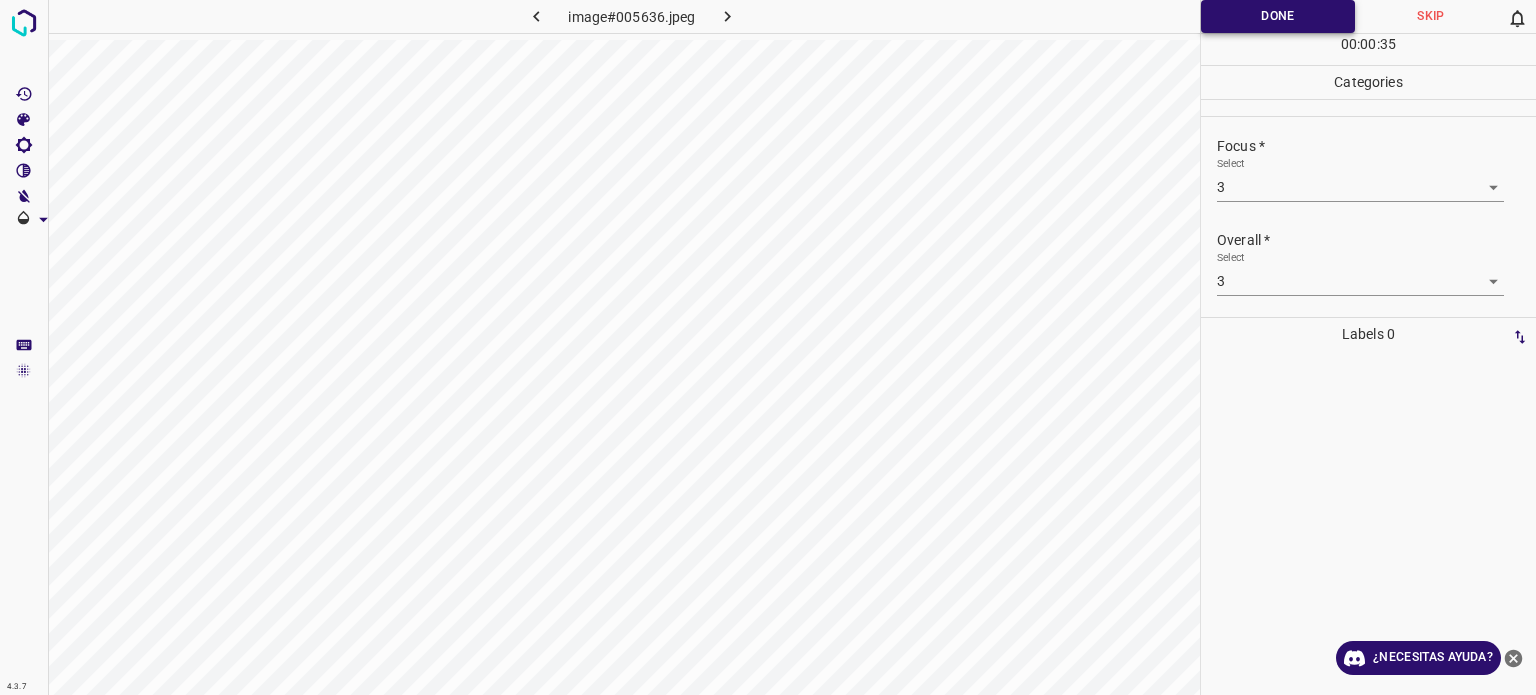 click on "Done" at bounding box center (1278, 16) 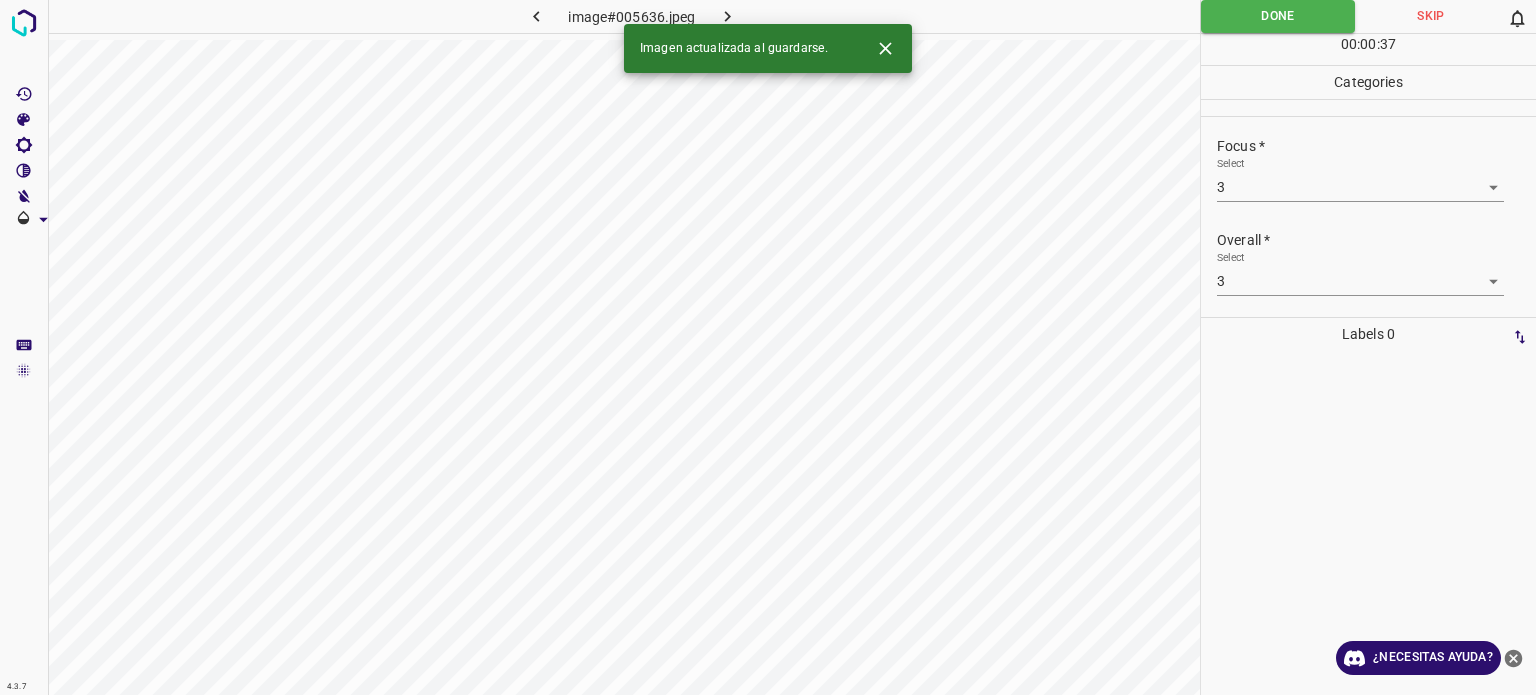 click 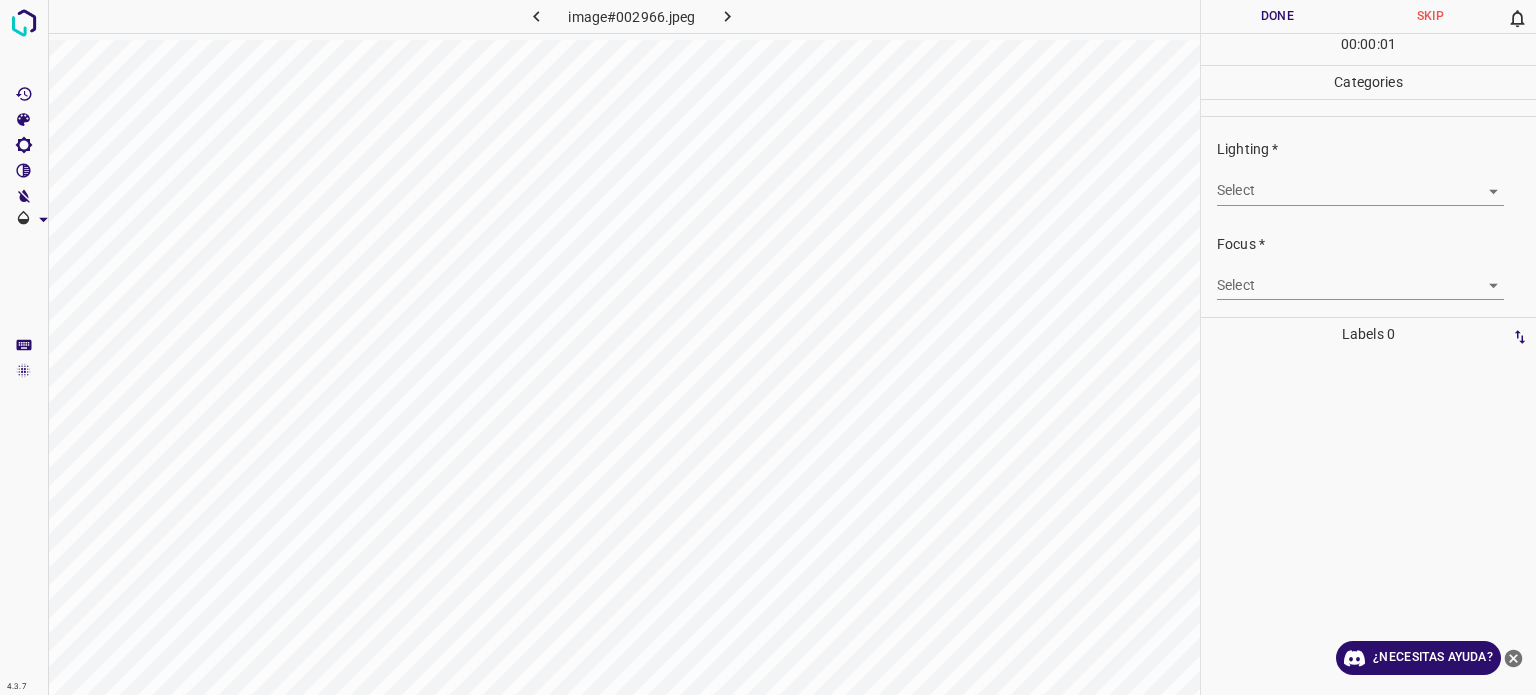 click on "4.3.7 image#002966.jpeg Done Skip 0 00   : 00   : 01   Categories Lighting *  Select ​ Focus *  Select ​ Overall *  Select ​ Labels   0 Categories 1 Lighting 2 Focus 3 Overall Tools Space Change between modes (Draw & Edit) I Auto labeling R Restore zoom M Zoom in N Zoom out Delete Delete selecte label Filters Z Restore filters X Saturation filter C Brightness filter V Contrast filter B Gray scale filter General O Download ¿Necesitas ayuda? - Texto - Esconder - Borrar Texto original Valora esta traducción Tu opinión servirá para ayudar a mejorar el Traductor de Google" at bounding box center [768, 347] 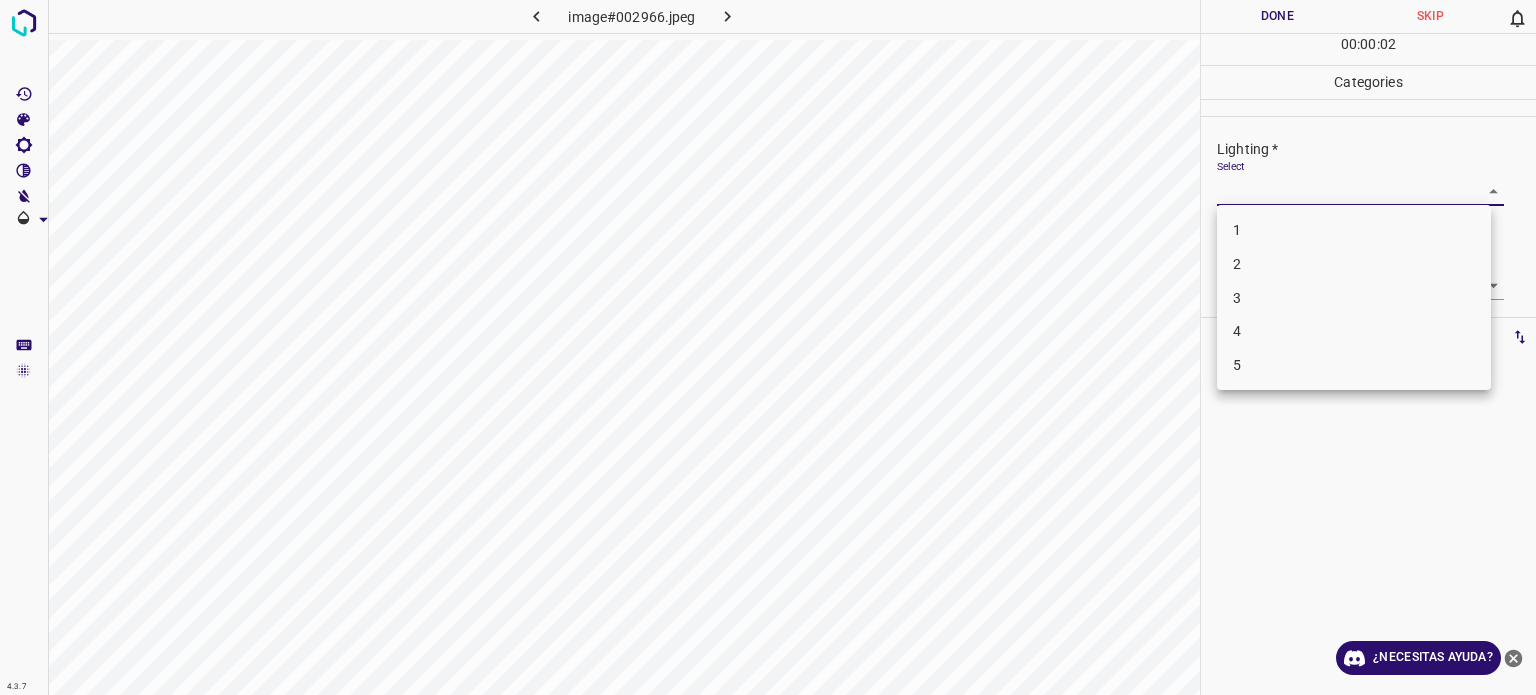 click on "2" at bounding box center (1237, 264) 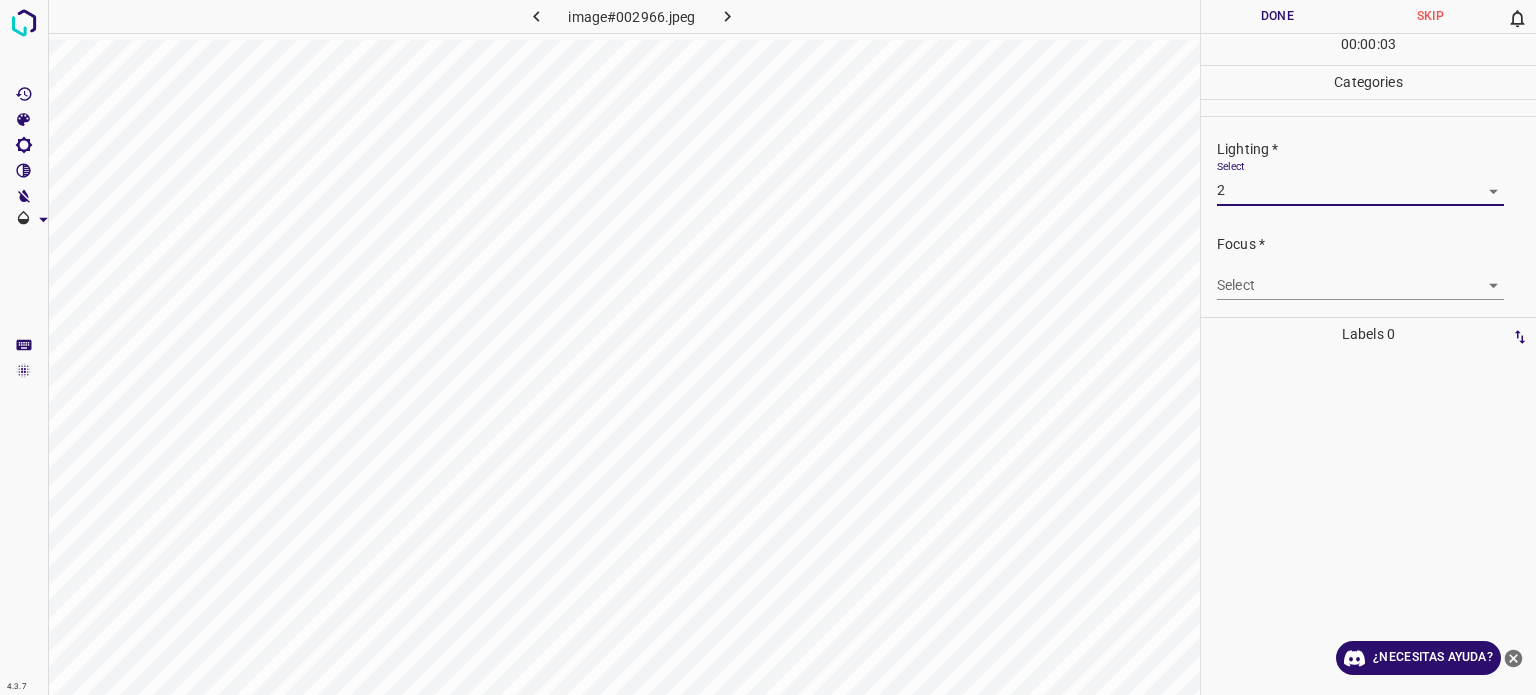 click on "4.3.7 image#002966.jpeg Done Skip 0 00   : 00   : 03   Categories Lighting *  Select 2 2 Focus *  Select ​ Overall *  Select ​ Labels   0 Categories 1 Lighting 2 Focus 3 Overall Tools Space Change between modes (Draw & Edit) I Auto labeling R Restore zoom M Zoom in N Zoom out Delete Delete selecte label Filters Z Restore filters X Saturation filter C Brightness filter V Contrast filter B Gray scale filter General O Download ¿Necesitas ayuda? - Texto - Esconder - Borrar Texto original Valora esta traducción Tu opinión servirá para ayudar a mejorar el Traductor de Google" at bounding box center [768, 347] 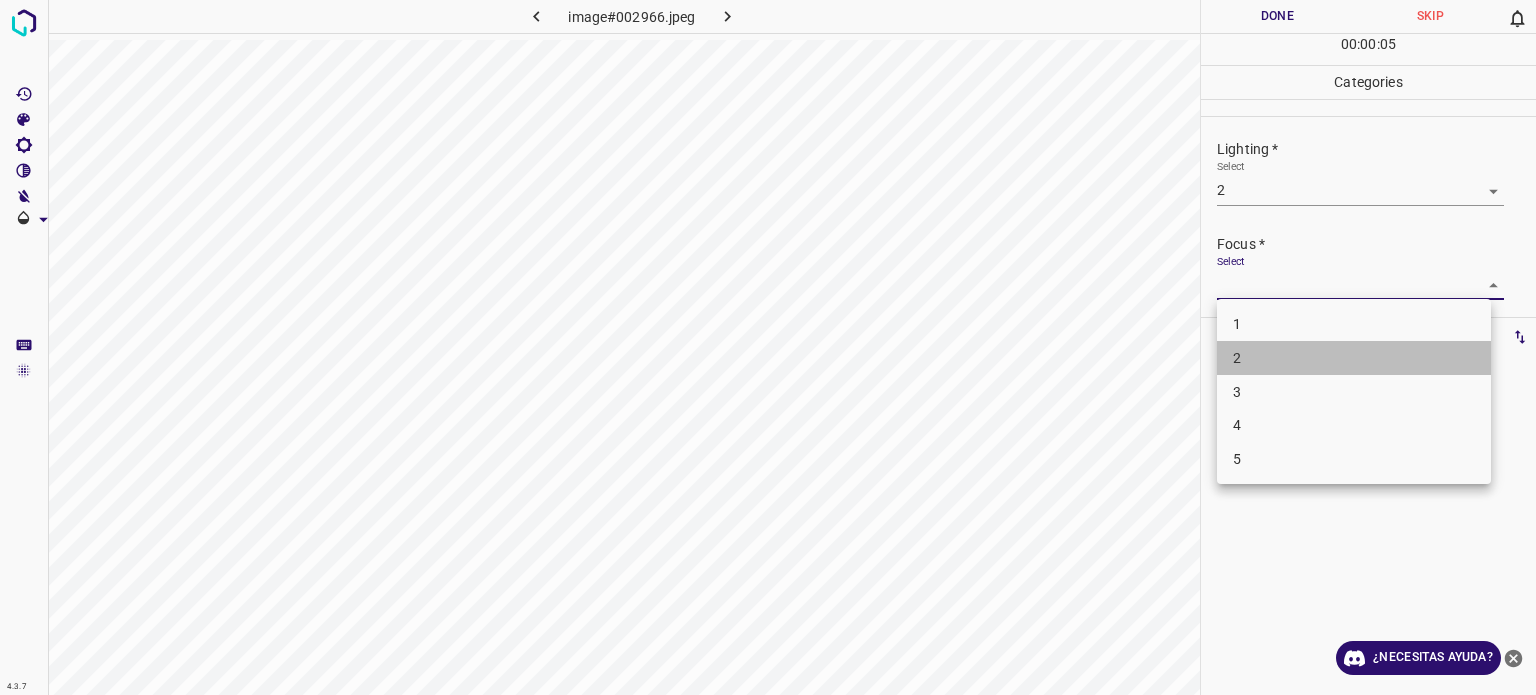 click on "2" at bounding box center [1354, 358] 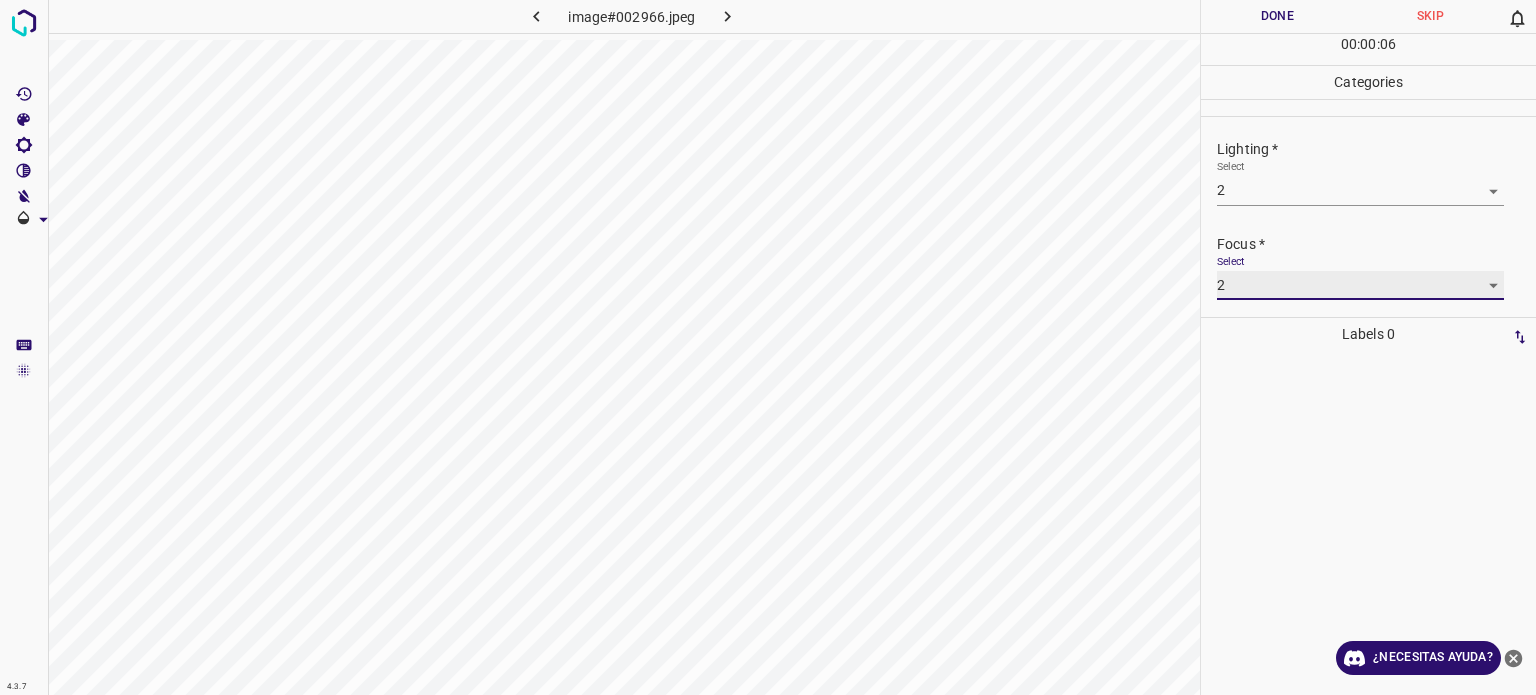 scroll, scrollTop: 98, scrollLeft: 0, axis: vertical 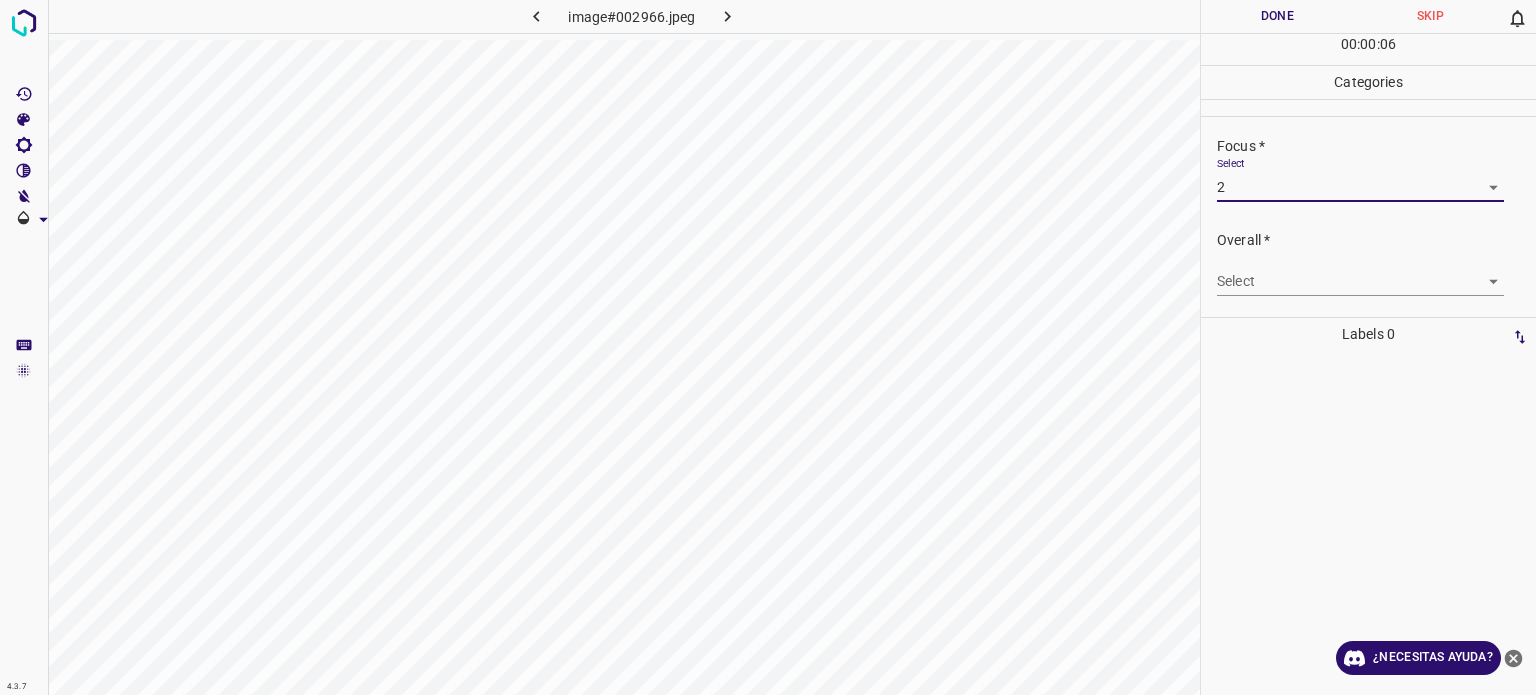 click on "4.3.7 image#002966.jpeg Done Skip 0 00   : 00   : 06   Categories Lighting *  Select 2 2 Focus *  Select 2 2 Overall *  Select ​ Labels   0 Categories 1 Lighting 2 Focus 3 Overall Tools Space Change between modes (Draw & Edit) I Auto labeling R Restore zoom M Zoom in N Zoom out Delete Delete selecte label Filters Z Restore filters X Saturation filter C Brightness filter V Contrast filter B Gray scale filter General O Download ¿Necesitas ayuda? - Texto - Esconder - Borrar Texto original Valora esta traducción Tu opinión servirá para ayudar a mejorar el Traductor de Google" at bounding box center [768, 347] 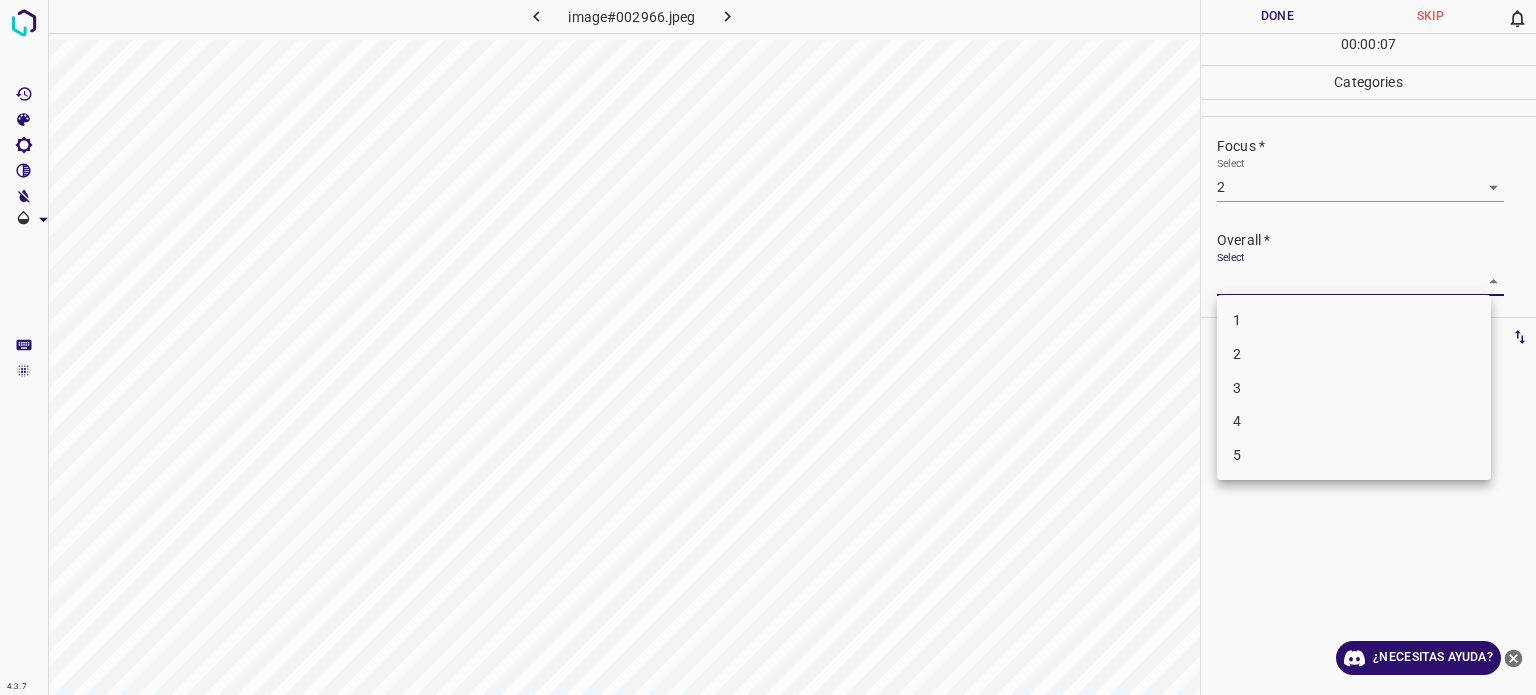 click on "2" at bounding box center (1237, 354) 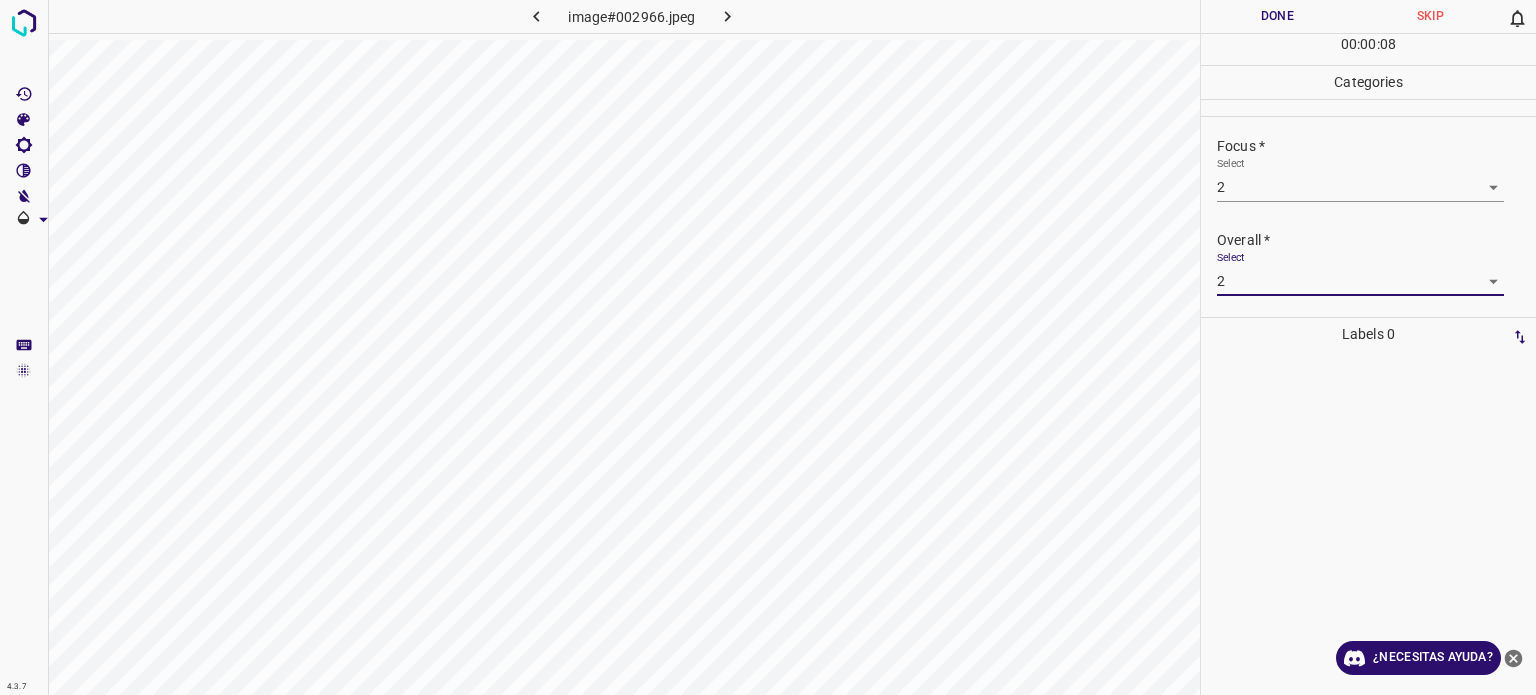 click on "Done" at bounding box center (1277, 16) 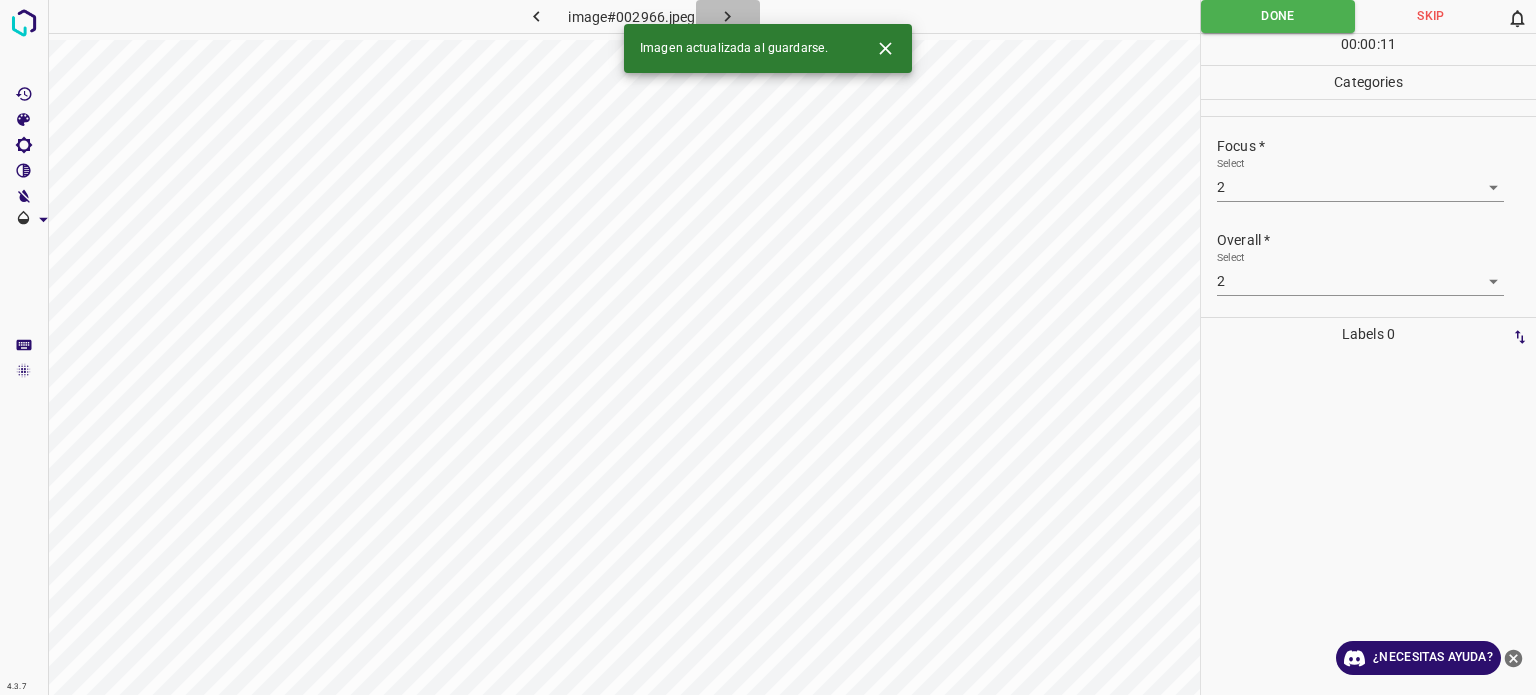click 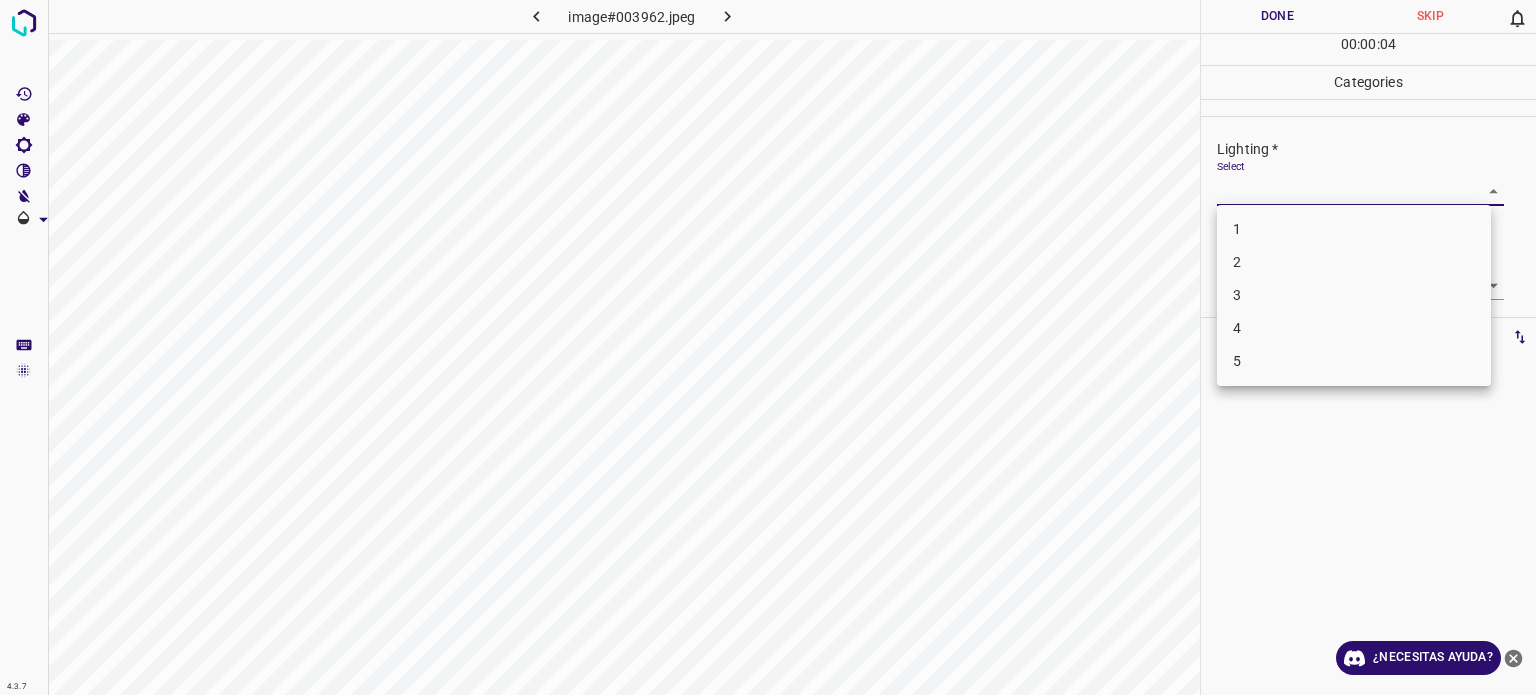 click on "4.3.7 image#003962.jpeg Done Skip 0 00   : 00   : 04   Categories Lighting *  Select ​ Focus *  Select ​ Overall *  Select ​ Labels   0 Categories 1 Lighting 2 Focus 3 Overall Tools Space Change between modes (Draw & Edit) I Auto labeling R Restore zoom M Zoom in N Zoom out Delete Delete selecte label Filters Z Restore filters X Saturation filter C Brightness filter V Contrast filter B Gray scale filter General O Download ¿Necesitas ayuda? - Texto - Esconder - Borrar Texto original Valora esta traducción Tu opinión servirá para ayudar a mejorar el Traductor de Google 1 2 3 4 5" at bounding box center (768, 347) 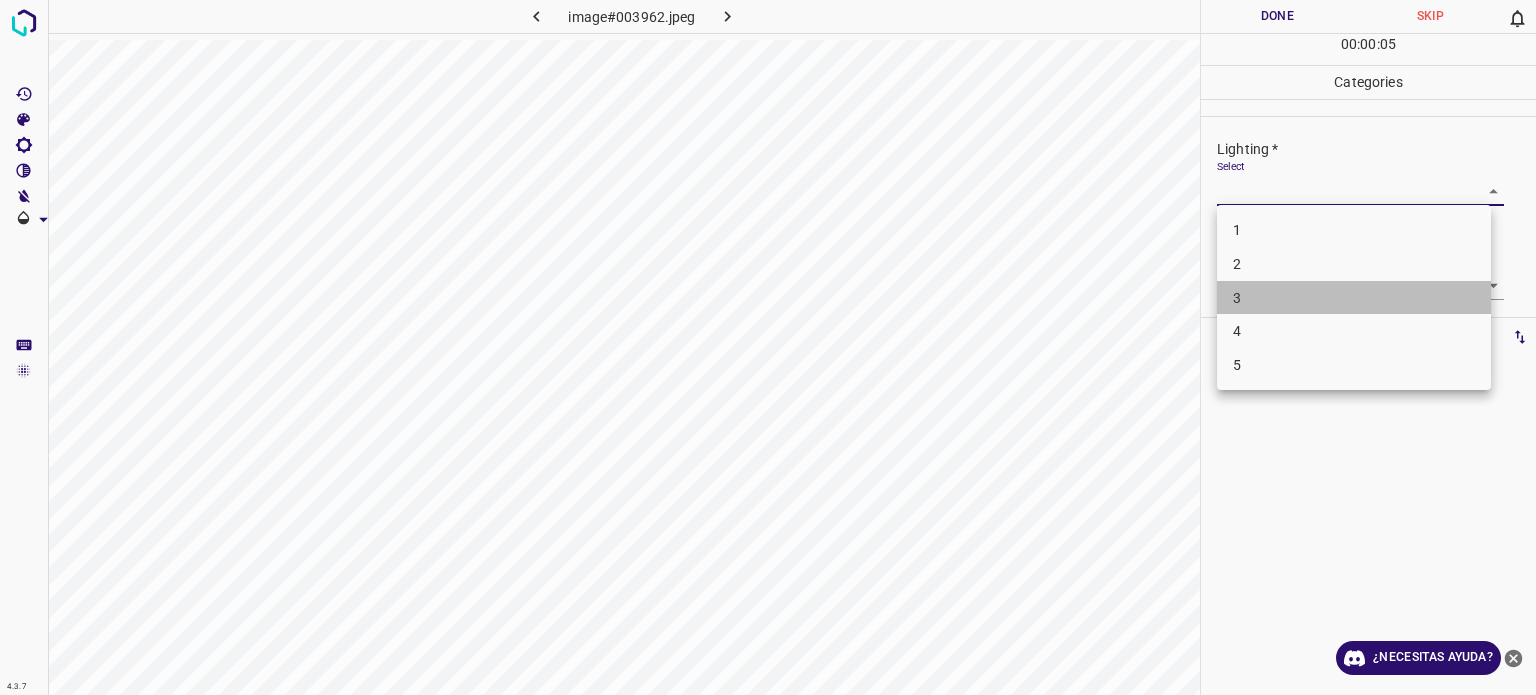 click on "3" at bounding box center [1237, 297] 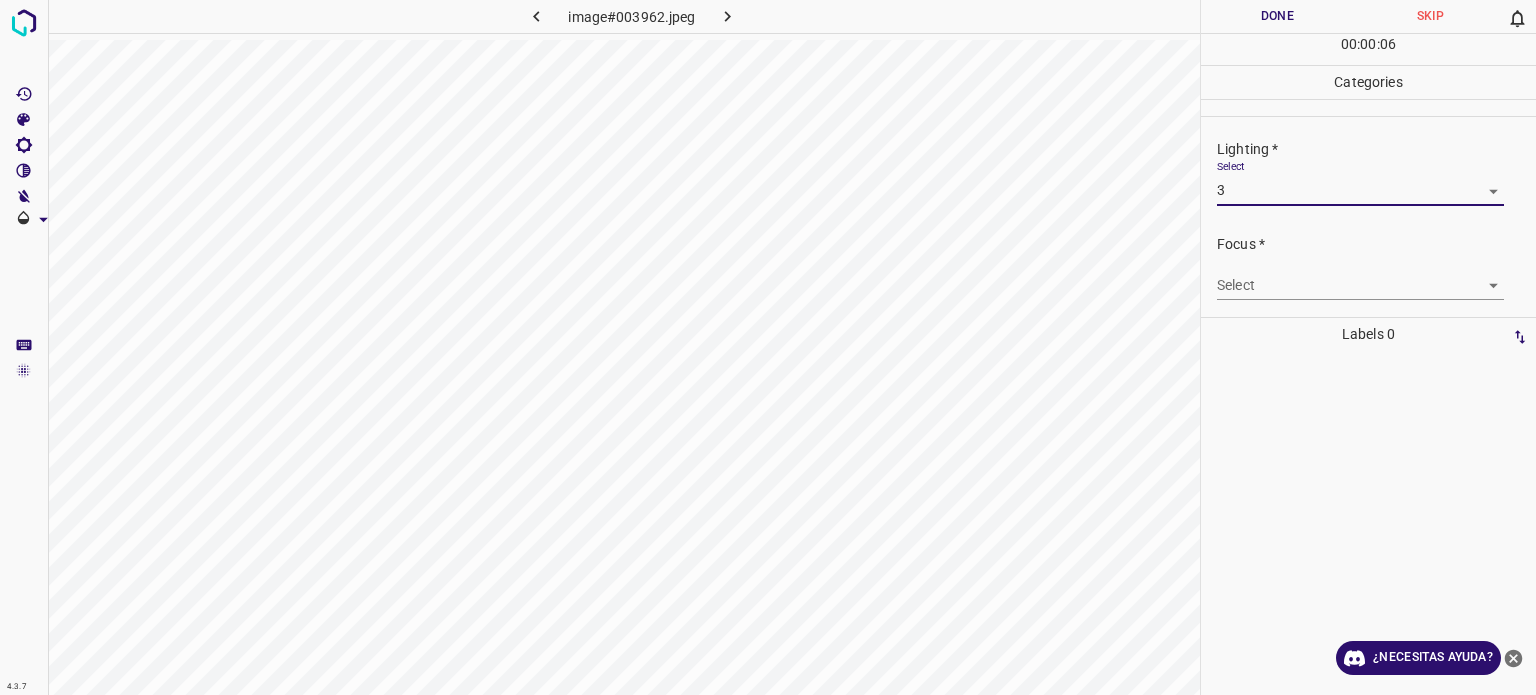 click on "Focus *  Select ​" at bounding box center [1368, 267] 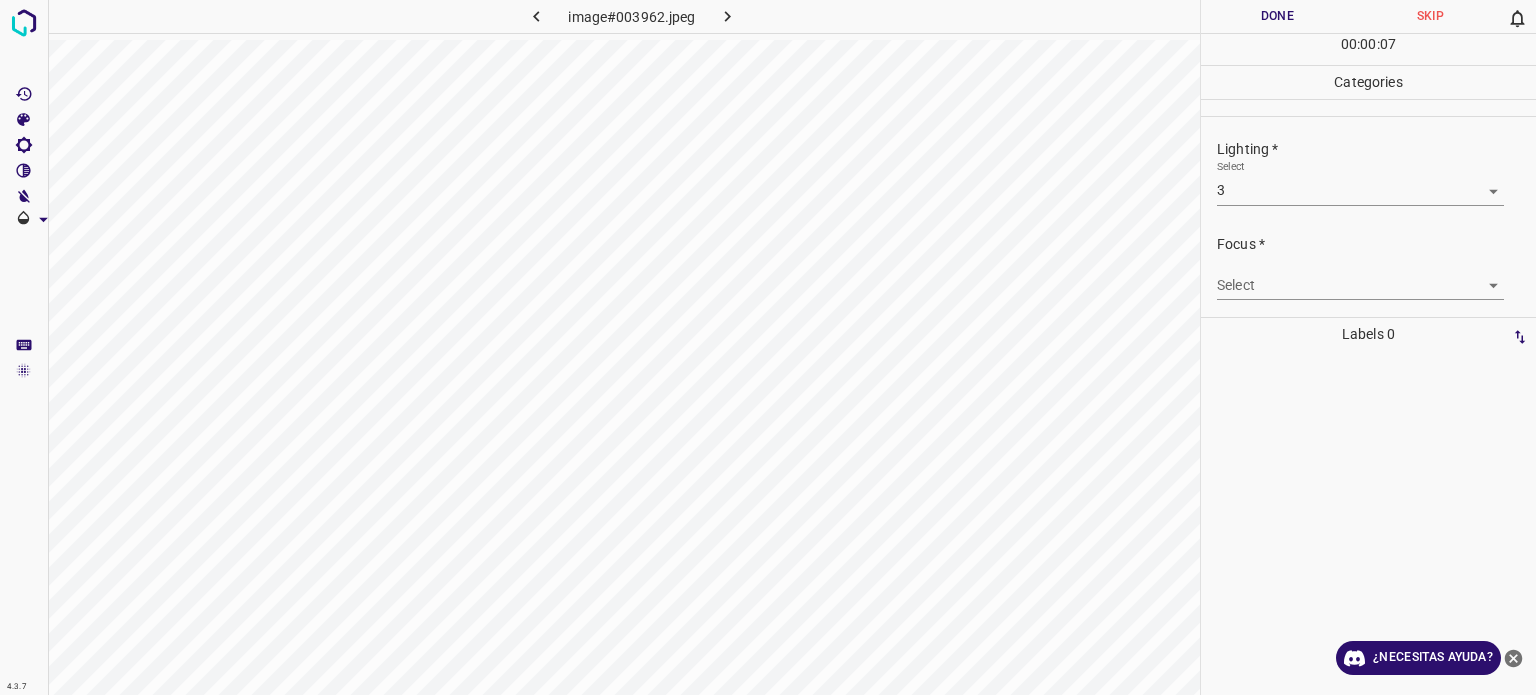 click on "4.3.7 image#003962.jpeg Done Skip 0 00   : 00   : 07   Categories Lighting *  Select 3 3 Focus *  Select ​ Overall *  Select ​ Labels   0 Categories 1 Lighting 2 Focus 3 Overall Tools Space Change between modes (Draw & Edit) I Auto labeling R Restore zoom M Zoom in N Zoom out Delete Delete selecte label Filters Z Restore filters X Saturation filter C Brightness filter V Contrast filter B Gray scale filter General O Download ¿Necesitas ayuda? - Texto - Esconder - Borrar Texto original Valora esta traducción Tu opinión servirá para ayudar a mejorar el Traductor de Google" at bounding box center (768, 347) 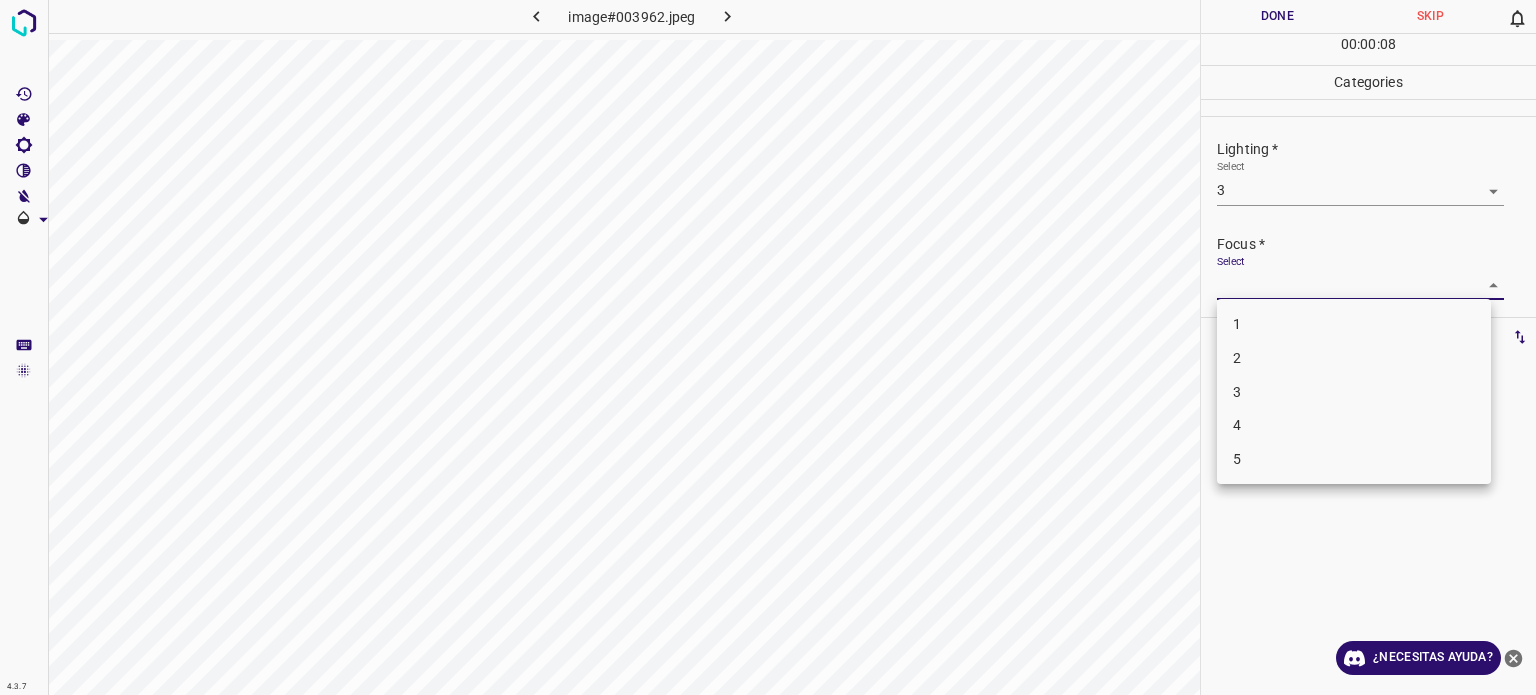 click on "3" at bounding box center (1237, 391) 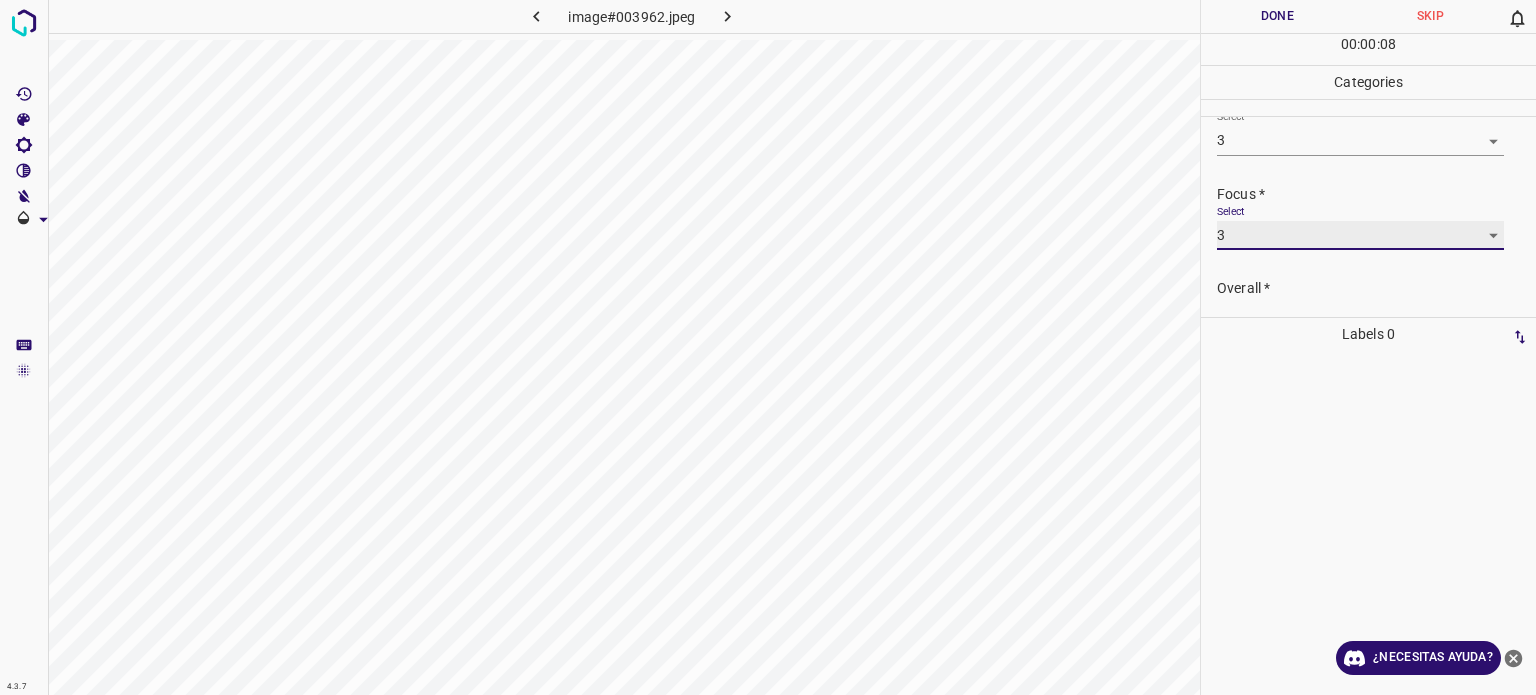scroll, scrollTop: 98, scrollLeft: 0, axis: vertical 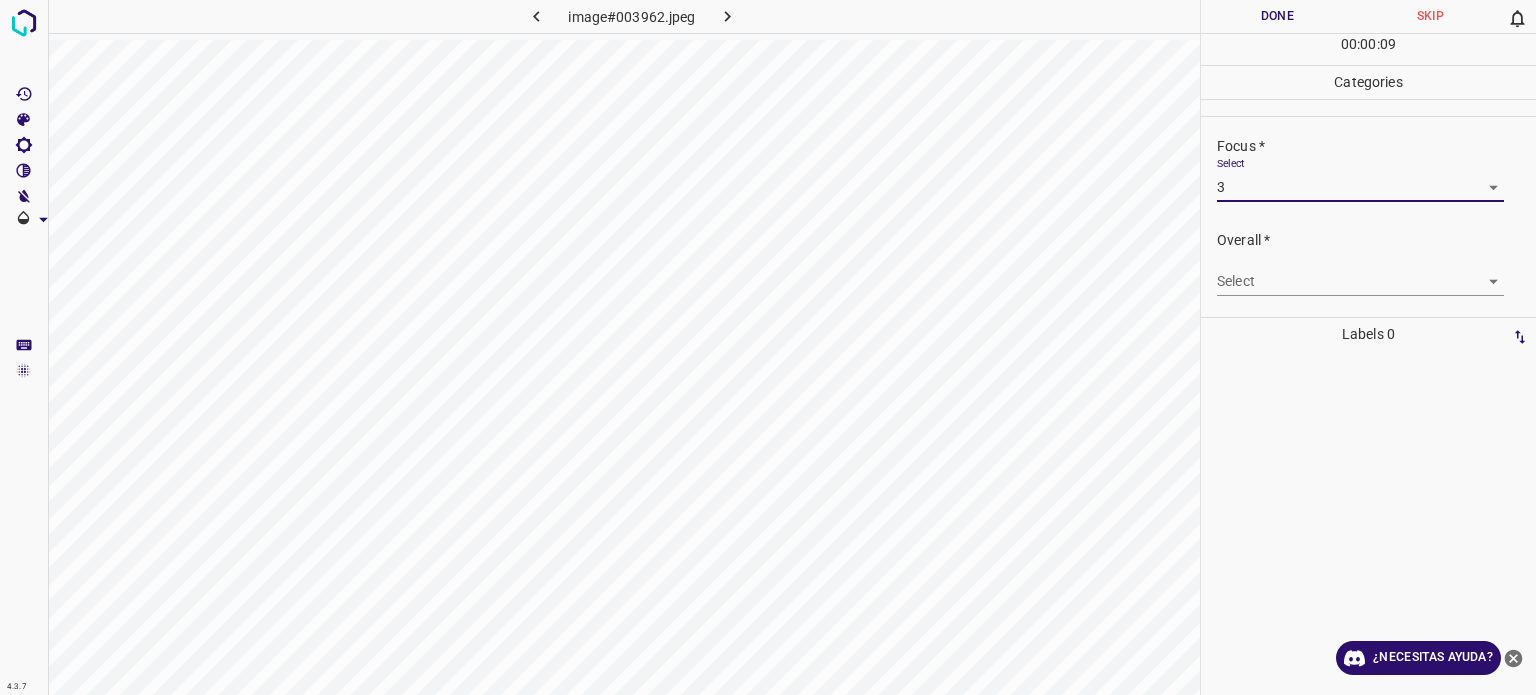 click on "4.3.7 image#003962.jpeg Done Skip 0 00   : 00   : 09   Categories Lighting *  Select 3 3 Focus *  Select 3 3 Overall *  Select ​ Labels   0 Categories 1 Lighting 2 Focus 3 Overall Tools Space Change between modes (Draw & Edit) I Auto labeling R Restore zoom M Zoom in N Zoom out Delete Delete selecte label Filters Z Restore filters X Saturation filter C Brightness filter V Contrast filter B Gray scale filter General O Download ¿Necesitas ayuda? - Texto - Esconder - Borrar Texto original Valora esta traducción Tu opinión servirá para ayudar a mejorar el Traductor de Google" at bounding box center (768, 347) 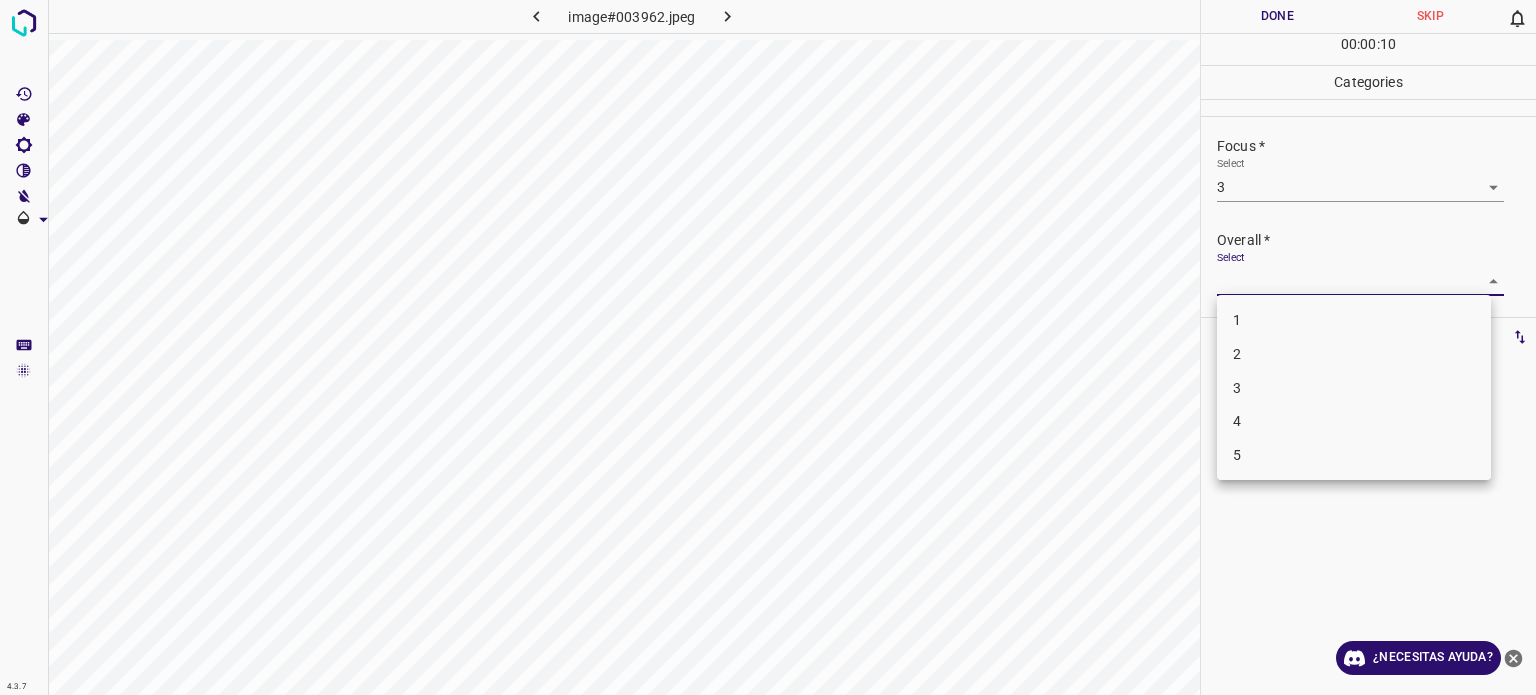 click on "3" at bounding box center (1354, 388) 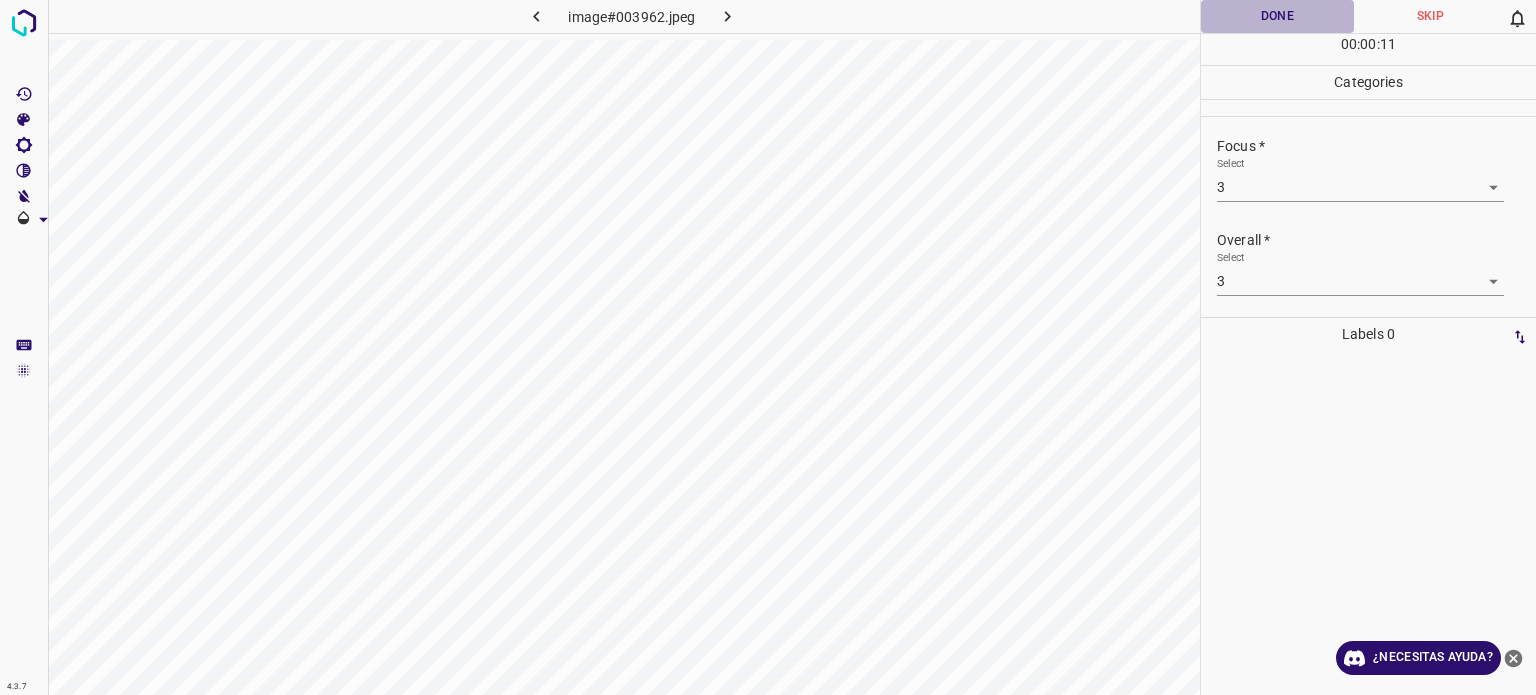 click on "Done" at bounding box center (1277, 16) 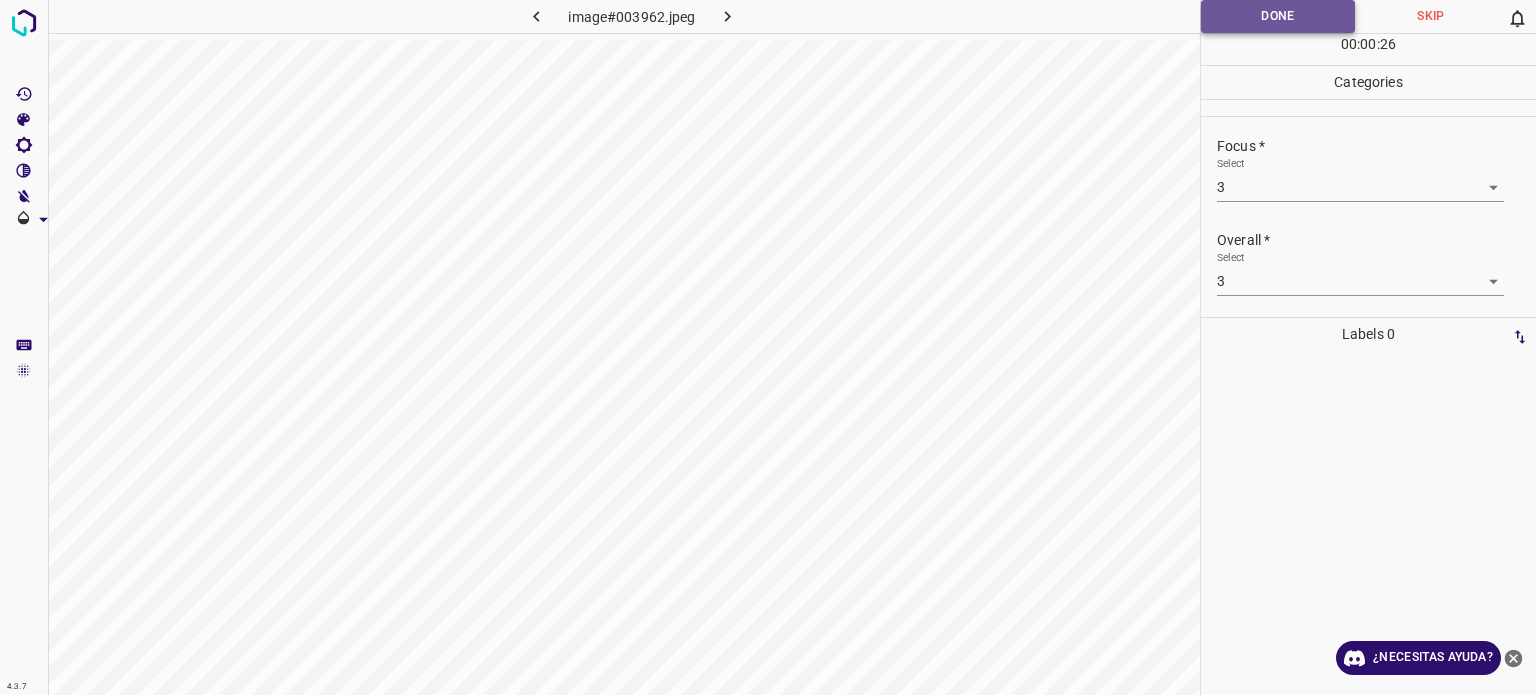 click on "Done" at bounding box center [1278, 16] 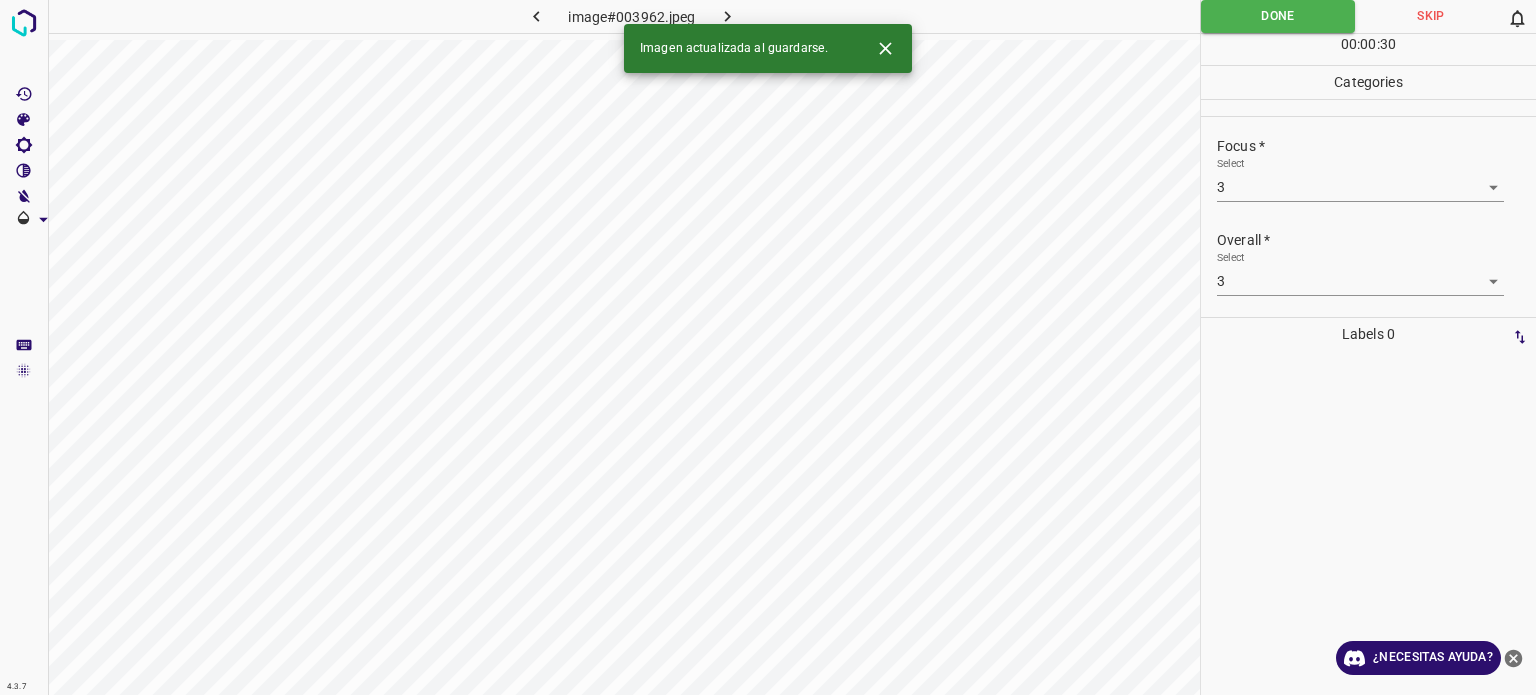 click at bounding box center (728, 16) 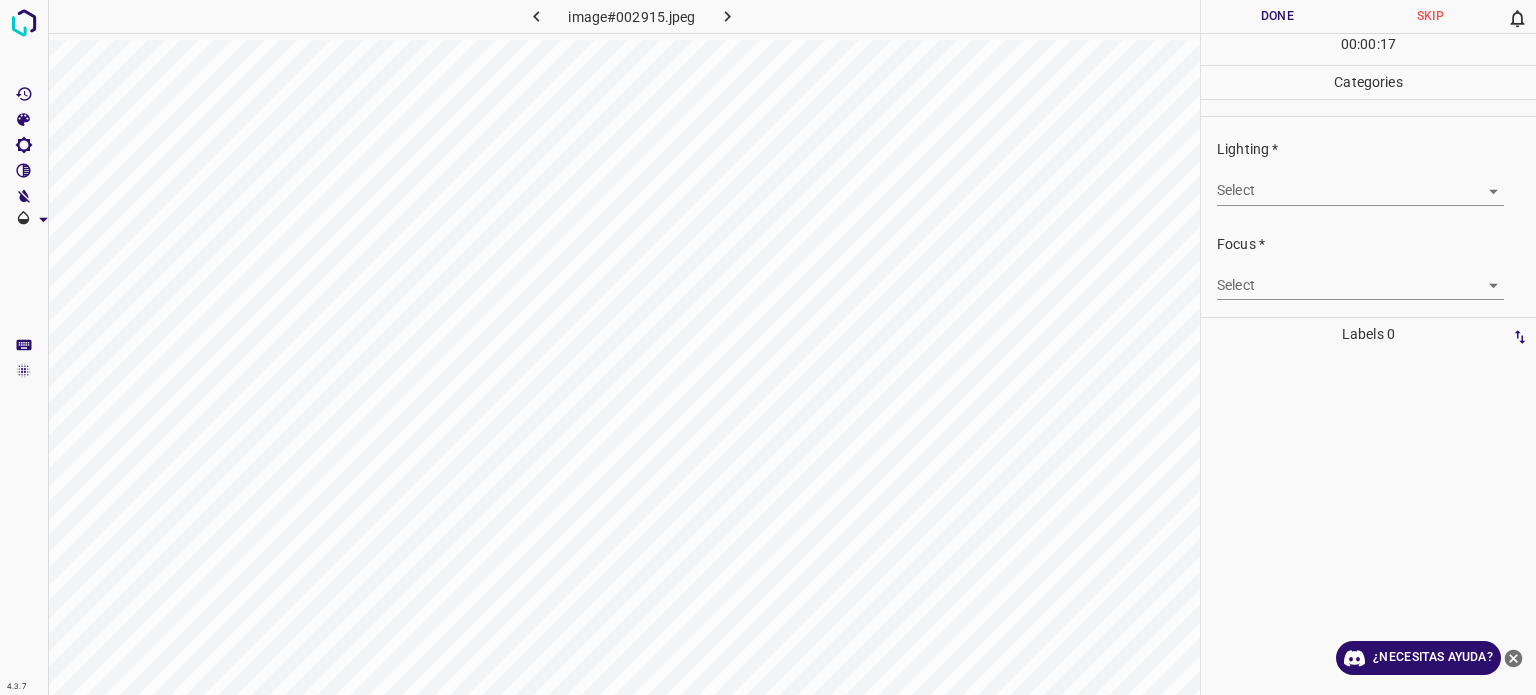 click on "4.3.7 image#002915.jpeg Done Skip 0 00   : 00   : 17   Categories Lighting *  Select ​ Focus *  Select ​ Overall *  Select ​ Labels   0 Categories 1 Lighting 2 Focus 3 Overall Tools Space Change between modes (Draw & Edit) I Auto labeling R Restore zoom M Zoom in N Zoom out Delete Delete selecte label Filters Z Restore filters X Saturation filter C Brightness filter V Contrast filter B Gray scale filter General O Download ¿Necesitas ayuda? - Texto - Esconder - Borrar Texto original Valora esta traducción Tu opinión servirá para ayudar a mejorar el Traductor de Google" at bounding box center [768, 347] 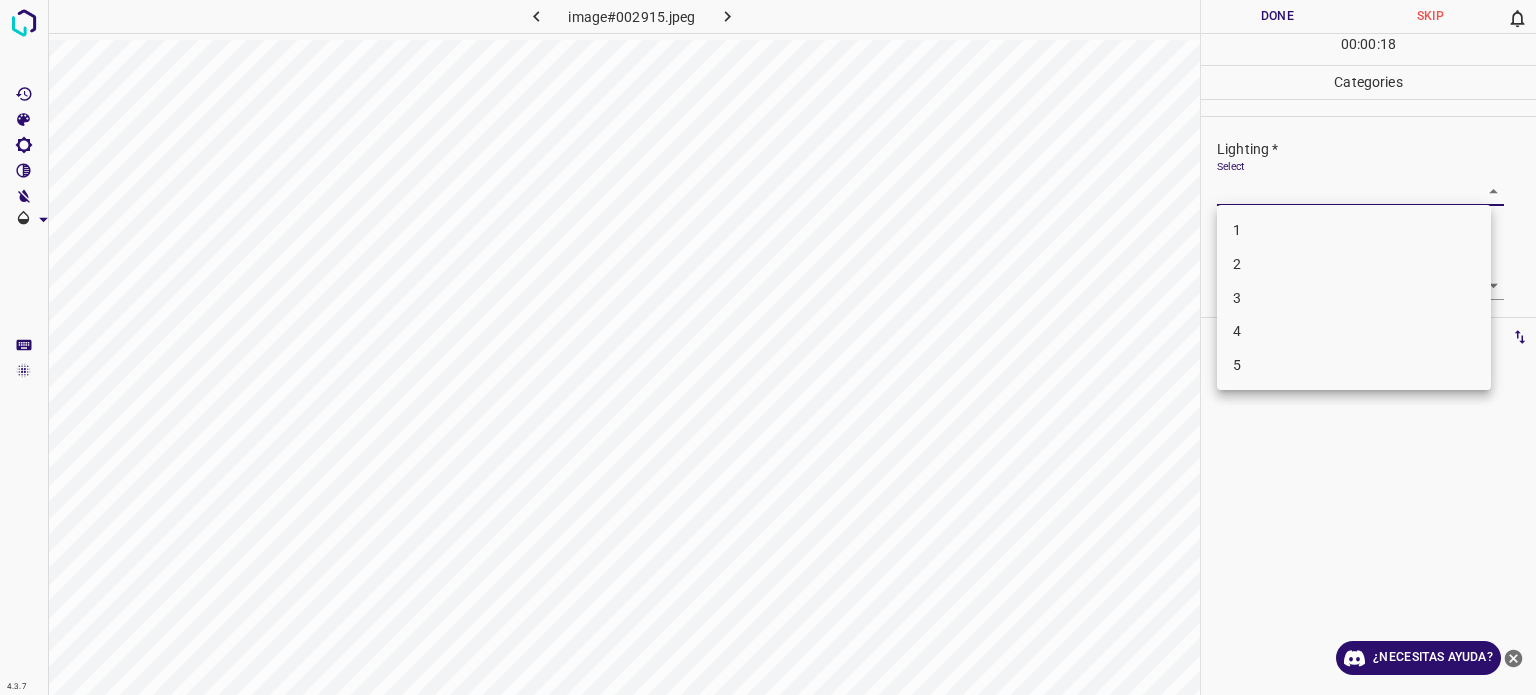 click on "3" at bounding box center (1354, 298) 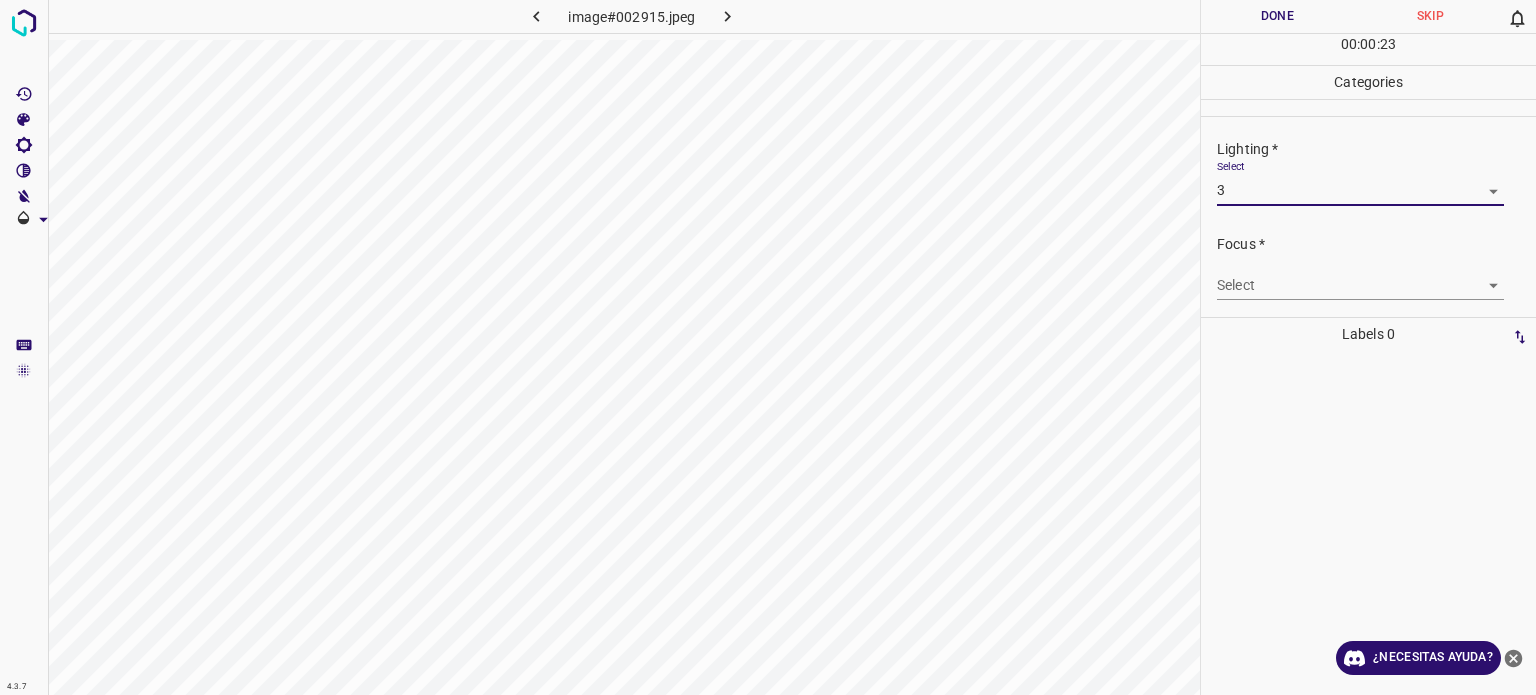 click on "4.3.7 image#002915.jpeg Done Skip 0 00   : 00   : 23   Categories Lighting *  Select 3 3 Focus *  Select ​ Overall *  Select ​ Labels   0 Categories 1 Lighting 2 Focus 3 Overall Tools Space Change between modes (Draw & Edit) I Auto labeling R Restore zoom M Zoom in N Zoom out Delete Delete selecte label Filters Z Restore filters X Saturation filter C Brightness filter V Contrast filter B Gray scale filter General O Download ¿Necesitas ayuda? - Texto - Esconder - Borrar Texto original Valora esta traducción Tu opinión servirá para ayudar a mejorar el Traductor de Google" at bounding box center (768, 347) 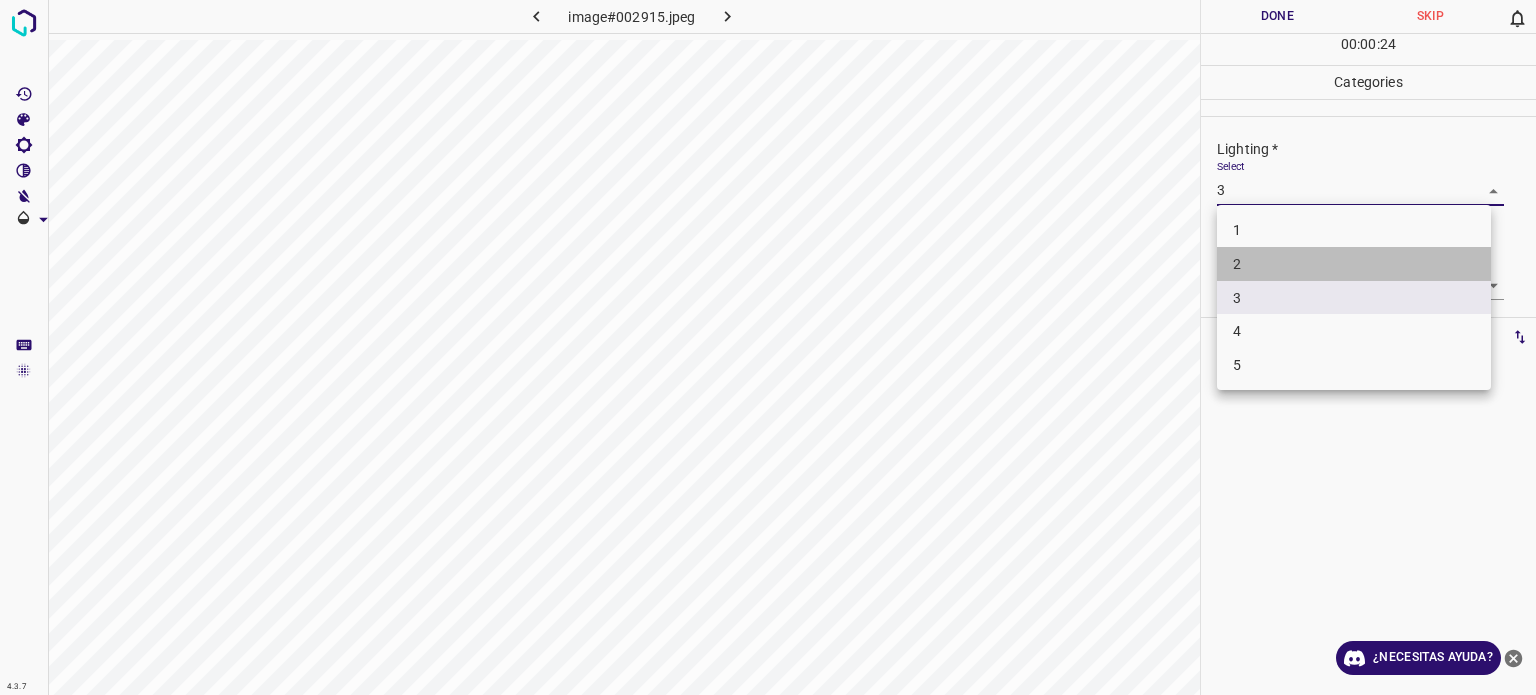 click on "2" at bounding box center (1237, 264) 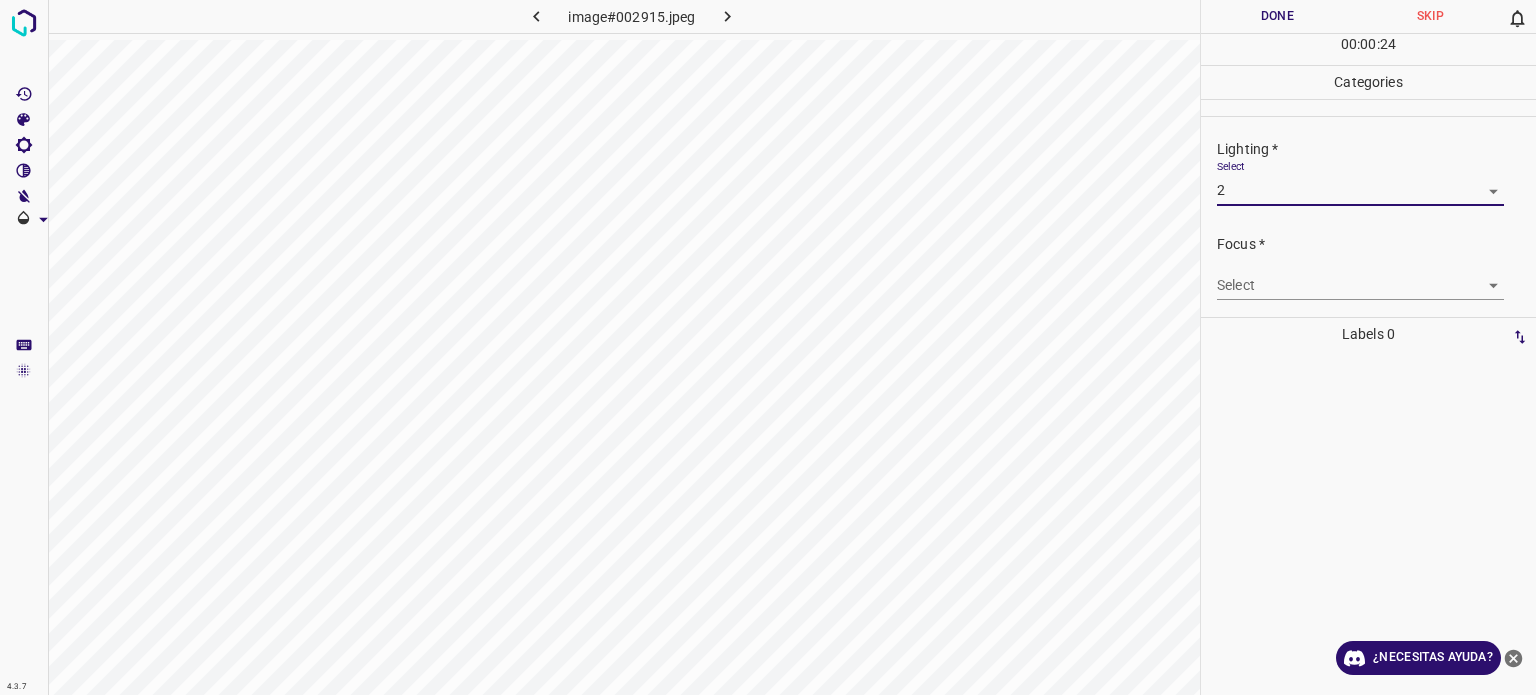 click on "4.3.7 image#002915.jpeg Done Skip 0 00   : 00   : 24   Categories Lighting *  Select 2 2 Focus *  Select ​ Overall *  Select ​ Labels   0 Categories 1 Lighting 2 Focus 3 Overall Tools Space Change between modes (Draw & Edit) I Auto labeling R Restore zoom M Zoom in N Zoom out Delete Delete selecte label Filters Z Restore filters X Saturation filter C Brightness filter V Contrast filter B Gray scale filter General O Download ¿Necesitas ayuda? - Texto - Esconder - Borrar Texto original Valora esta traducción Tu opinión servirá para ayudar a mejorar el Traductor de Google" at bounding box center [768, 347] 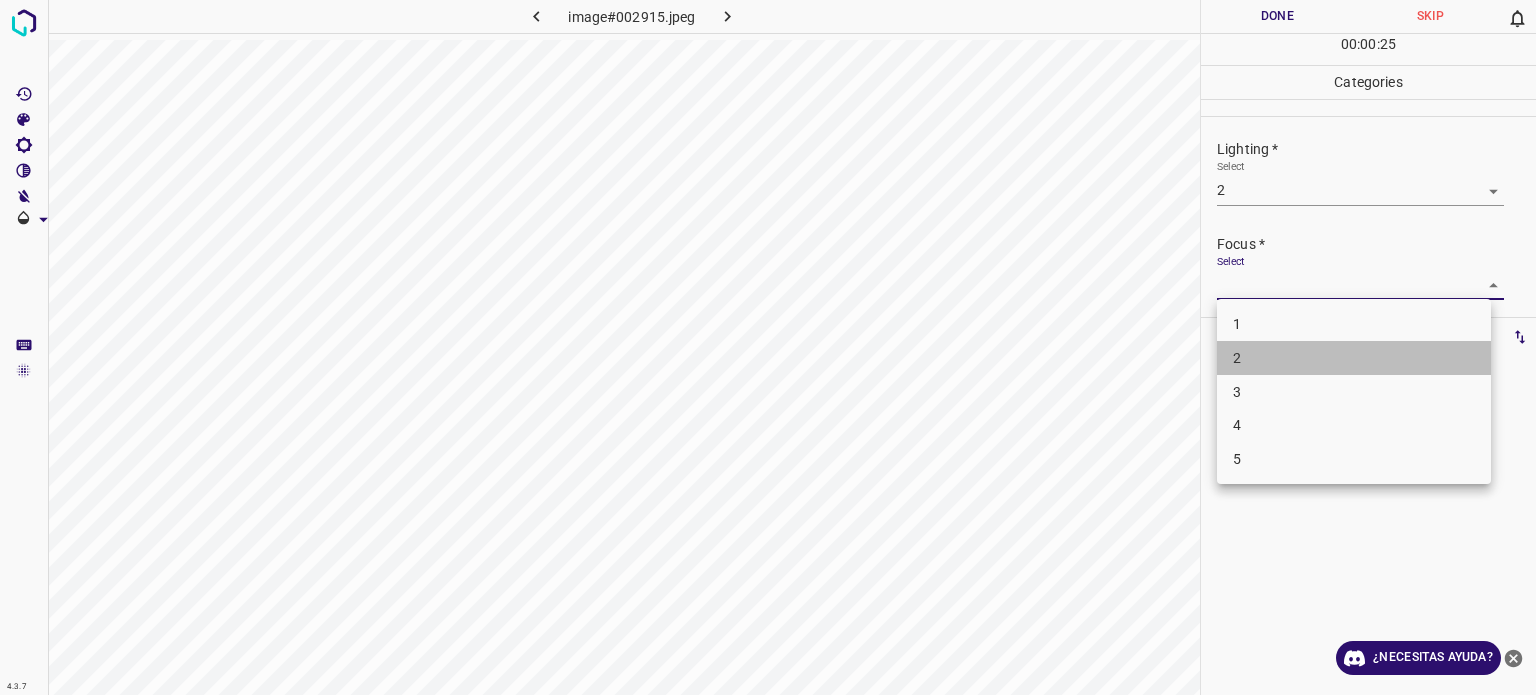 click on "2" at bounding box center (1354, 358) 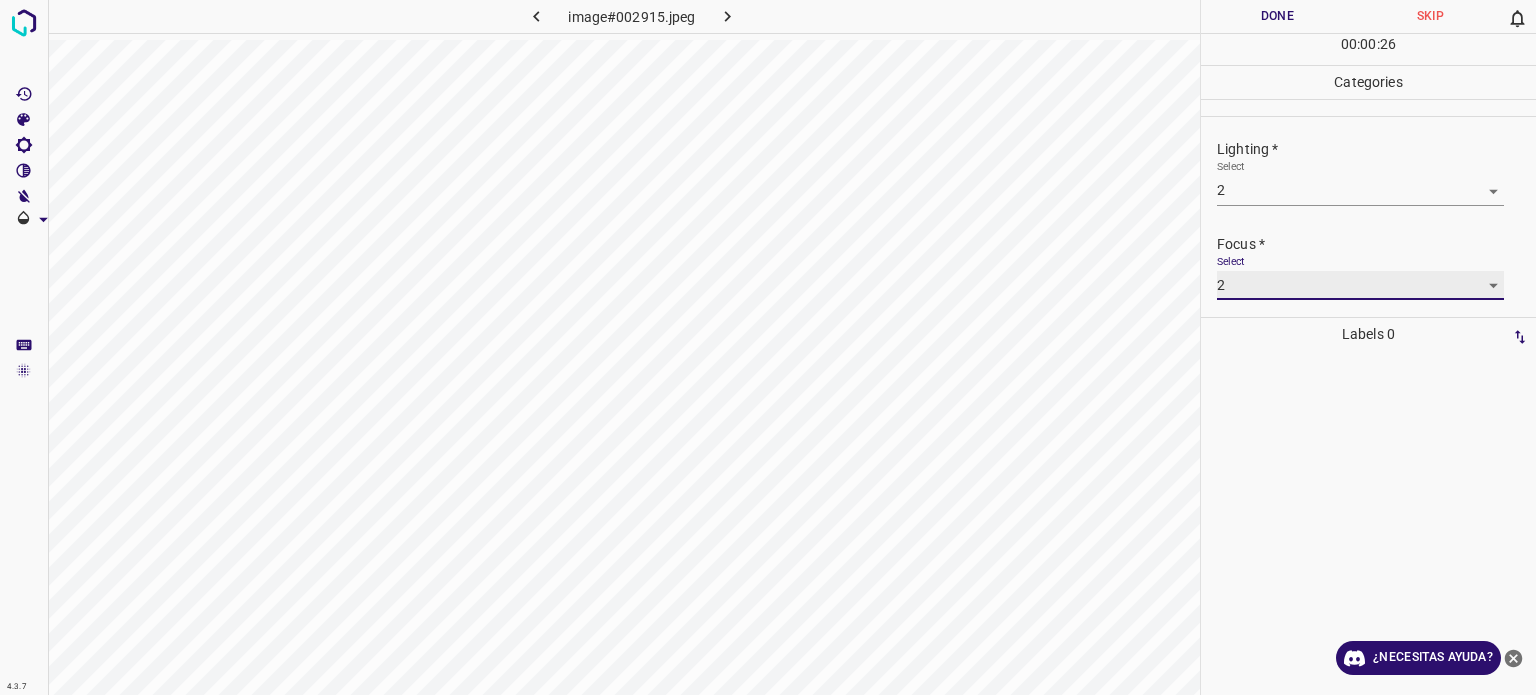 scroll, scrollTop: 98, scrollLeft: 0, axis: vertical 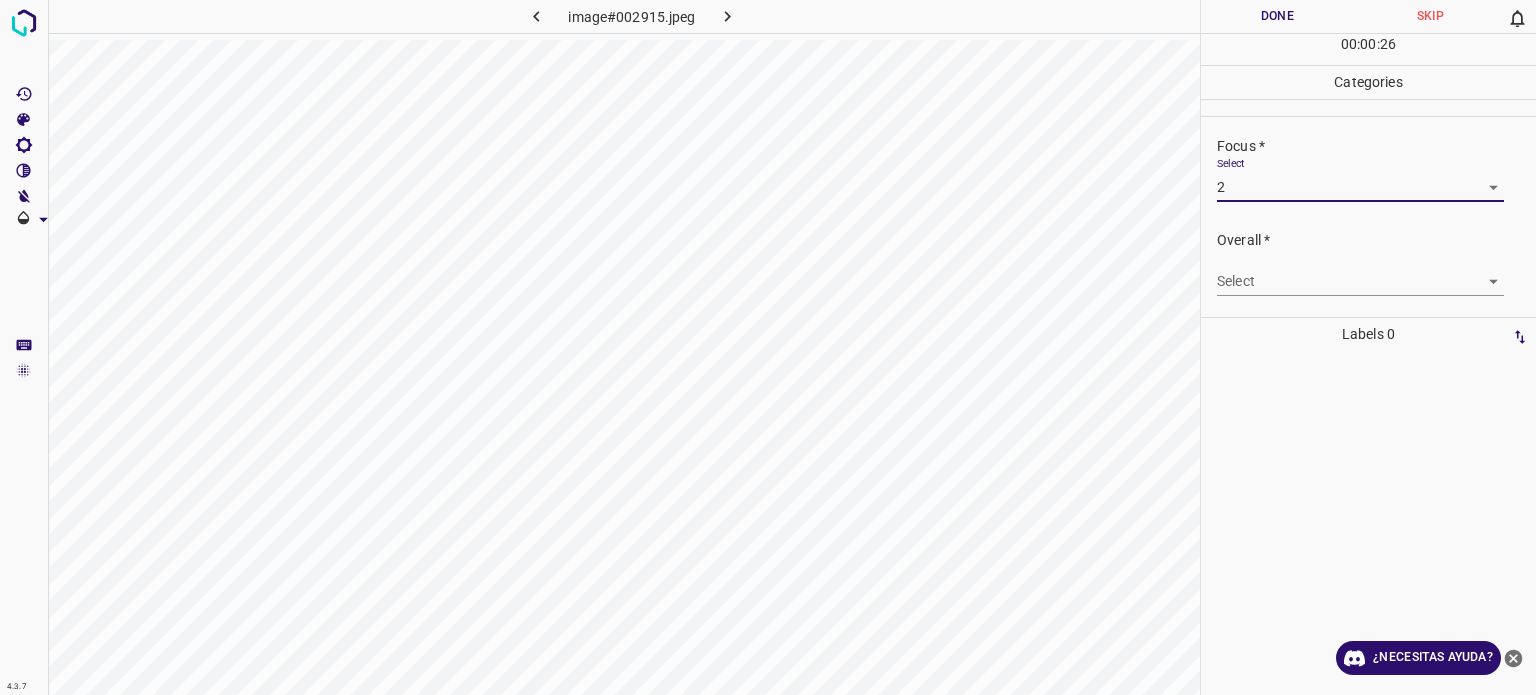 click on "4.3.7 image#002915.jpeg Done Skip 0 00   : 00   : 26   Categories Lighting *  Select 2 2 Focus *  Select 2 2 Overall *  Select ​ Labels   0 Categories 1 Lighting 2 Focus 3 Overall Tools Space Change between modes (Draw & Edit) I Auto labeling R Restore zoom M Zoom in N Zoom out Delete Delete selecte label Filters Z Restore filters X Saturation filter C Brightness filter V Contrast filter B Gray scale filter General O Download ¿Necesitas ayuda? - Texto - Esconder - Borrar Texto original Valora esta traducción Tu opinión servirá para ayudar a mejorar el Traductor de Google" at bounding box center [768, 347] 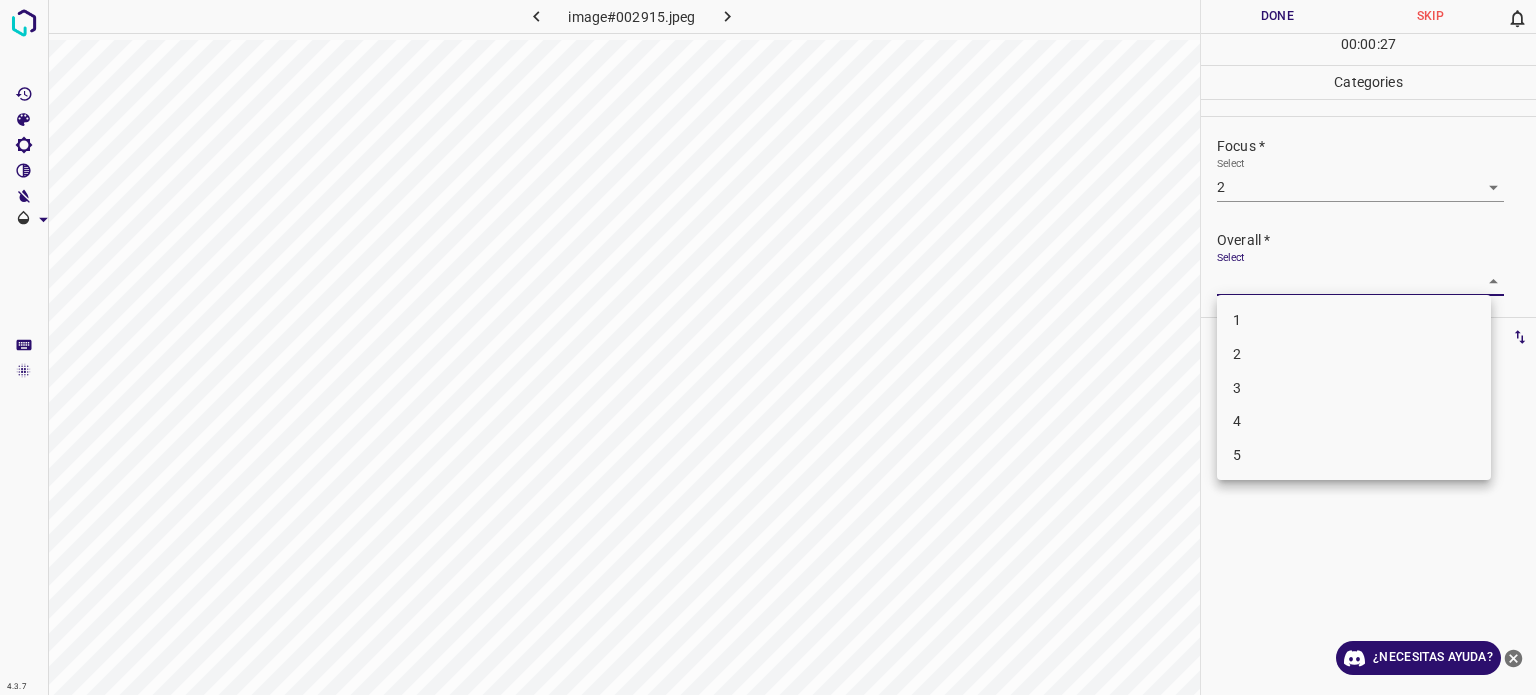 click on "2" at bounding box center [1354, 354] 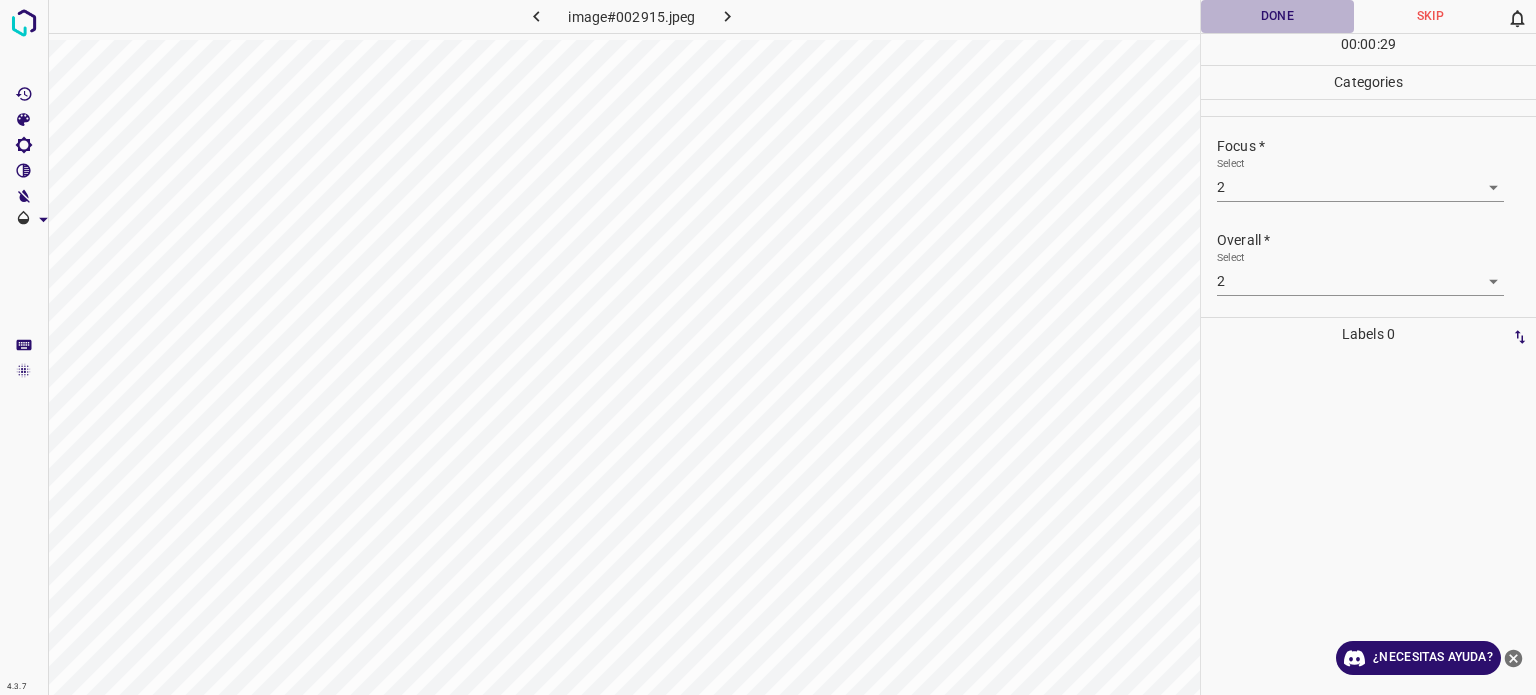 click on "Done" at bounding box center [1277, 16] 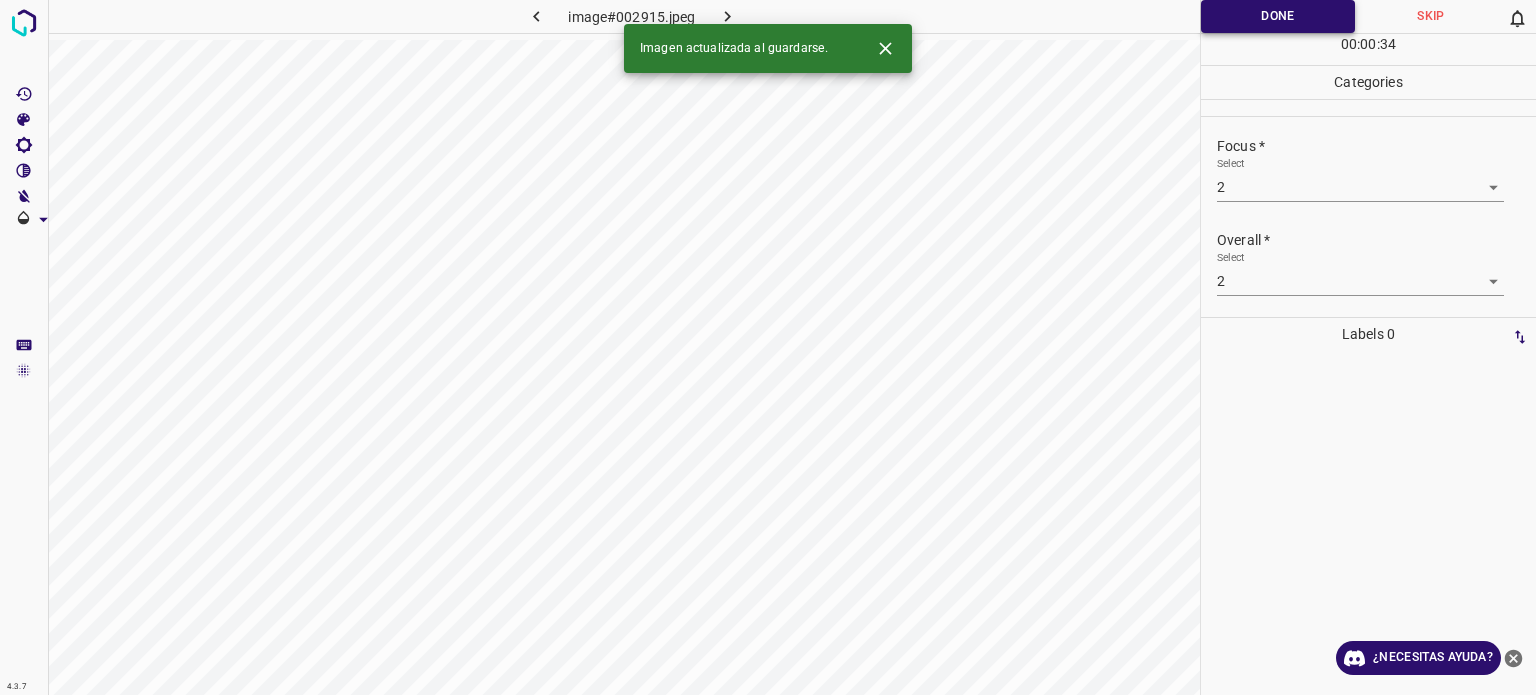 click on "Done" at bounding box center (1278, 16) 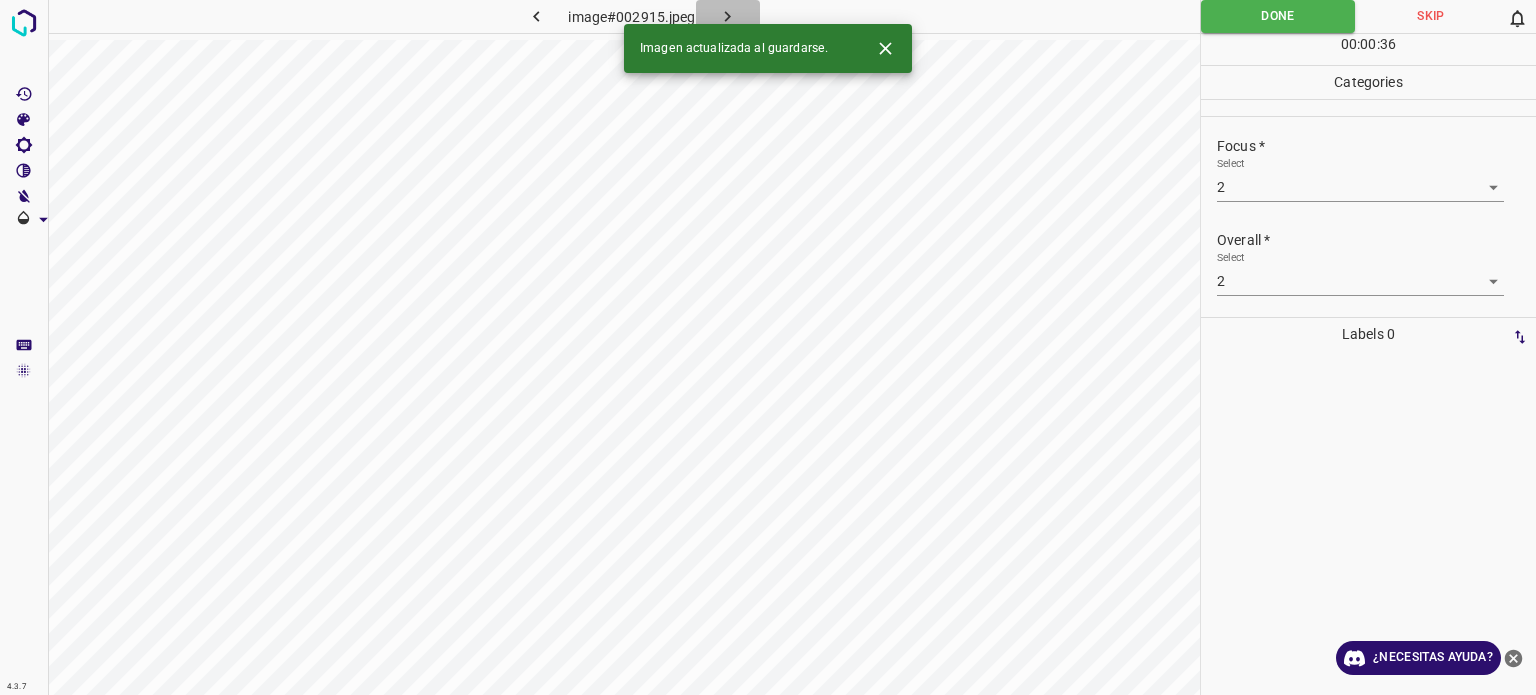 click 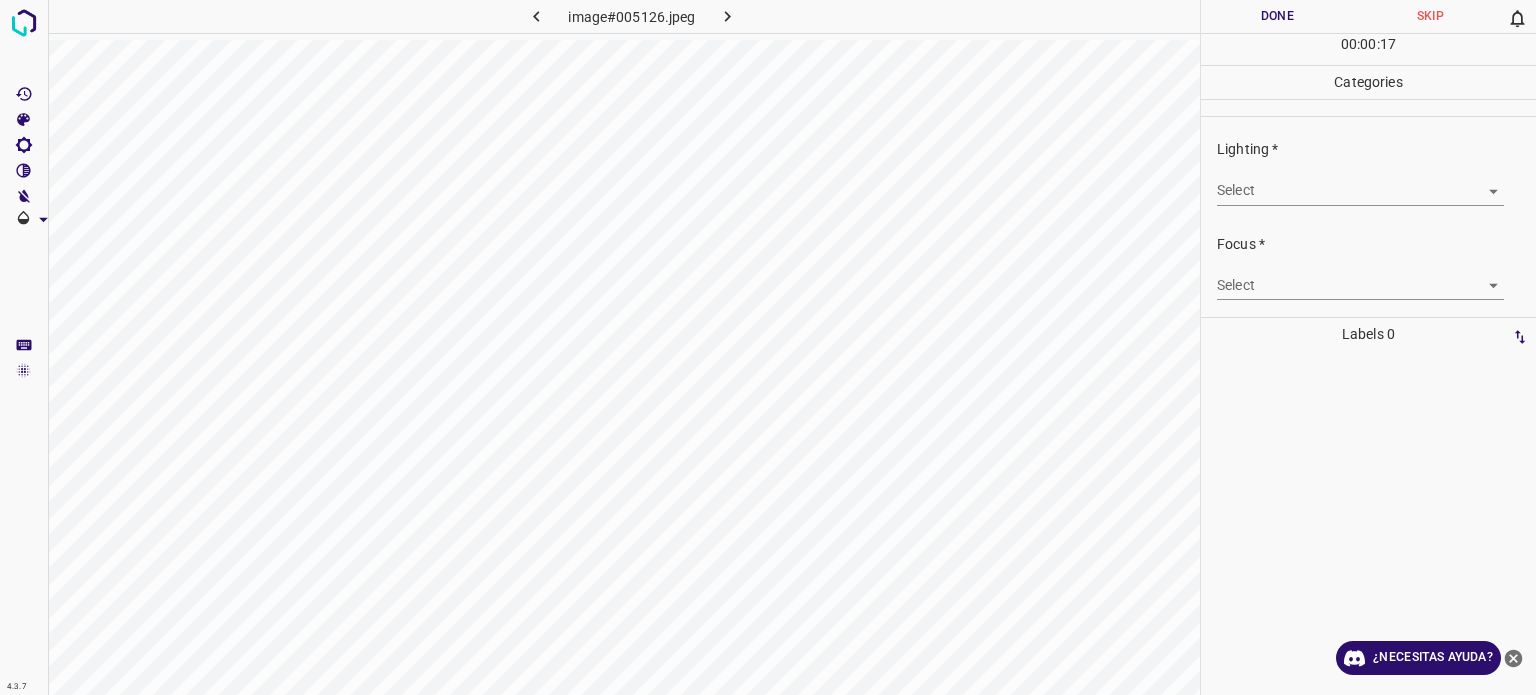 click on "4.3.7 image#005126.jpeg Done Skip 0 00   : 00   : 17   Categories Lighting *  Select ​ Focus *  Select ​ Overall *  Select ​ Labels   0 Categories 1 Lighting 2 Focus 3 Overall Tools Space Change between modes (Draw & Edit) I Auto labeling R Restore zoom M Zoom in N Zoom out Delete Delete selecte label Filters Z Restore filters X Saturation filter C Brightness filter V Contrast filter B Gray scale filter General O Download ¿Necesitas ayuda? - Texto - Esconder - Borrar Texto original Valora esta traducción Tu opinión servirá para ayudar a mejorar el Traductor de Google" at bounding box center [768, 347] 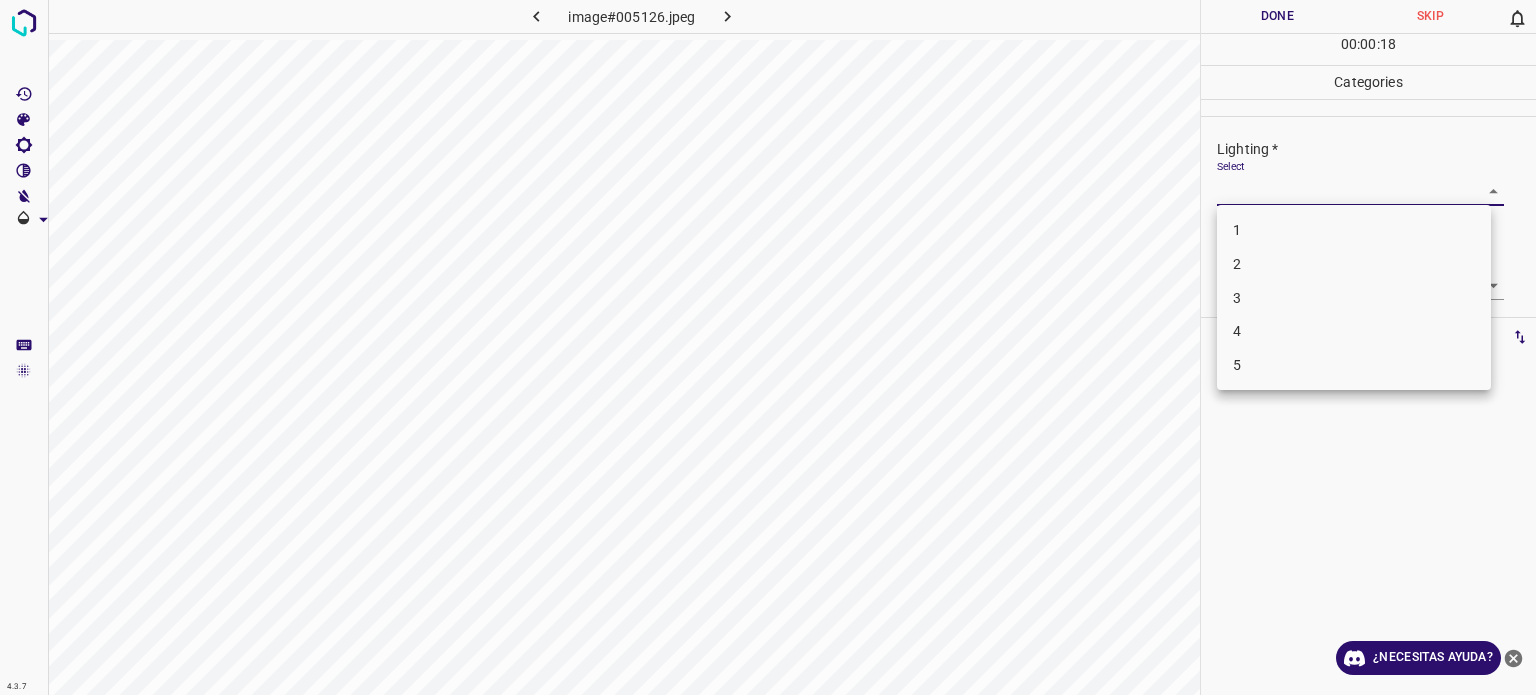 click on "2" at bounding box center (1354, 264) 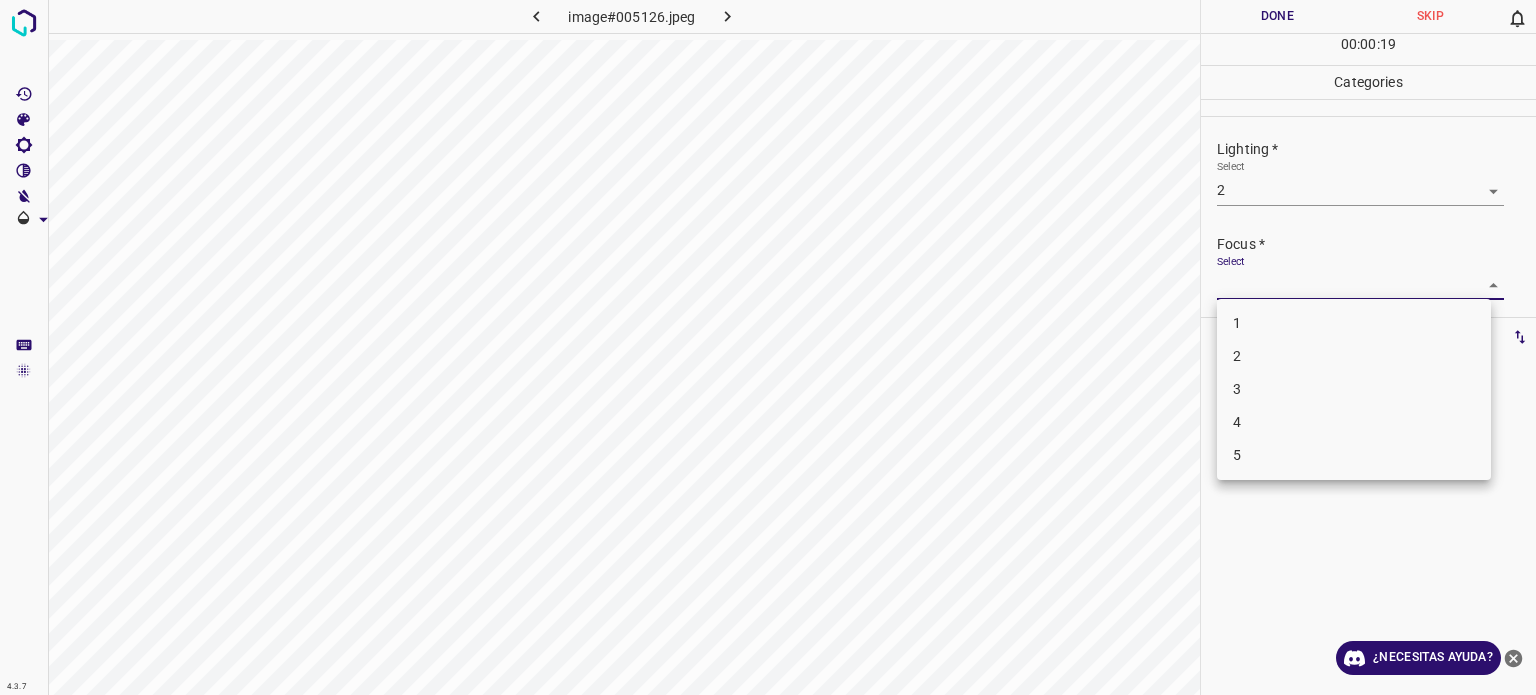 click on "4.3.7 image#005126.jpeg Done Skip 0 00   : 00   : 19   Categories Lighting *  Select 2 2 Focus *  Select ​ Overall *  Select ​ Labels   0 Categories 1 Lighting 2 Focus 3 Overall Tools Space Change between modes (Draw & Edit) I Auto labeling R Restore zoom M Zoom in N Zoom out Delete Delete selecte label Filters Z Restore filters X Saturation filter C Brightness filter V Contrast filter B Gray scale filter General O Download ¿Necesitas ayuda? - Texto - Esconder - Borrar Texto original Valora esta traducción Tu opinión servirá para ayudar a mejorar el Traductor de Google 1 2 3 4 5" at bounding box center [768, 347] 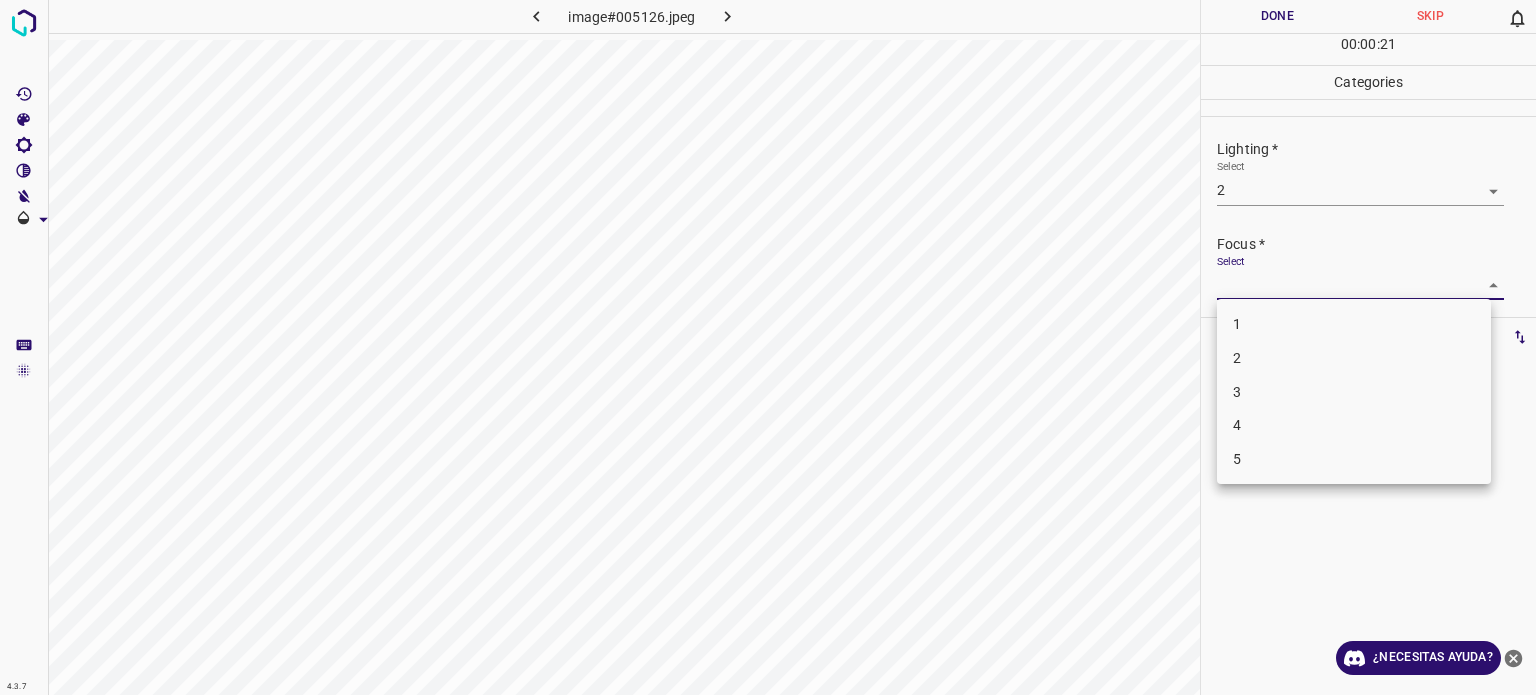 click at bounding box center (768, 347) 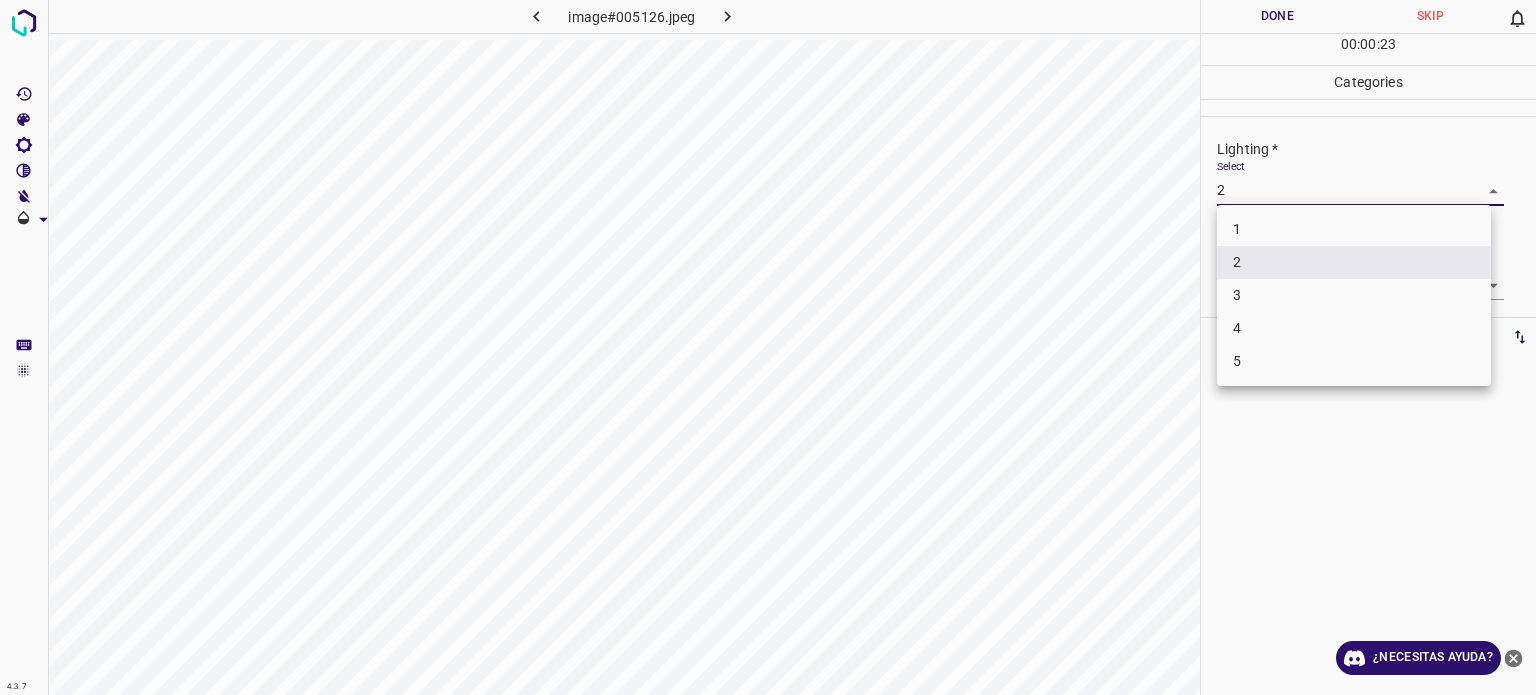 click on "4.3.7 image#005126.jpeg Done Skip 0 00   : 00   : 23   Categories Lighting *  Select 2 2 Focus *  Select ​ Overall *  Select ​ Labels   0 Categories 1 Lighting 2 Focus 3 Overall Tools Space Change between modes (Draw & Edit) I Auto labeling R Restore zoom M Zoom in N Zoom out Delete Delete selecte label Filters Z Restore filters X Saturation filter C Brightness filter V Contrast filter B Gray scale filter General O Download ¿Necesitas ayuda? - Texto - Esconder - Borrar Texto original Valora esta traducción Tu opinión servirá para ayudar a mejorar el Traductor de Google 1 2 3 4 5" at bounding box center (768, 347) 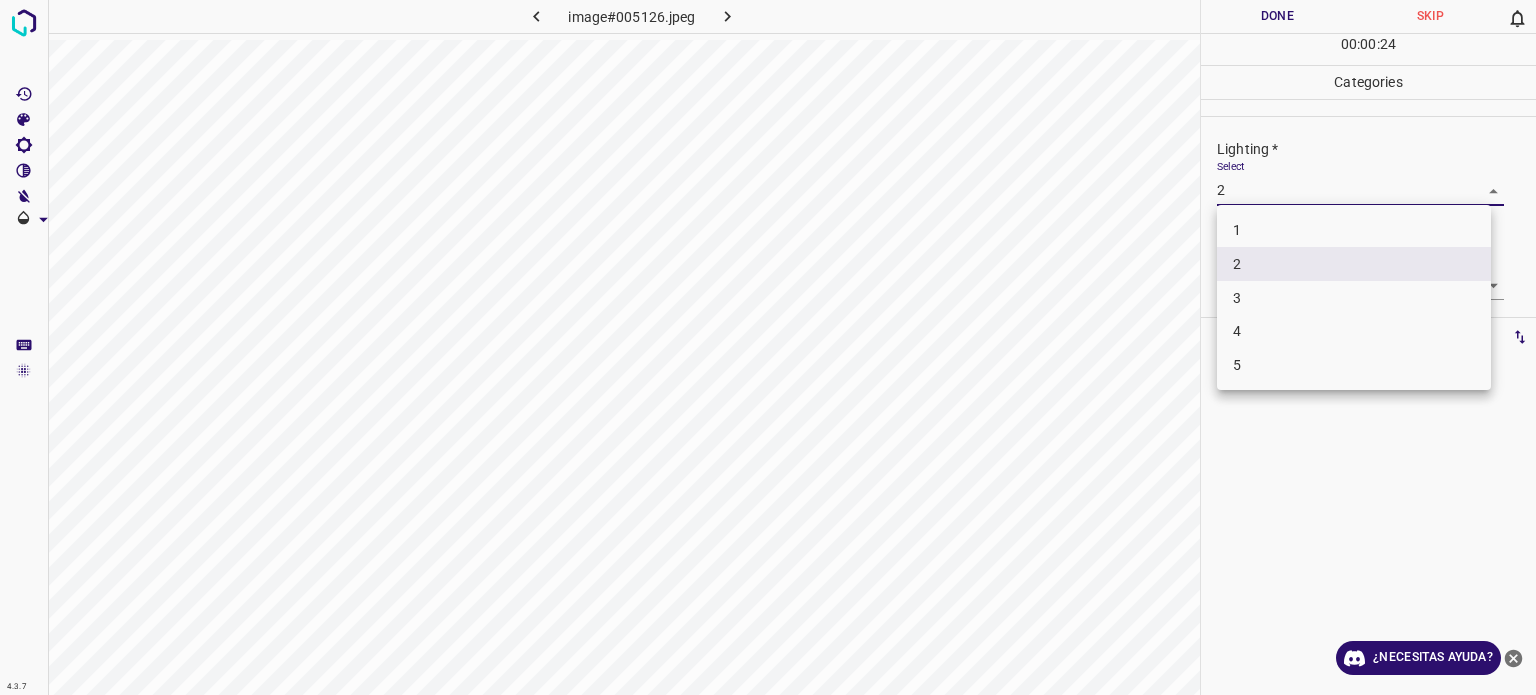 click on "3" at bounding box center [1354, 298] 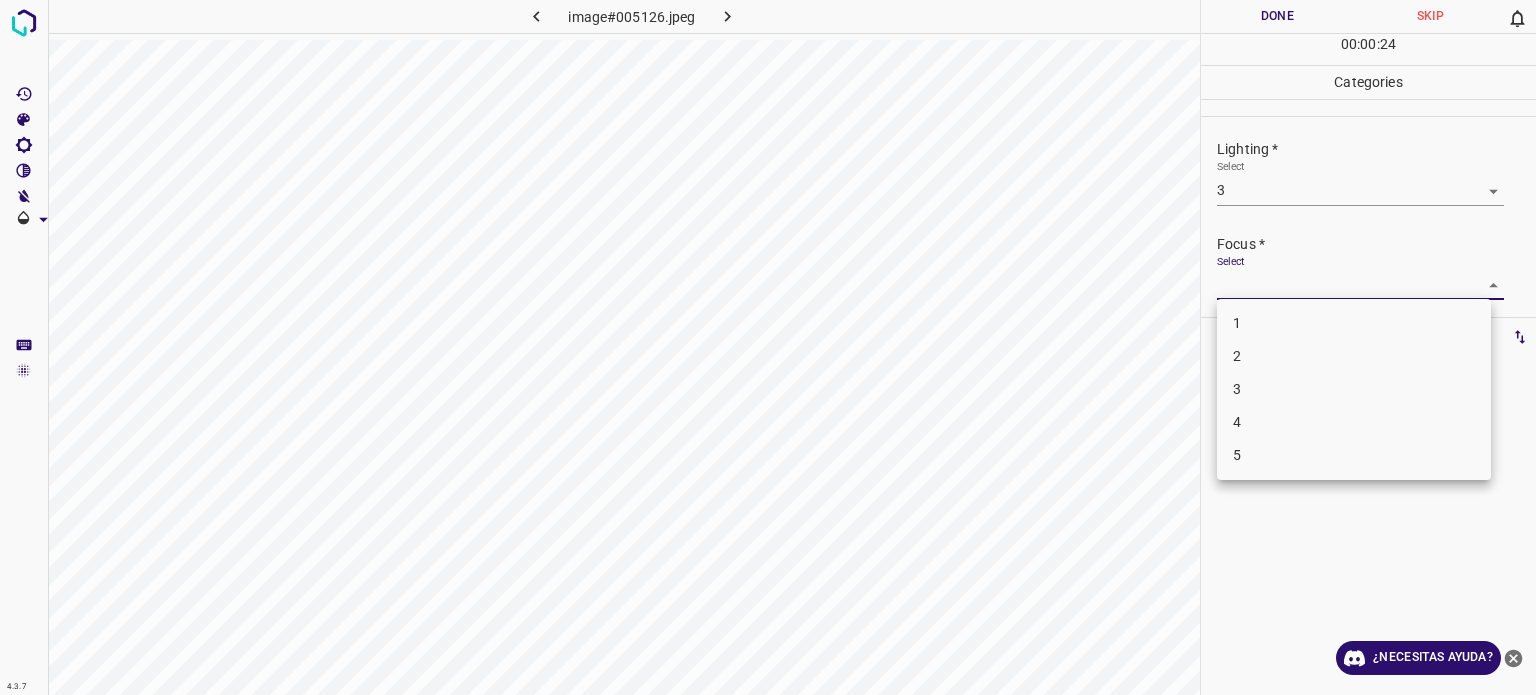 click on "4.3.7 image#005126.jpeg Done Skip 0 00   : 00   : 24   Categories Lighting *  Select 3 3 Focus *  Select ​ Overall *  Select ​ Labels   0 Categories 1 Lighting 2 Focus 3 Overall Tools Space Change between modes (Draw & Edit) I Auto labeling R Restore zoom M Zoom in N Zoom out Delete Delete selecte label Filters Z Restore filters X Saturation filter C Brightness filter V Contrast filter B Gray scale filter General O Download ¿Necesitas ayuda? - Texto - Esconder - Borrar Texto original Valora esta traducción Tu opinión servirá para ayudar a mejorar el Traductor de Google 1 2 3 4 5" at bounding box center (768, 347) 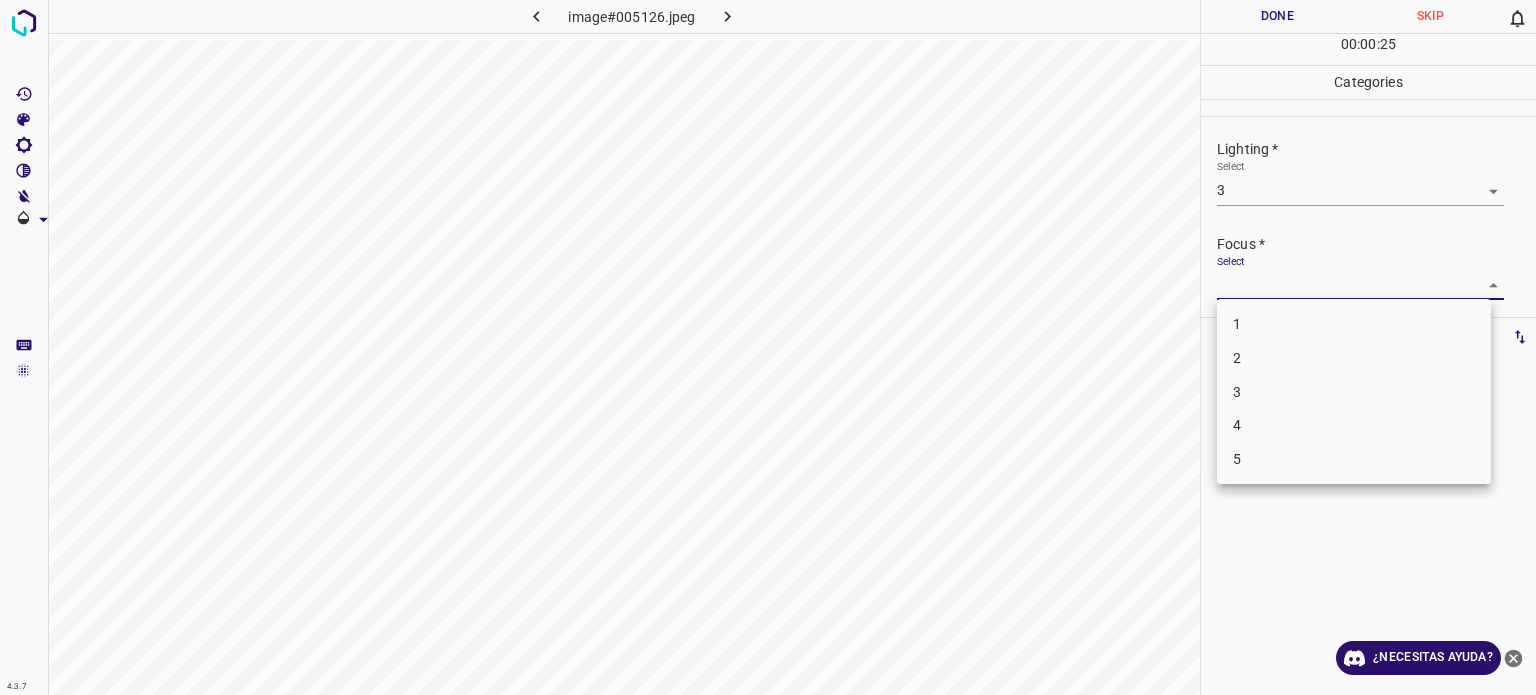 click on "3" at bounding box center (1354, 392) 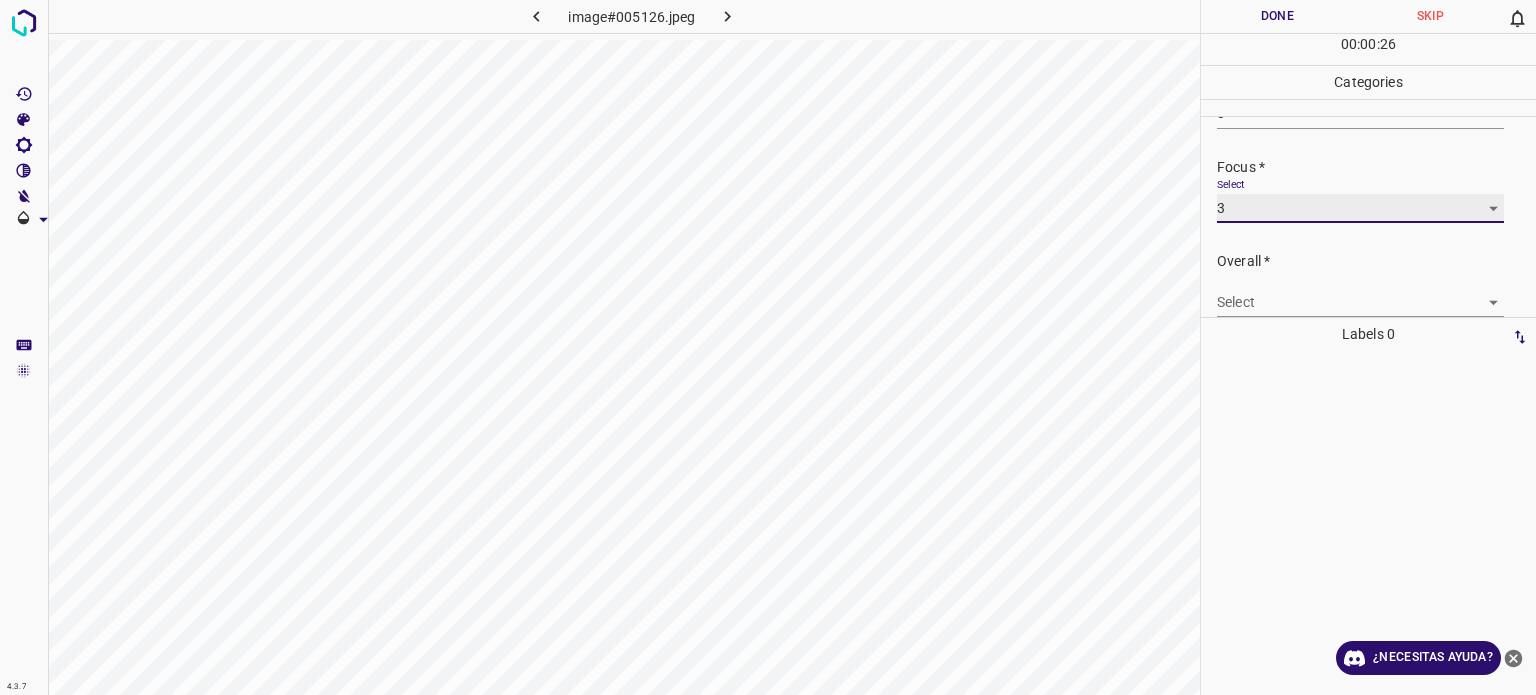 scroll, scrollTop: 98, scrollLeft: 0, axis: vertical 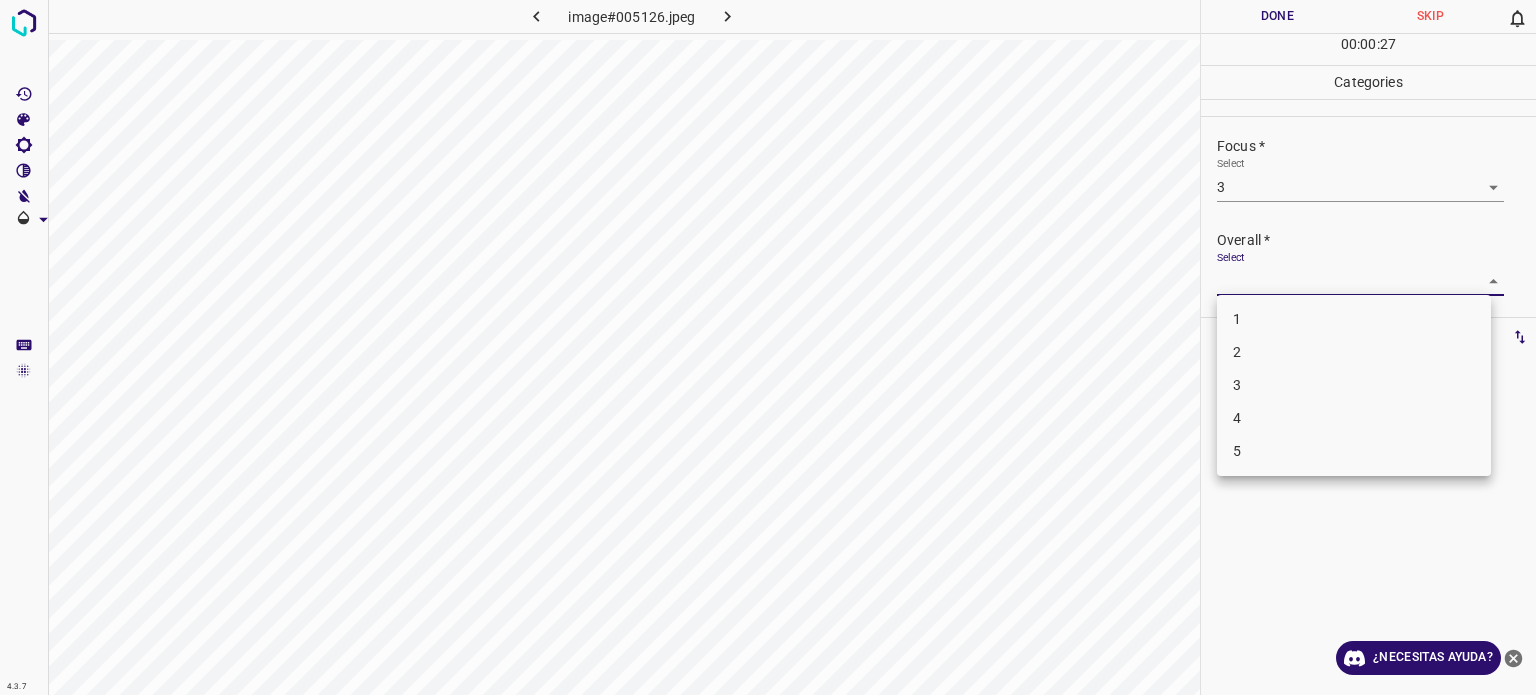 click on "4.3.7 image#005126.jpeg Done Skip 0 00   : 00   : 27   Categories Lighting *  Select 3 3 Focus *  Select 3 3 Overall *  Select ​ Labels   0 Categories 1 Lighting 2 Focus 3 Overall Tools Space Change between modes (Draw & Edit) I Auto labeling R Restore zoom M Zoom in N Zoom out Delete Delete selecte label Filters Z Restore filters X Saturation filter C Brightness filter V Contrast filter B Gray scale filter General O Download ¿Necesitas ayuda? - Texto - Esconder - Borrar Texto original Valora esta traducción Tu opinión servirá para ayudar a mejorar el Traductor de Google 1 2 3 4 5" at bounding box center [768, 347] 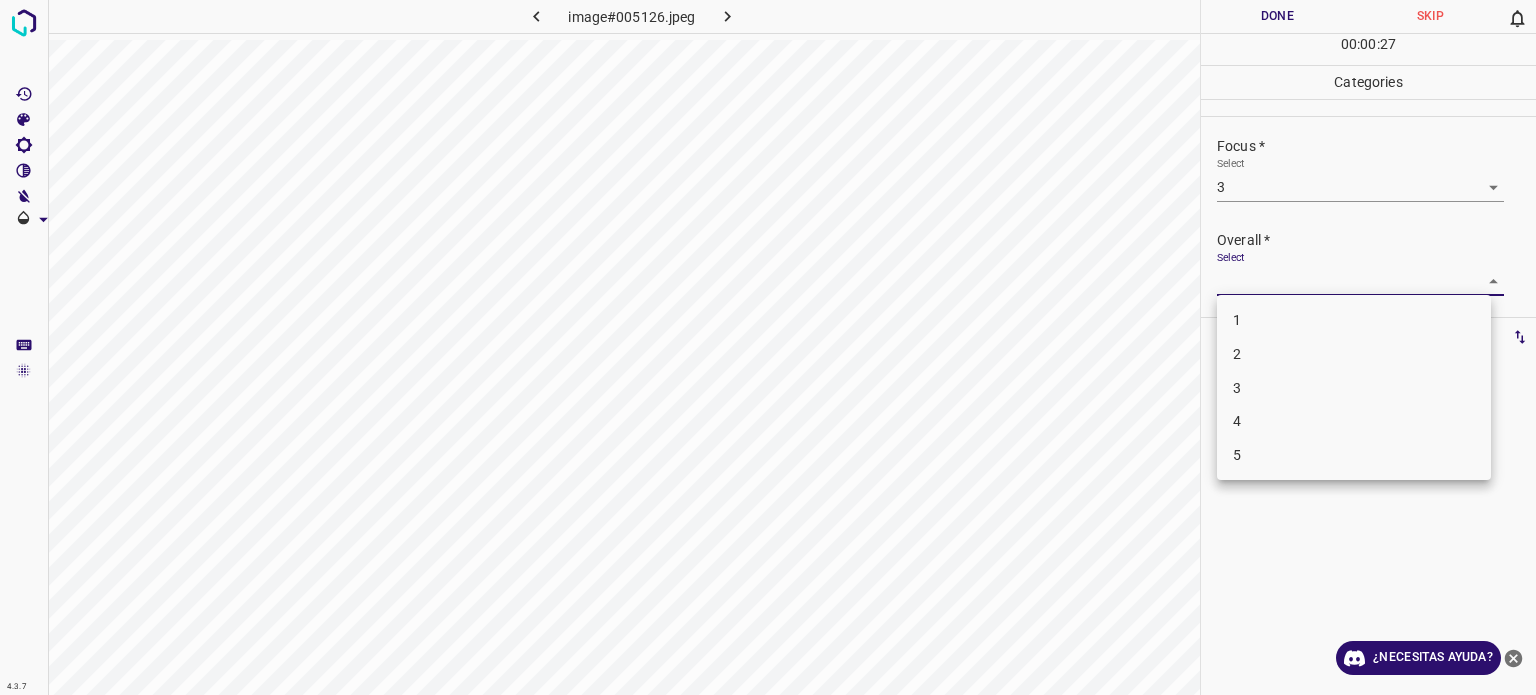 click on "3" at bounding box center (1354, 388) 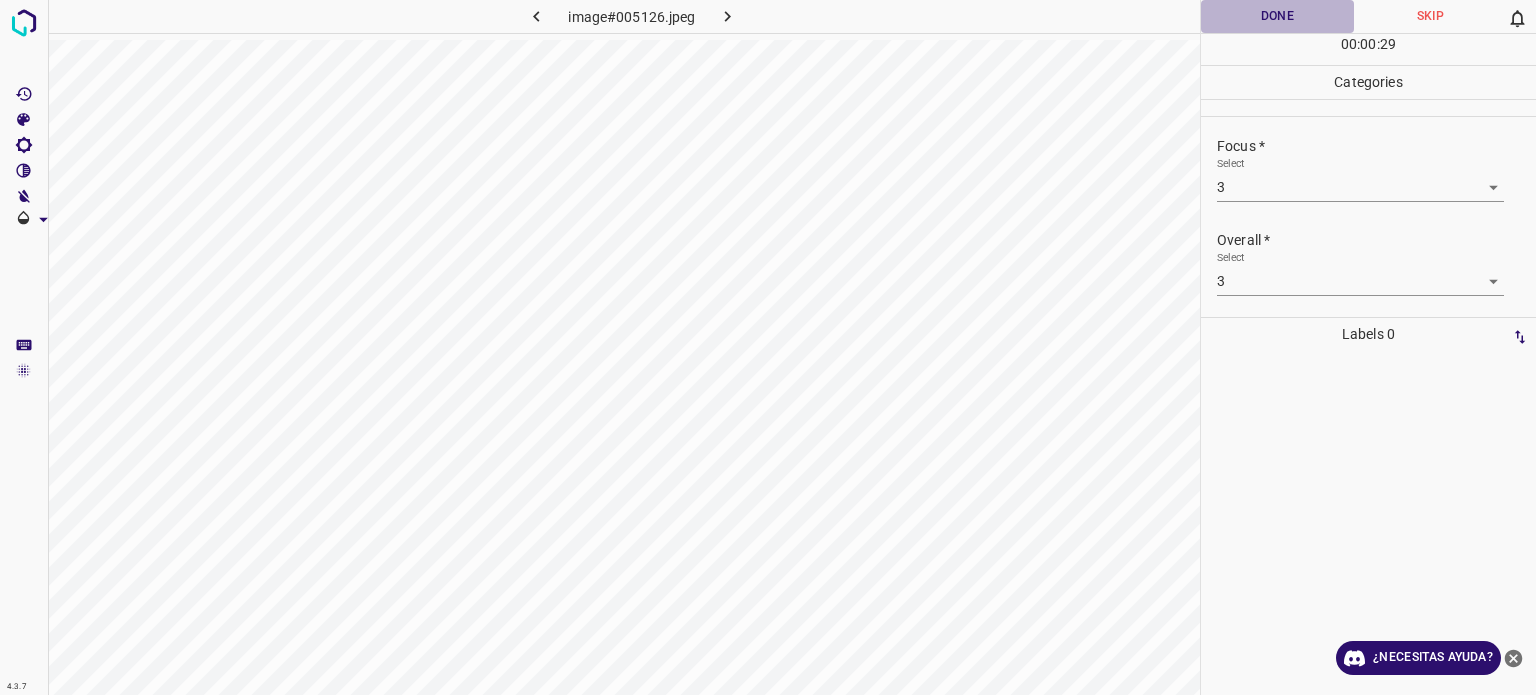 click on "Done" at bounding box center (1277, 16) 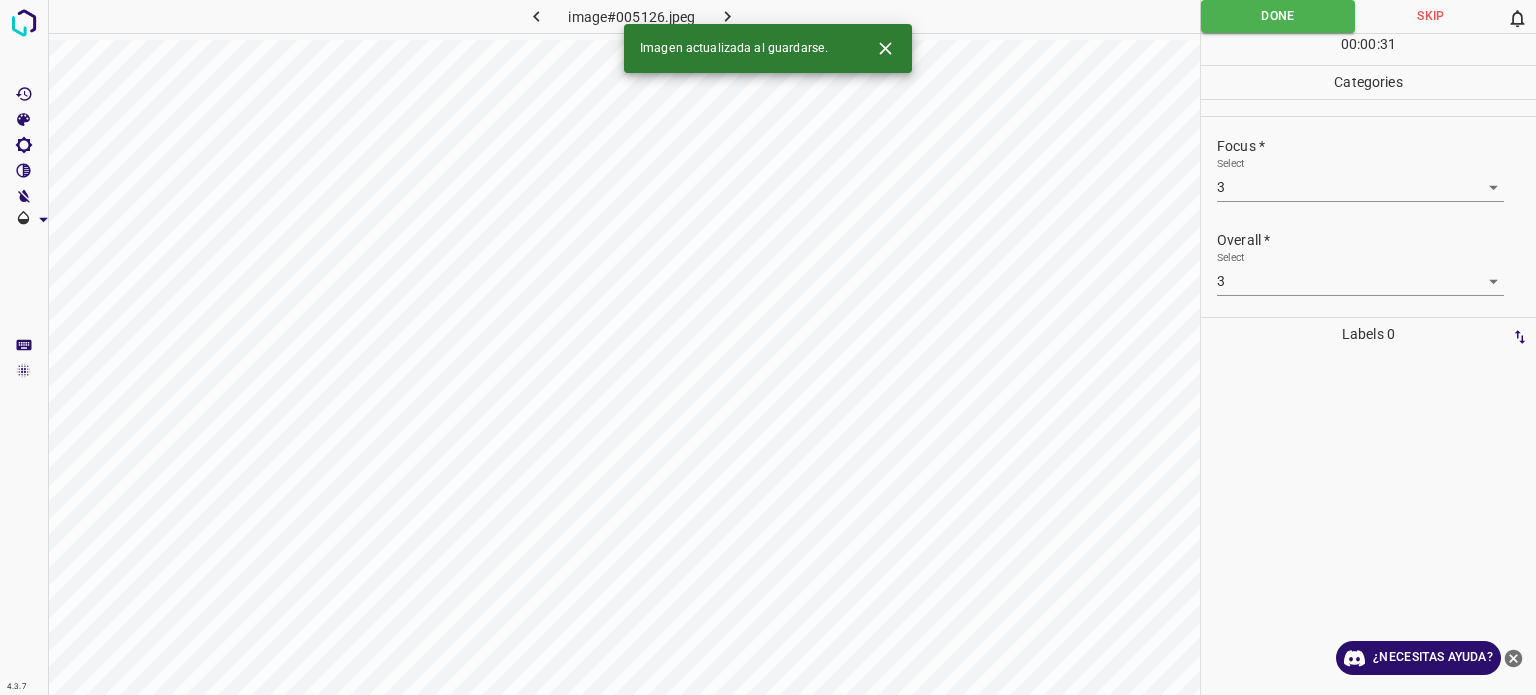 click 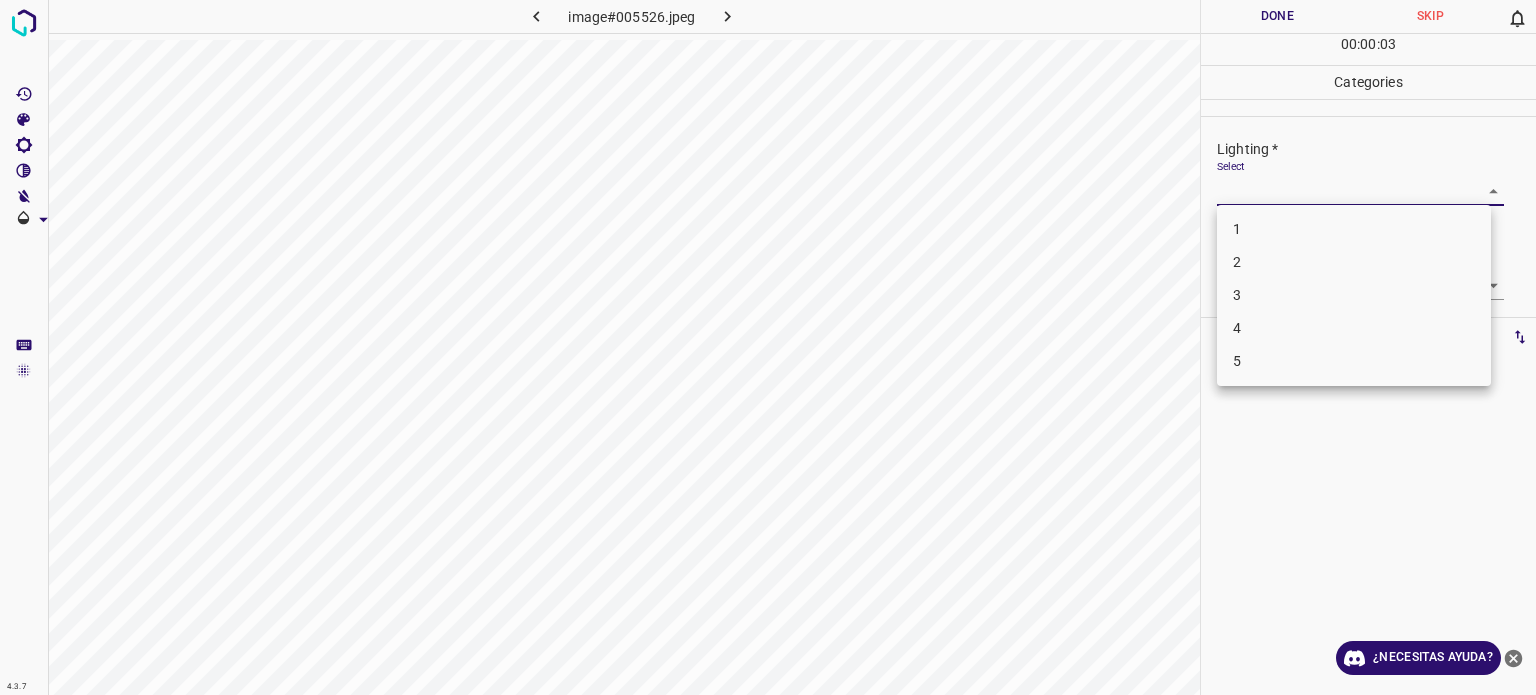 click on "4.3.7 image#005526.jpeg Done Skip 0 00   : 00   : 03   Categories Lighting *  Select ​ Focus *  Select ​ Overall *  Select ​ Labels   0 Categories 1 Lighting 2 Focus 3 Overall Tools Space Change between modes (Draw & Edit) I Auto labeling R Restore zoom M Zoom in N Zoom out Delete Delete selecte label Filters Z Restore filters X Saturation filter C Brightness filter V Contrast filter B Gray scale filter General O Download ¿Necesitas ayuda? - Texto - Esconder - Borrar Texto original Valora esta traducción Tu opinión servirá para ayudar a mejorar el Traductor de Google 1 2 3 4 5" at bounding box center (768, 347) 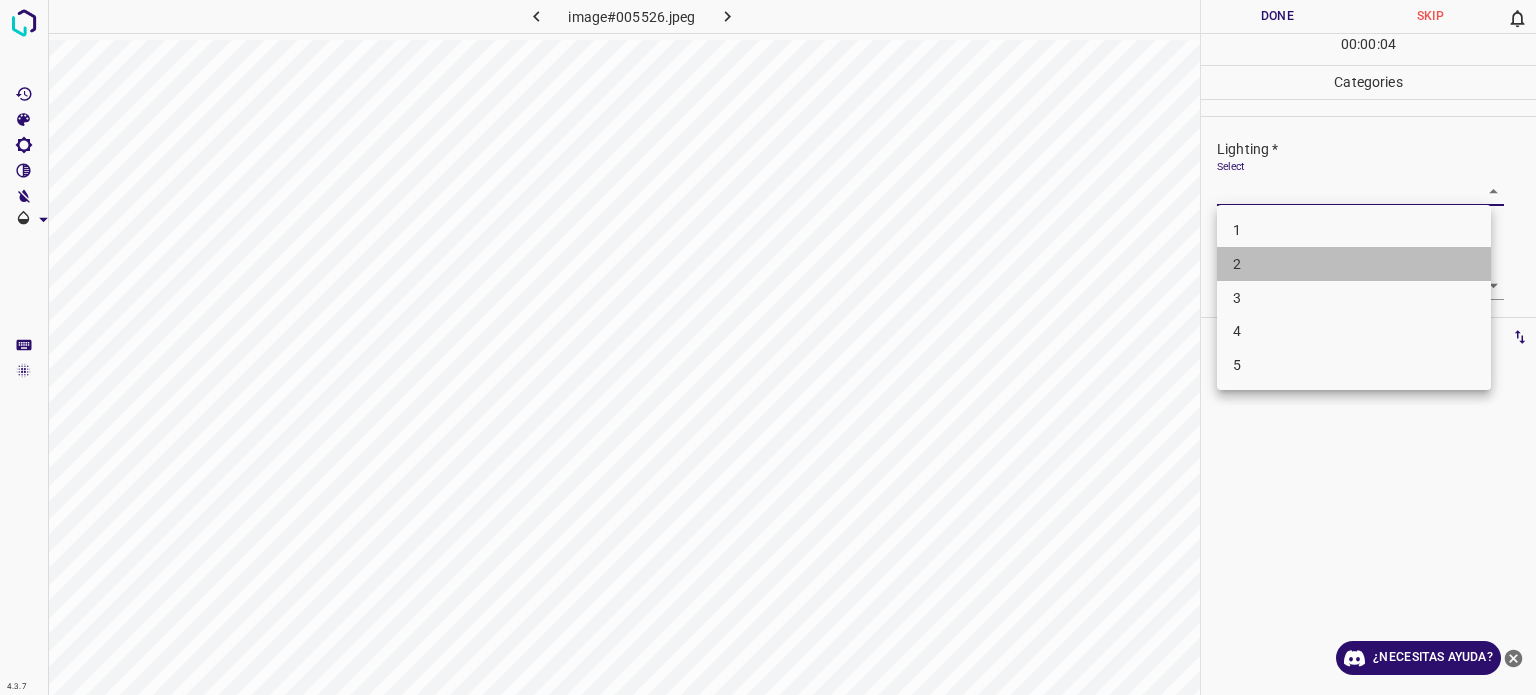 click on "2" at bounding box center (1354, 264) 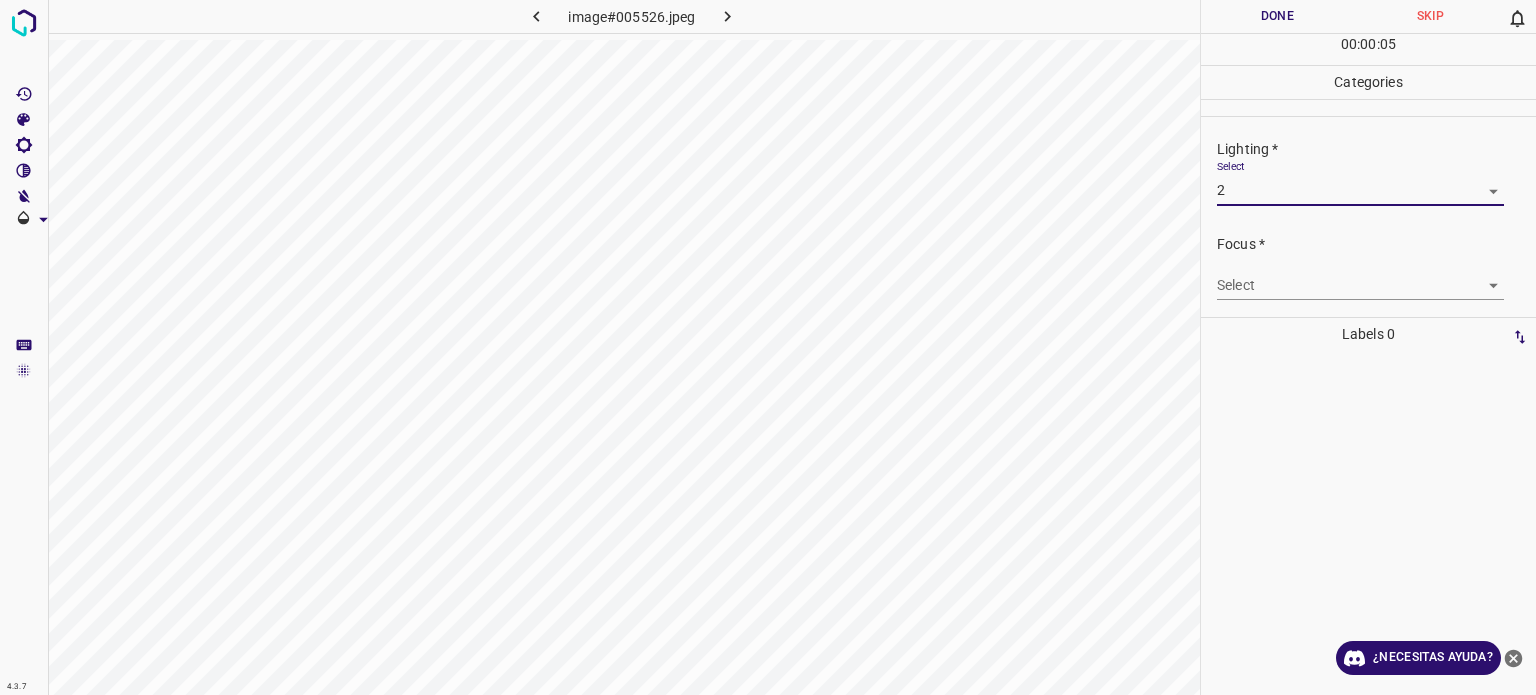 click on "4.3.7 image#005526.jpeg Done Skip 0 00   : 00   : 05   Categories Lighting *  Select 2 2 Focus *  Select ​ Overall *  Select ​ Labels   0 Categories 1 Lighting 2 Focus 3 Overall Tools Space Change between modes (Draw & Edit) I Auto labeling R Restore zoom M Zoom in N Zoom out Delete Delete selecte label Filters Z Restore filters X Saturation filter C Brightness filter V Contrast filter B Gray scale filter General O Download ¿Necesitas ayuda? - Texto - Esconder - Borrar Texto original Valora esta traducción Tu opinión servirá para ayudar a mejorar el Traductor de Google" at bounding box center (768, 347) 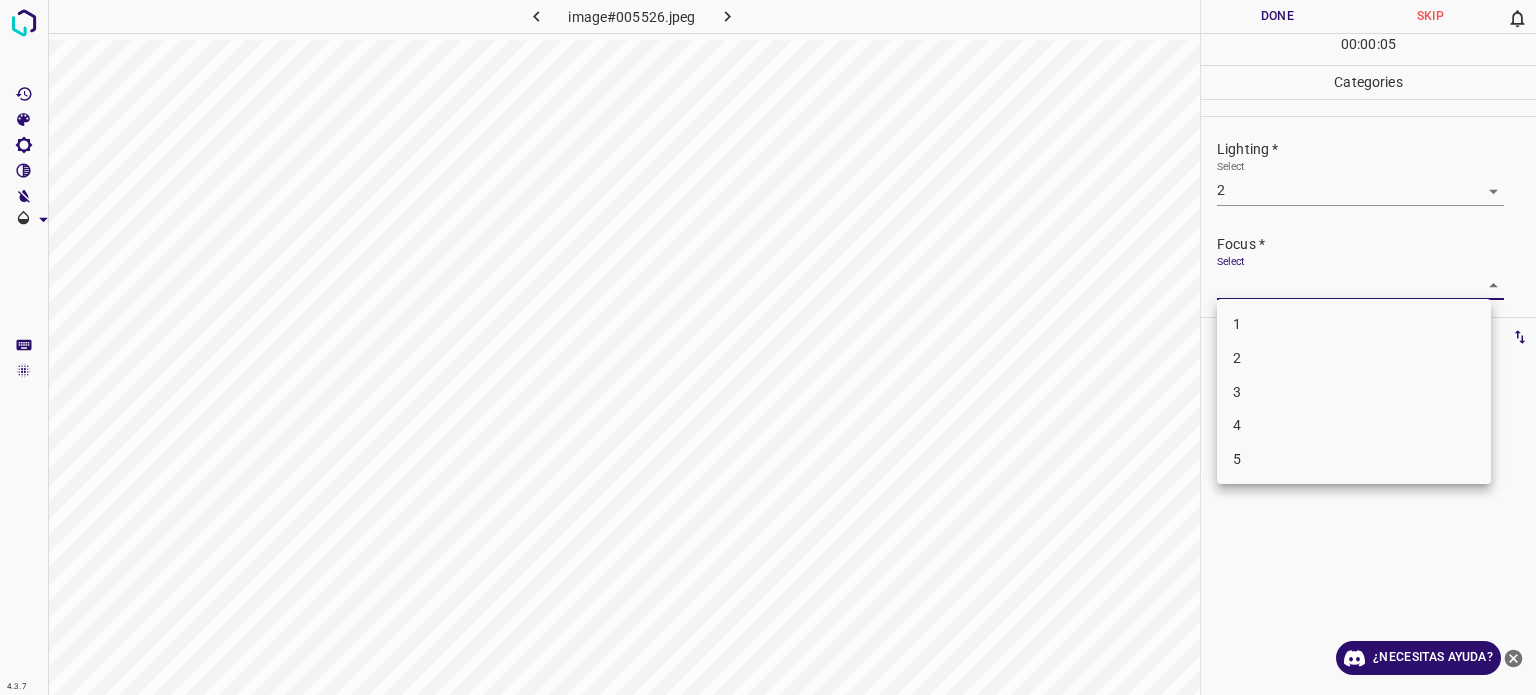 click on "2" at bounding box center (1354, 358) 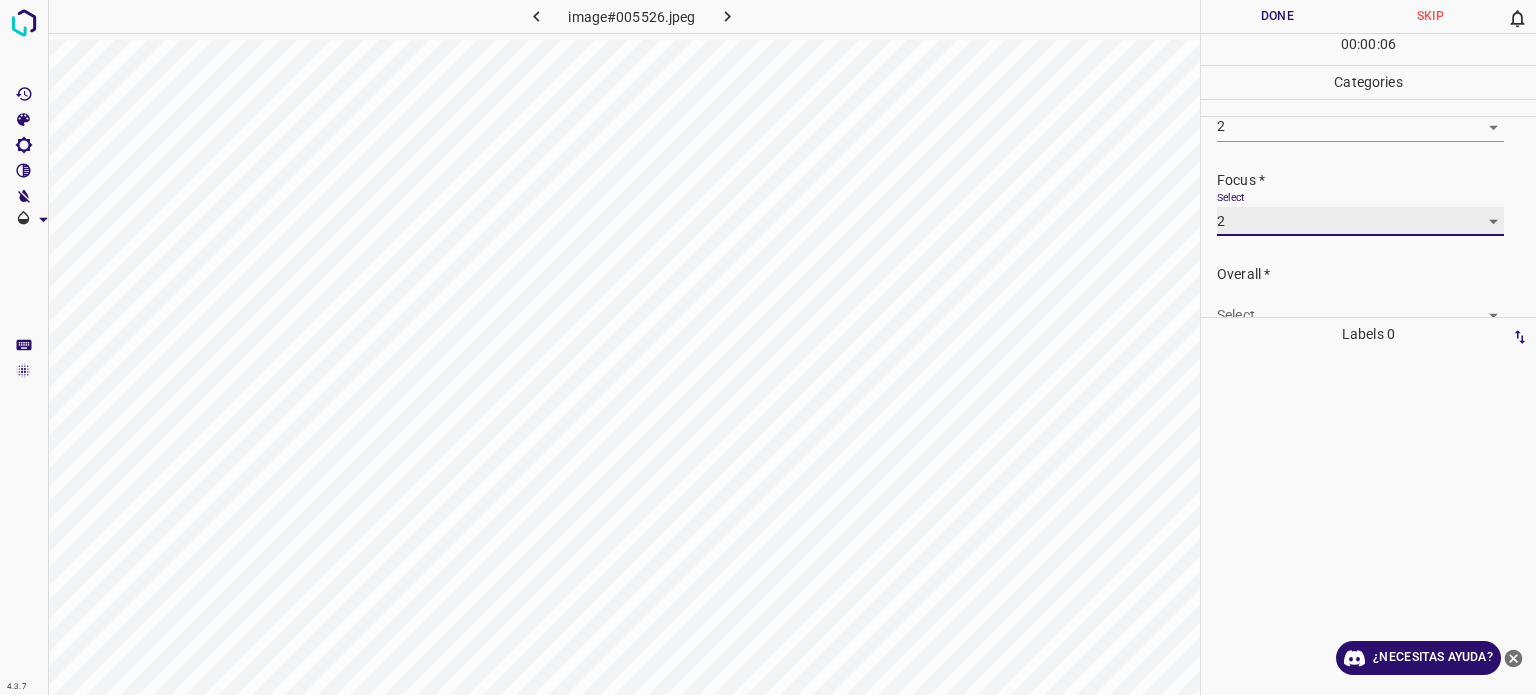 scroll, scrollTop: 98, scrollLeft: 0, axis: vertical 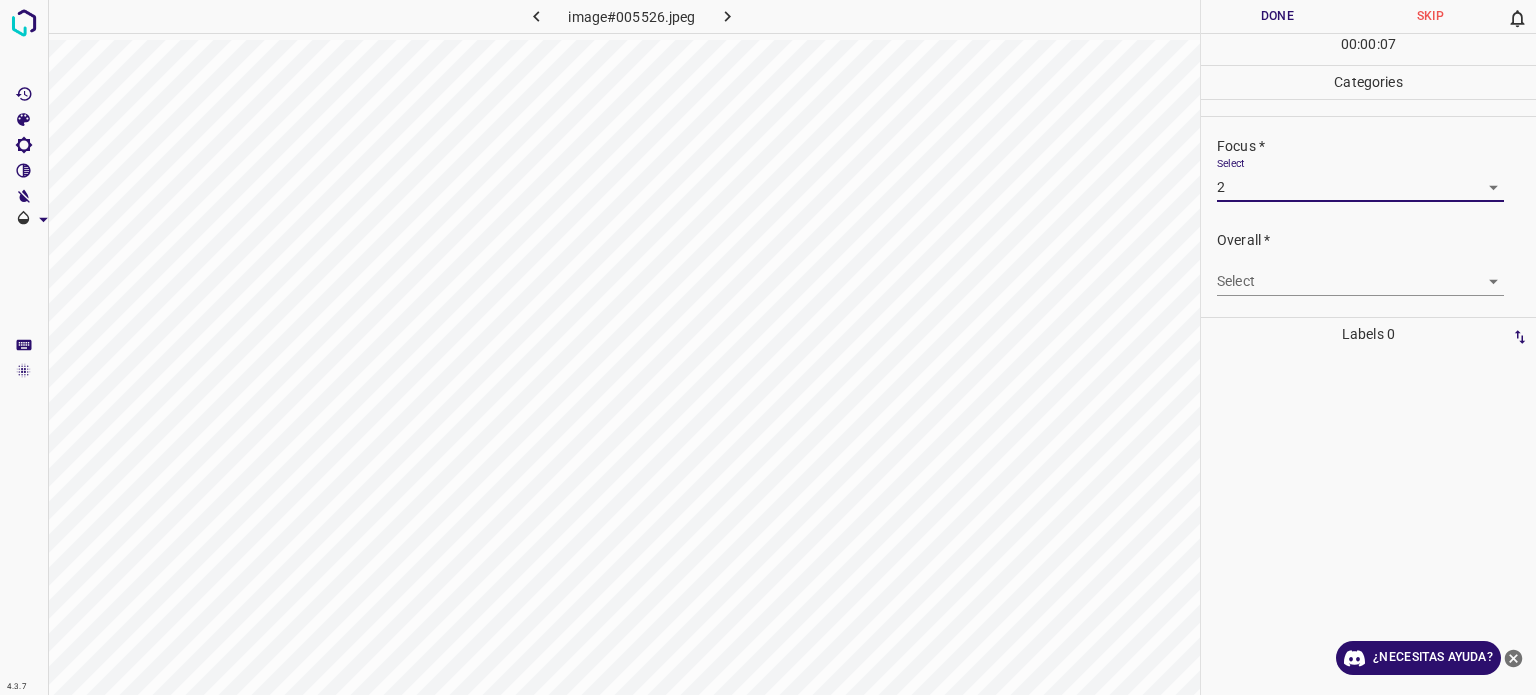 click on "4.3.7 image#005526.jpeg Done Skip 0 00   : 00   : 07   Categories Lighting *  Select 2 2 Focus *  Select 2 2 Overall *  Select ​ Labels   0 Categories 1 Lighting 2 Focus 3 Overall Tools Space Change between modes (Draw & Edit) I Auto labeling R Restore zoom M Zoom in N Zoom out Delete Delete selecte label Filters Z Restore filters X Saturation filter C Brightness filter V Contrast filter B Gray scale filter General O Download ¿Necesitas ayuda? - Texto - Esconder - Borrar Texto original Valora esta traducción Tu opinión servirá para ayudar a mejorar el Traductor de Google" at bounding box center [768, 347] 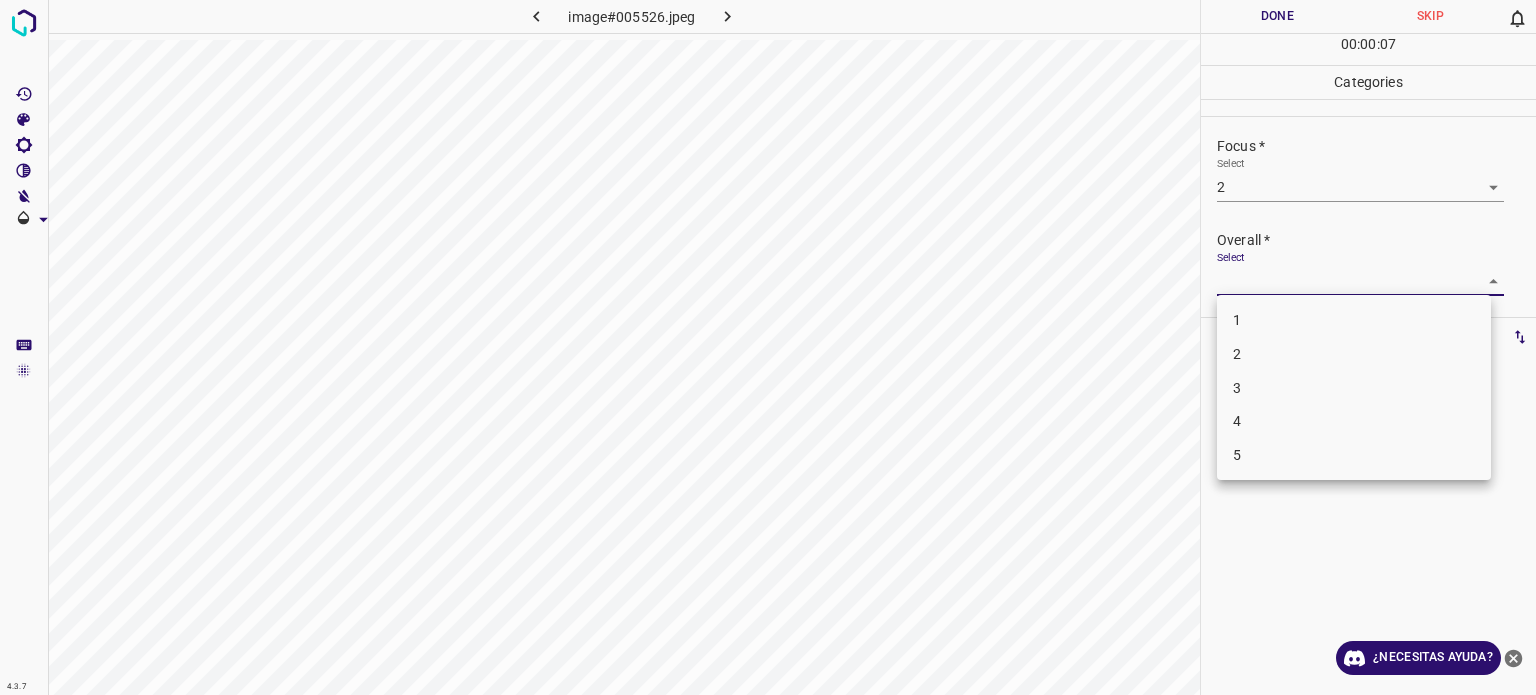 click on "2" at bounding box center [1354, 354] 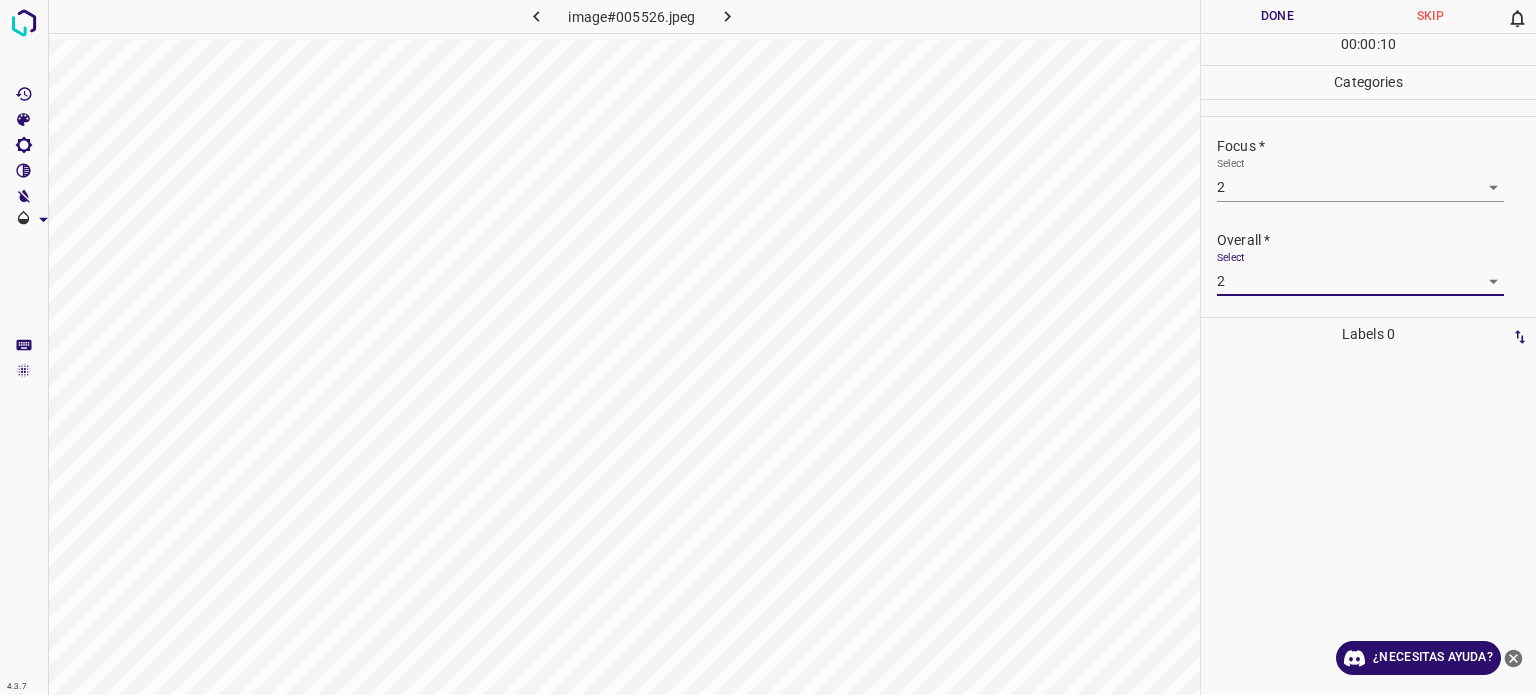 click on "Done" at bounding box center [1277, 16] 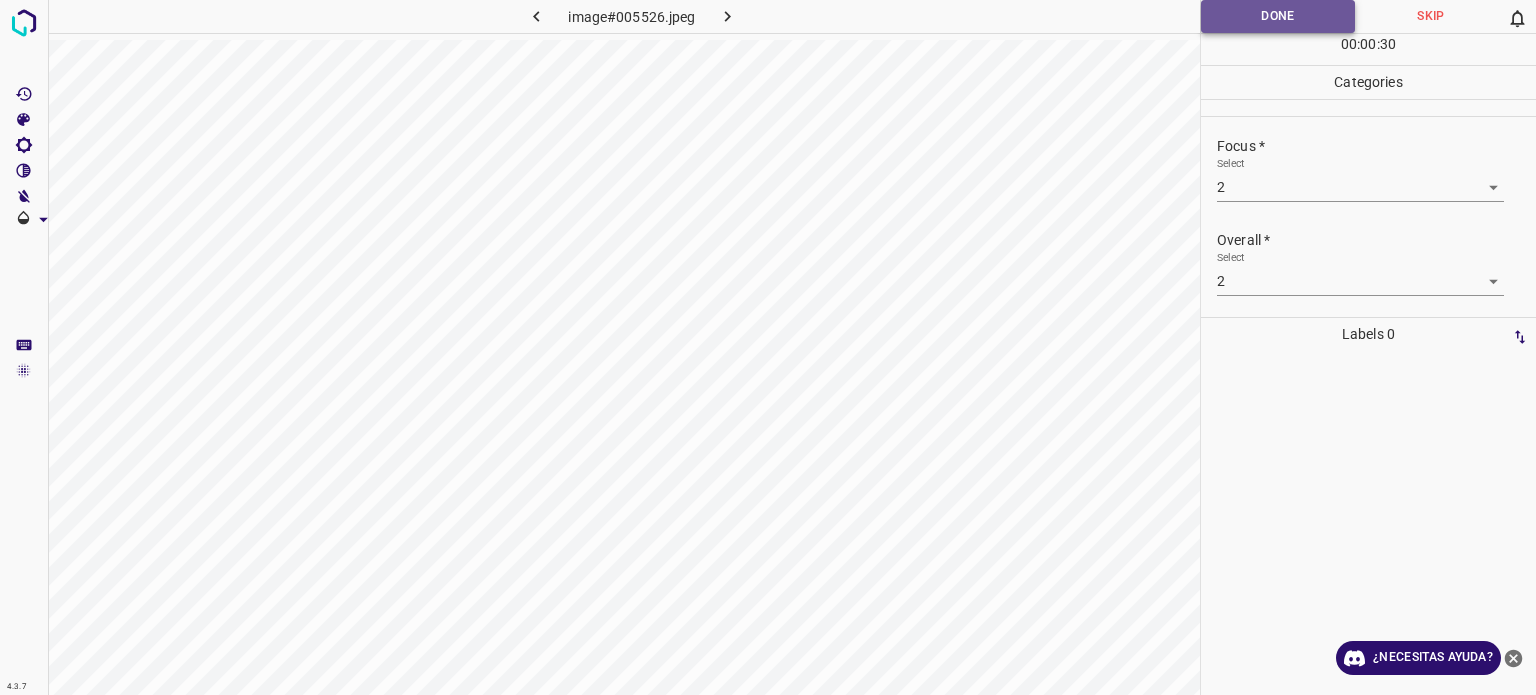 click on "Done" at bounding box center (1278, 16) 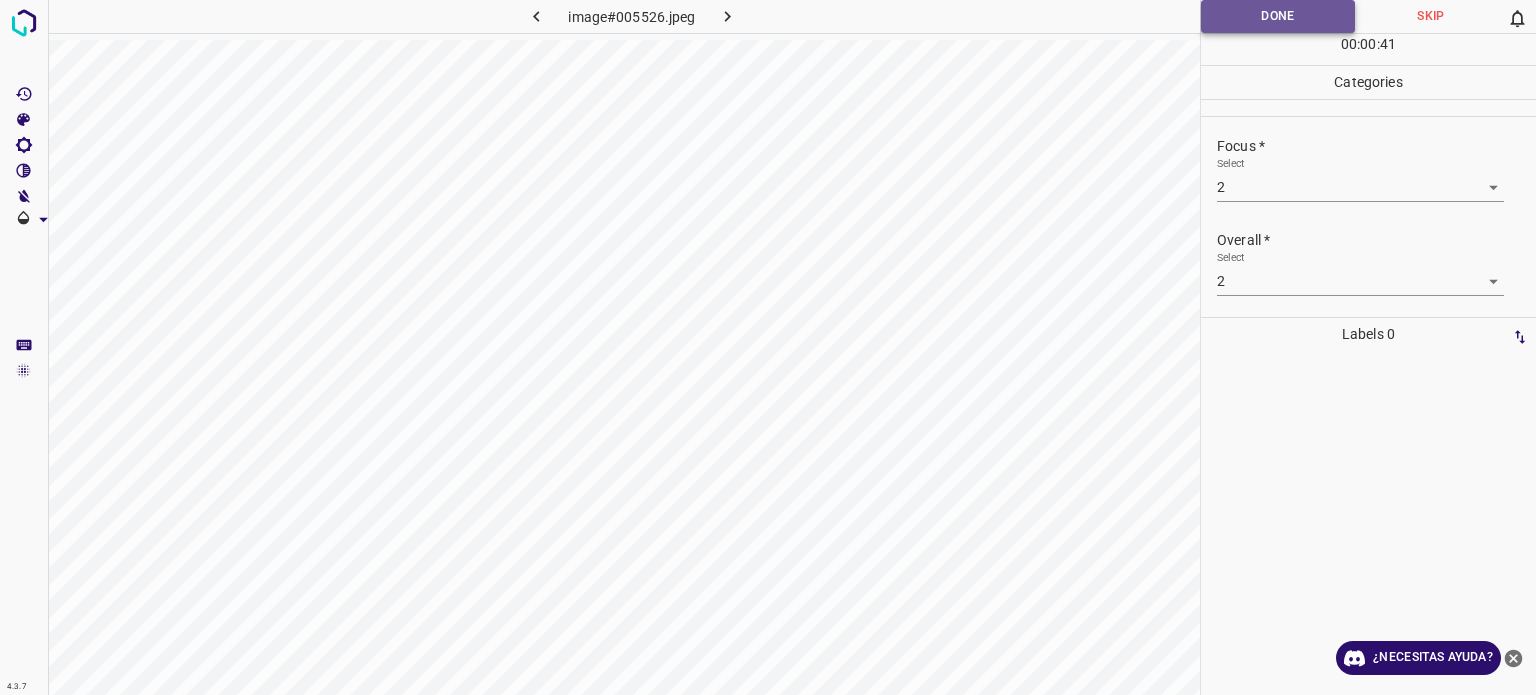 click on "Done" at bounding box center (1278, 16) 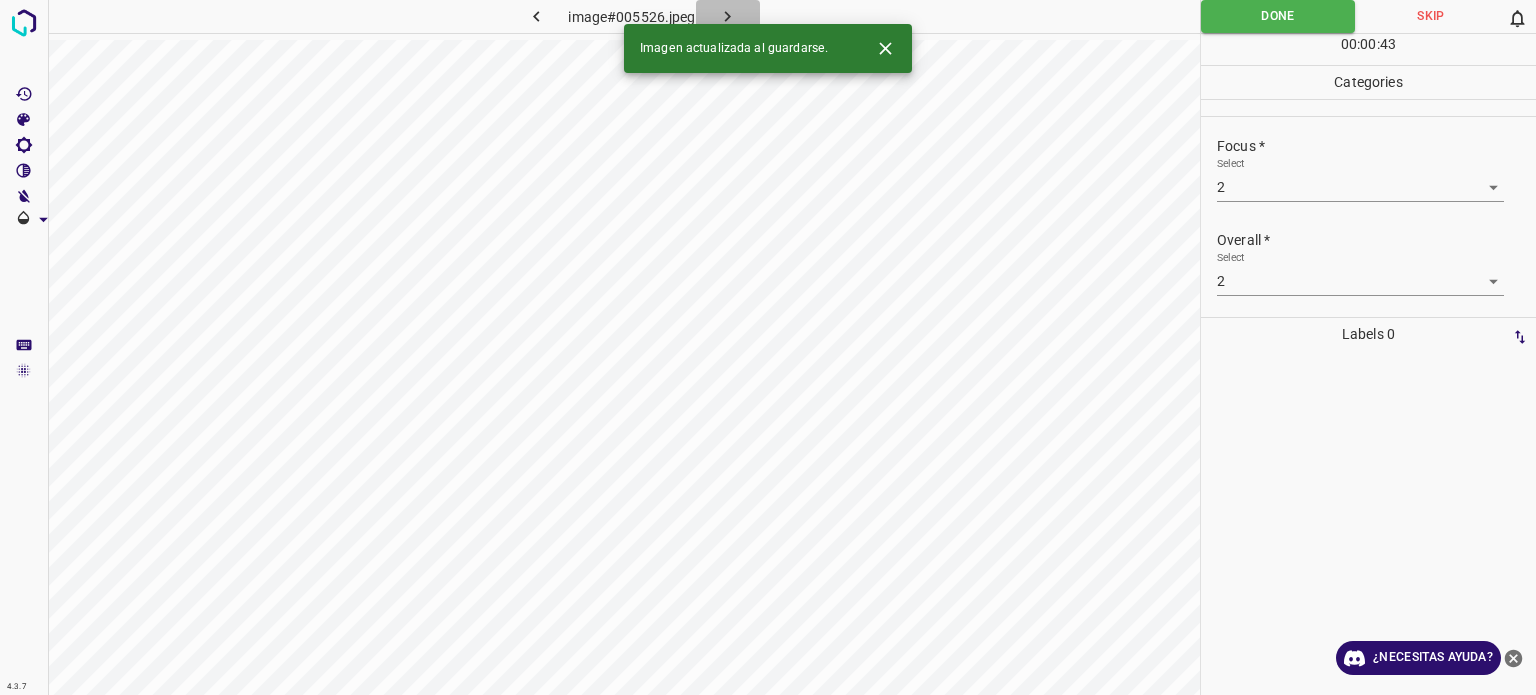 click 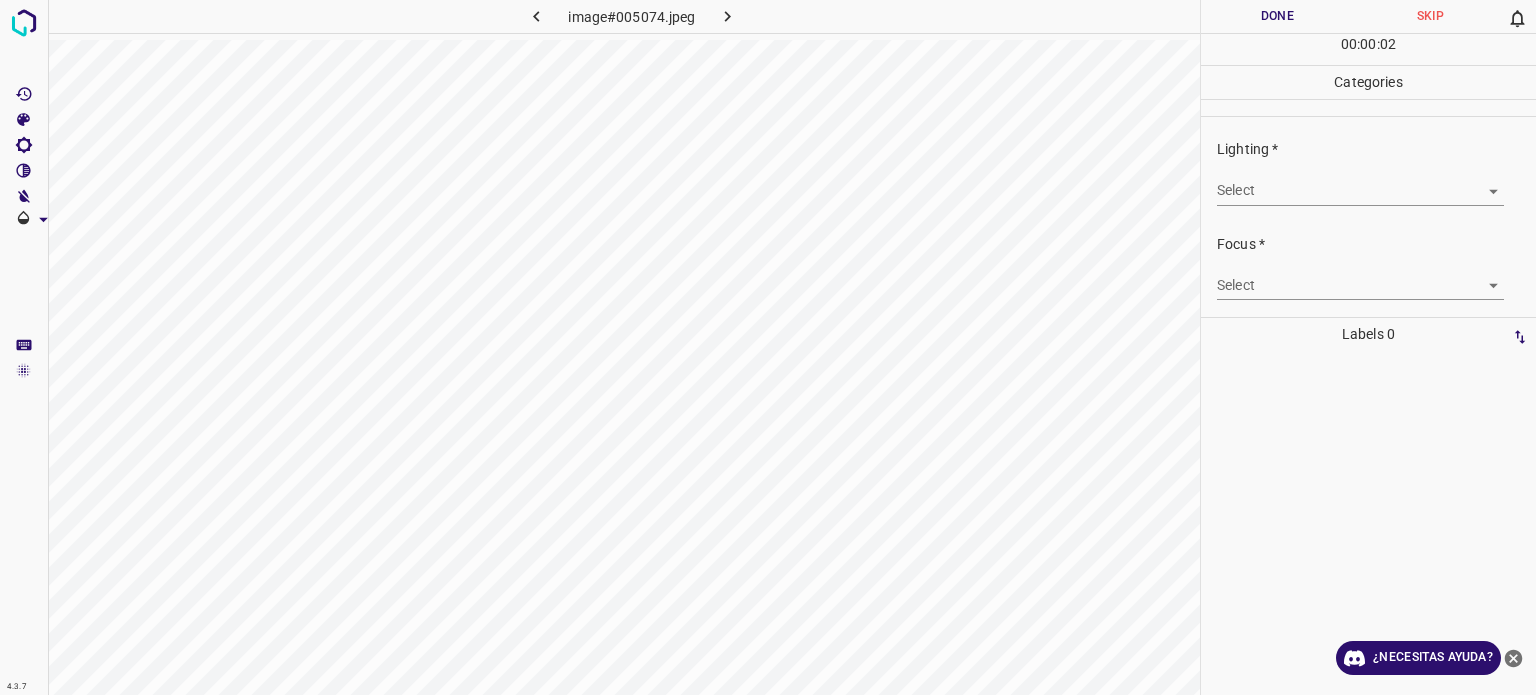 click on "4.3.7 image#005074.jpeg Done Skip 0 00   : 00   : 02   Categories Lighting *  Select ​ Focus *  Select ​ Overall *  Select ​ Labels   0 Categories 1 Lighting 2 Focus 3 Overall Tools Space Change between modes (Draw & Edit) I Auto labeling R Restore zoom M Zoom in N Zoom out Delete Delete selecte label Filters Z Restore filters X Saturation filter C Brightness filter V Contrast filter B Gray scale filter General O Download ¿Necesitas ayuda? - Texto - Esconder - Borrar Texto original Valora esta traducción Tu opinión servirá para ayudar a mejorar el Traductor de Google" at bounding box center (768, 347) 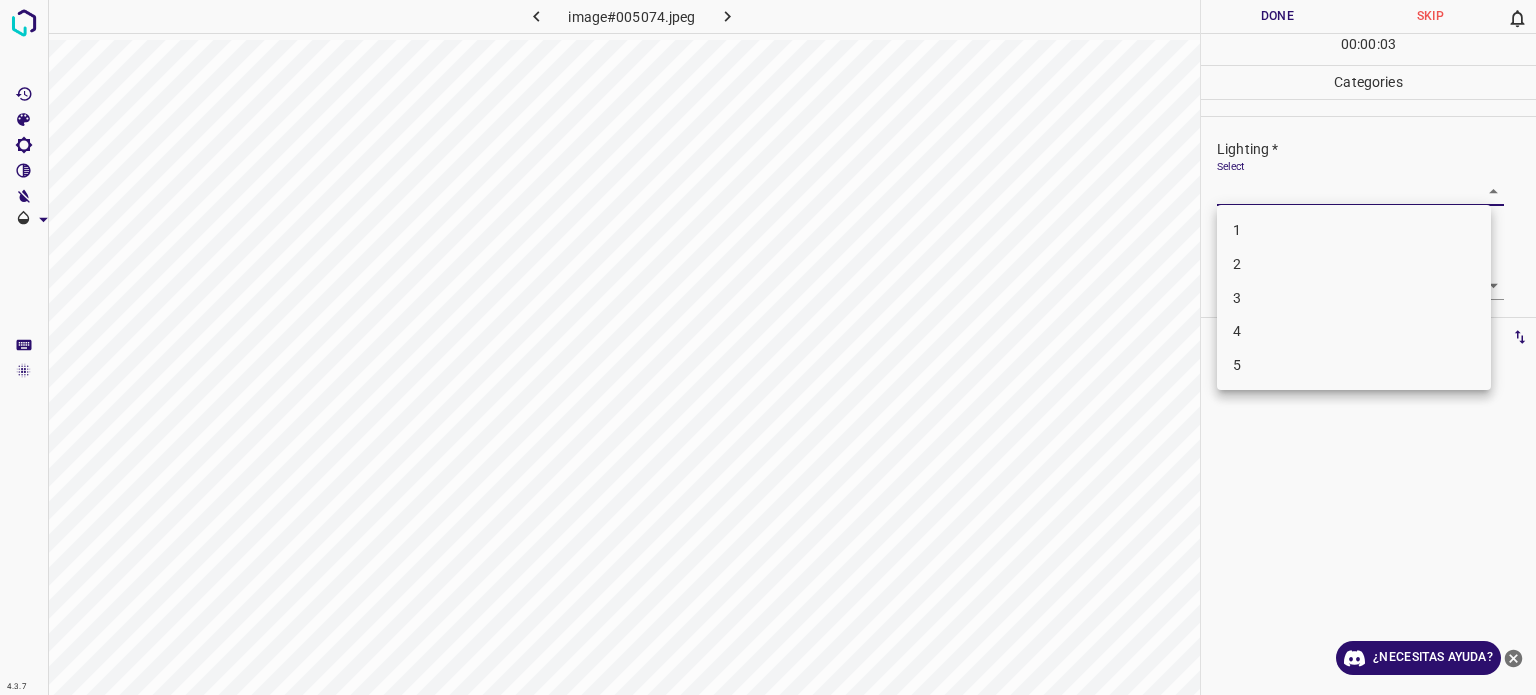 click on "3" at bounding box center [1237, 297] 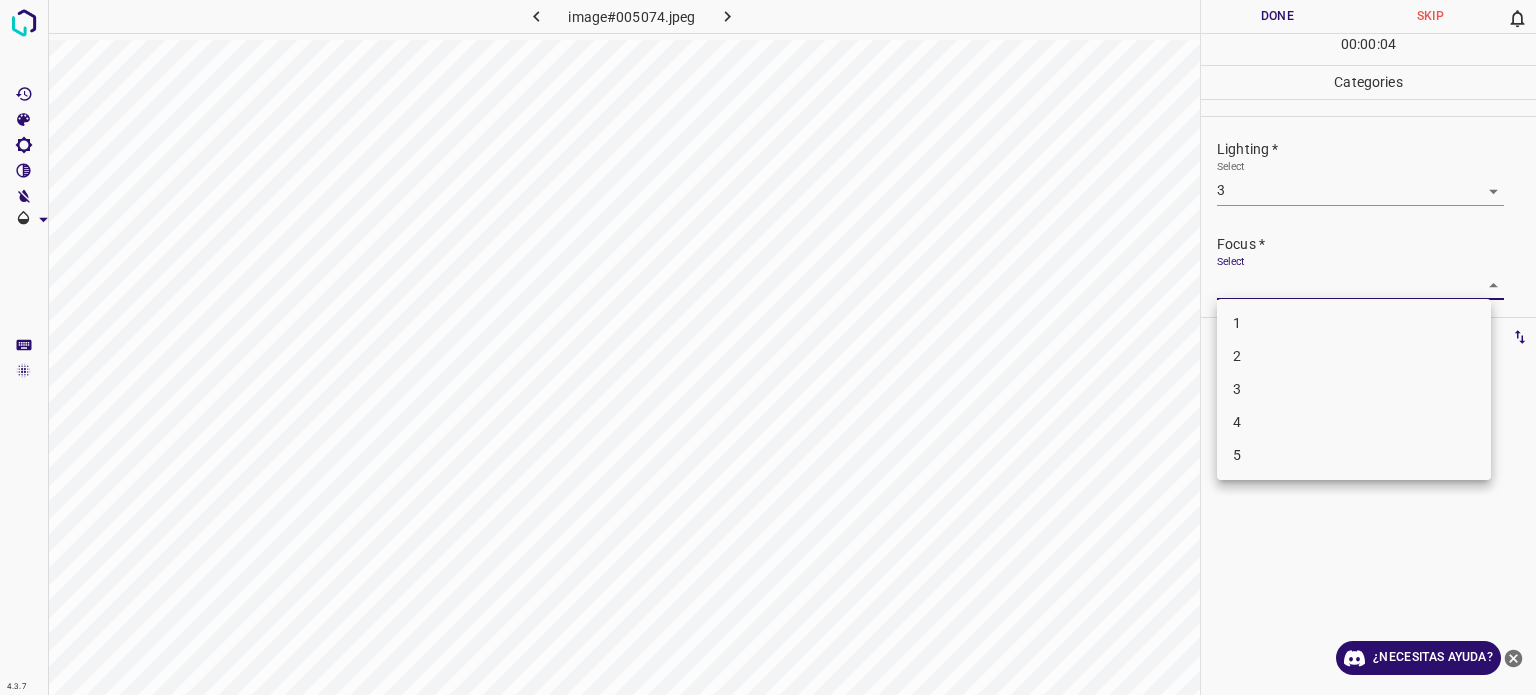click on "4.3.7 image#005074.jpeg Done Skip 0 00   : 00   : 04   Categories Lighting *  Select 3 3 Focus *  Select ​ Overall *  Select ​ Labels   0 Categories 1 Lighting 2 Focus 3 Overall Tools Space Change between modes (Draw & Edit) I Auto labeling R Restore zoom M Zoom in N Zoom out Delete Delete selecte label Filters Z Restore filters X Saturation filter C Brightness filter V Contrast filter B Gray scale filter General O Download ¿Necesitas ayuda? - Texto - Esconder - Borrar Texto original Valora esta traducción Tu opinión servirá para ayudar a mejorar el Traductor de Google 1 2 3 4 5" at bounding box center [768, 347] 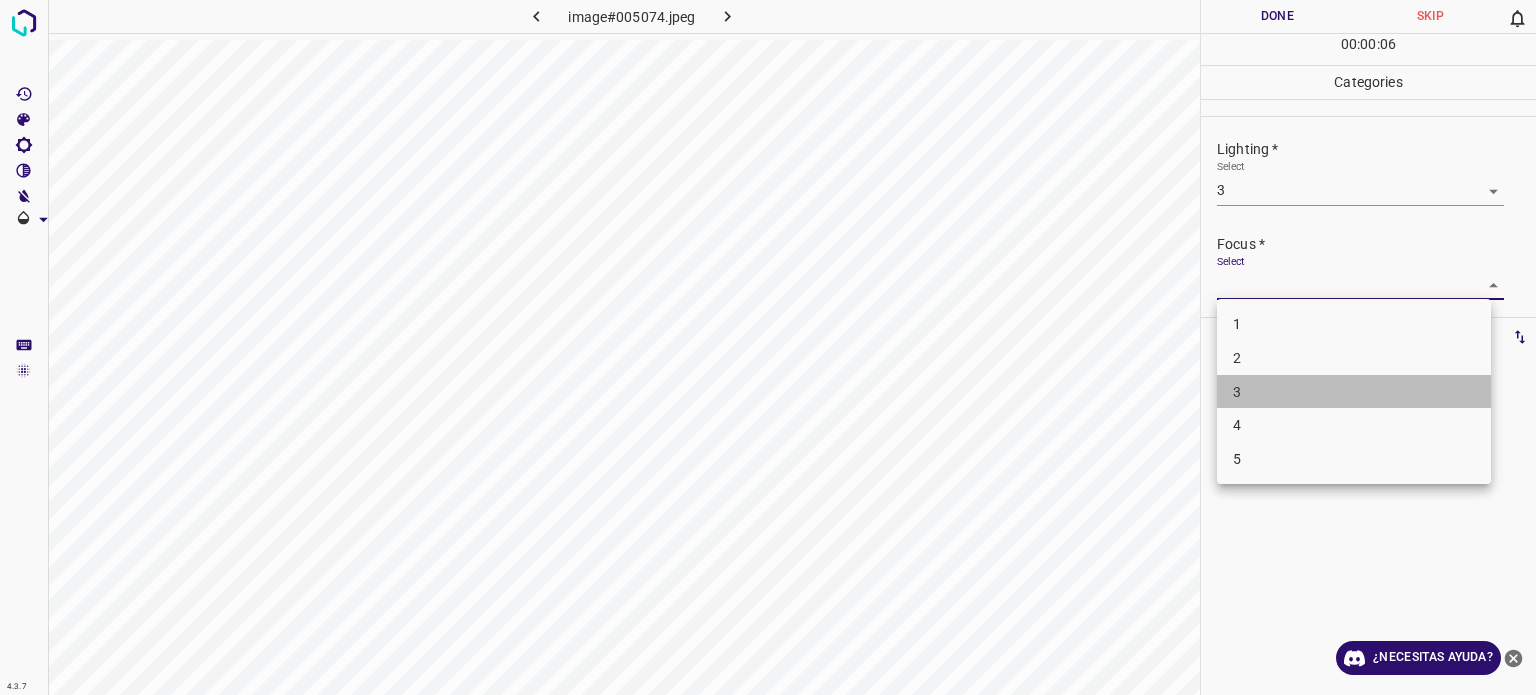 click on "3" at bounding box center (1354, 392) 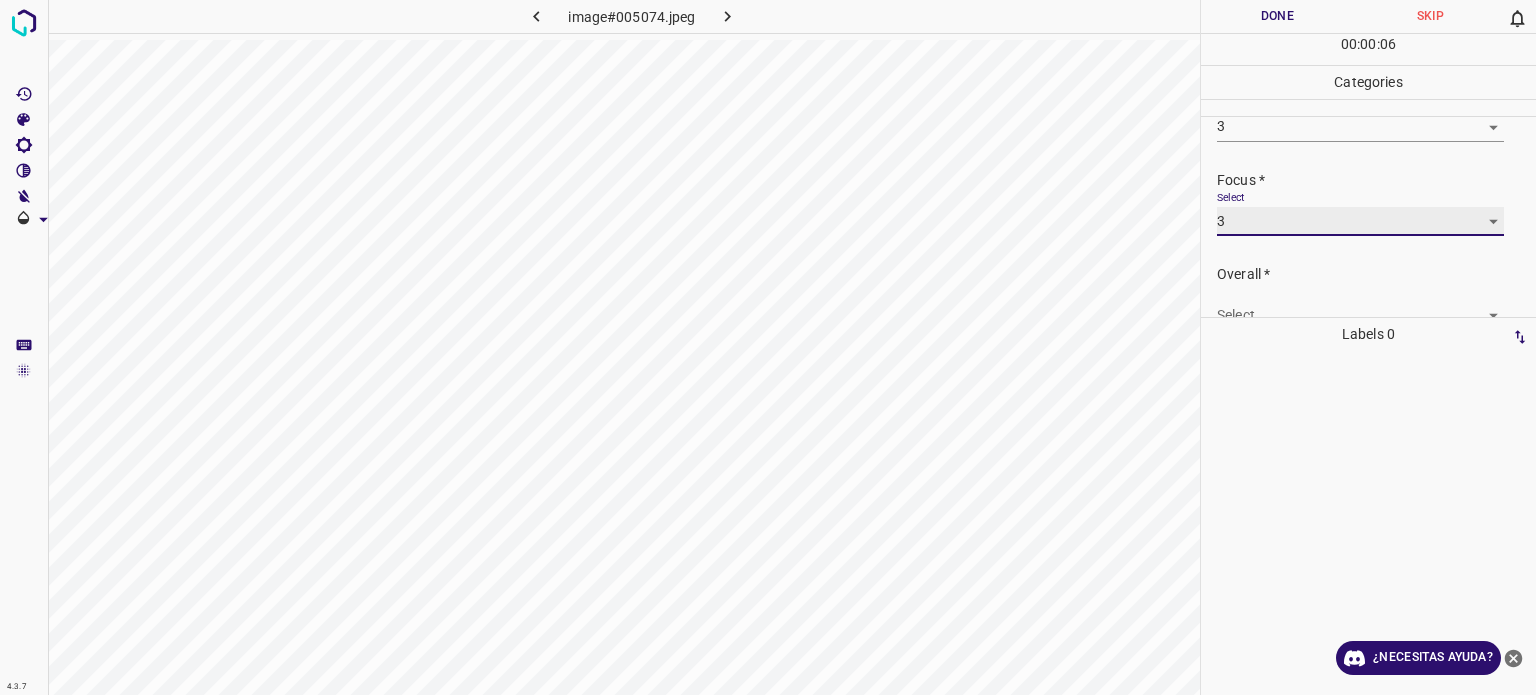 scroll, scrollTop: 98, scrollLeft: 0, axis: vertical 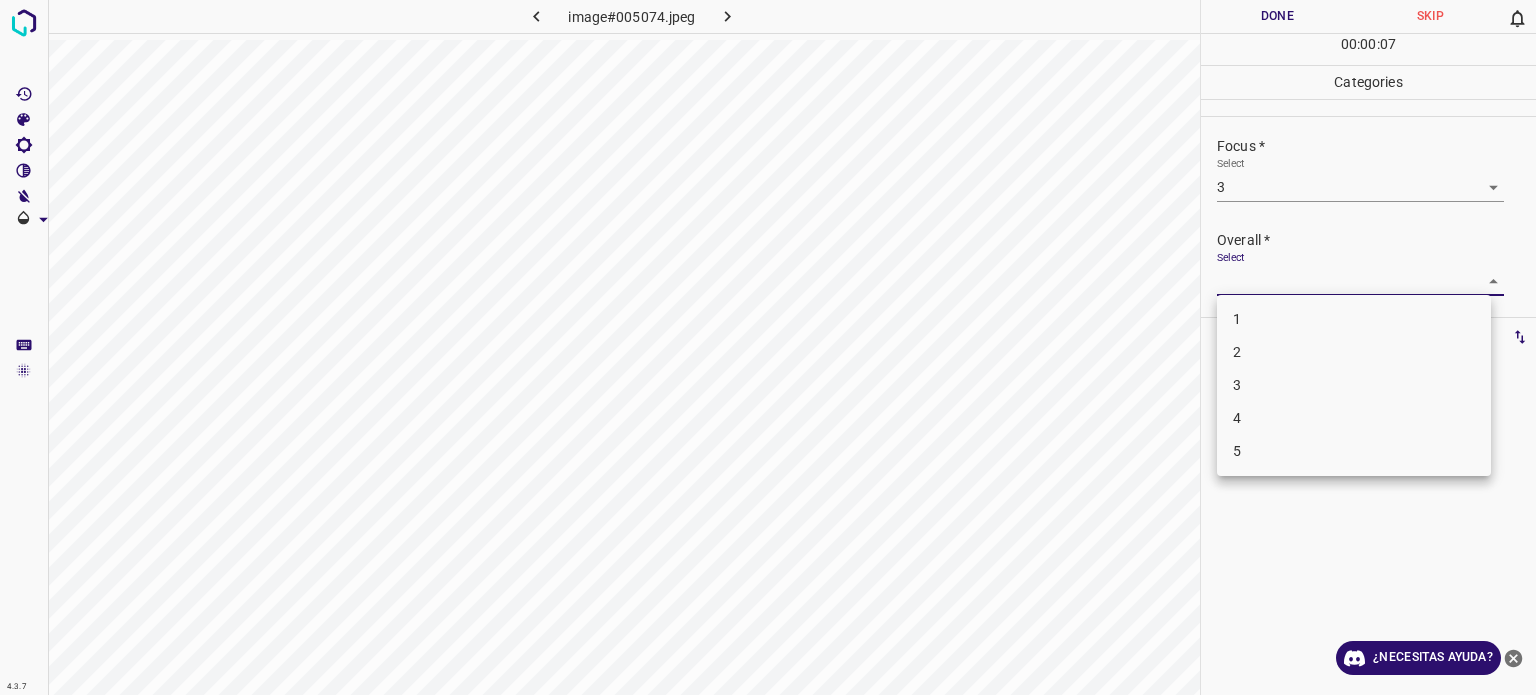 click on "4.3.7 image#005074.jpeg Done Skip 0 00   : 00   : 07   Categories Lighting *  Select 3 3 Focus *  Select 3 3 Overall *  Select ​ Labels   0 Categories 1 Lighting 2 Focus 3 Overall Tools Space Change between modes (Draw & Edit) I Auto labeling R Restore zoom M Zoom in N Zoom out Delete Delete selecte label Filters Z Restore filters X Saturation filter C Brightness filter V Contrast filter B Gray scale filter General O Download ¿Necesitas ayuda? - Texto - Esconder - Borrar Texto original Valora esta traducción Tu opinión servirá para ayudar a mejorar el Traductor de Google 1 2 3 4 5" at bounding box center (768, 347) 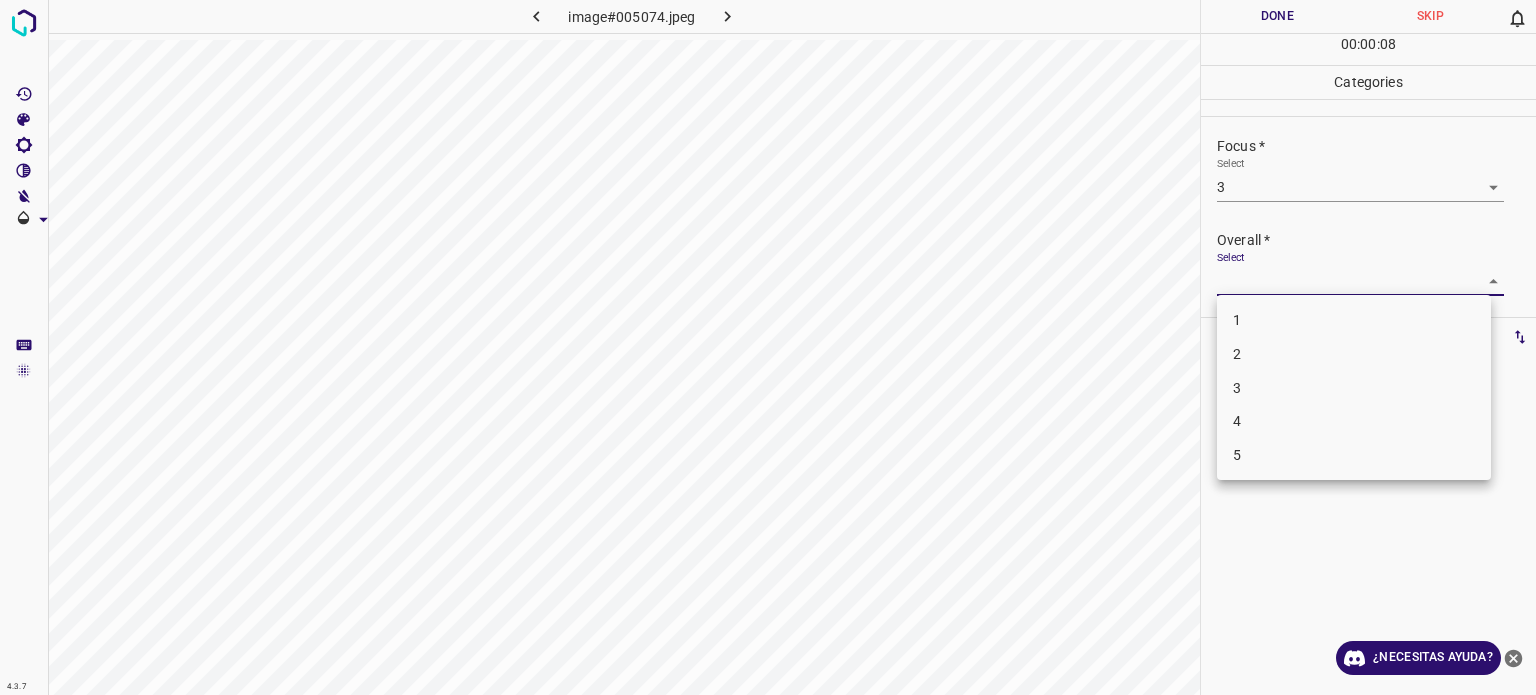 click on "3" at bounding box center (1354, 388) 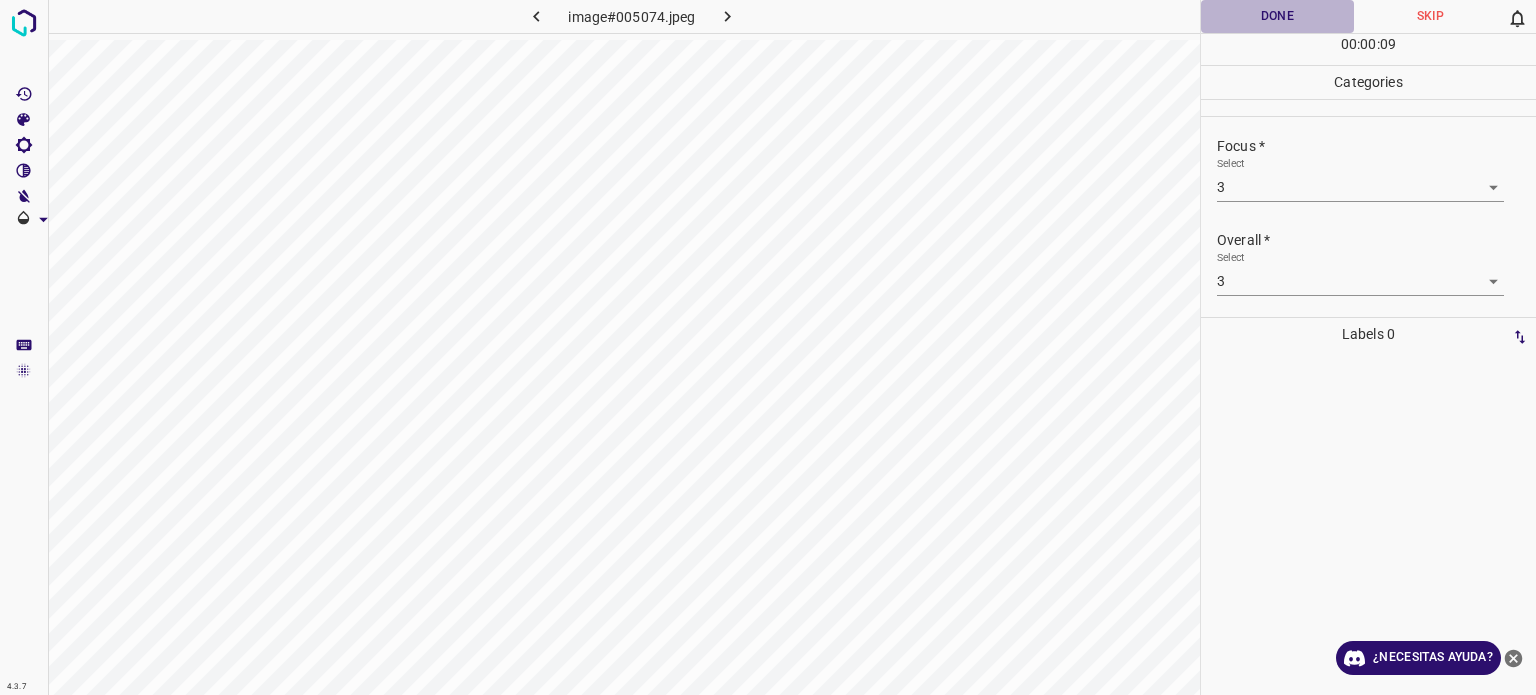 click on "Done" at bounding box center [1277, 16] 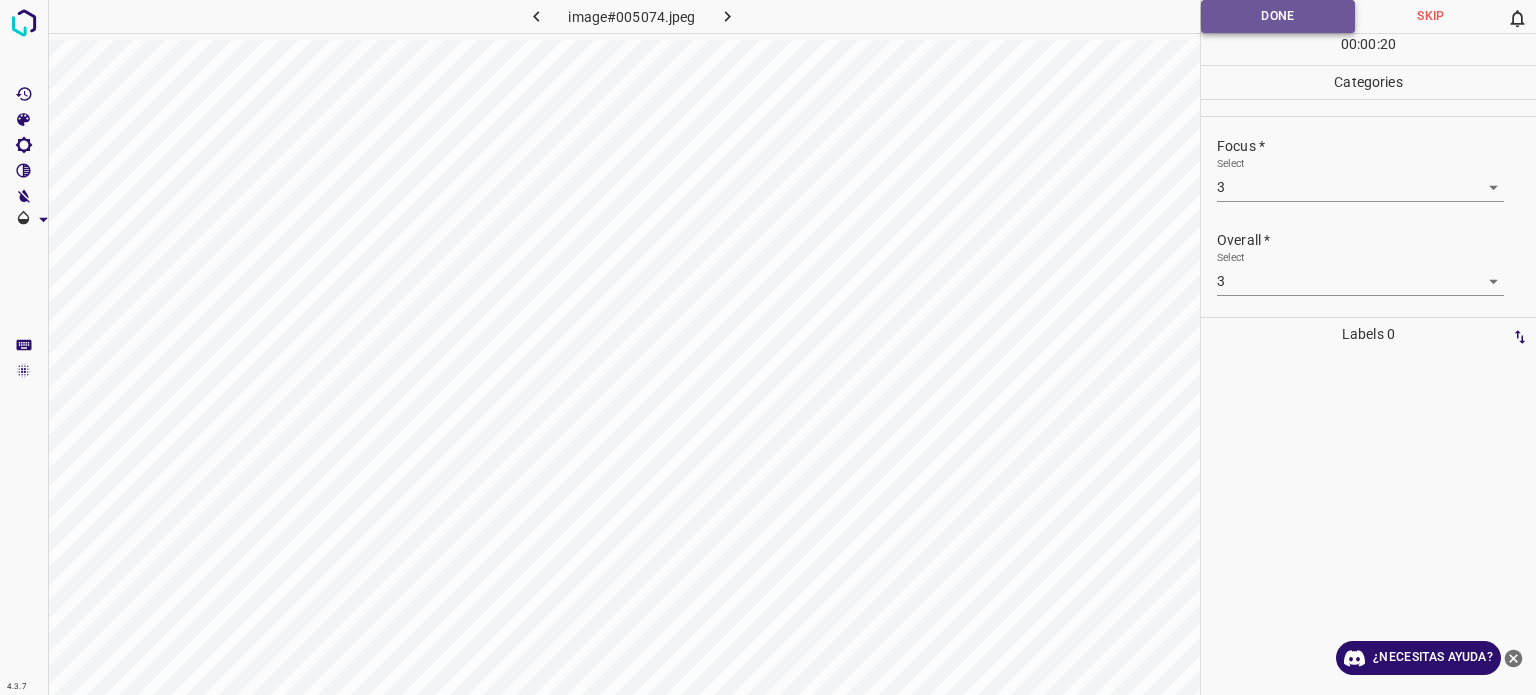 click on "Done" at bounding box center [1278, 16] 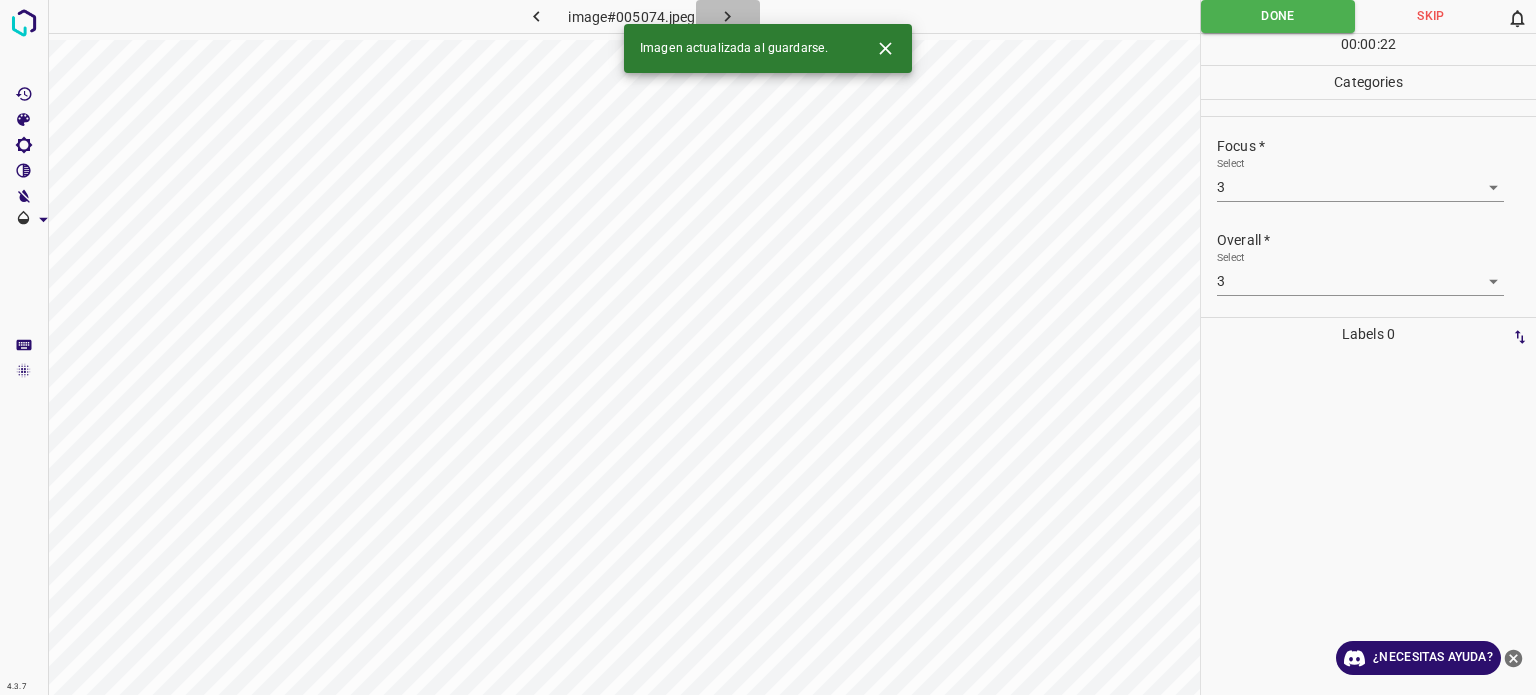 click 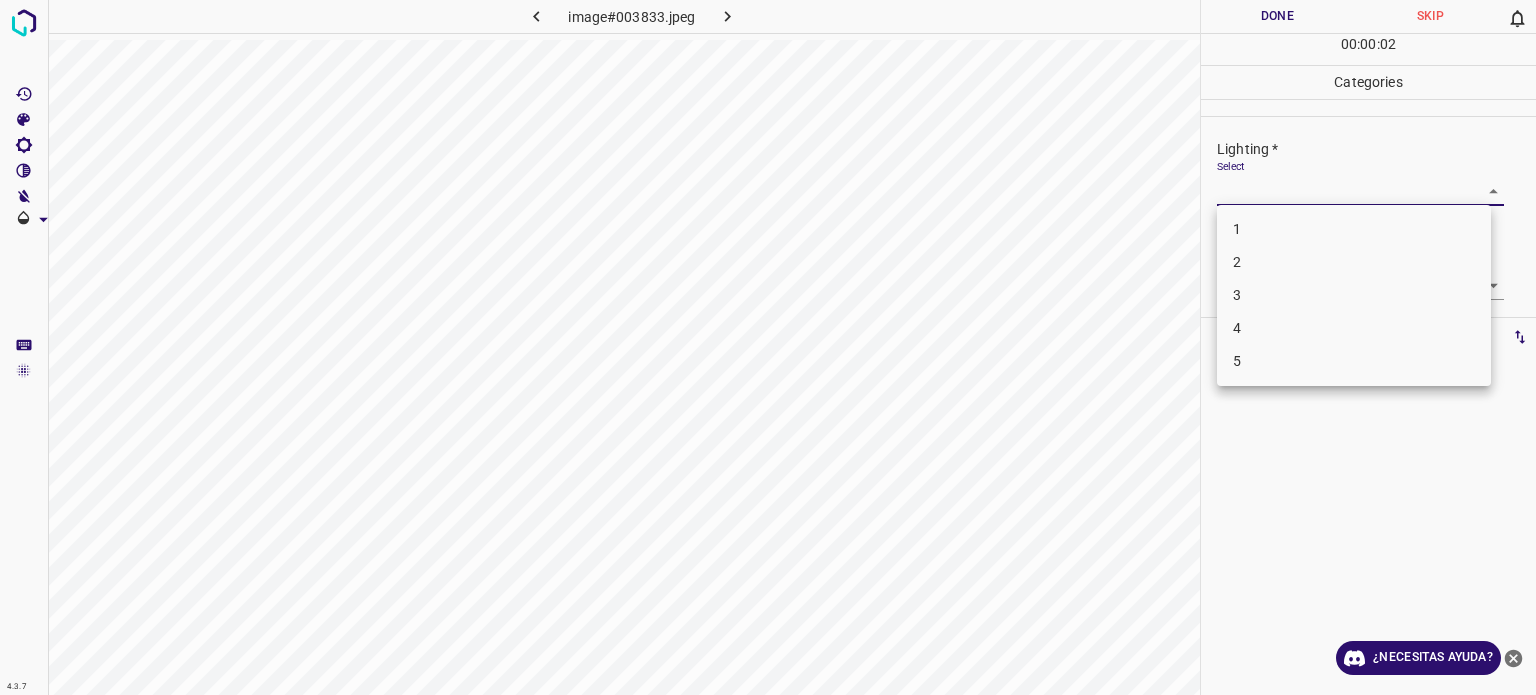 click on "4.3.7 image#003833.jpeg Done Skip 0 00   : 00   : 02   Categories Lighting *  Select ​ Focus *  Select ​ Overall *  Select ​ Labels   0 Categories 1 Lighting 2 Focus 3 Overall Tools Space Change between modes (Draw & Edit) I Auto labeling R Restore zoom M Zoom in N Zoom out Delete Delete selecte label Filters Z Restore filters X Saturation filter C Brightness filter V Contrast filter B Gray scale filter General O Download ¿Necesitas ayuda? - Texto - Esconder - Borrar Texto original Valora esta traducción Tu opinión servirá para ayudar a mejorar el Traductor de Google 1 2 3 4 5" at bounding box center [768, 347] 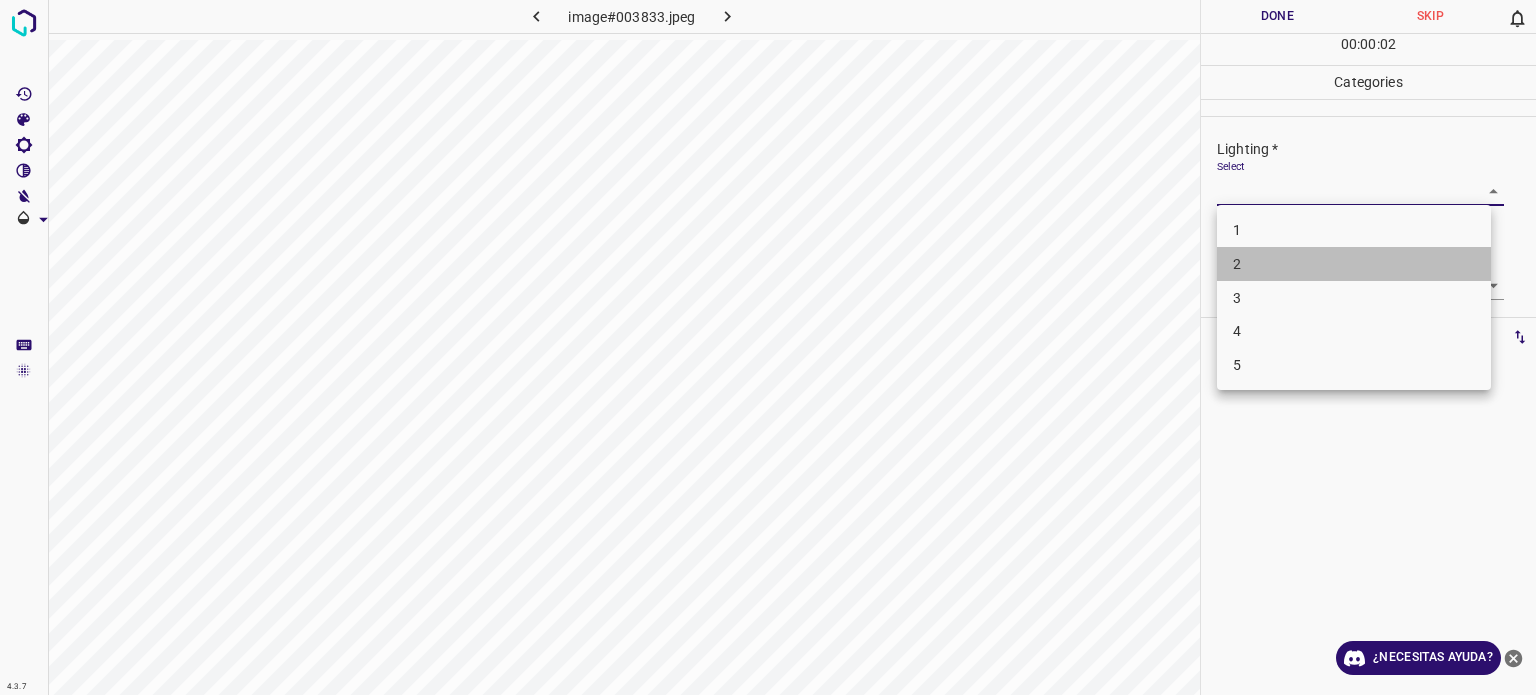 click on "2" at bounding box center [1354, 264] 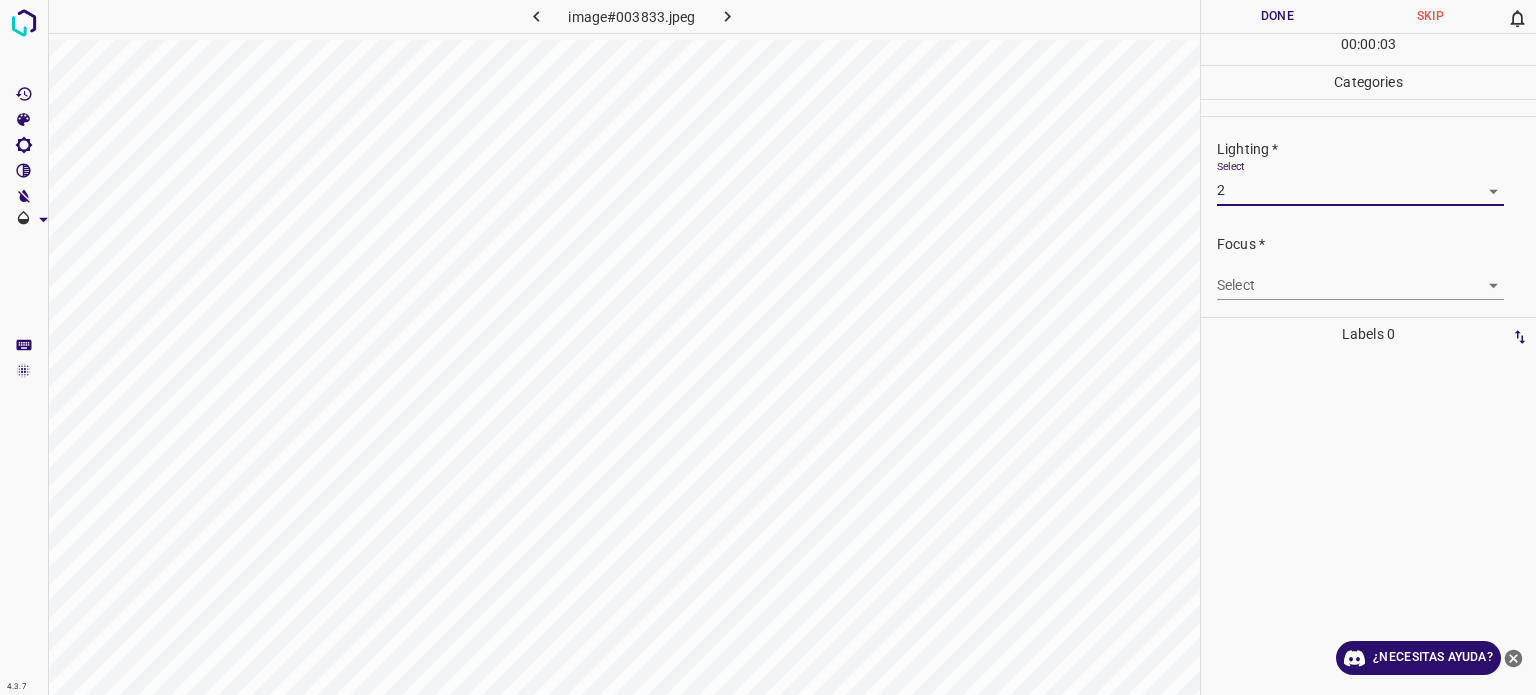 click on "4.3.7 image#003833.jpeg Done Skip 0 00   : 00   : 03   Categories Lighting *  Select 2 2 Focus *  Select ​ Overall *  Select ​ Labels   0 Categories 1 Lighting 2 Focus 3 Overall Tools Space Change between modes (Draw & Edit) I Auto labeling R Restore zoom M Zoom in N Zoom out Delete Delete selecte label Filters Z Restore filters X Saturation filter C Brightness filter V Contrast filter B Gray scale filter General O Download ¿Necesitas ayuda? - Texto - Esconder - Borrar Texto original Valora esta traducción Tu opinión servirá para ayudar a mejorar el Traductor de Google" at bounding box center [768, 347] 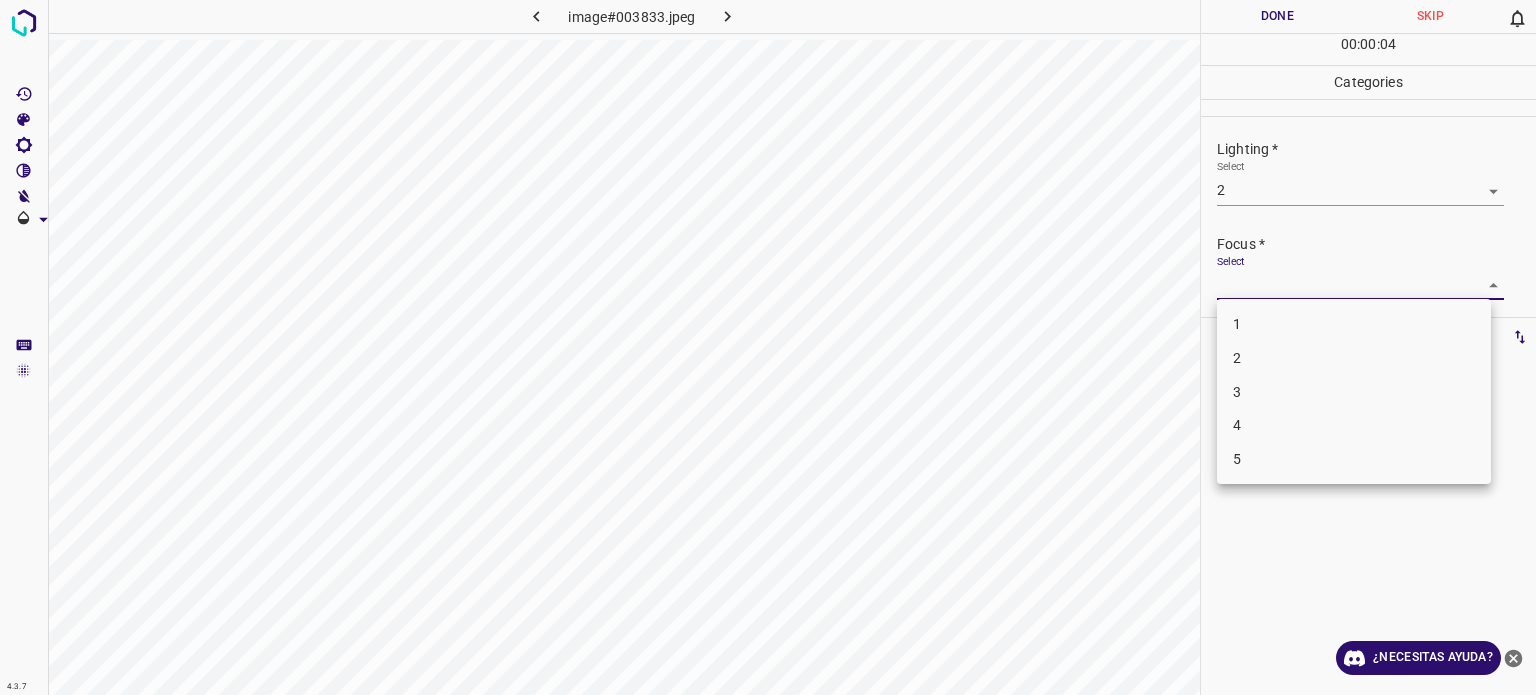 click on "2" at bounding box center [1354, 358] 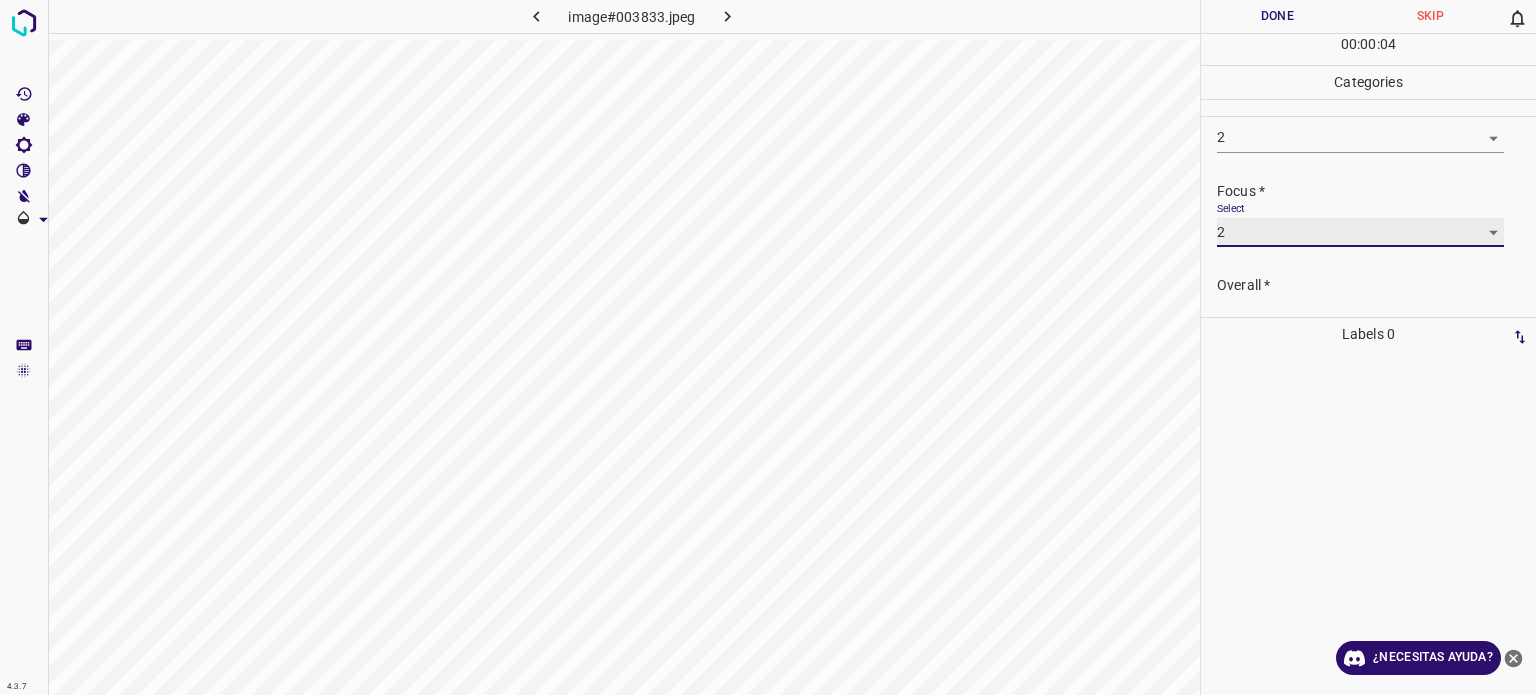 scroll, scrollTop: 98, scrollLeft: 0, axis: vertical 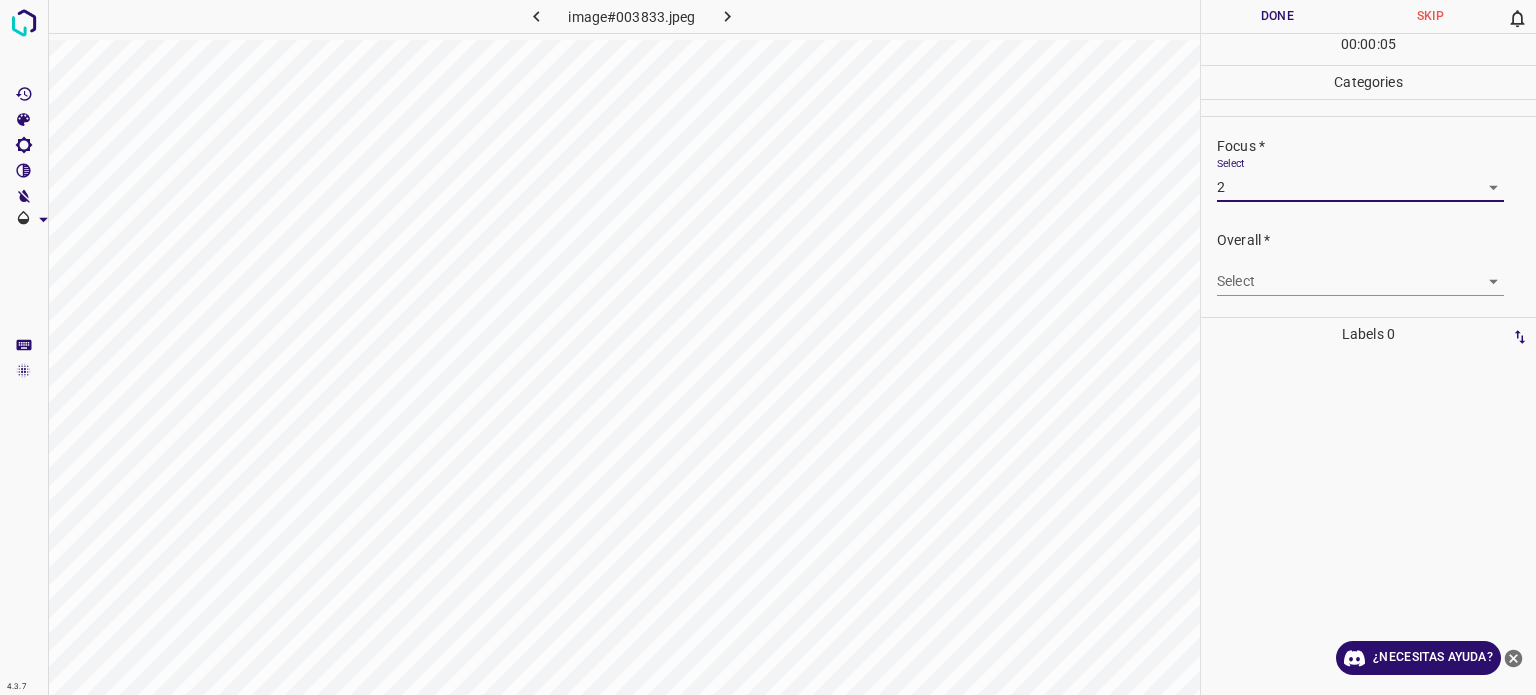 click on "4.3.7 image#003833.jpeg Done Skip 0 00   : 00   : 05   Categories Lighting *  Select 2 2 Focus *  Select 2 2 Overall *  Select ​ Labels   0 Categories 1 Lighting 2 Focus 3 Overall Tools Space Change between modes (Draw & Edit) I Auto labeling R Restore zoom M Zoom in N Zoom out Delete Delete selecte label Filters Z Restore filters X Saturation filter C Brightness filter V Contrast filter B Gray scale filter General O Download ¿Necesitas ayuda? - Texto - Esconder - Borrar Texto original Valora esta traducción Tu opinión servirá para ayudar a mejorar el Traductor de Google" at bounding box center (768, 347) 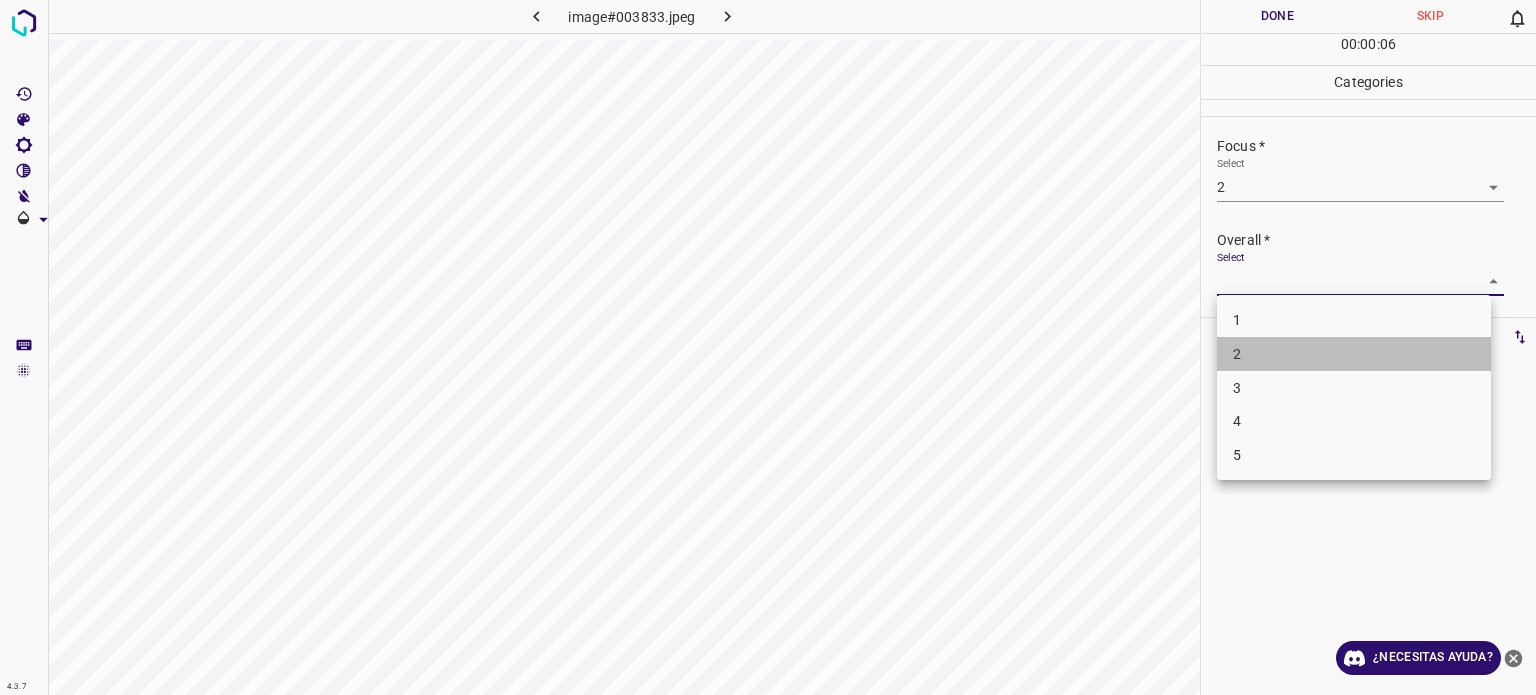 click on "2" at bounding box center [1237, 354] 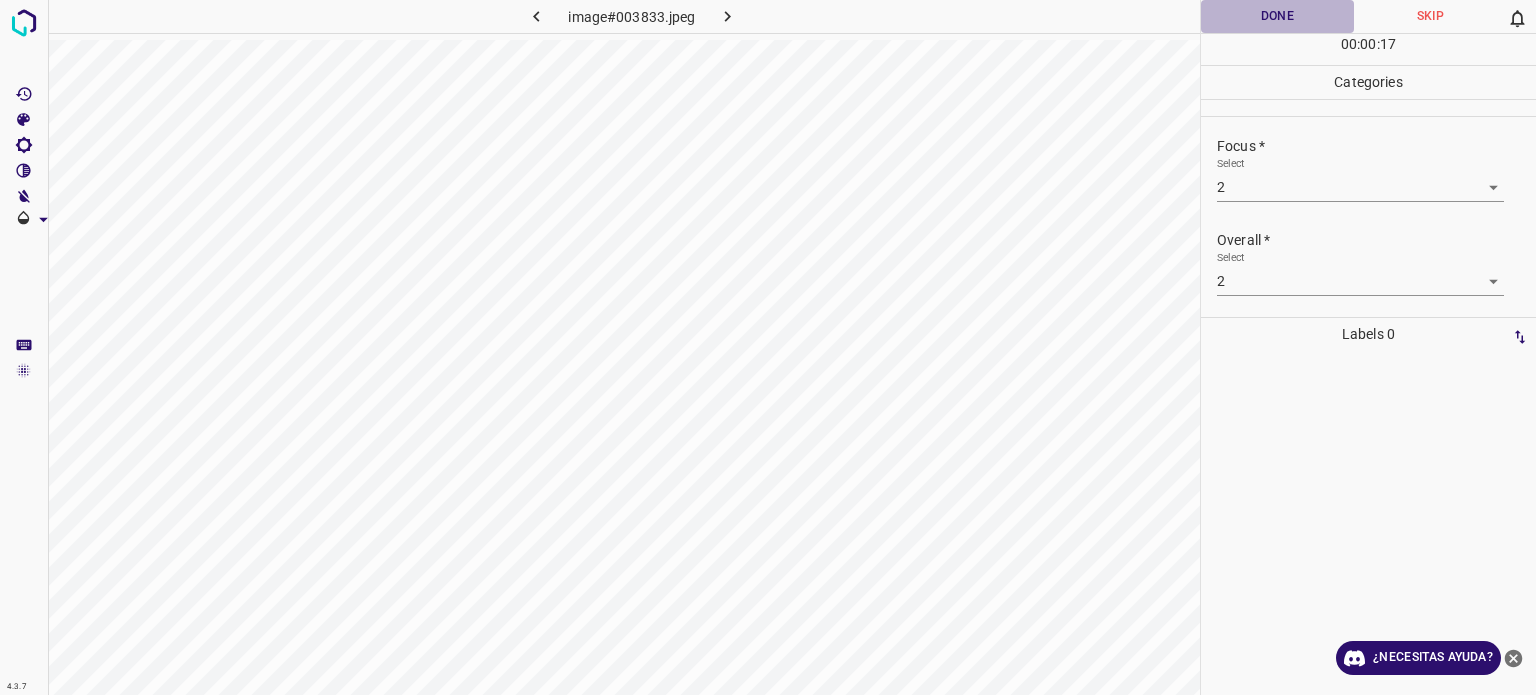 click on "Done" at bounding box center (1277, 16) 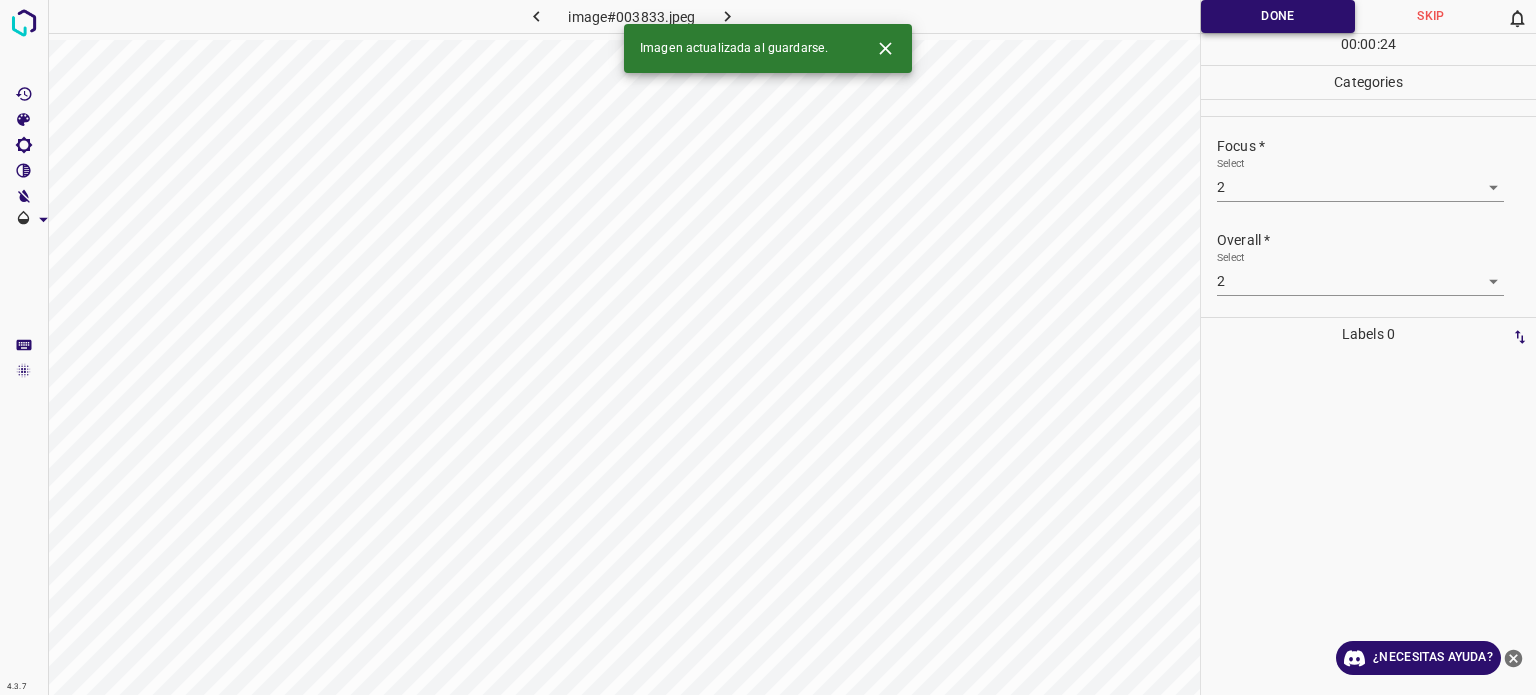 click on "Done" at bounding box center [1278, 16] 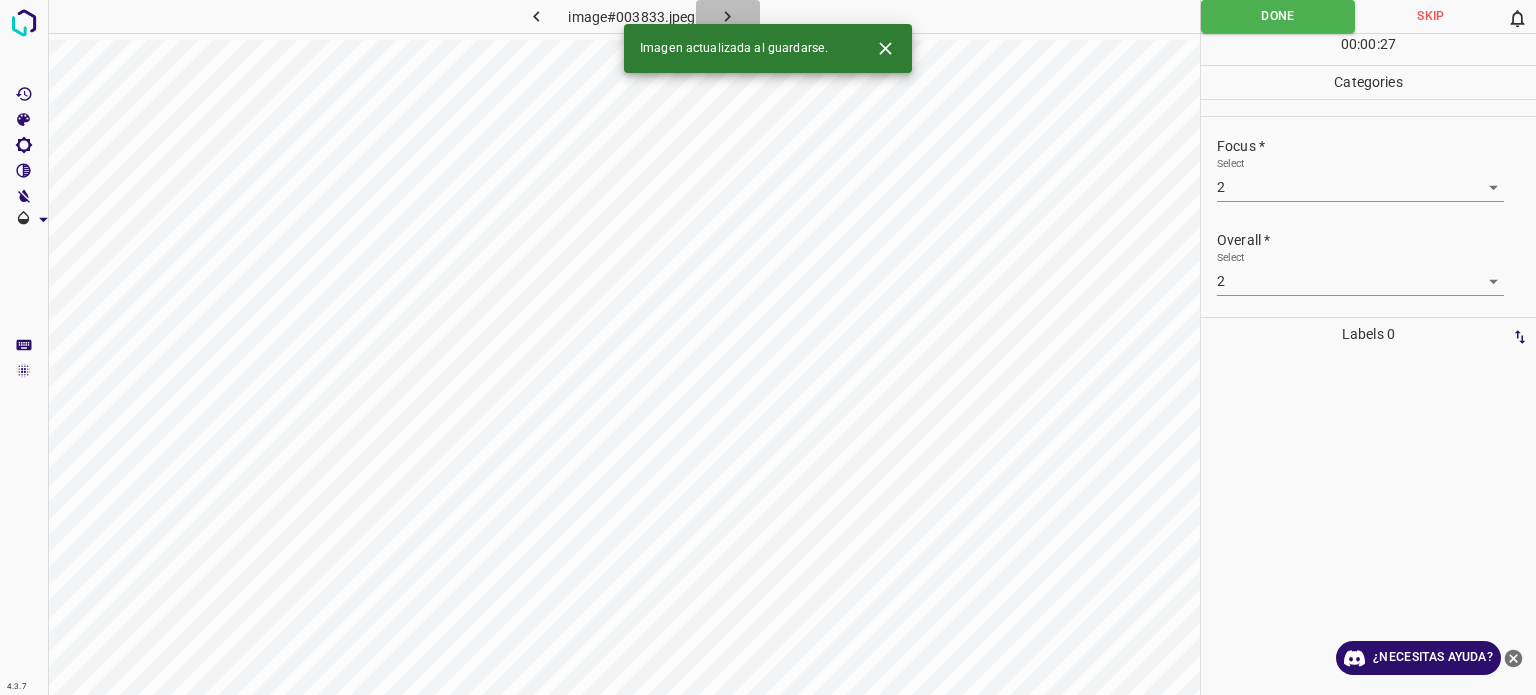 click 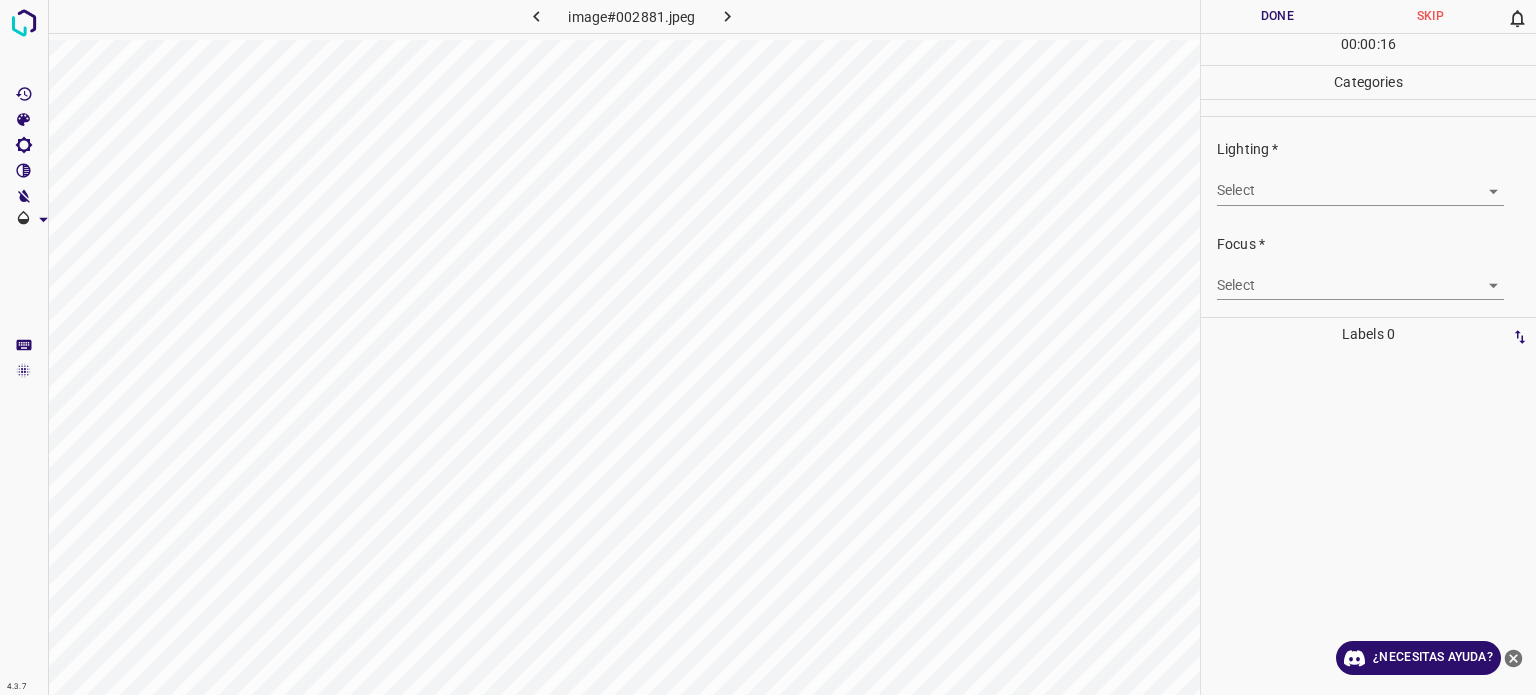 click on "4.3.7 image#002881.jpeg Done Skip 0 00   : 00   : 16   Categories Lighting *  Select ​ Focus *  Select ​ Overall *  Select ​ Labels   0 Categories 1 Lighting 2 Focus 3 Overall Tools Space Change between modes (Draw & Edit) I Auto labeling R Restore zoom M Zoom in N Zoom out Delete Delete selecte label Filters Z Restore filters X Saturation filter C Brightness filter V Contrast filter B Gray scale filter General O Download ¿Necesitas ayuda? - Texto - Esconder - Borrar Texto original Valora esta traducción Tu opinión servirá para ayudar a mejorar el Traductor de Google" at bounding box center (768, 347) 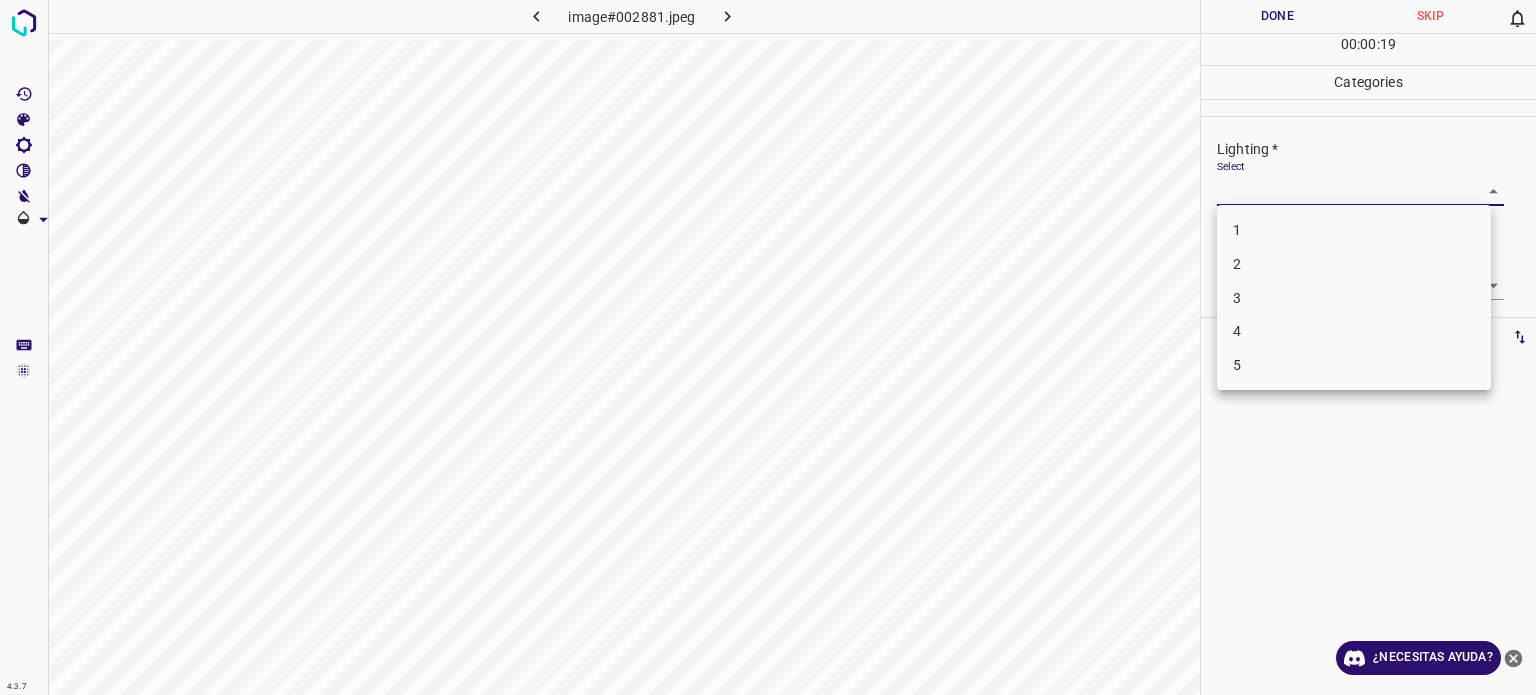 click on "3" at bounding box center (1354, 298) 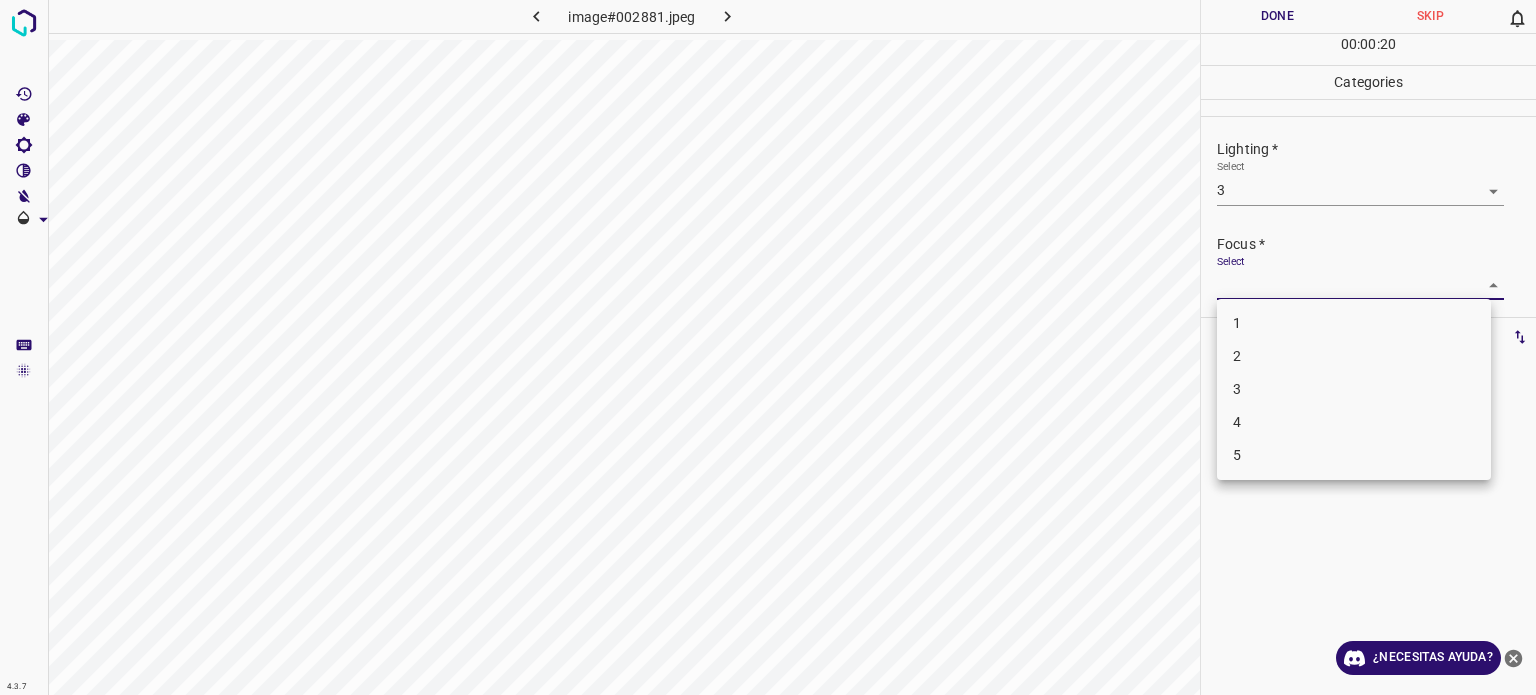click on "4.3.7 image#002881.jpeg Done Skip 0 00   : 00   : 20   Categories Lighting *  Select 3 3 Focus *  Select ​ Overall *  Select ​ Labels   0 Categories 1 Lighting 2 Focus 3 Overall Tools Space Change between modes (Draw & Edit) I Auto labeling R Restore zoom M Zoom in N Zoom out Delete Delete selecte label Filters Z Restore filters X Saturation filter C Brightness filter V Contrast filter B Gray scale filter General O Download ¿Necesitas ayuda? - Texto - Esconder - Borrar Texto original Valora esta traducción Tu opinión servirá para ayudar a mejorar el Traductor de Google 1 2 3 4 5" at bounding box center (768, 347) 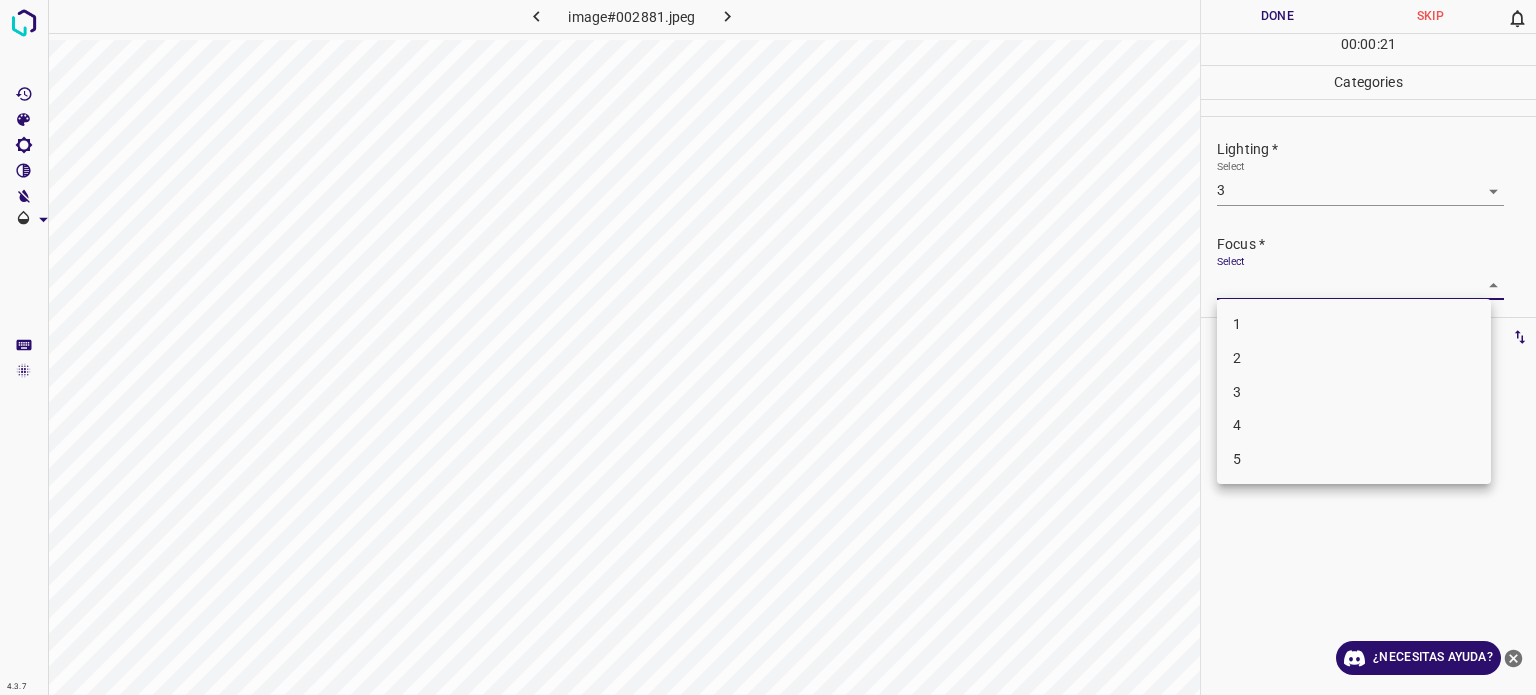 click on "3" at bounding box center [1354, 392] 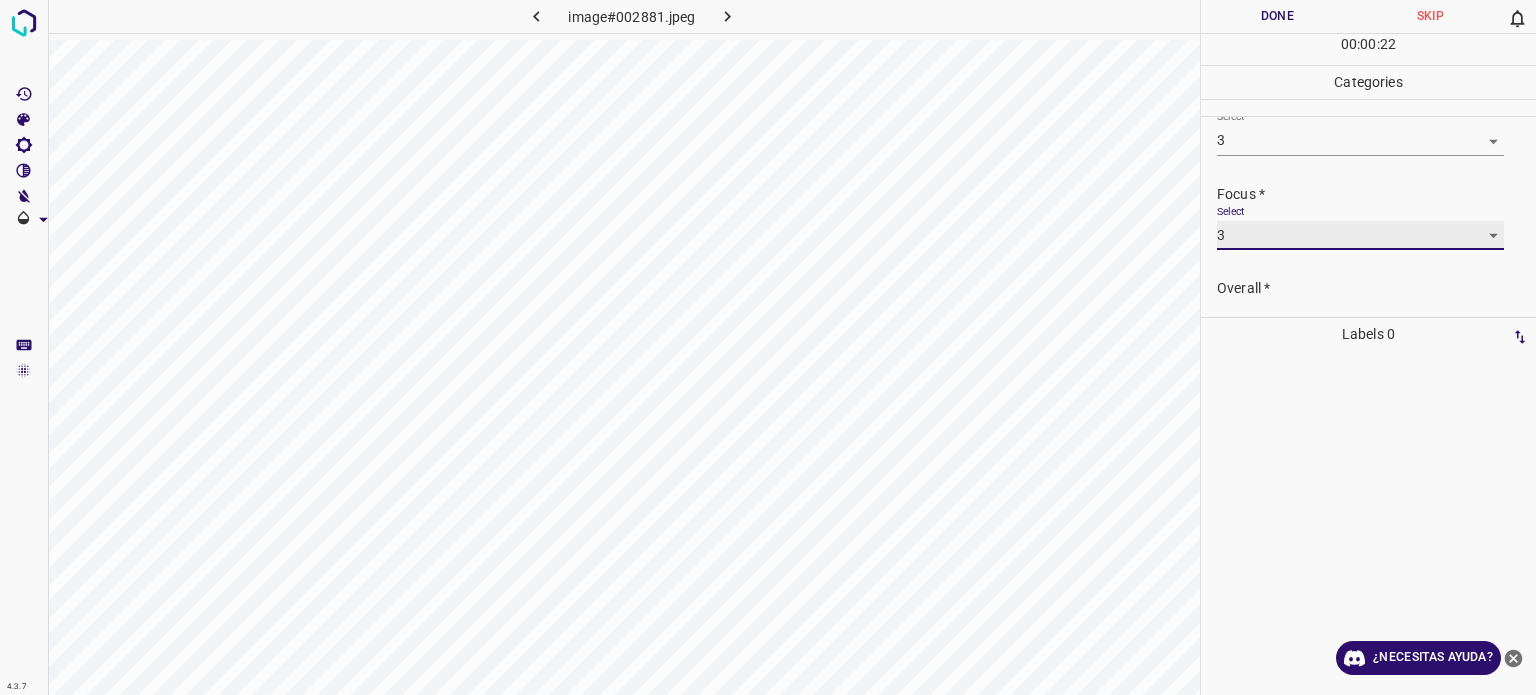 scroll, scrollTop: 98, scrollLeft: 0, axis: vertical 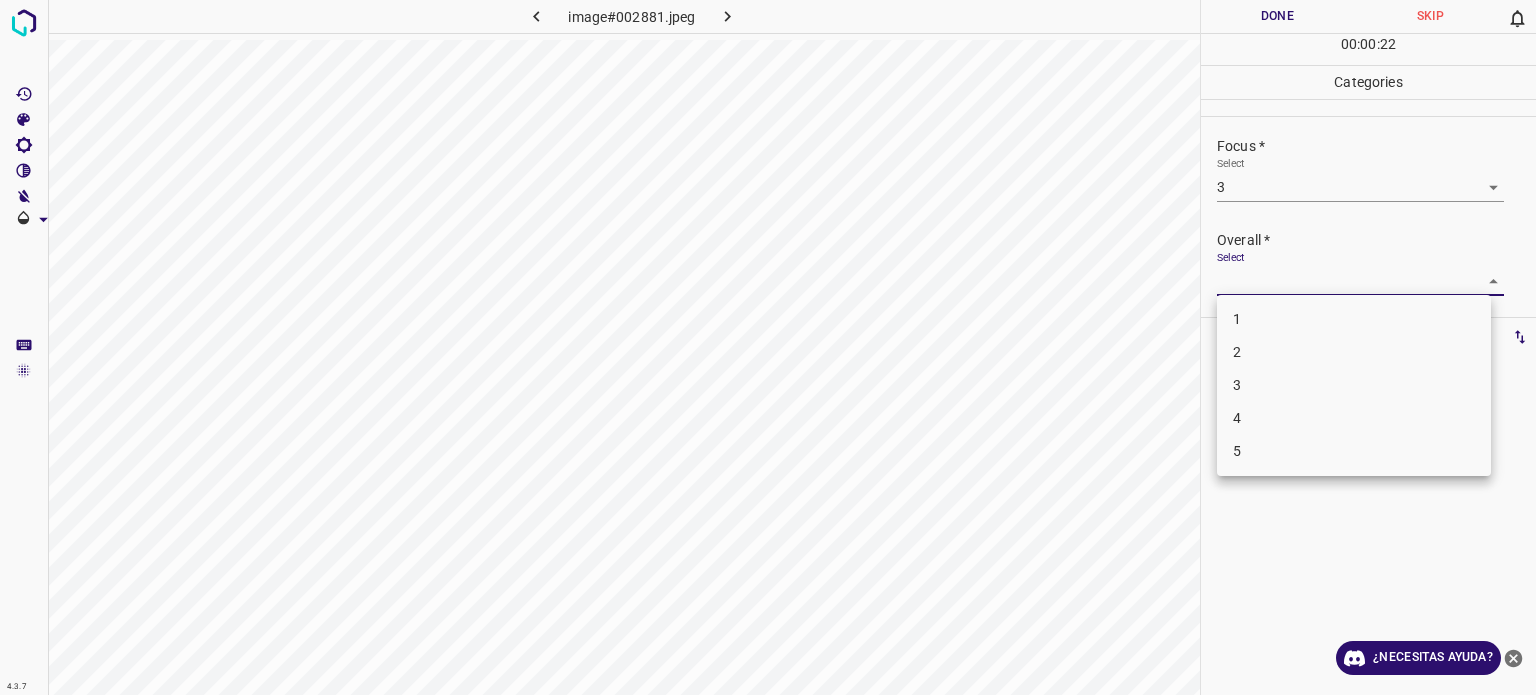 click on "4.3.7 image#002881.jpeg Done Skip 0 00   : 00   : 22   Categories Lighting *  Select 3 3 Focus *  Select 3 3 Overall *  Select ​ Labels   0 Categories 1 Lighting 2 Focus 3 Overall Tools Space Change between modes (Draw & Edit) I Auto labeling R Restore zoom M Zoom in N Zoom out Delete Delete selecte label Filters Z Restore filters X Saturation filter C Brightness filter V Contrast filter B Gray scale filter General O Download ¿Necesitas ayuda? - Texto - Esconder - Borrar Texto original Valora esta traducción Tu opinión servirá para ayudar a mejorar el Traductor de Google 1 2 3 4 5" at bounding box center (768, 347) 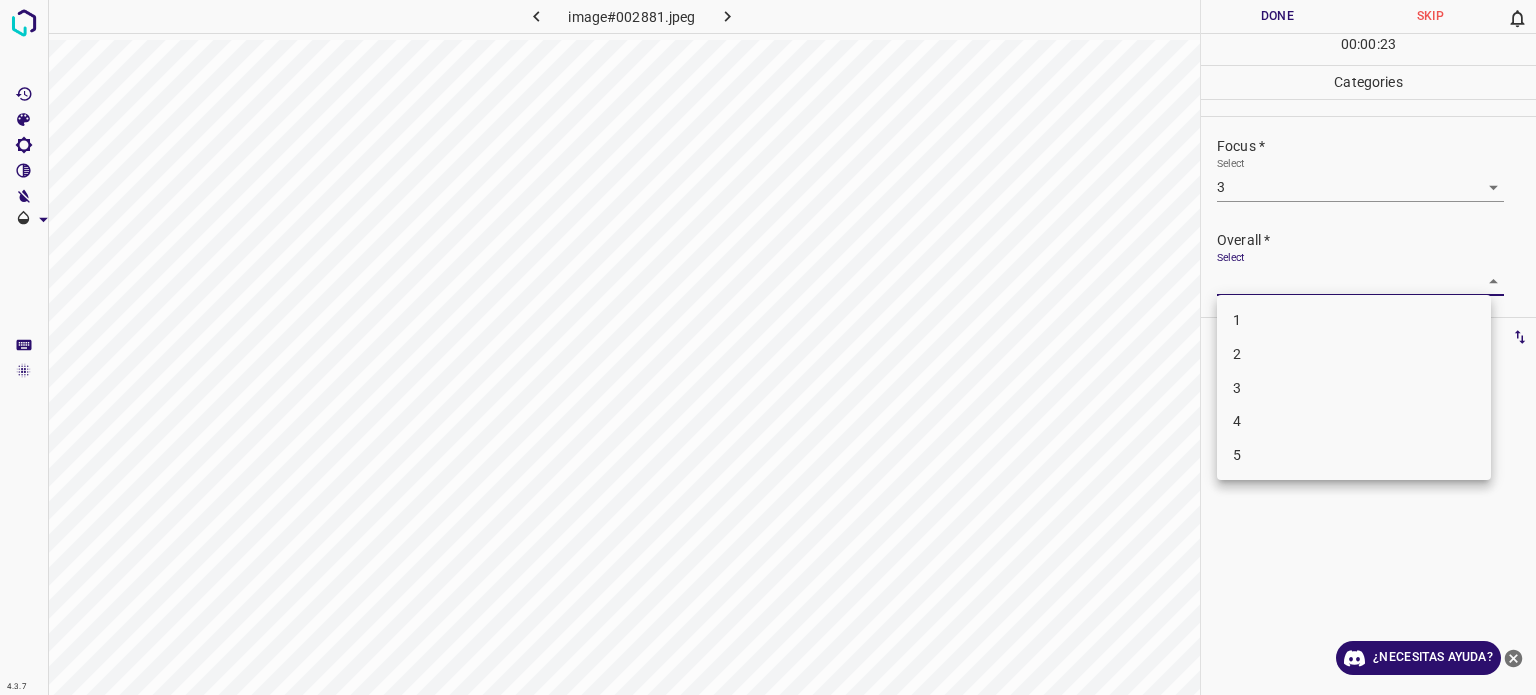 click on "3" at bounding box center (1237, 387) 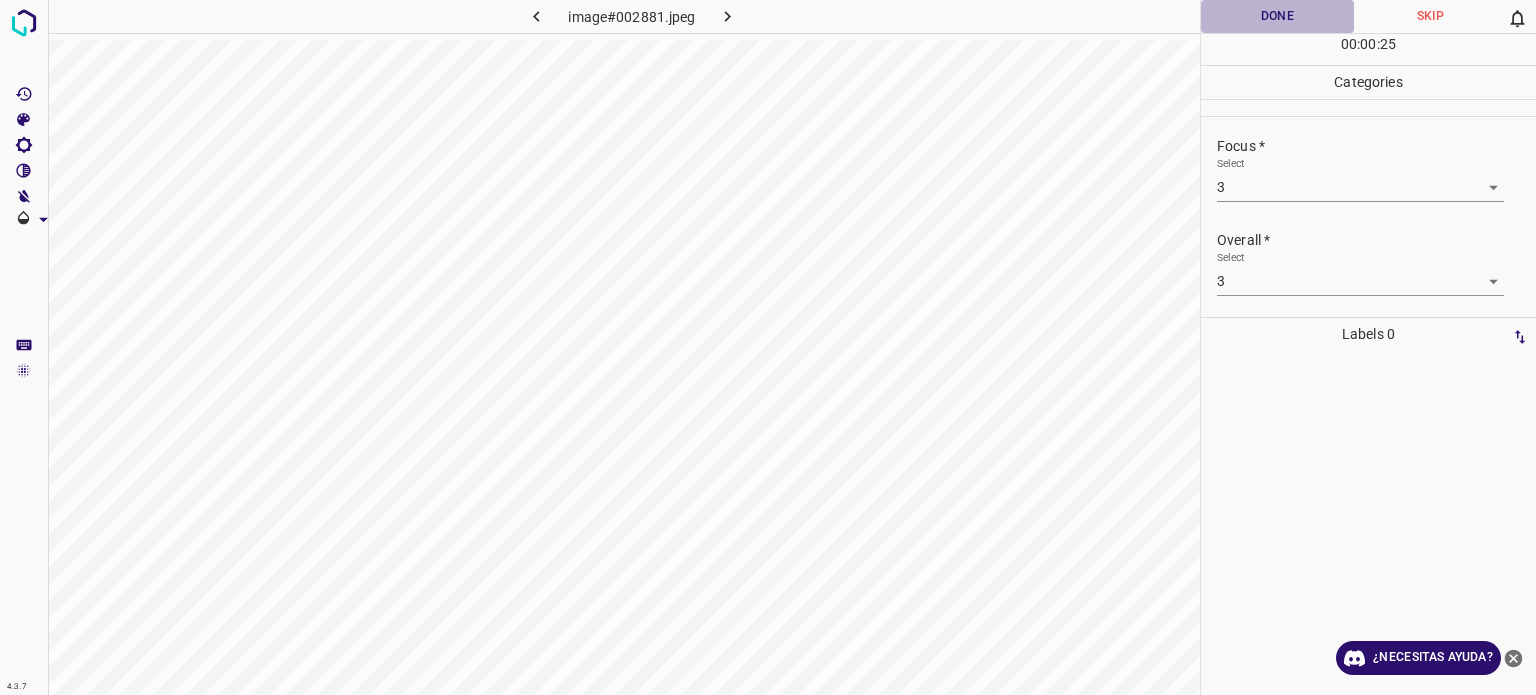 click on "Done" at bounding box center (1277, 16) 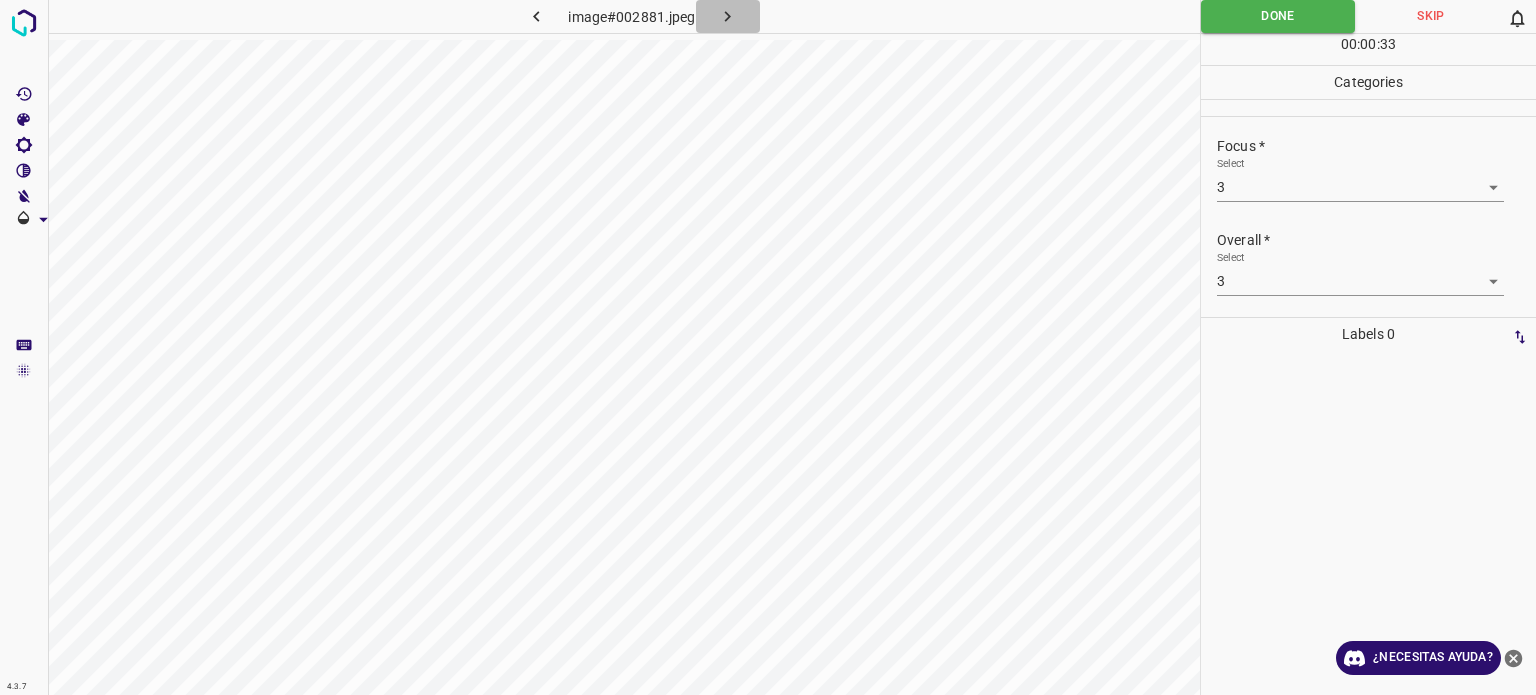 click 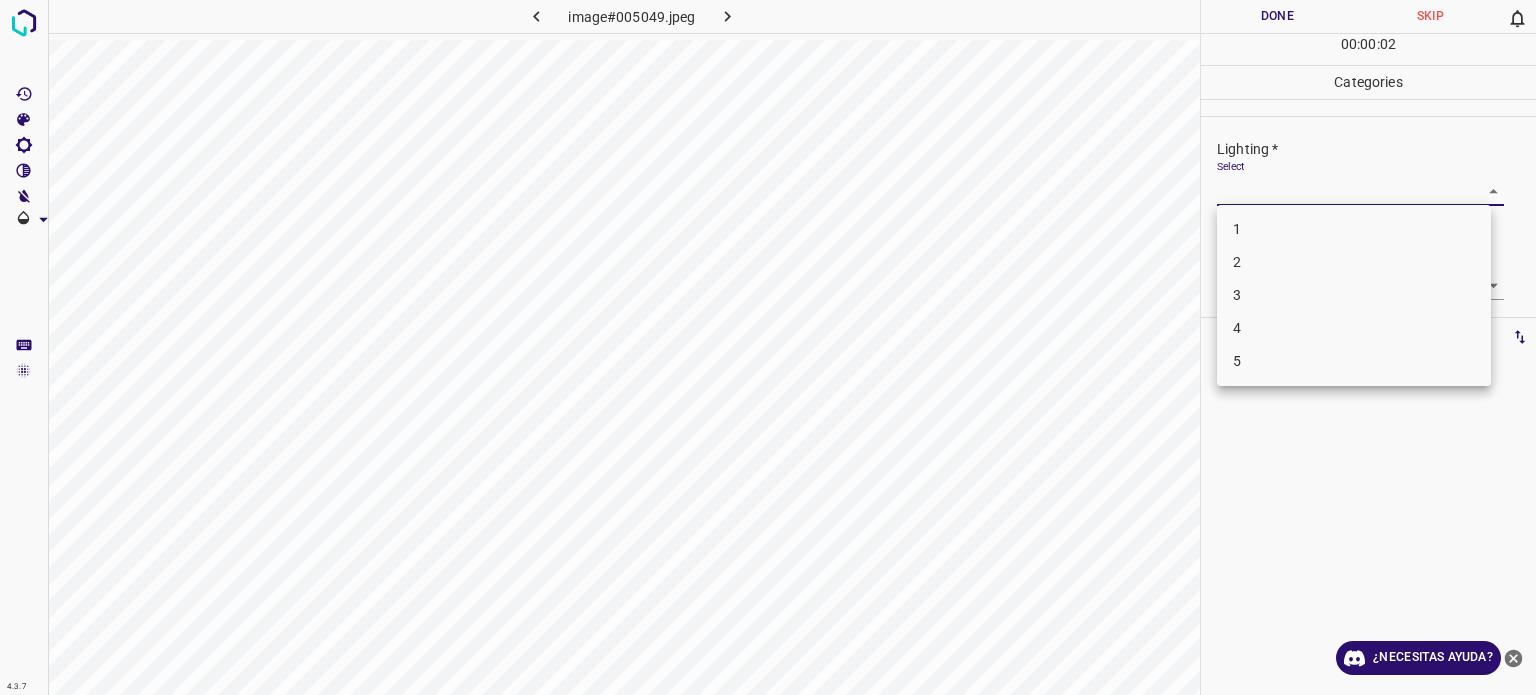 click on "4.3.7 image#005049.jpeg Done Skip 0 00   : 00   : 02   Categories Lighting *  Select ​ Focus *  Select ​ Overall *  Select ​ Labels   0 Categories 1 Lighting 2 Focus 3 Overall Tools Space Change between modes (Draw & Edit) I Auto labeling R Restore zoom M Zoom in N Zoom out Delete Delete selecte label Filters Z Restore filters X Saturation filter C Brightness filter V Contrast filter B Gray scale filter General O Download ¿Necesitas ayuda? - Texto - Esconder - Borrar Texto original Valora esta traducción Tu opinión servirá para ayudar a mejorar el Traductor de Google 1 2 3 4 5" at bounding box center [768, 347] 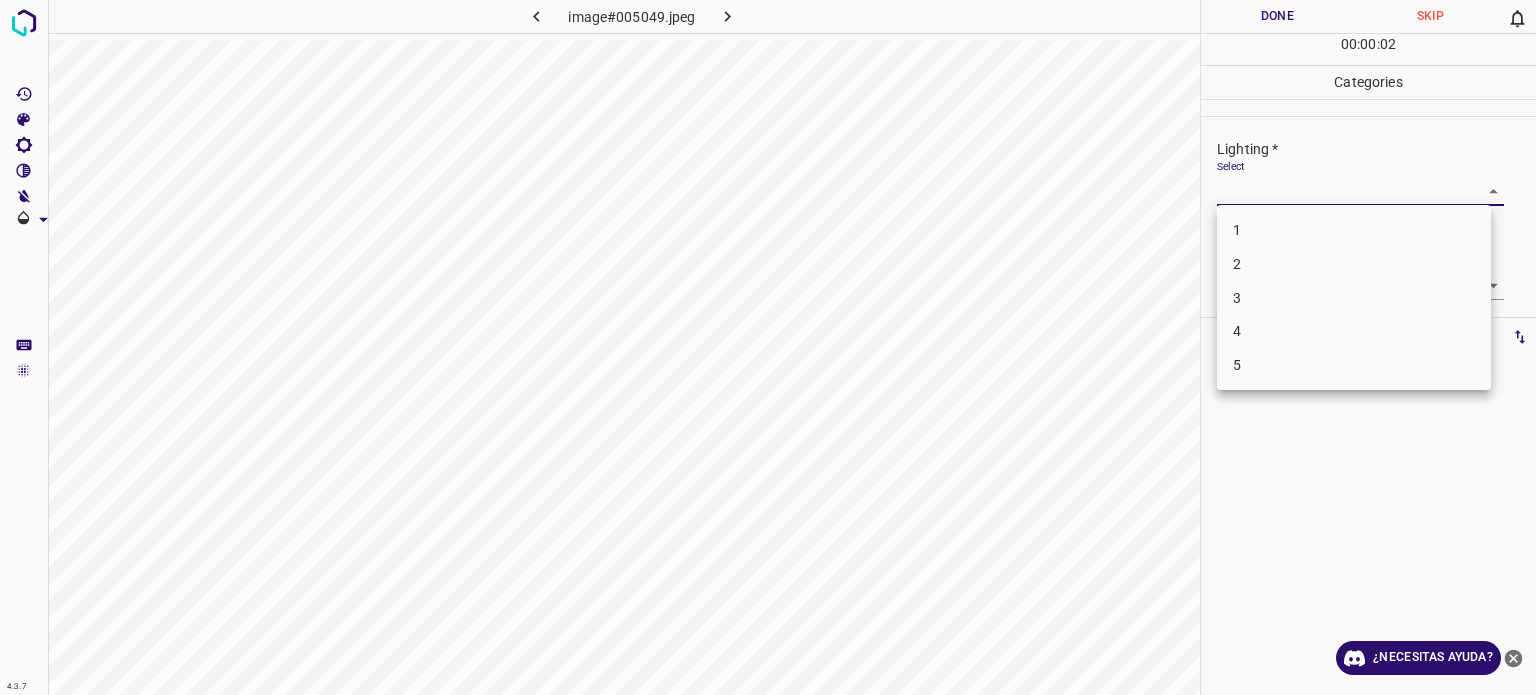click on "3" at bounding box center (1354, 298) 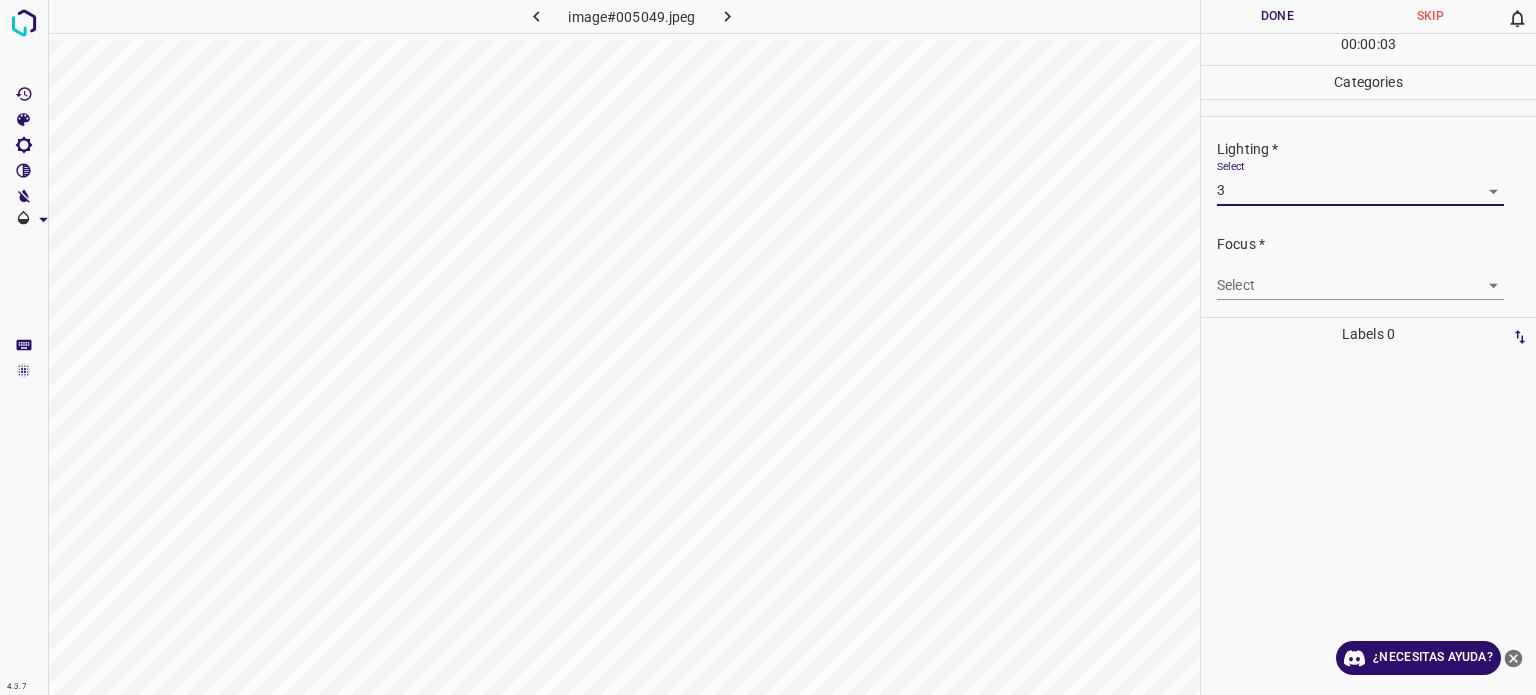 click on "4.3.7 image#005049.jpeg Done Skip 0 00   : 00   : 03   Categories Lighting *  Select 3 3 Focus *  Select ​ Overall *  Select ​ Labels   0 Categories 1 Lighting 2 Focus 3 Overall Tools Space Change between modes (Draw & Edit) I Auto labeling R Restore zoom M Zoom in N Zoom out Delete Delete selecte label Filters Z Restore filters X Saturation filter C Brightness filter V Contrast filter B Gray scale filter General O Download ¿Necesitas ayuda? - Texto - Esconder - Borrar Texto original Valora esta traducción Tu opinión servirá para ayudar a mejorar el Traductor de Google" at bounding box center [768, 347] 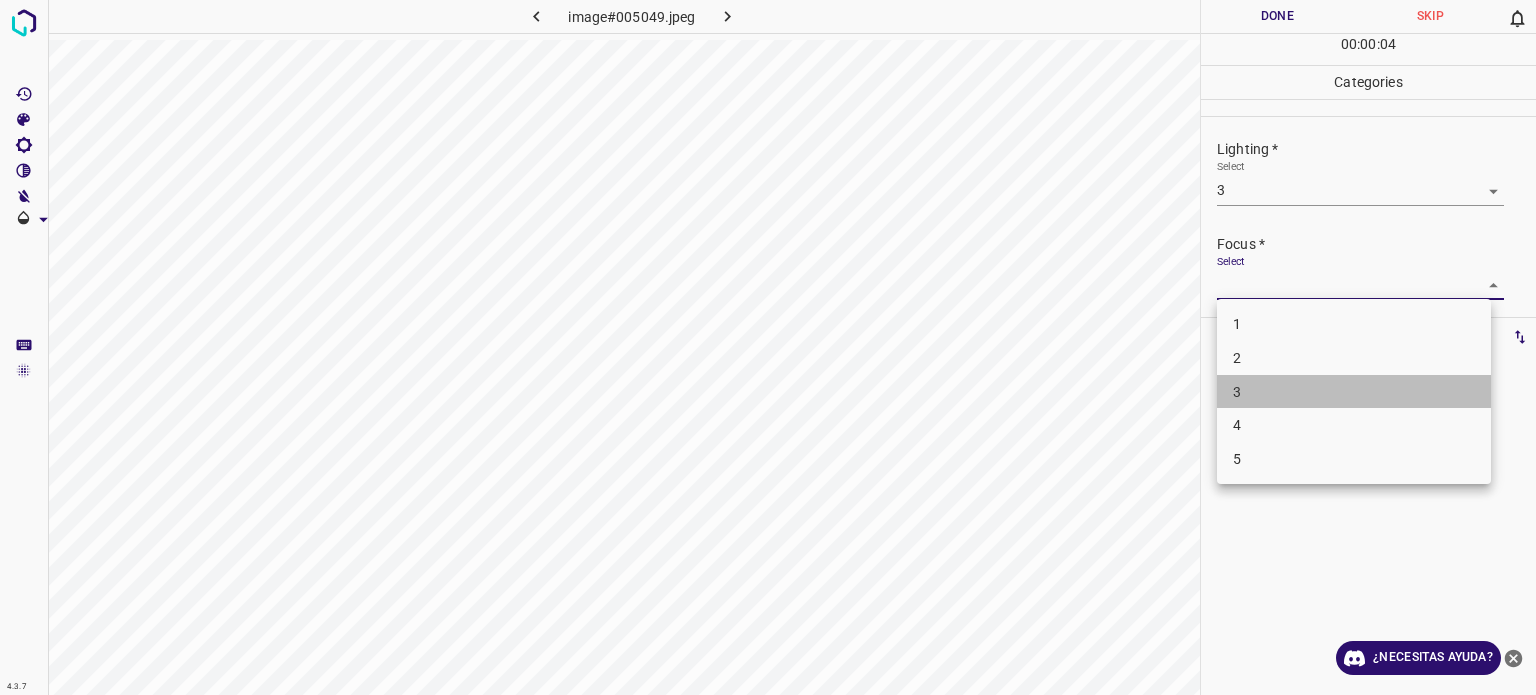 click on "3" at bounding box center [1354, 392] 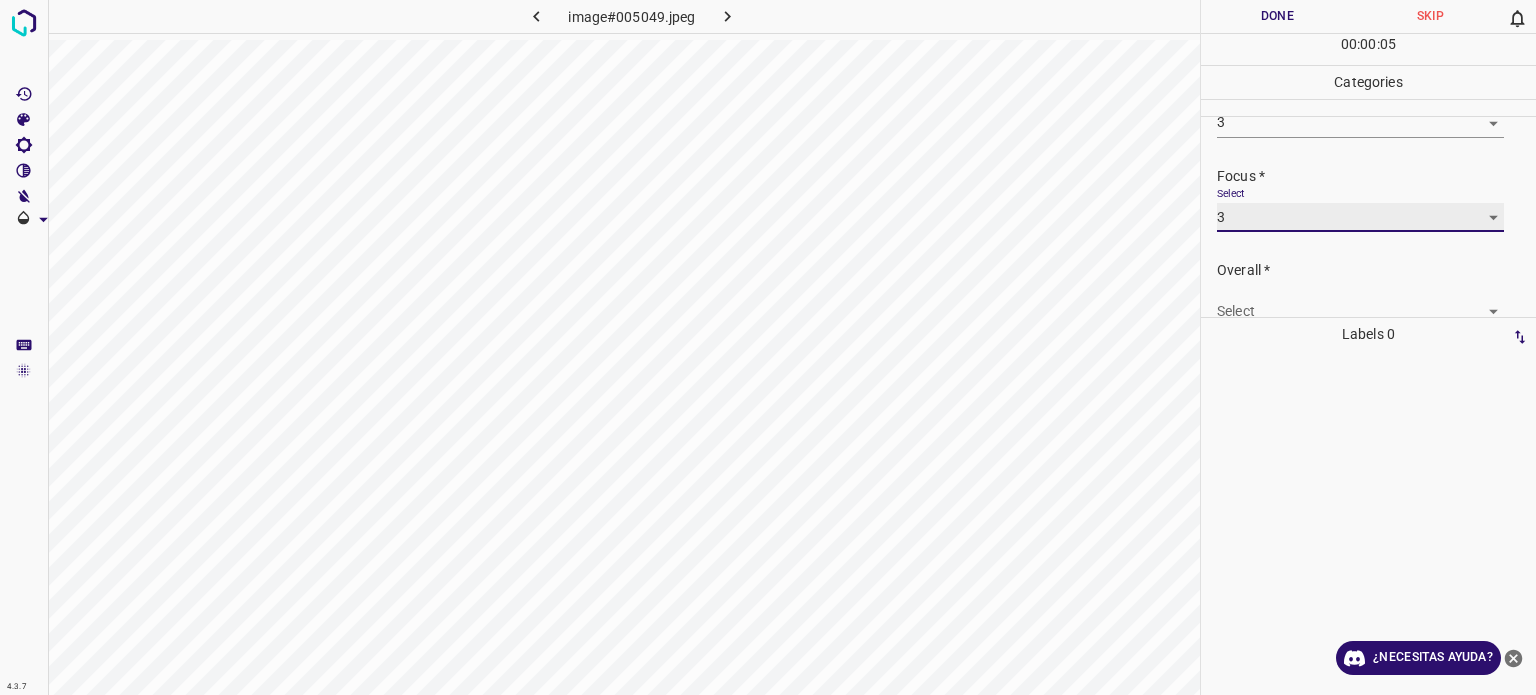 scroll, scrollTop: 98, scrollLeft: 0, axis: vertical 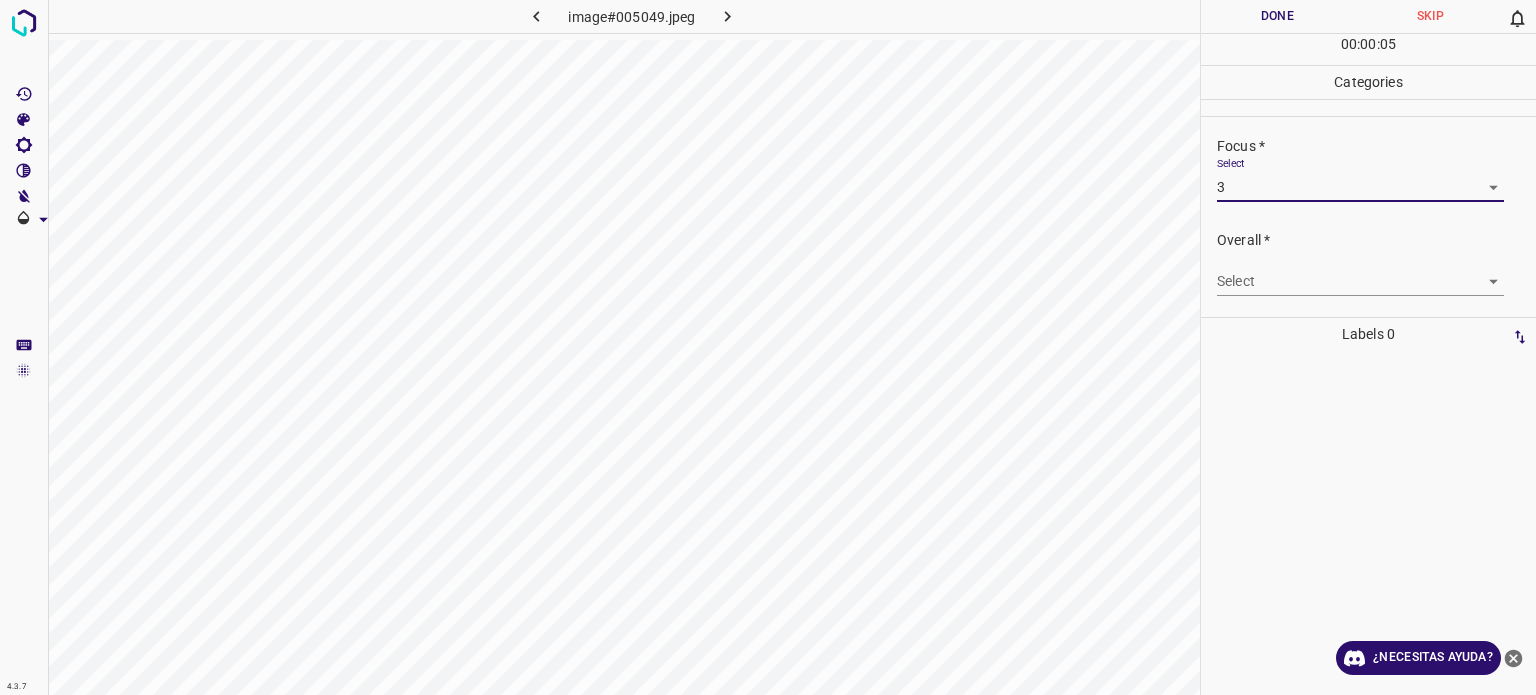 click on "4.3.7 image#005049.jpeg Done Skip 0 00   : 00   : 05   Categories Lighting *  Select 3 3 Focus *  Select 3 3 Overall *  Select ​ Labels   0 Categories 1 Lighting 2 Focus 3 Overall Tools Space Change between modes (Draw & Edit) I Auto labeling R Restore zoom M Zoom in N Zoom out Delete Delete selecte label Filters Z Restore filters X Saturation filter C Brightness filter V Contrast filter B Gray scale filter General O Download ¿Necesitas ayuda? - Texto - Esconder - Borrar Texto original Valora esta traducción Tu opinión servirá para ayudar a mejorar el Traductor de Google" at bounding box center [768, 347] 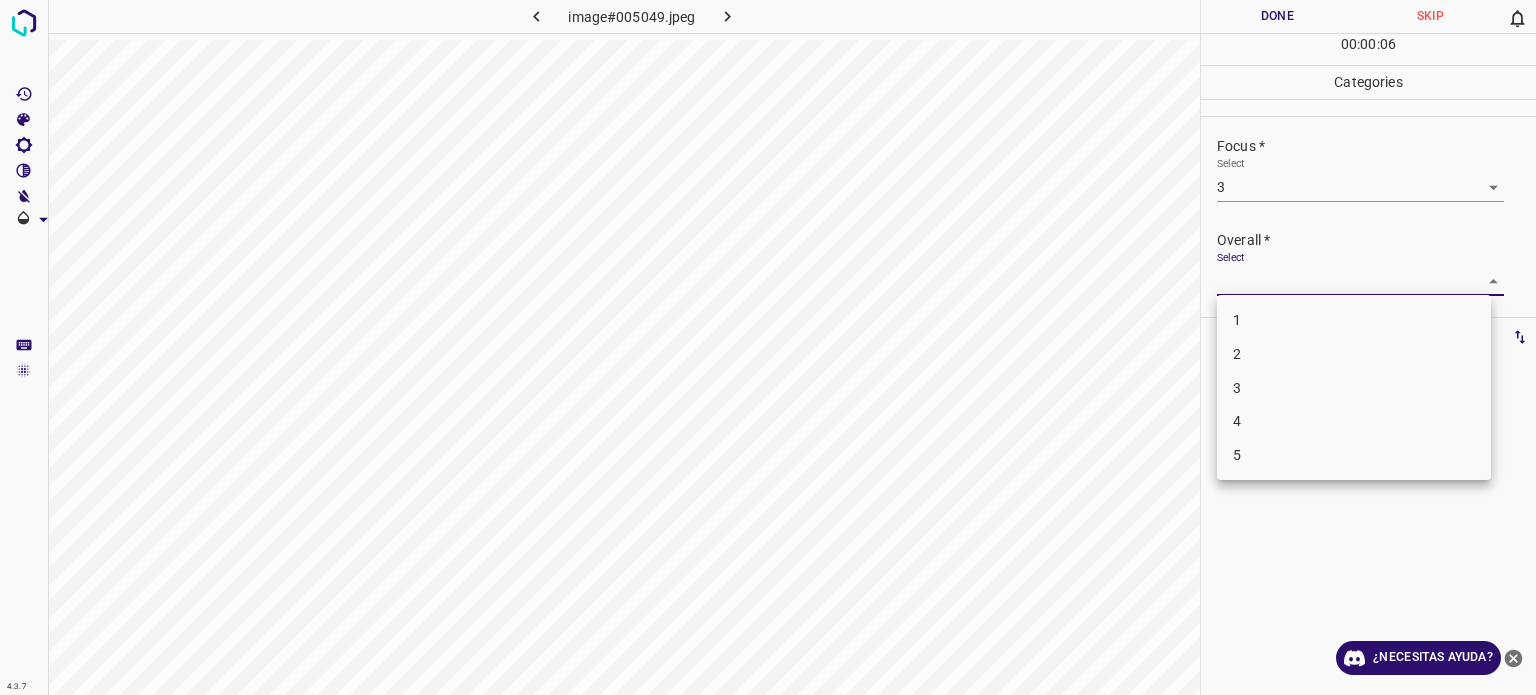 click on "3" at bounding box center [1354, 388] 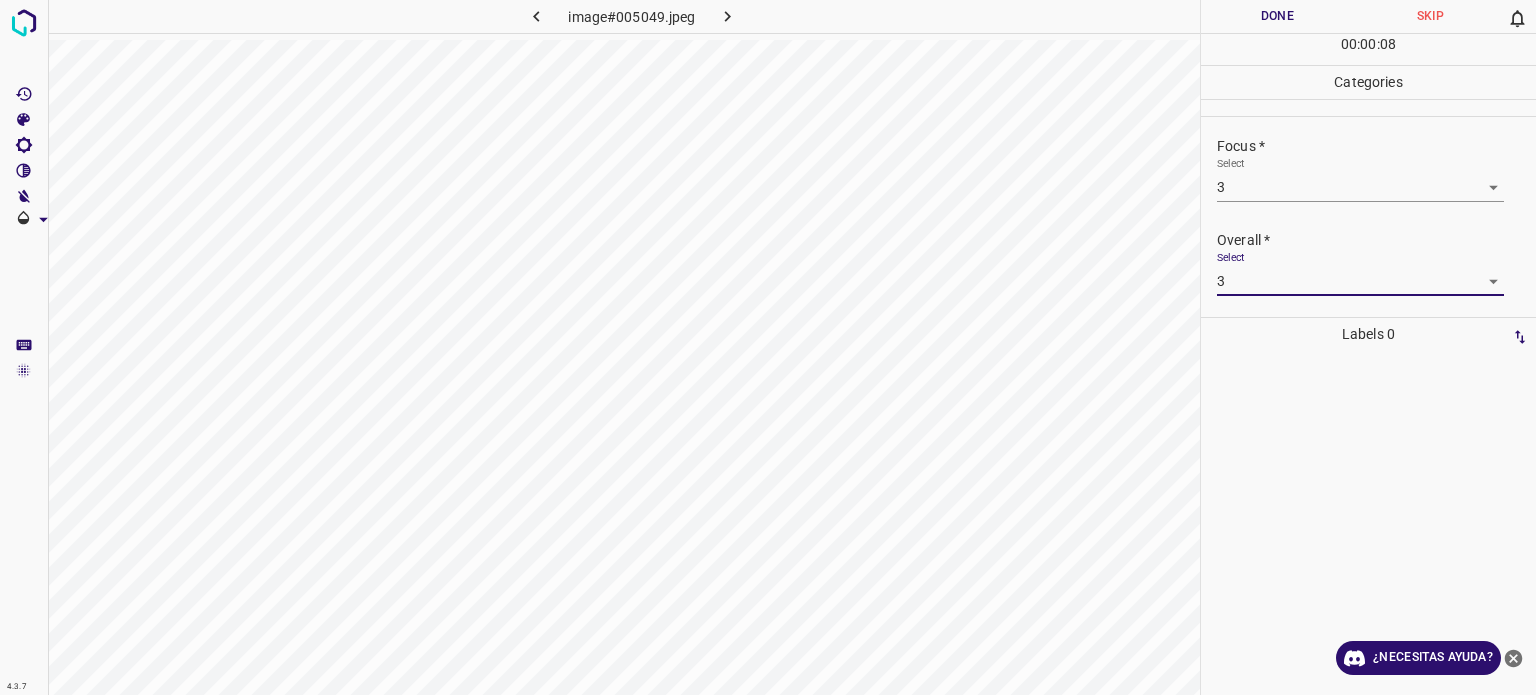 click on "Done" at bounding box center (1277, 16) 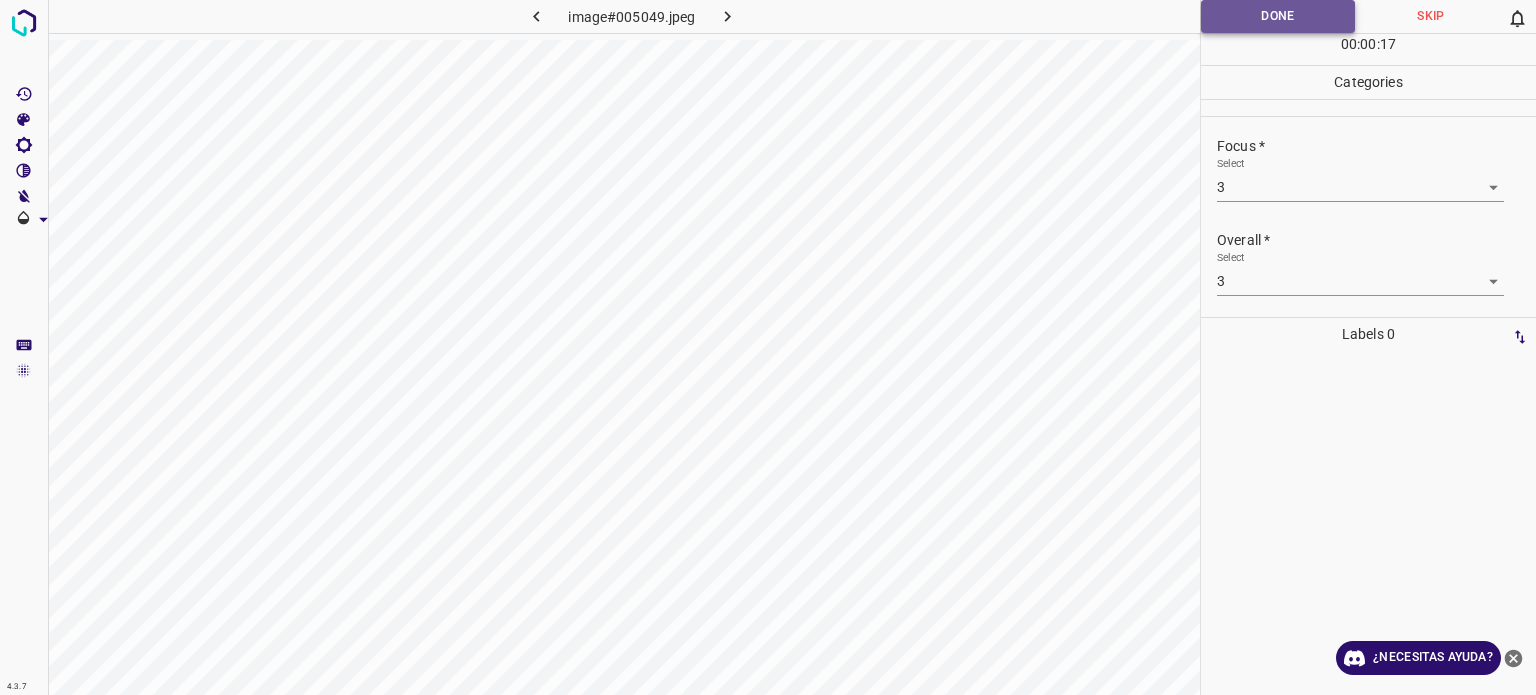 click on "Done" at bounding box center [1278, 16] 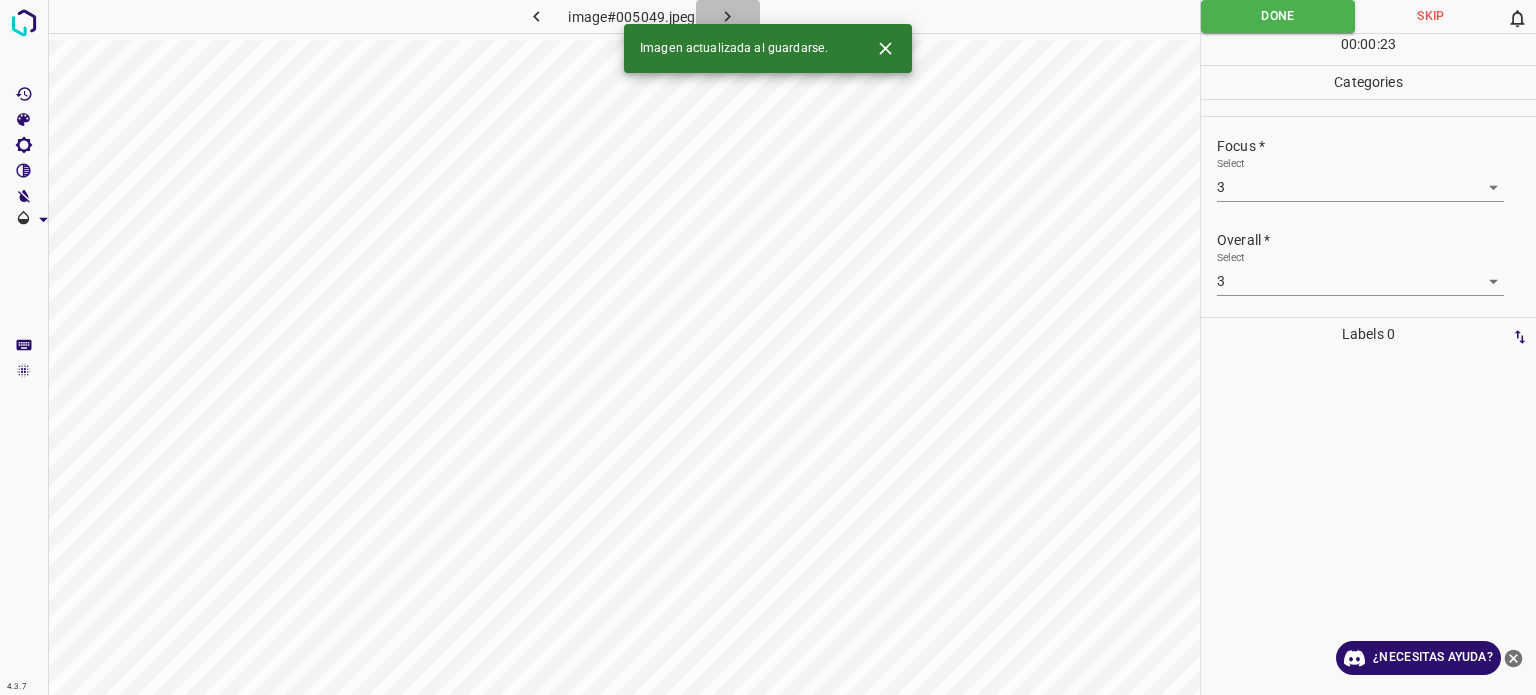 click 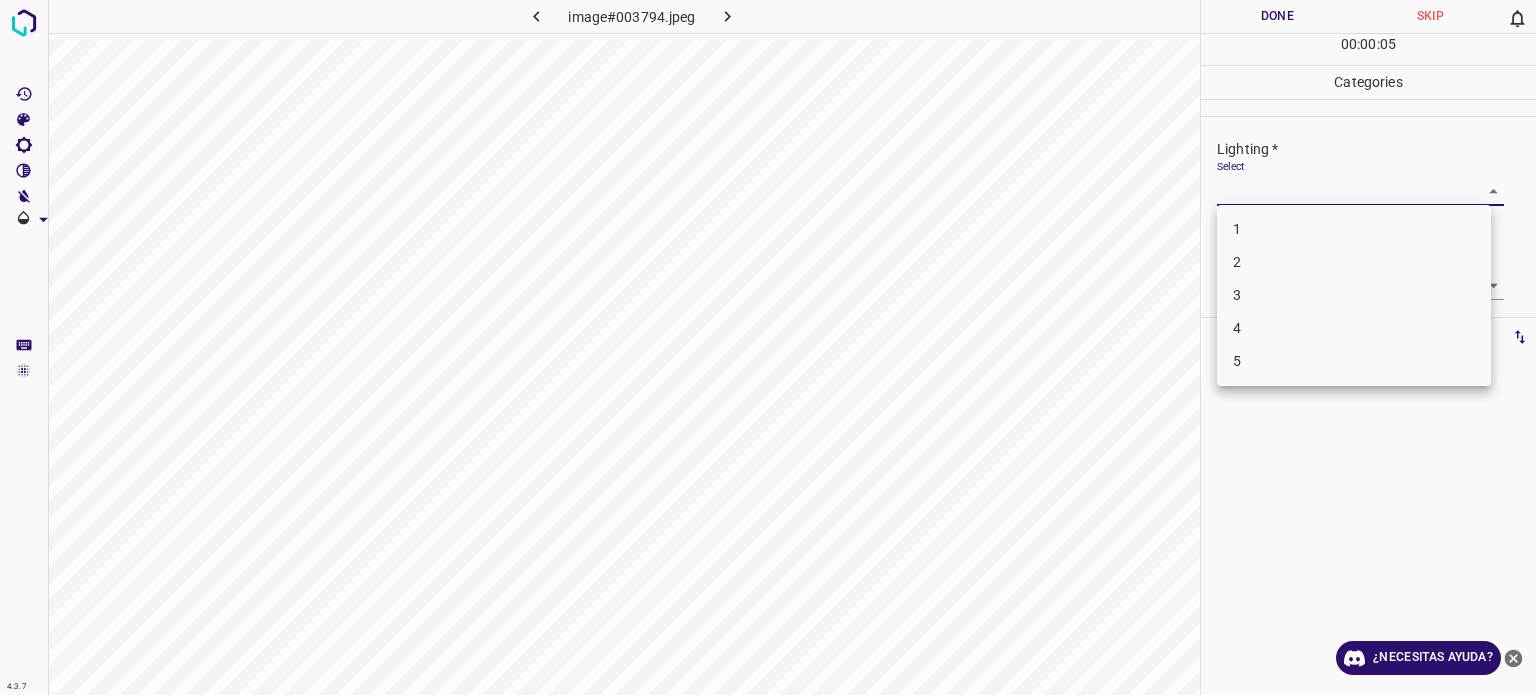 click on "4.3.7 image#003794.jpeg Done Skip 0 00   : 00   : 05   Categories Lighting *  Select ​ Focus *  Select ​ Overall *  Select ​ Labels   0 Categories 1 Lighting 2 Focus 3 Overall Tools Space Change between modes (Draw & Edit) I Auto labeling R Restore zoom M Zoom in N Zoom out Delete Delete selecte label Filters Z Restore filters X Saturation filter C Brightness filter V Contrast filter B Gray scale filter General O Download ¿Necesitas ayuda? - Texto - Esconder - Borrar Texto original Valora esta traducción Tu opinión servirá para ayudar a mejorar el Traductor de Google 1 2 3 4 5" at bounding box center [768, 347] 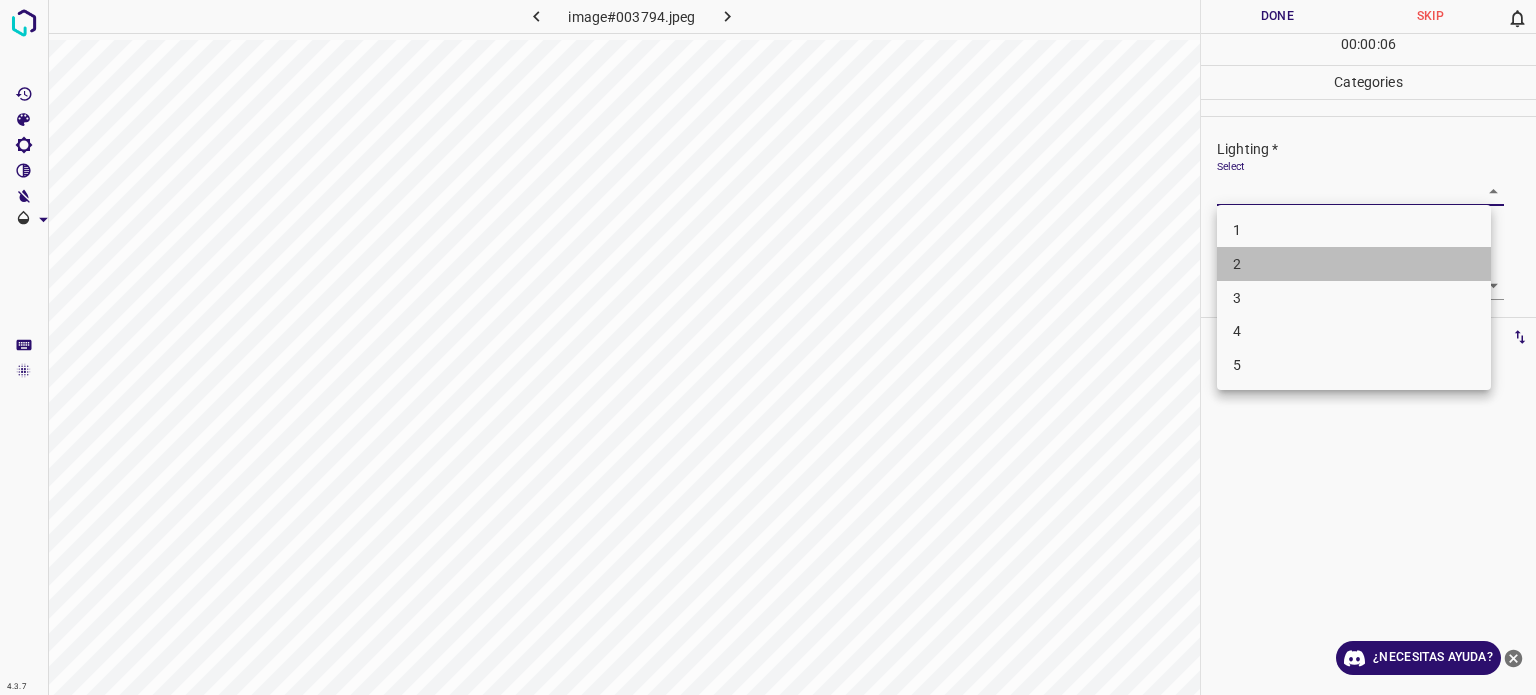 click on "2" at bounding box center [1354, 264] 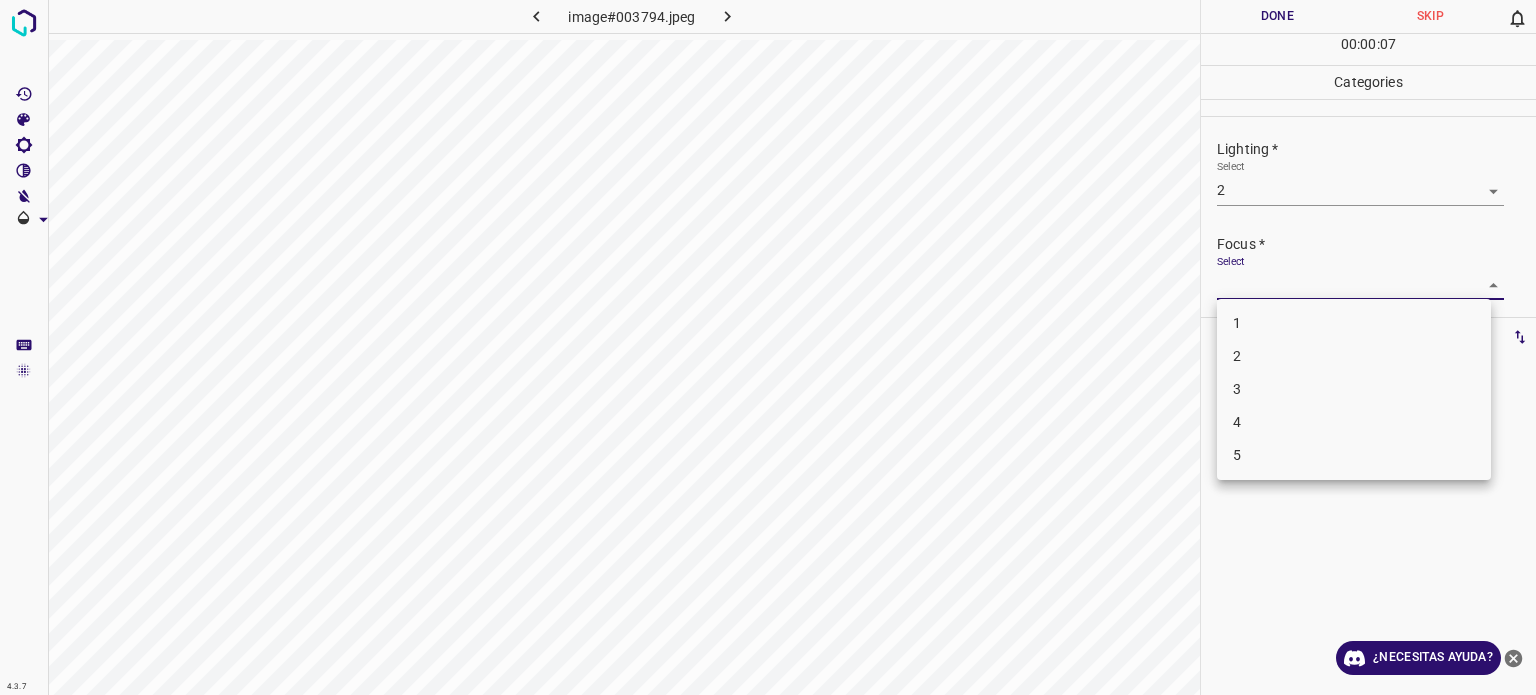 click on "4.3.7 image#003794.jpeg Done Skip 0 00   : 00   : 07   Categories Lighting *  Select 2 2 Focus *  Select ​ Overall *  Select ​ Labels   0 Categories 1 Lighting 2 Focus 3 Overall Tools Space Change between modes (Draw & Edit) I Auto labeling R Restore zoom M Zoom in N Zoom out Delete Delete selecte label Filters Z Restore filters X Saturation filter C Brightness filter V Contrast filter B Gray scale filter General O Download ¿Necesitas ayuda? - Texto - Esconder - Borrar Texto original Valora esta traducción Tu opinión servirá para ayudar a mejorar el Traductor de Google 1 2 3 4 5" at bounding box center (768, 347) 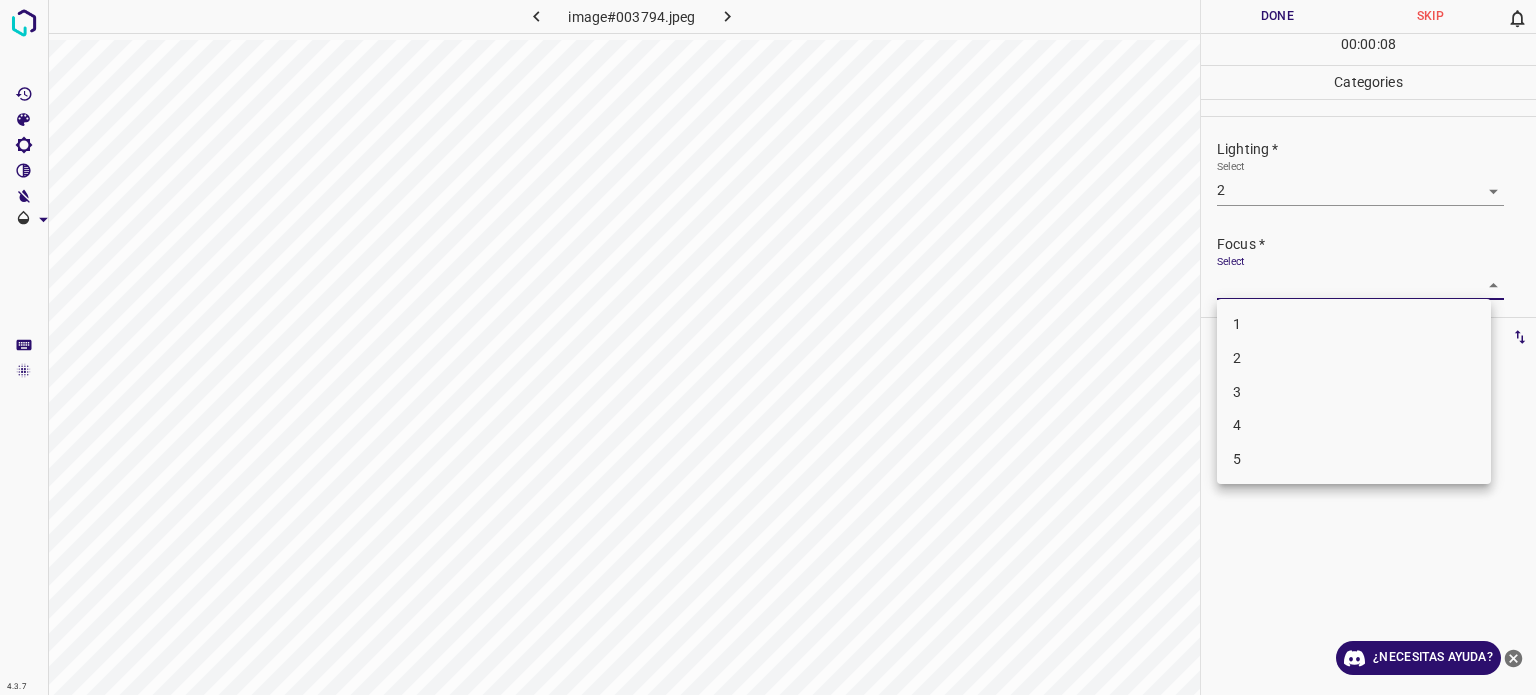 click on "3" at bounding box center (1237, 391) 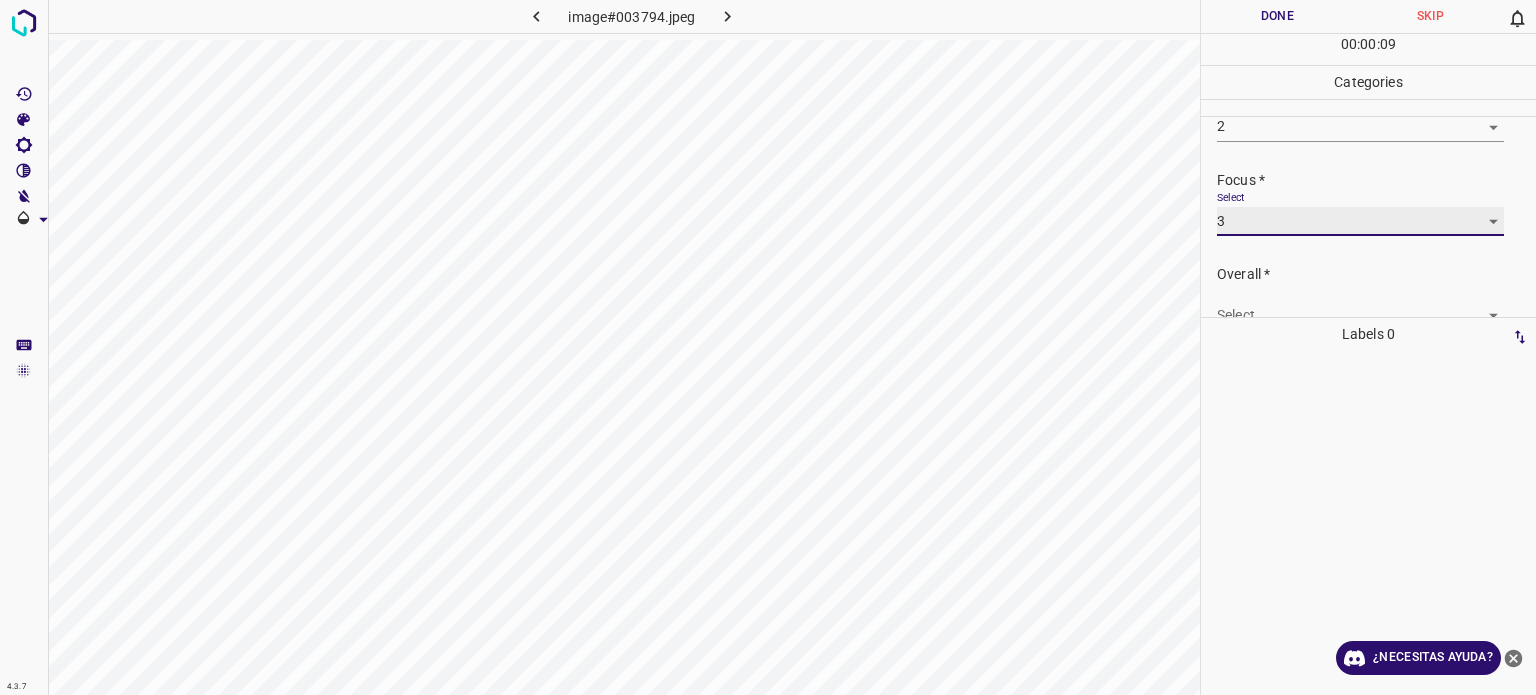 scroll, scrollTop: 98, scrollLeft: 0, axis: vertical 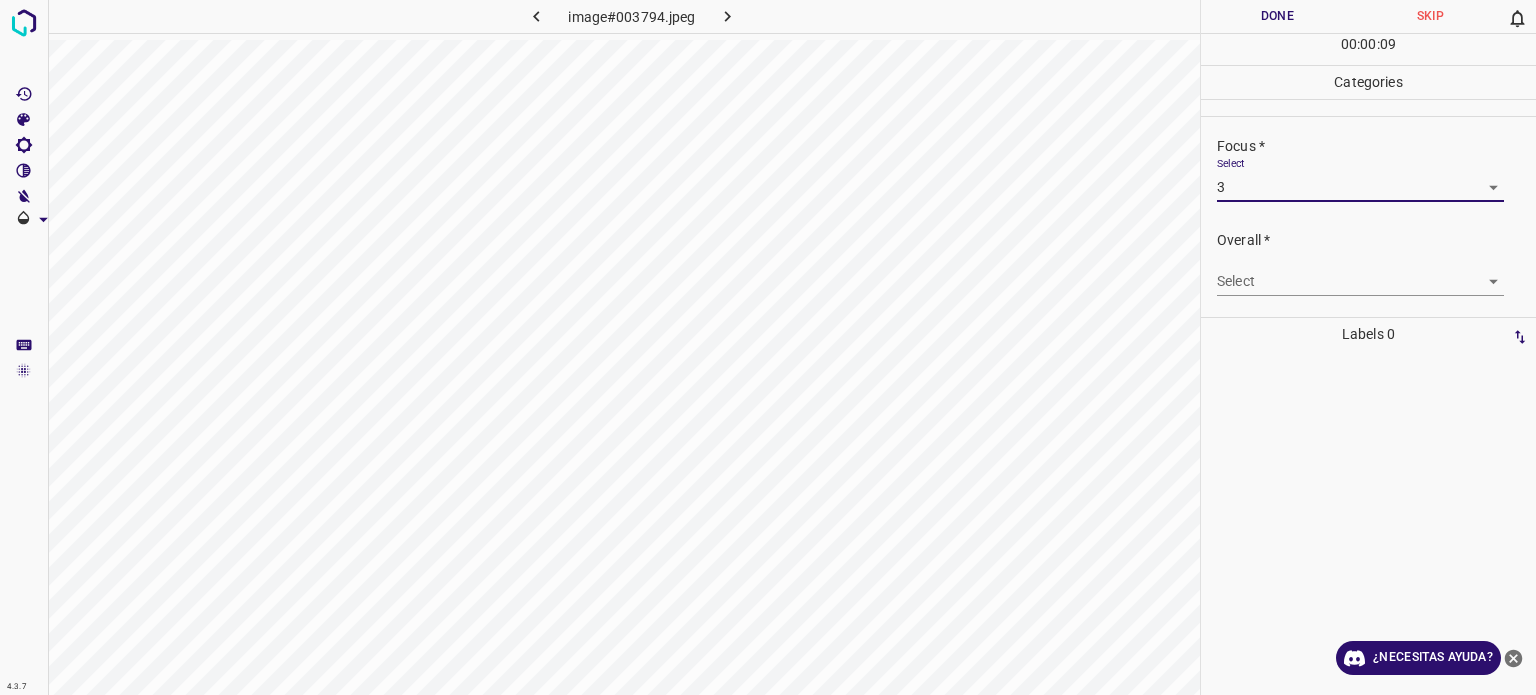 click on "4.3.7 image#003794.jpeg Done Skip 0 00   : 00   : 09   Categories Lighting *  Select 2 2 Focus *  Select 3 3 Overall *  Select ​ Labels   0 Categories 1 Lighting 2 Focus 3 Overall Tools Space Change between modes (Draw & Edit) I Auto labeling R Restore zoom M Zoom in N Zoom out Delete Delete selecte label Filters Z Restore filters X Saturation filter C Brightness filter V Contrast filter B Gray scale filter General O Download ¿Necesitas ayuda? - Texto - Esconder - Borrar Texto original Valora esta traducción Tu opinión servirá para ayudar a mejorar el Traductor de Google" at bounding box center [768, 347] 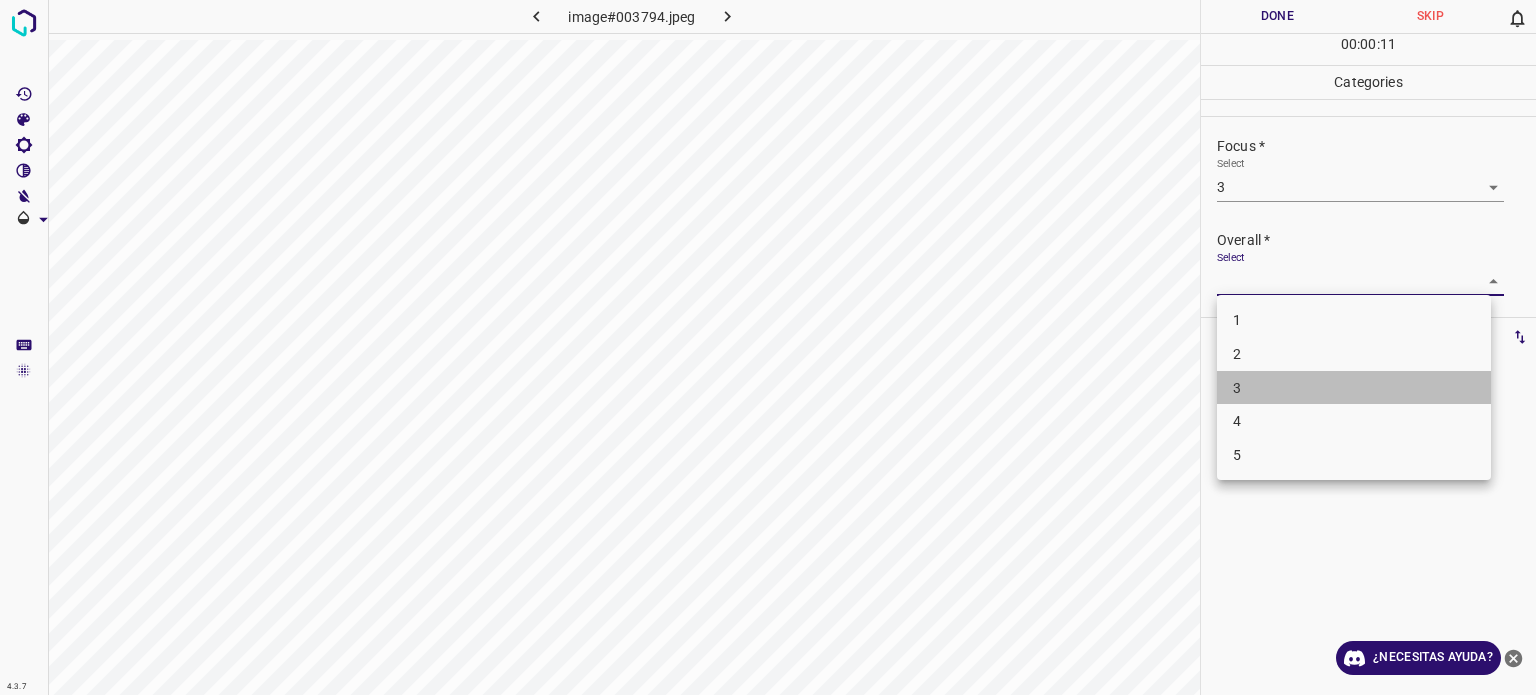 click on "3" at bounding box center [1354, 388] 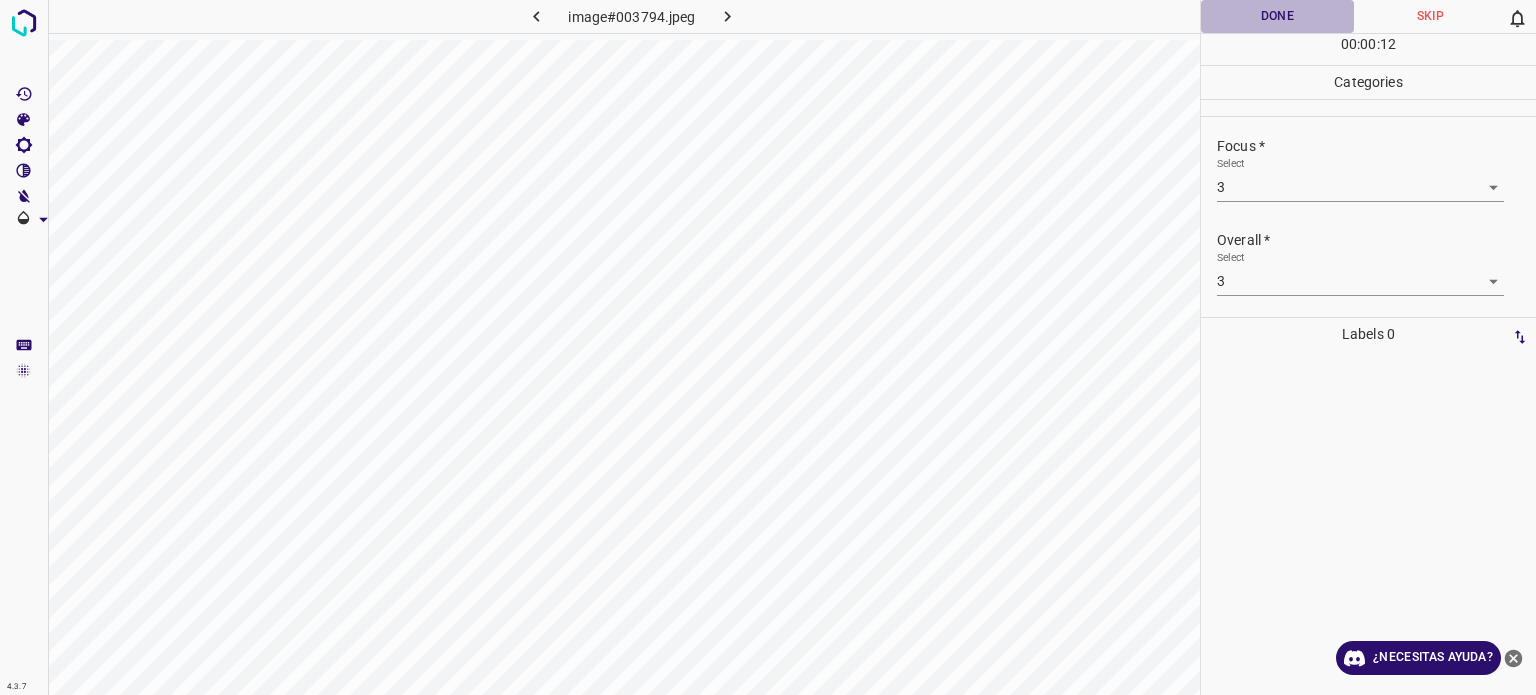 click on "Done" at bounding box center (1277, 16) 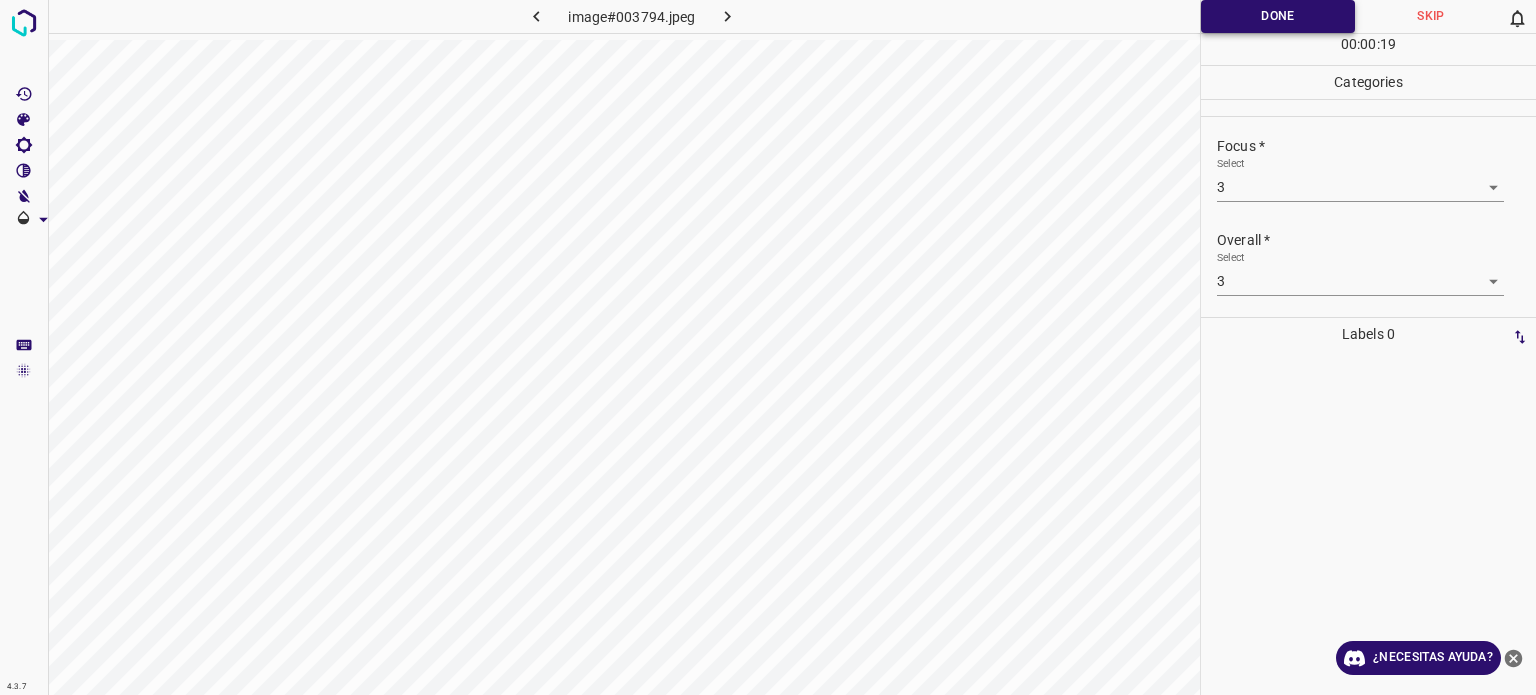 click on "Done" at bounding box center [1278, 16] 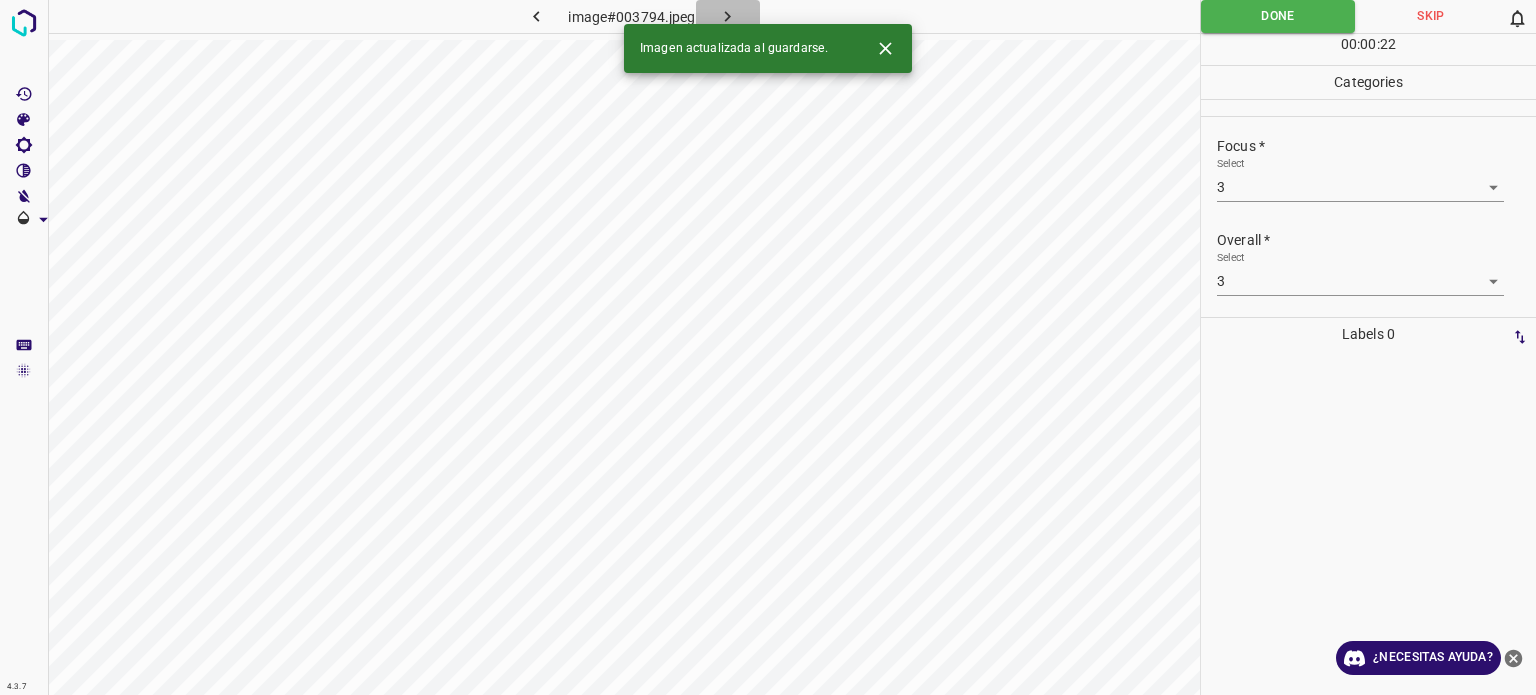 click 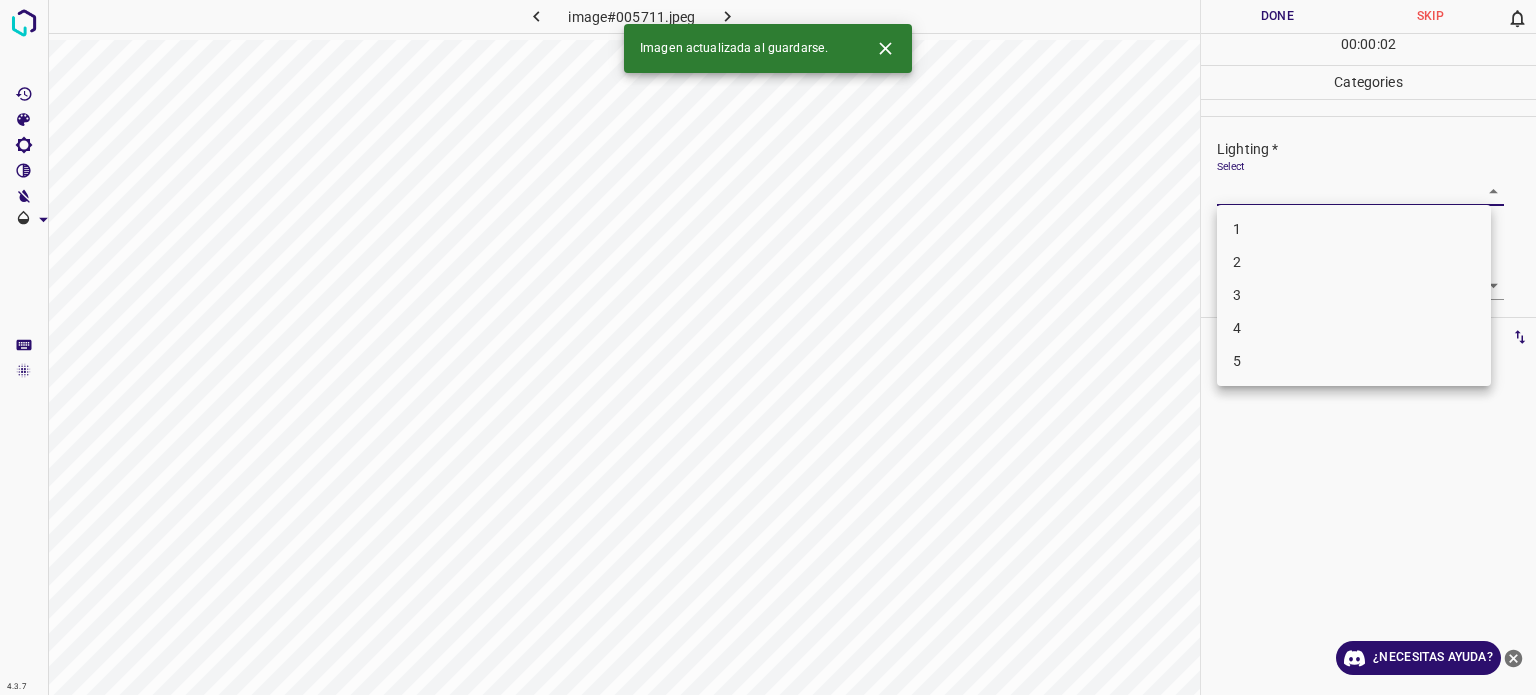 click on "4.3.7 image#005711.jpeg Done Skip 0 00   : 00   : 02   Categories Lighting *  Select ​ Focus *  Select ​ Overall *  Select ​ Labels   0 Categories 1 Lighting 2 Focus 3 Overall Tools Space Change between modes (Draw & Edit) I Auto labeling R Restore zoom M Zoom in N Zoom out Delete Delete selecte label Filters Z Restore filters X Saturation filter C Brightness filter V Contrast filter B Gray scale filter General O Download Imagen actualizada al guardarse. ¿Necesitas ayuda? - Texto - Esconder - Borrar Texto original Valora esta traducción Tu opinión servirá para ayudar a mejorar el Traductor de Google 1 2 3 4 5" at bounding box center [768, 347] 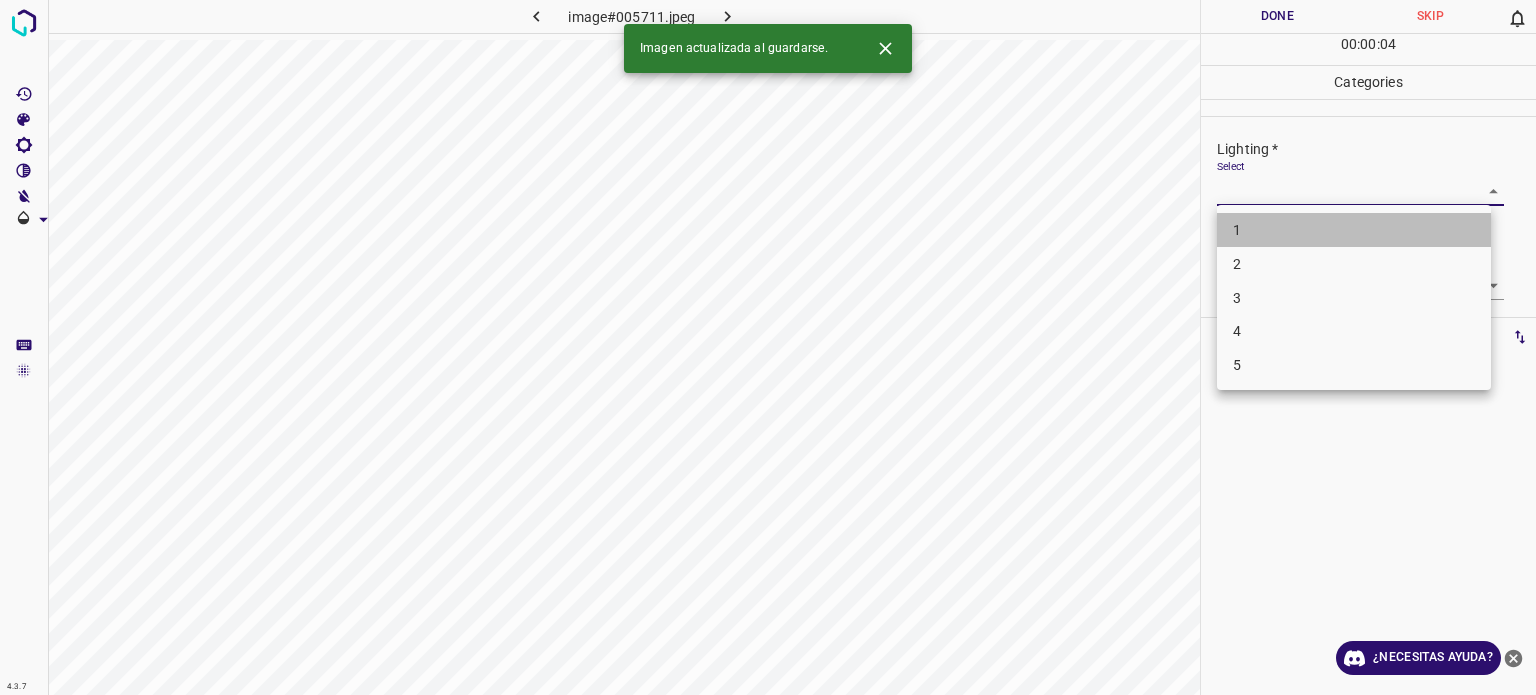 click on "1" at bounding box center [1237, 230] 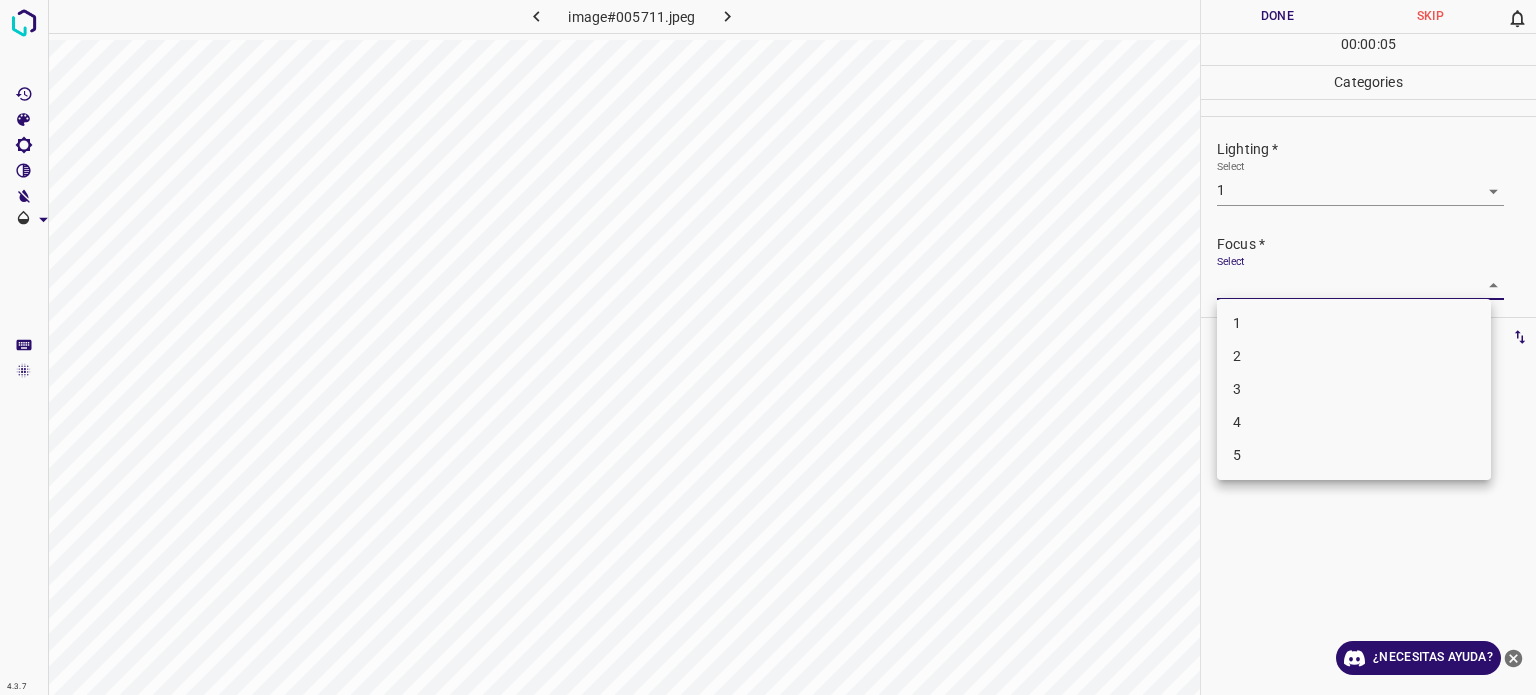 click on "4.3.7 image#005711.jpeg Done Skip 0 00   : 00   : 05   Categories Lighting *  Select 1 1 Focus *  Select ​ Overall *  Select ​ Labels   0 Categories 1 Lighting 2 Focus 3 Overall Tools Space Change between modes (Draw & Edit) I Auto labeling R Restore zoom M Zoom in N Zoom out Delete Delete selecte label Filters Z Restore filters X Saturation filter C Brightness filter V Contrast filter B Gray scale filter General O Download ¿Necesitas ayuda? - Texto - Esconder - Borrar Texto original Valora esta traducción Tu opinión servirá para ayudar a mejorar el Traductor de Google 1 2 3 4 5" at bounding box center [768, 347] 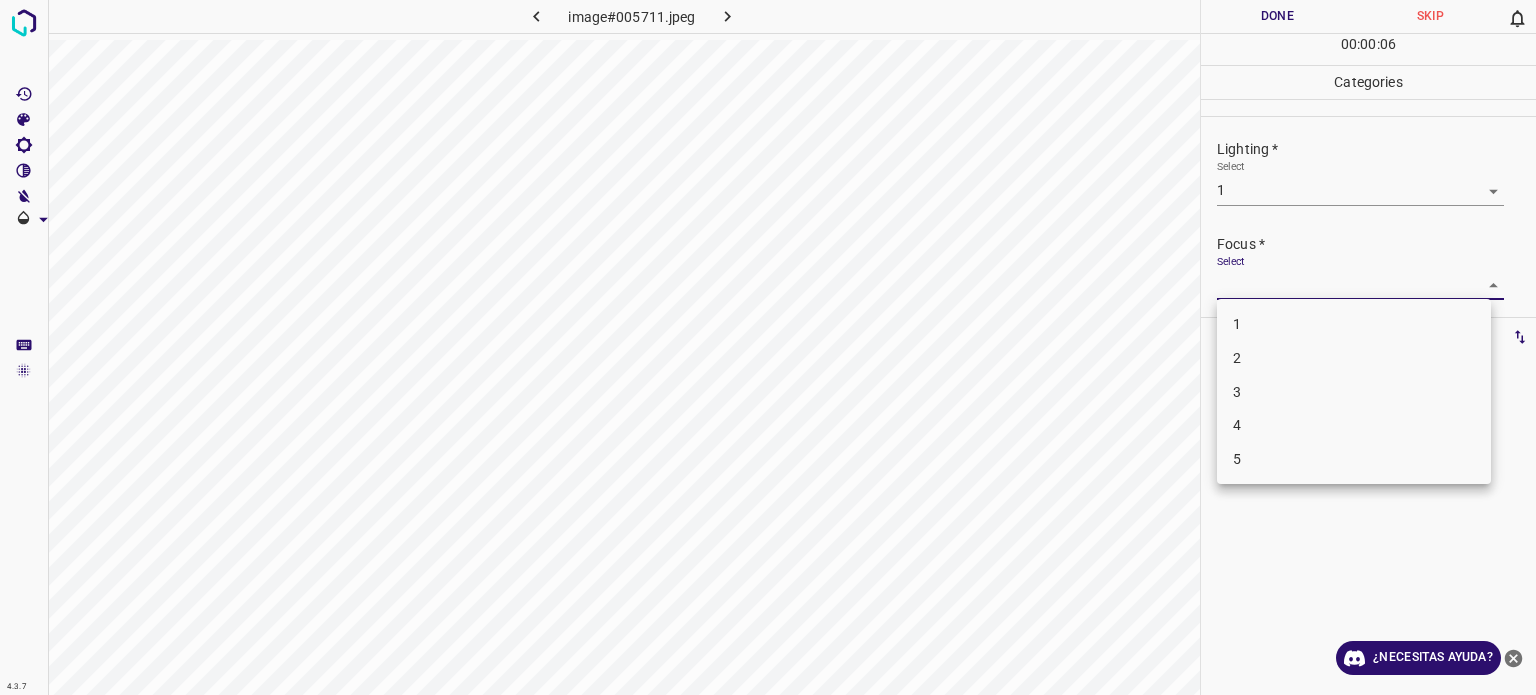 click on "2" at bounding box center [1354, 358] 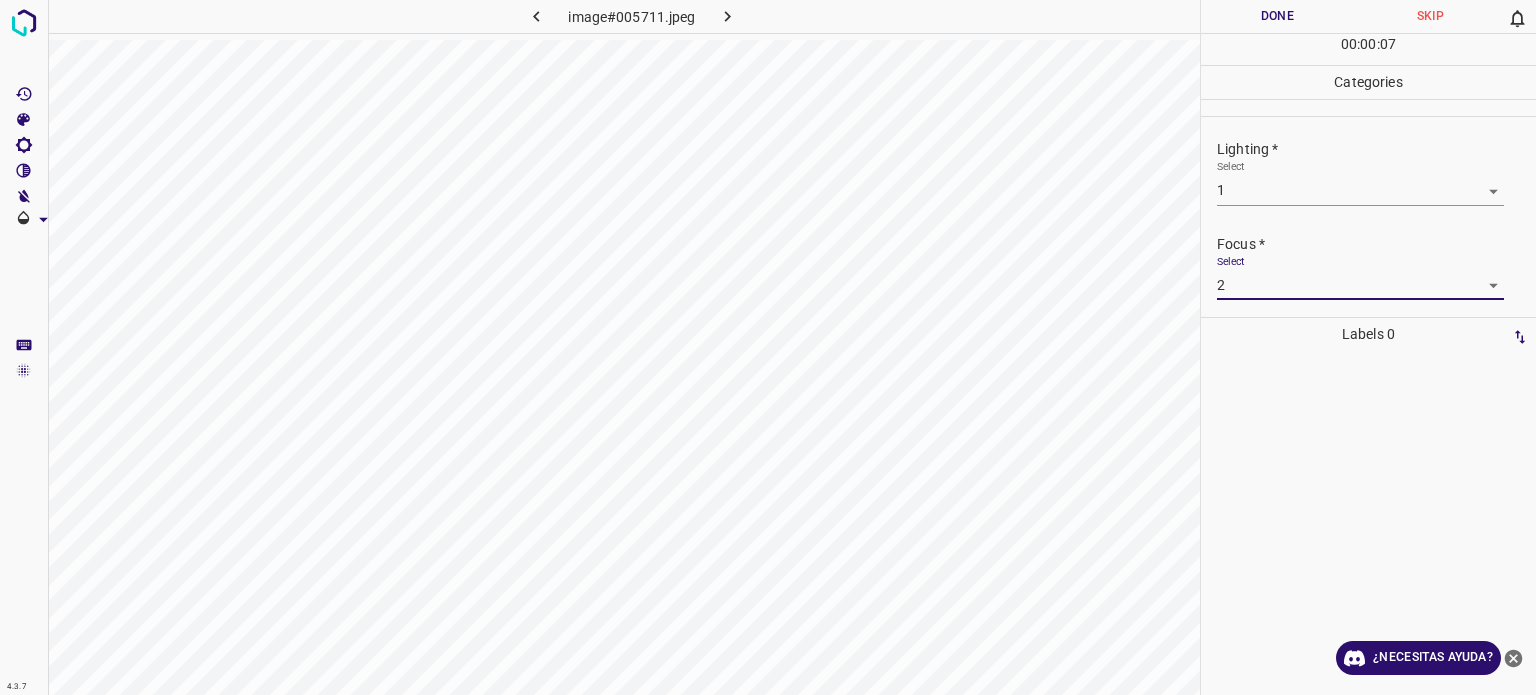 click on "4.3.7 image#005711.jpeg Done Skip 0 00   : 00   : 07   Categories Lighting *  Select 1 1 Focus *  Select 2 2 Overall *  Select ​ Labels   0 Categories 1 Lighting 2 Focus 3 Overall Tools Space Change between modes (Draw & Edit) I Auto labeling R Restore zoom M Zoom in N Zoom out Delete Delete selecte label Filters Z Restore filters X Saturation filter C Brightness filter V Contrast filter B Gray scale filter General O Download ¿Necesitas ayuda? - Texto - Esconder - Borrar Texto original Valora esta traducción Tu opinión servirá para ayudar a mejorar el Traductor de Google" at bounding box center [768, 347] 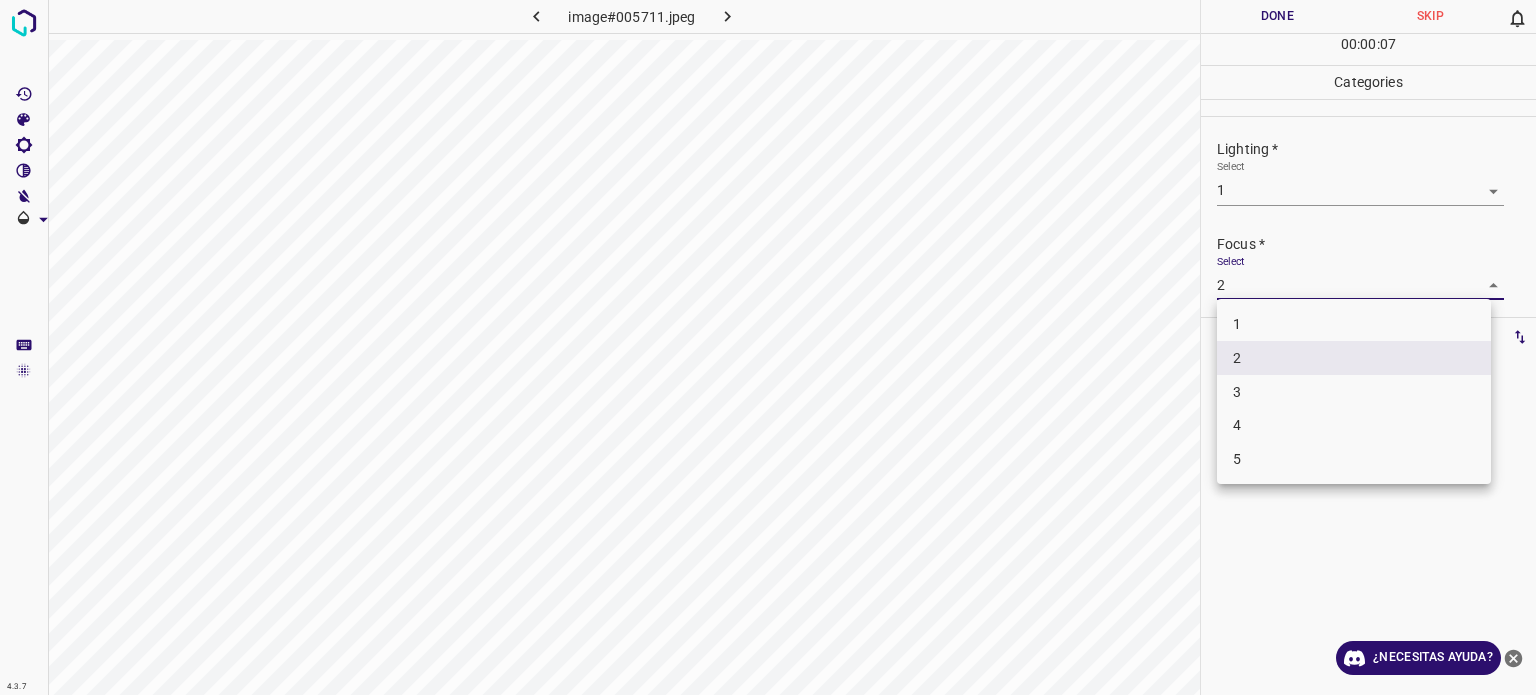 click on "1" at bounding box center [1354, 324] 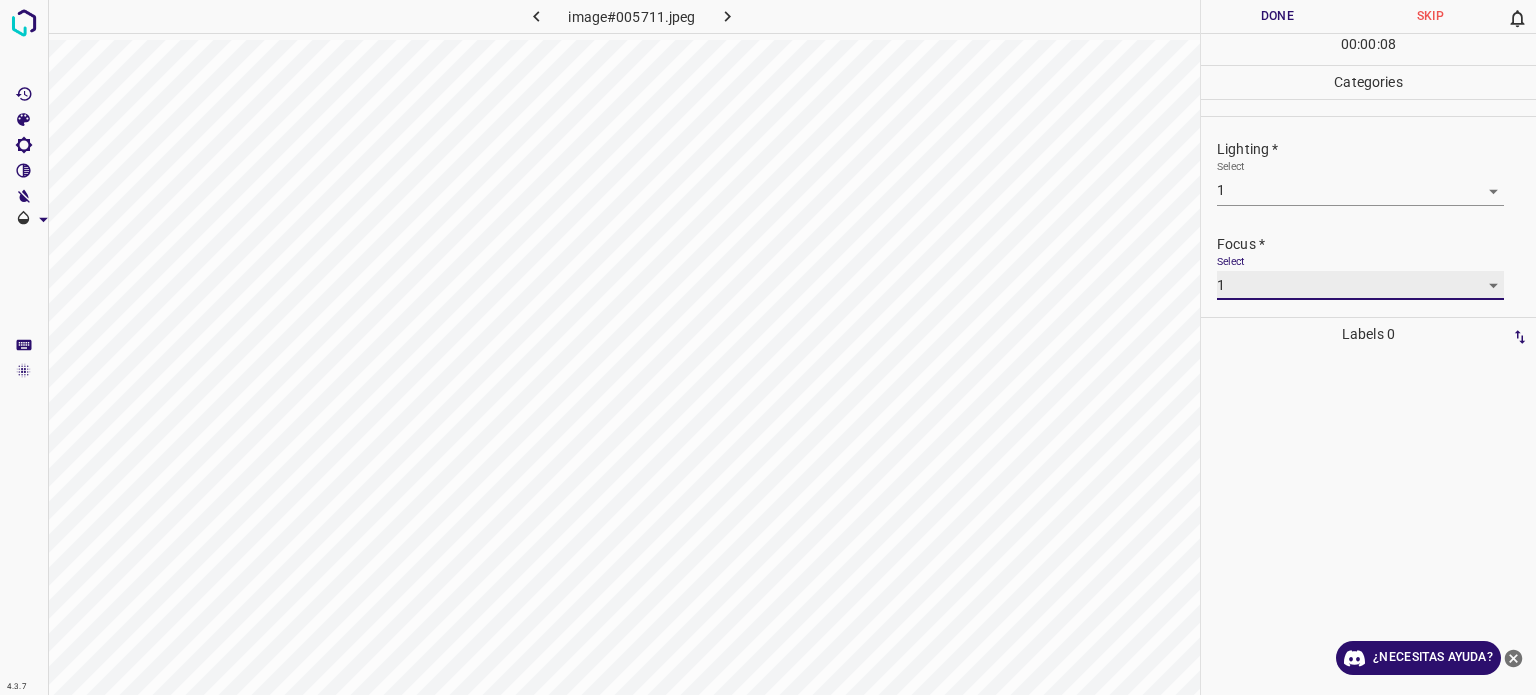 scroll, scrollTop: 98, scrollLeft: 0, axis: vertical 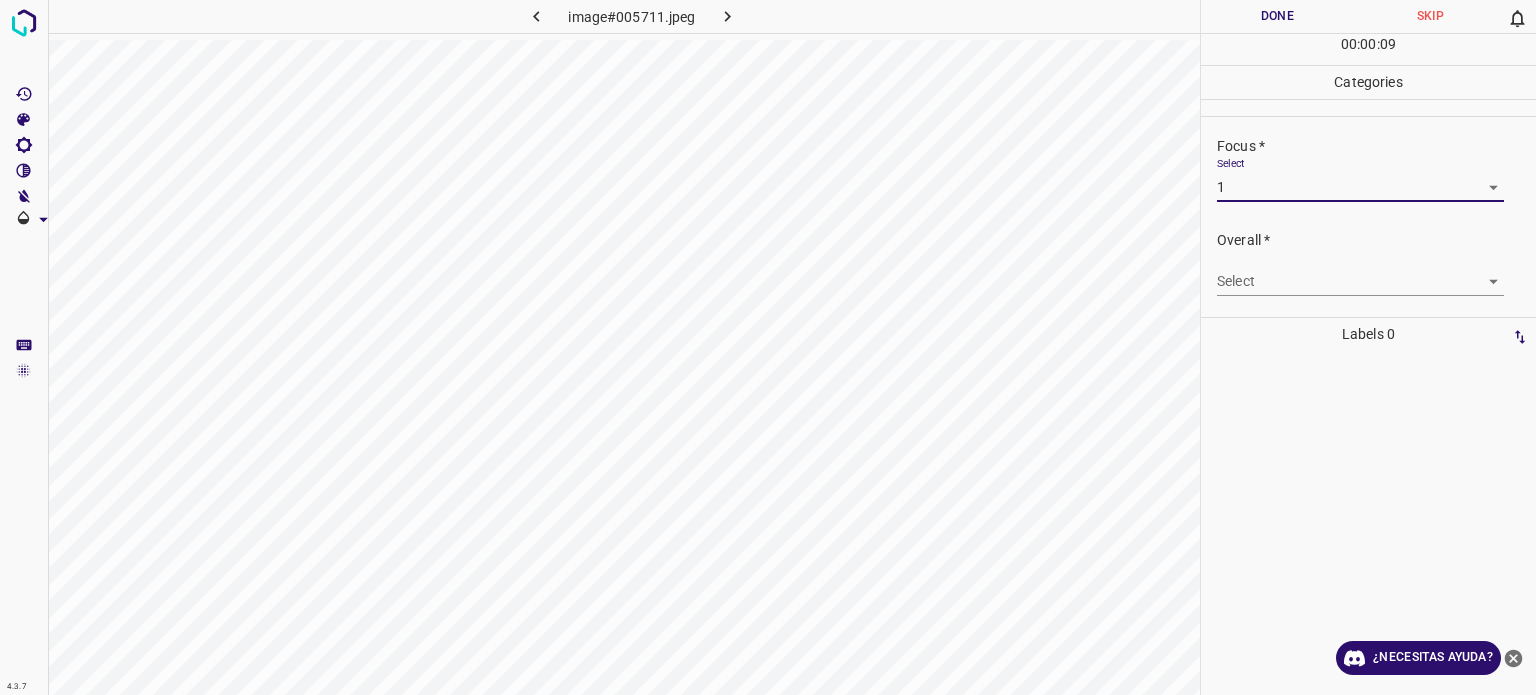 click on "4.3.7 image#005711.jpeg Done Skip 0 00   : 00   : 09   Categories Lighting *  Select 1 1 Focus *  Select 1 1 Overall *  Select ​ Labels   0 Categories 1 Lighting 2 Focus 3 Overall Tools Space Change between modes (Draw & Edit) I Auto labeling R Restore zoom M Zoom in N Zoom out Delete Delete selecte label Filters Z Restore filters X Saturation filter C Brightness filter V Contrast filter B Gray scale filter General O Download ¿Necesitas ayuda? - Texto - Esconder - Borrar Texto original Valora esta traducción Tu opinión servirá para ayudar a mejorar el Traductor de Google" at bounding box center (768, 347) 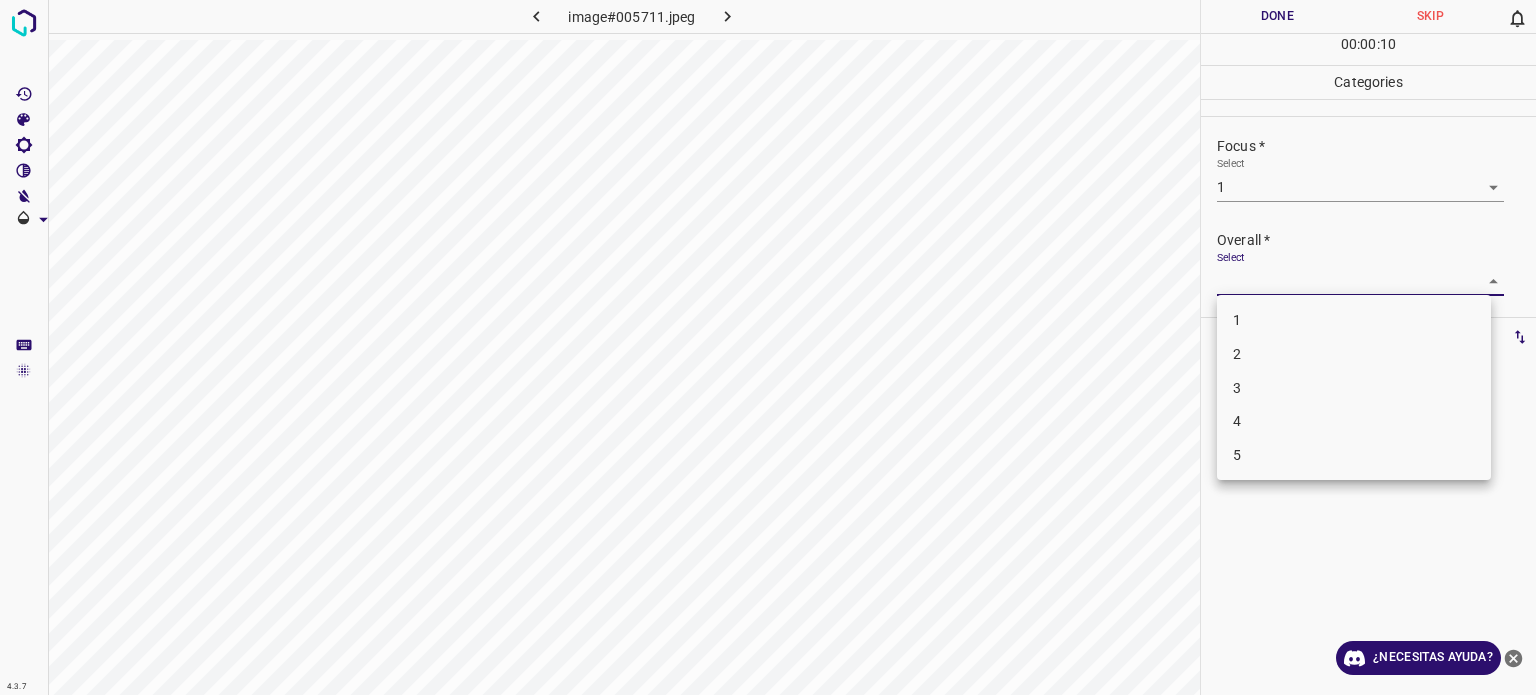 click on "1" at bounding box center (1354, 320) 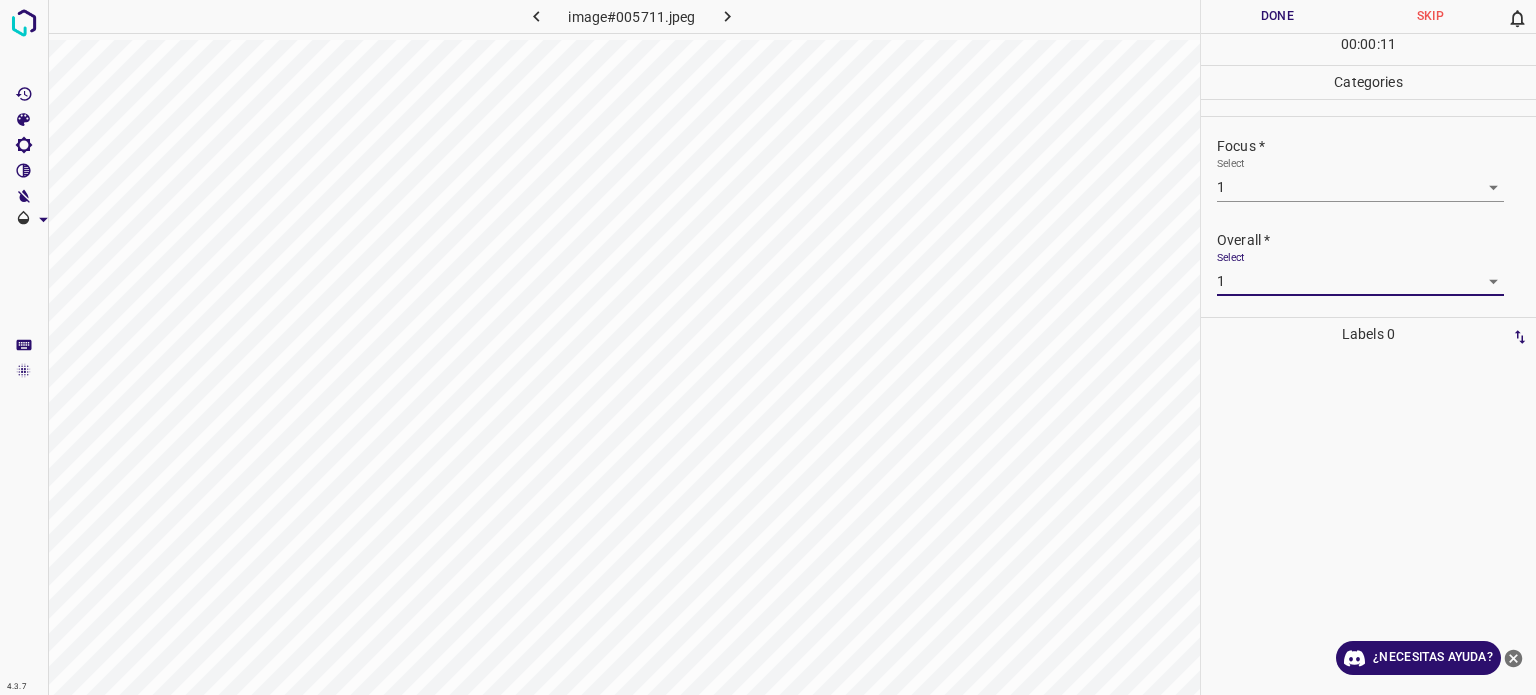 click on "Done" at bounding box center [1277, 16] 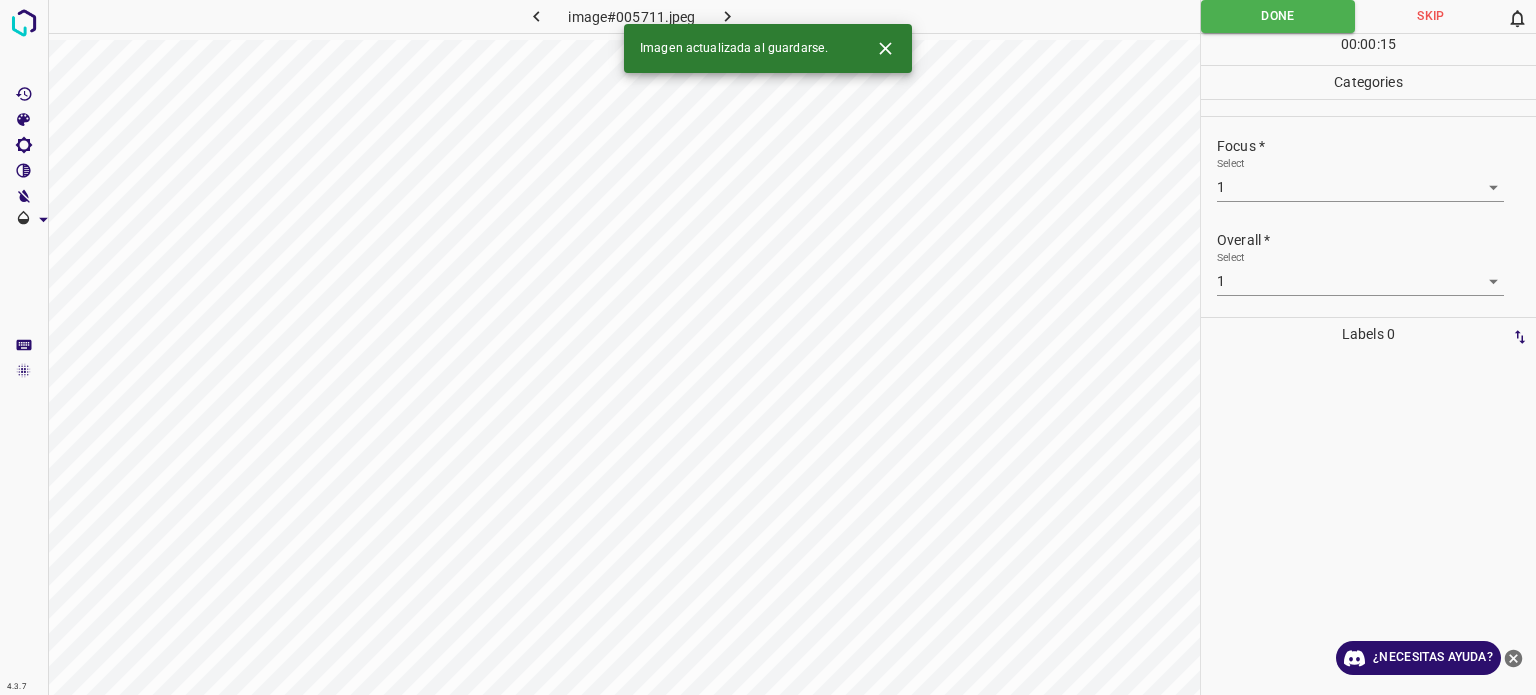 click at bounding box center (728, 16) 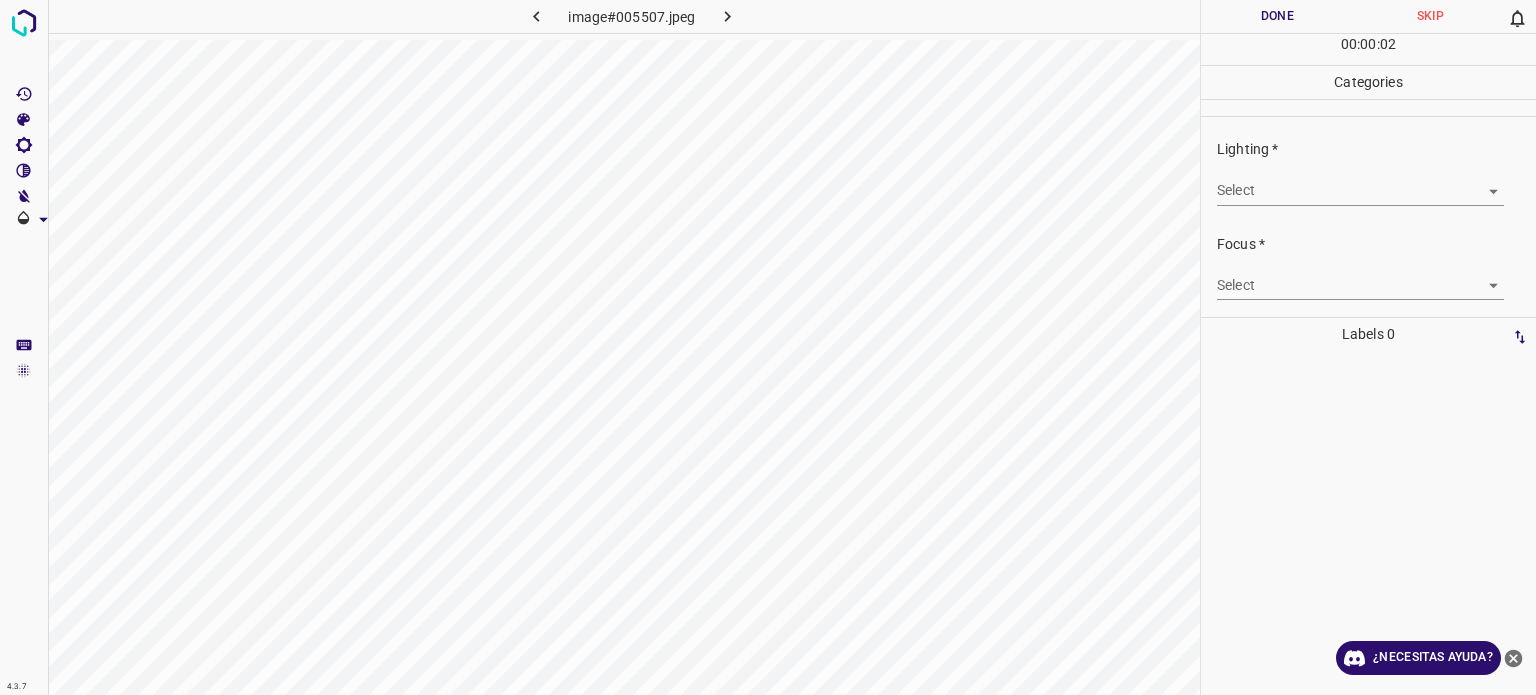 click on "4.3.7 image#005507.jpeg Done Skip 0 00   : 00   : 02   Categories Lighting *  Select ​ Focus *  Select ​ Overall *  Select ​ Labels   0 Categories 1 Lighting 2 Focus 3 Overall Tools Space Change between modes (Draw & Edit) I Auto labeling R Restore zoom M Zoom in N Zoom out Delete Delete selecte label Filters Z Restore filters X Saturation filter C Brightness filter V Contrast filter B Gray scale filter General O Download ¿Necesitas ayuda? - Texto - Esconder - Borrar Texto original Valora esta traducción Tu opinión servirá para ayudar a mejorar el Traductor de Google" at bounding box center (768, 347) 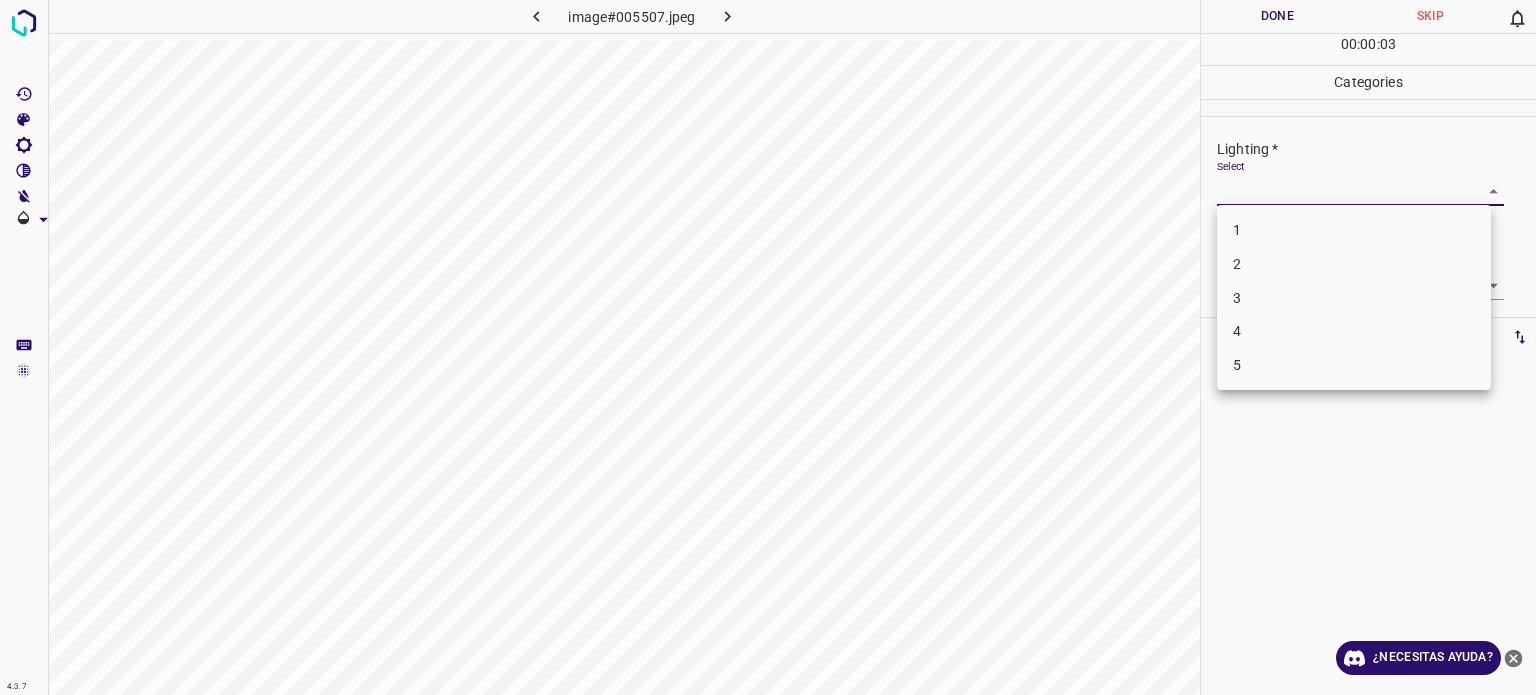 click on "2" at bounding box center (1237, 264) 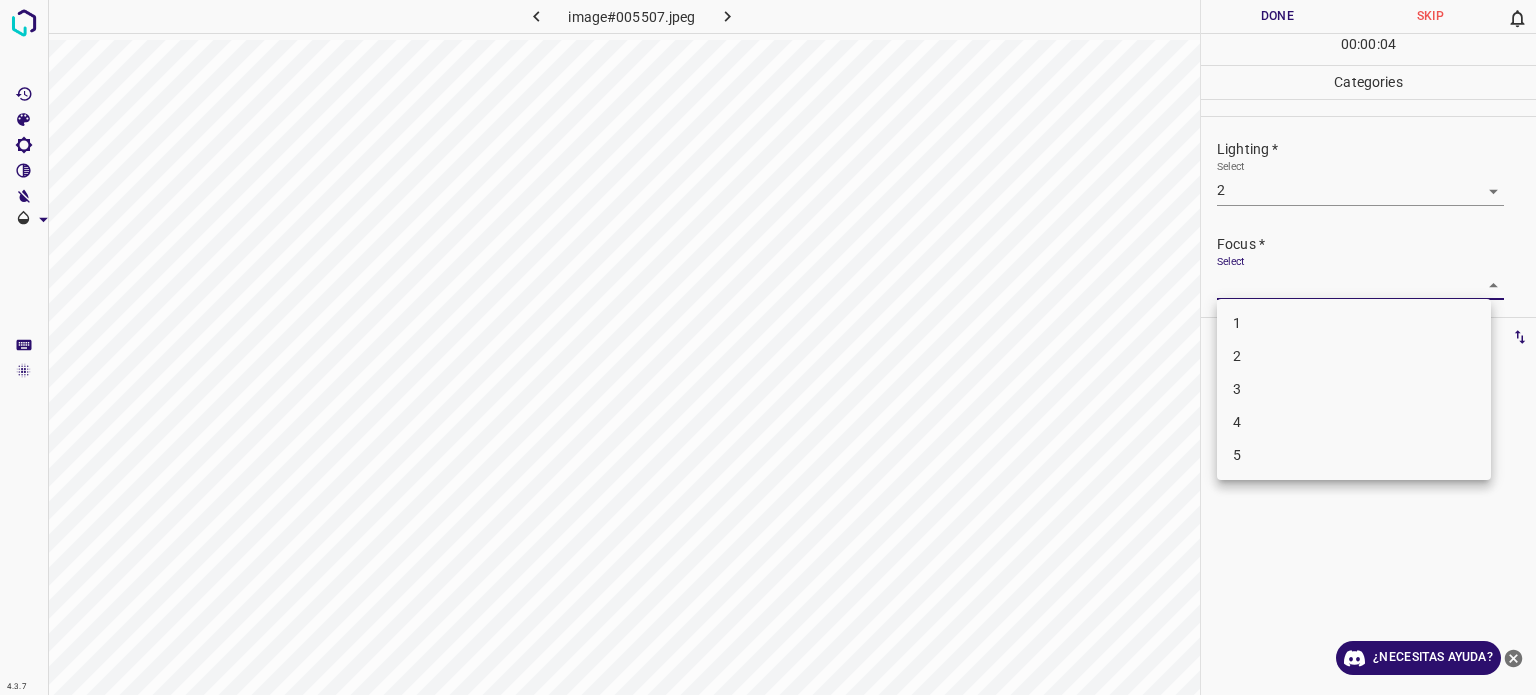click on "4.3.7 image#005507.jpeg Done Skip 0 00   : 00   : 04   Categories Lighting *  Select 2 2 Focus *  Select ​ Overall *  Select ​ Labels   0 Categories 1 Lighting 2 Focus 3 Overall Tools Space Change between modes (Draw & Edit) I Auto labeling R Restore zoom M Zoom in N Zoom out Delete Delete selecte label Filters Z Restore filters X Saturation filter C Brightness filter V Contrast filter B Gray scale filter General O Download ¿Necesitas ayuda? - Texto - Esconder - Borrar Texto original Valora esta traducción Tu opinión servirá para ayudar a mejorar el Traductor de Google 1 2 3 4 5" at bounding box center (768, 347) 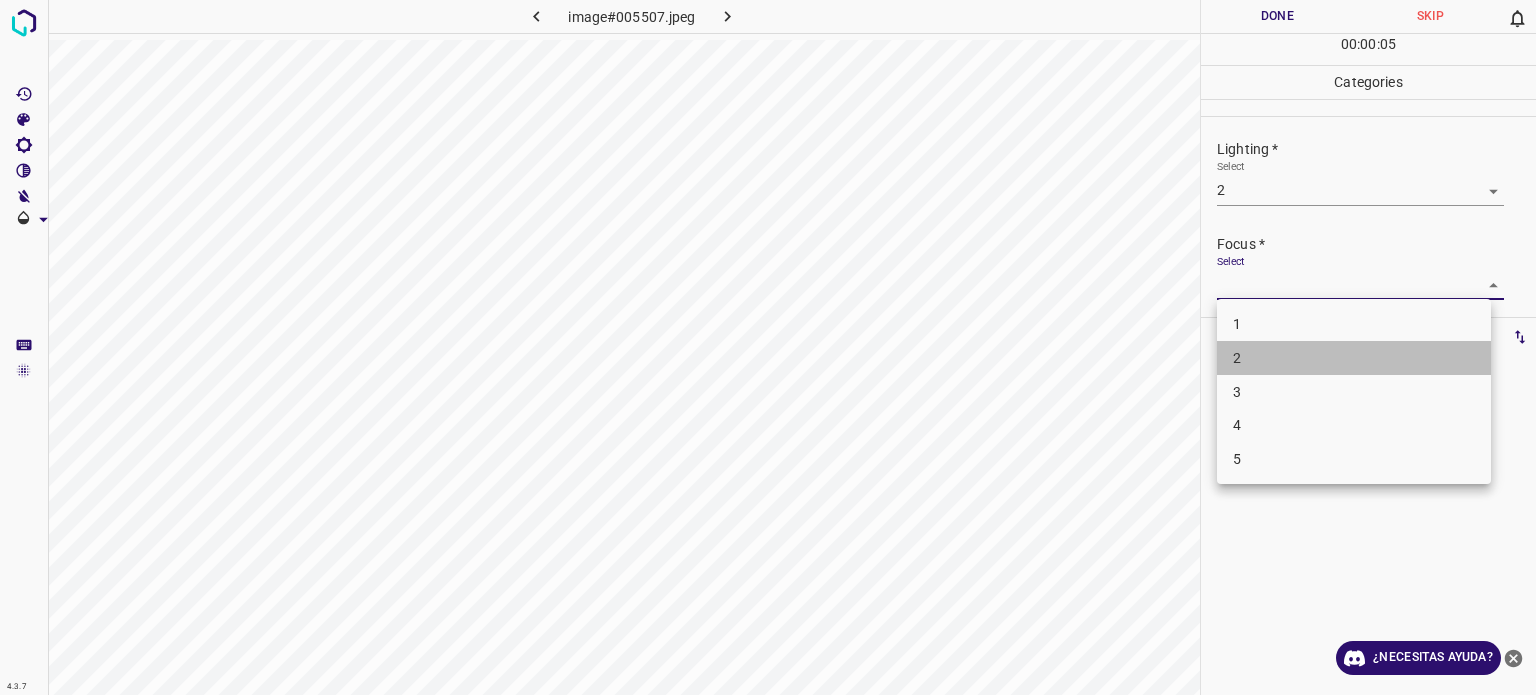 click on "2" at bounding box center (1237, 358) 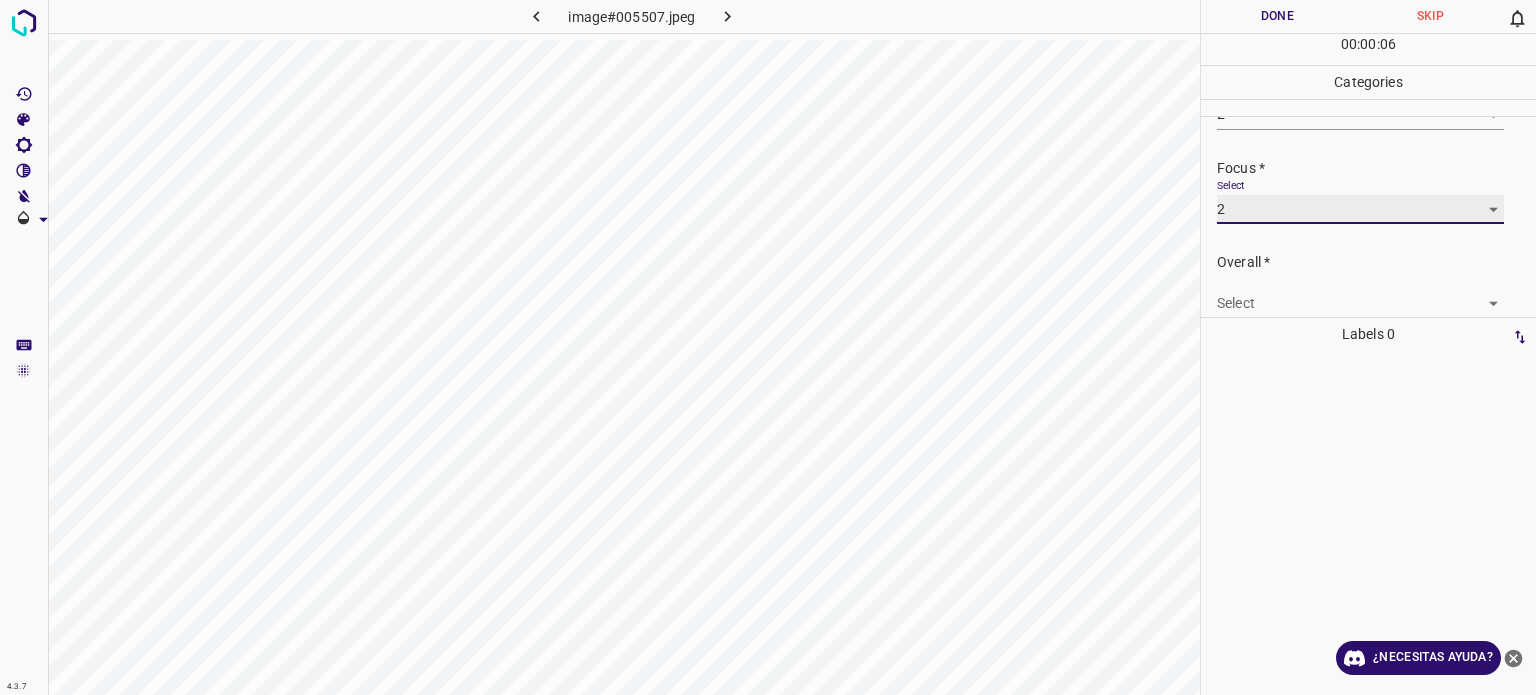 scroll, scrollTop: 98, scrollLeft: 0, axis: vertical 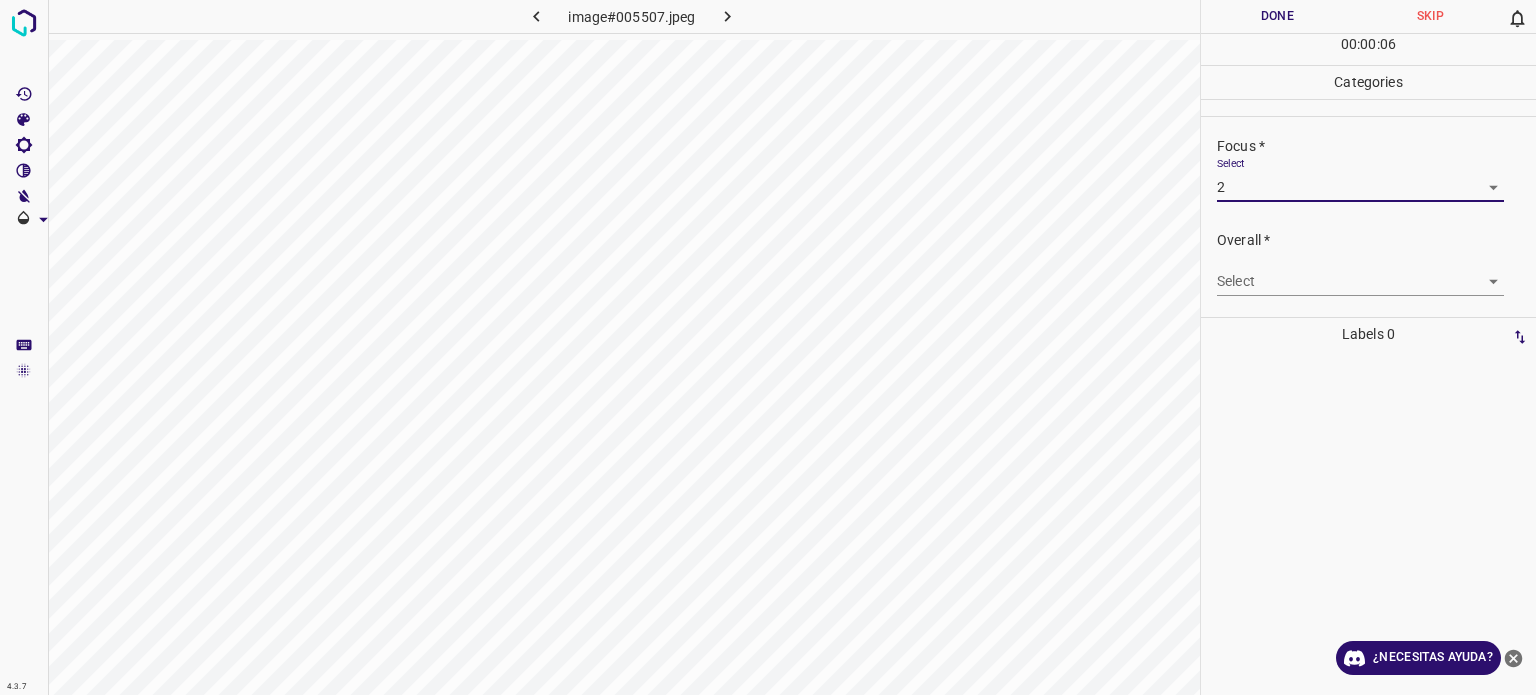 click on "4.3.7 image#005507.jpeg Done Skip 0 00   : 00   : 06   Categories Lighting *  Select 2 2 Focus *  Select 2 2 Overall *  Select ​ Labels   0 Categories 1 Lighting 2 Focus 3 Overall Tools Space Change between modes (Draw & Edit) I Auto labeling R Restore zoom M Zoom in N Zoom out Delete Delete selecte label Filters Z Restore filters X Saturation filter C Brightness filter V Contrast filter B Gray scale filter General O Download ¿Necesitas ayuda? - Texto - Esconder - Borrar Texto original Valora esta traducción Tu opinión servirá para ayudar a mejorar el Traductor de Google" at bounding box center [768, 347] 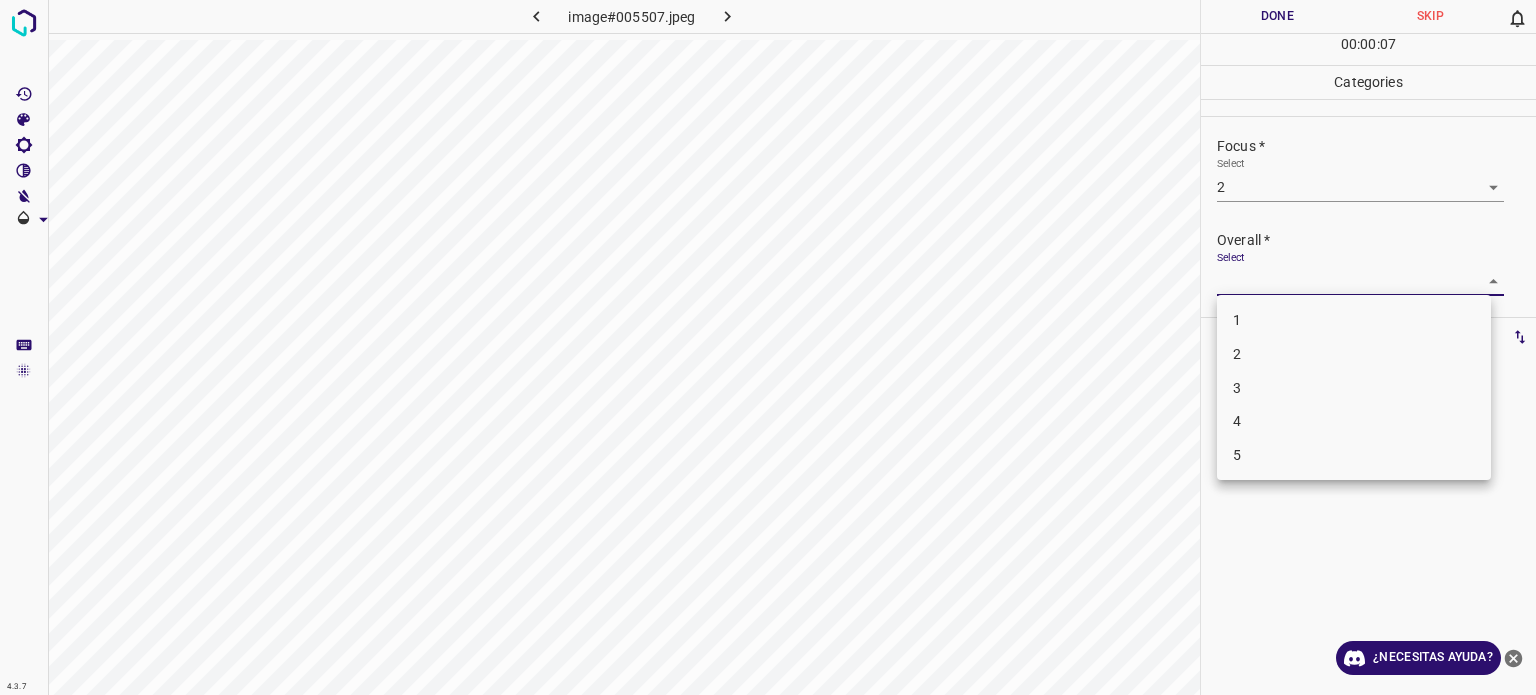click on "2" at bounding box center (1354, 354) 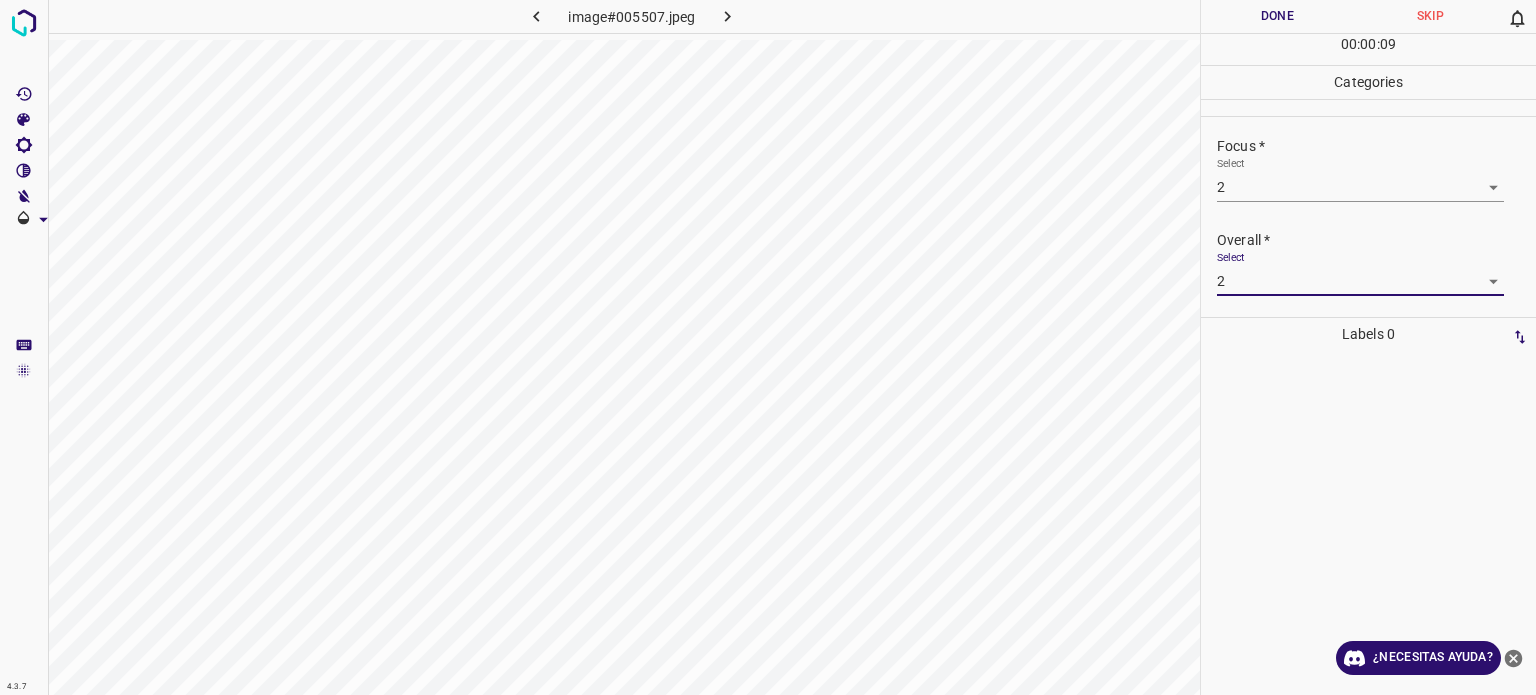 click on "Done" at bounding box center [1277, 16] 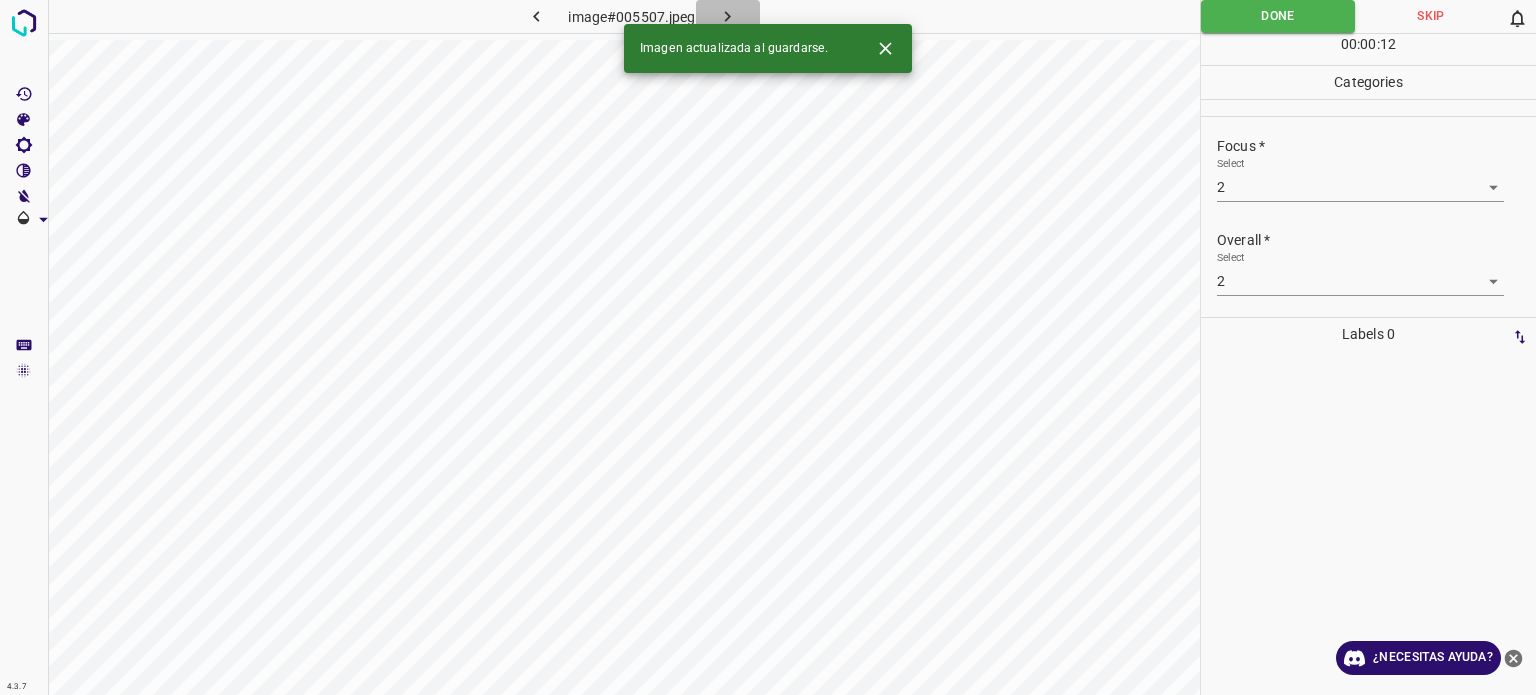 click 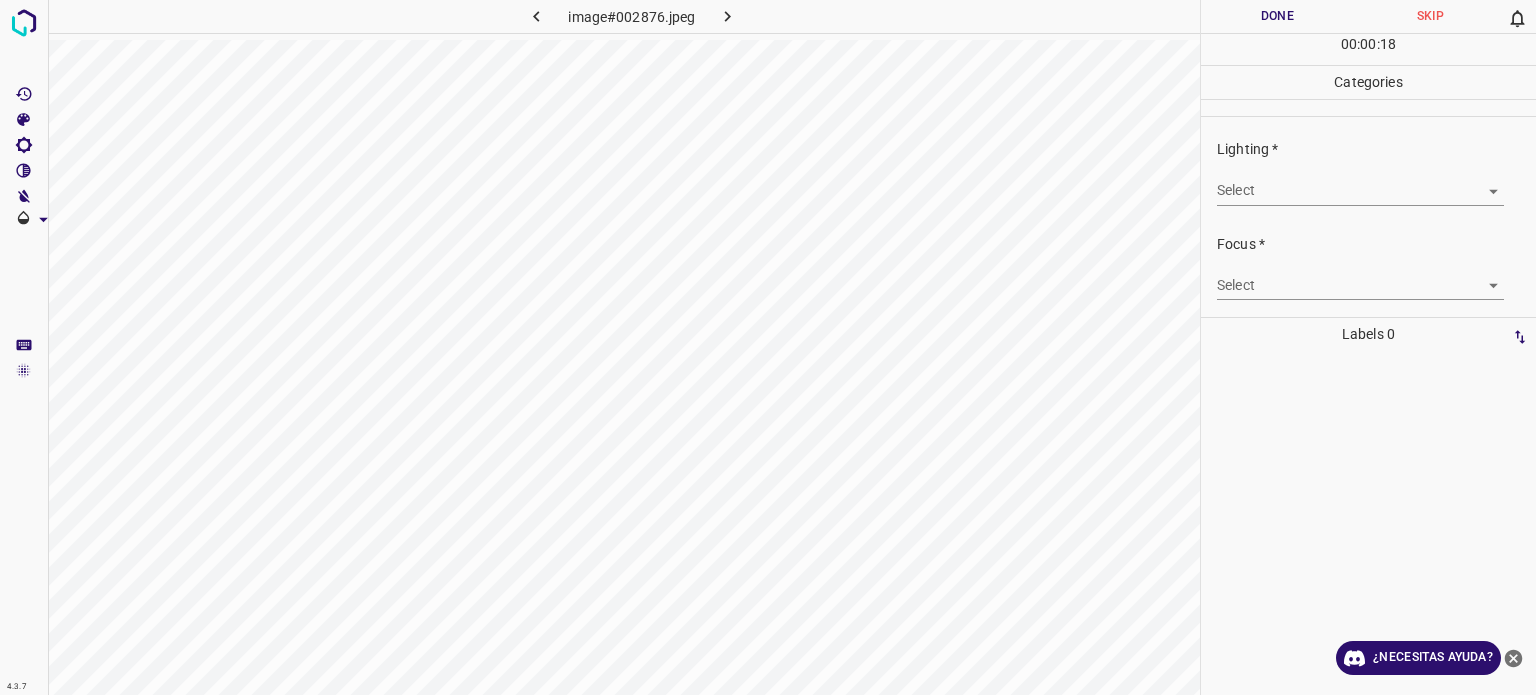click on "4.3.7 image#002876.jpeg Done Skip 0 00   : 00   : 18   Categories Lighting *  Select ​ Focus *  Select ​ Overall *  Select ​ Labels   0 Categories 1 Lighting 2 Focus 3 Overall Tools Space Change between modes (Draw & Edit) I Auto labeling R Restore zoom M Zoom in N Zoom out Delete Delete selecte label Filters Z Restore filters X Saturation filter C Brightness filter V Contrast filter B Gray scale filter General O Download ¿Necesitas ayuda? - Texto - Esconder - Borrar Texto original Valora esta traducción Tu opinión servirá para ayudar a mejorar el Traductor de Google" at bounding box center [768, 347] 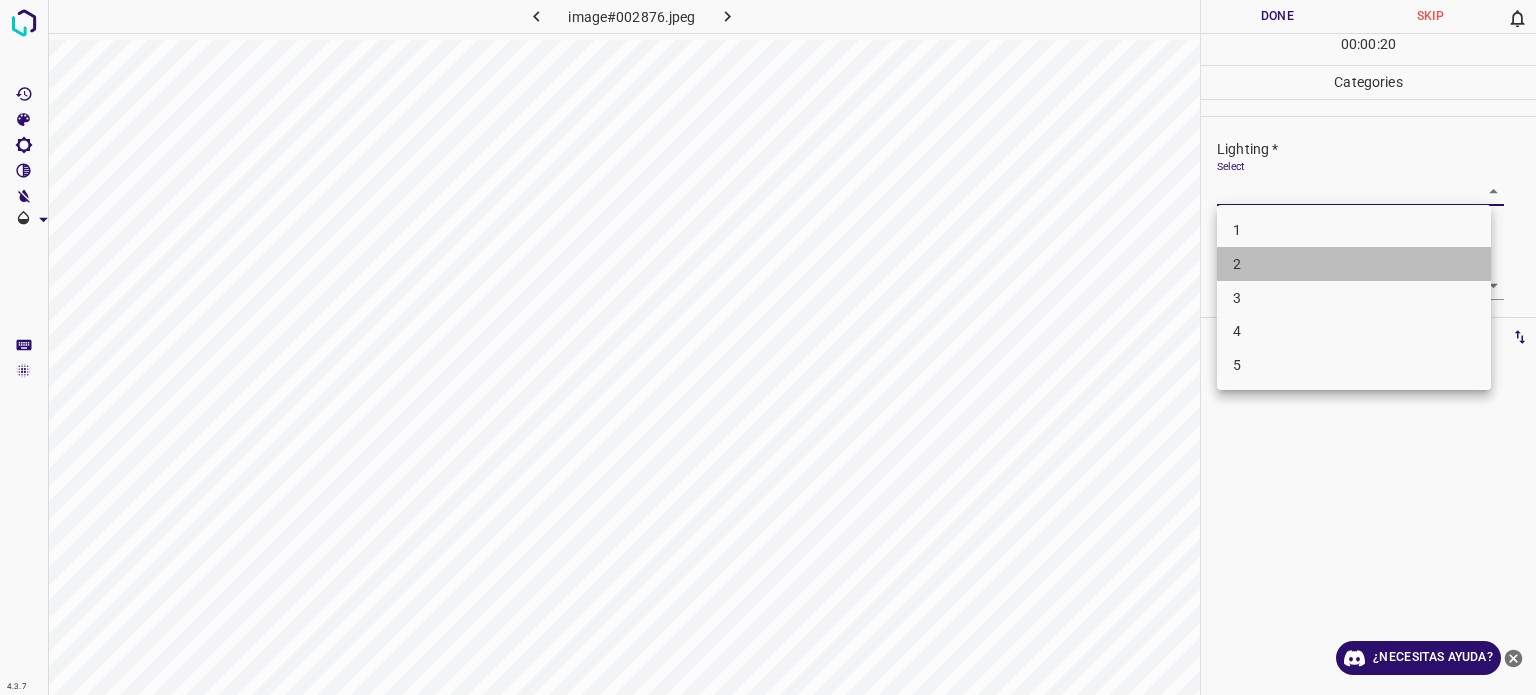 click on "2" at bounding box center [1354, 264] 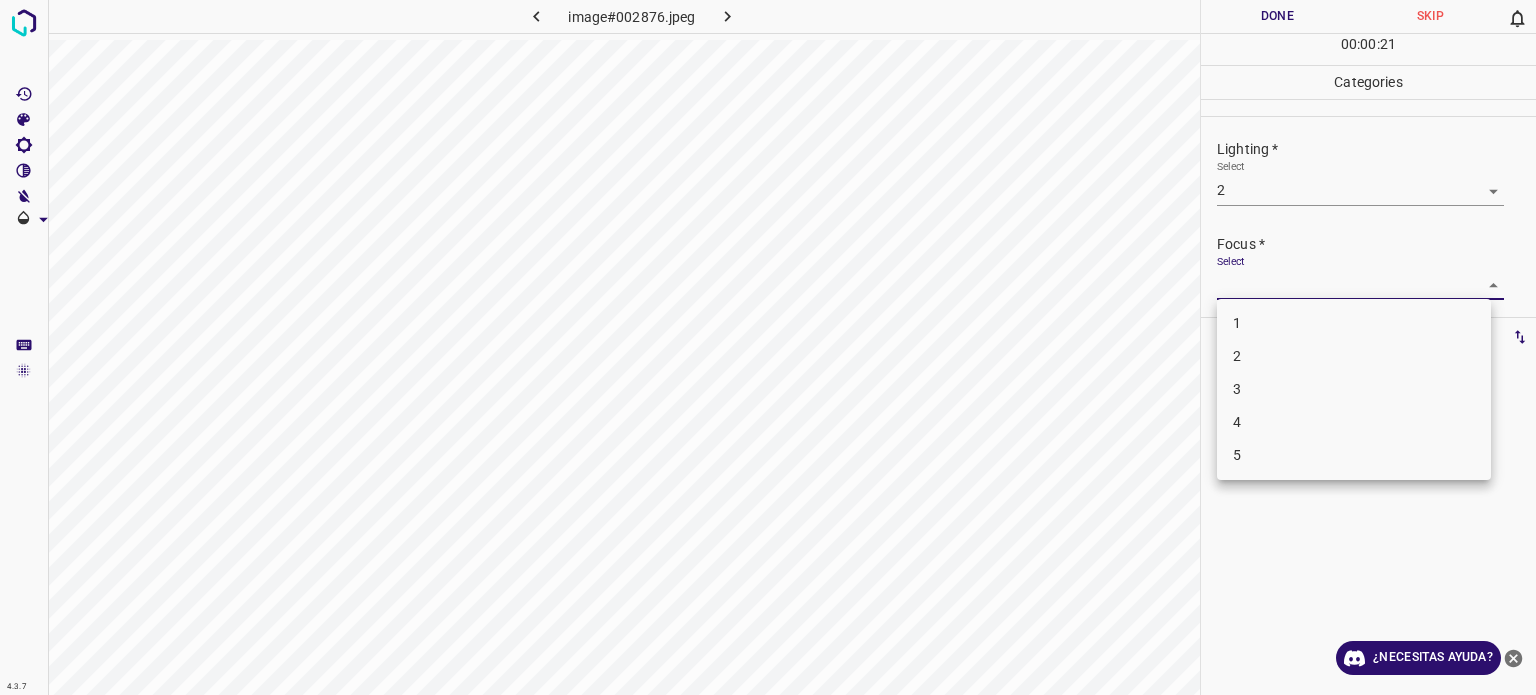 click on "4.3.7 image#002876.jpeg Done Skip 0 00   : 00   : 21   Categories Lighting *  Select 2 2 Focus *  Select ​ Overall *  Select ​ Labels   0 Categories 1 Lighting 2 Focus 3 Overall Tools Space Change between modes (Draw & Edit) I Auto labeling R Restore zoom M Zoom in N Zoom out Delete Delete selecte label Filters Z Restore filters X Saturation filter C Brightness filter V Contrast filter B Gray scale filter General O Download ¿Necesitas ayuda? - Texto - Esconder - Borrar Texto original Valora esta traducción Tu opinión servirá para ayudar a mejorar el Traductor de Google 1 2 3 4 5" at bounding box center [768, 347] 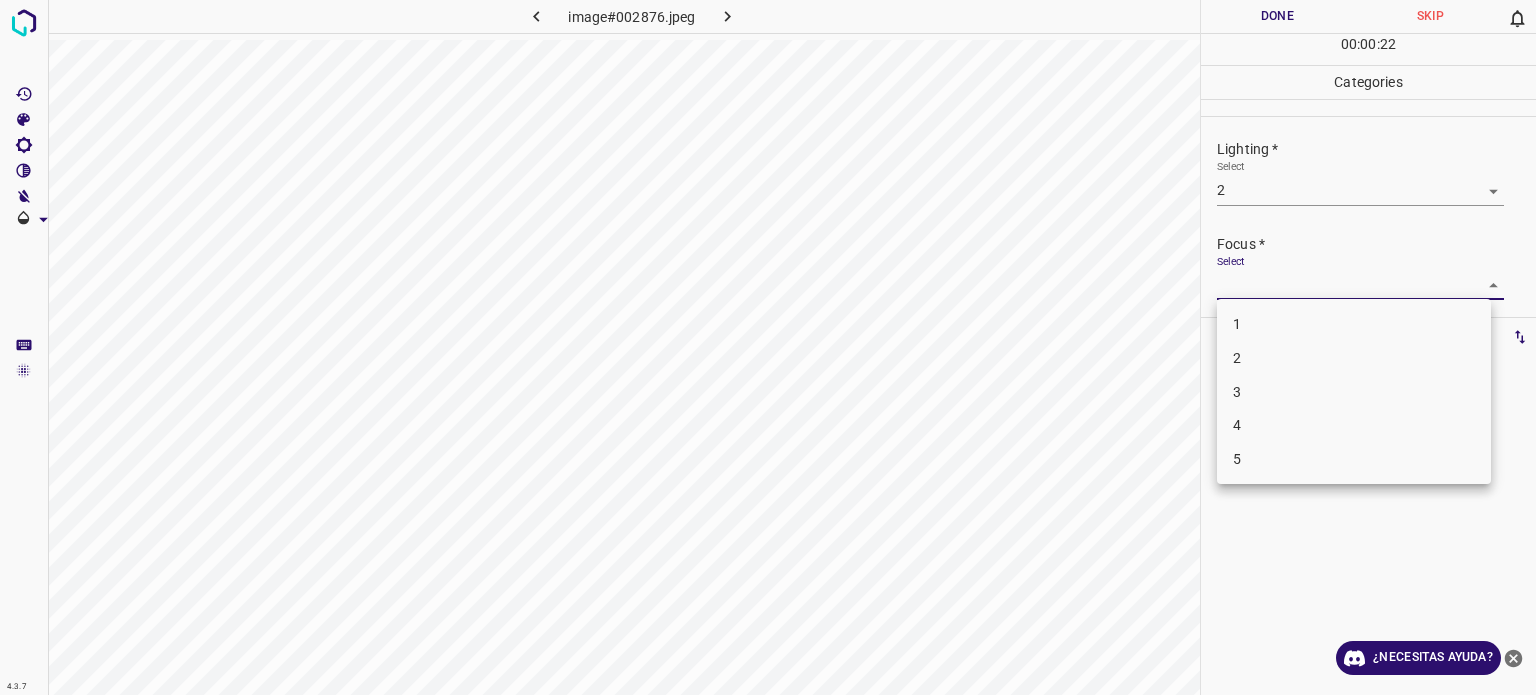 click on "2" at bounding box center [1354, 358] 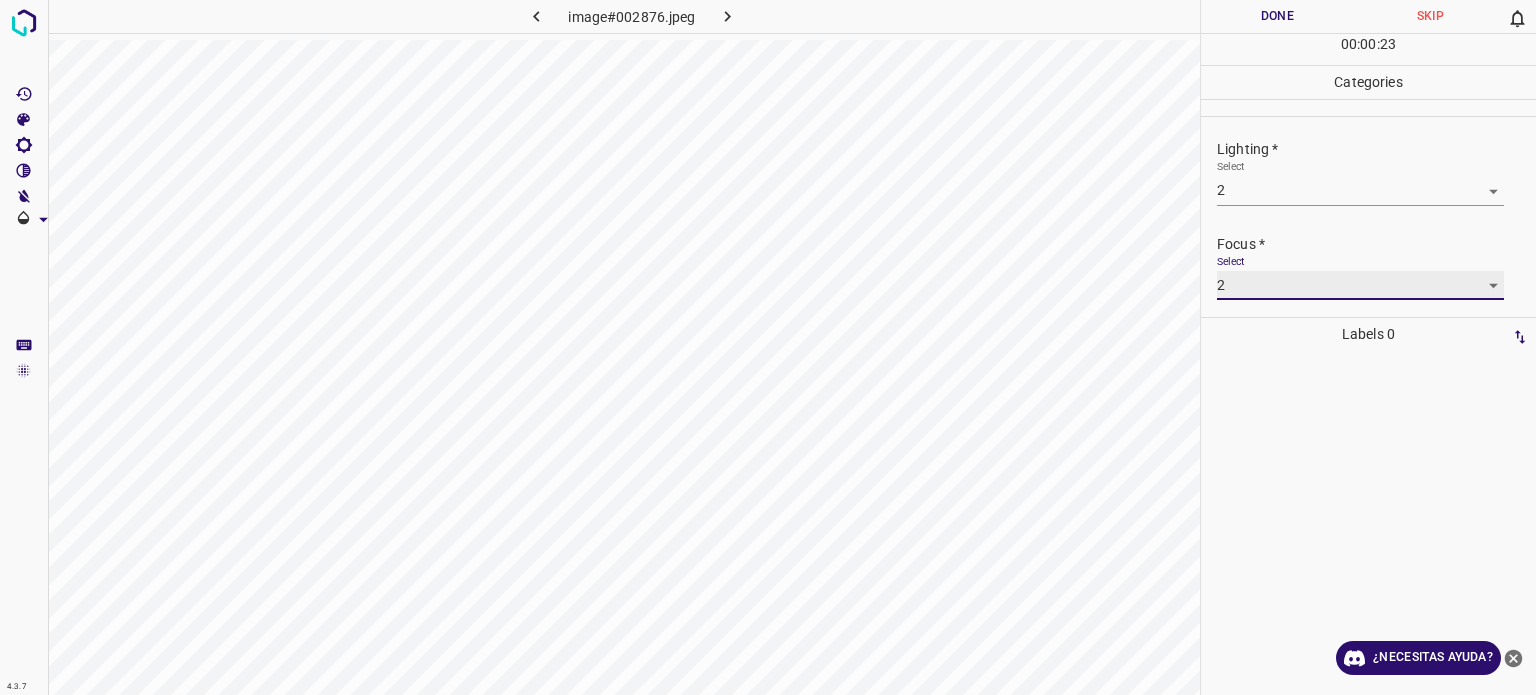 scroll, scrollTop: 98, scrollLeft: 0, axis: vertical 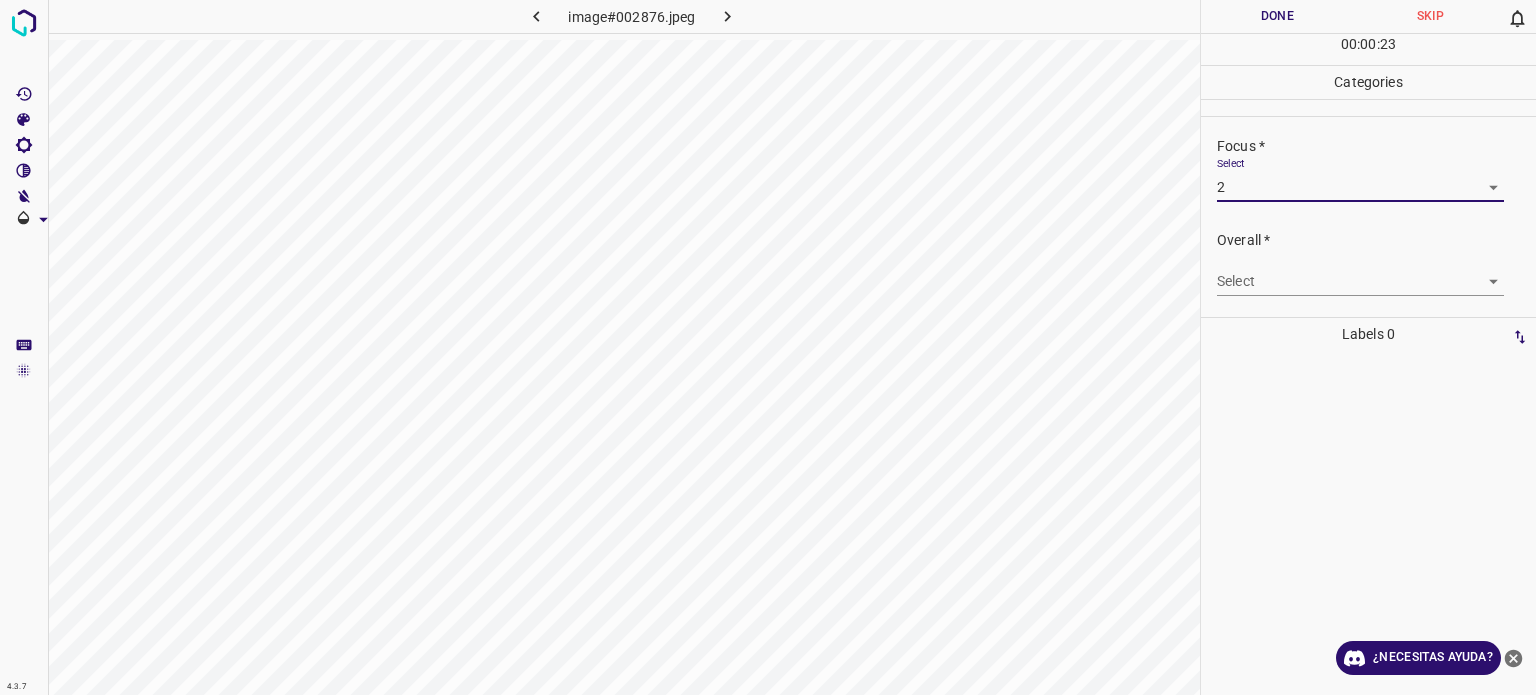 click on "4.3.7 image#002876.jpeg Done Skip 0 00   : 00   : 23   Categories Lighting *  Select 2 2 Focus *  Select 2 2 Overall *  Select ​ Labels   0 Categories 1 Lighting 2 Focus 3 Overall Tools Space Change between modes (Draw & Edit) I Auto labeling R Restore zoom M Zoom in N Zoom out Delete Delete selecte label Filters Z Restore filters X Saturation filter C Brightness filter V Contrast filter B Gray scale filter General O Download ¿Necesitas ayuda? - Texto - Esconder - Borrar Texto original Valora esta traducción Tu opinión servirá para ayudar a mejorar el Traductor de Google" at bounding box center (768, 347) 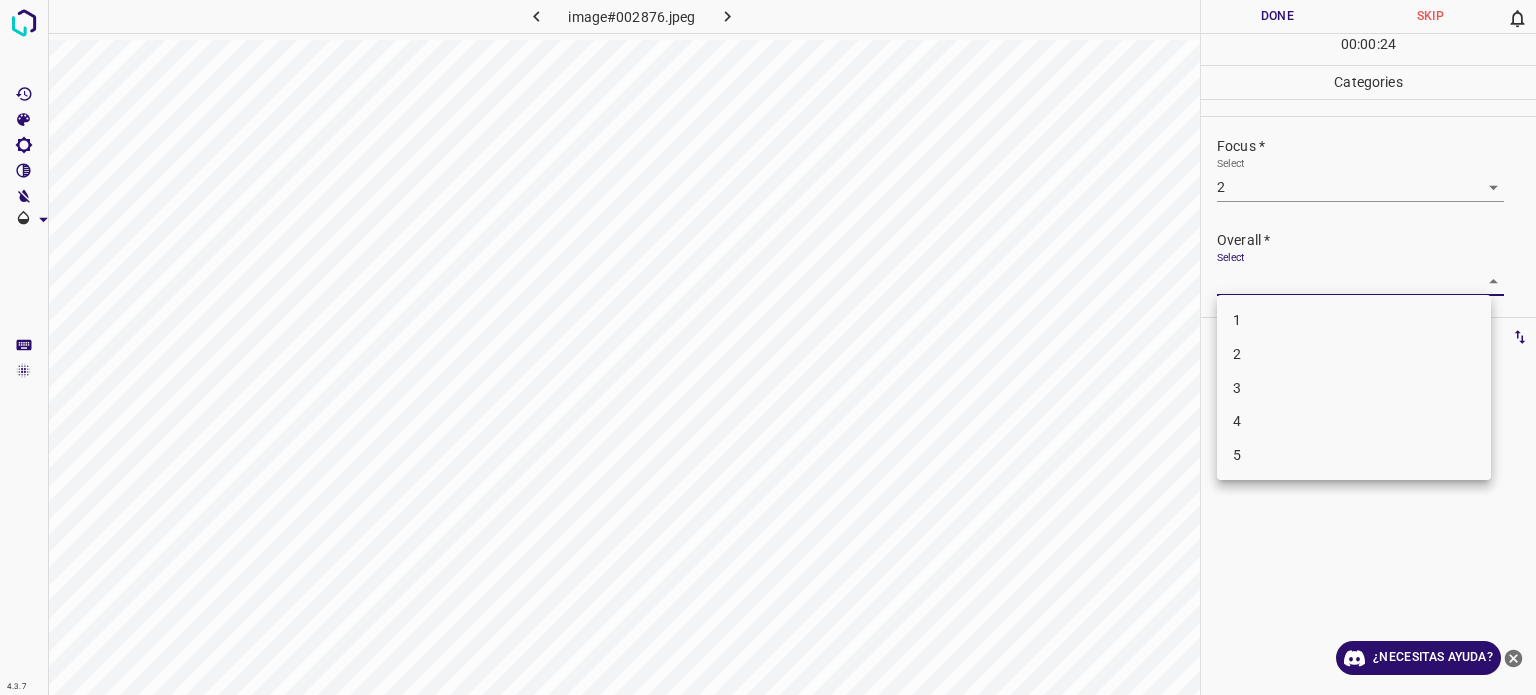 click on "2" at bounding box center [1237, 354] 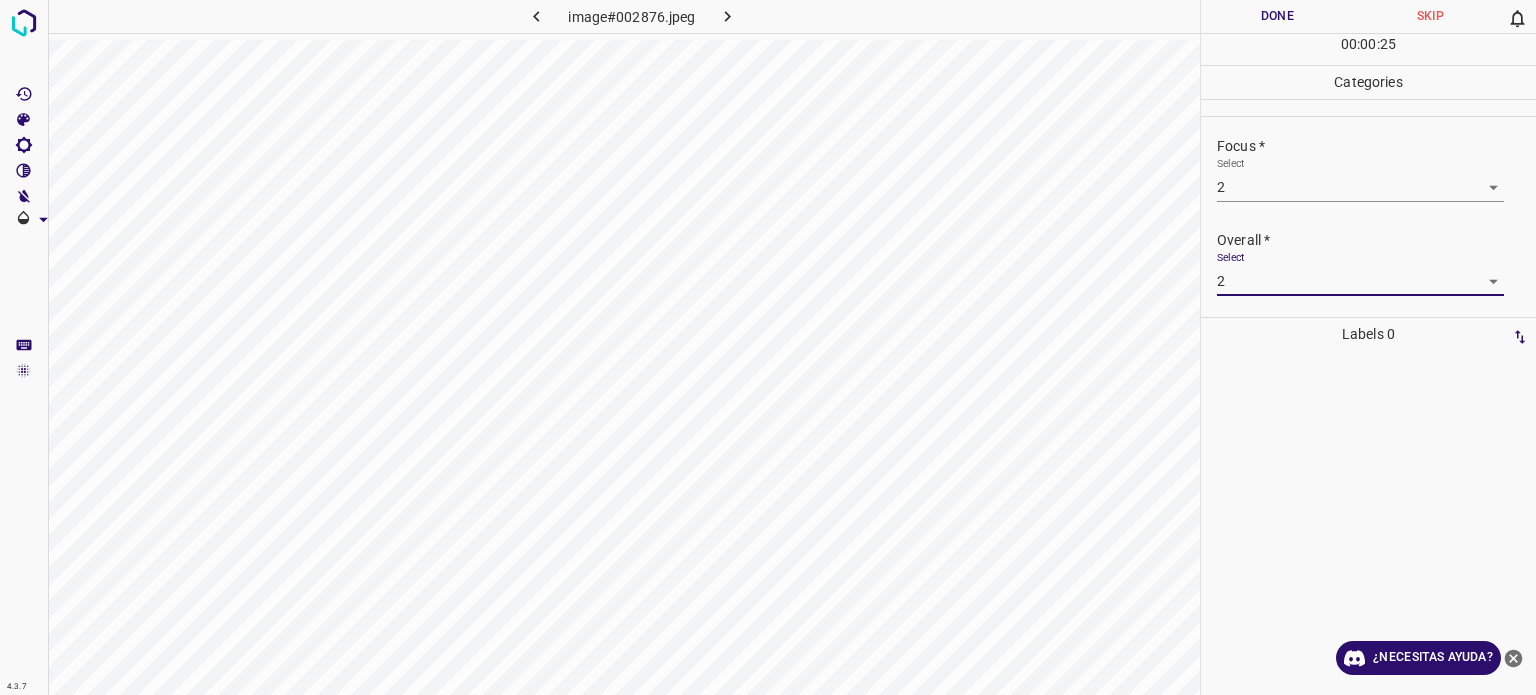 click on "Done" at bounding box center (1277, 16) 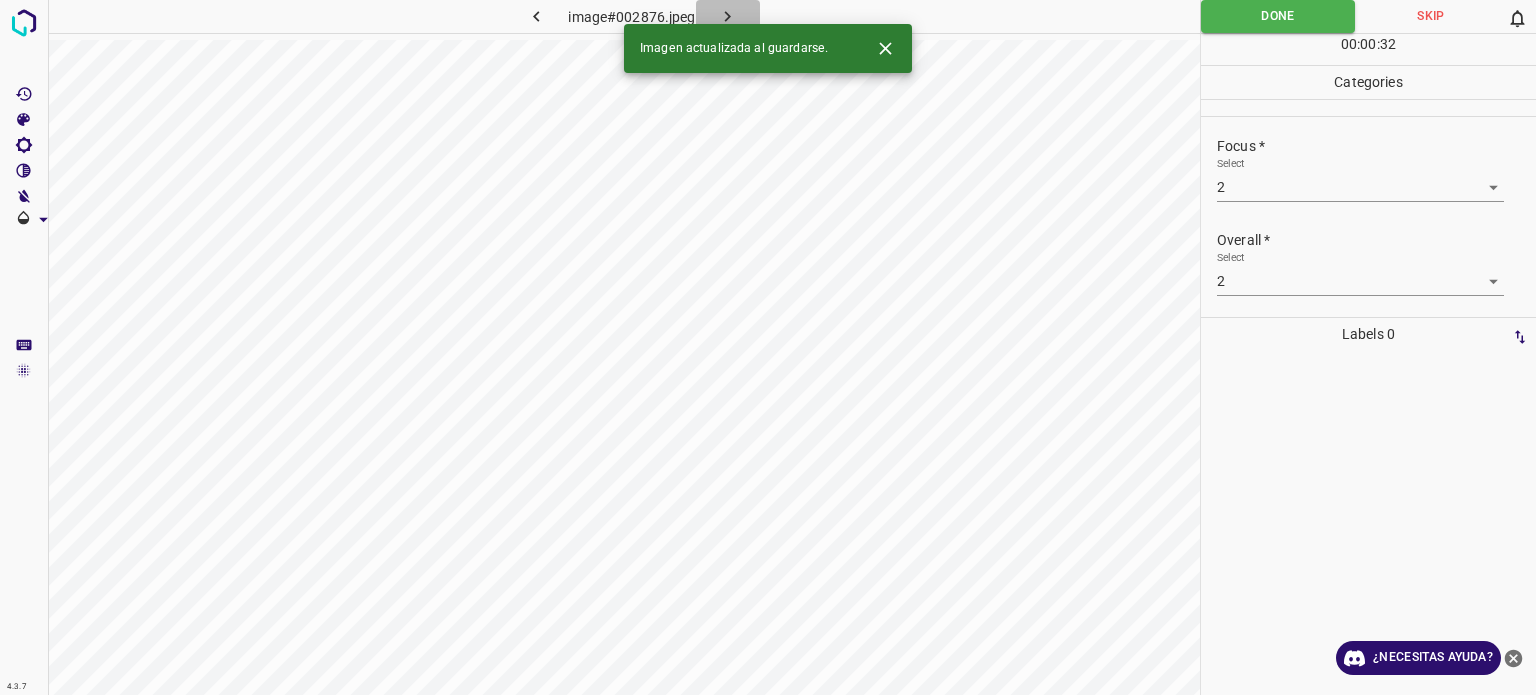 click 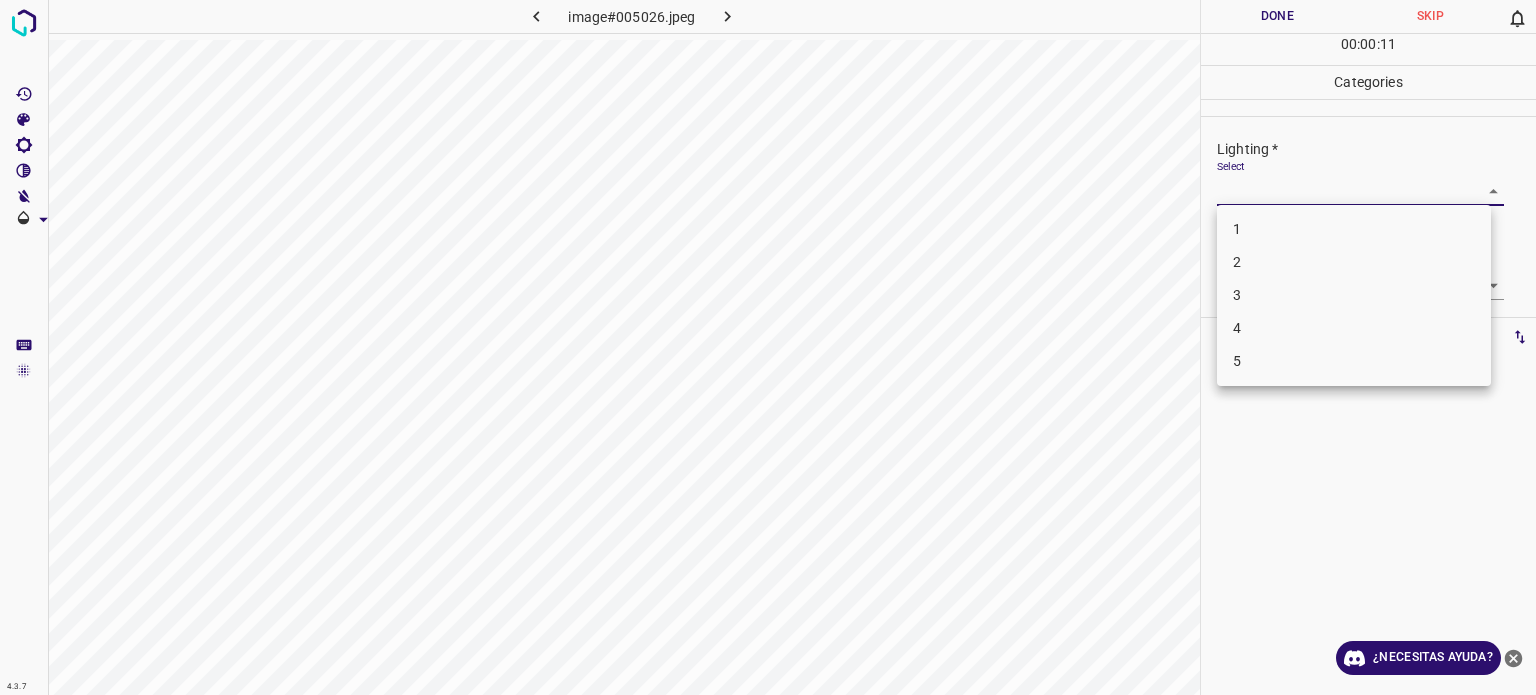 click on "4.3.7 image#005026.jpeg Done Skip 0 00   : 00   : 11   Categories Lighting *  Select ​ Focus *  Select ​ Overall *  Select ​ Labels   0 Categories 1 Lighting 2 Focus 3 Overall Tools Space Change between modes (Draw & Edit) I Auto labeling R Restore zoom M Zoom in N Zoom out Delete Delete selecte label Filters Z Restore filters X Saturation filter C Brightness filter V Contrast filter B Gray scale filter General O Download ¿Necesitas ayuda? - Texto - Esconder - Borrar Texto original Valora esta traducción Tu opinión servirá para ayudar a mejorar el Traductor de Google 1 2 3 4 5" at bounding box center (768, 347) 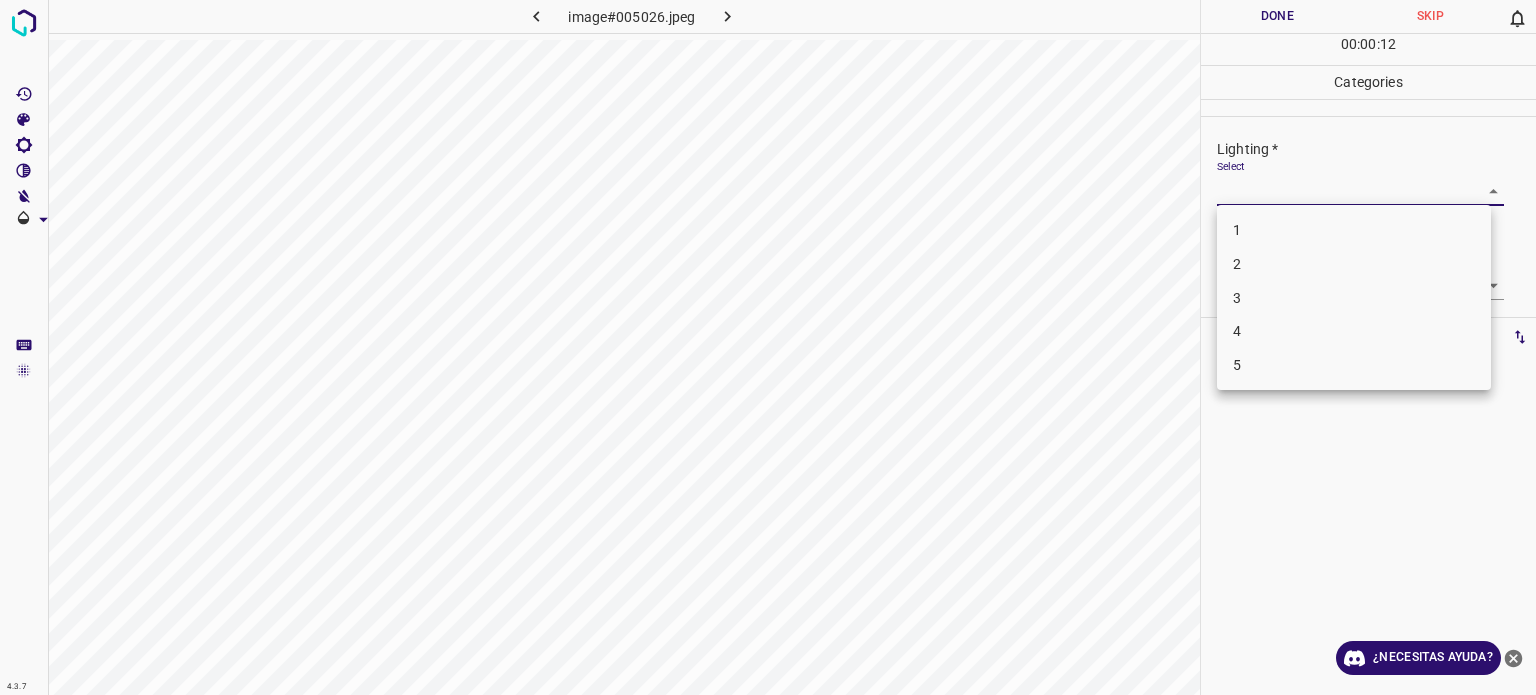 click on "3" at bounding box center (1354, 298) 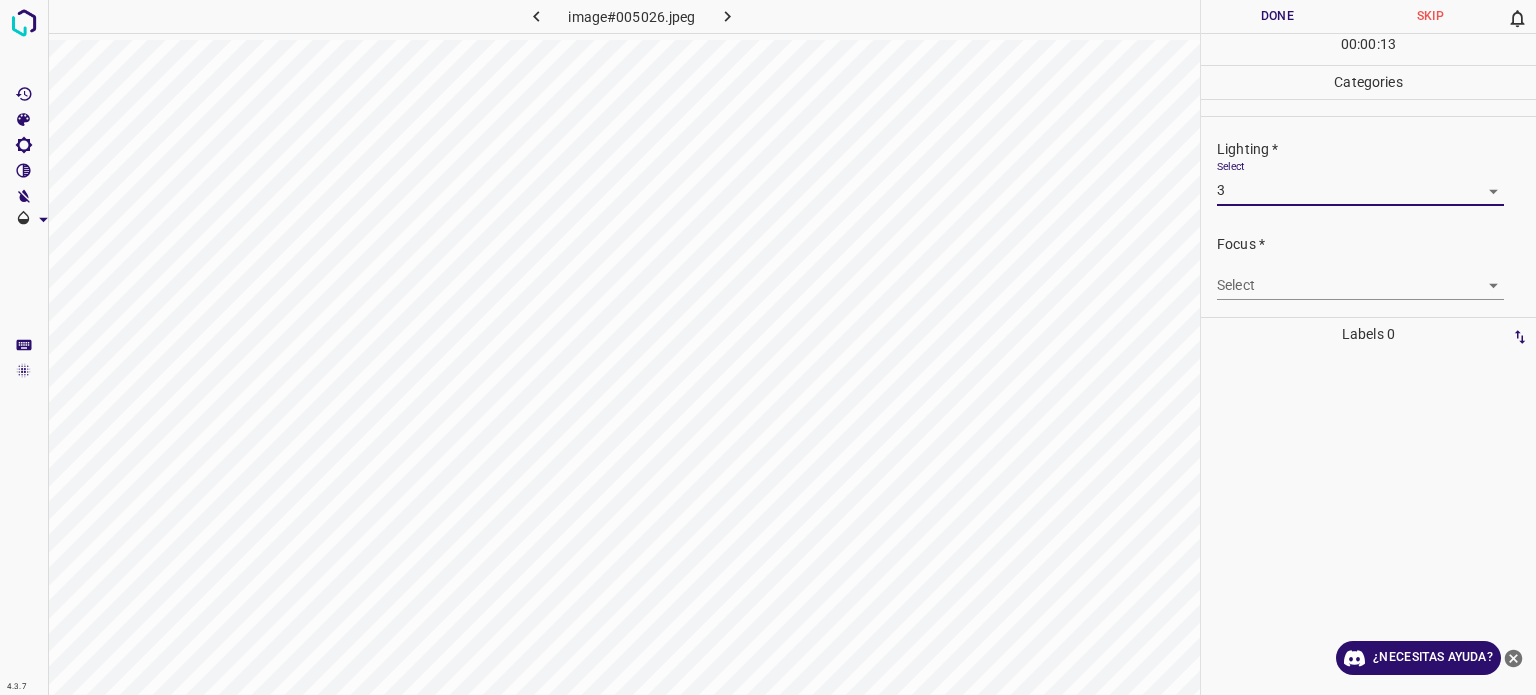 click on "4.3.7 image#005026.jpeg Done Skip 0 00   : 00   : 13   Categories Lighting *  Select 3 3 Focus *  Select ​ Overall *  Select ​ Labels   0 Categories 1 Lighting 2 Focus 3 Overall Tools Space Change between modes (Draw & Edit) I Auto labeling R Restore zoom M Zoom in N Zoom out Delete Delete selecte label Filters Z Restore filters X Saturation filter C Brightness filter V Contrast filter B Gray scale filter General O Download ¿Necesitas ayuda? - Texto - Esconder - Borrar Texto original Valora esta traducción Tu opinión servirá para ayudar a mejorar el Traductor de Google" at bounding box center (768, 347) 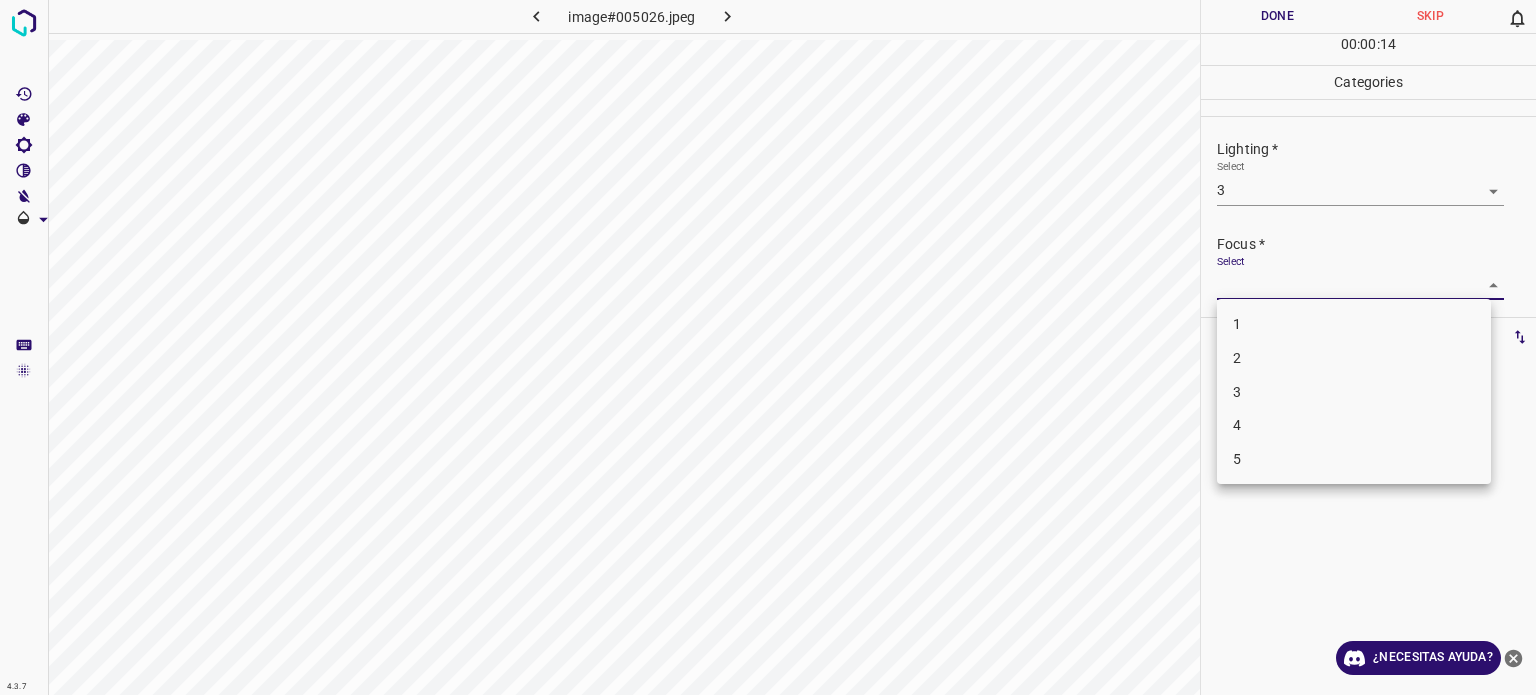drag, startPoint x: 1233, startPoint y: 394, endPoint x: 1233, endPoint y: 382, distance: 12 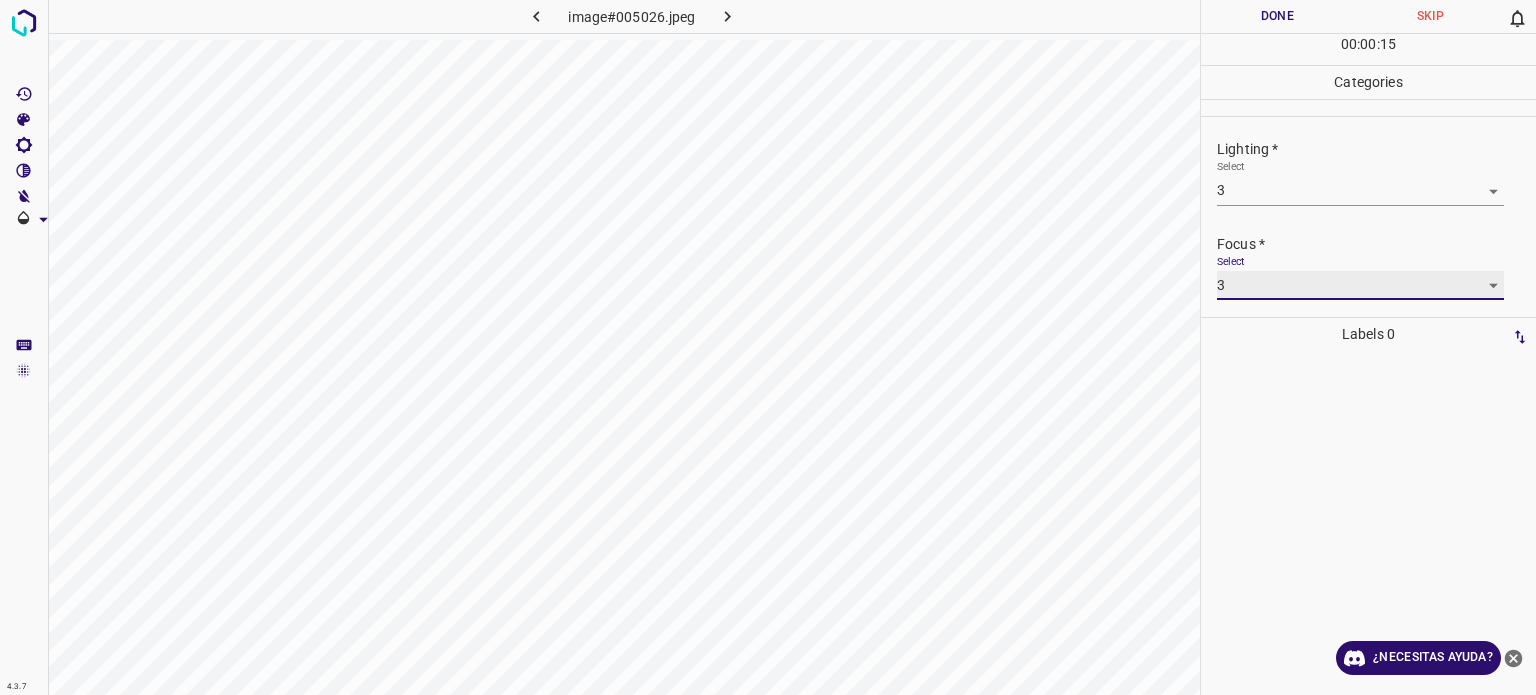 scroll, scrollTop: 98, scrollLeft: 0, axis: vertical 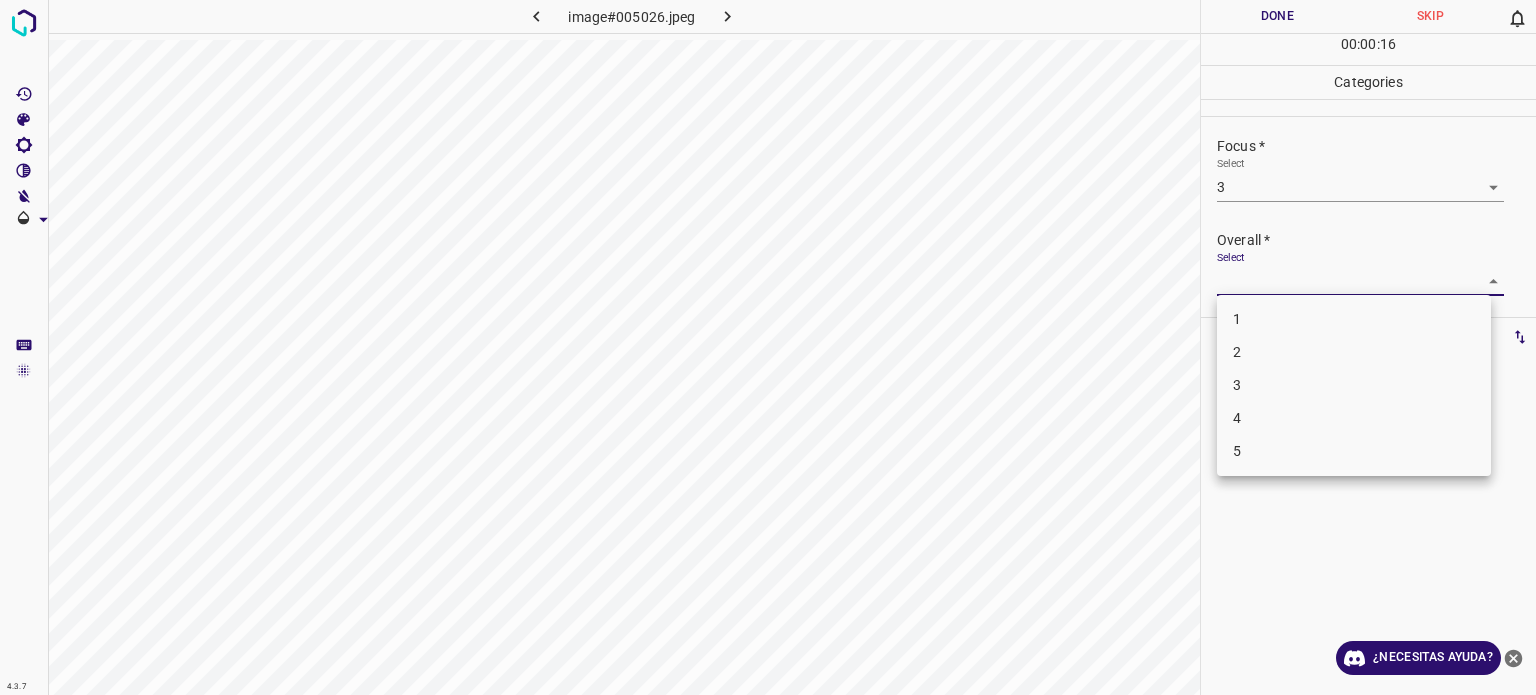 click on "4.3.7 image#005026.jpeg Done Skip 0 00   : 00   : 16   Categories Lighting *  Select 3 3 Focus *  Select 3 3 Overall *  Select ​ Labels   0 Categories 1 Lighting 2 Focus 3 Overall Tools Space Change between modes (Draw & Edit) I Auto labeling R Restore zoom M Zoom in N Zoom out Delete Delete selecte label Filters Z Restore filters X Saturation filter C Brightness filter V Contrast filter B Gray scale filter General O Download ¿Necesitas ayuda? - Texto - Esconder - Borrar Texto original Valora esta traducción Tu opinión servirá para ayudar a mejorar el Traductor de Google 1 2 3 4 5" at bounding box center [768, 347] 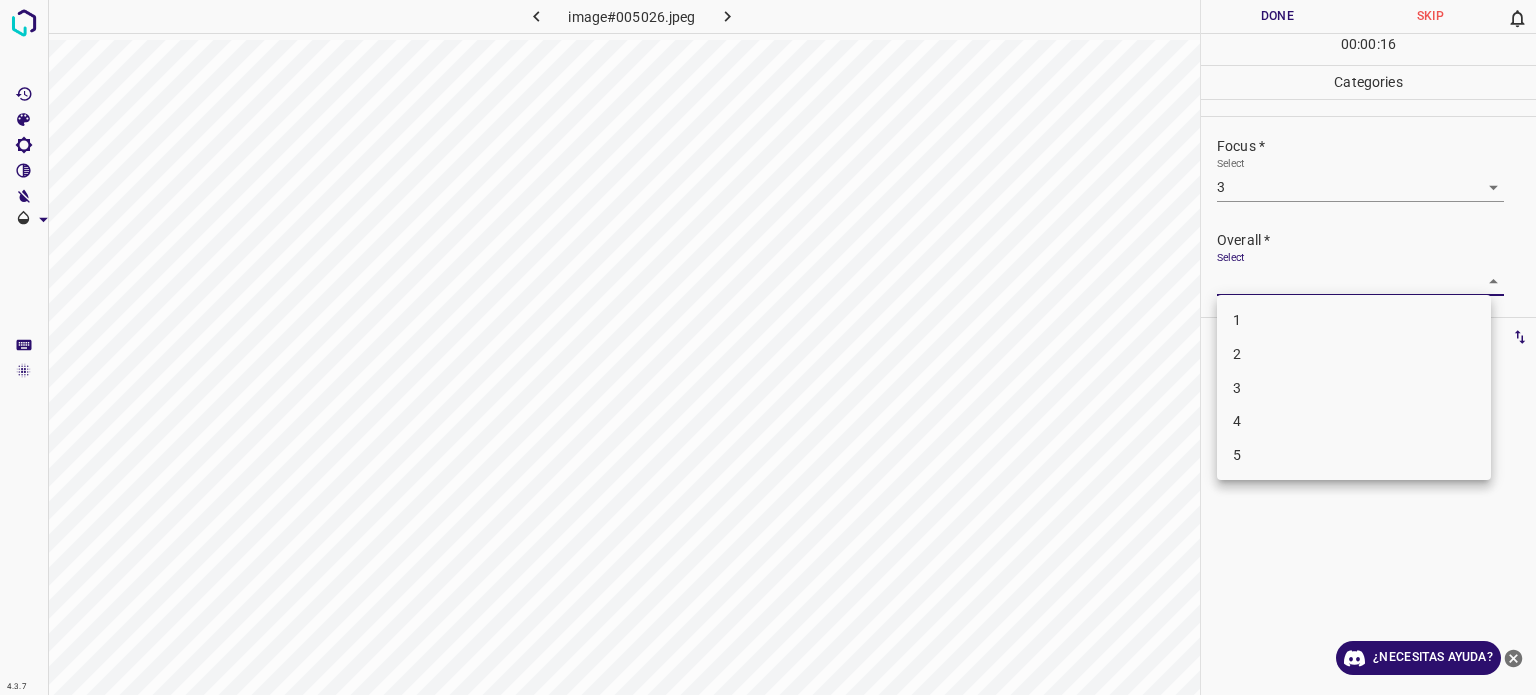 click on "3" at bounding box center [1354, 388] 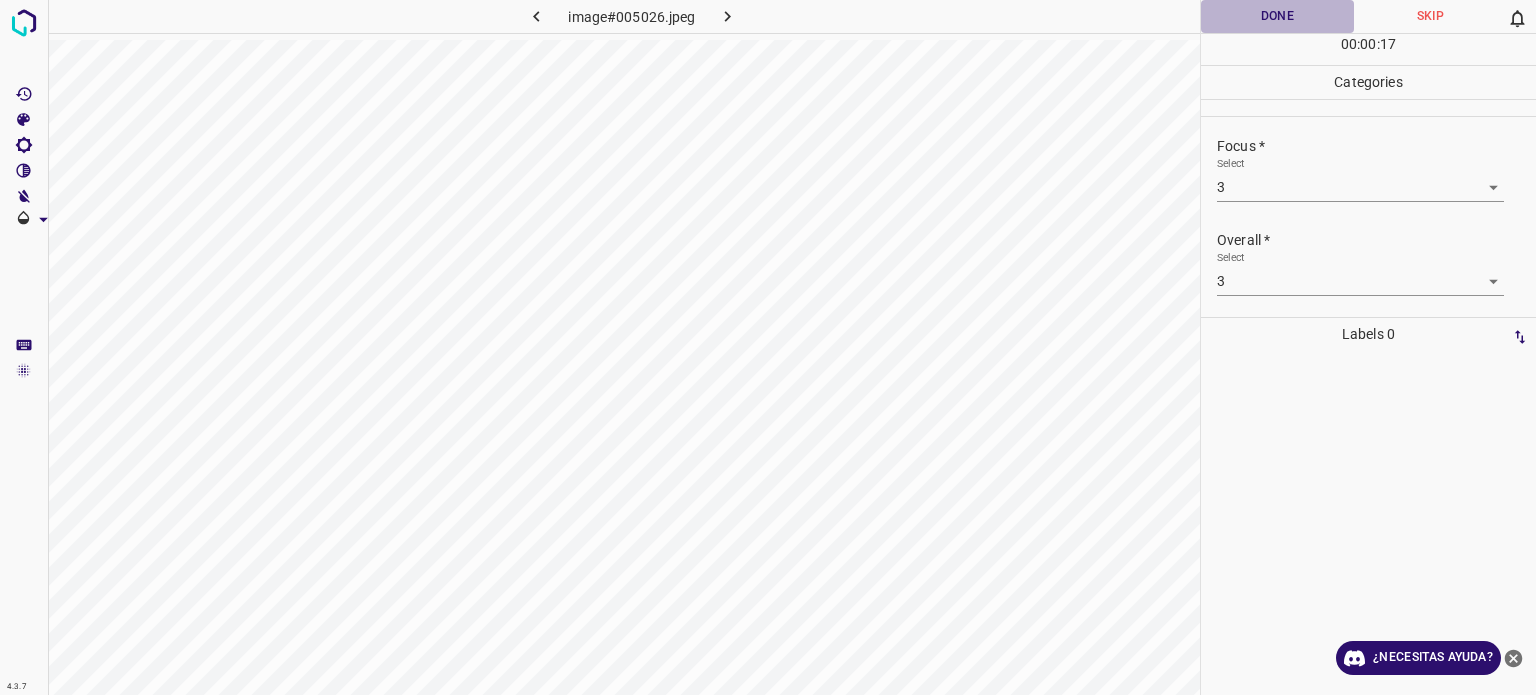 click on "Done" at bounding box center (1277, 16) 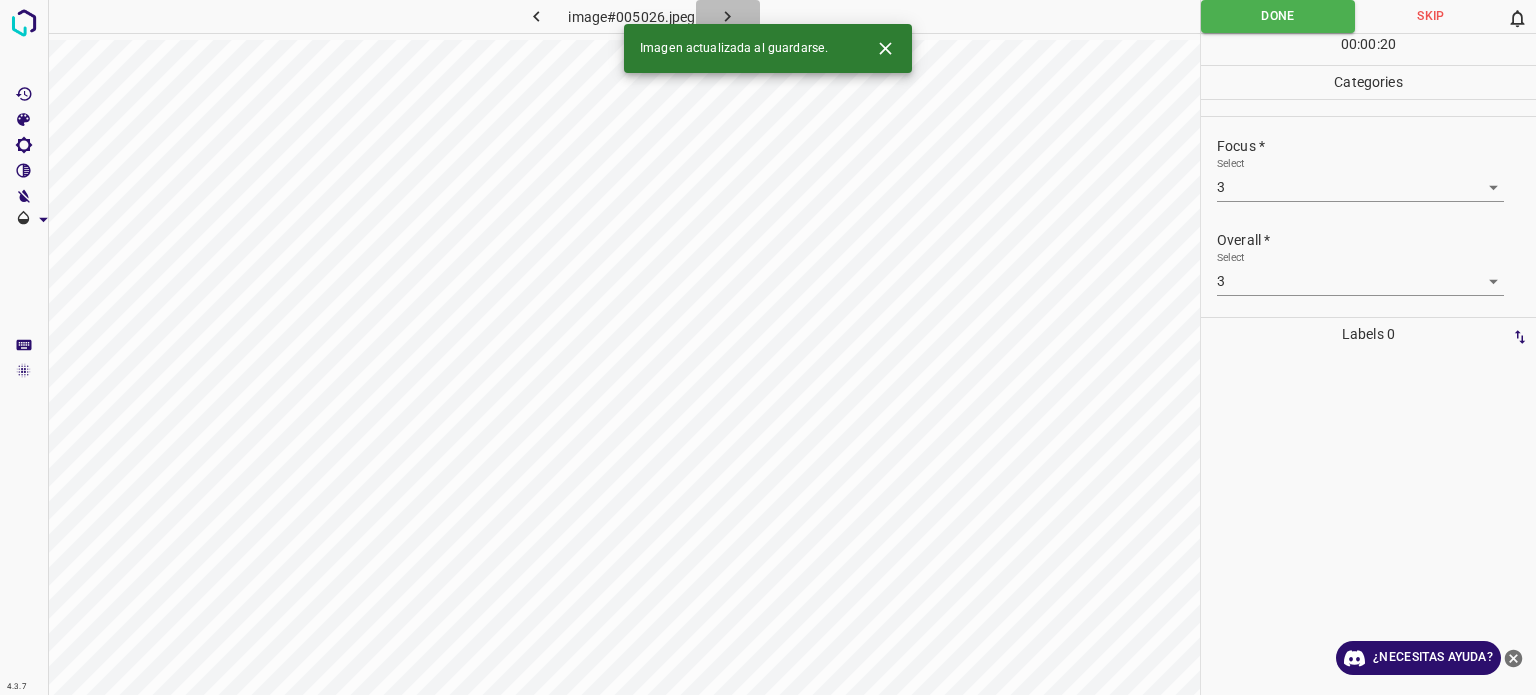 click at bounding box center [728, 16] 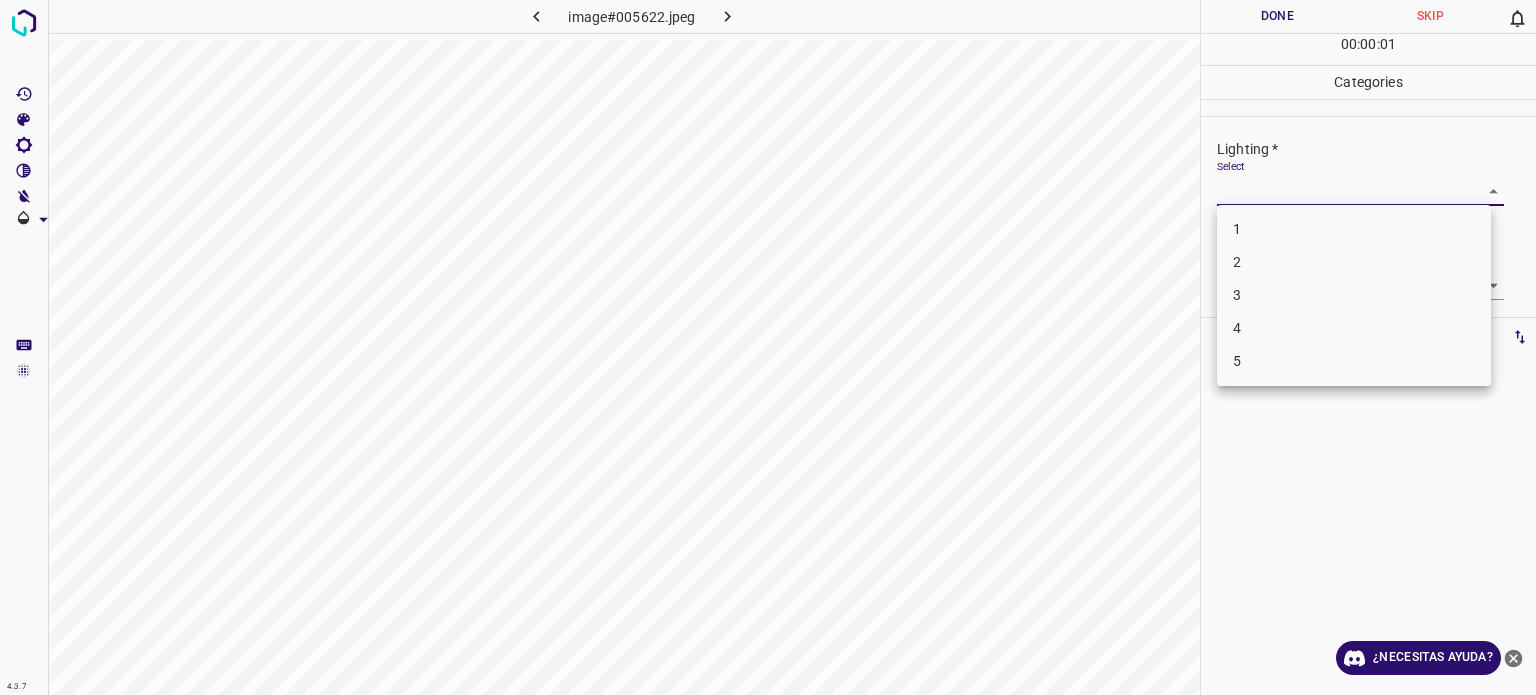 click on "4.3.7 image#005622.jpeg Done Skip 0 00   : 00   : 01   Categories Lighting *  Select ​ Focus *  Select ​ Overall *  Select ​ Labels   0 Categories 1 Lighting 2 Focus 3 Overall Tools Space Change between modes (Draw & Edit) I Auto labeling R Restore zoom M Zoom in N Zoom out Delete Delete selecte label Filters Z Restore filters X Saturation filter C Brightness filter V Contrast filter B Gray scale filter General O Download ¿Necesitas ayuda? - Texto - Esconder - Borrar Texto original Valora esta traducción Tu opinión servirá para ayudar a mejorar el Traductor de Google 1 2 3 4 5" at bounding box center (768, 347) 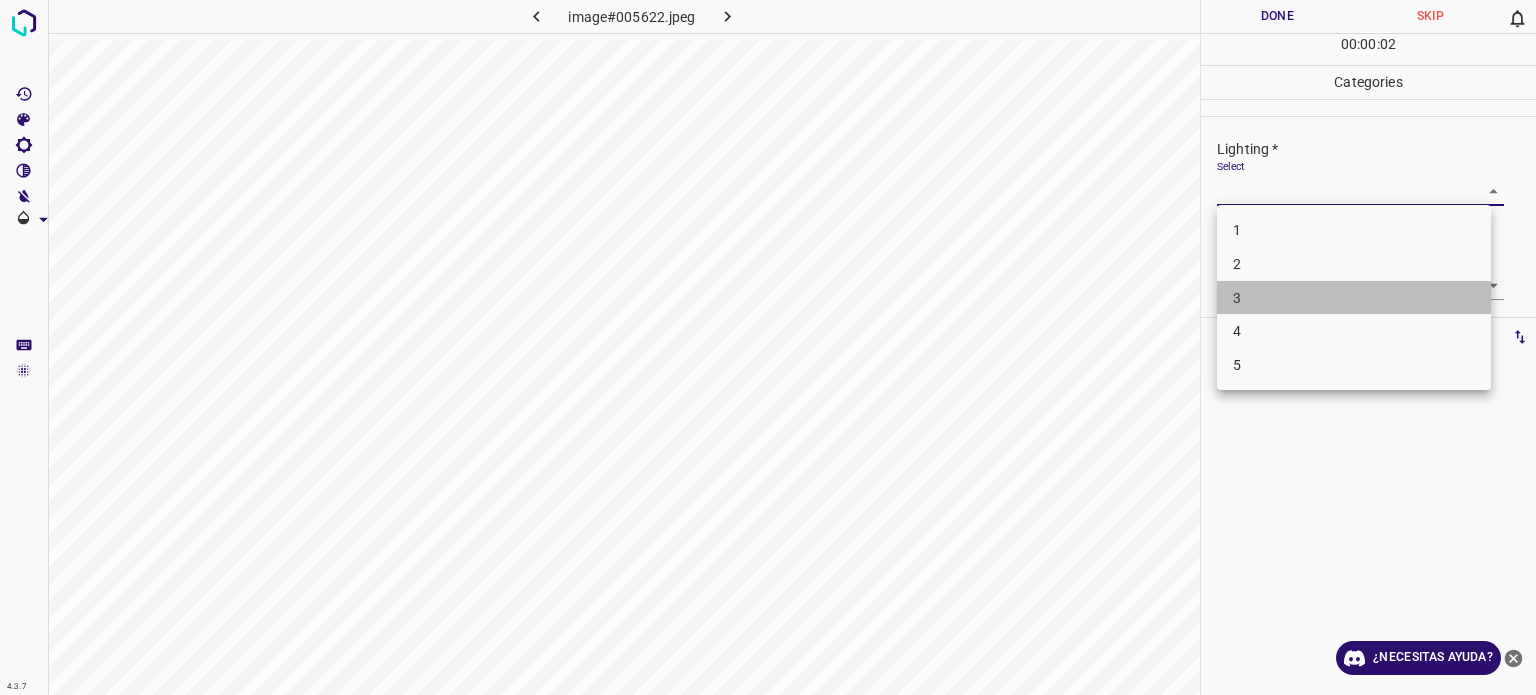 click on "3" at bounding box center (1354, 298) 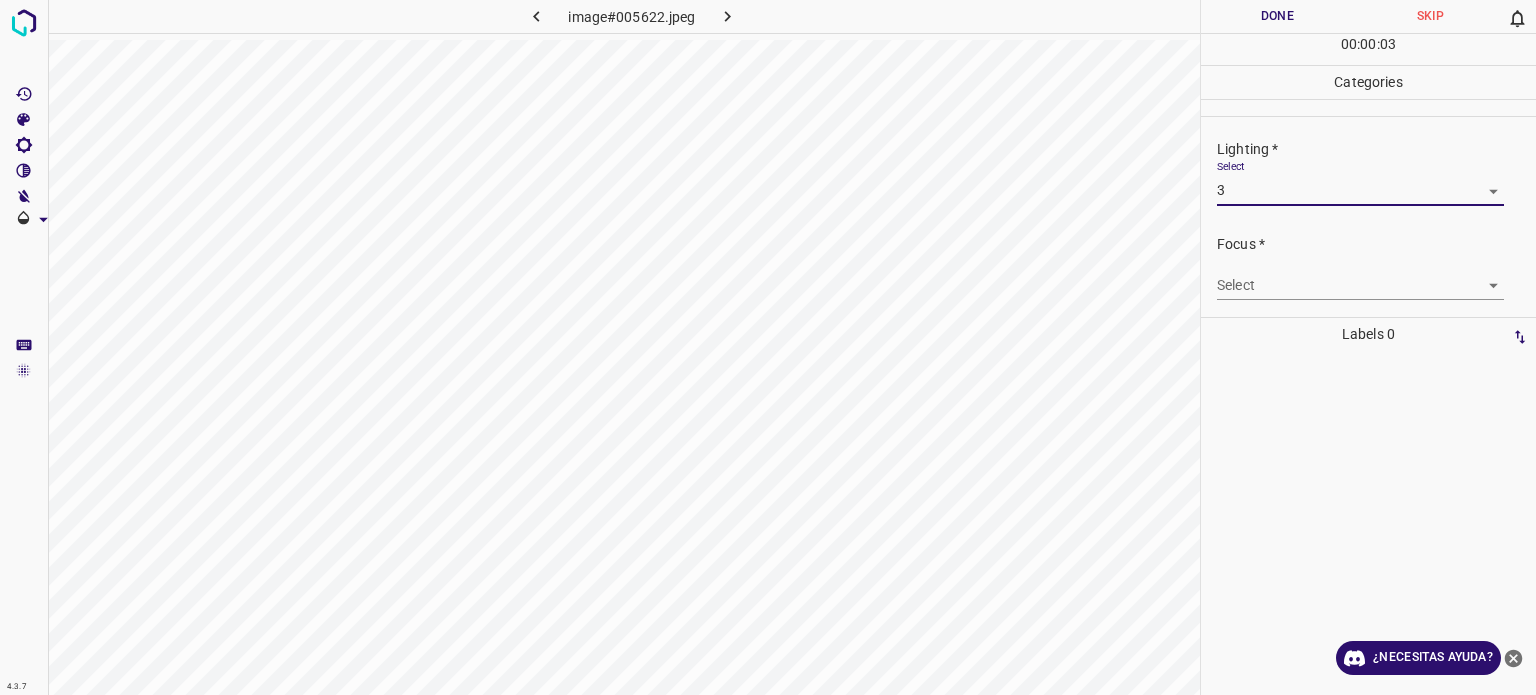 click on "4.3.7 image#005622.jpeg Done Skip 0 00   : 00   : 03   Categories Lighting *  Select 3 3 Focus *  Select ​ Overall *  Select ​ Labels   0 Categories 1 Lighting 2 Focus 3 Overall Tools Space Change between modes (Draw & Edit) I Auto labeling R Restore zoom M Zoom in N Zoom out Delete Delete selecte label Filters Z Restore filters X Saturation filter C Brightness filter V Contrast filter B Gray scale filter General O Download ¿Necesitas ayuda? - Texto - Esconder - Borrar Texto original Valora esta traducción Tu opinión servirá para ayudar a mejorar el Traductor de Google" at bounding box center [768, 347] 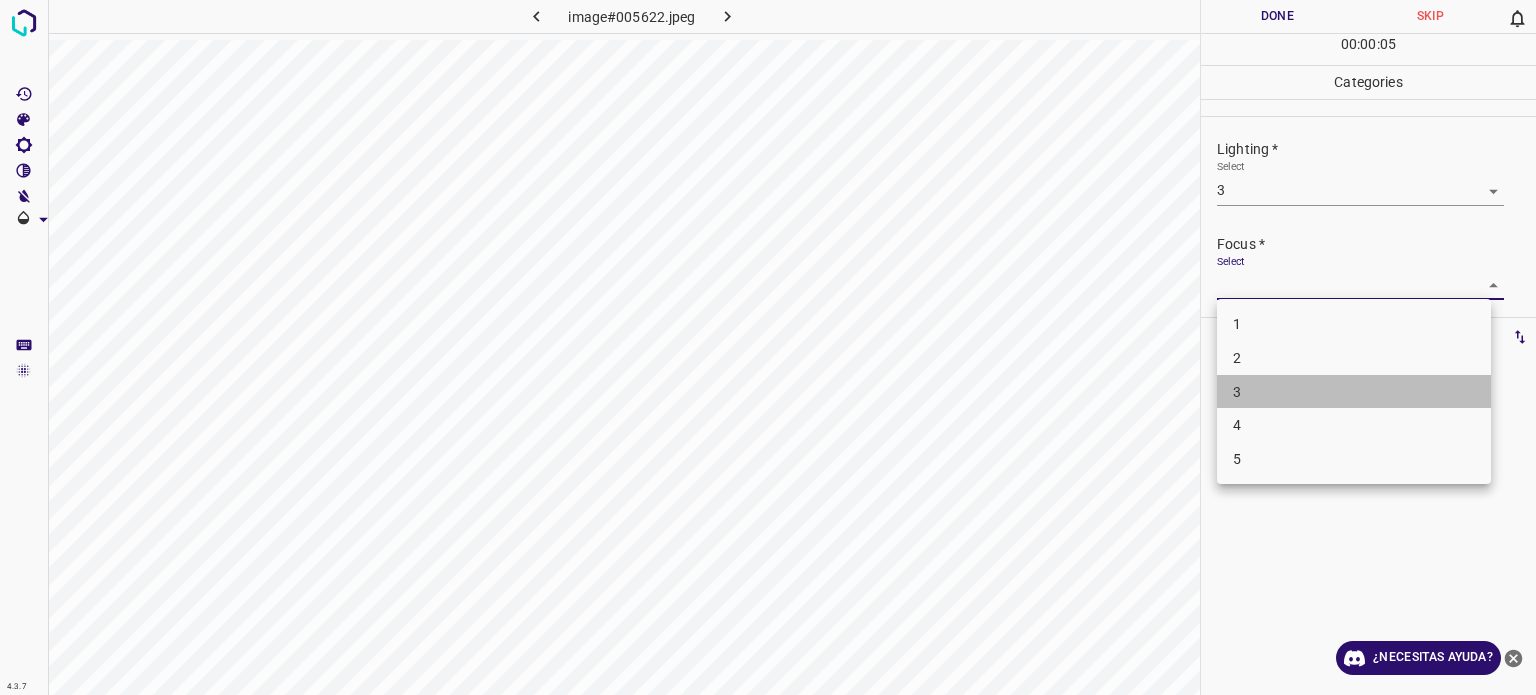 click on "3" at bounding box center (1354, 392) 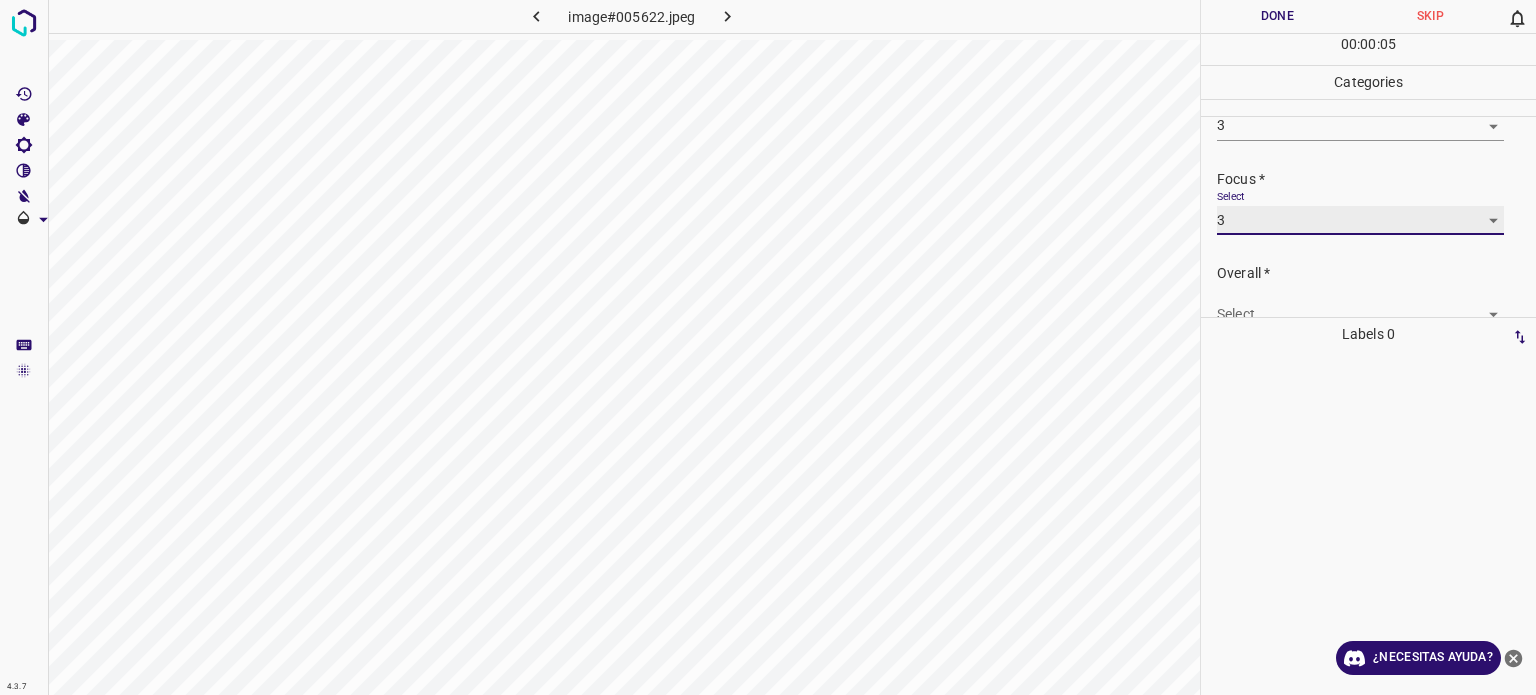scroll, scrollTop: 98, scrollLeft: 0, axis: vertical 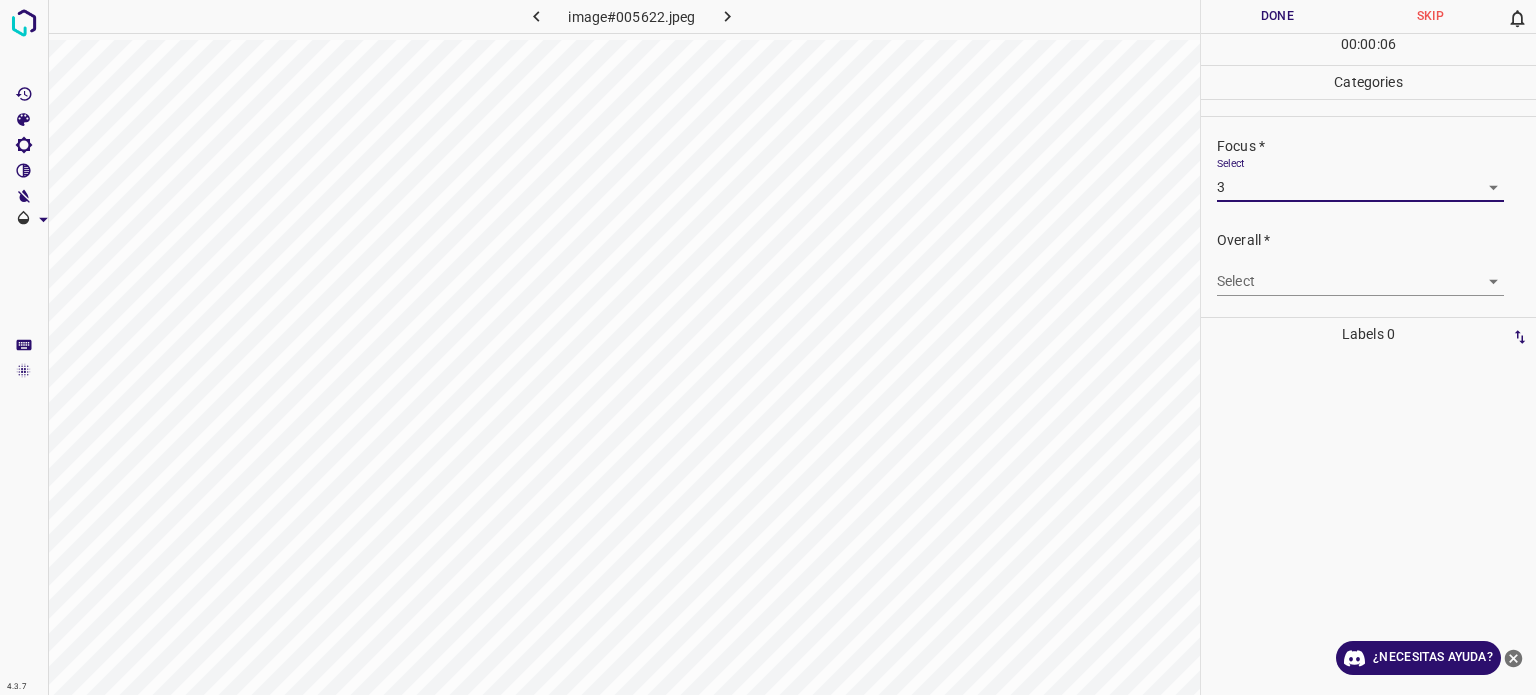 click on "4.3.7 image#005622.jpeg Done Skip 0 00   : 00   : 06   Categories Lighting *  Select 3 3 Focus *  Select 3 3 Overall *  Select ​ Labels   0 Categories 1 Lighting 2 Focus 3 Overall Tools Space Change between modes (Draw & Edit) I Auto labeling R Restore zoom M Zoom in N Zoom out Delete Delete selecte label Filters Z Restore filters X Saturation filter C Brightness filter V Contrast filter B Gray scale filter General O Download ¿Necesitas ayuda? - Texto - Esconder - Borrar Texto original Valora esta traducción Tu opinión servirá para ayudar a mejorar el Traductor de Google" at bounding box center (768, 347) 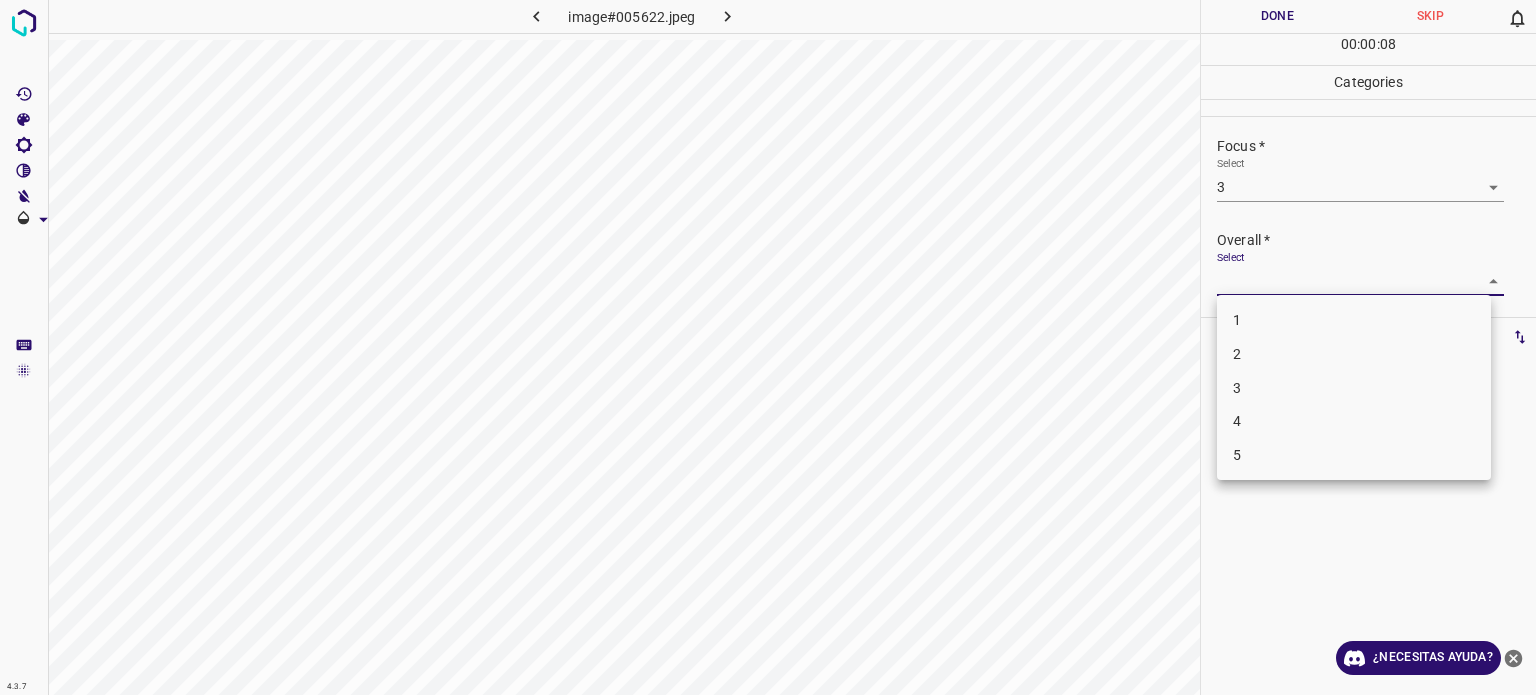 click on "3" at bounding box center (1354, 388) 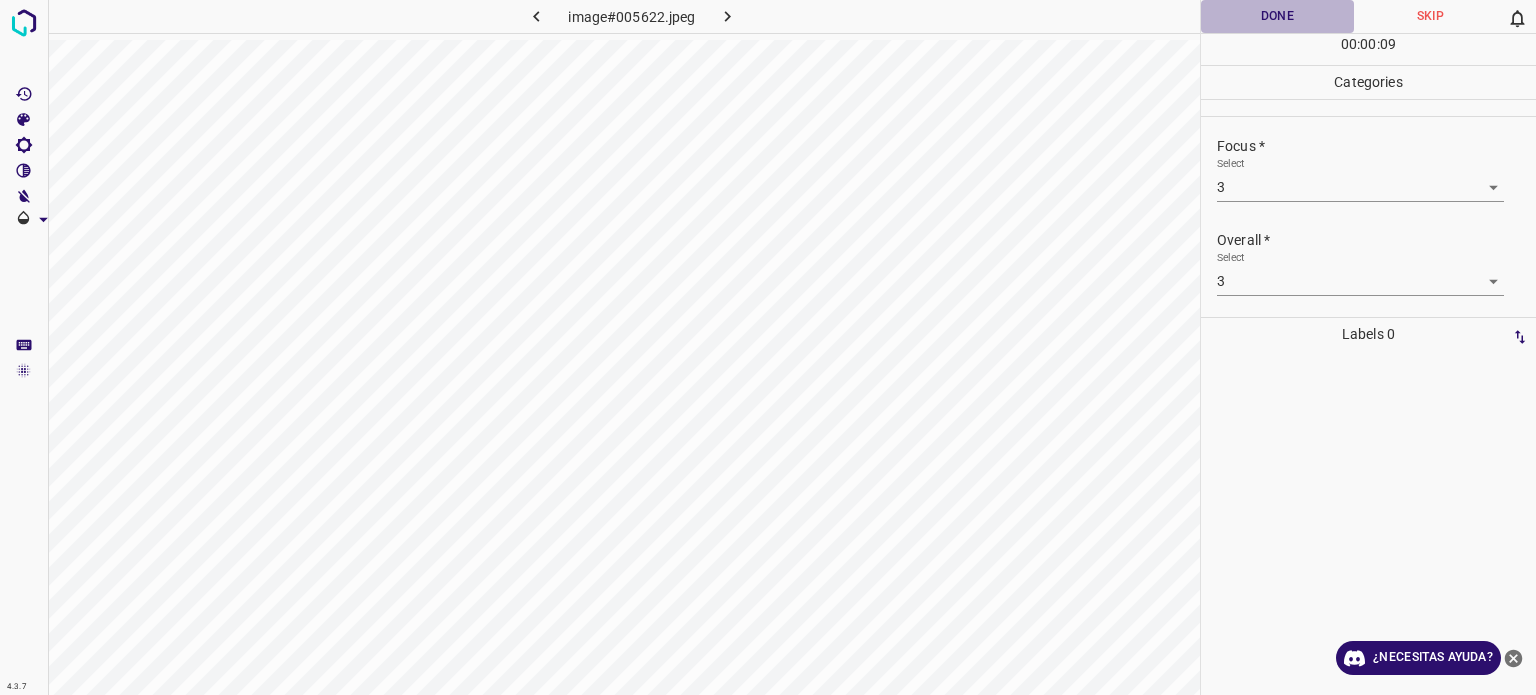 click on "Done" at bounding box center [1277, 16] 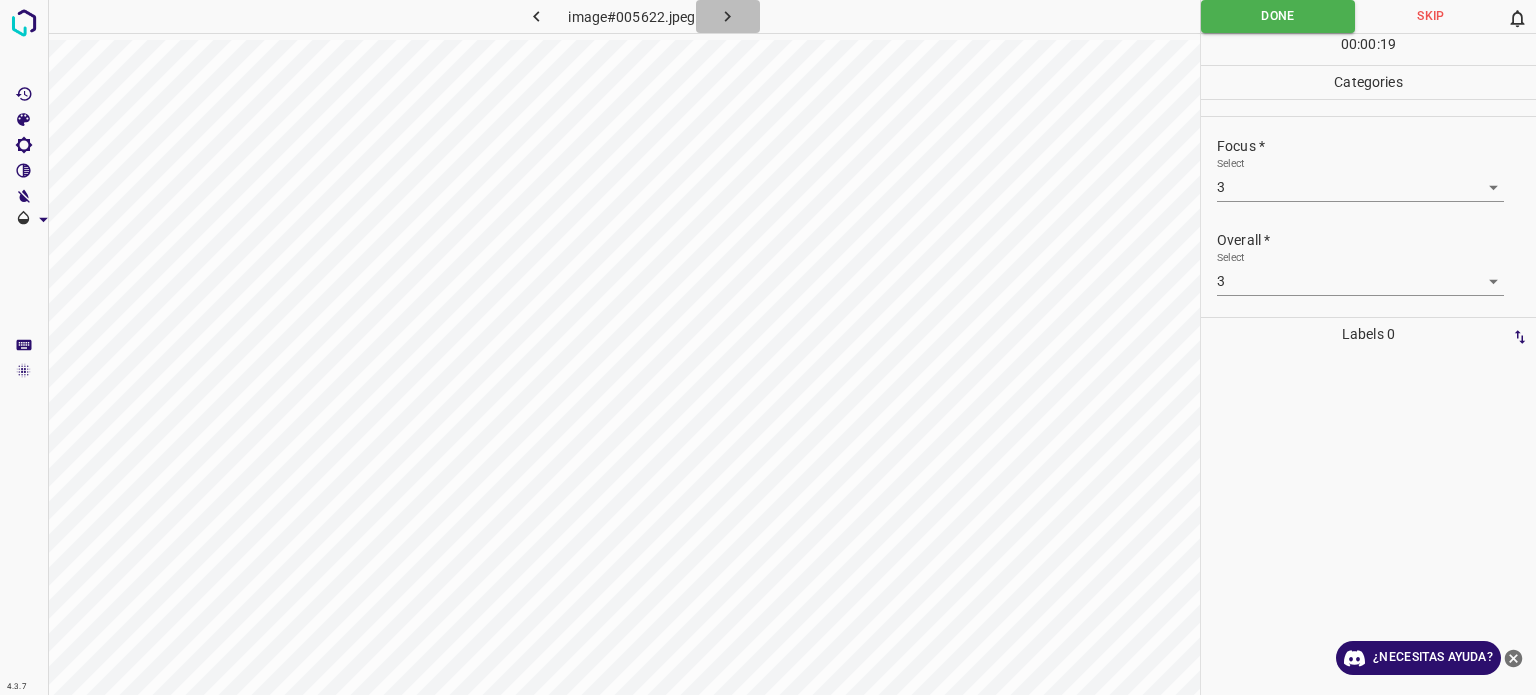 click 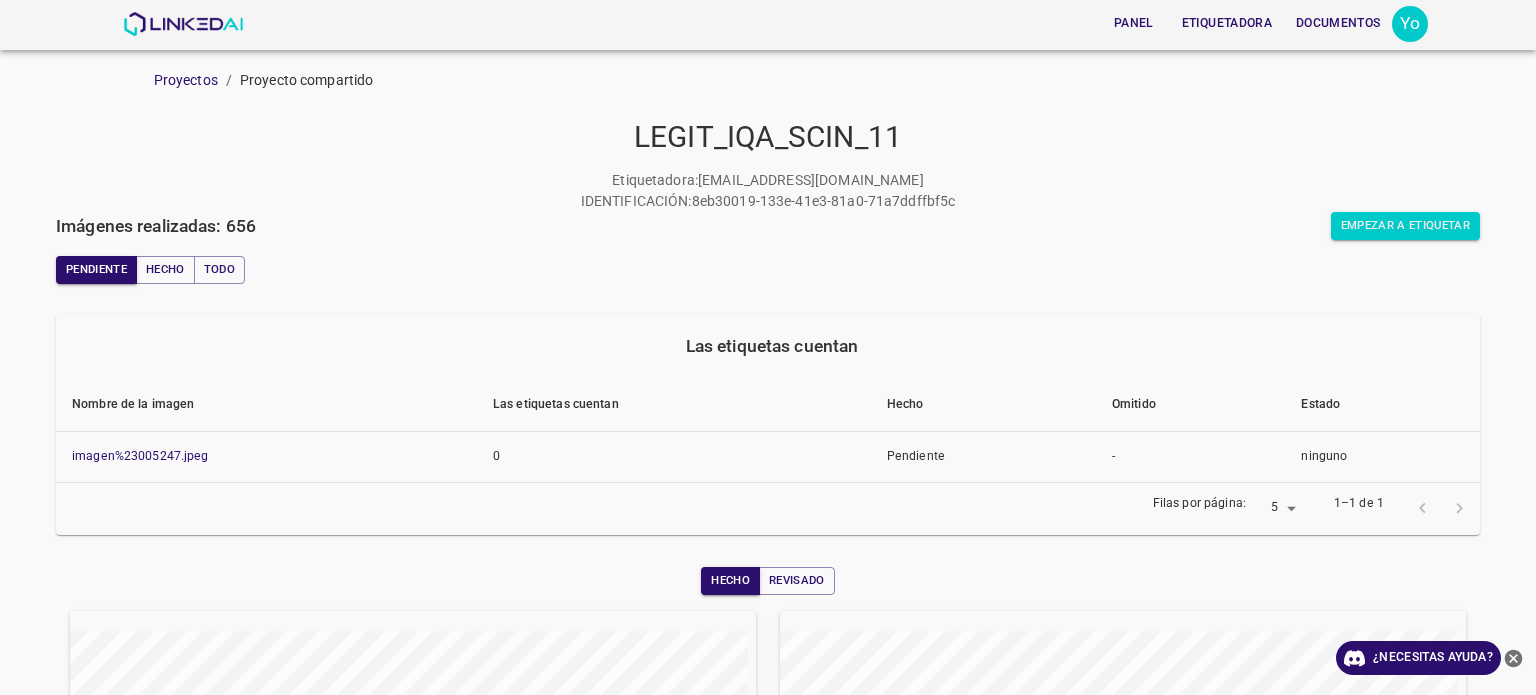 scroll, scrollTop: 0, scrollLeft: 0, axis: both 